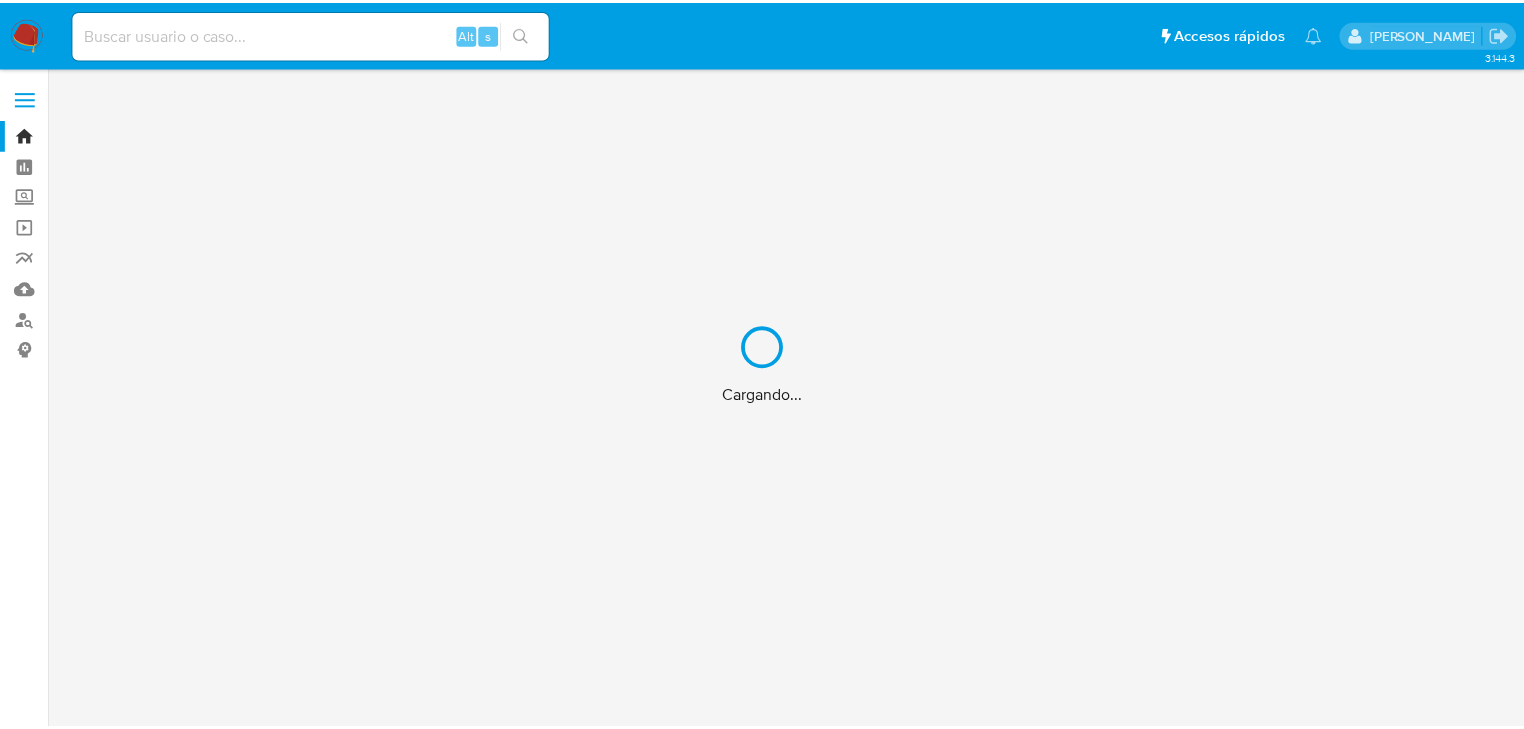 scroll, scrollTop: 0, scrollLeft: 0, axis: both 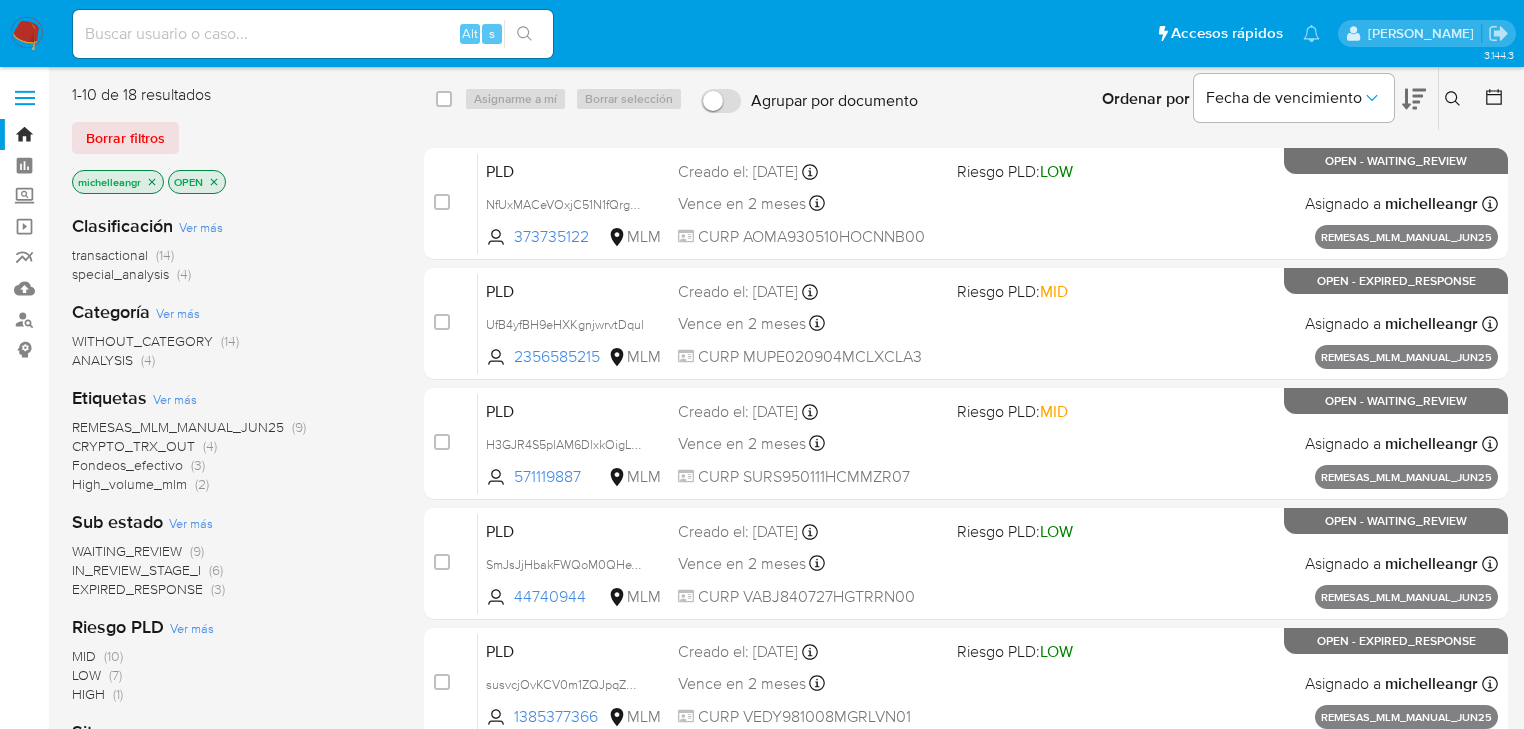 click 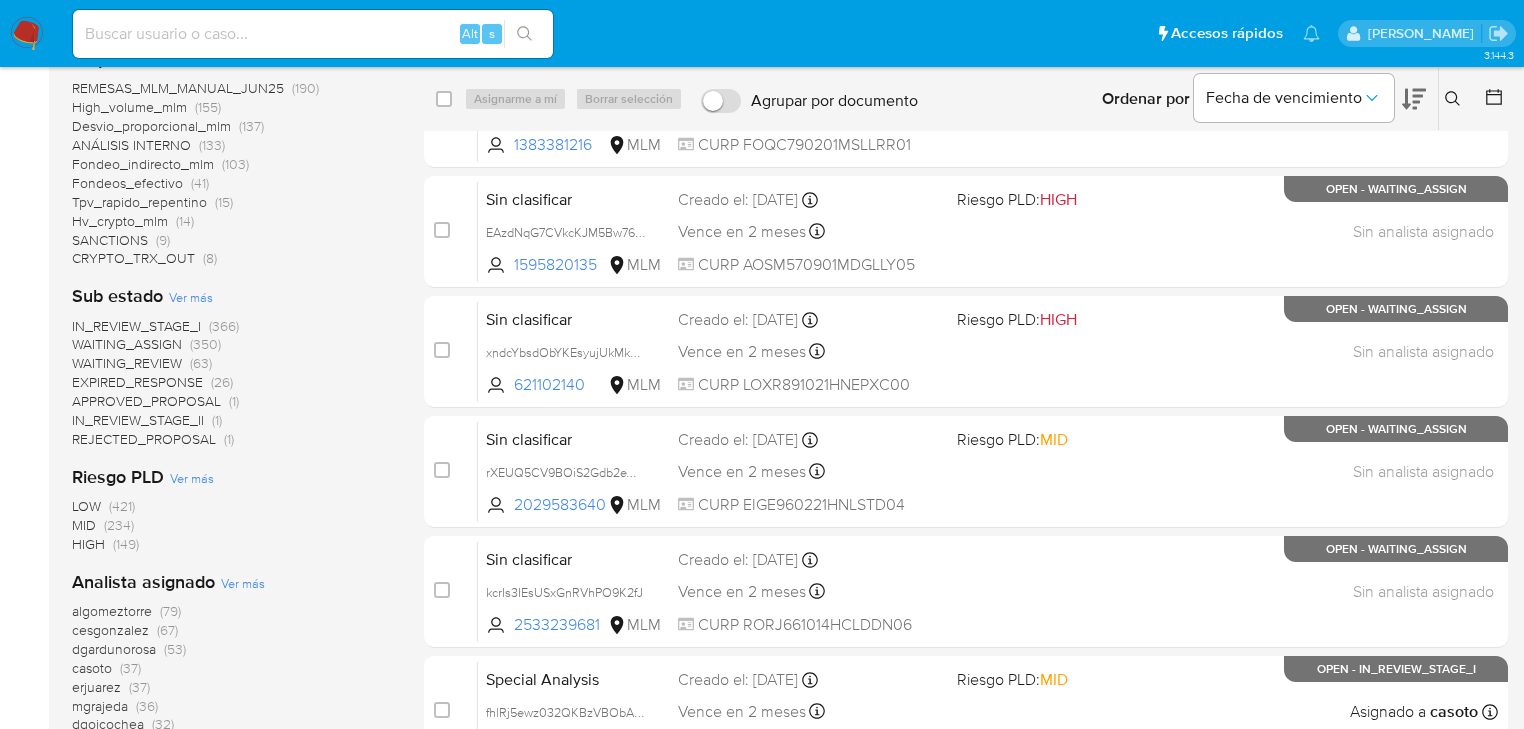 scroll, scrollTop: 480, scrollLeft: 0, axis: vertical 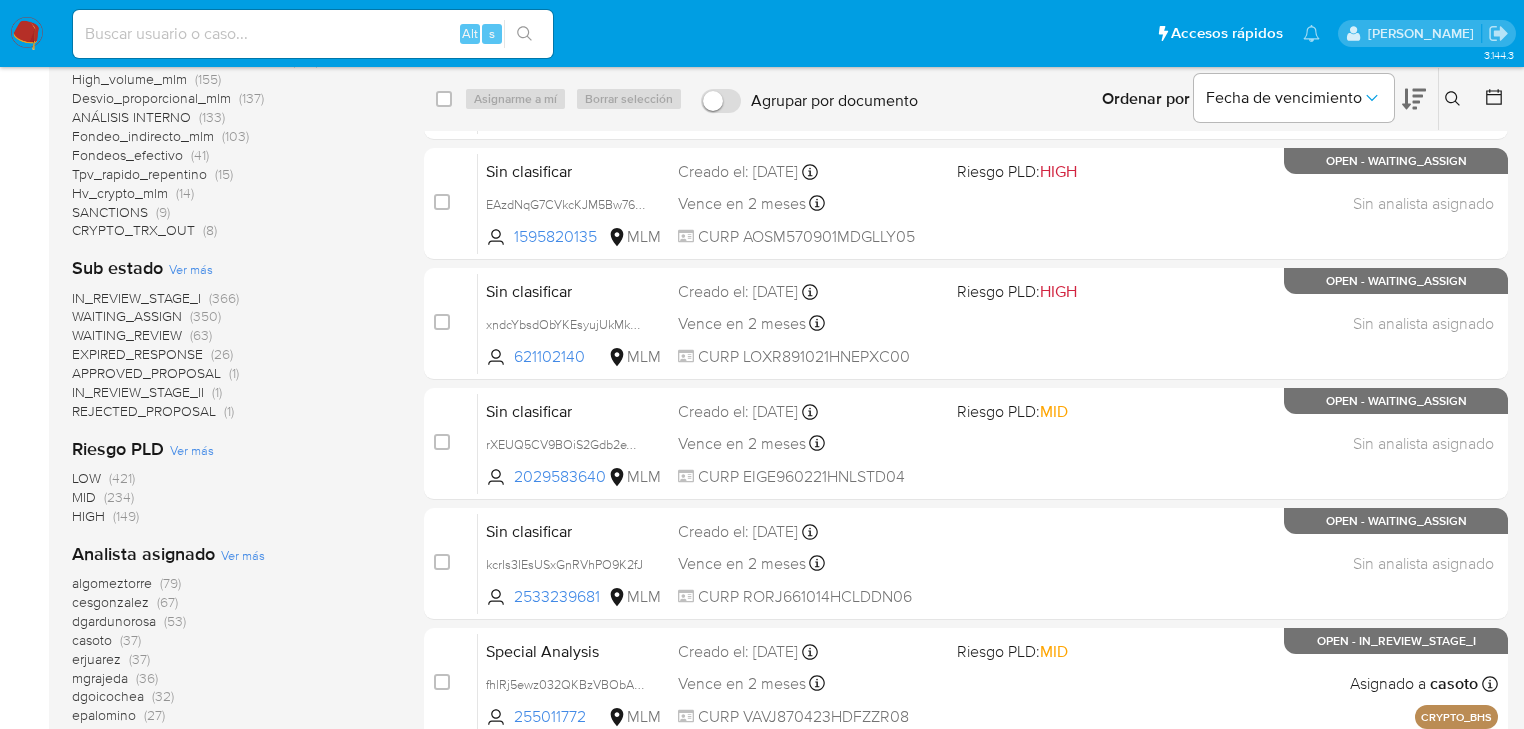 click on "EXPIRED_RESPONSE" at bounding box center [137, 354] 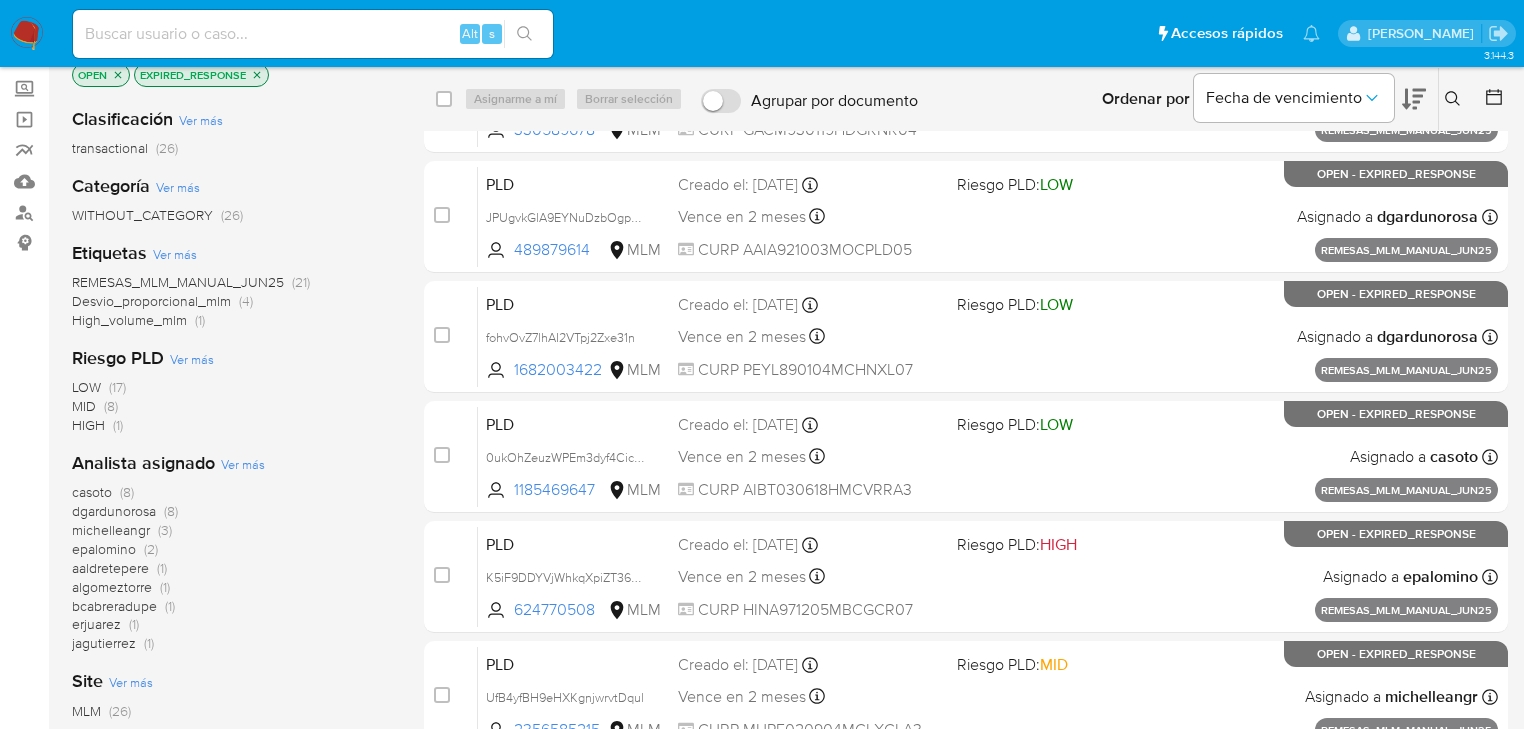 scroll, scrollTop: 0, scrollLeft: 0, axis: both 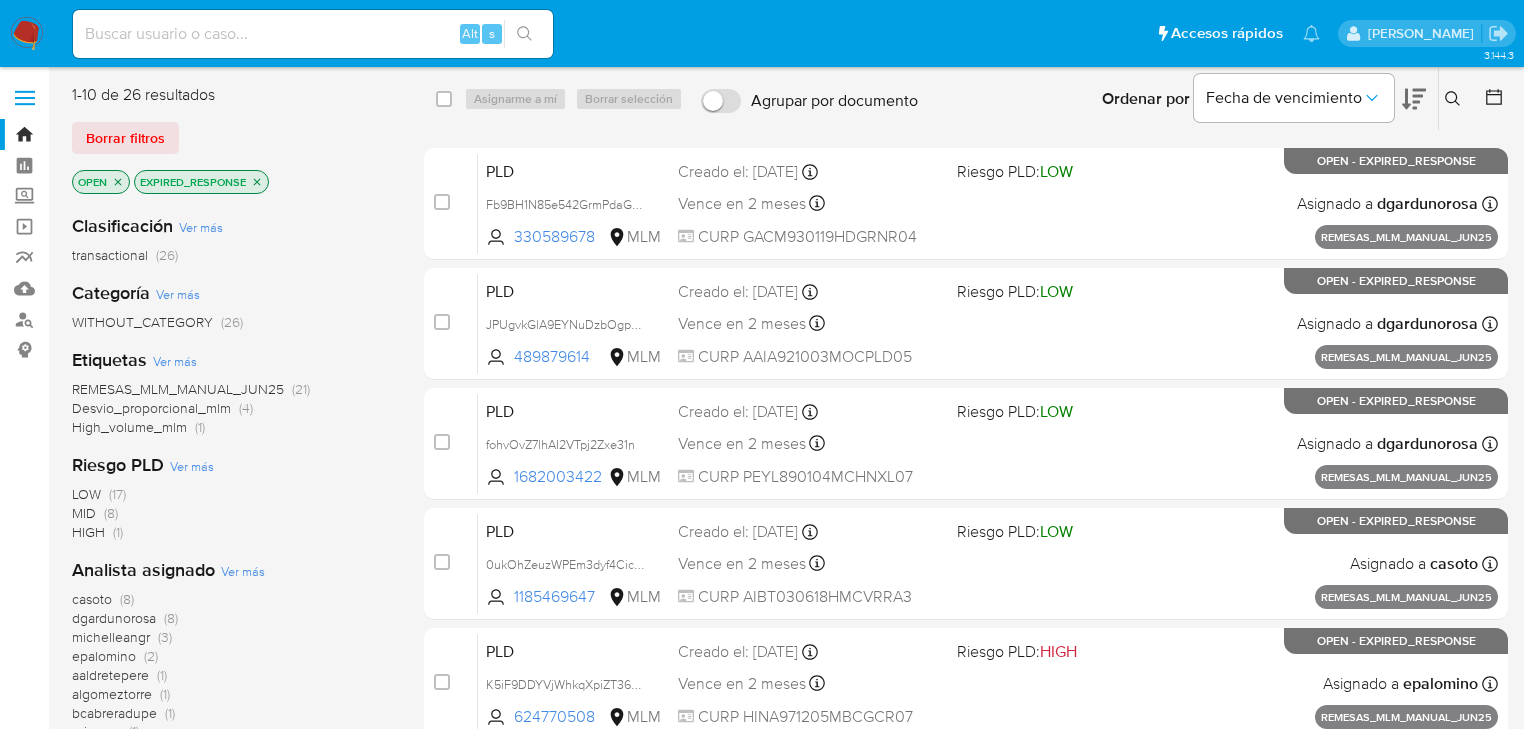 click on "EXPIRED_RESPONSE" at bounding box center (201, 182) 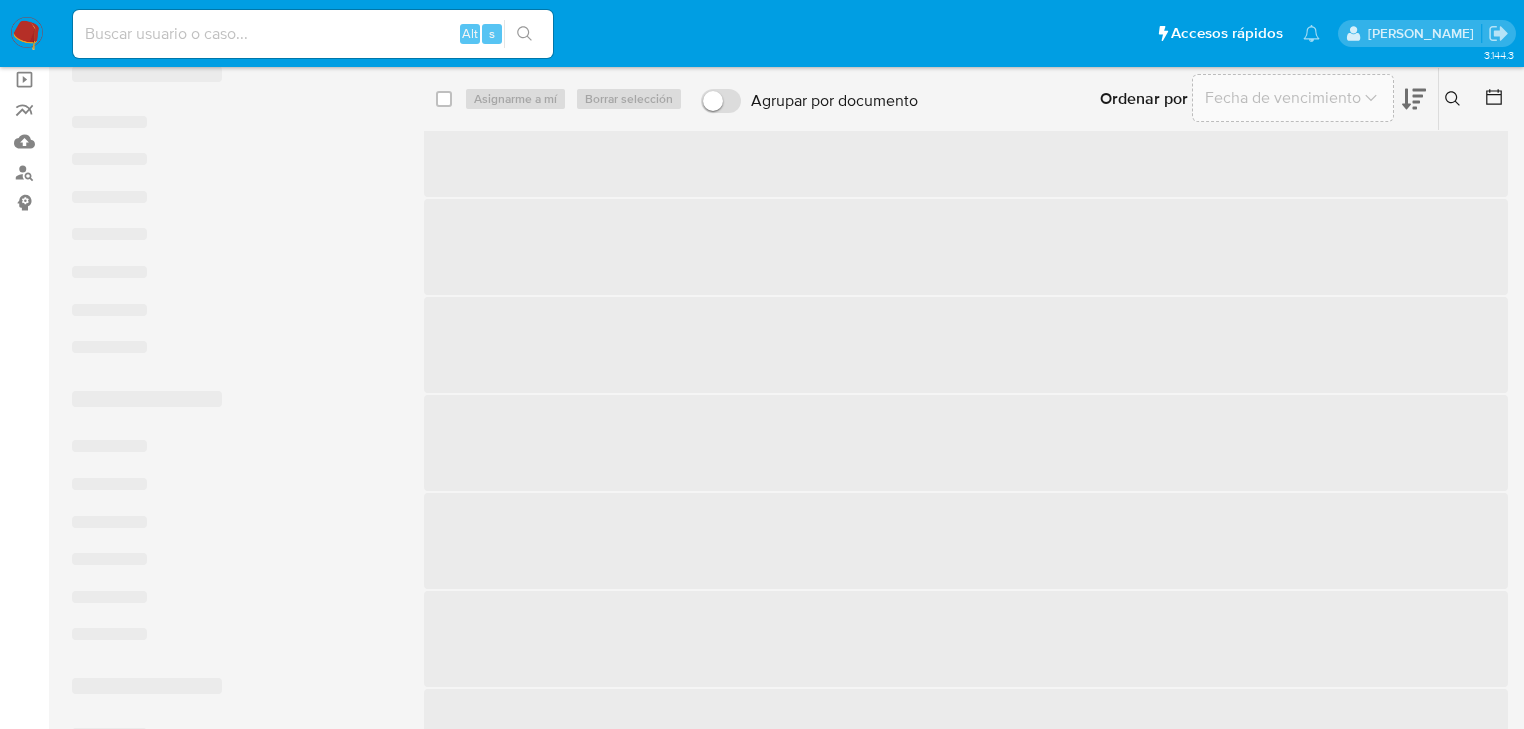 scroll, scrollTop: 320, scrollLeft: 0, axis: vertical 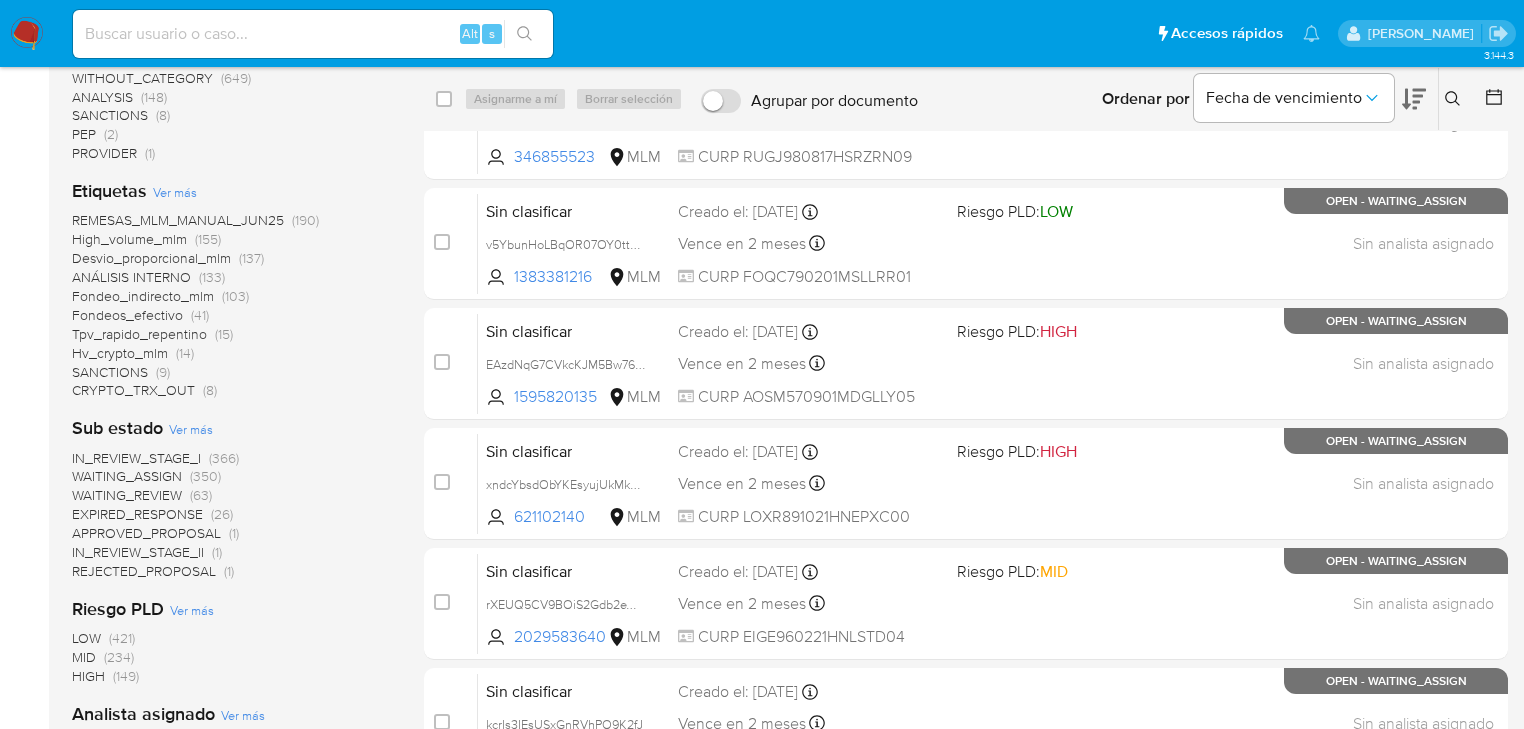 click on "WAITING_REVIEW" at bounding box center [127, 495] 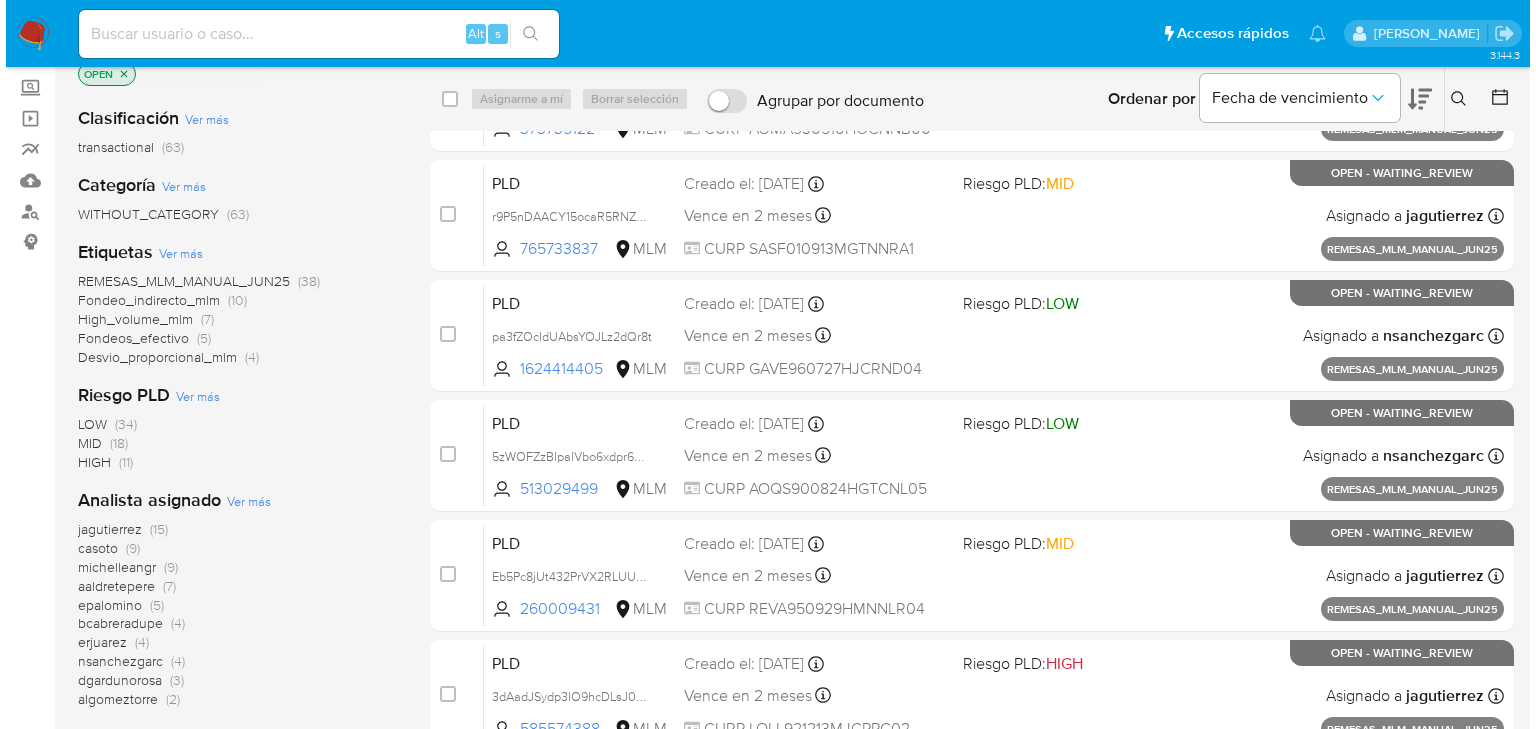 scroll, scrollTop: 0, scrollLeft: 0, axis: both 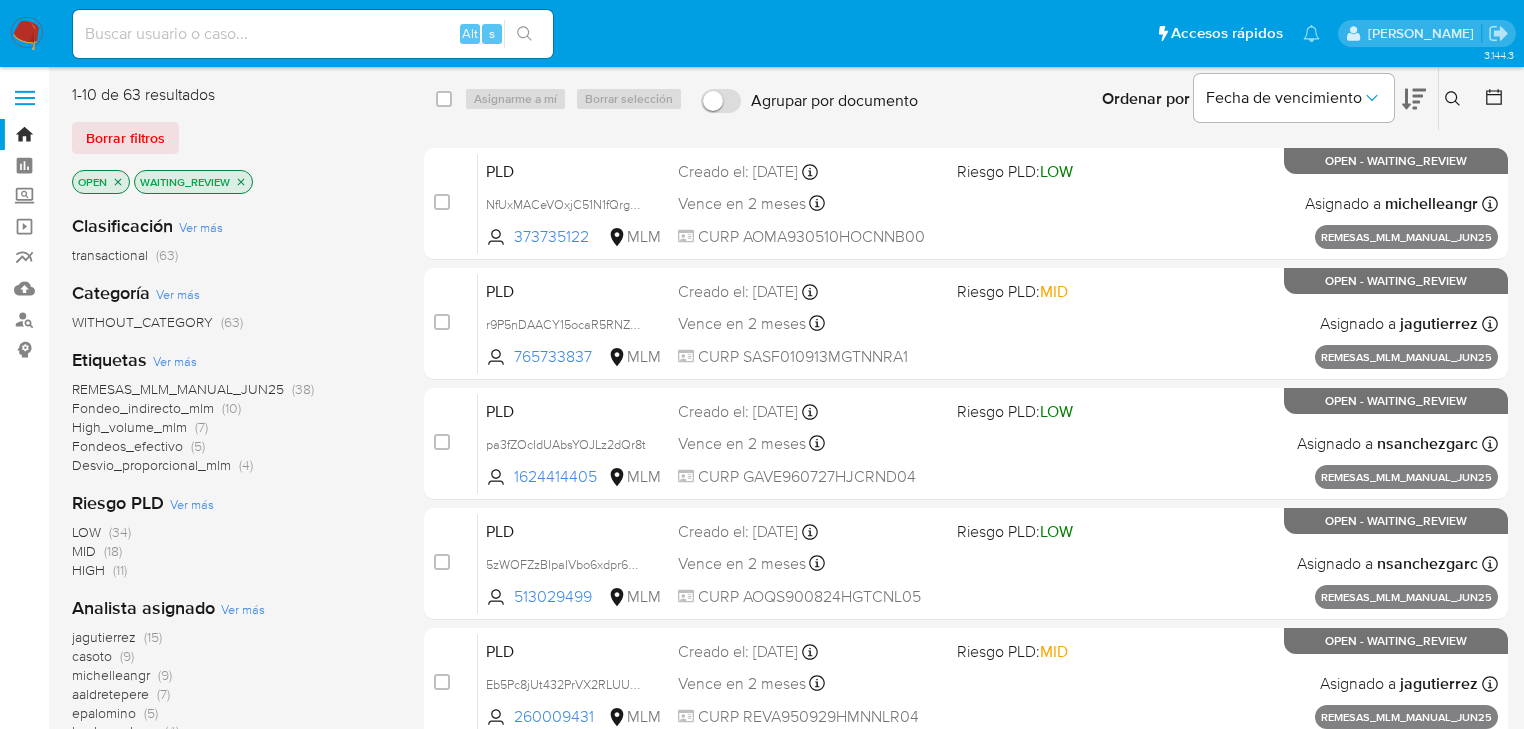 click 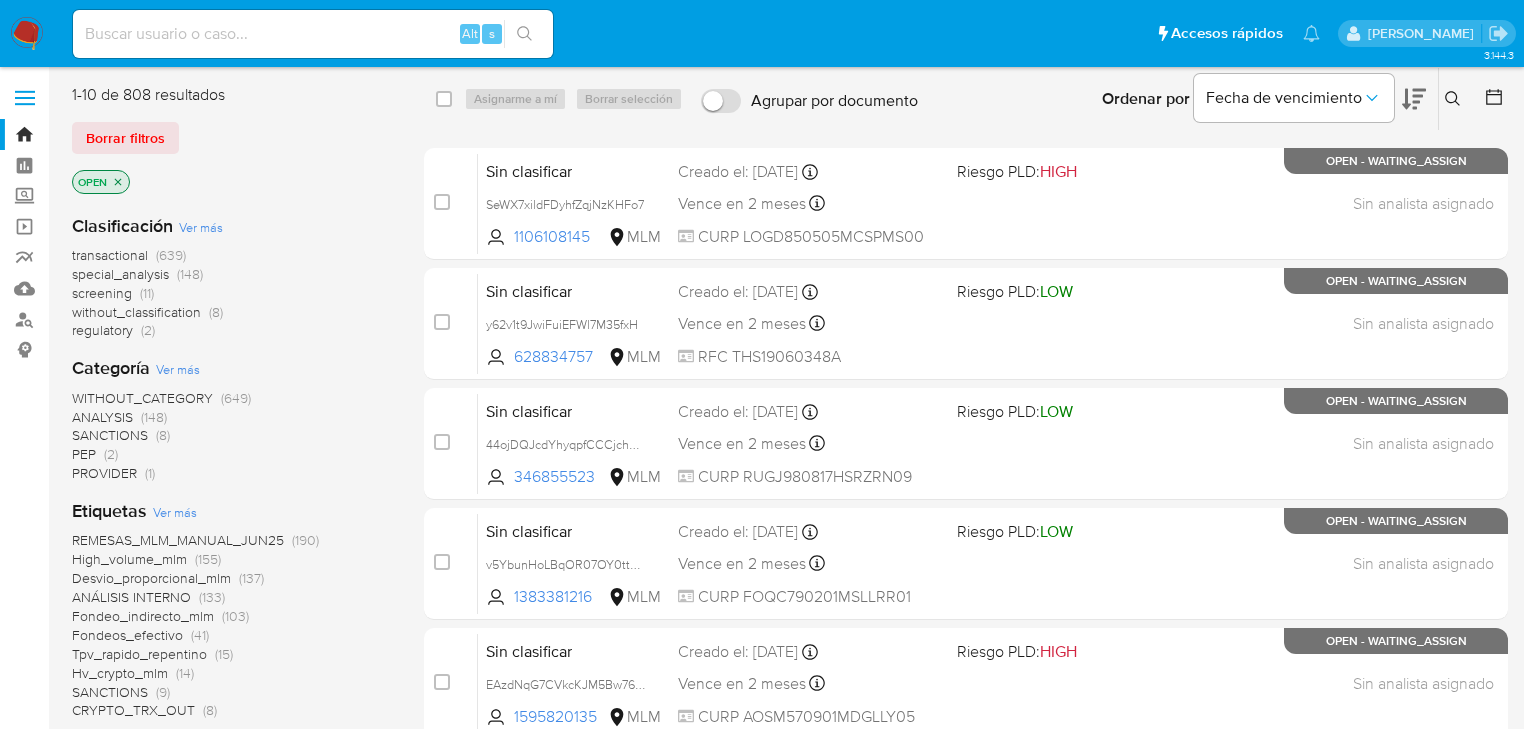 click 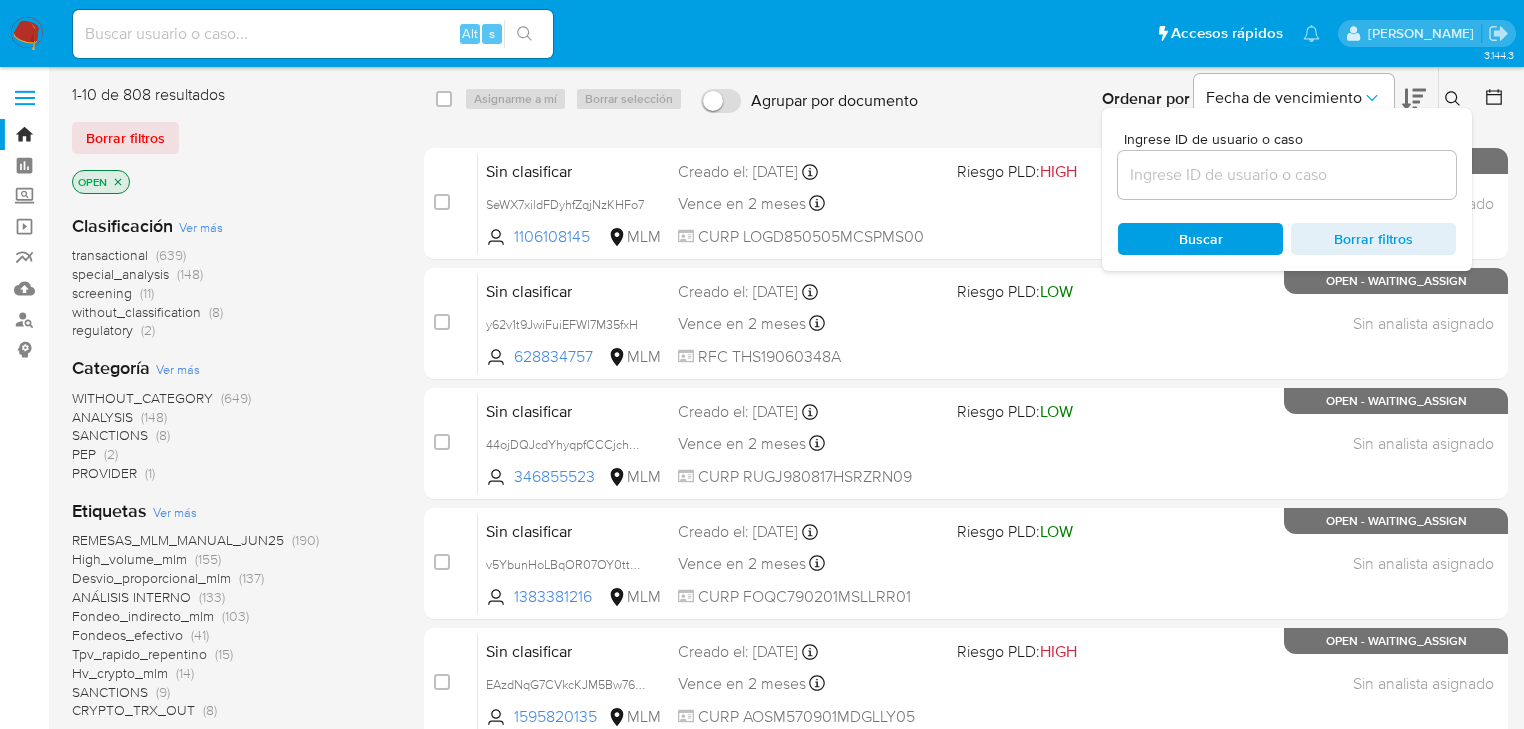 click at bounding box center [1287, 175] 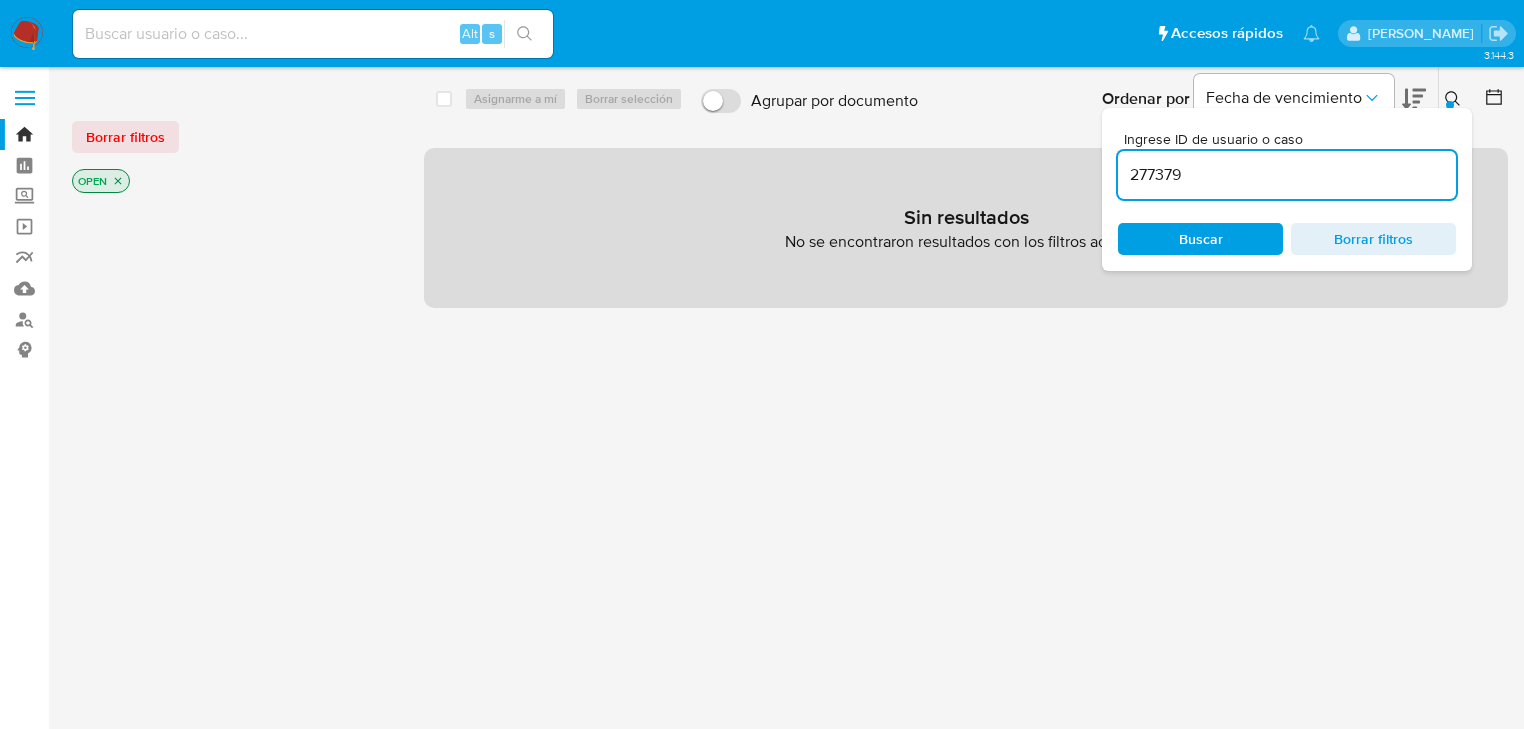 click on "277379" at bounding box center (1287, 175) 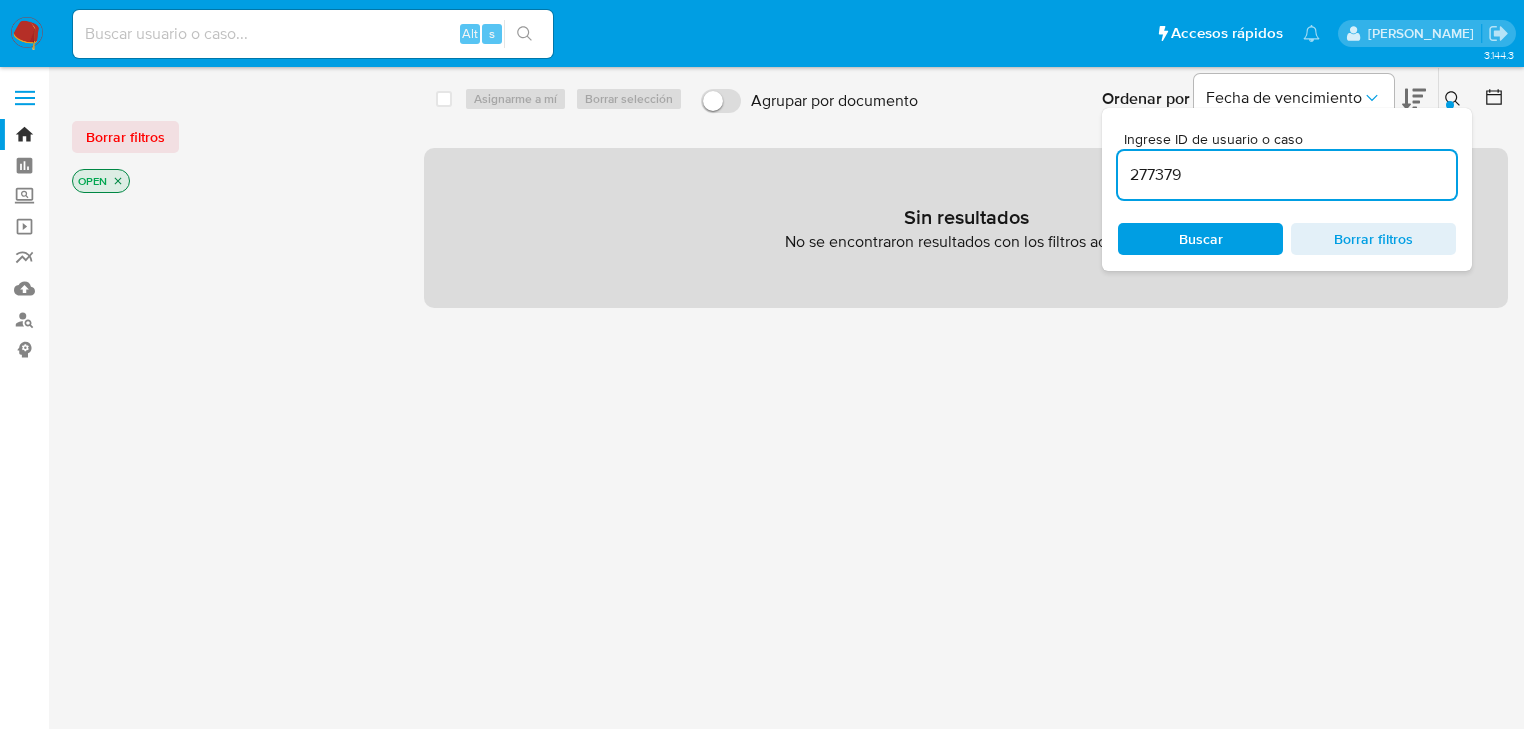 click on "select-all-cases-checkbox Asignarme a mí Borrar selección Agrupar por documento Ordenar por Fecha de vencimiento   No es posible ordenar los resultados mientras se encuentren agrupados. Ingrese ID de usuario o caso 277379 Buscar Borrar filtros Sin resultados No se encontraron resultados con los filtros actuales" at bounding box center [966, 196] 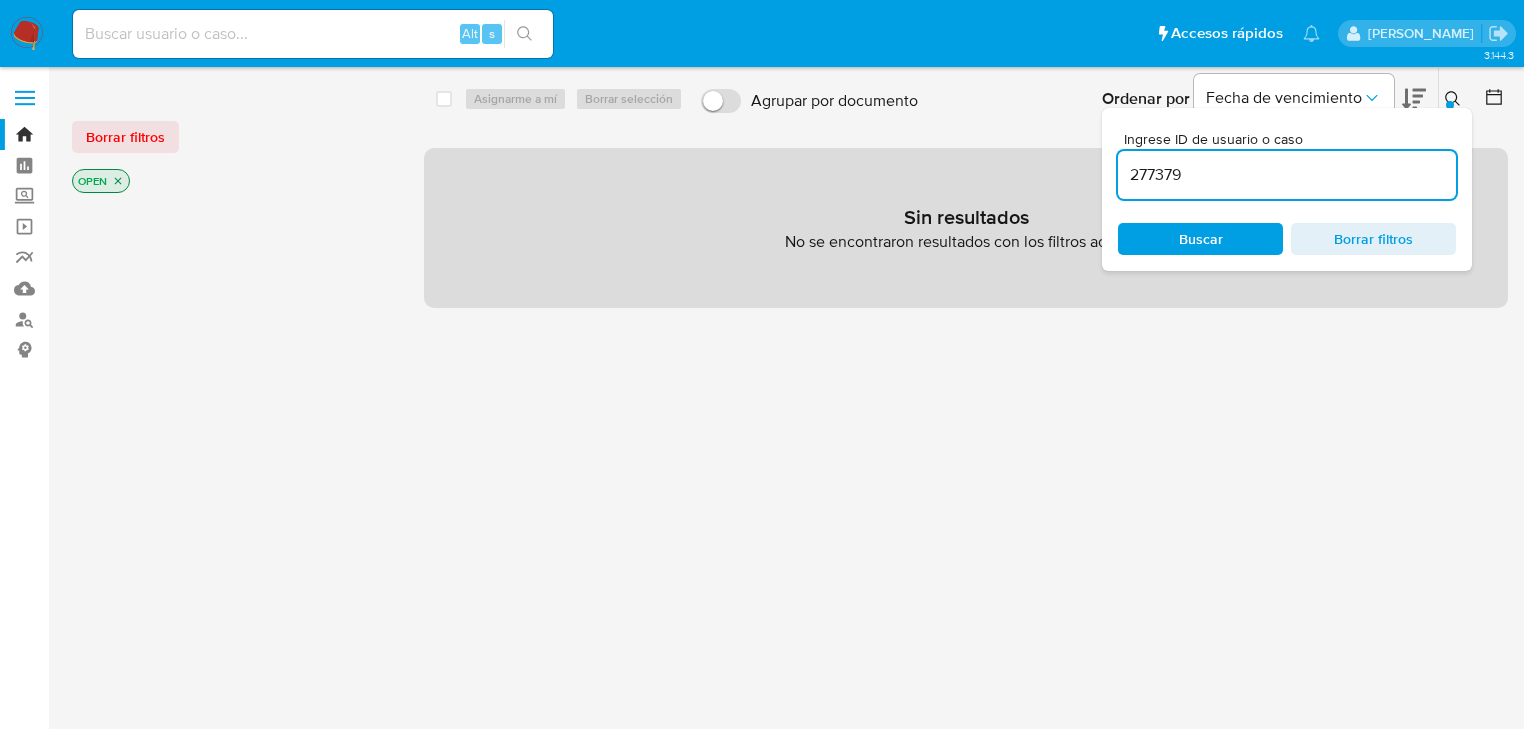 drag, startPoint x: 1208, startPoint y: 176, endPoint x: 1065, endPoint y: 163, distance: 143.58969 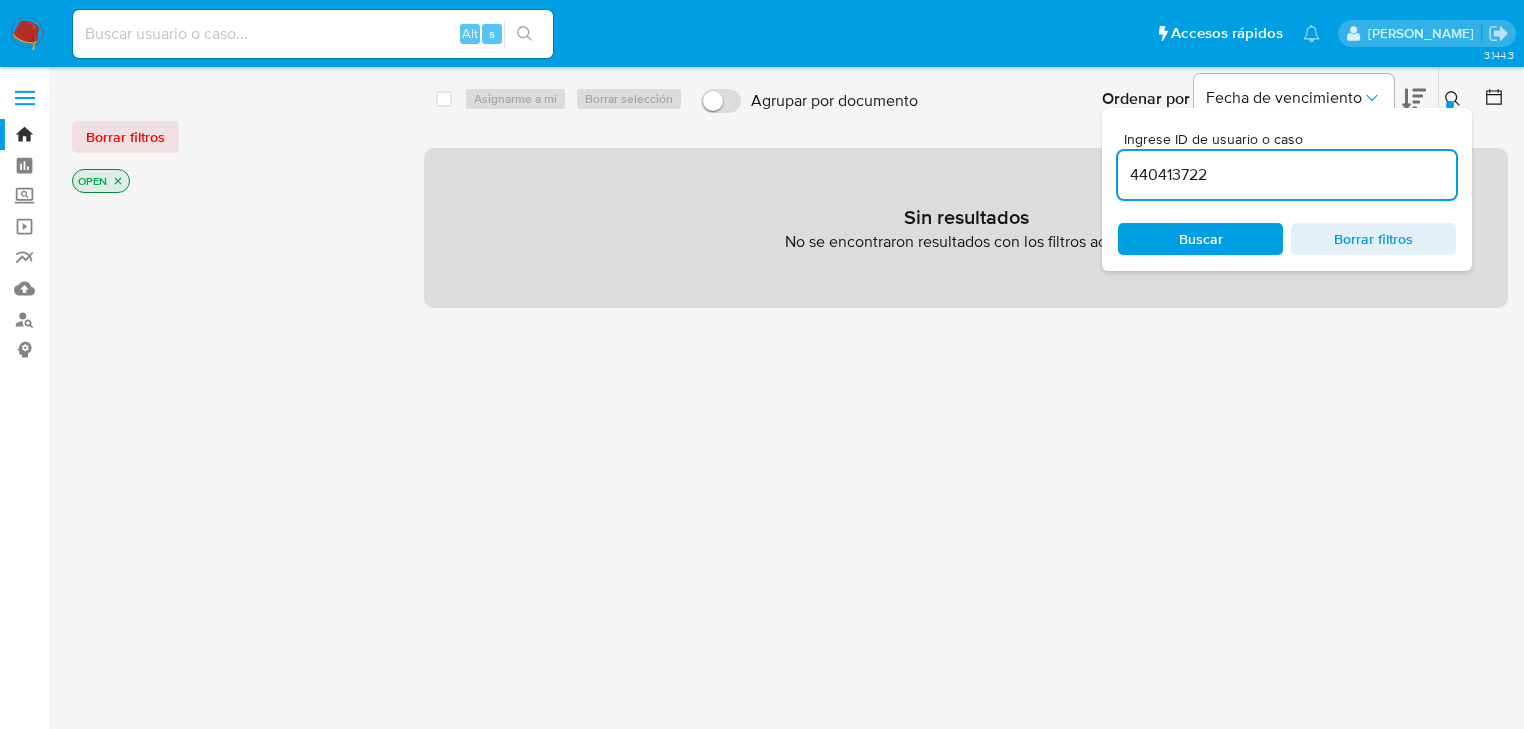 type on "440413722" 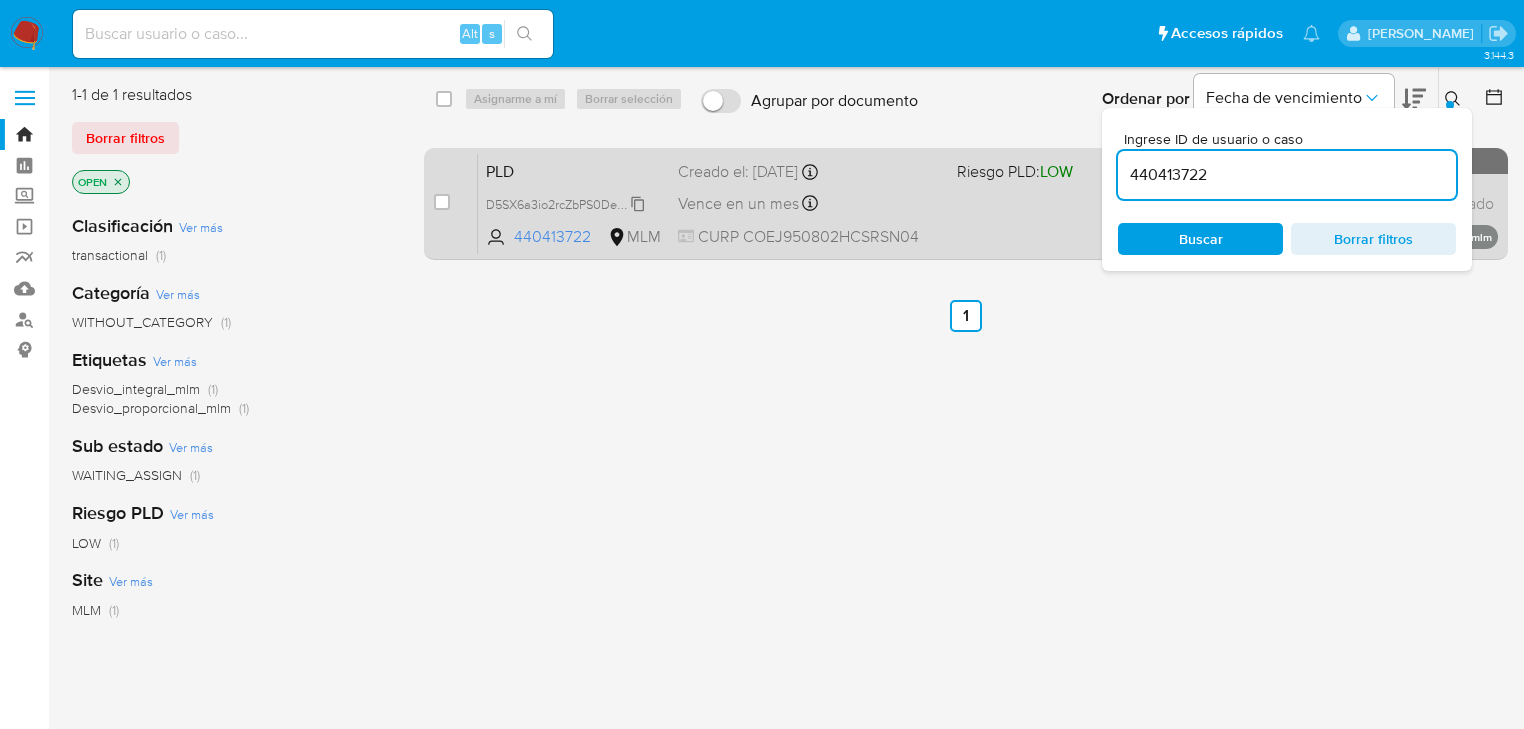 click on "D5SX6a3io2rcZbPS0De2yRtm" at bounding box center (569, 203) 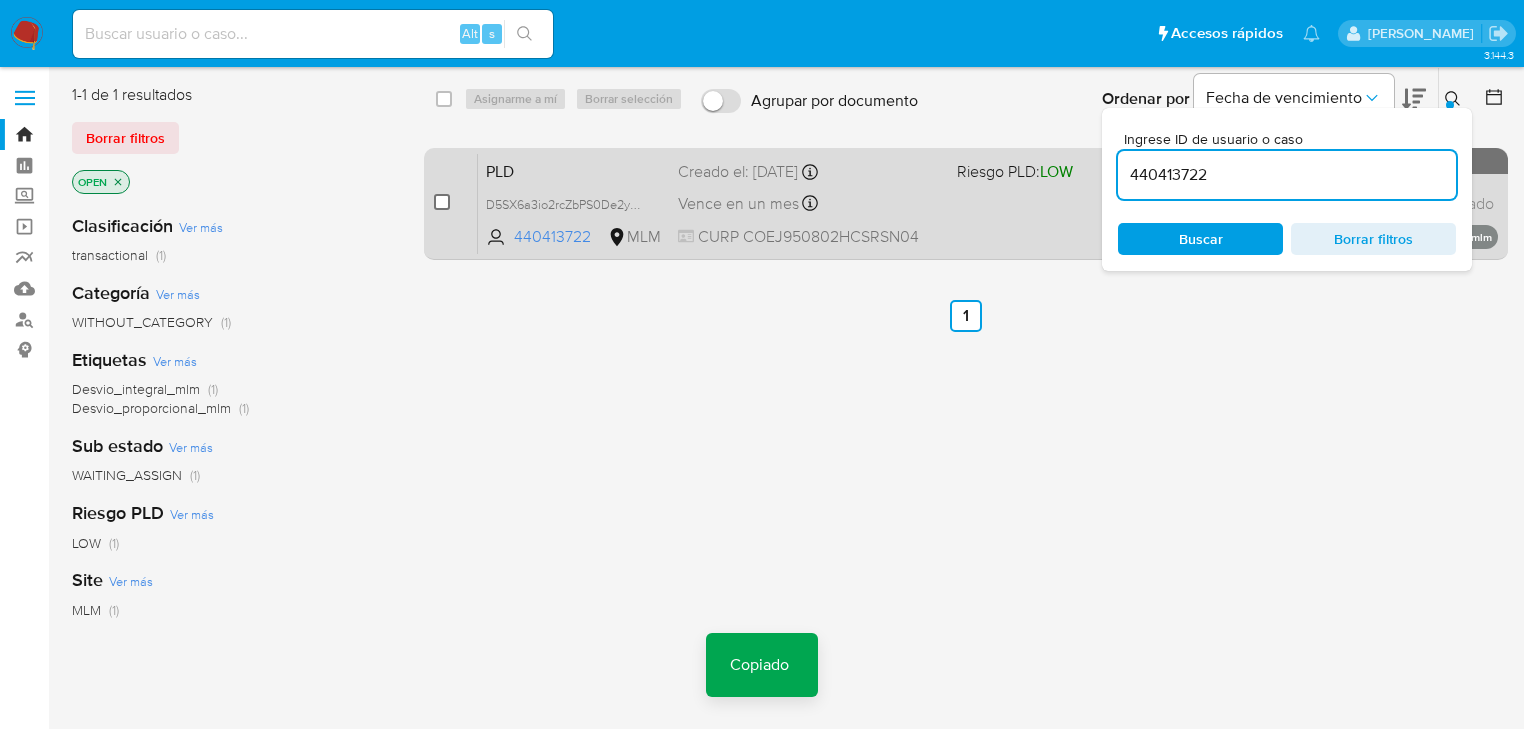click at bounding box center [442, 202] 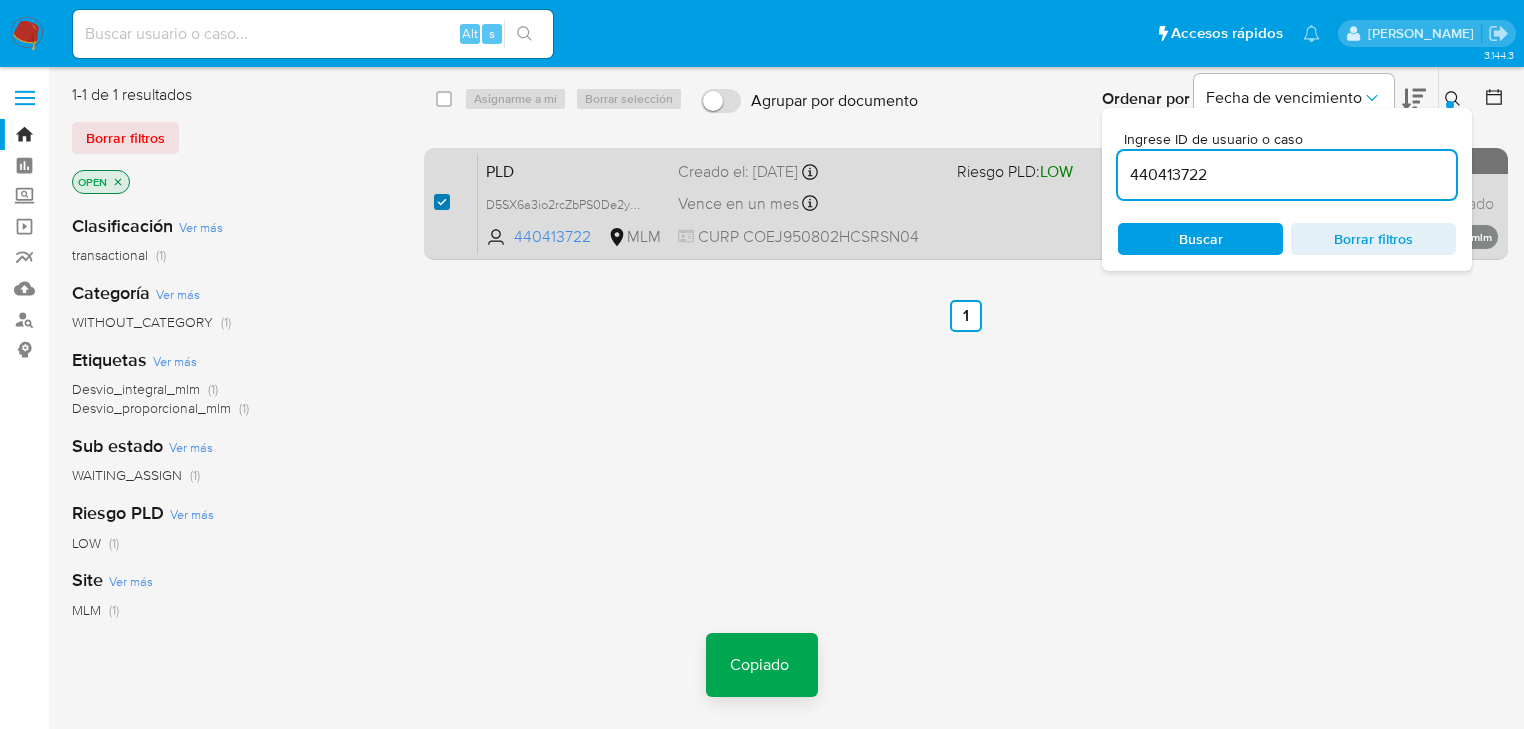 checkbox on "true" 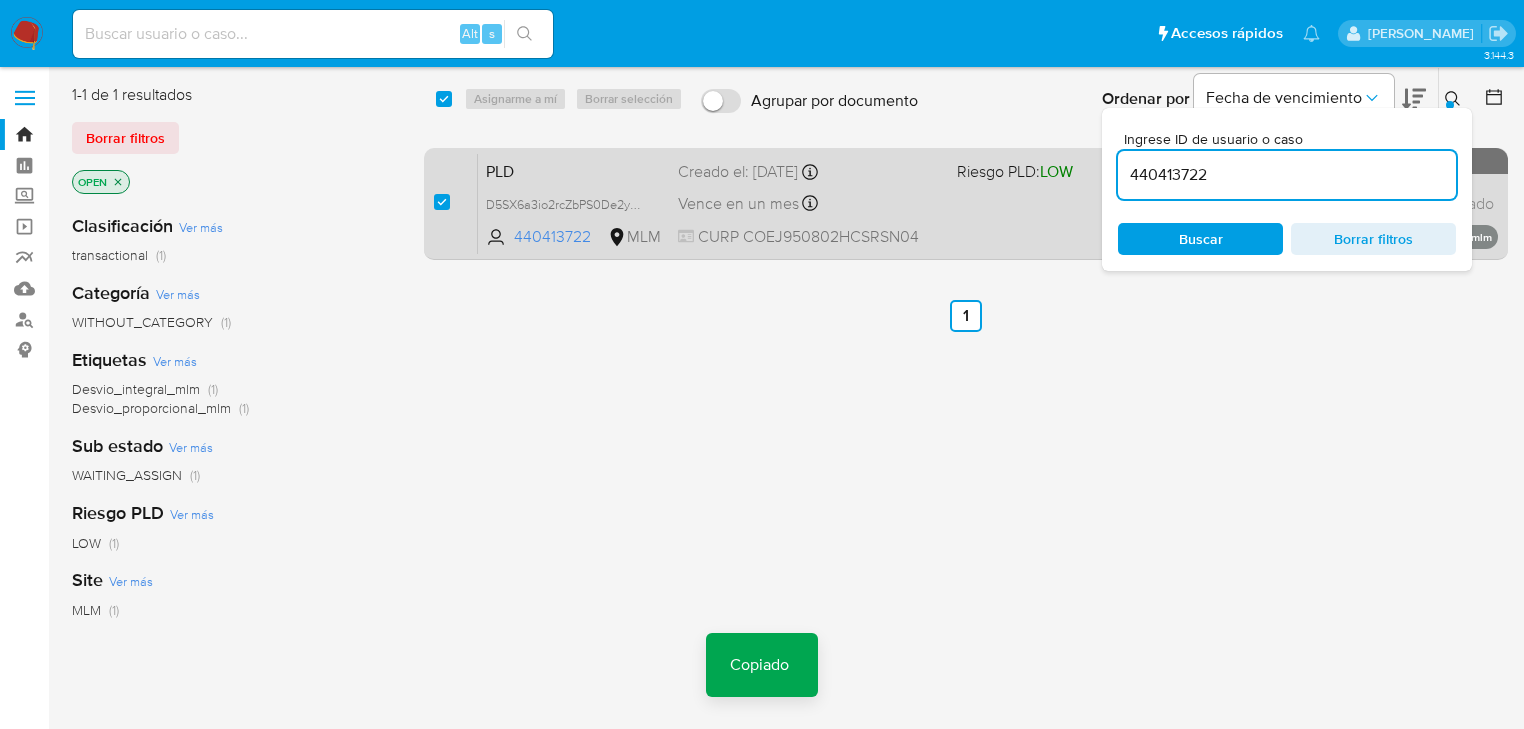 checkbox on "true" 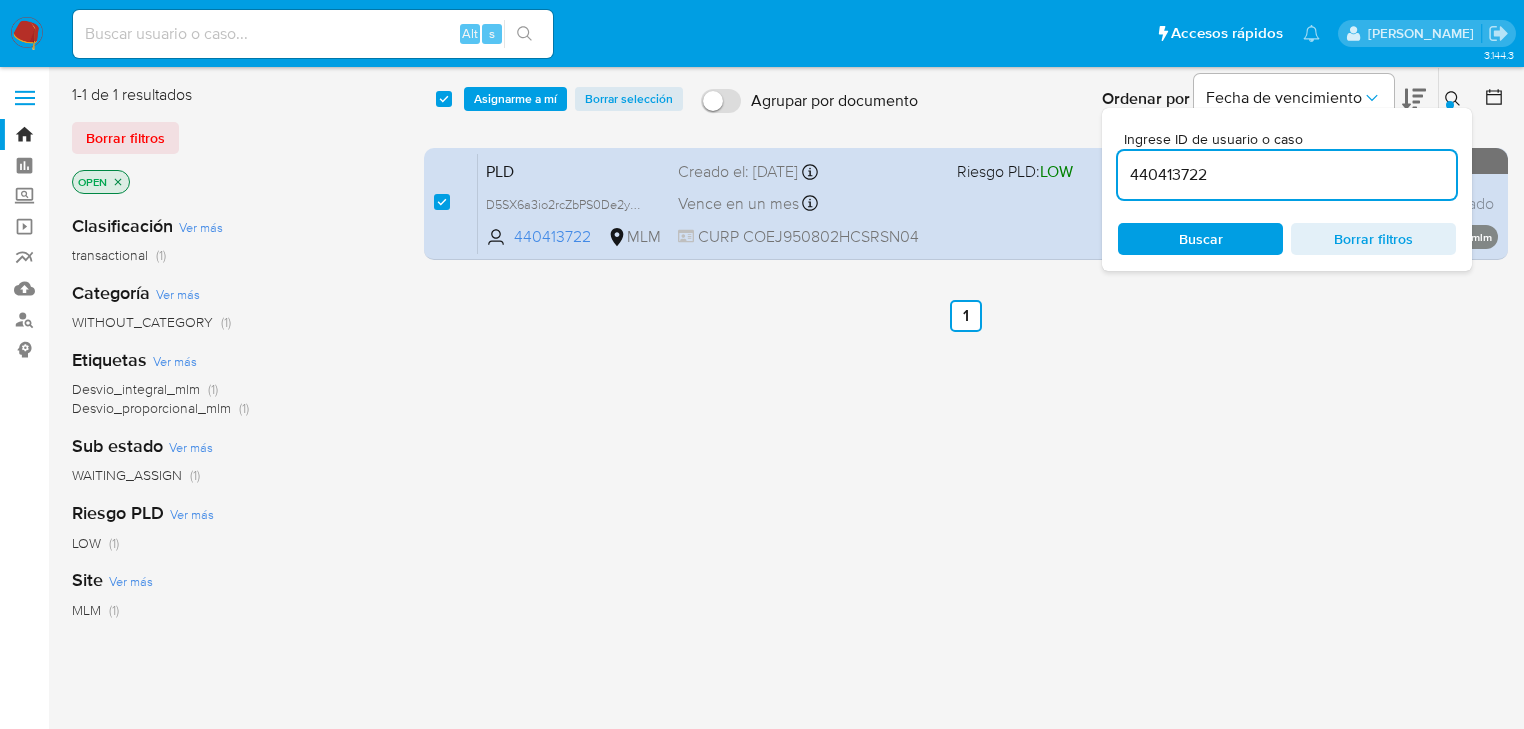 drag, startPoint x: 1235, startPoint y: 173, endPoint x: 923, endPoint y: 142, distance: 313.5363 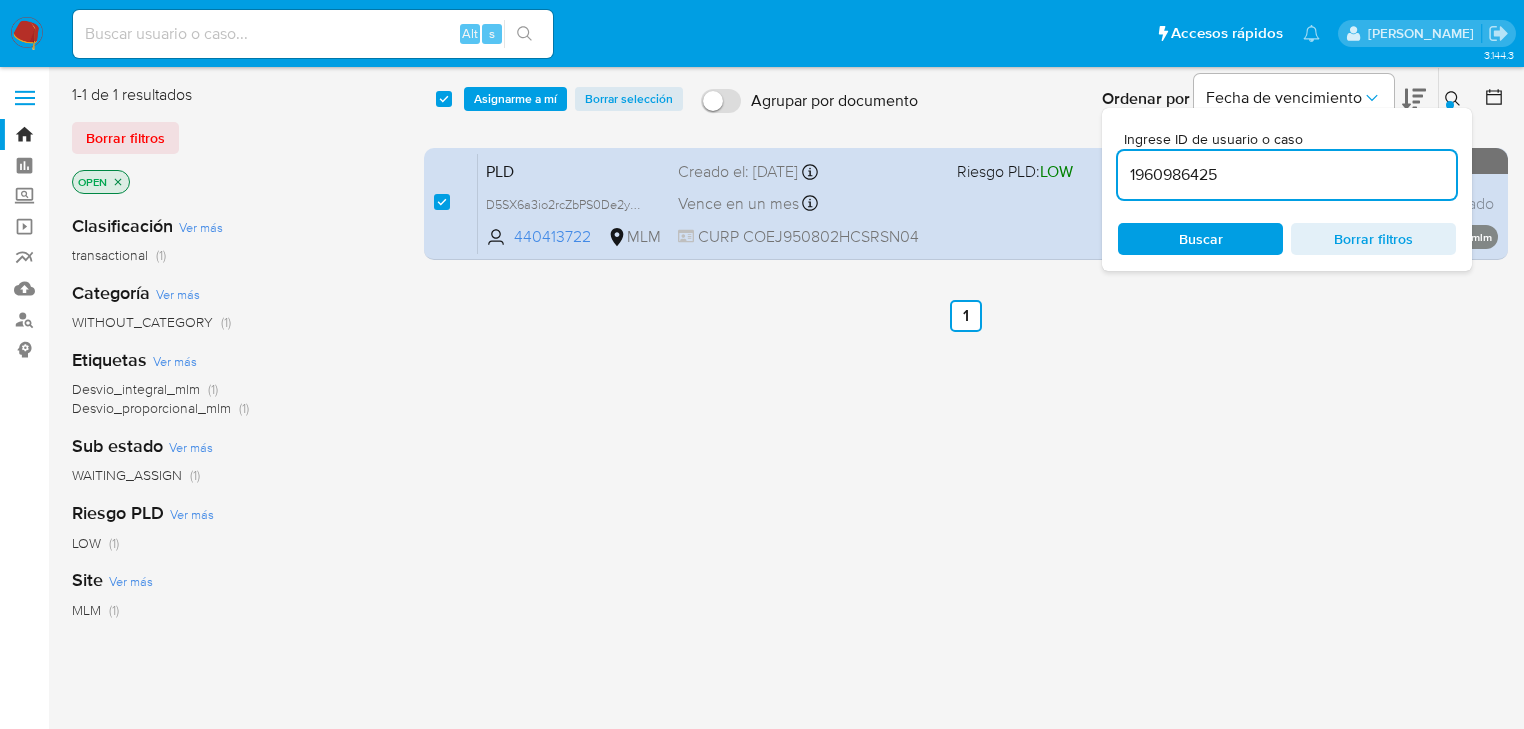 type on "1960986425" 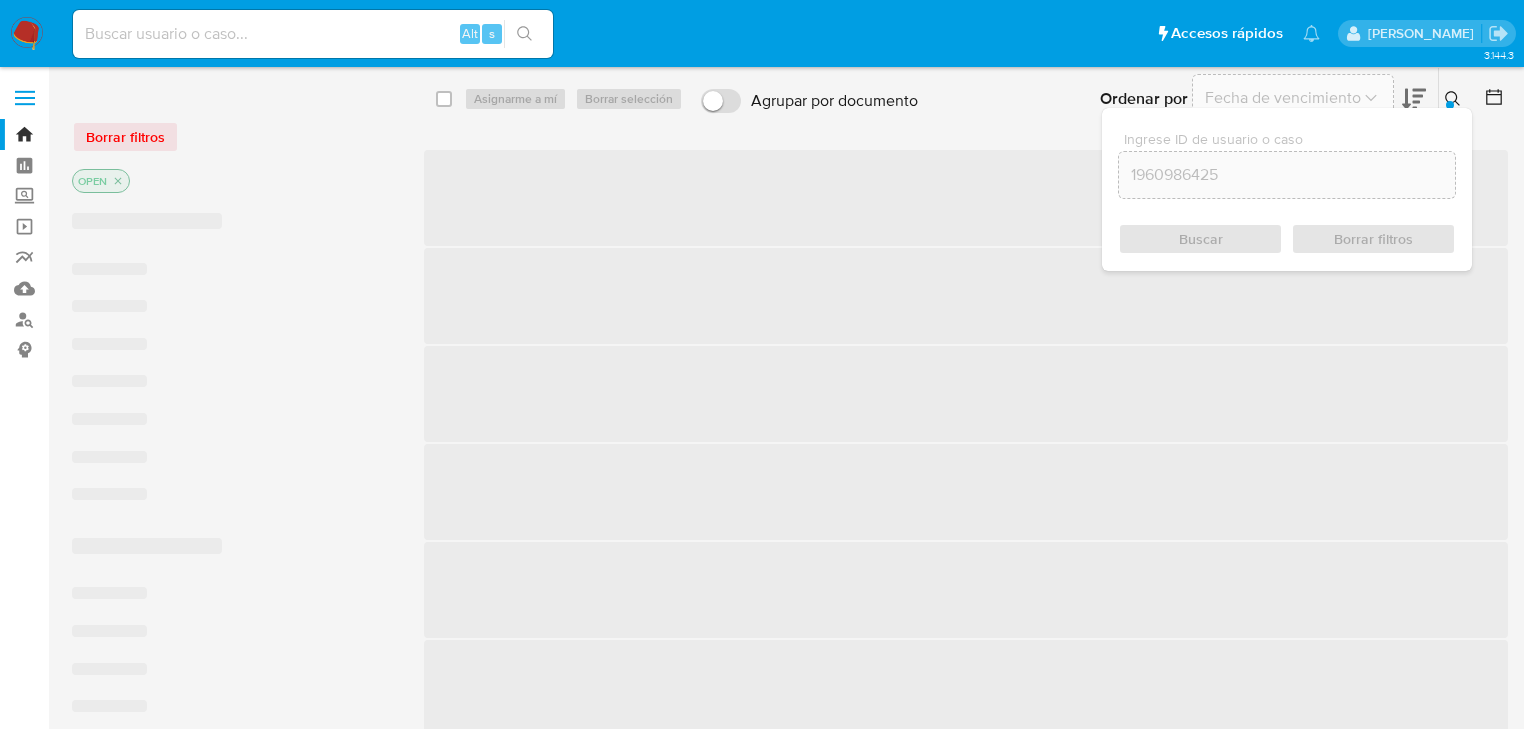 checkbox on "false" 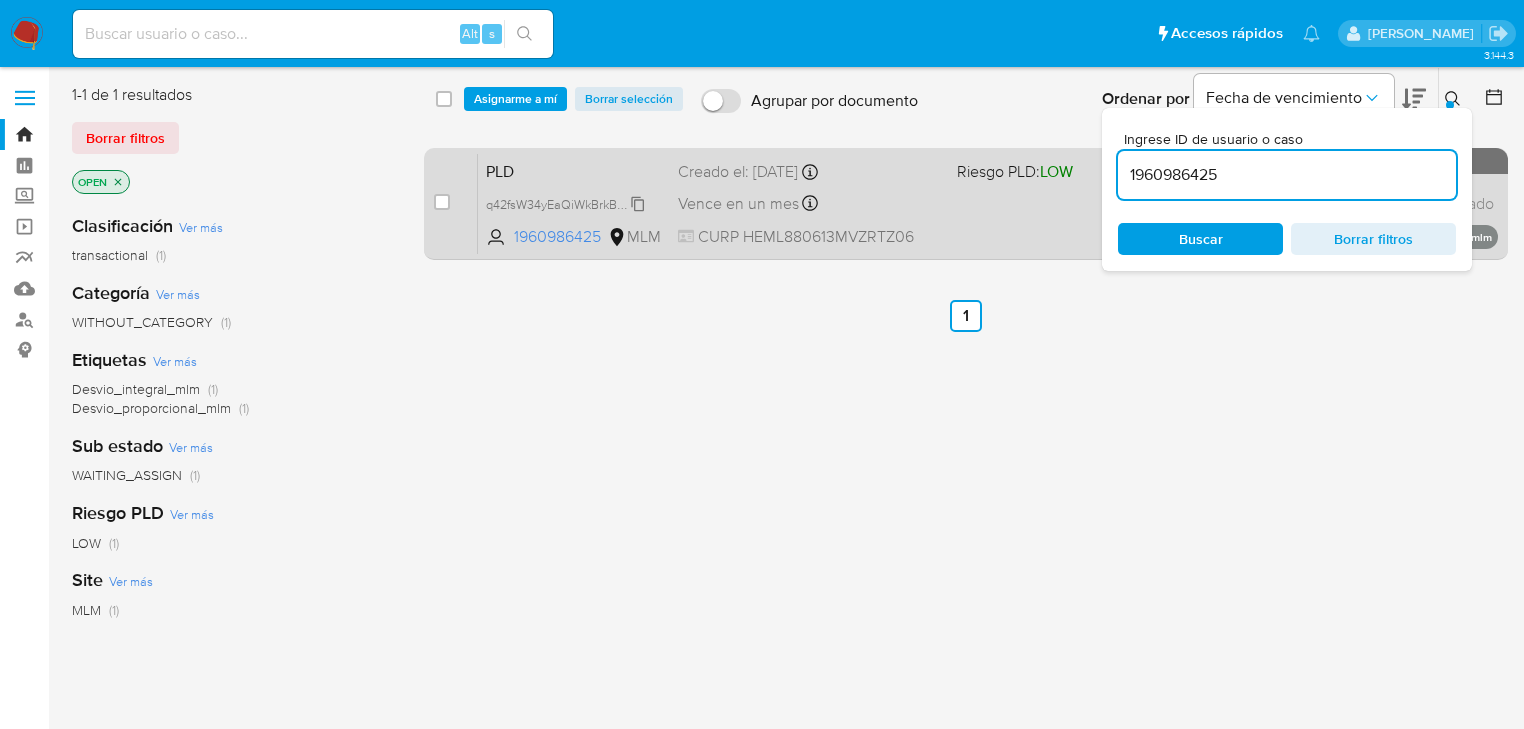 click on "q42fsW34yEaQiWkBrkBpsnPi" at bounding box center (566, 203) 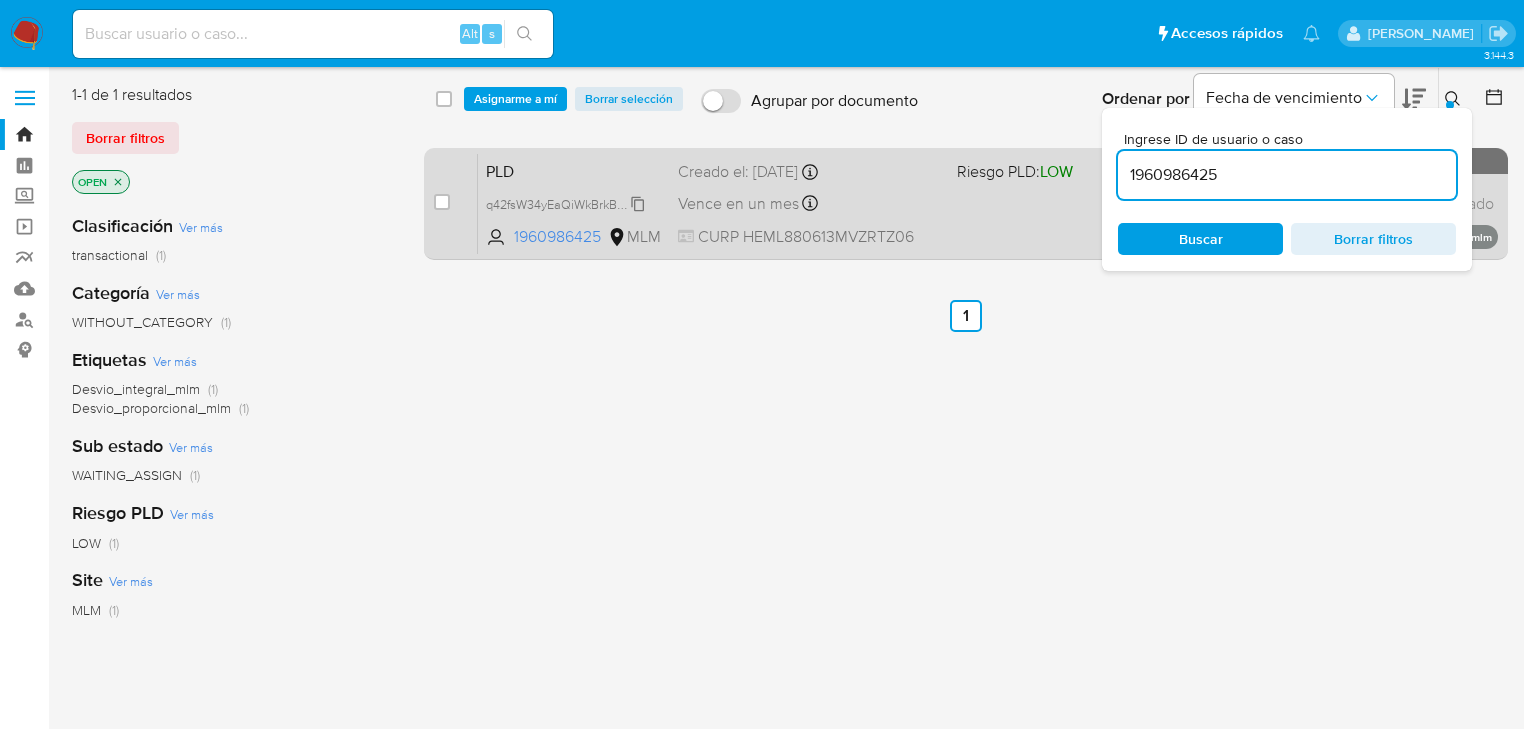 click on "q42fsW34yEaQiWkBrkBpsnPi" at bounding box center (566, 203) 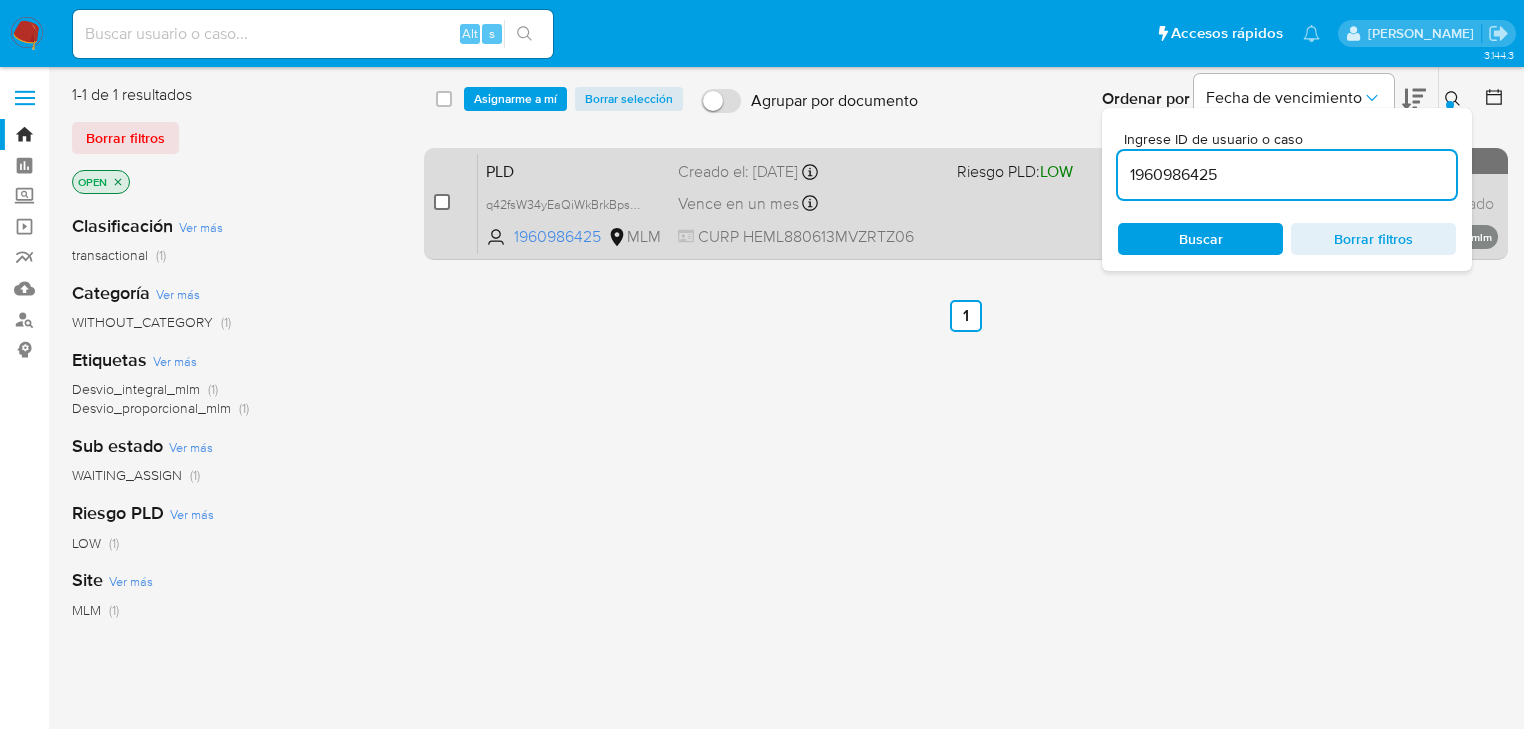 click at bounding box center (442, 202) 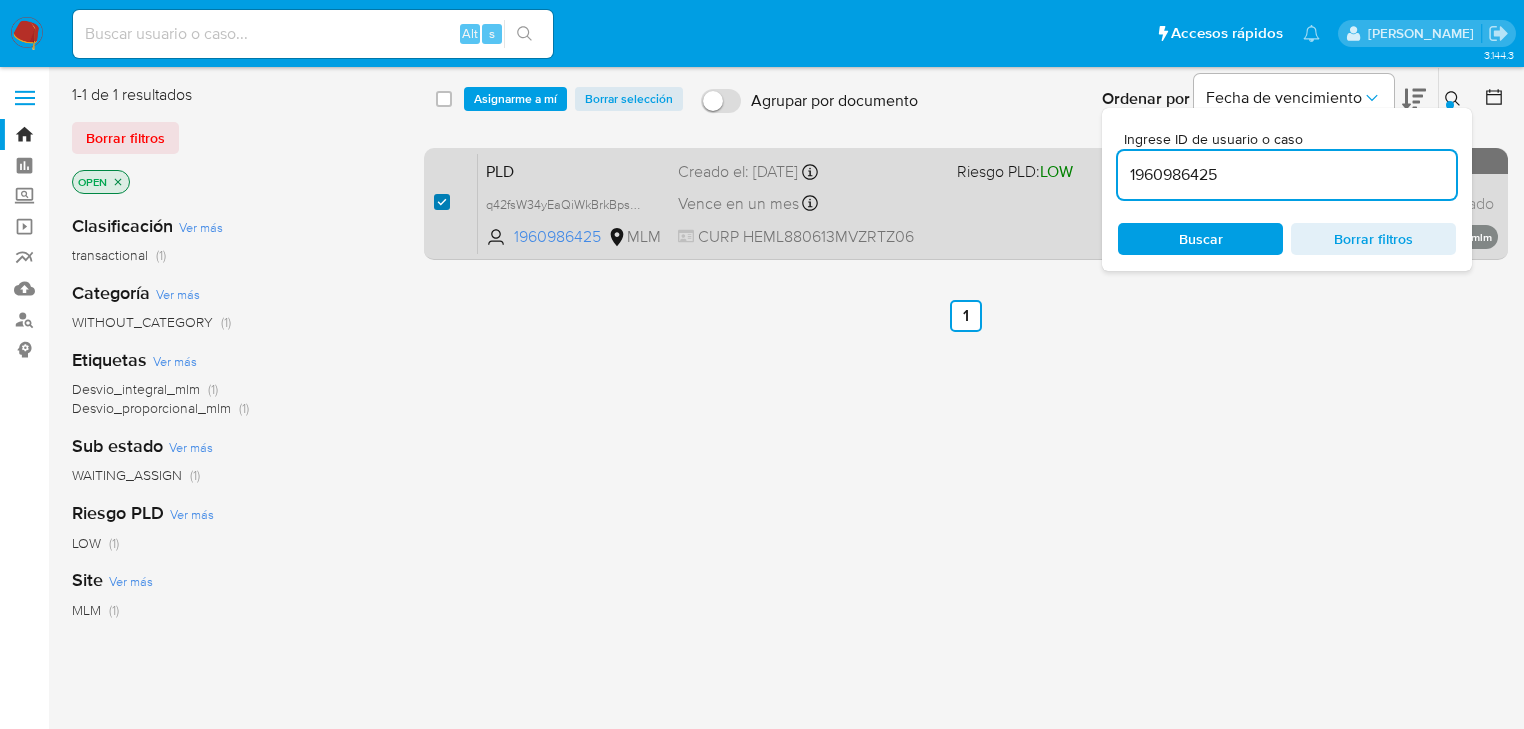 checkbox on "true" 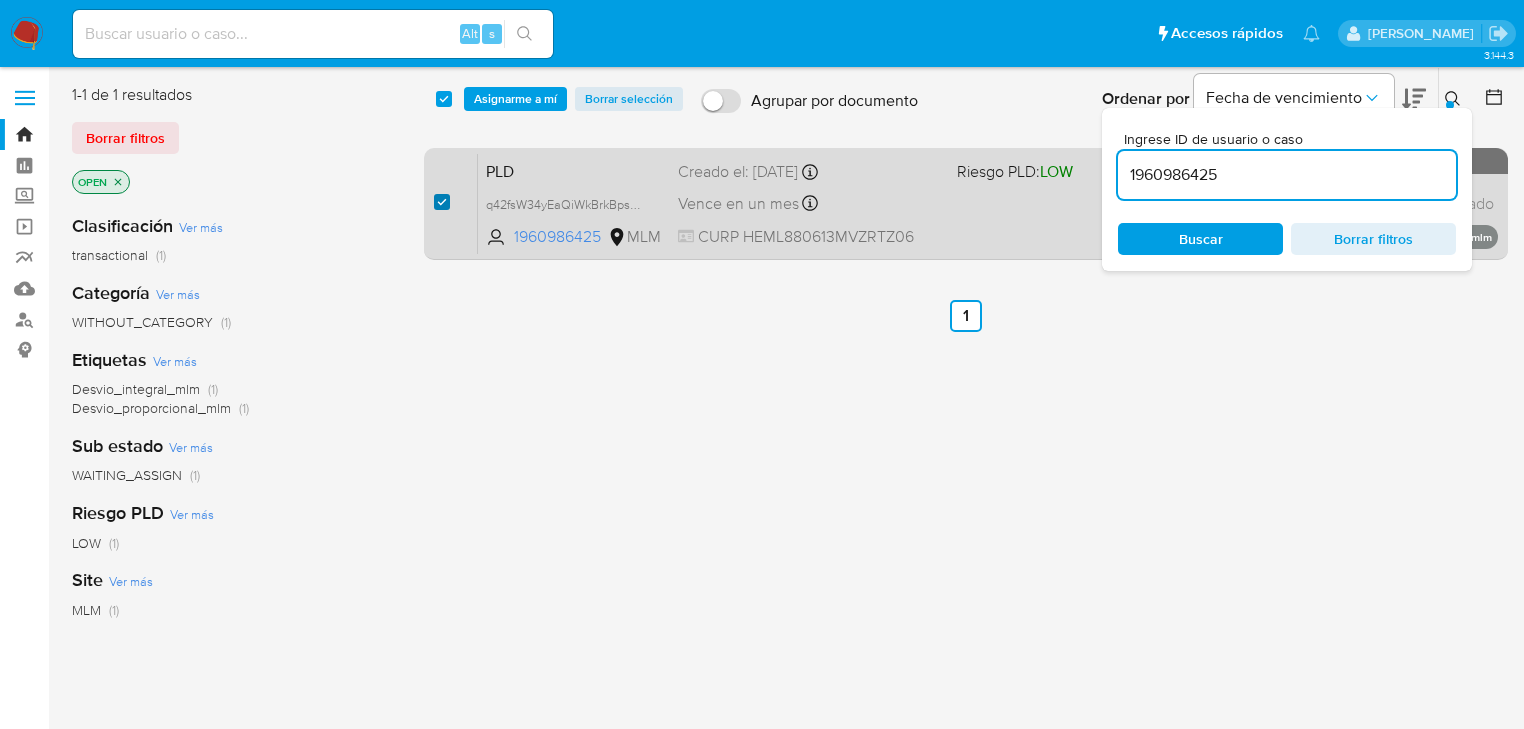 checkbox on "true" 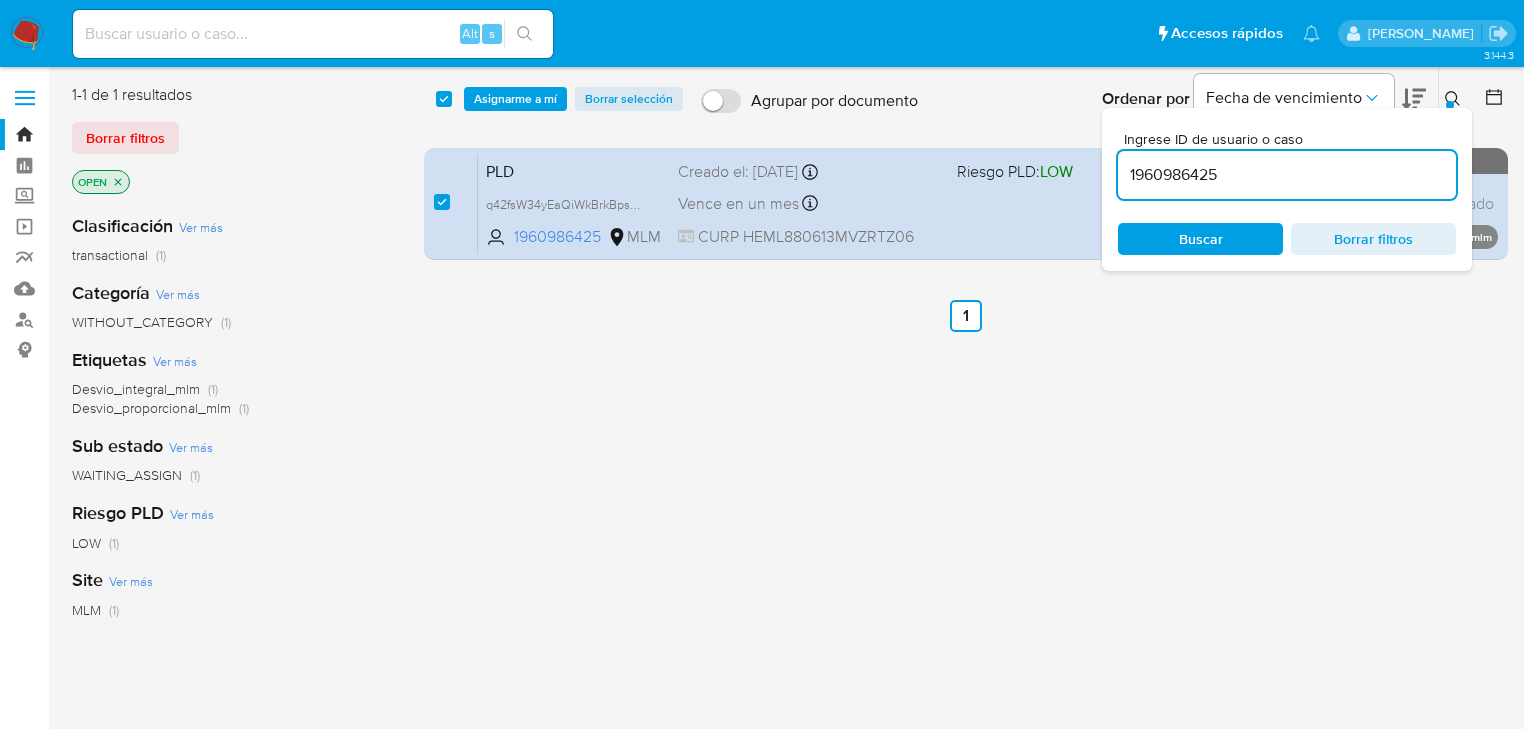 drag, startPoint x: 1255, startPoint y: 182, endPoint x: 852, endPoint y: 146, distance: 404.60474 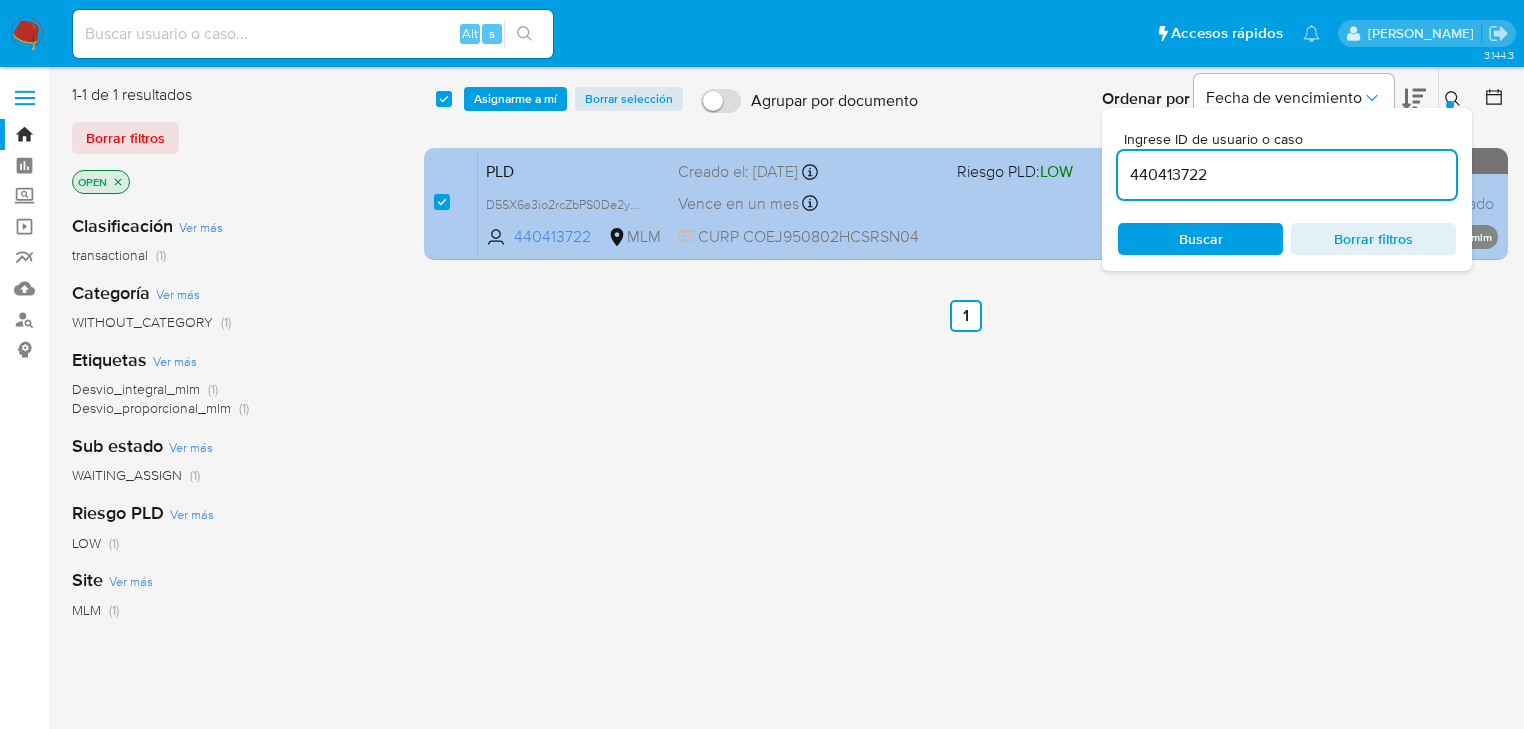 drag, startPoint x: 1264, startPoint y: 172, endPoint x: 940, endPoint y: 164, distance: 324.09875 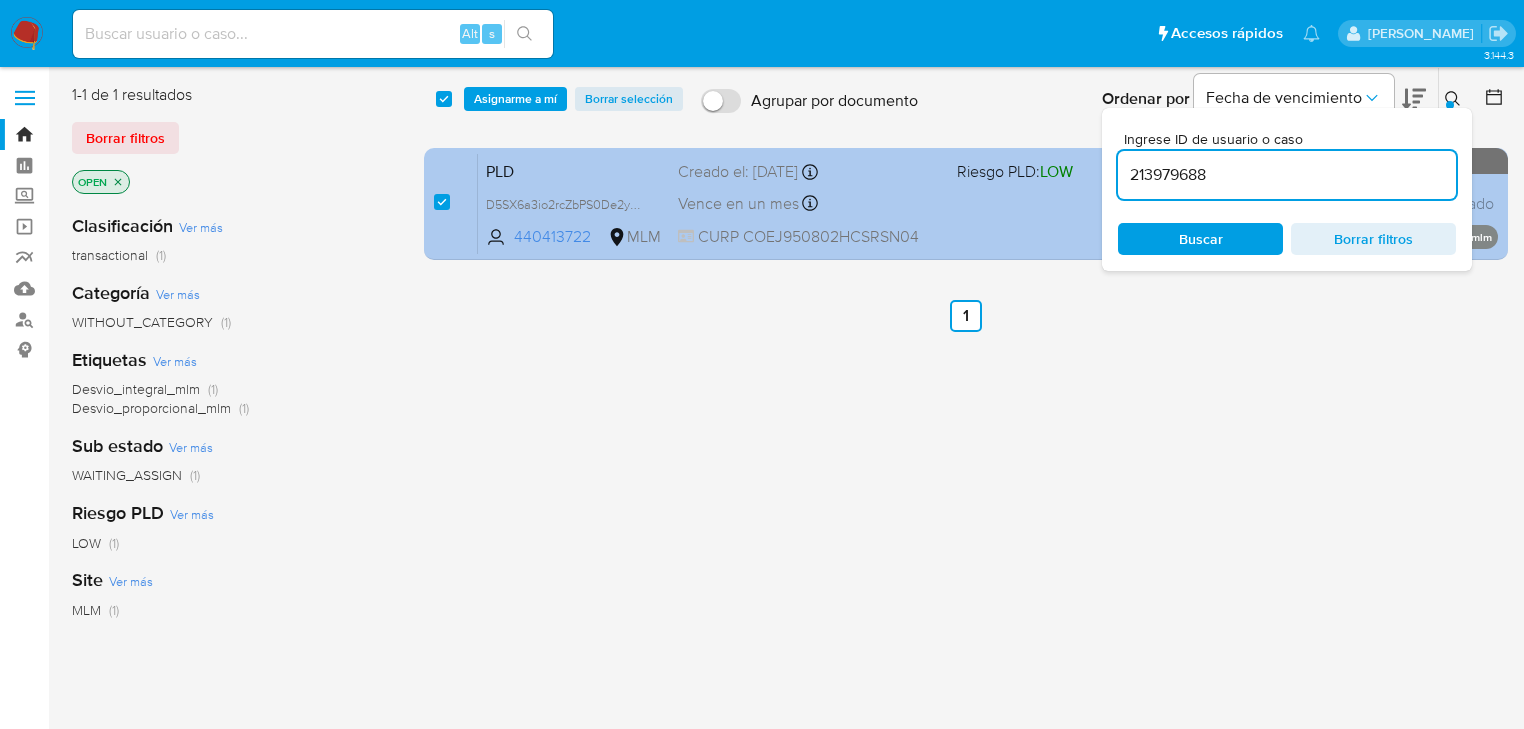 type on "213979688" 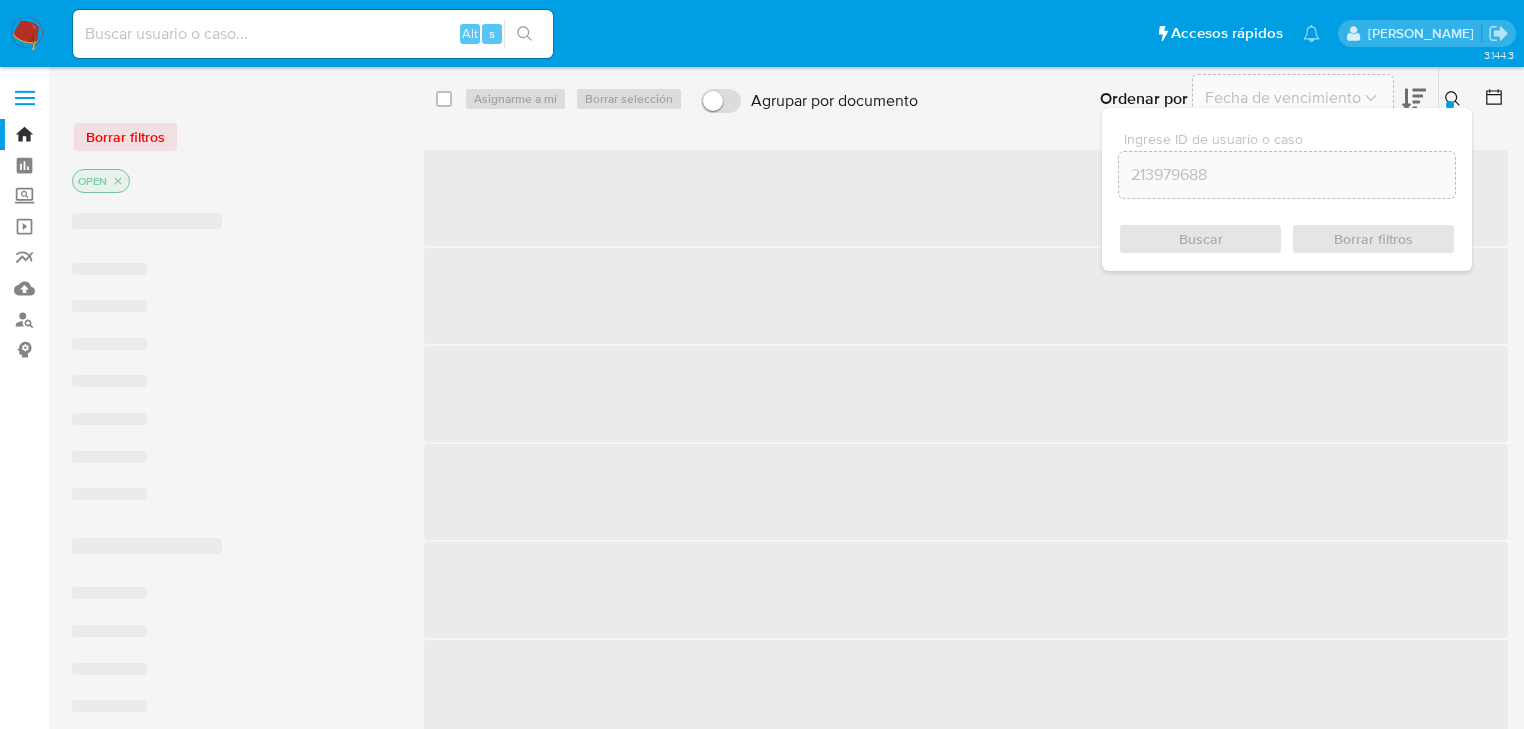 checkbox on "false" 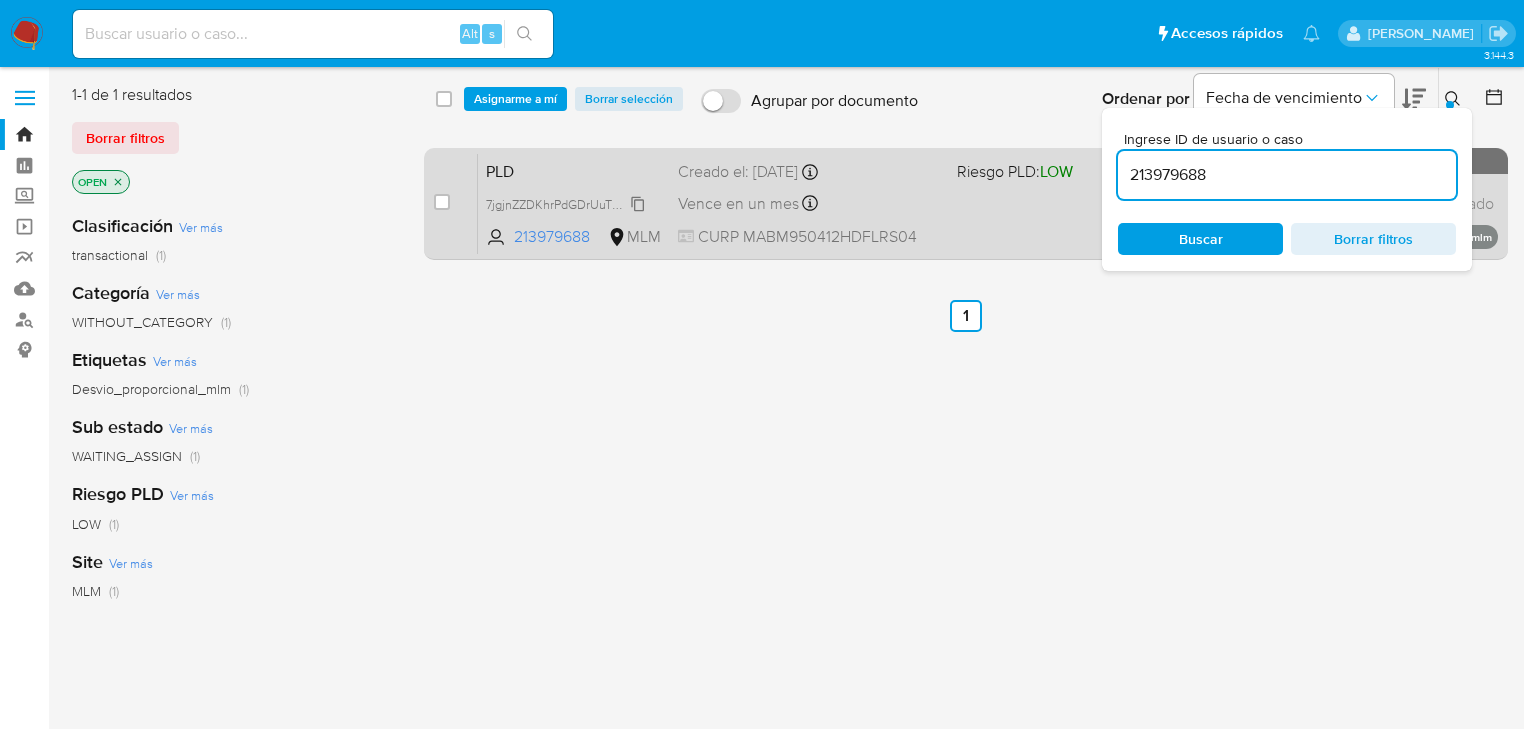 drag, startPoint x: 640, startPoint y: 204, endPoint x: 495, endPoint y: 212, distance: 145.22052 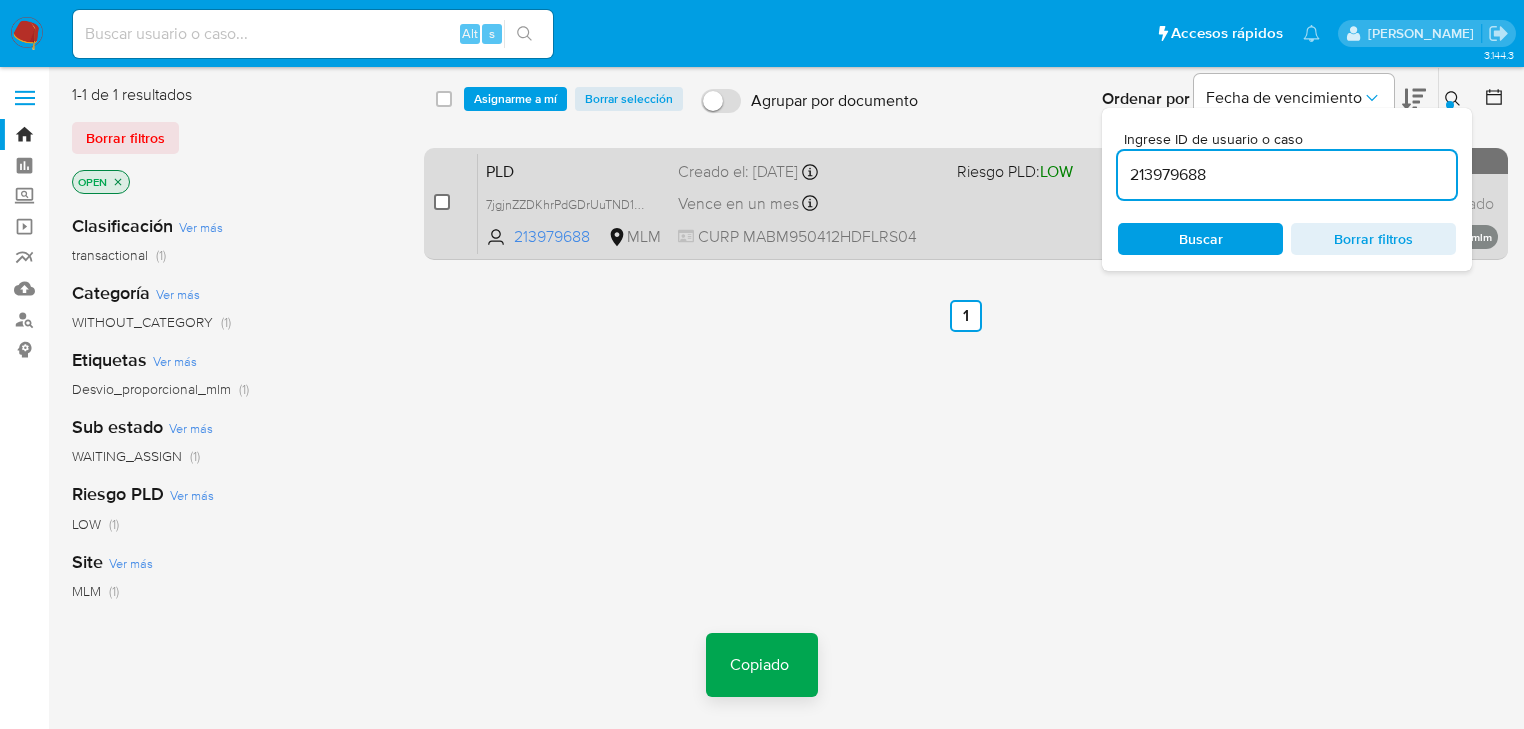 click at bounding box center [442, 202] 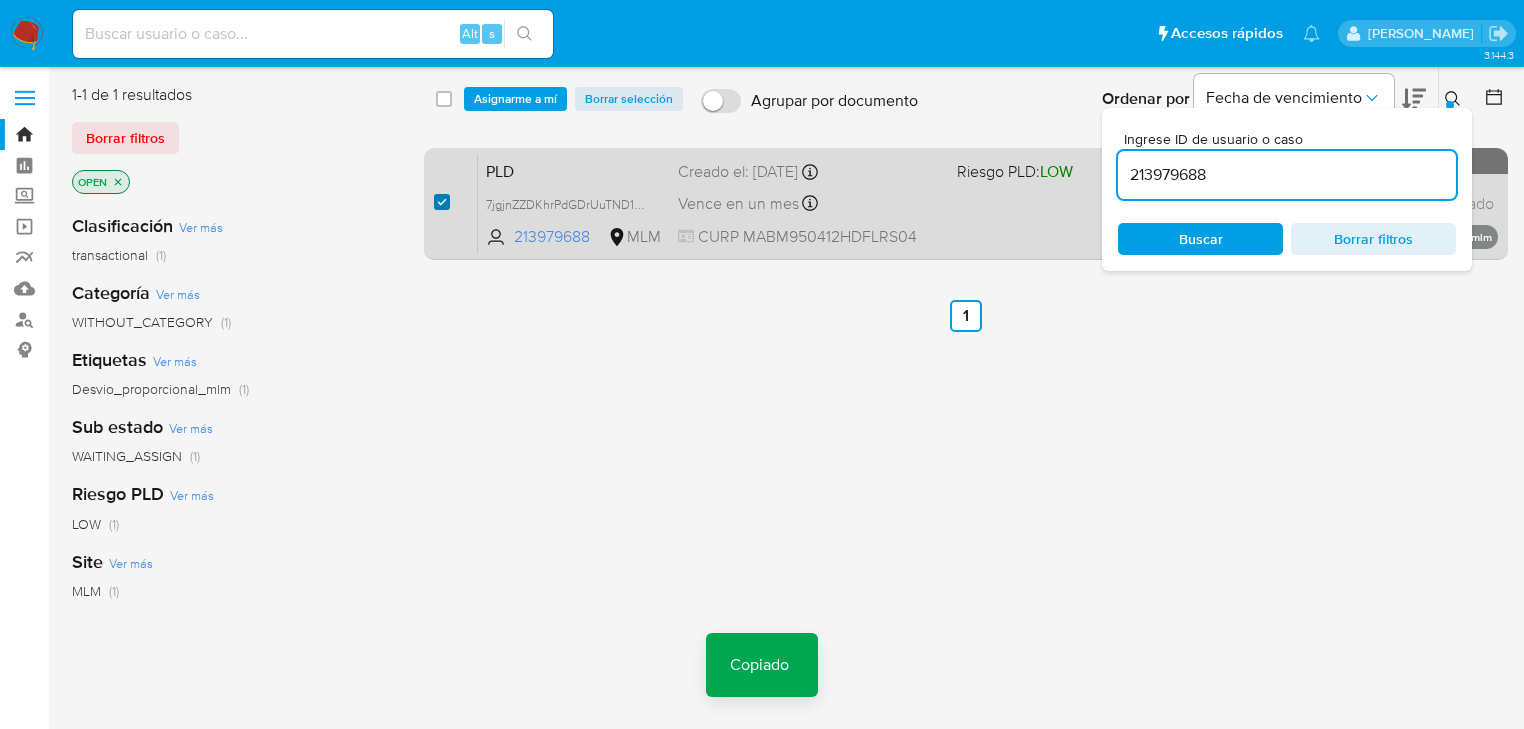 checkbox on "true" 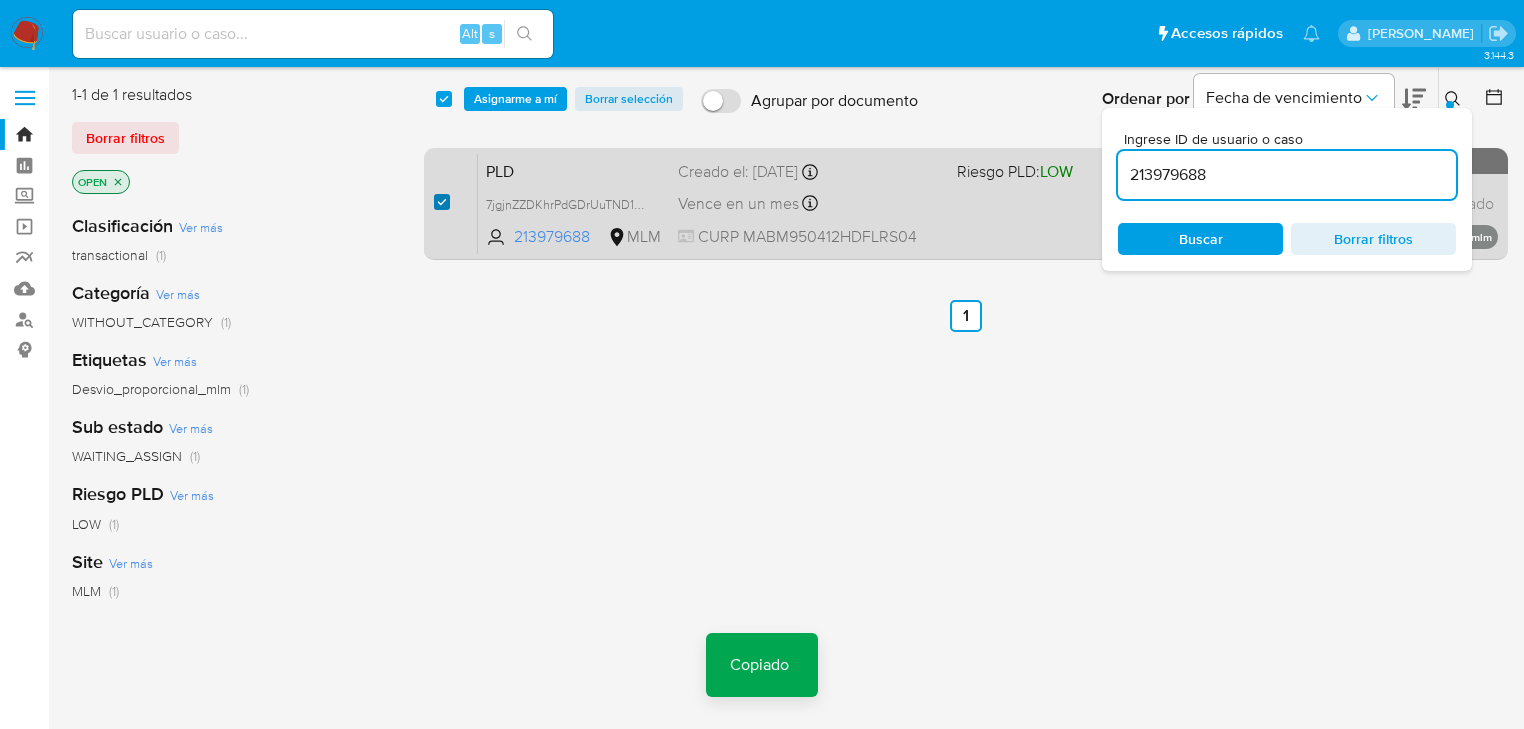 checkbox on "true" 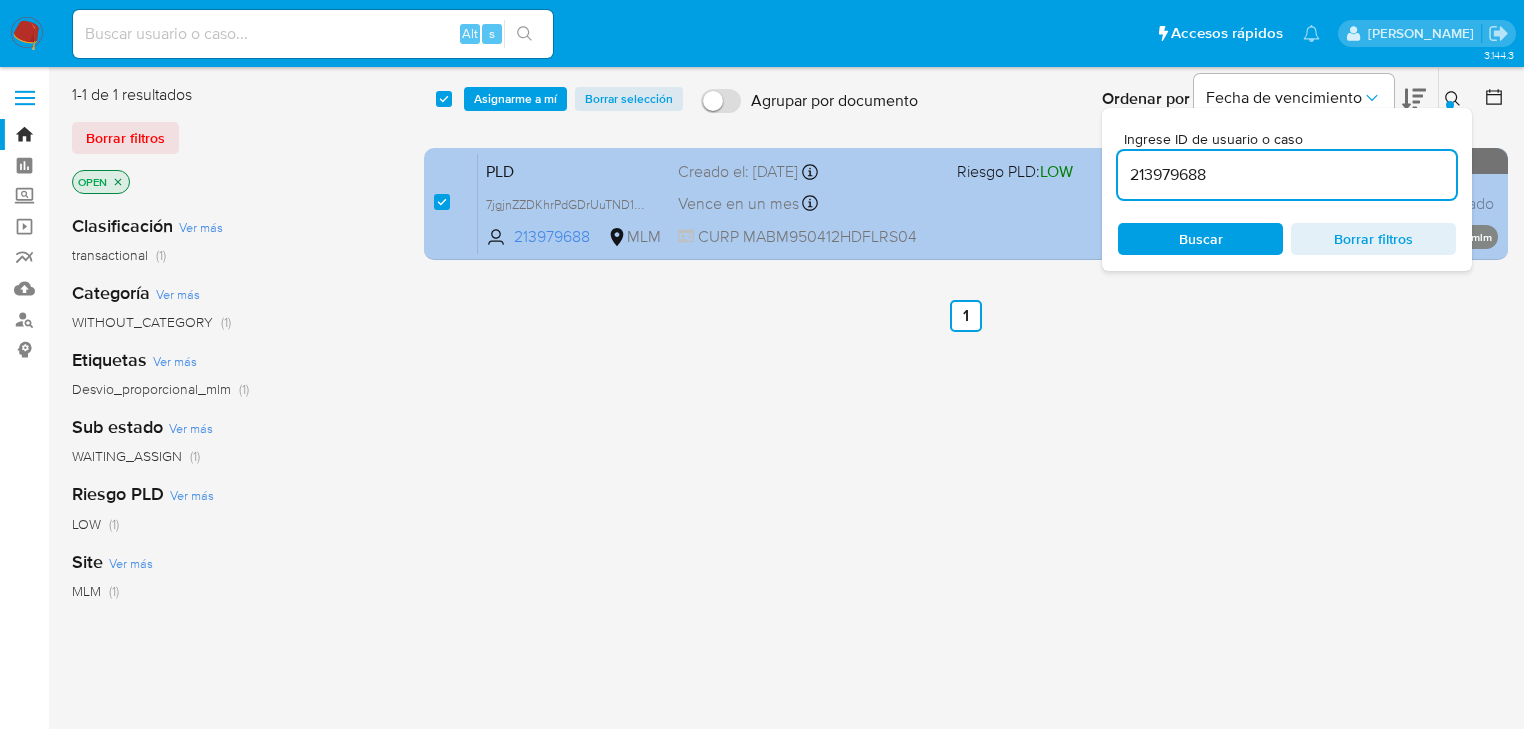 drag, startPoint x: 1156, startPoint y: 186, endPoint x: 1091, endPoint y: 186, distance: 65 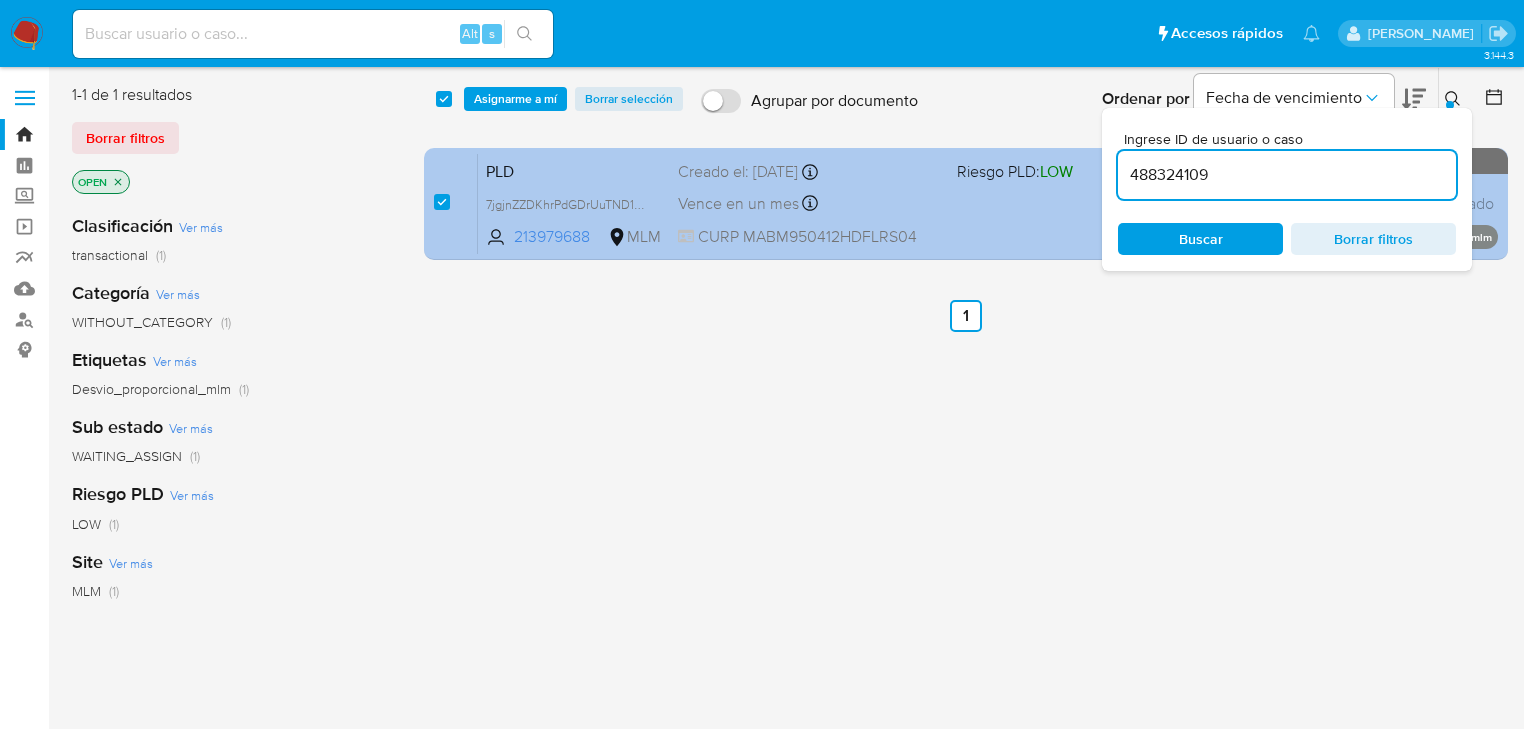 type on "488324109" 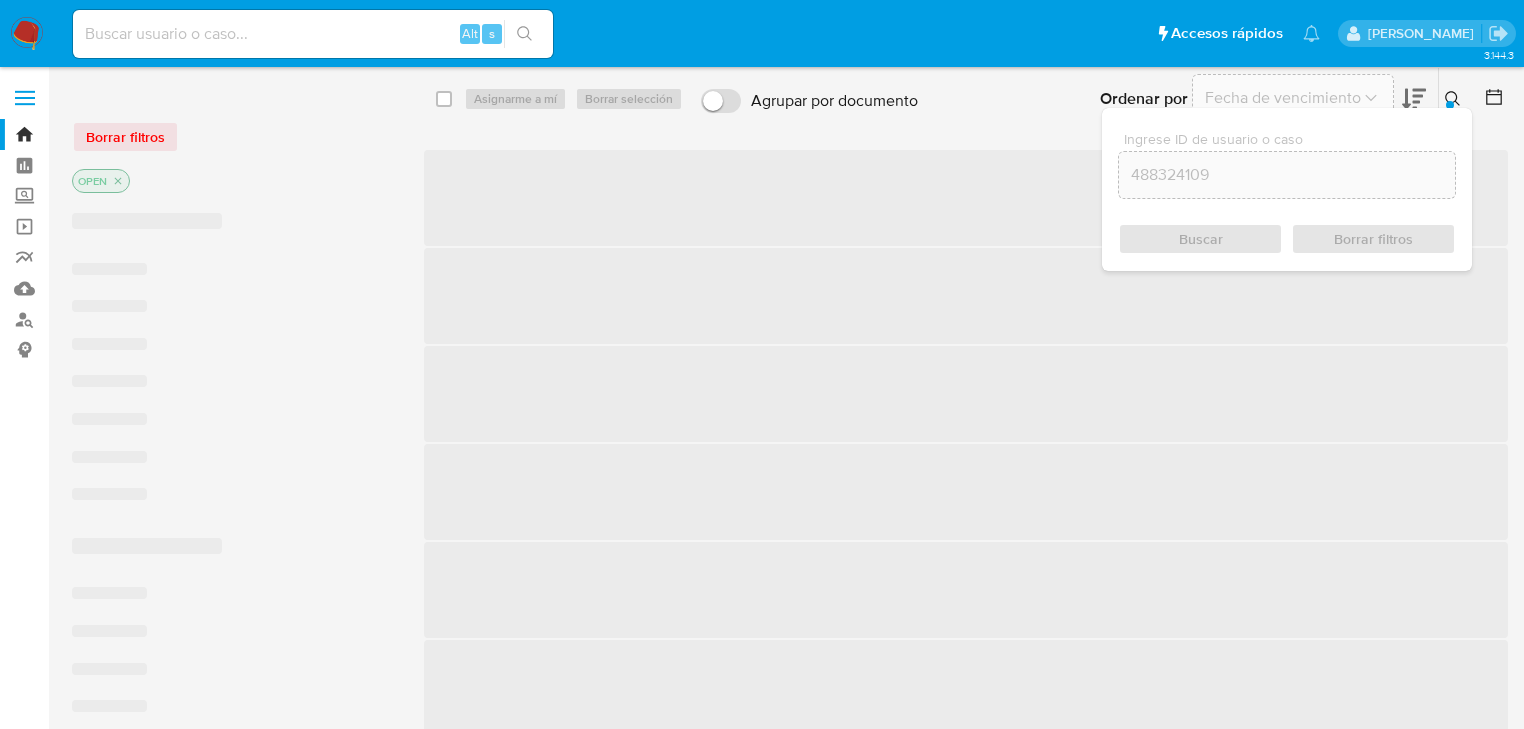 checkbox on "false" 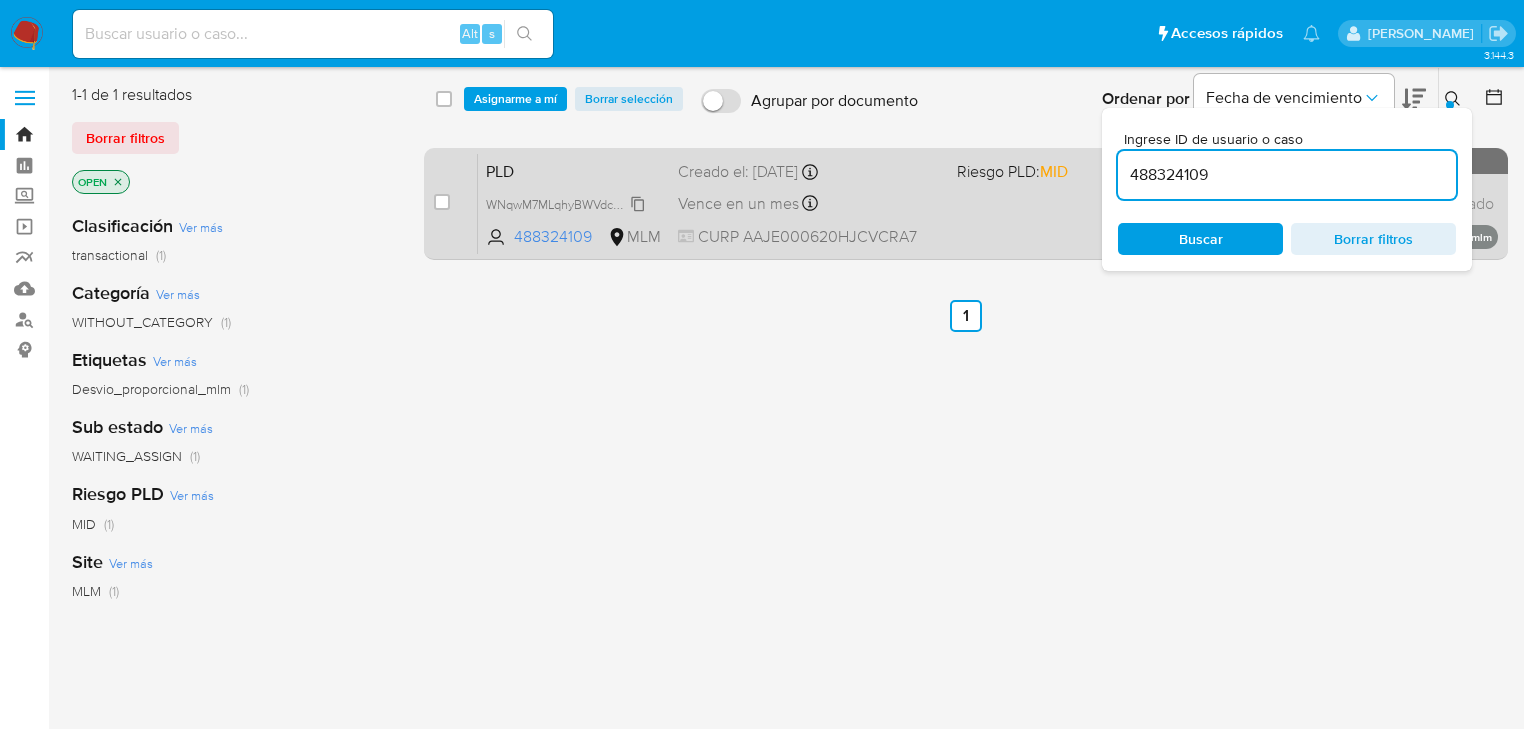 click on "WNqwM7MLqhyBWVdc4EWlndBt" at bounding box center (576, 203) 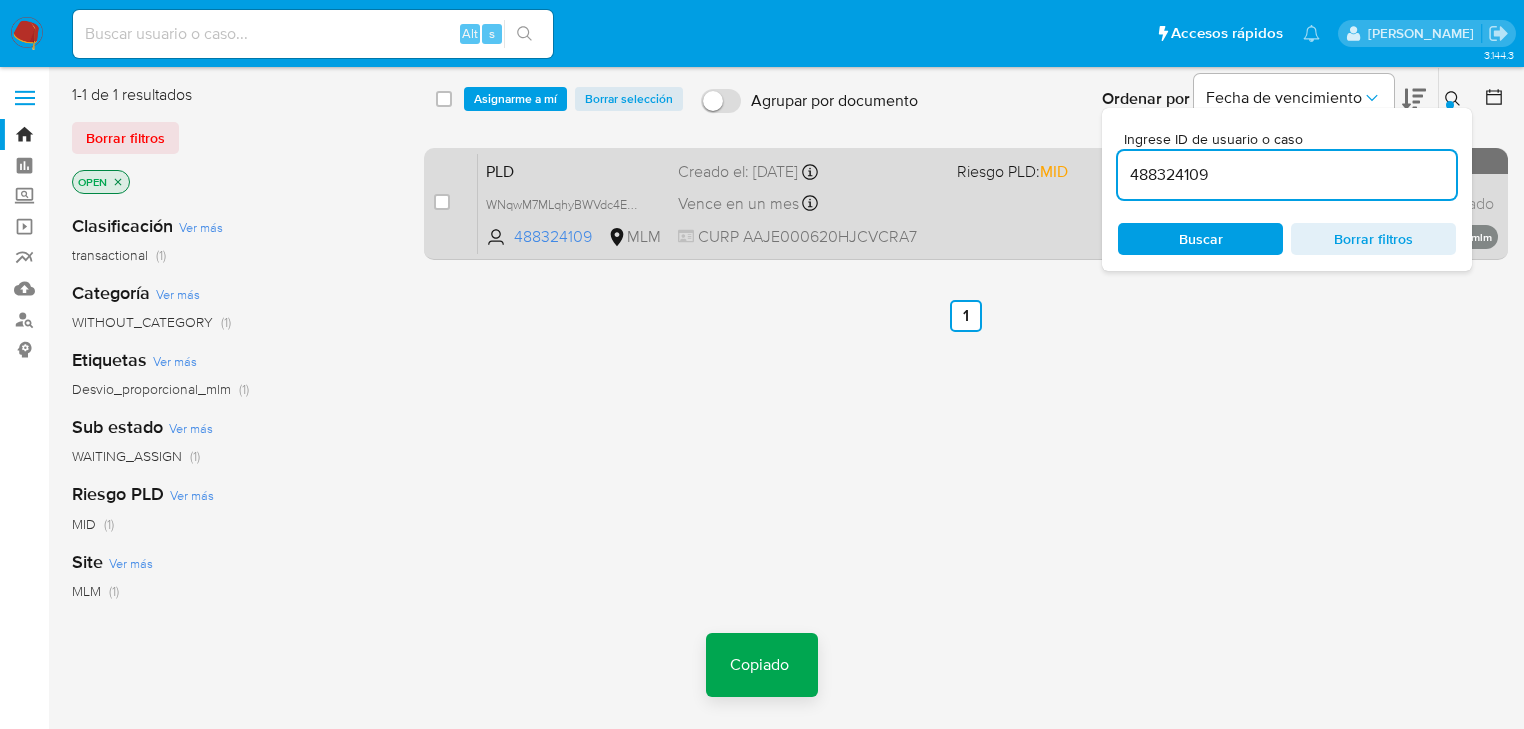 drag, startPoint x: 444, startPoint y: 198, endPoint x: 449, endPoint y: 188, distance: 11.18034 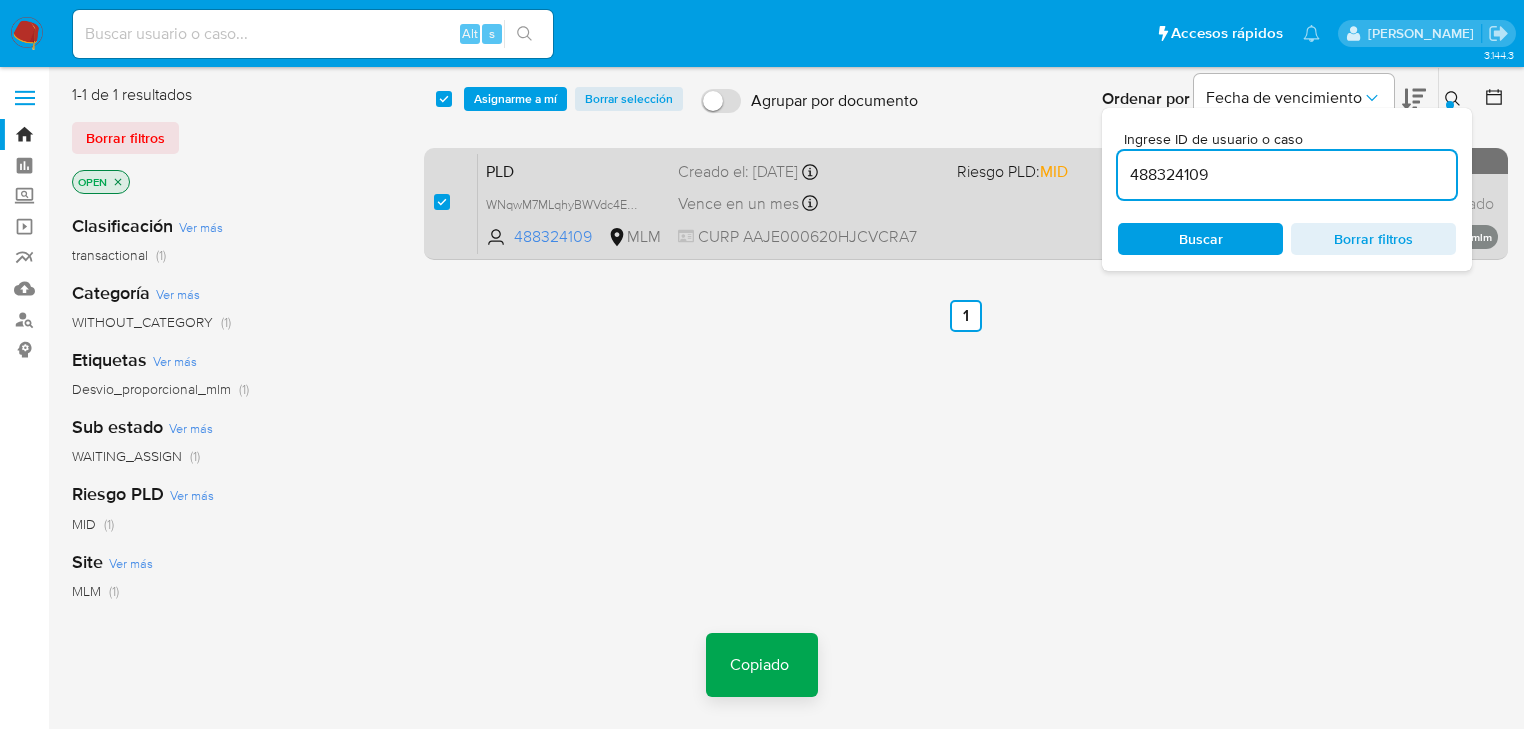 checkbox on "true" 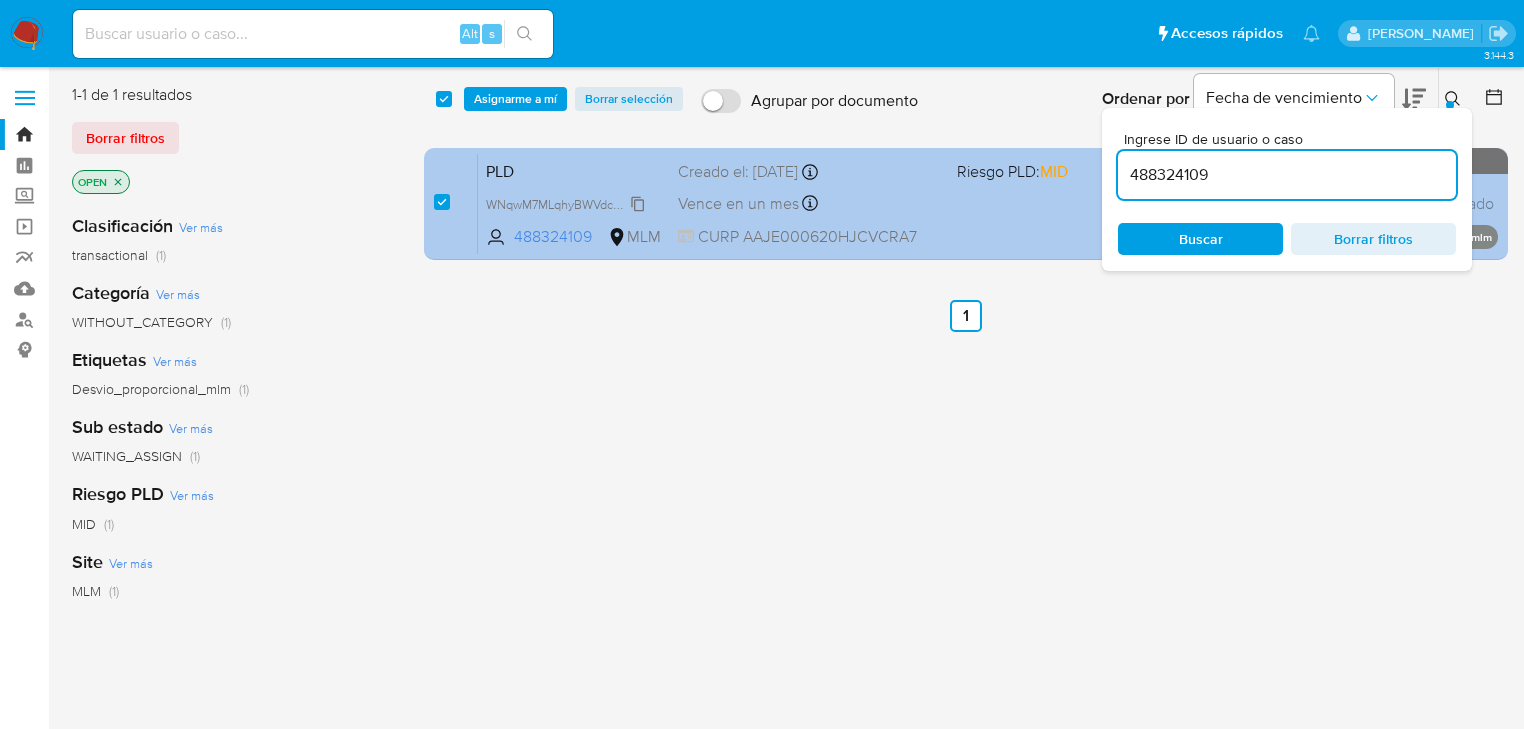 click on "WNqwM7MLqhyBWVdc4EWlndBt" at bounding box center (576, 203) 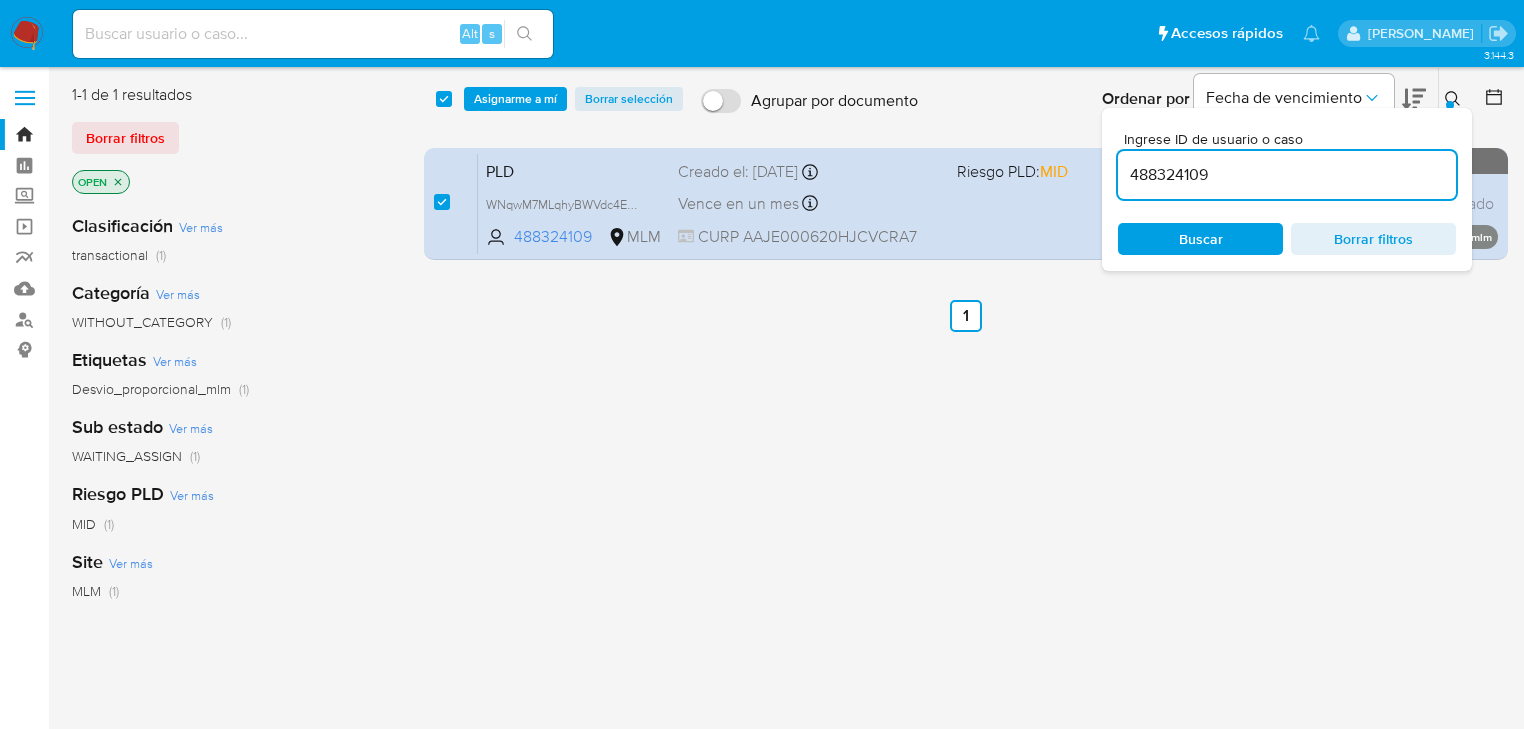 click on "select-all-cases-checkbox Asignarme a mí Borrar selección Agrupar por documento Ordenar por Fecha de vencimiento   No es posible ordenar los resultados mientras se encuentren agrupados. Ingrese ID de usuario o caso 488324109 Buscar Borrar filtros case-item-checkbox   No es posible asignar el caso PLD WNqwM7MLqhyBWVdc4EWlndBt 488324109 MLM Riesgo PLD:  MID Creado el: 12/06/2025   Creado el: 12/06/2025 02:08:20 Vence en un mes   Vence el 11/08/2025 02:08:21 CURP   AAJE000620HJCVCRA7 Sin analista asignado   Asignado el: - Desvio_proporcional_mlm OPEN - WAITING_ASSIGN" at bounding box center (966, 176) 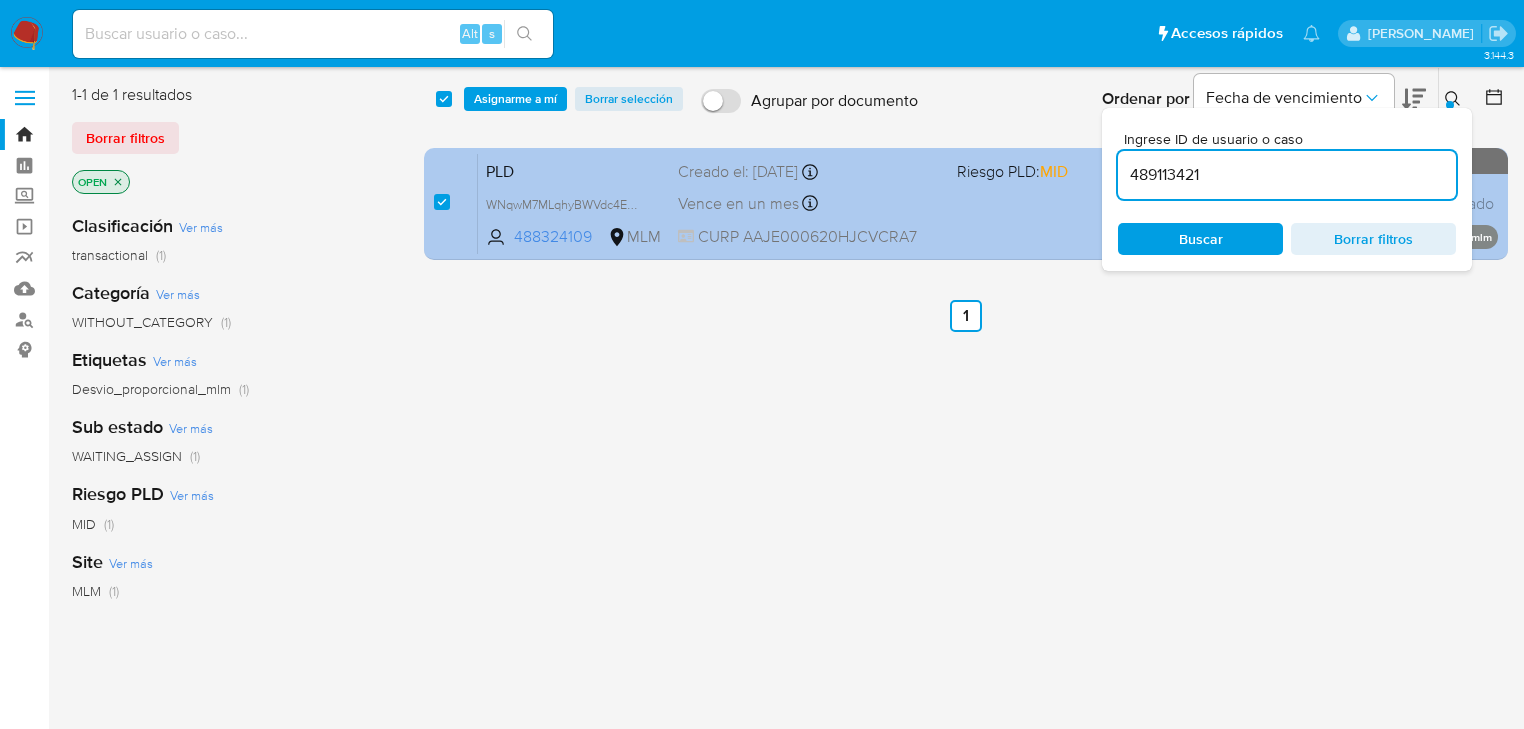 type on "489113421" 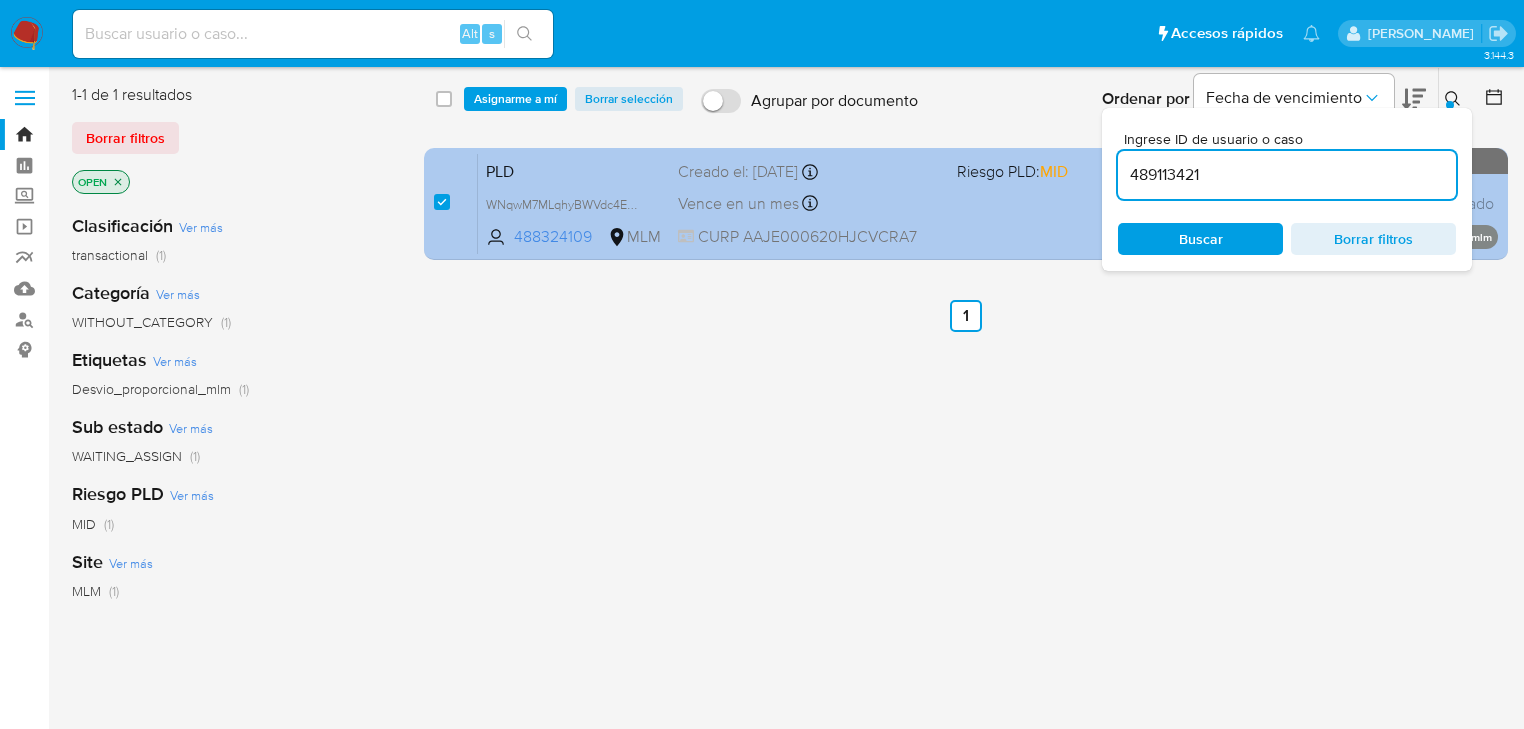 checkbox on "false" 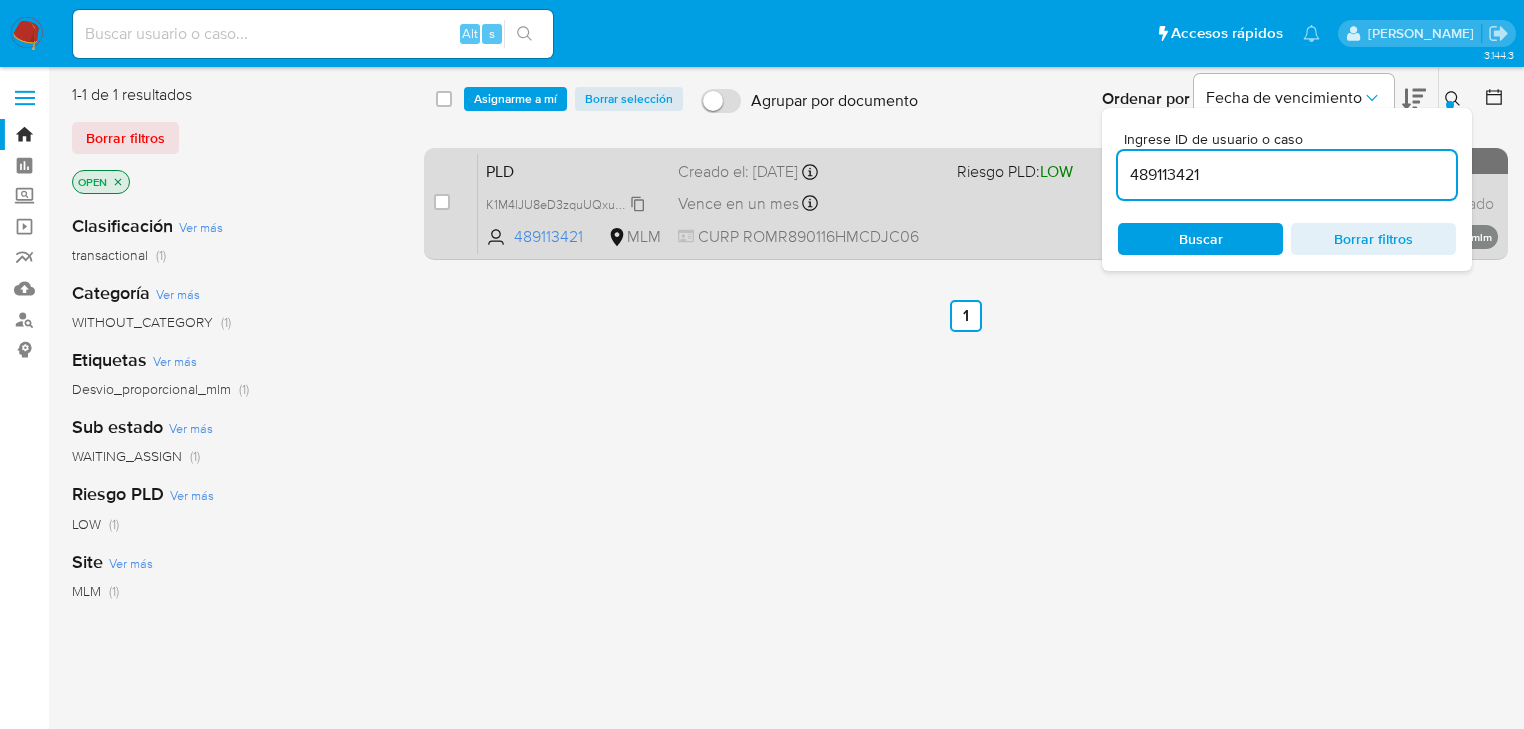 click on "K1M4lJU8eD3zquUQxuoRdJho" at bounding box center (571, 203) 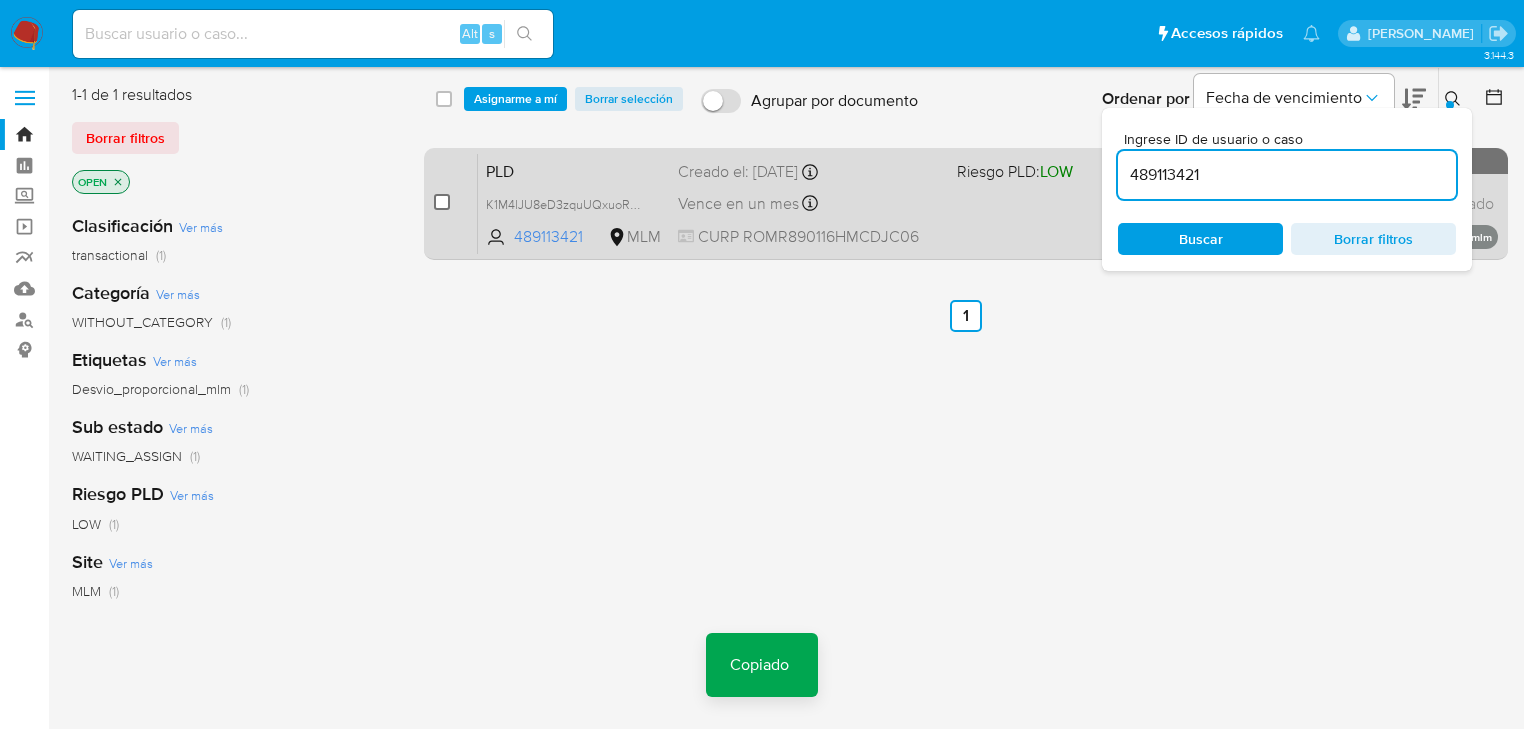 click at bounding box center (442, 202) 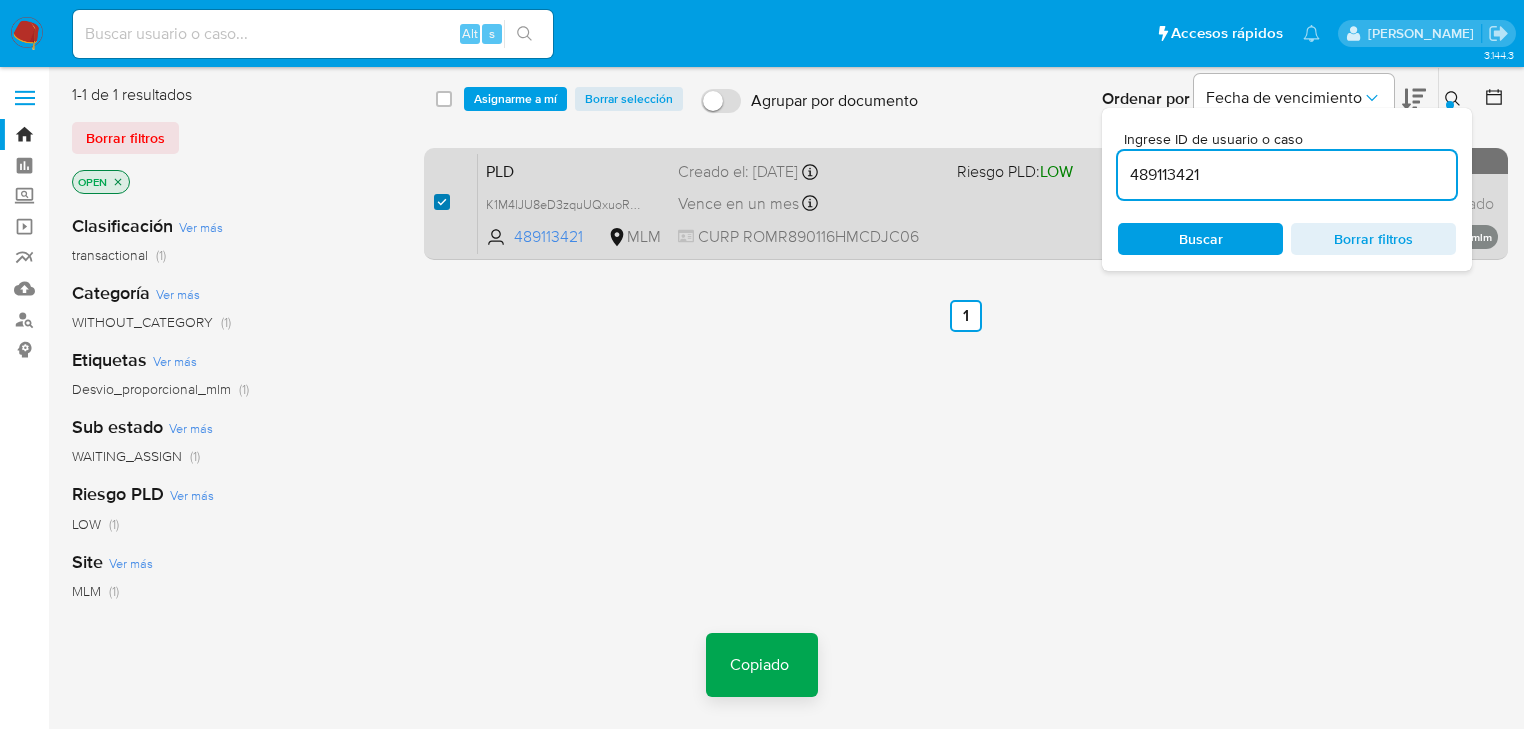 checkbox on "true" 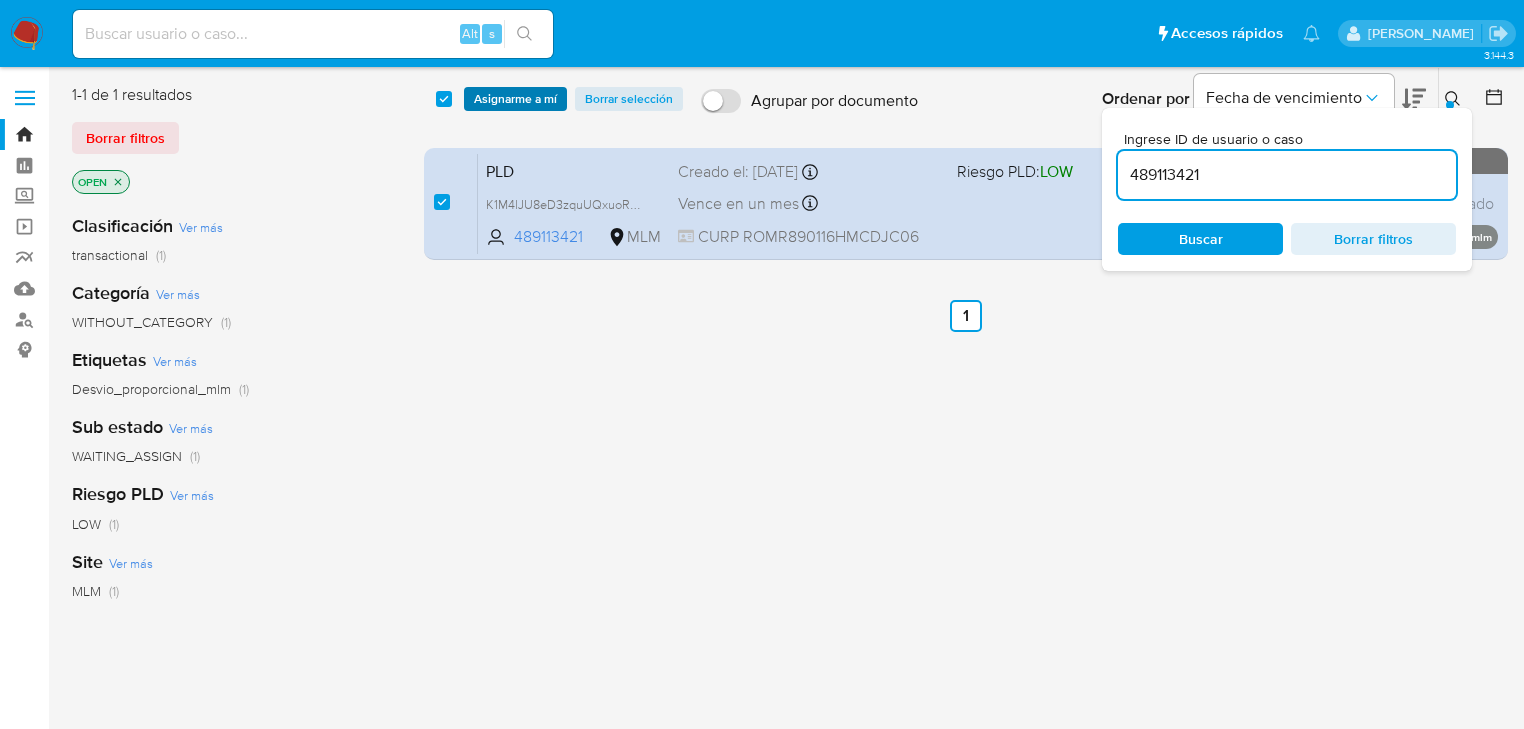 click on "Asignarme a mí" at bounding box center [515, 99] 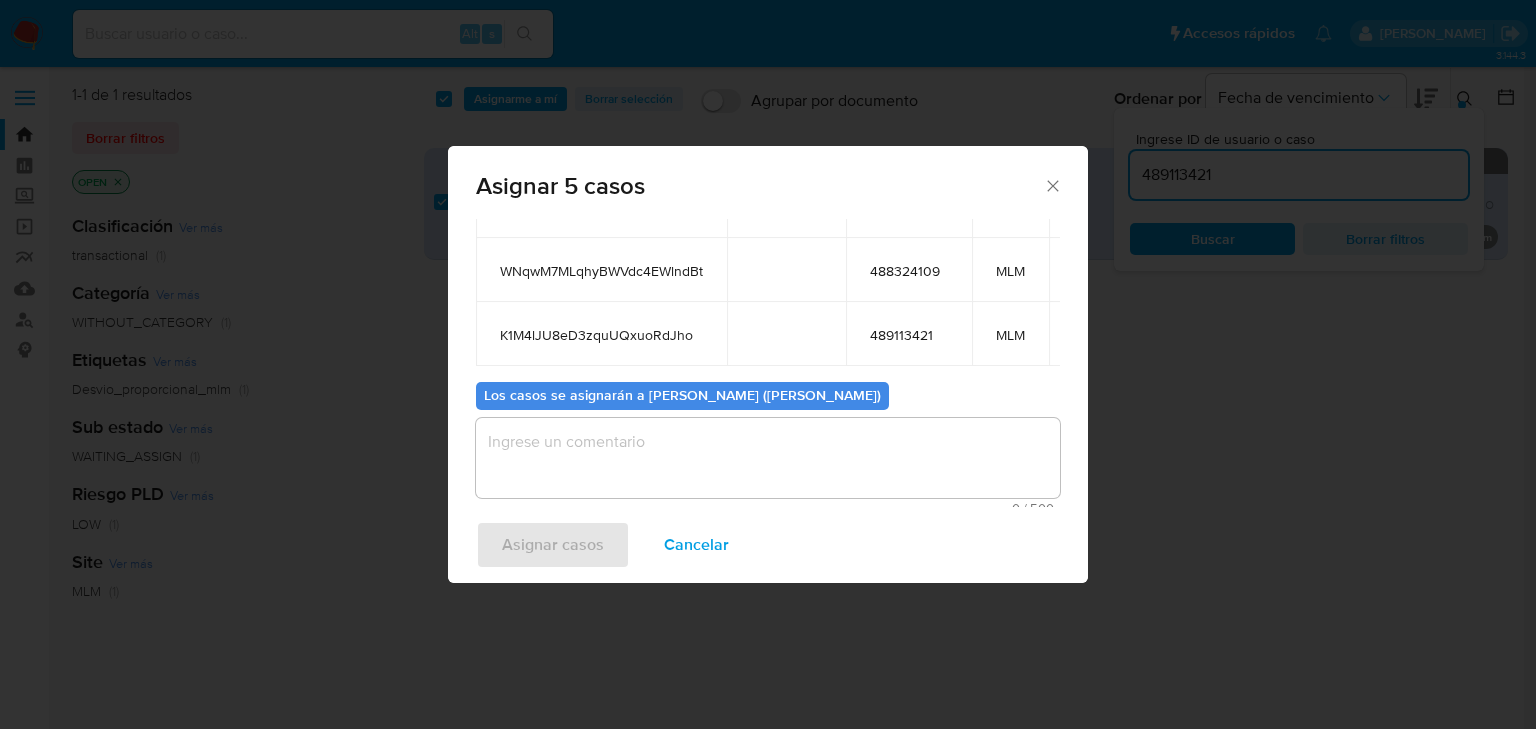 scroll, scrollTop: 313, scrollLeft: 0, axis: vertical 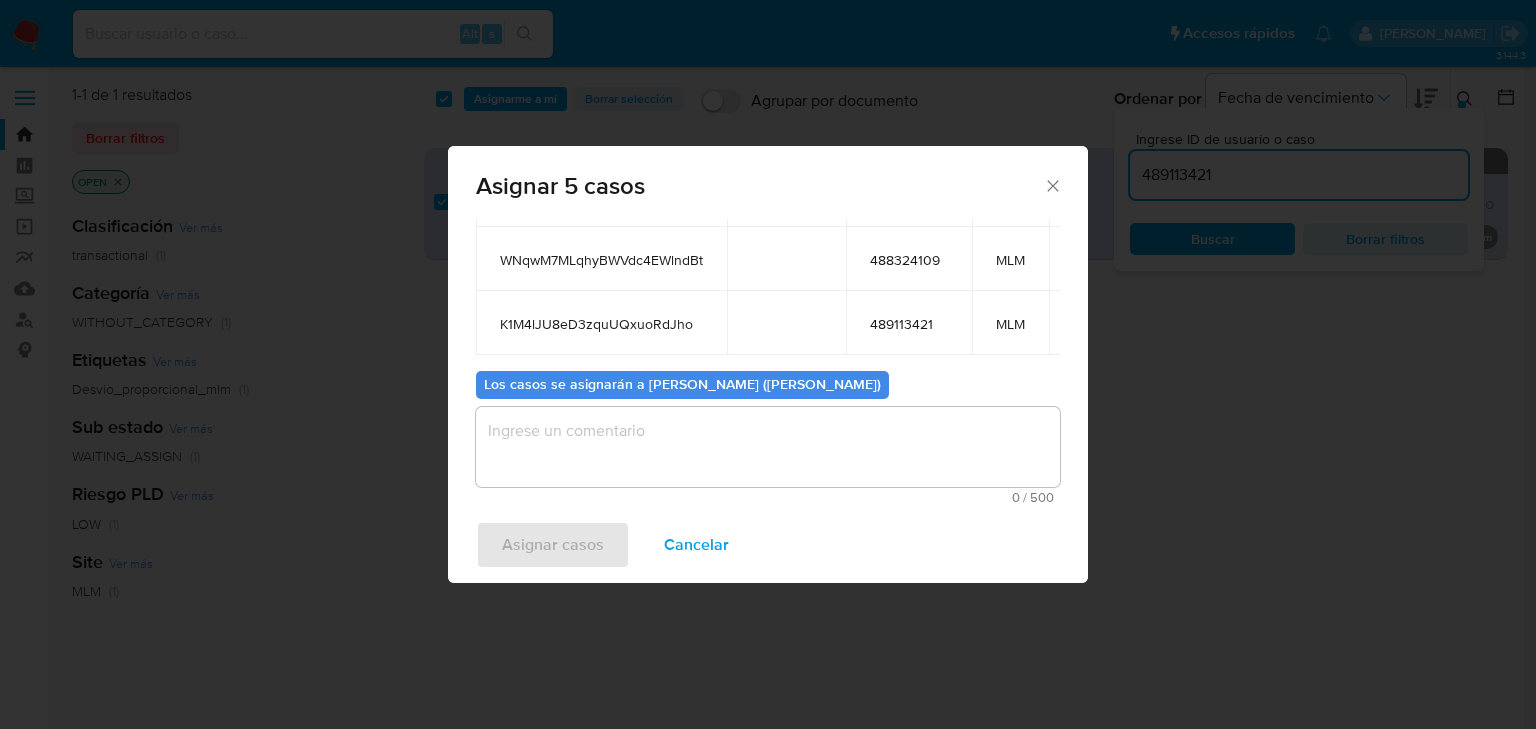 click at bounding box center [768, 447] 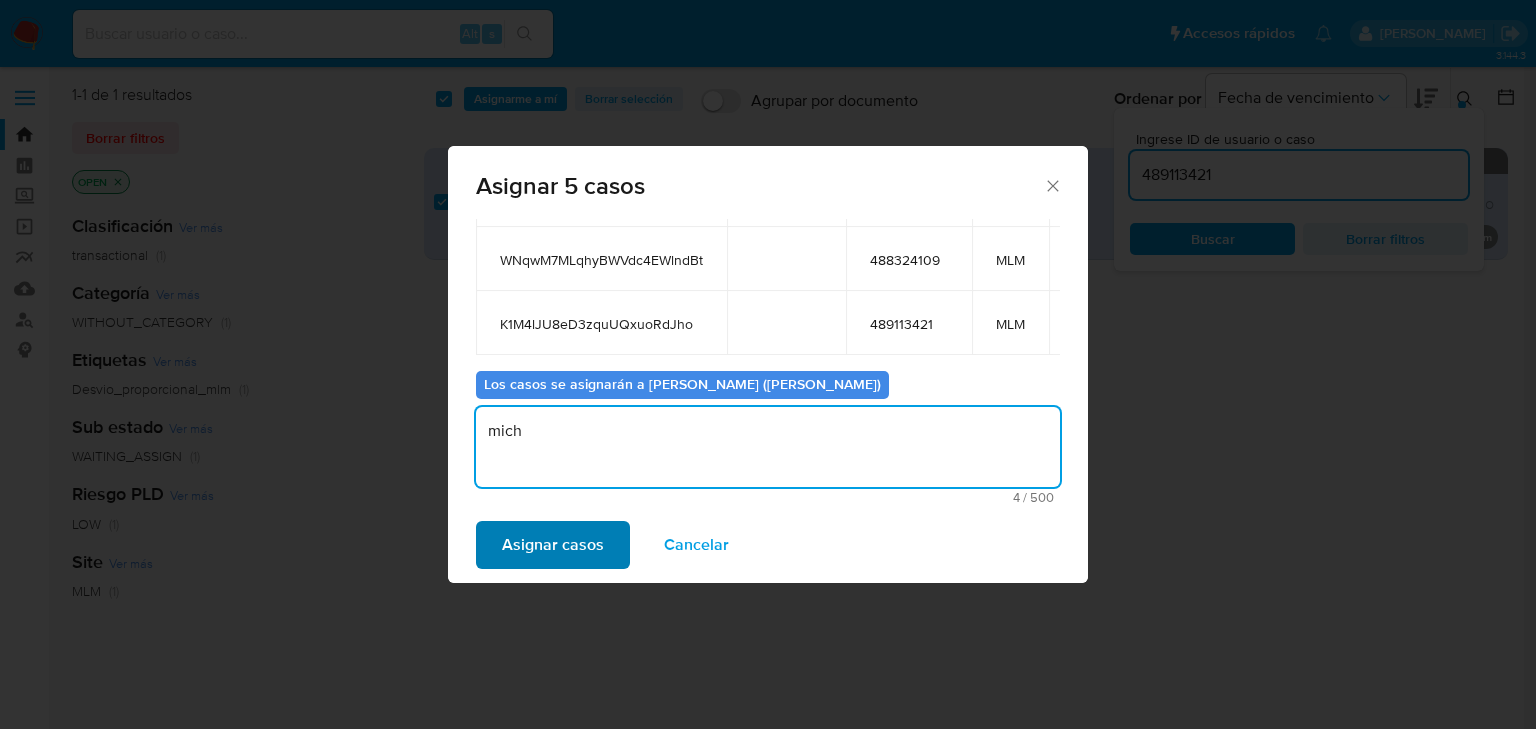 type on "mich" 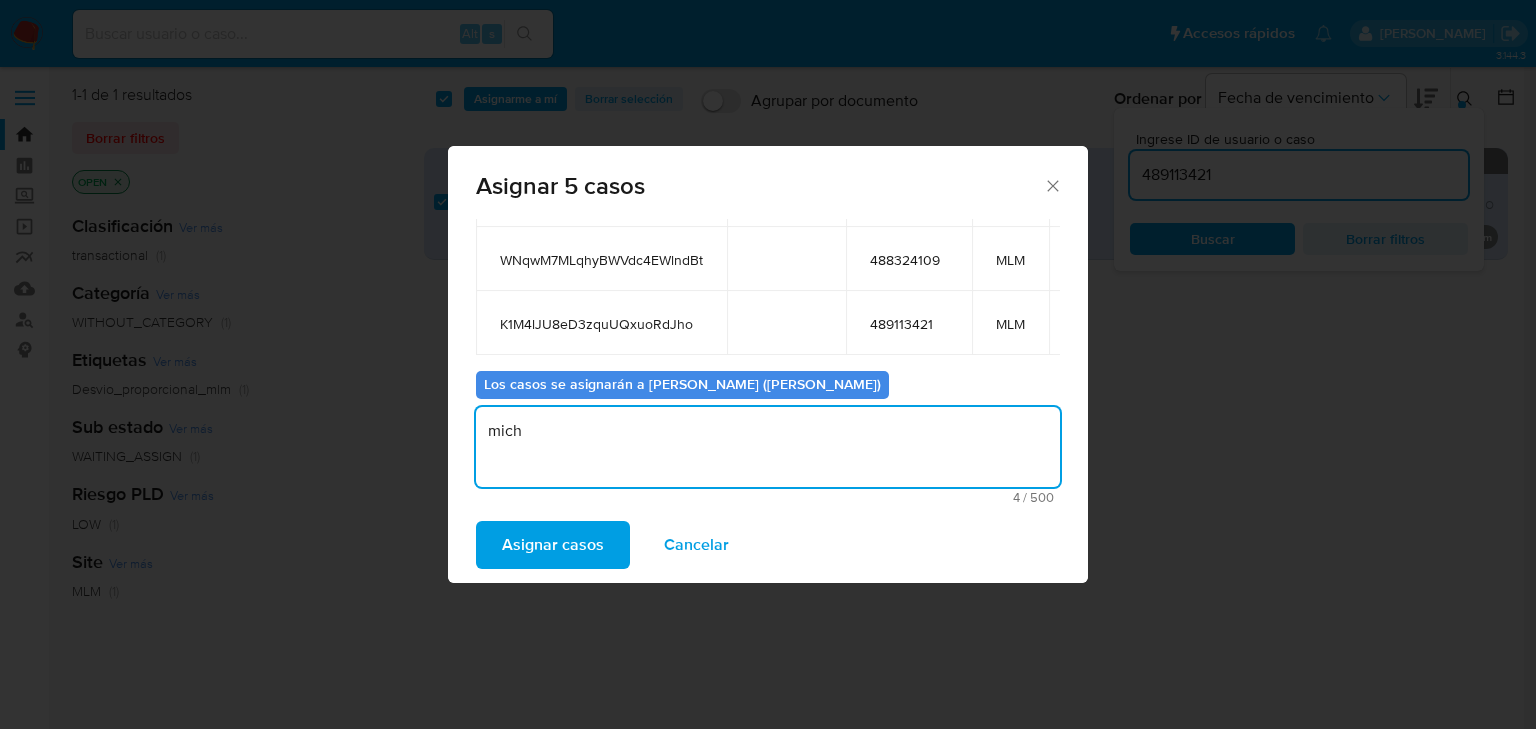 click on "Asignar casos" at bounding box center [553, 545] 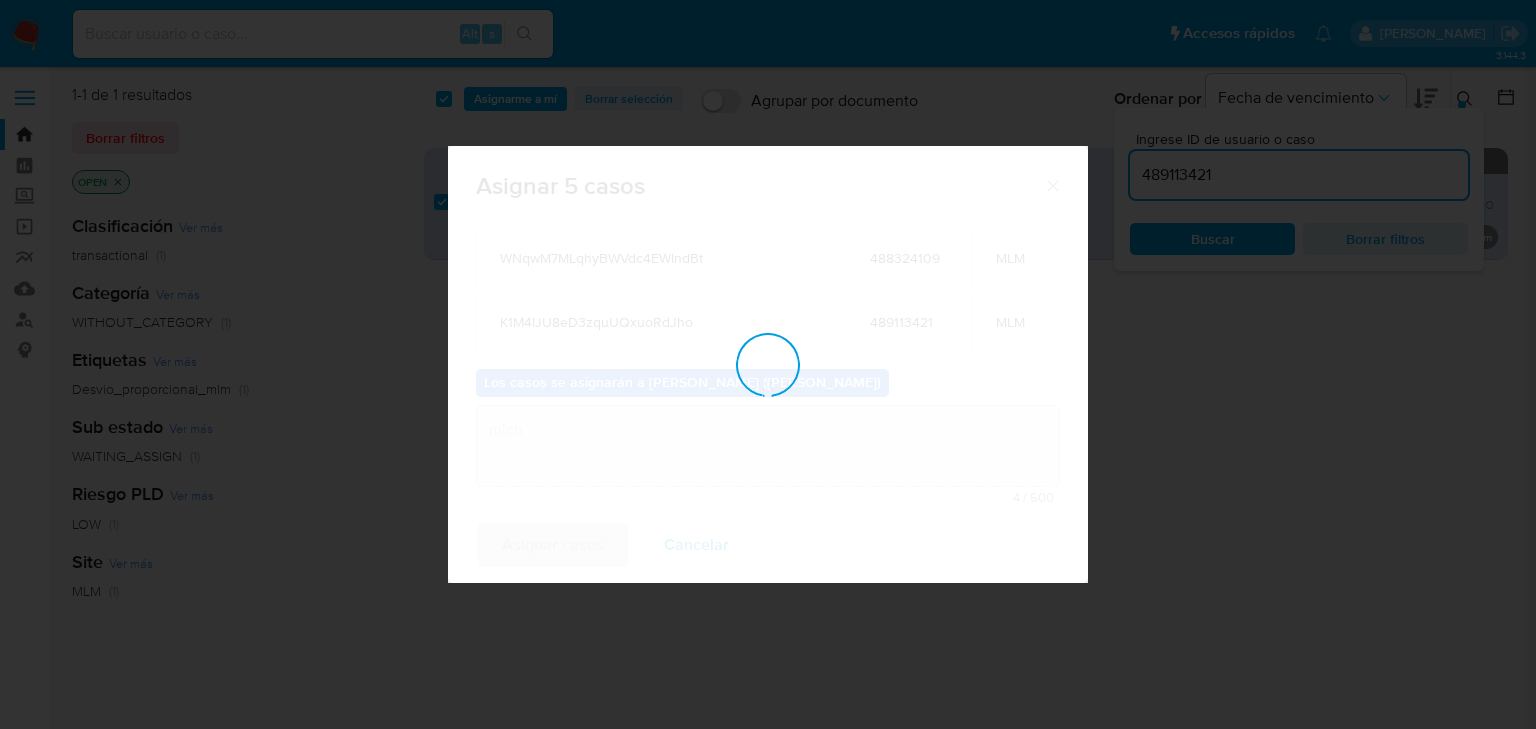 type 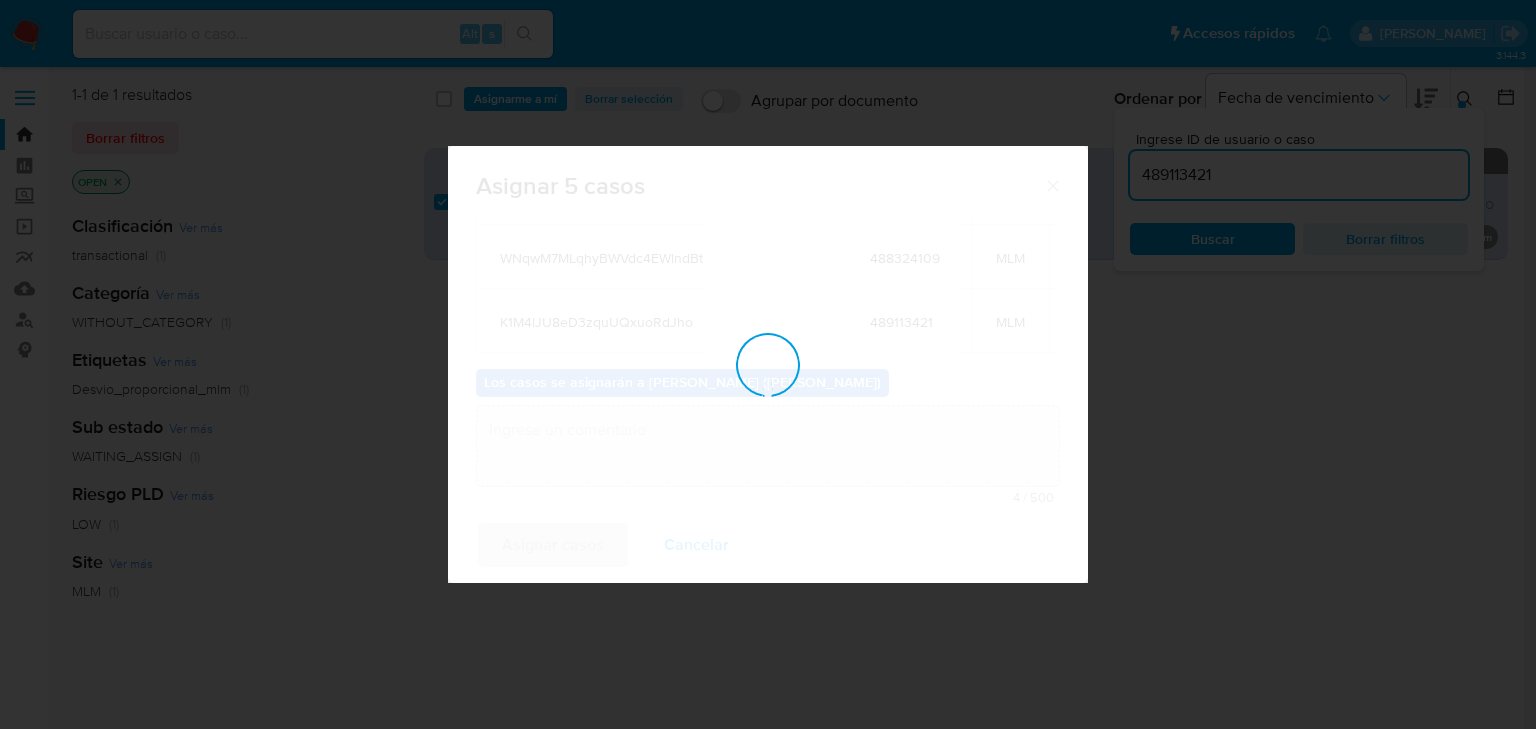 checkbox on "false" 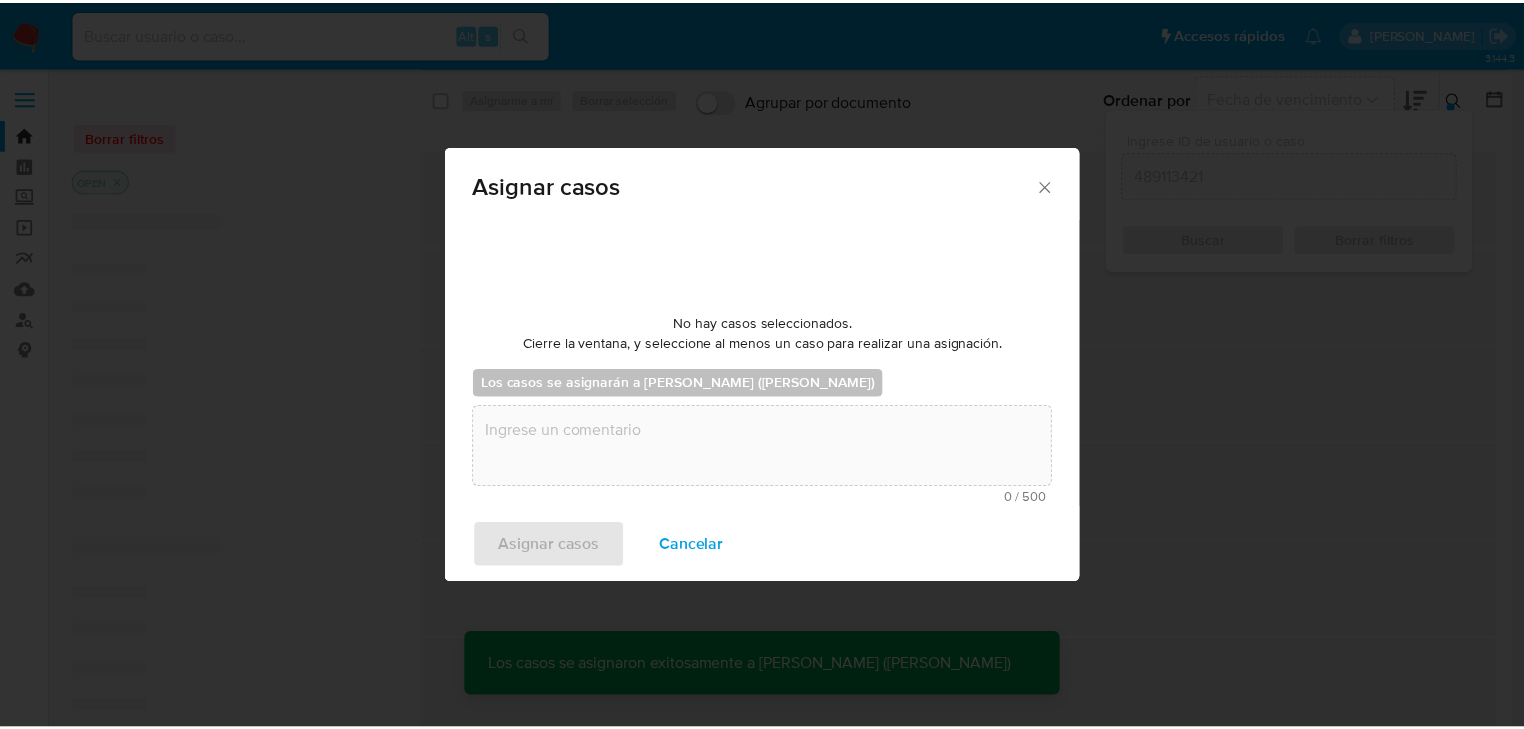 scroll, scrollTop: 120, scrollLeft: 0, axis: vertical 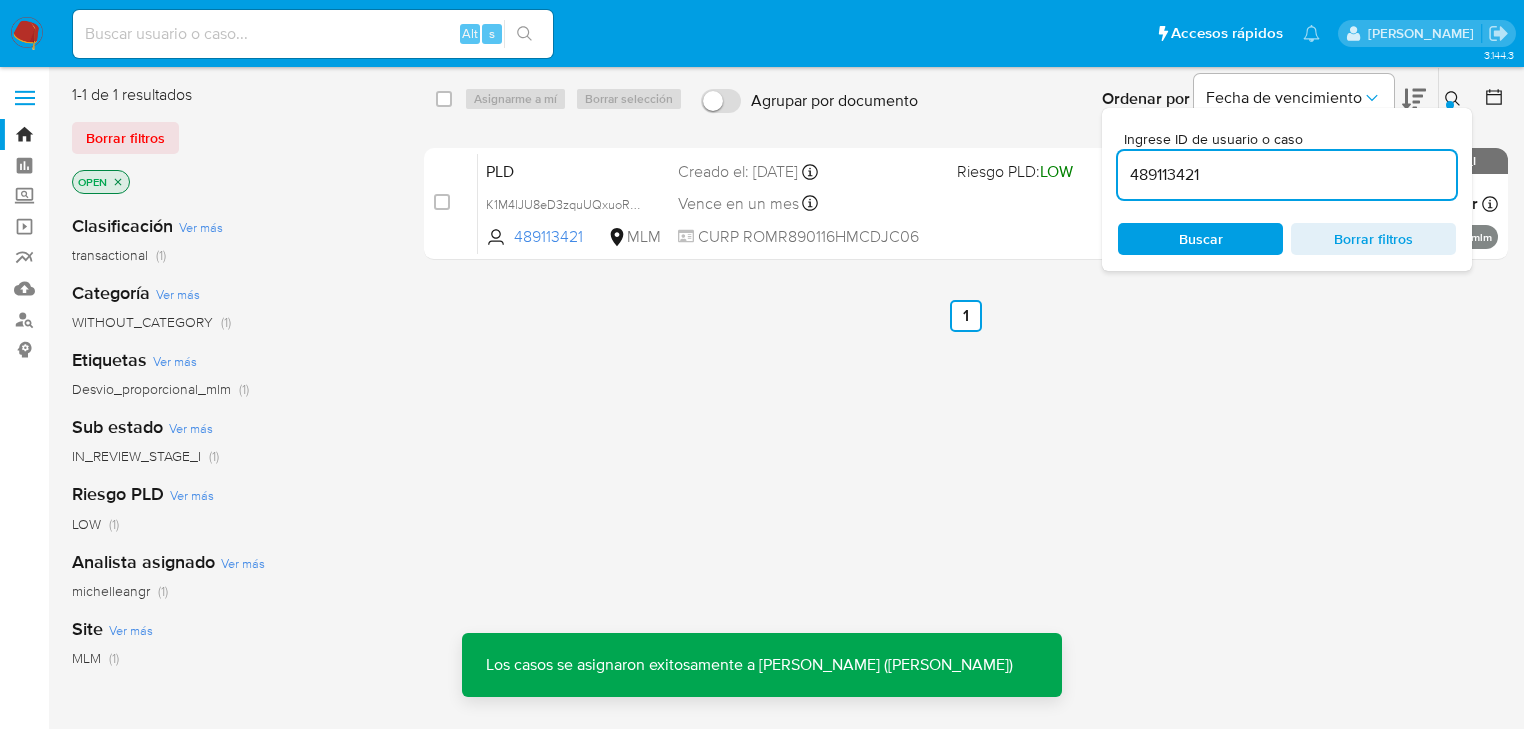 click at bounding box center (313, 34) 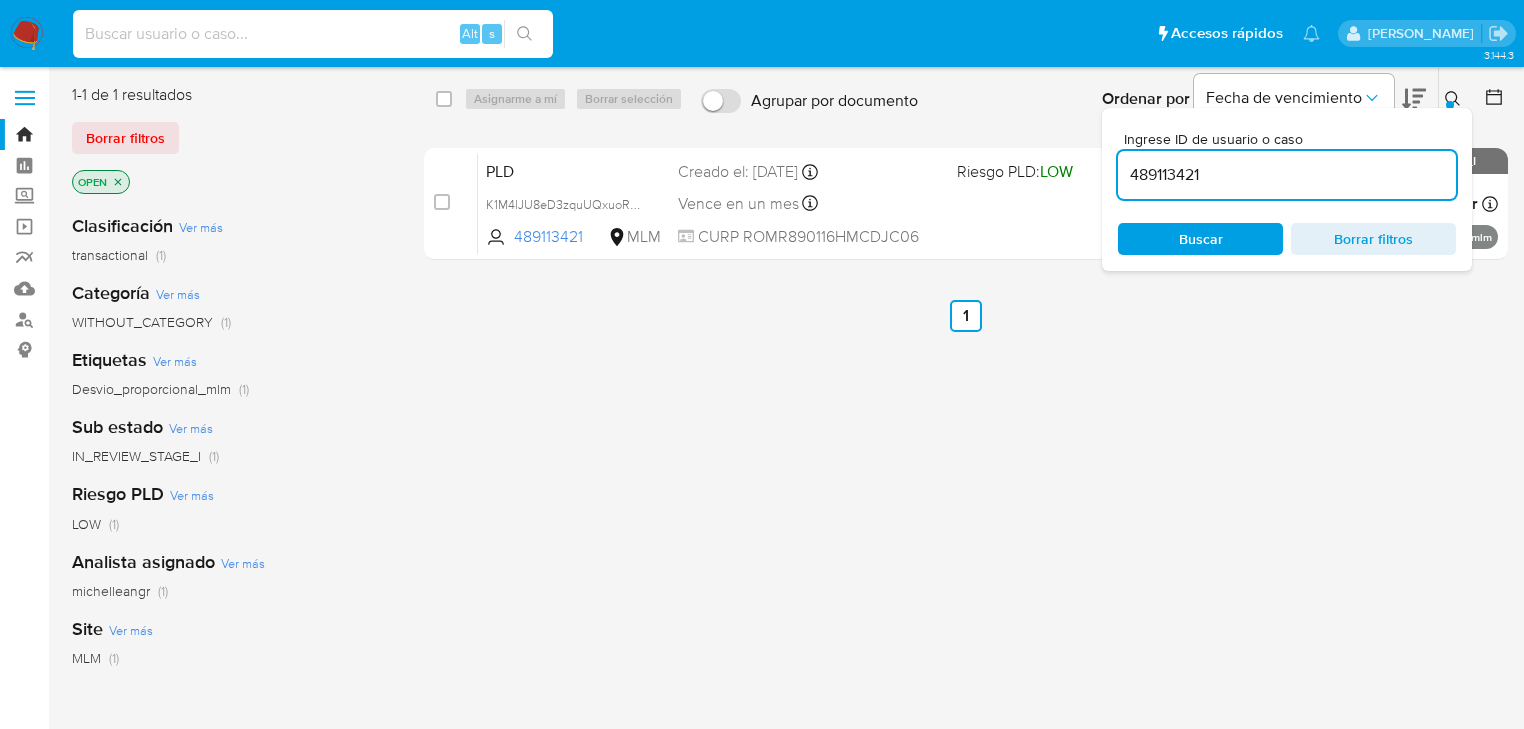click at bounding box center [313, 34] 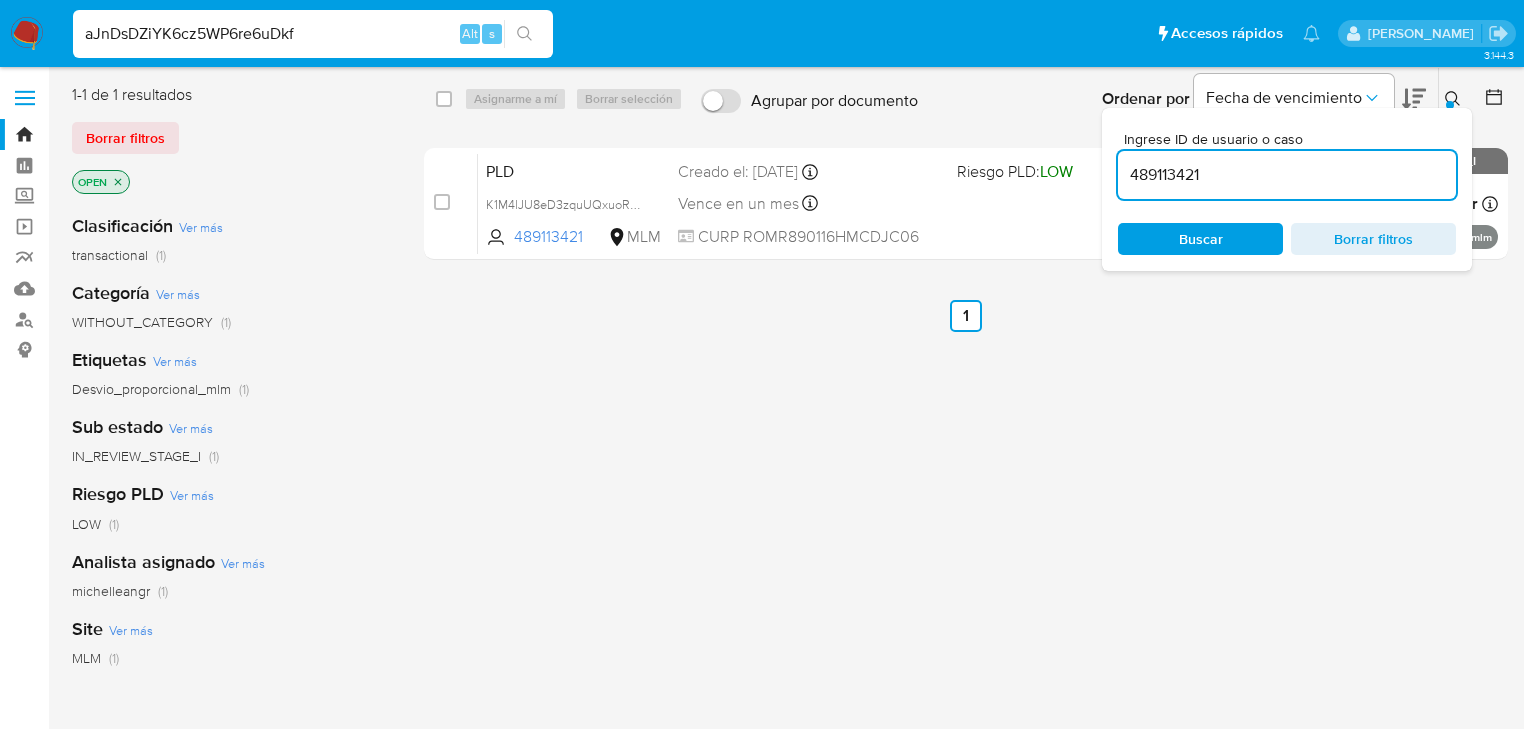 type on "aJnDsDZiYK6cz5WP6re6uDkf" 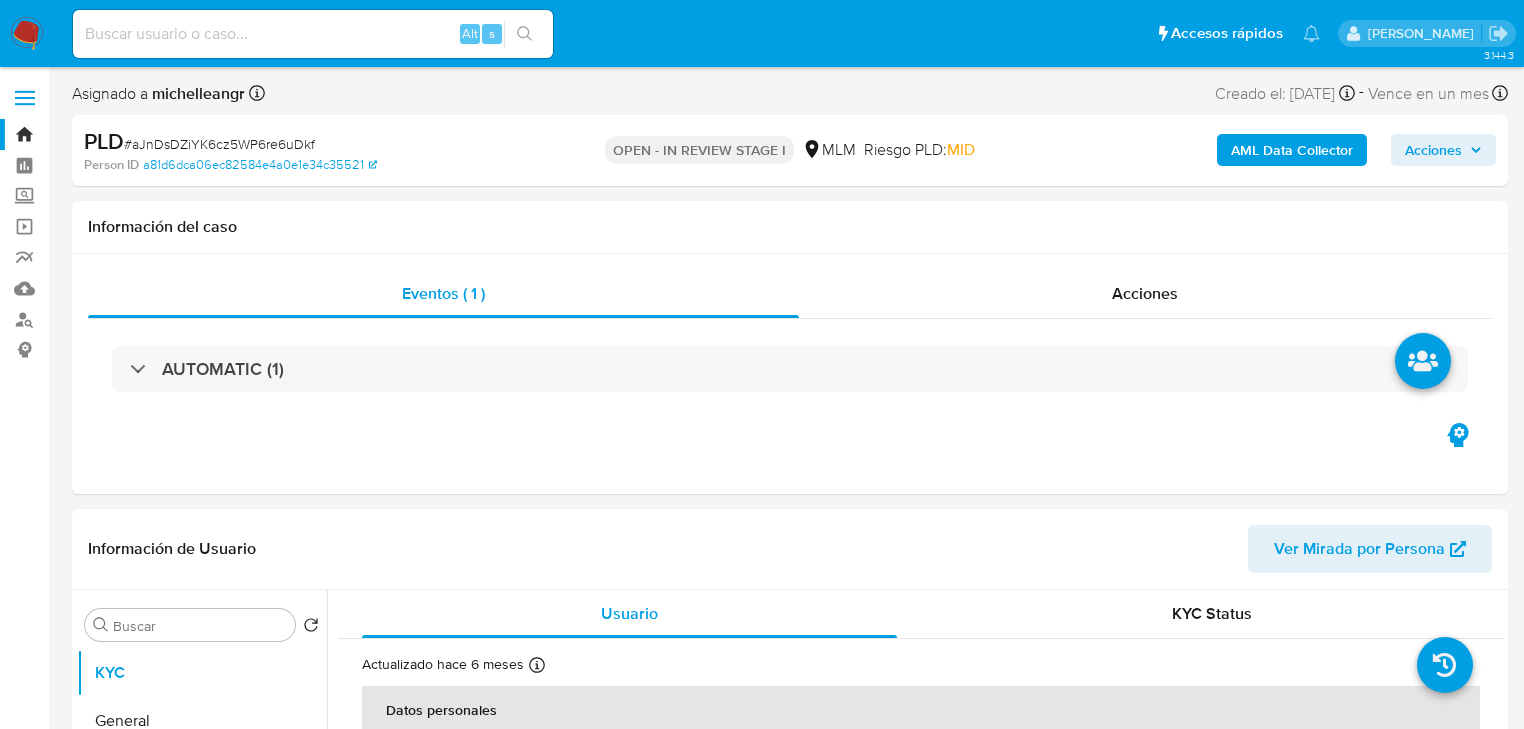 select on "10" 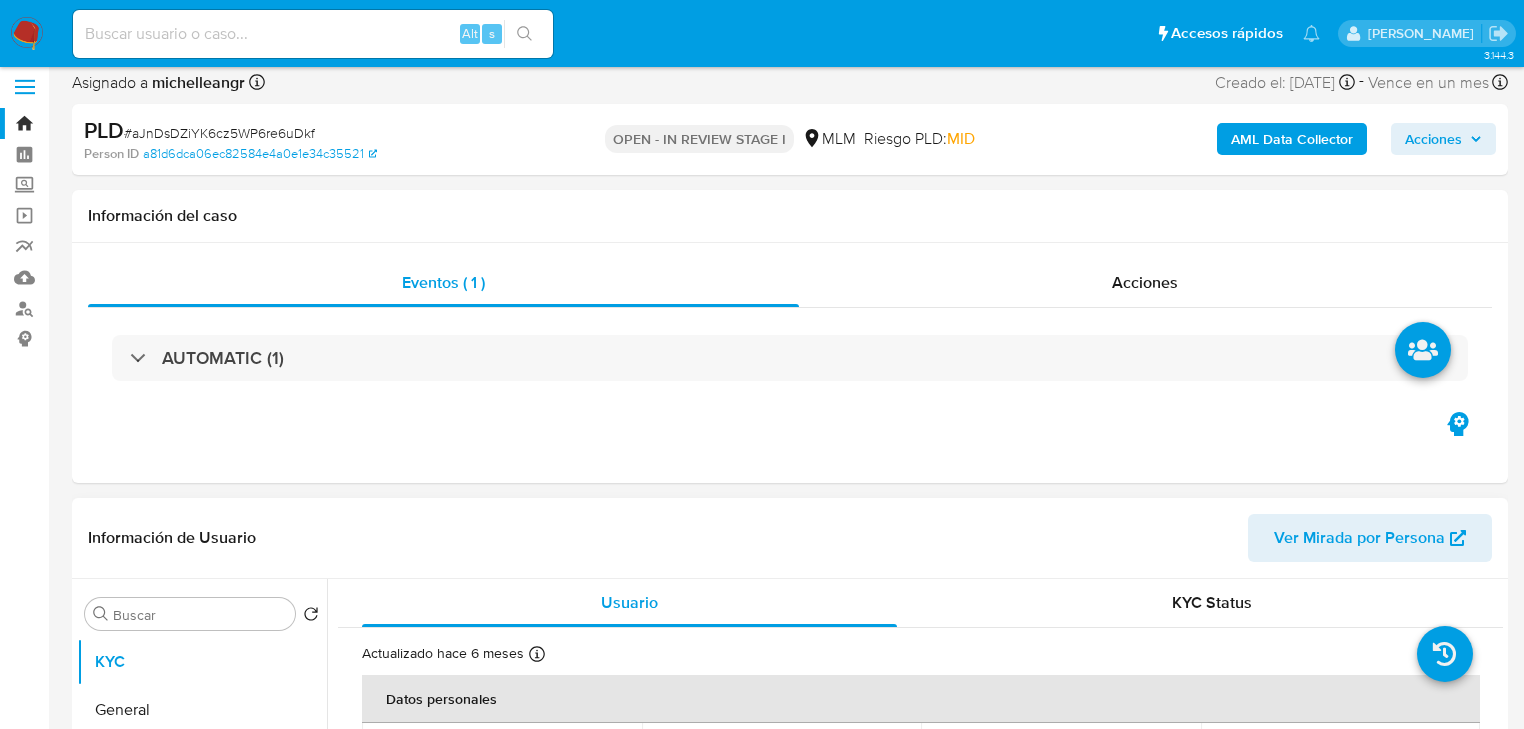 scroll, scrollTop: 240, scrollLeft: 0, axis: vertical 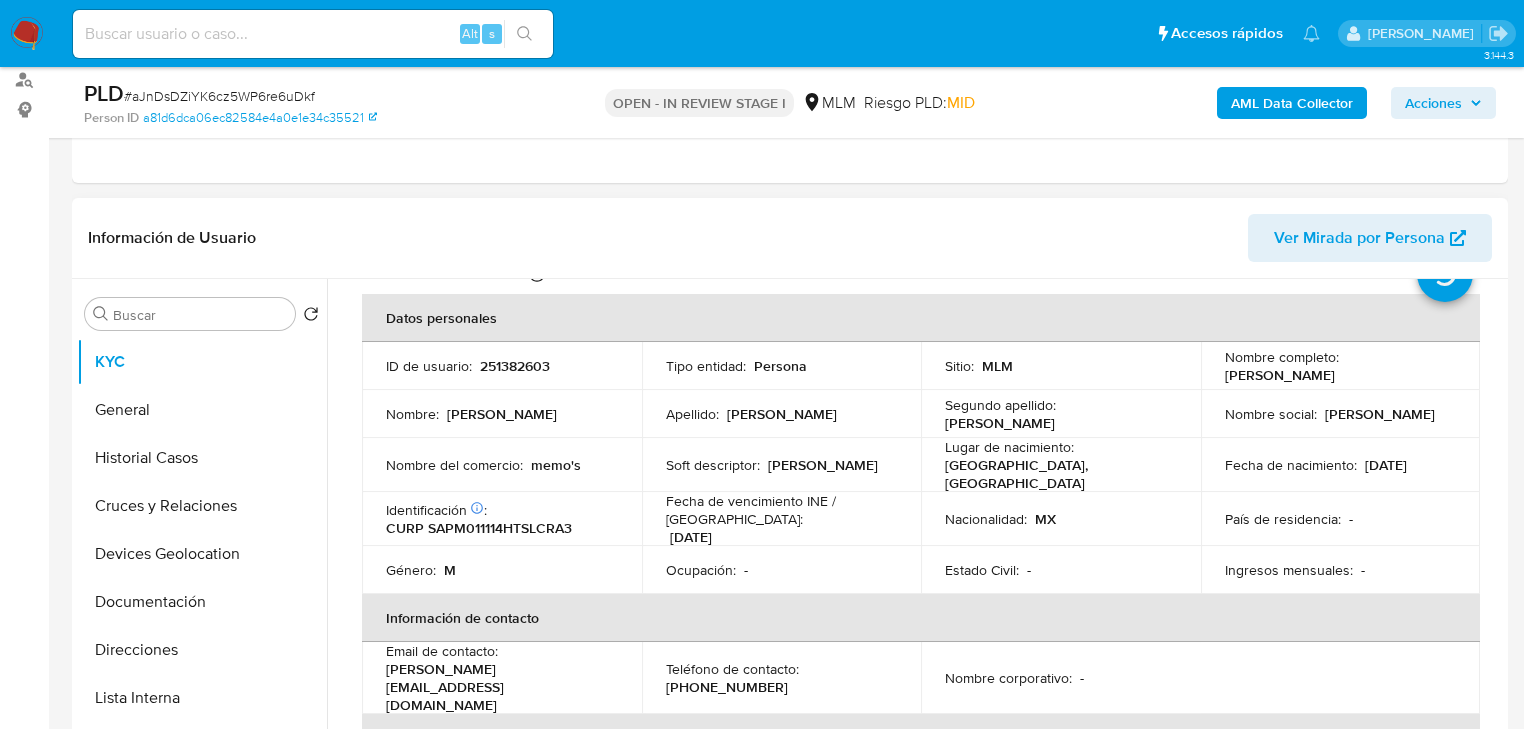 click on "Fecha de vencimiento INE / Pasaporte :" at bounding box center [782, 510] 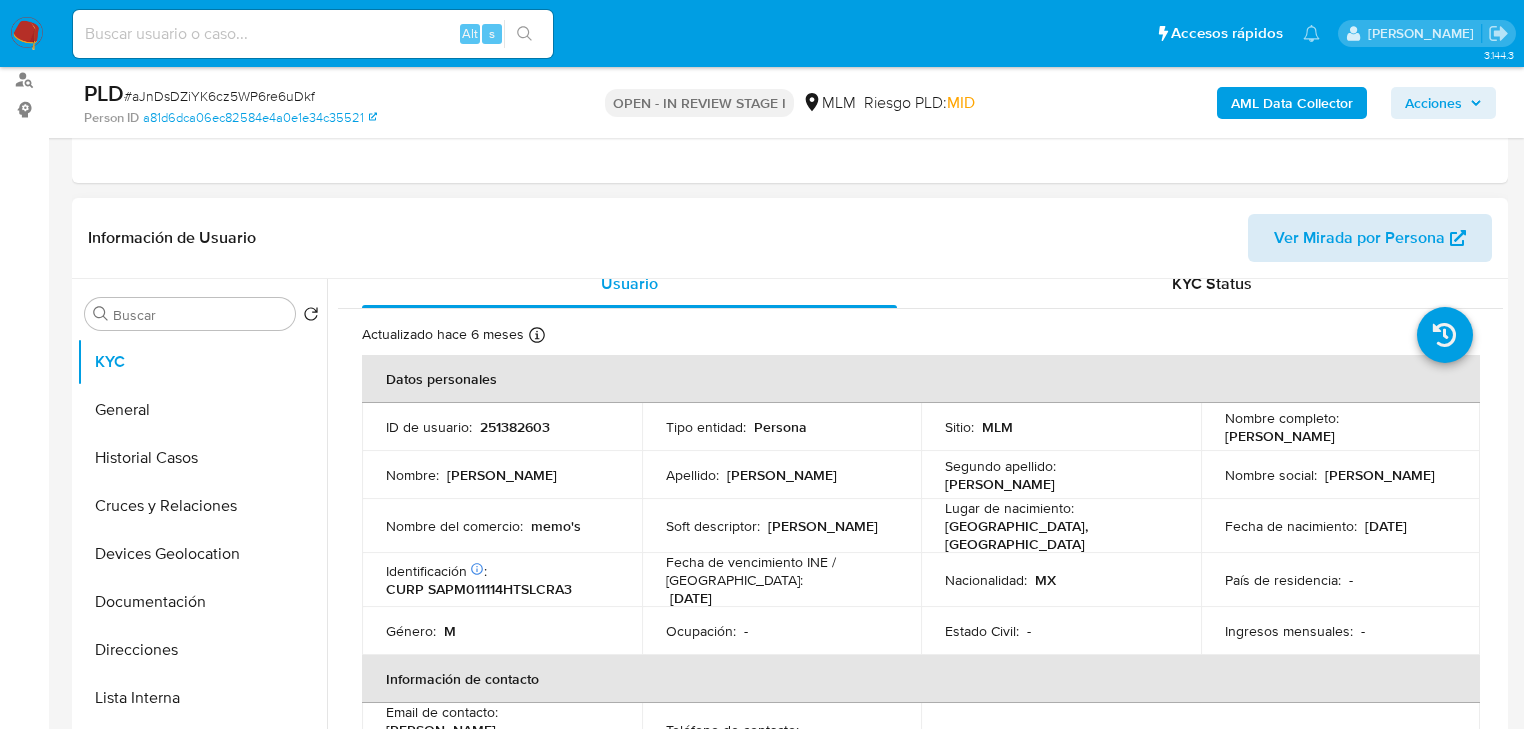 scroll, scrollTop: 0, scrollLeft: 0, axis: both 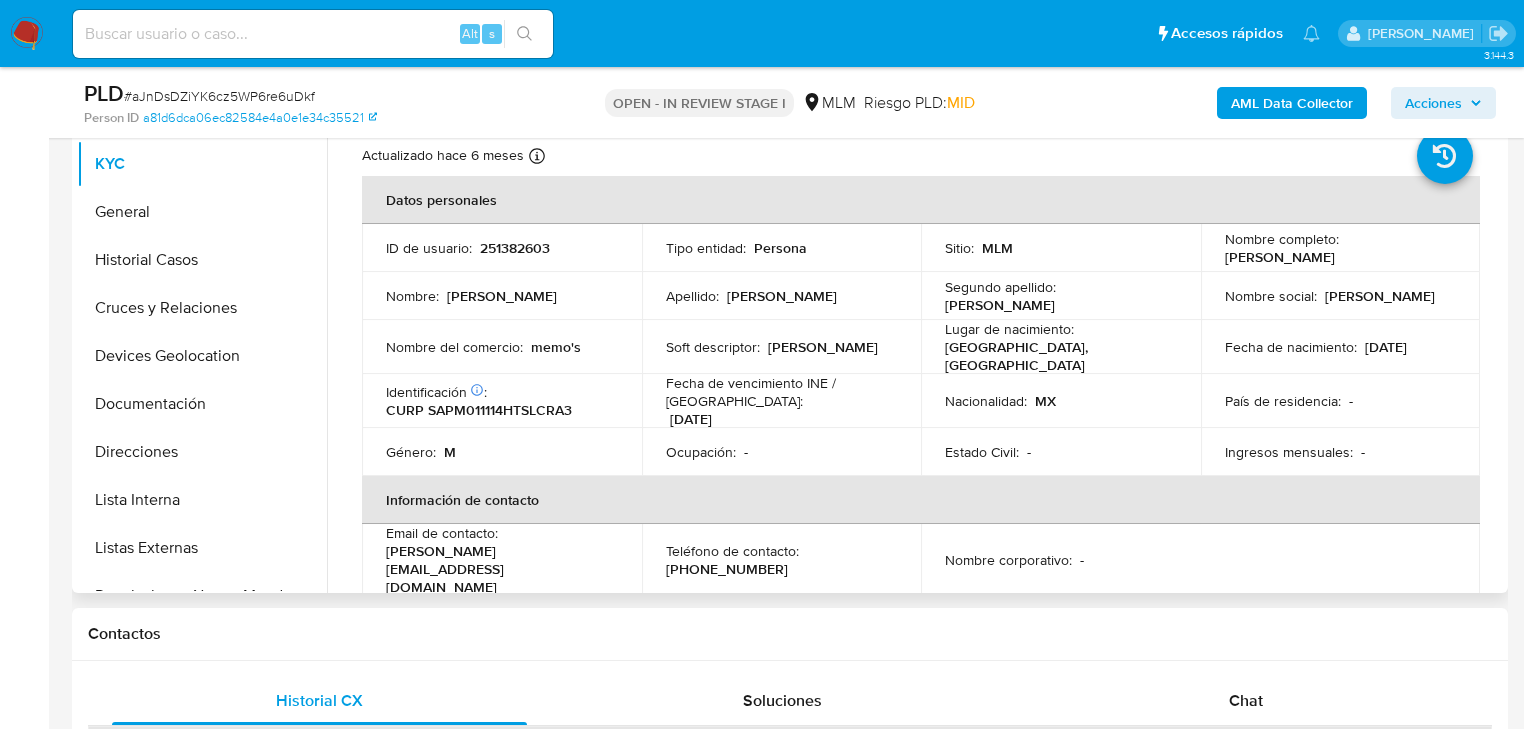 click on "Ingresos mensuales :    -" at bounding box center (1341, 452) 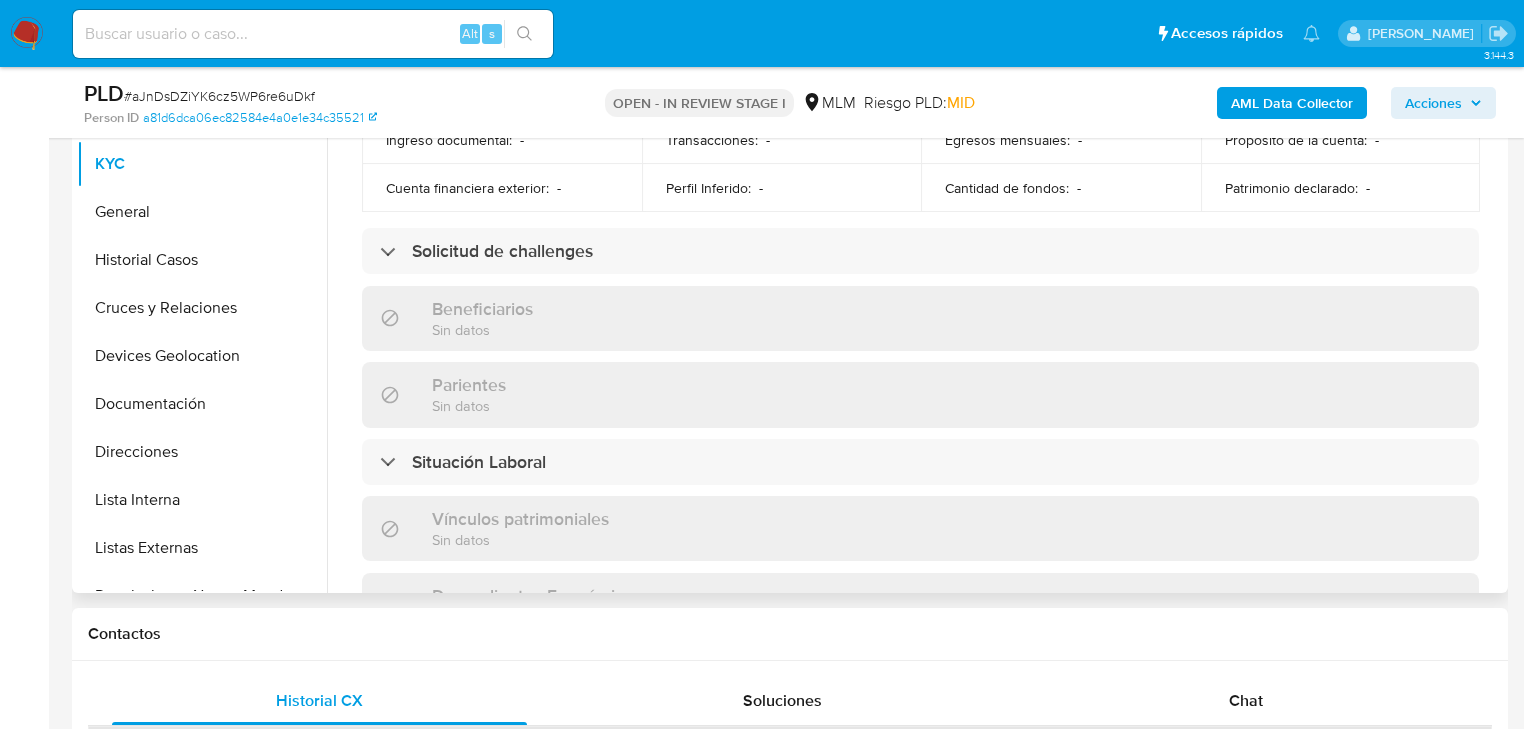 scroll, scrollTop: 800, scrollLeft: 0, axis: vertical 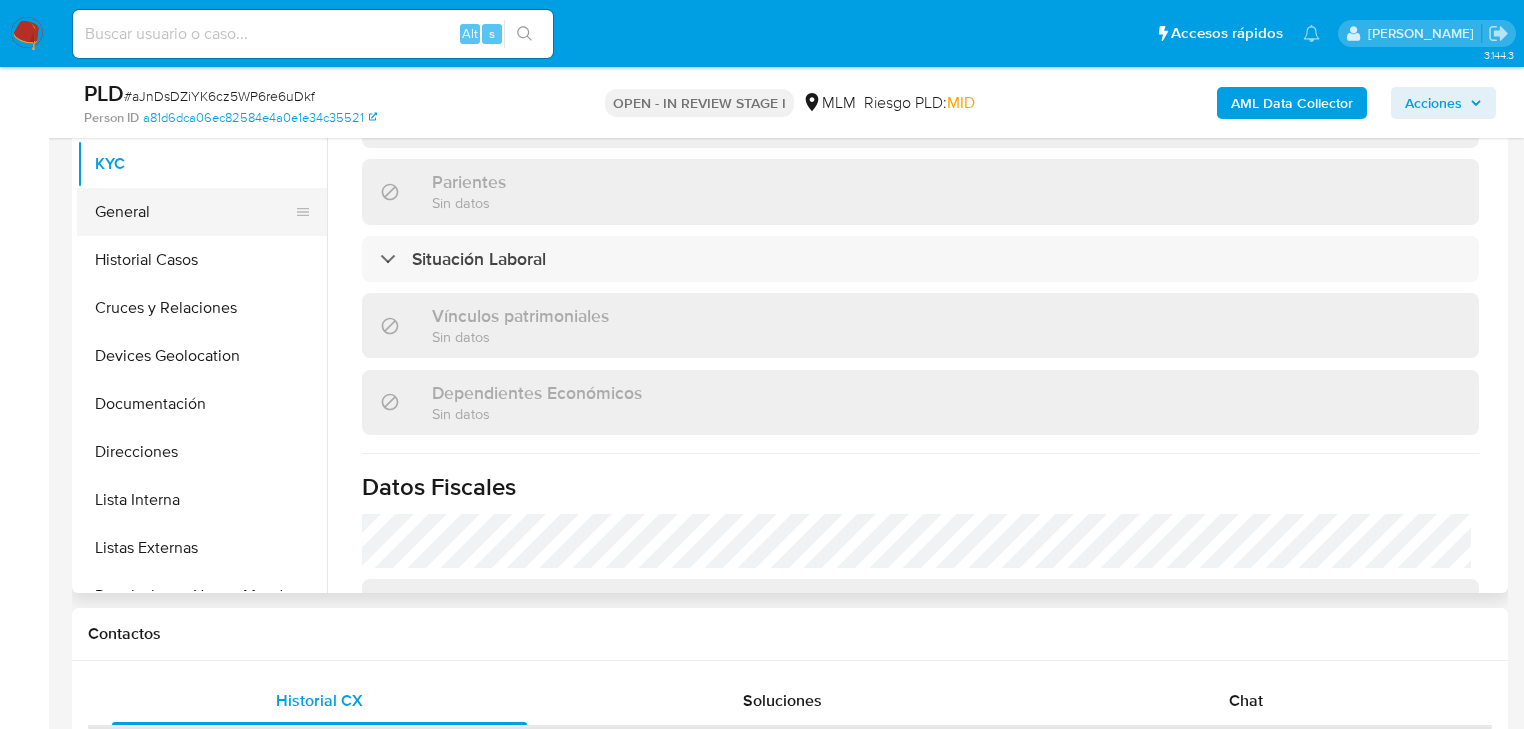click on "General" at bounding box center [194, 212] 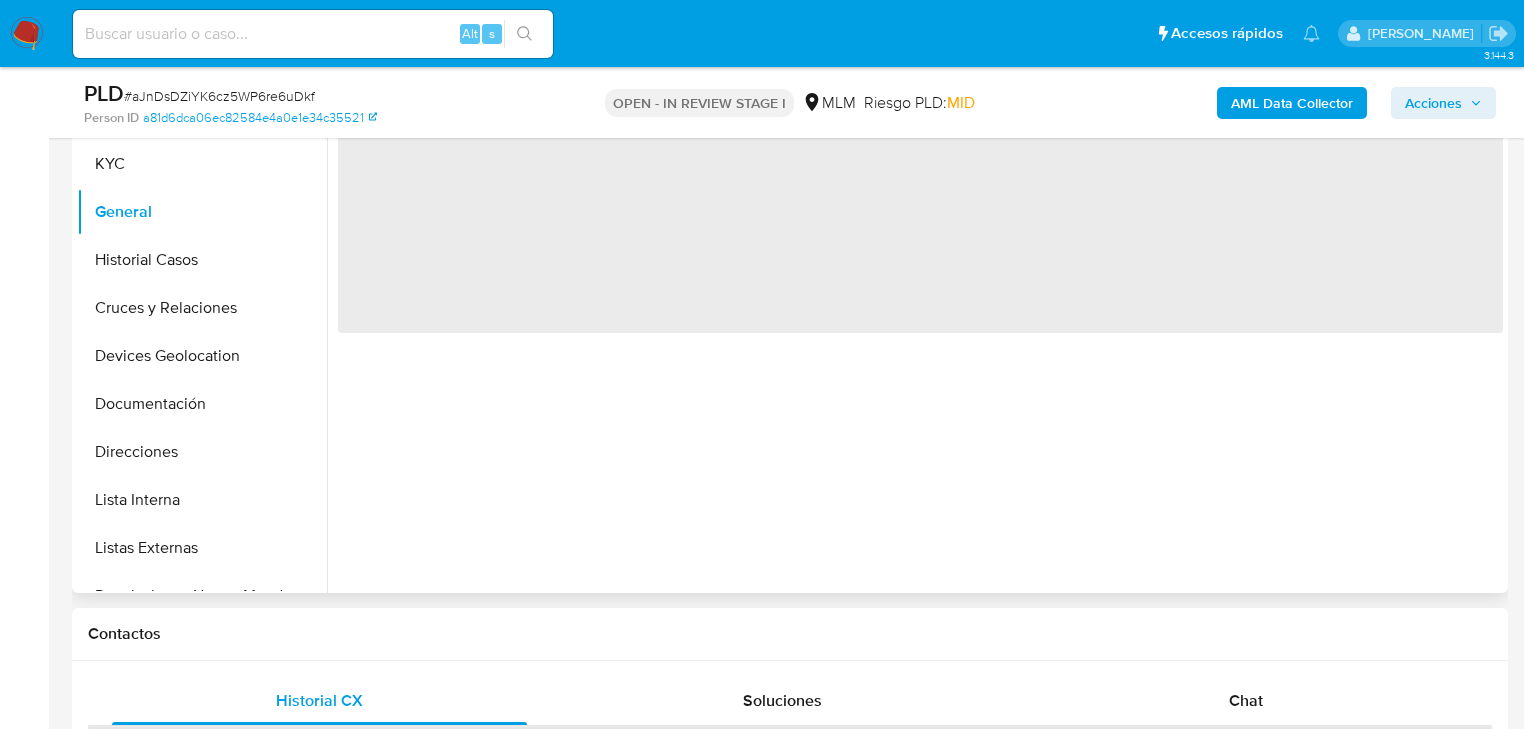scroll, scrollTop: 0, scrollLeft: 0, axis: both 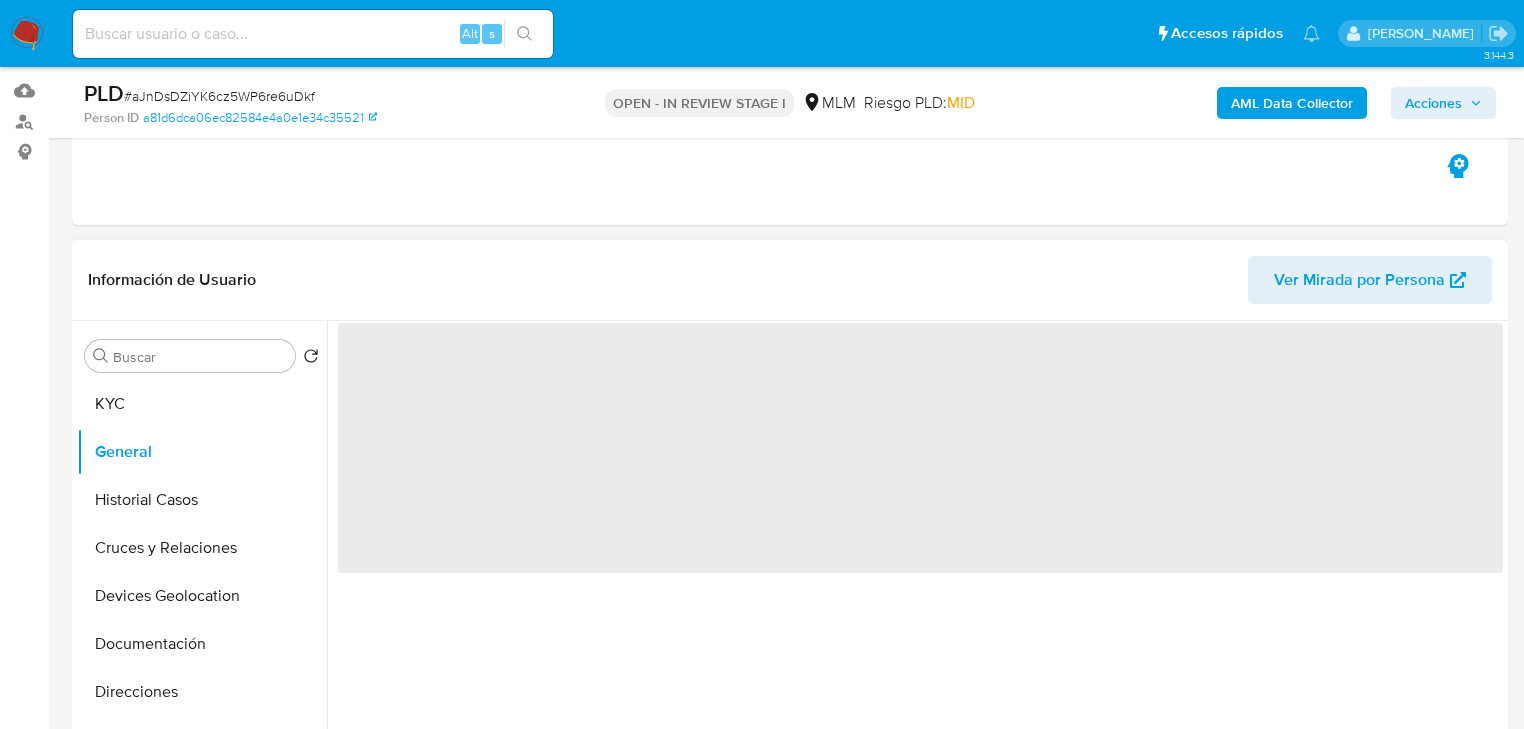 type 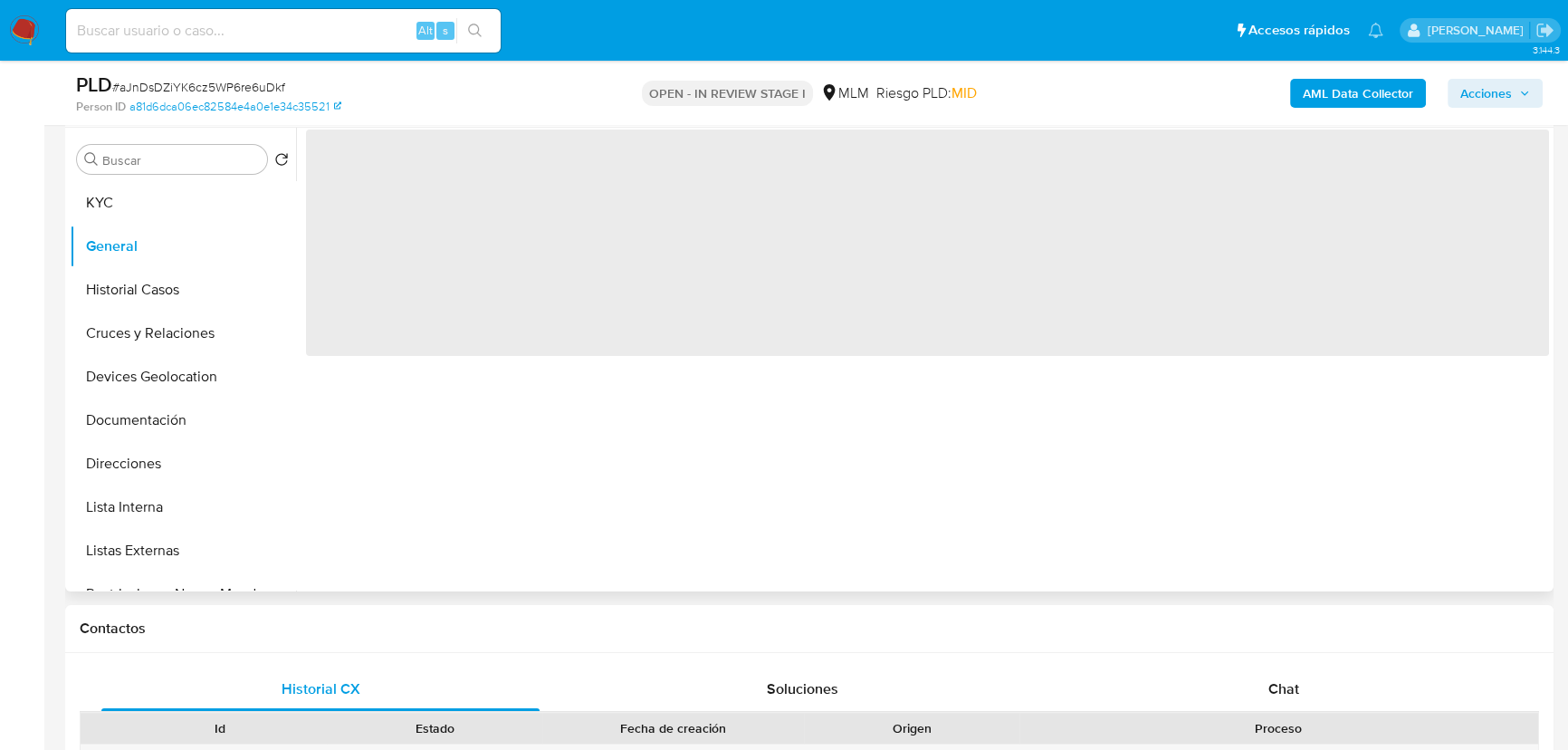 scroll, scrollTop: 344, scrollLeft: 0, axis: vertical 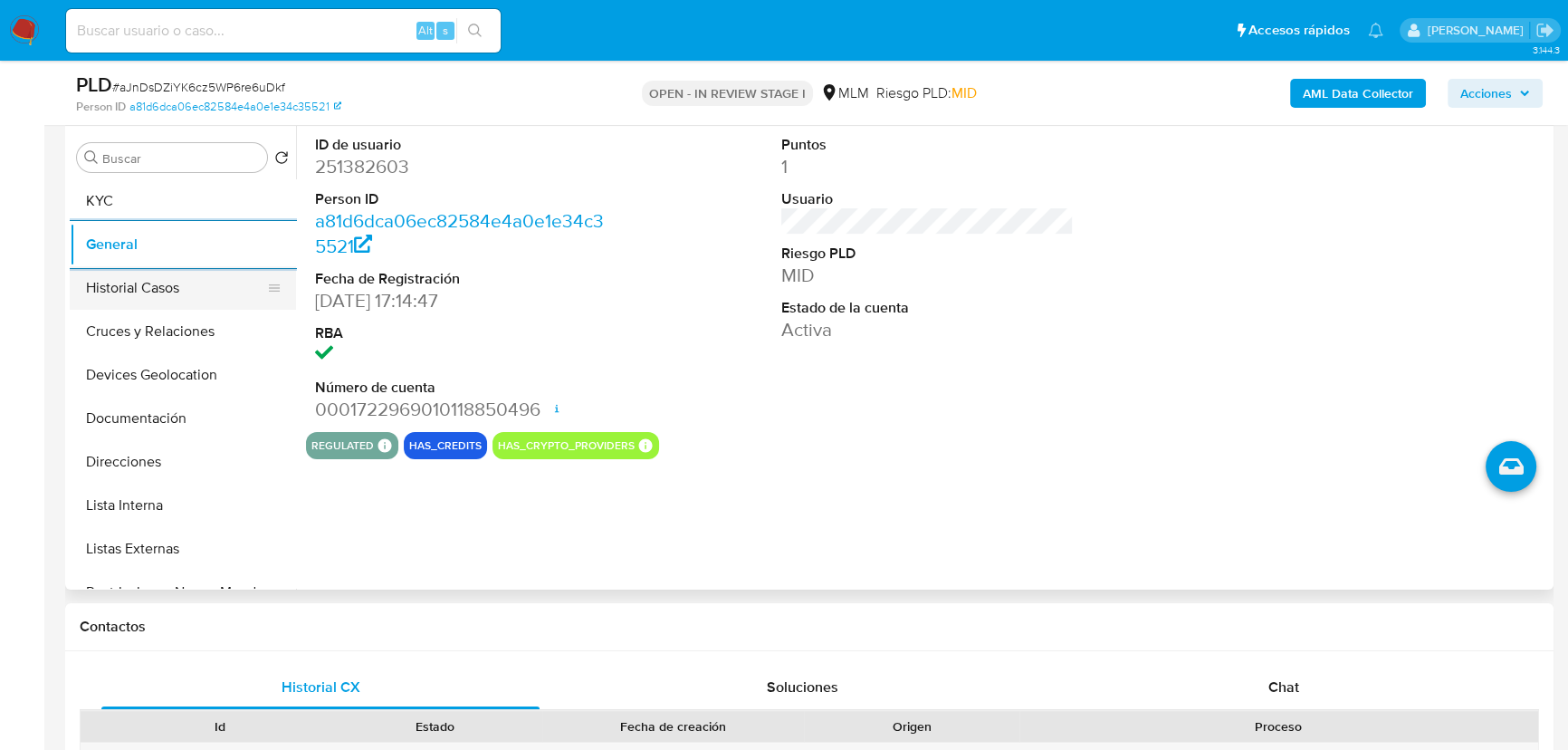 click on "Historial Casos" at bounding box center (176, 288) 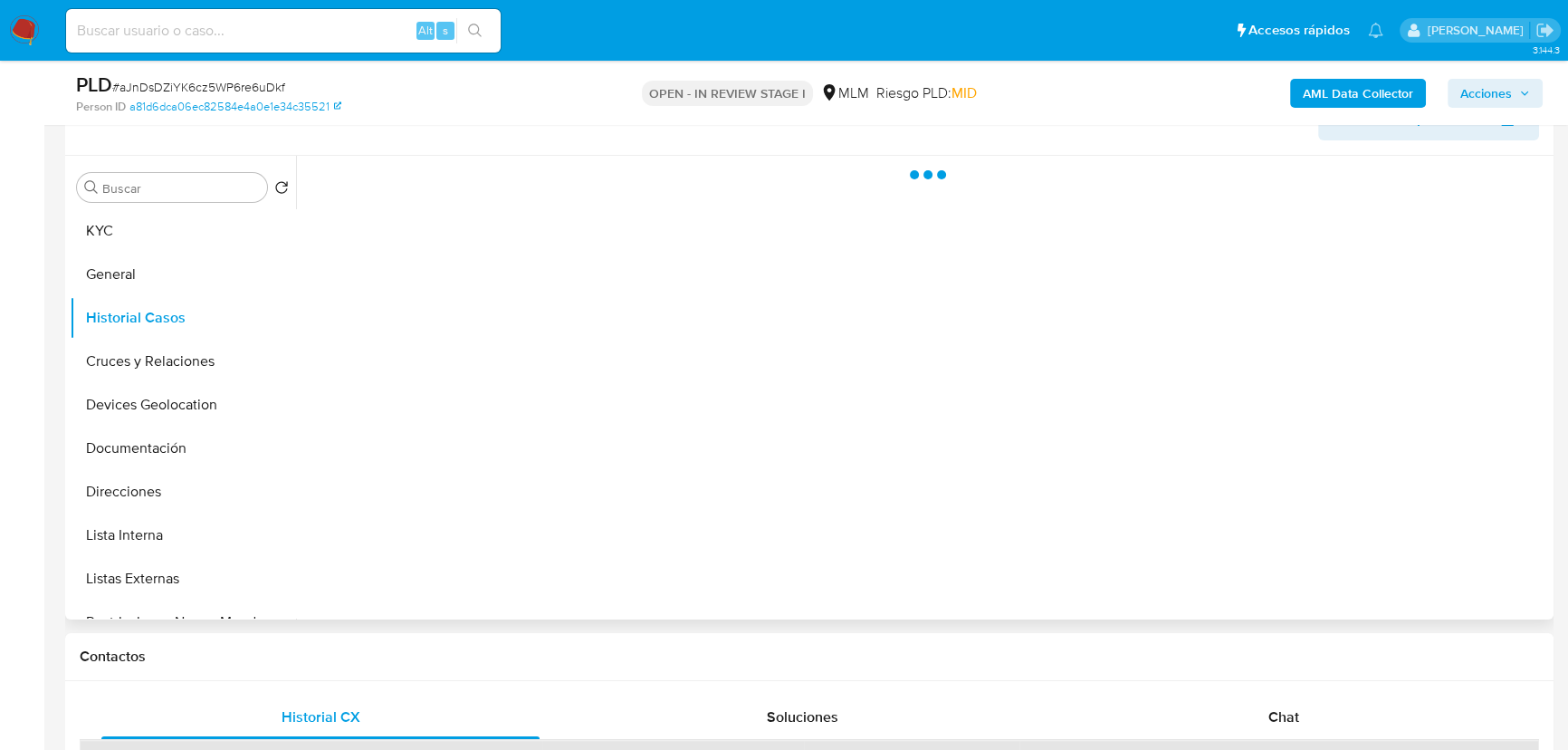 scroll, scrollTop: 344, scrollLeft: 0, axis: vertical 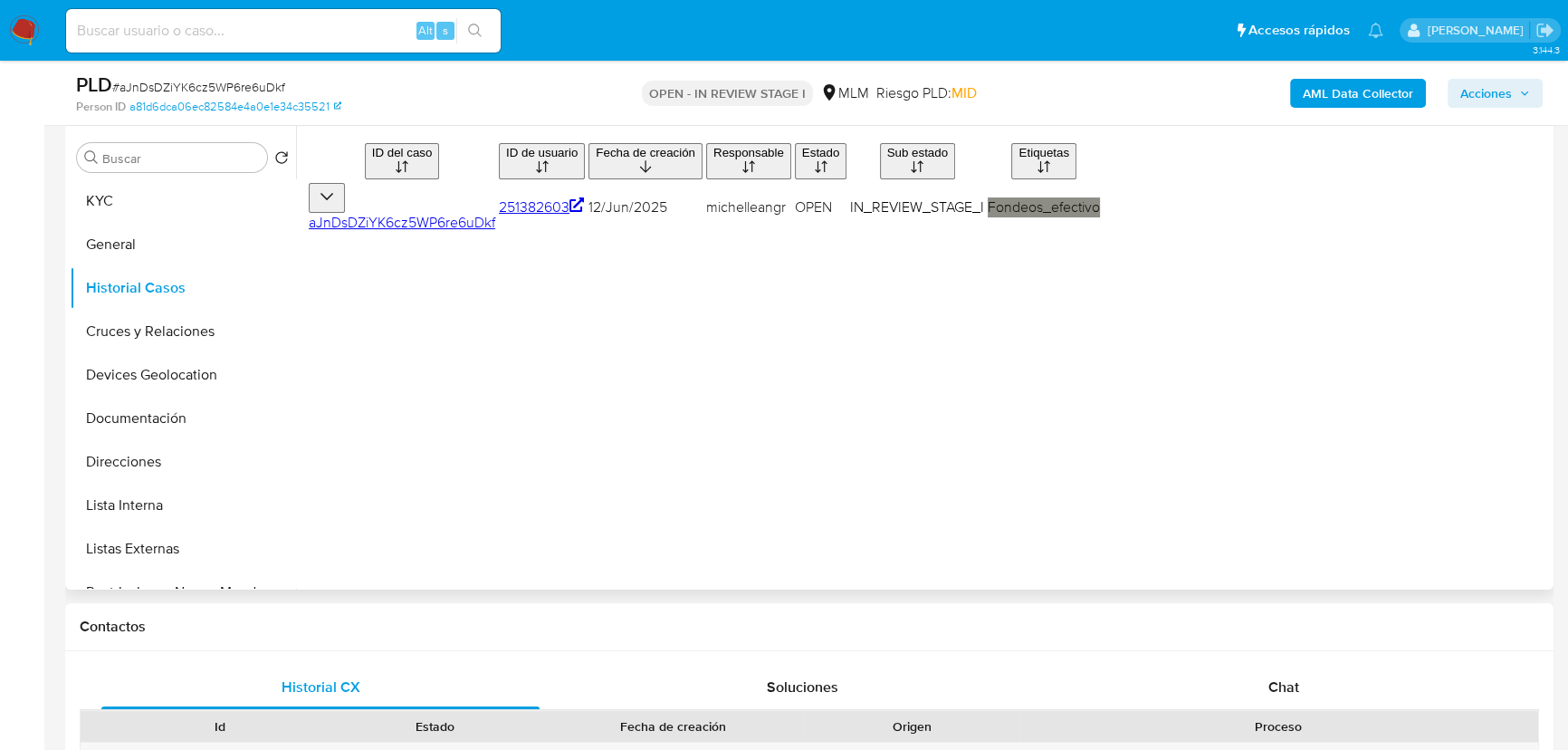 type 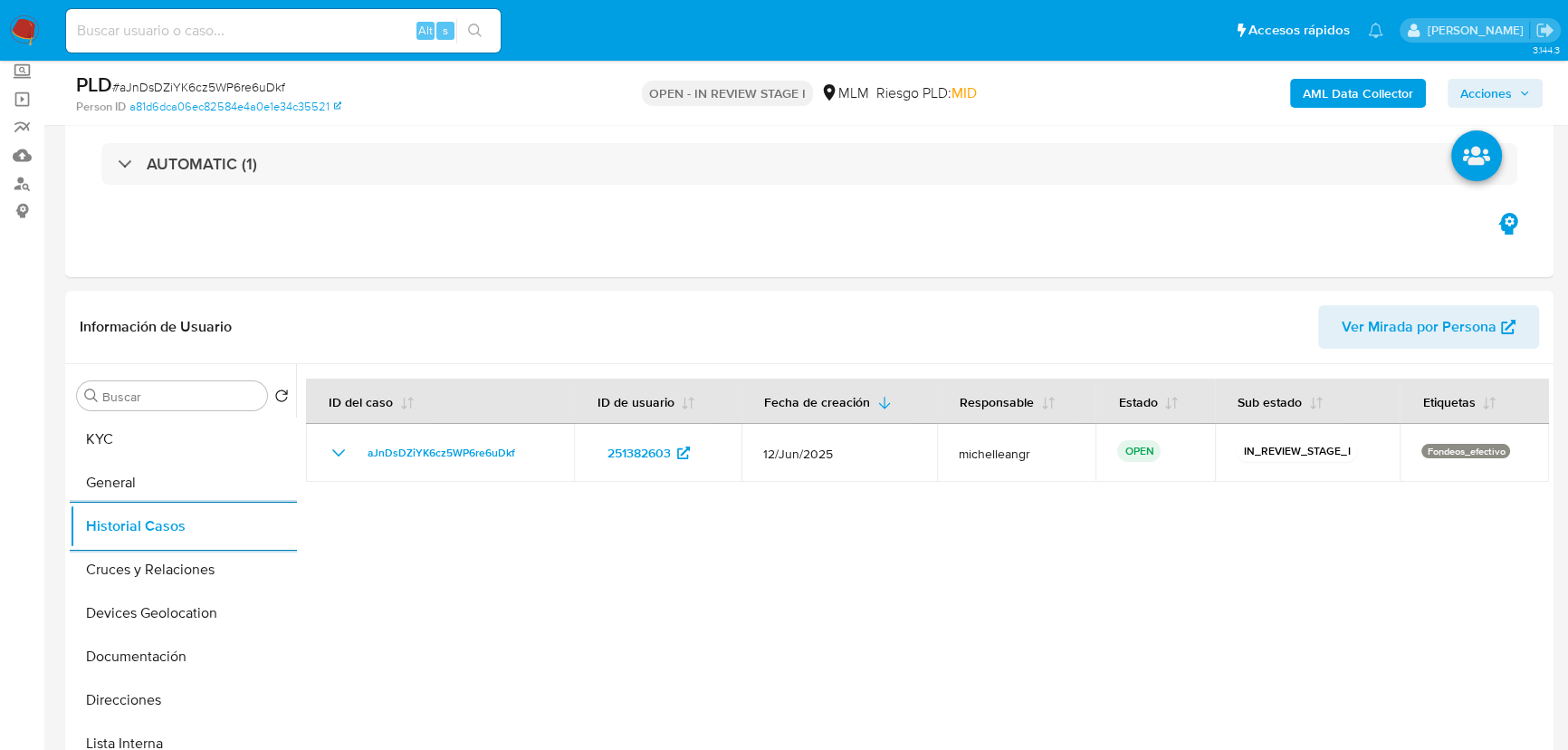 scroll, scrollTop: 0, scrollLeft: 0, axis: both 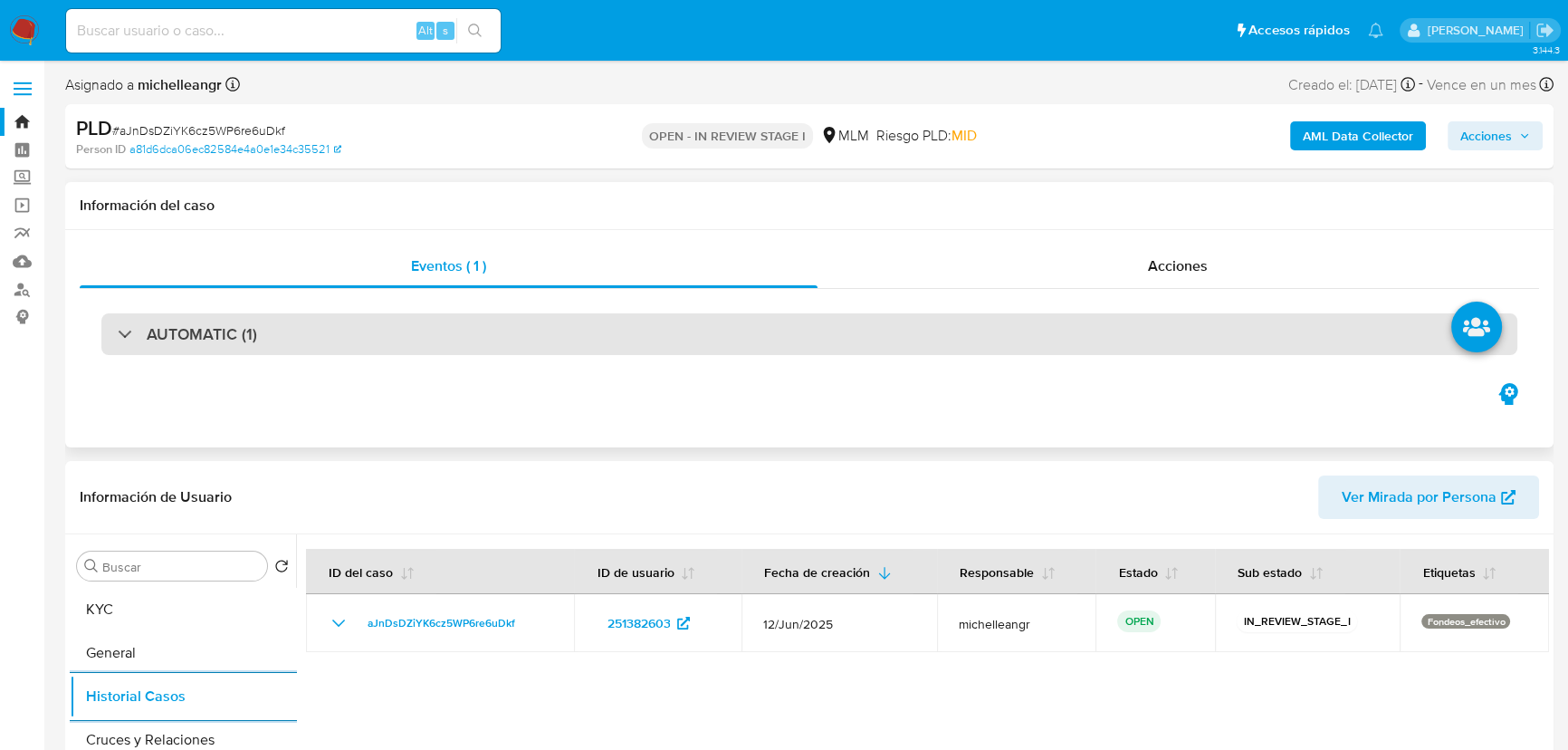 click on "AUTOMATIC (1)" at bounding box center [187, 334] 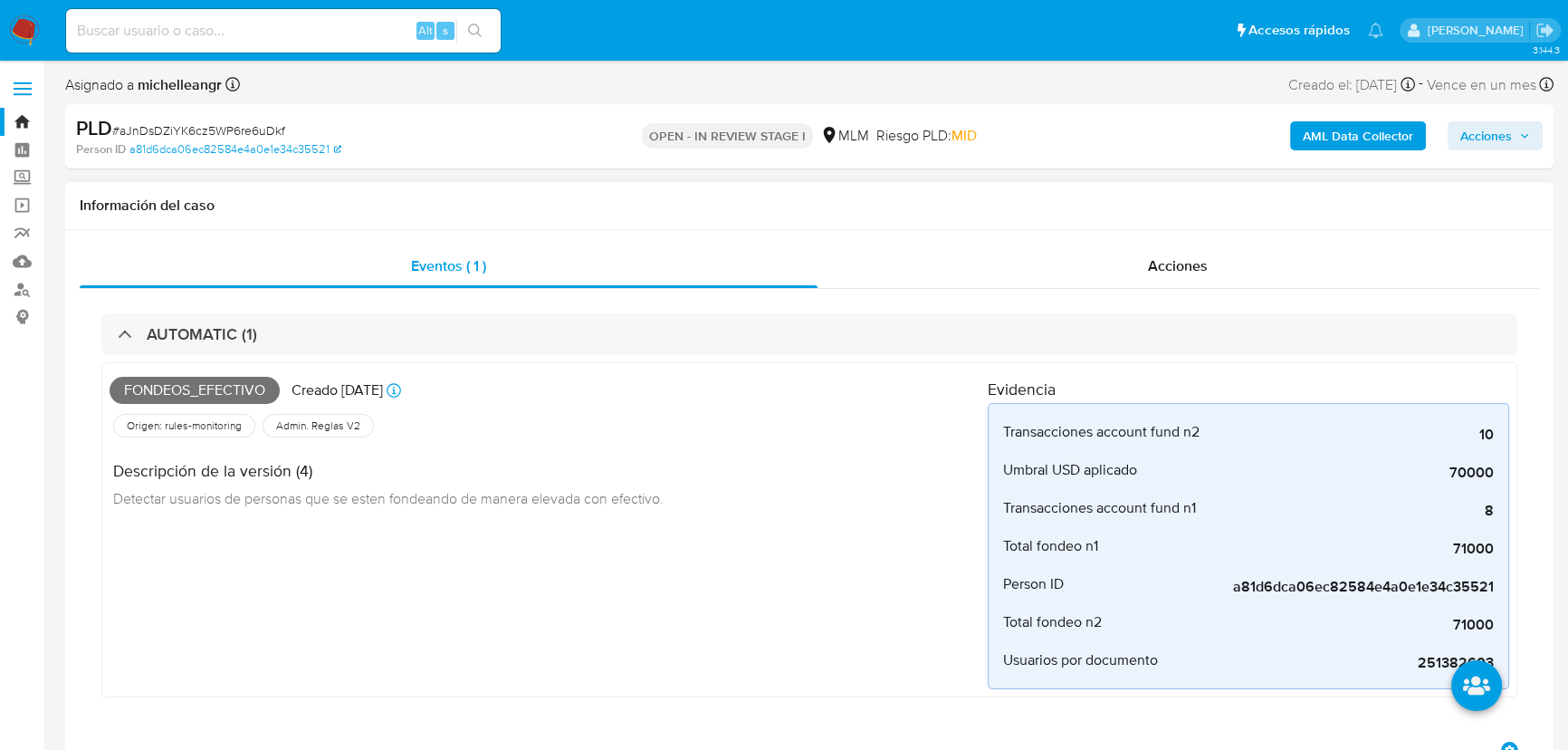 click on "AUTOMATIC (1) Fondeos_efectivo Creado hace 24 días   Creado: 12/06/2025 03:06:11 Origen: rules-monitoring    Referencia al id de la tabla rule-result en rules-monitoring Admin. Reglas V2 Descripción de la versión (4) Detectar usuarios de personas que se esten fondeando de manera elevada con efectivo. Evidencia Transacciones account fund n2 10   Cantidad de transacciones que realizó de Account Fund en el mes N-2 Umbral USD aplicado 70000   Umbral en USD que está aplicando la regla de Fondeo Efectivo Transacciones account fund n1 8   Cantidad de transacciones que realizó de Account Fund en el mes N-1 Total fondeo n1 71000   Total fondeado en USD en N-1 Person ID a81d6dca06ec82584e4a0e1e34c35521   Clave alfa numérica para identificar a nivel persona y no usuario Total fondeo n2 71000   Total fondeado en USD en N-2 Usuarios por documento 251382603   Usuarios que pertenecen a un person_id" at bounding box center [809, 514] 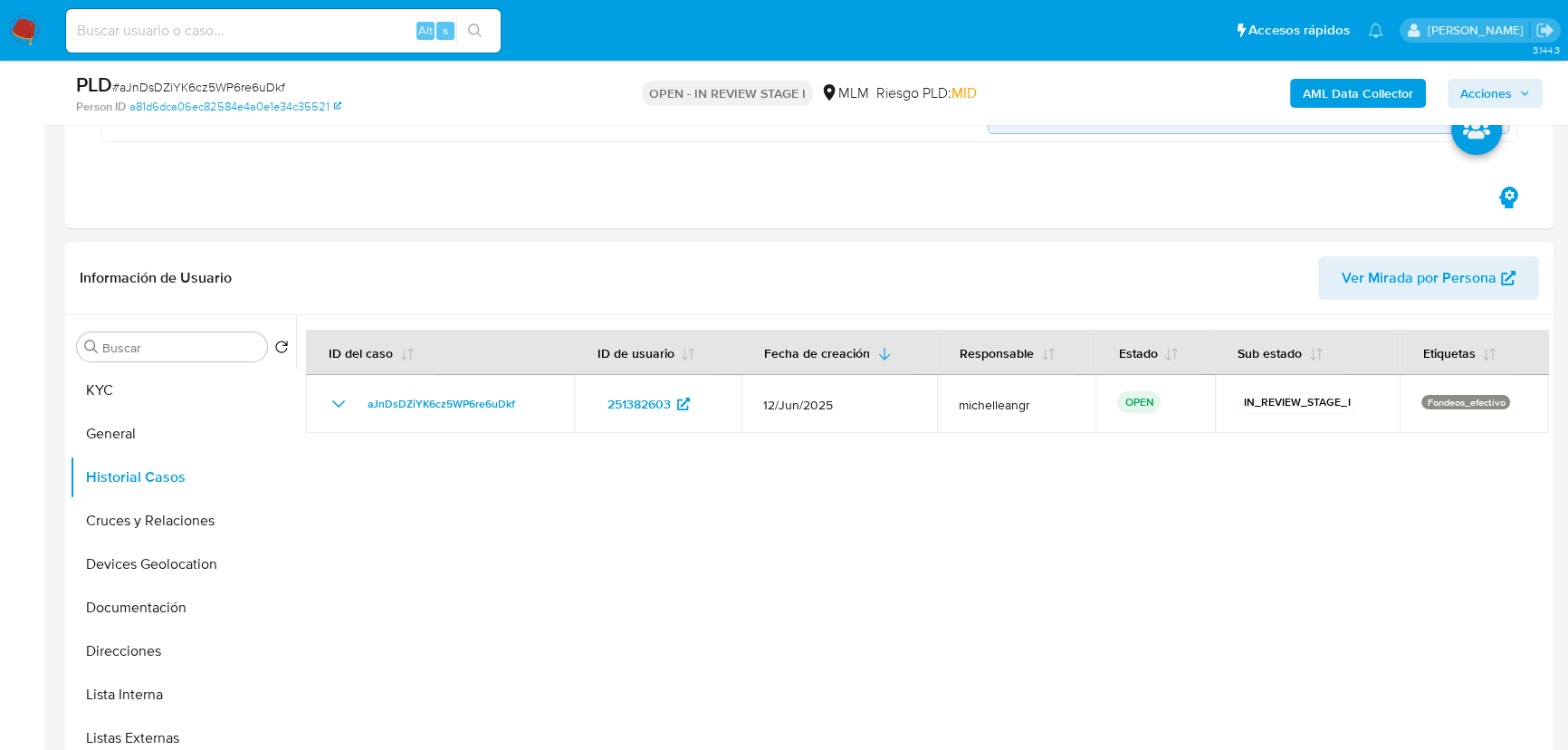 scroll, scrollTop: 659, scrollLeft: 0, axis: vertical 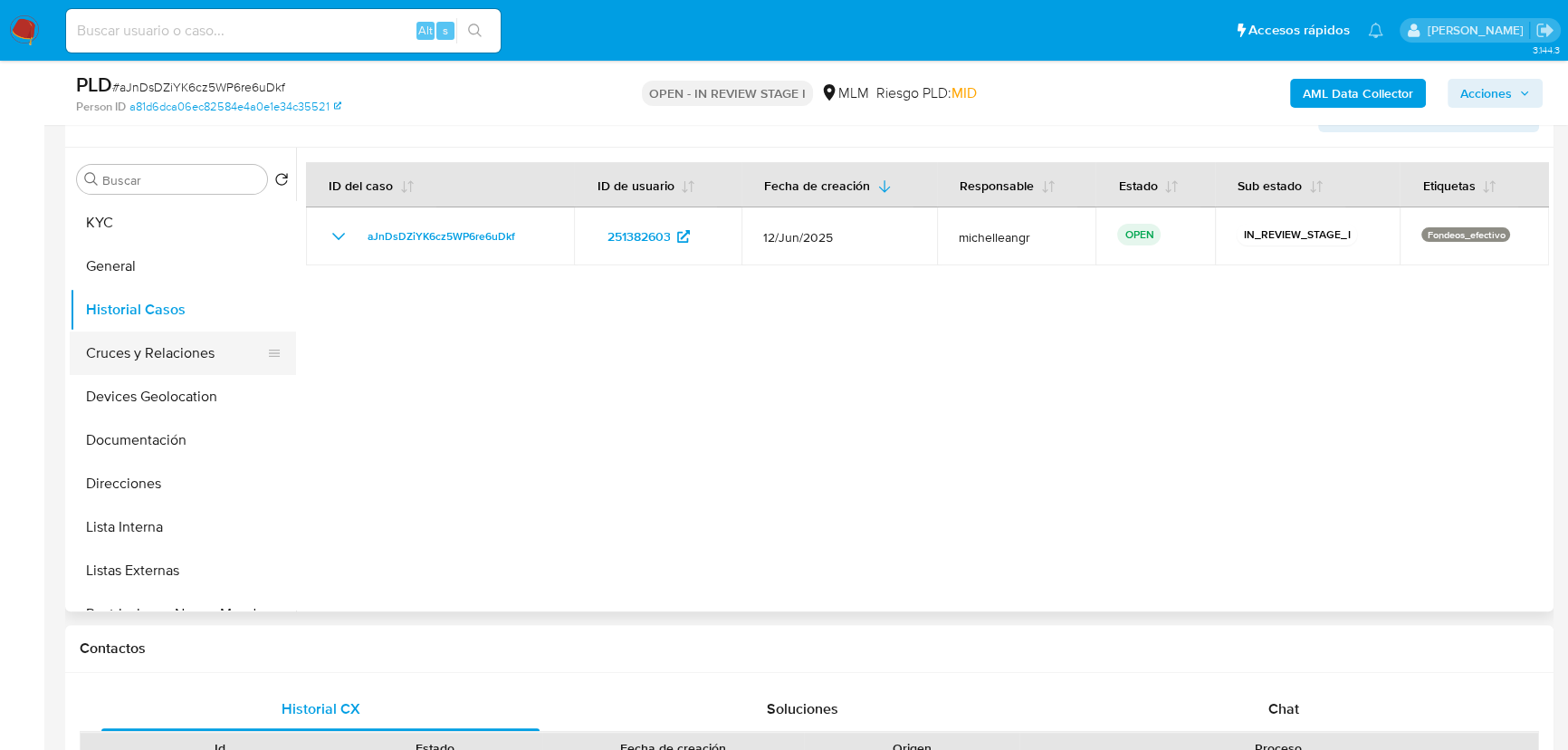 click on "Cruces y Relaciones" at bounding box center [176, 353] 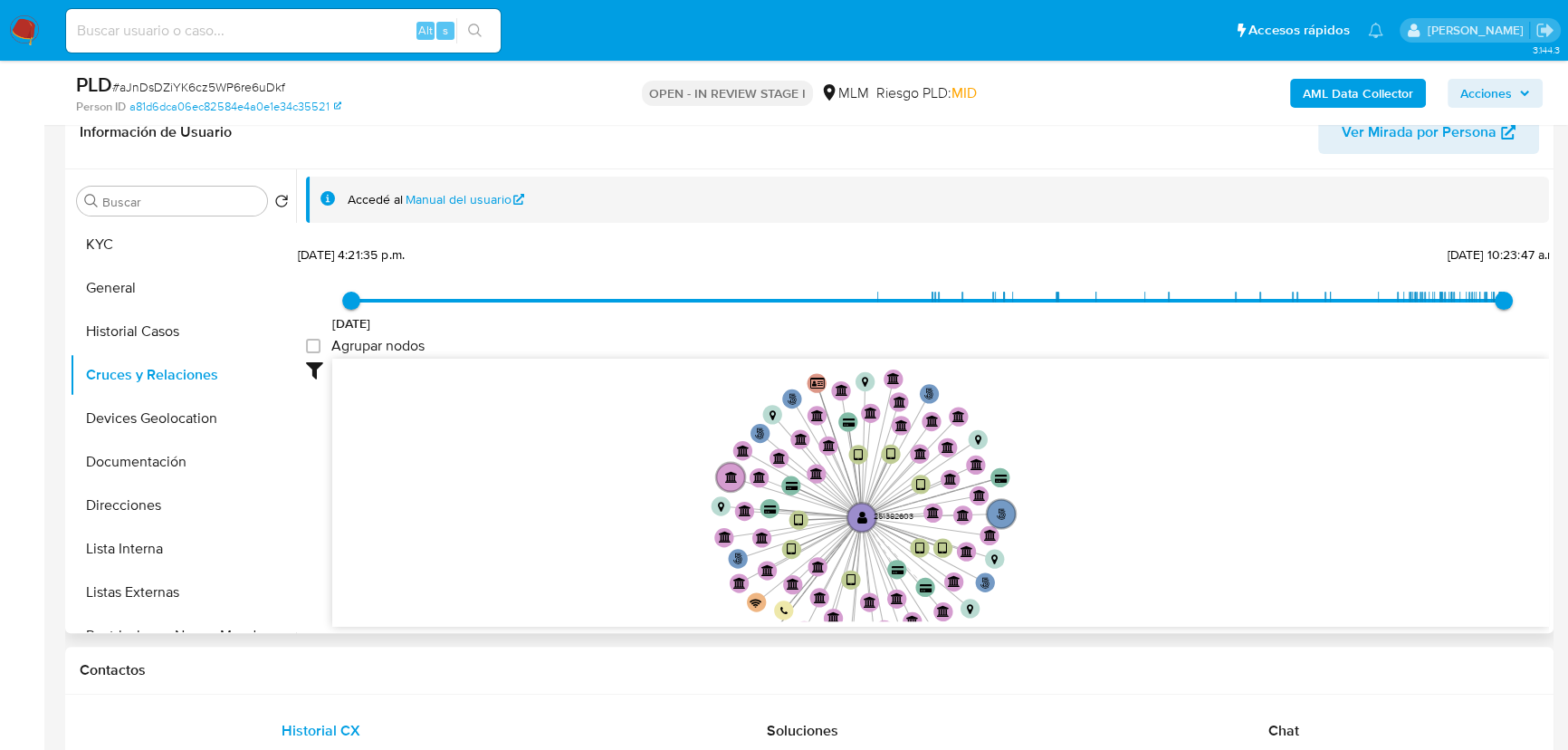 drag, startPoint x: 735, startPoint y: 471, endPoint x: 679, endPoint y: 528, distance: 79.906195 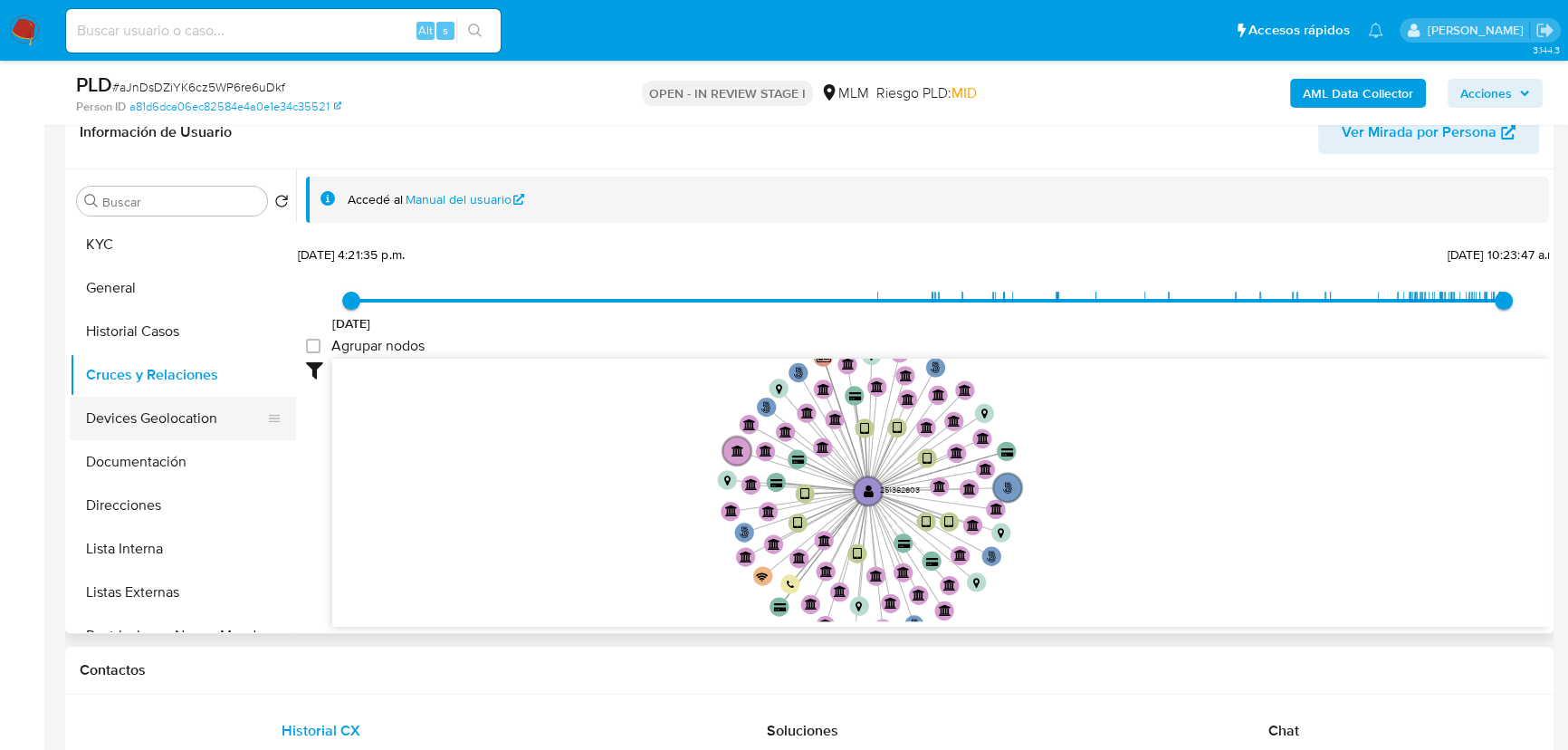 click on "Devices Geolocation" at bounding box center [176, 418] 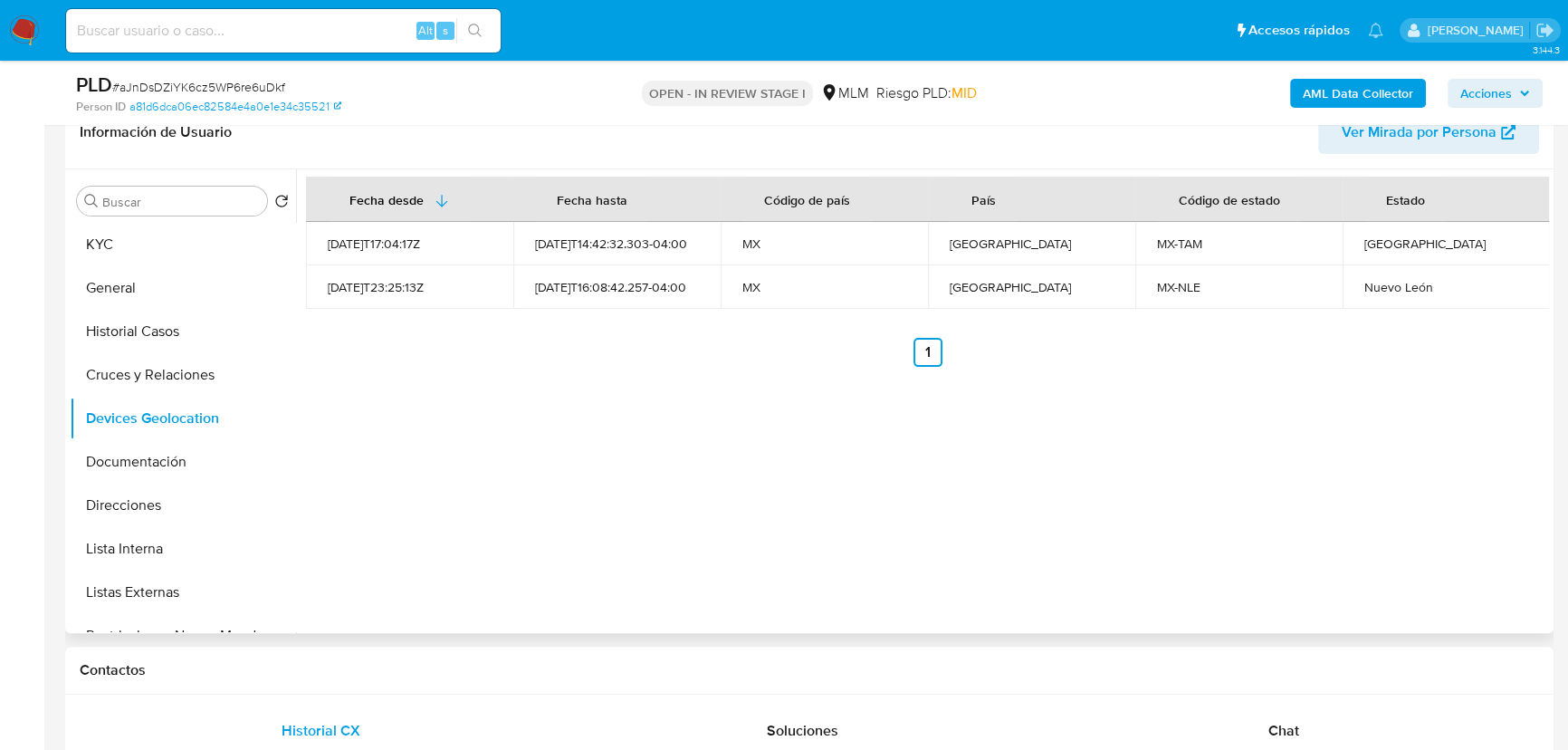 type 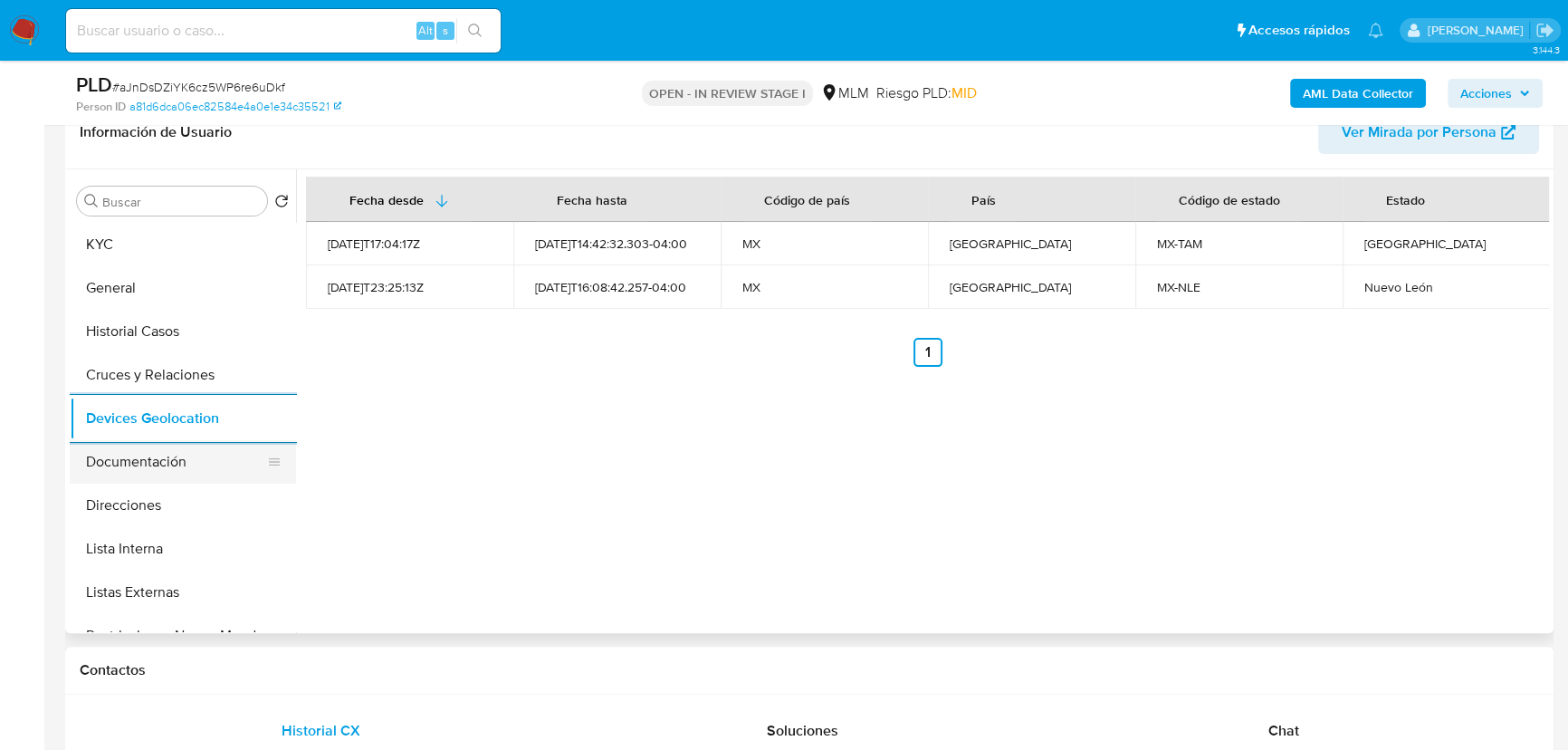 click on "Documentación" at bounding box center (176, 462) 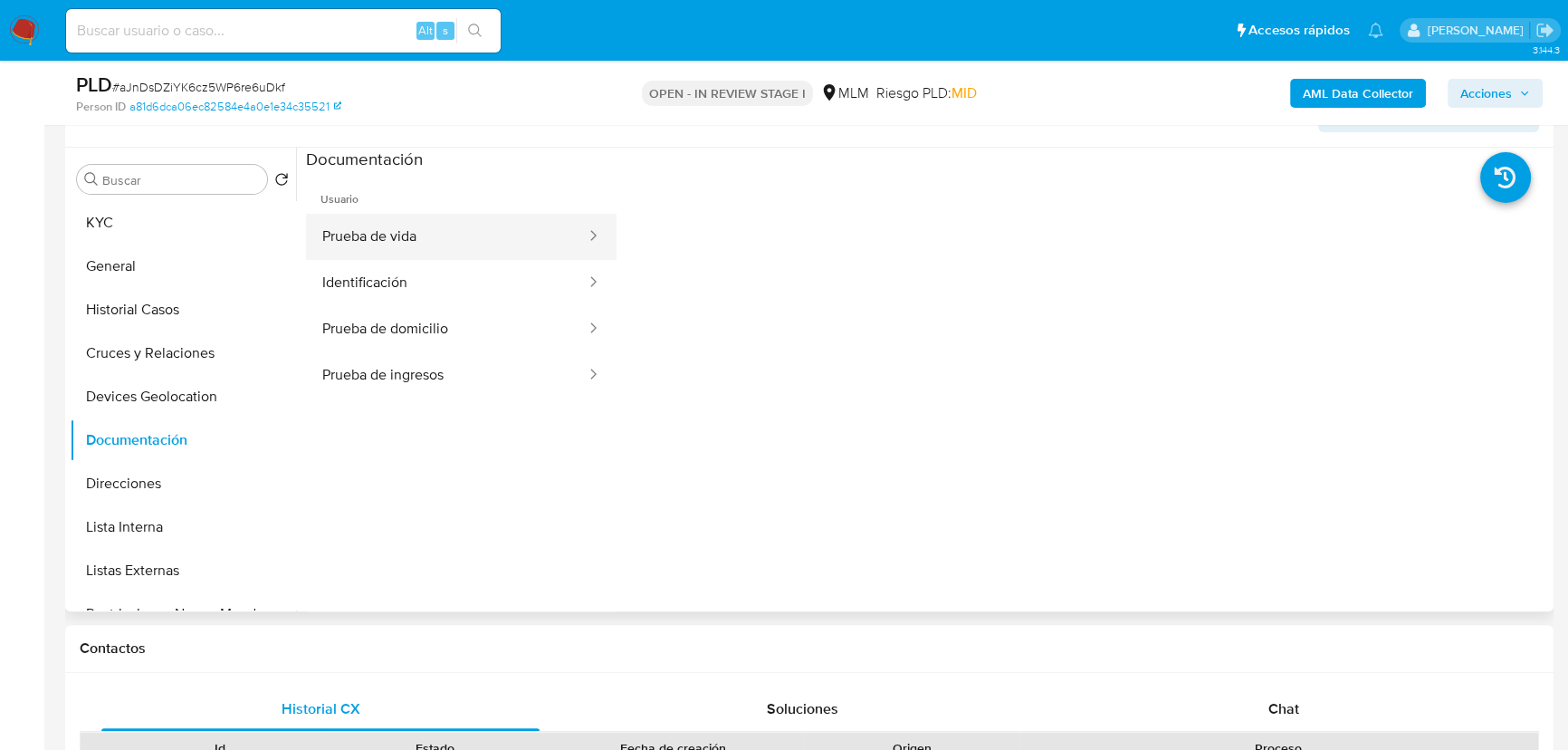 click on "Prueba de vida" at bounding box center (446, 236) 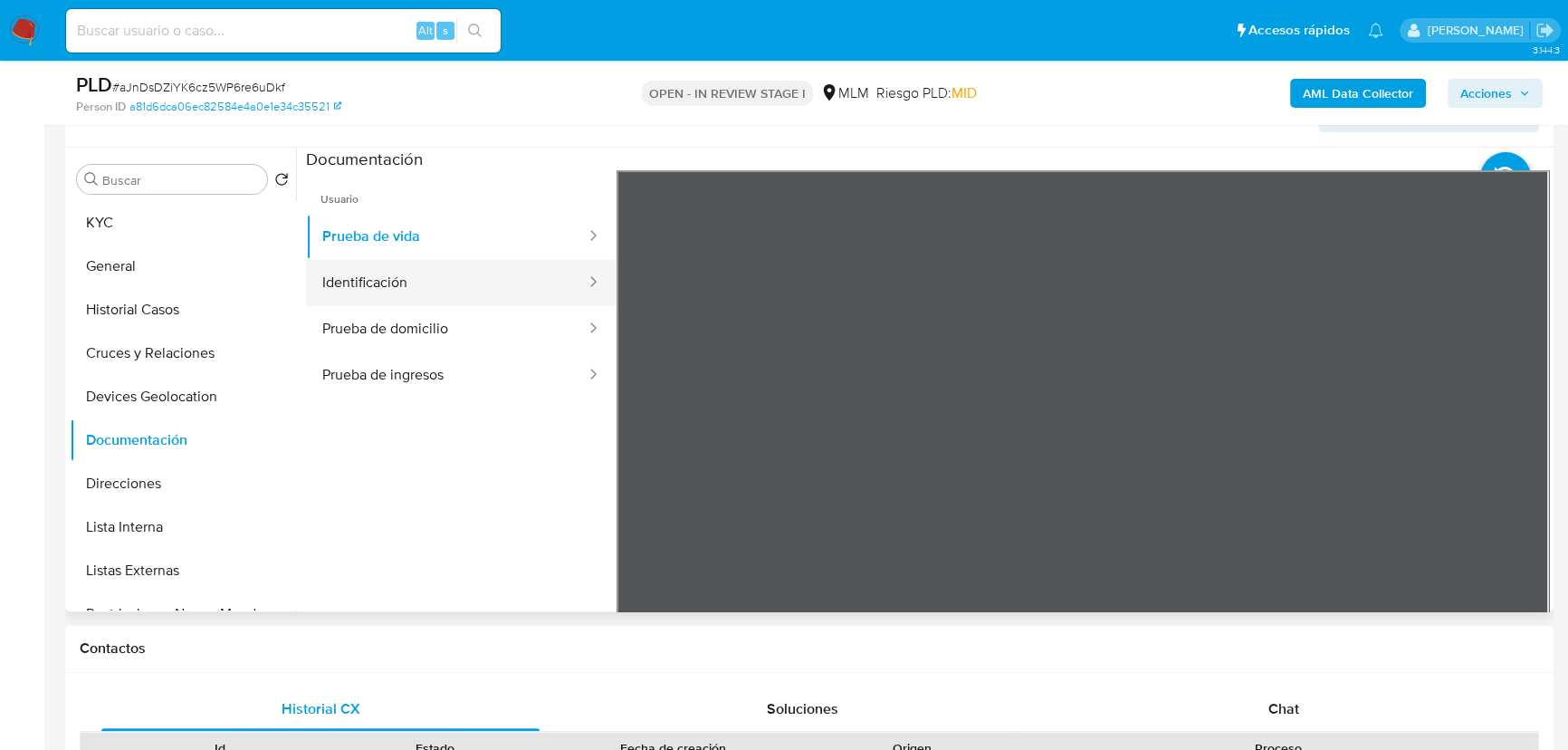 click on "Identificación" at bounding box center [446, 283] 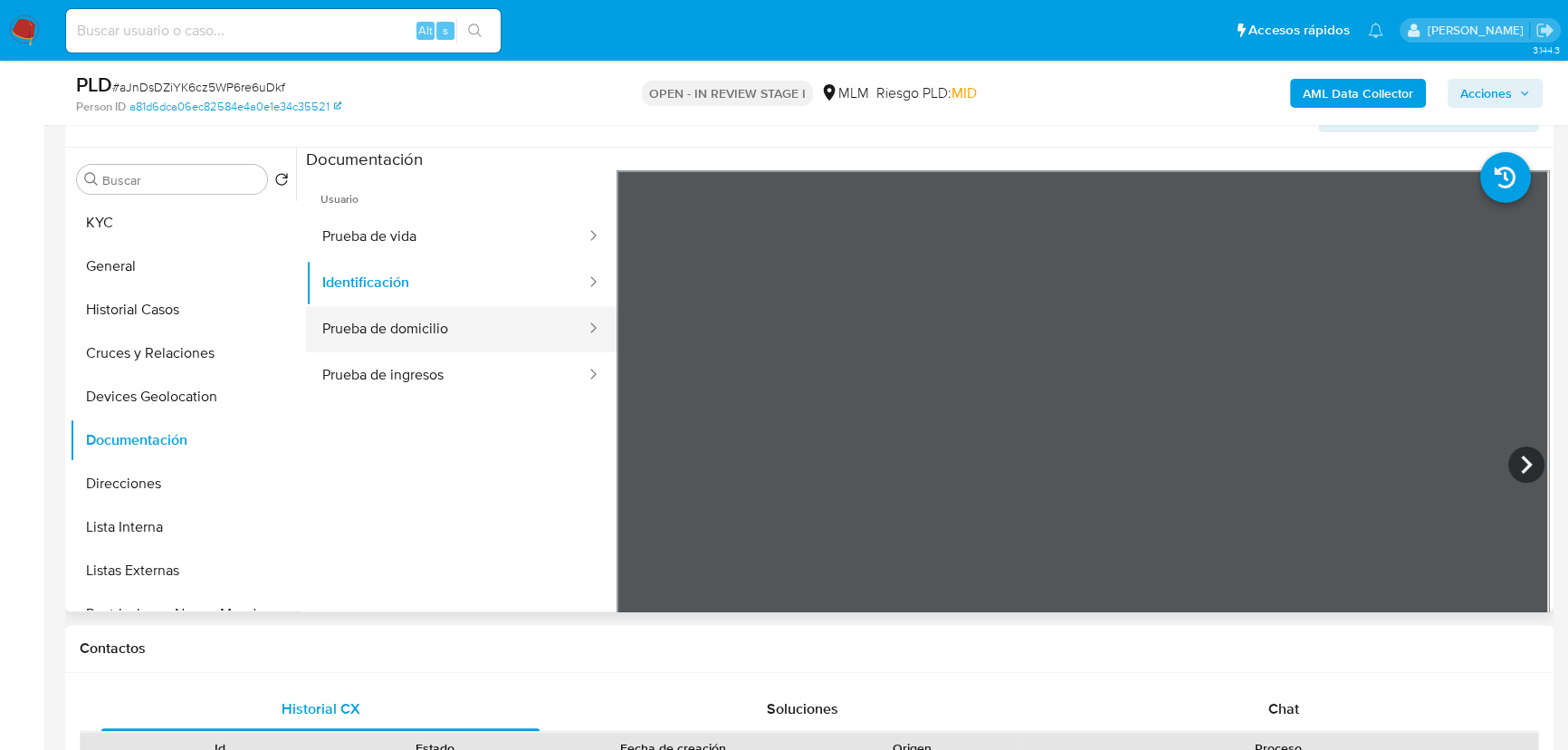 click on "Prueba de domicilio" at bounding box center [446, 329] 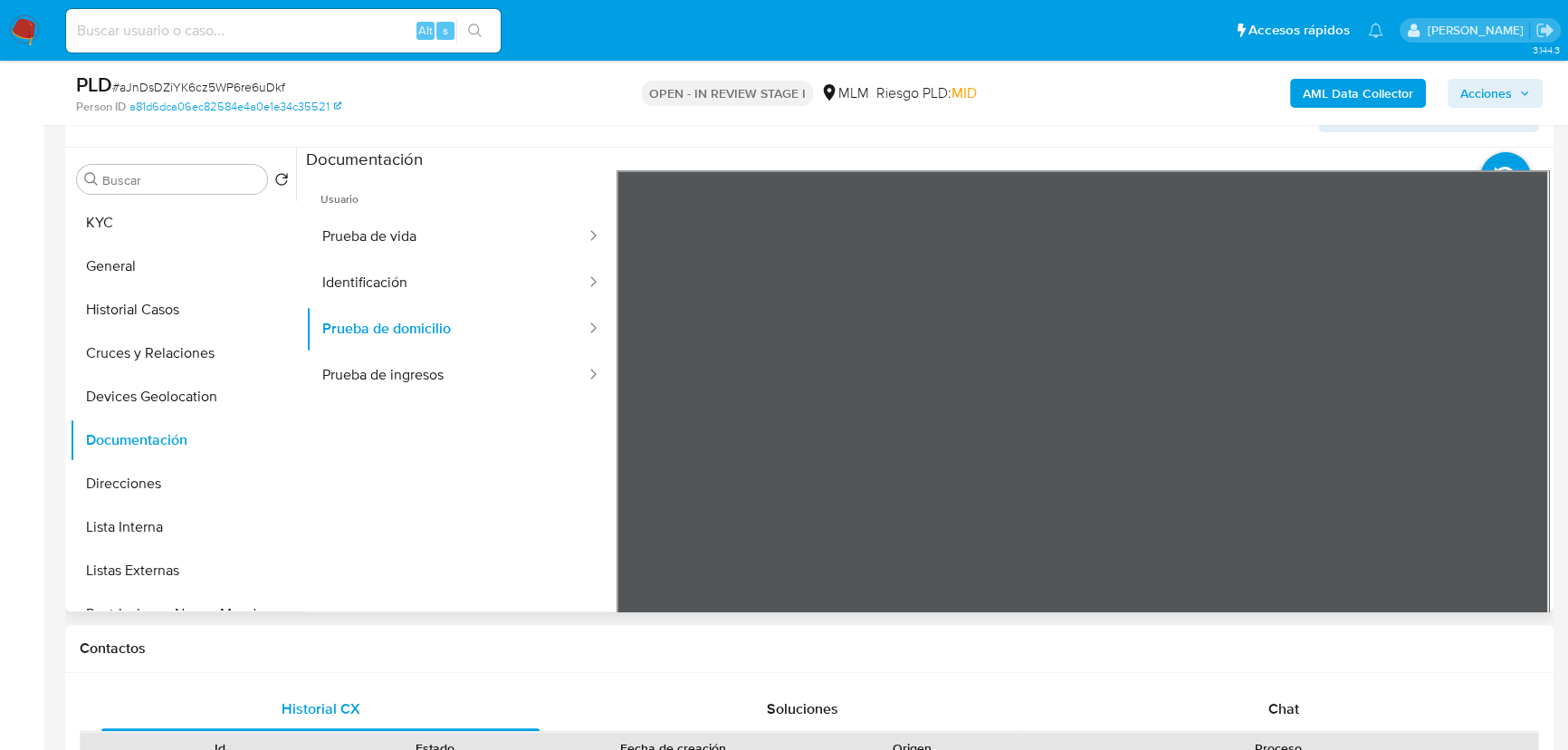 scroll, scrollTop: 82, scrollLeft: 0, axis: vertical 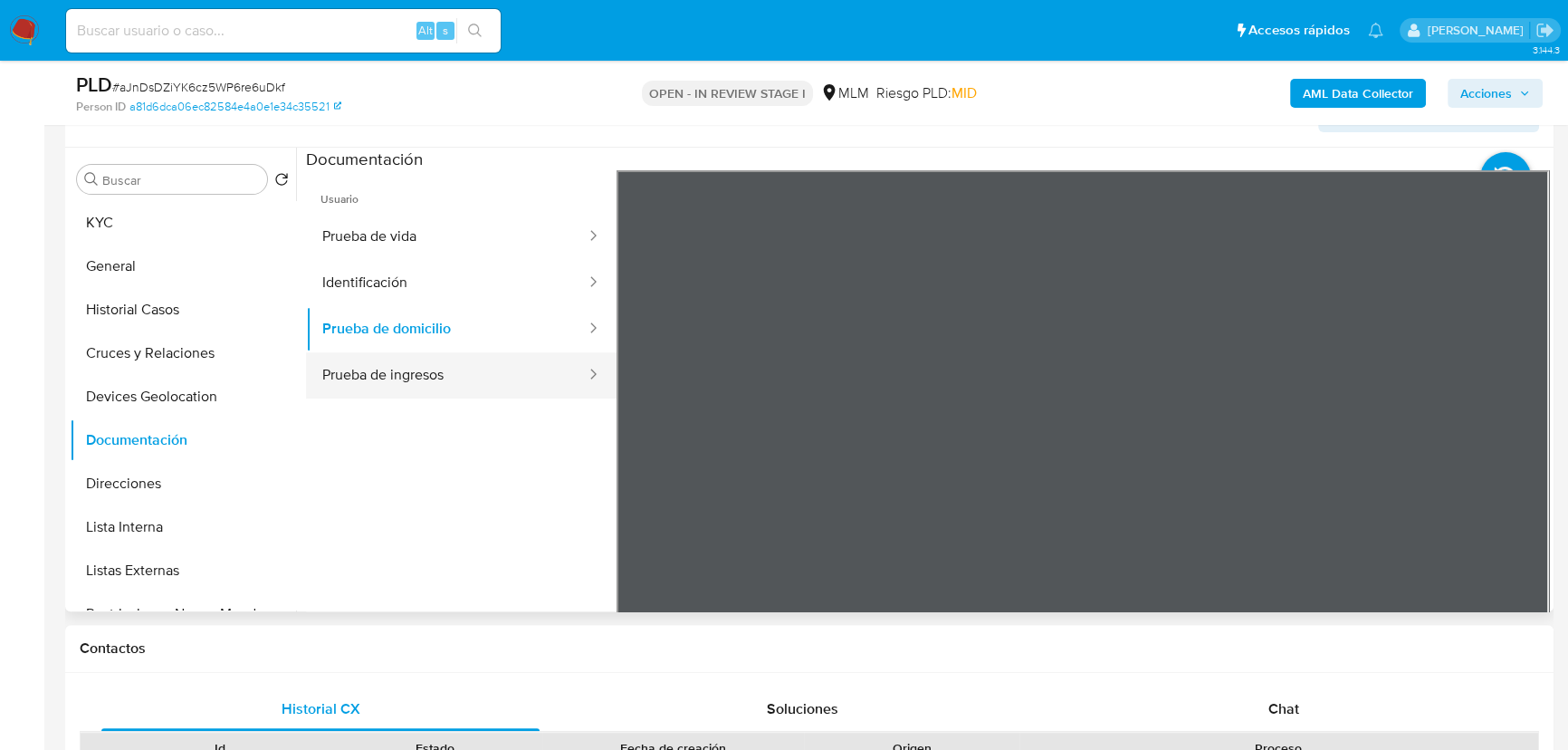 drag, startPoint x: 481, startPoint y: 378, endPoint x: 592, endPoint y: 368, distance: 111.44954 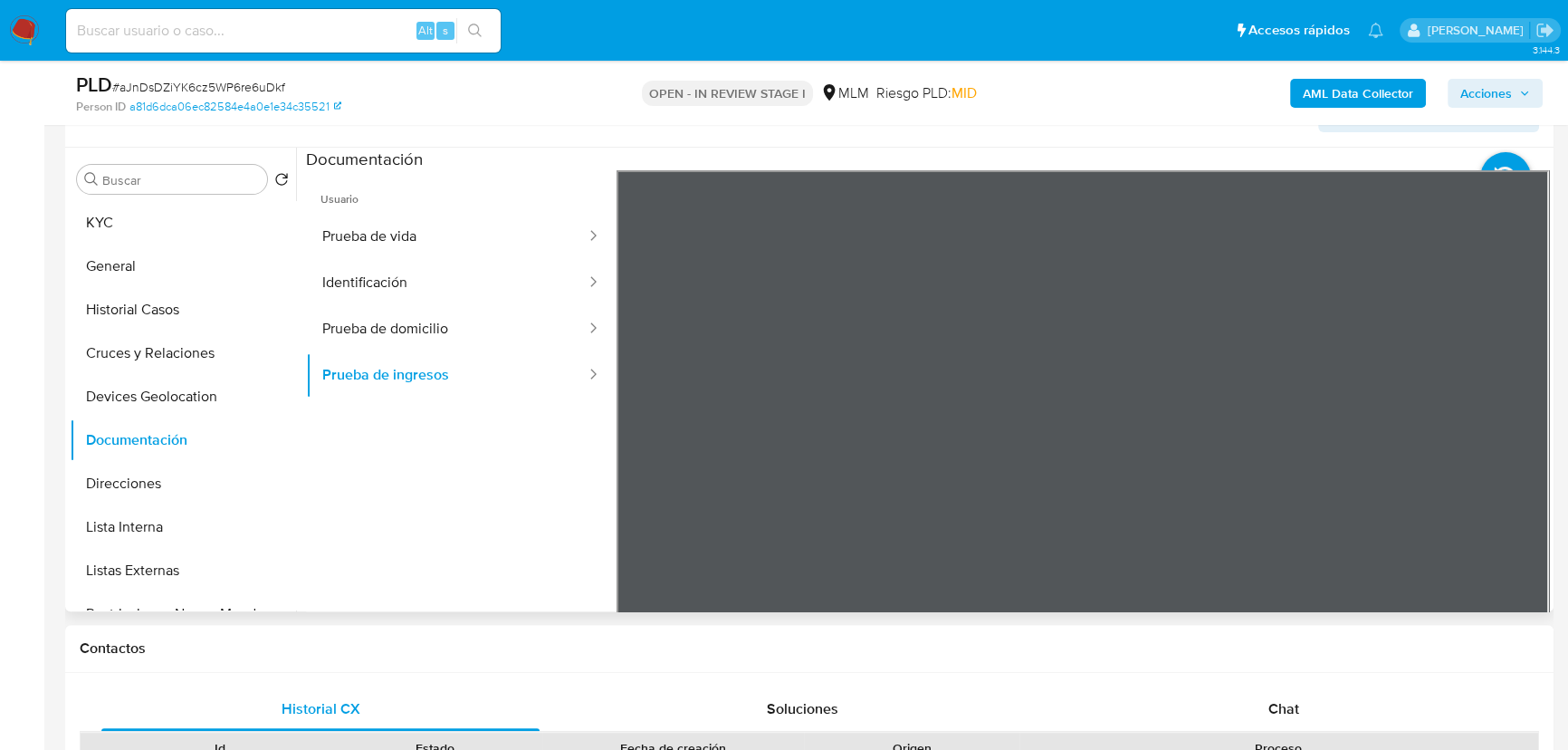 scroll, scrollTop: 82, scrollLeft: 0, axis: vertical 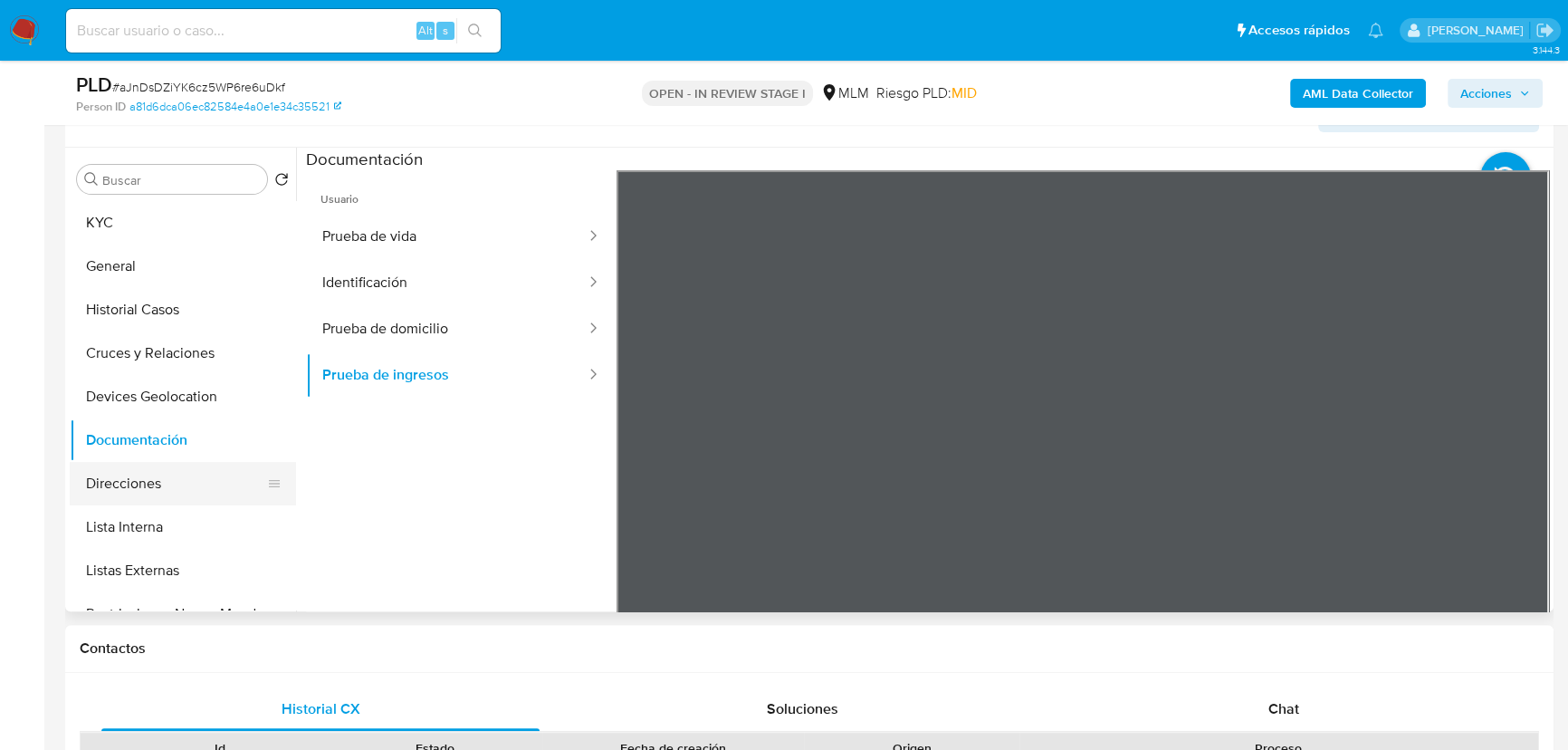 click on "Direcciones" at bounding box center [176, 484] 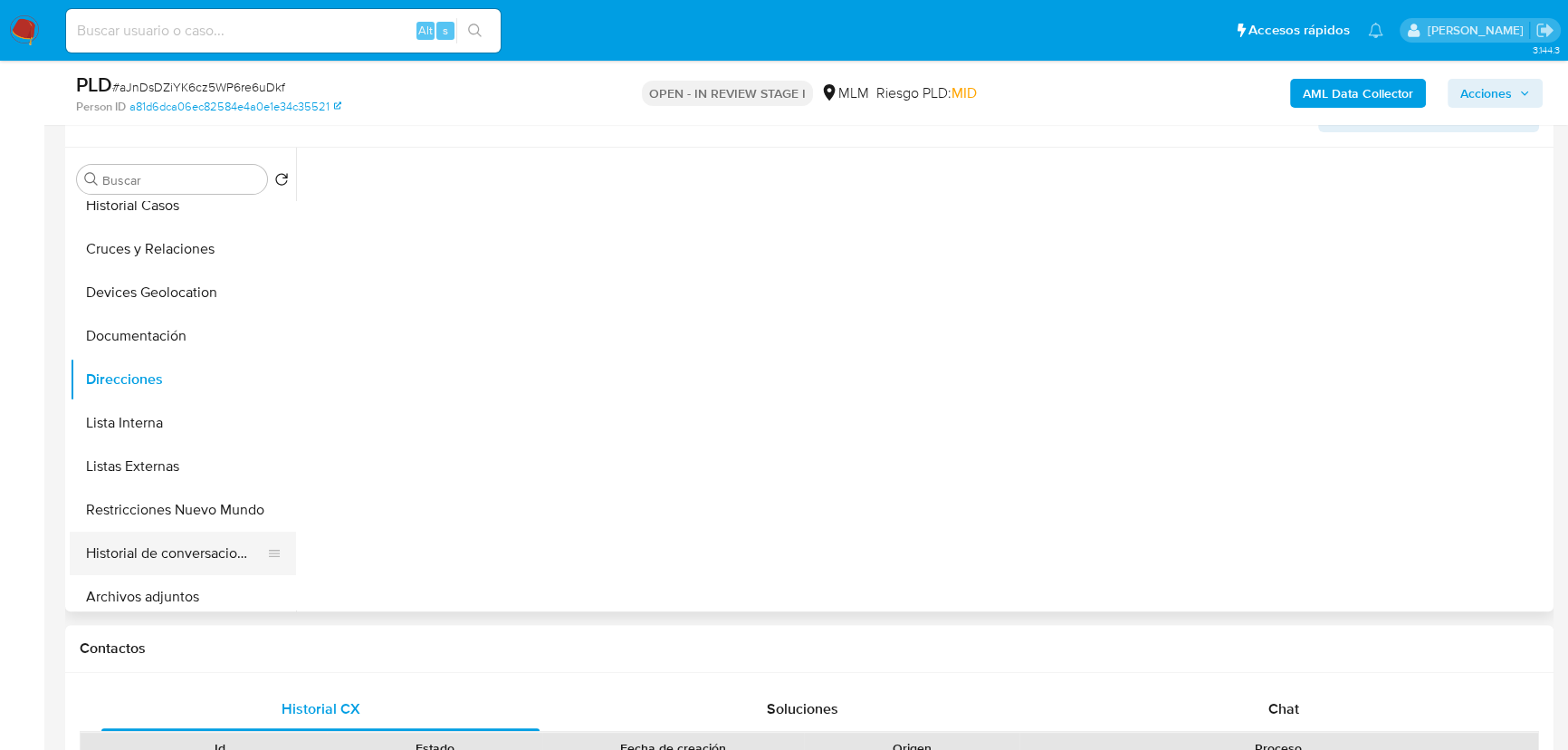 scroll, scrollTop: 246, scrollLeft: 0, axis: vertical 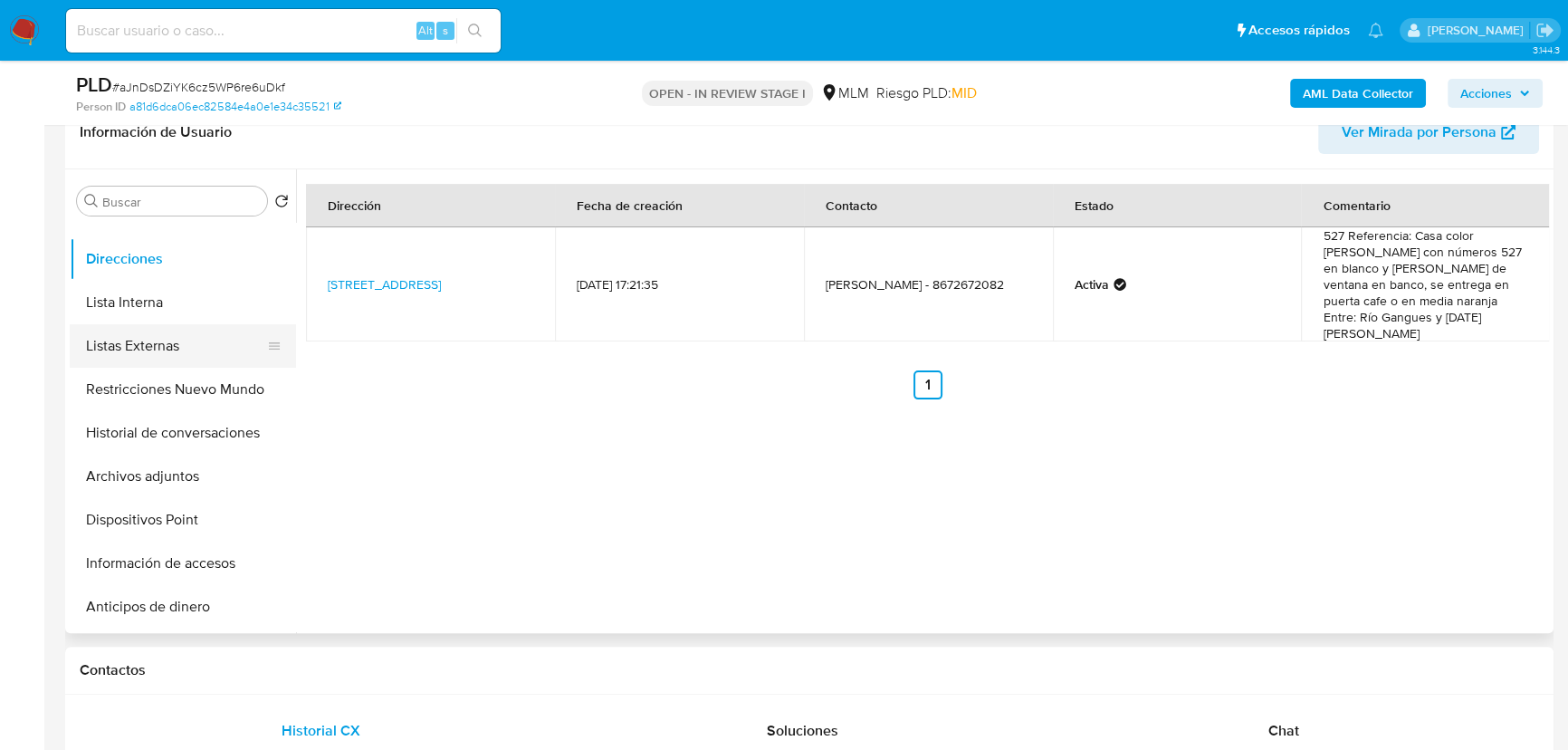 click on "Listas Externas" at bounding box center (176, 346) 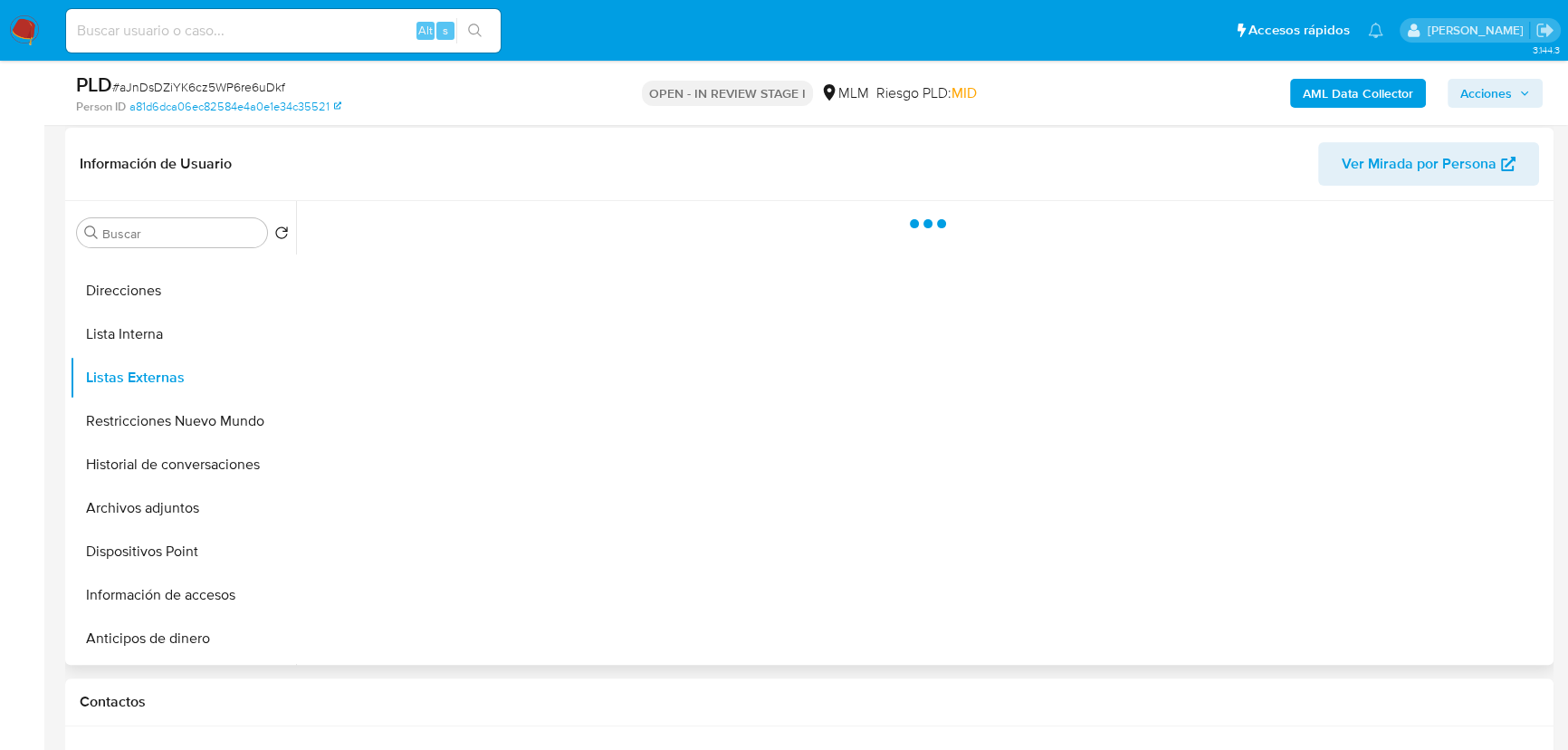 scroll, scrollTop: 576, scrollLeft: 0, axis: vertical 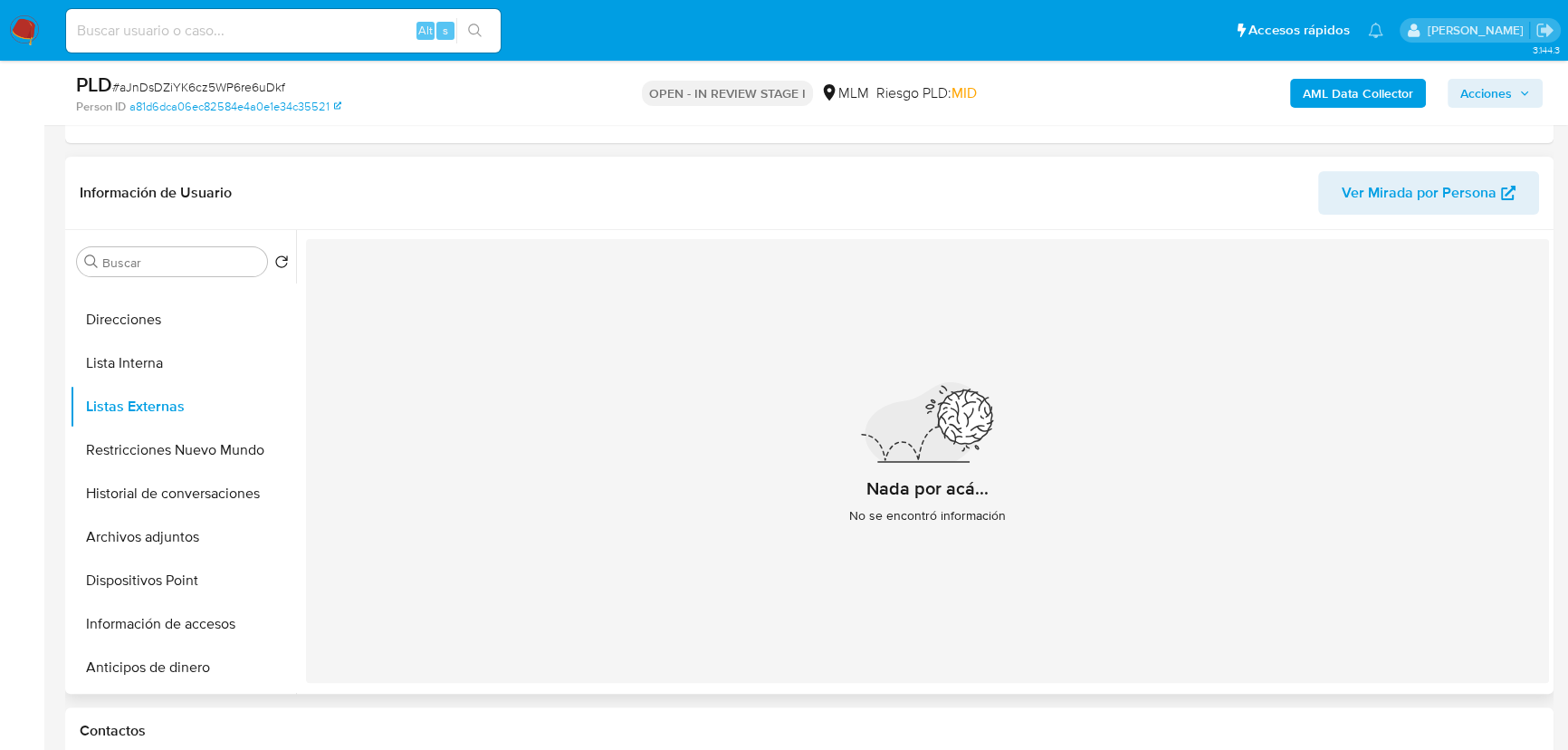 type 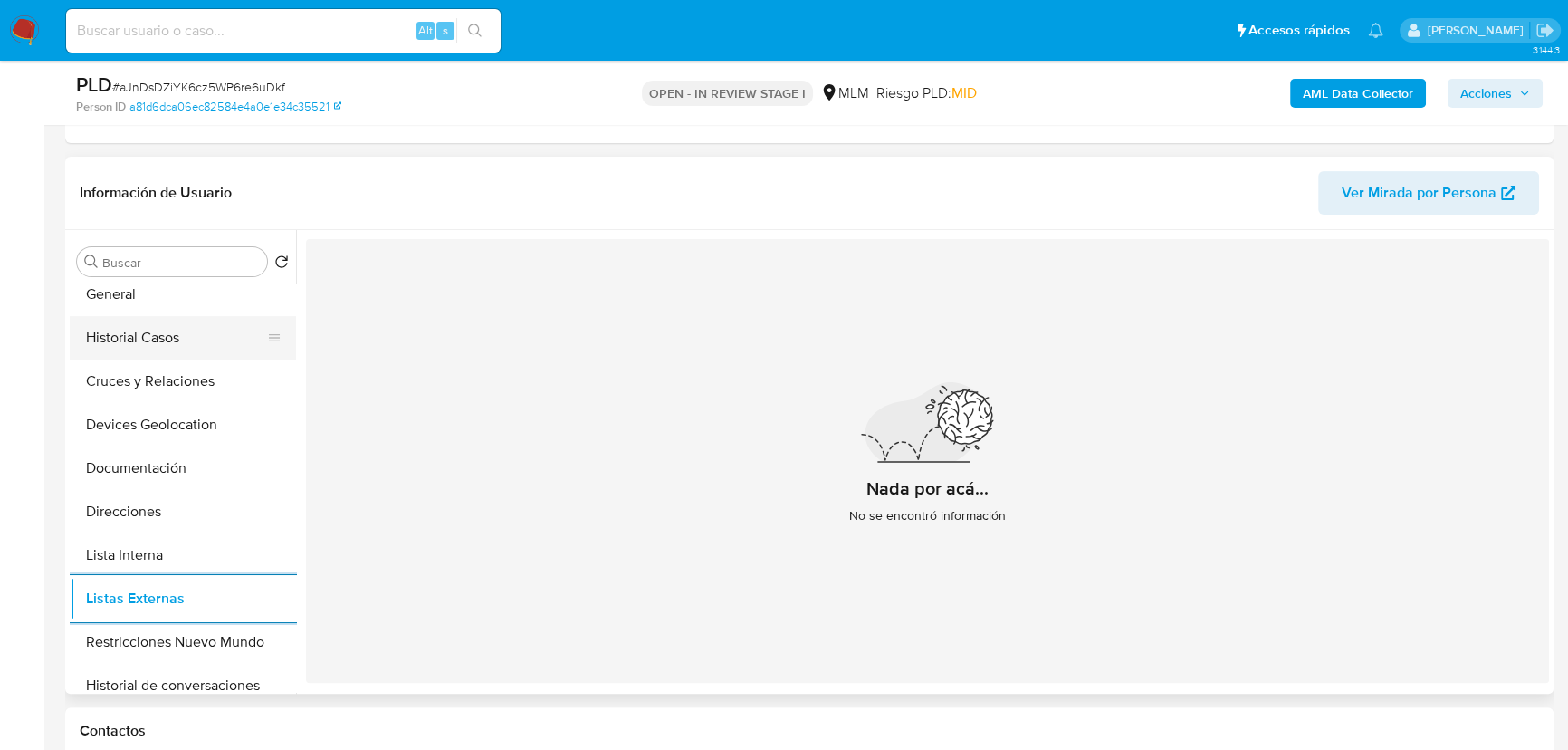 scroll, scrollTop: 0, scrollLeft: 0, axis: both 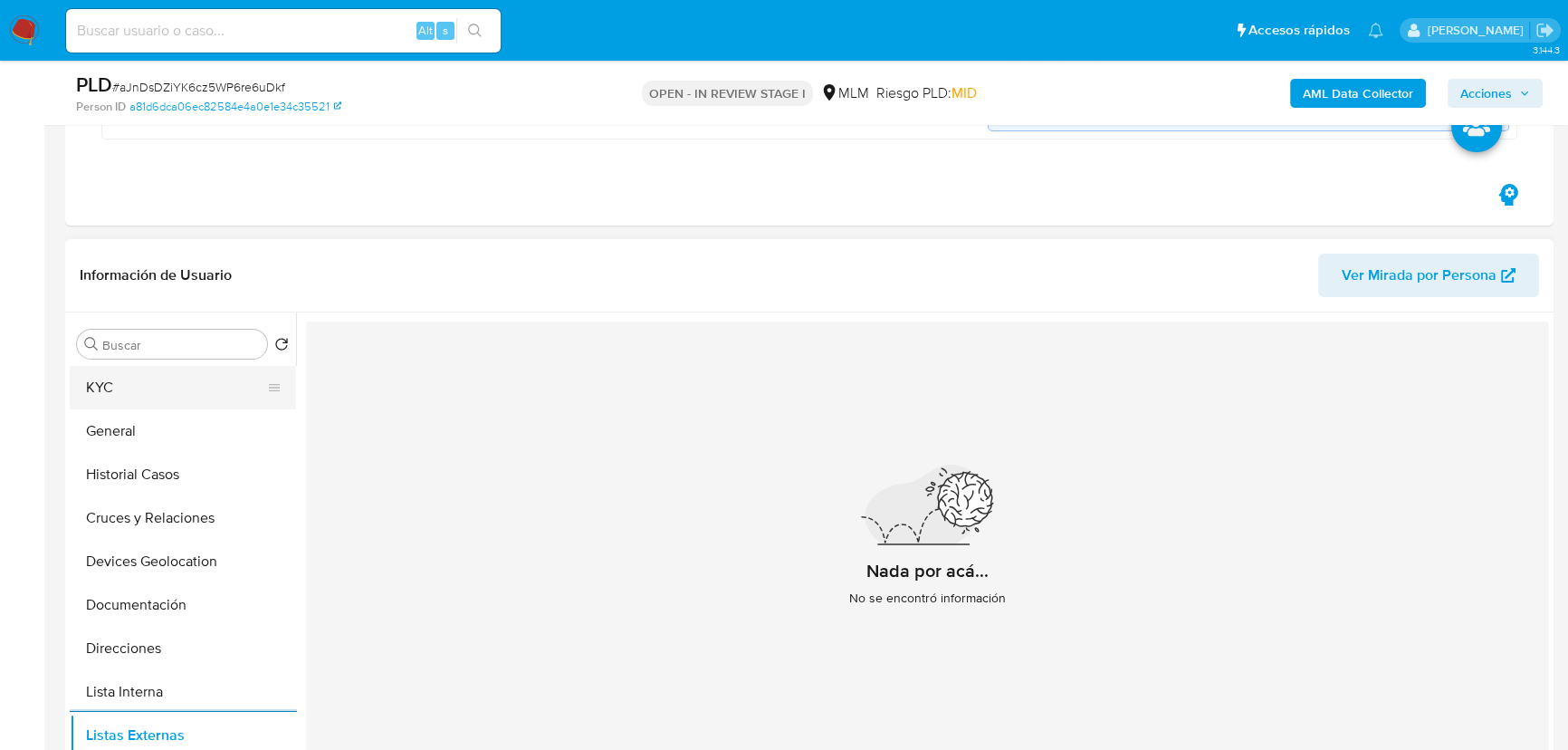 click on "KYC" at bounding box center (176, 388) 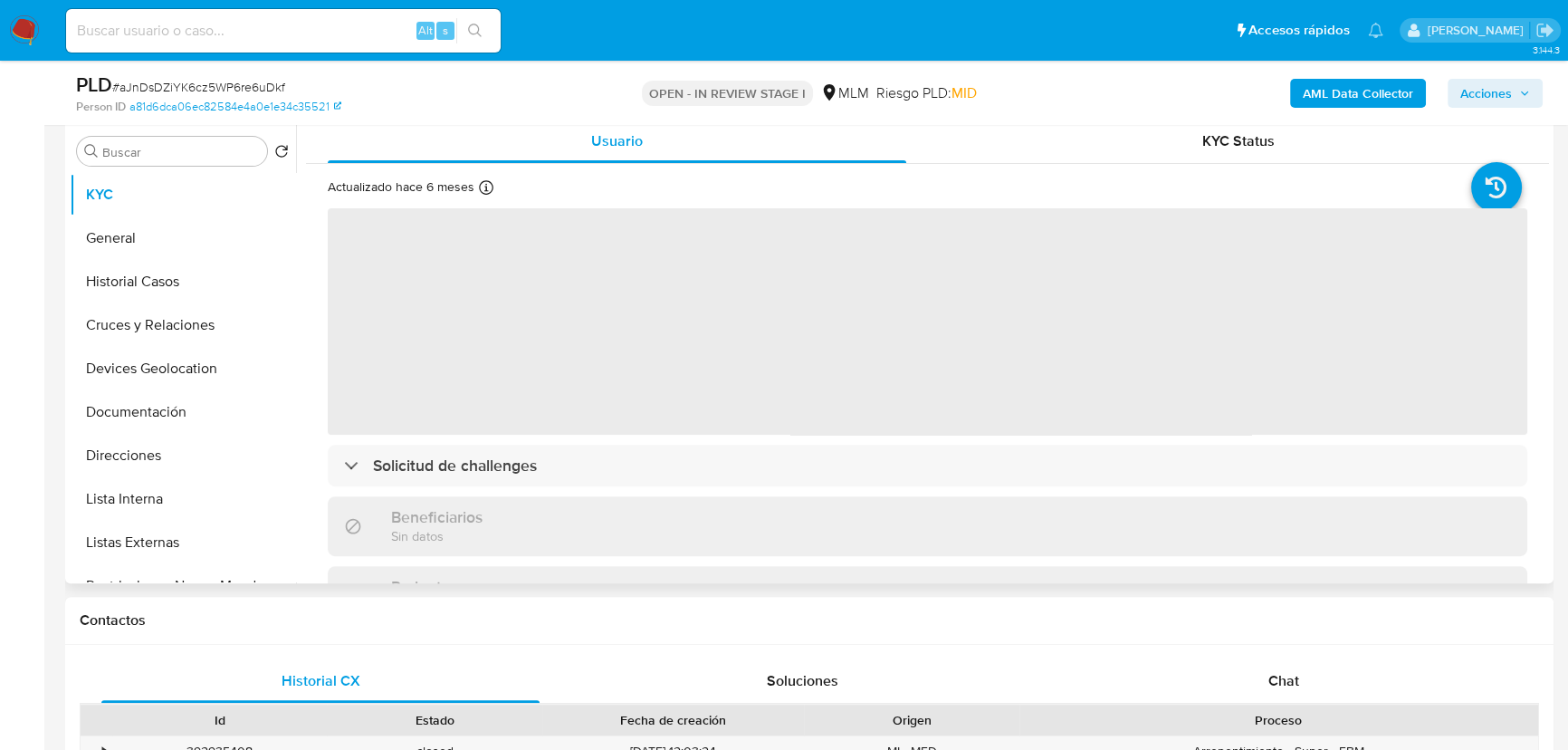 scroll, scrollTop: 659, scrollLeft: 0, axis: vertical 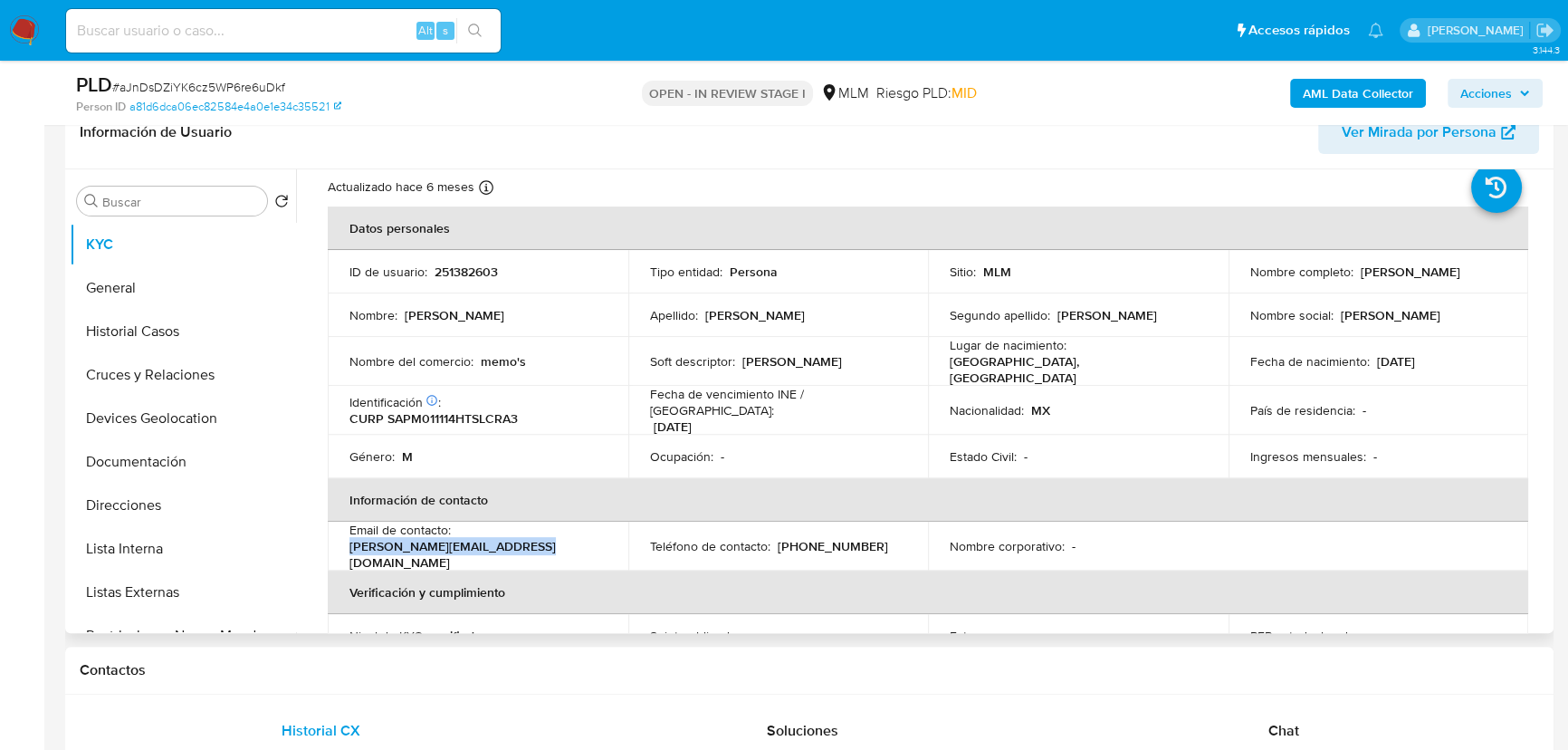 drag, startPoint x: 528, startPoint y: 543, endPoint x: 343, endPoint y: 543, distance: 185 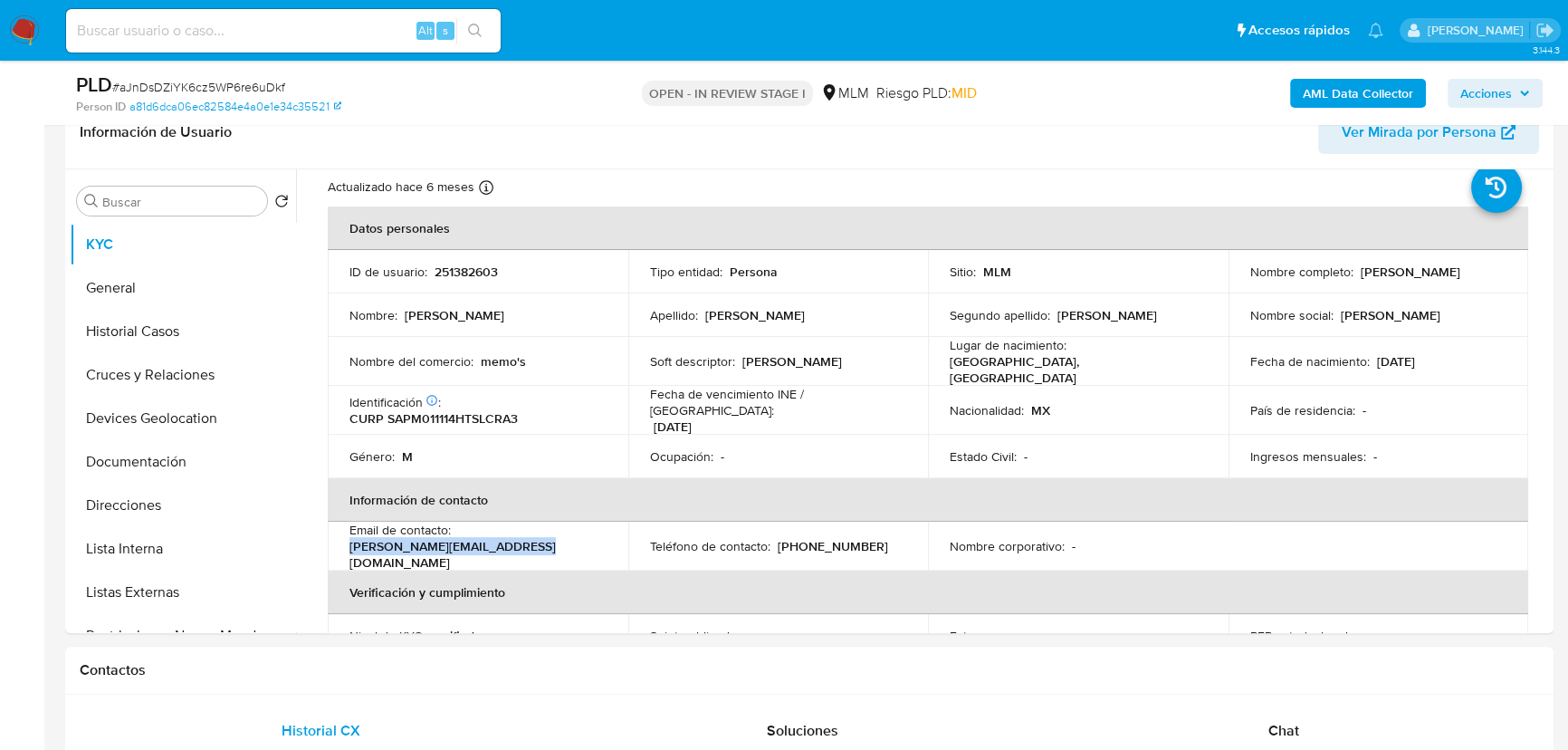 copy on "martin.sanchess.sp@gmail.com" 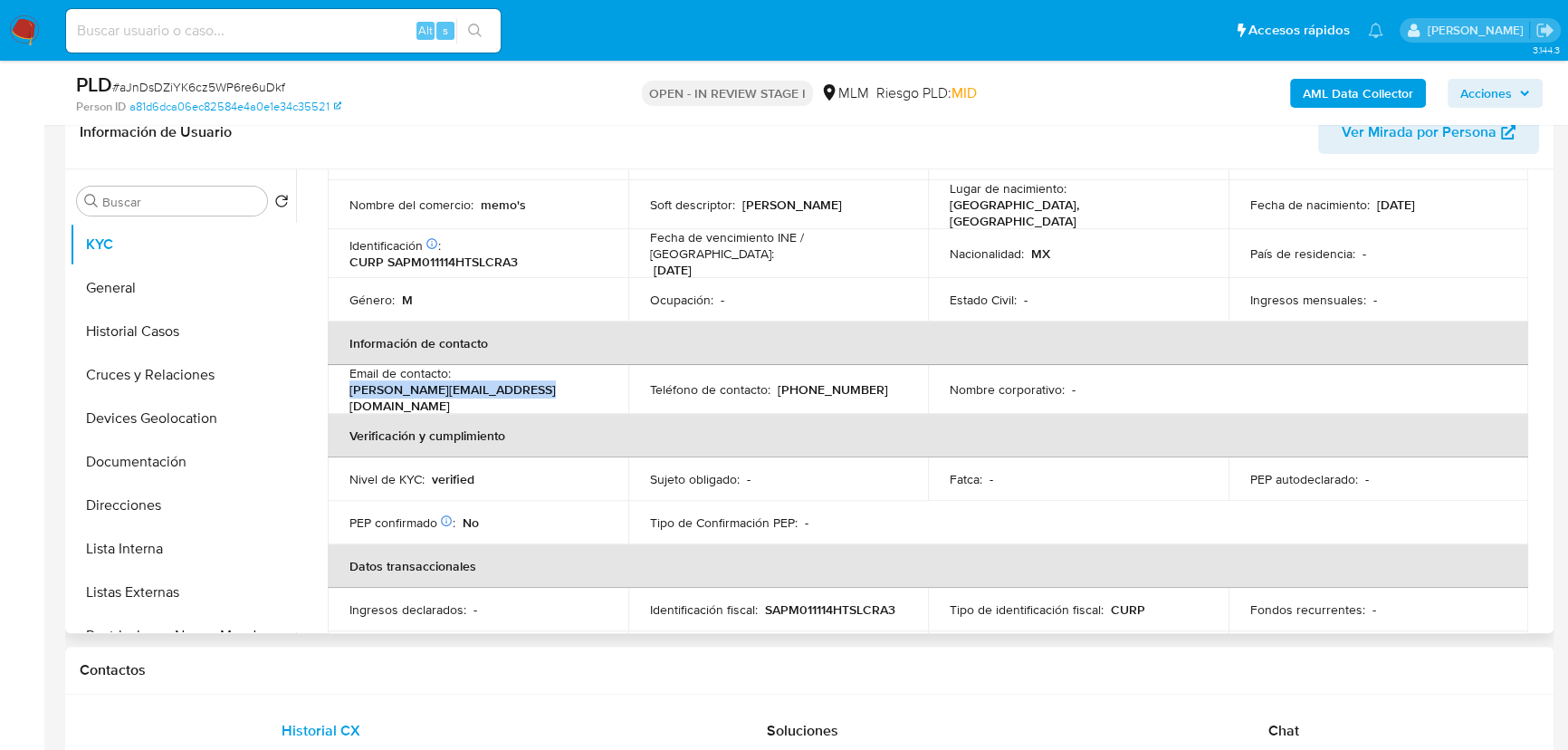 scroll, scrollTop: 297, scrollLeft: 0, axis: vertical 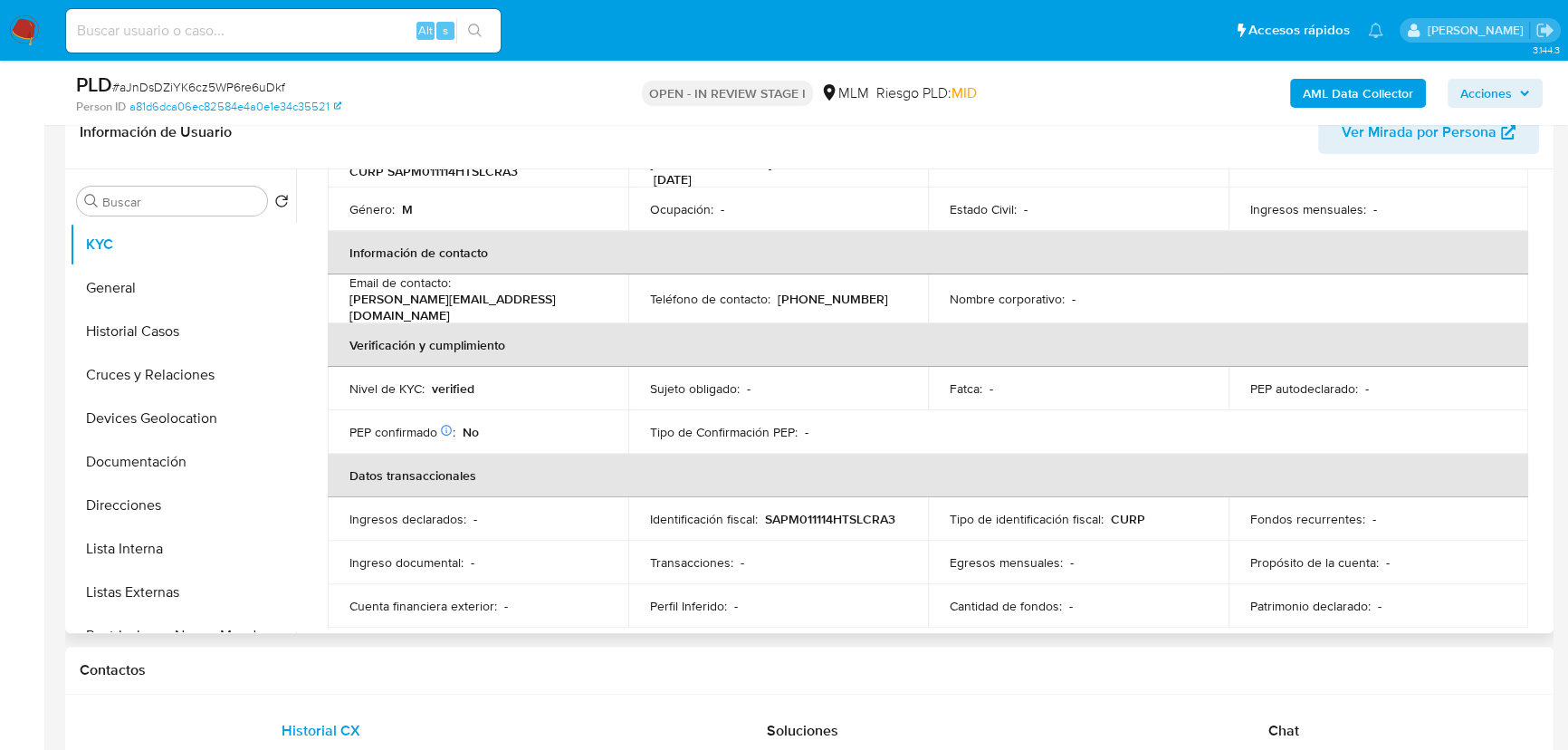click on "(867) 2785314" at bounding box center (833, 299) 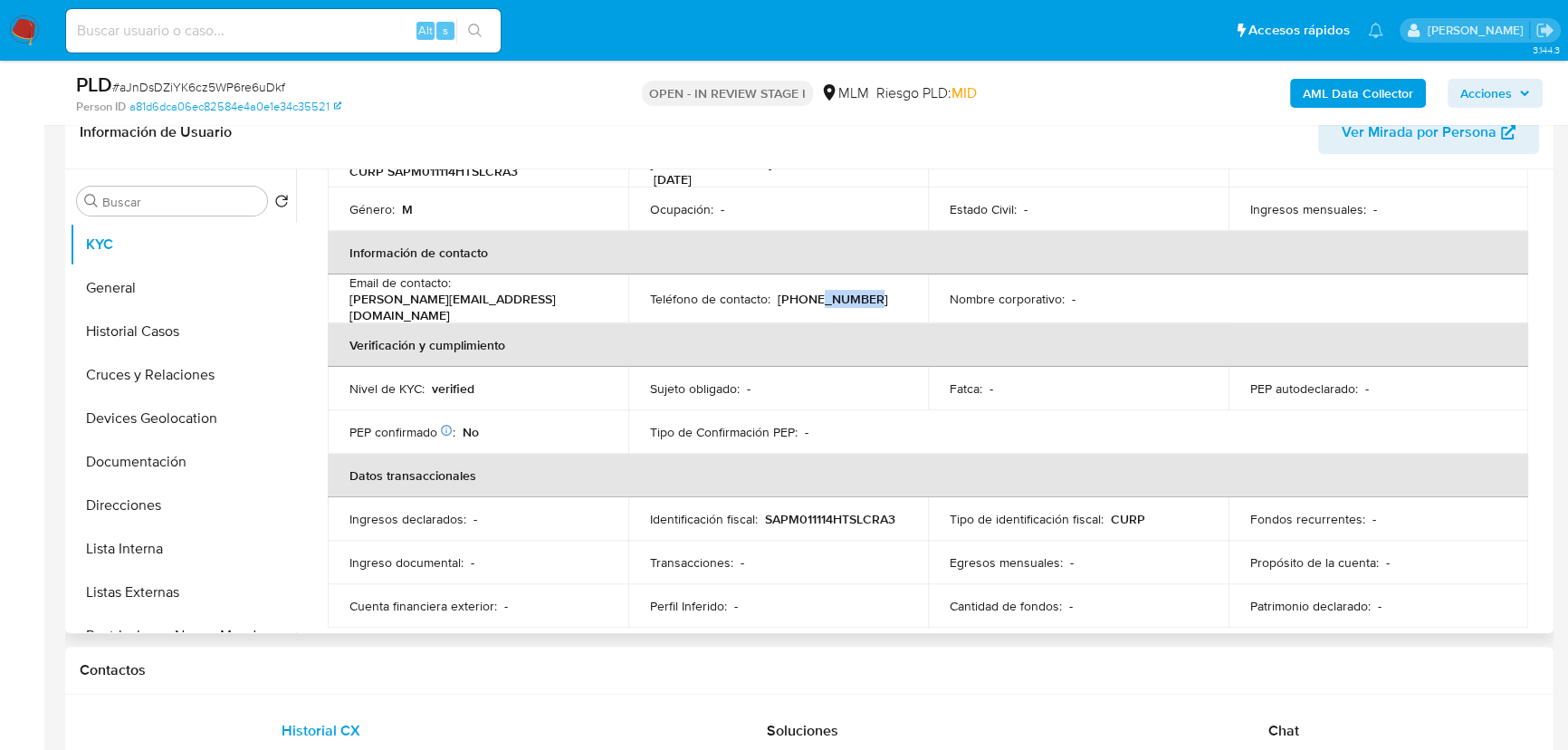 click on "(867) 2785314" at bounding box center [833, 299] 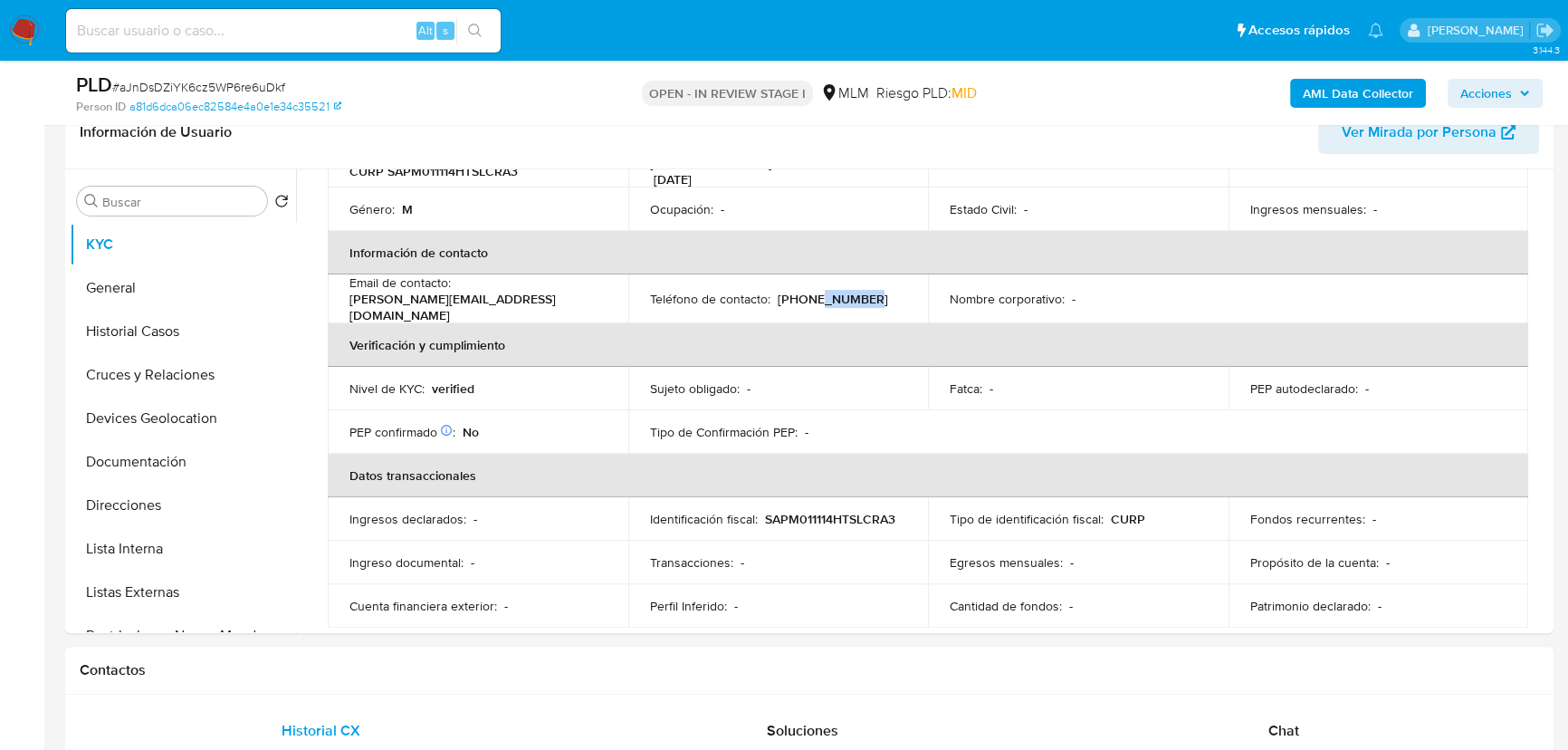 copy on "2785314" 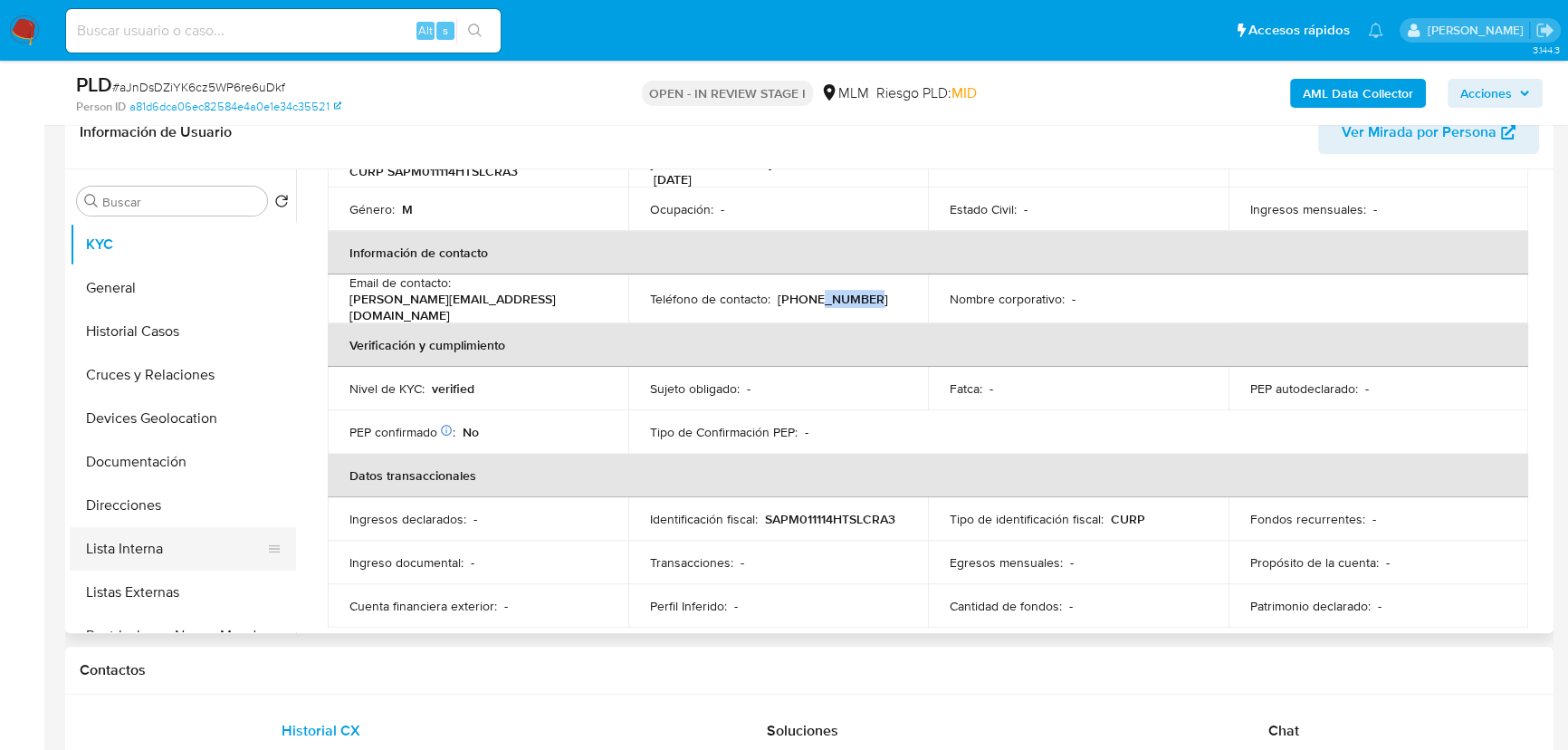 click on "Direcciones" at bounding box center [183, 505] 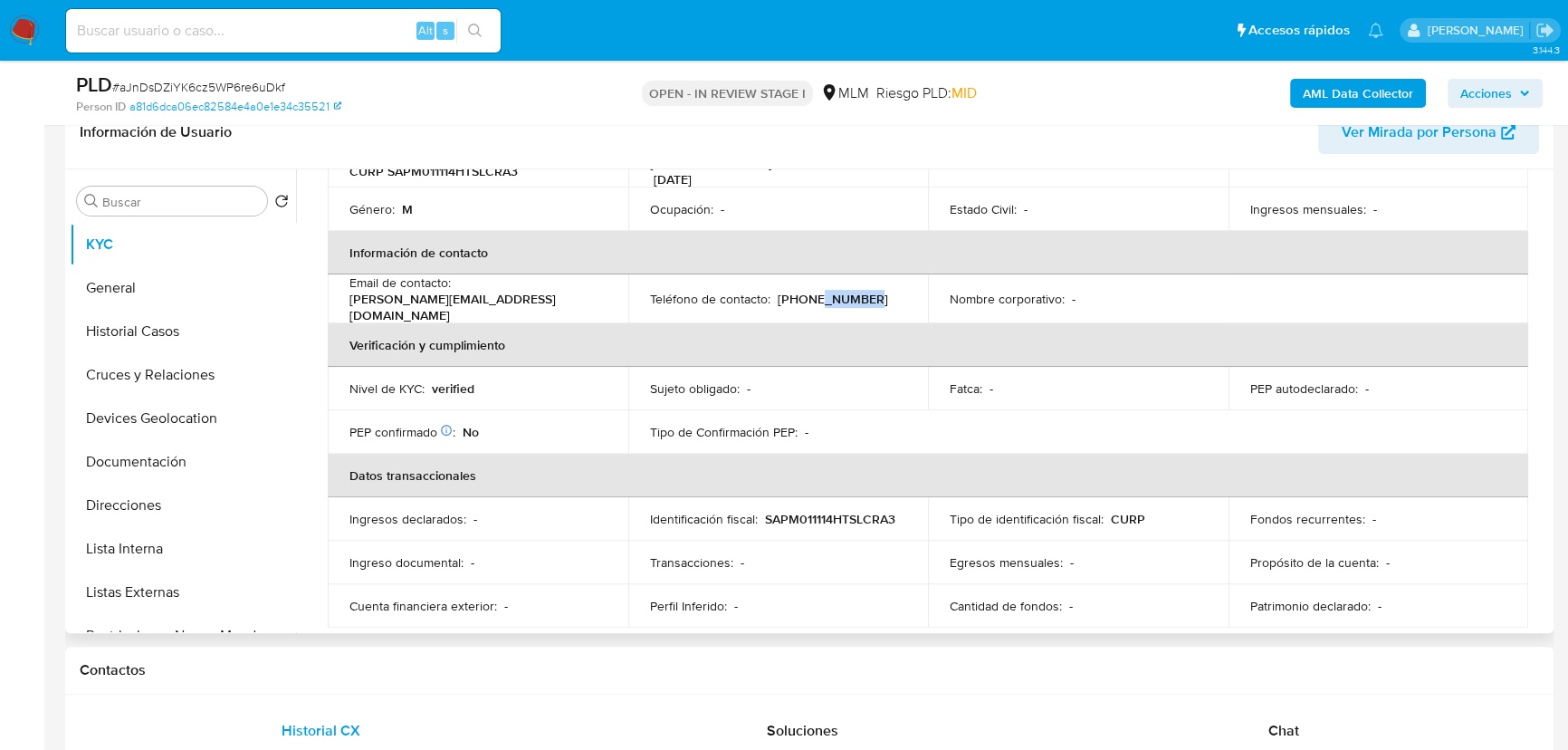scroll, scrollTop: 0, scrollLeft: 0, axis: both 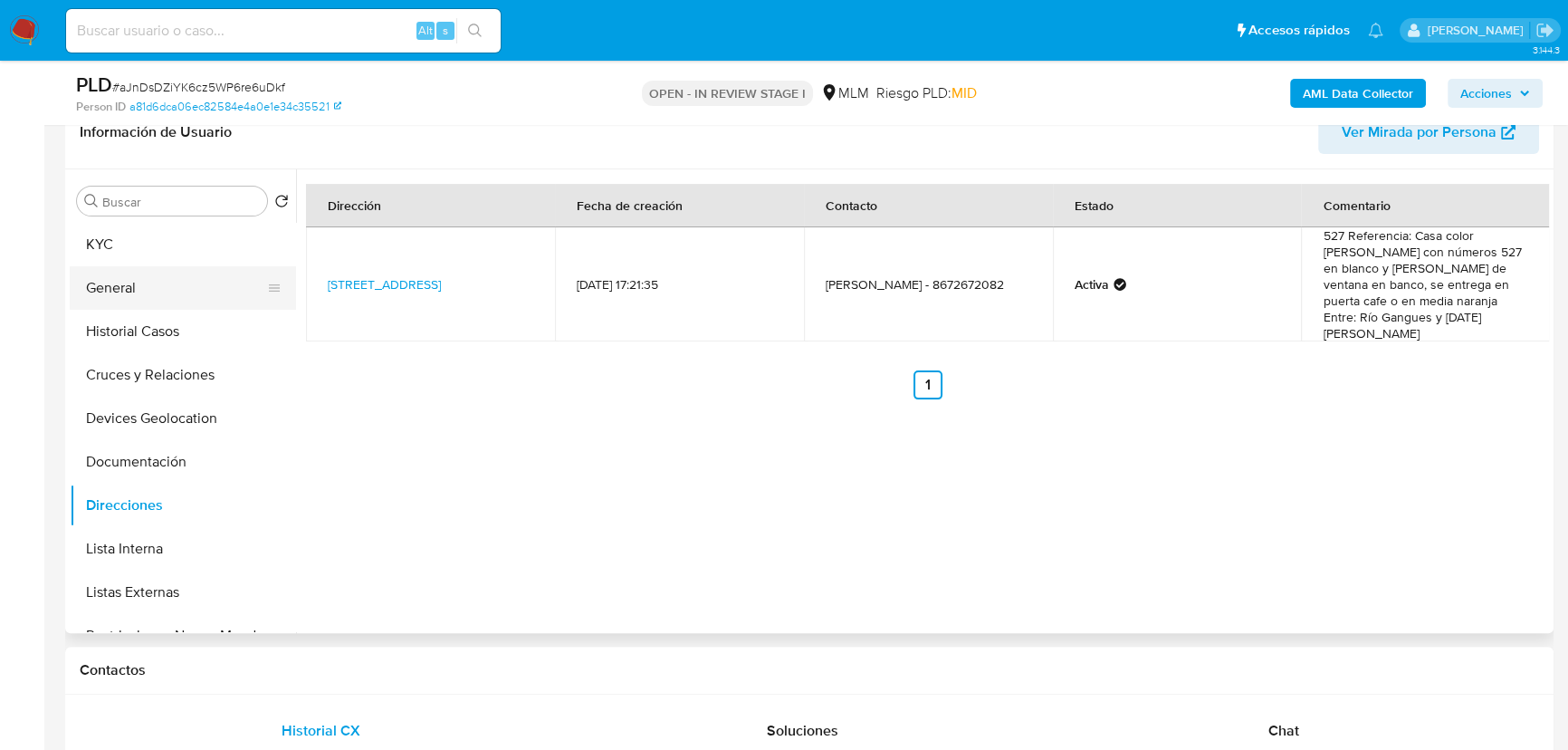 drag, startPoint x: 136, startPoint y: 246, endPoint x: 194, endPoint y: 264, distance: 60.728906 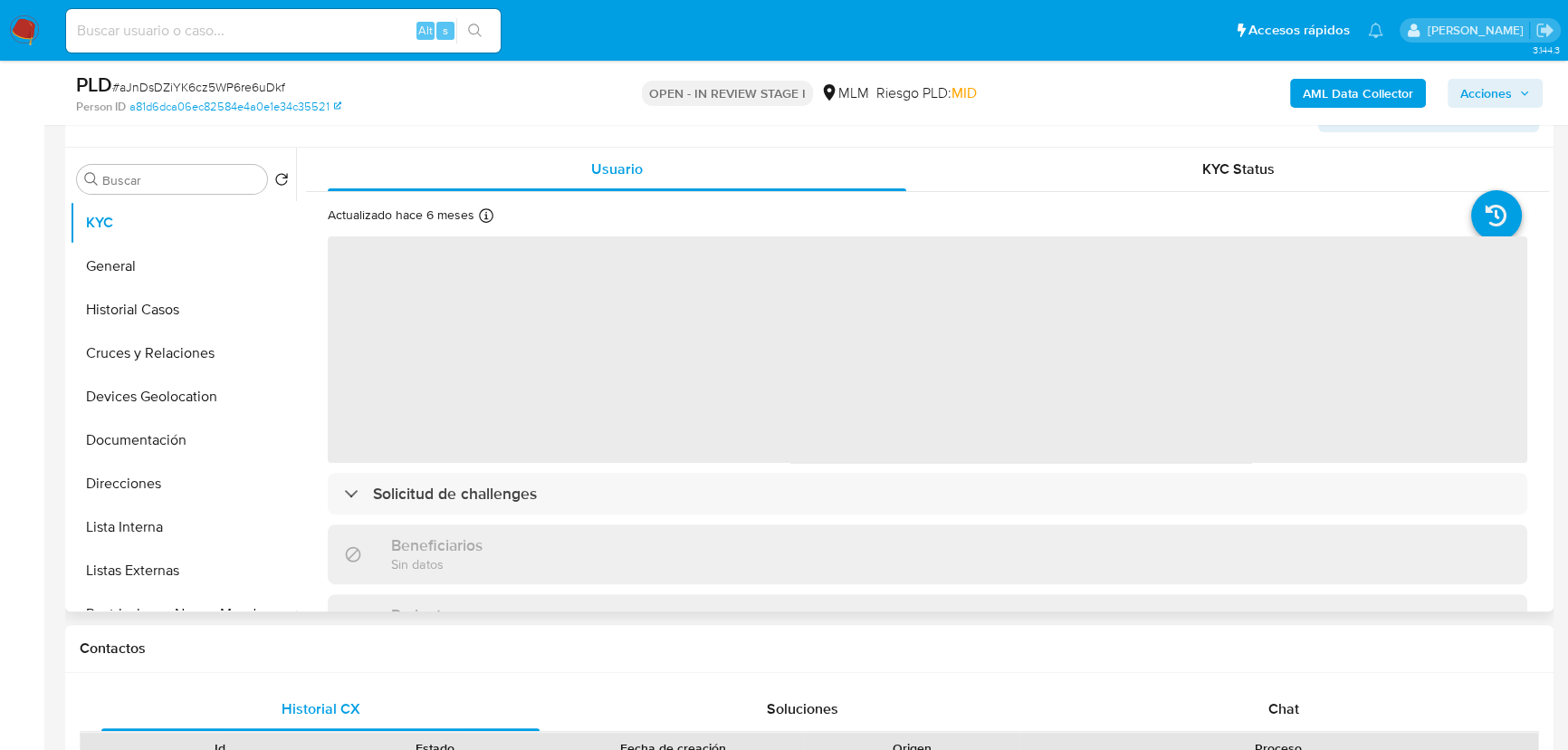 click on "‌" at bounding box center (927, 350) 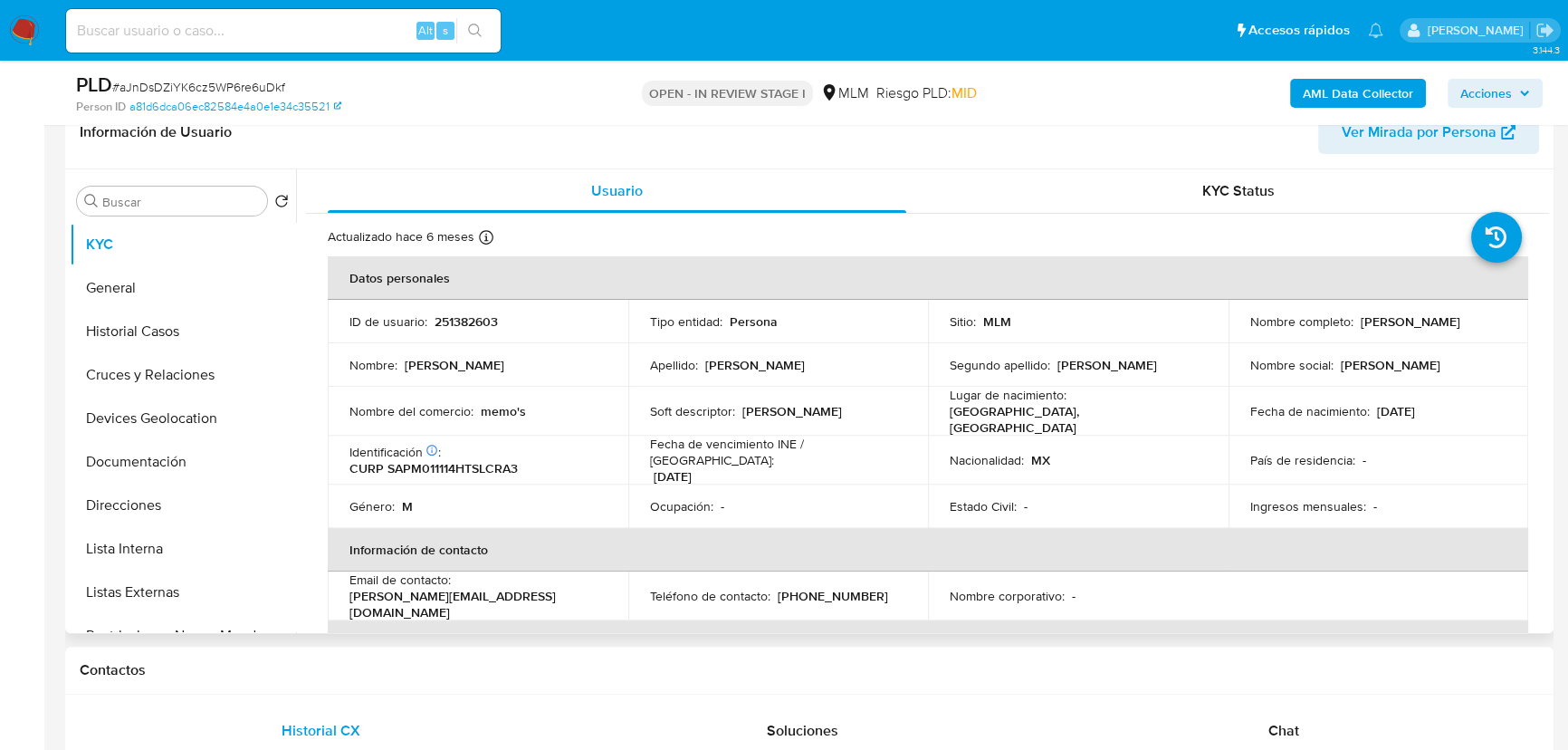 drag, startPoint x: 584, startPoint y: 453, endPoint x: 552, endPoint y: 444, distance: 33.24154 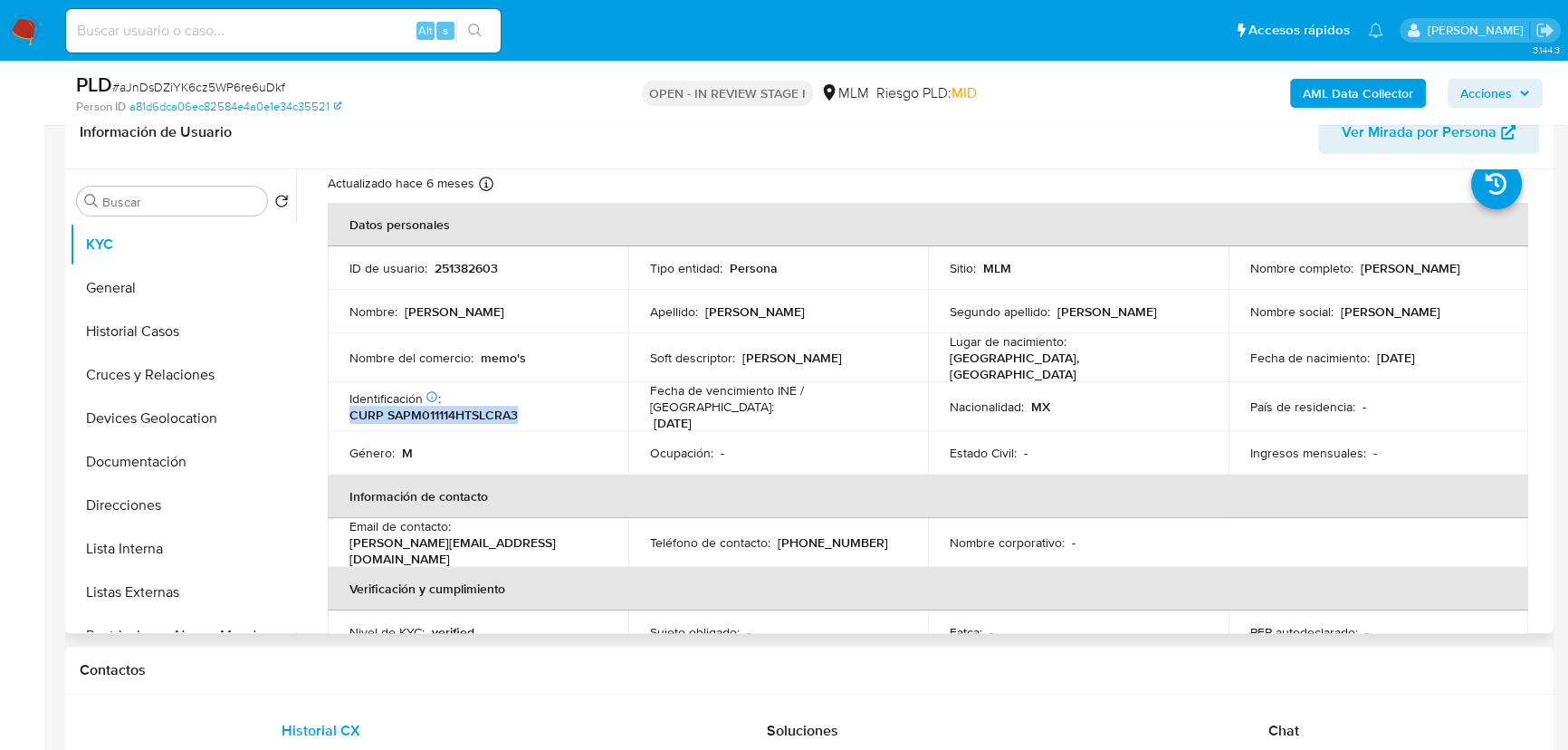 scroll, scrollTop: 82, scrollLeft: 0, axis: vertical 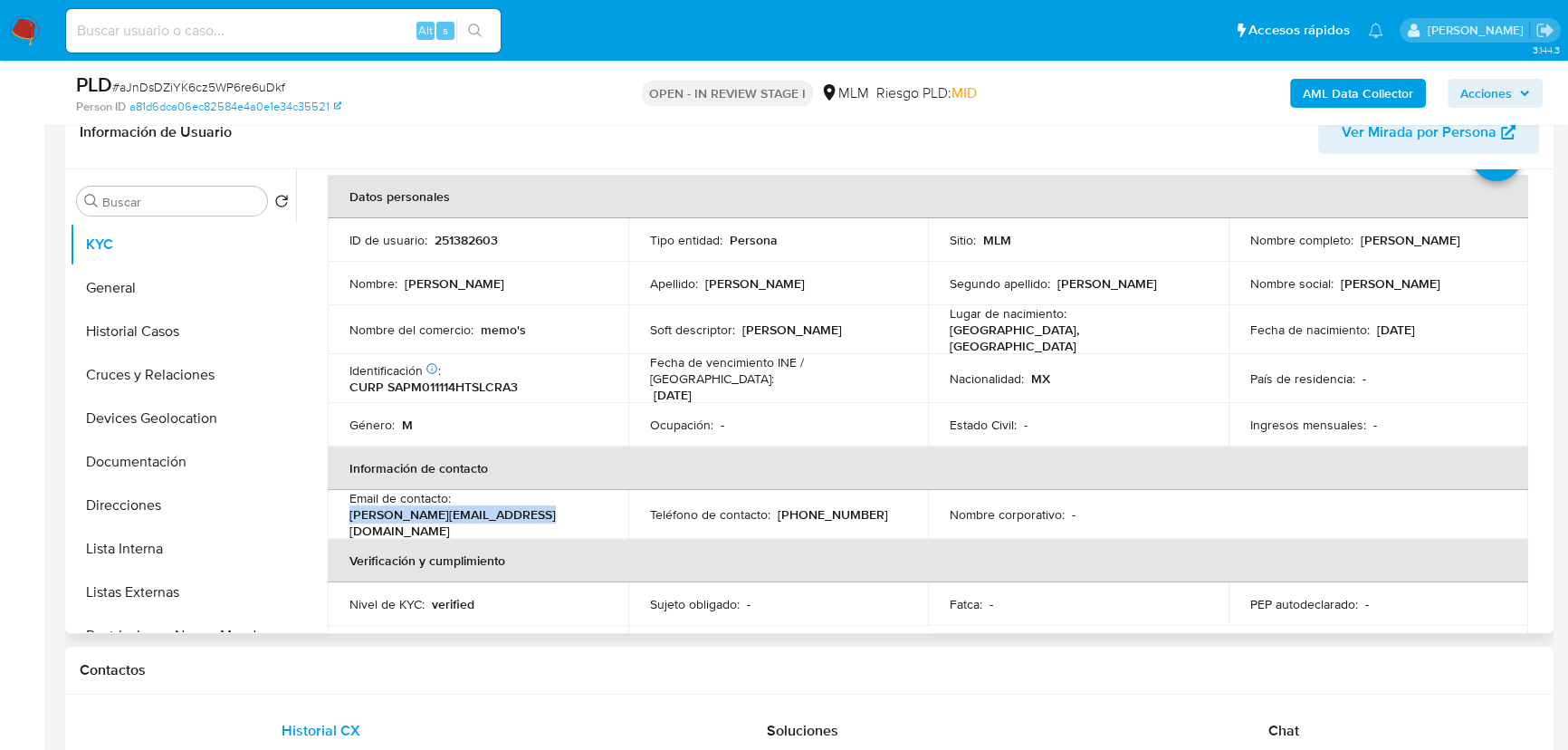 drag, startPoint x: 422, startPoint y: 516, endPoint x: 340, endPoint y: 512, distance: 82.0975 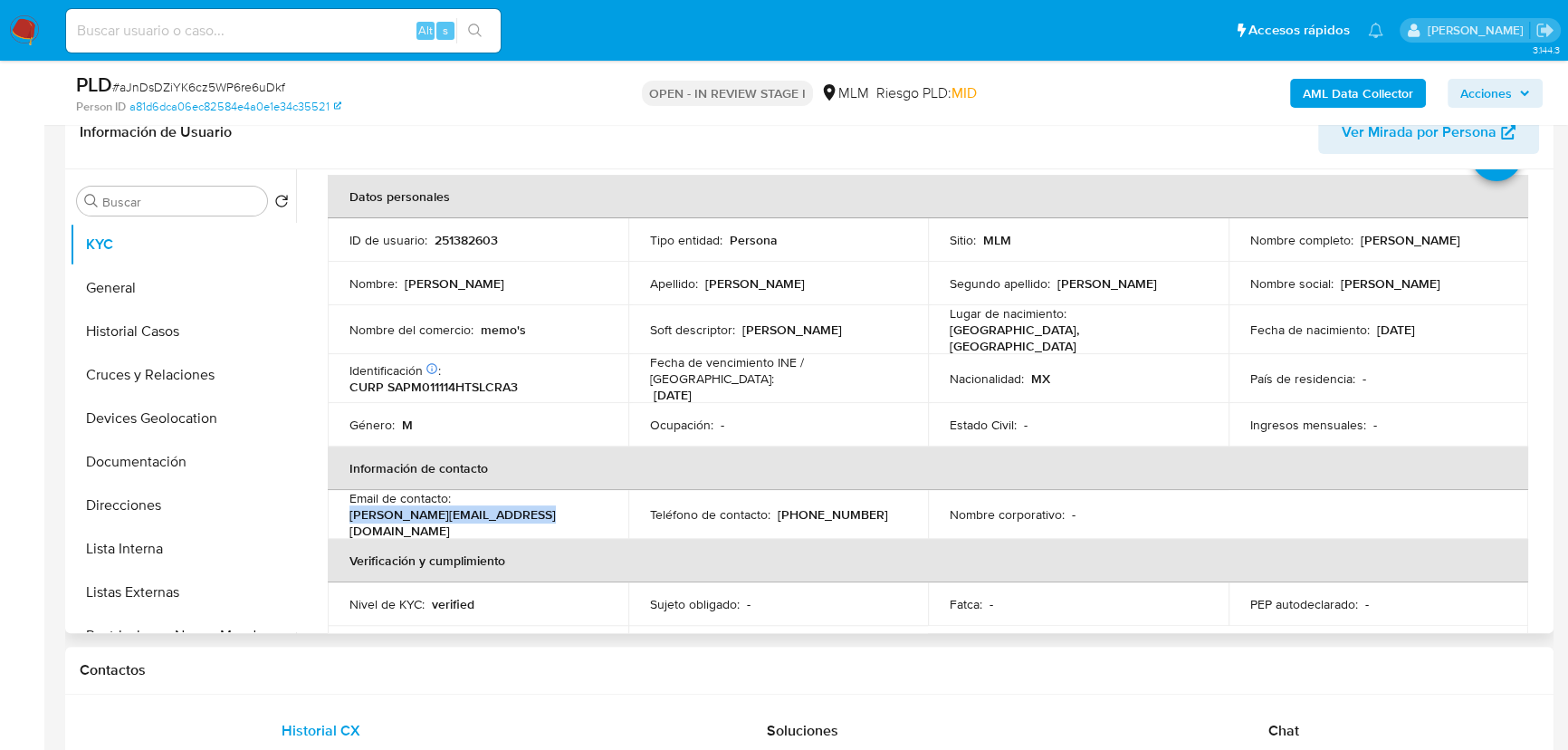 copy on "martin.sanchess.sp@gmail.com" 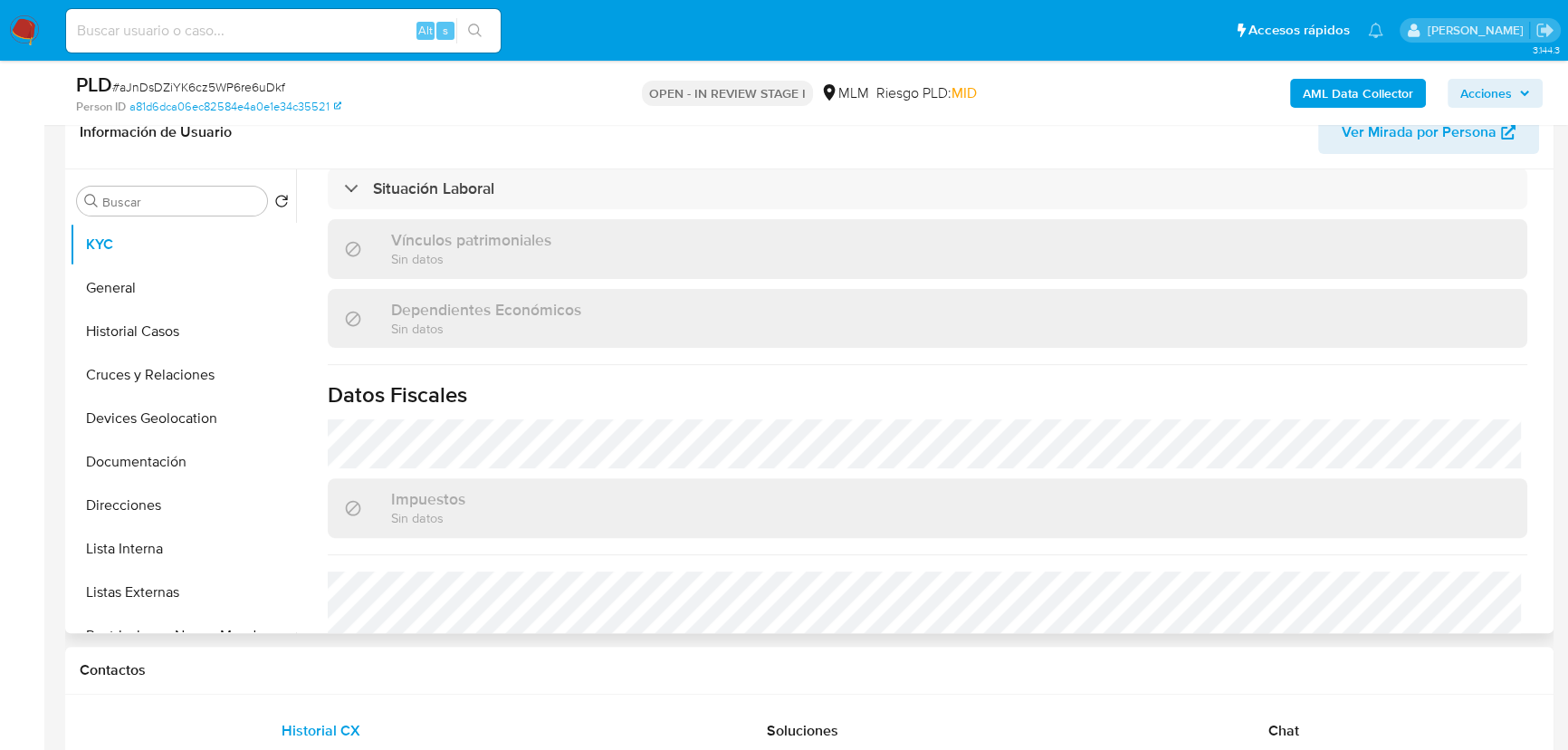 scroll, scrollTop: 1120, scrollLeft: 0, axis: vertical 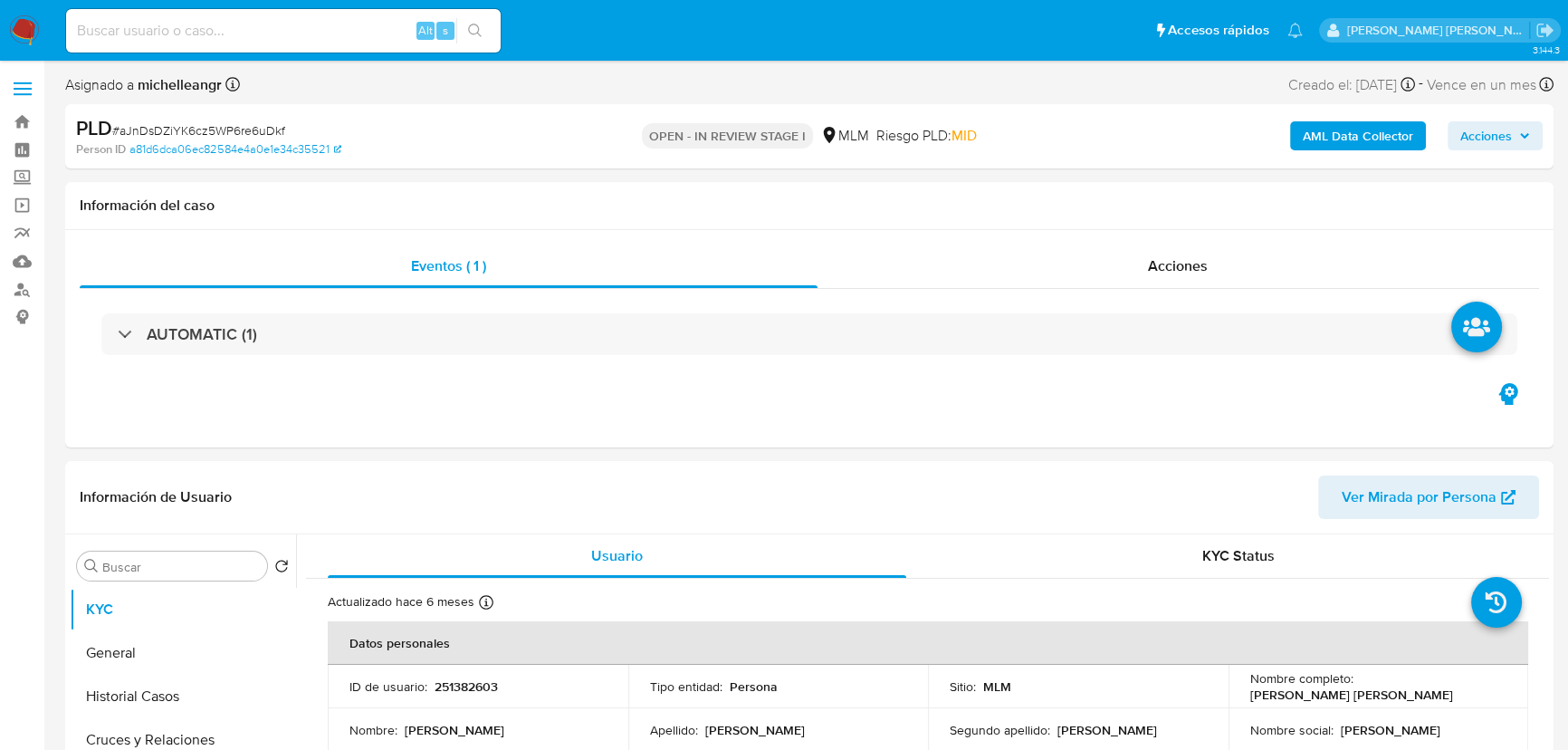 select on "10" 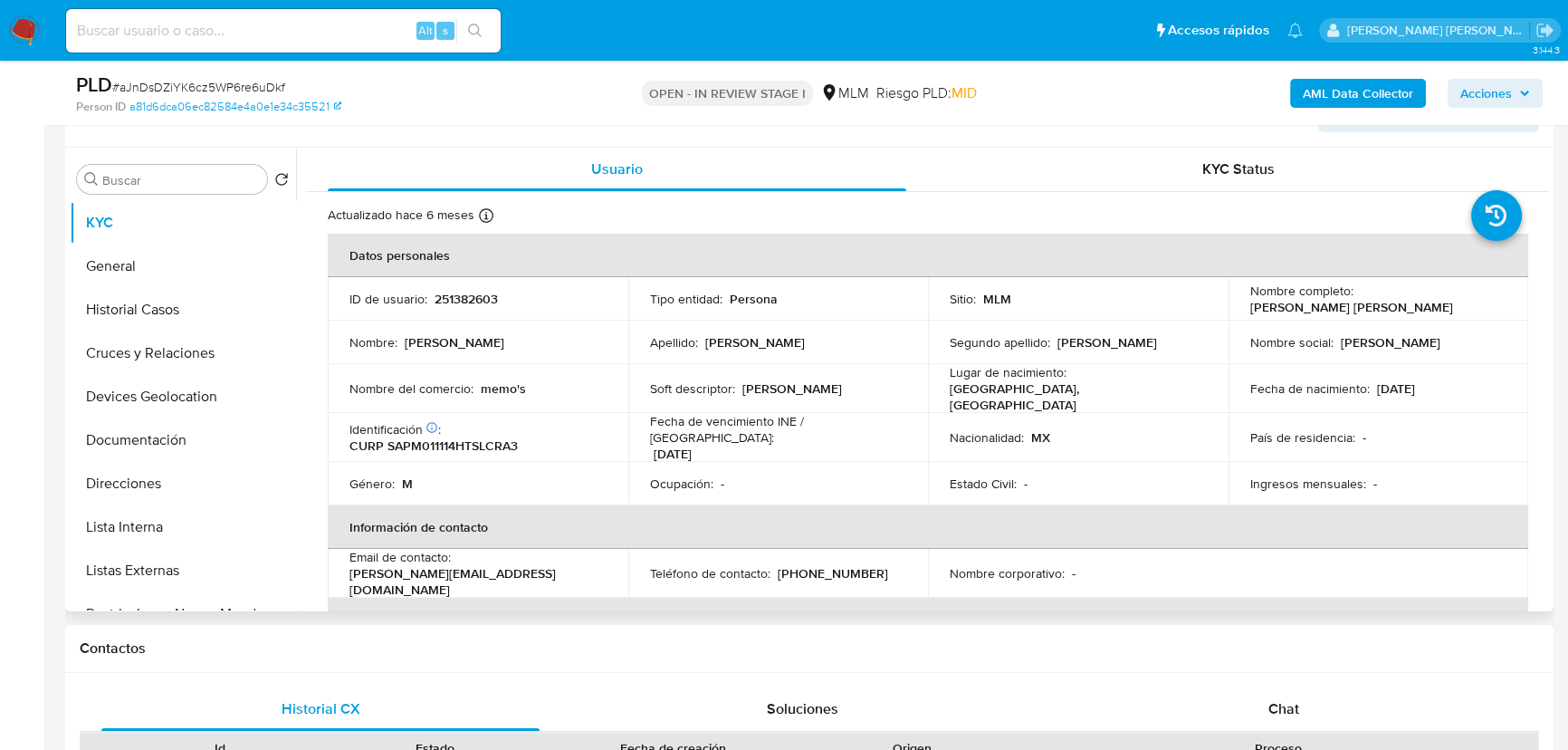 scroll, scrollTop: 494, scrollLeft: 0, axis: vertical 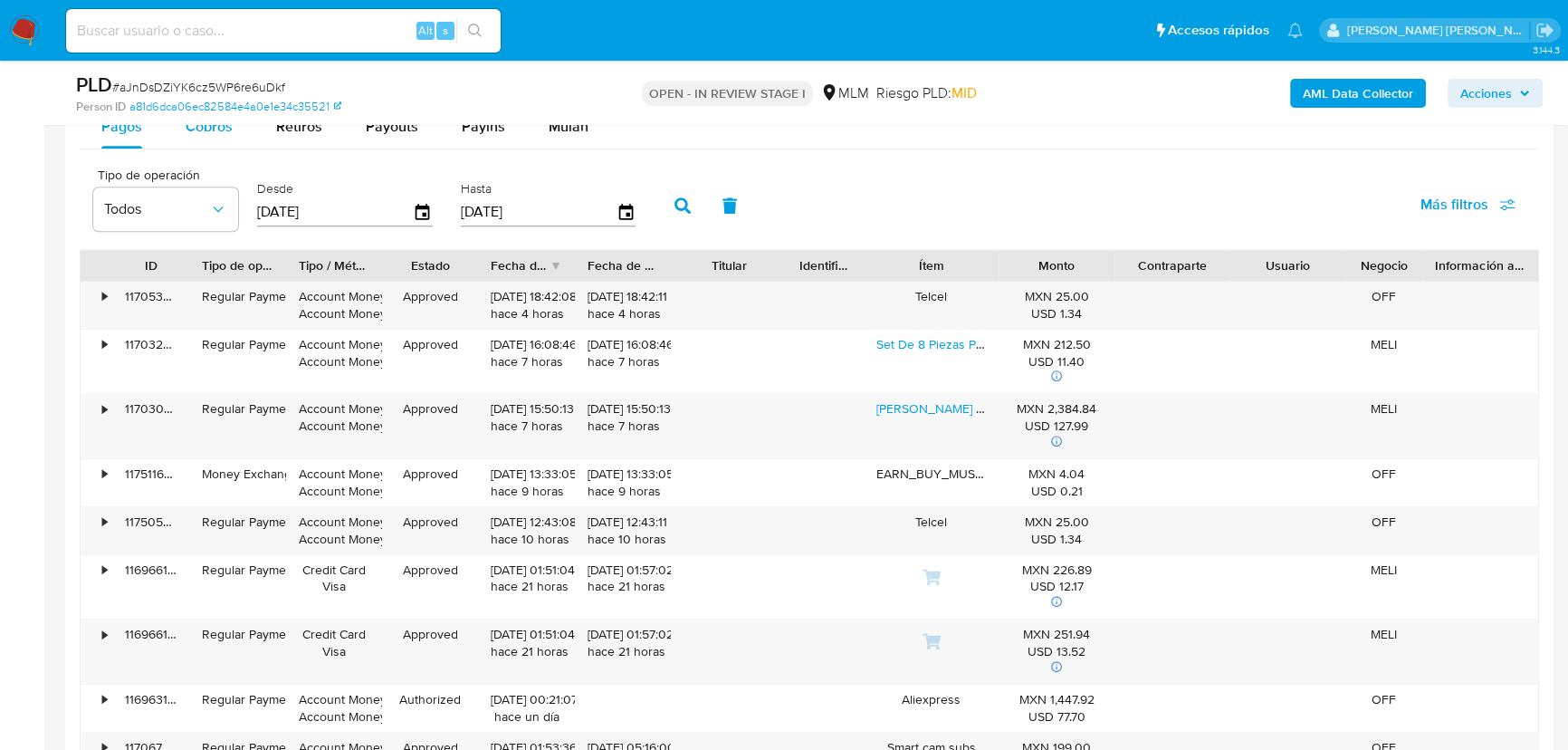 click on "Cobros" at bounding box center [209, 127] 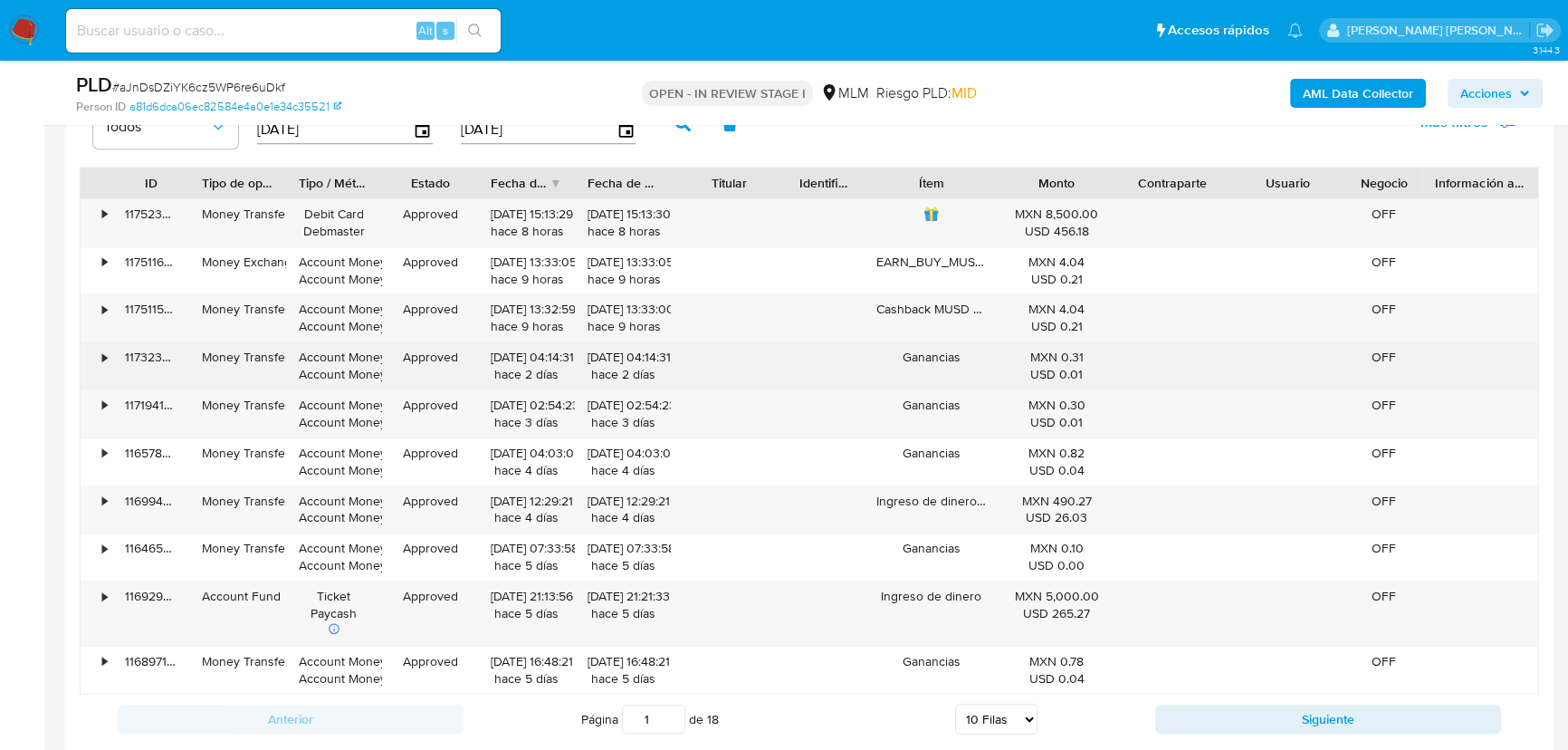 scroll, scrollTop: 2223, scrollLeft: 0, axis: vertical 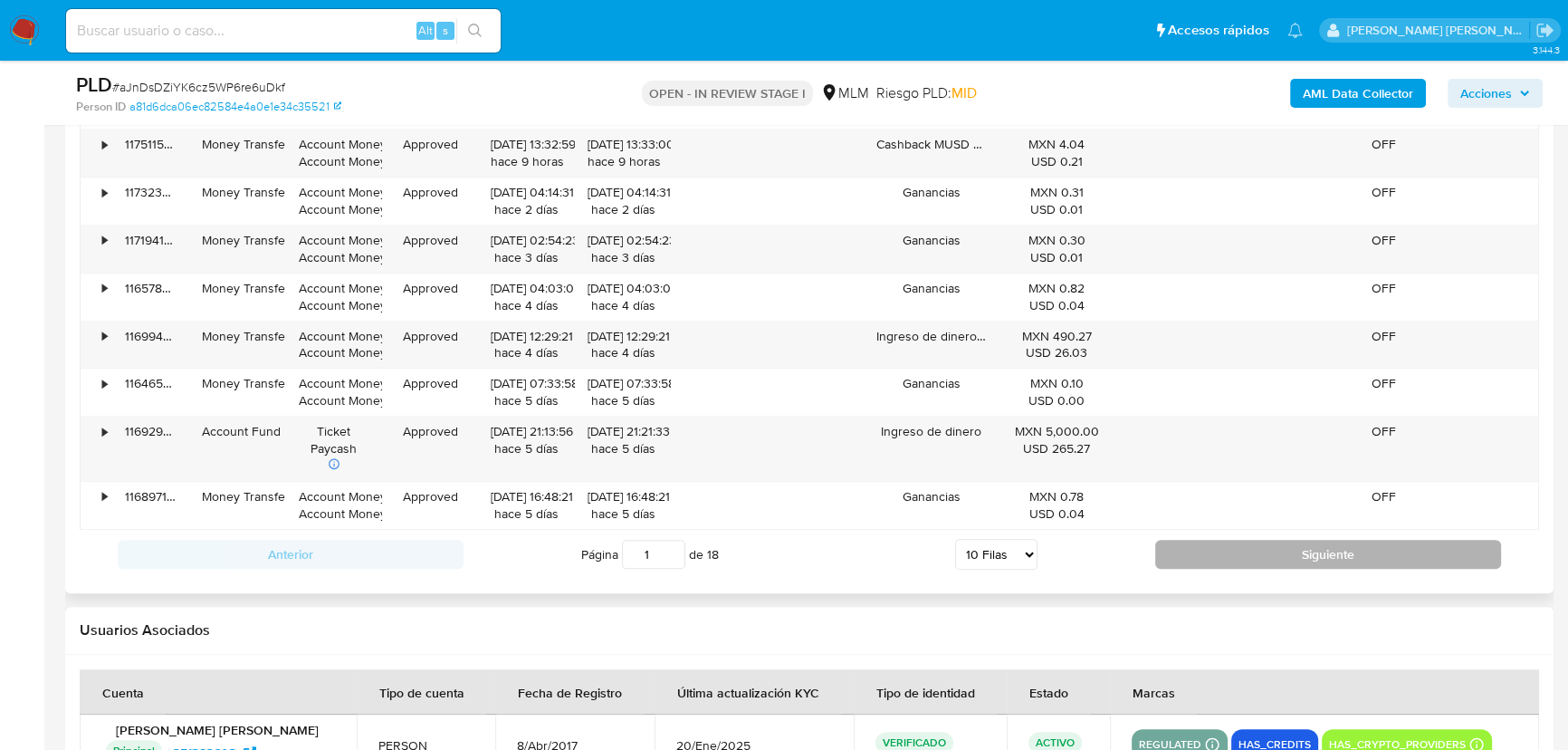 click on "Página   1   de   18 5   Filas 10   Filas 20   Filas 25   Filas 50   Filas 100   Filas" at bounding box center (809, 554) 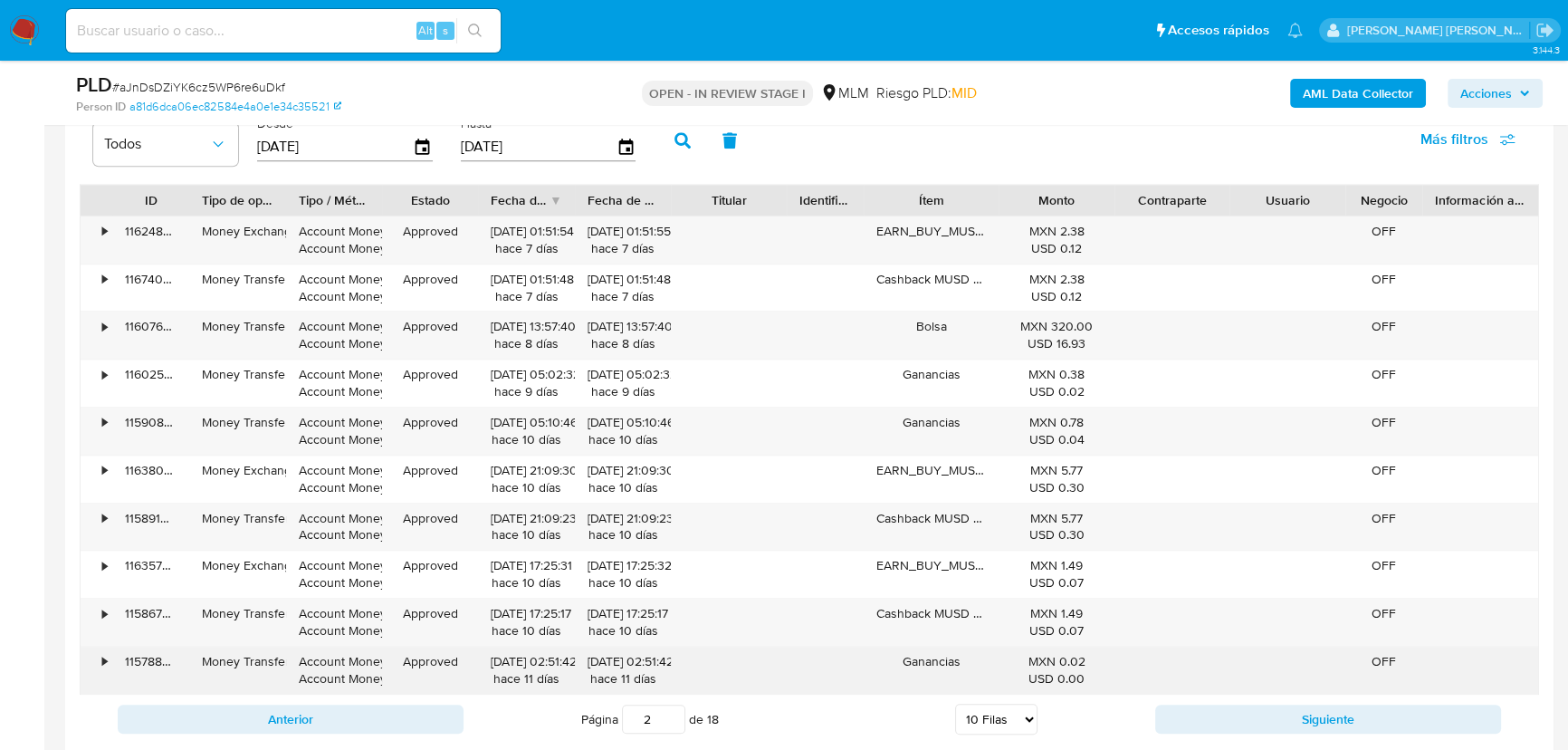 scroll, scrollTop: 2140, scrollLeft: 0, axis: vertical 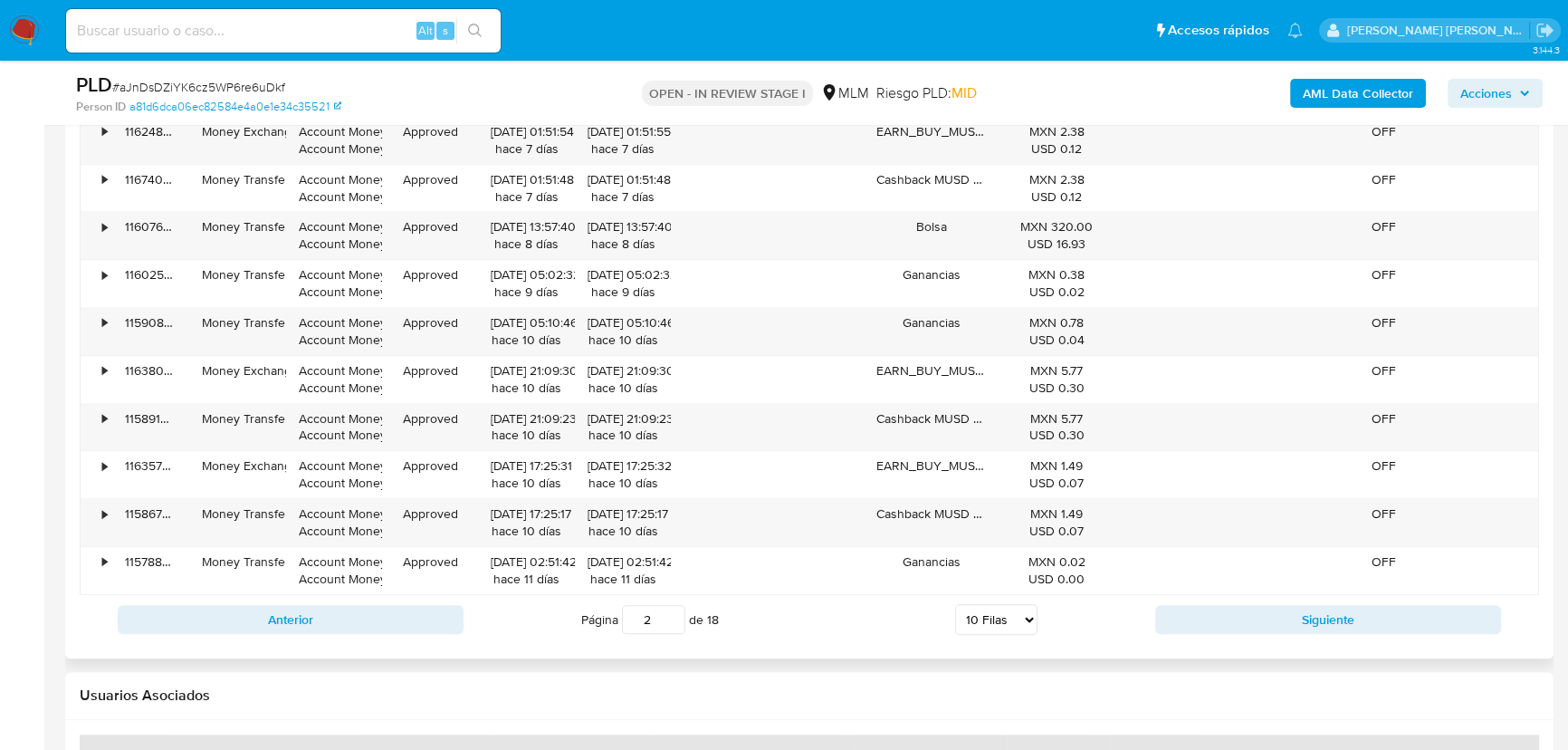 click on "5   Filas 10   Filas 20   Filas 25   Filas 50   Filas 100   Filas" at bounding box center [996, 620] 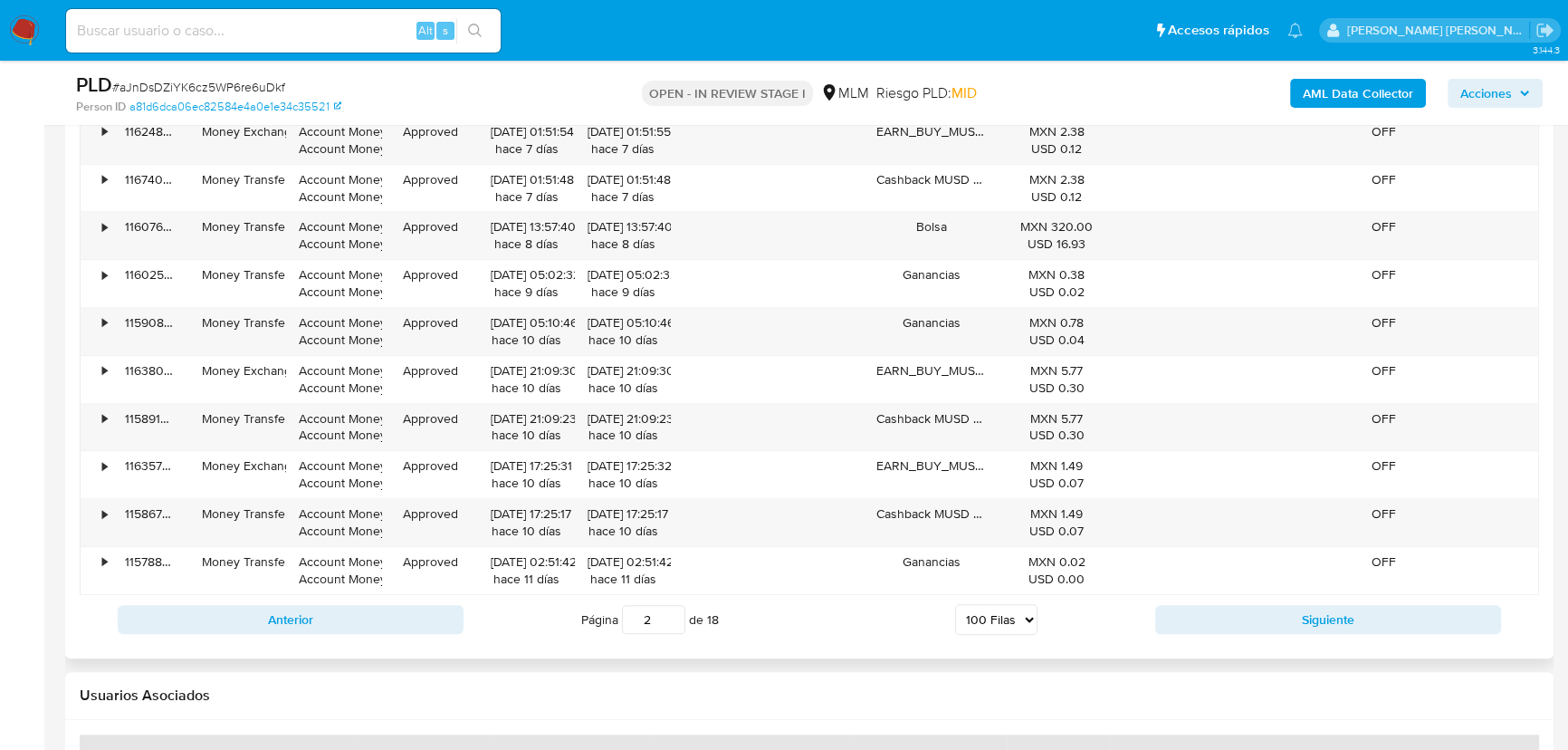 click on "5   Filas 10   Filas 20   Filas 25   Filas 50   Filas 100   Filas" at bounding box center (996, 620) 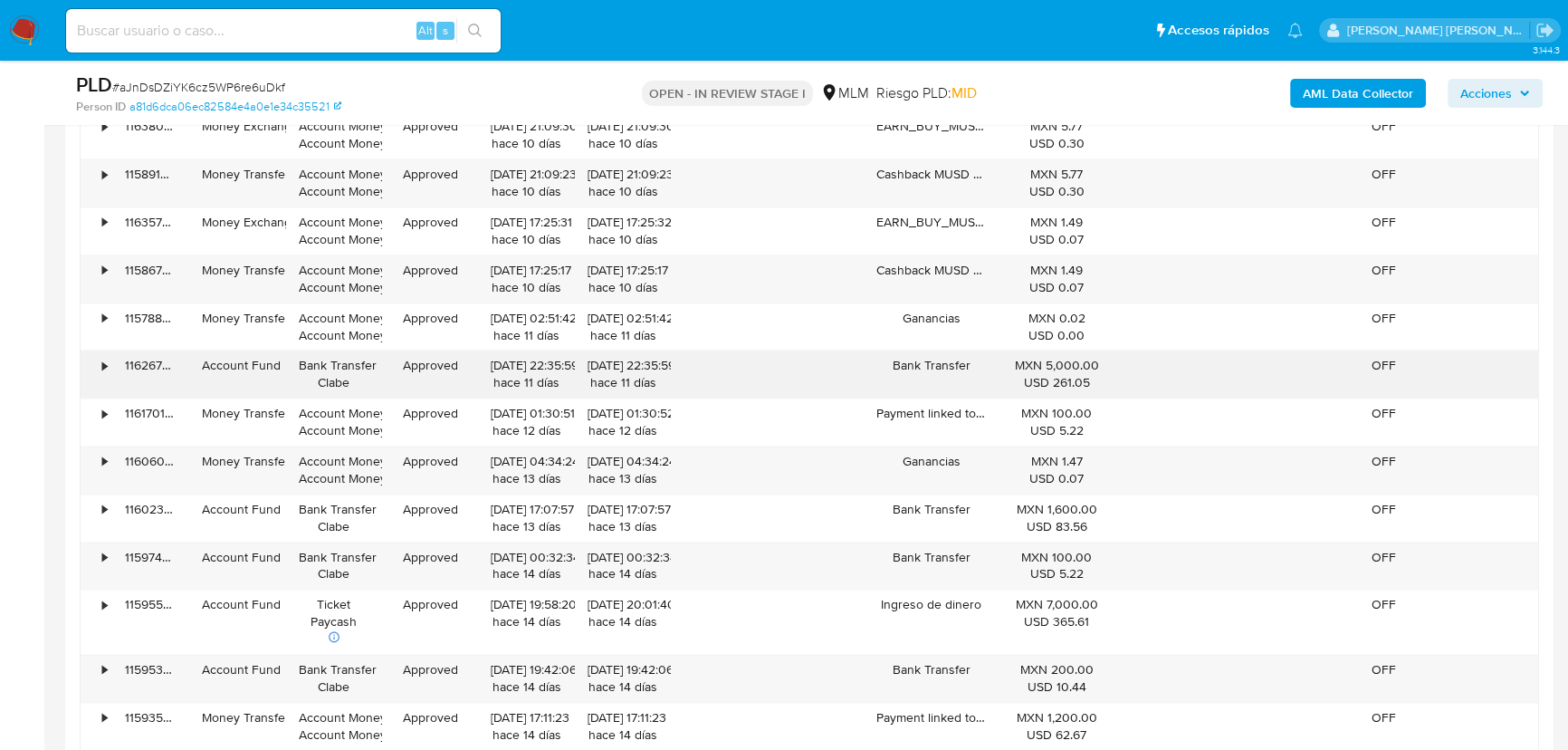 scroll, scrollTop: 3046, scrollLeft: 0, axis: vertical 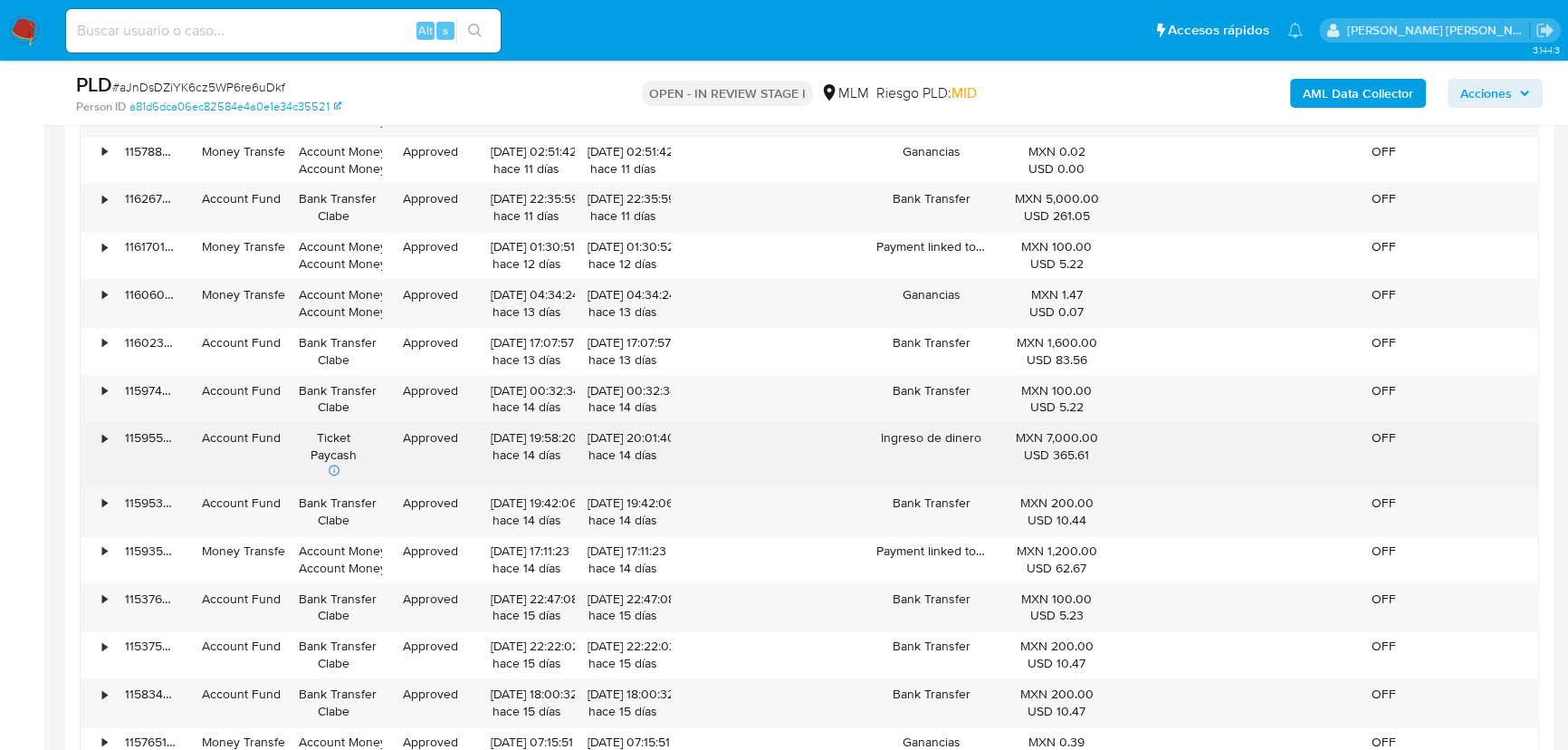 click on "•" at bounding box center [96, 455] 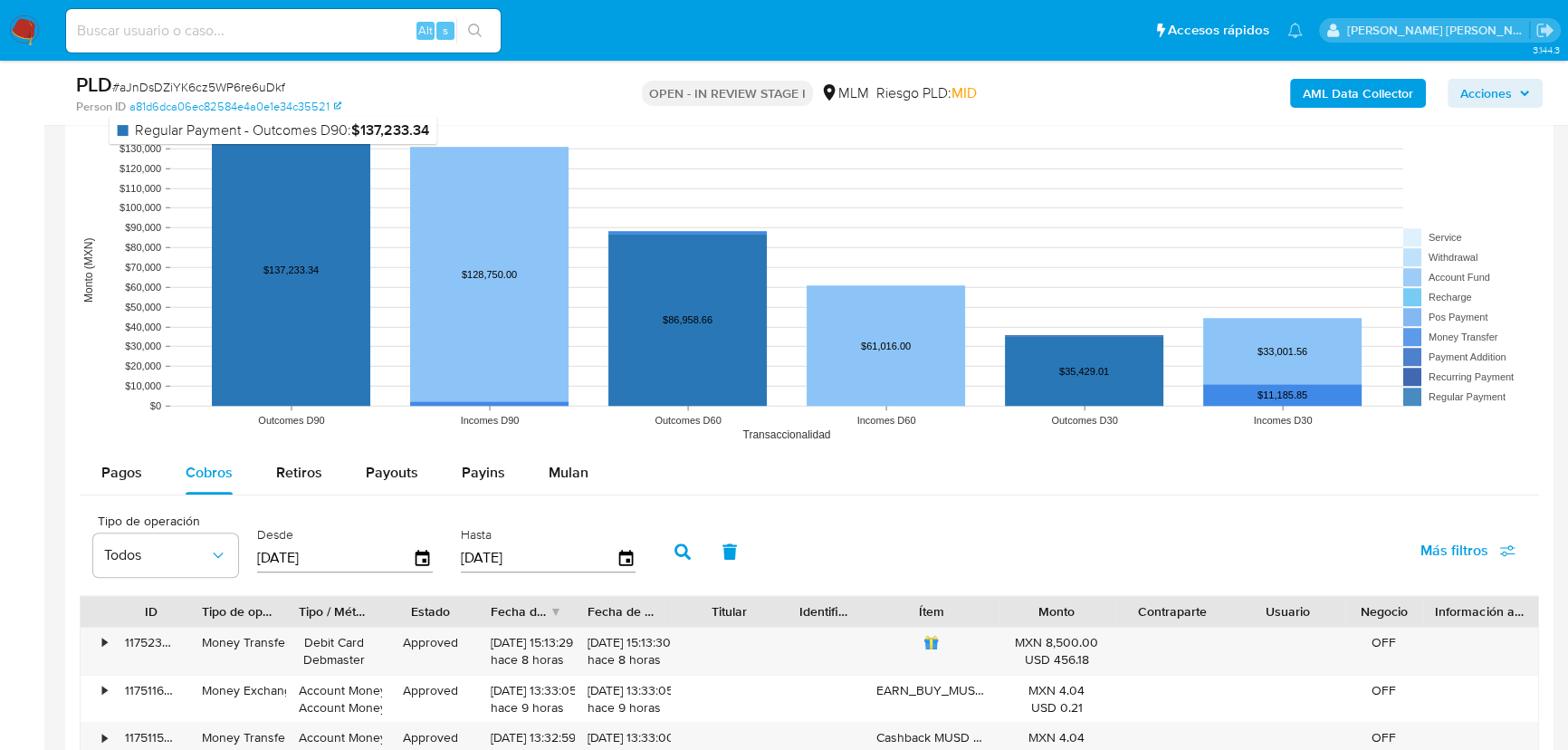 scroll, scrollTop: 1729, scrollLeft: 0, axis: vertical 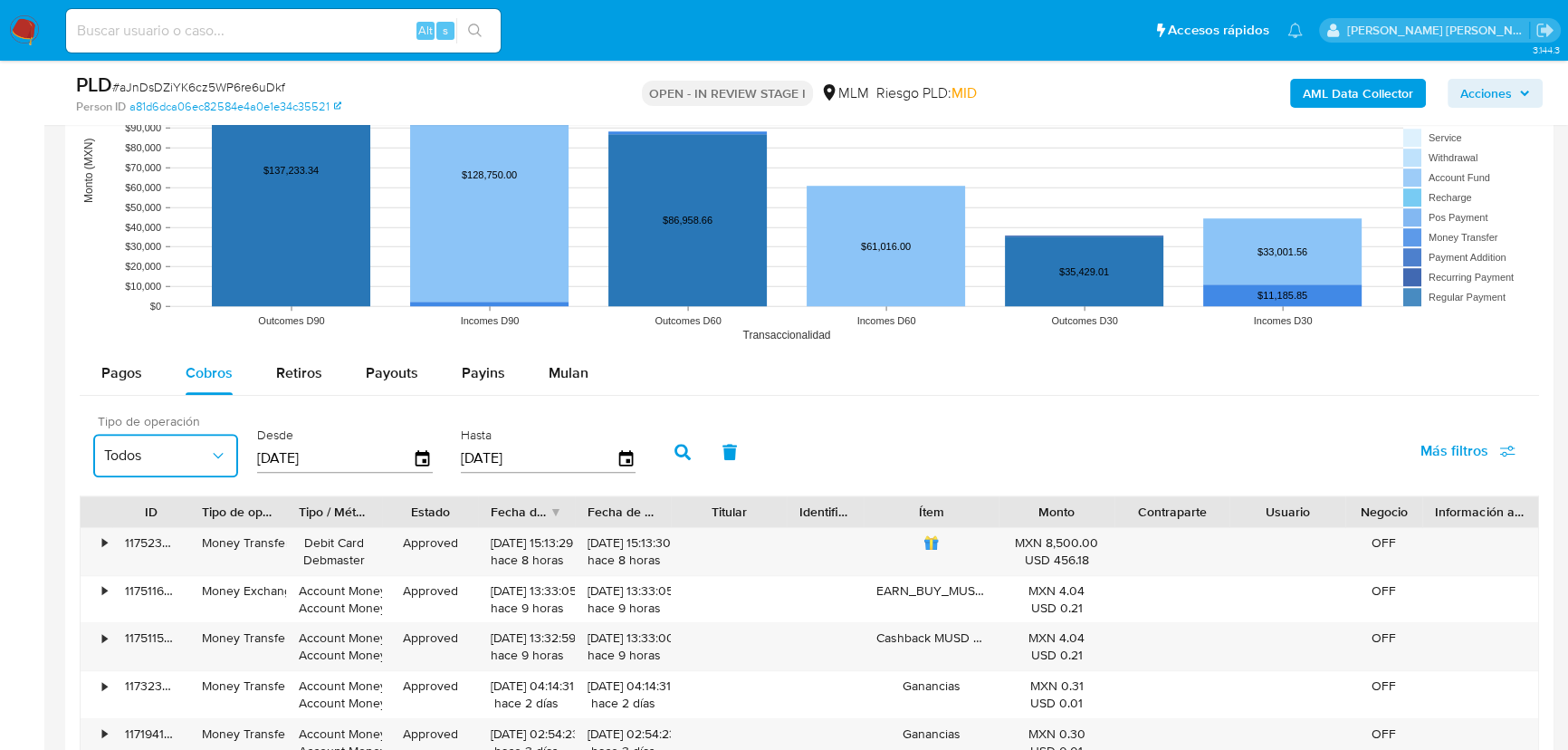 click on "Todos" at bounding box center [157, 456] 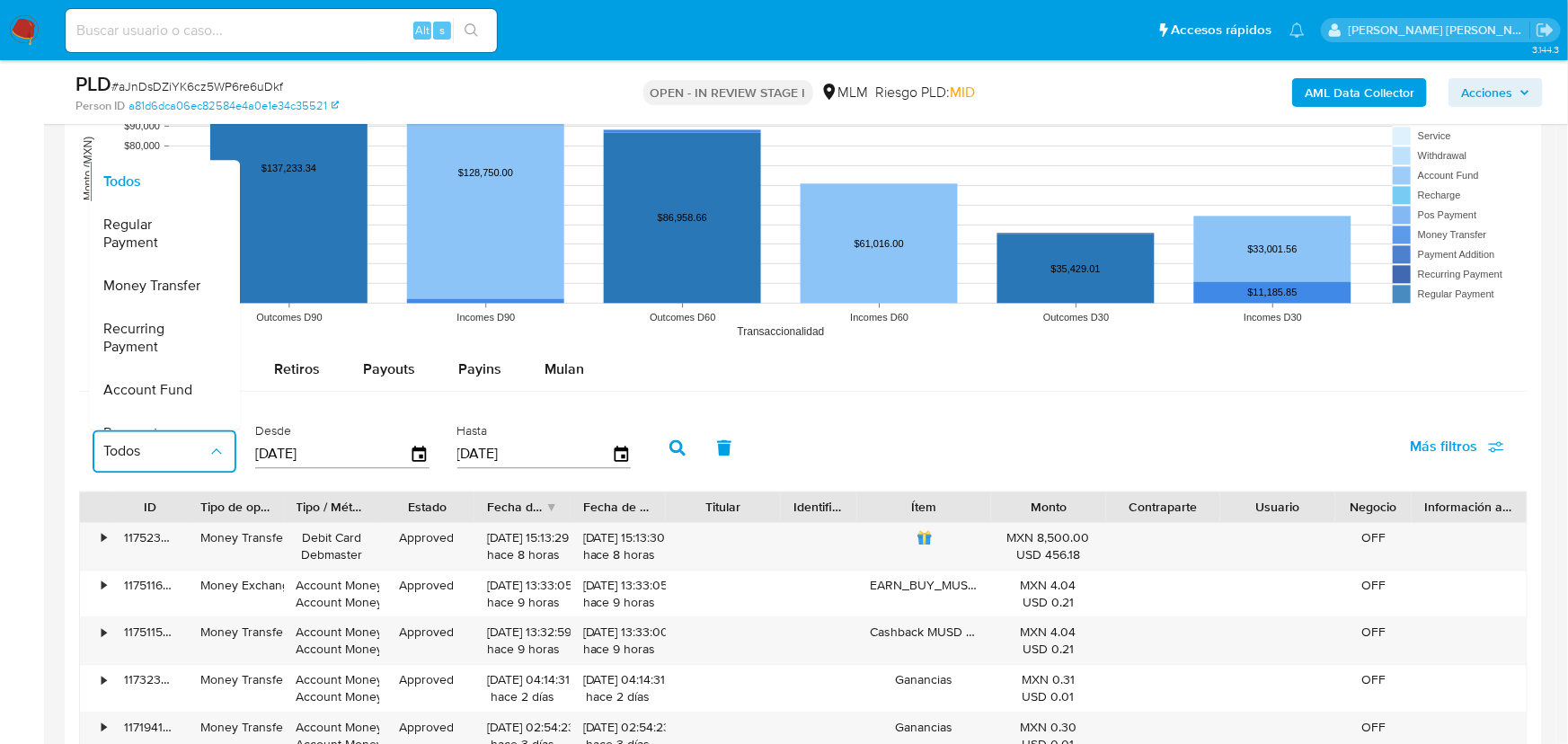 click on "Account Fund" at bounding box center [147, 391] 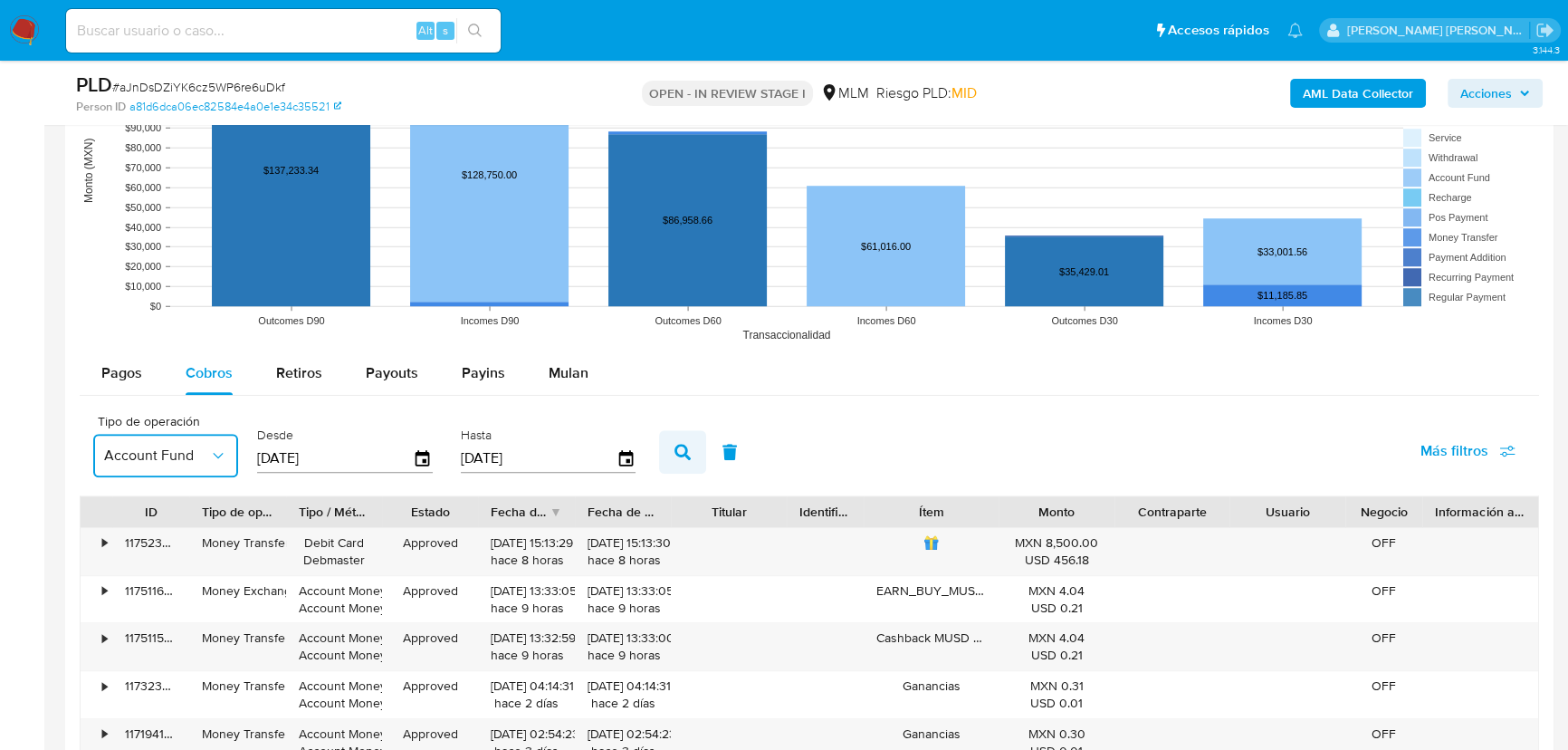 click 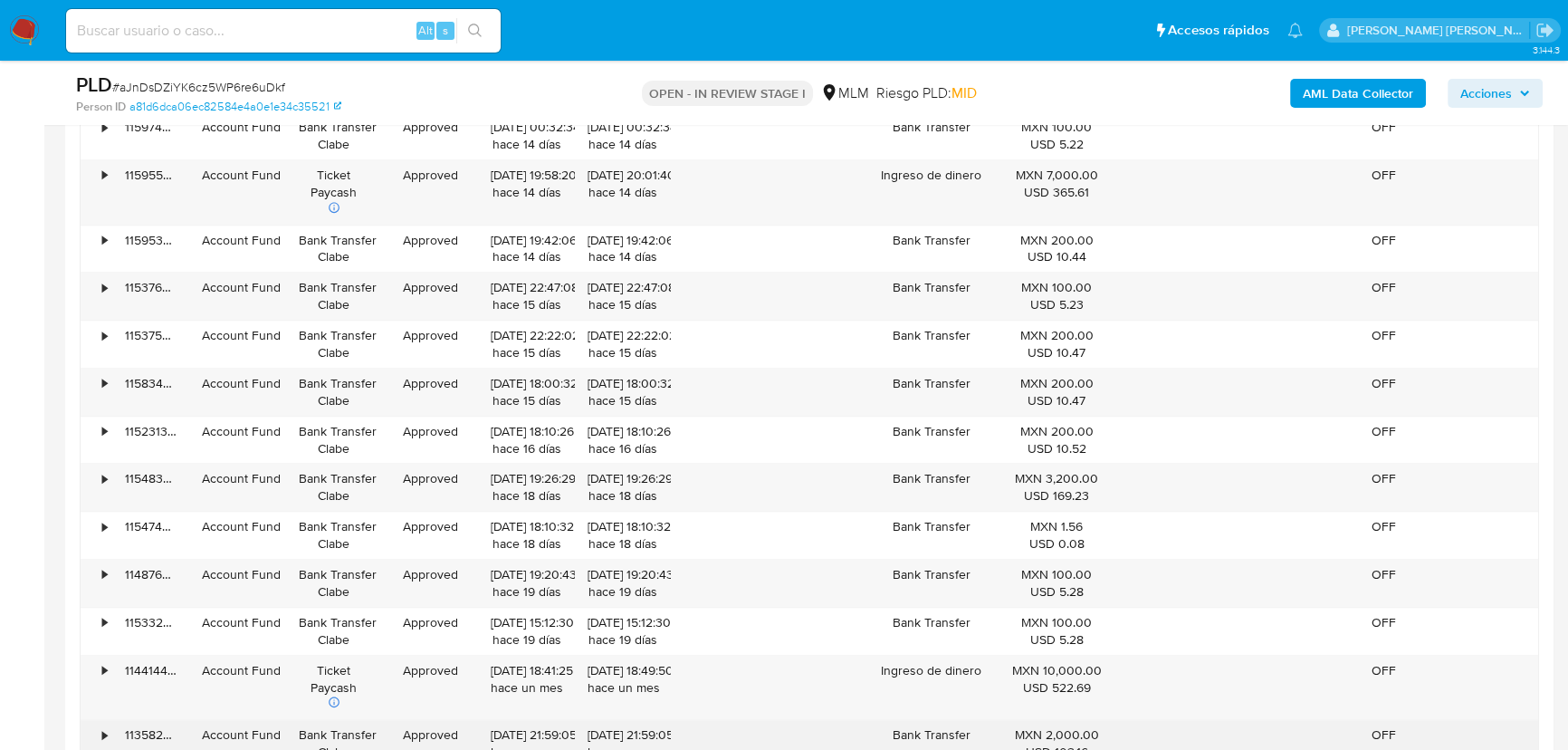 scroll, scrollTop: 2635, scrollLeft: 0, axis: vertical 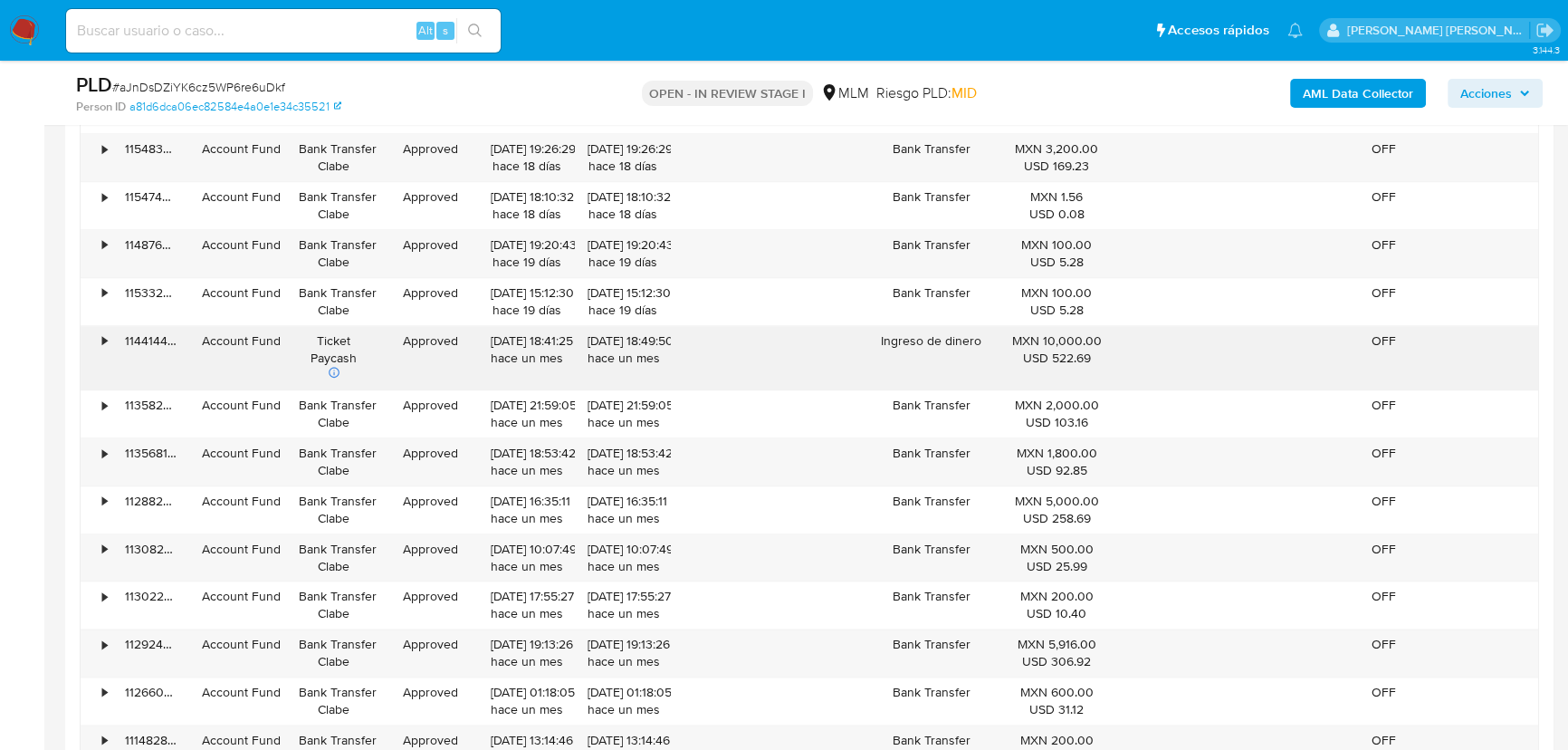 click on "•" at bounding box center (96, 358) 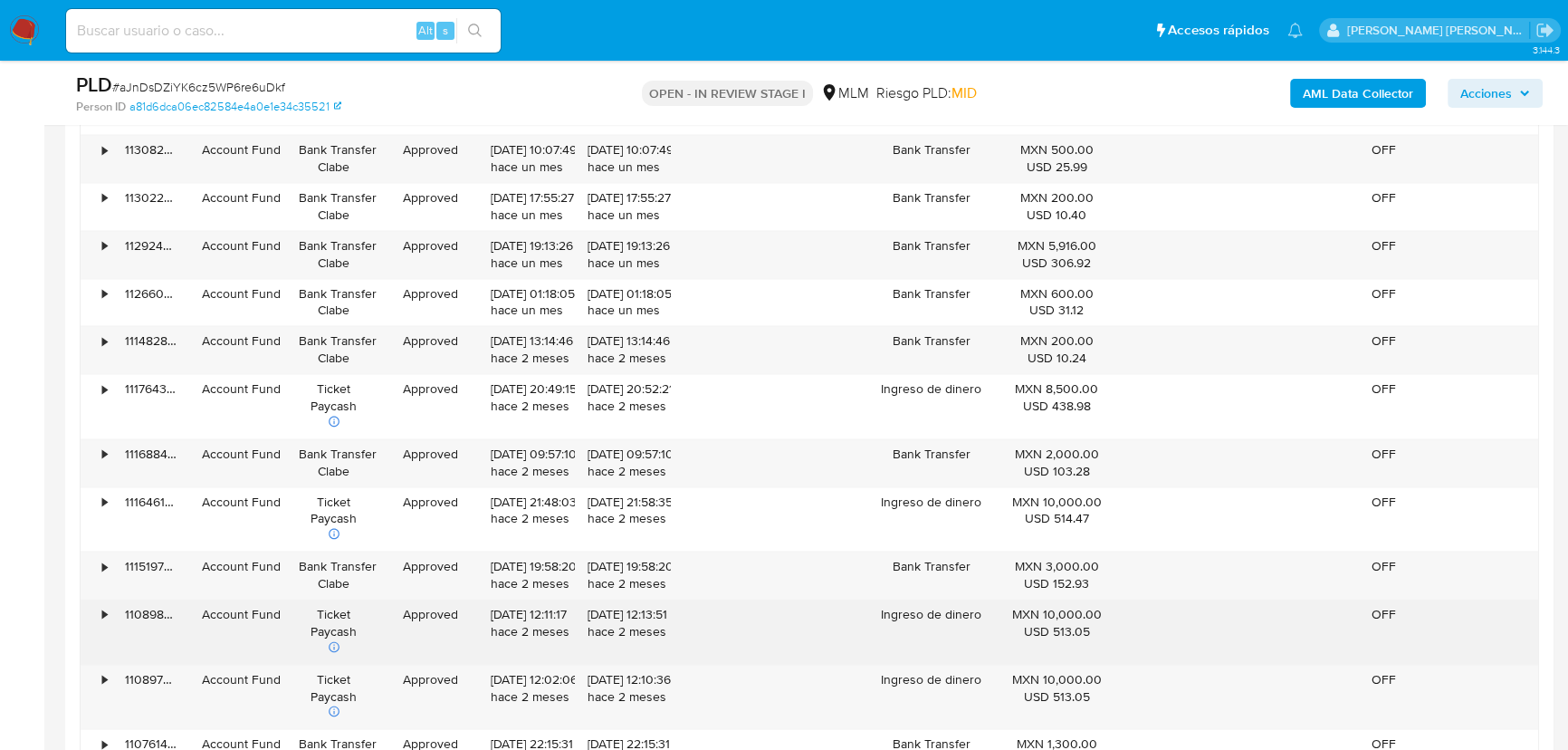scroll, scrollTop: 3458, scrollLeft: 0, axis: vertical 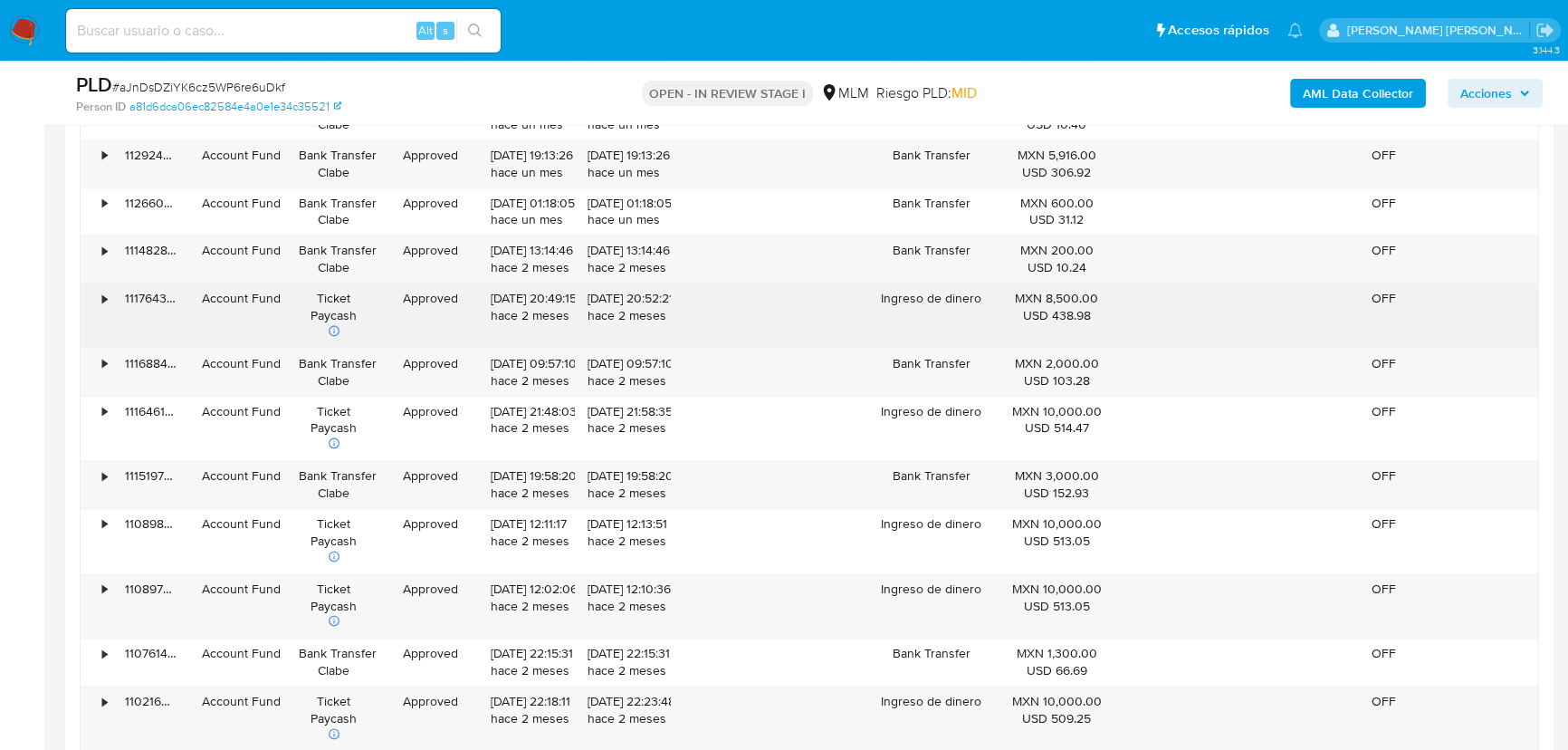 click on "•" at bounding box center (104, 298) 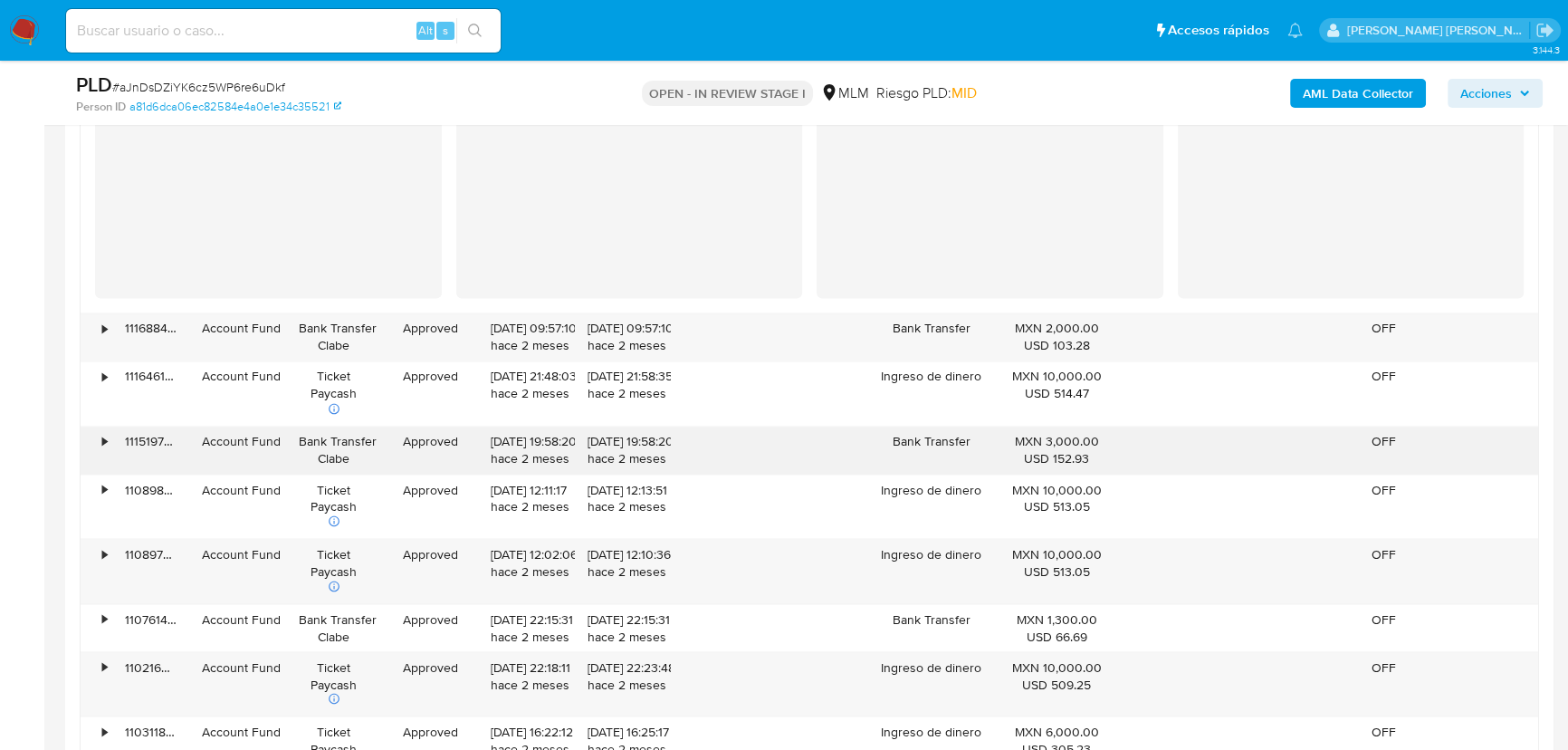 scroll, scrollTop: 3952, scrollLeft: 0, axis: vertical 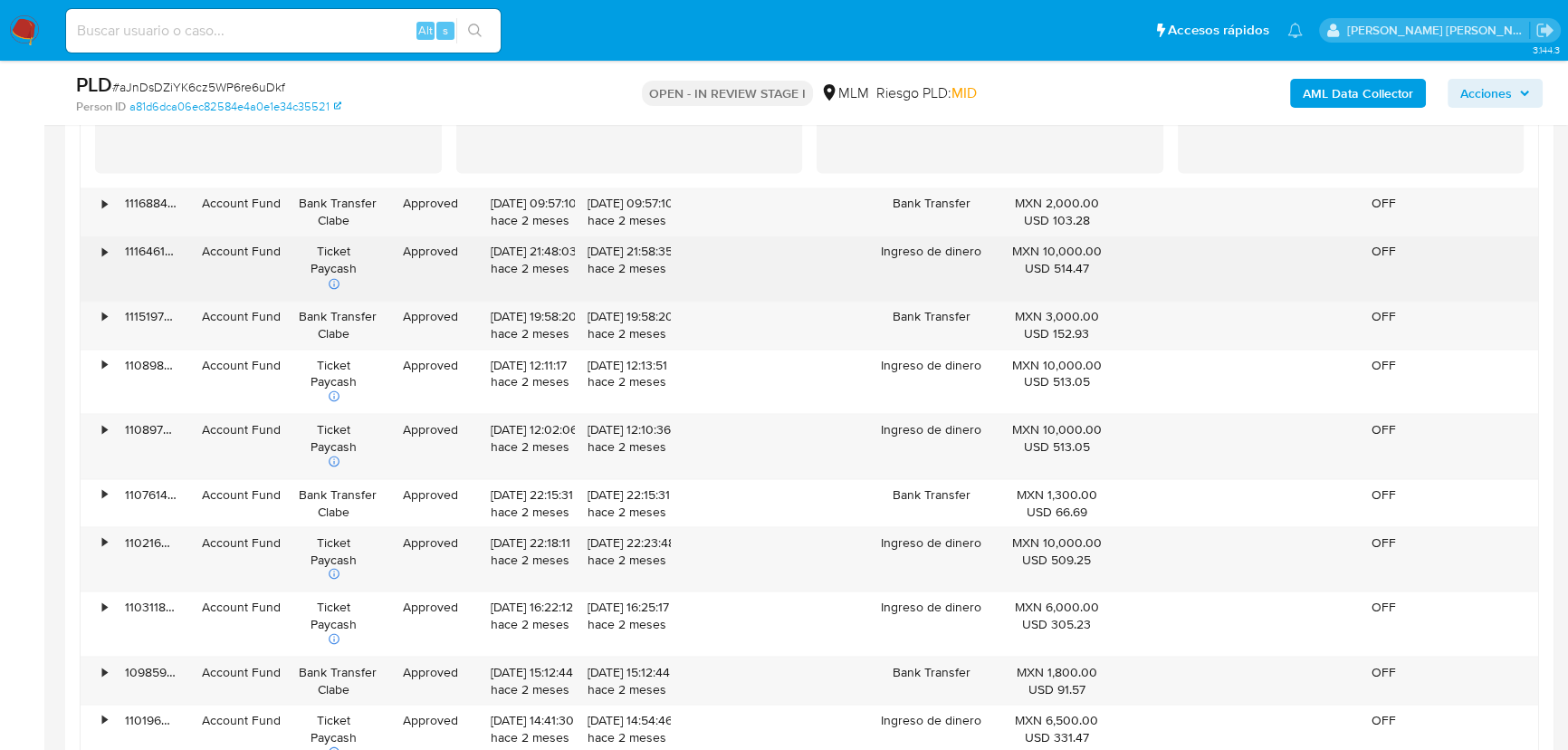 click on "•" at bounding box center [104, 251] 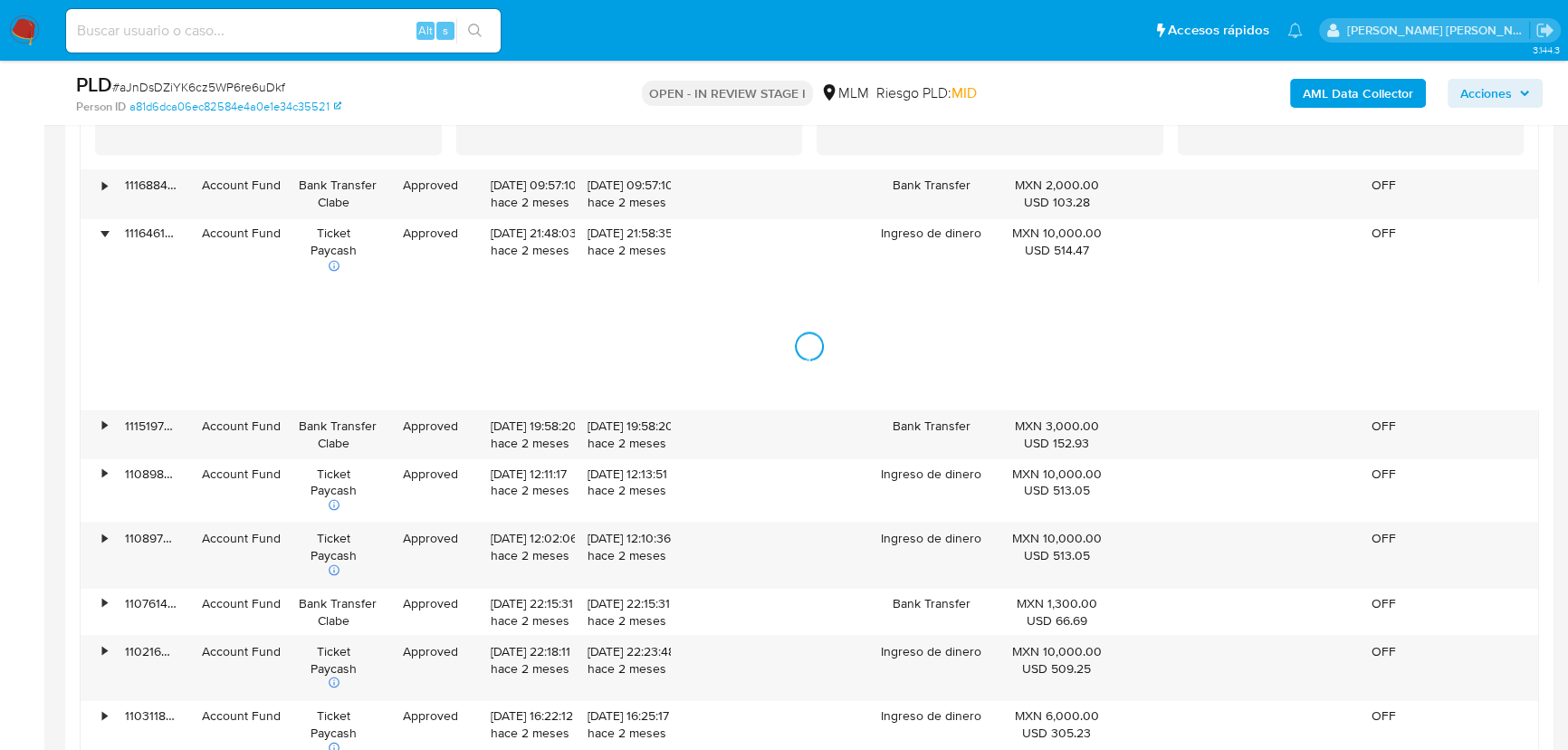scroll, scrollTop: 4282, scrollLeft: 0, axis: vertical 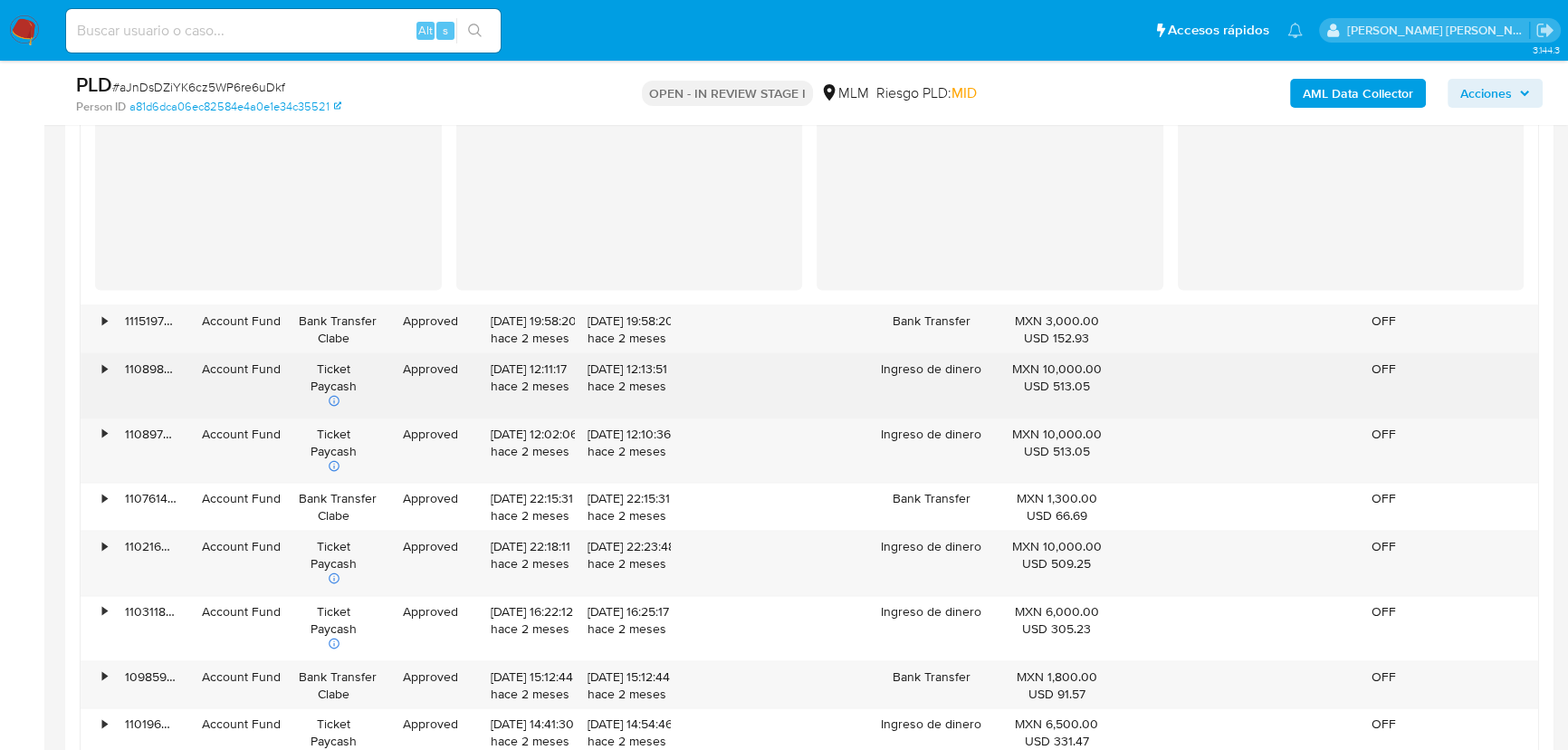 click on "•" at bounding box center [96, 385] 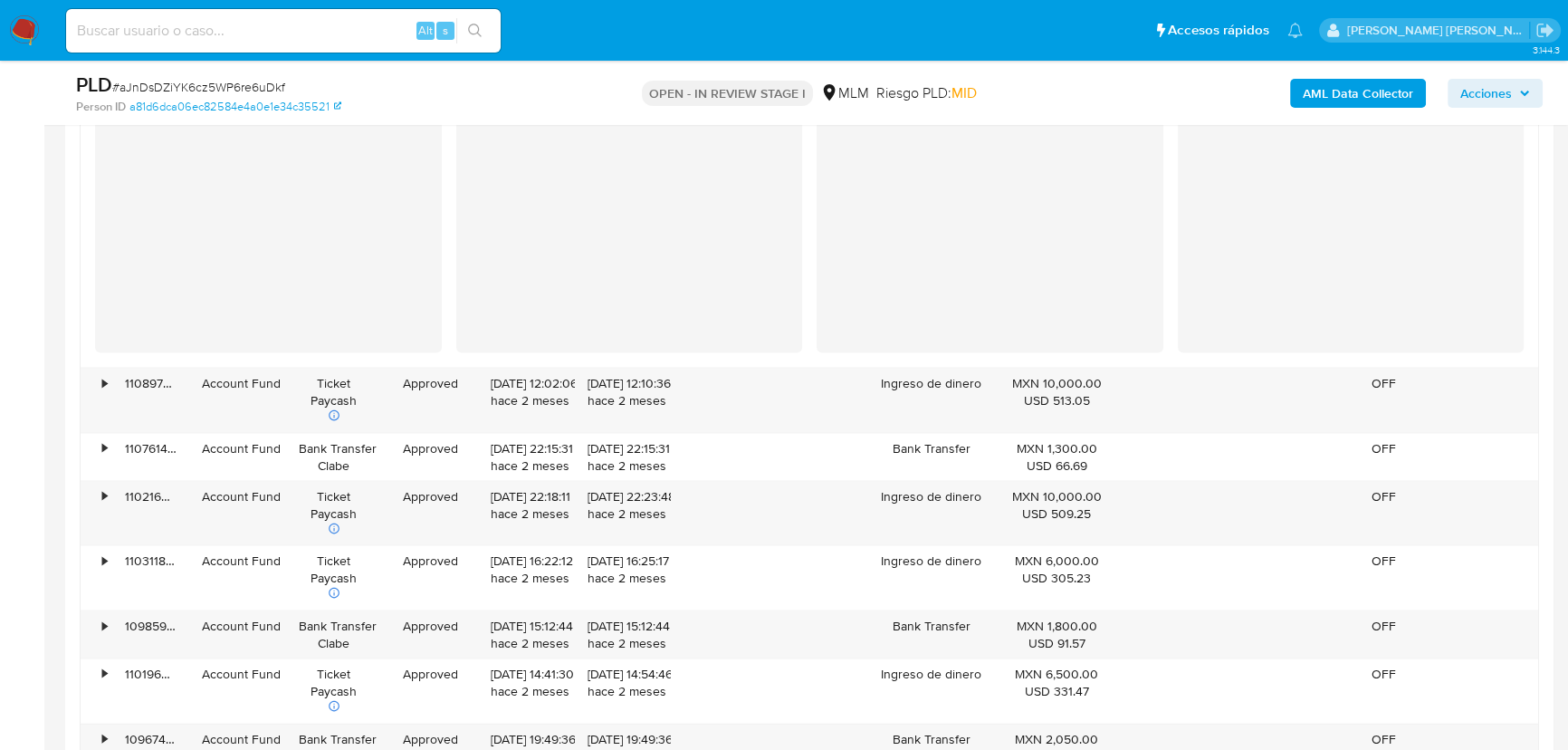 scroll, scrollTop: 4693, scrollLeft: 0, axis: vertical 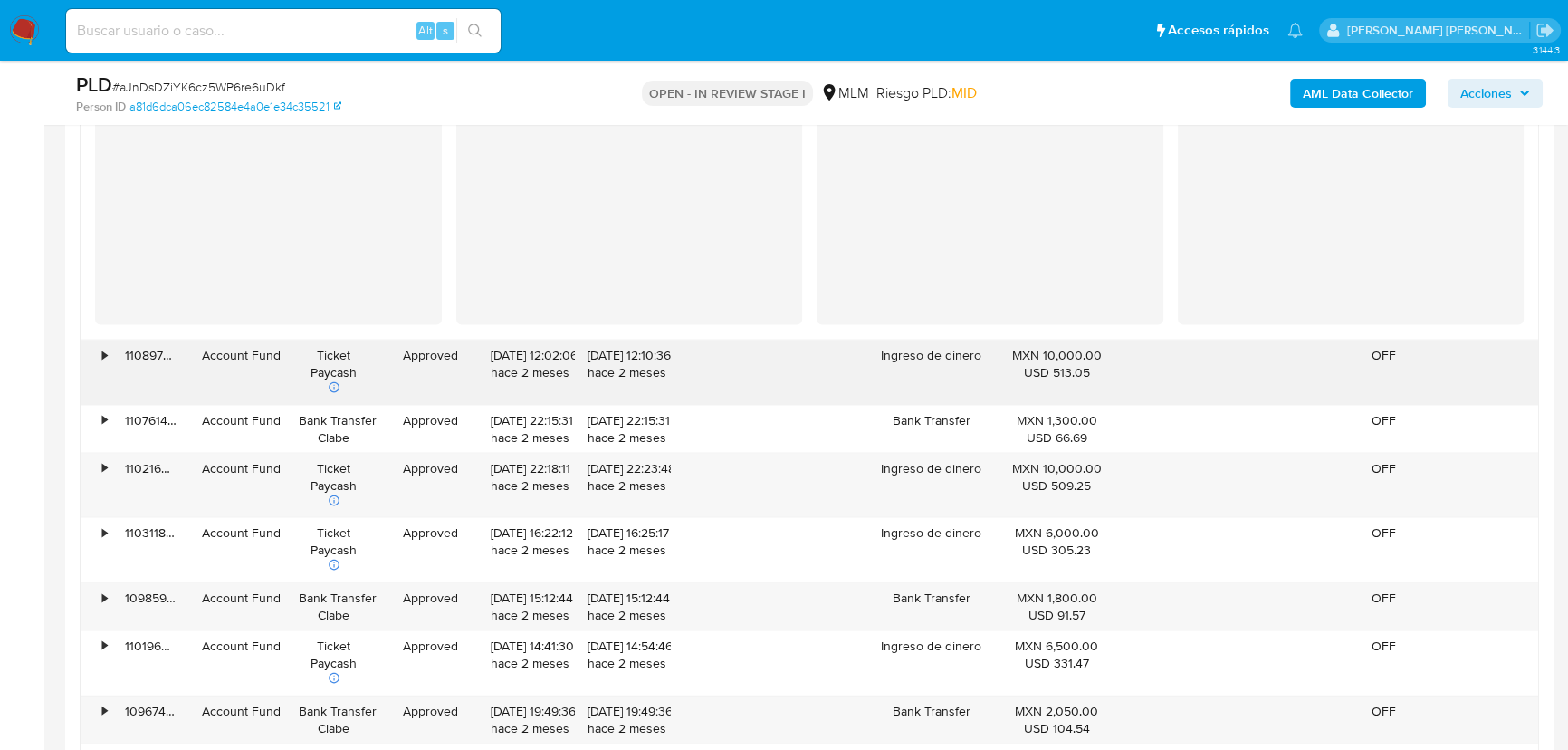 click on "•" at bounding box center [96, 372] 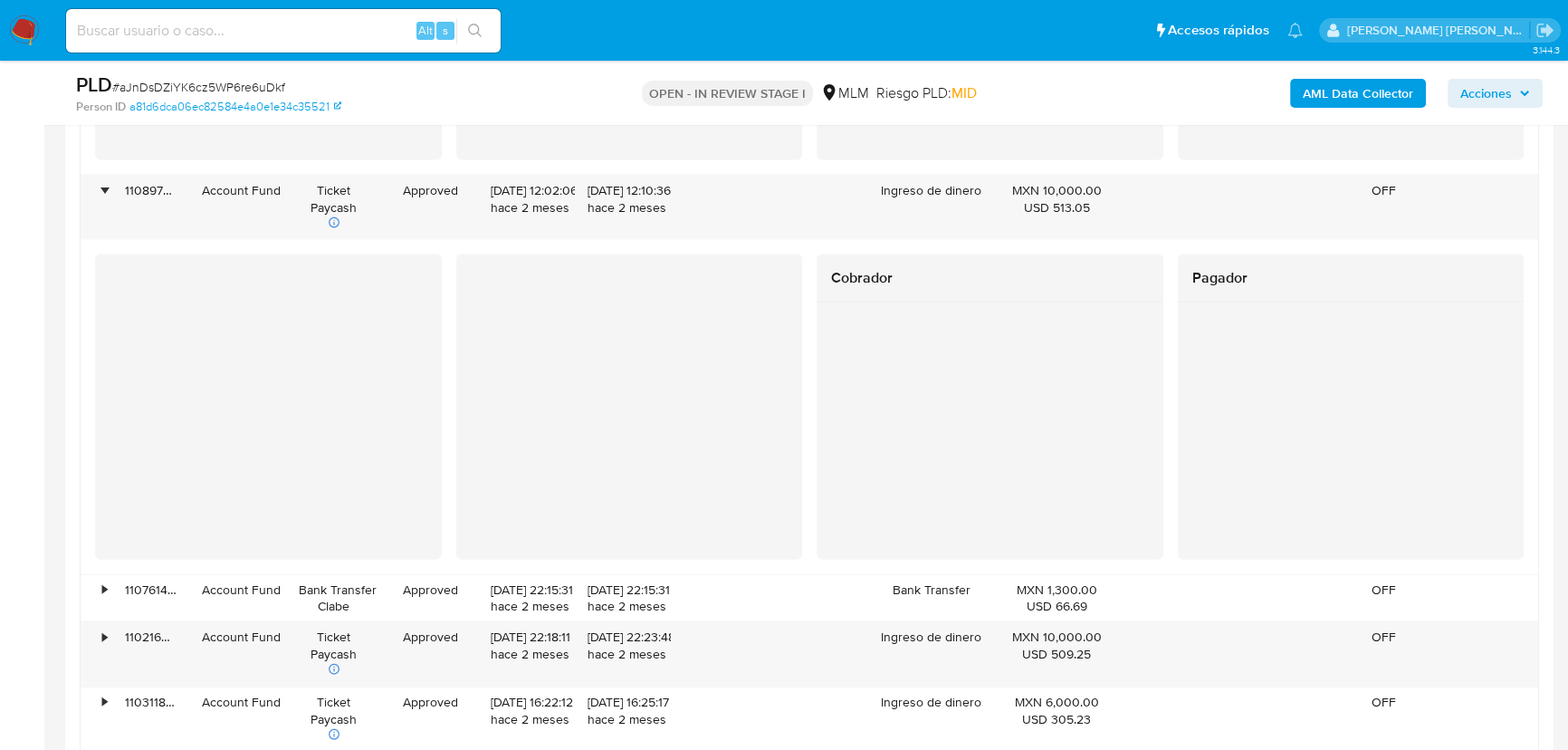 scroll, scrollTop: 5105, scrollLeft: 0, axis: vertical 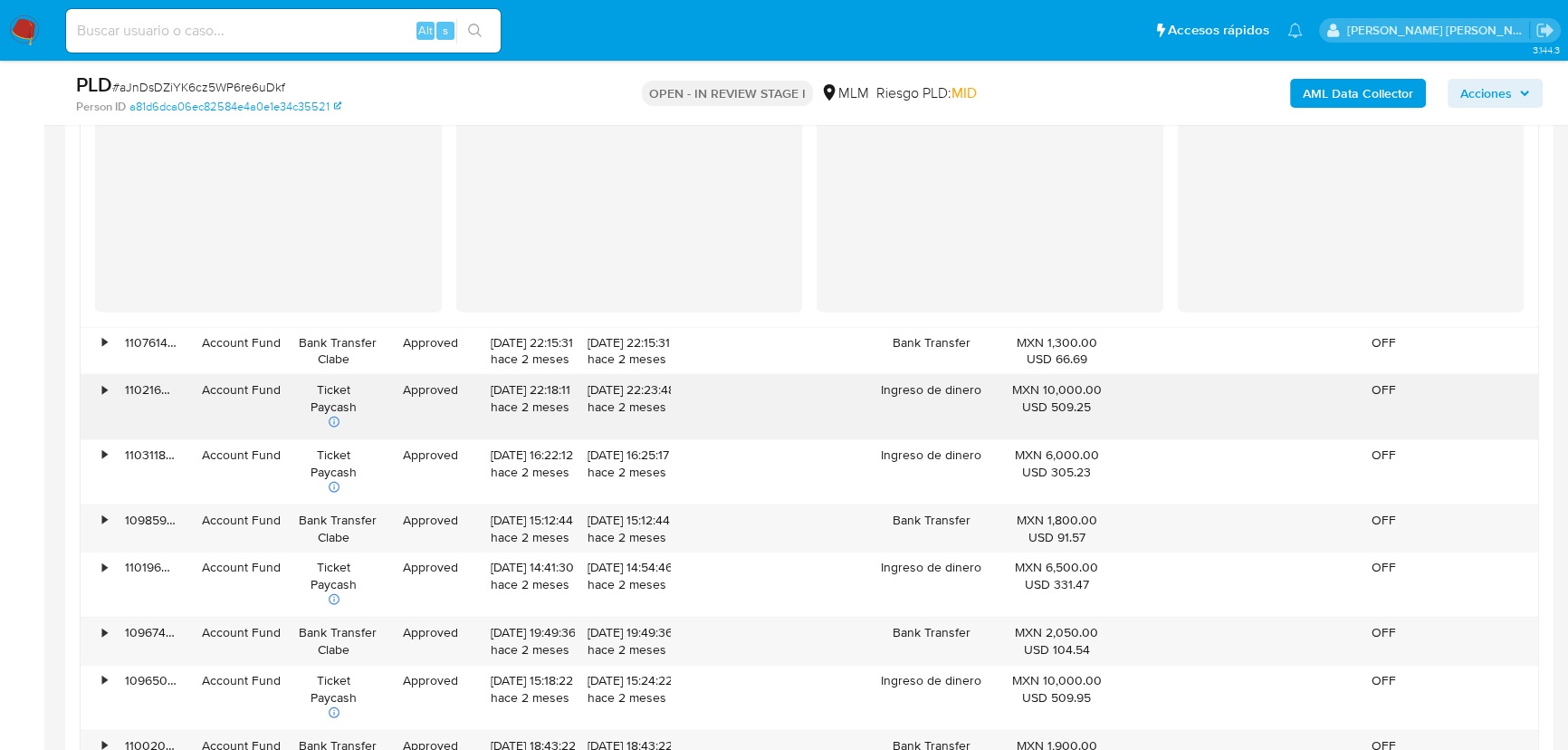 click on "•" at bounding box center (96, 407) 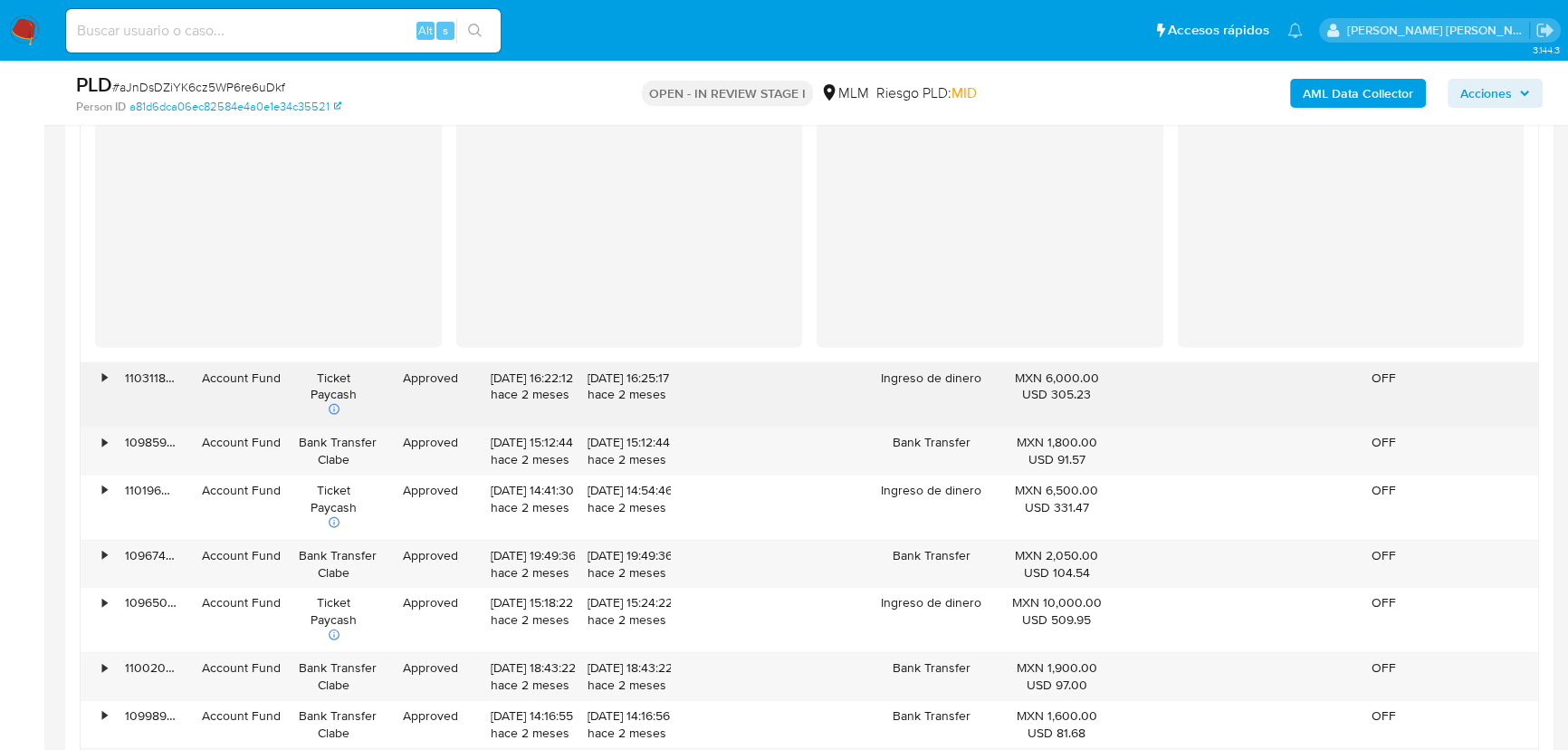 click on "•" at bounding box center [104, 378] 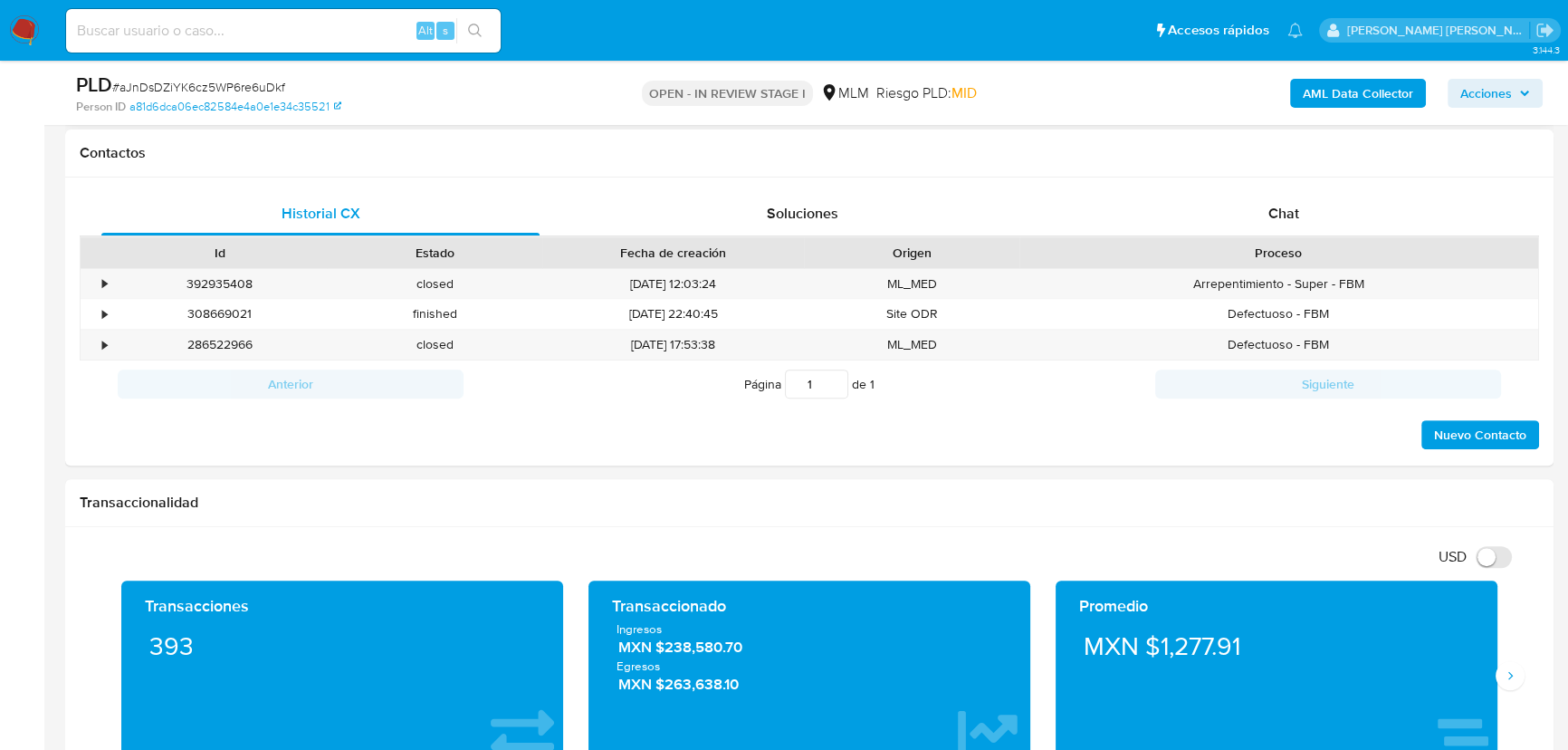 scroll, scrollTop: 494, scrollLeft: 0, axis: vertical 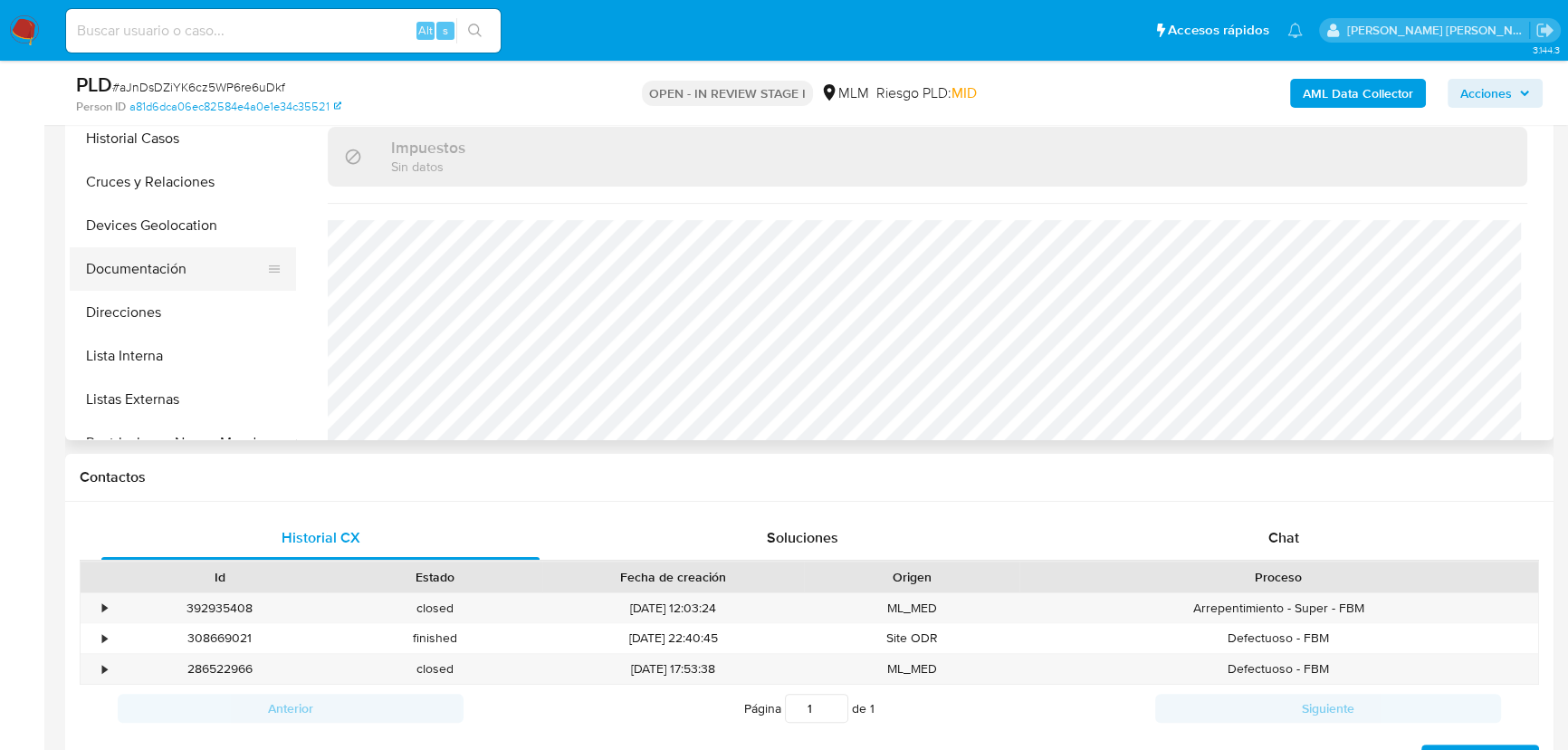 click on "Documentación" at bounding box center (176, 269) 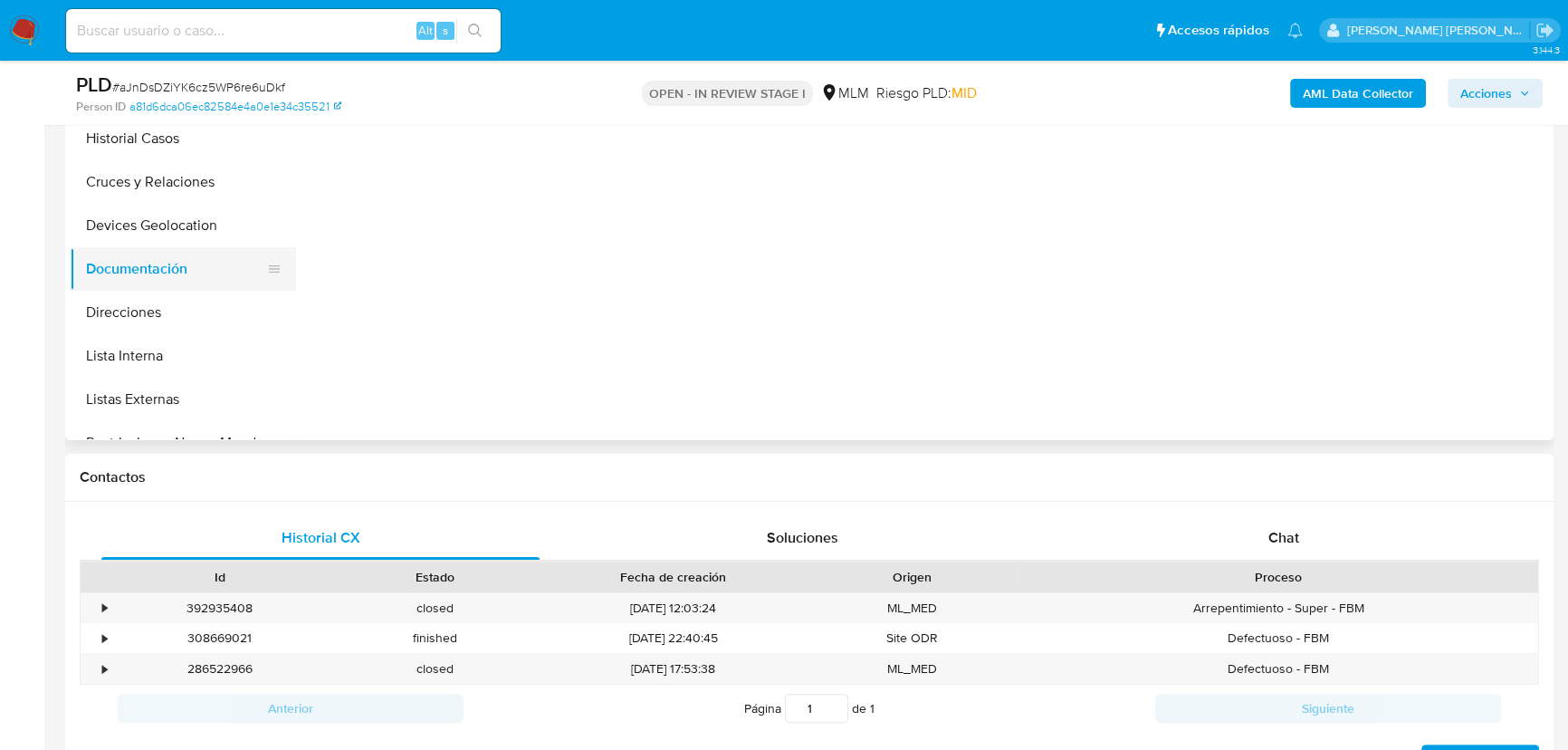 scroll, scrollTop: 0, scrollLeft: 0, axis: both 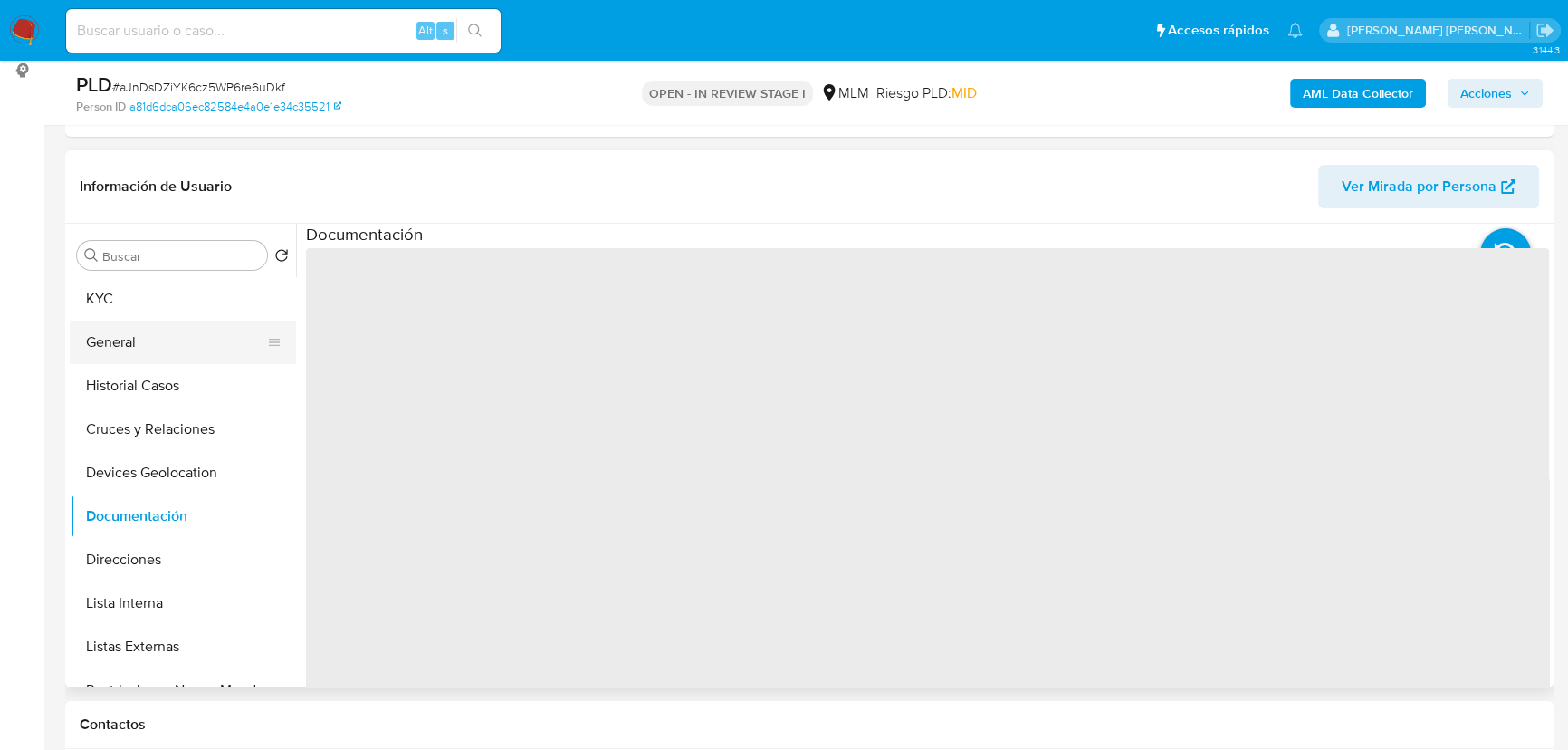 drag, startPoint x: 110, startPoint y: 384, endPoint x: 136, endPoint y: 351, distance: 42.011903 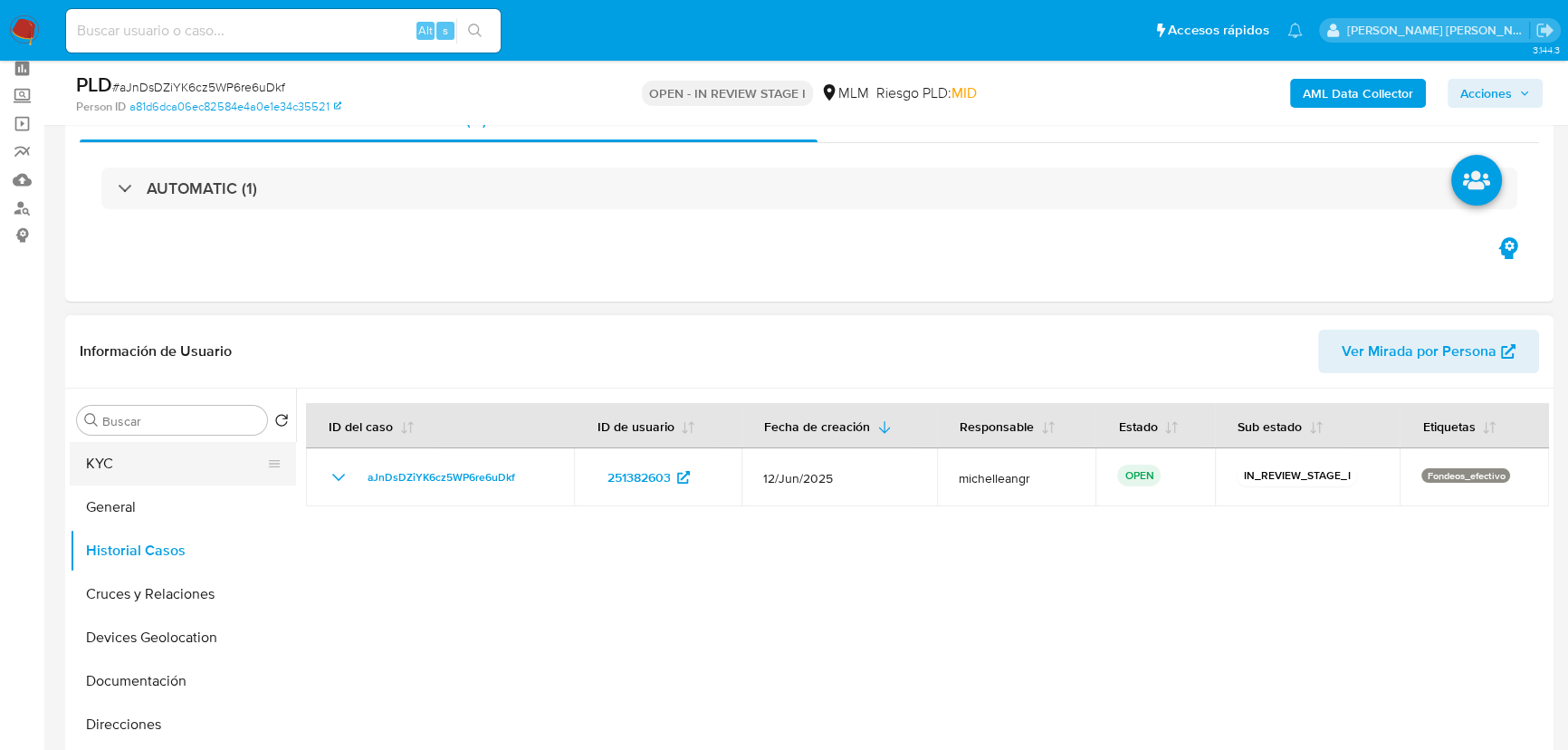 click on "KYC" at bounding box center (176, 464) 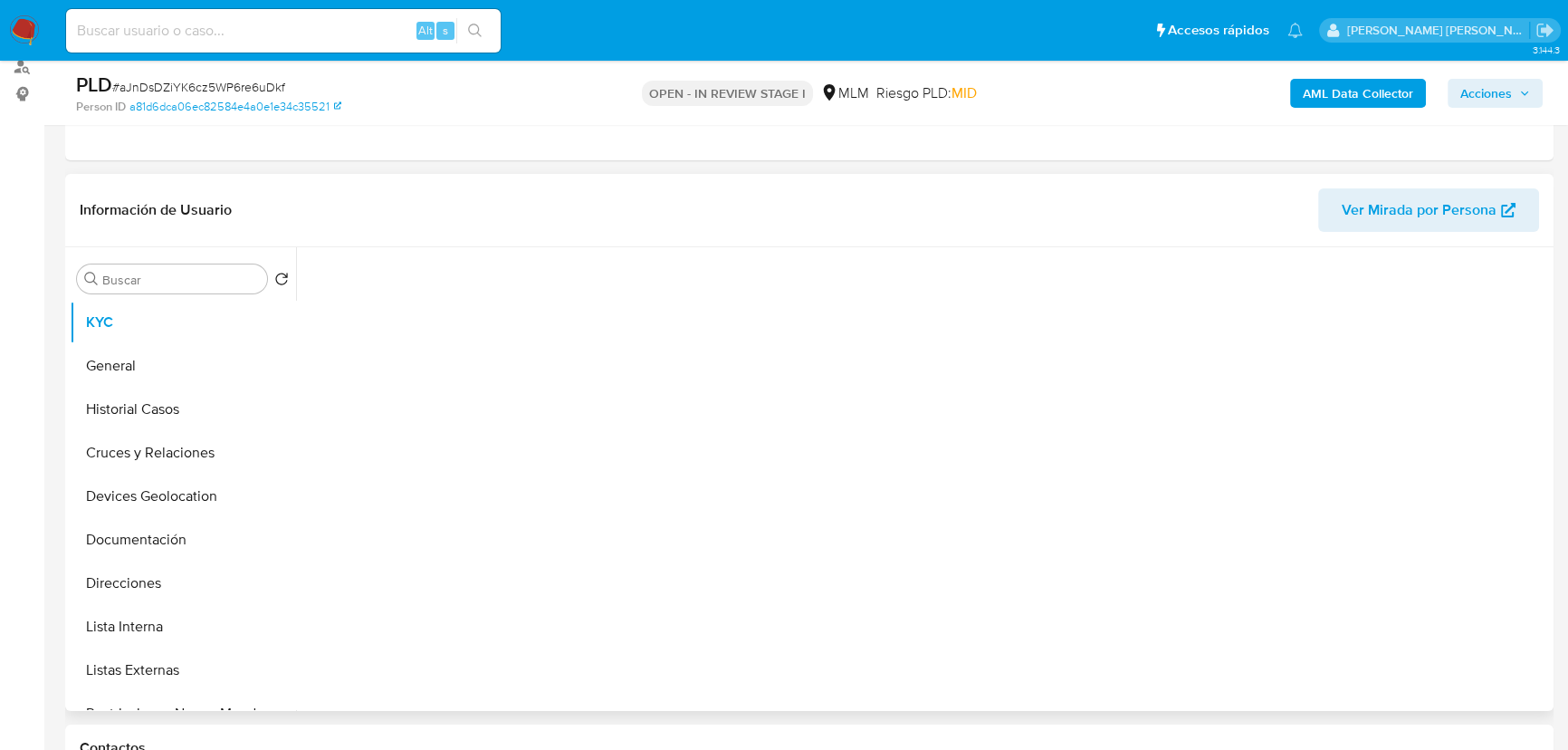 scroll, scrollTop: 329, scrollLeft: 0, axis: vertical 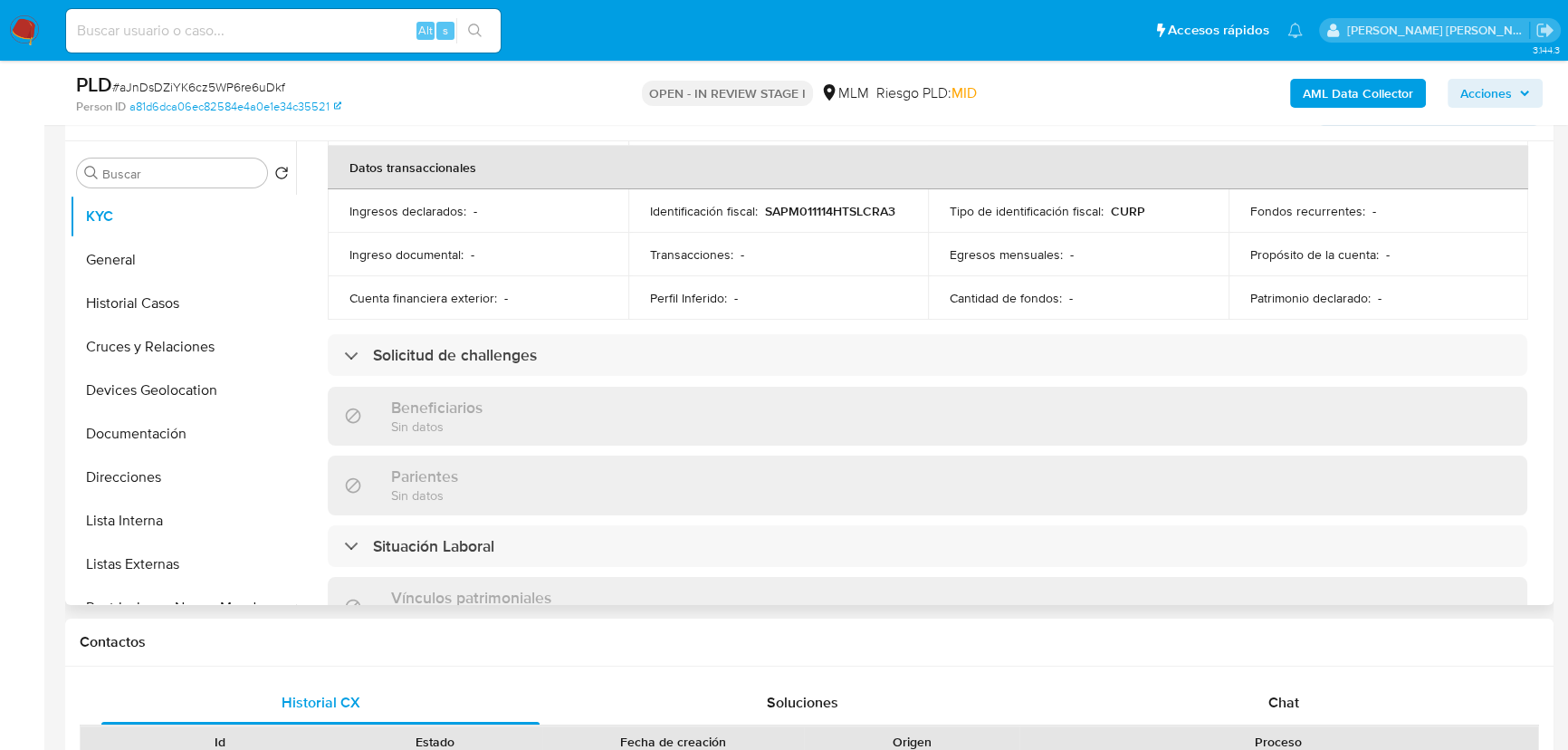 drag, startPoint x: 1285, startPoint y: 707, endPoint x: 996, endPoint y: 574, distance: 318.1352 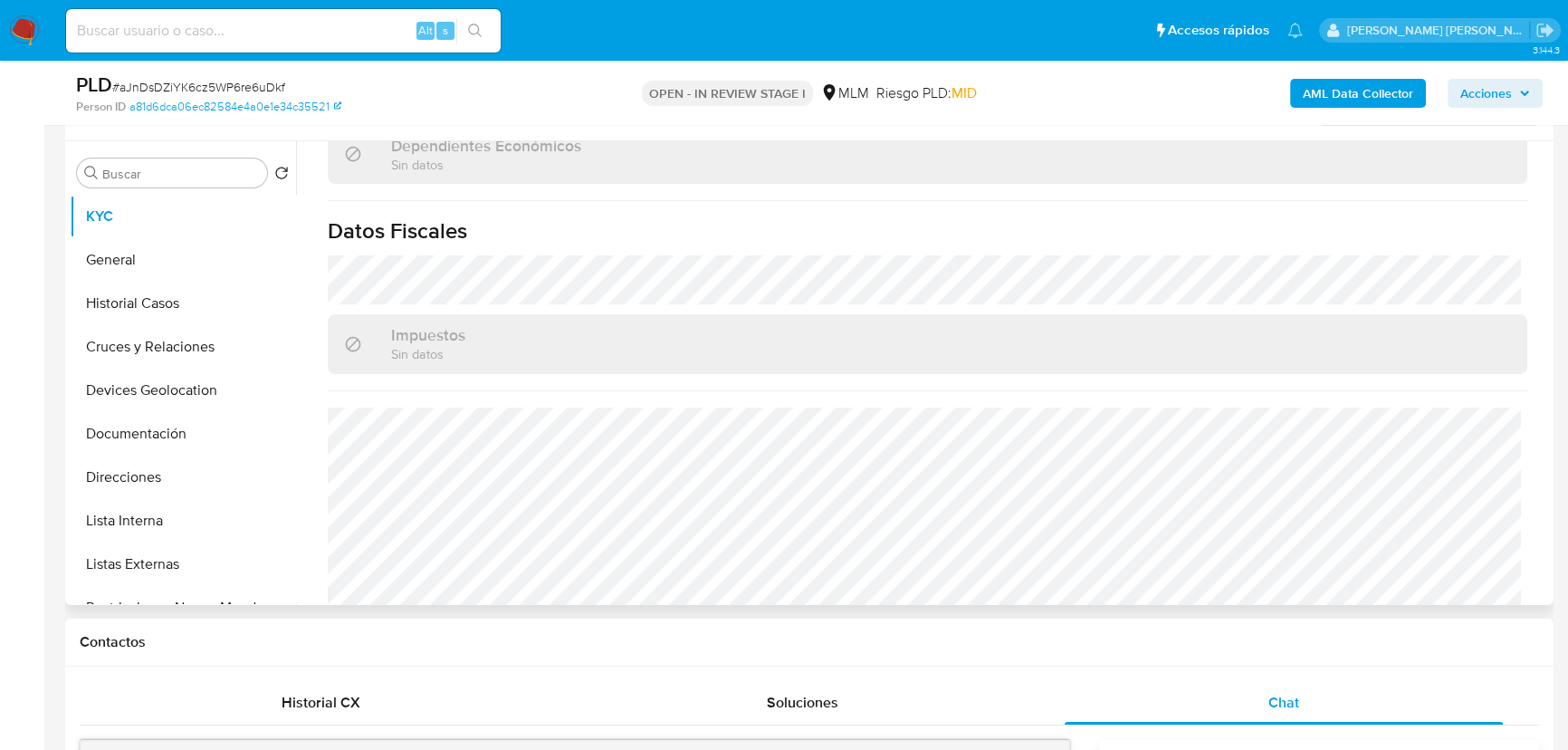 scroll, scrollTop: 1120, scrollLeft: 0, axis: vertical 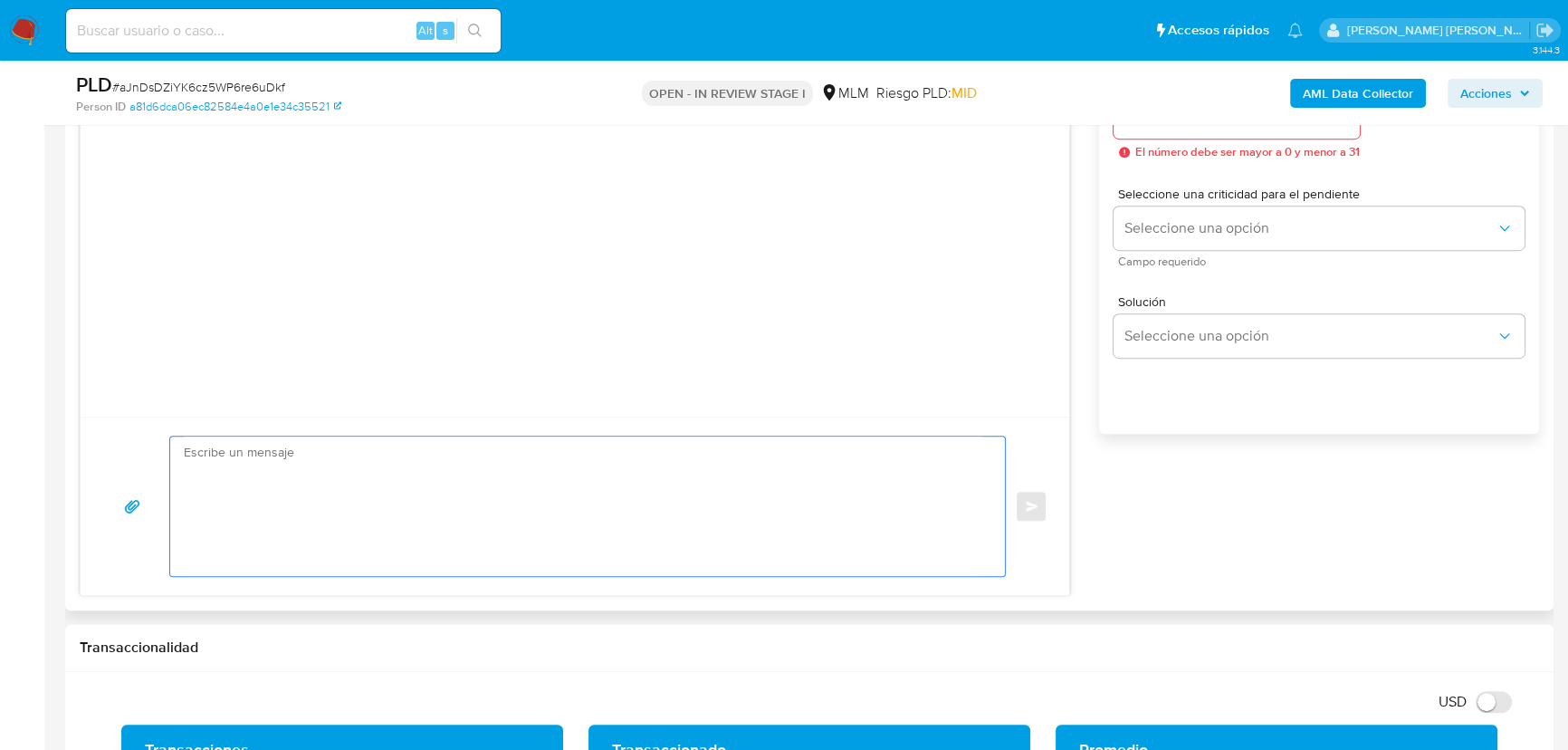 drag, startPoint x: 298, startPoint y: 502, endPoint x: 303, endPoint y: 469, distance: 33.376639 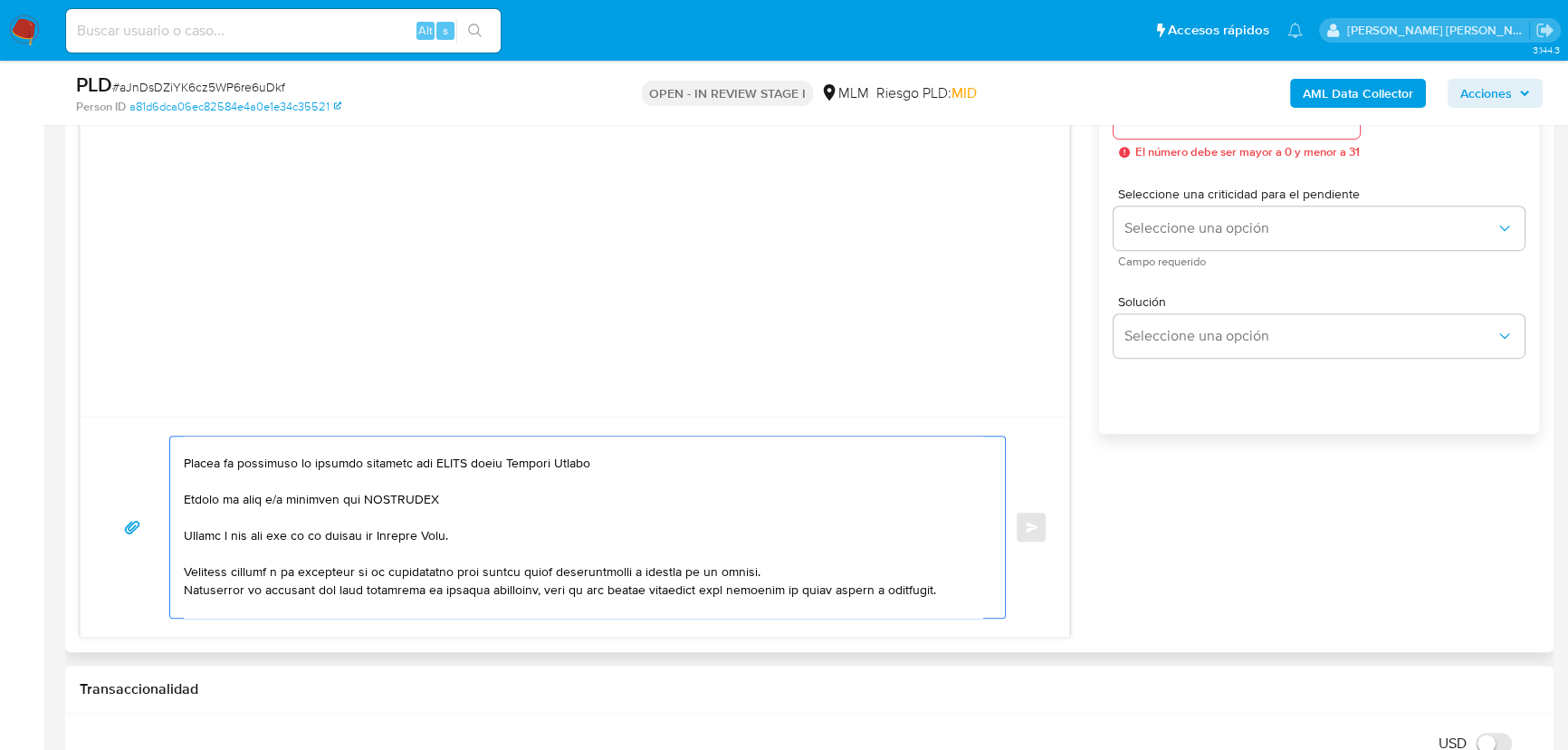 scroll, scrollTop: 214, scrollLeft: 0, axis: vertical 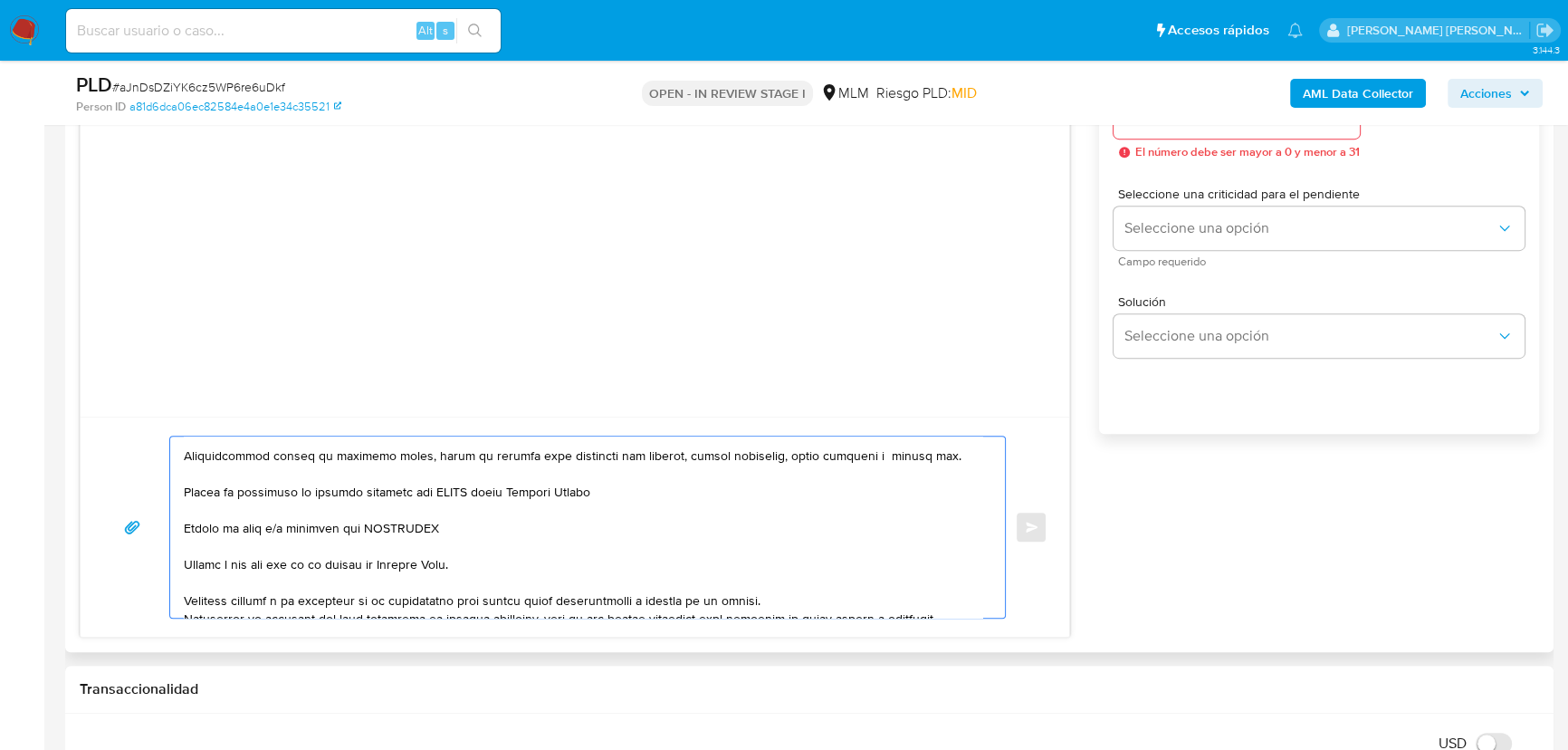 click at bounding box center (583, 527) 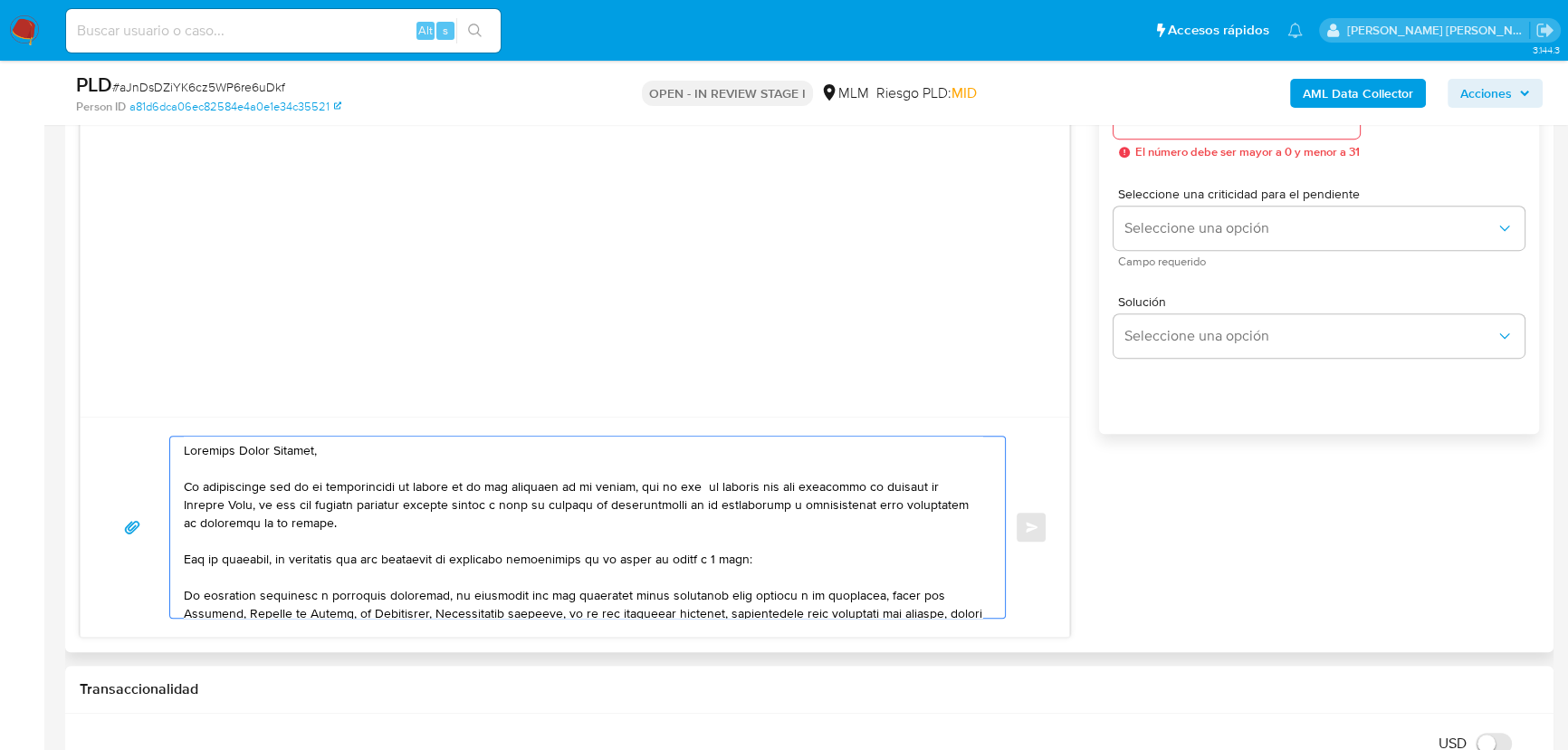 scroll, scrollTop: 0, scrollLeft: 0, axis: both 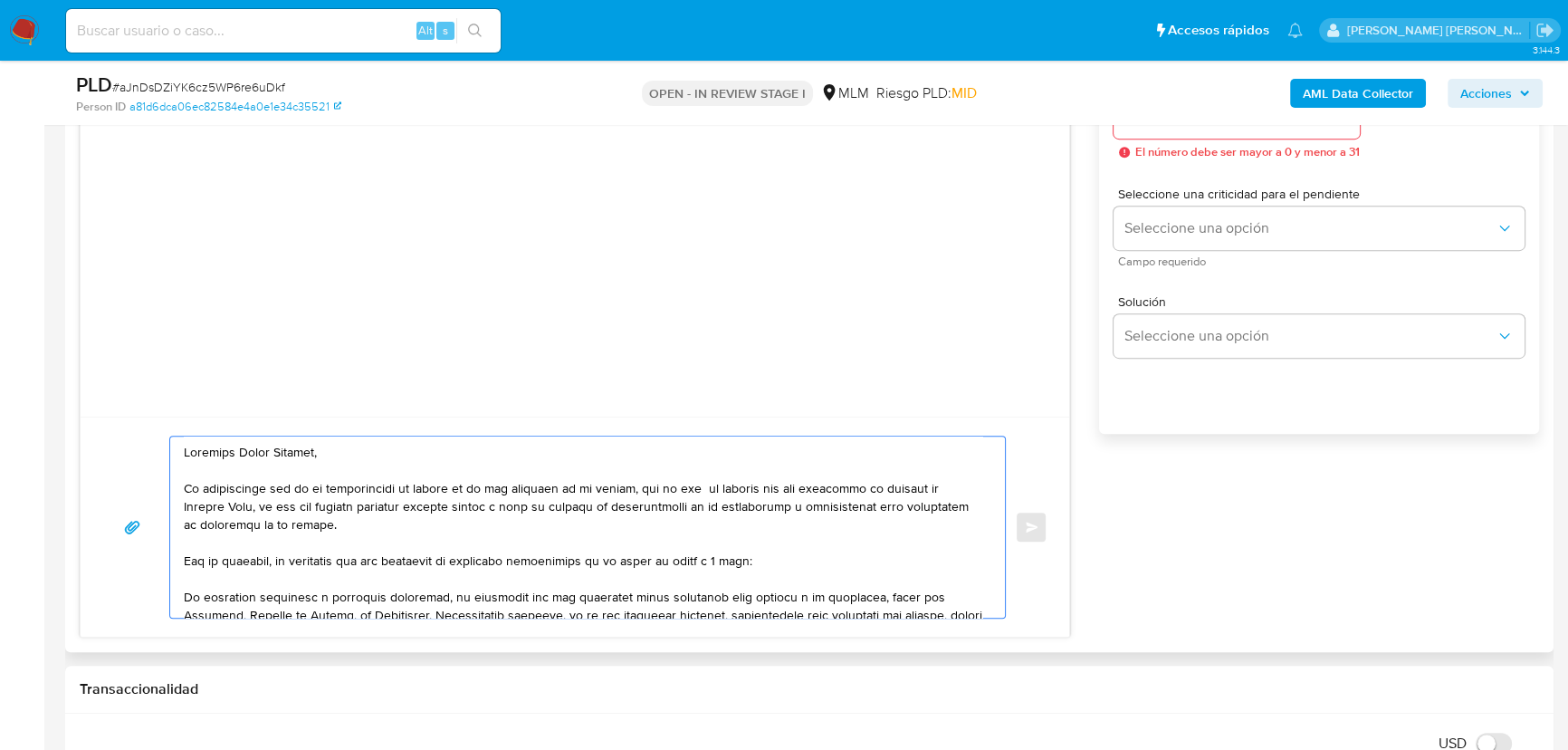 click at bounding box center (583, 527) 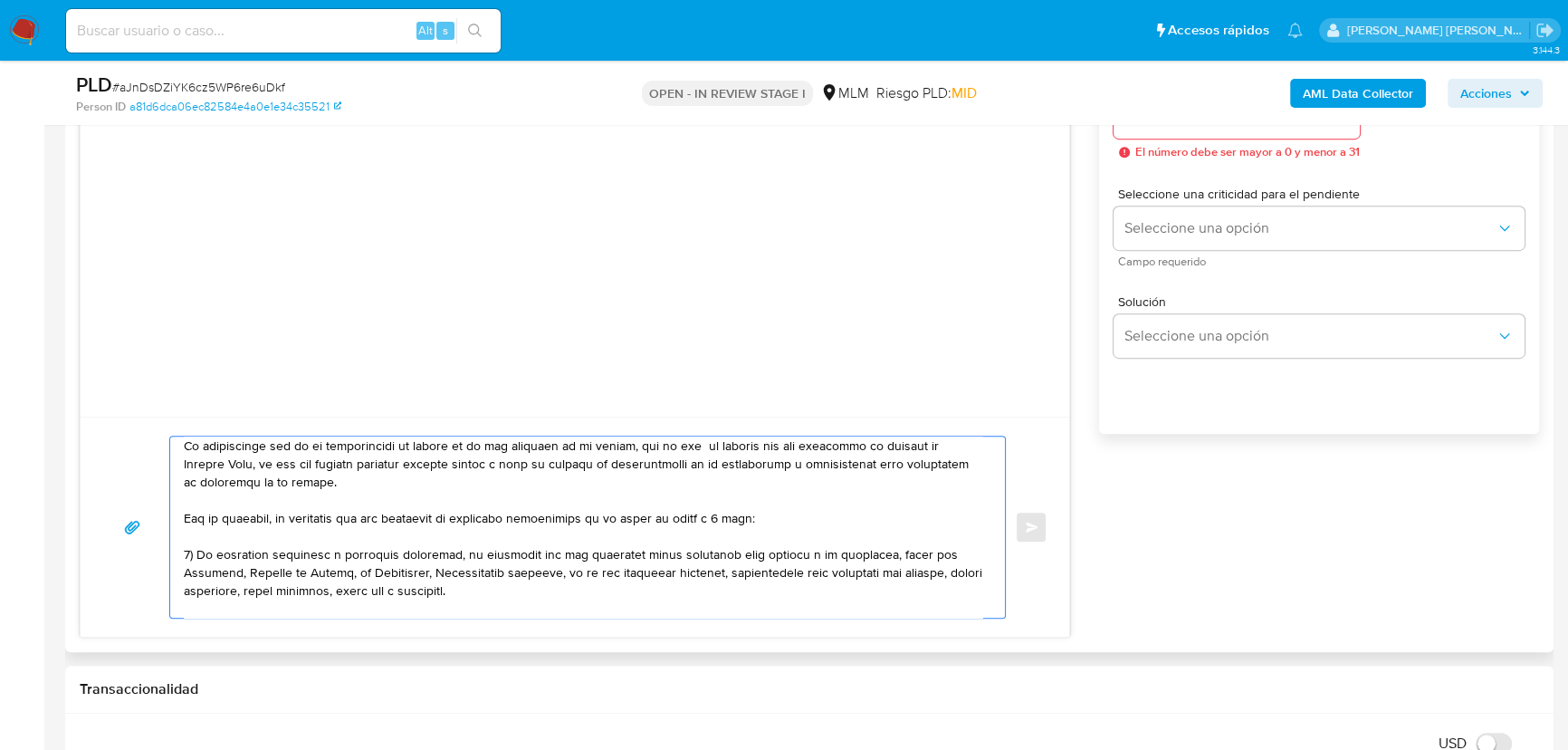 scroll, scrollTop: 82, scrollLeft: 0, axis: vertical 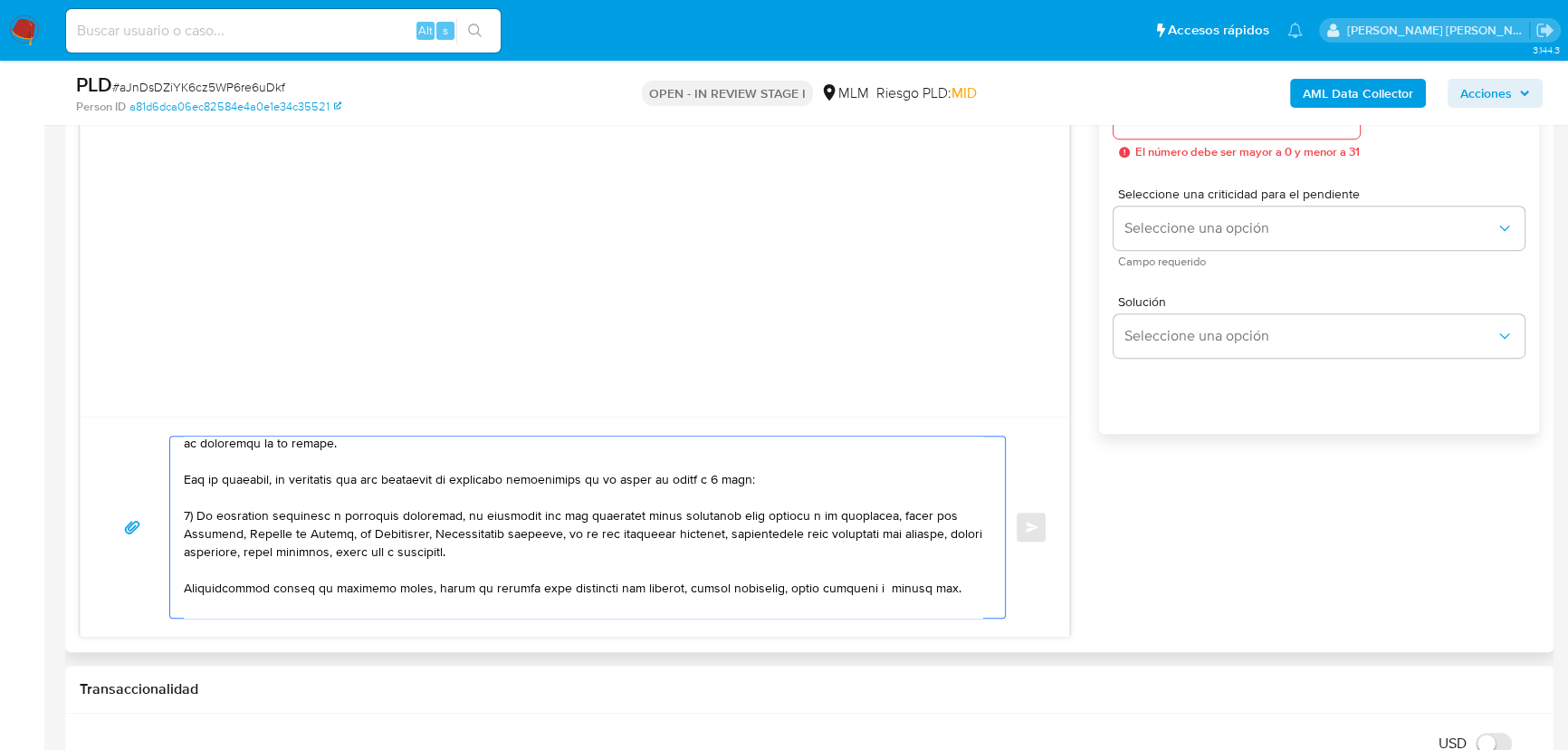 drag, startPoint x: 183, startPoint y: 590, endPoint x: 977, endPoint y: 589, distance: 794.00063 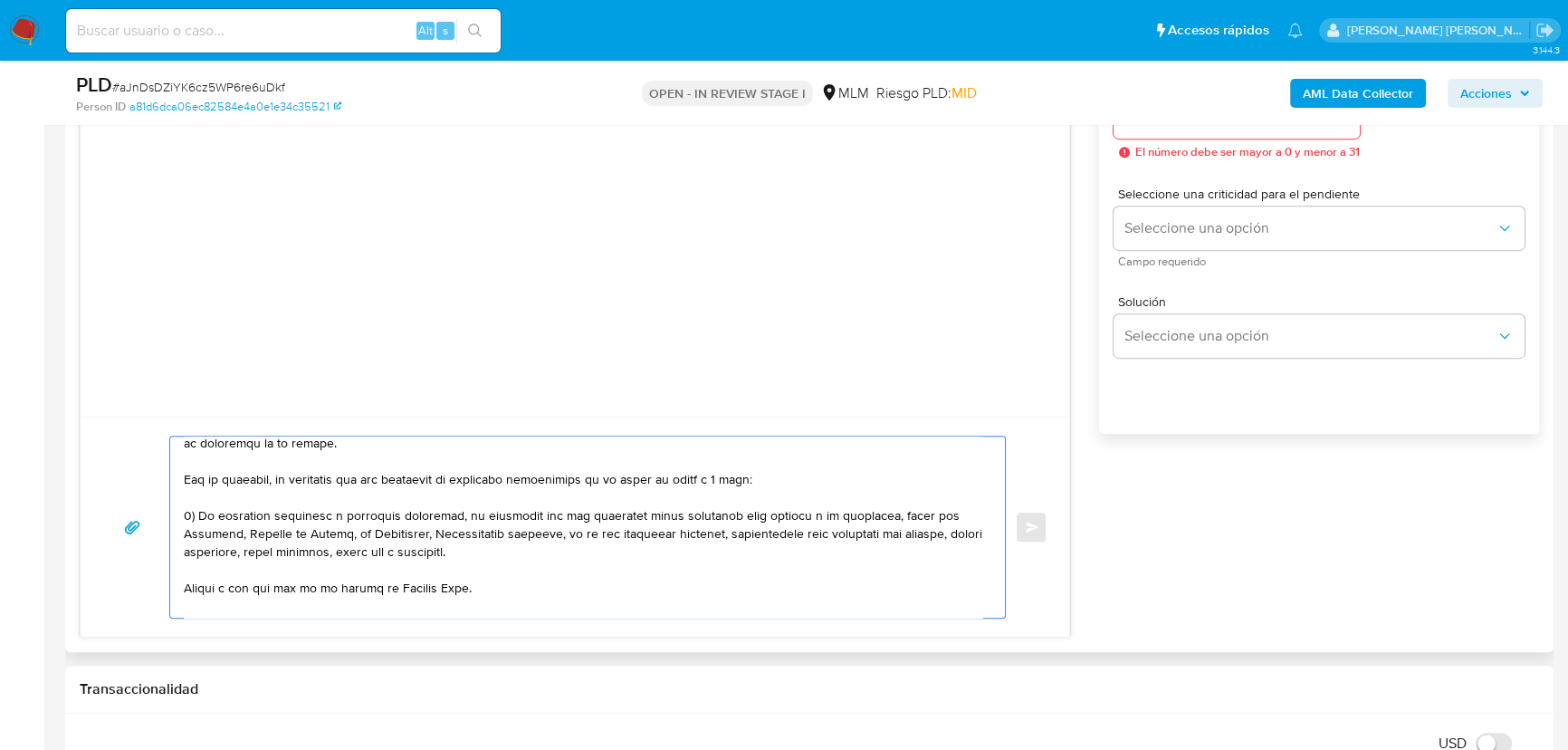 click at bounding box center [583, 527] 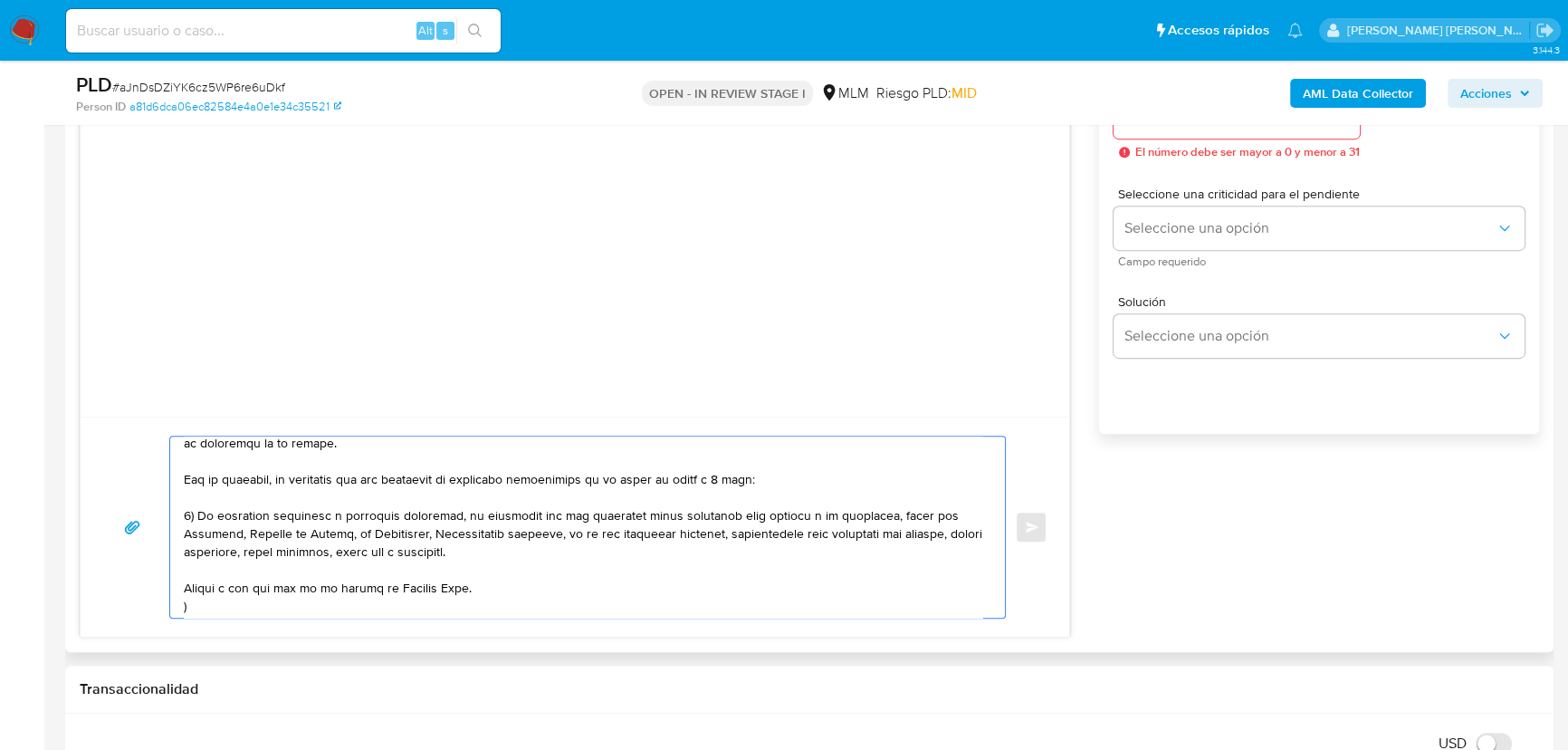 click at bounding box center (583, 527) 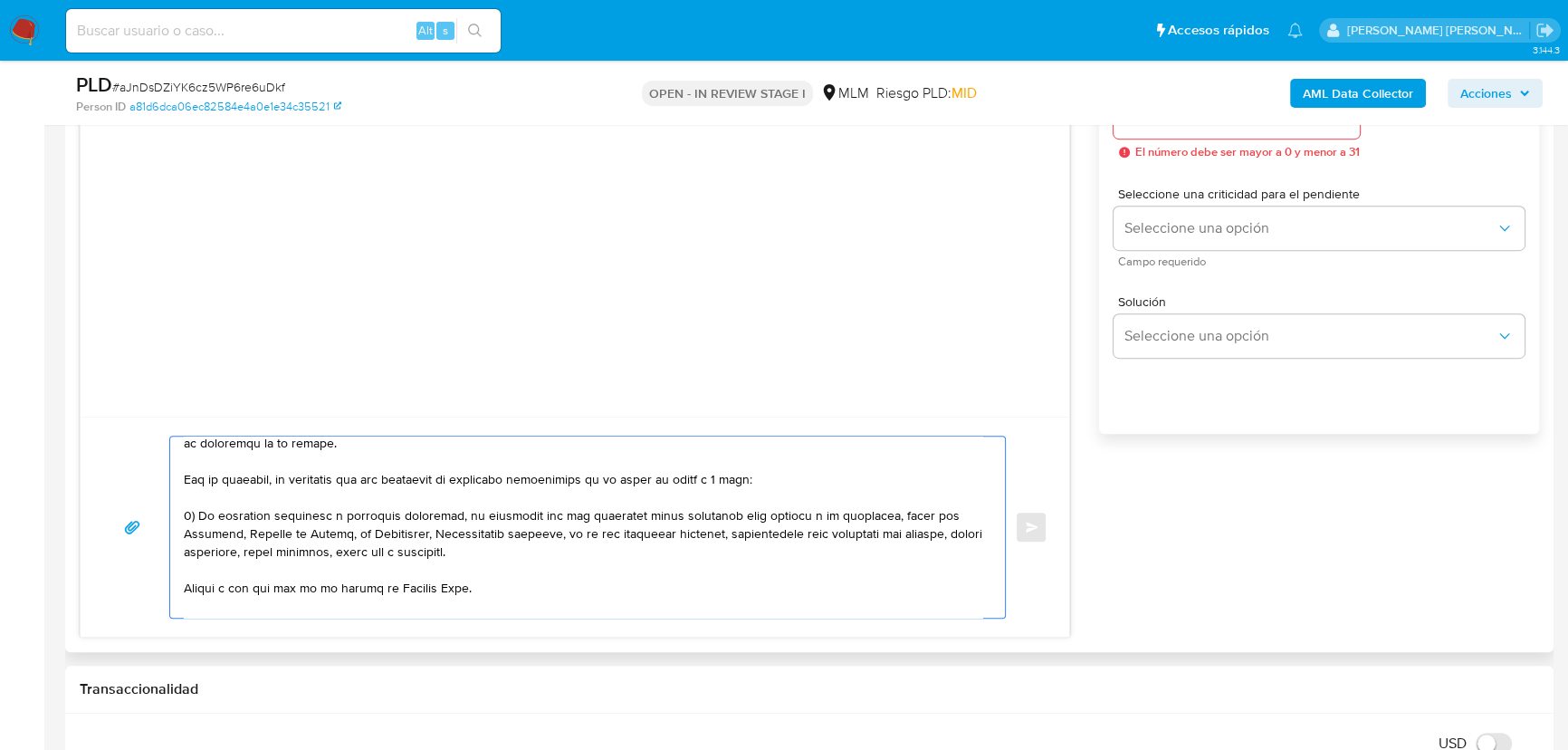 click at bounding box center (583, 527) 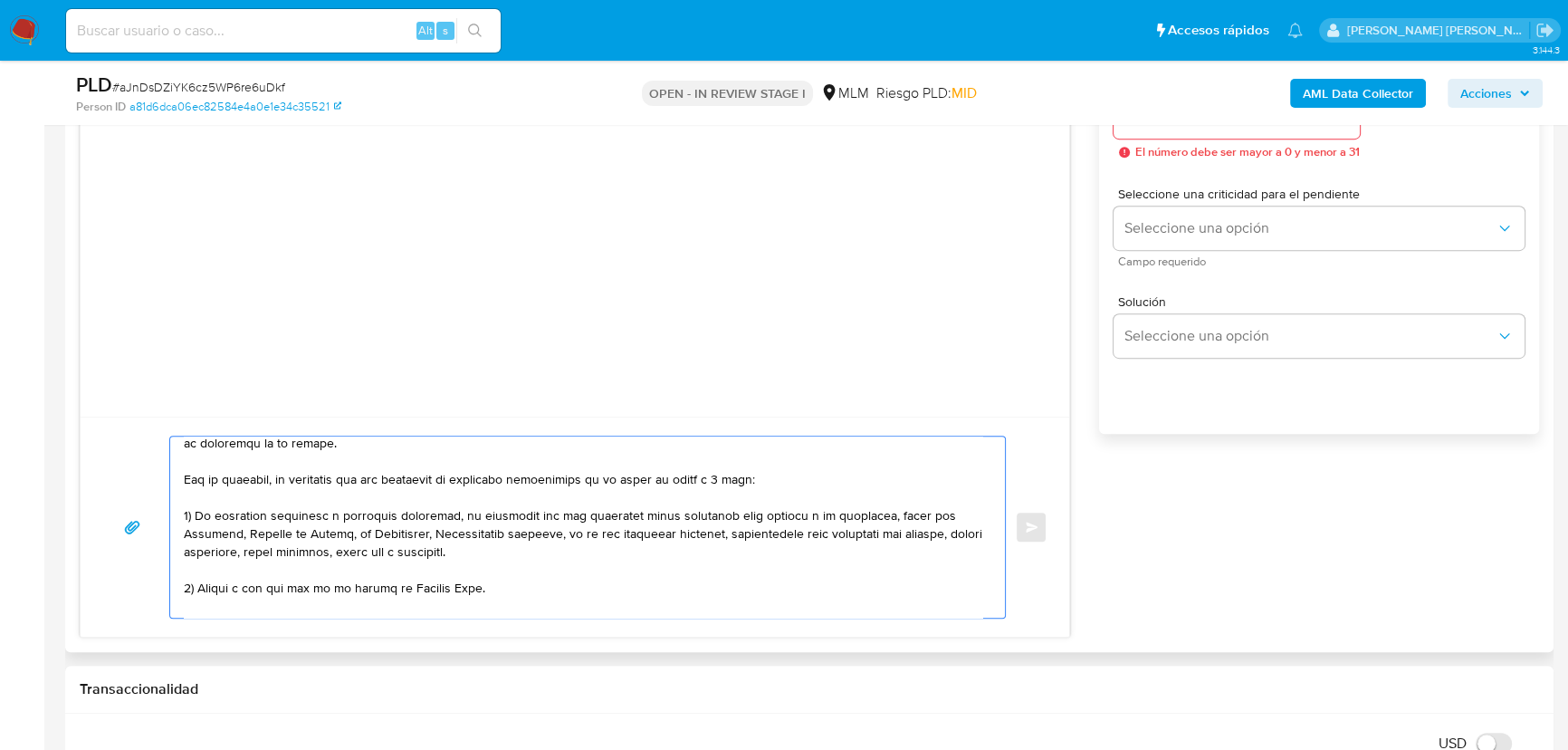 drag, startPoint x: 435, startPoint y: 588, endPoint x: 204, endPoint y: 586, distance: 231.00866 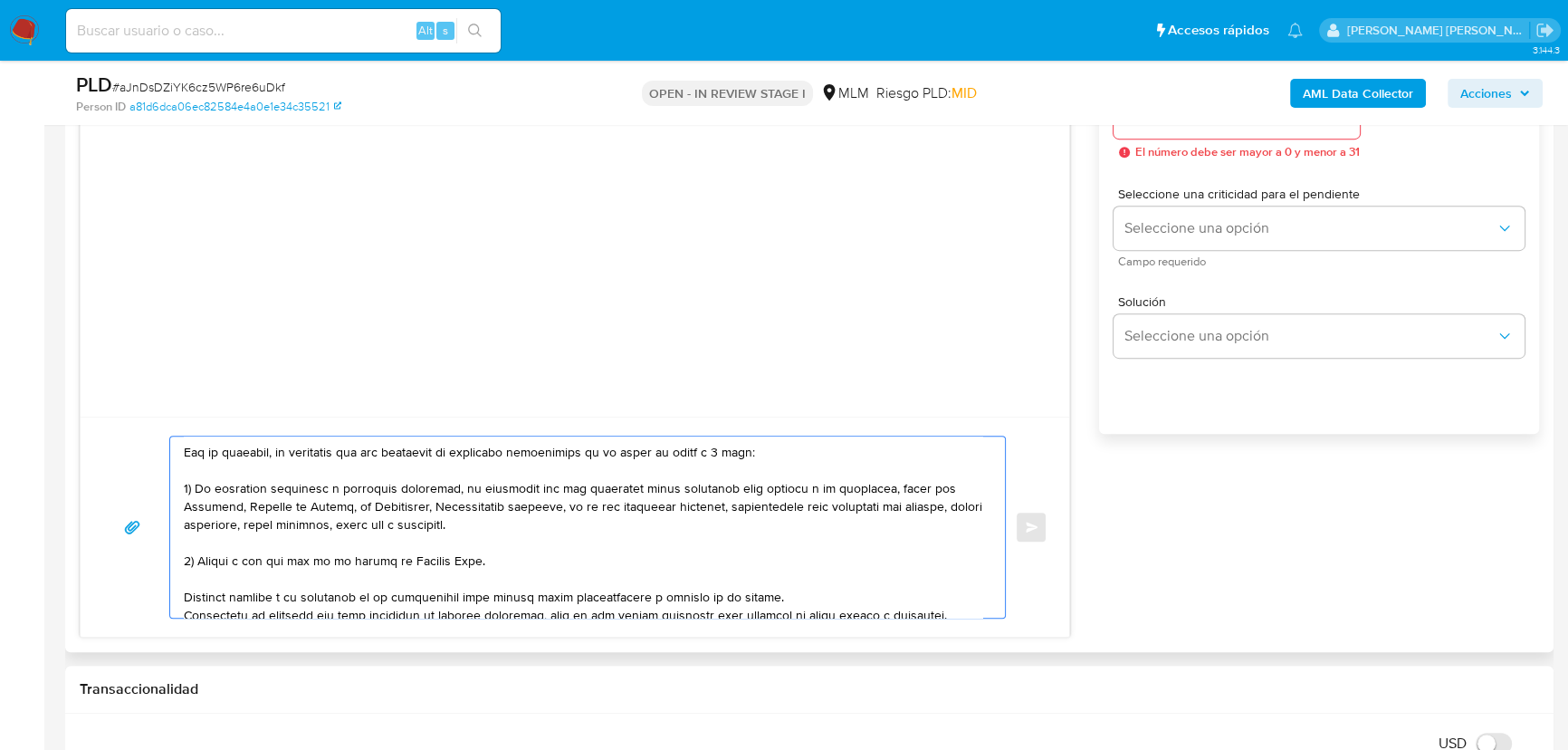 scroll, scrollTop: 29, scrollLeft: 0, axis: vertical 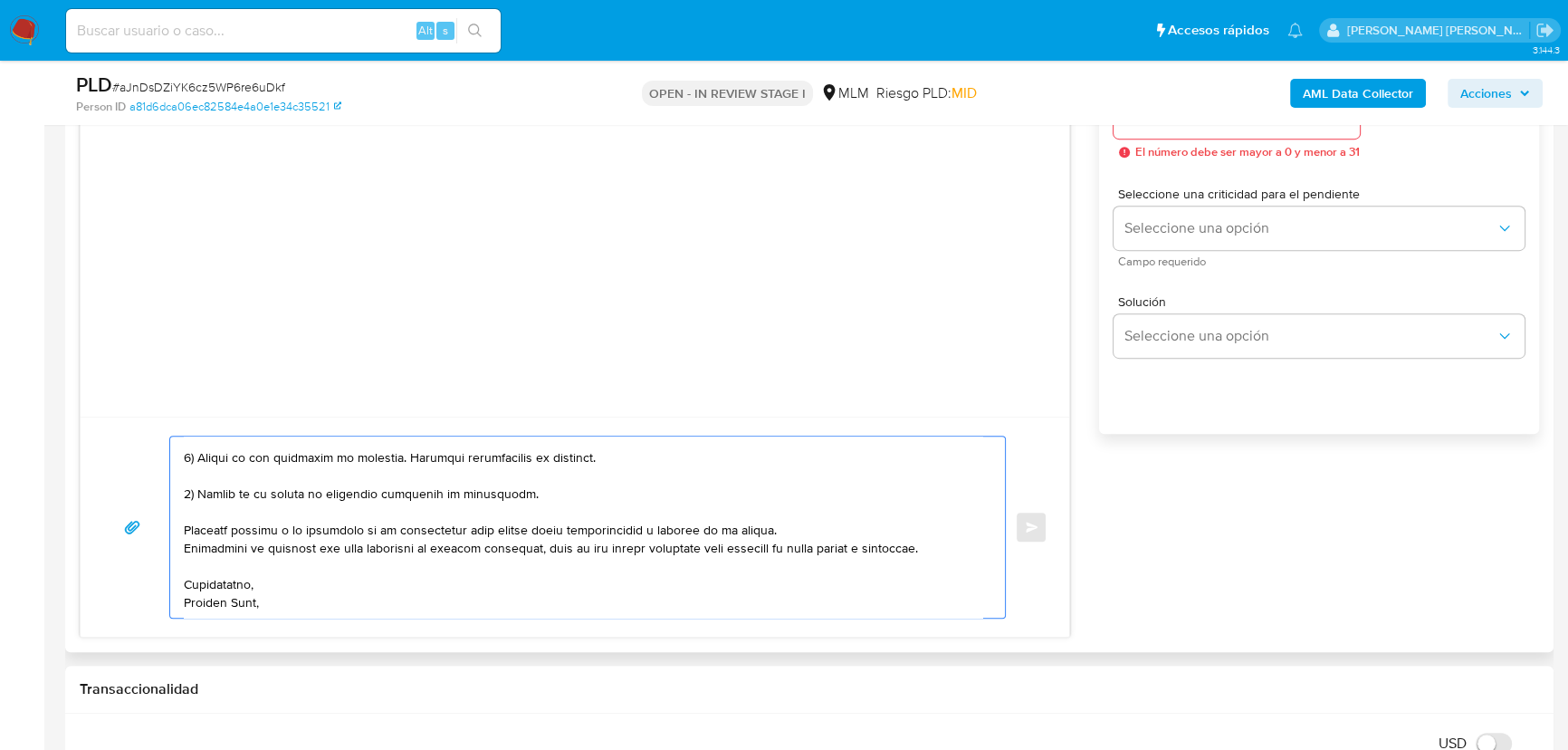 click at bounding box center [583, 527] 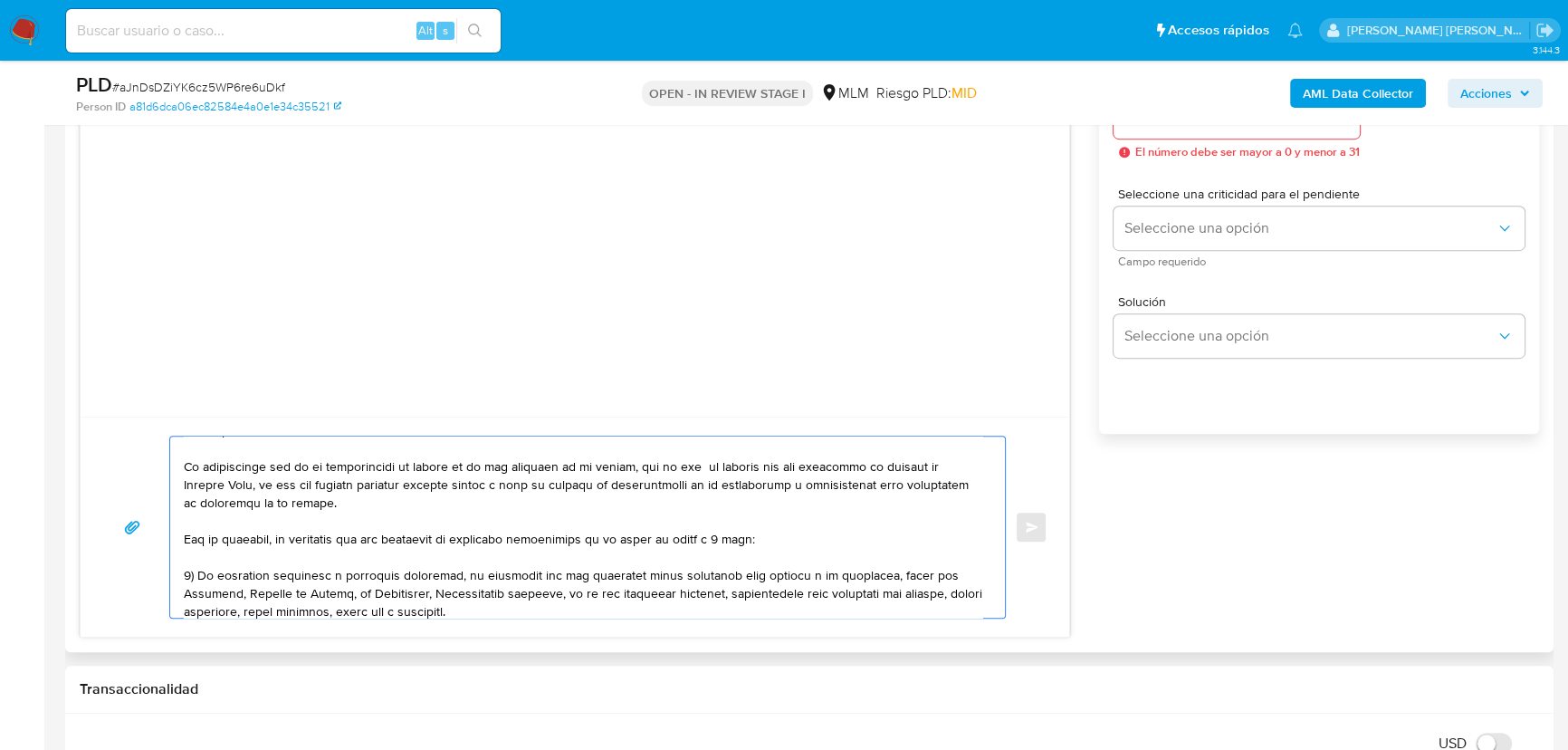 scroll, scrollTop: 0, scrollLeft: 0, axis: both 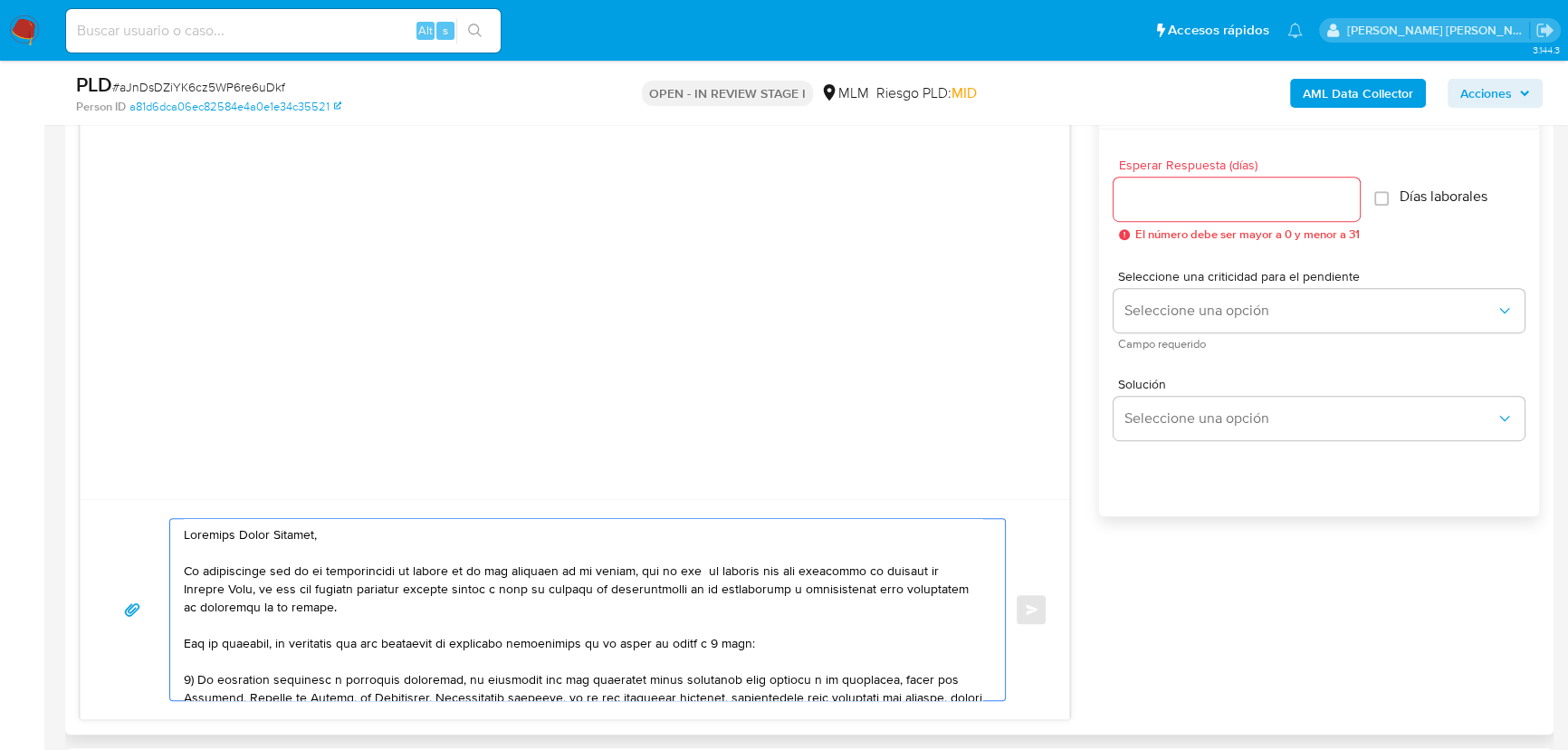 type on "Estimado Marco Antonio,
Te comunicamos que se ha identificado un cambio en el uso habitual de tu cuenta, por lo que  de acuerdo con las políticas de control de Mercado Pago, al ser una entidad regulada debemos llevar a cabo un proceso de actualización de tu información y verificación para garantizar la seguridad de tu cuenta.
Por lo anterior, es necesario que nos compartas la siguiente información en un plazo no mayor a 5 días:
1) Tu actividad económica u ocupación principal, es necesario que nos compartas algún documento como soporte a tu respuesta, puede ser Facturas, Recibos de Nómina, de Honorarios, Comprobantes fiscales, si es una actividad informal, proporcionar giro económico del negocio, nombre comercial, redes sociales, sitio web y ubicación.
2) Origen de los depósitos en efectivo. Adjuntar comprobantes de ingresos.
3) Motivo de la compra de múltiples celulares en plataforma.
Quedamos atentos a la recepción de la información para evitar algún inconveniente o bloqueo en tu cuenta.
Lamentam..." 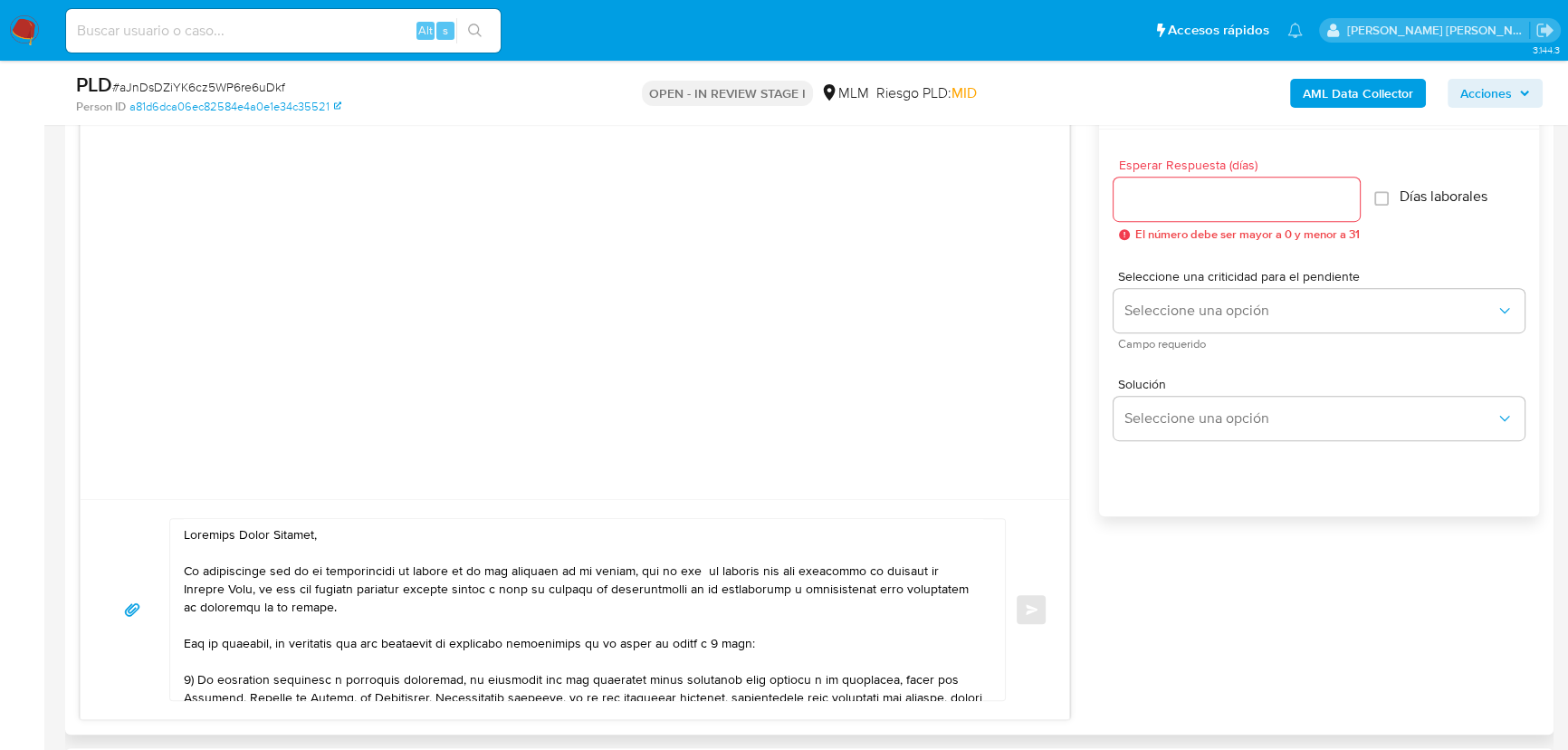 click on "Esperar Respuesta (días)" at bounding box center (1237, 199) 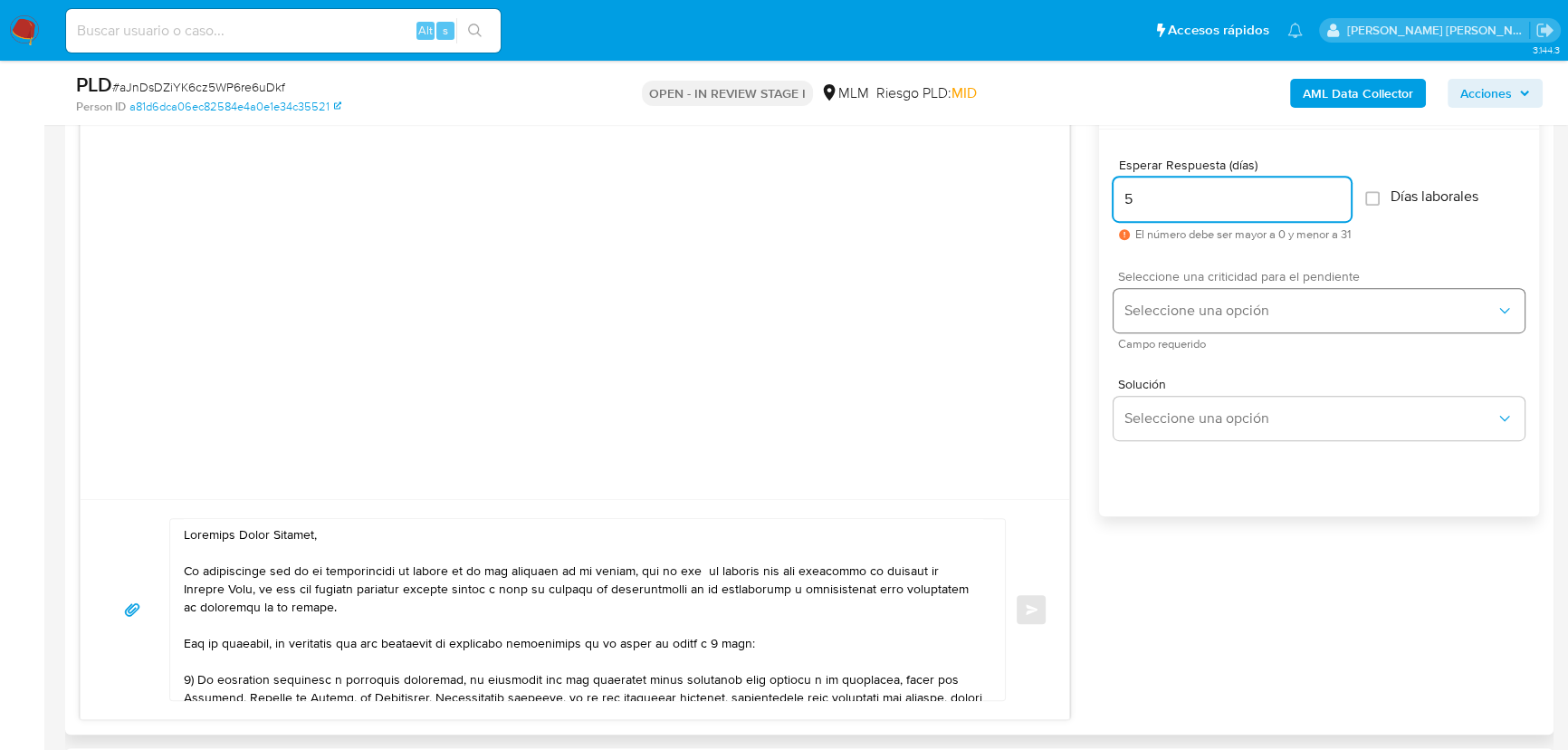 type on "5" 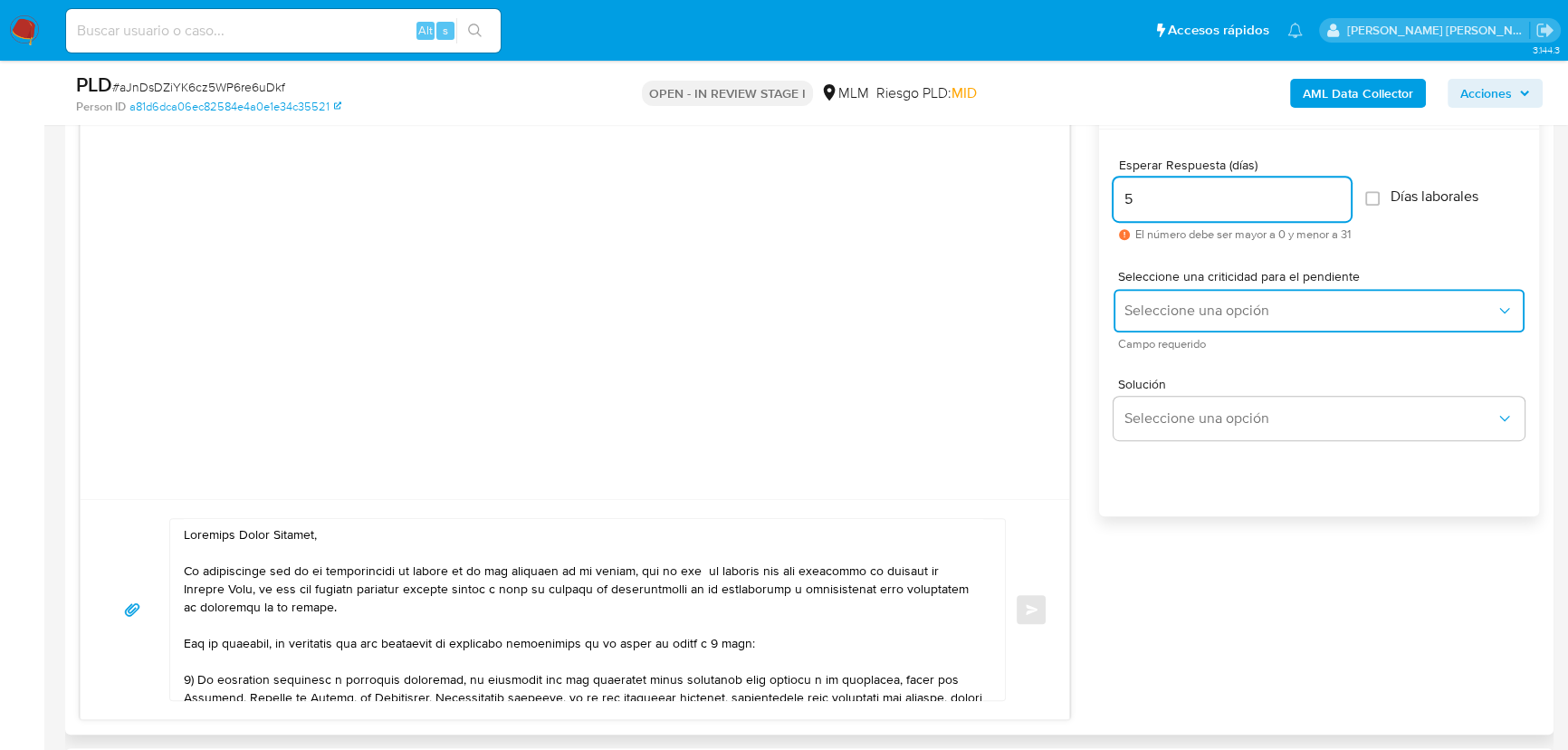 drag, startPoint x: 1154, startPoint y: 313, endPoint x: 1186, endPoint y: 372, distance: 67.1193 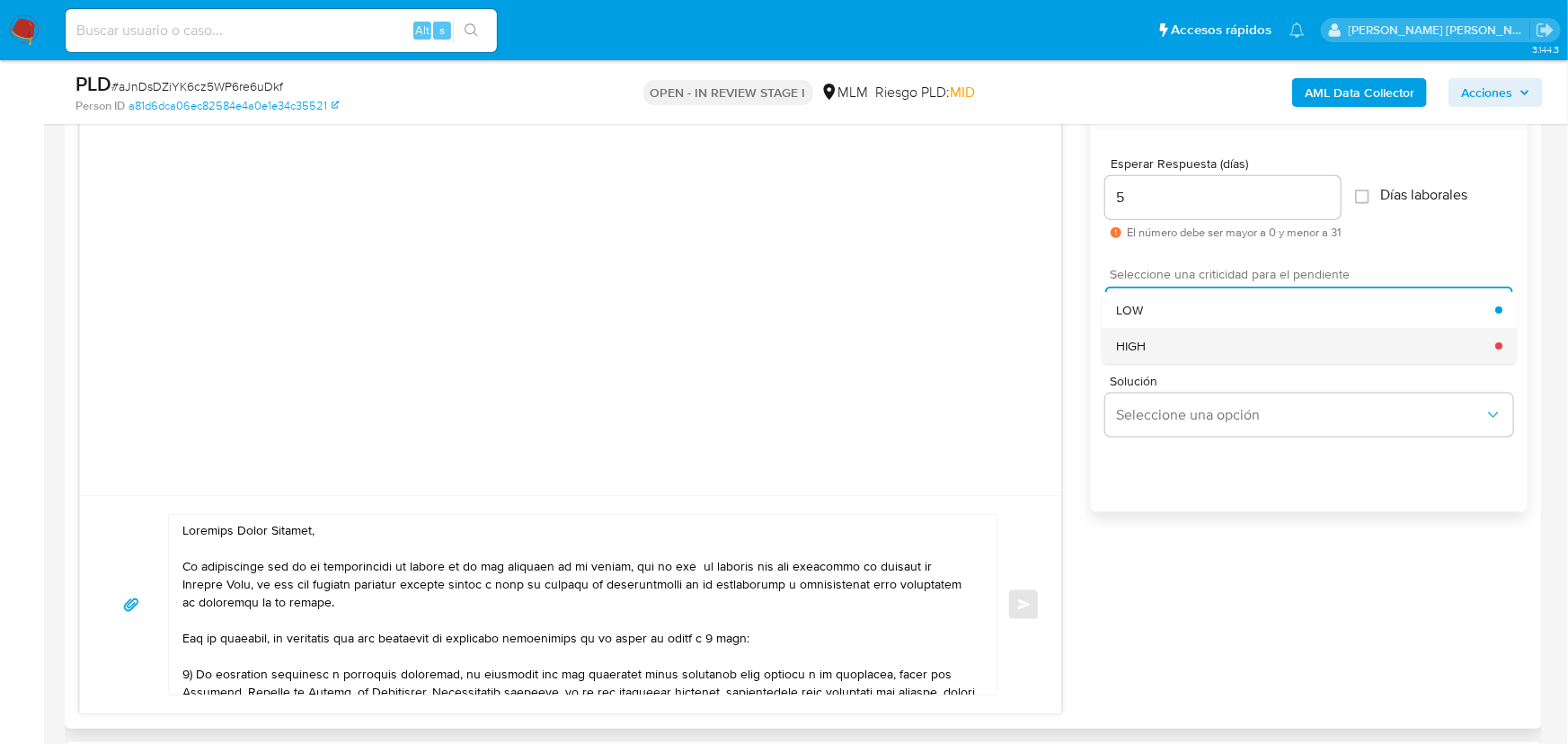 click on "HIGH" at bounding box center (1306, 346) 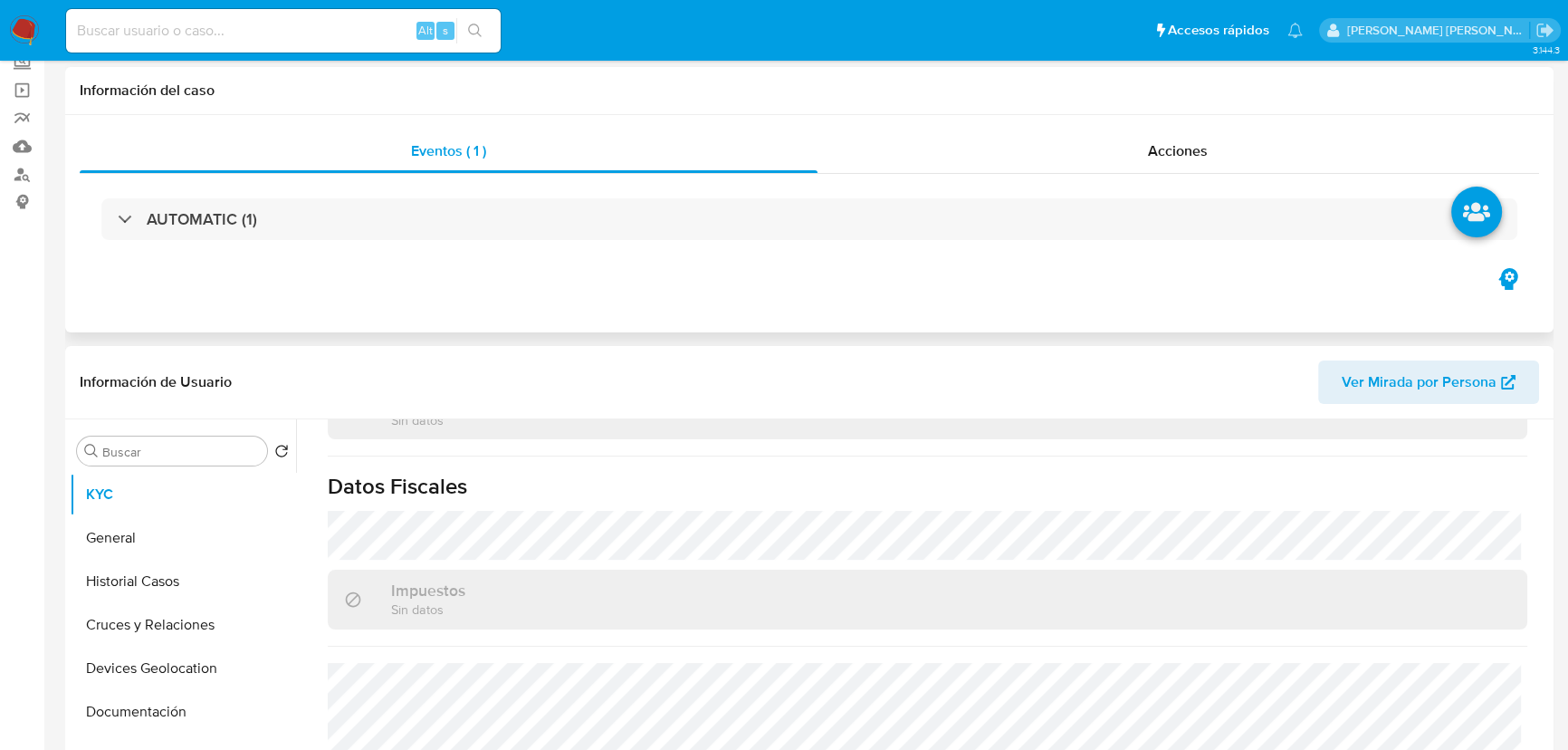 scroll, scrollTop: 0, scrollLeft: 0, axis: both 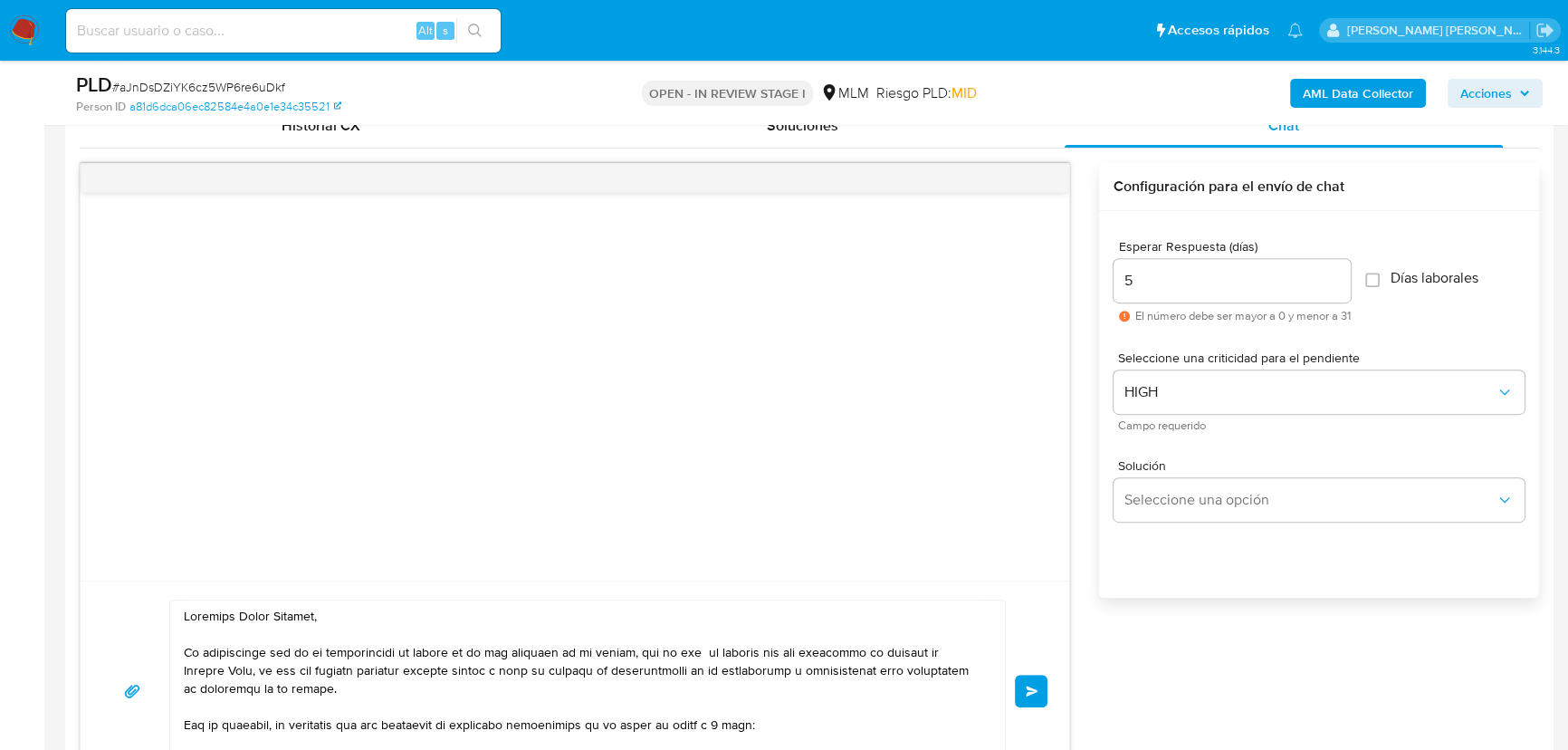 click on "Enviar" at bounding box center [1032, 691] 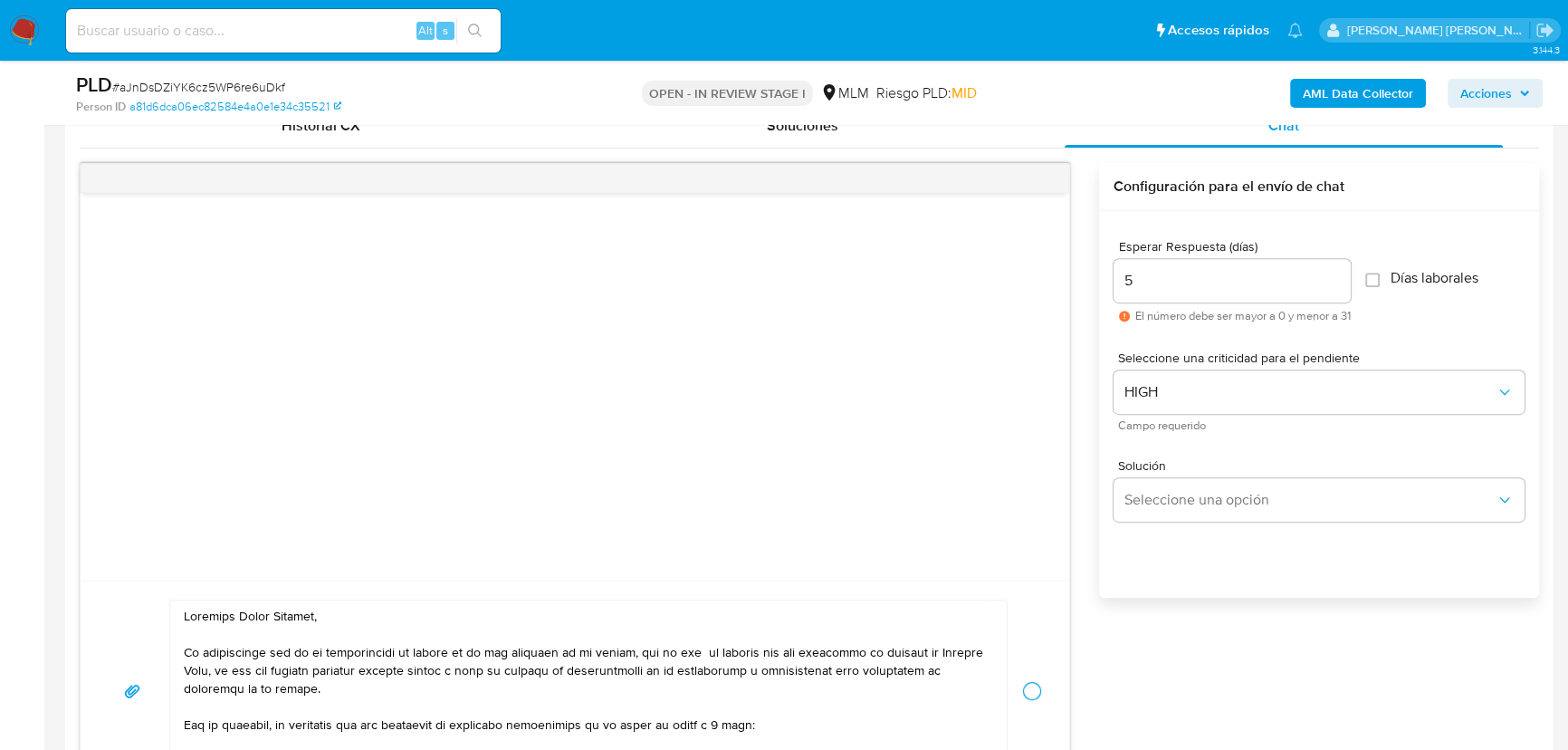 type 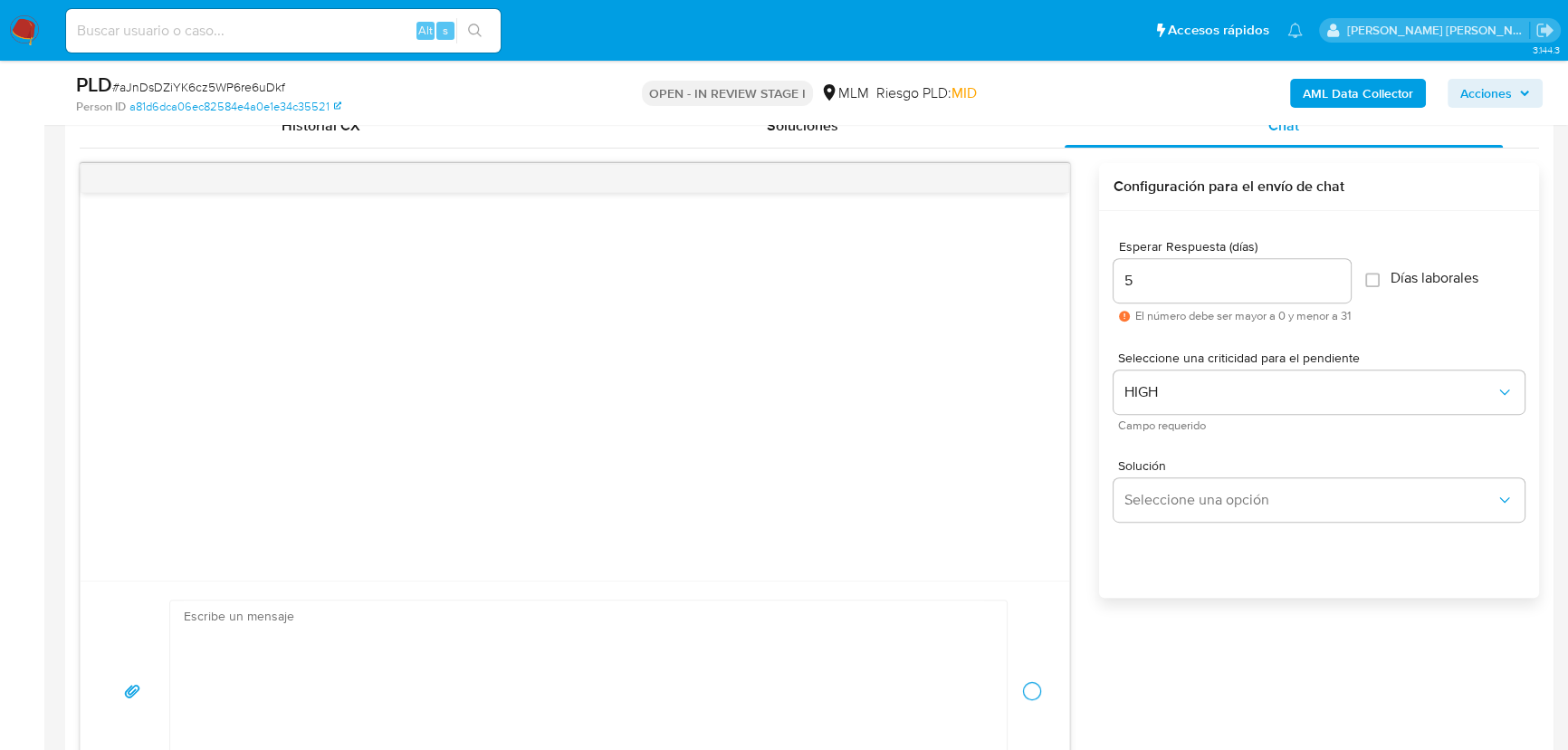 scroll, scrollTop: 210, scrollLeft: 0, axis: vertical 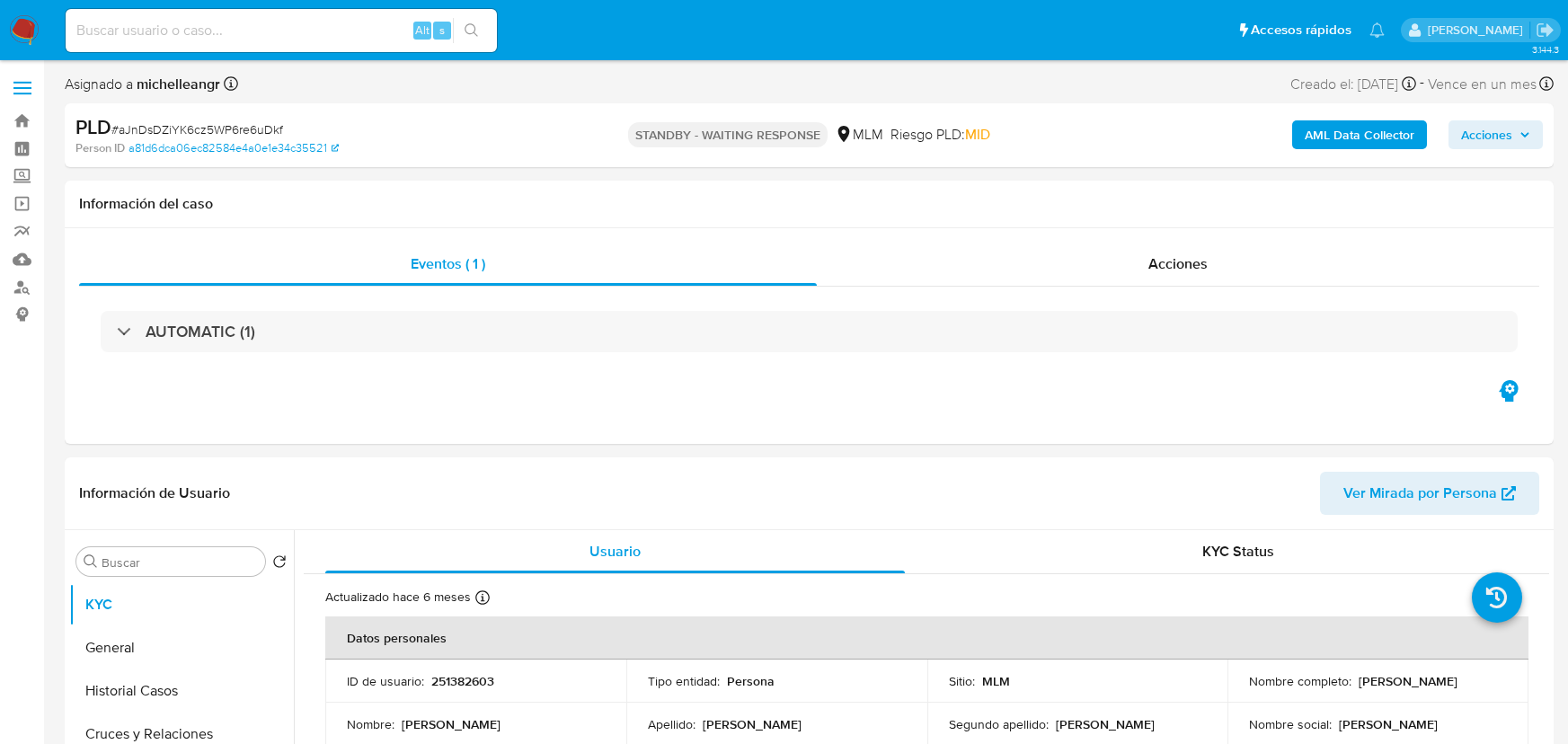 select on "10" 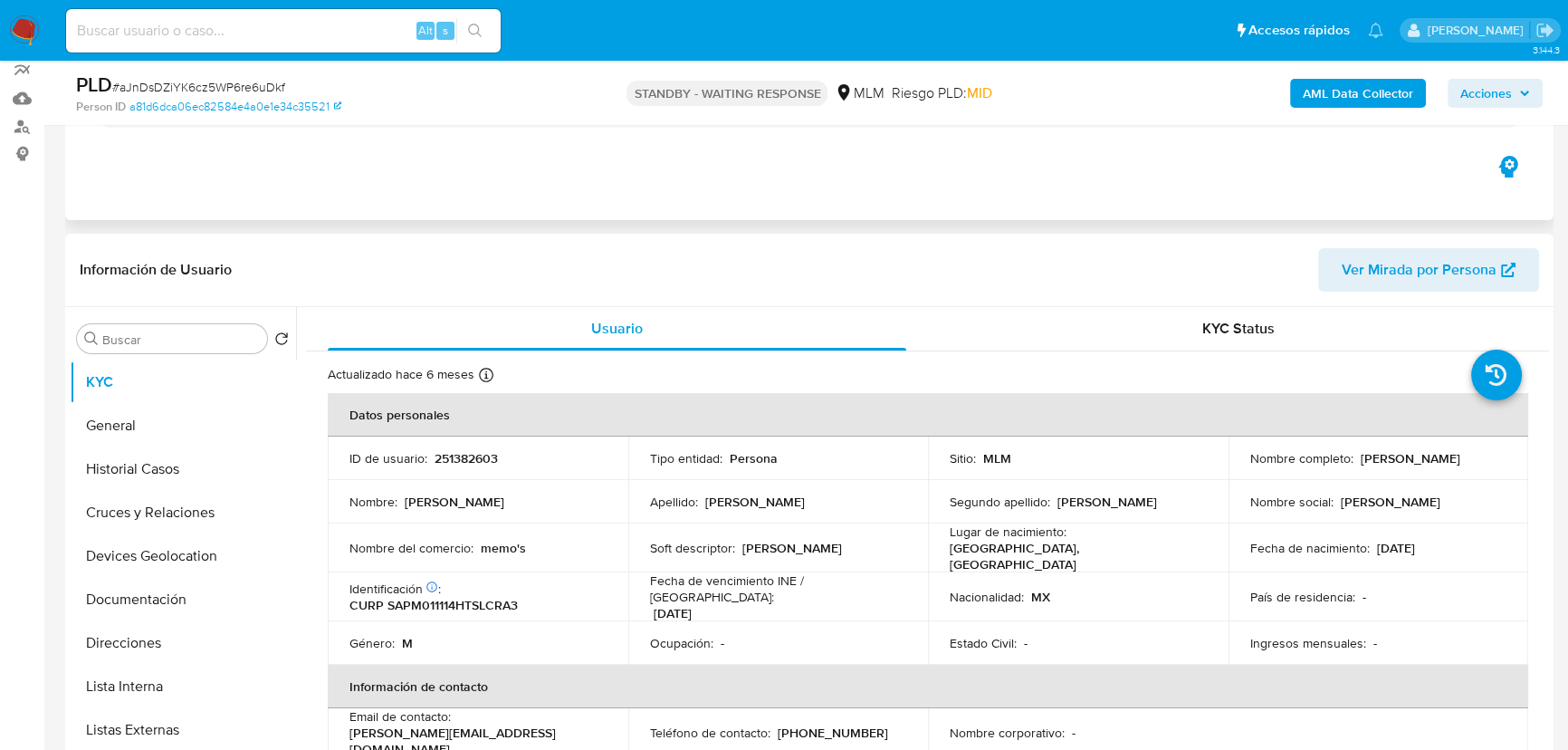scroll, scrollTop: 164, scrollLeft: 0, axis: vertical 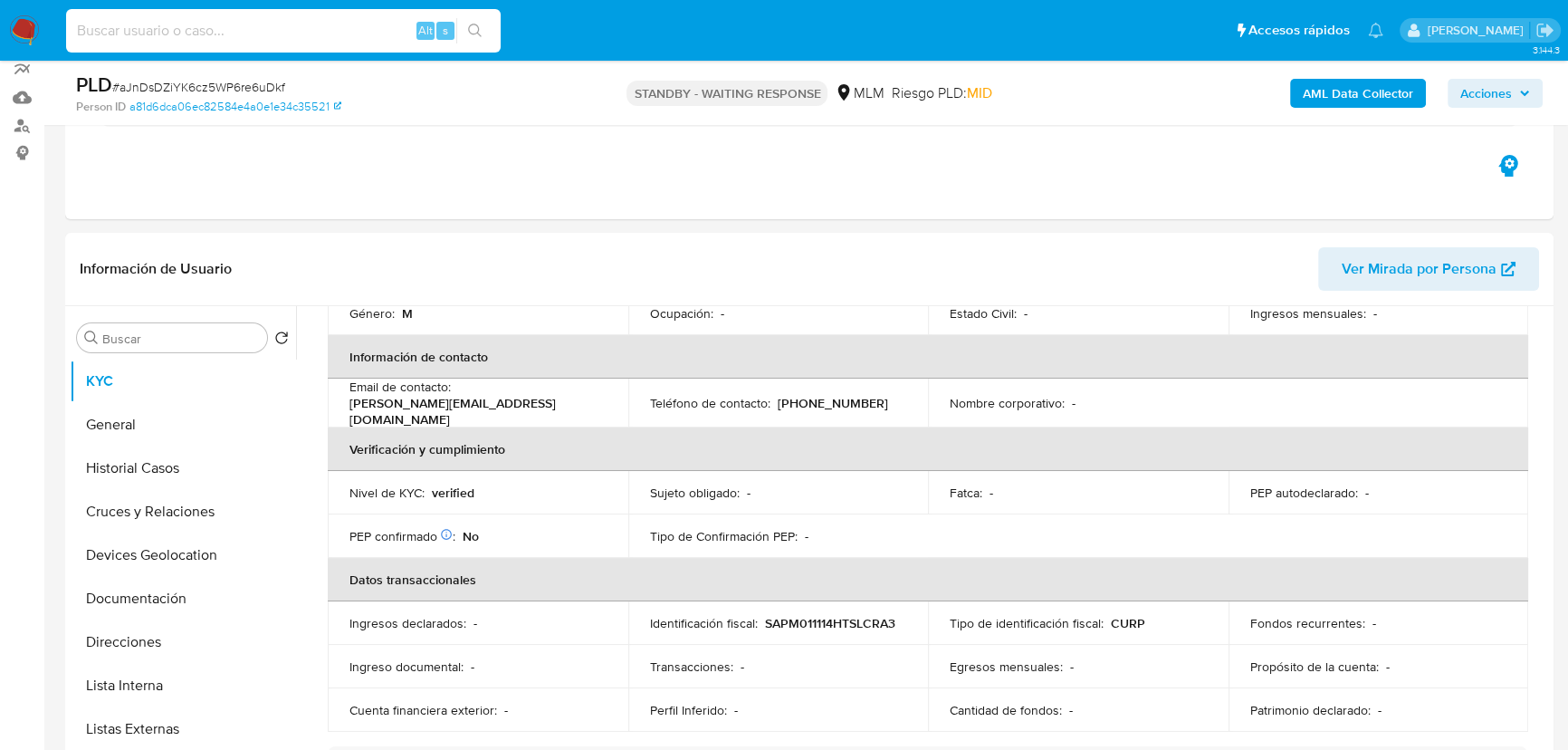 click at bounding box center (283, 31) 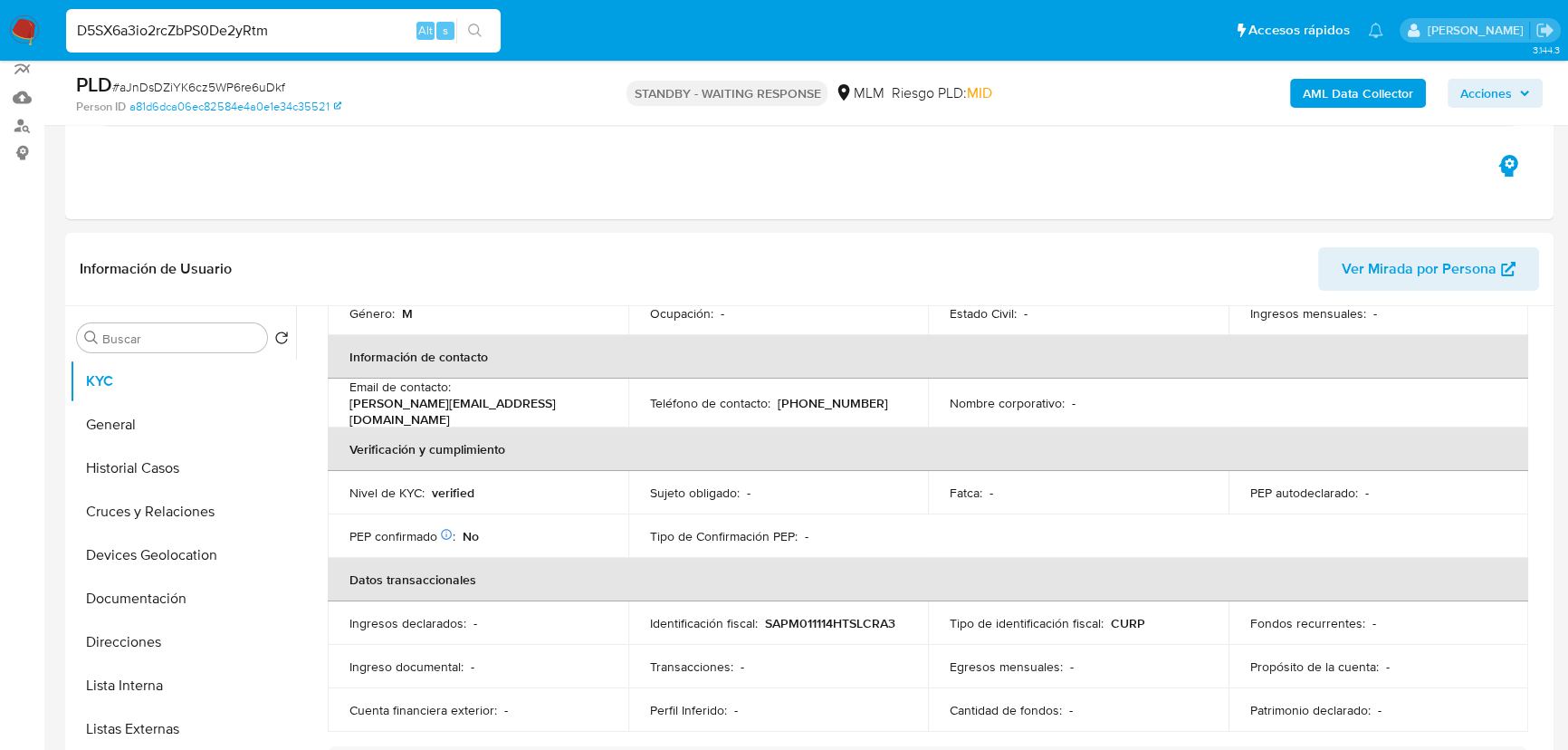 type on "D5SX6a3io2rcZbPS0De2yRtm" 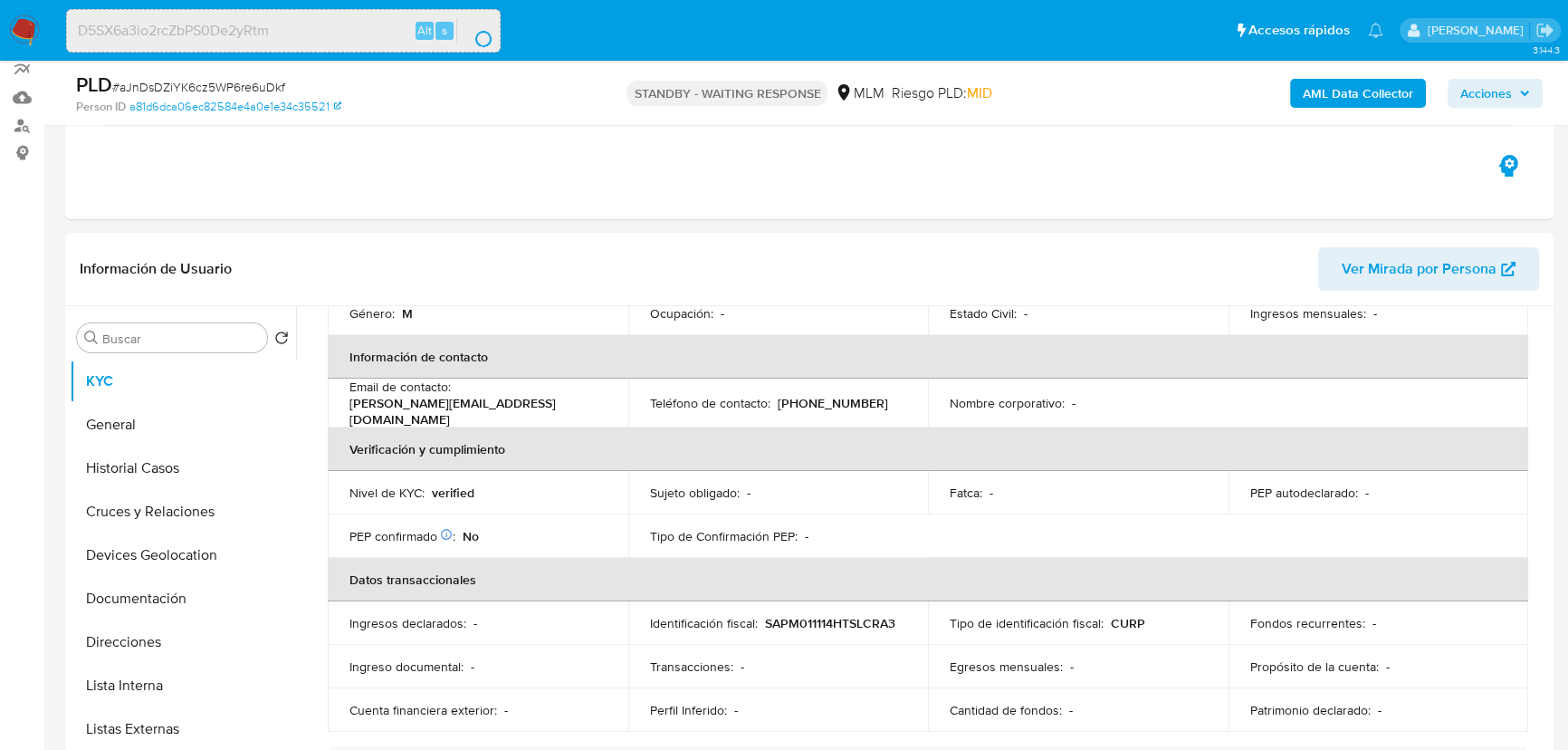 scroll, scrollTop: 0, scrollLeft: 0, axis: both 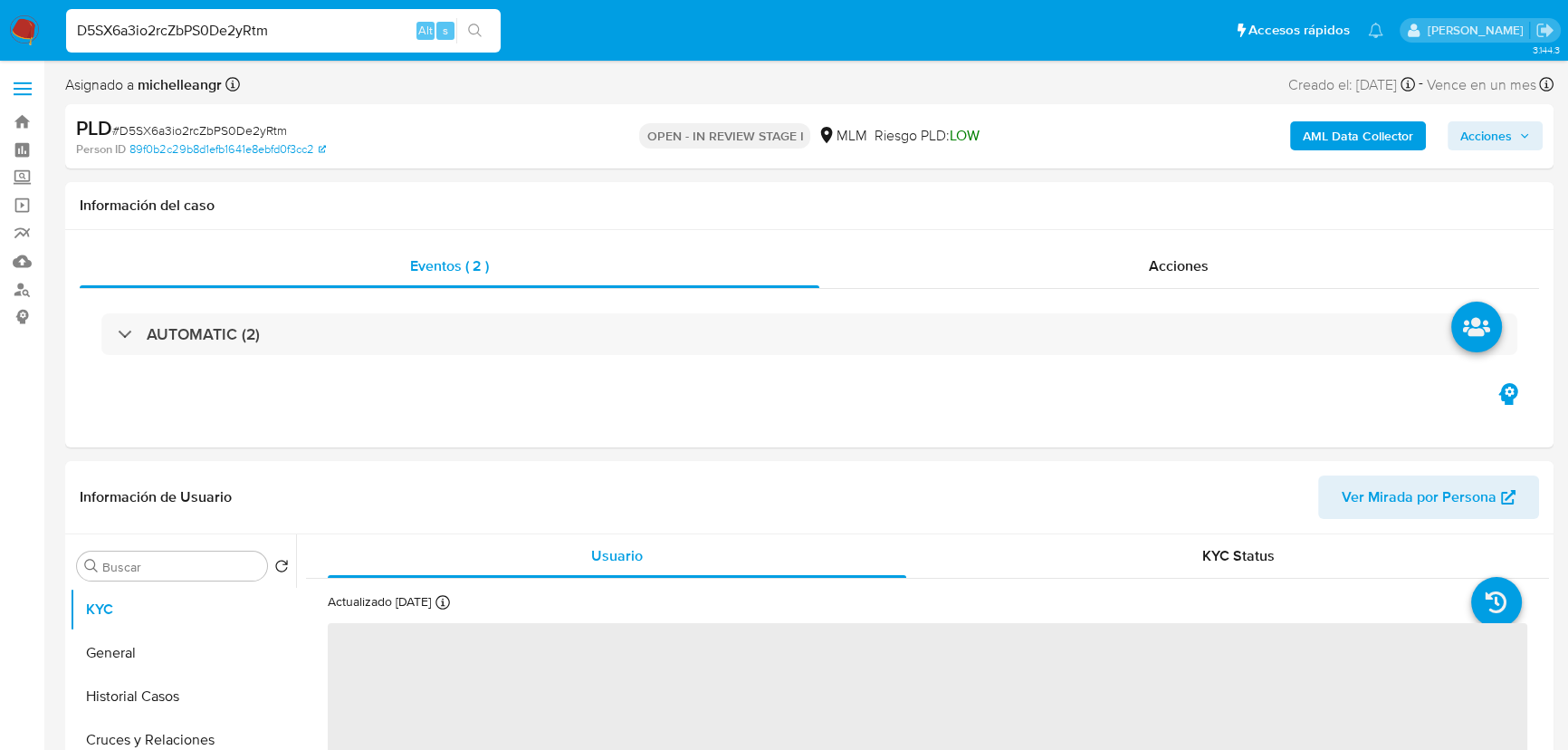 select on "10" 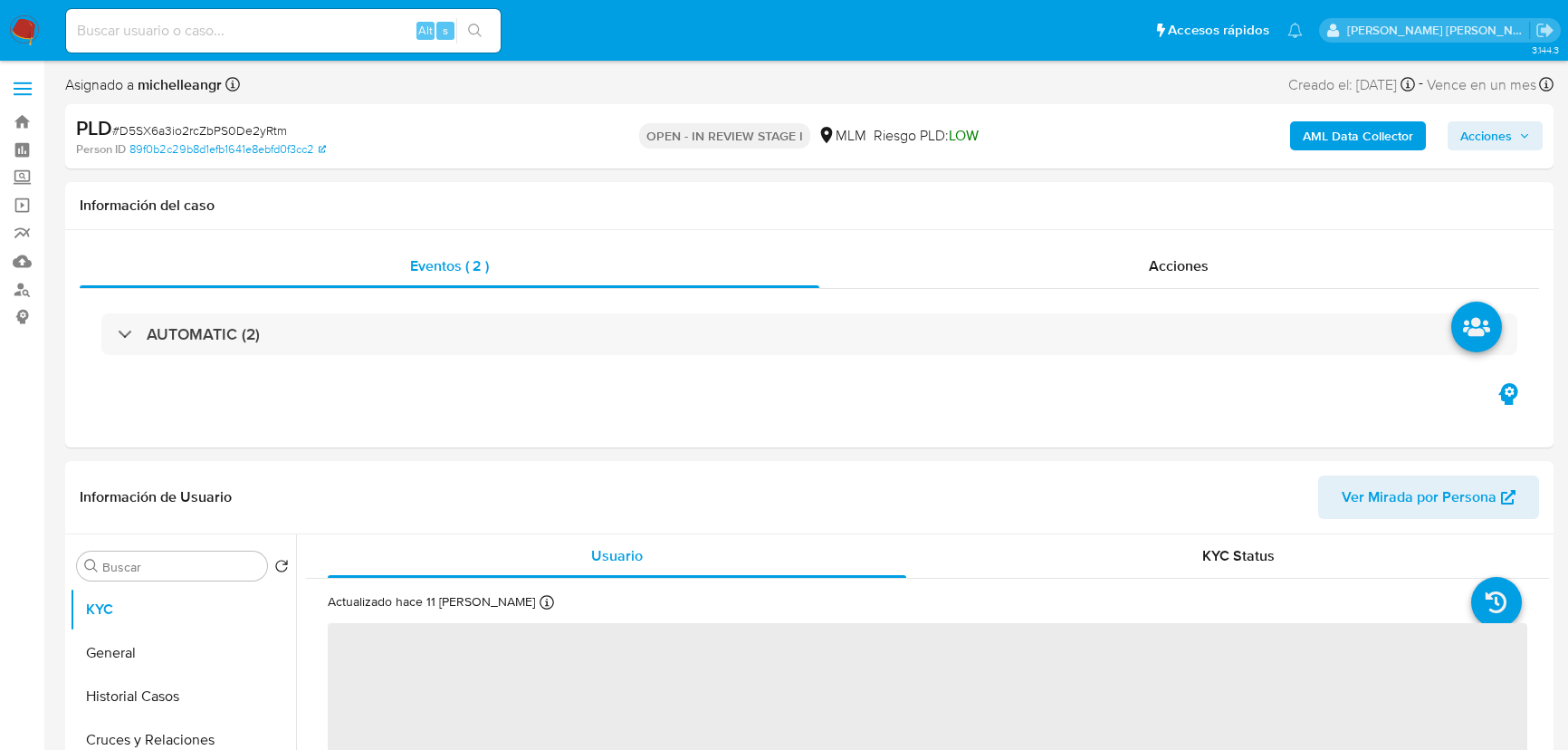 scroll, scrollTop: 0, scrollLeft: 0, axis: both 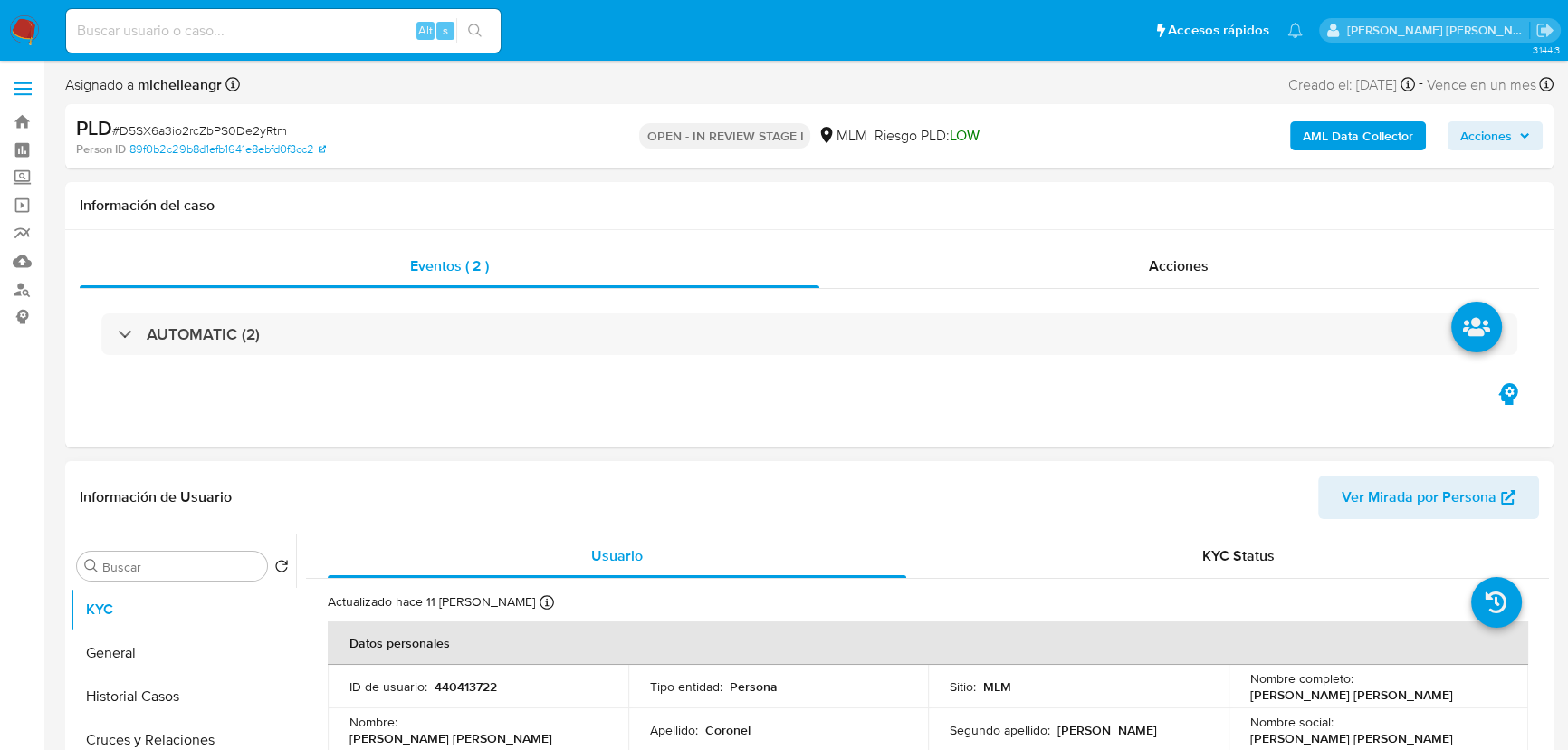 select on "10" 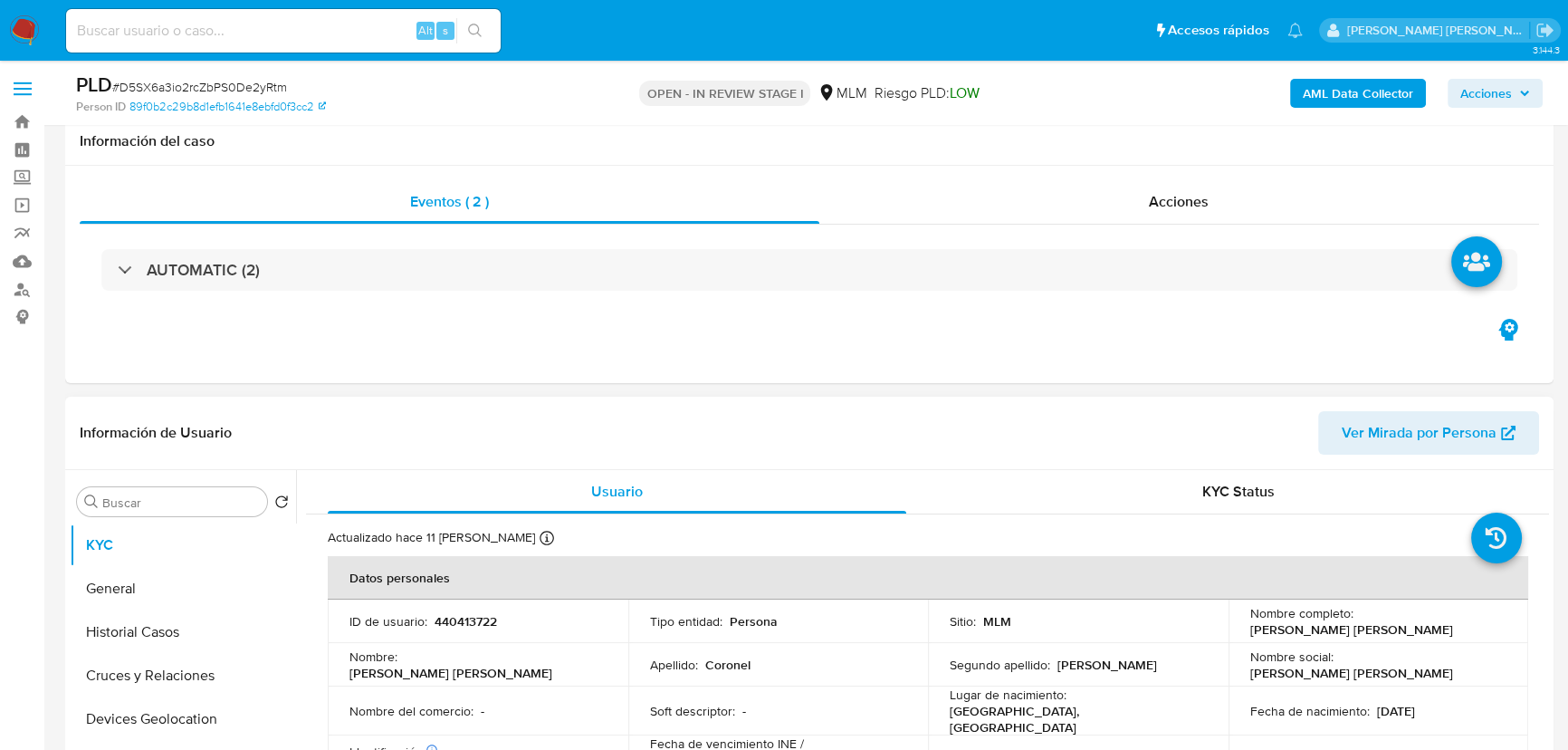 scroll, scrollTop: 246, scrollLeft: 0, axis: vertical 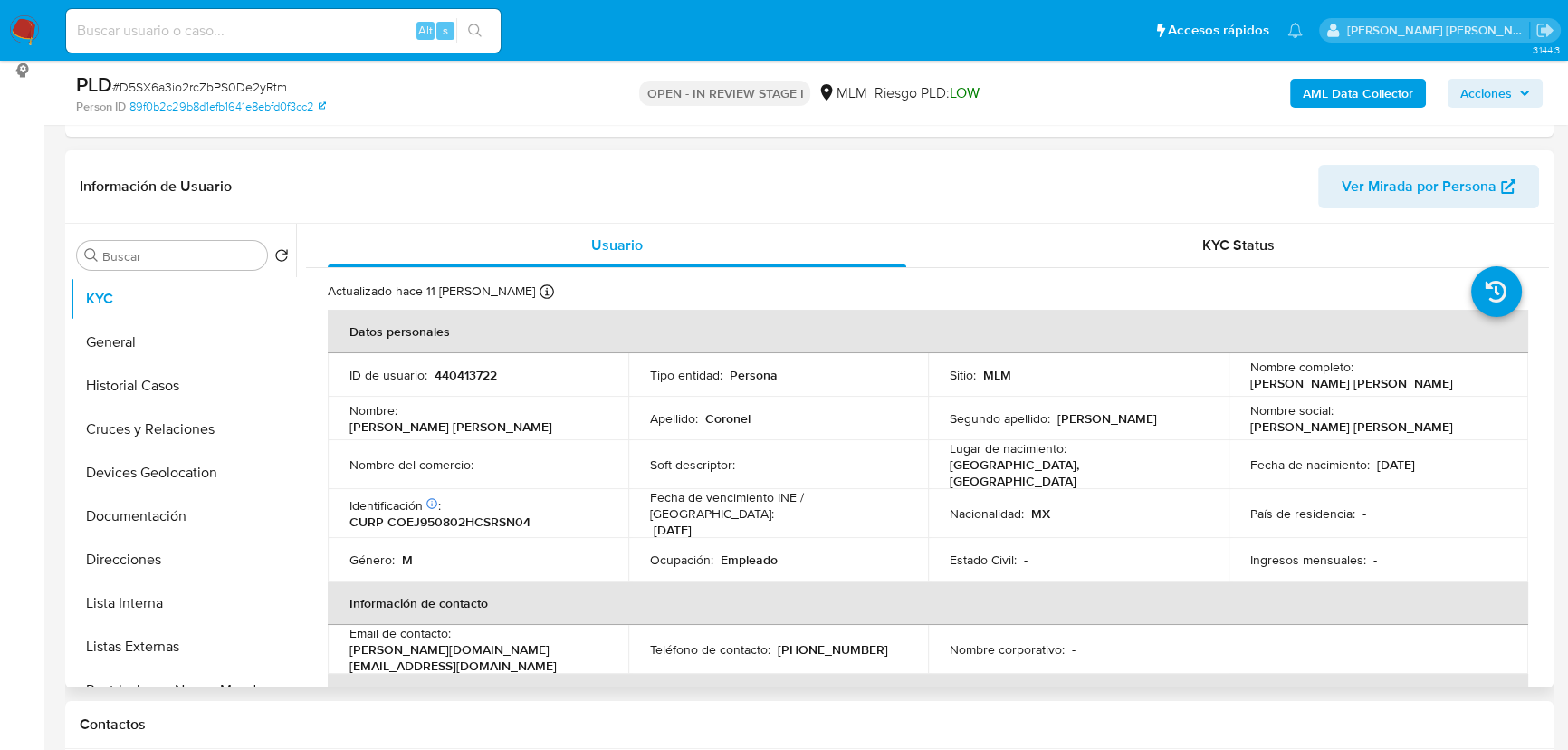 click on "440413722" at bounding box center [465, 375] 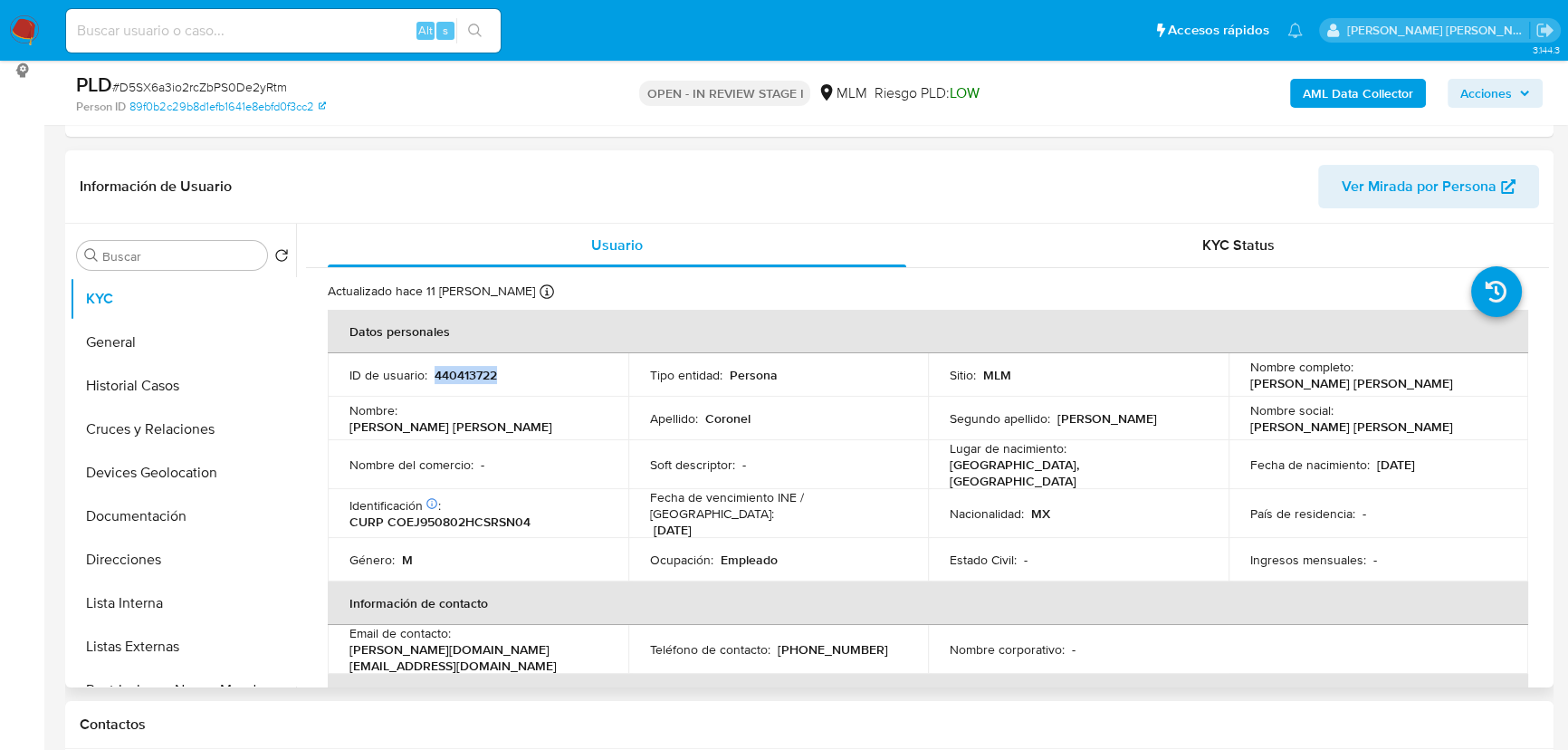 click on "440413722" at bounding box center [465, 375] 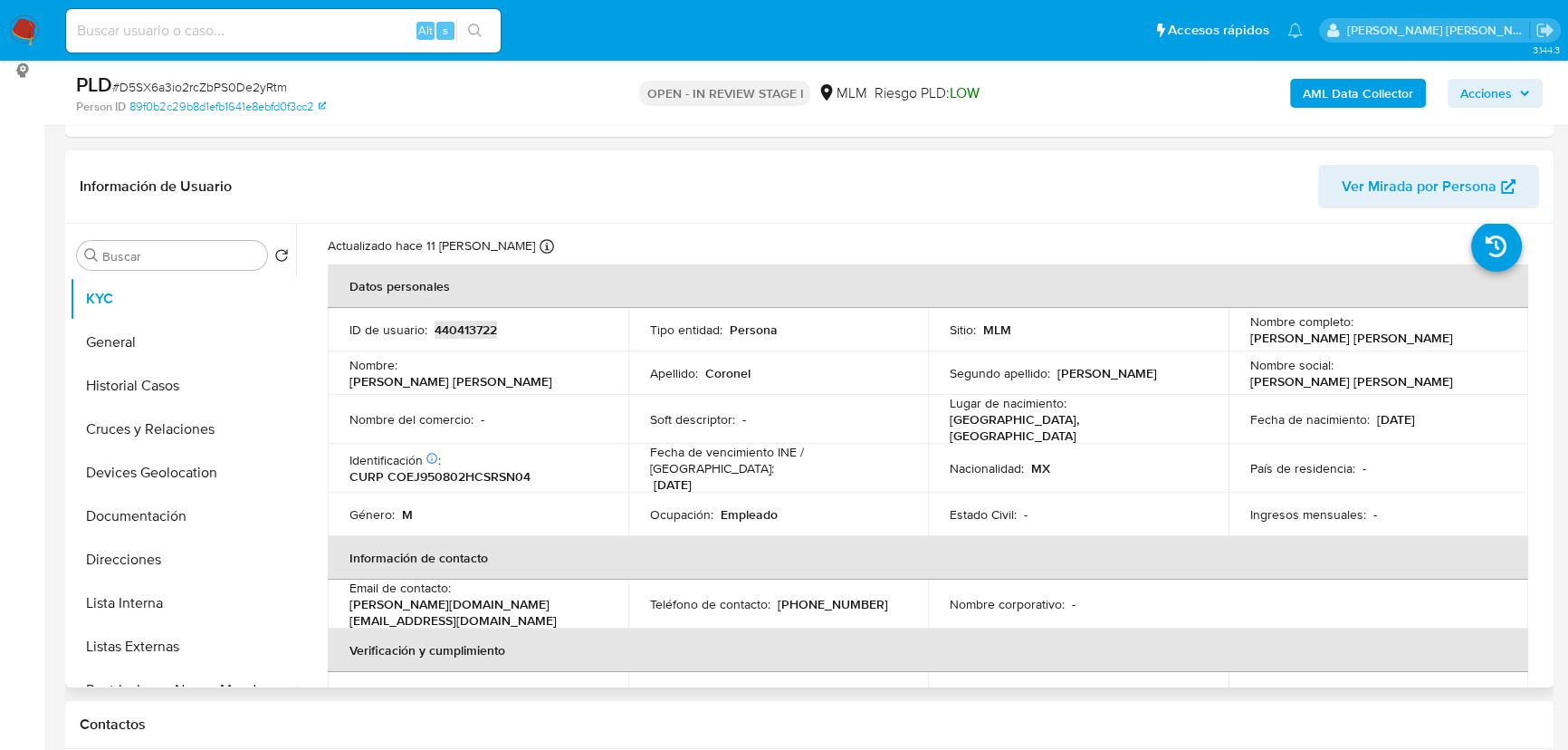 scroll, scrollTop: 82, scrollLeft: 0, axis: vertical 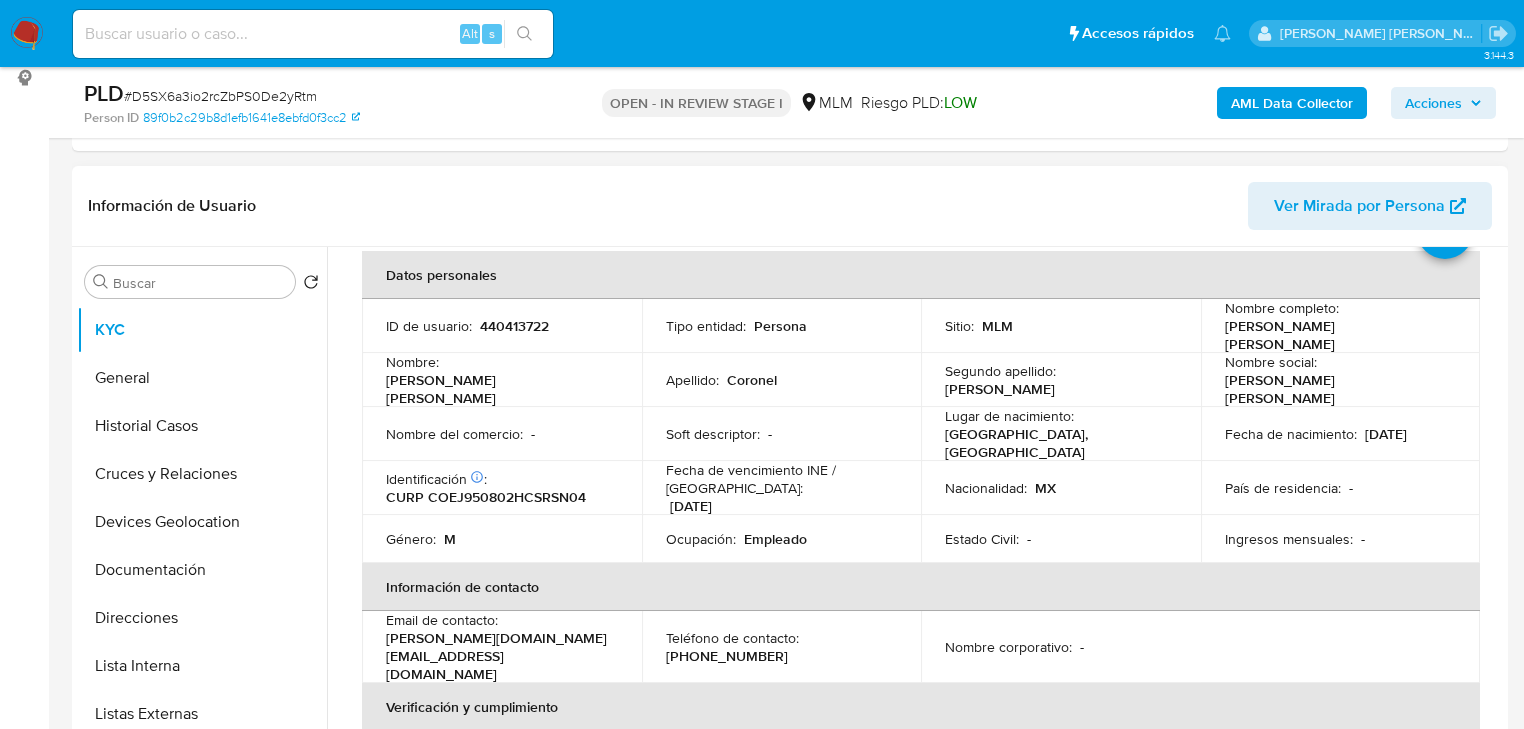 drag, startPoint x: 1384, startPoint y: 463, endPoint x: 1264, endPoint y: 457, distance: 120.14991 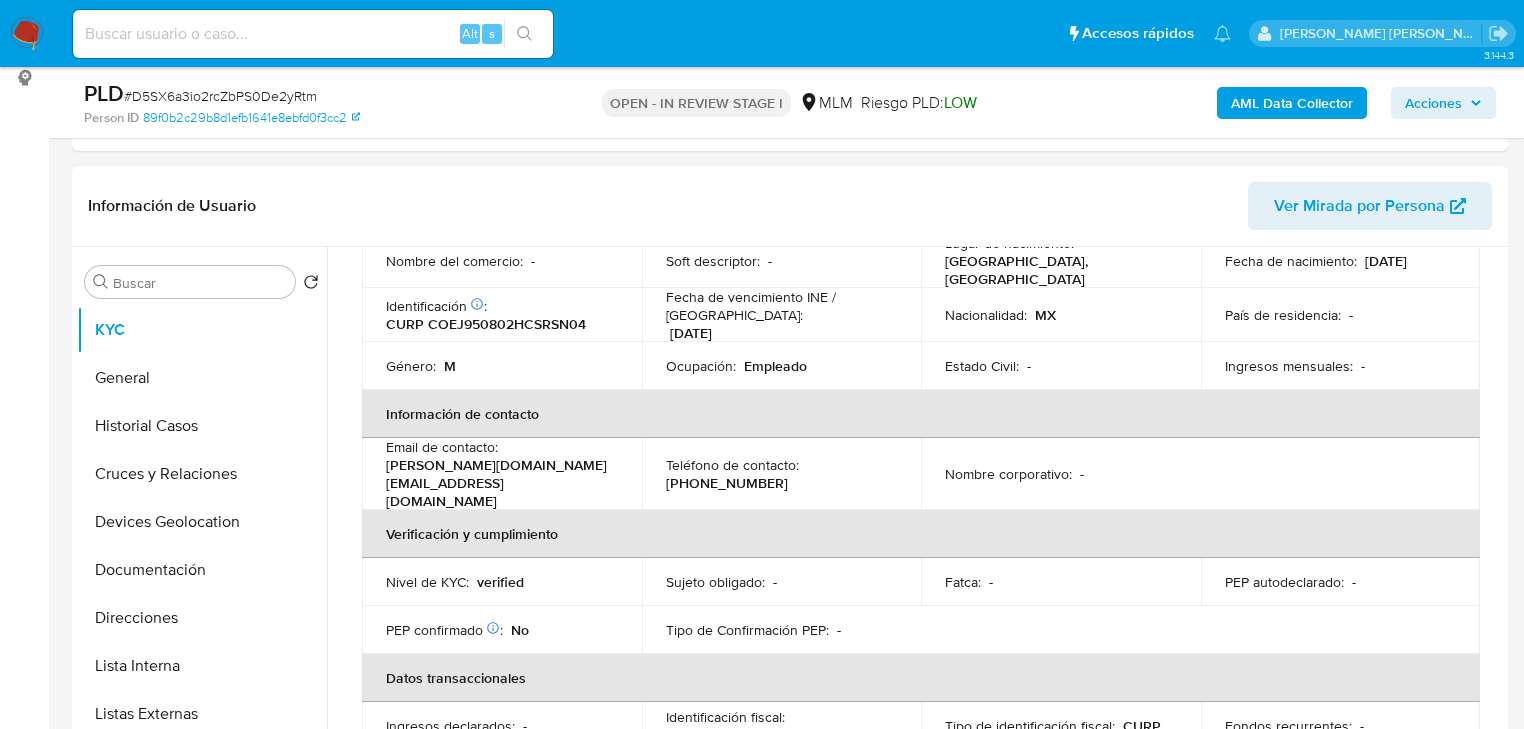 scroll, scrollTop: 331, scrollLeft: 0, axis: vertical 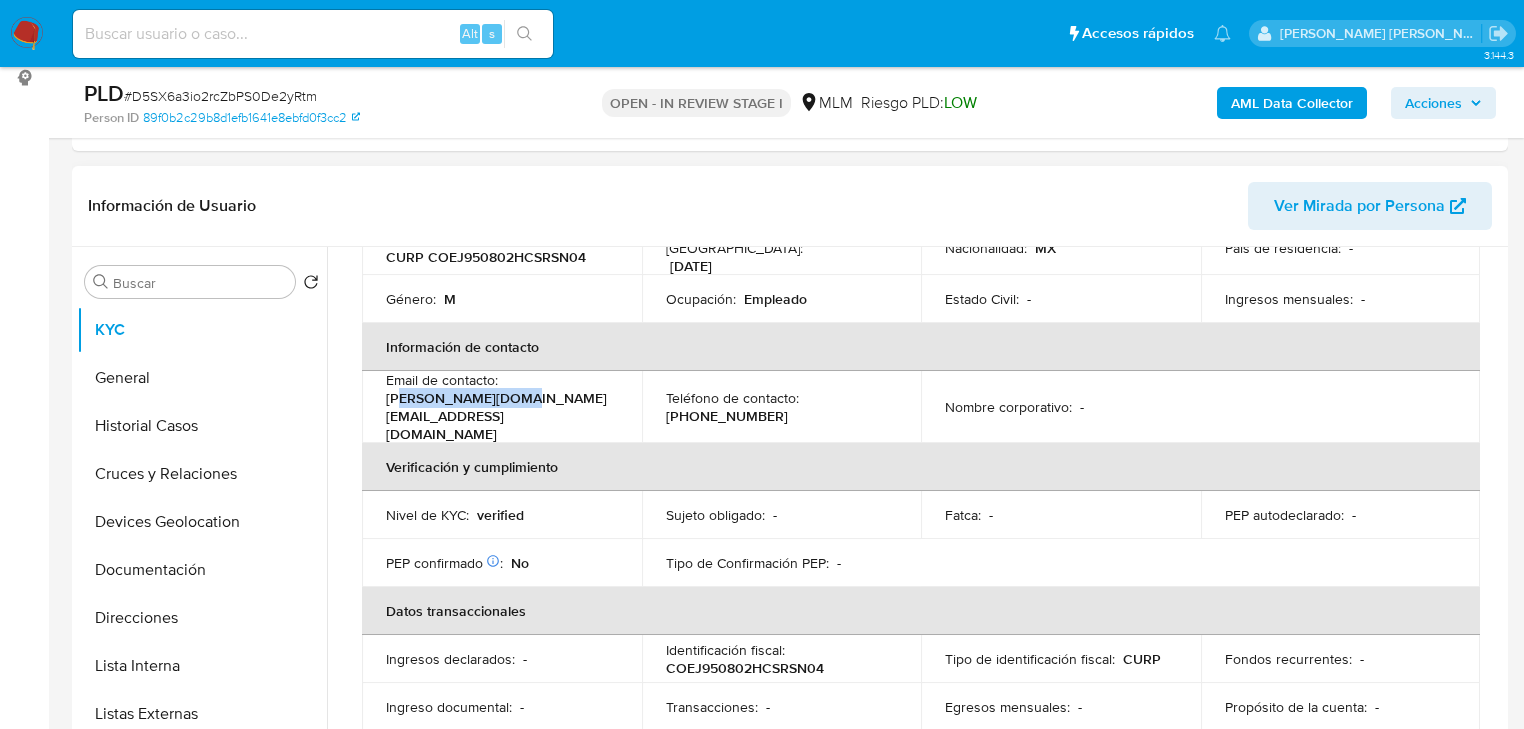 drag, startPoint x: 400, startPoint y: 383, endPoint x: 508, endPoint y: 384, distance: 108.00463 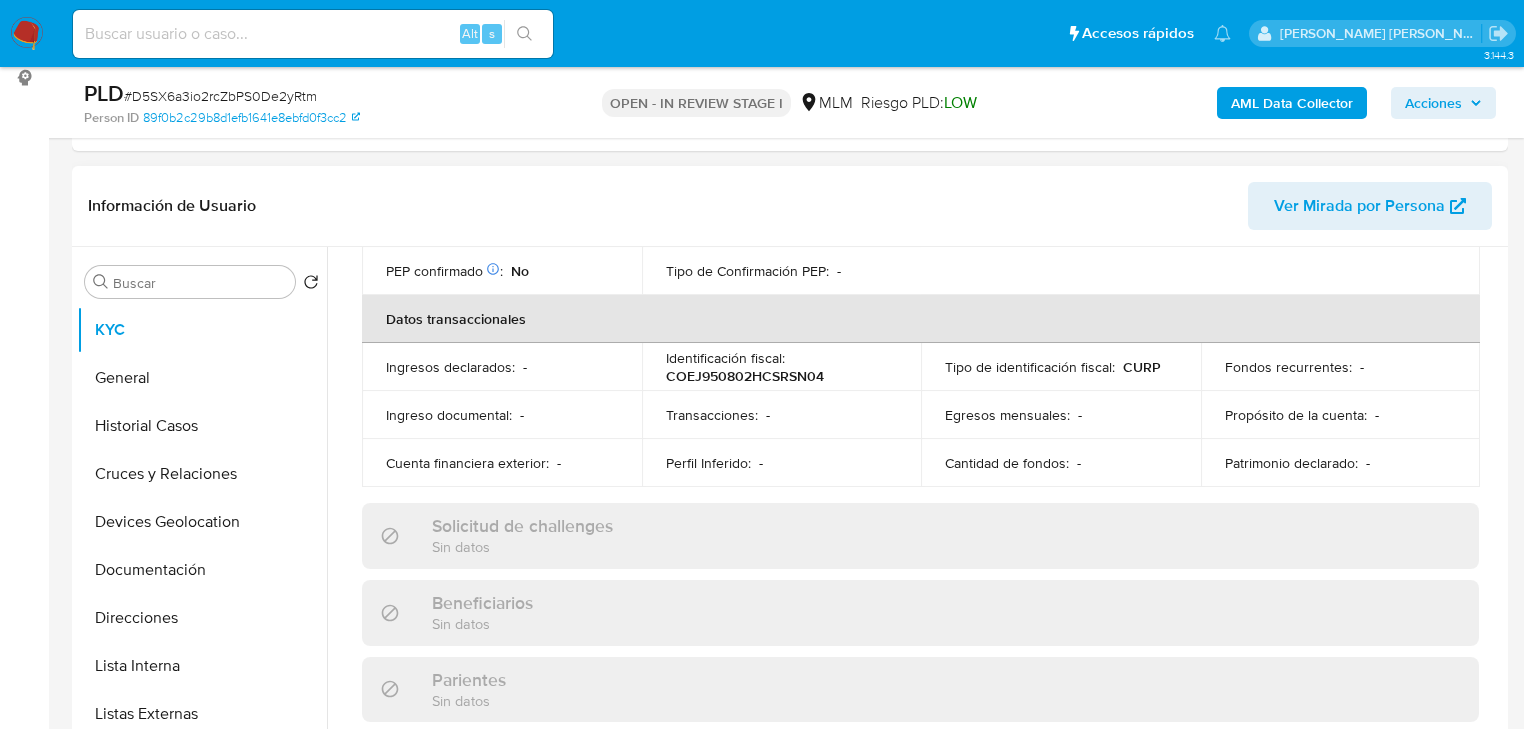 scroll, scrollTop: 720, scrollLeft: 0, axis: vertical 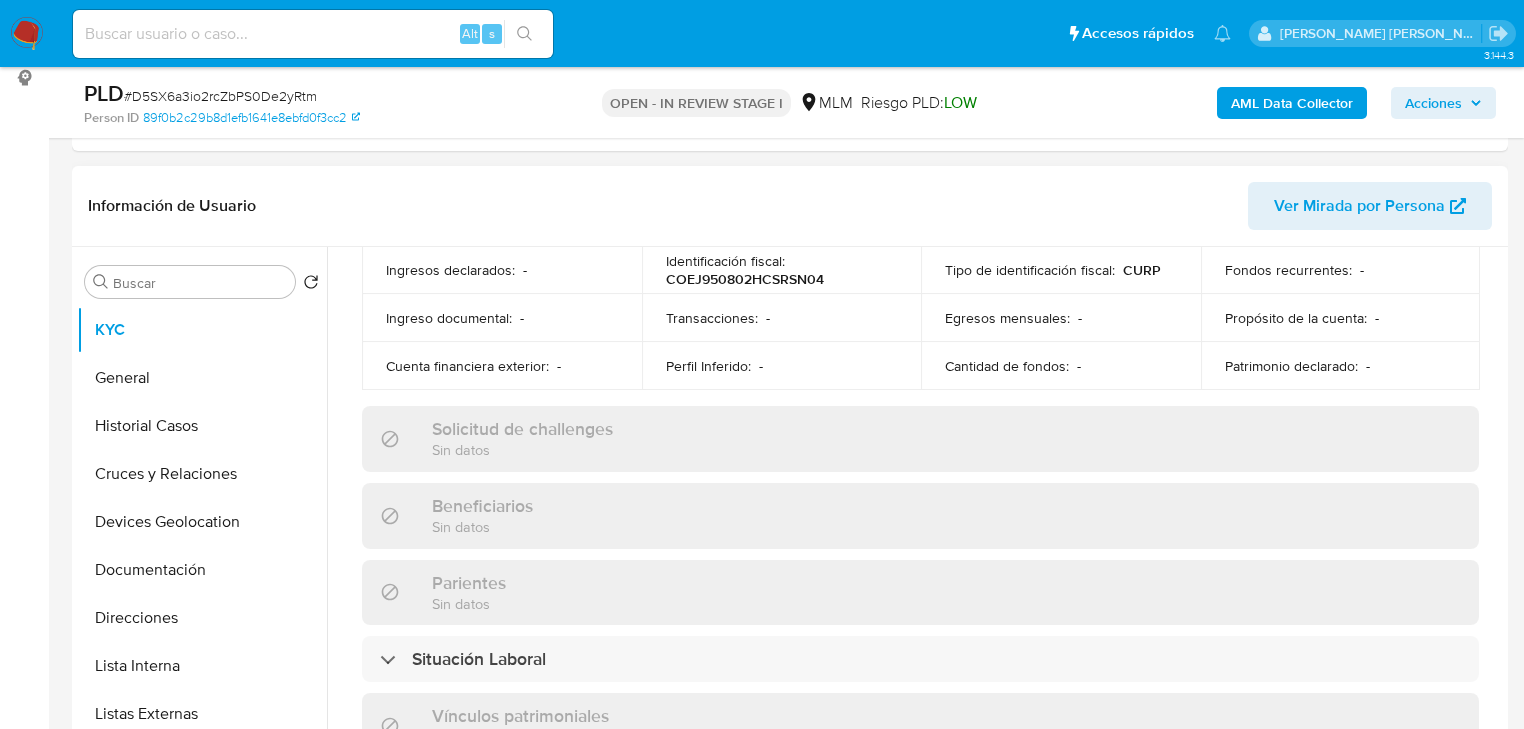 click on "Beneficiarios Sin datos" at bounding box center (920, 503) 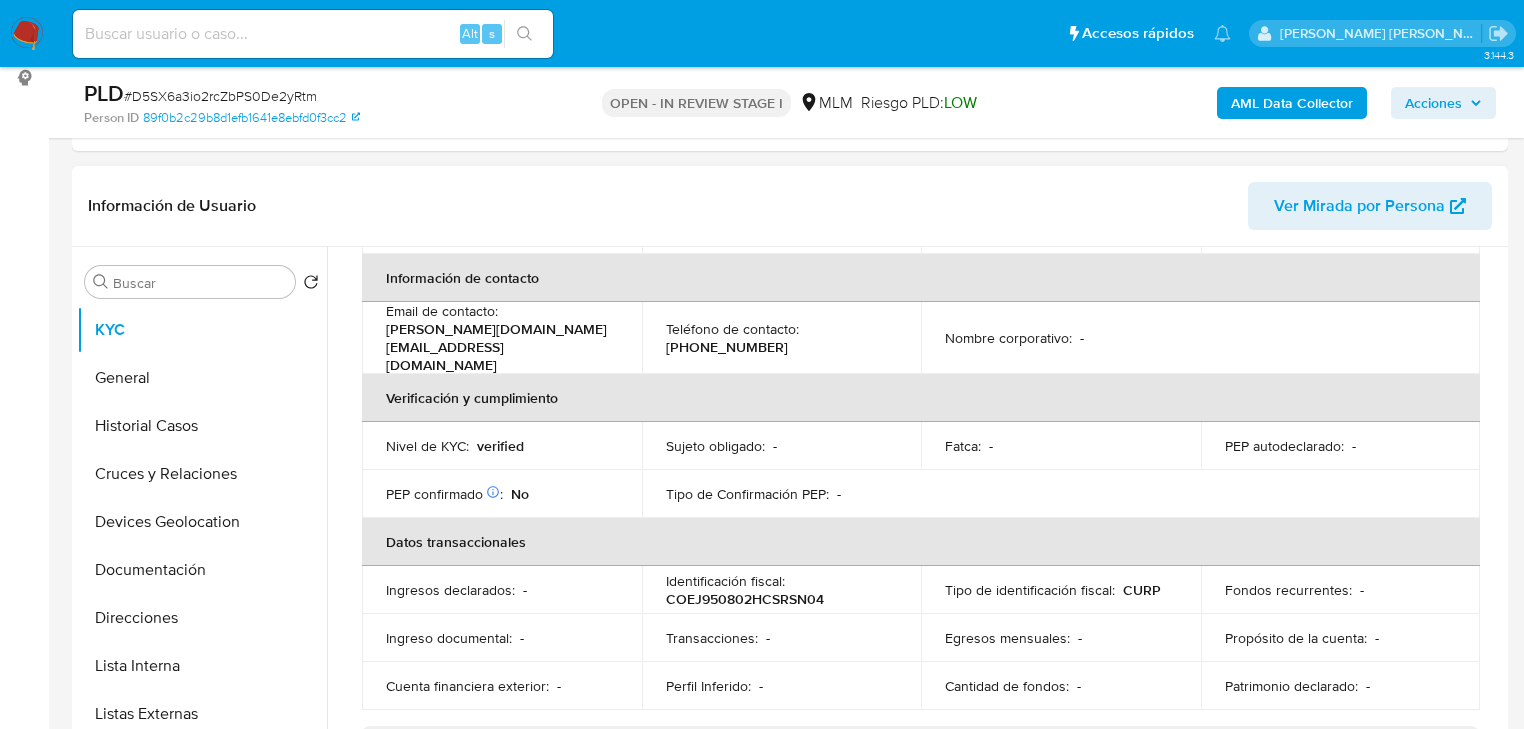 click on "Identificación fiscal :" at bounding box center (725, 569) 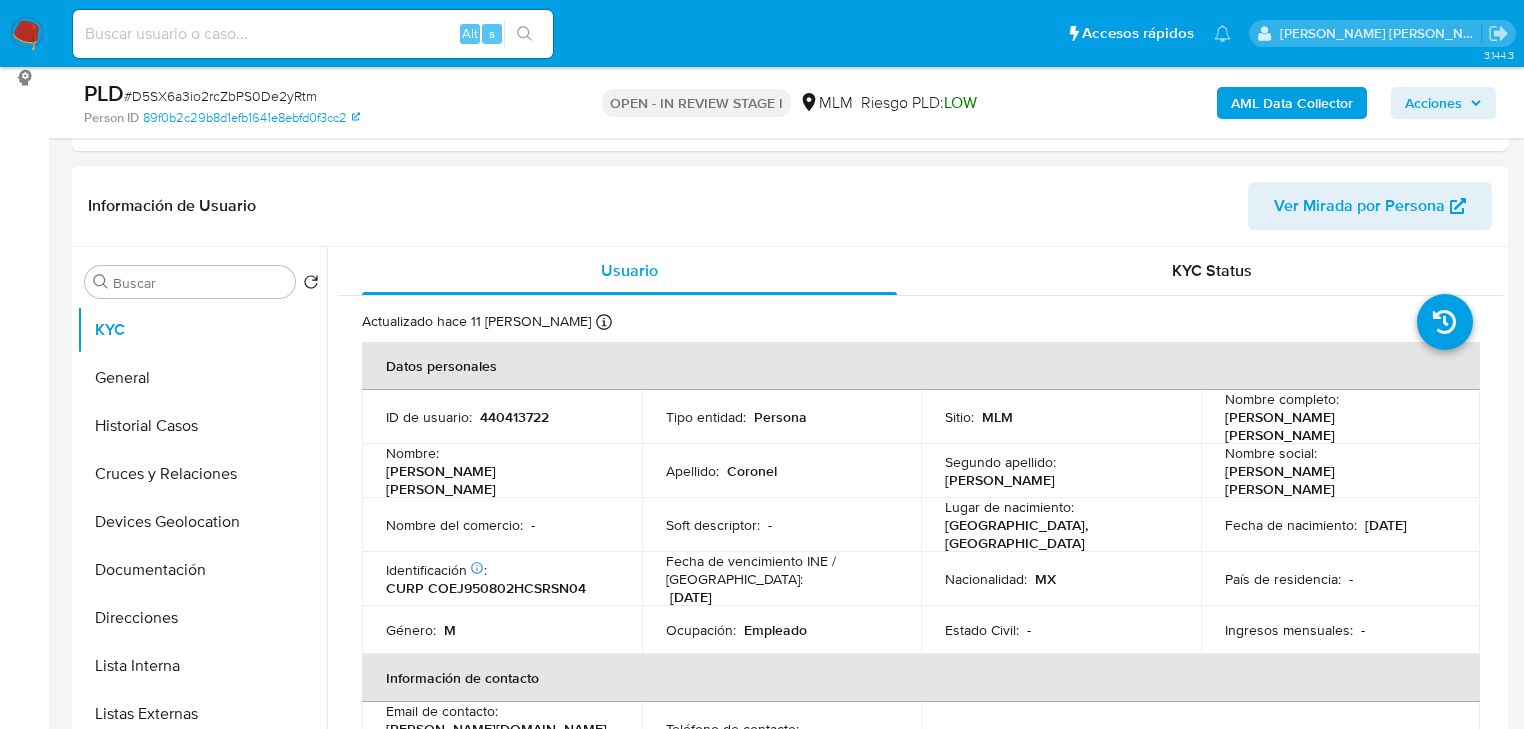 scroll, scrollTop: 80, scrollLeft: 0, axis: vertical 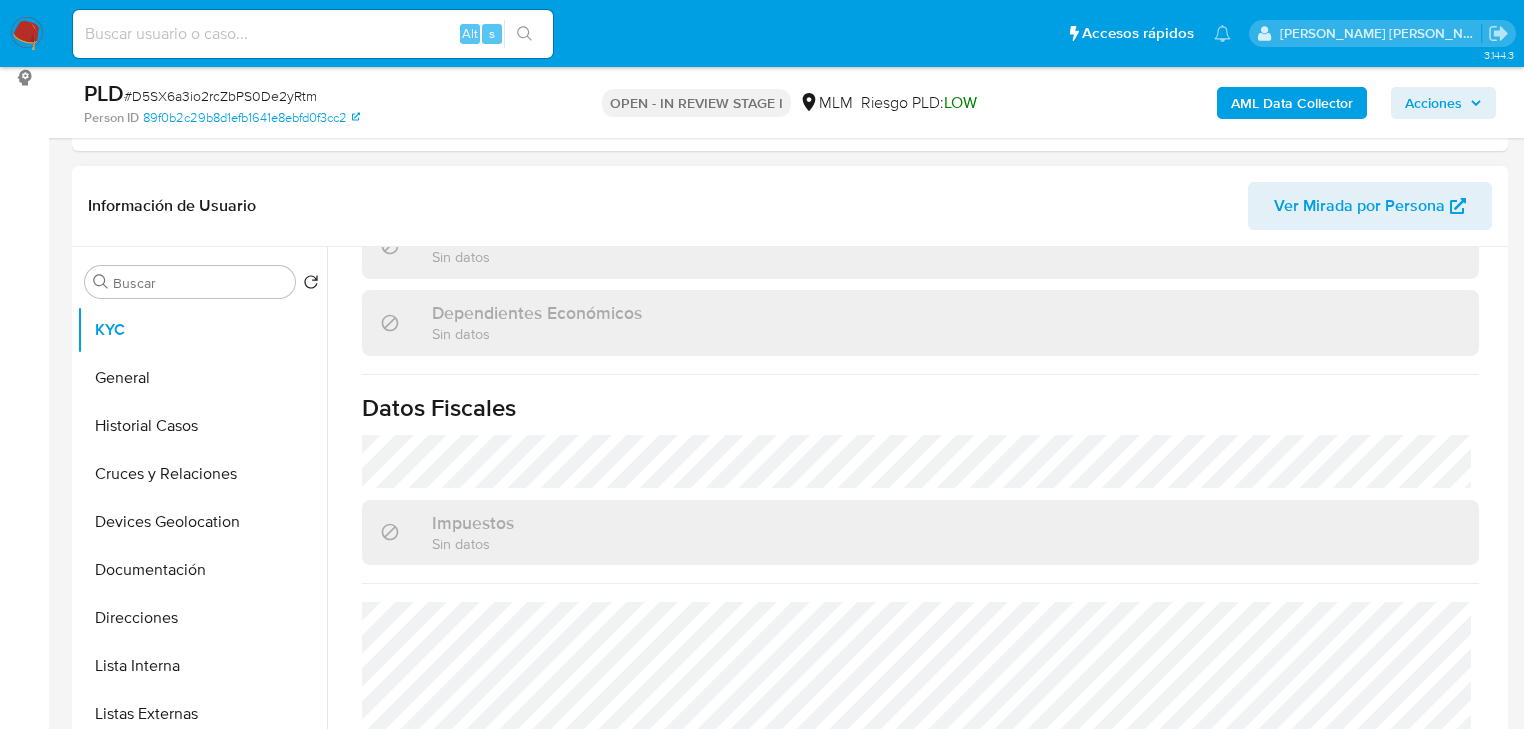 click on "General" at bounding box center [202, 378] 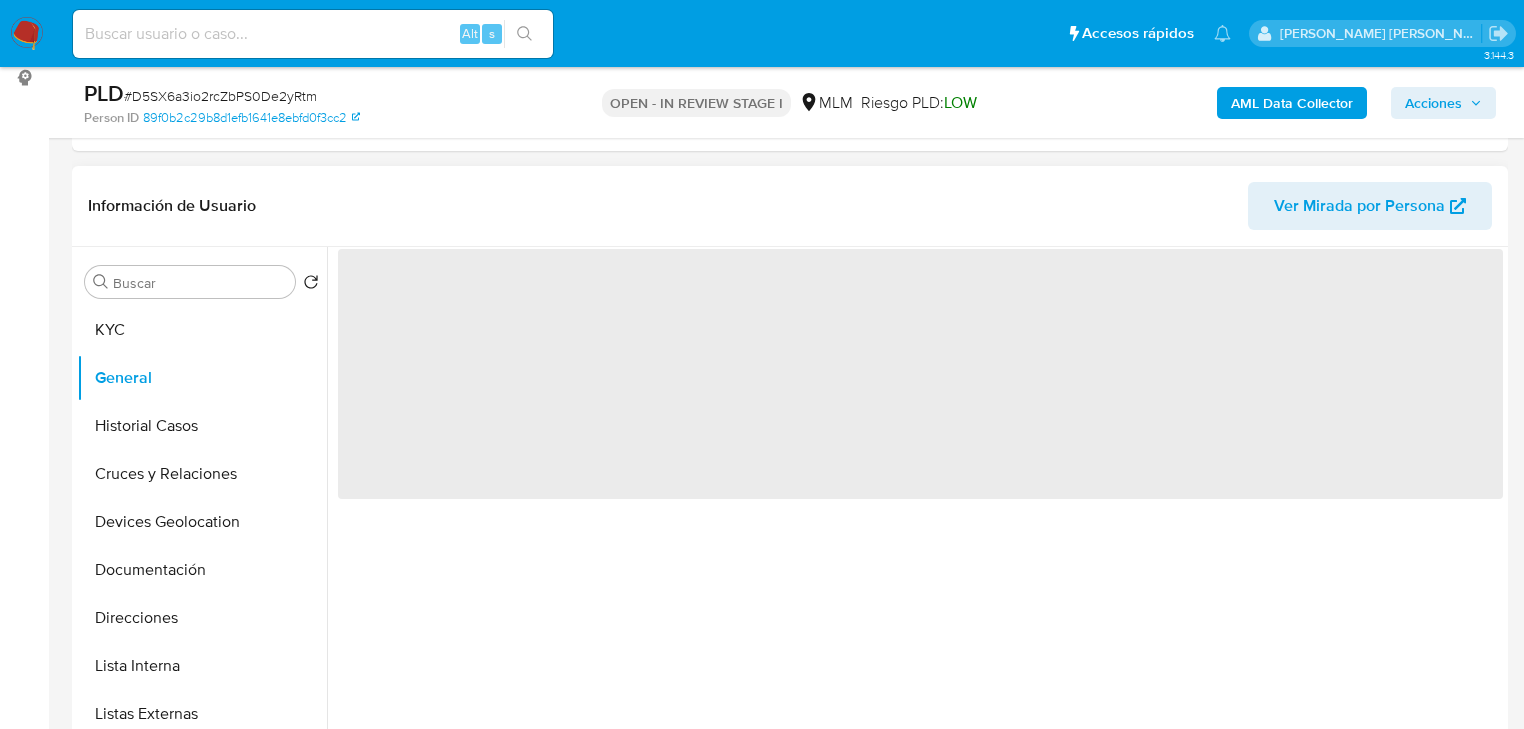 scroll, scrollTop: 0, scrollLeft: 0, axis: both 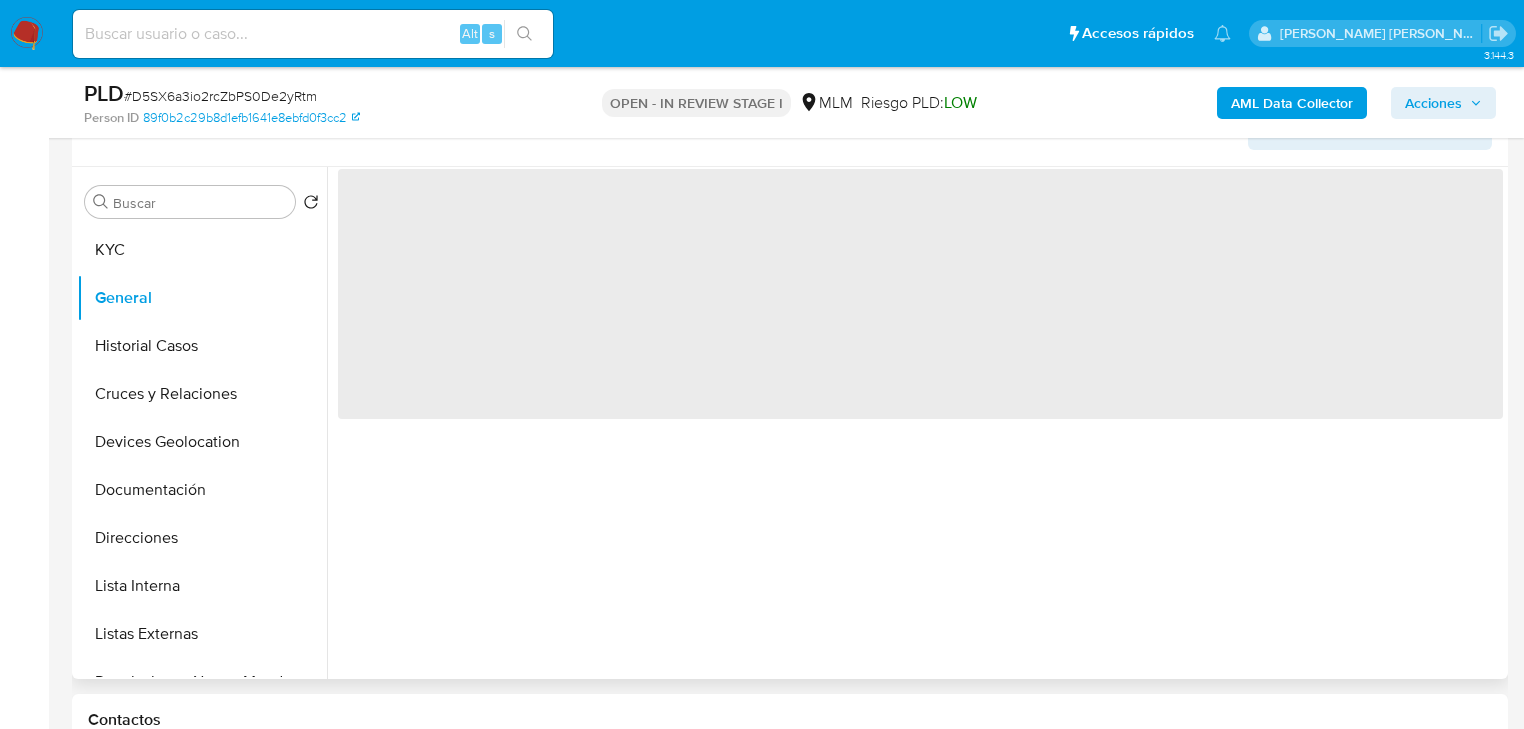 type 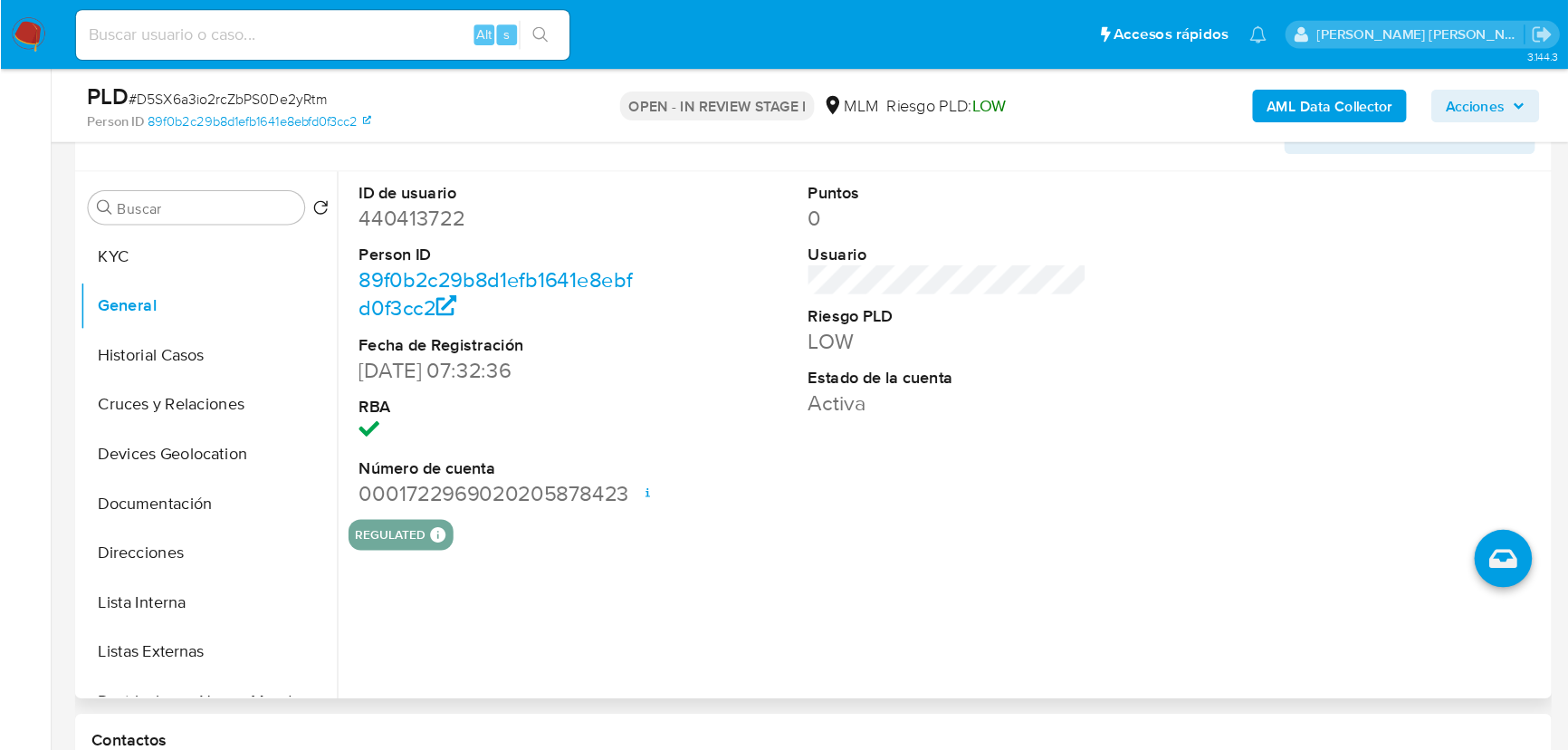 scroll, scrollTop: 319, scrollLeft: 0, axis: vertical 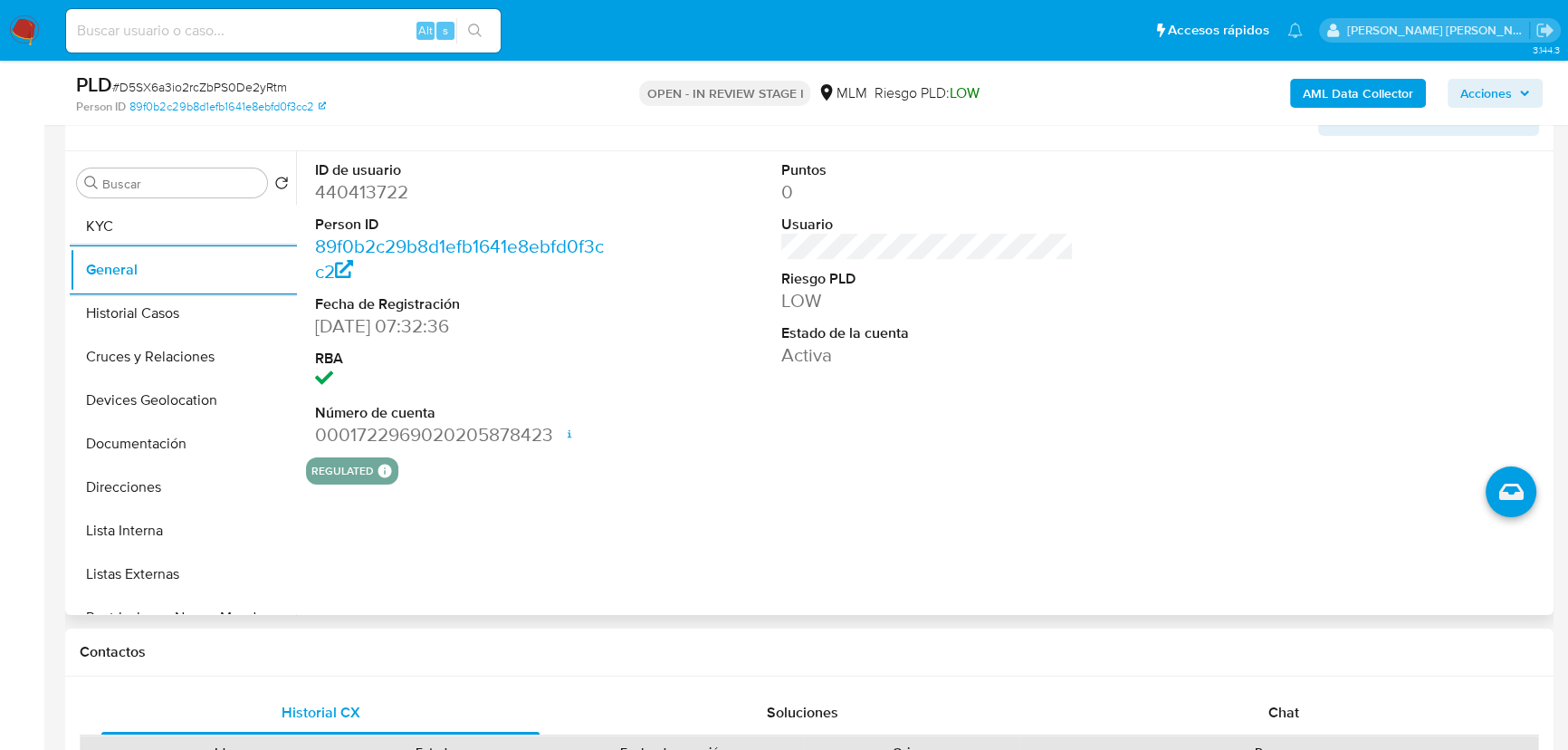 drag, startPoint x: 180, startPoint y: 318, endPoint x: 475, endPoint y: 369, distance: 299.37602 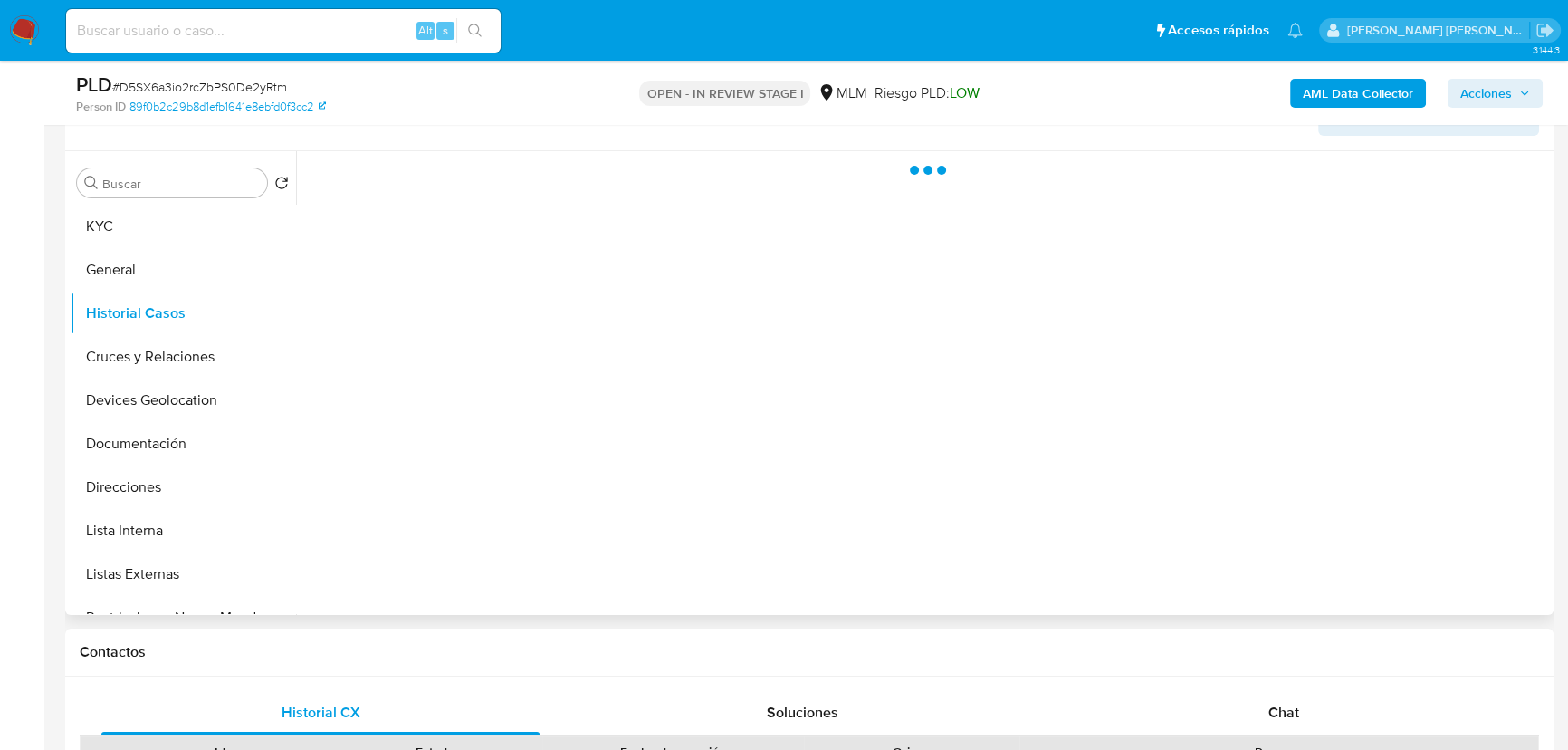 type 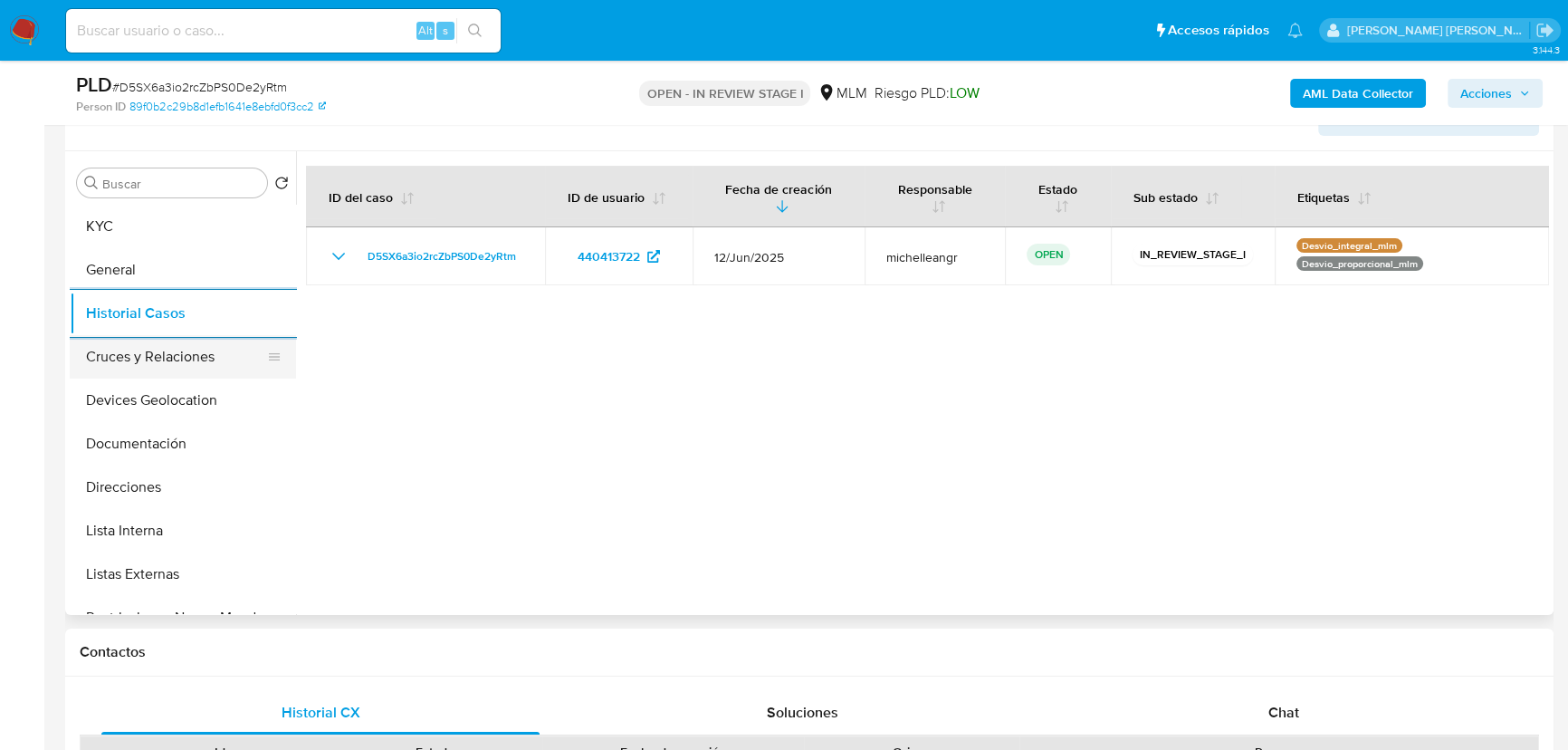click on "Cruces y Relaciones" at bounding box center [176, 357] 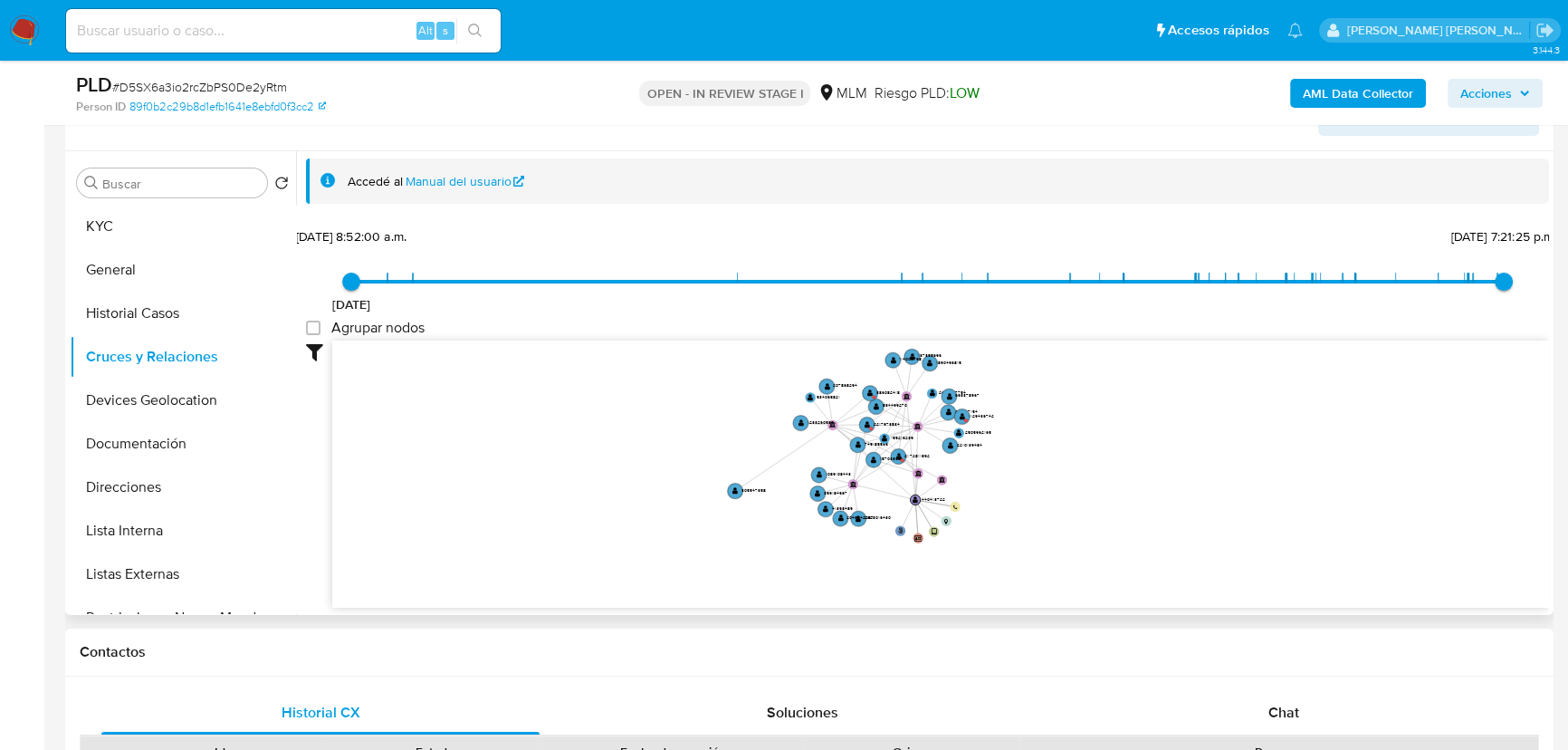 drag, startPoint x: 758, startPoint y: 466, endPoint x: 812, endPoint y: 458, distance: 54.589376 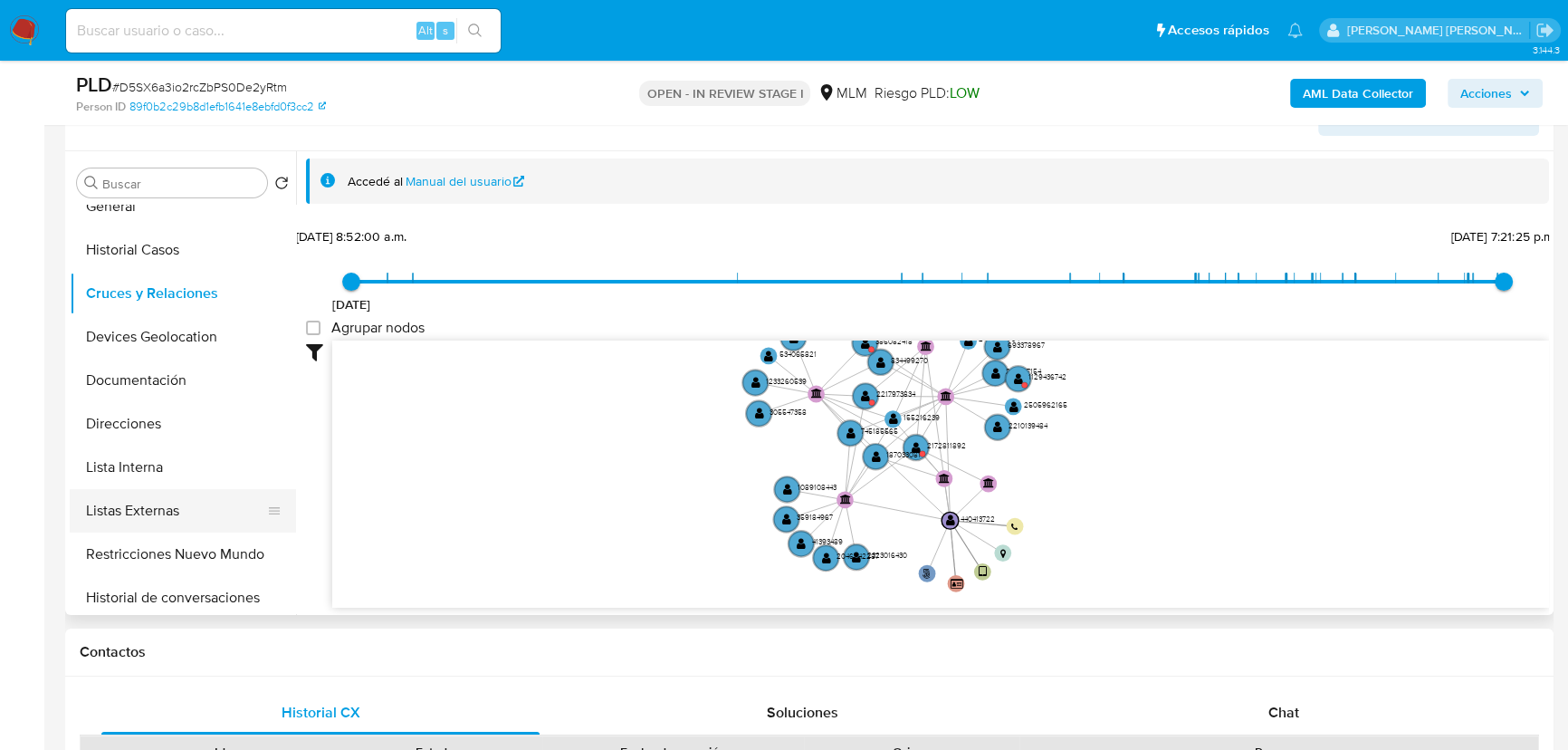 scroll, scrollTop: 82, scrollLeft: 0, axis: vertical 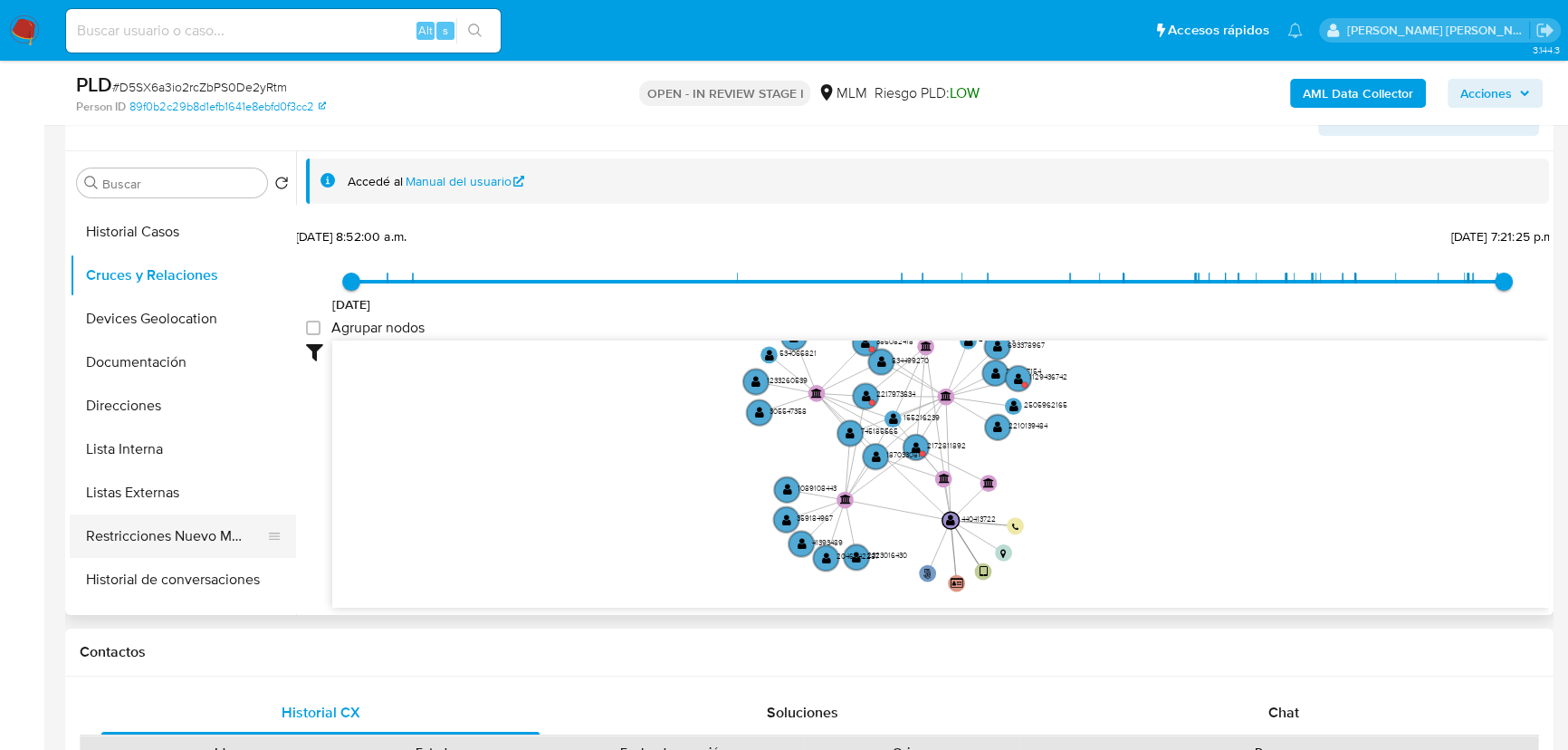 click on "Restricciones Nuevo Mundo" at bounding box center [176, 536] 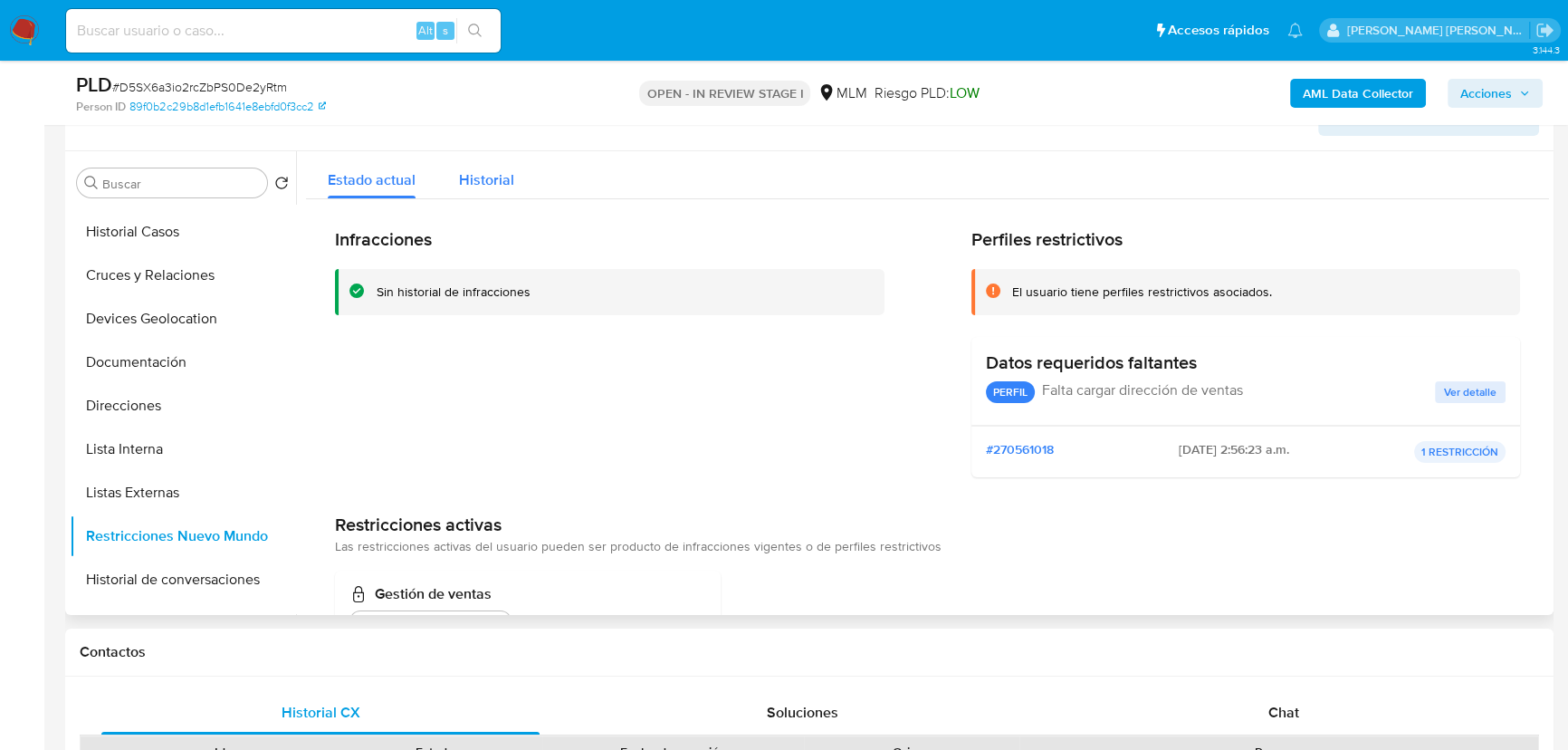 click on "Historial" at bounding box center [486, 179] 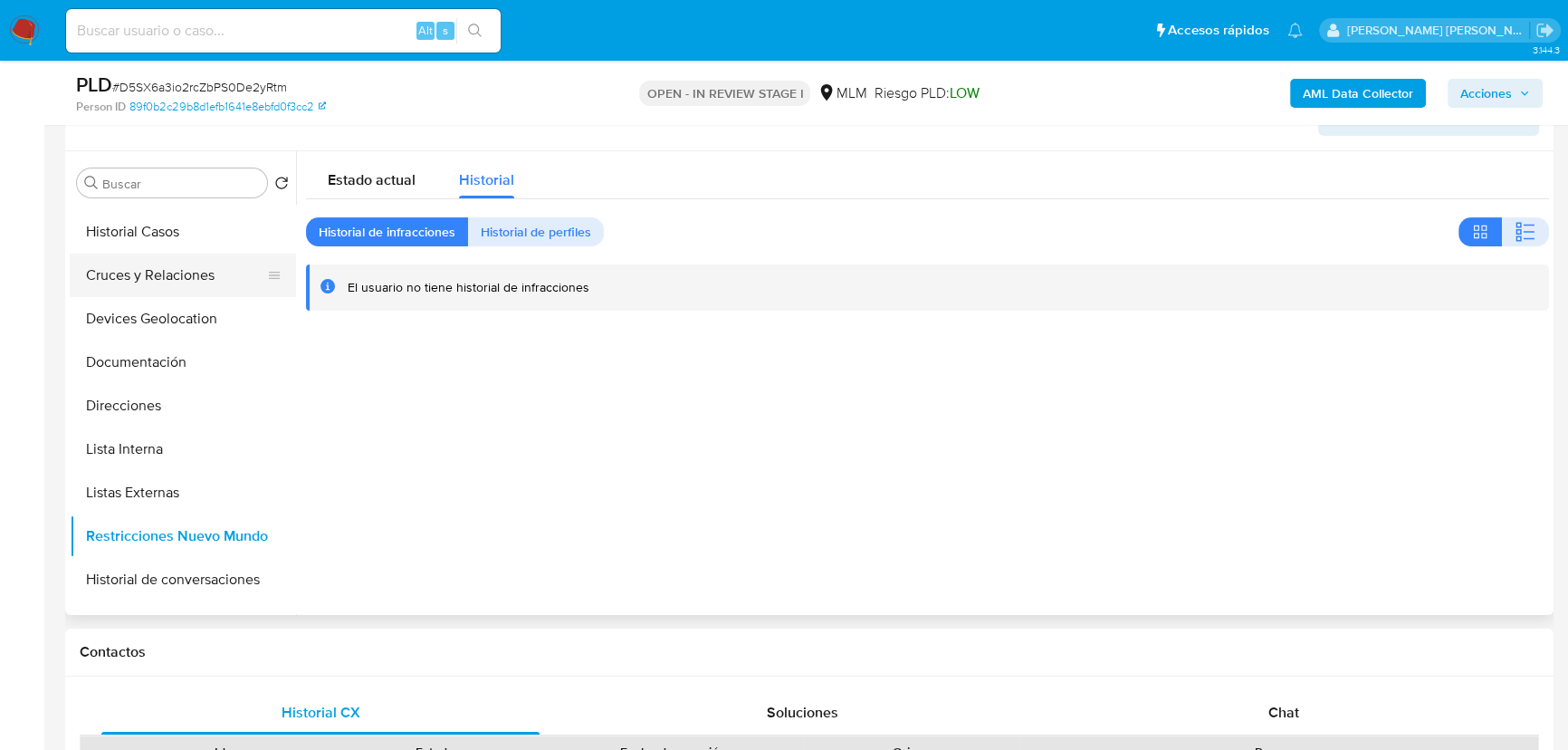click on "Cruces y Relaciones" at bounding box center (176, 275) 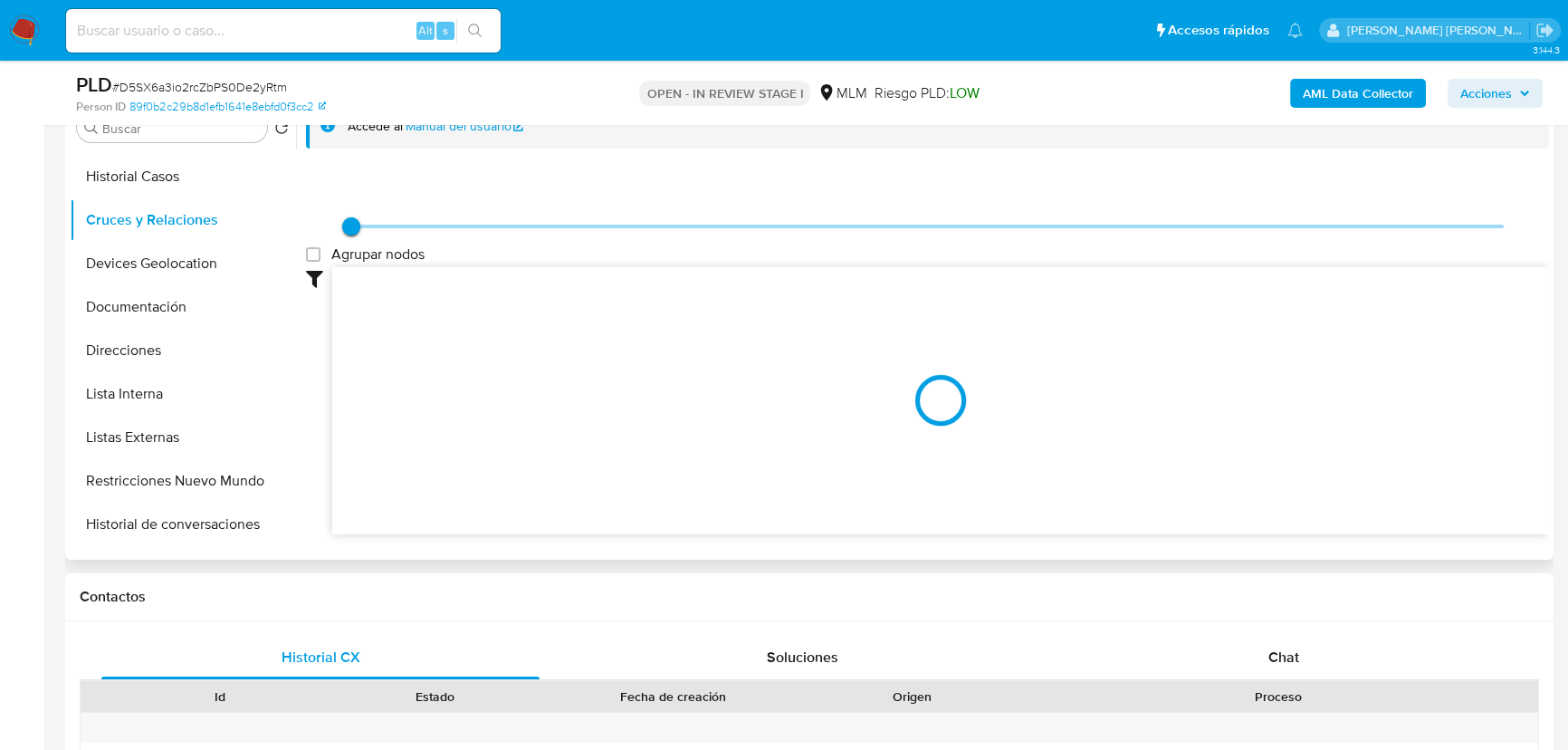 scroll, scrollTop: 401, scrollLeft: 0, axis: vertical 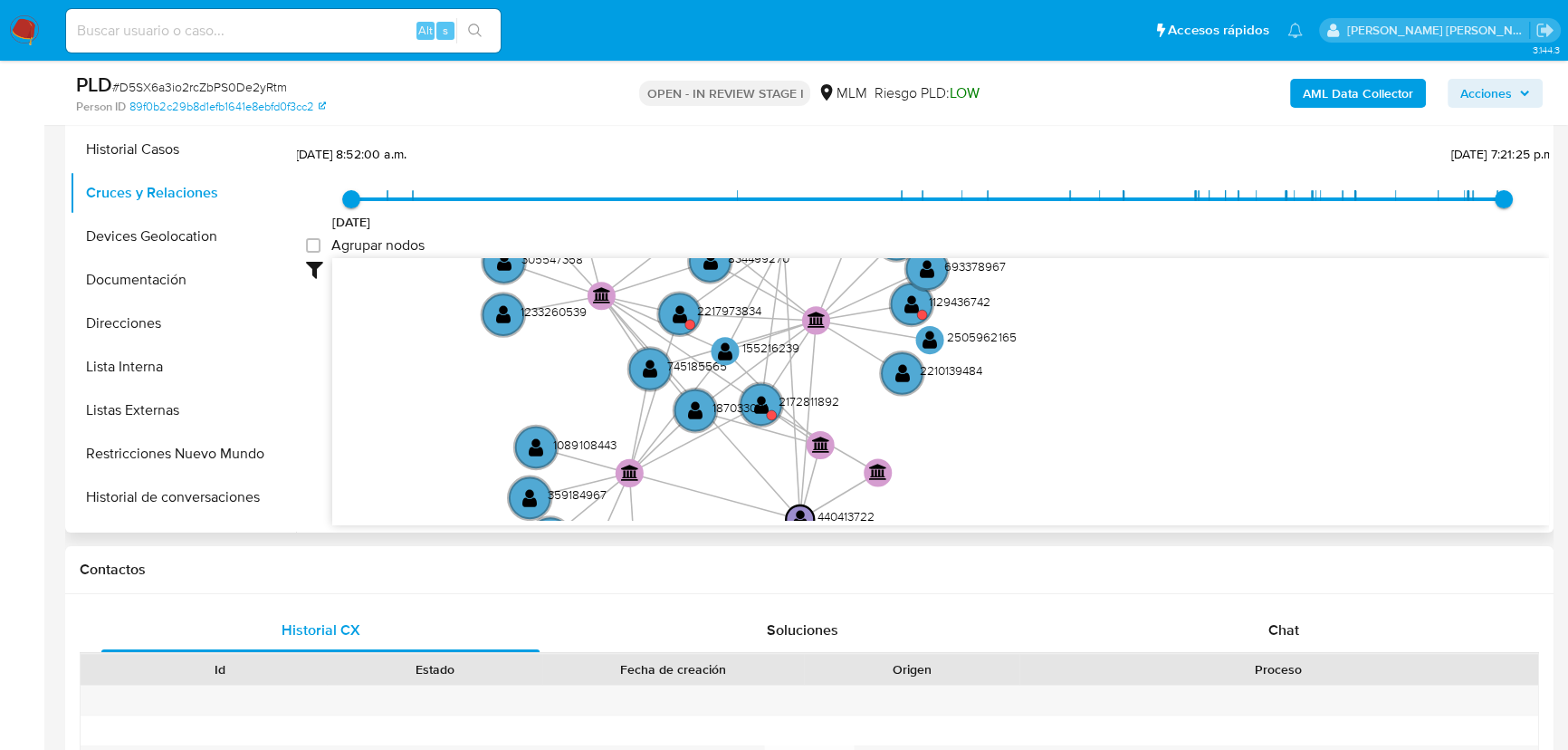 drag, startPoint x: 589, startPoint y: 359, endPoint x: 645, endPoint y: 409, distance: 75.0733 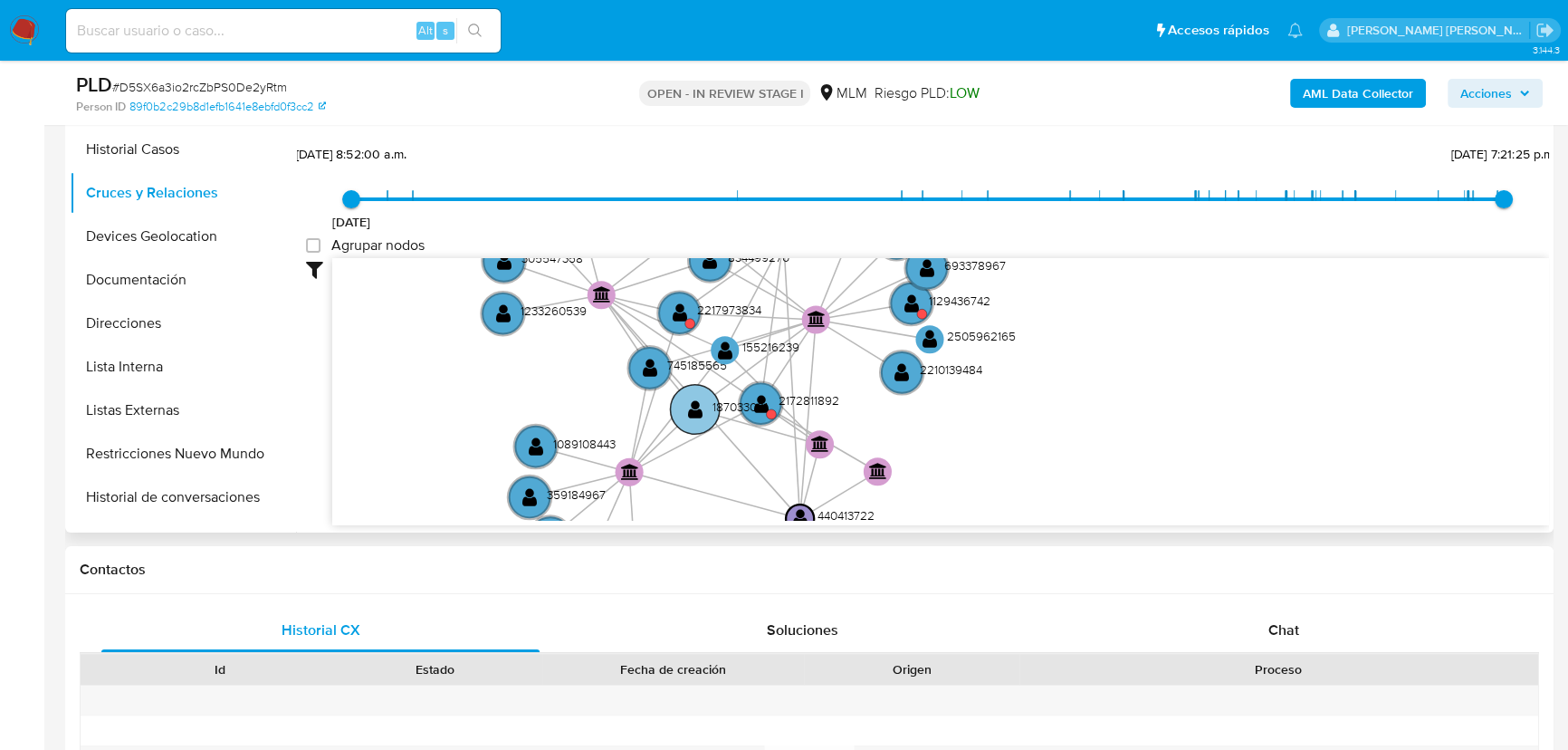 click on "187033081" 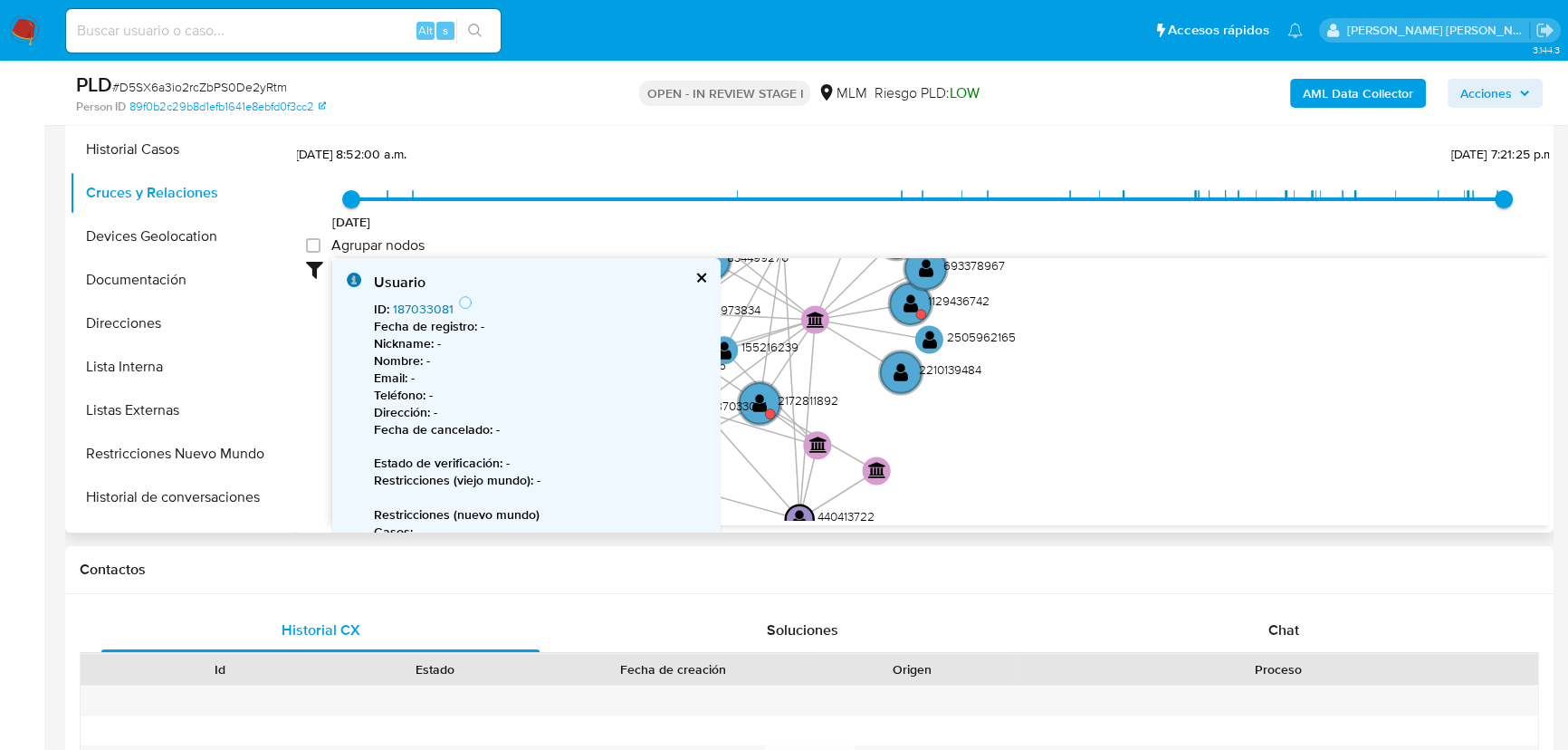 click on "ID :    187033081 Fecha de registro :    - Nickname :    - Nombre :    - Email :    - Teléfono :    - Dirección :    - Fecha de cancelado :    - Estado de verificación :    - Restricciones (viejo mundo) :    - Restricciones (nuevo mundo) Casos :    - Restricciones :    - Cuentas bancarias :    - Drivers :    -   No podemos mostrar los cruces dado que conecta con   92" at bounding box center [540, 477] 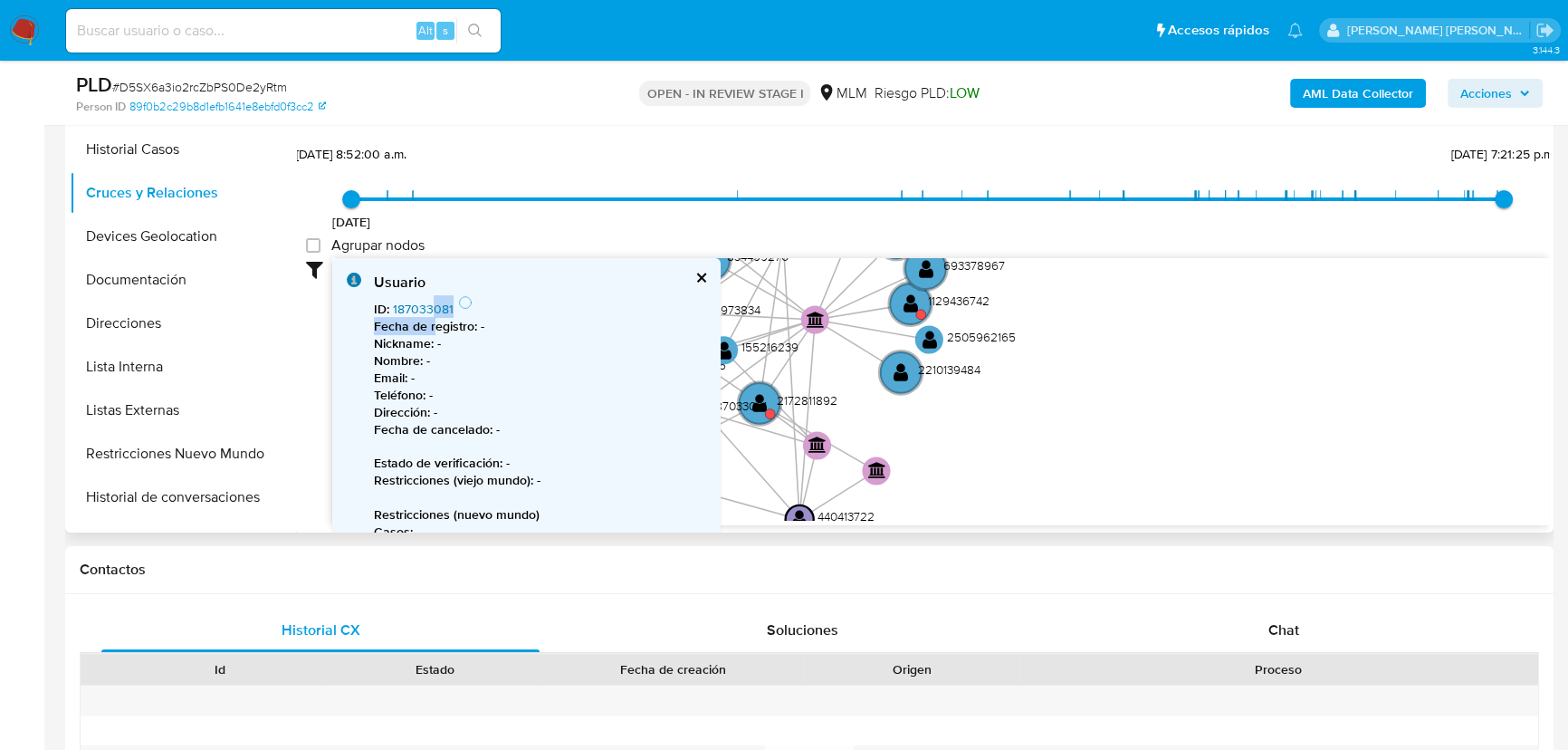 click on "187033081" at bounding box center [423, 309] 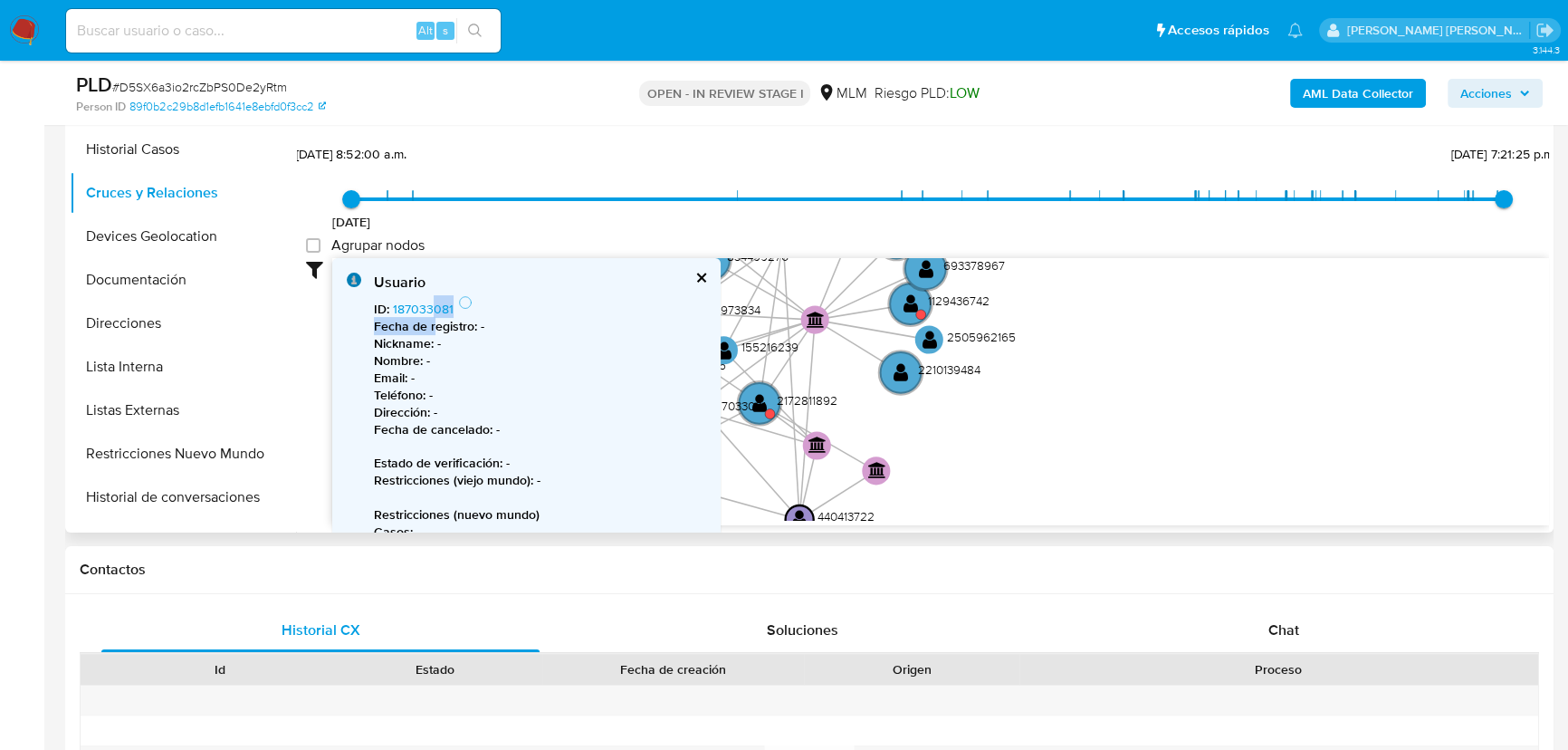 click on "phone-b2821d455918538e4b3955b45fbb91d1  user-440413722  440413722 person-89f0b2c29b8d1efb1641e8ebfd0f3cc2  device-67f1f7a70190d3d0167c7de2  bank_account-4739e0e4a5225baf515c2a866473e8a6  bank_account-dabaa5e489b9dcc933d7883d7536d7b8  bank_account-eae7a4df15523e3a53217d5d26a73359  bank_account-13ae2bcb4da99e6318e0ea0c02c0a2c9  bank_account-9539a441881db73ac9819168321bb620  bank_account-13b7f550854887e7f2d664f82bbbaa68  smart_id-4aeb24265cd049c0a95b0075b18a7de1  location-835ef219196f49bc82981dd0061134d7  user-305547358  305547358 user-2172811892  2172811892 user-1233260539  1233260539 user-534065821  534065821 user-187033081  187033081 user-745185565  745185565 user-207868294  207868294 user-834499270  834499270 user-386082418  386082418 user-155216239  155216239 user-2217973834  2217973834 user-265817154  265817154 user-2505962165  2505962165 user-2453287754  2453287754 user-1129436742  1129436742 user-2210139484  2210139484" 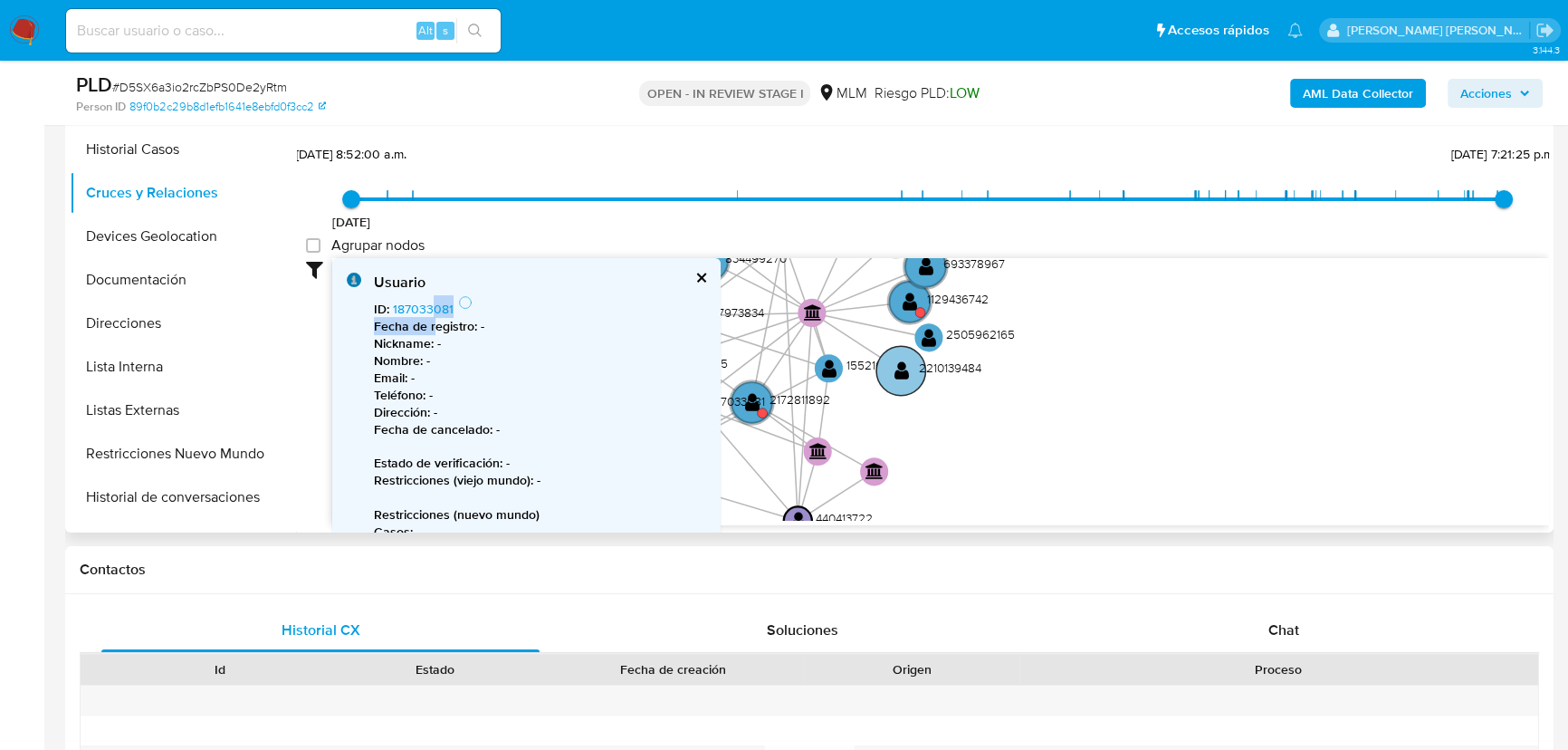 drag, startPoint x: 781, startPoint y: 353, endPoint x: 875, endPoint y: 375, distance: 96.540147 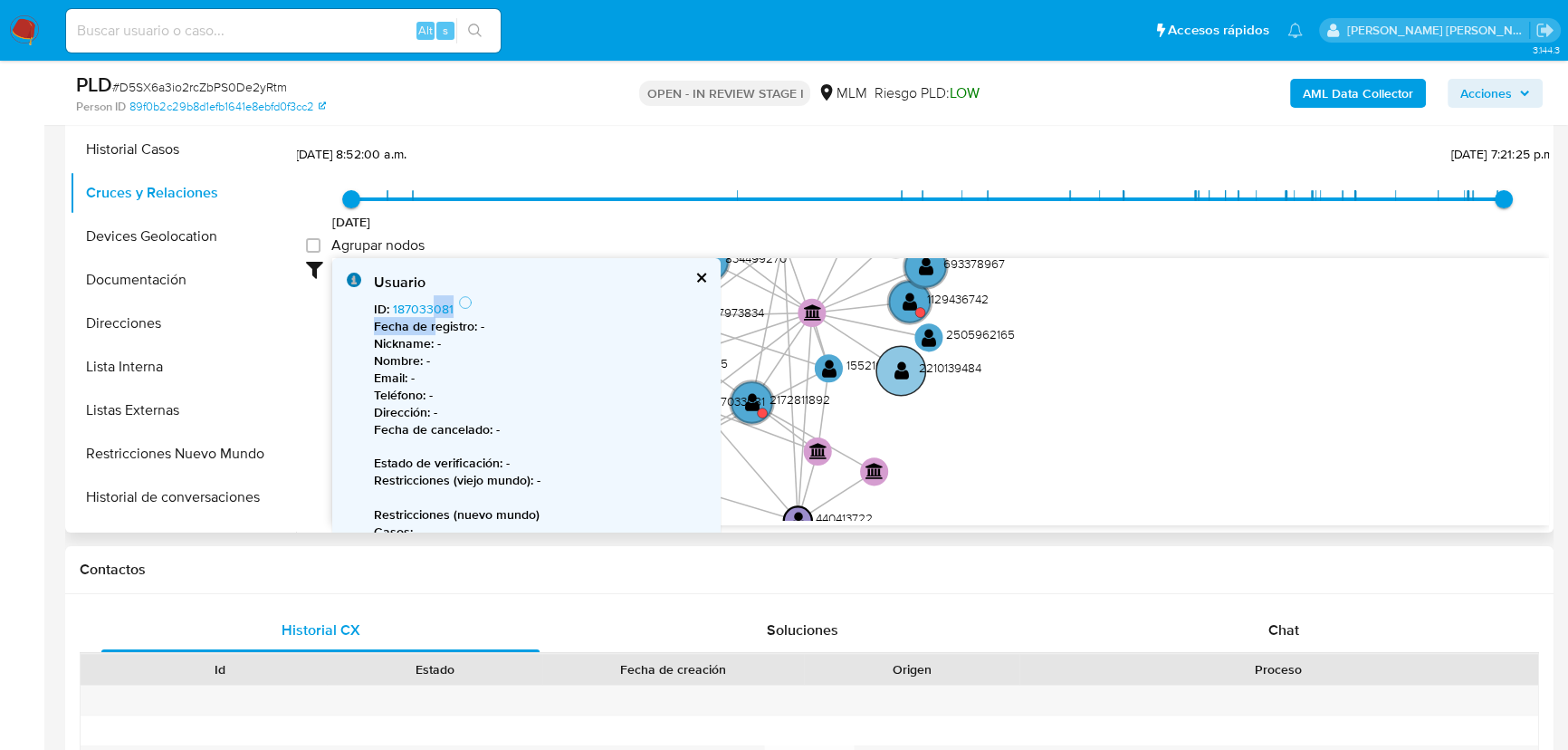 click on "phone-b2821d455918538e4b3955b45fbb91d1  user-440413722  440413722 person-89f0b2c29b8d1efb1641e8ebfd0f3cc2  device-67f1f7a70190d3d0167c7de2  bank_account-4739e0e4a5225baf515c2a866473e8a6  bank_account-dabaa5e489b9dcc933d7883d7536d7b8  bank_account-eae7a4df15523e3a53217d5d26a73359  bank_account-13ae2bcb4da99e6318e0ea0c02c0a2c9  bank_account-9539a441881db73ac9819168321bb620  bank_account-13b7f550854887e7f2d664f82bbbaa68  smart_id-4aeb24265cd049c0a95b0075b18a7de1  location-835ef219196f49bc82981dd0061134d7  user-305547358  305547358 user-2172811892  2172811892 user-1233260539  1233260539 user-534065821  534065821 user-187033081  187033081 user-745185565  745185565 user-207868294  207868294 user-834499270  834499270 user-386082418  386082418 user-155216239  155216239 user-2217973834  2217973834 user-265817154  265817154 user-2505962165  2505962165 user-2453287754  2453287754 user-1129436742  1129436742 user-2210139484  2210139484" 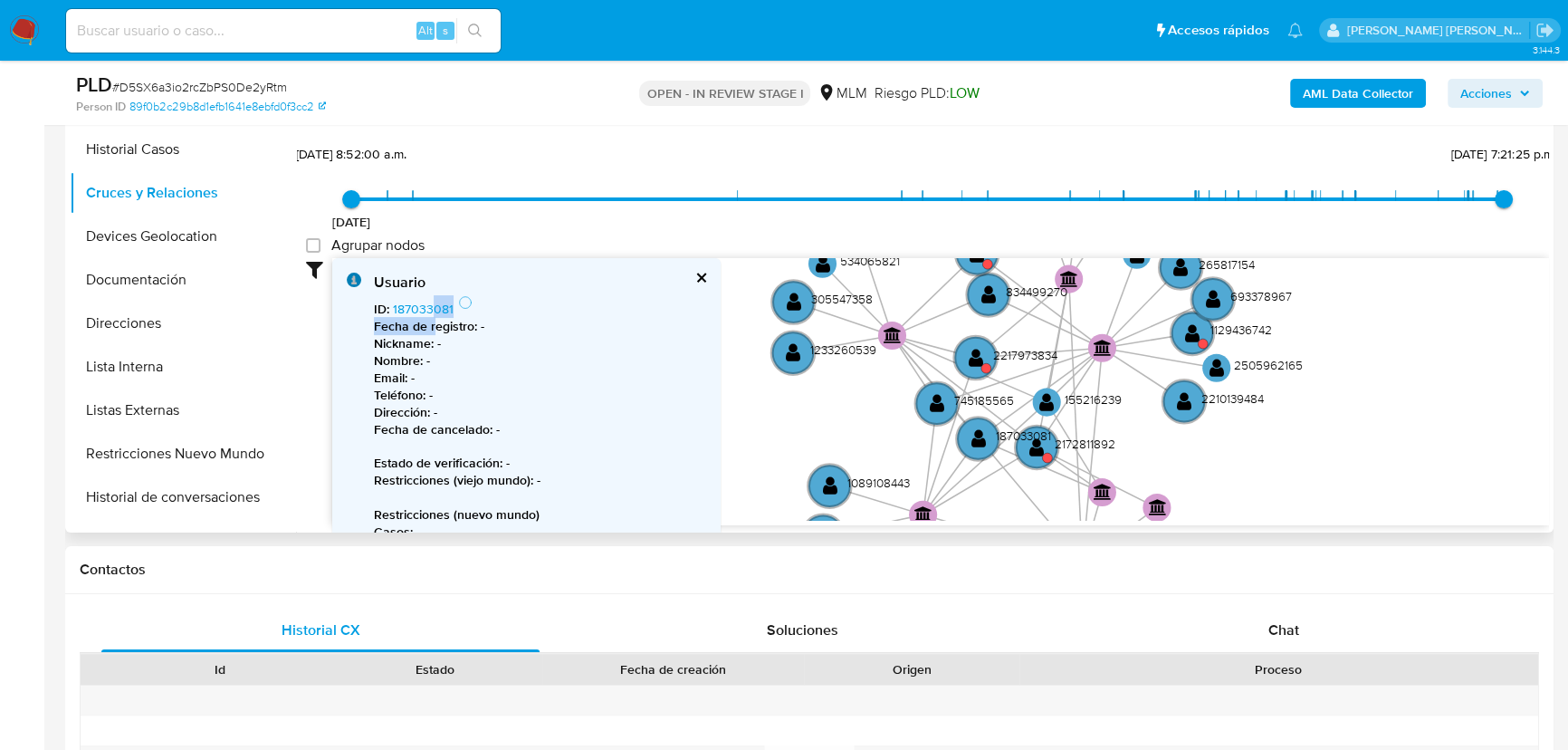 drag, startPoint x: 934, startPoint y: 423, endPoint x: 1224, endPoint y: 461, distance: 292.47906 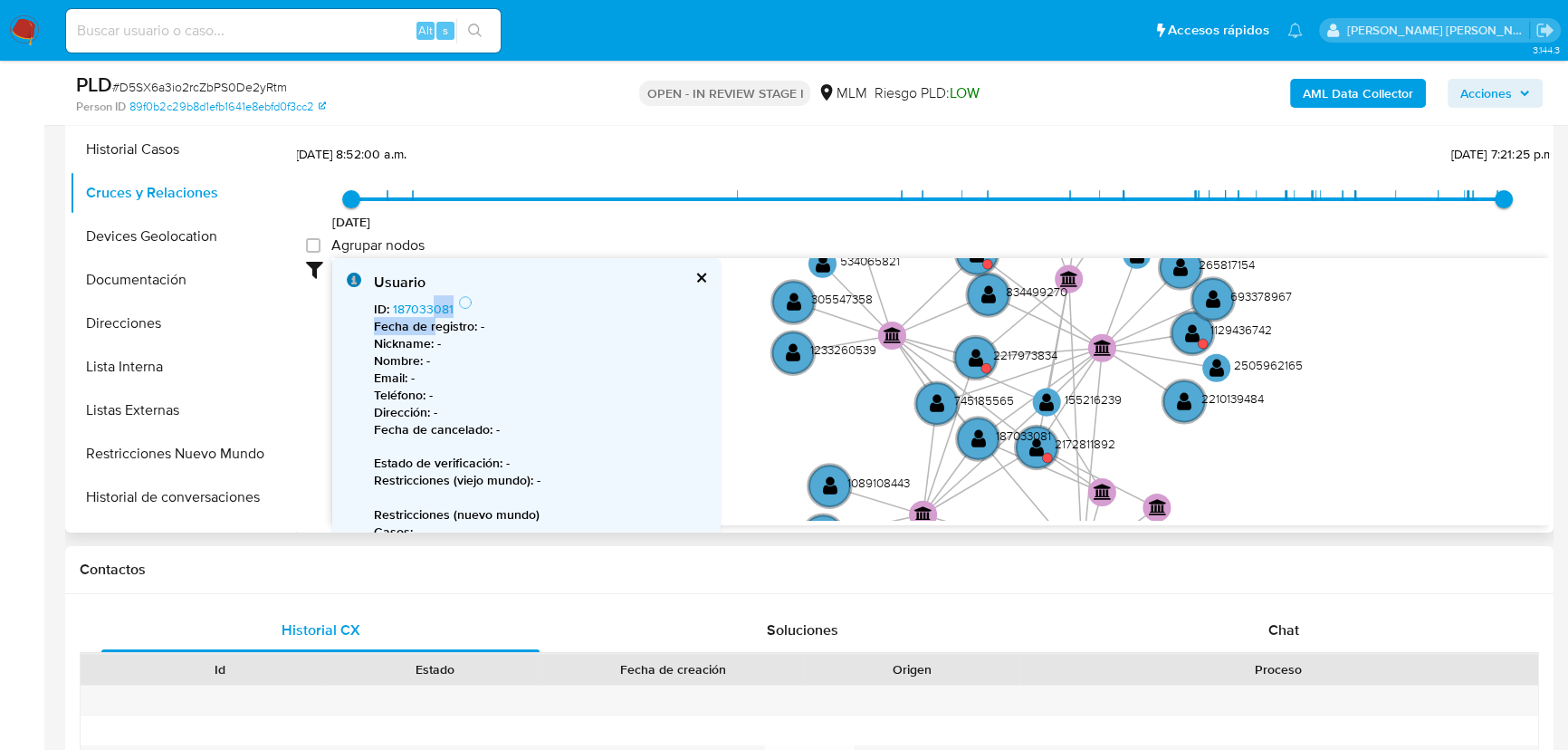 click on "phone-b2821d455918538e4b3955b45fbb91d1  user-440413722  440413722 person-89f0b2c29b8d1efb1641e8ebfd0f3cc2  device-67f1f7a70190d3d0167c7de2  bank_account-4739e0e4a5225baf515c2a866473e8a6  bank_account-dabaa5e489b9dcc933d7883d7536d7b8  bank_account-eae7a4df15523e3a53217d5d26a73359  bank_account-13ae2bcb4da99e6318e0ea0c02c0a2c9  bank_account-9539a441881db73ac9819168321bb620  bank_account-13b7f550854887e7f2d664f82bbbaa68  smart_id-4aeb24265cd049c0a95b0075b18a7de1  location-835ef219196f49bc82981dd0061134d7  user-305547358  305547358 user-2172811892  2172811892 user-1233260539  1233260539 user-534065821  534065821 user-187033081  187033081 user-745185565  745185565 user-207868294  207868294 user-834499270  834499270 user-386082418  386082418 user-155216239  155216239 user-2217973834  2217973834 user-265817154  265817154 user-2505962165  2505962165 user-2453287754  2453287754 user-1129436742  1129436742 user-2210139484  2210139484" 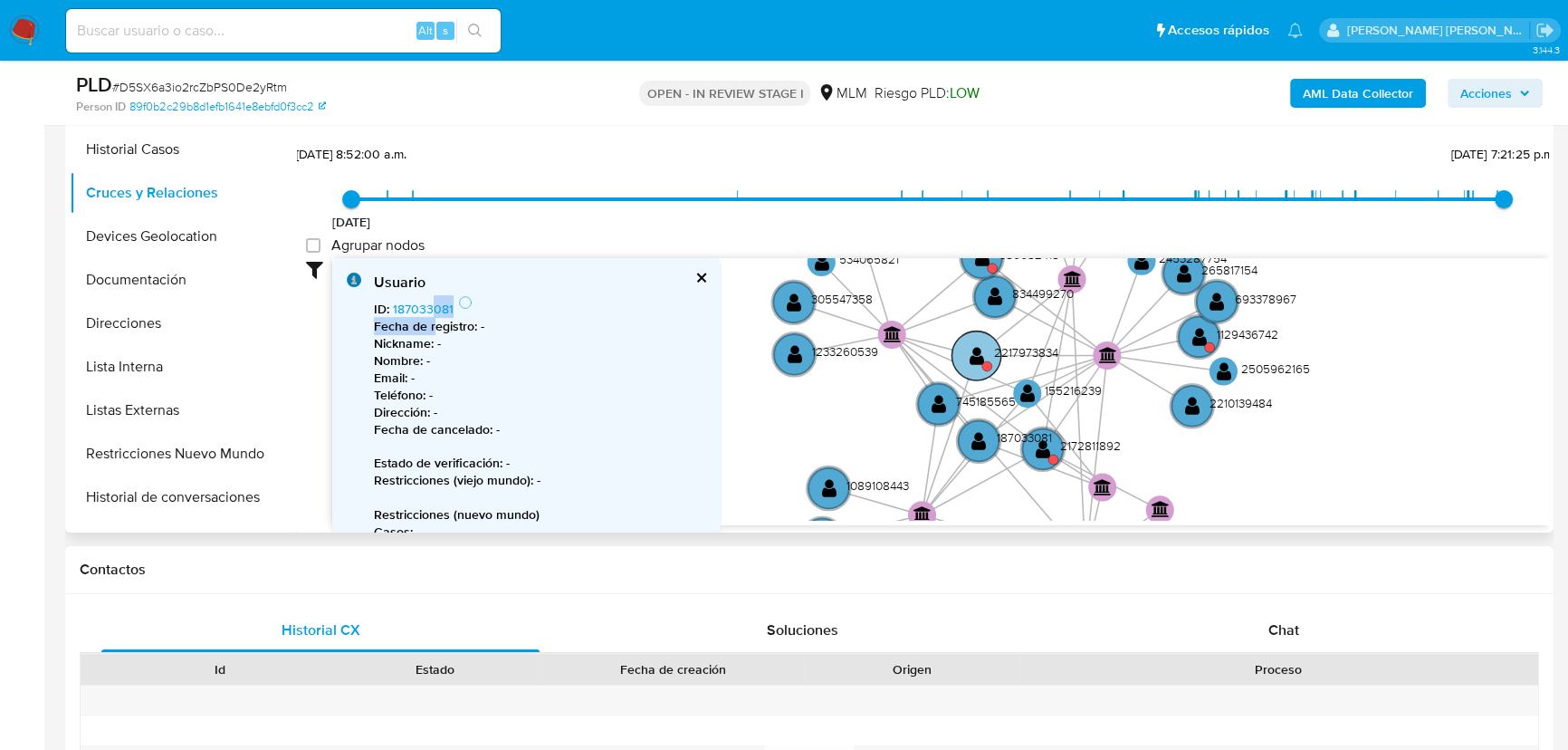 click on "" 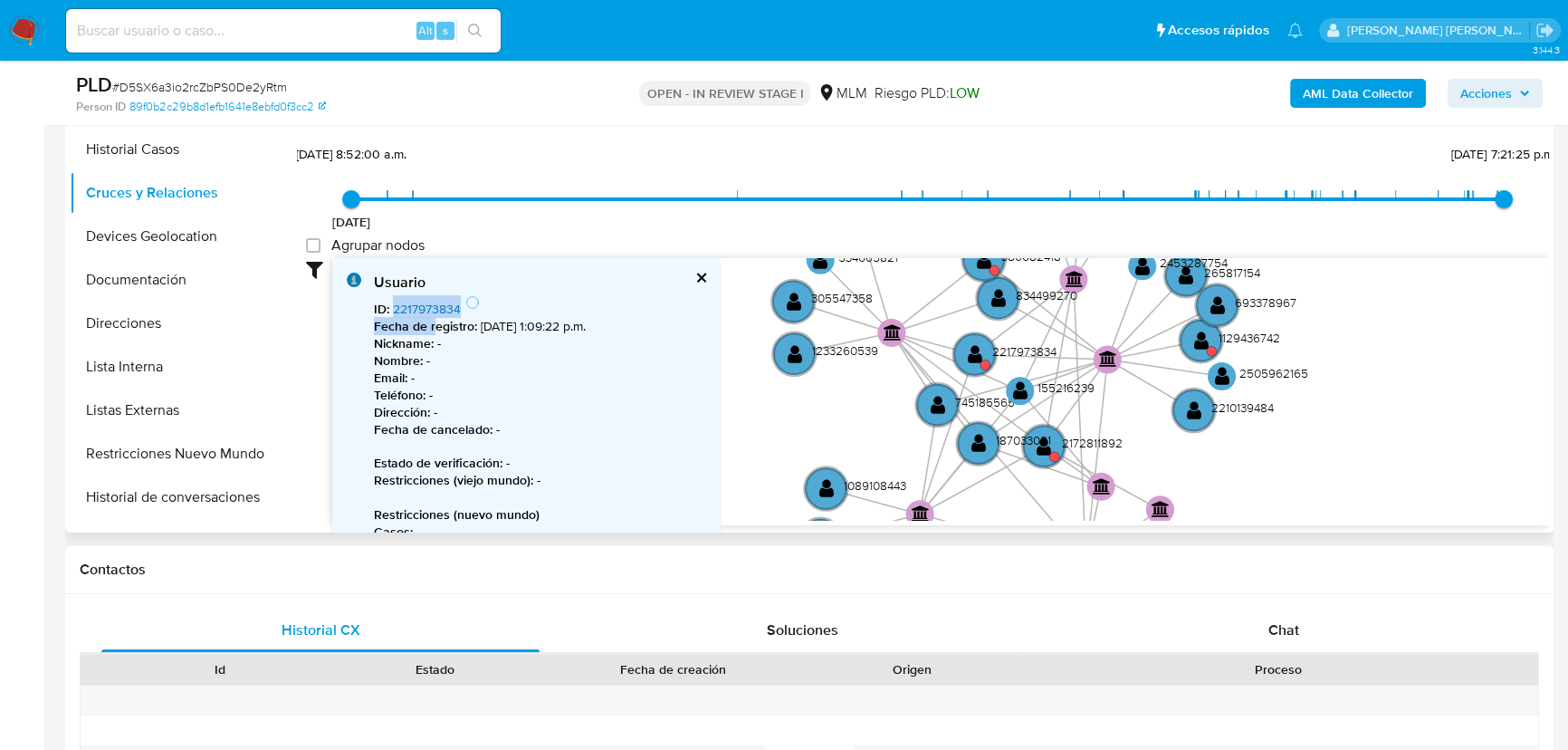 click on "2217973834" at bounding box center (426, 309) 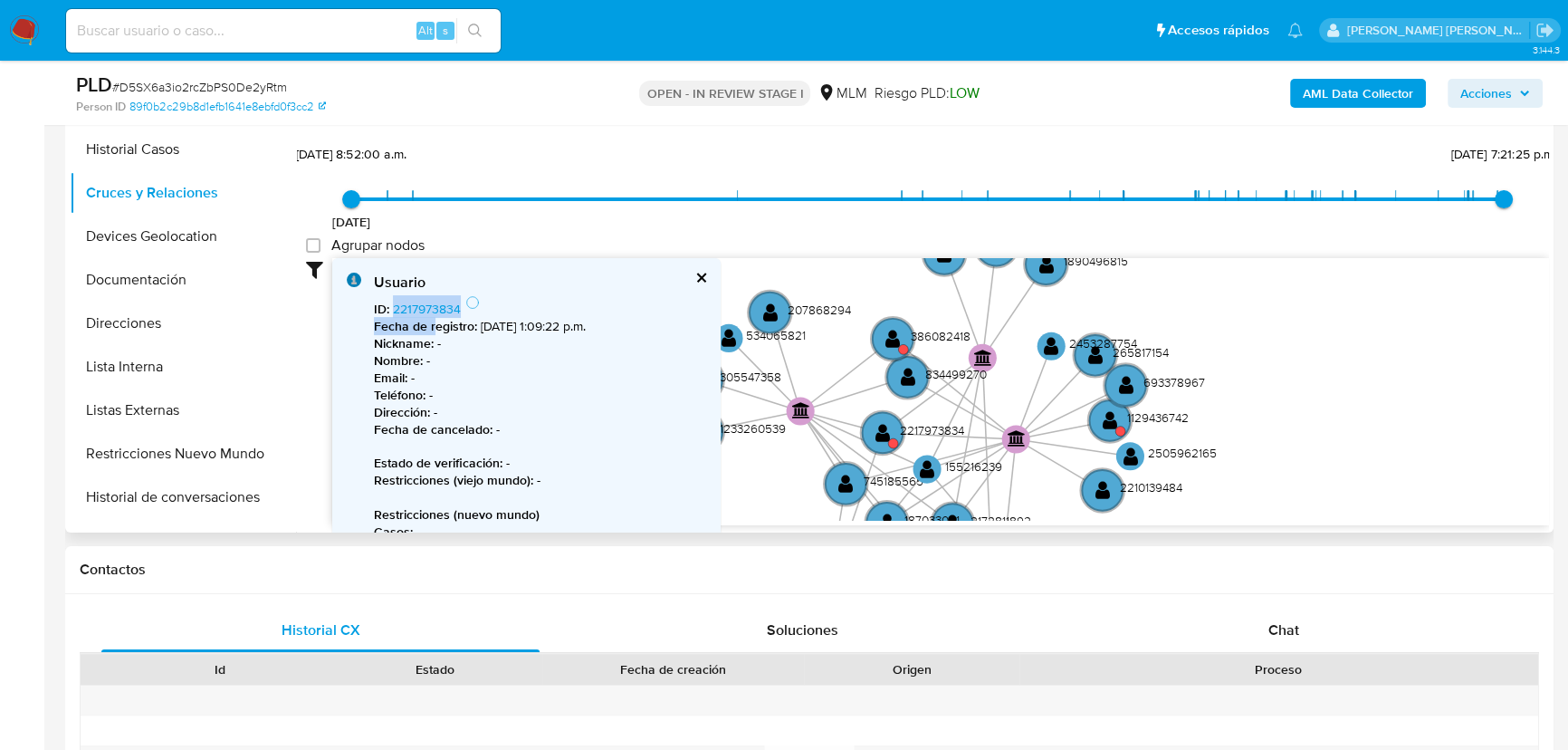 drag, startPoint x: 795, startPoint y: 467, endPoint x: 762, endPoint y: 499, distance: 45.96738 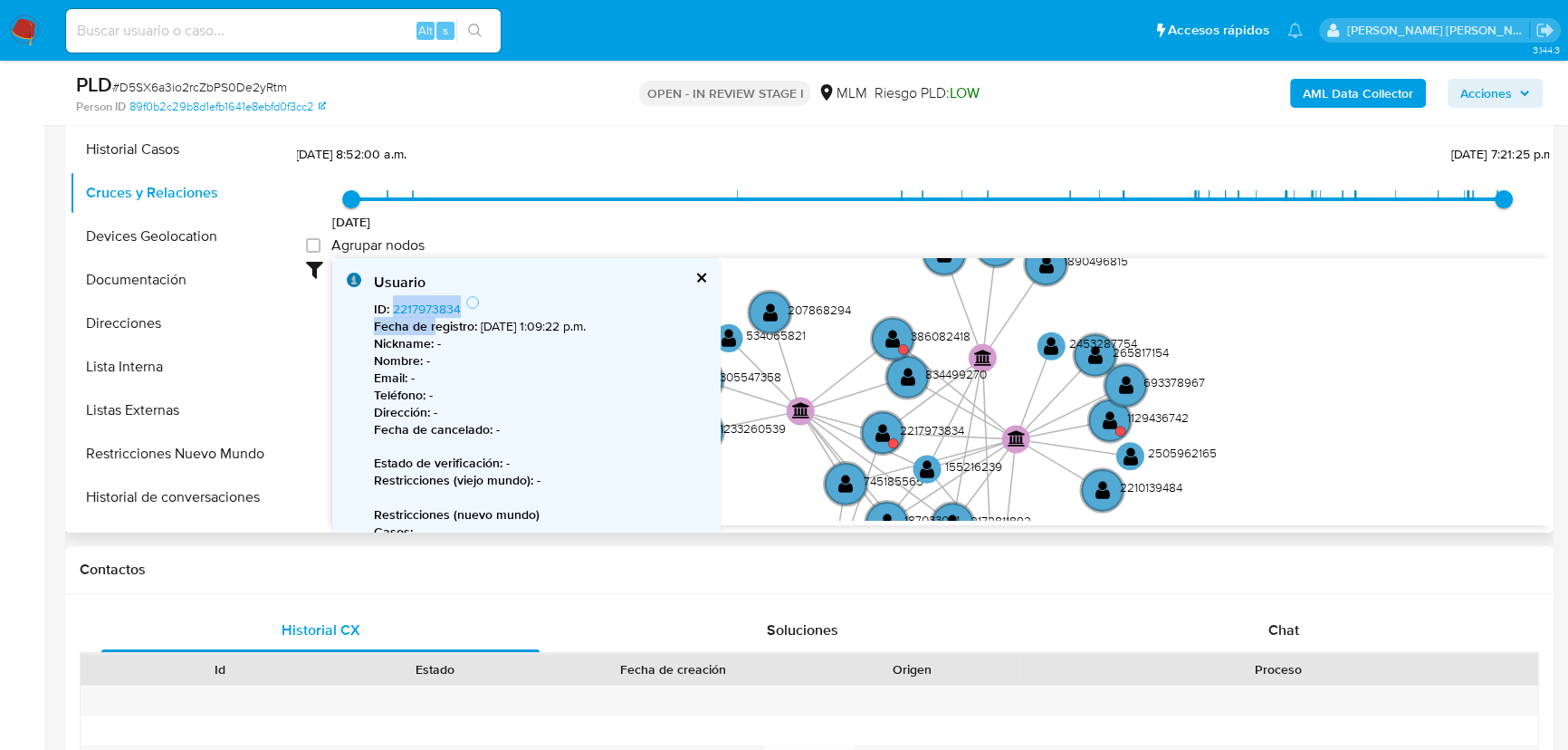 click on "phone-b2821d455918538e4b3955b45fbb91d1  user-440413722  440413722 person-89f0b2c29b8d1efb1641e8ebfd0f3cc2  device-67f1f7a70190d3d0167c7de2  bank_account-4739e0e4a5225baf515c2a866473e8a6  bank_account-dabaa5e489b9dcc933d7883d7536d7b8  bank_account-eae7a4df15523e3a53217d5d26a73359  bank_account-13ae2bcb4da99e6318e0ea0c02c0a2c9  bank_account-9539a441881db73ac9819168321bb620  bank_account-13b7f550854887e7f2d664f82bbbaa68  smart_id-4aeb24265cd049c0a95b0075b18a7de1  location-835ef219196f49bc82981dd0061134d7  user-305547358  305547358 user-2172811892  2172811892 user-1233260539  1233260539 user-534065821  534065821 user-187033081  187033081 user-745185565  745185565 user-207868294  207868294 user-834499270  834499270 user-386082418  386082418 user-155216239  155216239 user-2217973834  2217973834 user-265817154  265817154 user-2505962165  2505962165 user-2453287754  2453287754 user-1129436742  1129436742 user-2210139484  2210139484" 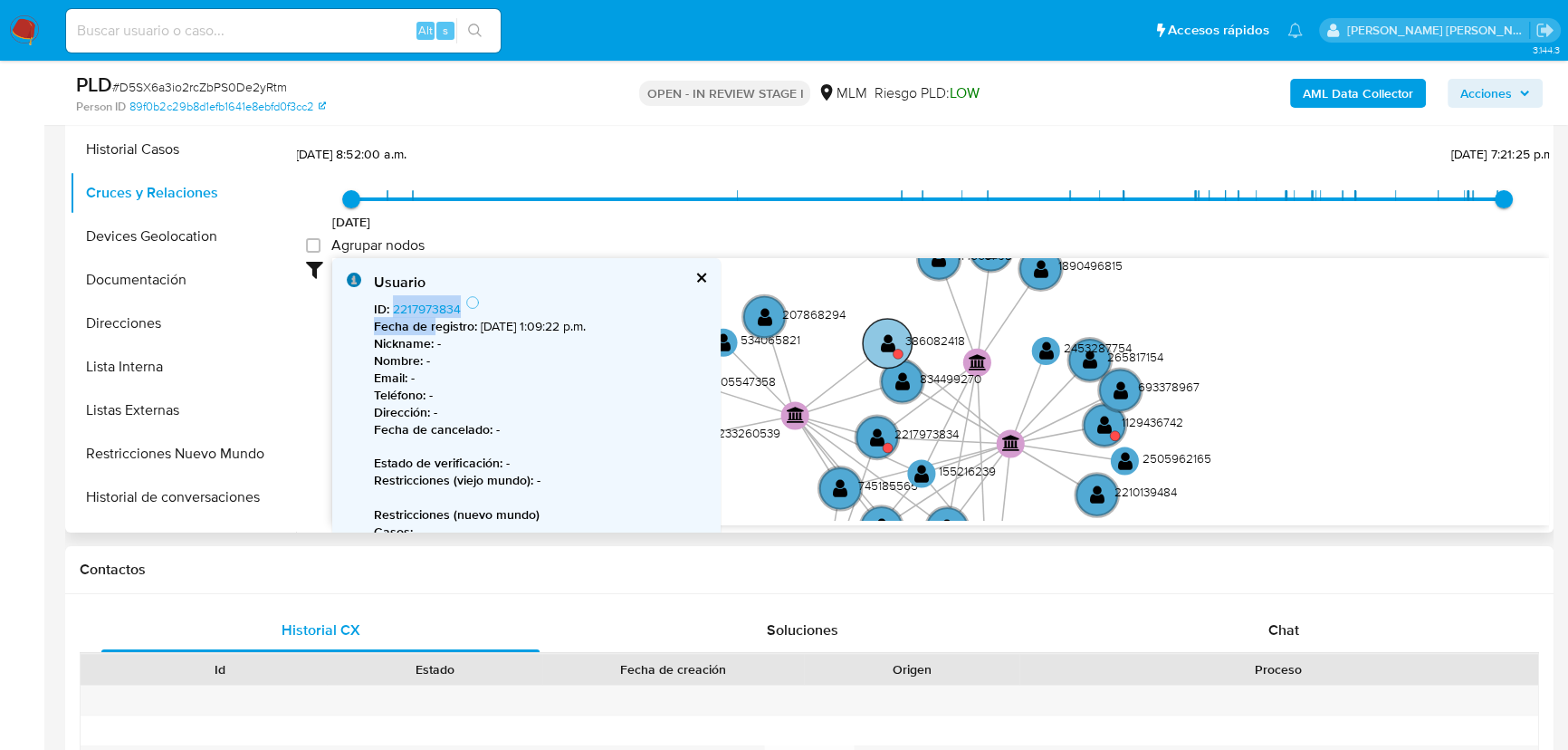 click on "" 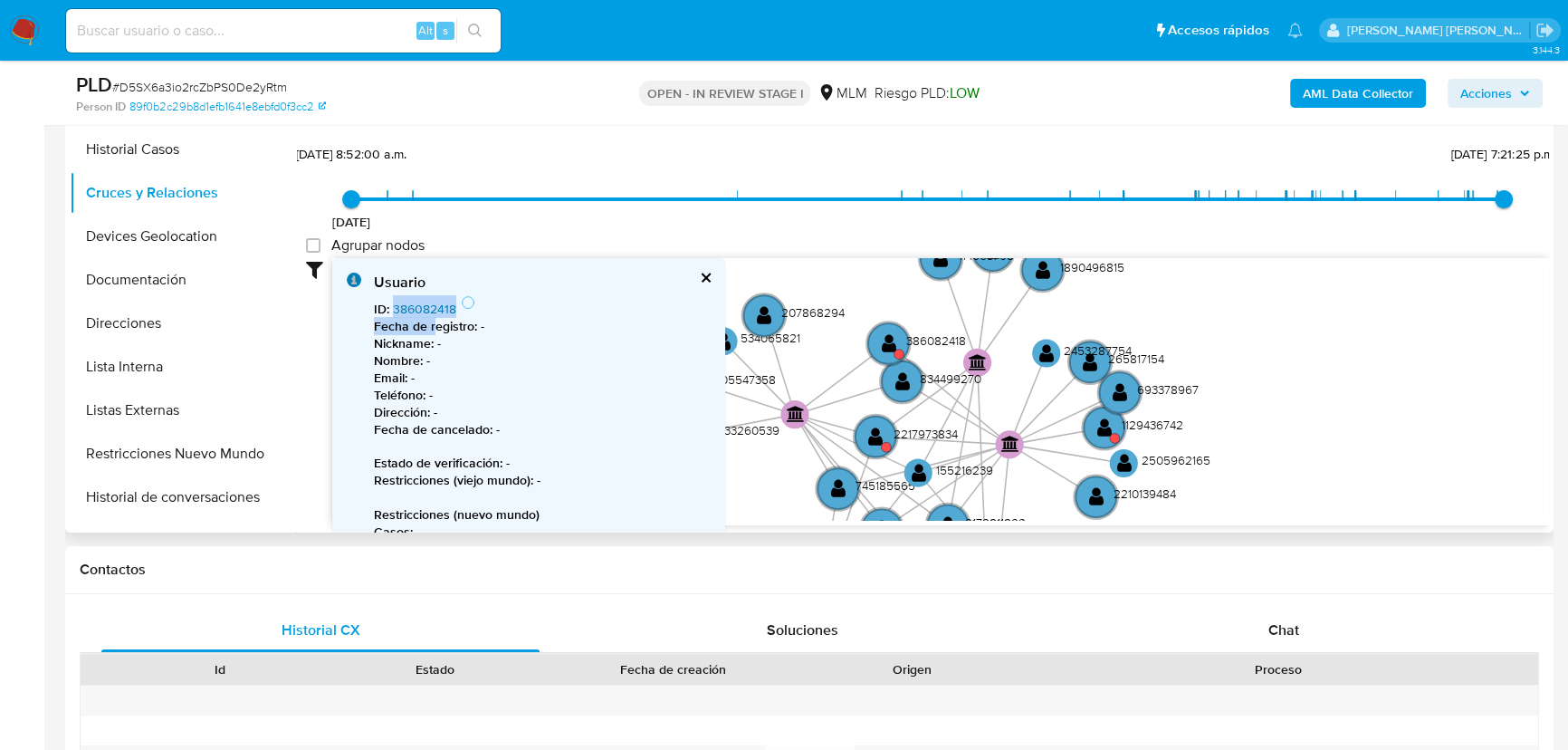 click on "386082418" at bounding box center [425, 309] 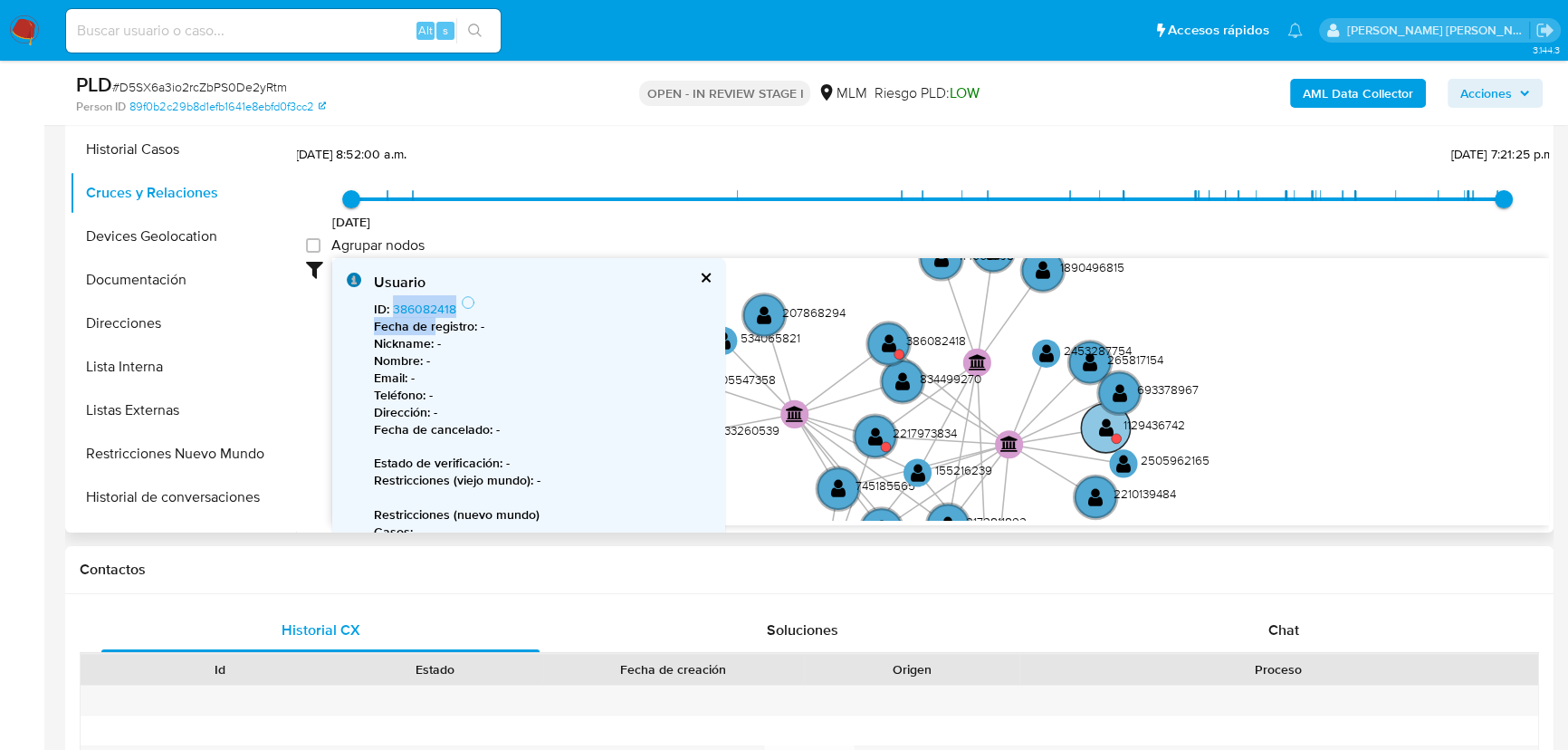 click 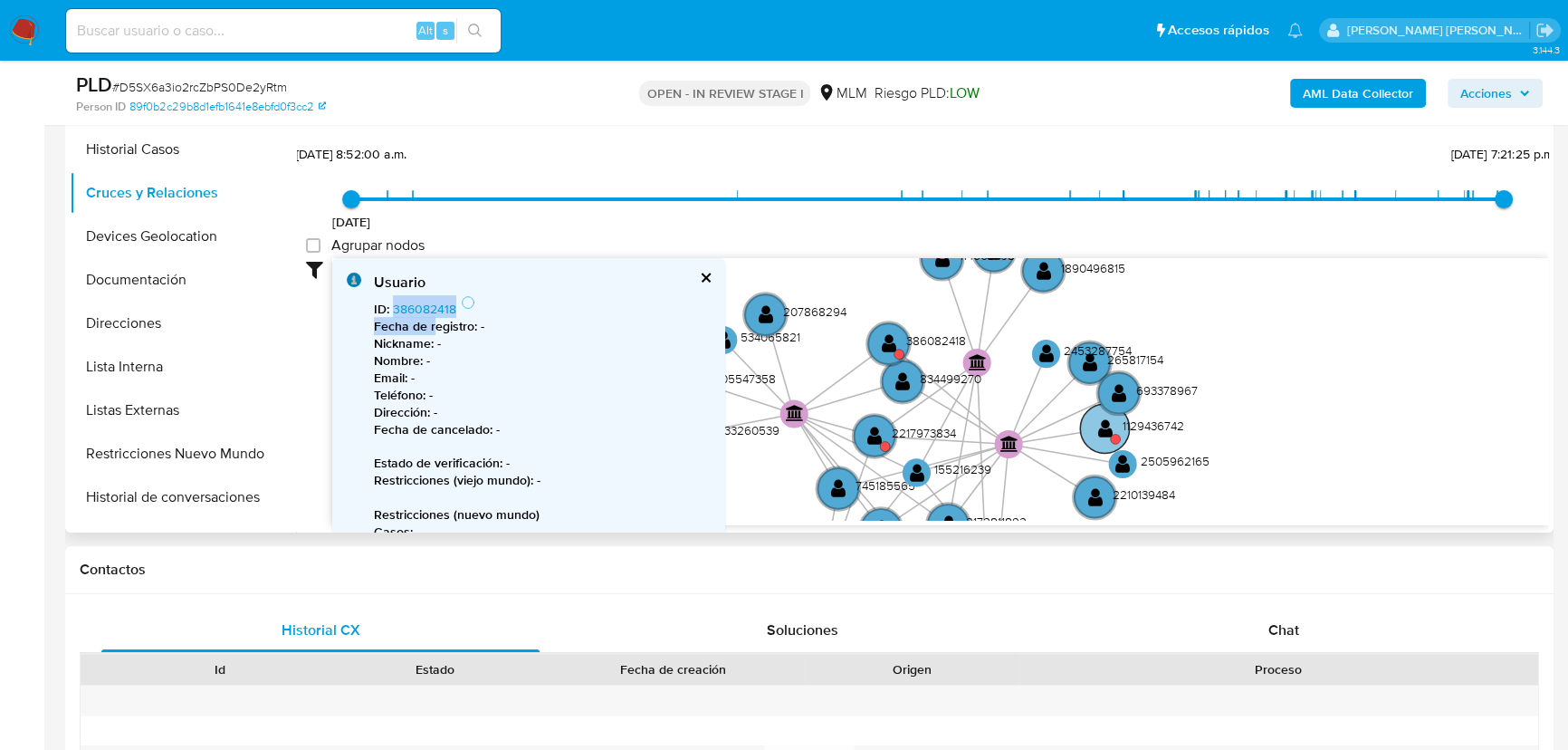 click on "" 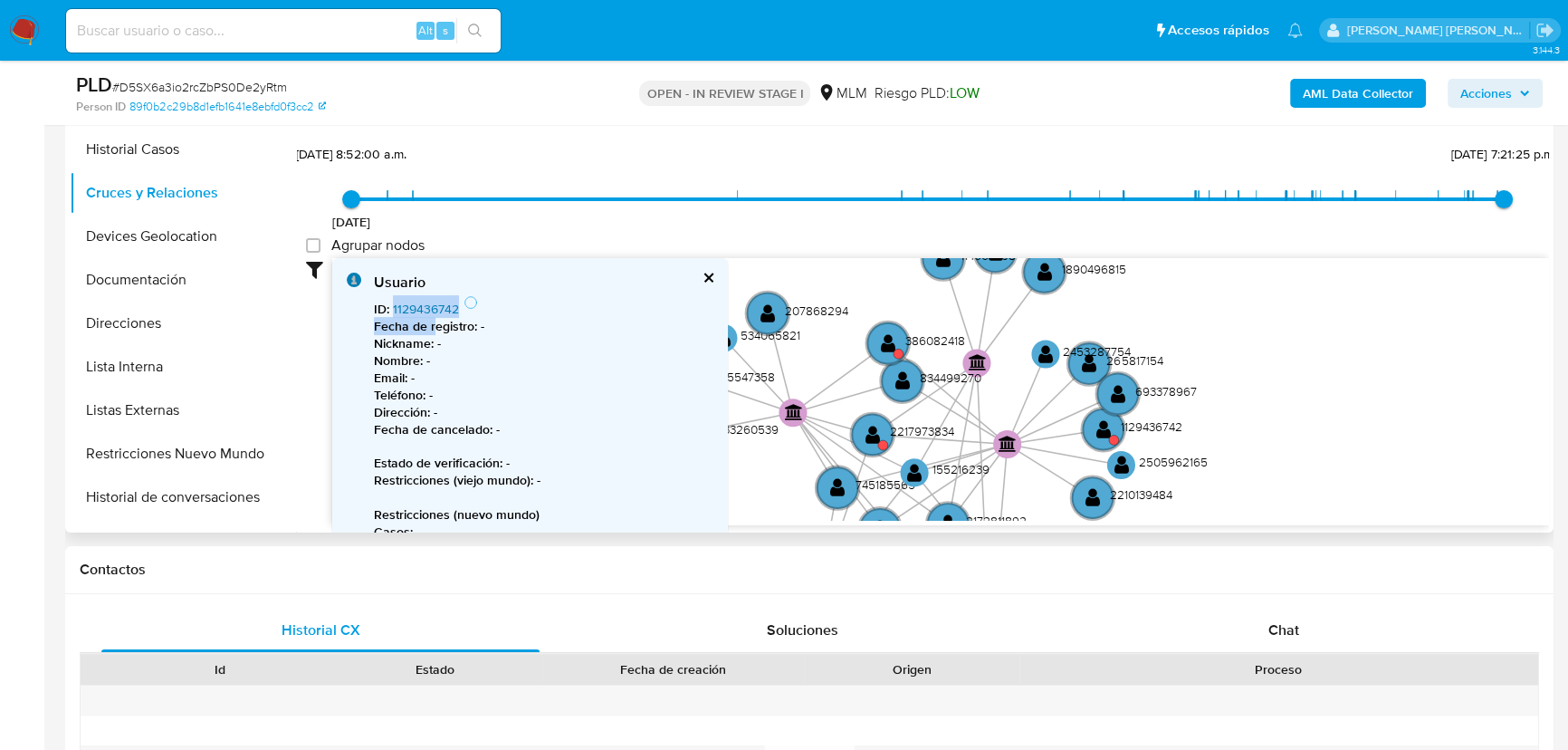 click on "1129436742" at bounding box center (425, 309) 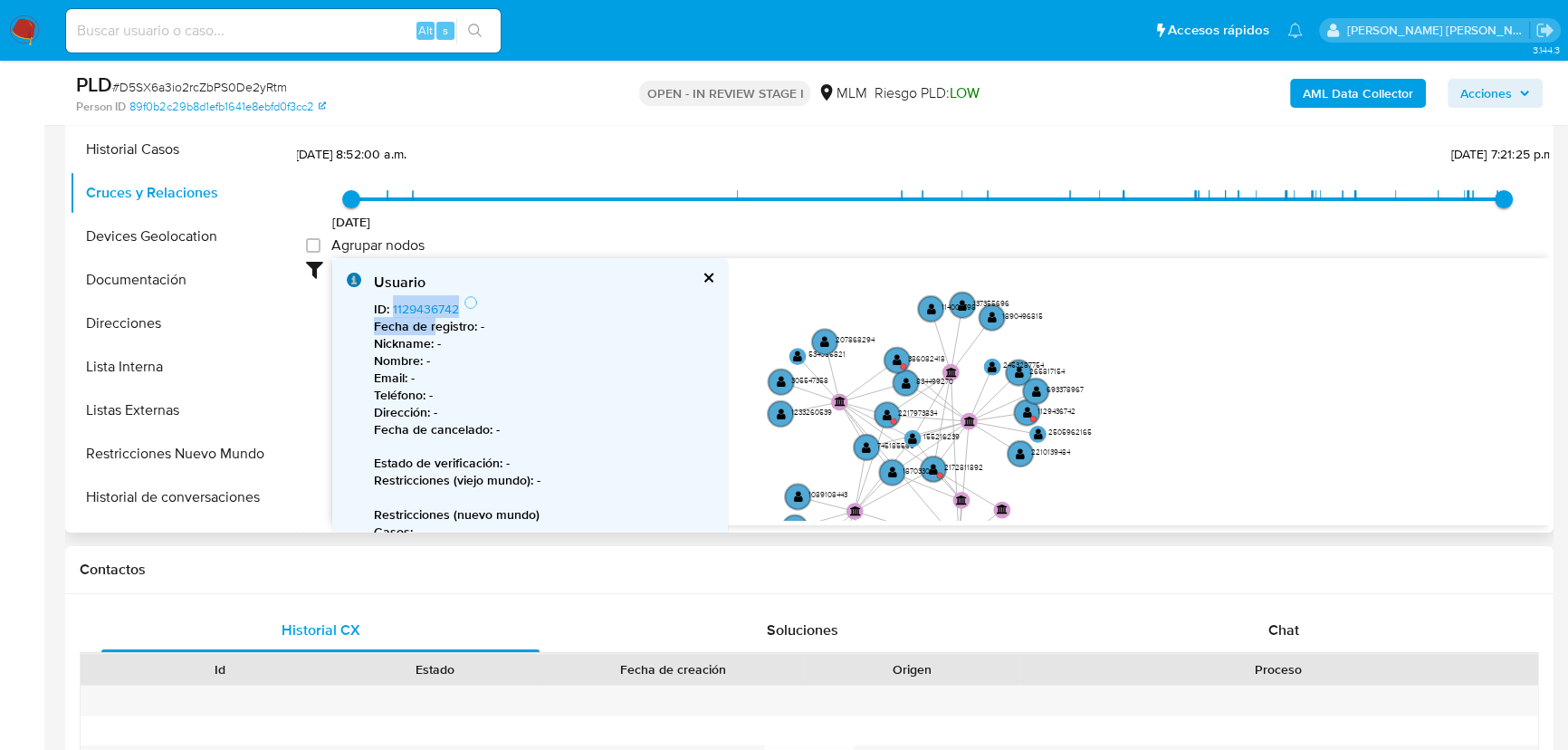click at bounding box center [707, 277] 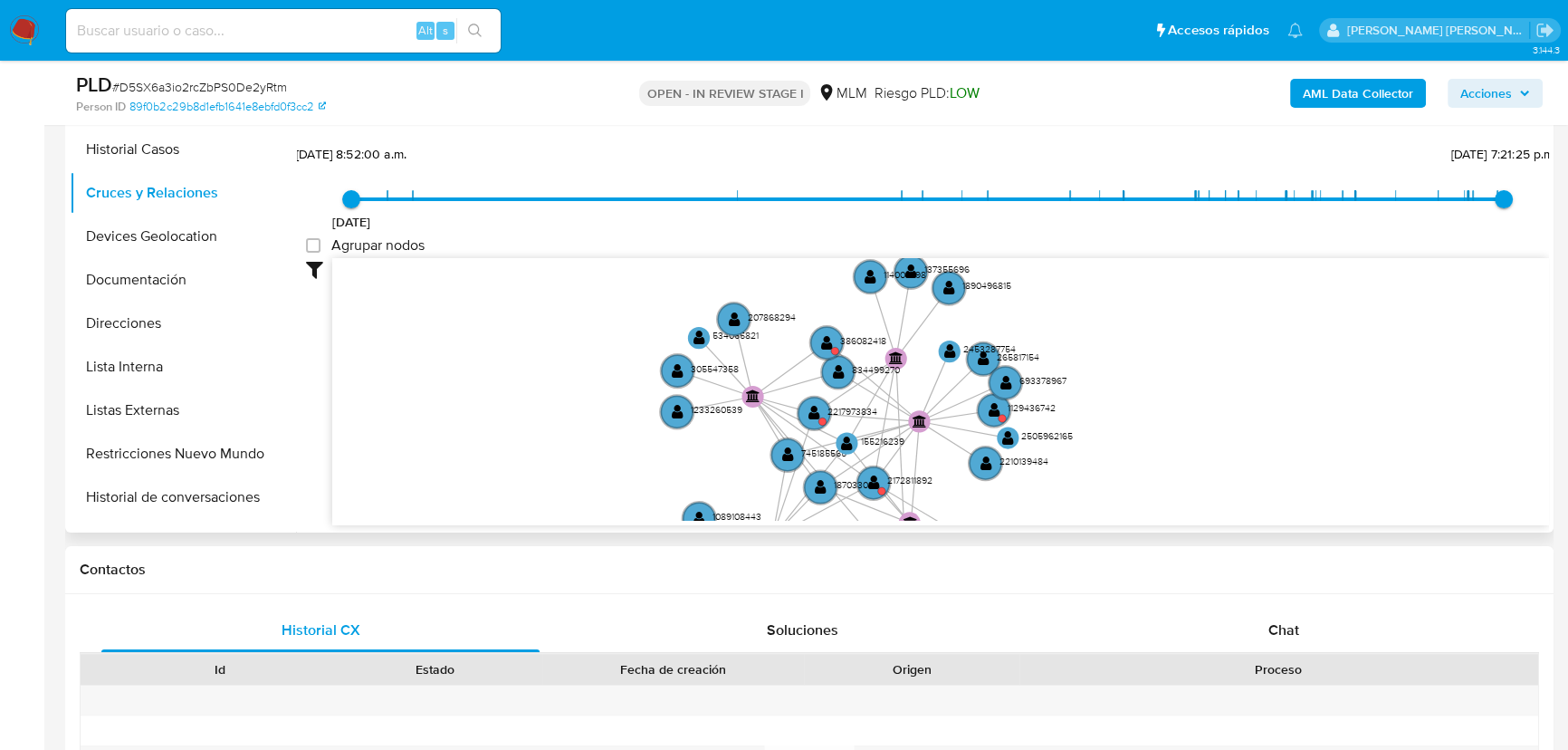 drag, startPoint x: 1134, startPoint y: 404, endPoint x: 1136, endPoint y: 385, distance: 19.104973 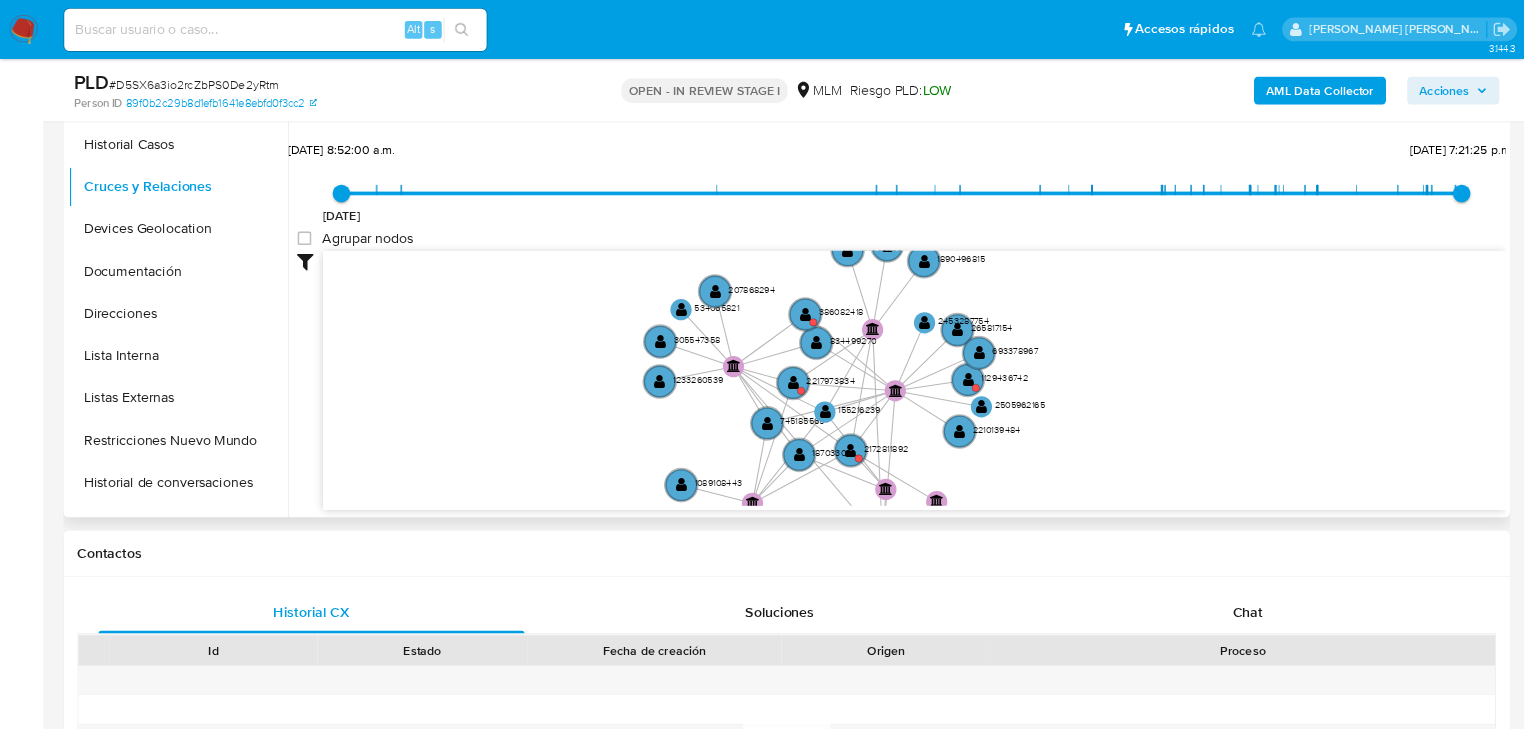 scroll, scrollTop: 444, scrollLeft: 0, axis: vertical 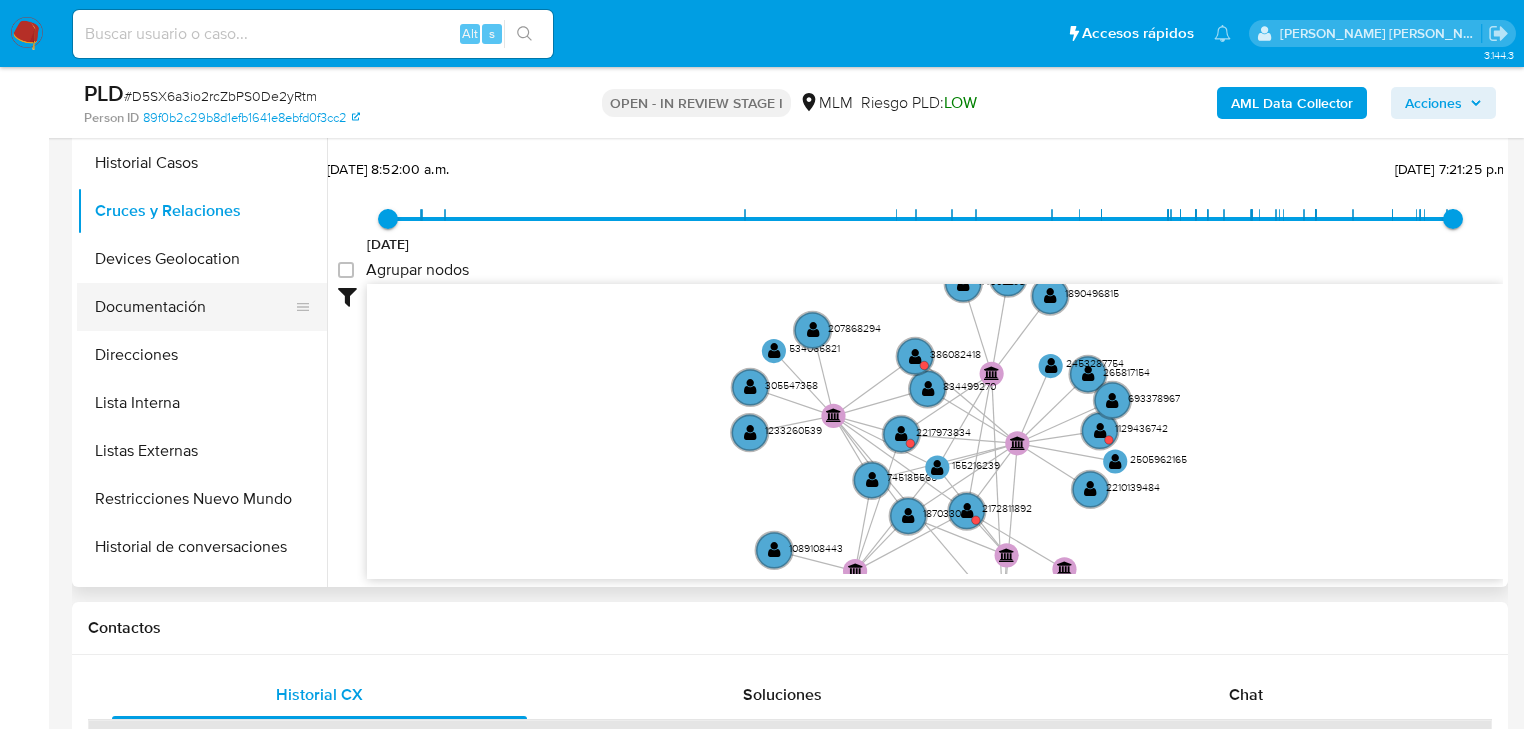 click on "Documentación" at bounding box center [194, 307] 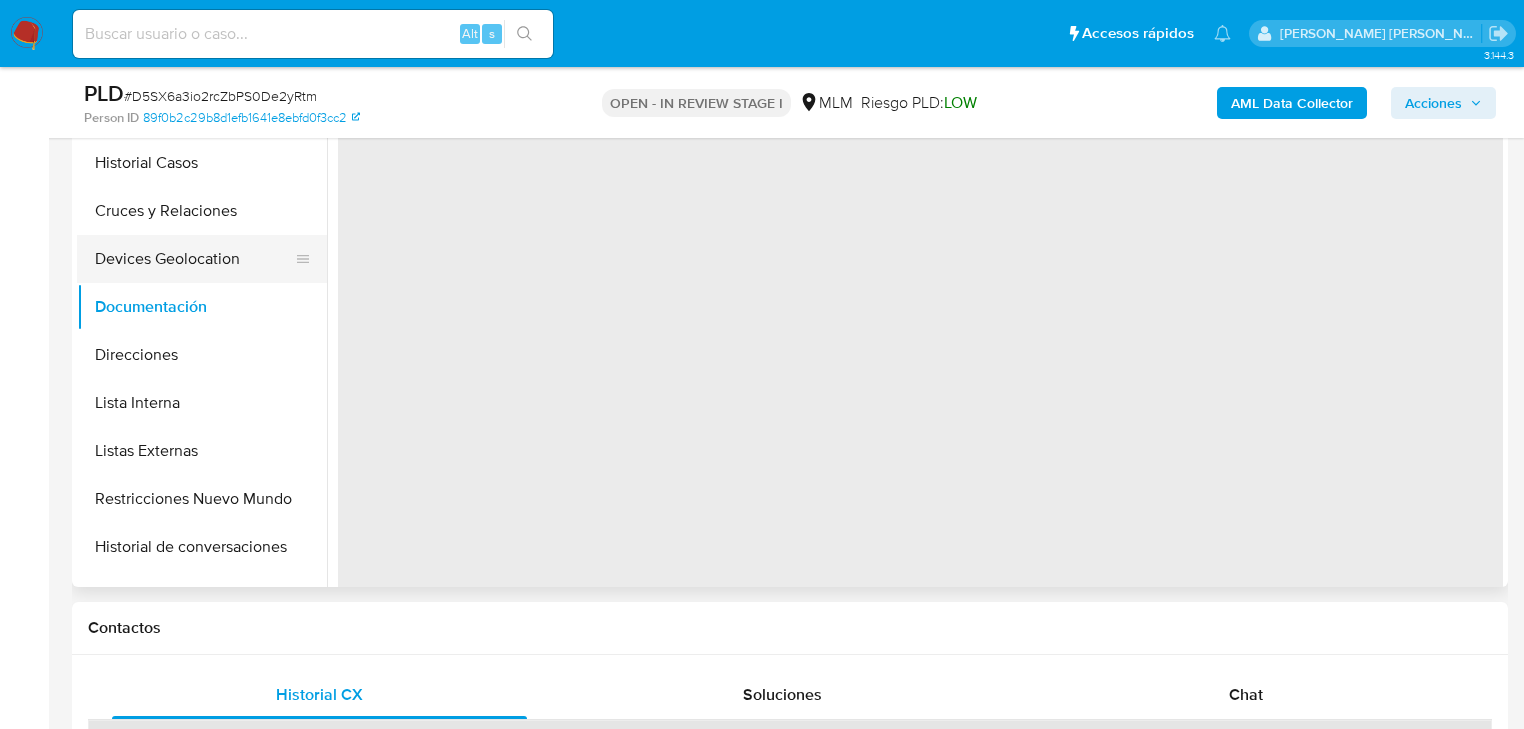 click on "Devices Geolocation" at bounding box center [194, 259] 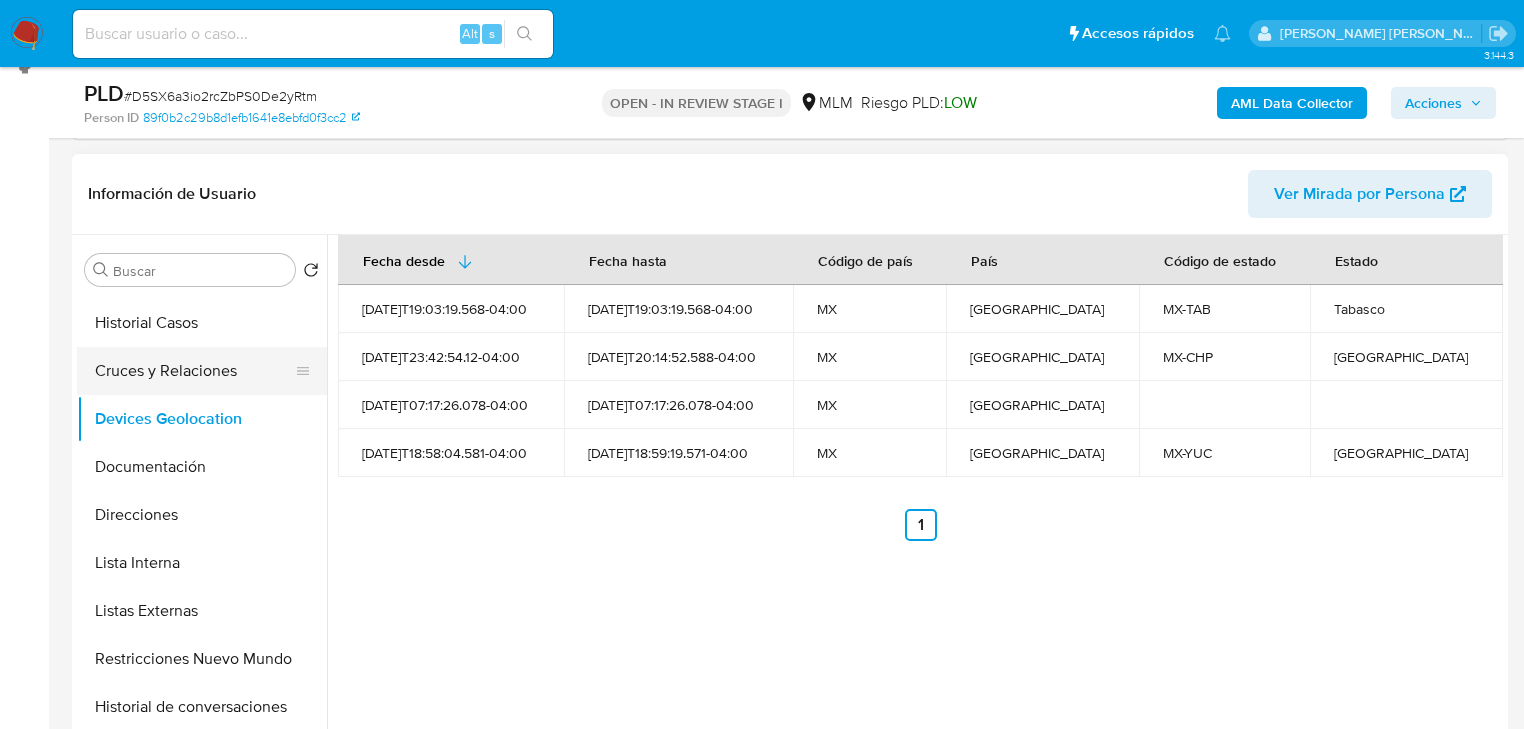 scroll, scrollTop: 284, scrollLeft: 0, axis: vertical 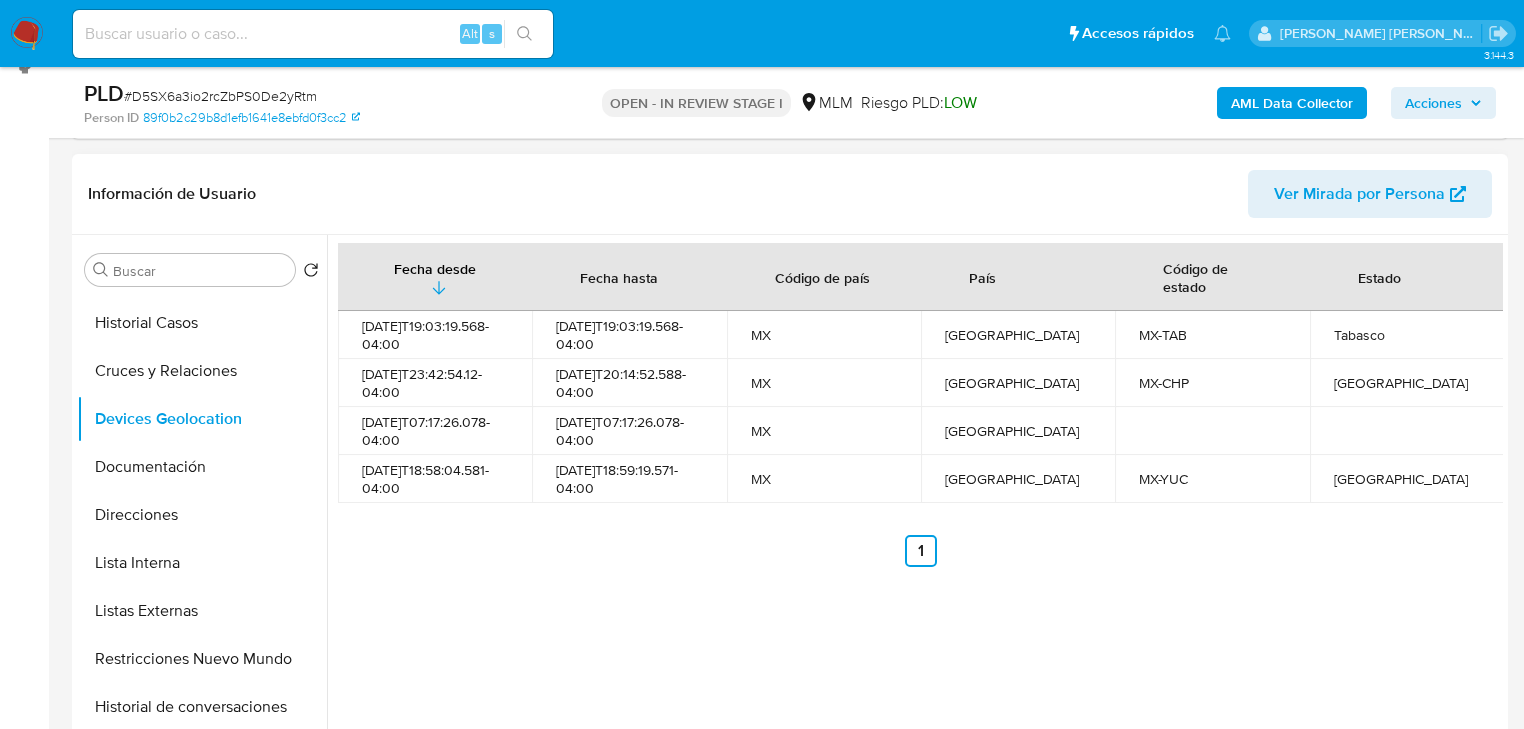 type 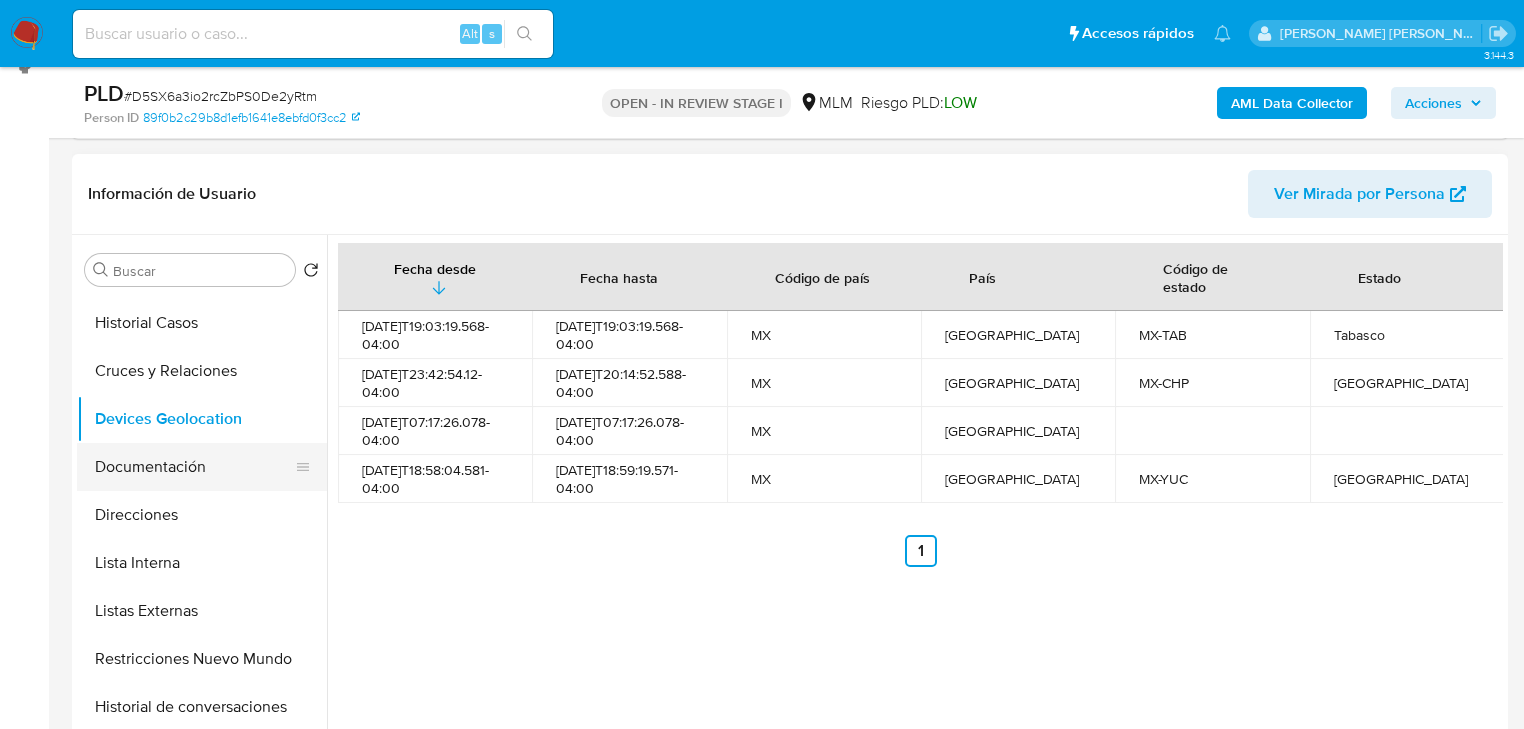 drag, startPoint x: 192, startPoint y: 472, endPoint x: 294, endPoint y: 464, distance: 102.31325 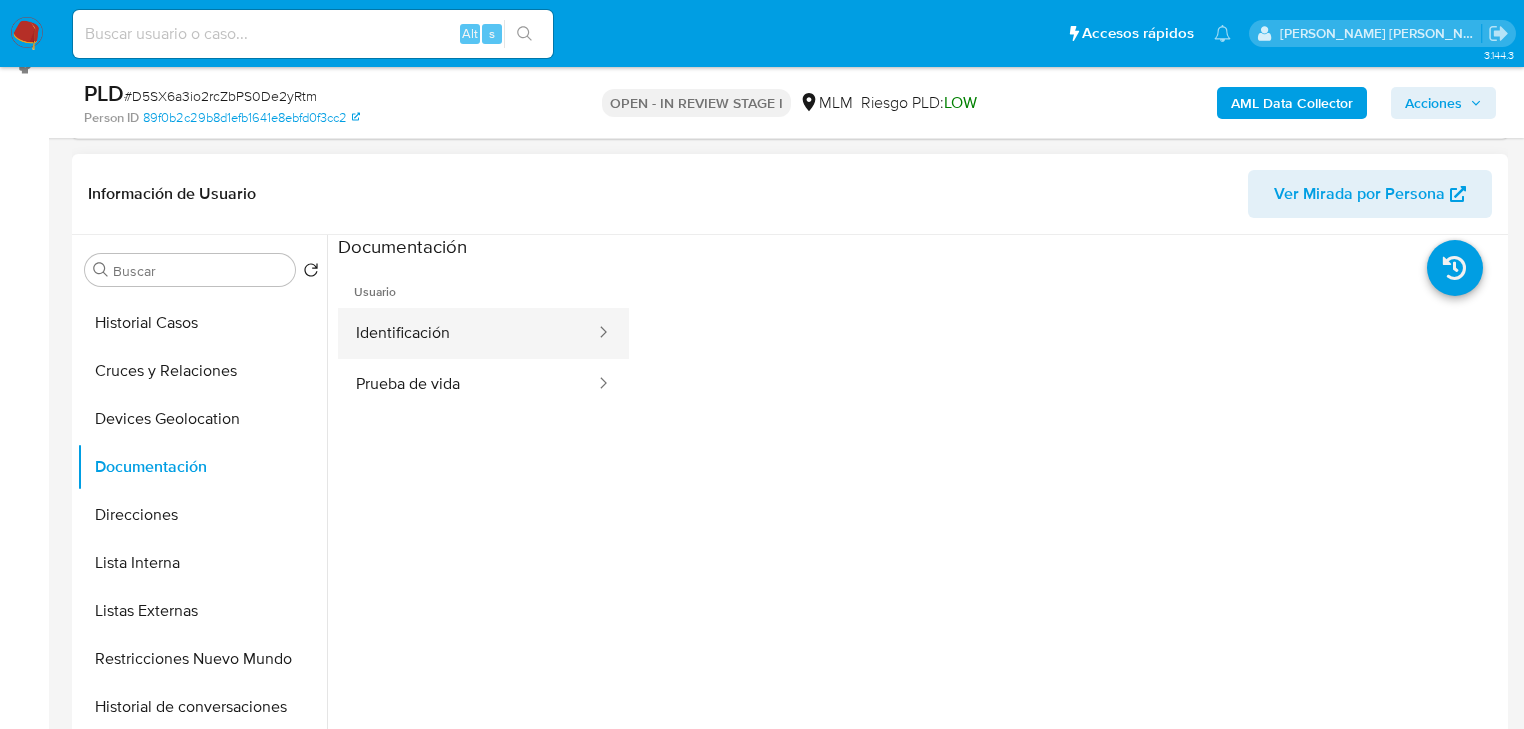 click on "Identificación" at bounding box center [467, 333] 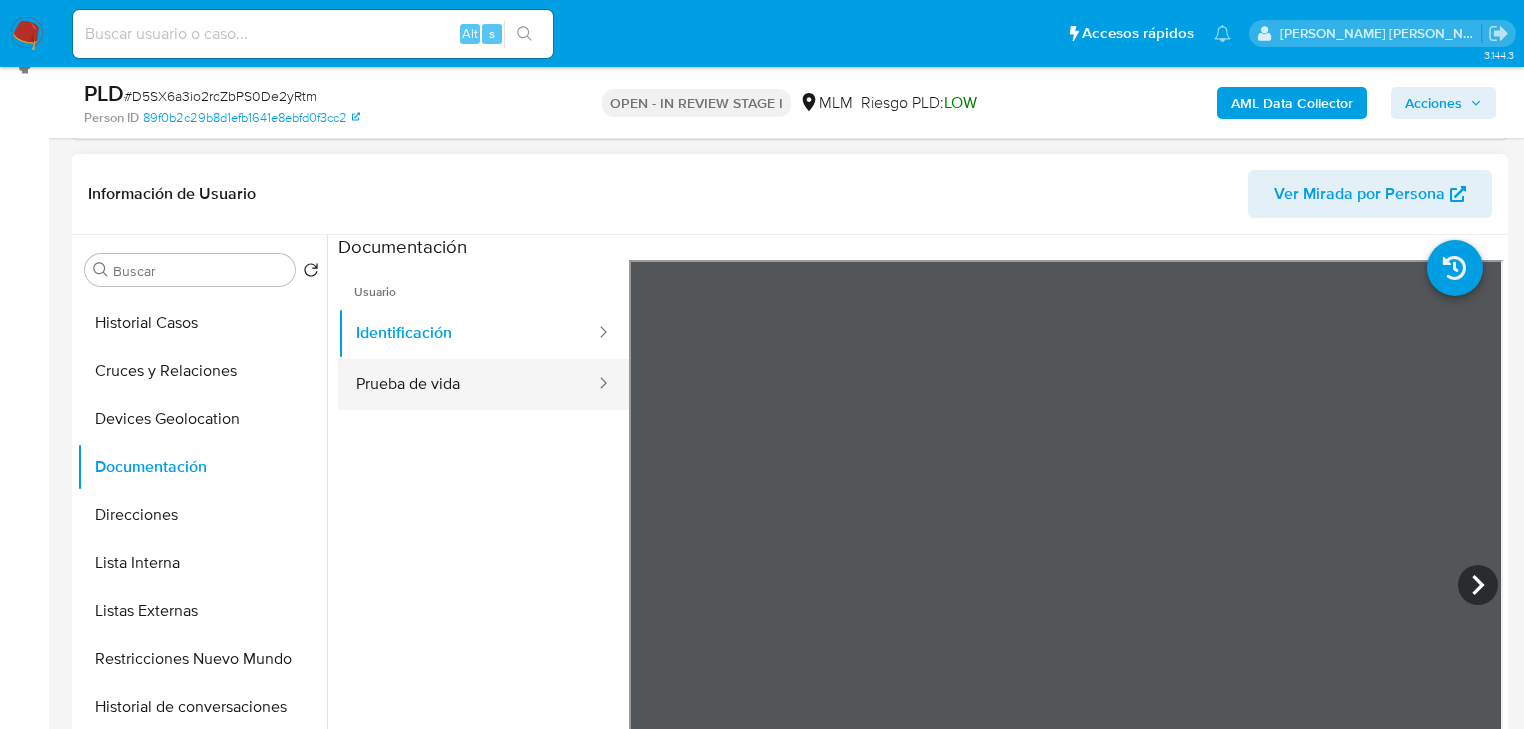 click on "Prueba de vida" at bounding box center (467, 384) 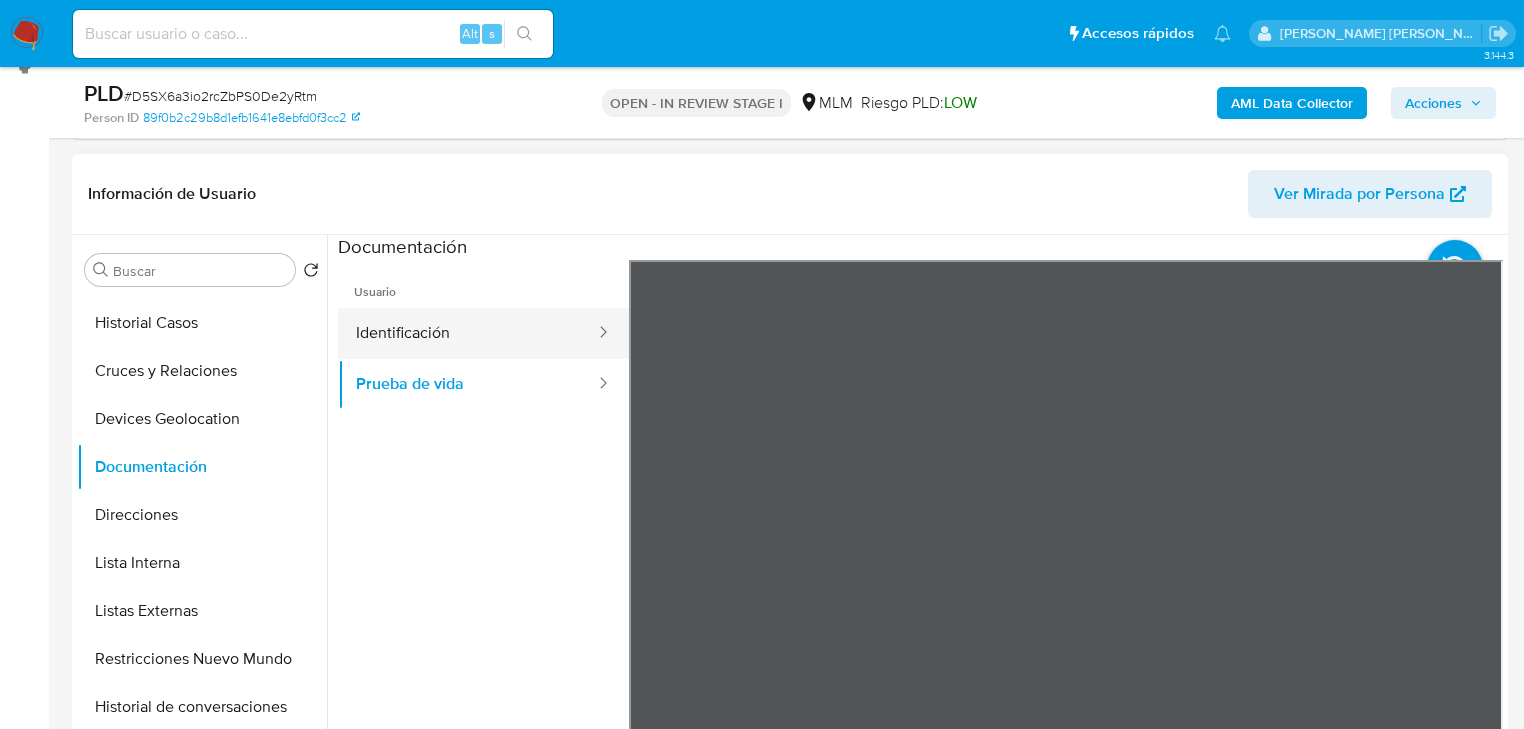 drag, startPoint x: 427, startPoint y: 323, endPoint x: 599, endPoint y: 332, distance: 172.2353 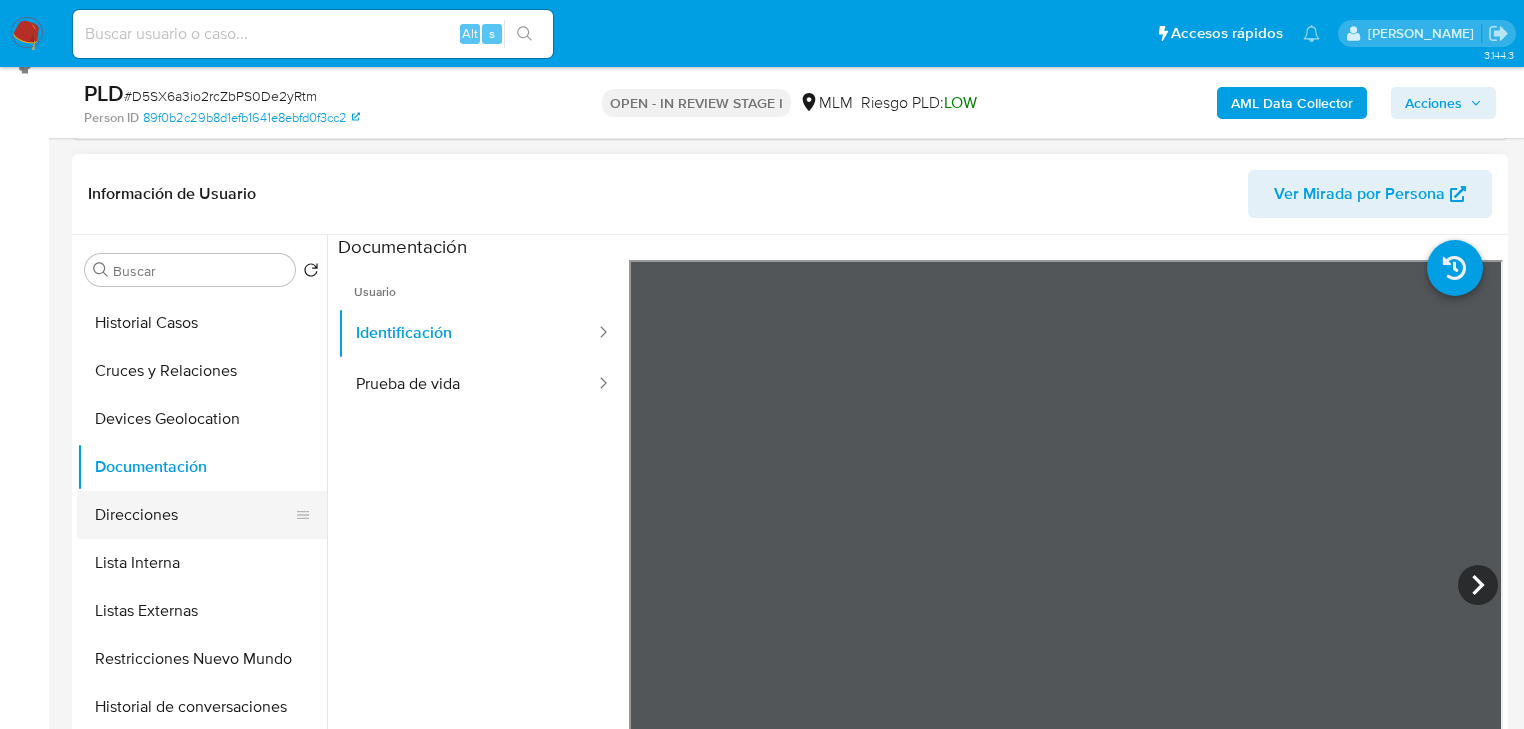 click on "Direcciones" at bounding box center (194, 515) 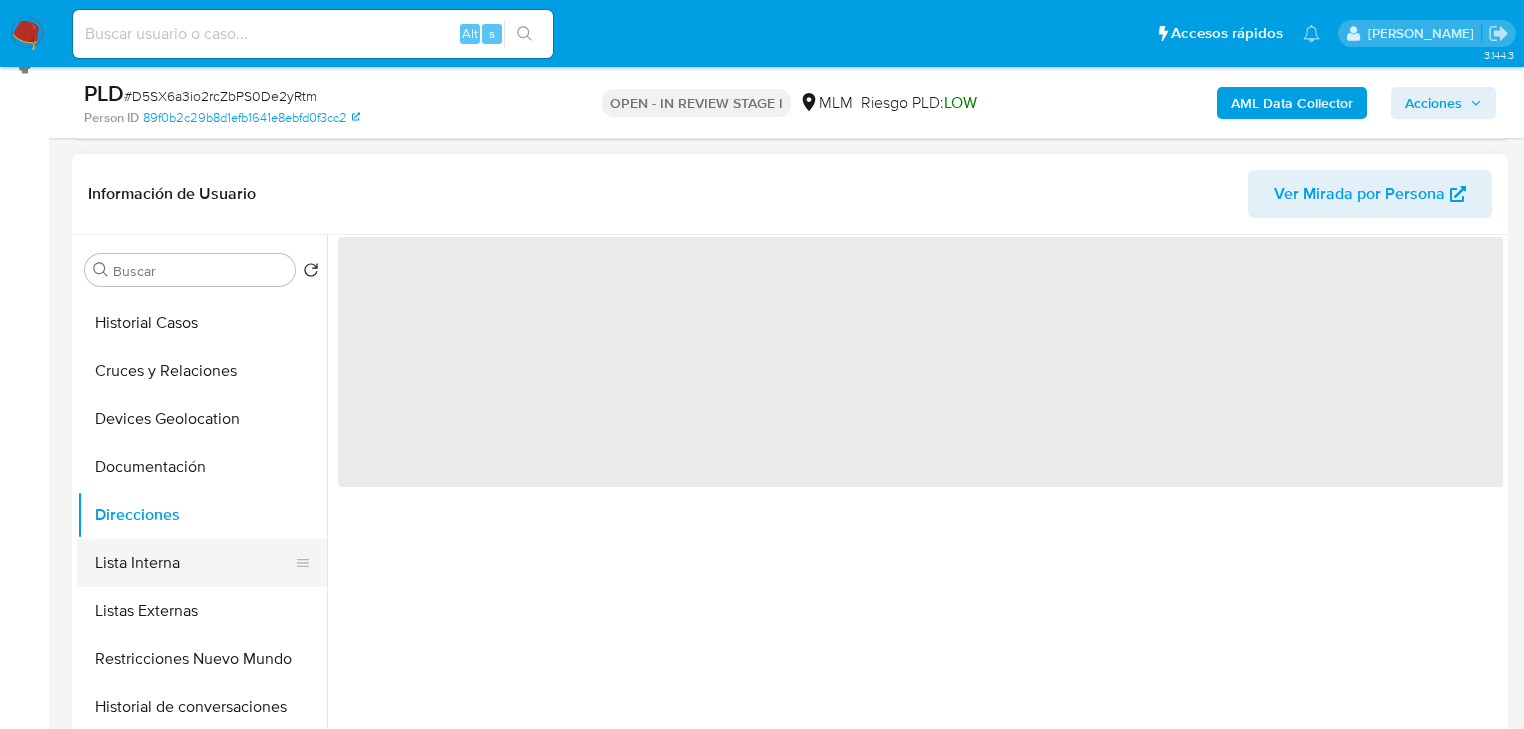 click on "Lista Interna" at bounding box center (194, 563) 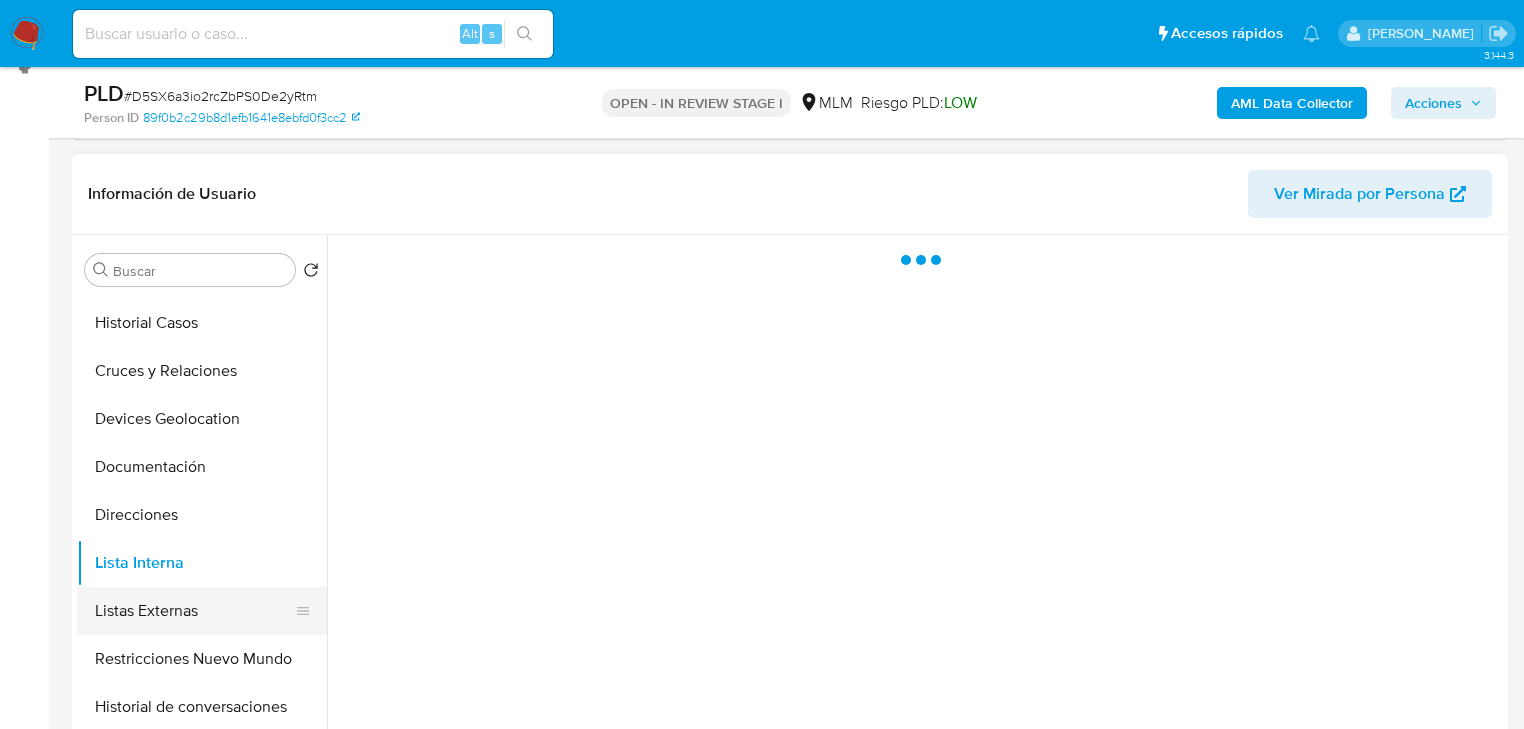 click on "Listas Externas" at bounding box center (194, 611) 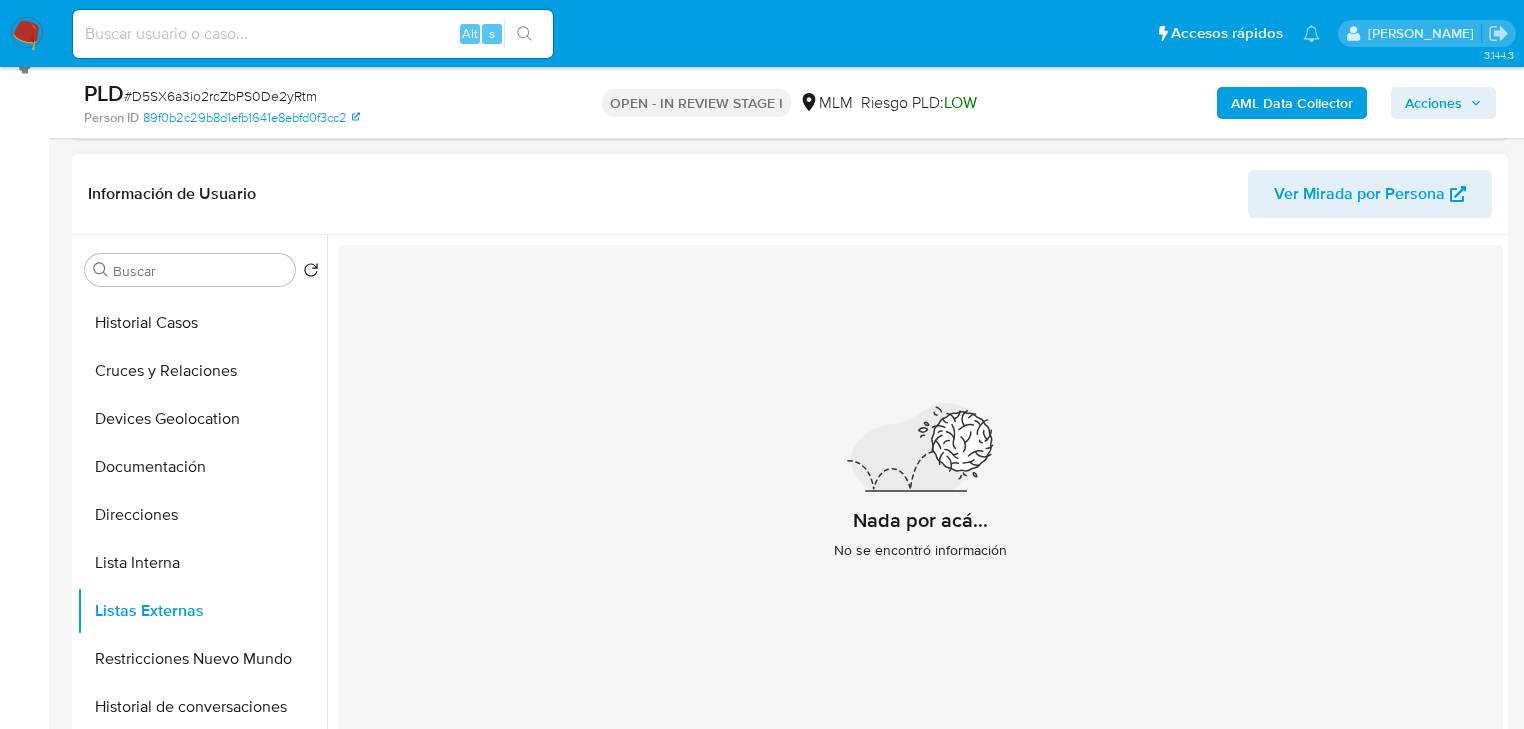 type 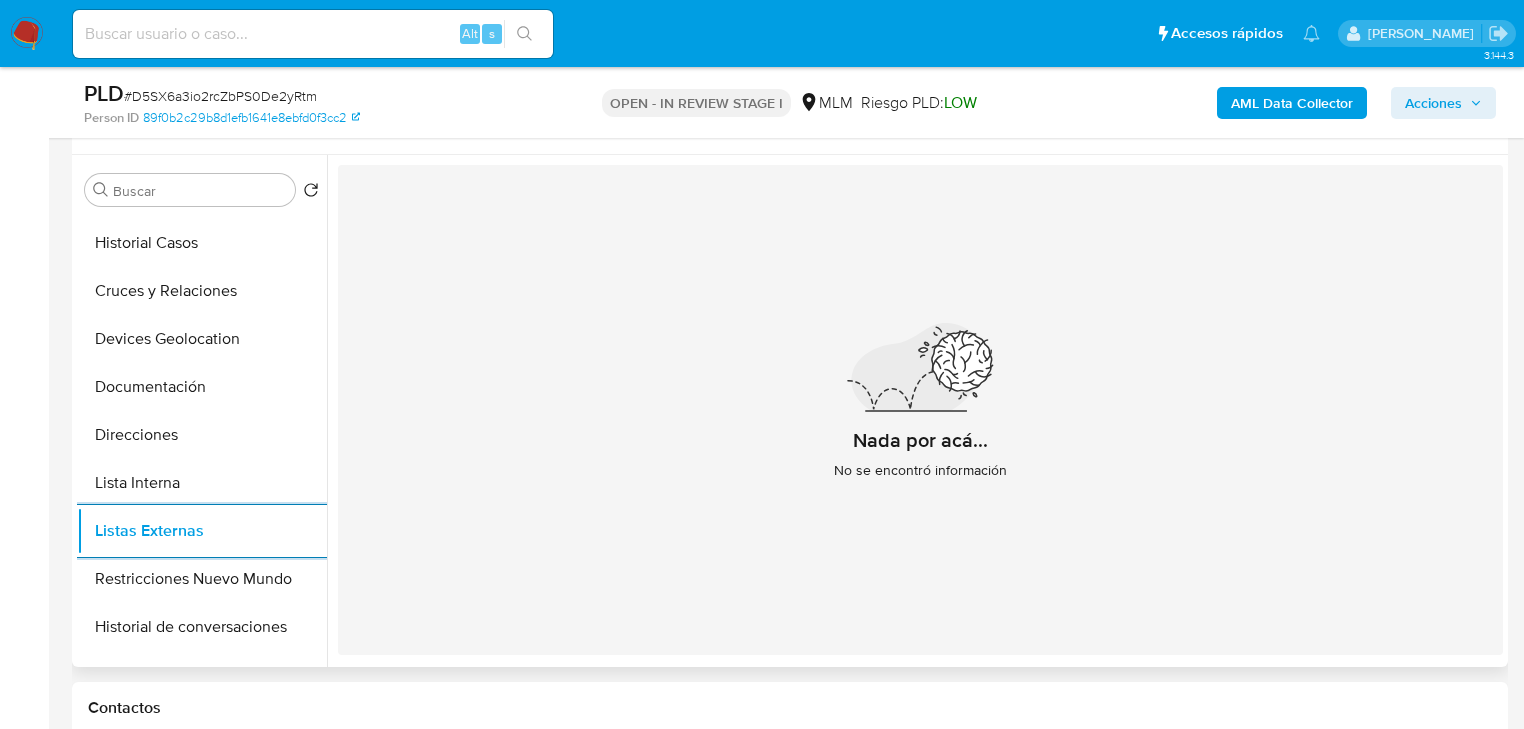 scroll, scrollTop: 124, scrollLeft: 0, axis: vertical 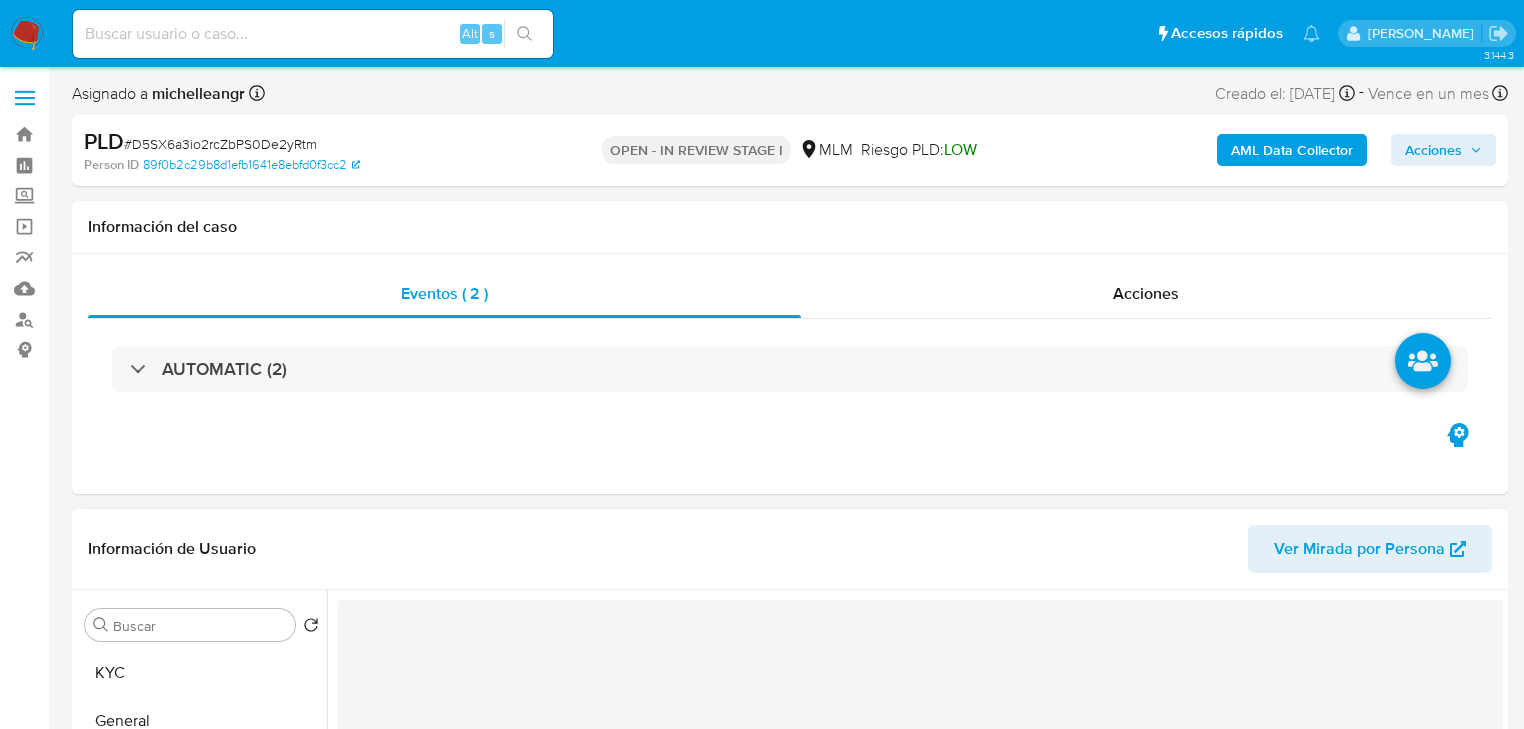 drag, startPoint x: 140, startPoint y: 670, endPoint x: 303, endPoint y: 628, distance: 168.3241 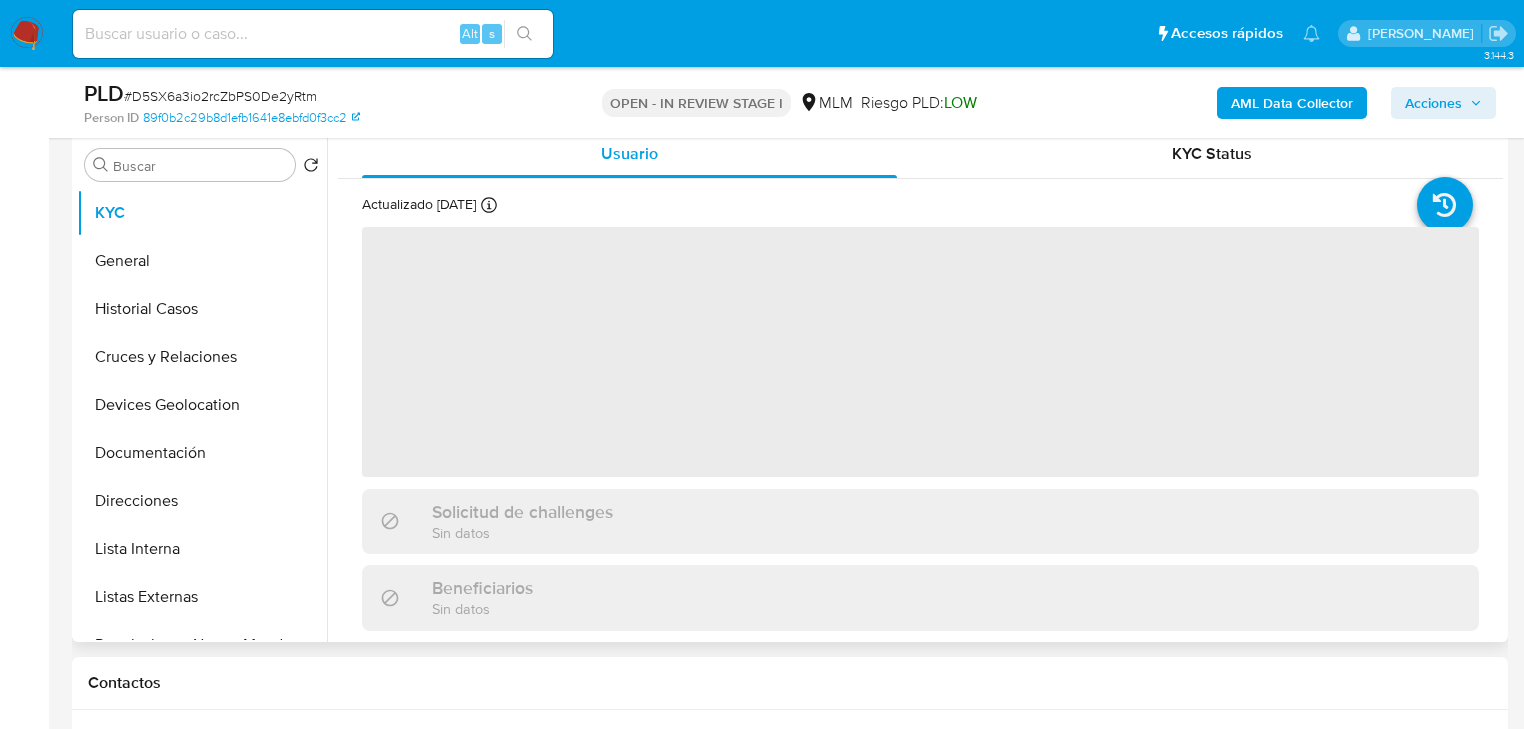 scroll, scrollTop: 400, scrollLeft: 0, axis: vertical 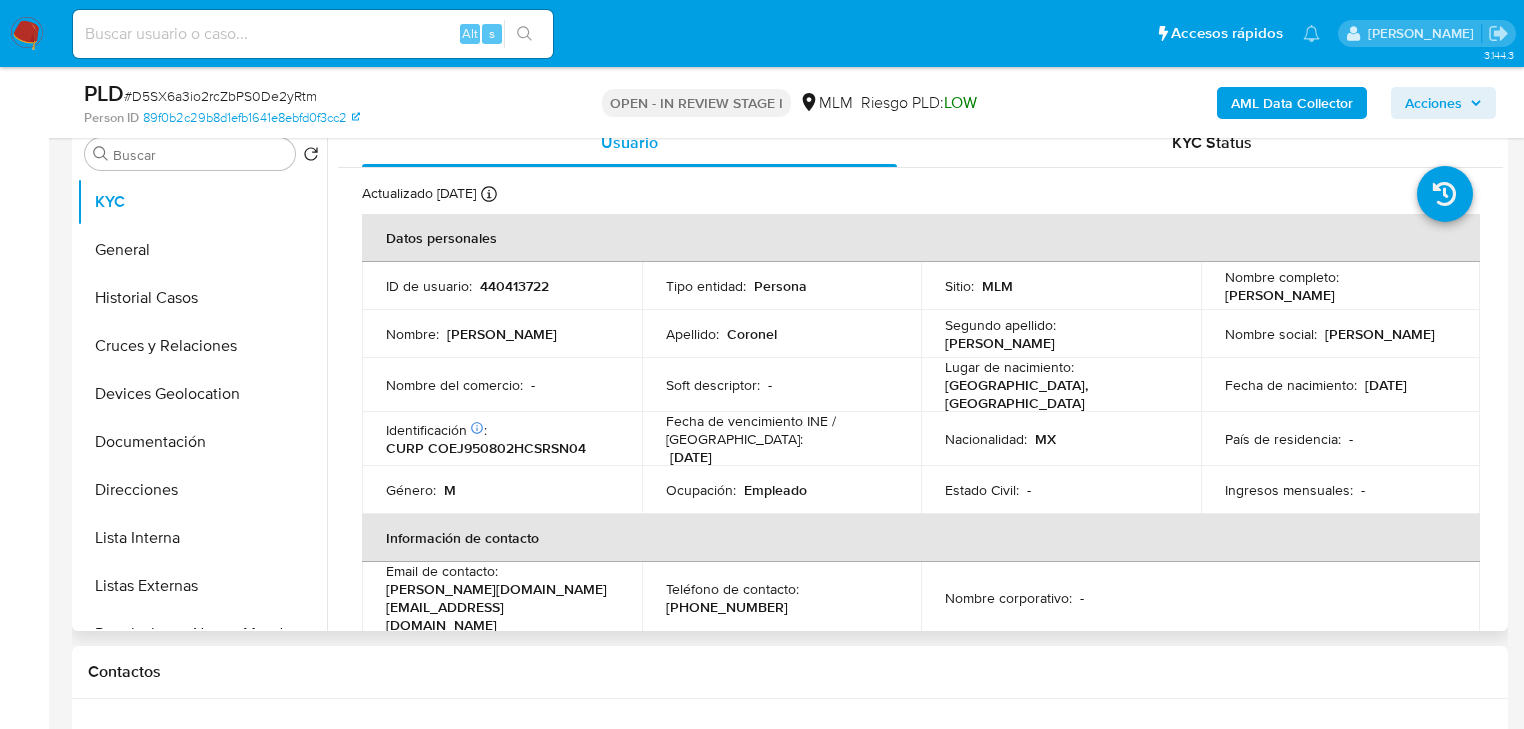type 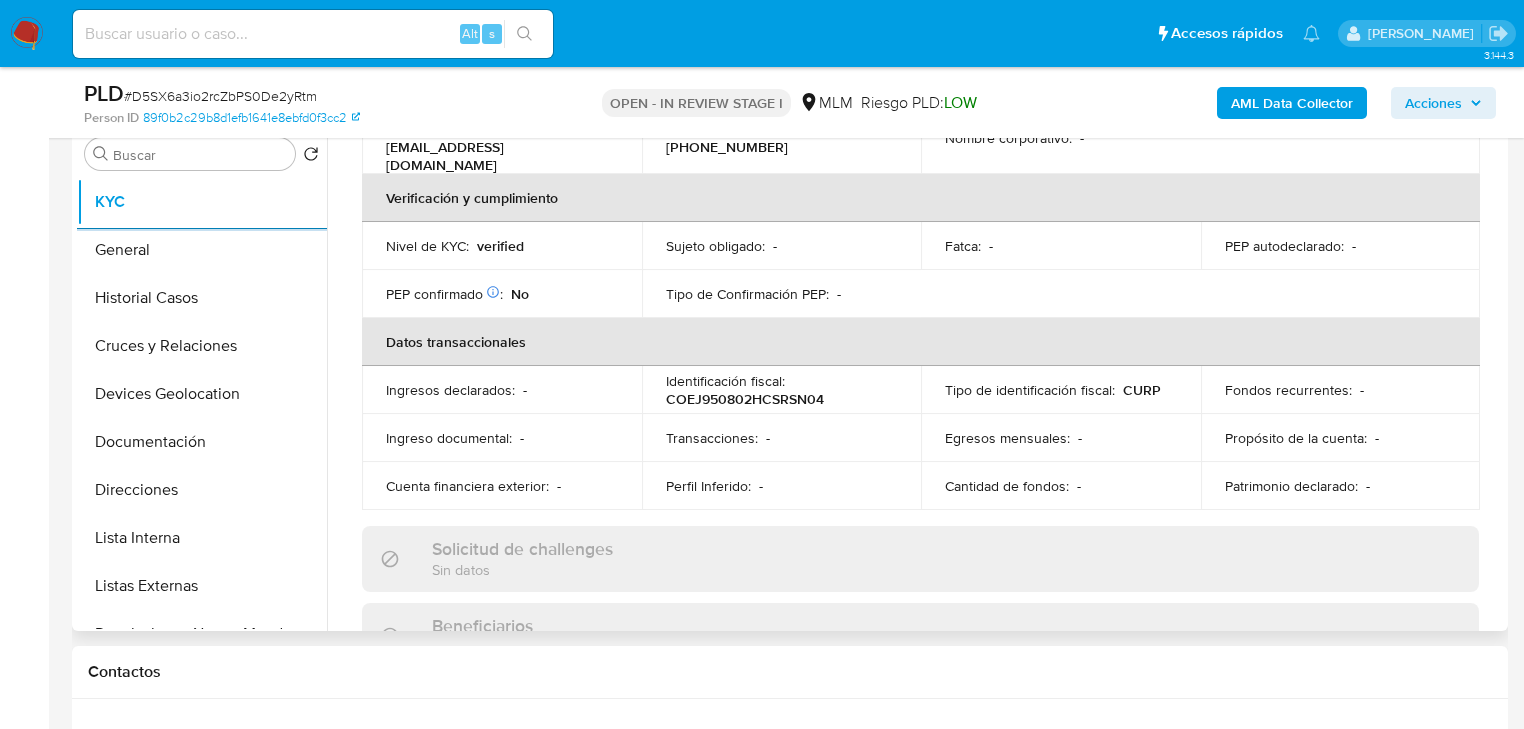 scroll, scrollTop: 382, scrollLeft: 0, axis: vertical 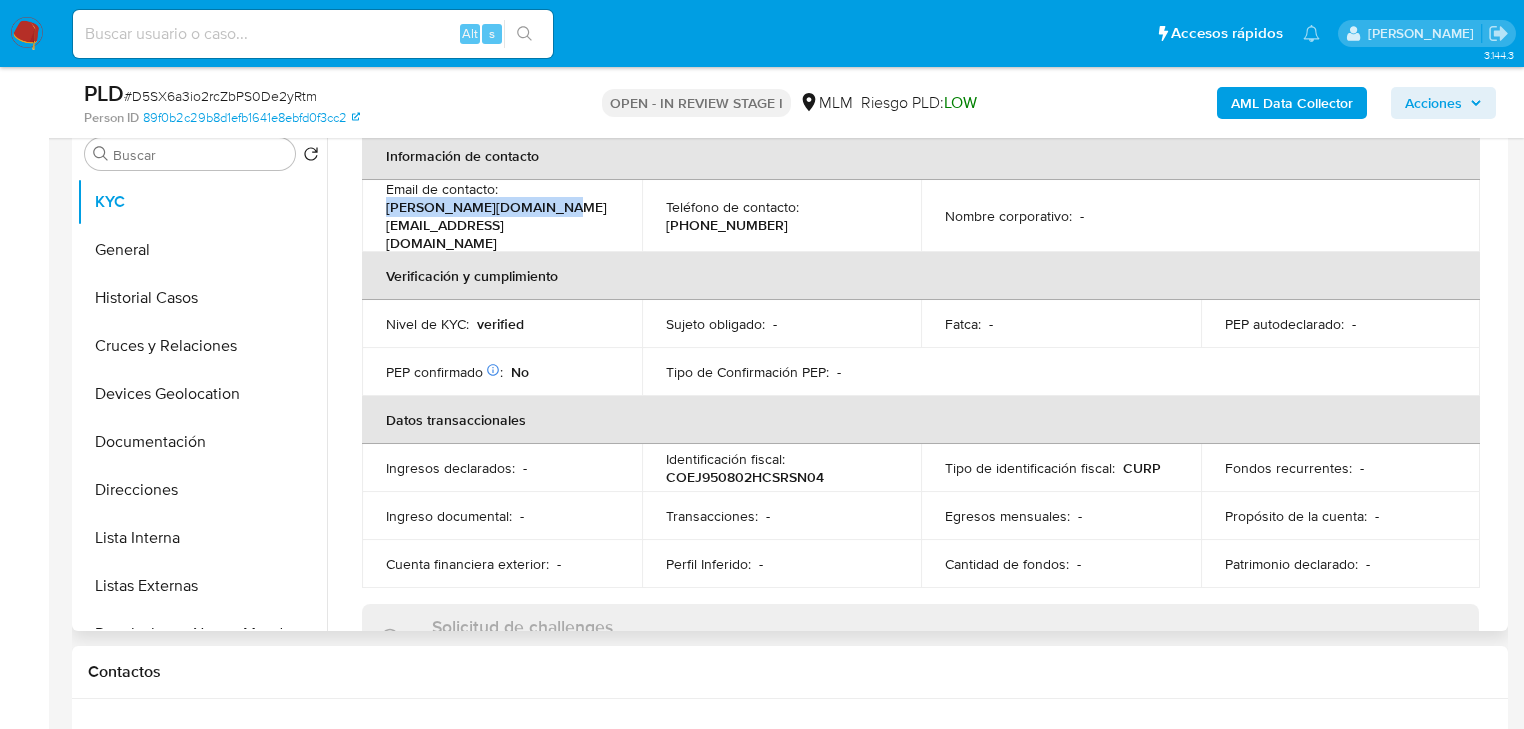 drag, startPoint x: 544, startPoint y: 205, endPoint x: 384, endPoint y: 206, distance: 160.00313 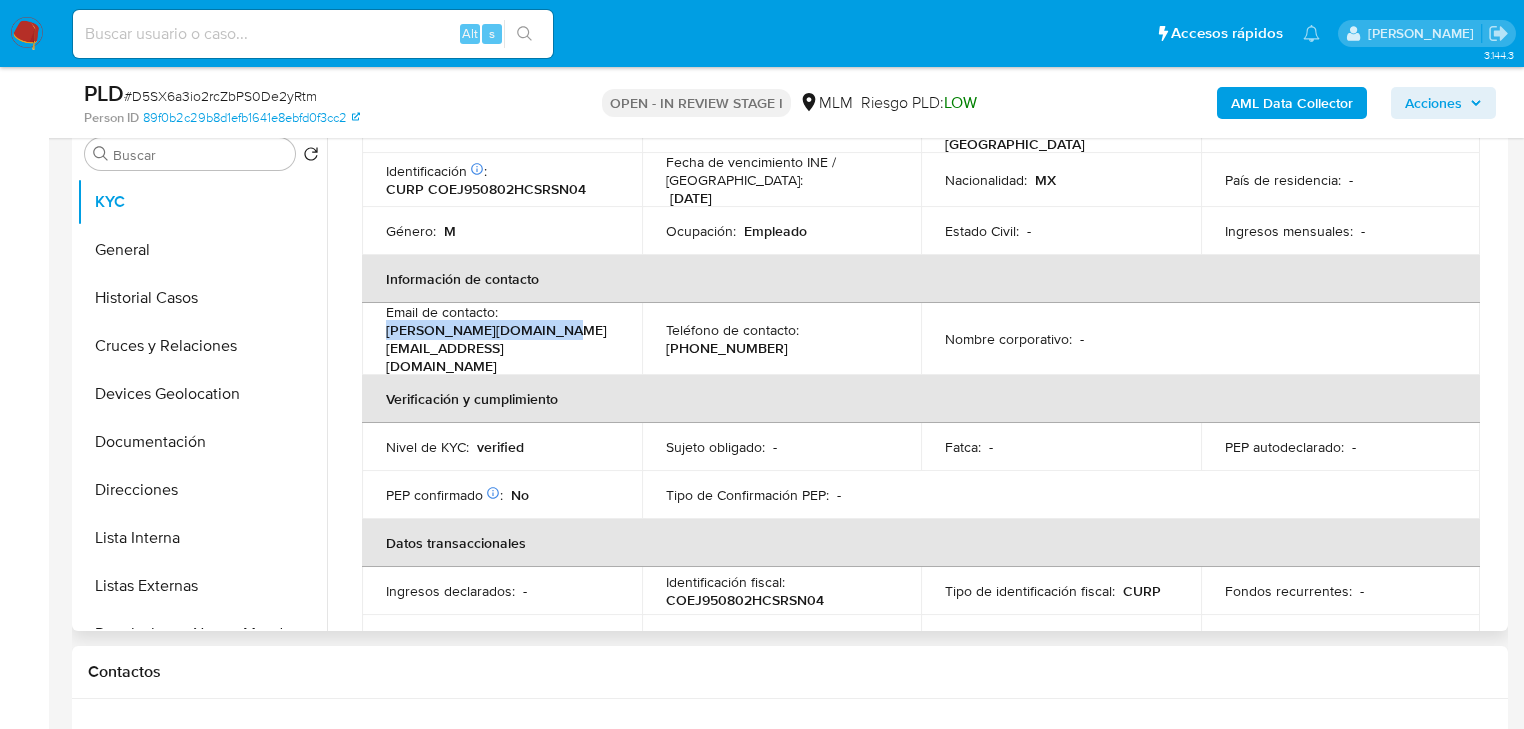 scroll, scrollTop: 222, scrollLeft: 0, axis: vertical 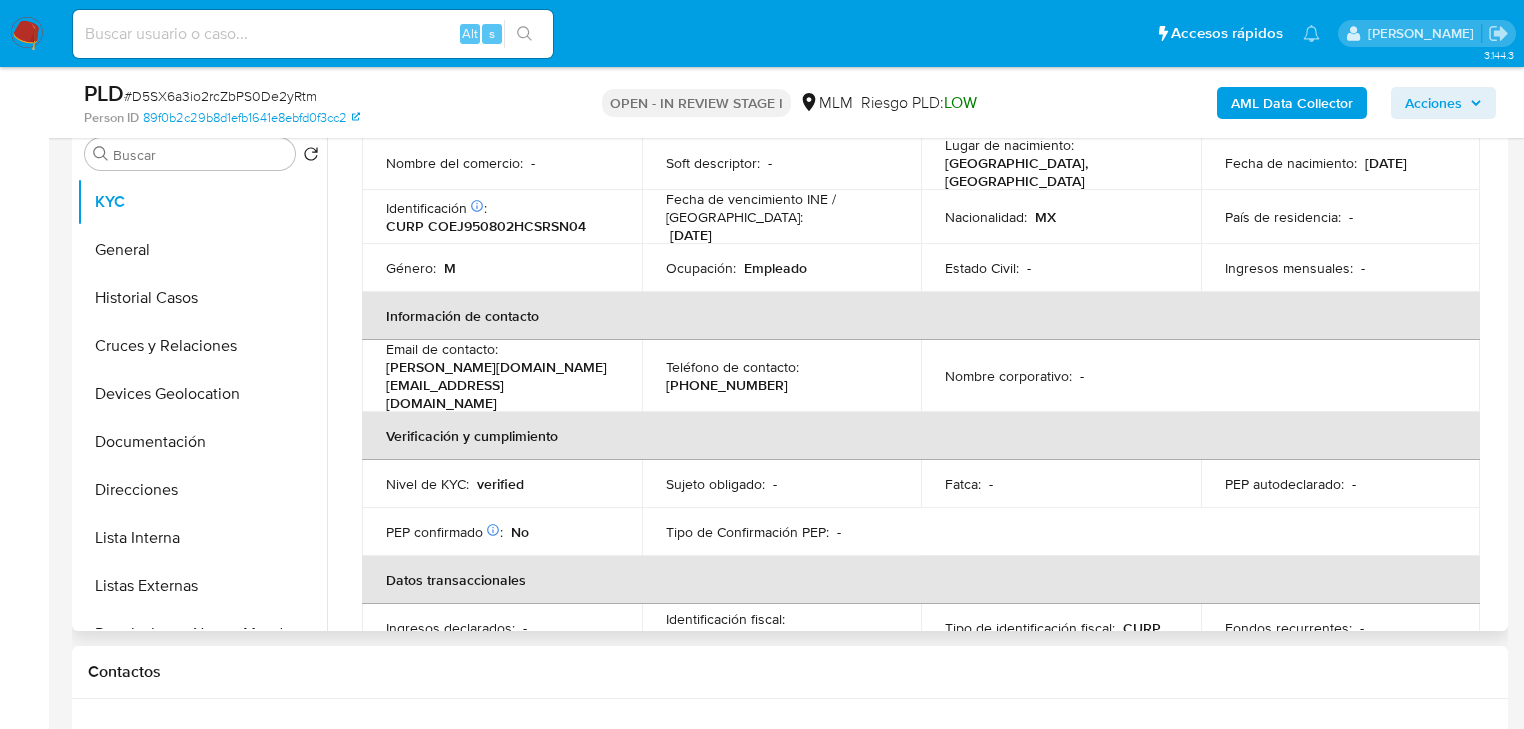 click on "(961) 7889241" at bounding box center [727, 385] 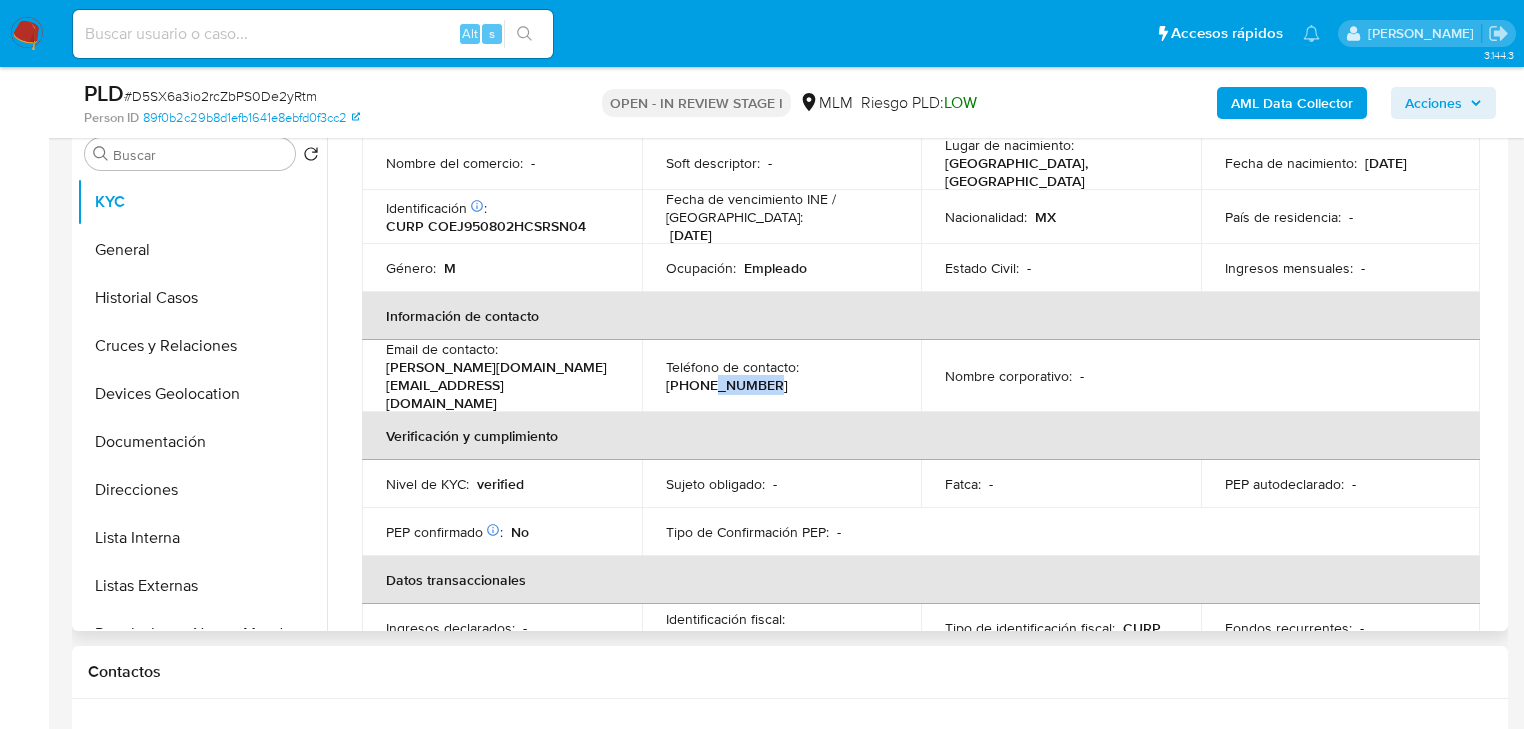 click on "(961) 7889241" at bounding box center (727, 385) 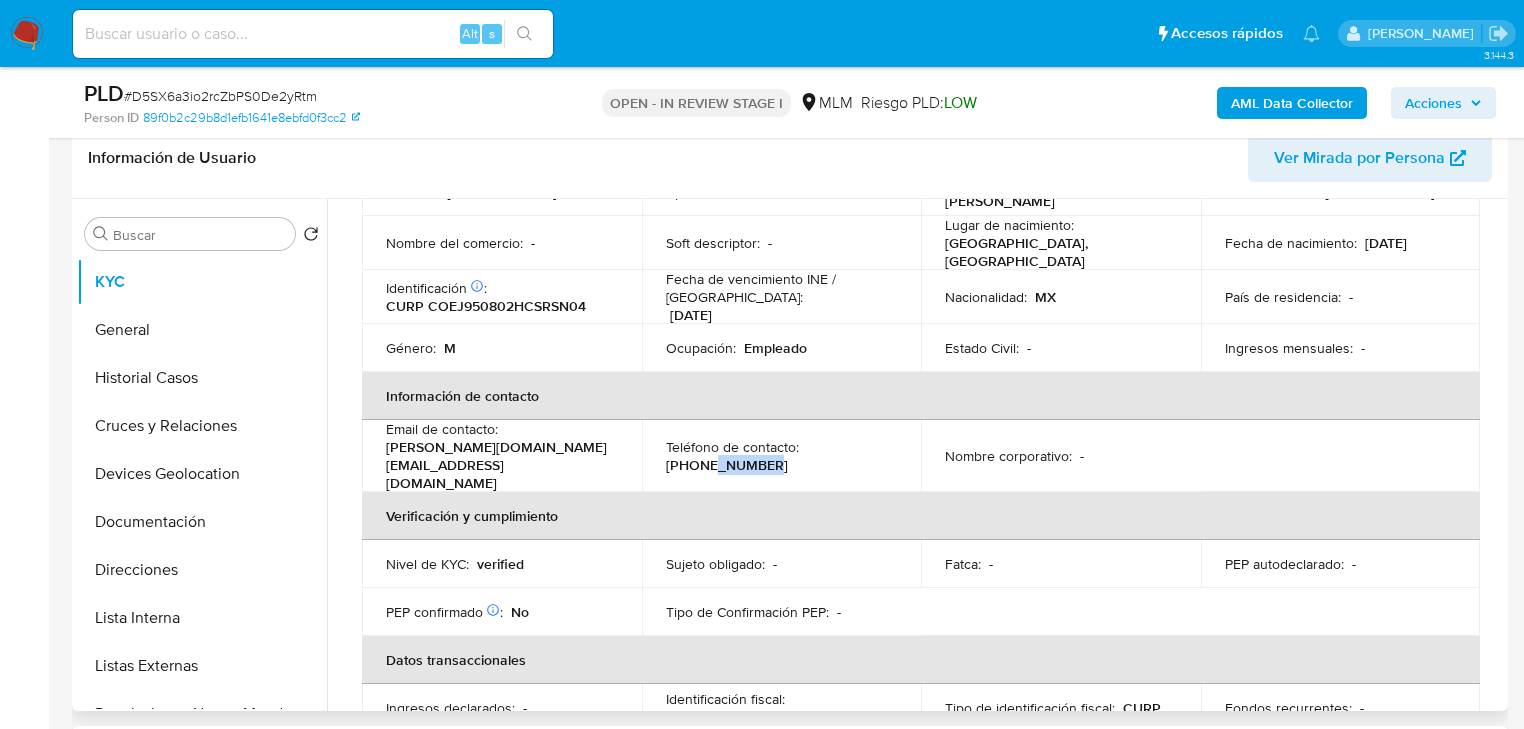 scroll, scrollTop: 320, scrollLeft: 0, axis: vertical 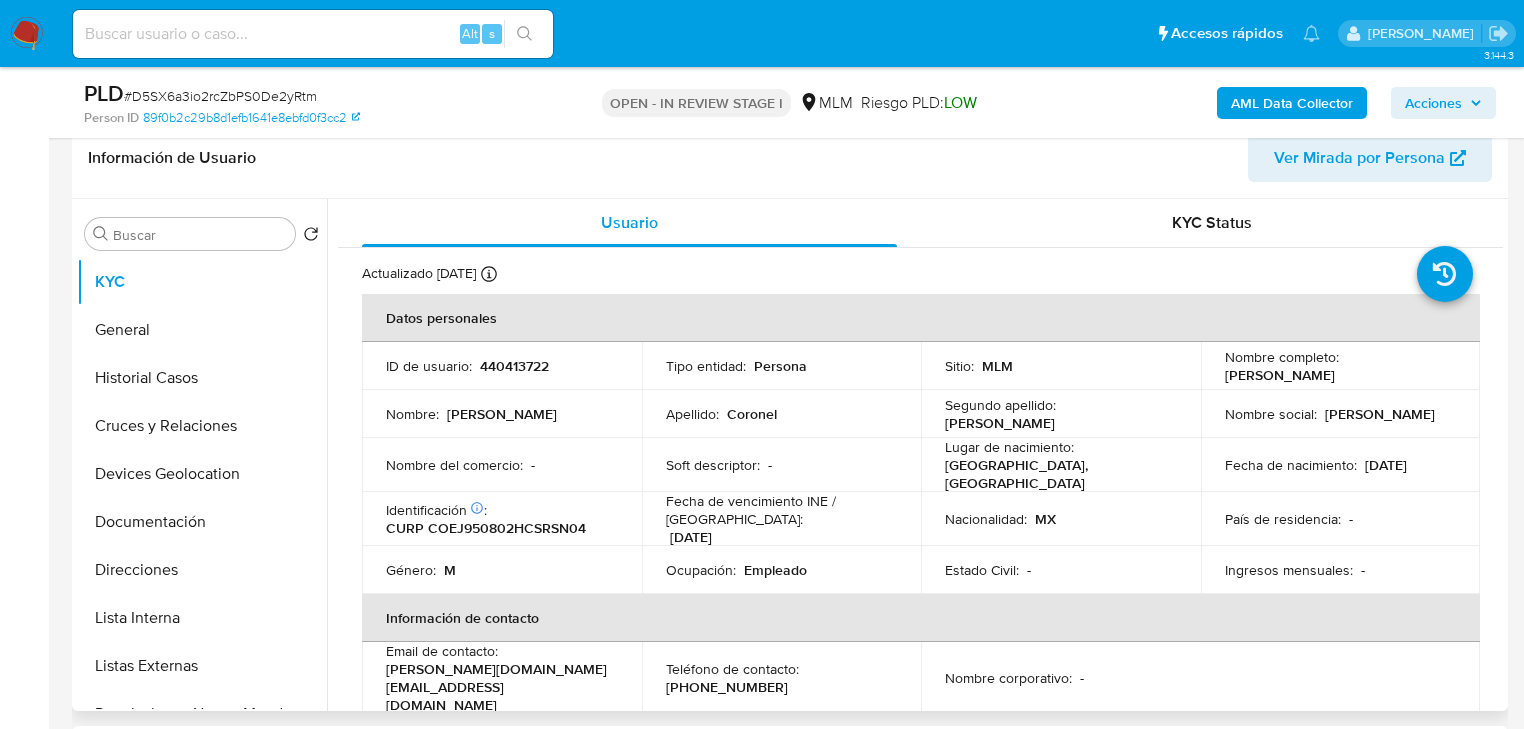 drag, startPoint x: 1407, startPoint y: 478, endPoint x: 852, endPoint y: 492, distance: 555.1766 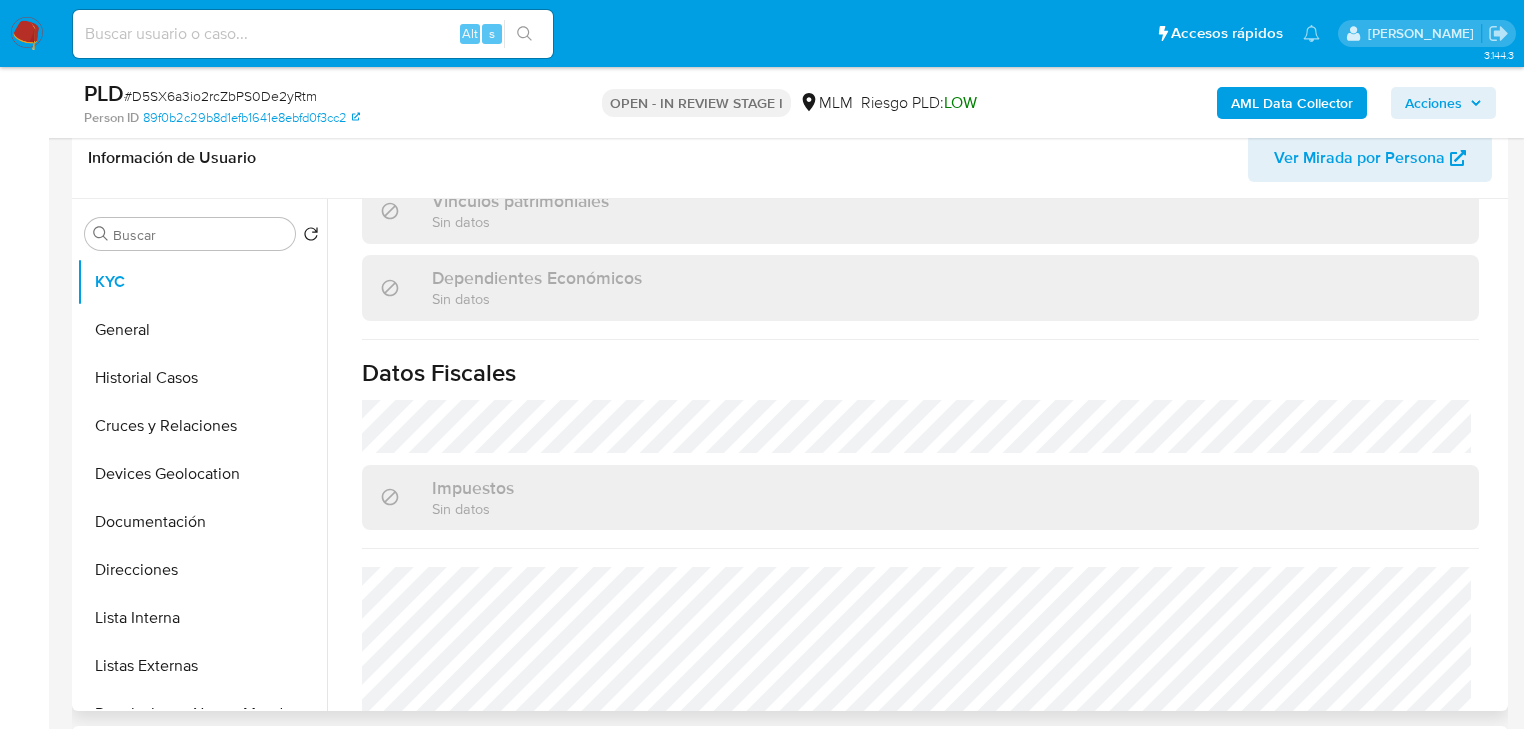 scroll, scrollTop: 1262, scrollLeft: 0, axis: vertical 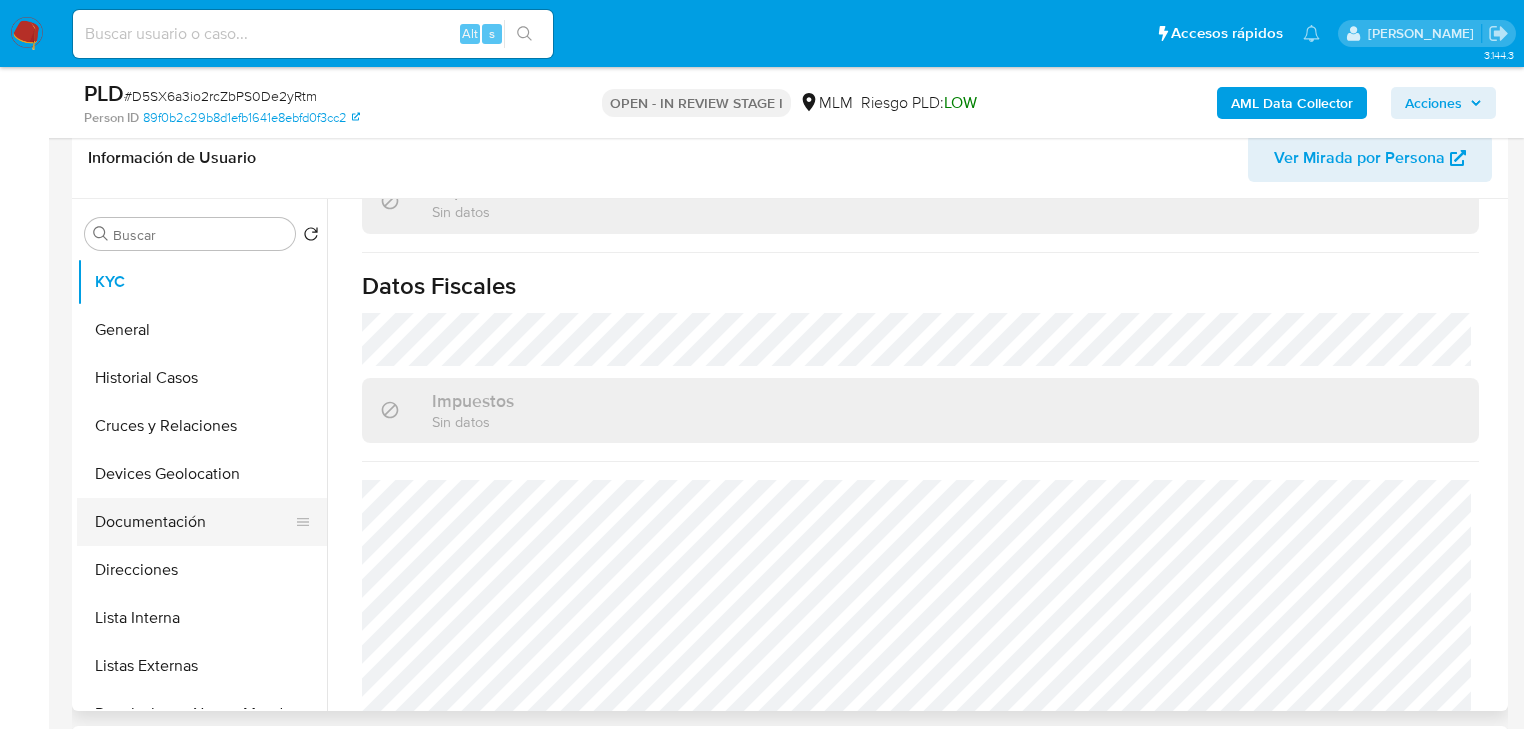 click on "Documentación" at bounding box center [194, 522] 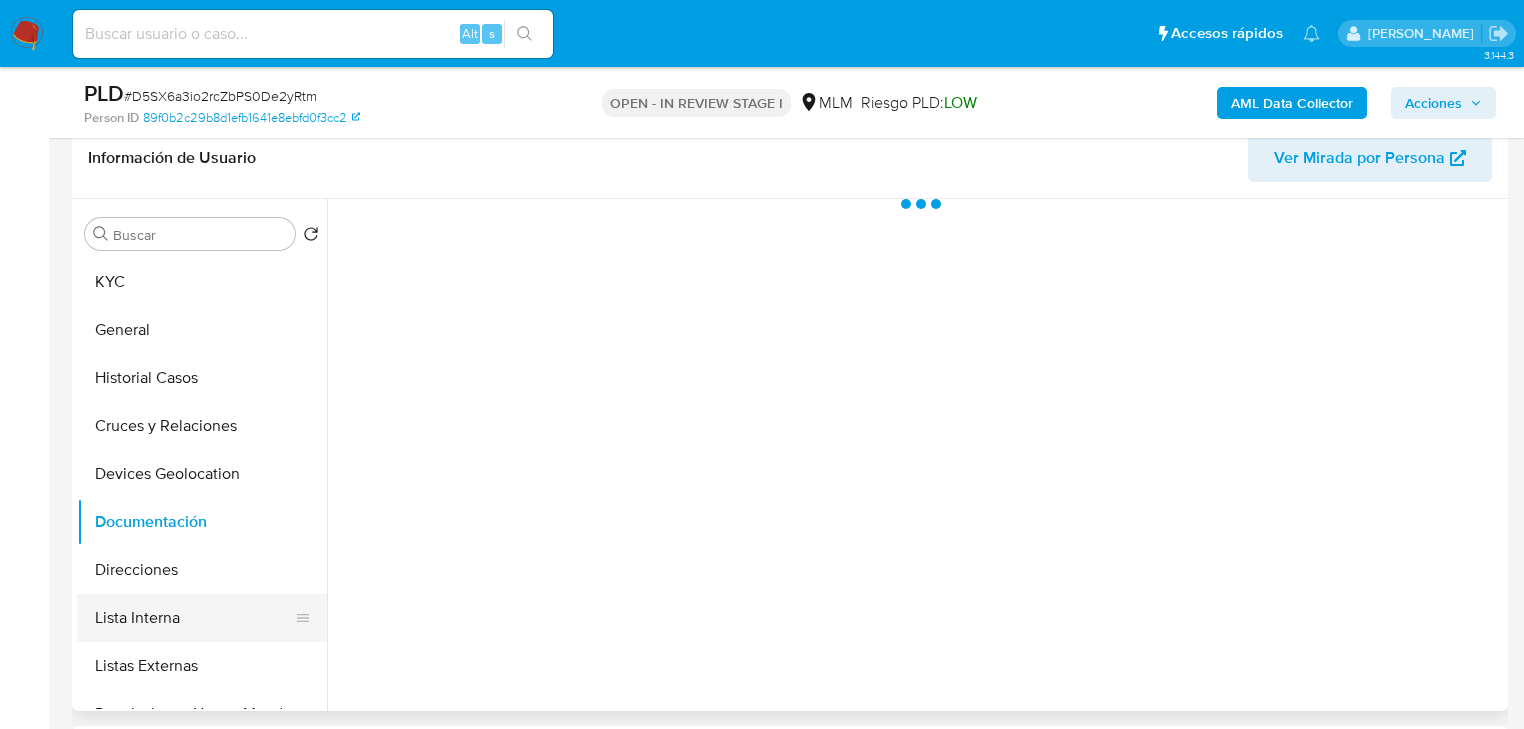 scroll, scrollTop: 0, scrollLeft: 0, axis: both 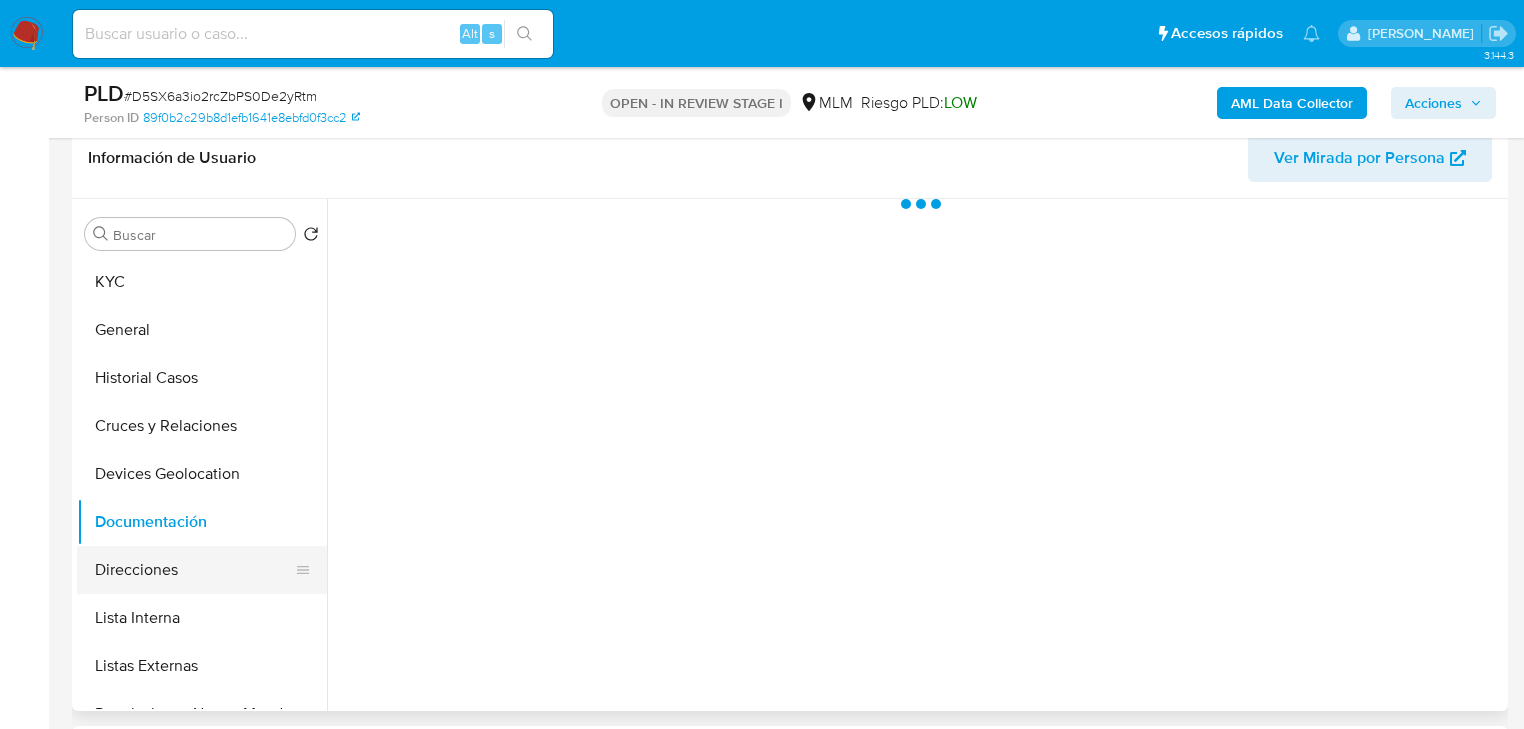 drag, startPoint x: 146, startPoint y: 596, endPoint x: 146, endPoint y: 580, distance: 16 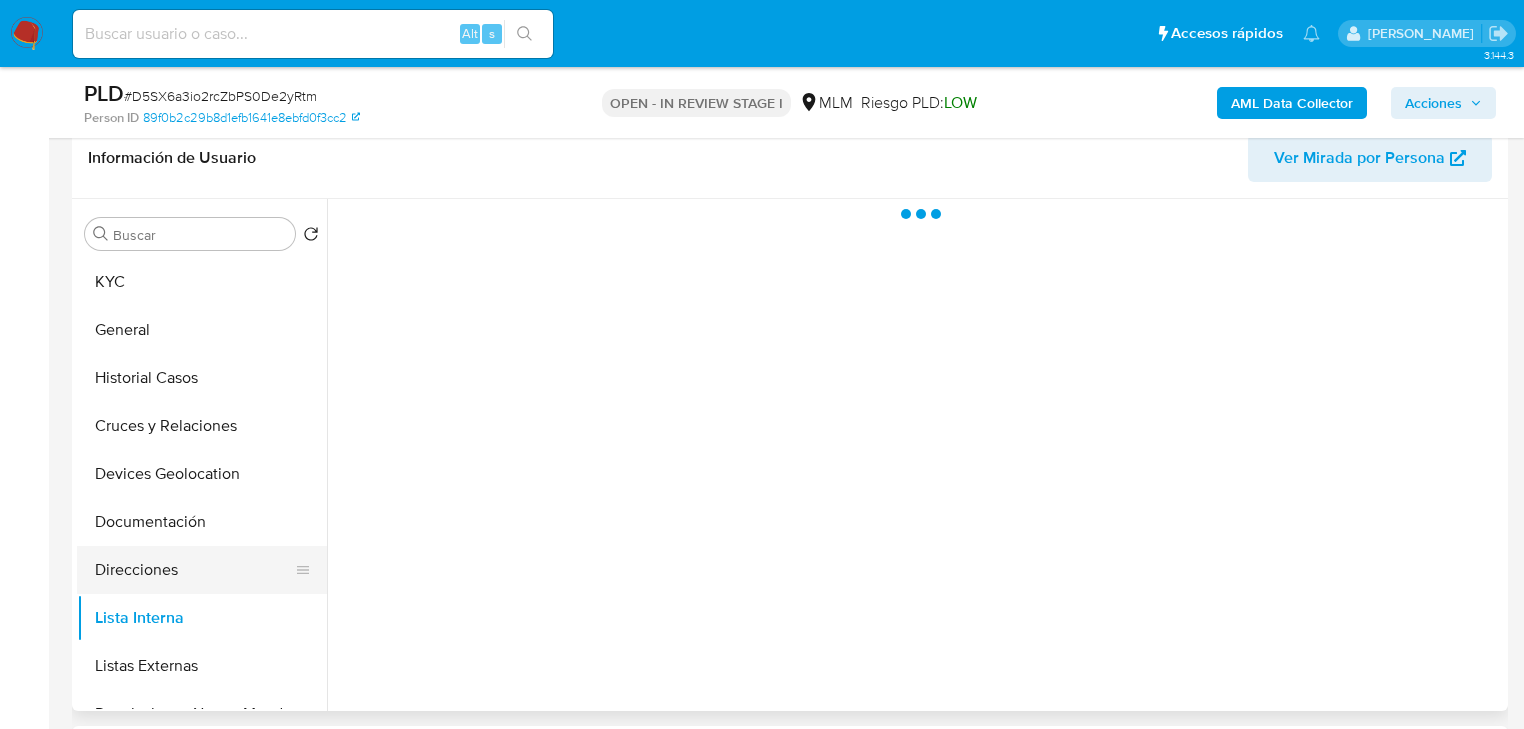 click on "Direcciones" at bounding box center [194, 570] 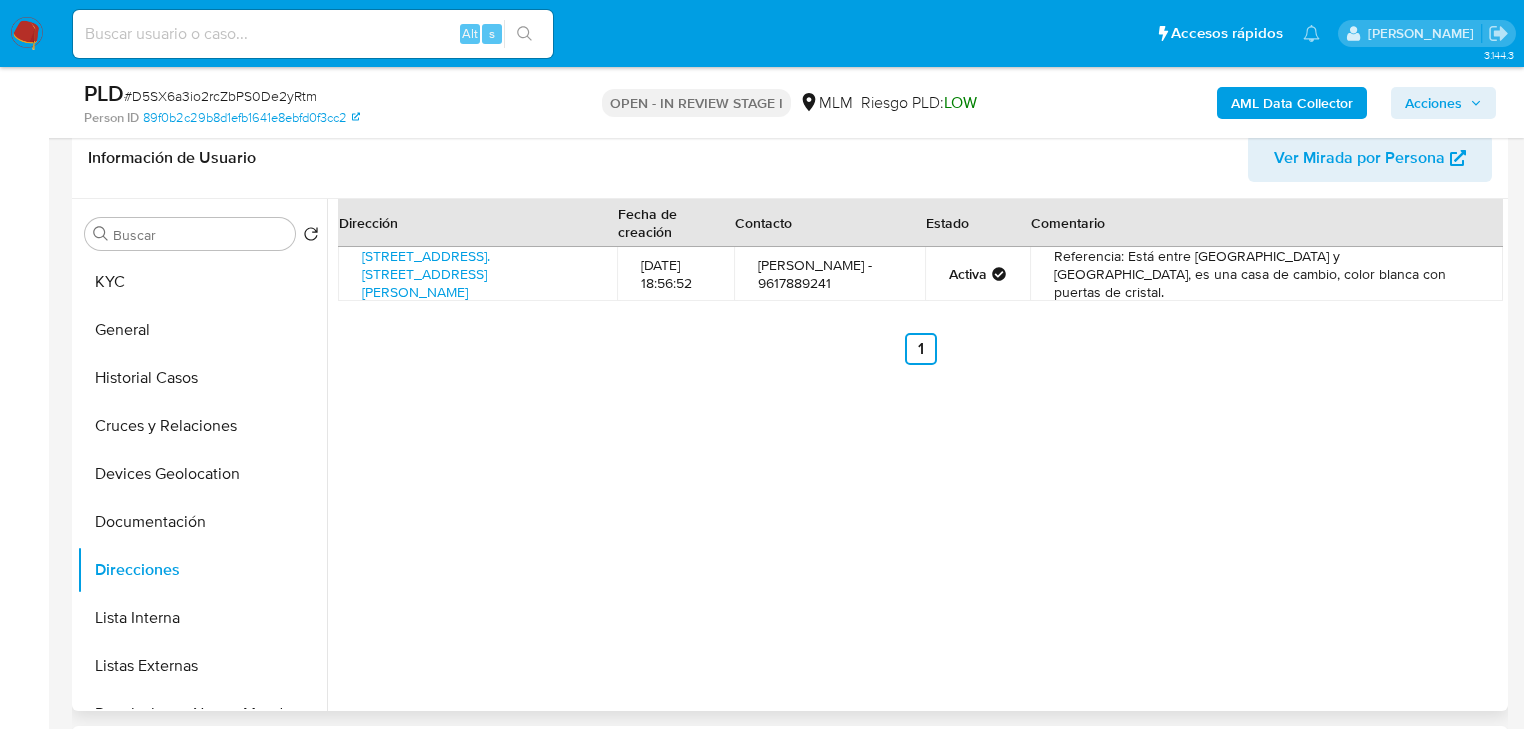 type 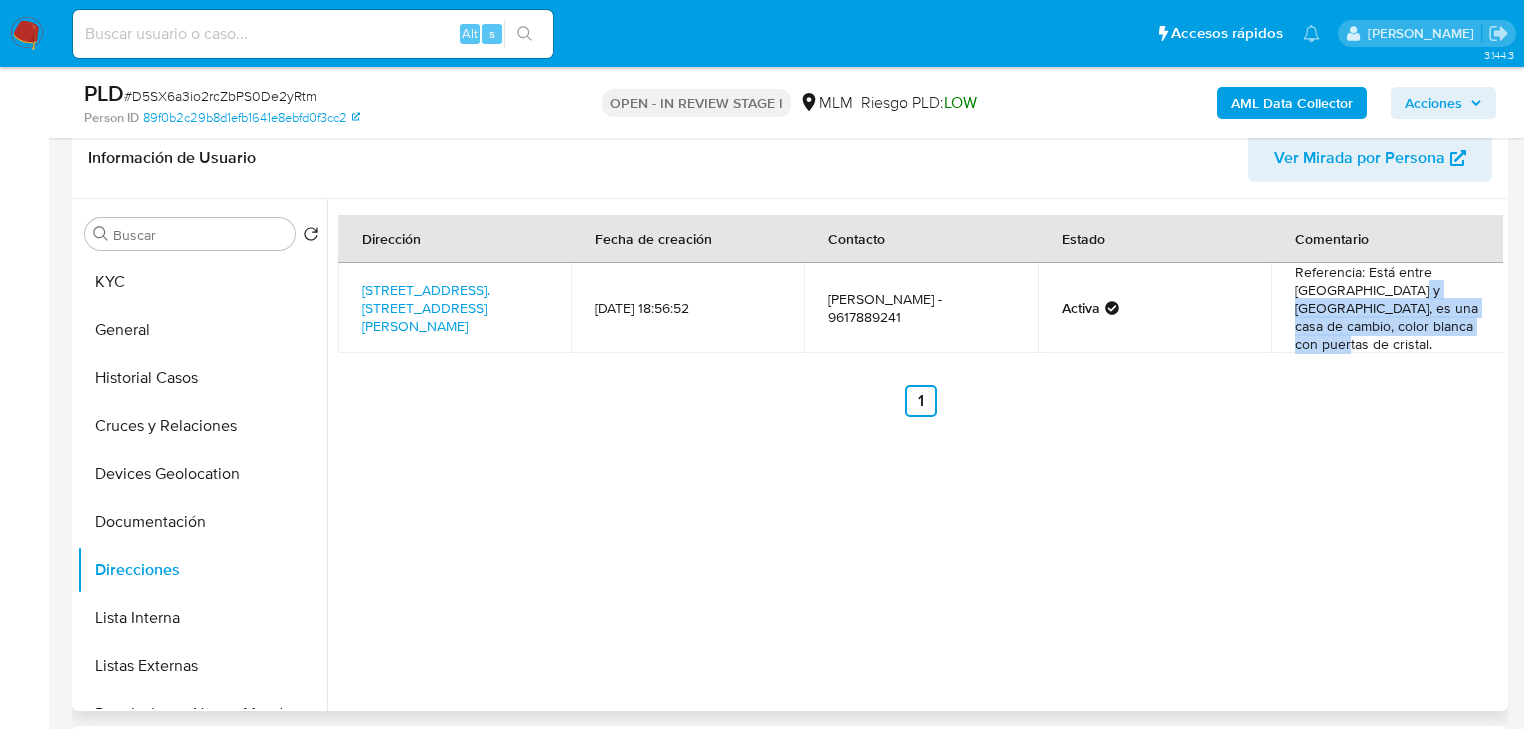 drag, startPoint x: 1392, startPoint y: 298, endPoint x: 1451, endPoint y: 314, distance: 61.13101 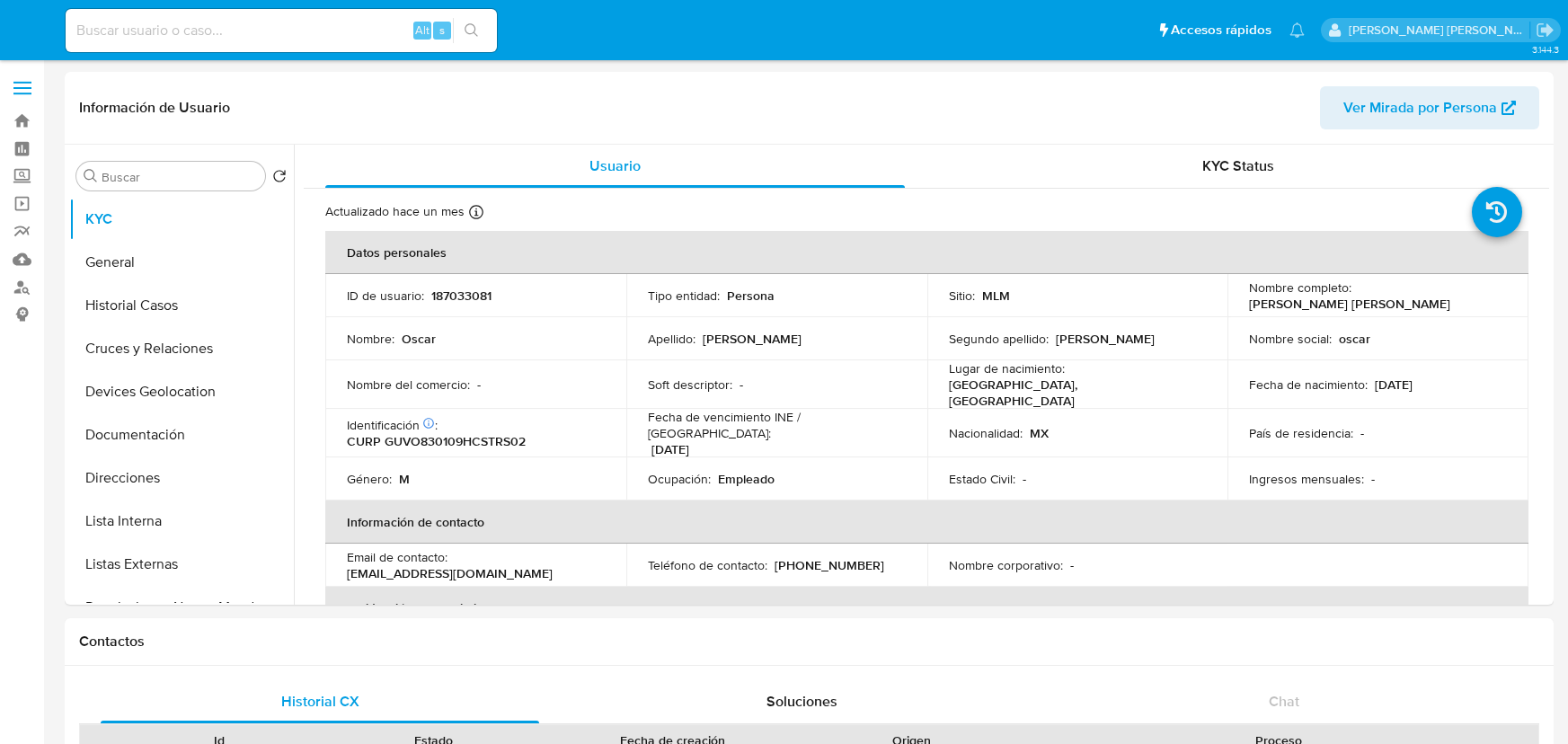 select on "10" 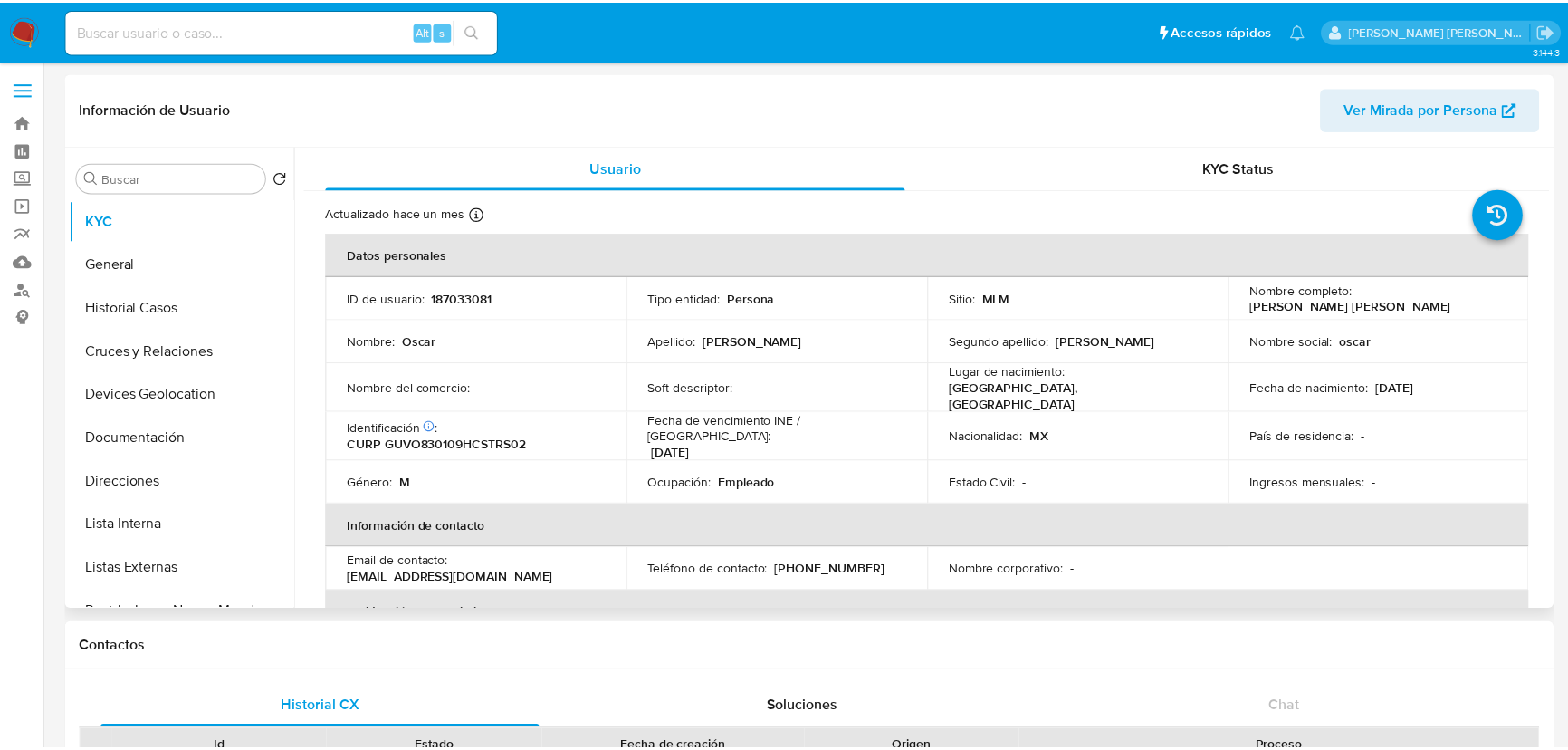 scroll, scrollTop: 0, scrollLeft: 0, axis: both 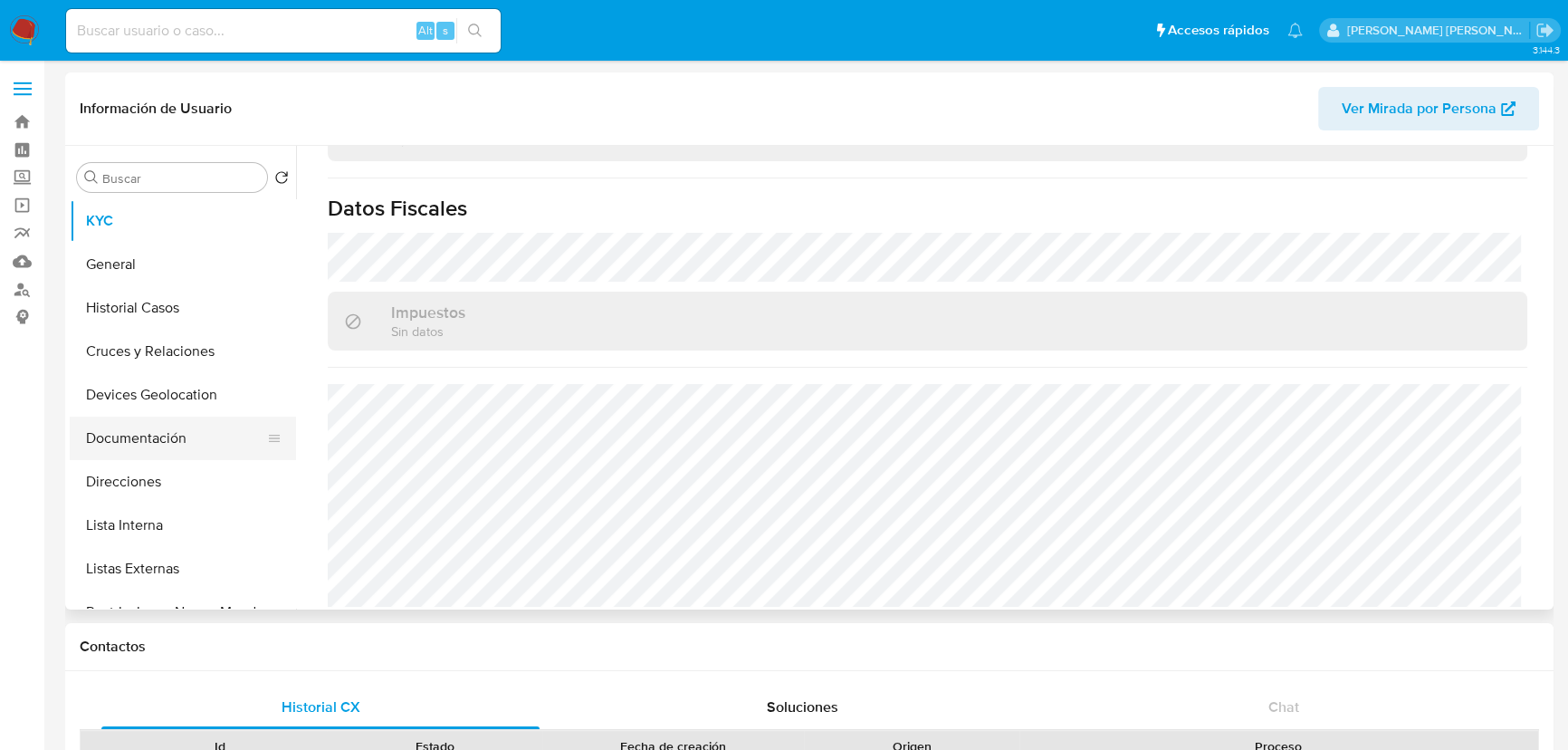 click on "Documentación" at bounding box center (176, 438) 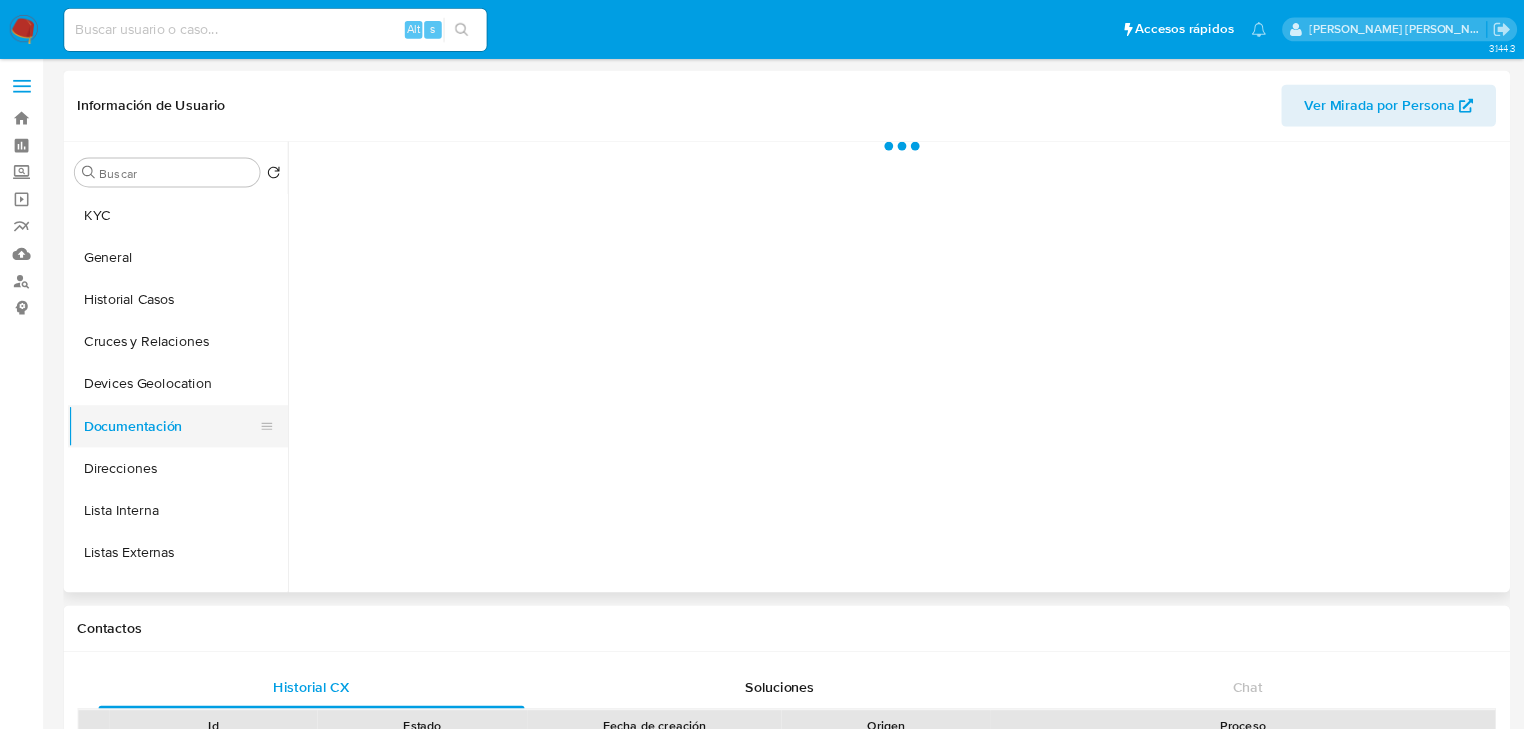 scroll, scrollTop: 0, scrollLeft: 0, axis: both 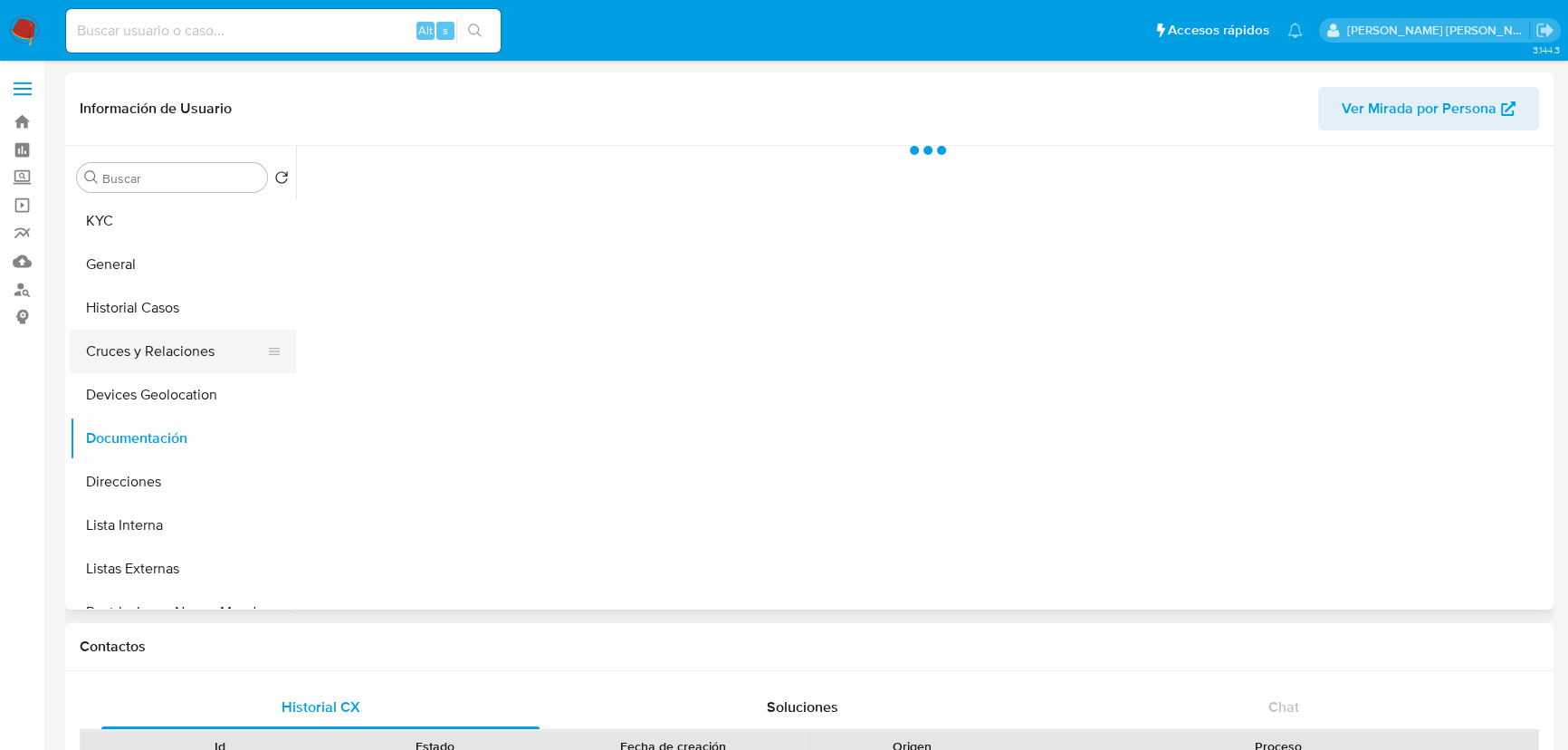 drag, startPoint x: 165, startPoint y: 344, endPoint x: 174, endPoint y: 317, distance: 28.460499 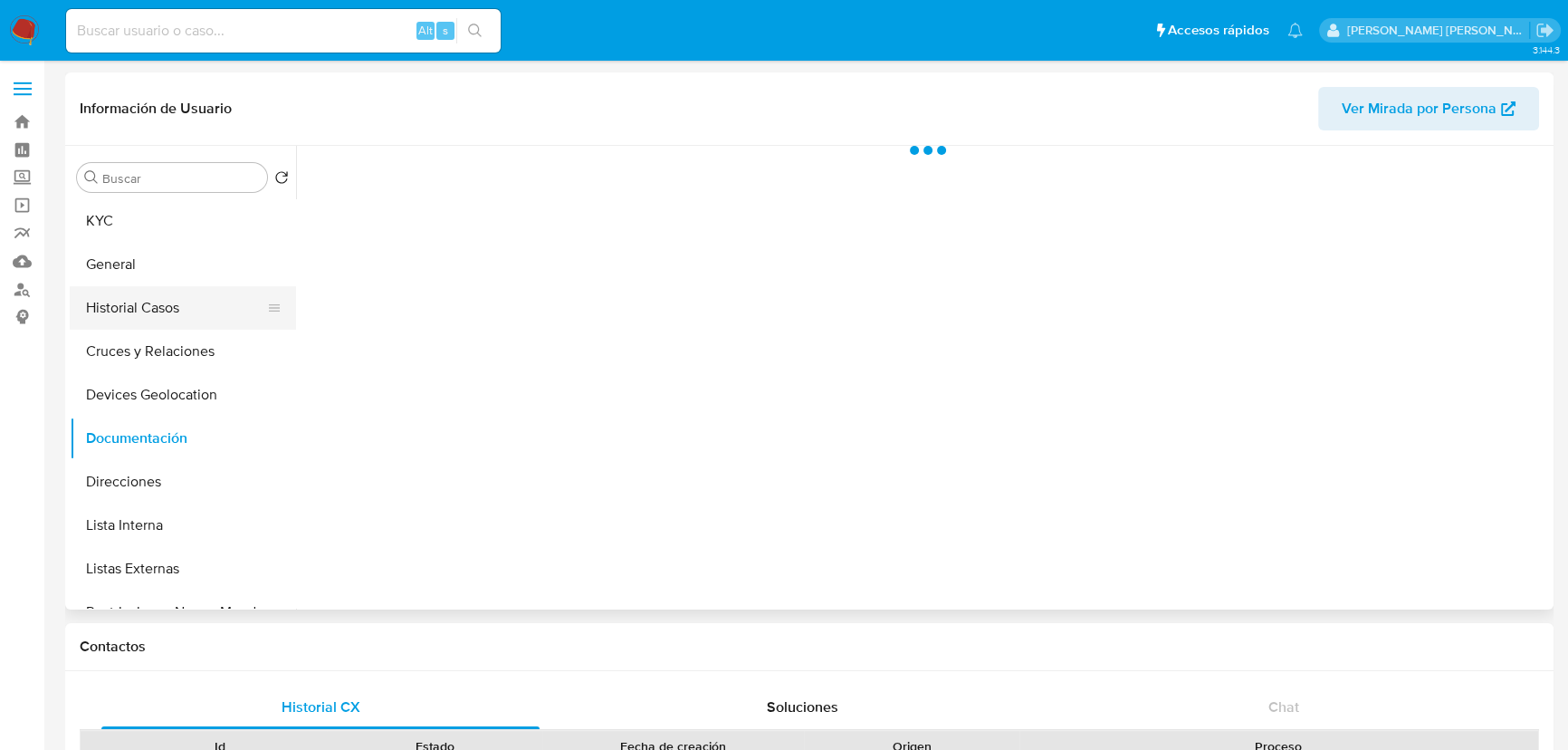 click on "Cruces y Relaciones" at bounding box center [183, 351] 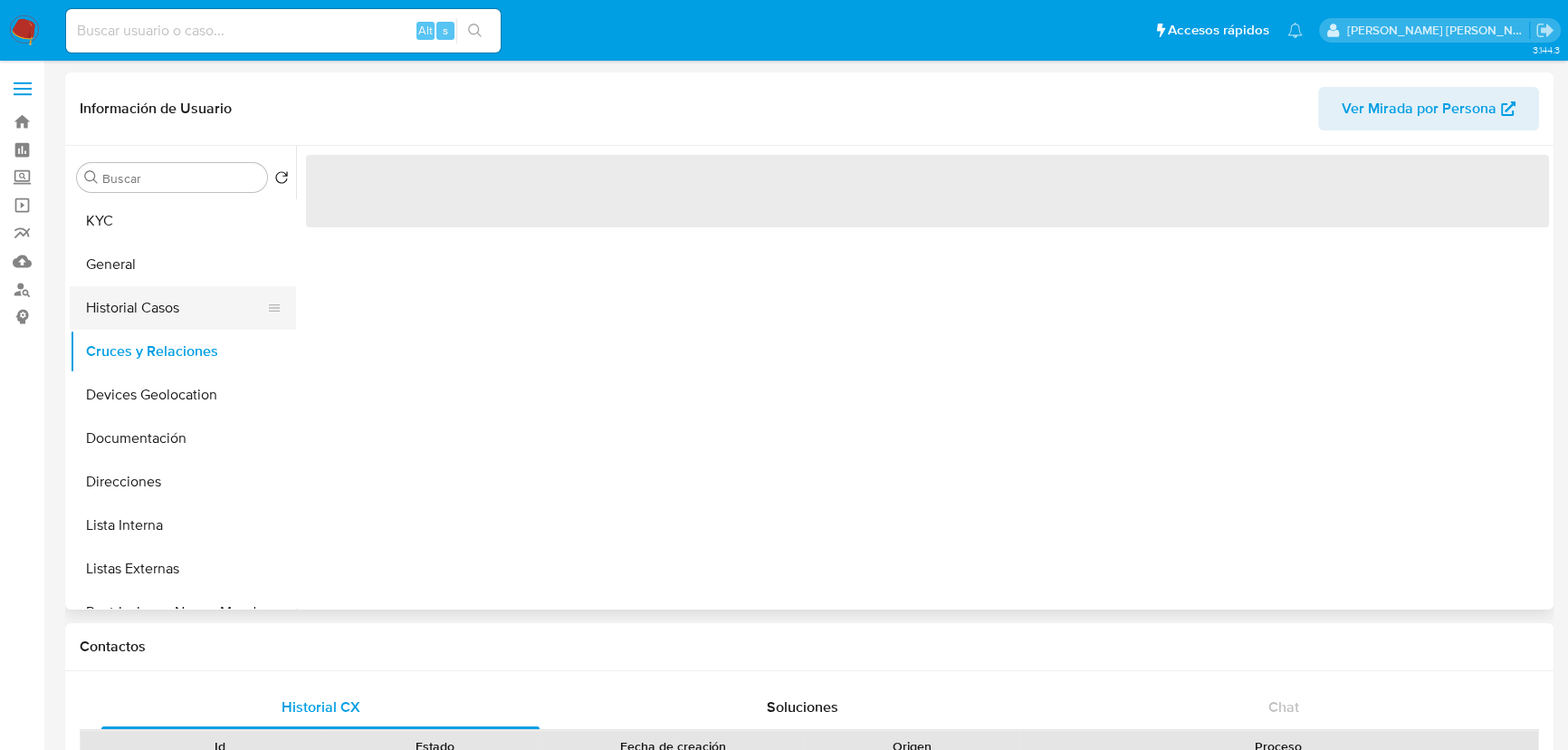 drag, startPoint x: 154, startPoint y: 306, endPoint x: 211, endPoint y: 321, distance: 59 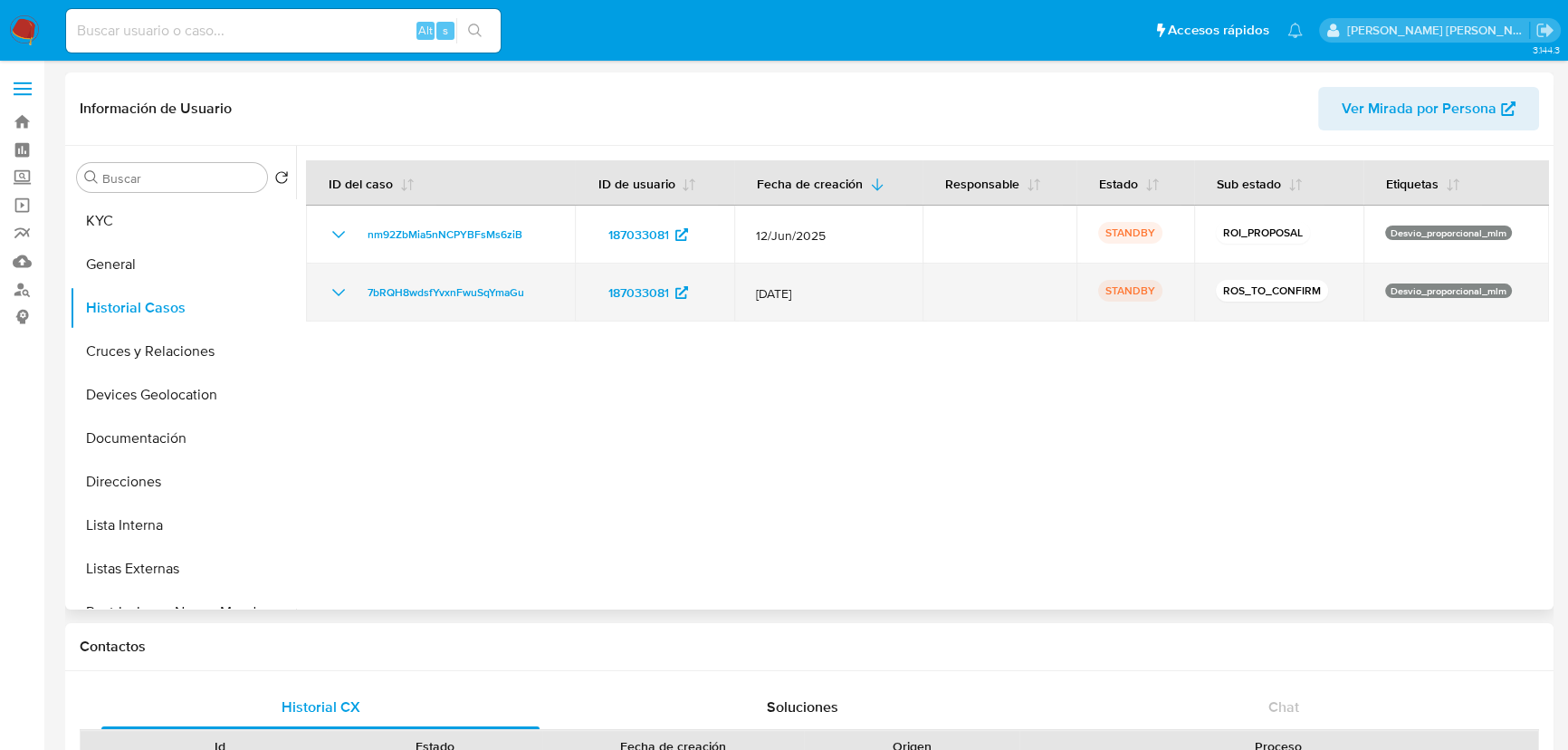 click 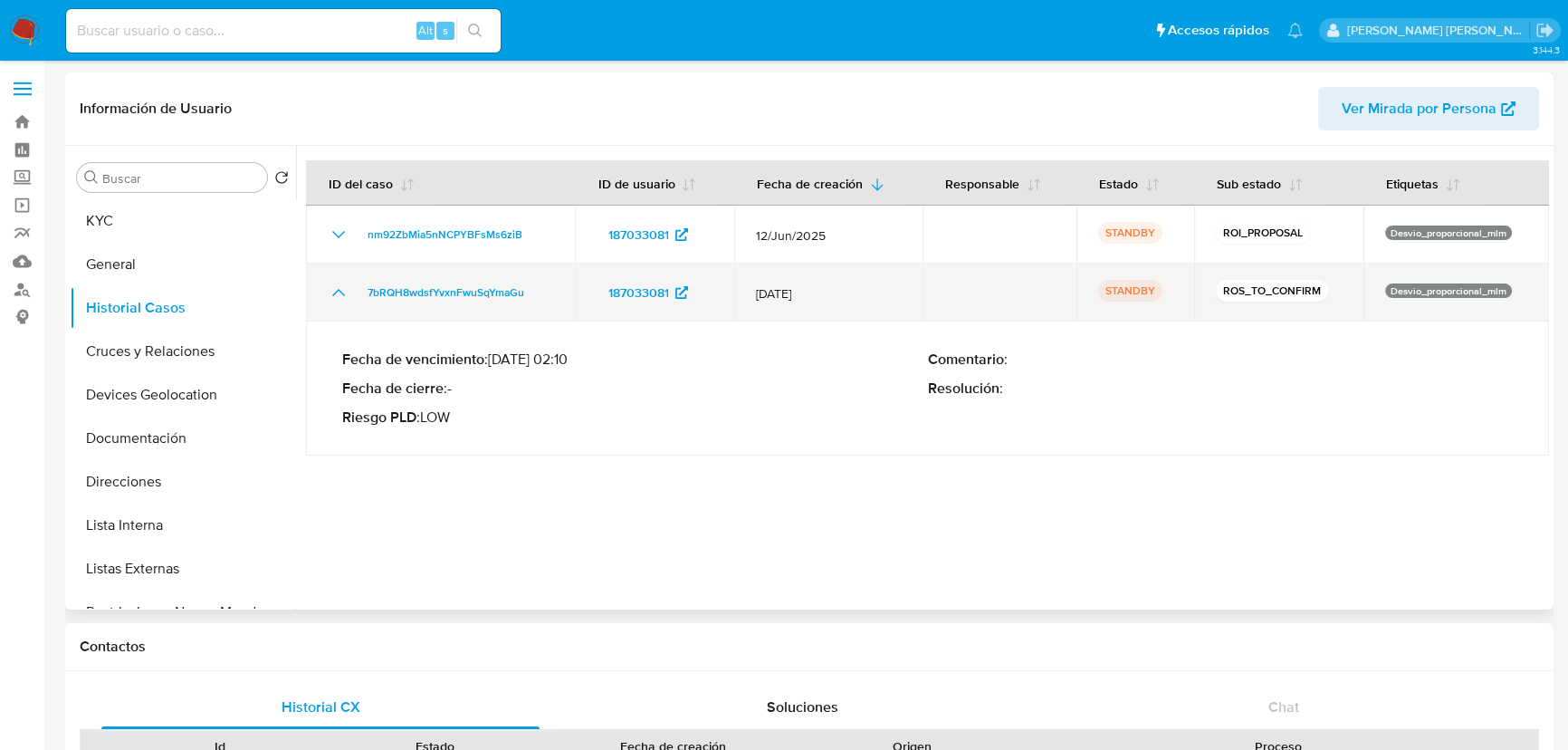 click 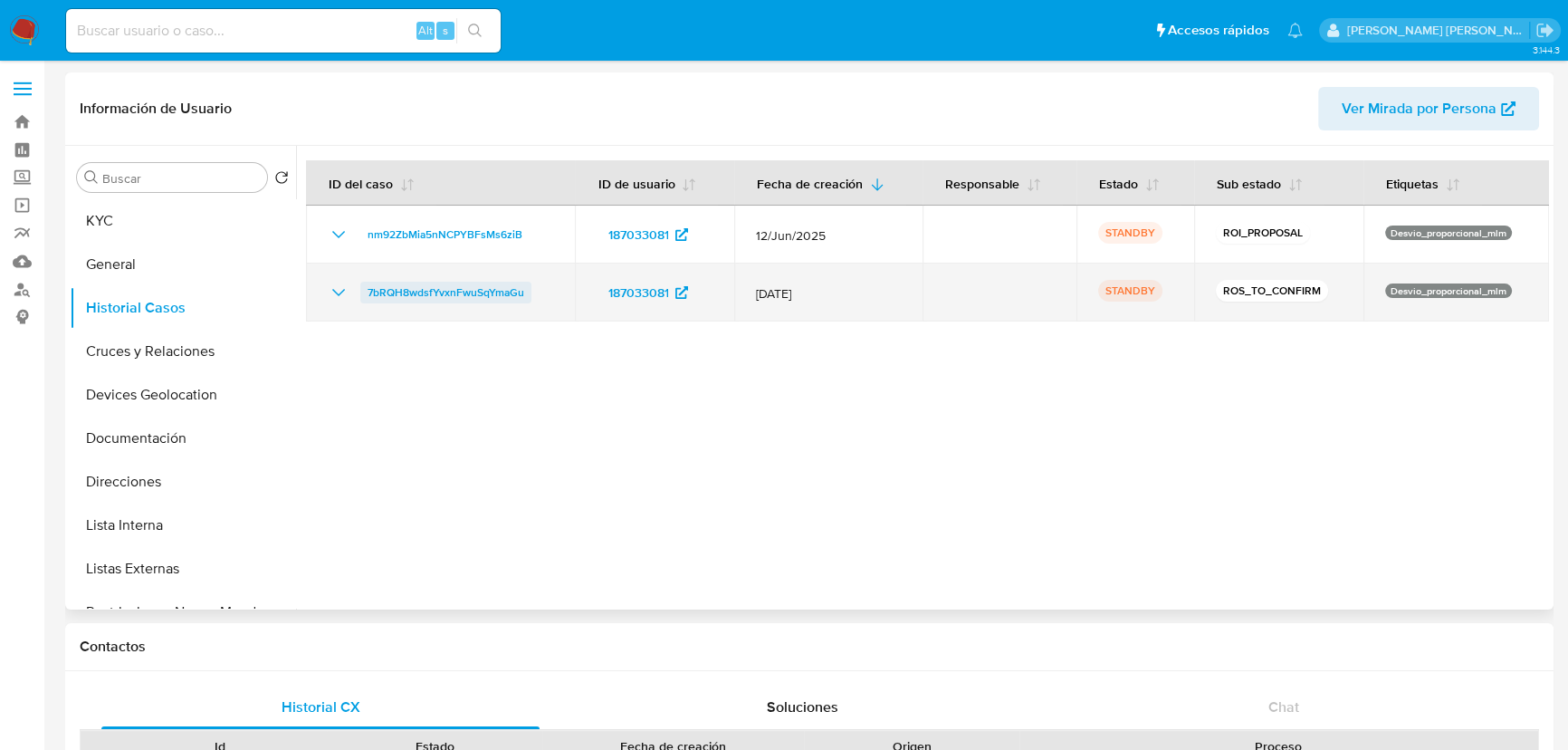 click on "7bRQH8wdsfYvxnFwuSqYmaGu" at bounding box center [445, 293] 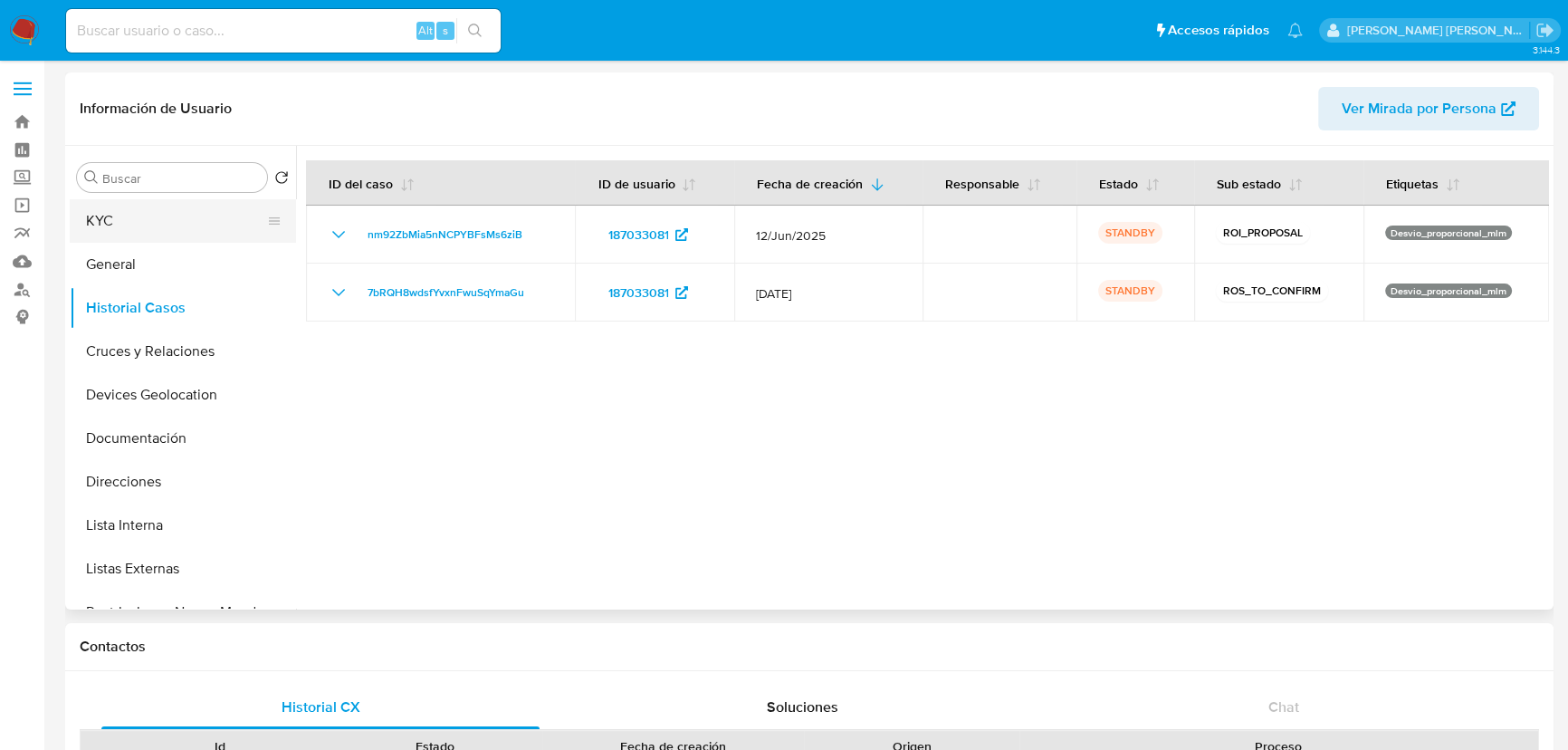 click on "KYC" at bounding box center (176, 221) 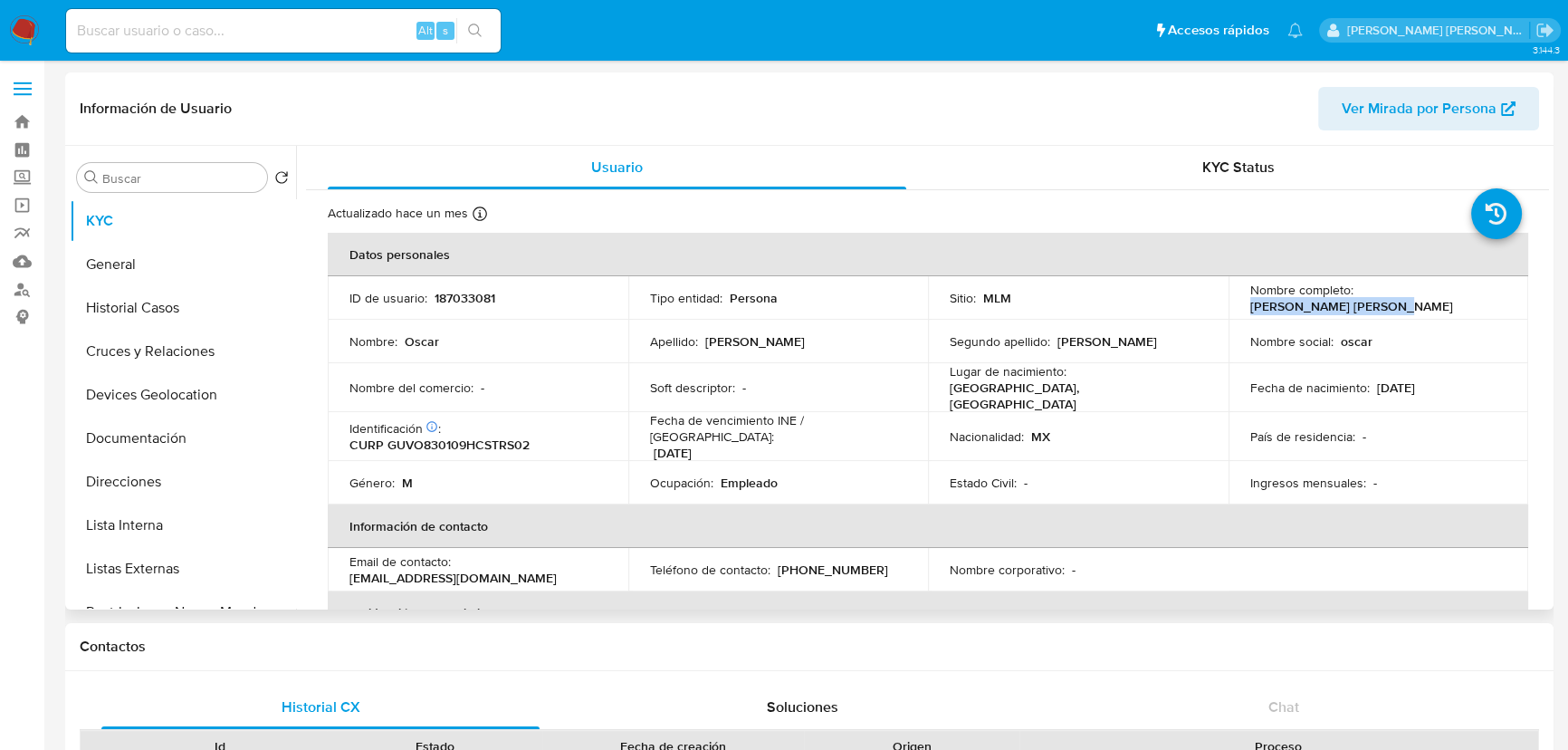 drag, startPoint x: 1356, startPoint y: 303, endPoint x: 1485, endPoint y: 304, distance: 129.00388 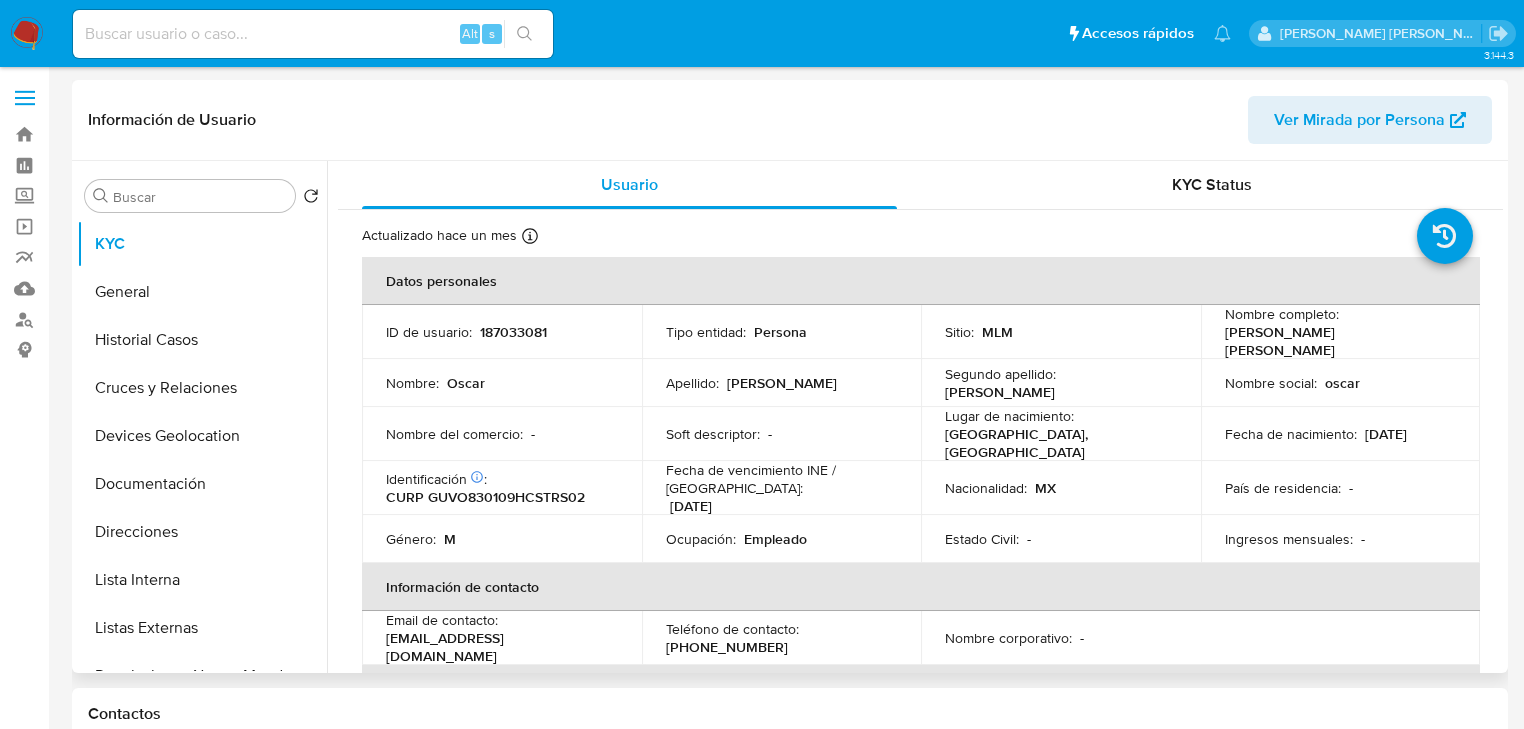 click on "187033081" at bounding box center [513, 332] 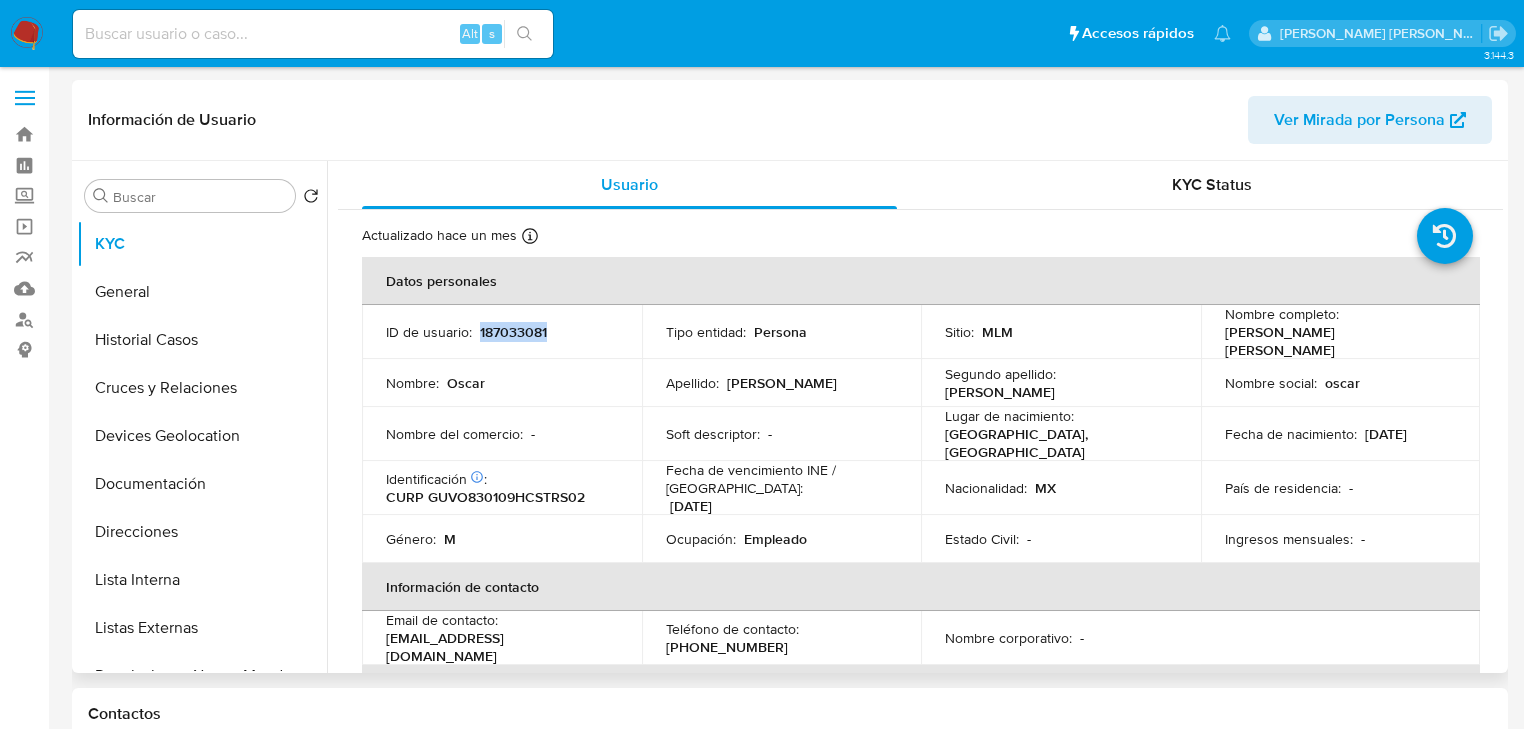 click on "187033081" at bounding box center [513, 332] 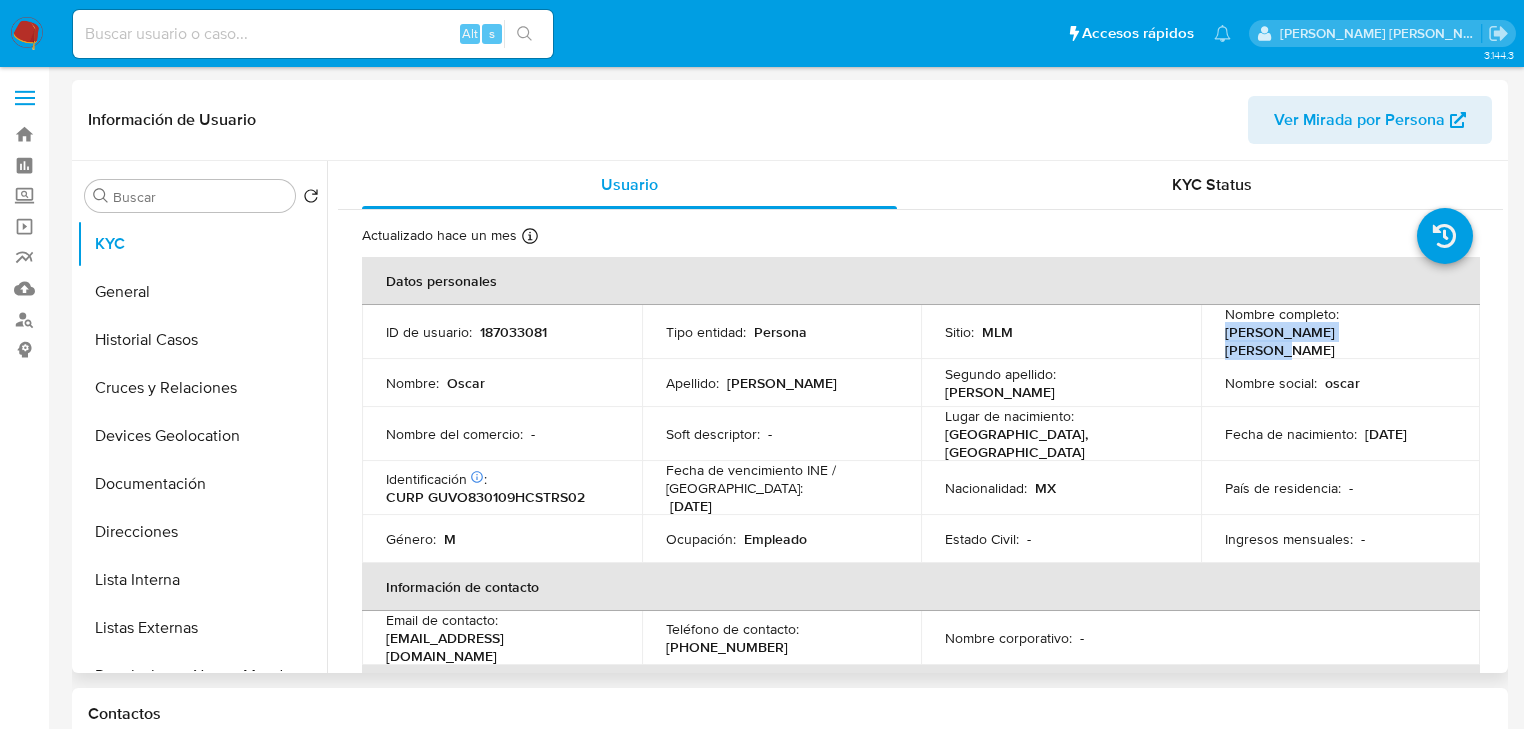 drag, startPoint x: 1247, startPoint y: 344, endPoint x: 1331, endPoint y: 348, distance: 84.095184 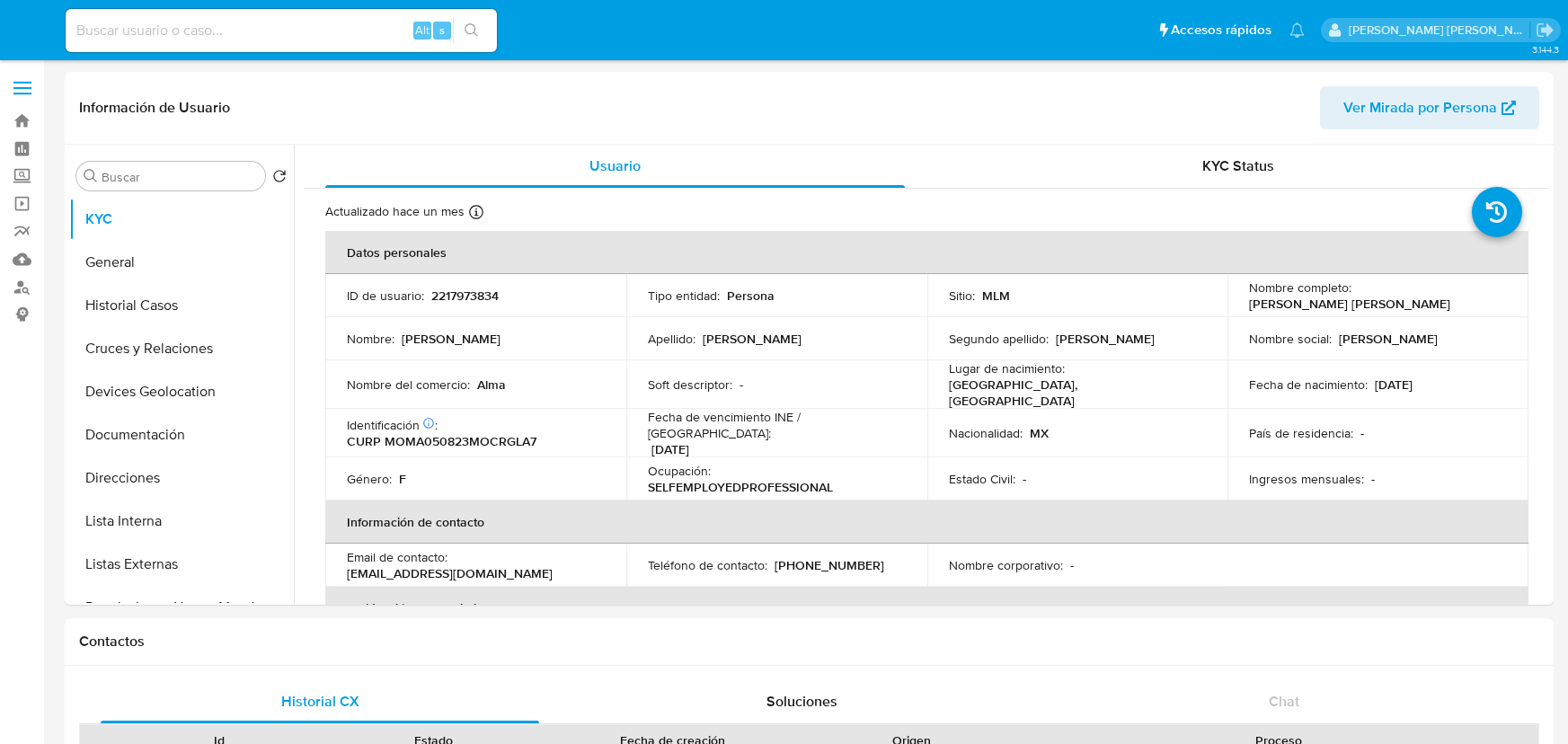 select on "10" 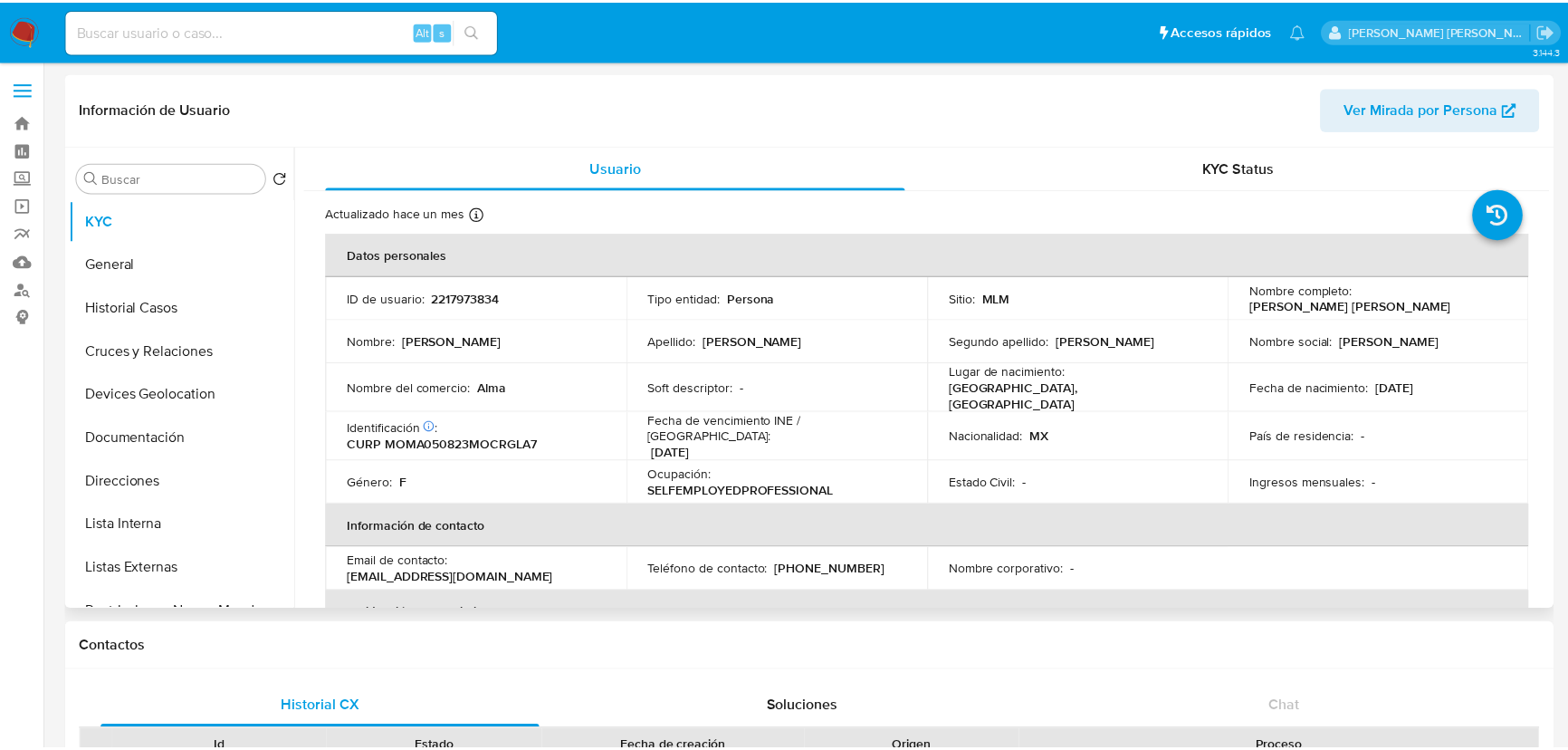 scroll, scrollTop: 0, scrollLeft: 0, axis: both 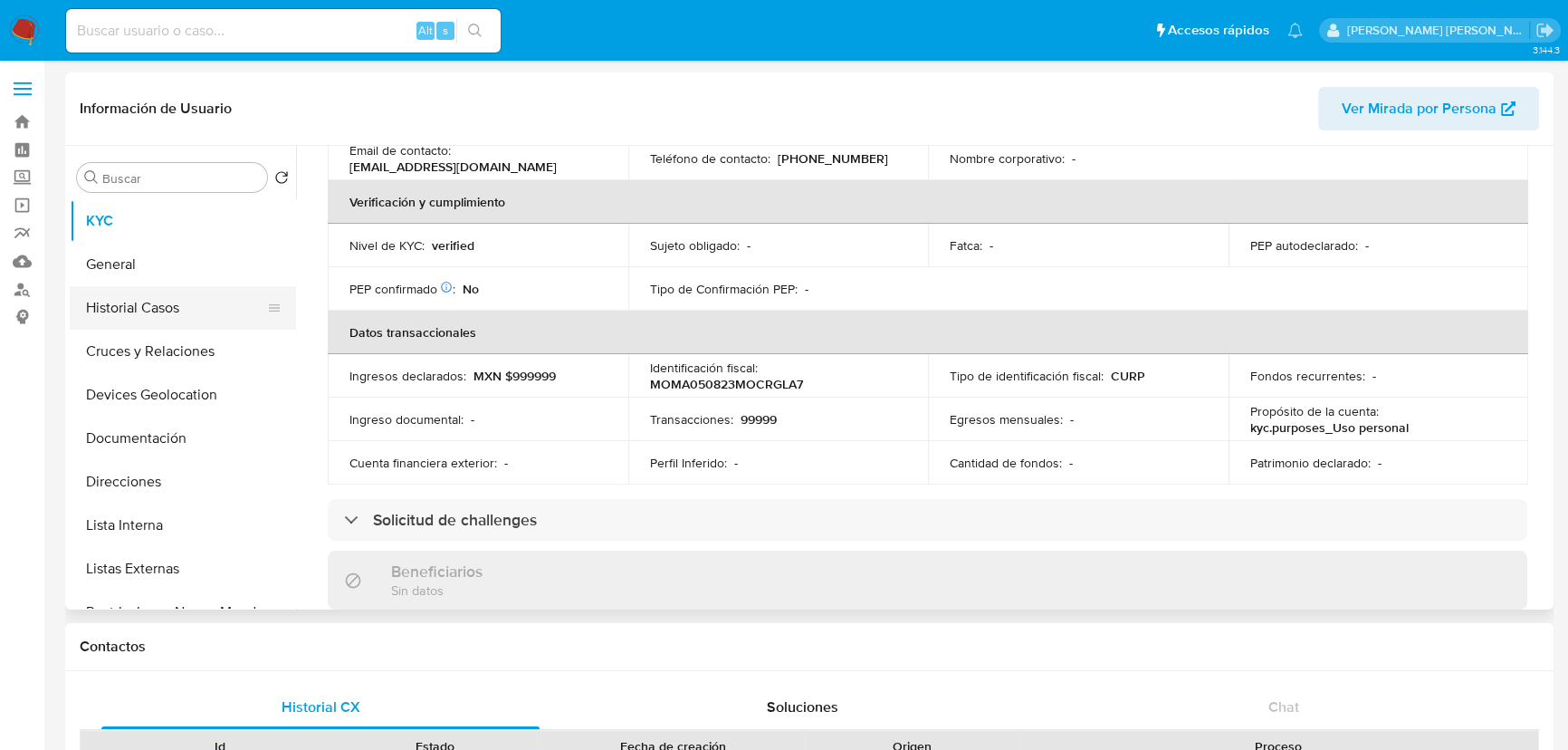 click on "Historial Casos" at bounding box center [176, 308] 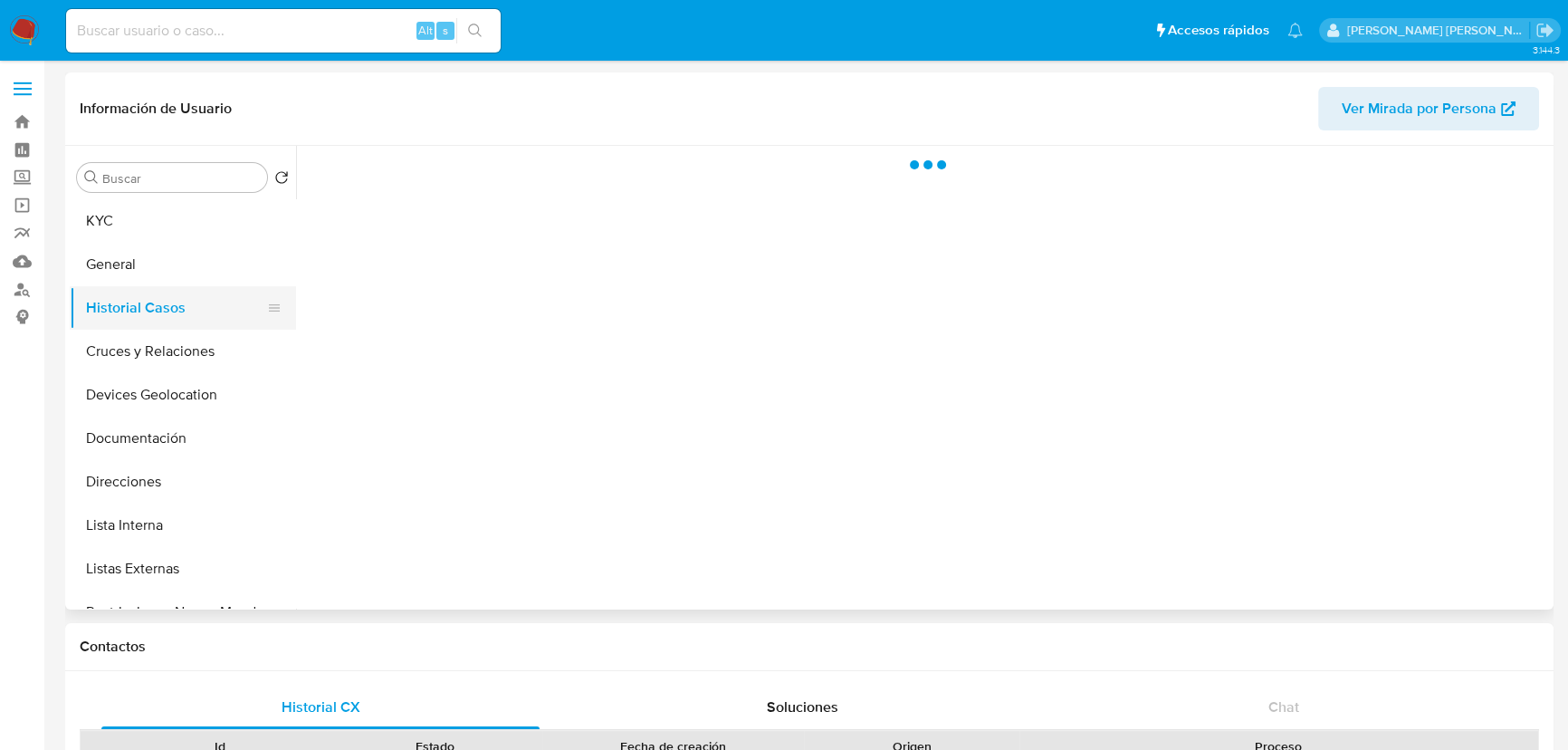 scroll, scrollTop: 0, scrollLeft: 0, axis: both 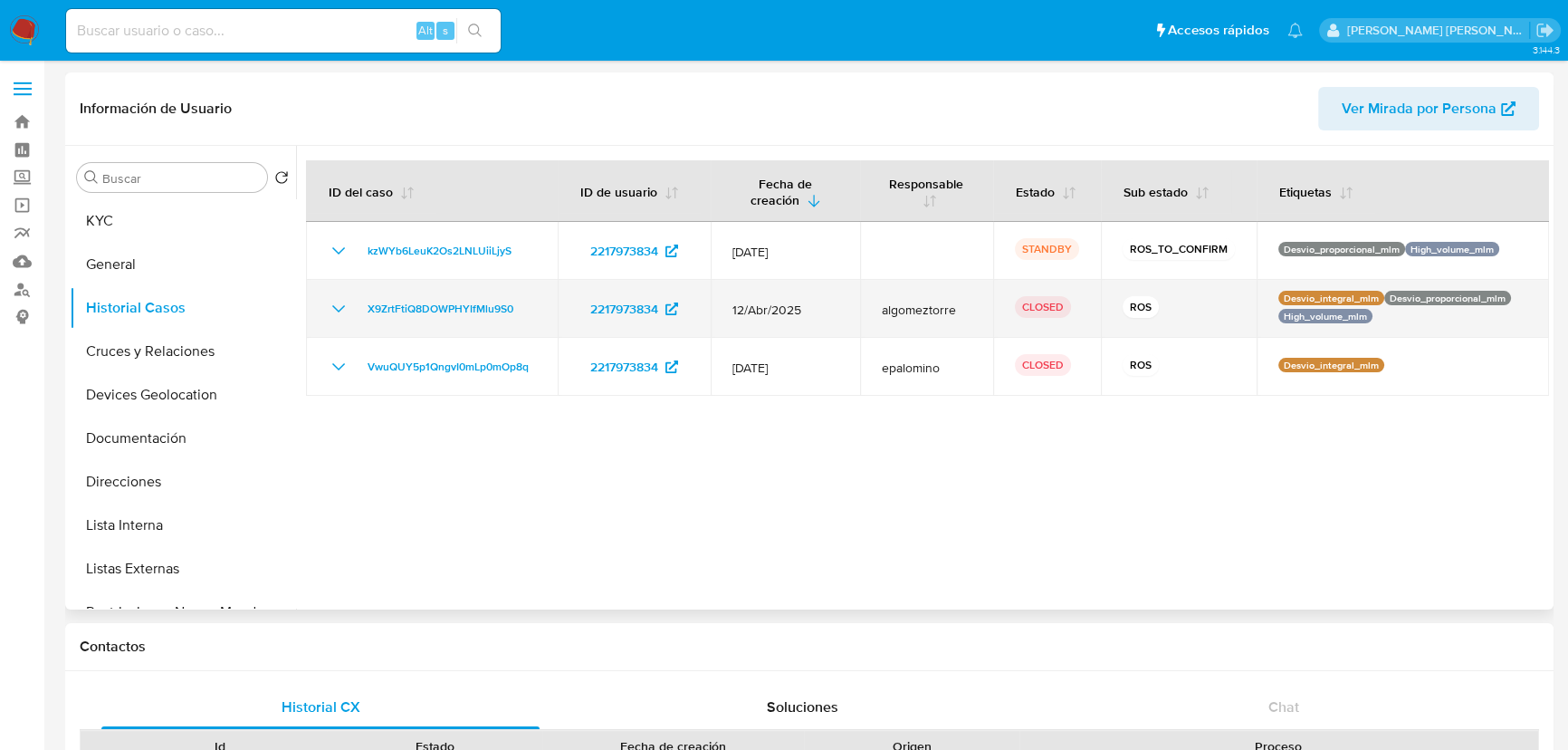 drag, startPoint x: 334, startPoint y: 301, endPoint x: 575, endPoint y: 322, distance: 241.91321 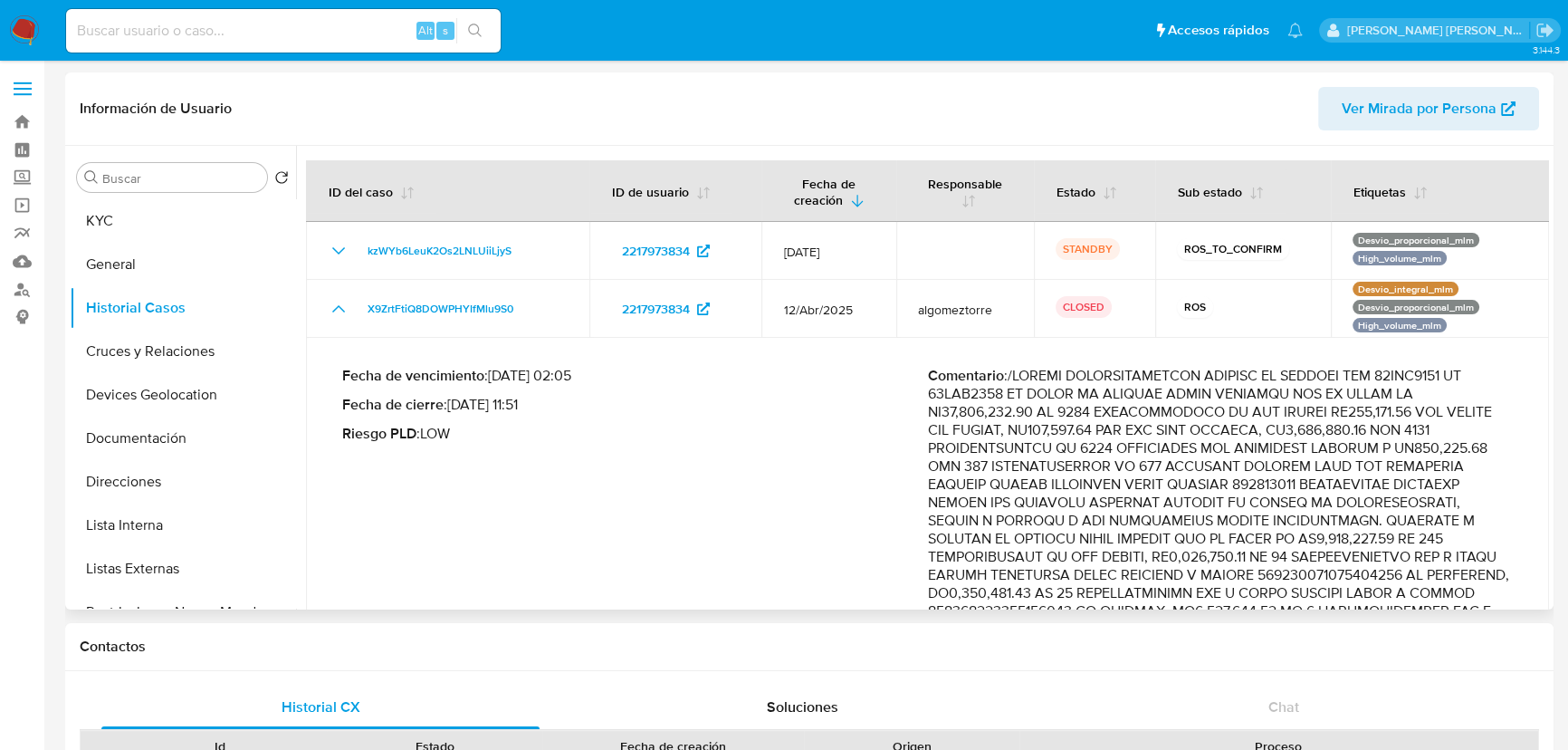 scroll, scrollTop: 82, scrollLeft: 0, axis: vertical 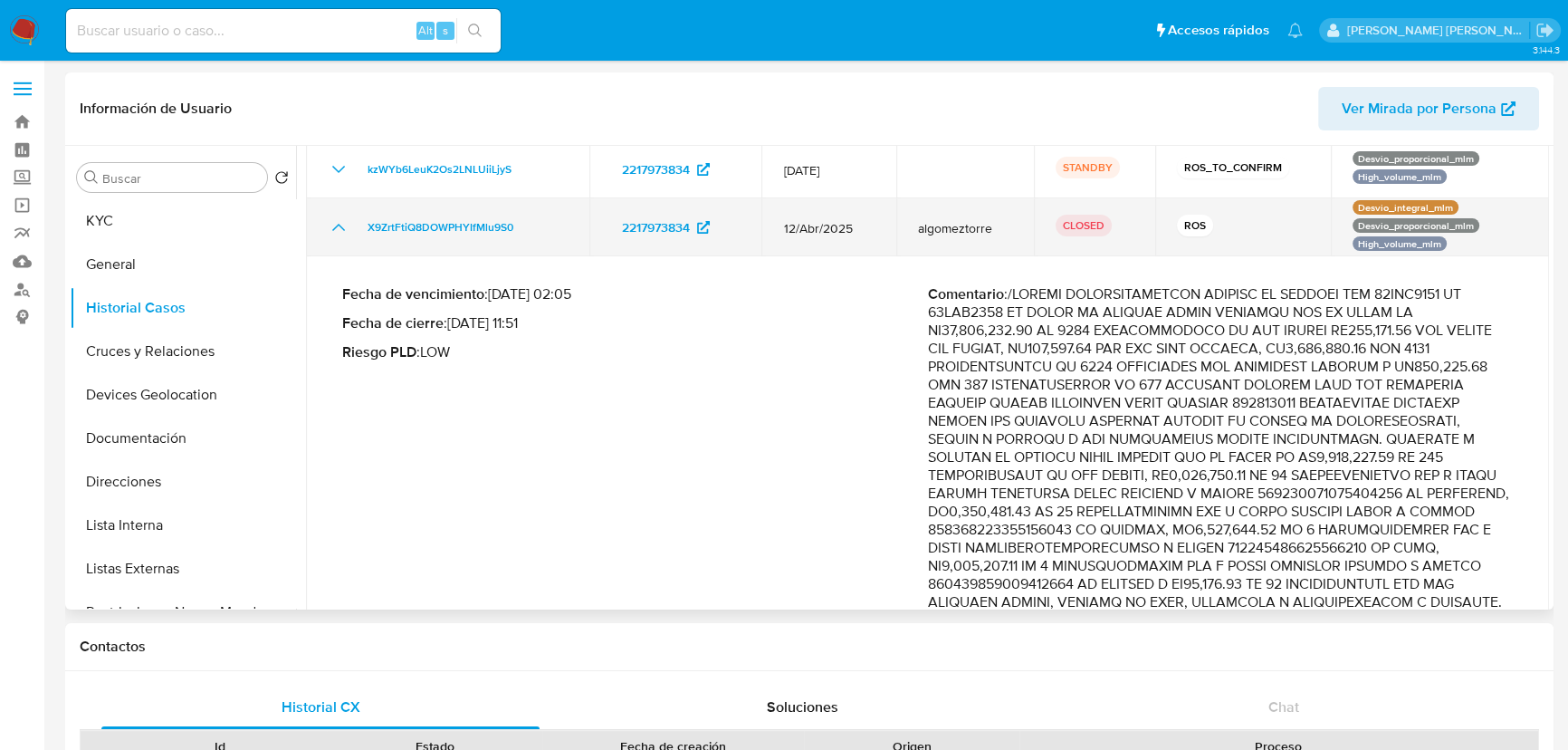 click on "X9ZrtFtiQ8DOWPHYIfMlu9S0" at bounding box center (447, 227) 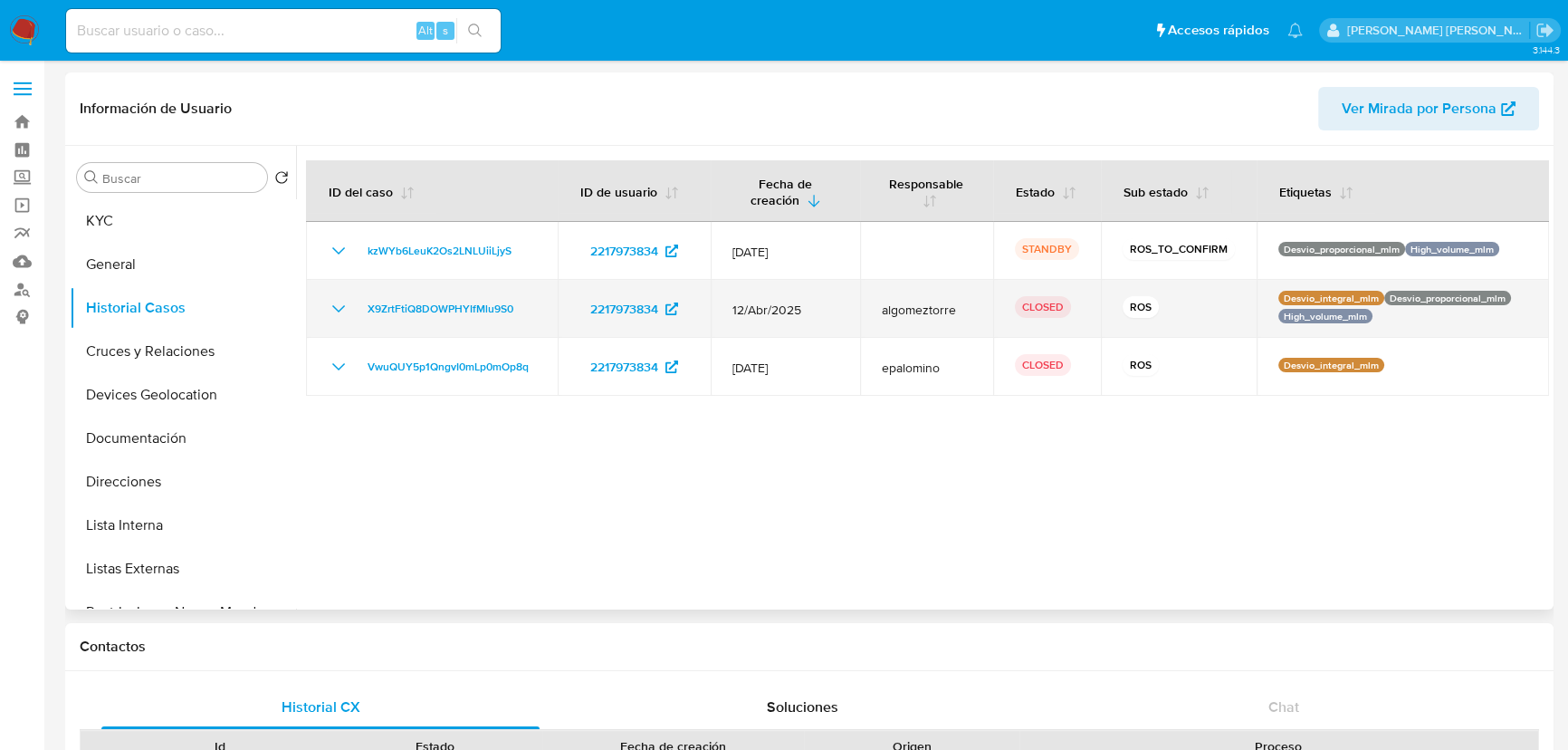 scroll, scrollTop: 0, scrollLeft: 0, axis: both 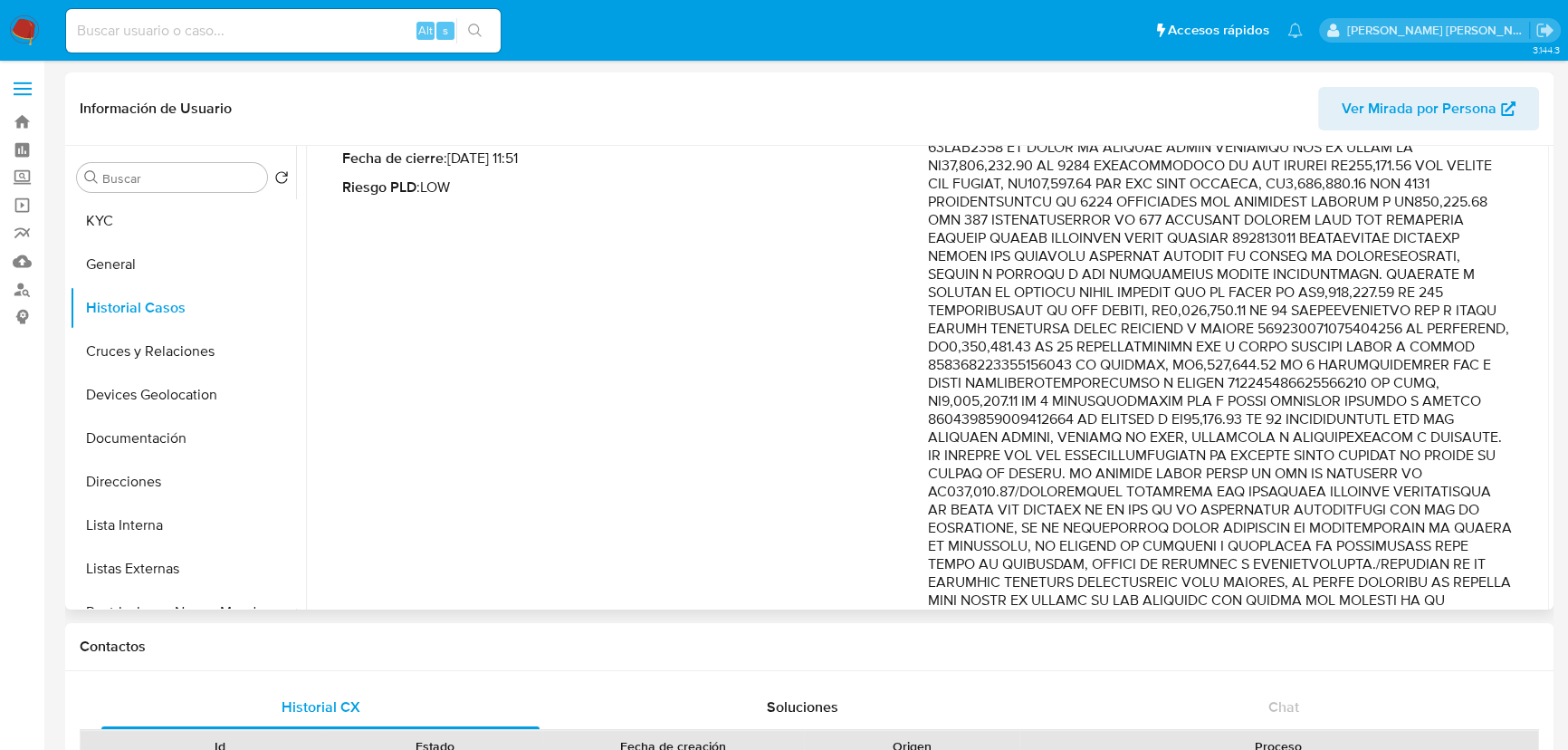 drag, startPoint x: 1315, startPoint y: 215, endPoint x: 1471, endPoint y: 326, distance: 191.46018 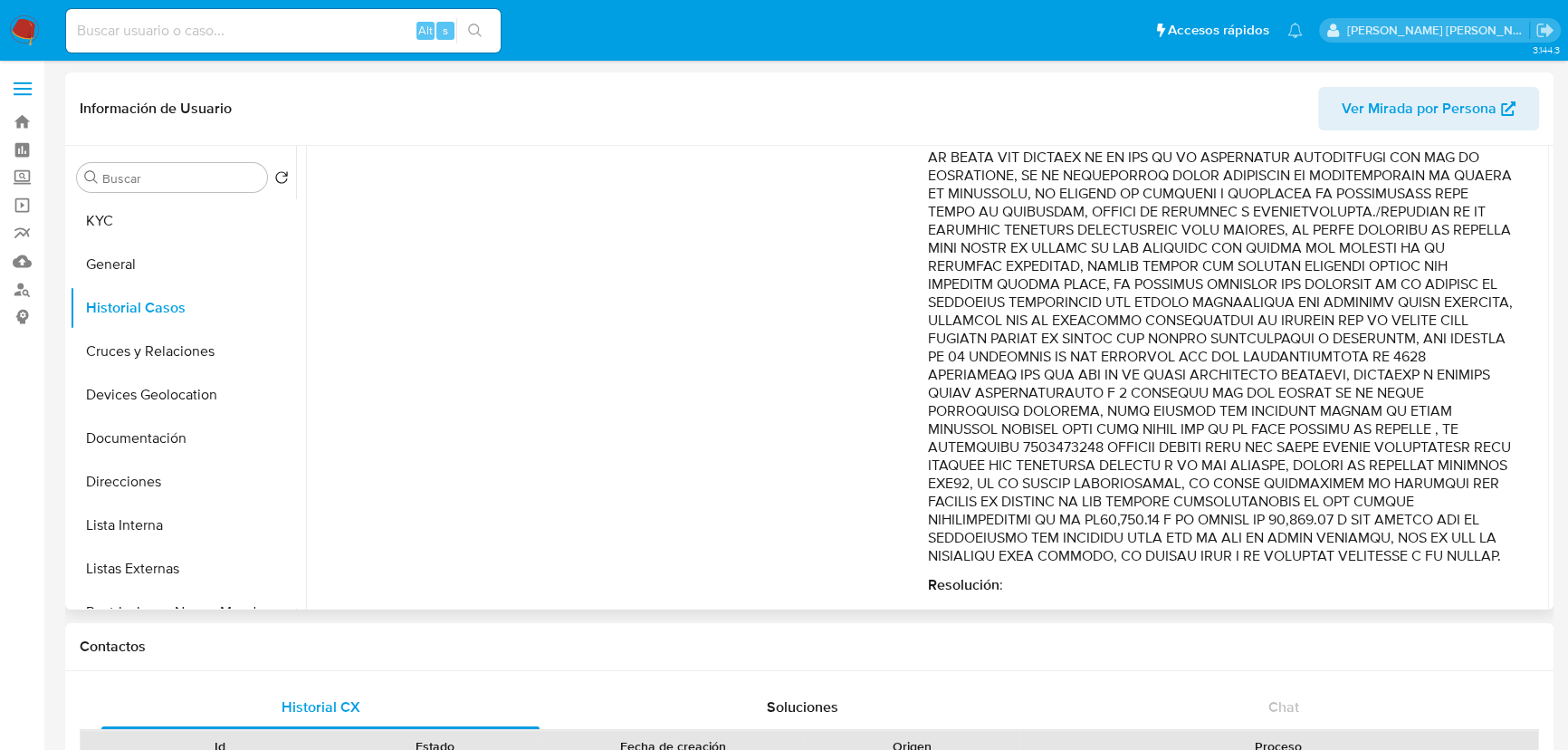 scroll, scrollTop: 697, scrollLeft: 0, axis: vertical 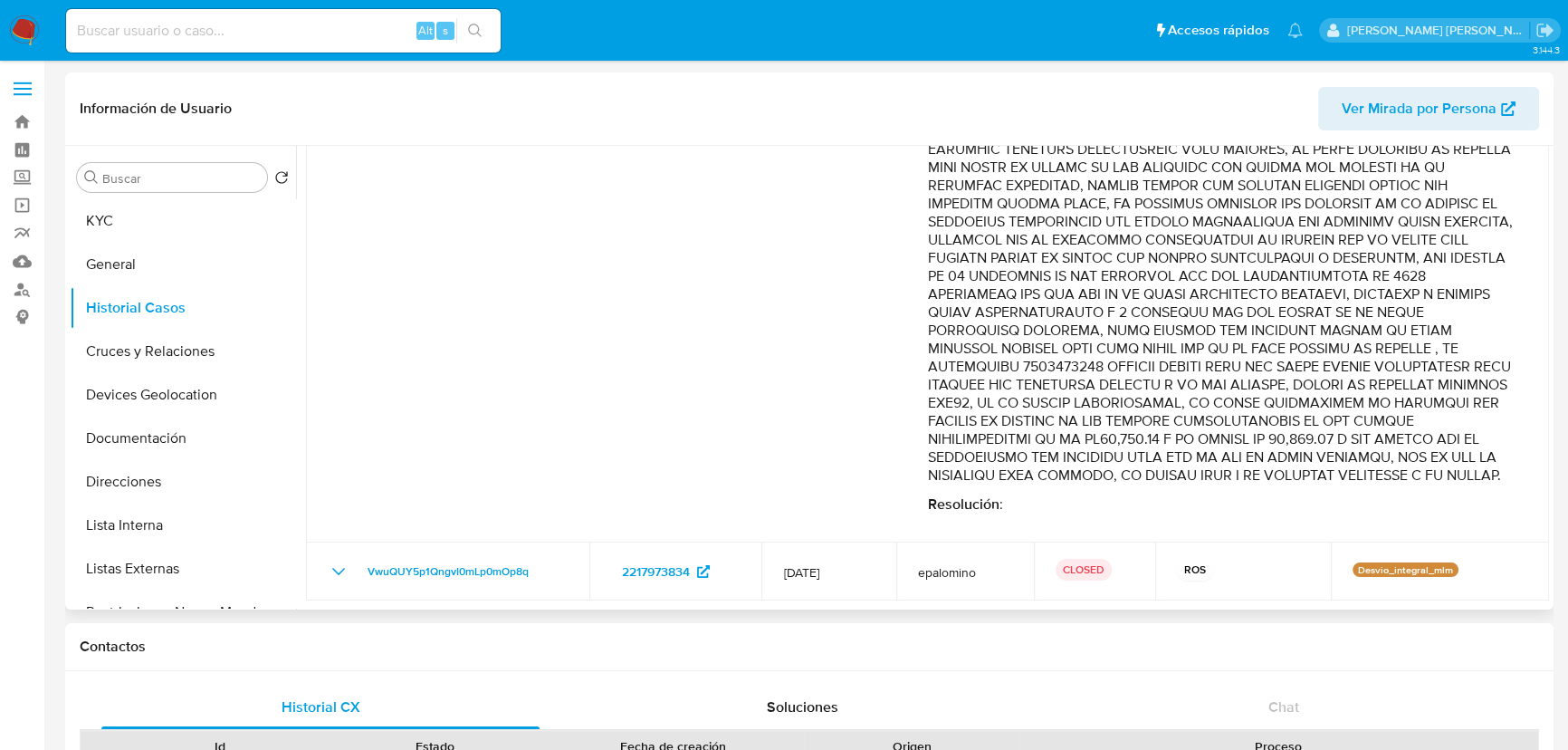 drag, startPoint x: 1371, startPoint y: 214, endPoint x: 1458, endPoint y: 312, distance: 131.04579 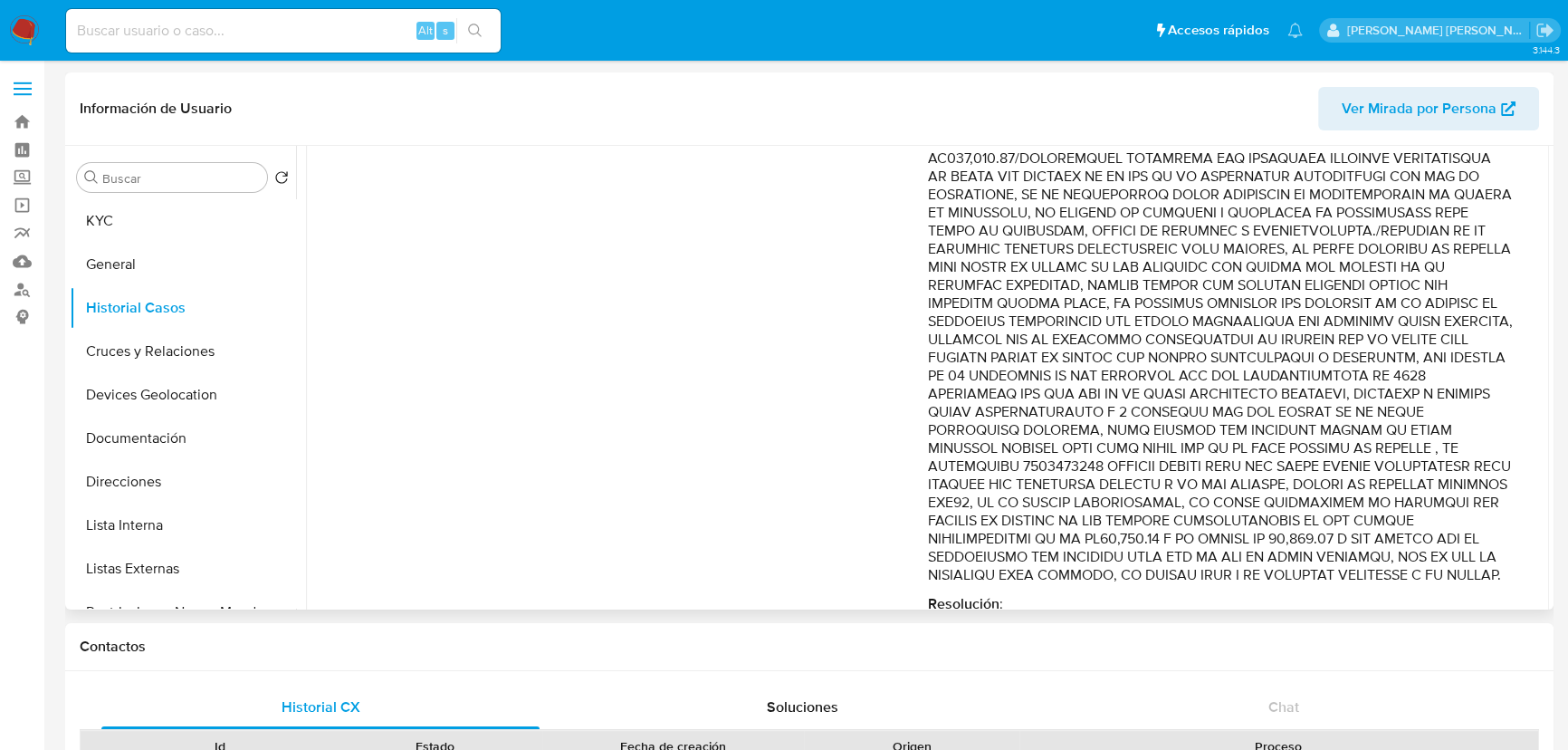scroll, scrollTop: 697, scrollLeft: 0, axis: vertical 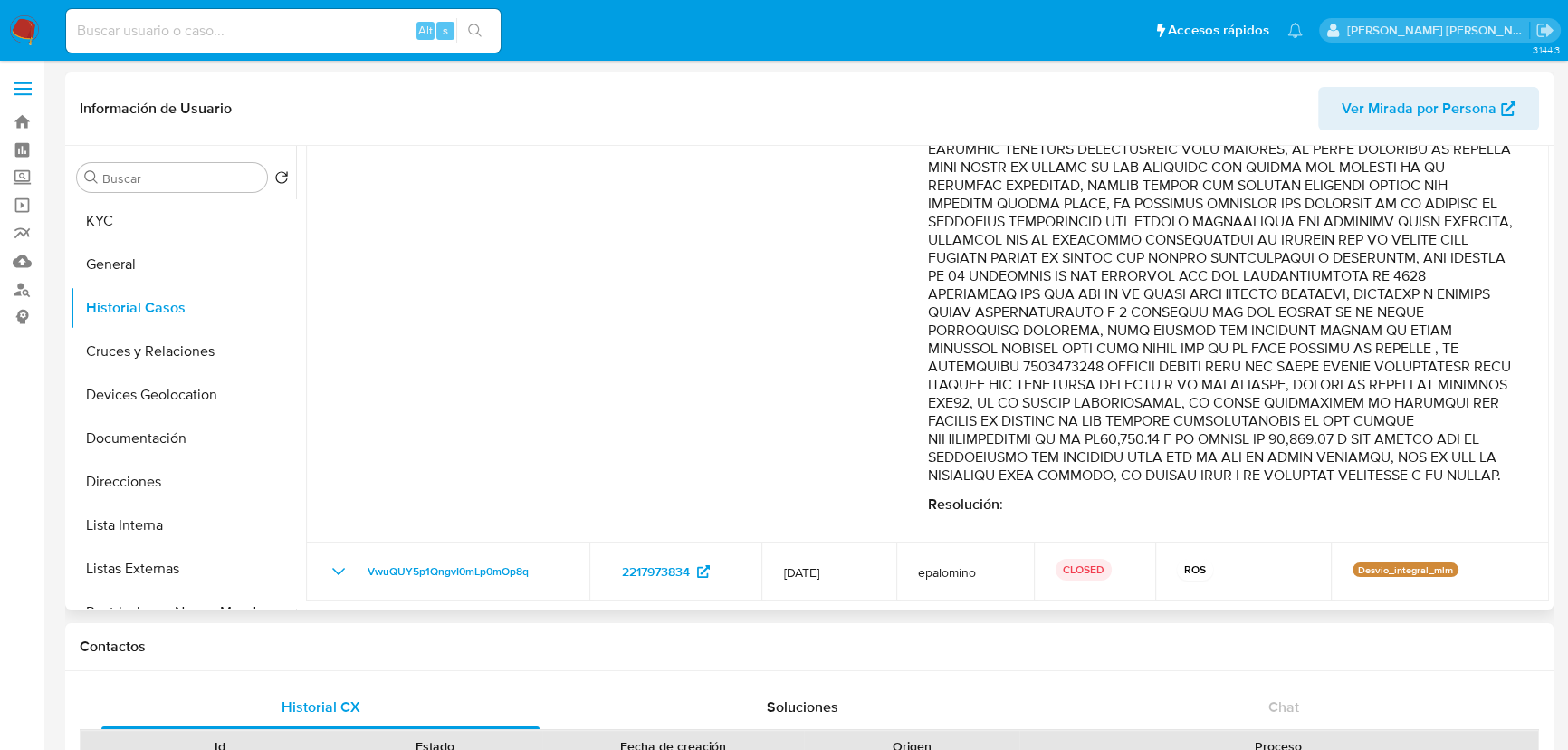 drag, startPoint x: 1071, startPoint y: 448, endPoint x: 1348, endPoint y: 468, distance: 277.72108 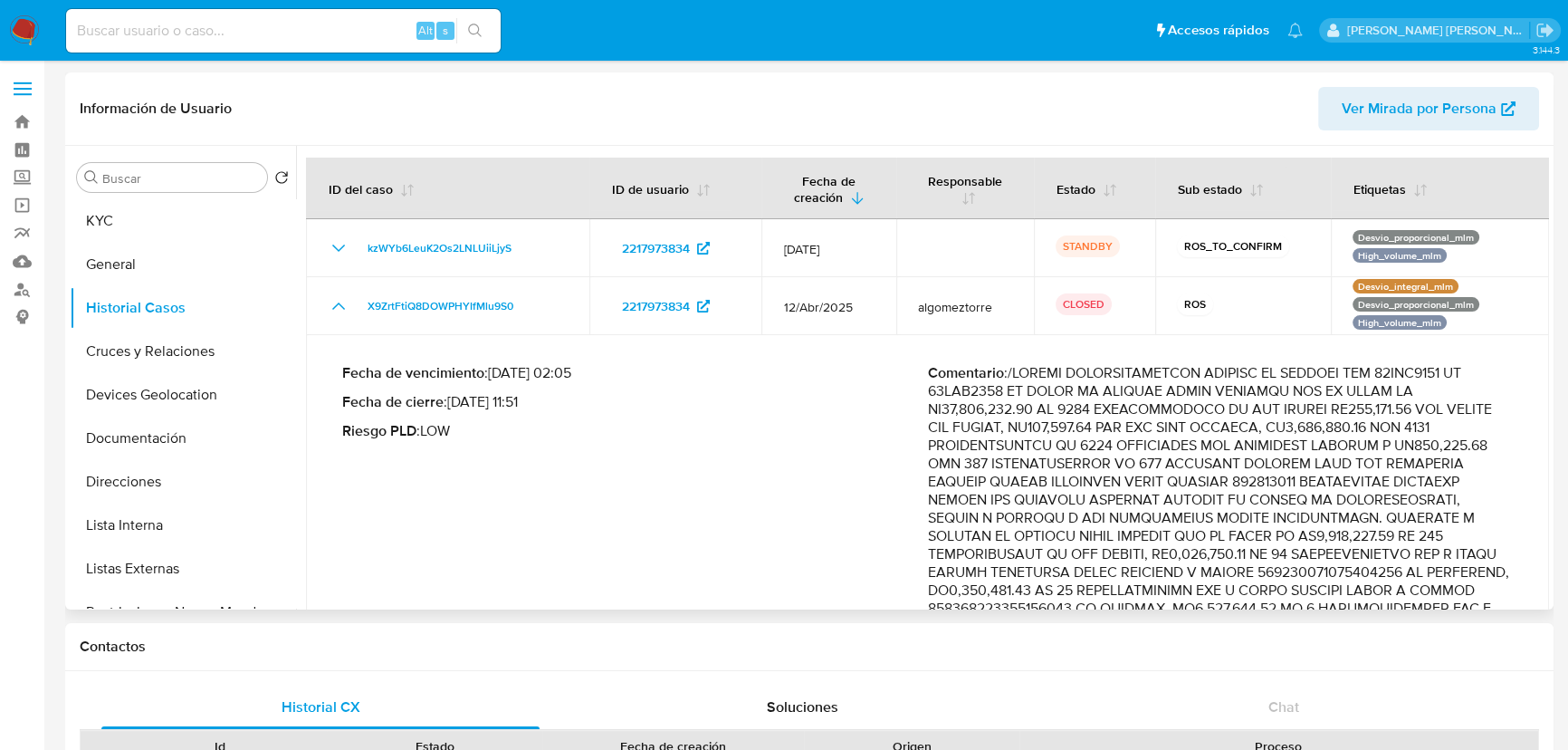 scroll, scrollTop: 0, scrollLeft: 0, axis: both 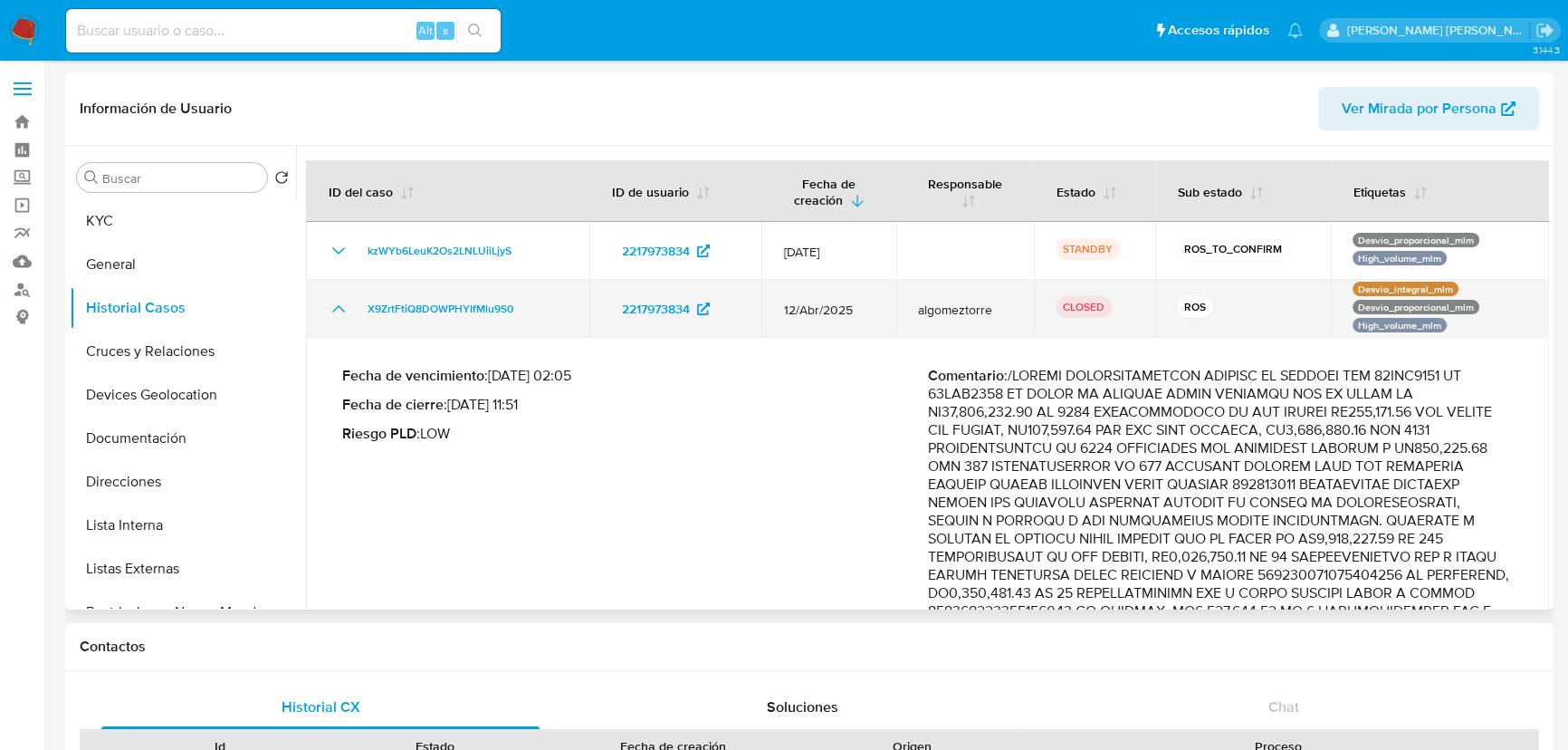click 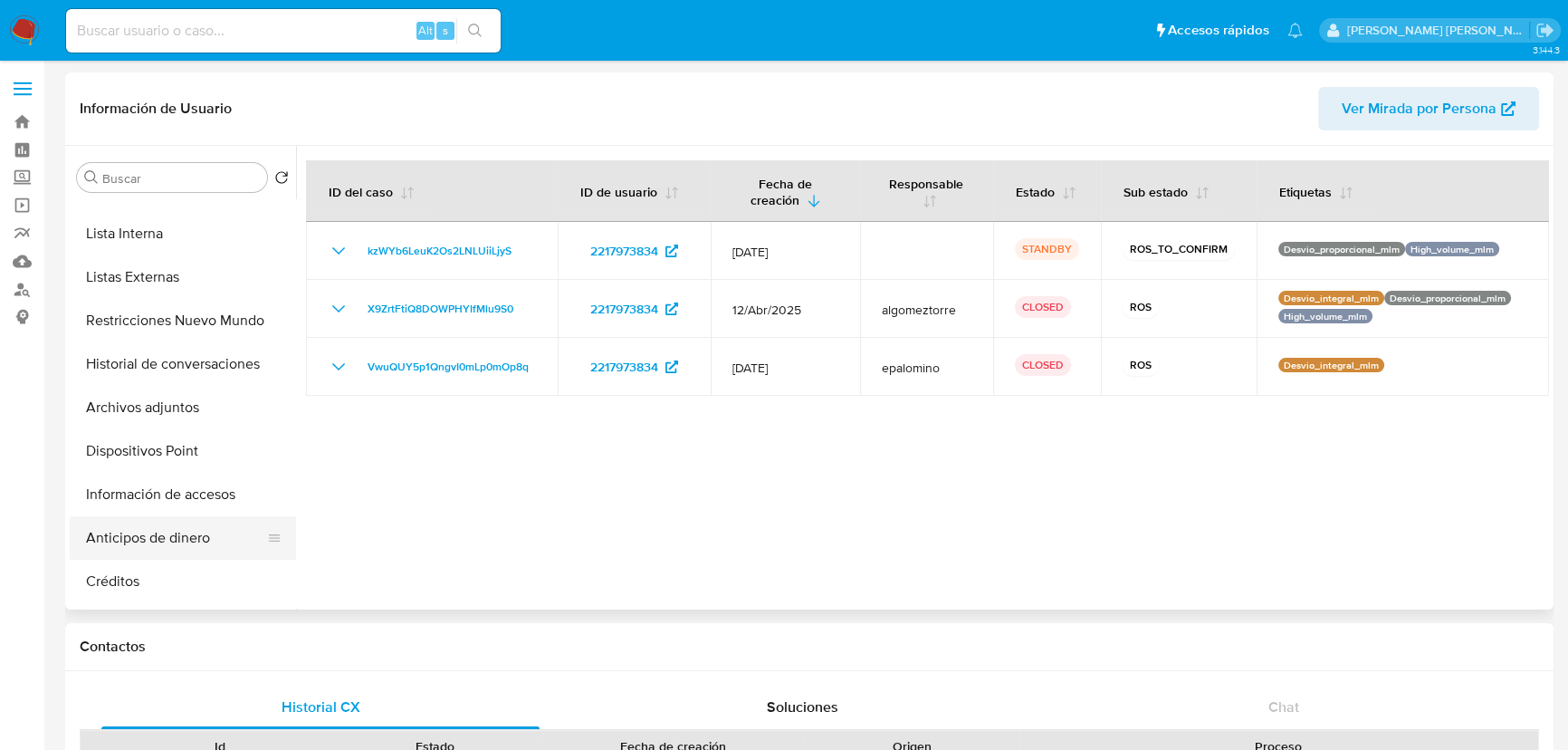 scroll, scrollTop: 411, scrollLeft: 0, axis: vertical 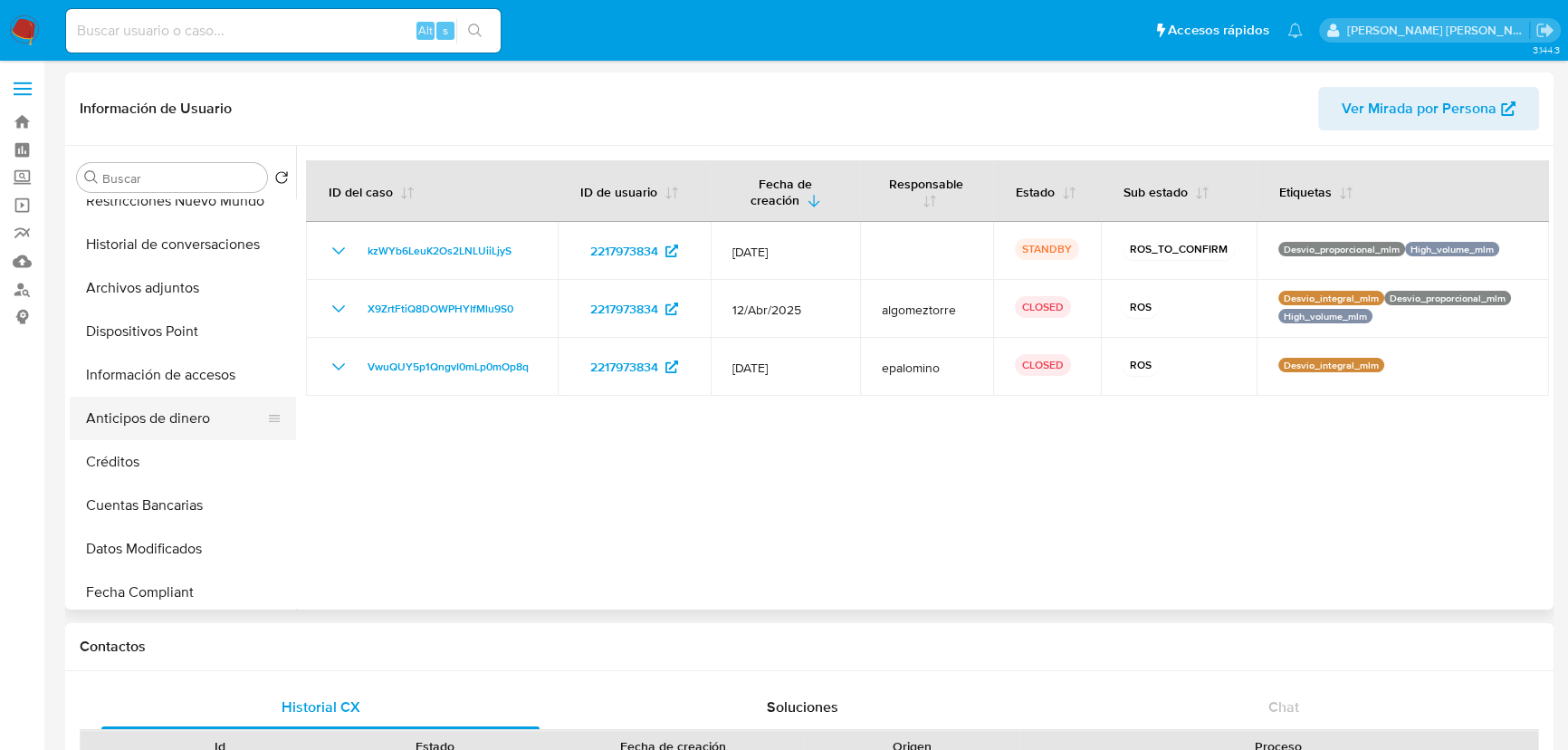 click on "Anticipos de dinero" at bounding box center [176, 418] 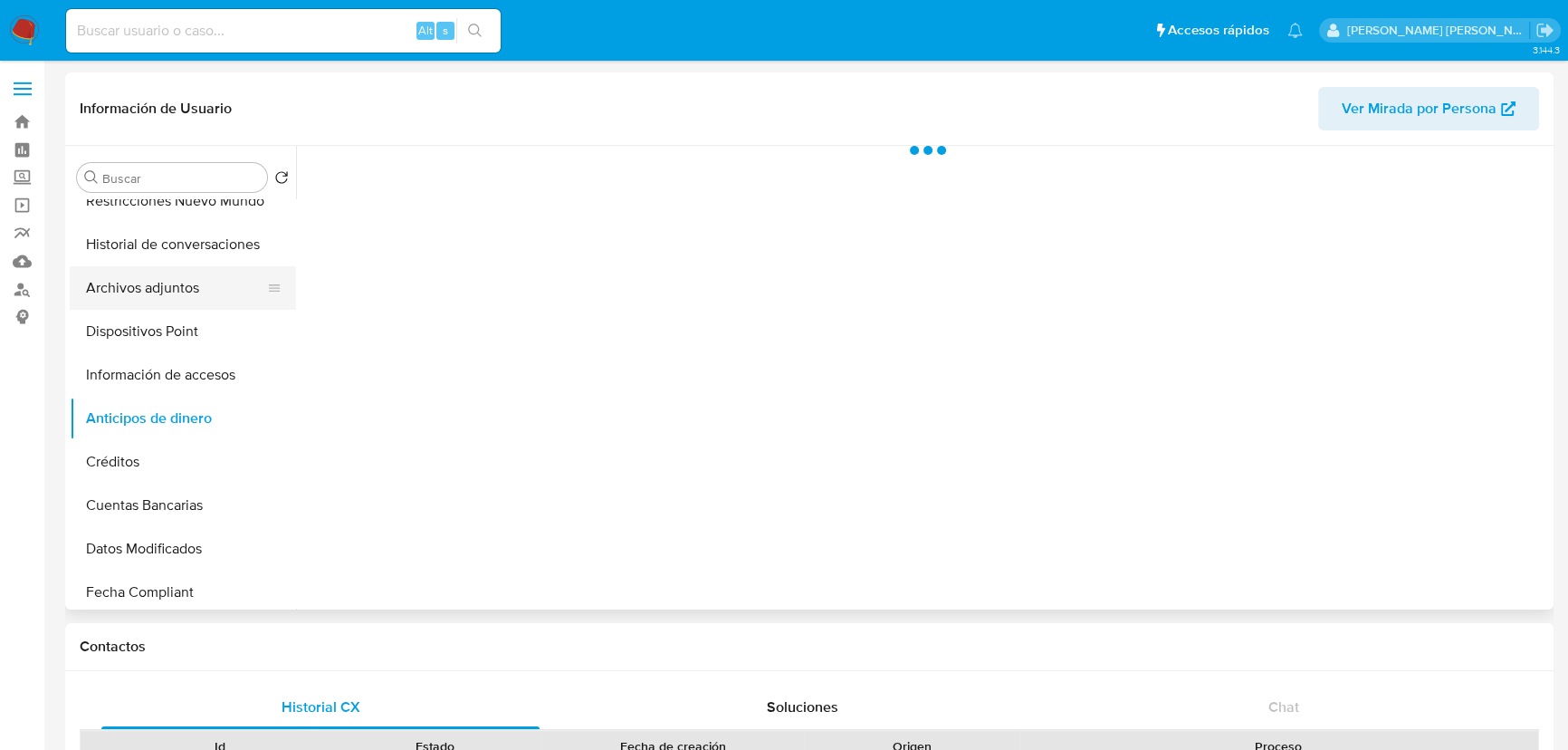 drag, startPoint x: 196, startPoint y: 332, endPoint x: 207, endPoint y: 274, distance: 59.03389 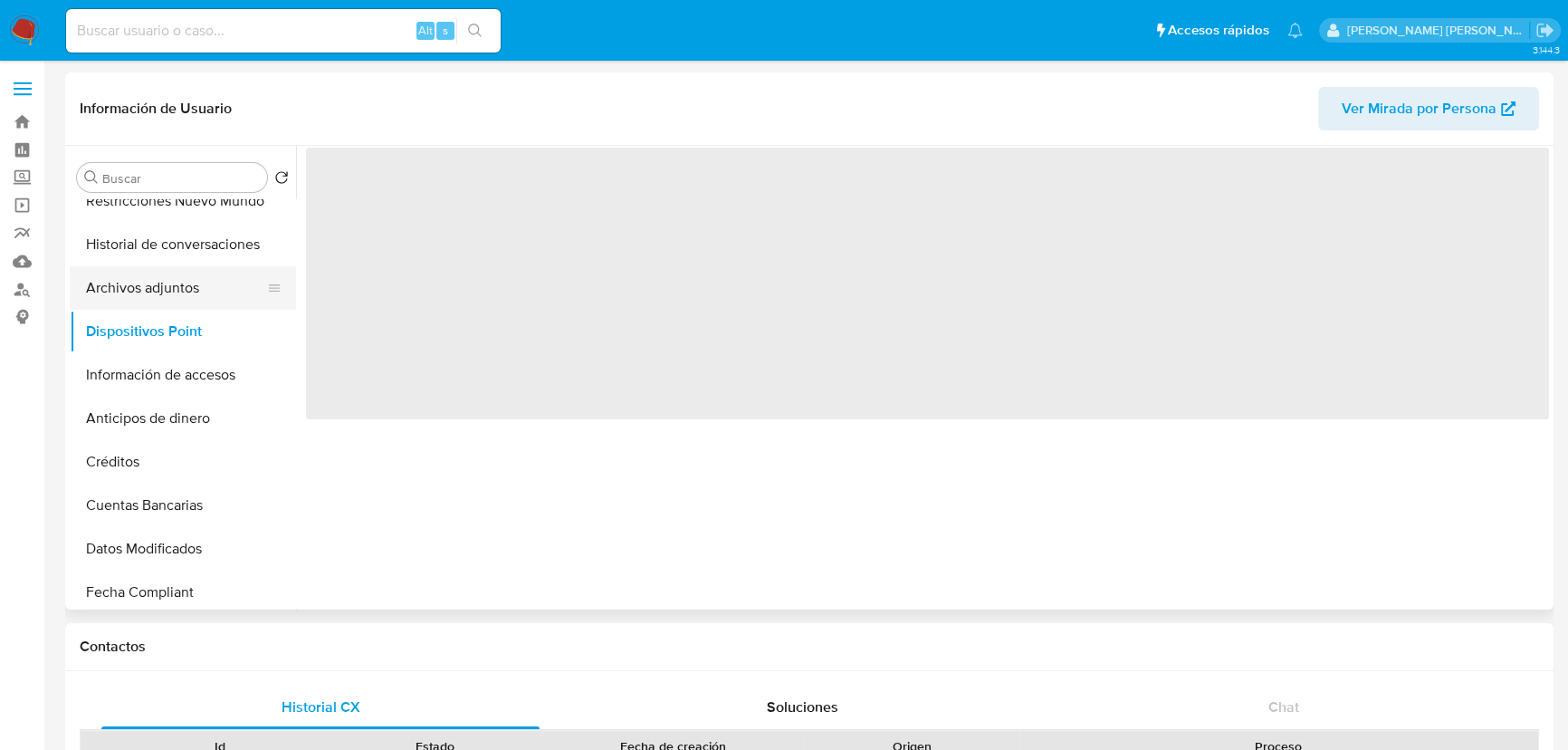 click on "Archivos adjuntos" at bounding box center [176, 288] 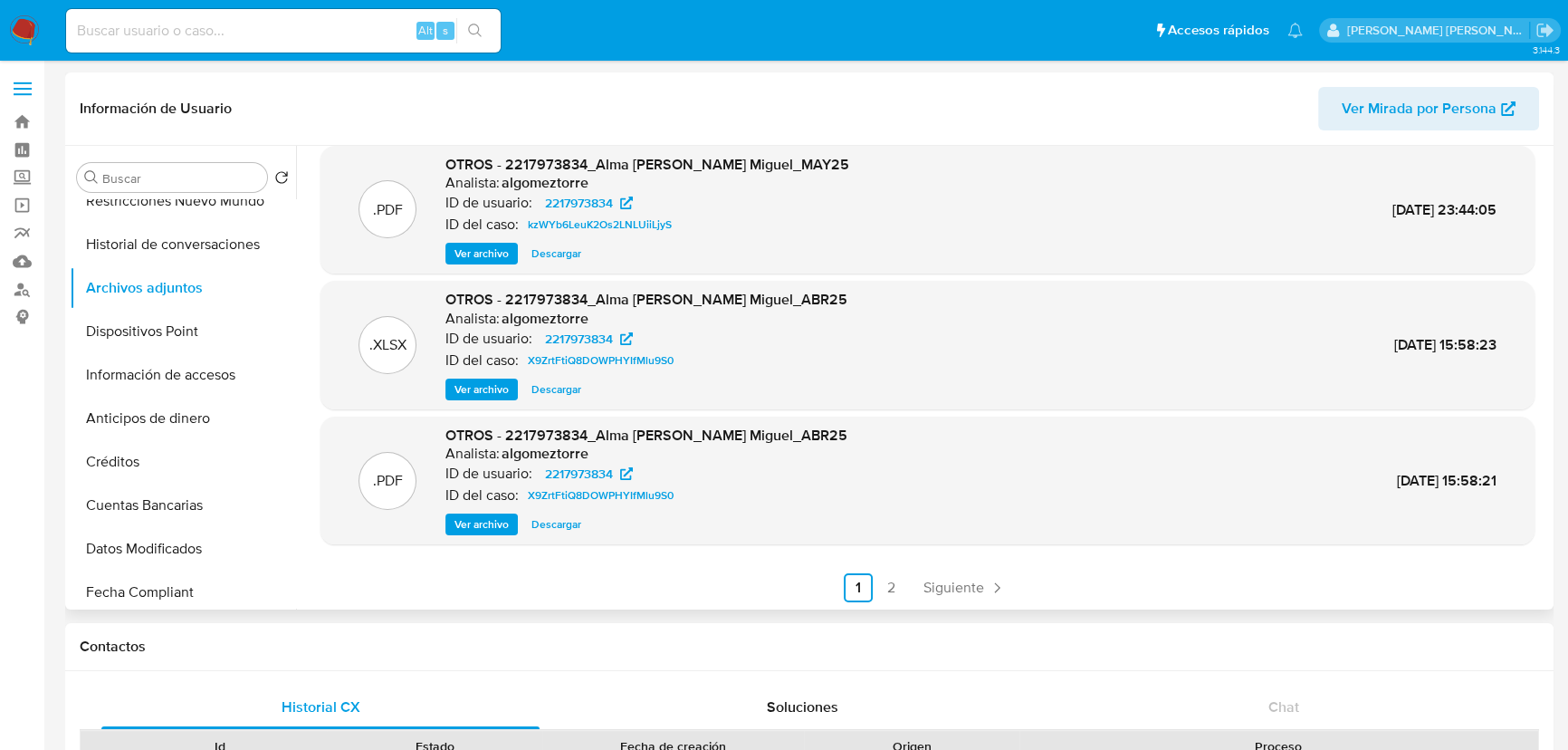 scroll, scrollTop: 152, scrollLeft: 0, axis: vertical 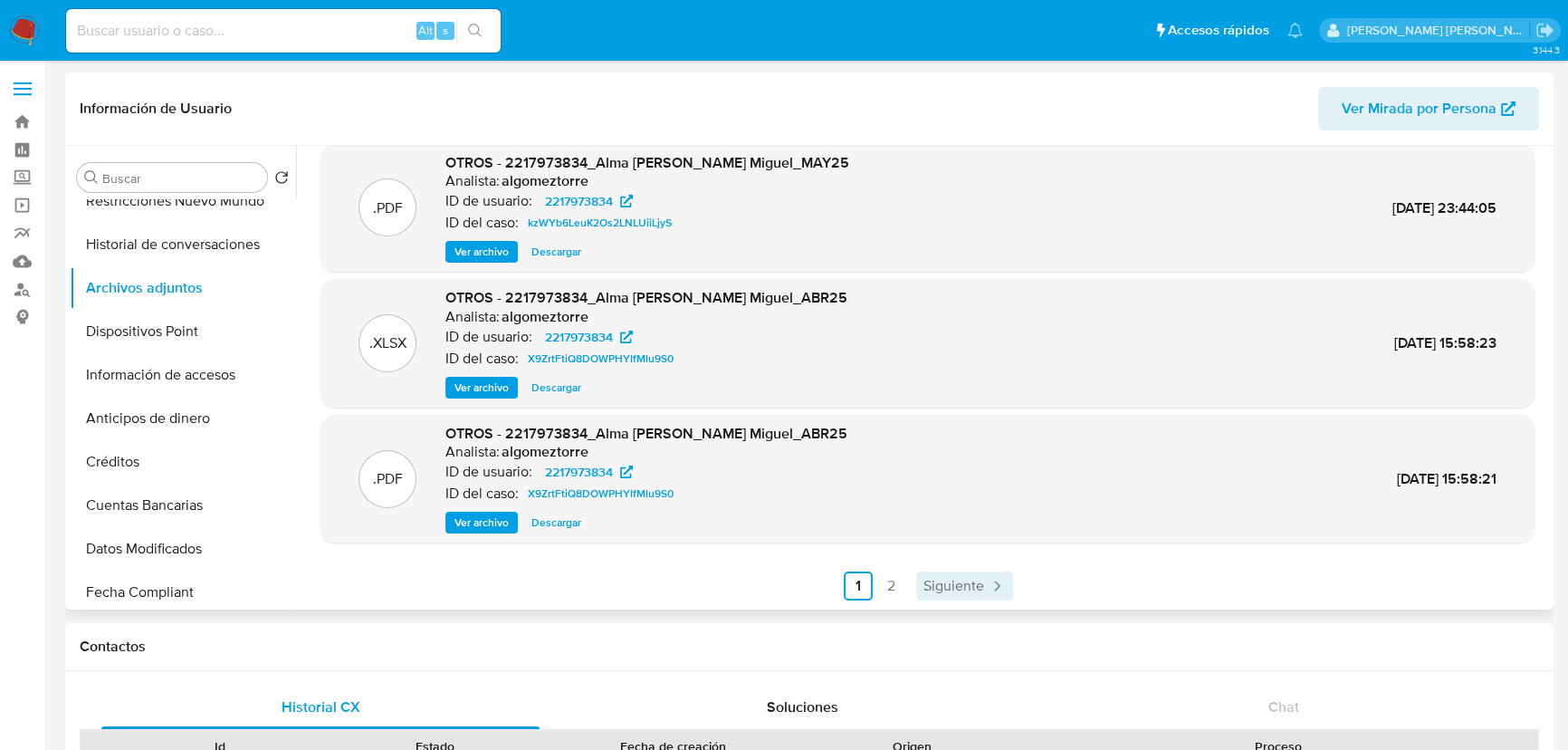 click on "Siguiente" at bounding box center (953, 586) 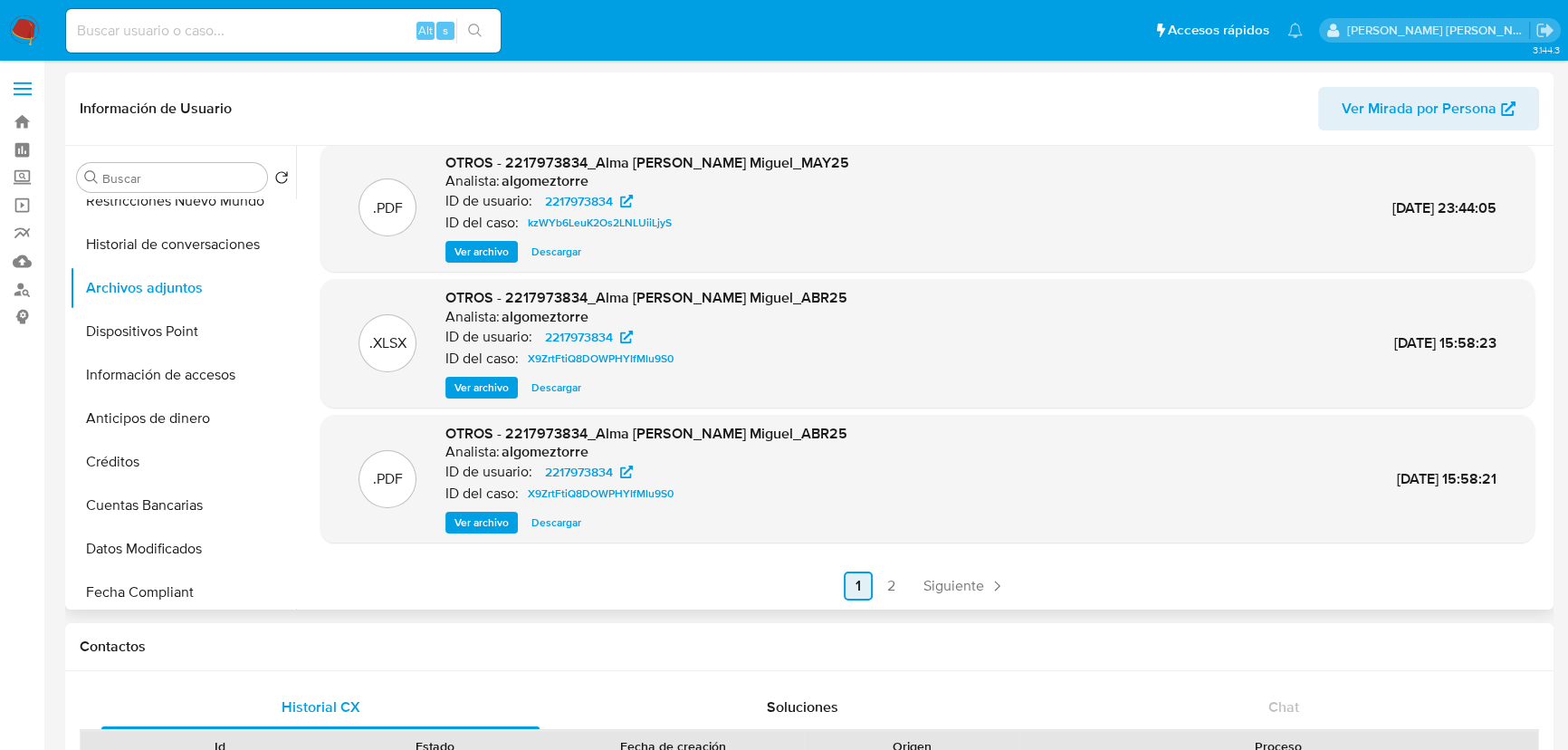 scroll, scrollTop: 0, scrollLeft: 0, axis: both 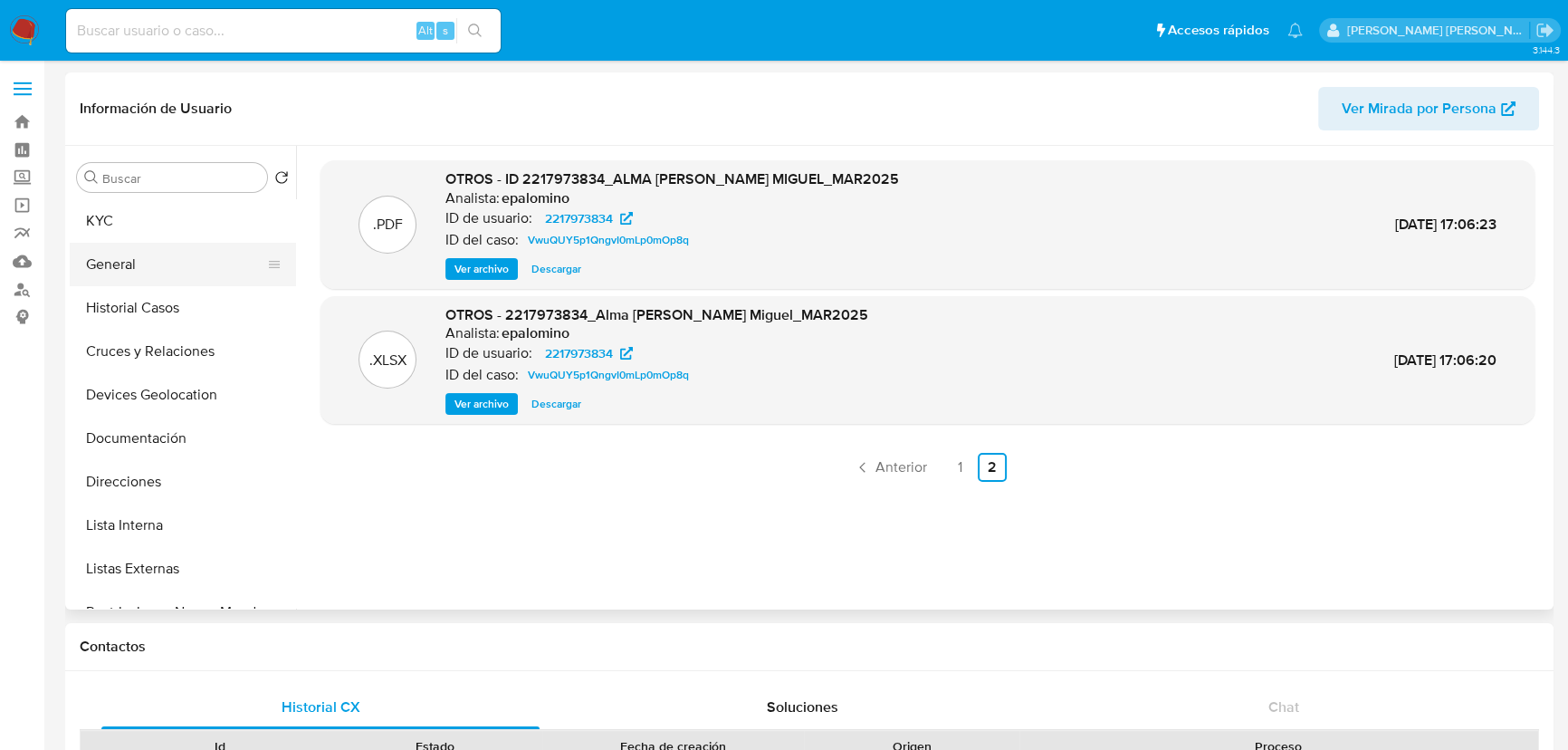 click on "General" at bounding box center (176, 264) 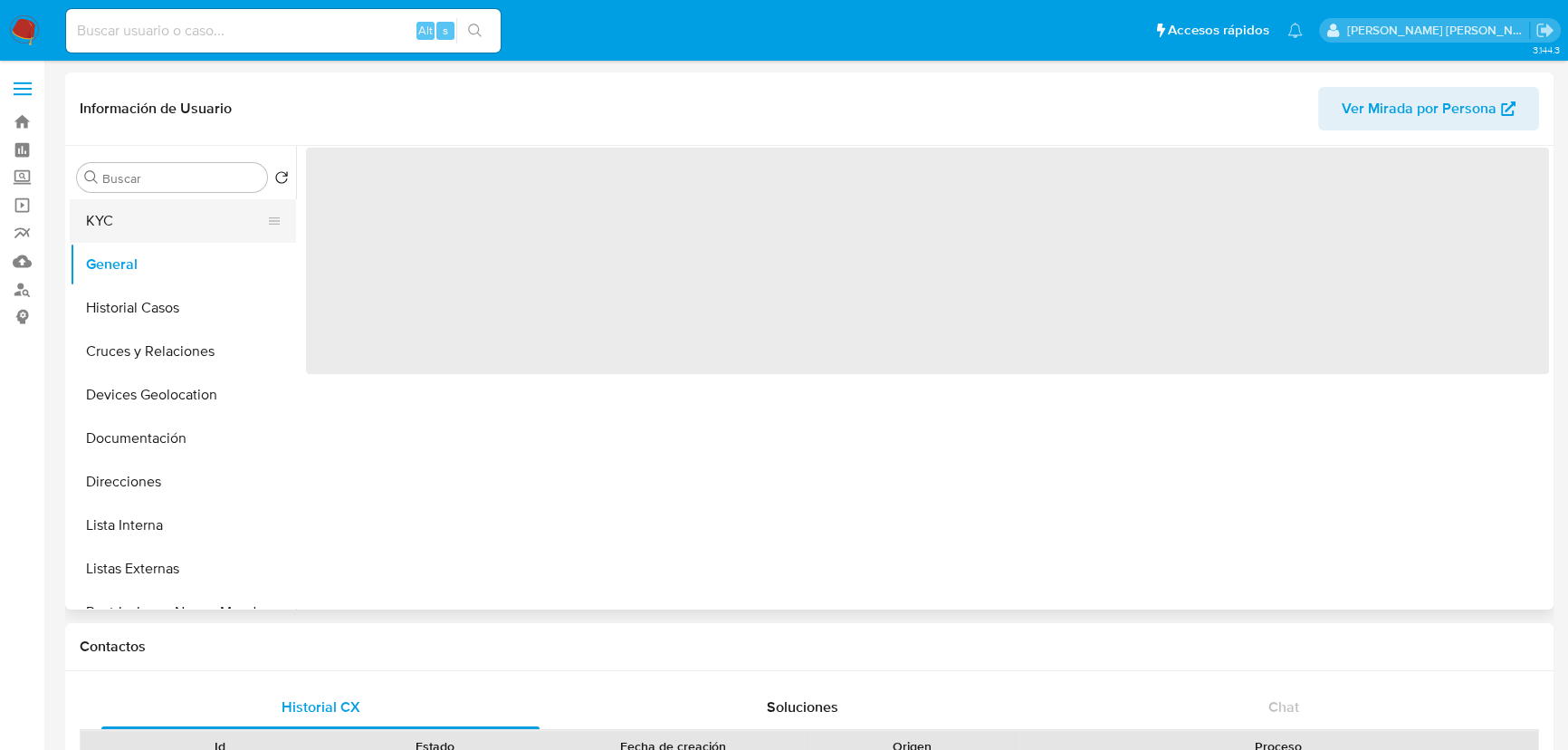 drag, startPoint x: 106, startPoint y: 231, endPoint x: 281, endPoint y: 219, distance: 175.41095 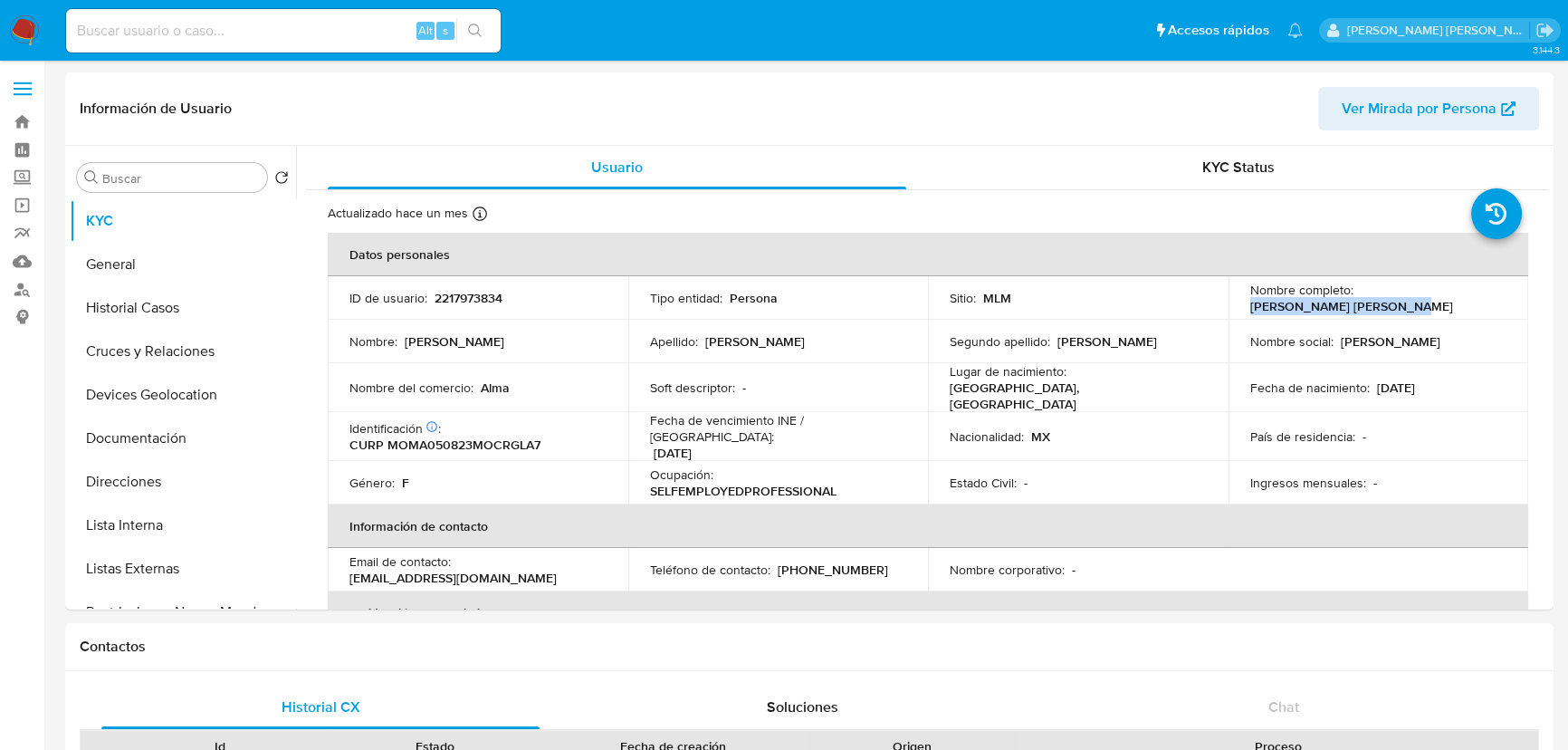 drag, startPoint x: 1242, startPoint y: 309, endPoint x: 1391, endPoint y: 310, distance: 149.00336 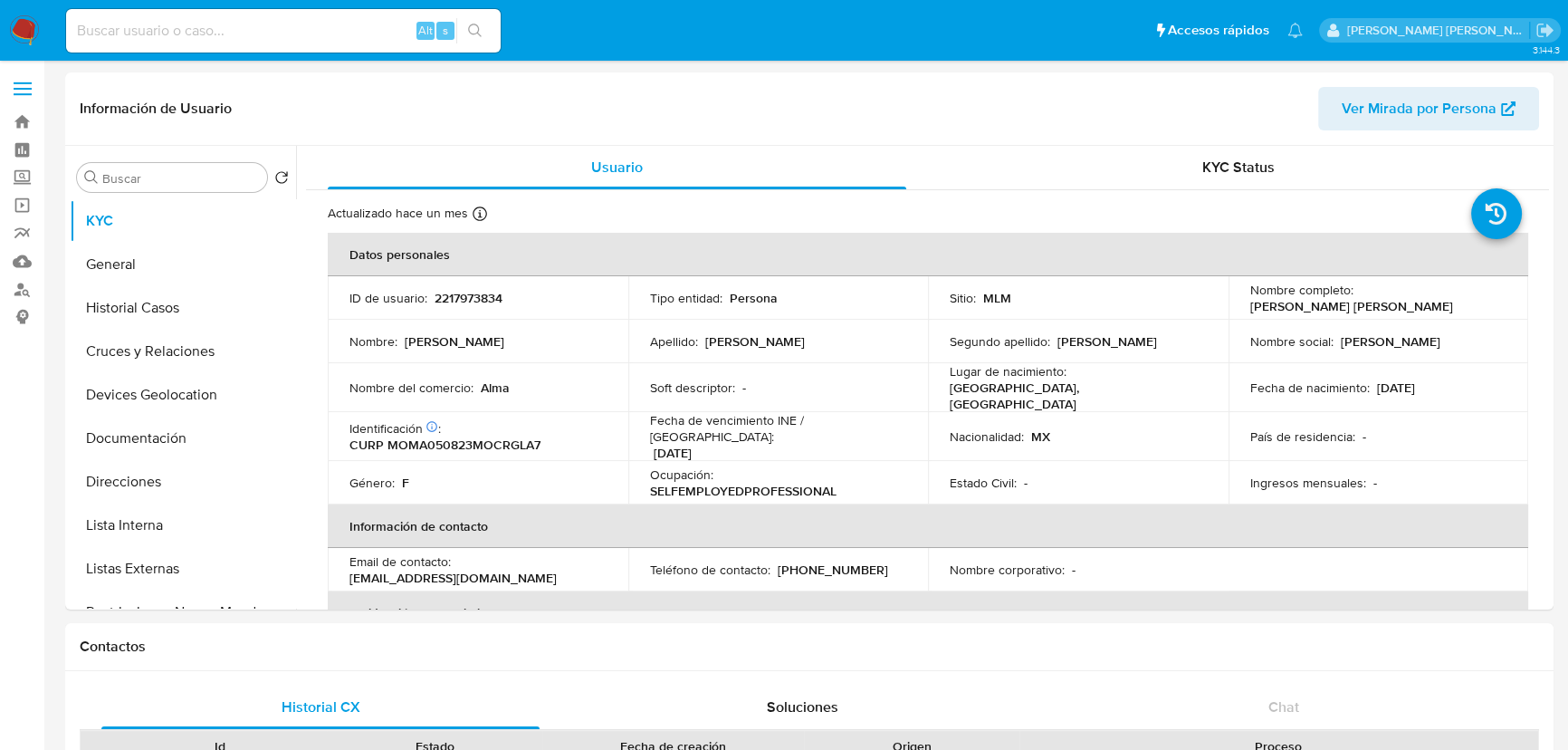 drag, startPoint x: 766, startPoint y: 417, endPoint x: 734, endPoint y: 347, distance: 76.96753 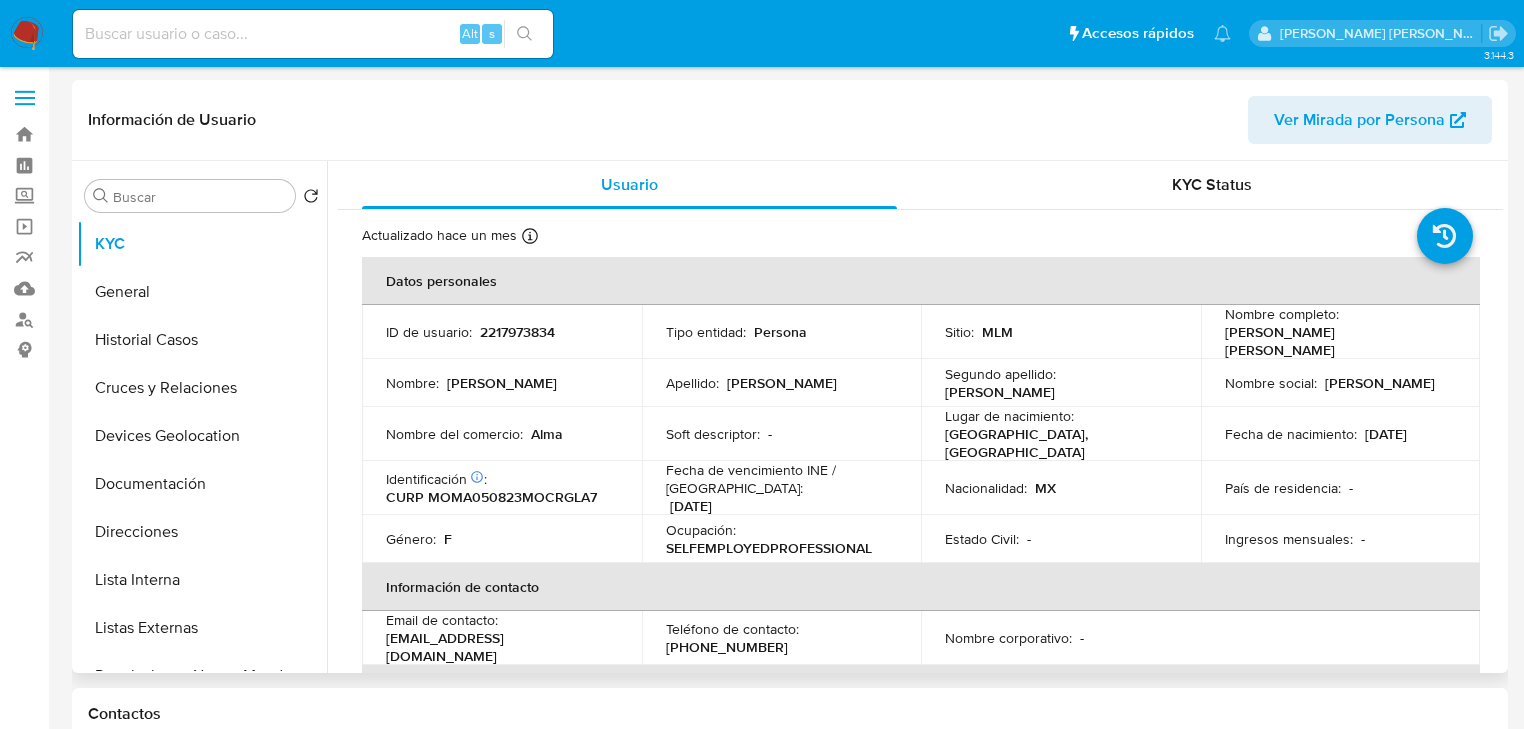 click on "2217973834" at bounding box center (517, 329) 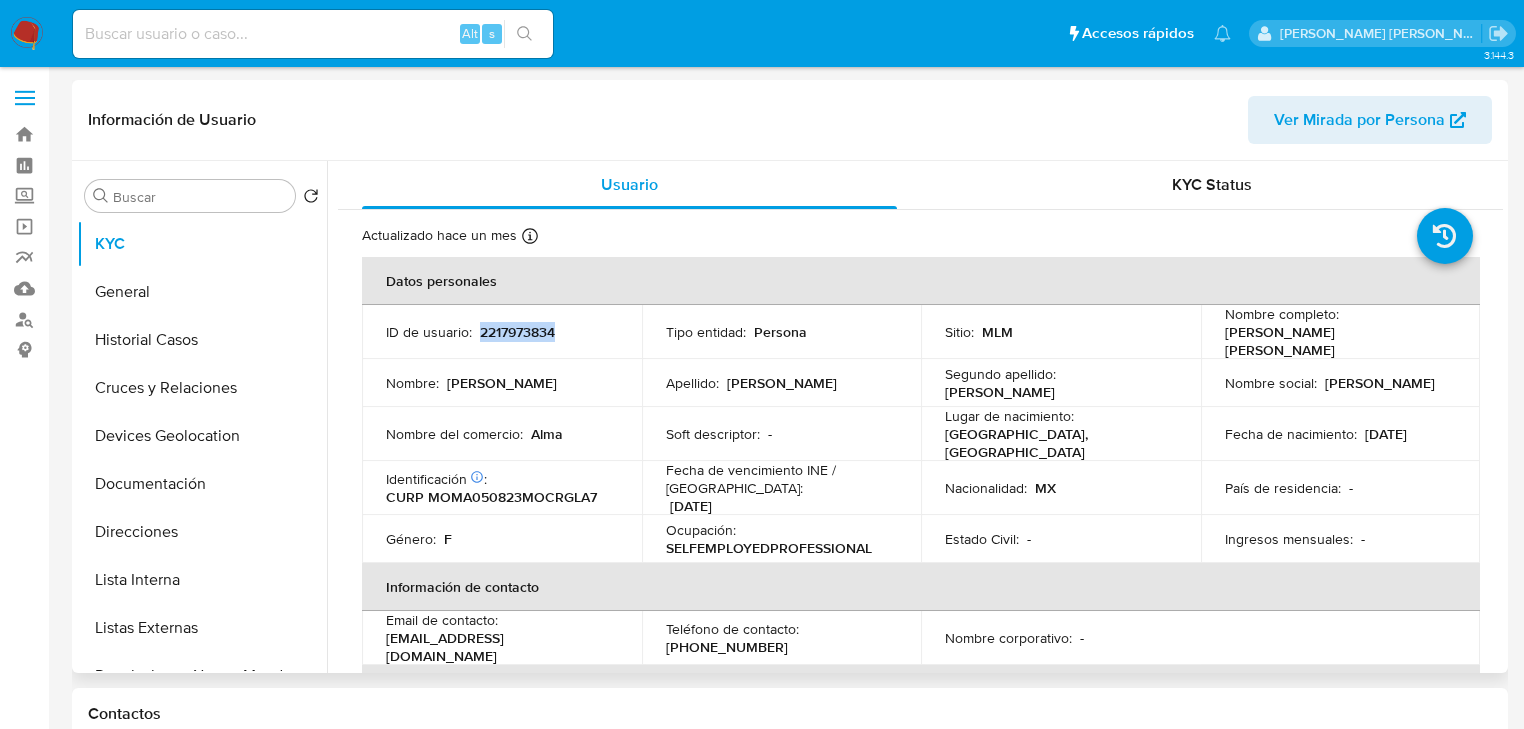 click on "2217973834" at bounding box center (517, 329) 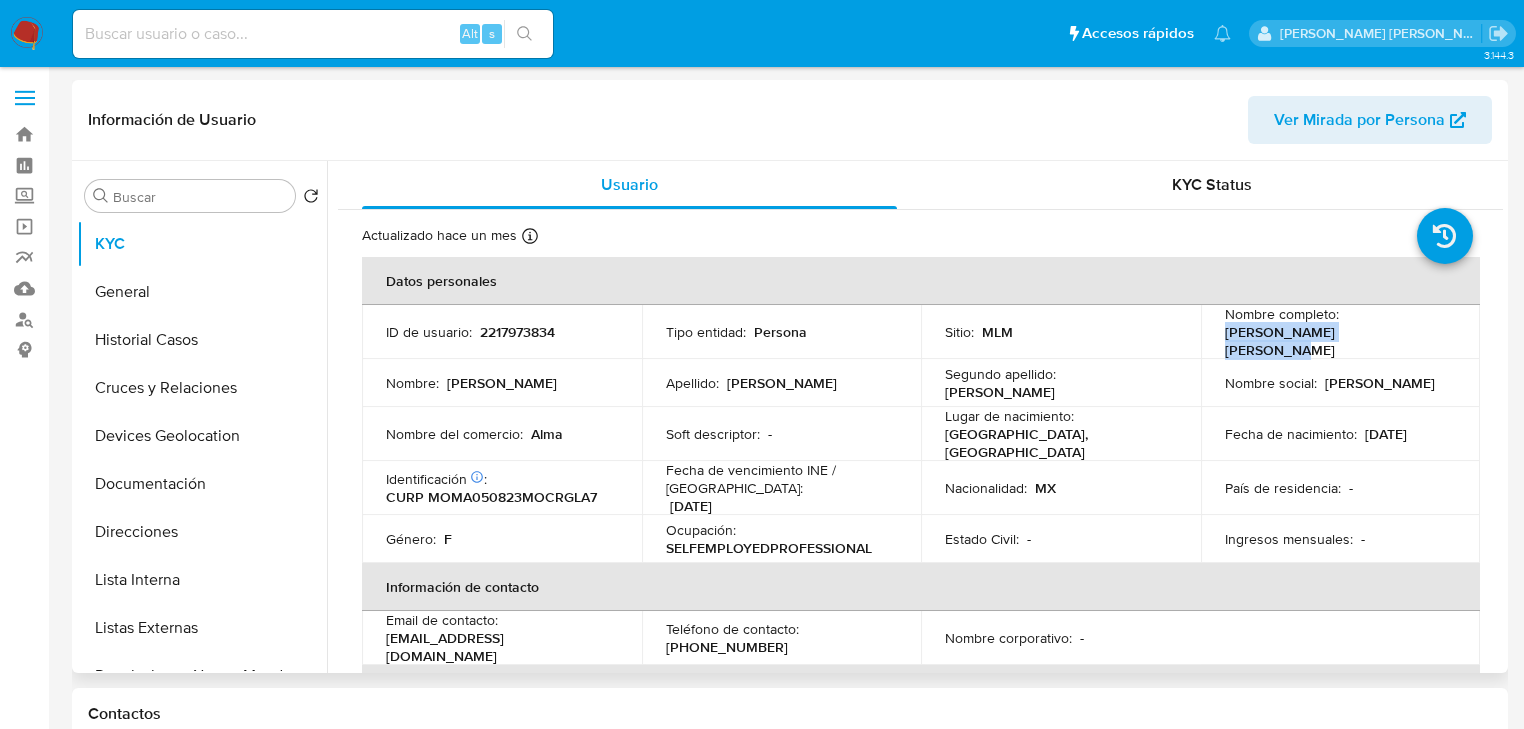 drag, startPoint x: 1236, startPoint y: 342, endPoint x: 1387, endPoint y: 343, distance: 151.00331 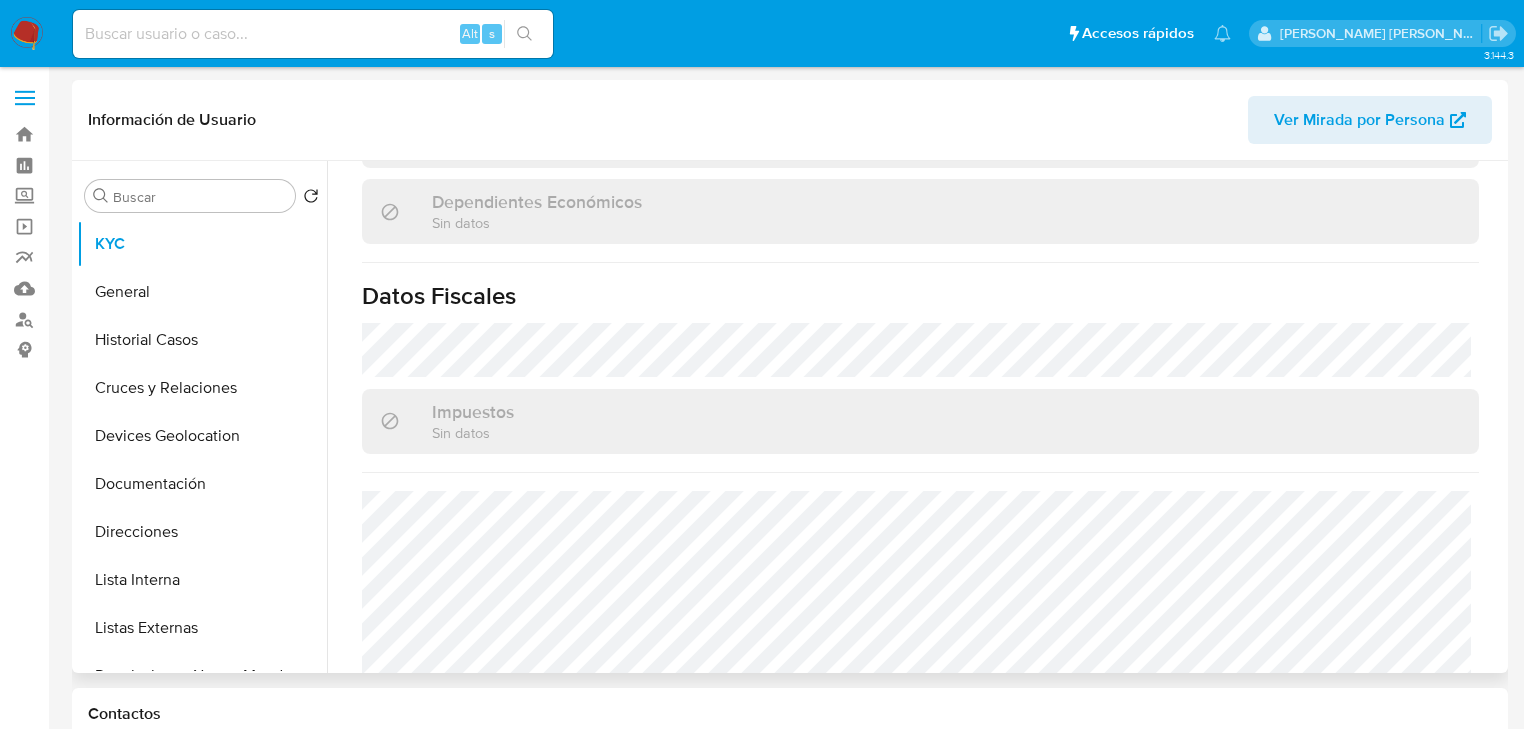 scroll, scrollTop: 1243, scrollLeft: 0, axis: vertical 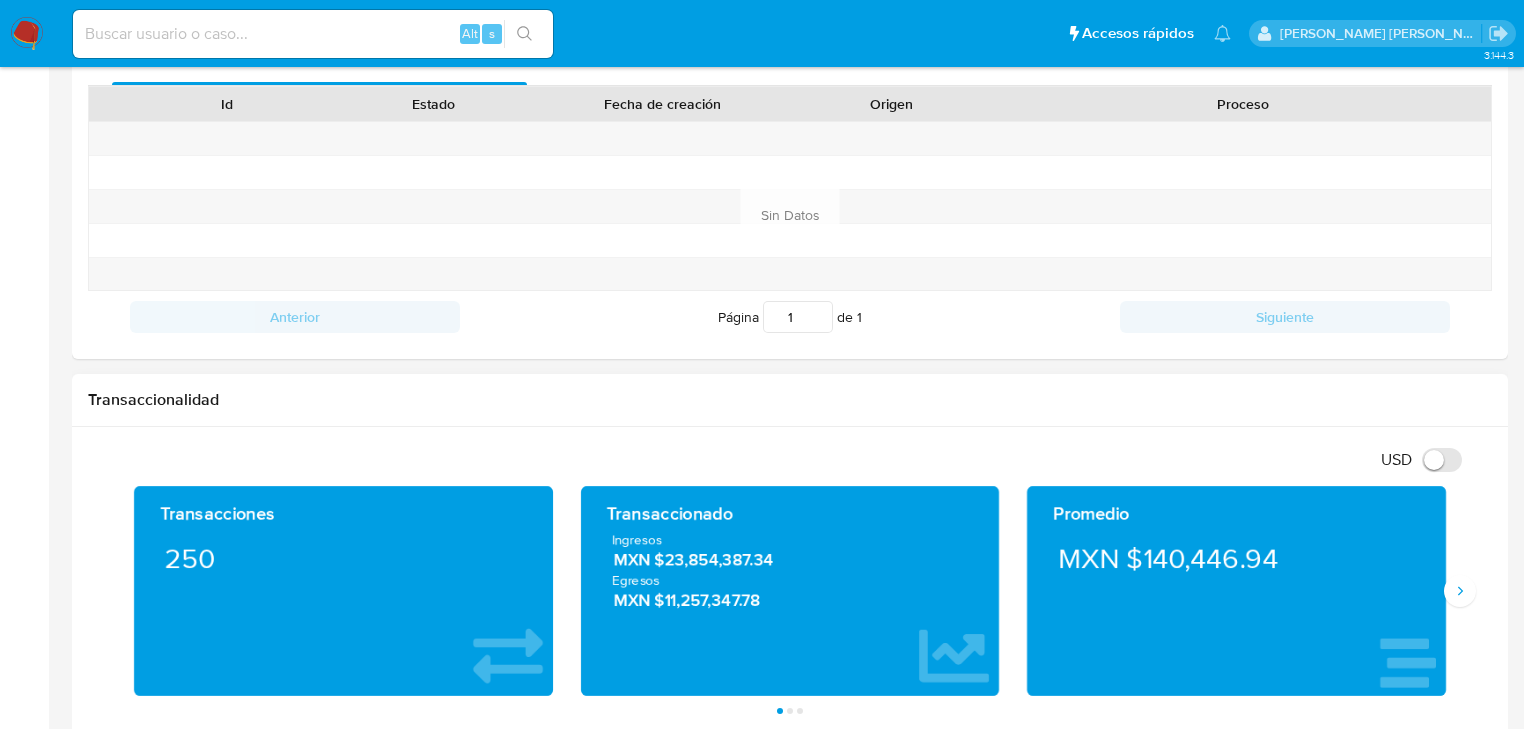 drag, startPoint x: 654, startPoint y: 567, endPoint x: 573, endPoint y: 565, distance: 81.02469 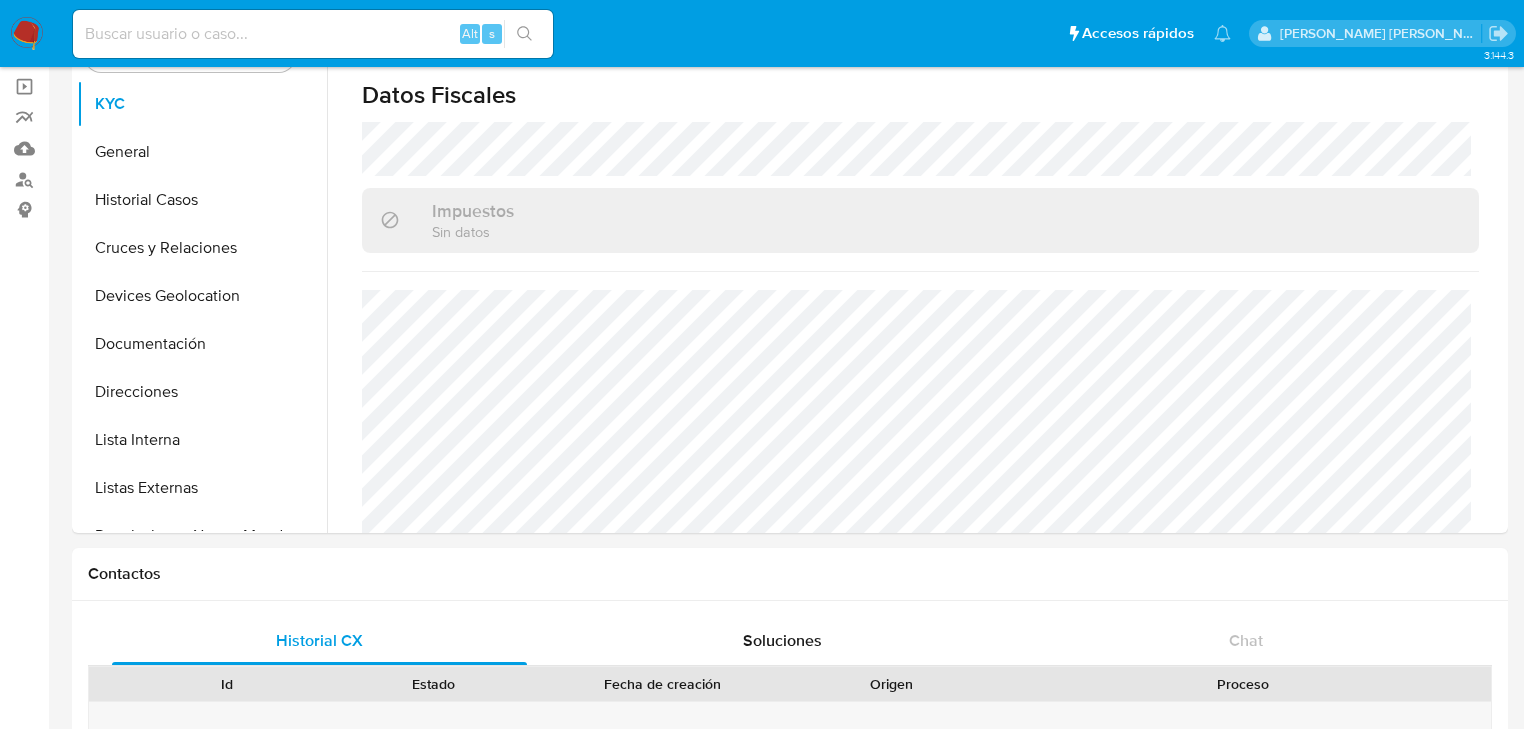 scroll, scrollTop: 0, scrollLeft: 0, axis: both 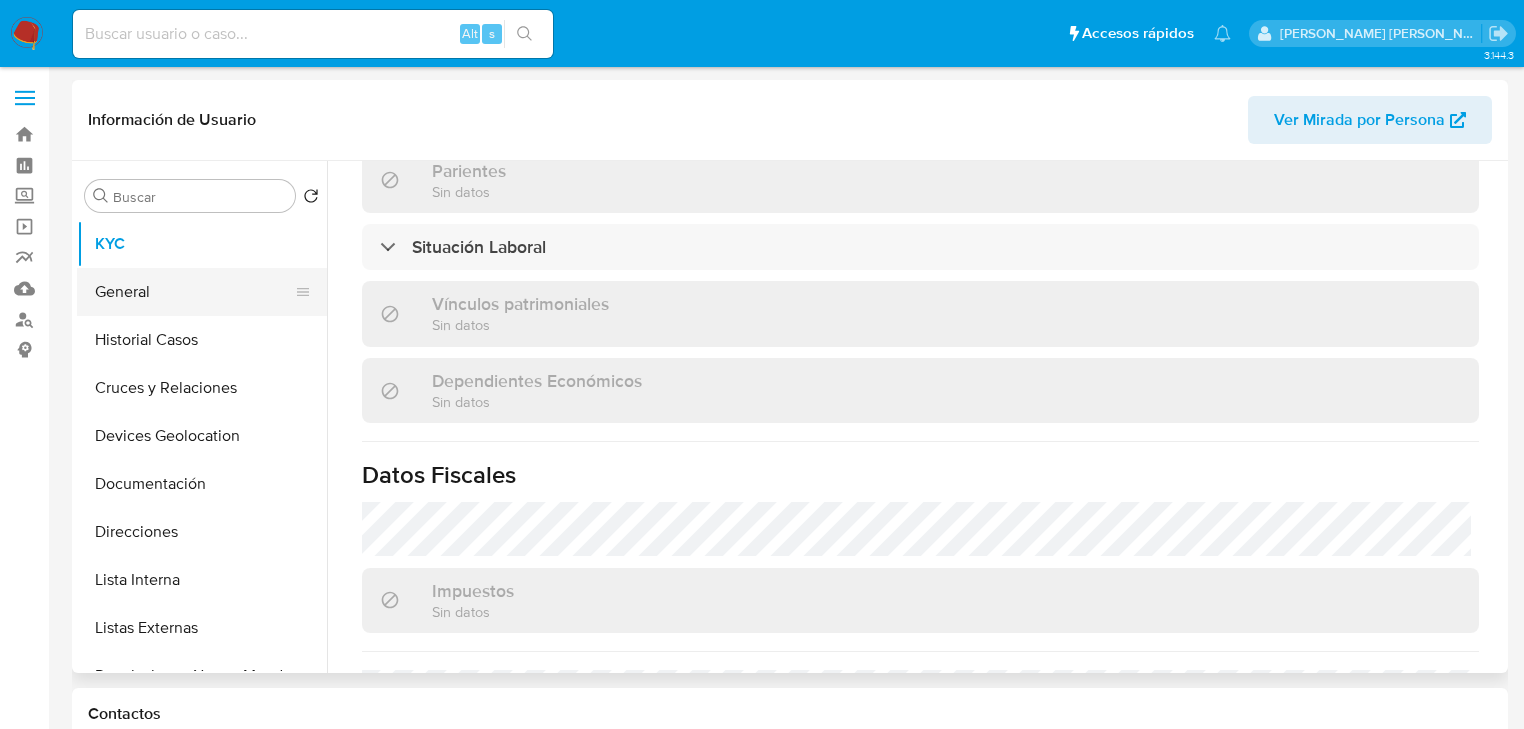 click on "General" at bounding box center (194, 292) 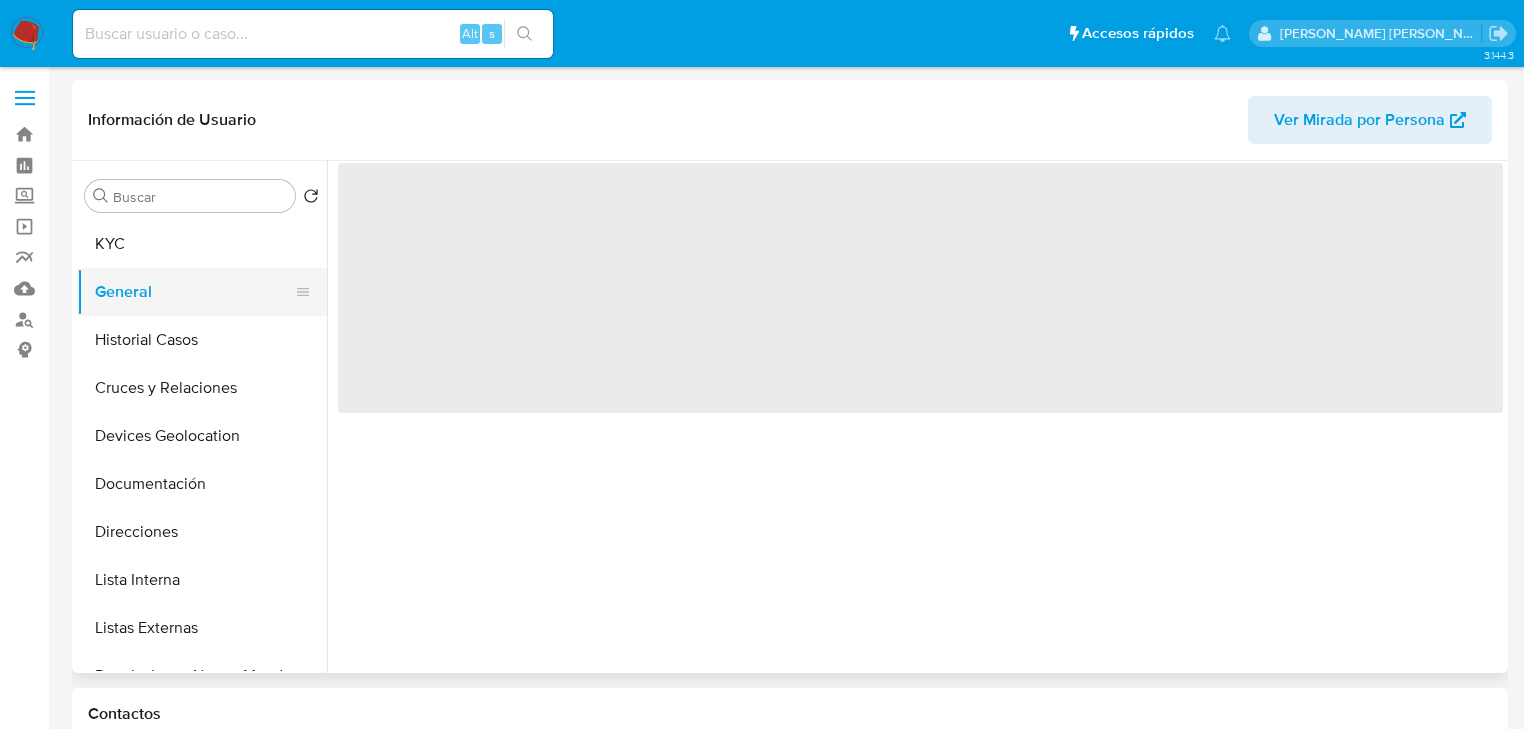 scroll, scrollTop: 0, scrollLeft: 0, axis: both 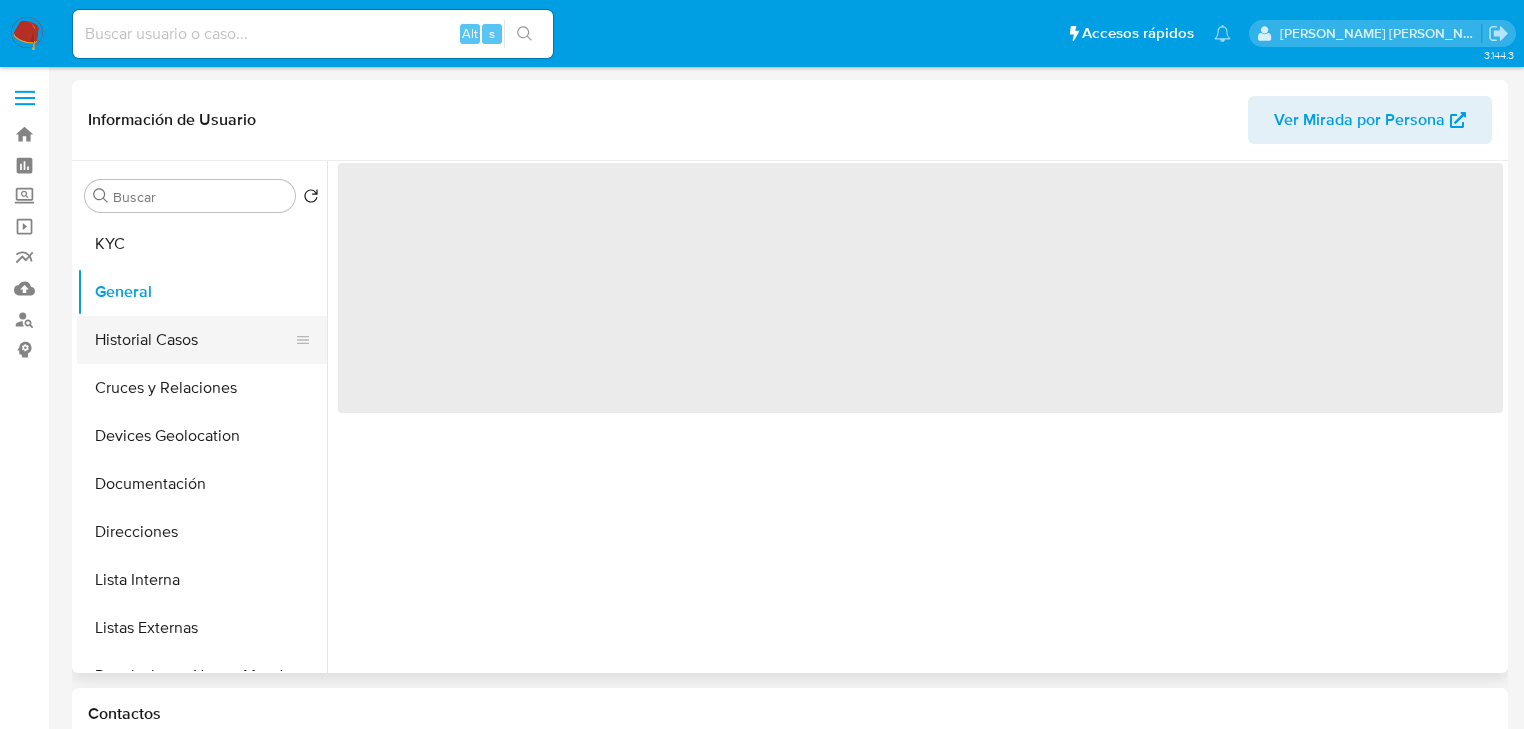 click on "Historial Casos" at bounding box center (194, 340) 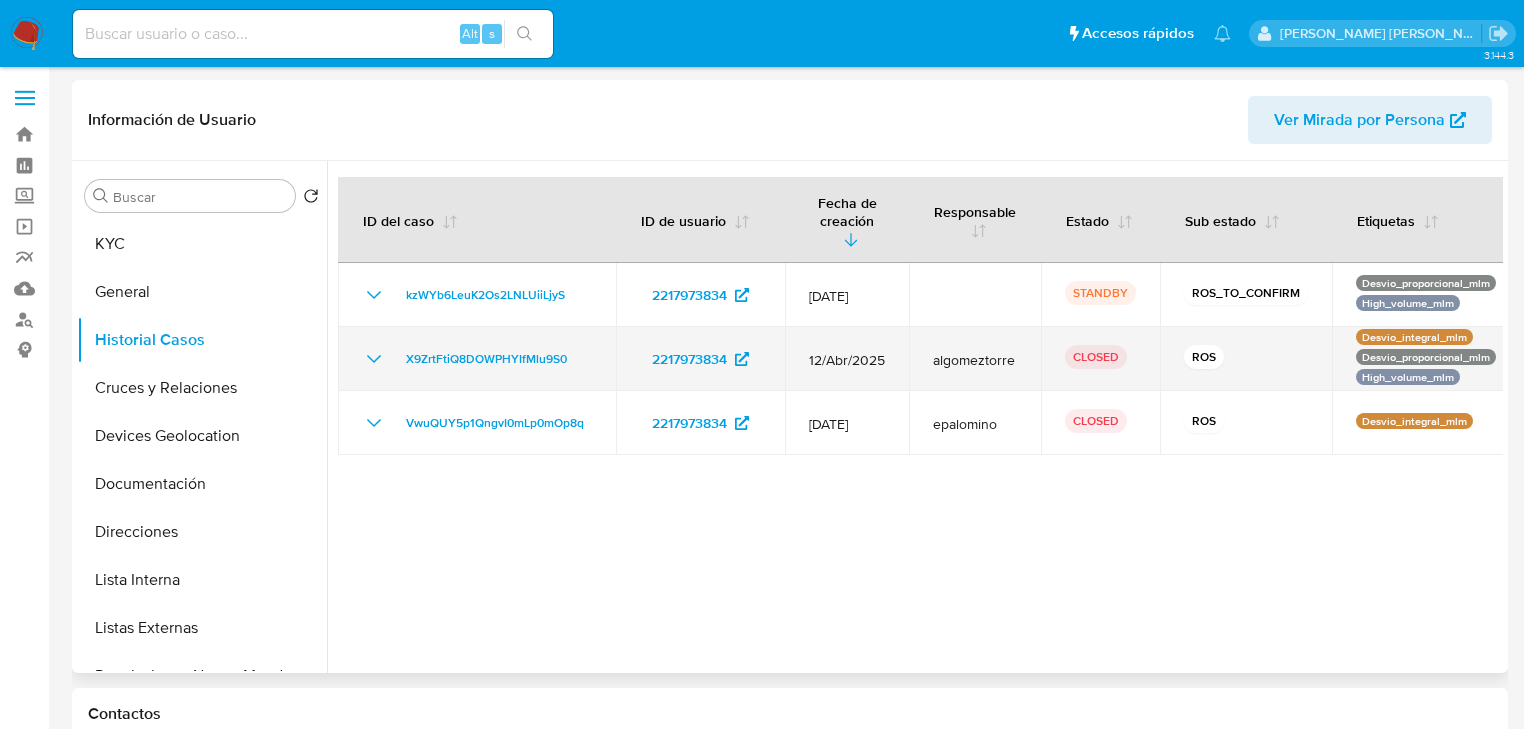 click 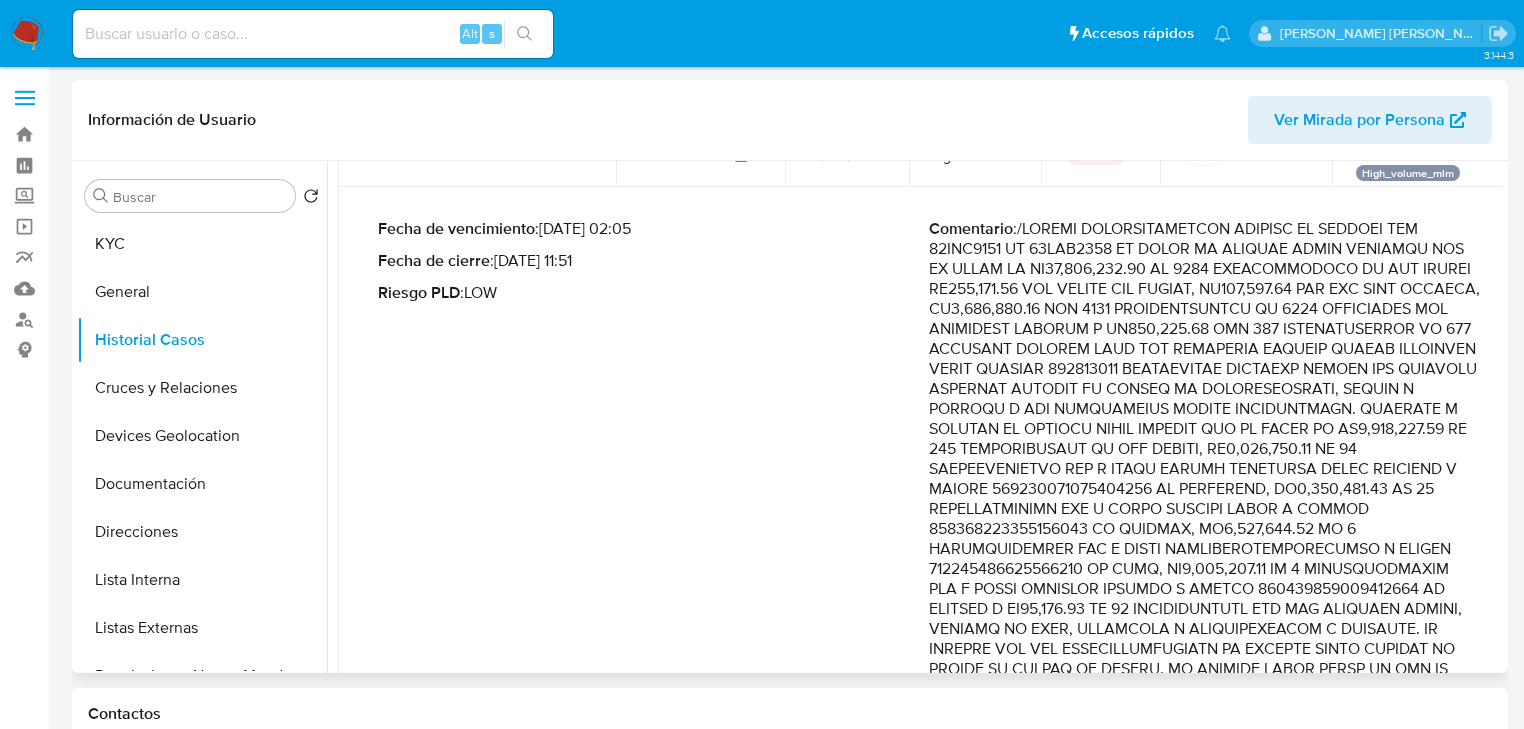 scroll, scrollTop: 0, scrollLeft: 0, axis: both 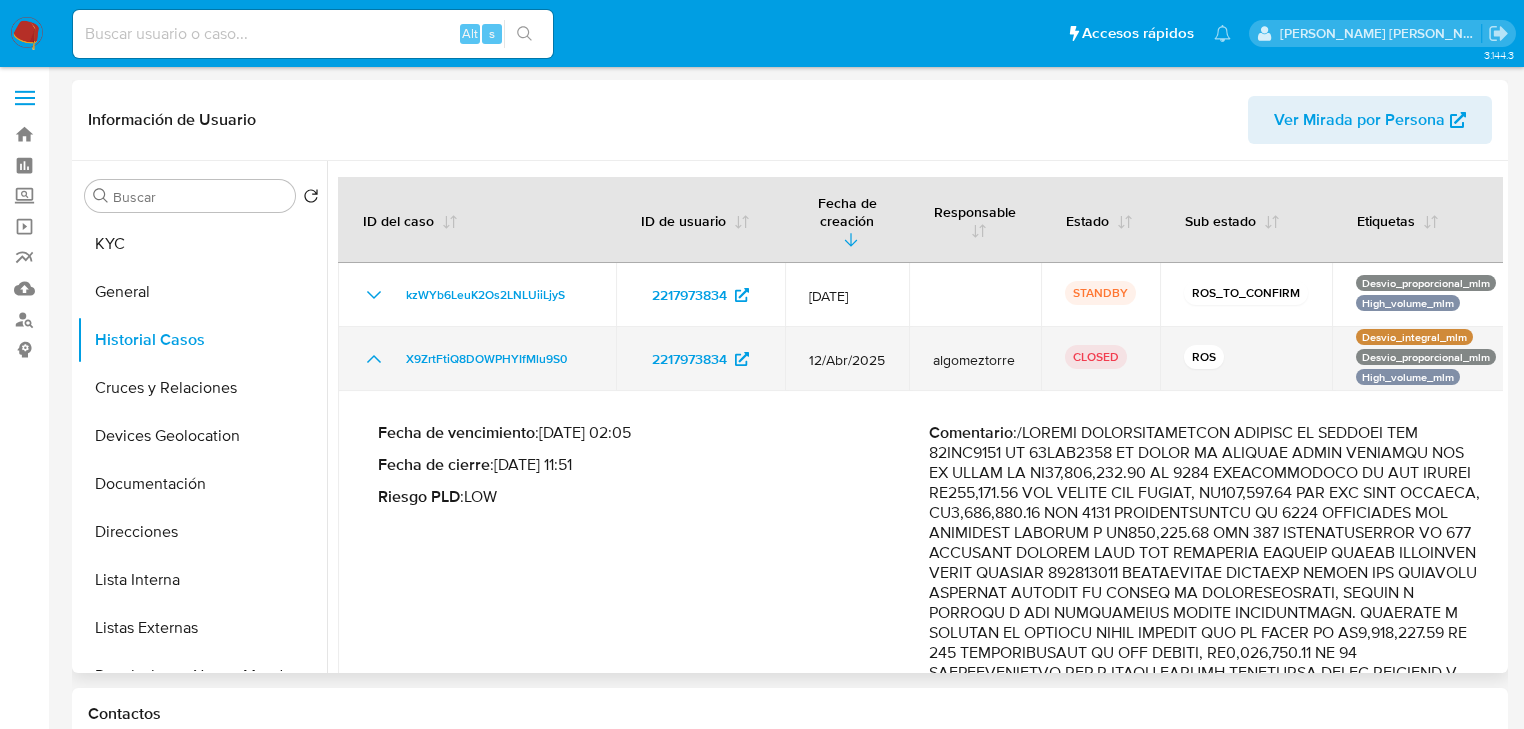 click 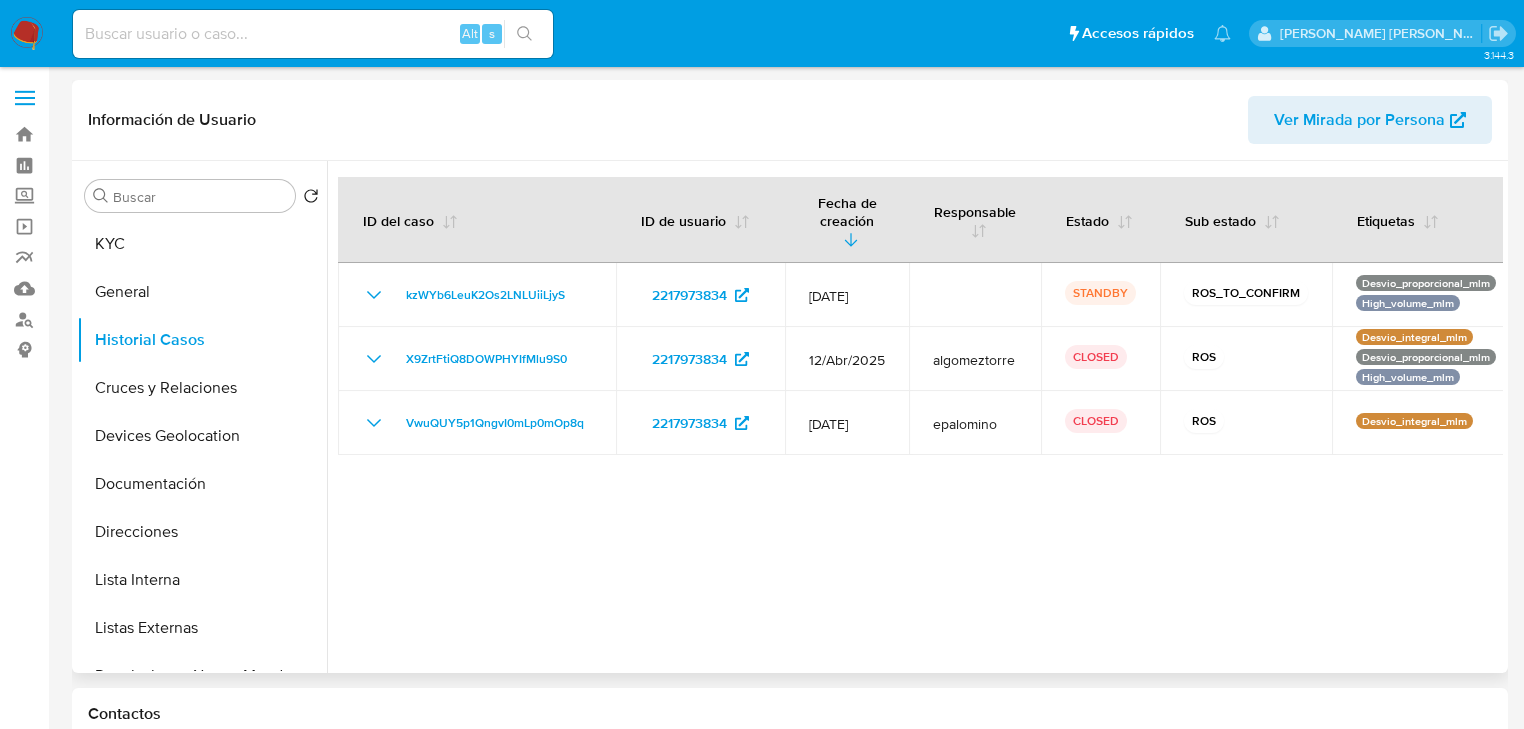 type 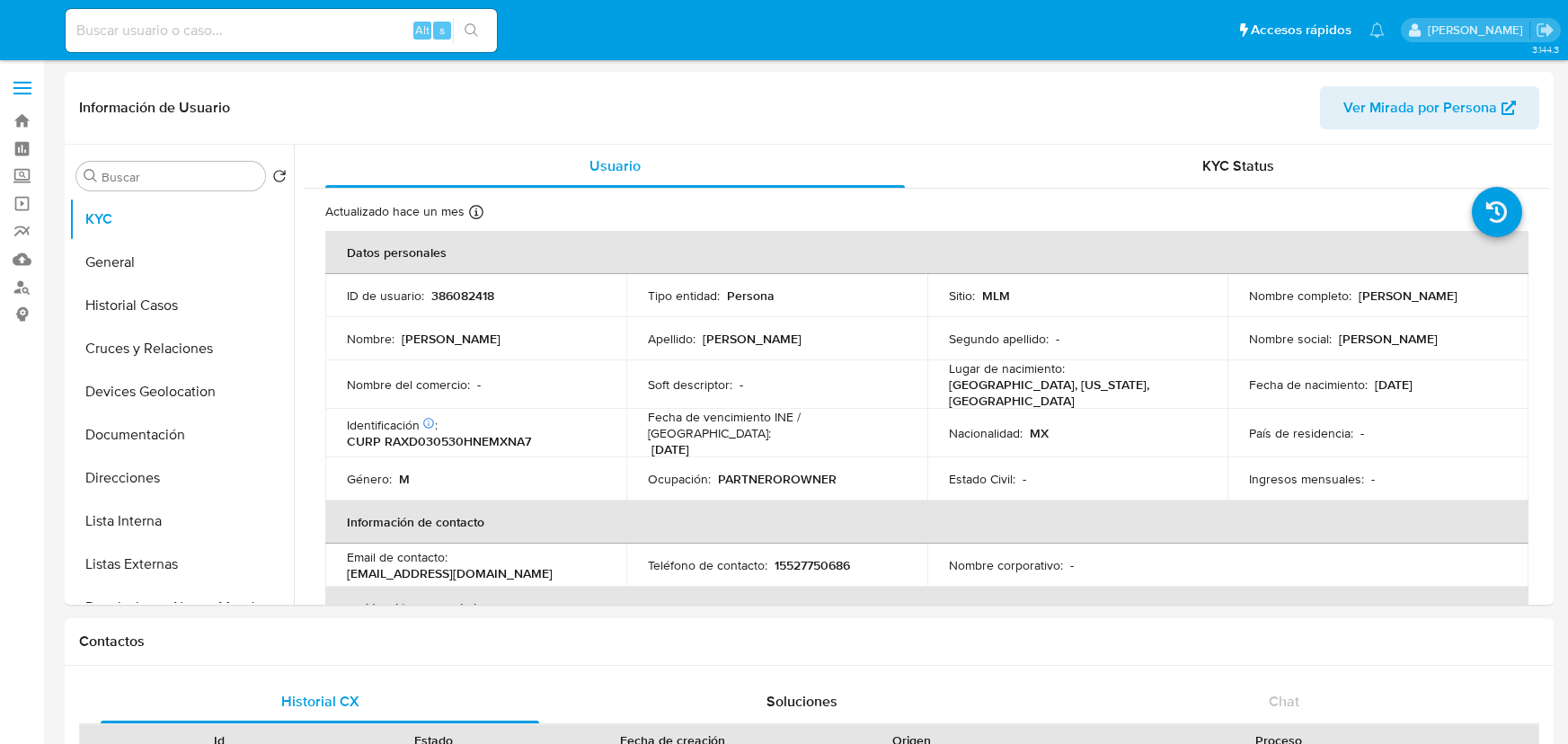 select on "10" 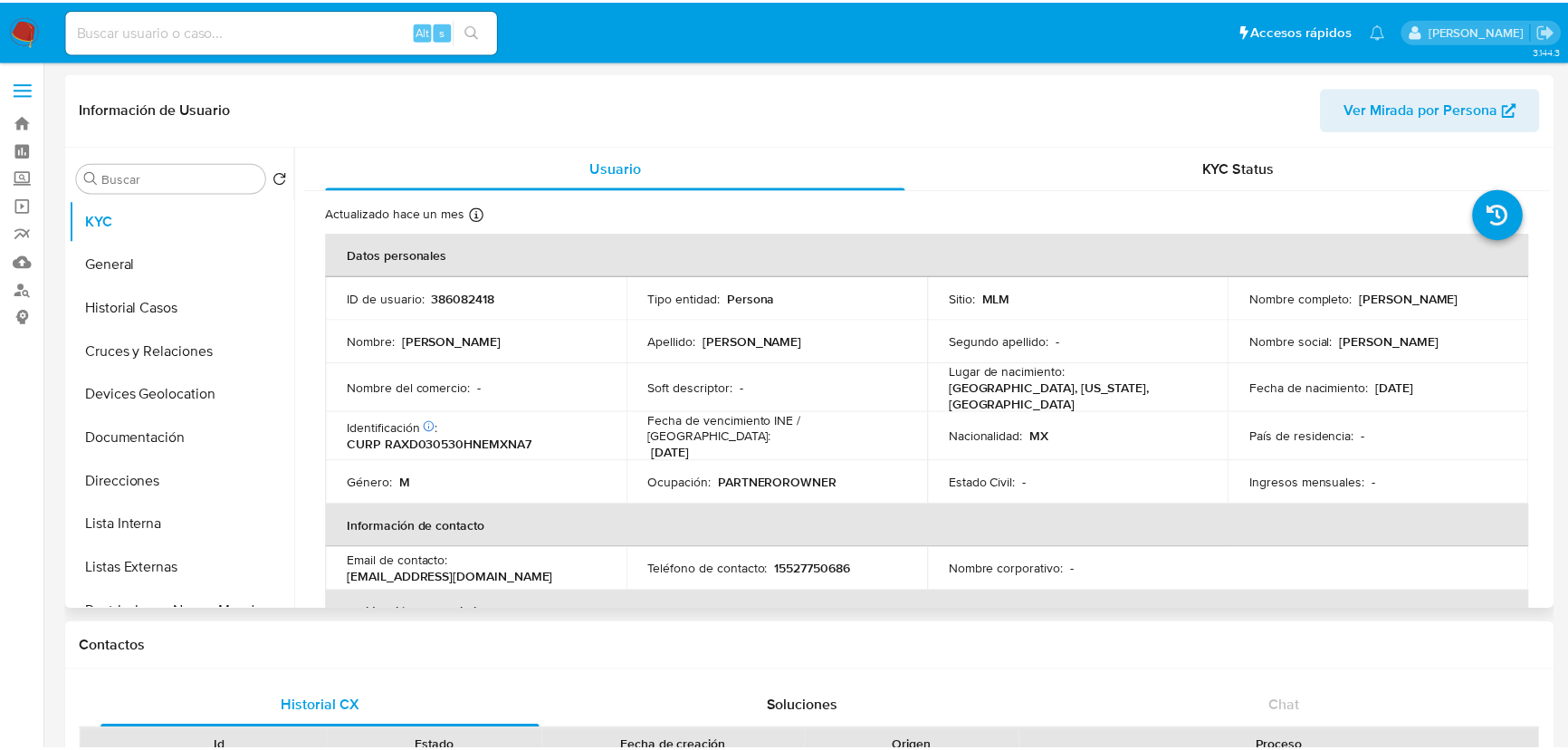 scroll, scrollTop: 0, scrollLeft: 0, axis: both 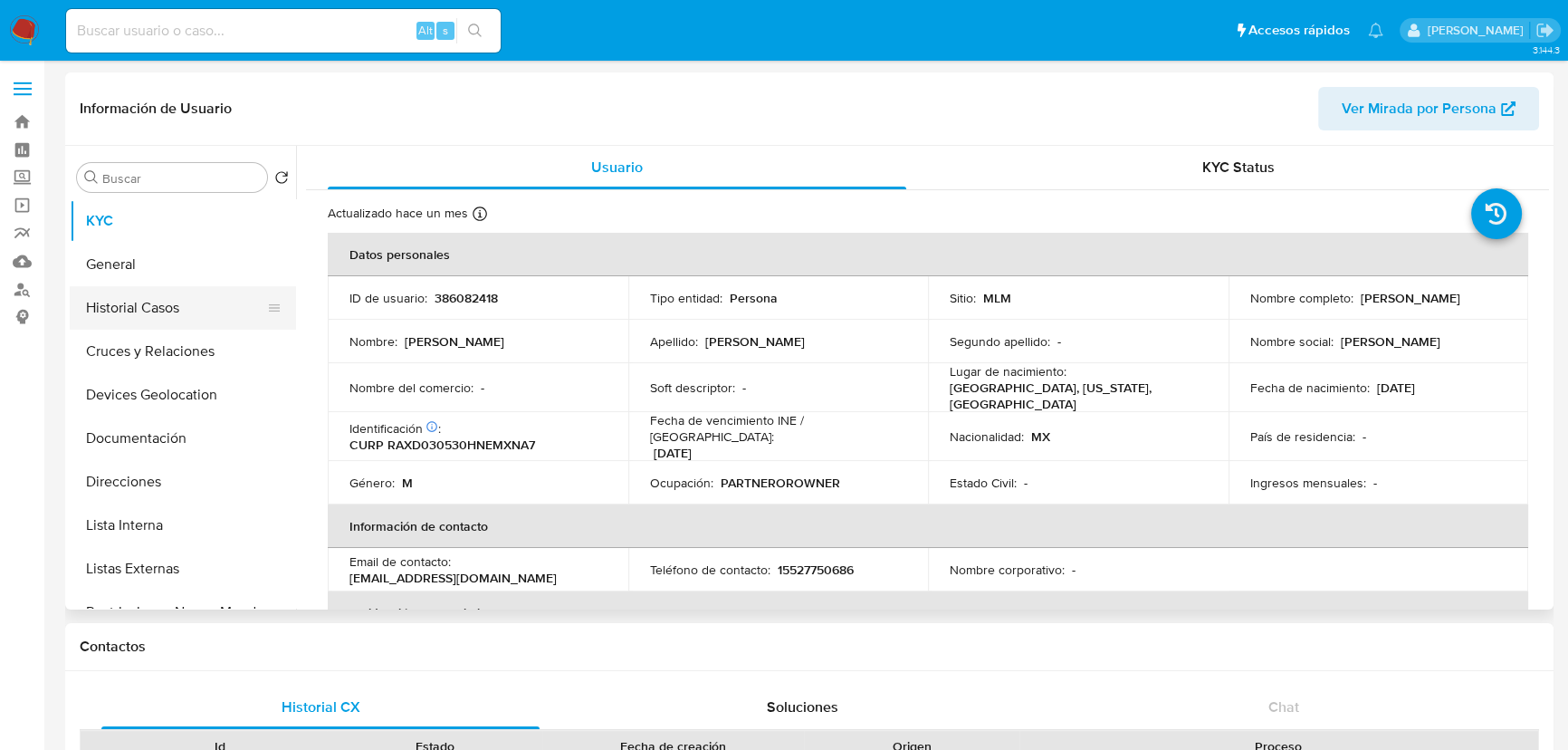 click on "Historial Casos" 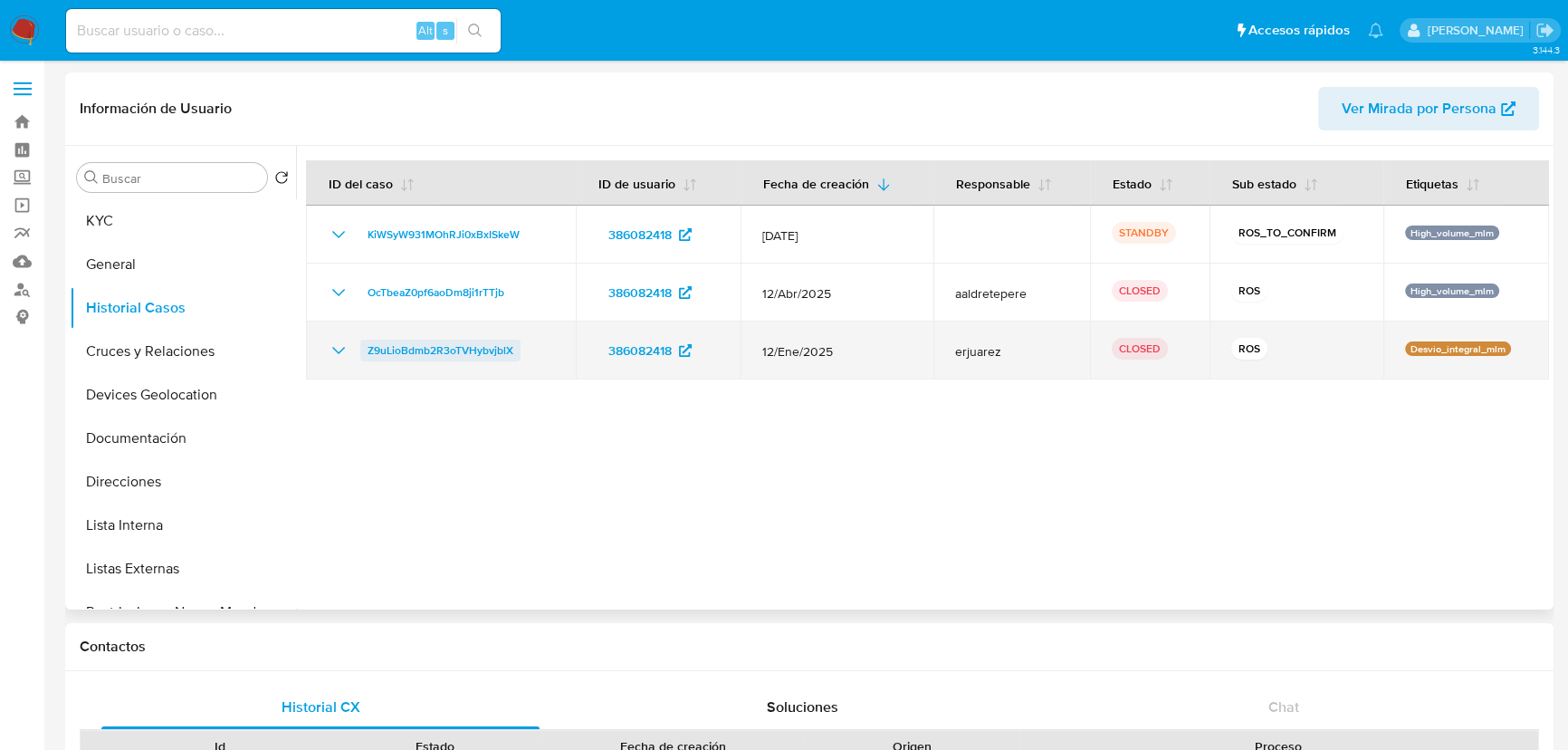 drag, startPoint x: 532, startPoint y: 356, endPoint x: 361, endPoint y: 353, distance: 171.0263 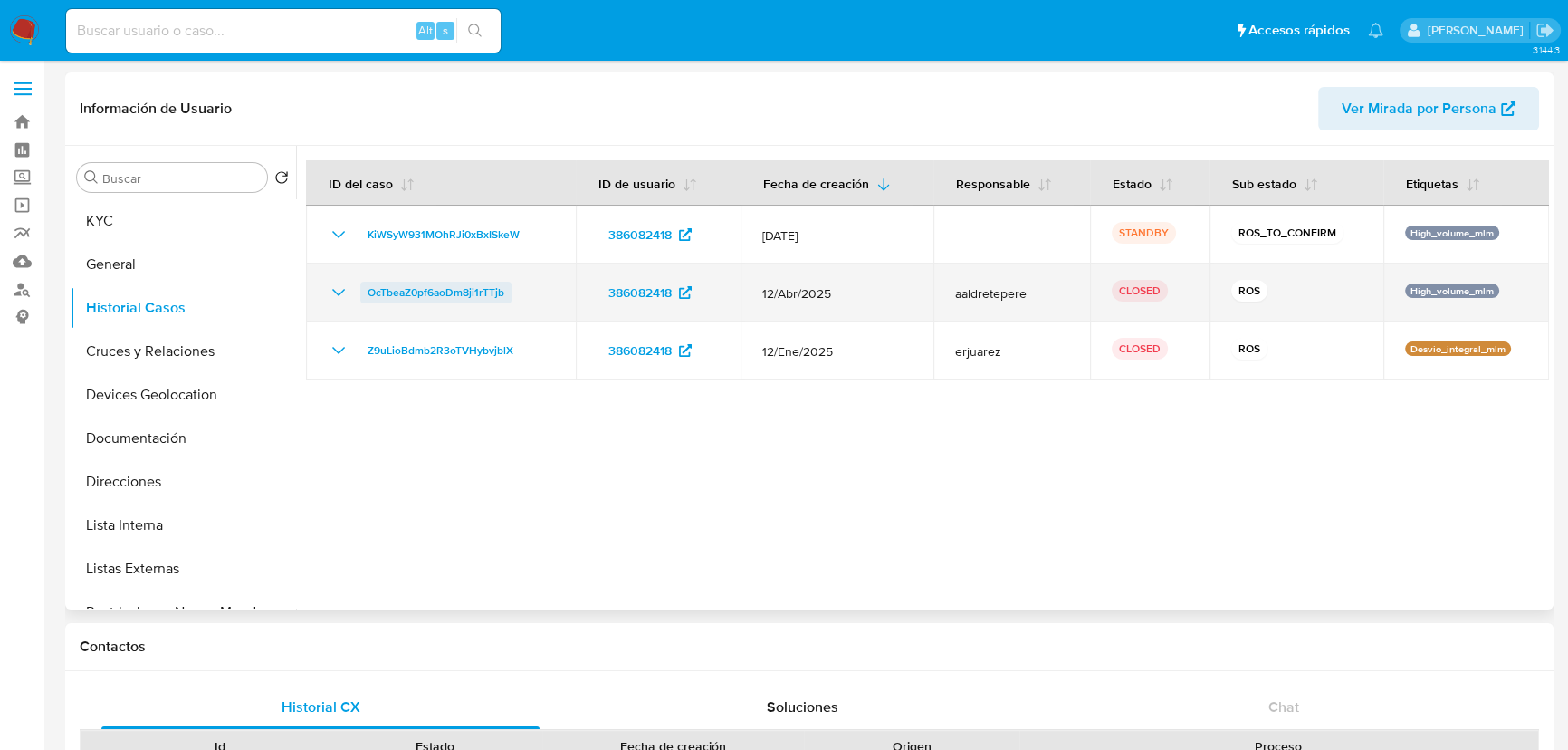 drag, startPoint x: 453, startPoint y: 290, endPoint x: 360, endPoint y: 292, distance: 93.0215 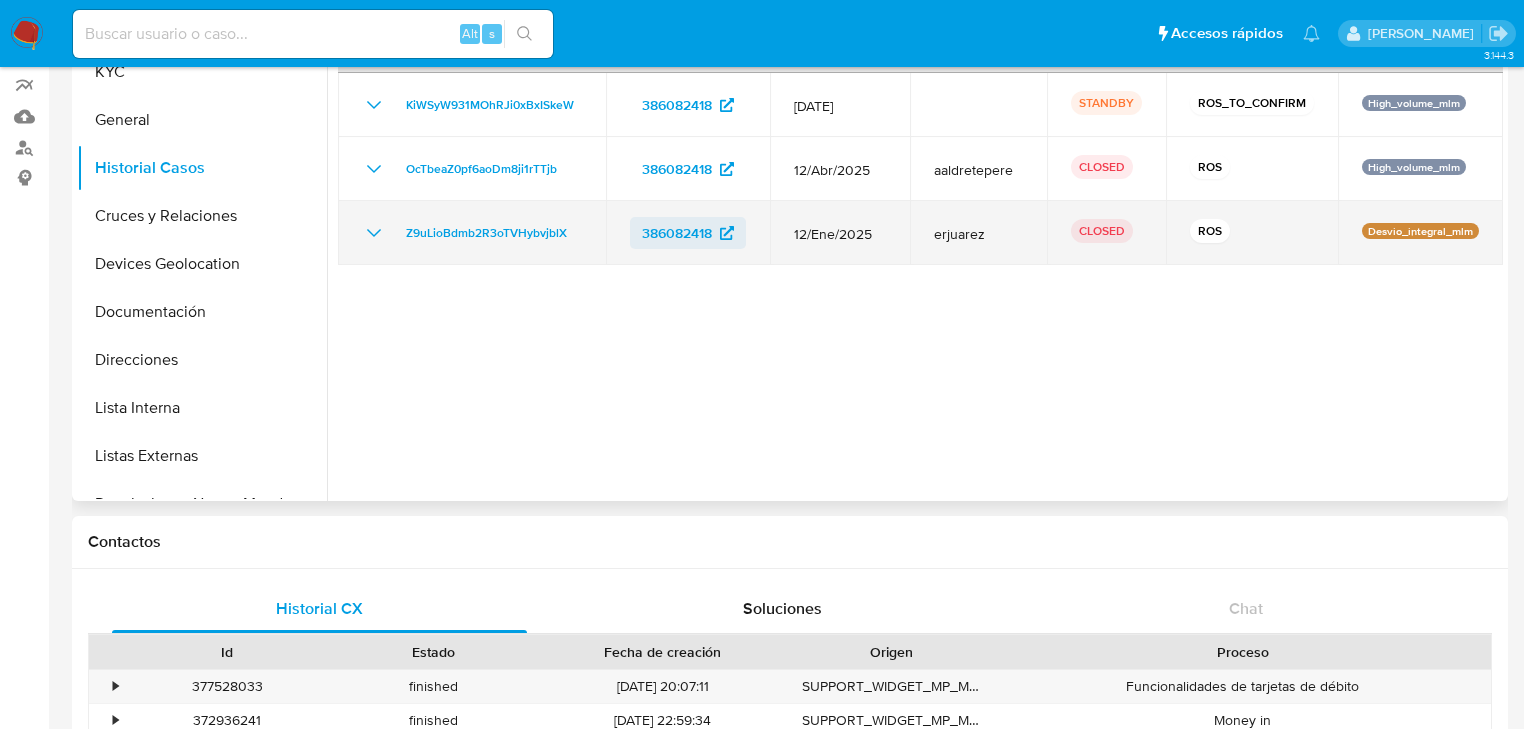 scroll, scrollTop: 0, scrollLeft: 0, axis: both 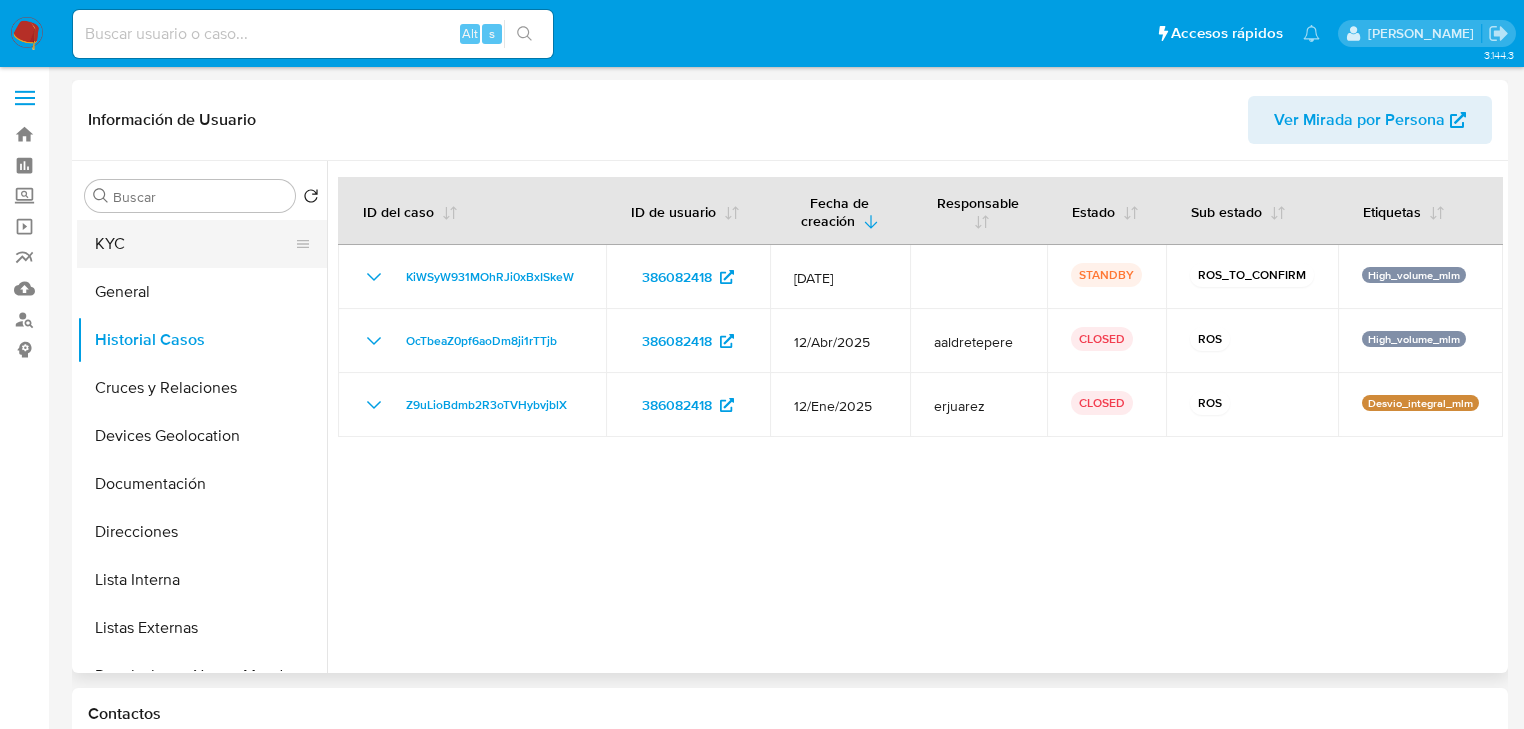 click on "KYC" 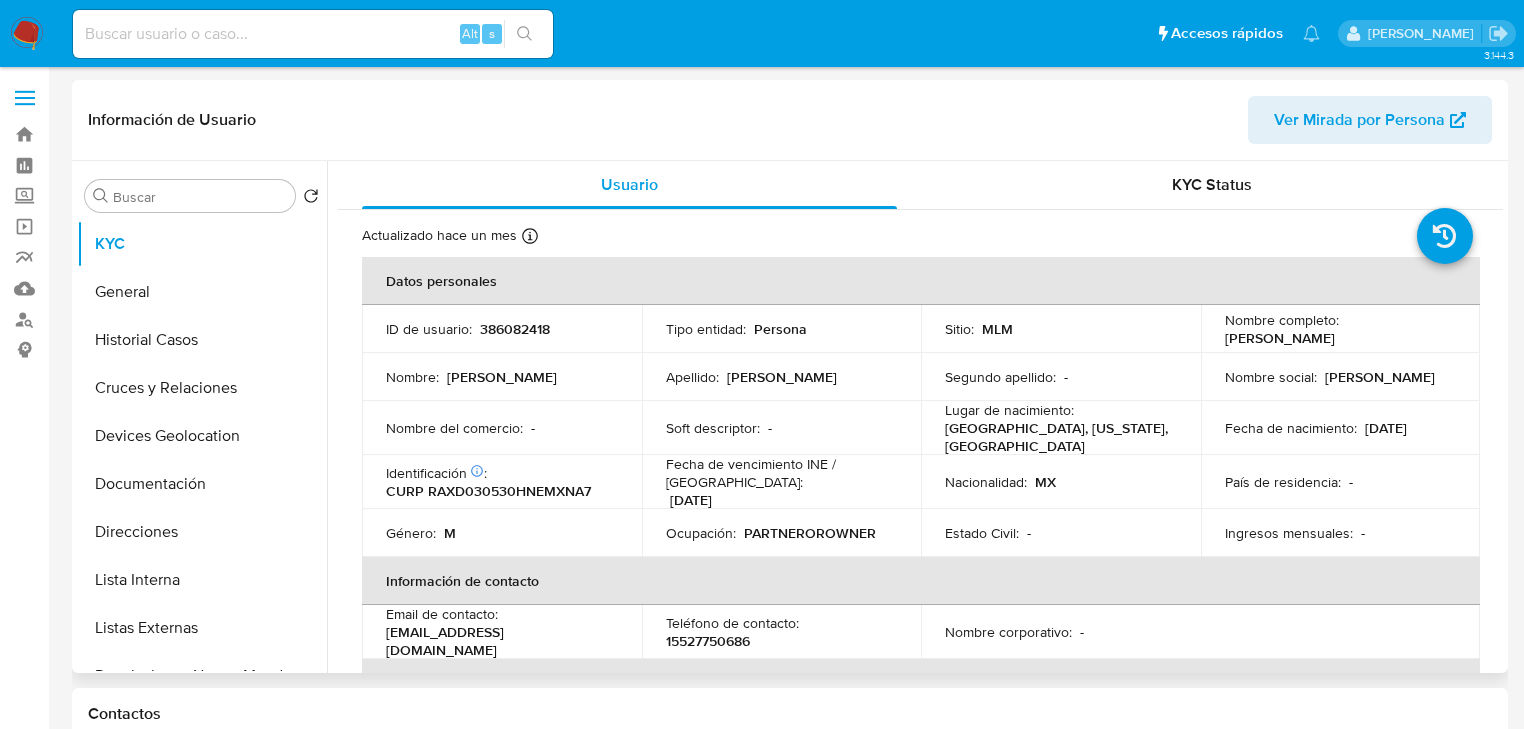 click on "Nombre :" 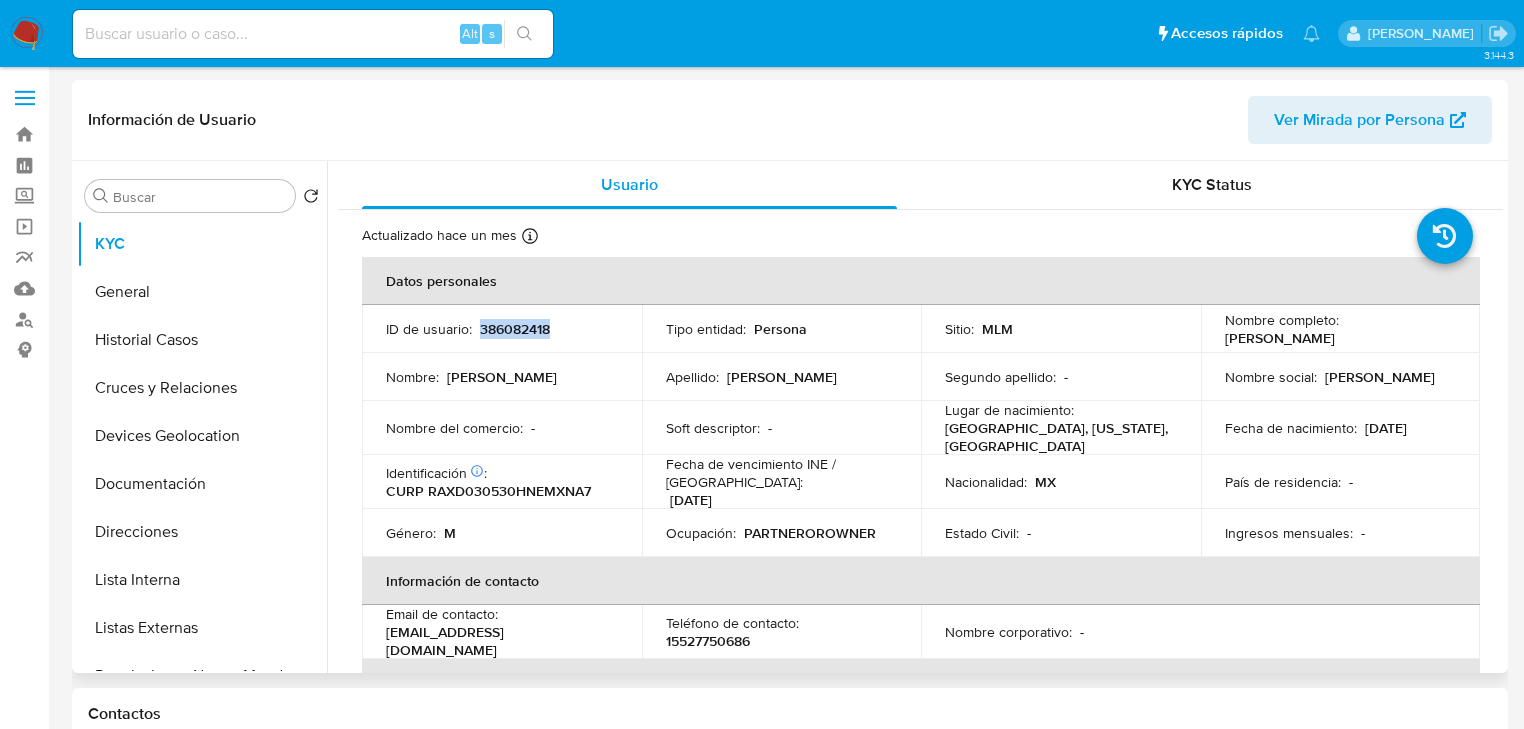 click on "386082418" 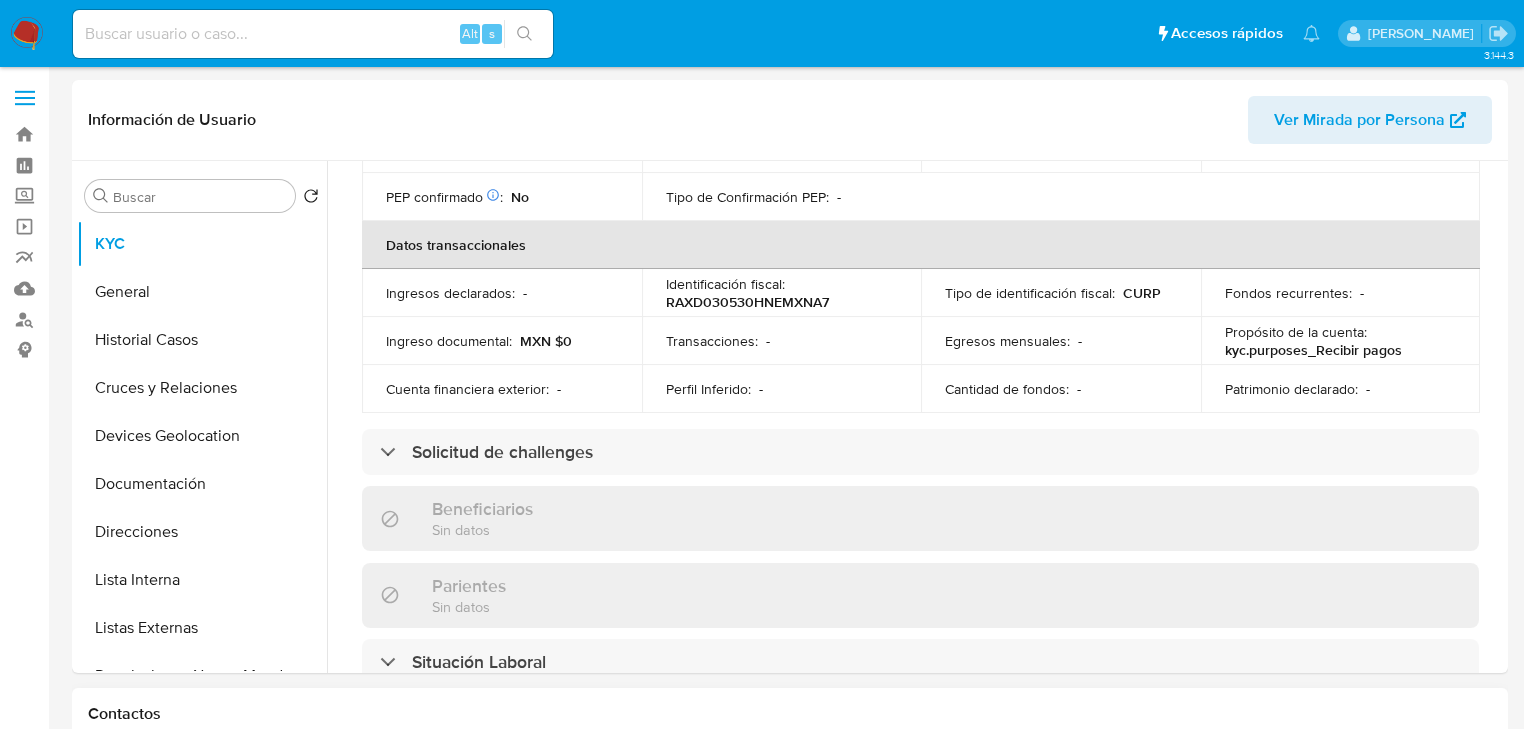 scroll, scrollTop: 640, scrollLeft: 0, axis: vertical 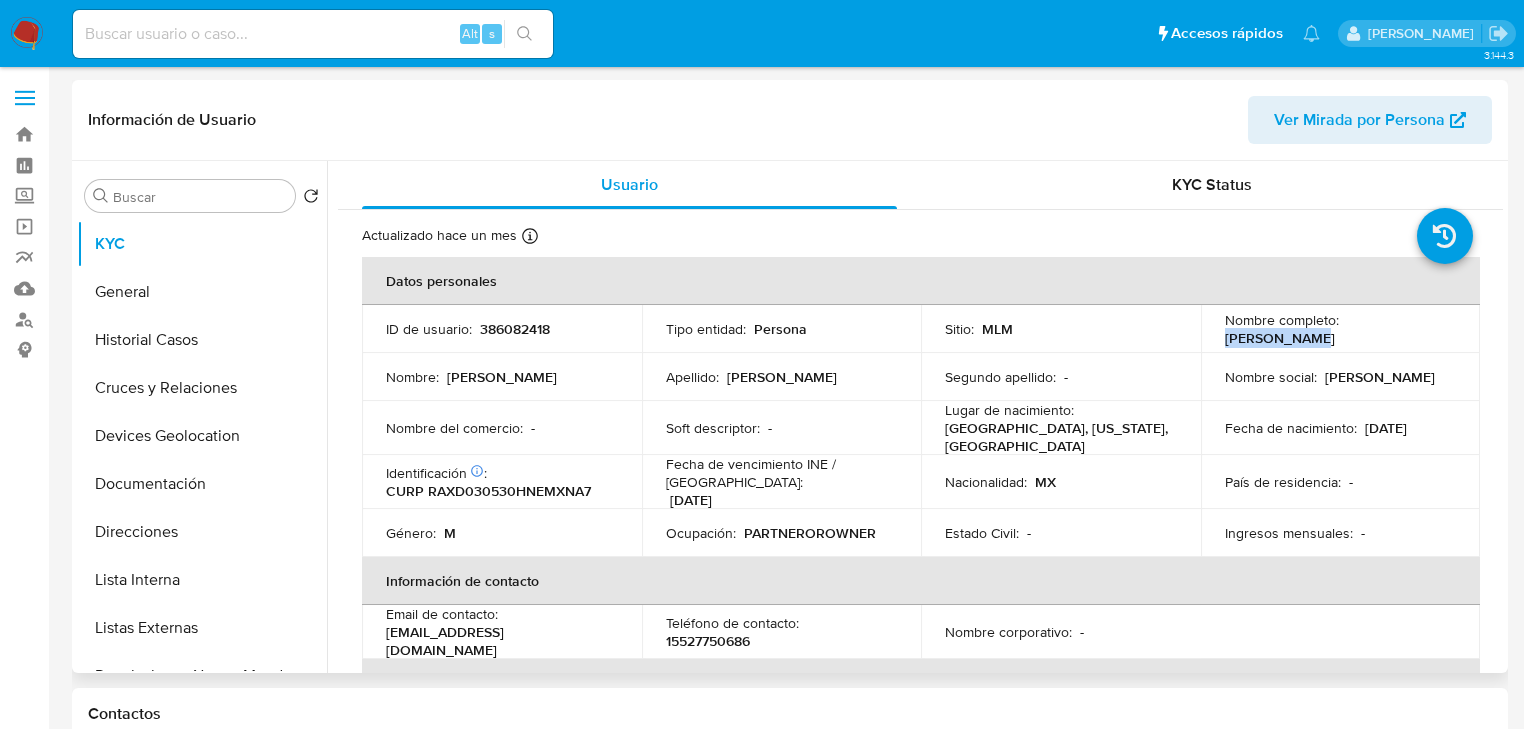 drag, startPoint x: 1339, startPoint y: 329, endPoint x: 1435, endPoint y: 328, distance: 96.00521 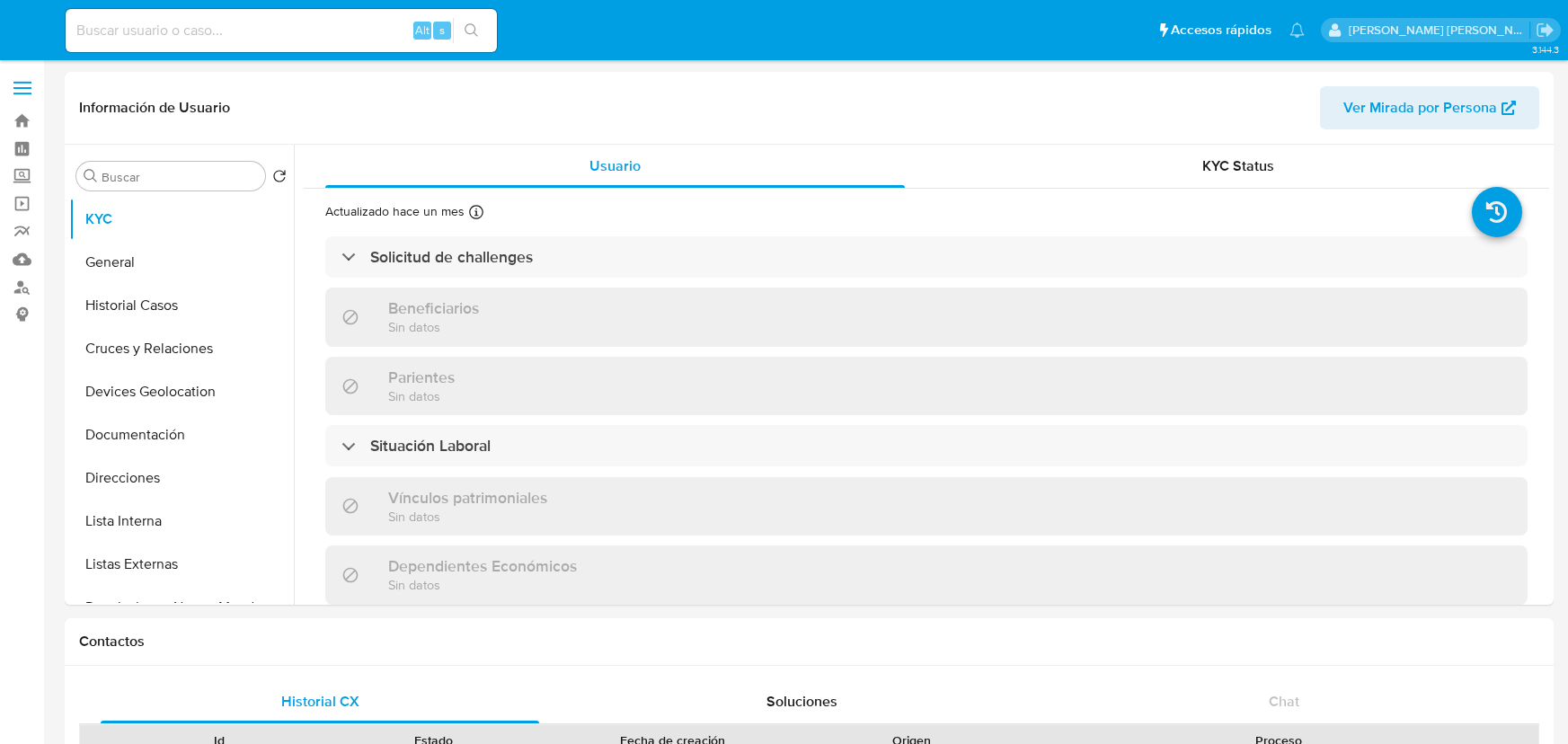 select on "10" 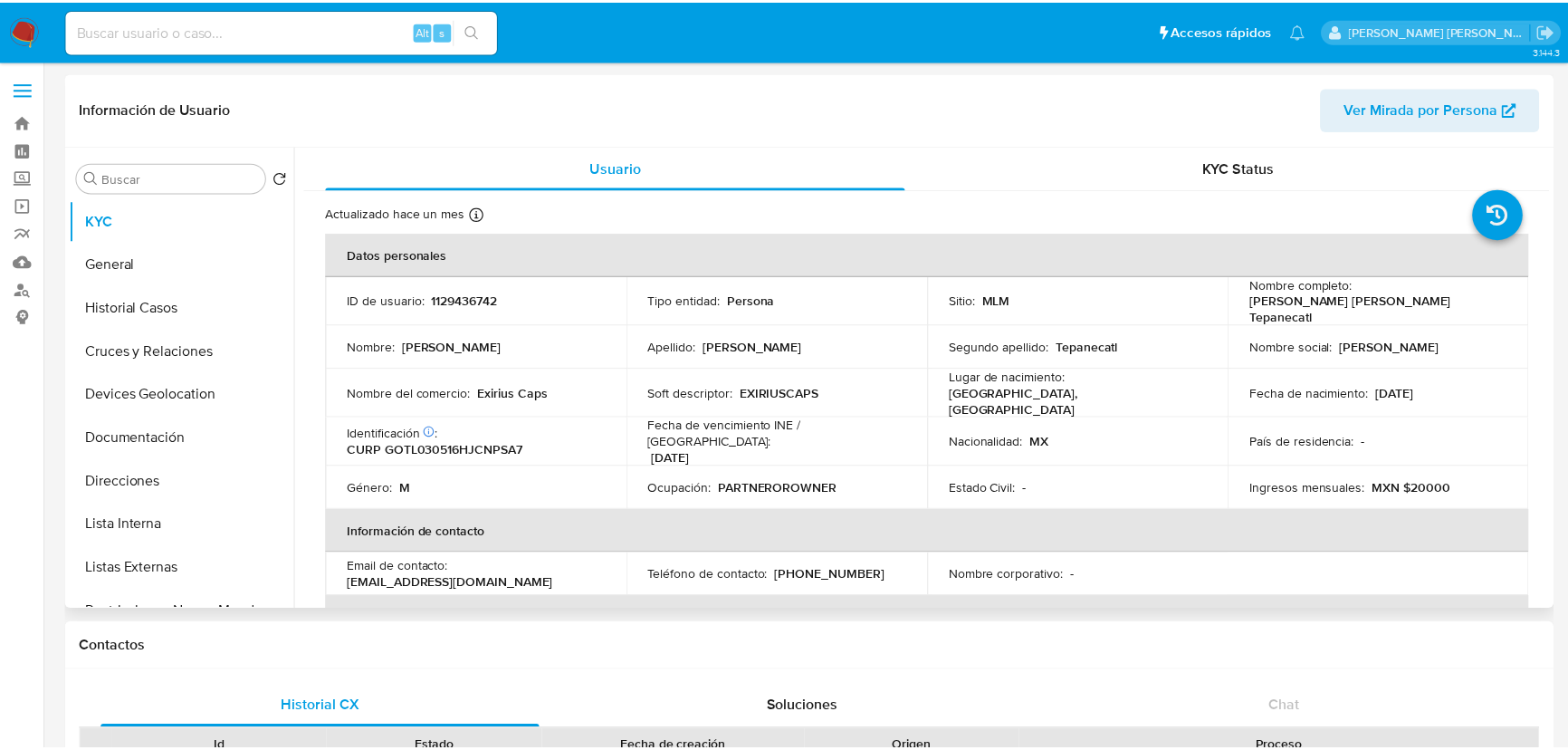 scroll, scrollTop: 0, scrollLeft: 0, axis: both 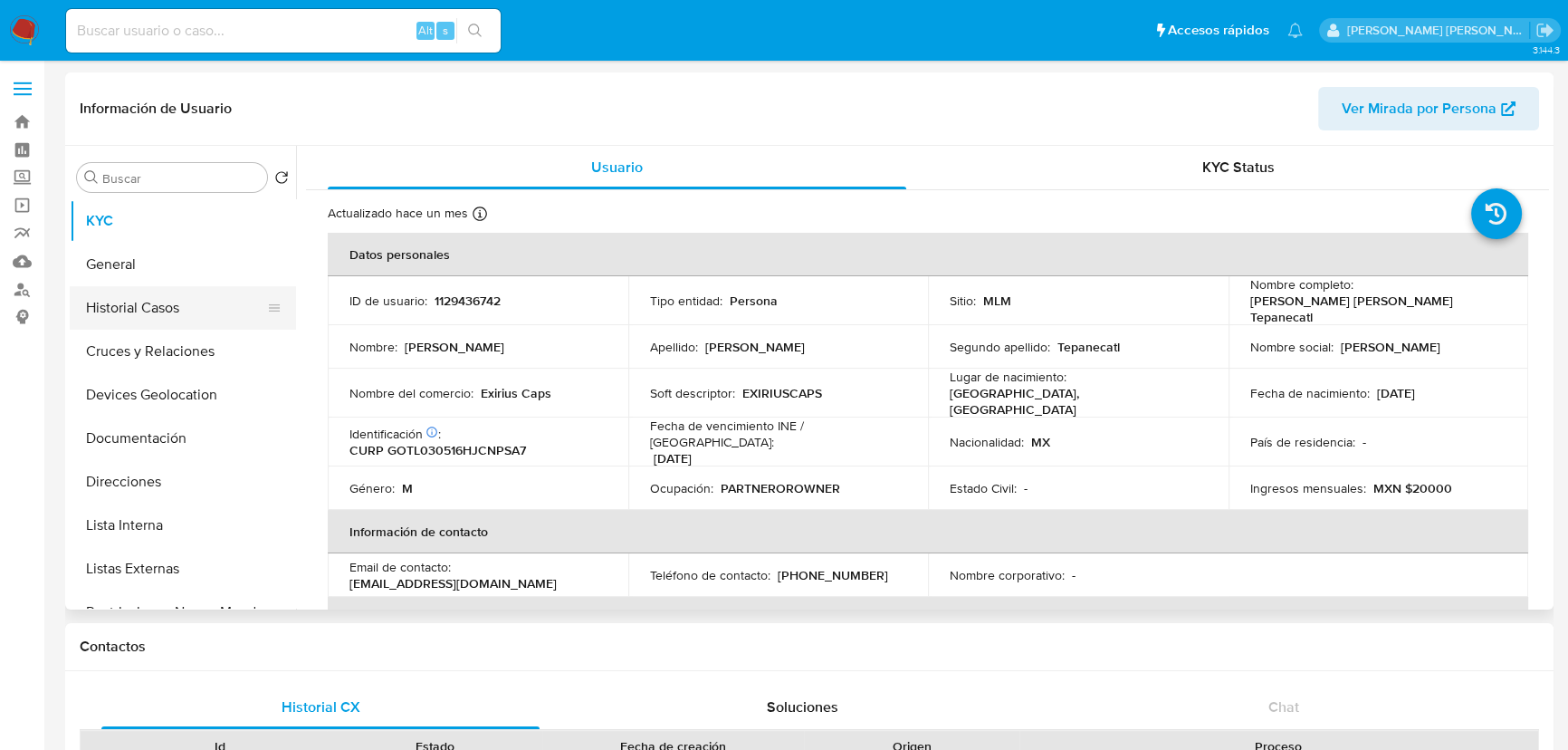 click on "Historial Casos" at bounding box center (176, 308) 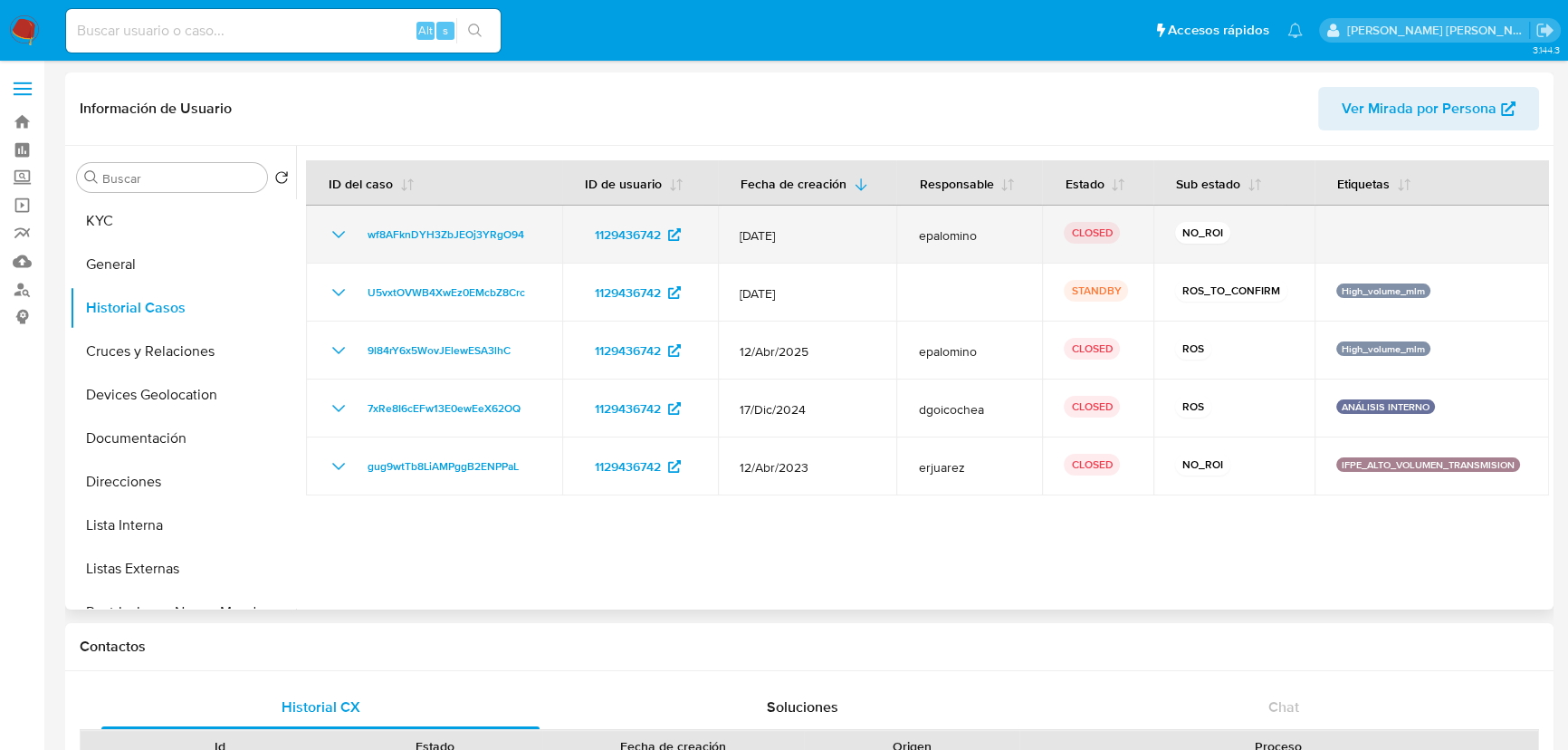 click 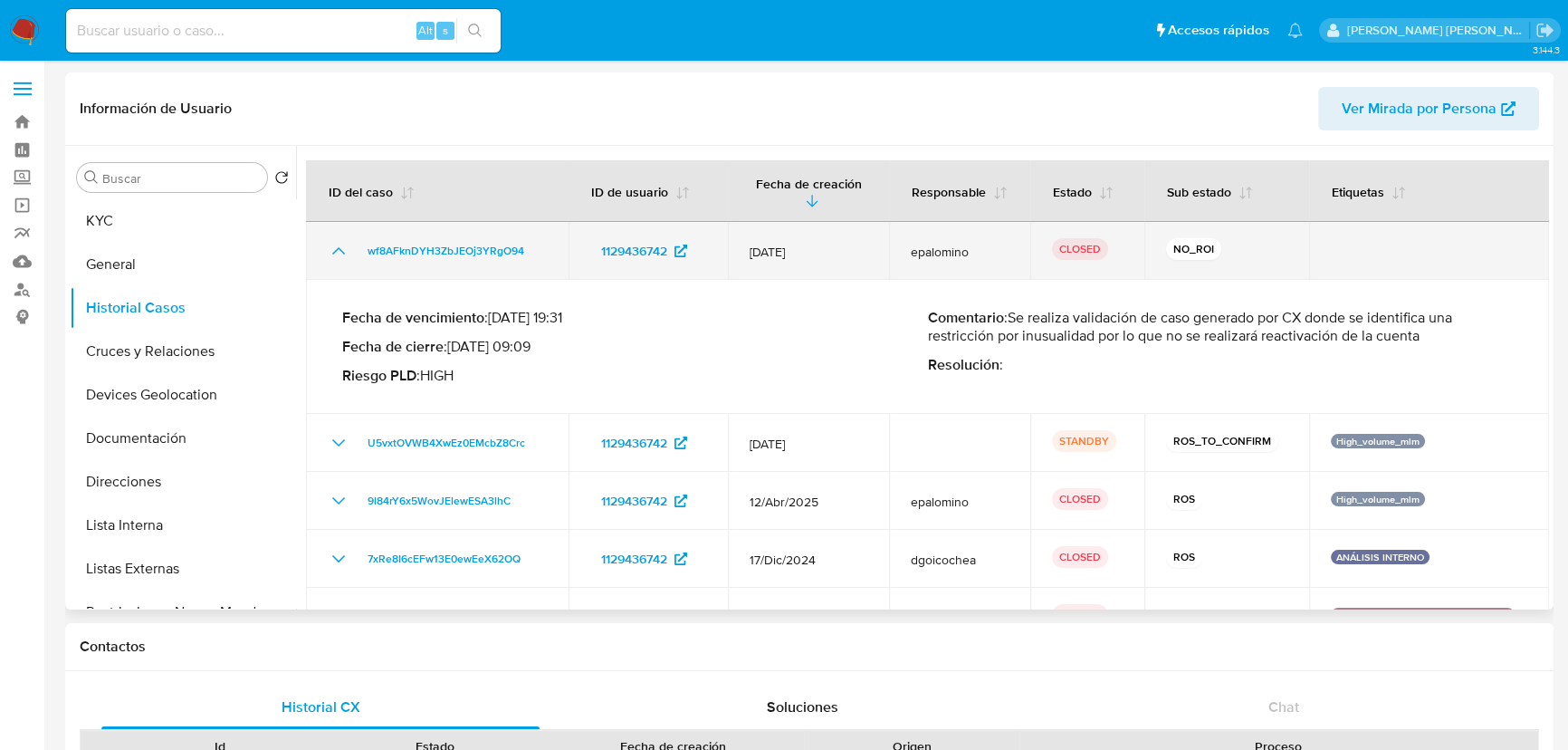 click on "wf8AFknDYH3ZbJEOj3YRgO94" at bounding box center (437, 251) 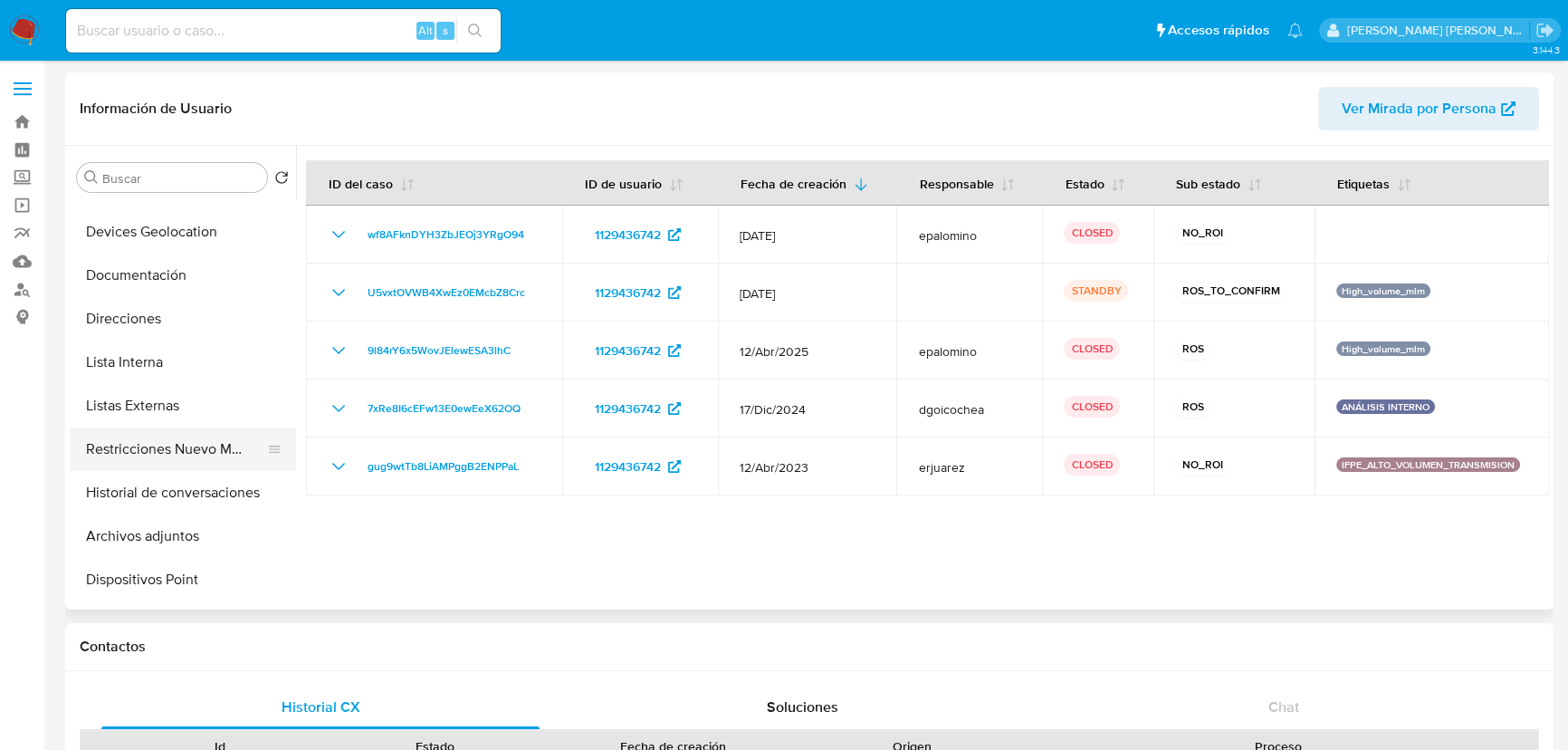 scroll, scrollTop: 164, scrollLeft: 0, axis: vertical 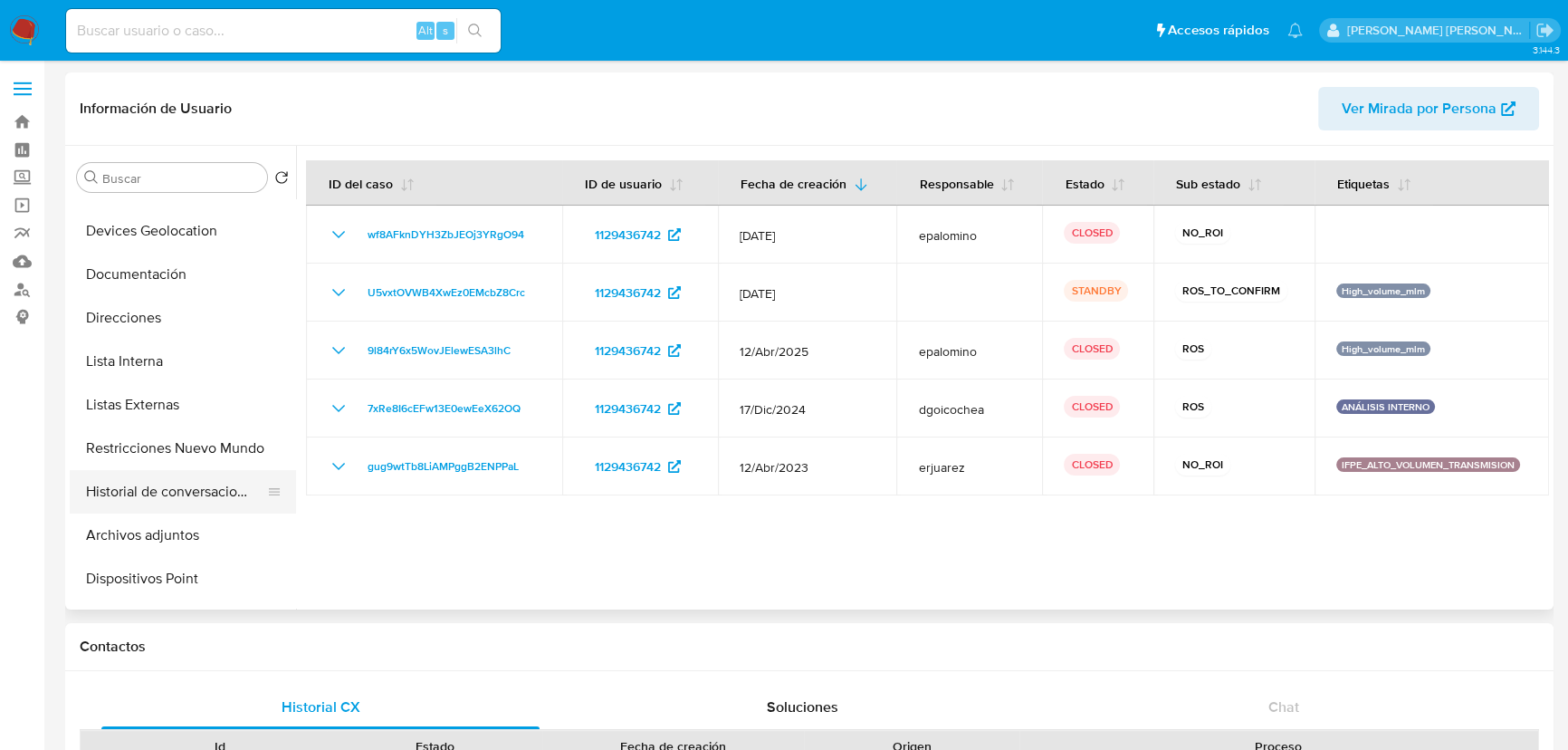click on "Historial de conversaciones" at bounding box center (176, 492) 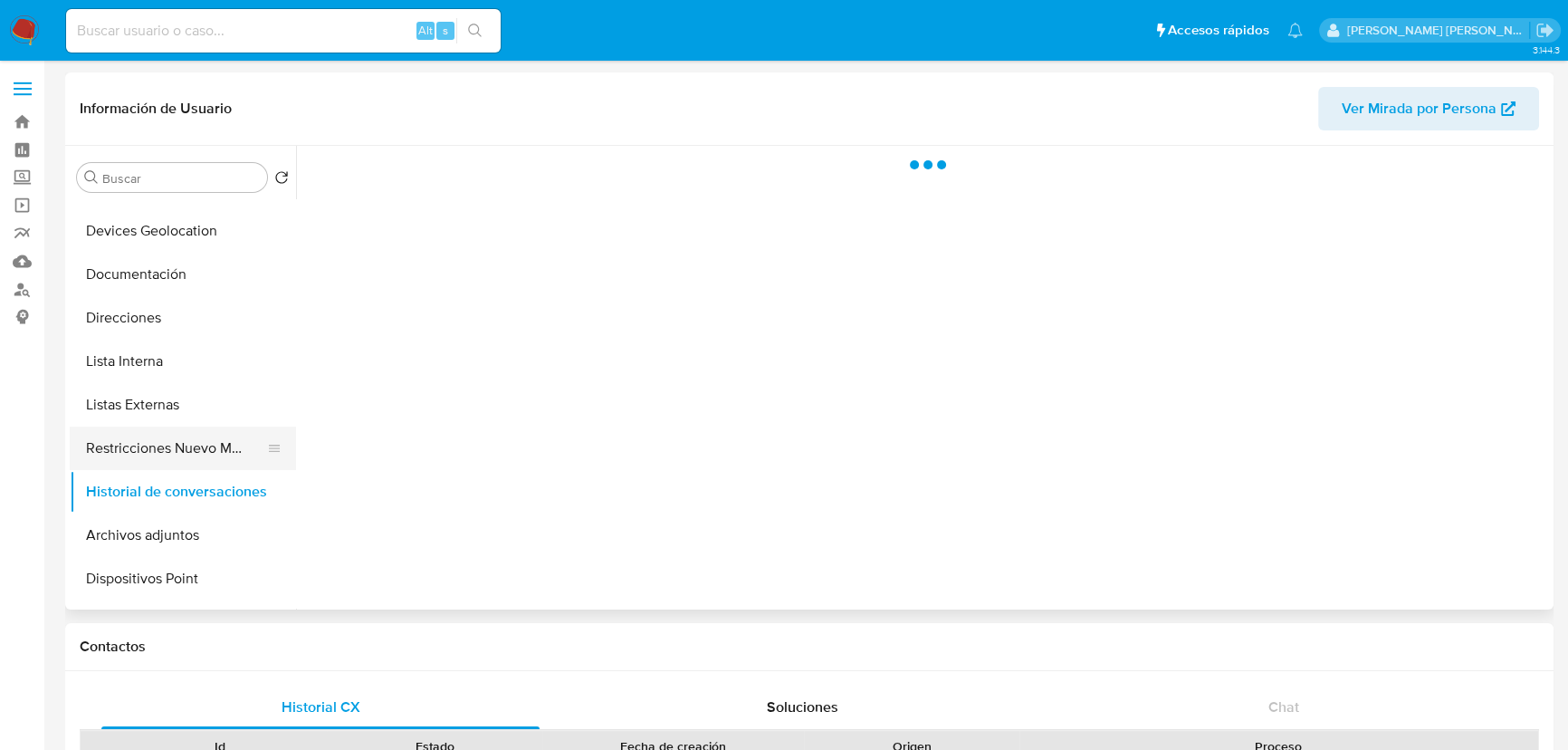 click on "Restricciones Nuevo Mundo" at bounding box center (176, 448) 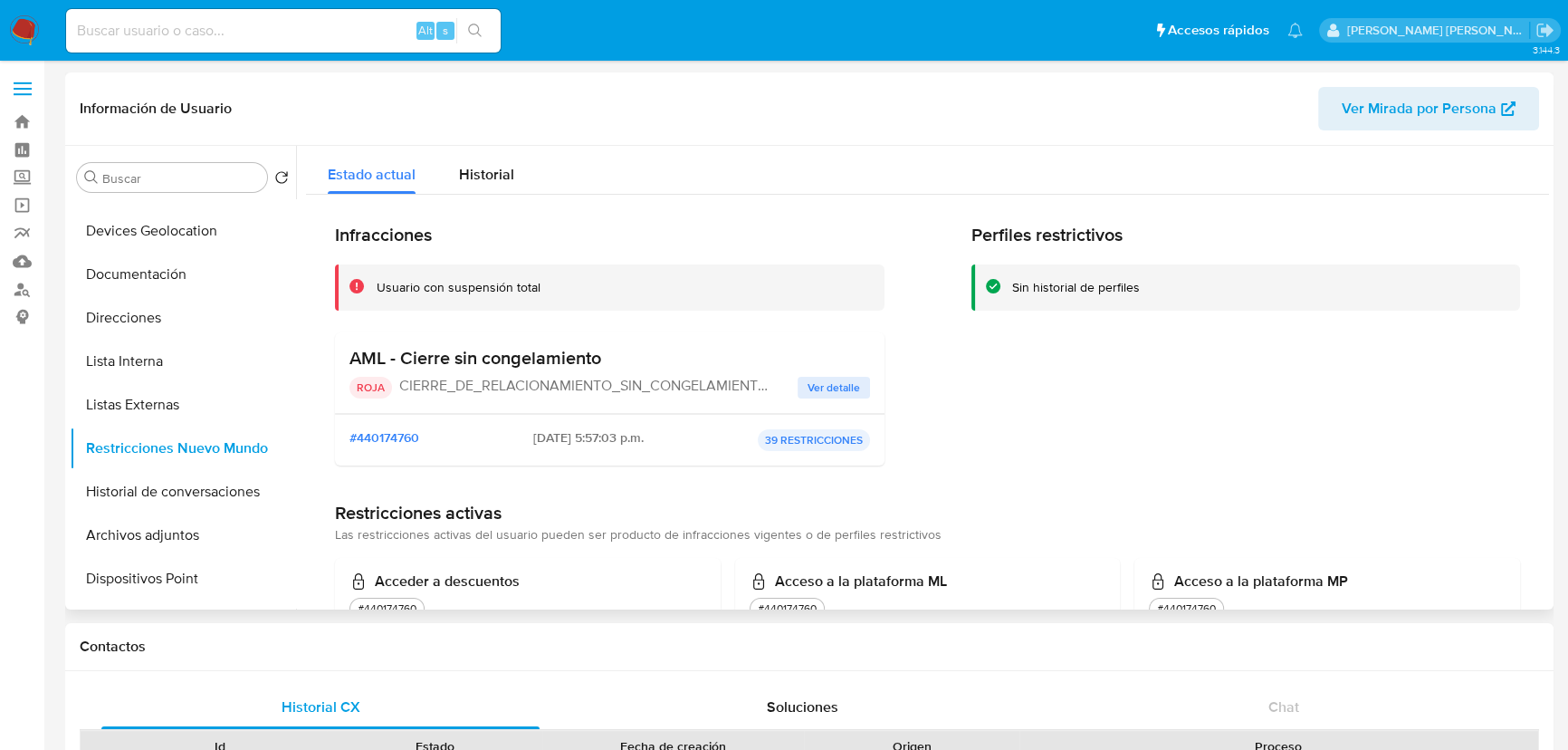 drag, startPoint x: 598, startPoint y: 438, endPoint x: 469, endPoint y: 436, distance: 129.0155 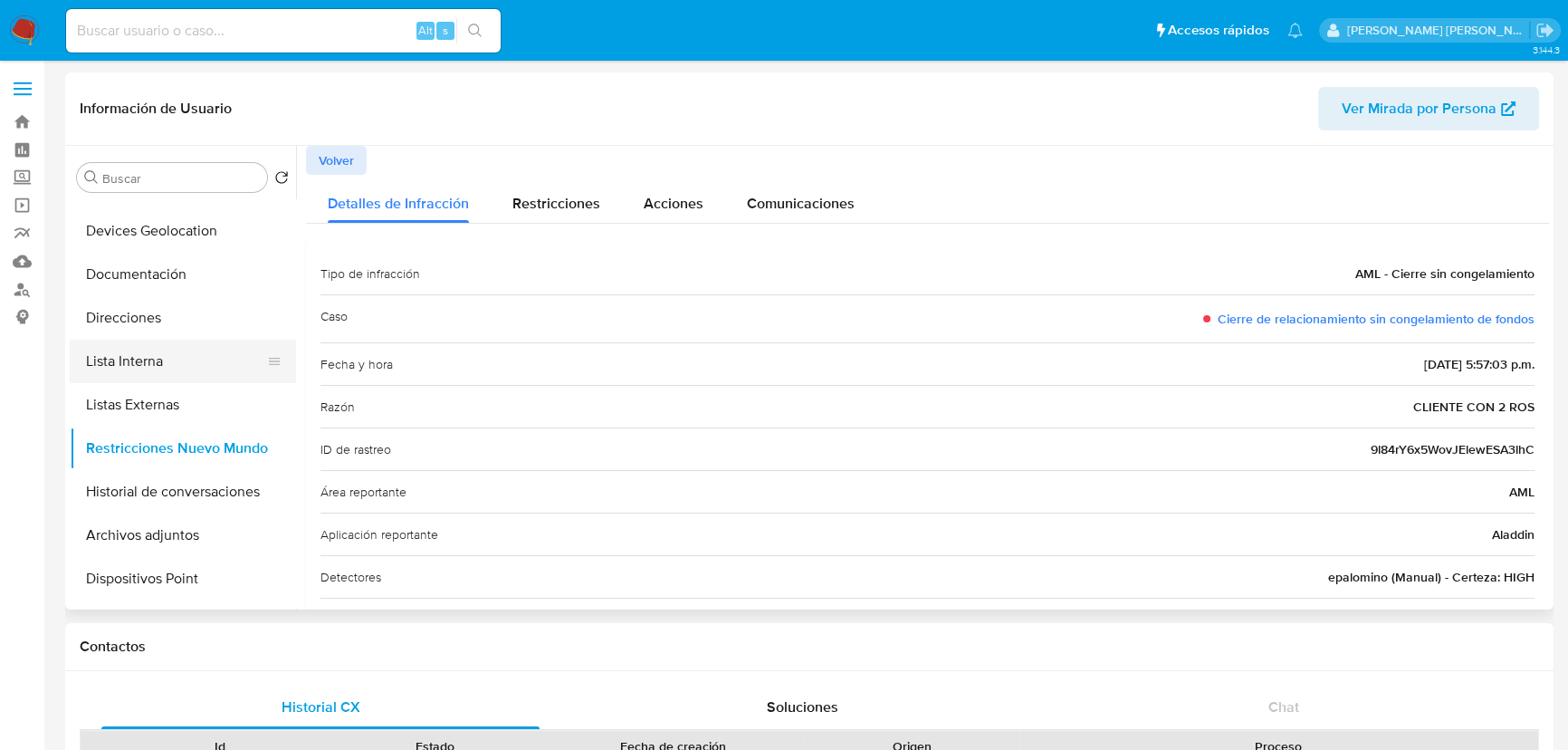 click on "Lista Interna" at bounding box center [176, 361] 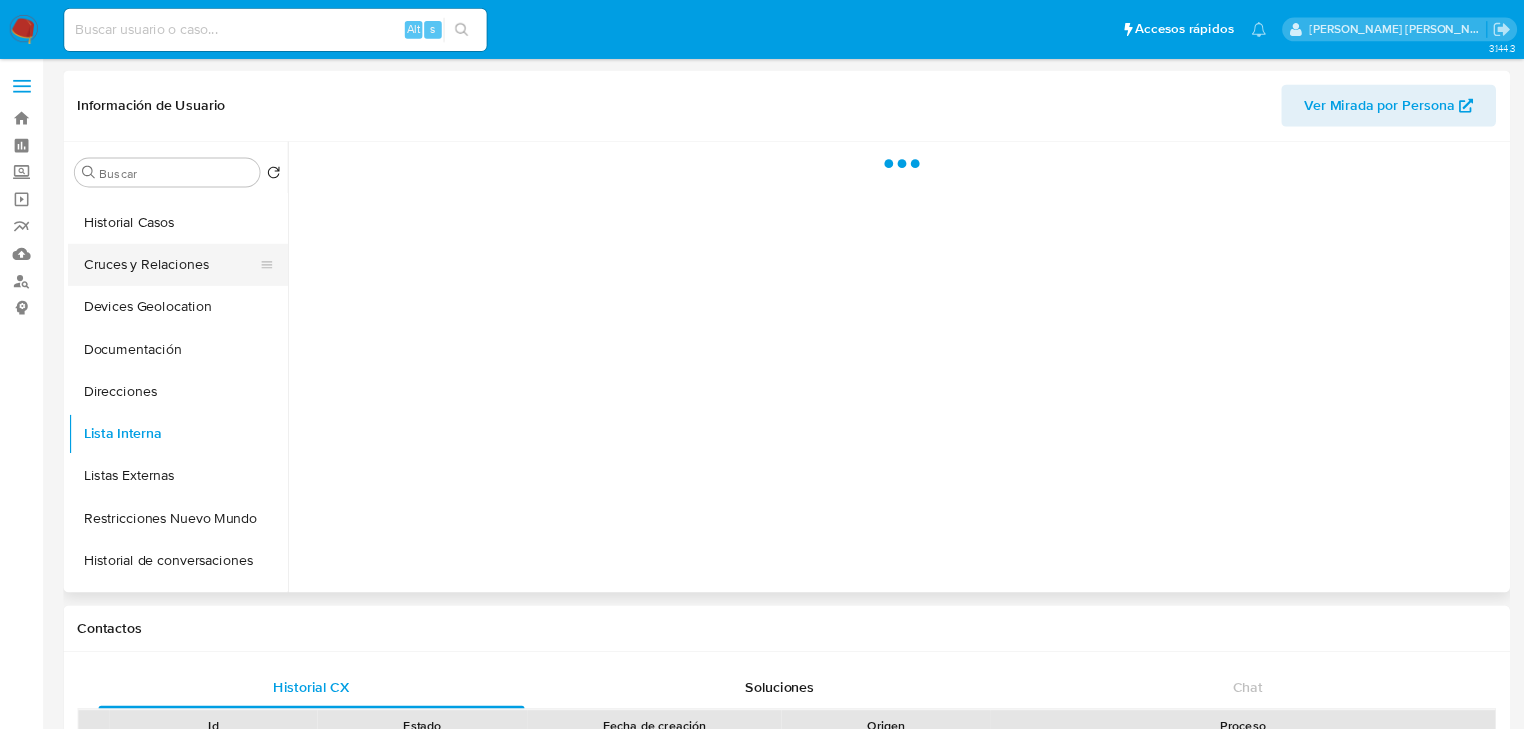 scroll, scrollTop: 0, scrollLeft: 0, axis: both 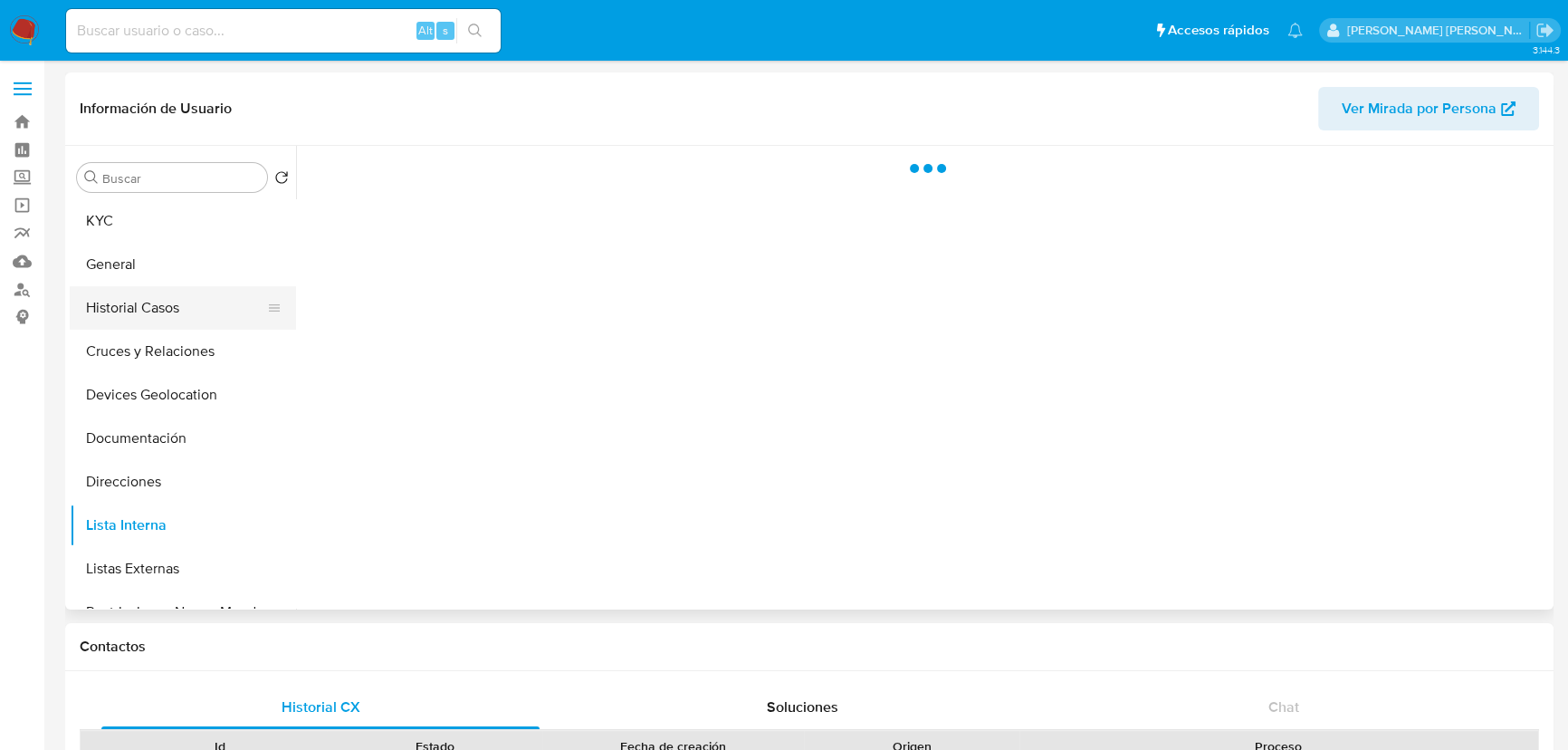 click on "Historial Casos" at bounding box center [176, 308] 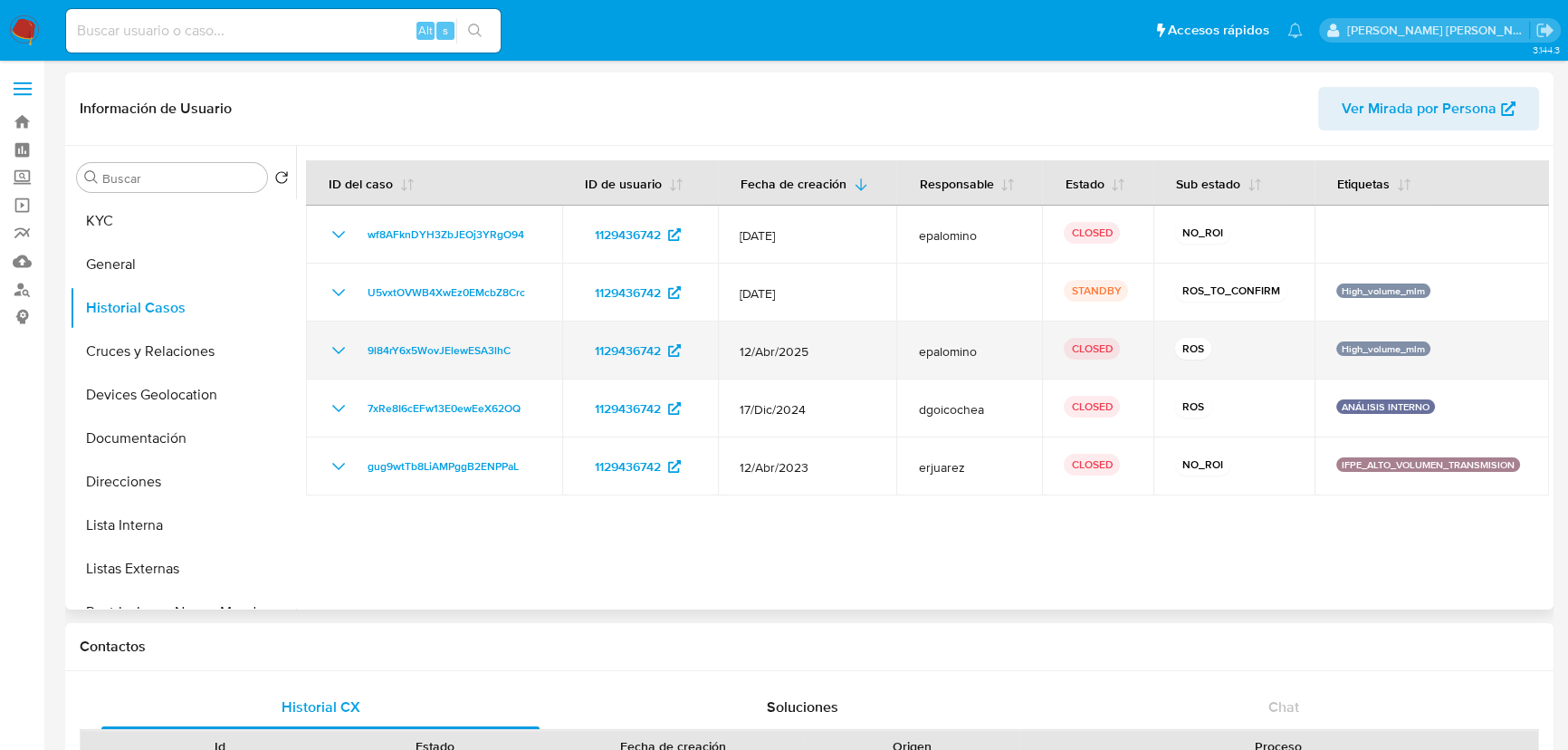 click 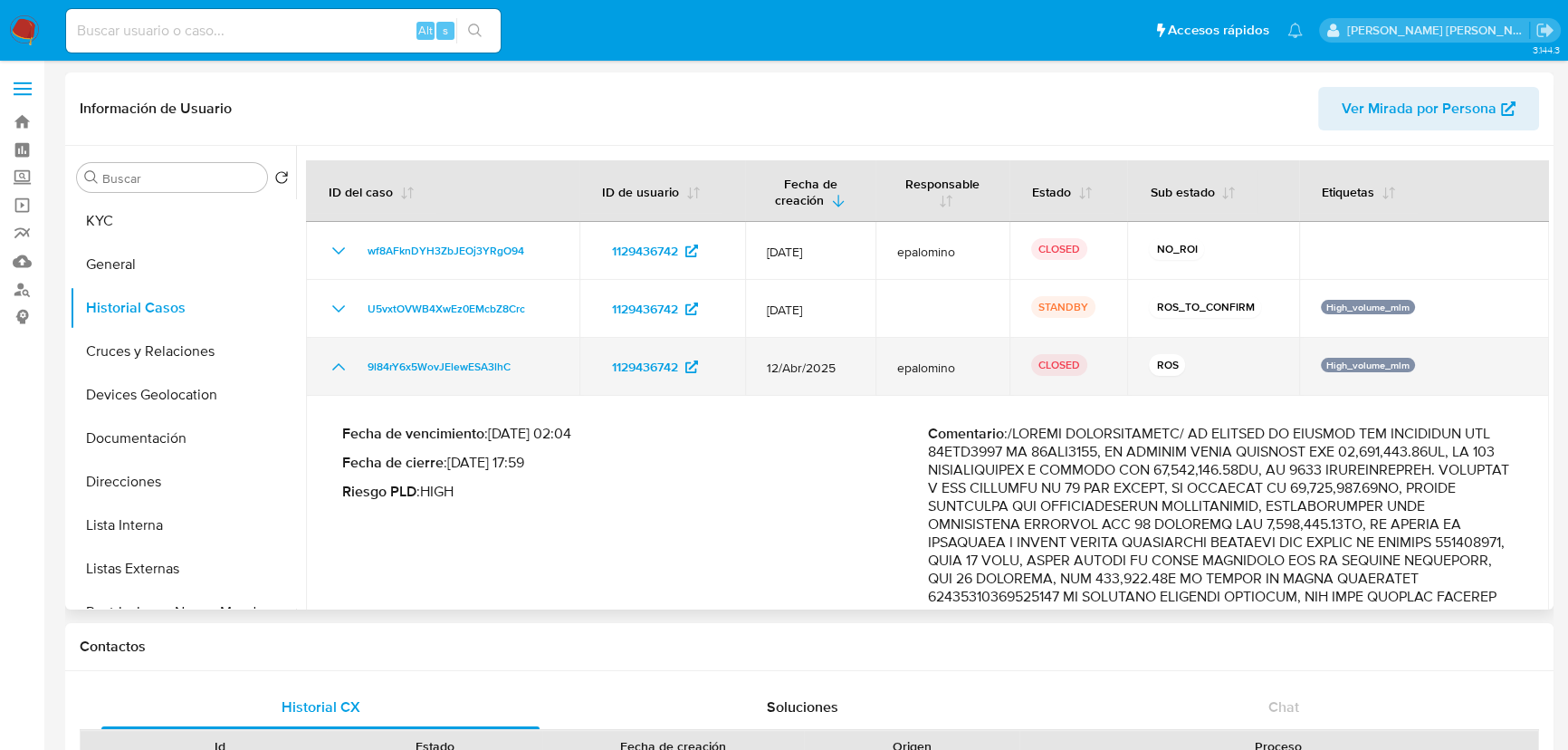 click on "9l84rY6x5WovJElewESA3lhC" at bounding box center (443, 367) 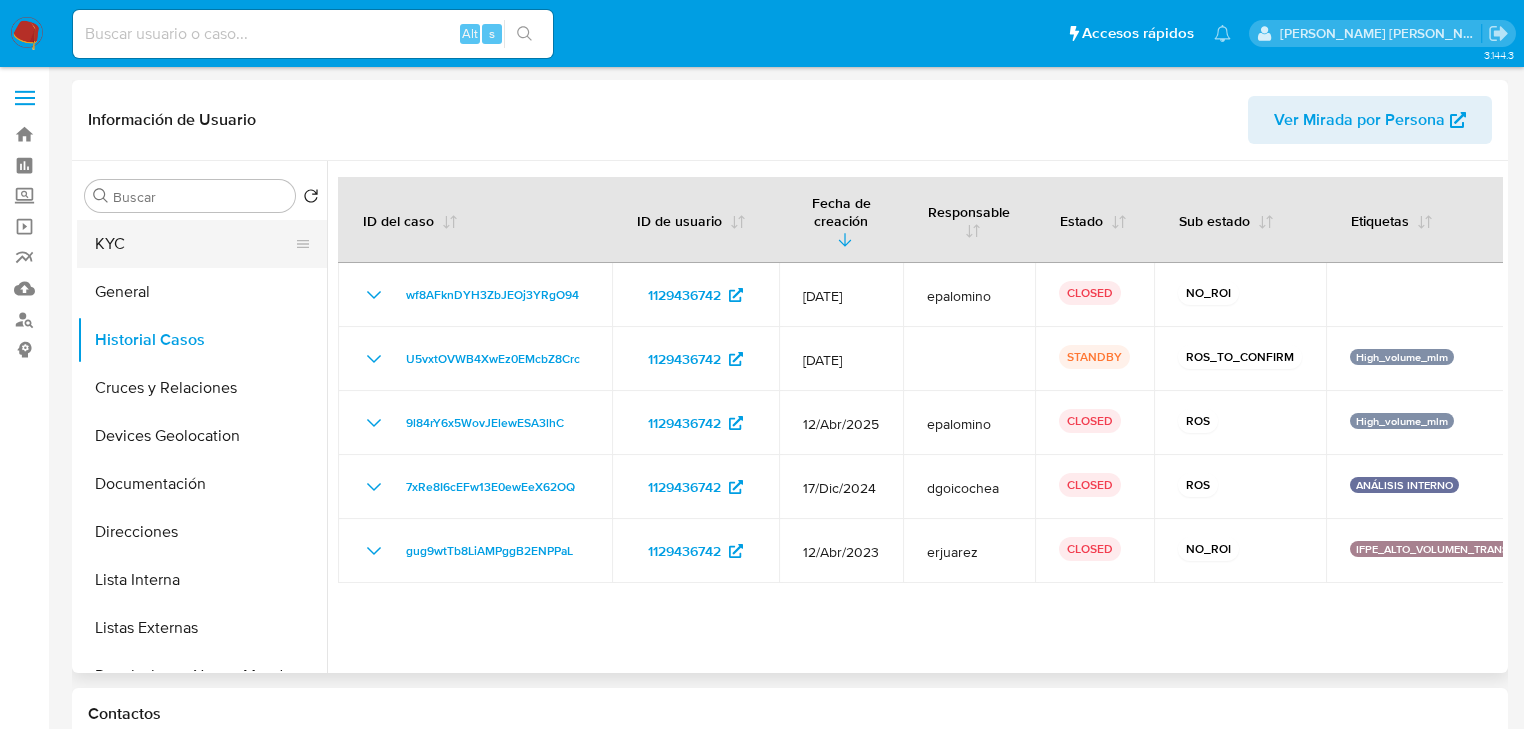 click on "KYC" at bounding box center (194, 244) 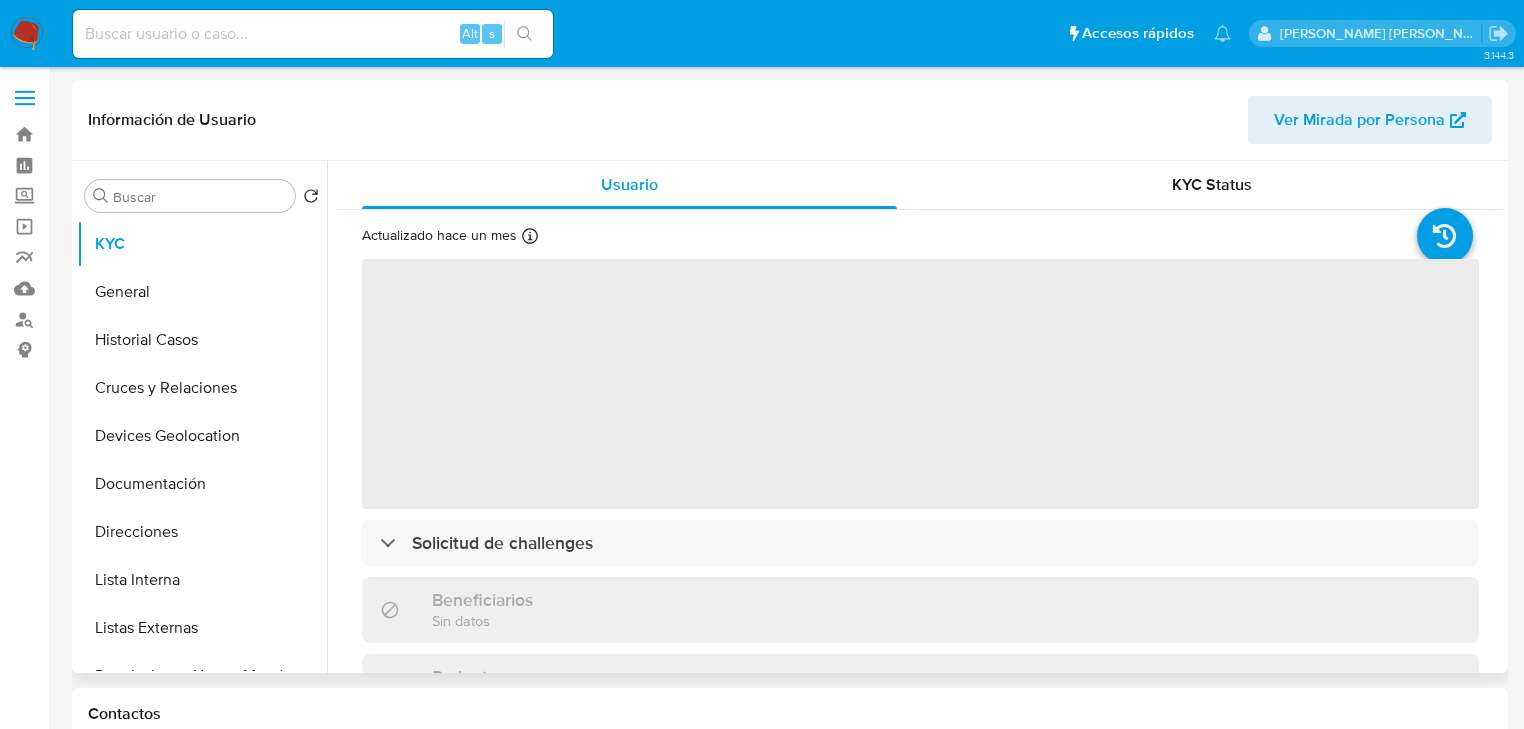 click on "‌" at bounding box center (920, 384) 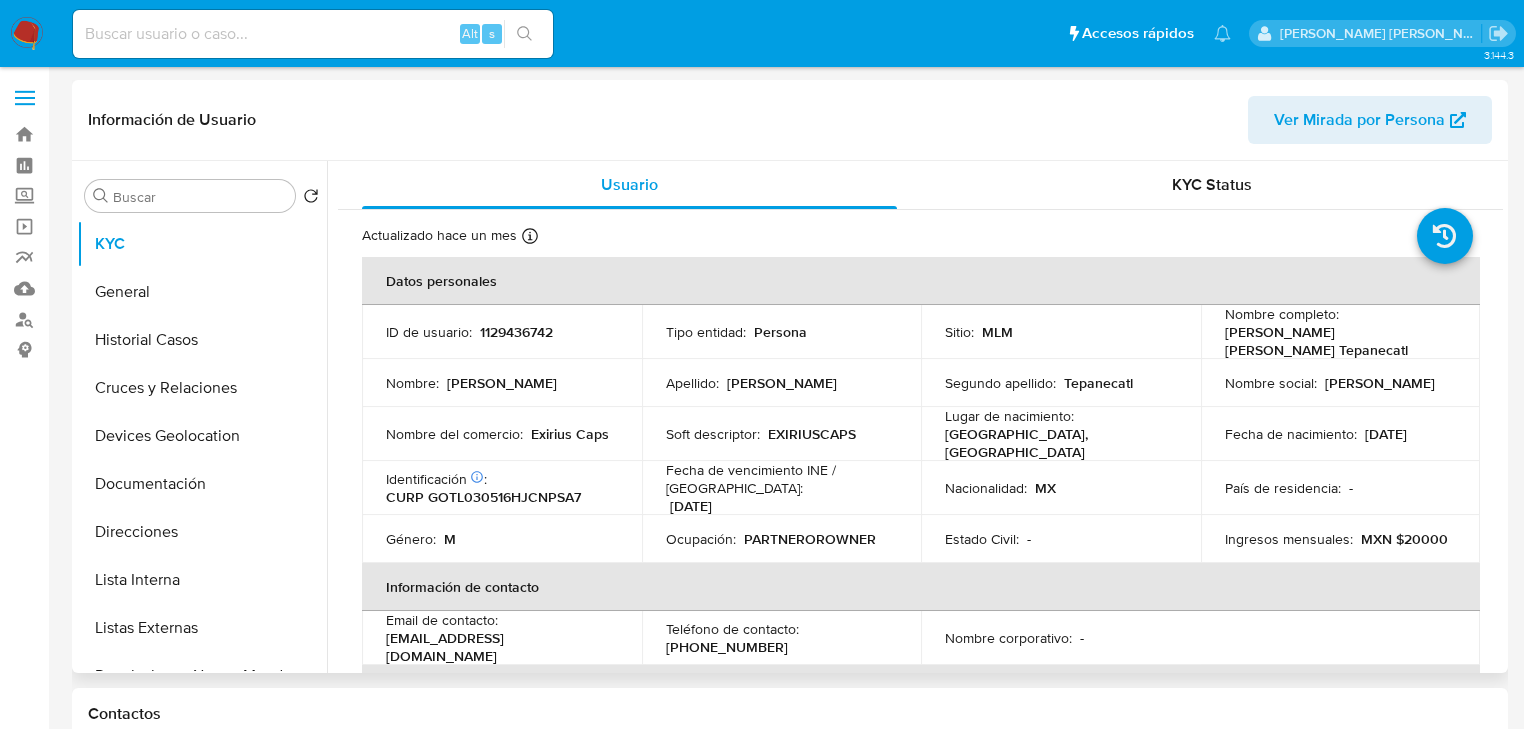 click on "ID de usuario :    1129436742" at bounding box center [502, 329] 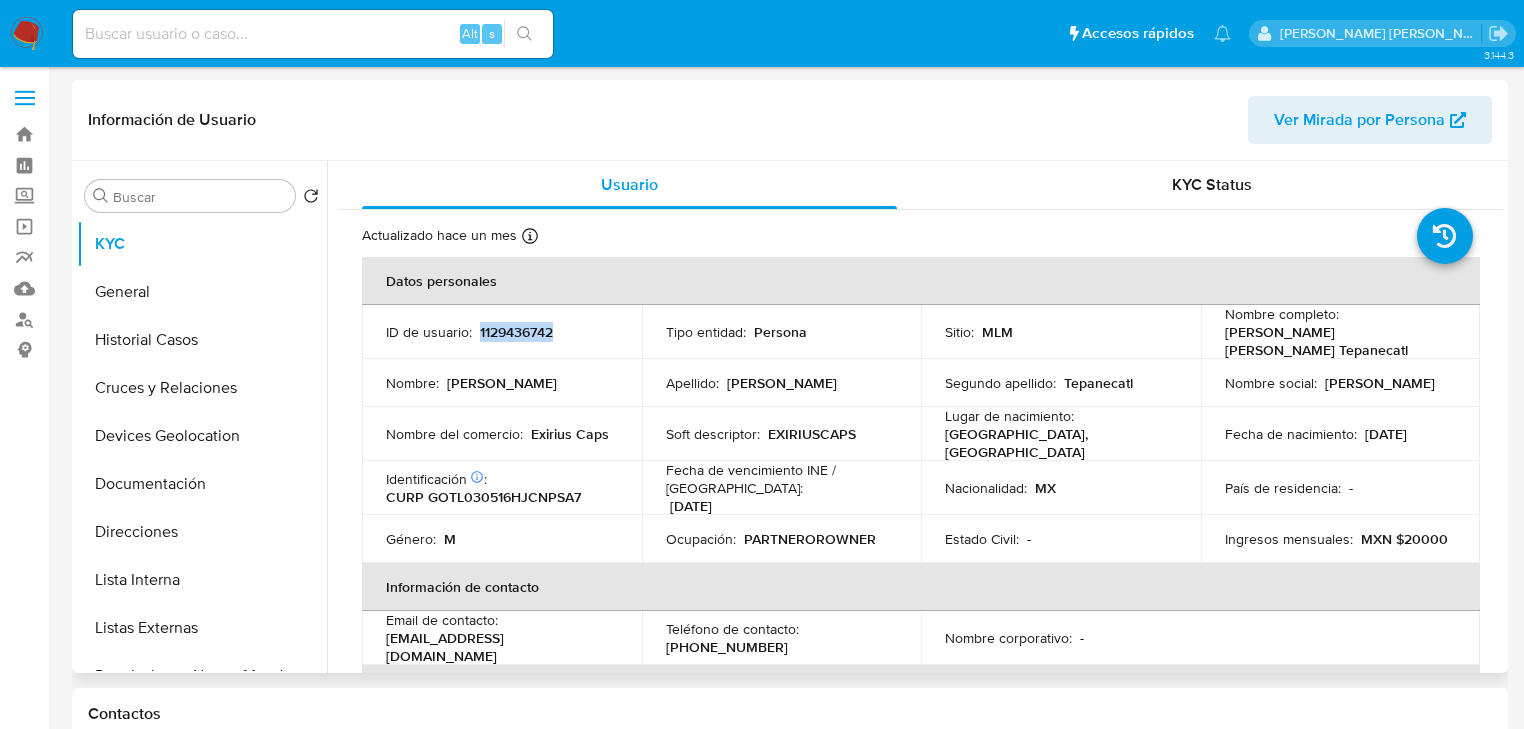 click on "1129436742" at bounding box center (516, 329) 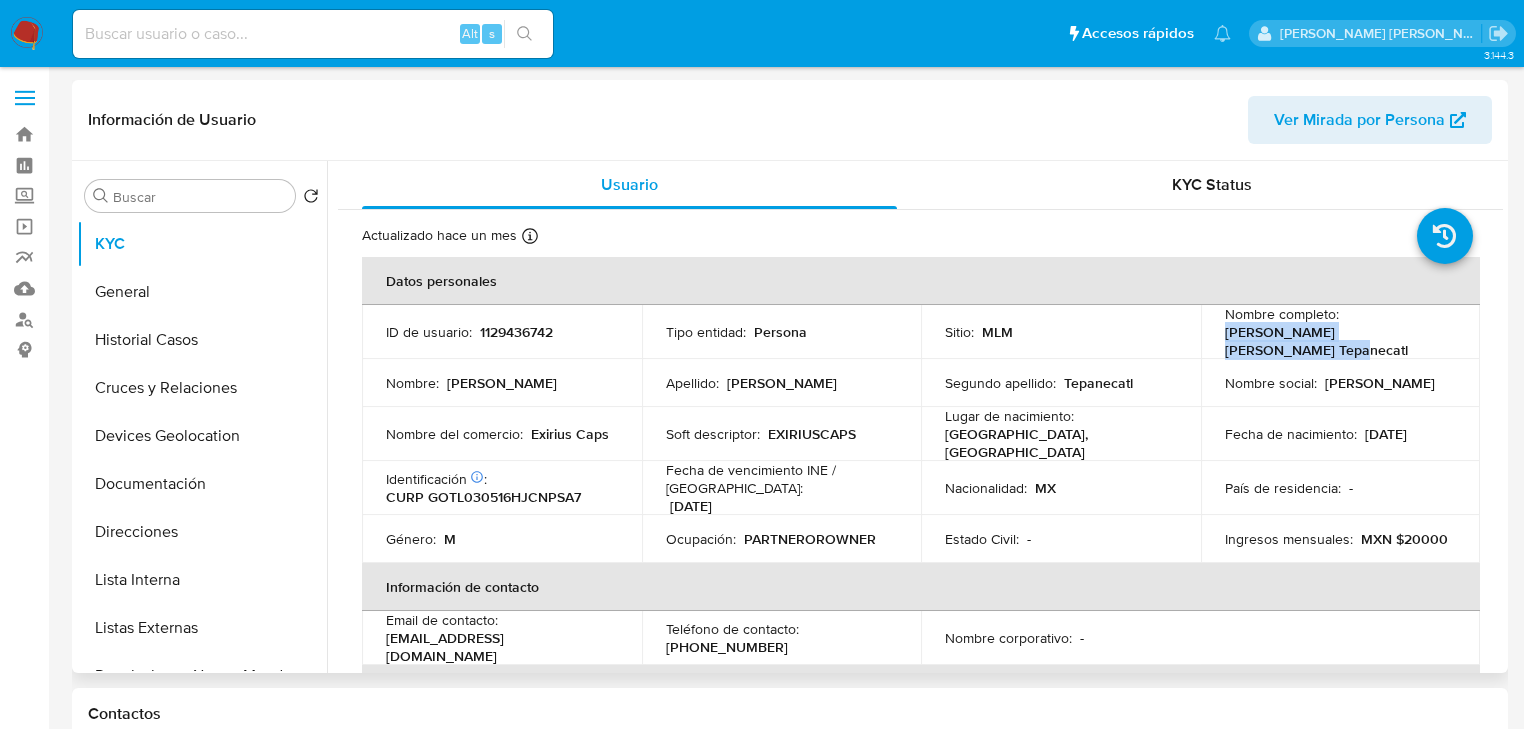drag, startPoint x: 1259, startPoint y: 340, endPoint x: 1456, endPoint y: 336, distance: 197.0406 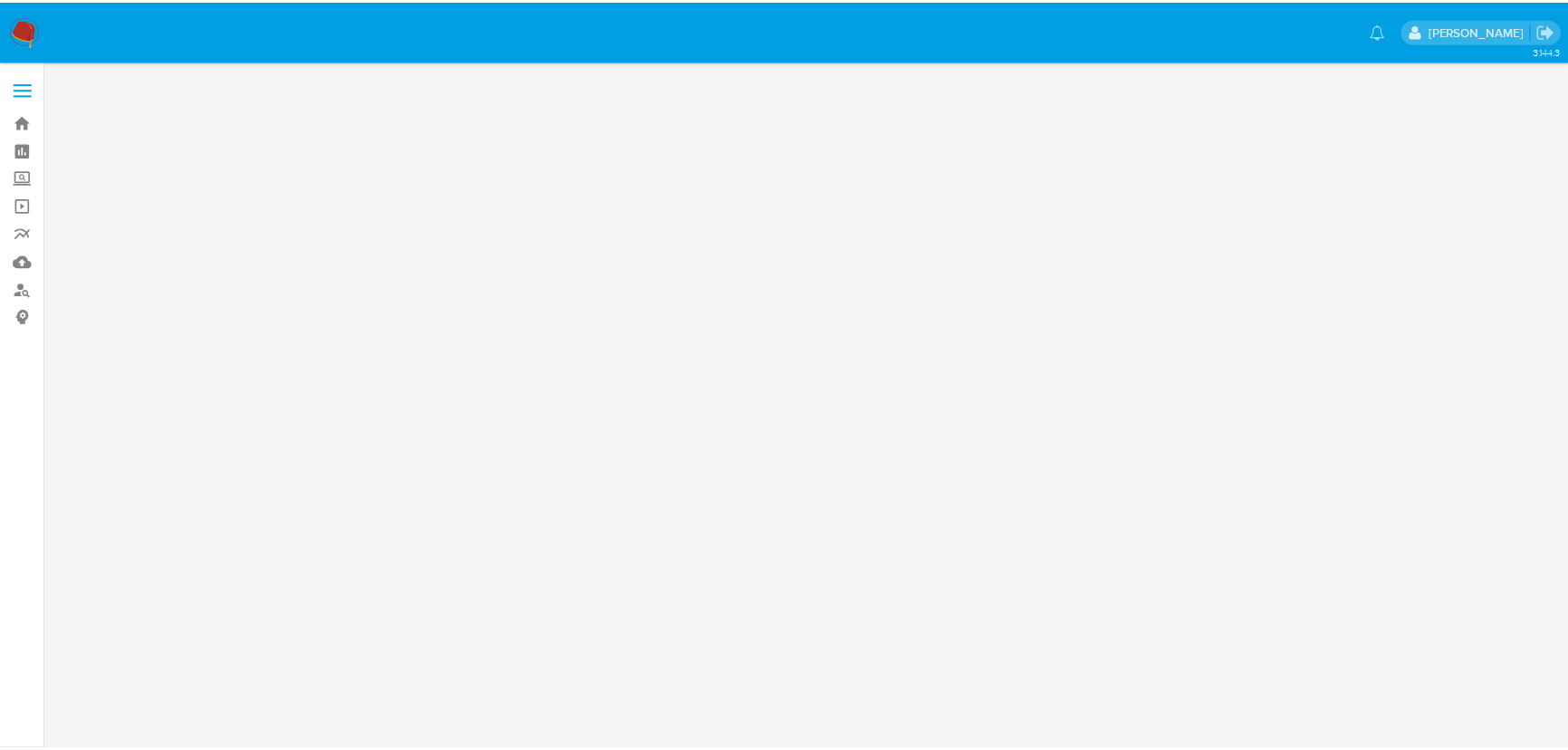 scroll, scrollTop: 0, scrollLeft: 0, axis: both 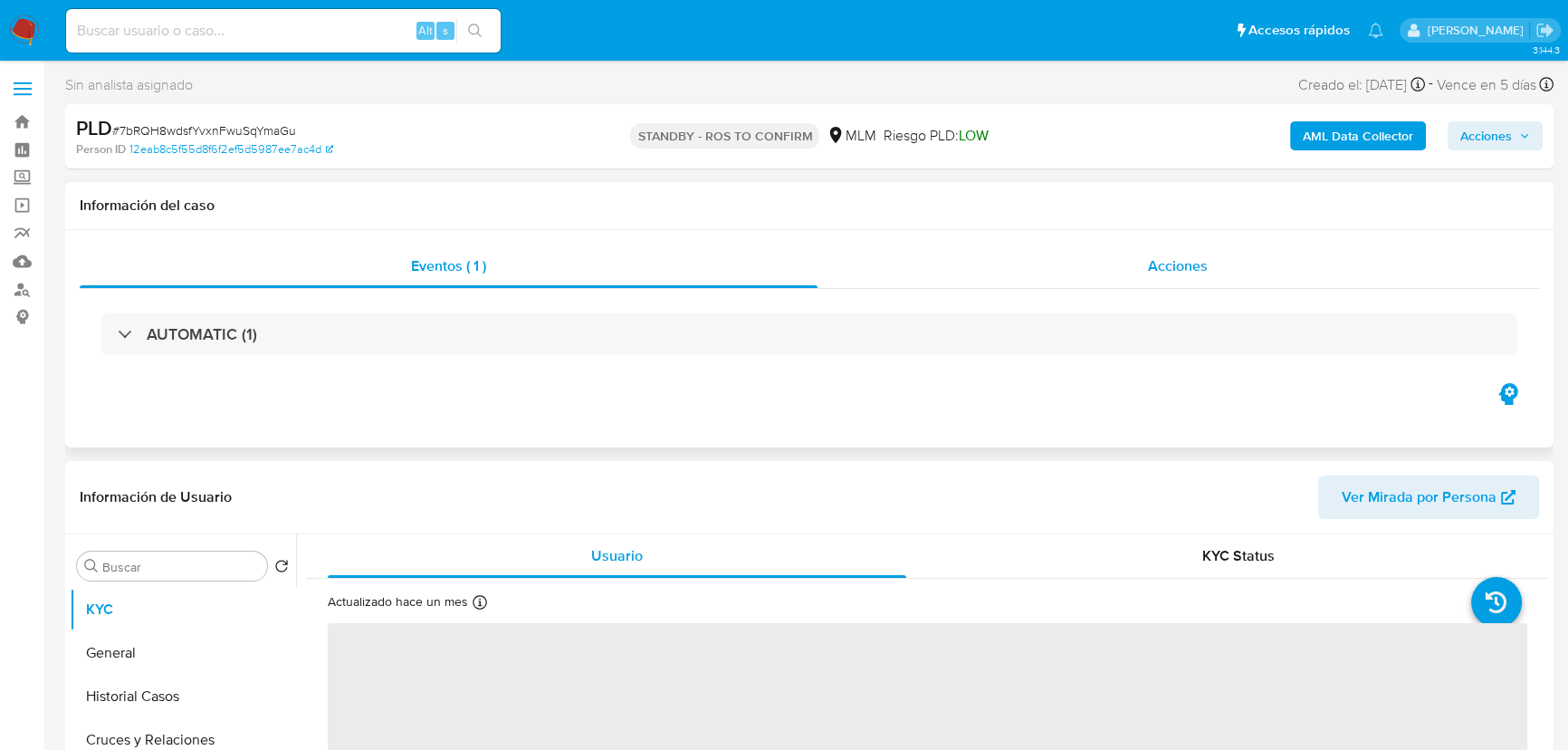 click on "Acciones" at bounding box center (1178, 265) 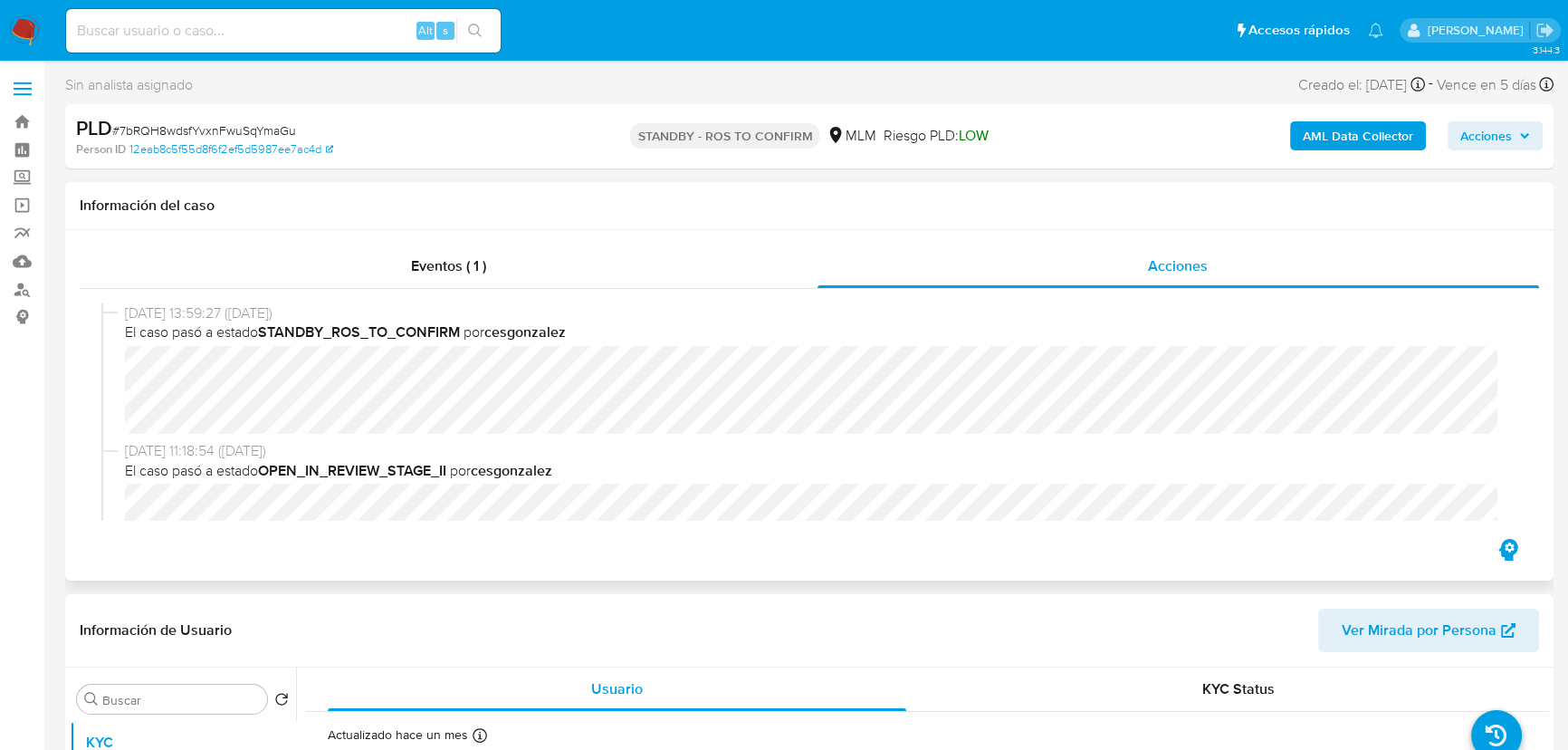 select on "10" 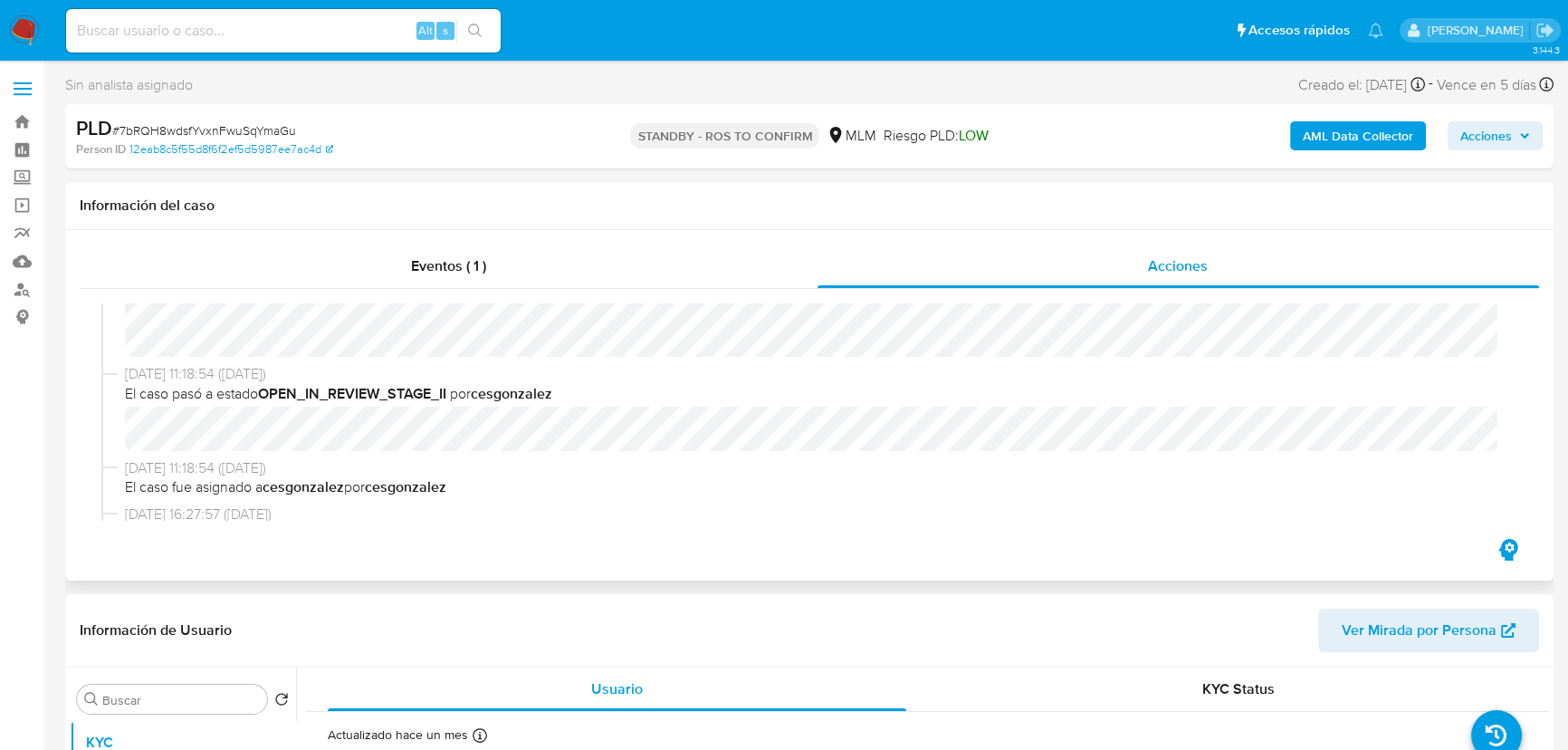 scroll, scrollTop: 0, scrollLeft: 0, axis: both 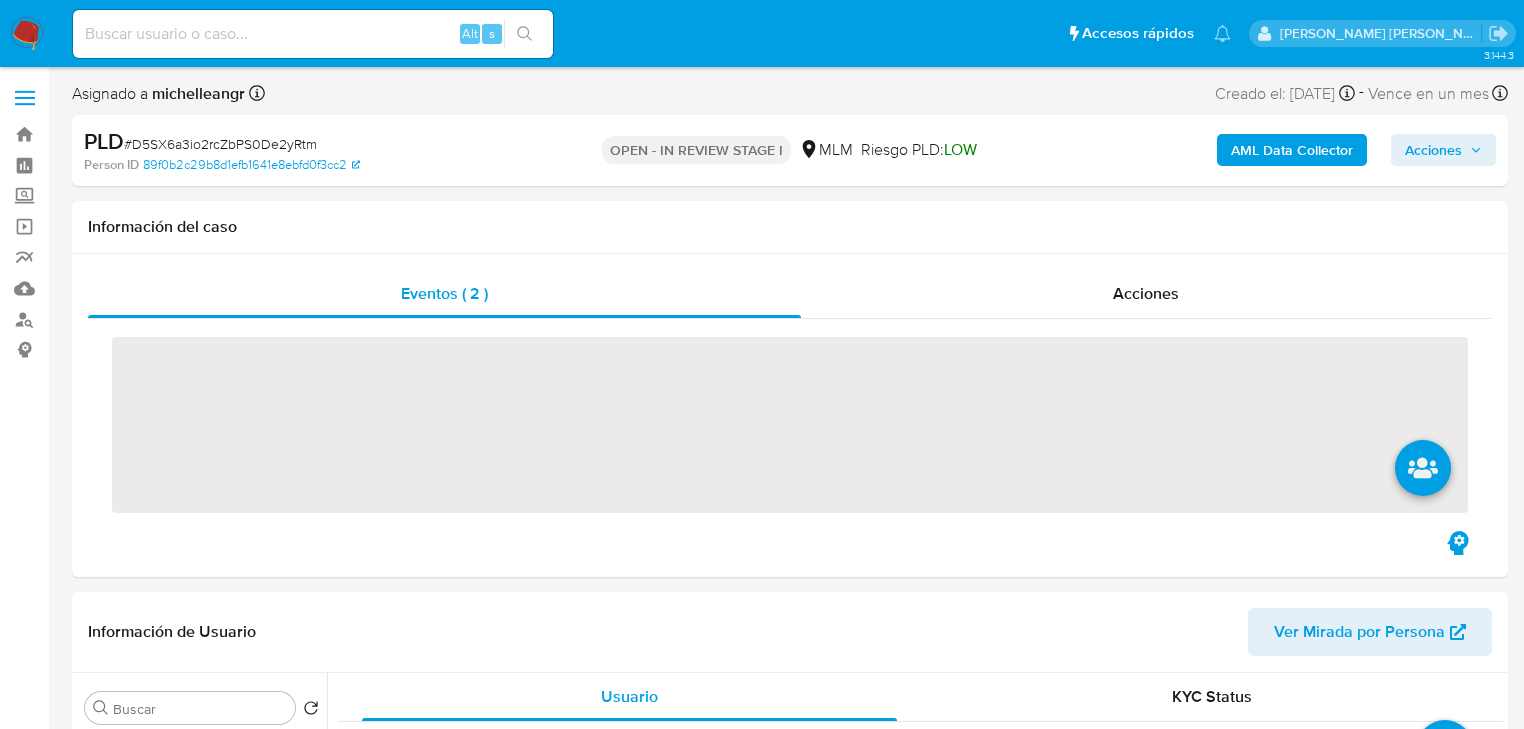 click at bounding box center [313, 34] 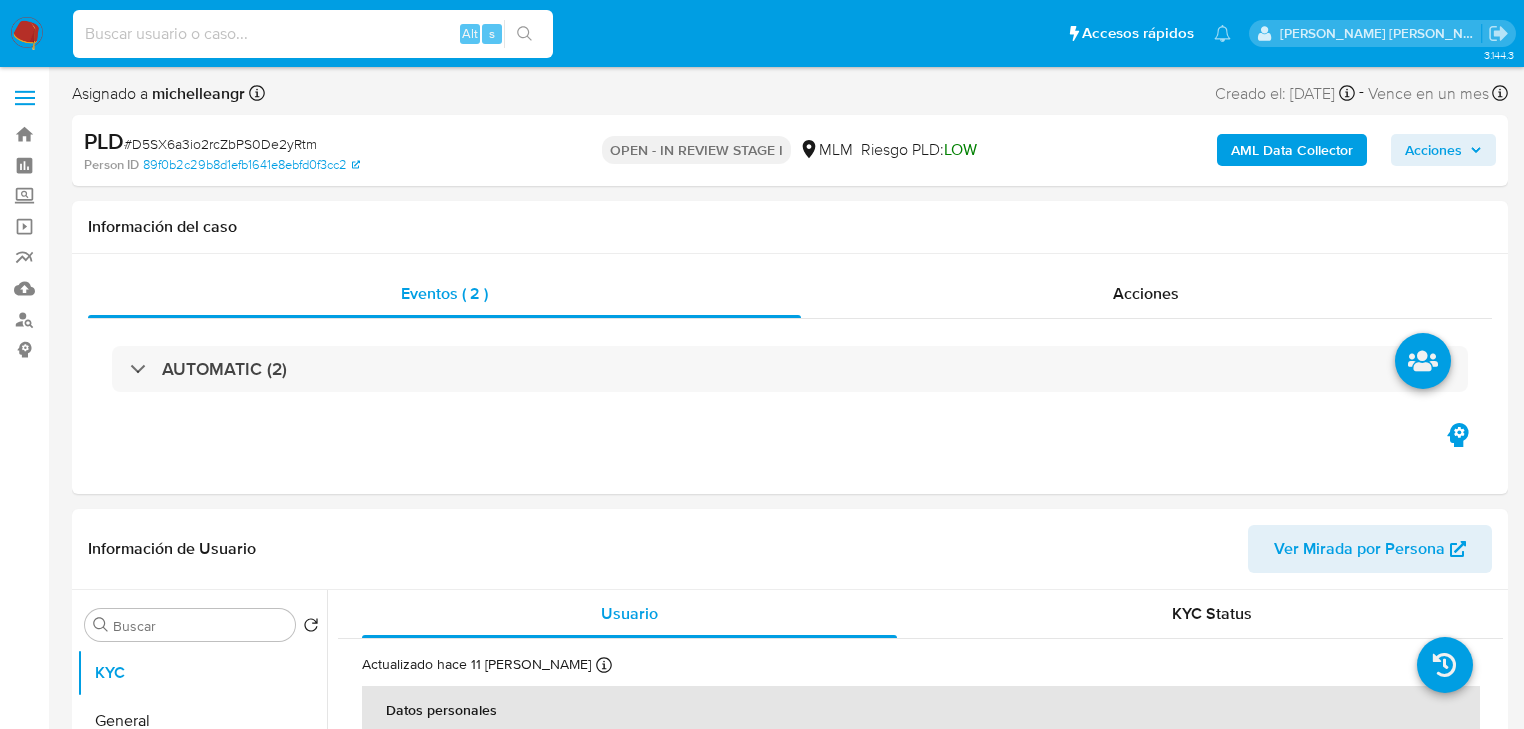 paste on "708946" 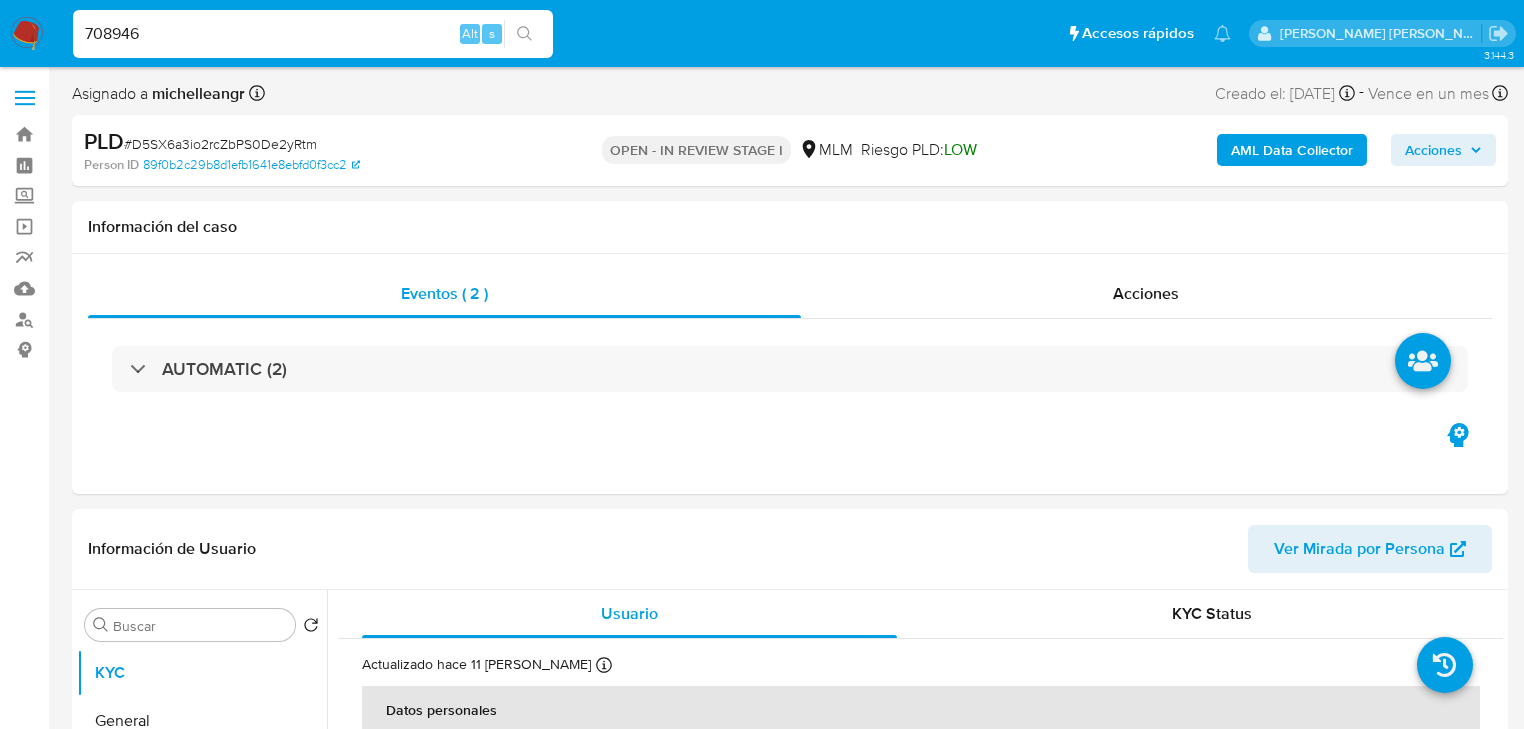 type on "708946" 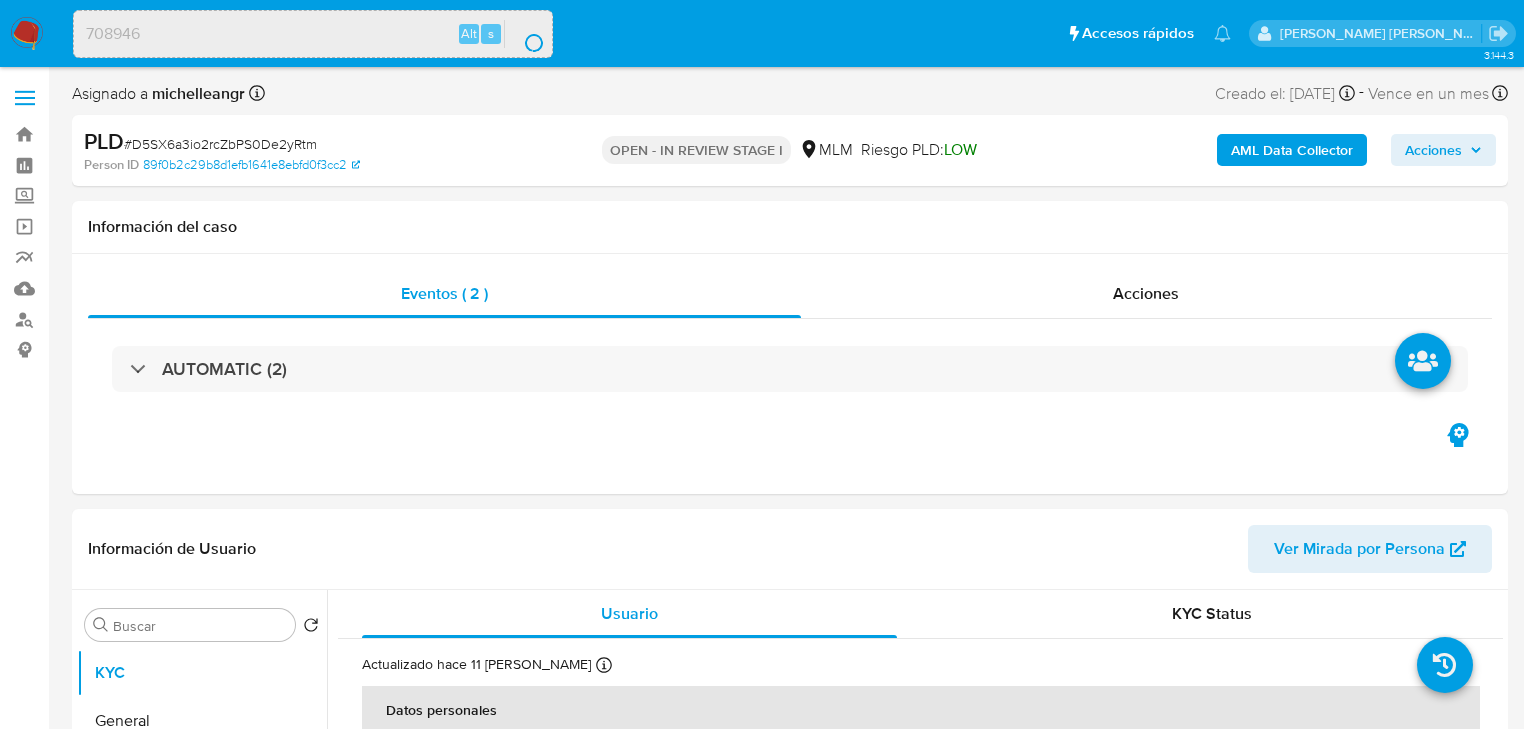 select on "10" 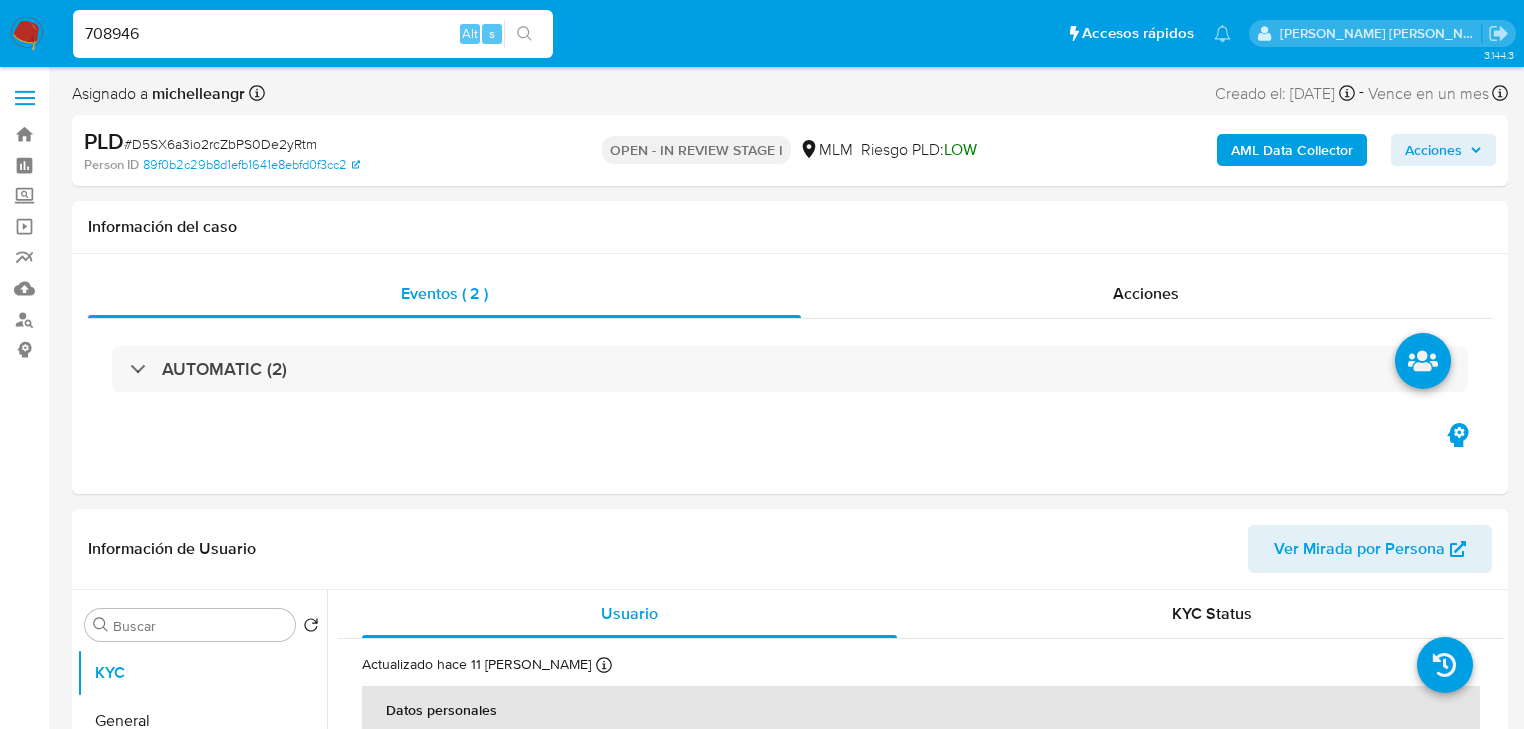 drag, startPoint x: 32, startPoint y: -6, endPoint x: 0, endPoint y: -27, distance: 38.27532 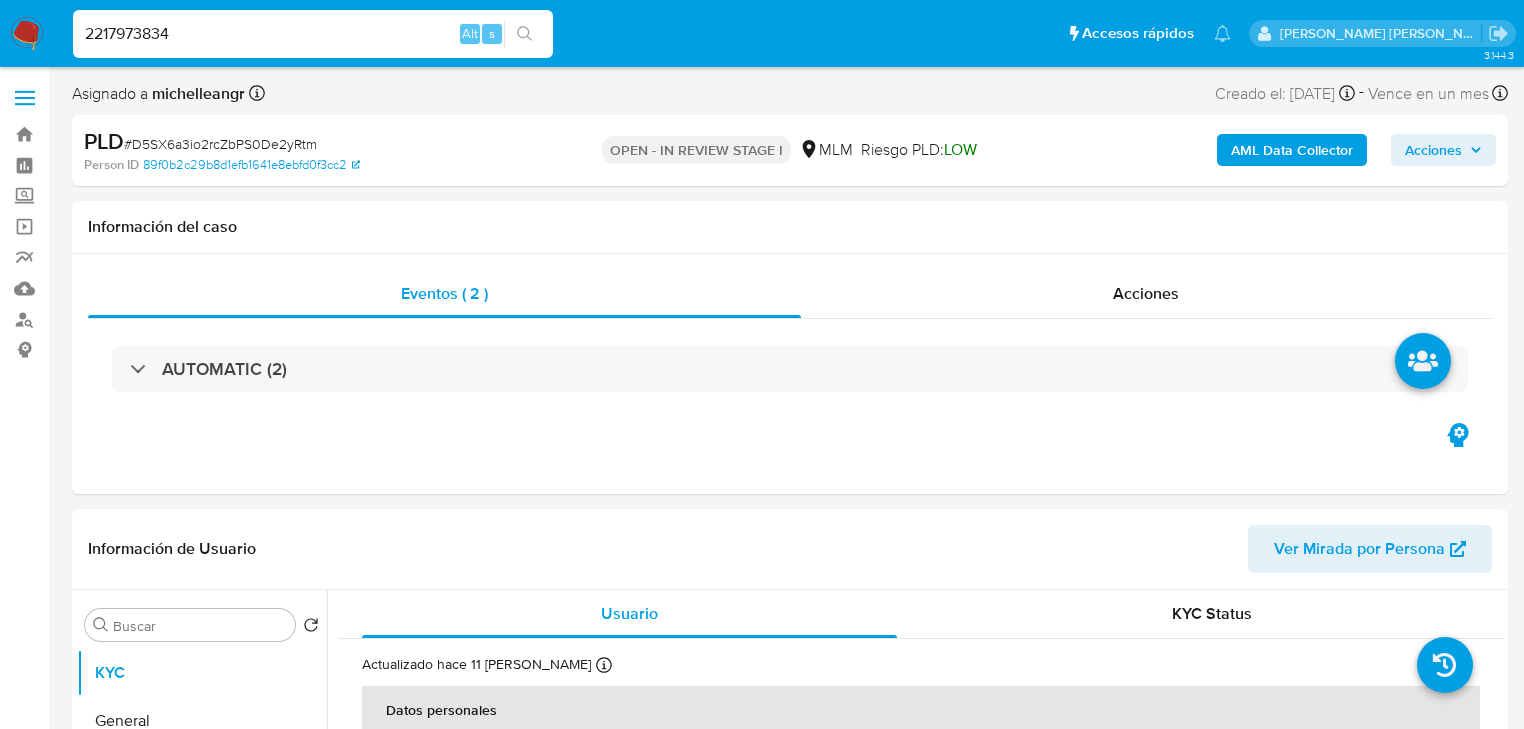 type on "2217973834" 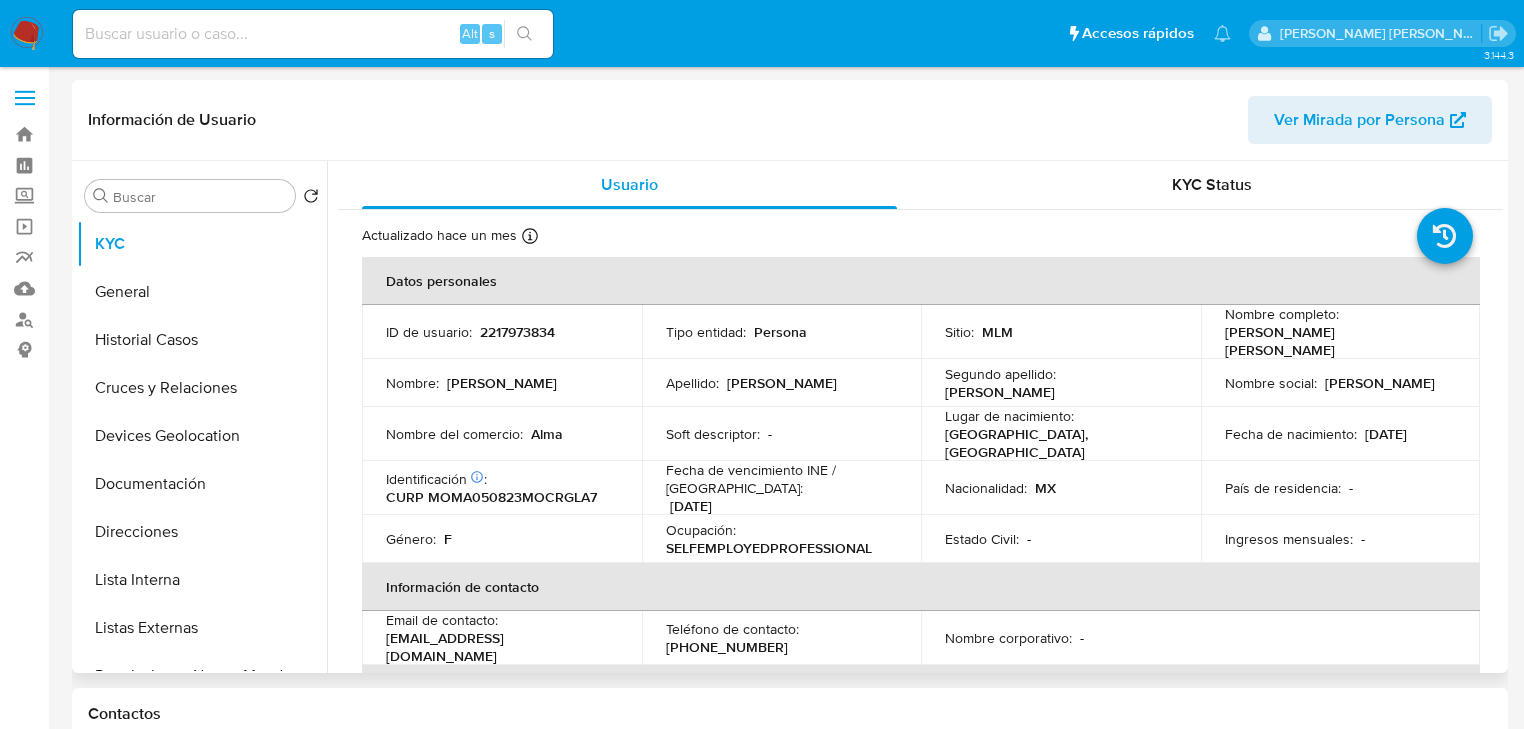 select on "10" 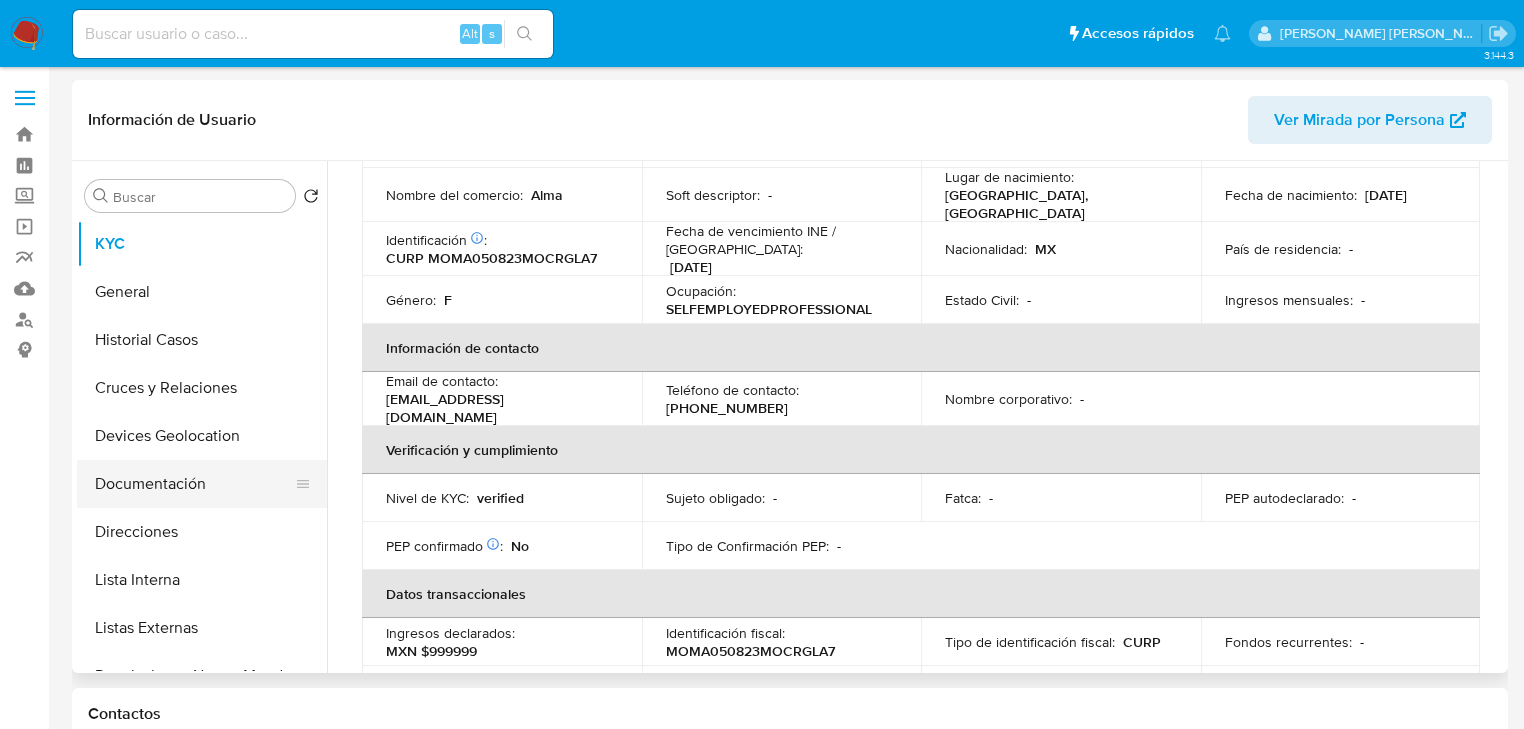 scroll, scrollTop: 240, scrollLeft: 0, axis: vertical 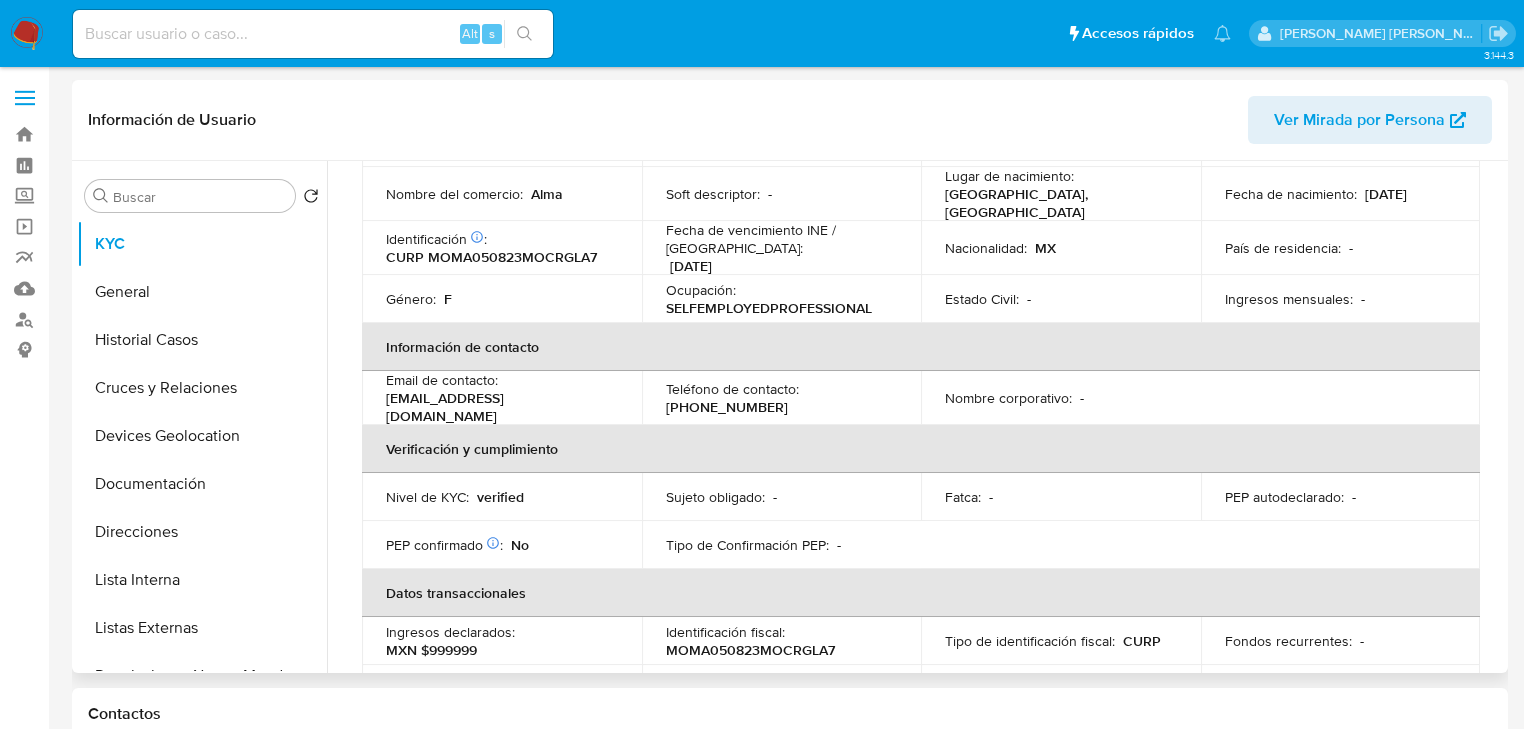 drag, startPoint x: 210, startPoint y: 619, endPoint x: 392, endPoint y: 608, distance: 182.3321 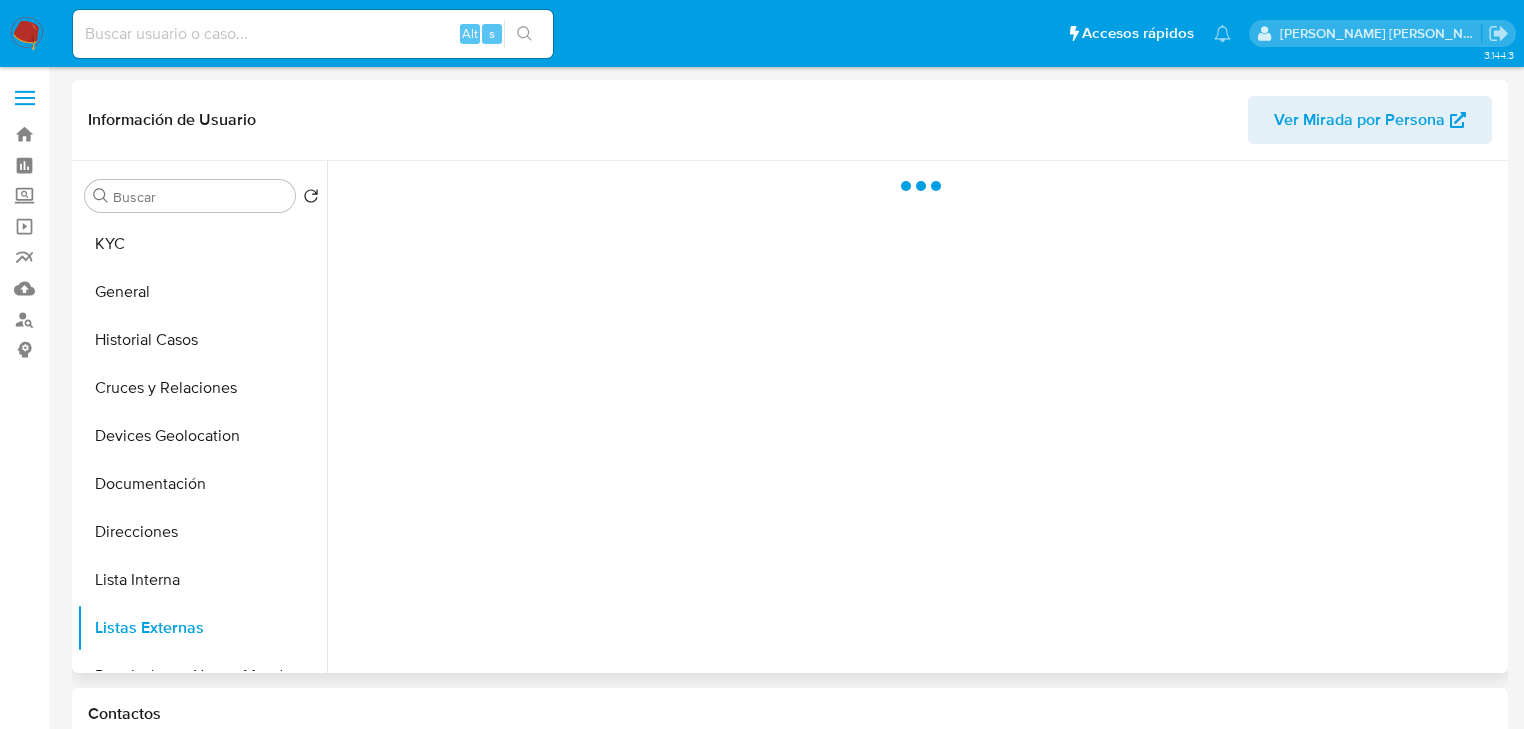 scroll, scrollTop: 0, scrollLeft: 0, axis: both 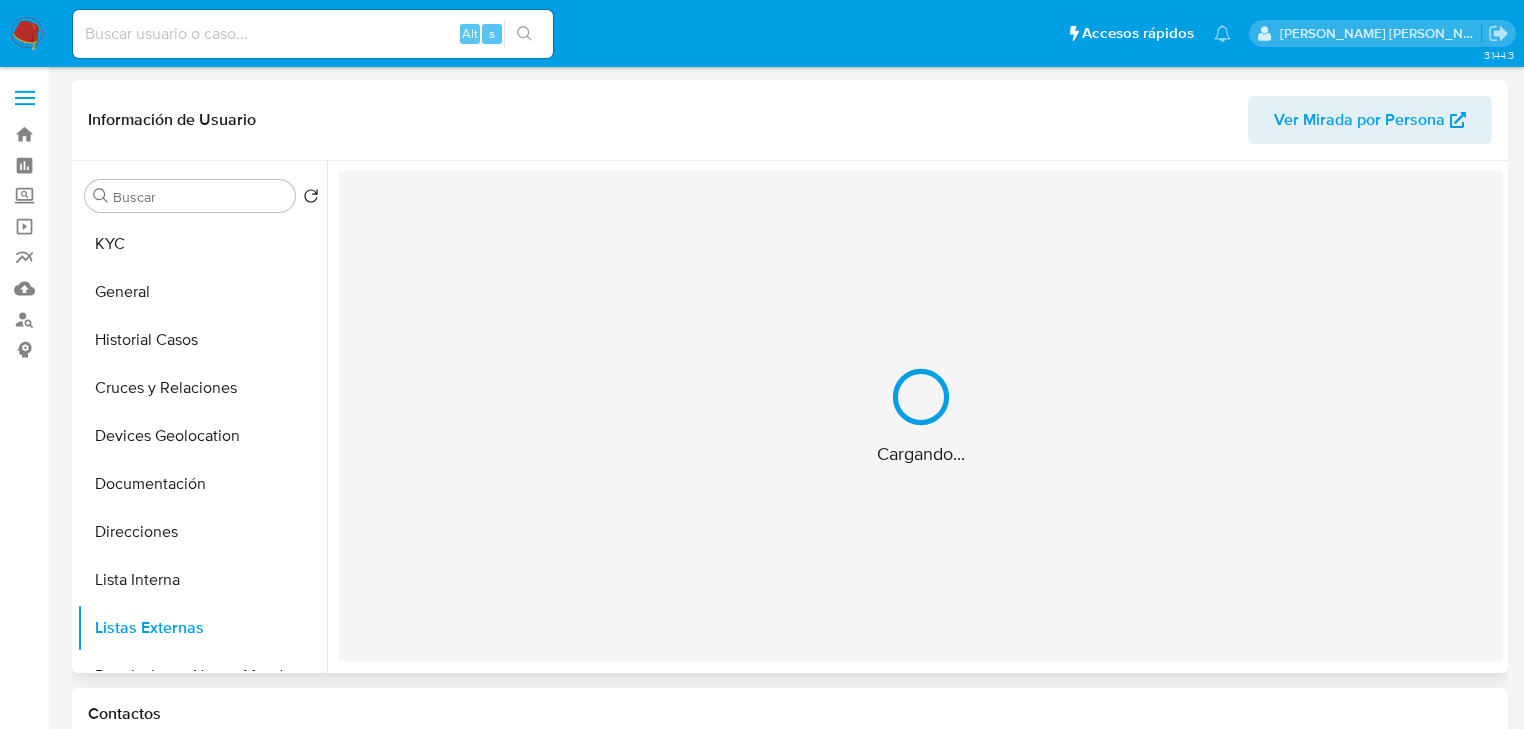 type 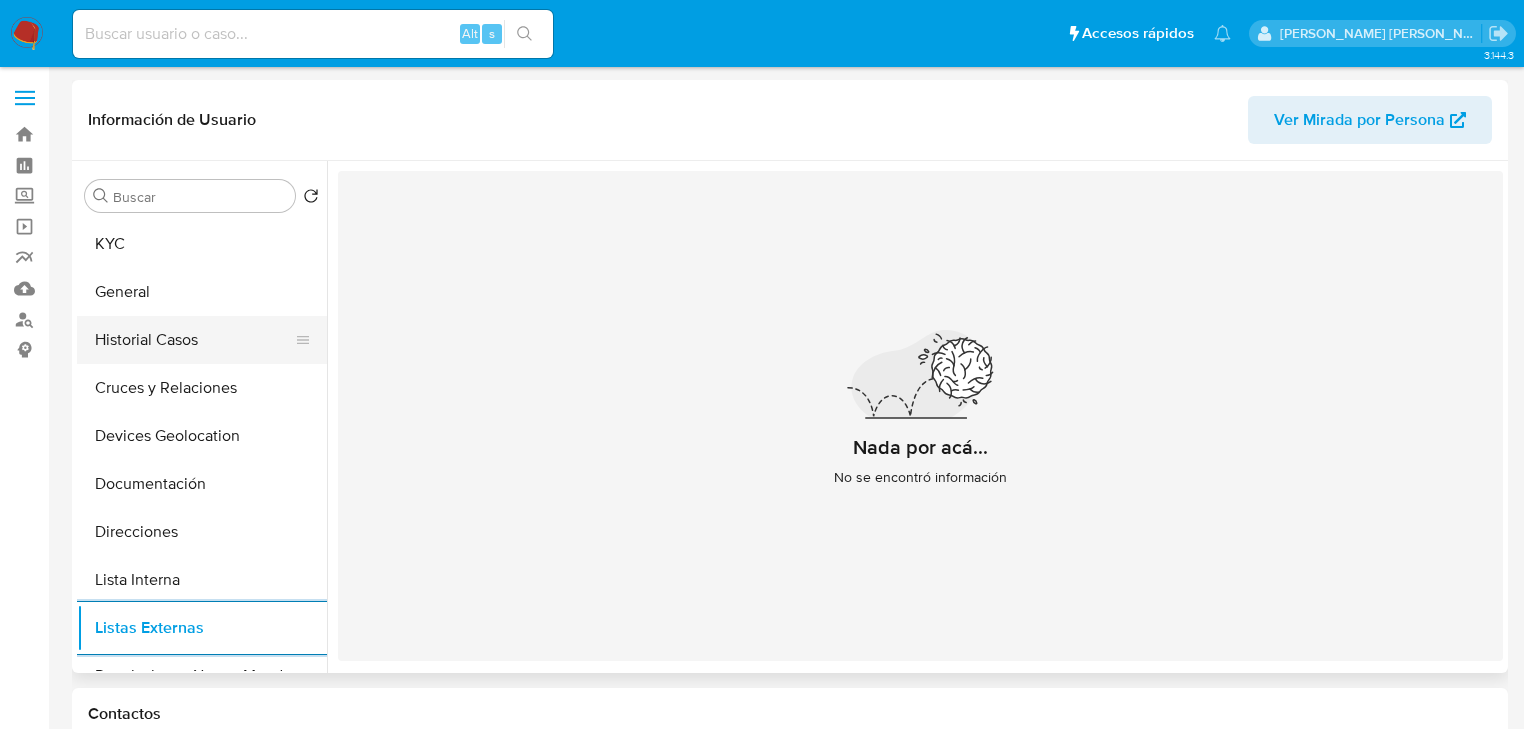 click on "Historial Casos" at bounding box center [194, 340] 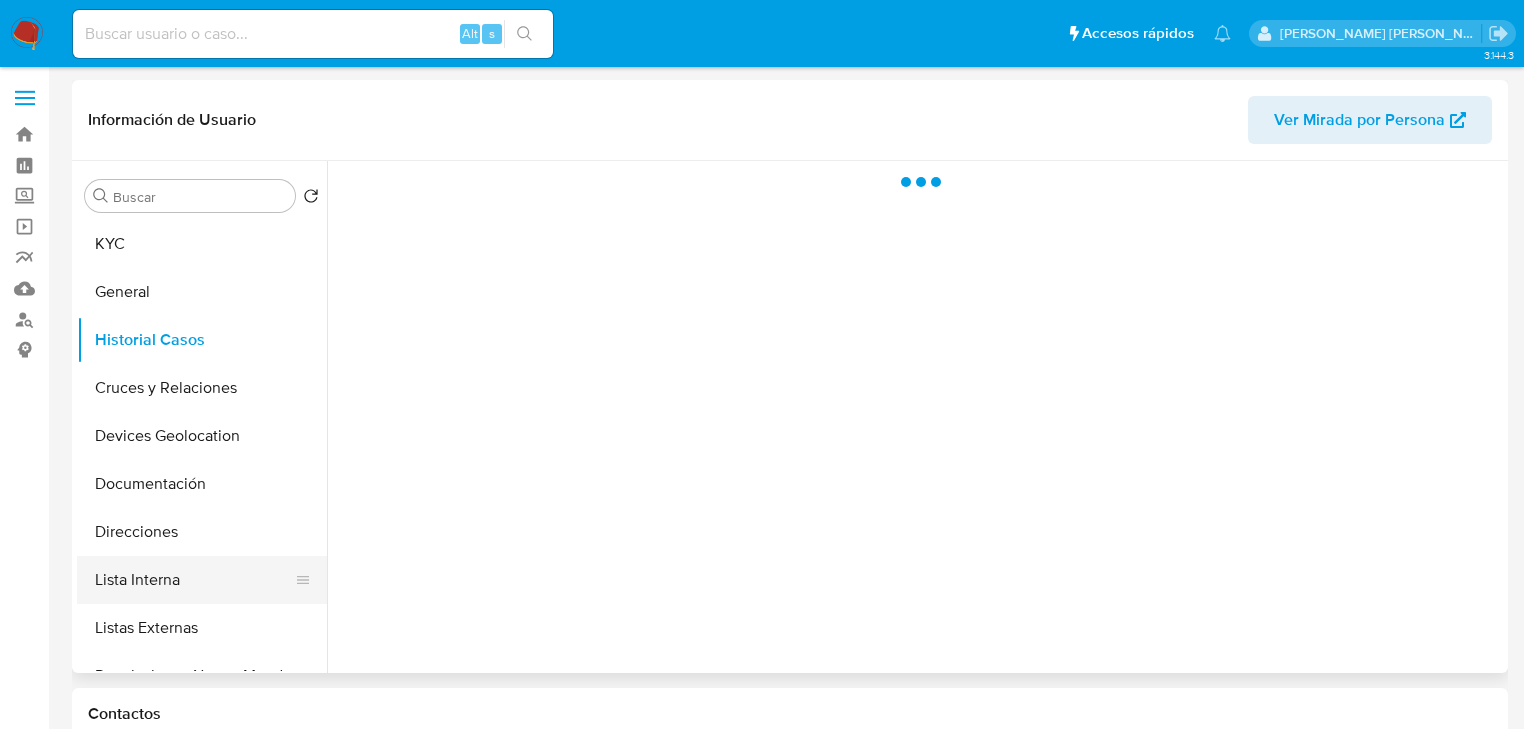 click on "Lista Interna" at bounding box center (194, 580) 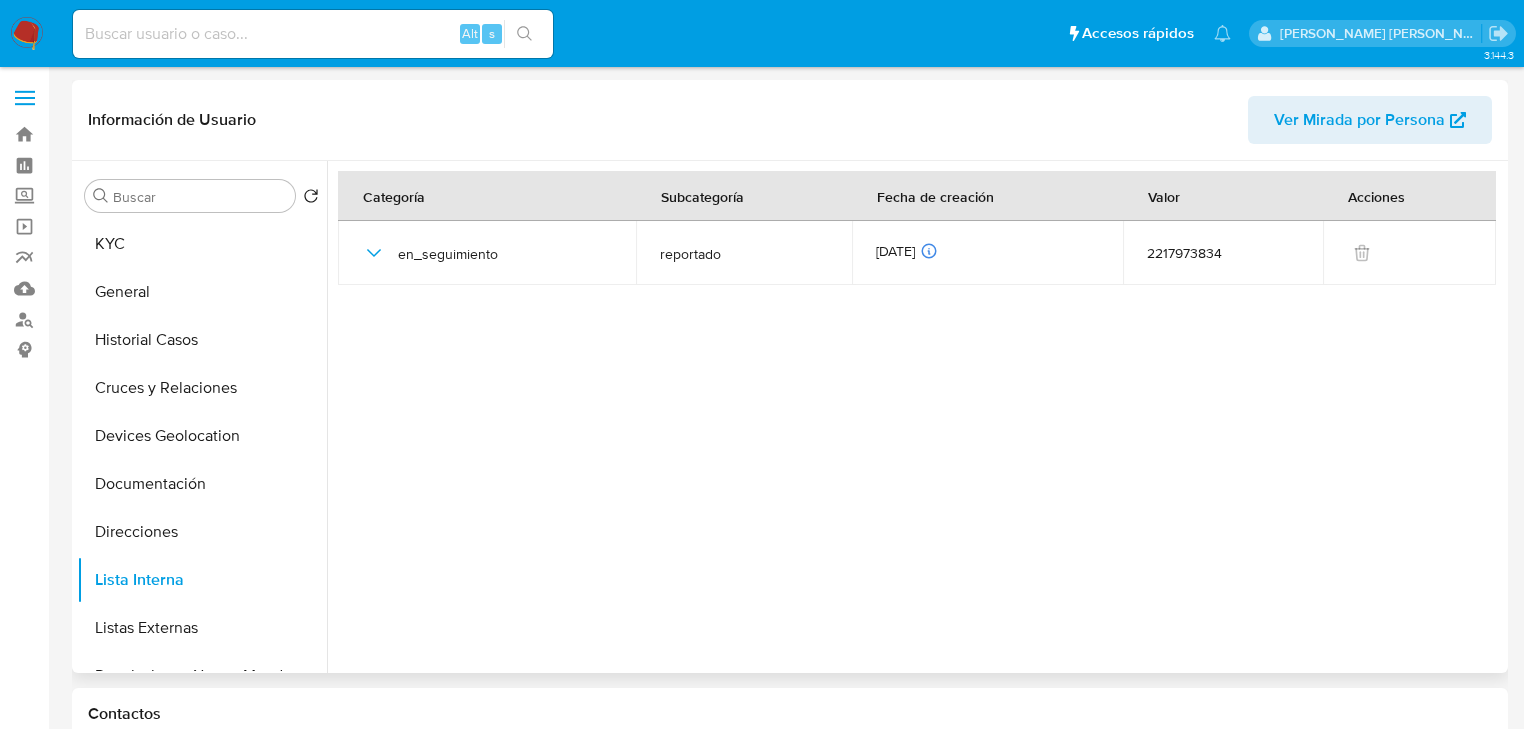 type 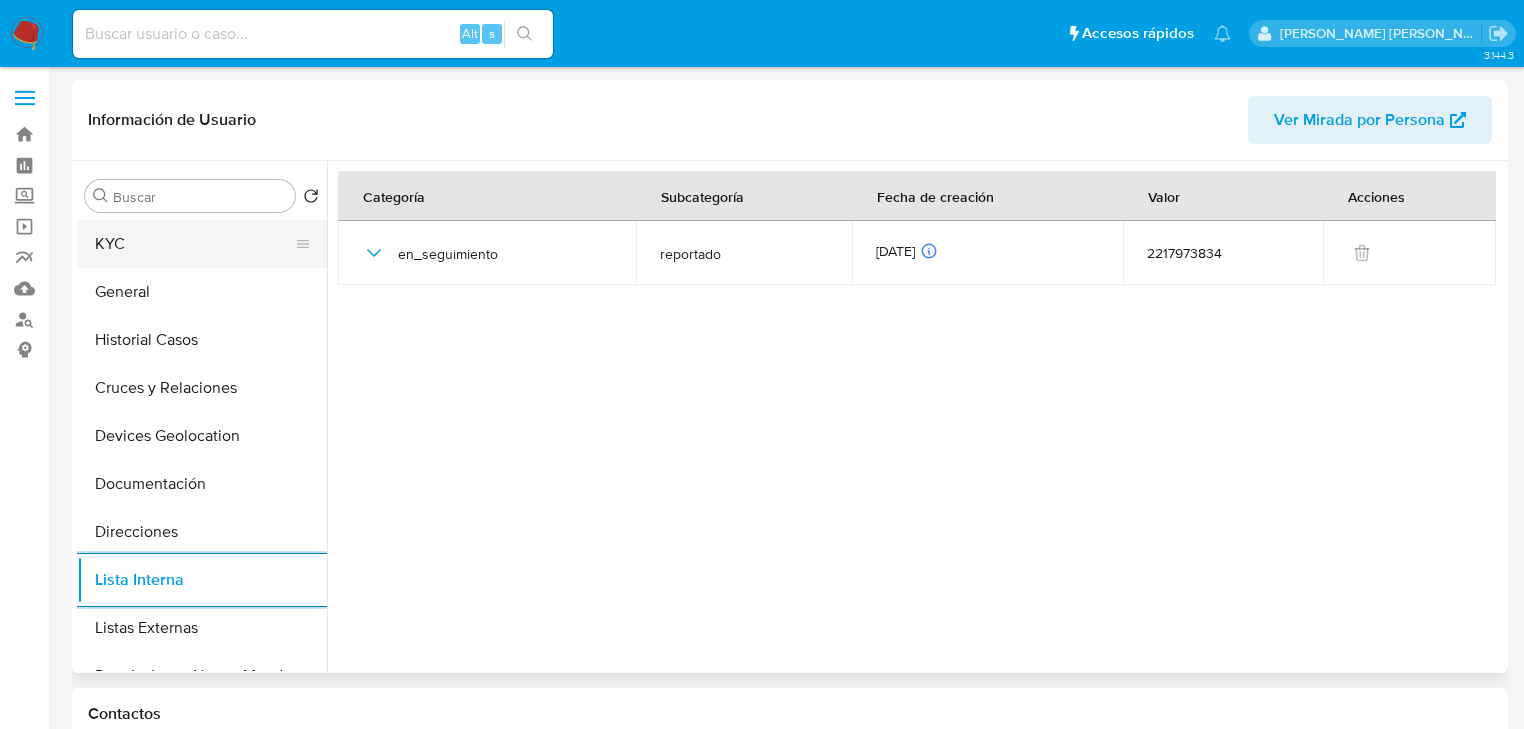 click on "KYC" at bounding box center (194, 244) 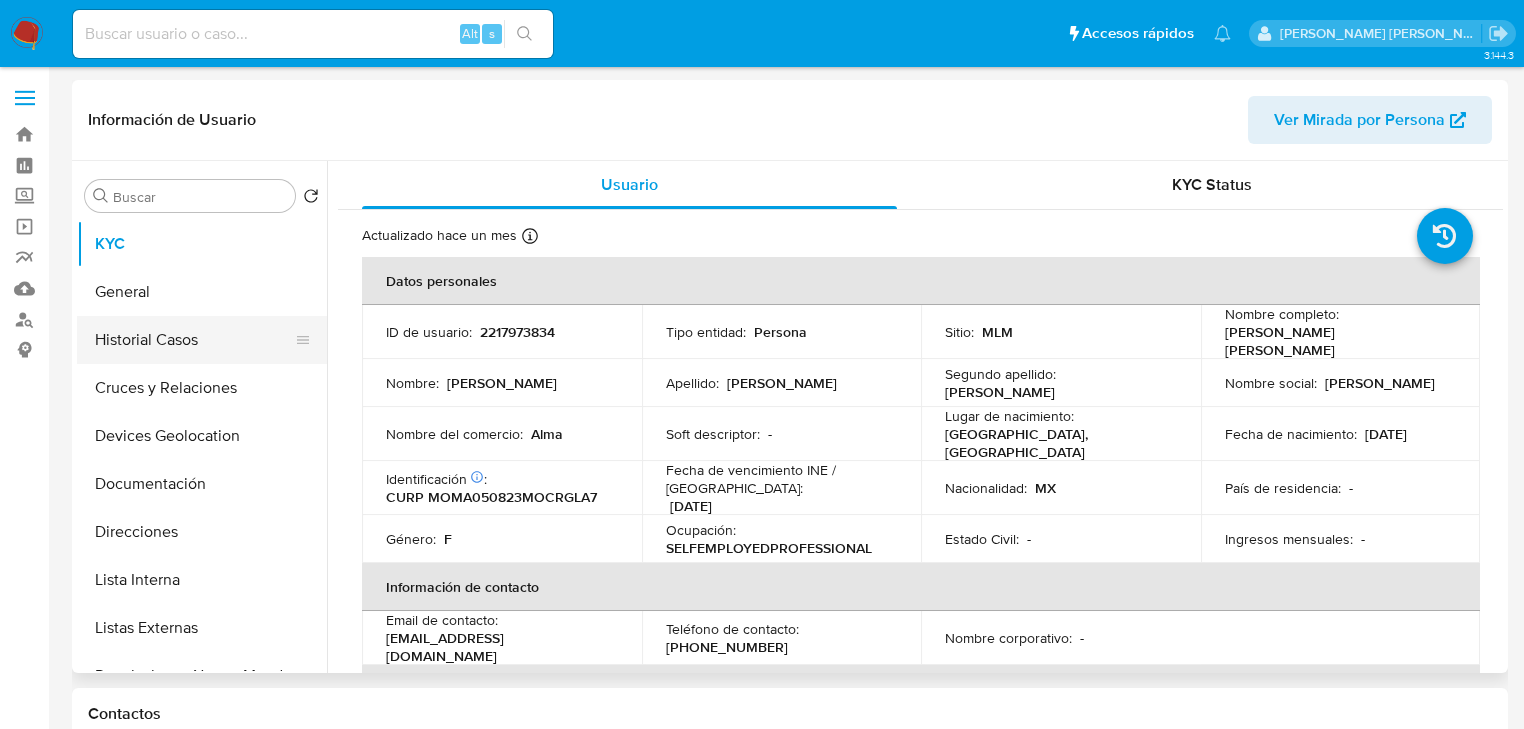click on "Historial Casos" at bounding box center (194, 340) 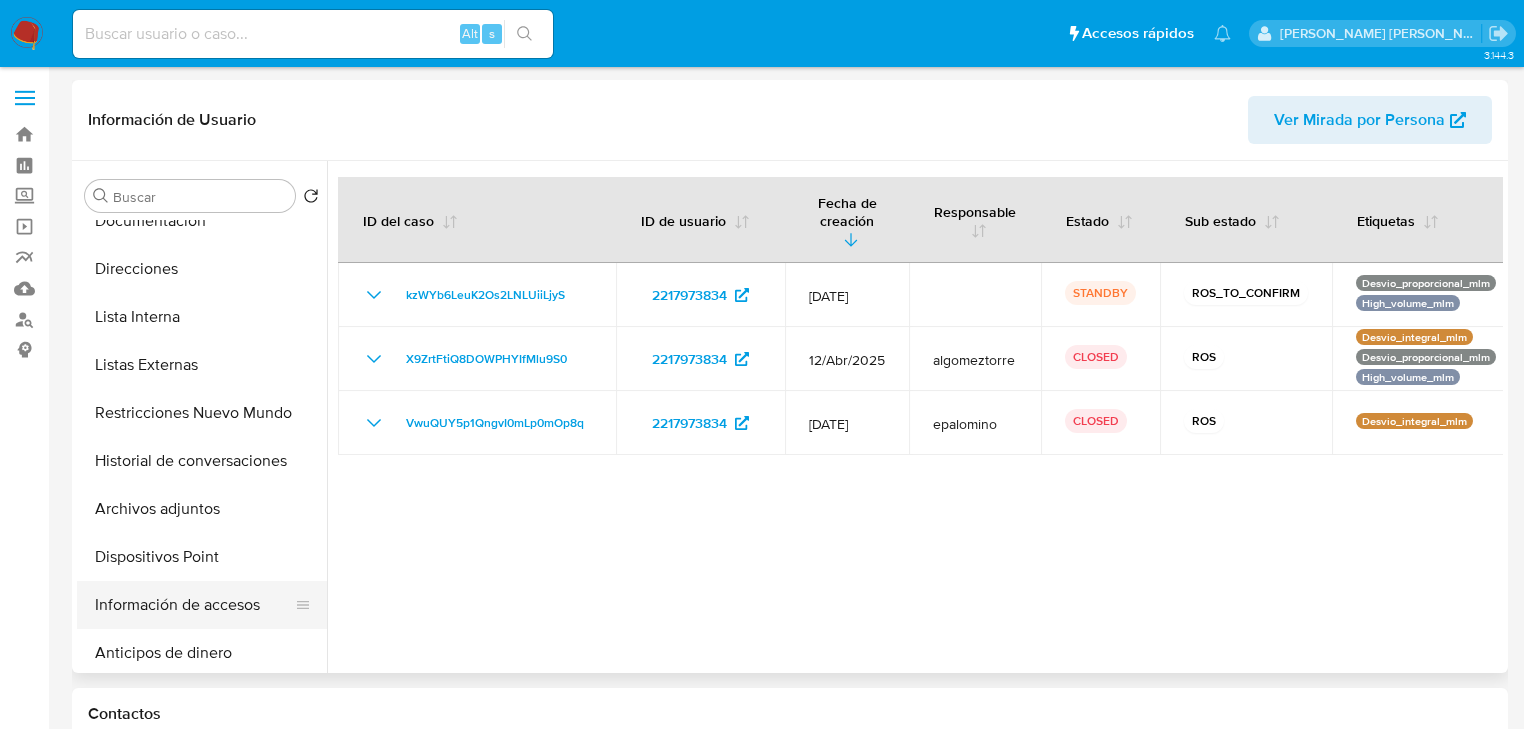 scroll, scrollTop: 400, scrollLeft: 0, axis: vertical 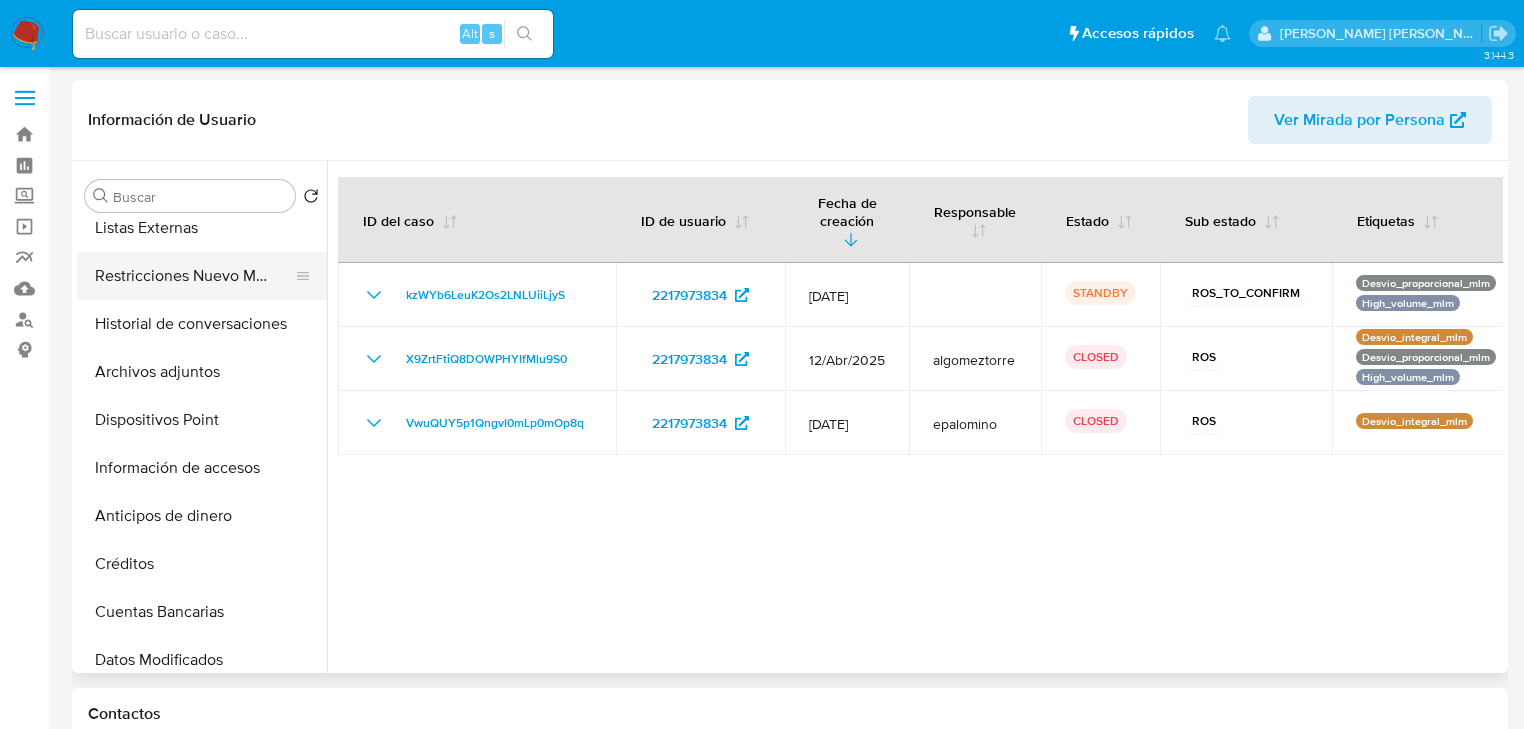 click on "Restricciones Nuevo Mundo" at bounding box center (194, 276) 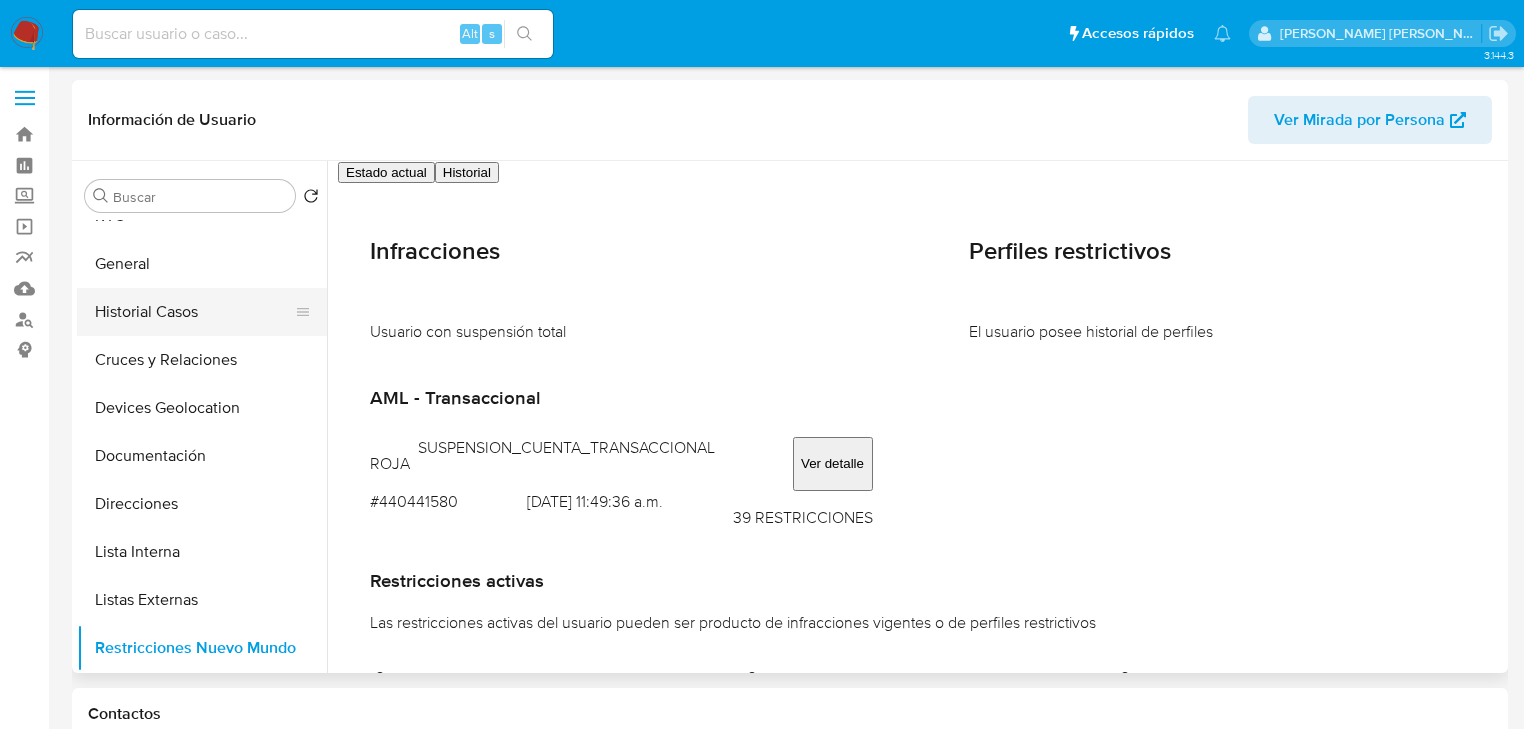 scroll, scrollTop: 0, scrollLeft: 0, axis: both 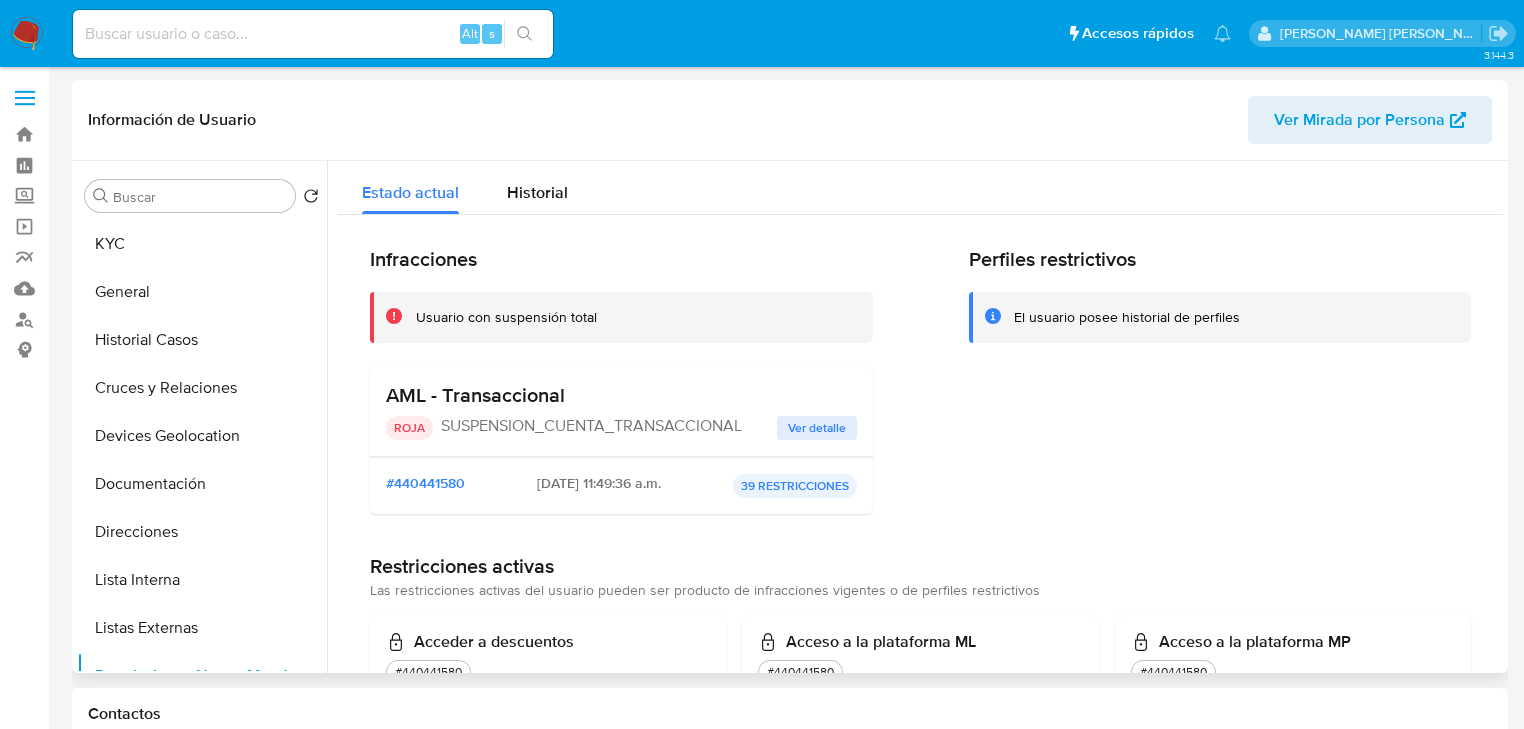 drag, startPoint x: 160, startPoint y: 256, endPoint x: 334, endPoint y: 246, distance: 174.28712 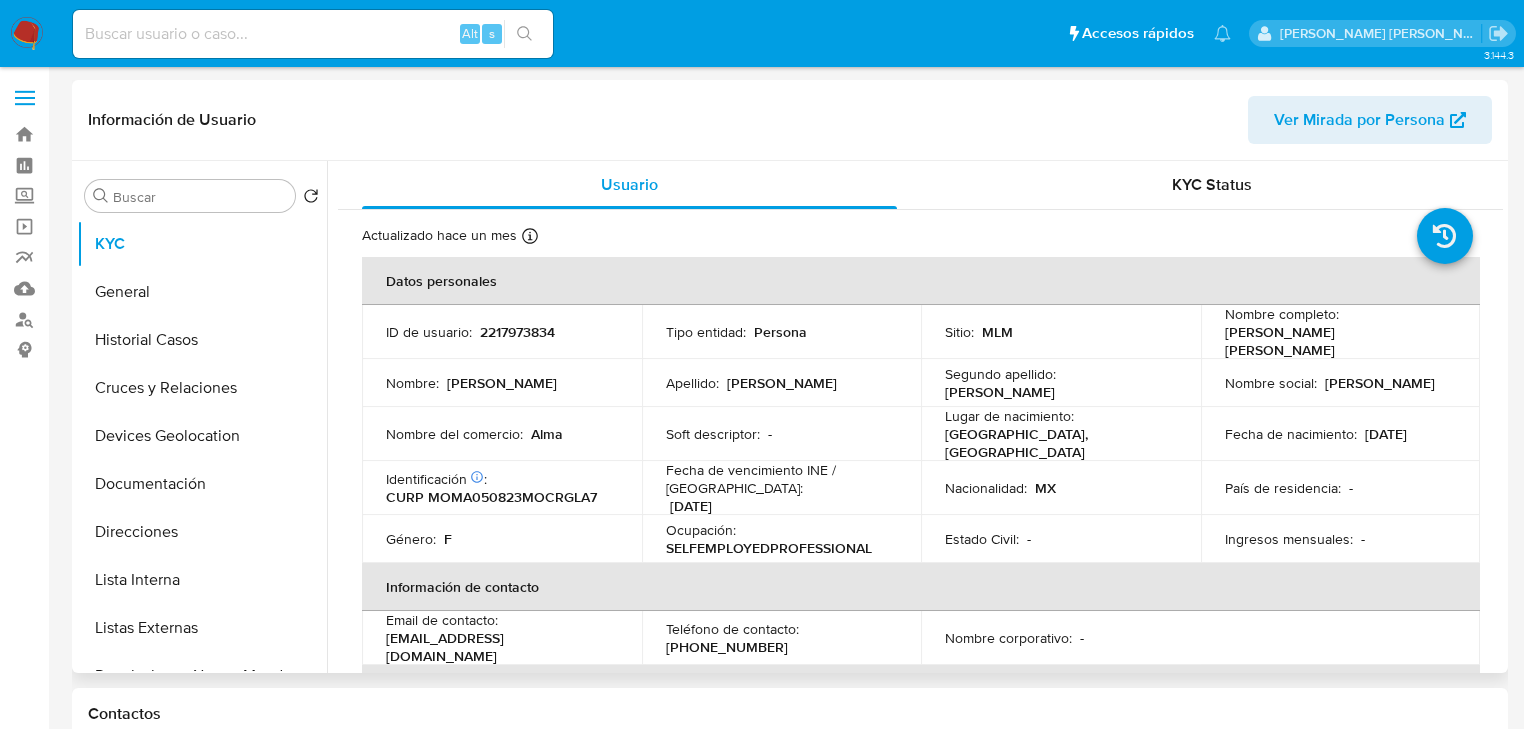 drag, startPoint x: 606, startPoint y: 407, endPoint x: 548, endPoint y: 416, distance: 58.694122 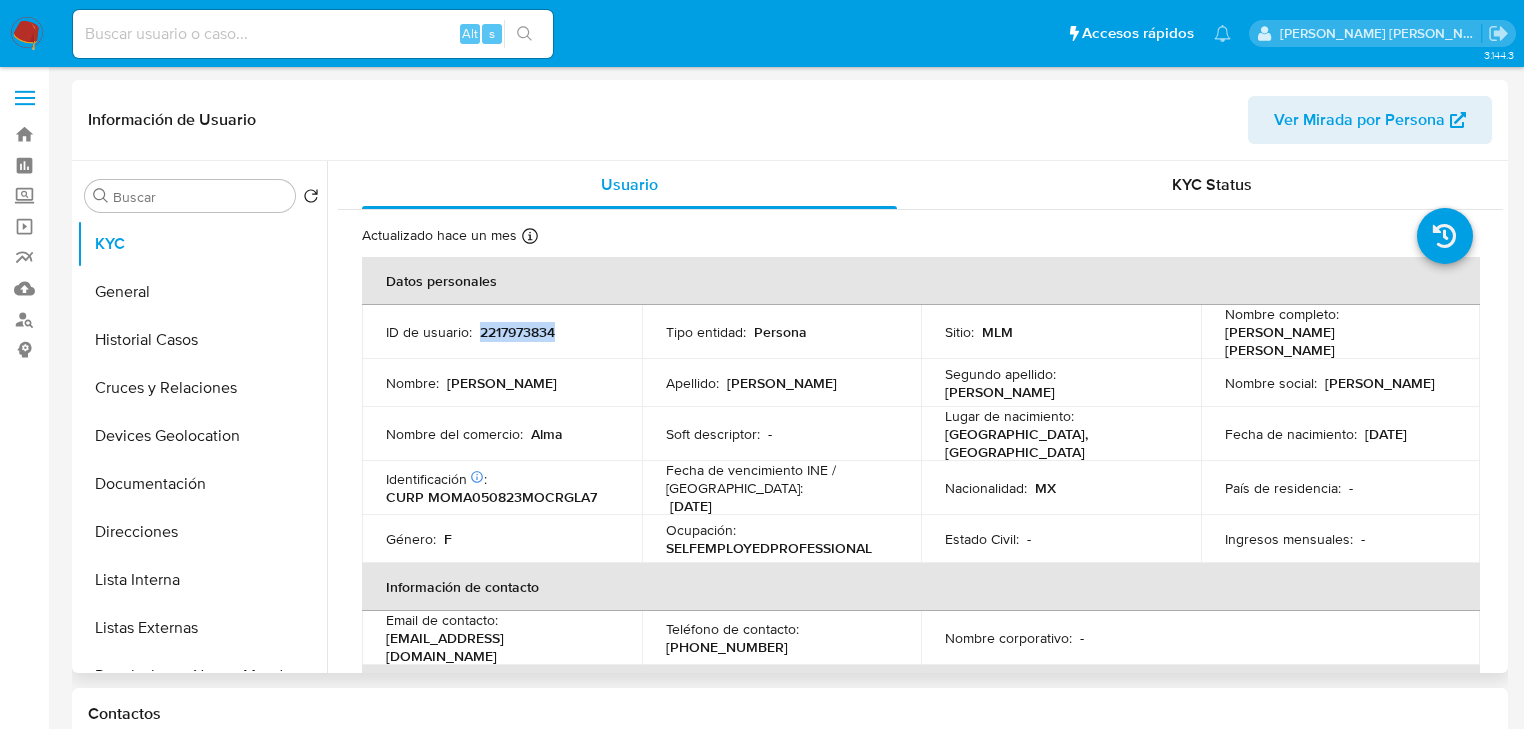click on "2217973834" at bounding box center (517, 332) 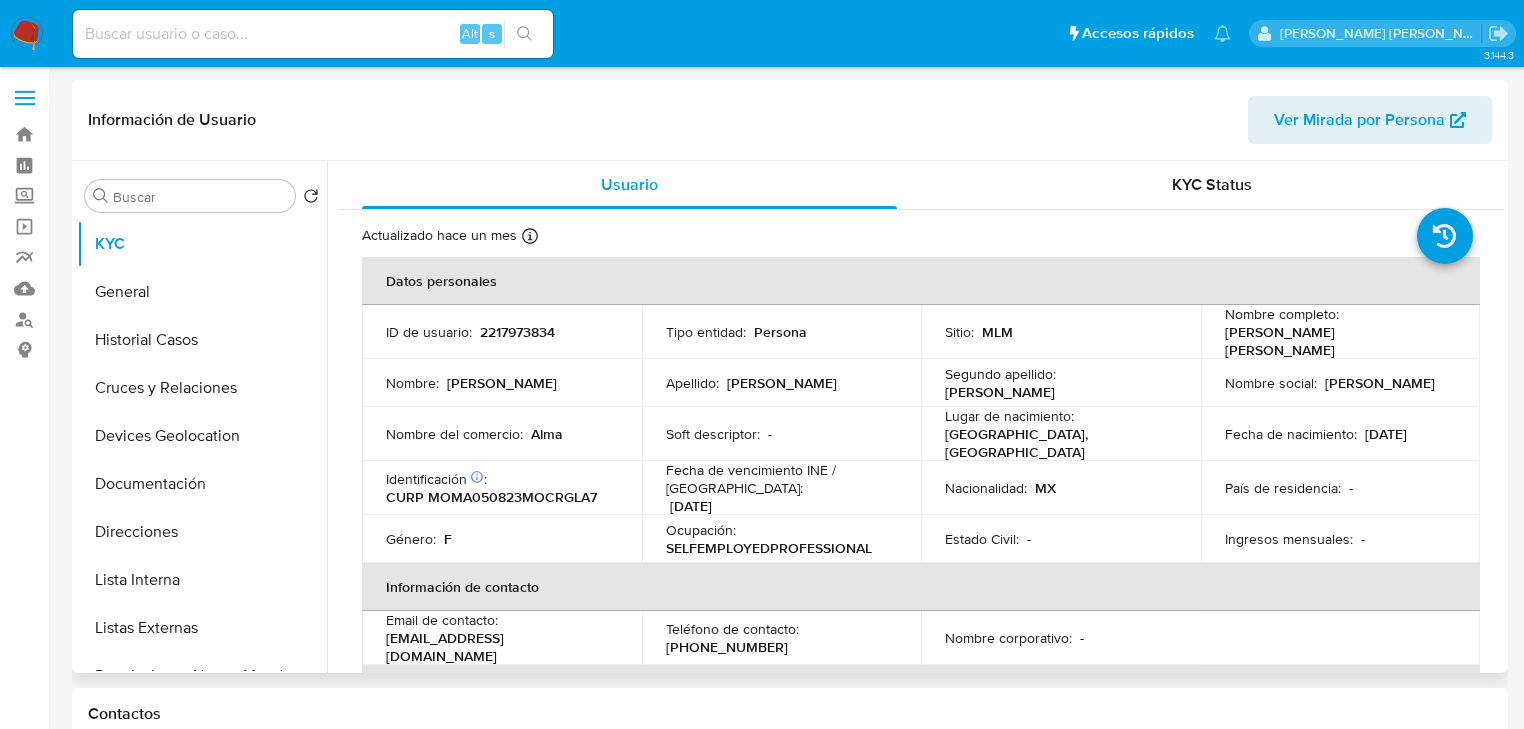 click on "CURP MOMA050823MOCRGLA7" at bounding box center (491, 497) 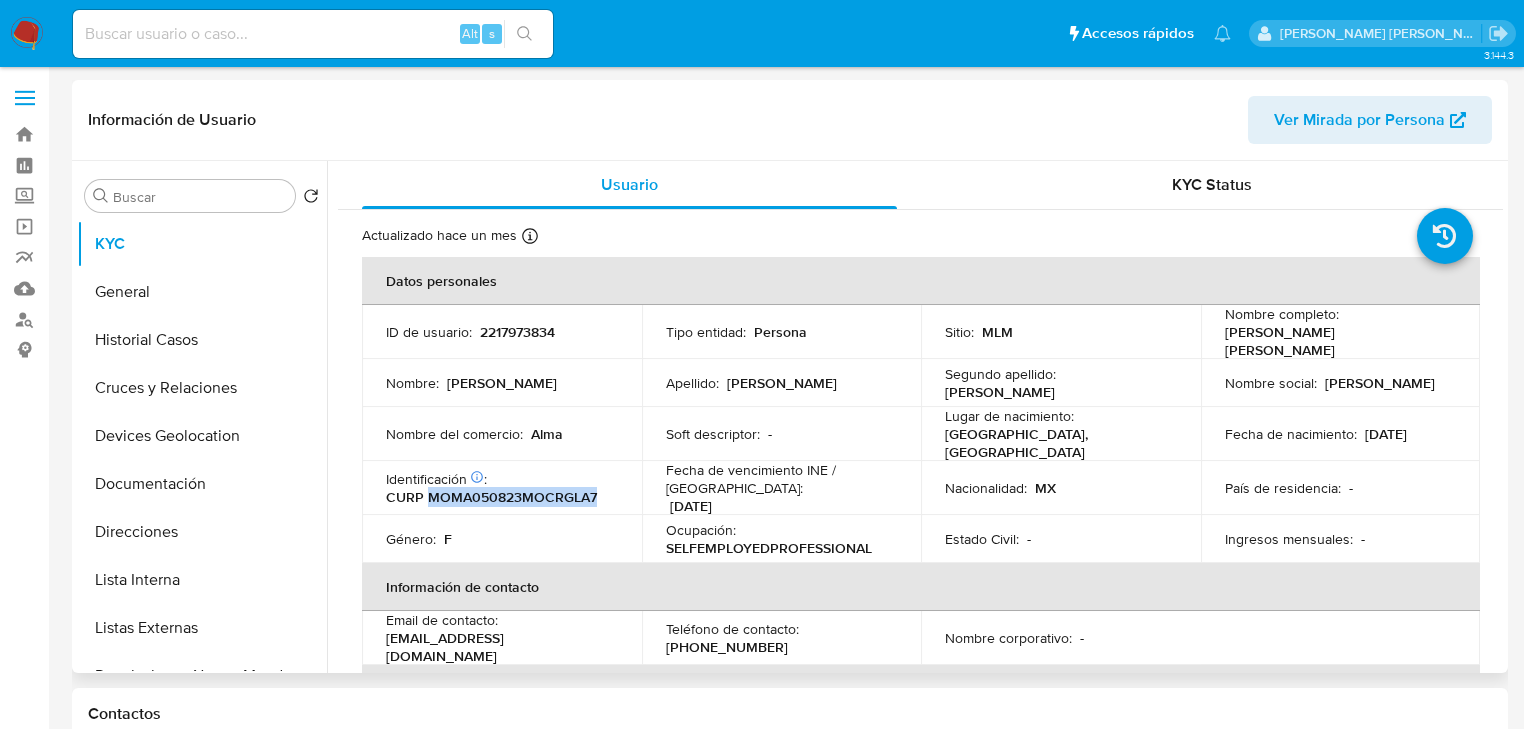 click on "CURP MOMA050823MOCRGLA7" at bounding box center (491, 497) 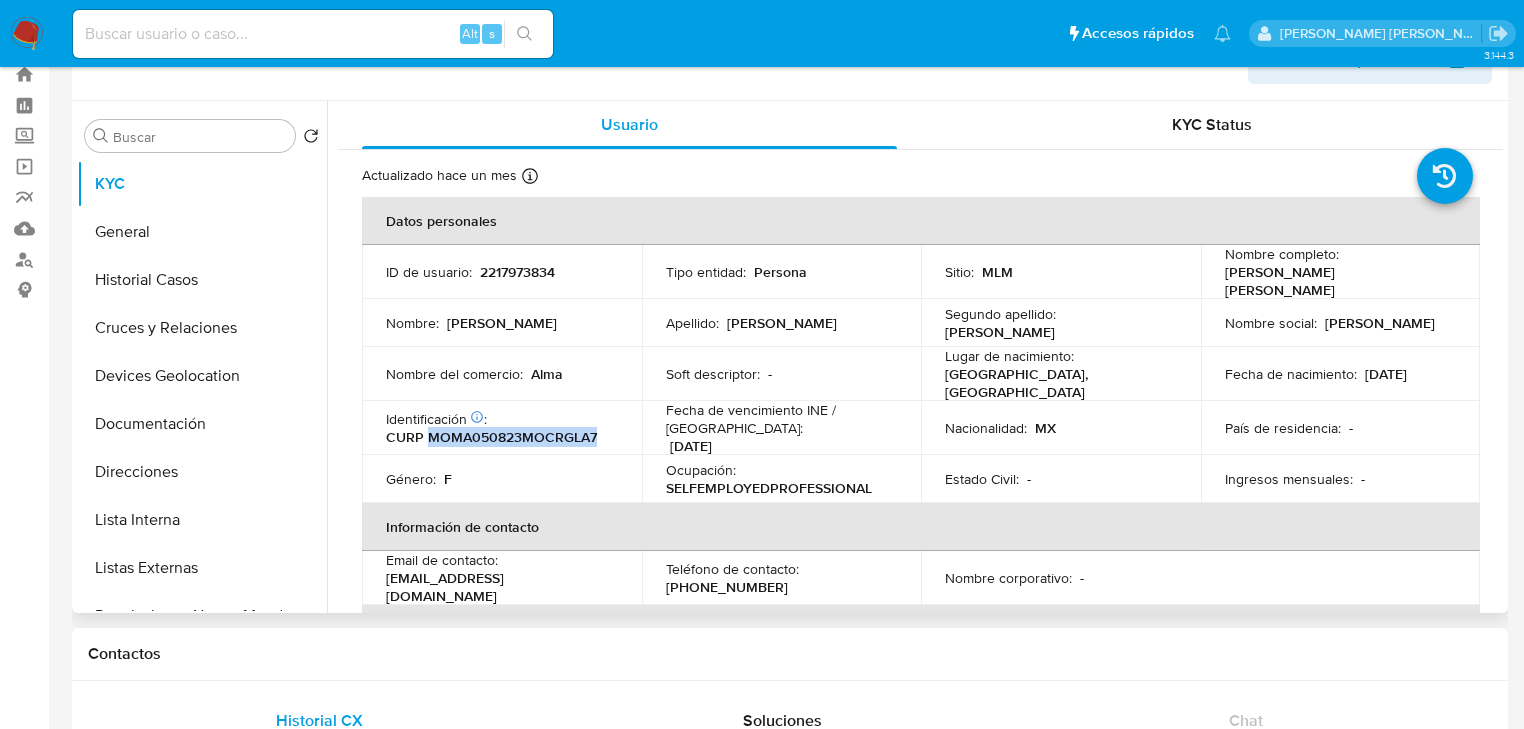 scroll, scrollTop: 0, scrollLeft: 0, axis: both 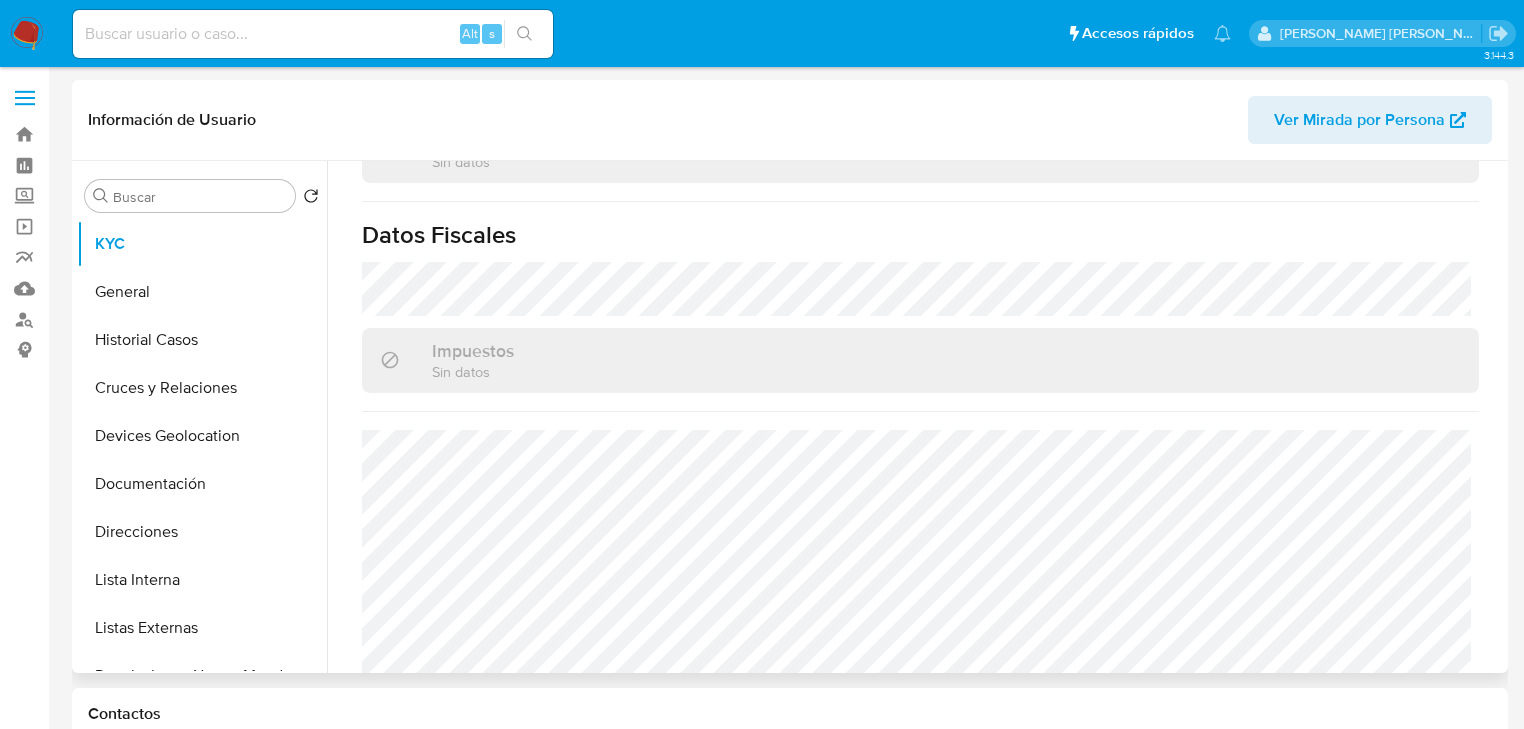 drag, startPoint x: 144, startPoint y: 336, endPoint x: 715, endPoint y: 428, distance: 578.3641 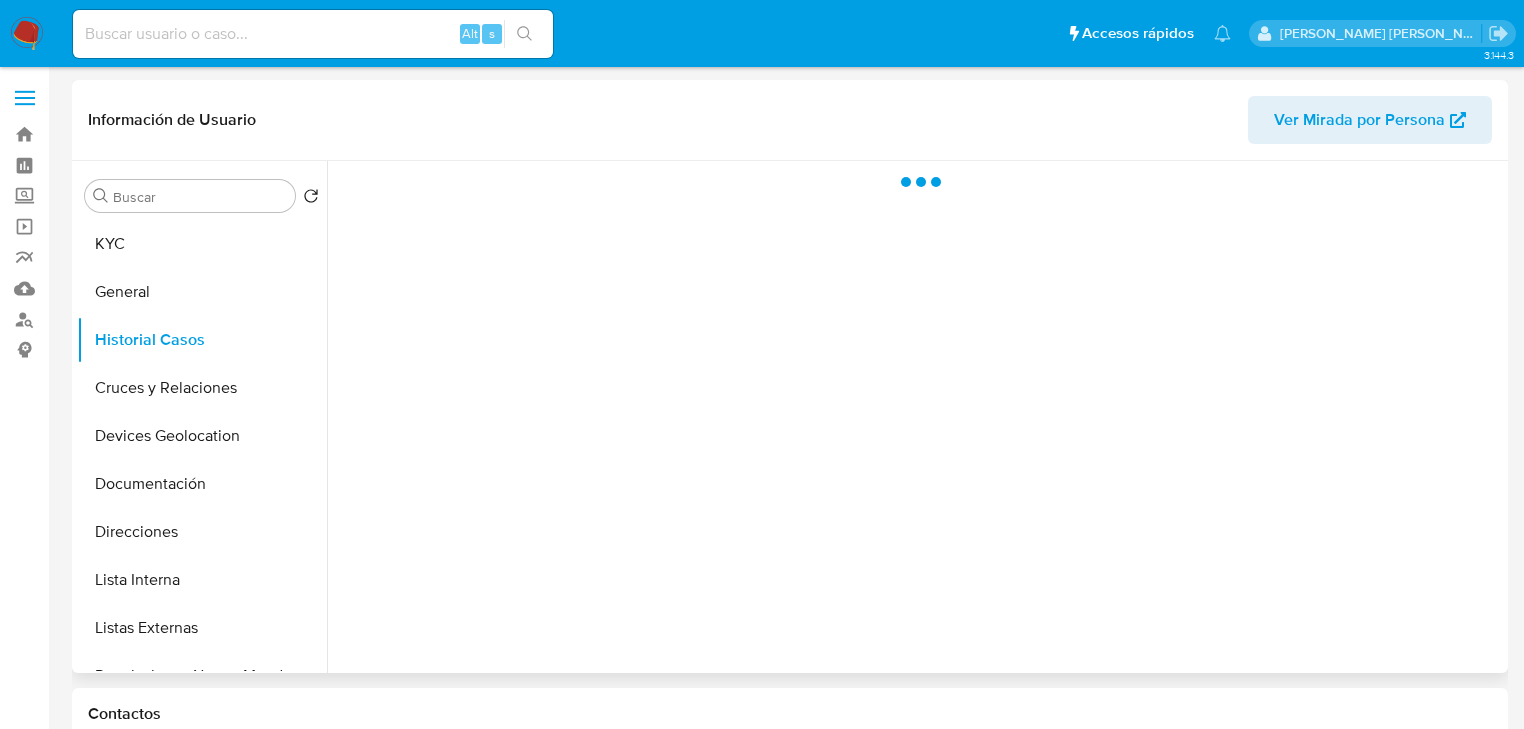scroll, scrollTop: 0, scrollLeft: 0, axis: both 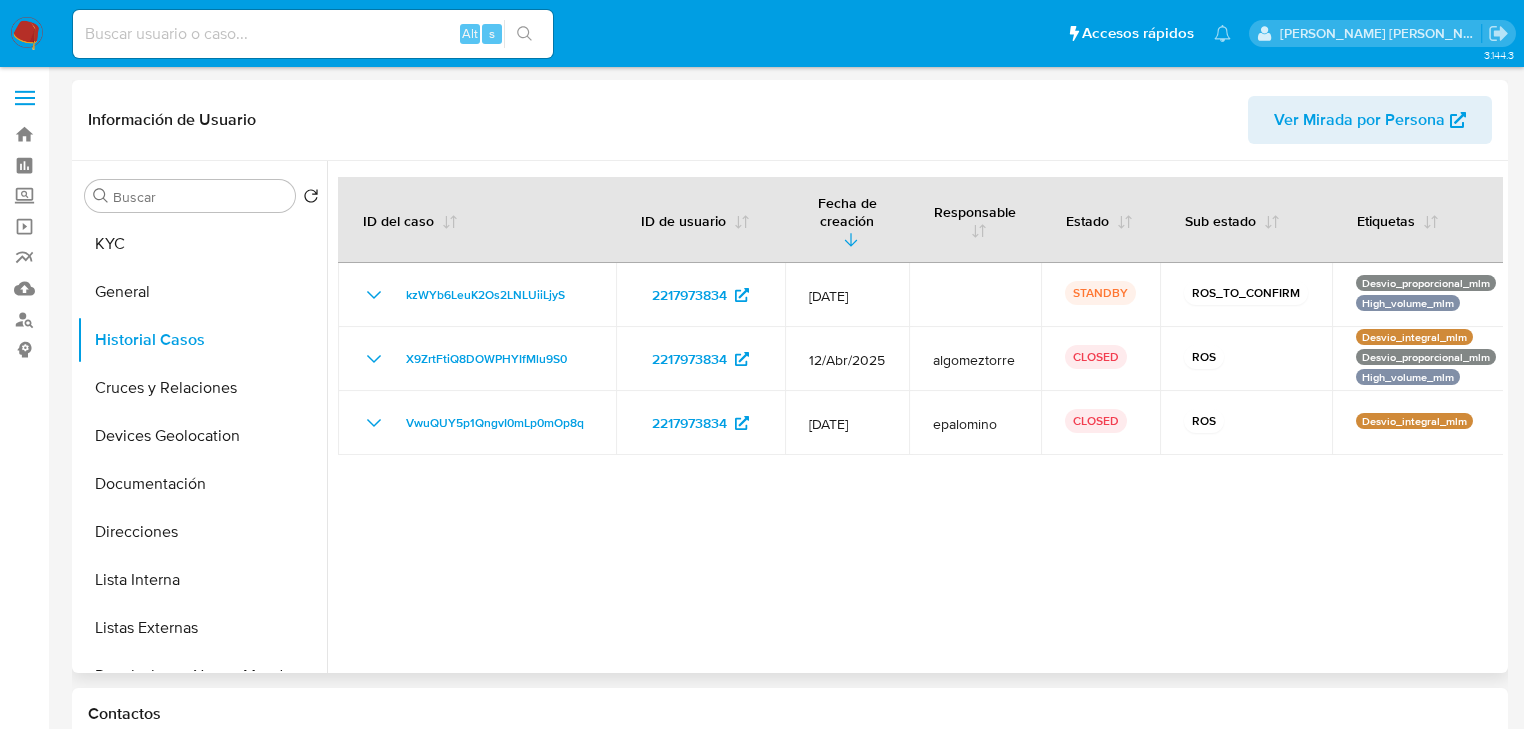type 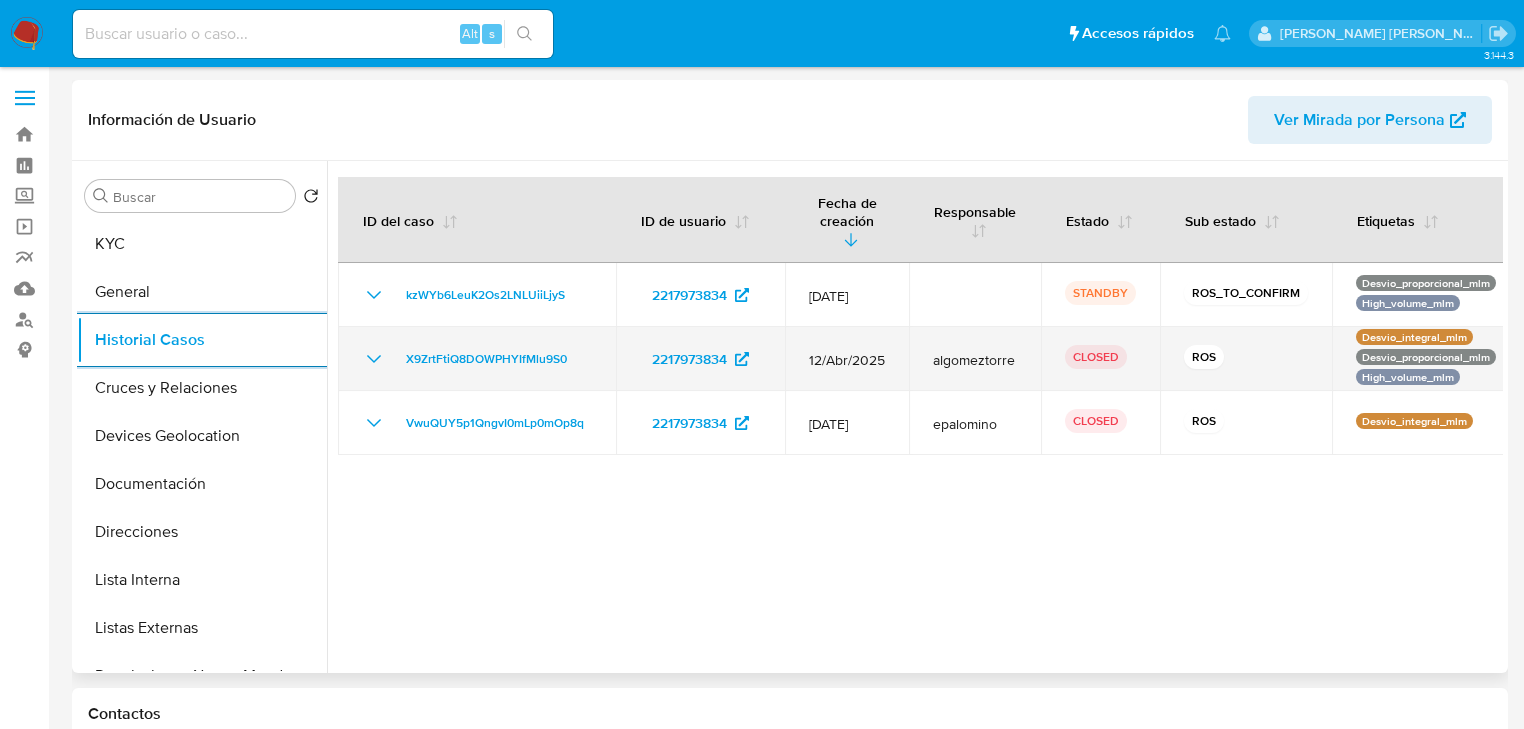 click 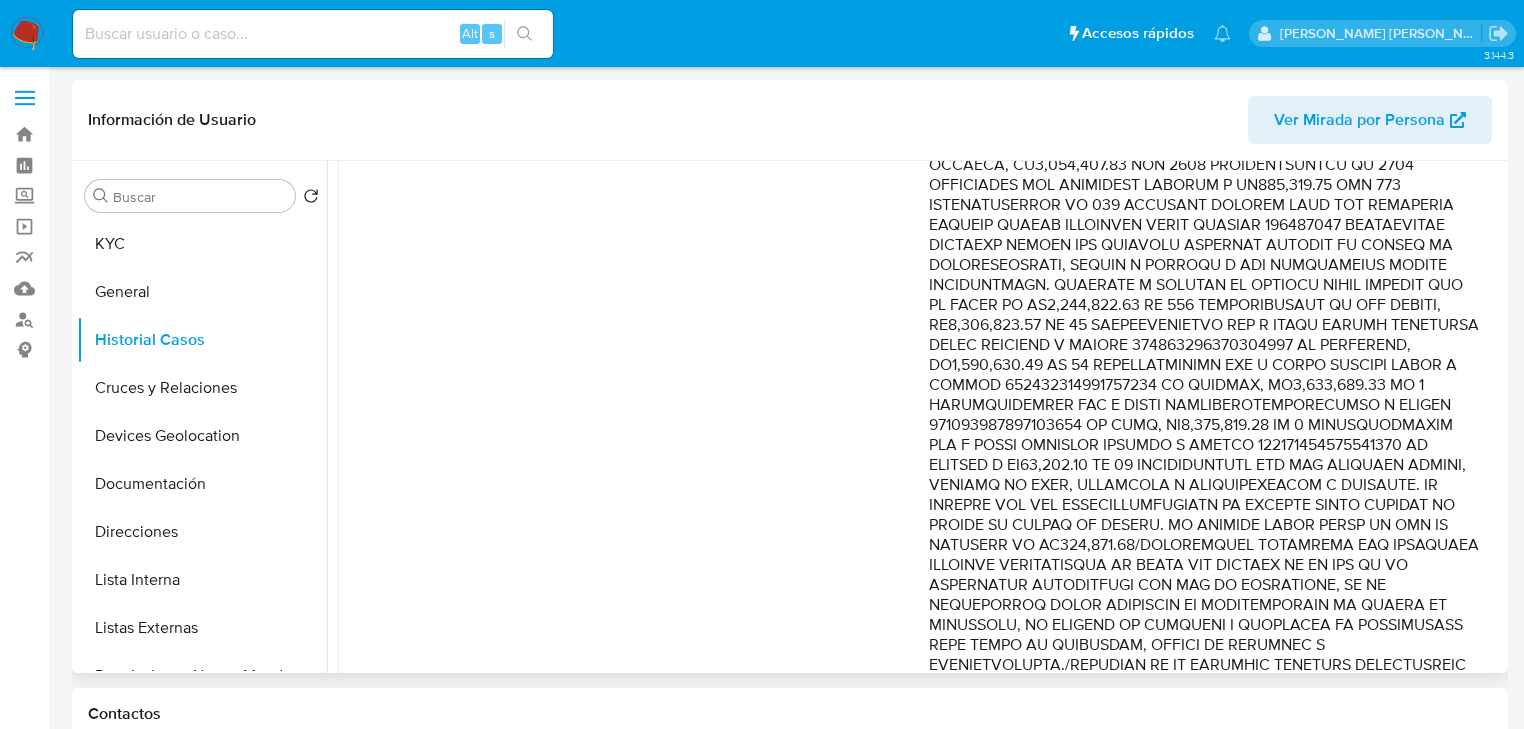 scroll, scrollTop: 320, scrollLeft: 0, axis: vertical 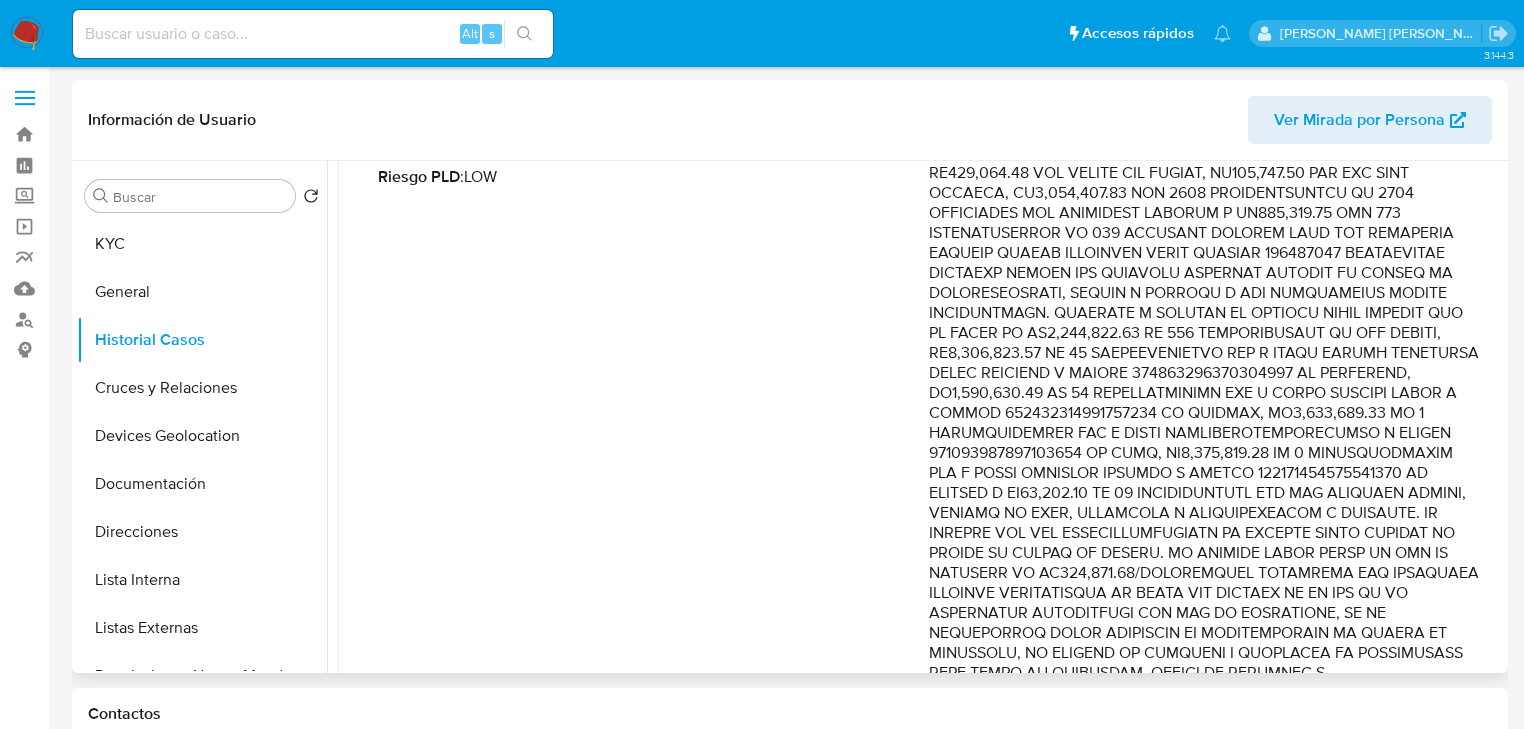 drag, startPoint x: 1350, startPoint y: 183, endPoint x: 1451, endPoint y: 549, distance: 379.6801 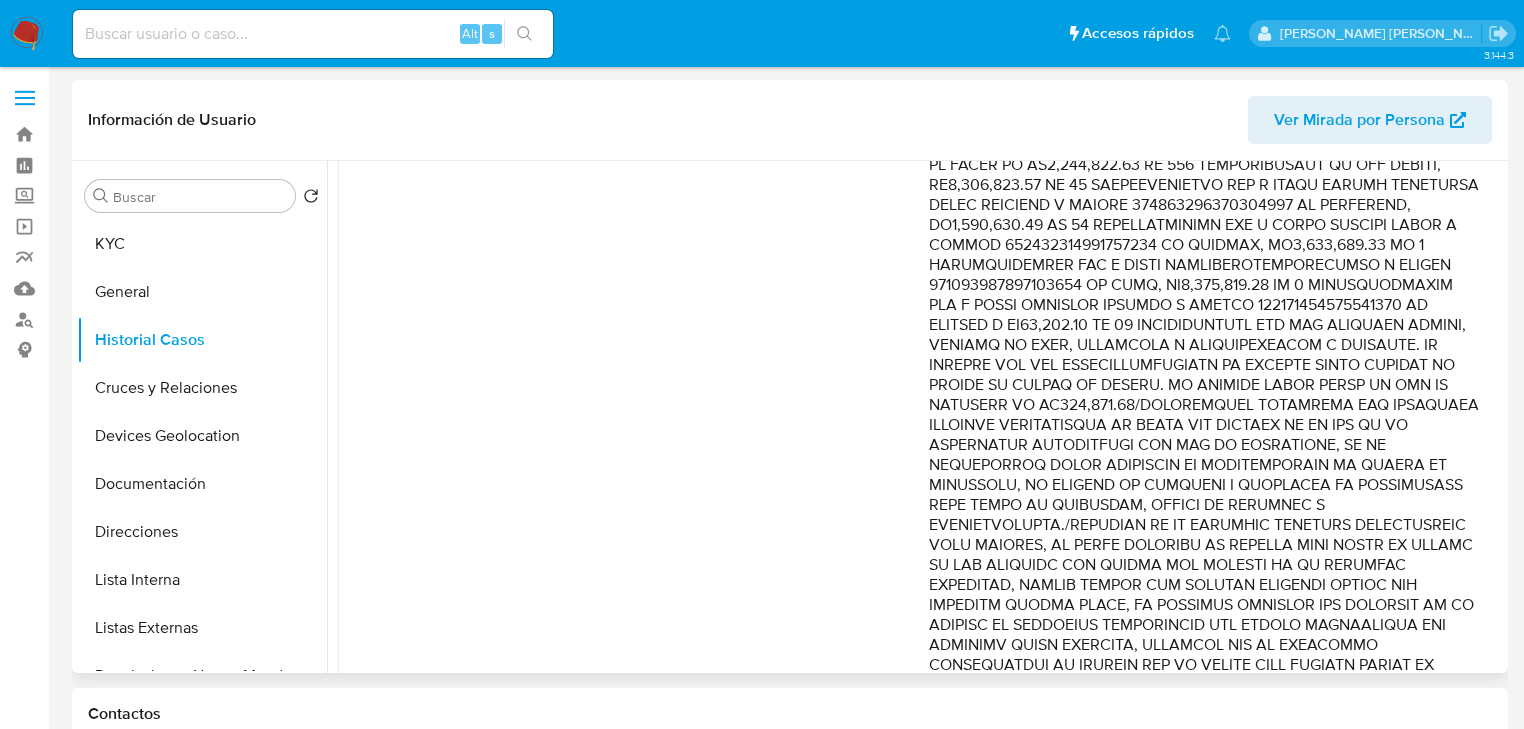 scroll, scrollTop: 560, scrollLeft: 0, axis: vertical 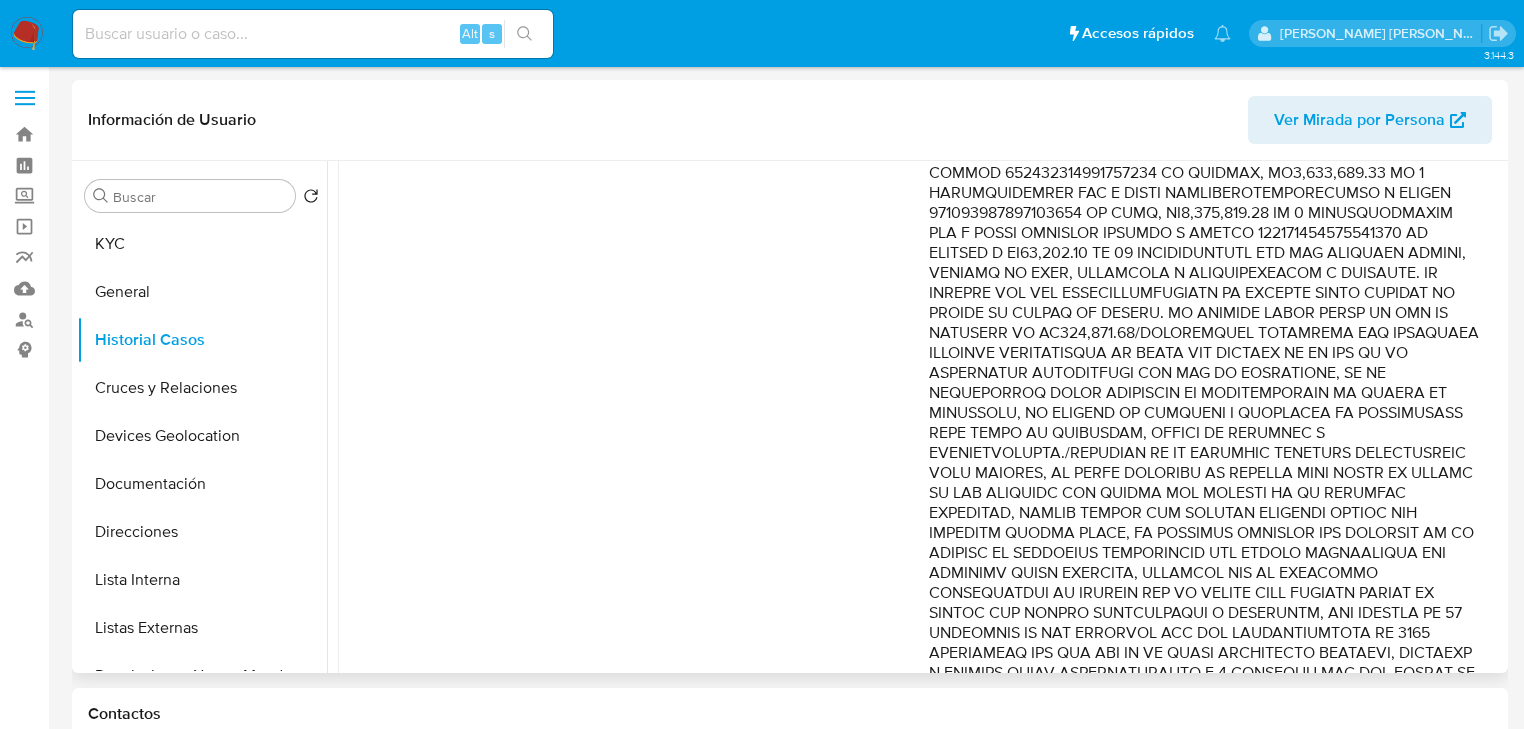 drag, startPoint x: 1391, startPoint y: 438, endPoint x: 1450, endPoint y: 549, distance: 125.70601 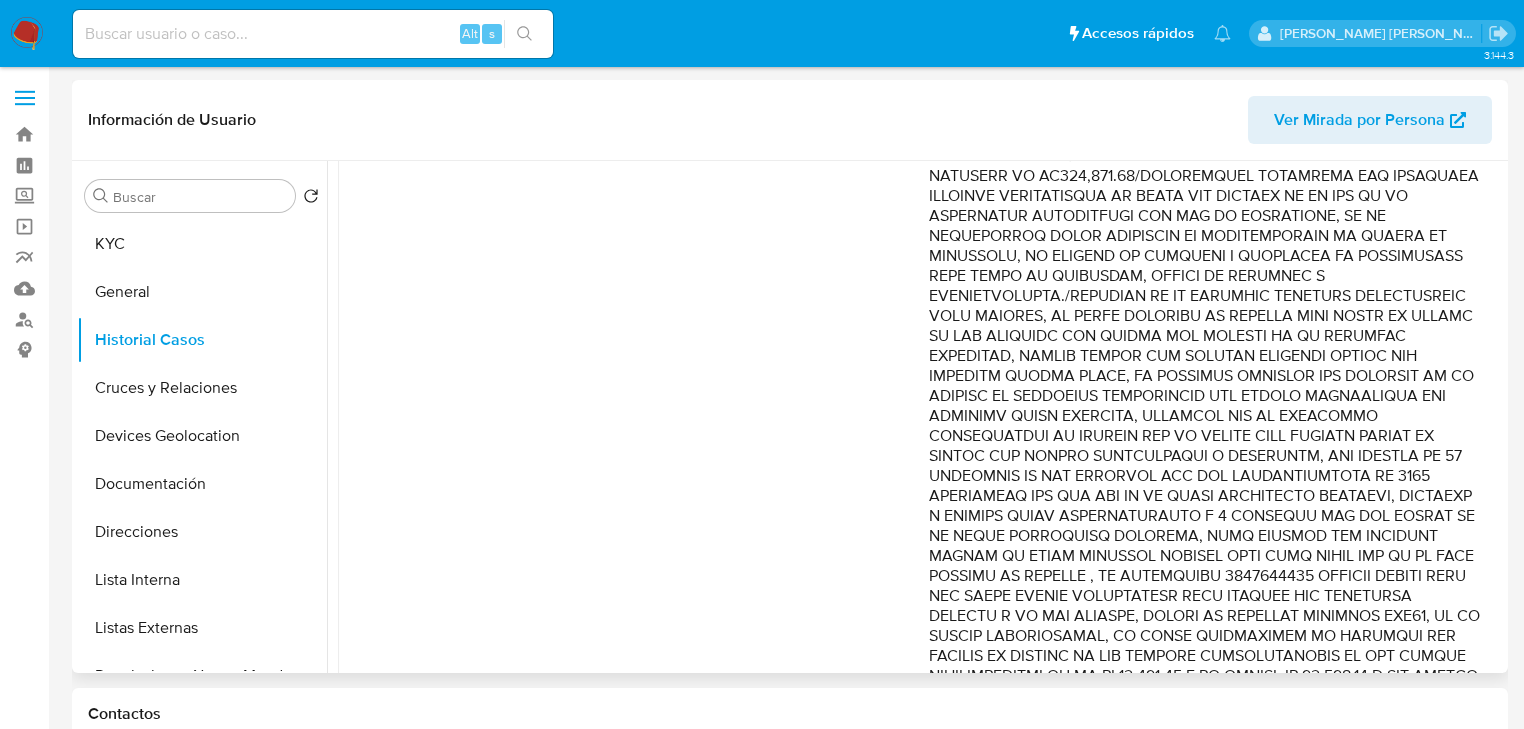 scroll, scrollTop: 640, scrollLeft: 0, axis: vertical 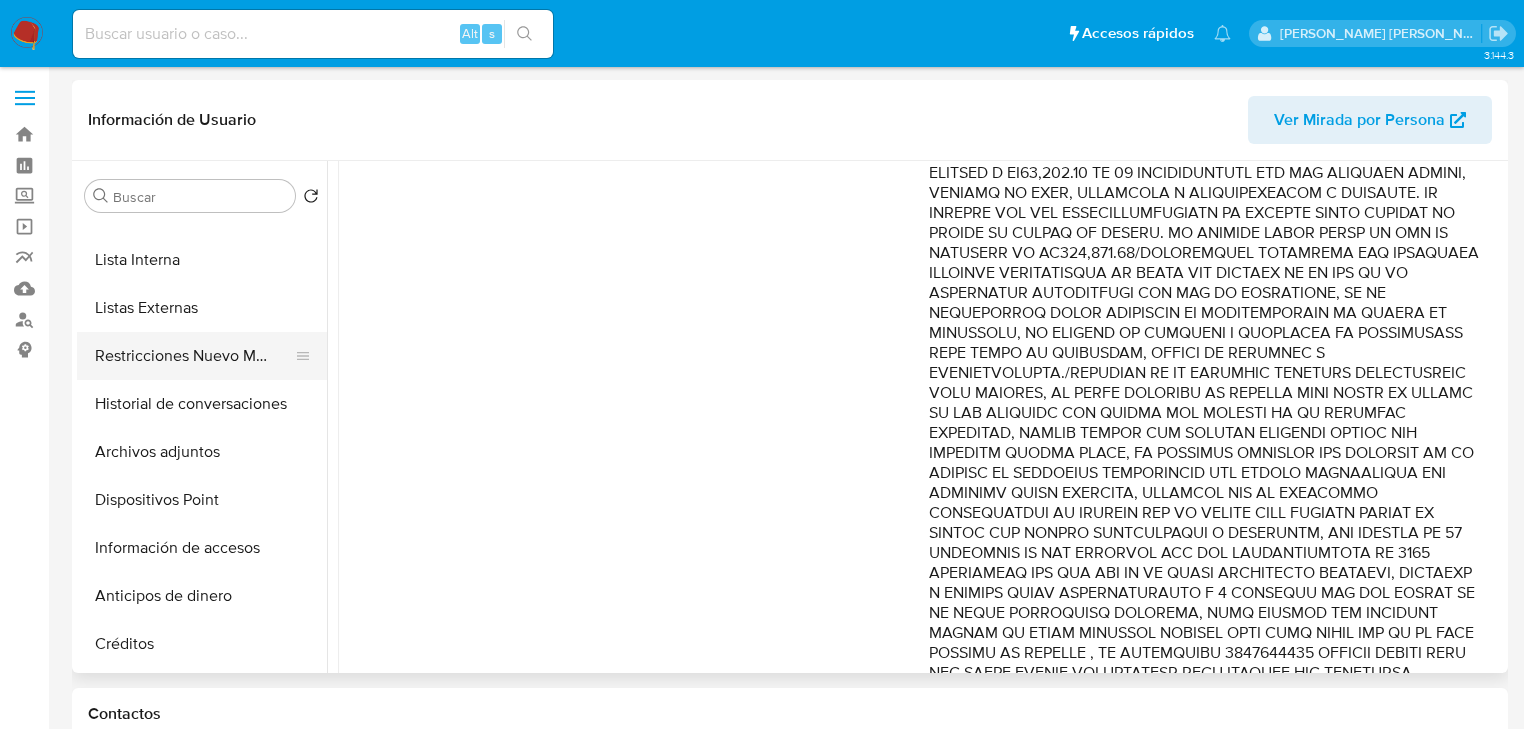click on "Restricciones Nuevo Mundo" at bounding box center [194, 356] 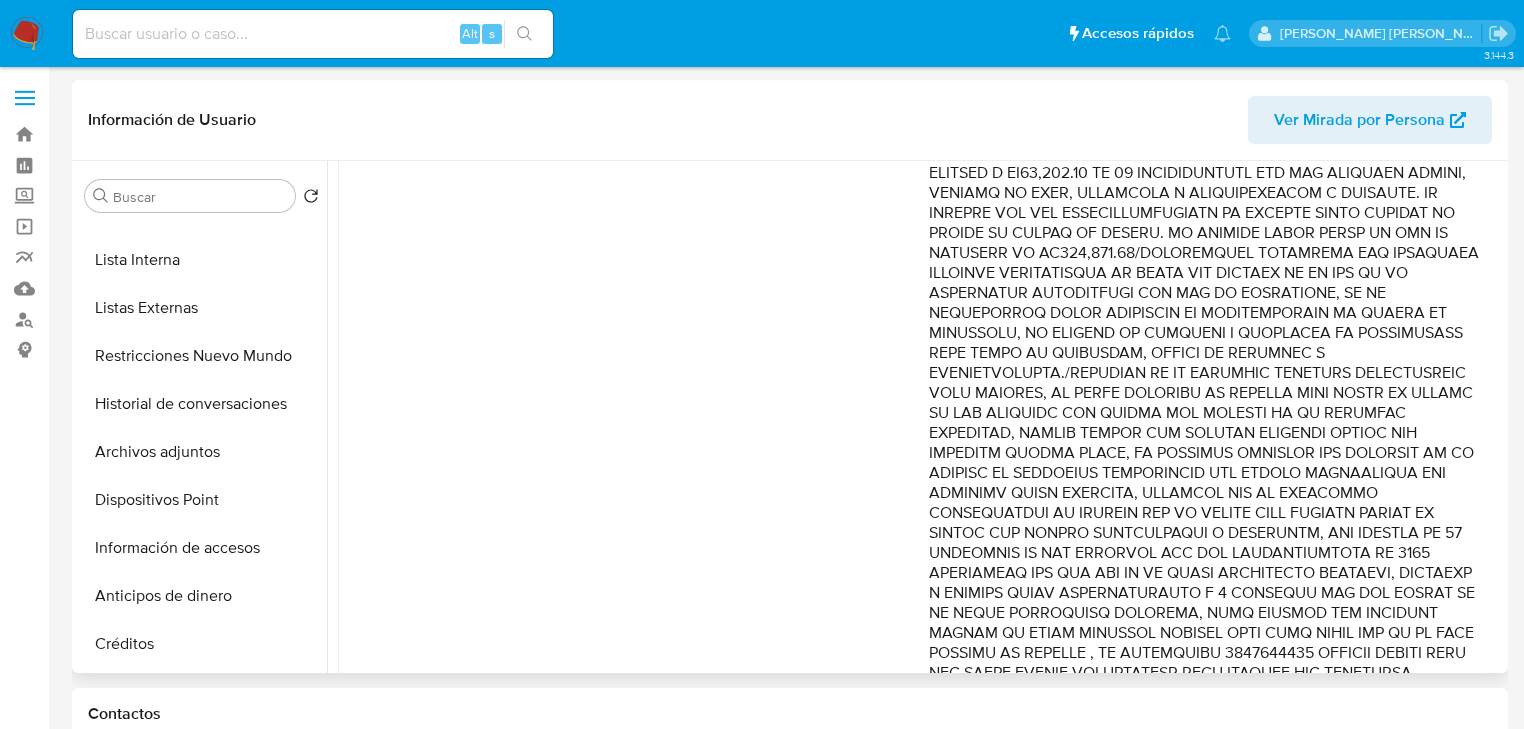 scroll, scrollTop: 0, scrollLeft: 0, axis: both 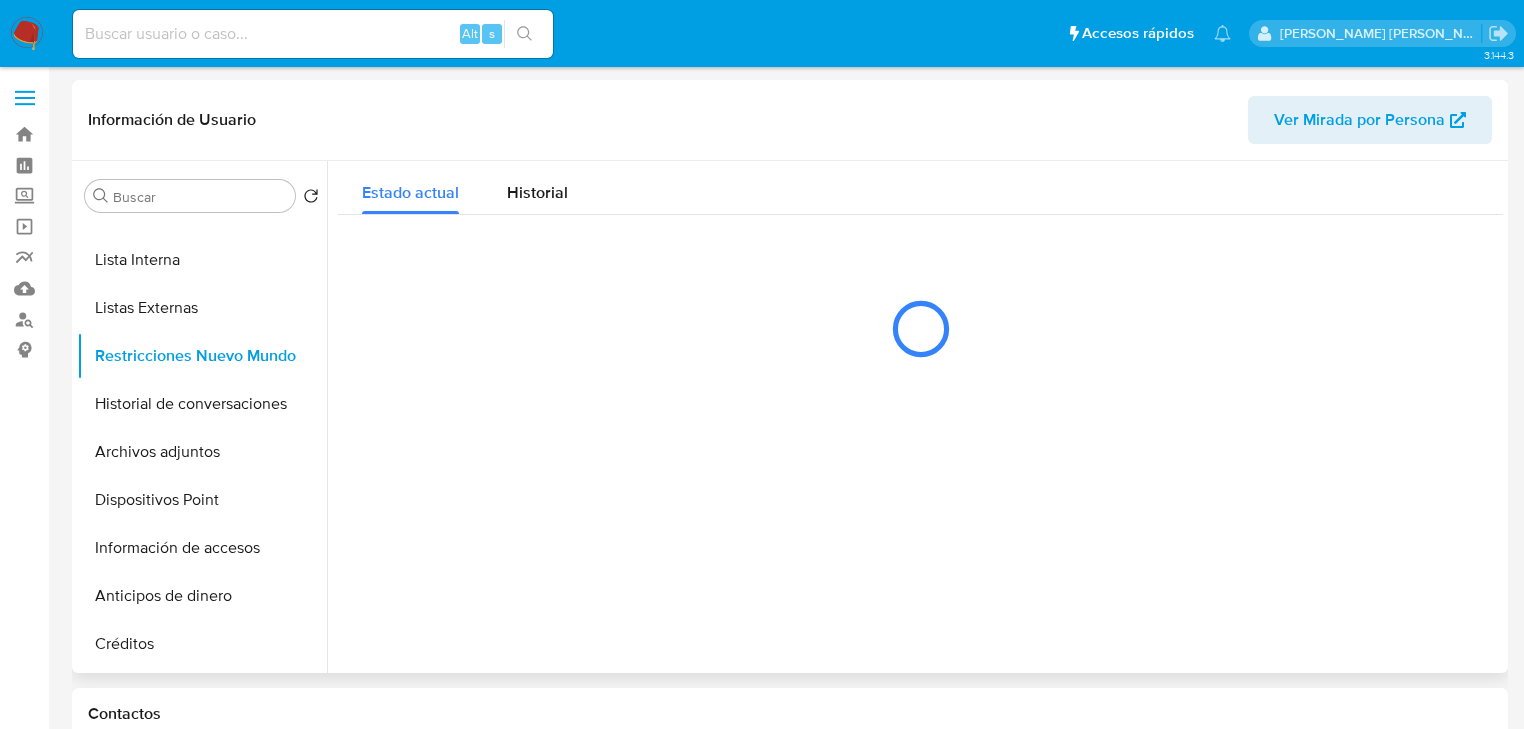 type 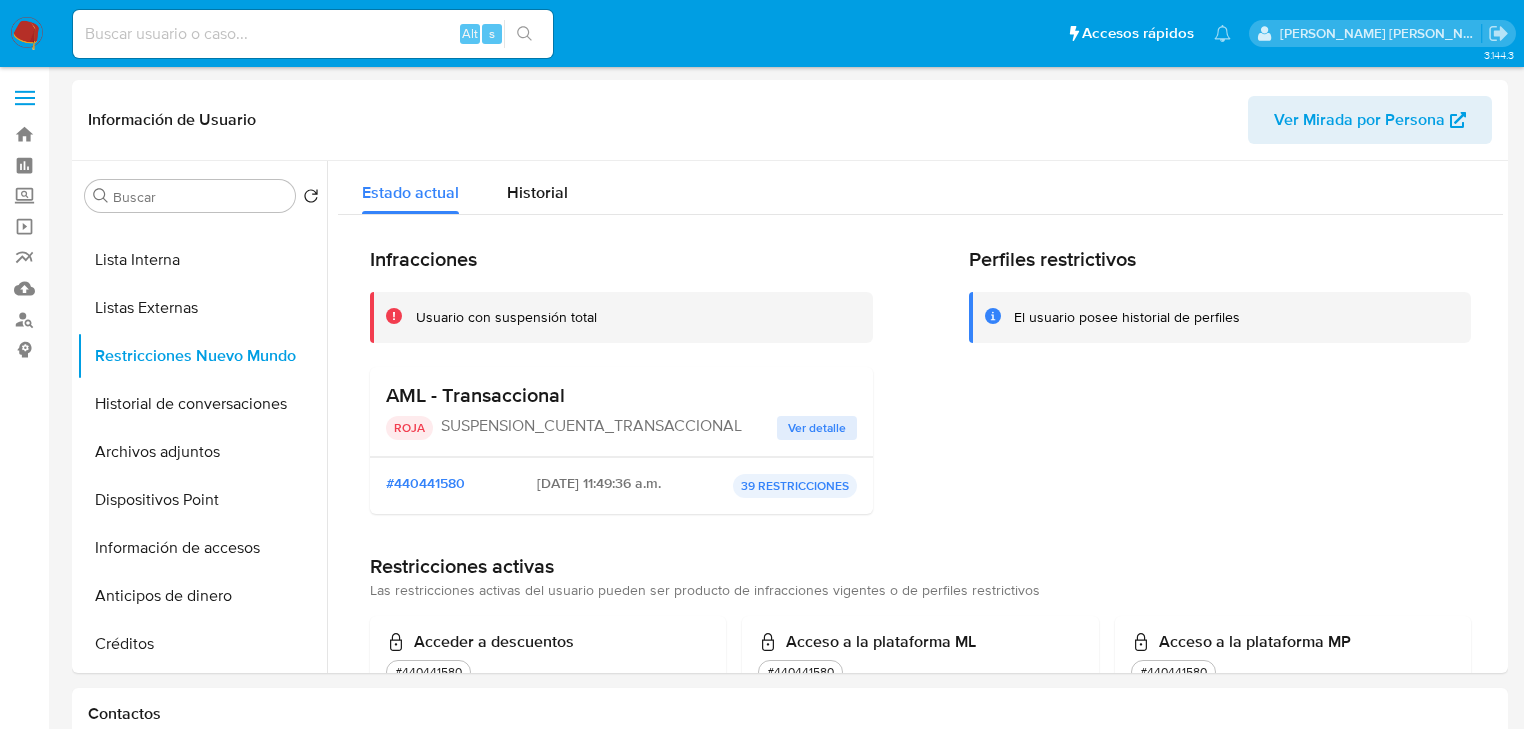drag, startPoint x: 196, startPoint y: 48, endPoint x: 203, endPoint y: 28, distance: 21.189621 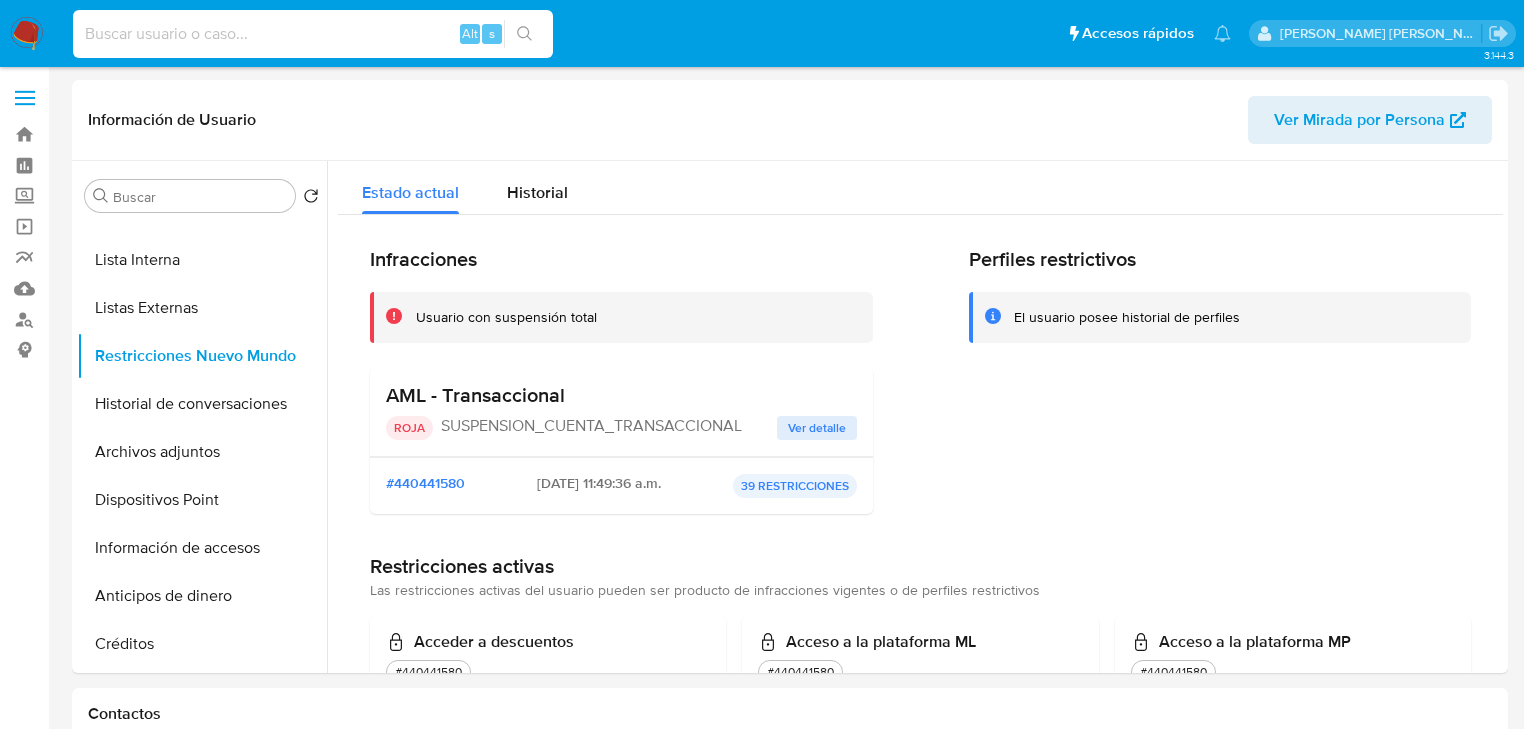 paste on "834499270" 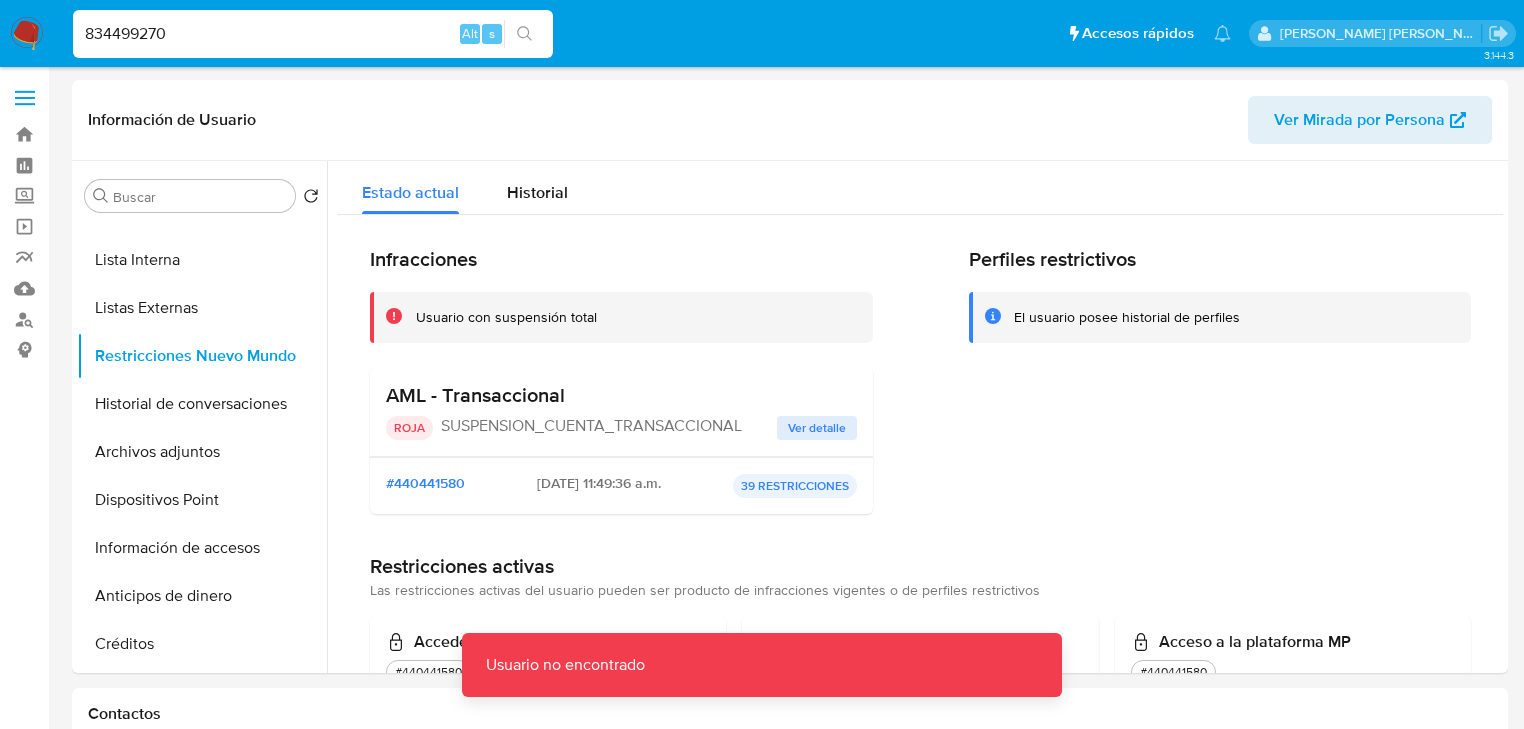 click on "834499270" at bounding box center (313, 34) 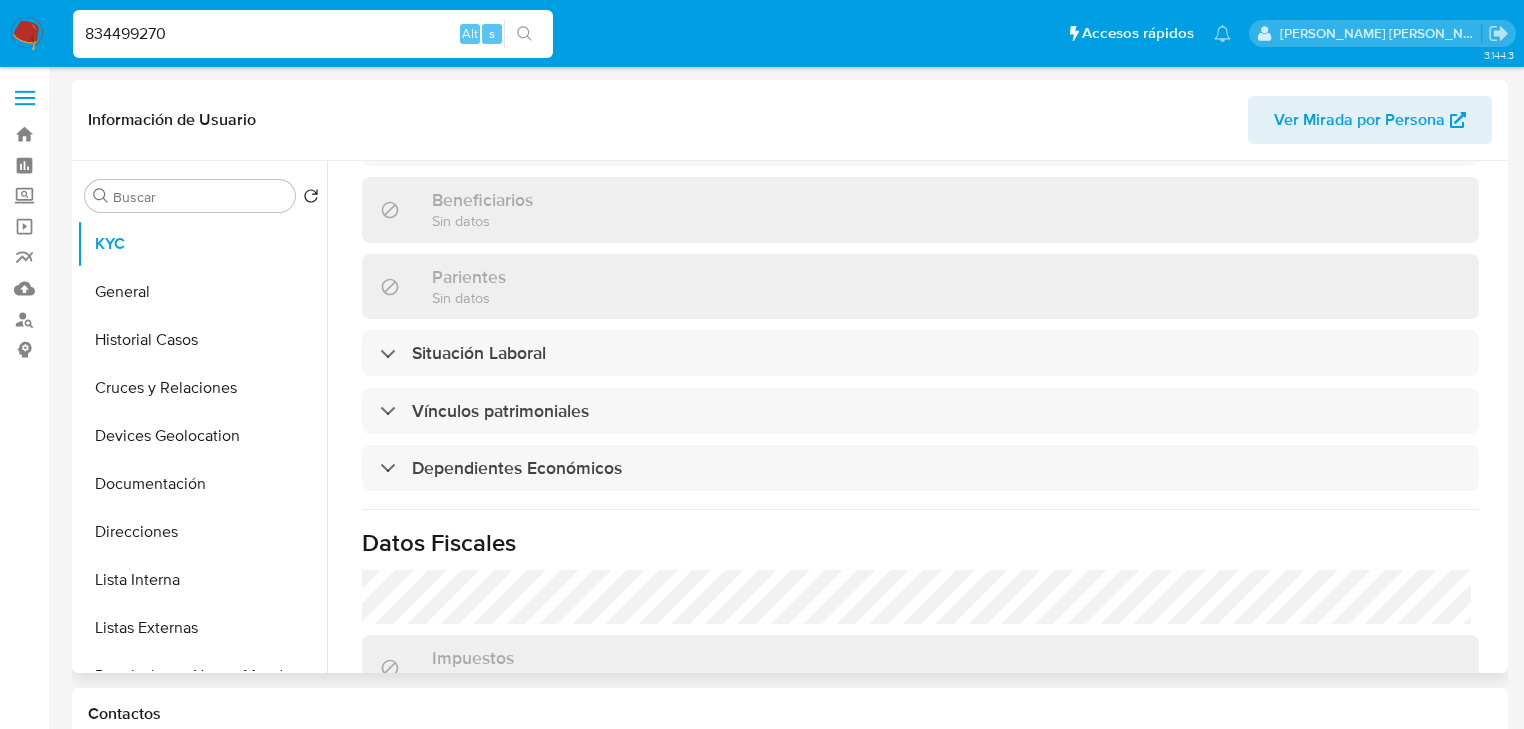 scroll, scrollTop: 727, scrollLeft: 0, axis: vertical 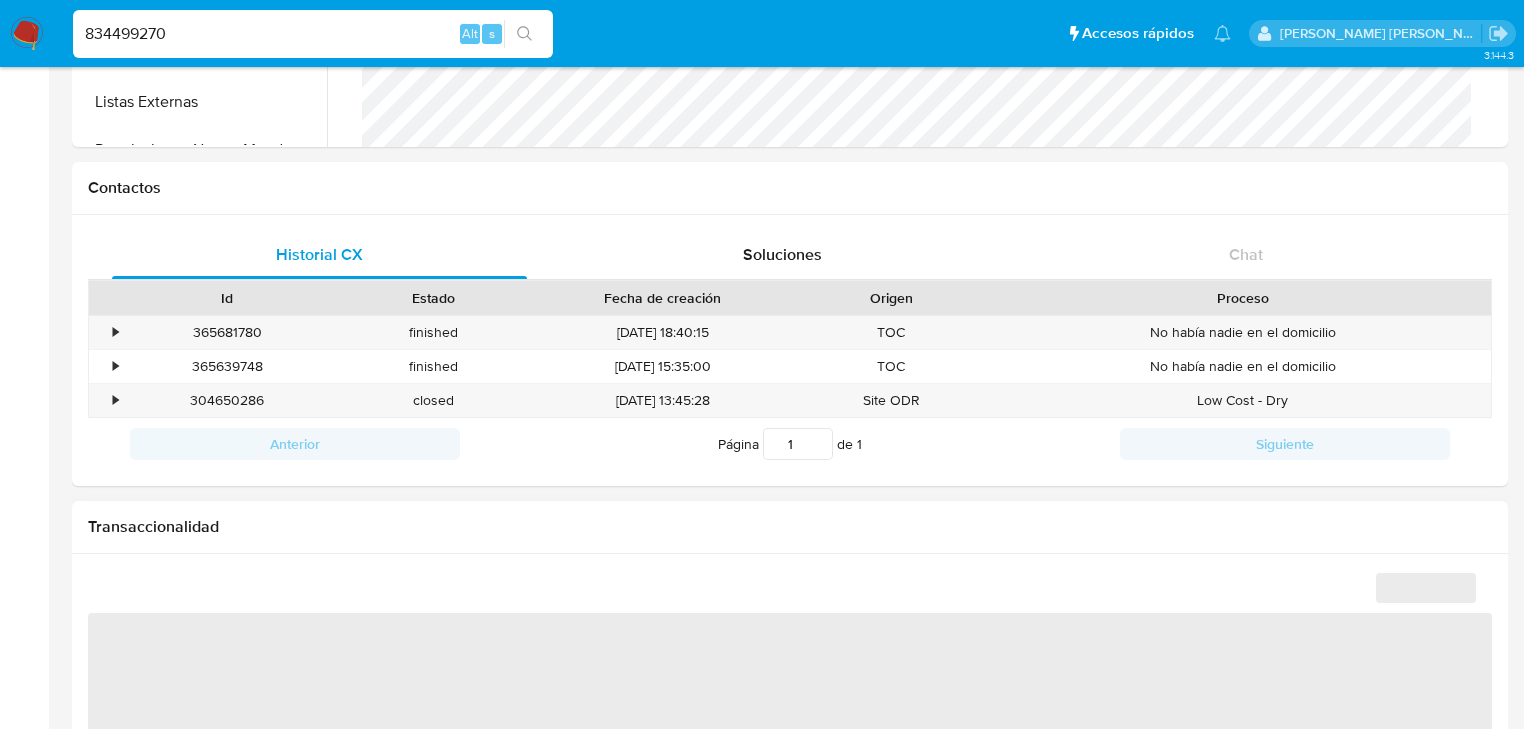 select on "10" 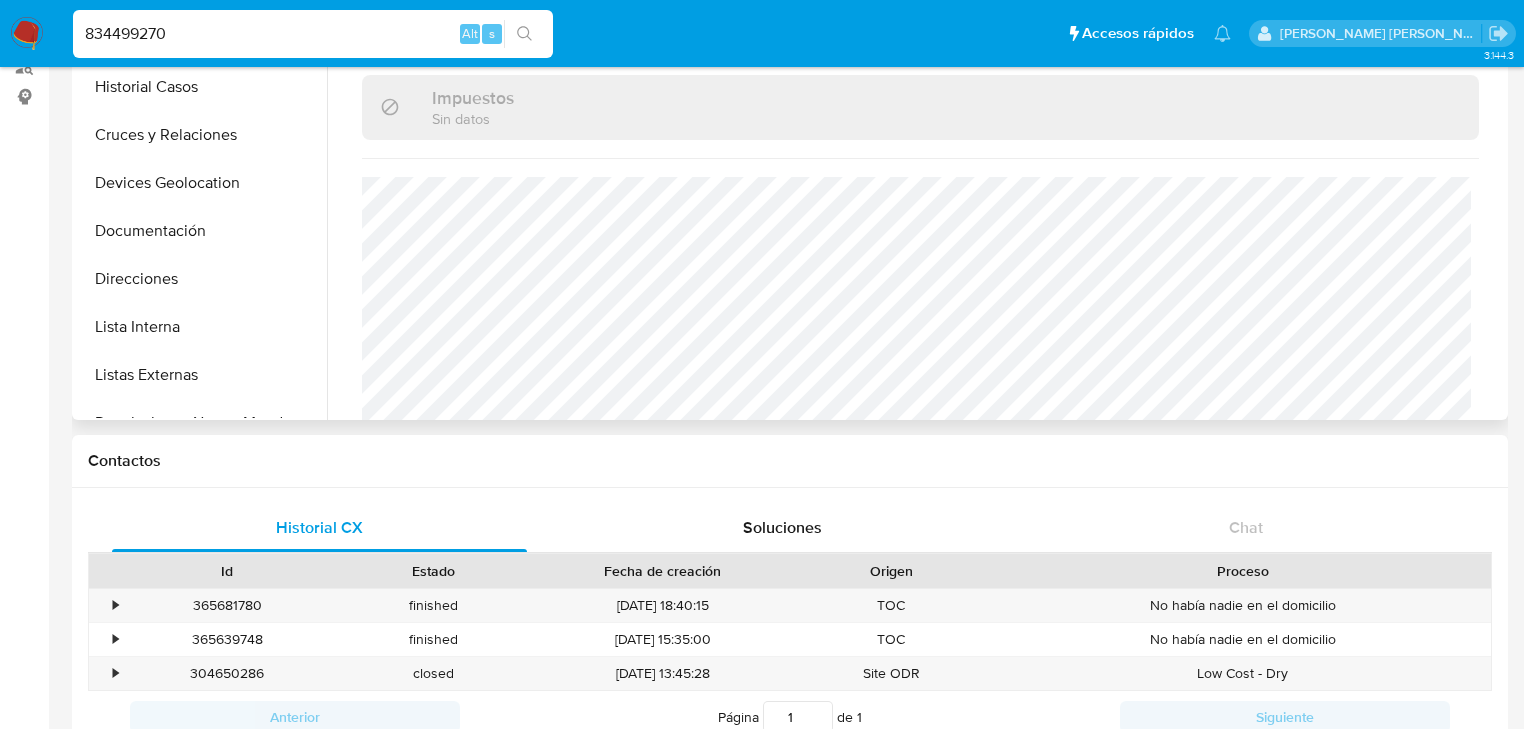 scroll, scrollTop: 80, scrollLeft: 0, axis: vertical 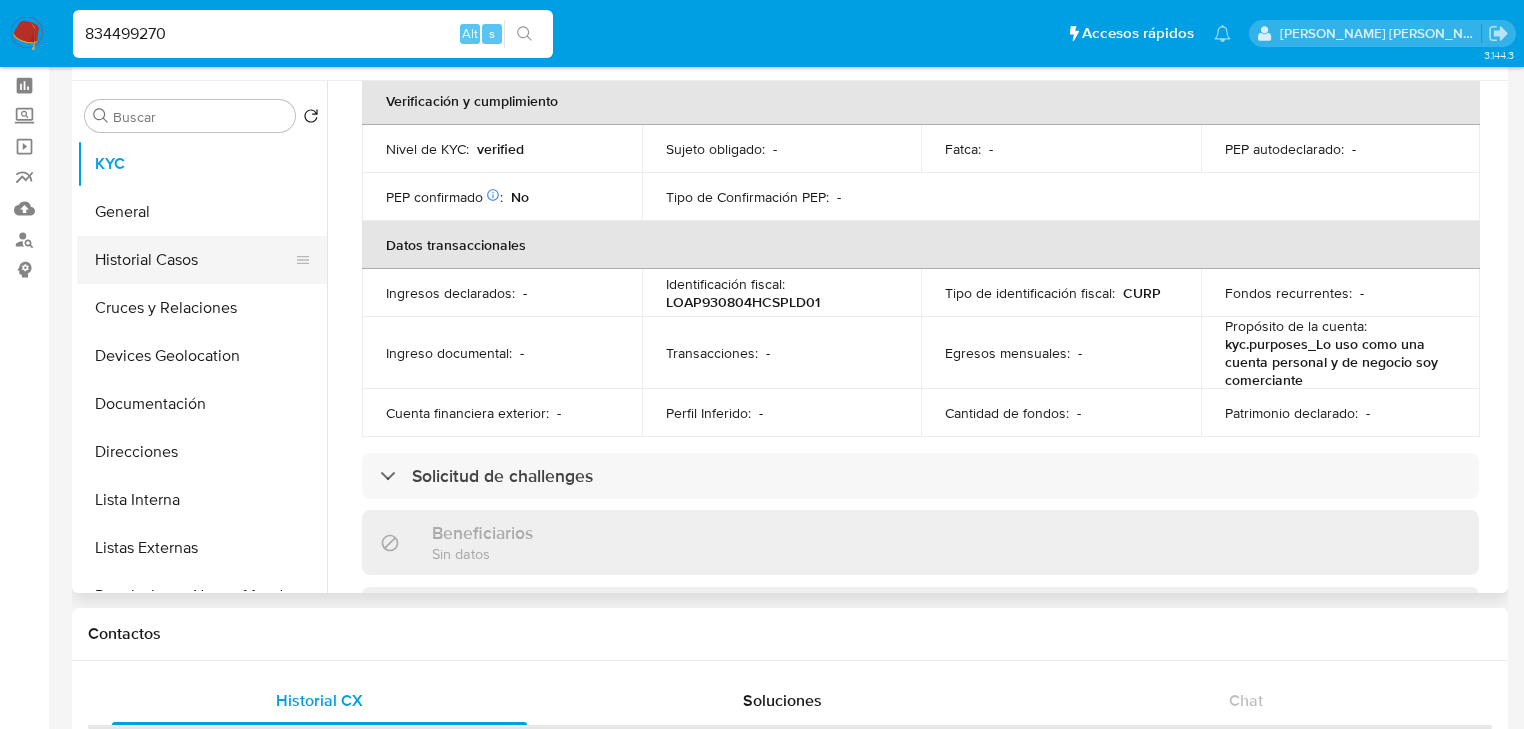 click on "Historial Casos" at bounding box center [194, 260] 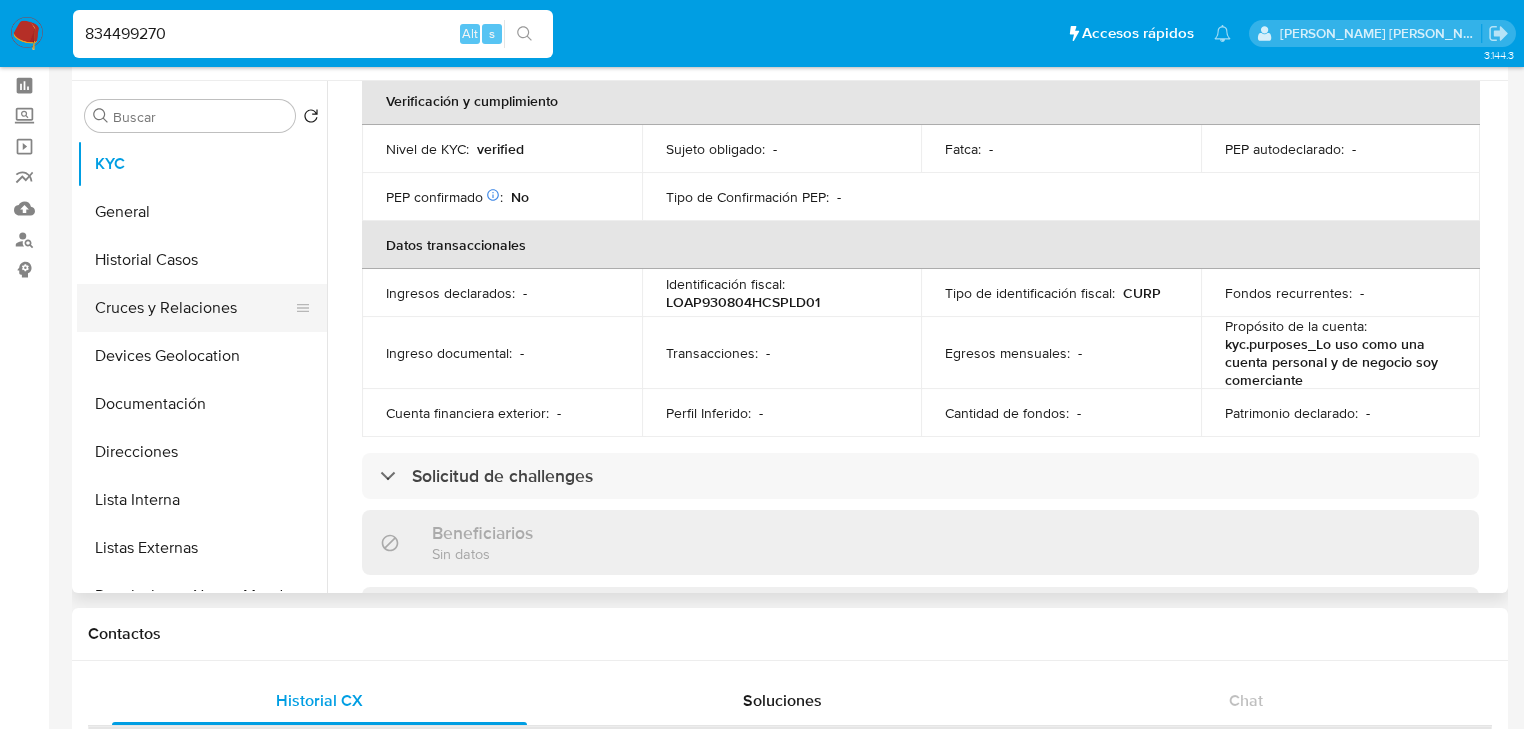 scroll, scrollTop: 0, scrollLeft: 0, axis: both 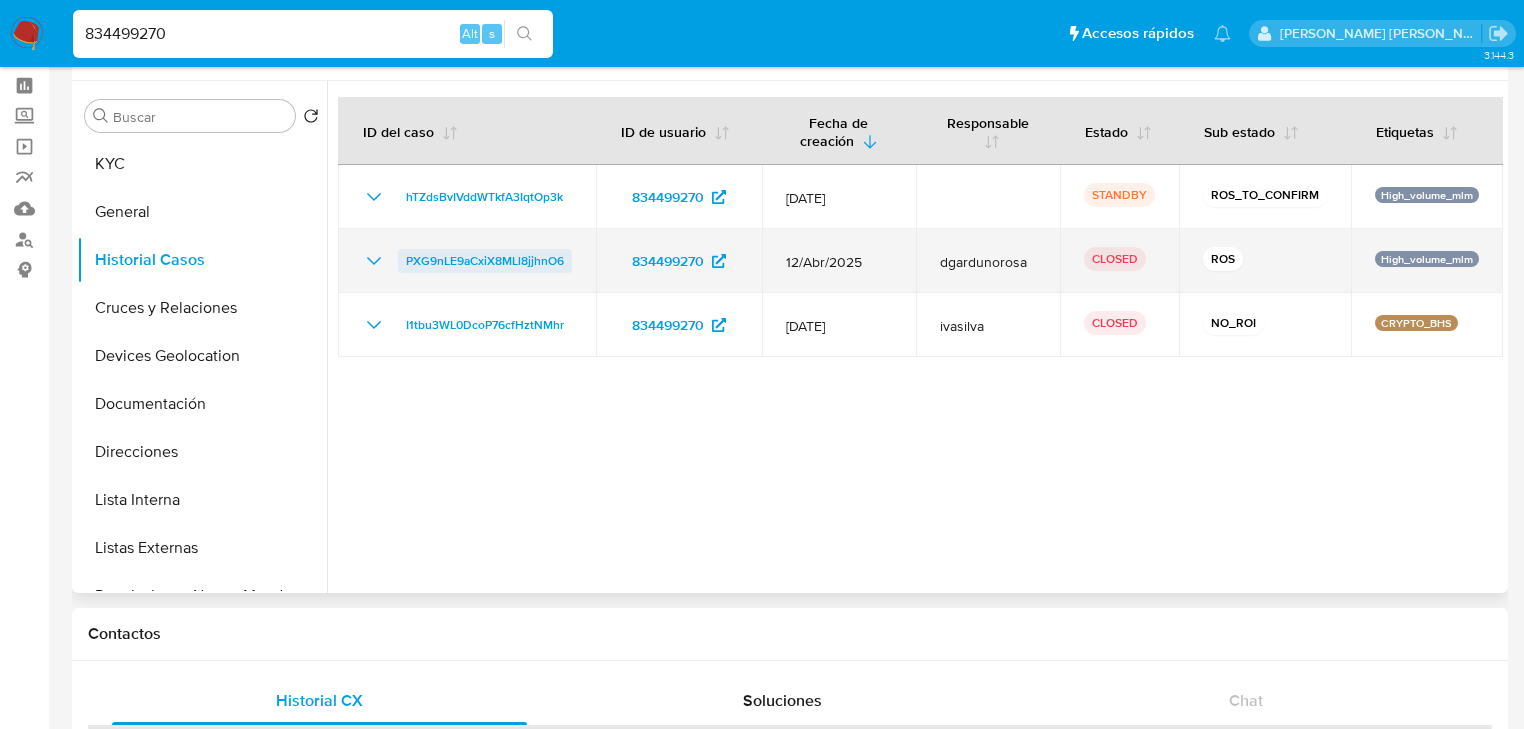 drag, startPoint x: 573, startPoint y: 259, endPoint x: 404, endPoint y: 254, distance: 169.07394 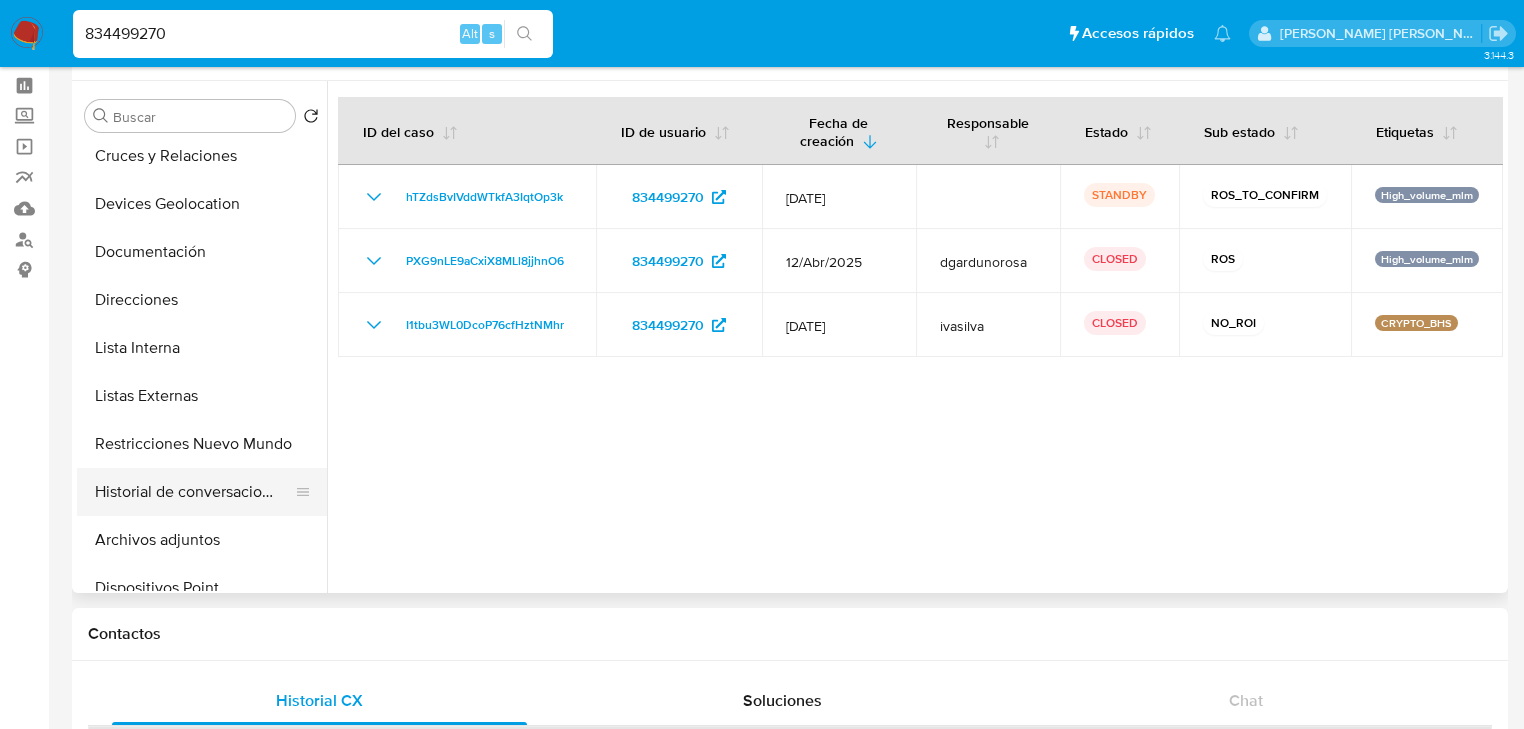 scroll, scrollTop: 240, scrollLeft: 0, axis: vertical 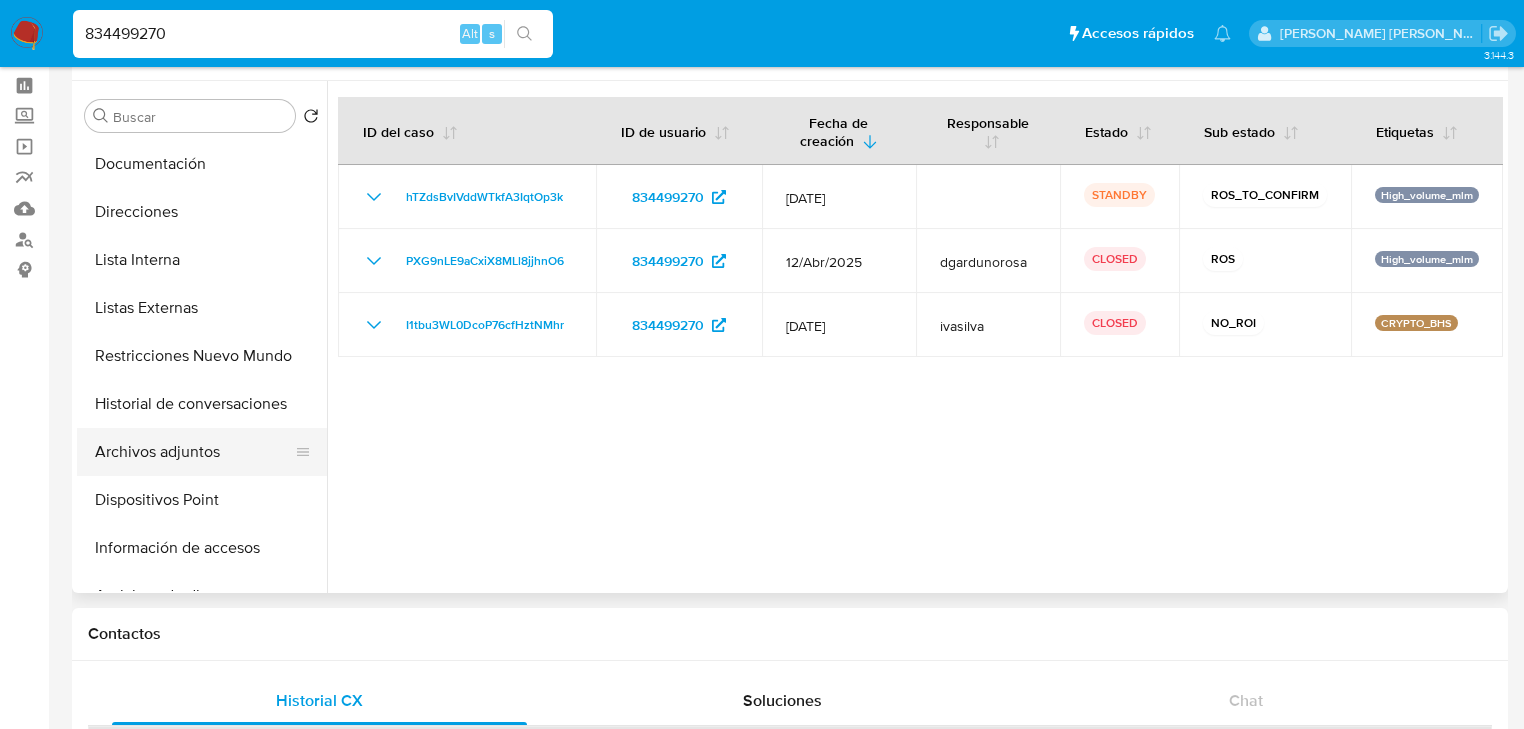 click on "Archivos adjuntos" at bounding box center [194, 452] 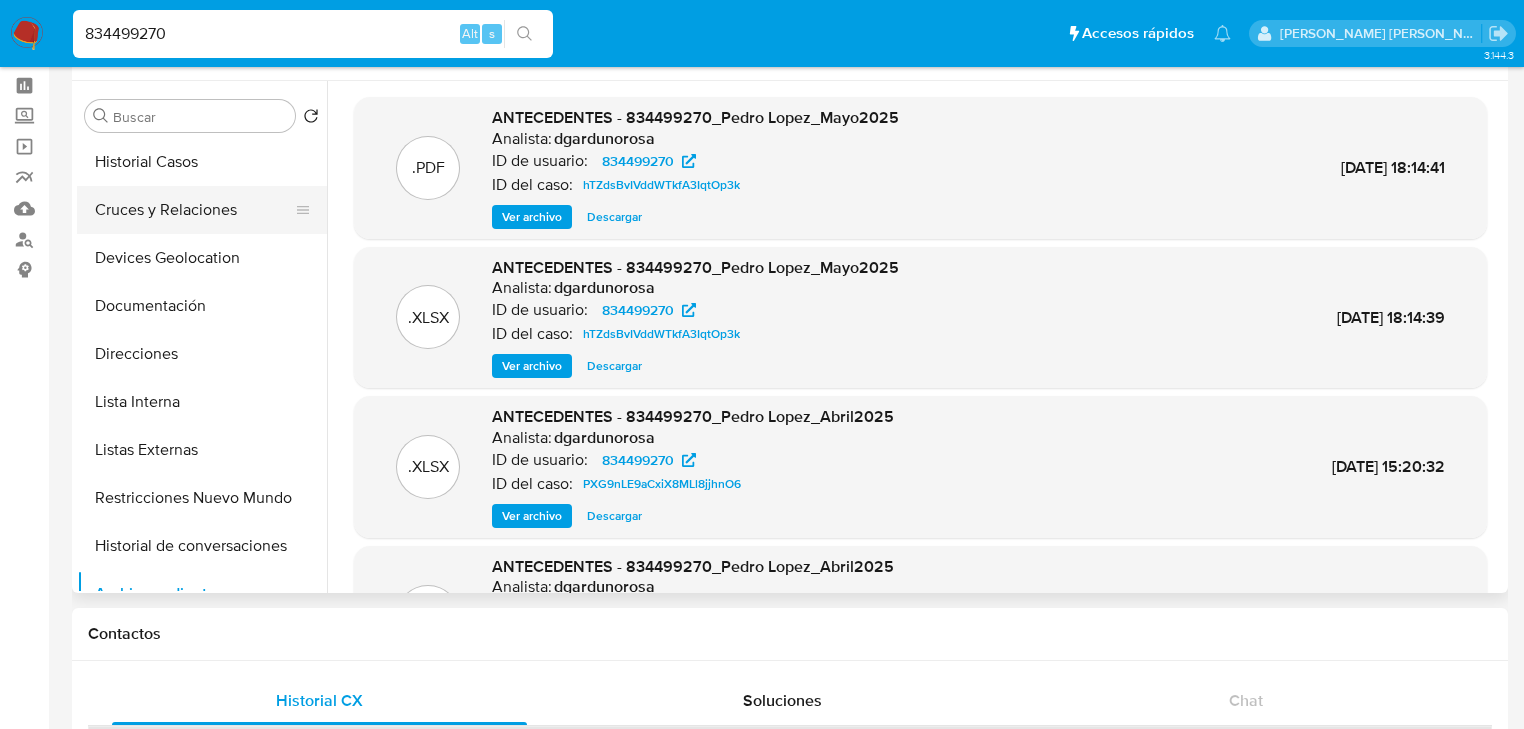 scroll, scrollTop: 0, scrollLeft: 0, axis: both 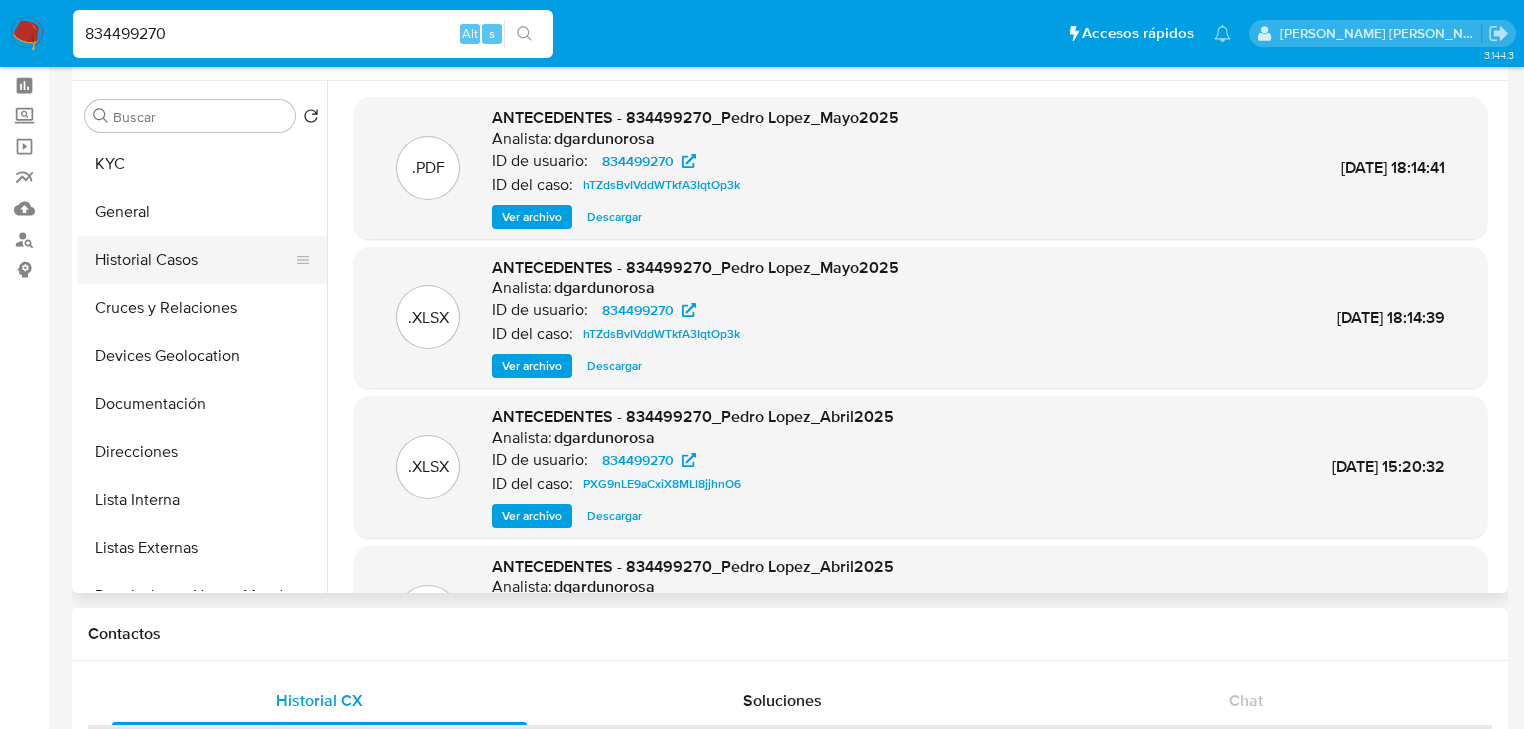 click on "Historial Casos" at bounding box center [194, 260] 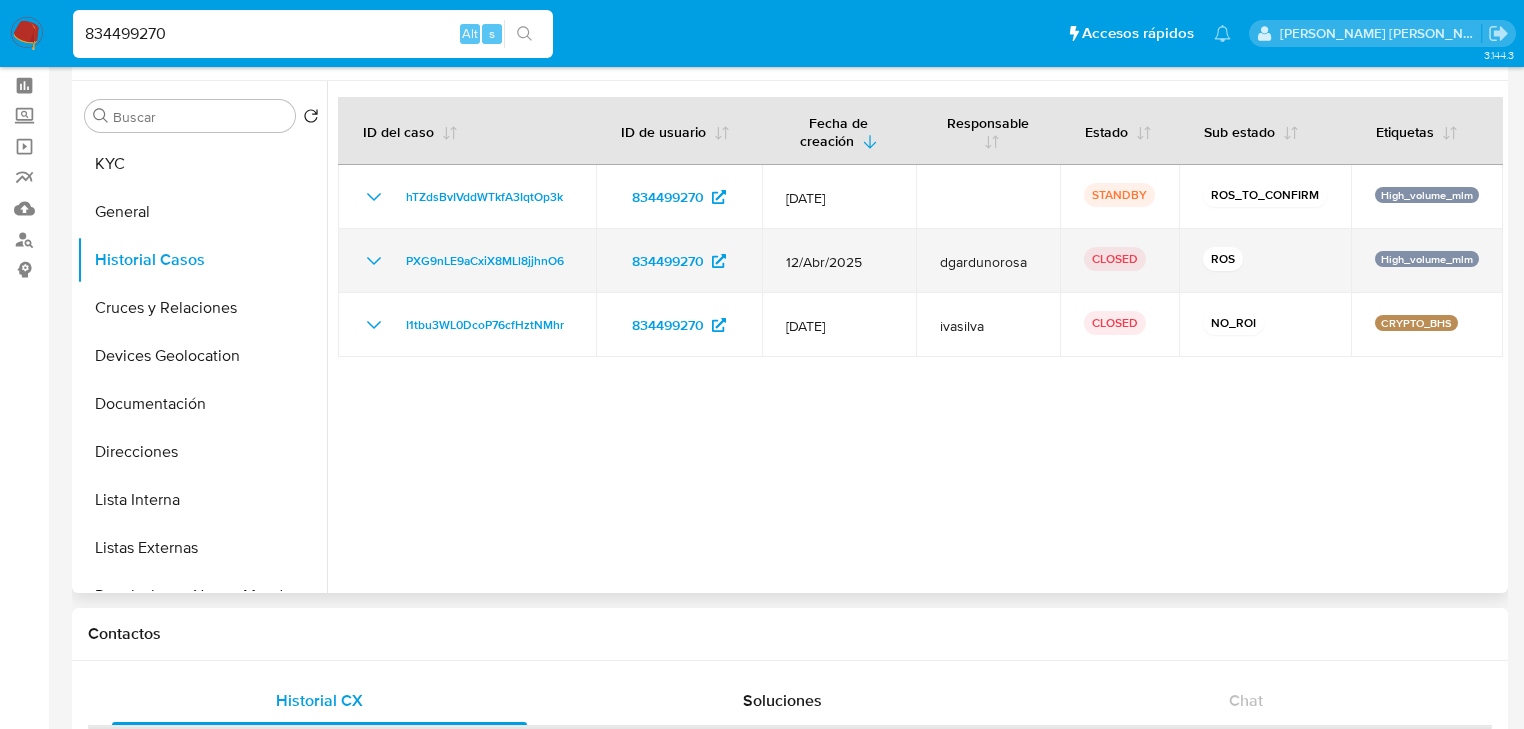 click 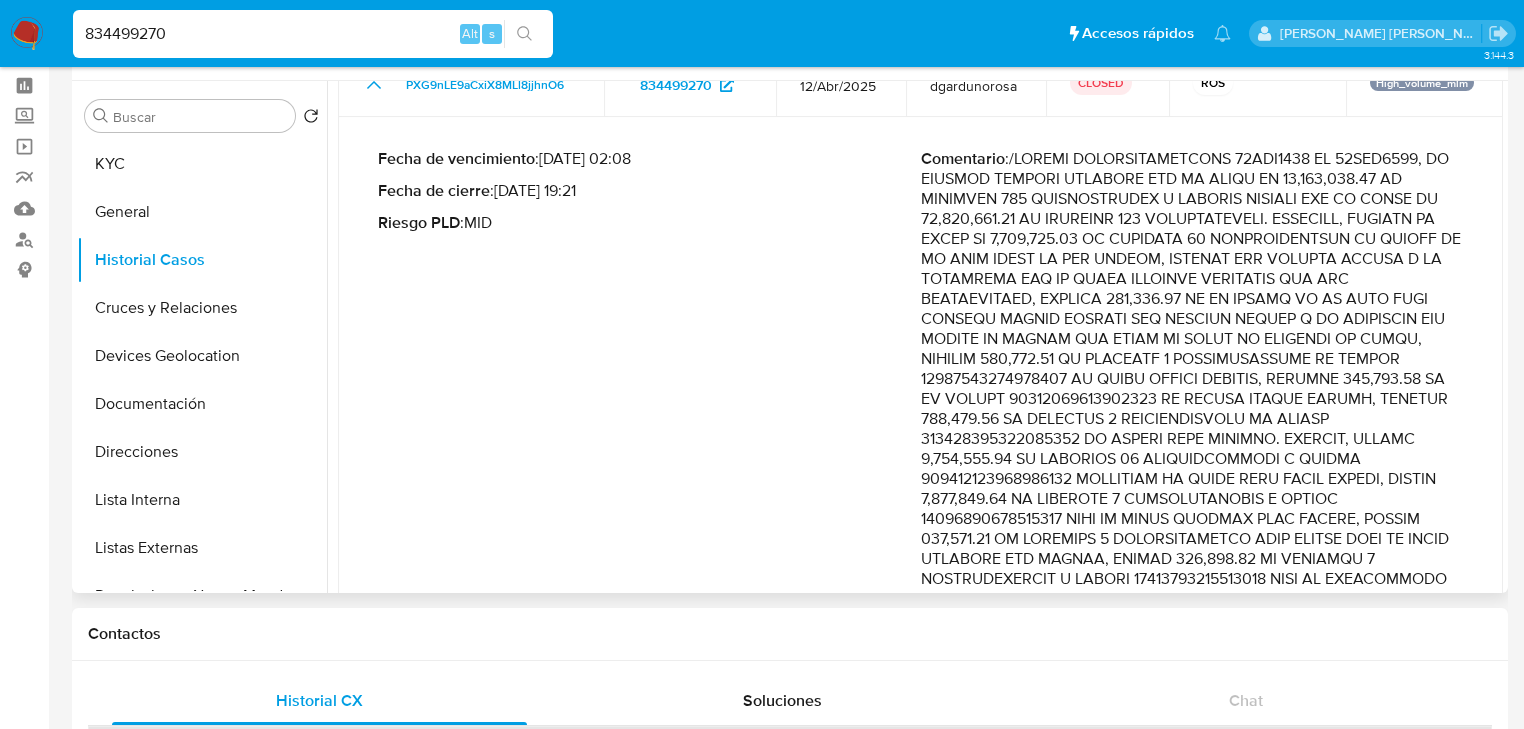 scroll, scrollTop: 320, scrollLeft: 0, axis: vertical 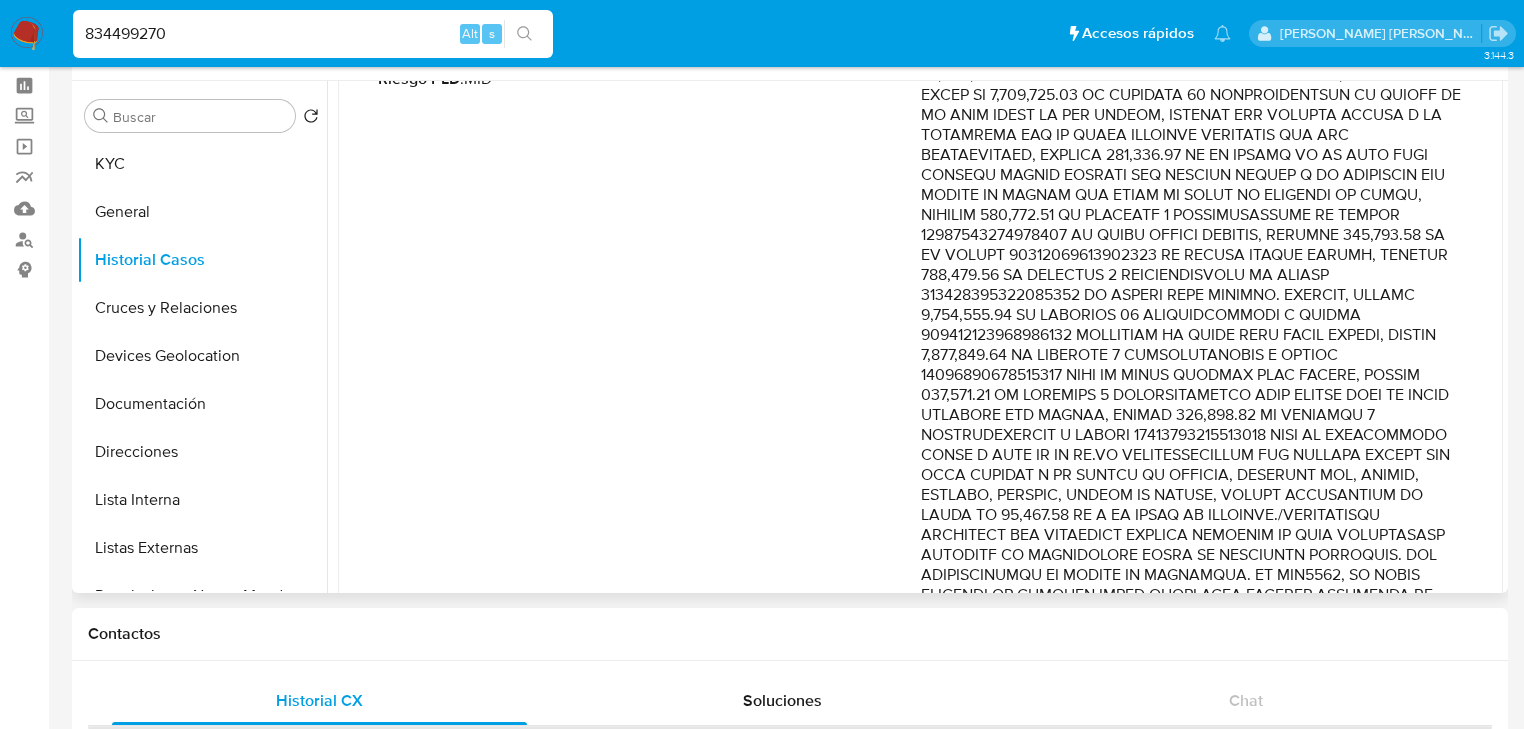 drag, startPoint x: 1277, startPoint y: 106, endPoint x: 1296, endPoint y: 144, distance: 42.48529 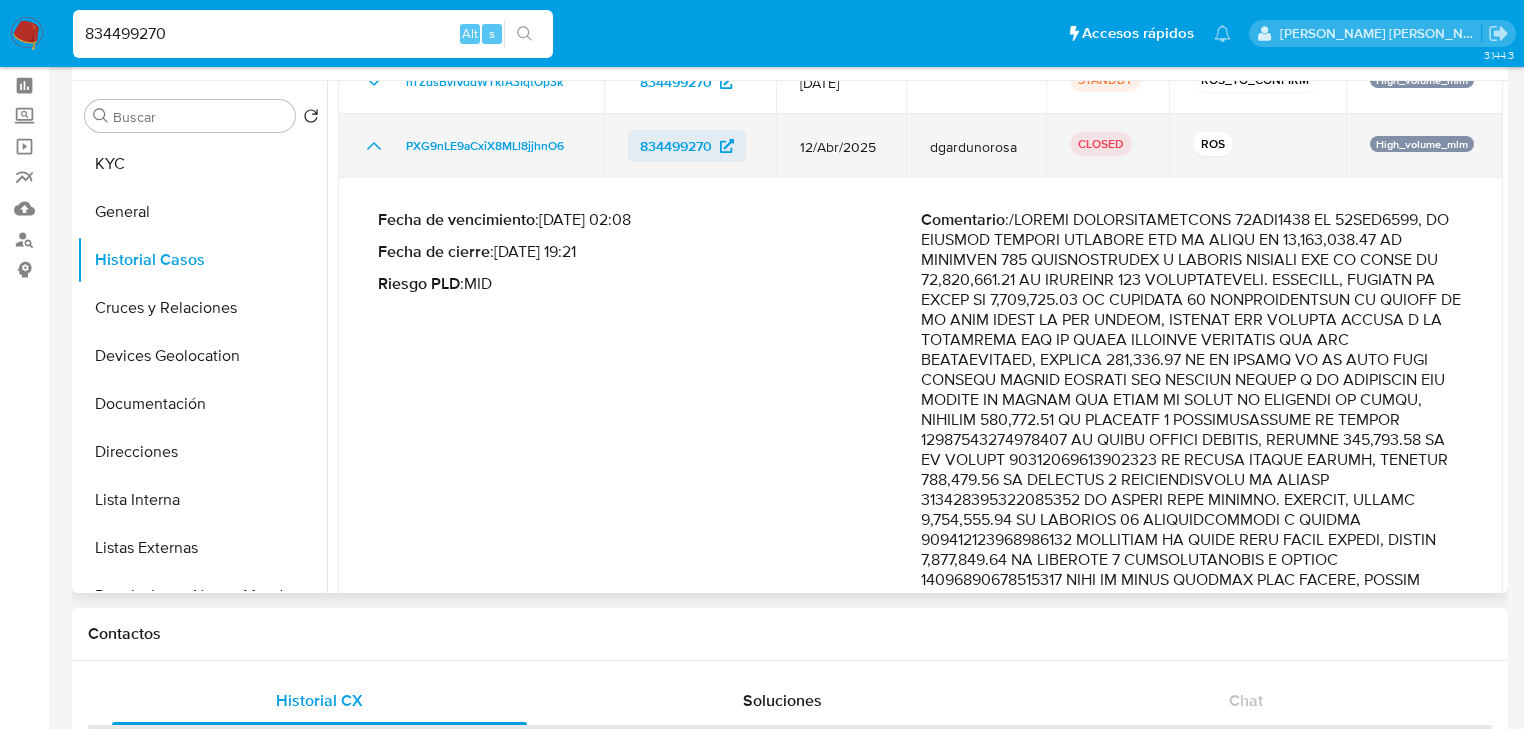 scroll, scrollTop: 0, scrollLeft: 0, axis: both 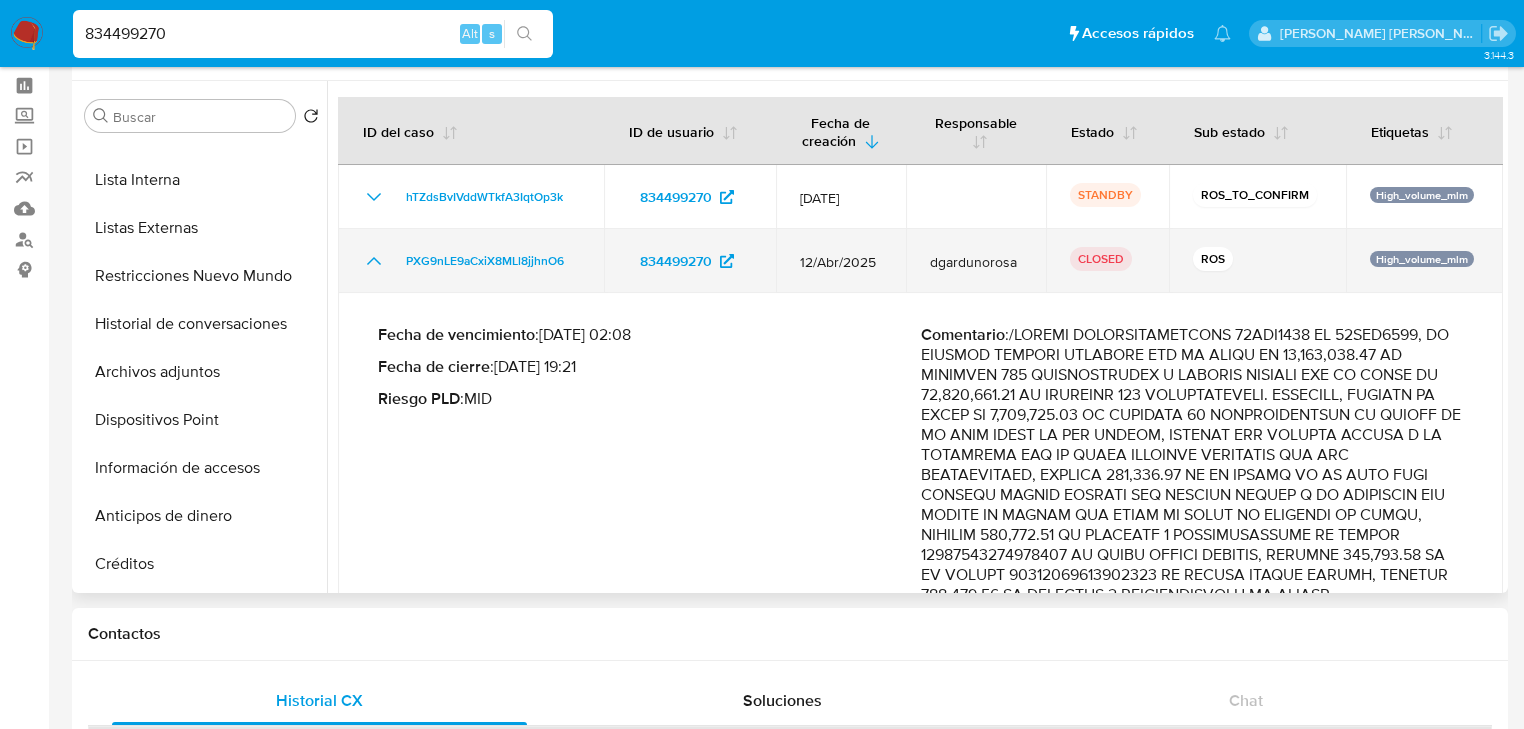 click 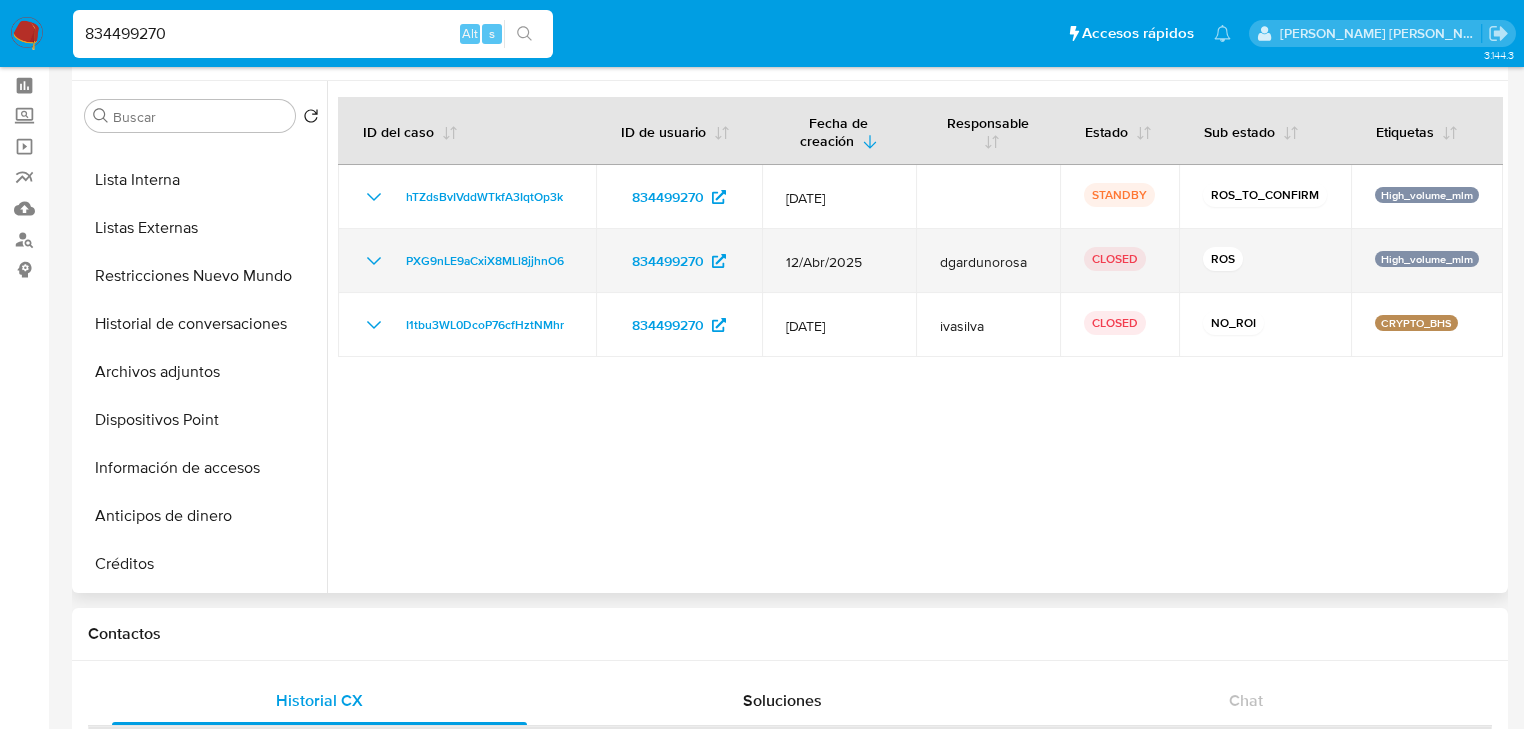 click 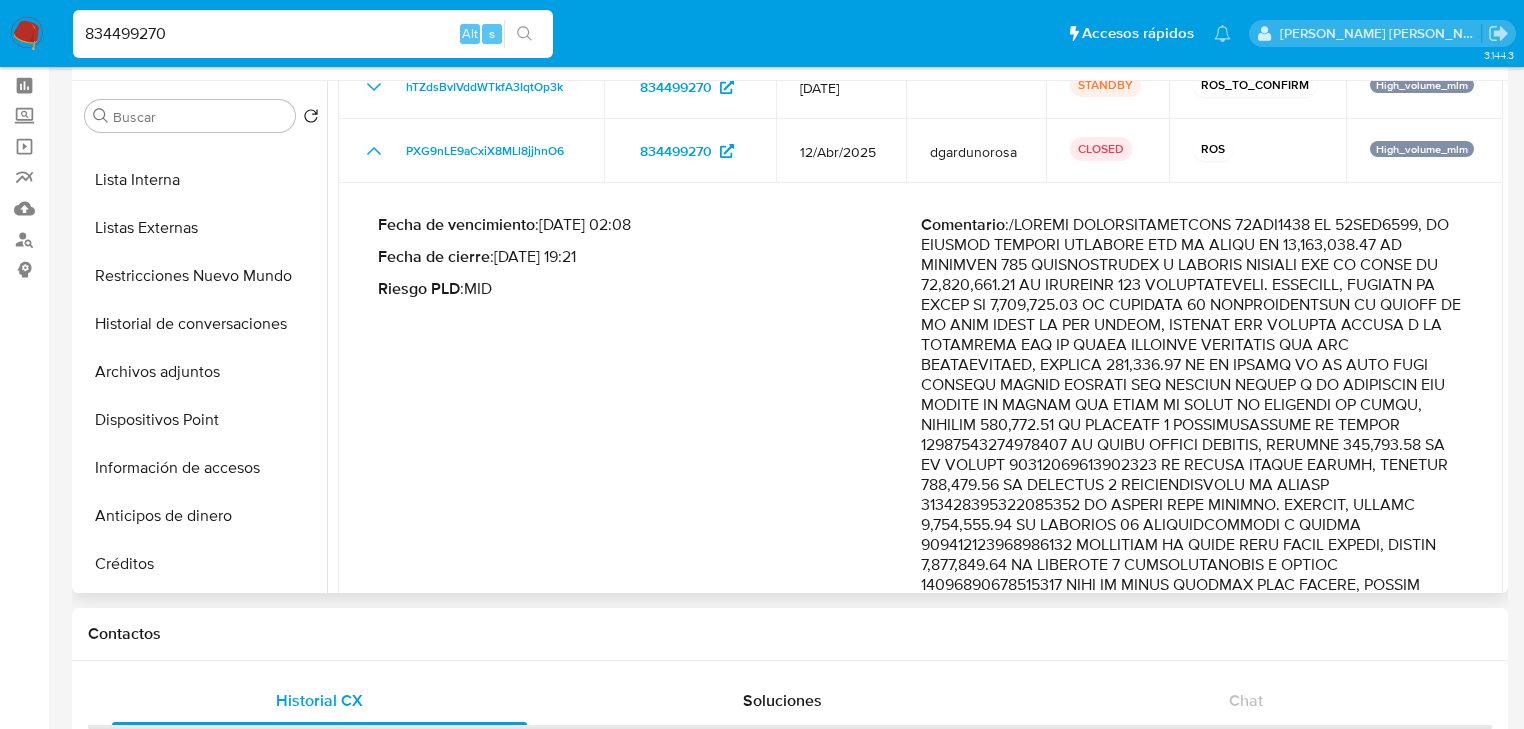 scroll, scrollTop: 0, scrollLeft: 0, axis: both 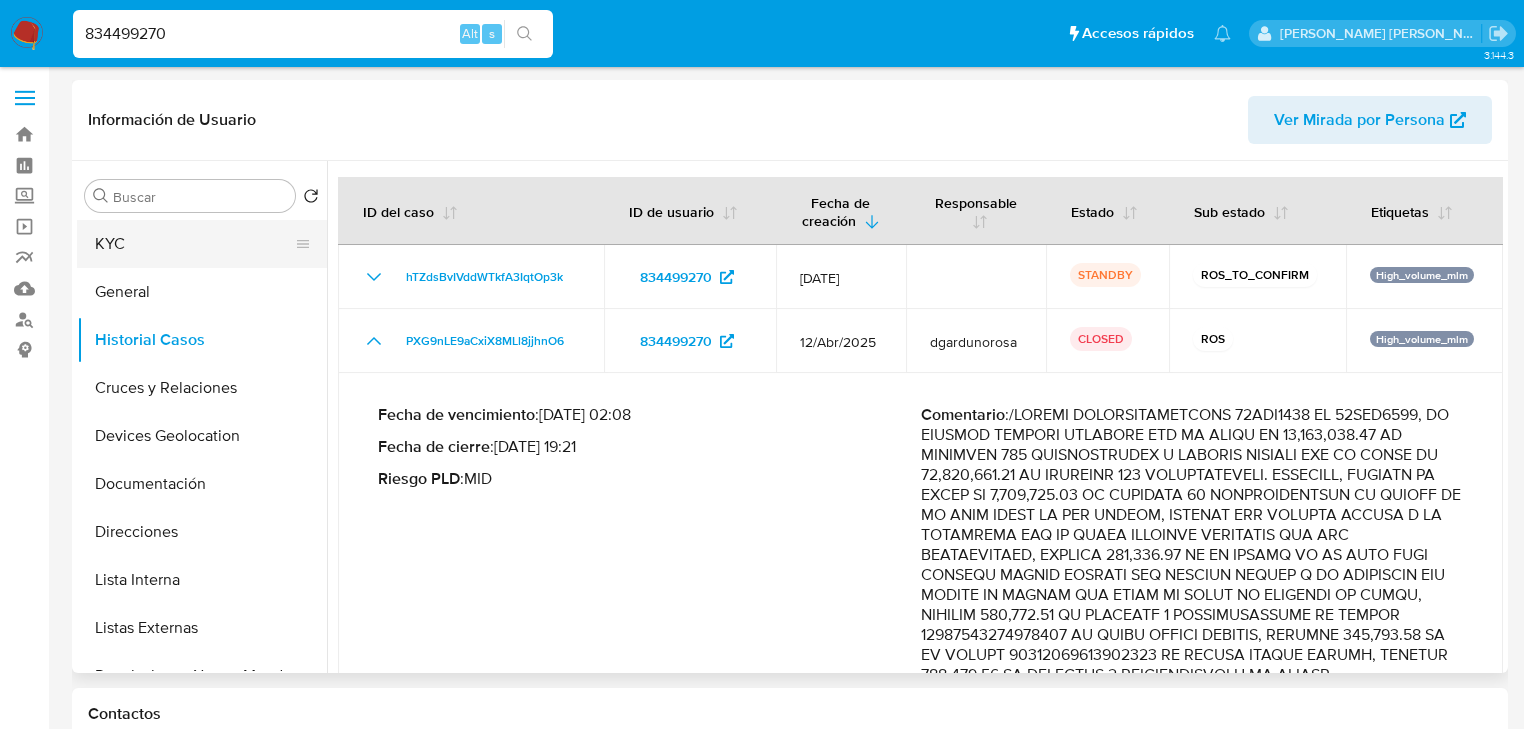 click on "KYC" at bounding box center [194, 244] 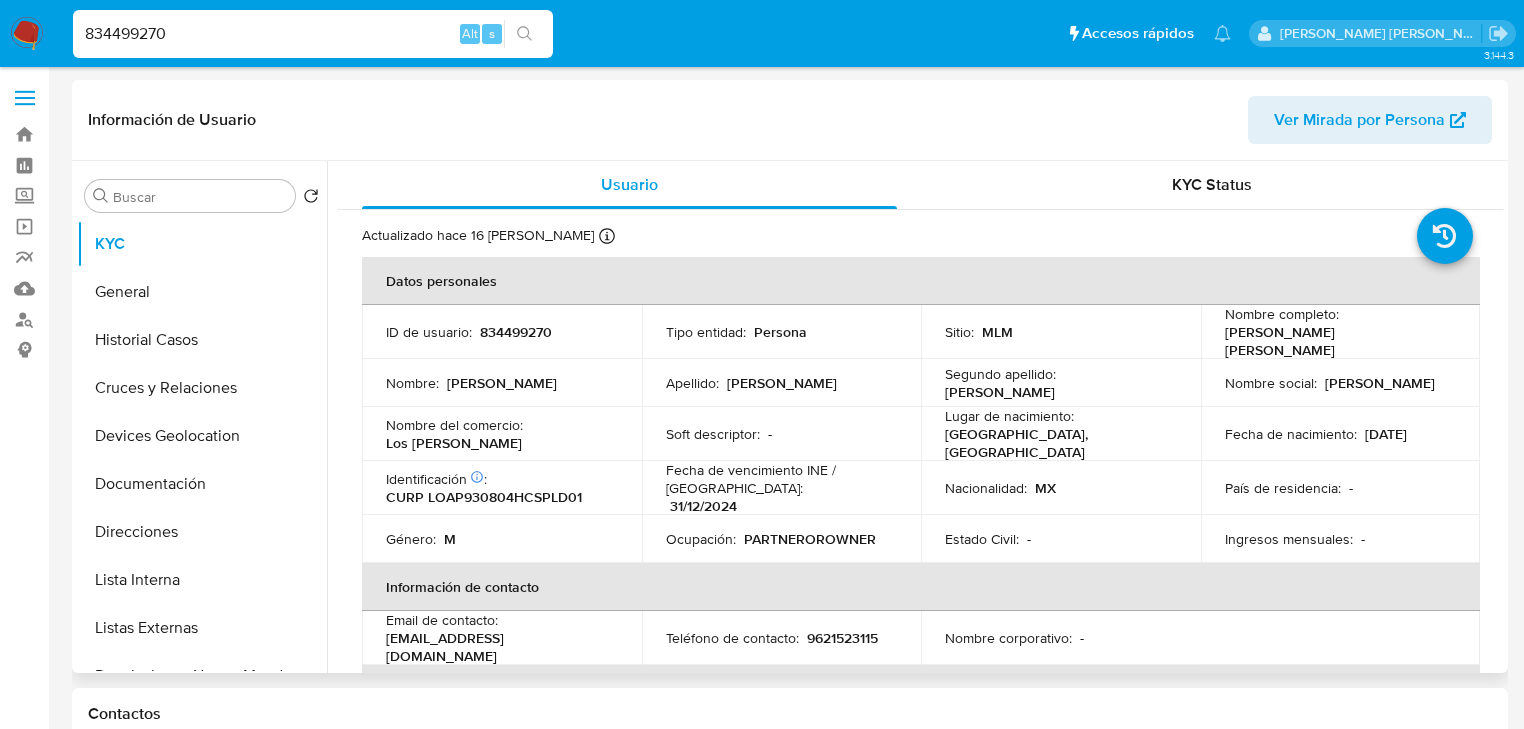 type 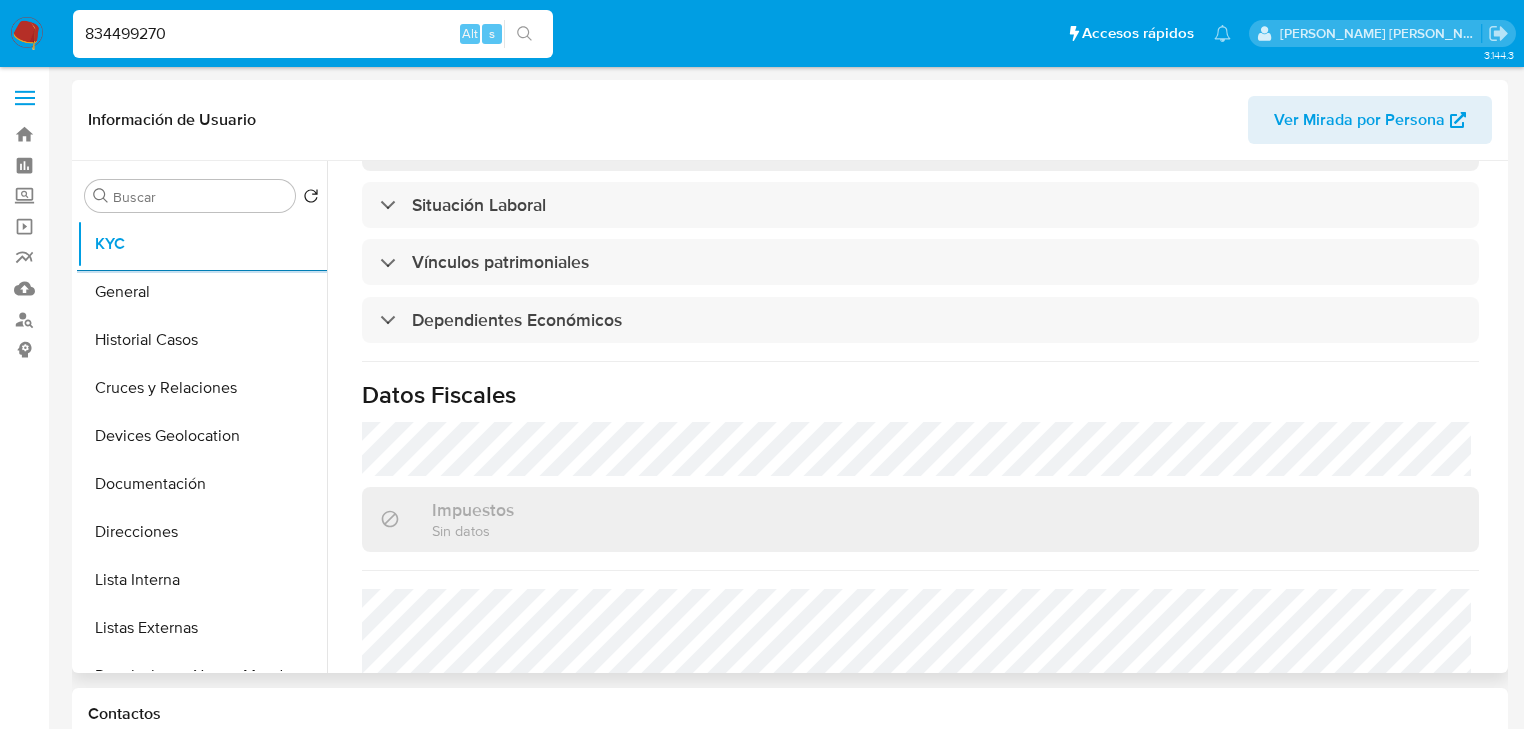 scroll, scrollTop: 1228, scrollLeft: 0, axis: vertical 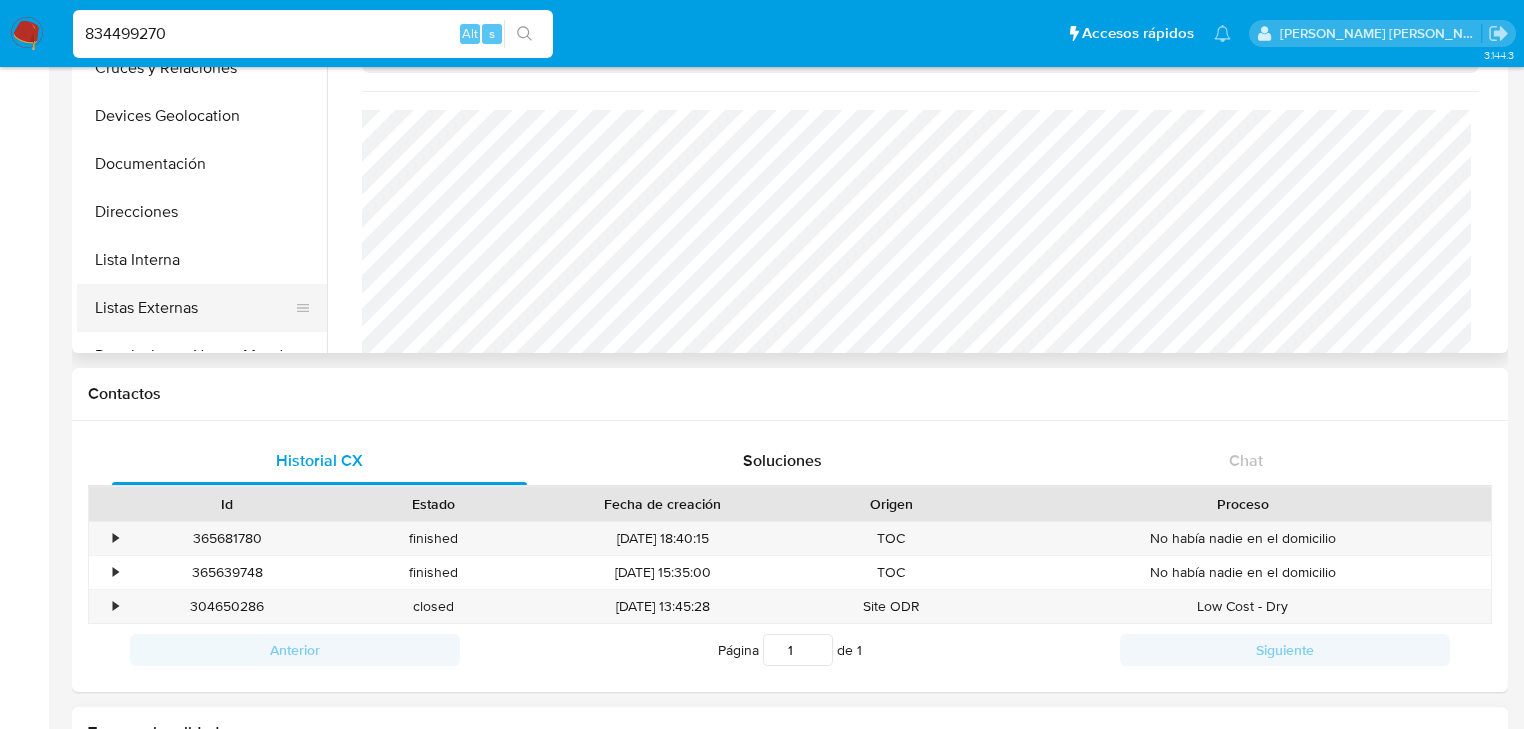 click on "Listas Externas" at bounding box center [194, 308] 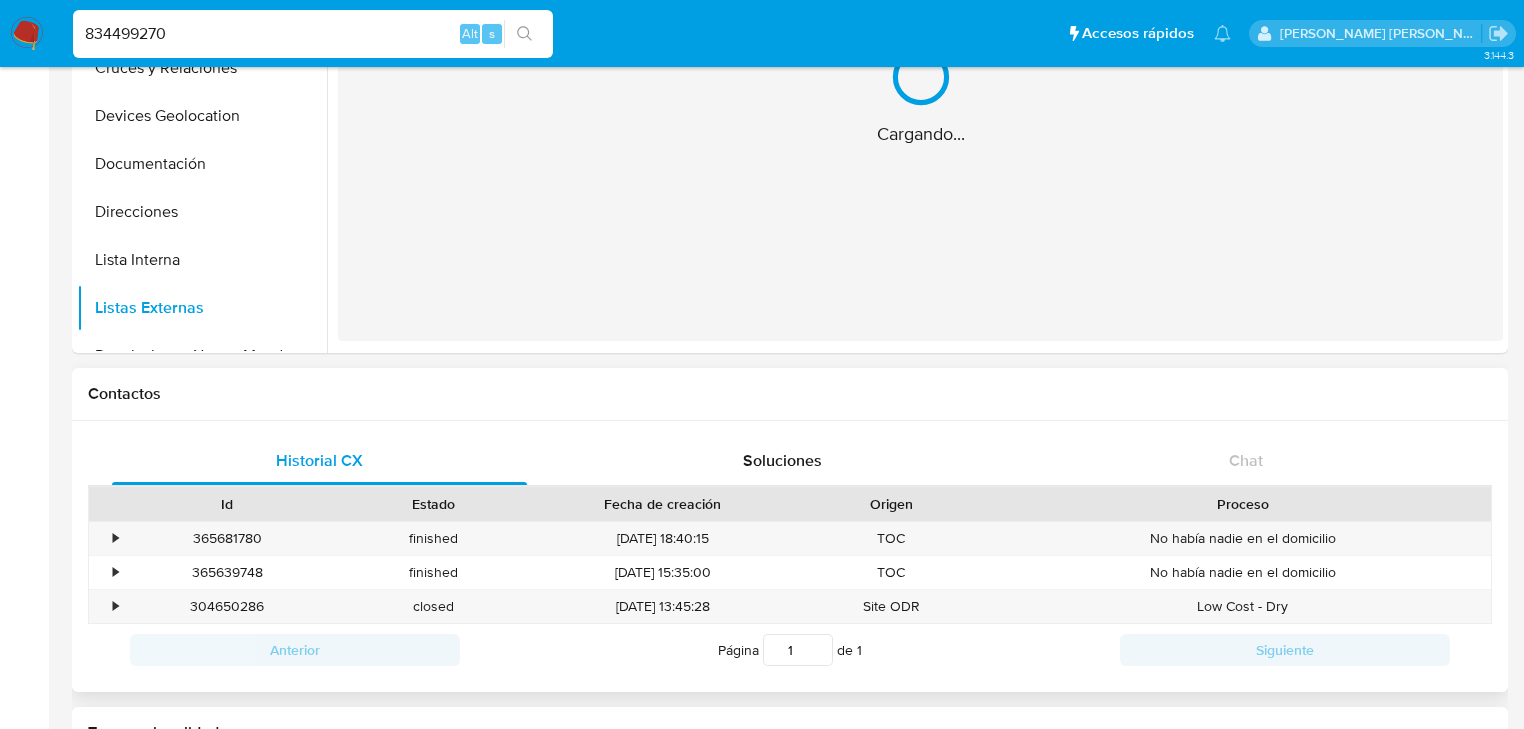 click on "Cargando..." at bounding box center [920, 96] 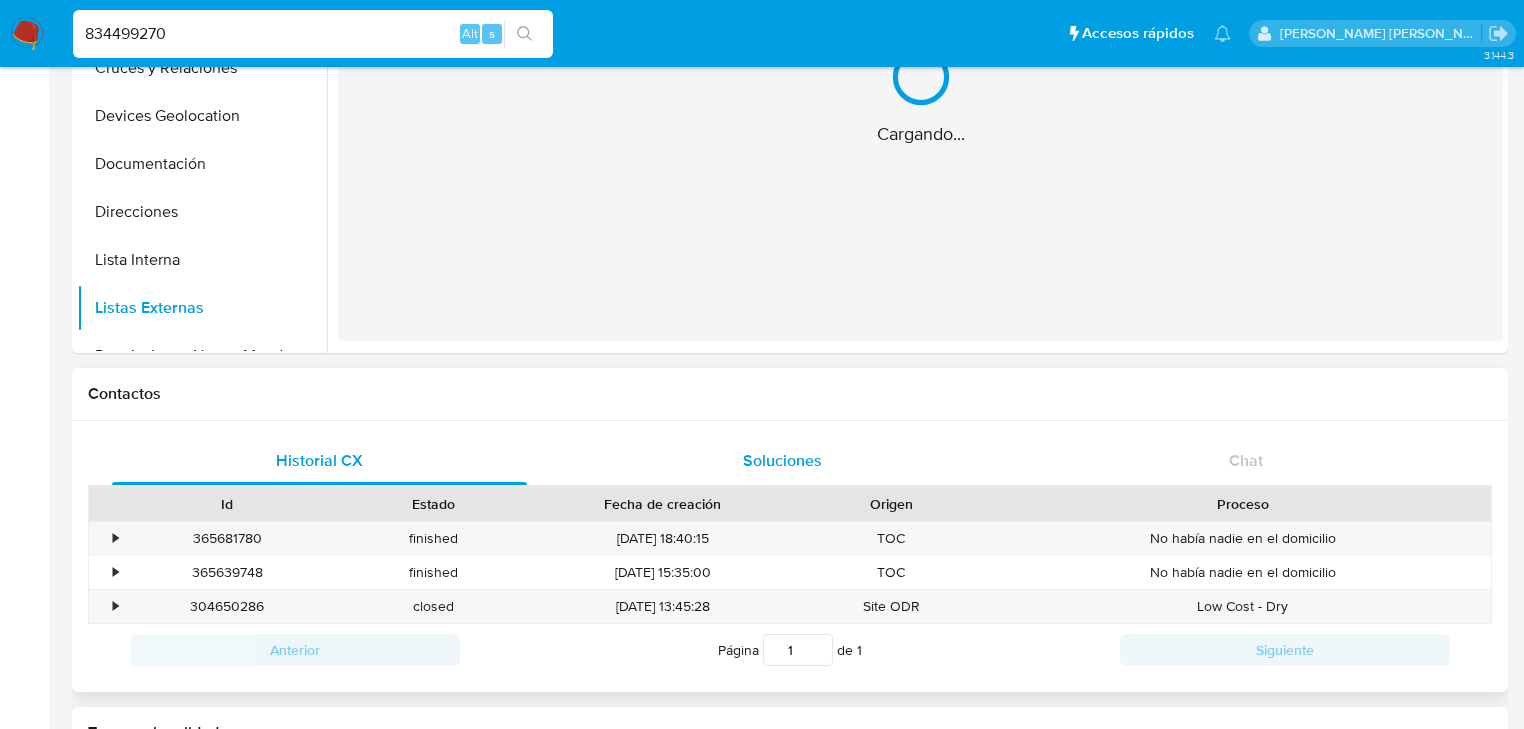 scroll, scrollTop: 0, scrollLeft: 0, axis: both 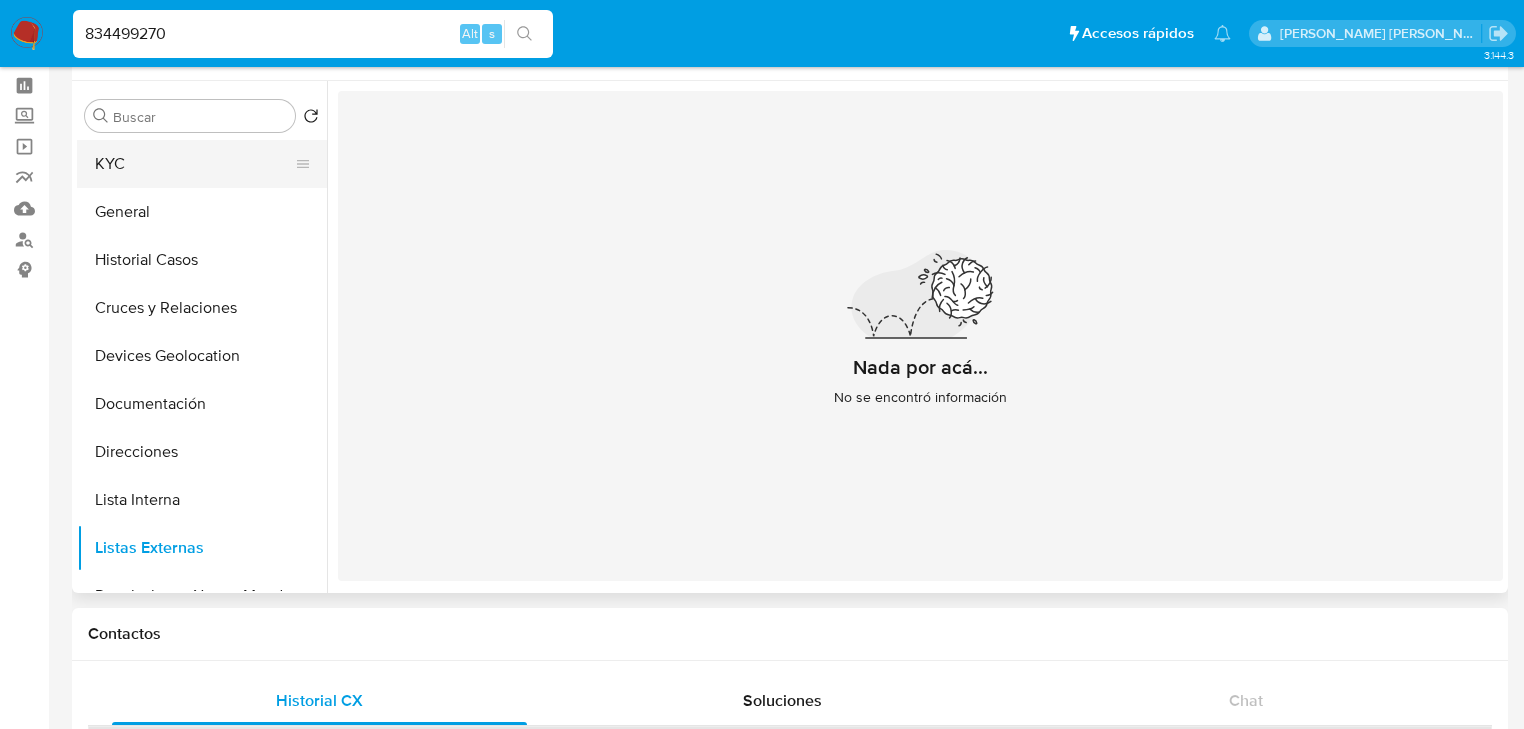 click on "KYC" at bounding box center (194, 164) 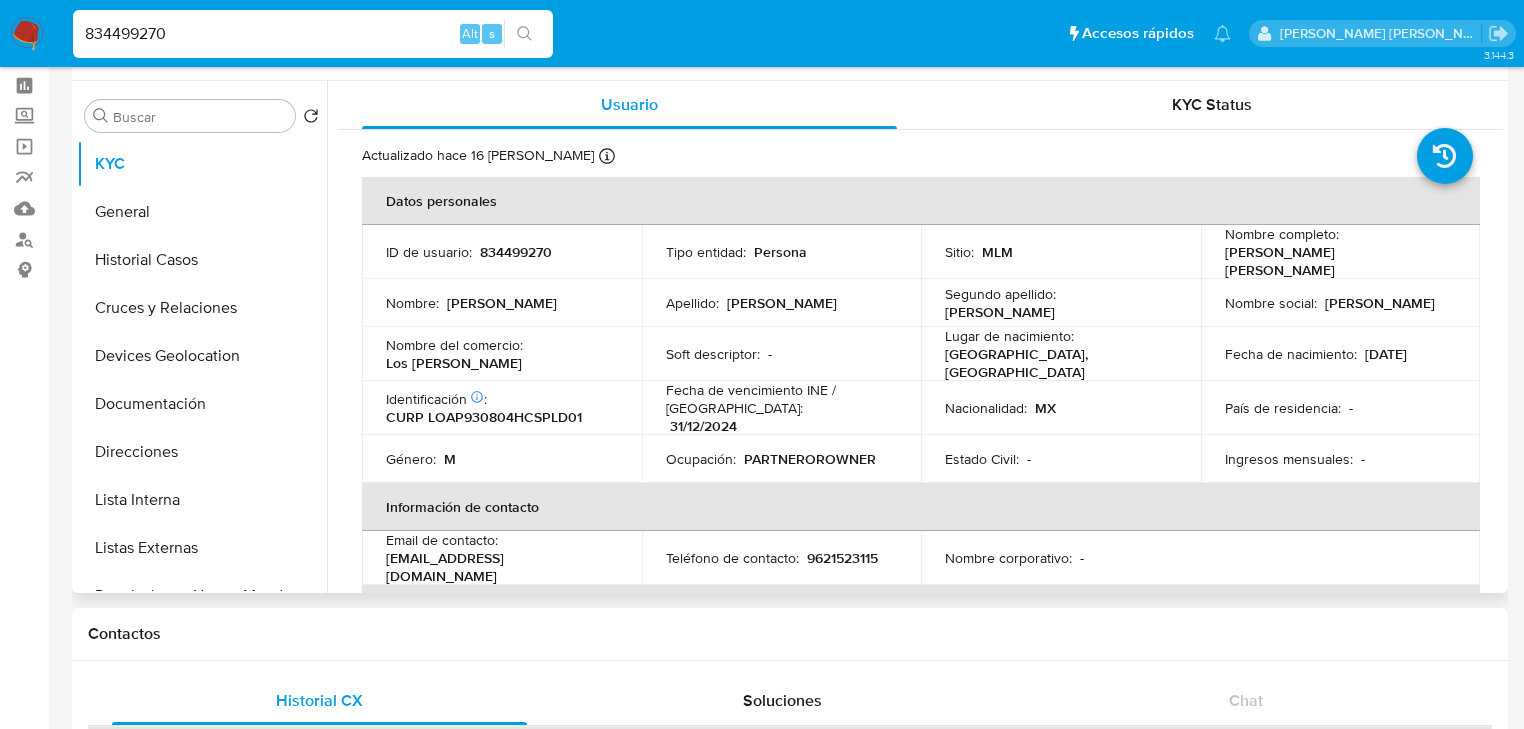 click on "Nombre del comercio :    Los santos" at bounding box center (502, 354) 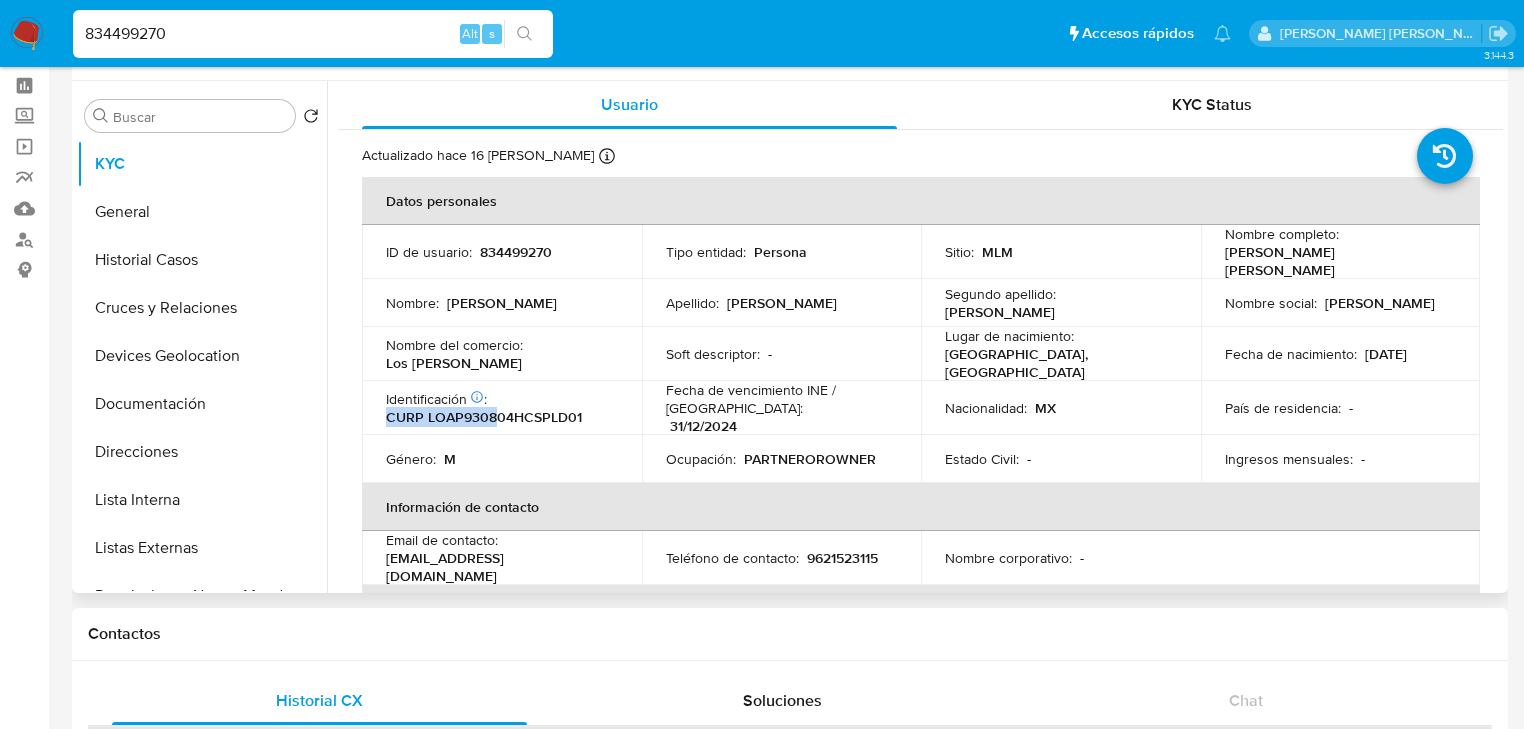 click on "Identificación   CIC: 117731364 :    CURP LOAP930804HCSPLD01" at bounding box center [502, 408] 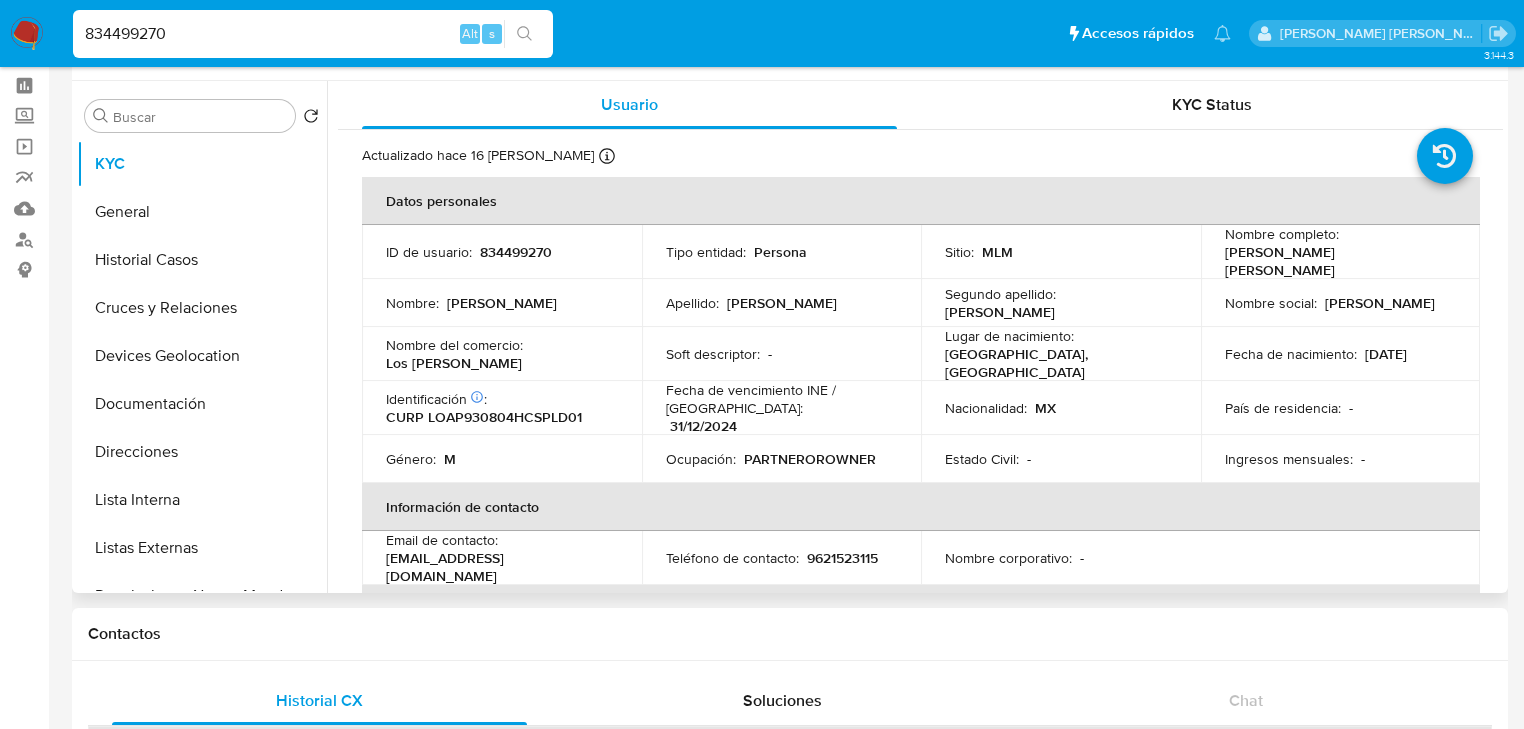 click on "CURP LOAP930804HCSPLD01" at bounding box center [484, 417] 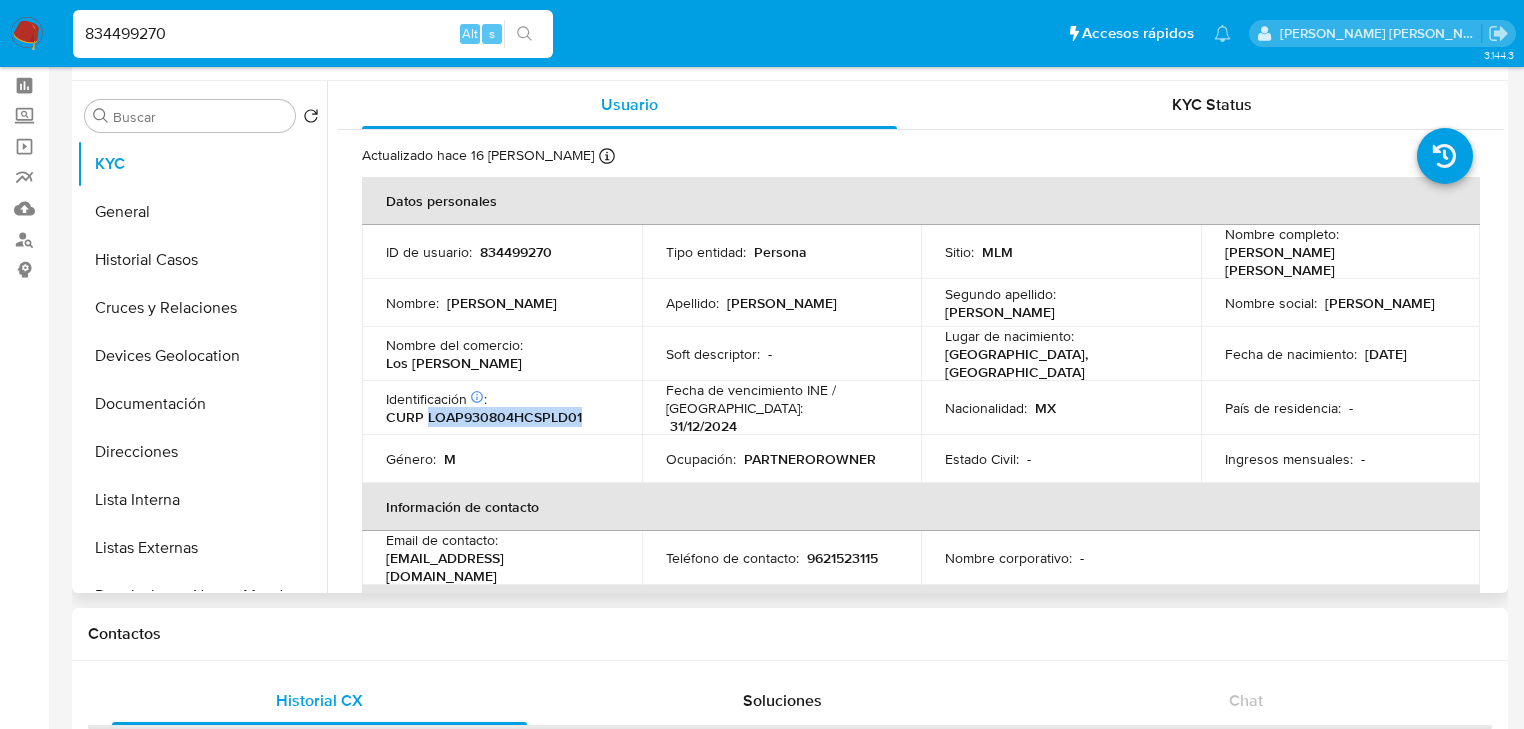 click on "CURP LOAP930804HCSPLD01" at bounding box center [484, 417] 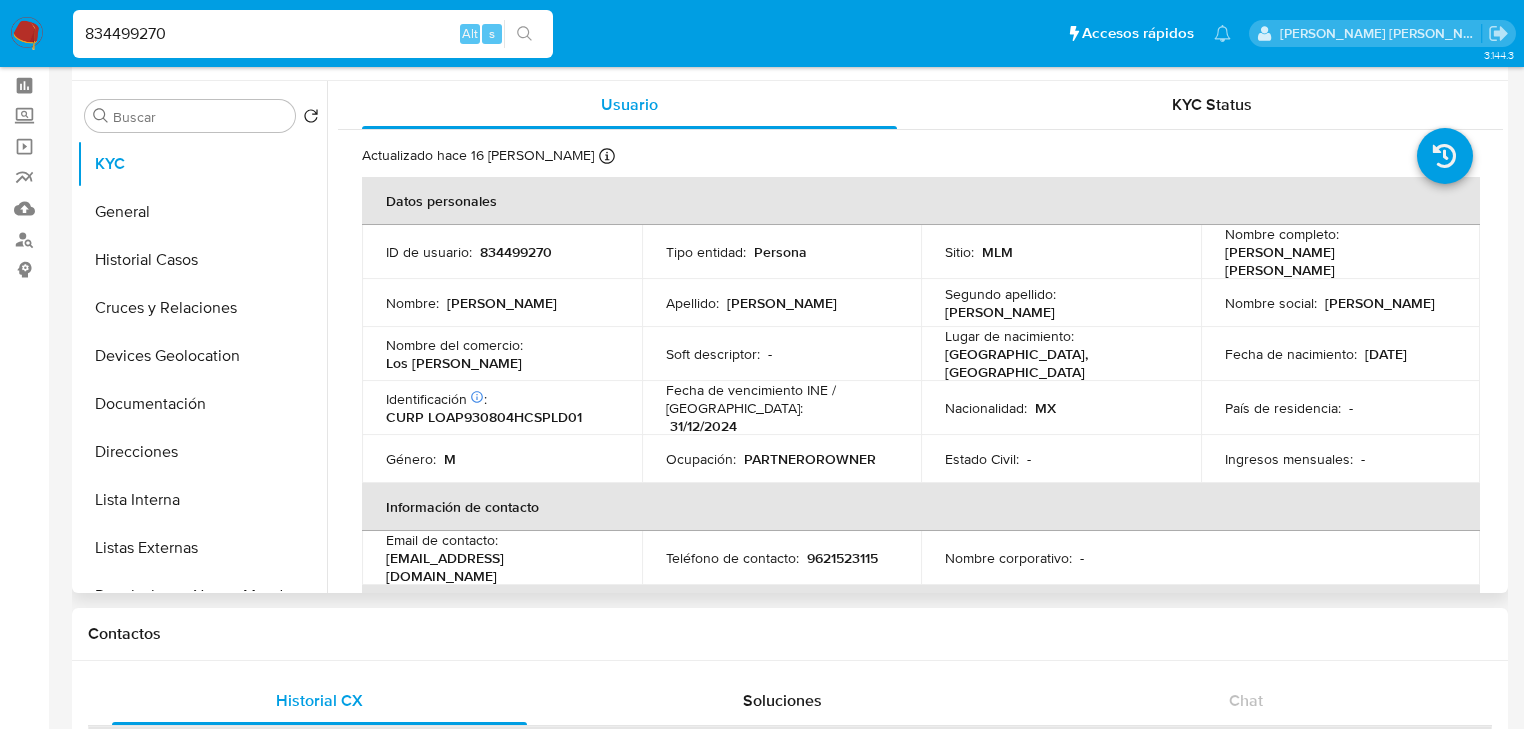 click on "Nacionalidad :" at bounding box center (986, 408) 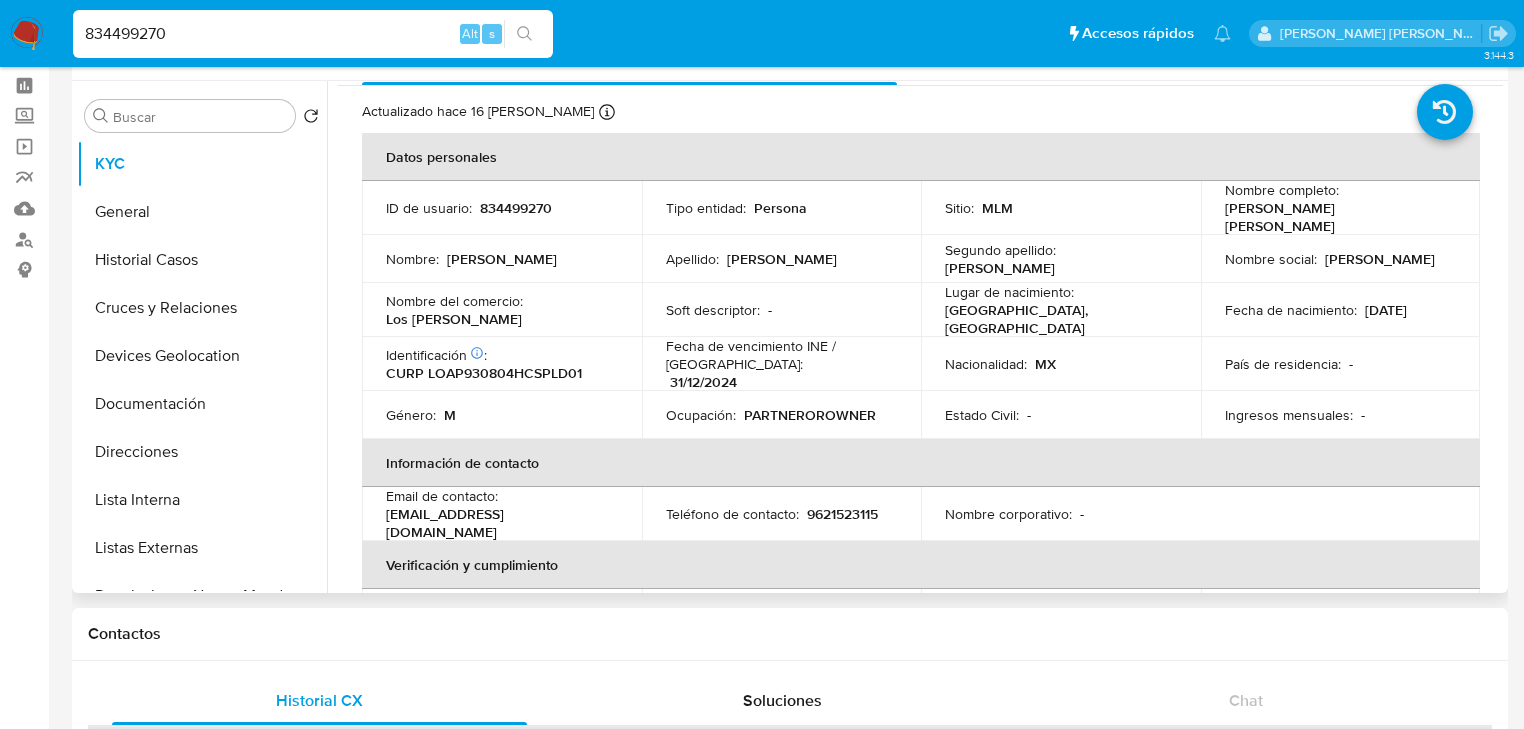 scroll, scrollTop: 80, scrollLeft: 0, axis: vertical 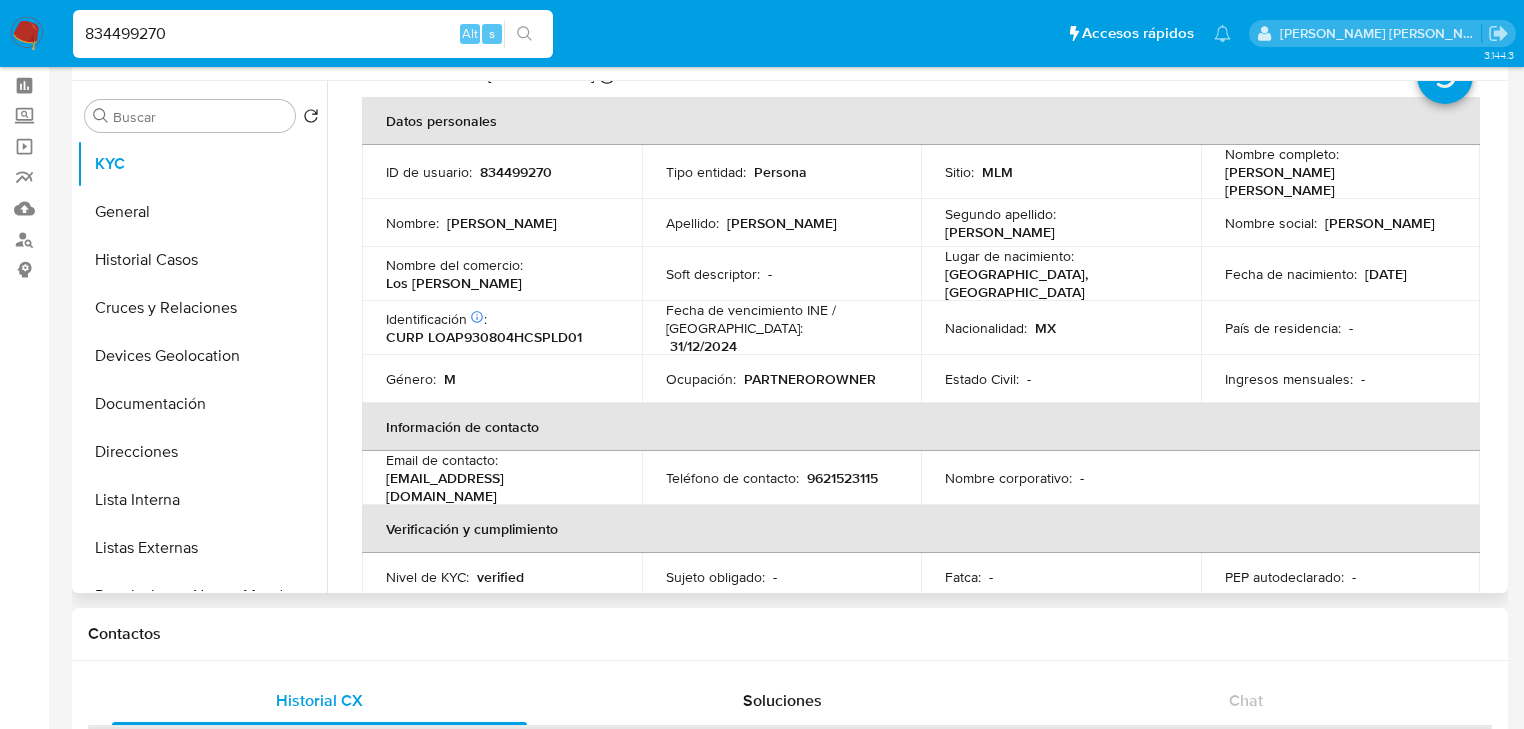 click on "País de residencia :    -" at bounding box center [1341, 328] 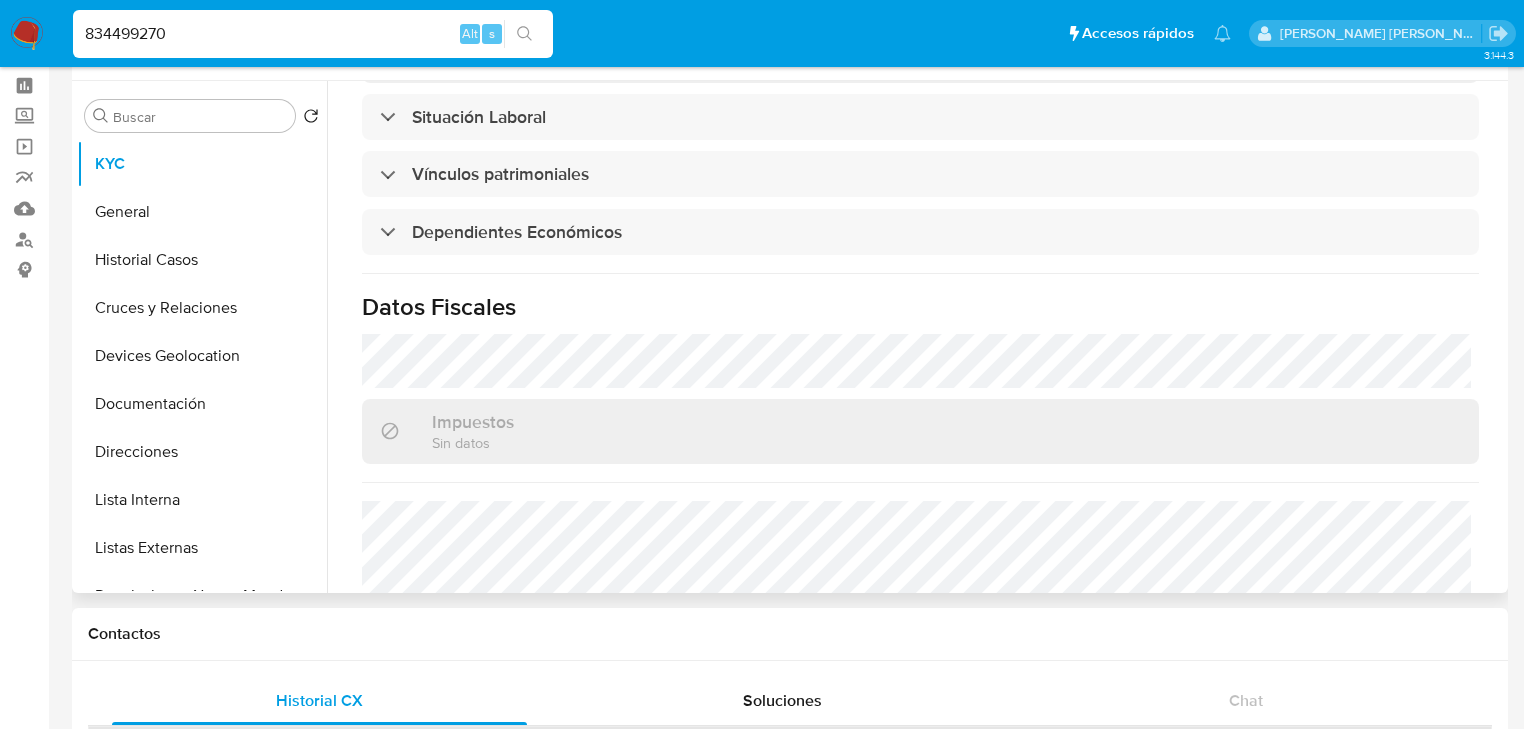 scroll, scrollTop: 1200, scrollLeft: 0, axis: vertical 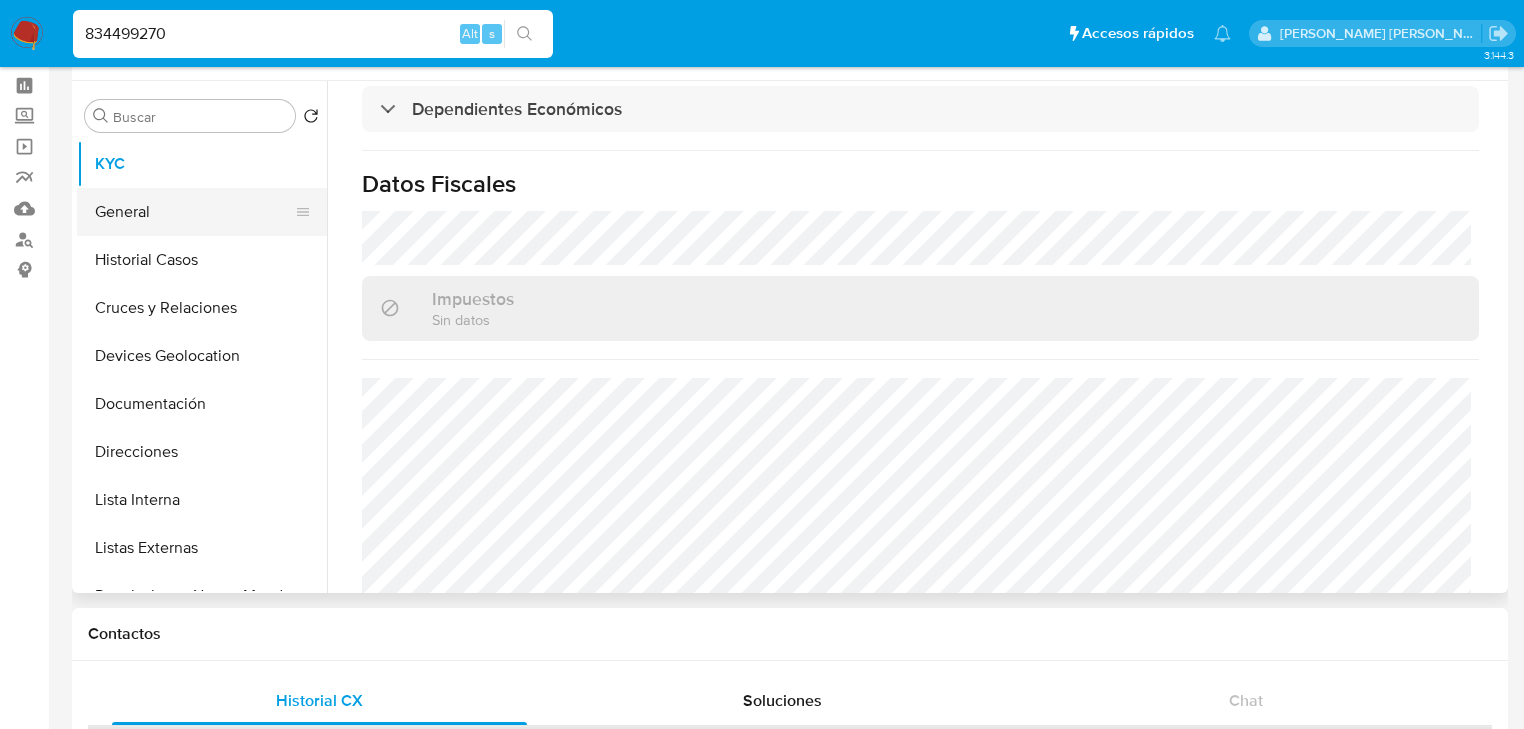 click on "General" at bounding box center (194, 212) 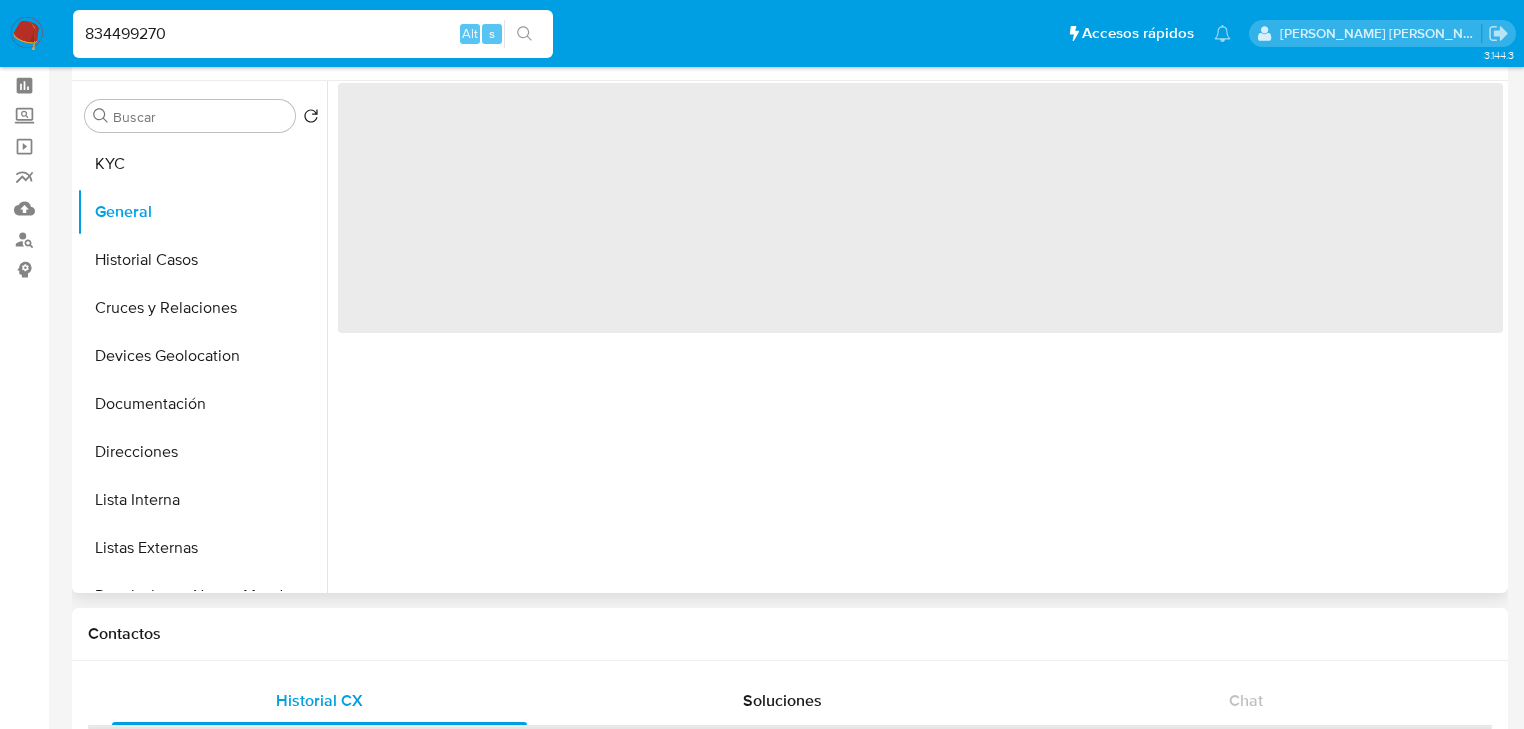 scroll, scrollTop: 0, scrollLeft: 0, axis: both 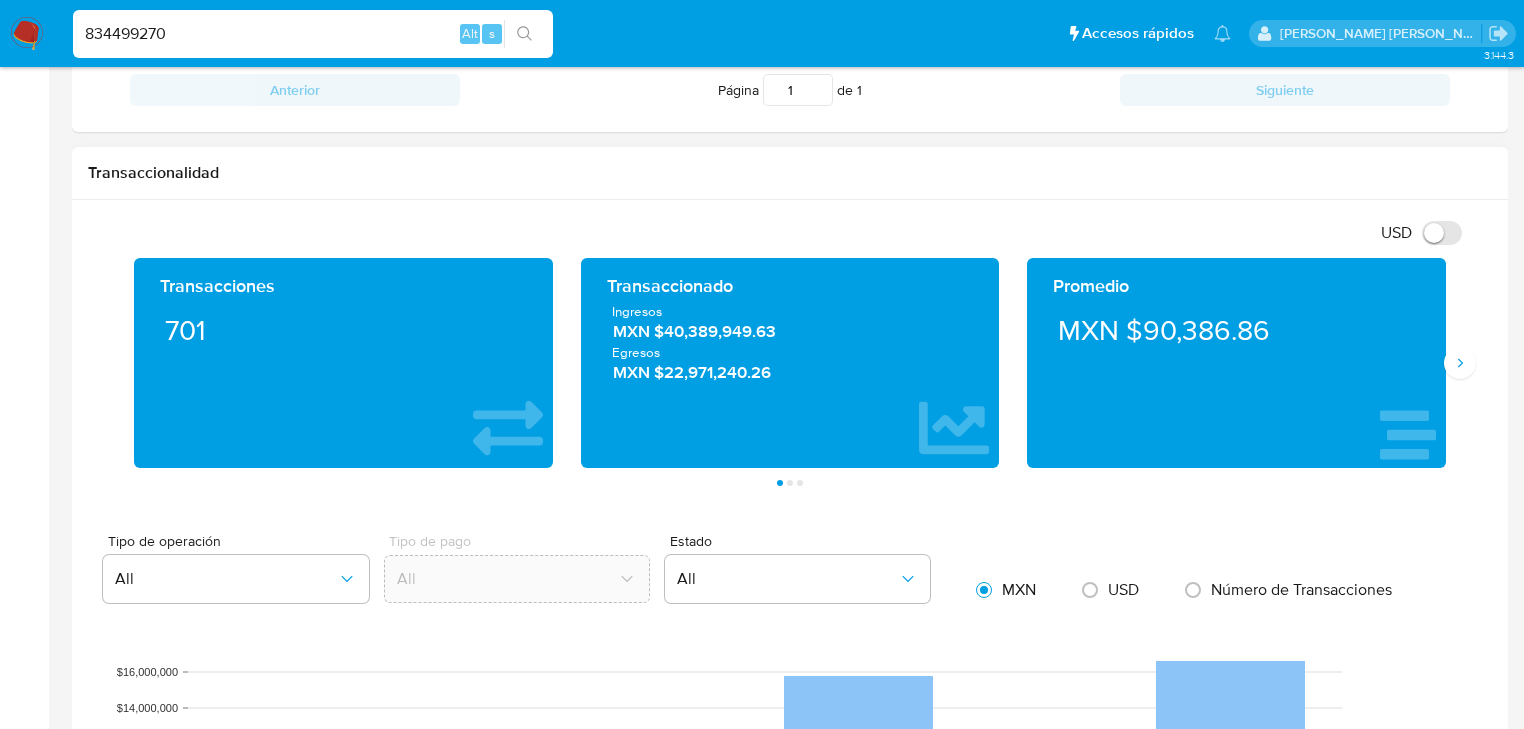 drag, startPoint x: 764, startPoint y: 342, endPoint x: 682, endPoint y: 340, distance: 82.02438 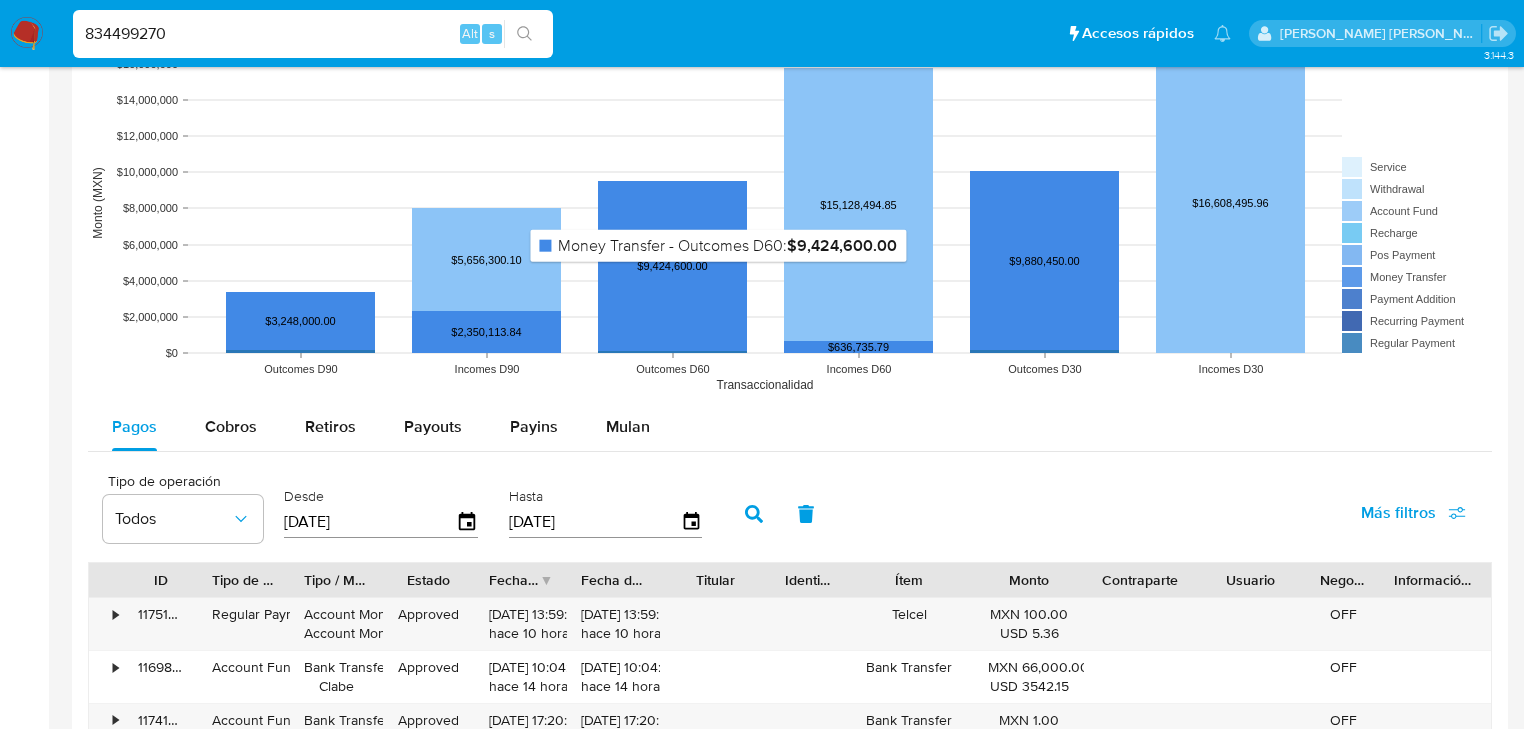 scroll, scrollTop: 1600, scrollLeft: 0, axis: vertical 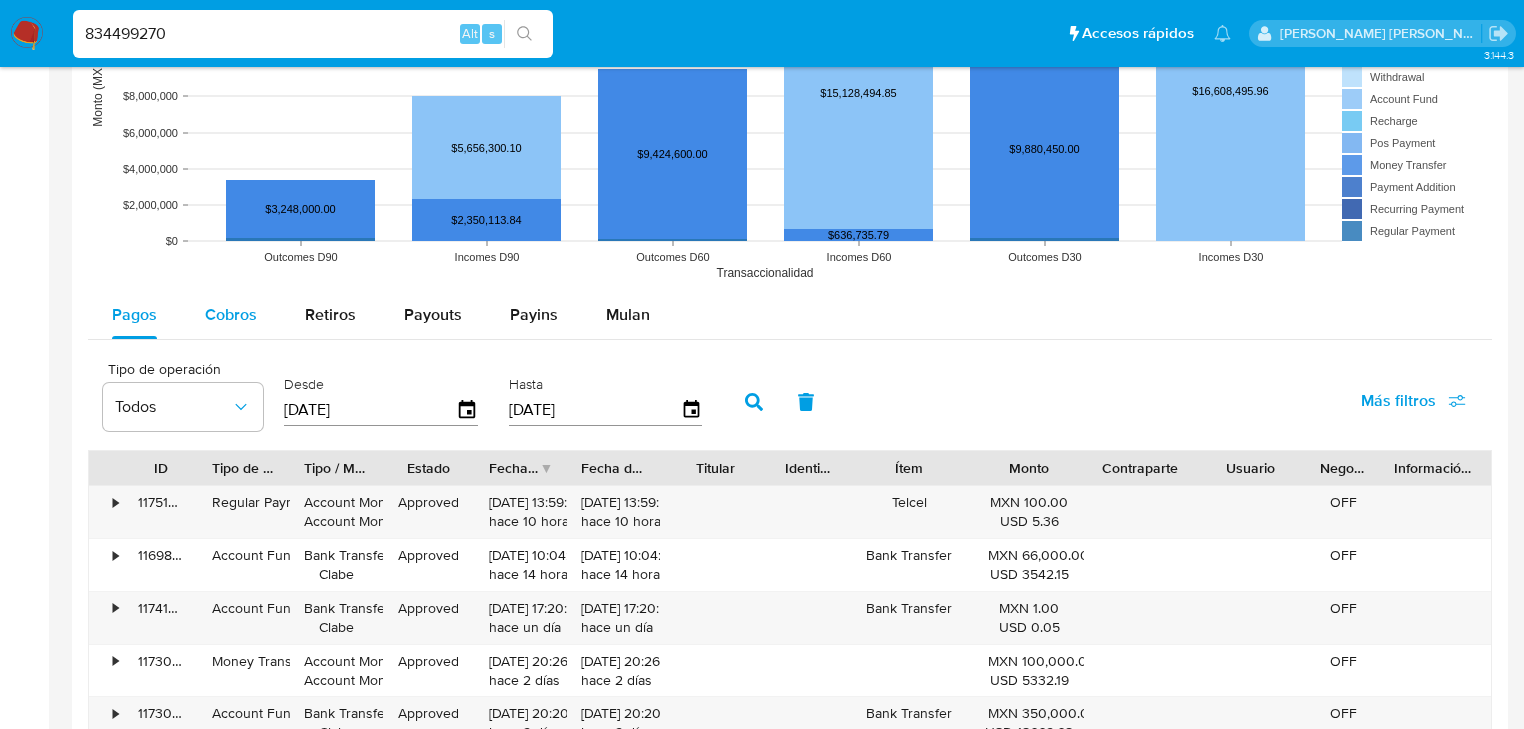 click on "Cobros" at bounding box center (231, 315) 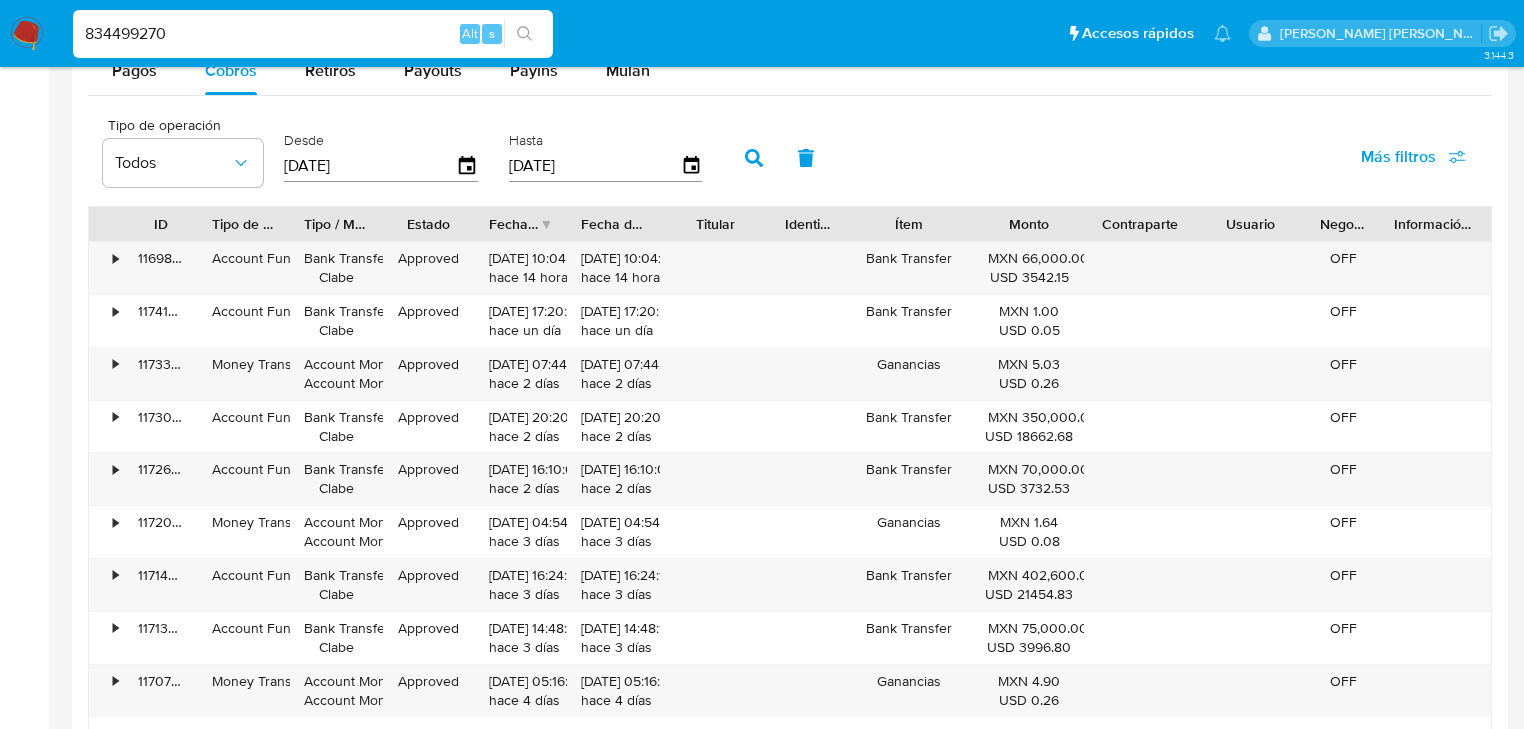 scroll, scrollTop: 1760, scrollLeft: 0, axis: vertical 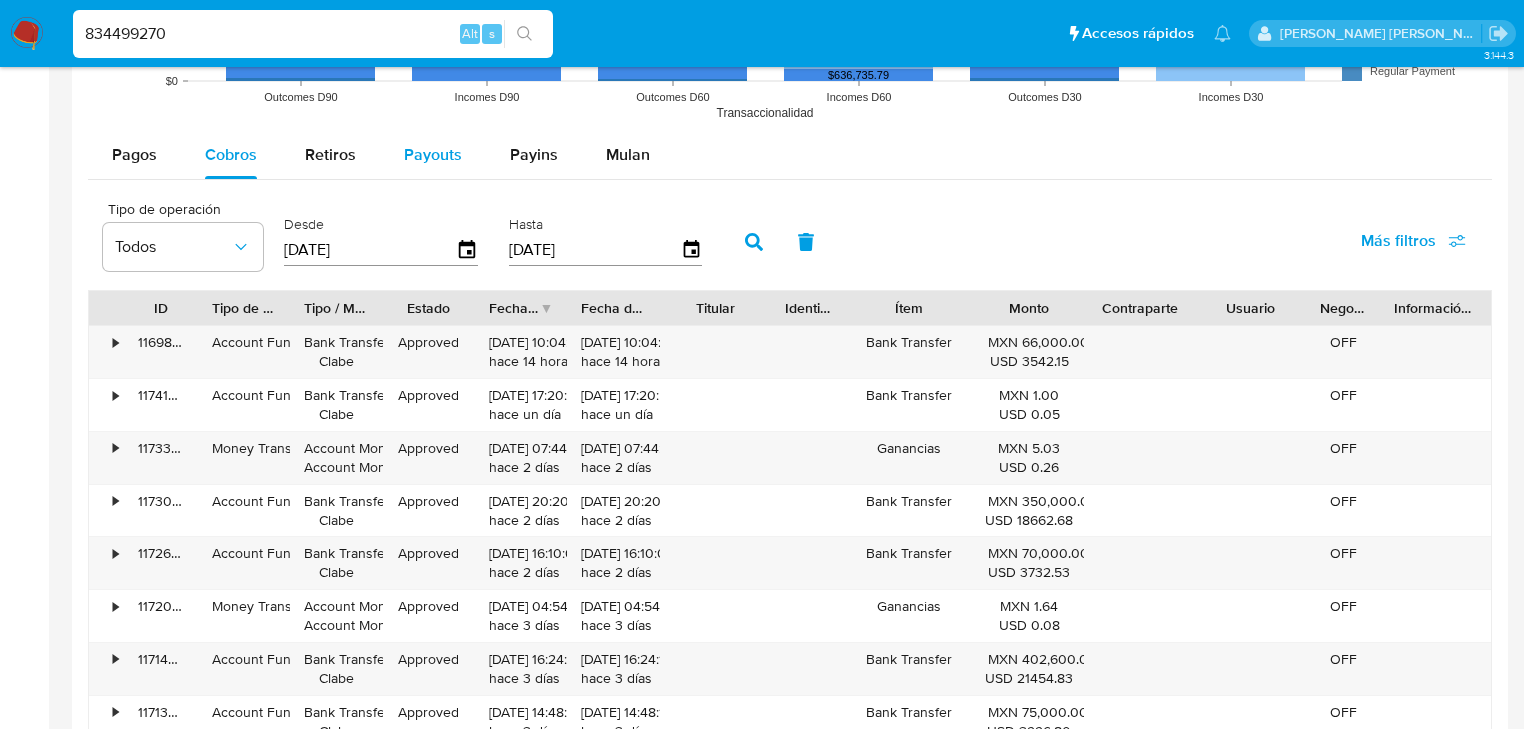 drag, startPoint x: 505, startPoint y: 156, endPoint x: 452, endPoint y: 152, distance: 53.15073 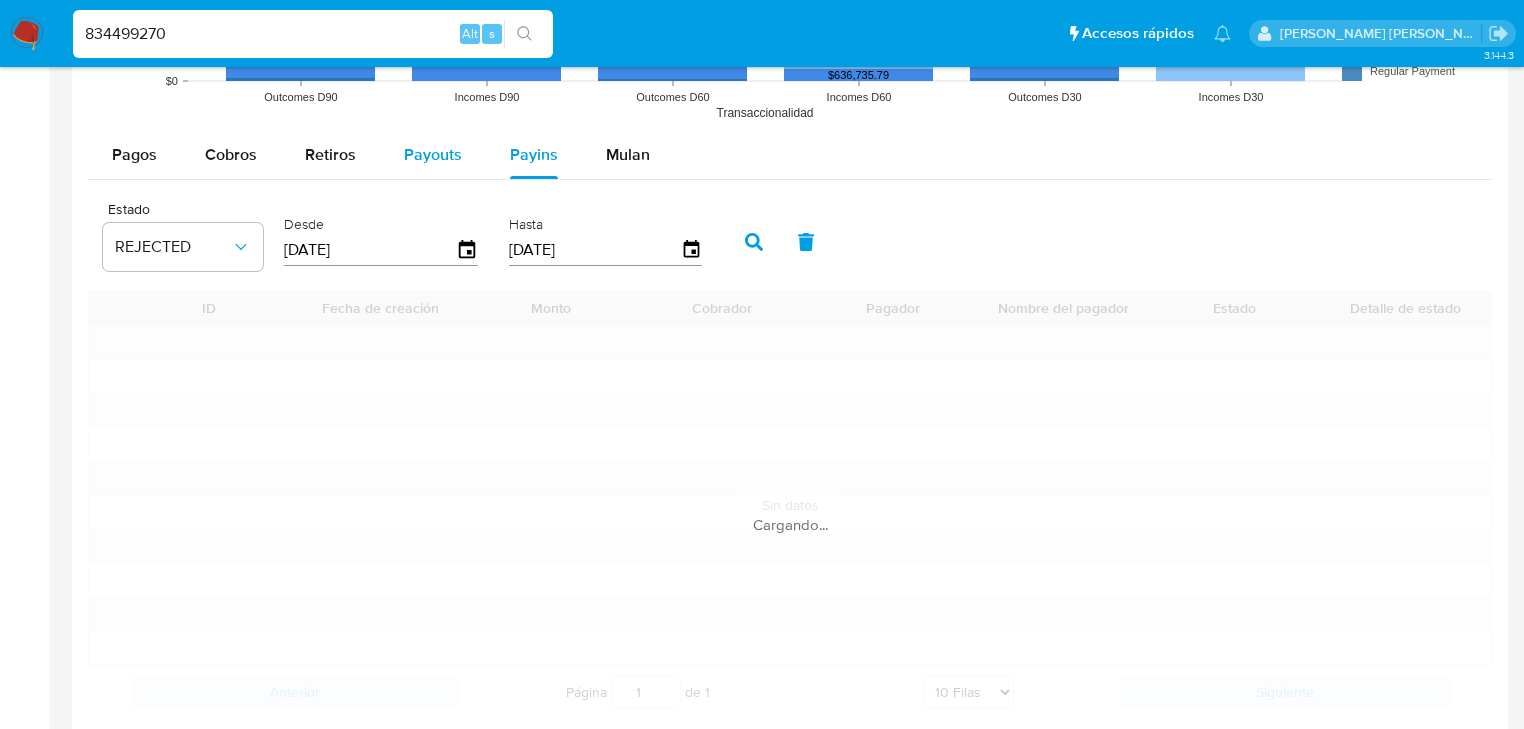 click on "Payouts" at bounding box center [433, 154] 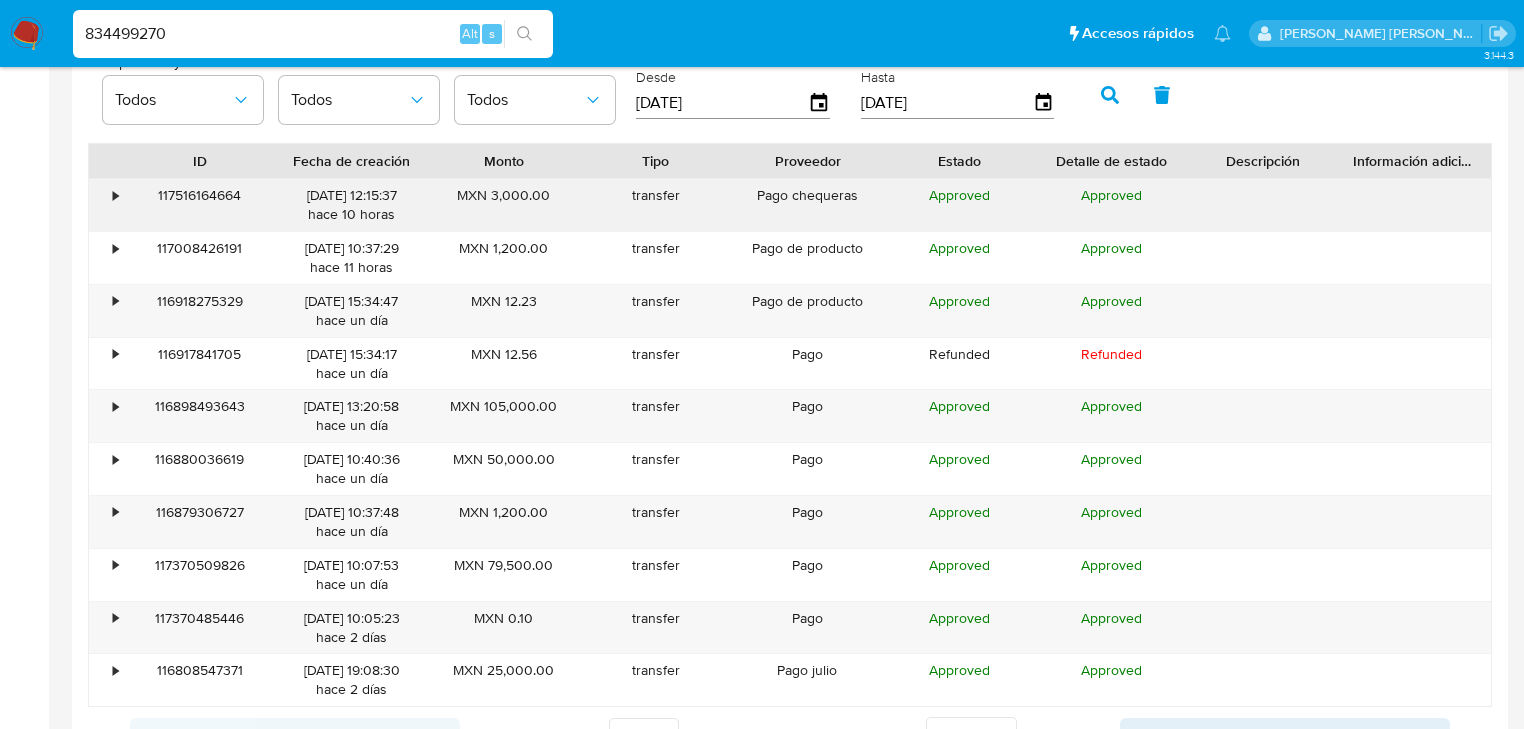 scroll, scrollTop: 1920, scrollLeft: 0, axis: vertical 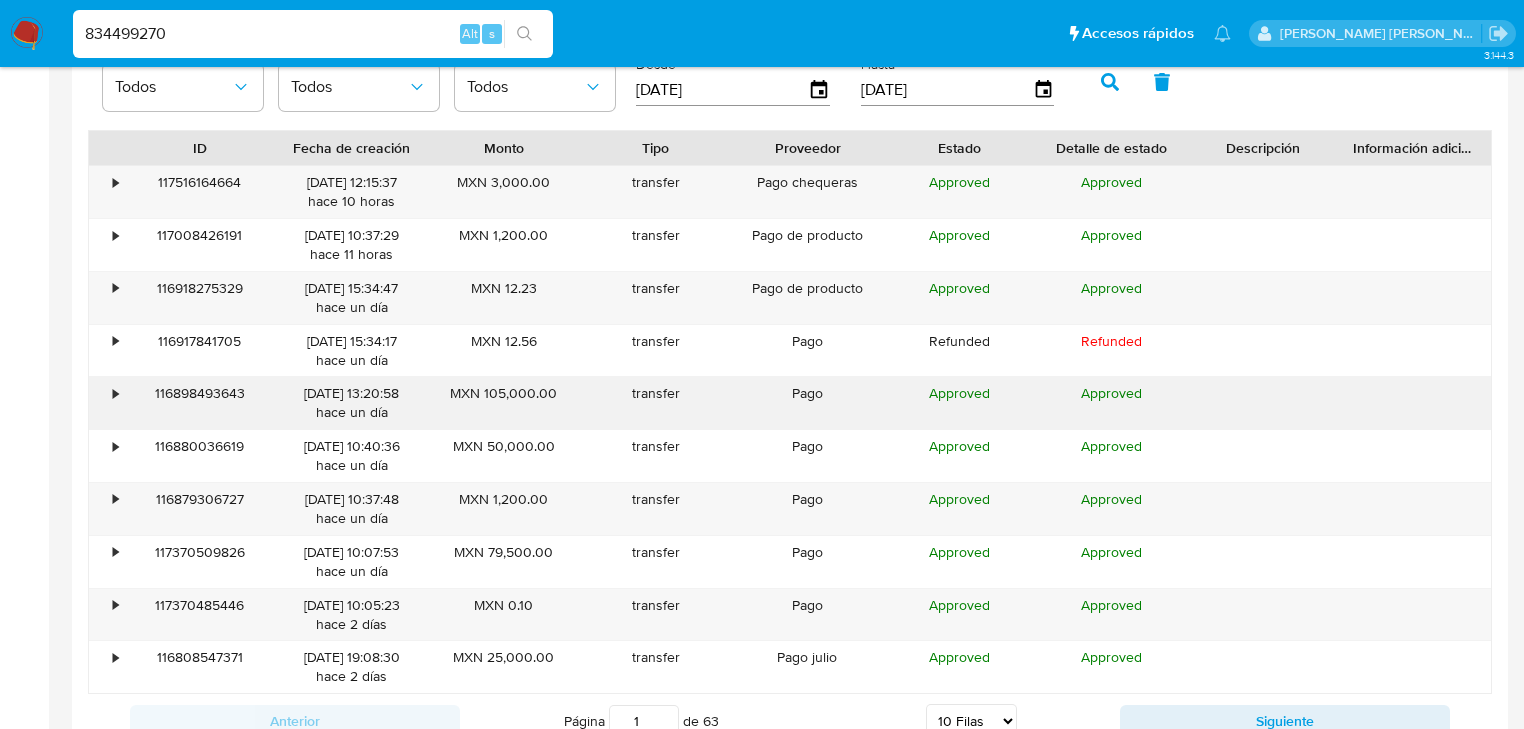 drag, startPoint x: 115, startPoint y: 396, endPoint x: 127, endPoint y: 396, distance: 12 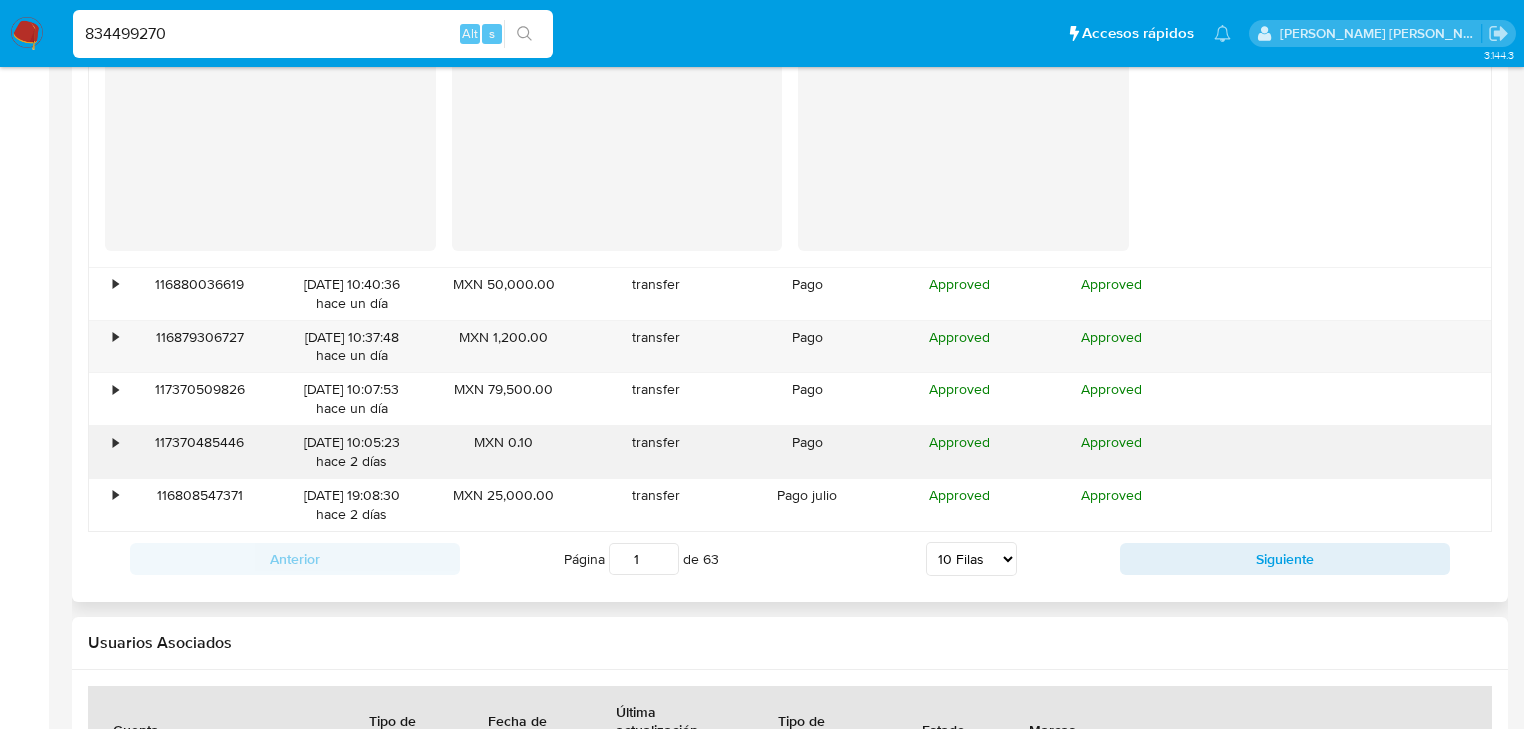 scroll, scrollTop: 2480, scrollLeft: 0, axis: vertical 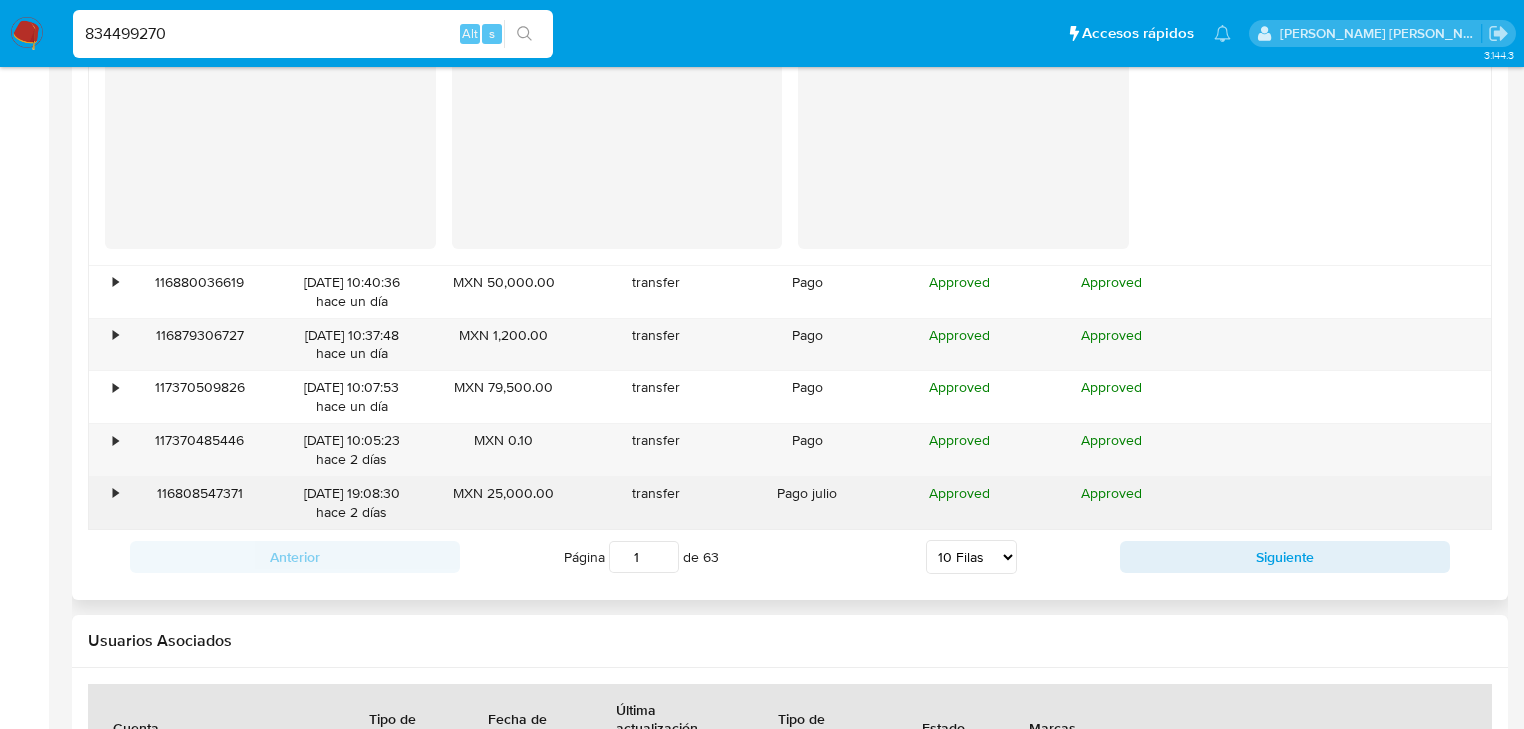 click on "•" at bounding box center (106, 503) 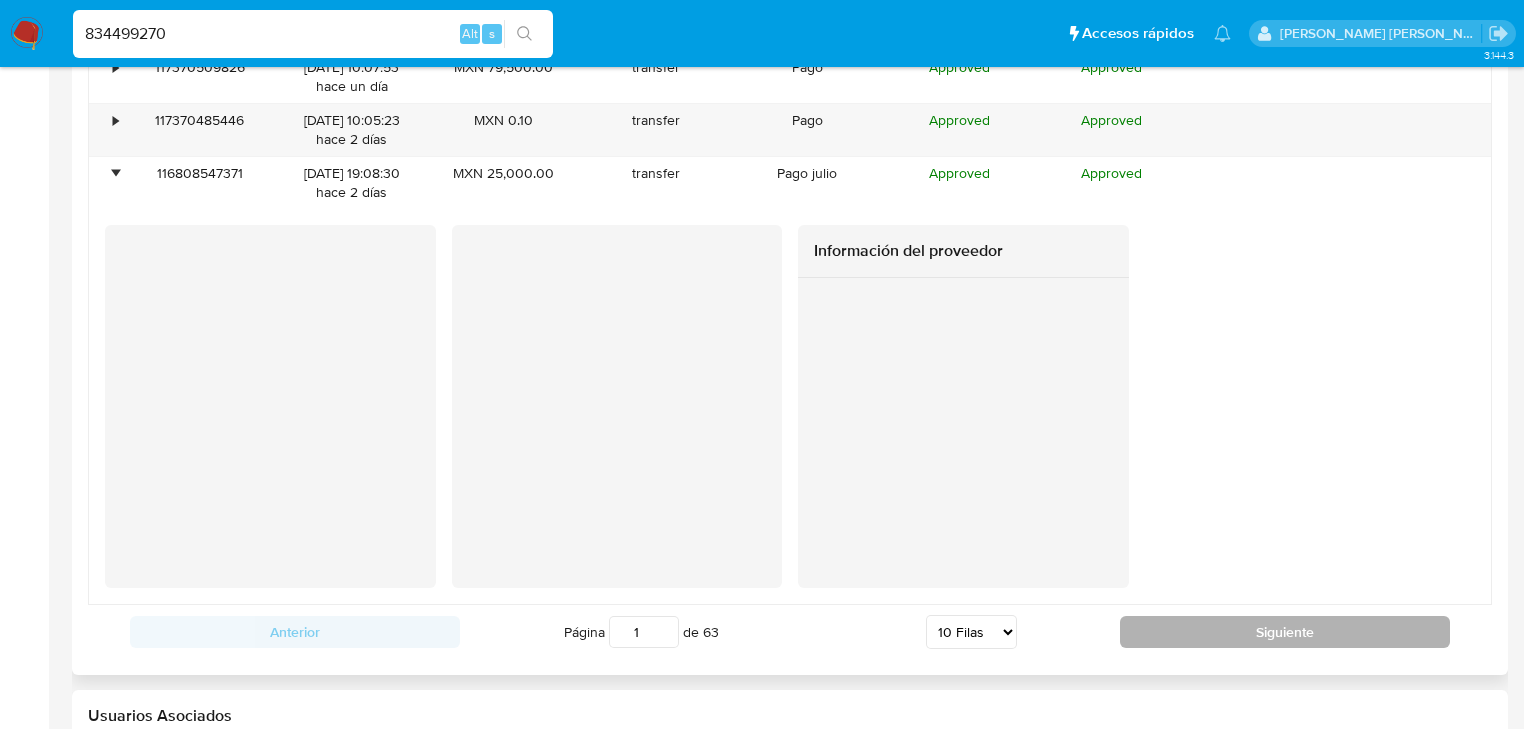 click on "Siguiente" at bounding box center (1285, 632) 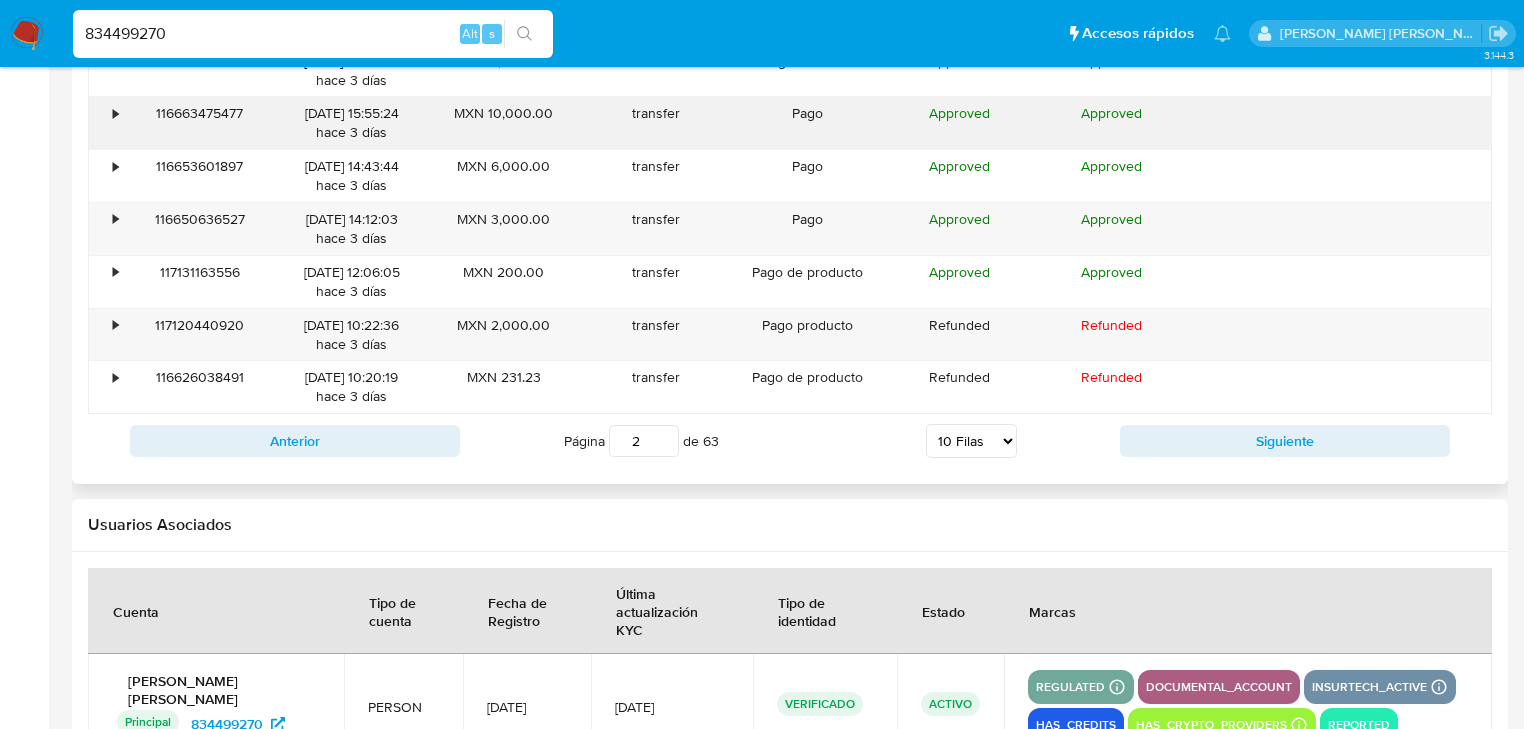scroll, scrollTop: 1996, scrollLeft: 0, axis: vertical 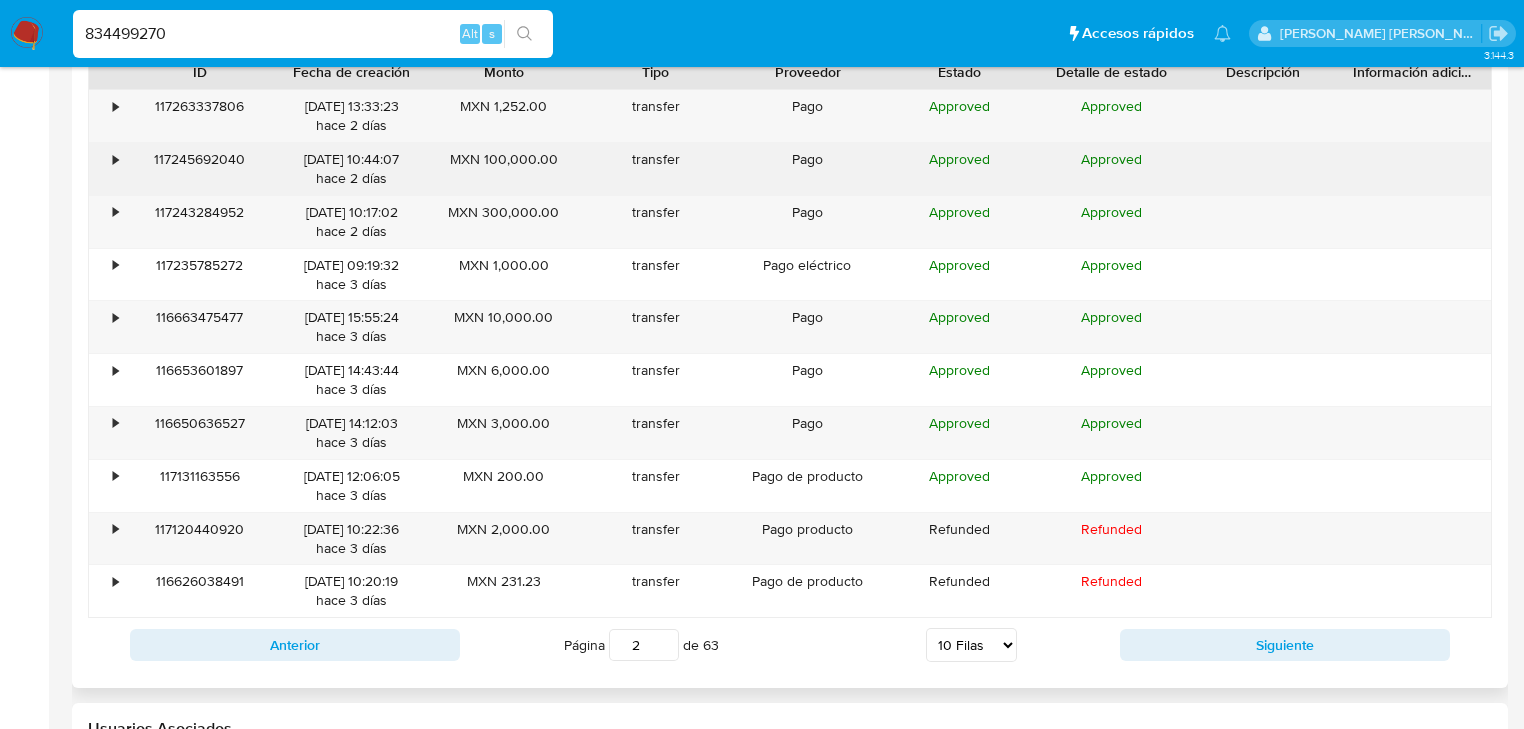 click on "•" at bounding box center [106, 169] 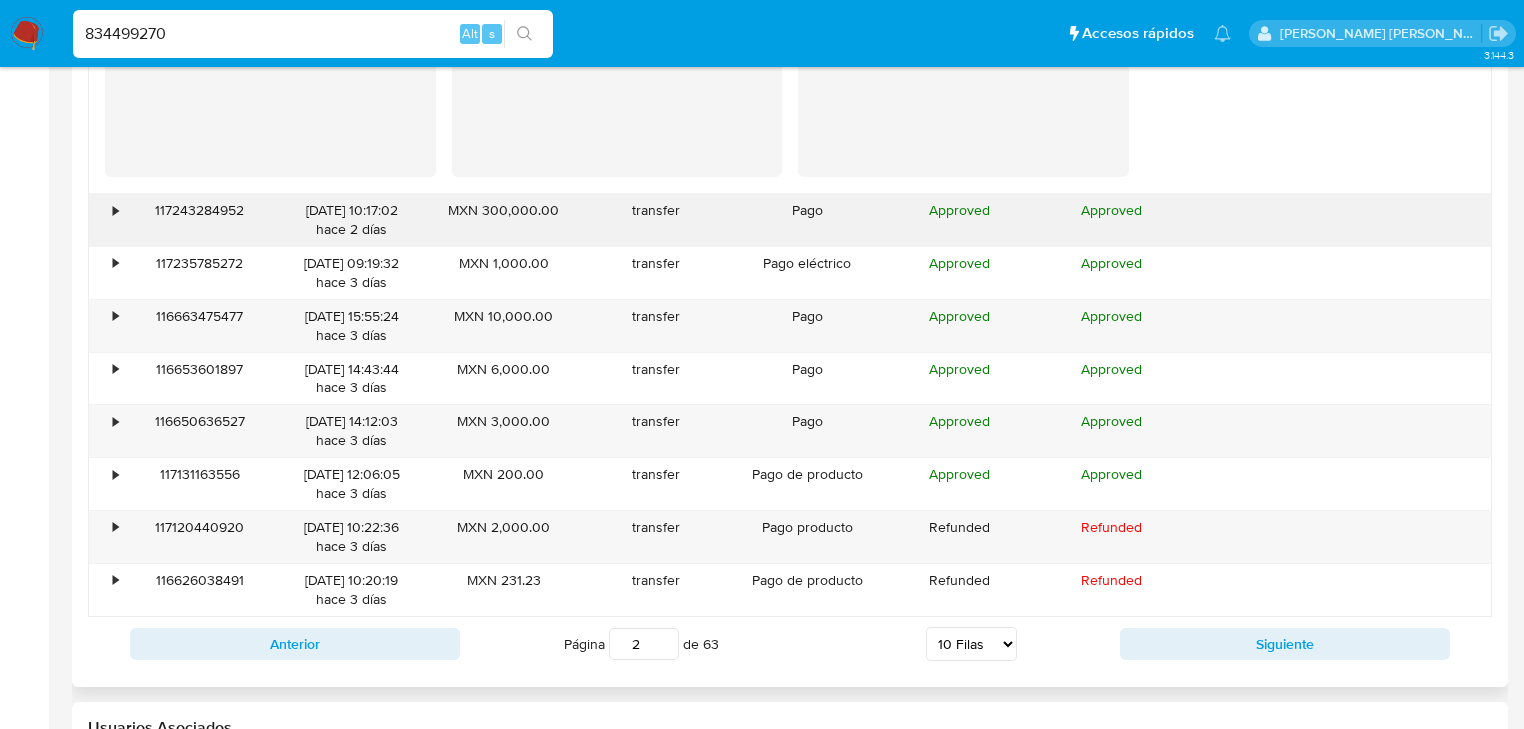 scroll, scrollTop: 2396, scrollLeft: 0, axis: vertical 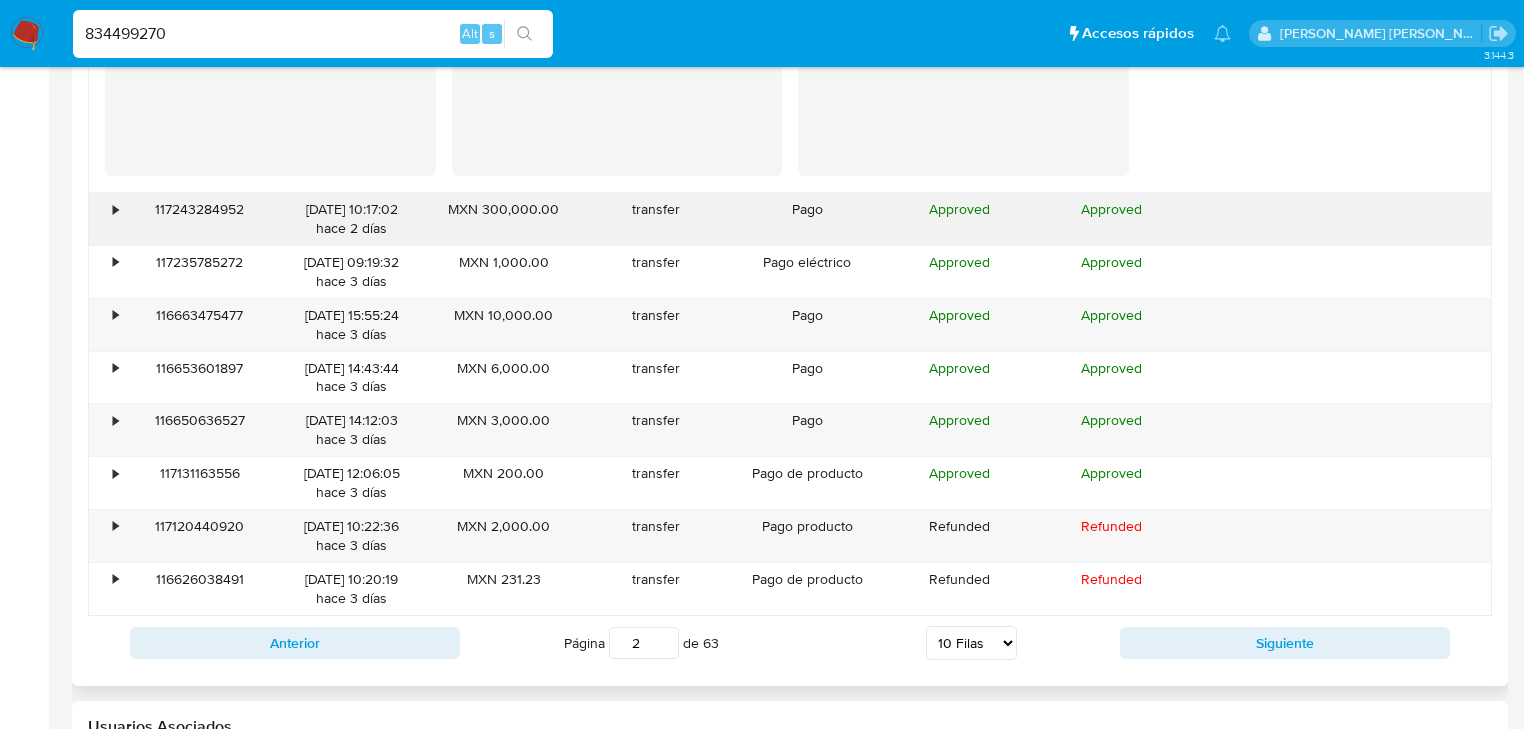 click on "•" at bounding box center (106, 219) 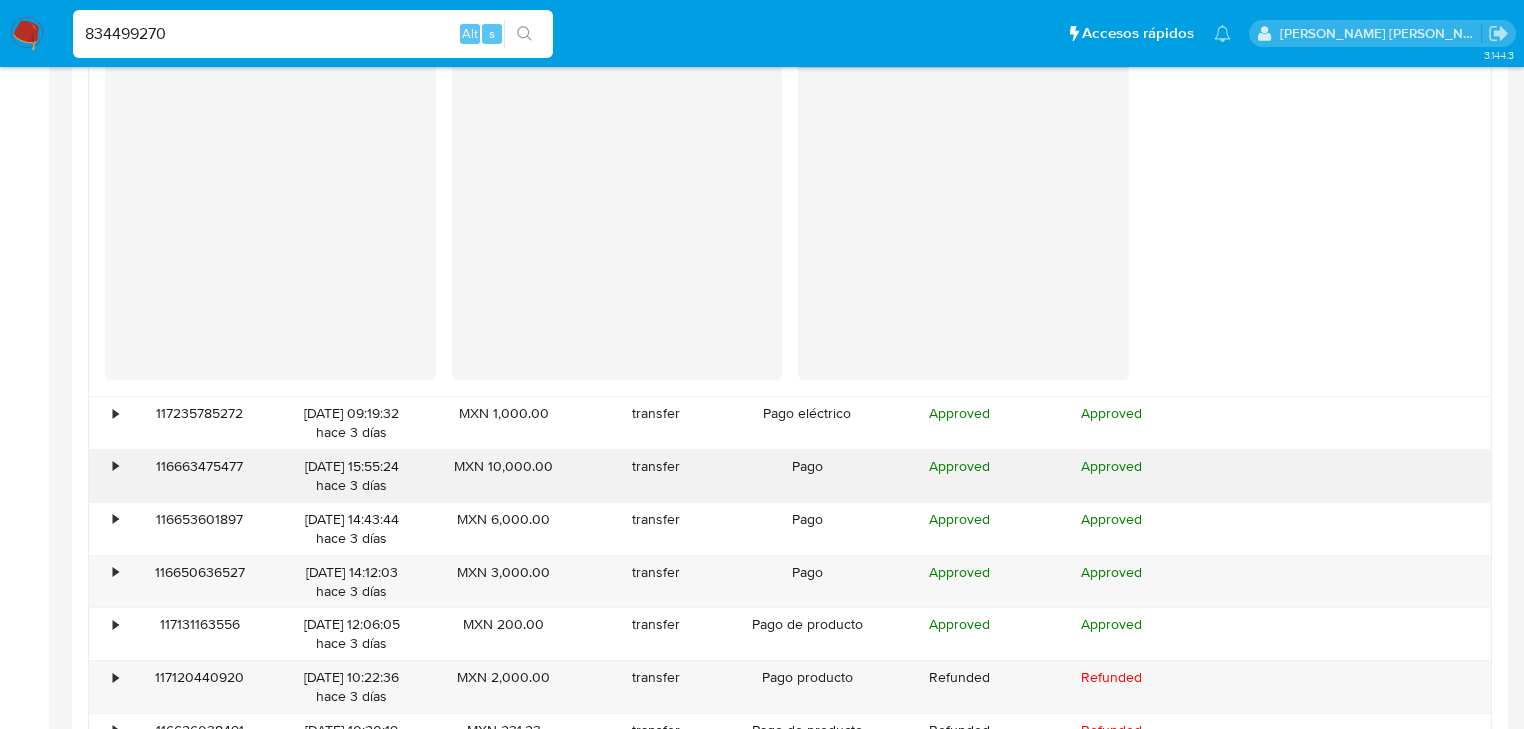 scroll, scrollTop: 2796, scrollLeft: 0, axis: vertical 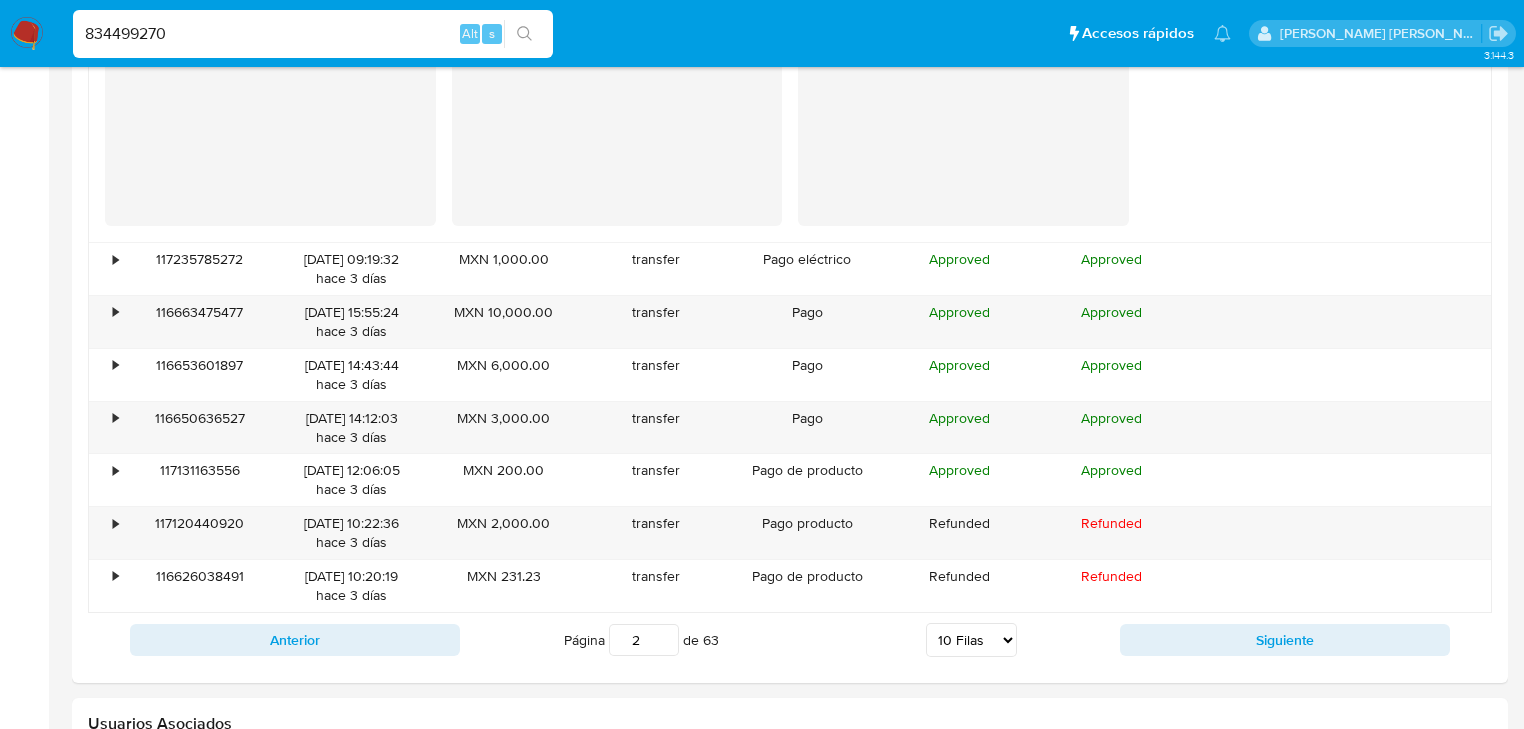 click on "Siguiente" at bounding box center (1285, 640) 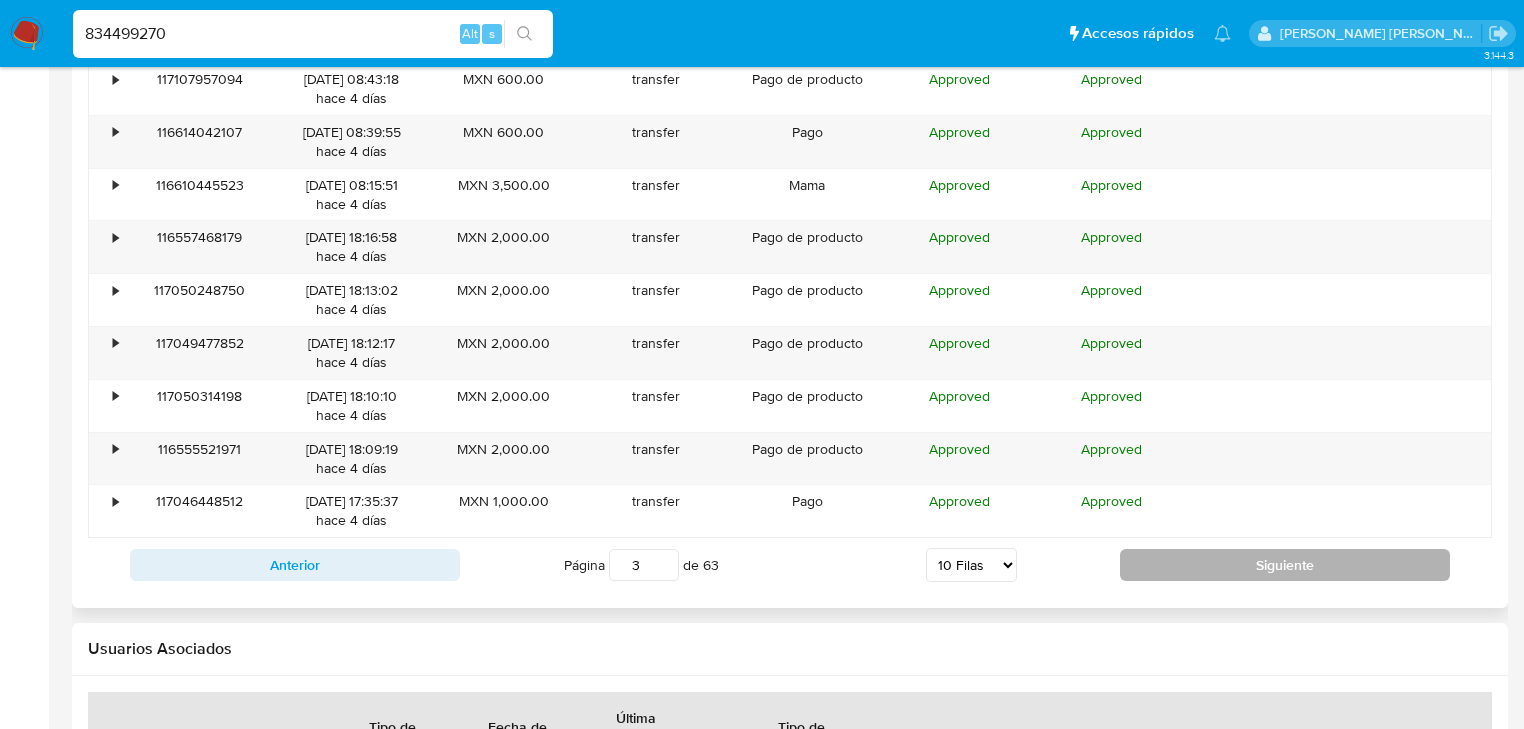 click on "Siguiente" at bounding box center [1285, 565] 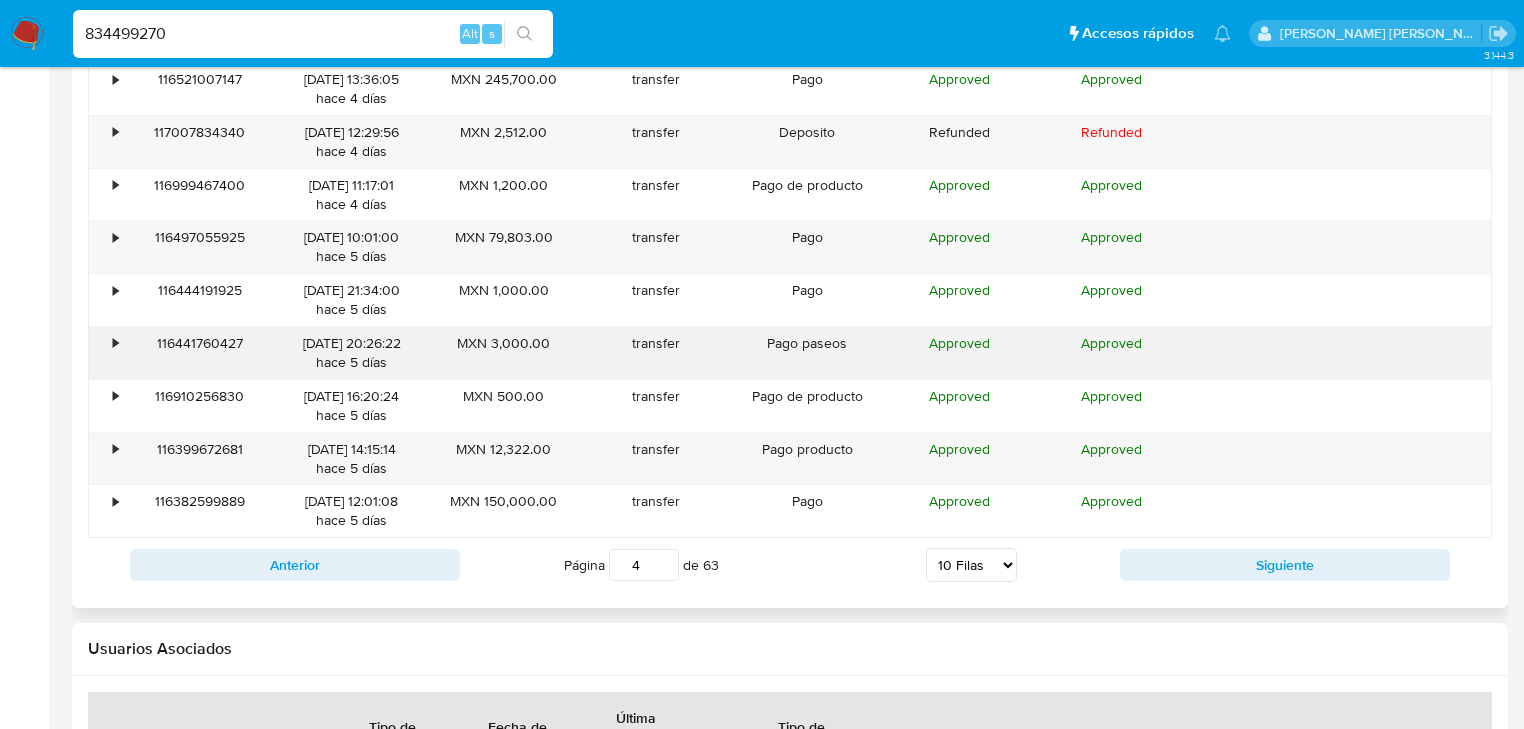 scroll, scrollTop: 1836, scrollLeft: 0, axis: vertical 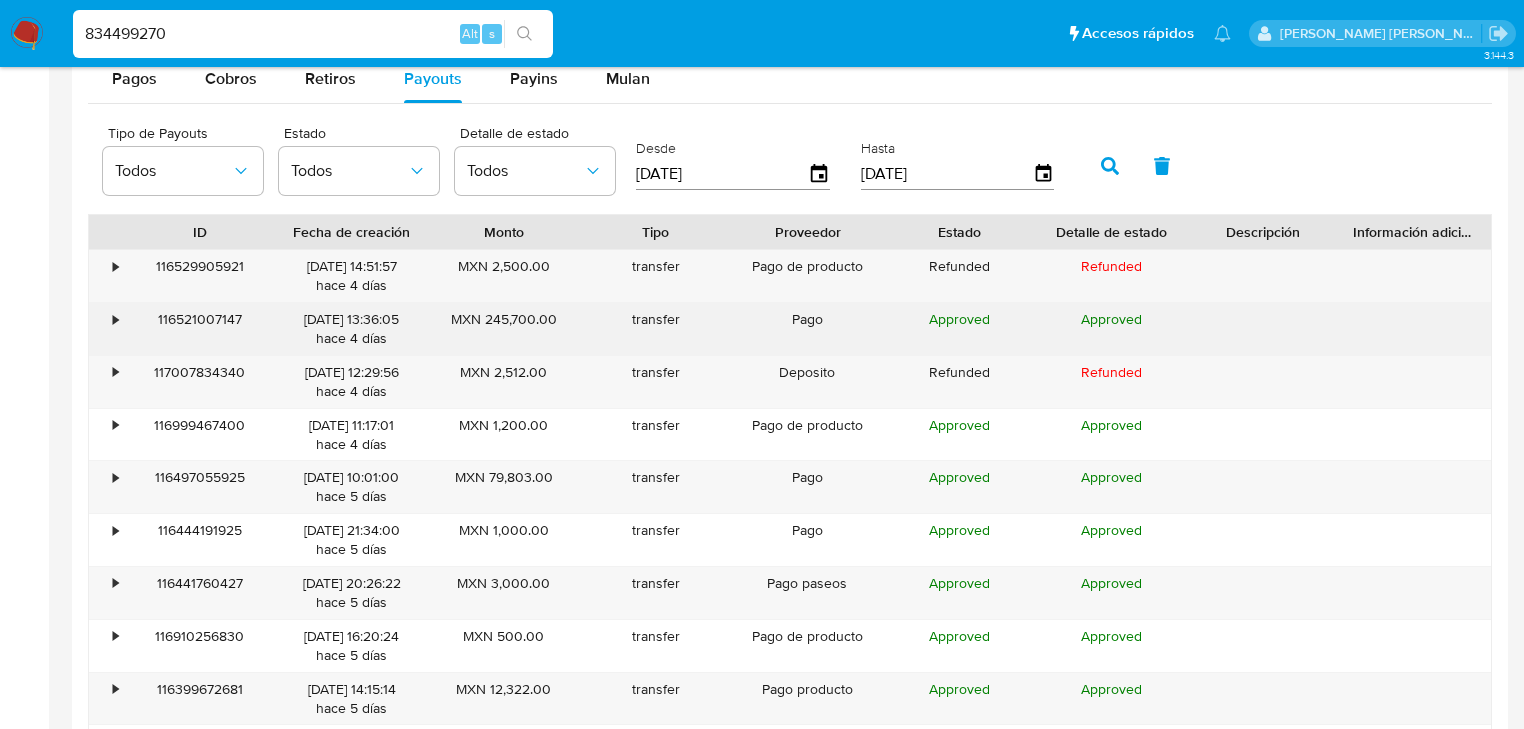 click on "•" at bounding box center [115, 319] 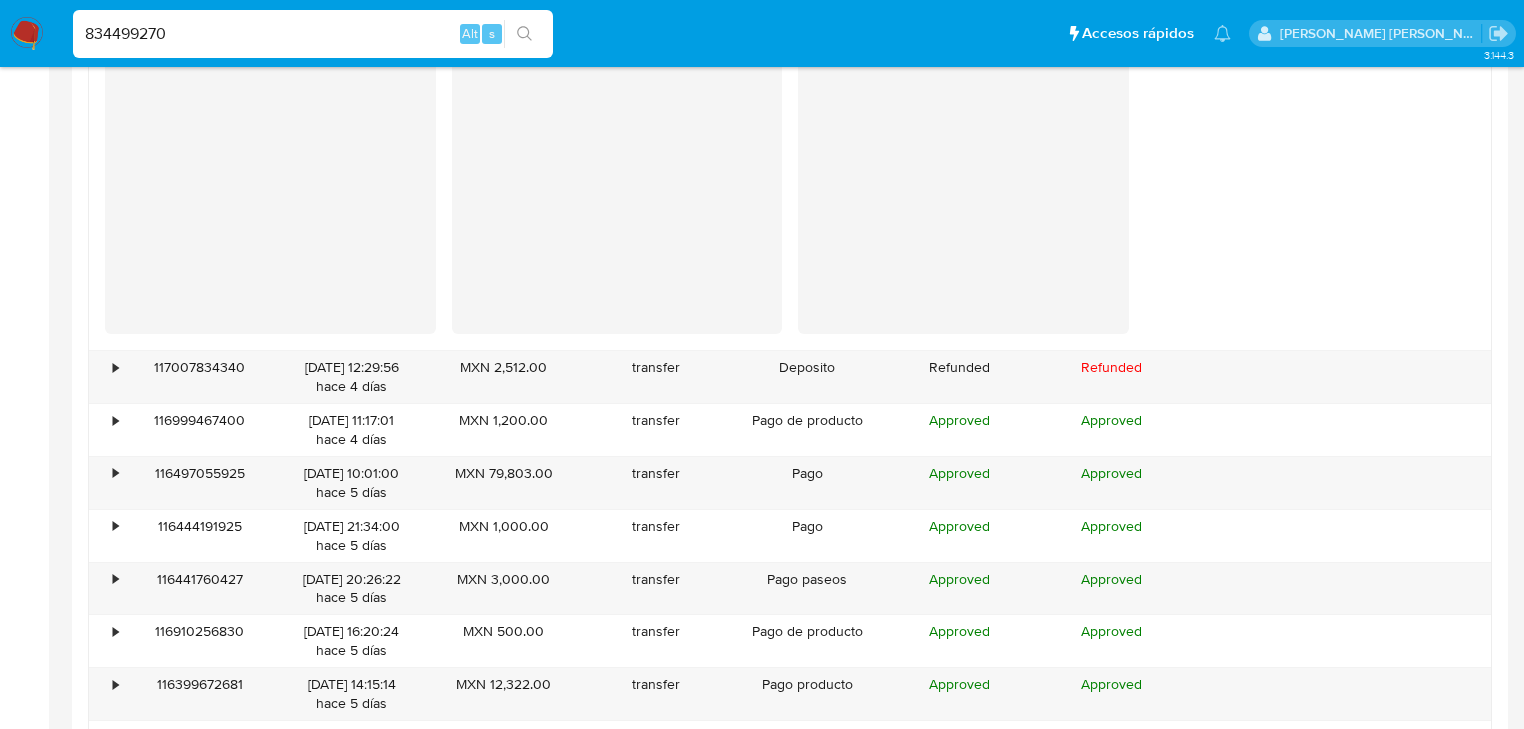 scroll, scrollTop: 2316, scrollLeft: 0, axis: vertical 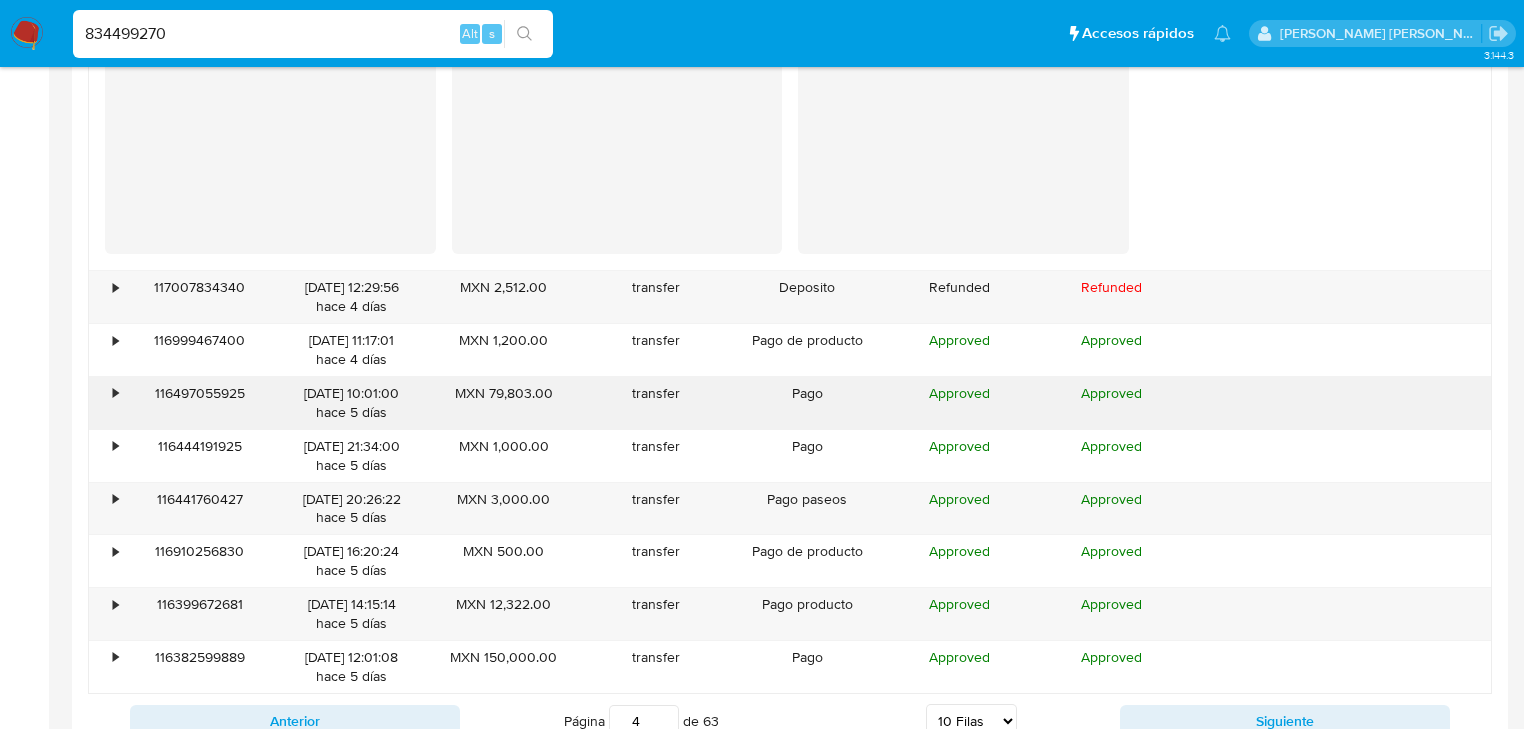 click on "•" at bounding box center [106, 403] 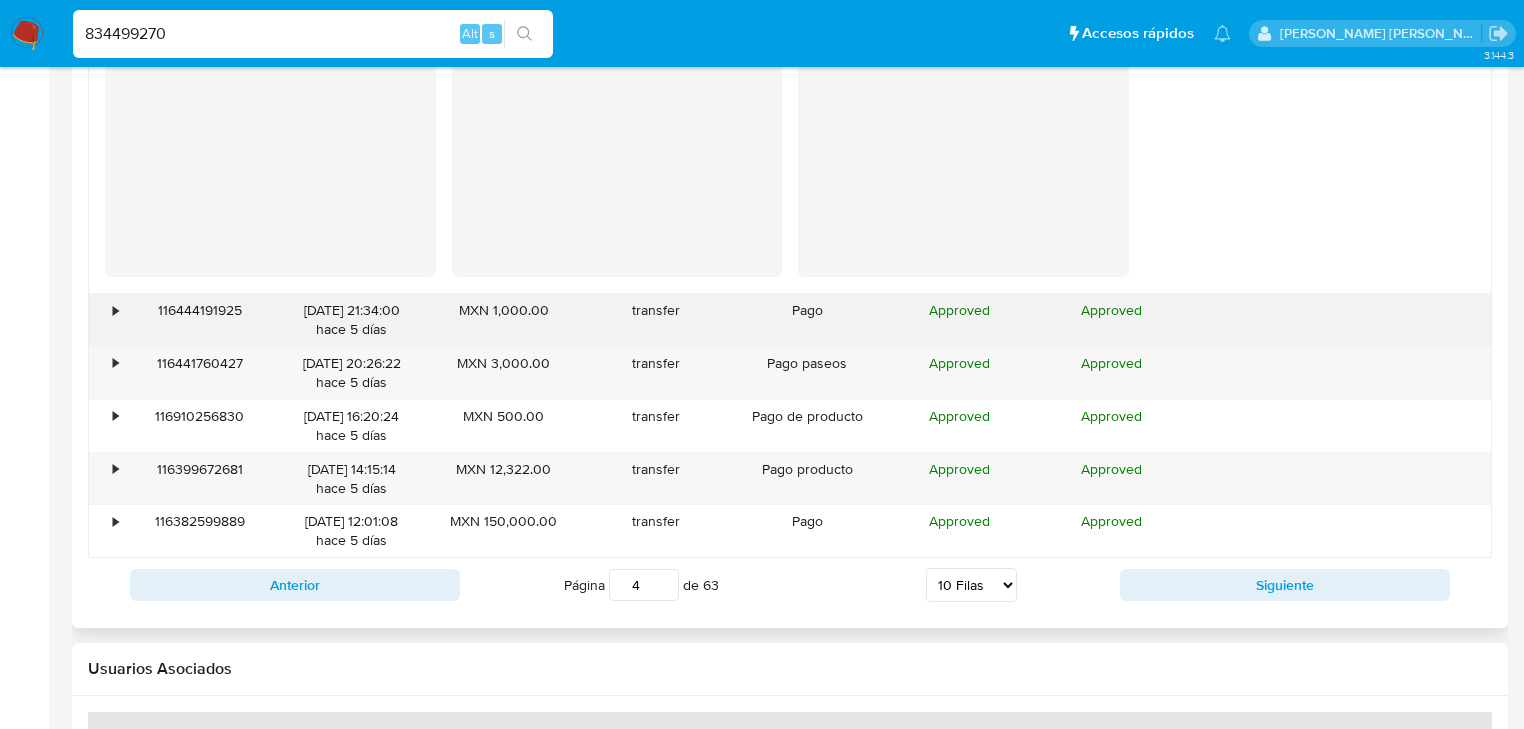 scroll, scrollTop: 2876, scrollLeft: 0, axis: vertical 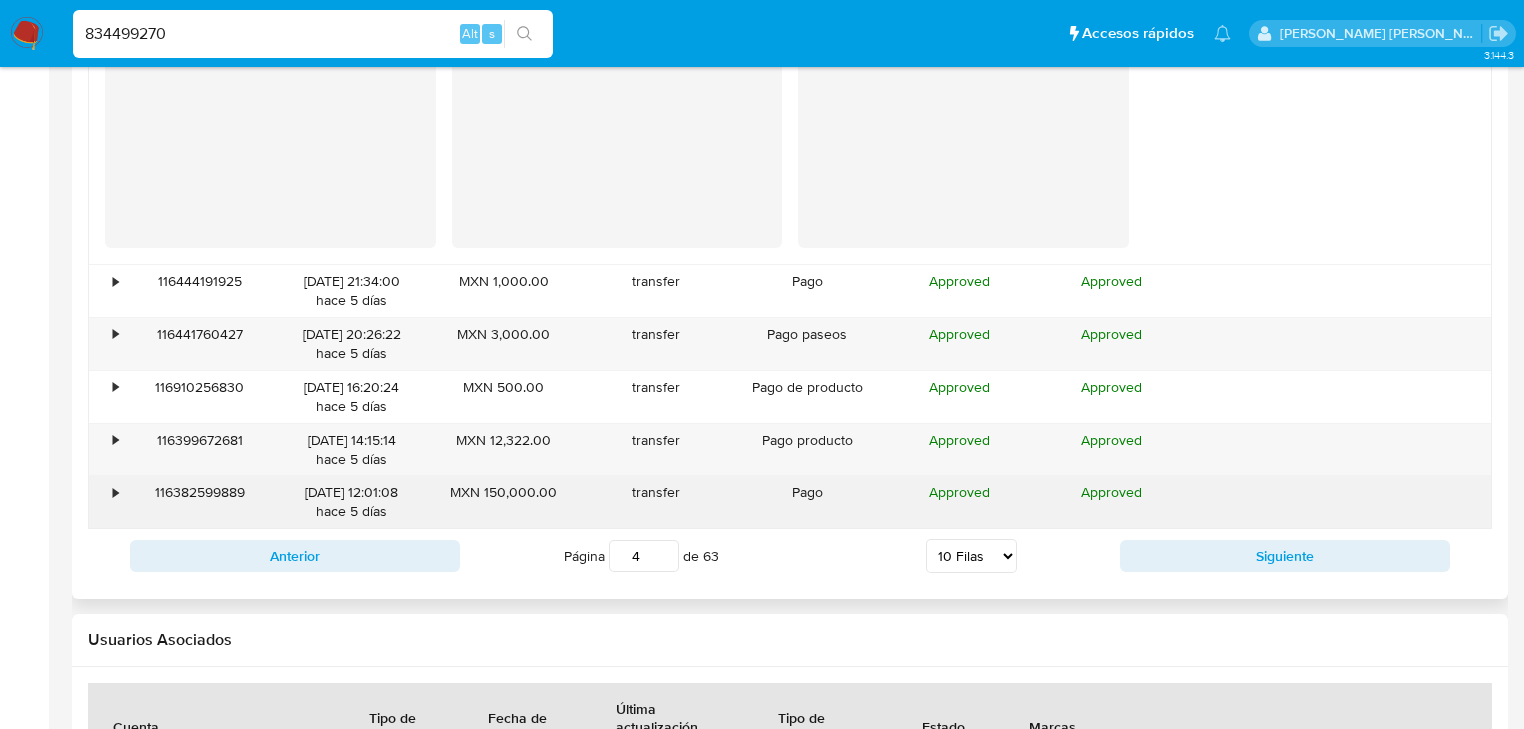 drag, startPoint x: 105, startPoint y: 493, endPoint x: 273, endPoint y: 510, distance: 168.85793 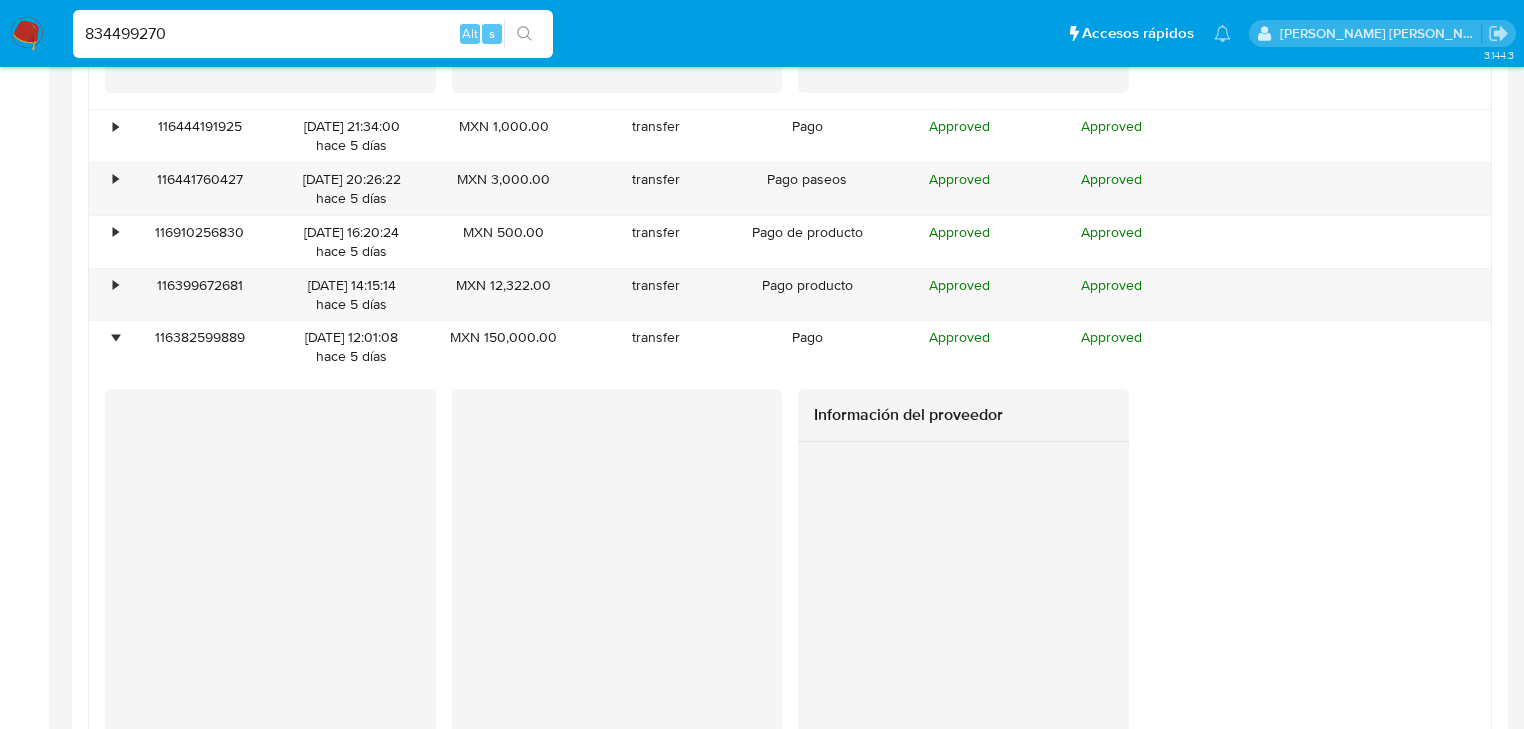 scroll, scrollTop: 3116, scrollLeft: 0, axis: vertical 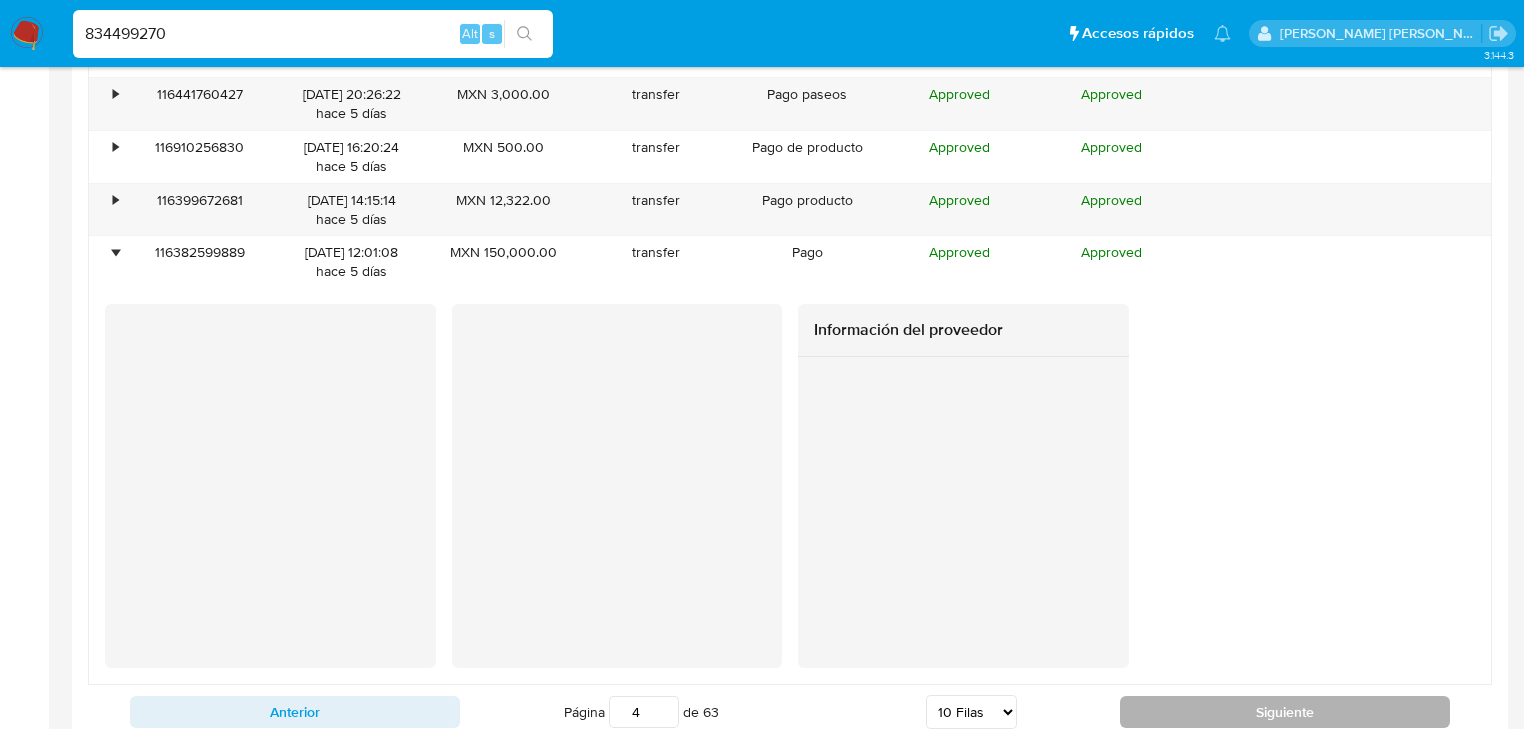 click on "Siguiente" at bounding box center [1285, 712] 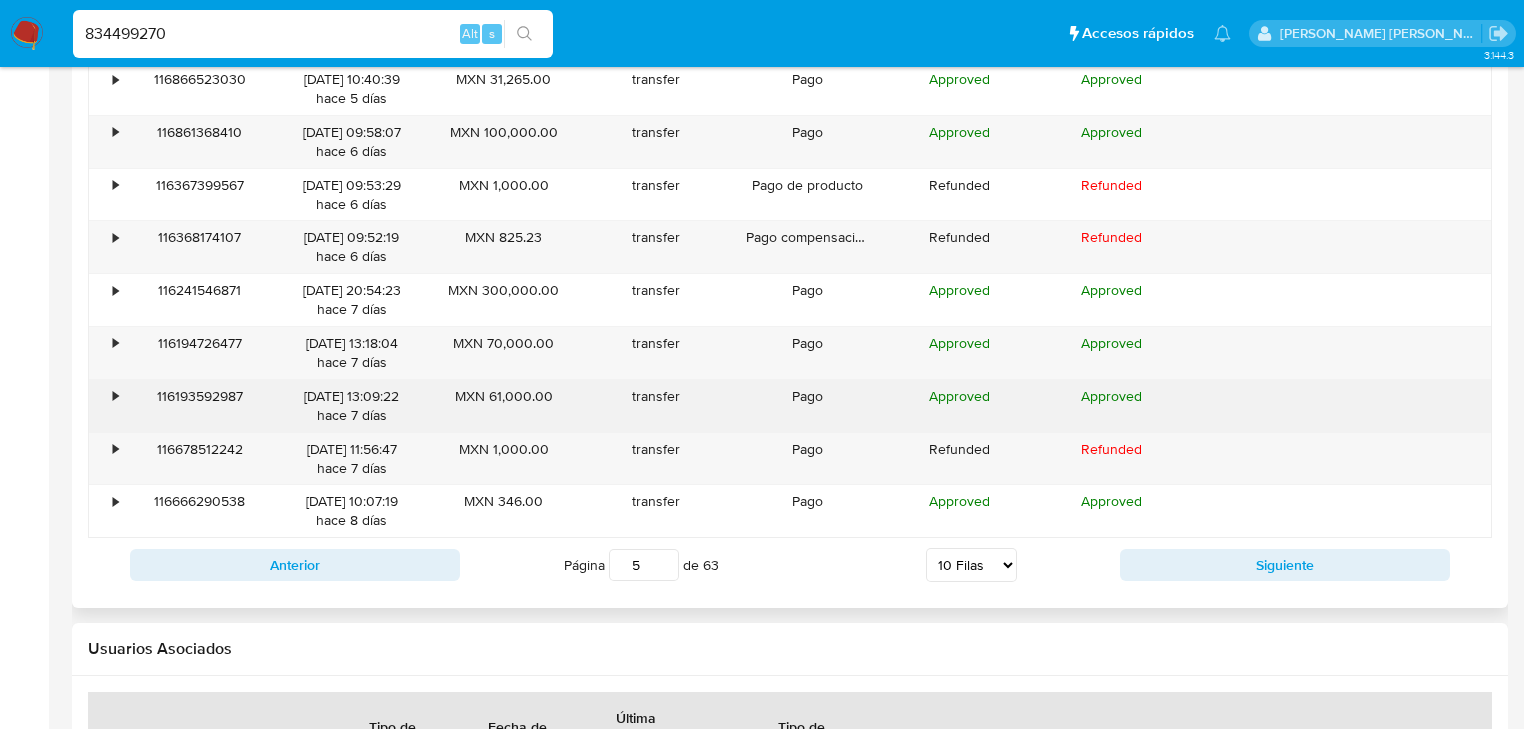 scroll, scrollTop: 2076, scrollLeft: 0, axis: vertical 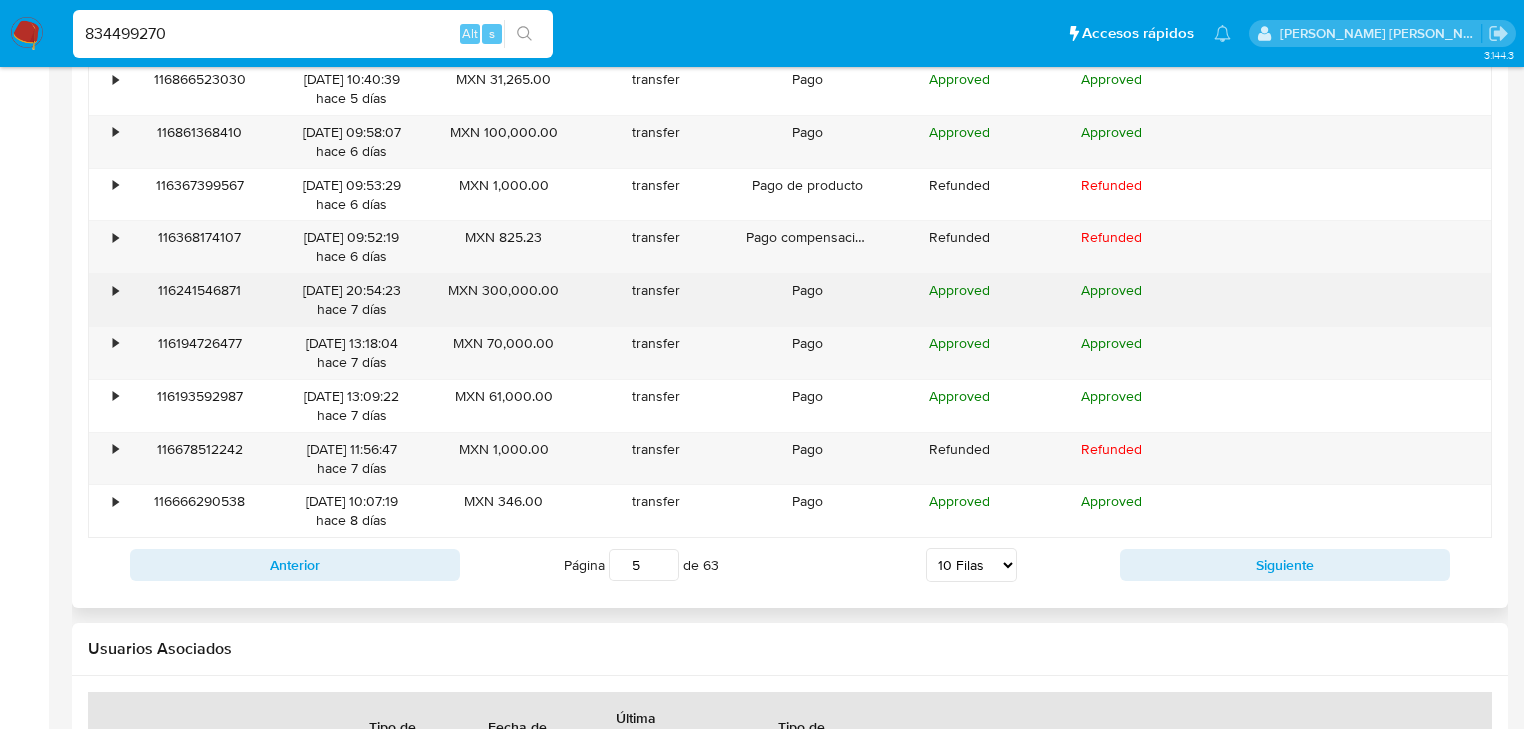 click on "•" at bounding box center [115, 290] 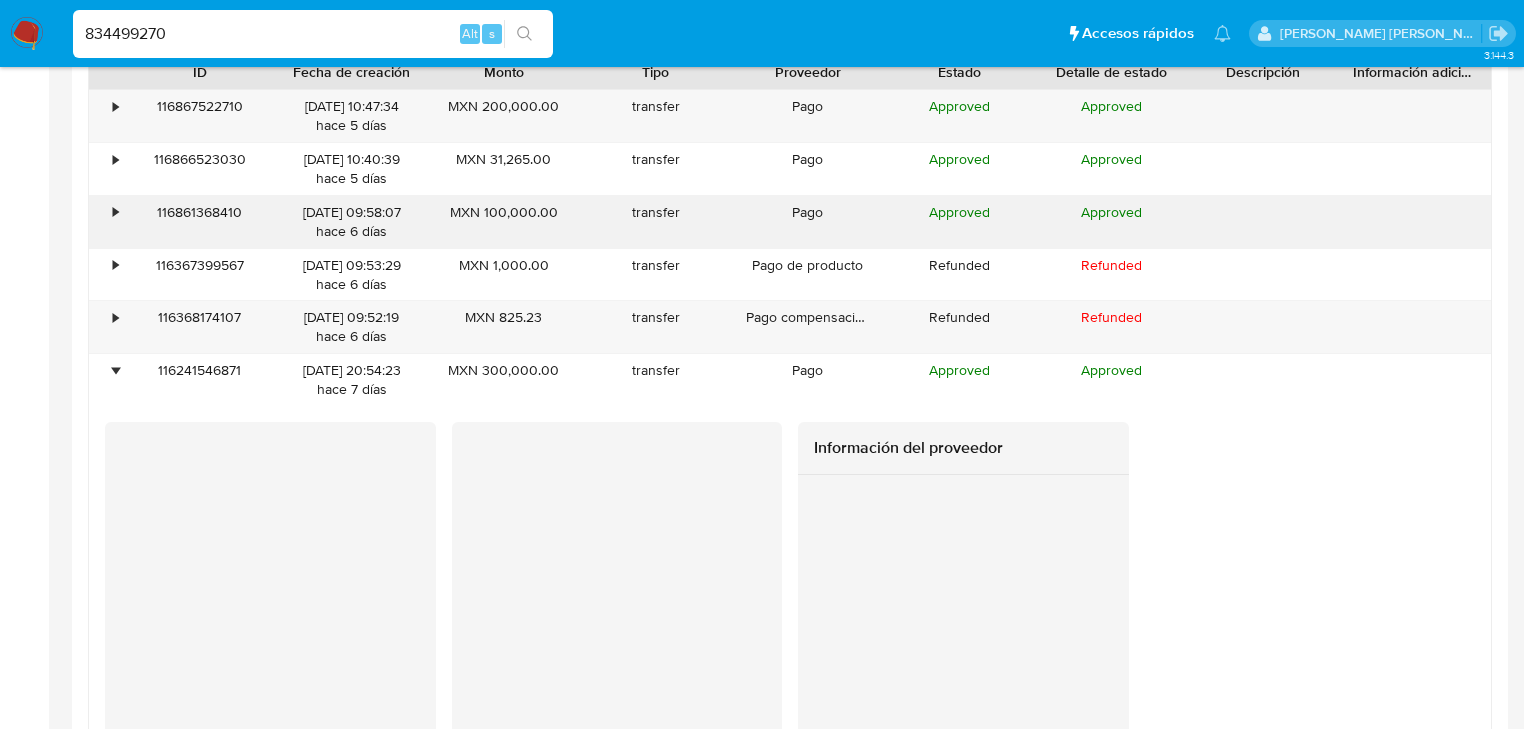 scroll, scrollTop: 1996, scrollLeft: 0, axis: vertical 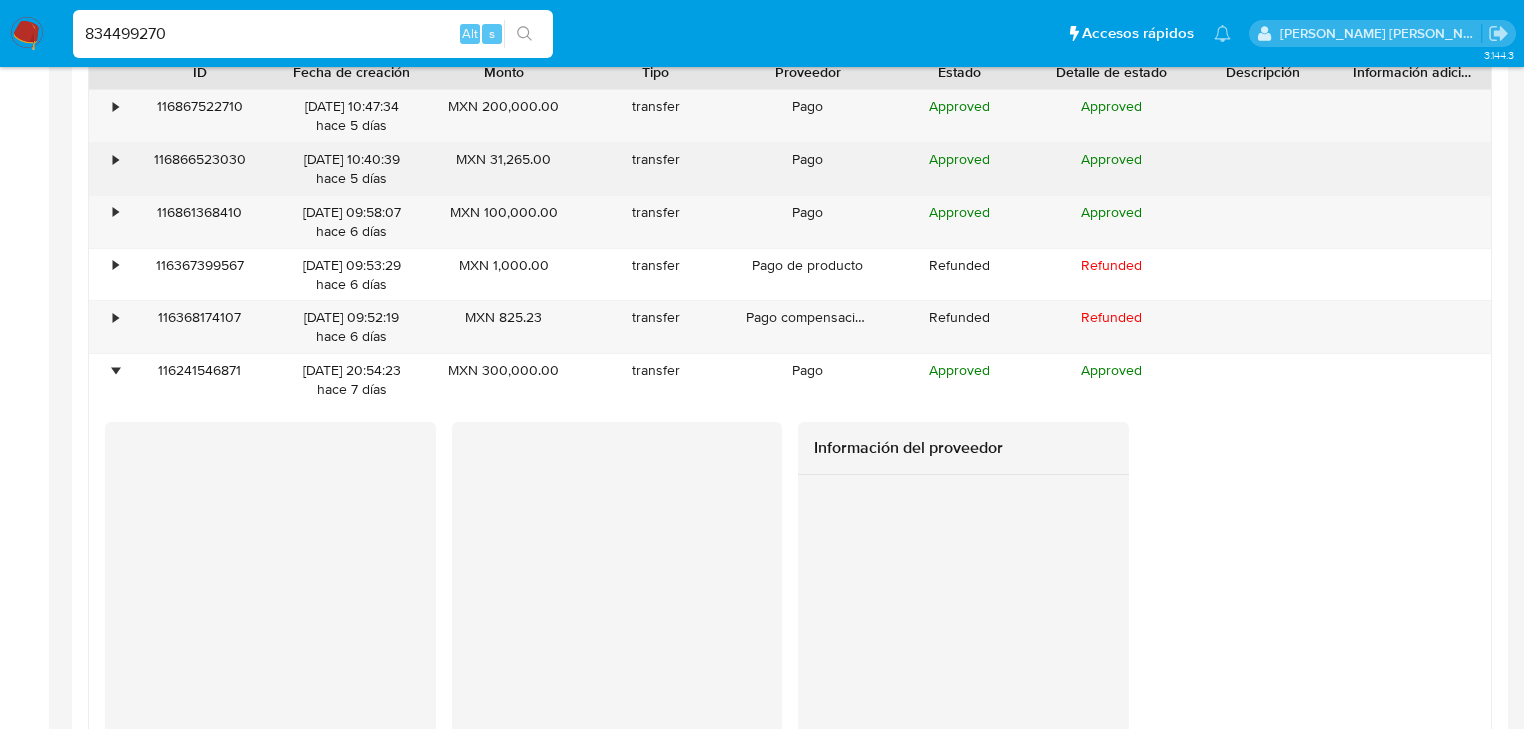 drag, startPoint x: 112, startPoint y: 219, endPoint x: 117, endPoint y: 169, distance: 50.24938 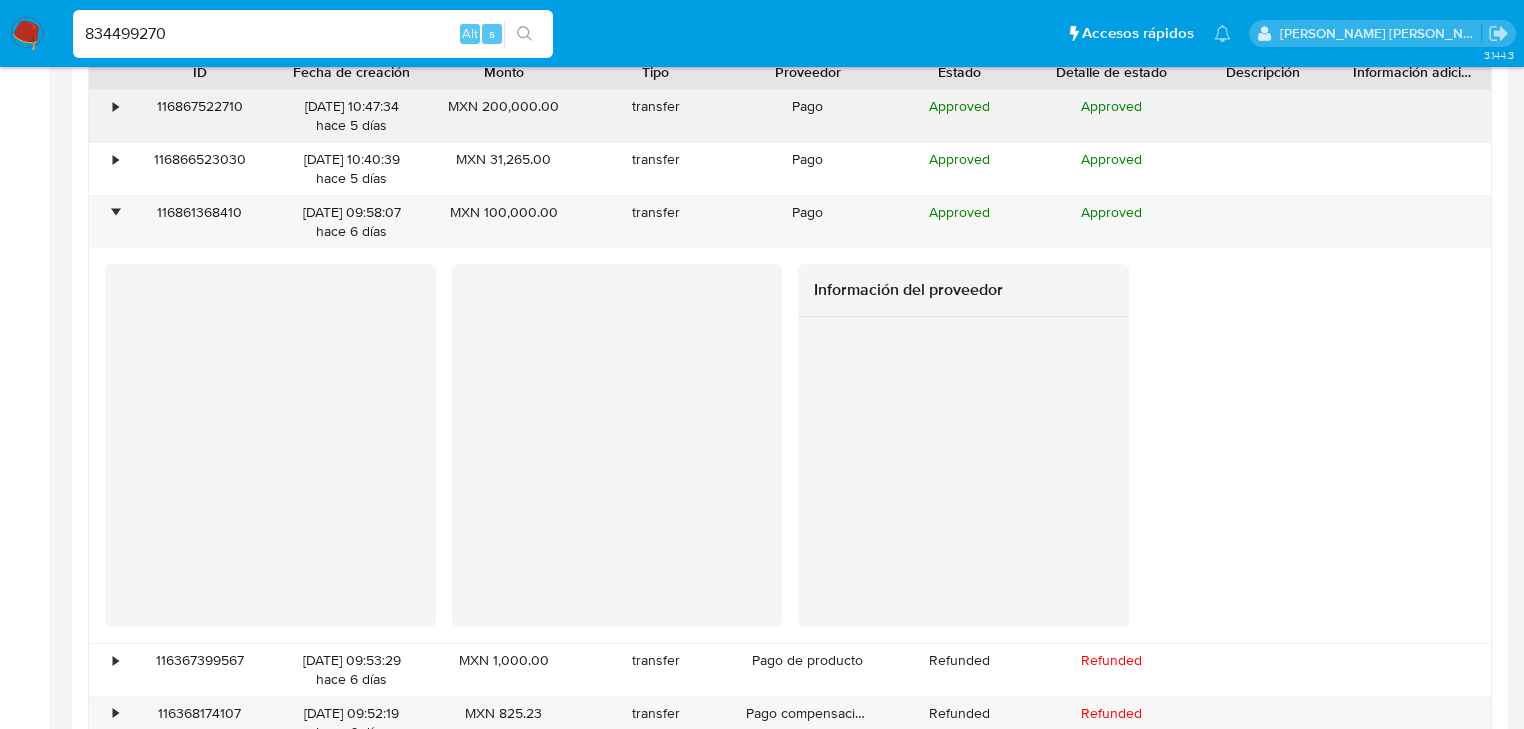 click on "•" at bounding box center [115, 106] 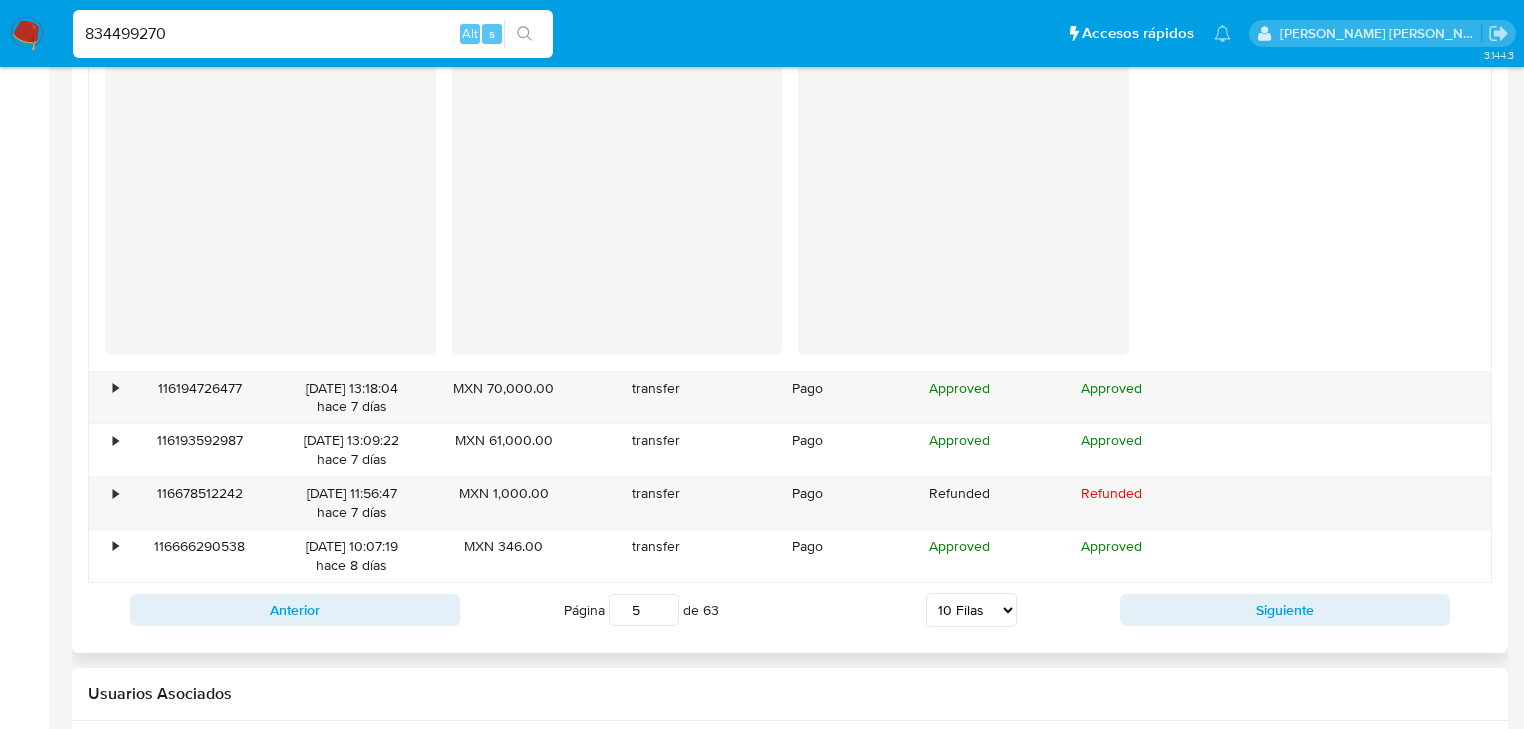 scroll, scrollTop: 3356, scrollLeft: 0, axis: vertical 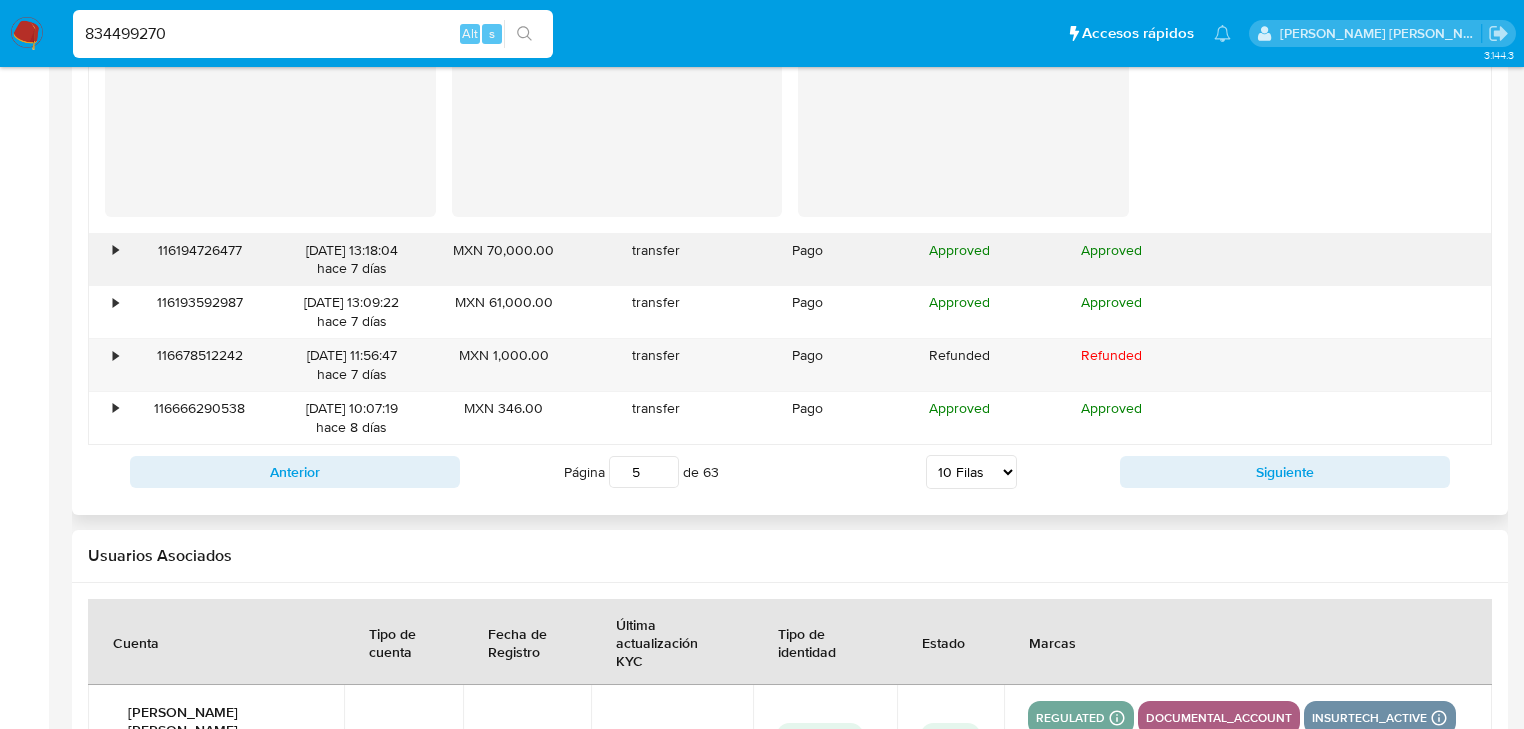 click on "•" at bounding box center (106, 260) 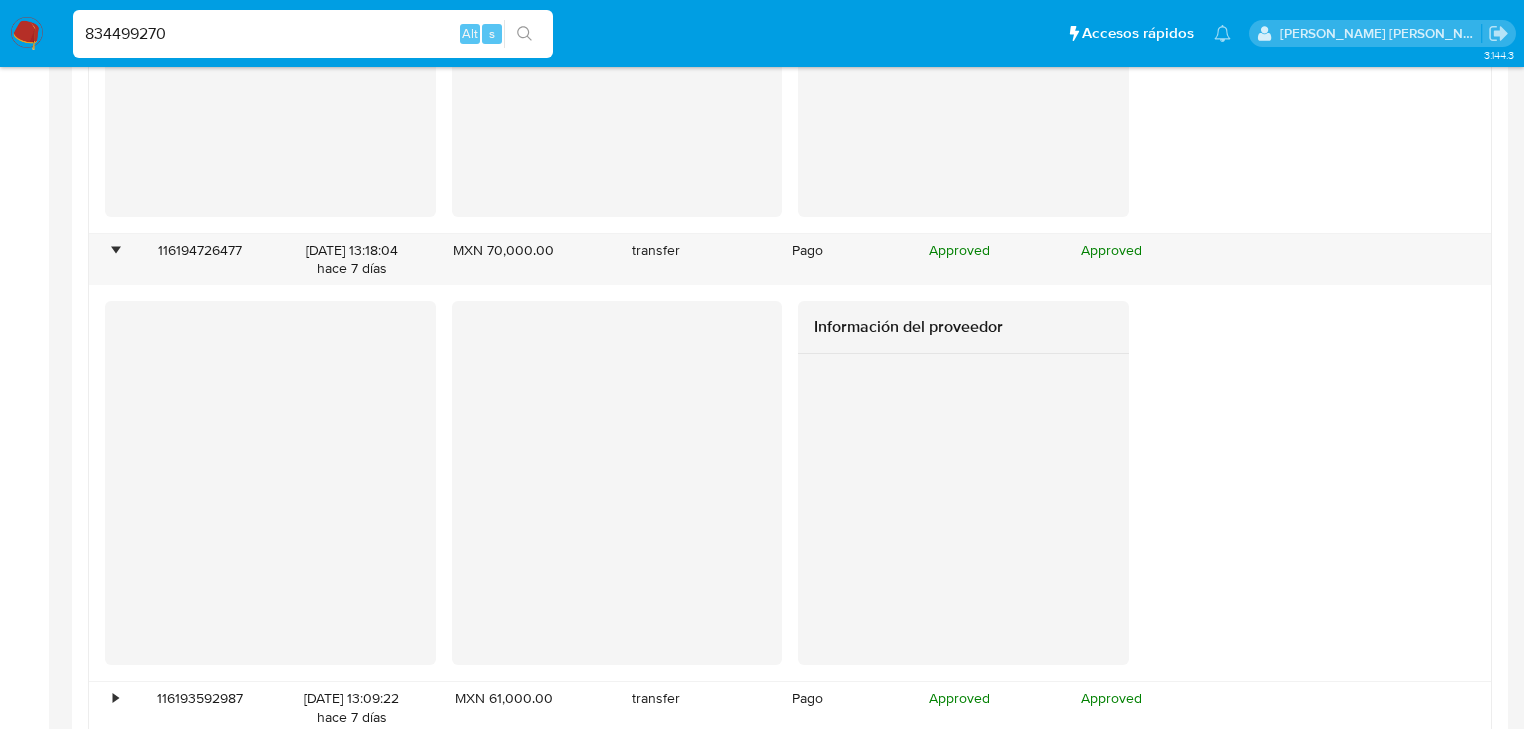 drag, startPoint x: 180, startPoint y: 30, endPoint x: 30, endPoint y: 19, distance: 150.40279 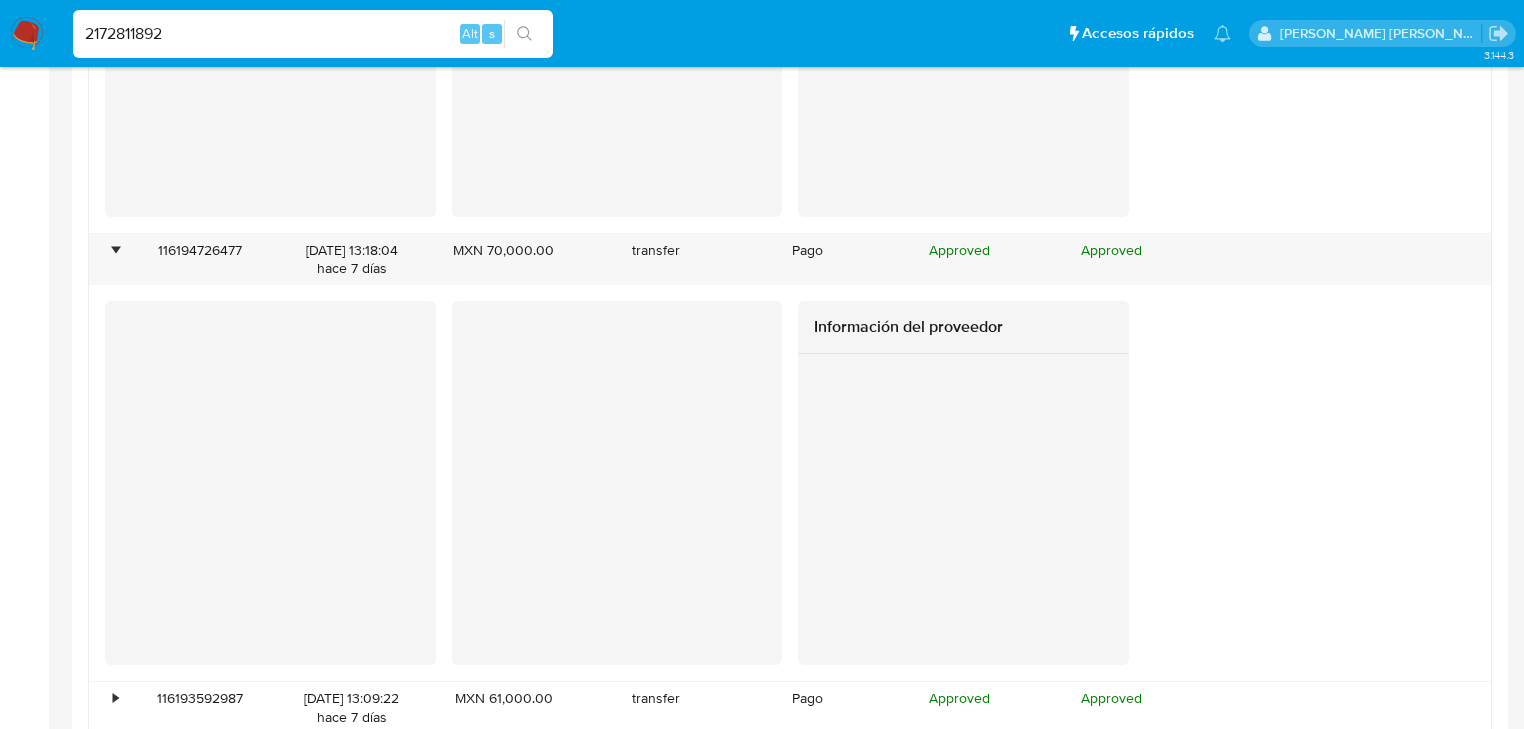 type on "2172811892" 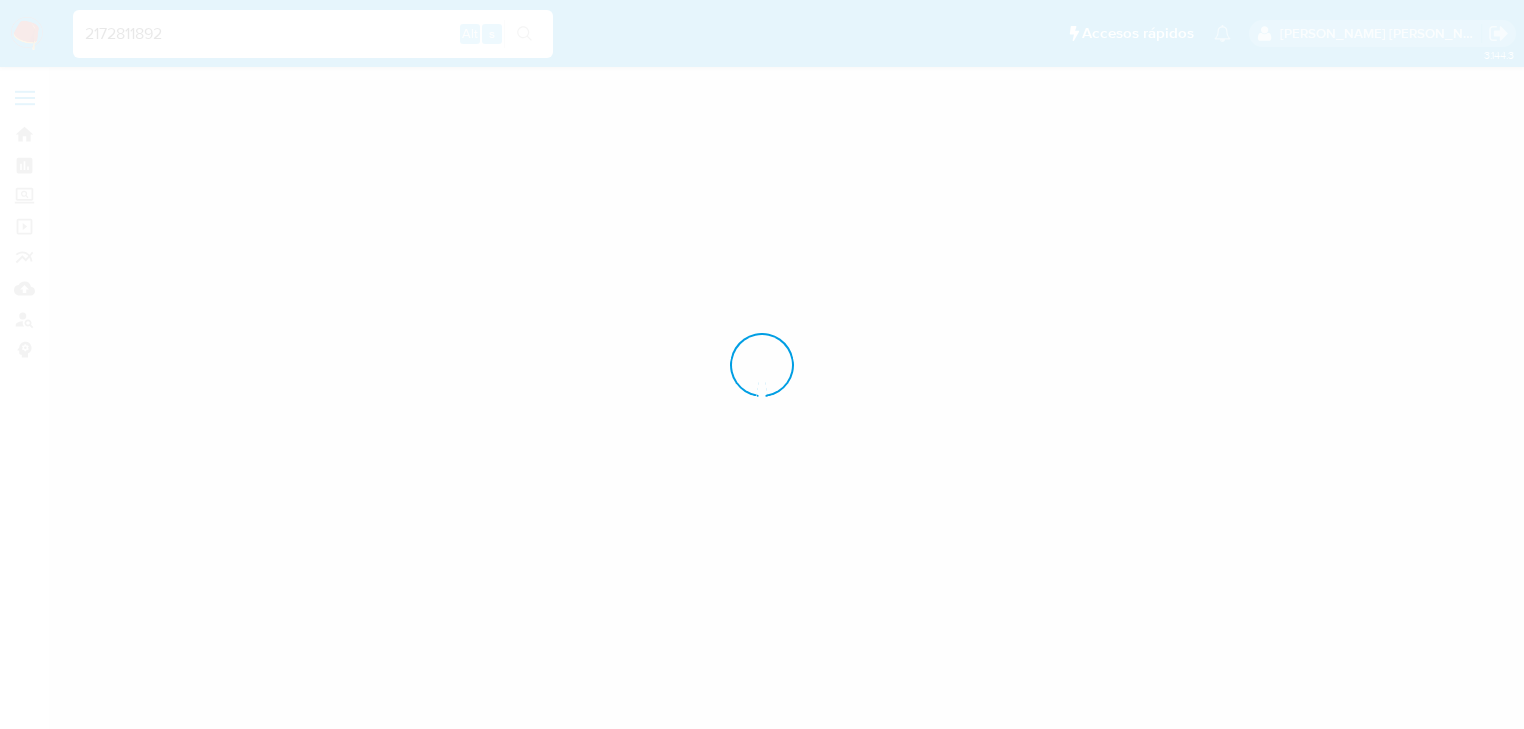scroll, scrollTop: 0, scrollLeft: 0, axis: both 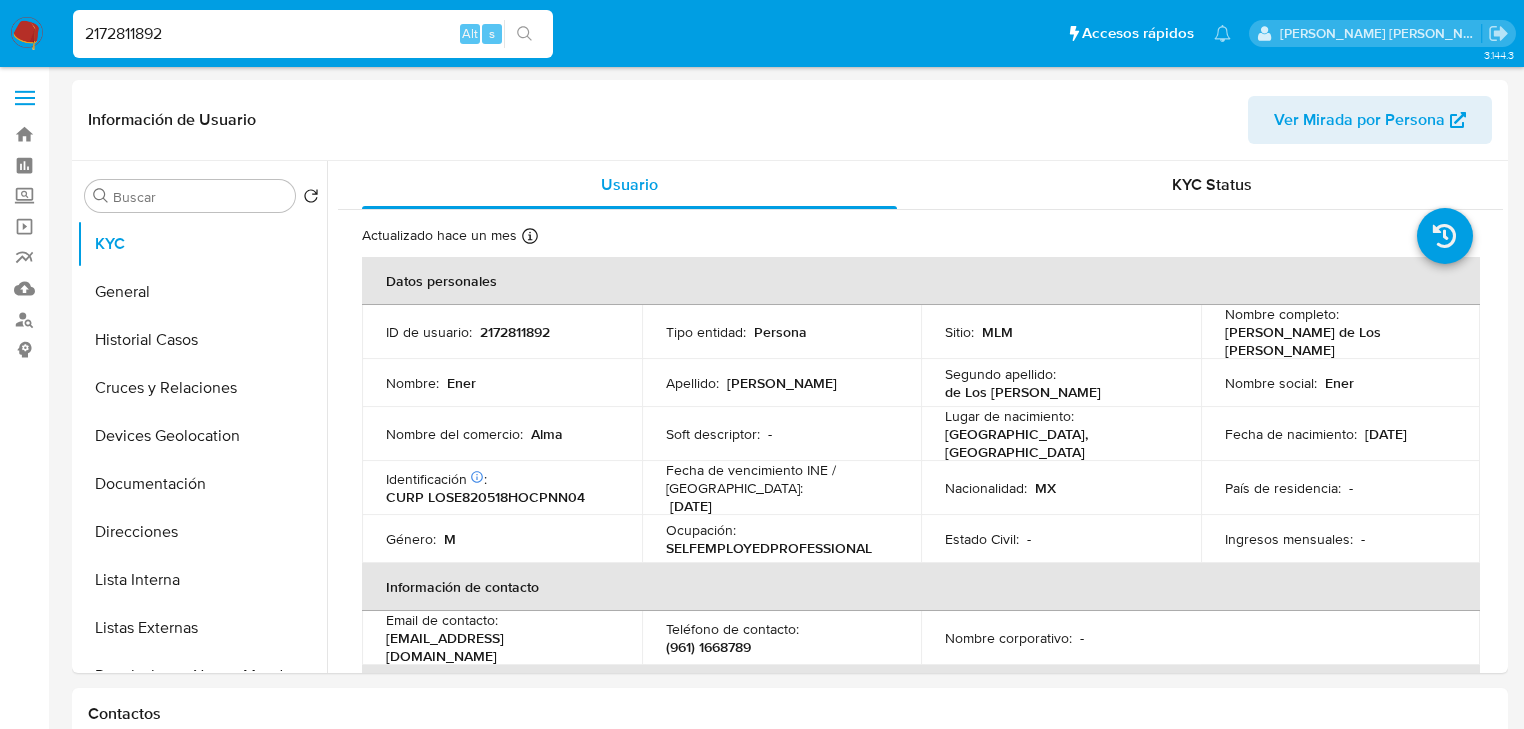 select on "10" 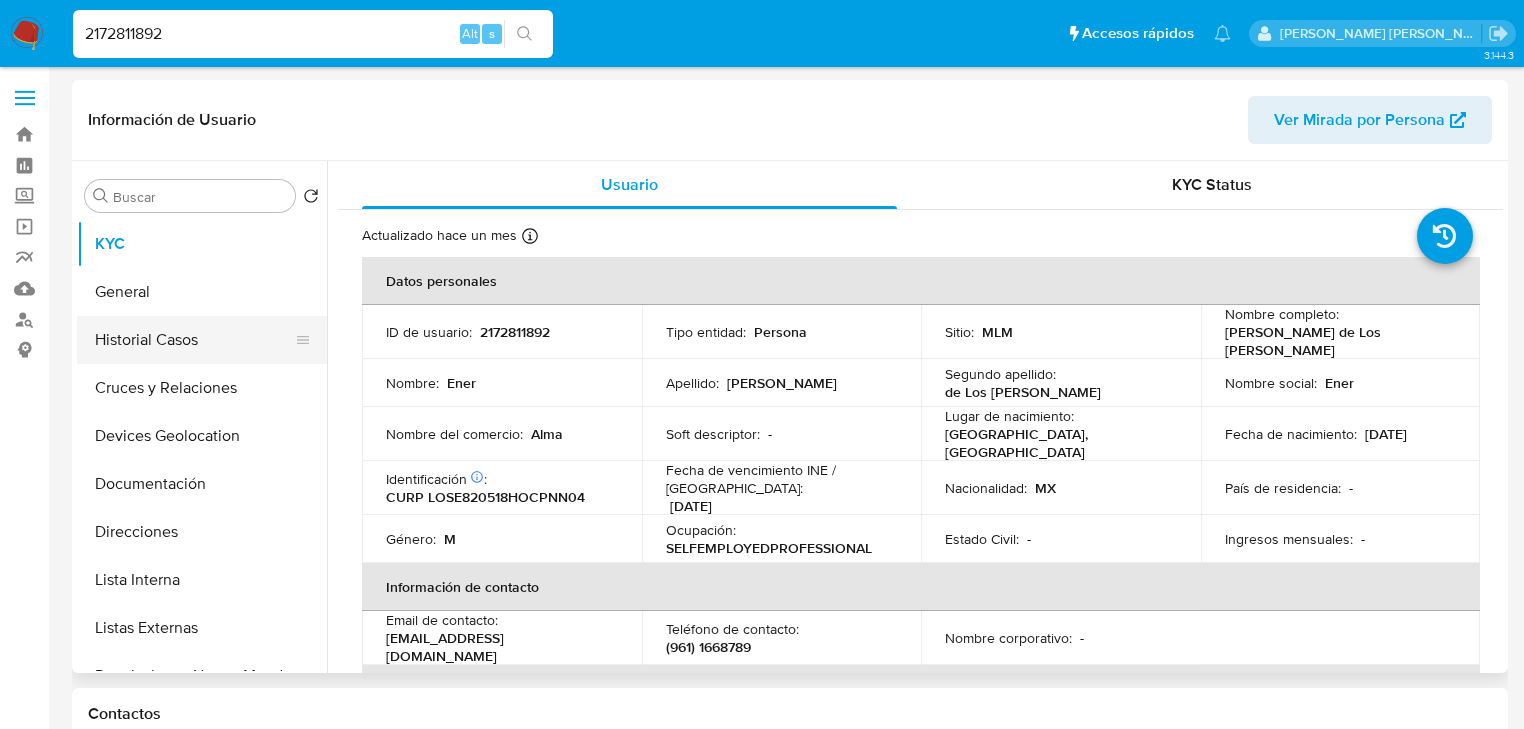 click on "Historial Casos" at bounding box center [194, 340] 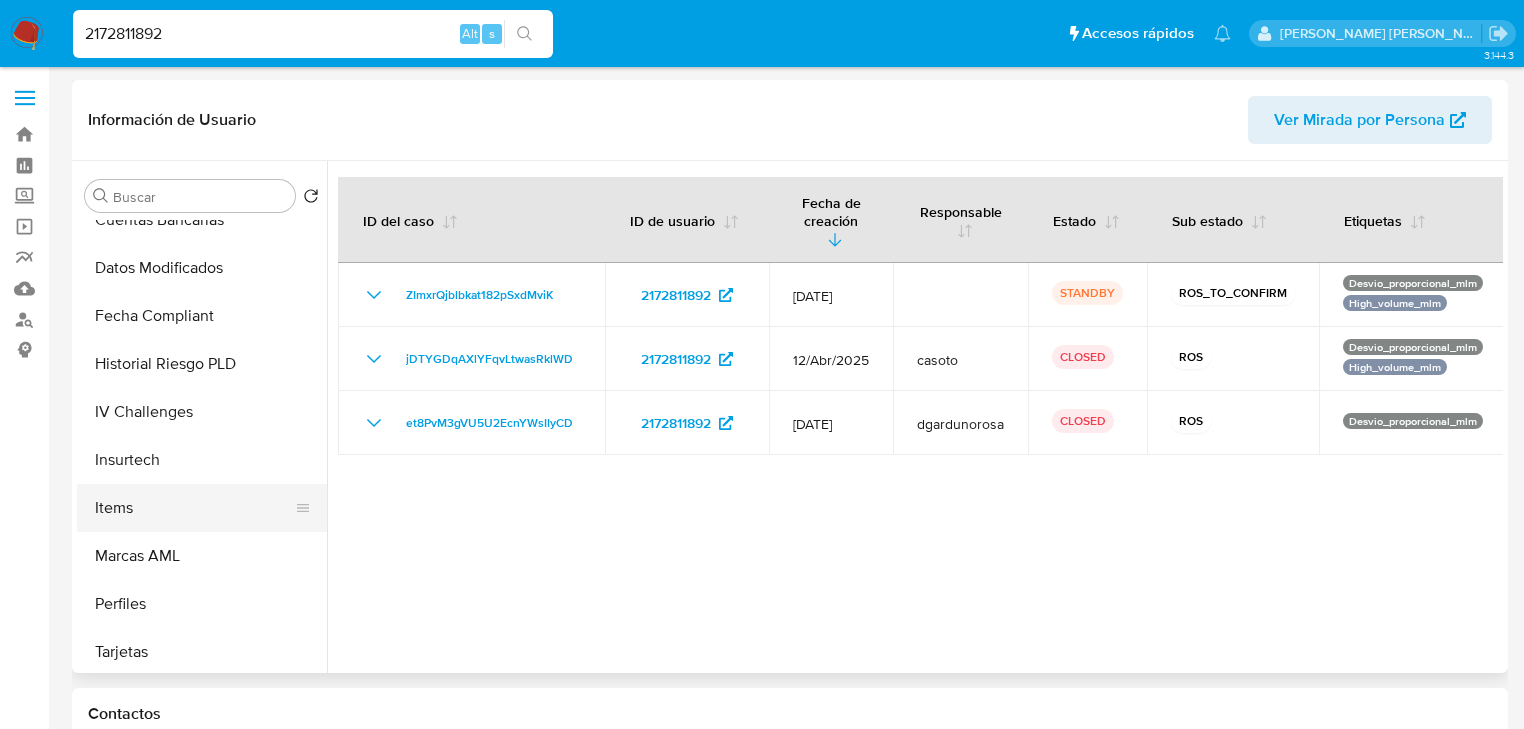 scroll, scrollTop: 796, scrollLeft: 0, axis: vertical 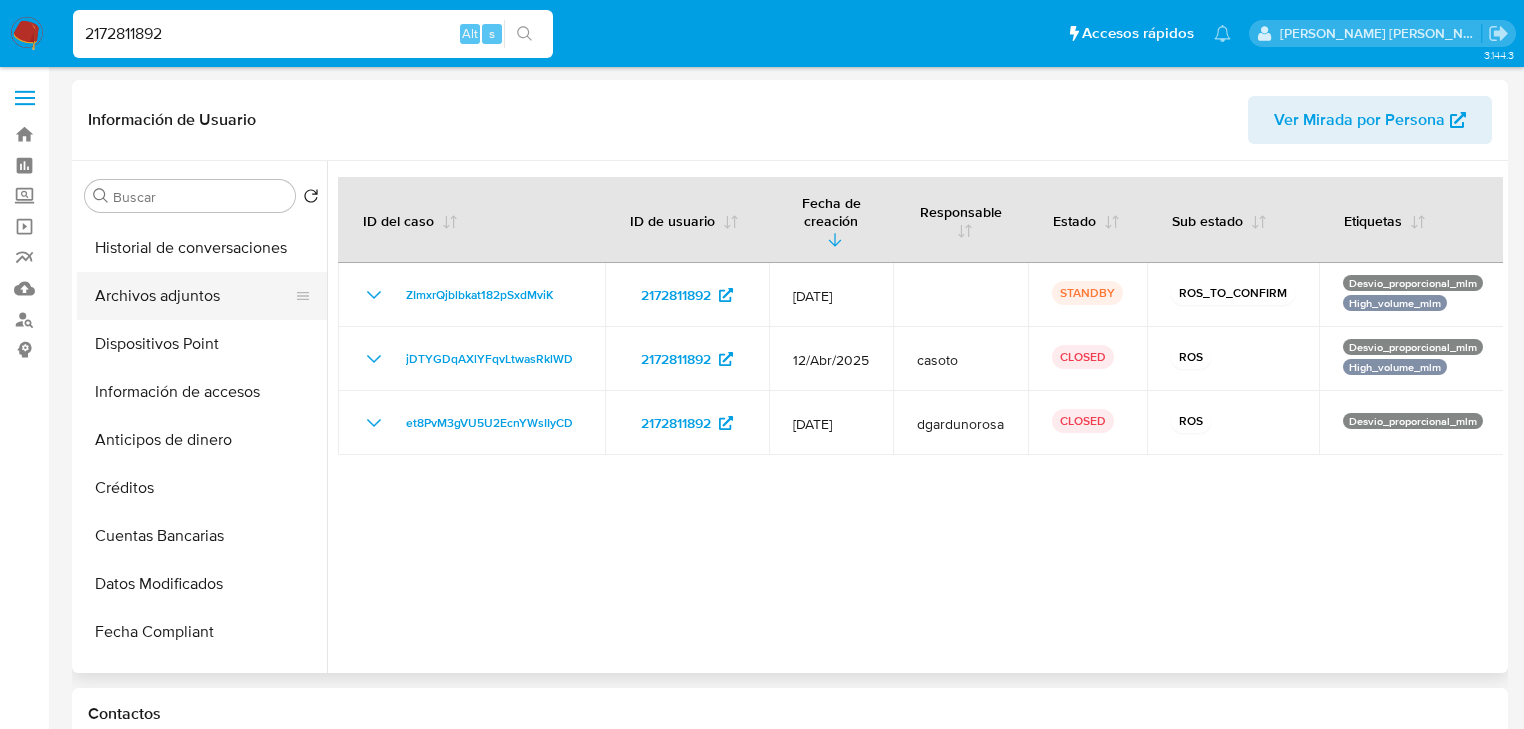 click on "Archivos adjuntos" at bounding box center [194, 296] 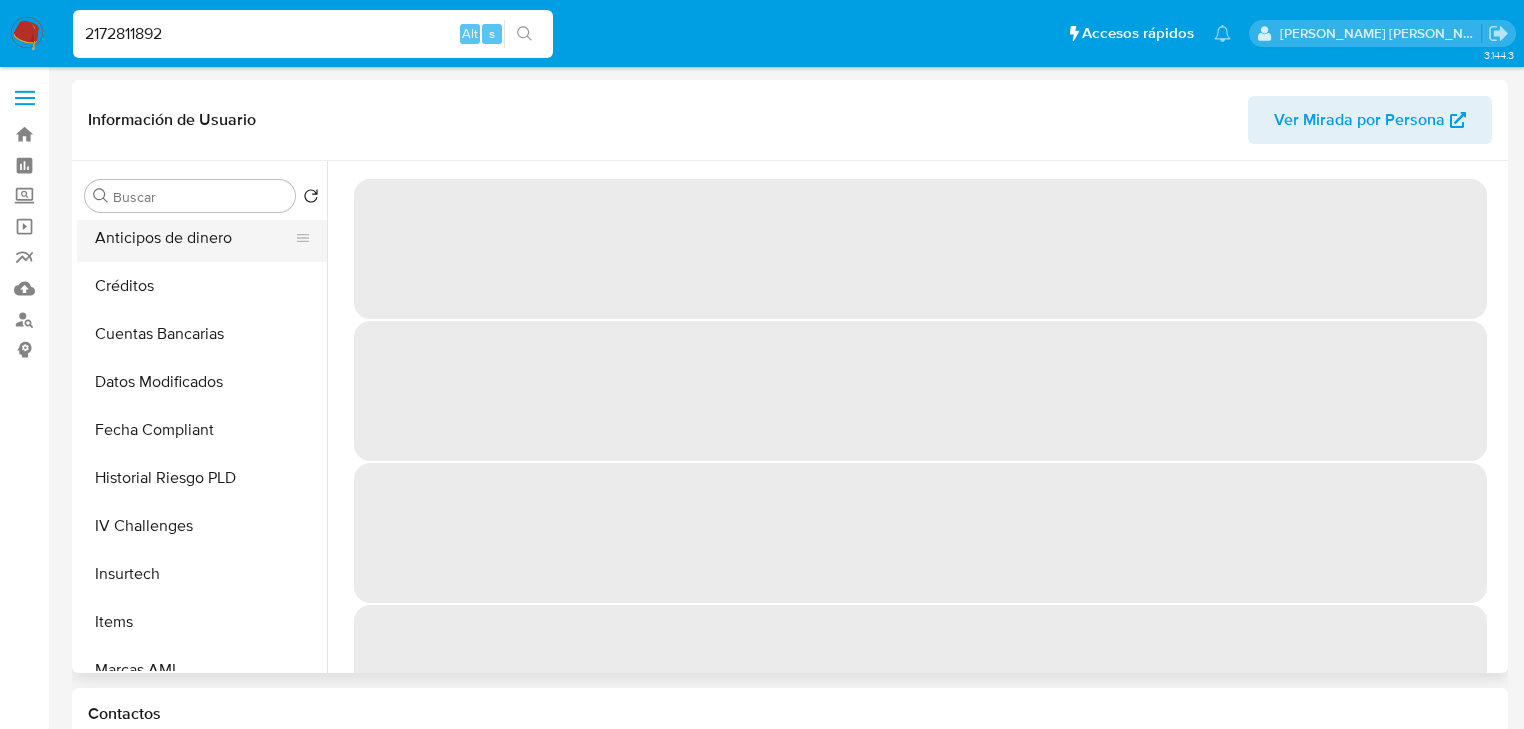 scroll, scrollTop: 476, scrollLeft: 0, axis: vertical 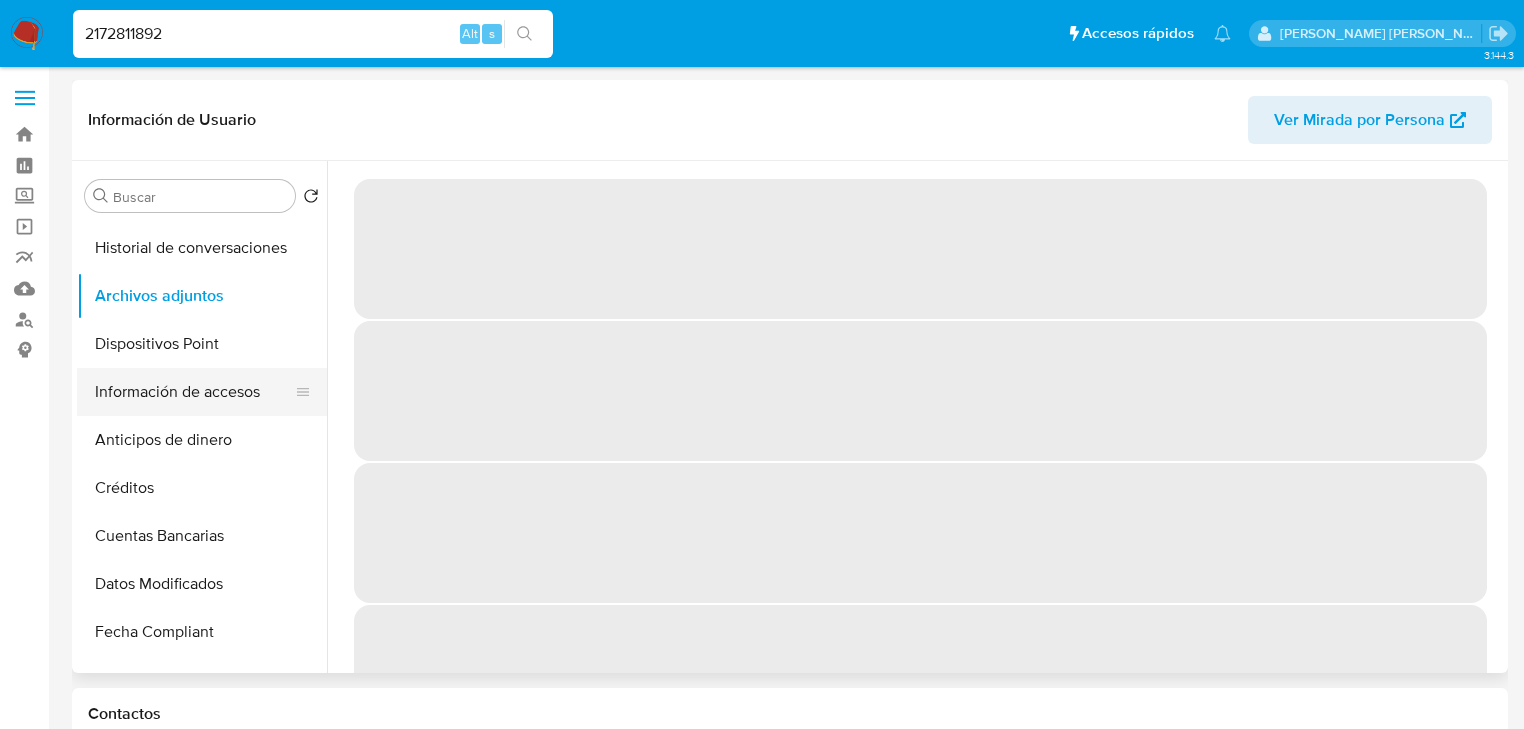 drag, startPoint x: 216, startPoint y: 389, endPoint x: 222, endPoint y: 378, distance: 12.529964 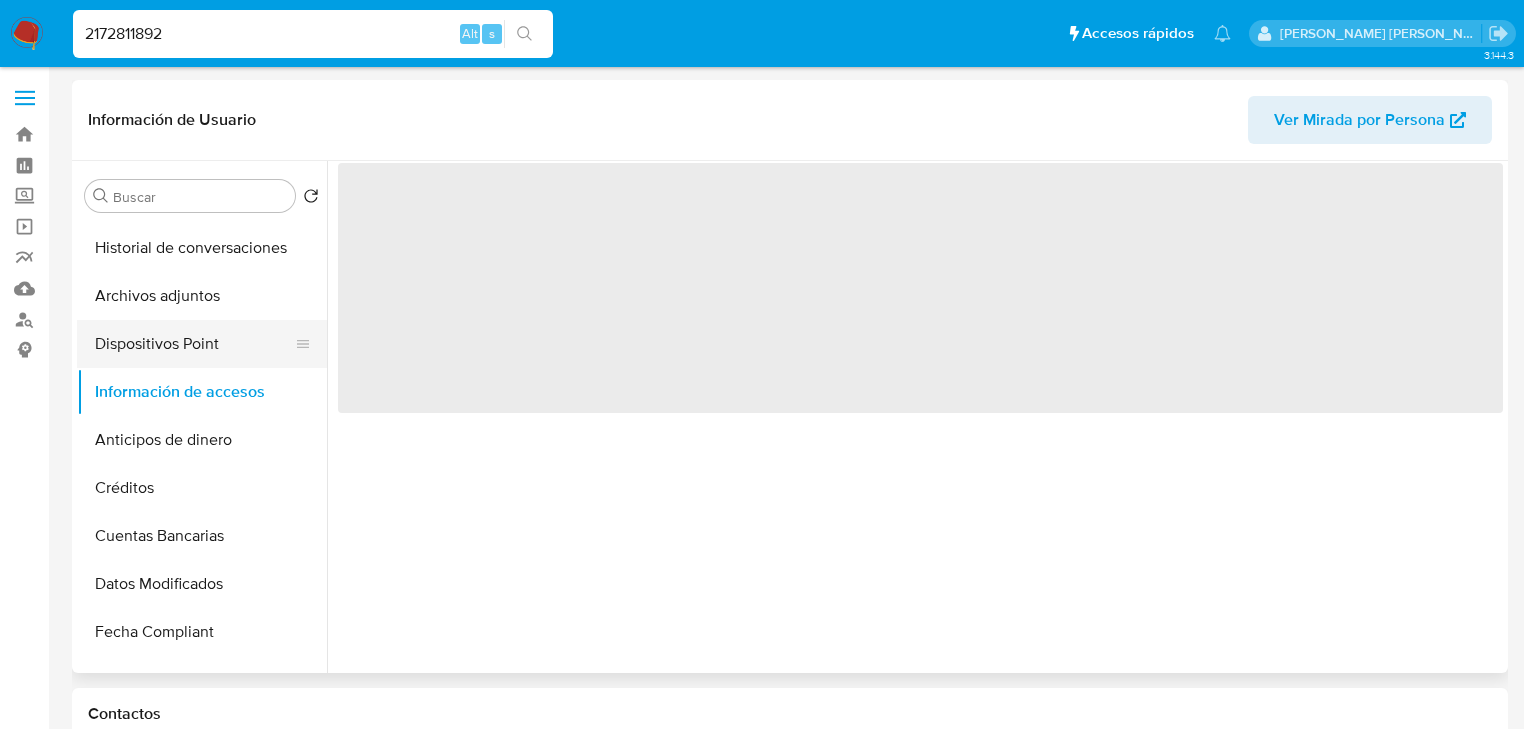 click on "Dispositivos Point" at bounding box center [194, 344] 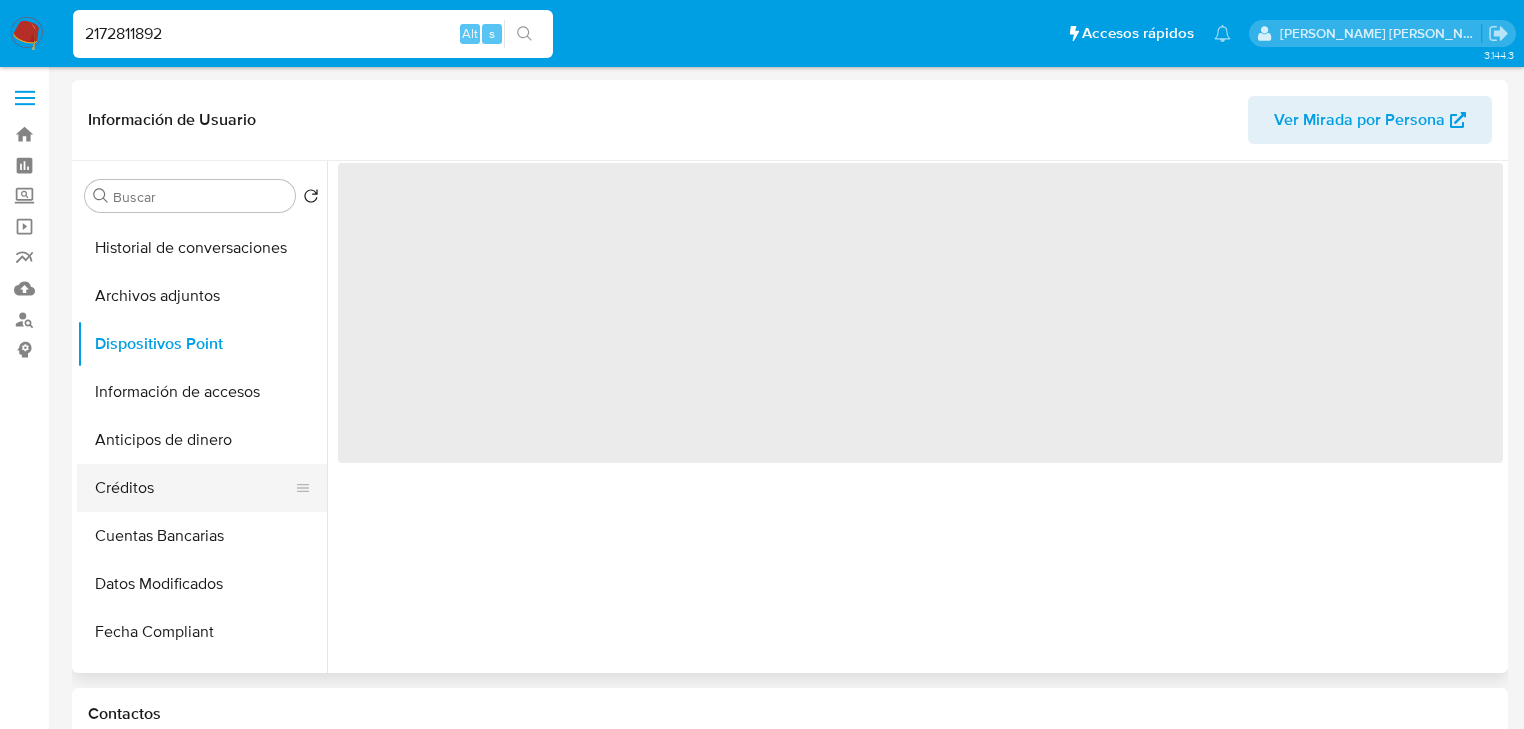 drag, startPoint x: 216, startPoint y: 452, endPoint x: 213, endPoint y: 476, distance: 24.186773 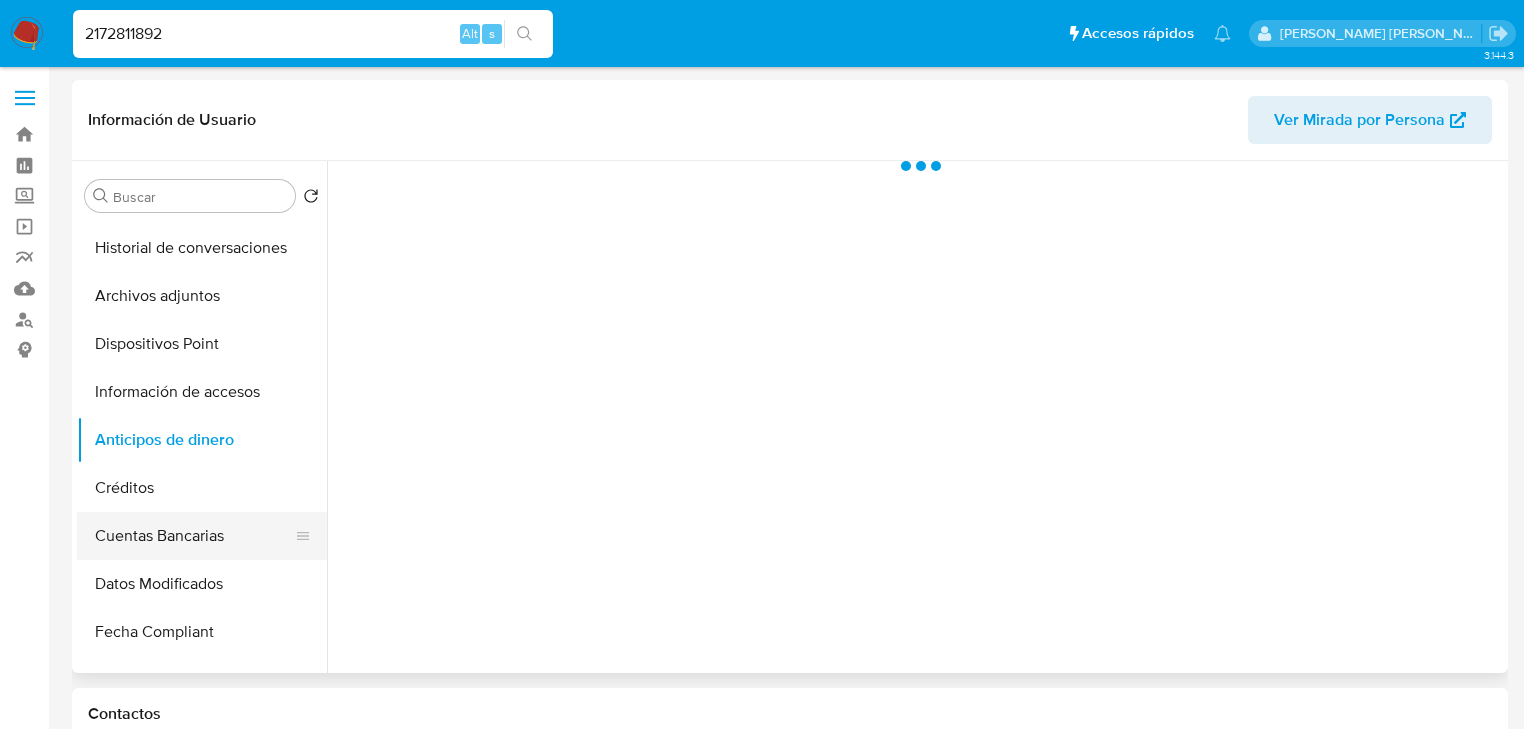 drag, startPoint x: 204, startPoint y: 515, endPoint x: 214, endPoint y: 554, distance: 40.261642 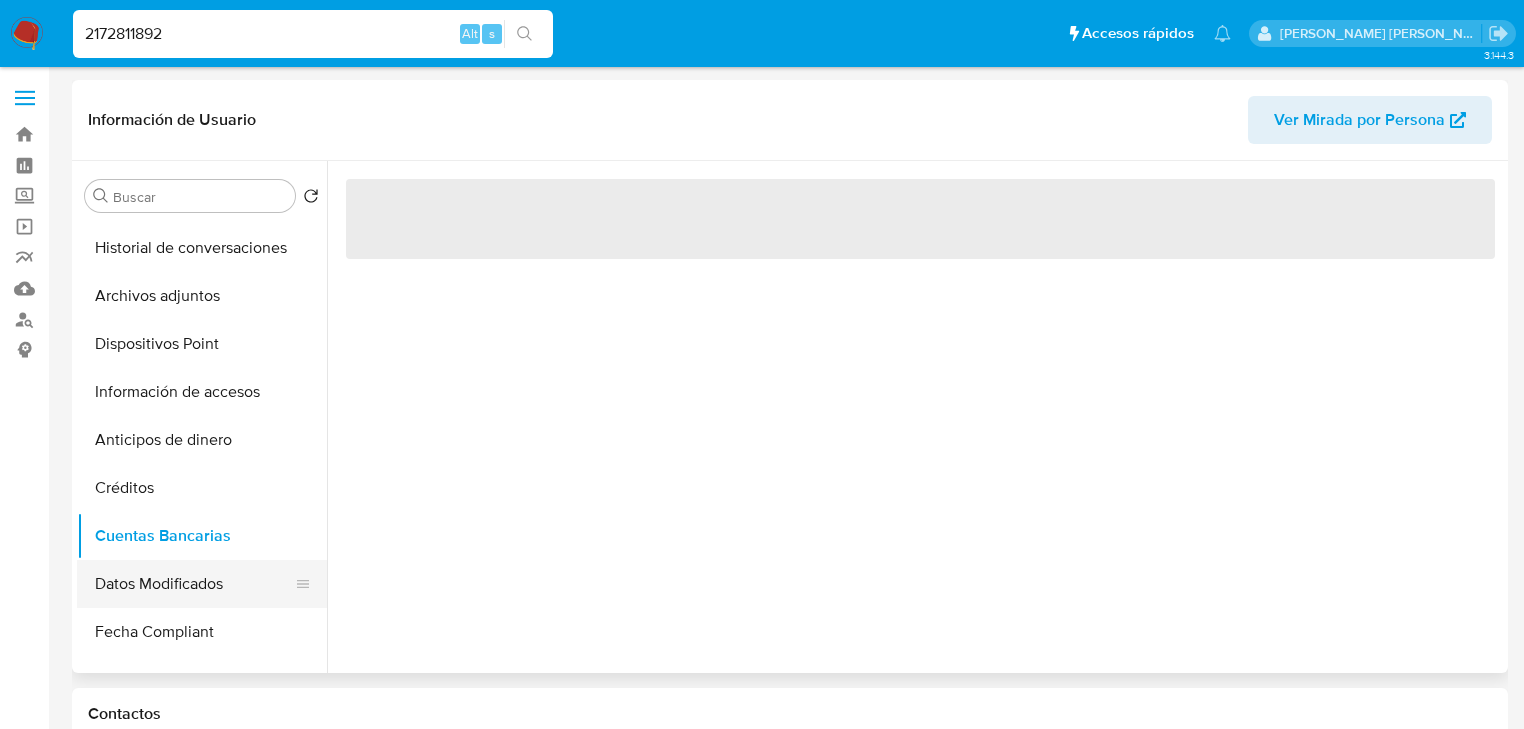 click on "Datos Modificados" at bounding box center [194, 584] 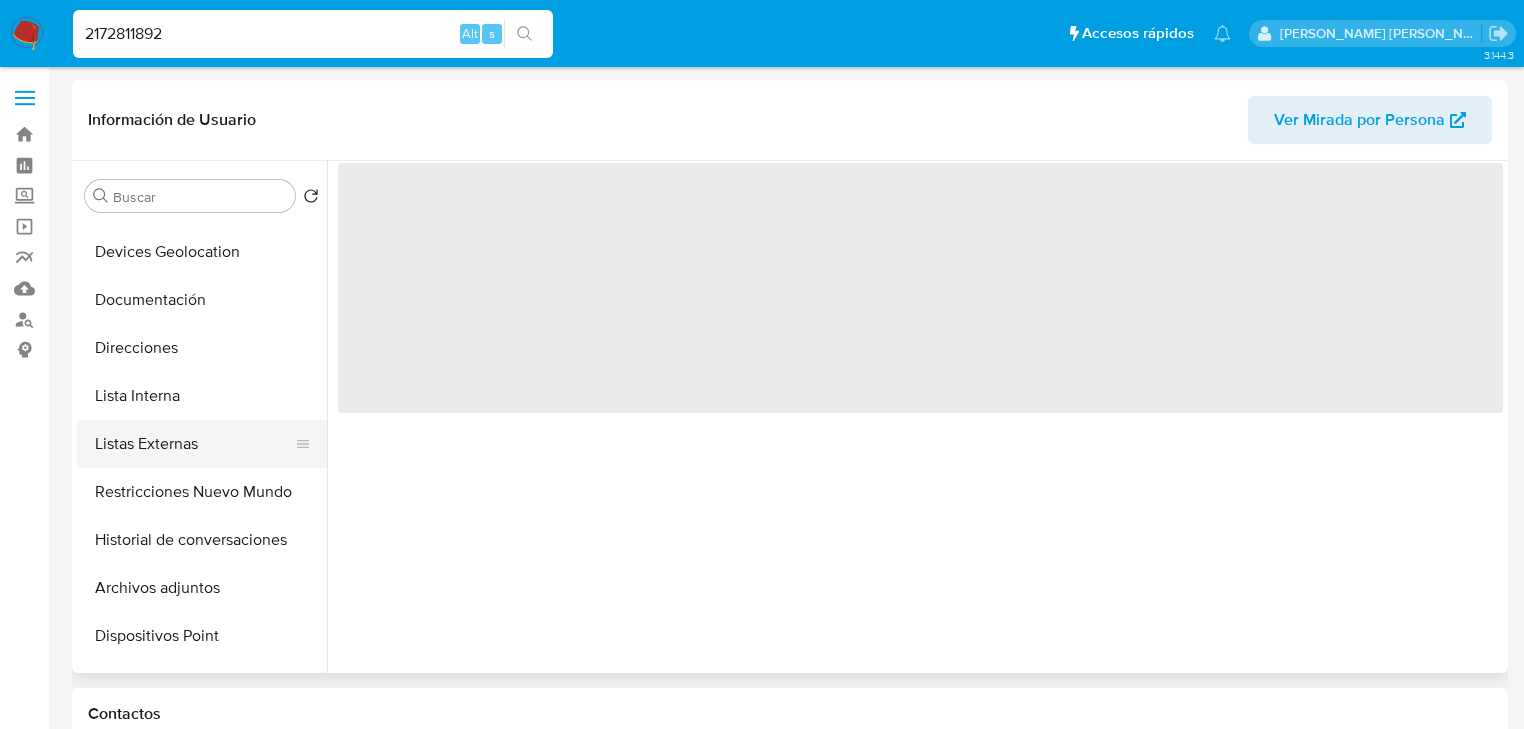 scroll, scrollTop: 156, scrollLeft: 0, axis: vertical 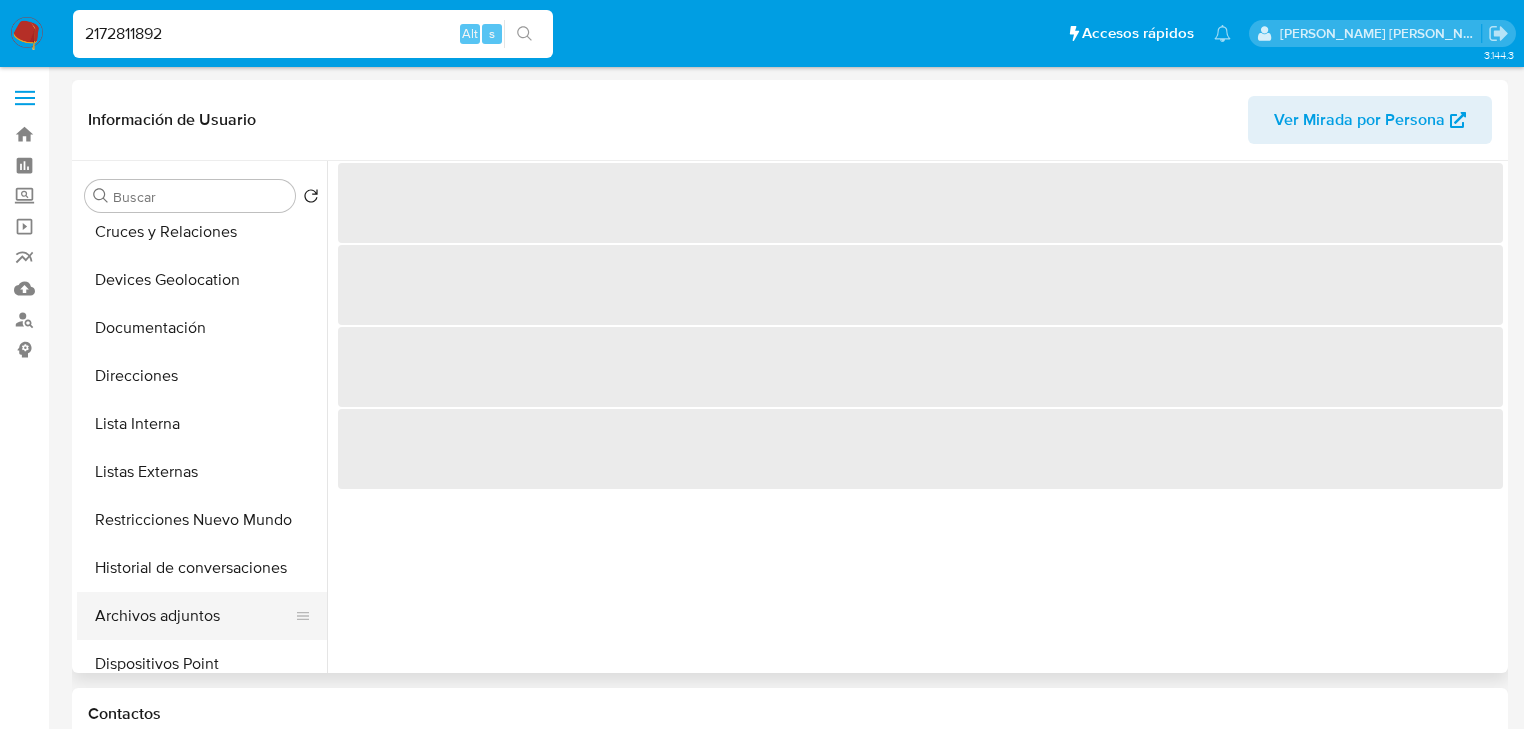 drag, startPoint x: 212, startPoint y: 628, endPoint x: 248, endPoint y: 627, distance: 36.013885 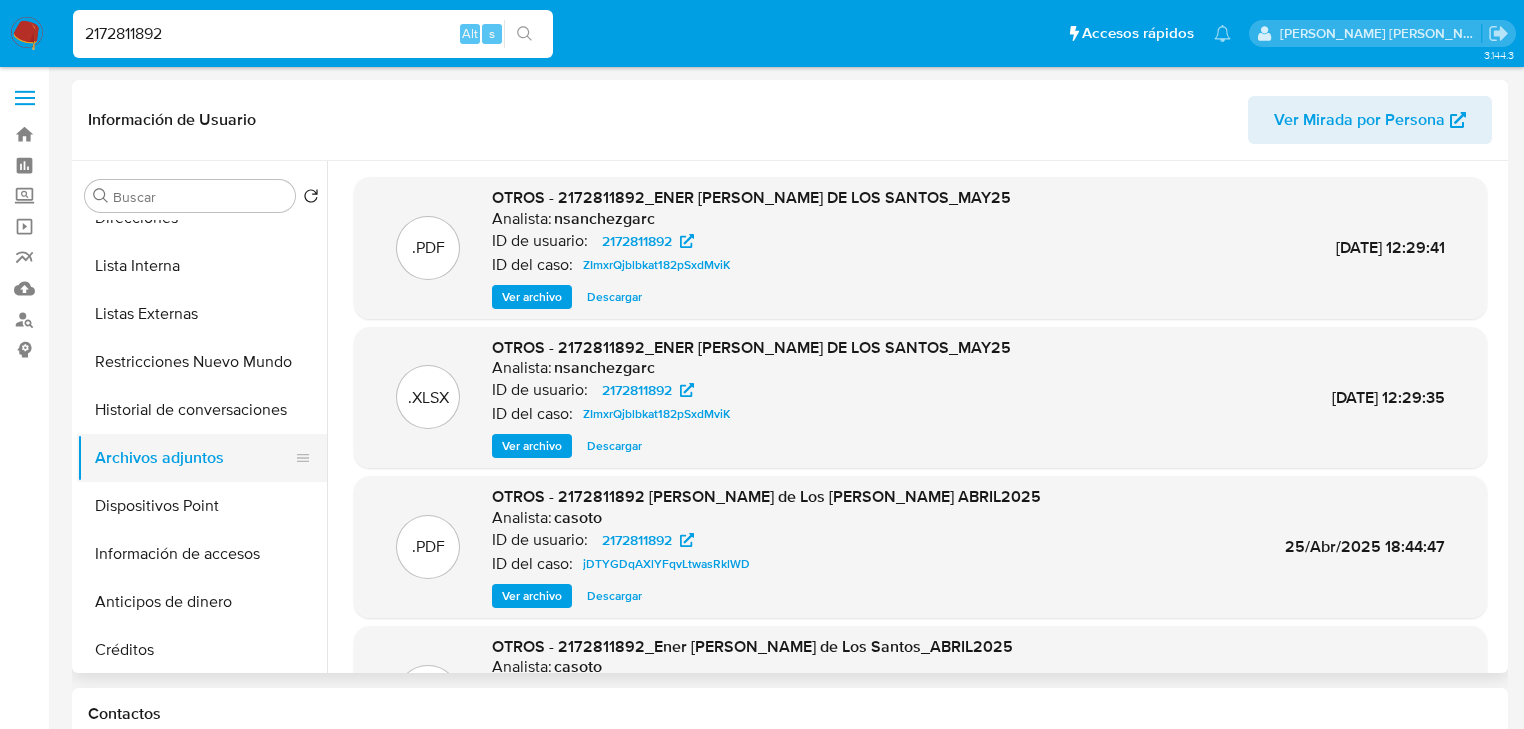 scroll, scrollTop: 316, scrollLeft: 0, axis: vertical 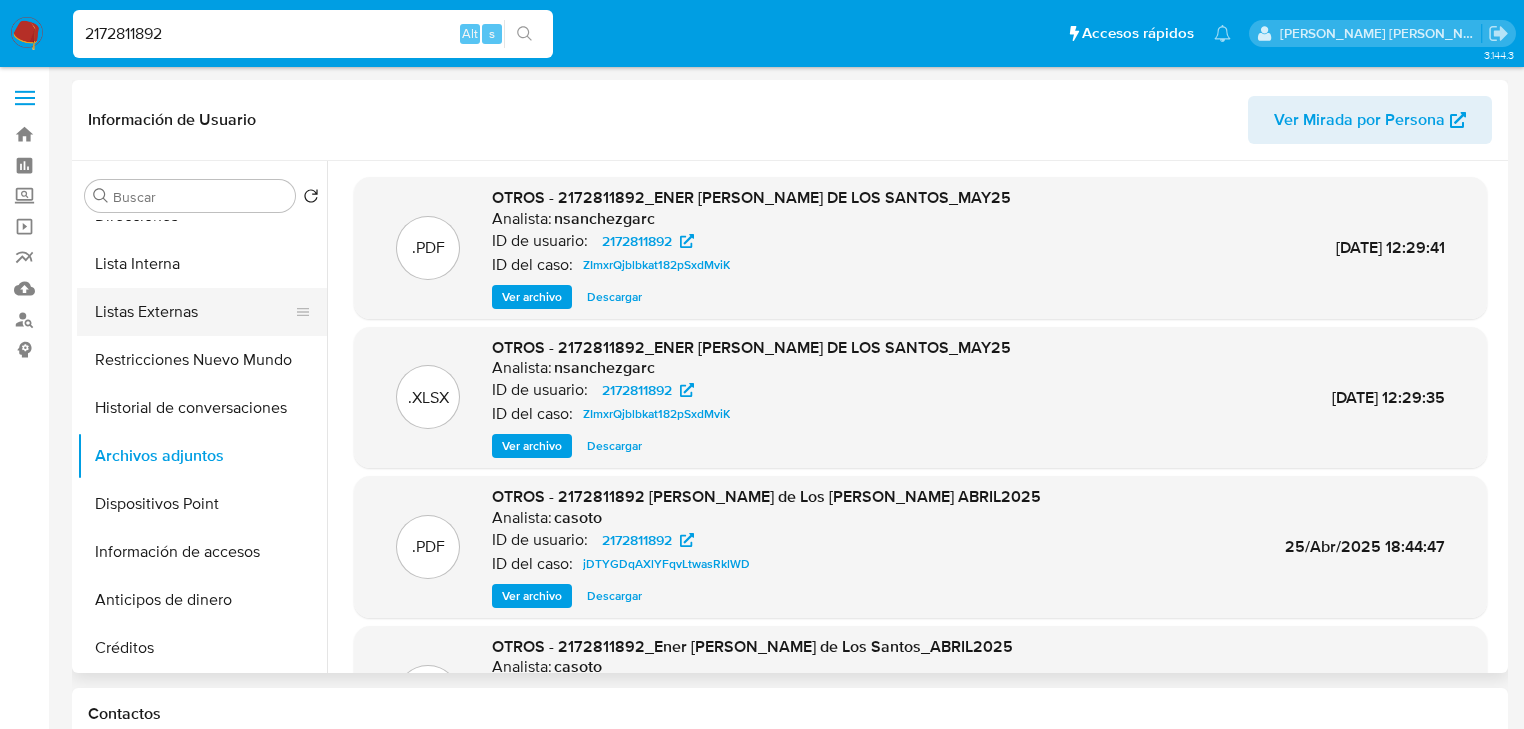 click on "Listas Externas" at bounding box center (194, 312) 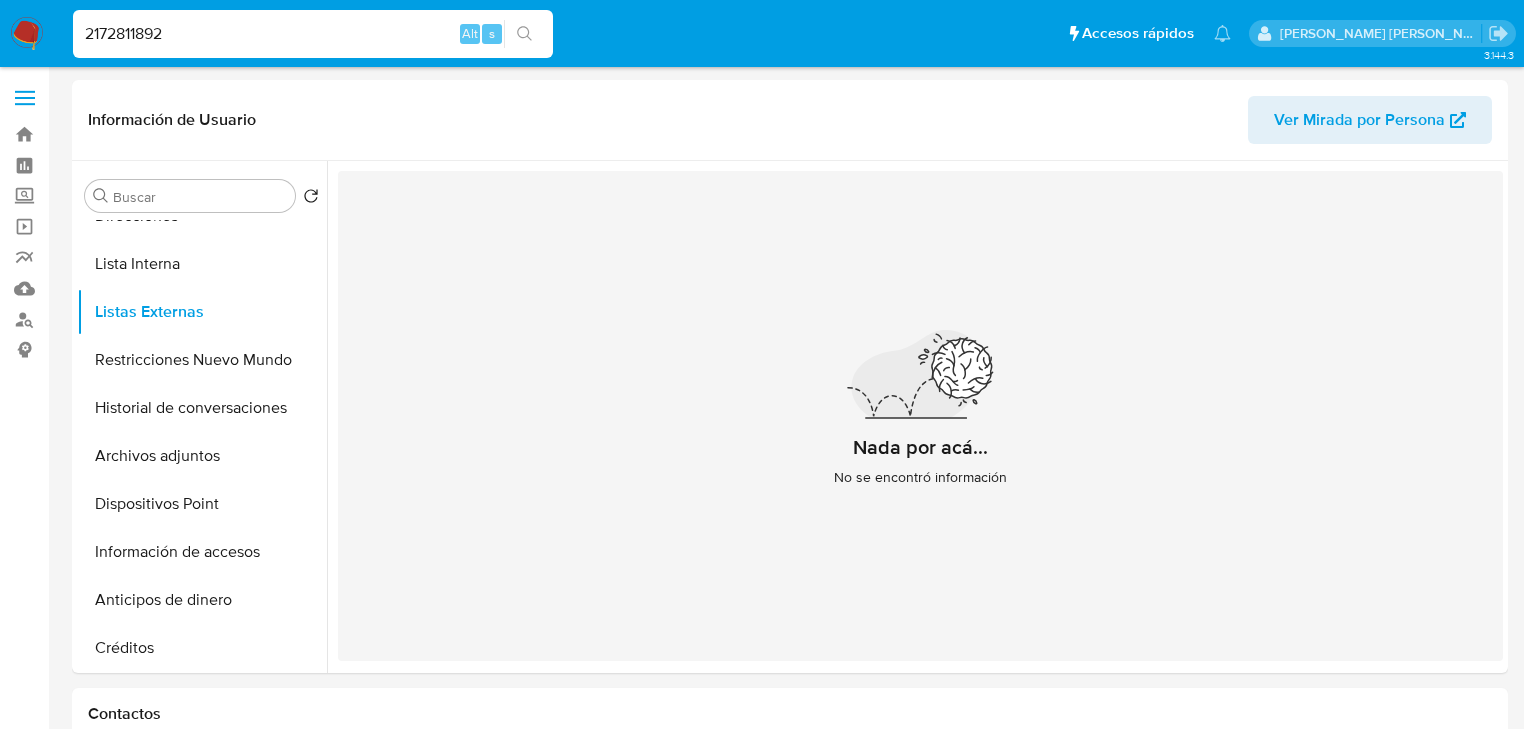 type 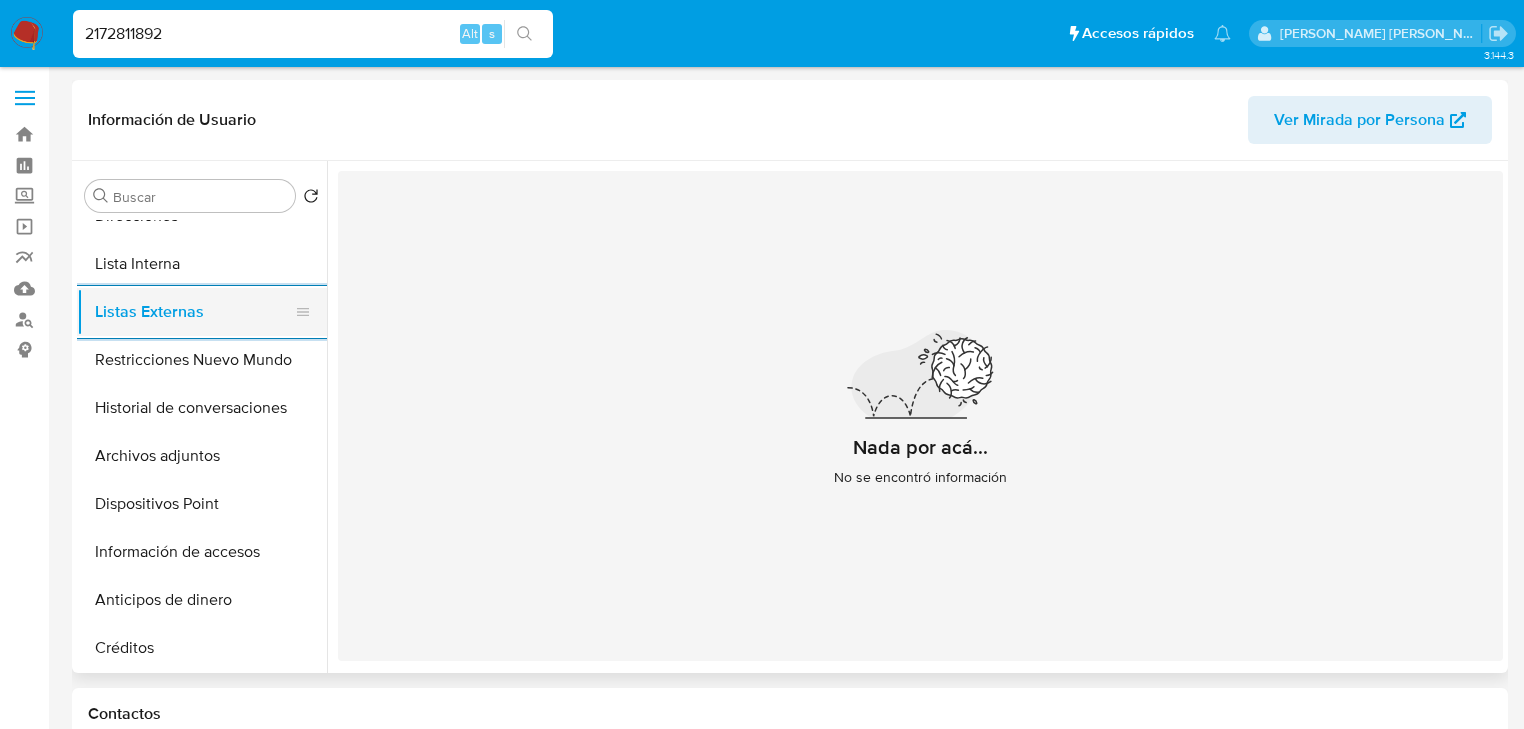 scroll, scrollTop: 0, scrollLeft: 0, axis: both 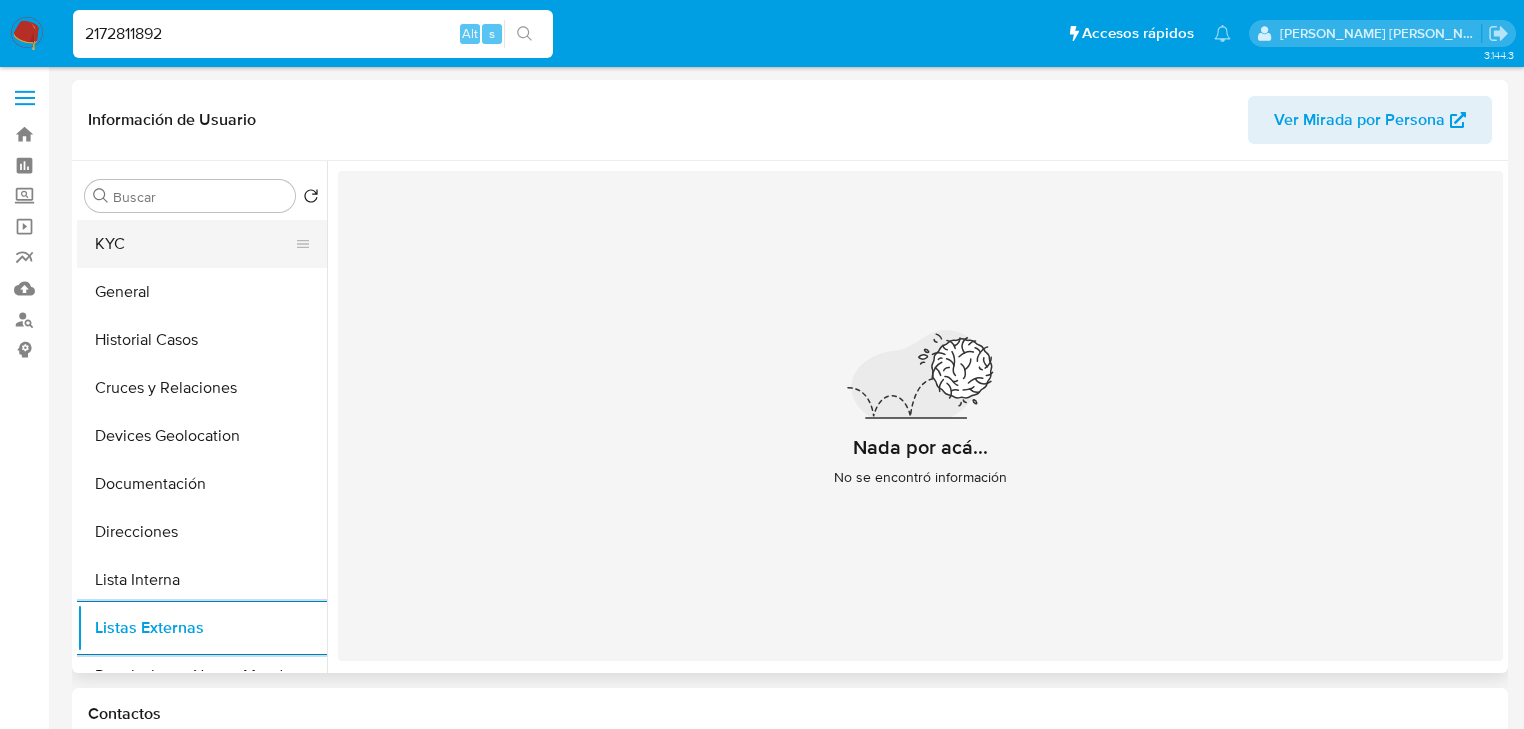 drag, startPoint x: 172, startPoint y: 240, endPoint x: 188, endPoint y: 240, distance: 16 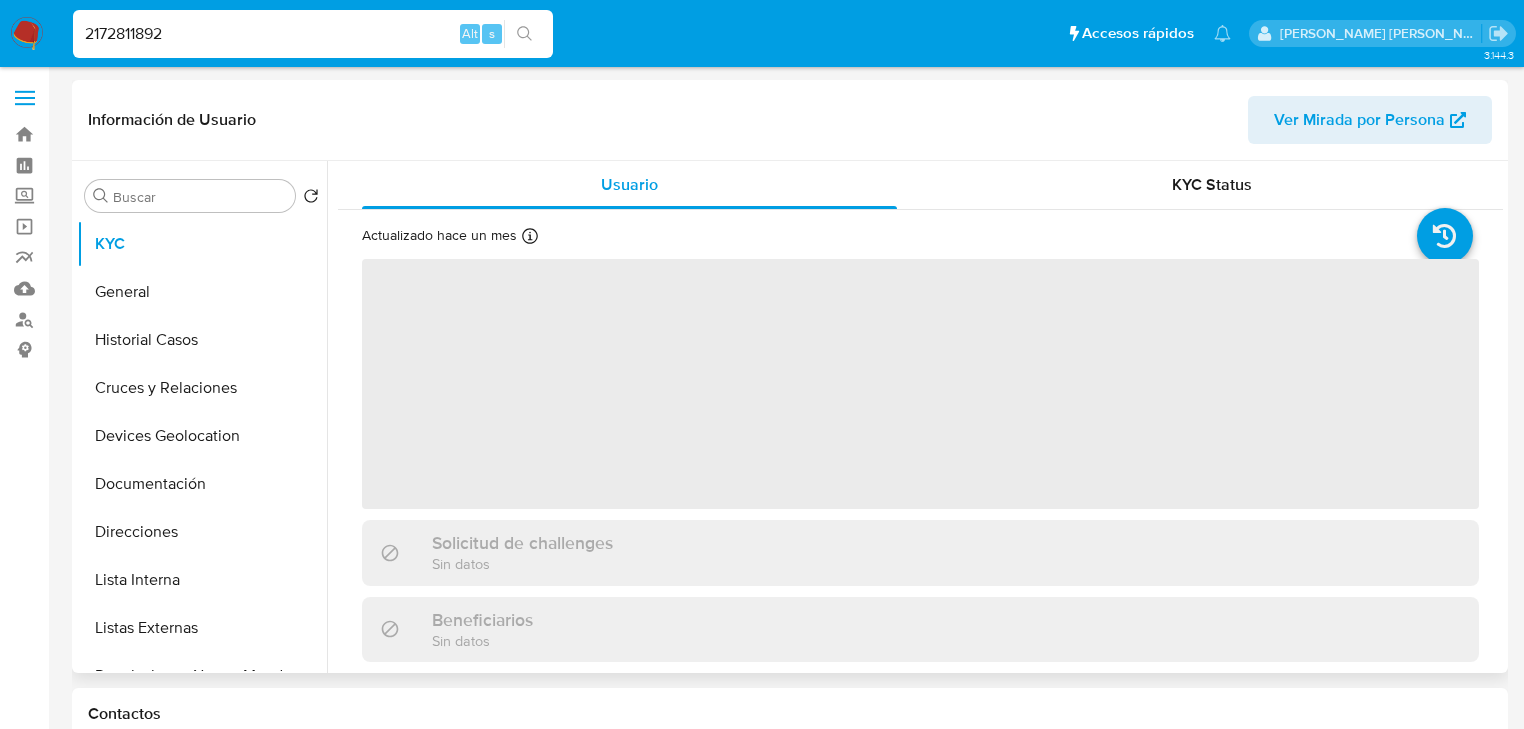 click on "‌" at bounding box center (920, 384) 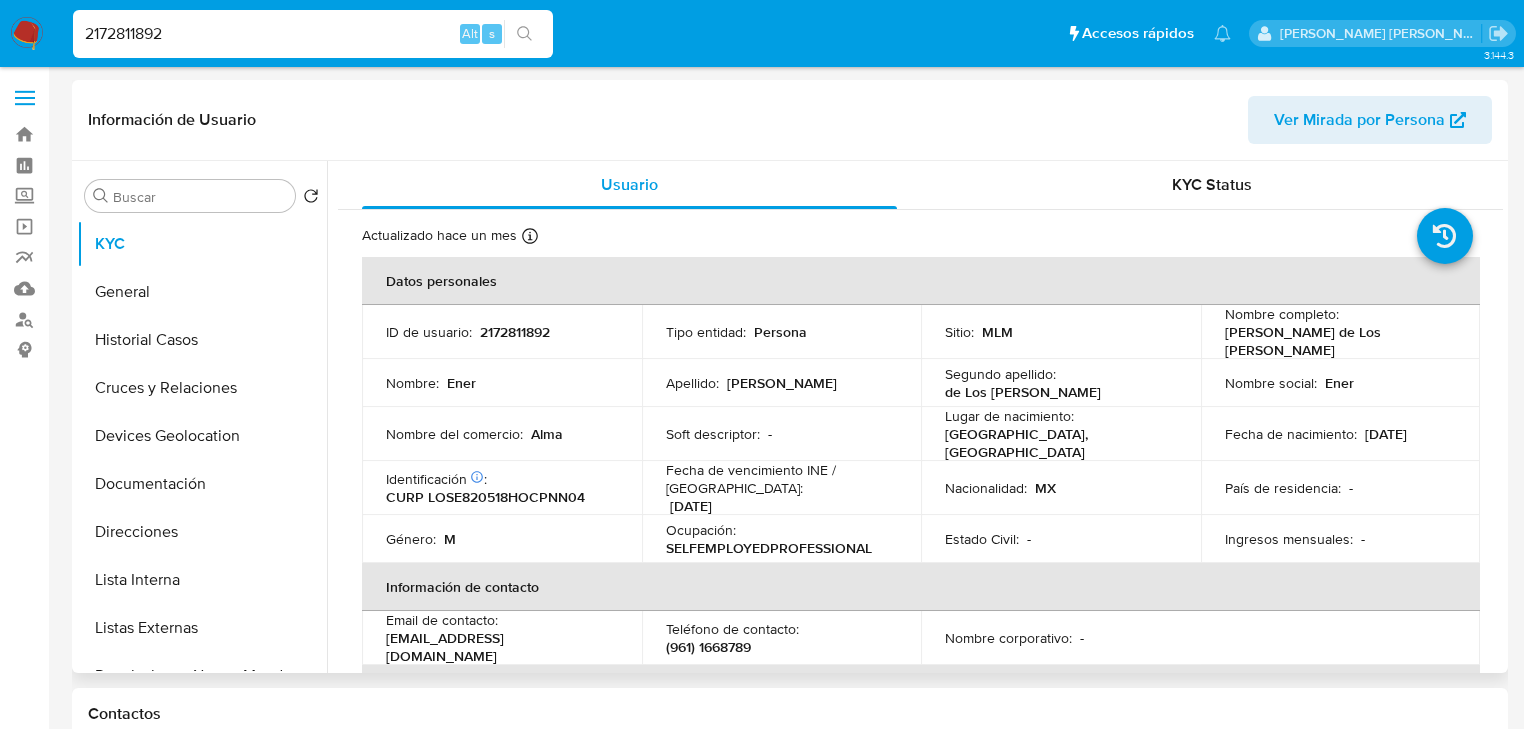click on "Identificación   CIC: 255157869 :    CURP LOSE820518HOCPNN04" at bounding box center [502, 488] 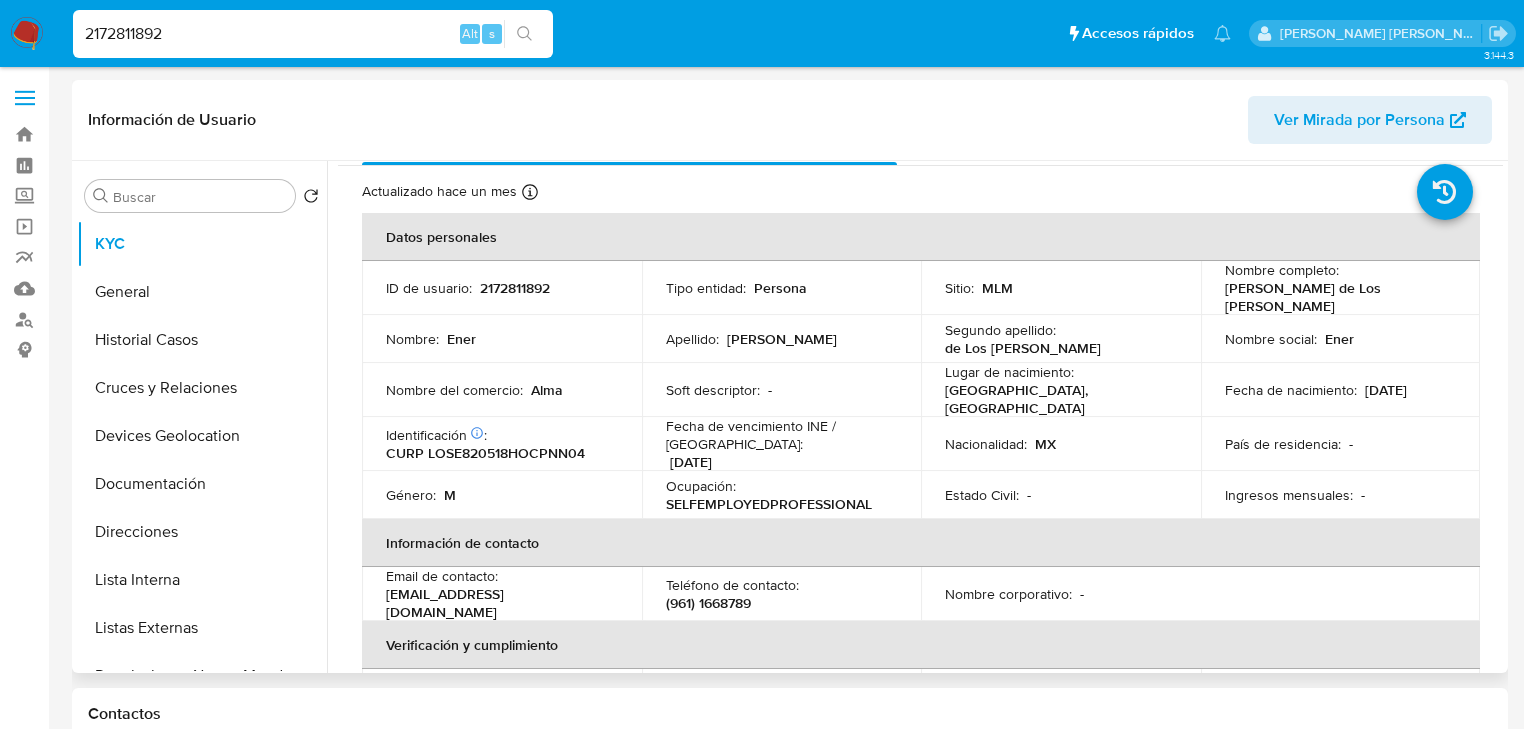 scroll, scrollTop: 80, scrollLeft: 0, axis: vertical 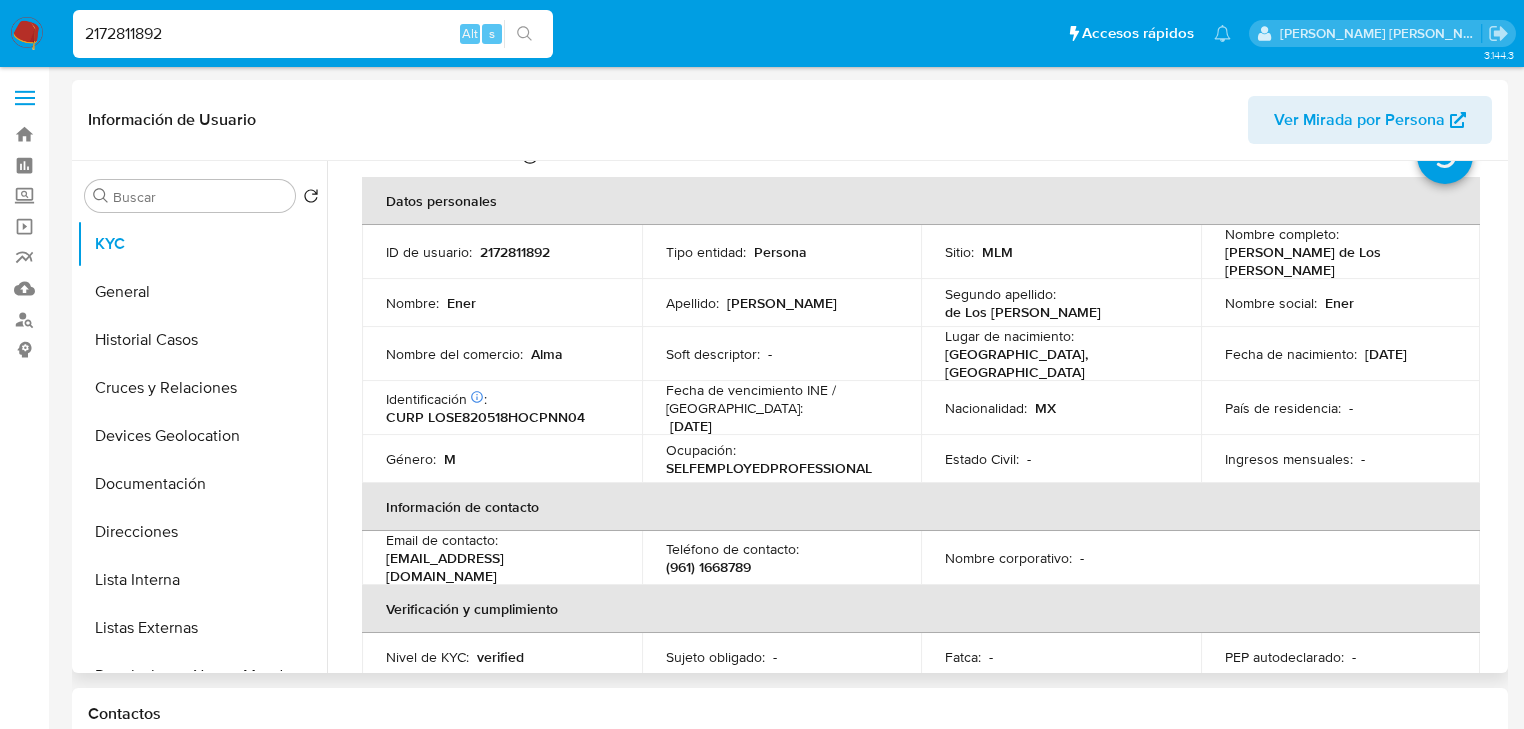 click on "CURP LOSE820518HOCPNN04" at bounding box center (485, 417) 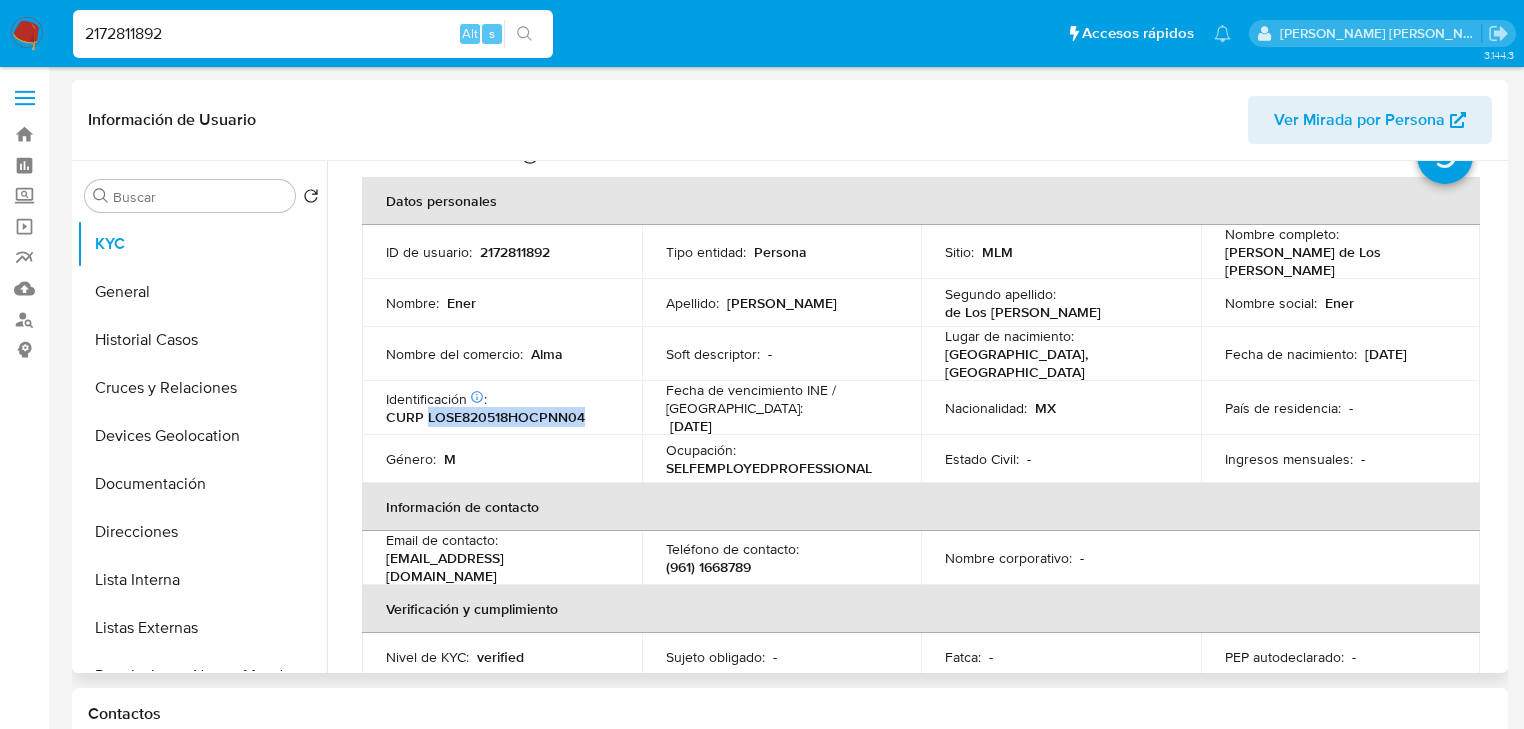 click on "CURP LOSE820518HOCPNN04" at bounding box center (485, 417) 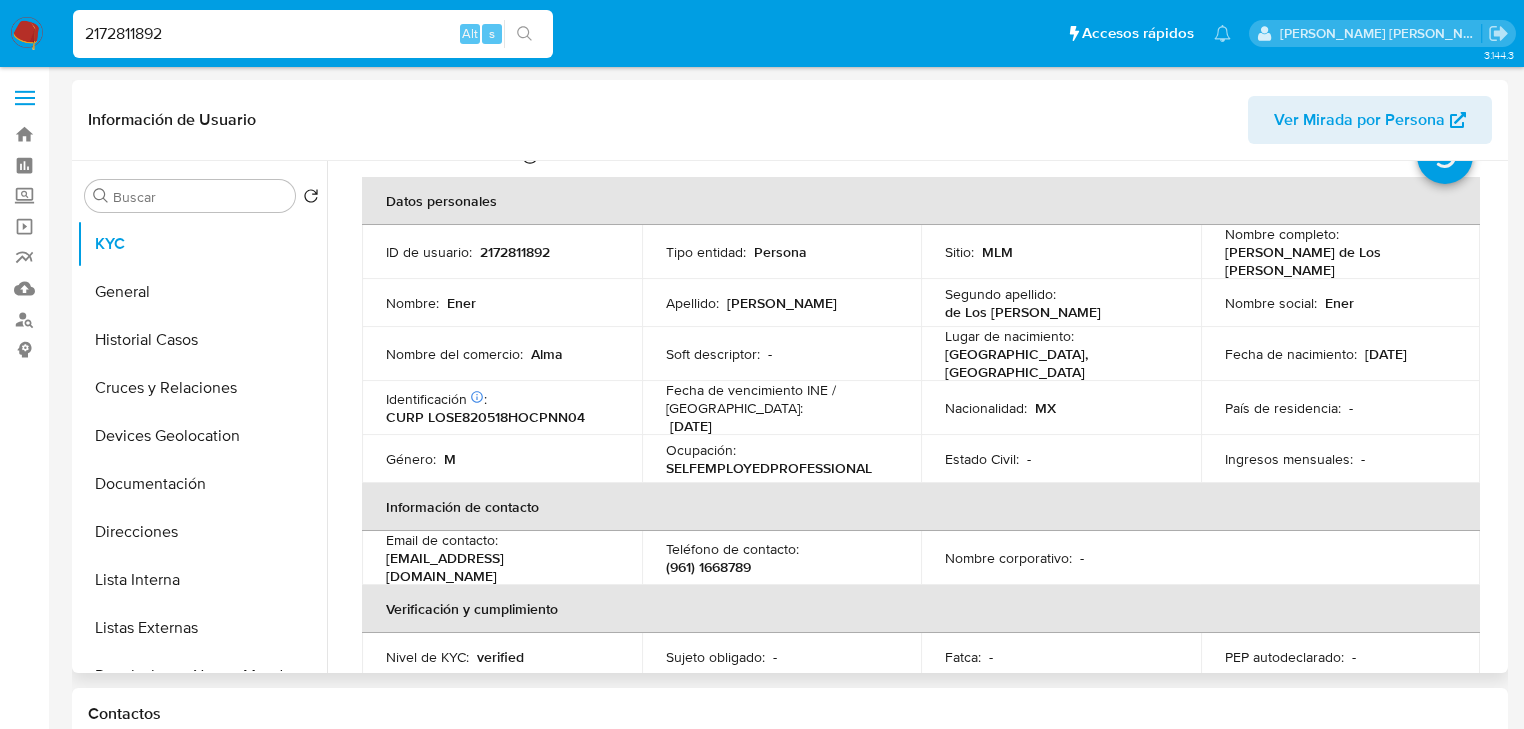 click on "Información de contacto" at bounding box center [921, 507] 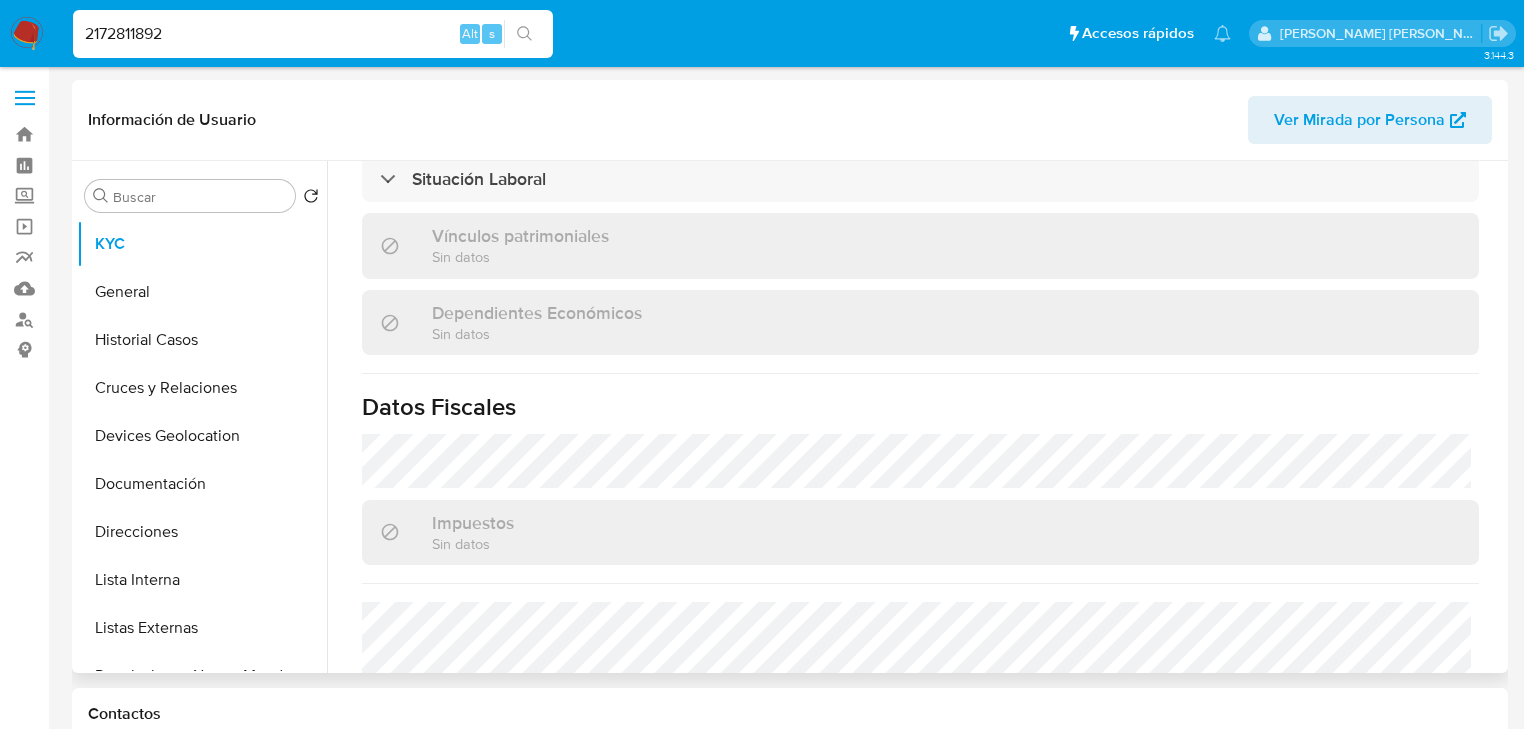 scroll, scrollTop: 1200, scrollLeft: 0, axis: vertical 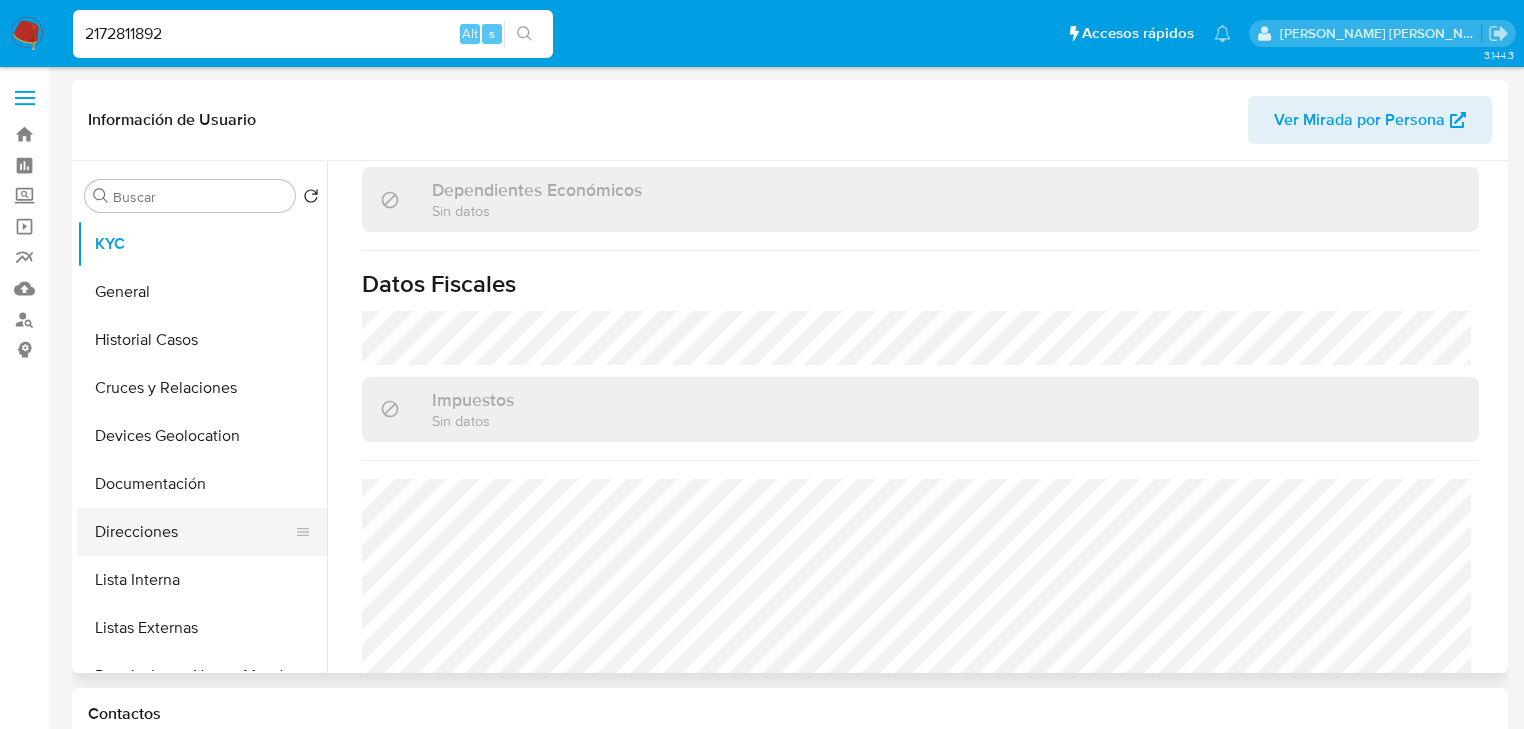 click on "Direcciones" at bounding box center (194, 532) 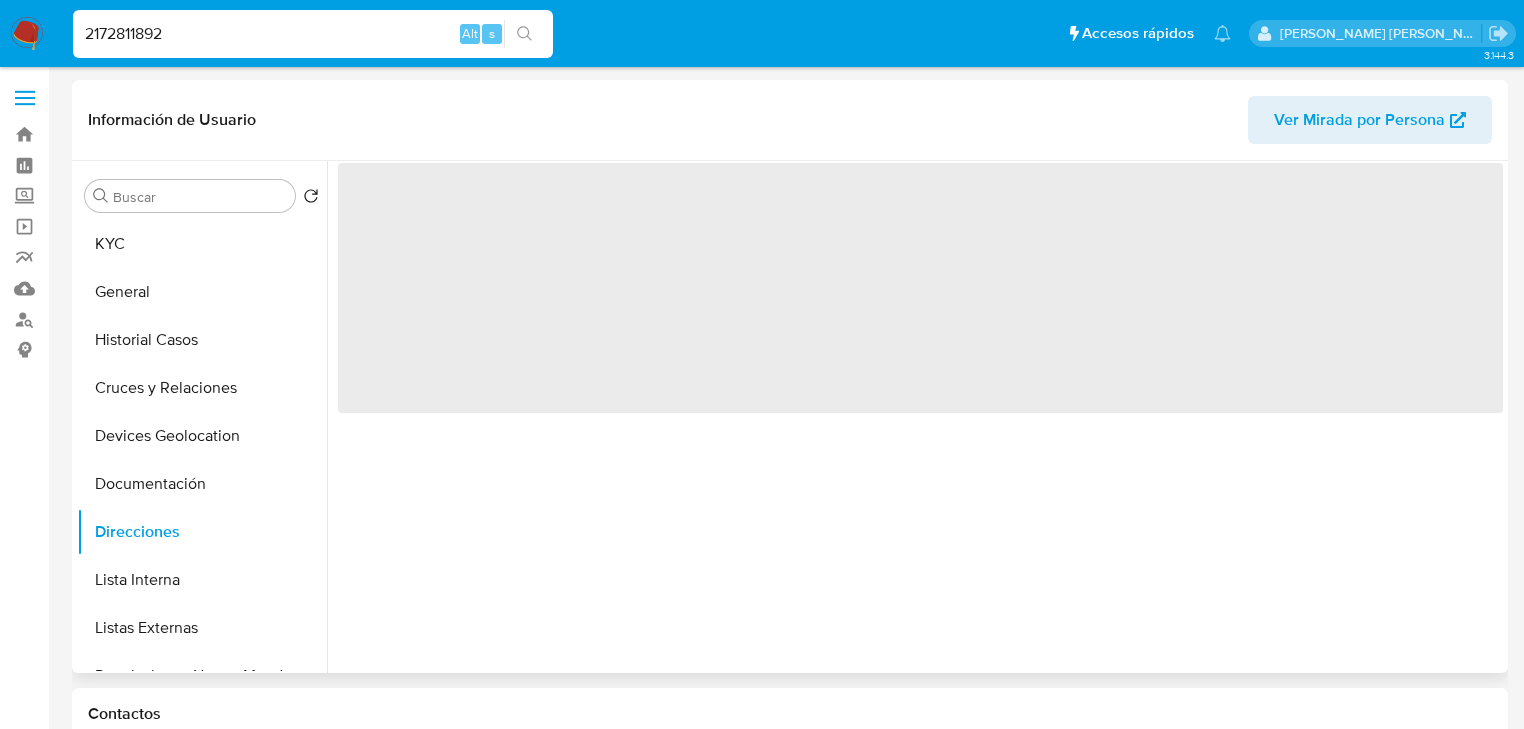 type 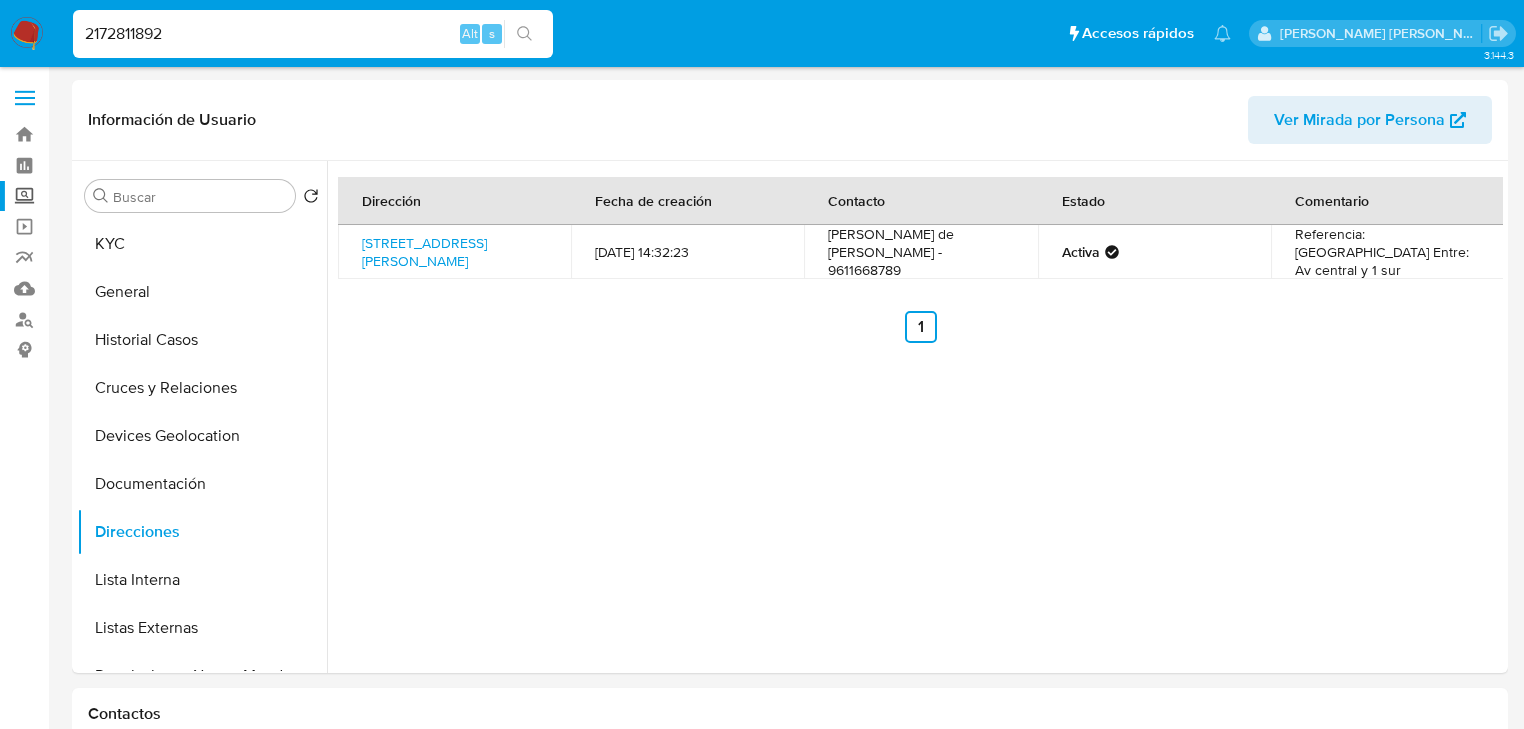 click on "Screening" at bounding box center [119, 196] 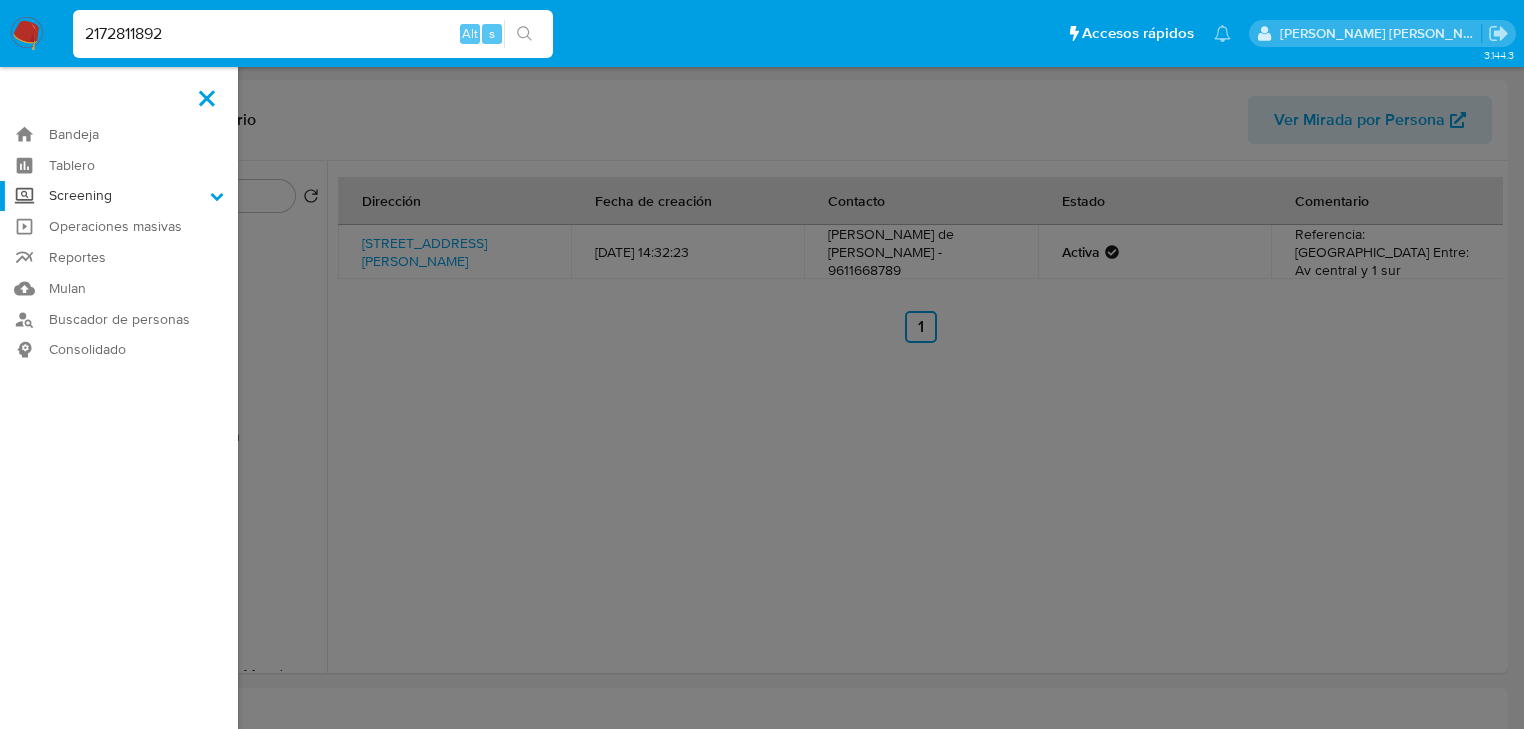 click on "Screening" at bounding box center (0, 0) 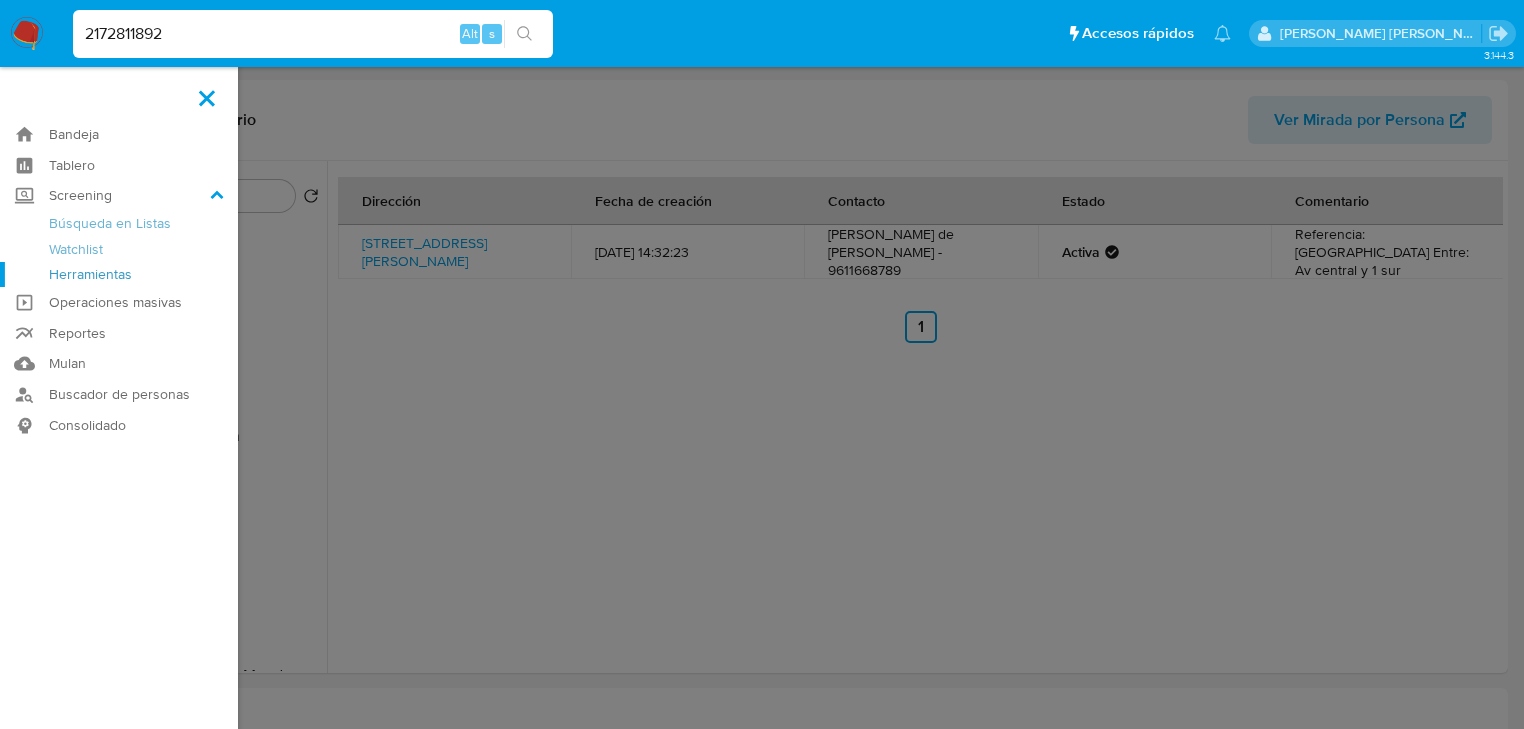 click on "Herramientas" at bounding box center (119, 274) 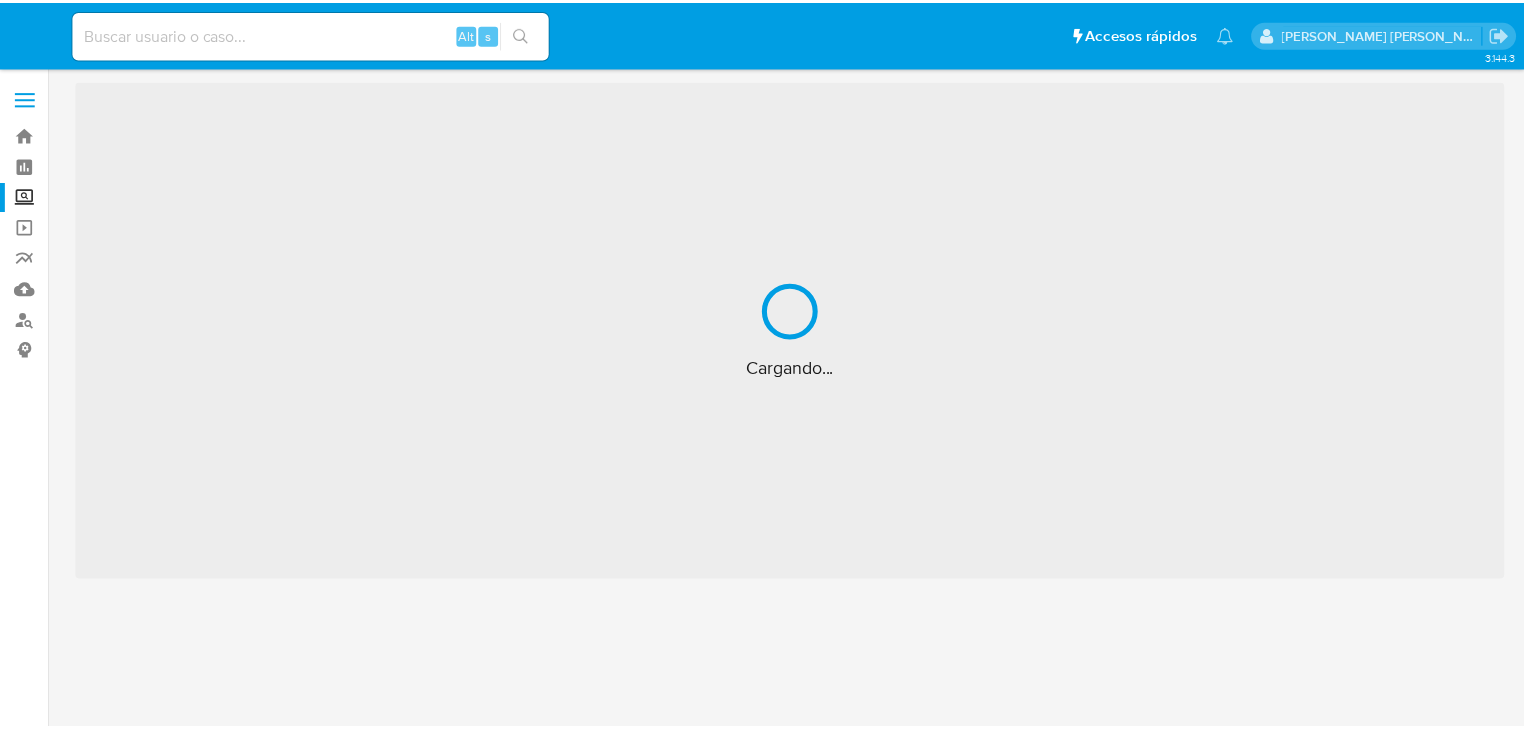 scroll, scrollTop: 0, scrollLeft: 0, axis: both 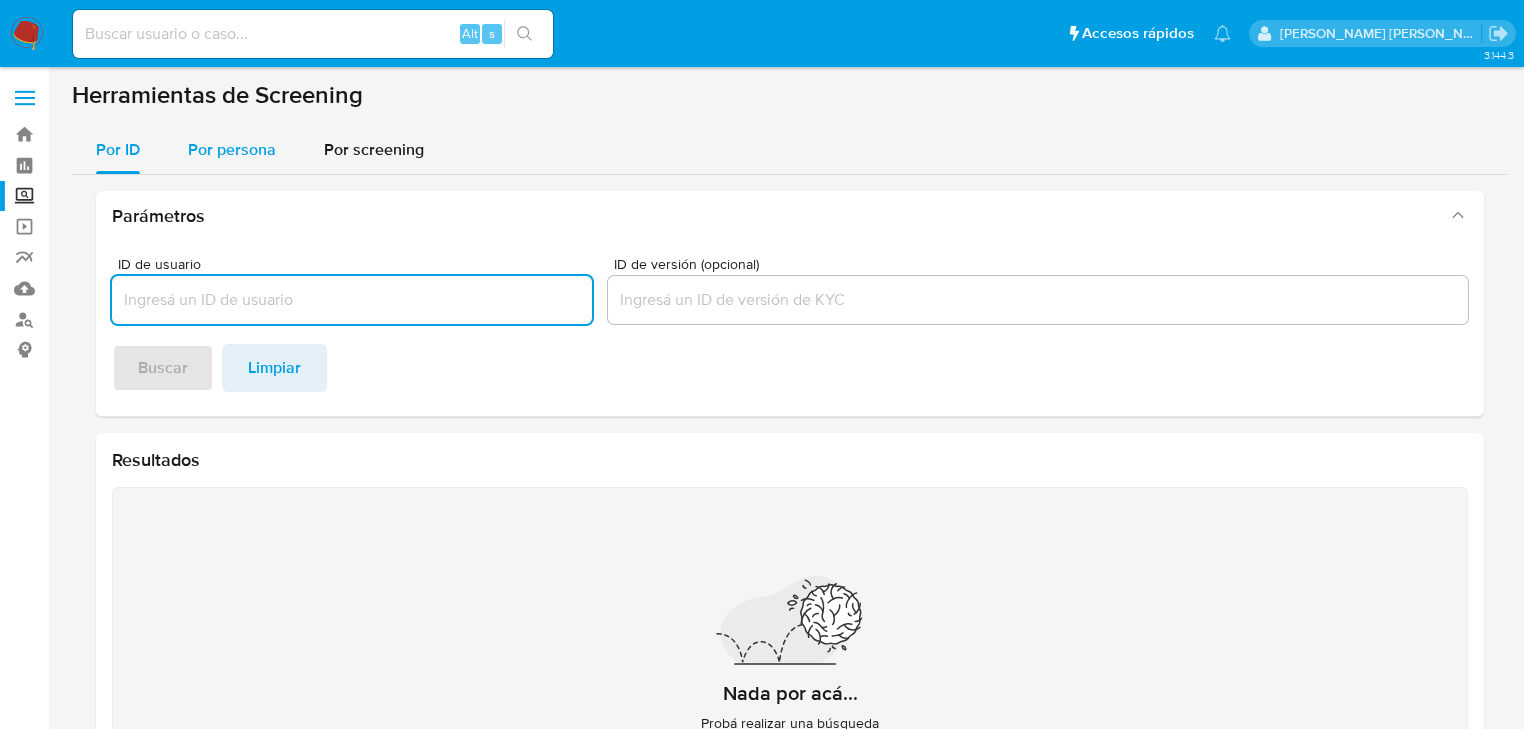 drag, startPoint x: 200, startPoint y: 139, endPoint x: 252, endPoint y: 169, distance: 60.033325 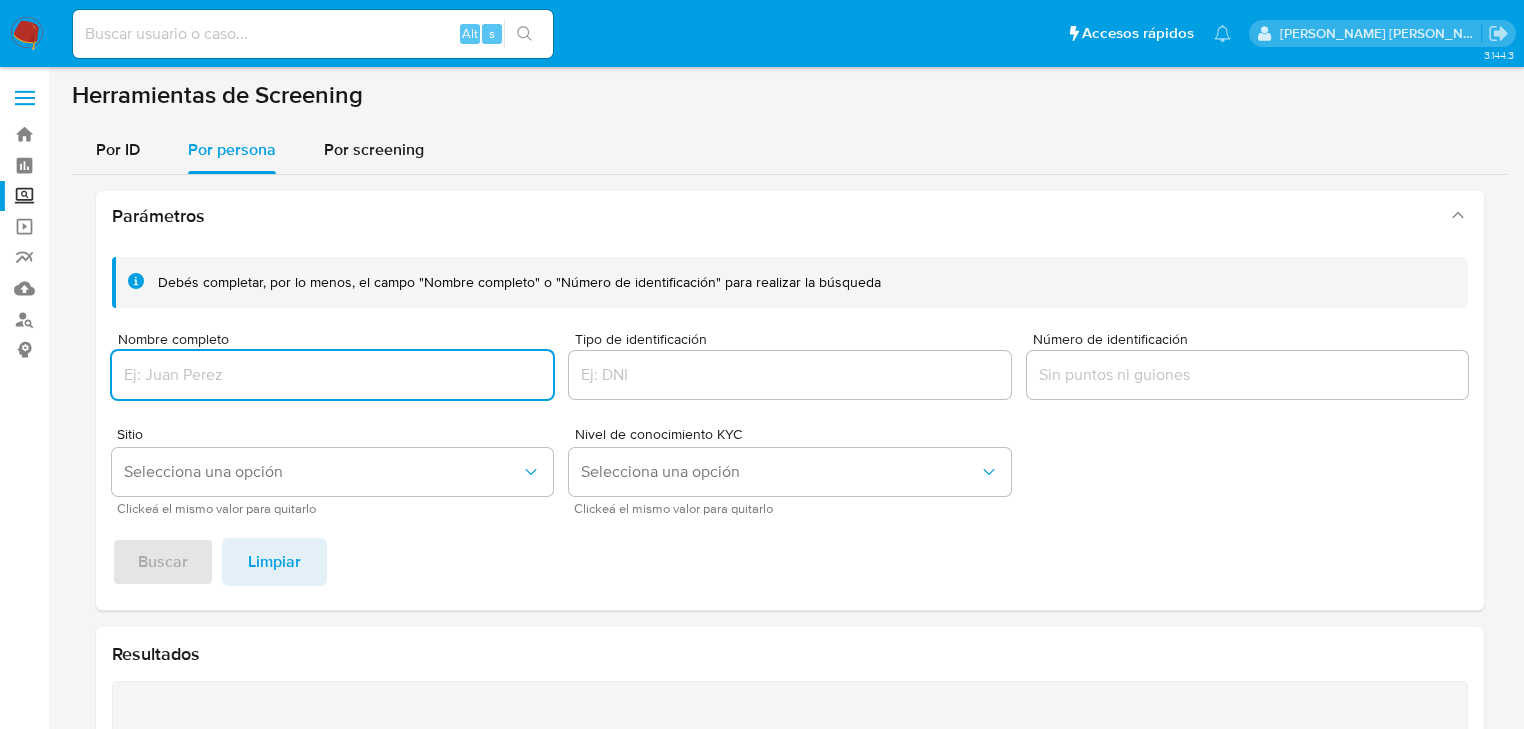 click at bounding box center (332, 375) 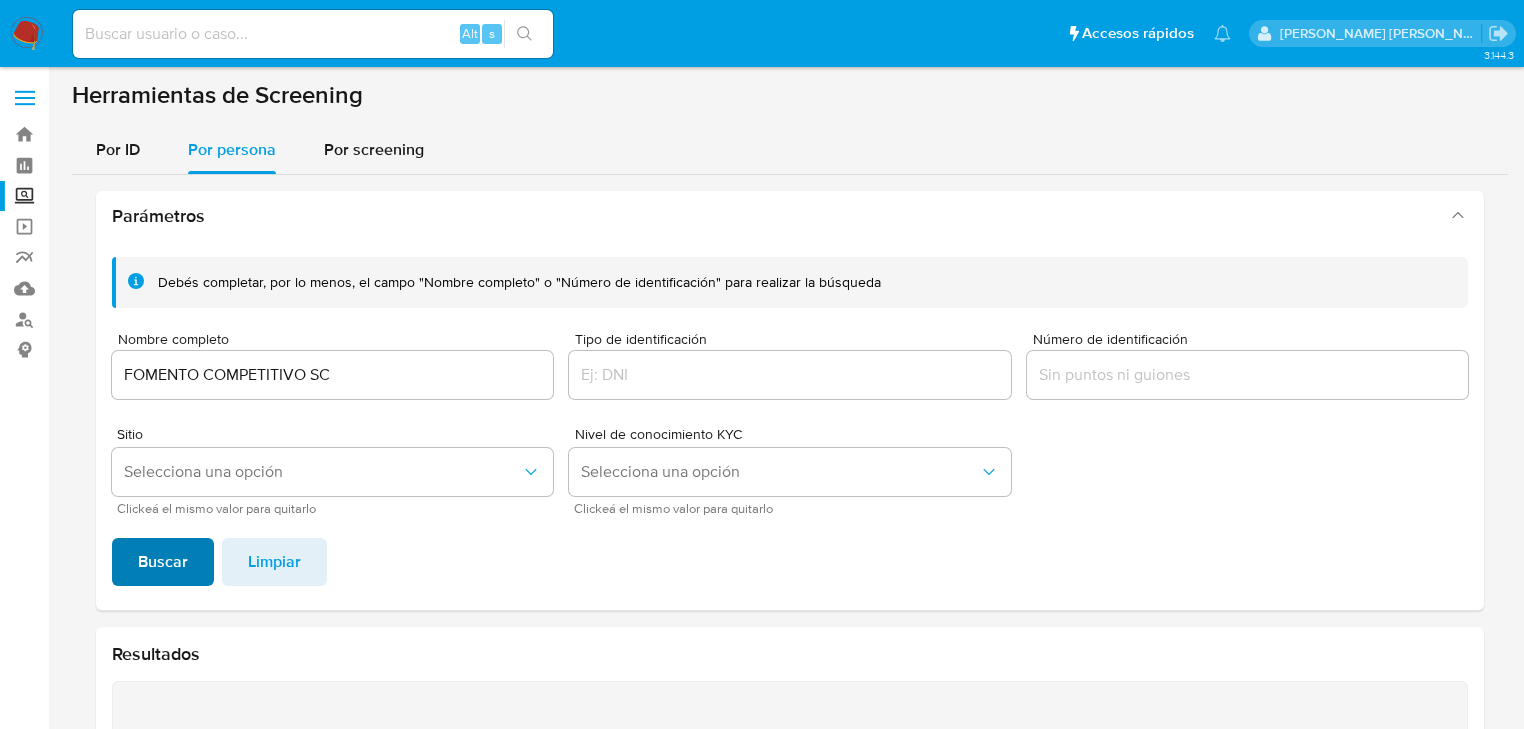 click on "Buscar" at bounding box center (163, 562) 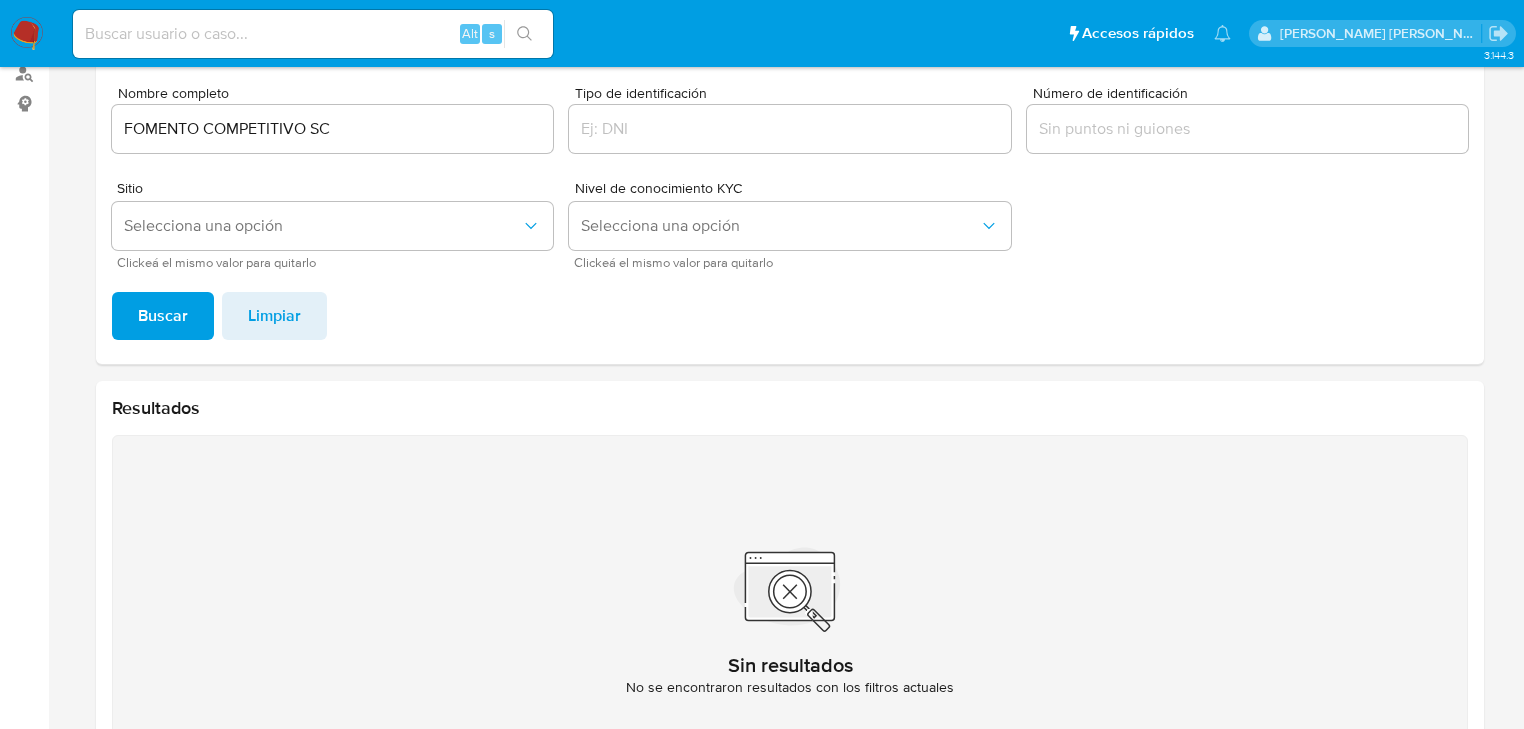 scroll, scrollTop: 106, scrollLeft: 0, axis: vertical 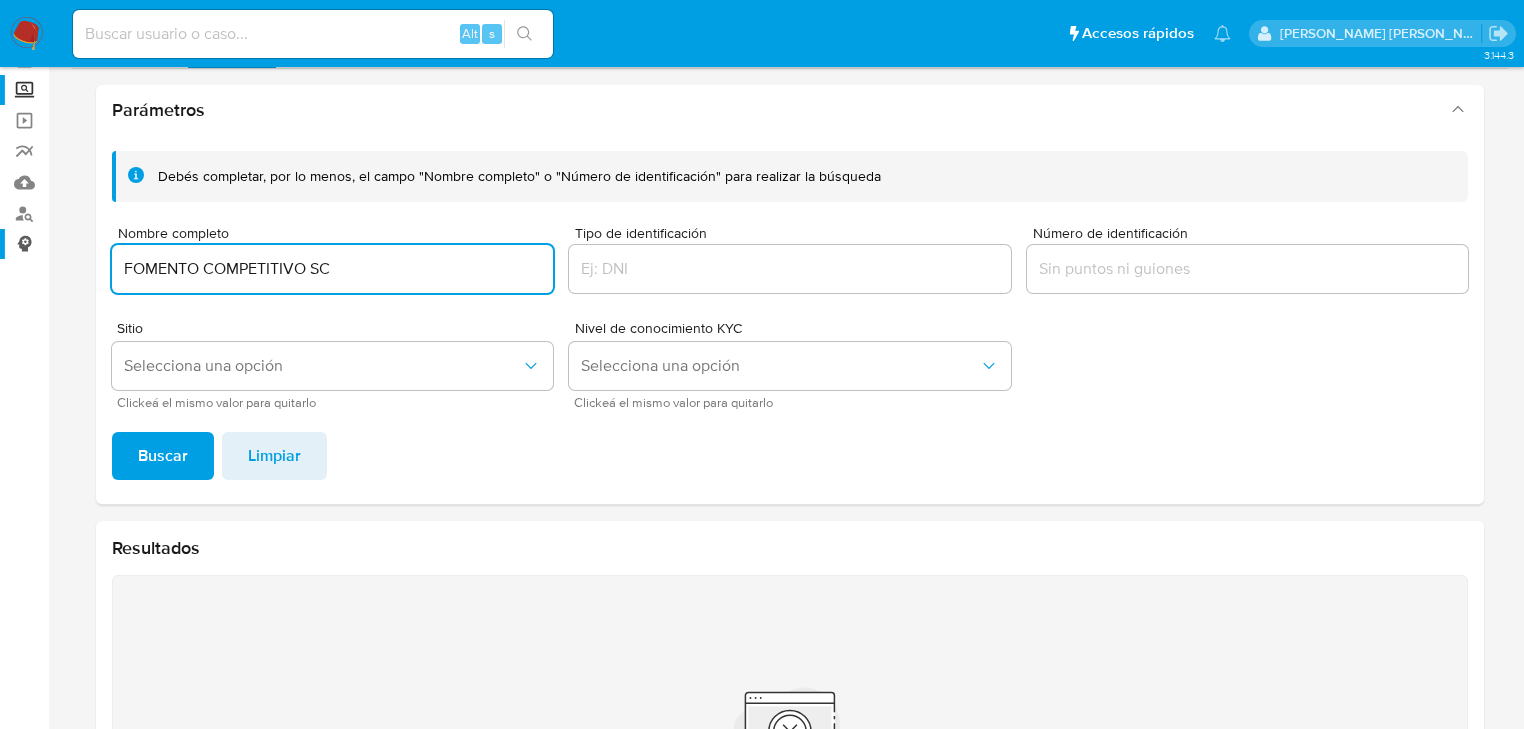 drag, startPoint x: 340, startPoint y: 264, endPoint x: 0, endPoint y: 253, distance: 340.1779 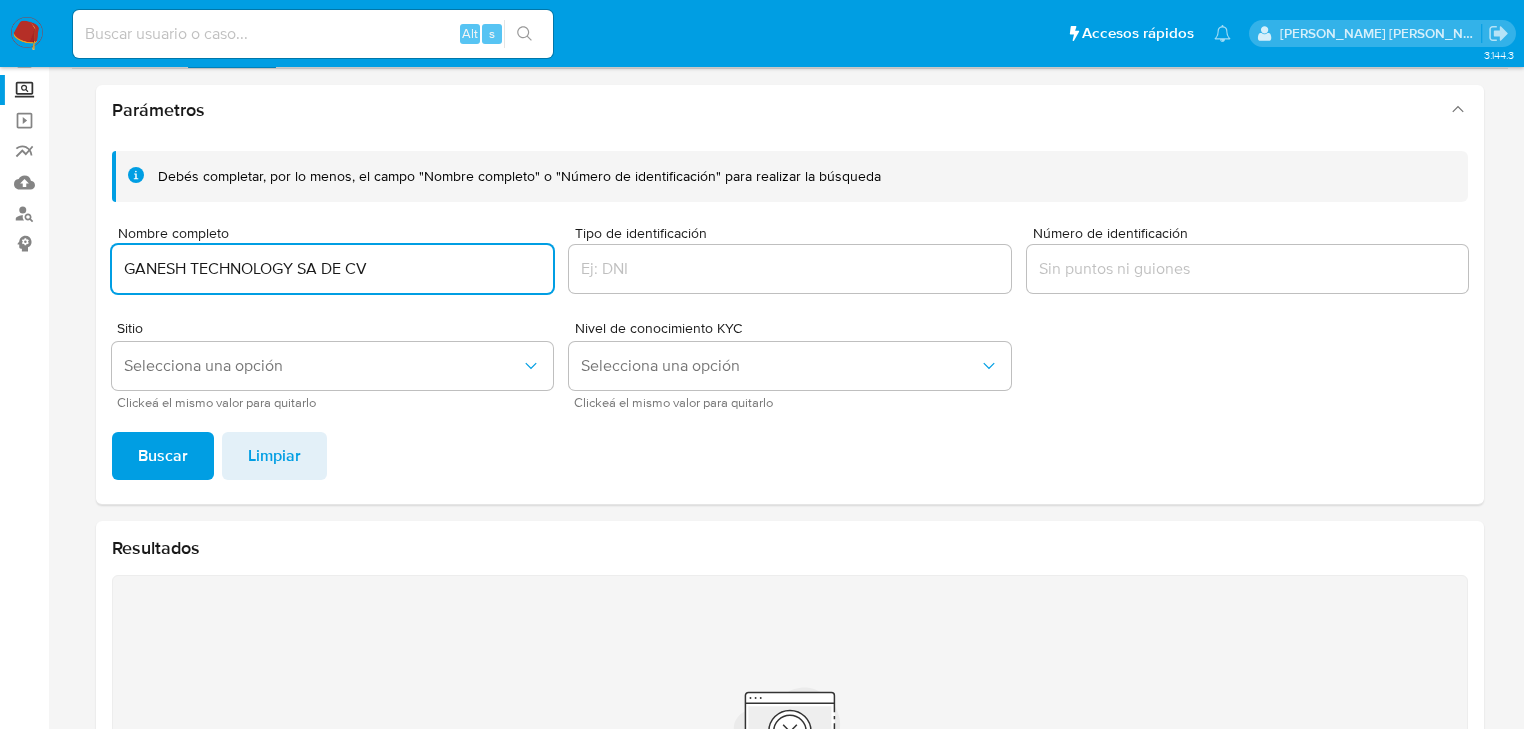 click on "Buscar" at bounding box center (163, 456) 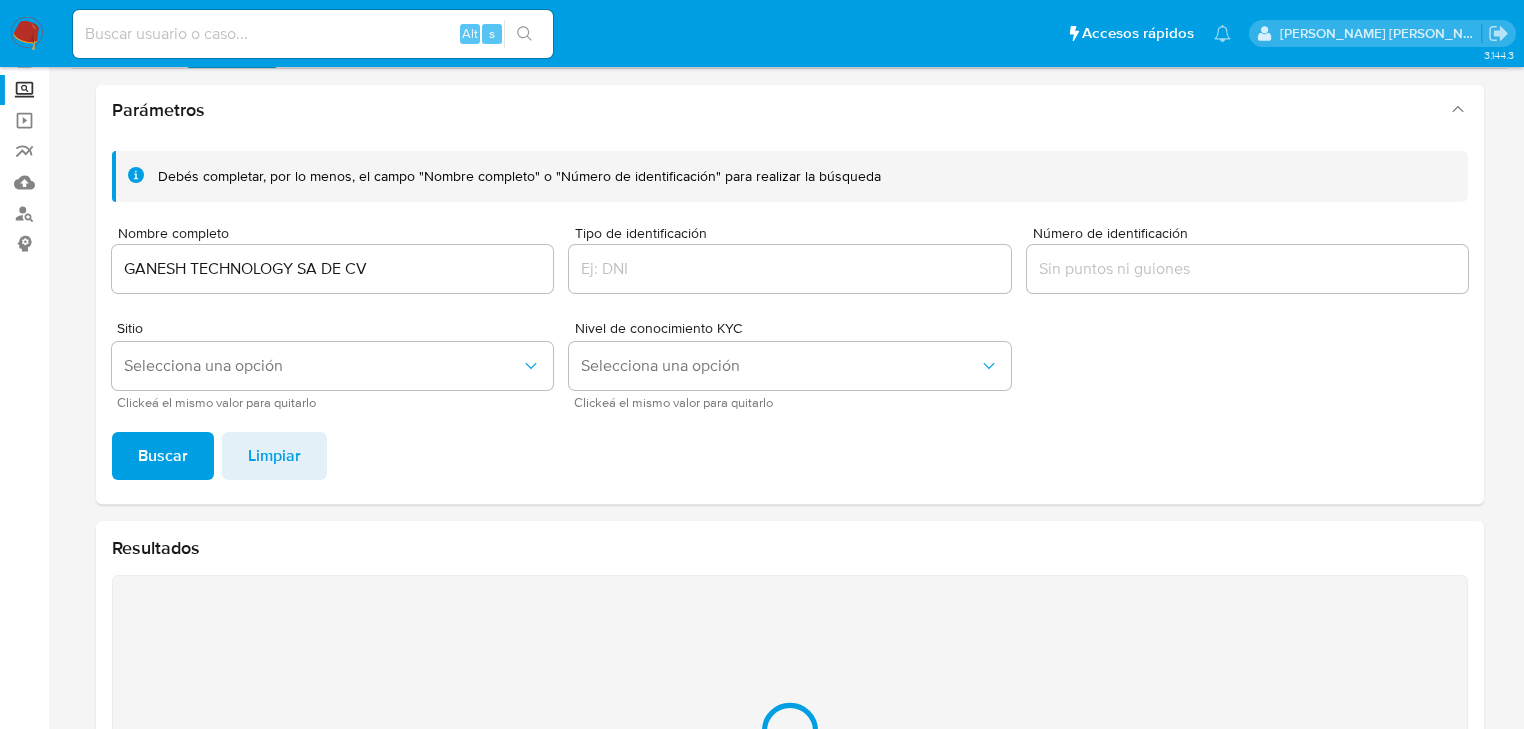 scroll, scrollTop: 346, scrollLeft: 0, axis: vertical 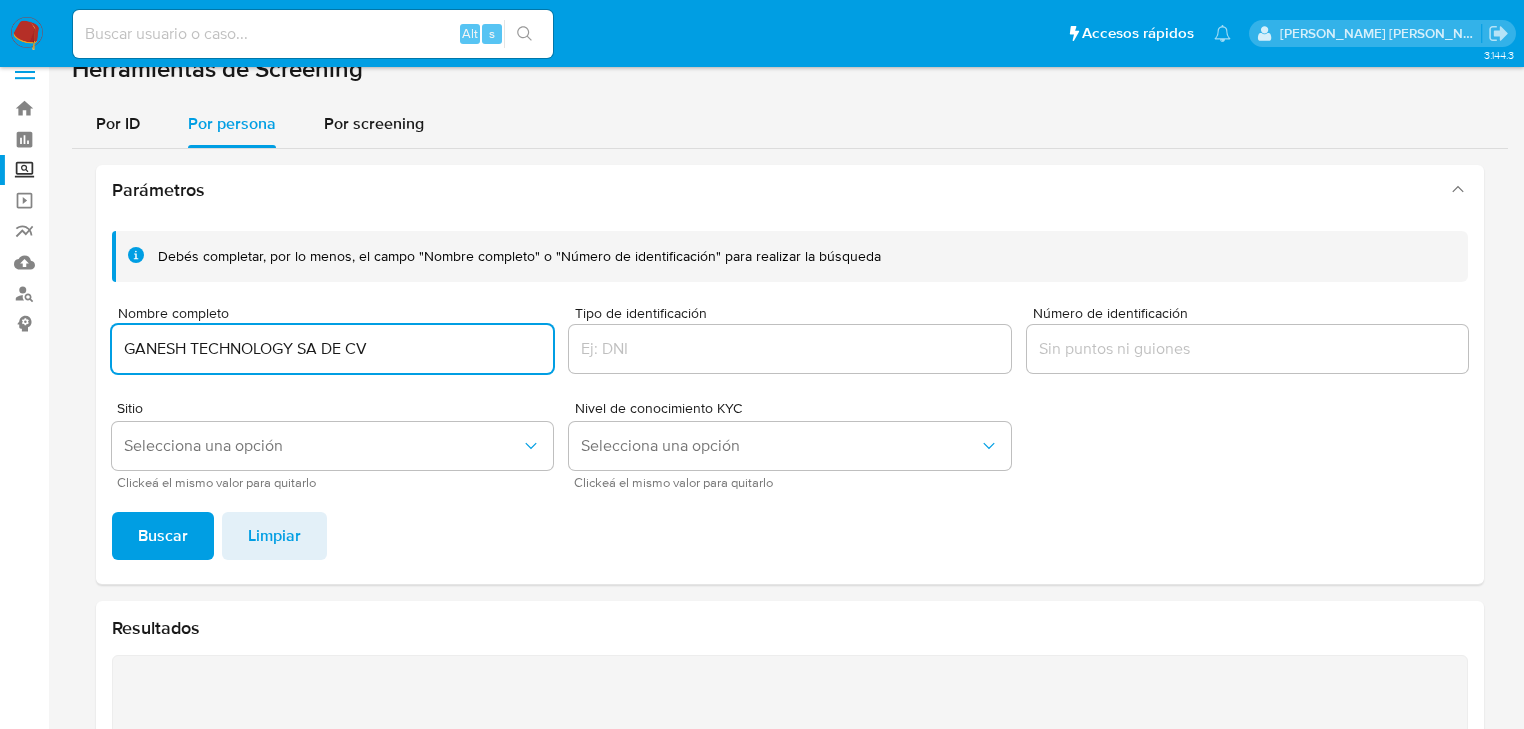 drag, startPoint x: 376, startPoint y: 348, endPoint x: 70, endPoint y: 336, distance: 306.2352 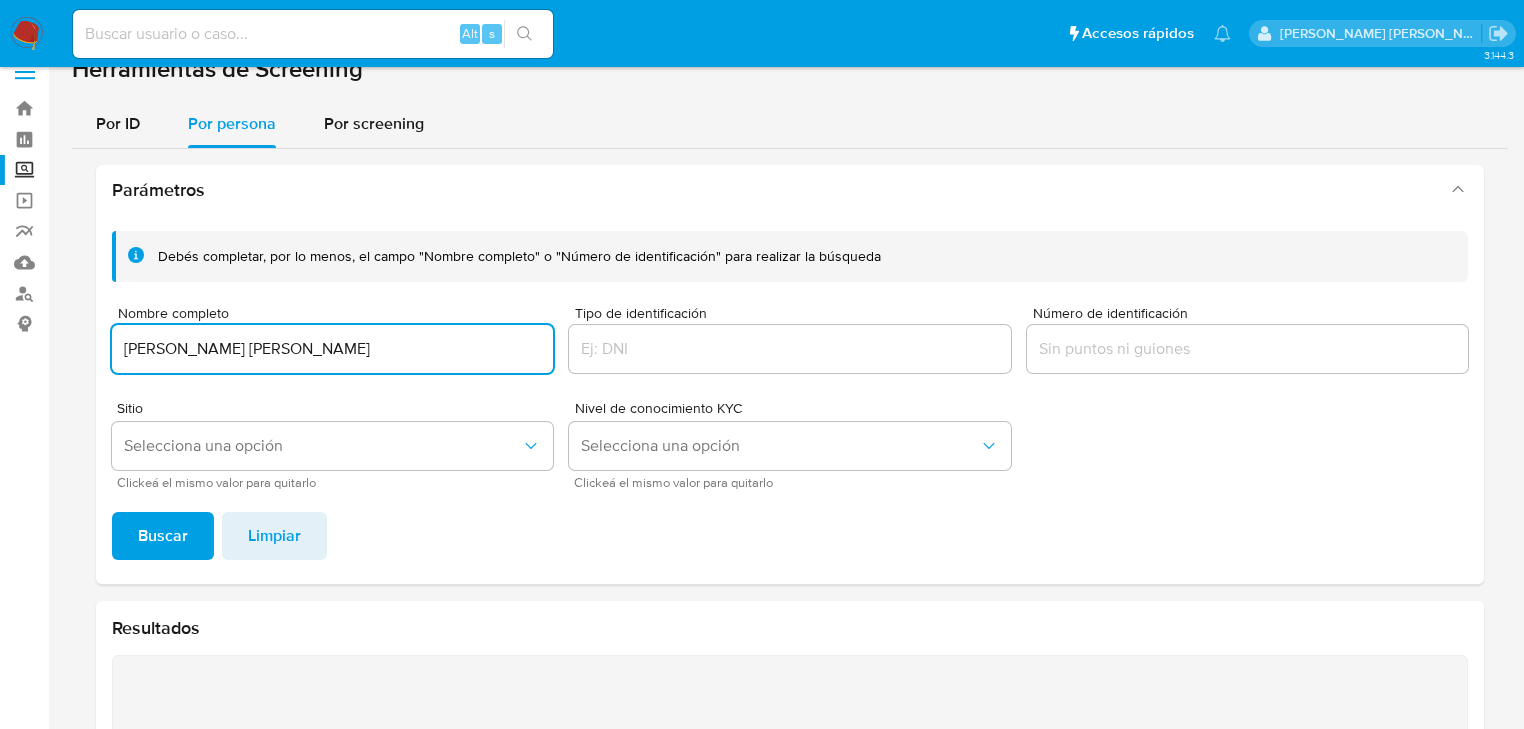 drag, startPoint x: 156, startPoint y: 353, endPoint x: 0, endPoint y: 348, distance: 156.08011 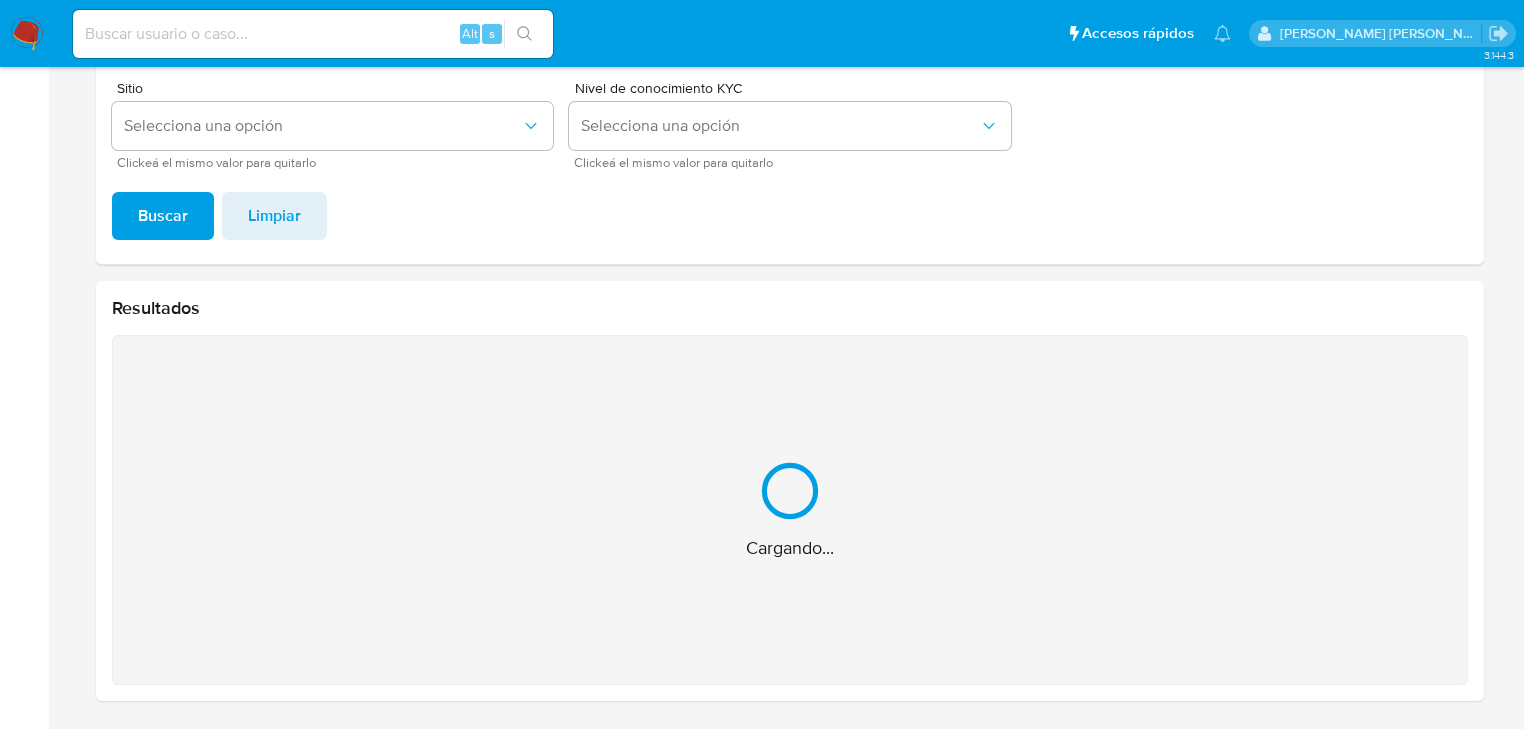 scroll, scrollTop: 108, scrollLeft: 0, axis: vertical 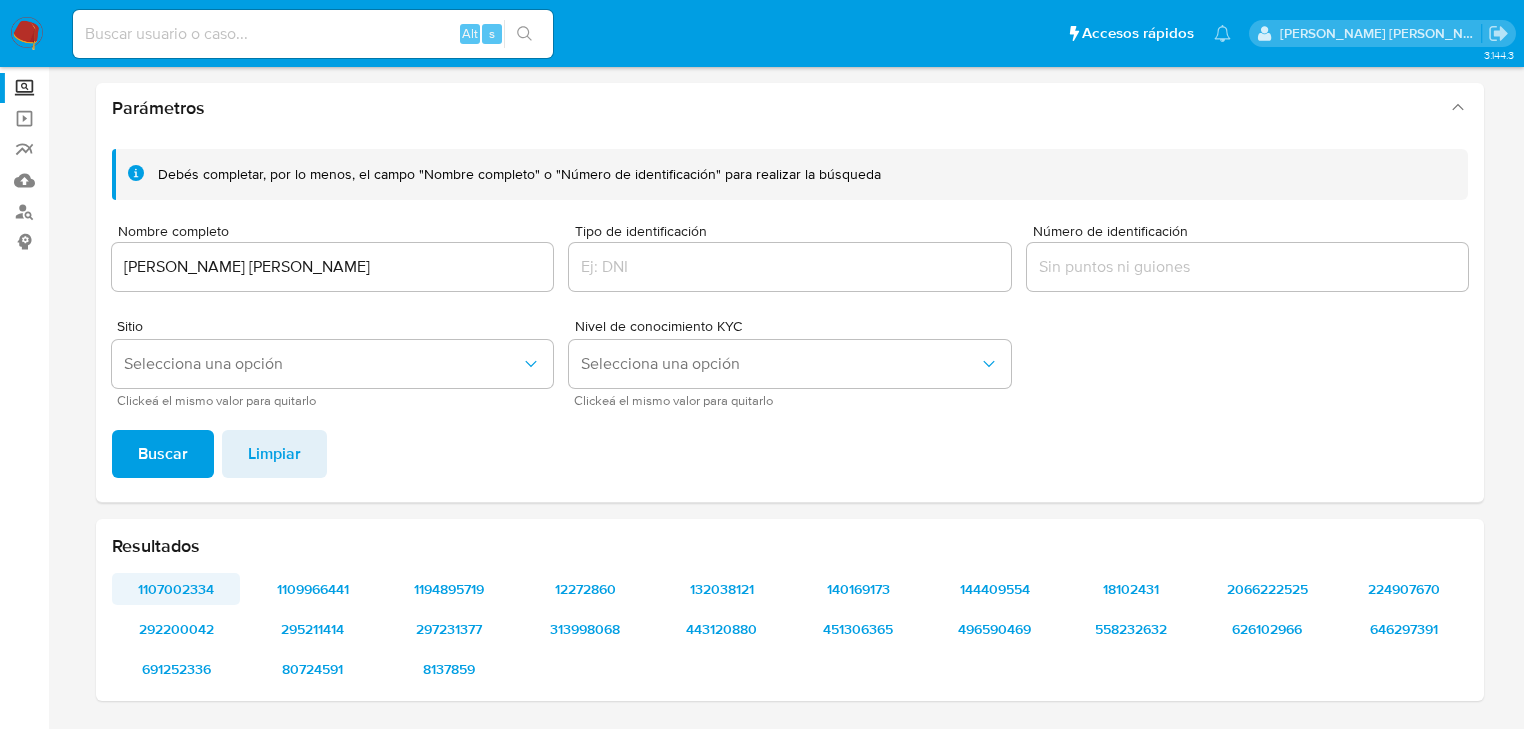 click on "1107002334" at bounding box center (176, 589) 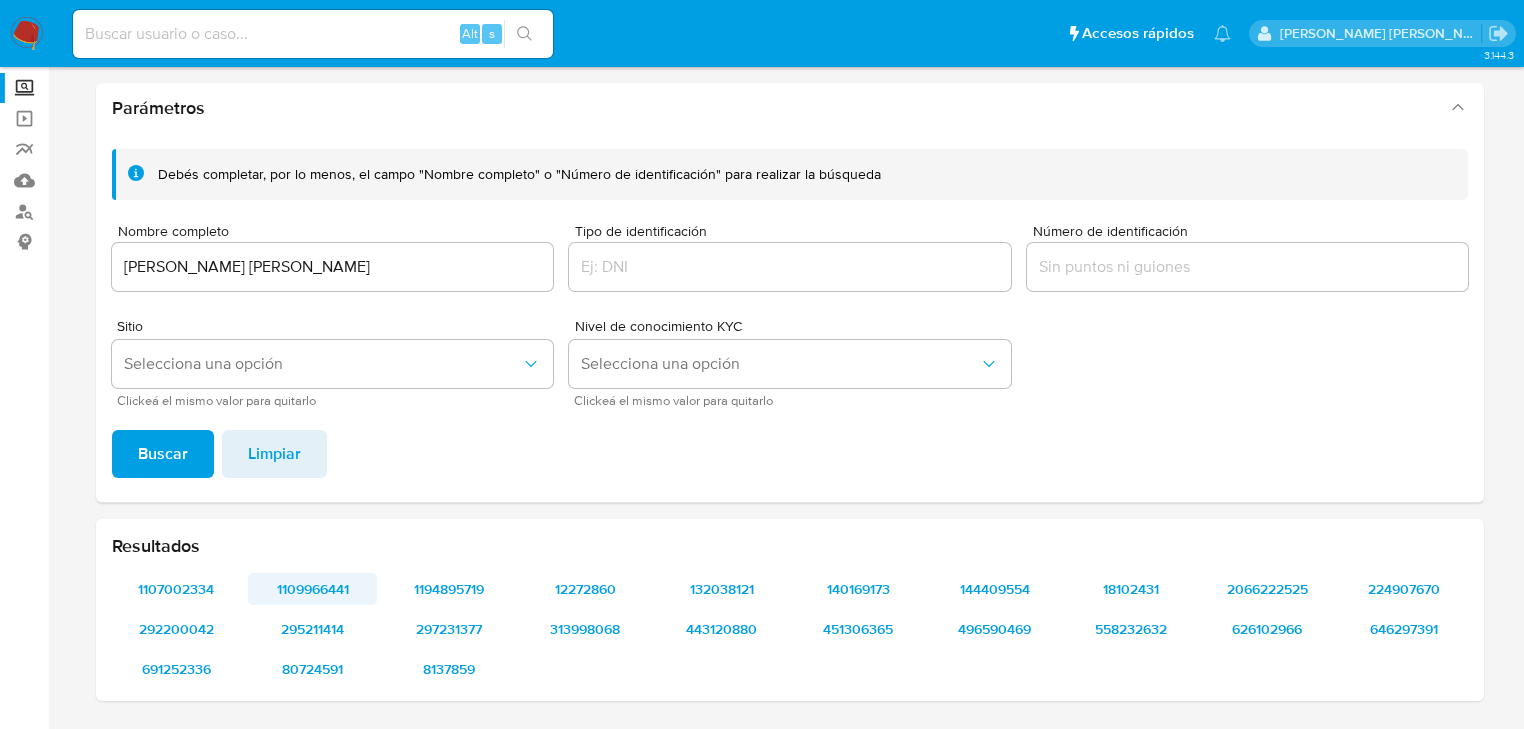 click on "1109966441" at bounding box center (312, 589) 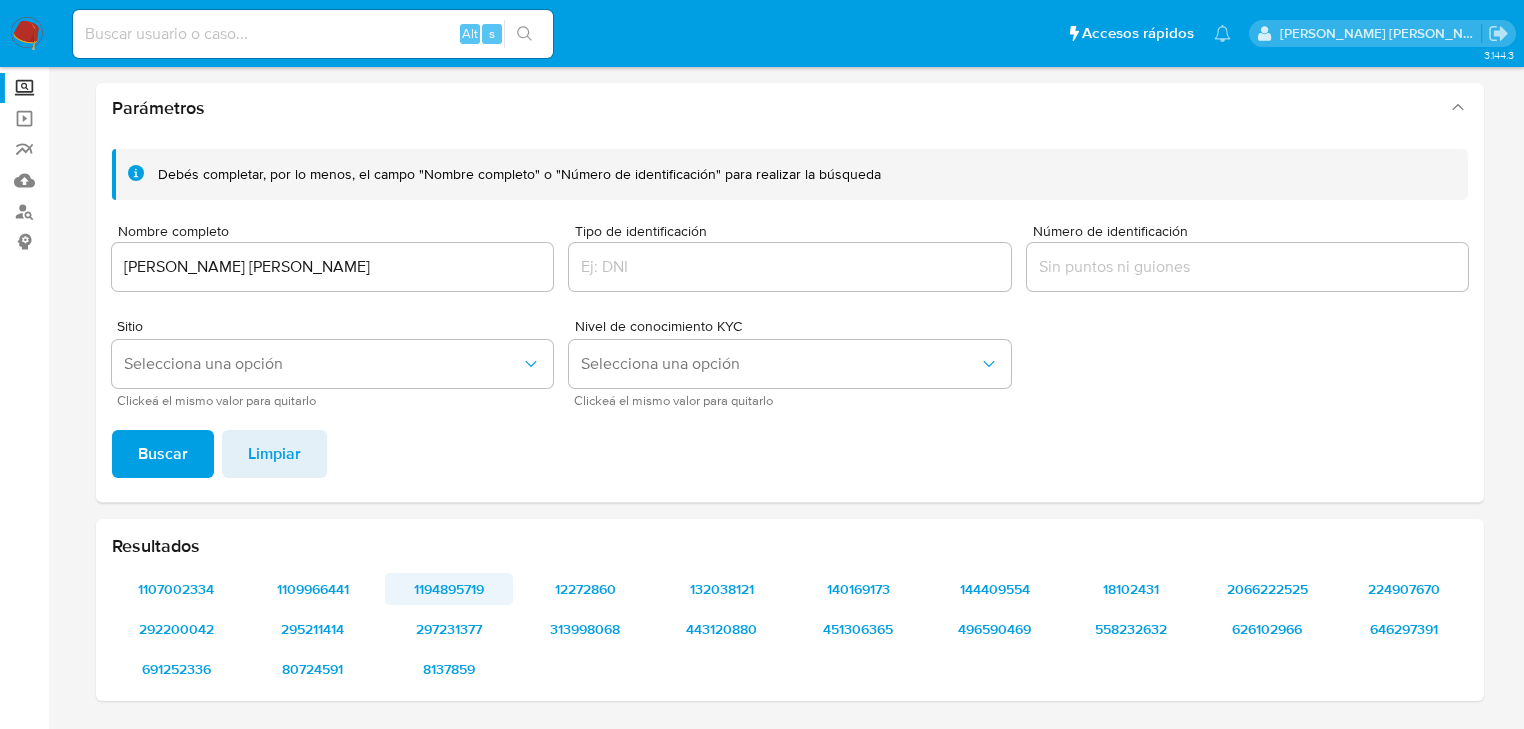 click on "1194895719" at bounding box center (449, 589) 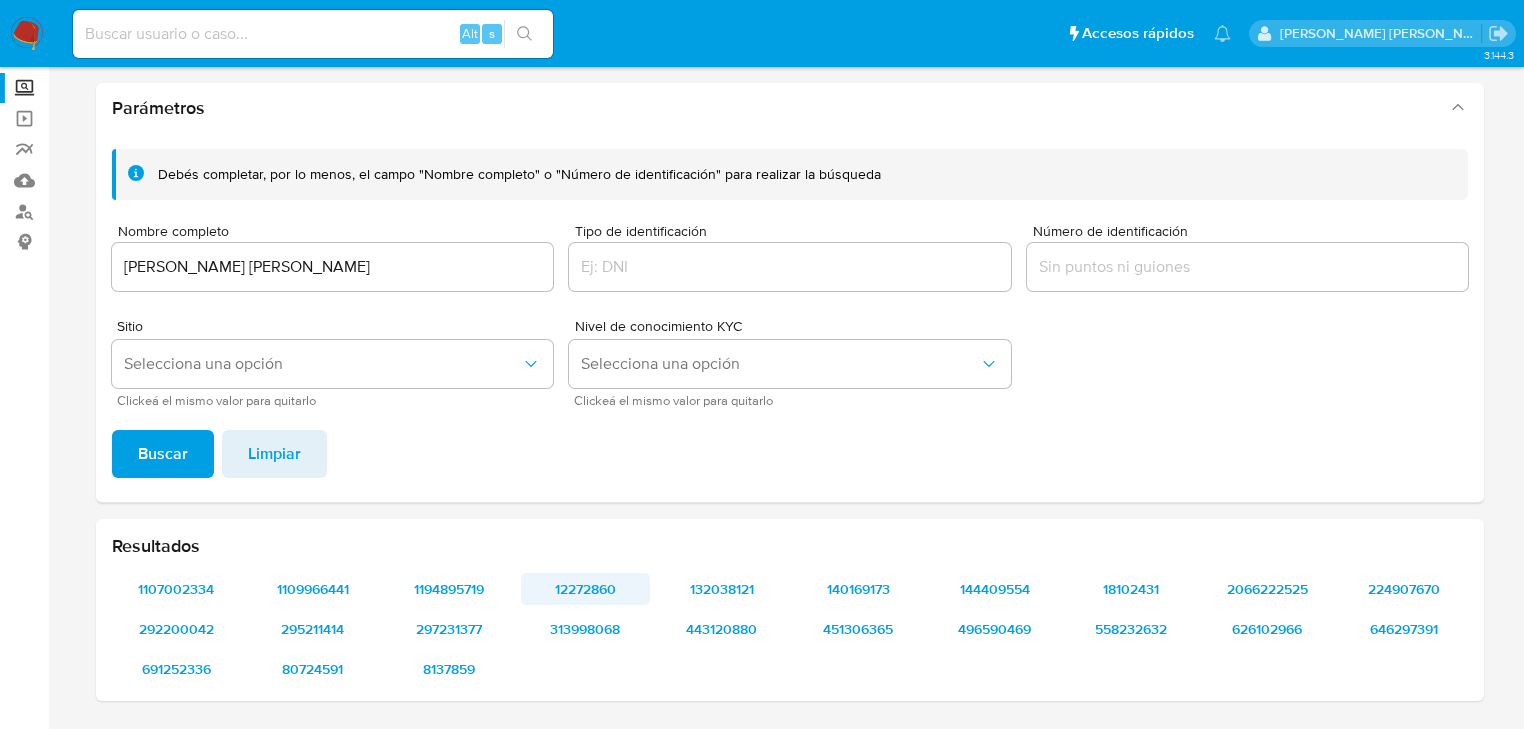 click on "12272860" at bounding box center (585, 589) 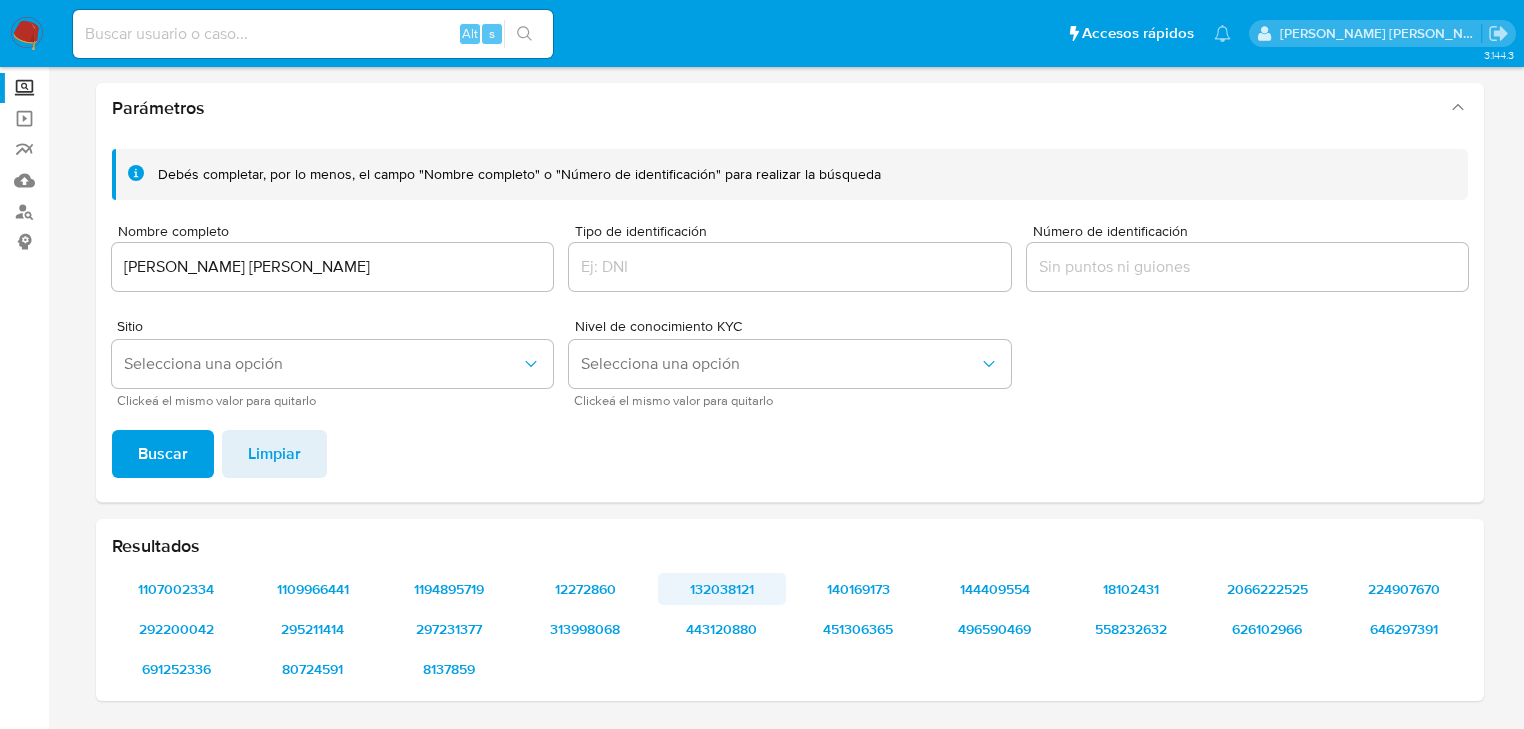click on "132038121" at bounding box center (722, 589) 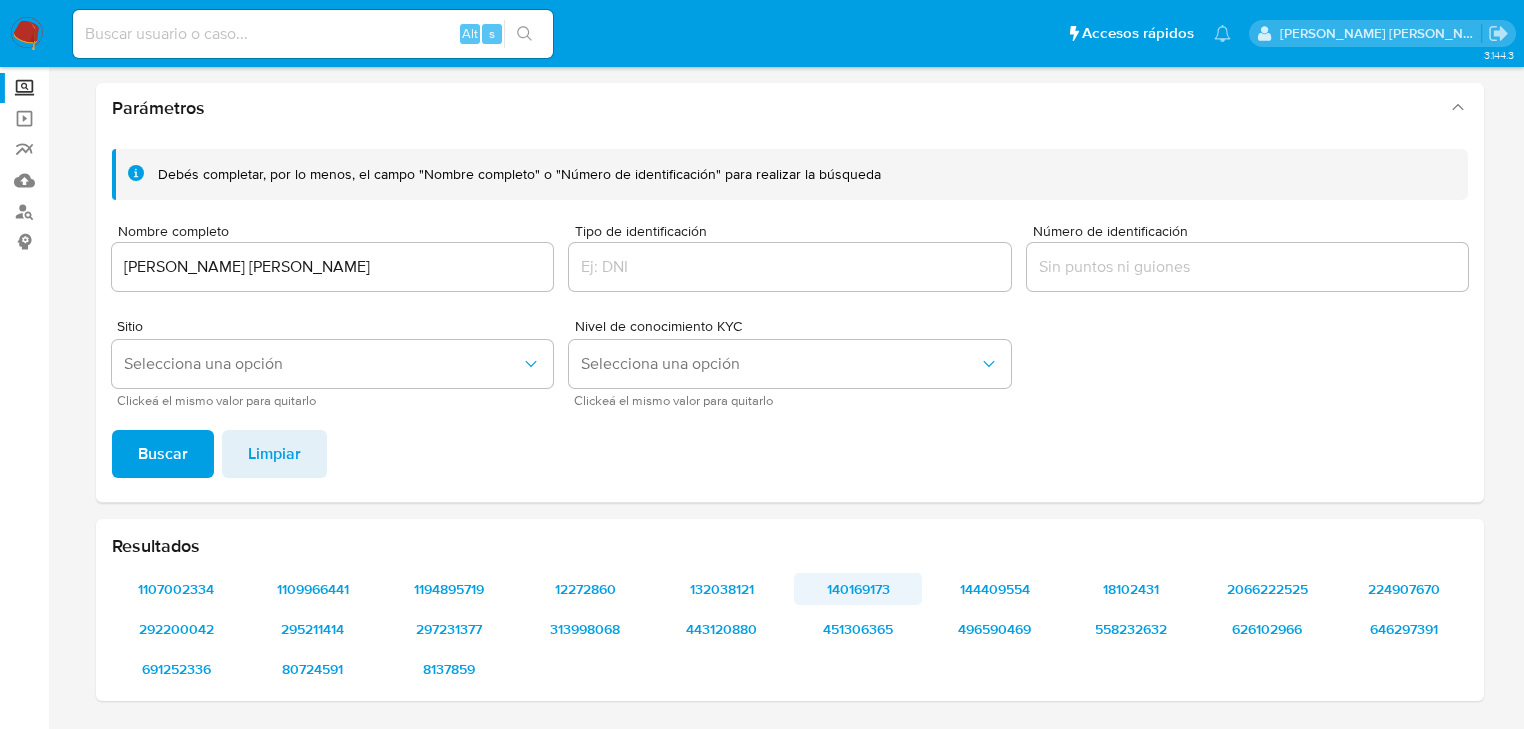click on "140169173" at bounding box center [858, 589] 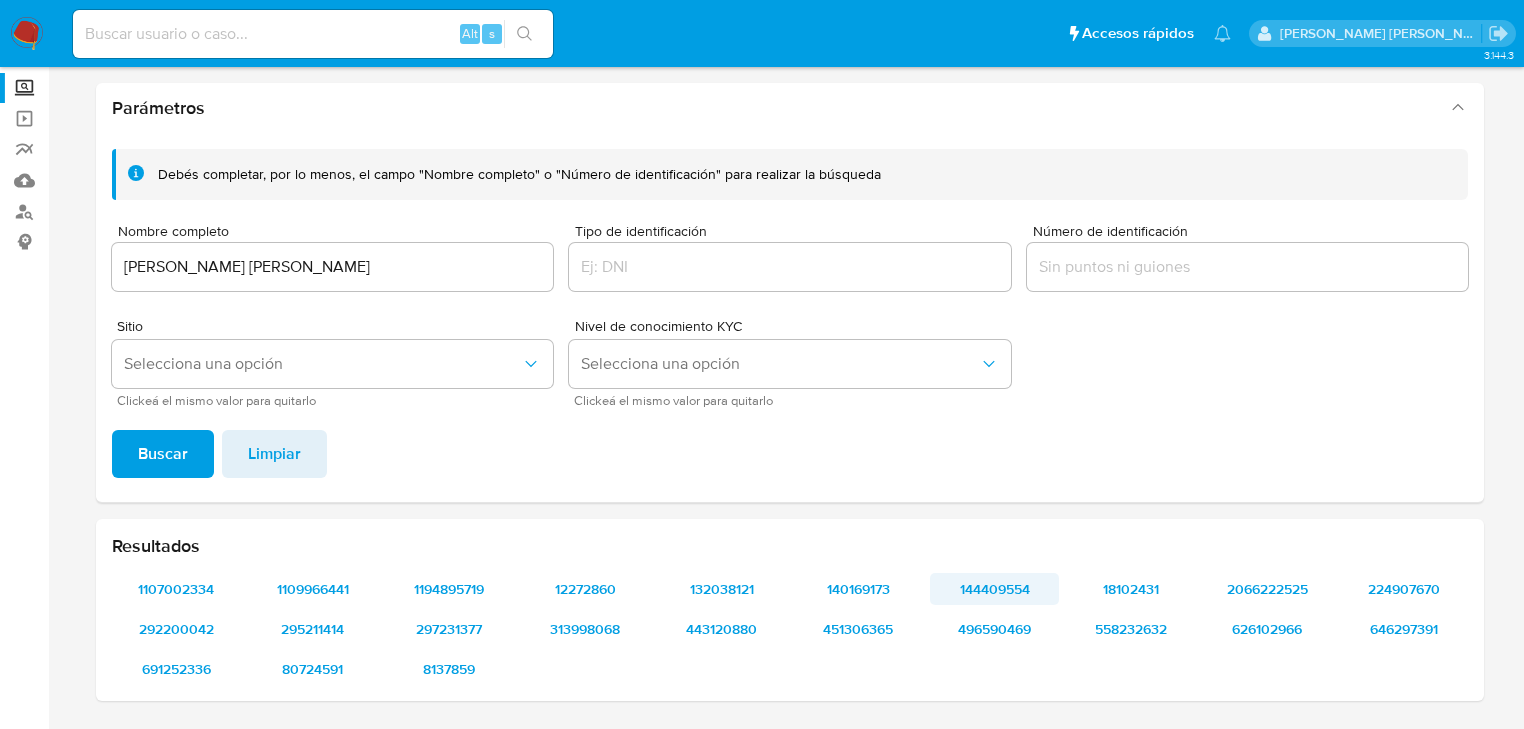 click on "144409554" at bounding box center [994, 589] 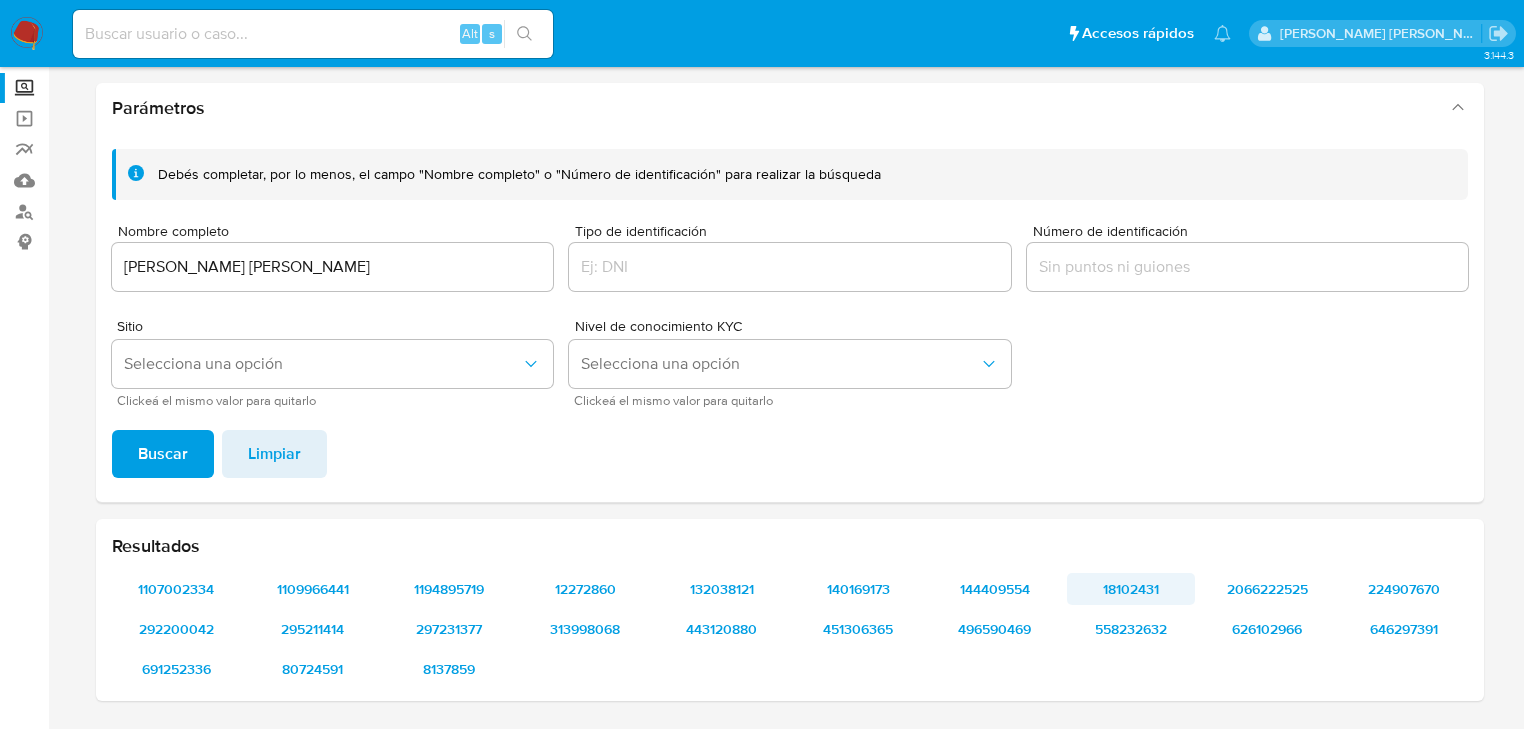 click on "18102431" at bounding box center (1131, 589) 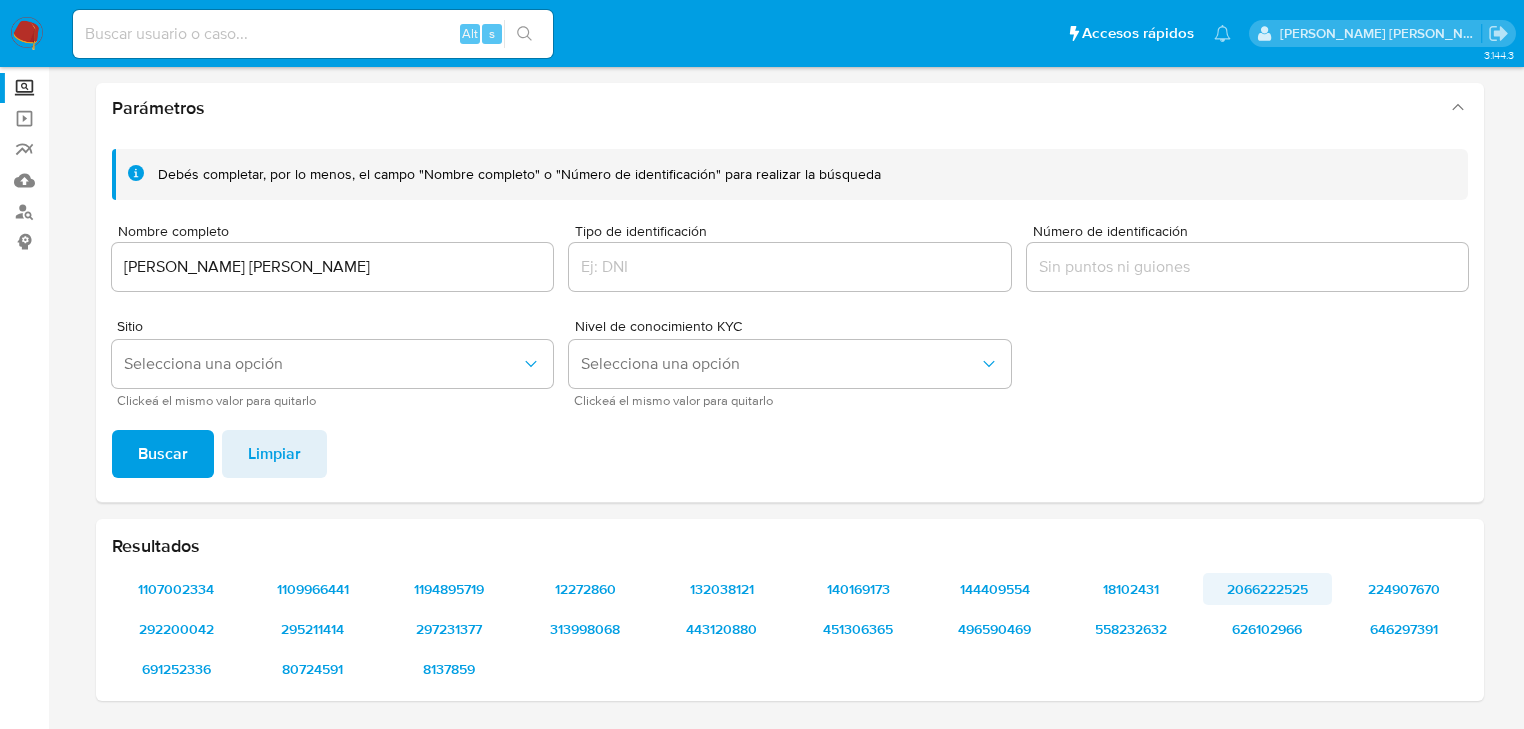 click on "2066222525" at bounding box center [1267, 589] 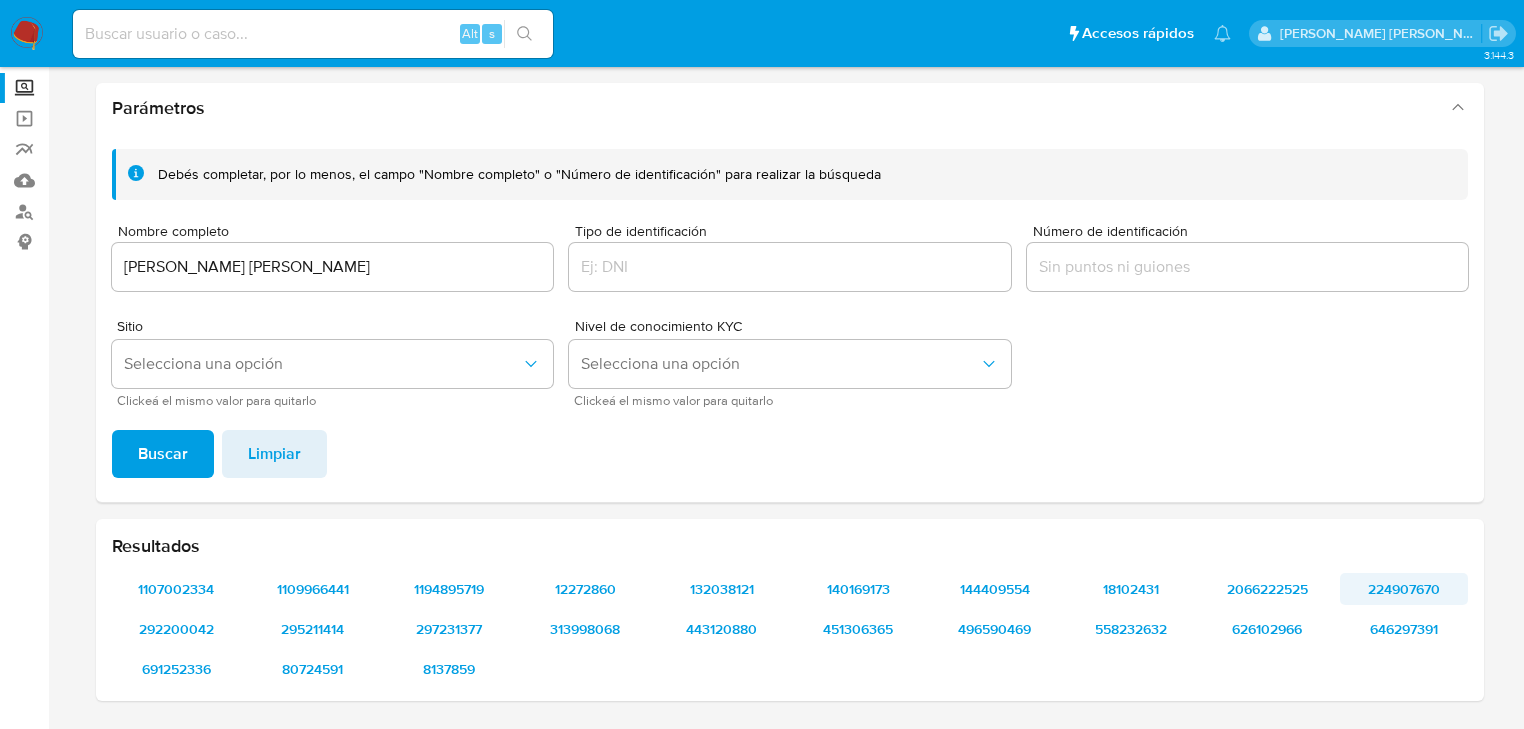 click on "224907670" at bounding box center [1404, 589] 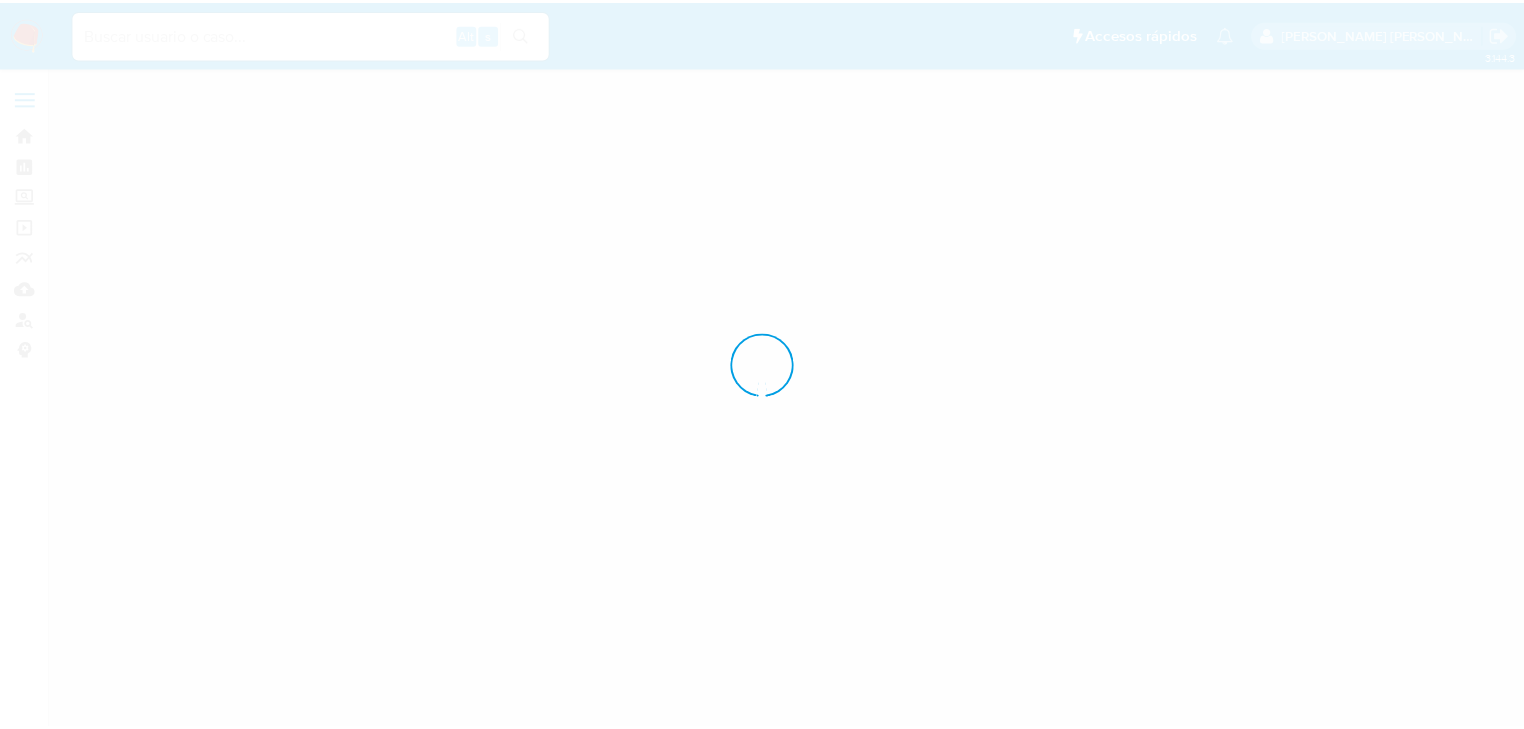 scroll, scrollTop: 0, scrollLeft: 0, axis: both 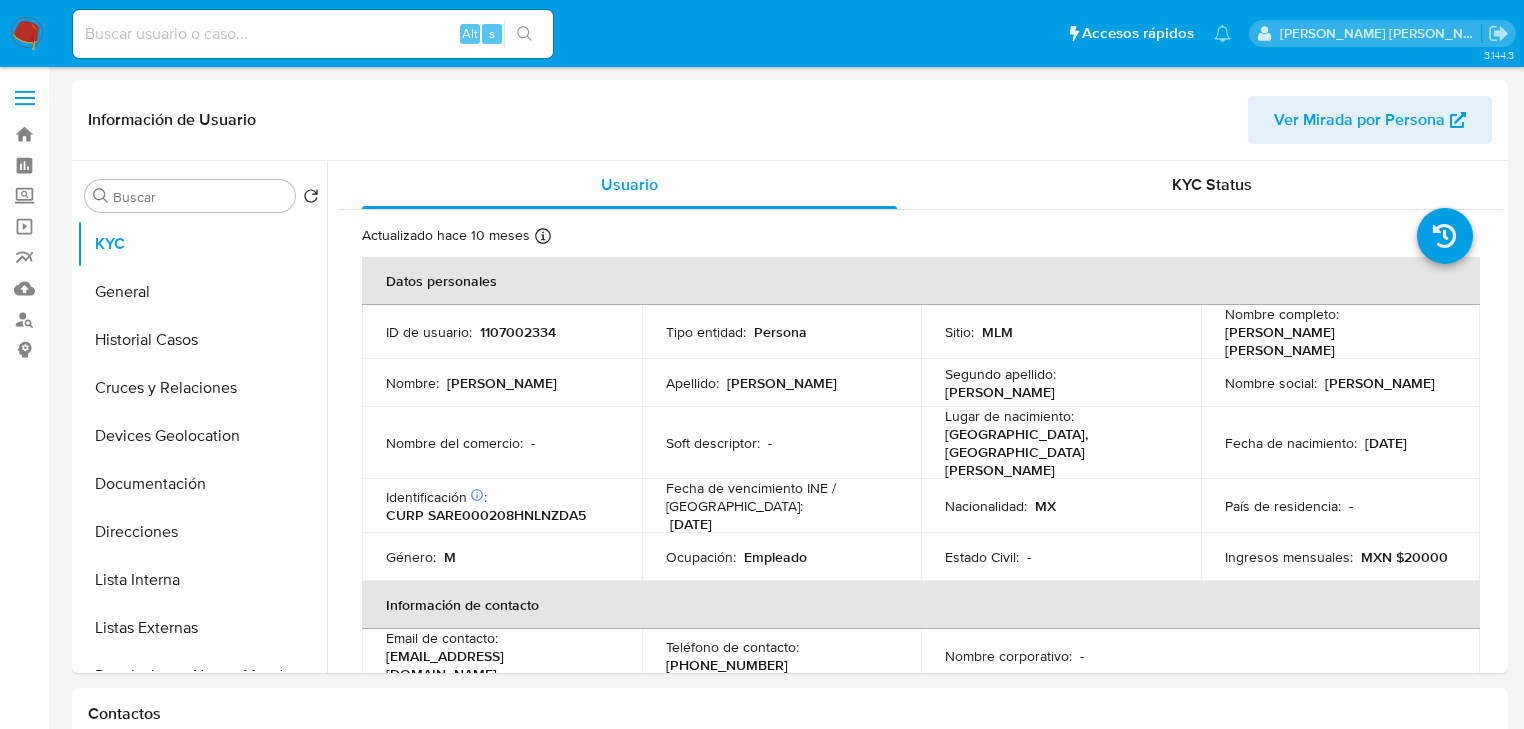 select on "10" 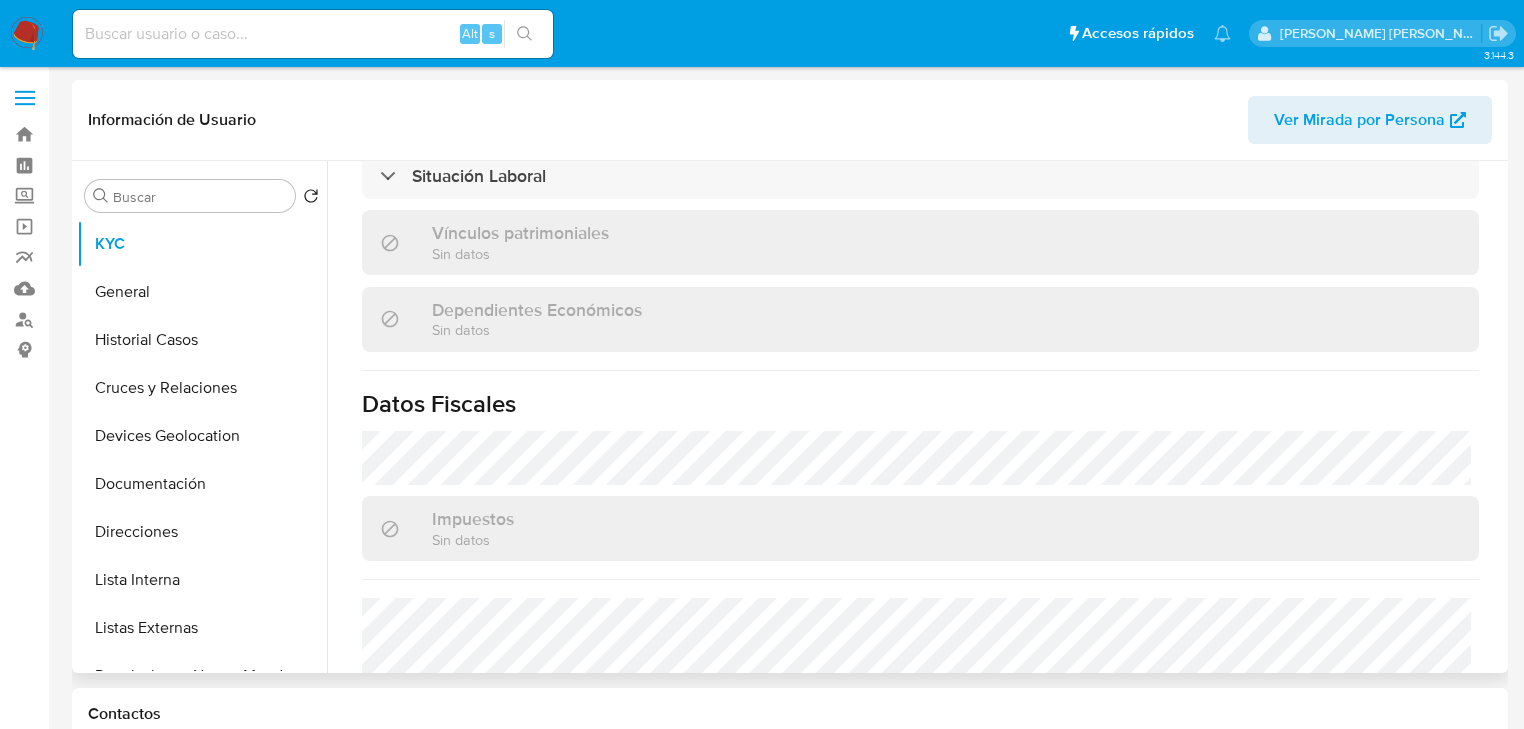 scroll, scrollTop: 1263, scrollLeft: 0, axis: vertical 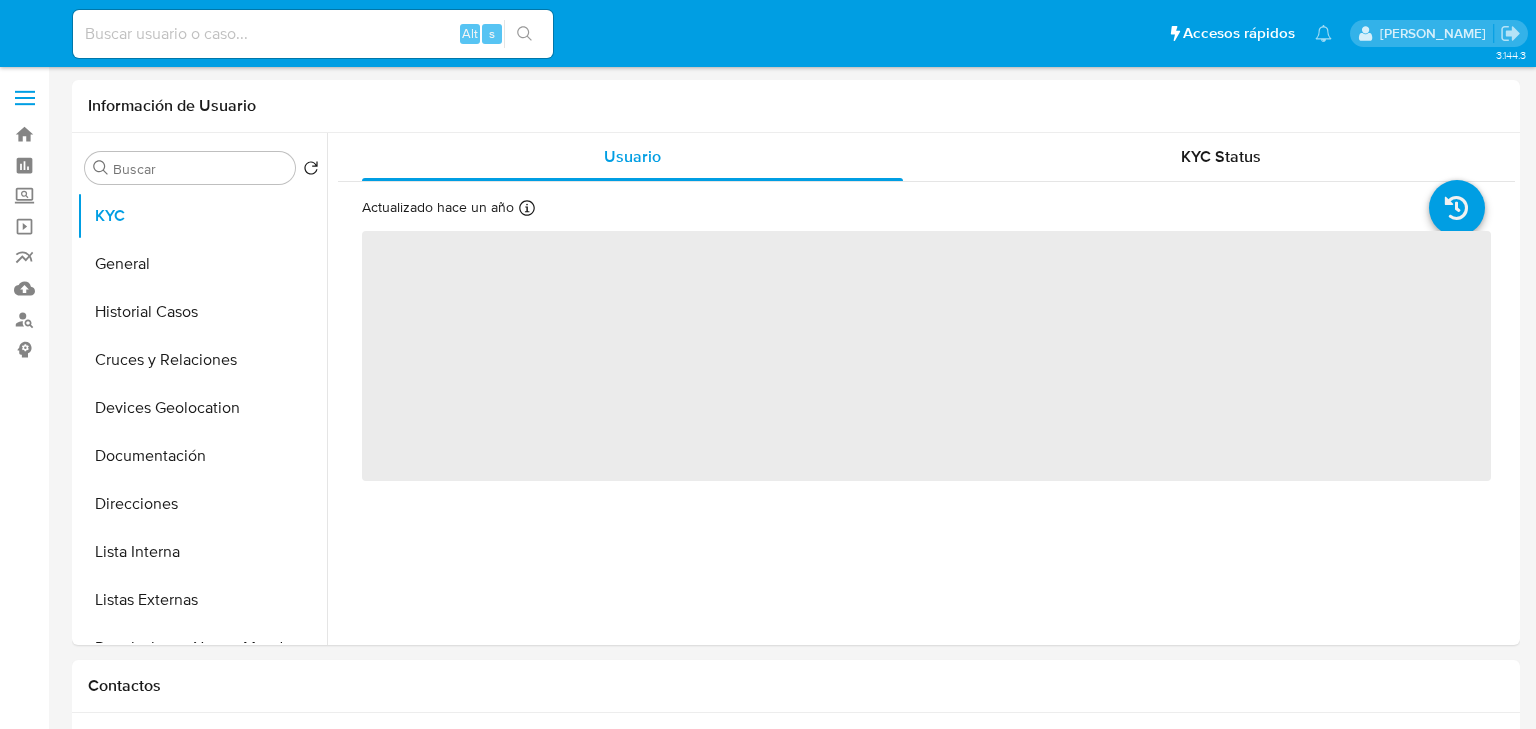 select on "10" 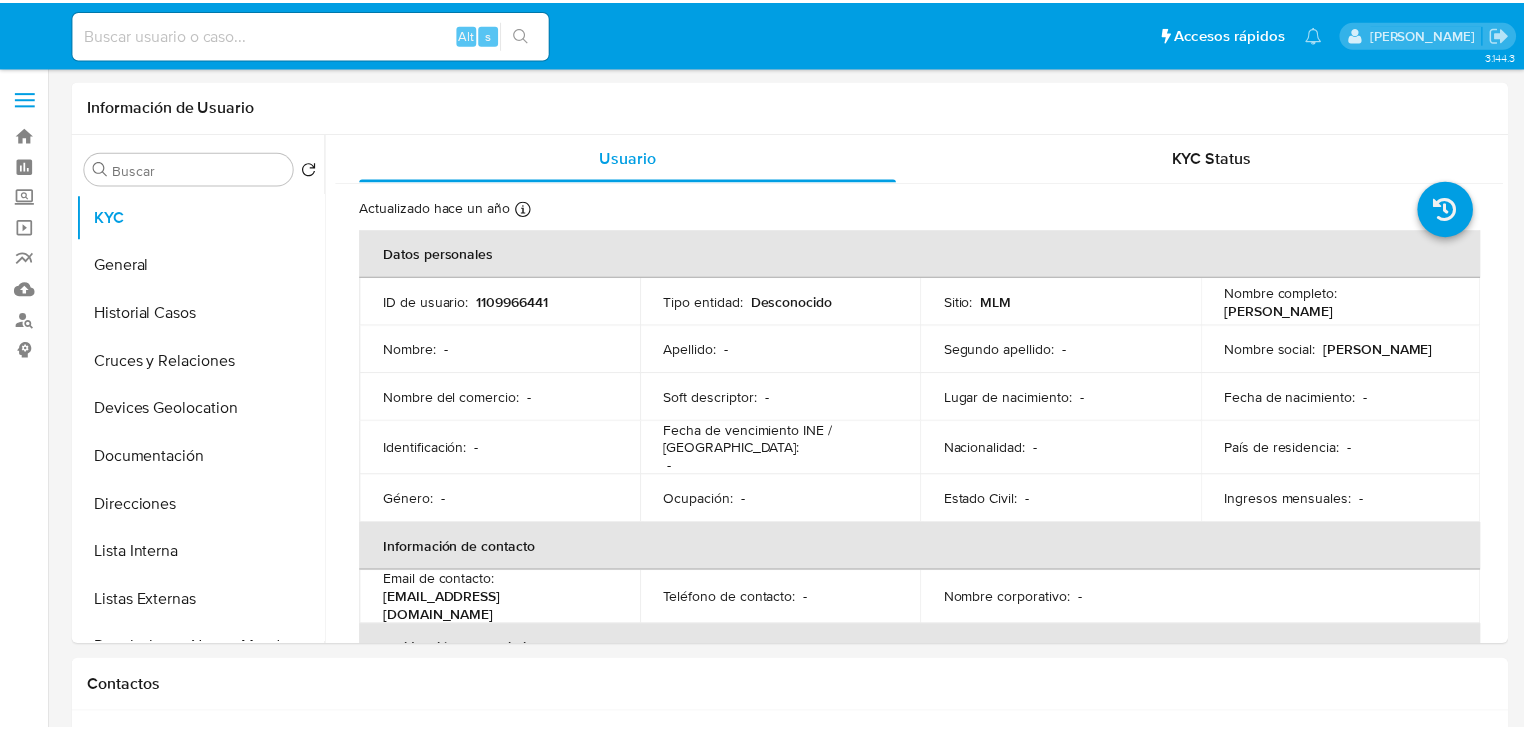 scroll, scrollTop: 0, scrollLeft: 0, axis: both 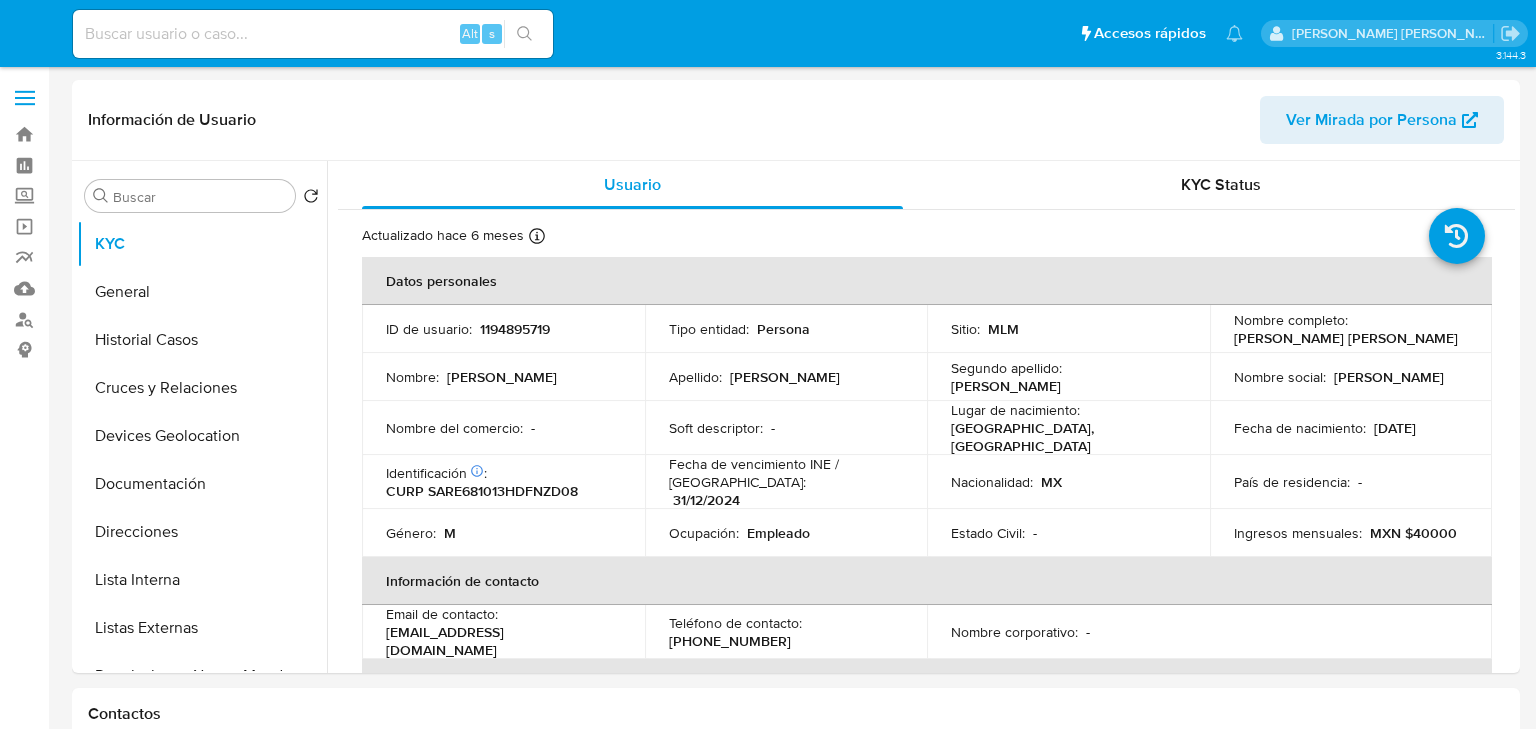 select on "10" 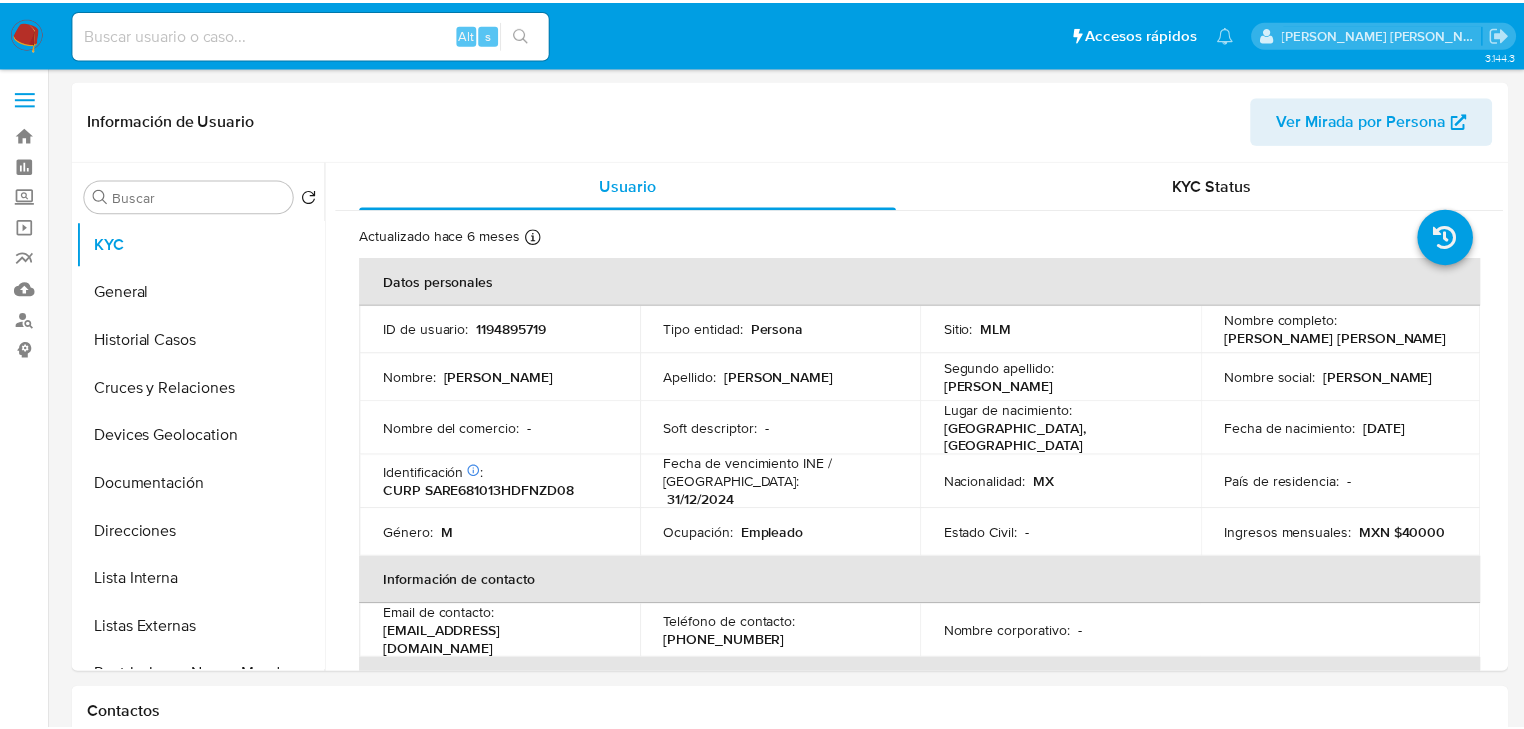 scroll, scrollTop: 0, scrollLeft: 0, axis: both 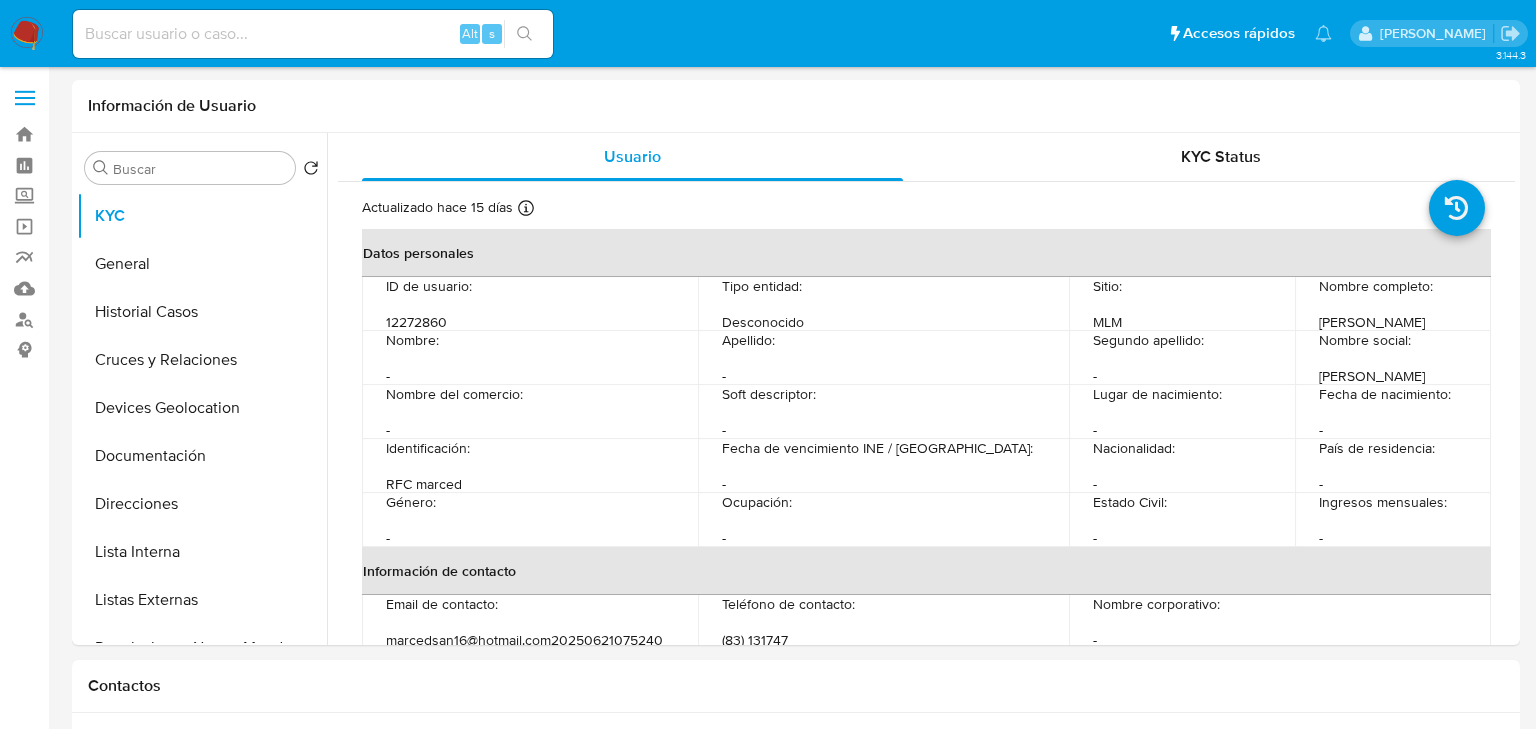 select on "10" 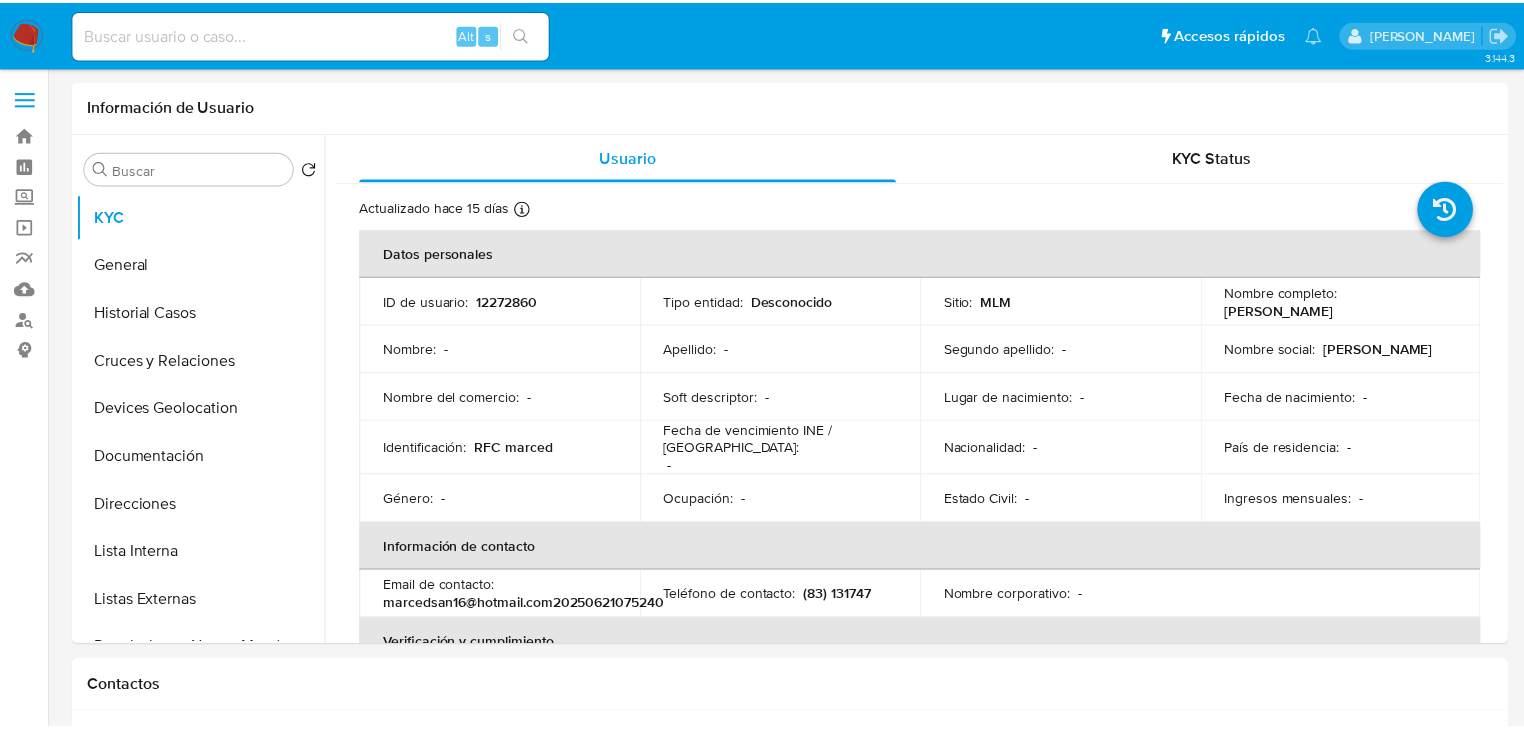 scroll, scrollTop: 0, scrollLeft: 0, axis: both 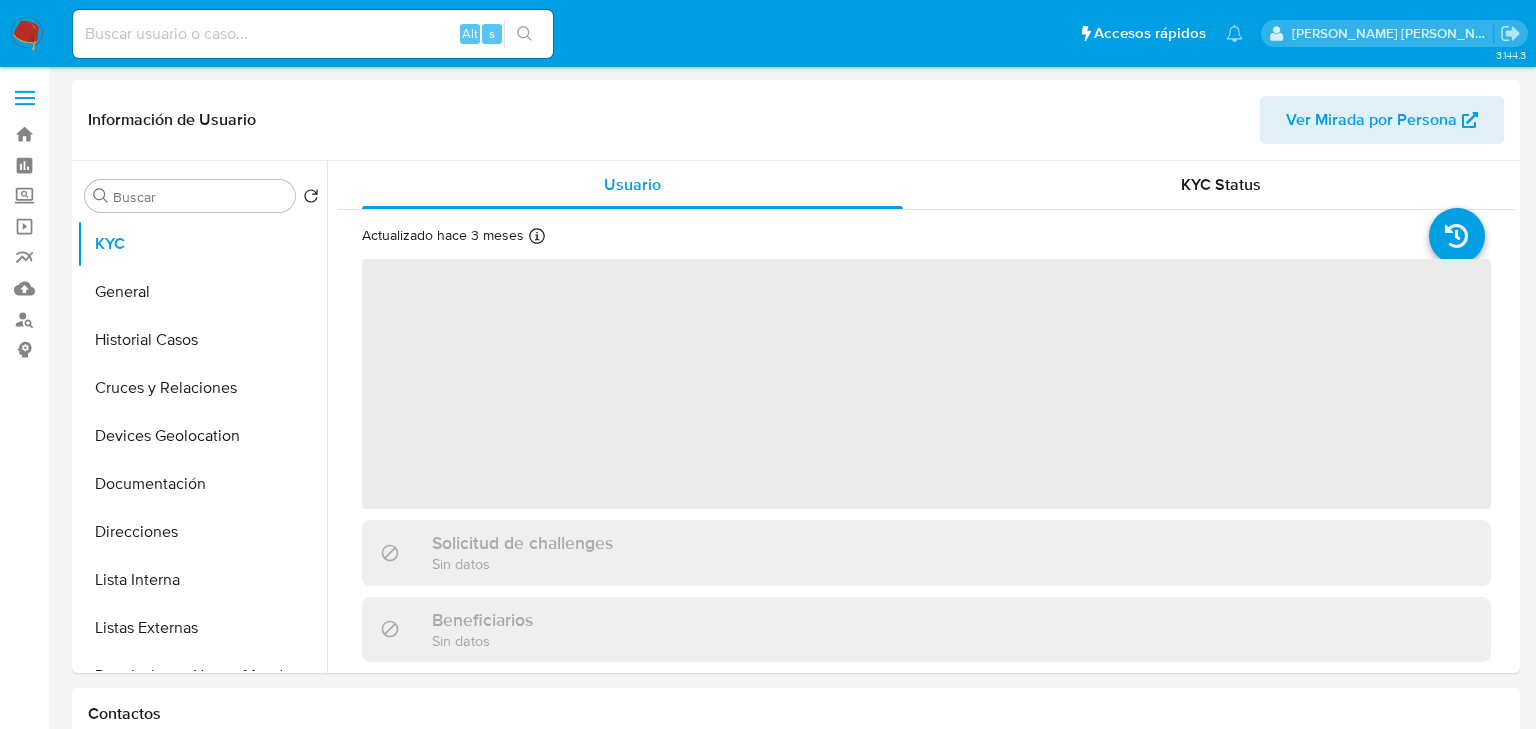select on "10" 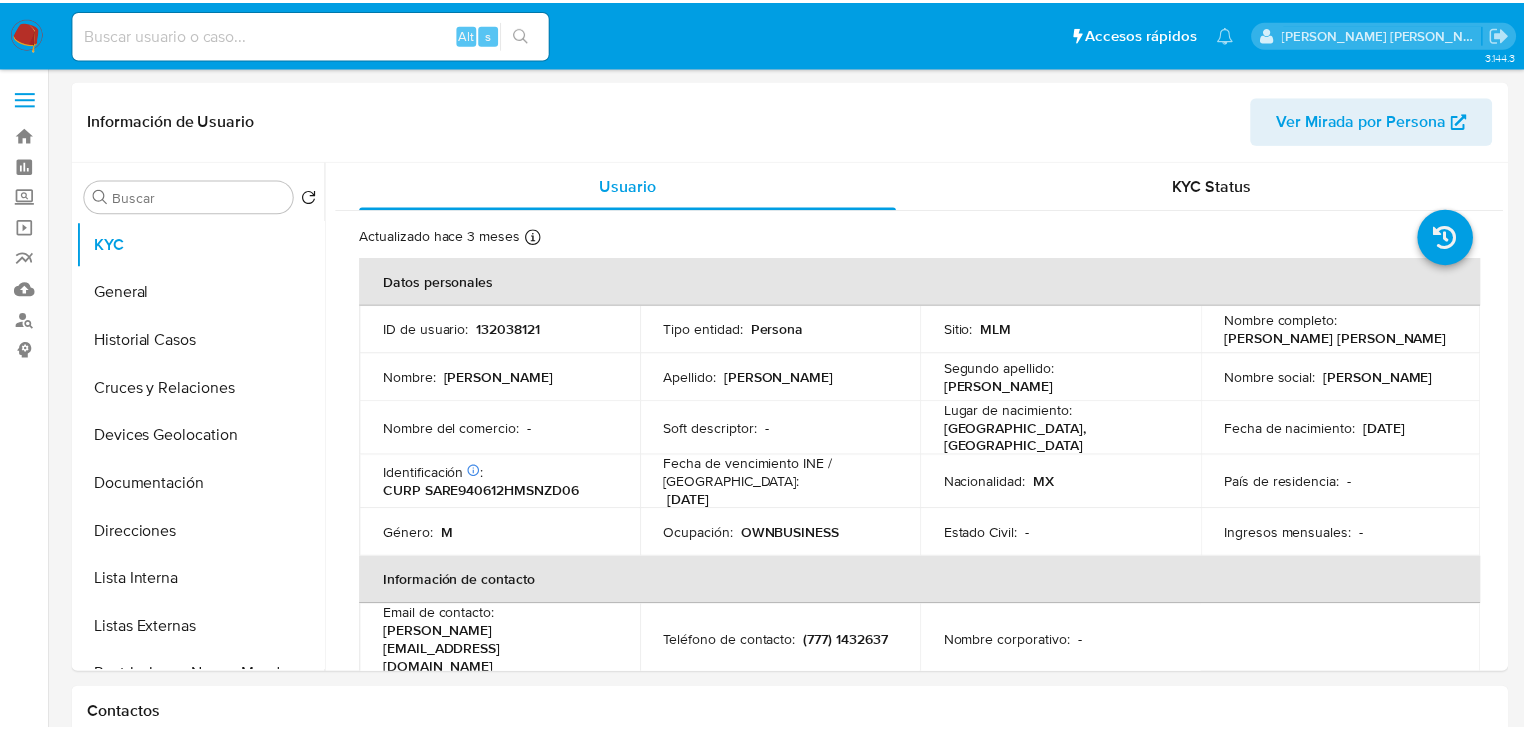 scroll, scrollTop: 0, scrollLeft: 0, axis: both 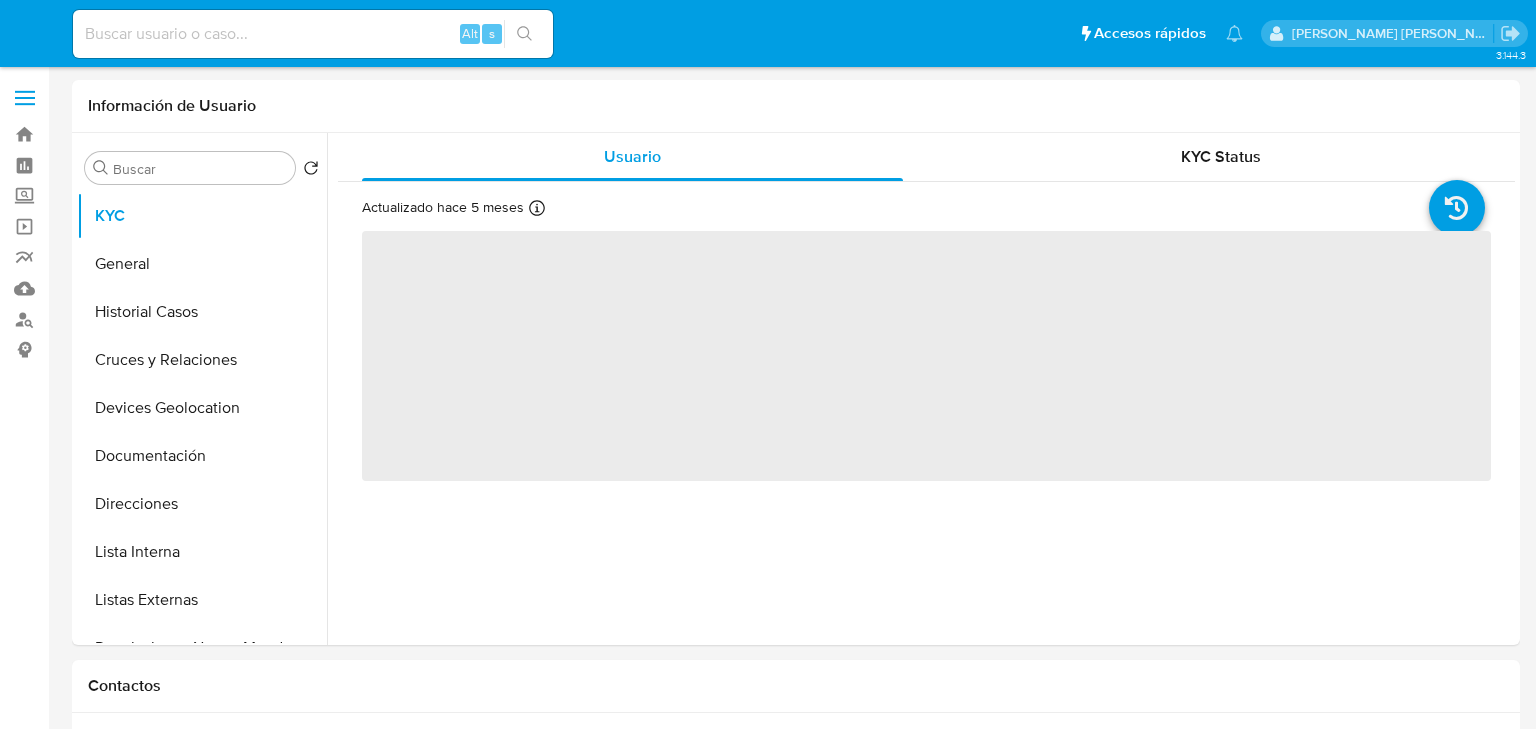 select on "10" 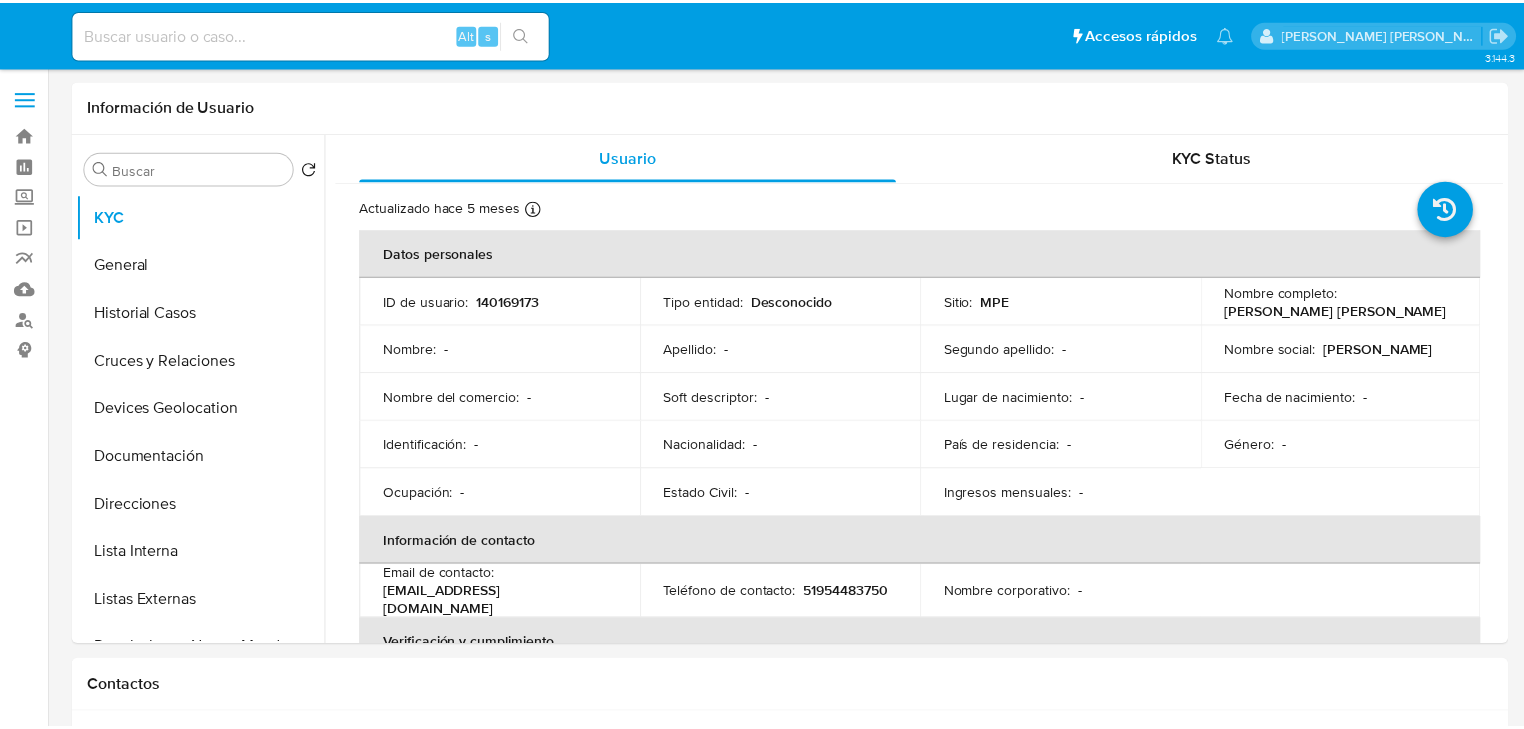 scroll, scrollTop: 0, scrollLeft: 0, axis: both 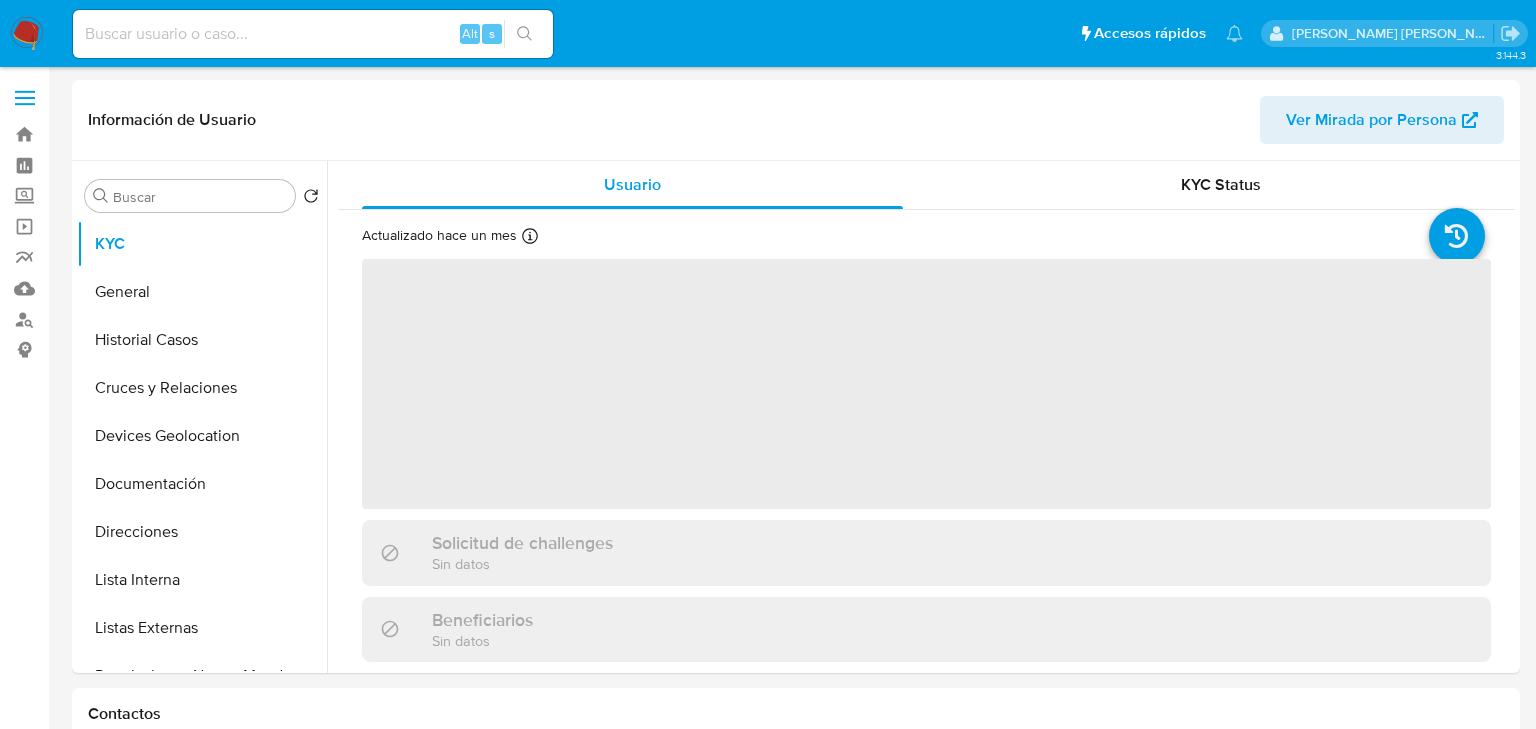 select on "10" 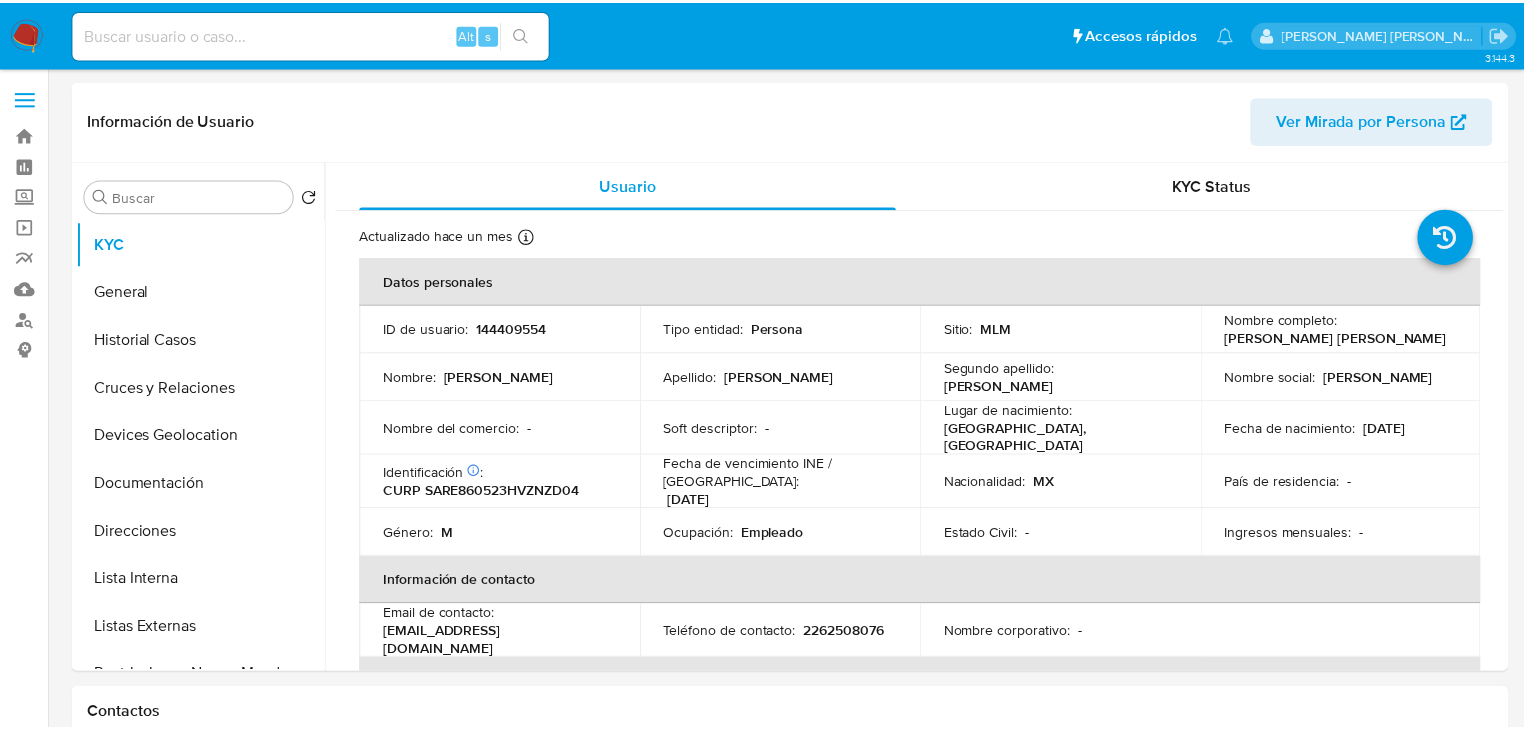 scroll, scrollTop: 0, scrollLeft: 0, axis: both 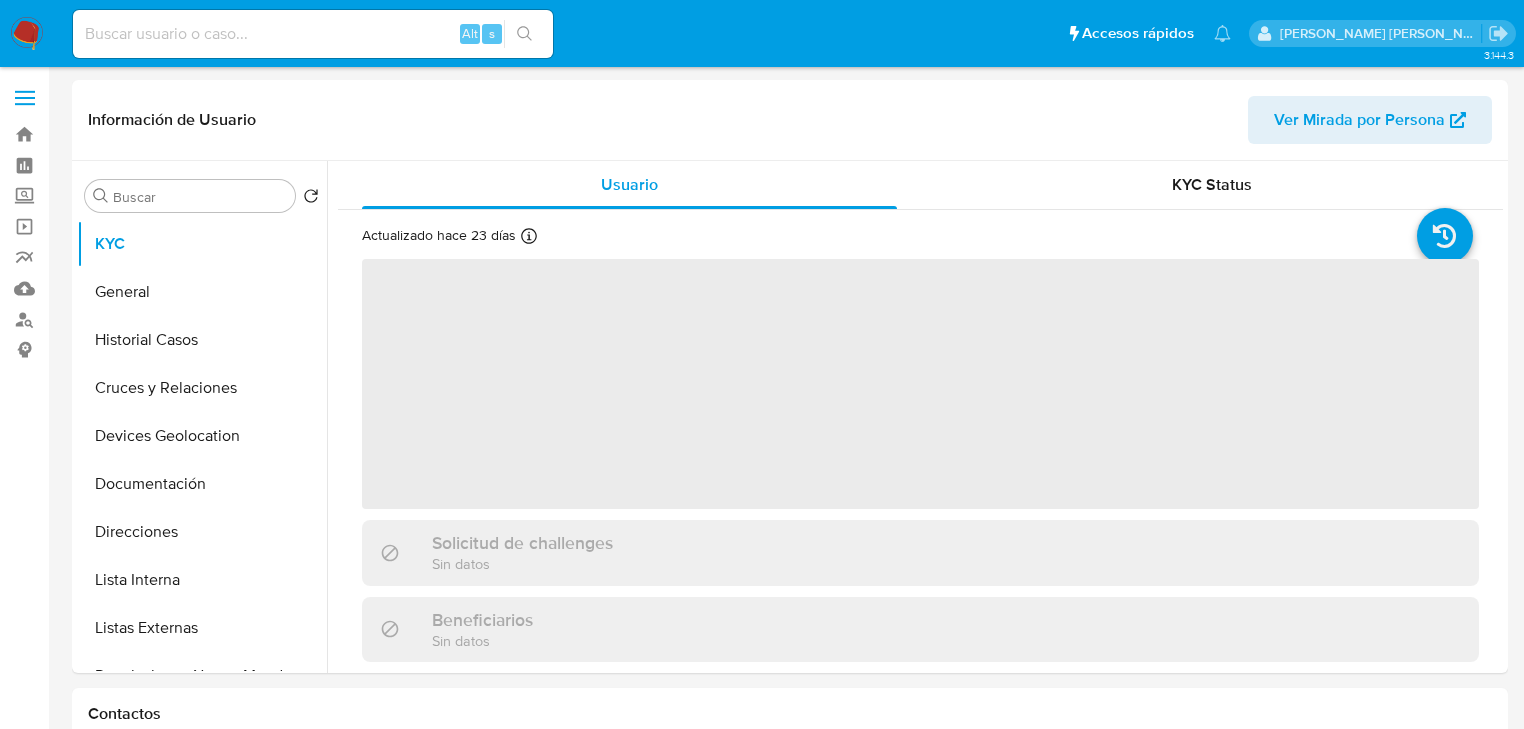 select on "10" 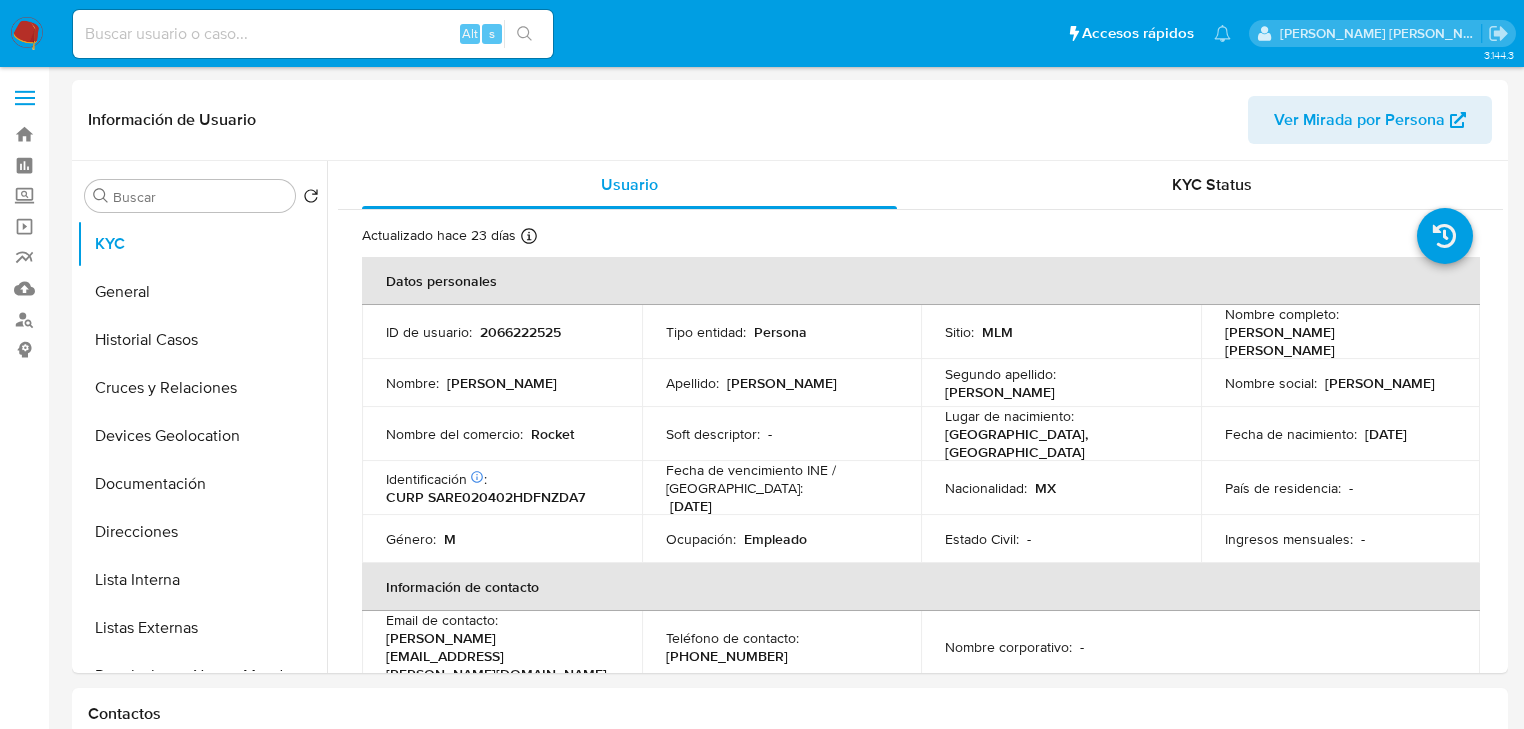scroll, scrollTop: 0, scrollLeft: 0, axis: both 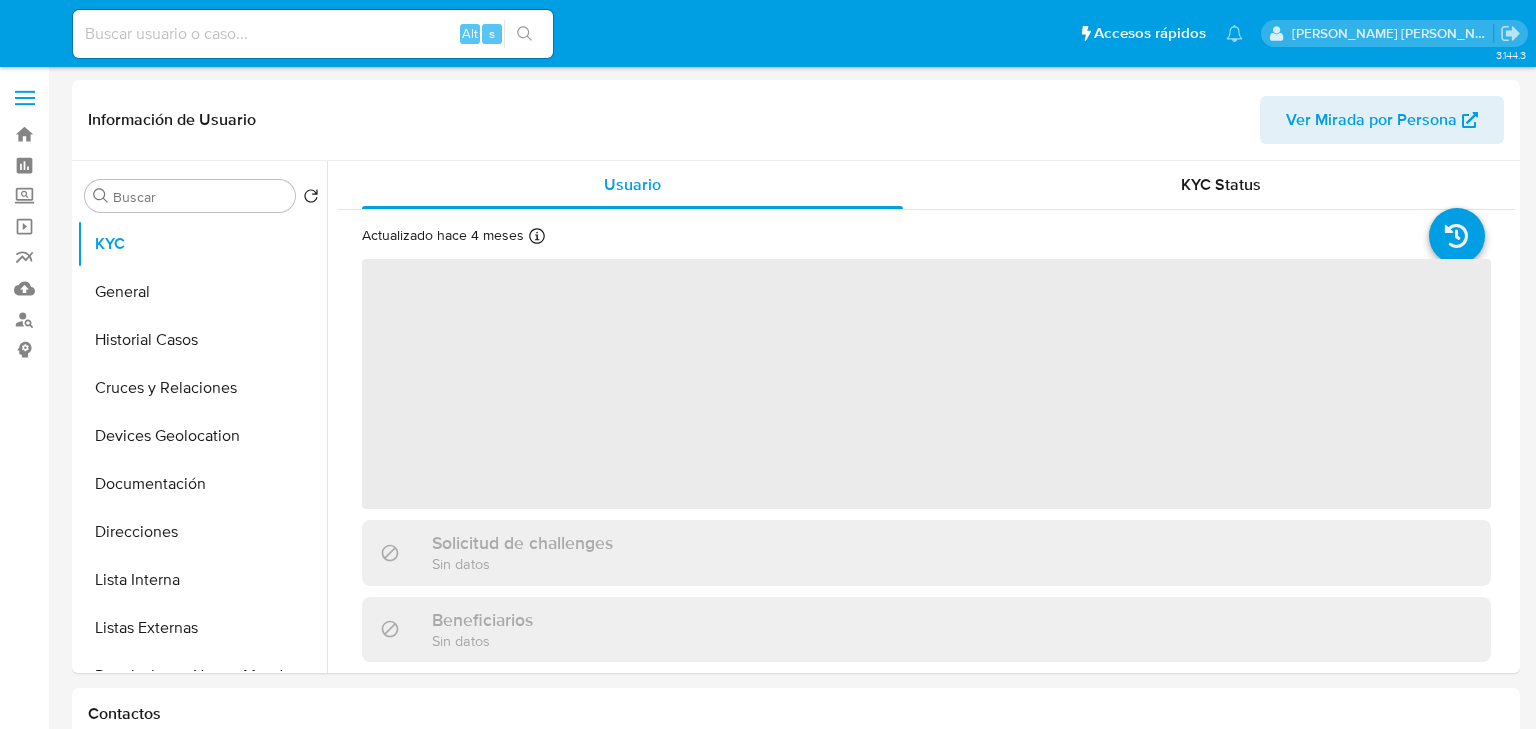 select on "10" 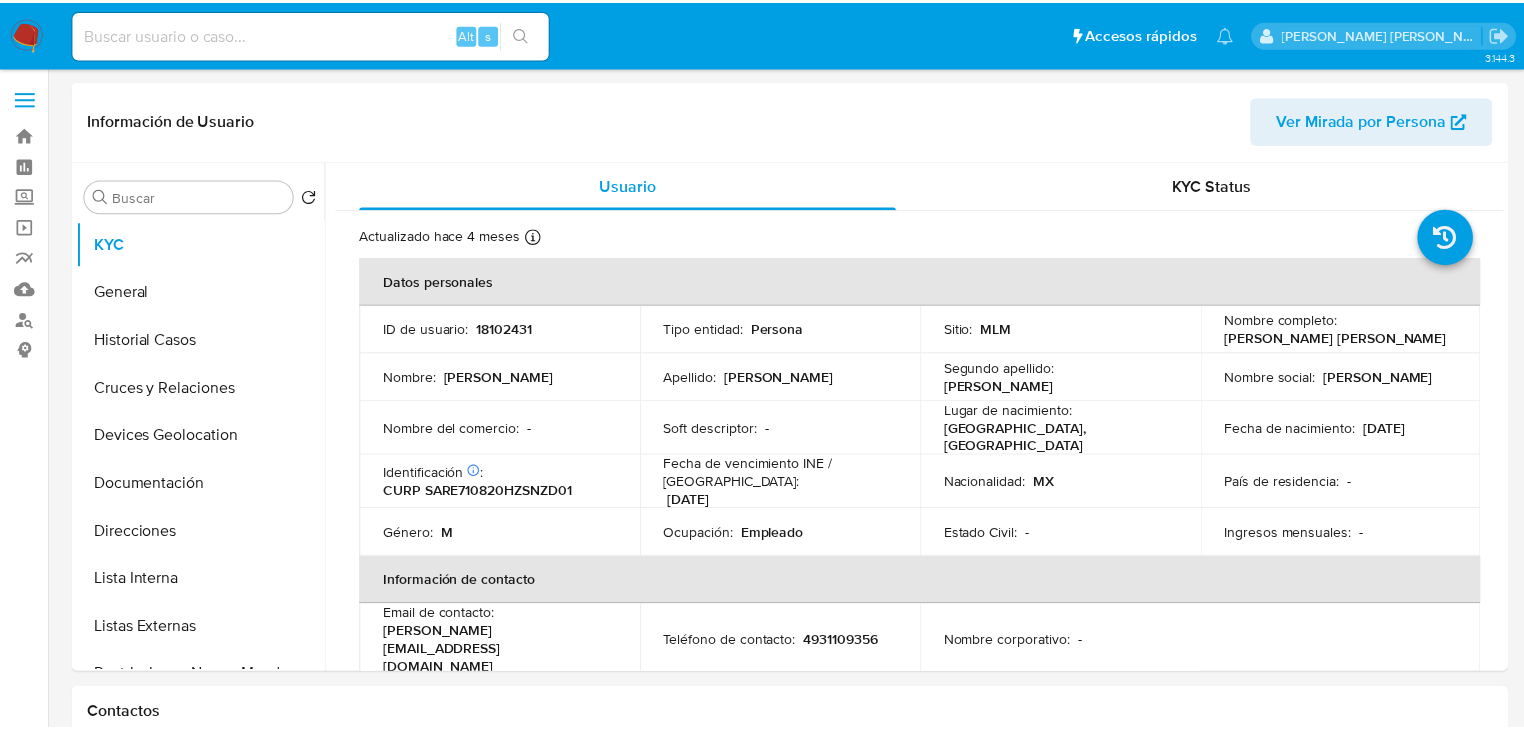 scroll, scrollTop: 0, scrollLeft: 0, axis: both 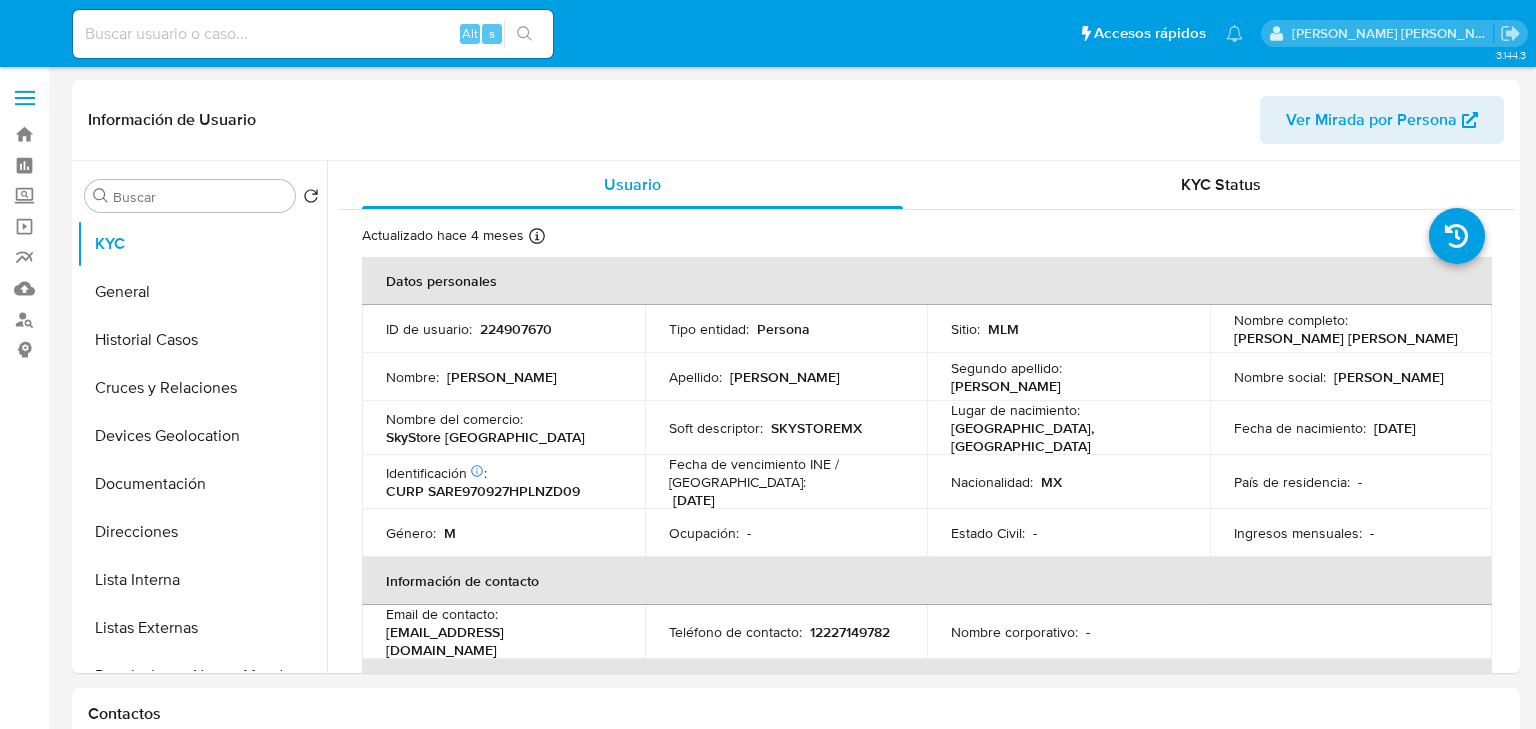 select on "10" 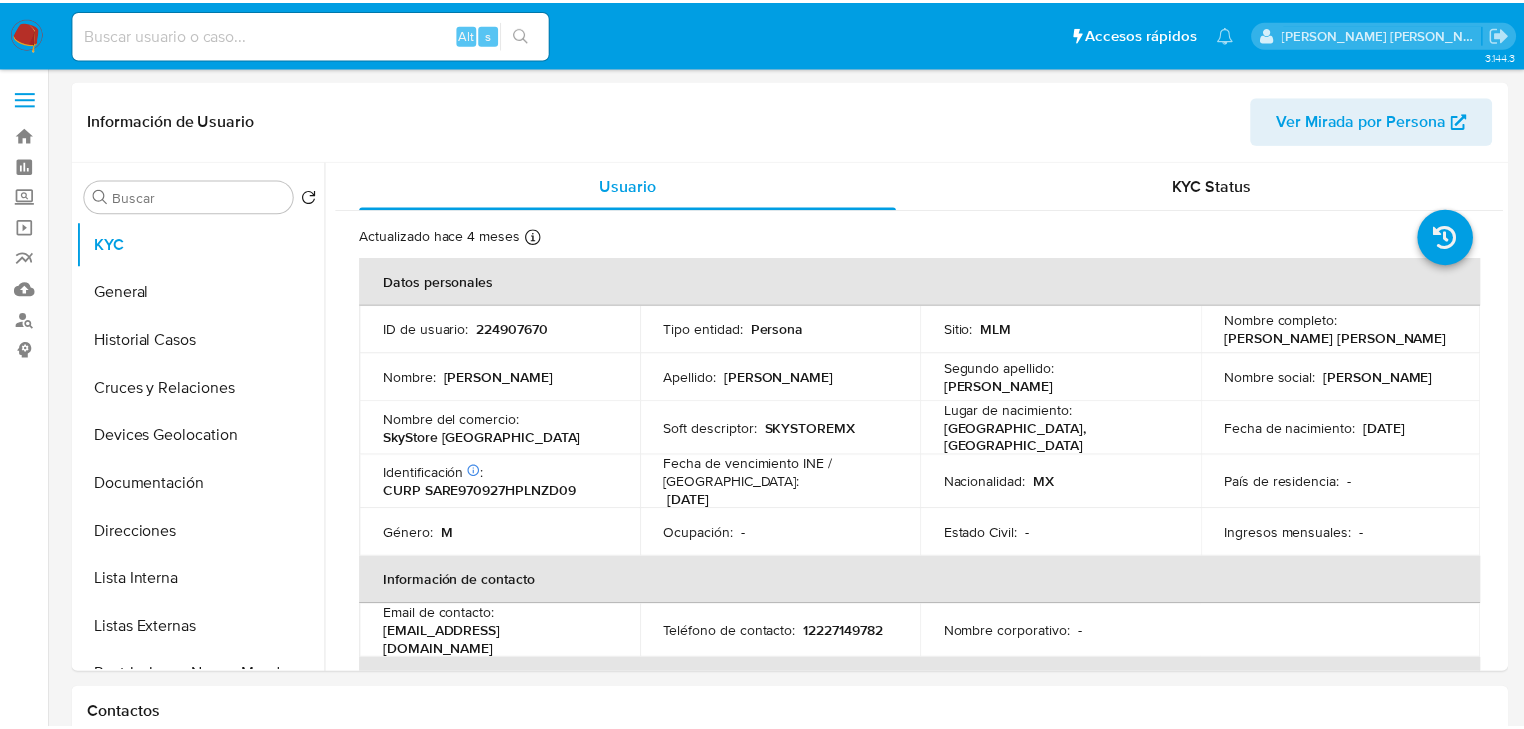 scroll, scrollTop: 0, scrollLeft: 0, axis: both 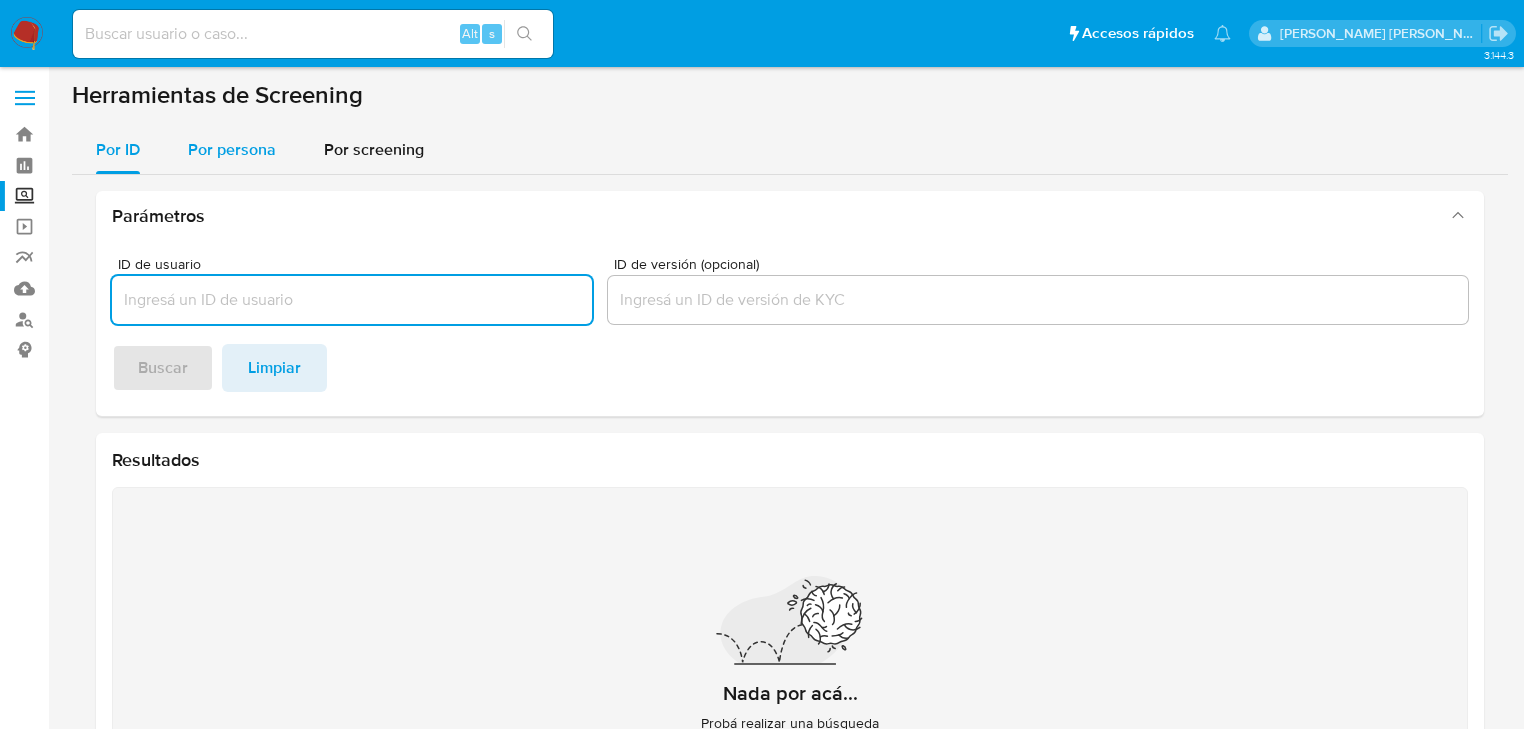 drag, startPoint x: 213, startPoint y: 158, endPoint x: 213, endPoint y: 172, distance: 14 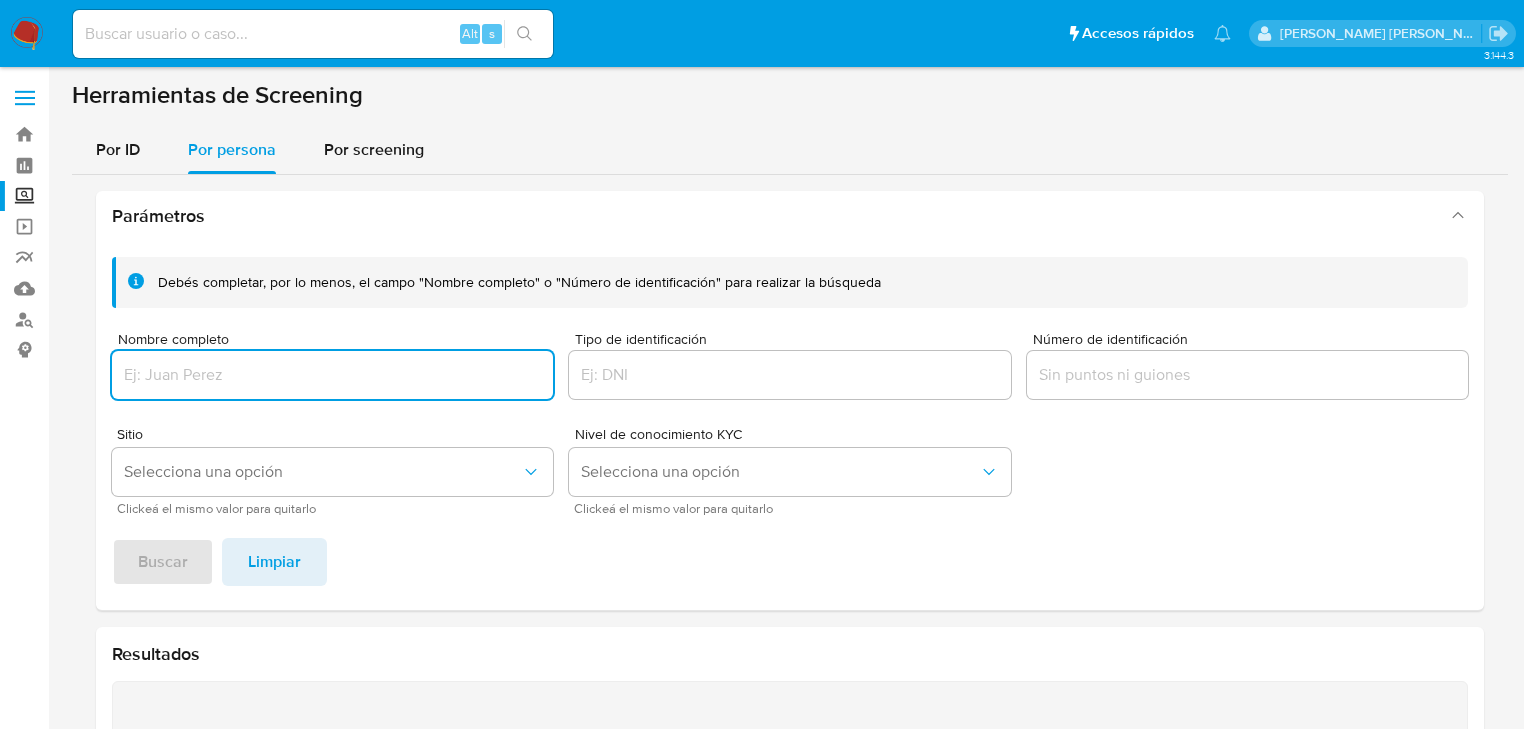 click at bounding box center (332, 375) 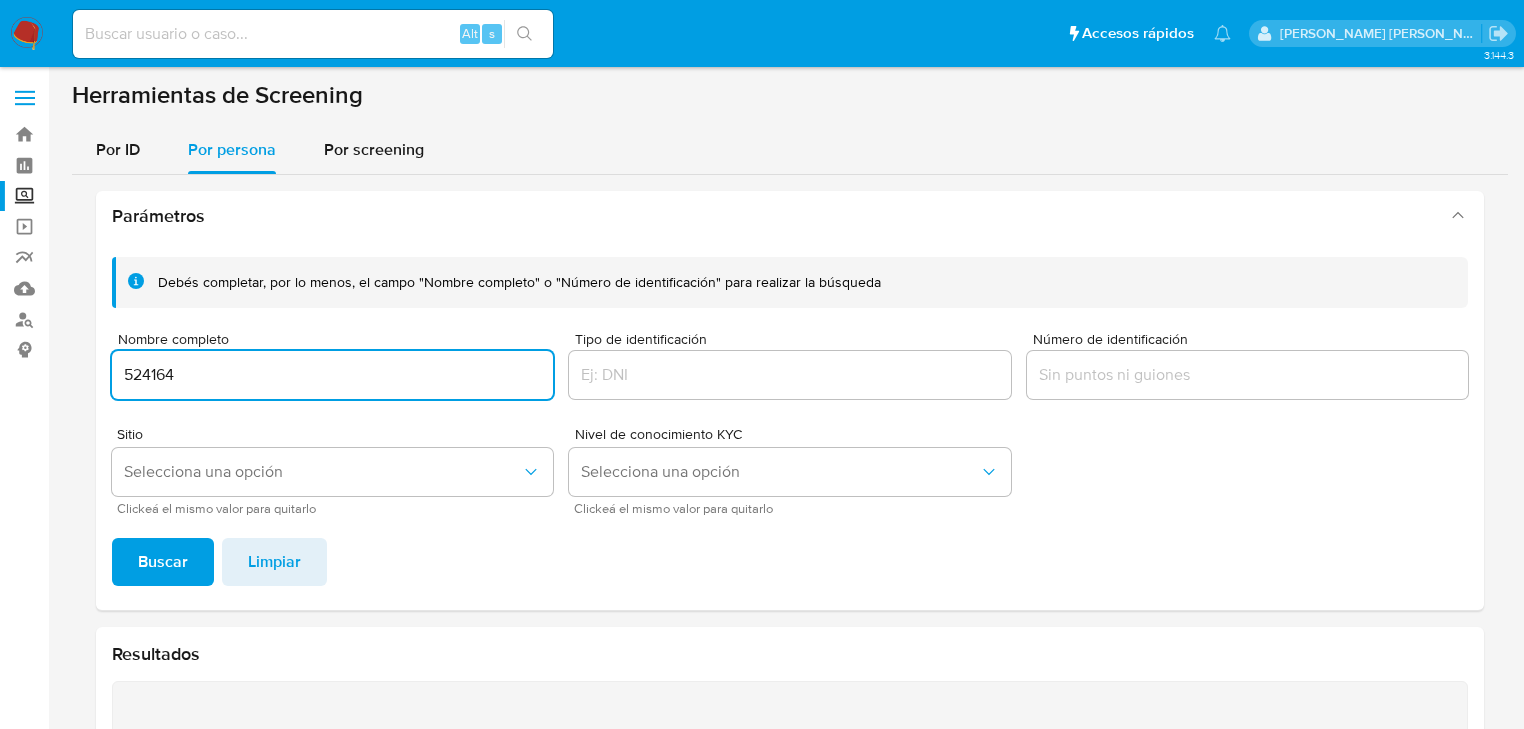 drag, startPoint x: 92, startPoint y: 362, endPoint x: 179, endPoint y: 292, distance: 111.66467 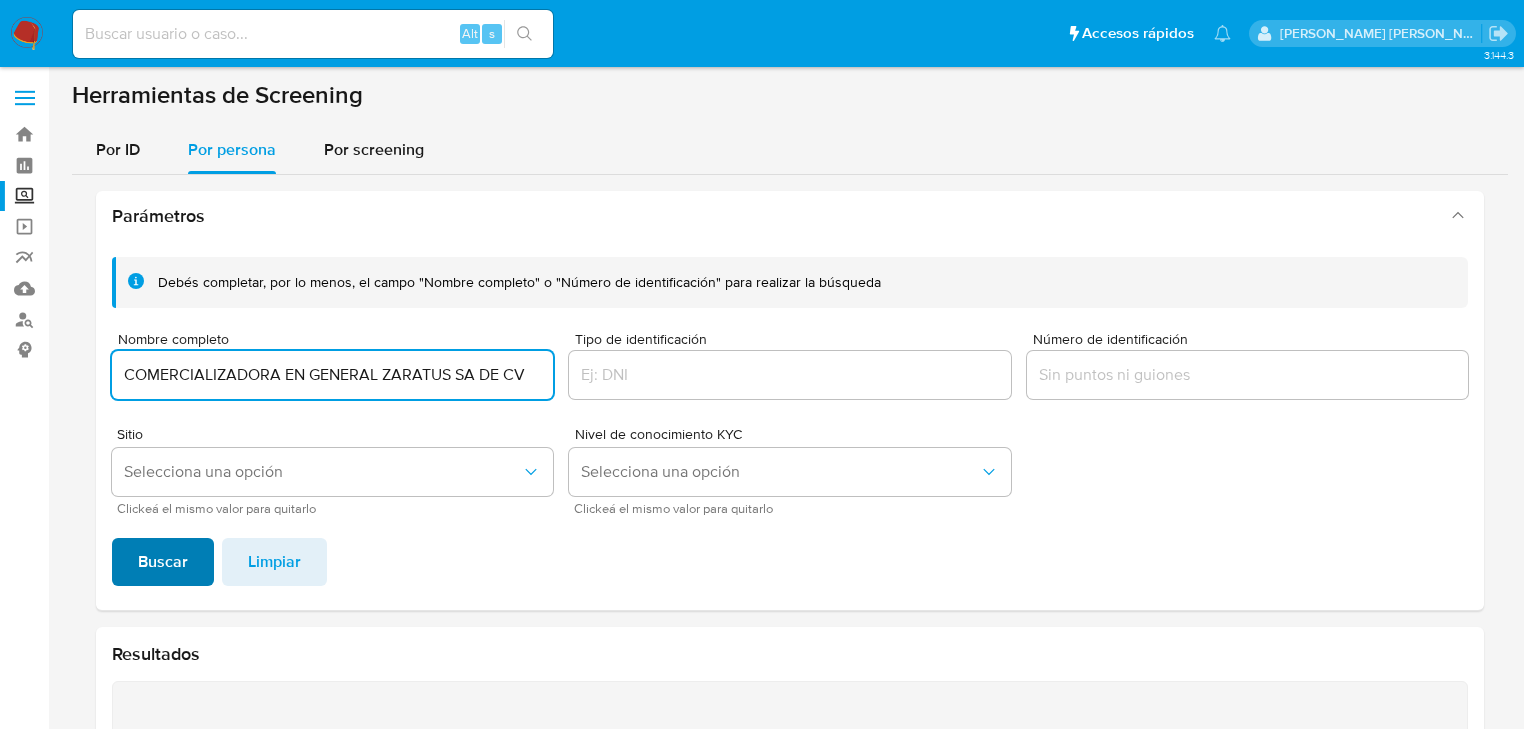 click on "Buscar" at bounding box center [163, 562] 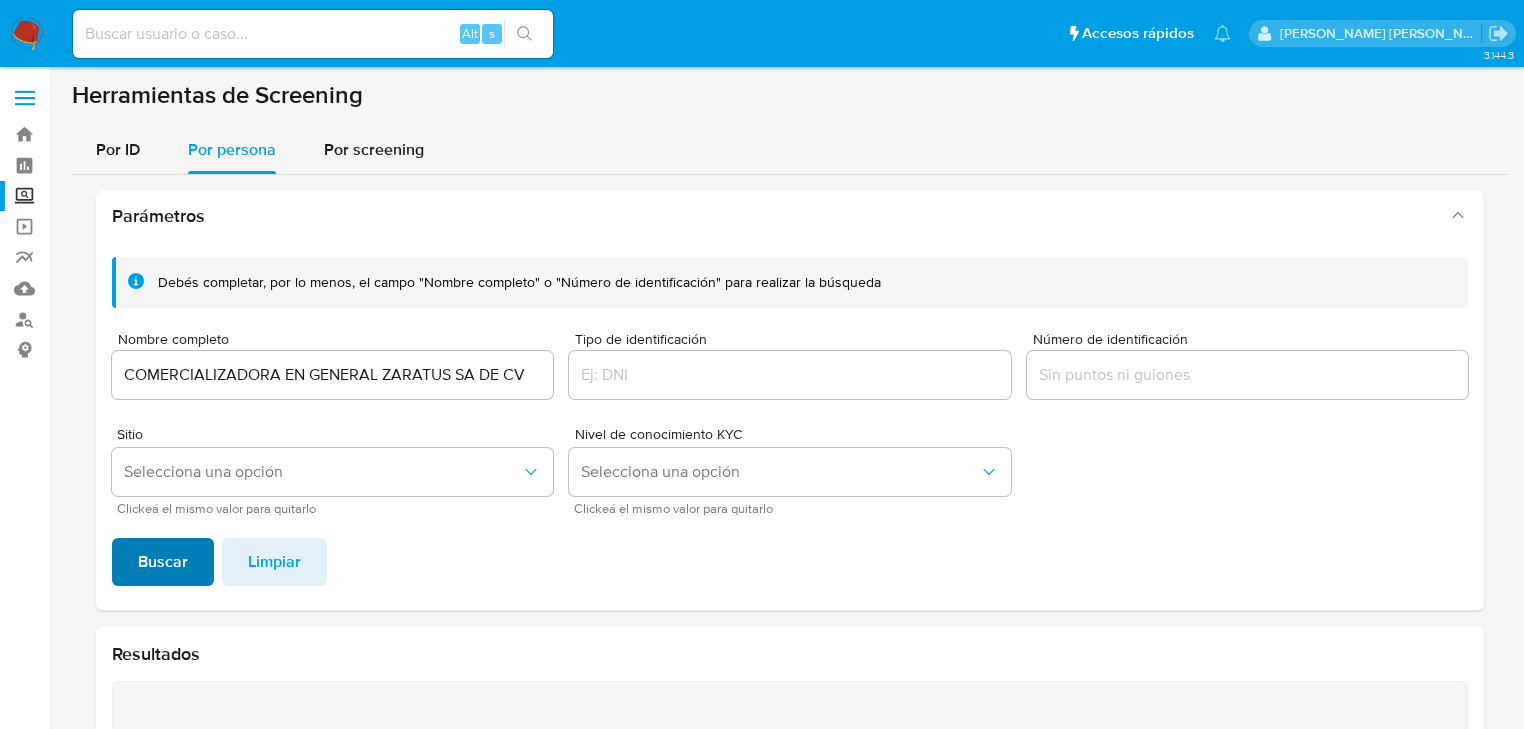 scroll, scrollTop: 346, scrollLeft: 0, axis: vertical 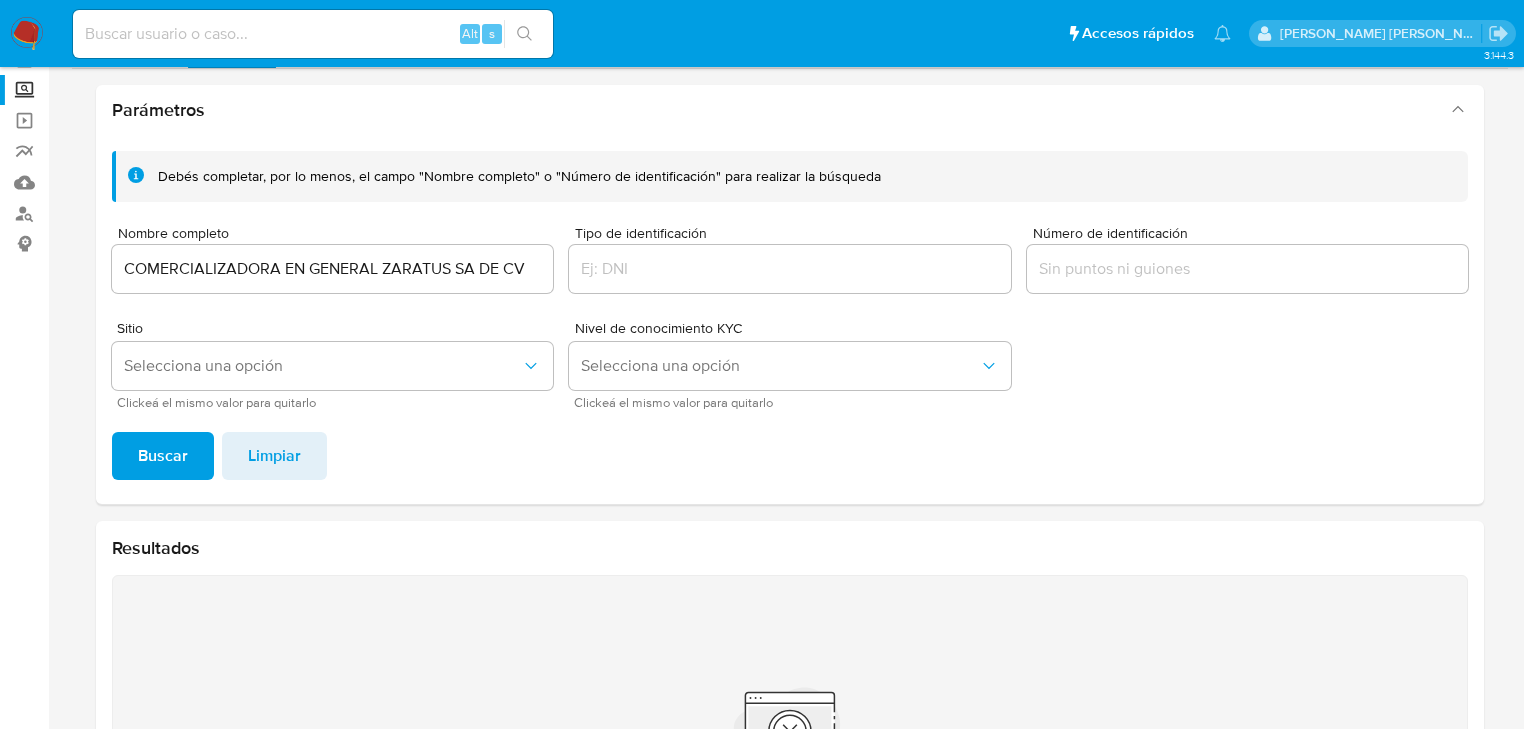 click on "COMERCIALIZADORA EN GENERAL ZARATUS SA DE CV" at bounding box center [332, 269] 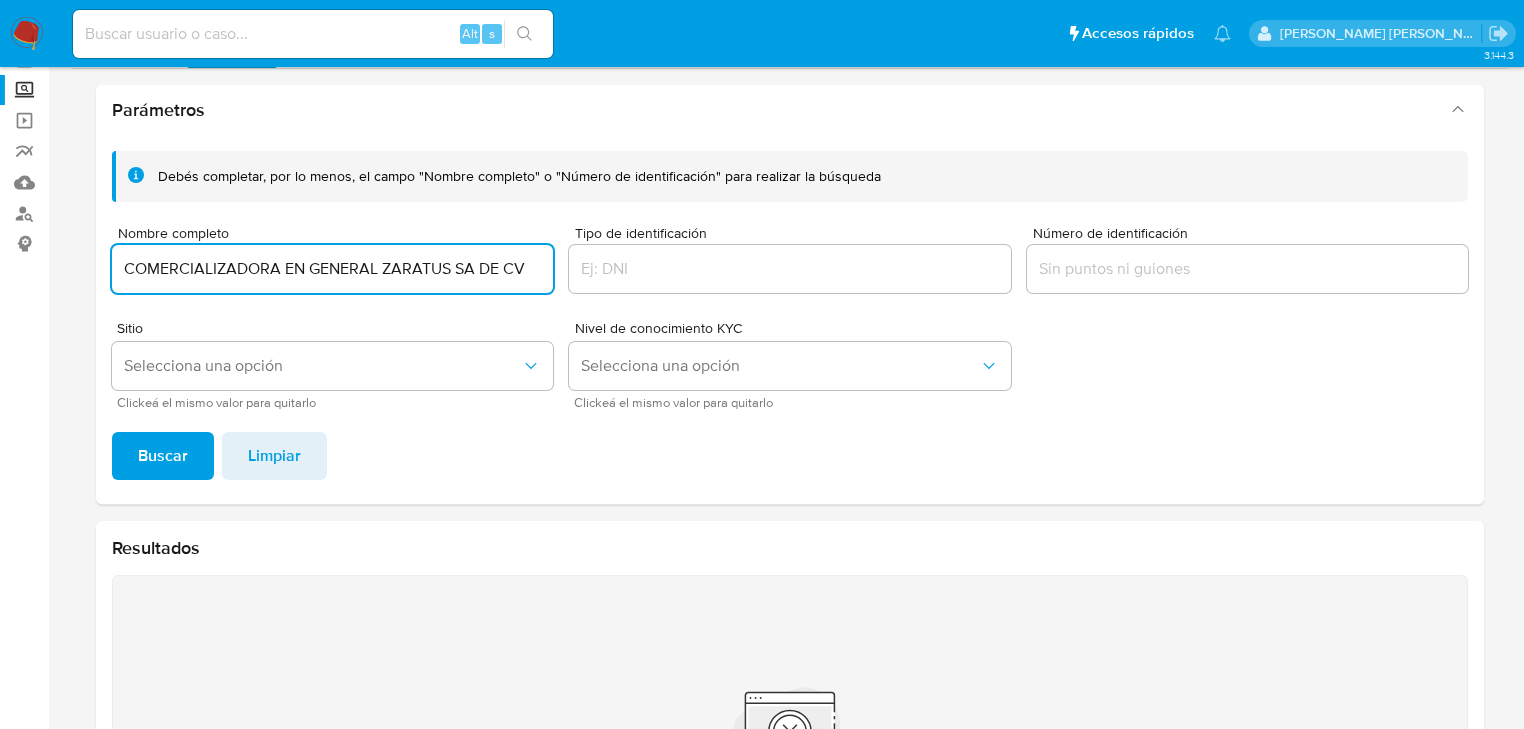 click on "COMERCIALIZADORA EN GENERAL ZARATUS SA DE CV" at bounding box center (332, 269) 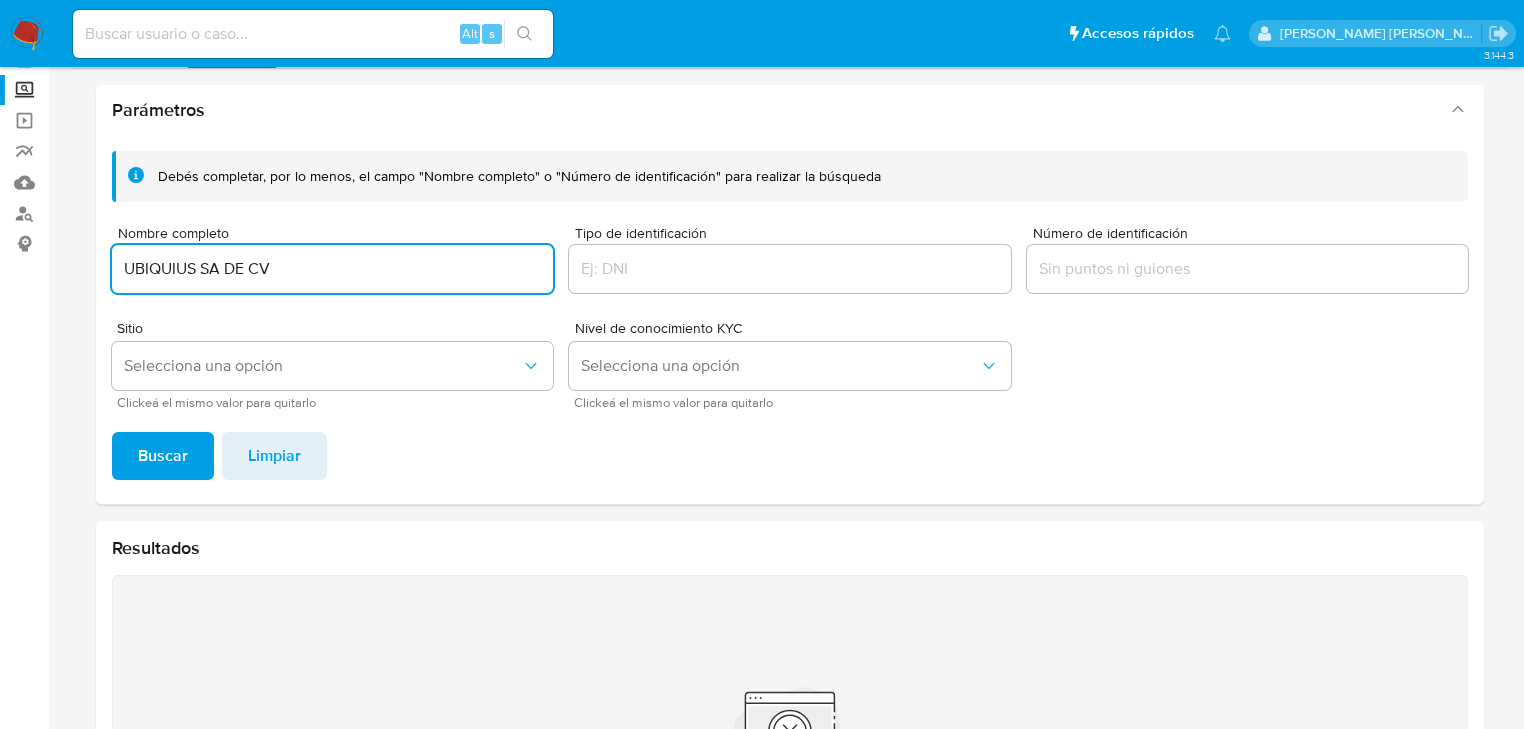 type on "UBIQUIUS SA DE CV" 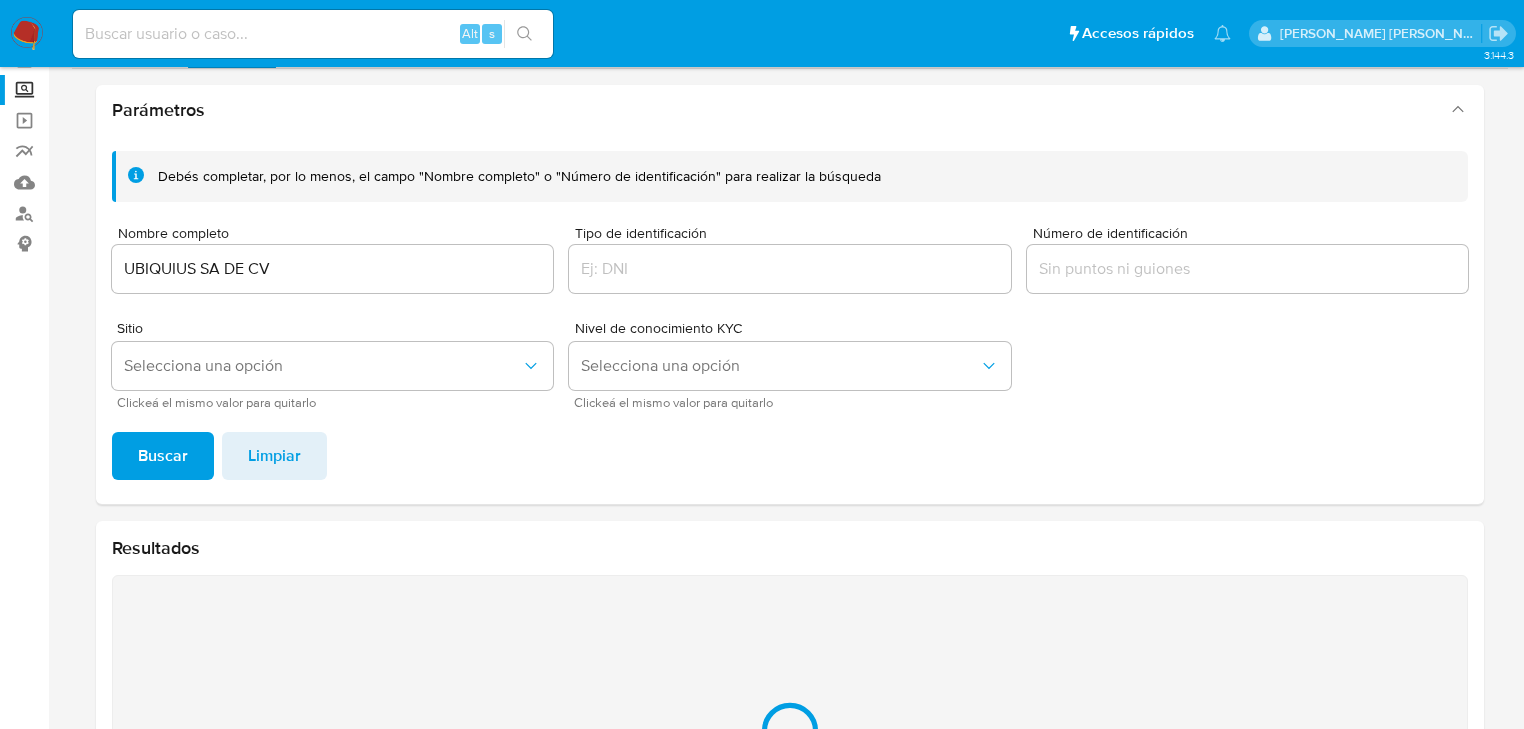 scroll, scrollTop: 346, scrollLeft: 0, axis: vertical 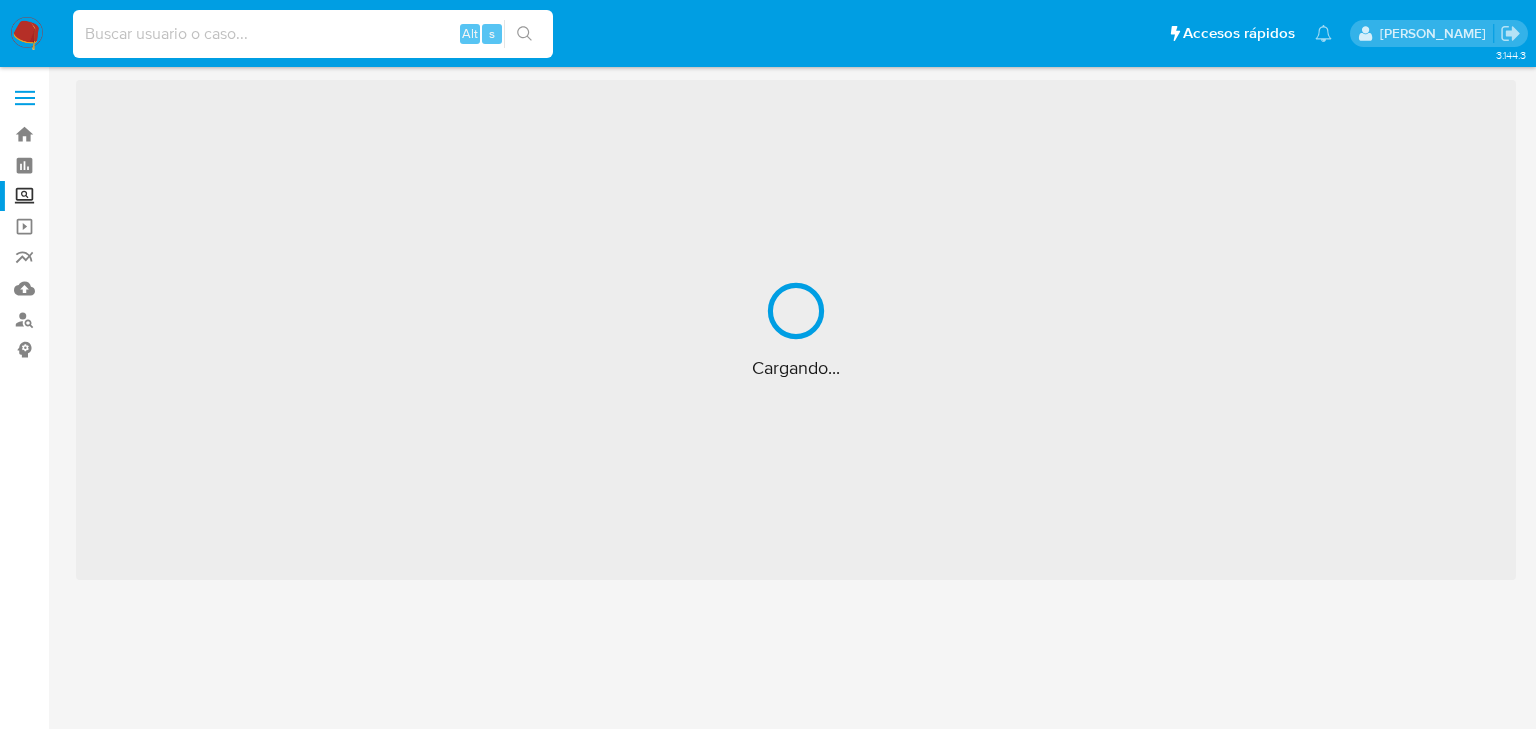 click at bounding box center (313, 34) 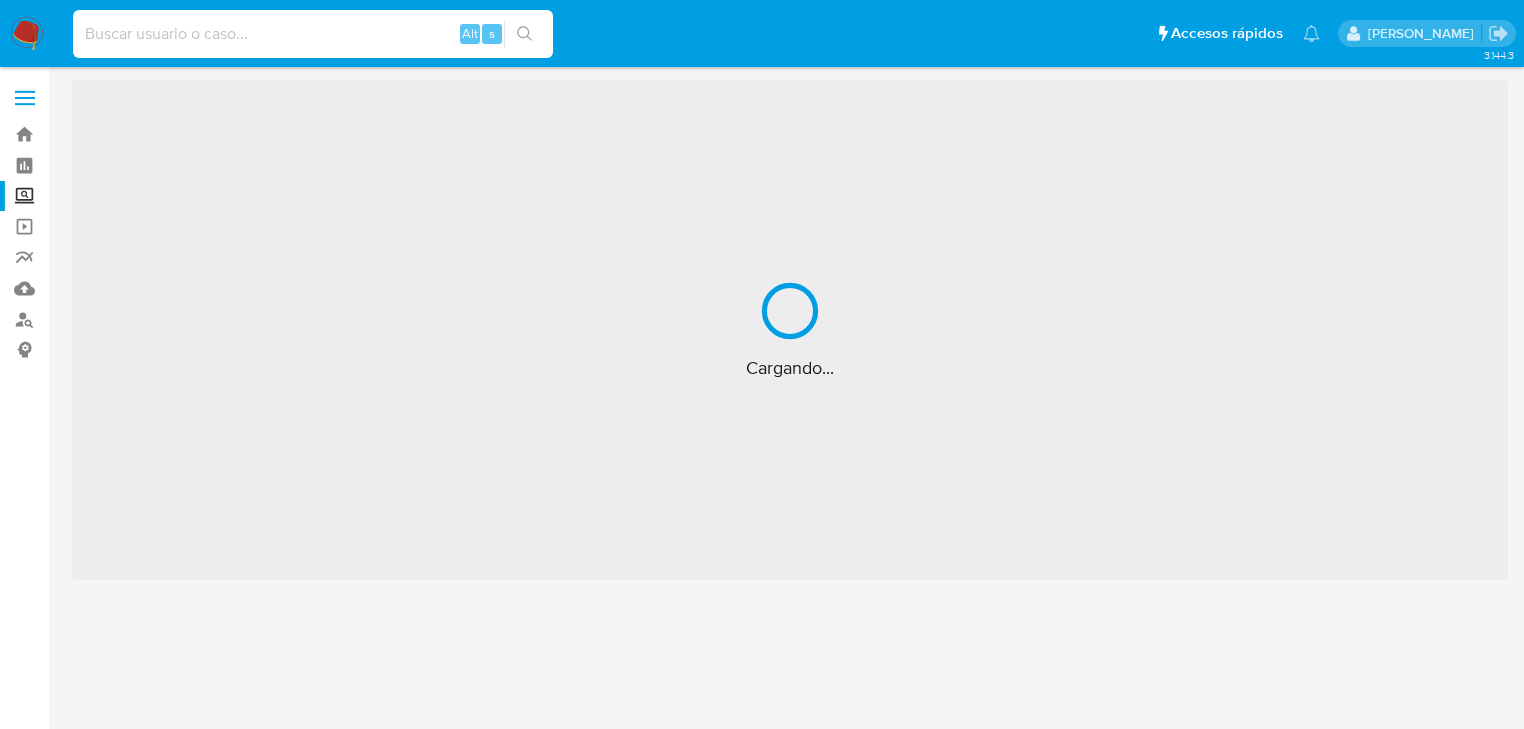 click at bounding box center [313, 34] 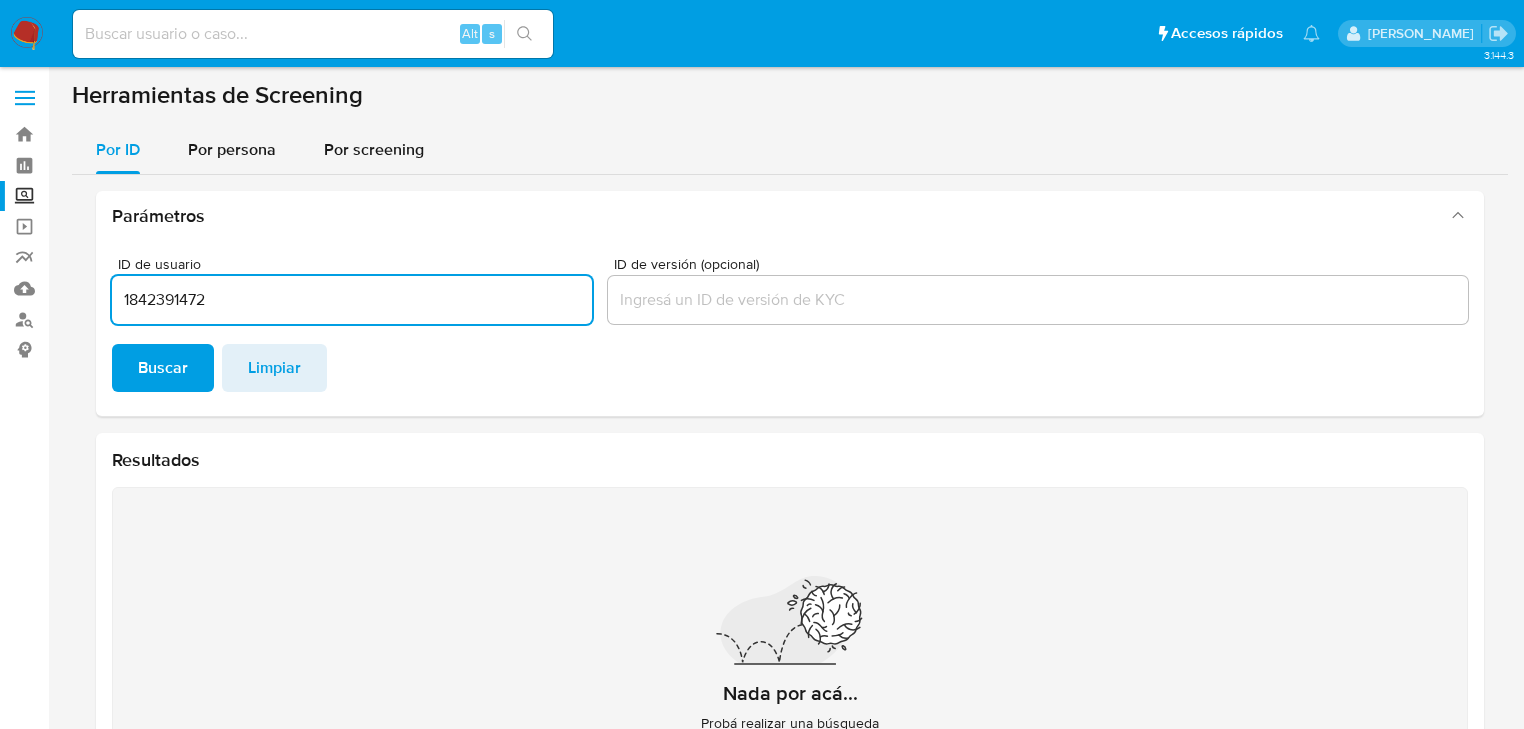 type on "1842391472" 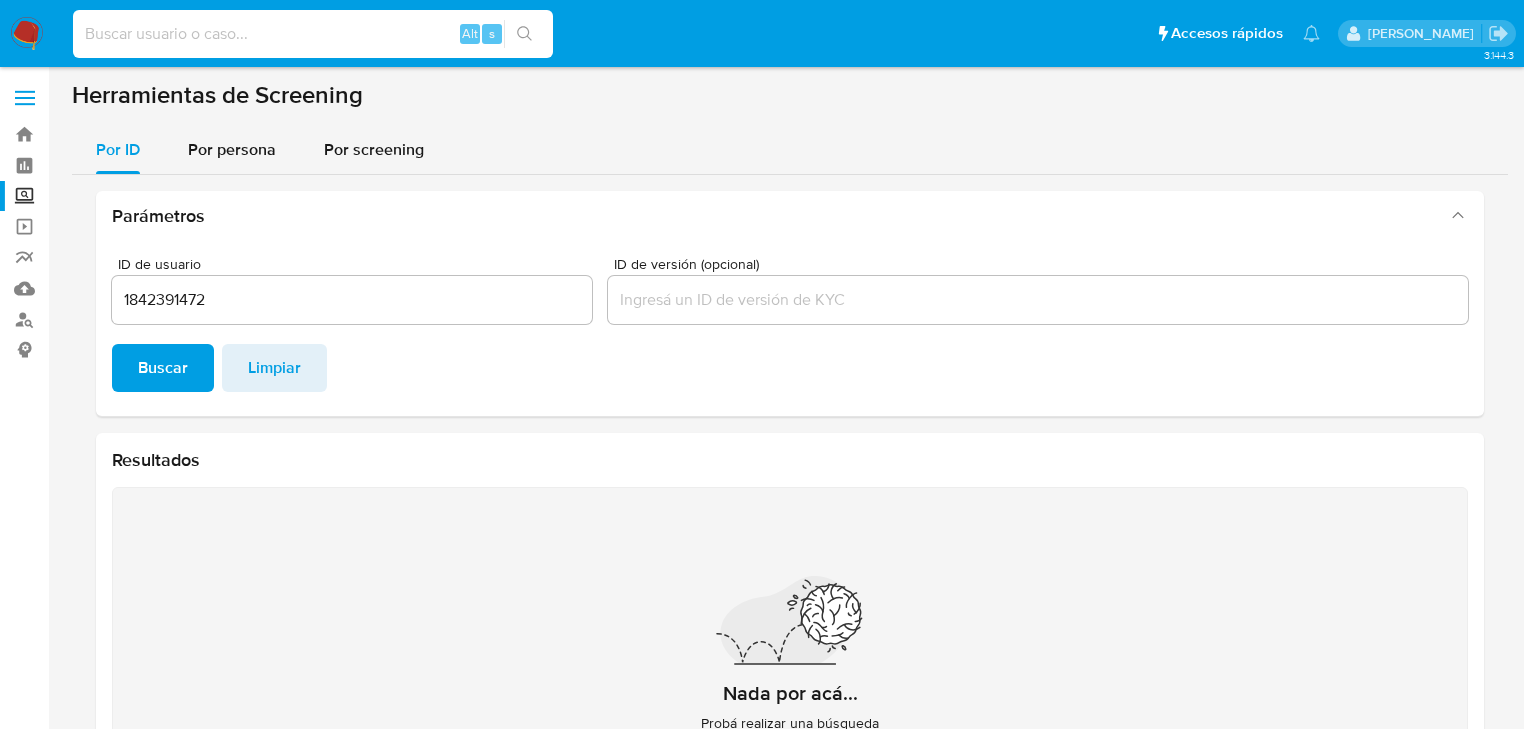 click at bounding box center (313, 34) 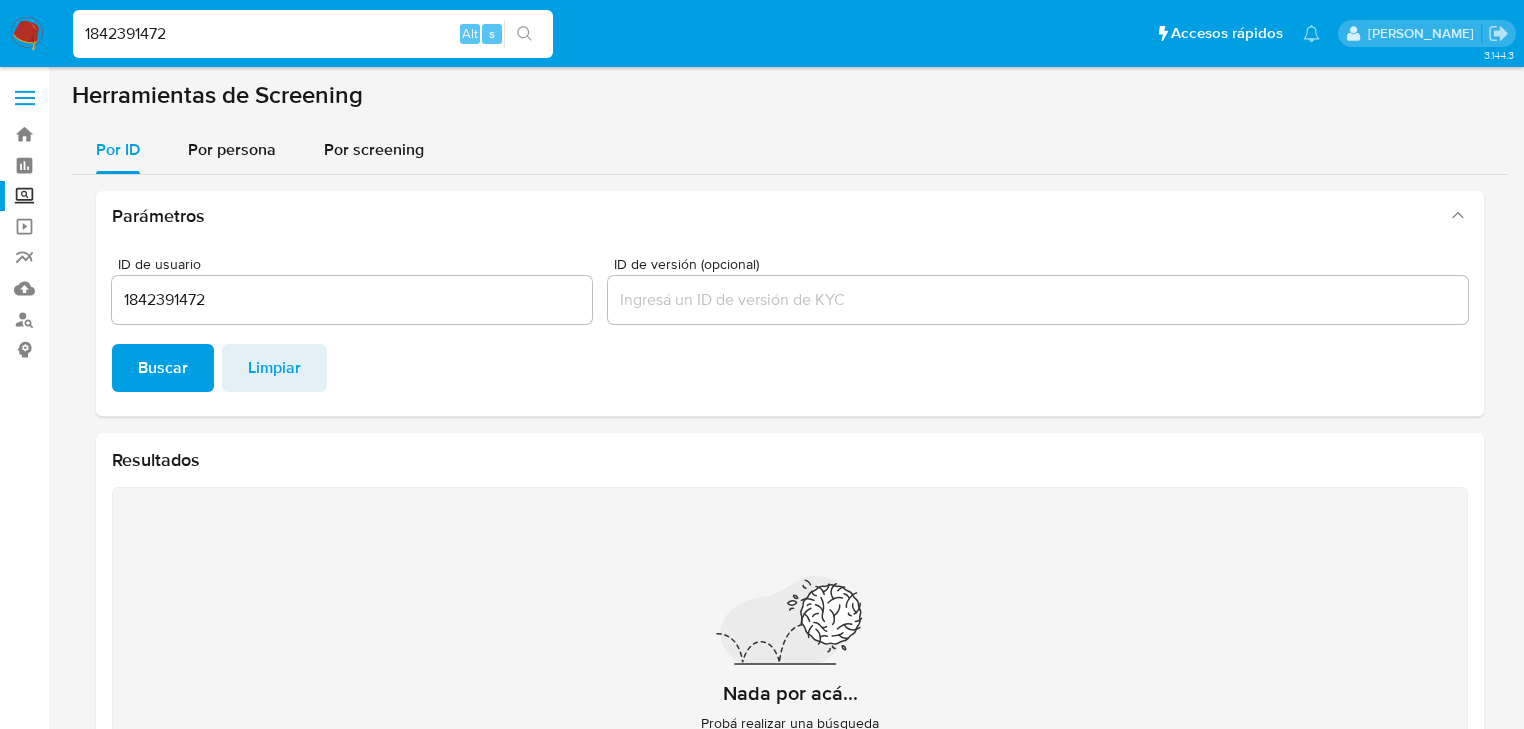 type on "1842391472" 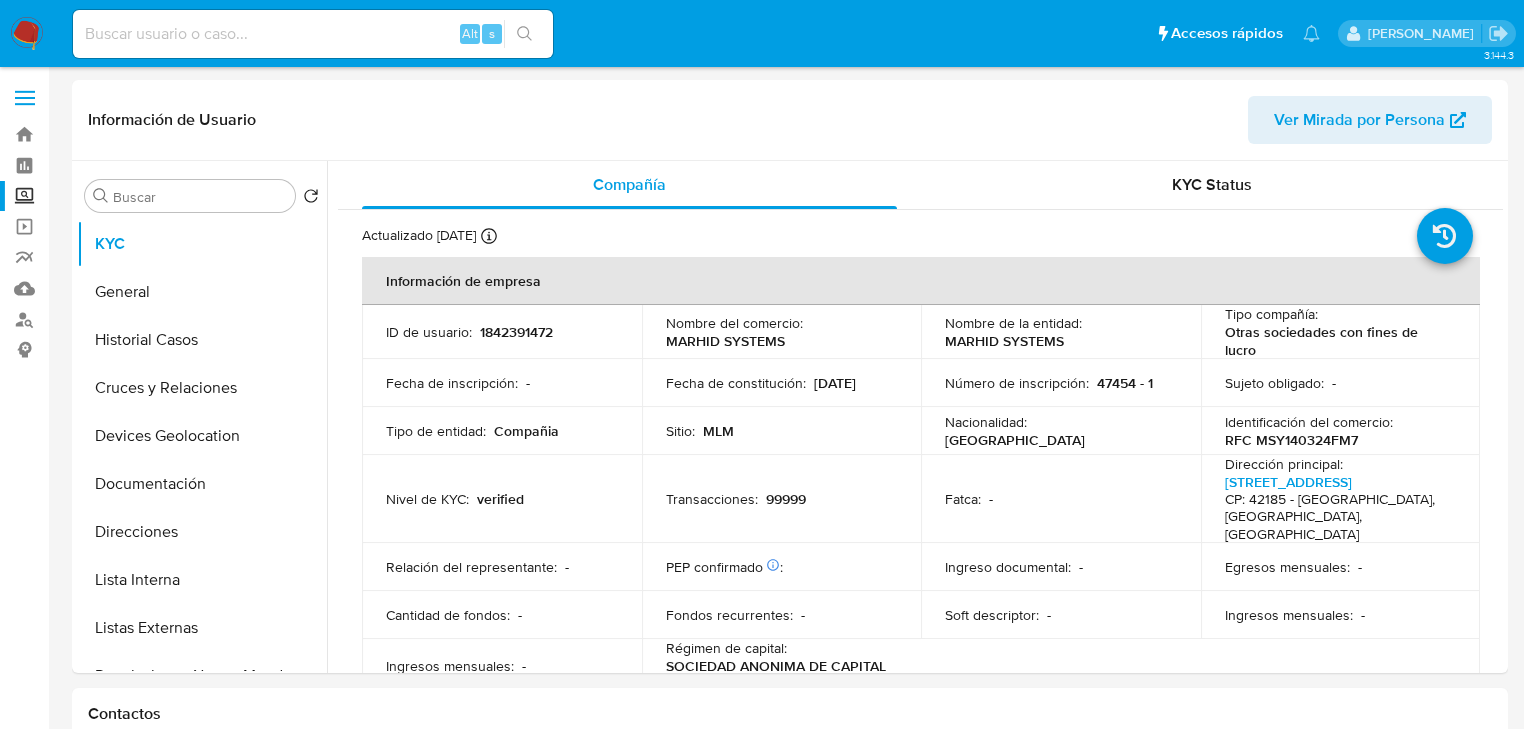 select on "10" 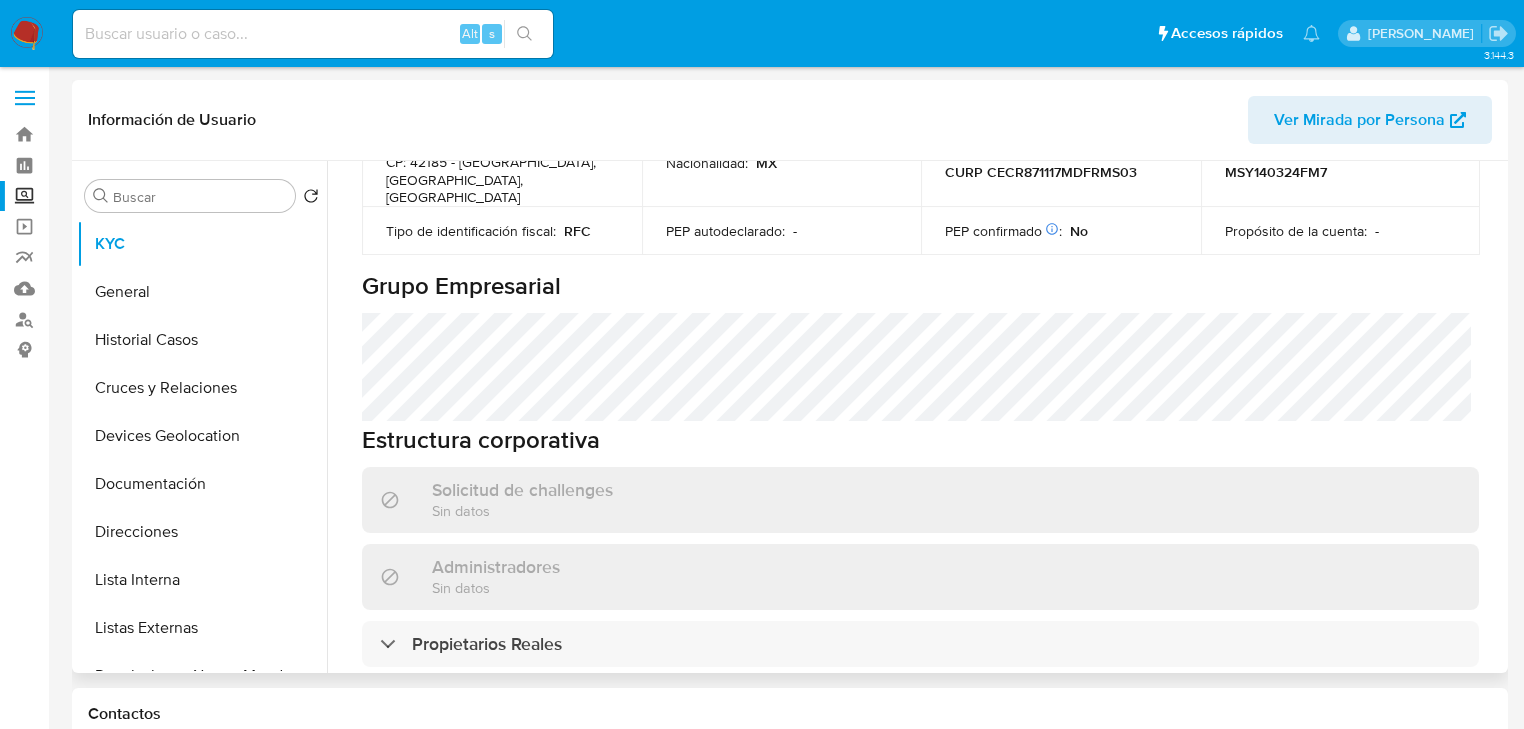 scroll, scrollTop: 880, scrollLeft: 0, axis: vertical 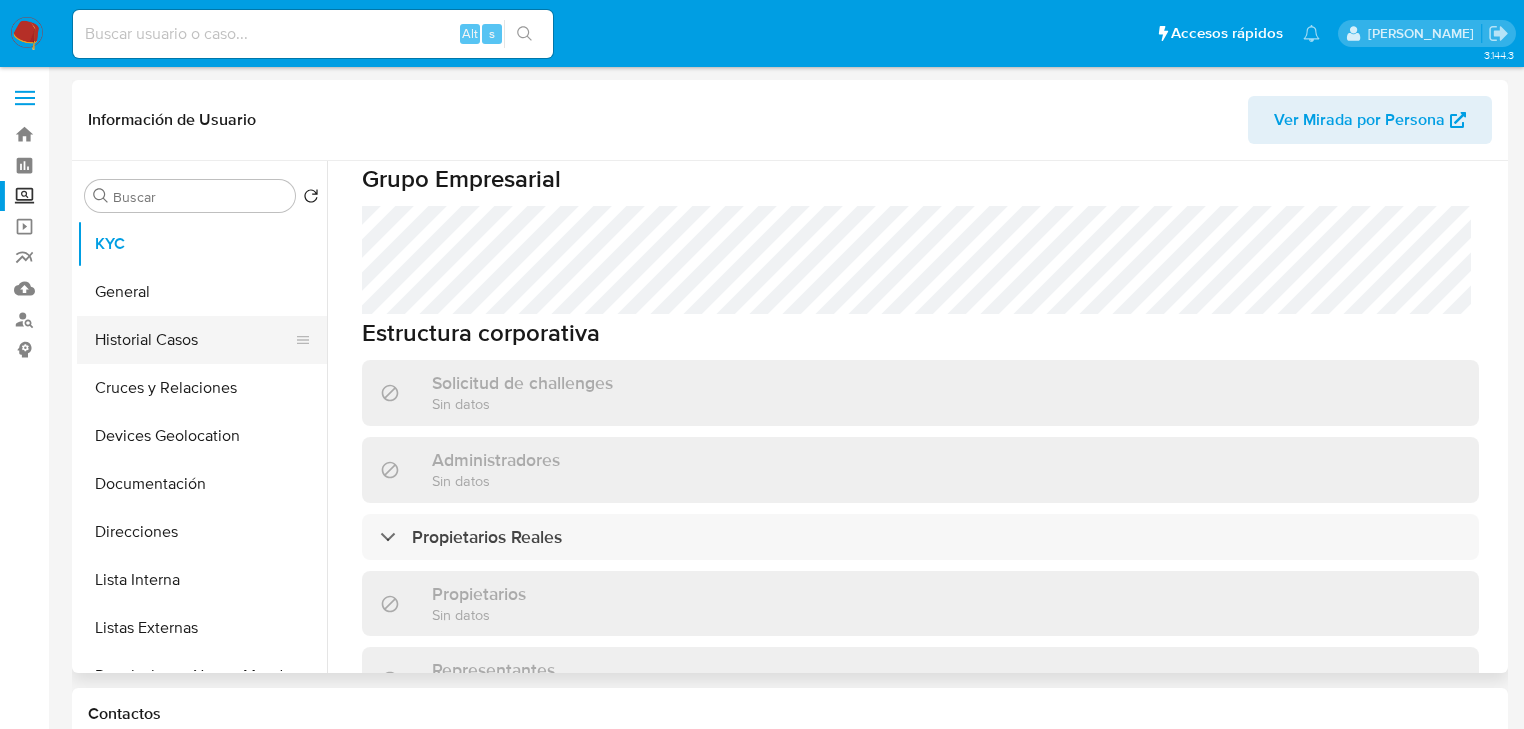click on "Historial Casos" at bounding box center [194, 340] 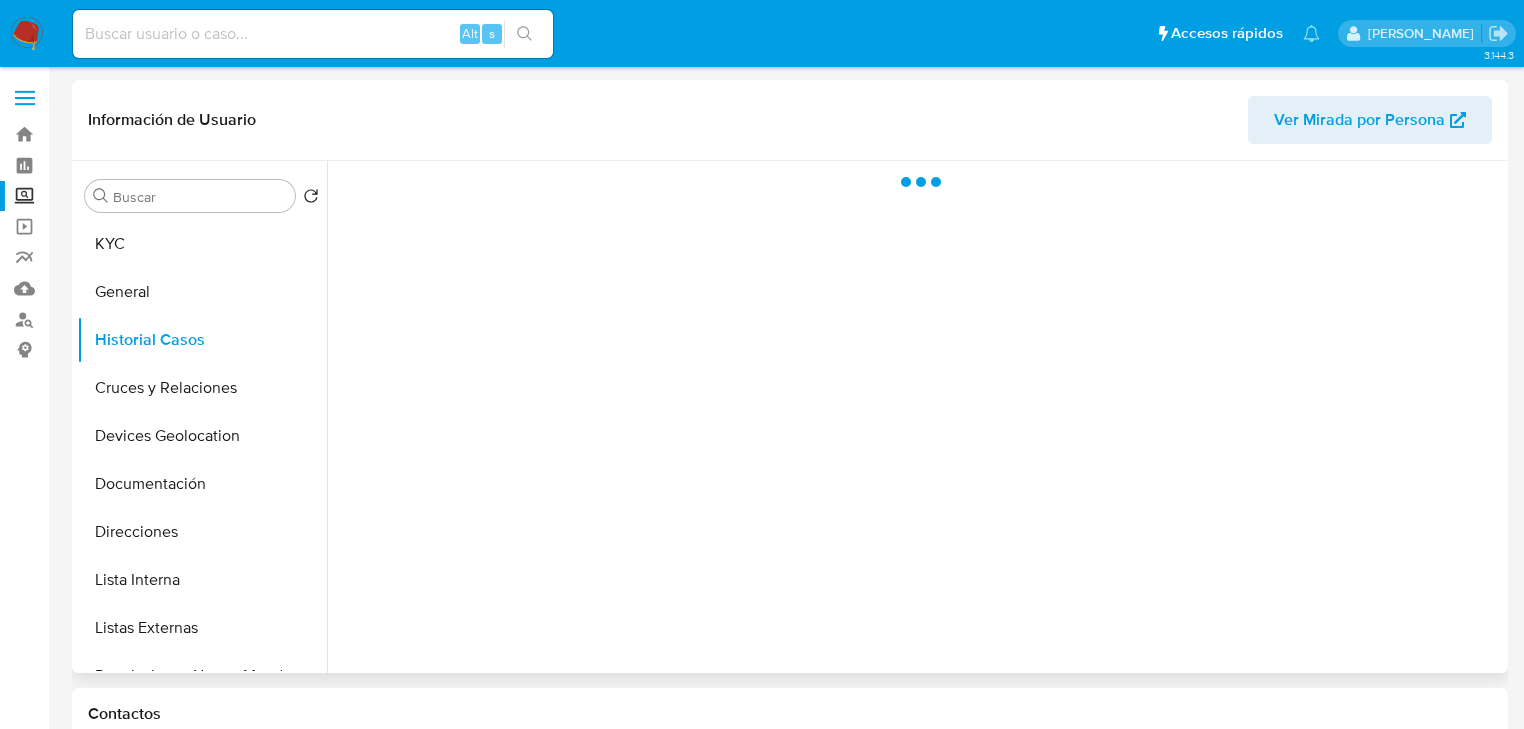 scroll, scrollTop: 0, scrollLeft: 0, axis: both 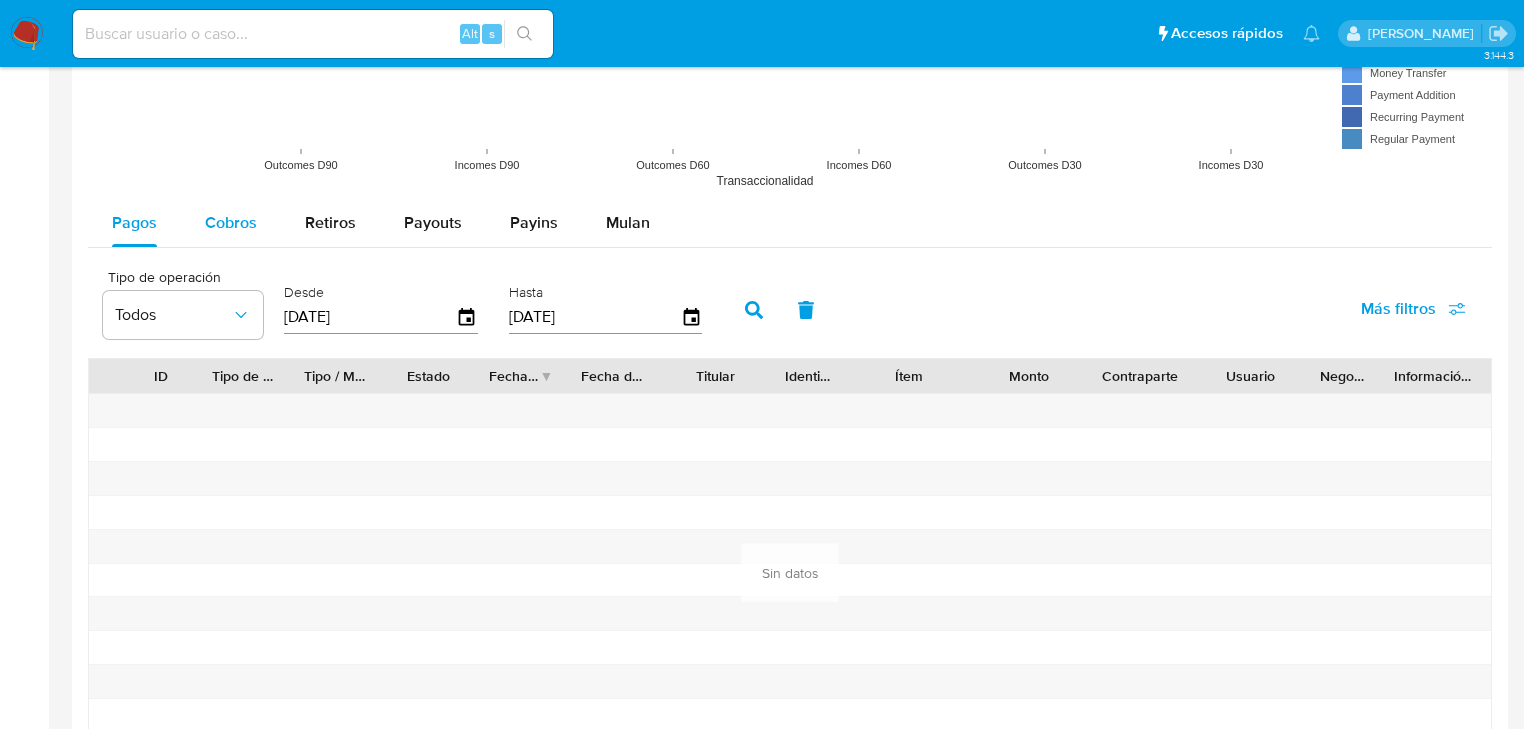click on "Cobros" at bounding box center [231, 223] 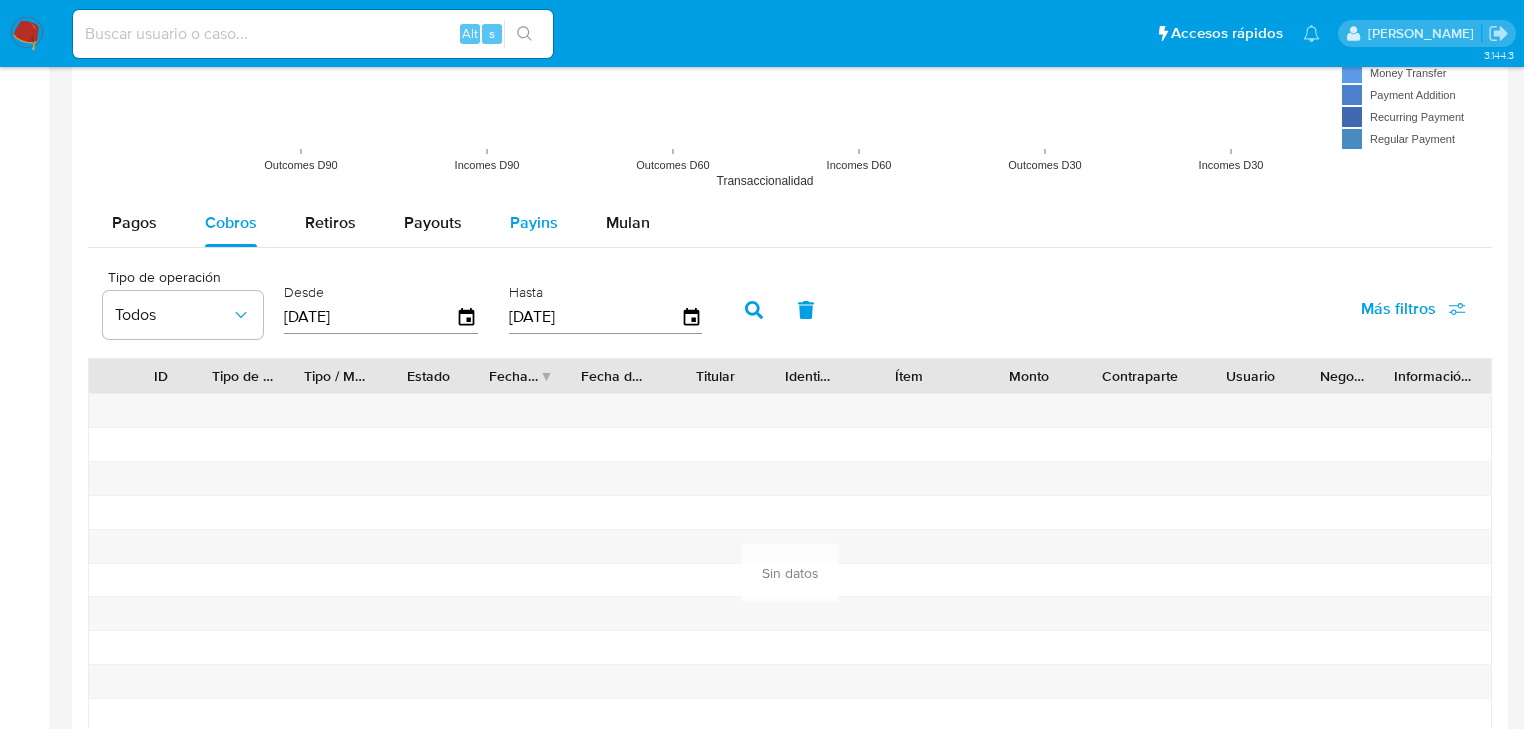 click on "Payins" at bounding box center [534, 222] 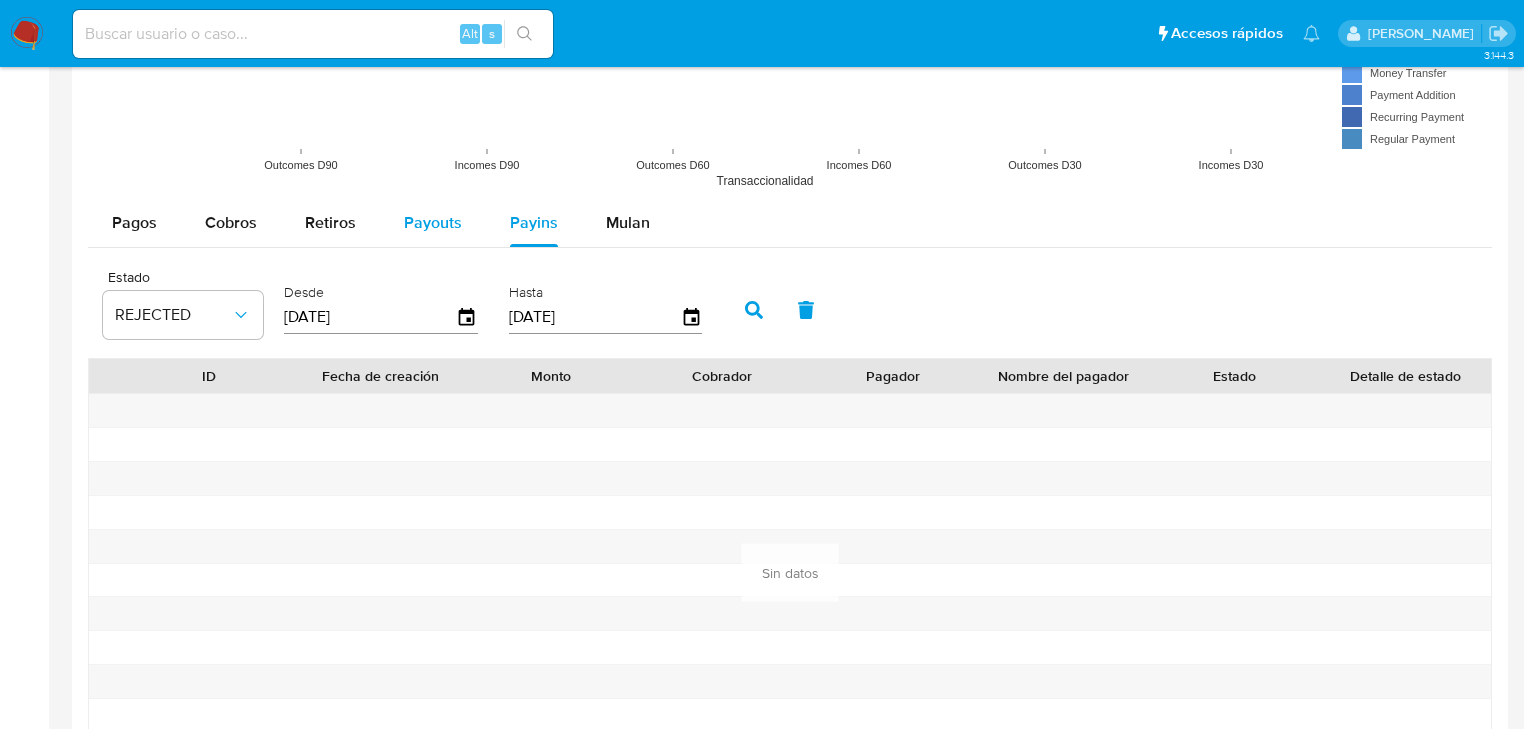 click on "Payouts" at bounding box center [433, 222] 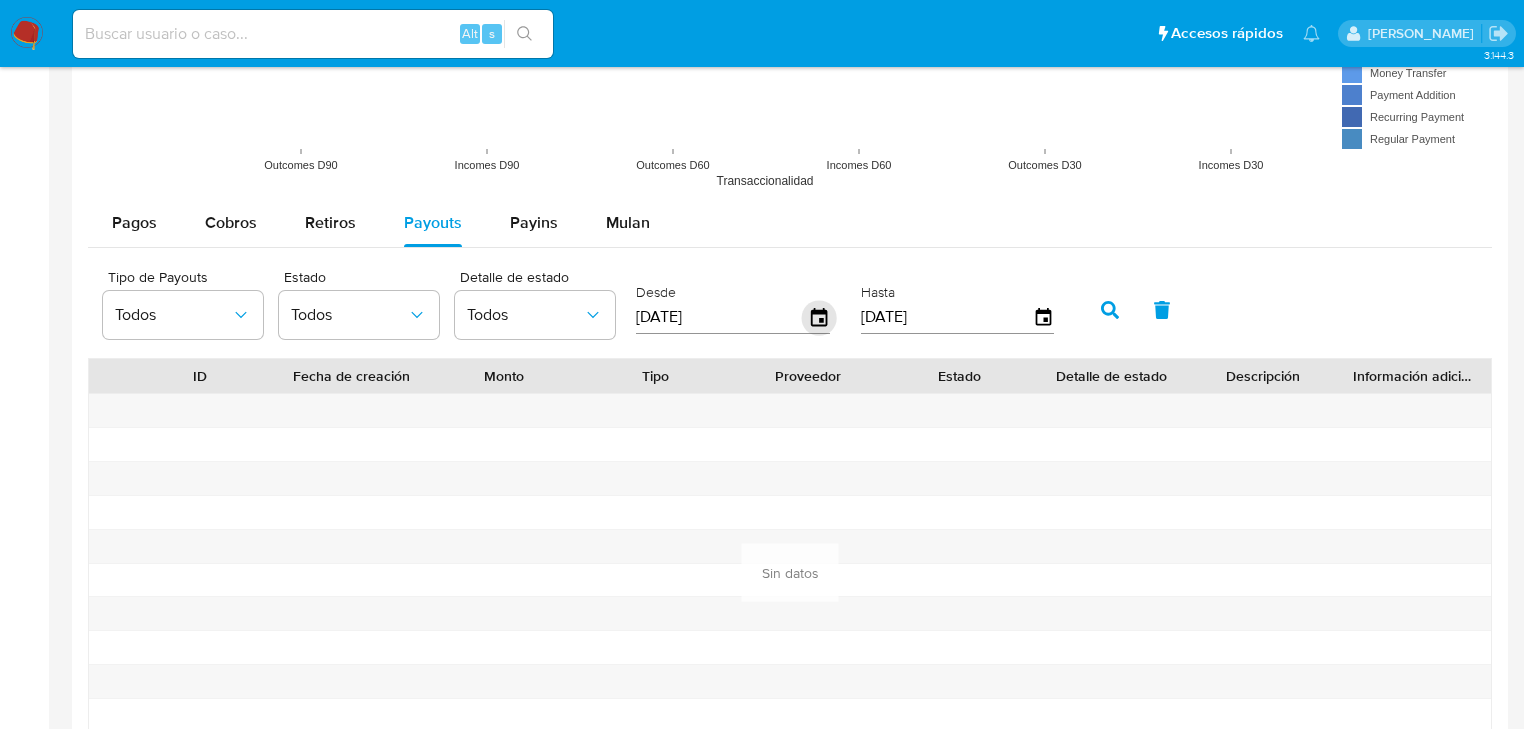 click 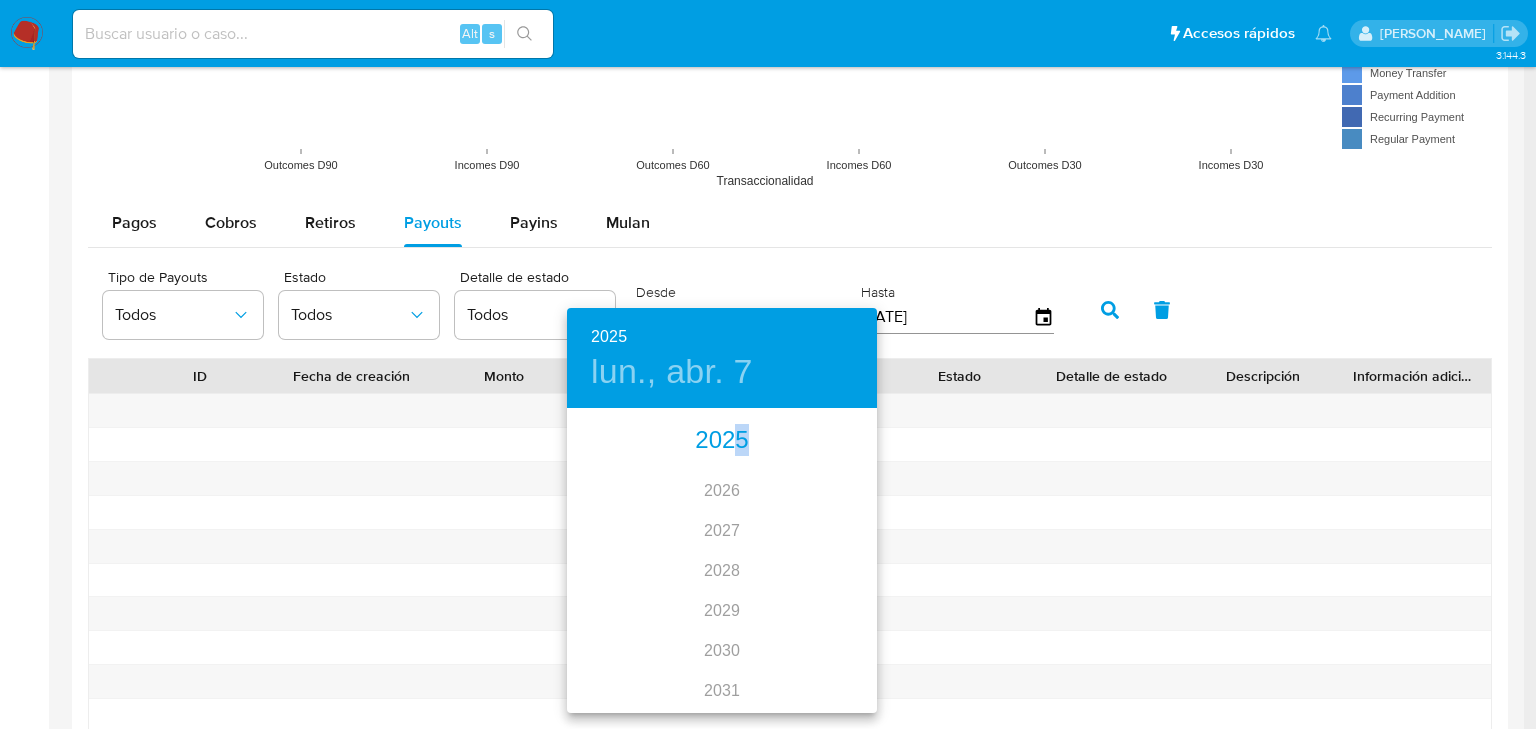 drag, startPoint x: 731, startPoint y: 439, endPoint x: 740, endPoint y: 452, distance: 15.811388 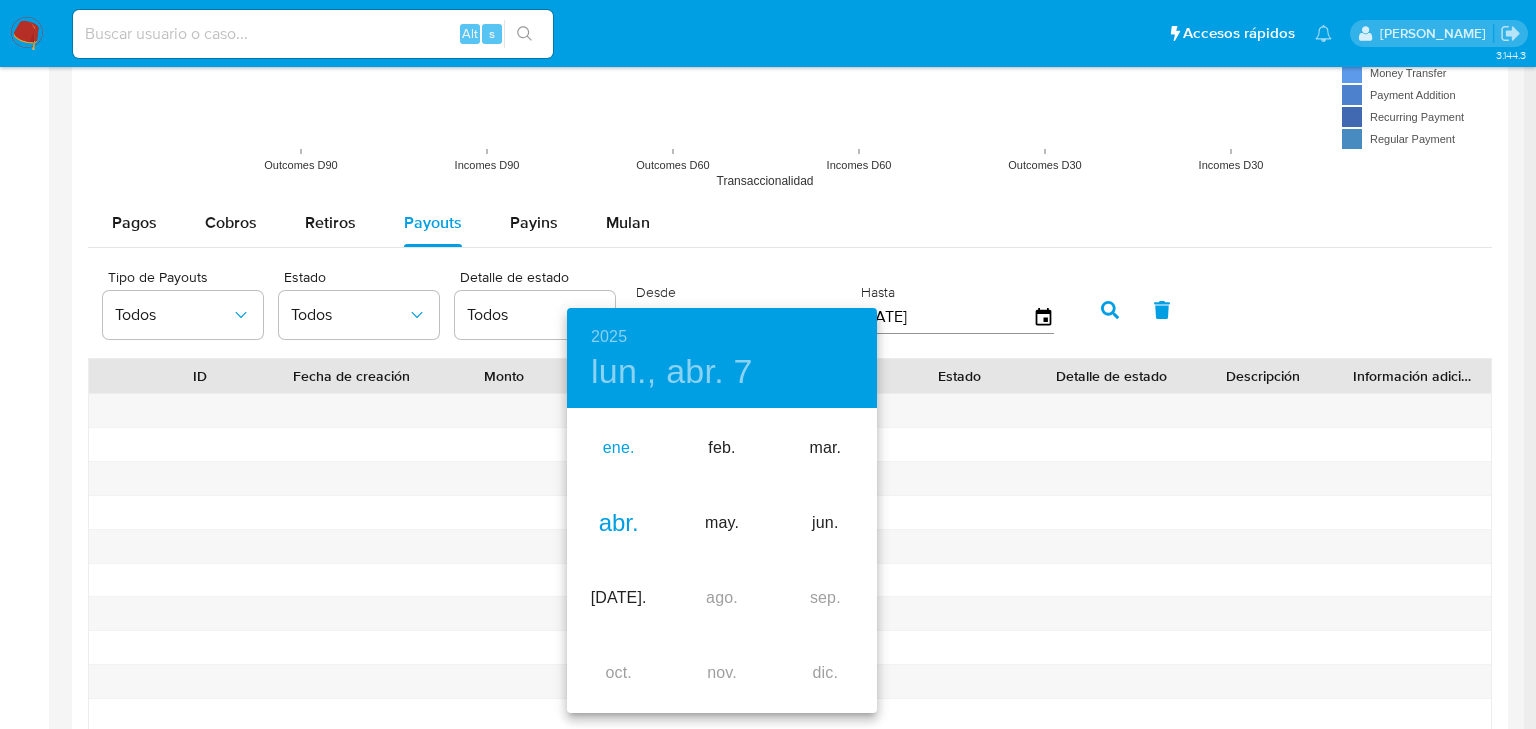 click on "ene." at bounding box center [618, 448] 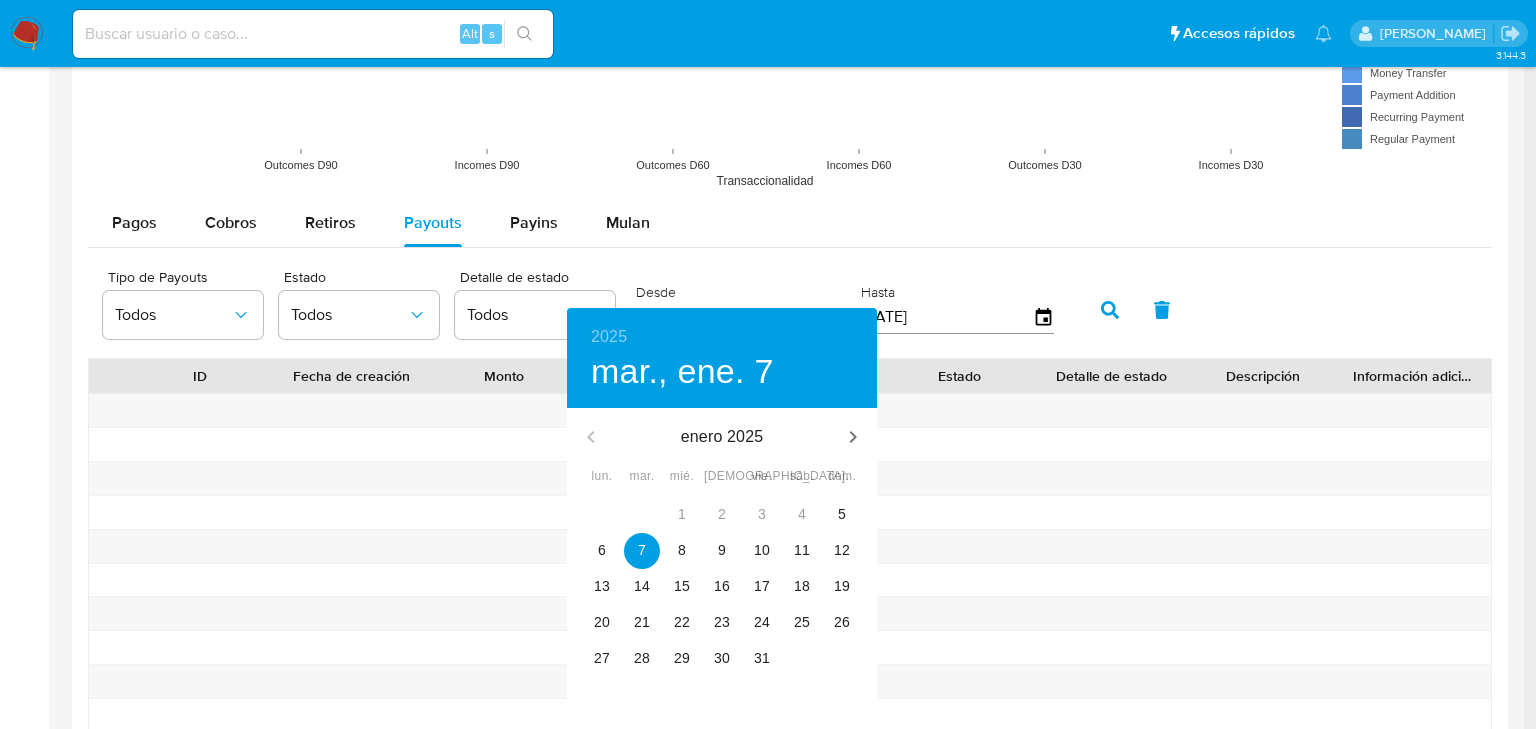 click on "enero 2025" at bounding box center [722, 437] 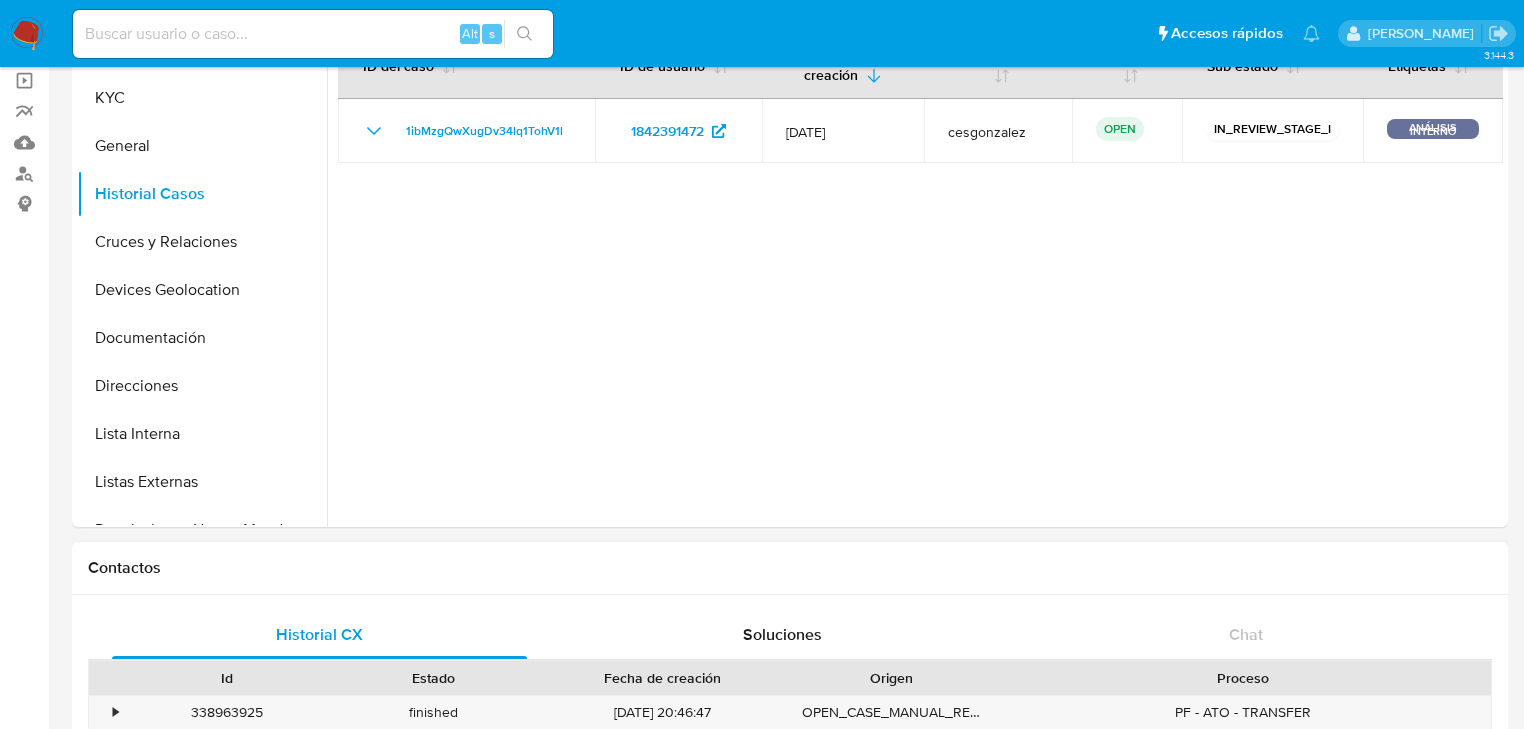 scroll, scrollTop: 0, scrollLeft: 0, axis: both 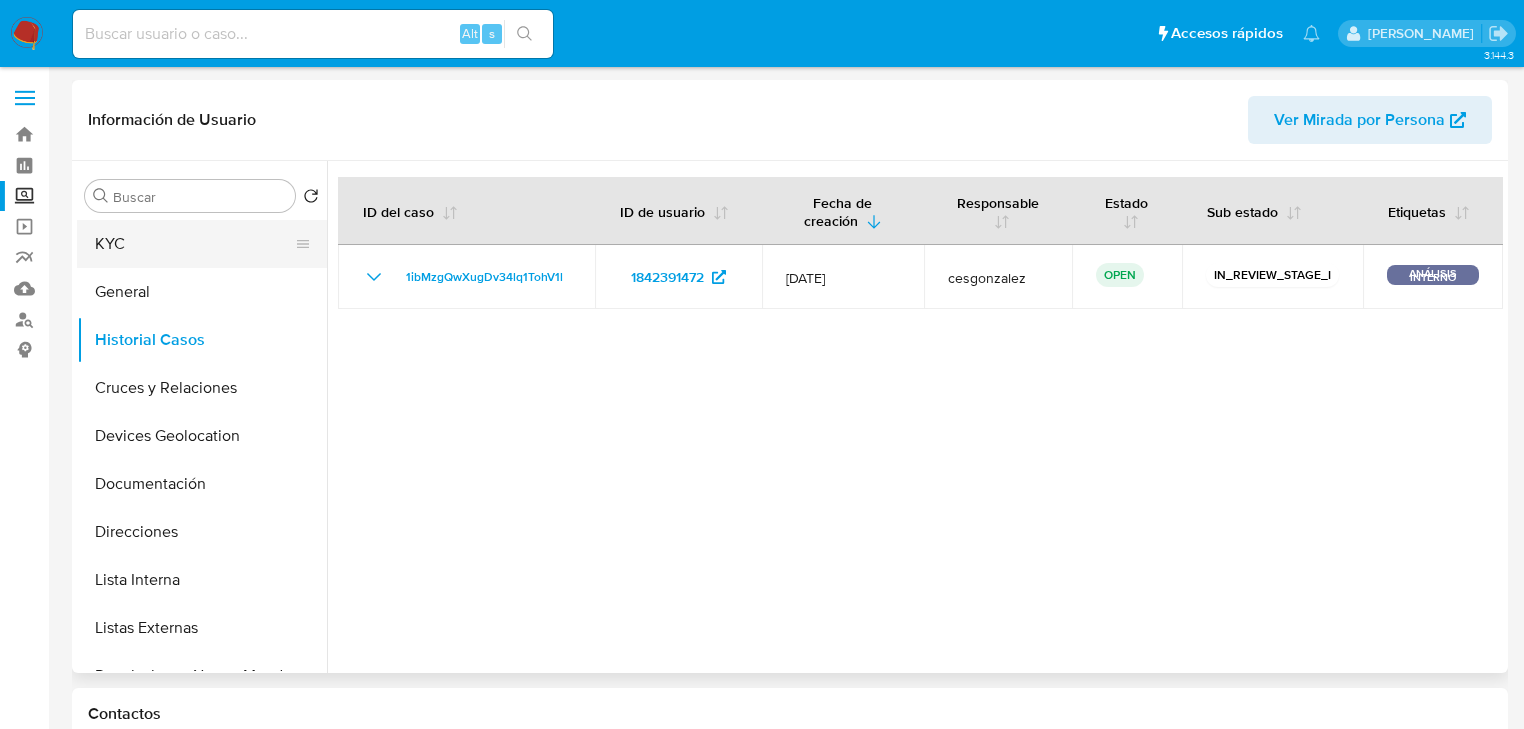 click on "General" at bounding box center (202, 292) 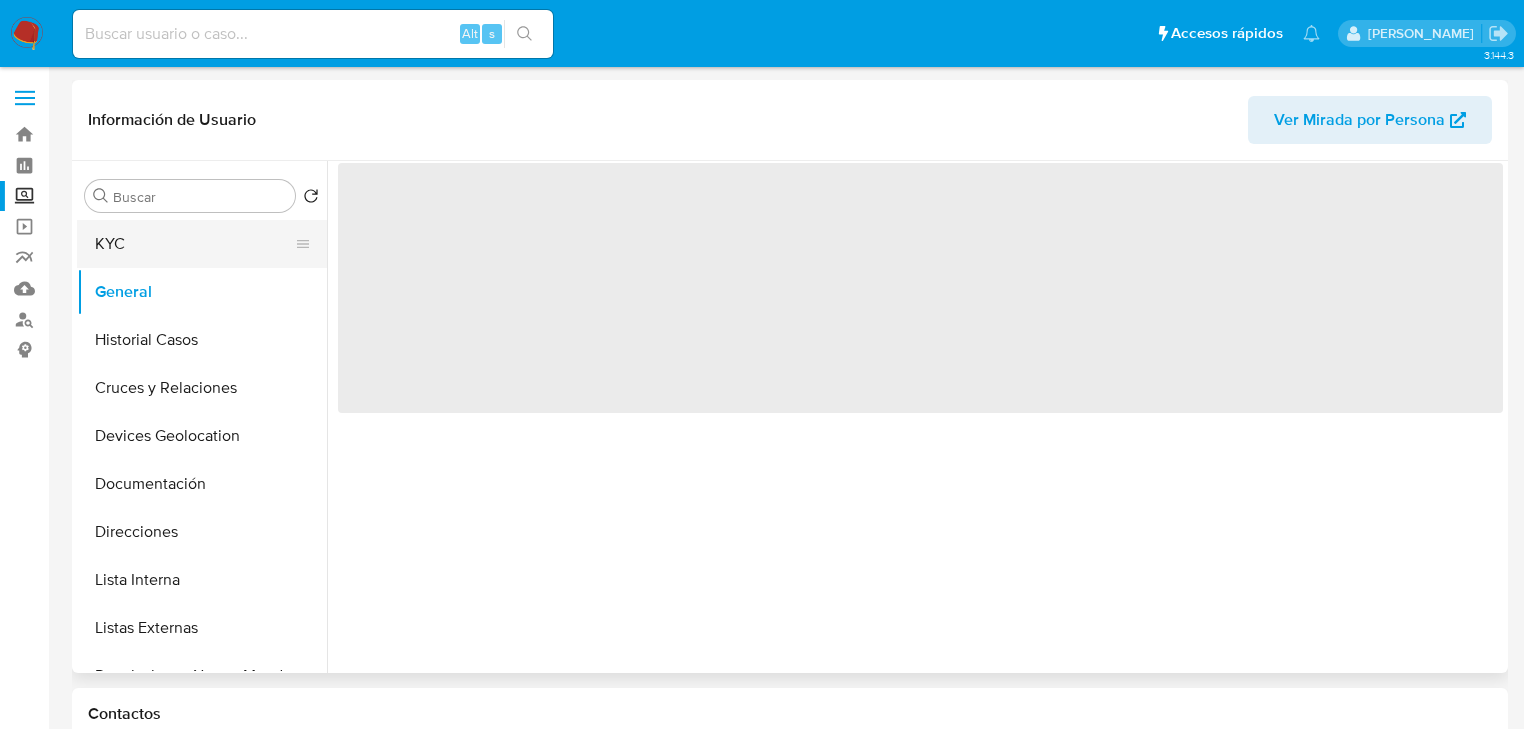 click on "KYC" at bounding box center (194, 244) 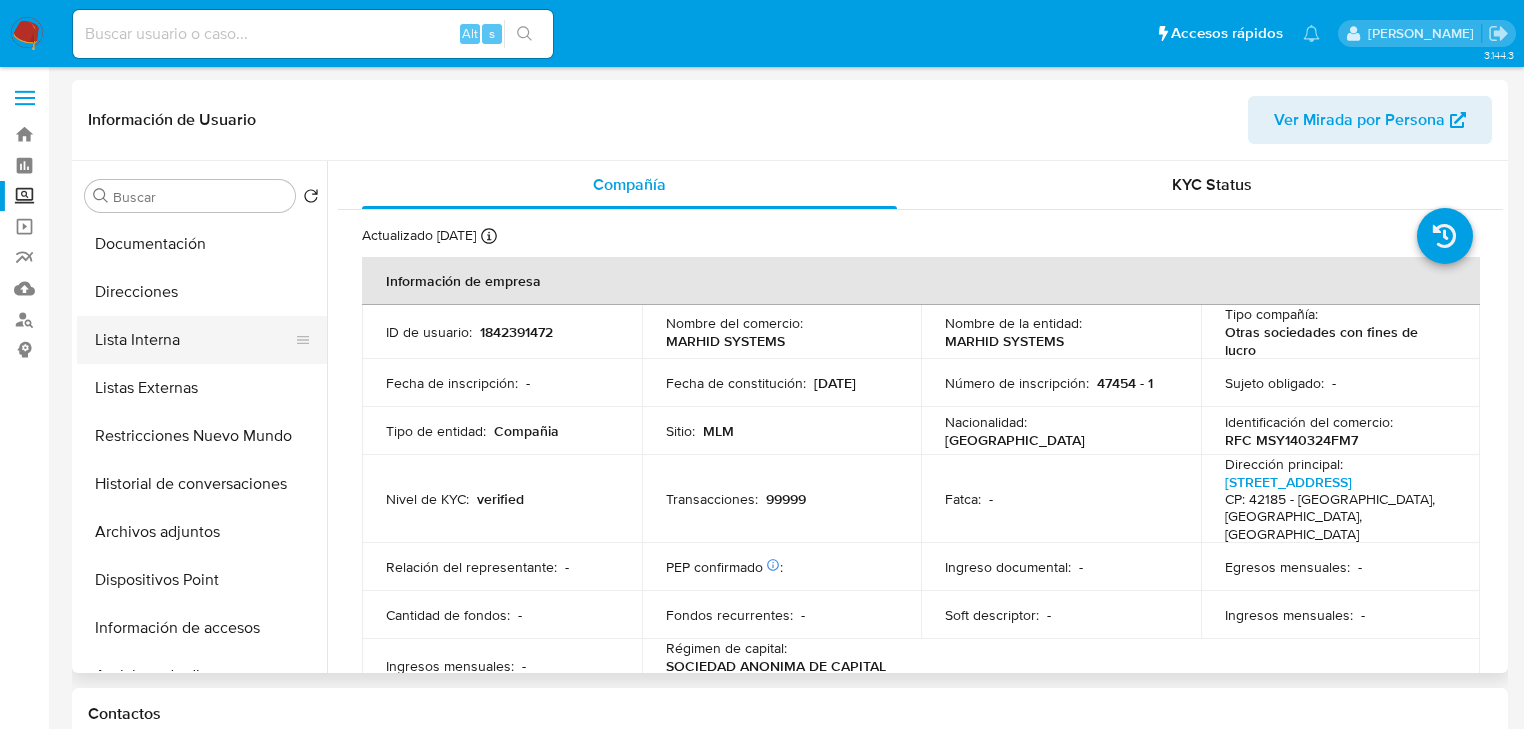 drag, startPoint x: 140, startPoint y: 302, endPoint x: 153, endPoint y: 349, distance: 48.76474 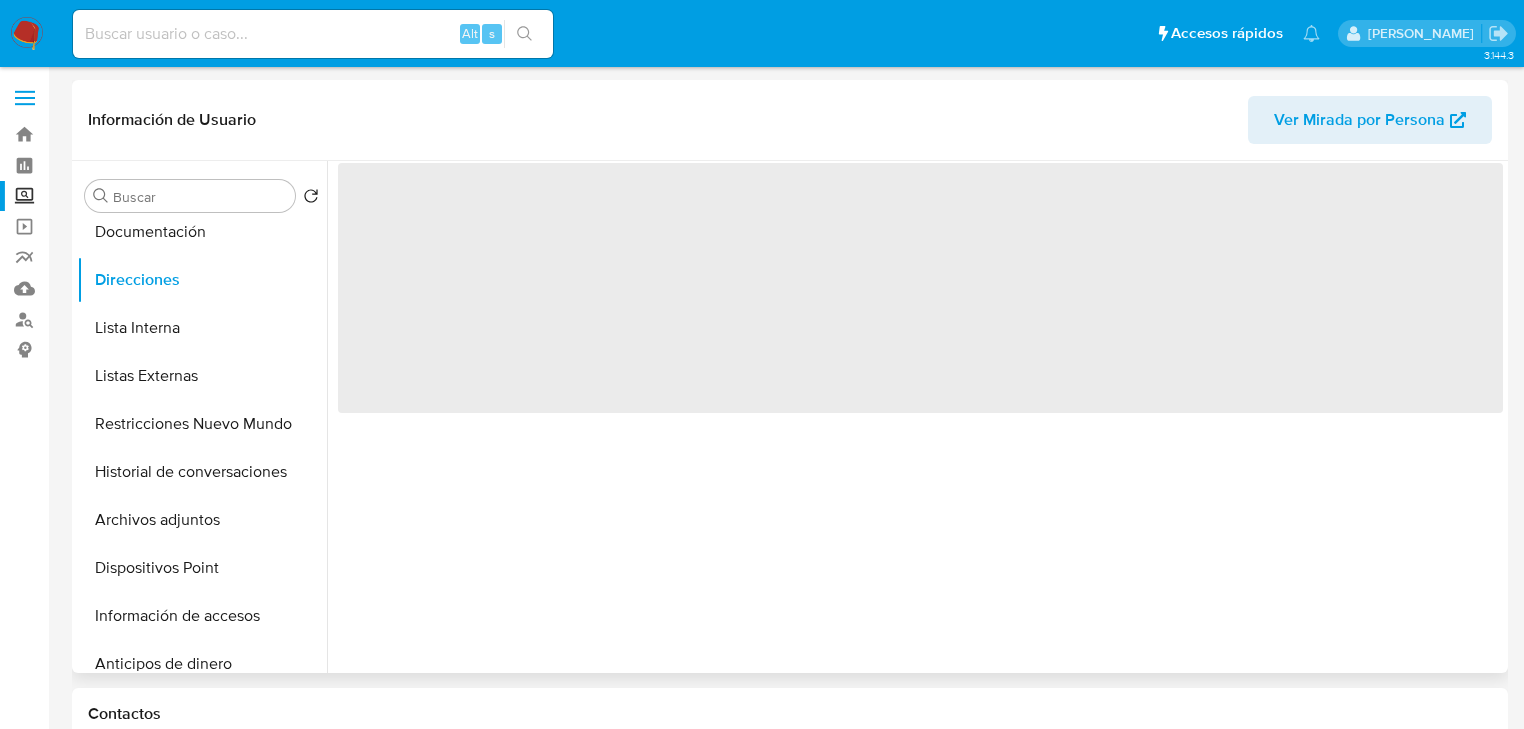 scroll, scrollTop: 0, scrollLeft: 0, axis: both 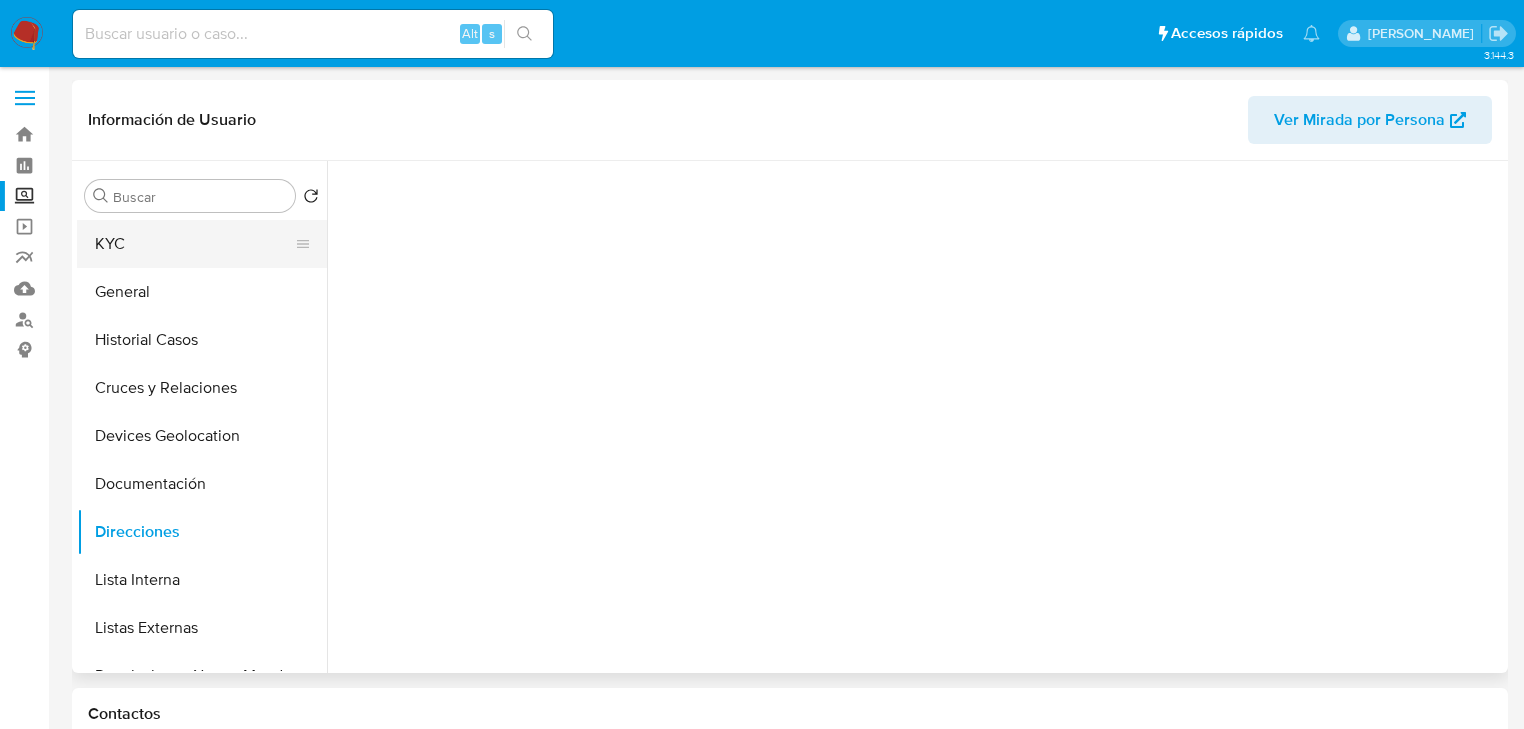 click on "KYC" at bounding box center [194, 244] 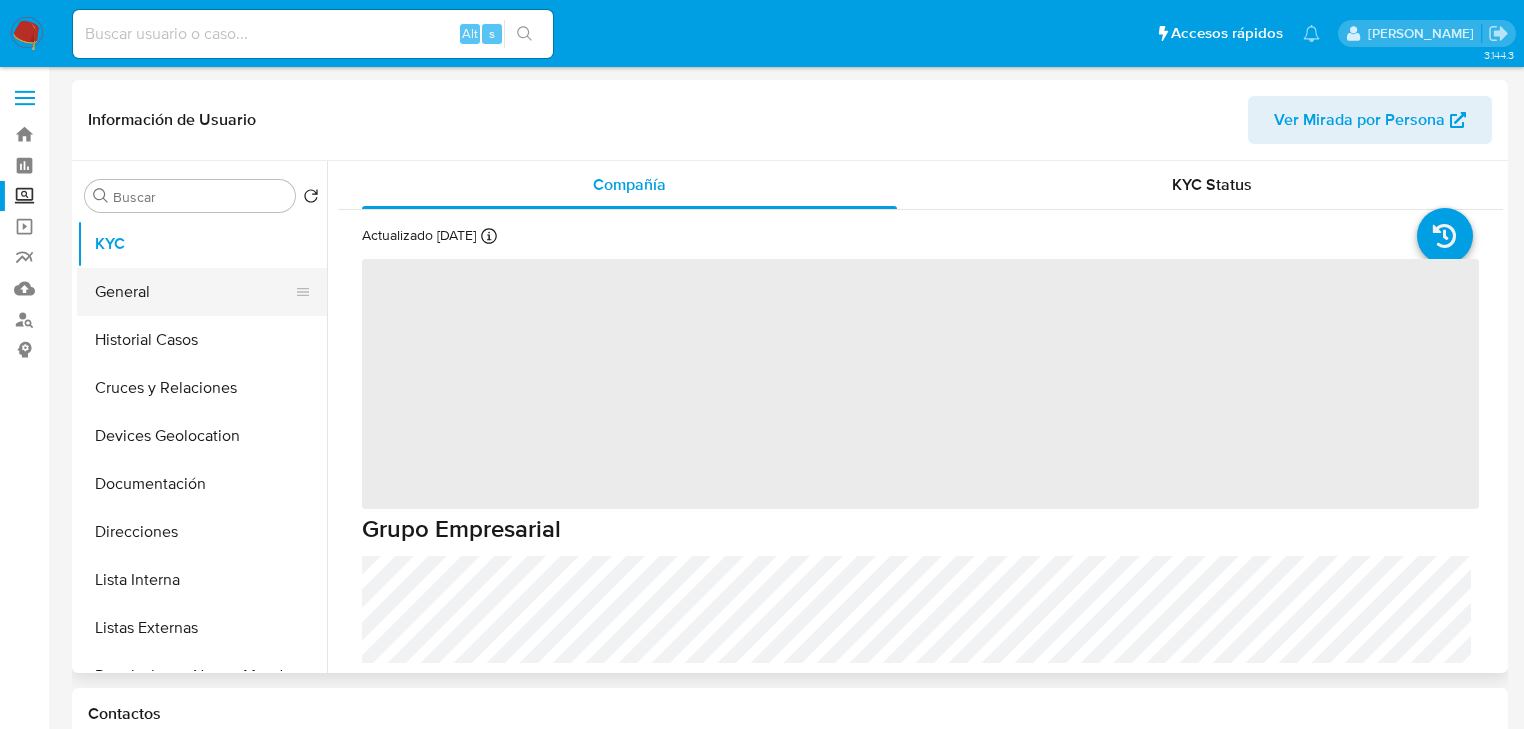 click on "General" at bounding box center [194, 292] 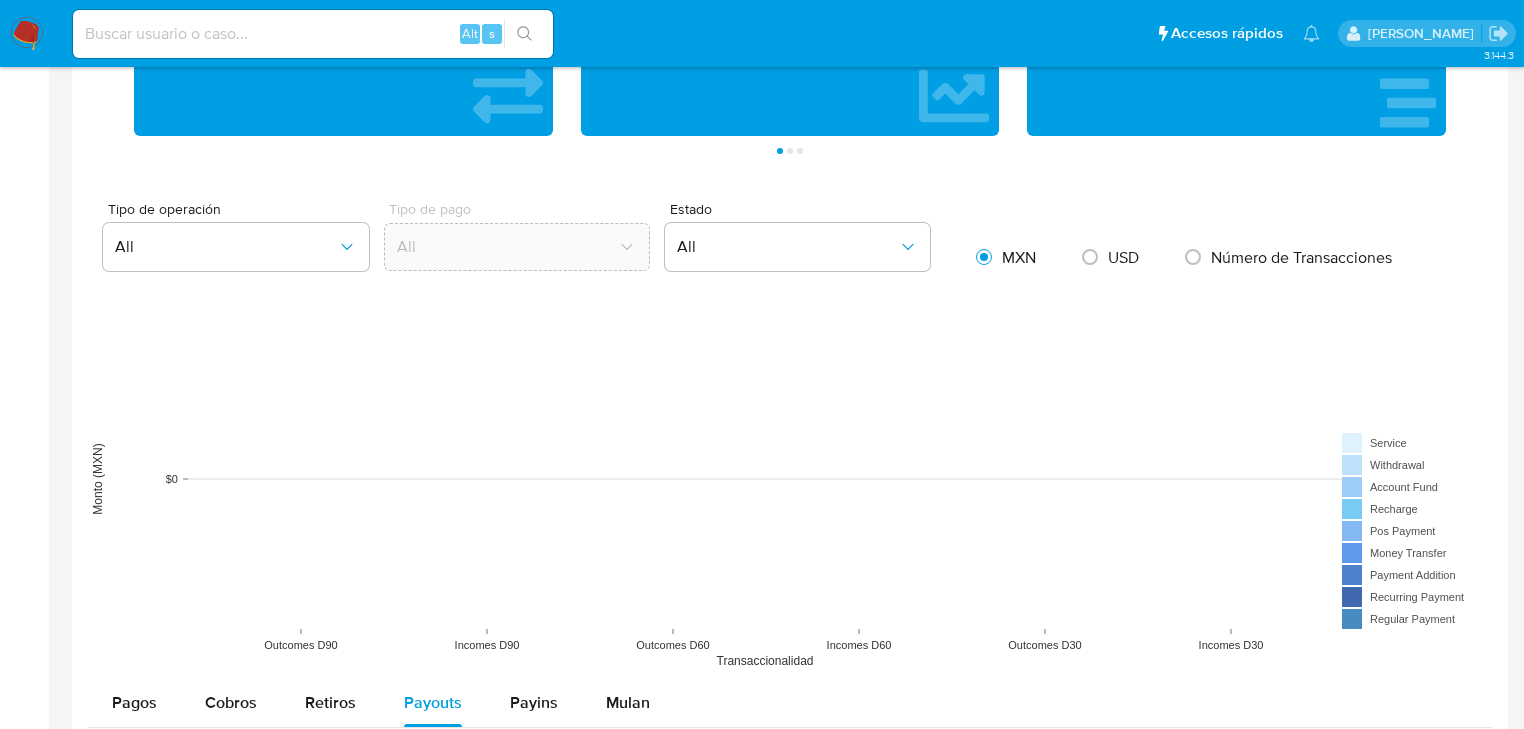 scroll, scrollTop: 1760, scrollLeft: 0, axis: vertical 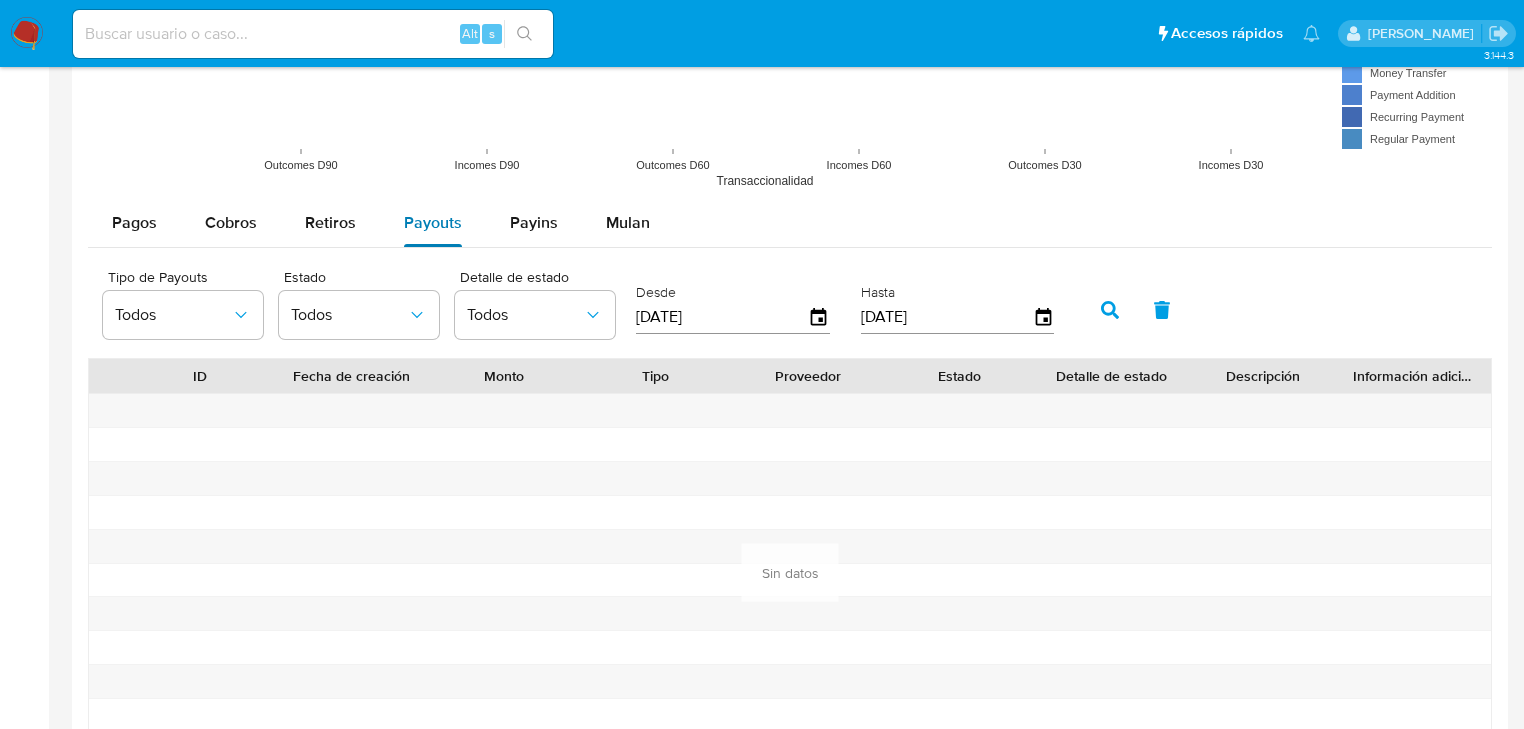 click on "Payouts" at bounding box center [433, 222] 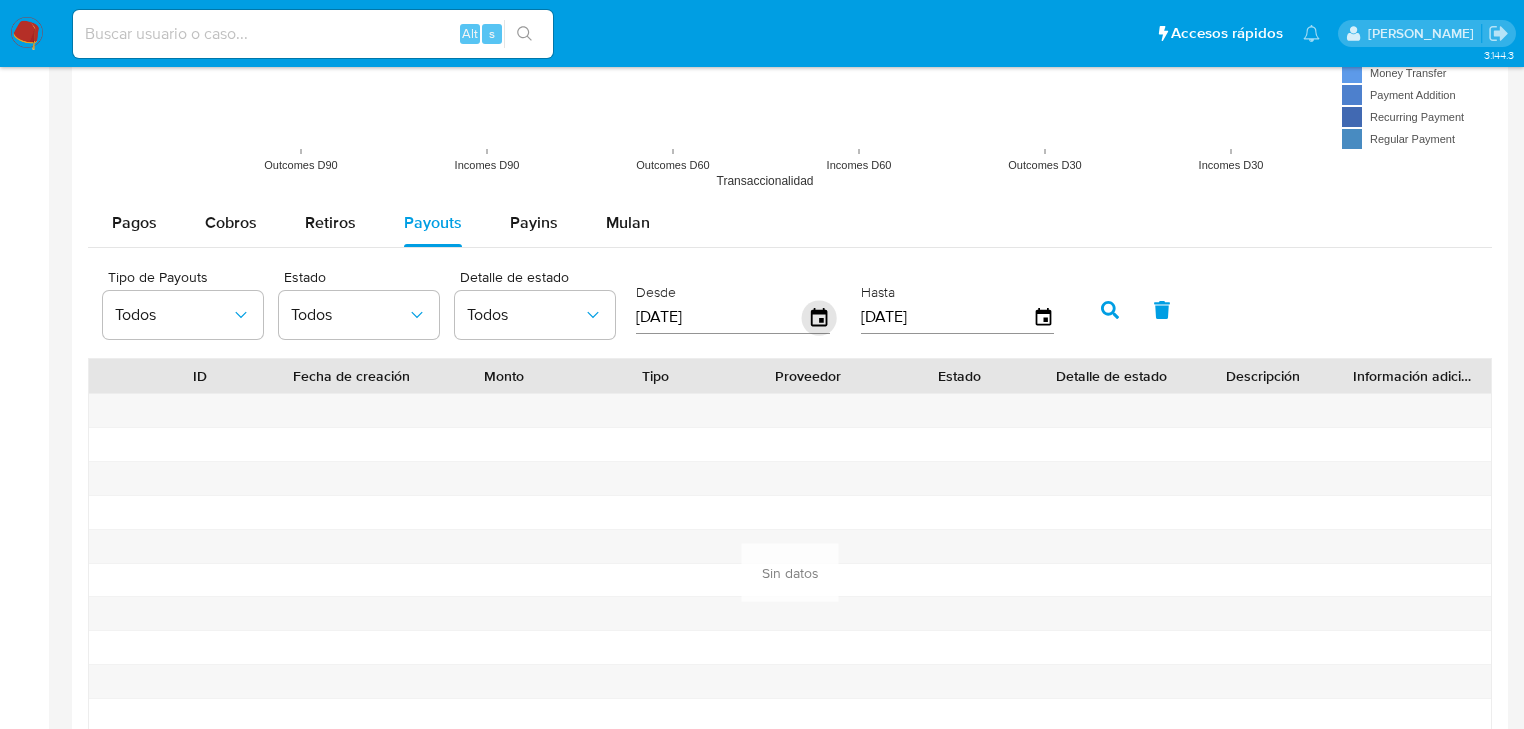 click 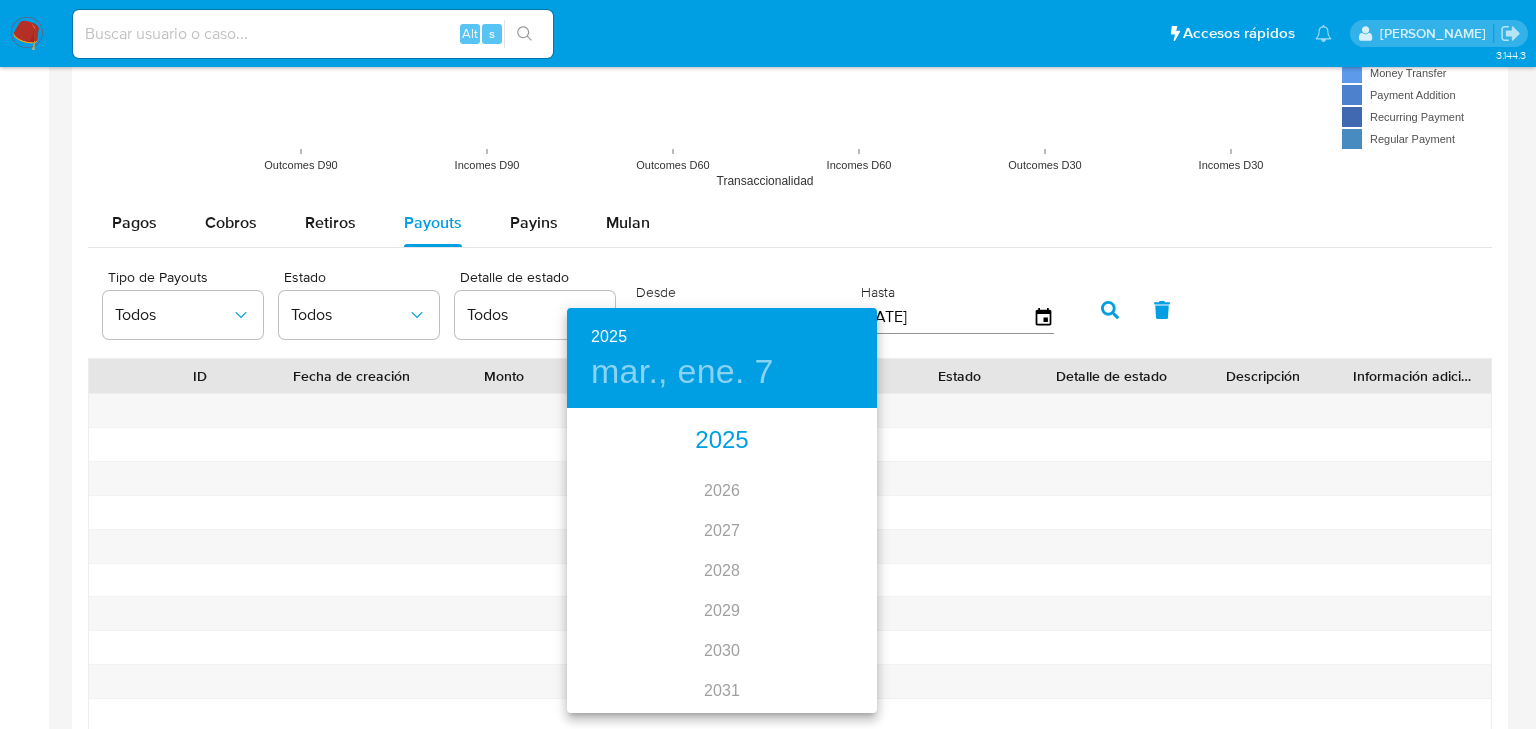click on "2025" at bounding box center [722, 441] 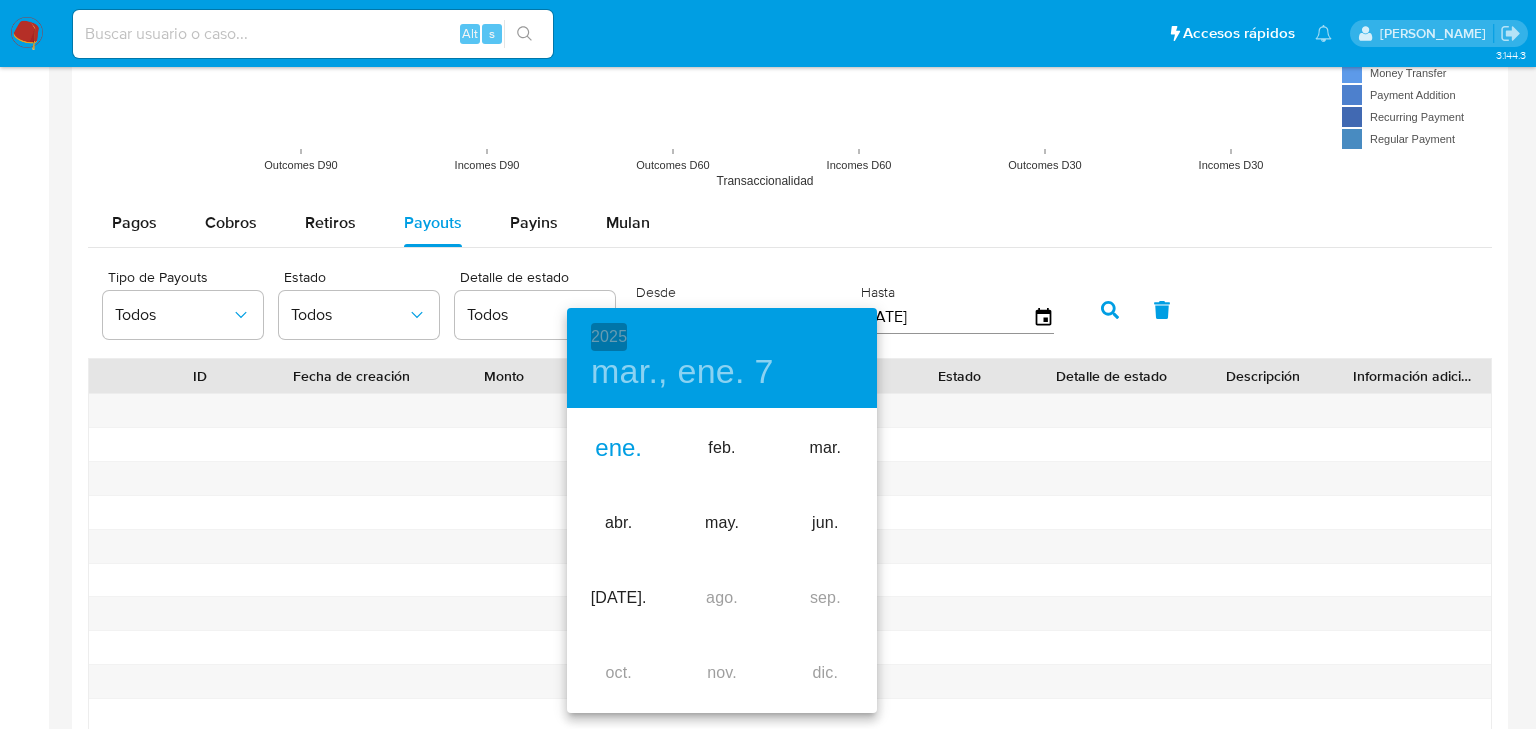 drag, startPoint x: 608, startPoint y: 336, endPoint x: 617, endPoint y: 397, distance: 61.66036 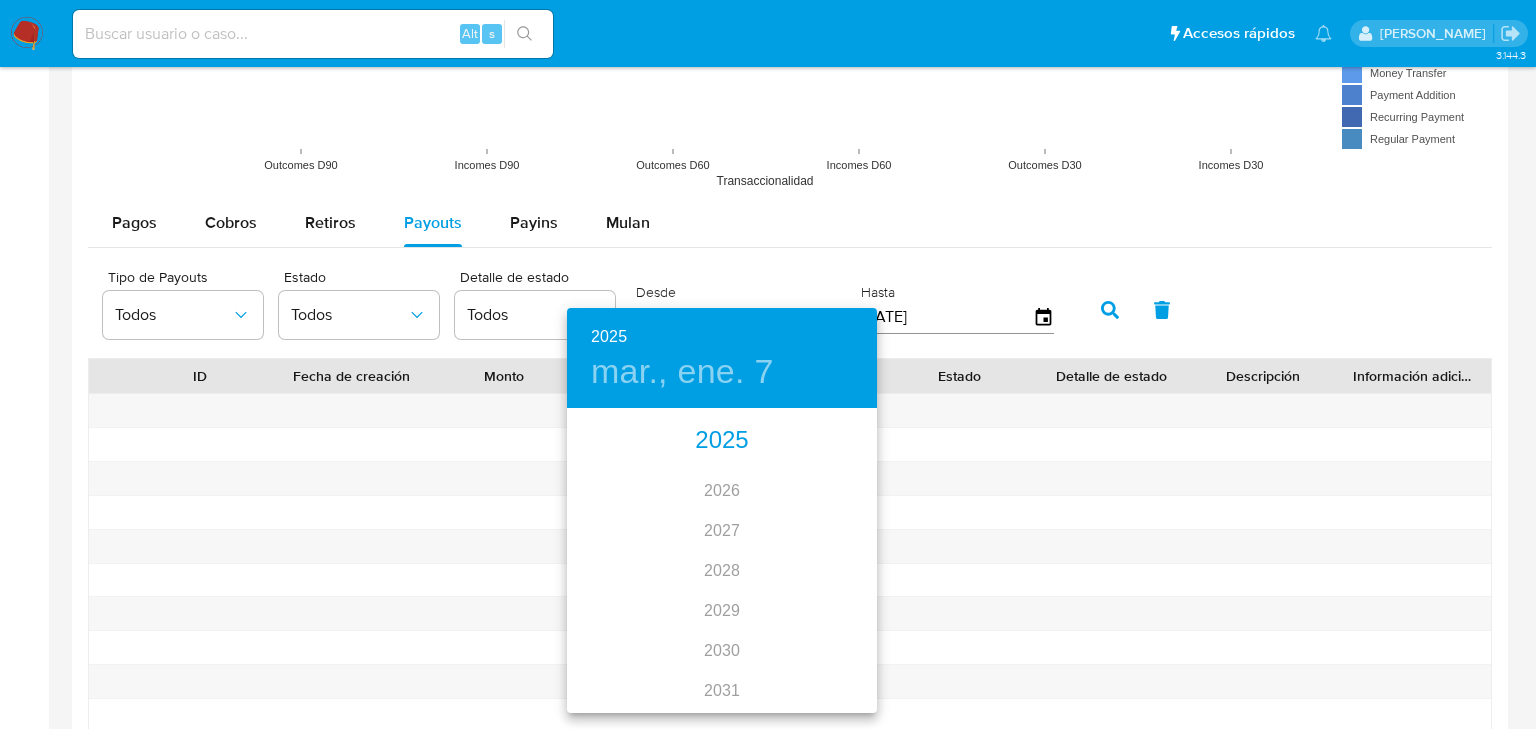 click on "2025" at bounding box center (722, 441) 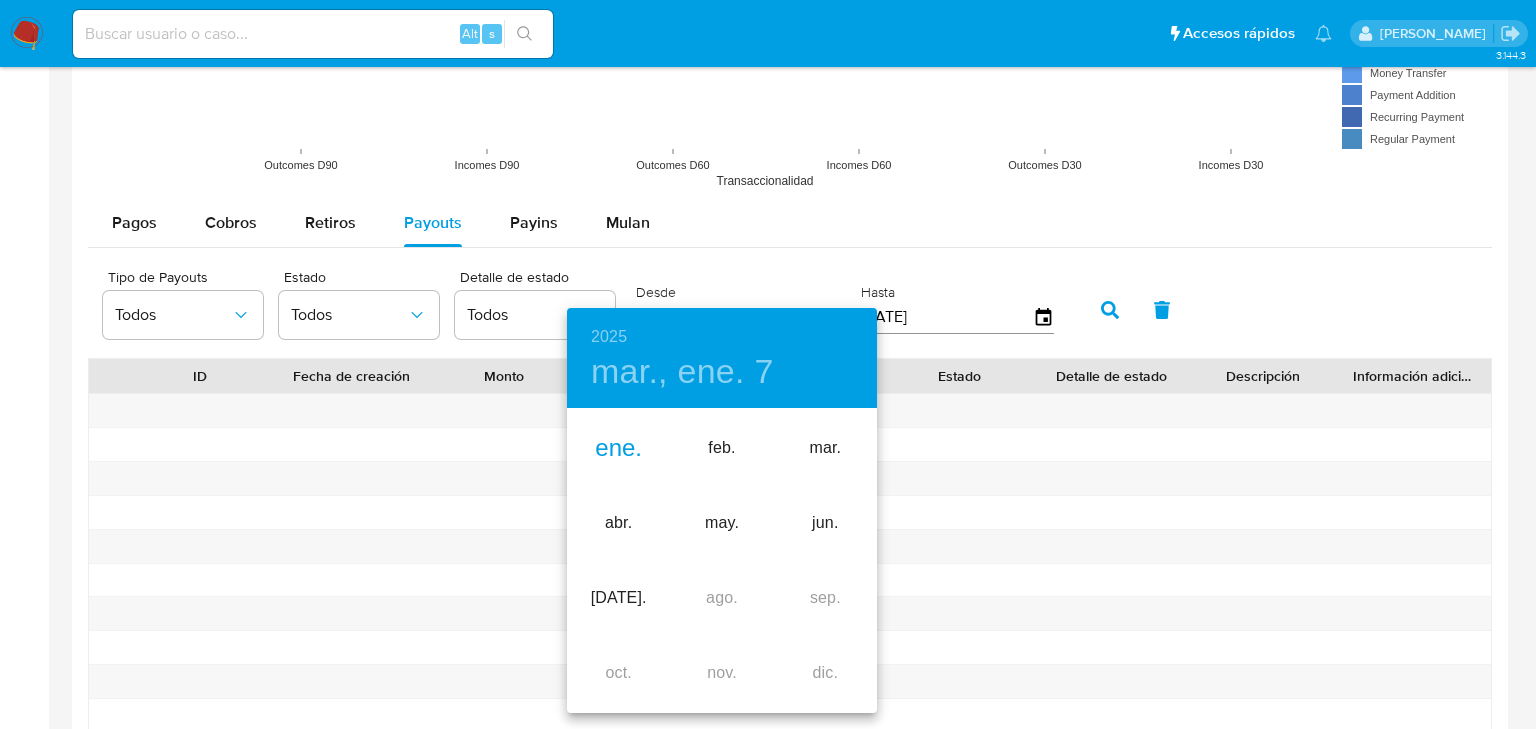 click on "ene." at bounding box center (618, 448) 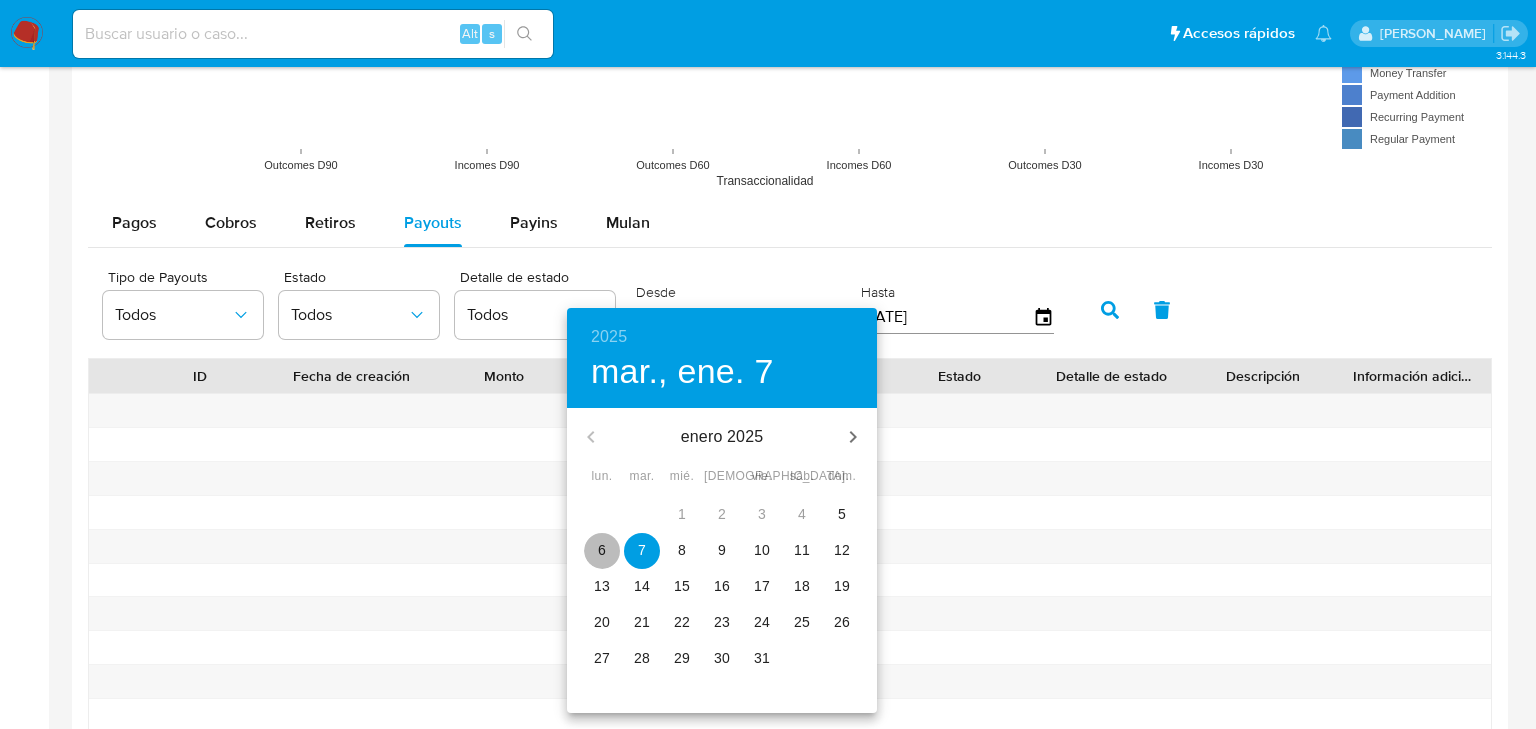 click on "6" at bounding box center (602, 550) 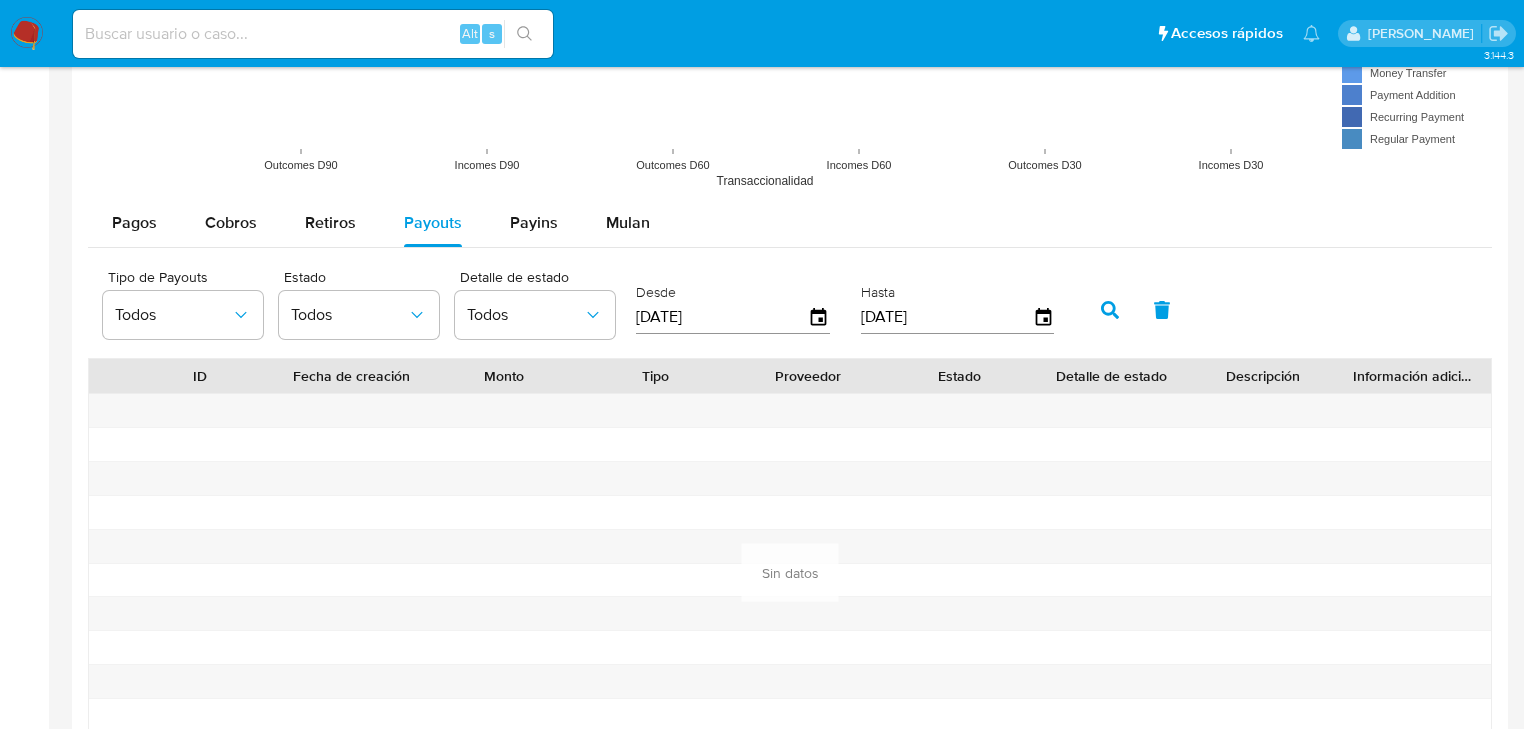 click 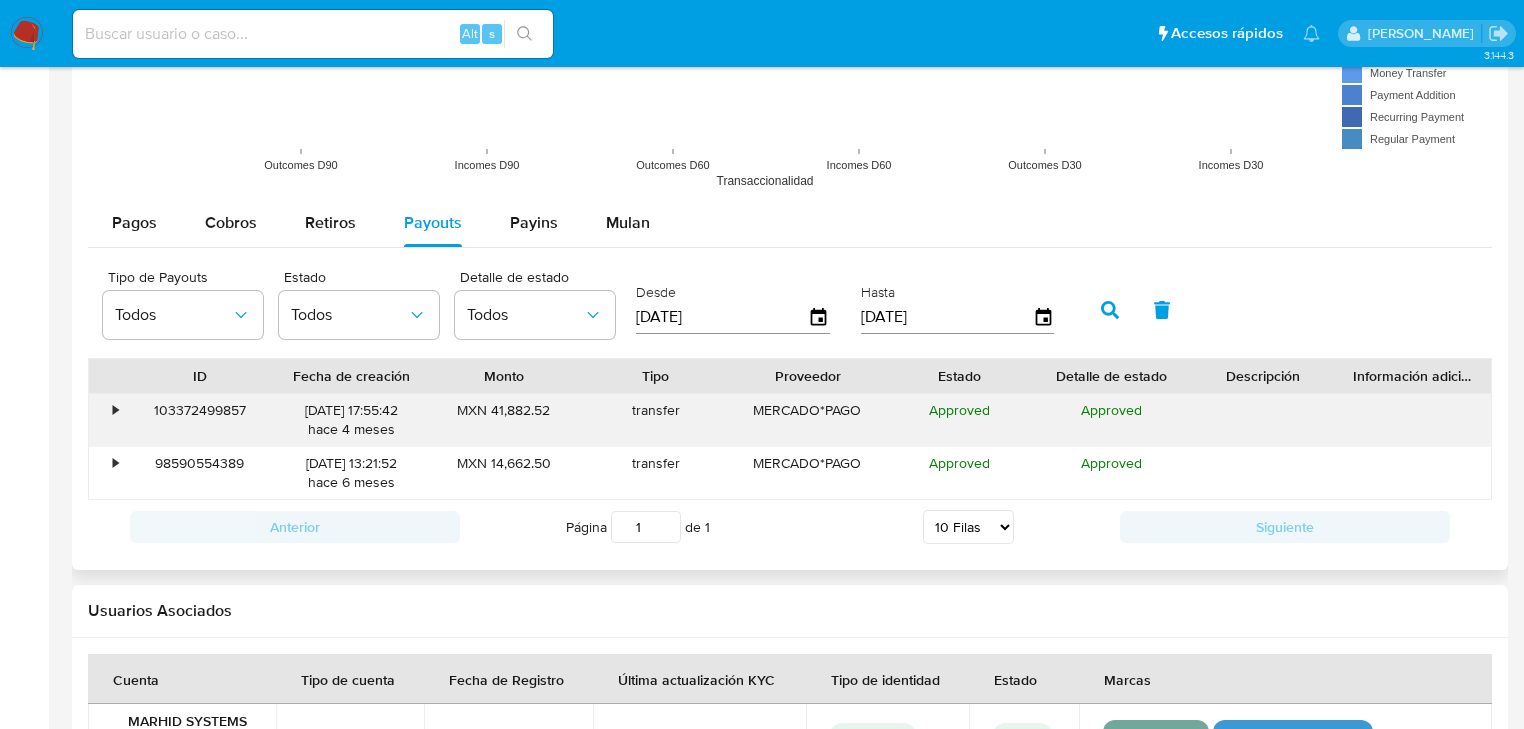 click on "•" at bounding box center (115, 410) 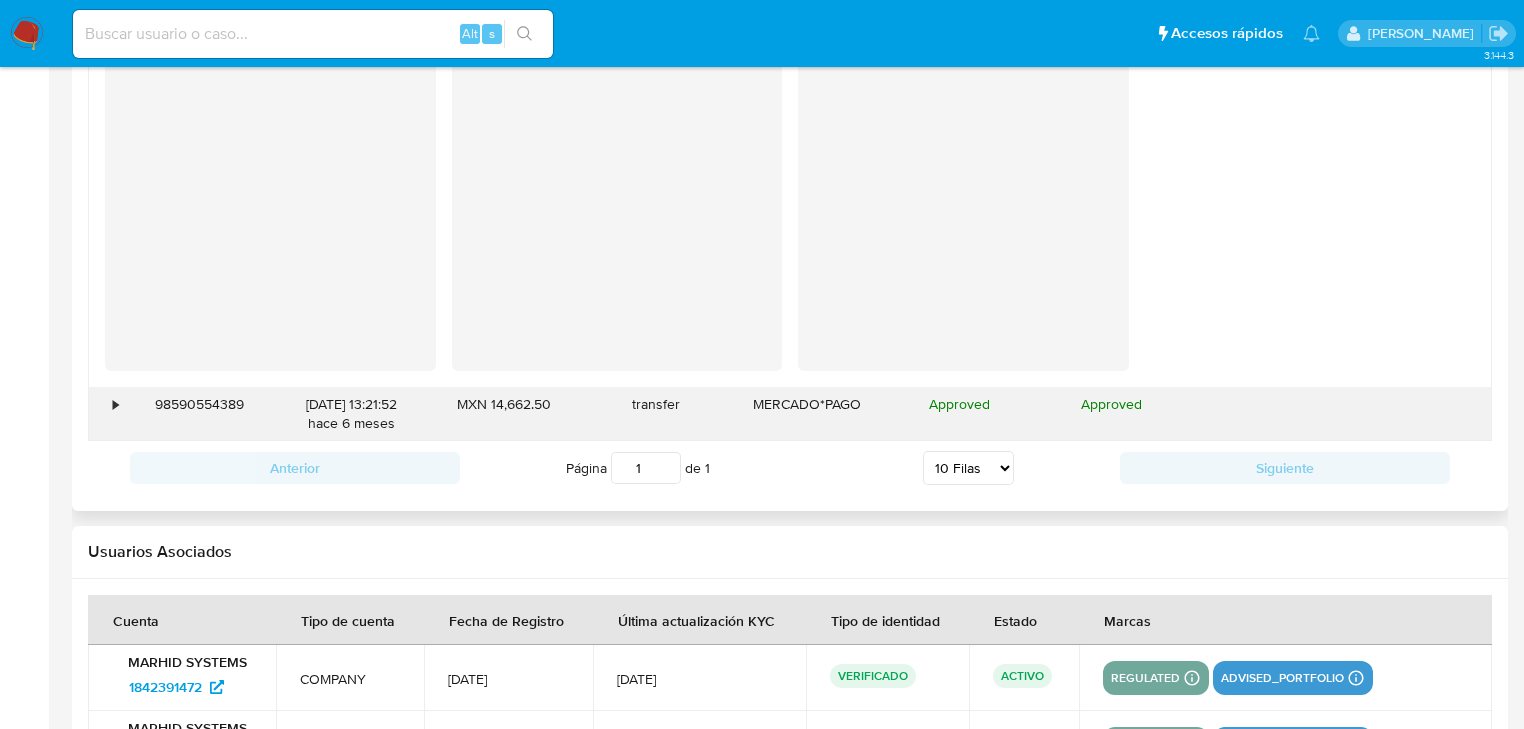 click on "•" at bounding box center (115, 404) 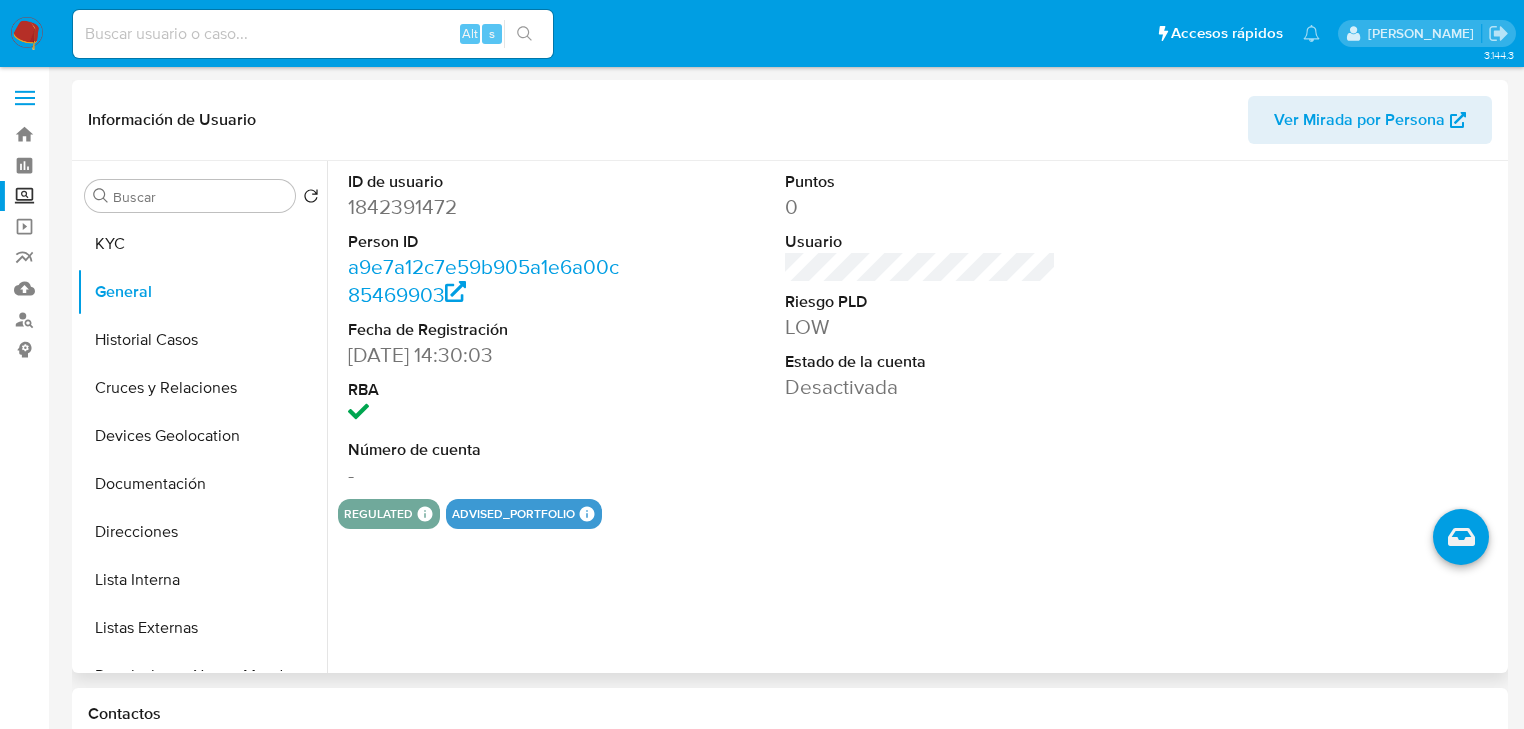 scroll, scrollTop: 0, scrollLeft: 0, axis: both 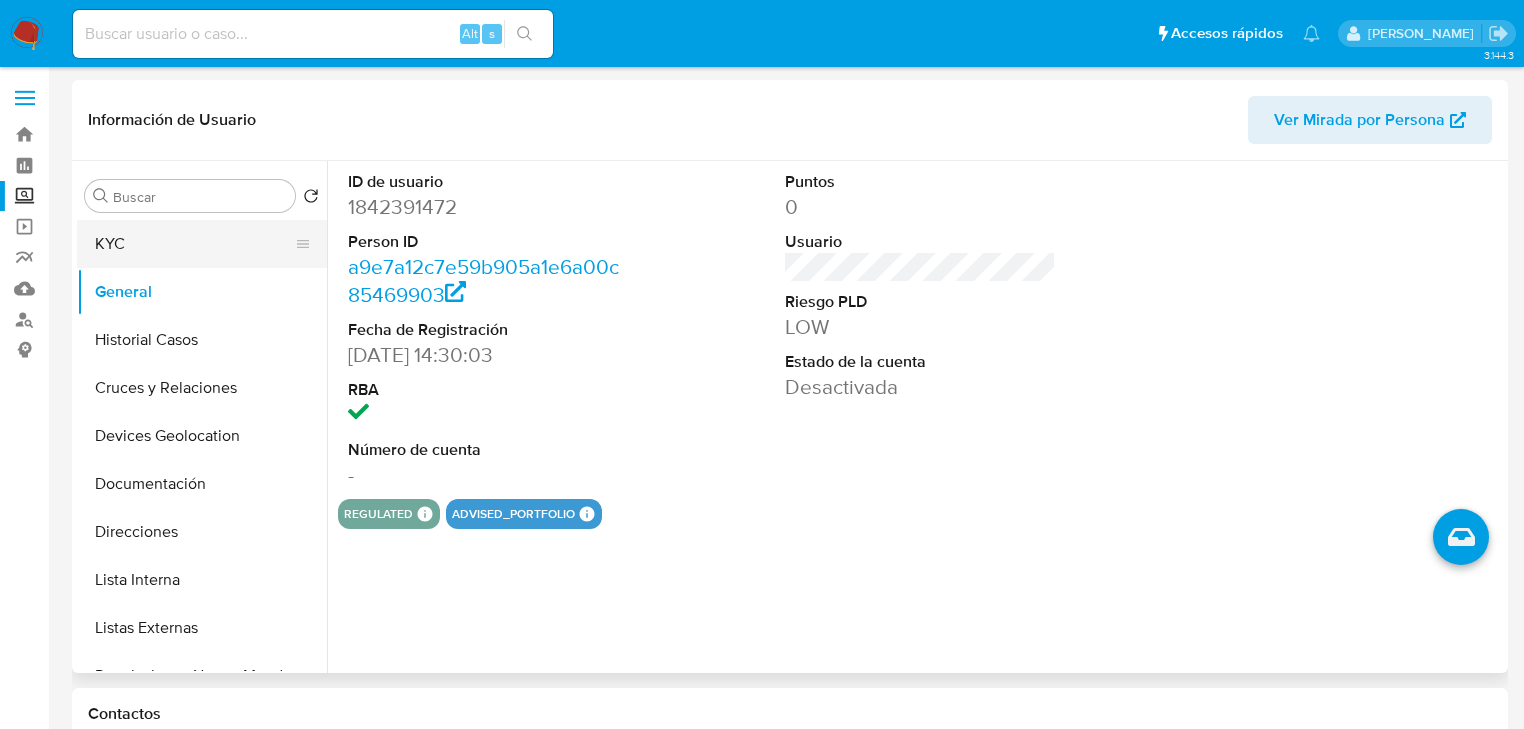 click on "KYC" at bounding box center (194, 244) 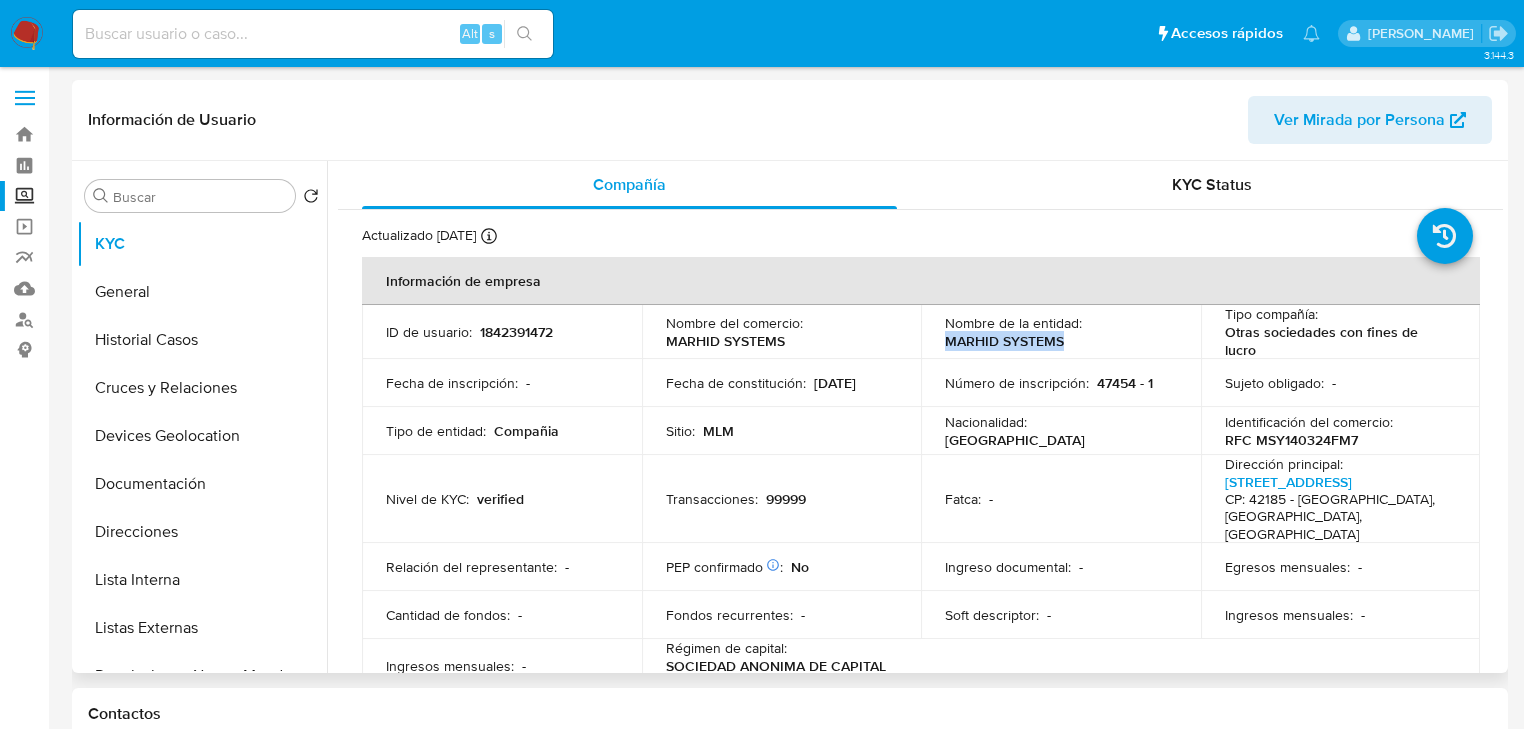drag, startPoint x: 1001, startPoint y: 343, endPoint x: 1081, endPoint y: 343, distance: 80 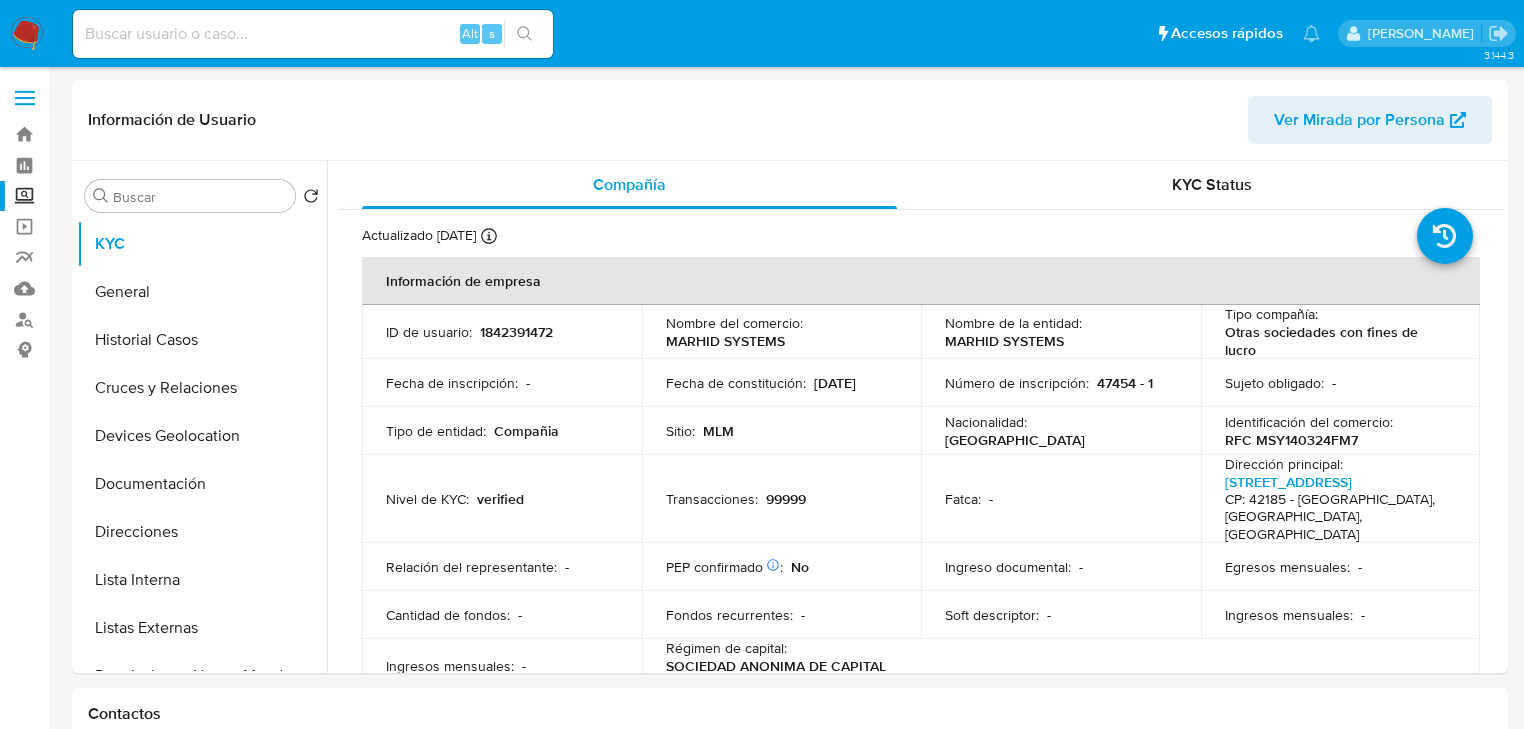 click at bounding box center (313, 34) 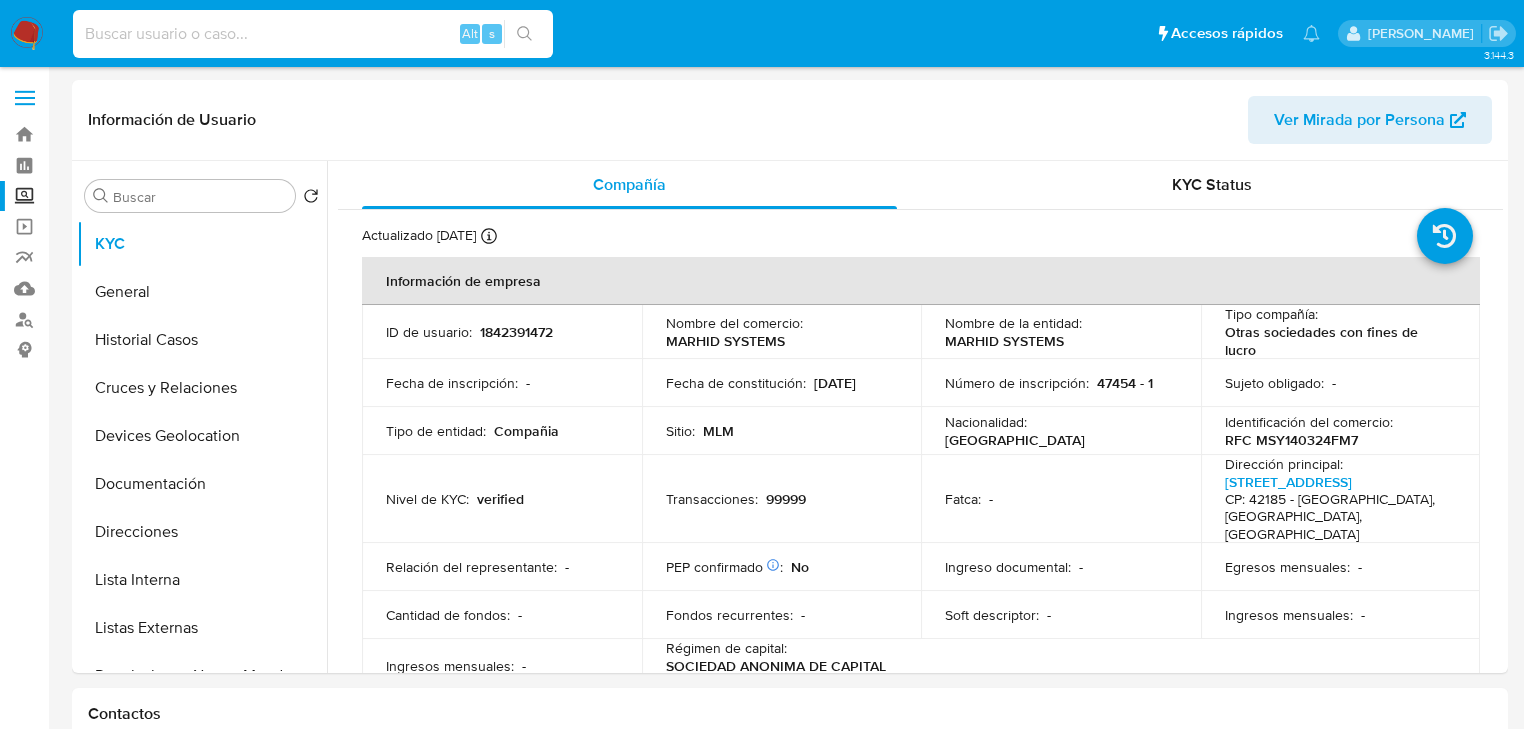 paste on "2010712760" 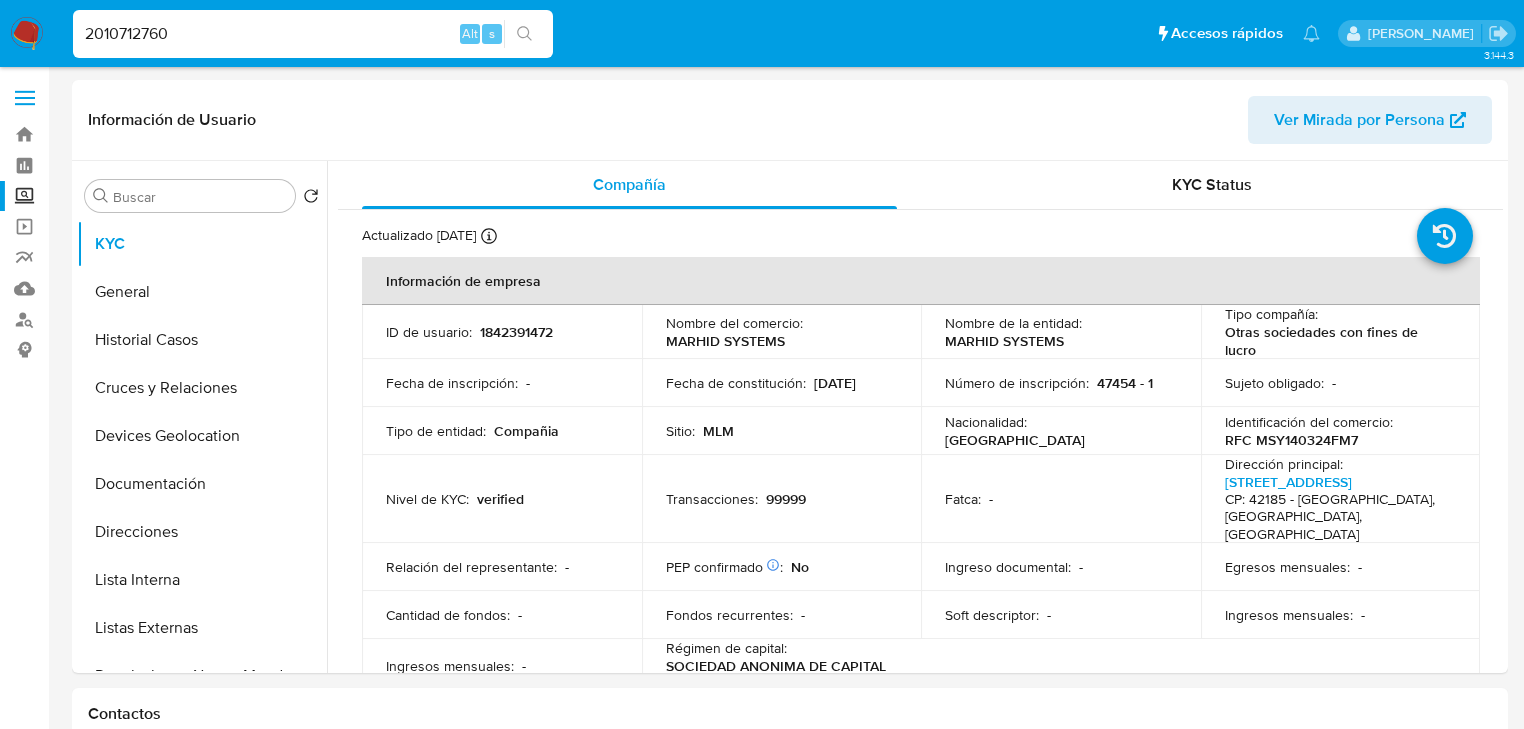 type on "2010712760" 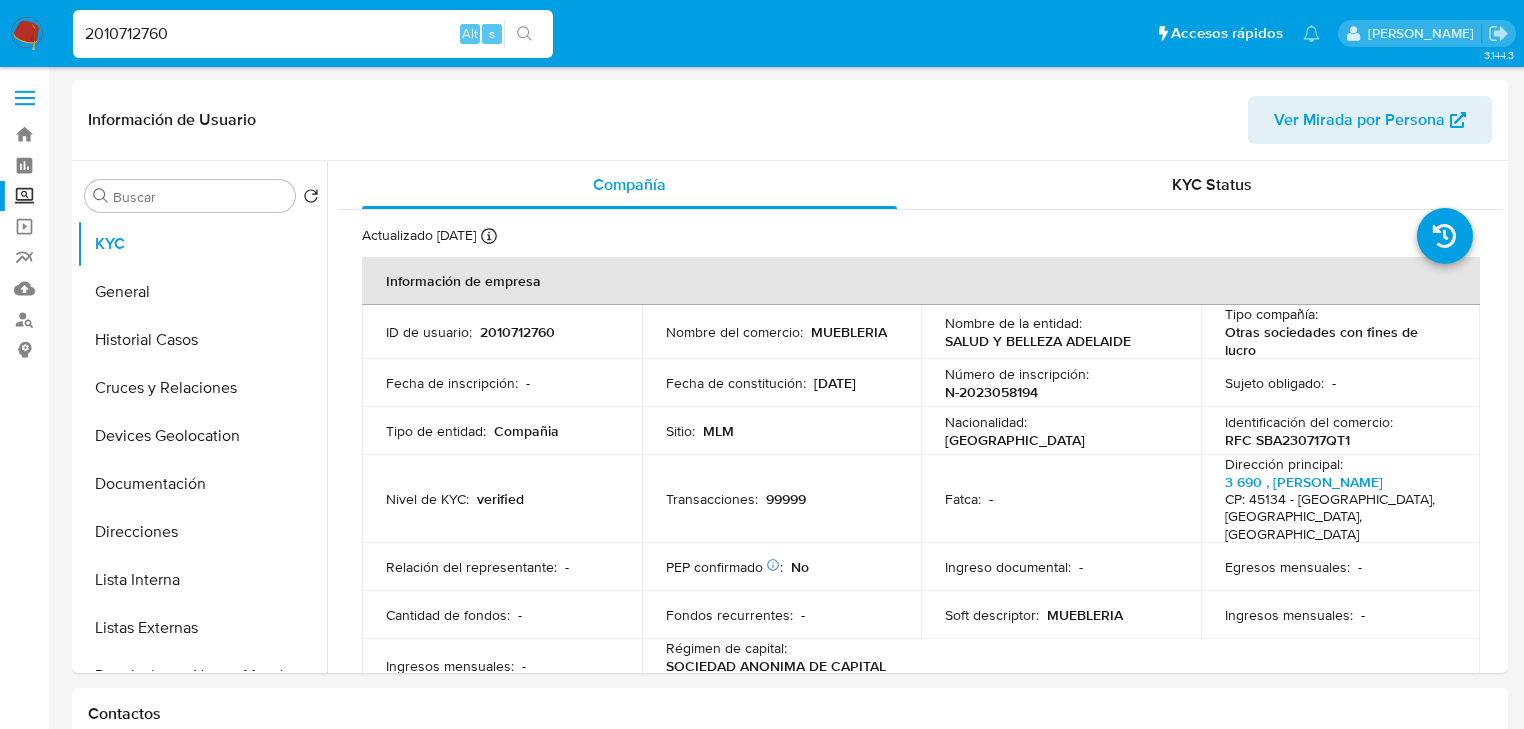 select on "10" 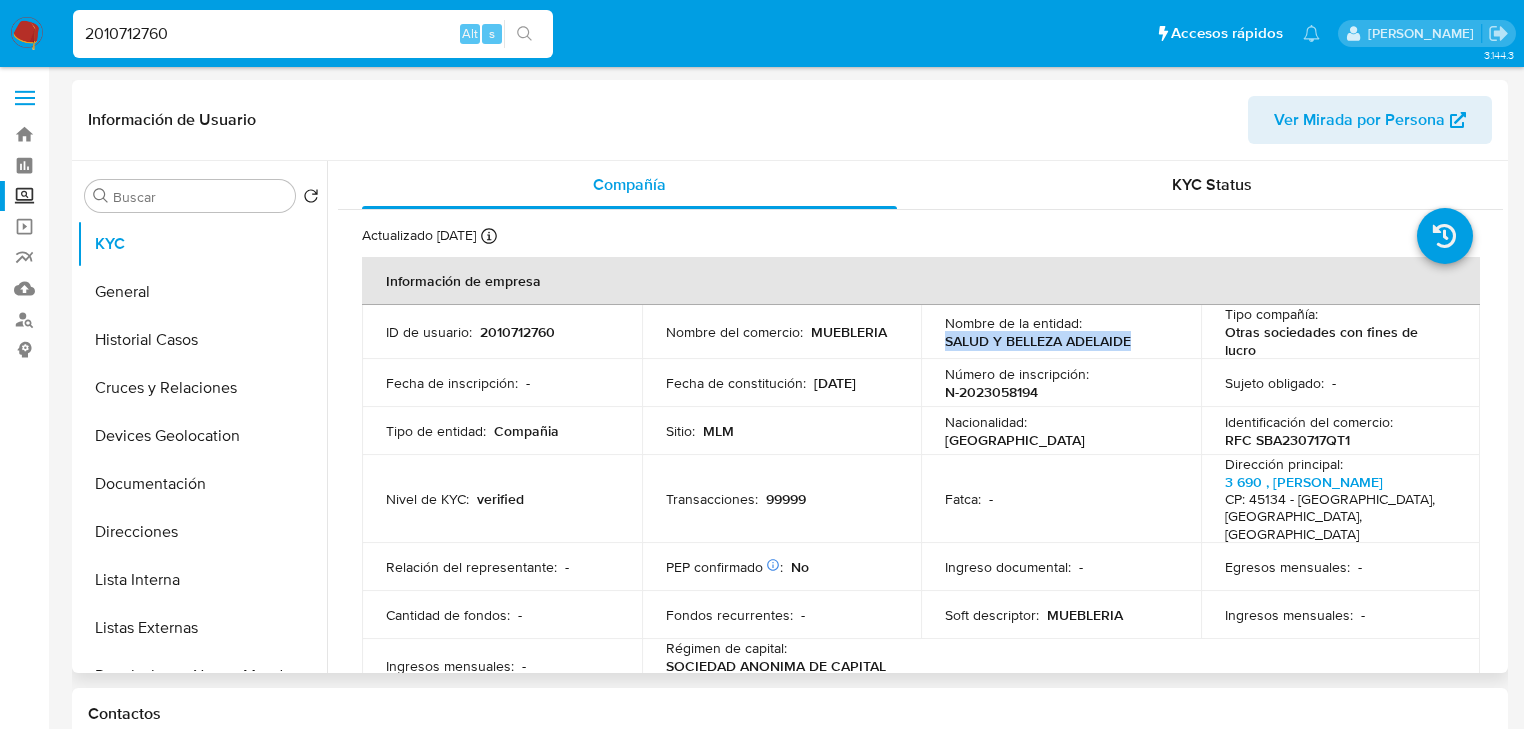 drag, startPoint x: 935, startPoint y: 344, endPoint x: 1143, endPoint y: 347, distance: 208.02164 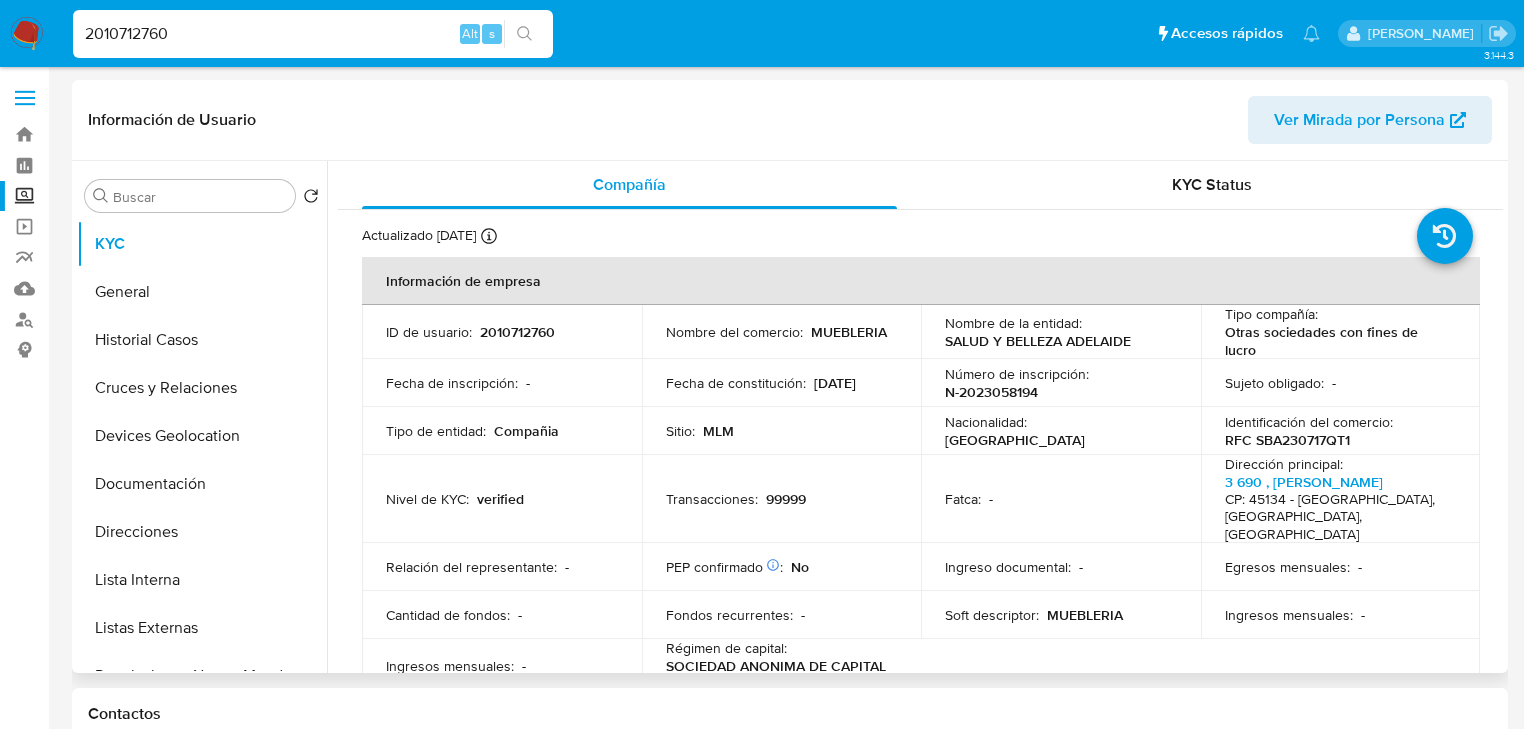 click on "2010712760" at bounding box center (517, 332) 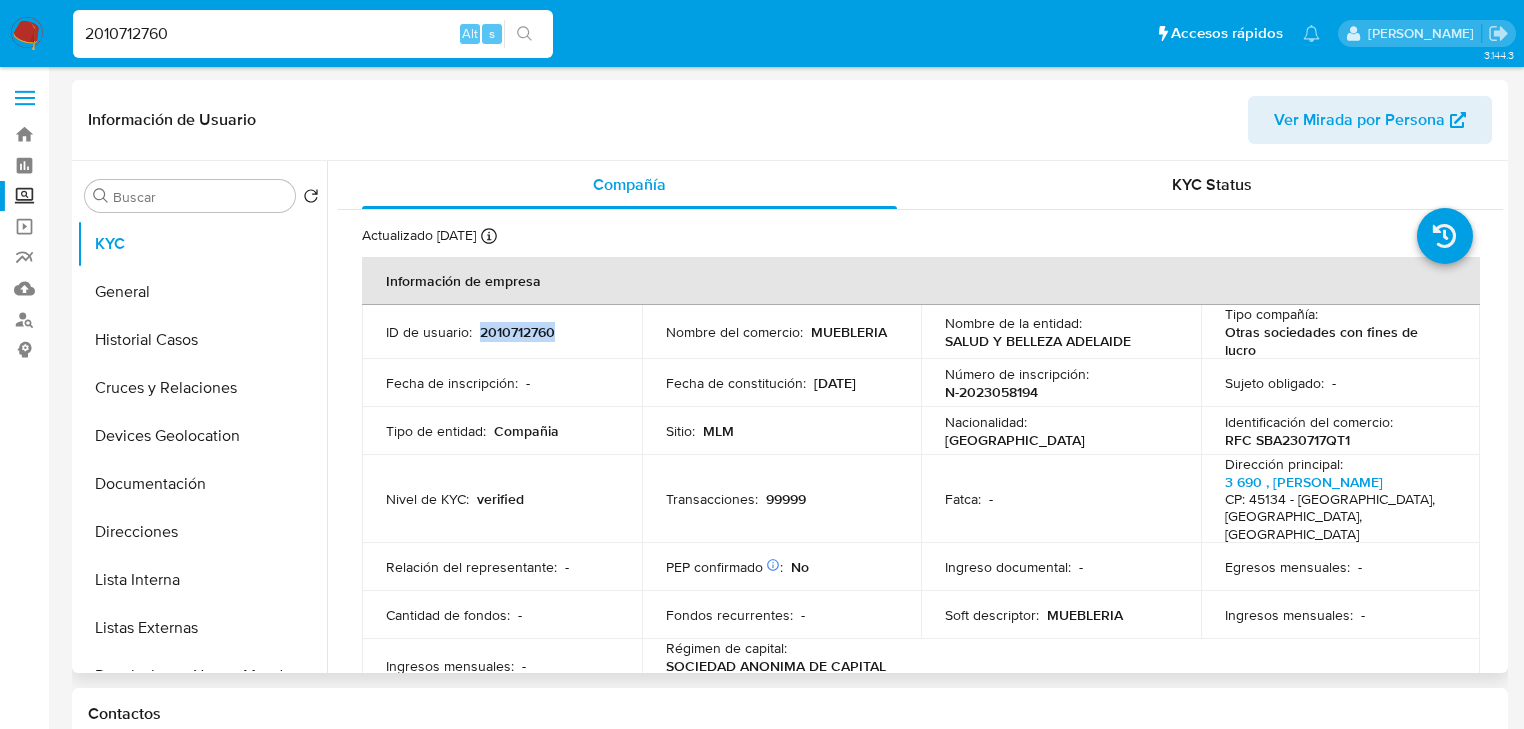 click on "2010712760" at bounding box center (517, 332) 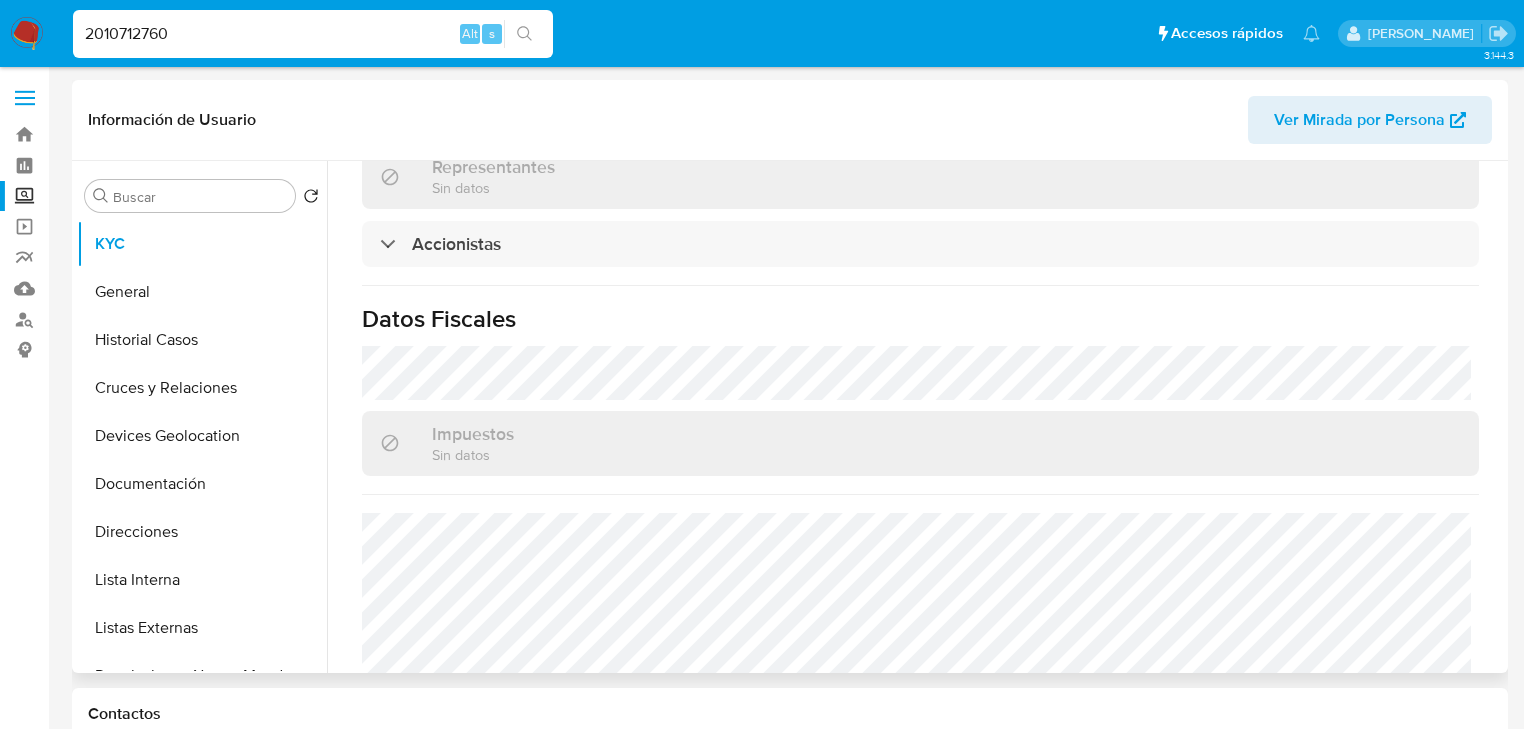 scroll, scrollTop: 1431, scrollLeft: 0, axis: vertical 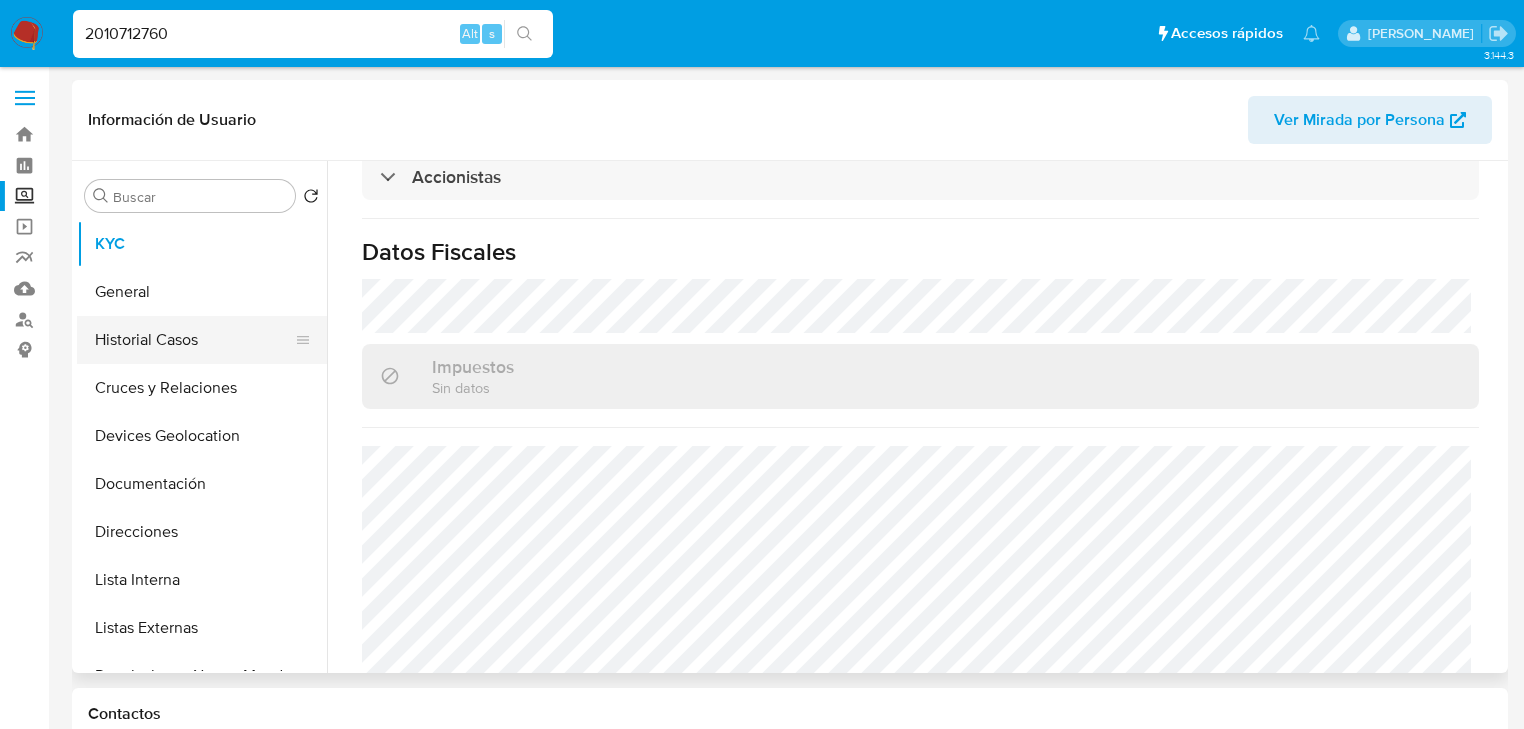 click on "Historial Casos" at bounding box center [194, 340] 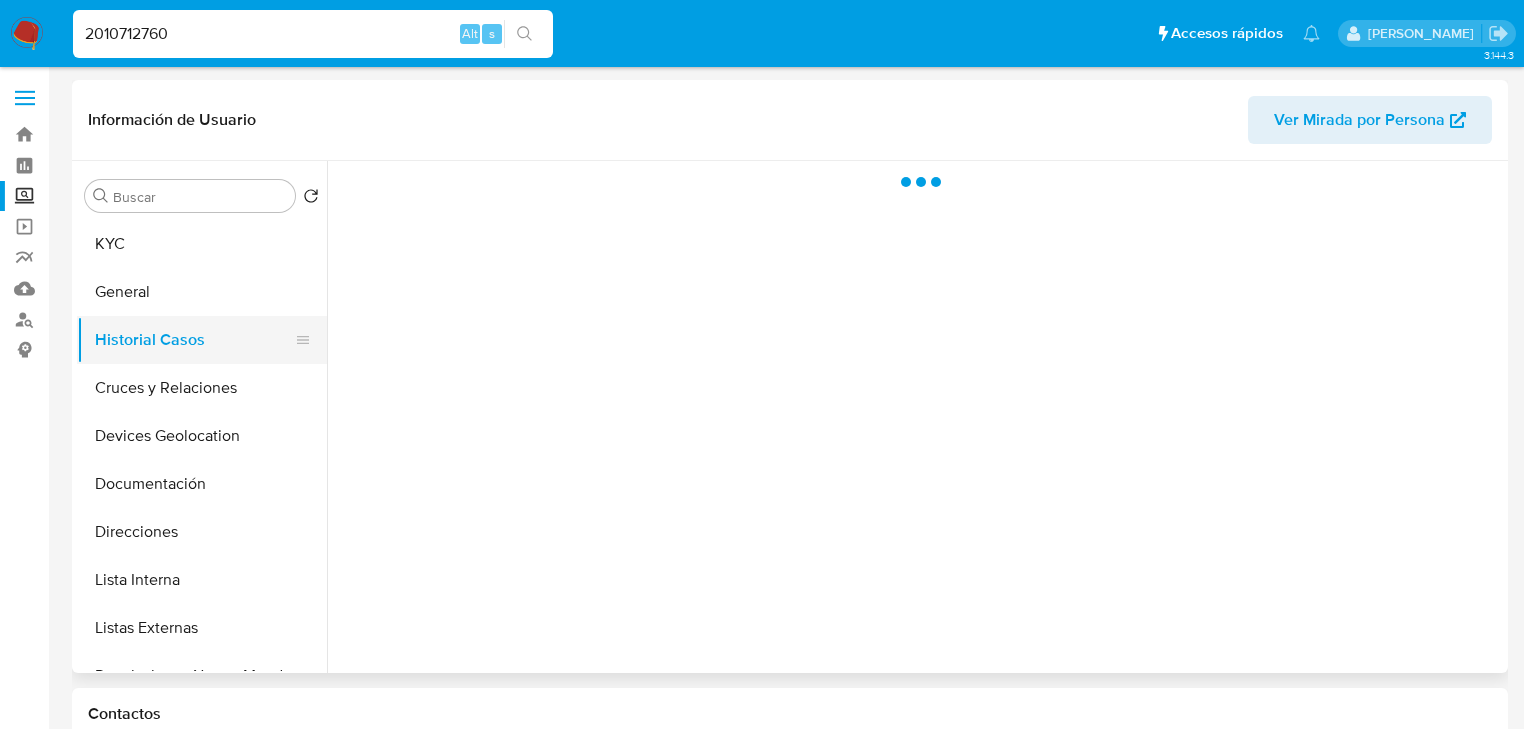 scroll, scrollTop: 0, scrollLeft: 0, axis: both 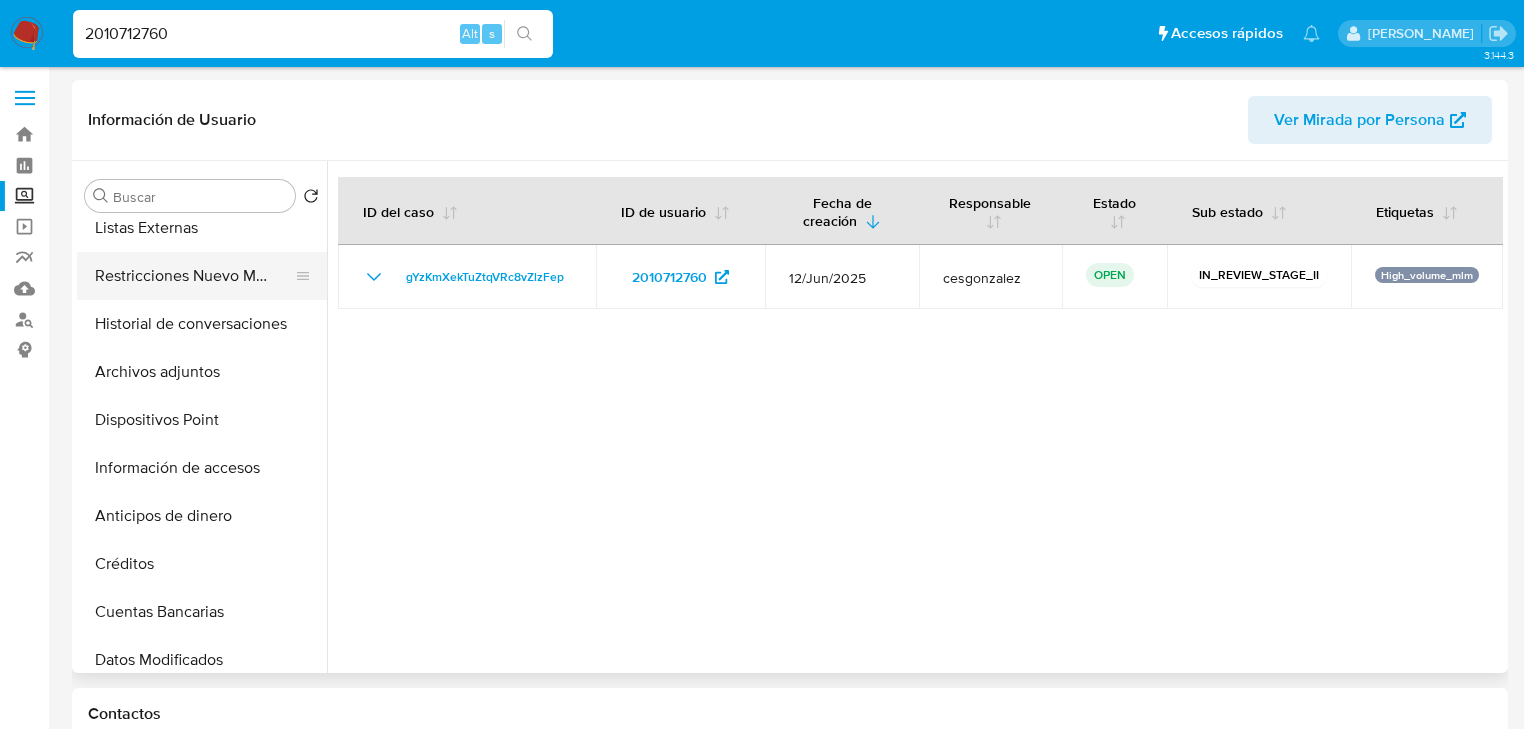 drag, startPoint x: 240, startPoint y: 276, endPoint x: 264, endPoint y: 273, distance: 24.186773 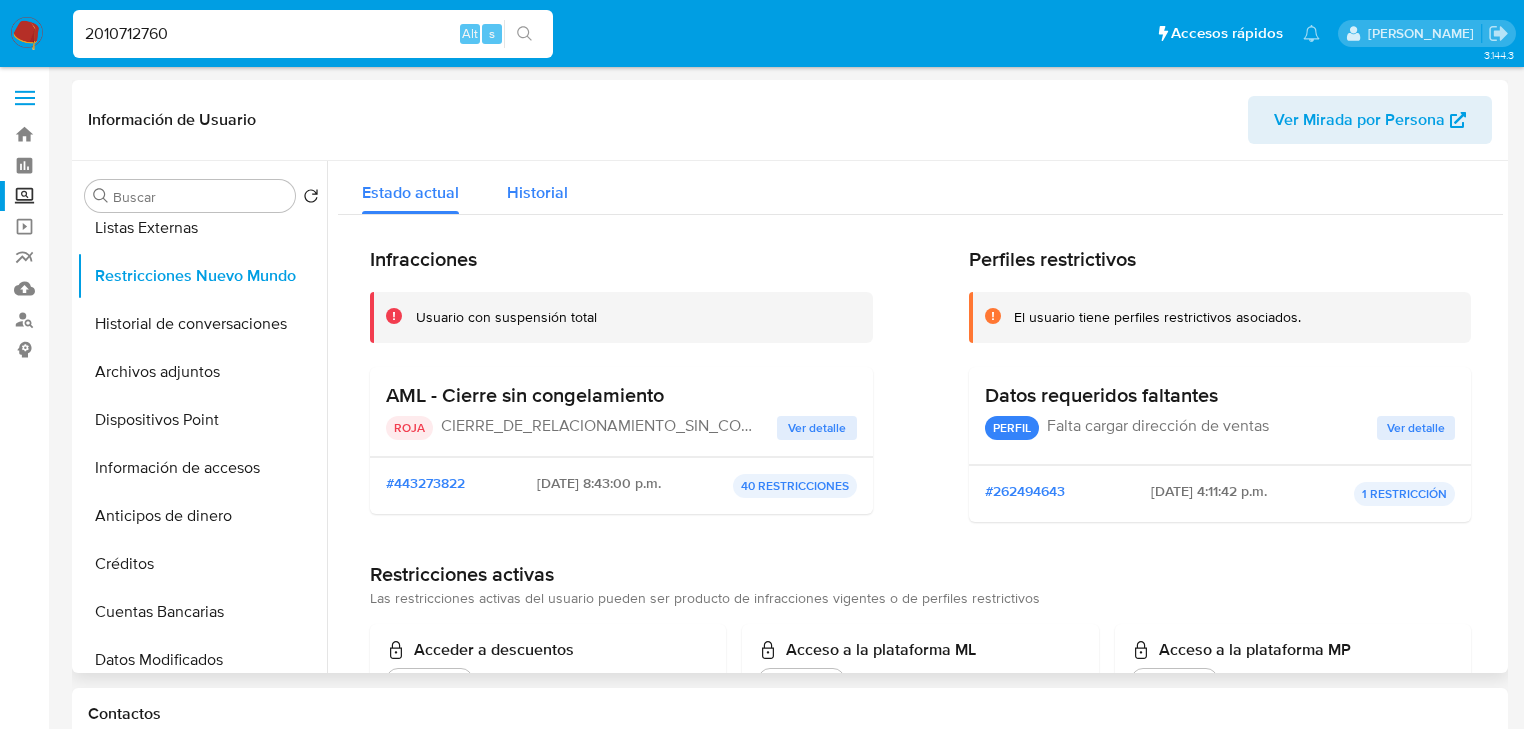 click on "Historial" at bounding box center [537, 192] 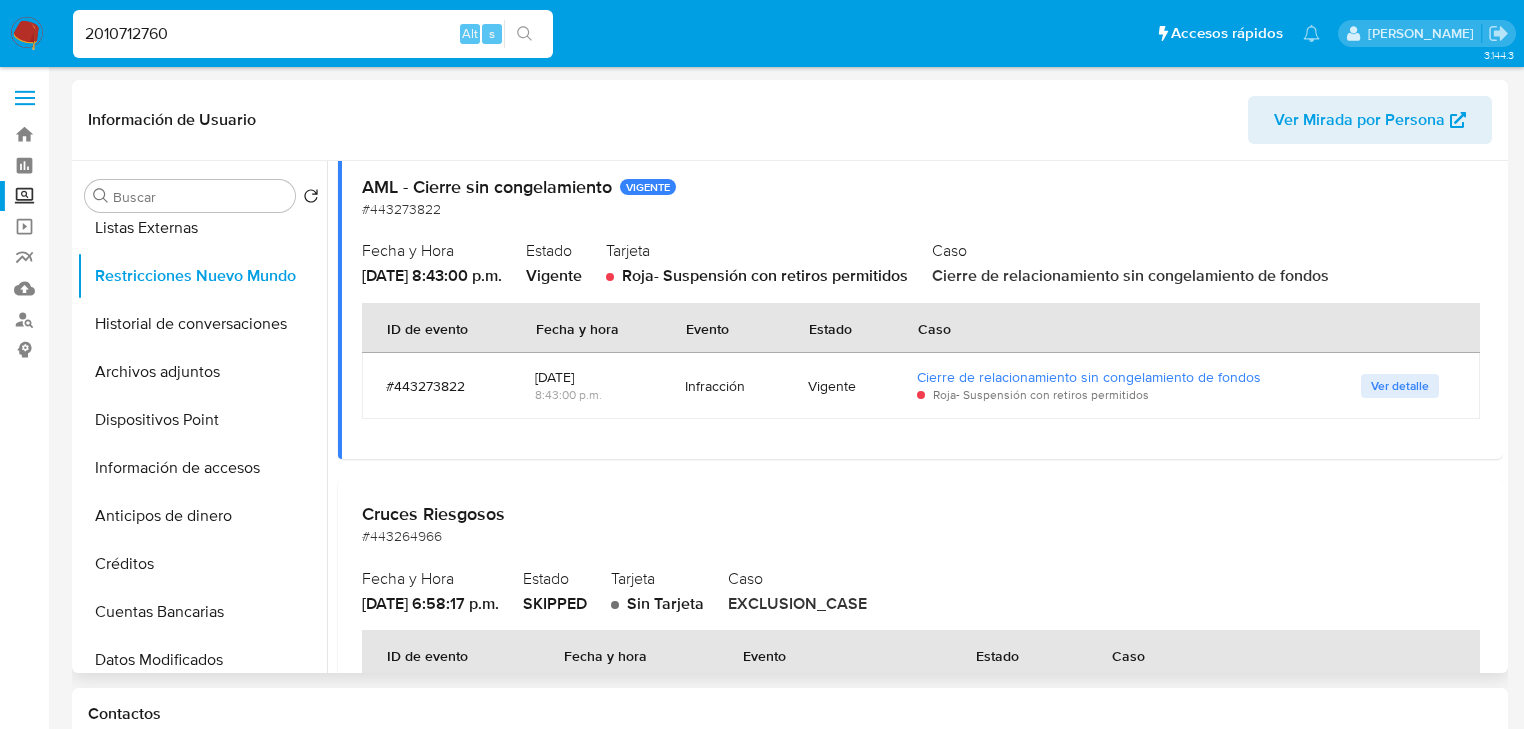 scroll, scrollTop: 1910, scrollLeft: 0, axis: vertical 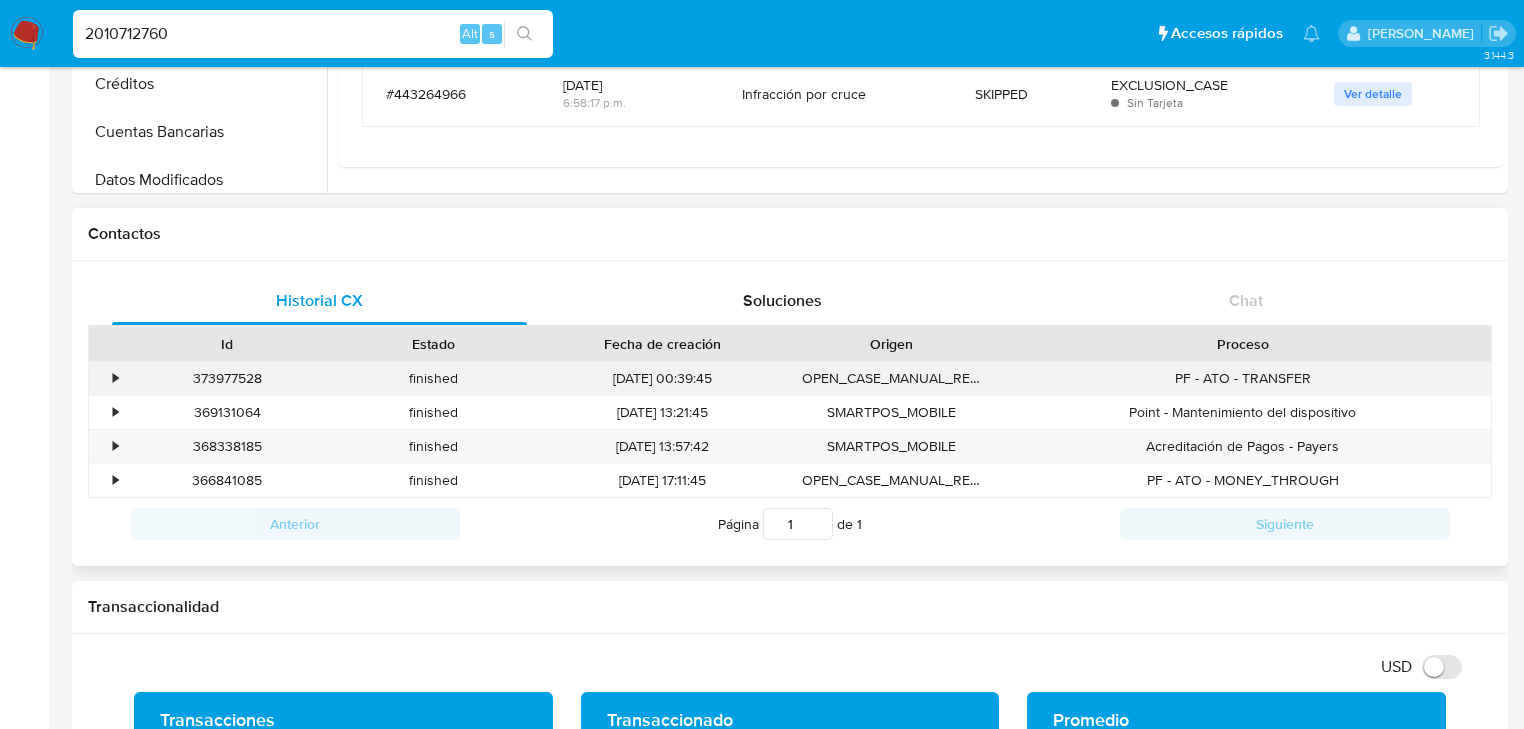drag, startPoint x: 108, startPoint y: 372, endPoint x: 125, endPoint y: 380, distance: 18.788294 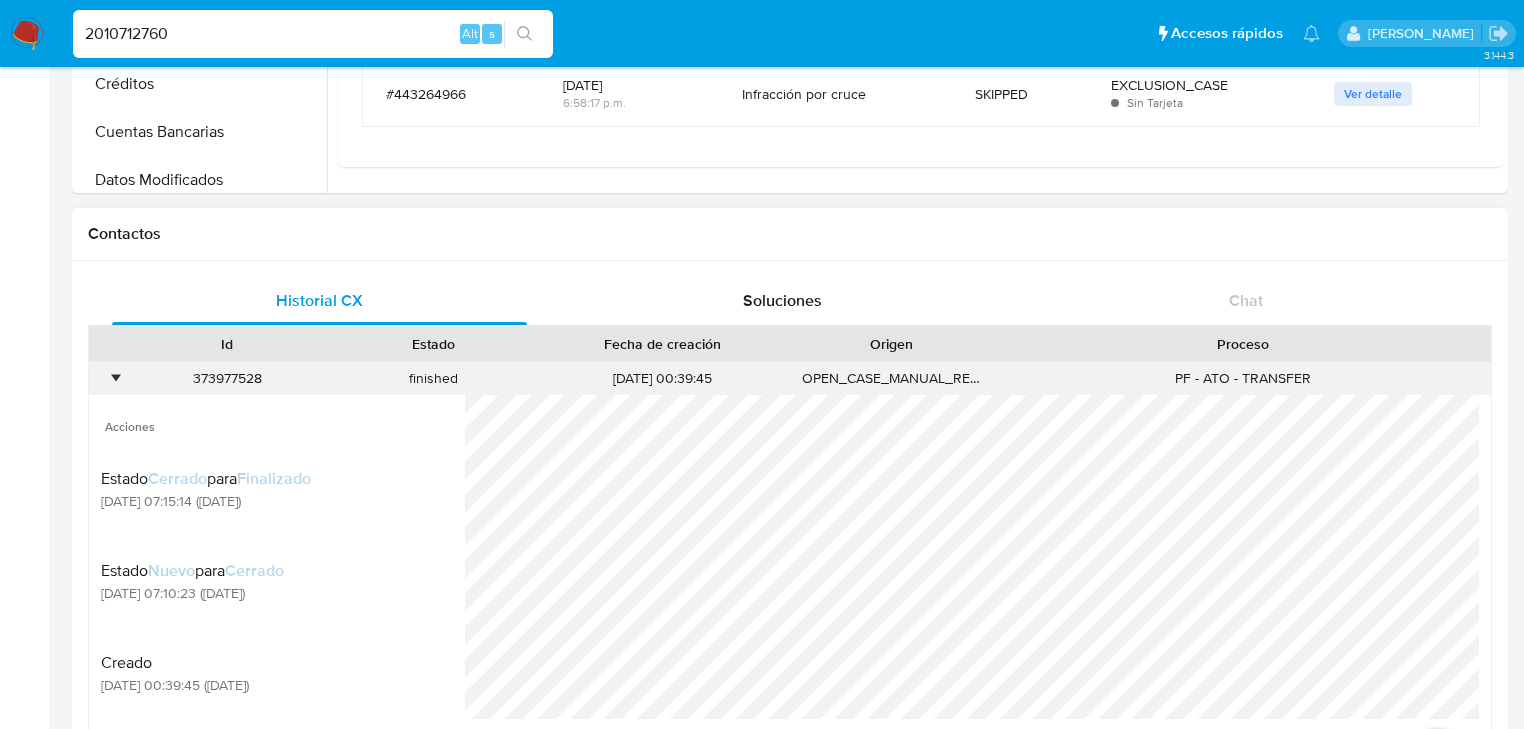 scroll, scrollTop: 14, scrollLeft: 0, axis: vertical 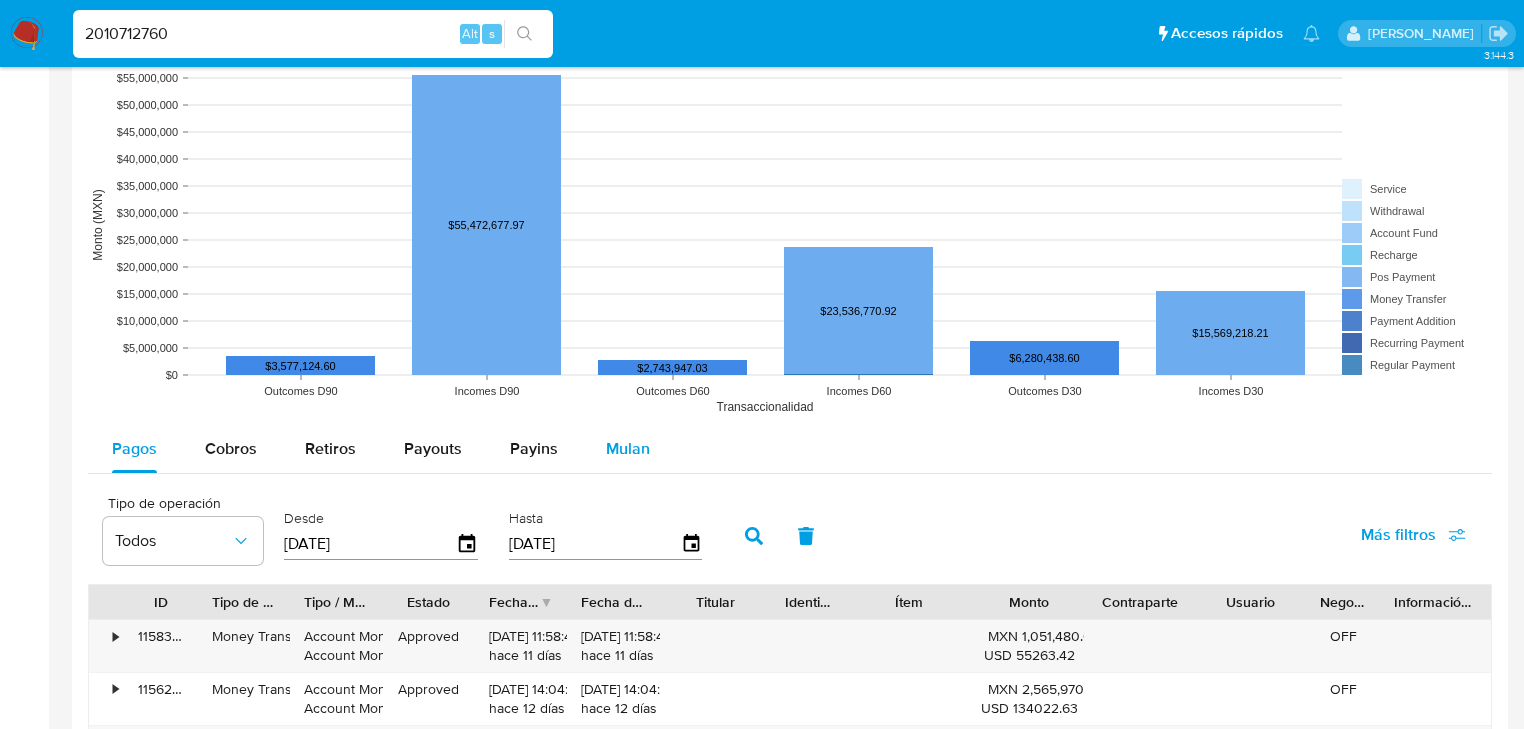 drag, startPoint x: 440, startPoint y: 452, endPoint x: 594, endPoint y: 453, distance: 154.00325 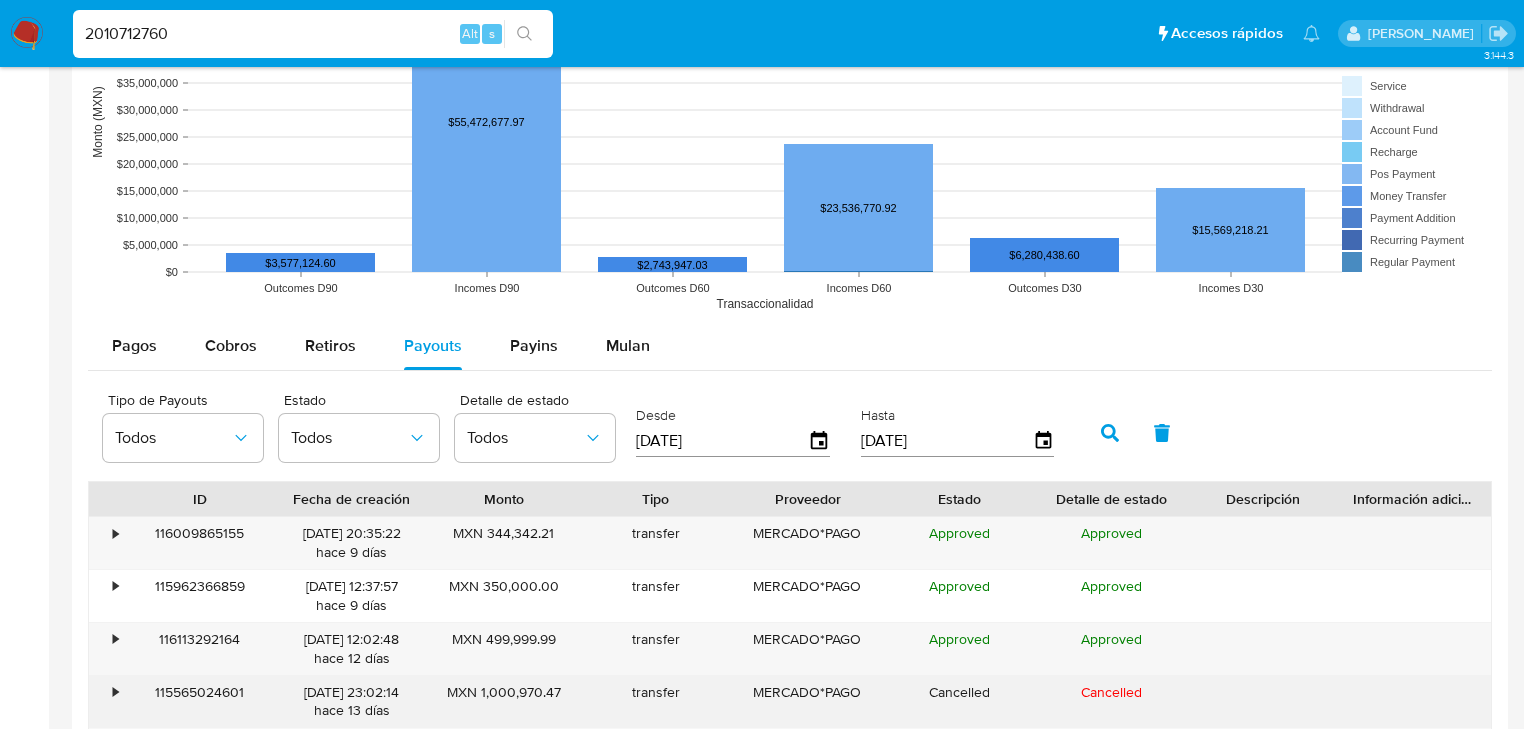 scroll, scrollTop: 2240, scrollLeft: 0, axis: vertical 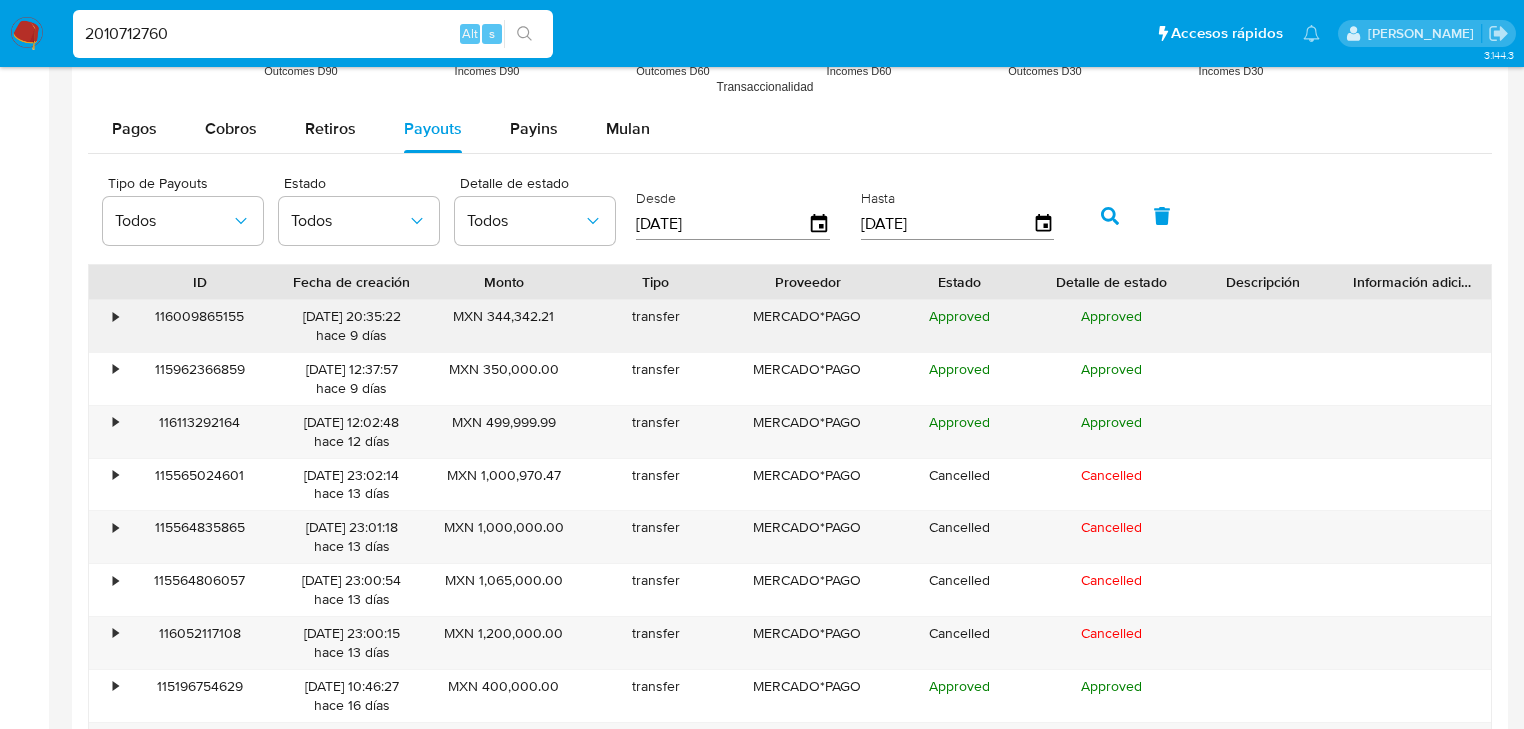 click on "•" at bounding box center (106, 326) 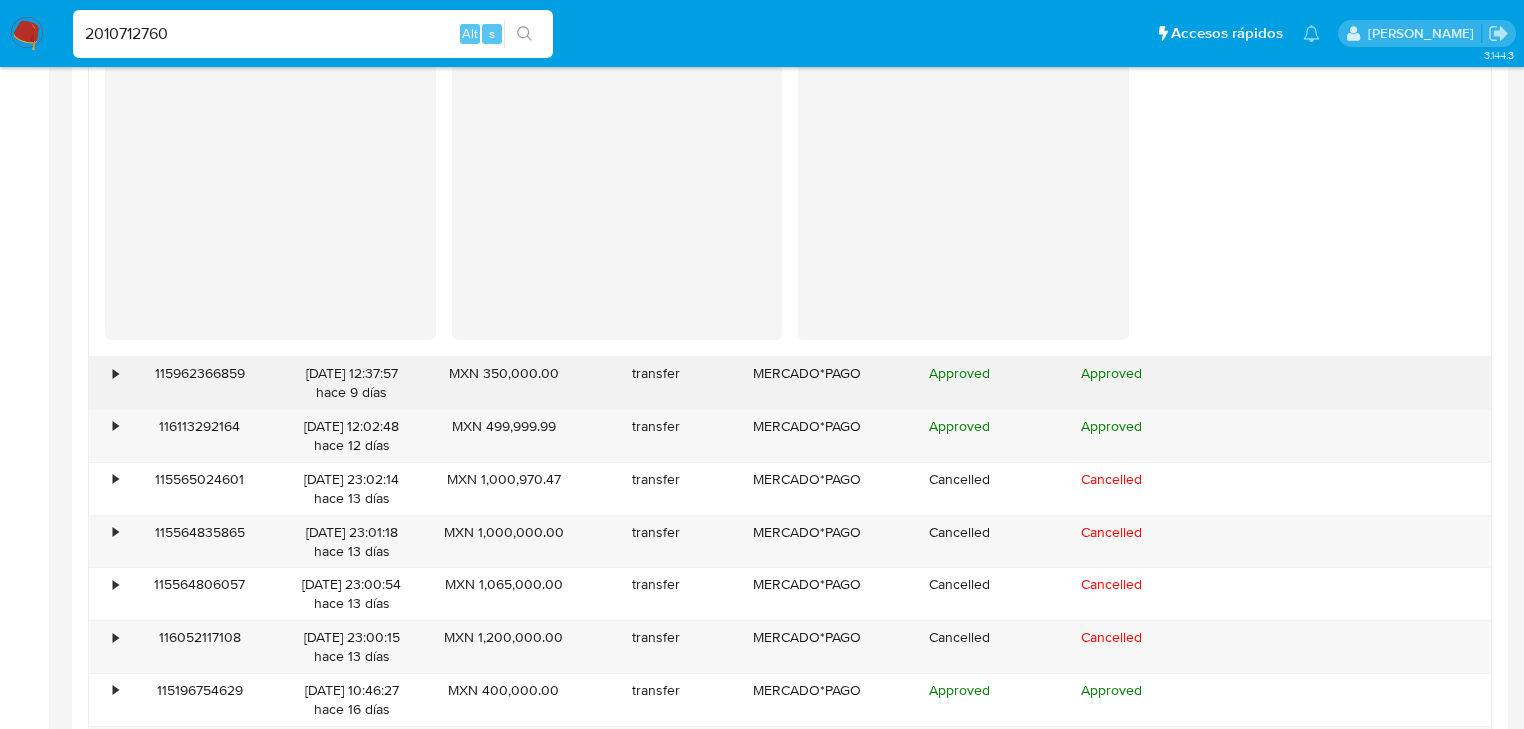 scroll, scrollTop: 2640, scrollLeft: 0, axis: vertical 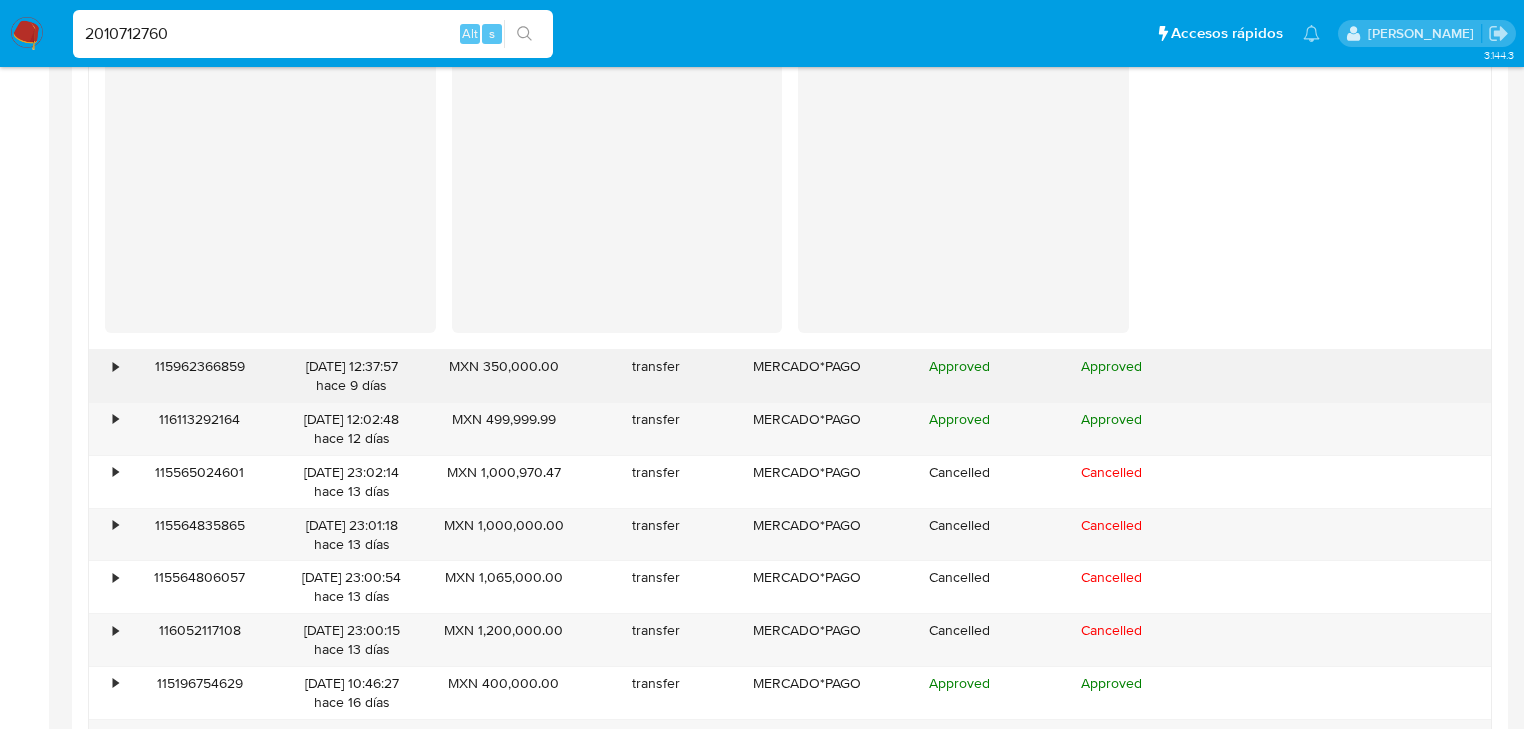 click on "•" at bounding box center (115, 366) 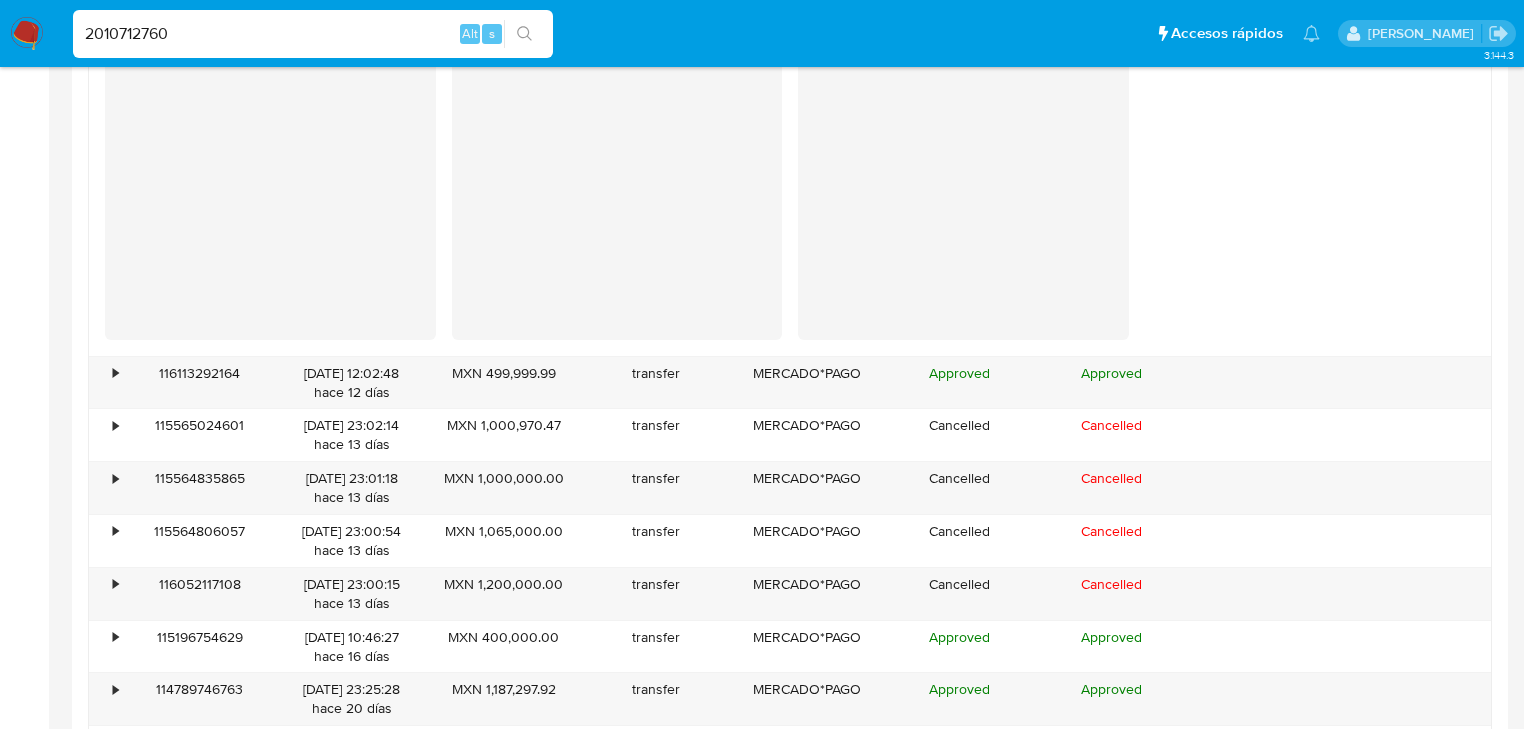 scroll, scrollTop: 3120, scrollLeft: 0, axis: vertical 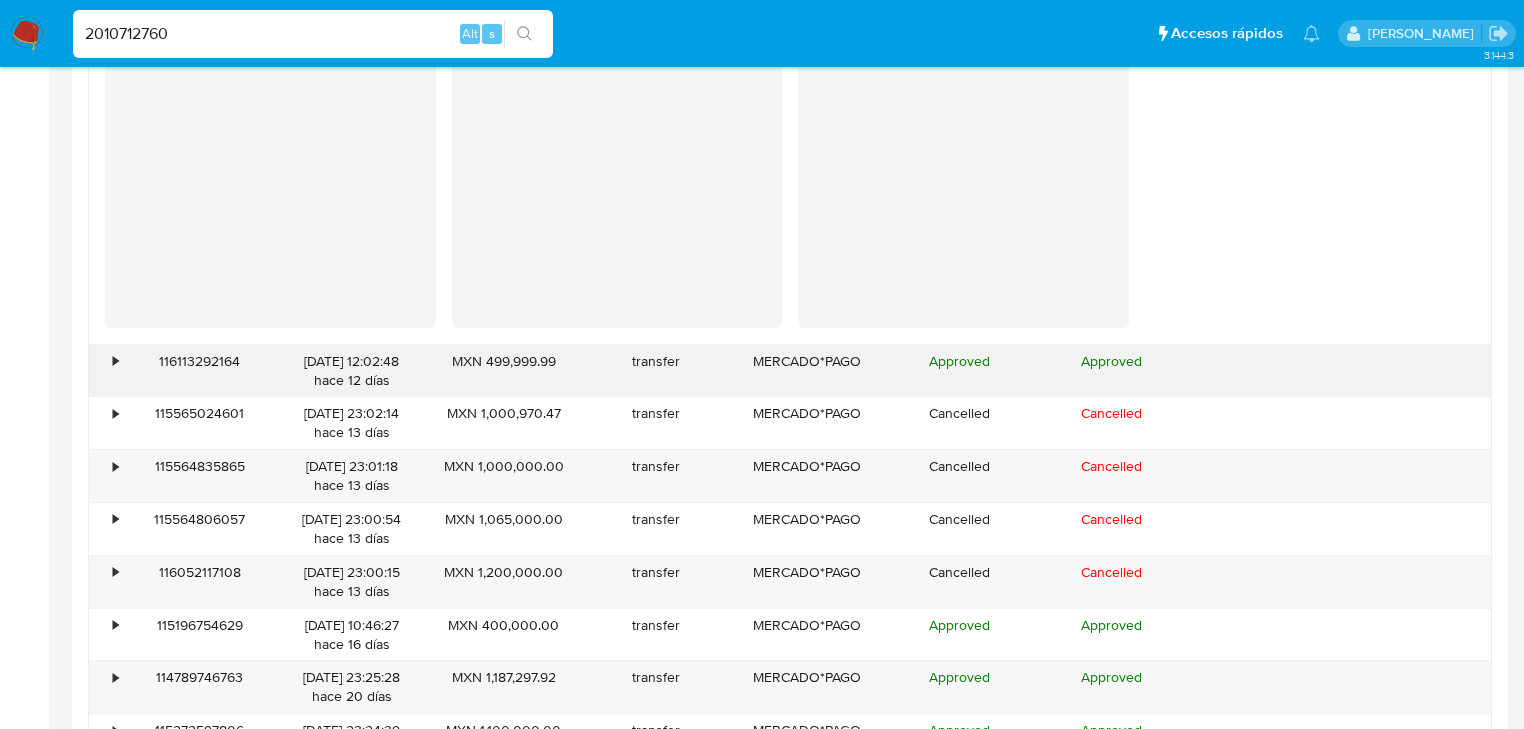 click on "•" at bounding box center [115, 361] 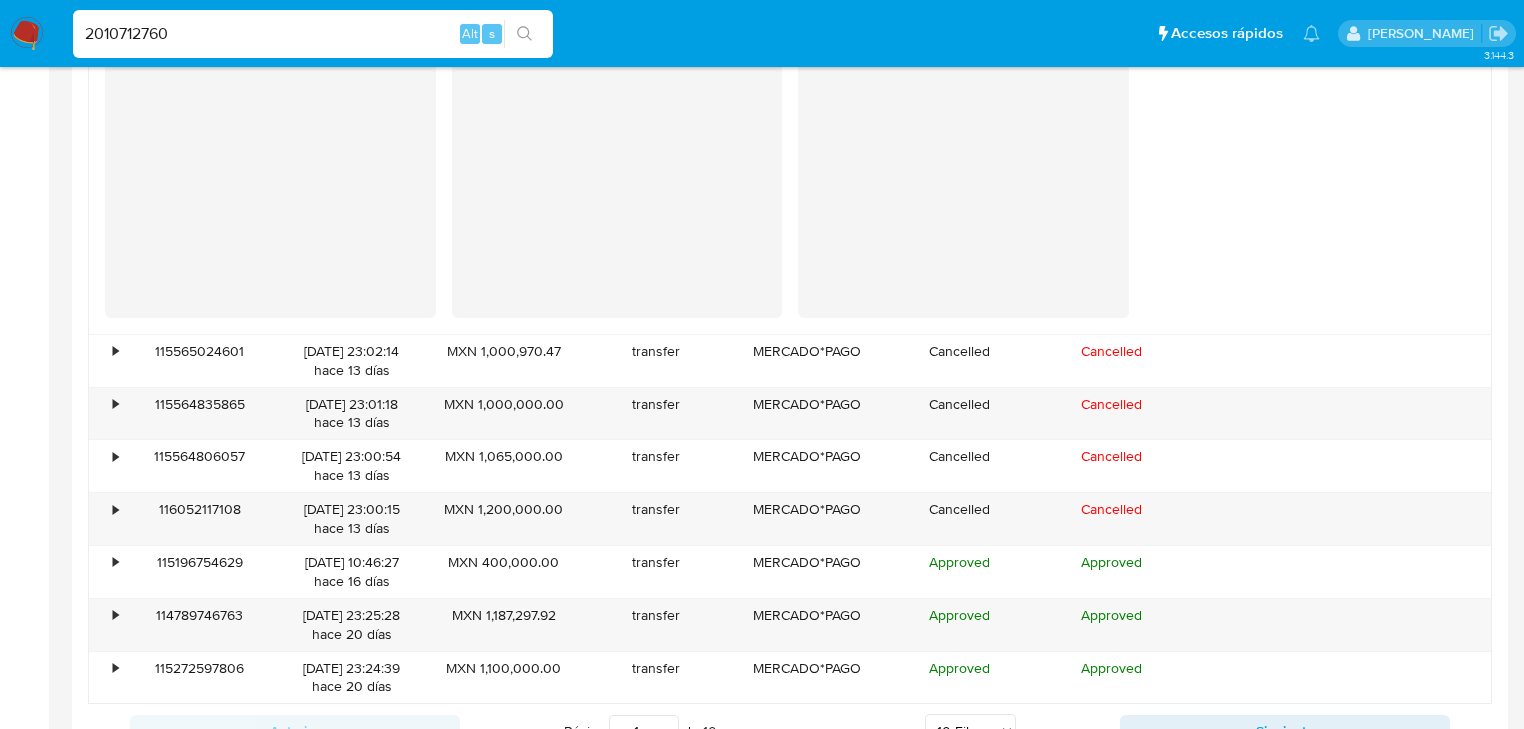 scroll, scrollTop: 3600, scrollLeft: 0, axis: vertical 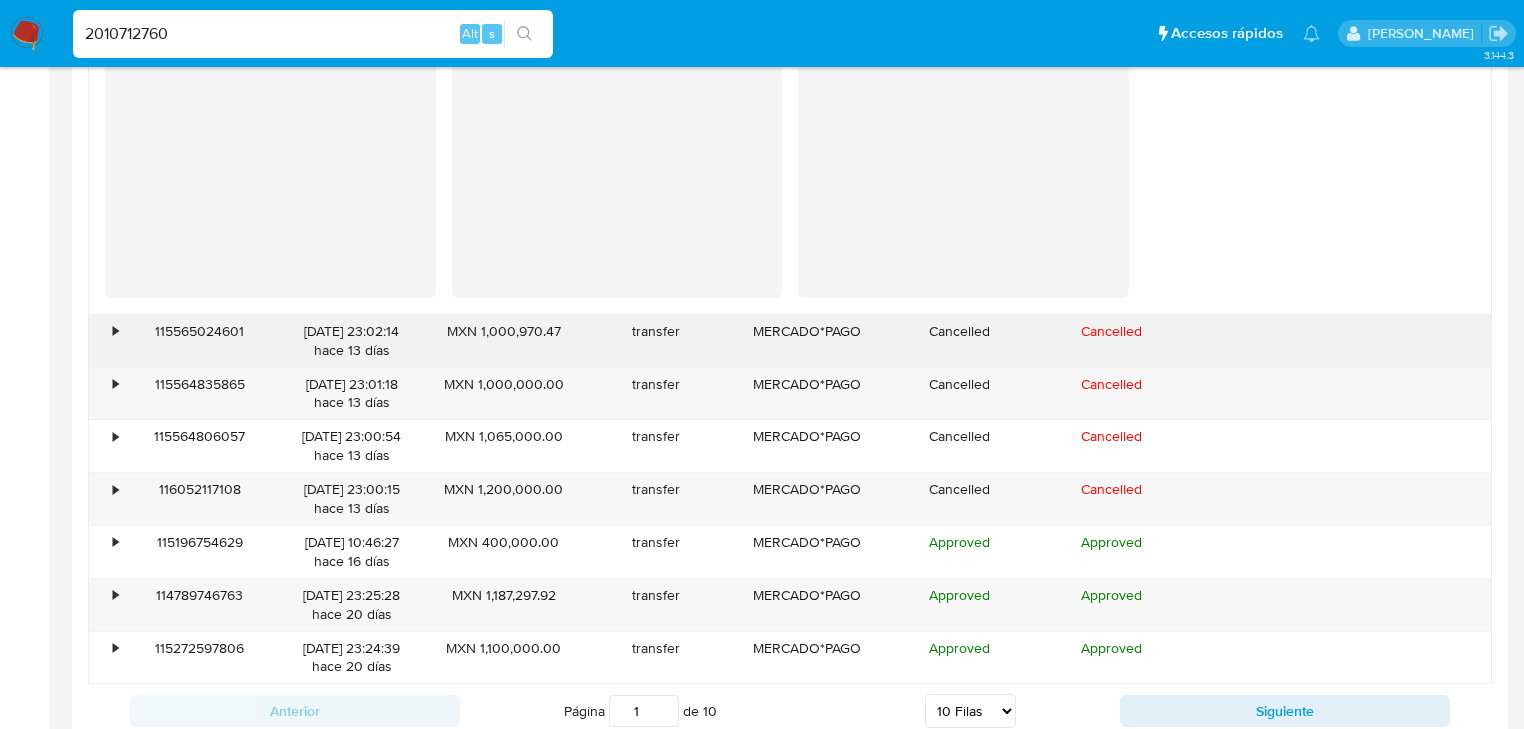 click on "•" at bounding box center [106, 341] 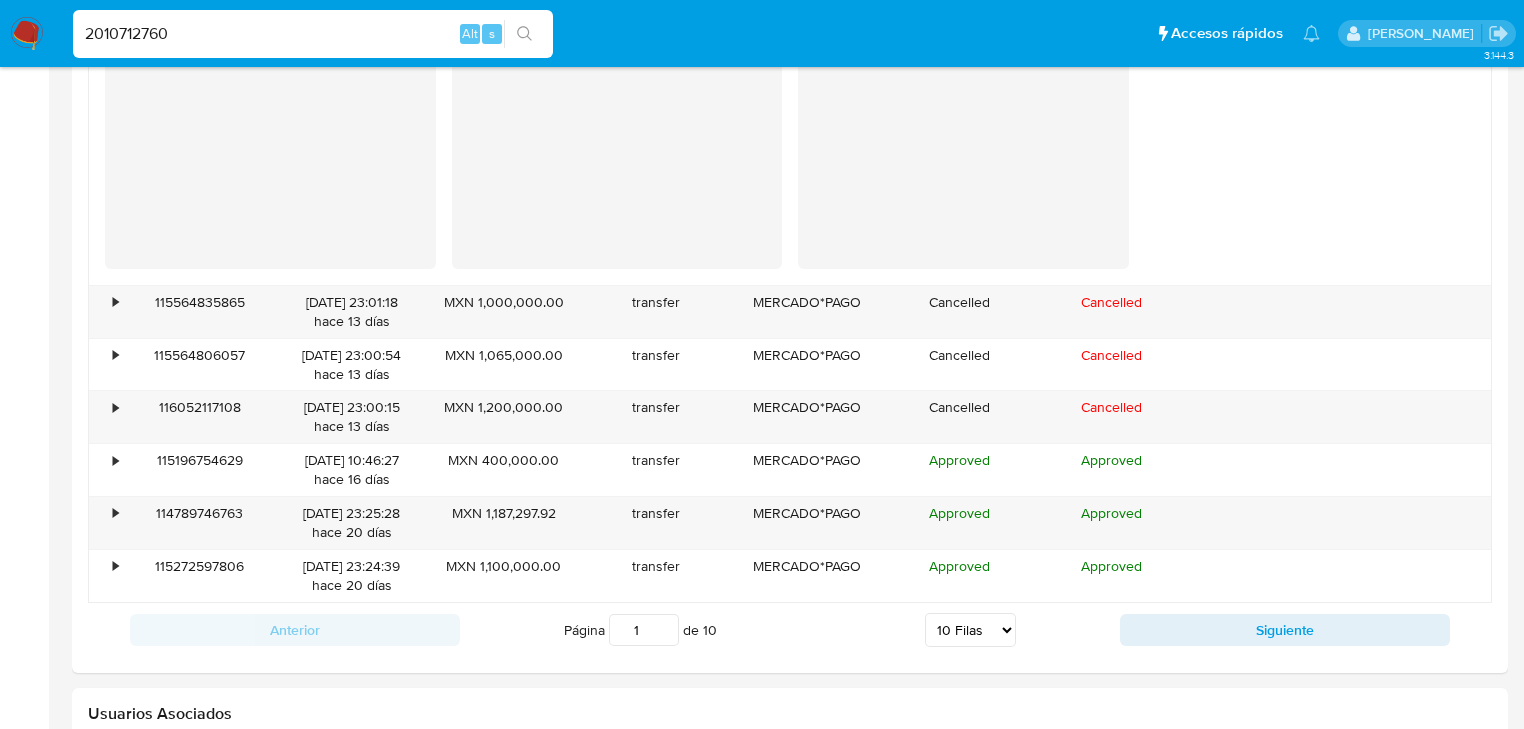 scroll, scrollTop: 4080, scrollLeft: 0, axis: vertical 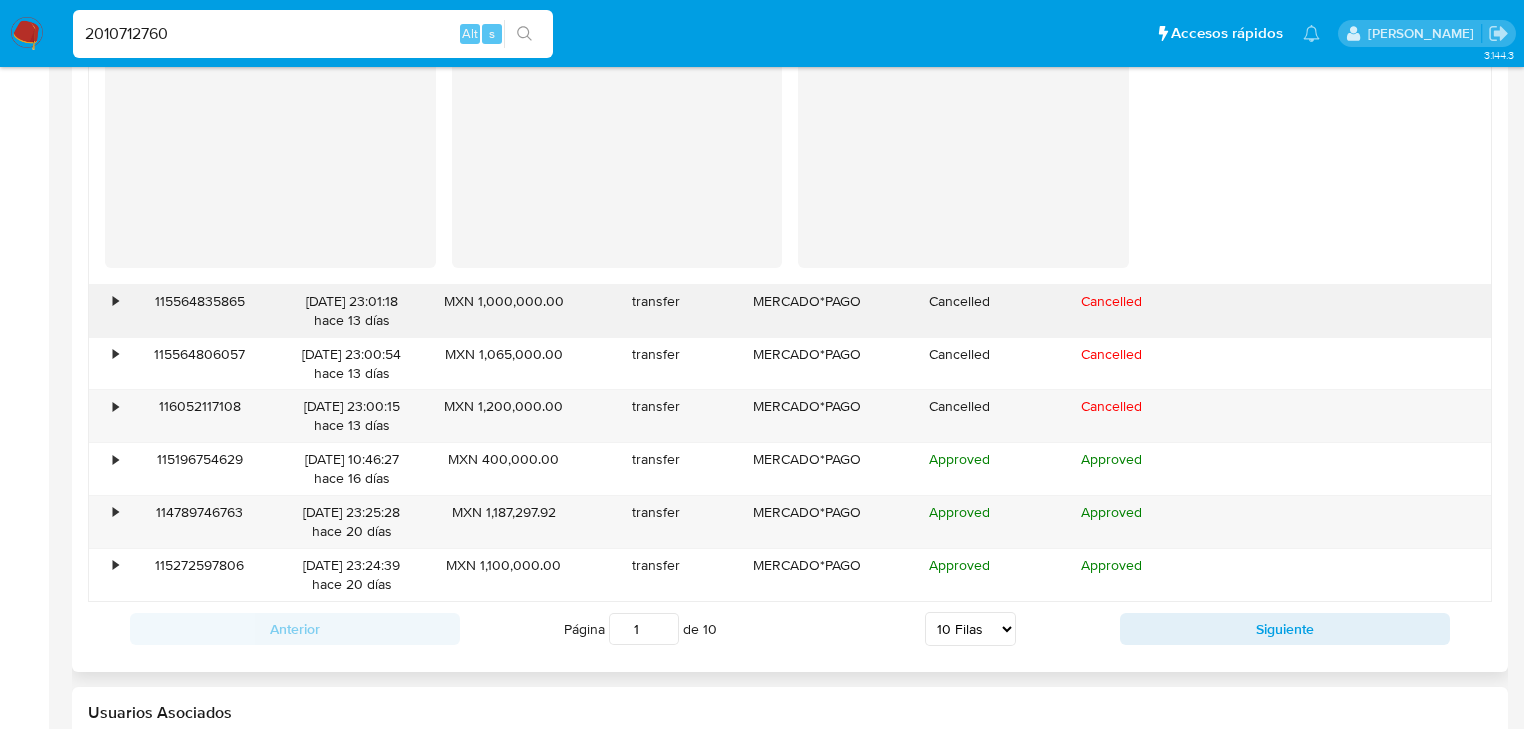 click on "• 115564835865 22/06/2025 23:01:18 hace 13 días MXN 1,000,000.00 transfer MERCADO*PAGO Cancelled Cancelled" at bounding box center [790, 311] 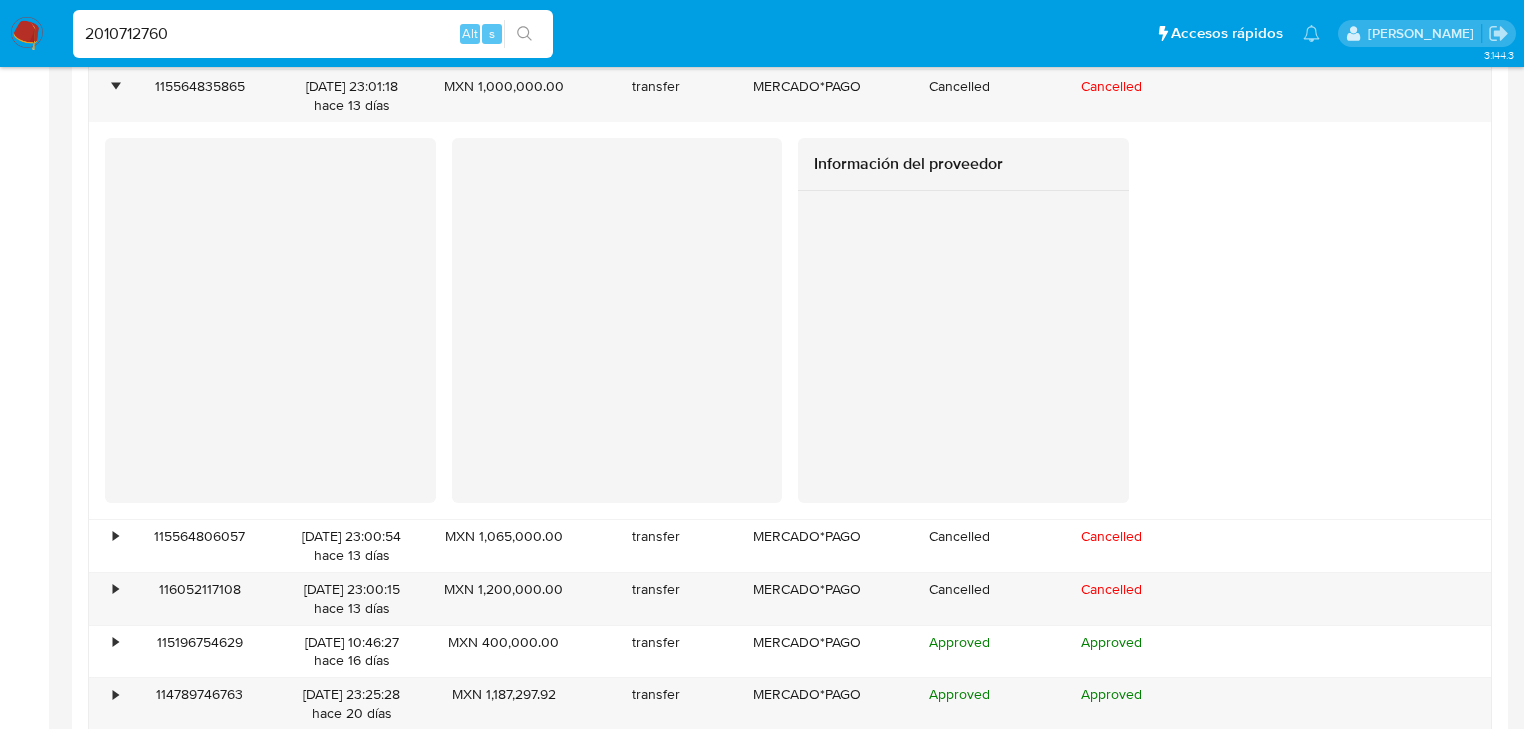 scroll, scrollTop: 4480, scrollLeft: 0, axis: vertical 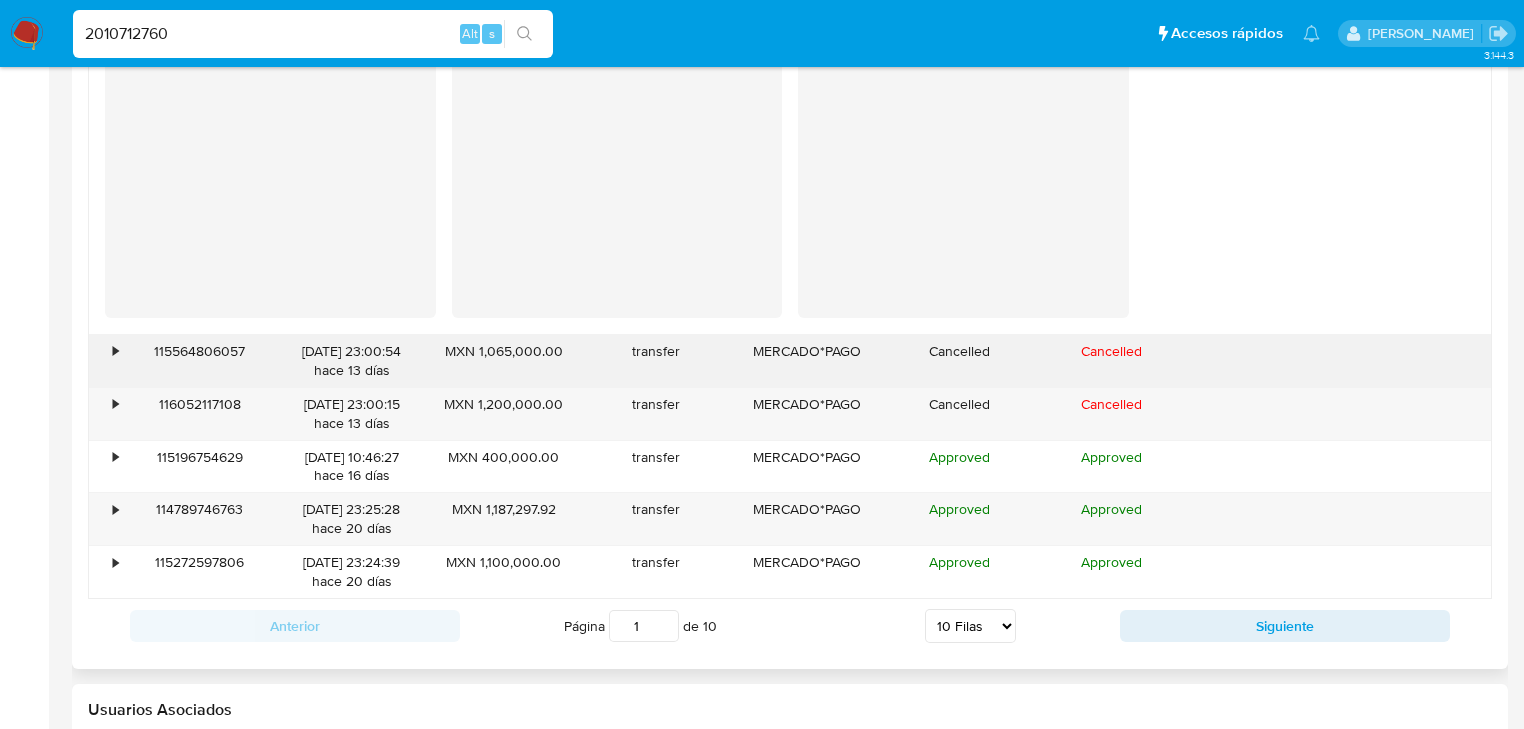 click on "•" at bounding box center (106, 361) 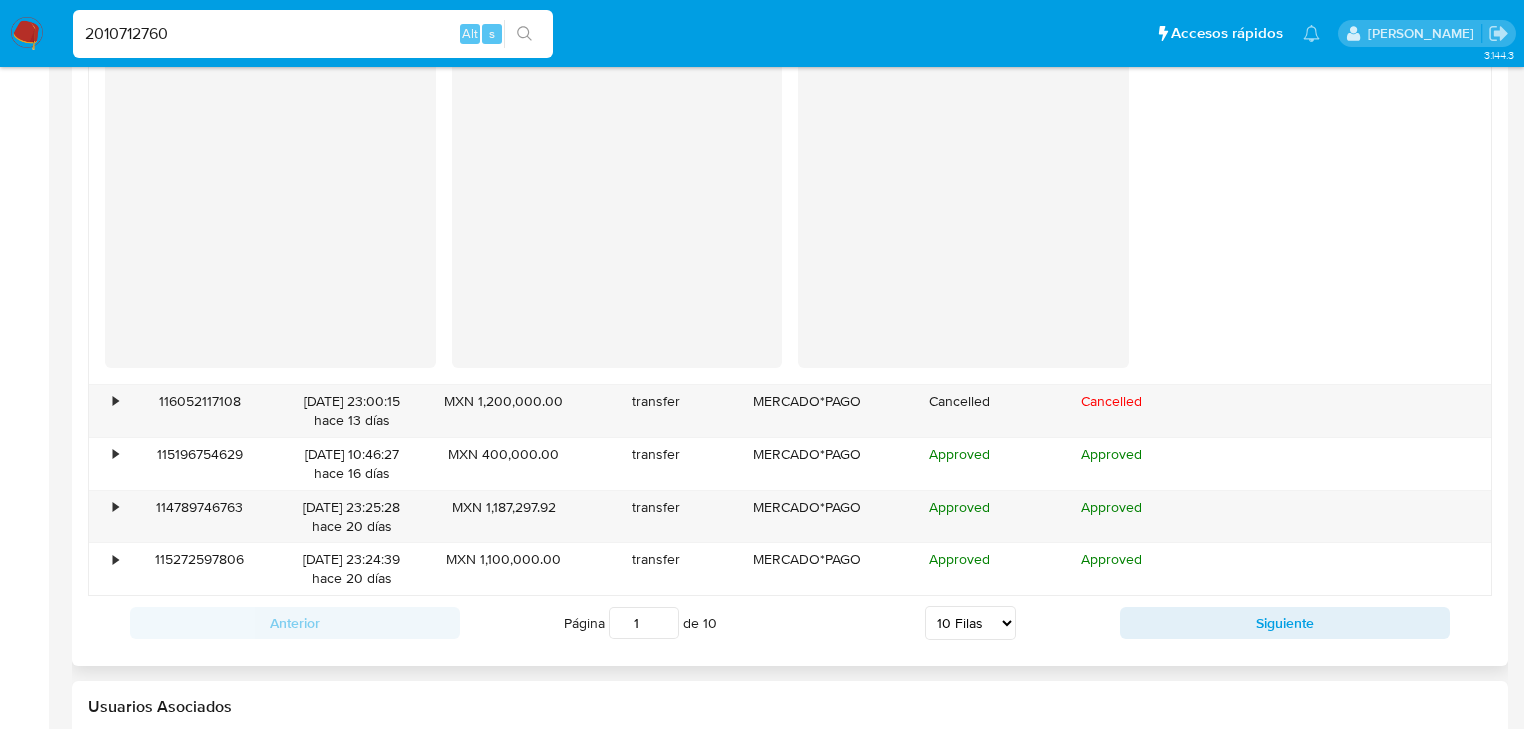 scroll, scrollTop: 4960, scrollLeft: 0, axis: vertical 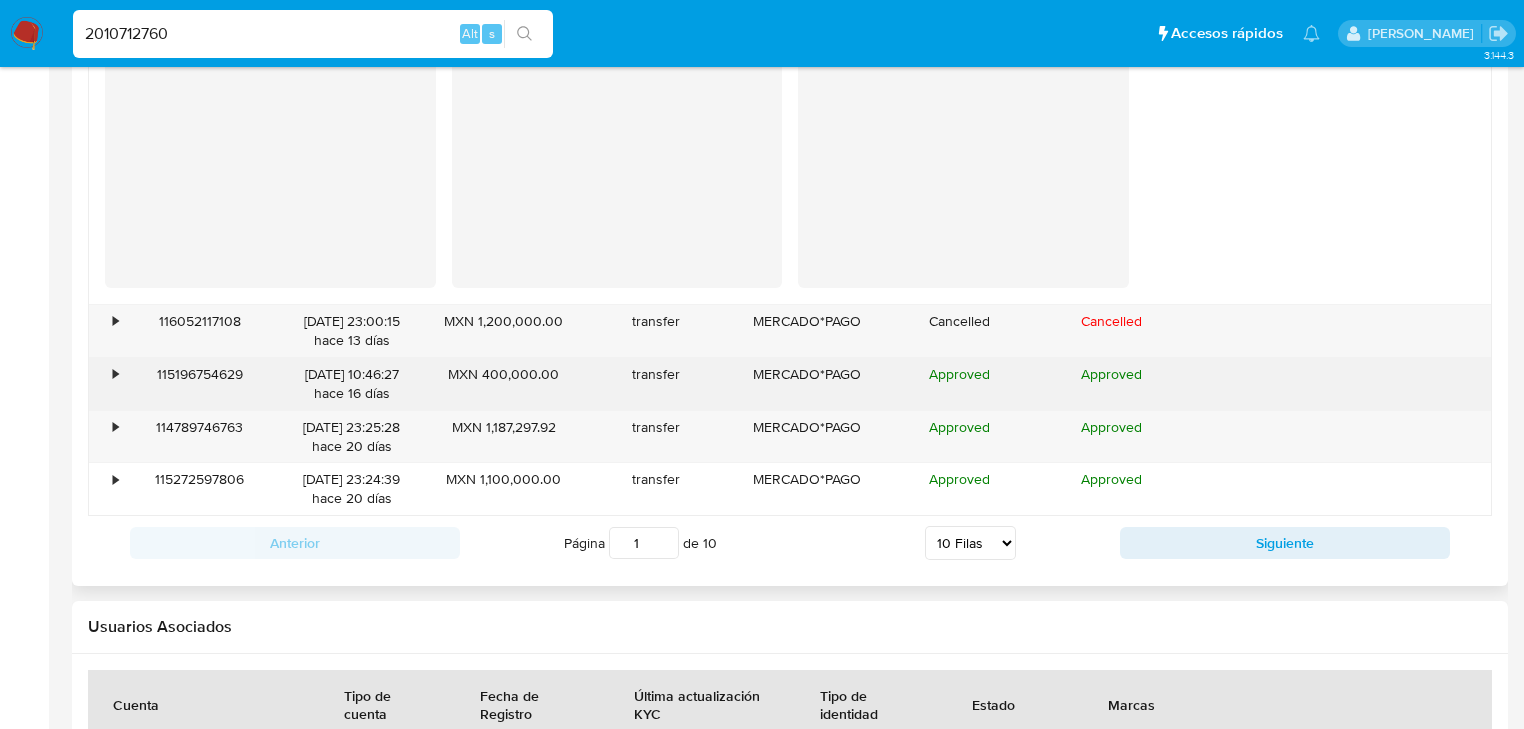 click on "•" at bounding box center (106, 384) 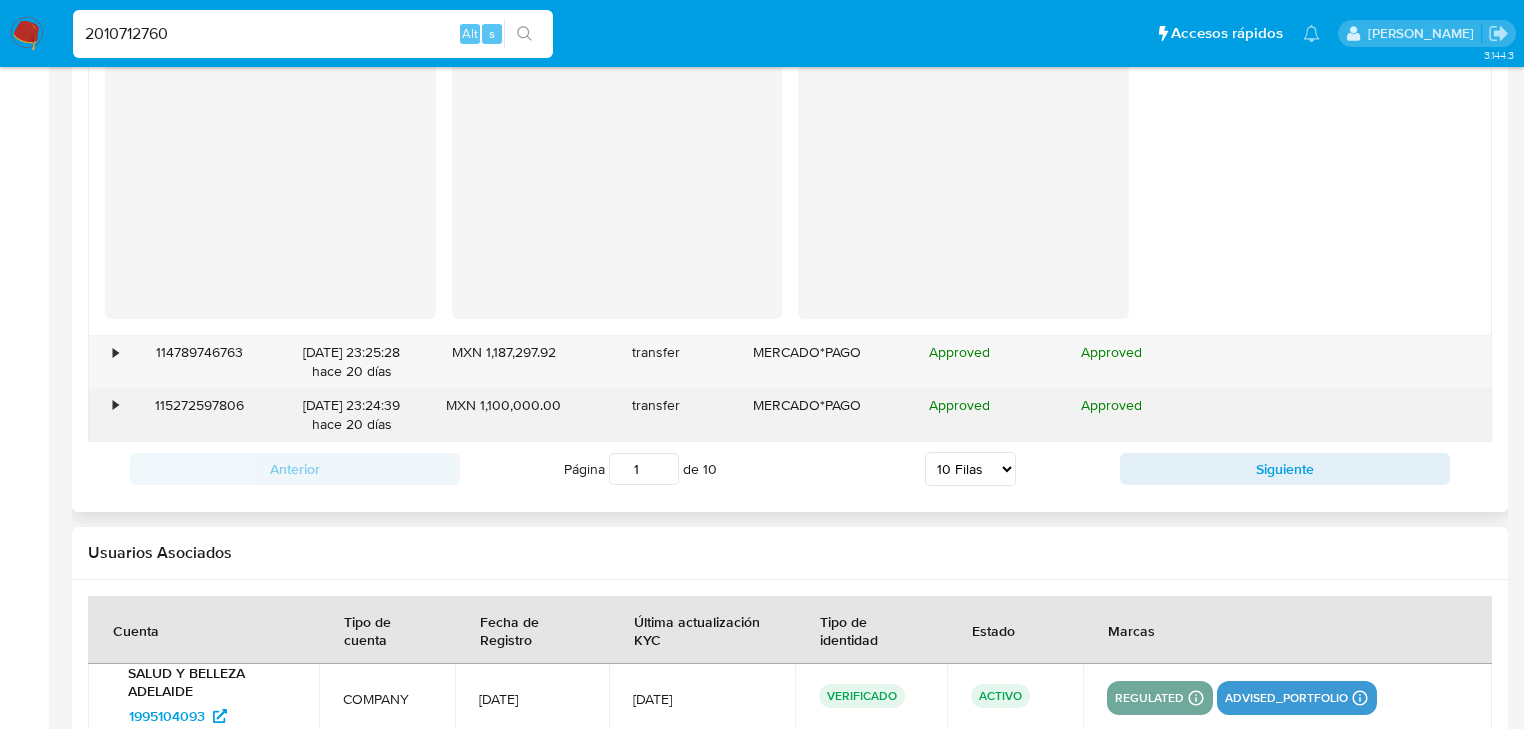 scroll, scrollTop: 5520, scrollLeft: 0, axis: vertical 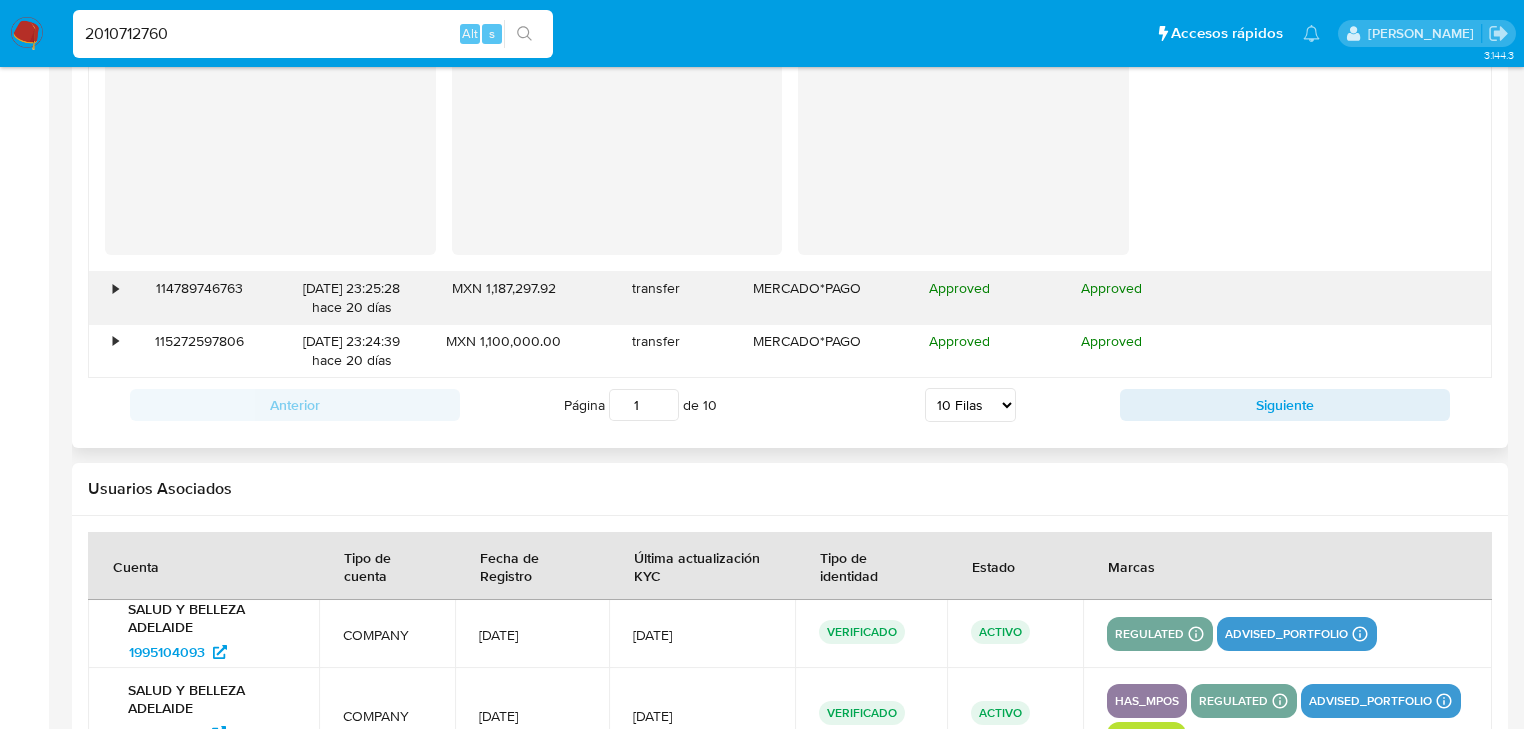click on "•" at bounding box center (106, 298) 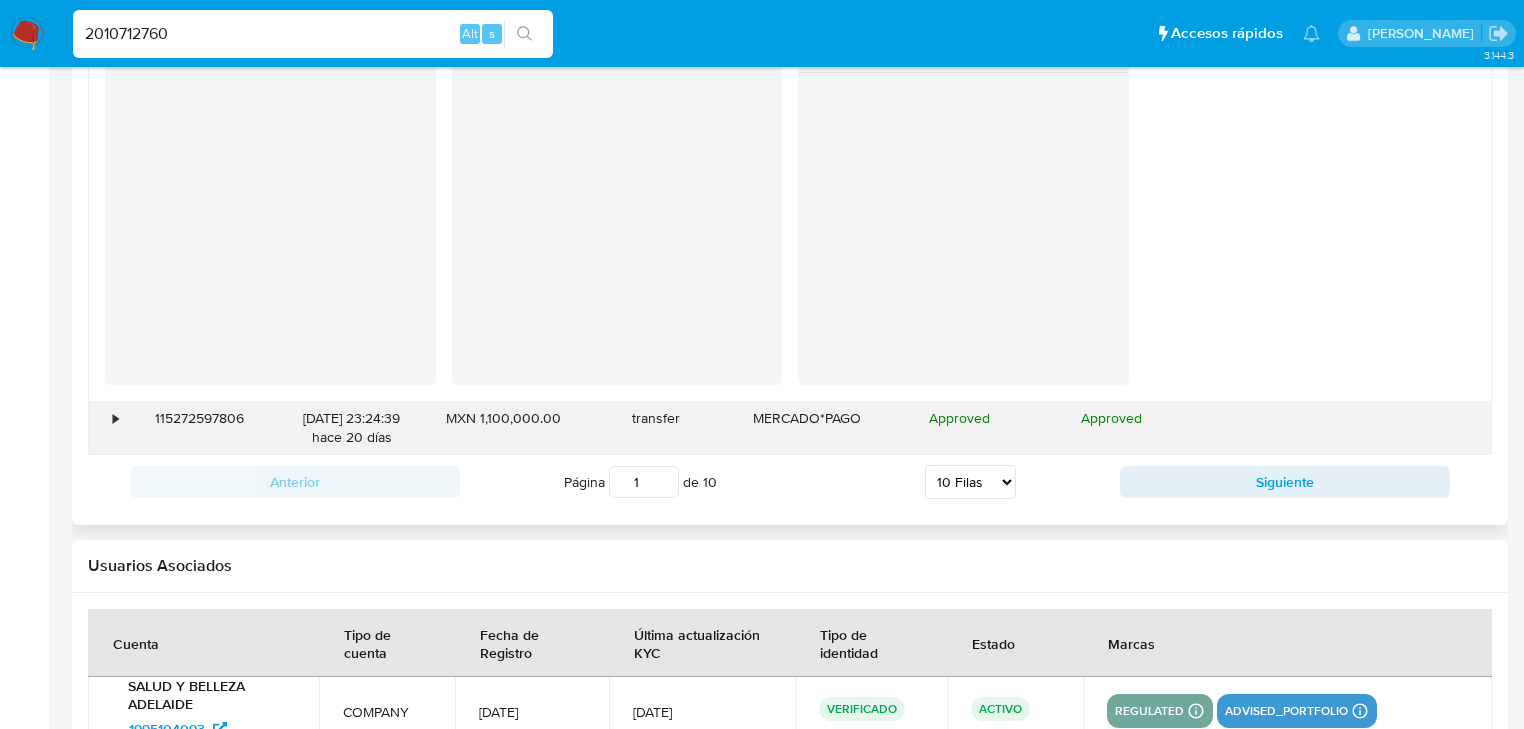 click on "•" at bounding box center [115, 418] 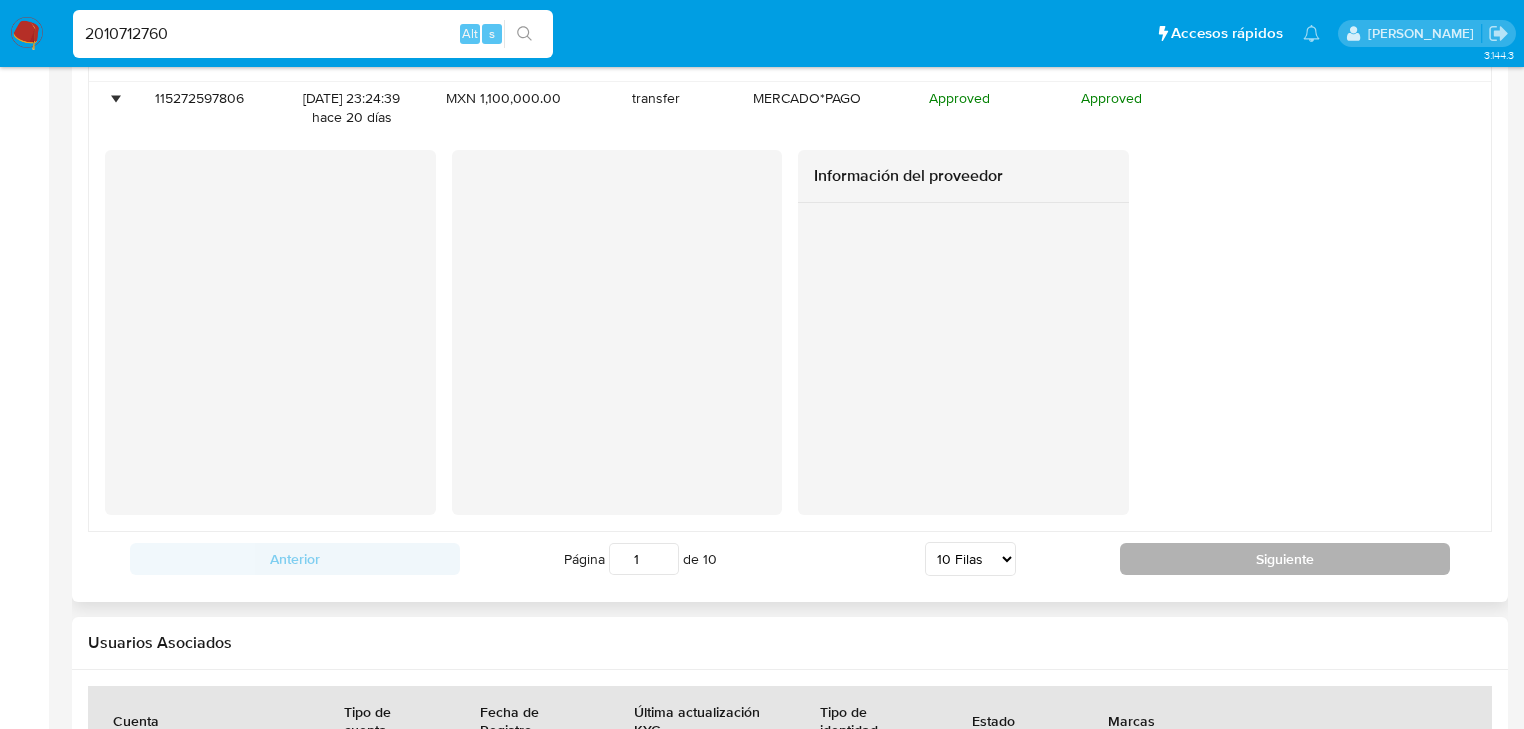 click on "Siguiente" at bounding box center (1285, 559) 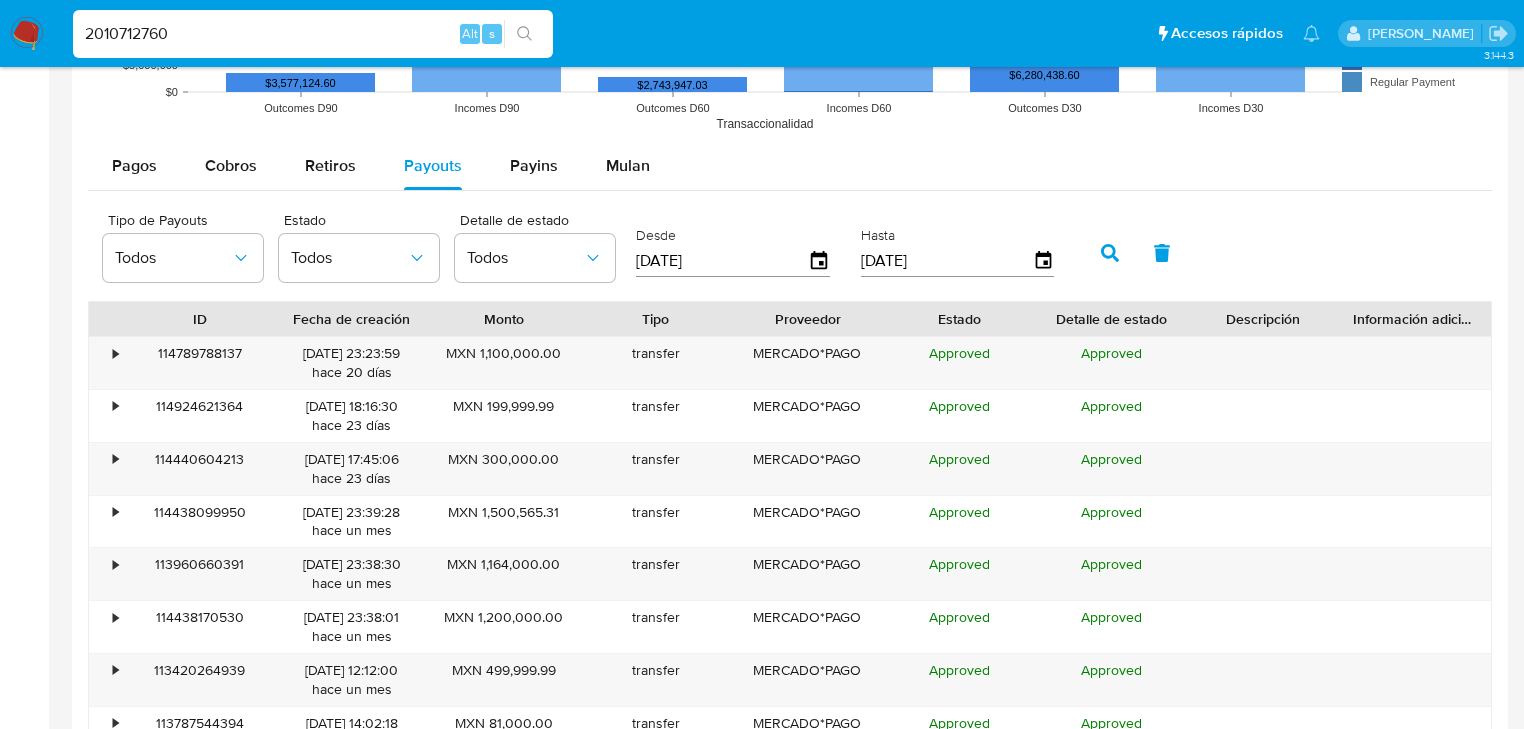scroll, scrollTop: 2269, scrollLeft: 0, axis: vertical 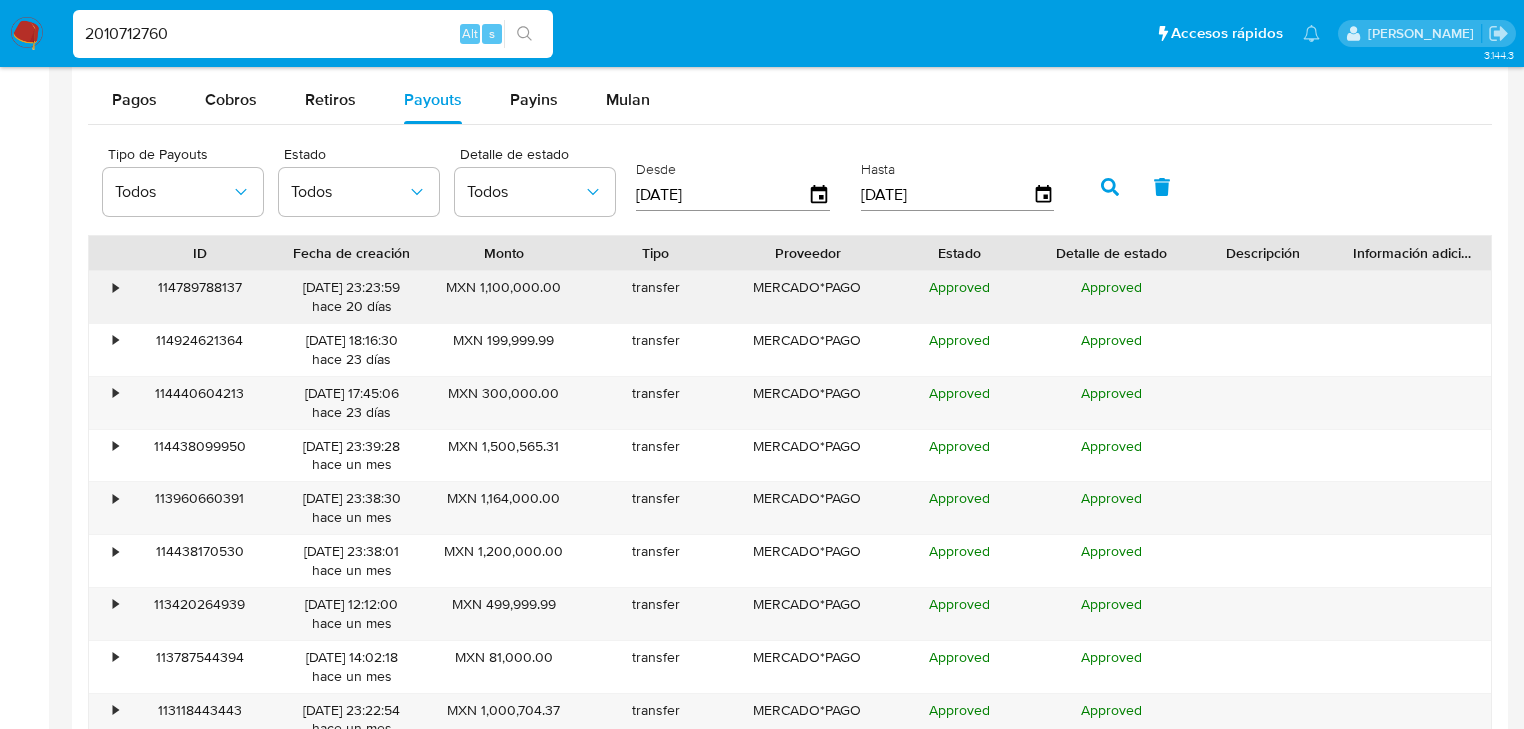 click on "•" at bounding box center (106, 297) 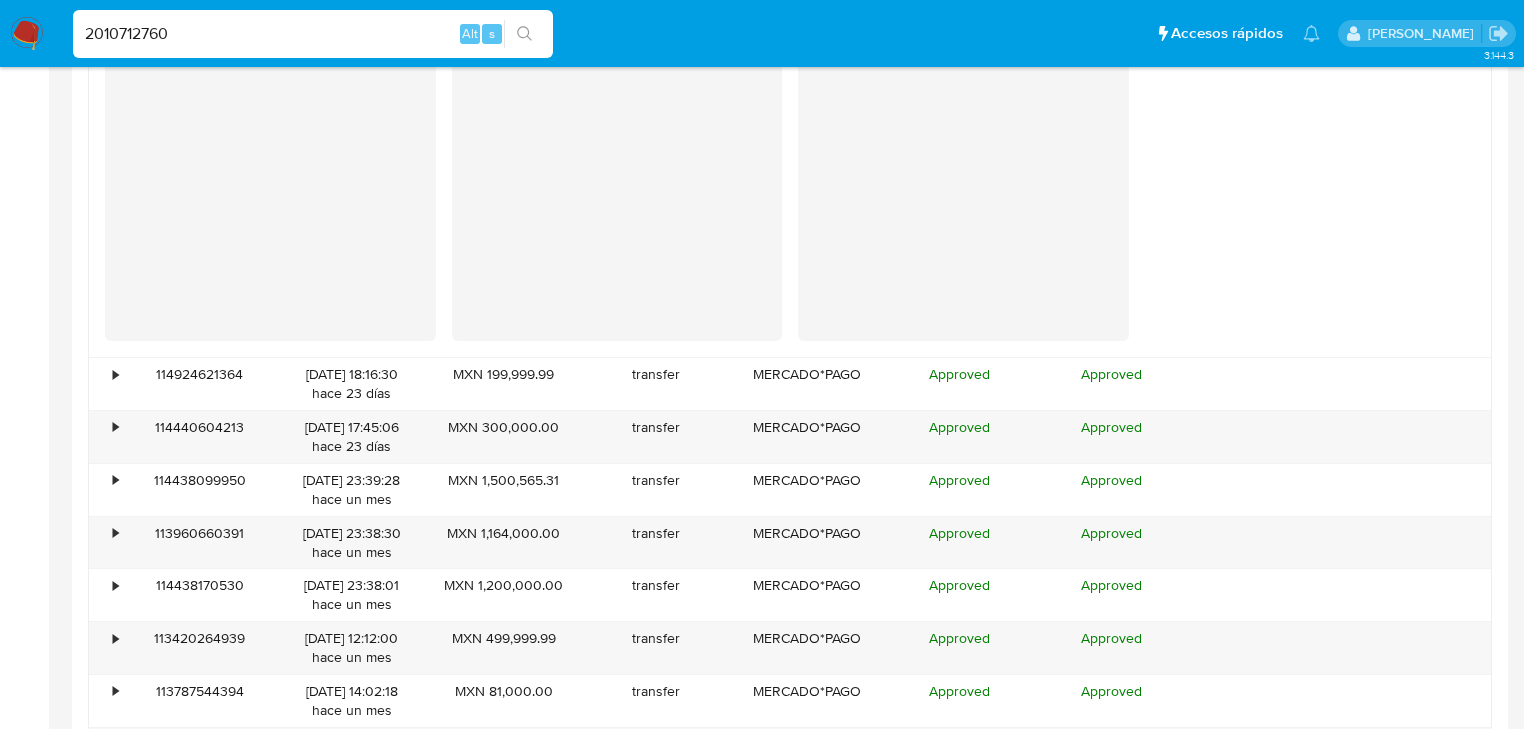 scroll, scrollTop: 2669, scrollLeft: 0, axis: vertical 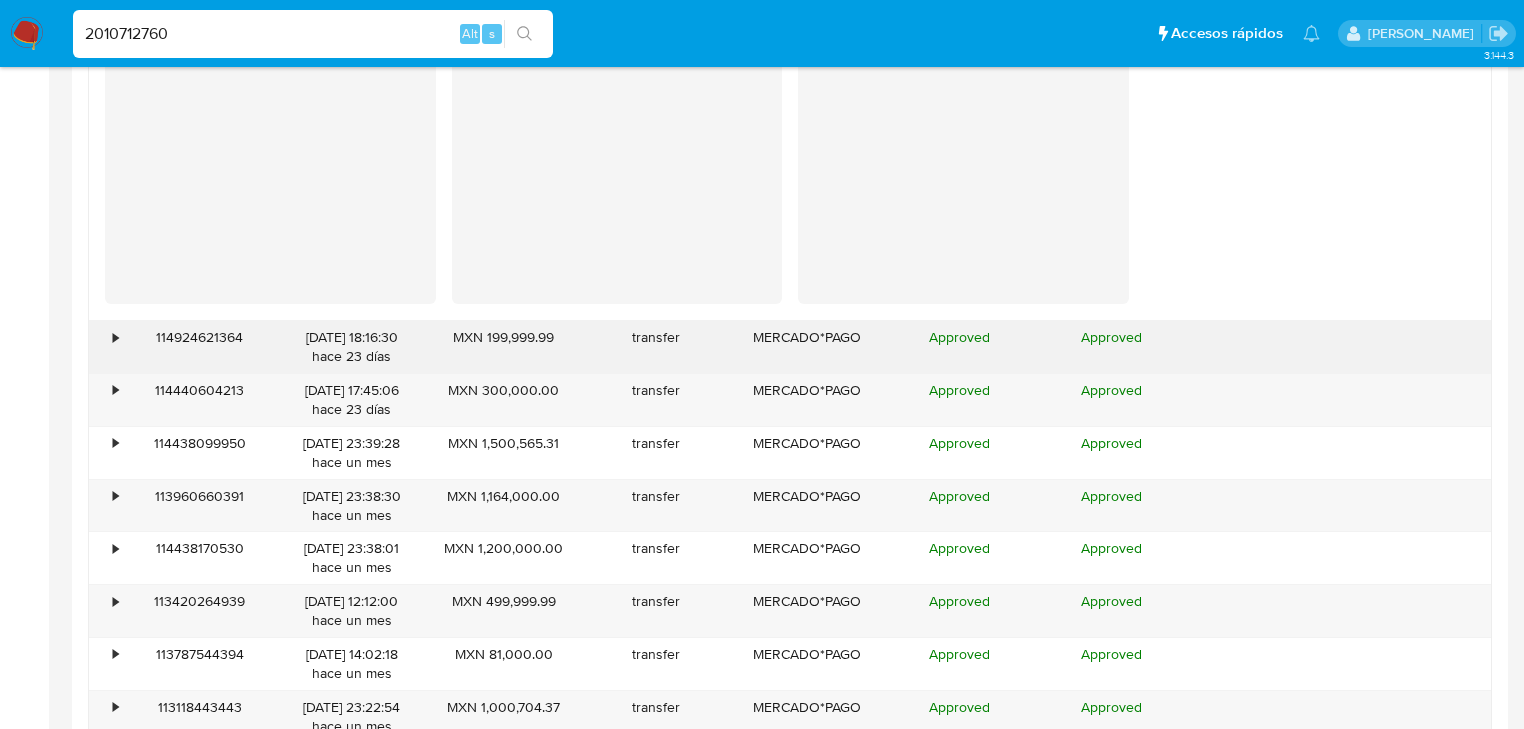click on "•" at bounding box center [115, 337] 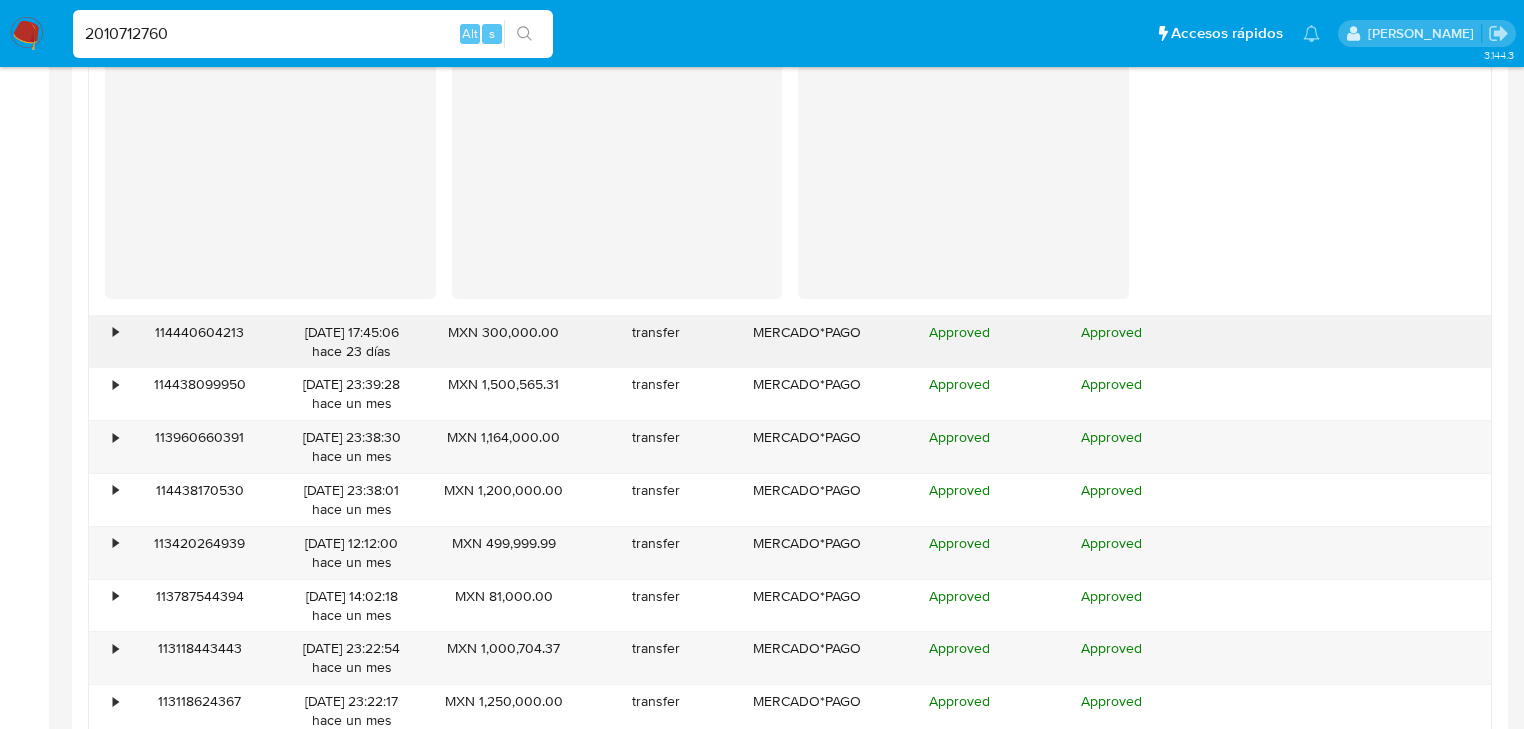 click on "•" at bounding box center [106, 342] 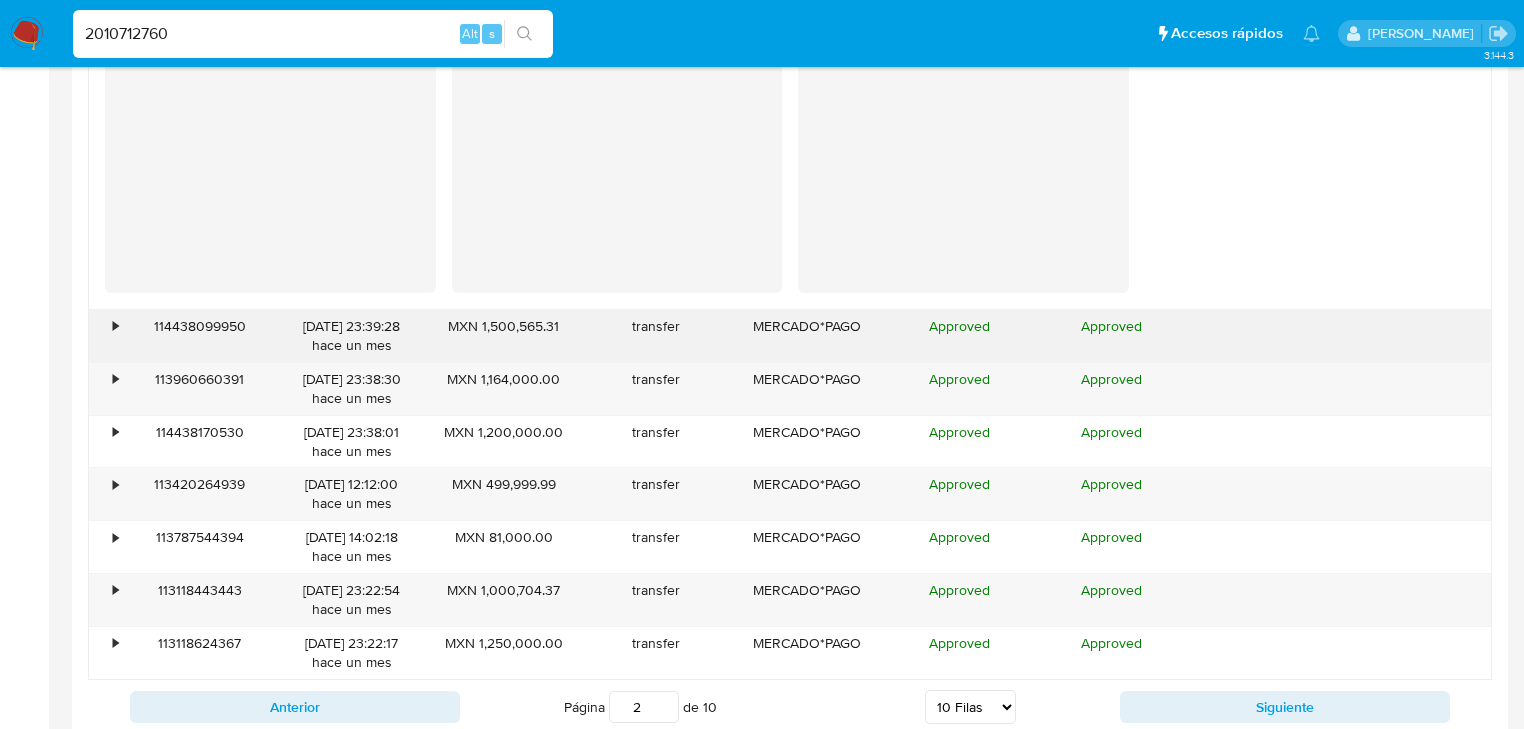 click on "•" at bounding box center [106, 336] 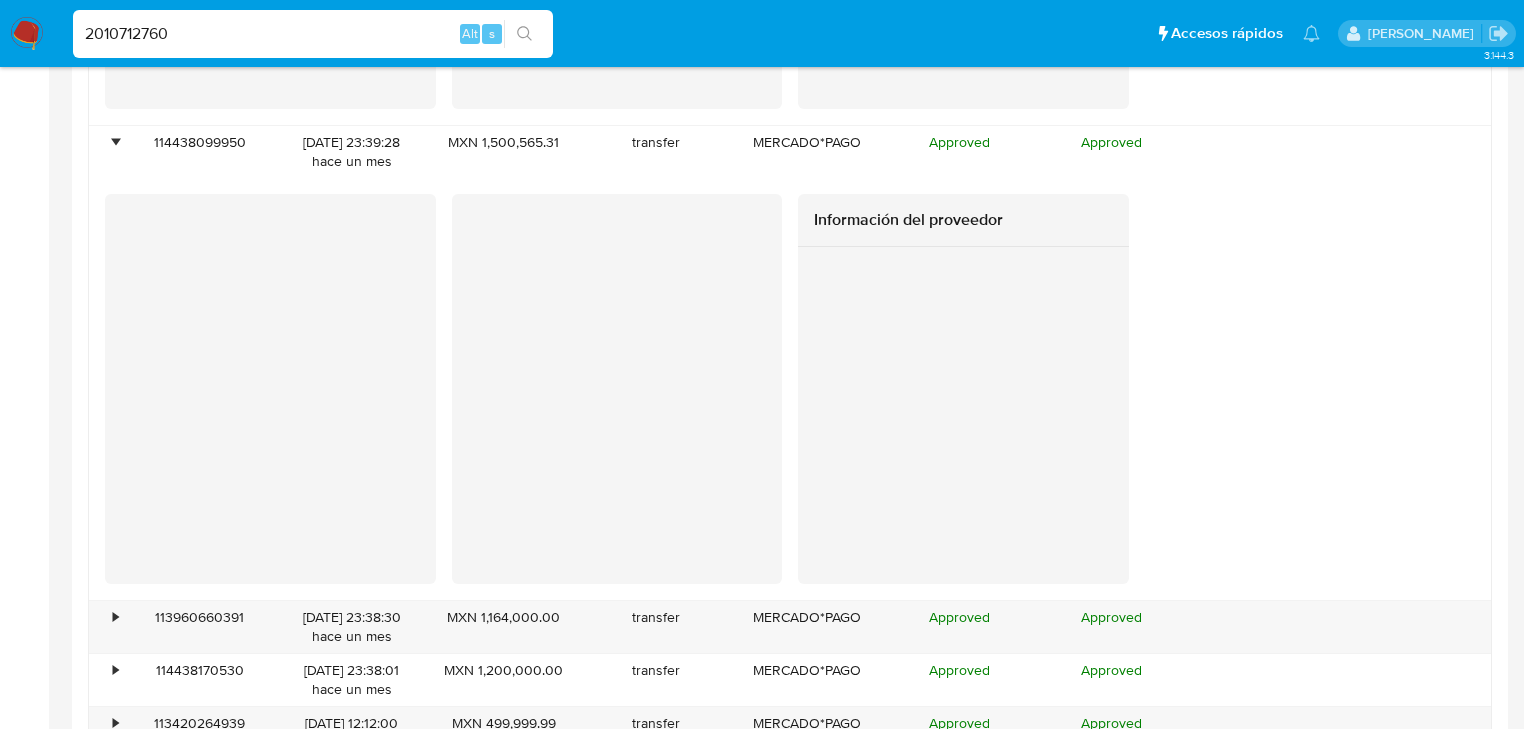 scroll, scrollTop: 3949, scrollLeft: 0, axis: vertical 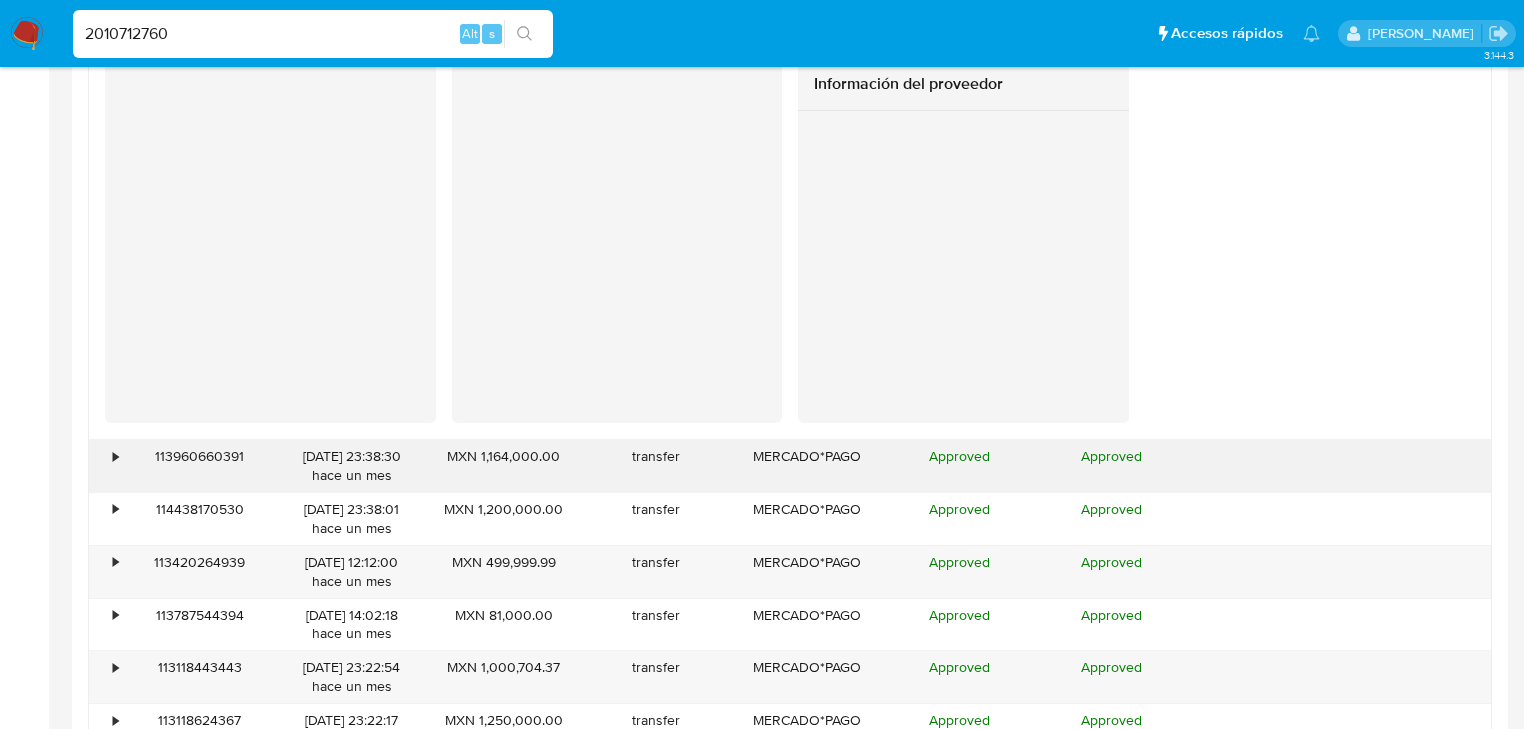 click on "•" at bounding box center [115, 456] 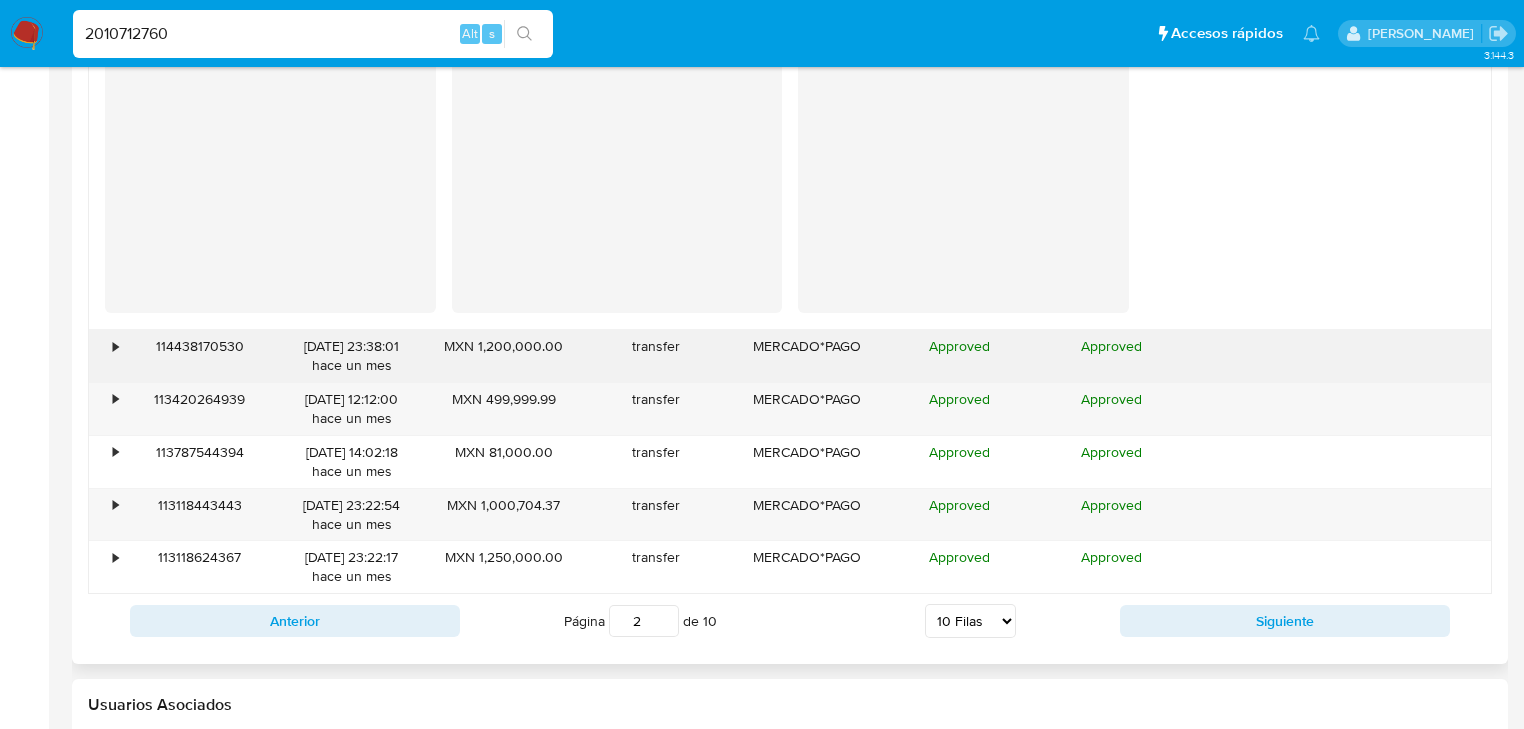 click on "•" at bounding box center (115, 346) 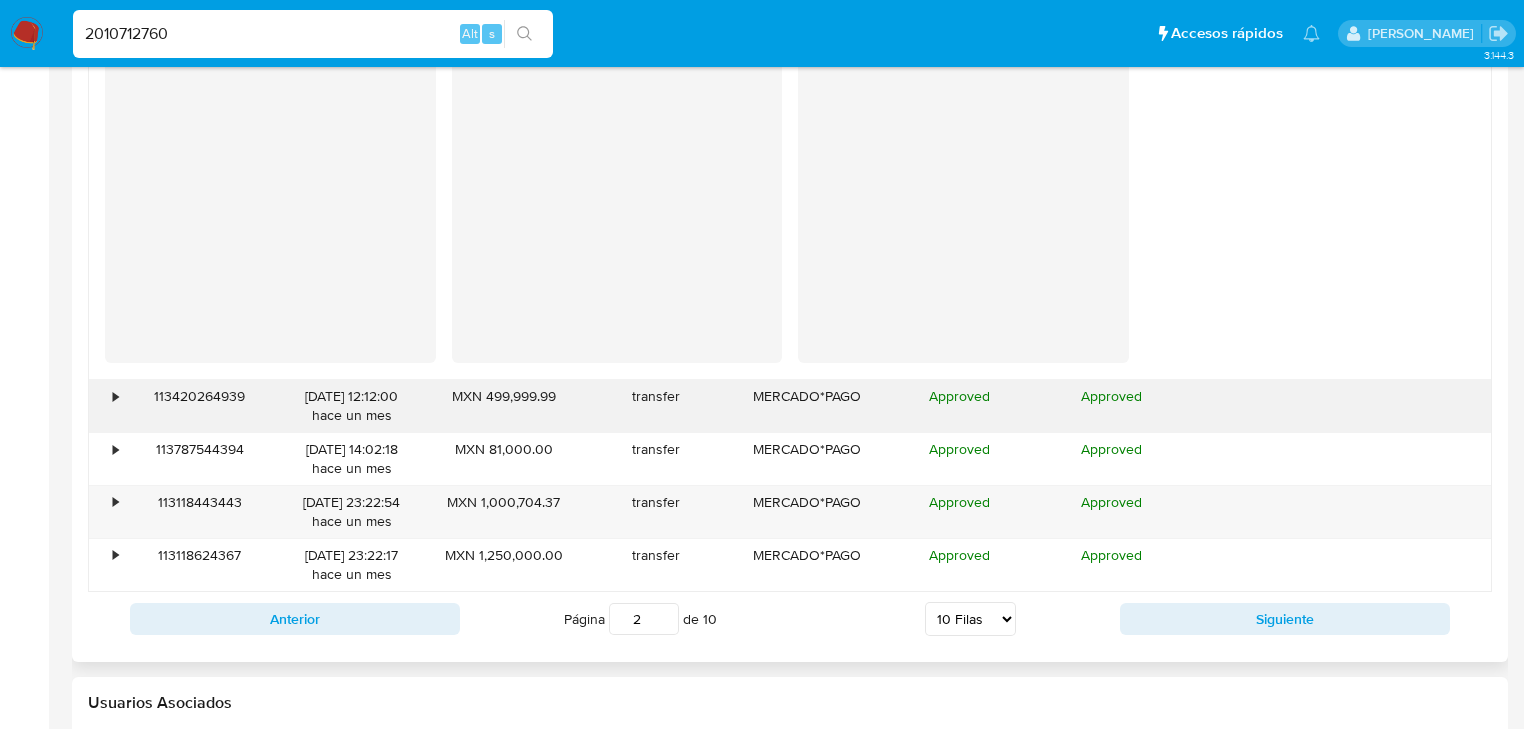 click on "•" at bounding box center (106, 406) 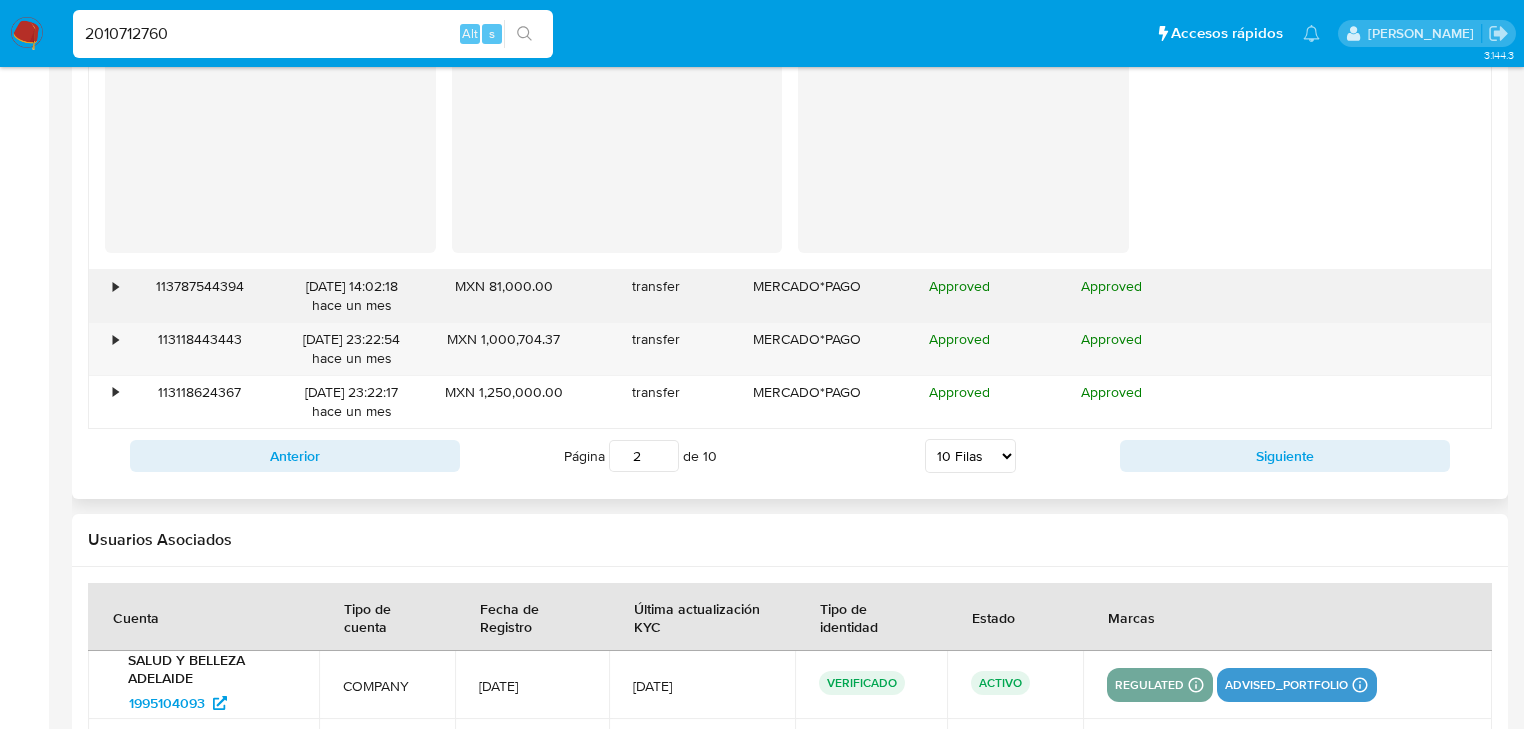 click on "•" at bounding box center [115, 286] 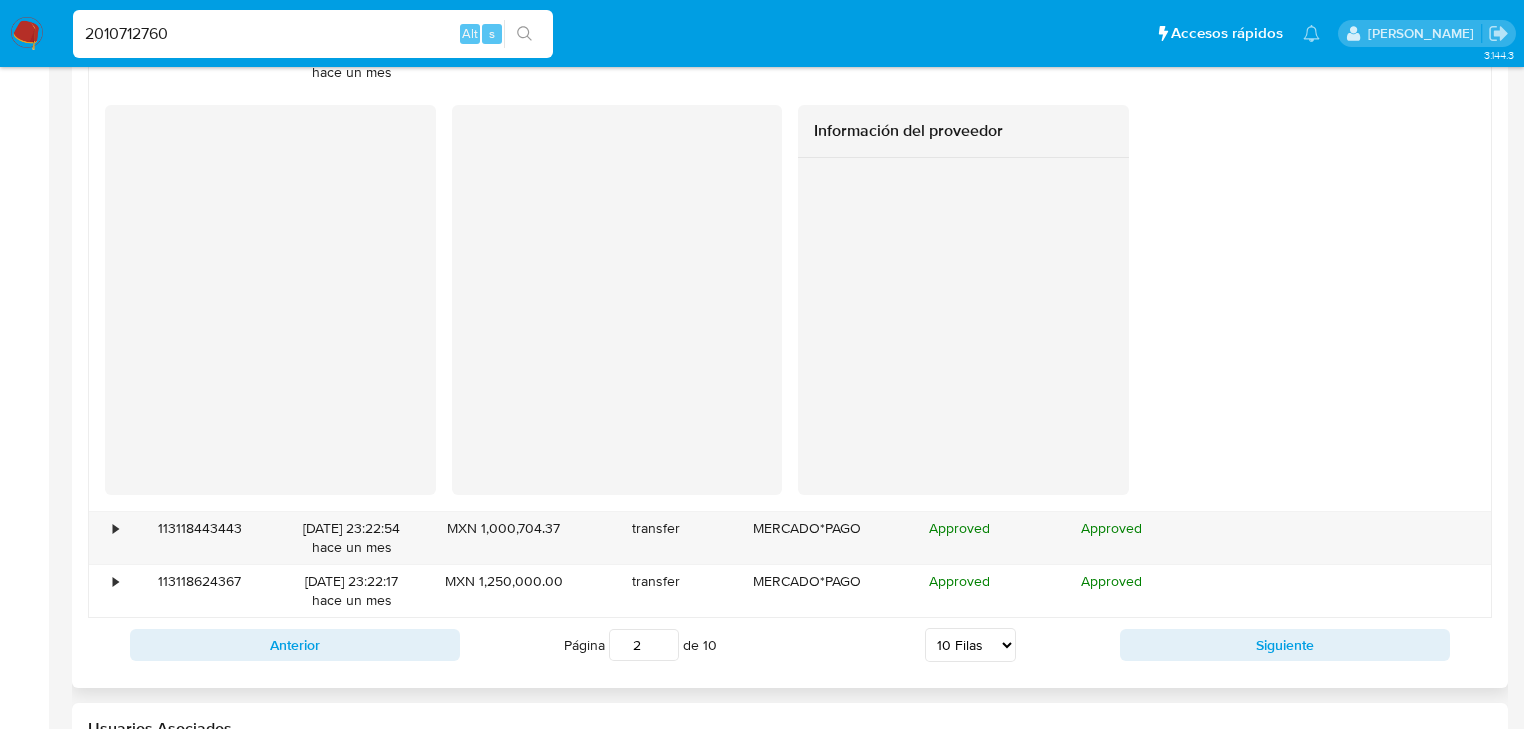 scroll, scrollTop: 5789, scrollLeft: 0, axis: vertical 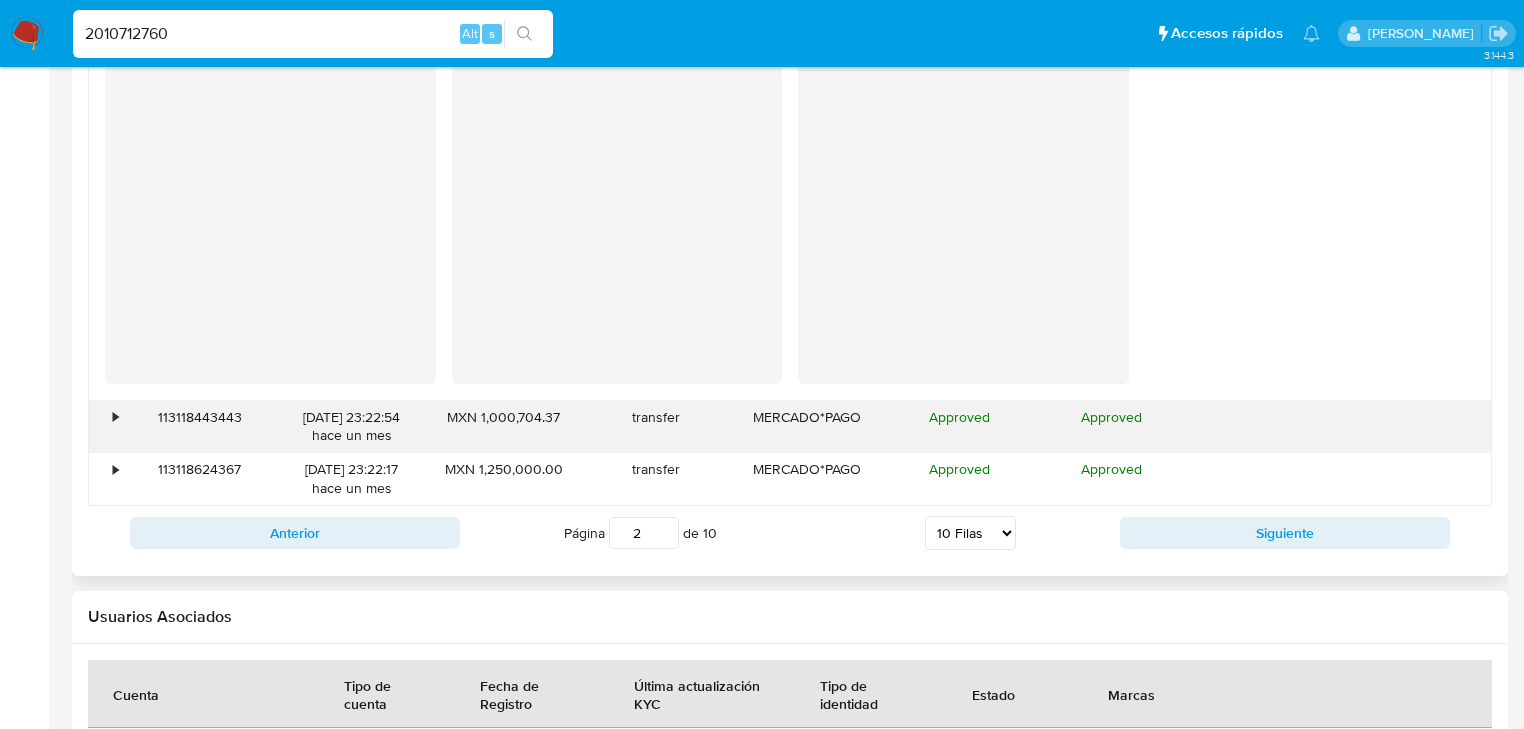 click on "•" at bounding box center (106, 427) 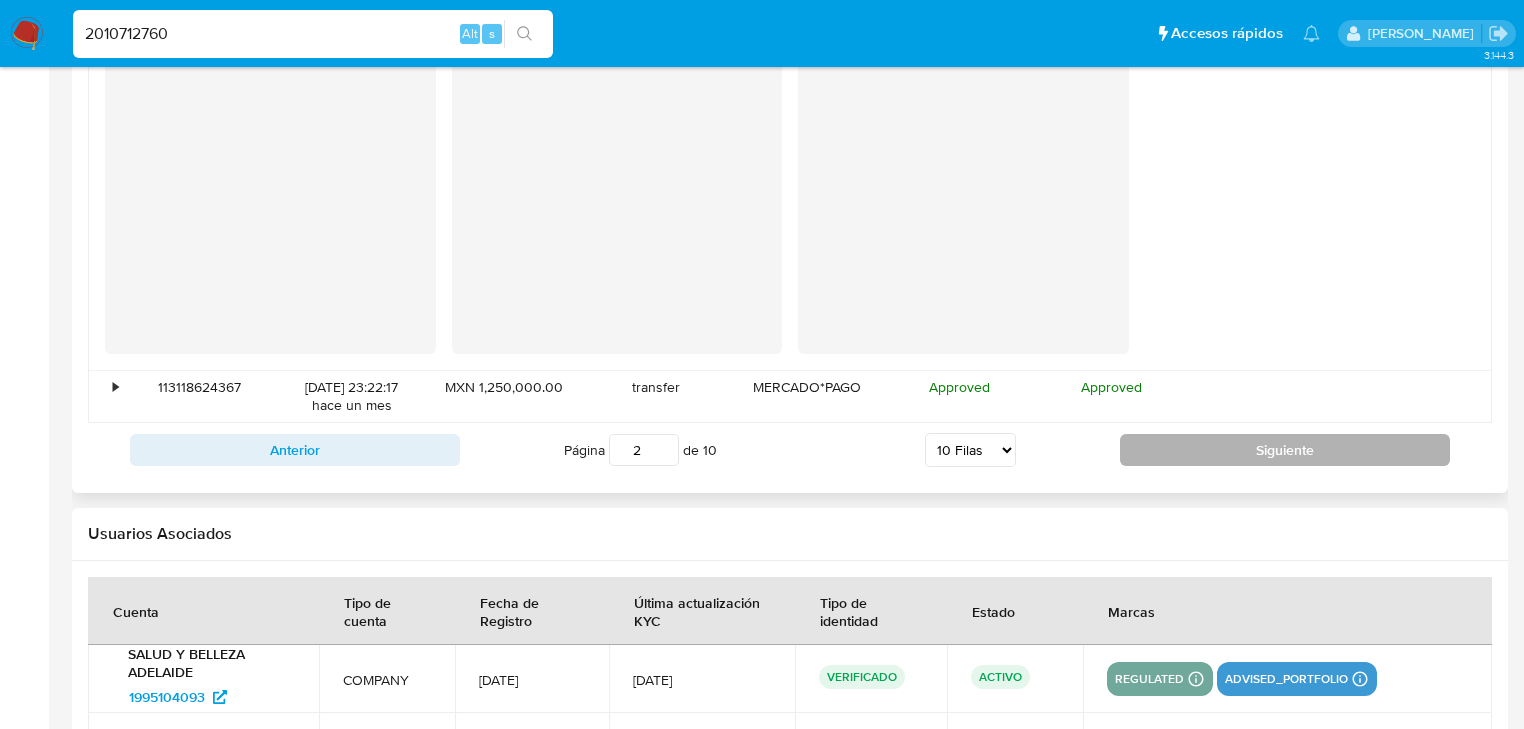 click on "Siguiente" at bounding box center (1285, 450) 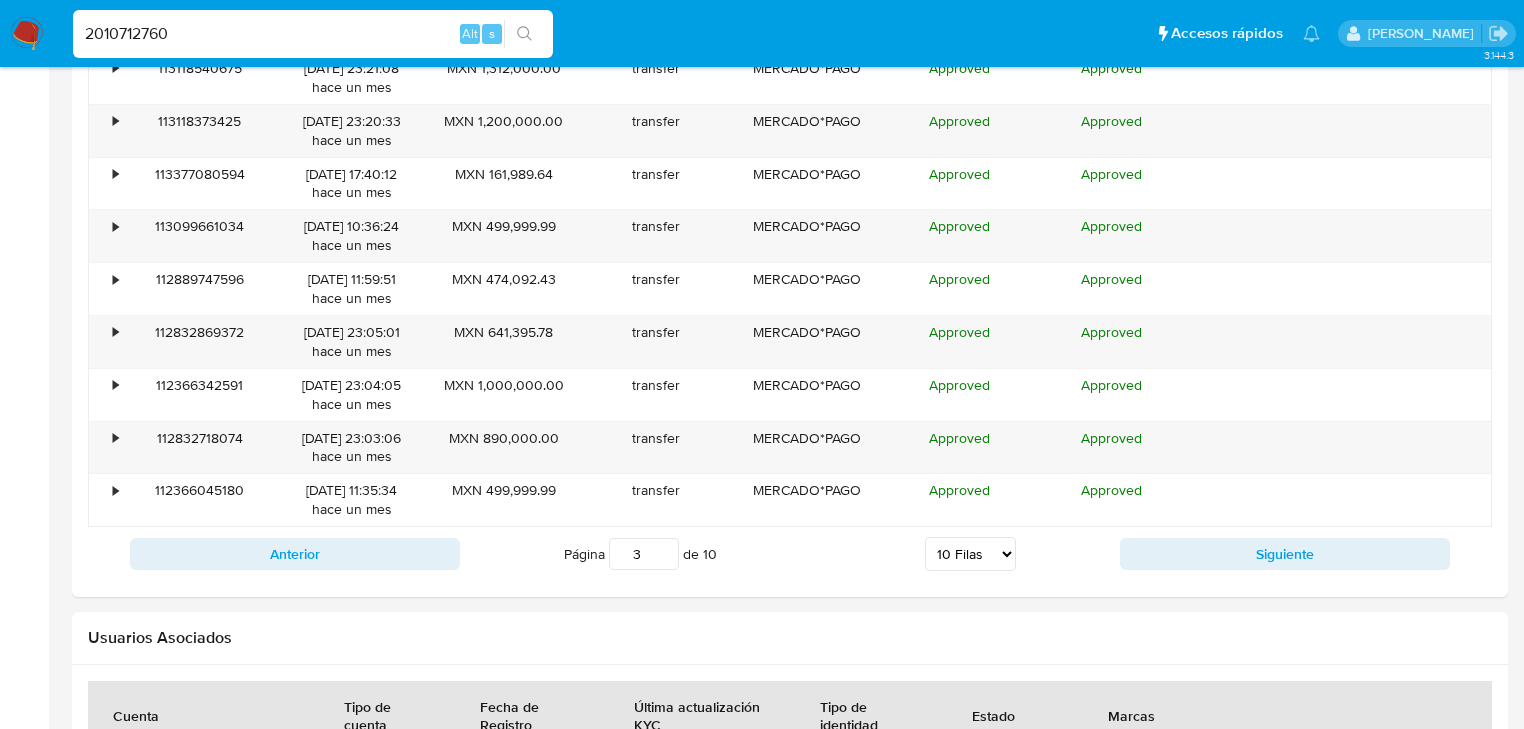 scroll, scrollTop: 2349, scrollLeft: 0, axis: vertical 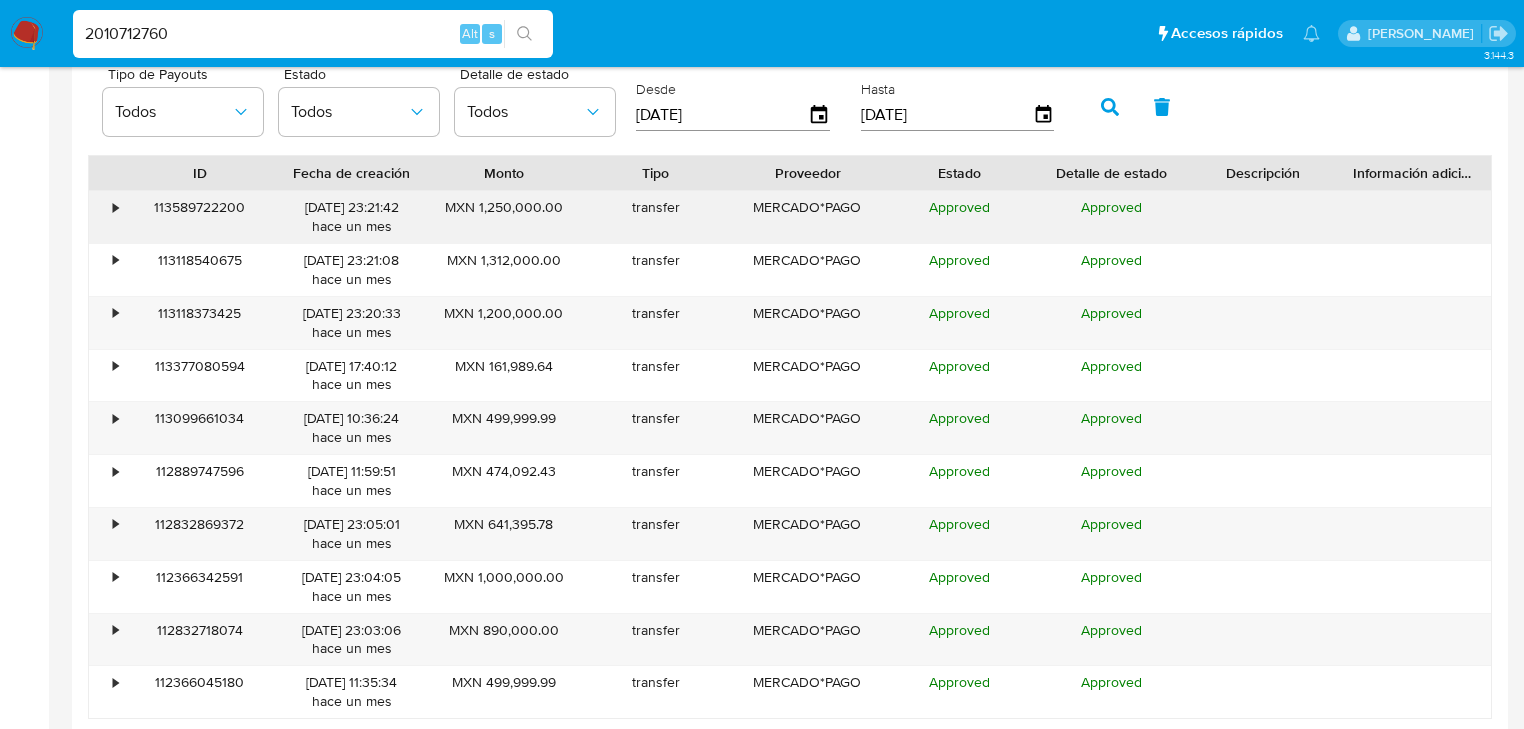 click on "•" at bounding box center [106, 217] 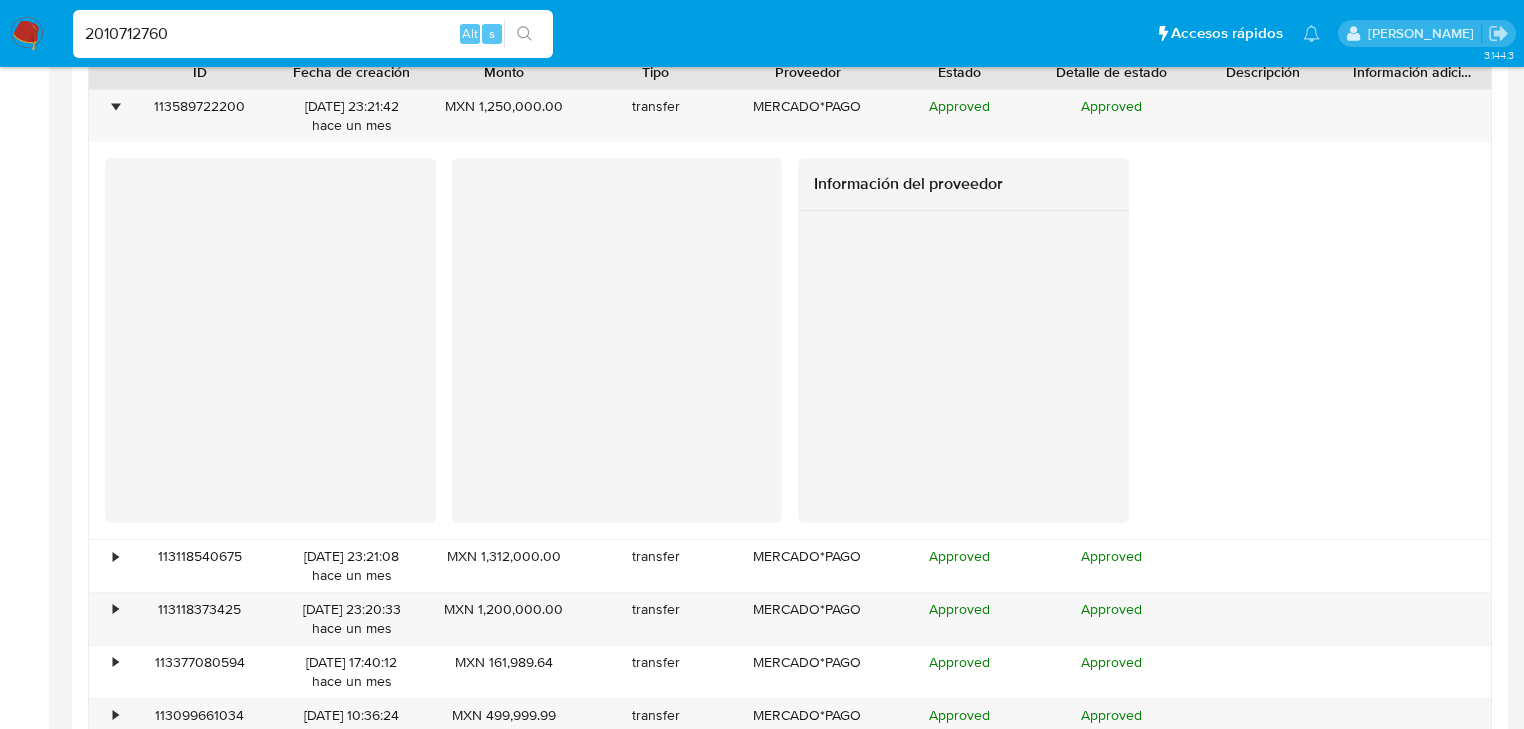 scroll, scrollTop: 2589, scrollLeft: 0, axis: vertical 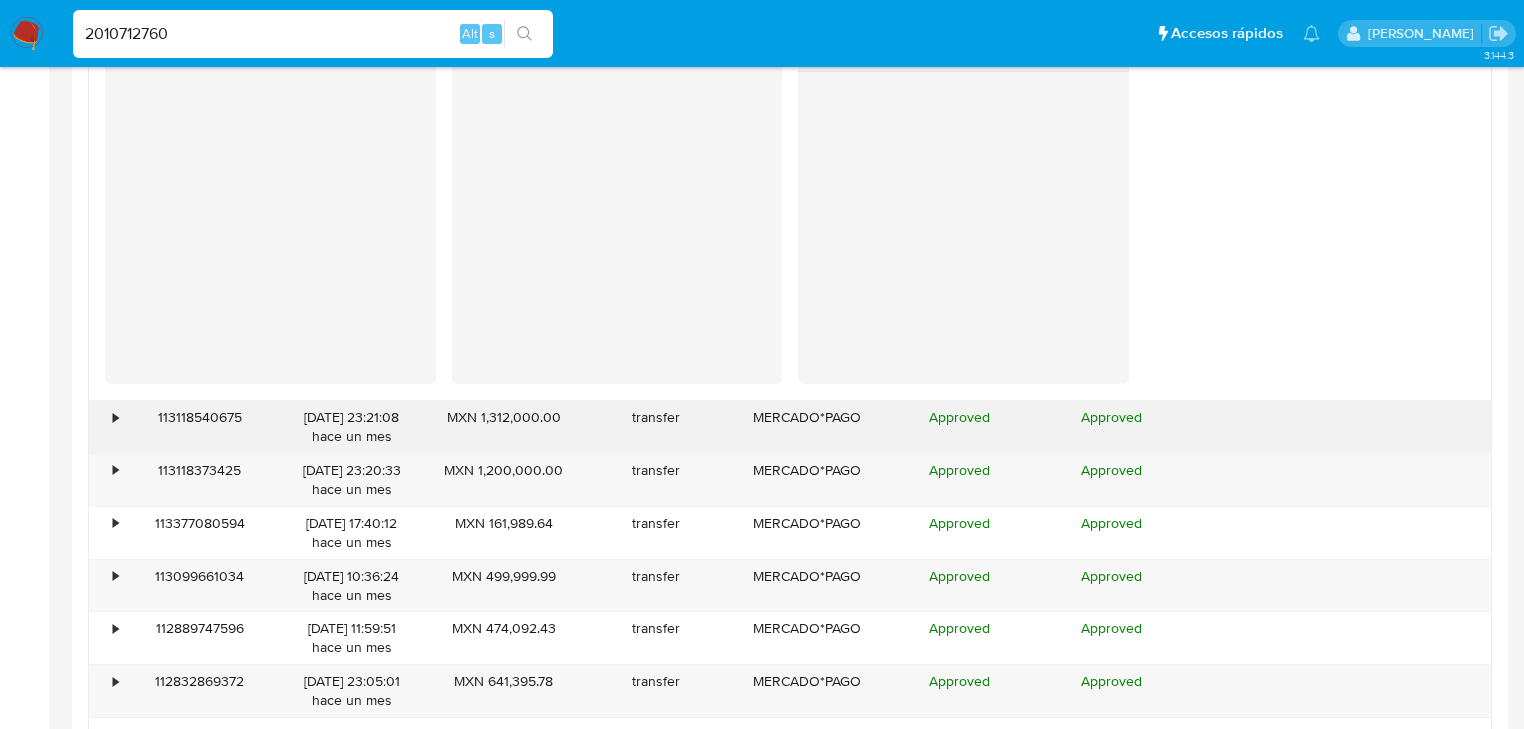 click on "•" at bounding box center [115, 417] 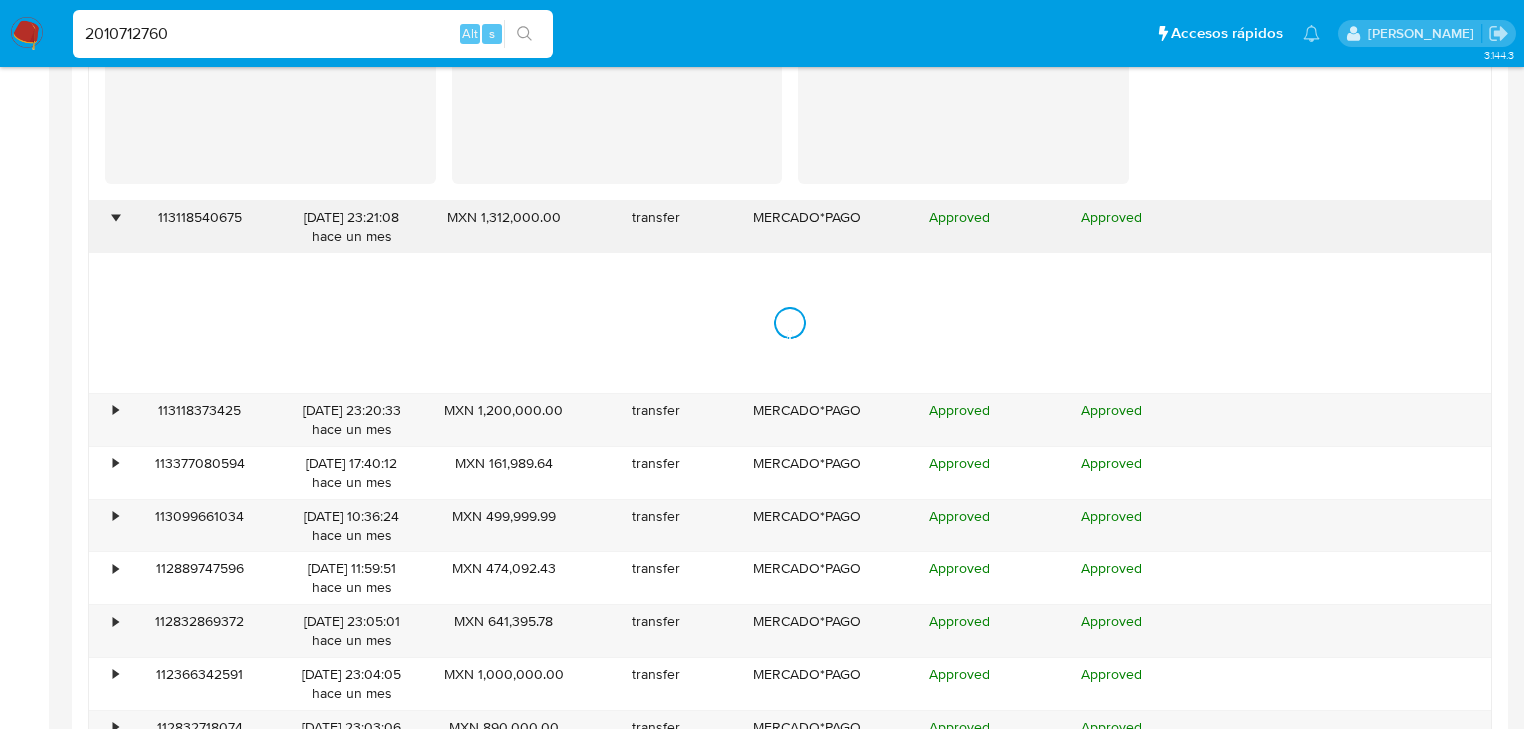 scroll, scrollTop: 2909, scrollLeft: 0, axis: vertical 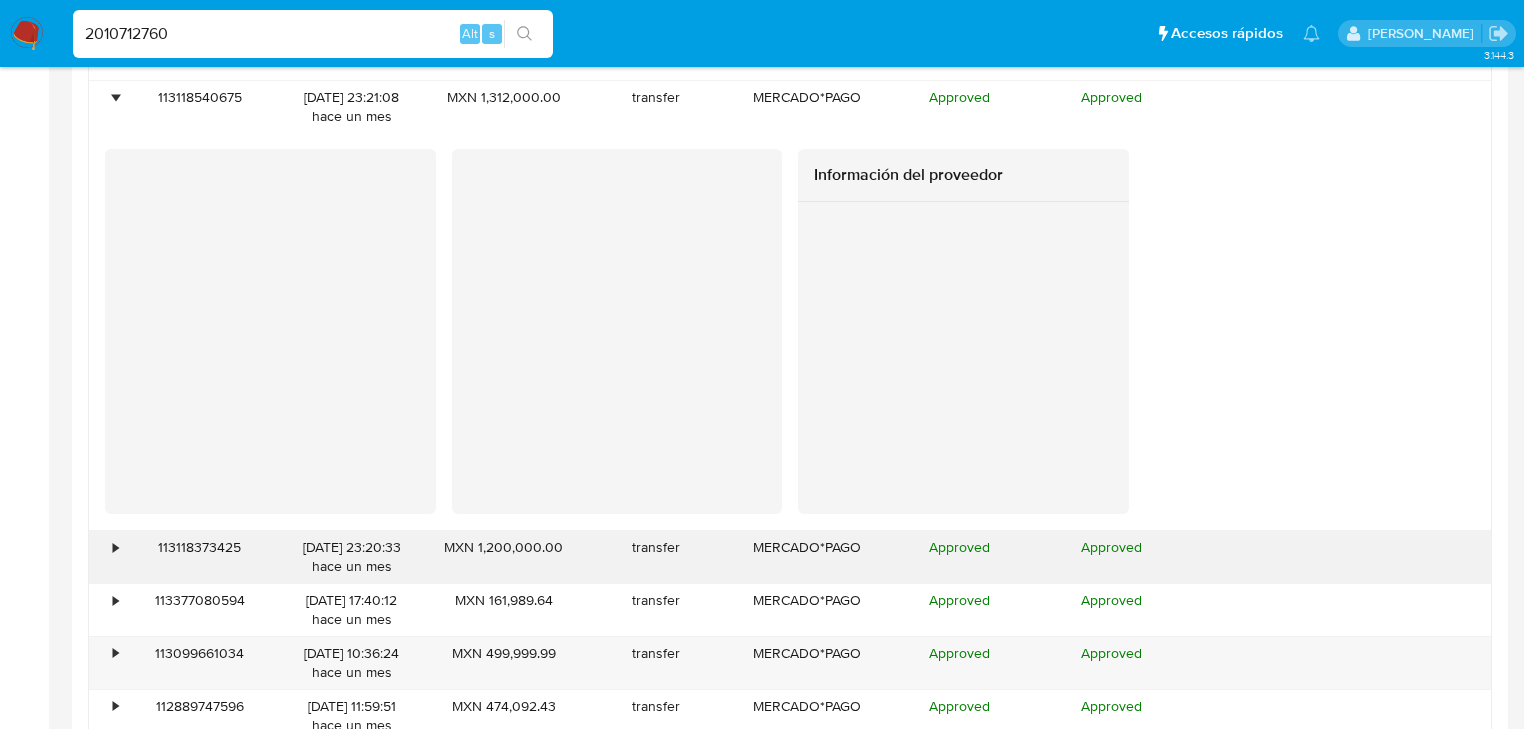 drag, startPoint x: 108, startPoint y: 546, endPoint x: 110, endPoint y: 535, distance: 11.18034 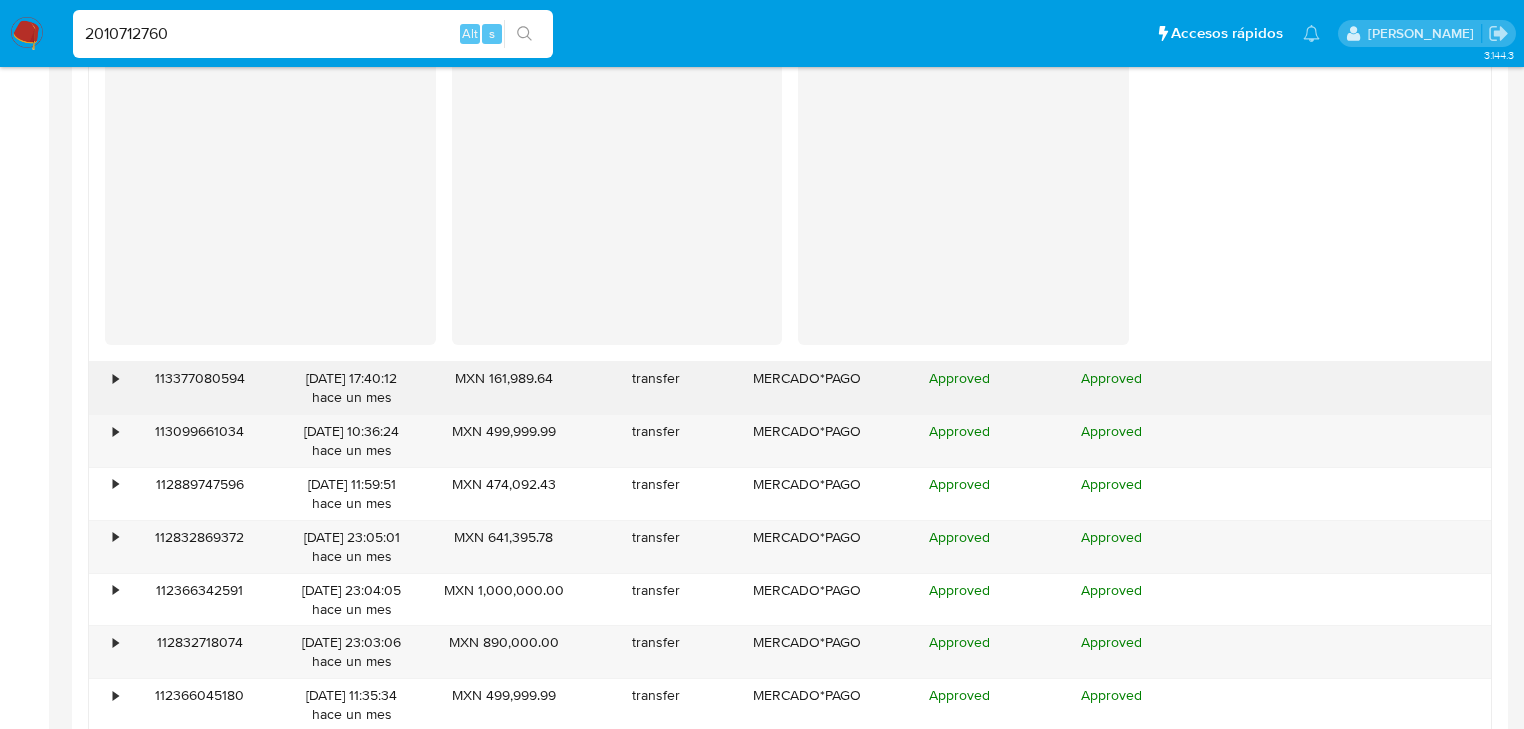 scroll, scrollTop: 3549, scrollLeft: 0, axis: vertical 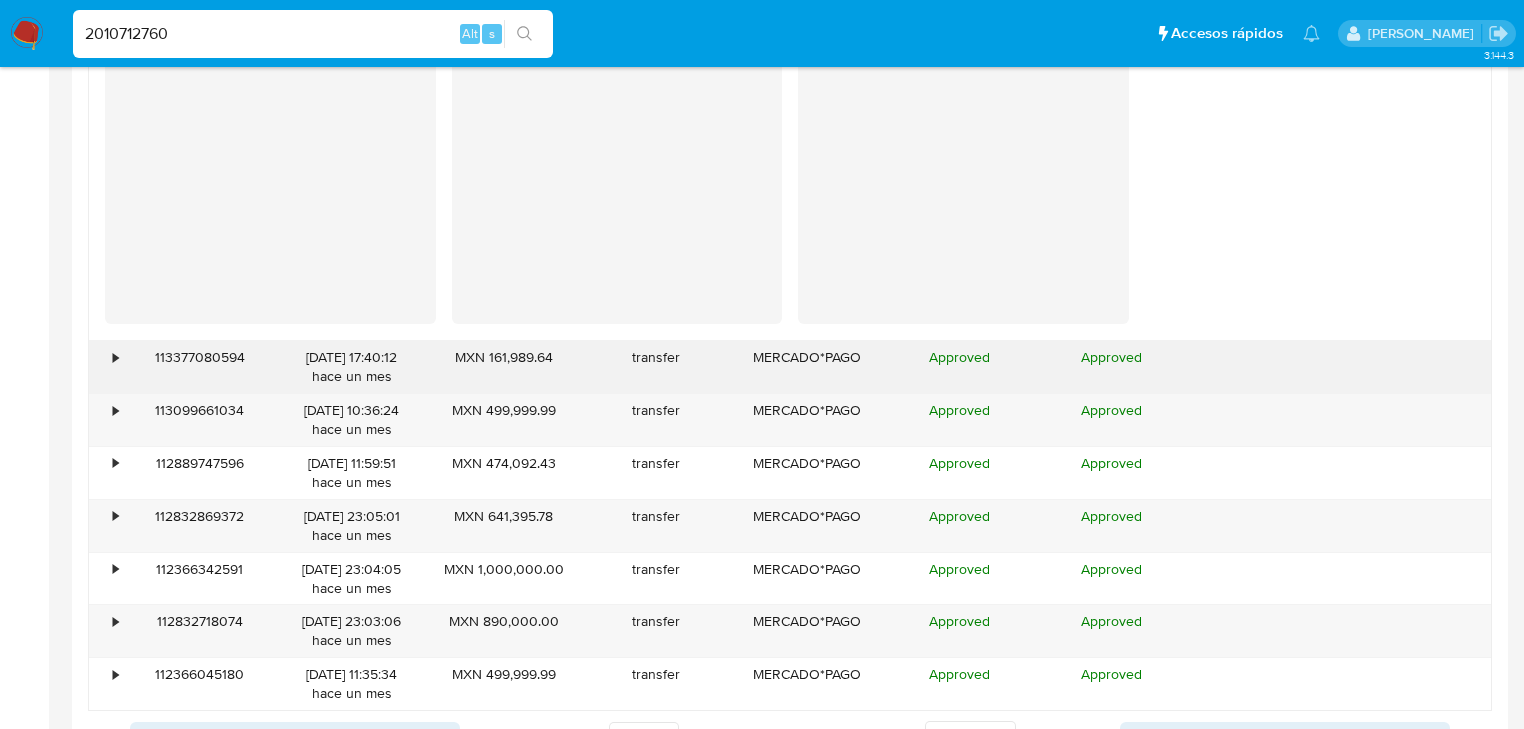 click on "•" at bounding box center [115, 357] 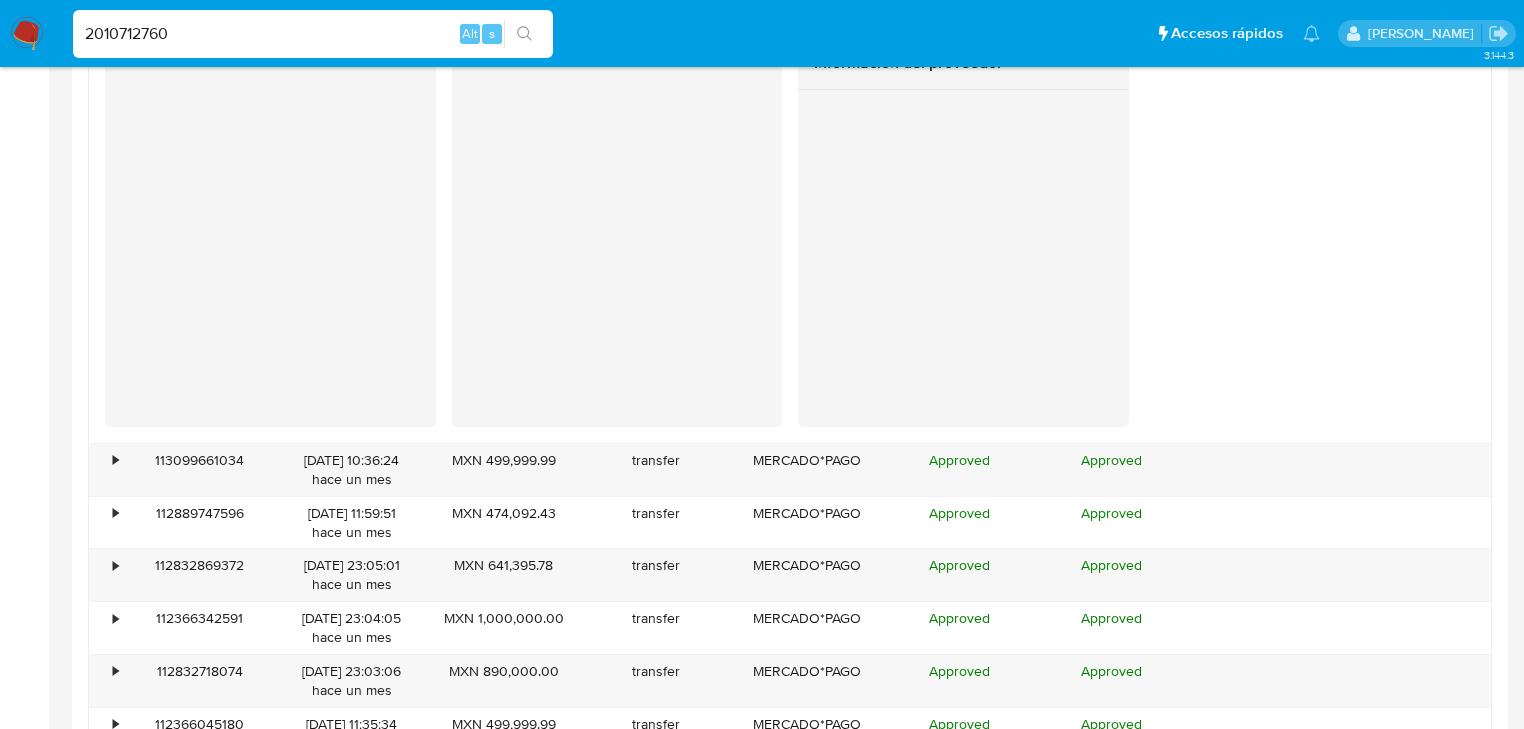 scroll, scrollTop: 3949, scrollLeft: 0, axis: vertical 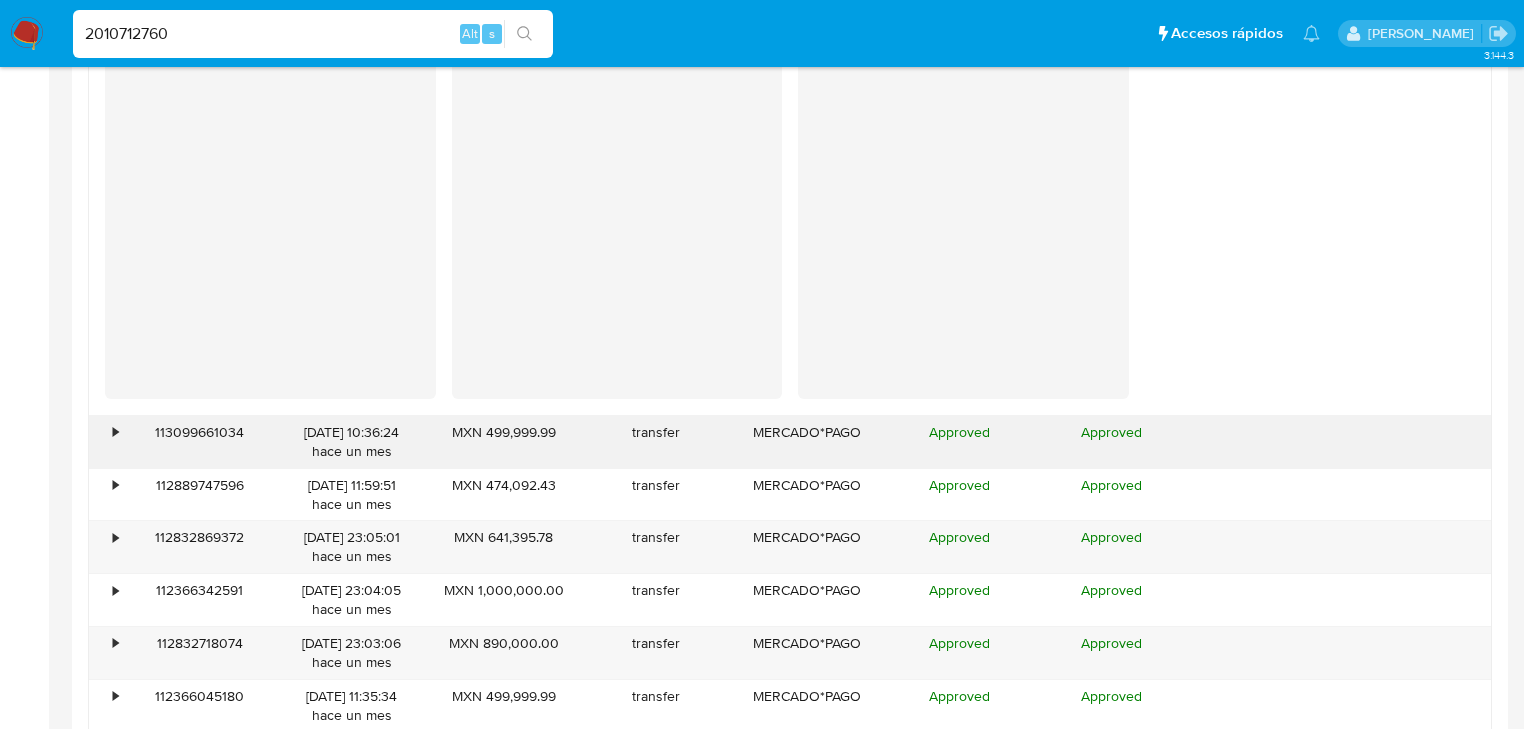 click on "•" at bounding box center [115, 432] 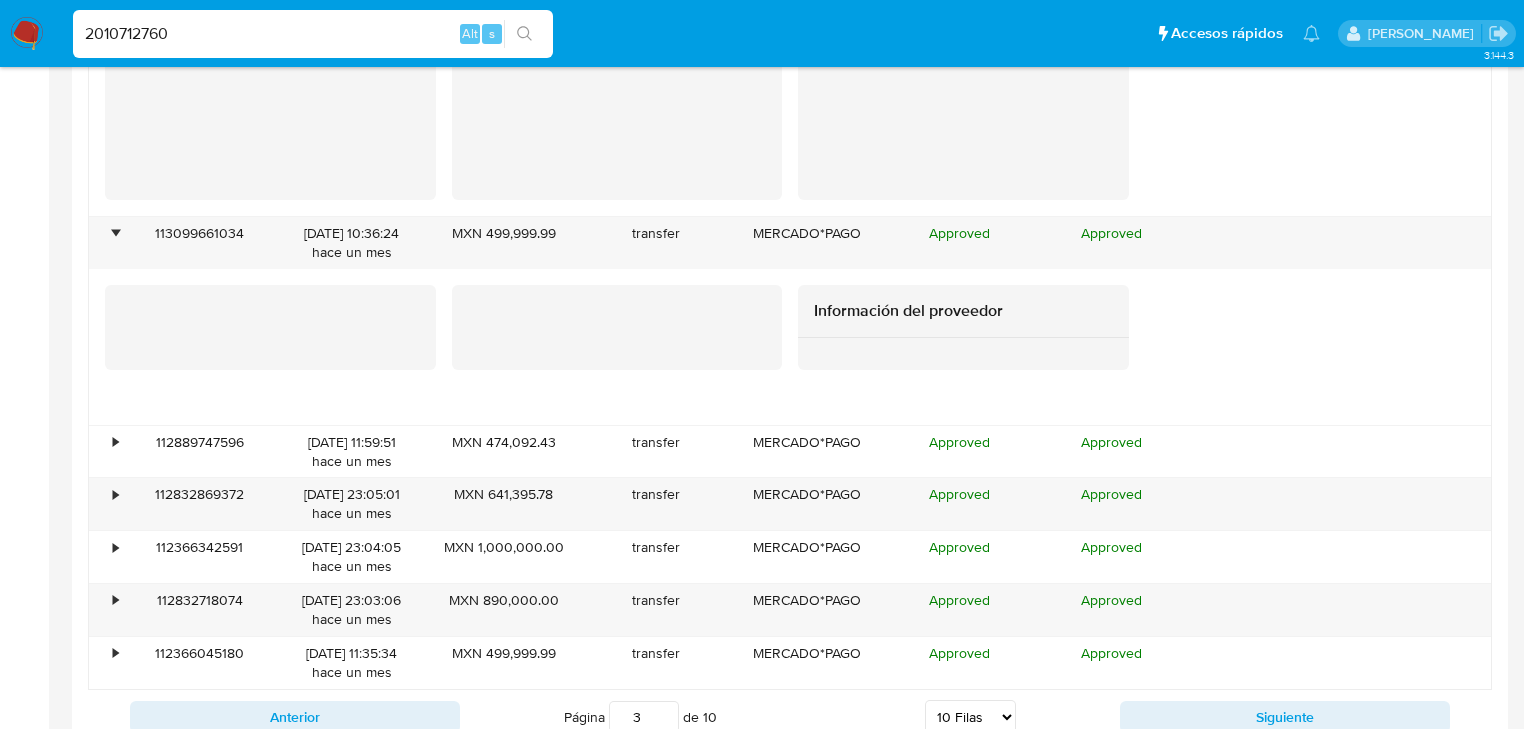 scroll, scrollTop: 4269, scrollLeft: 0, axis: vertical 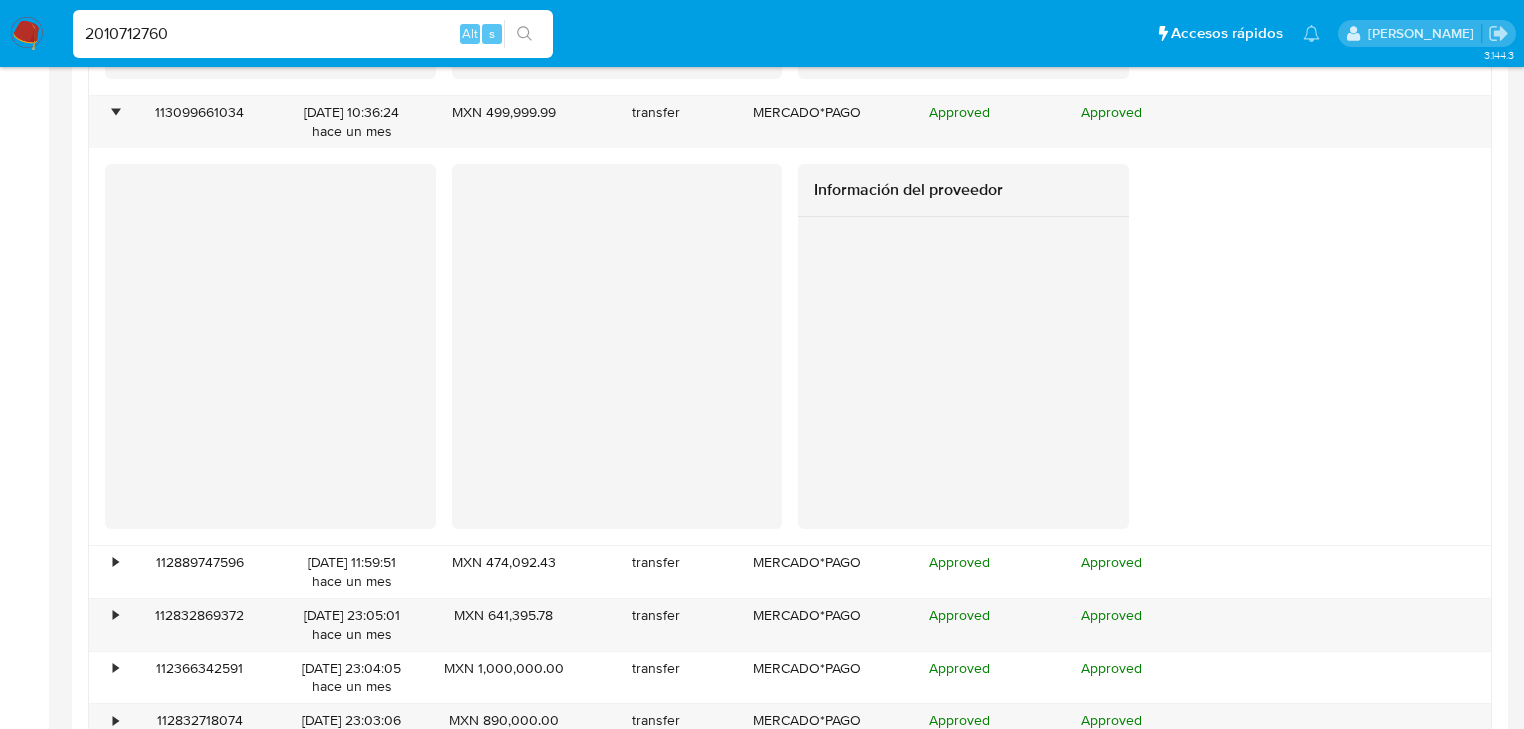 drag, startPoint x: 114, startPoint y: 554, endPoint x: 116, endPoint y: 540, distance: 14.142136 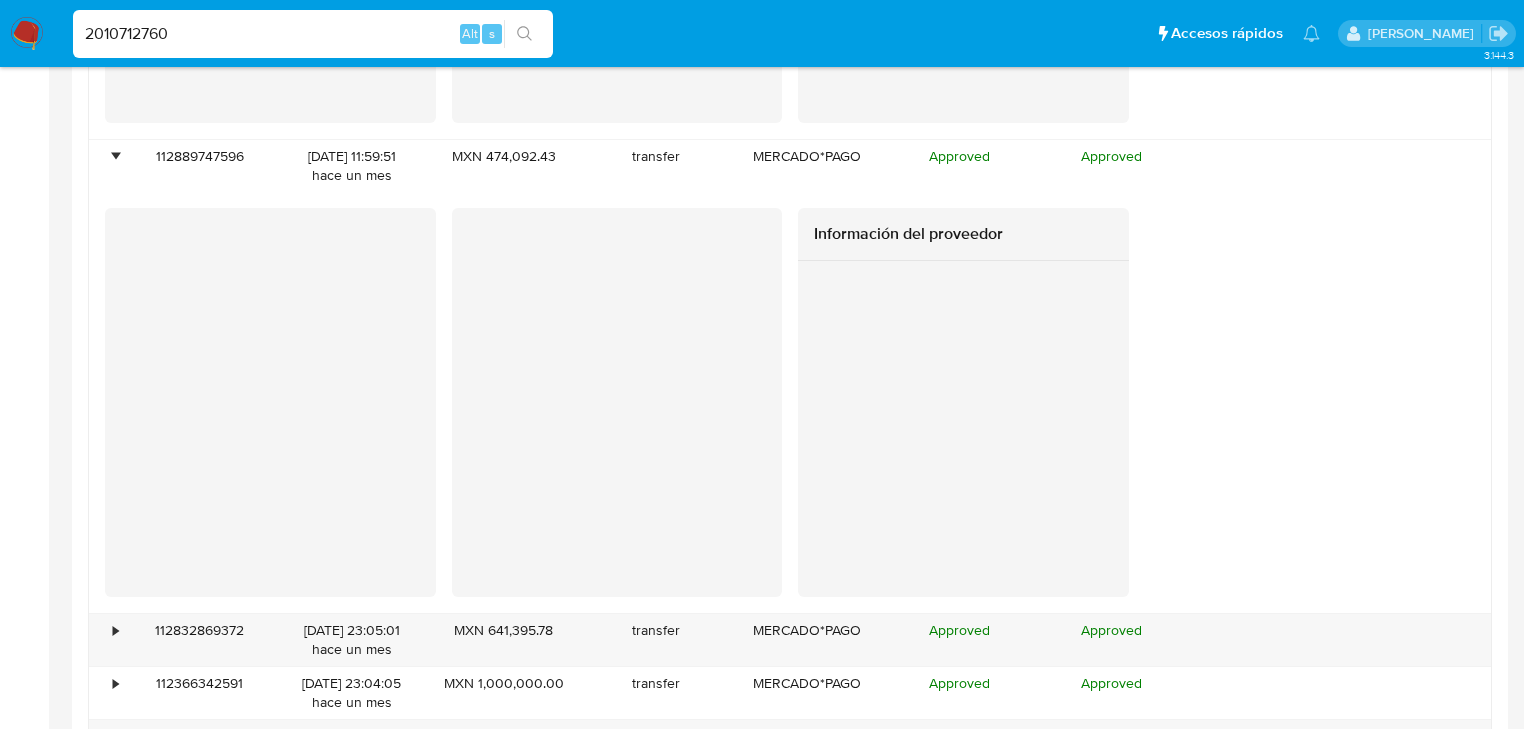 scroll, scrollTop: 4829, scrollLeft: 0, axis: vertical 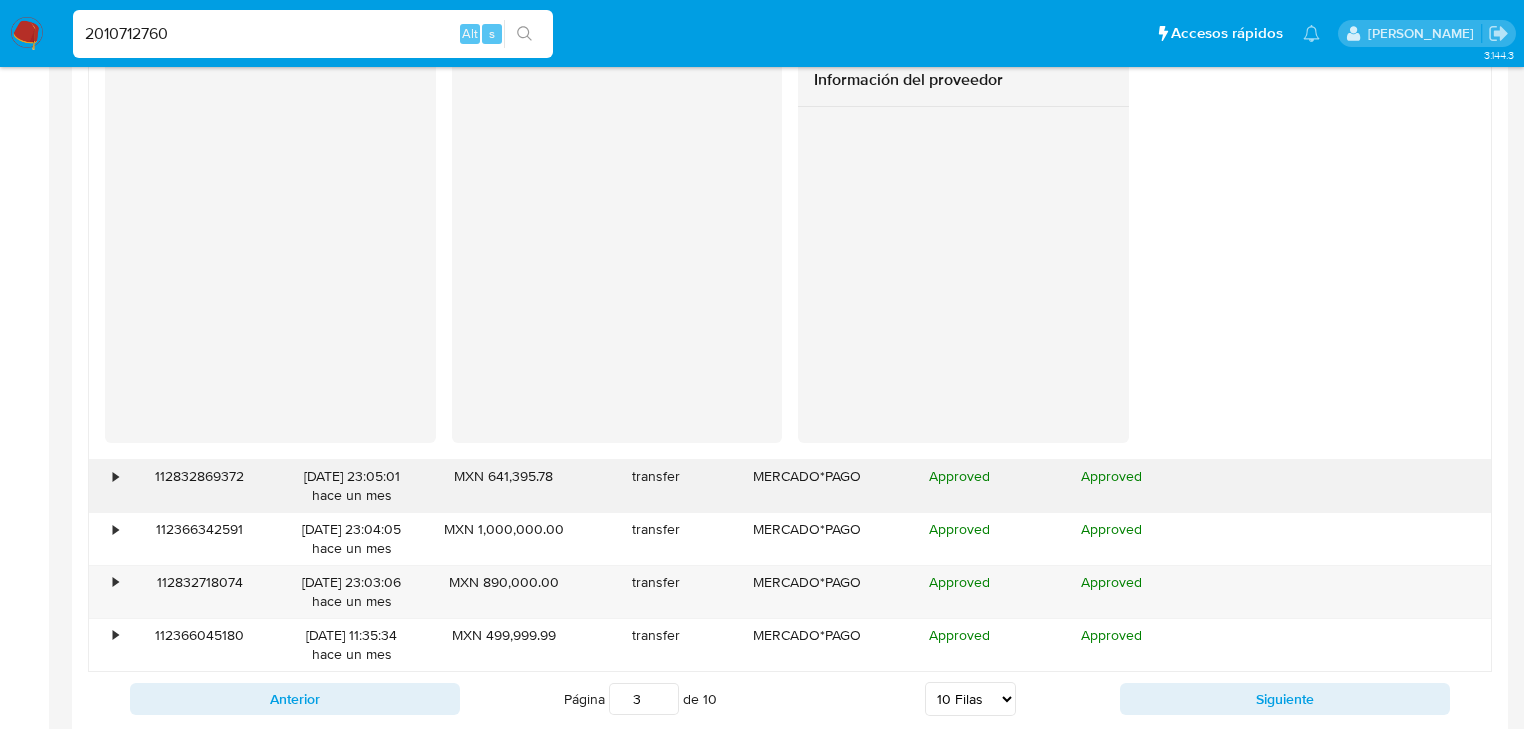 click on "•" at bounding box center [115, 476] 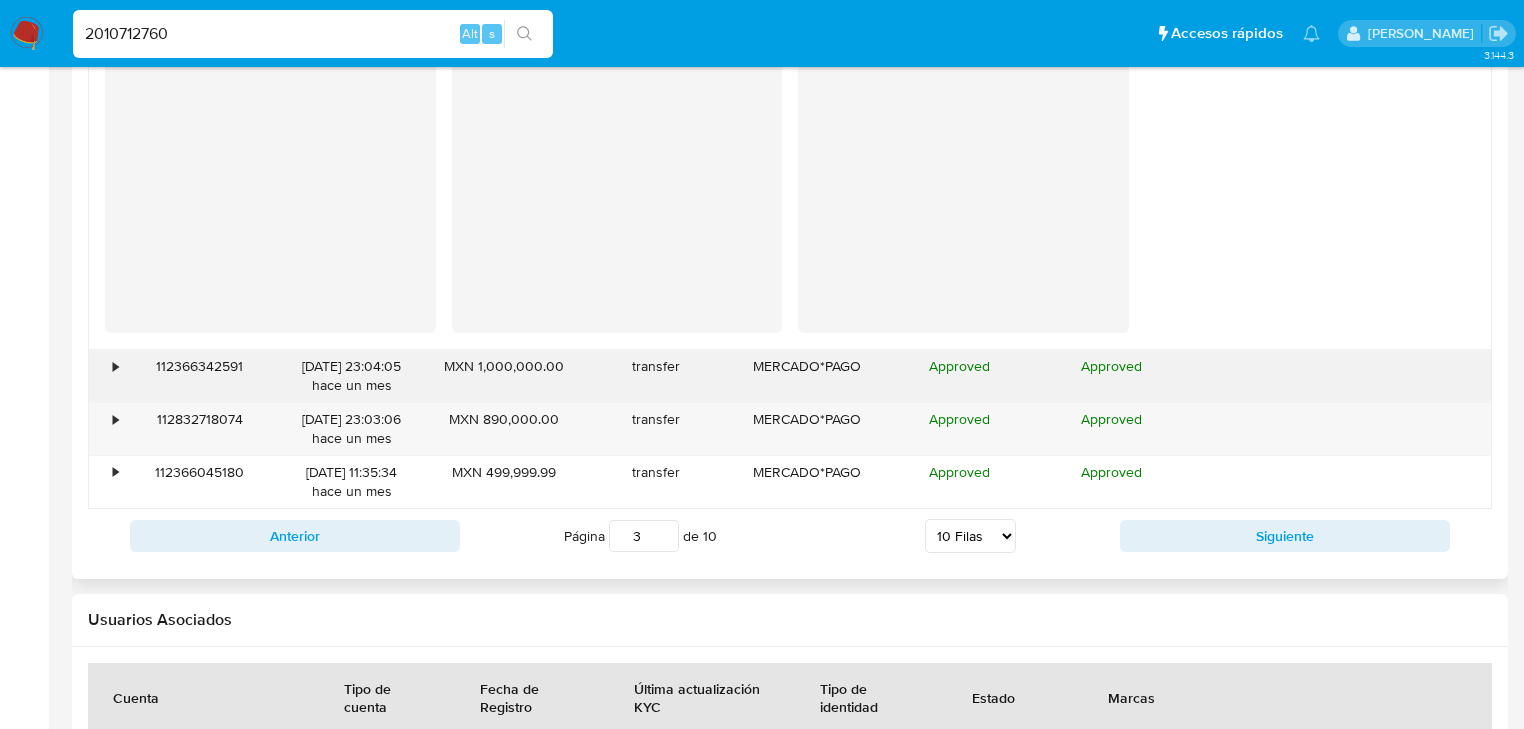 click on "•" at bounding box center (106, 376) 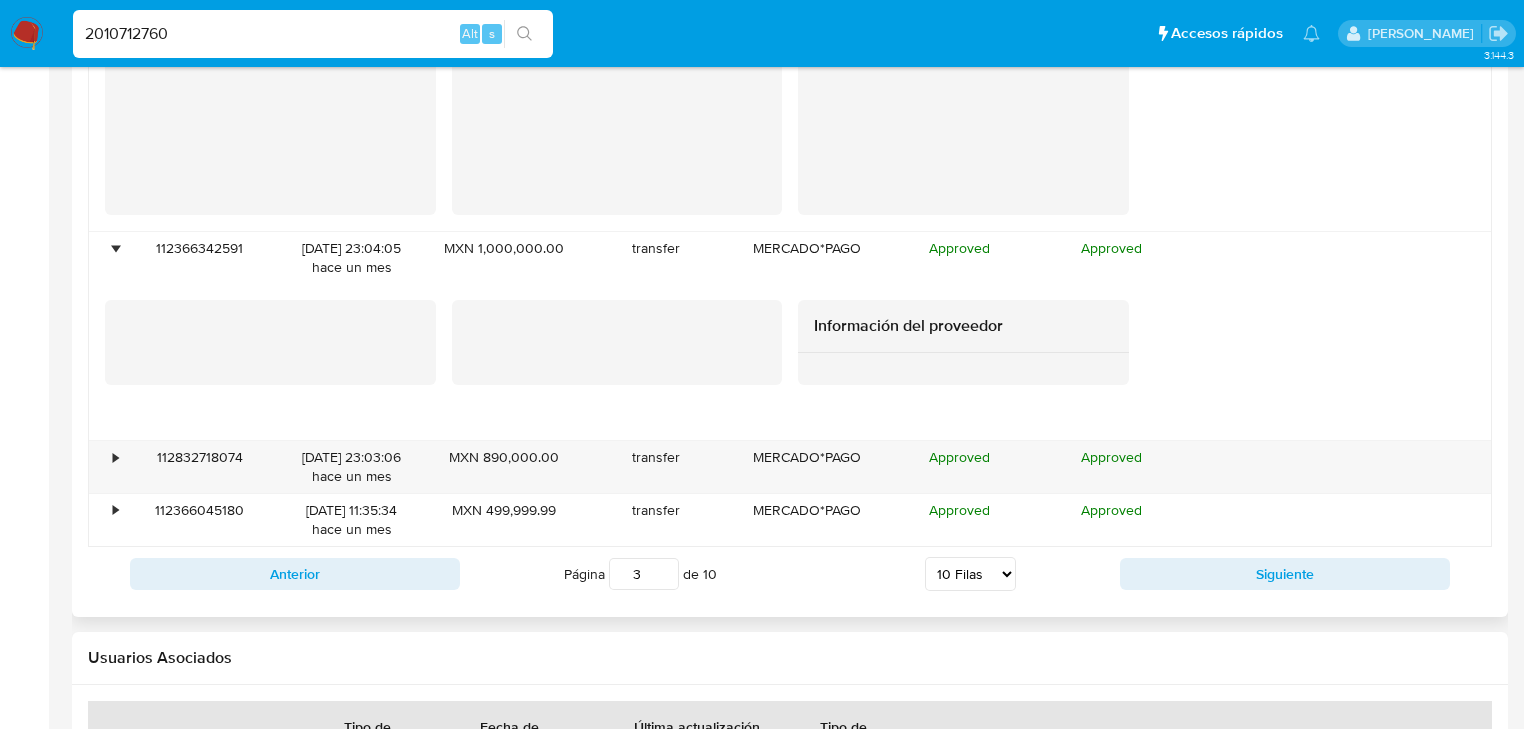 scroll, scrollTop: 5629, scrollLeft: 0, axis: vertical 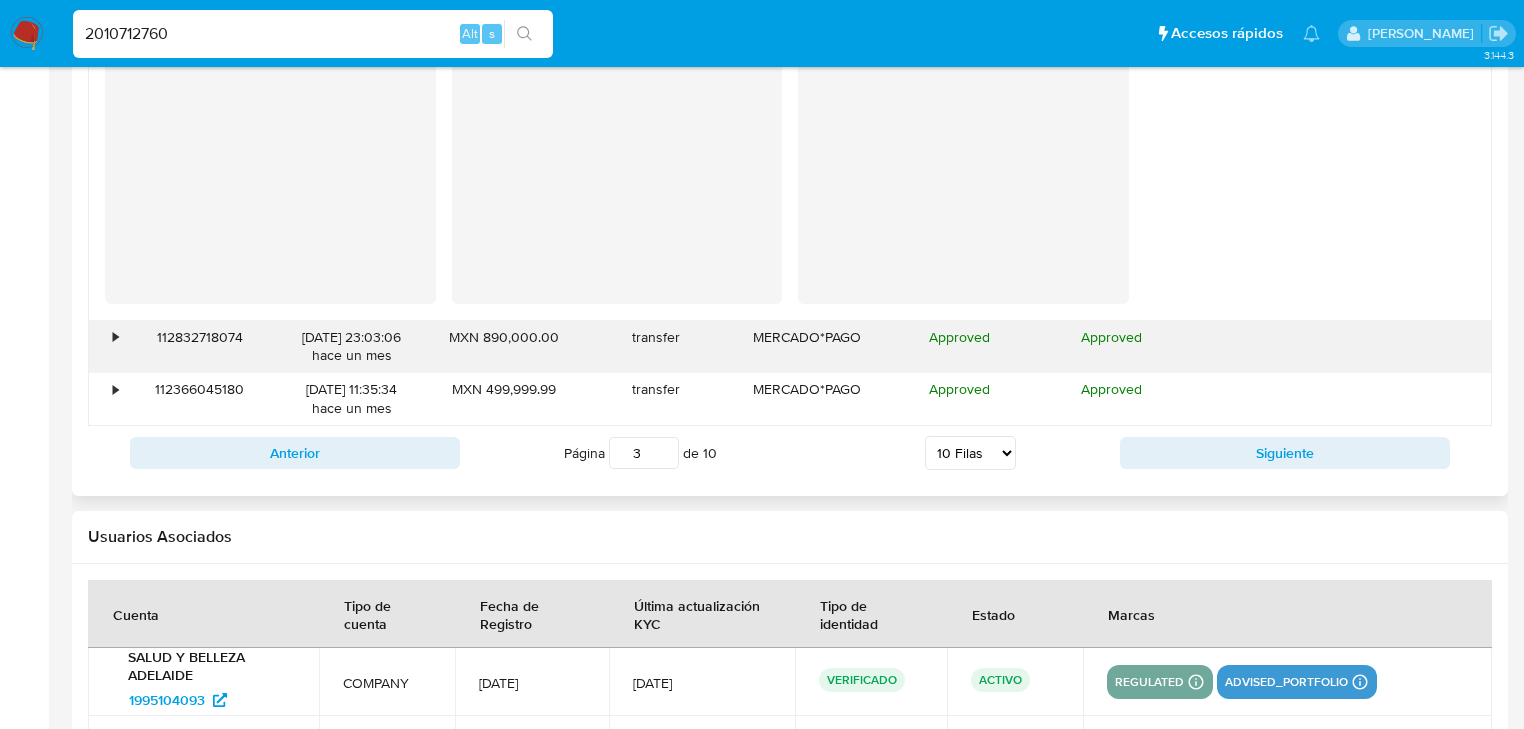 click on "•" at bounding box center (115, 337) 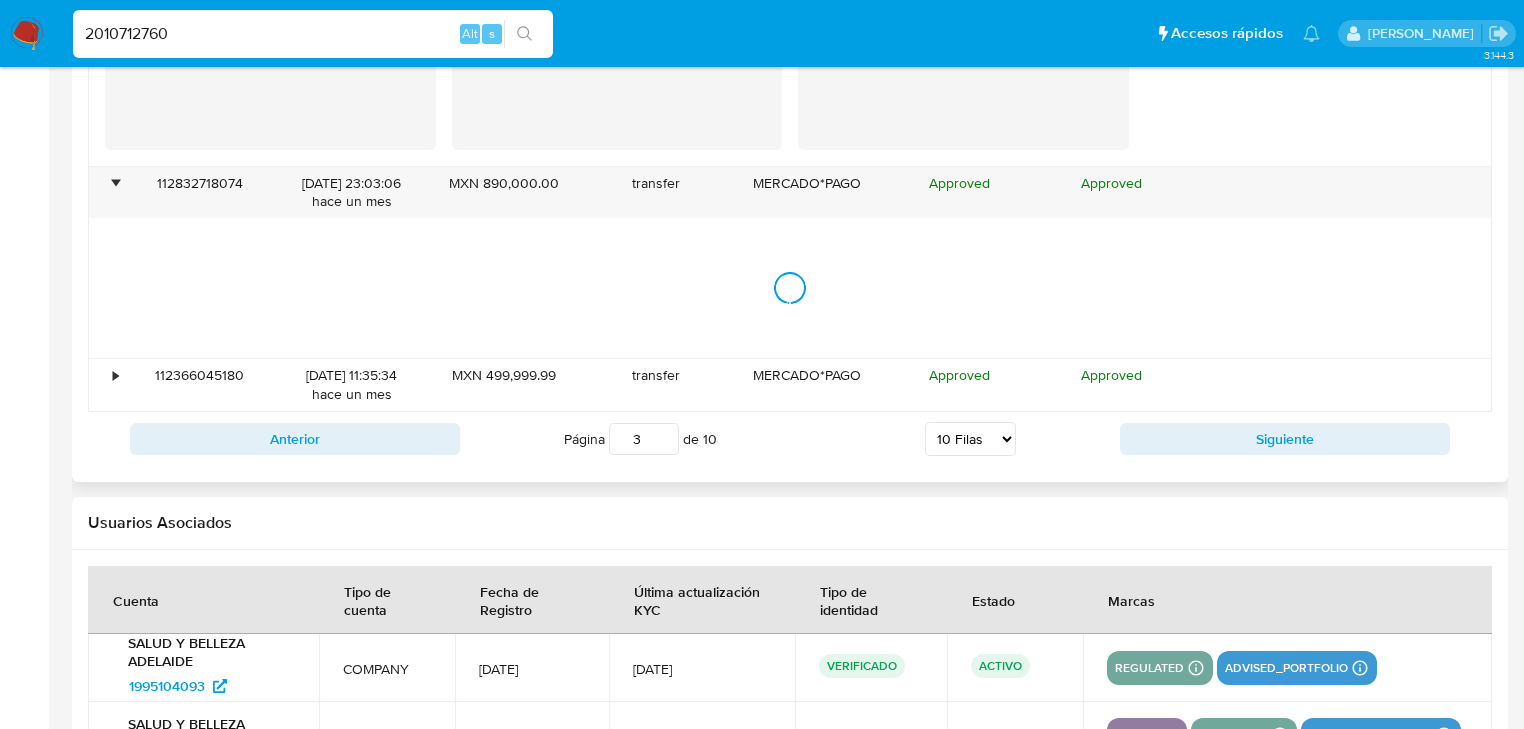 scroll, scrollTop: 6109, scrollLeft: 0, axis: vertical 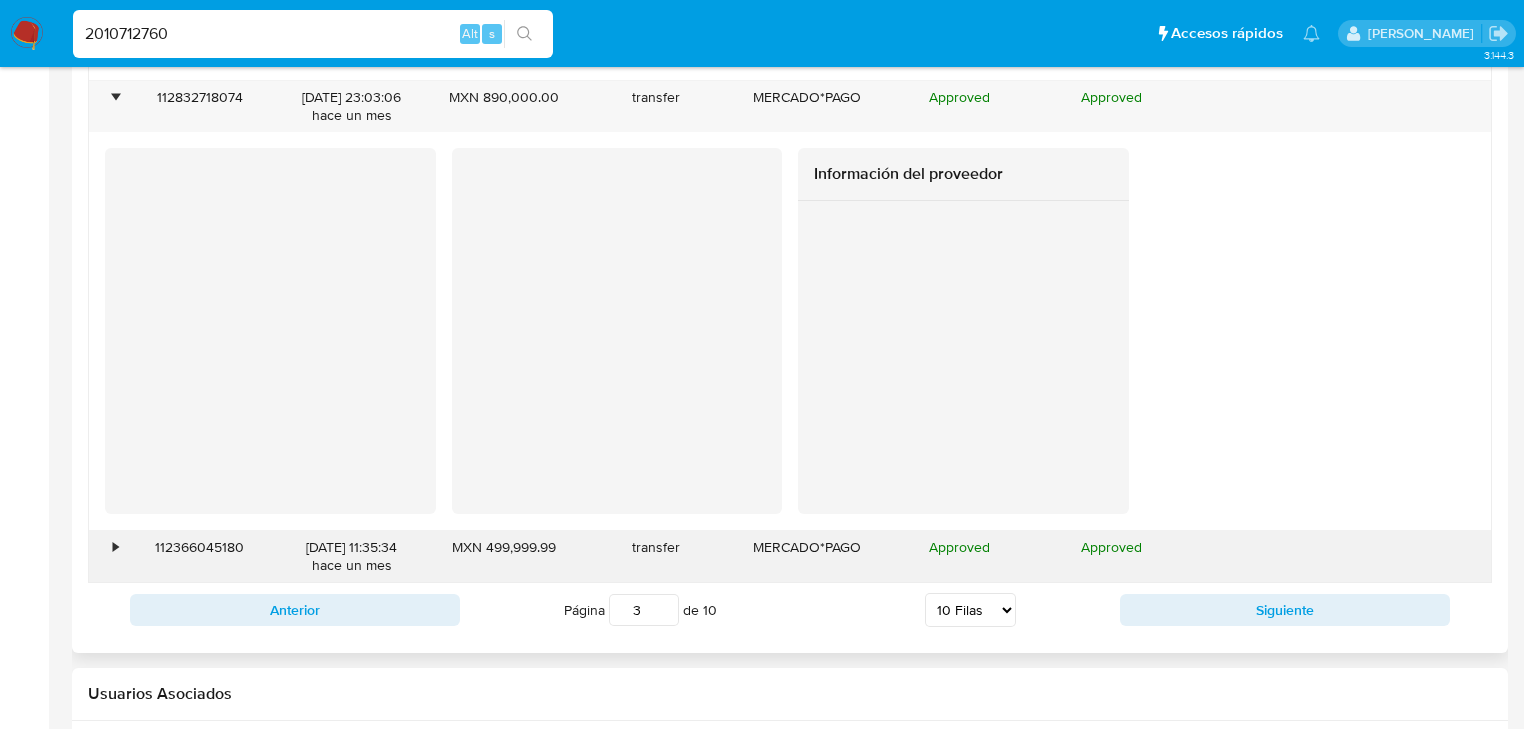 click on "•" at bounding box center [115, 547] 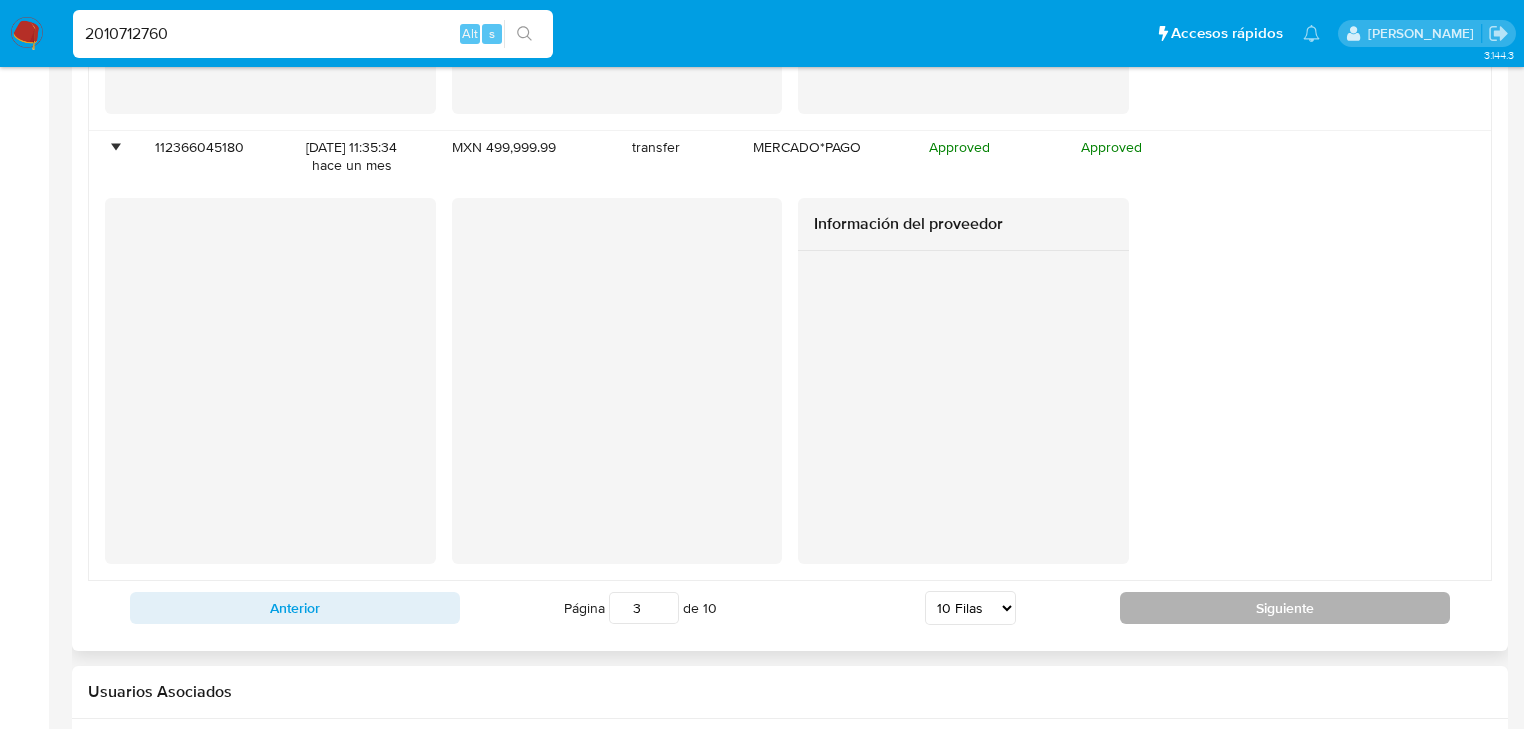 click on "Siguiente" at bounding box center [1285, 608] 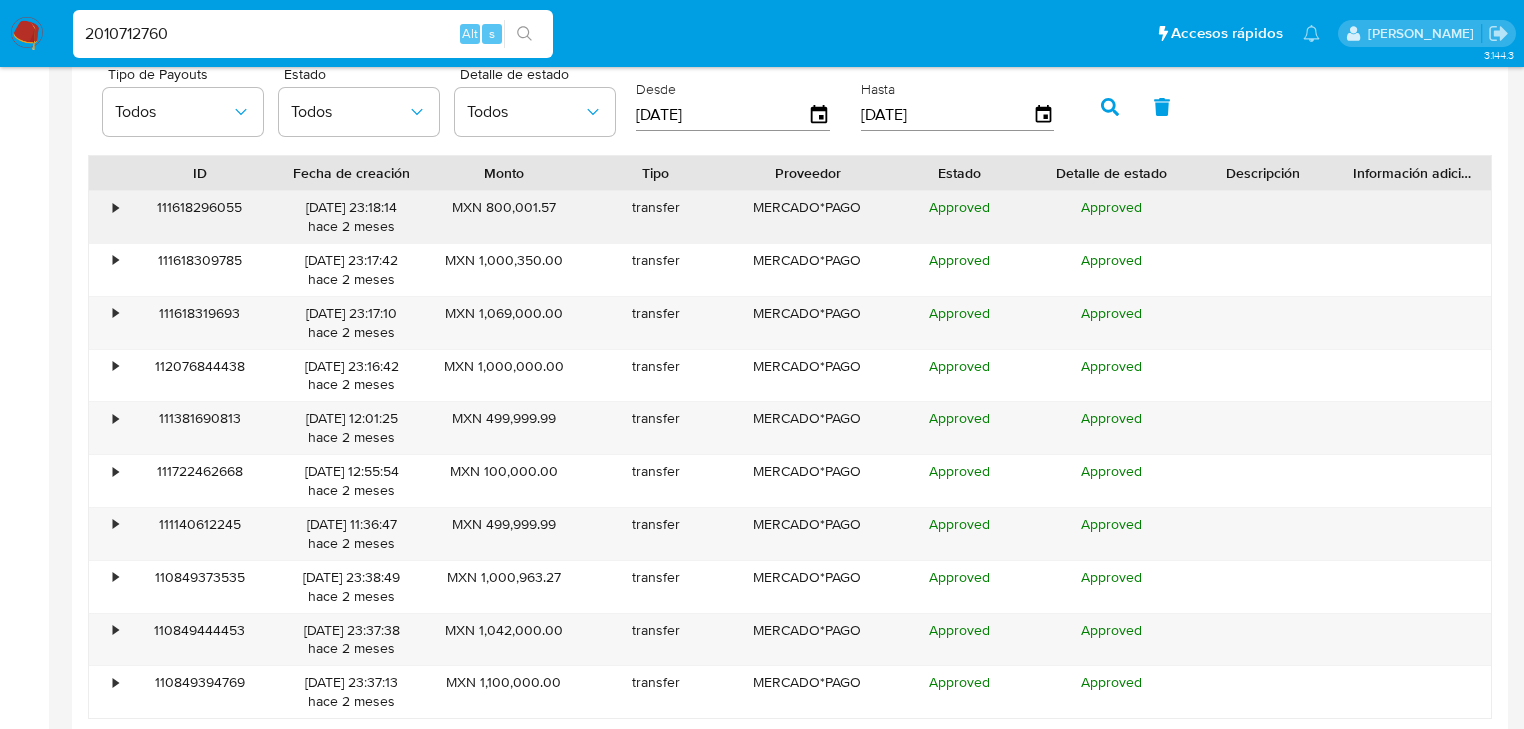 click on "•" at bounding box center (115, 207) 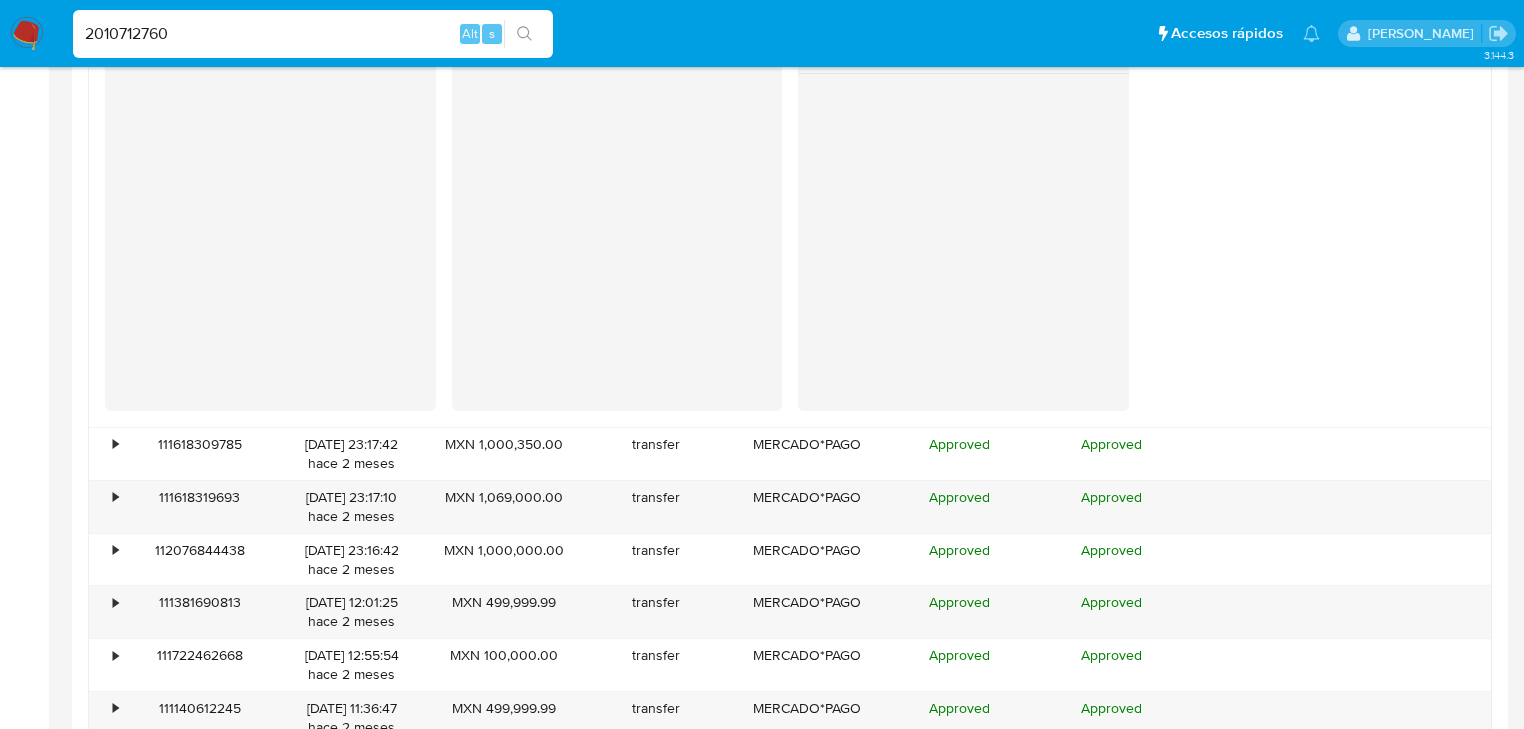 scroll, scrollTop: 2589, scrollLeft: 0, axis: vertical 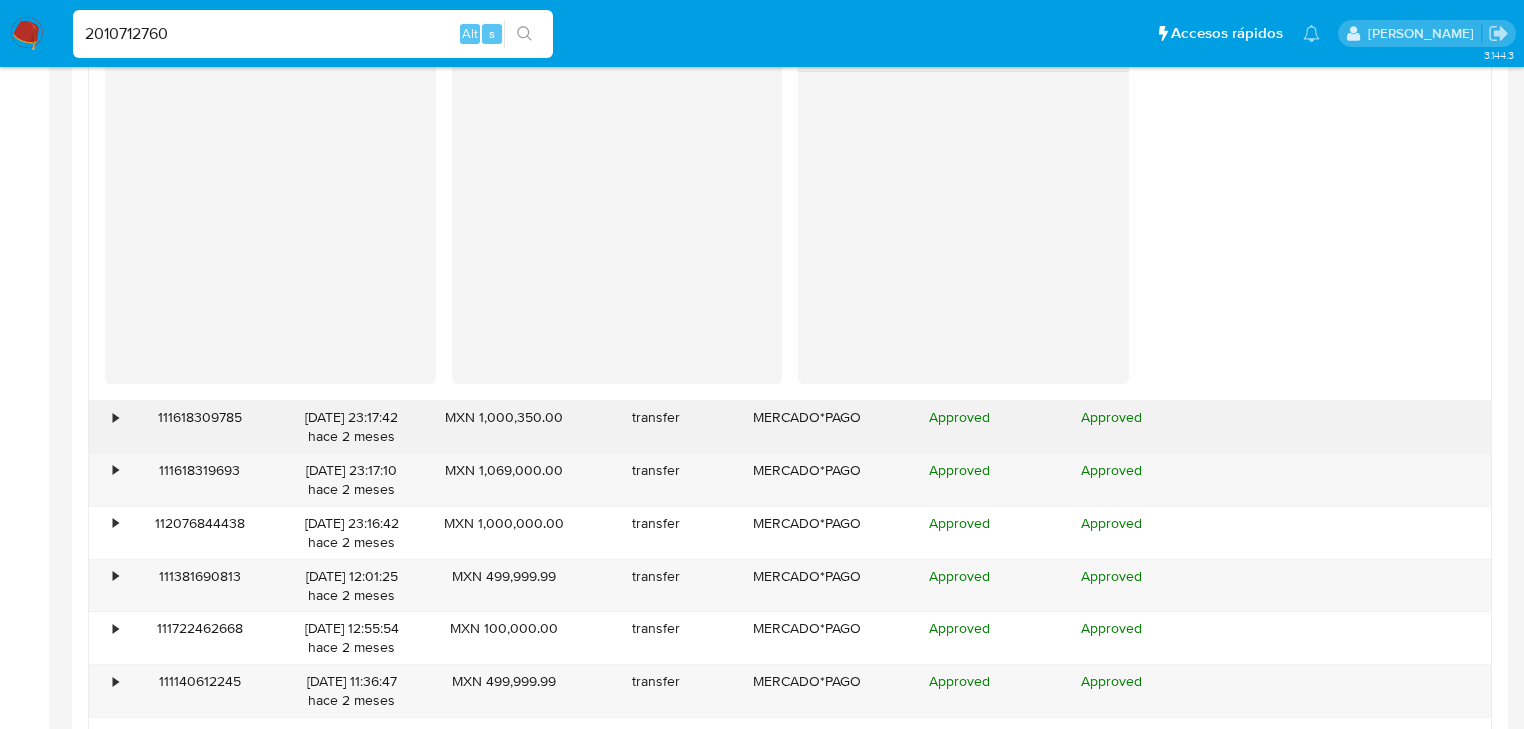 click on "•" at bounding box center [106, 427] 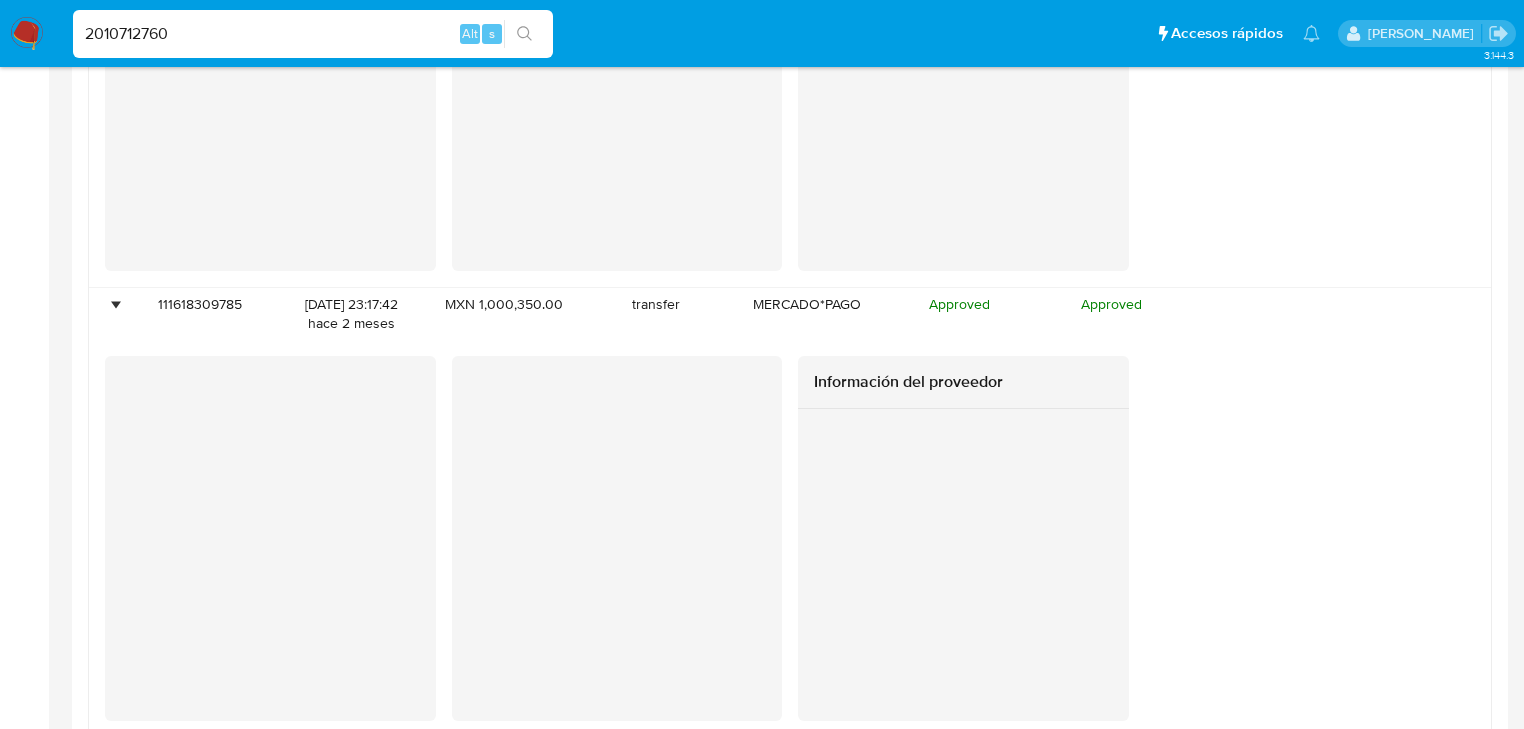scroll, scrollTop: 2829, scrollLeft: 0, axis: vertical 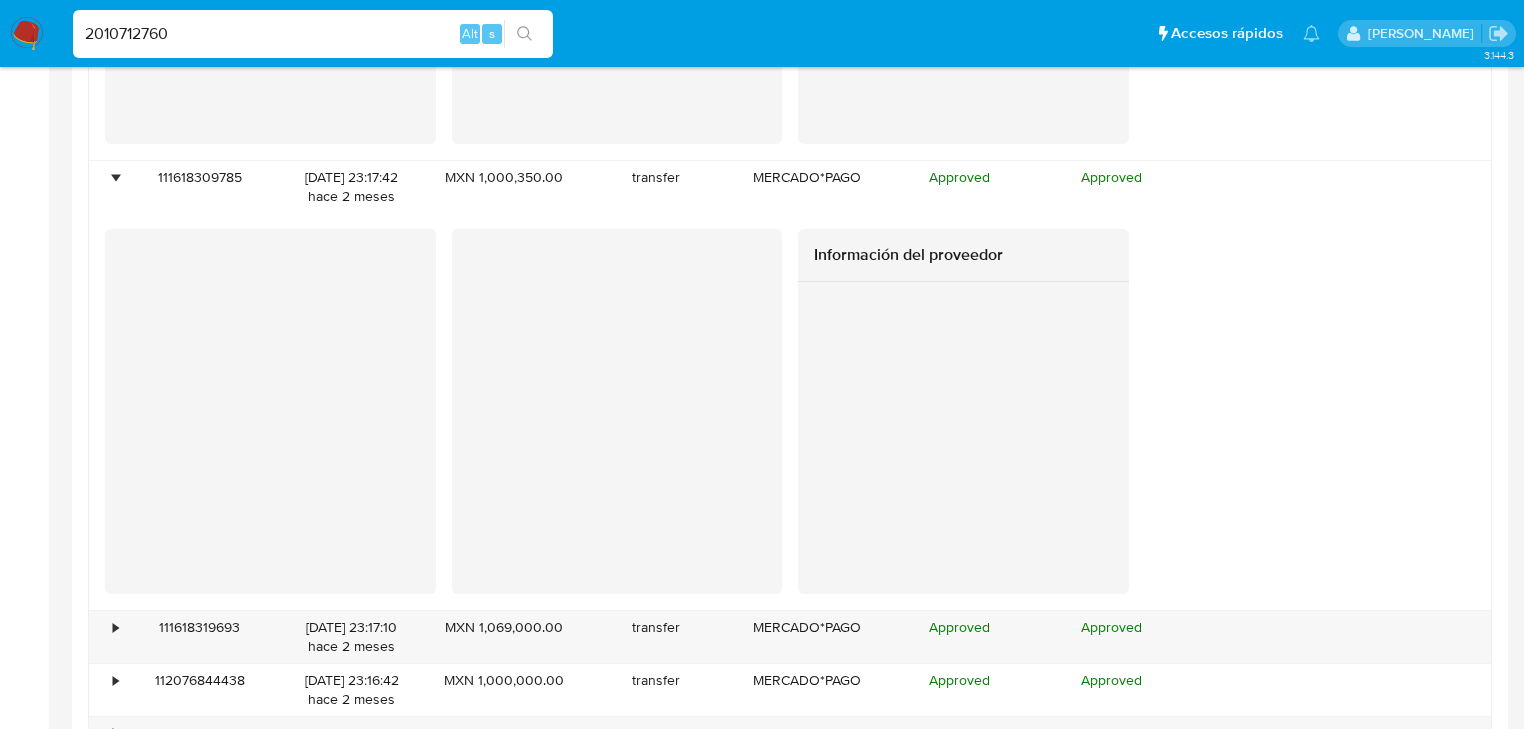 drag, startPoint x: 109, startPoint y: 625, endPoint x: 115, endPoint y: 559, distance: 66.27216 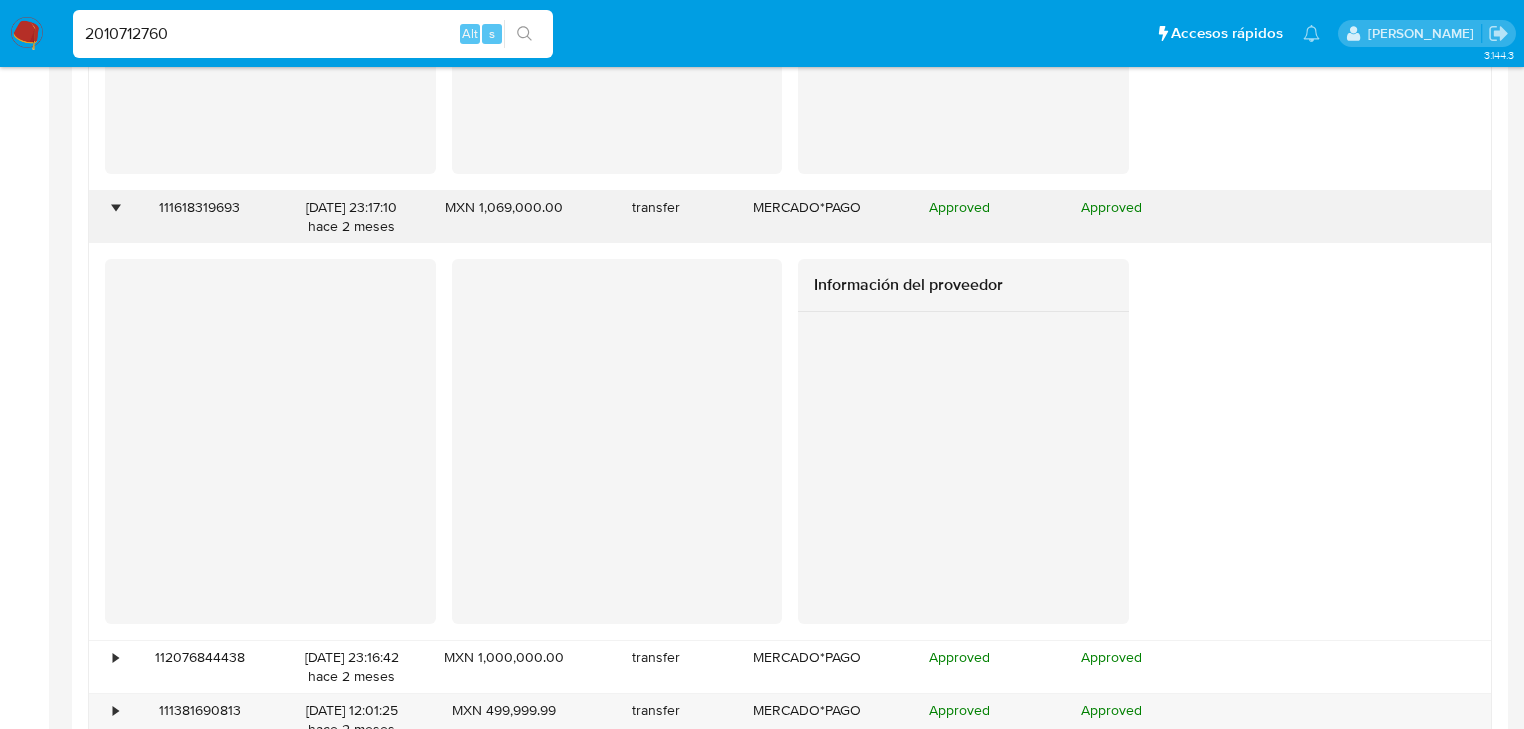 scroll, scrollTop: 3389, scrollLeft: 0, axis: vertical 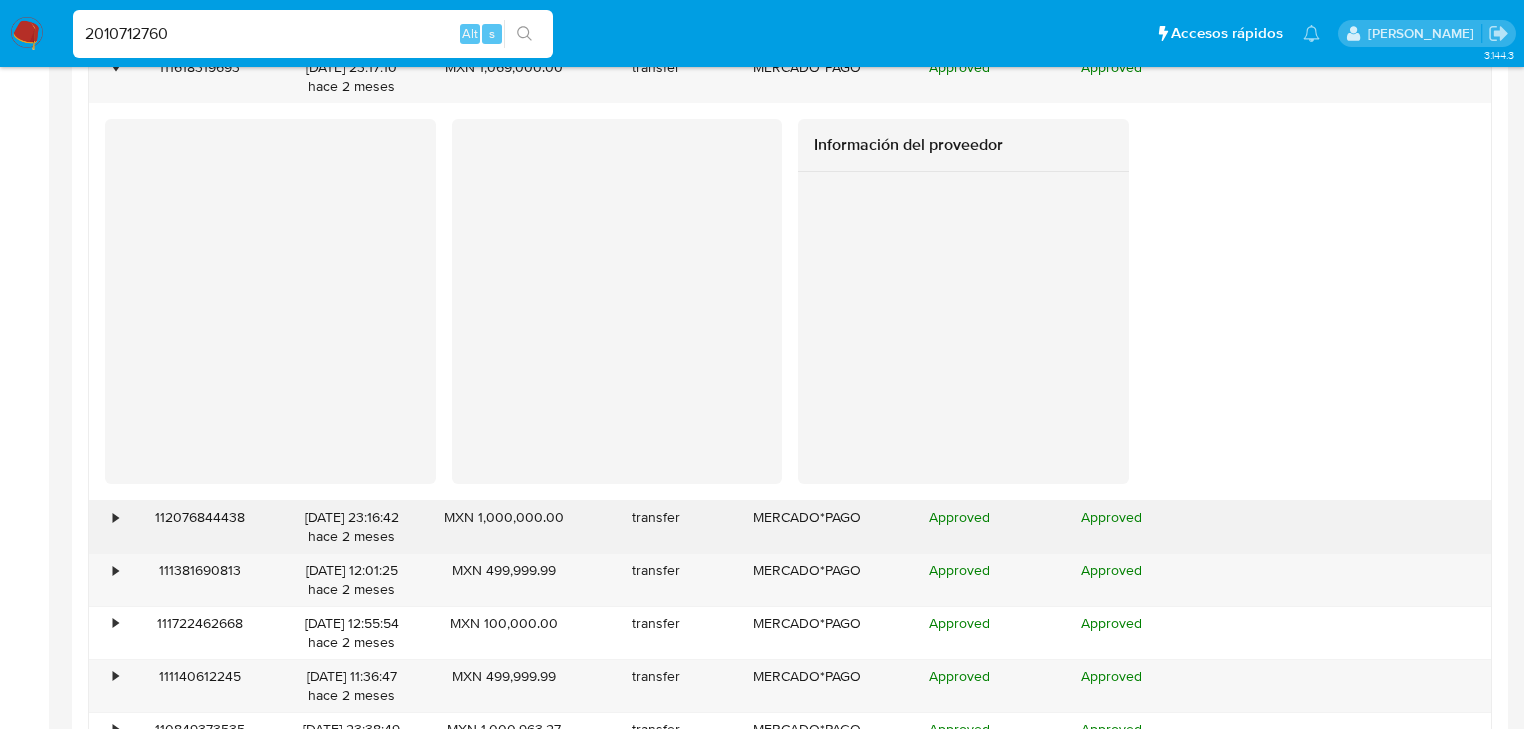 click on "•" at bounding box center (106, 527) 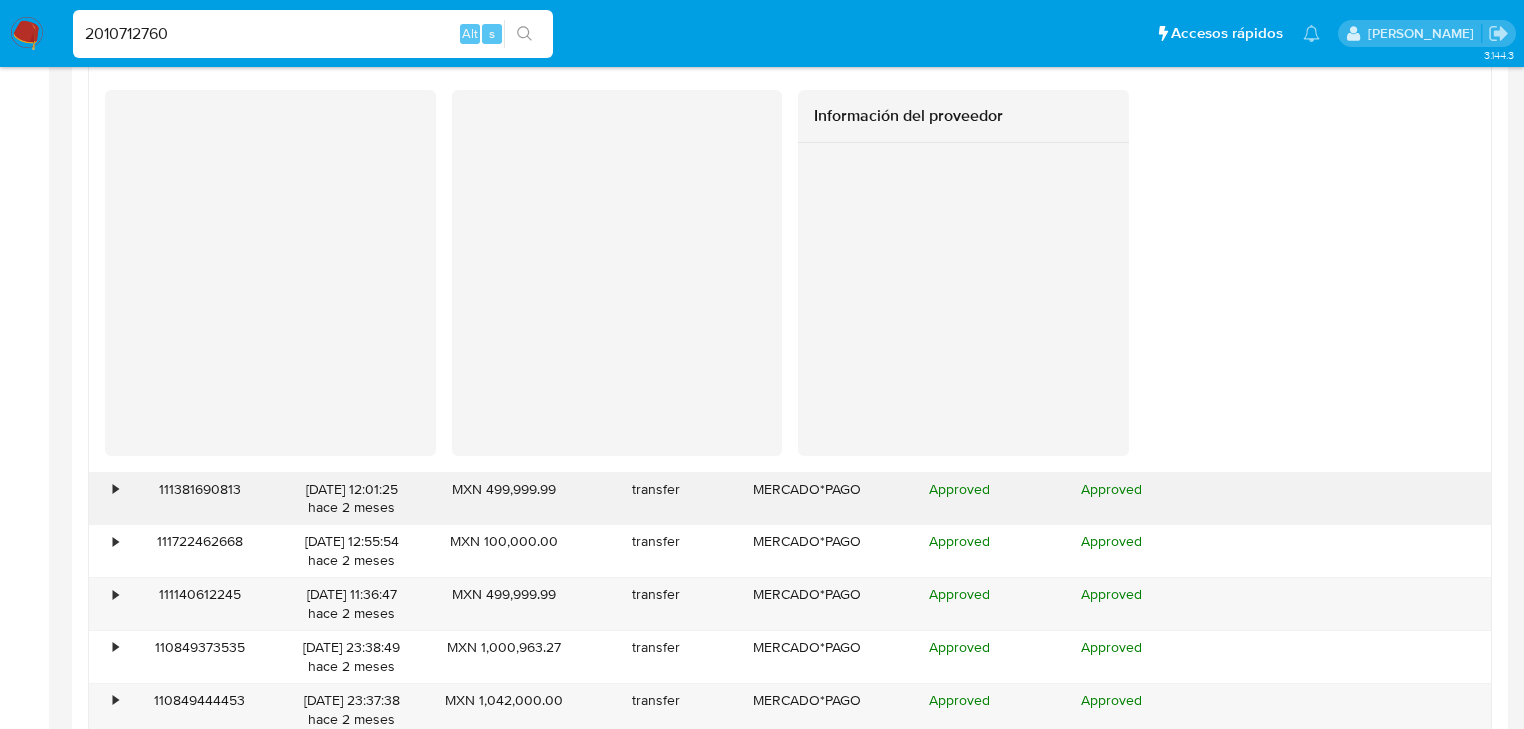 scroll, scrollTop: 3869, scrollLeft: 0, axis: vertical 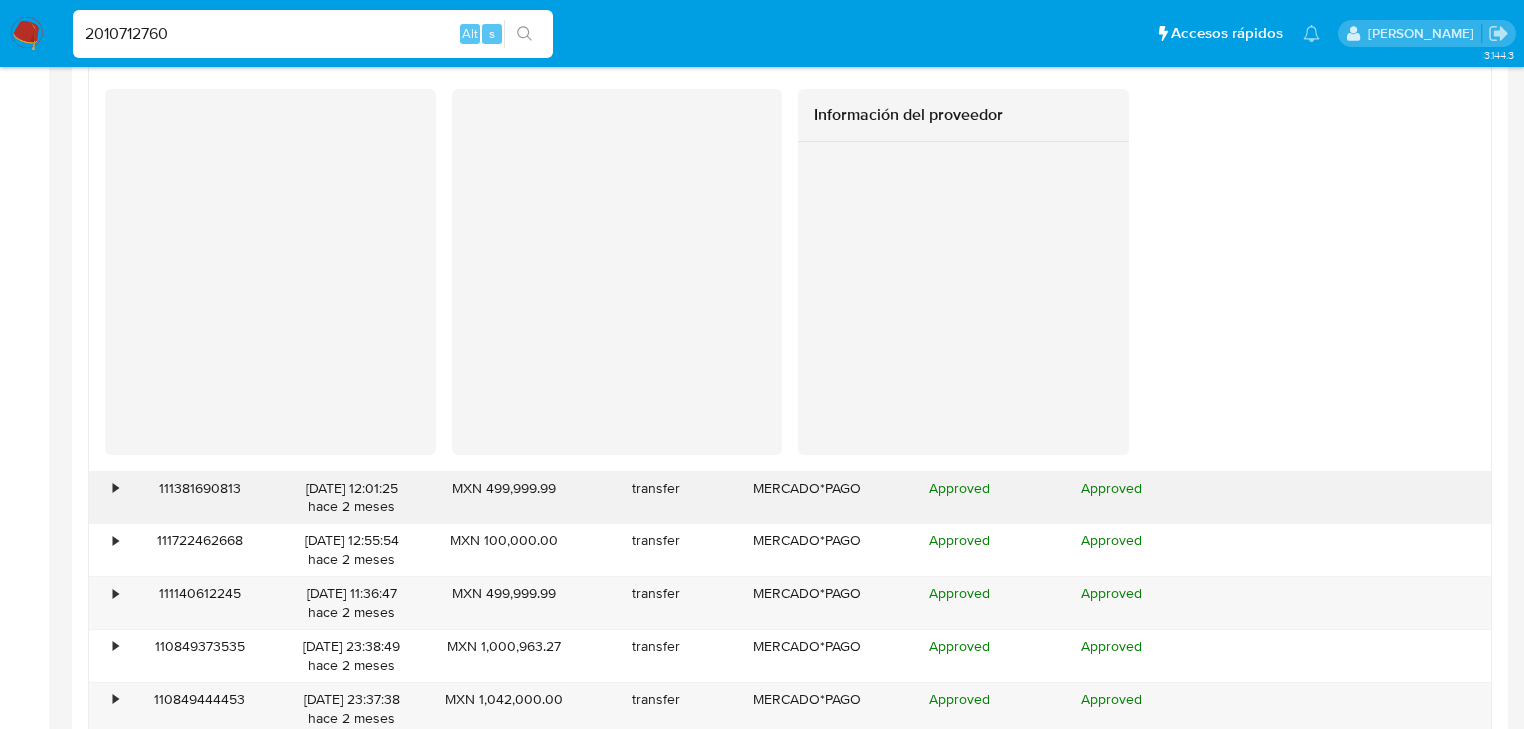 click on "•" at bounding box center [106, 498] 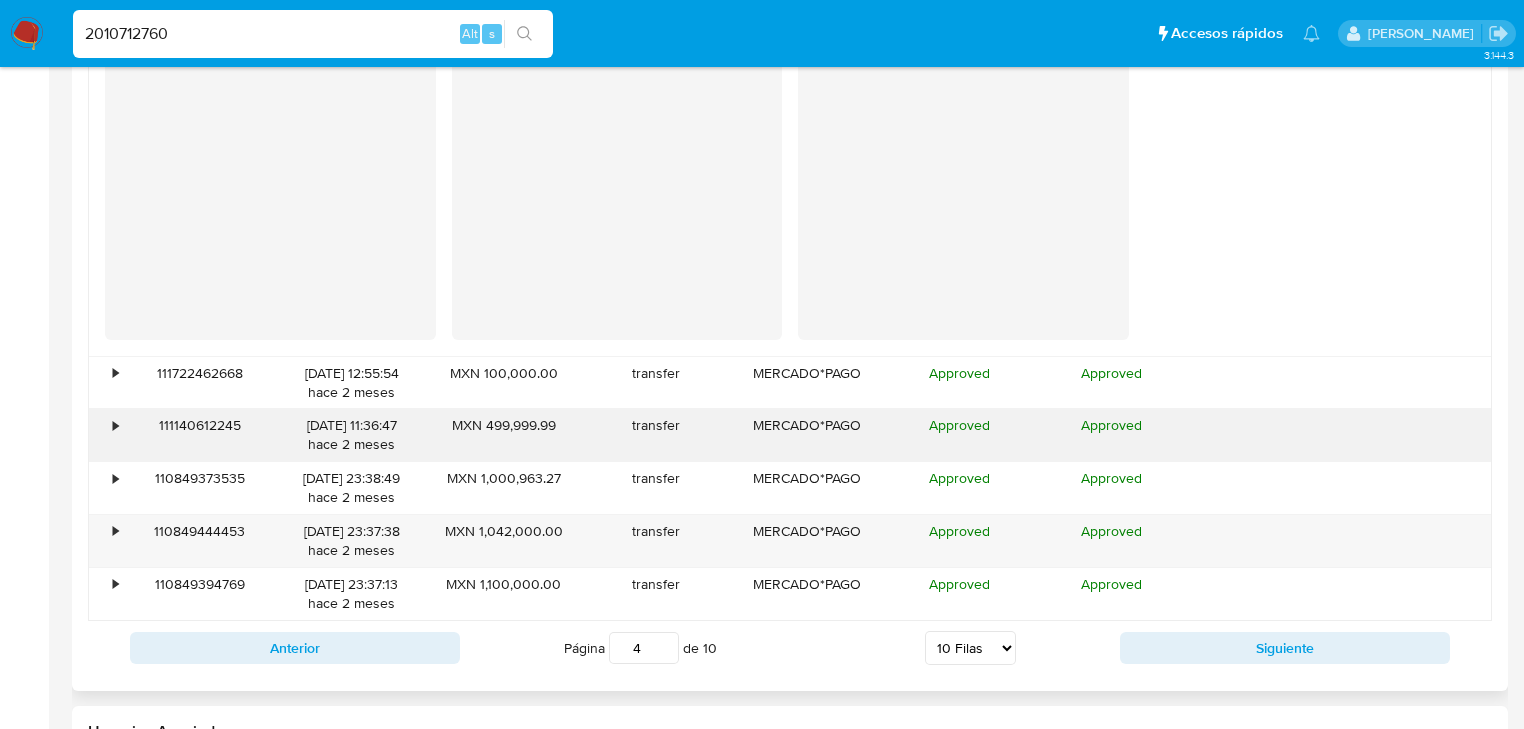 scroll, scrollTop: 4509, scrollLeft: 0, axis: vertical 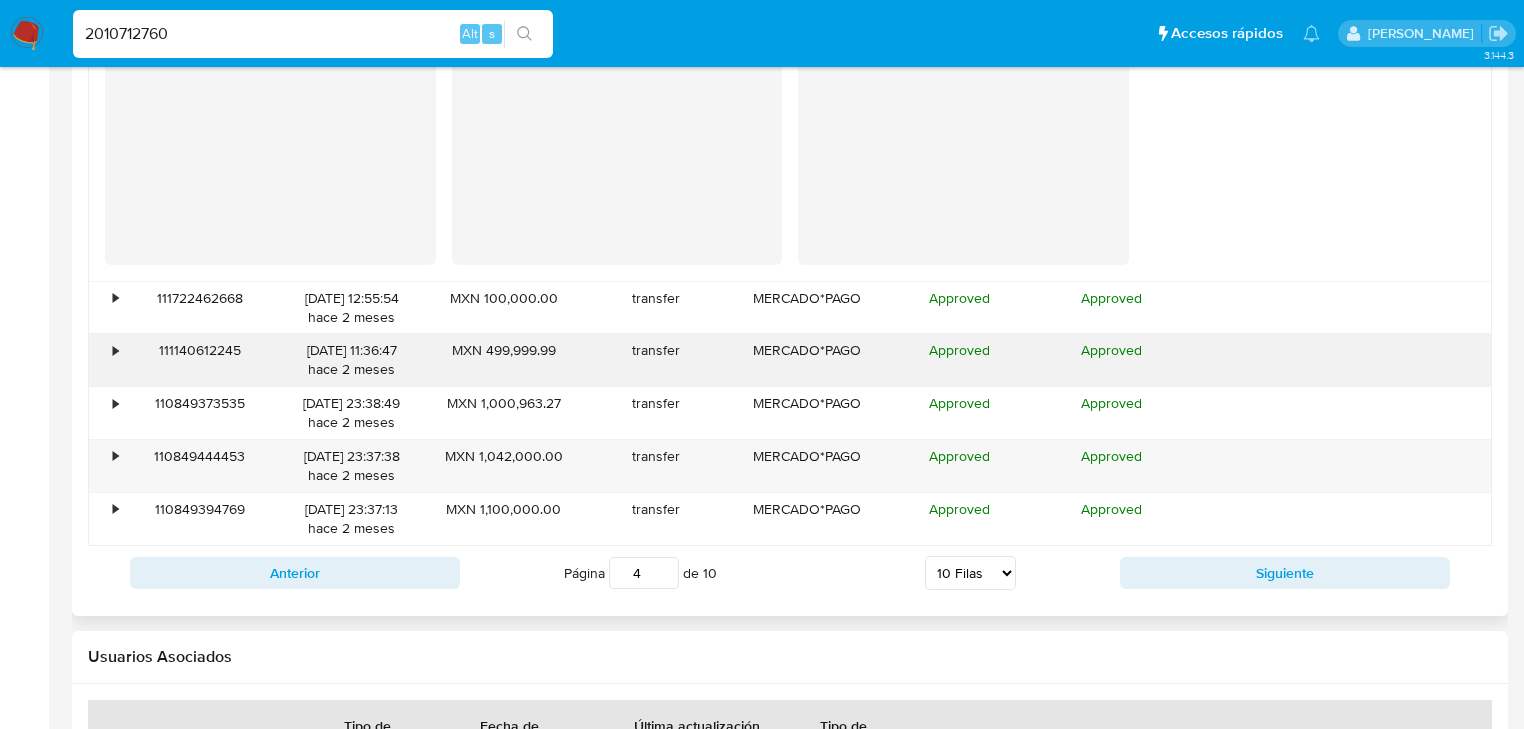 click on "•" at bounding box center (106, 360) 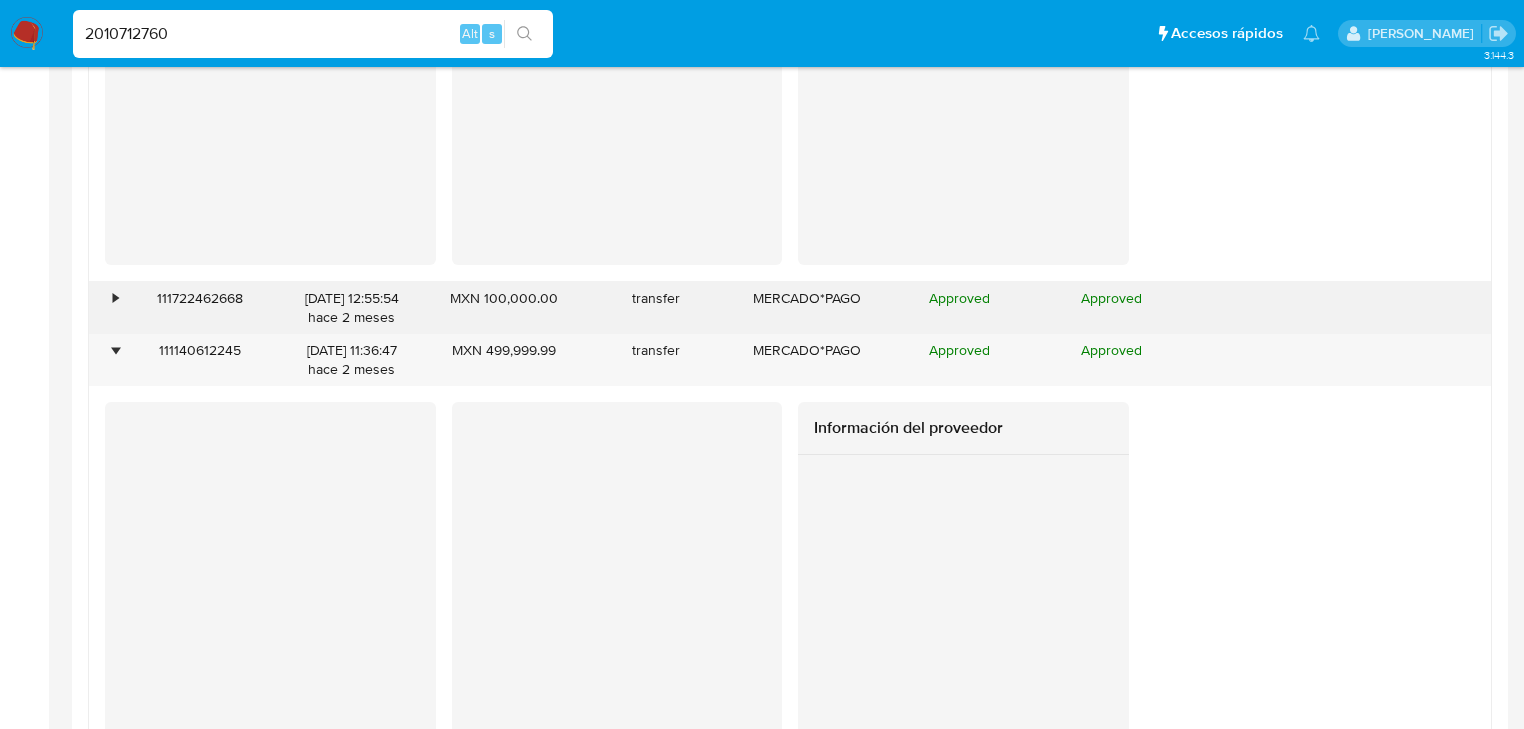 click on "•" at bounding box center (115, 298) 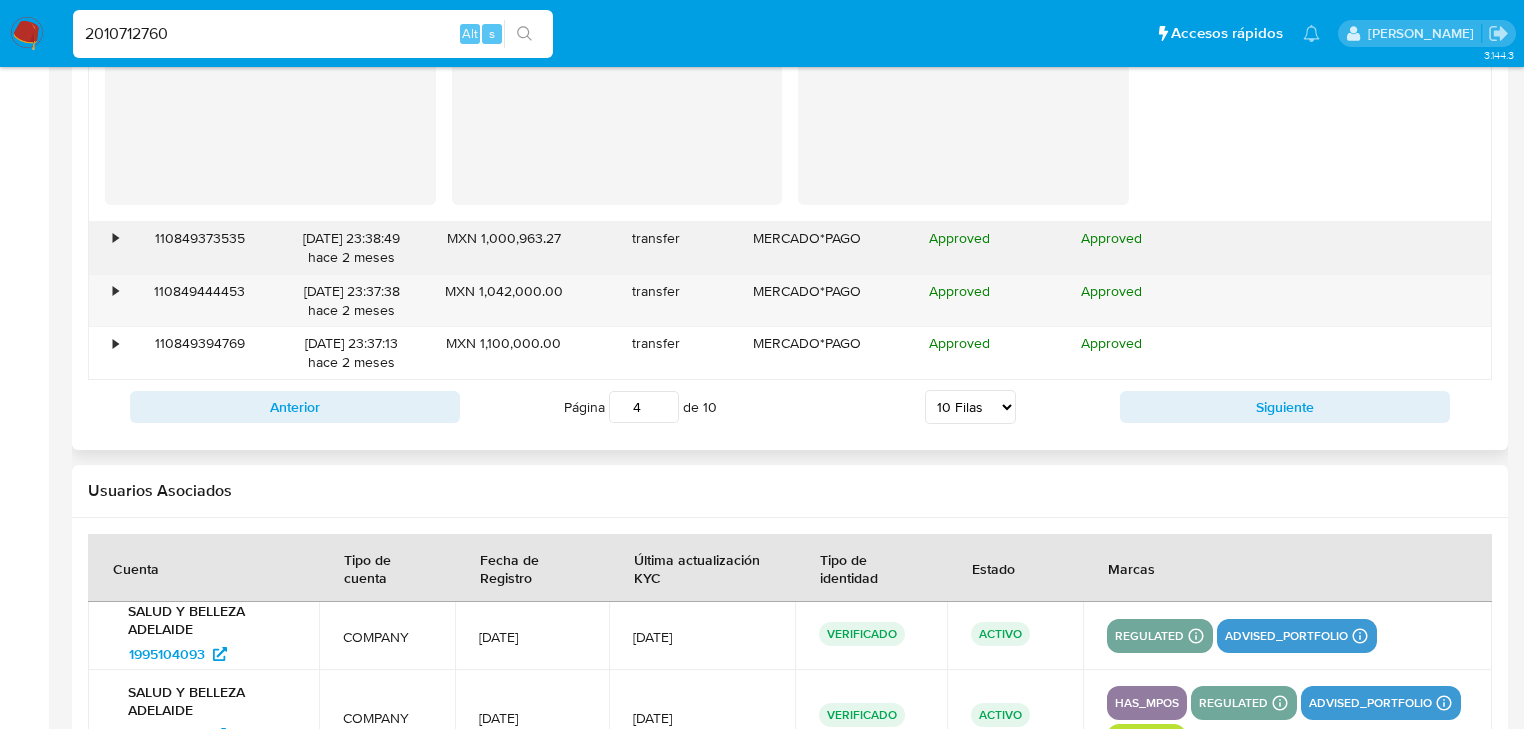 click on "•" at bounding box center [106, 248] 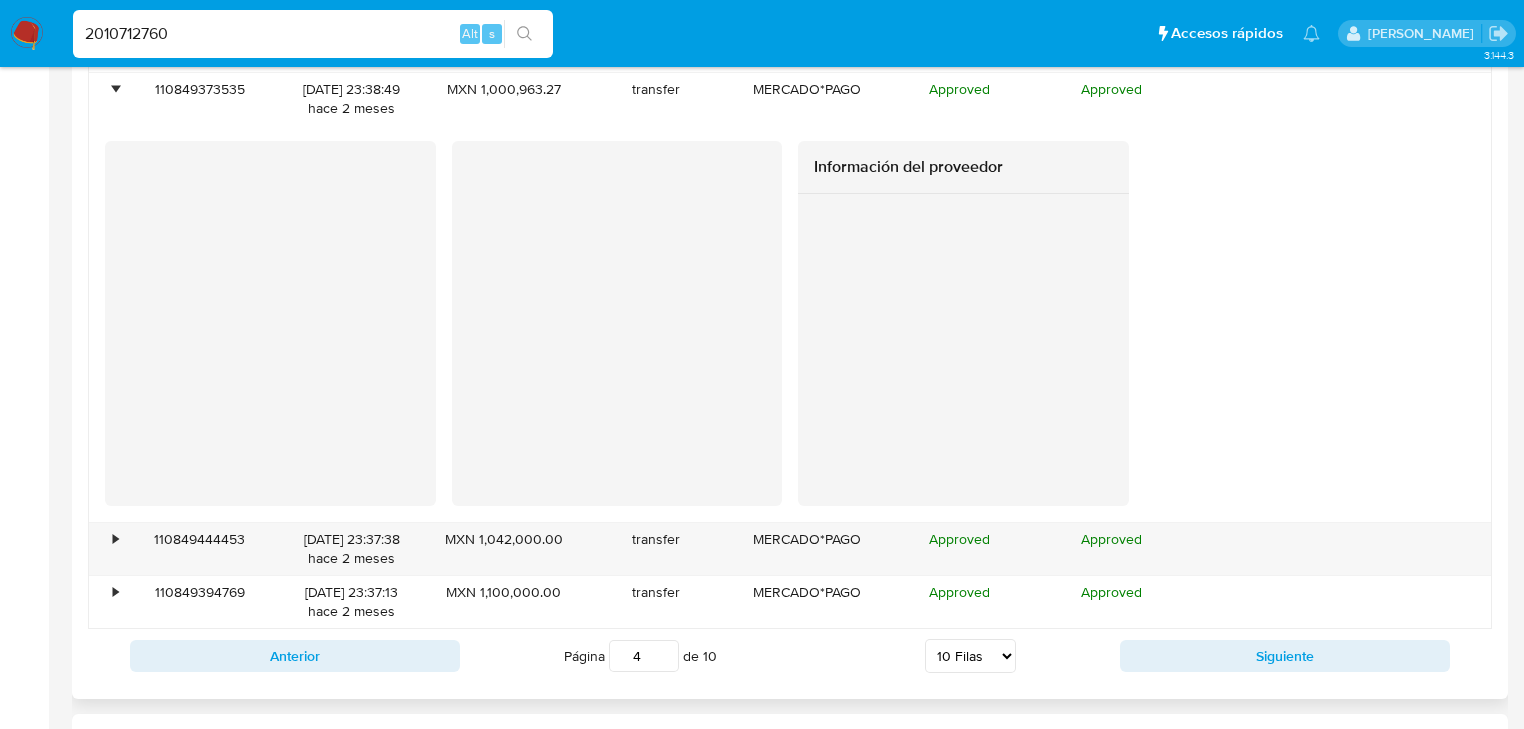 scroll, scrollTop: 5709, scrollLeft: 0, axis: vertical 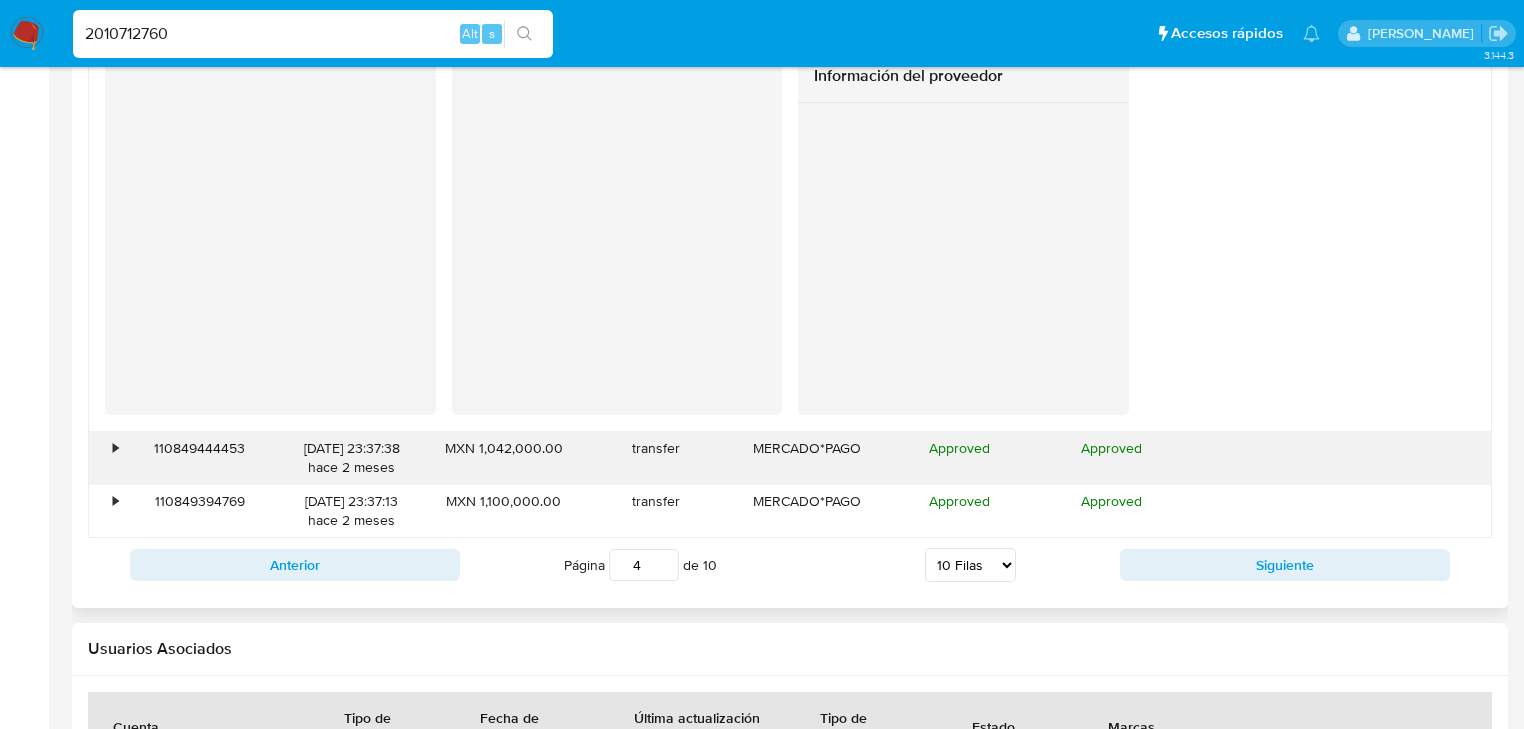 click on "•" at bounding box center (115, 448) 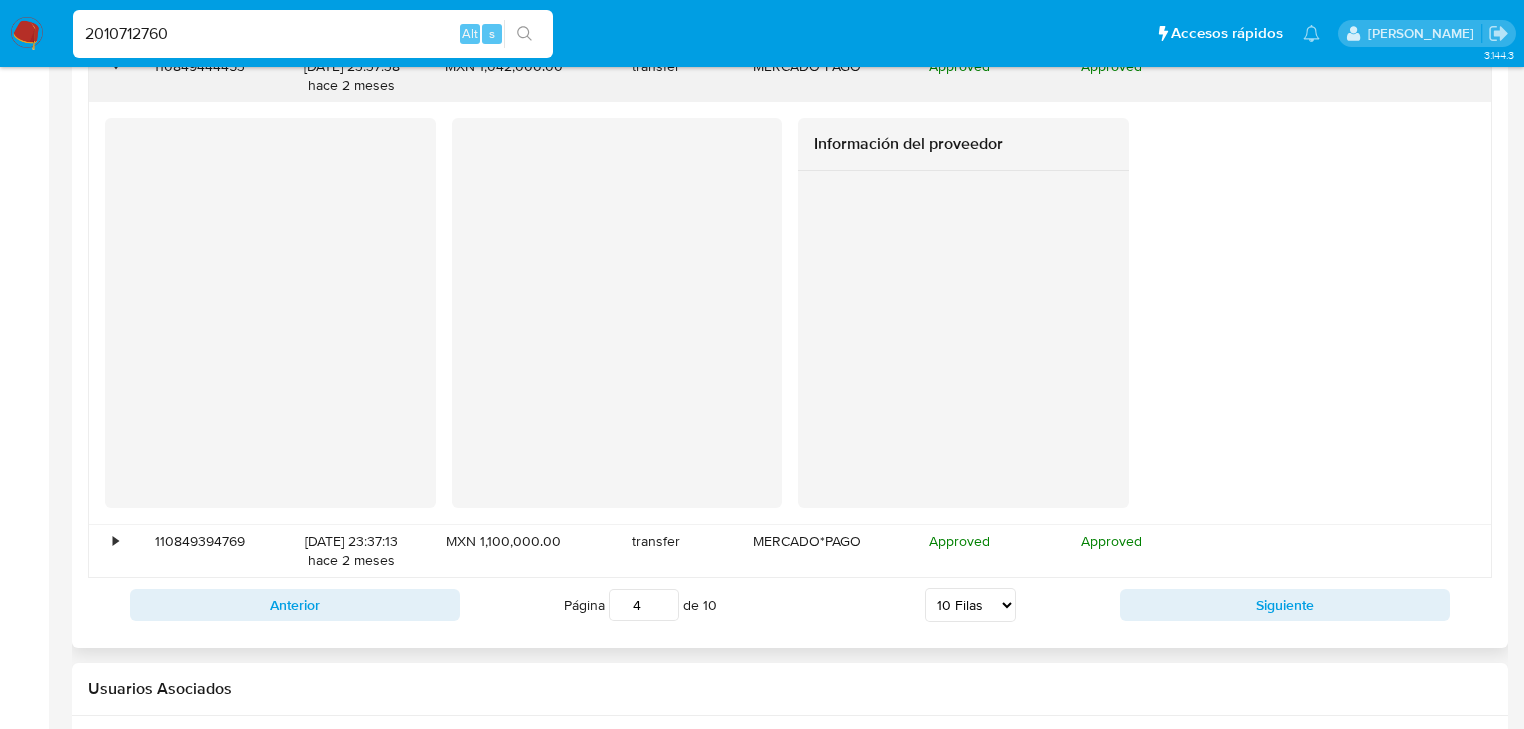 scroll, scrollTop: 6109, scrollLeft: 0, axis: vertical 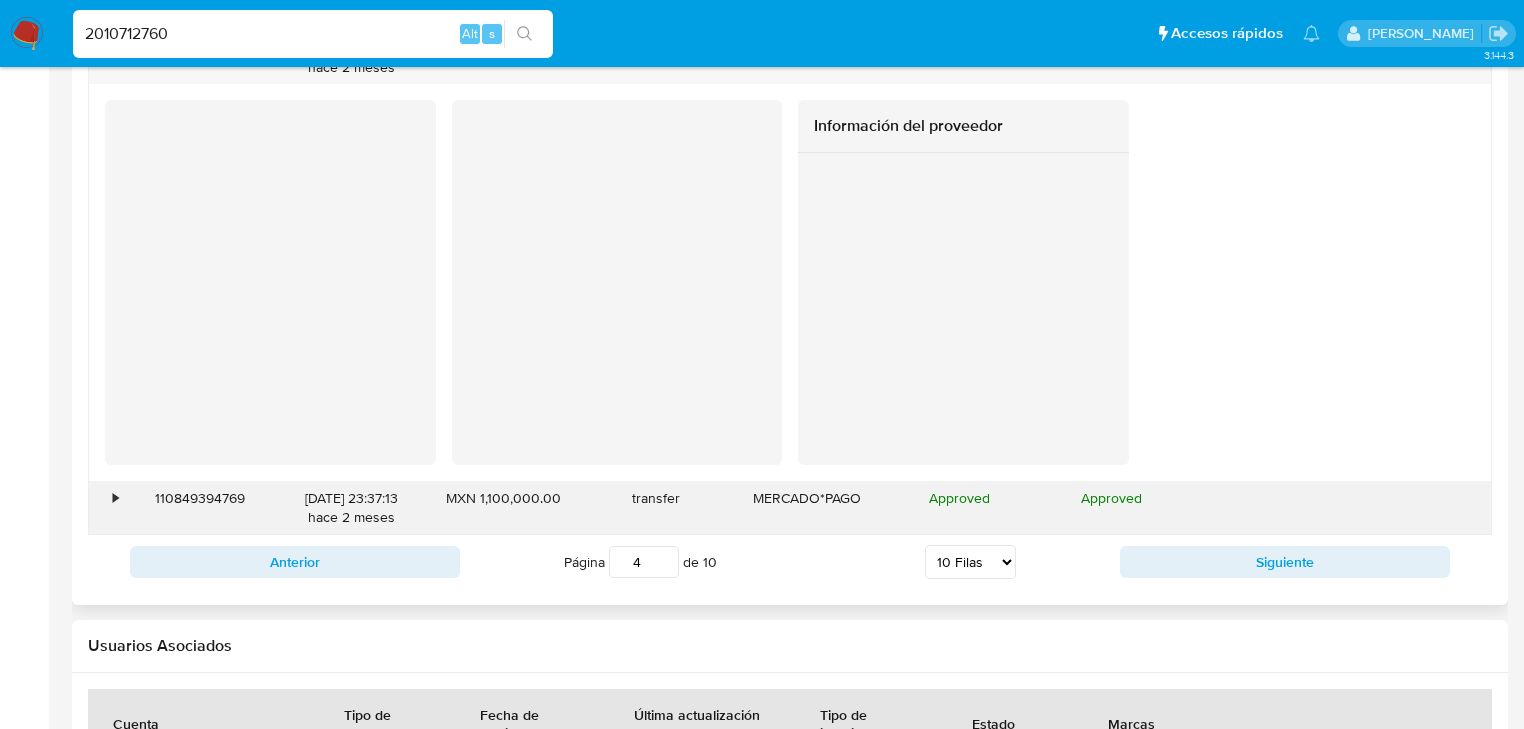 click on "110849394769" at bounding box center [200, 508] 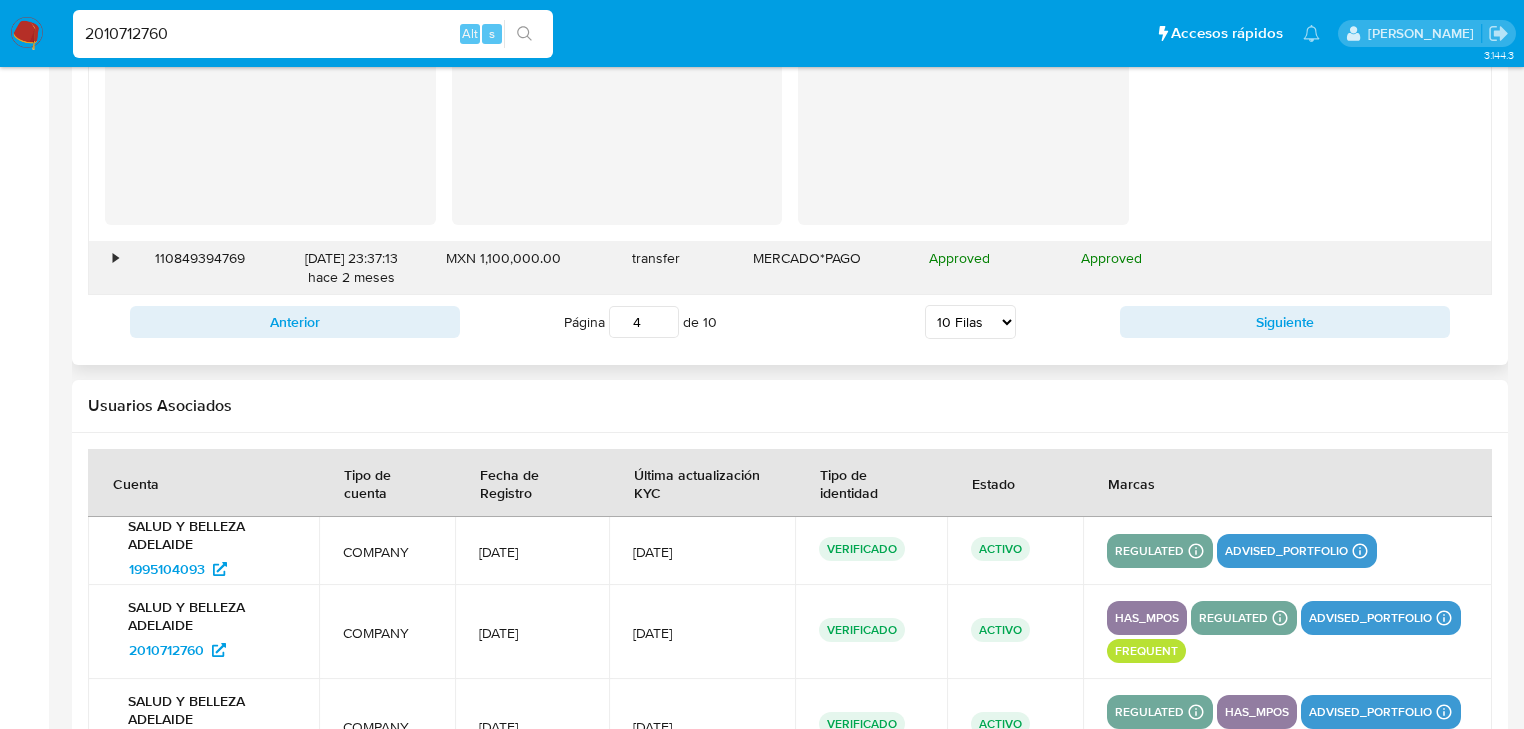 click on "•" at bounding box center [106, 268] 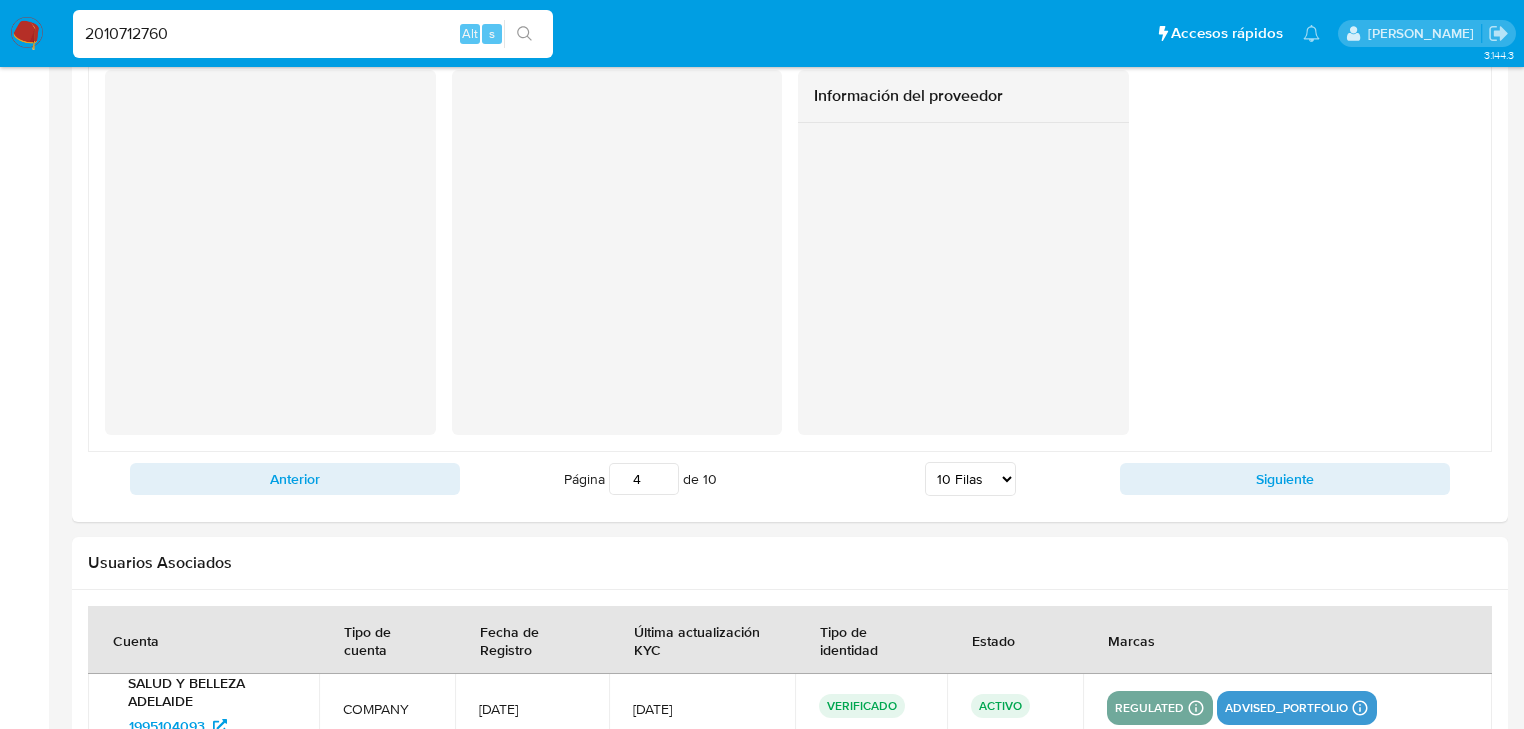 click on "Siguiente" at bounding box center [1285, 479] 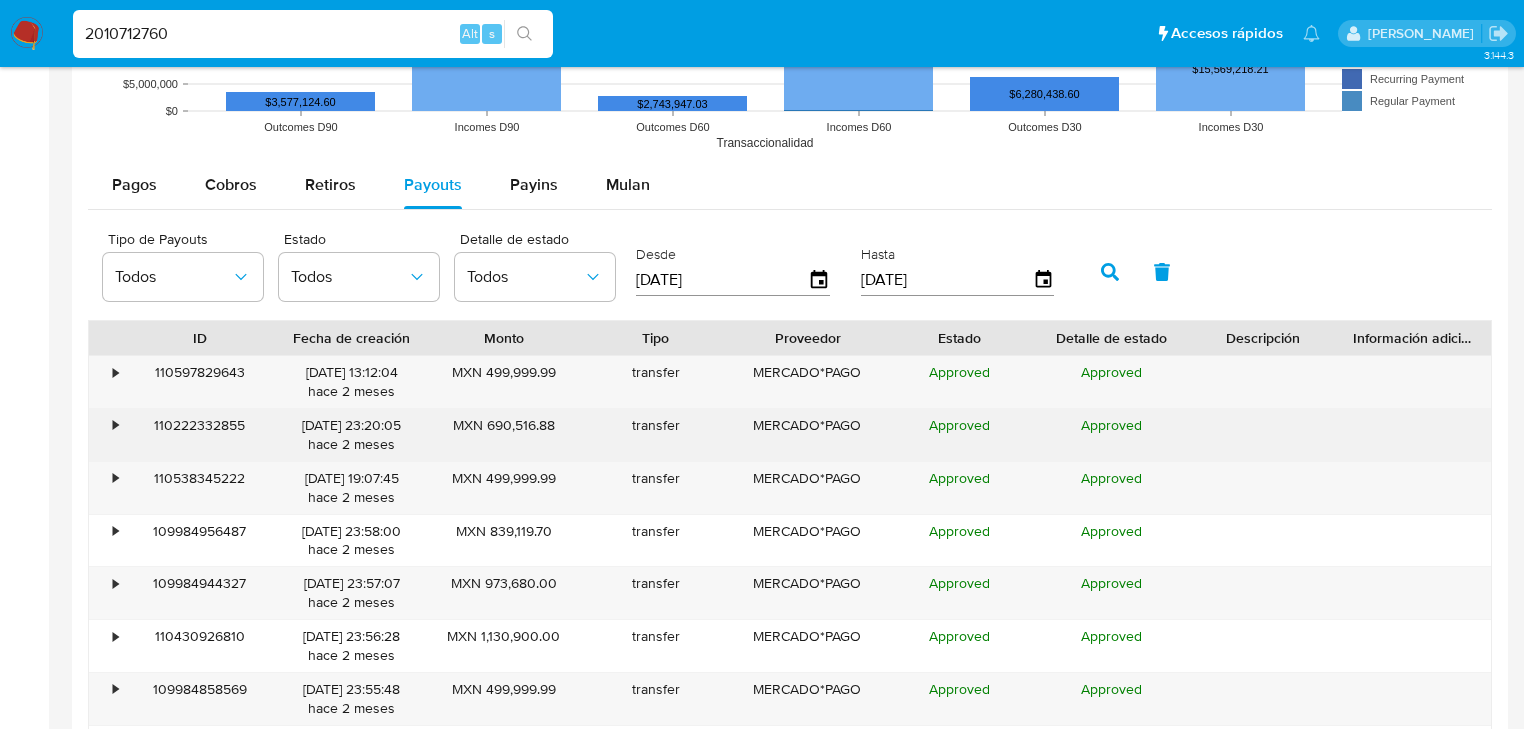 scroll, scrollTop: 2349, scrollLeft: 0, axis: vertical 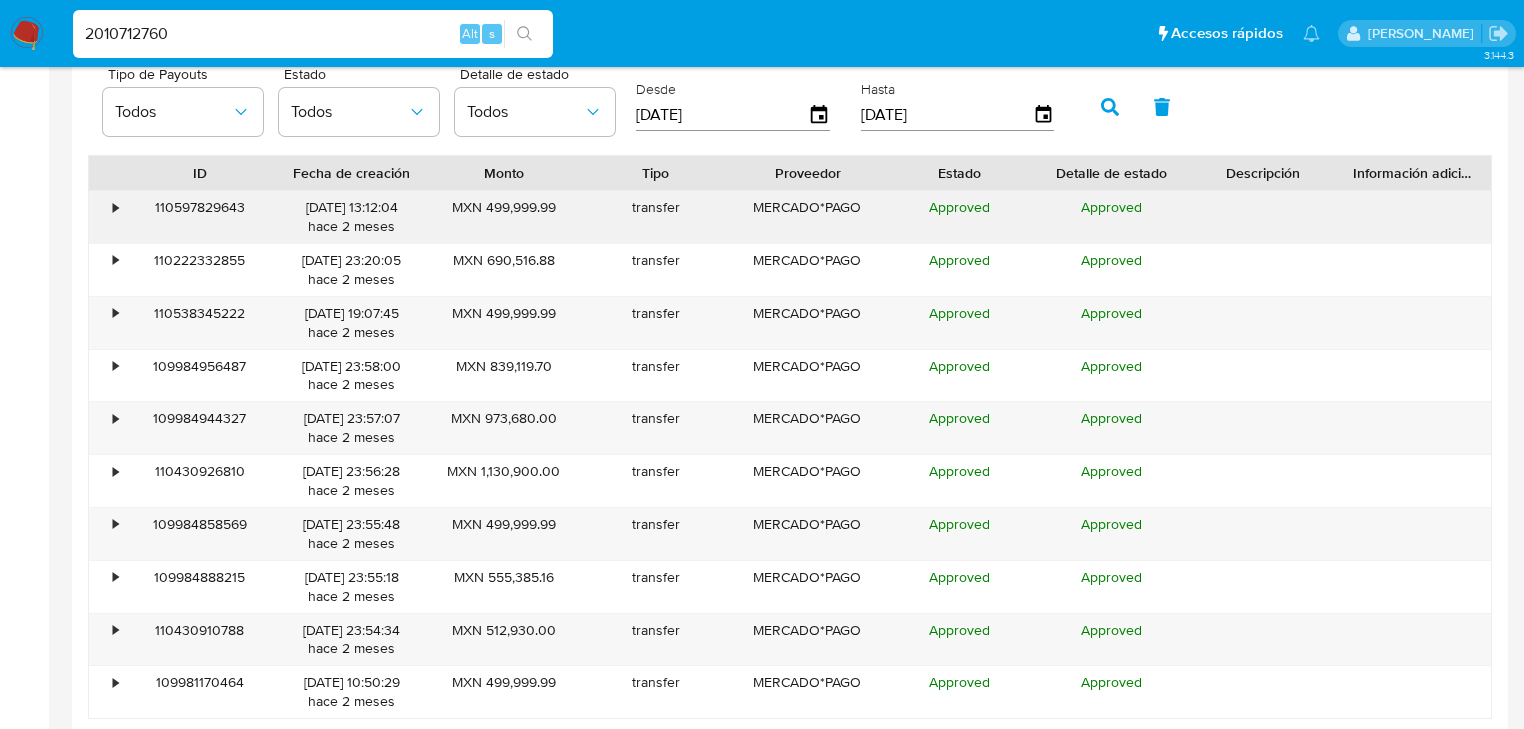 click on "•" at bounding box center [115, 207] 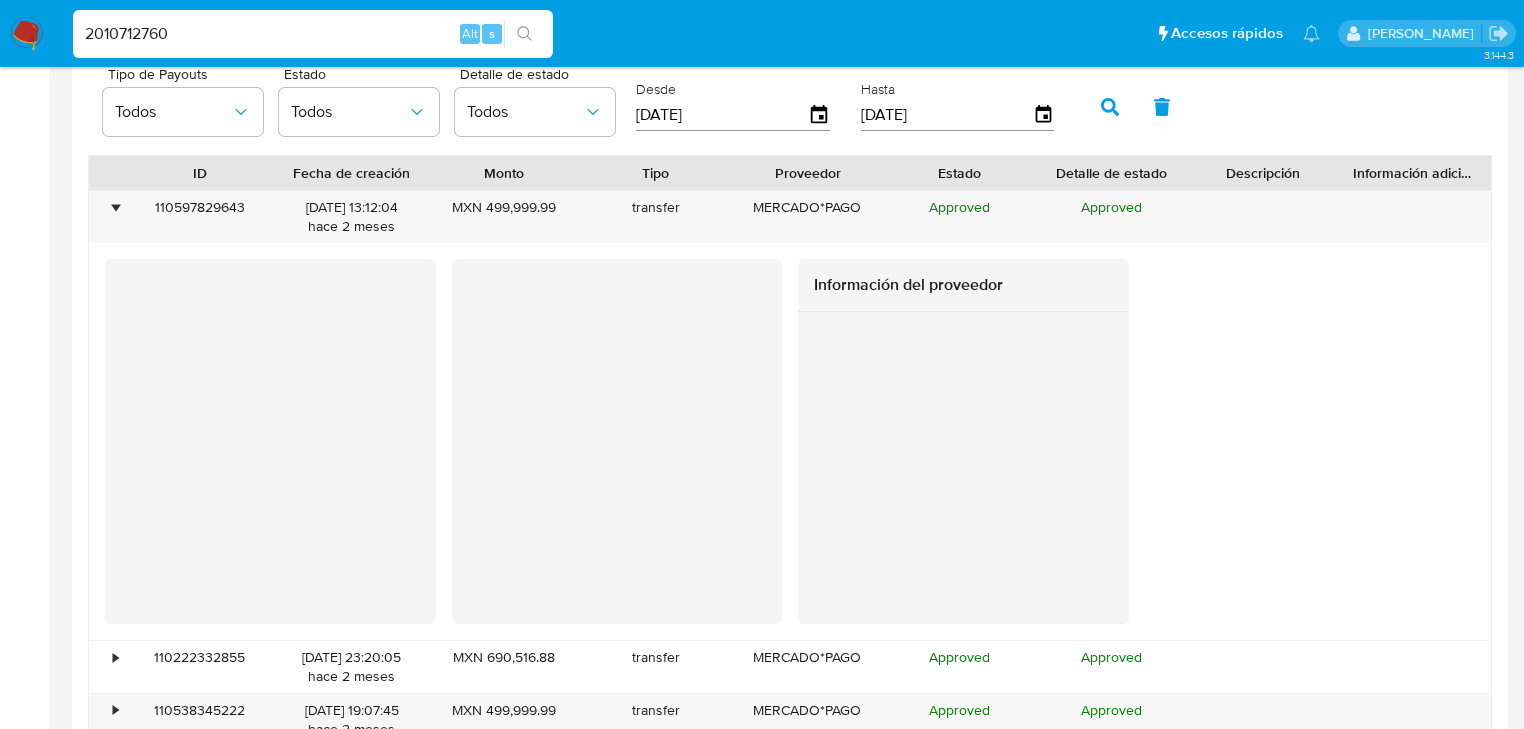 drag, startPoint x: 0, startPoint y: 25, endPoint x: 0, endPoint y: 2, distance: 23 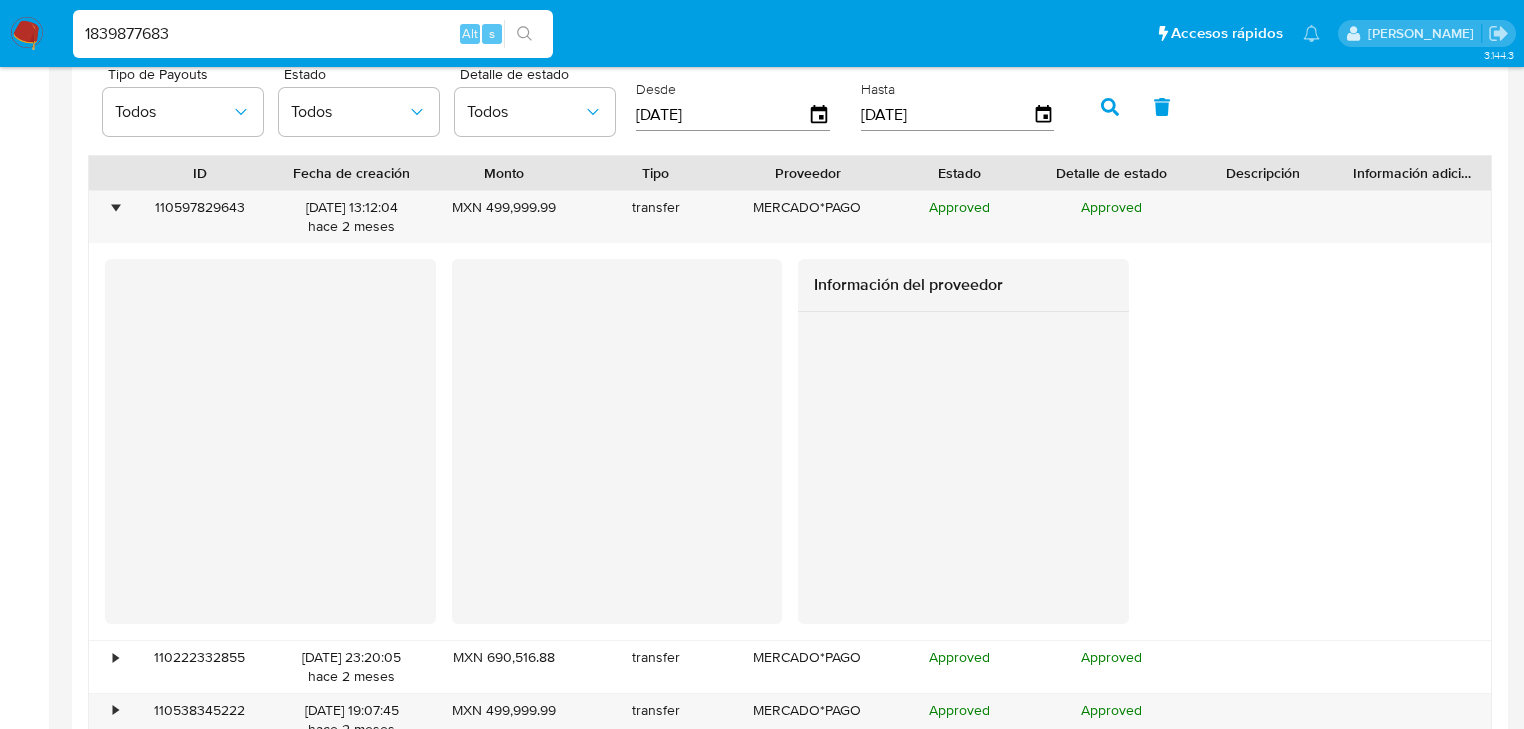 type on "1839877683" 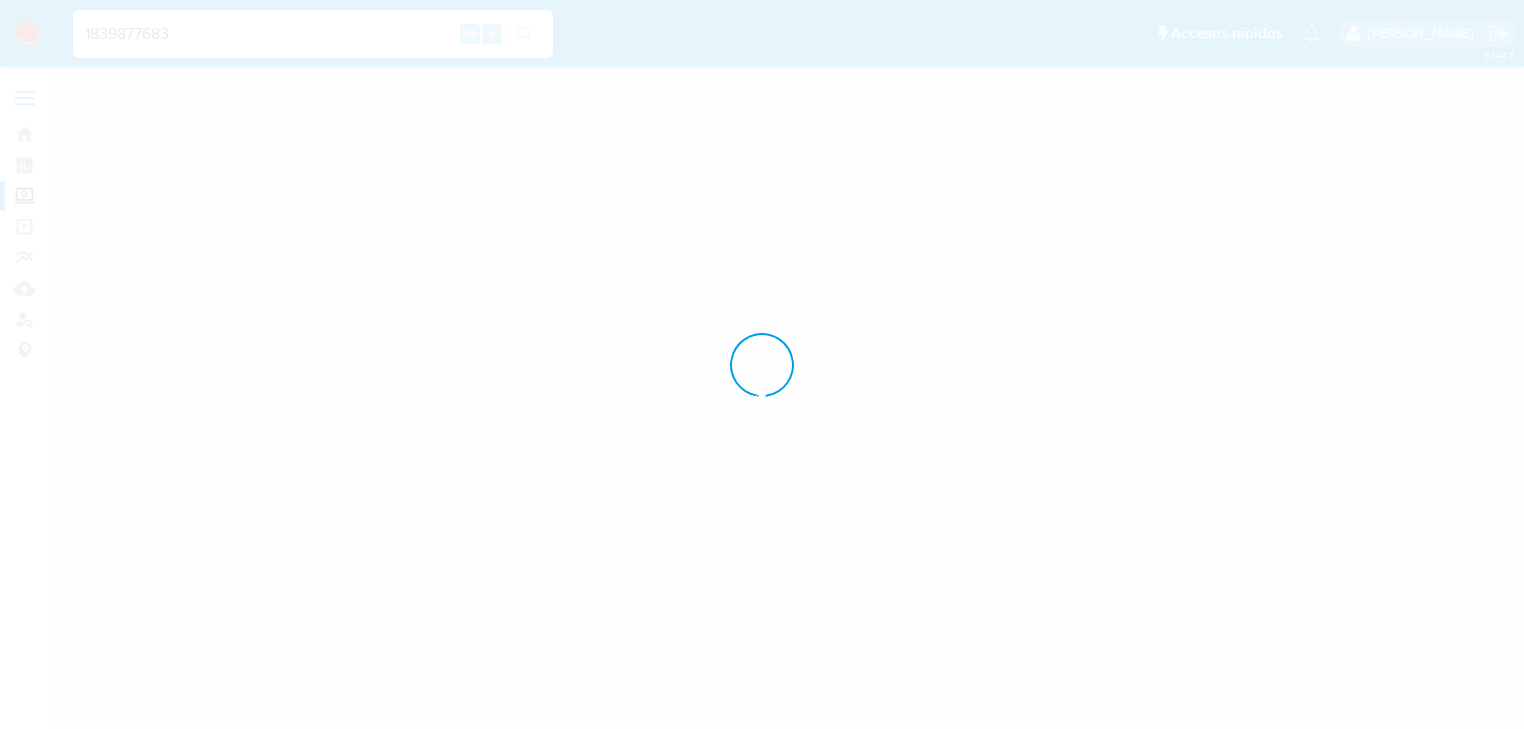 scroll, scrollTop: 0, scrollLeft: 0, axis: both 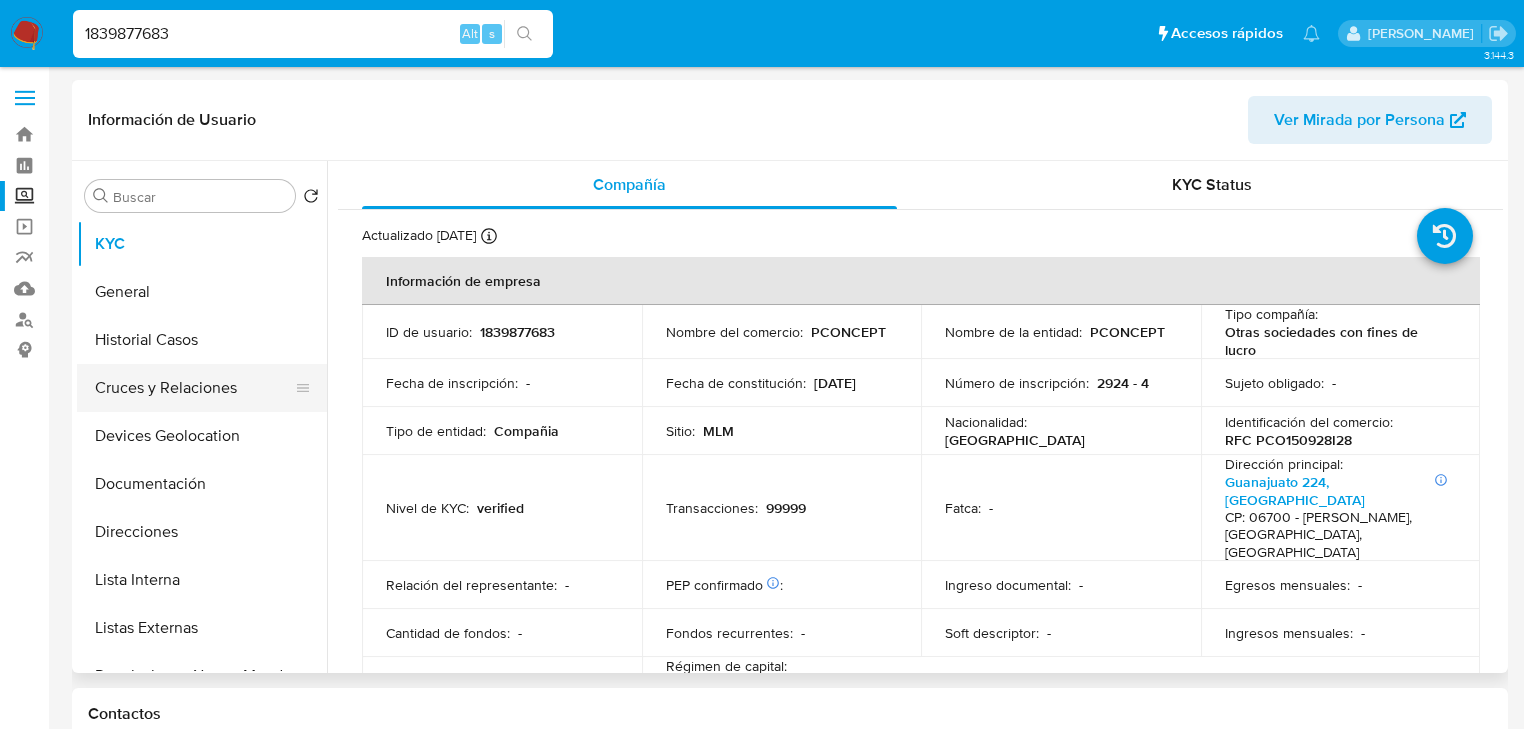 select on "10" 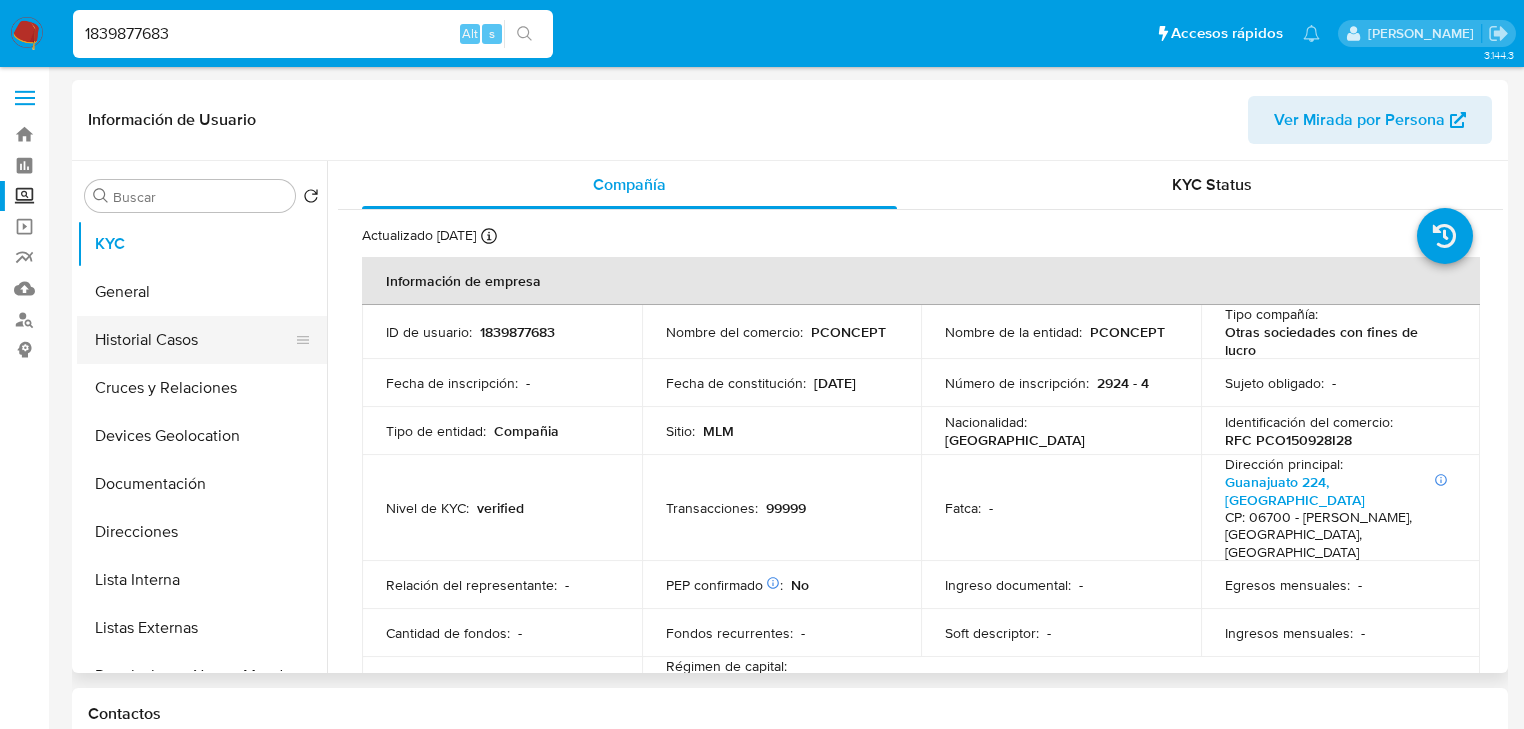 click on "Historial Casos" at bounding box center [194, 340] 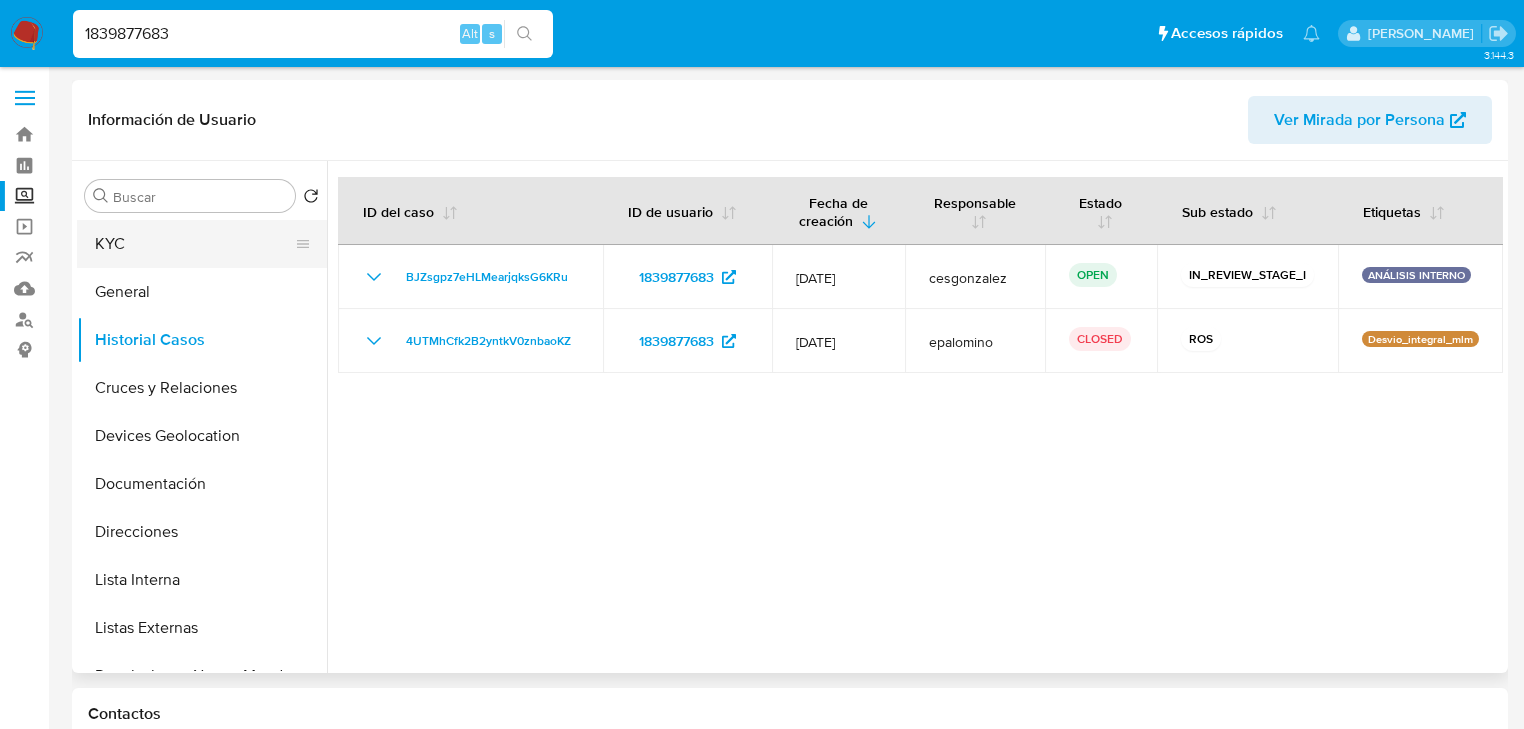 click on "KYC" at bounding box center (194, 244) 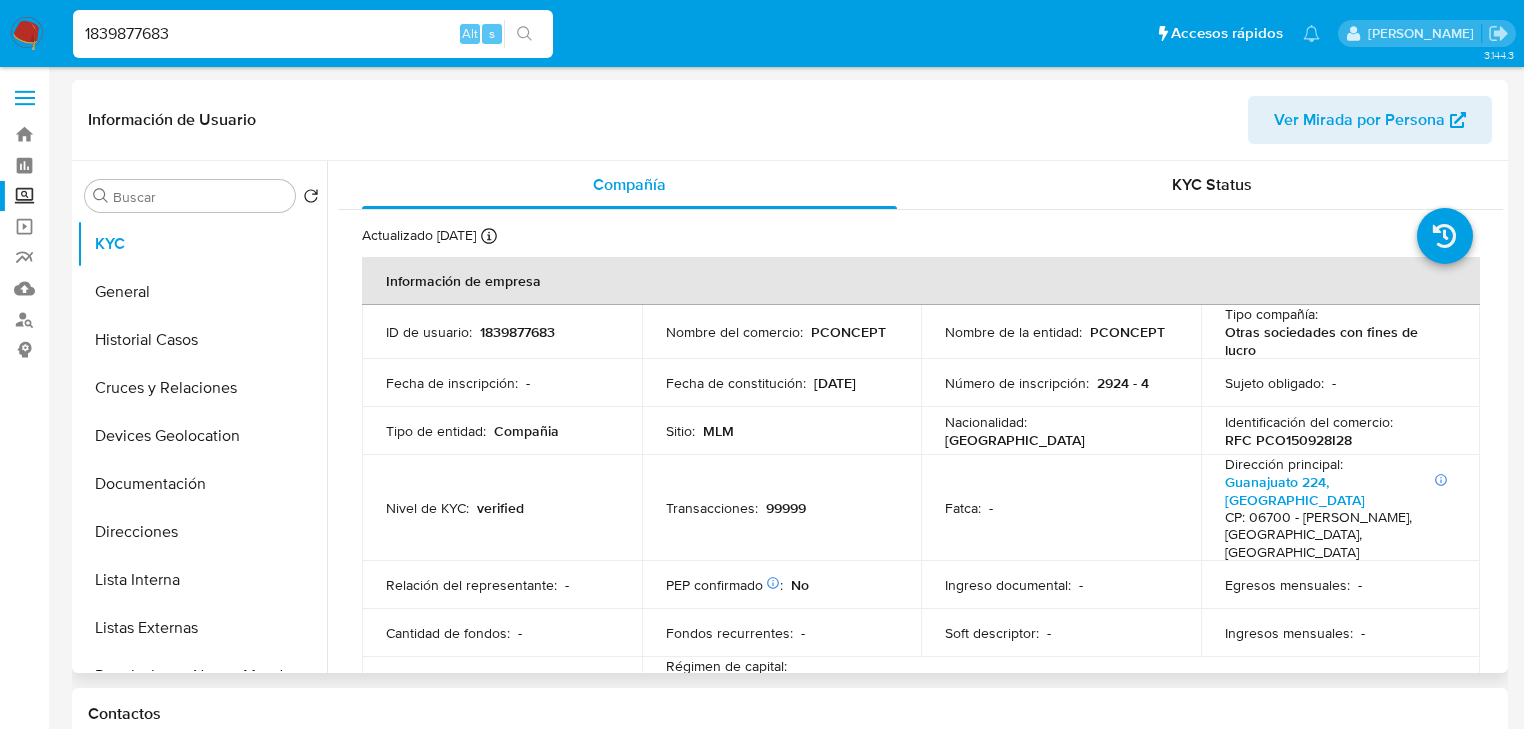 click on "PCONCEPT" at bounding box center (1127, 332) 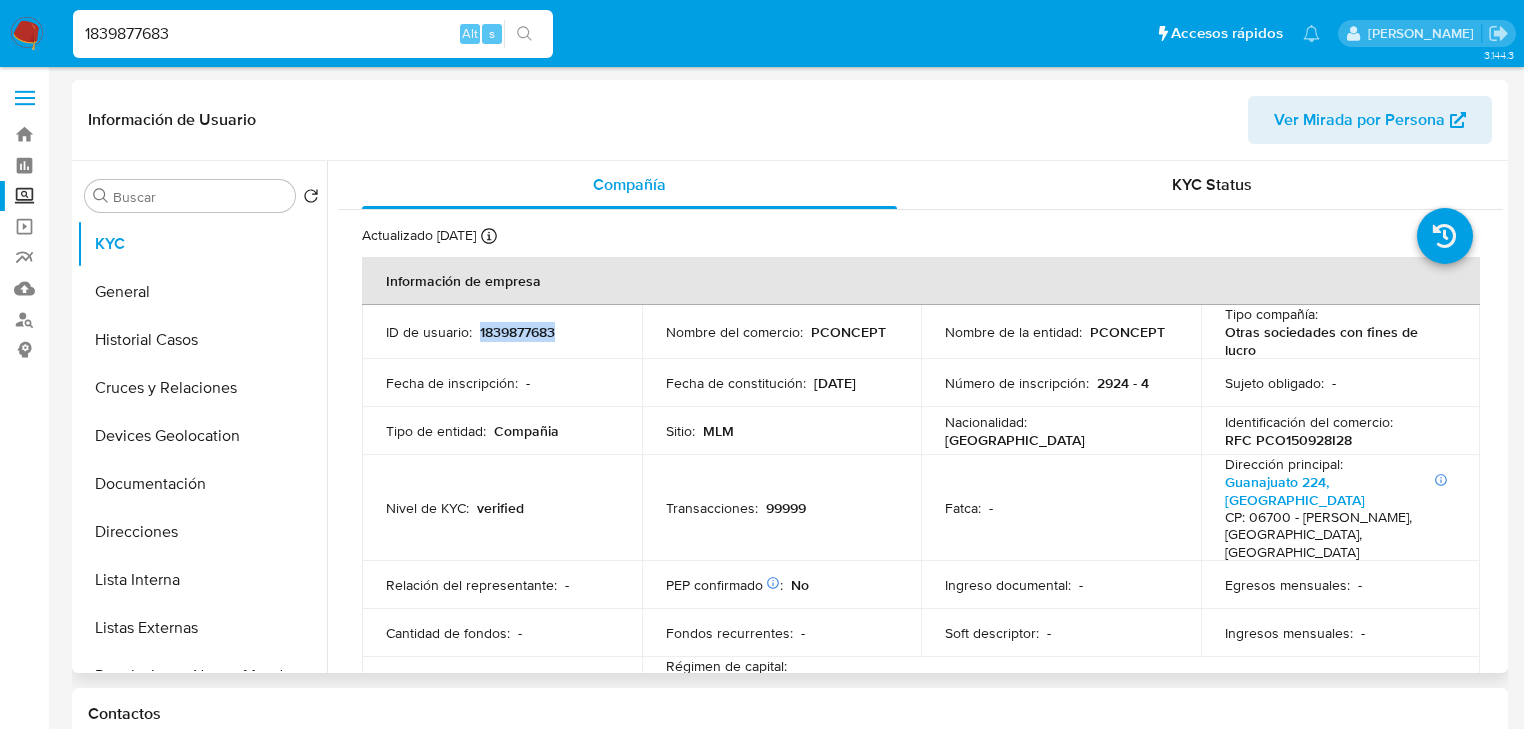 click on "1839877683" at bounding box center [517, 332] 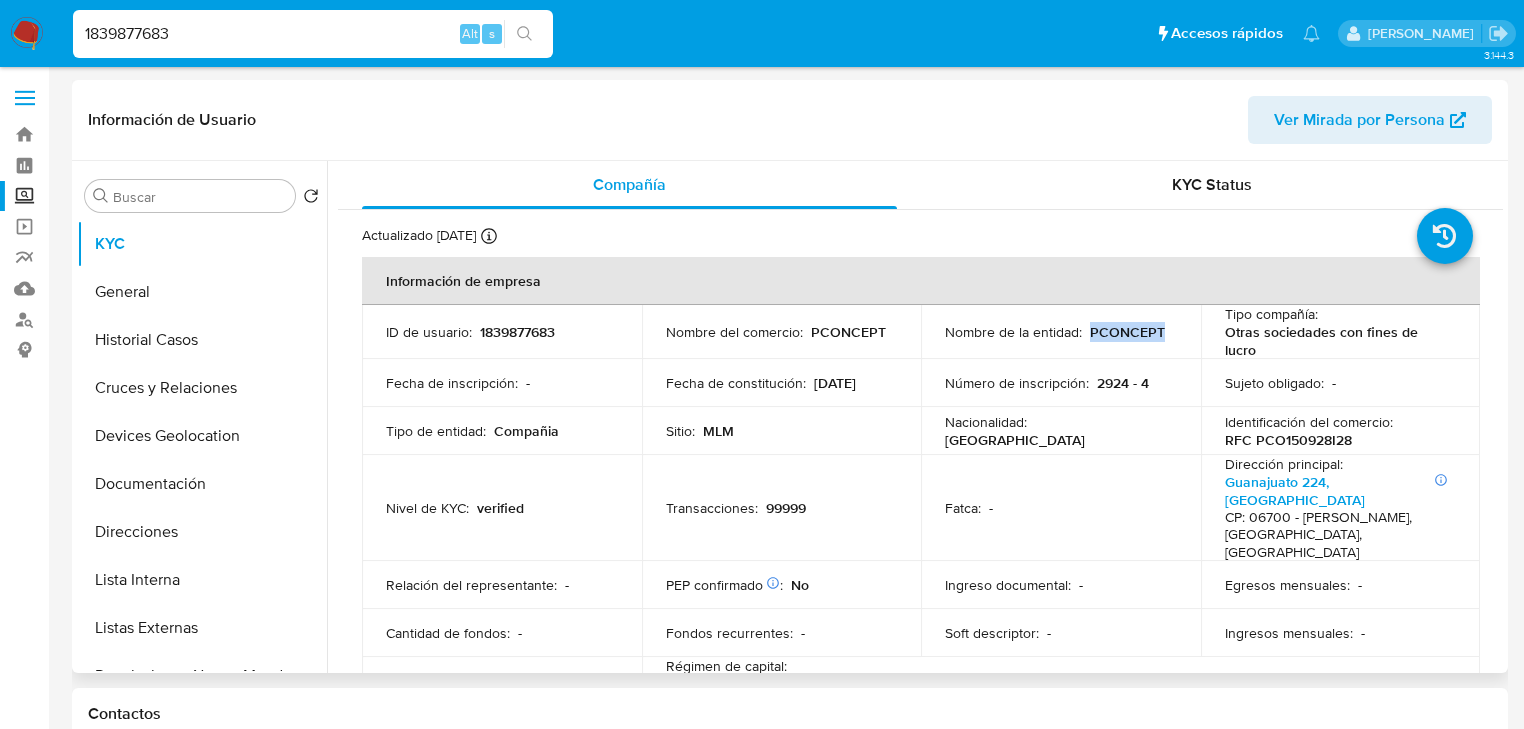 drag, startPoint x: 1085, startPoint y: 332, endPoint x: 1164, endPoint y: 331, distance: 79.00633 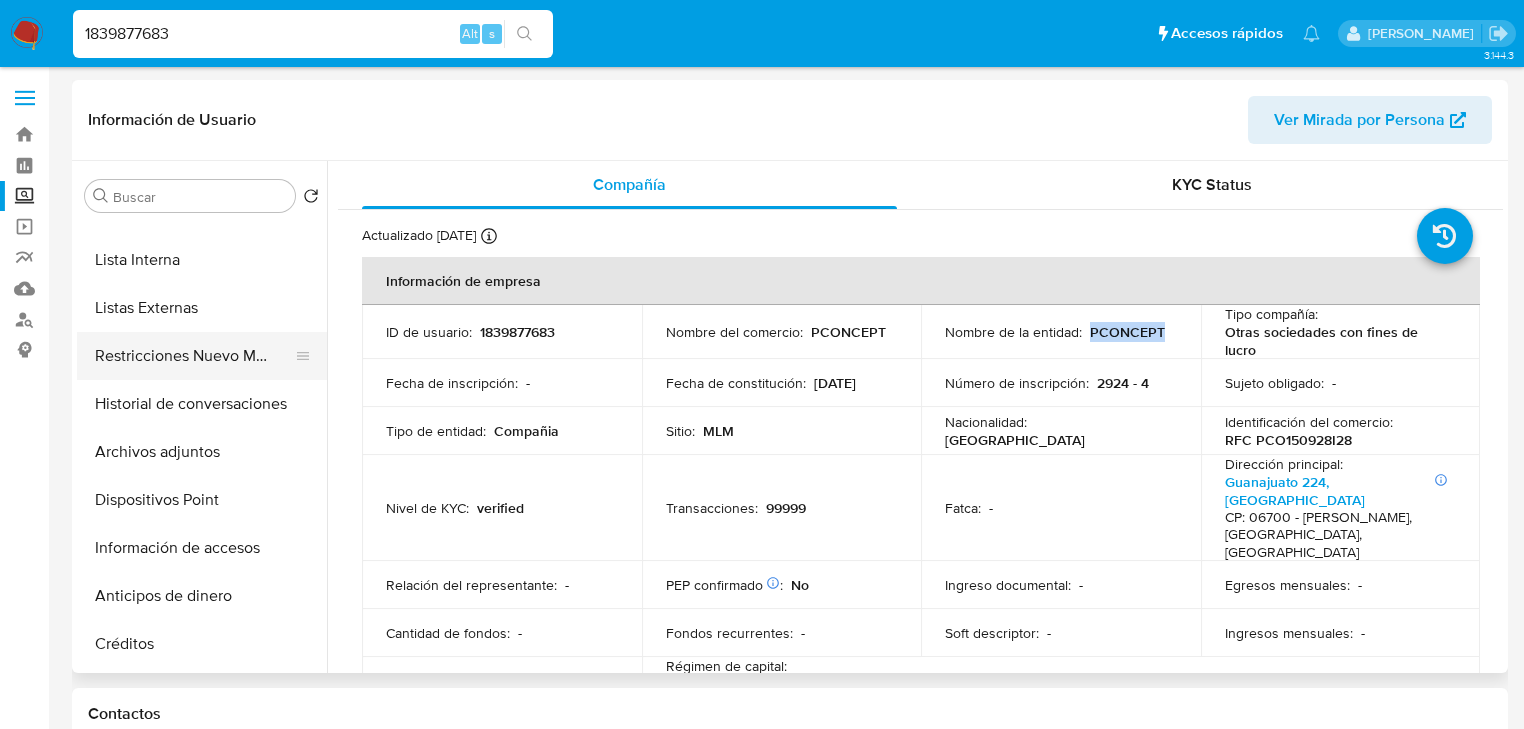 click on "Restricciones Nuevo Mundo" at bounding box center [194, 356] 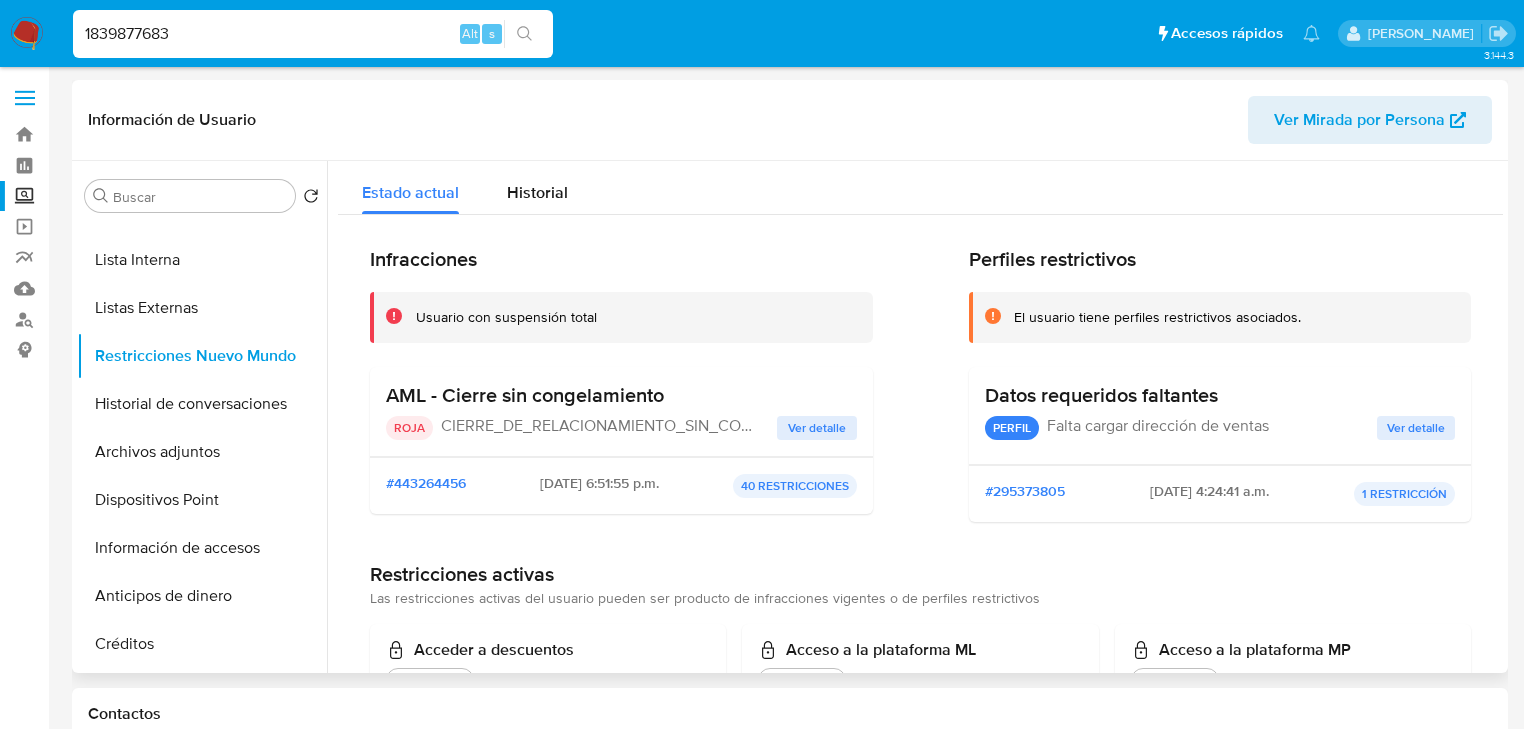 click on "Ver detalle" at bounding box center (817, 428) 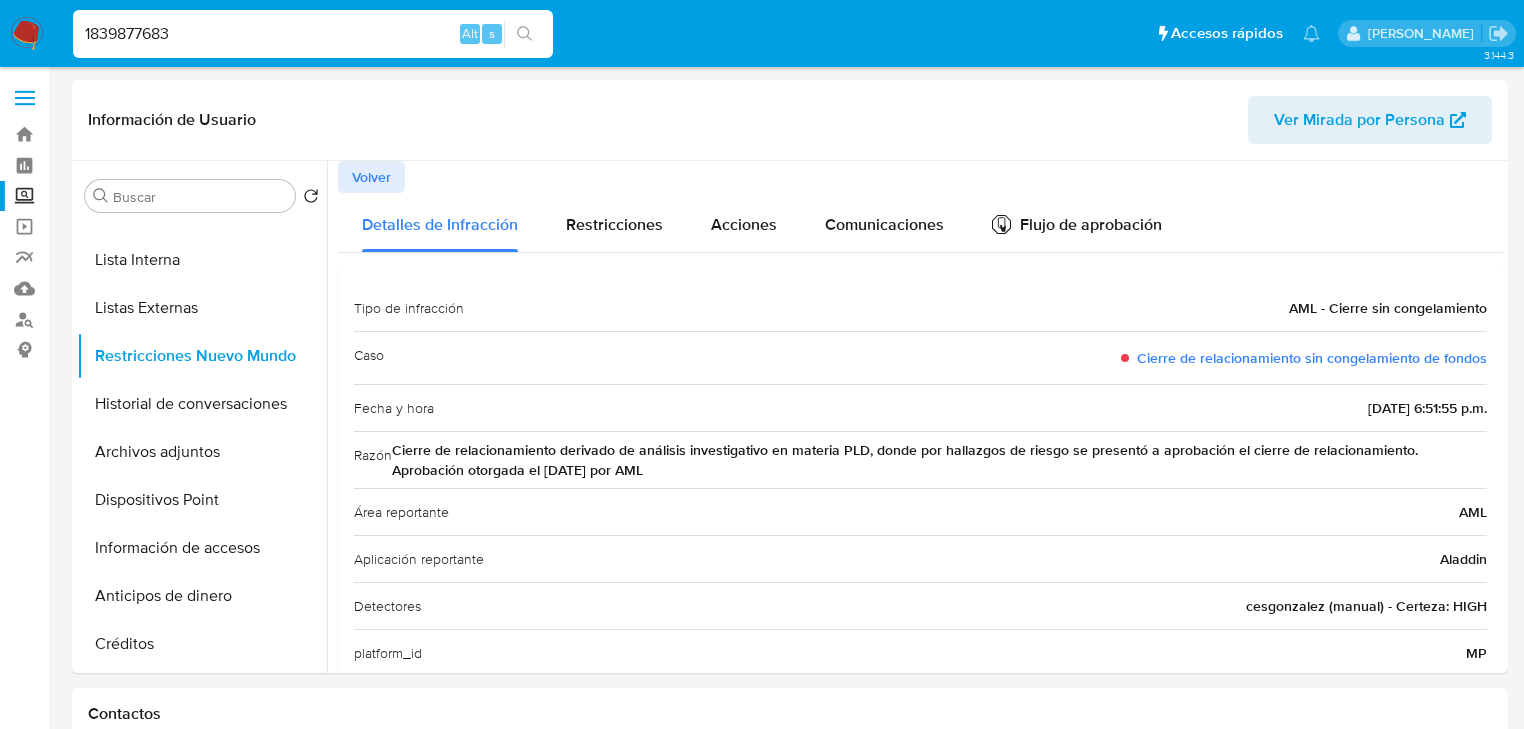 click on "Pausado Ver notificaciones 1839877683 Alt s Accesos rápidos   Presiona las siguientes teclas para acceder a algunas de las funciones Buscar caso o usuario Alt s Volver al home Alt h Agregar un archivo adjunto Alt a Michelle Angelica Rodriguez" at bounding box center (762, 33) 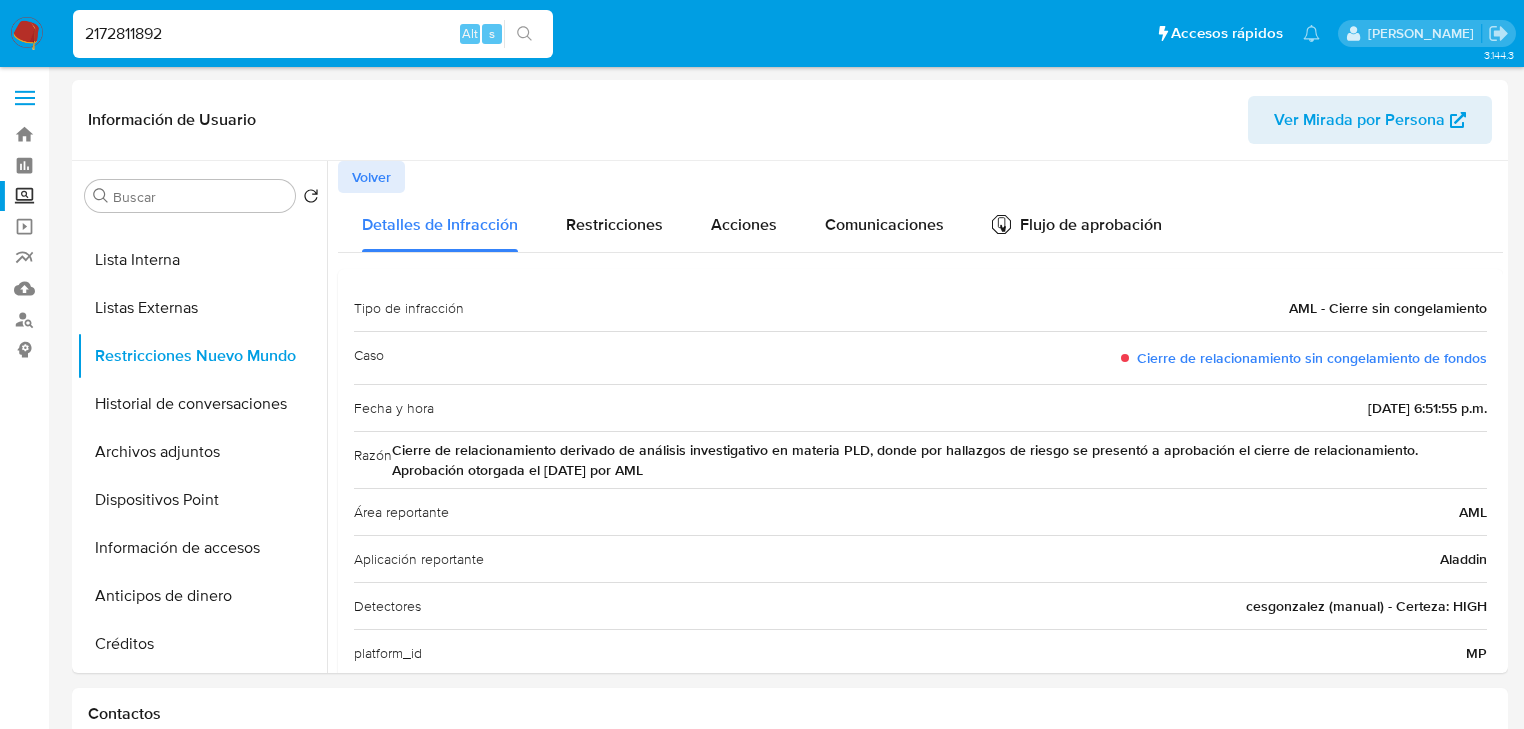 type on "2172811892" 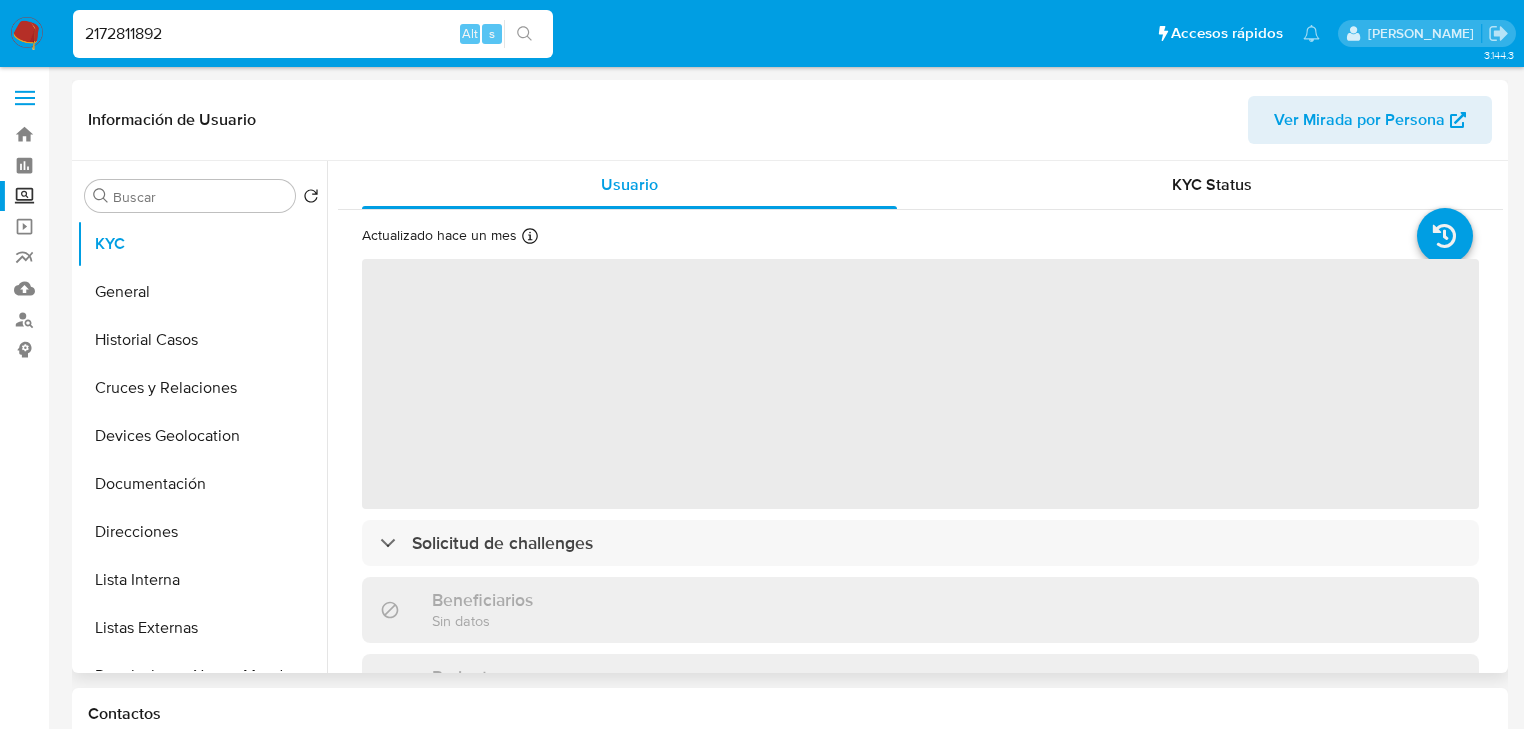 select on "10" 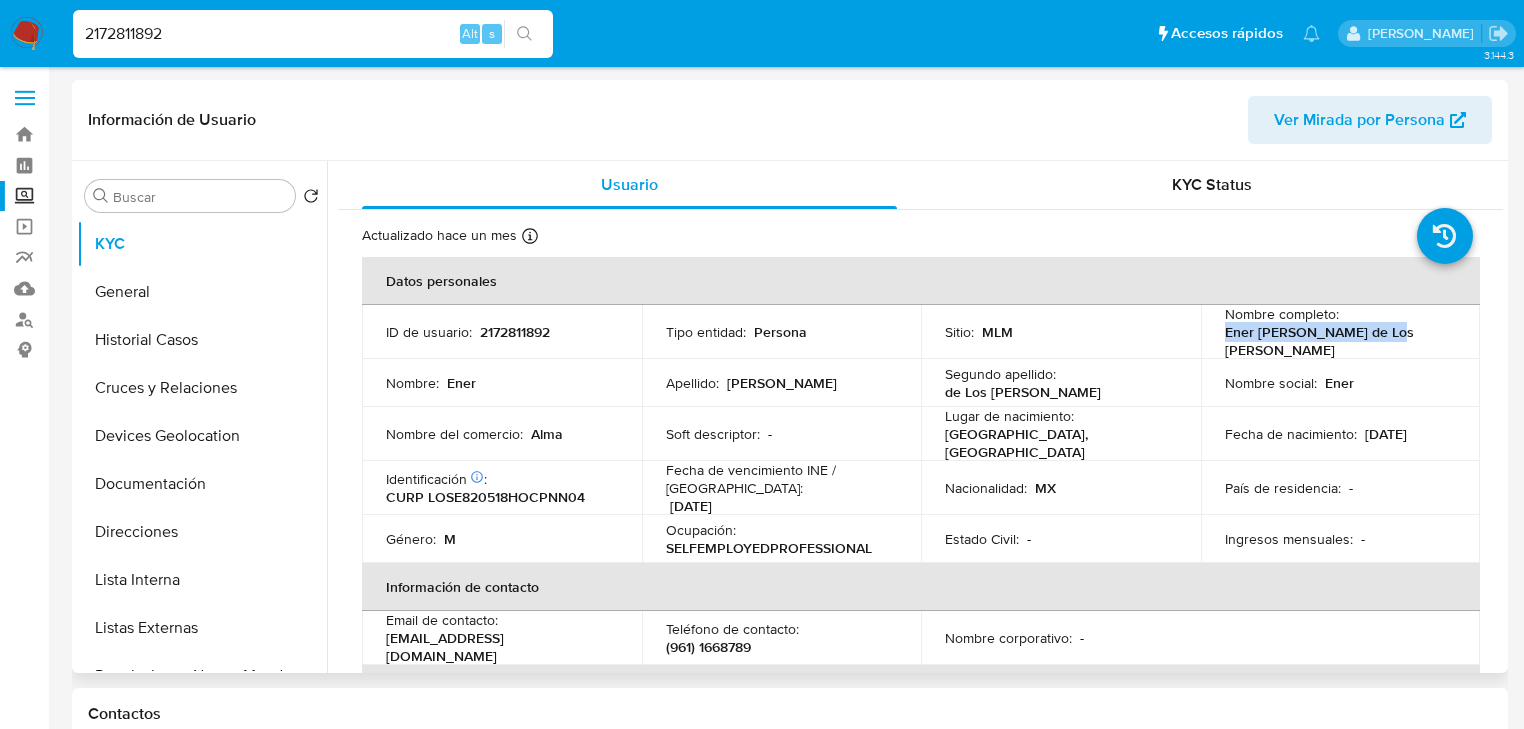 copy on "Ener Lopez de Los Santos" 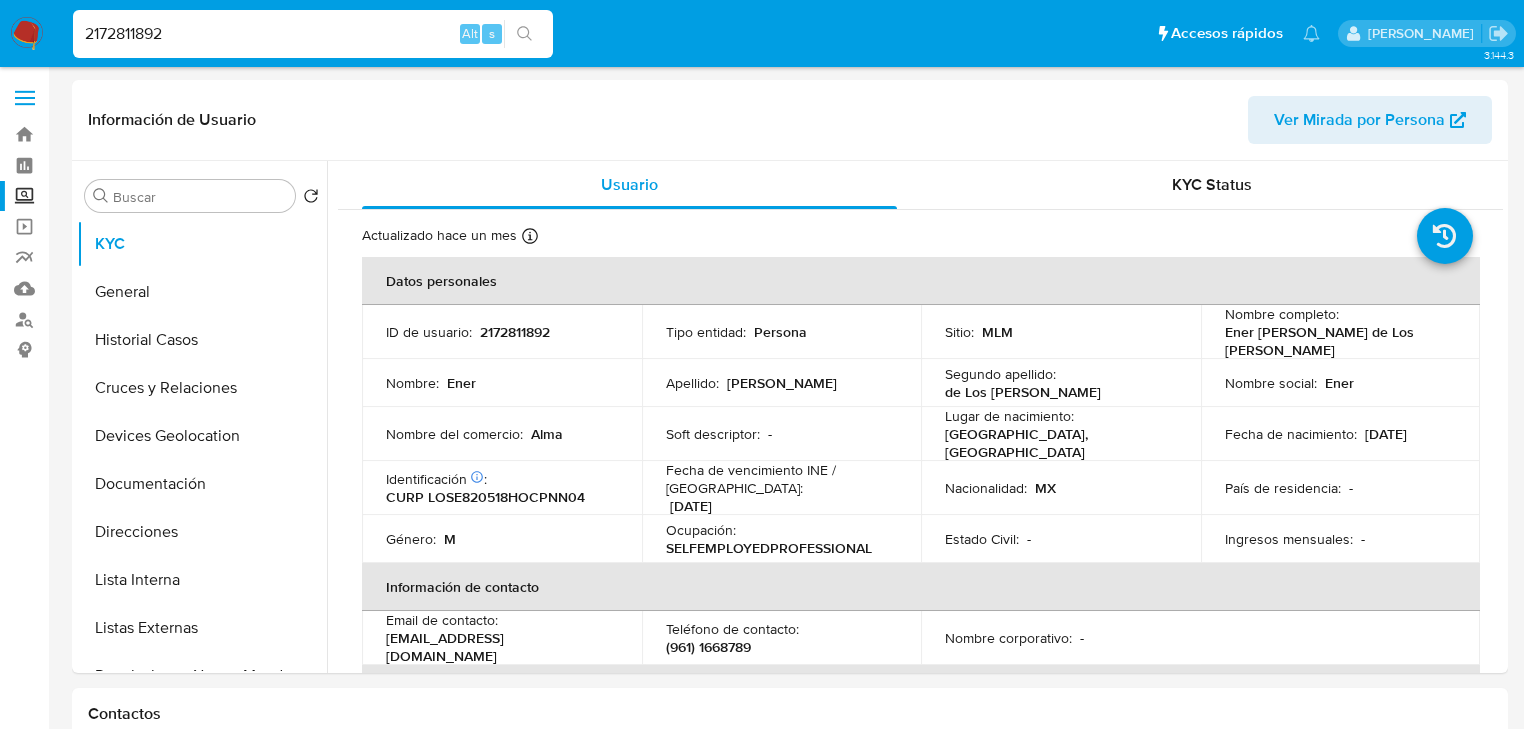 drag, startPoint x: 203, startPoint y: 35, endPoint x: 0, endPoint y: 16, distance: 203.88722 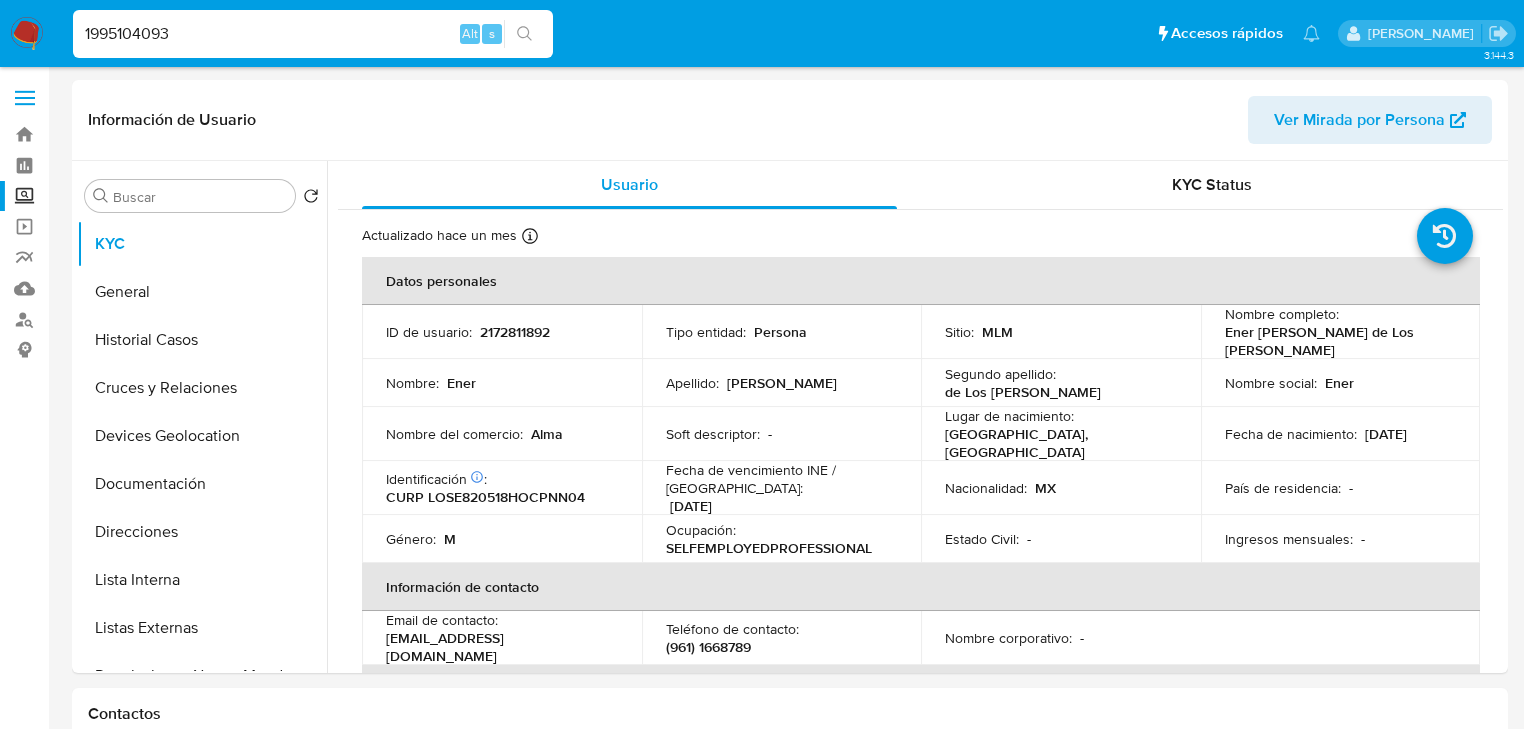 type on "1995104093" 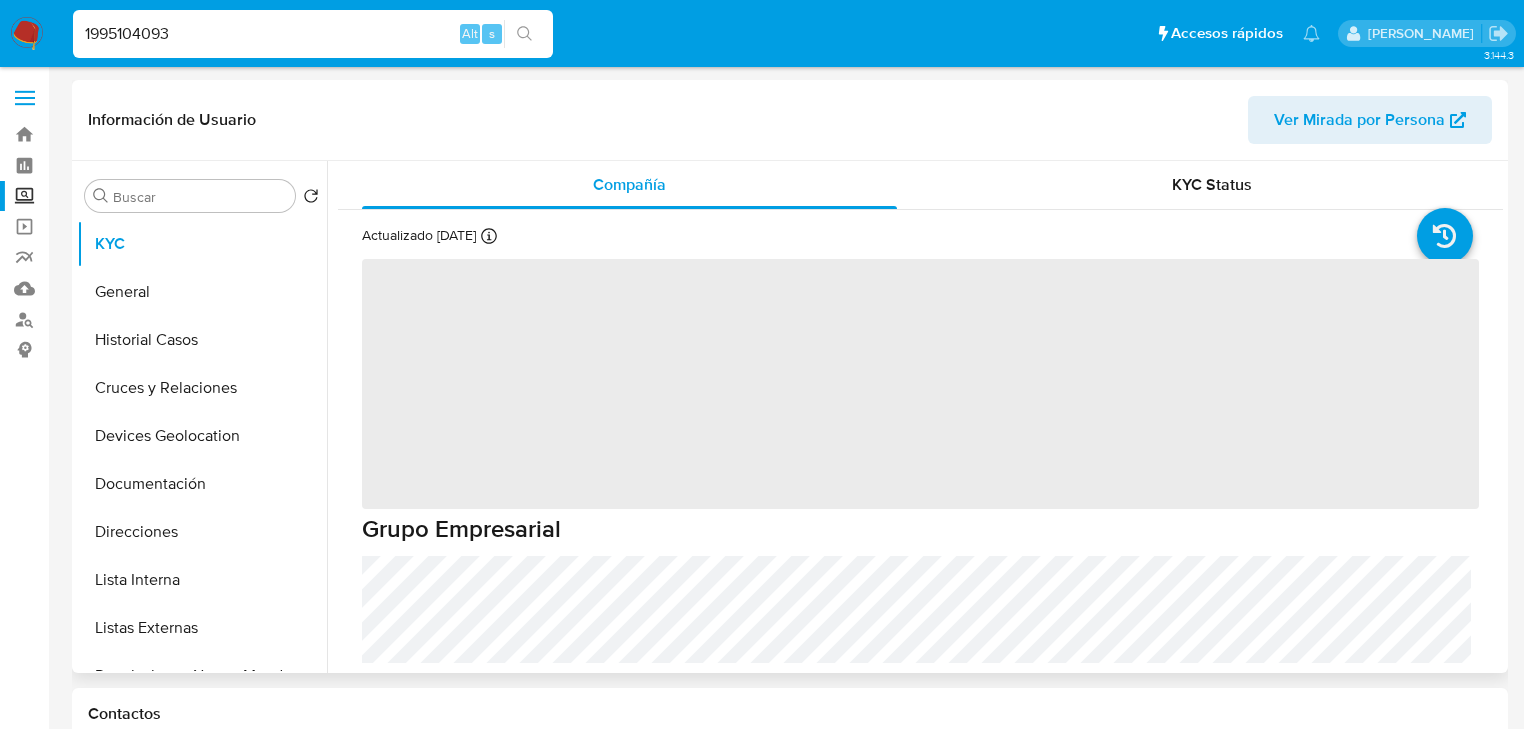 select on "10" 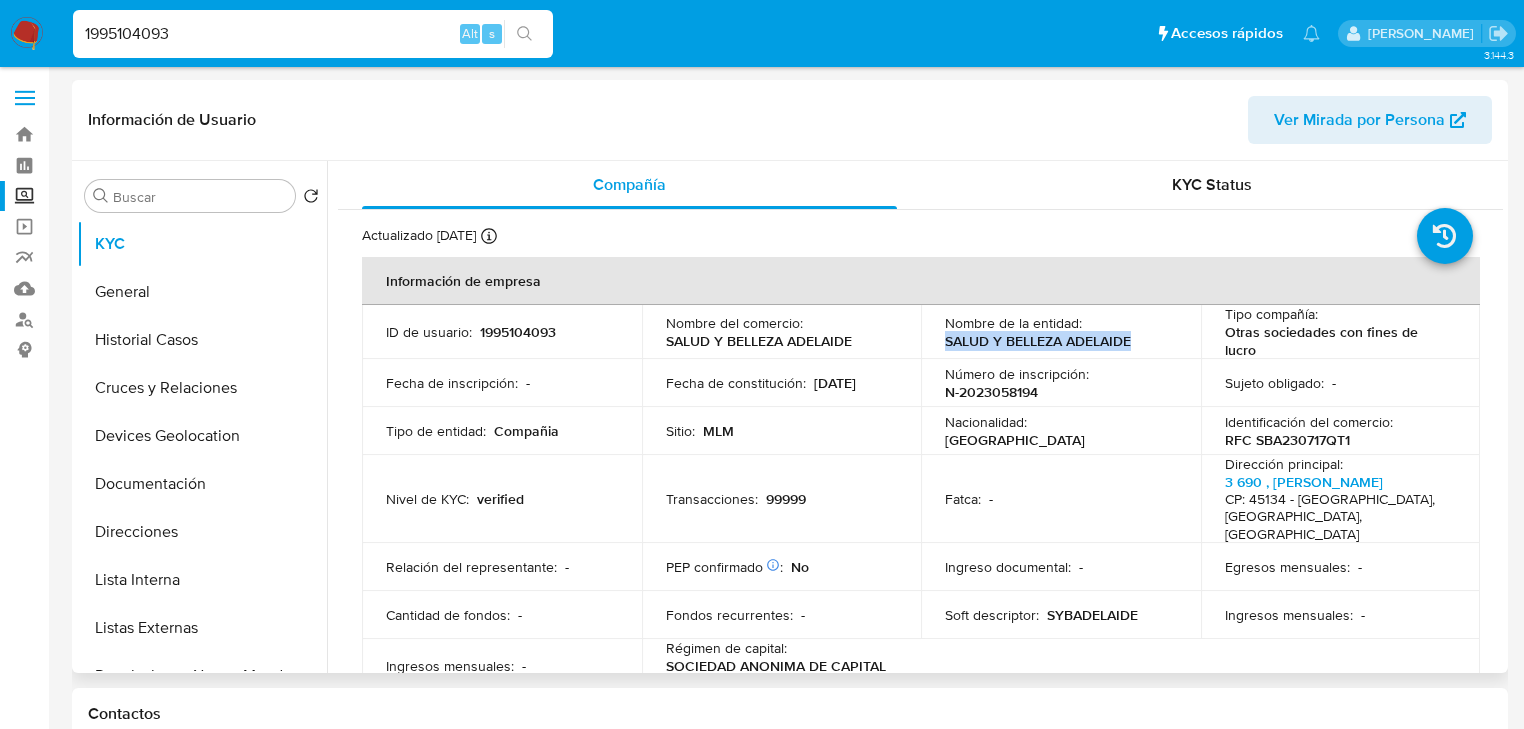 drag, startPoint x: 940, startPoint y: 348, endPoint x: 1163, endPoint y: 347, distance: 223.00224 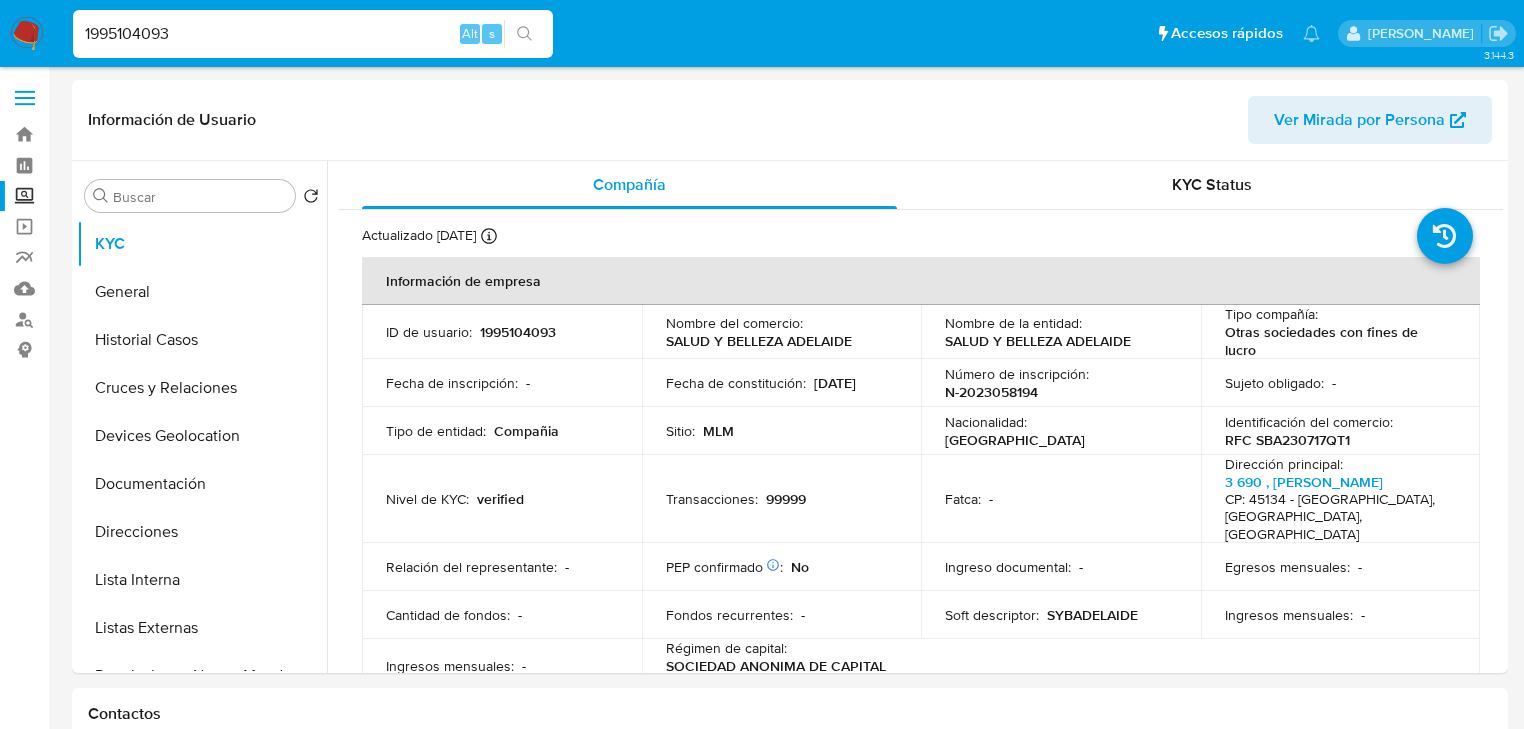 drag, startPoint x: 234, startPoint y: 32, endPoint x: 0, endPoint y: -40, distance: 244.82646 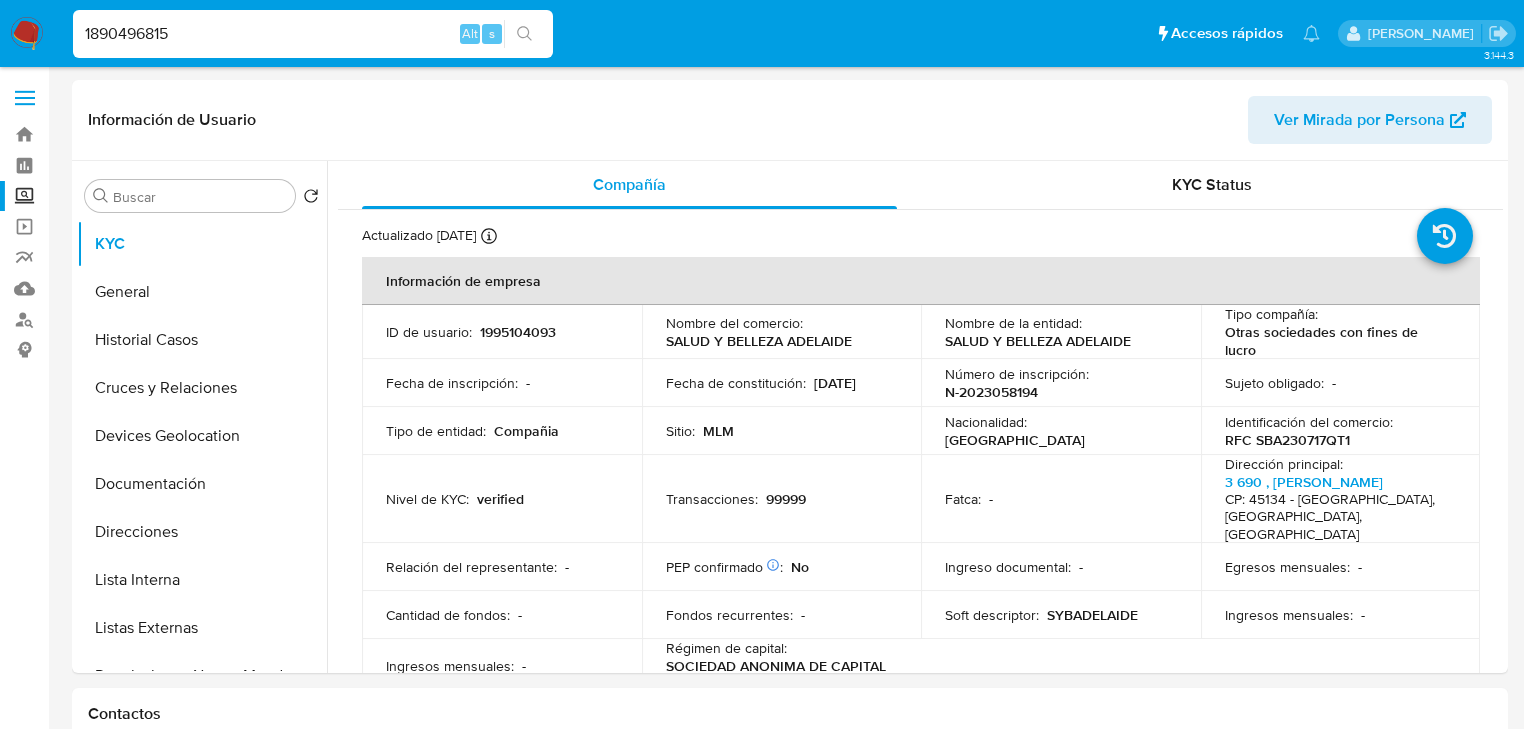 type on "1890496815" 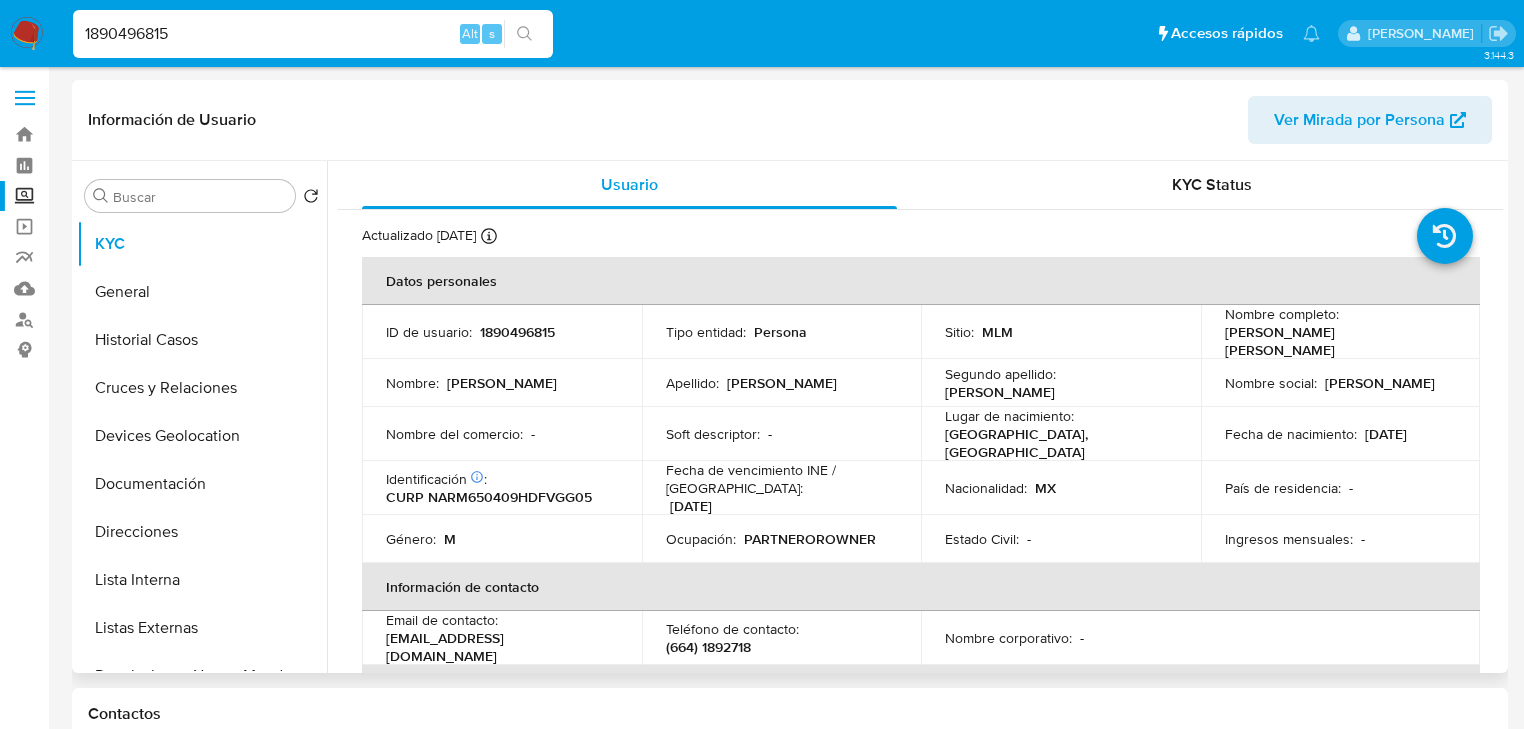 select on "10" 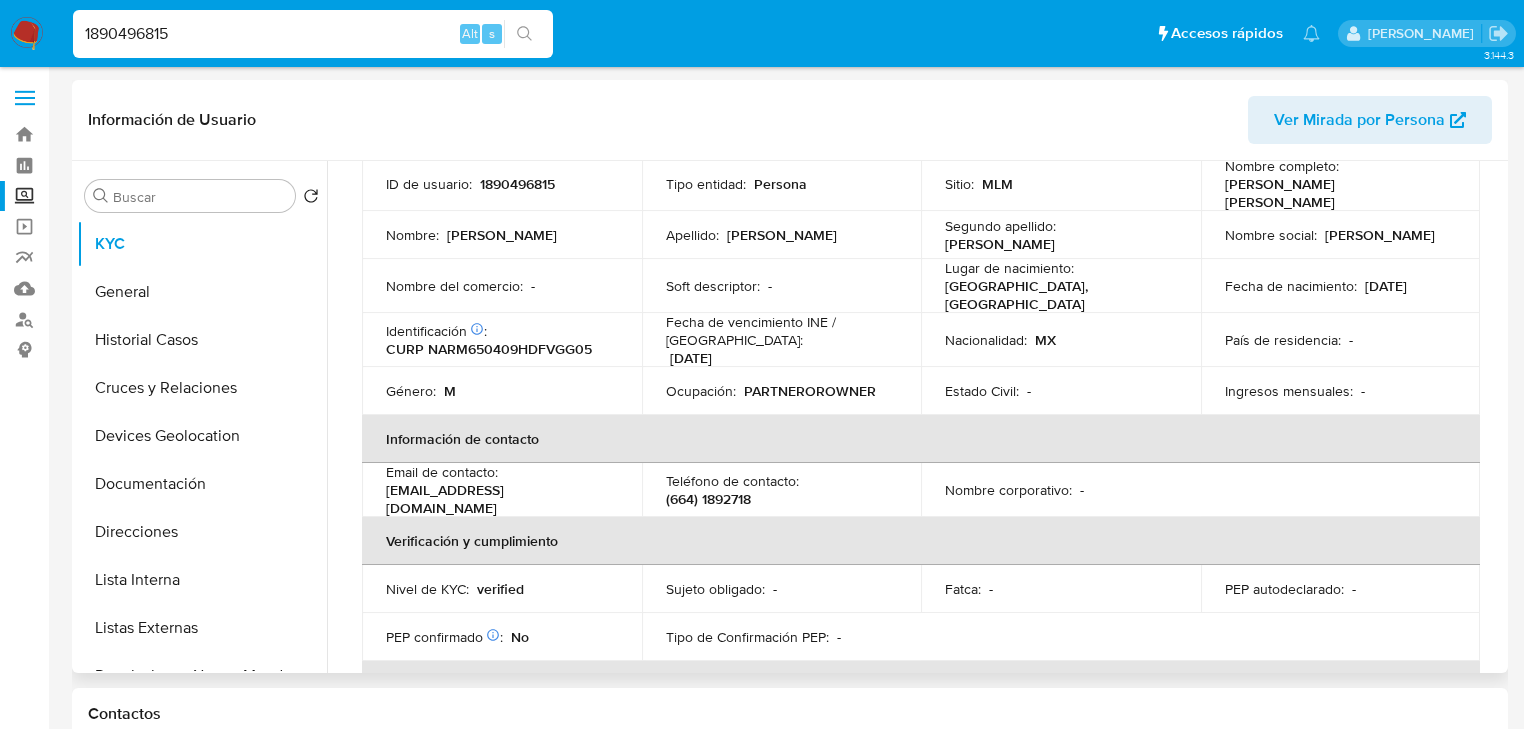 scroll, scrollTop: 480, scrollLeft: 0, axis: vertical 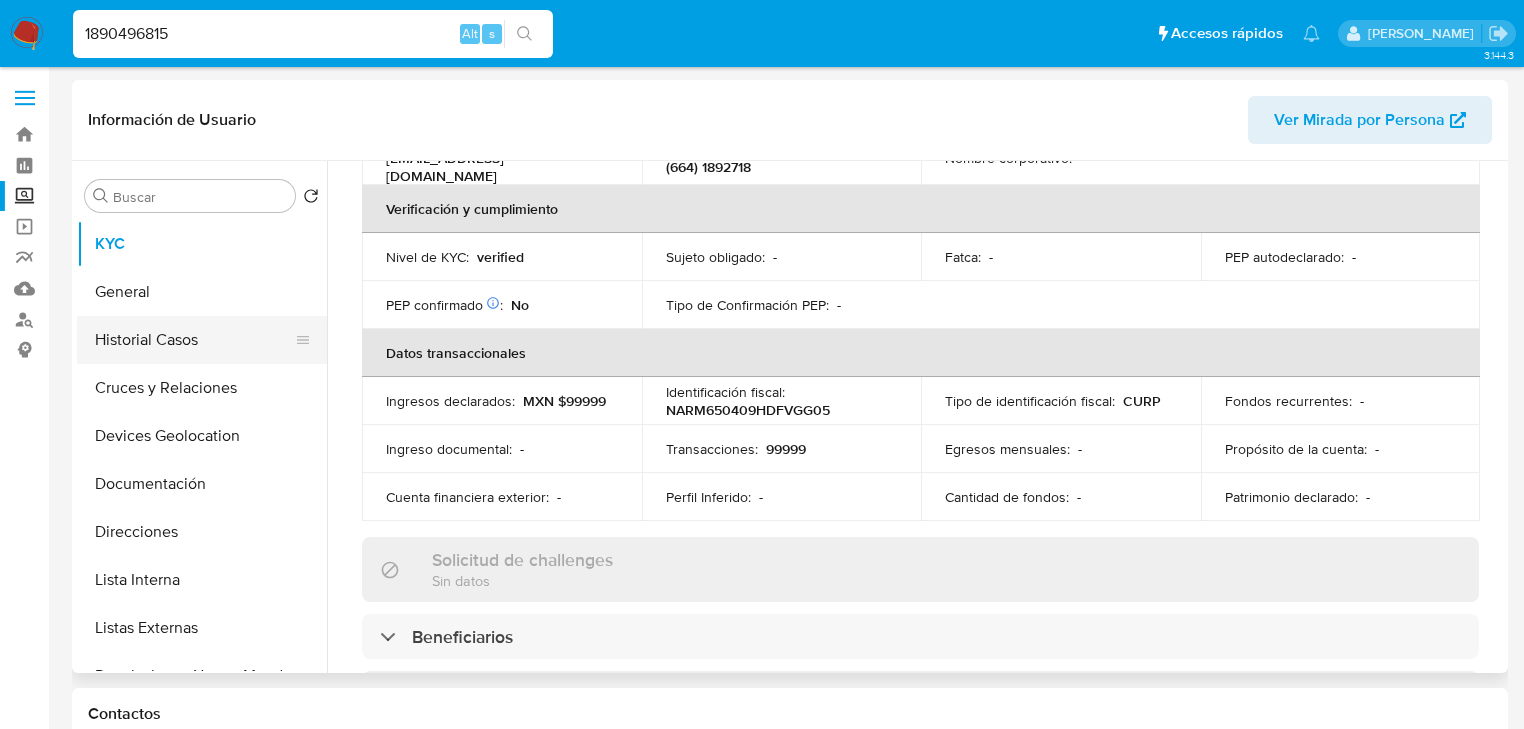 click on "Historial Casos" at bounding box center [194, 340] 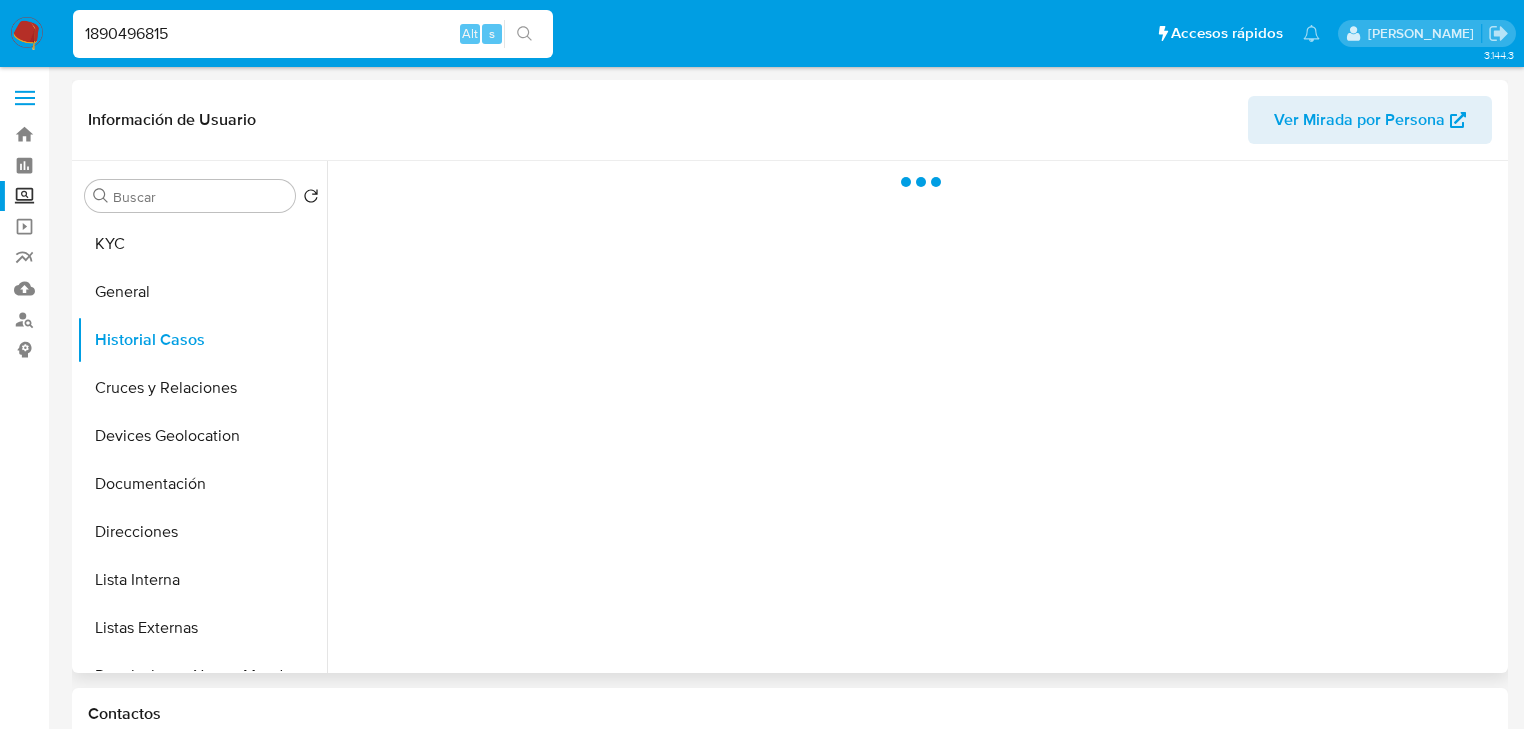 scroll, scrollTop: 0, scrollLeft: 0, axis: both 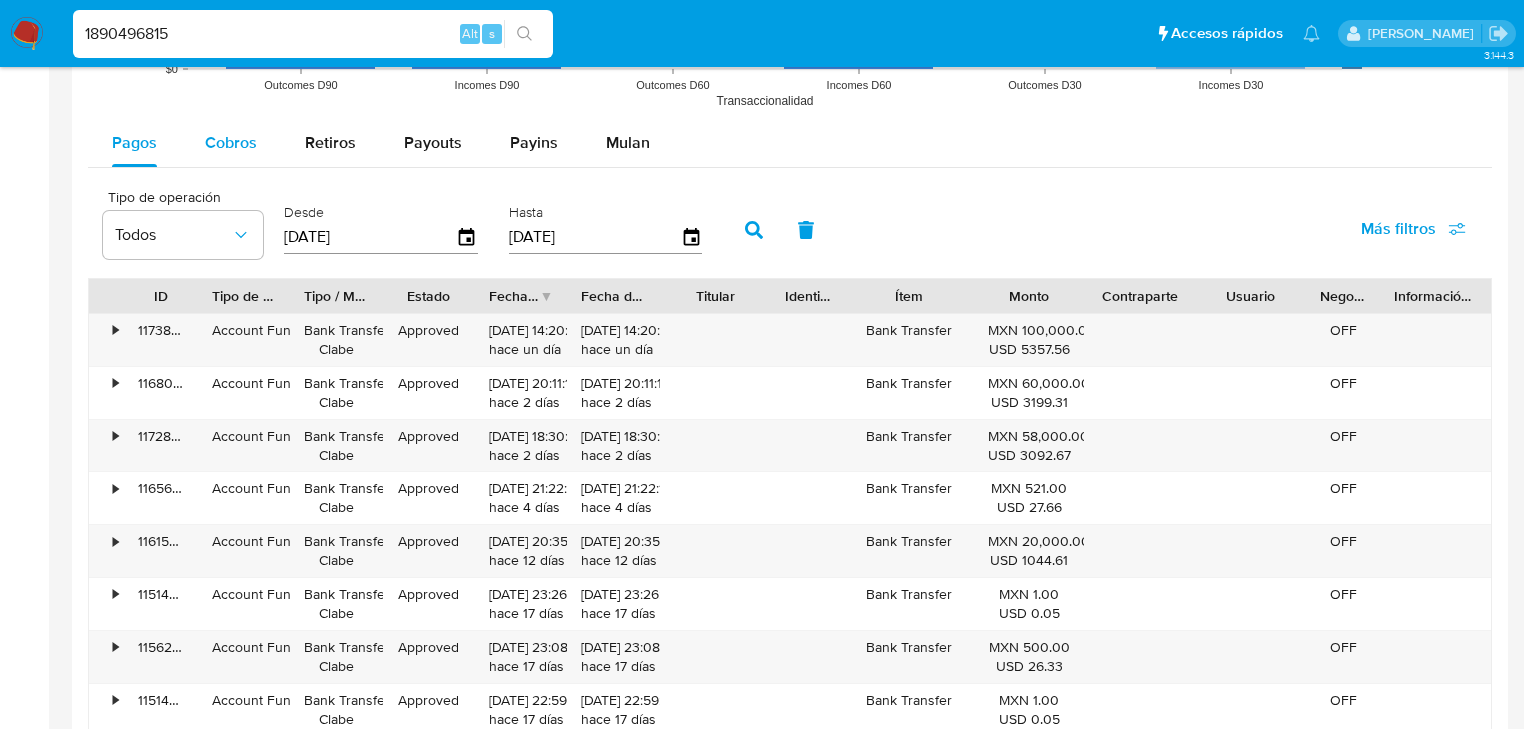 click on "Cobros" at bounding box center (231, 142) 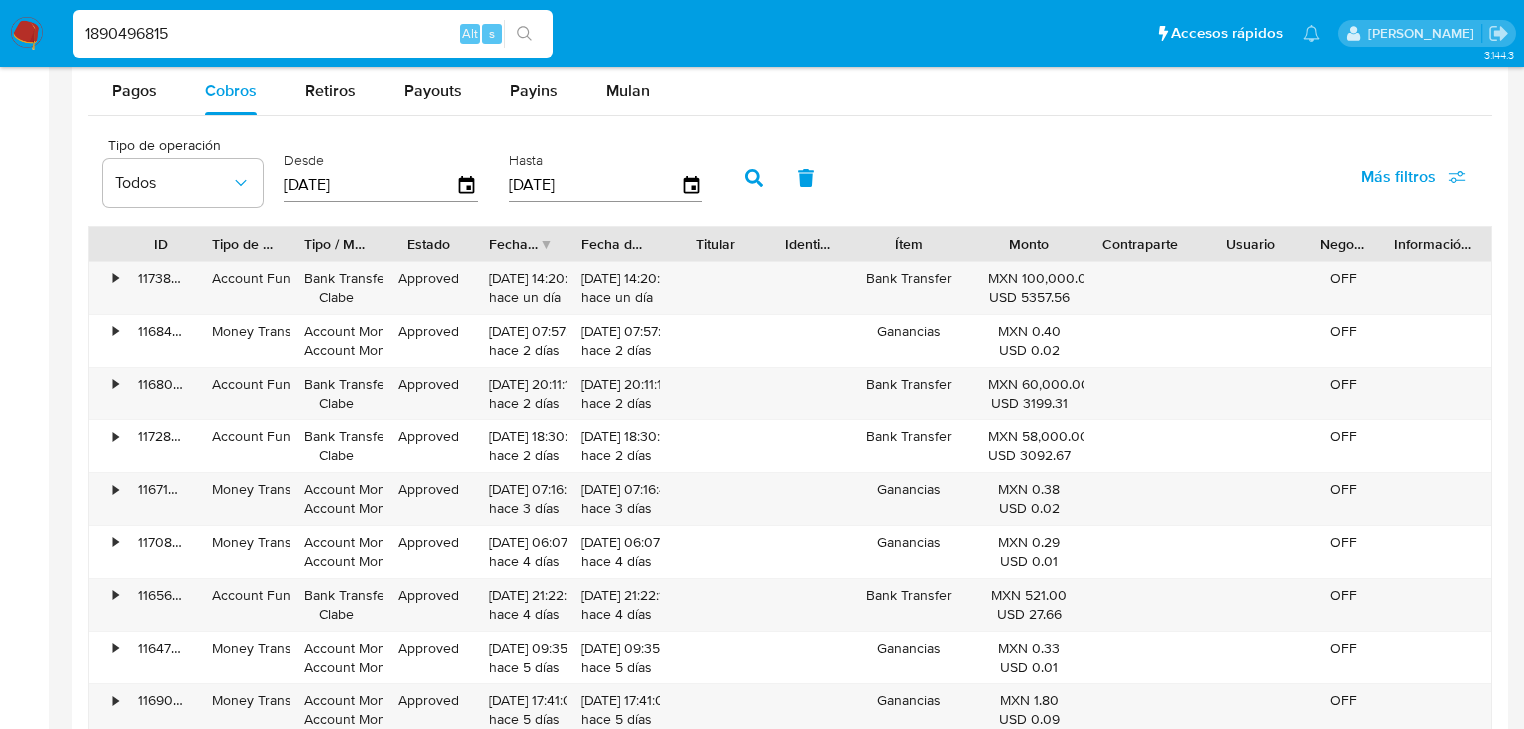 scroll, scrollTop: 1920, scrollLeft: 0, axis: vertical 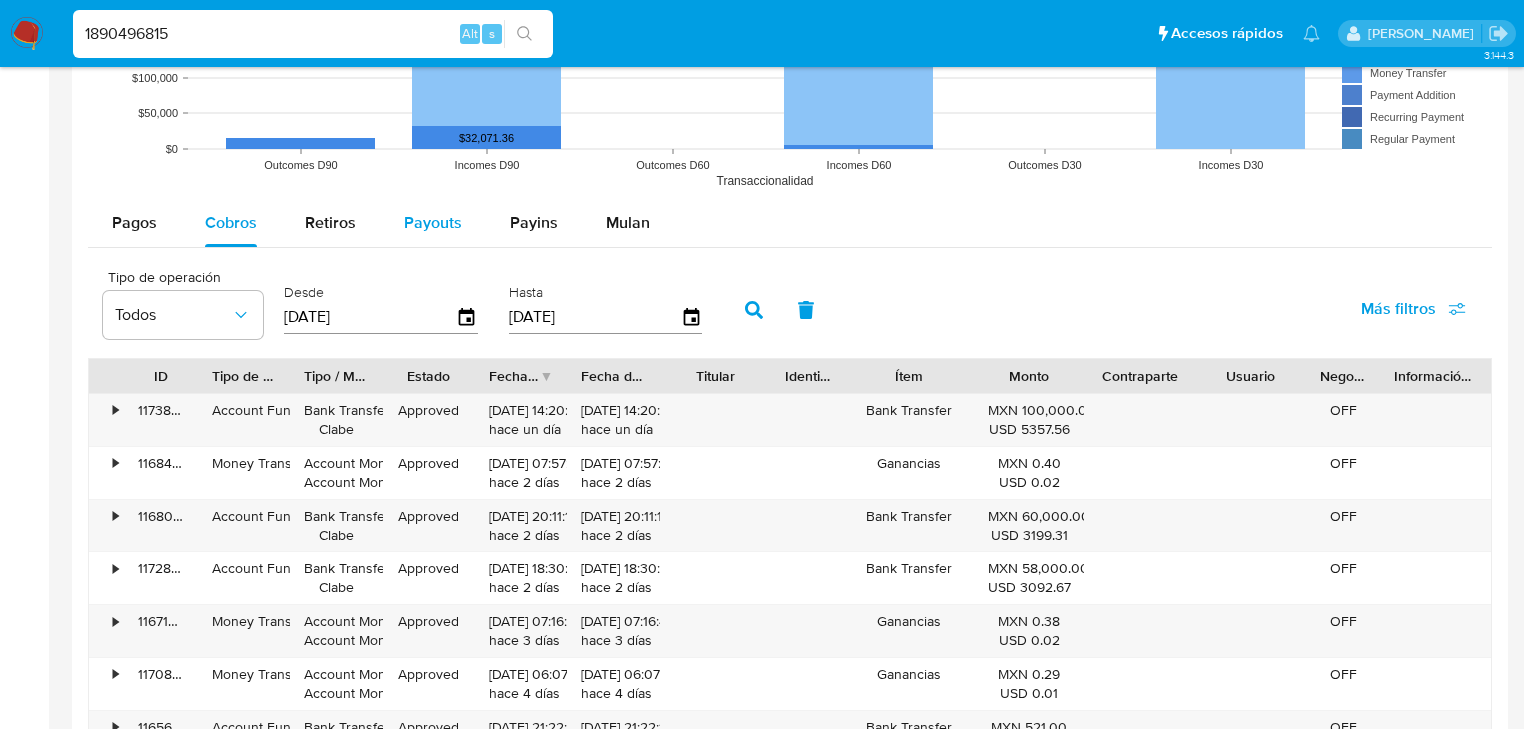 click on "Payouts" at bounding box center (433, 222) 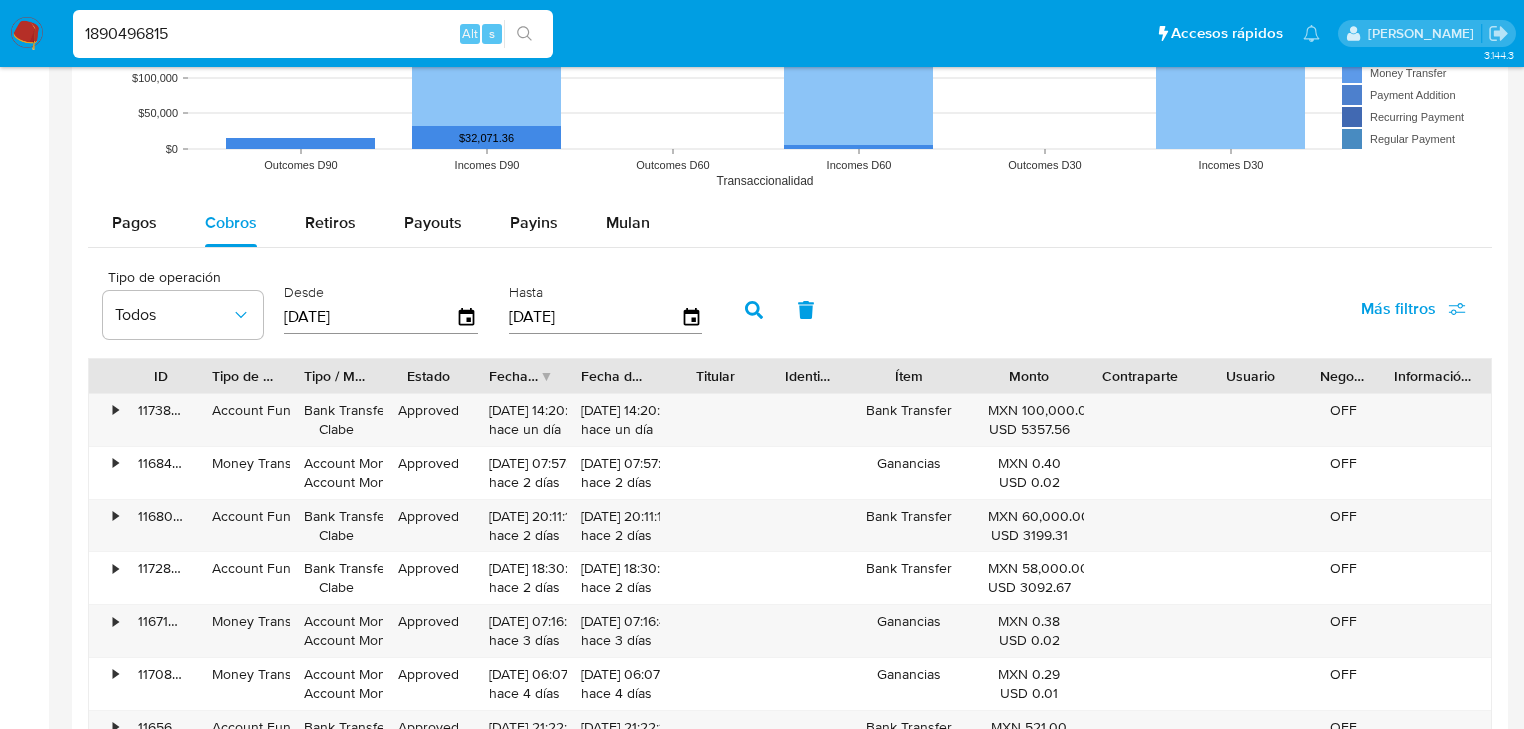select on "10" 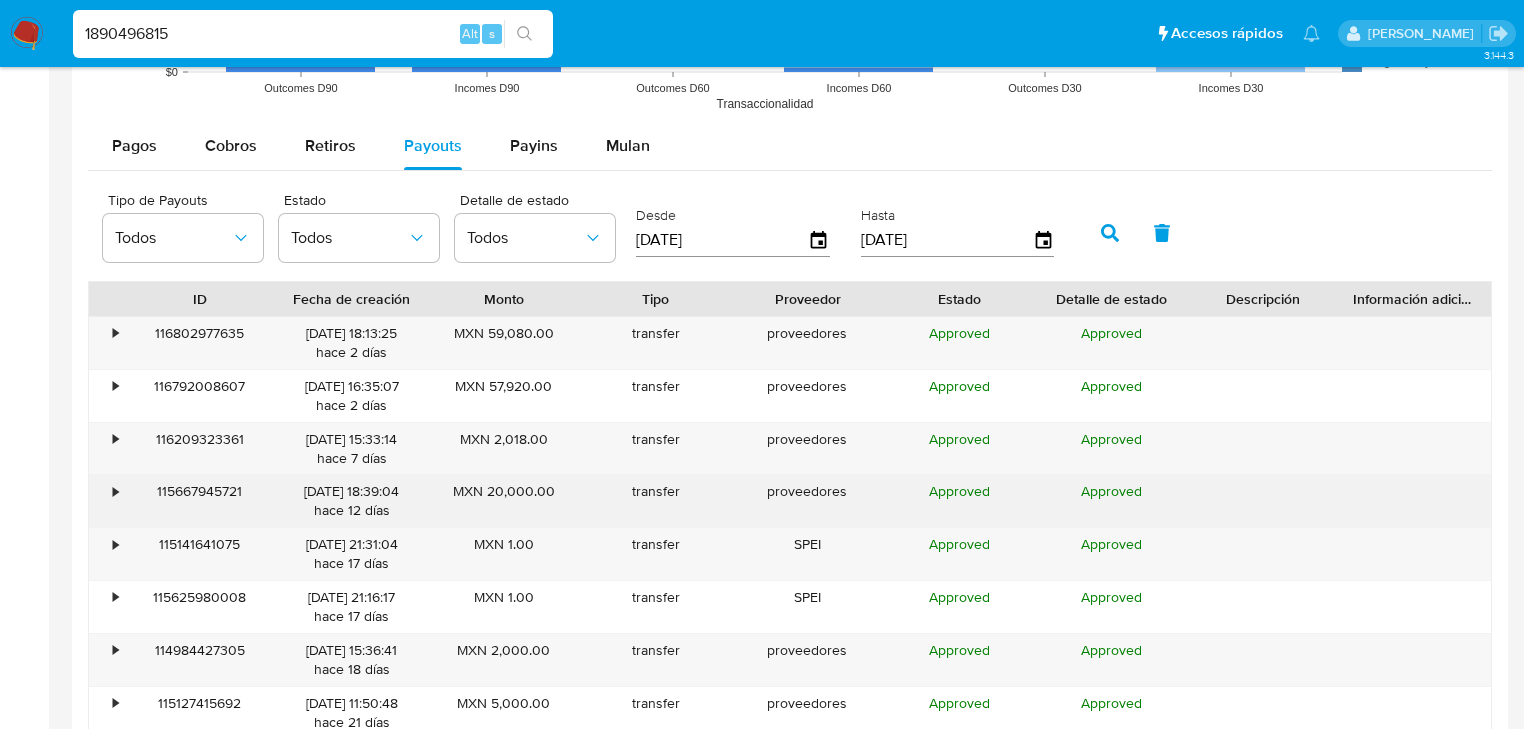 scroll, scrollTop: 2000, scrollLeft: 0, axis: vertical 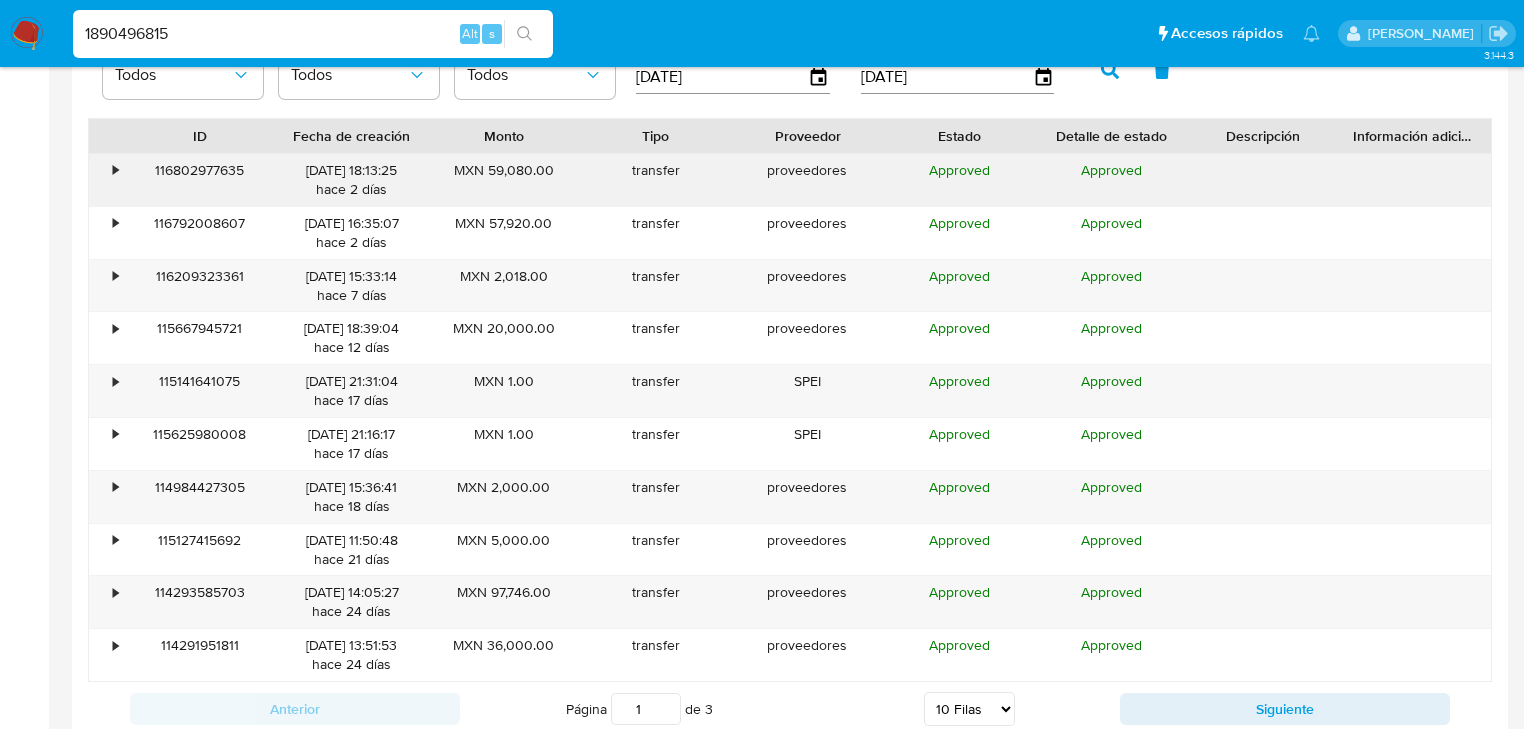click on "•" at bounding box center (106, 180) 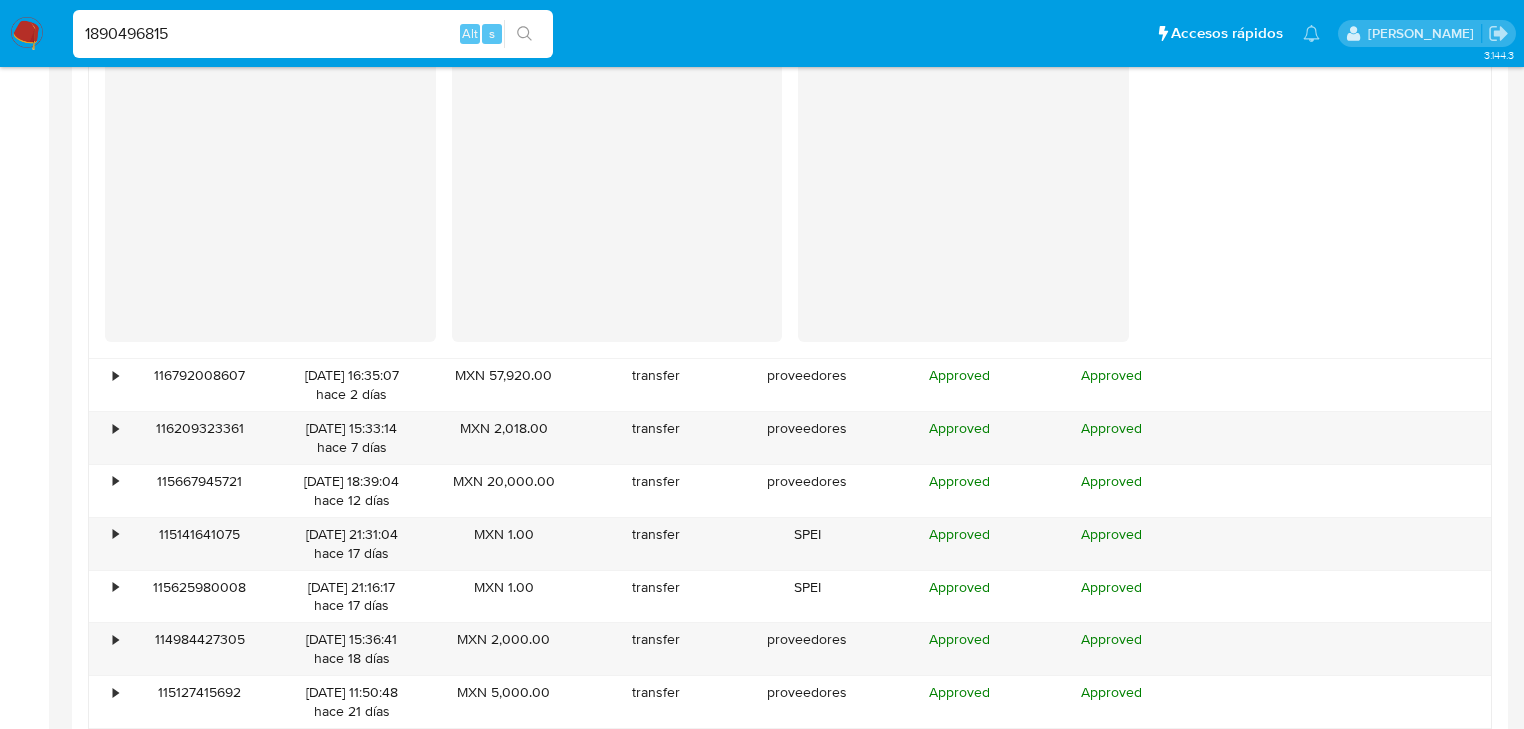 scroll, scrollTop: 2320, scrollLeft: 0, axis: vertical 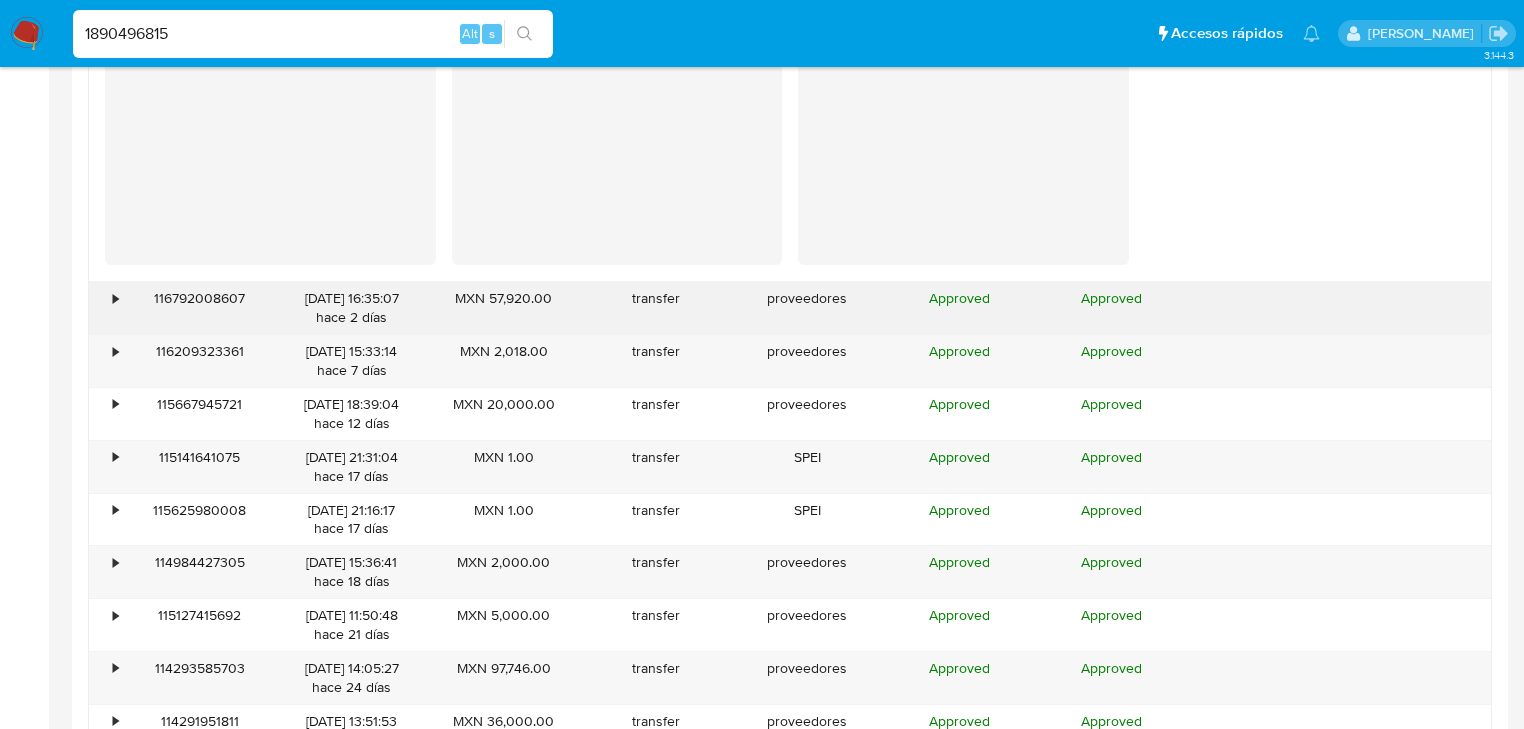 click on "•" at bounding box center (106, 308) 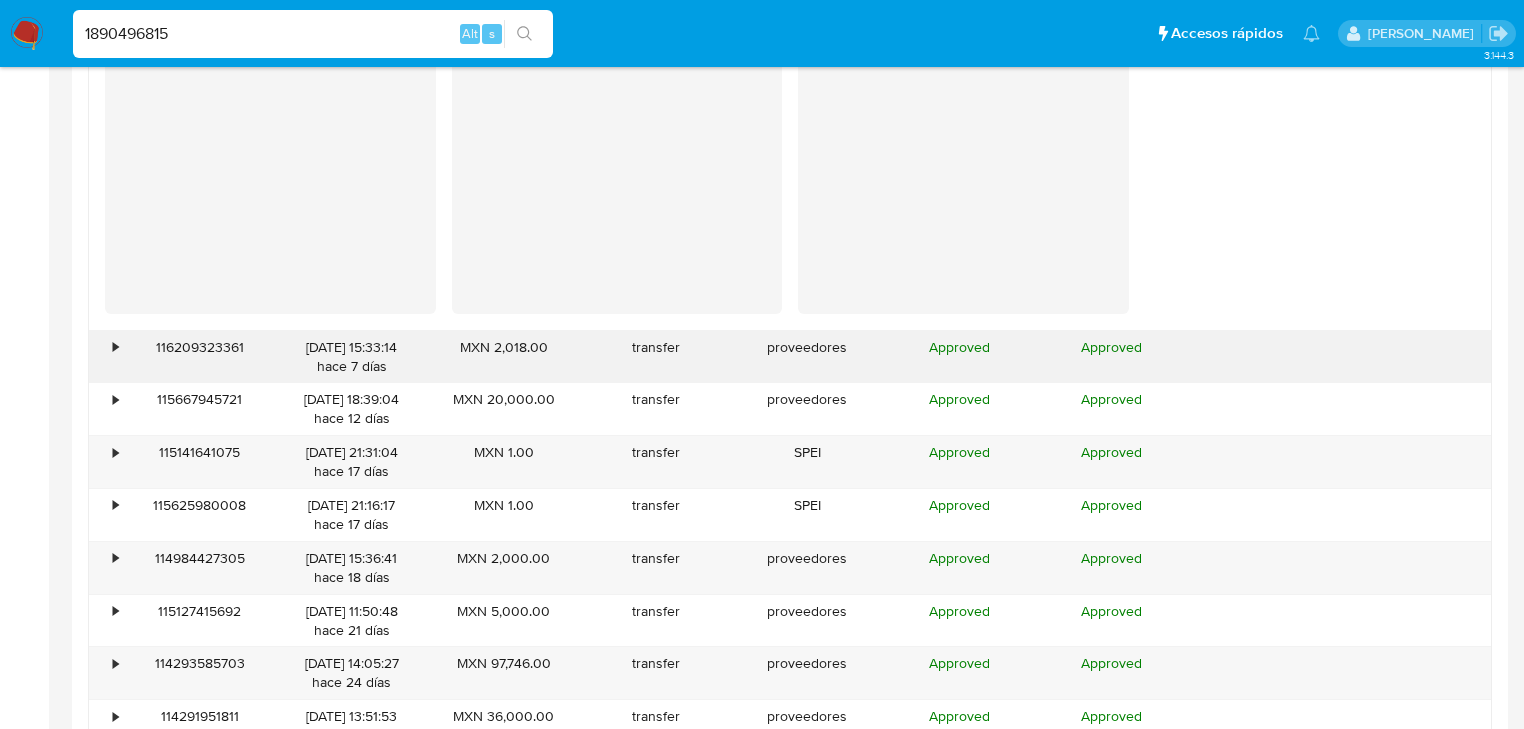 drag, startPoint x: 115, startPoint y: 336, endPoint x: 124, endPoint y: 378, distance: 42.953465 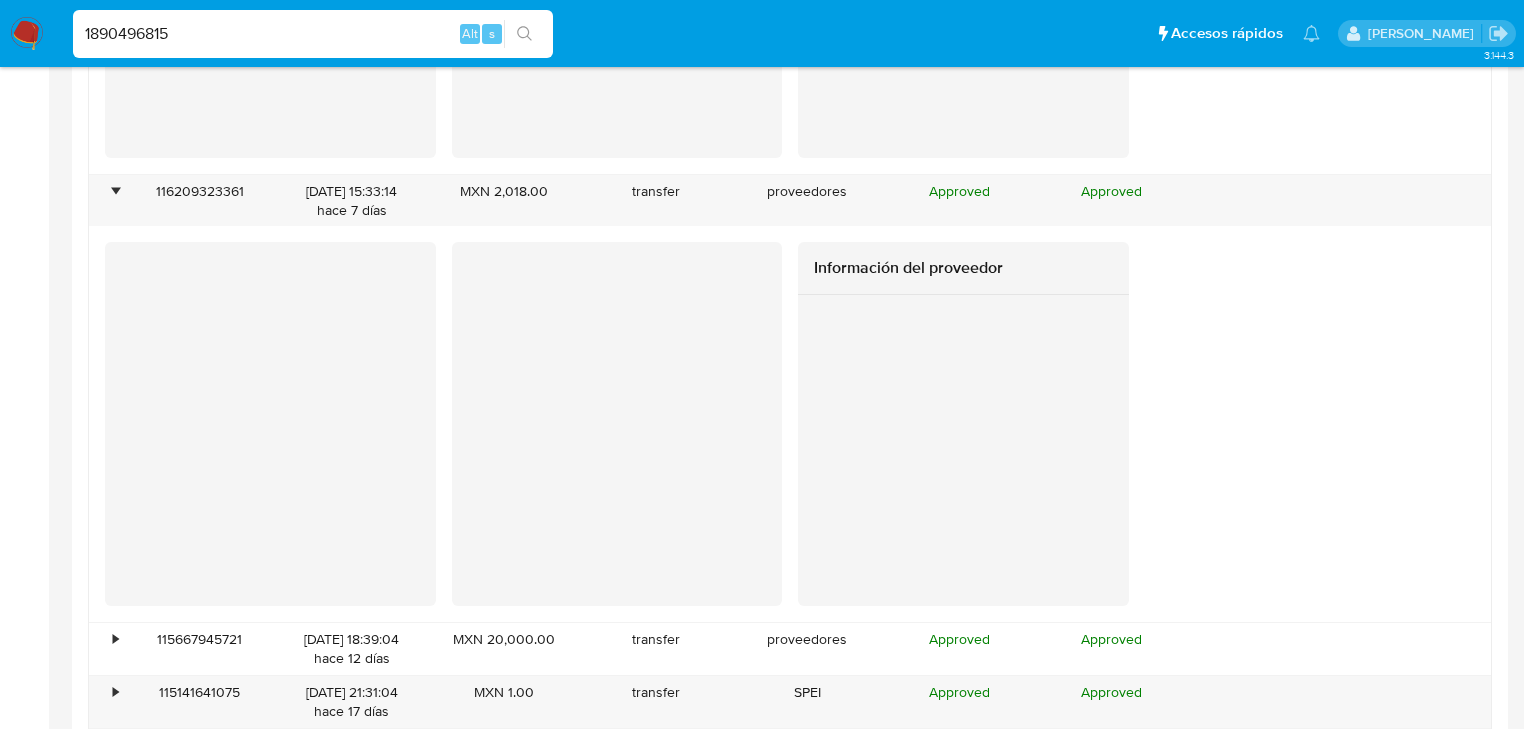 scroll, scrollTop: 2960, scrollLeft: 0, axis: vertical 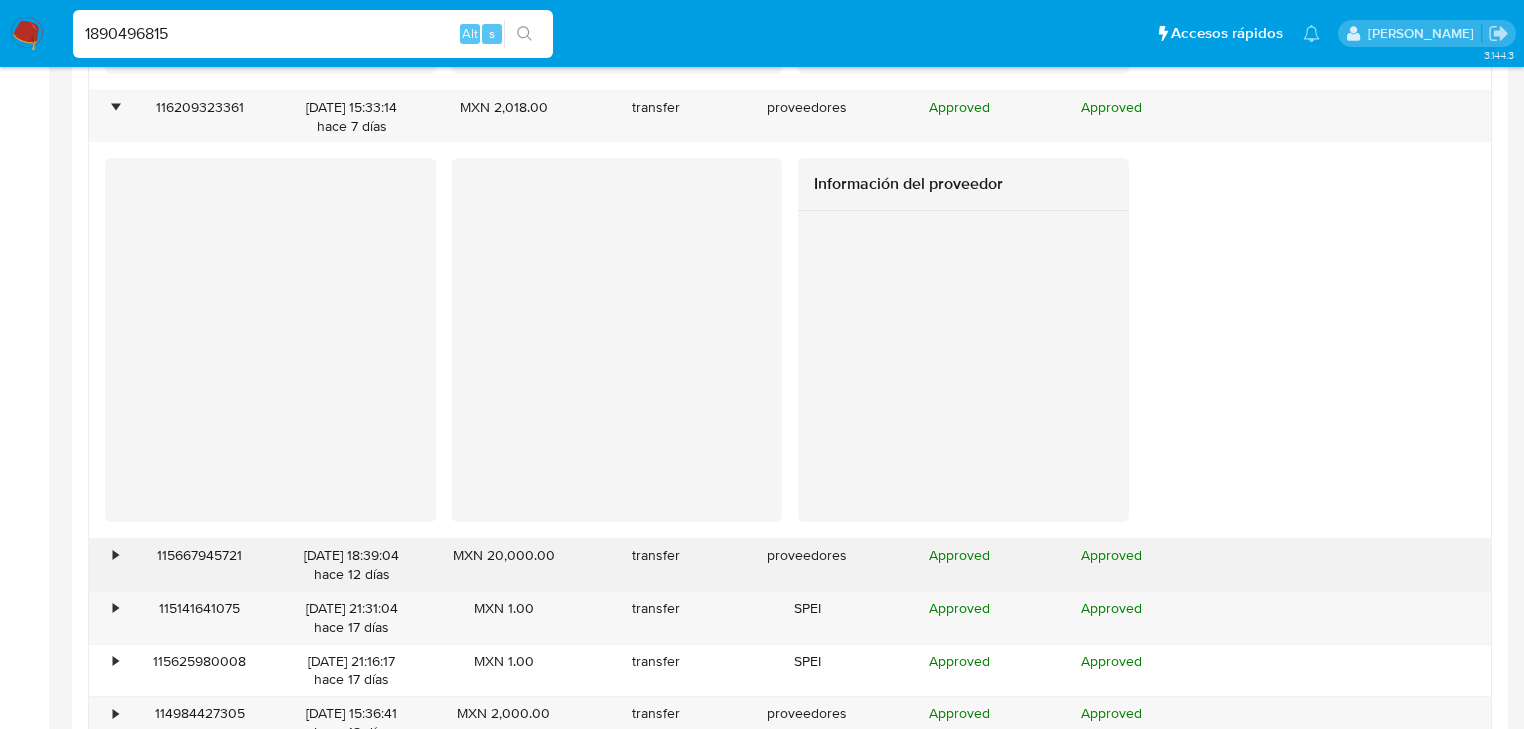 click on "•" at bounding box center (106, 565) 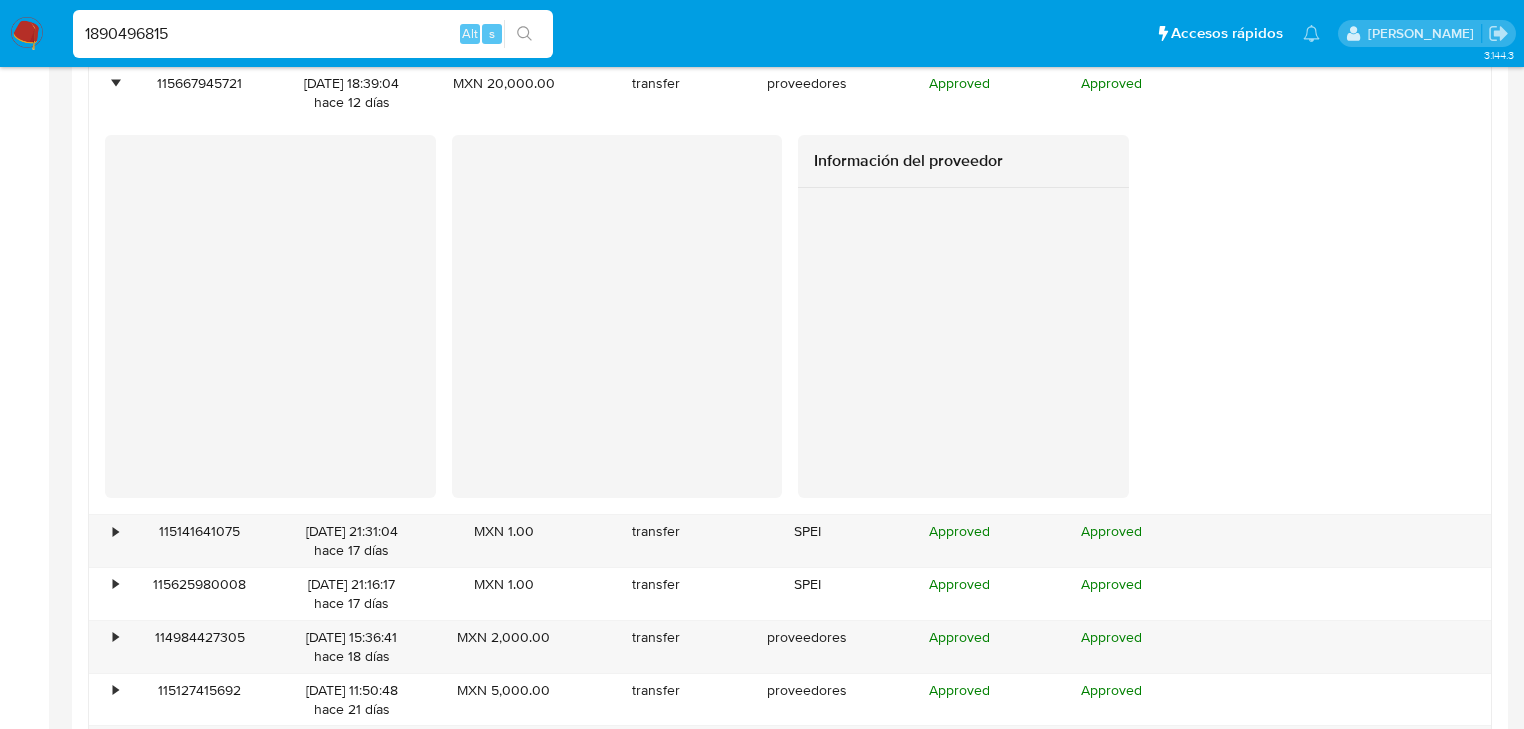 scroll, scrollTop: 3440, scrollLeft: 0, axis: vertical 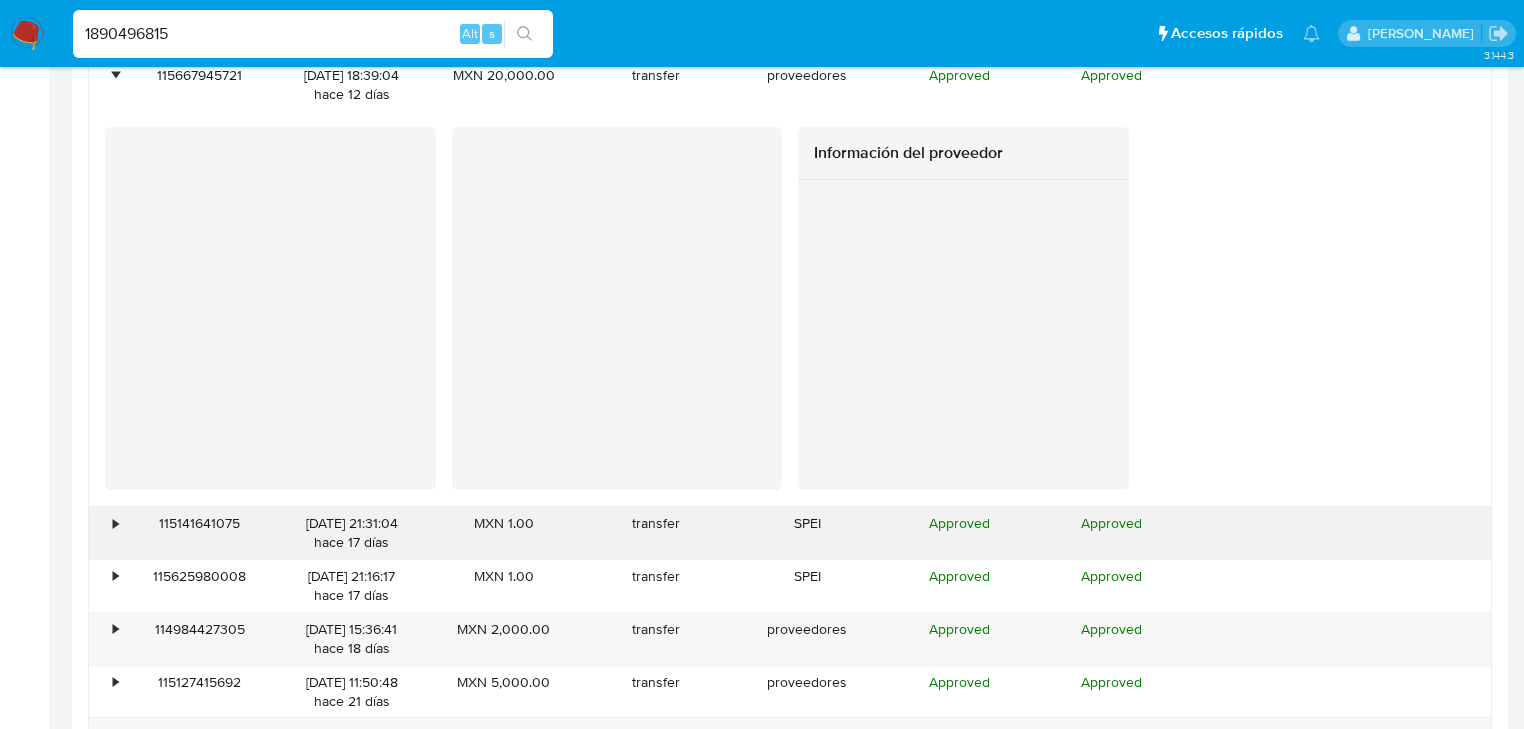 click on "•" at bounding box center (115, 523) 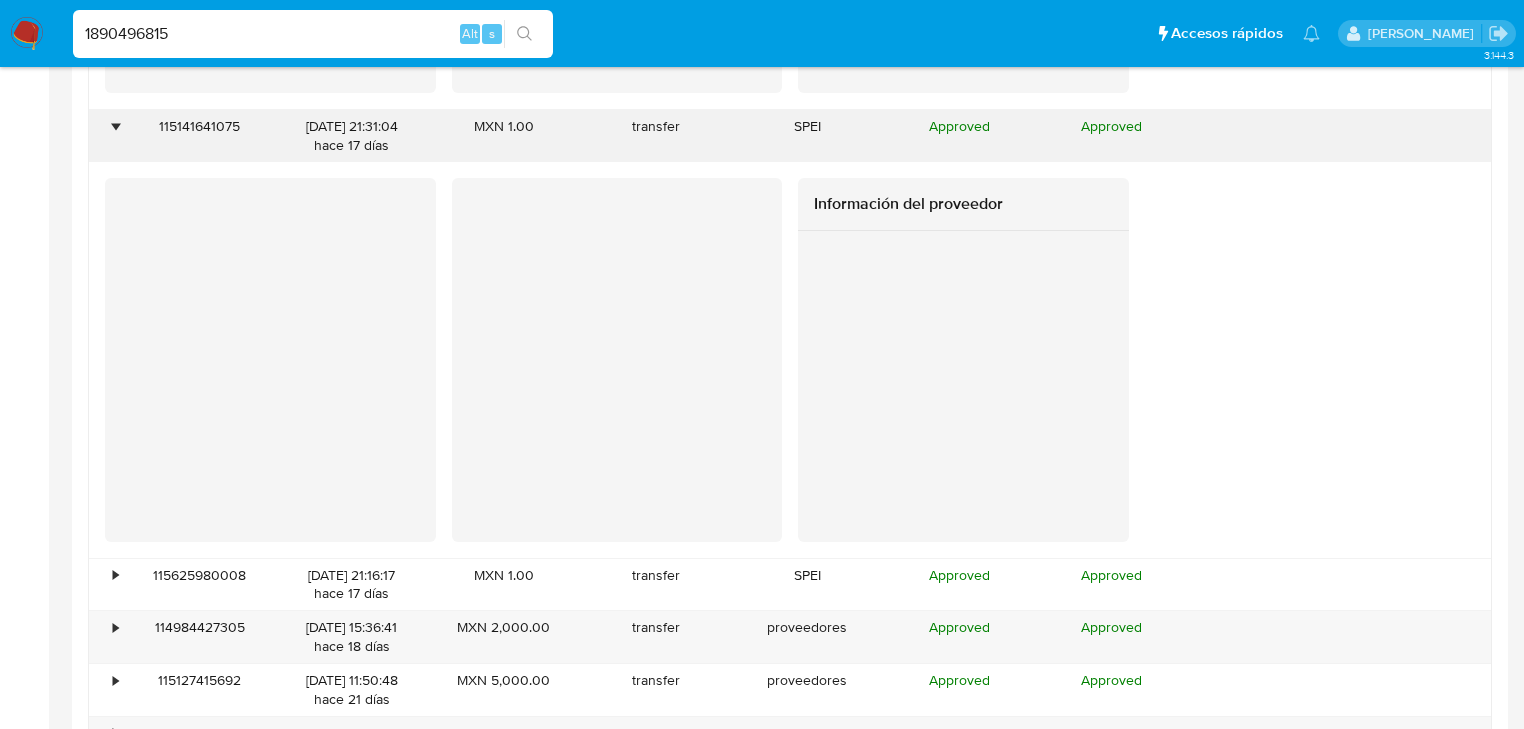 scroll, scrollTop: 3920, scrollLeft: 0, axis: vertical 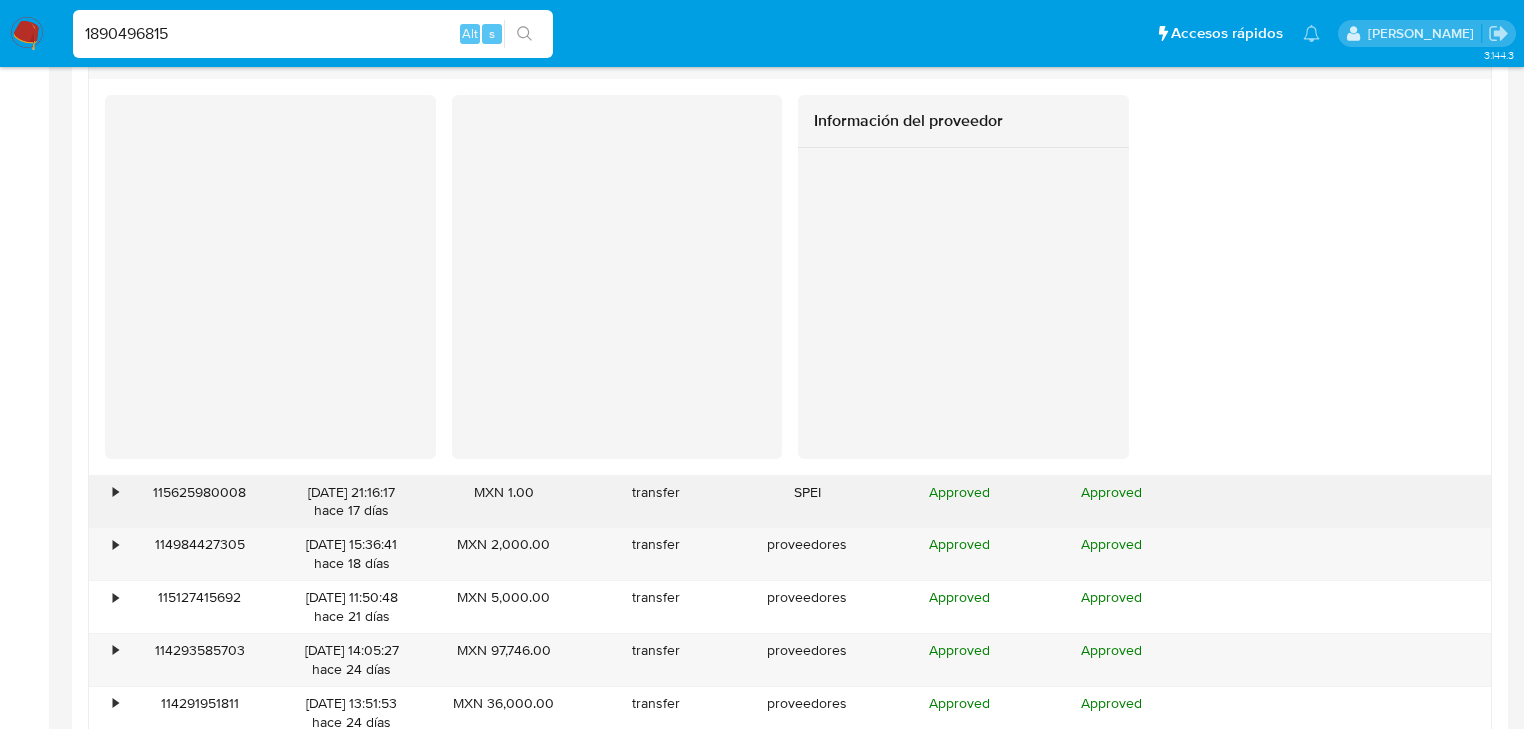 drag, startPoint x: 98, startPoint y: 500, endPoint x: 112, endPoint y: 497, distance: 14.3178215 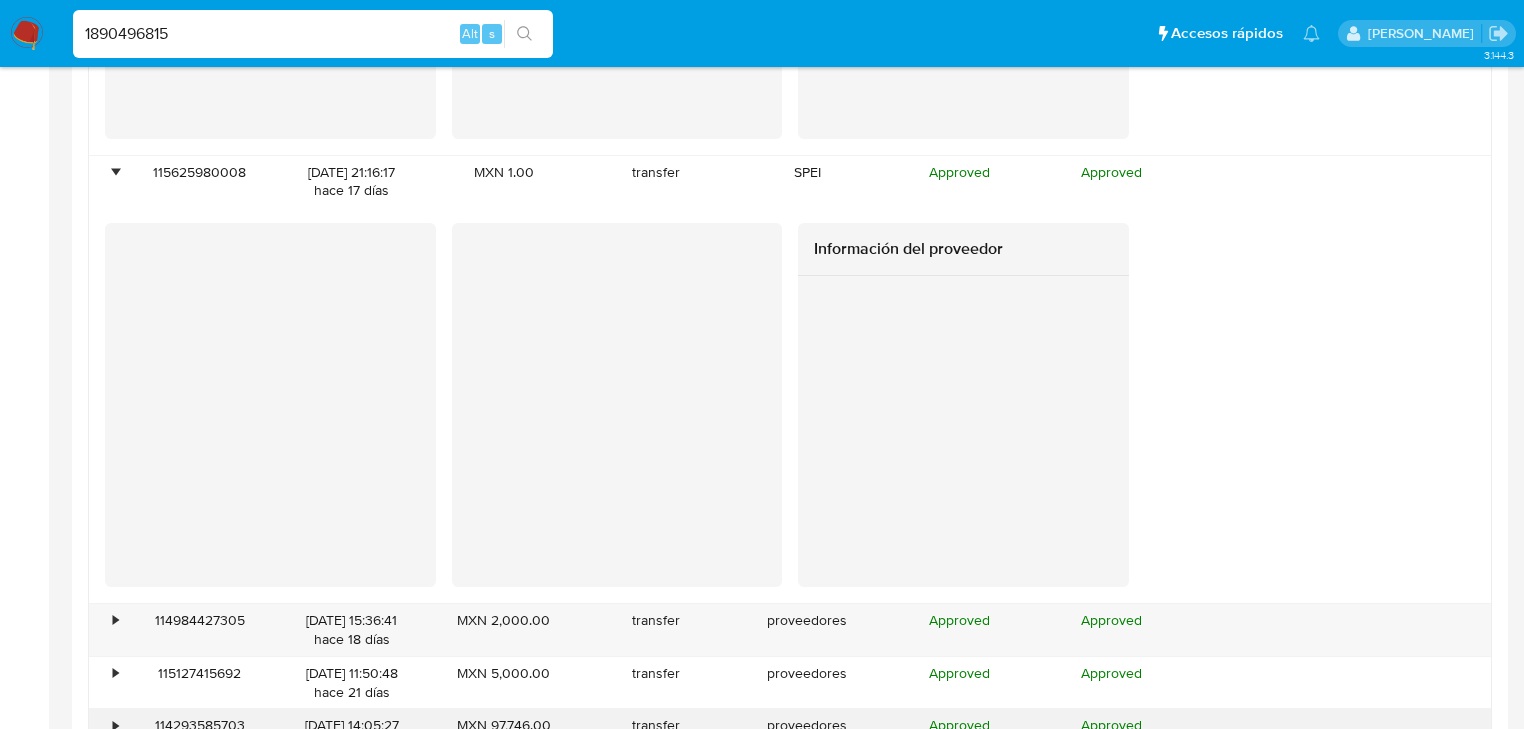 scroll, scrollTop: 4480, scrollLeft: 0, axis: vertical 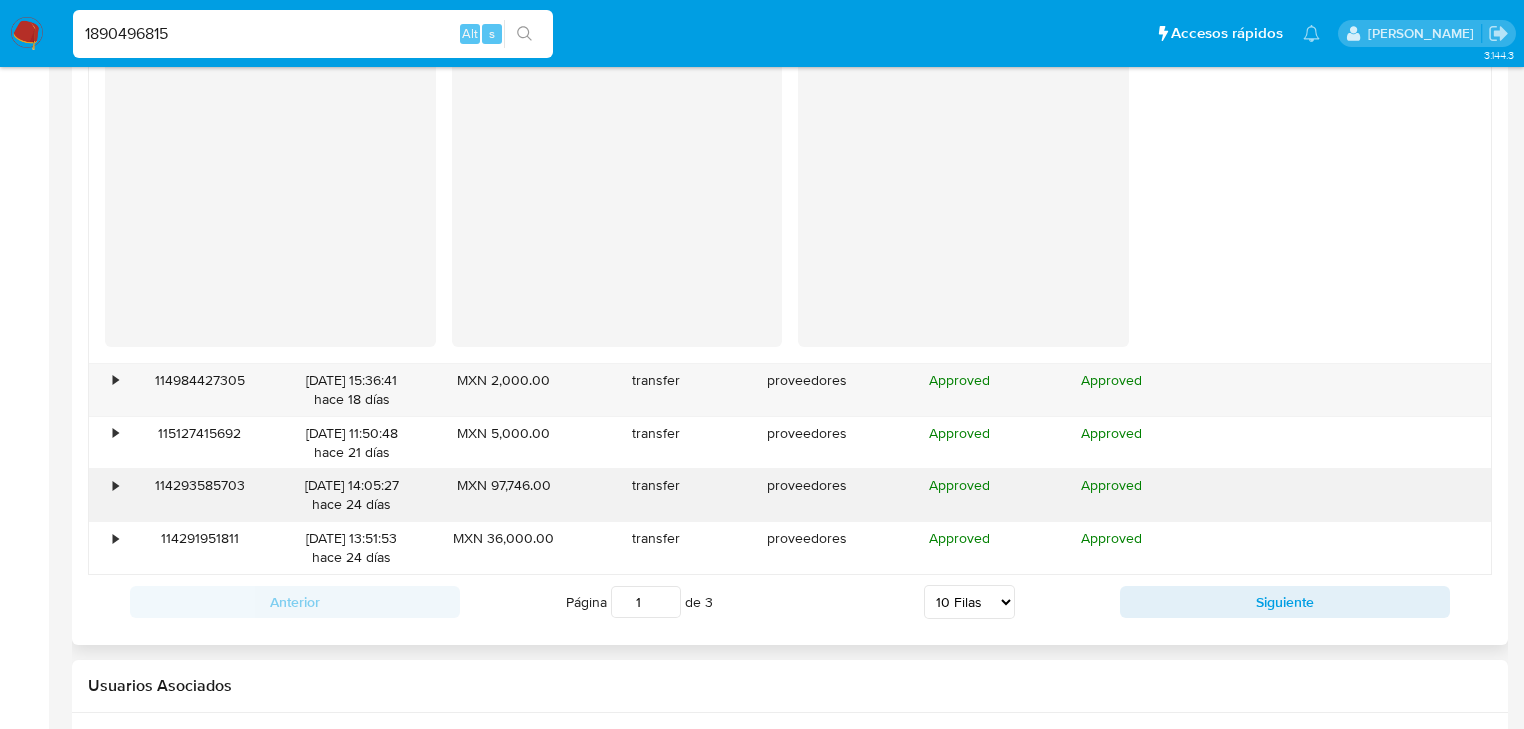 click on "•" at bounding box center [115, 485] 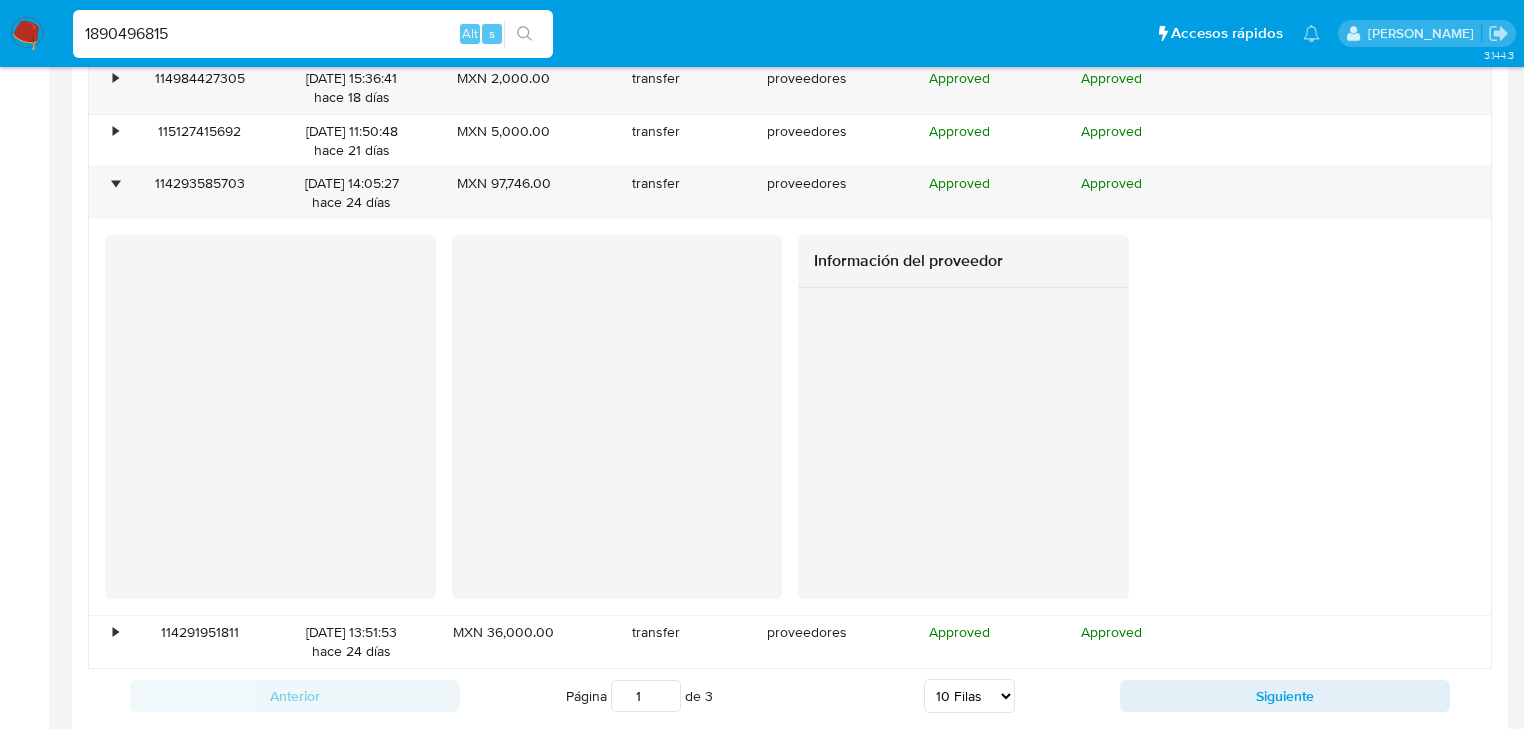 scroll, scrollTop: 4880, scrollLeft: 0, axis: vertical 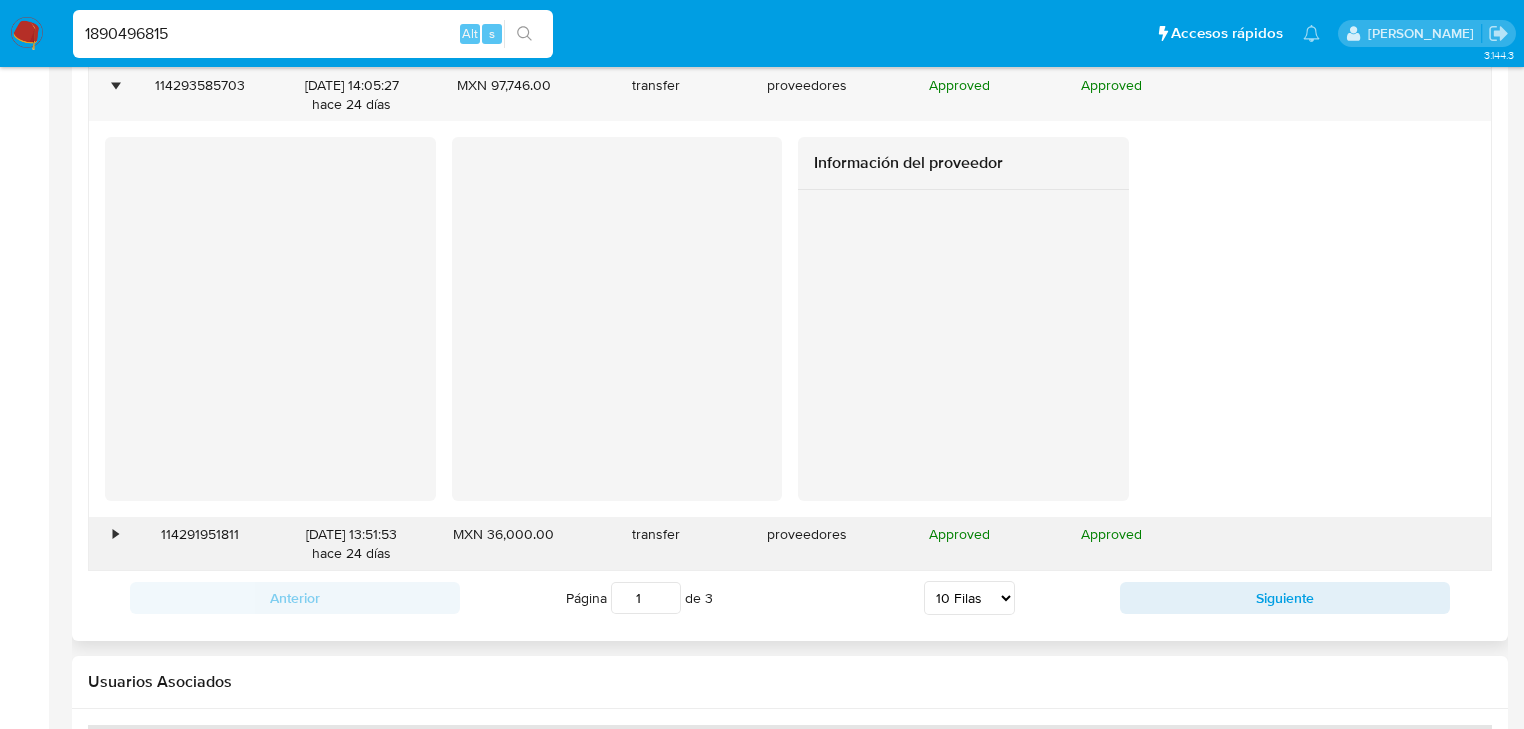 drag, startPoint x: 102, startPoint y: 530, endPoint x: 627, endPoint y: 552, distance: 525.46075 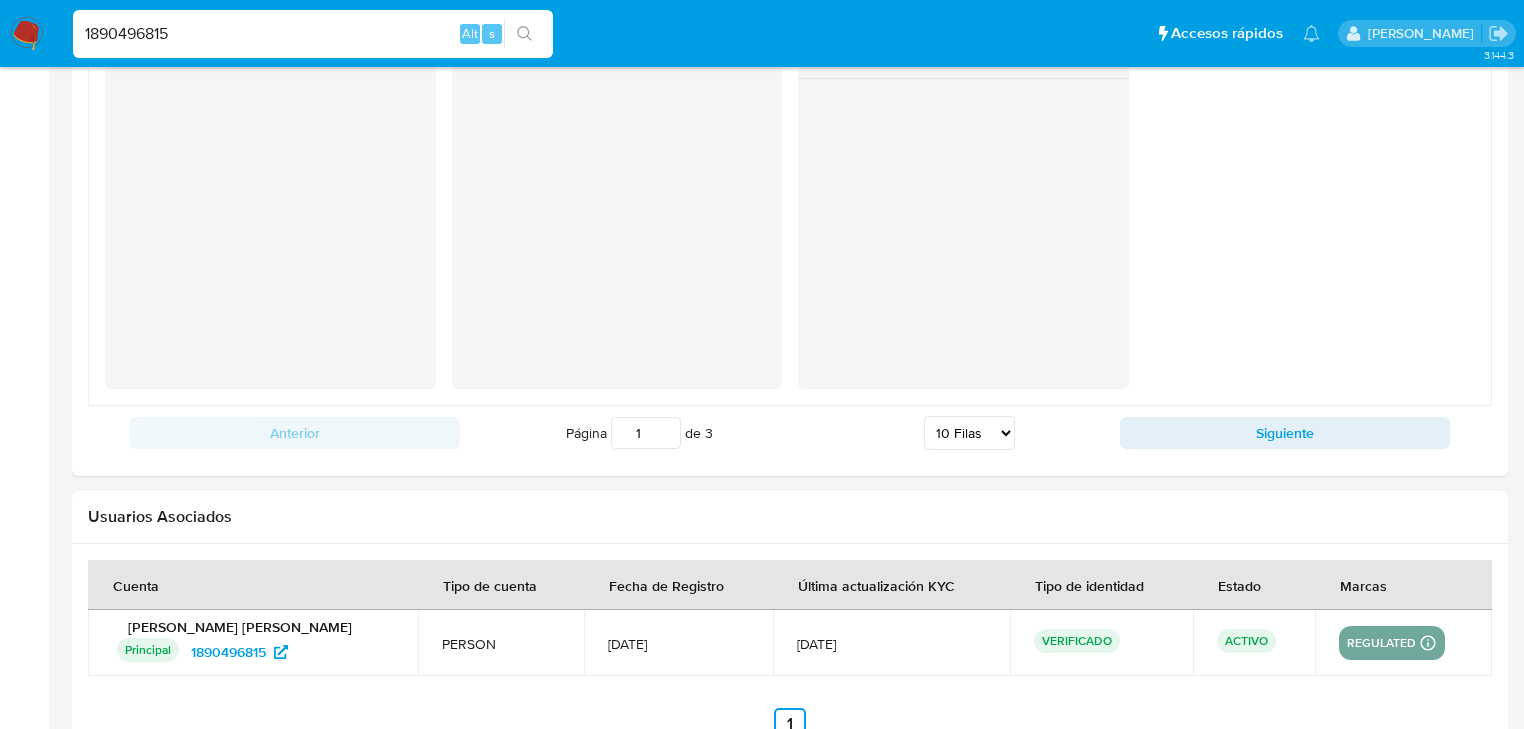 click on "Siguiente" at bounding box center (1285, 433) 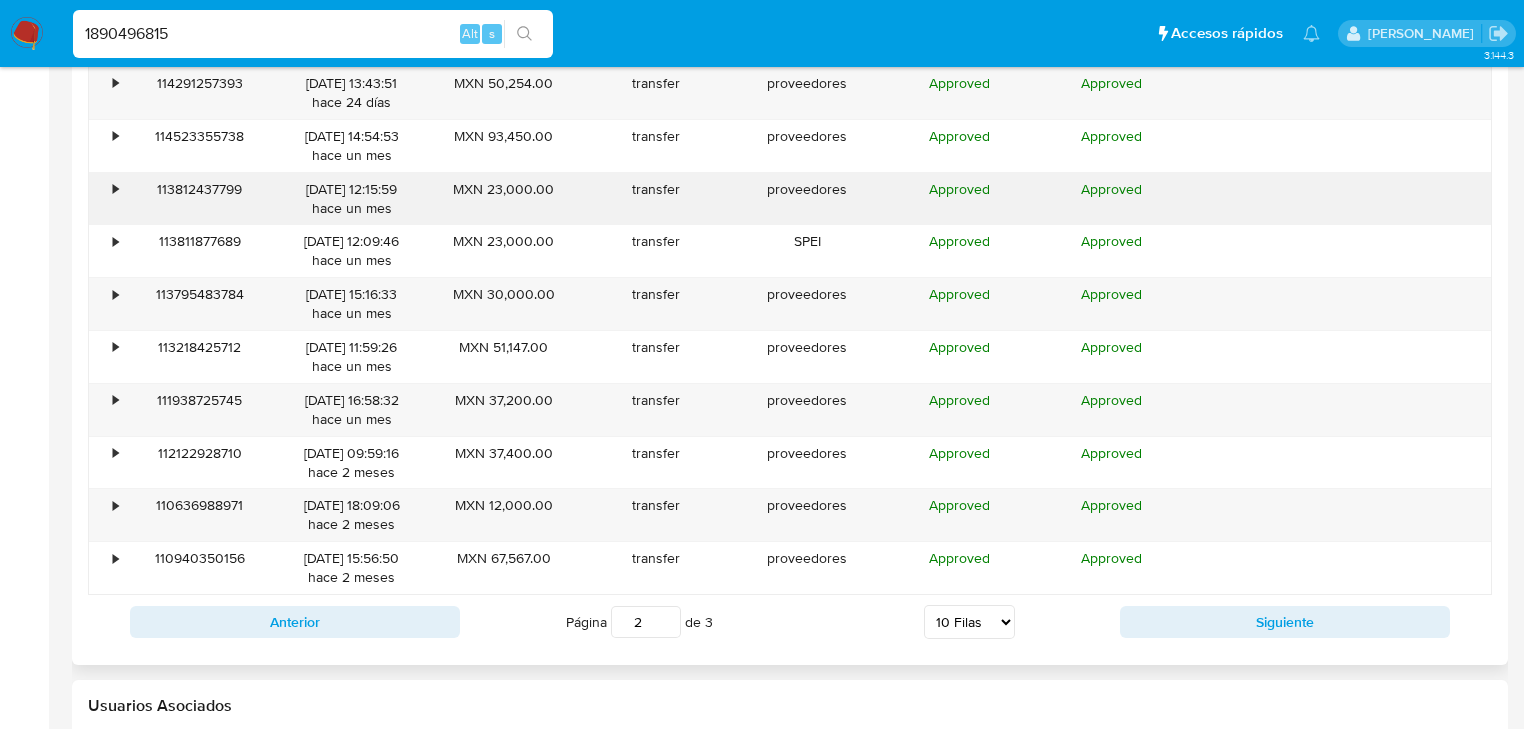 scroll, scrollTop: 1927, scrollLeft: 0, axis: vertical 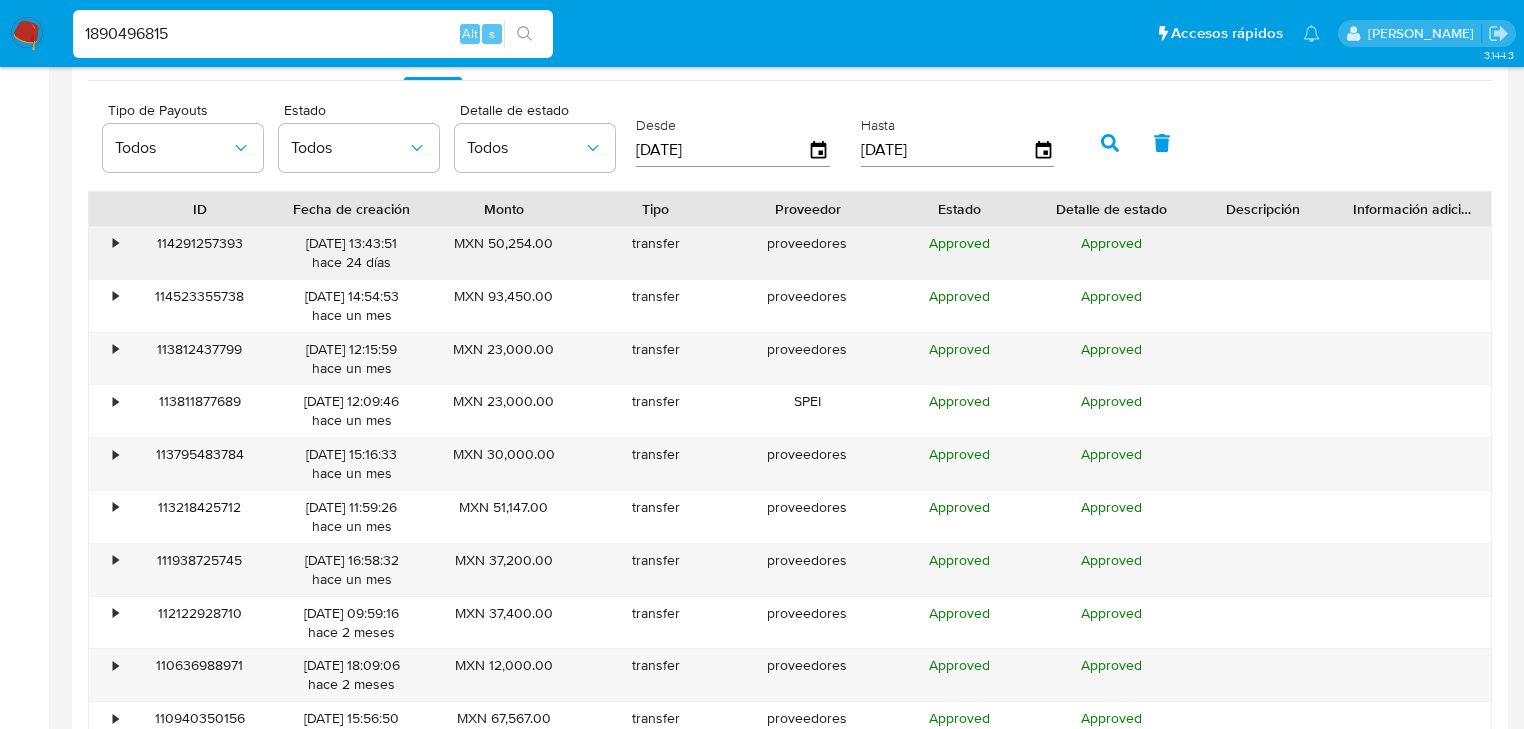 click on "•" at bounding box center [106, 253] 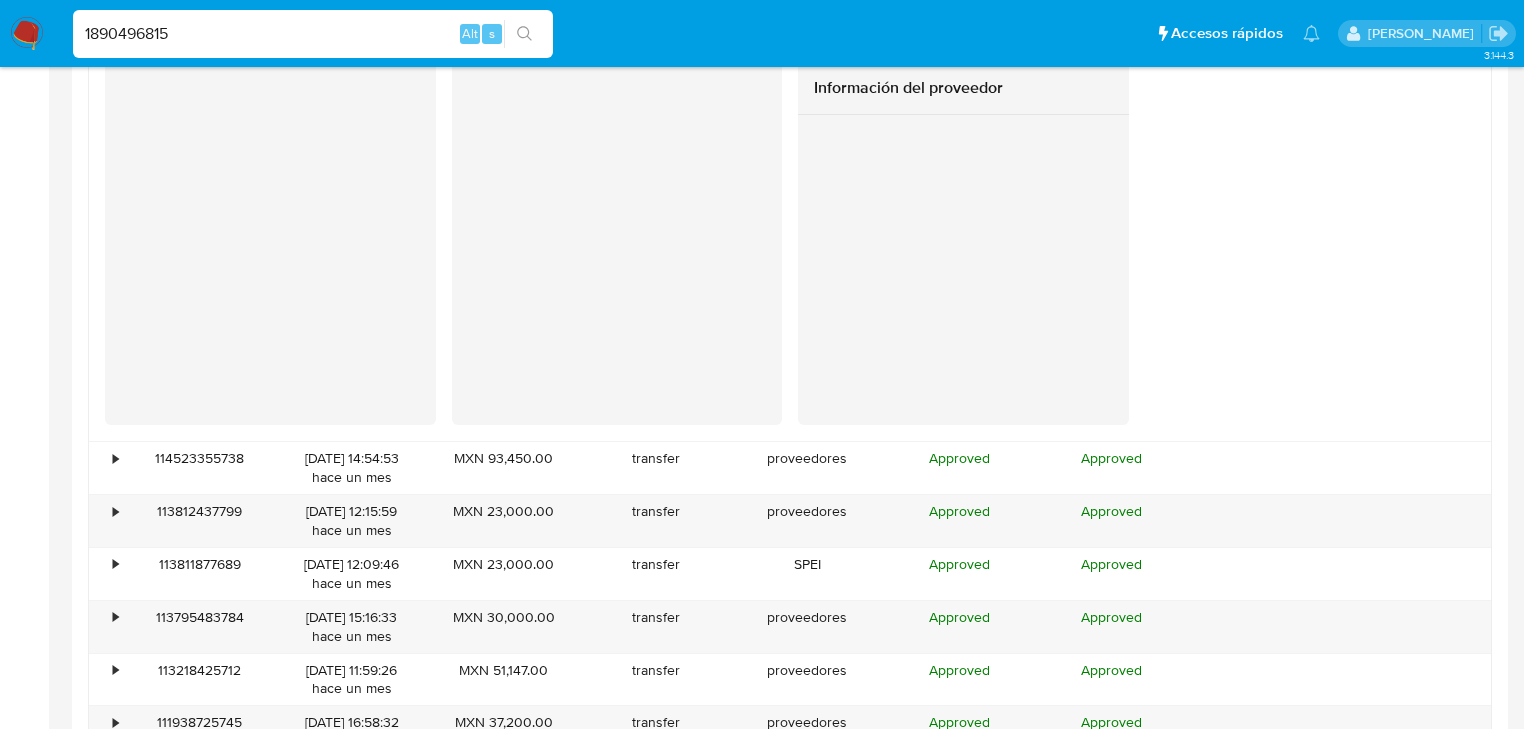 scroll, scrollTop: 2167, scrollLeft: 0, axis: vertical 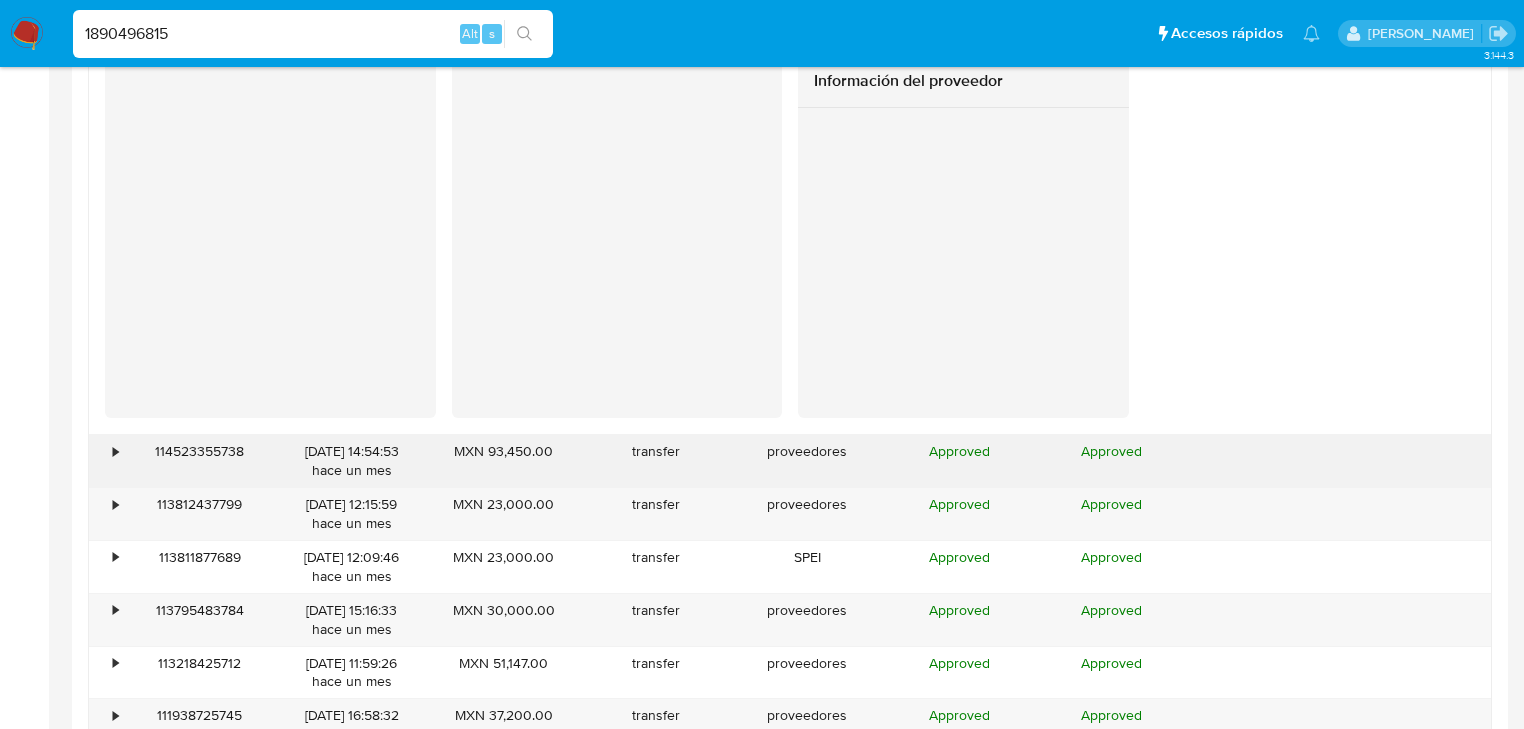 click on "•" at bounding box center [115, 451] 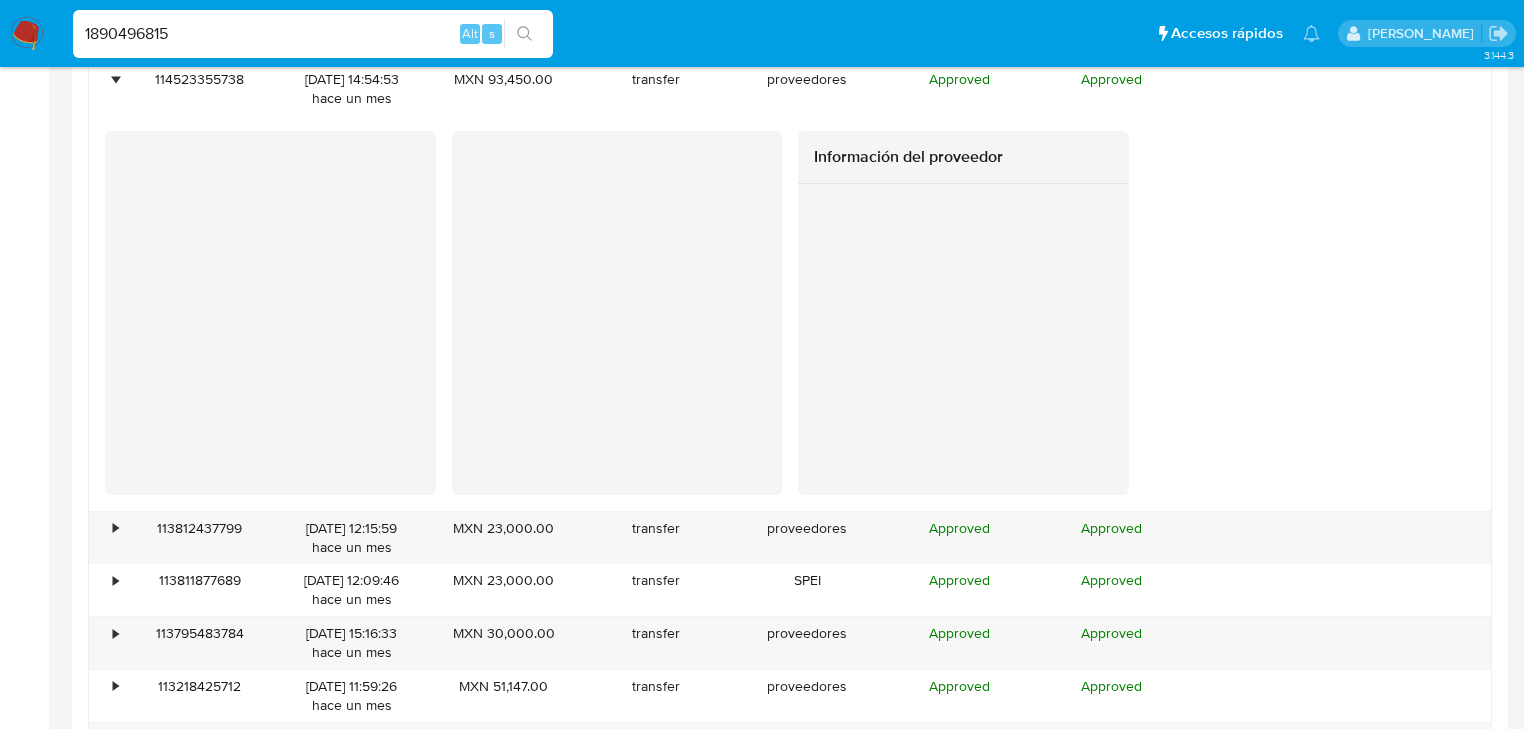 scroll, scrollTop: 2567, scrollLeft: 0, axis: vertical 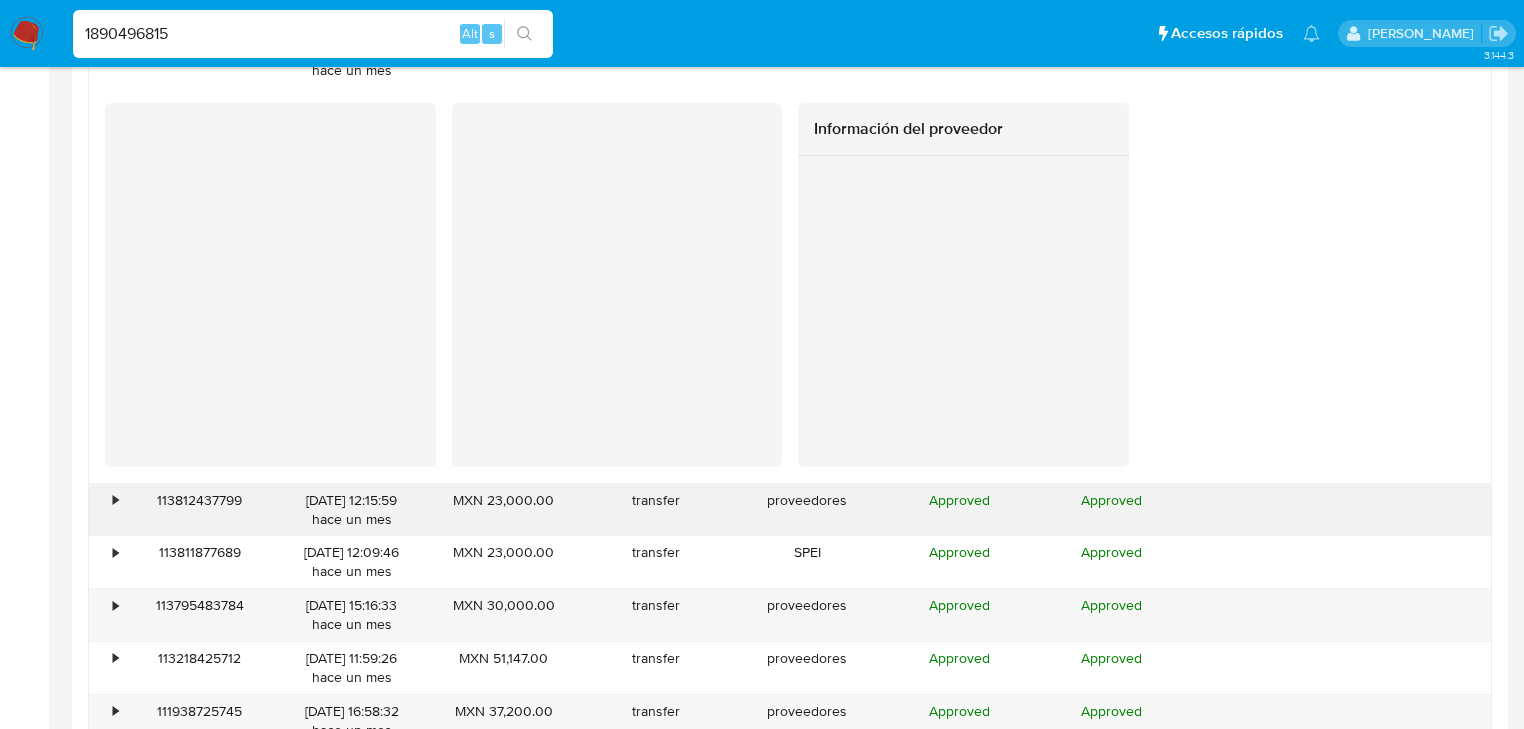 click on "•" at bounding box center [115, 500] 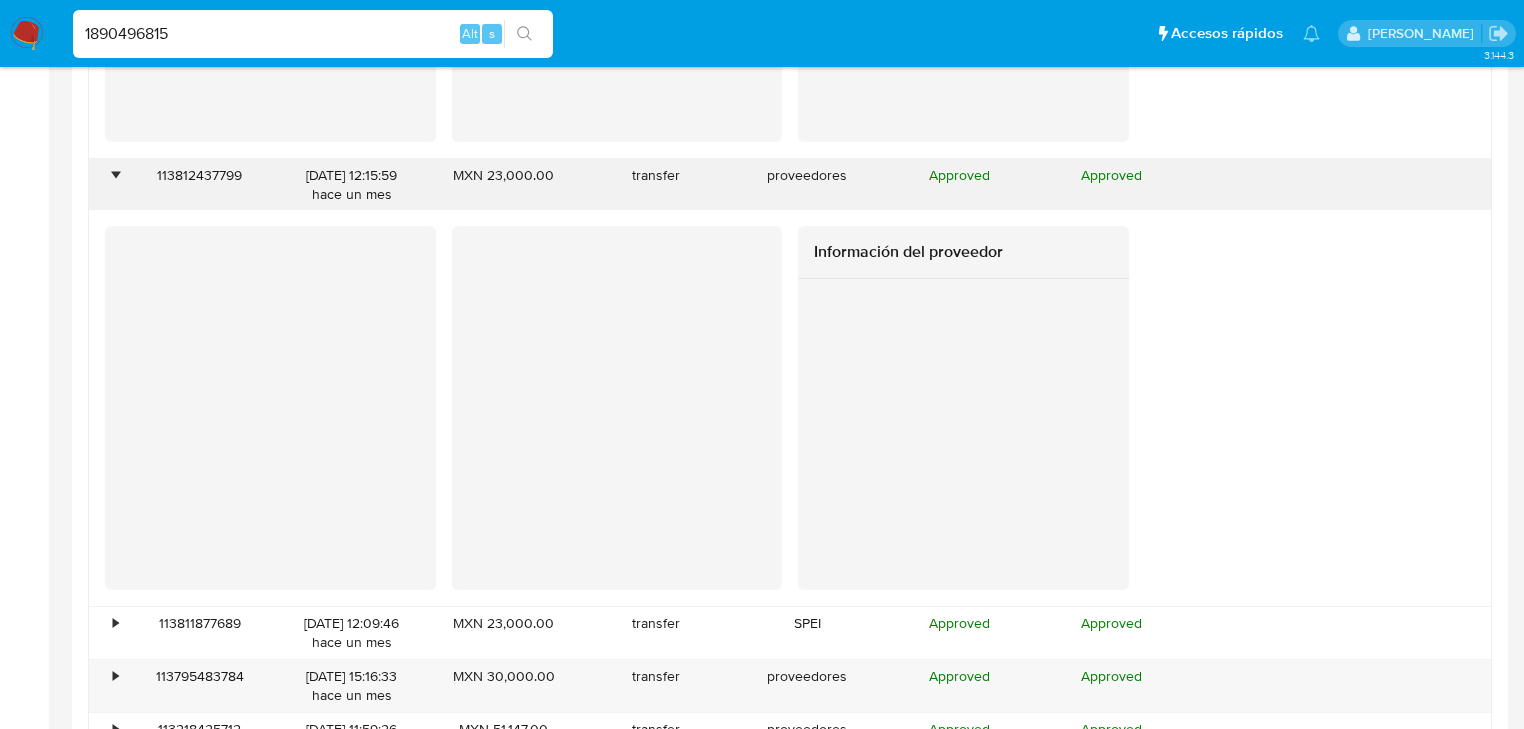scroll, scrollTop: 2967, scrollLeft: 0, axis: vertical 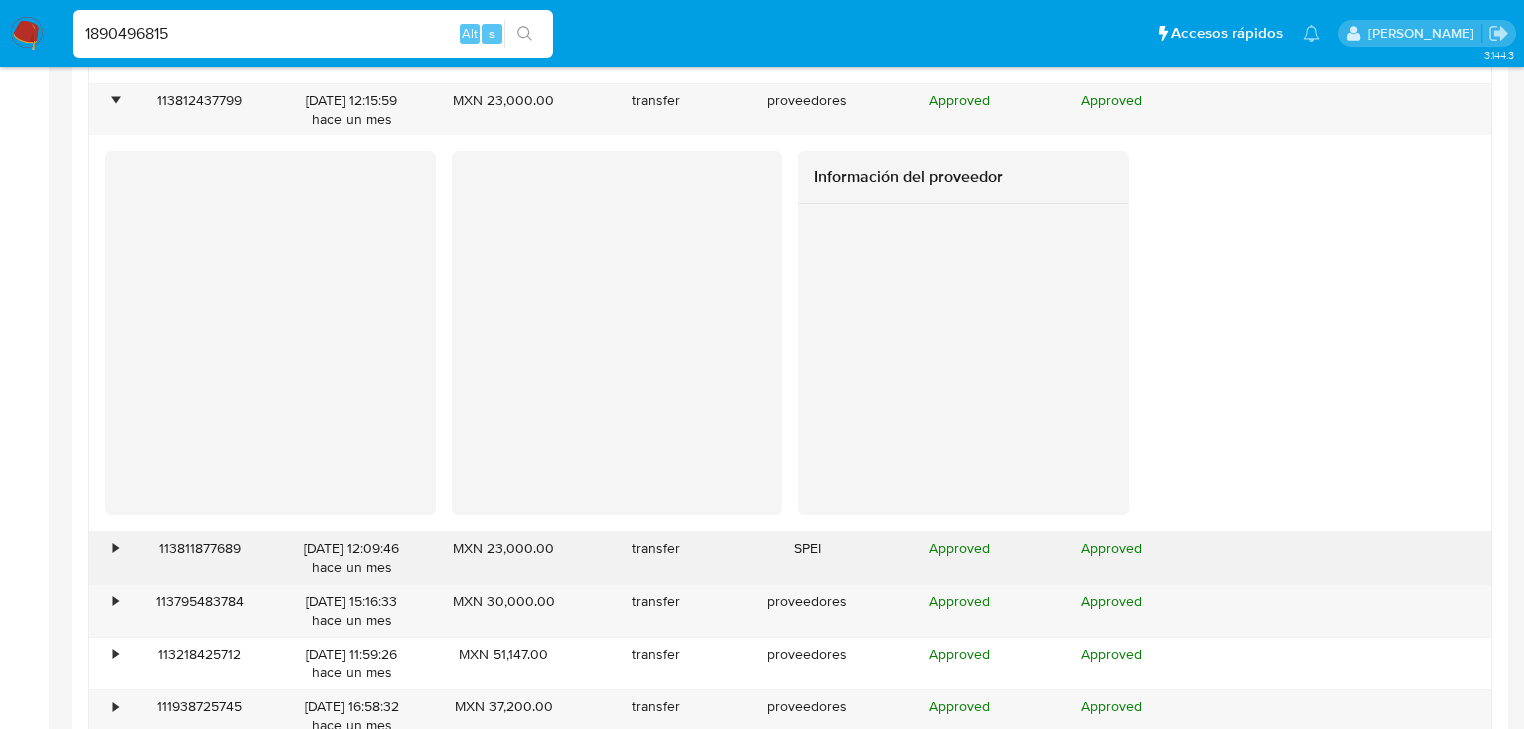 click on "•" at bounding box center (106, 558) 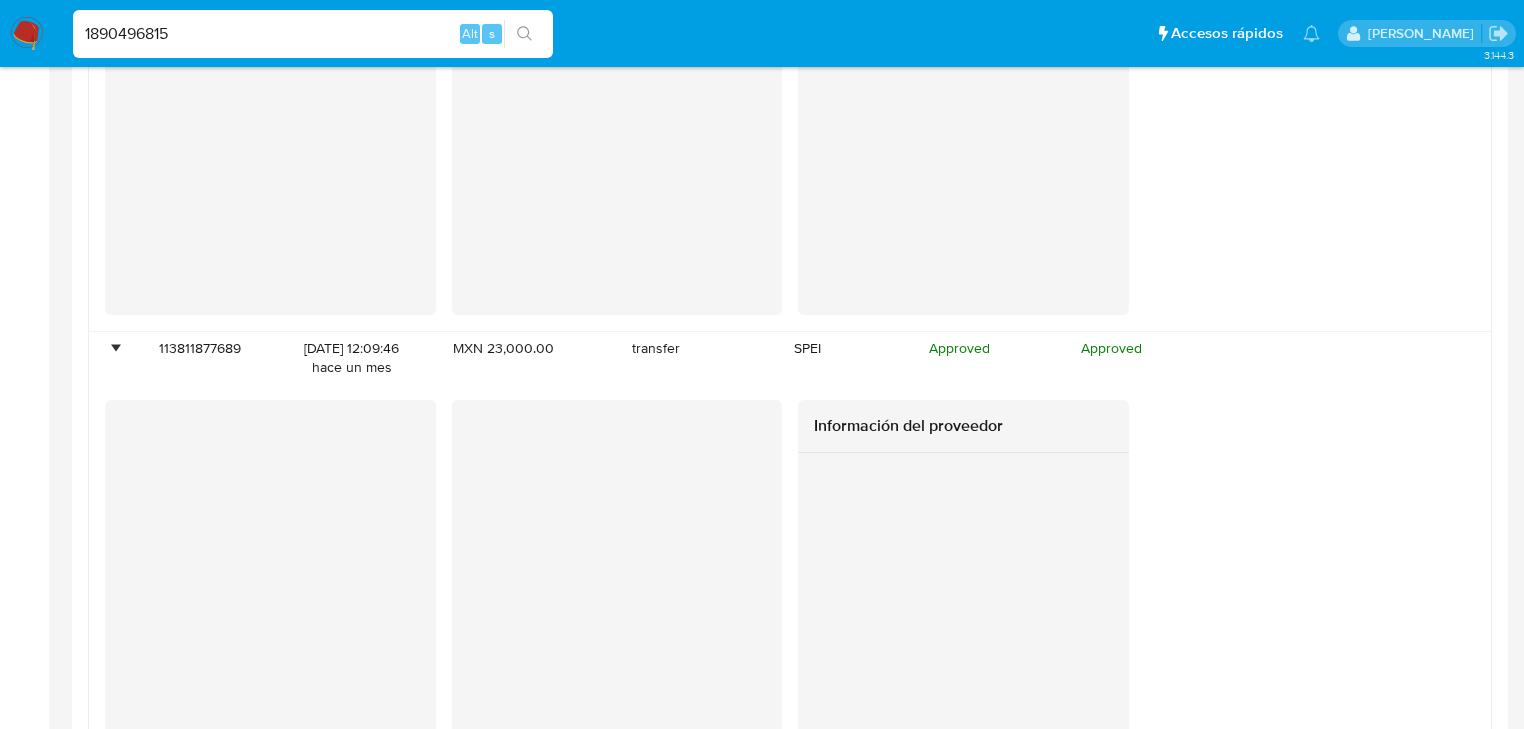 scroll, scrollTop: 3287, scrollLeft: 0, axis: vertical 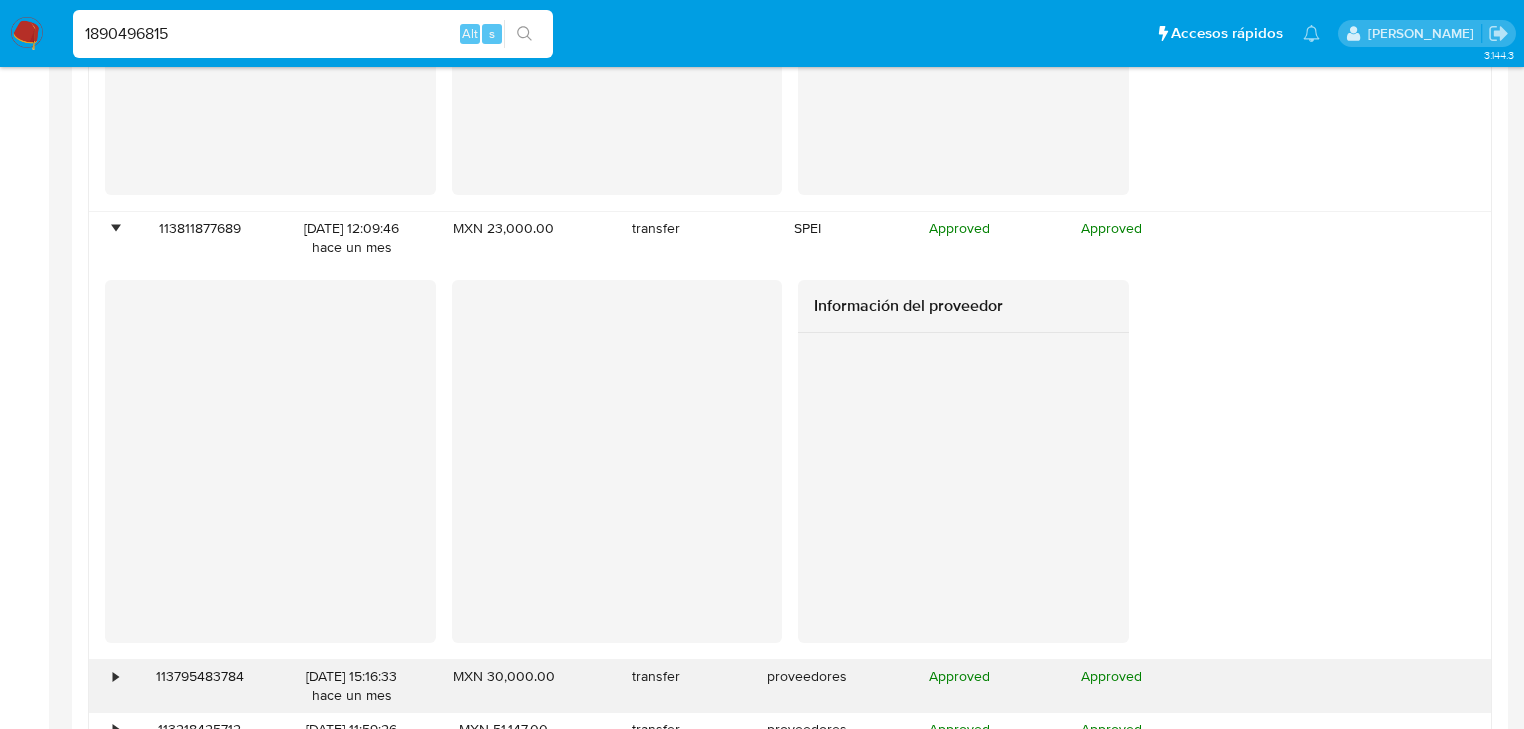 drag, startPoint x: 112, startPoint y: 666, endPoint x: 120, endPoint y: 659, distance: 10.630146 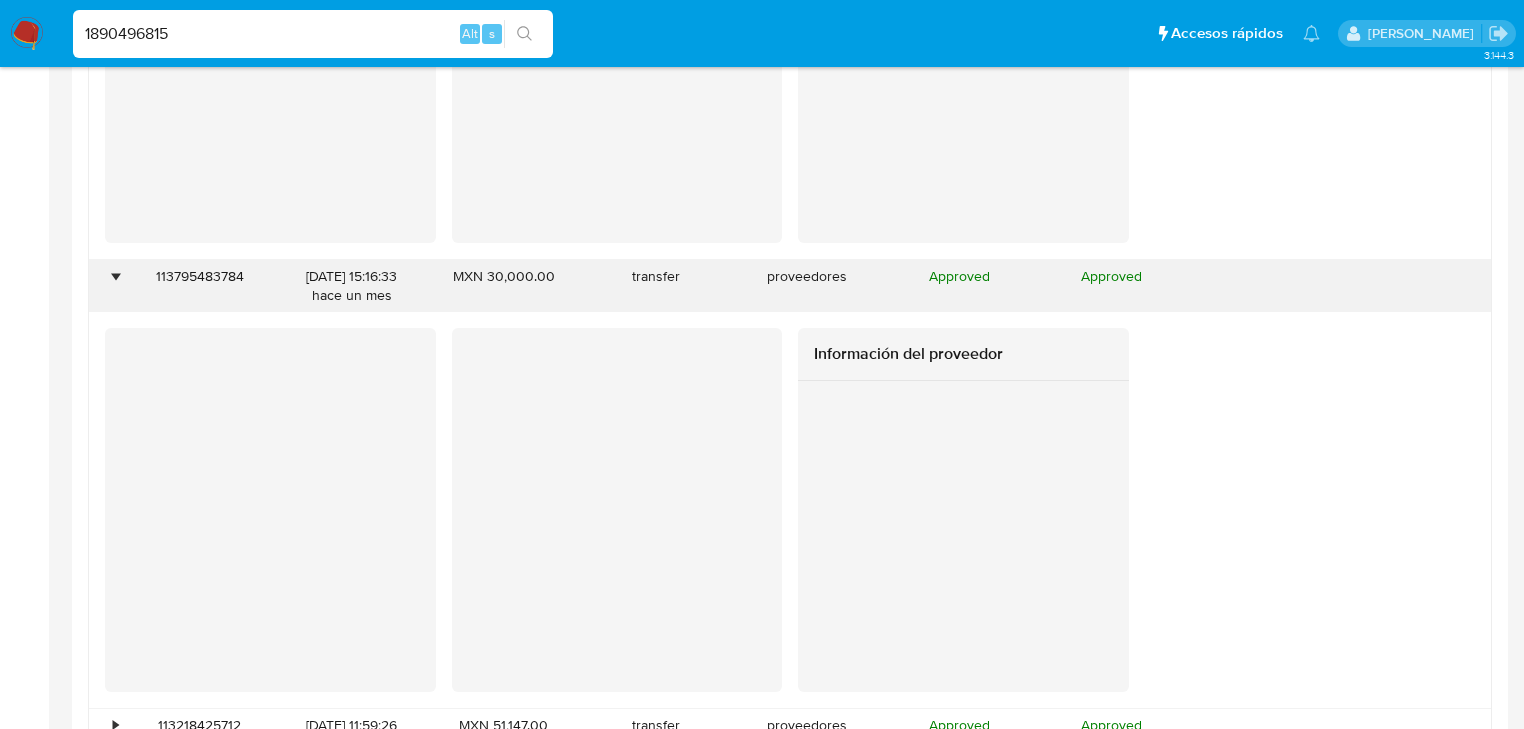 scroll, scrollTop: 3847, scrollLeft: 0, axis: vertical 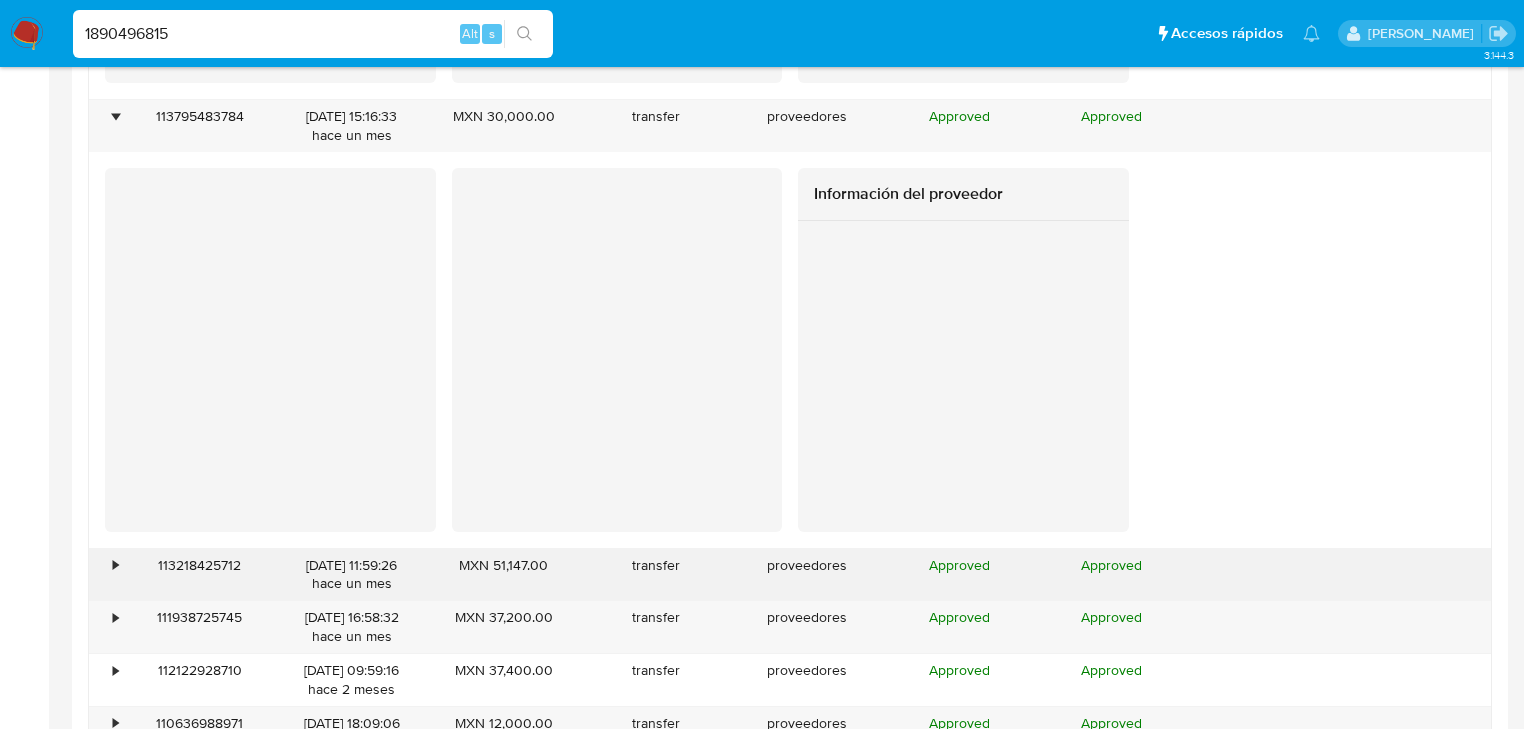 click on "•" at bounding box center [106, 575] 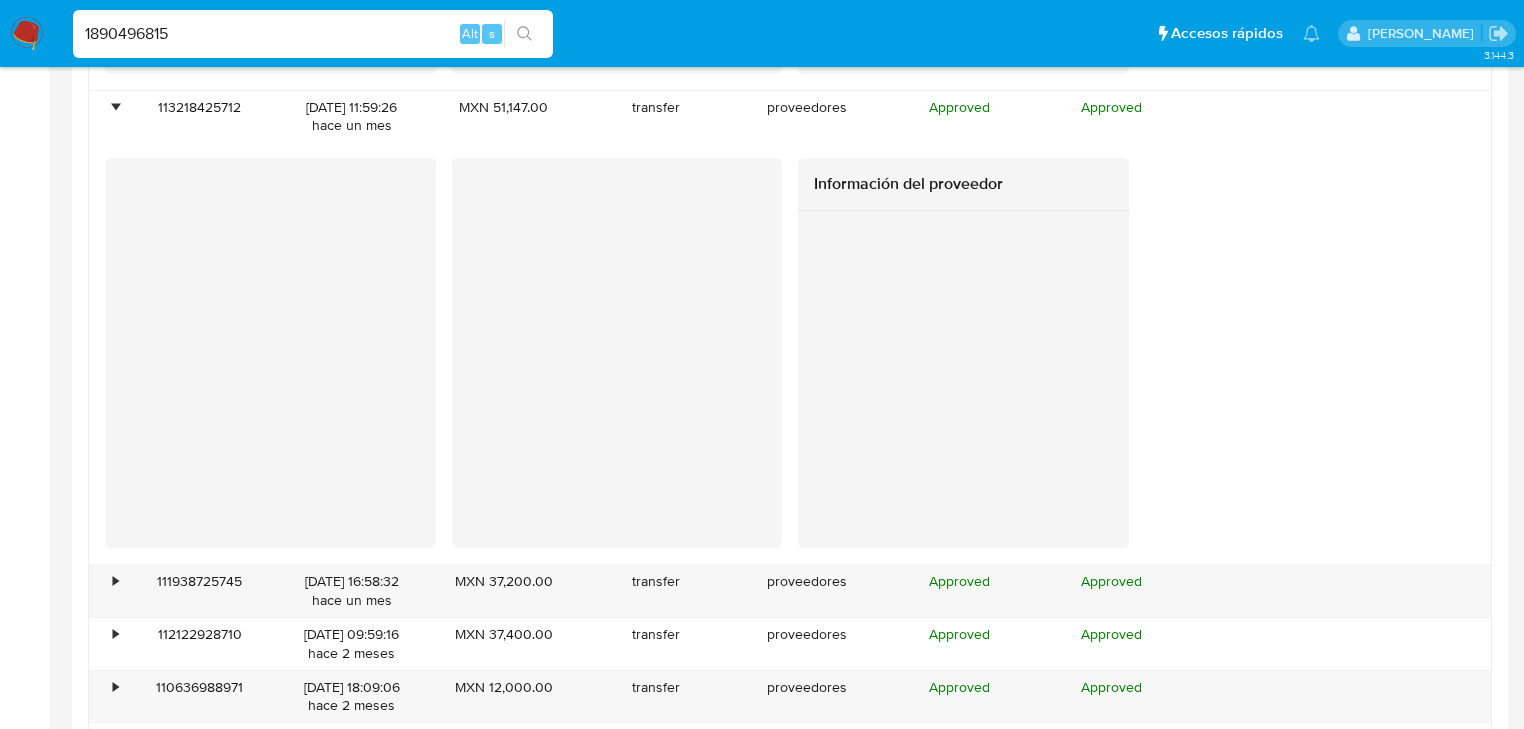 scroll, scrollTop: 4327, scrollLeft: 0, axis: vertical 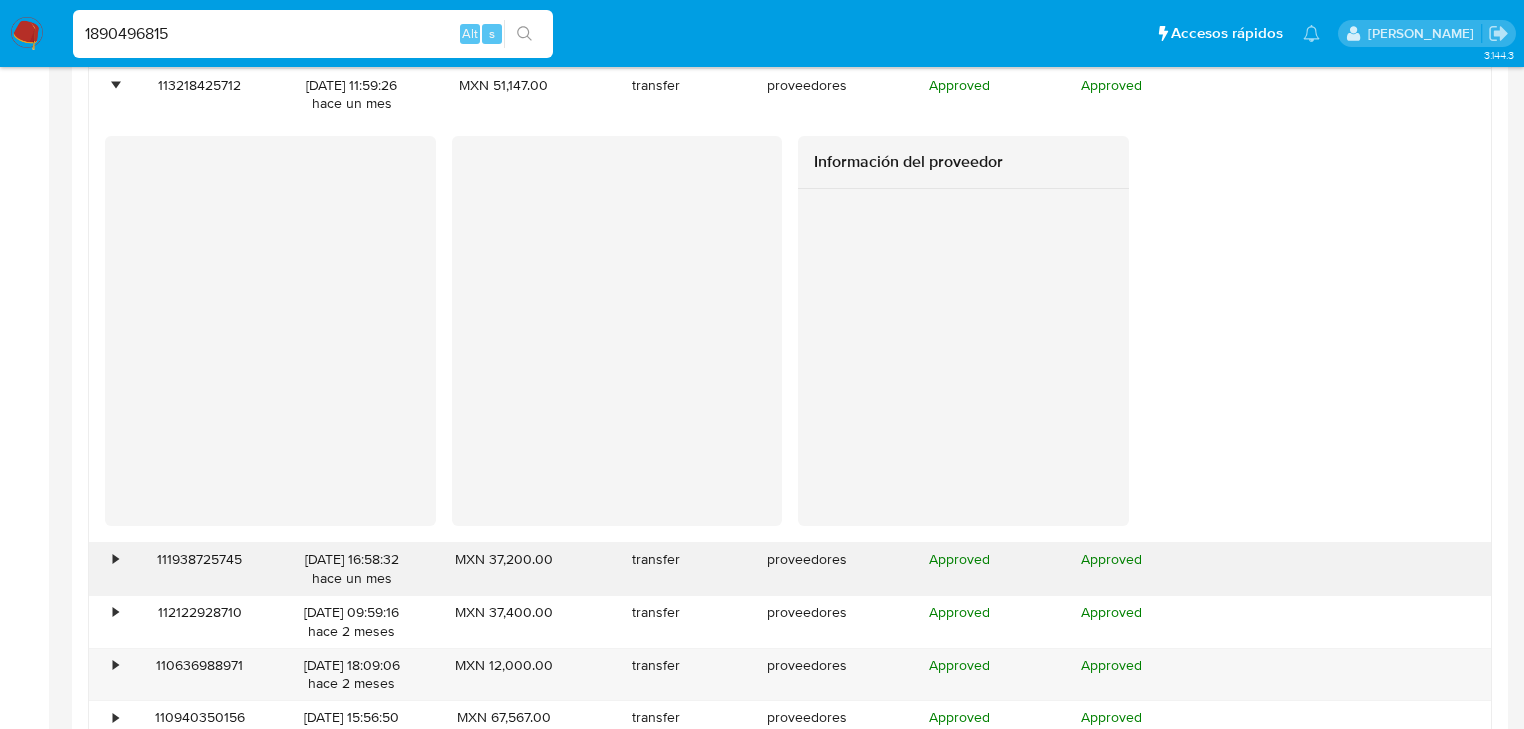 click on "•" at bounding box center (106, 569) 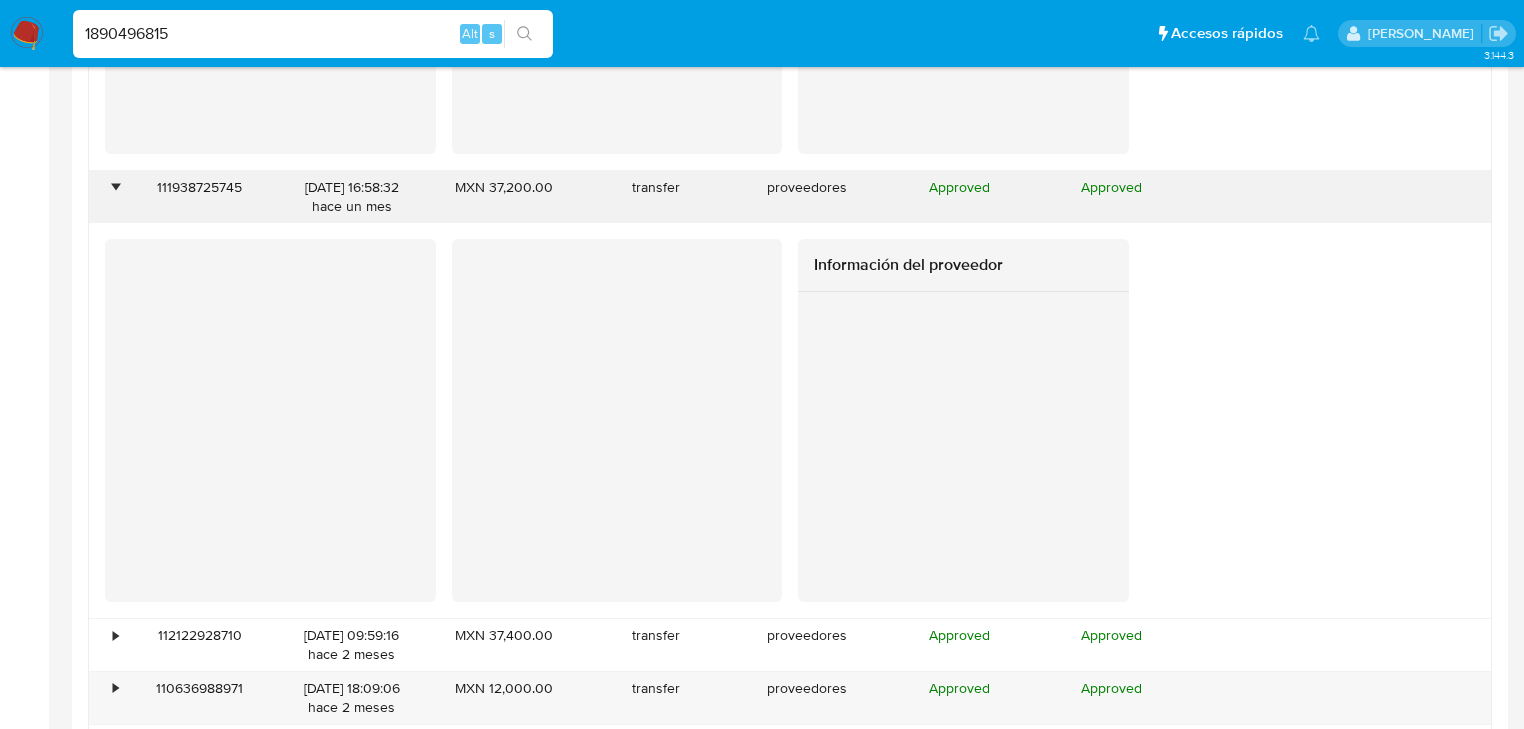 scroll, scrollTop: 4727, scrollLeft: 0, axis: vertical 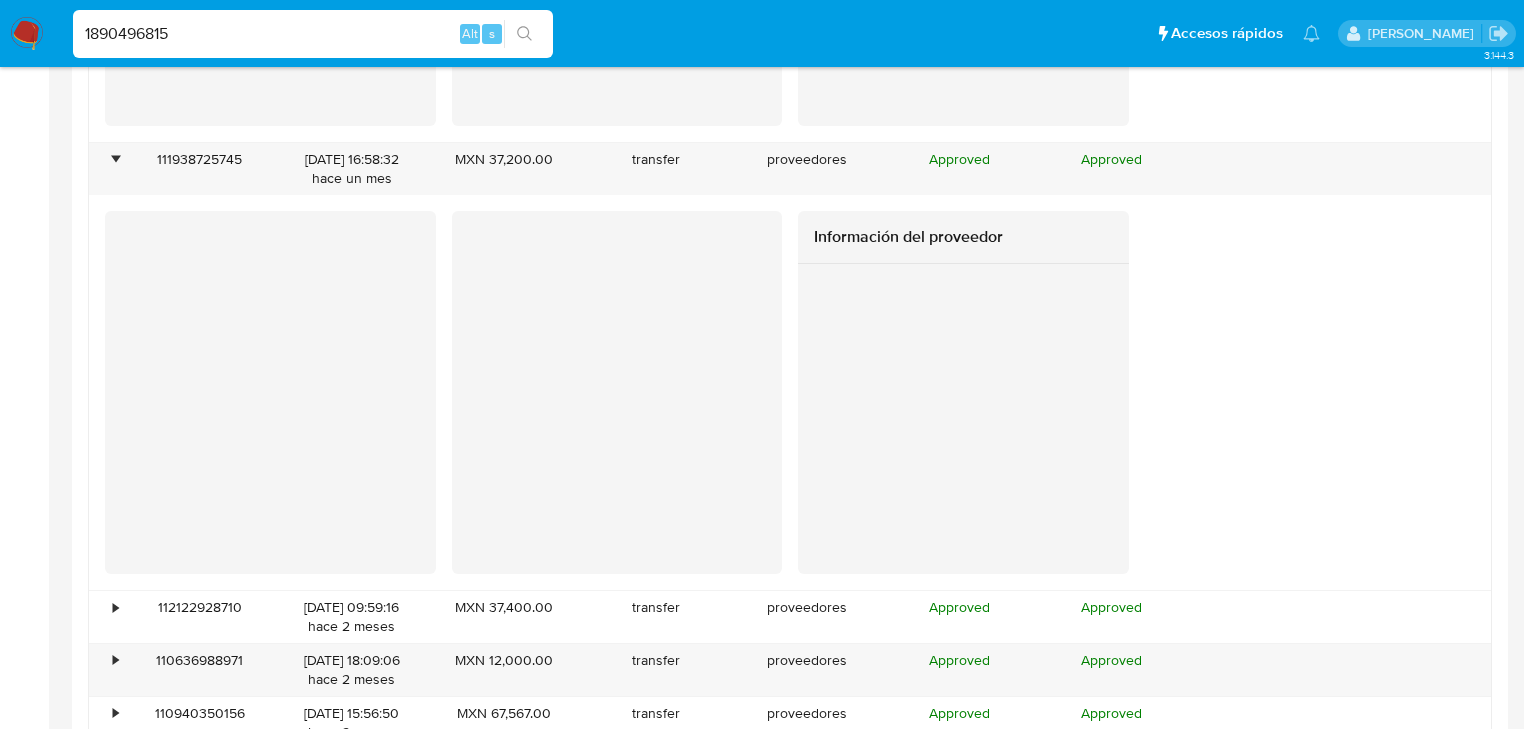 drag, startPoint x: 116, startPoint y: 601, endPoint x: 127, endPoint y: 584, distance: 20.248457 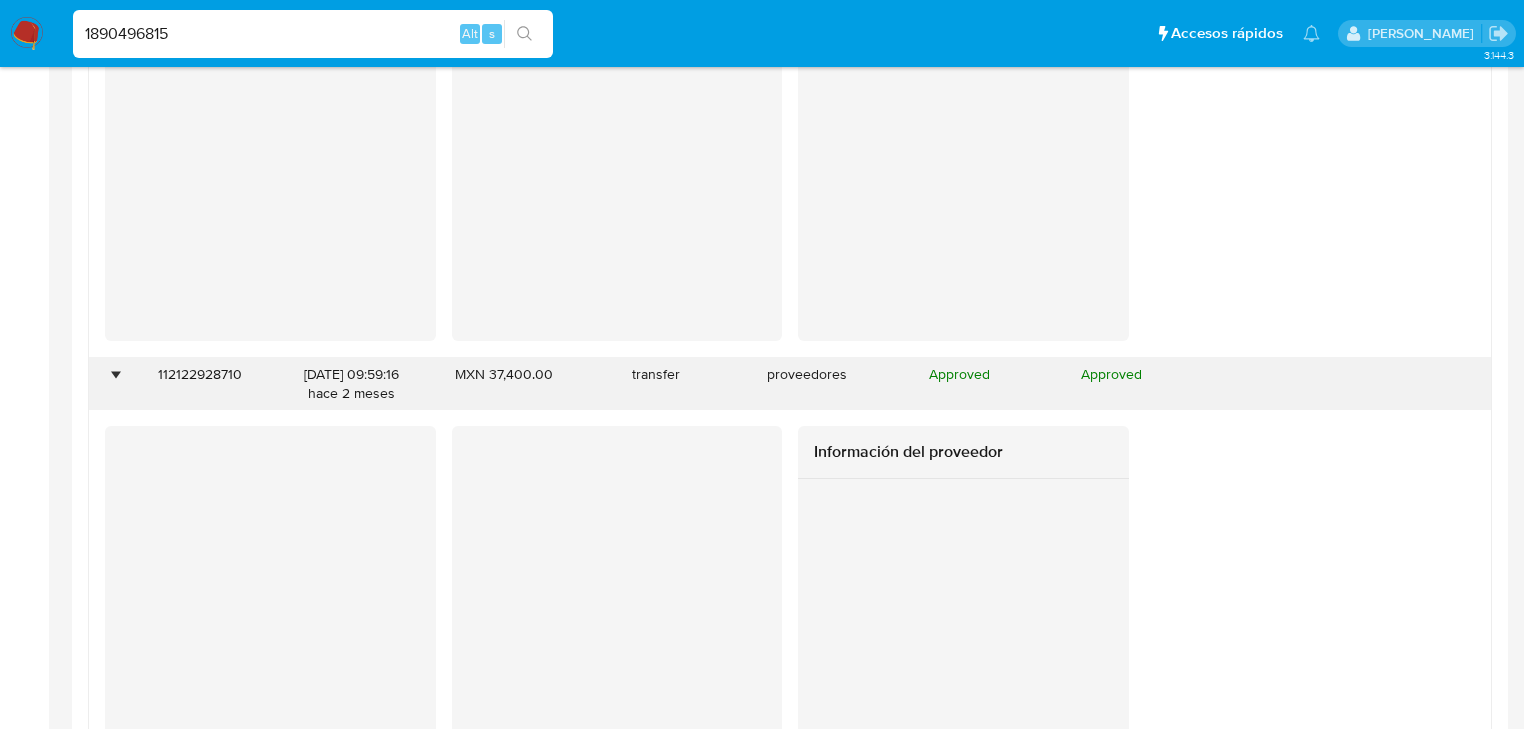 scroll, scrollTop: 5127, scrollLeft: 0, axis: vertical 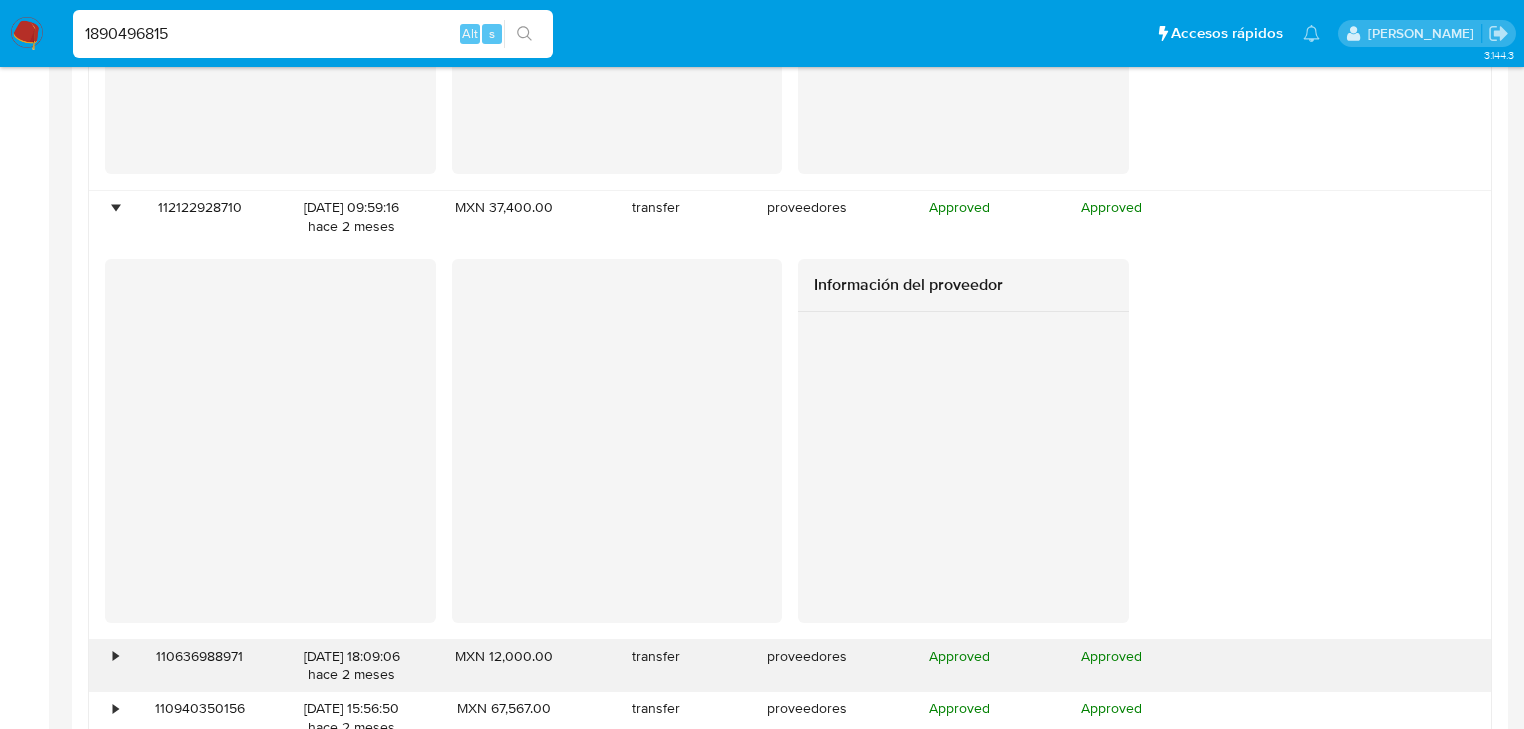 click on "•" at bounding box center [115, 656] 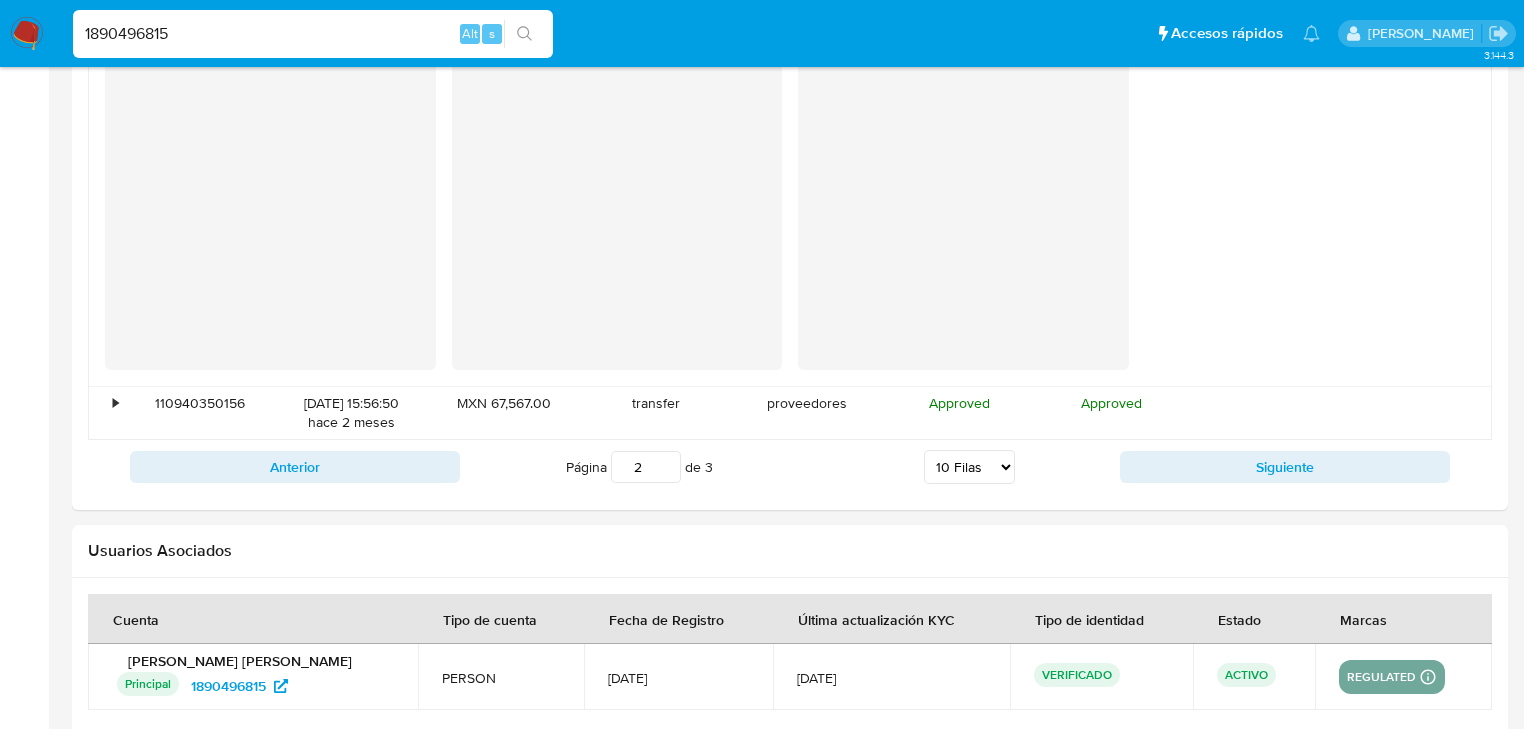 scroll, scrollTop: 5912, scrollLeft: 0, axis: vertical 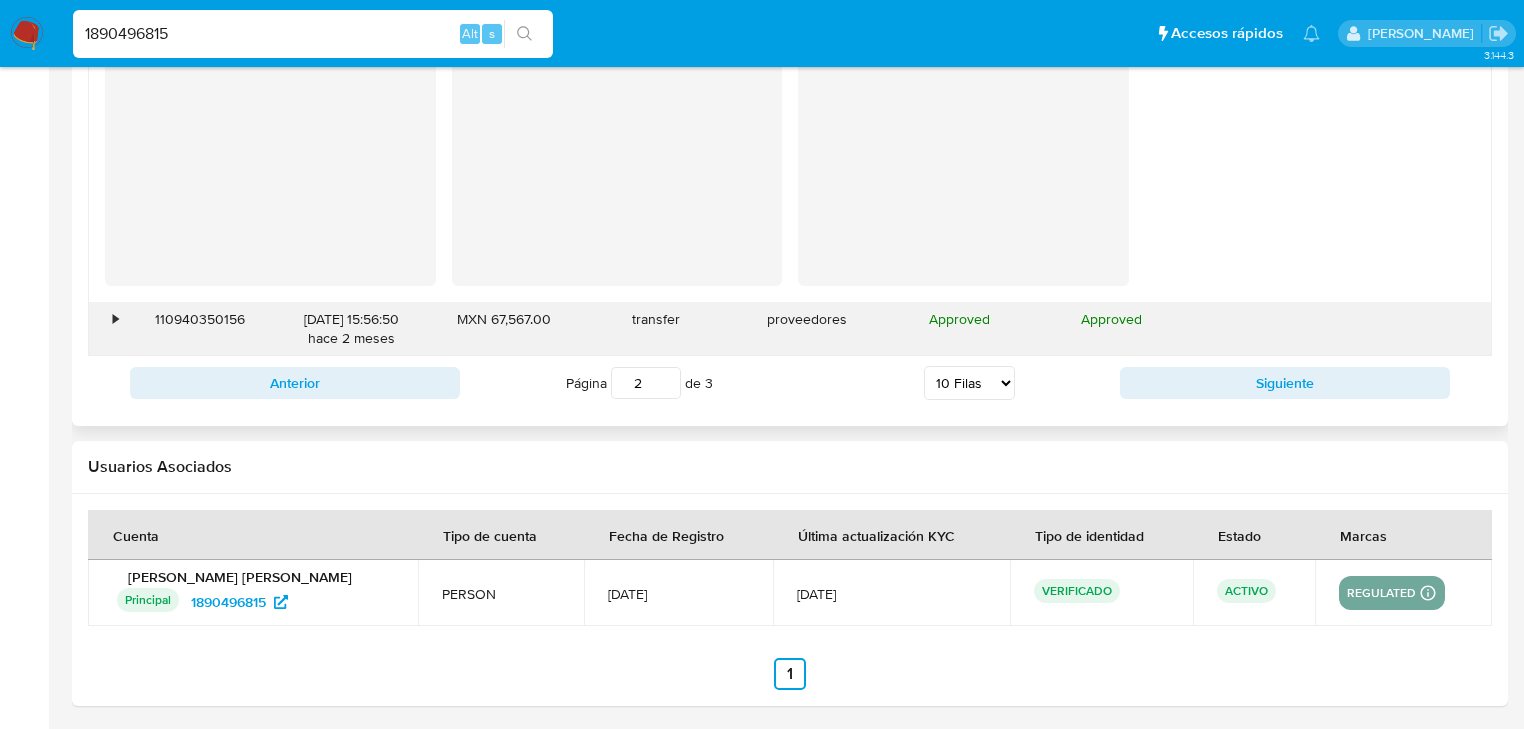 click on "• 110940350156 08/05/2025 15:56:50 hace 2 meses MXN 67,567.00 transfer proveedores  Approved Approved" at bounding box center (790, 329) 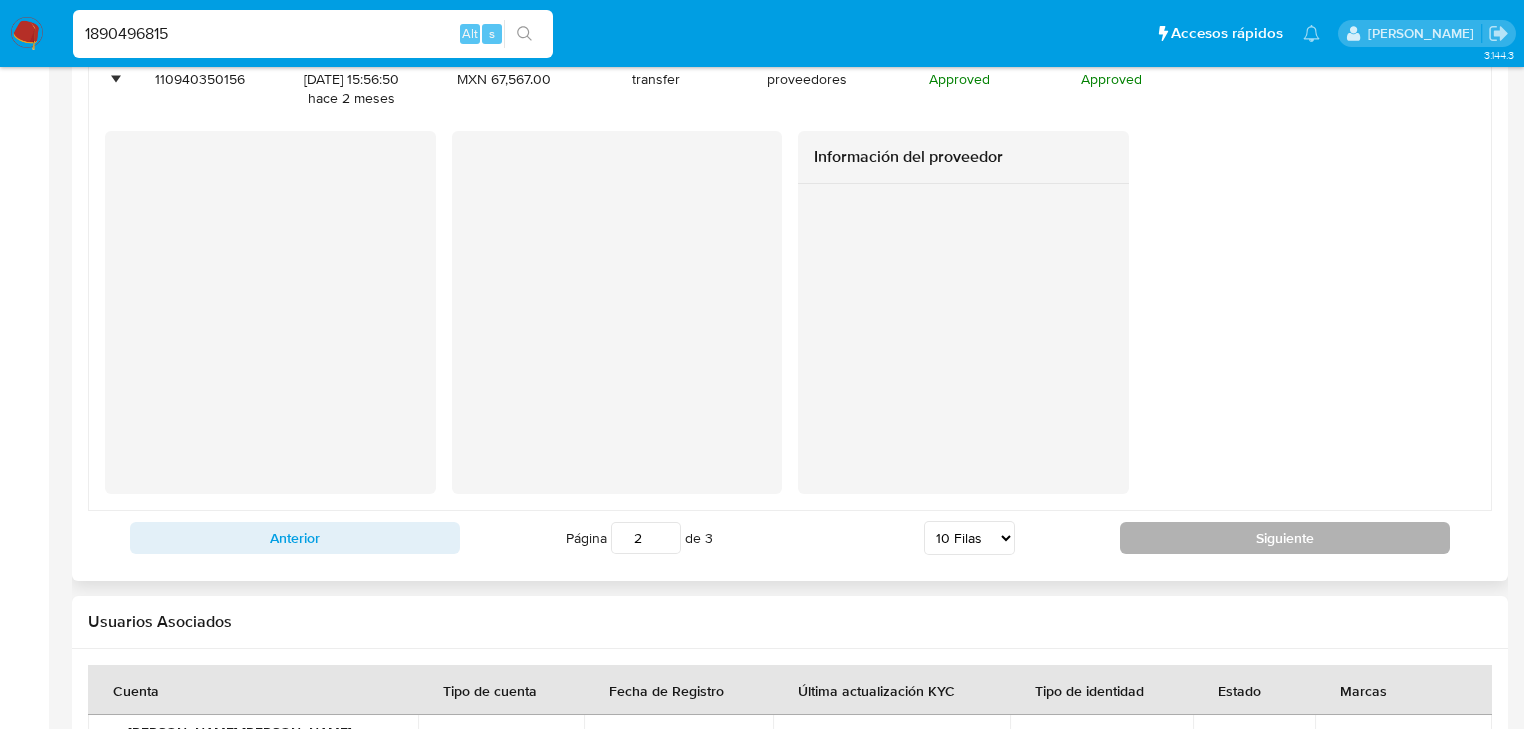 click on "Siguiente" at bounding box center (1285, 538) 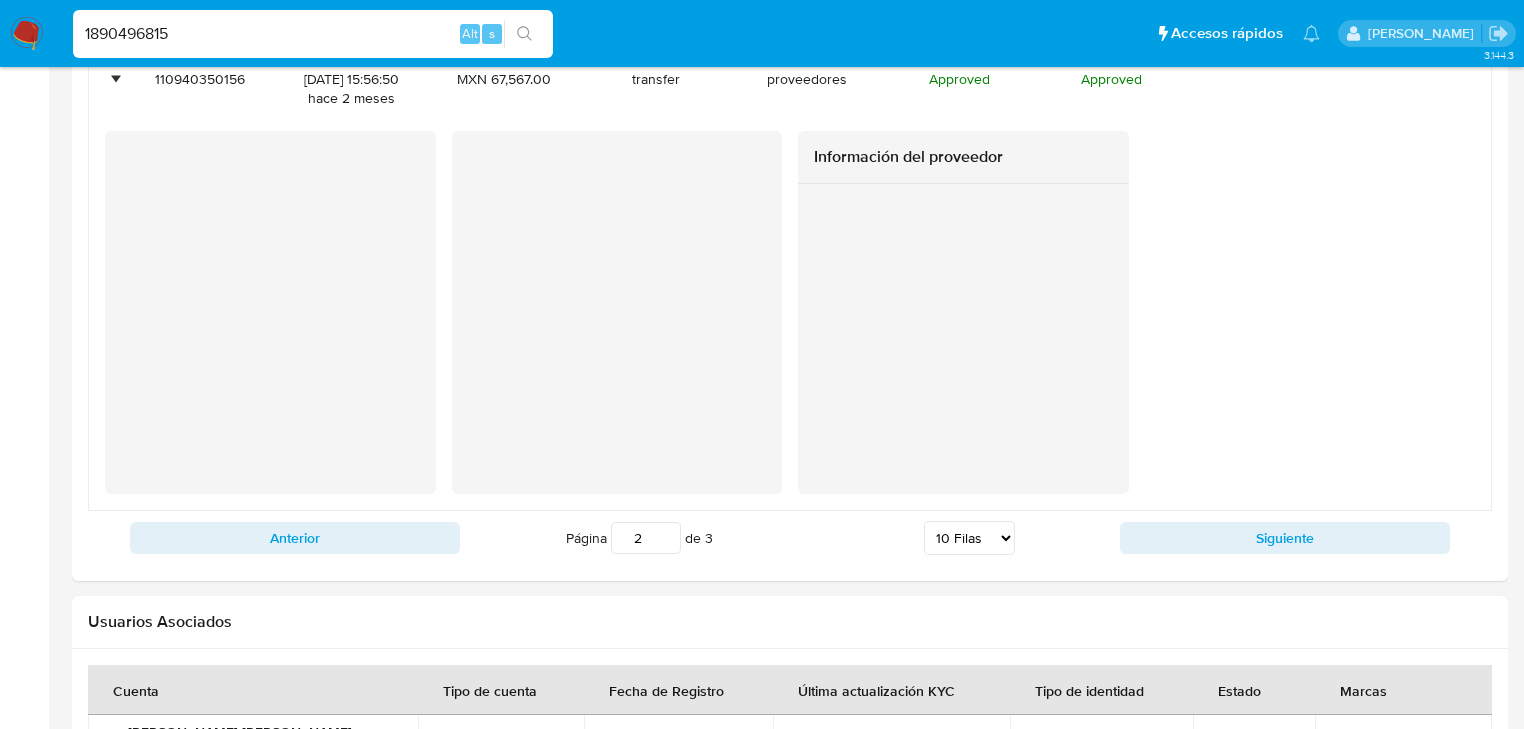 type on "3" 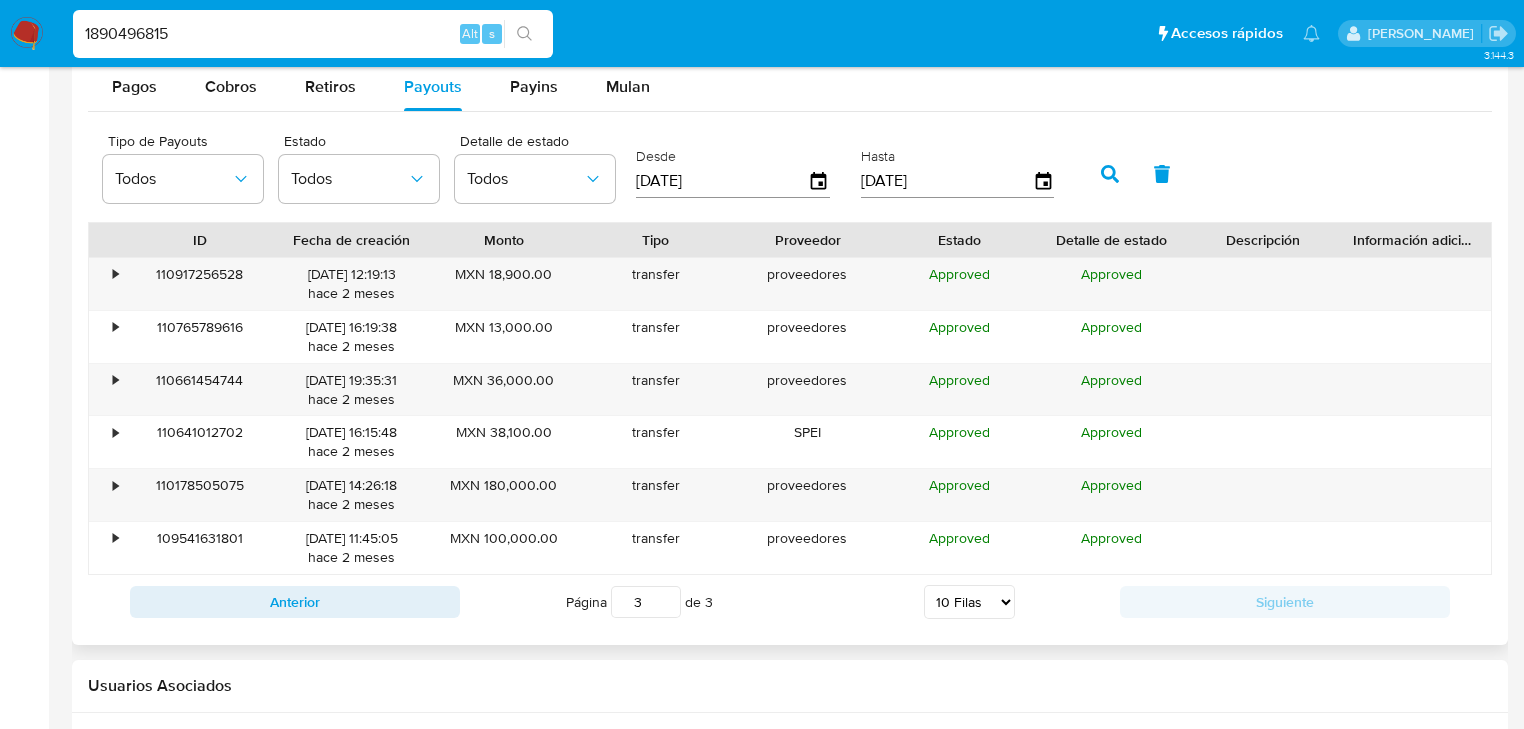 scroll, scrollTop: 1636, scrollLeft: 0, axis: vertical 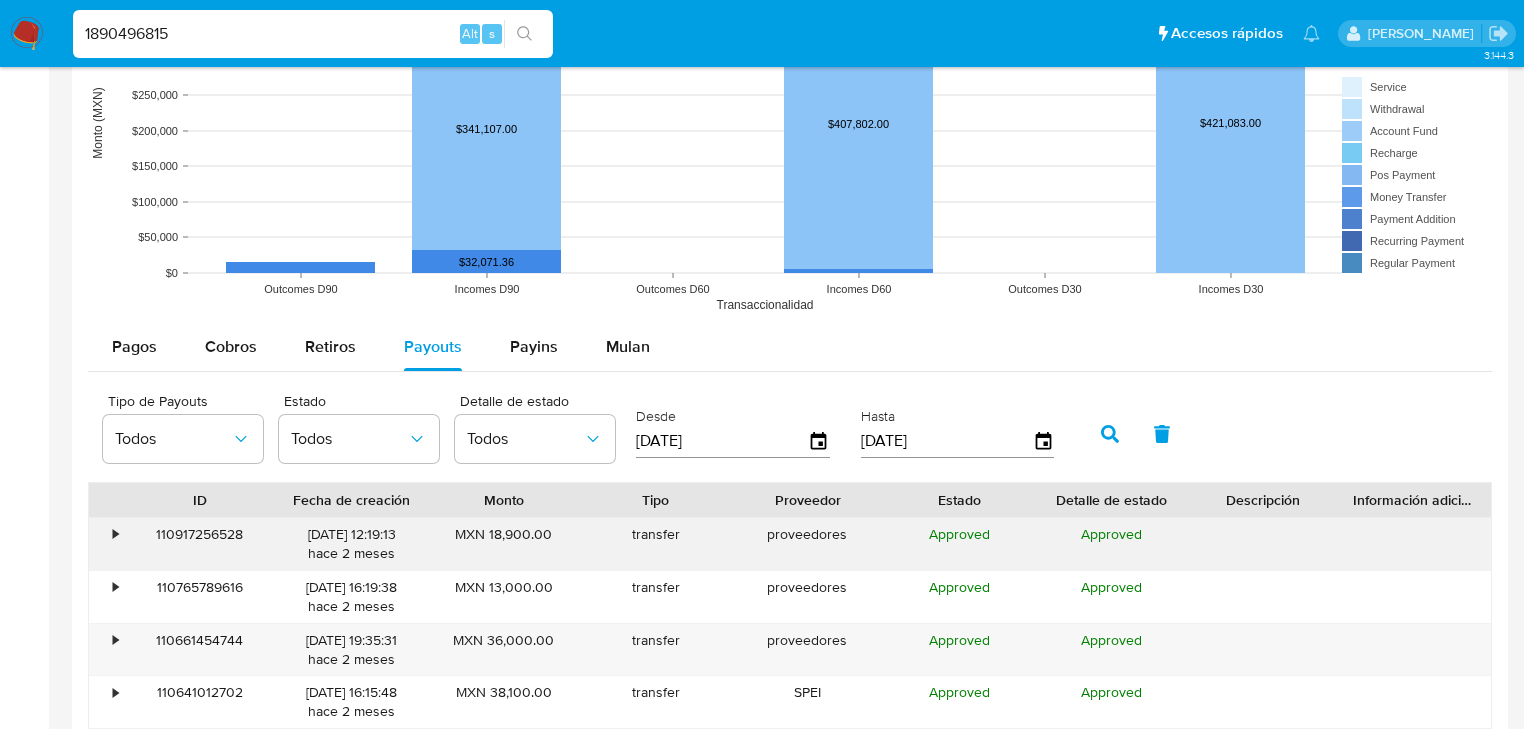 click on "•" at bounding box center [106, 544] 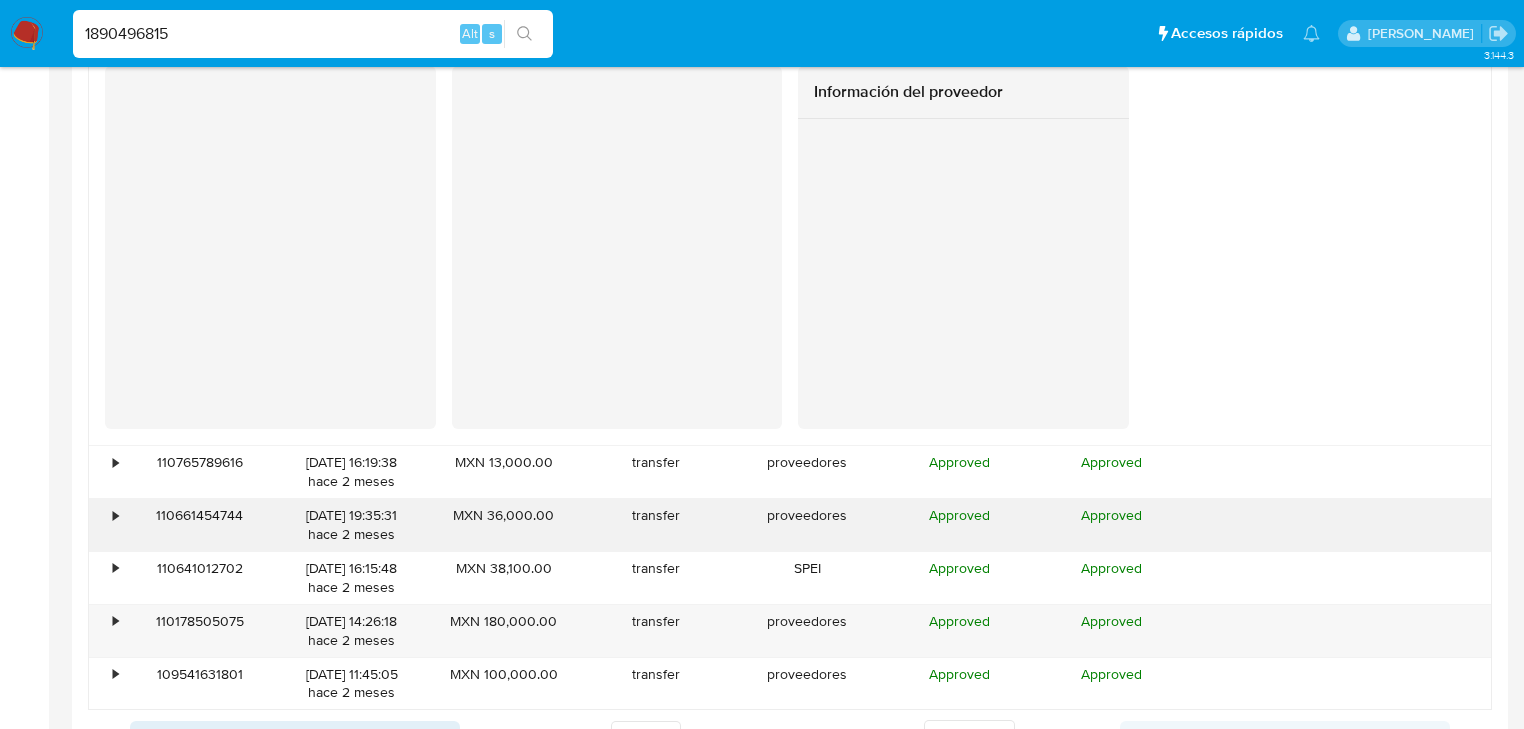 scroll, scrollTop: 2276, scrollLeft: 0, axis: vertical 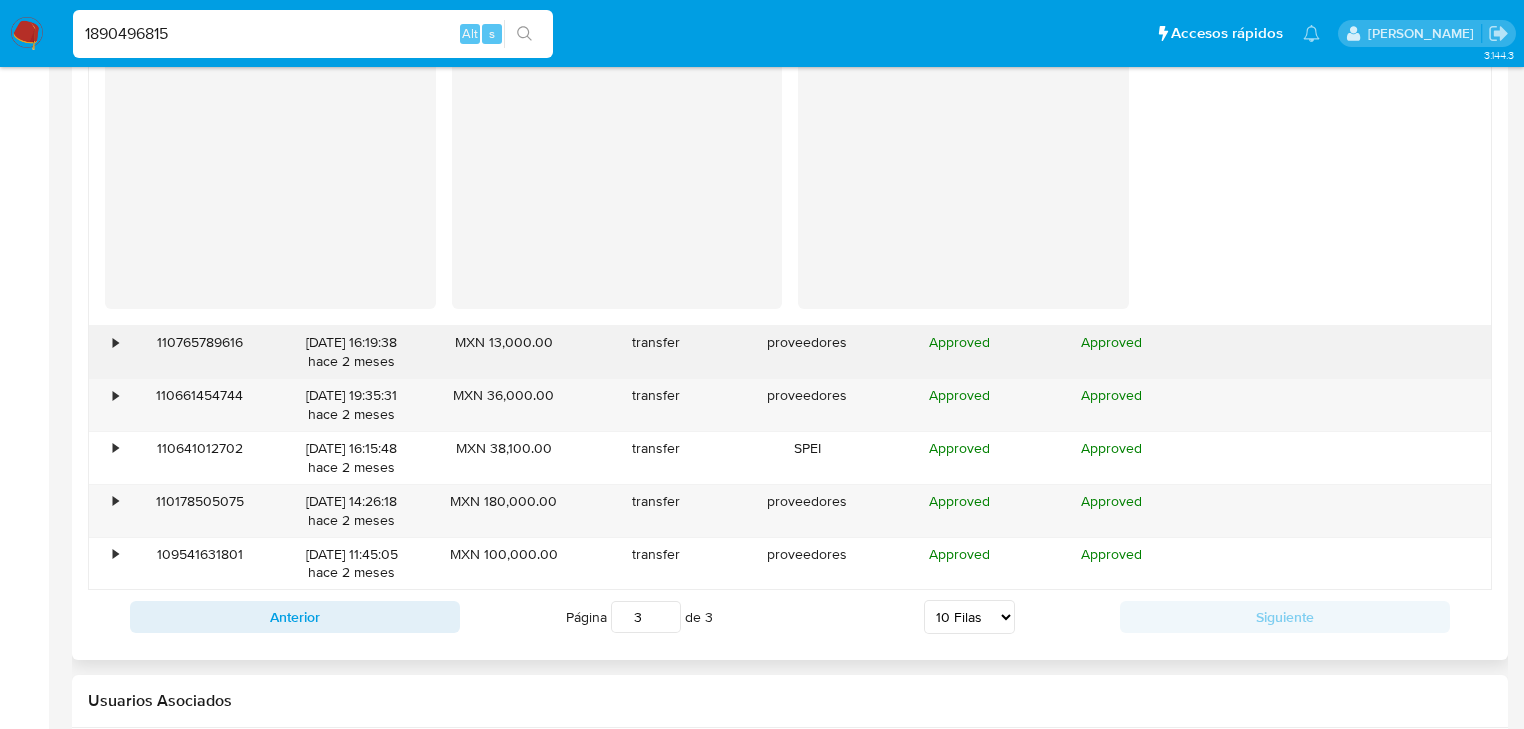 click on "•" at bounding box center [106, 352] 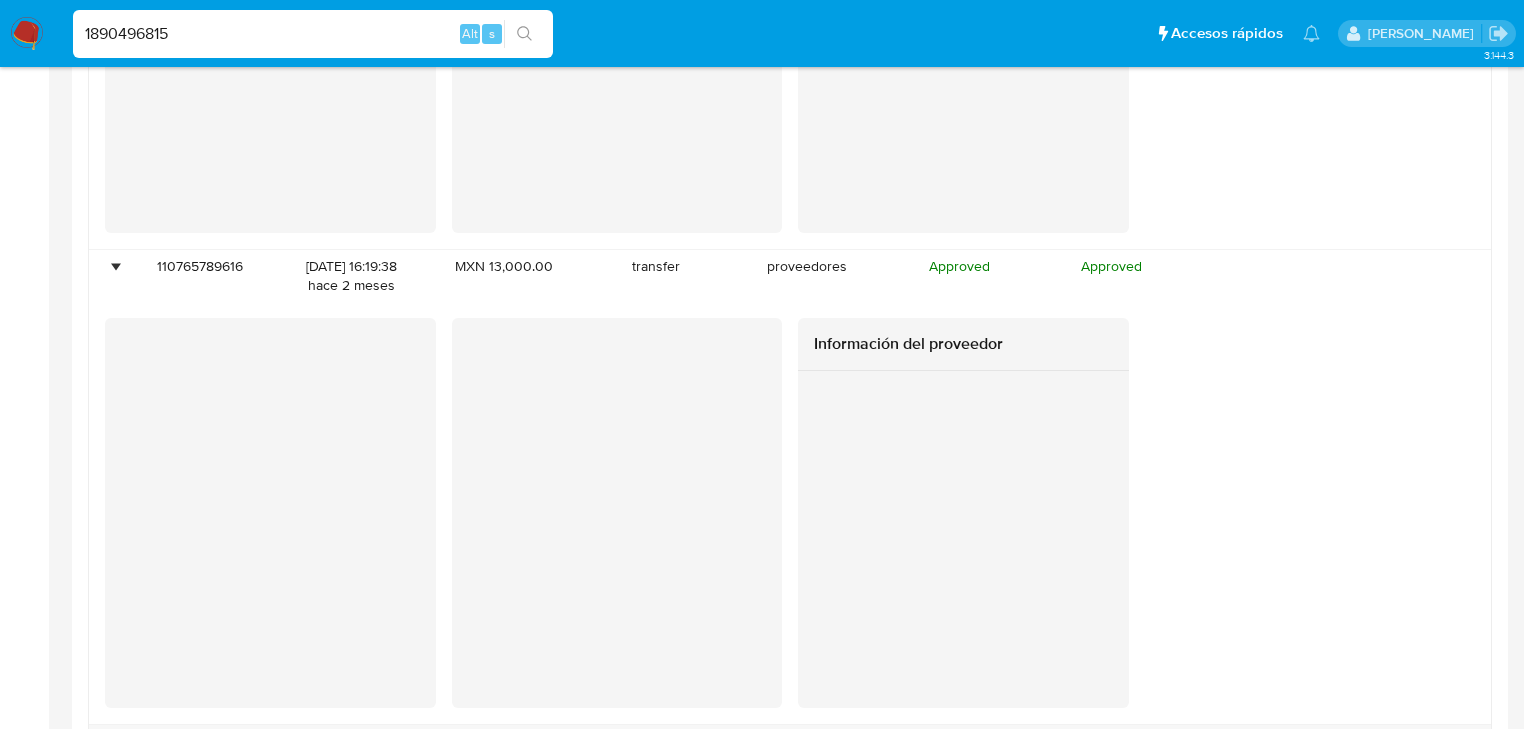 scroll, scrollTop: 2516, scrollLeft: 0, axis: vertical 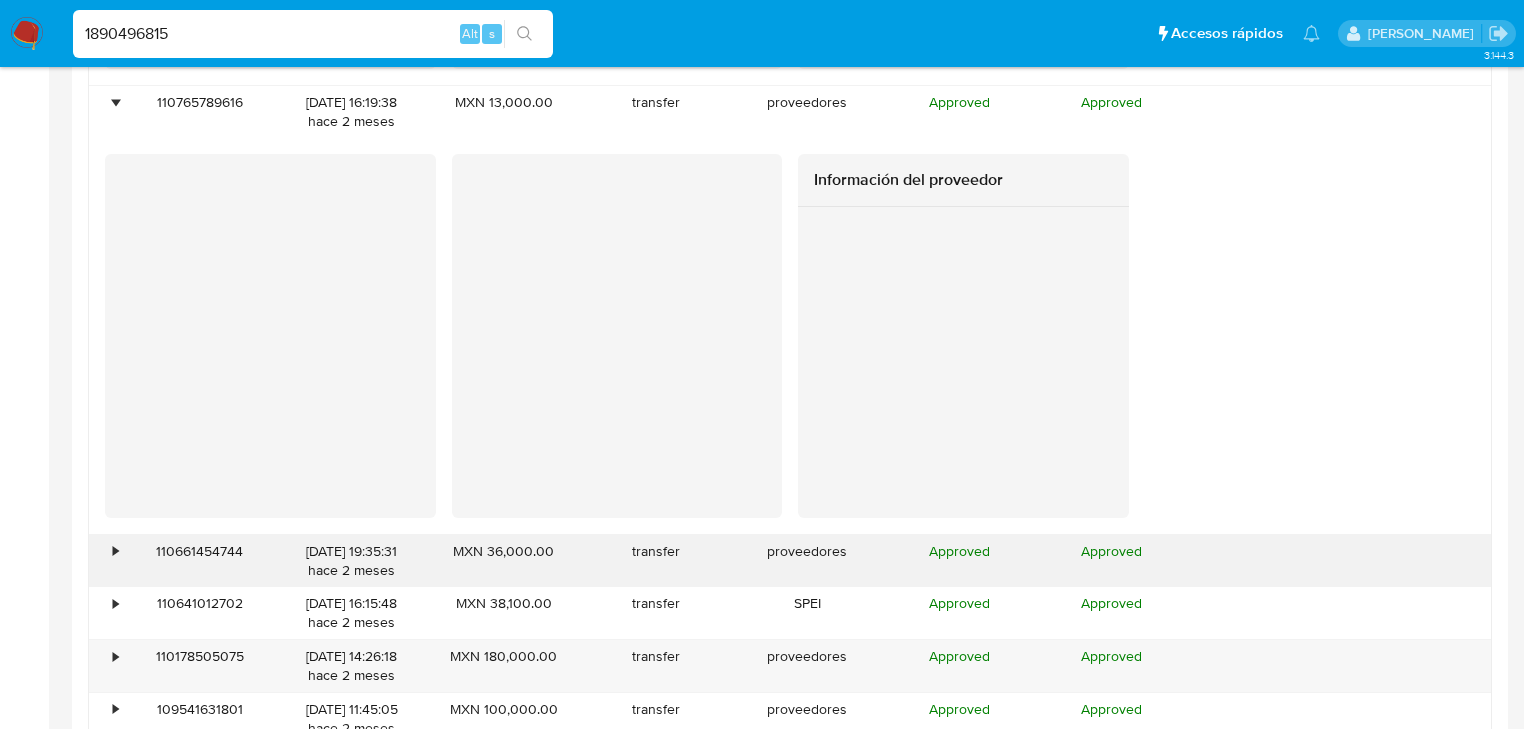 click on "•" at bounding box center (106, 561) 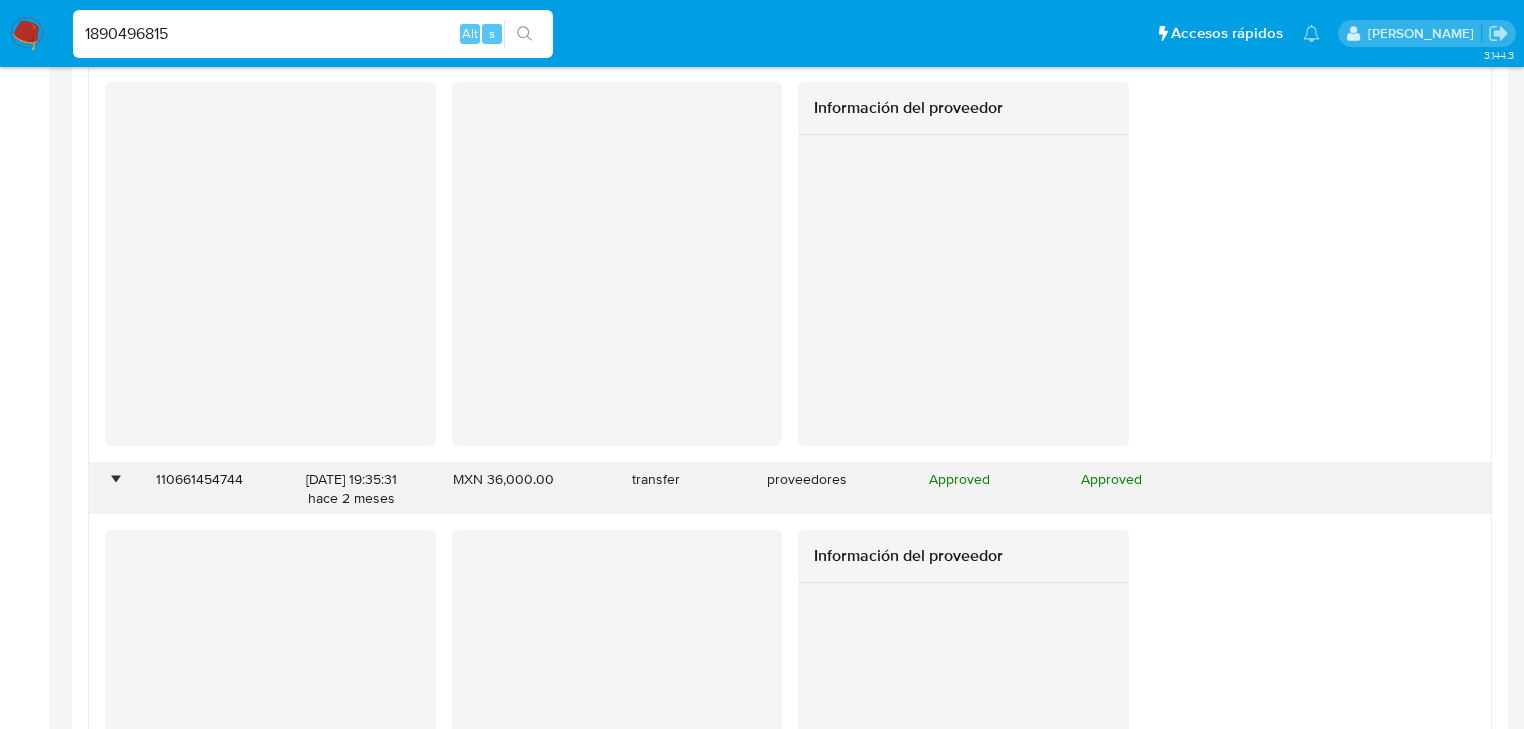 scroll, scrollTop: 2836, scrollLeft: 0, axis: vertical 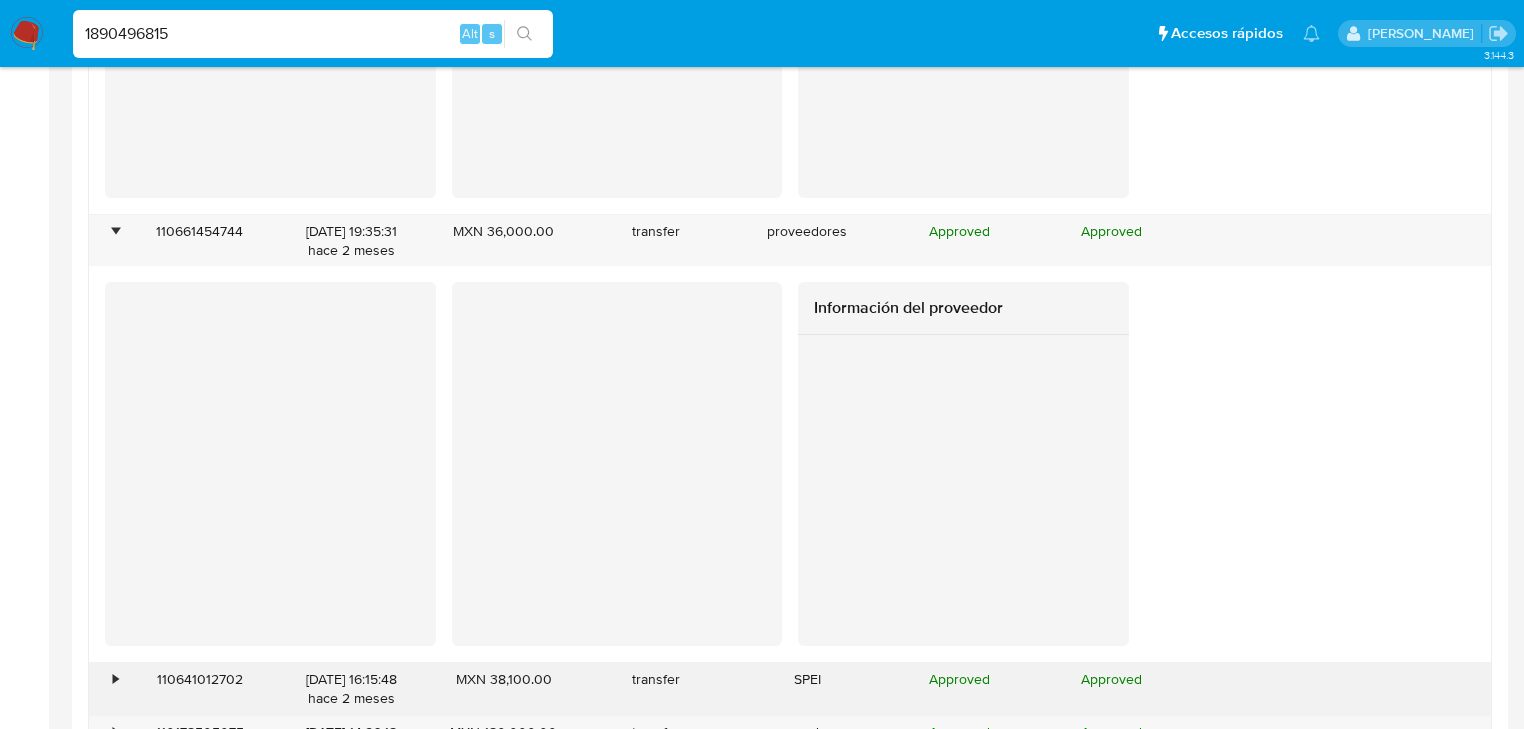 drag, startPoint x: 119, startPoint y: 676, endPoint x: 126, endPoint y: 668, distance: 10.630146 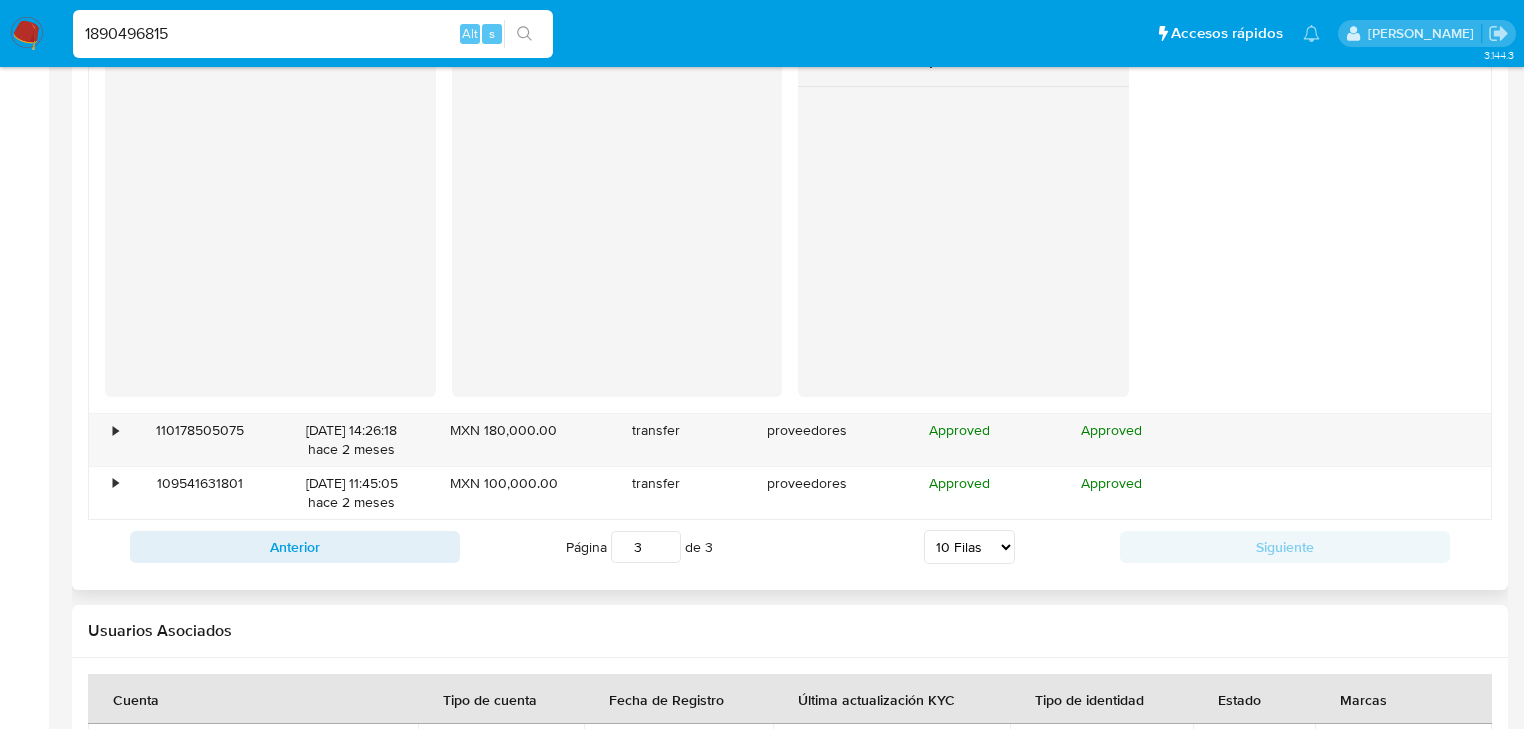 scroll, scrollTop: 3556, scrollLeft: 0, axis: vertical 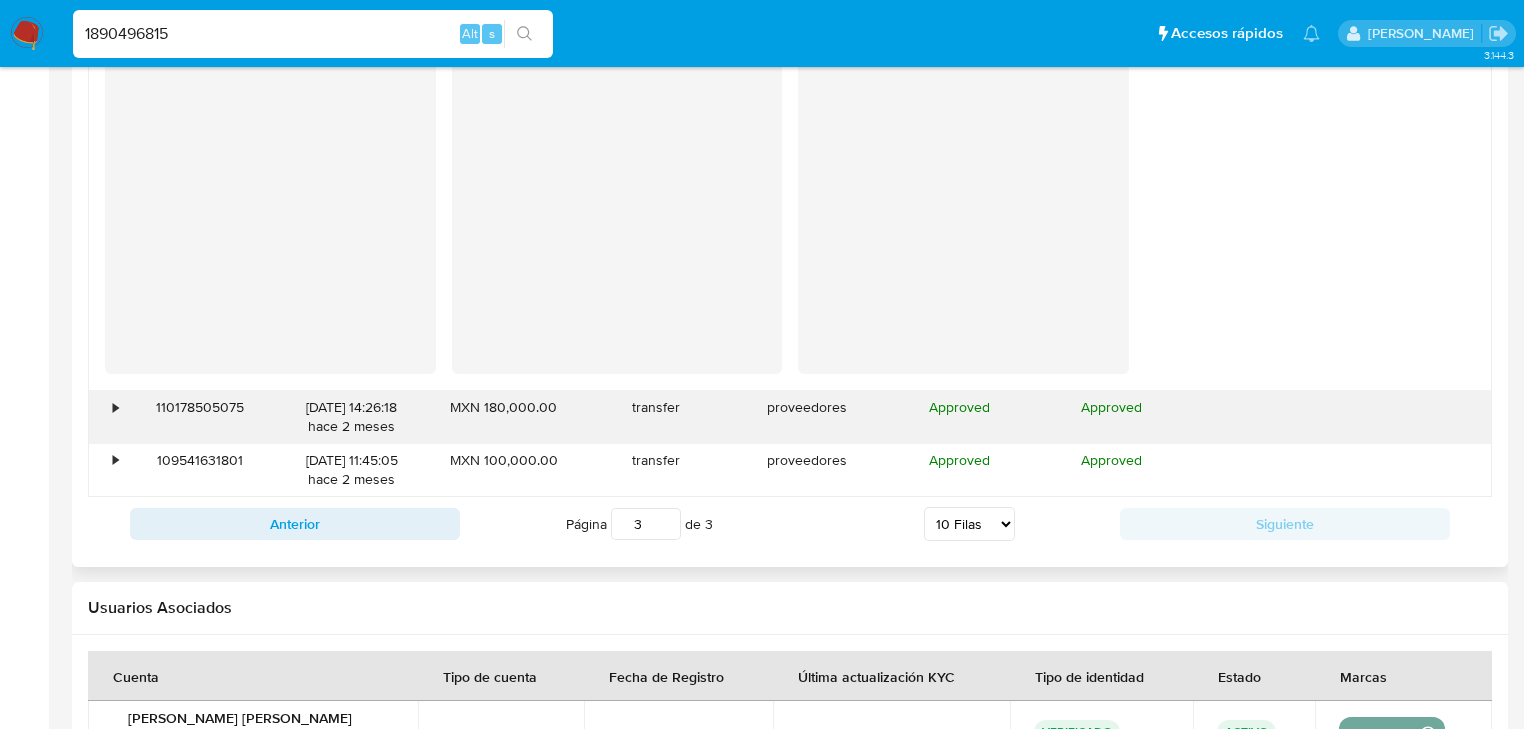 click on "•" at bounding box center (106, 417) 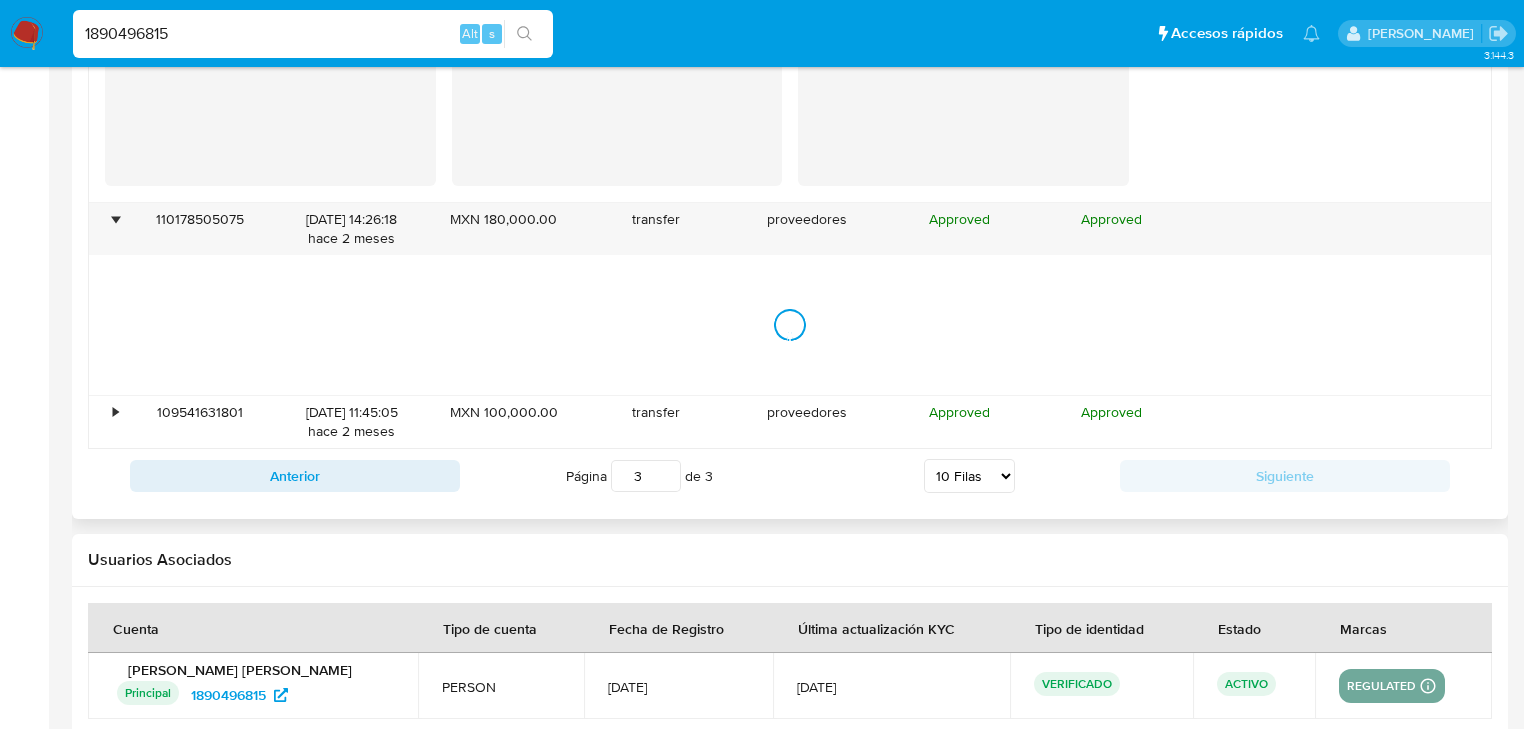 scroll, scrollTop: 3838, scrollLeft: 0, axis: vertical 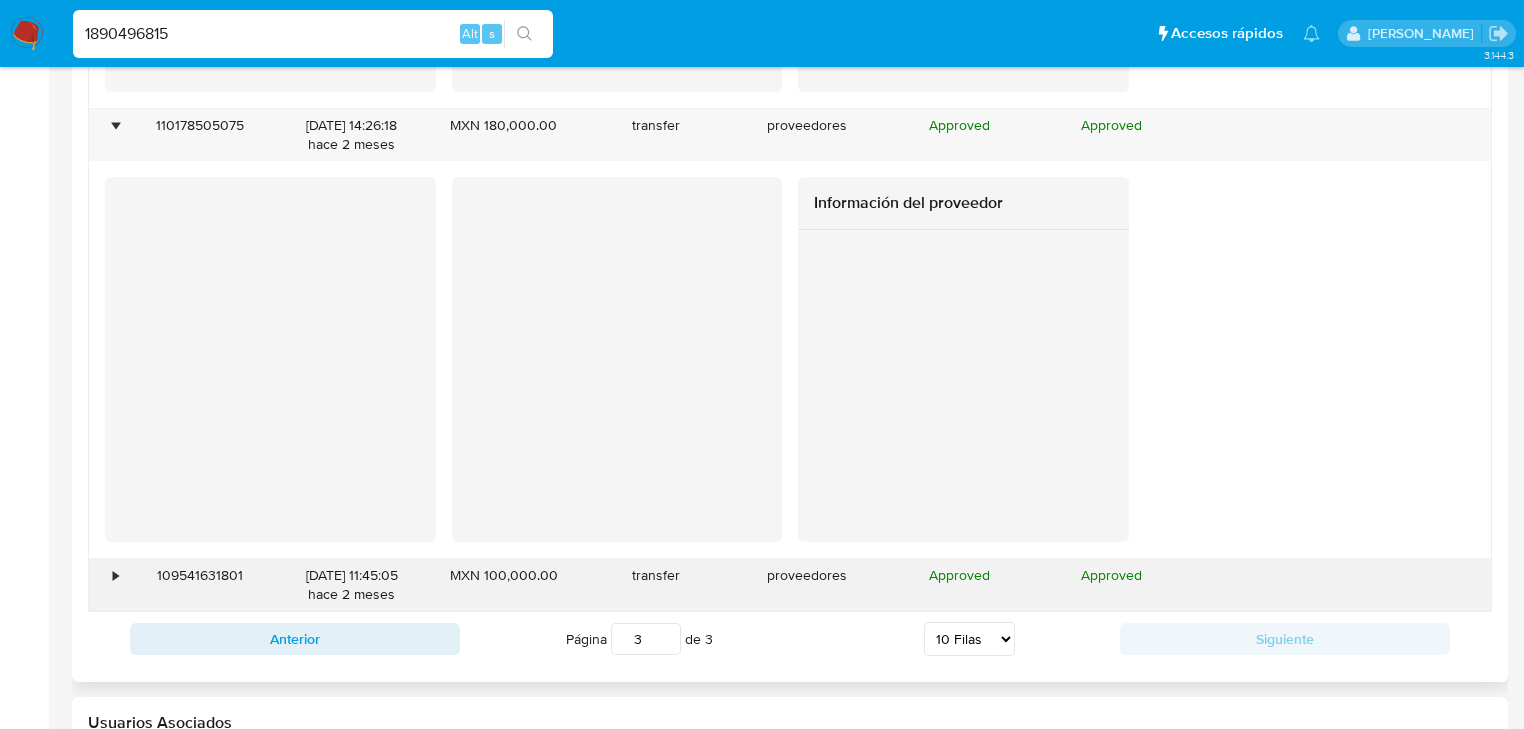 click on "•" at bounding box center [106, 585] 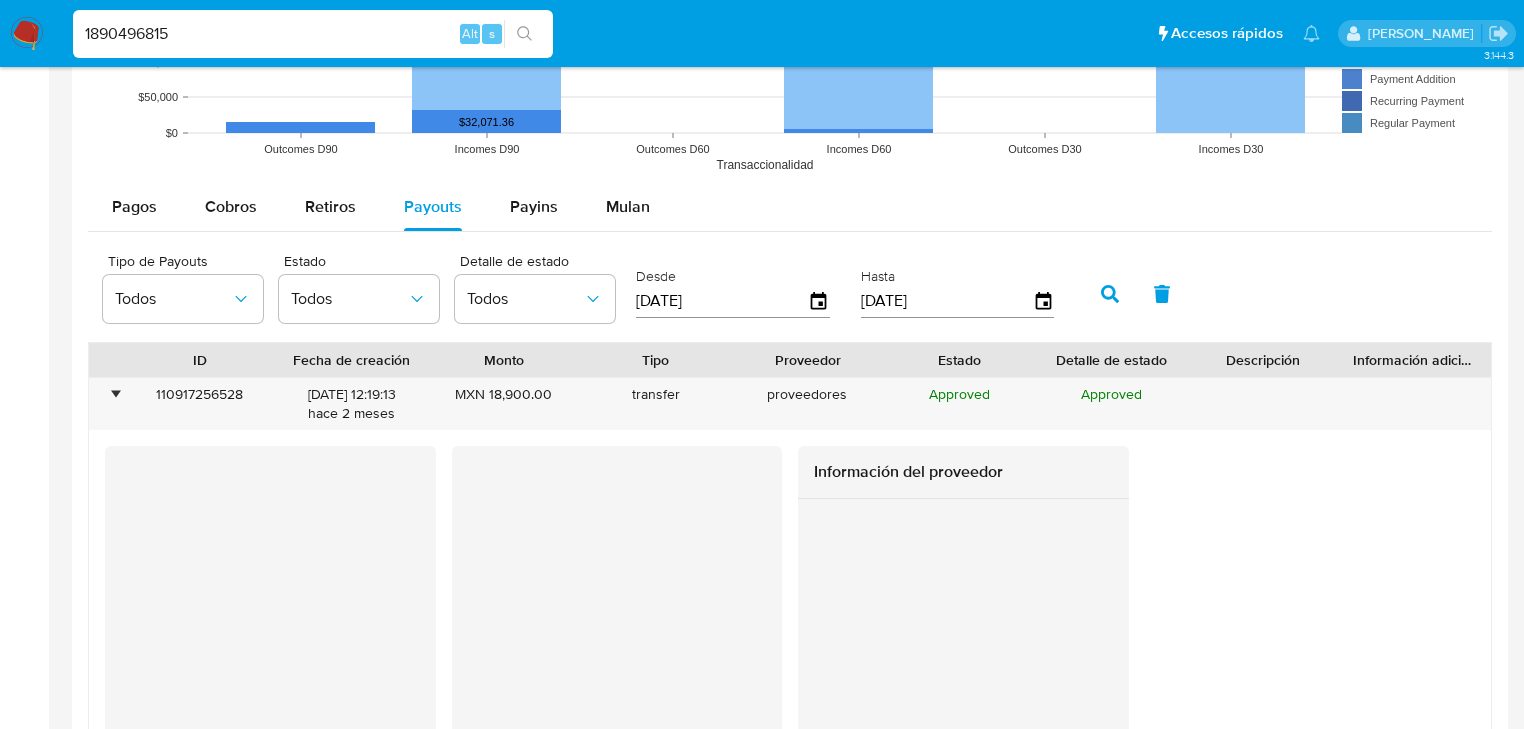scroll, scrollTop: 1678, scrollLeft: 0, axis: vertical 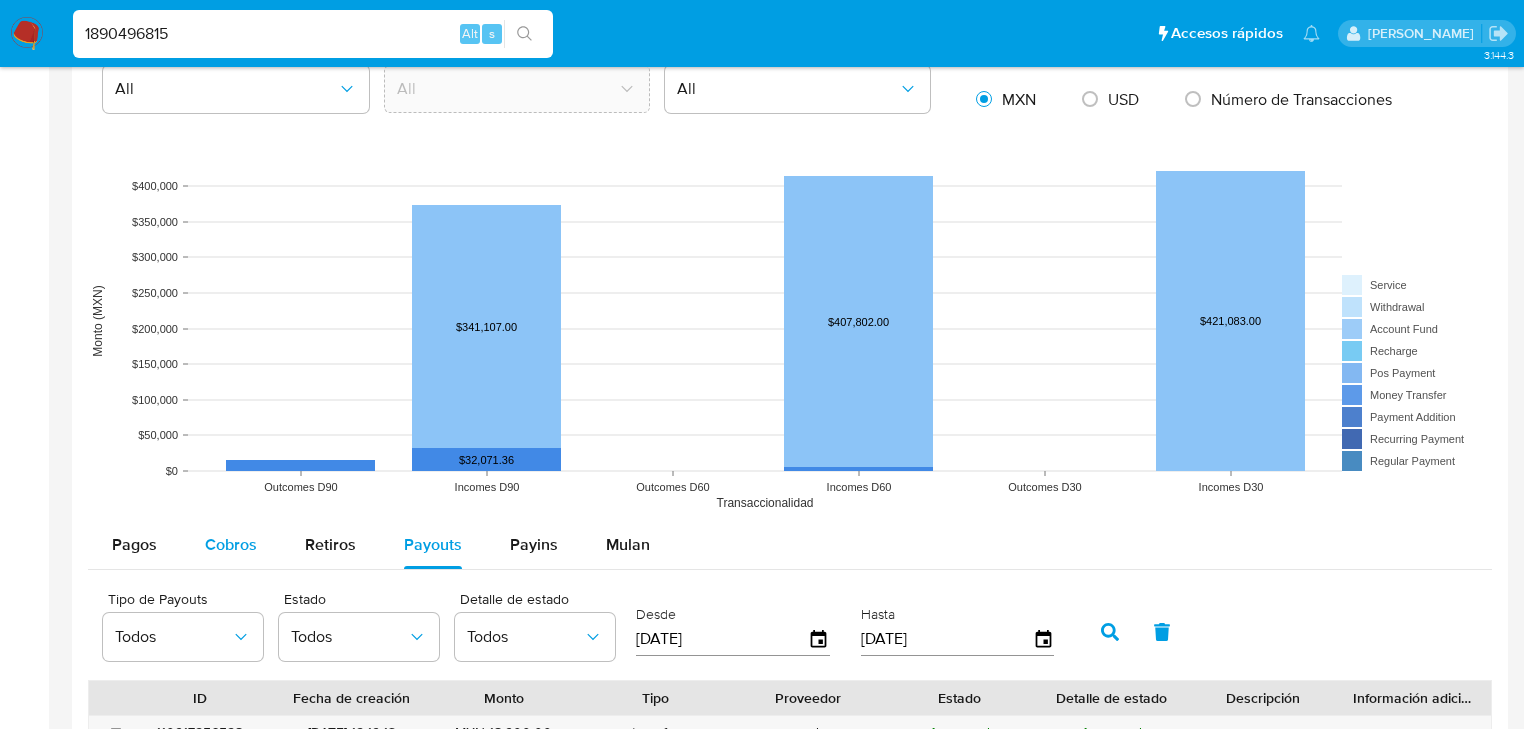 drag, startPoint x: 218, startPoint y: 561, endPoint x: 251, endPoint y: 525, distance: 48.83646 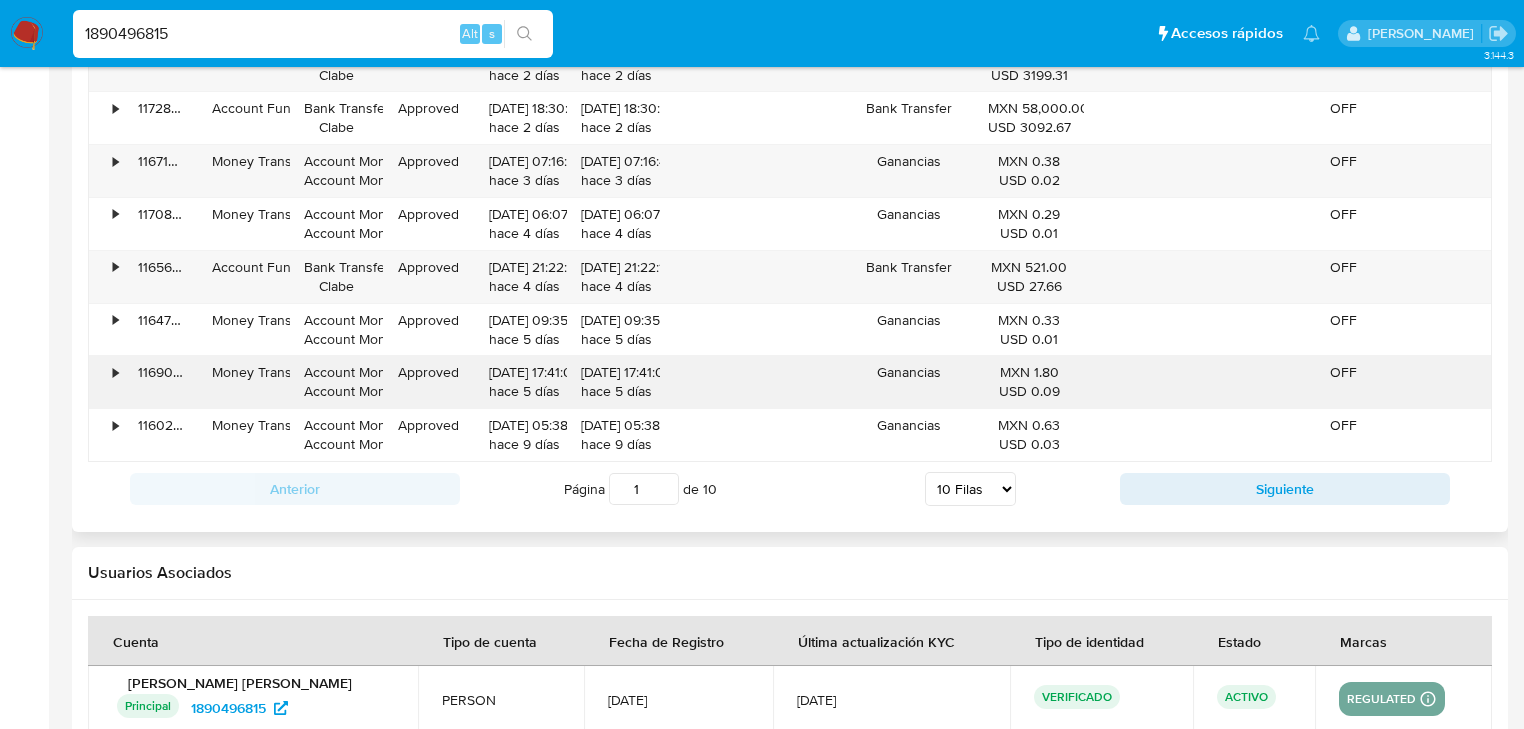 scroll, scrollTop: 2238, scrollLeft: 0, axis: vertical 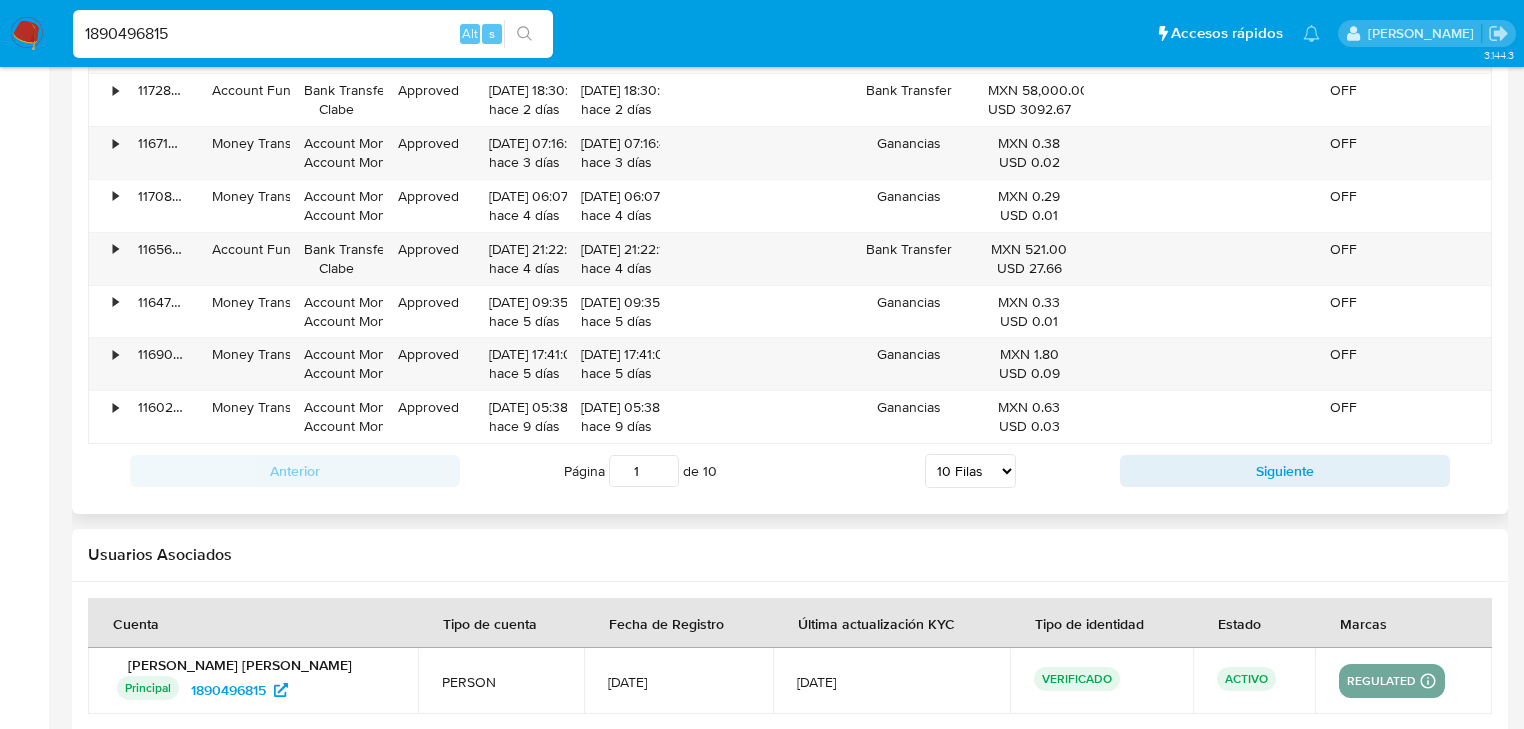 drag, startPoint x: 980, startPoint y: 466, endPoint x: 974, endPoint y: 480, distance: 15.231546 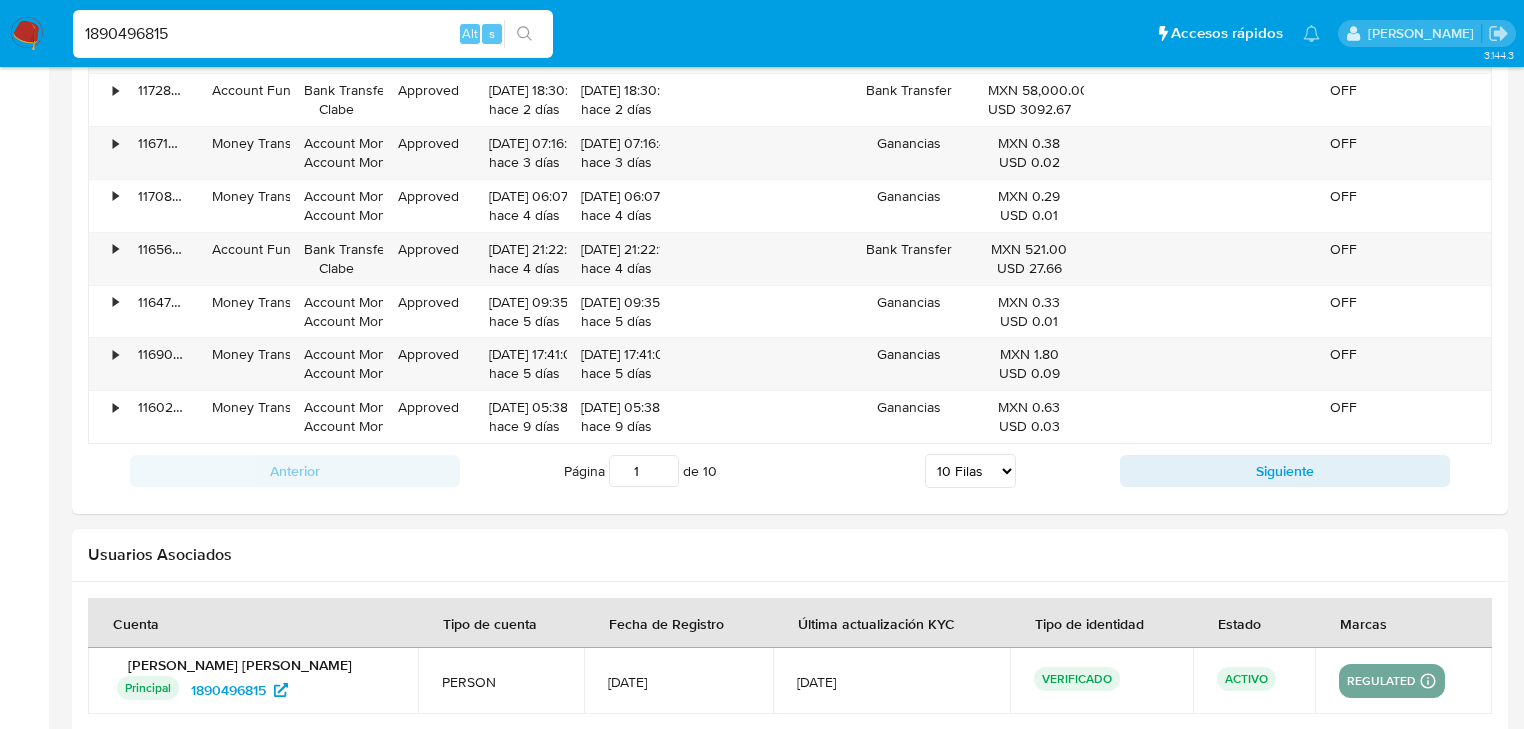 select on "100" 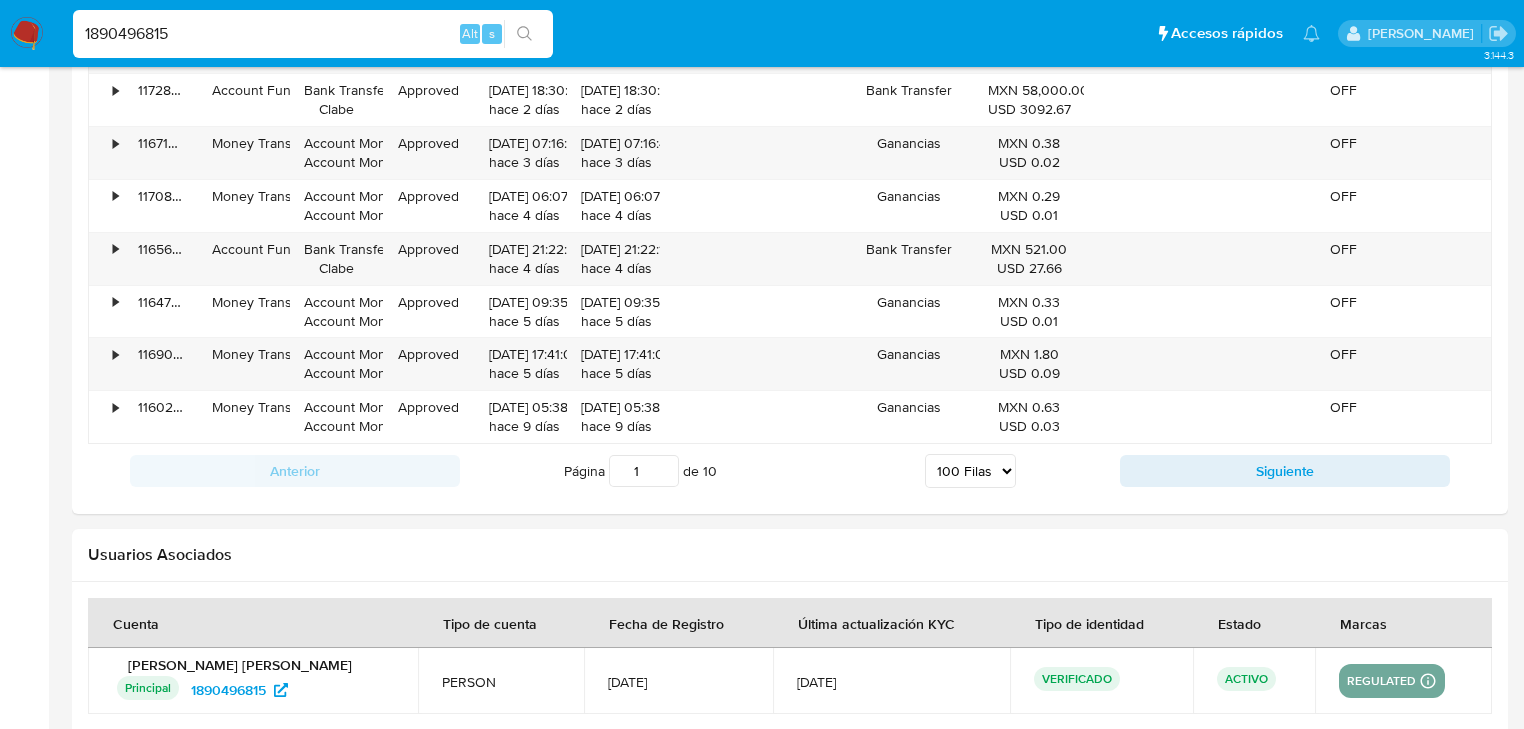 click on "5   Filas 10   Filas 20   Filas 25   Filas 50   Filas 100   Filas" at bounding box center [970, 471] 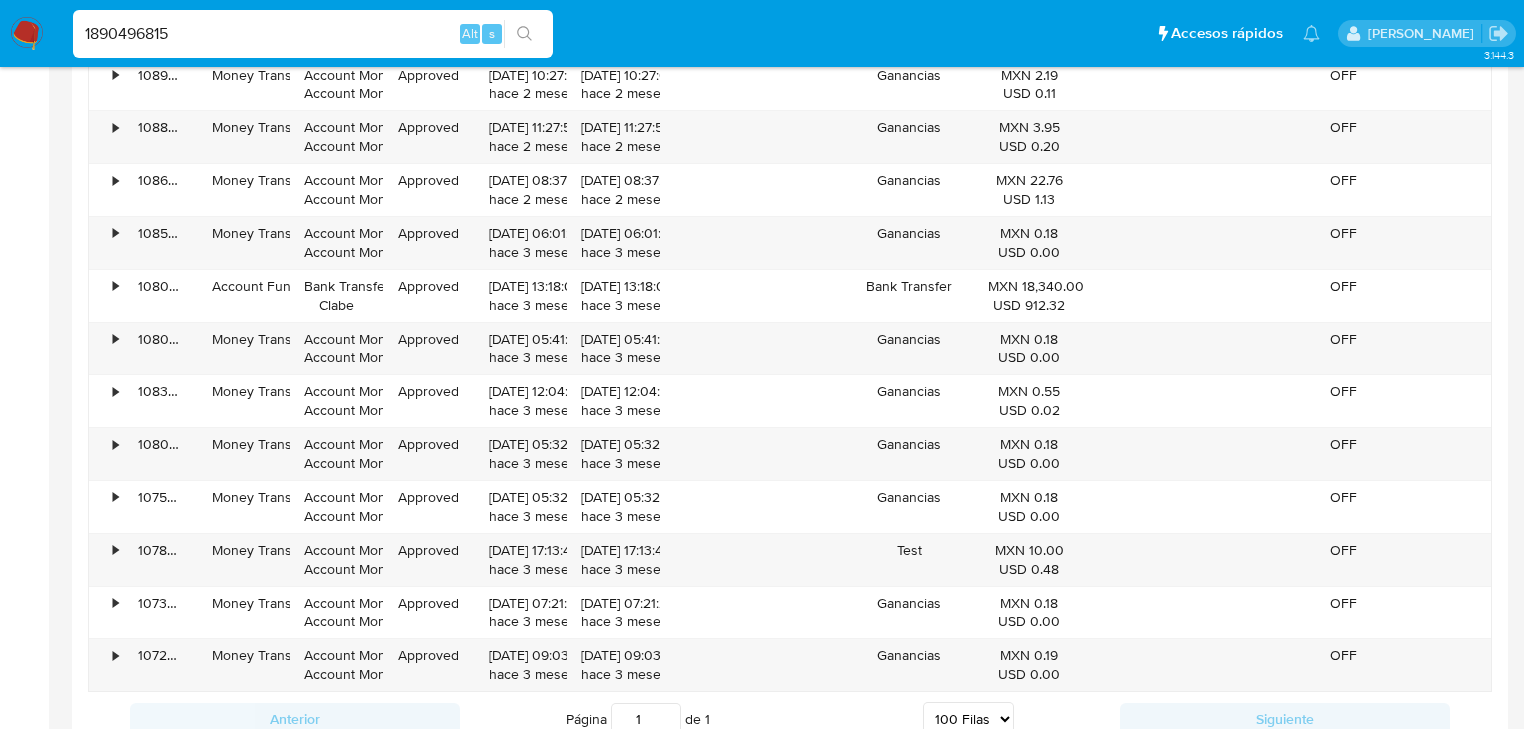 scroll, scrollTop: 6478, scrollLeft: 0, axis: vertical 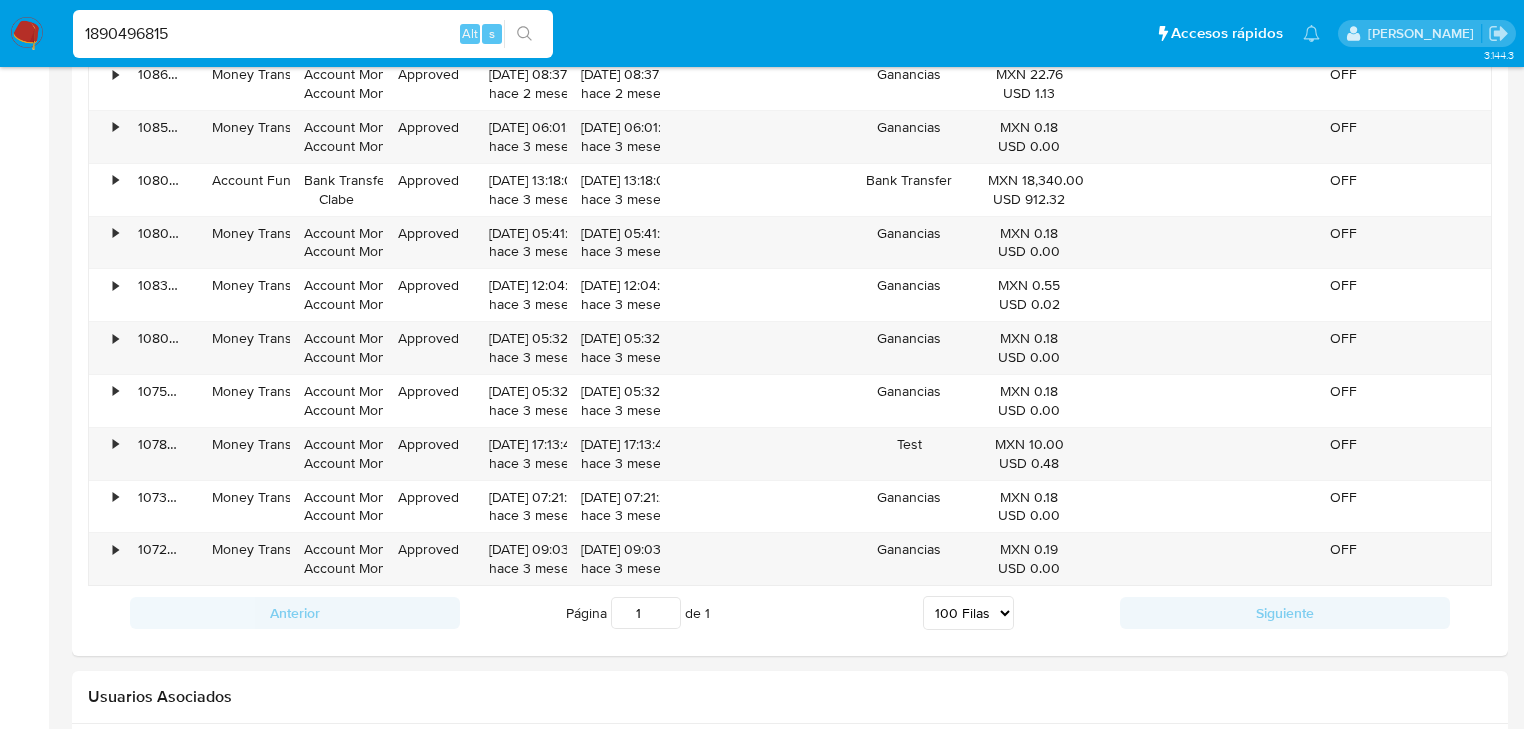 drag, startPoint x: 191, startPoint y: 37, endPoint x: 0, endPoint y: 13, distance: 192.50195 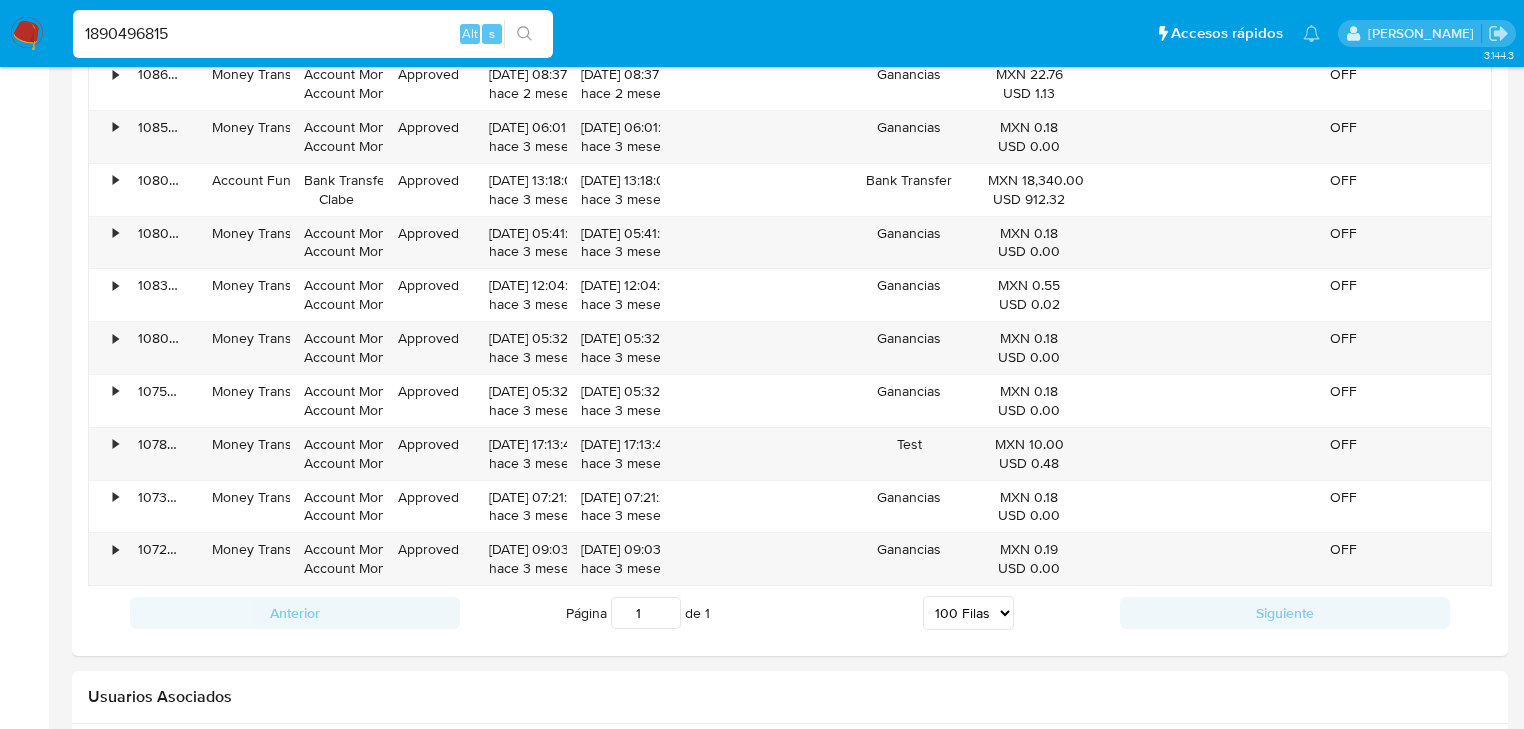 click on "1890496815" at bounding box center [313, 34] 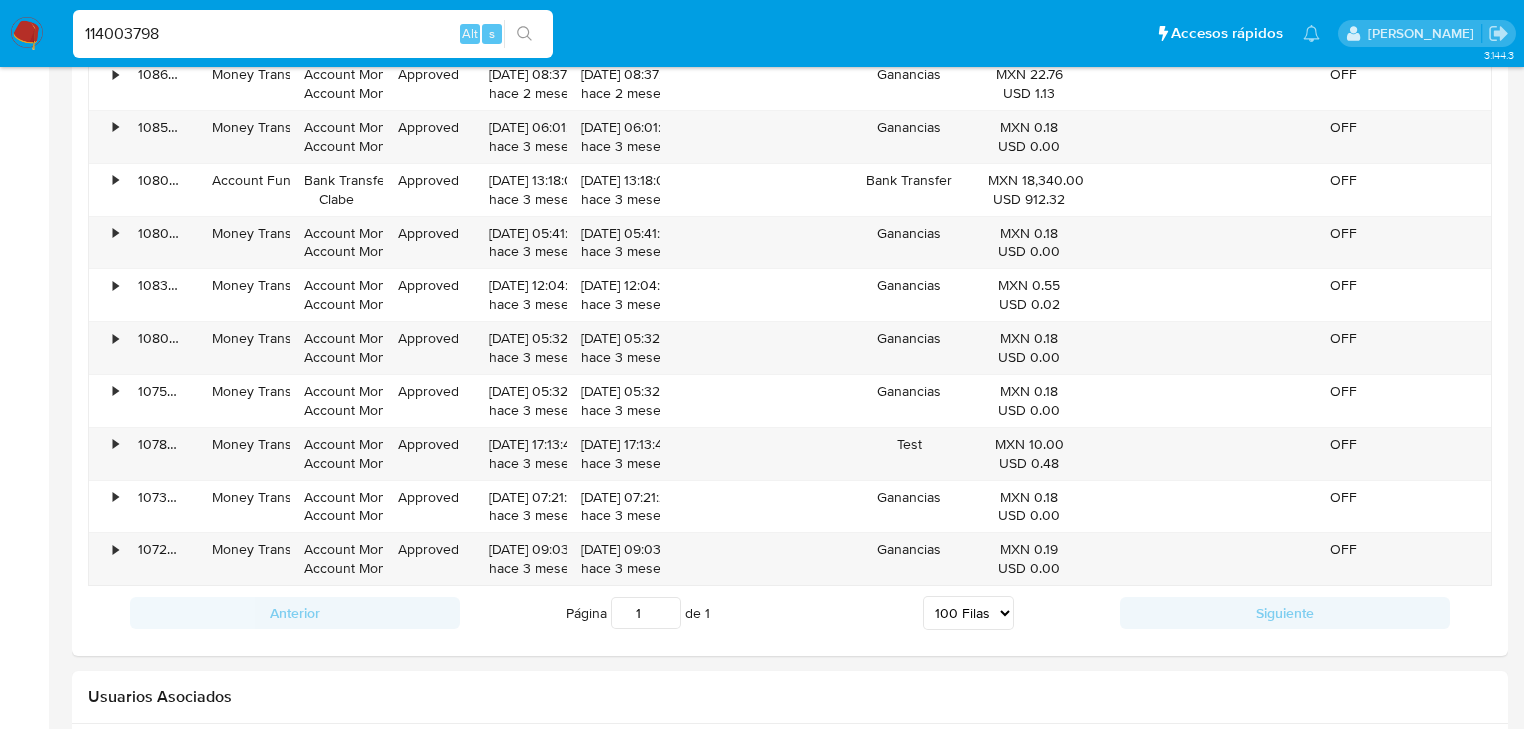 type on "114003798" 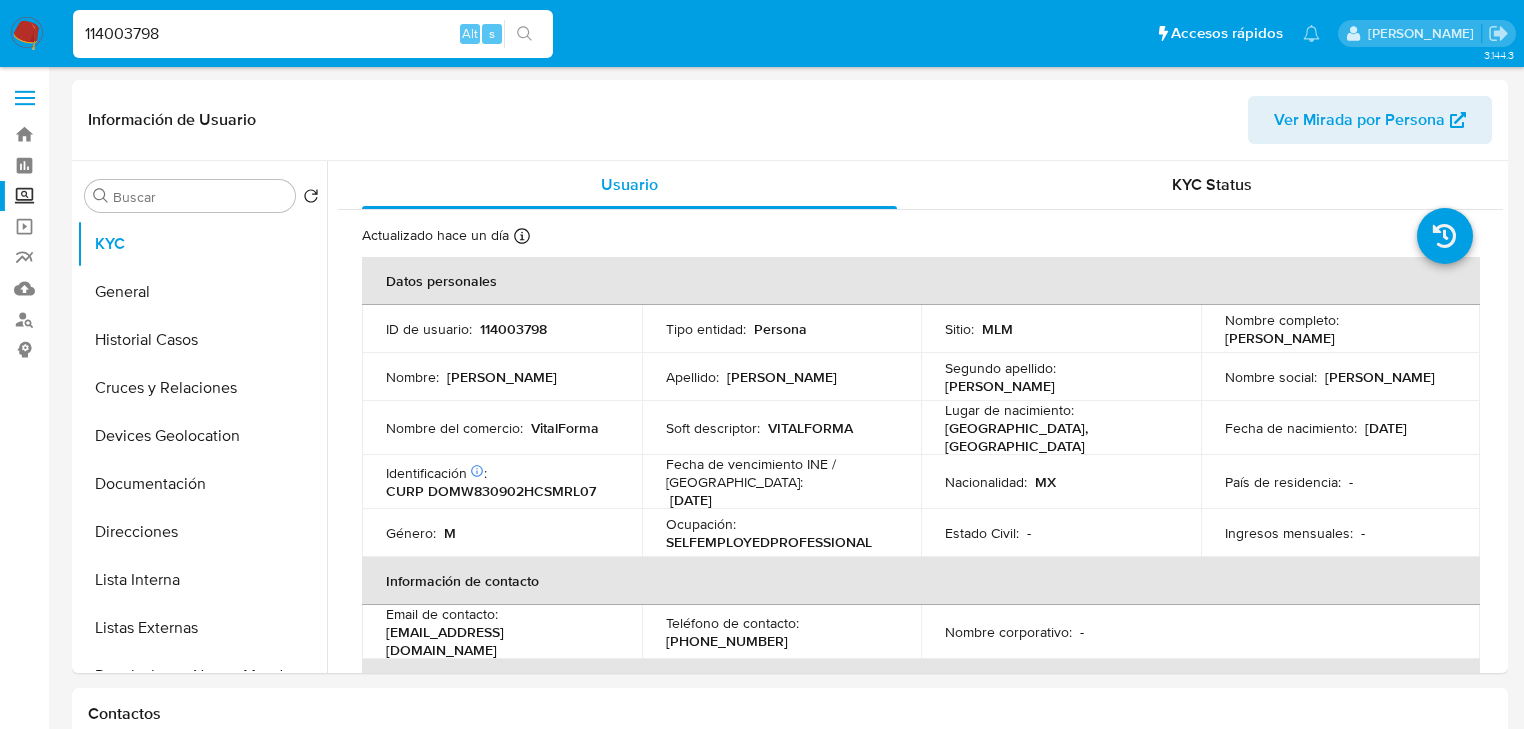 select on "10" 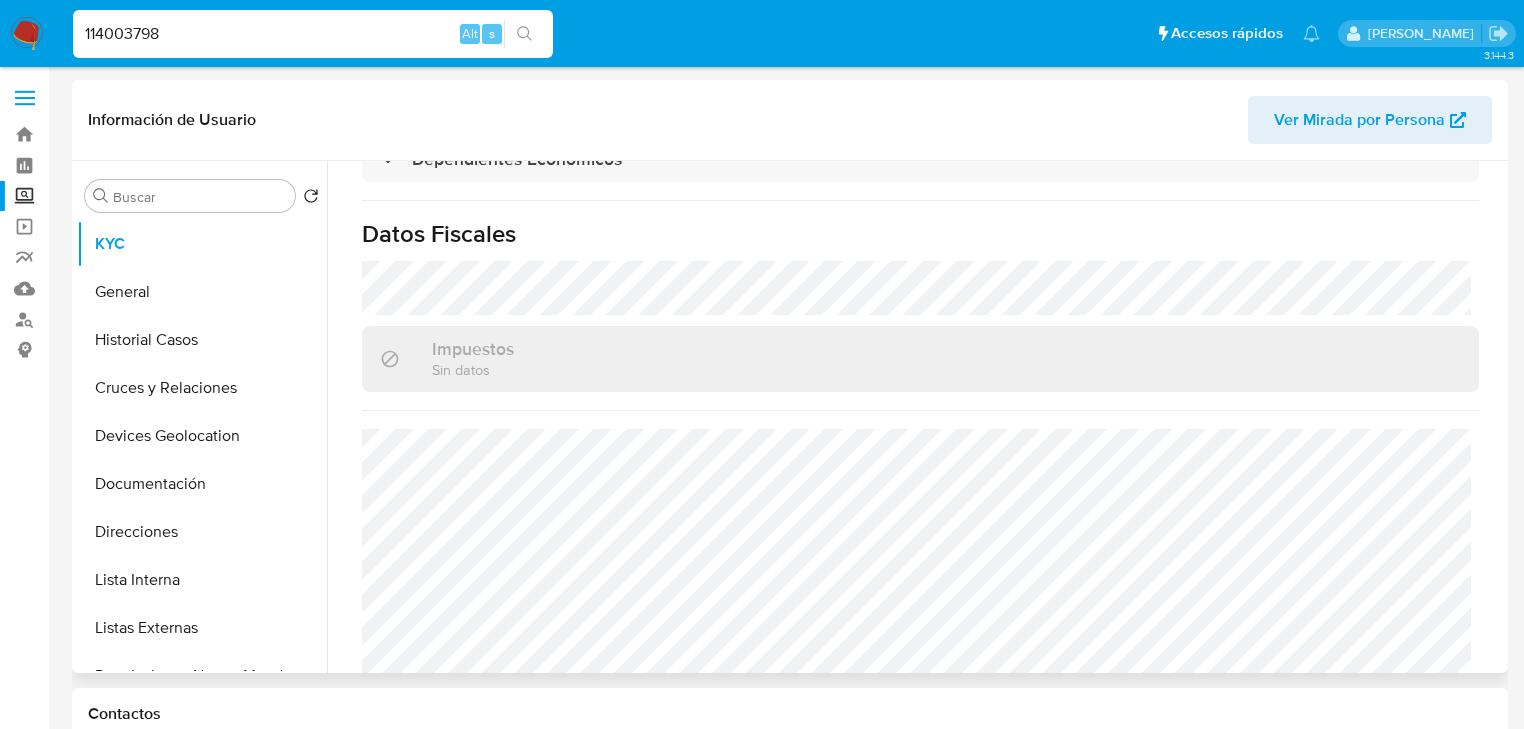 scroll, scrollTop: 1229, scrollLeft: 0, axis: vertical 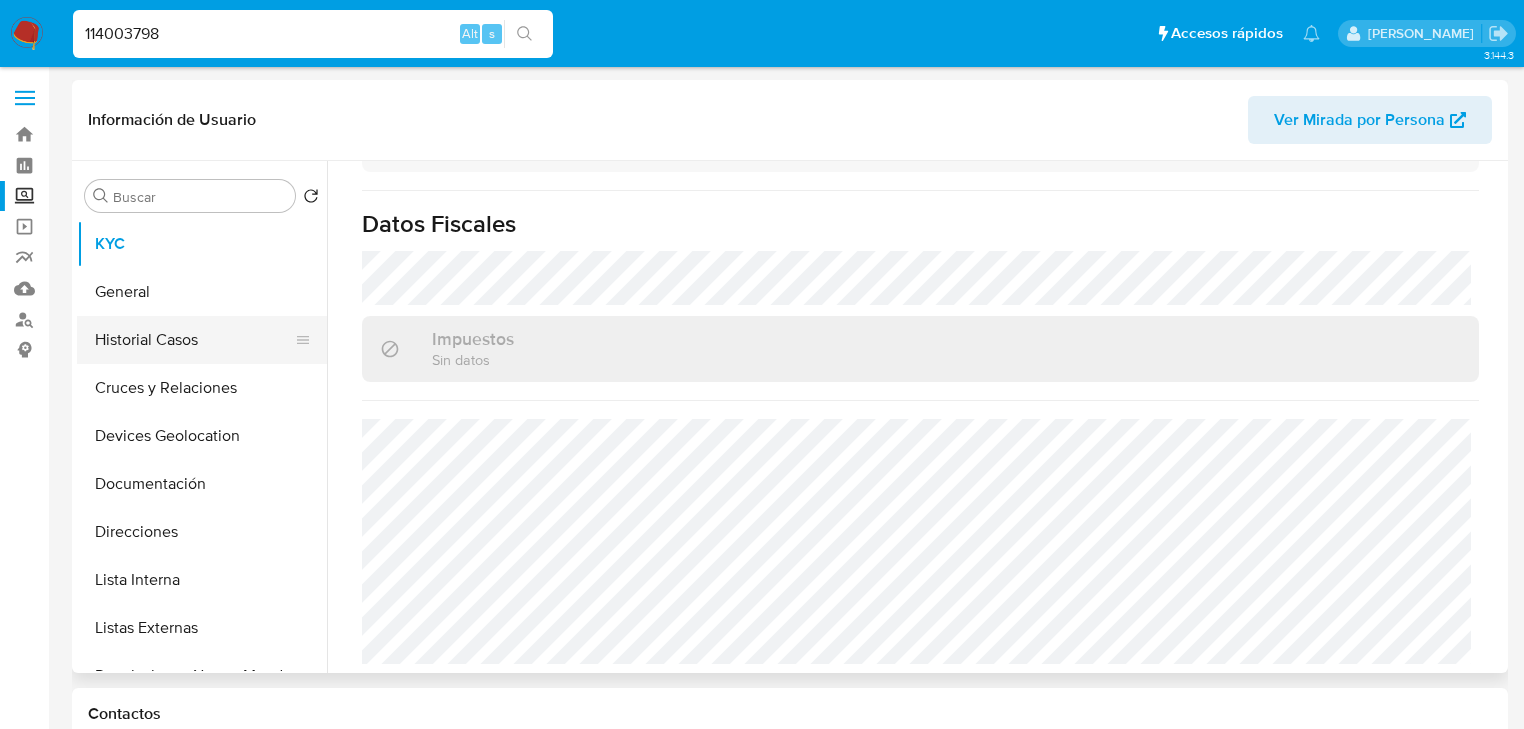 drag, startPoint x: 189, startPoint y: 344, endPoint x: 211, endPoint y: 352, distance: 23.409399 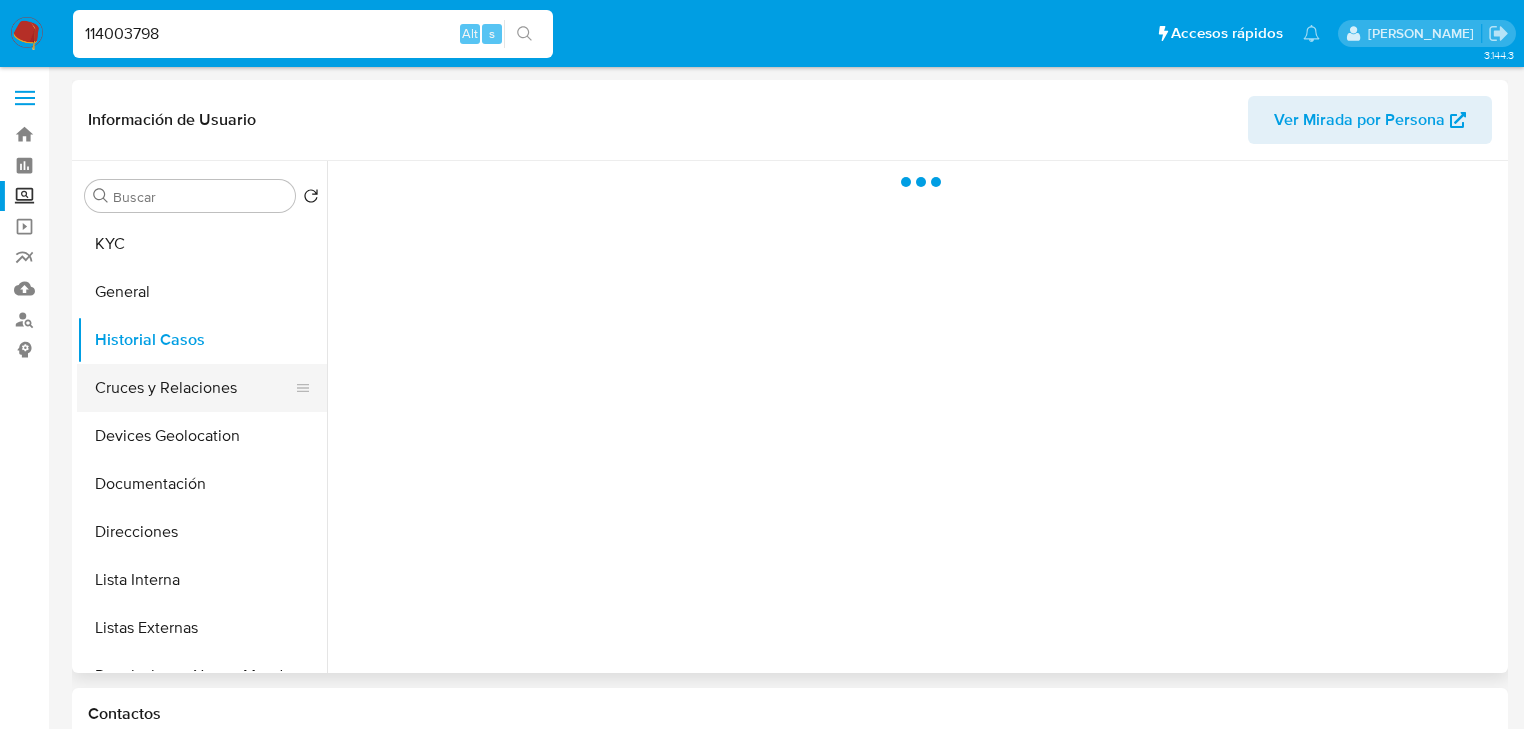 scroll, scrollTop: 0, scrollLeft: 0, axis: both 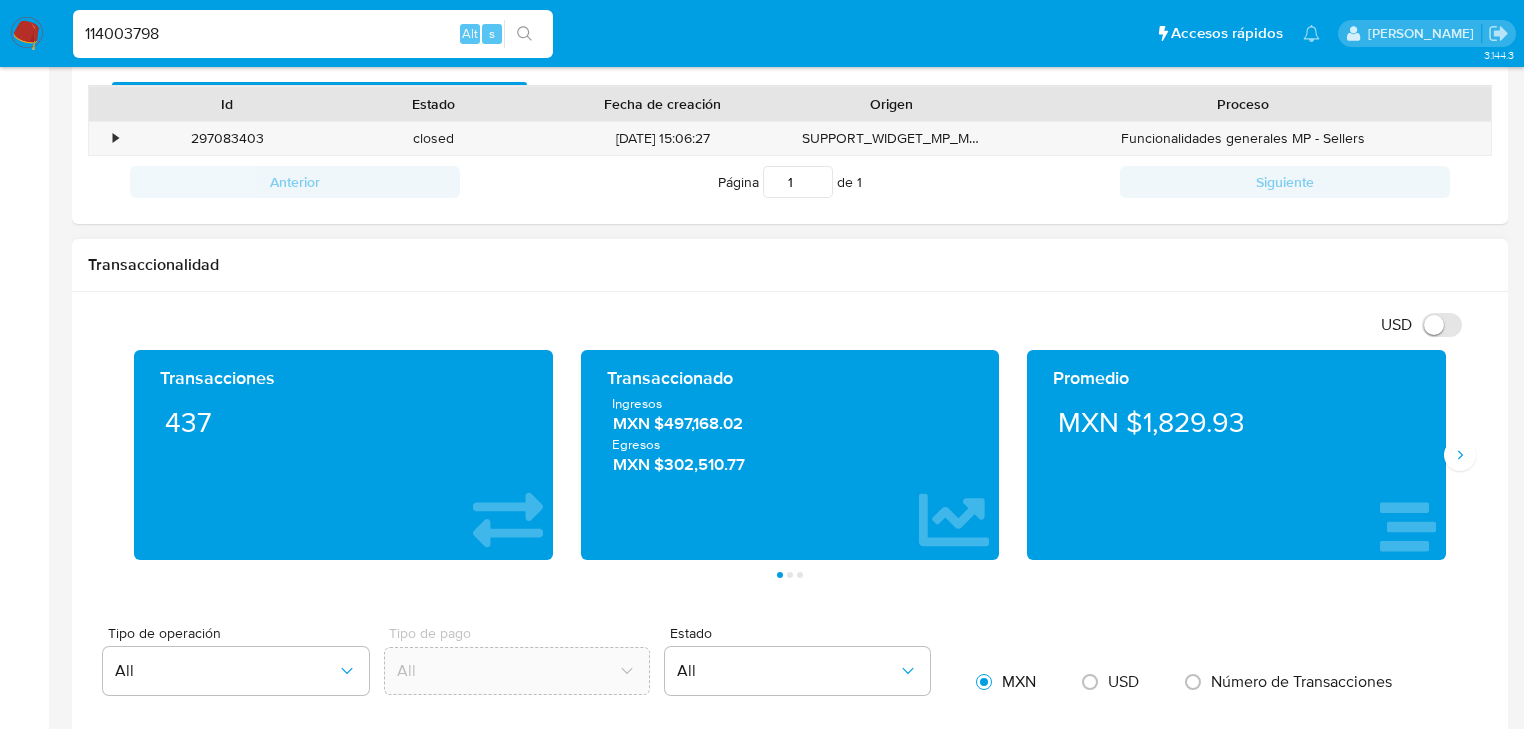 type 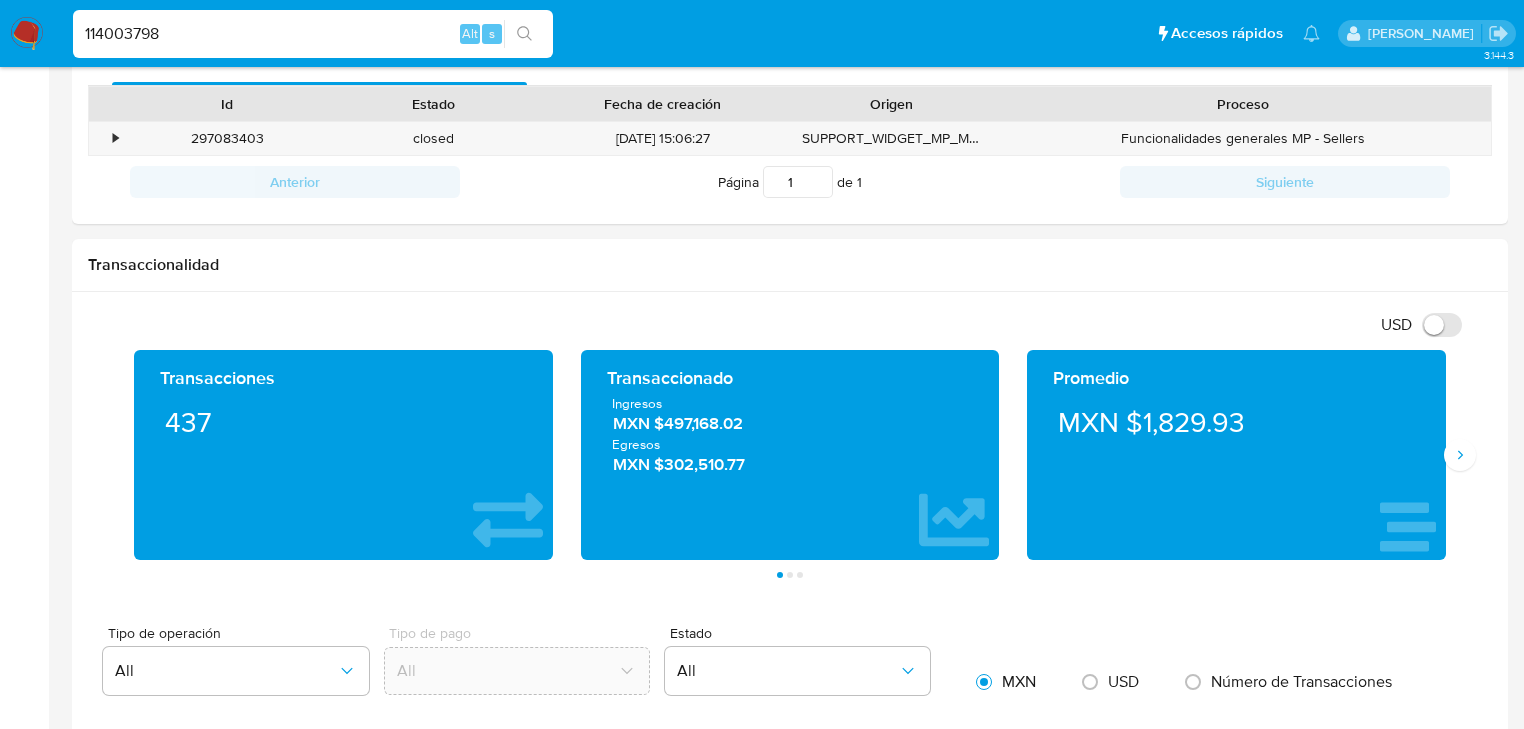 drag, startPoint x: 195, startPoint y: 27, endPoint x: 0, endPoint y: 1, distance: 196.7257 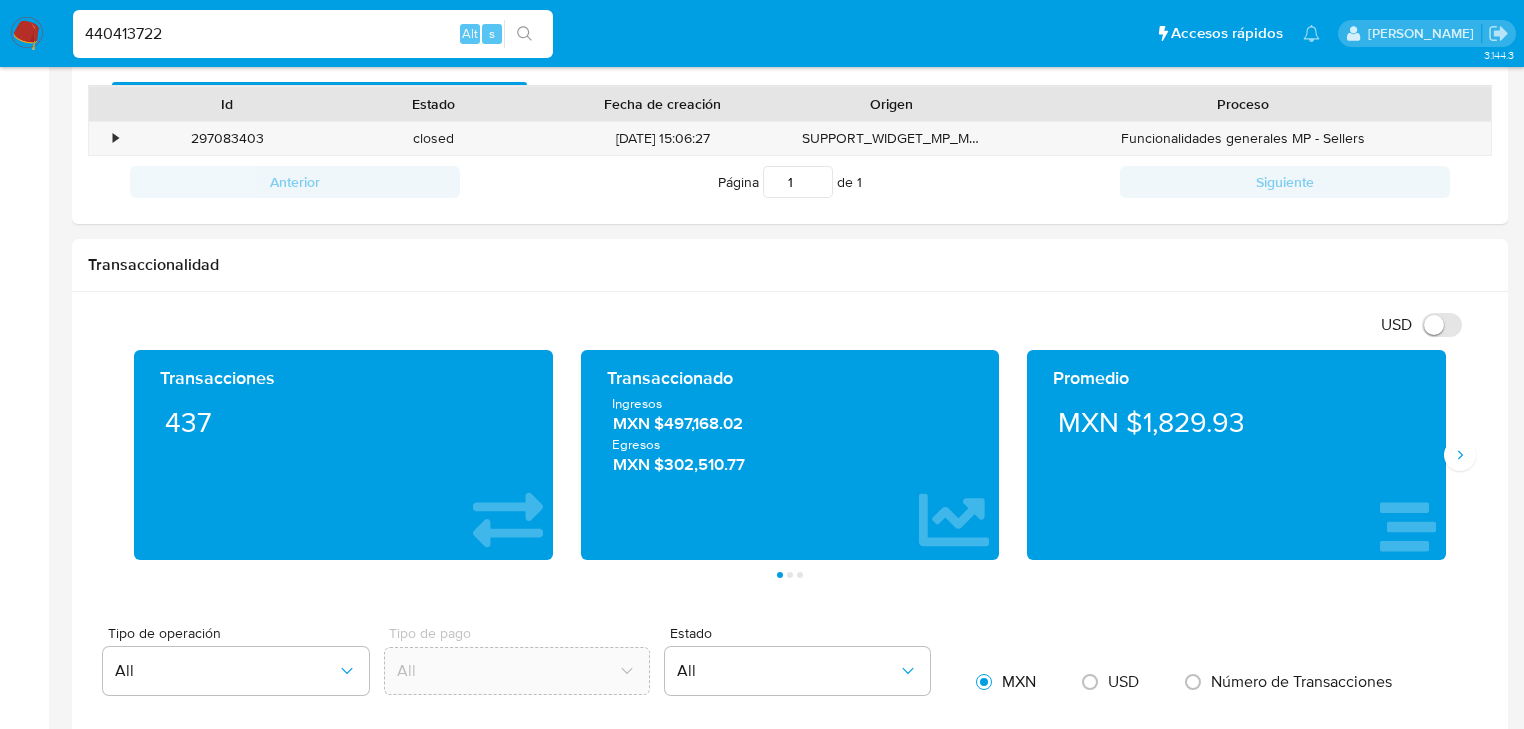type on "440413722" 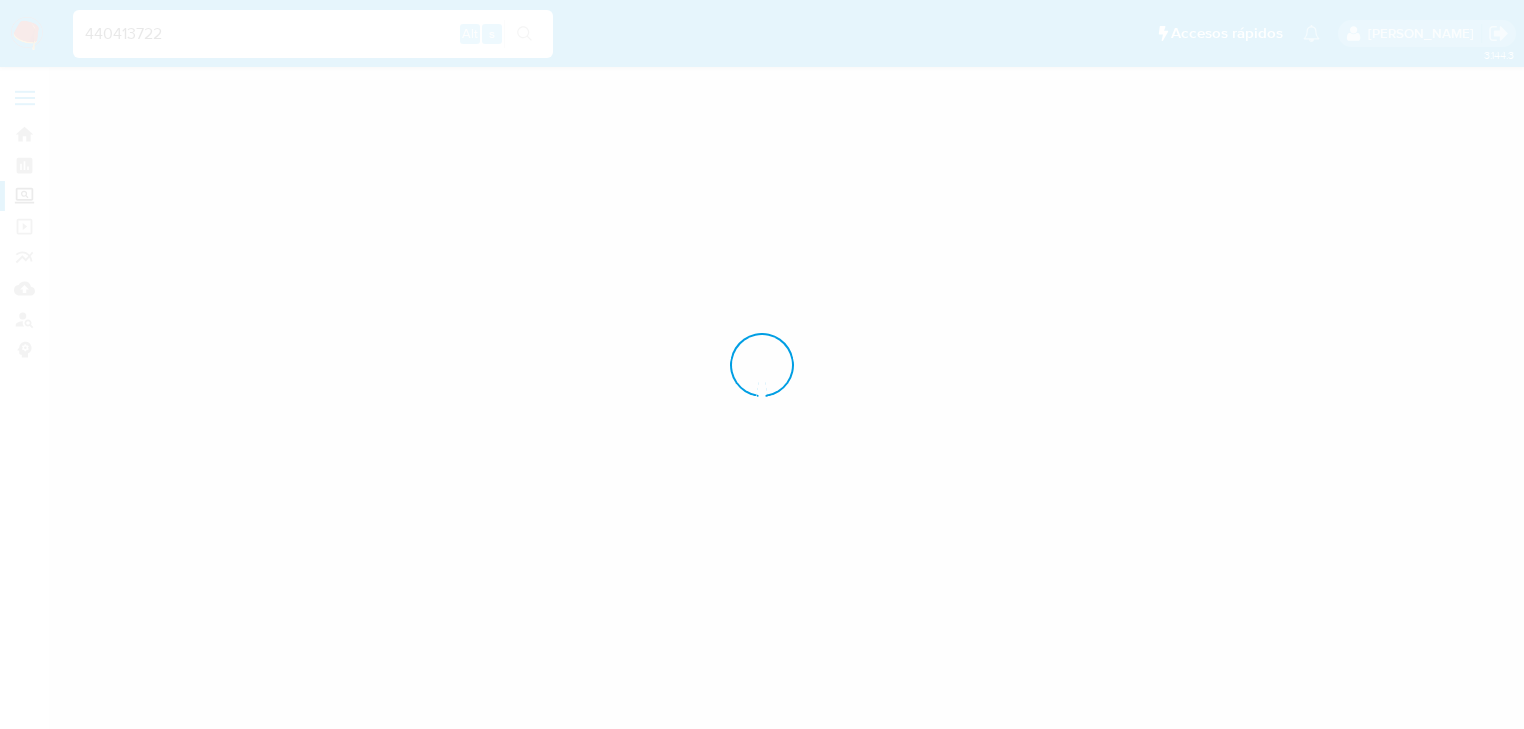 scroll, scrollTop: 0, scrollLeft: 0, axis: both 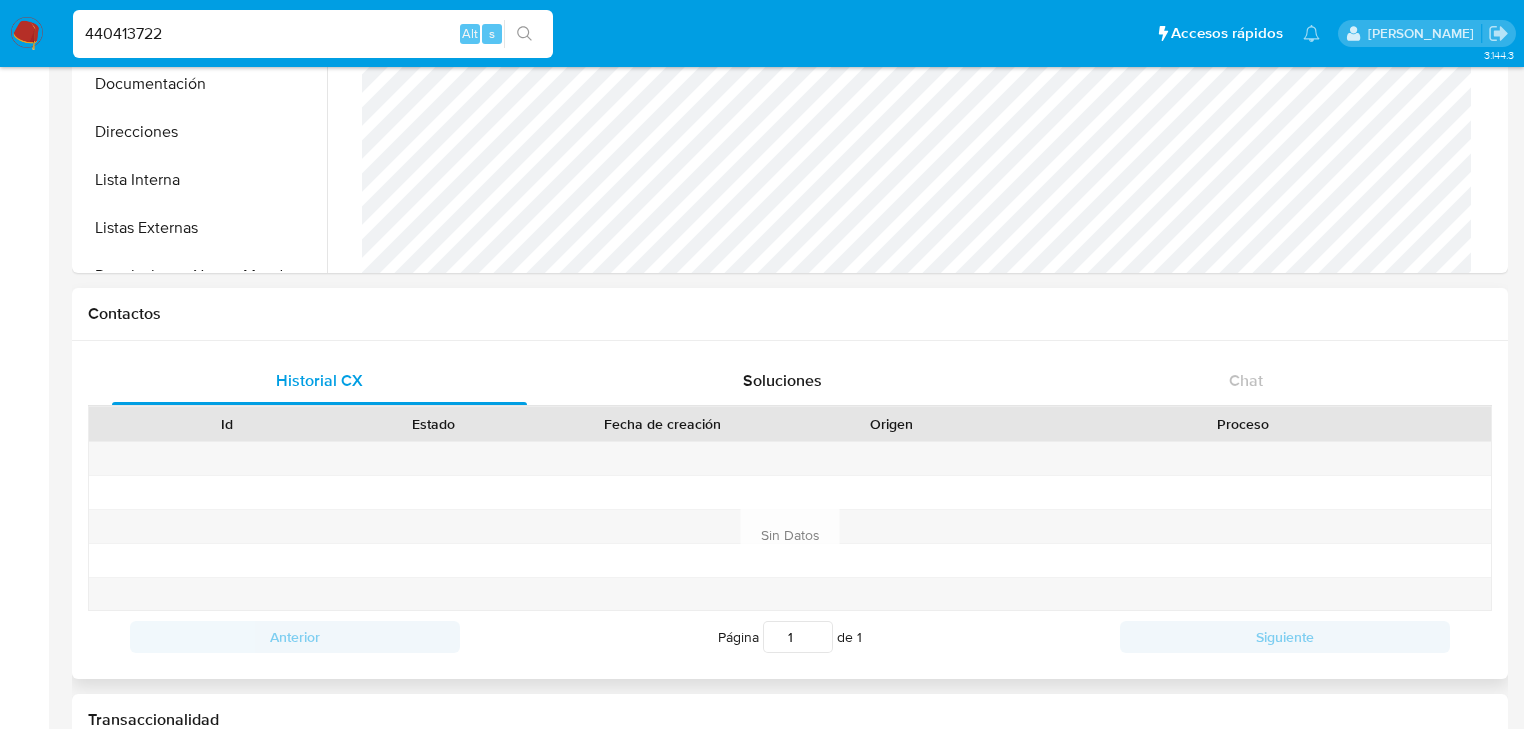 select on "10" 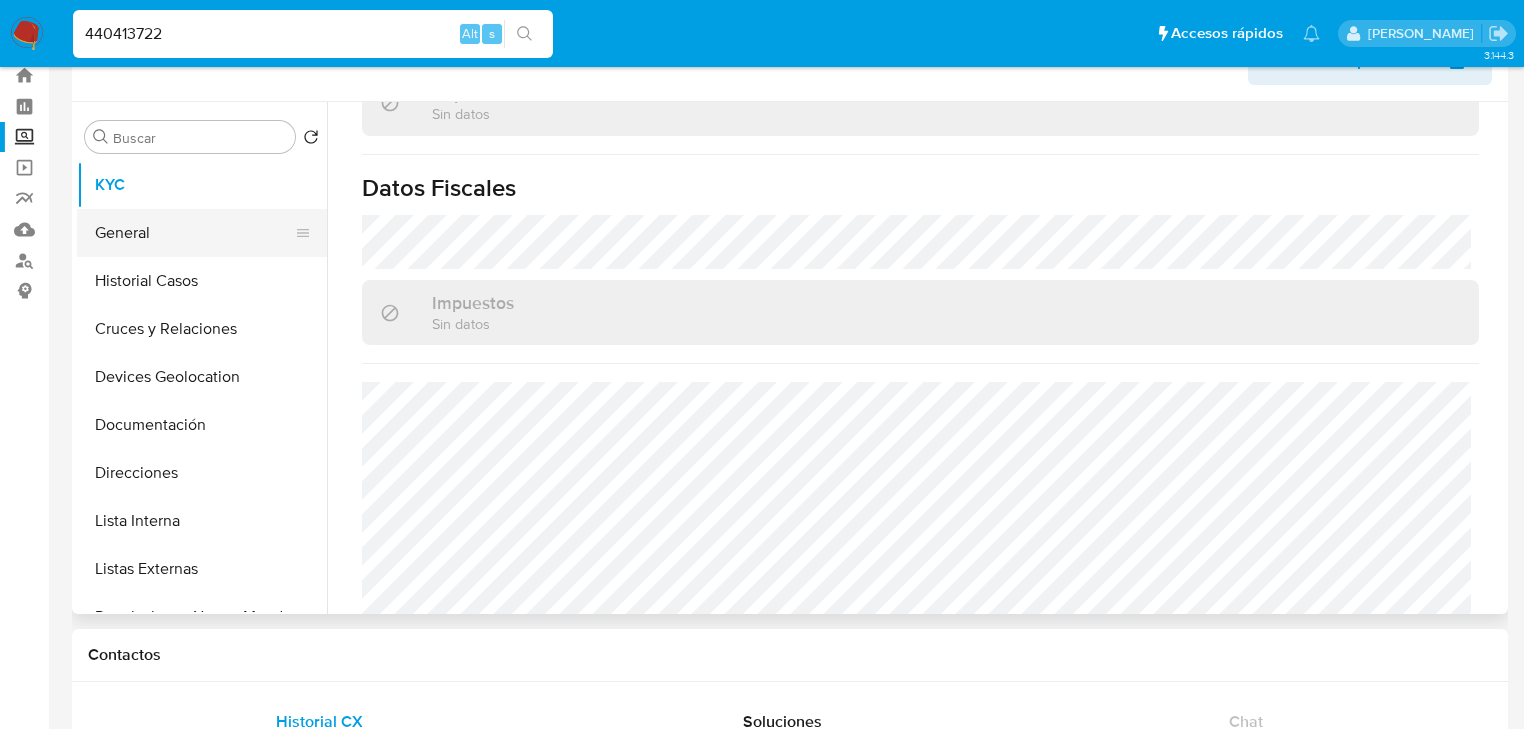 scroll, scrollTop: 0, scrollLeft: 0, axis: both 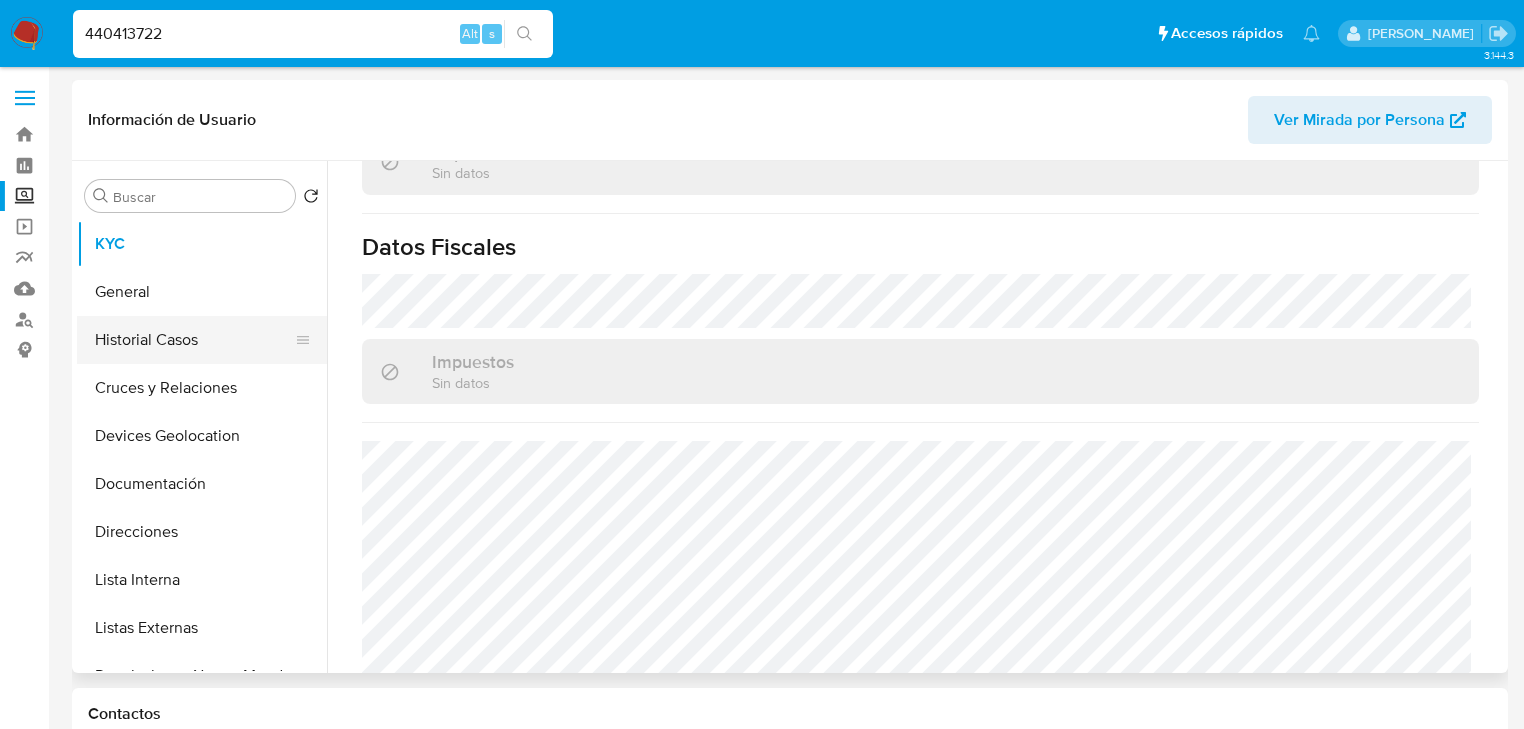click on "Historial Casos" at bounding box center [194, 340] 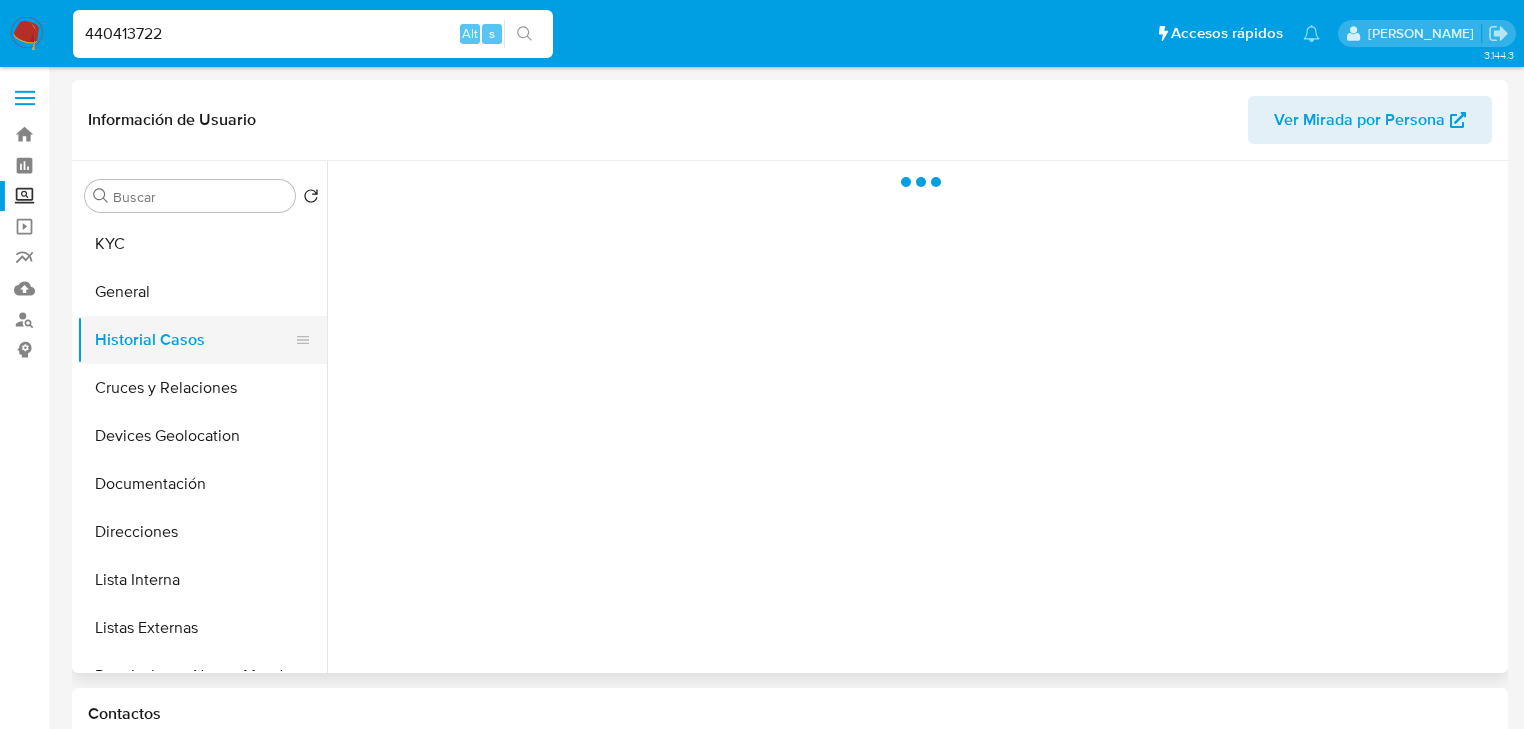 scroll, scrollTop: 0, scrollLeft: 0, axis: both 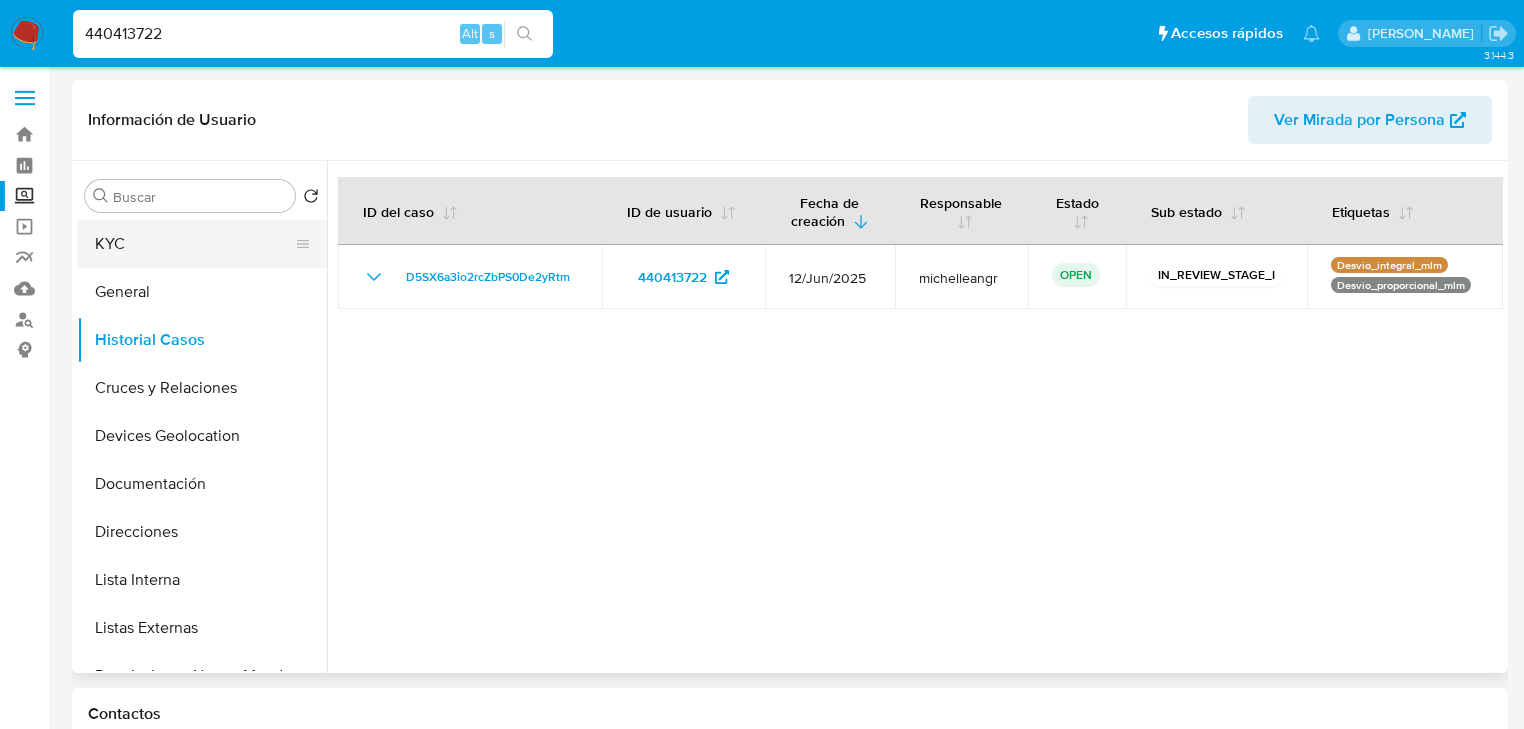 click on "KYC" at bounding box center (194, 244) 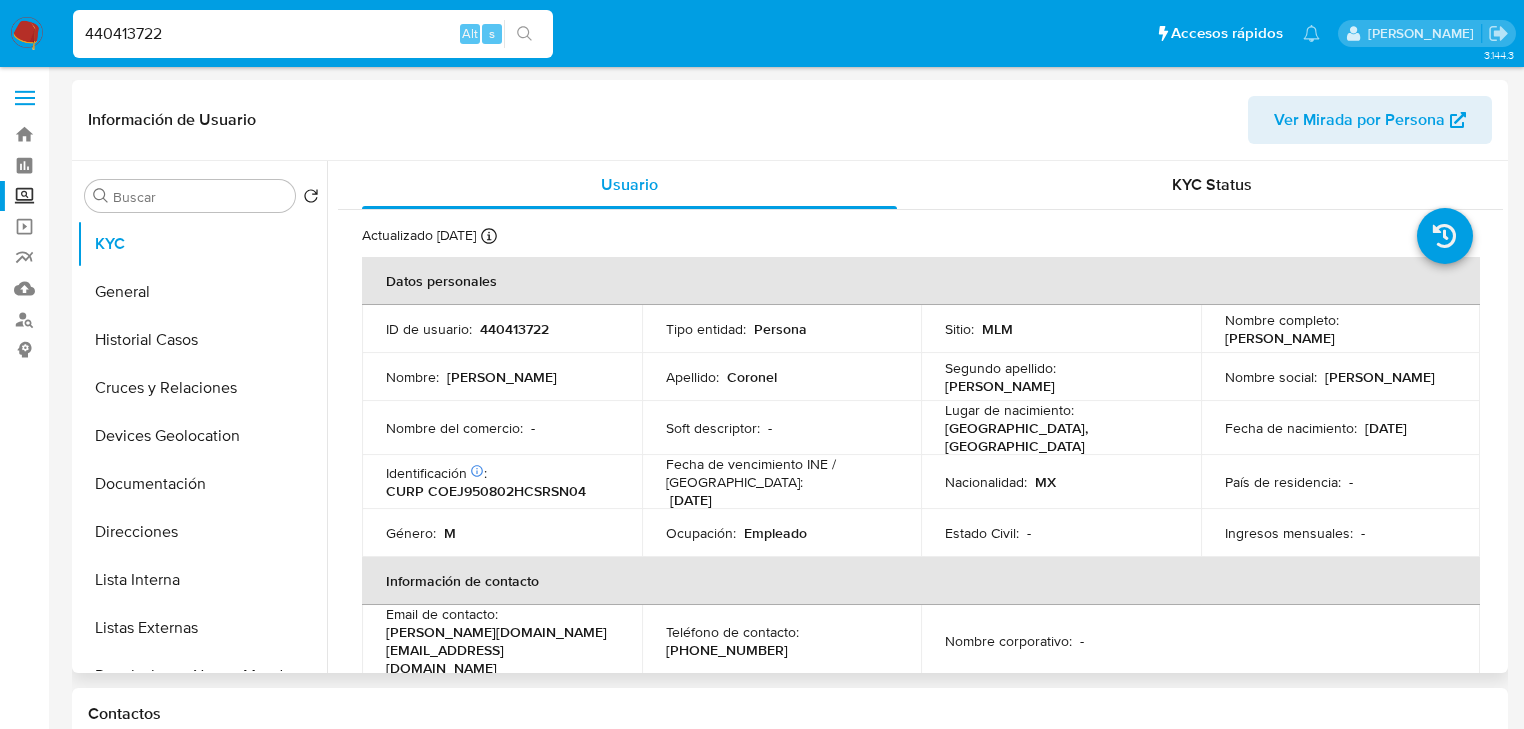 type 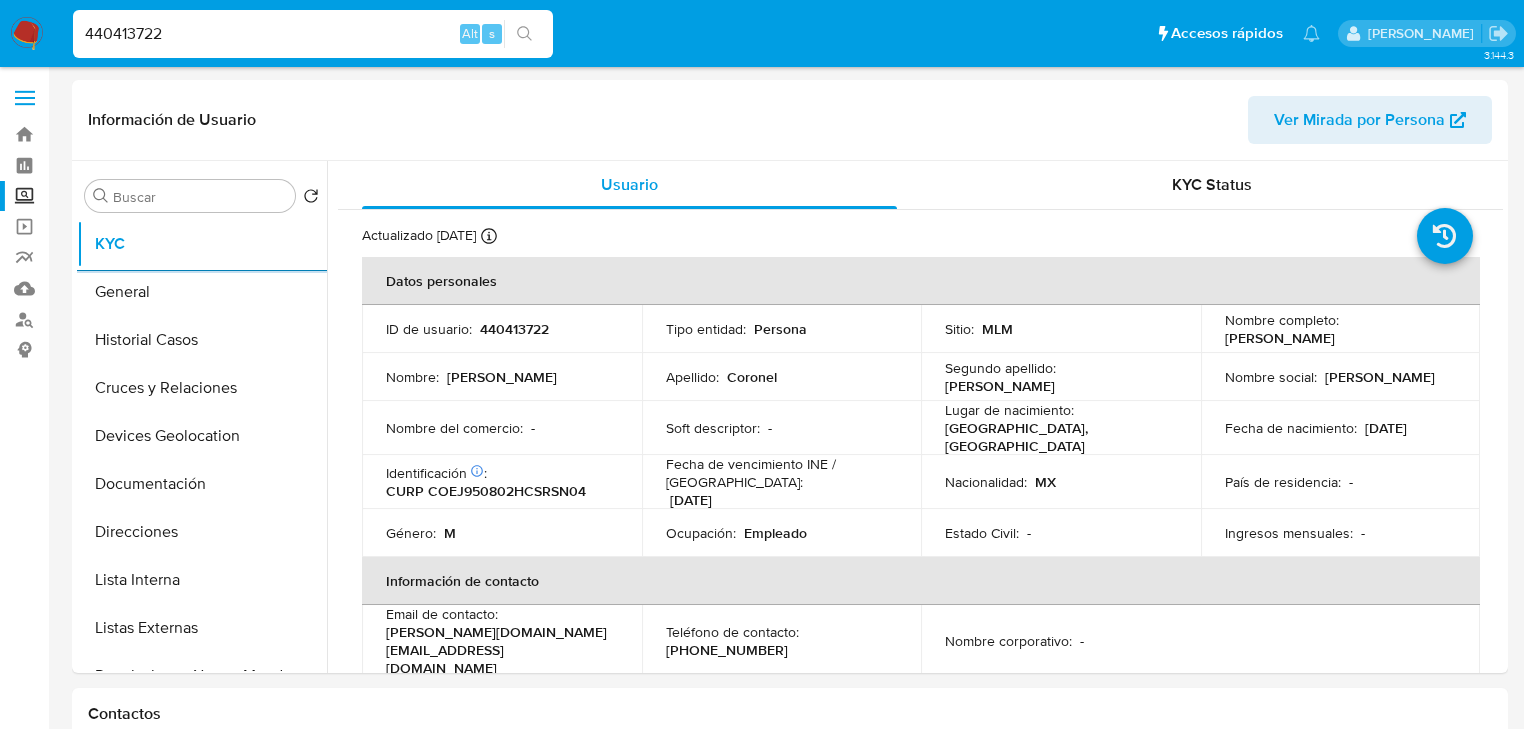 click on "Pausado Ver notificaciones 440413722 Alt s Accesos rápidos   Presiona las siguientes teclas para acceder a algunas de las funciones Buscar caso o usuario Alt s Volver al home Alt h Agregar un archivo adjunto Alt a Michelle Angelica Rodriguez Bandeja Tablero Screening Búsqueda en Listas Watchlist Herramientas Operaciones masivas Reportes Mulan Buscador de personas Consolidado 3.144.3 Información de Usuario Ver Mirada por Persona Buscar   Volver al orden por defecto KYC General Historial Casos Cruces y Relaciones Devices Geolocation Documentación Direcciones Lista Interna Listas Externas Restricciones Nuevo Mundo Historial de conversaciones Archivos adjuntos Dispositivos Point Información de accesos Anticipos de dinero Créditos Cuentas Bancarias Datos Modificados Fecha Compliant Historial Riesgo PLD IV Challenges Insurtech Items Marcas AML Perfiles Tarjetas Usuario KYC Status Actualizado hace 11 días   Creado: 16/06/2020 19:32:53 Actualizado: 24/06/2025 17:58:51 Datos personales   ID de usuario :      :" at bounding box center [762, 1435] 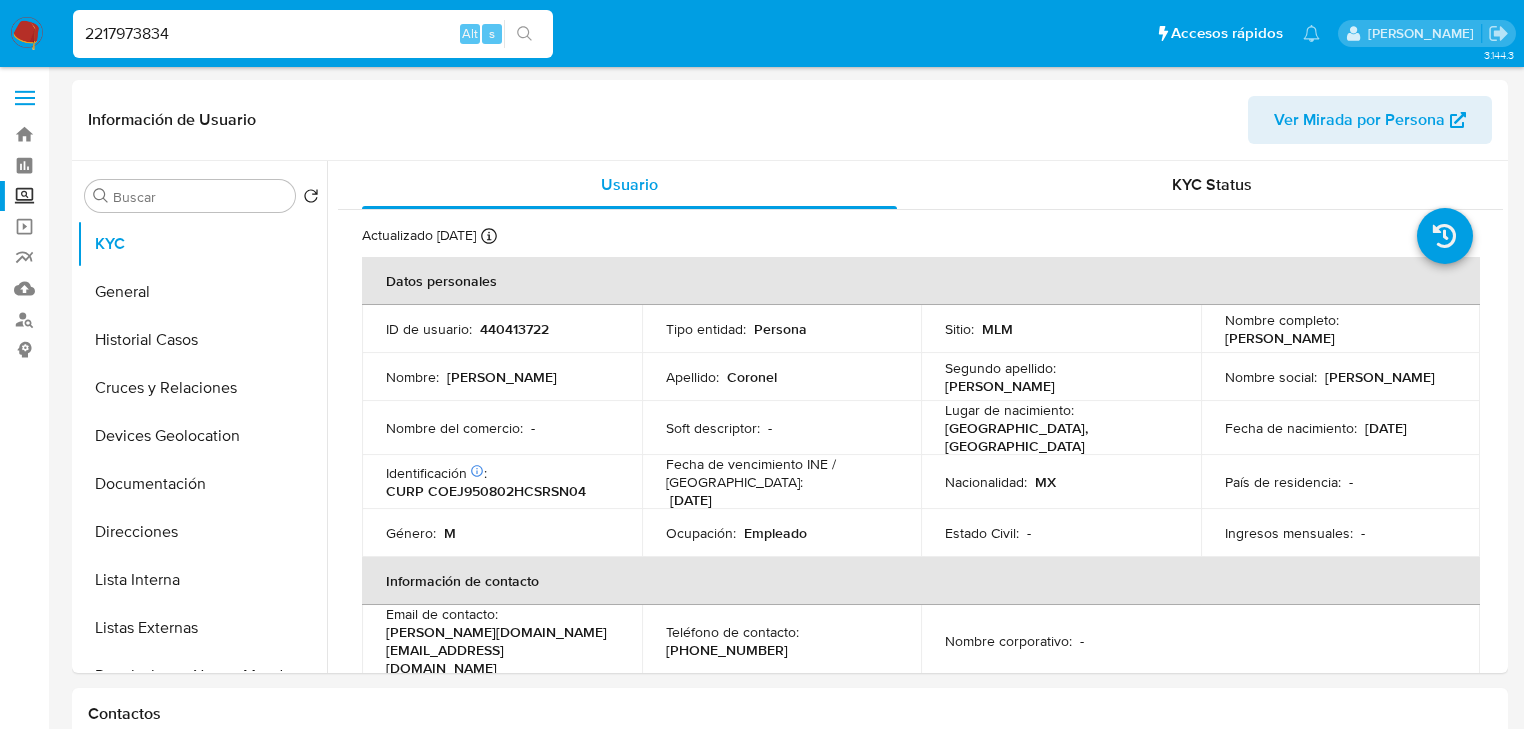 type on "2217973834" 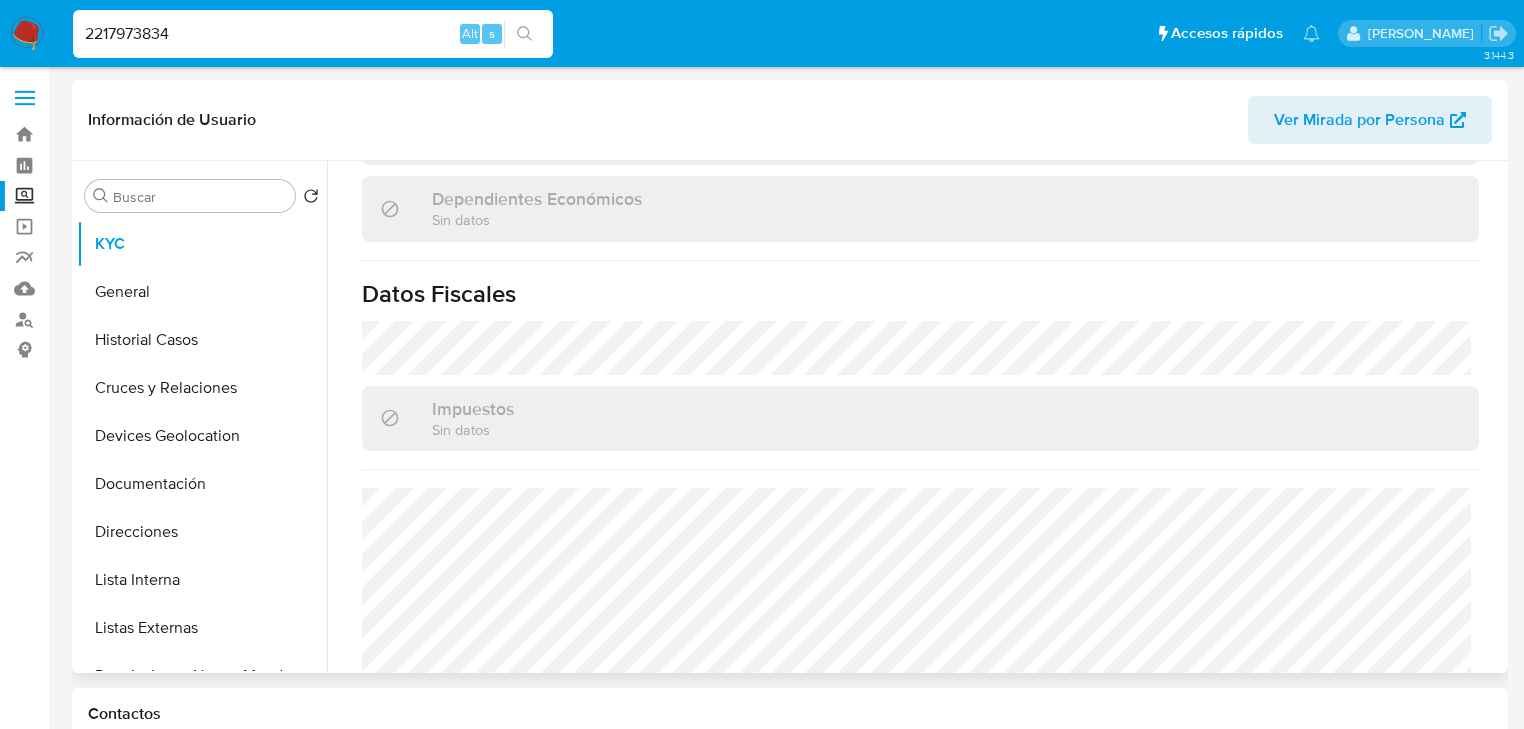 scroll, scrollTop: 765, scrollLeft: 0, axis: vertical 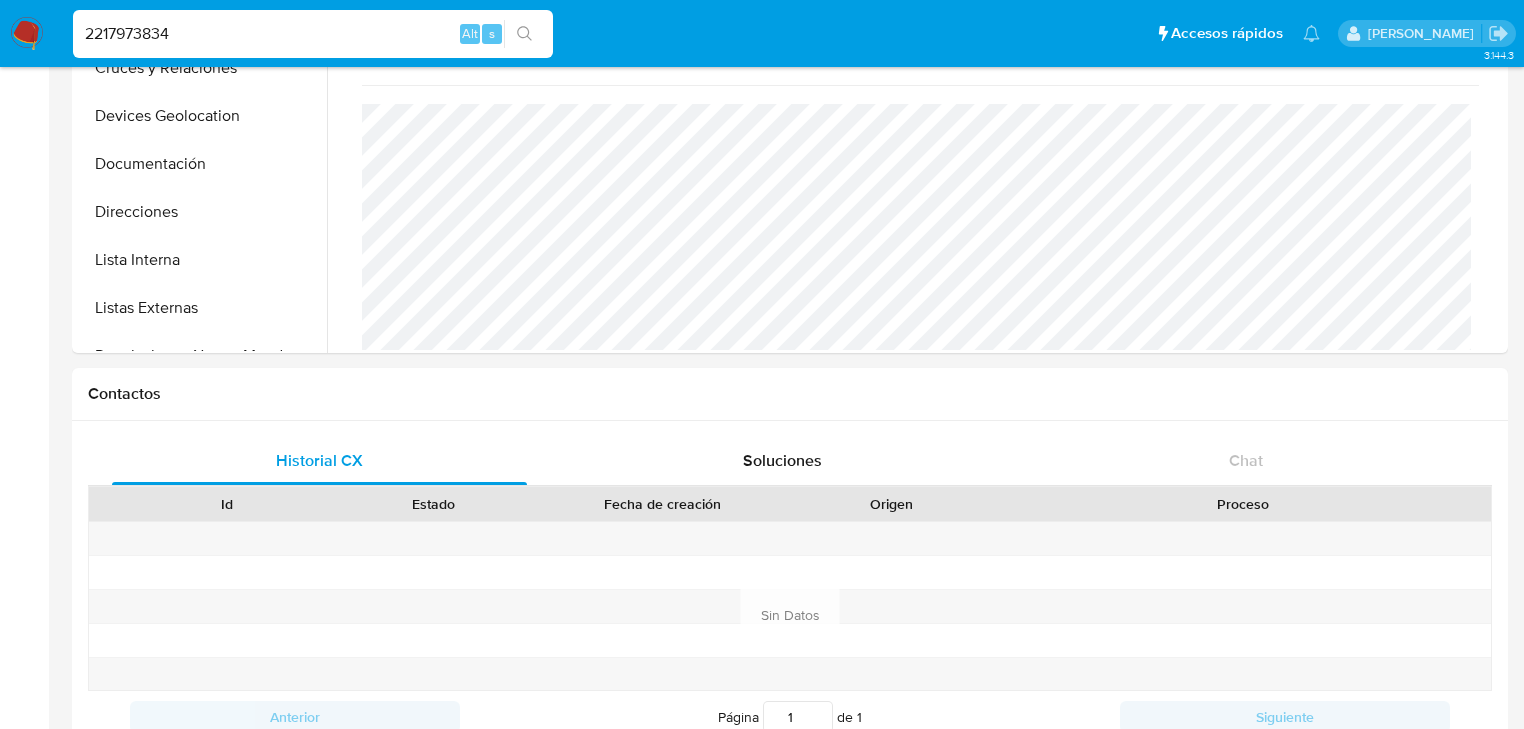 select on "10" 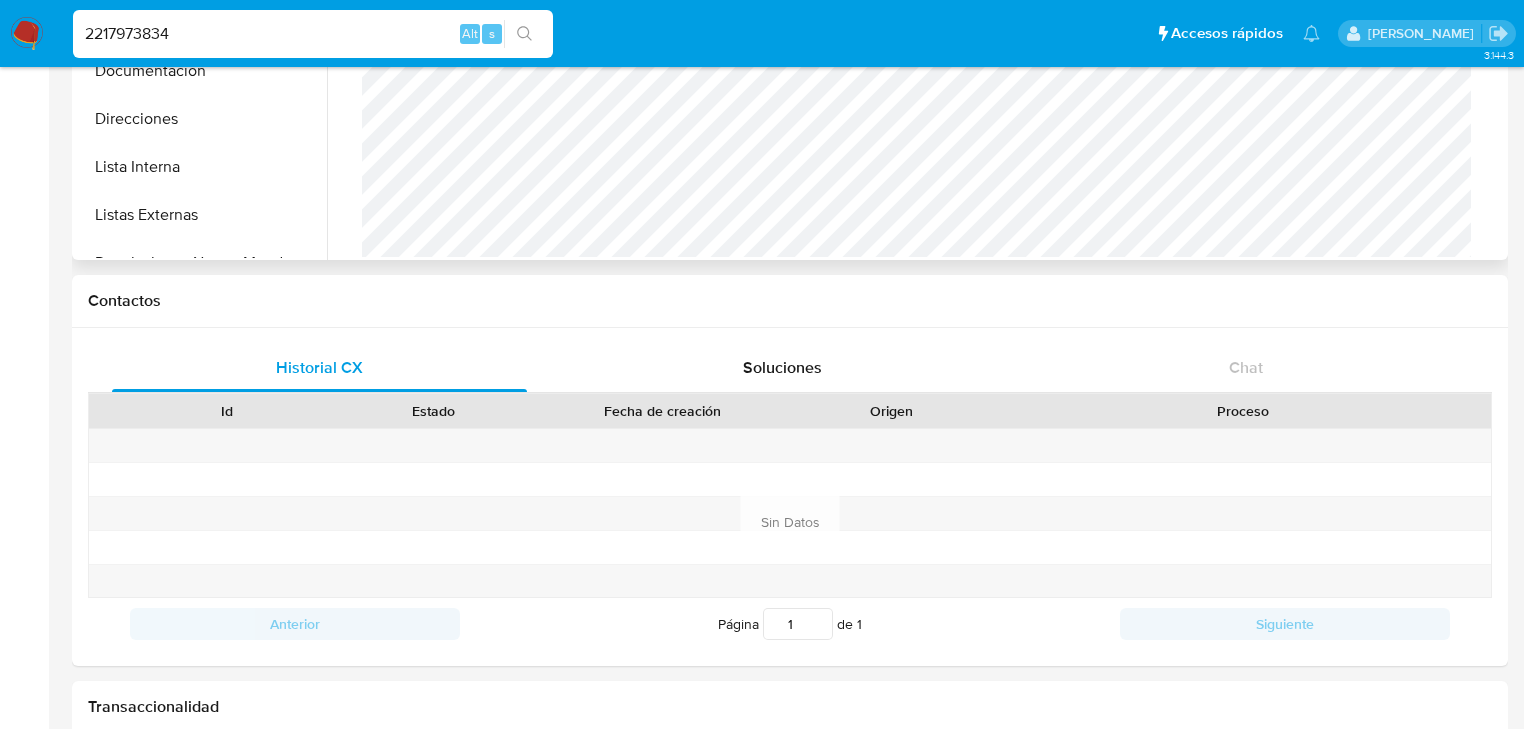 scroll, scrollTop: 160, scrollLeft: 0, axis: vertical 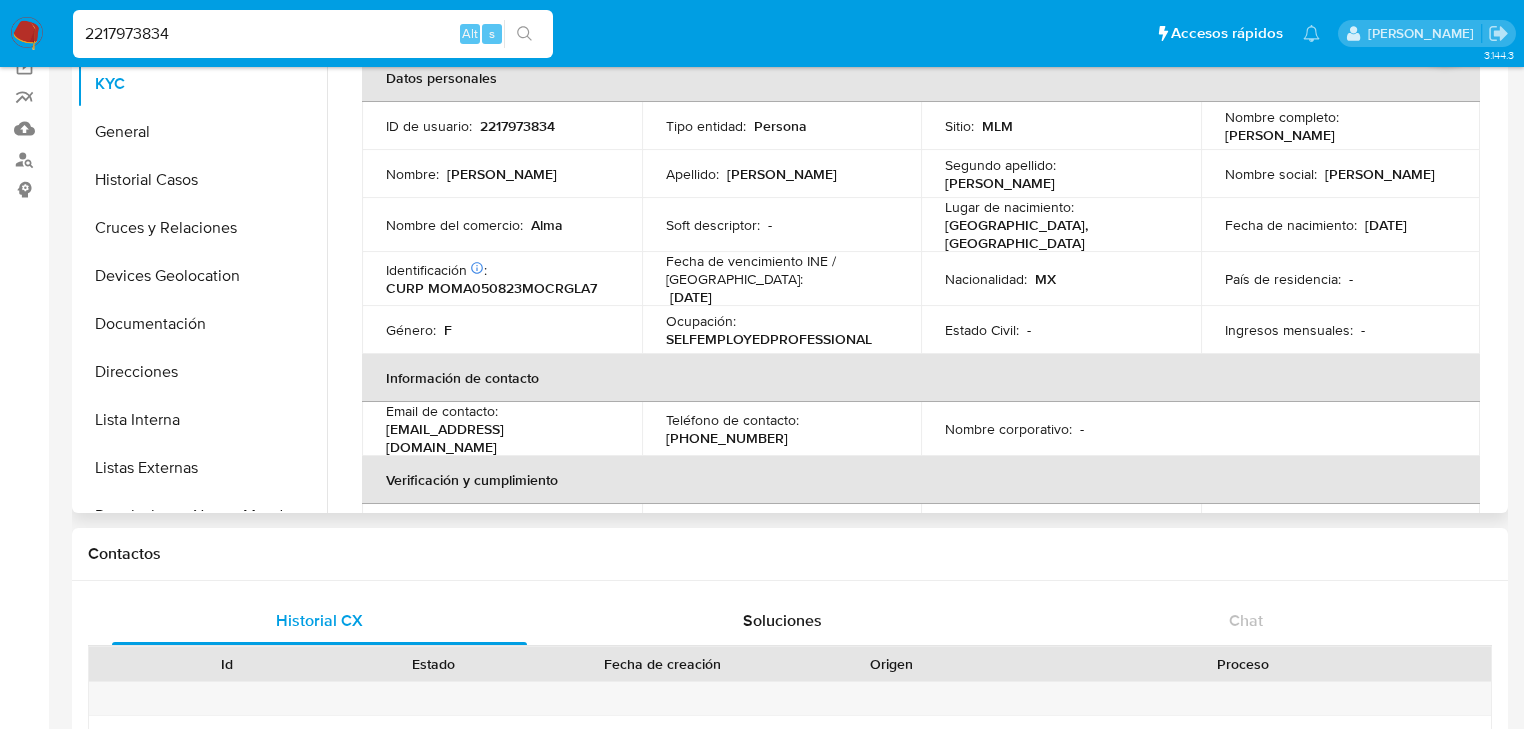 drag, startPoint x: 1240, startPoint y: 140, endPoint x: 1380, endPoint y: 146, distance: 140.12851 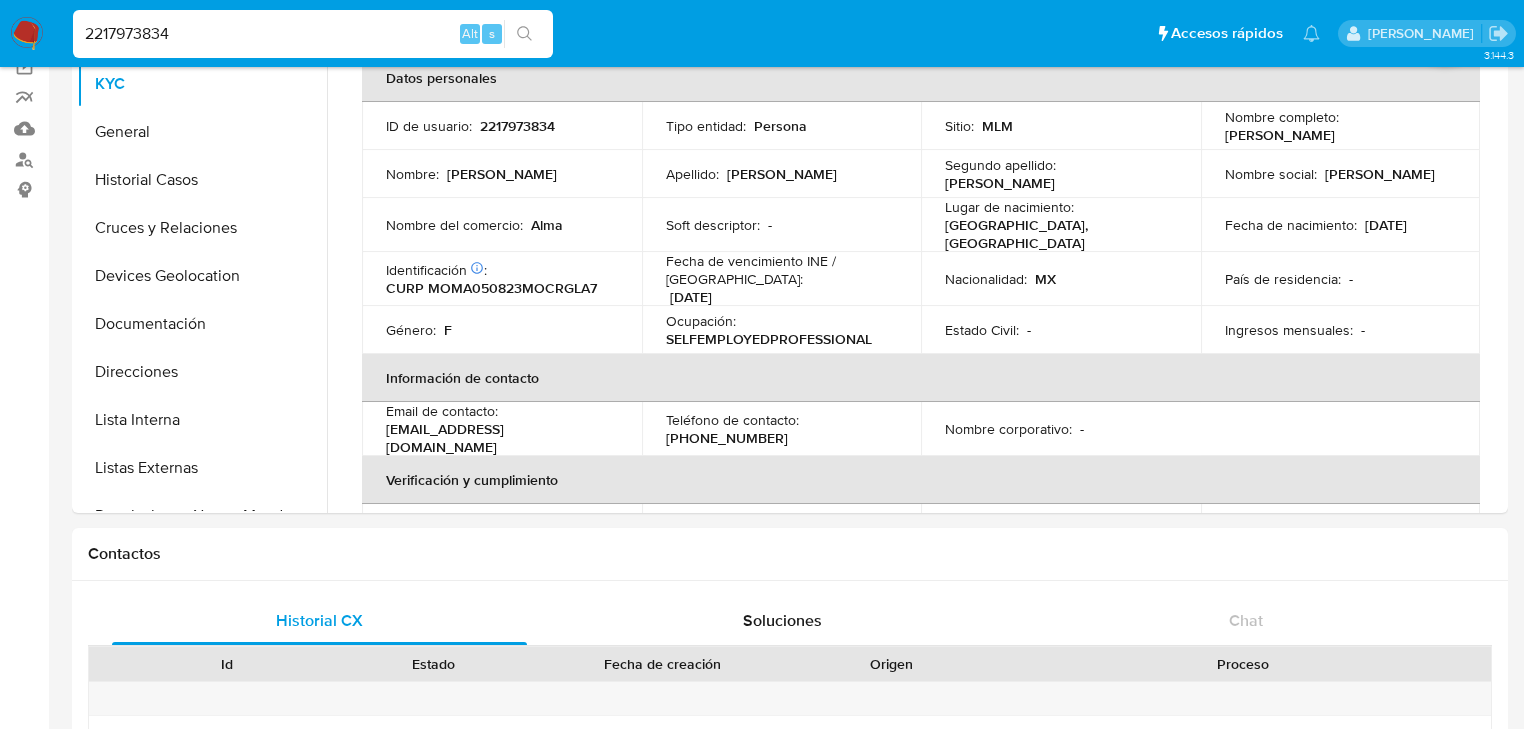drag, startPoint x: 261, startPoint y: 37, endPoint x: 0, endPoint y: 0, distance: 263.60956 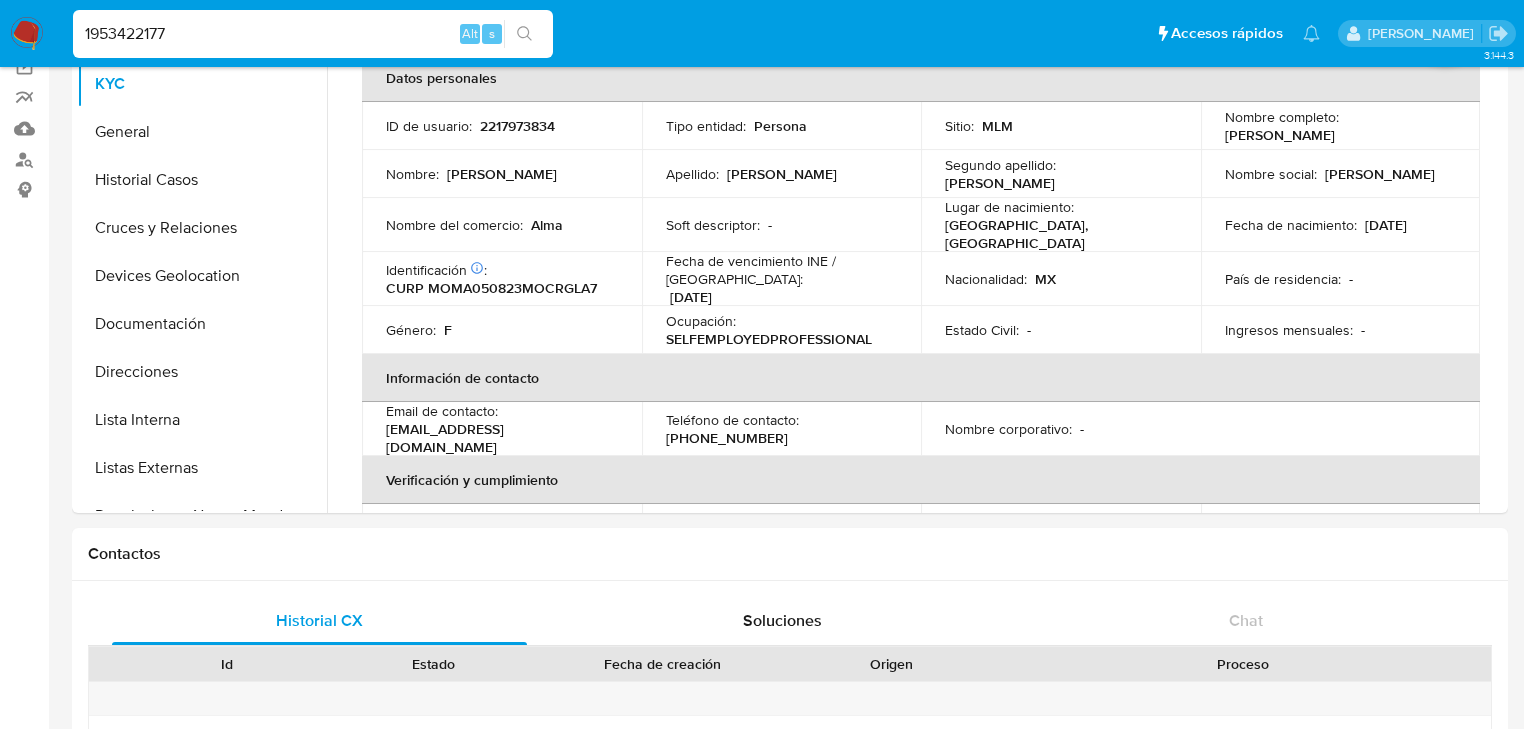 type on "1953422177" 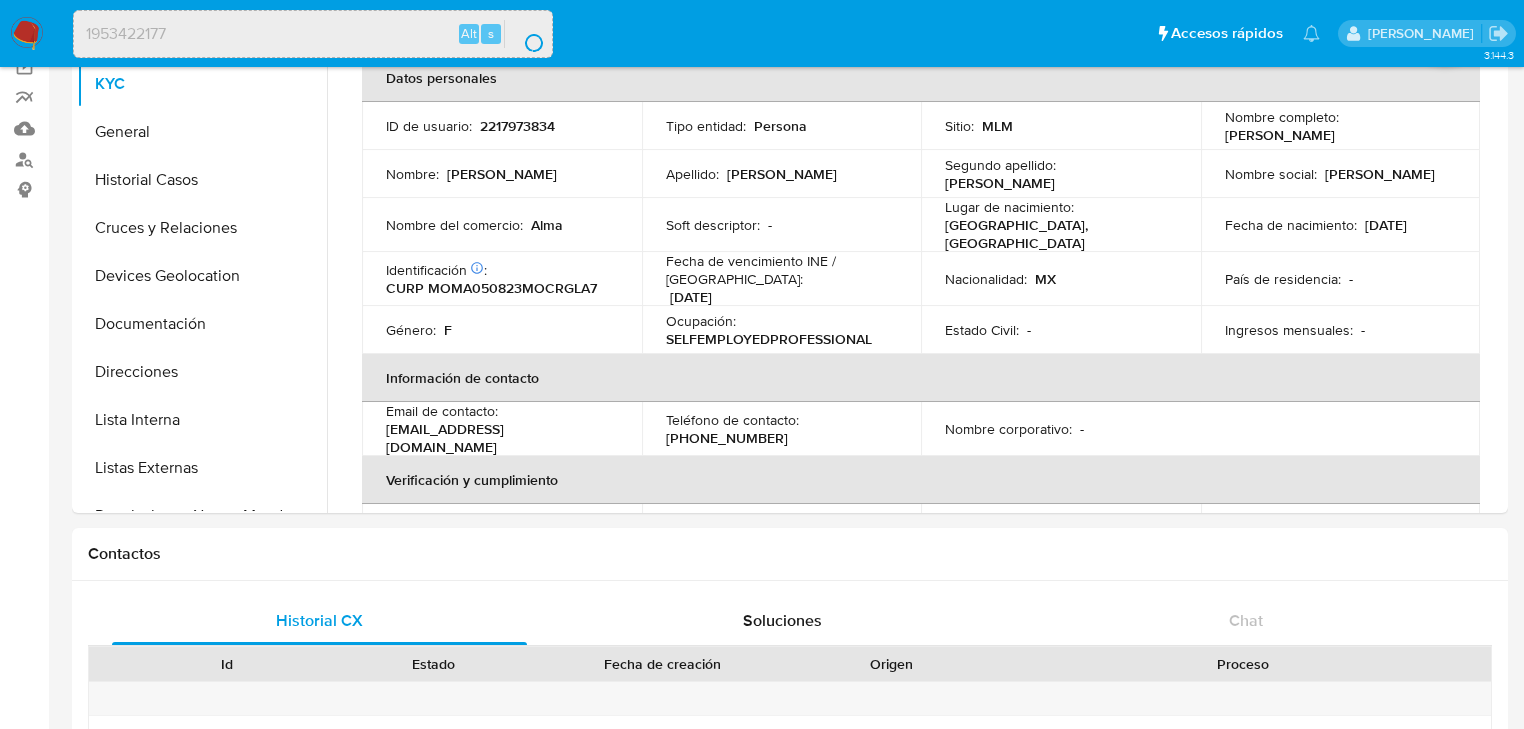 scroll, scrollTop: 0, scrollLeft: 0, axis: both 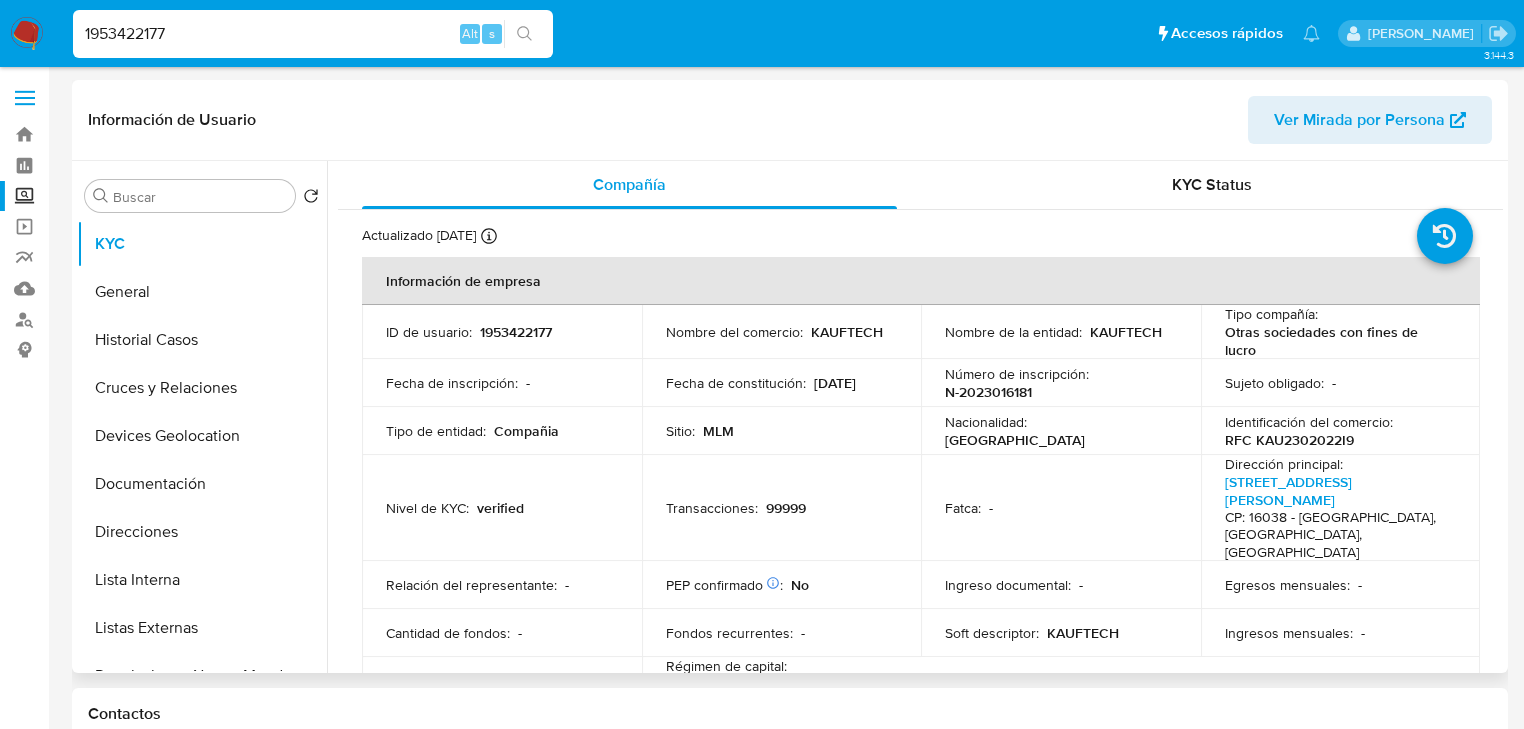 select on "10" 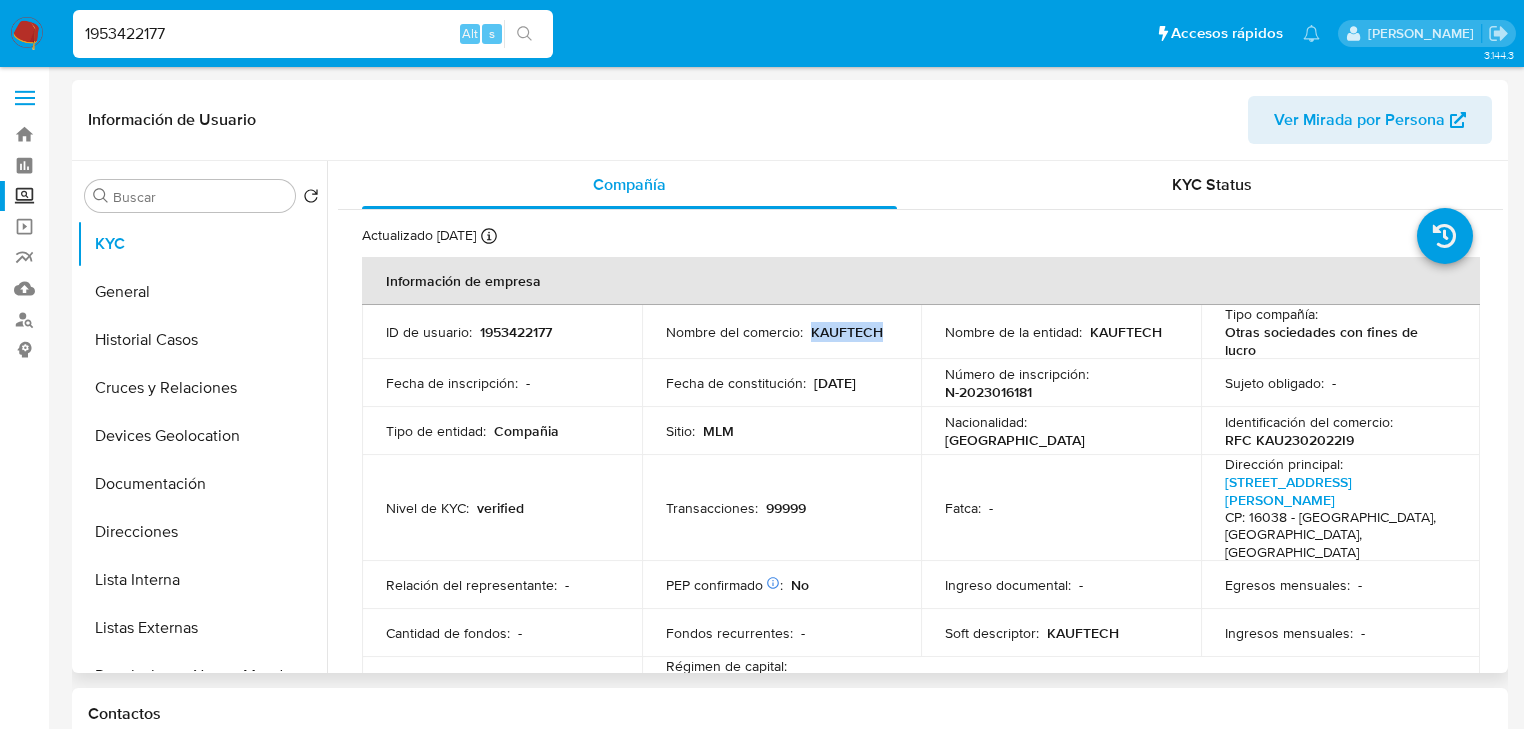 drag, startPoint x: 808, startPoint y: 336, endPoint x: 886, endPoint y: 333, distance: 78.05767 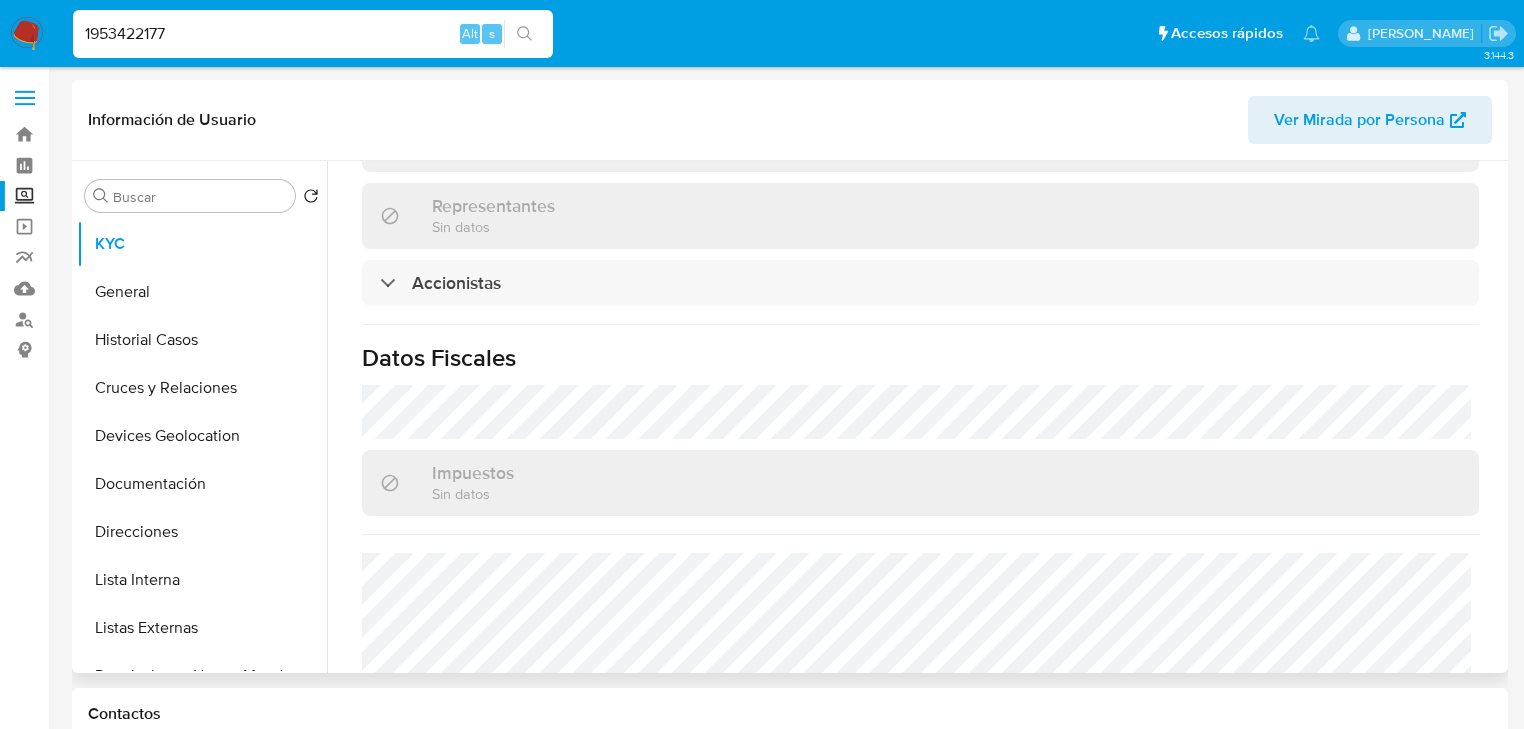 scroll, scrollTop: 1444, scrollLeft: 0, axis: vertical 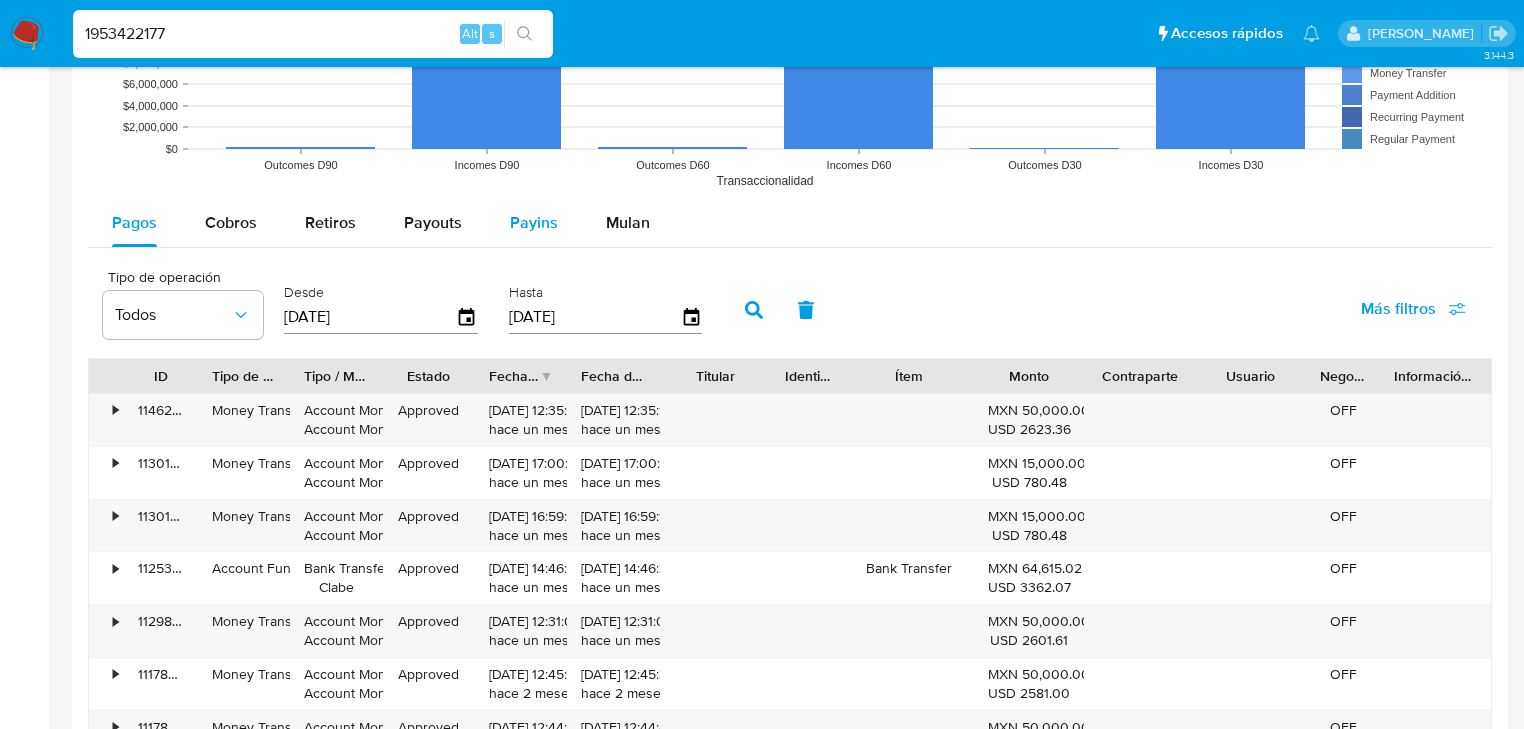click on "Payins" at bounding box center (534, 222) 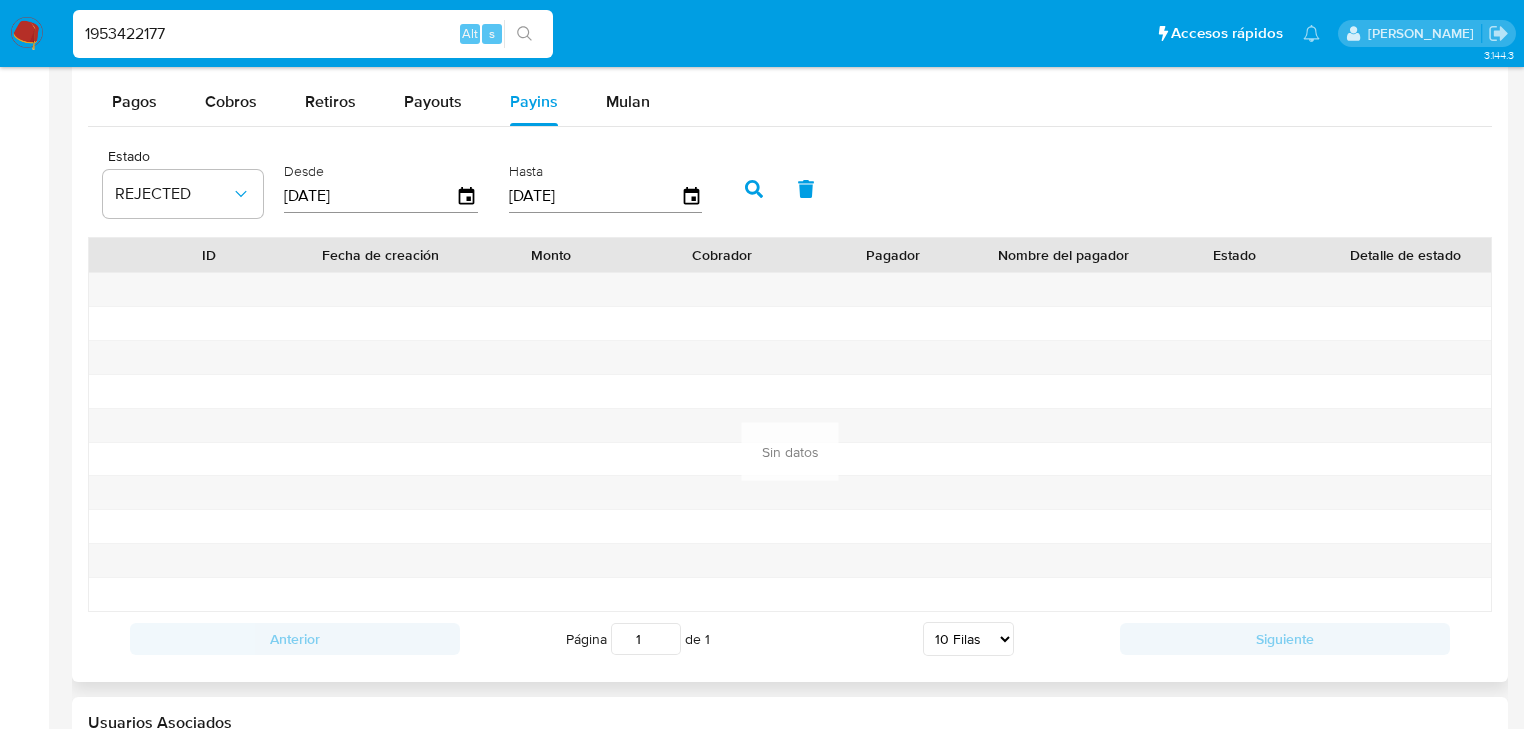 scroll, scrollTop: 1920, scrollLeft: 0, axis: vertical 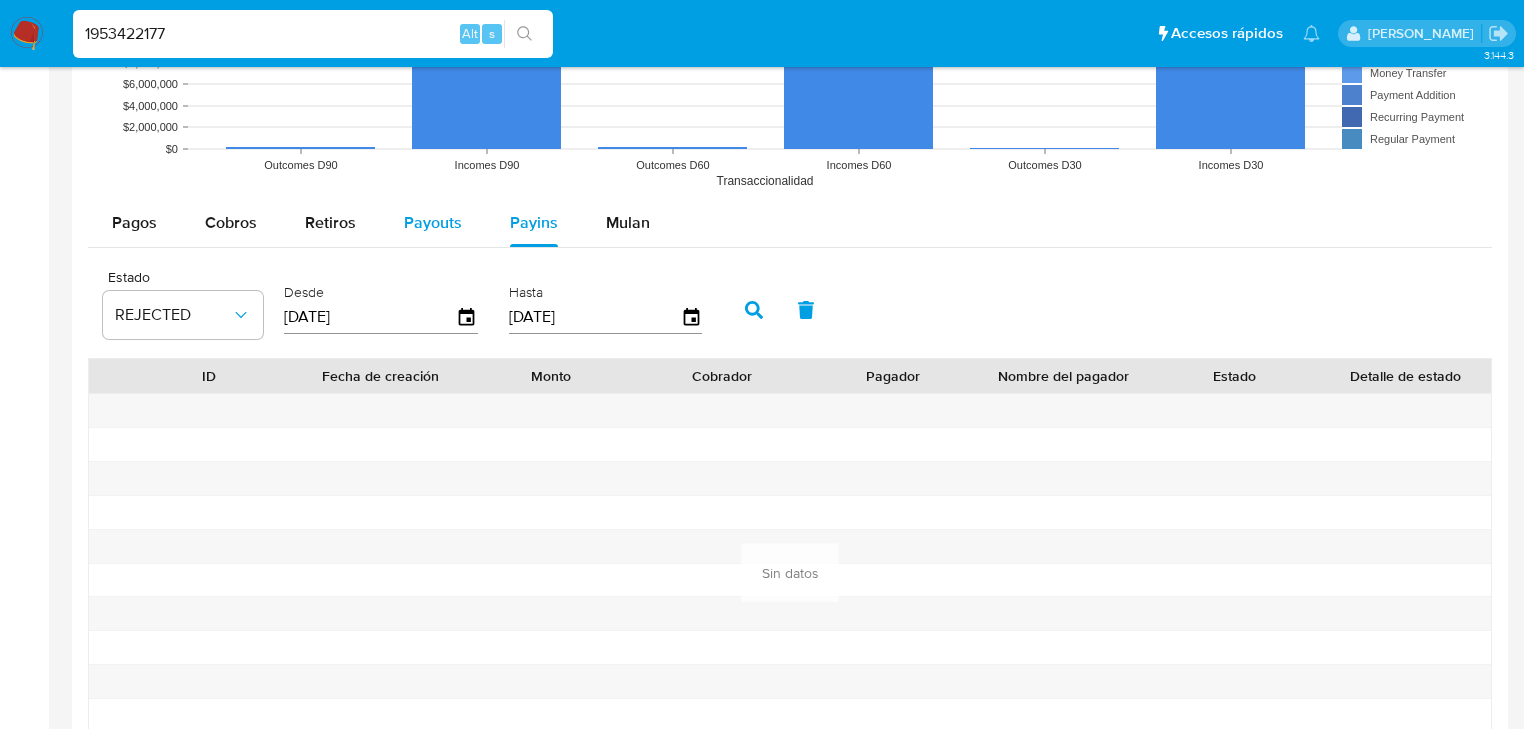 click on "Payouts" at bounding box center [433, 222] 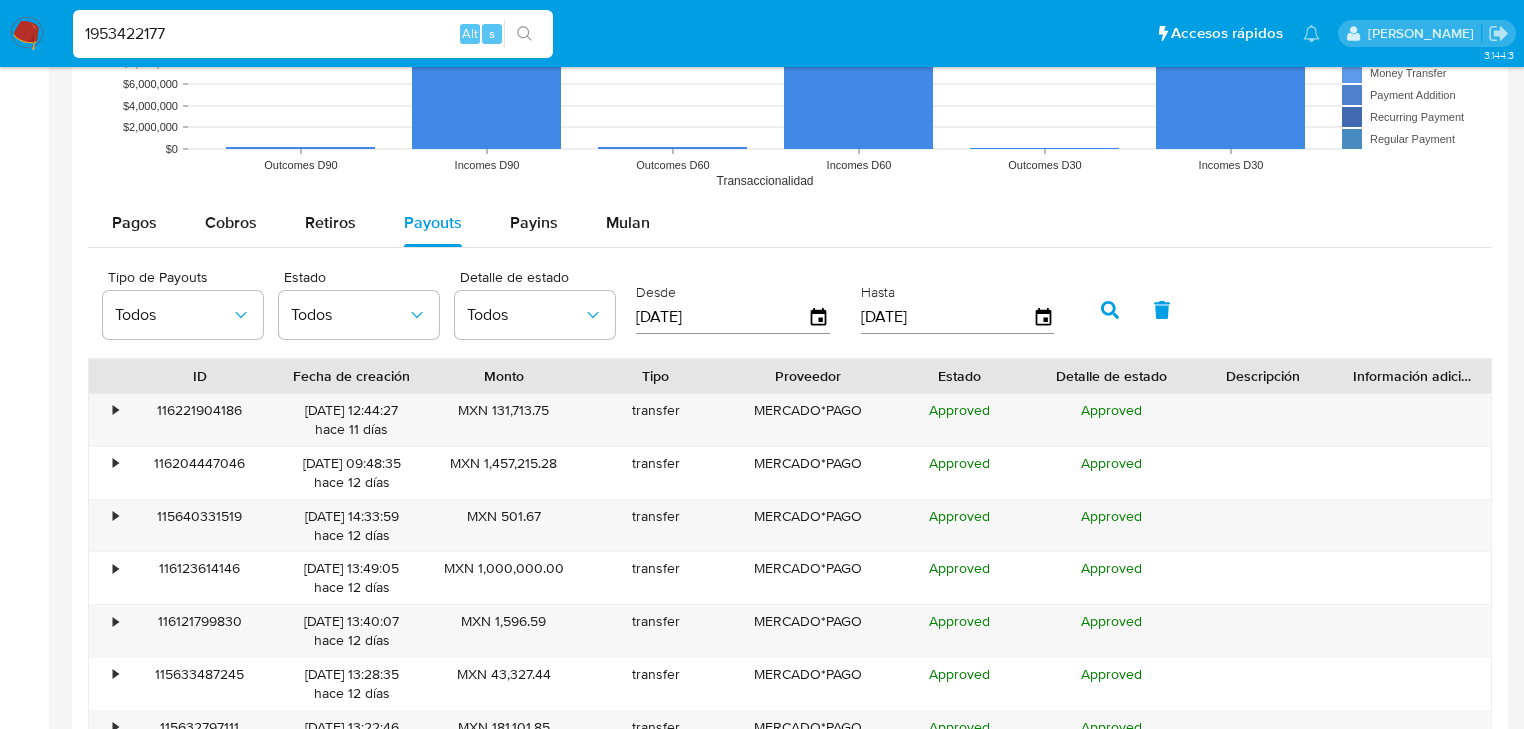 scroll, scrollTop: 2000, scrollLeft: 0, axis: vertical 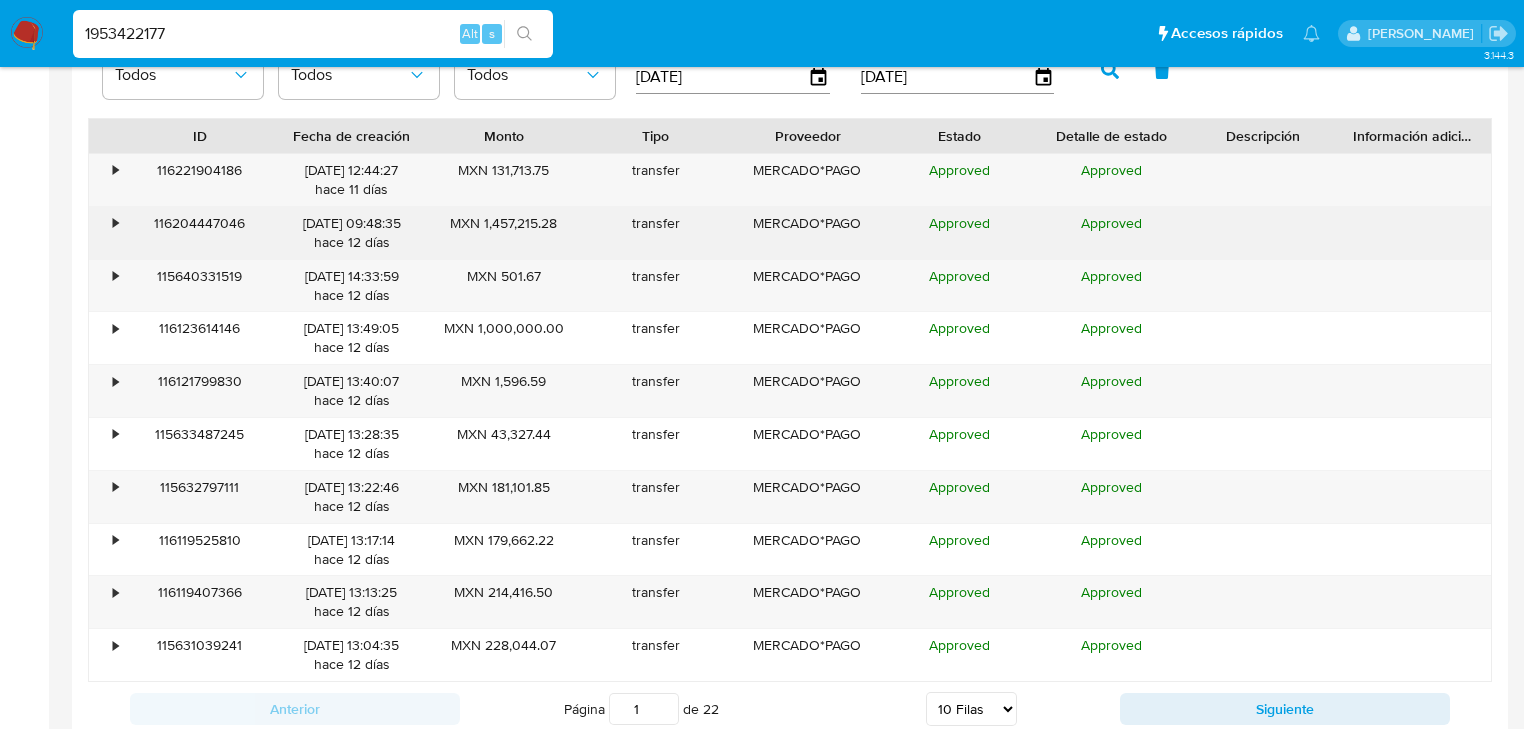 click on "•" at bounding box center (106, 233) 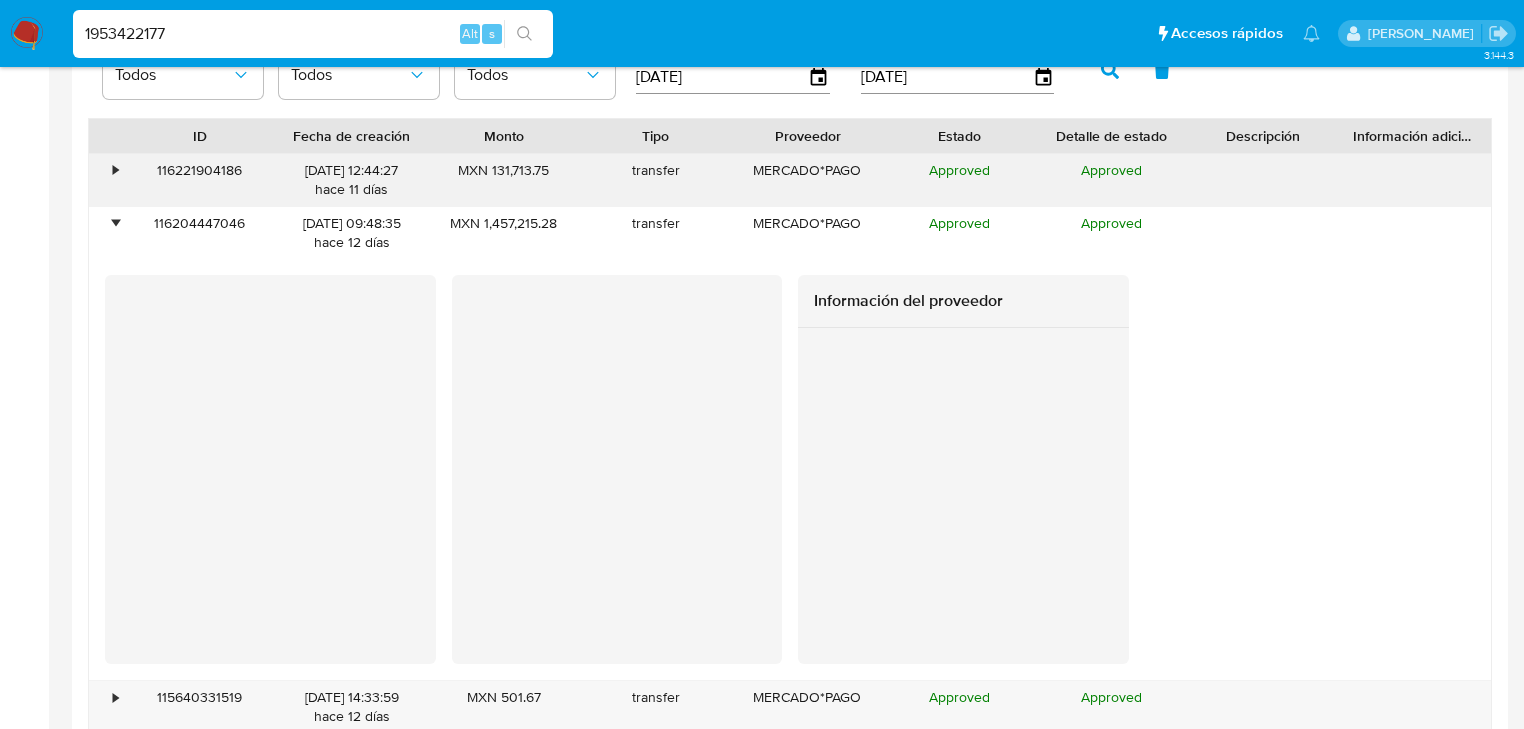 click on "•" at bounding box center [106, 180] 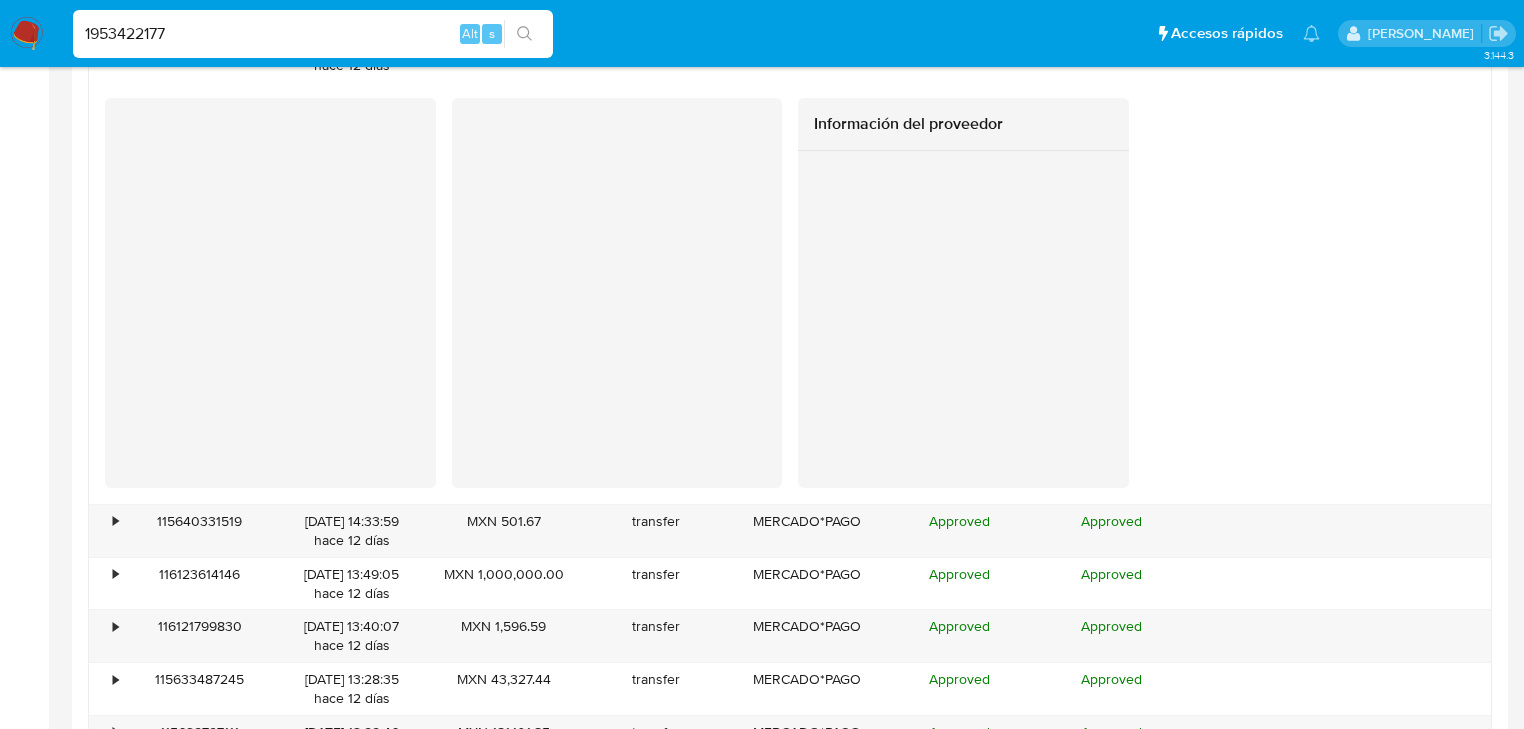 scroll, scrollTop: 2720, scrollLeft: 0, axis: vertical 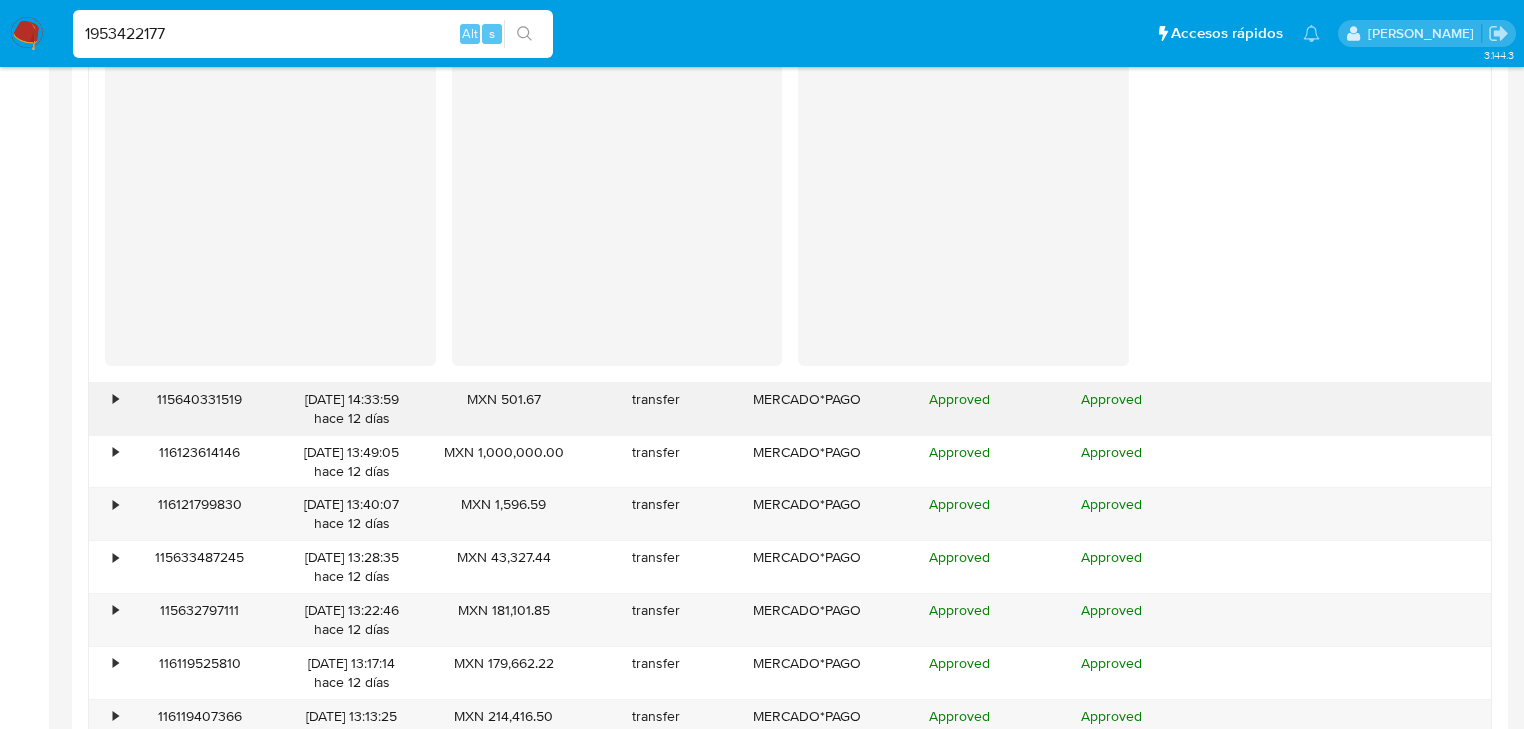 click on "•" at bounding box center (106, 409) 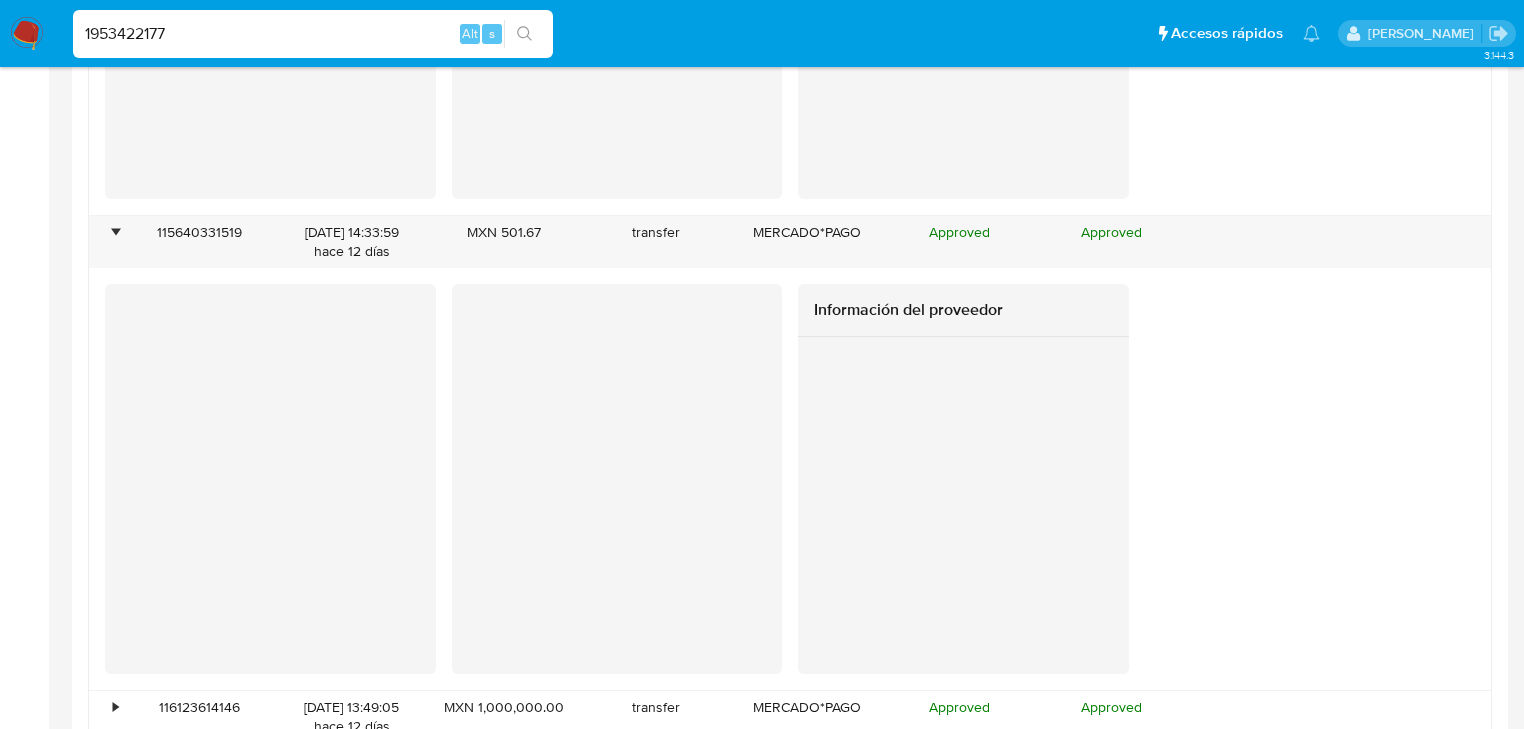 scroll, scrollTop: 3040, scrollLeft: 0, axis: vertical 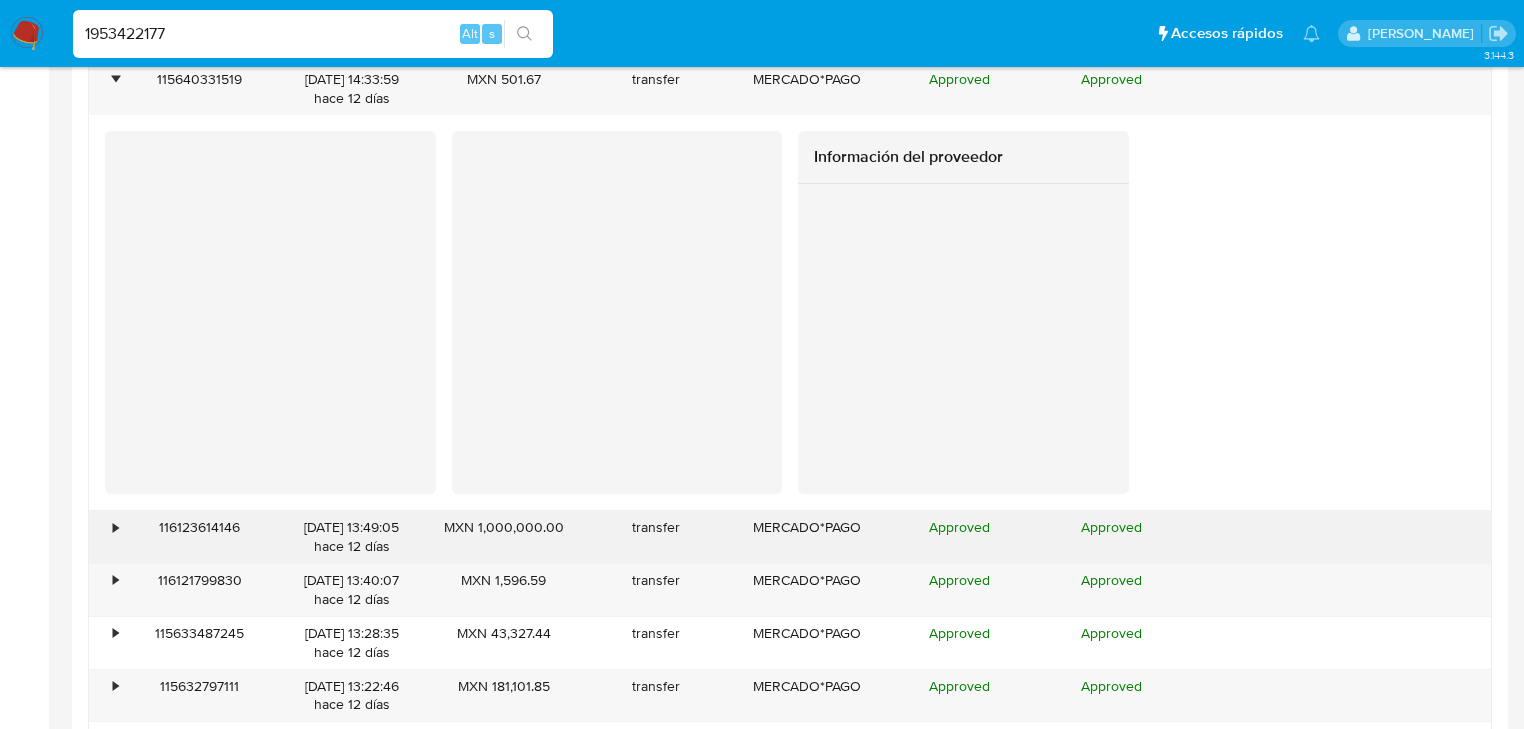 click on "116123614146" at bounding box center (200, 537) 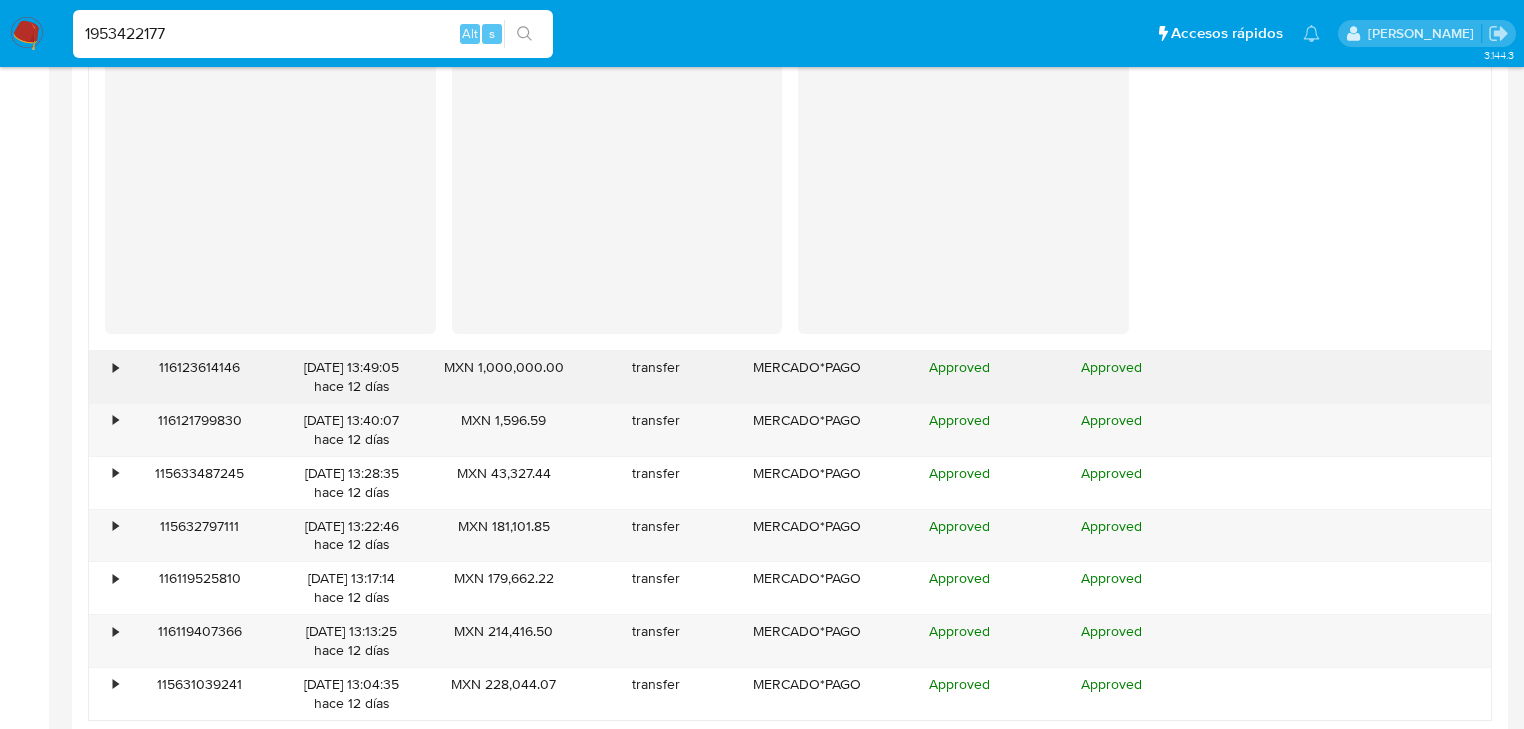 click on "•" at bounding box center [115, 367] 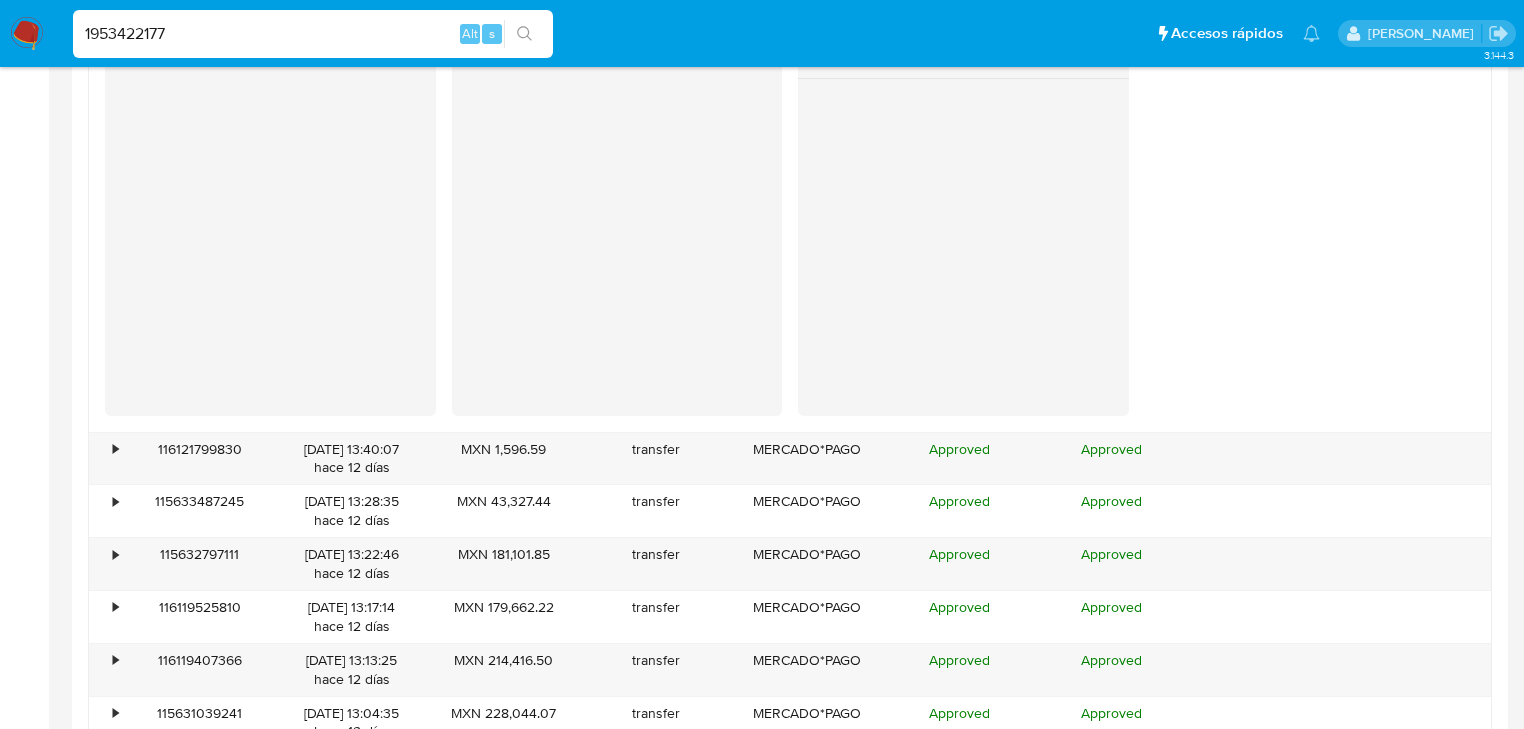 scroll, scrollTop: 3600, scrollLeft: 0, axis: vertical 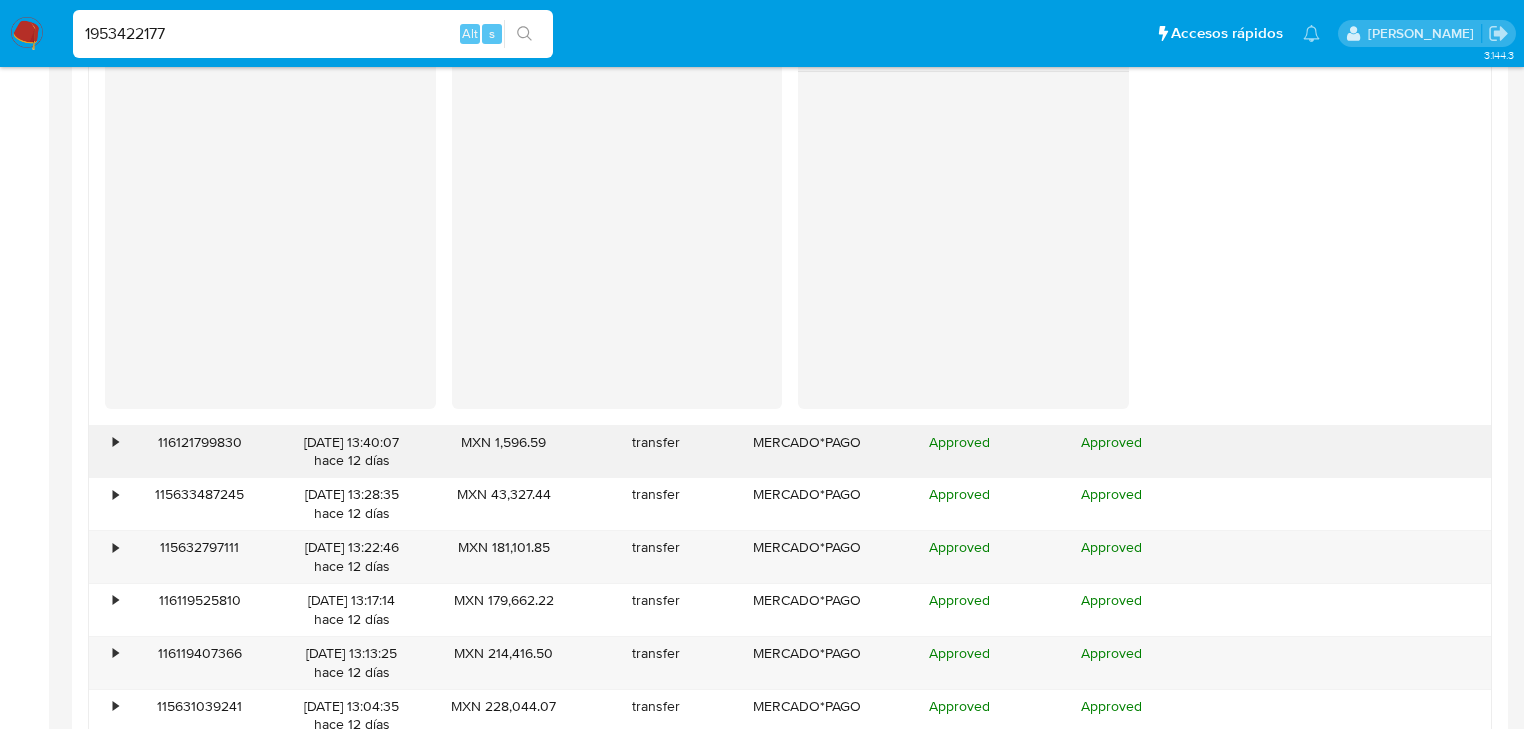 click on "•" at bounding box center (115, 442) 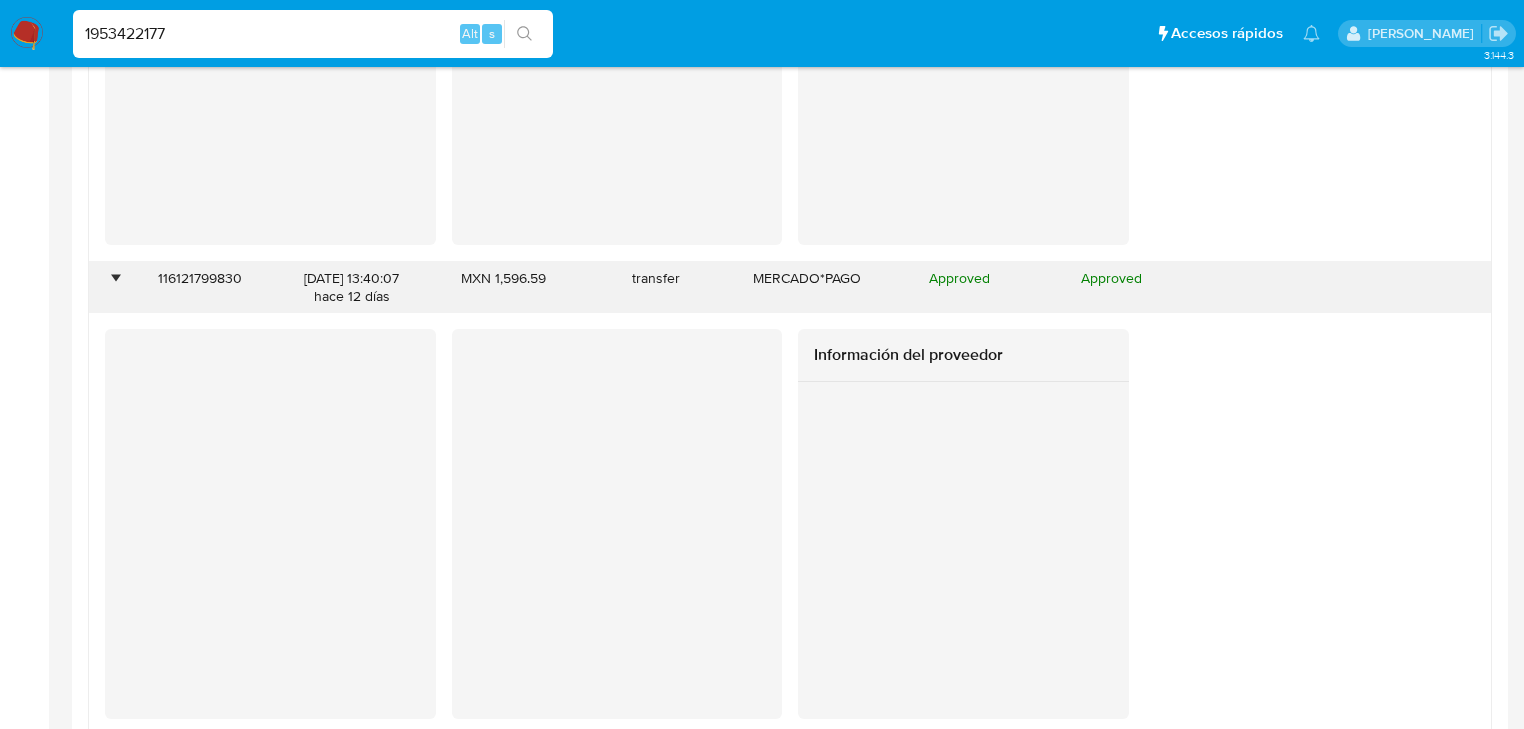 scroll, scrollTop: 3920, scrollLeft: 0, axis: vertical 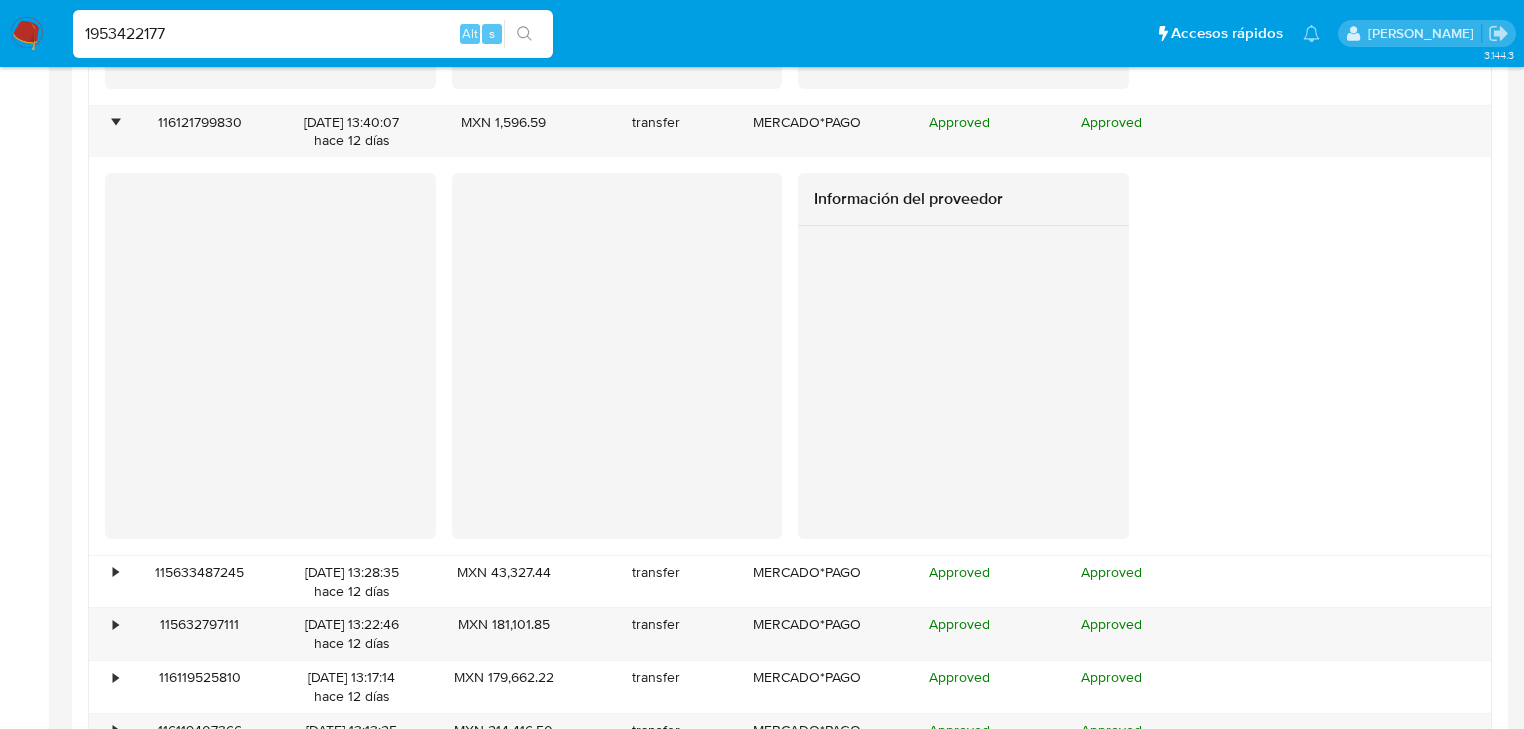 drag, startPoint x: 168, startPoint y: 44, endPoint x: 0, endPoint y: -13, distance: 177.40631 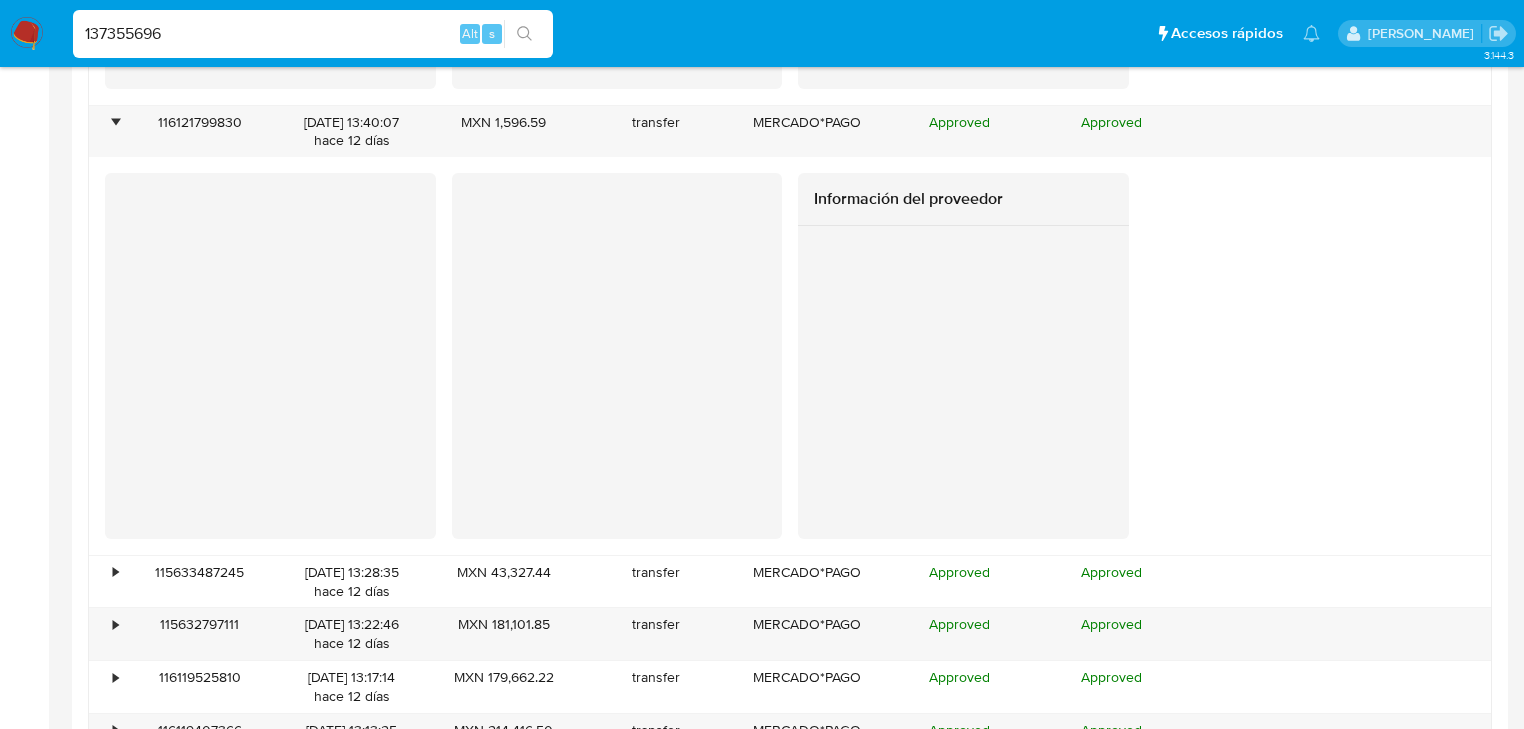 type on "137355696" 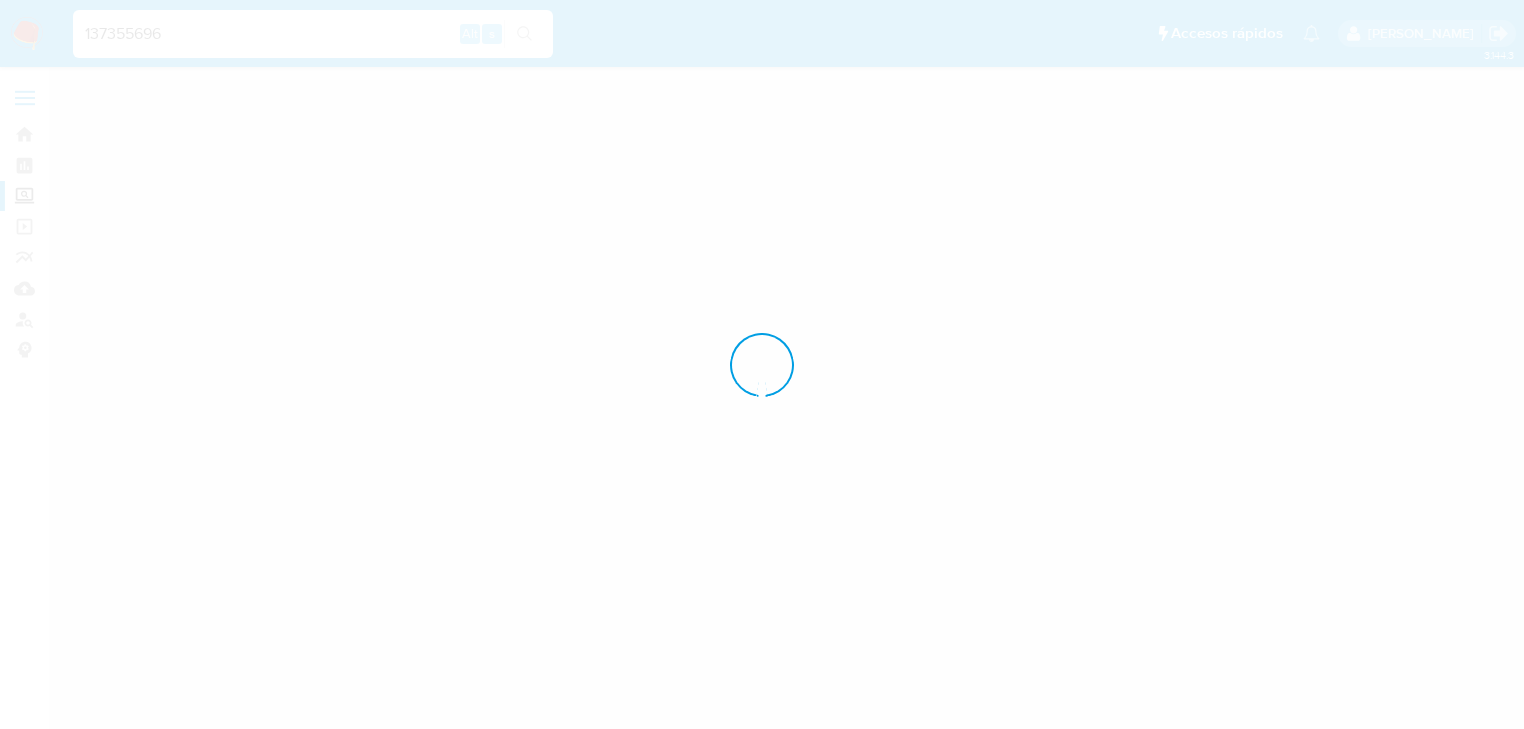 scroll, scrollTop: 0, scrollLeft: 0, axis: both 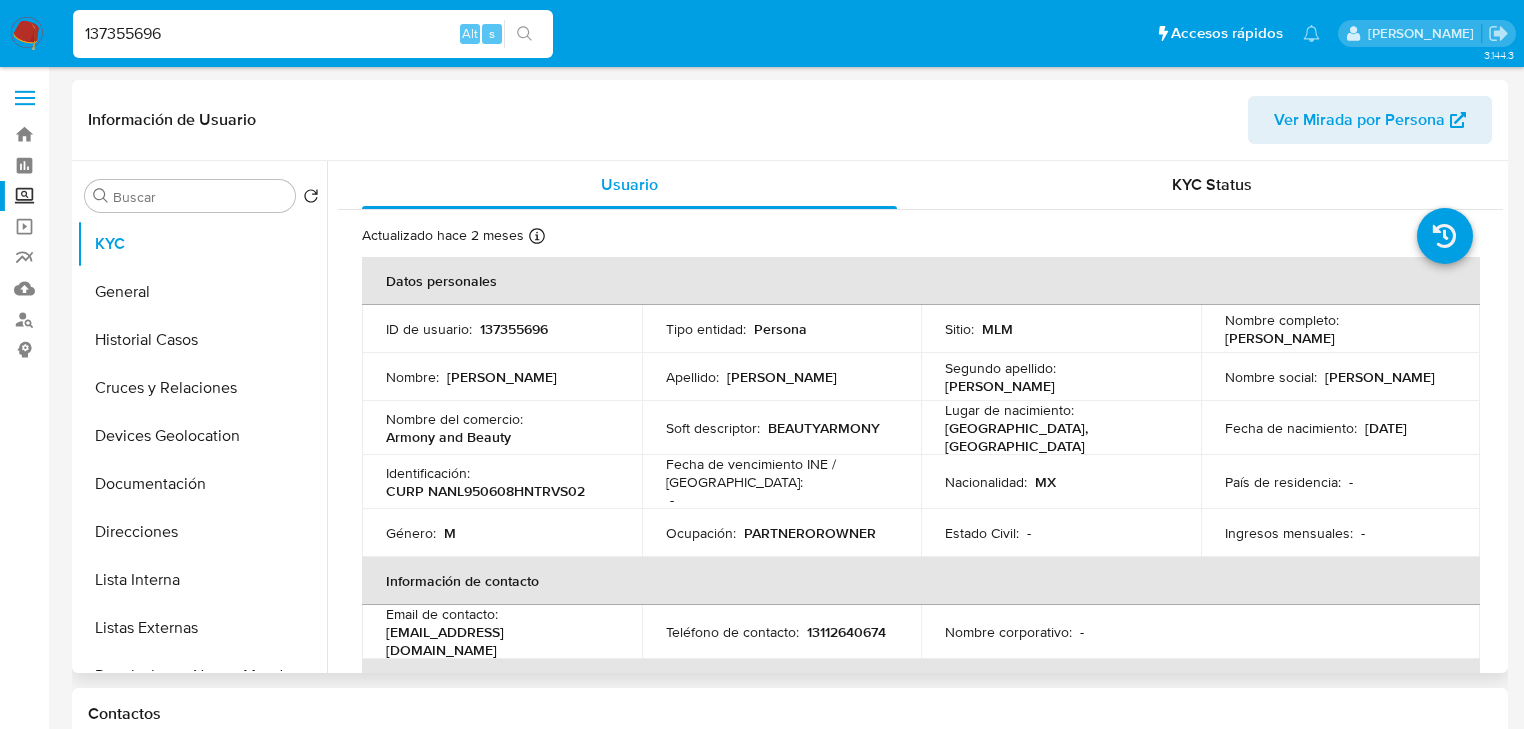 select on "10" 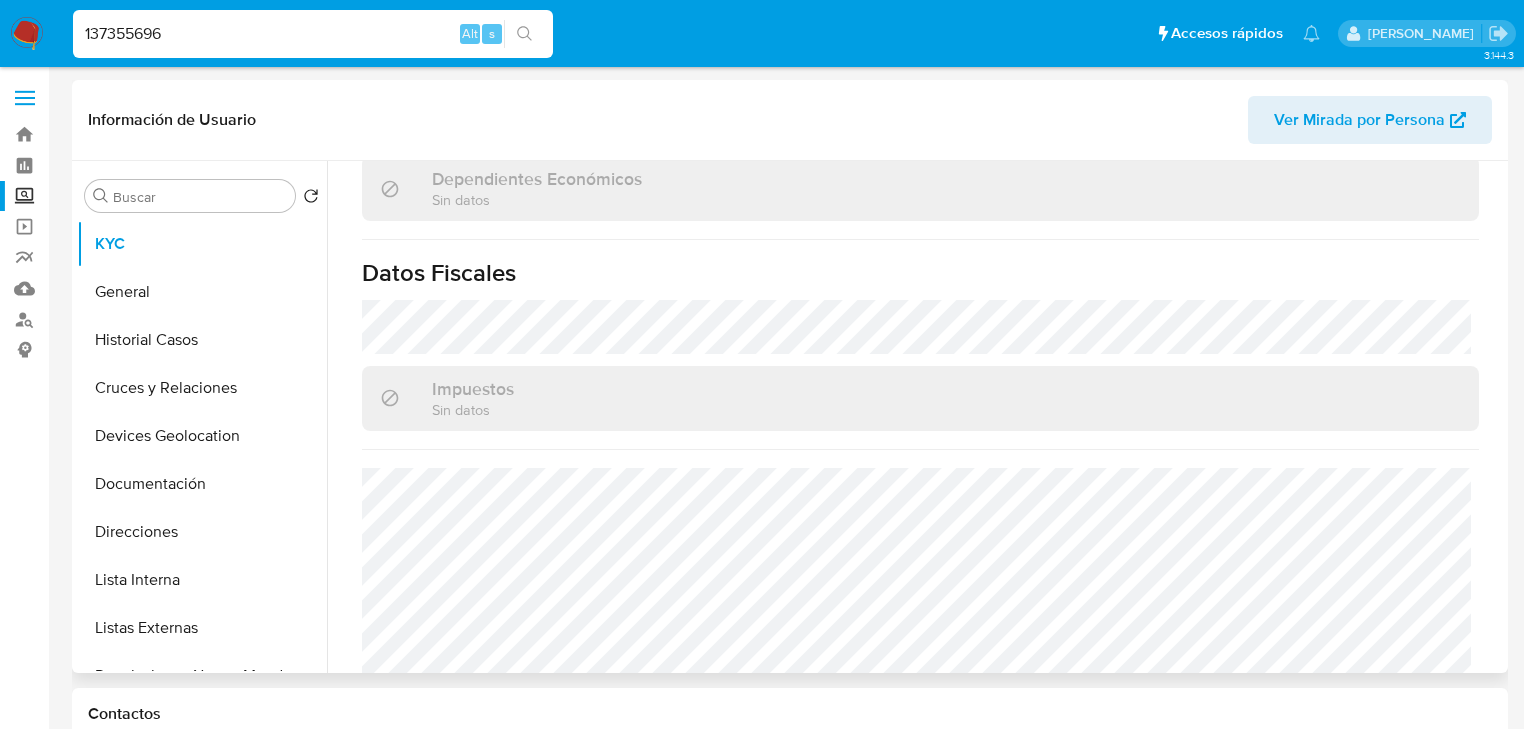 scroll, scrollTop: 1249, scrollLeft: 0, axis: vertical 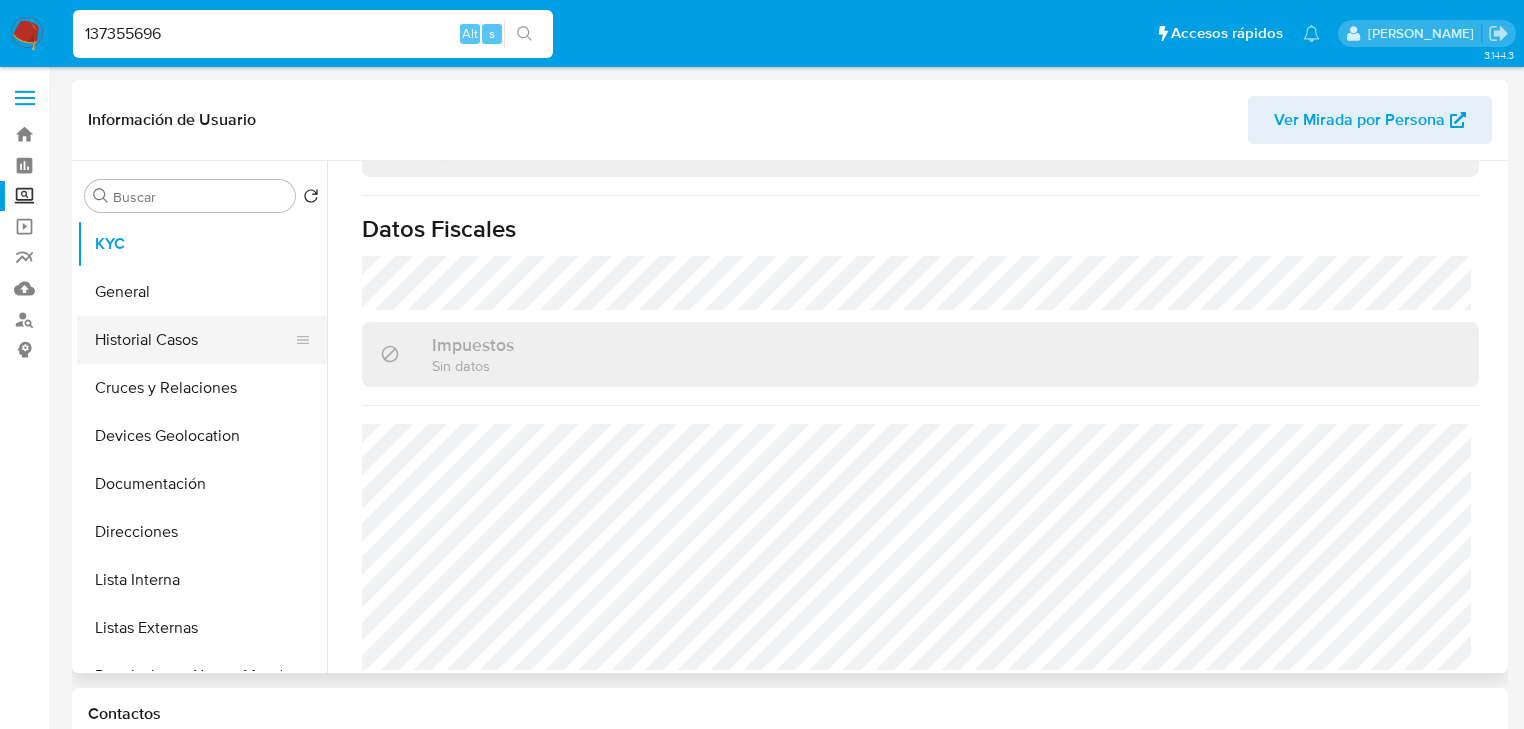 drag, startPoint x: 167, startPoint y: 321, endPoint x: 184, endPoint y: 321, distance: 17 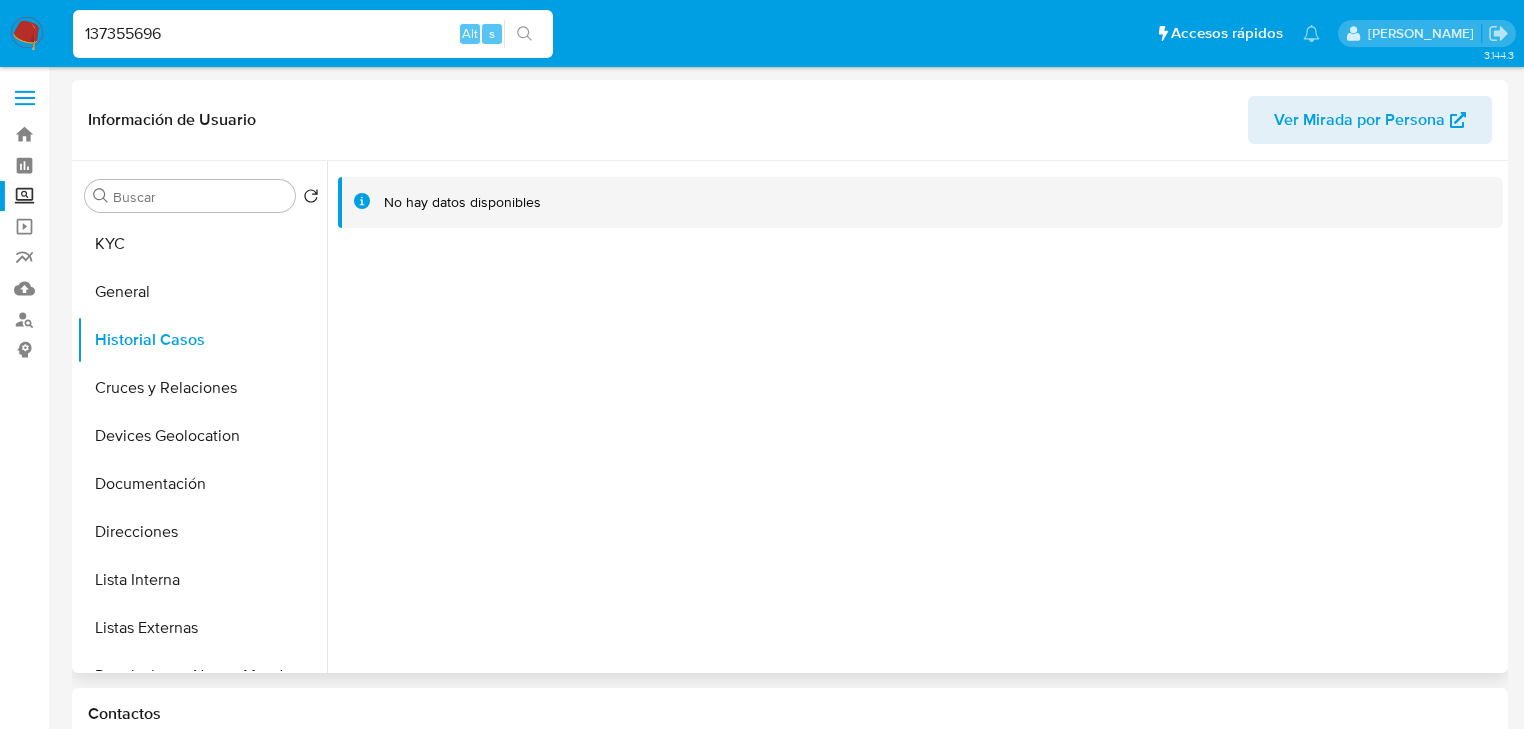 type 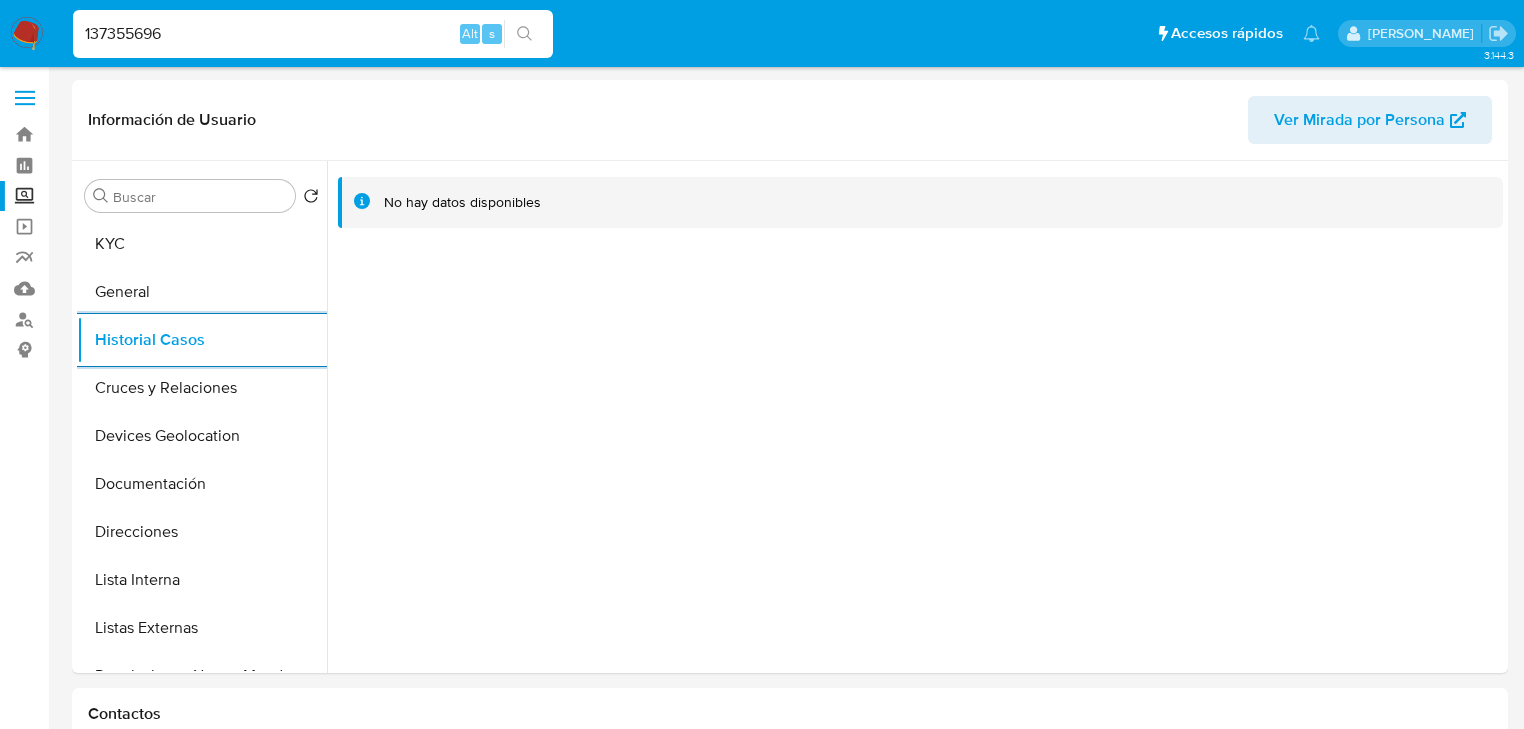 click on "Pausado Ver notificaciones 137355696 Alt s Accesos rápidos   Presiona las siguientes teclas para acceder a algunas de las funciones Buscar caso o usuario Alt s Volver al home Alt h Agregar un archivo adjunto Alt a Michelle Angelica Rodriguez Bandeja Tablero Screening Búsqueda en Listas Watchlist Herramientas Operaciones masivas Reportes Mulan Buscador de personas Consolidado 3.144.3 Información de Usuario Ver Mirada por Persona Buscar   Volver al orden por defecto KYC General Historial Casos Cruces y Relaciones Devices Geolocation Documentación Direcciones Lista Interna Listas Externas Restricciones Nuevo Mundo Historial de conversaciones Archivos adjuntos Dispositivos Point Información de accesos Anticipos de dinero Créditos Cuentas Bancarias Datos Modificados Fecha Compliant Historial Riesgo PLD IV Challenges Insurtech Items Marcas AML Perfiles Tarjetas Contactos Historial CX Soluciones Chat Id Estado Fecha de creación Origen Proceso • 359786942 finished 17/12/2024 14:47:10 SUPPORT_WIDGET_MP •" at bounding box center (762, 1558) 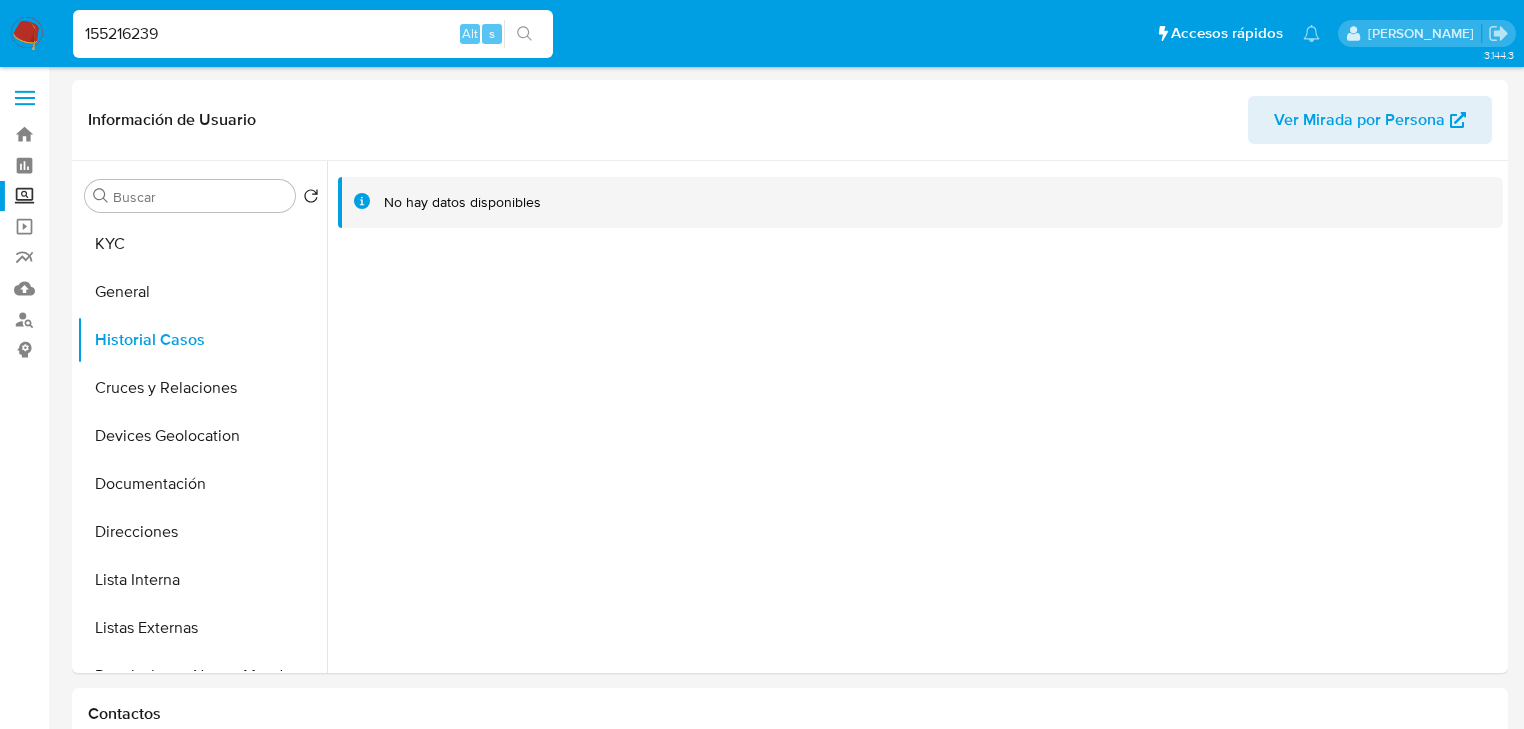 type on "155216239" 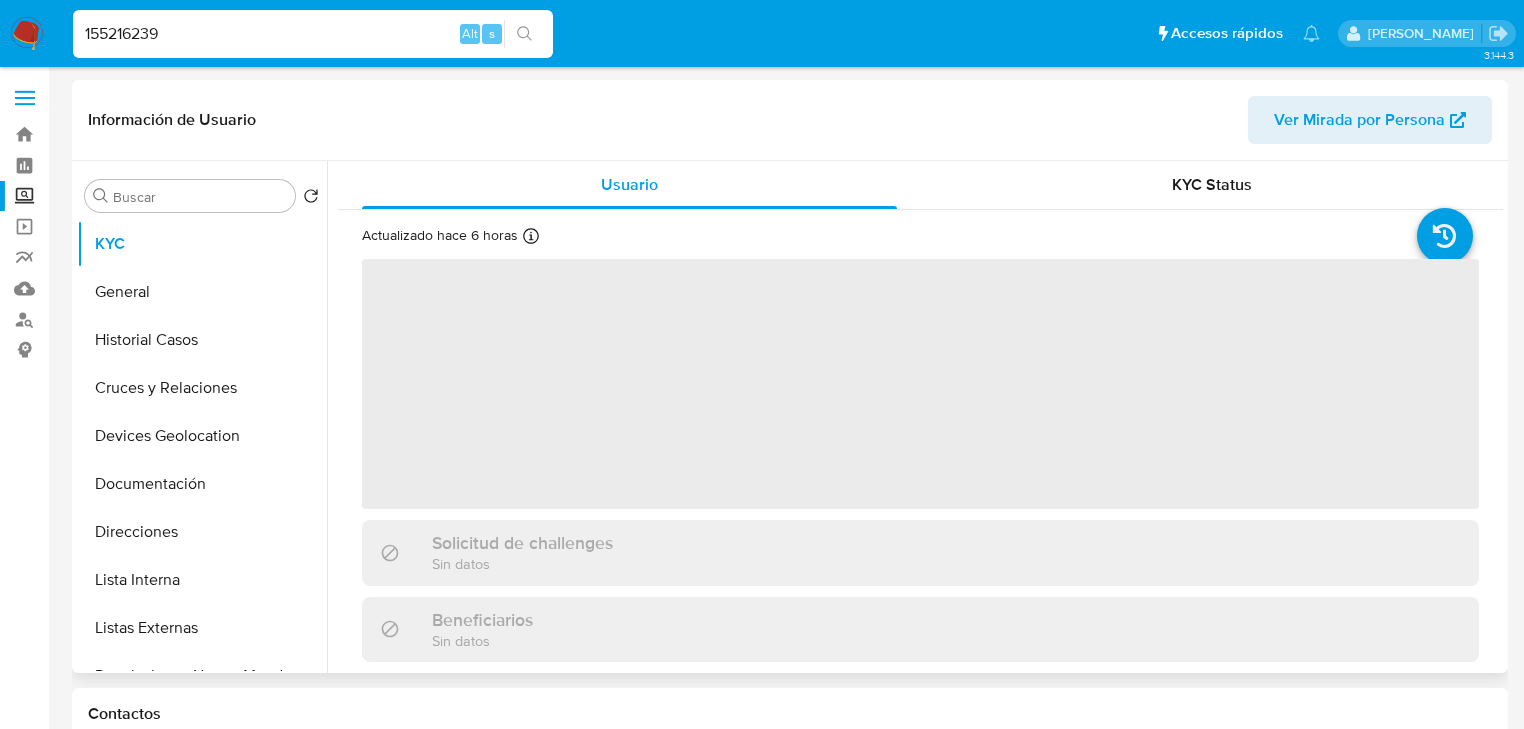 select on "10" 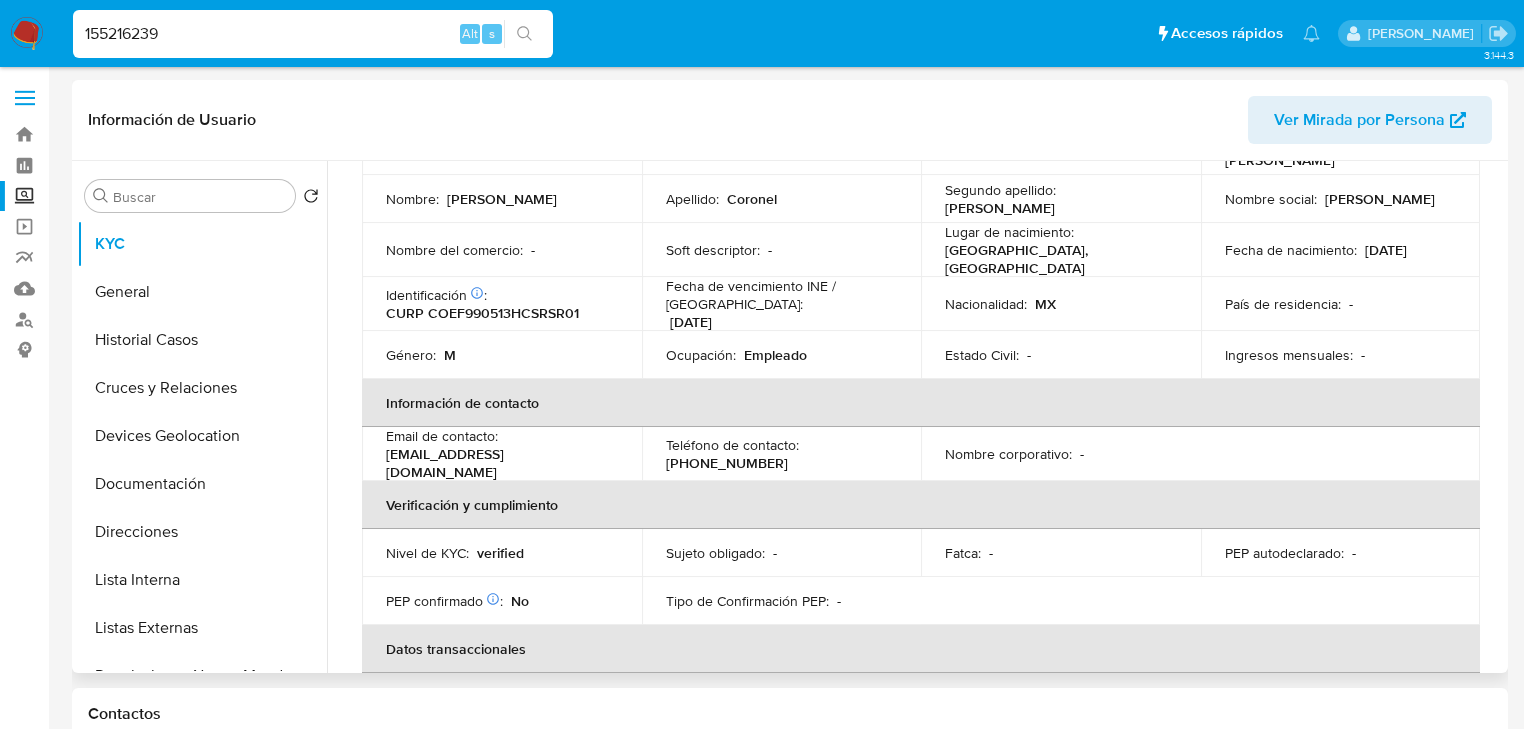 scroll, scrollTop: 480, scrollLeft: 0, axis: vertical 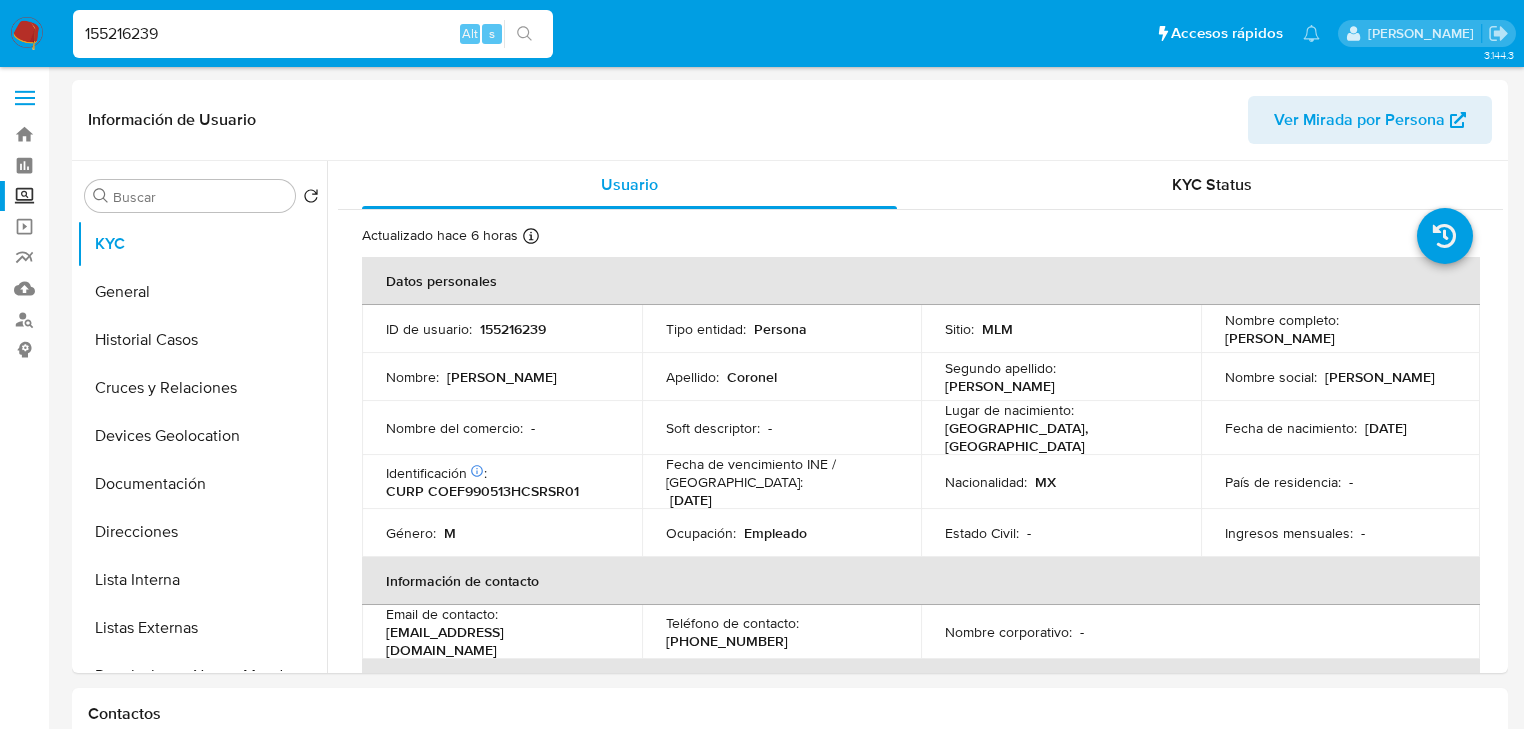 select on "10" 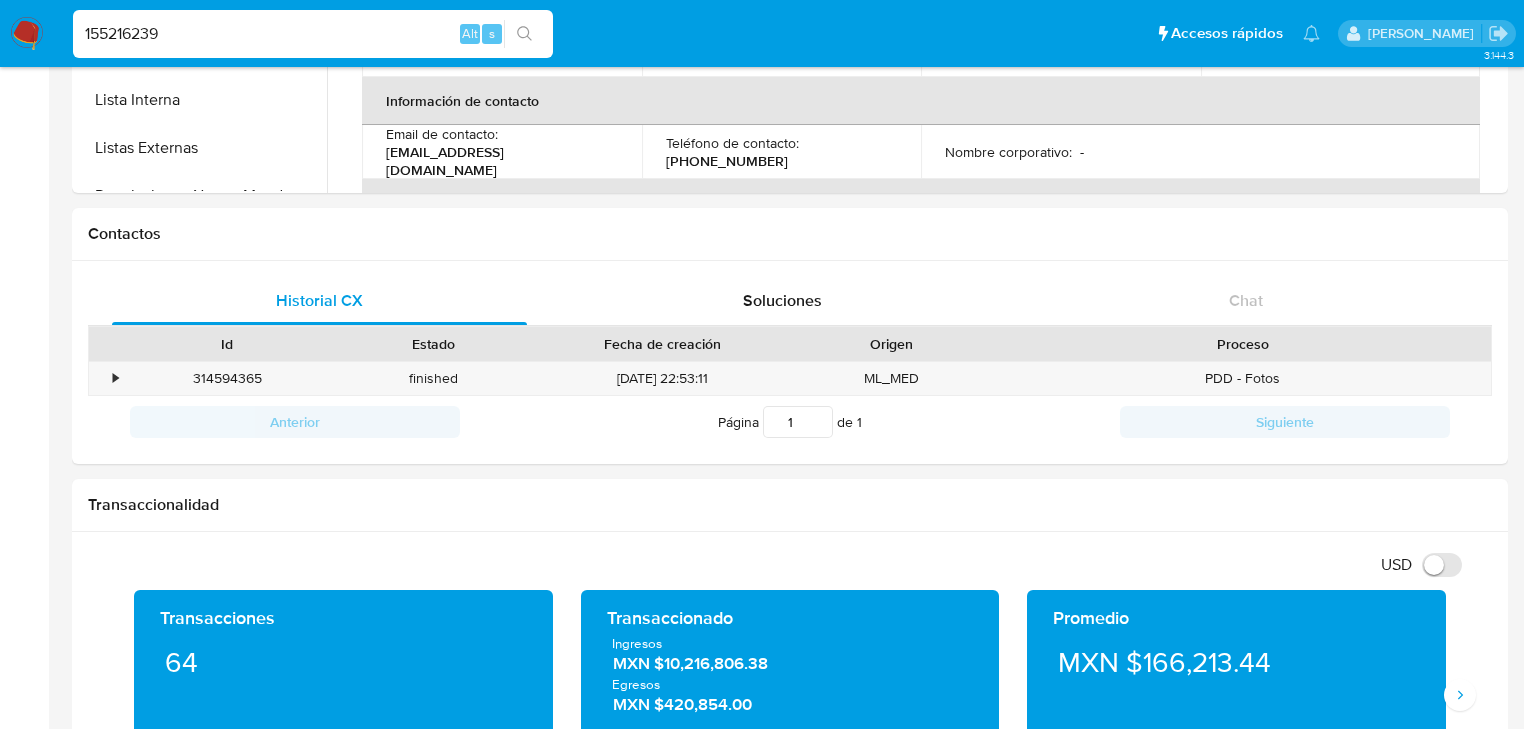 scroll, scrollTop: 1040, scrollLeft: 0, axis: vertical 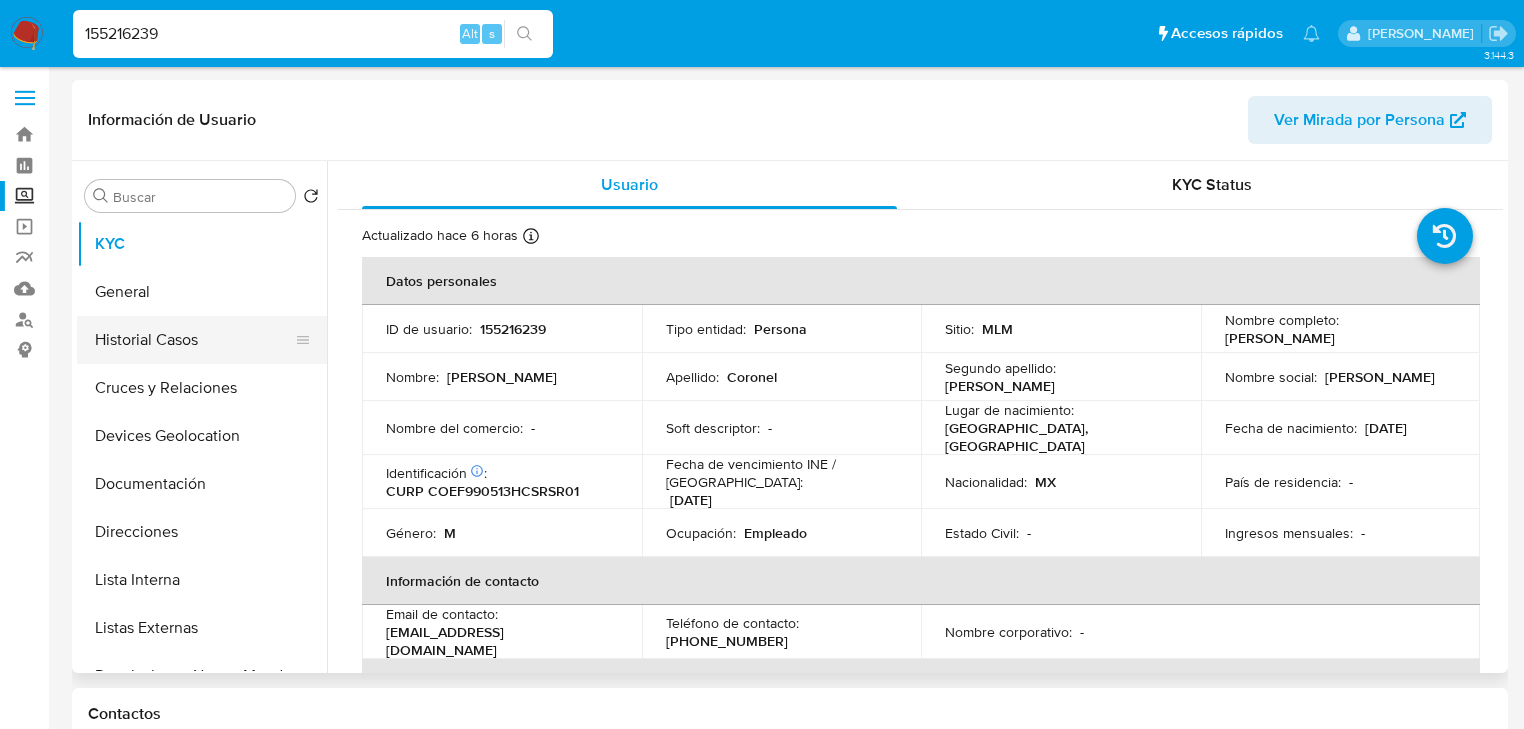 click on "Historial Casos" at bounding box center (194, 340) 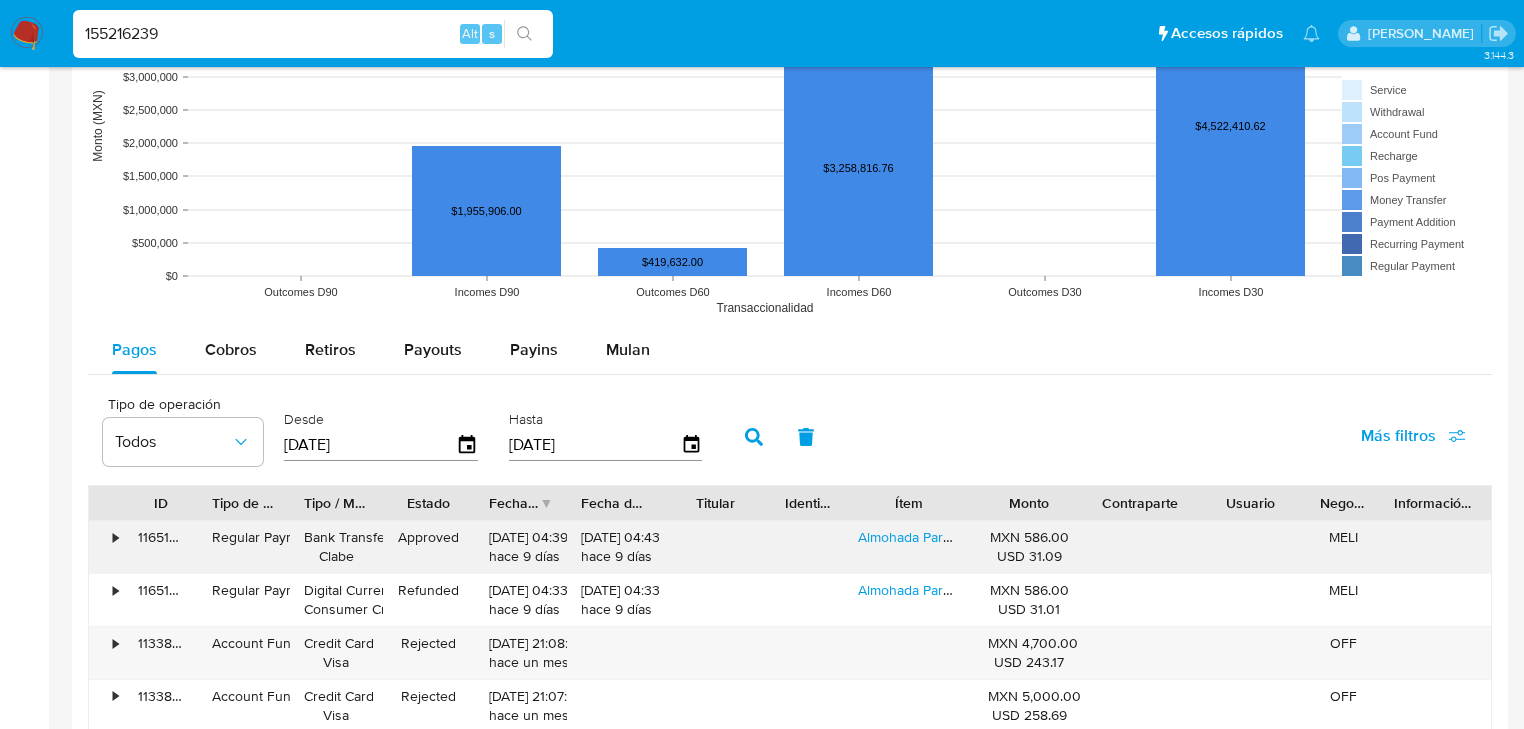 scroll, scrollTop: 1520, scrollLeft: 0, axis: vertical 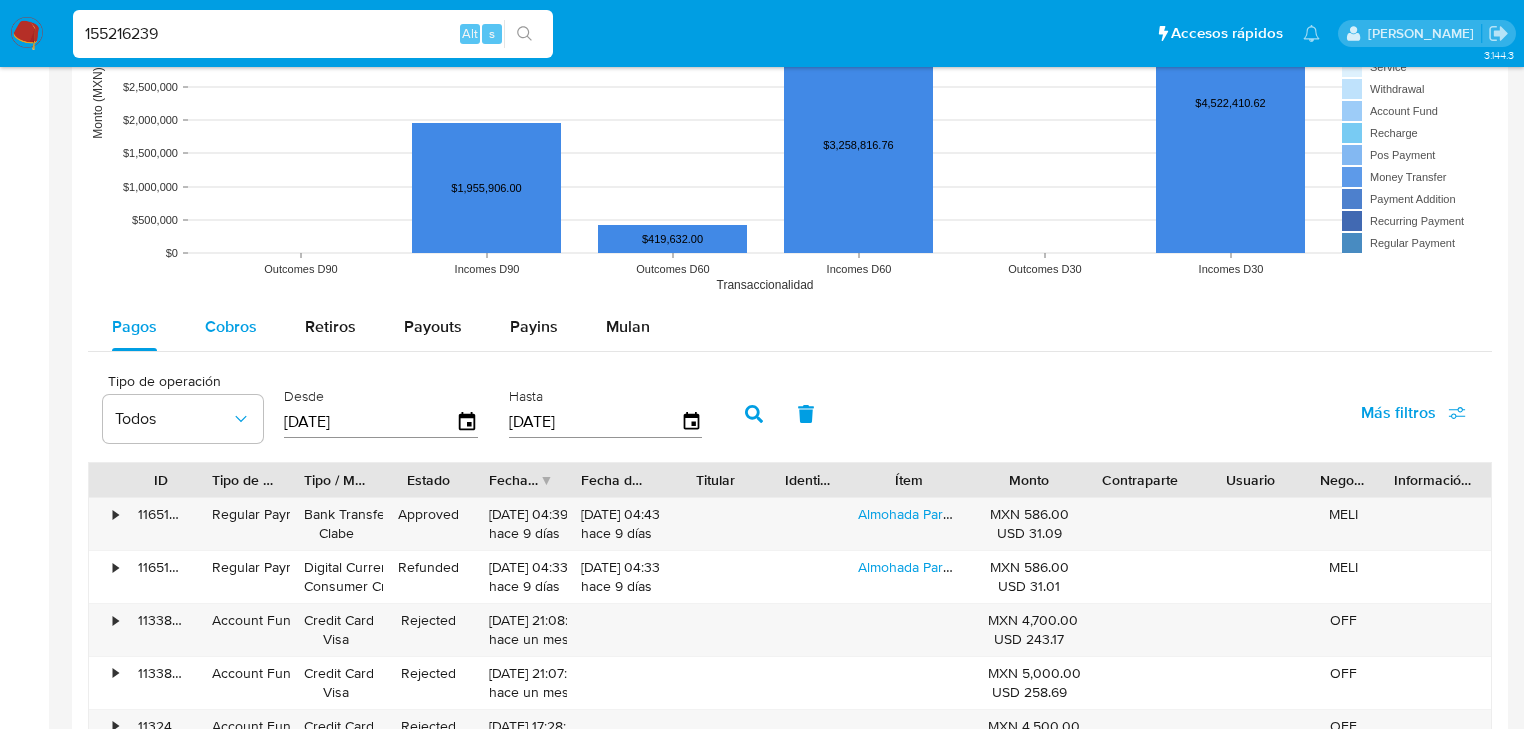 click on "Cobros" at bounding box center (231, 326) 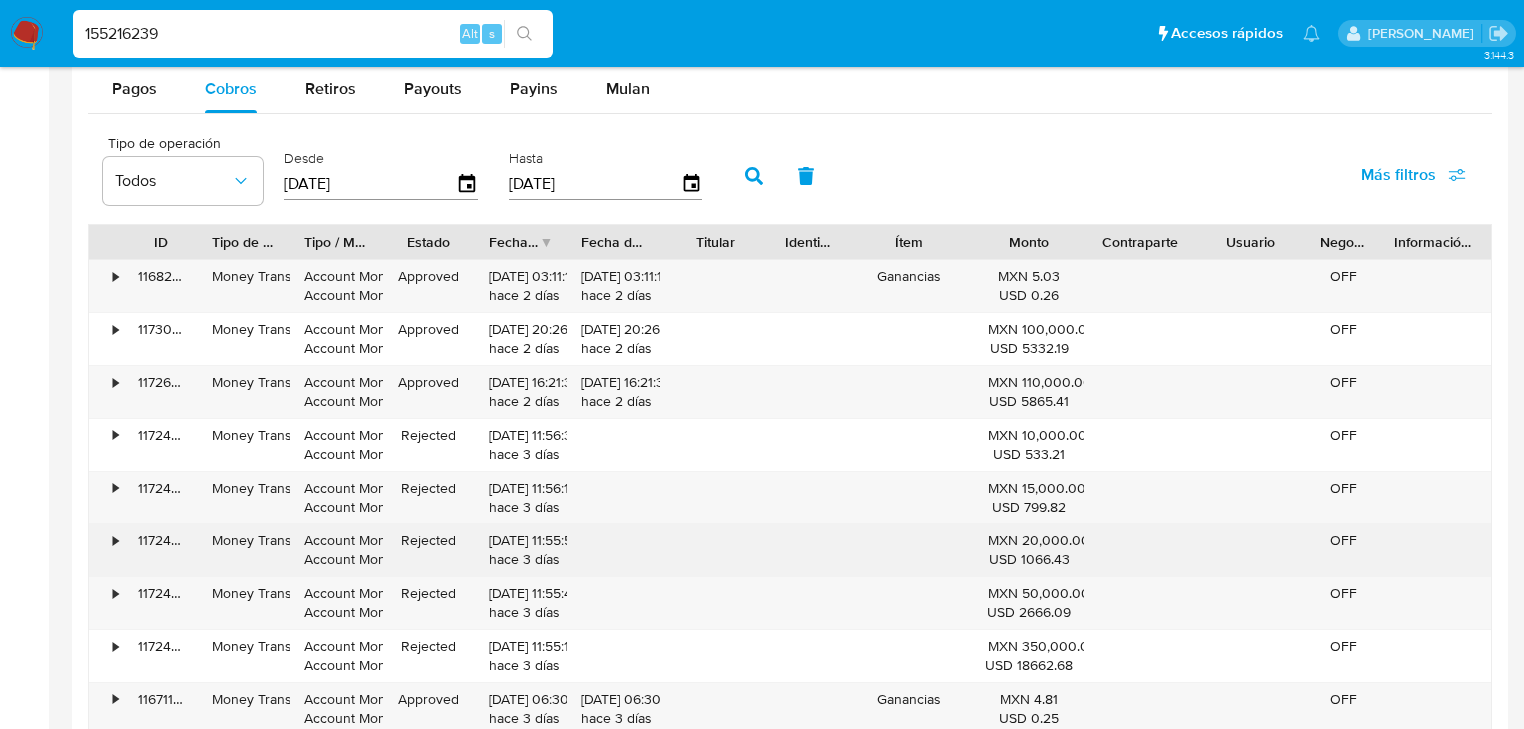 scroll, scrollTop: 1760, scrollLeft: 0, axis: vertical 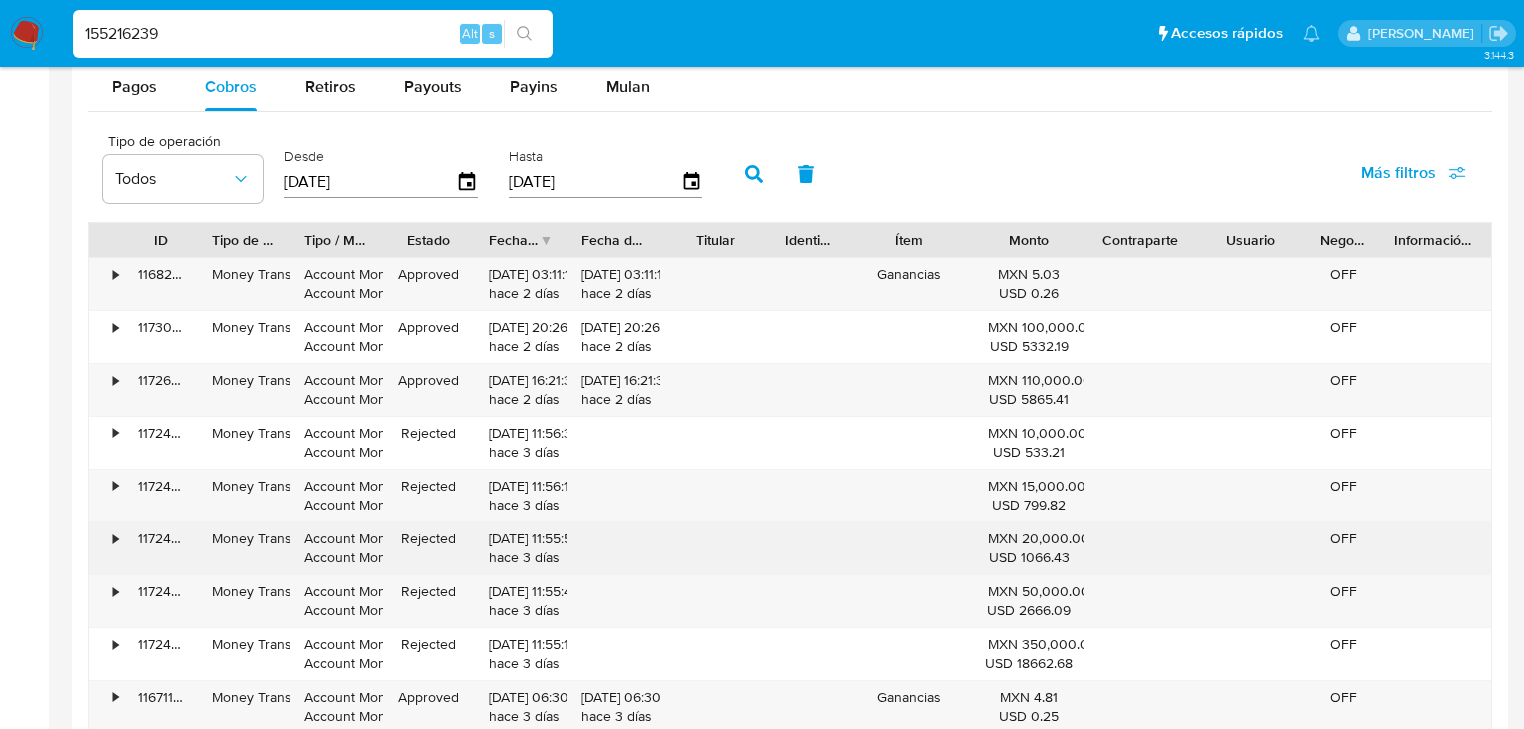 type 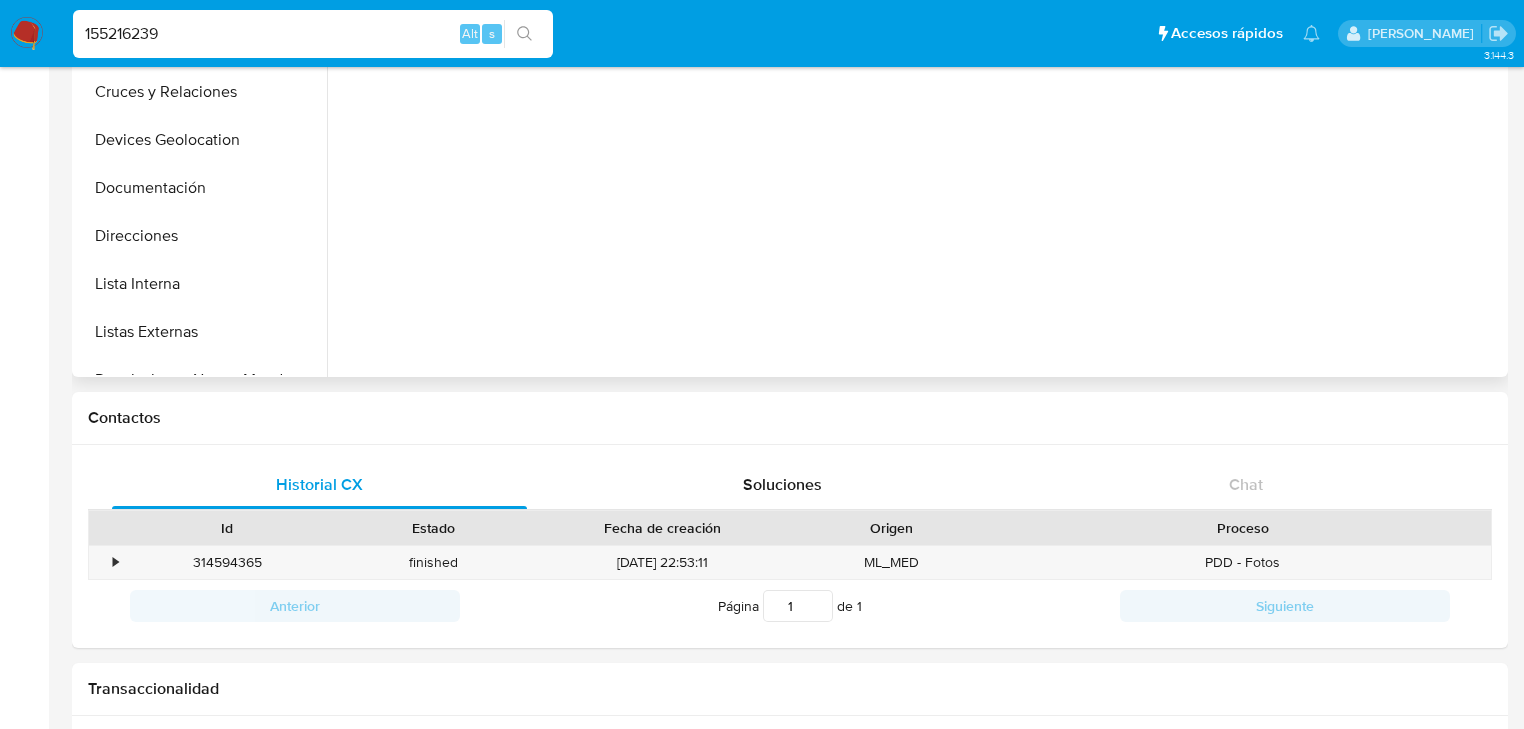 scroll, scrollTop: 0, scrollLeft: 0, axis: both 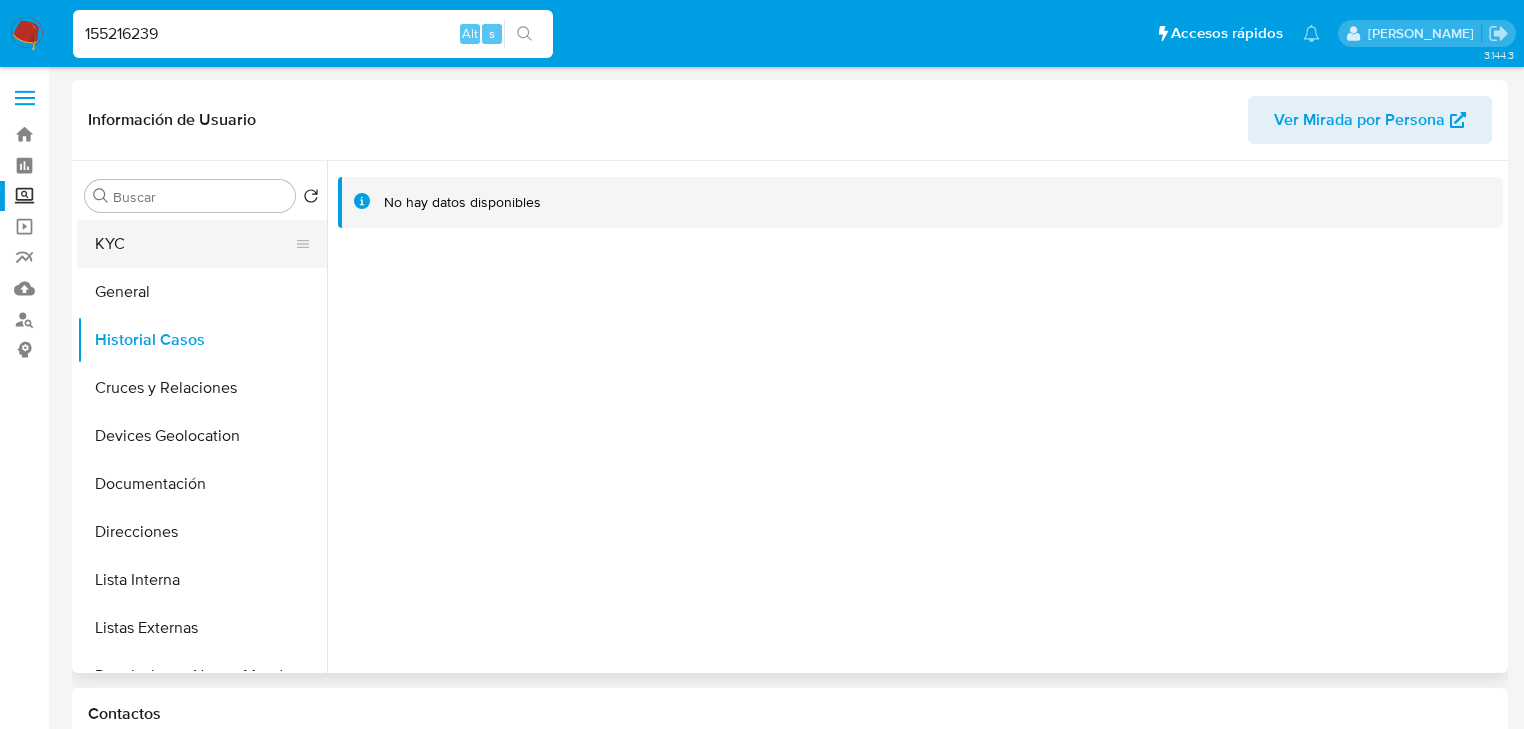 drag, startPoint x: 169, startPoint y: 230, endPoint x: 224, endPoint y: 230, distance: 55 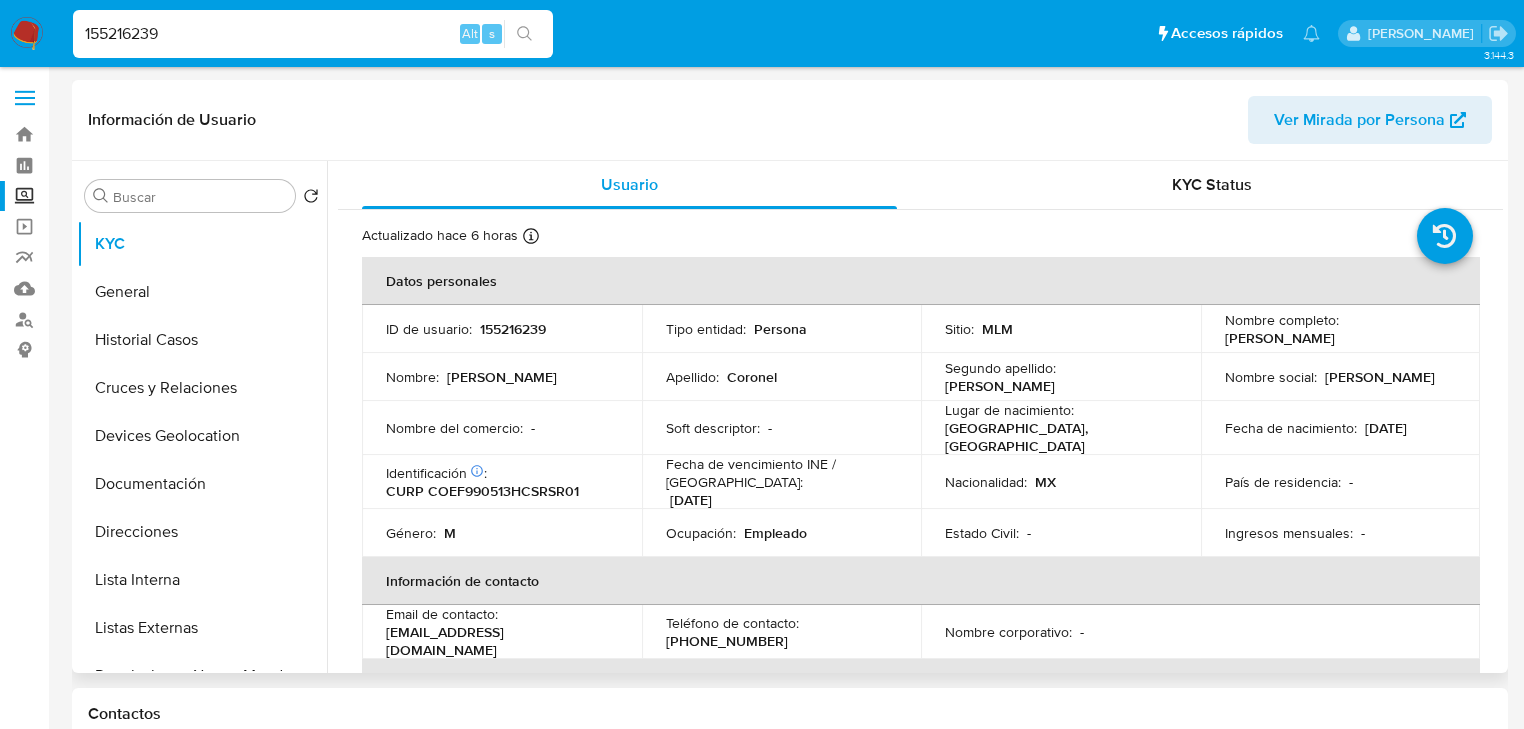 drag, startPoint x: 1214, startPoint y: 339, endPoint x: 1413, endPoint y: 339, distance: 199 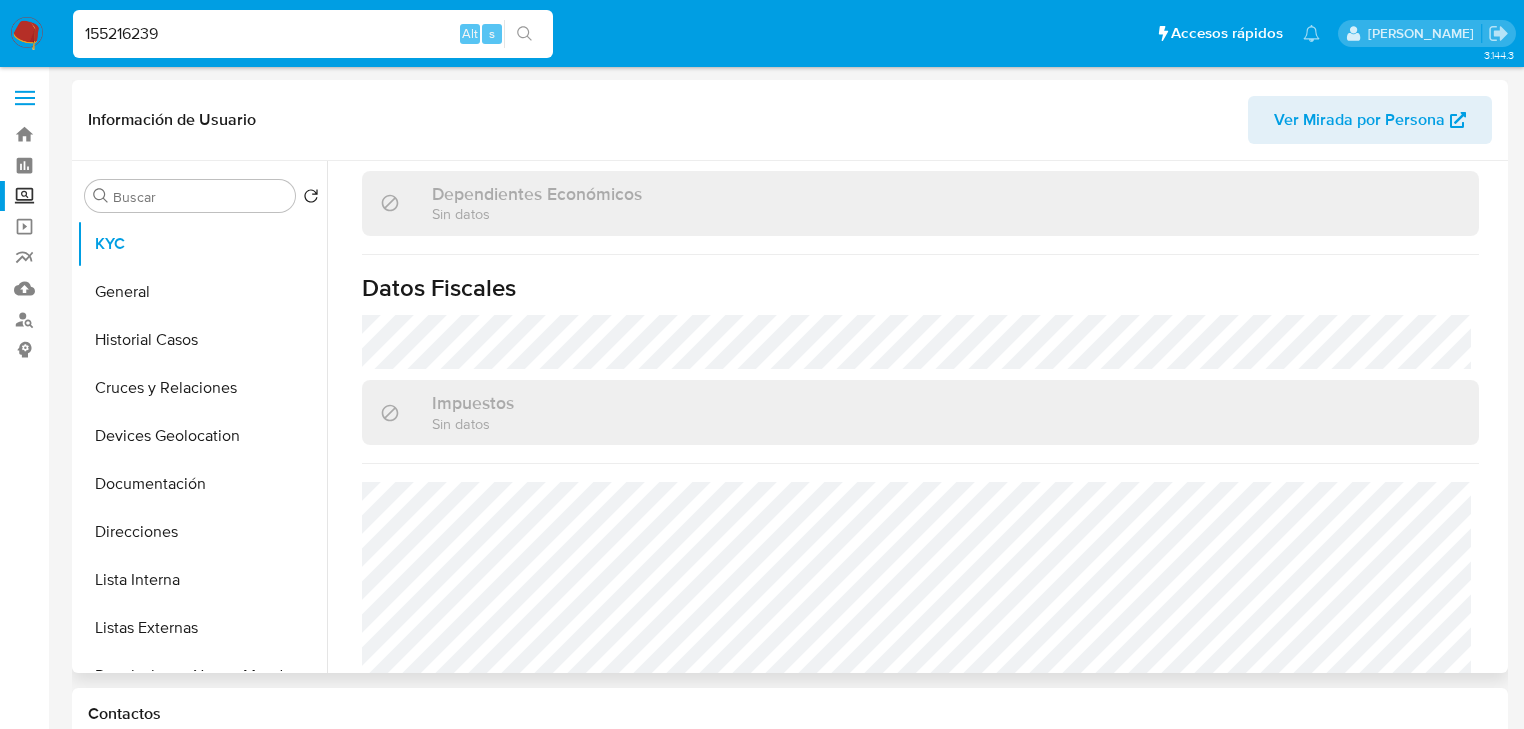 scroll, scrollTop: 1263, scrollLeft: 0, axis: vertical 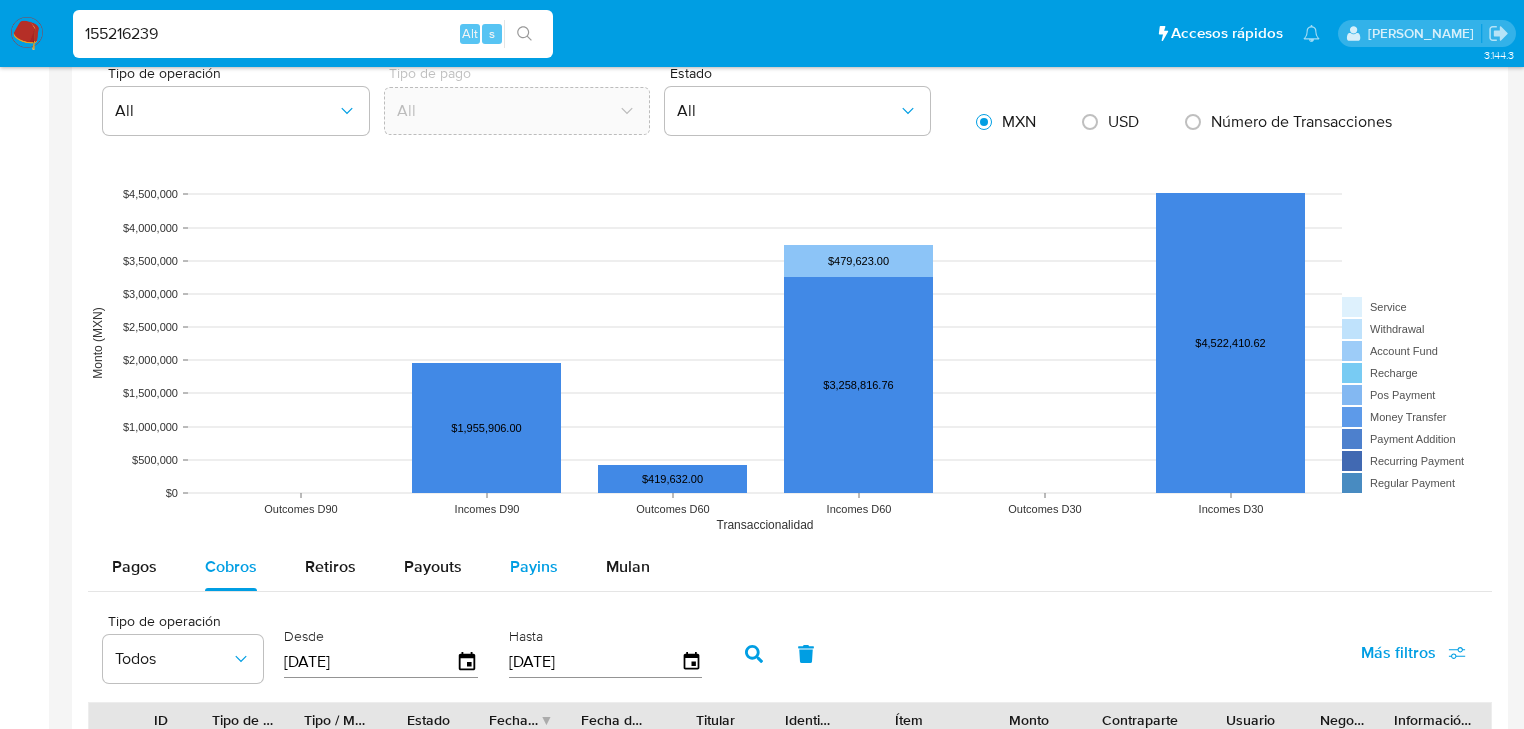 click on "Payins" at bounding box center (534, 566) 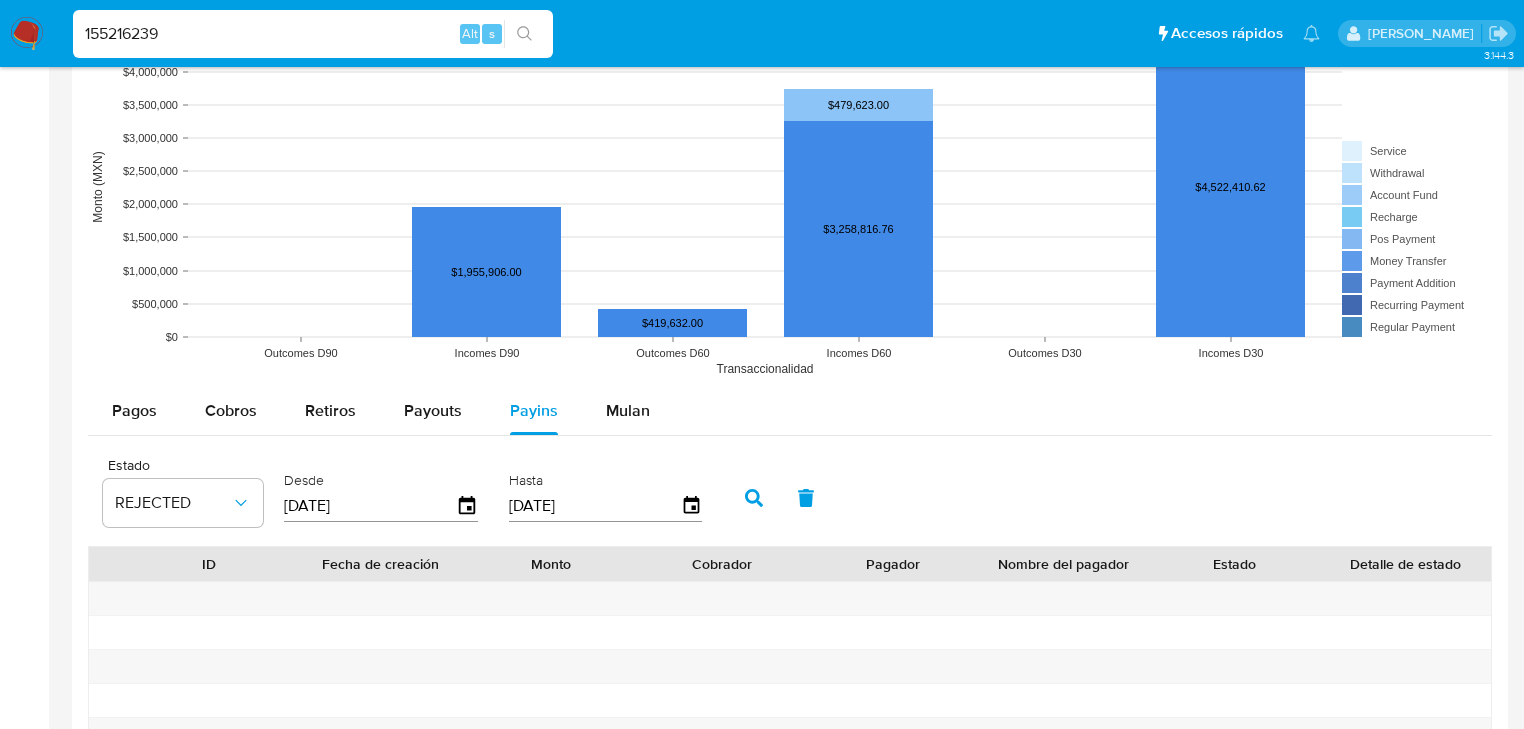 scroll, scrollTop: 1520, scrollLeft: 0, axis: vertical 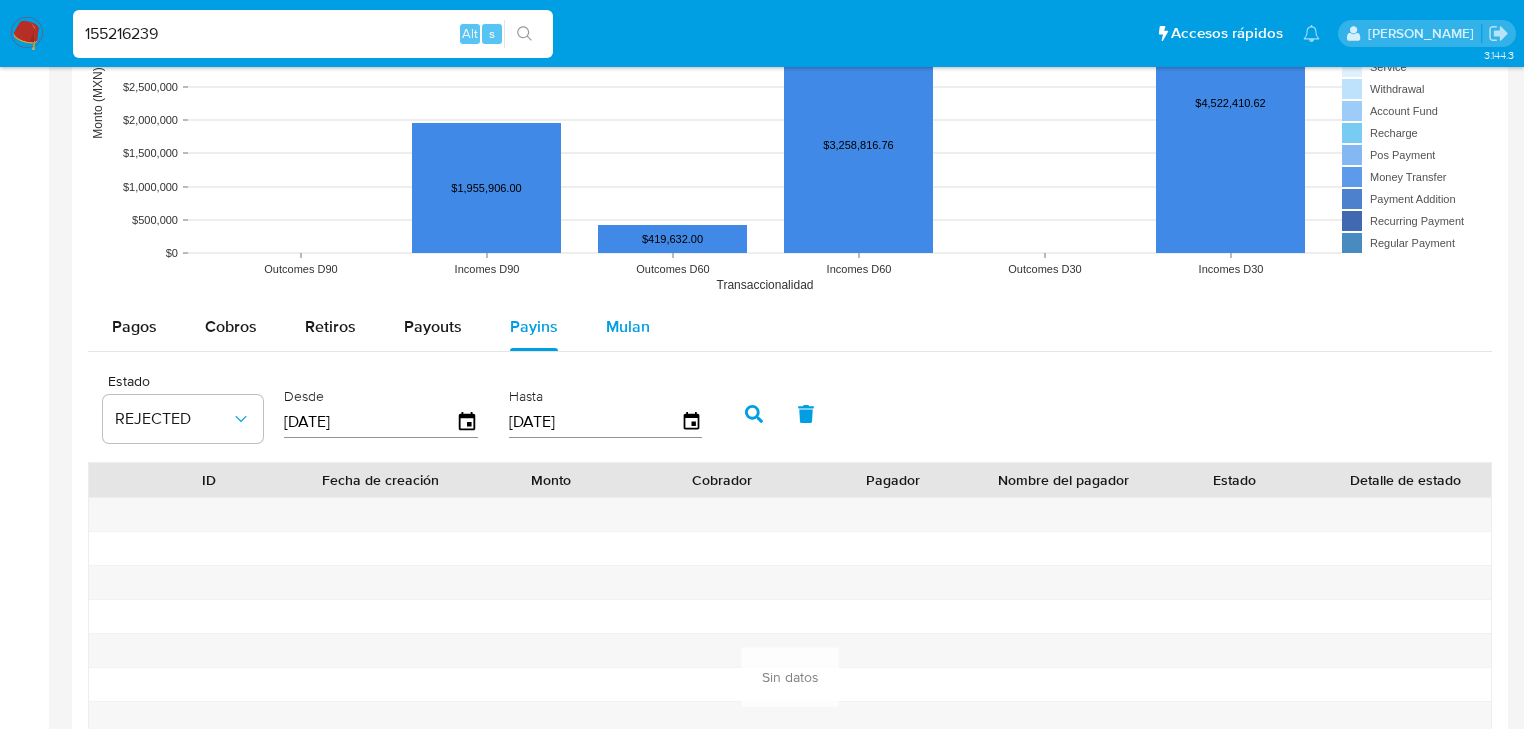 click on "Mulan" at bounding box center (628, 326) 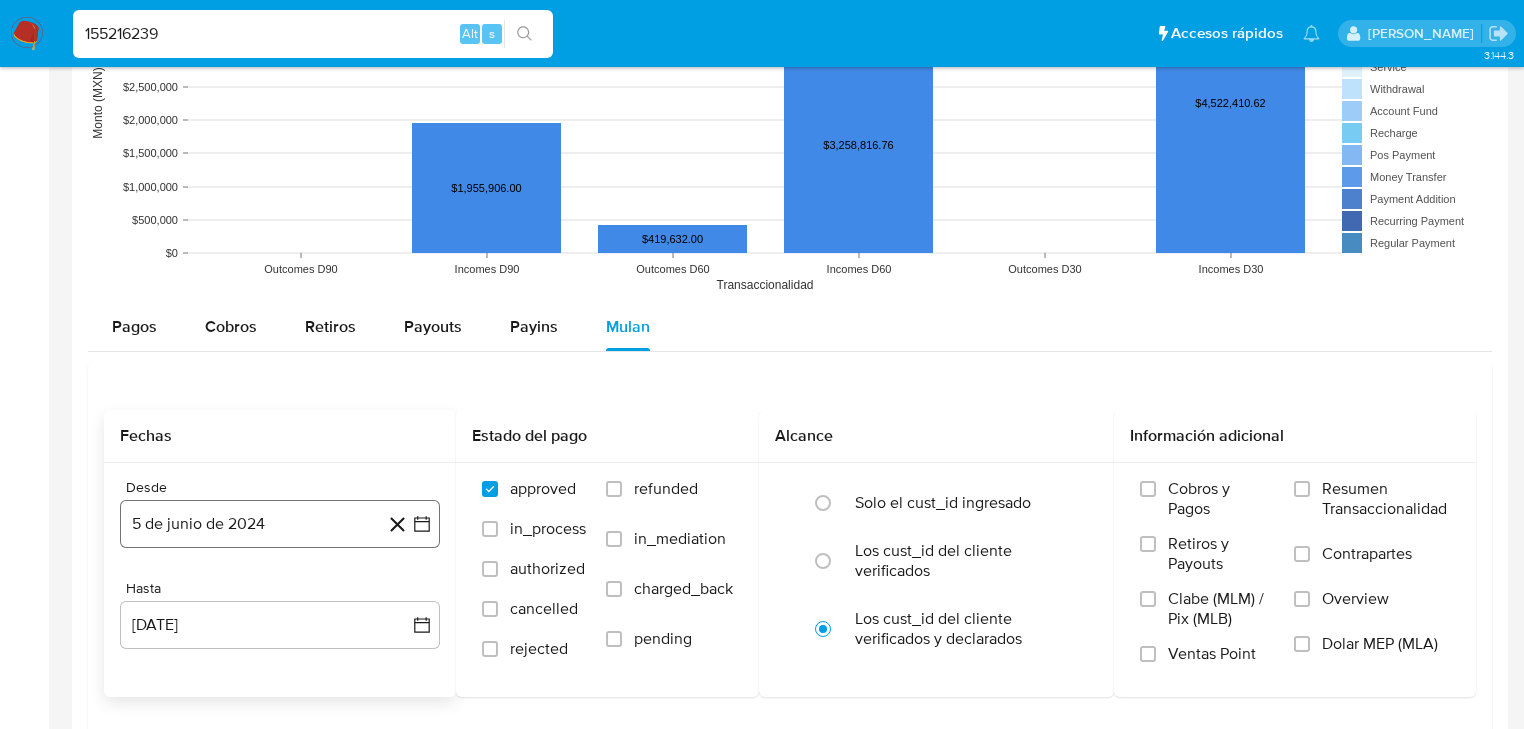 click on "5 de junio de 2024" at bounding box center [280, 524] 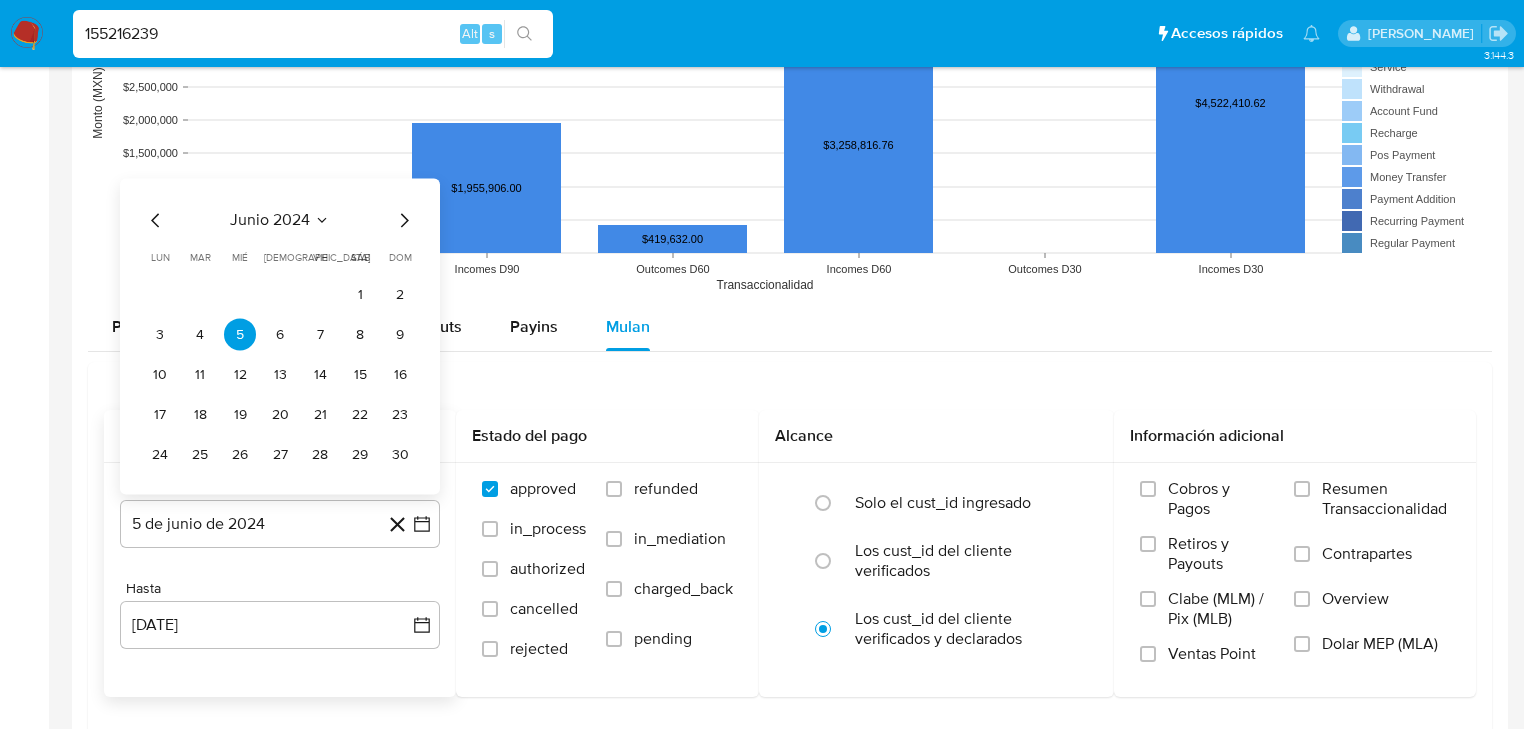 click on "junio 2024" at bounding box center [270, 221] 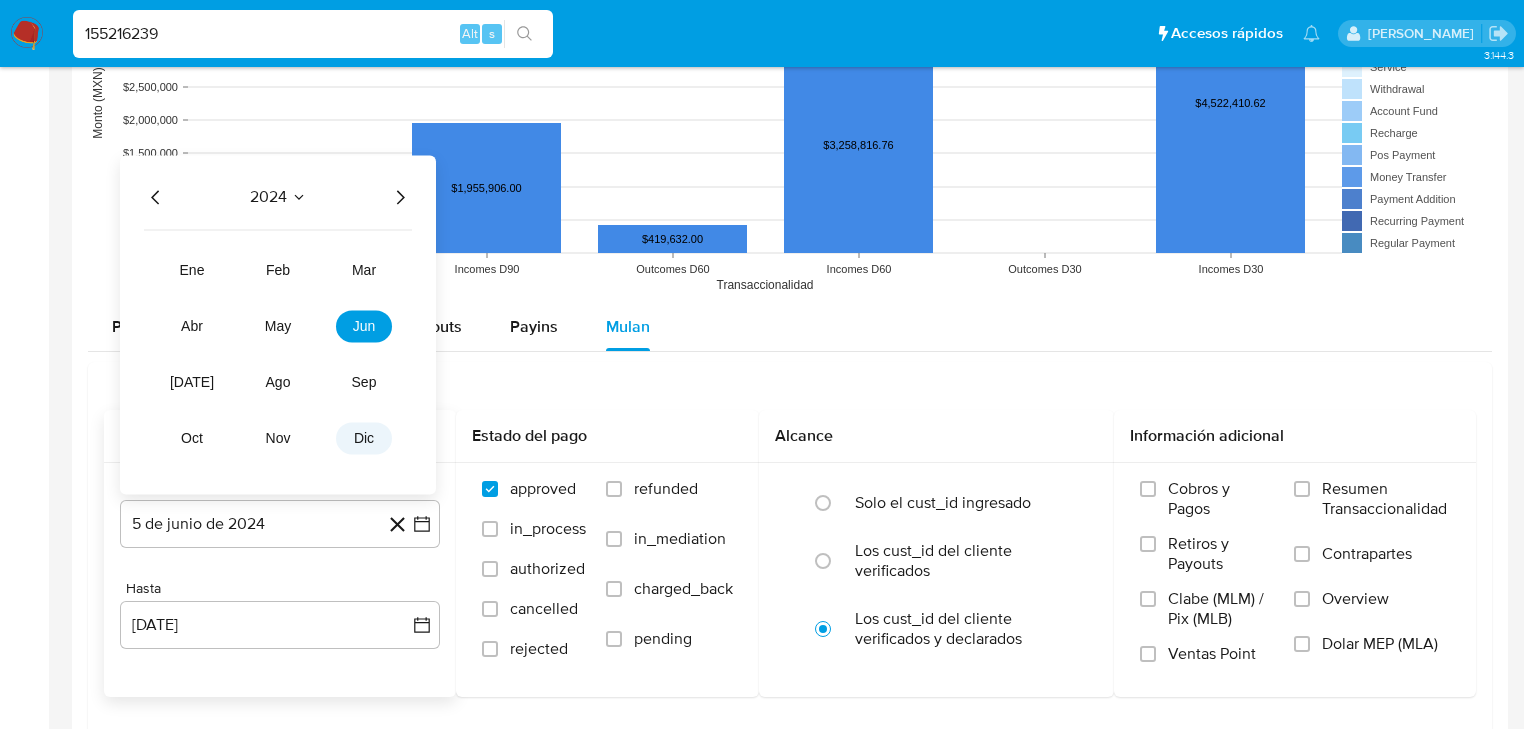 click on "dic" at bounding box center [364, 439] 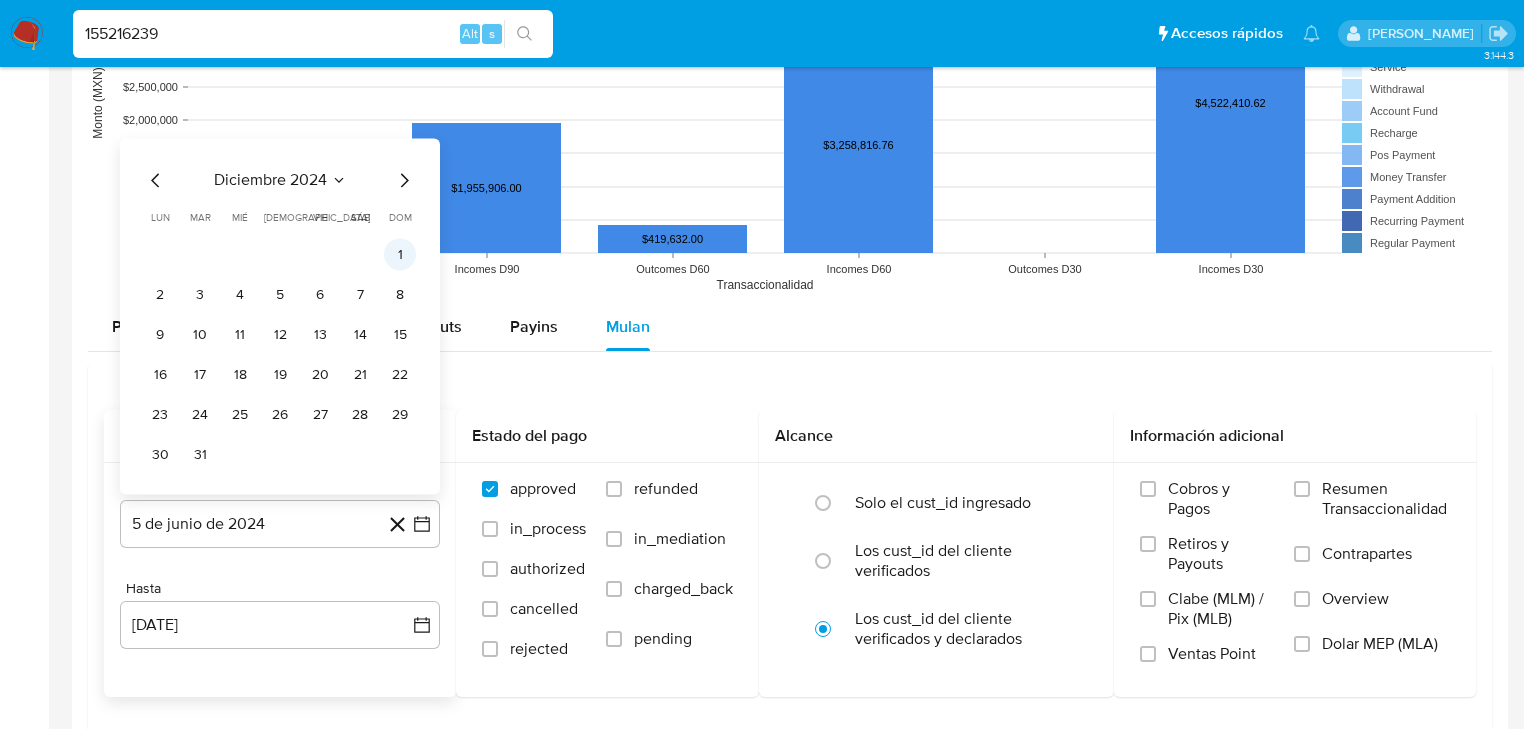 click on "1" at bounding box center [400, 255] 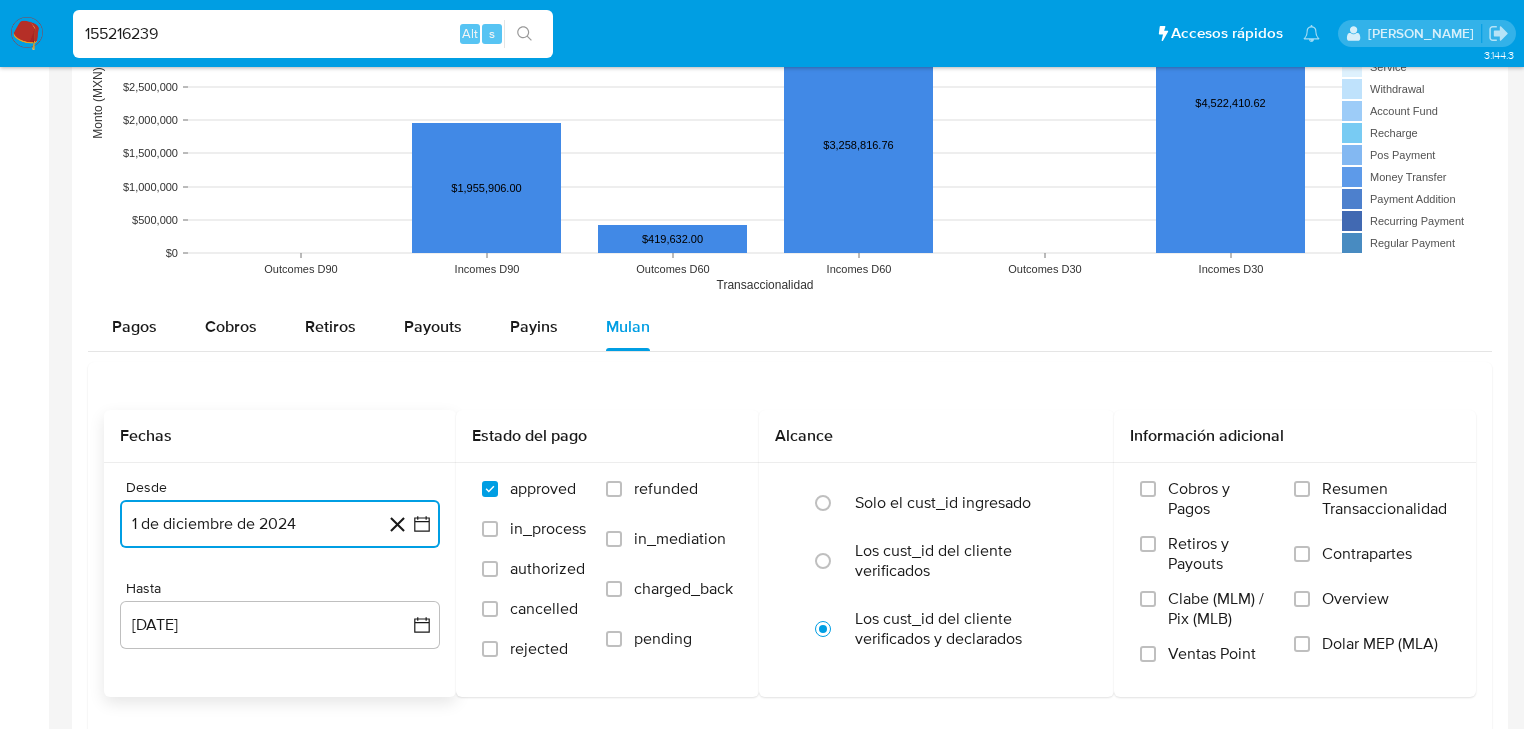 drag, startPoint x: 262, startPoint y: 628, endPoint x: 263, endPoint y: 597, distance: 31.016125 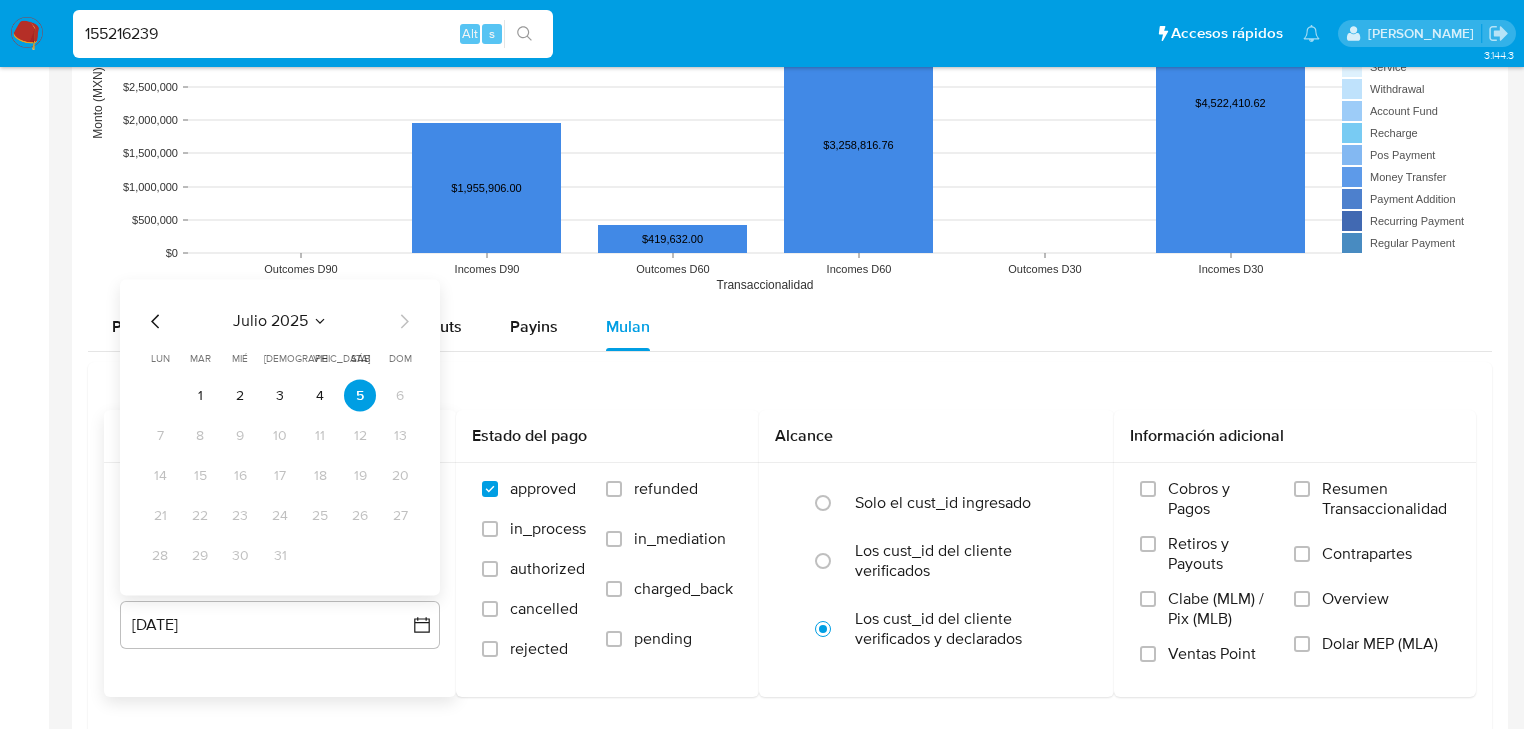 click 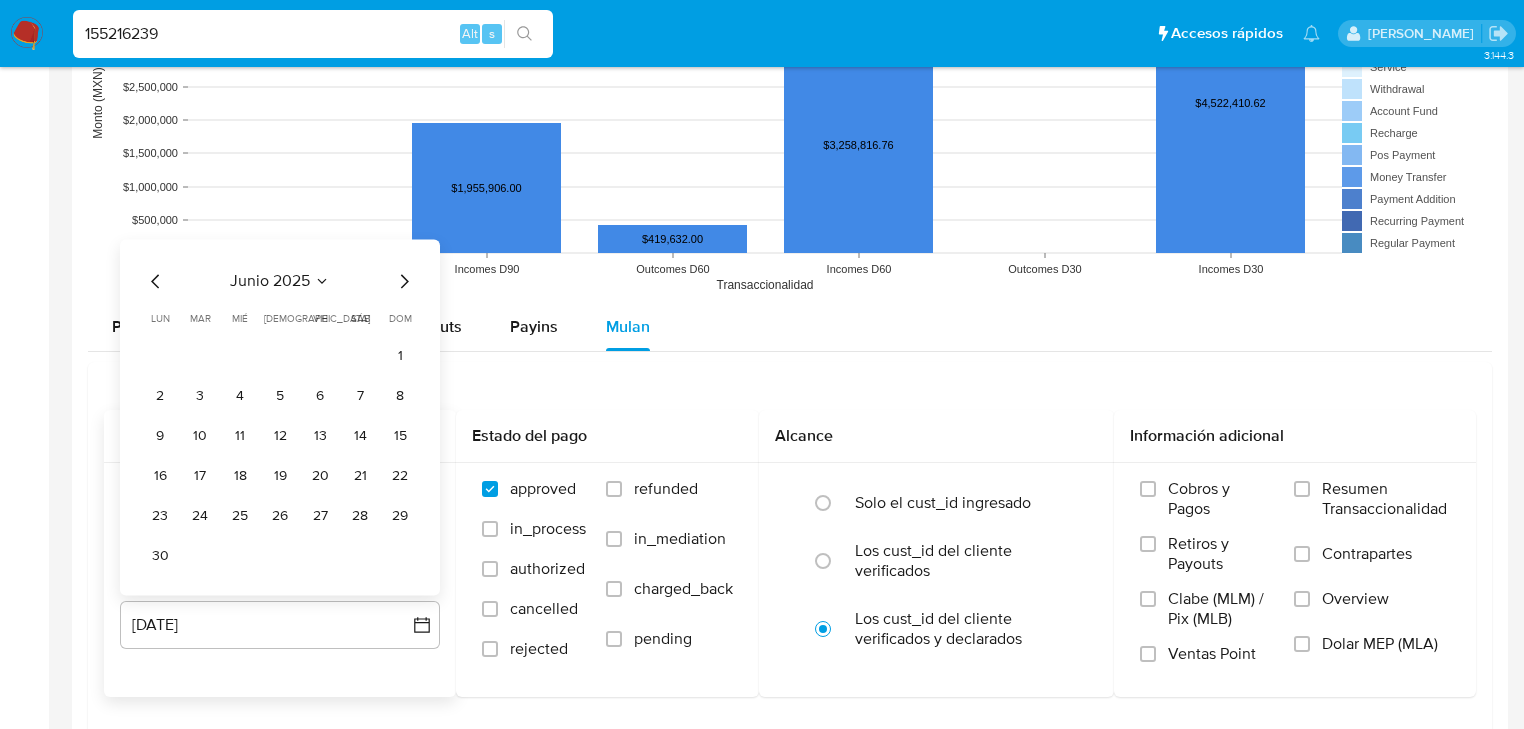 click on "lun" at bounding box center [160, 319] 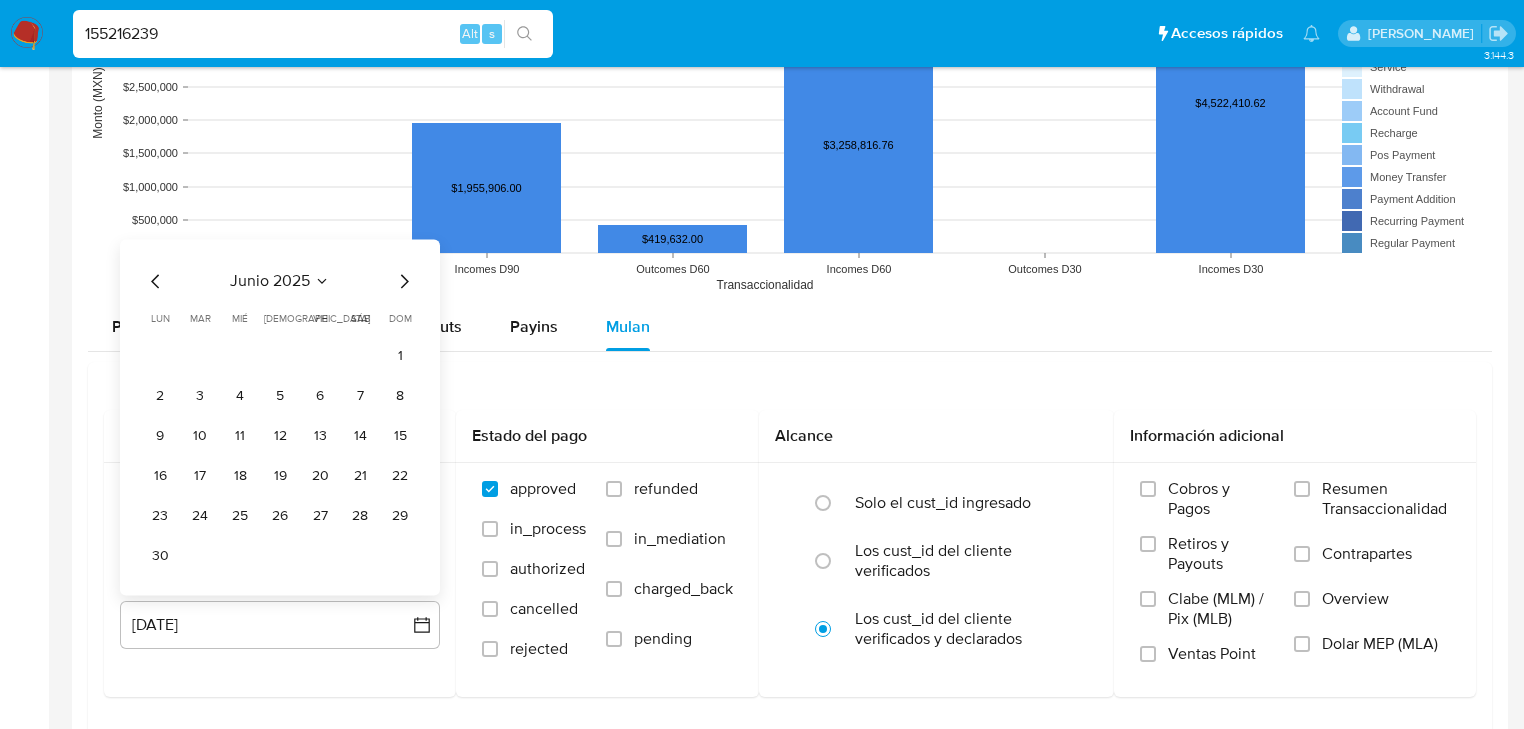 click 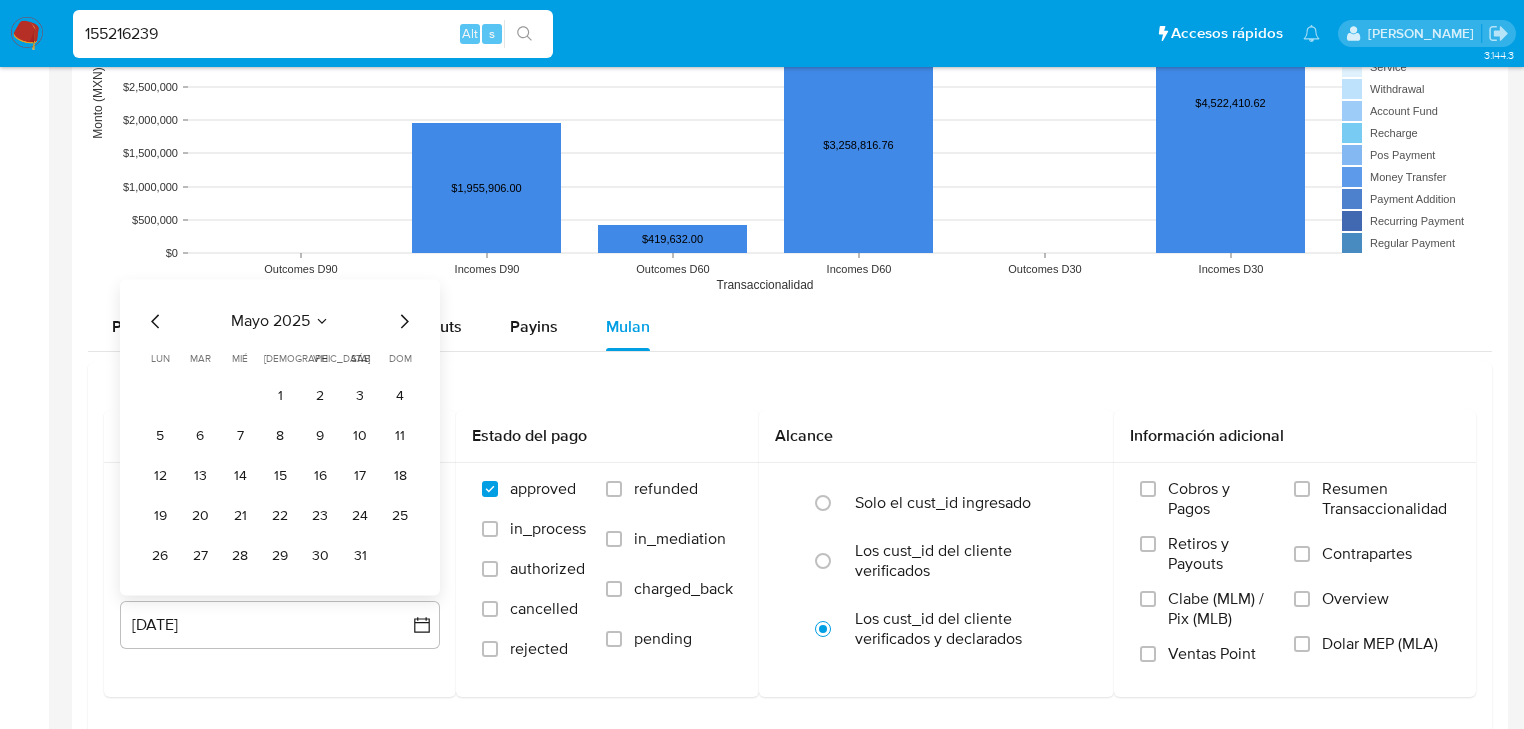 click on "31" at bounding box center (360, 556) 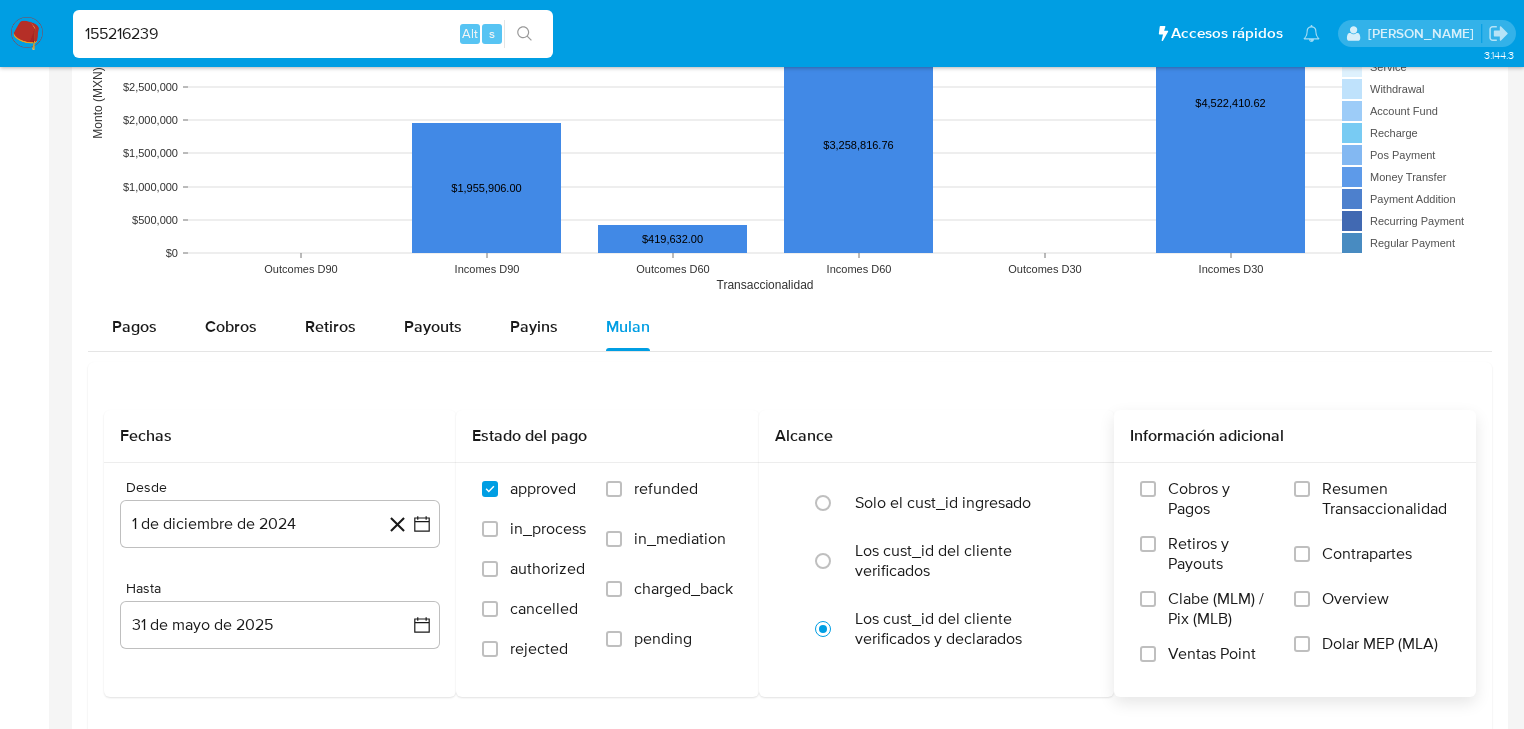 click on "Overview" at bounding box center (1372, 611) 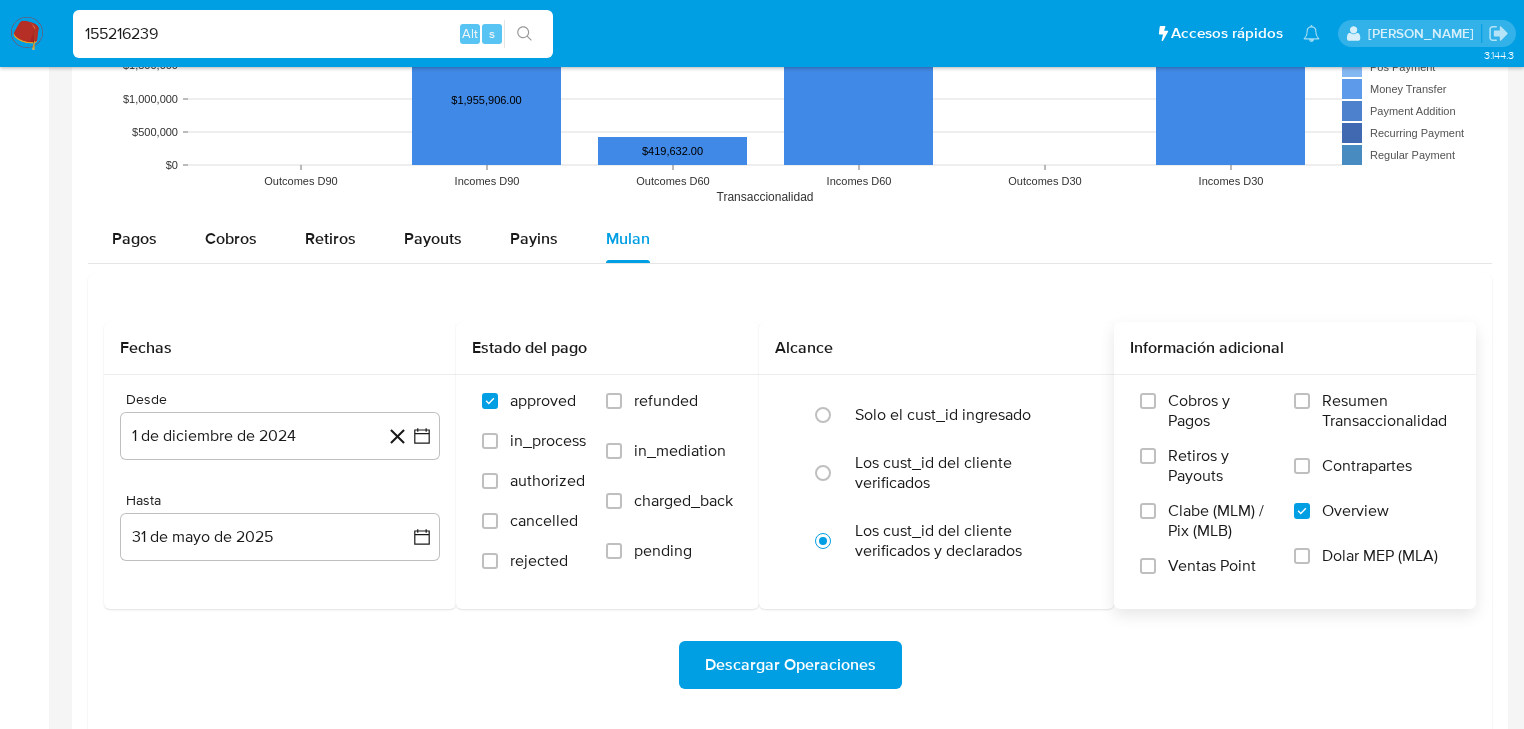 scroll, scrollTop: 1680, scrollLeft: 0, axis: vertical 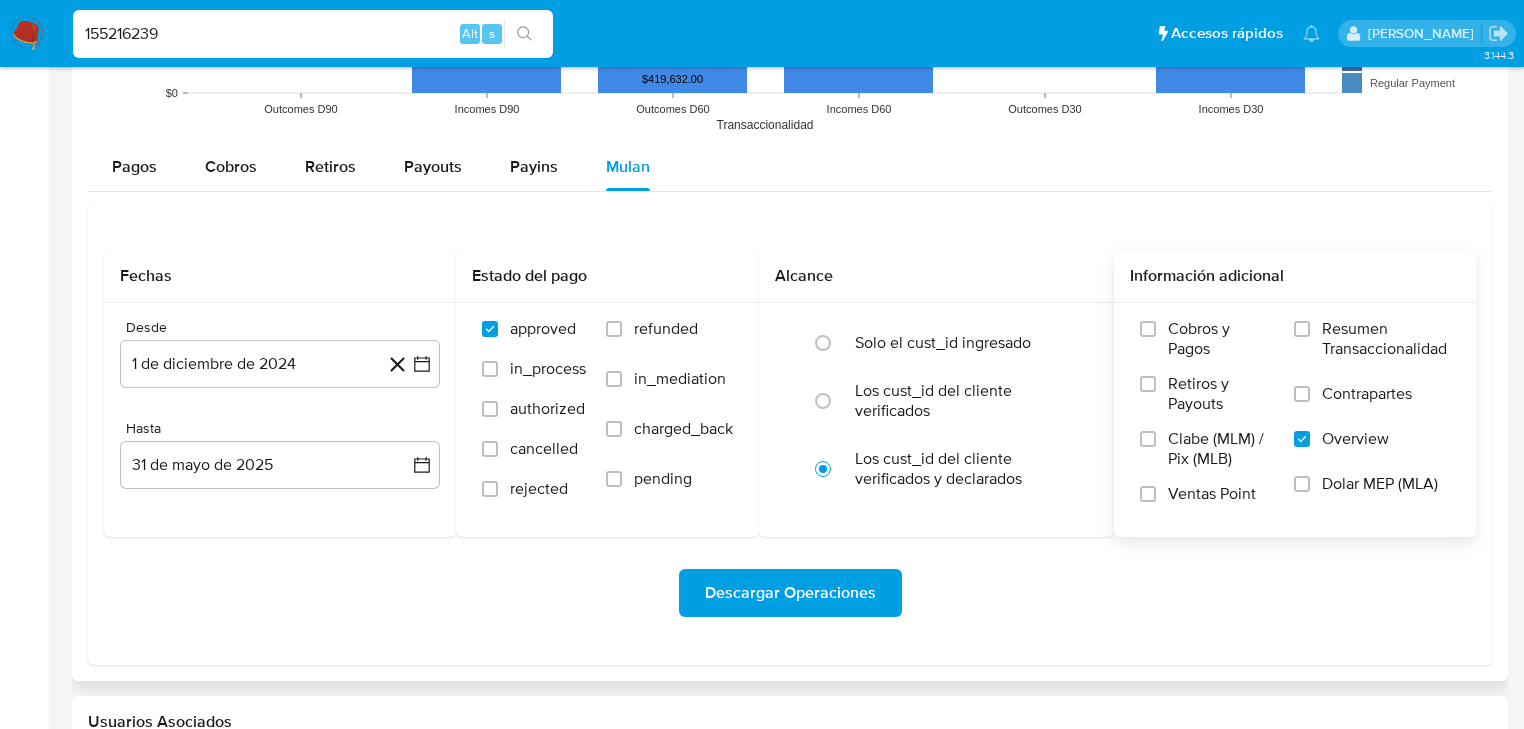 click on "Descargar Operaciones" at bounding box center [790, 593] 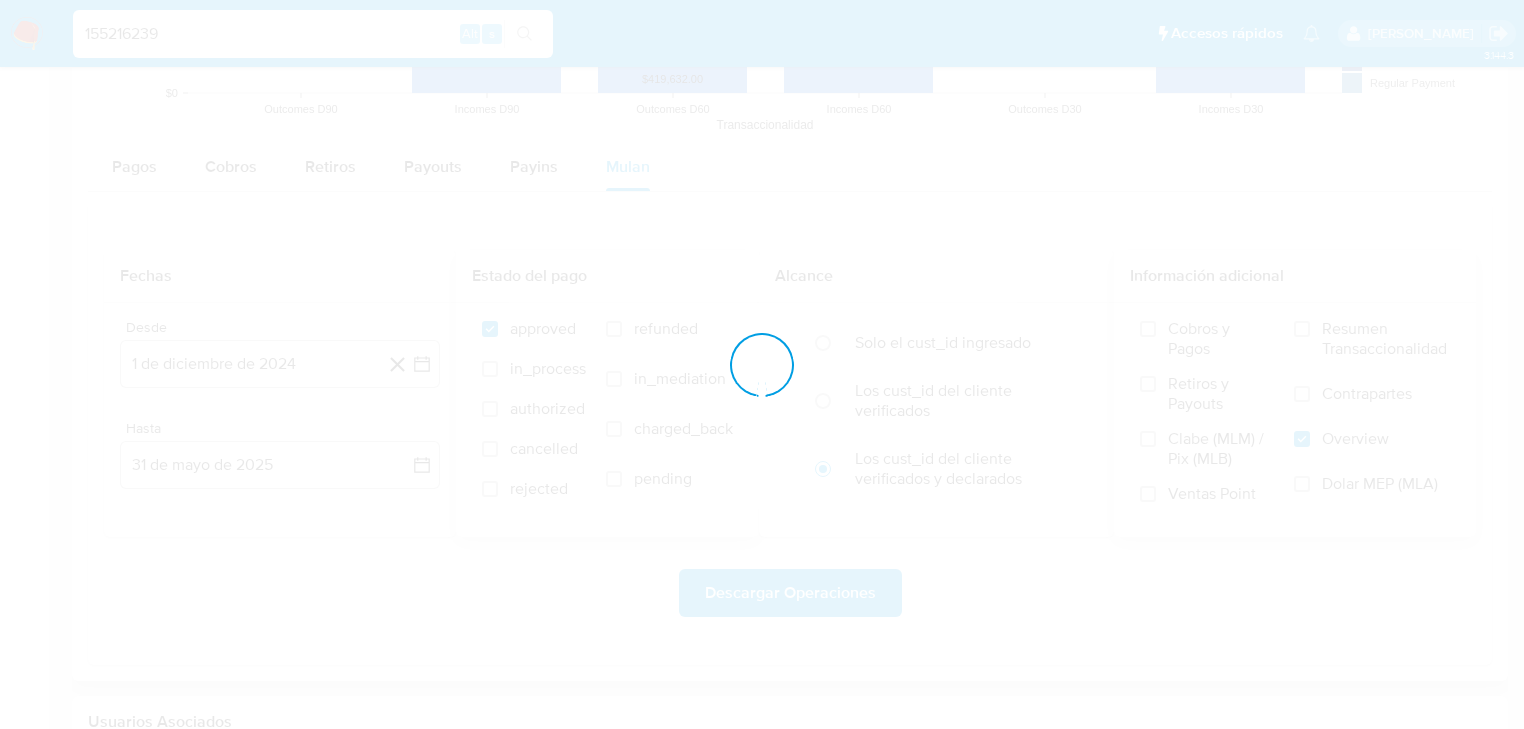 type 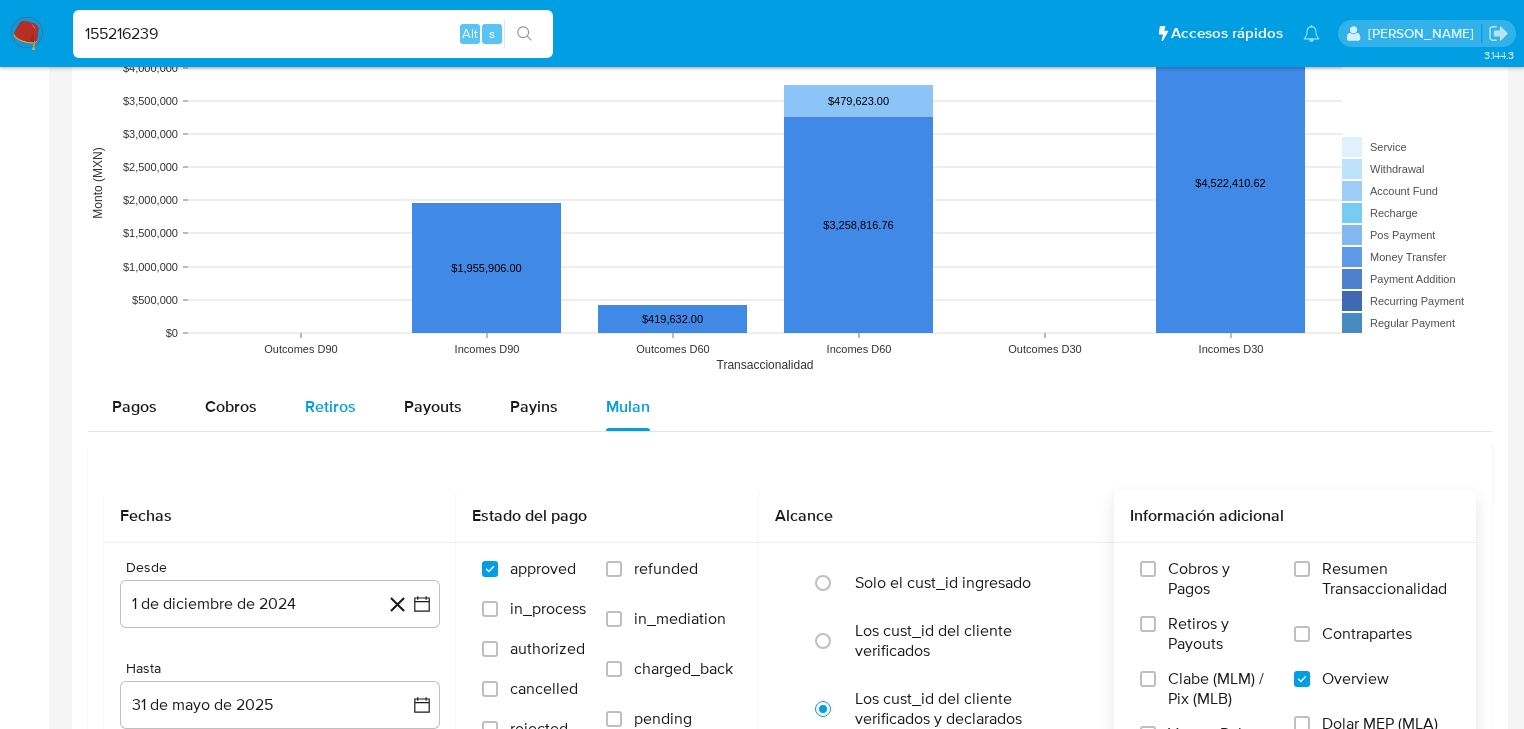 drag, startPoint x: 240, startPoint y: 408, endPoint x: 296, endPoint y: 382, distance: 61.741398 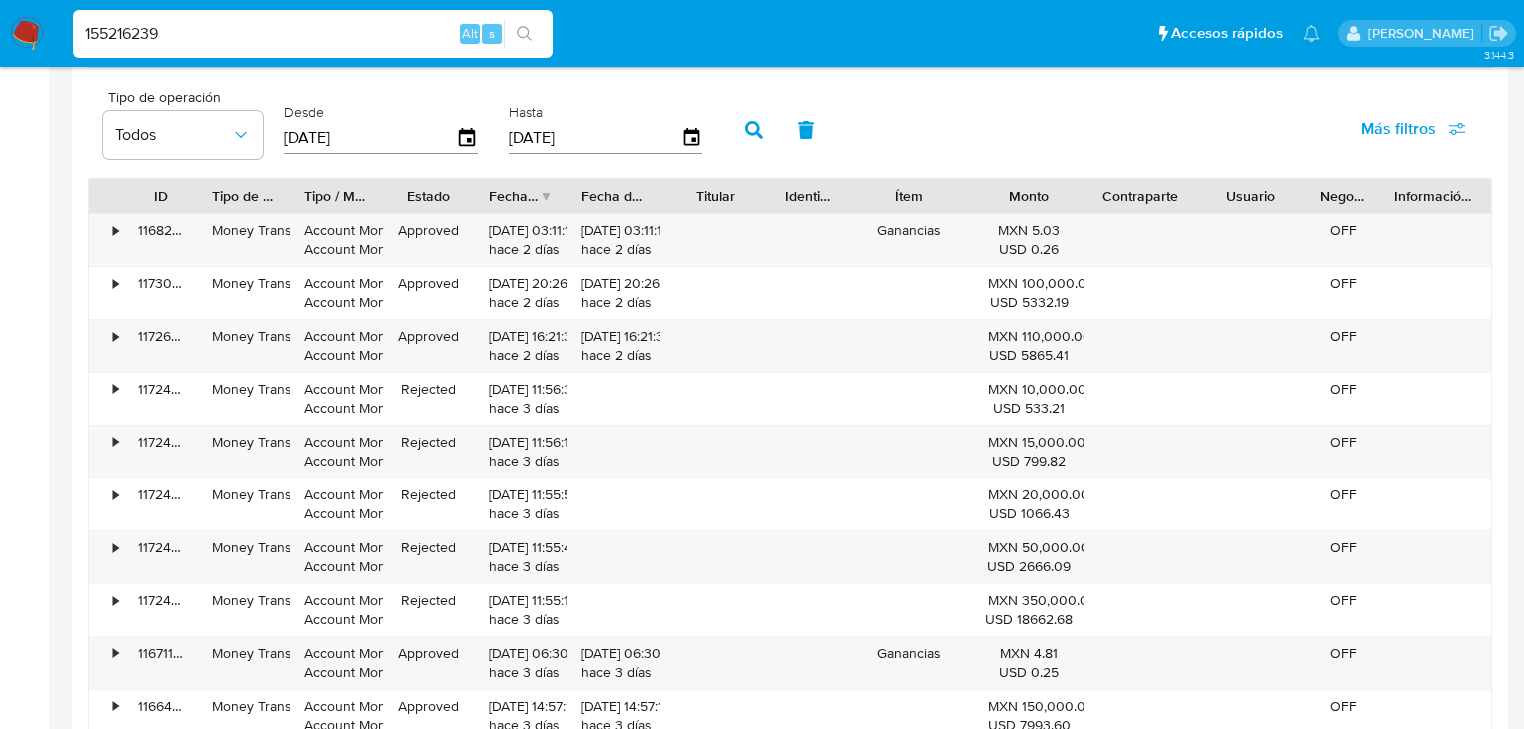 scroll, scrollTop: 1632, scrollLeft: 0, axis: vertical 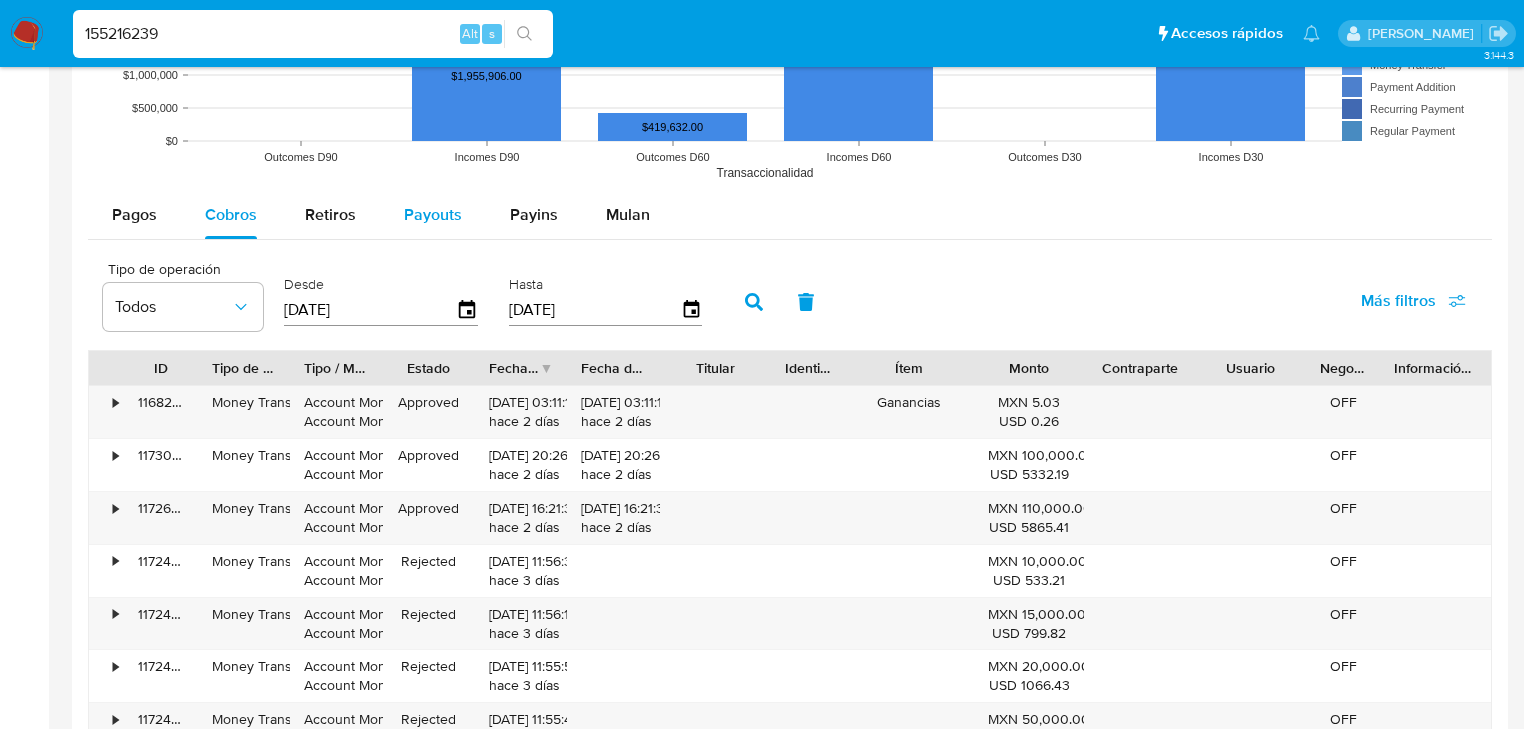 click on "Payouts" at bounding box center [433, 215] 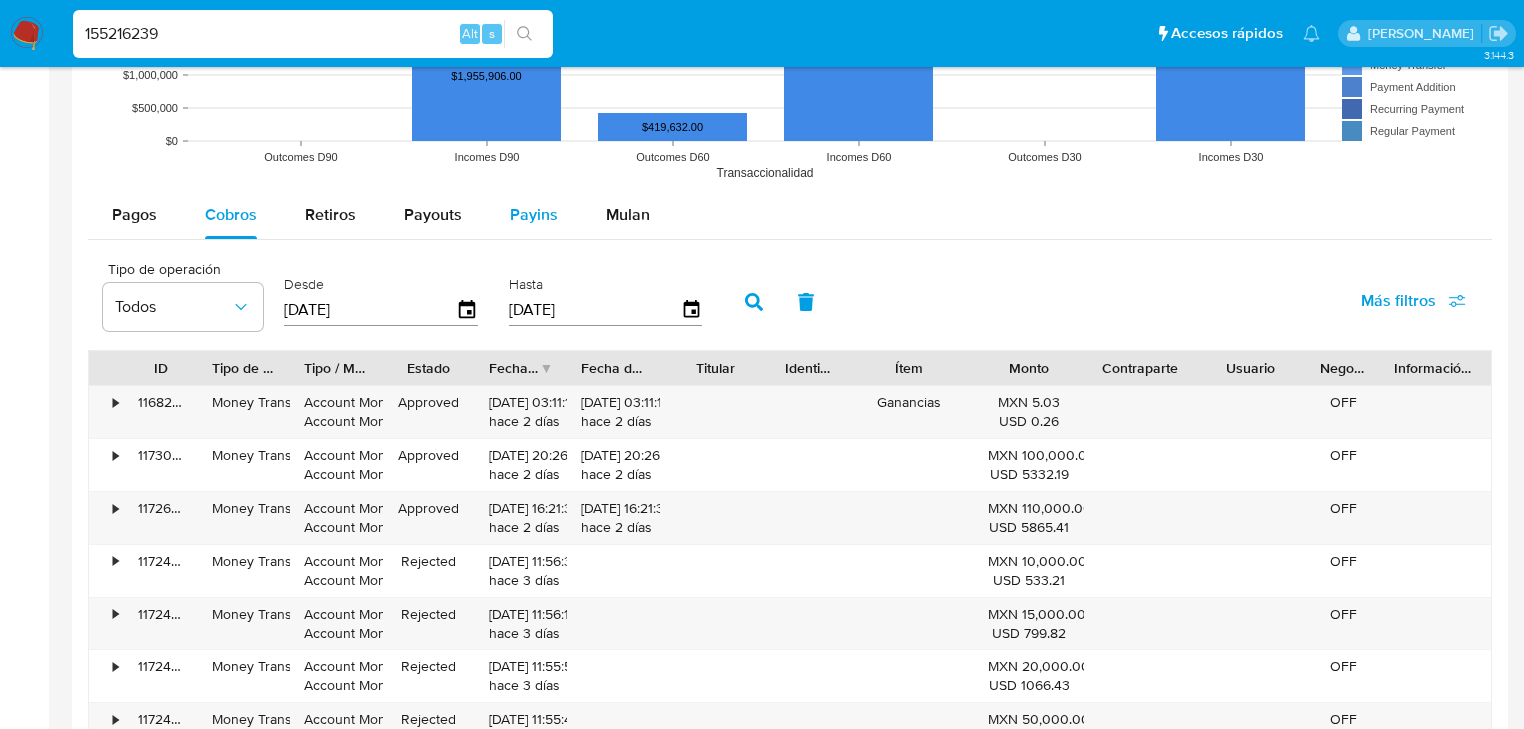 select on "10" 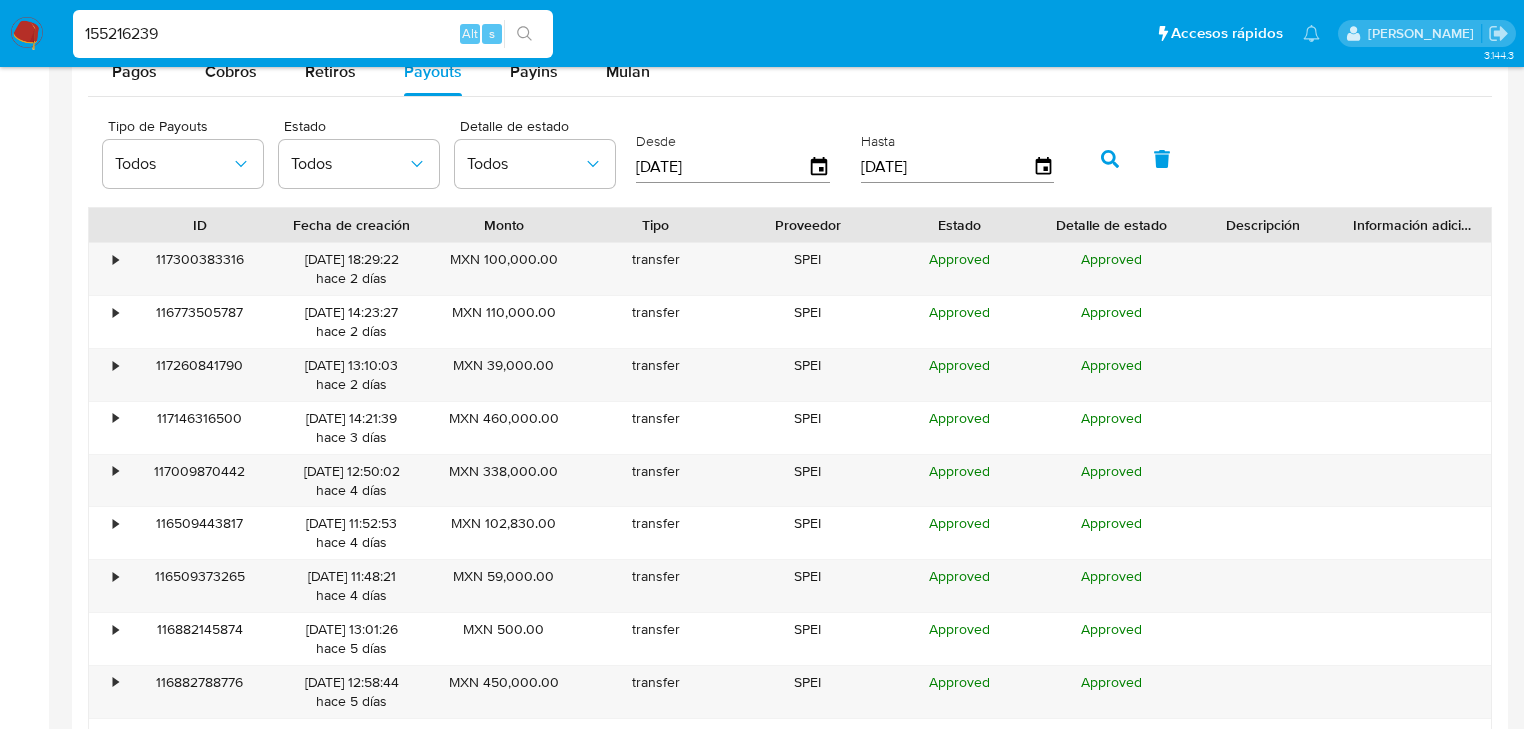 scroll, scrollTop: 1792, scrollLeft: 0, axis: vertical 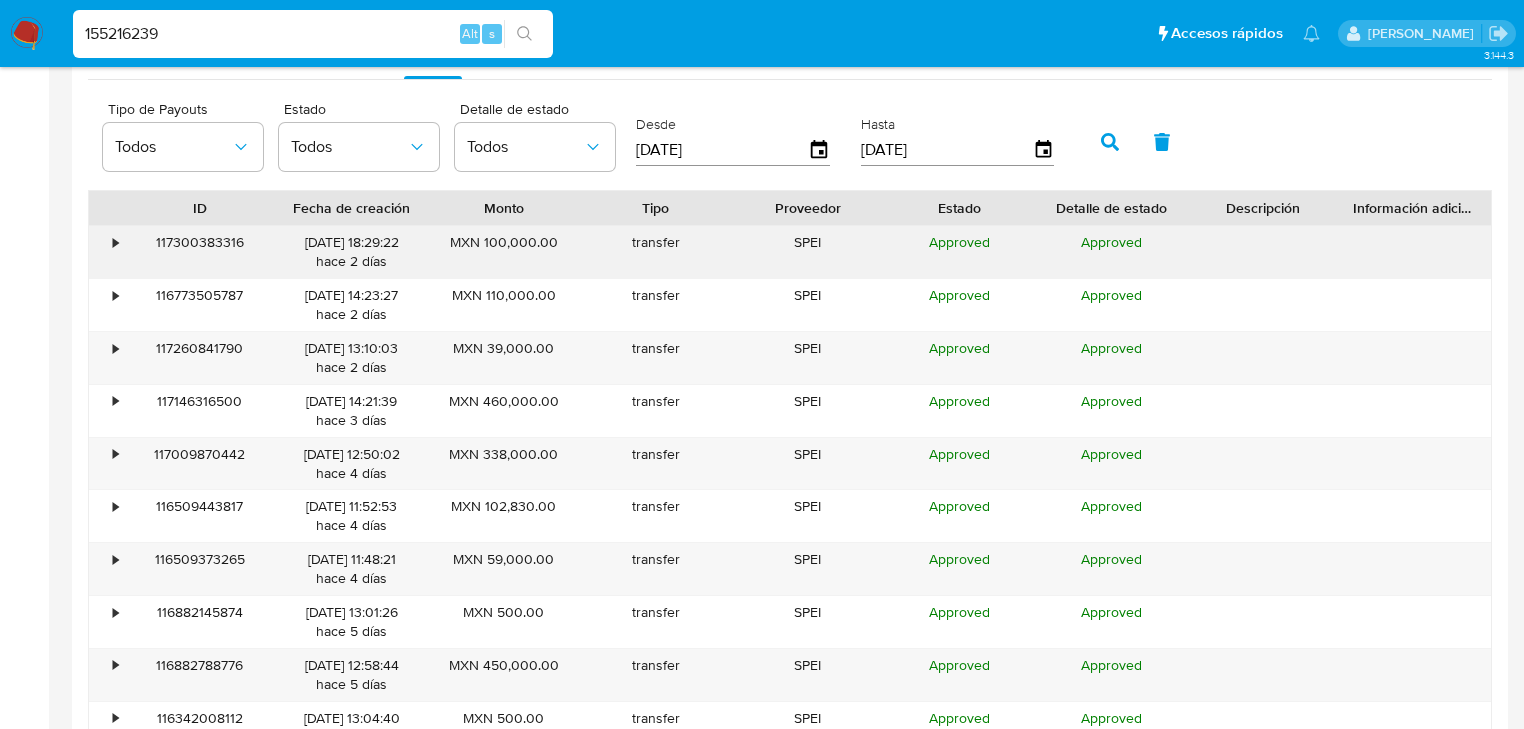 click on "•" at bounding box center (115, 242) 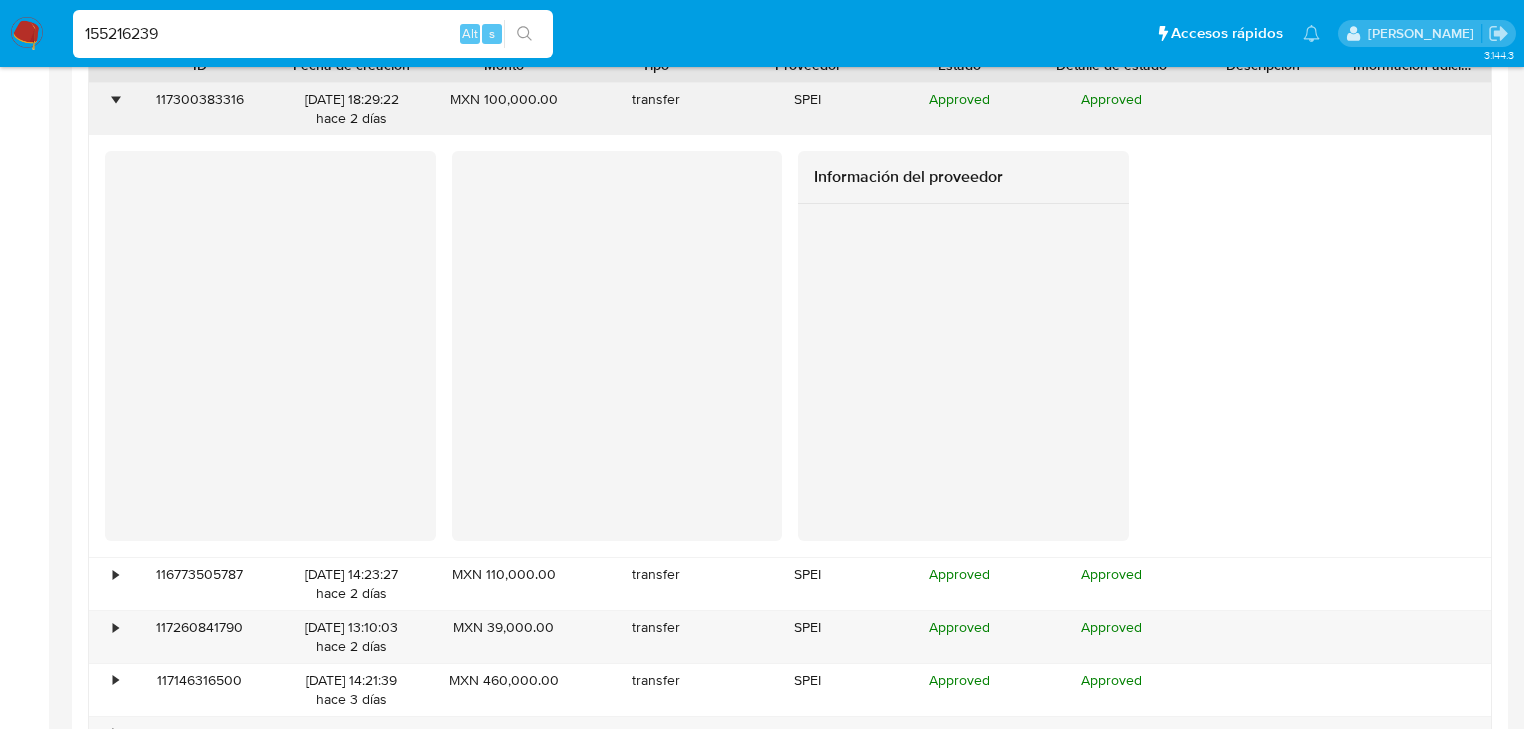 scroll, scrollTop: 1952, scrollLeft: 0, axis: vertical 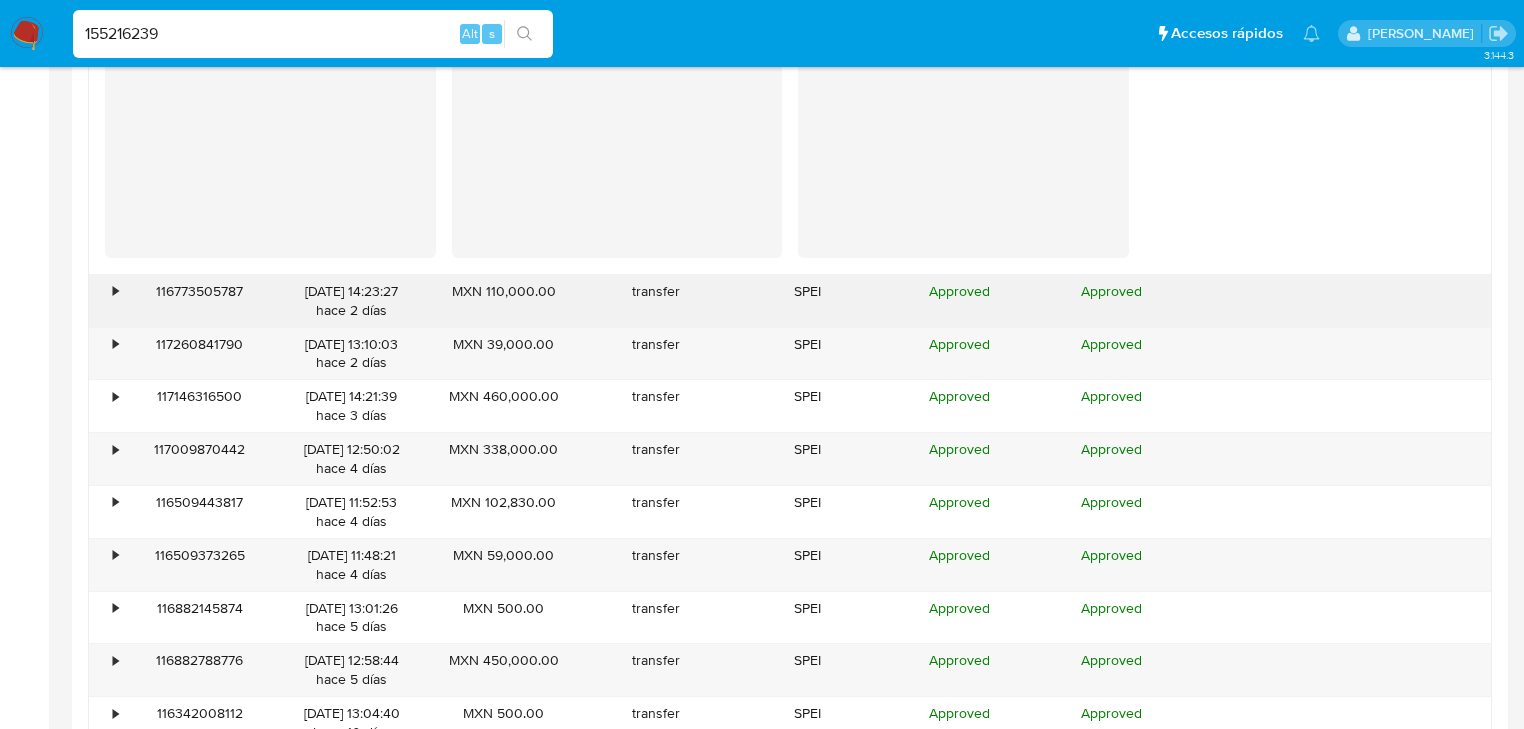 click on "•" at bounding box center [106, 301] 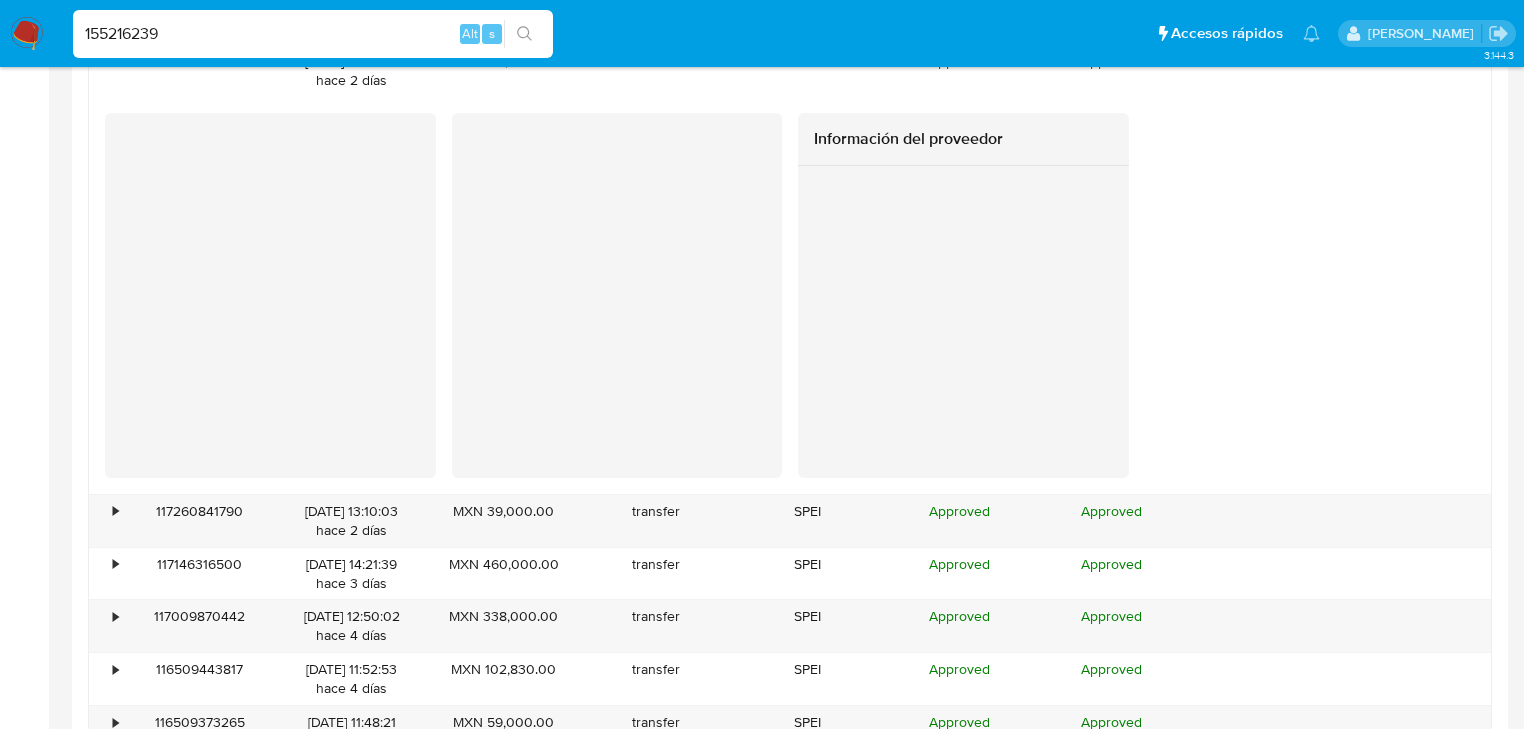 scroll, scrollTop: 2512, scrollLeft: 0, axis: vertical 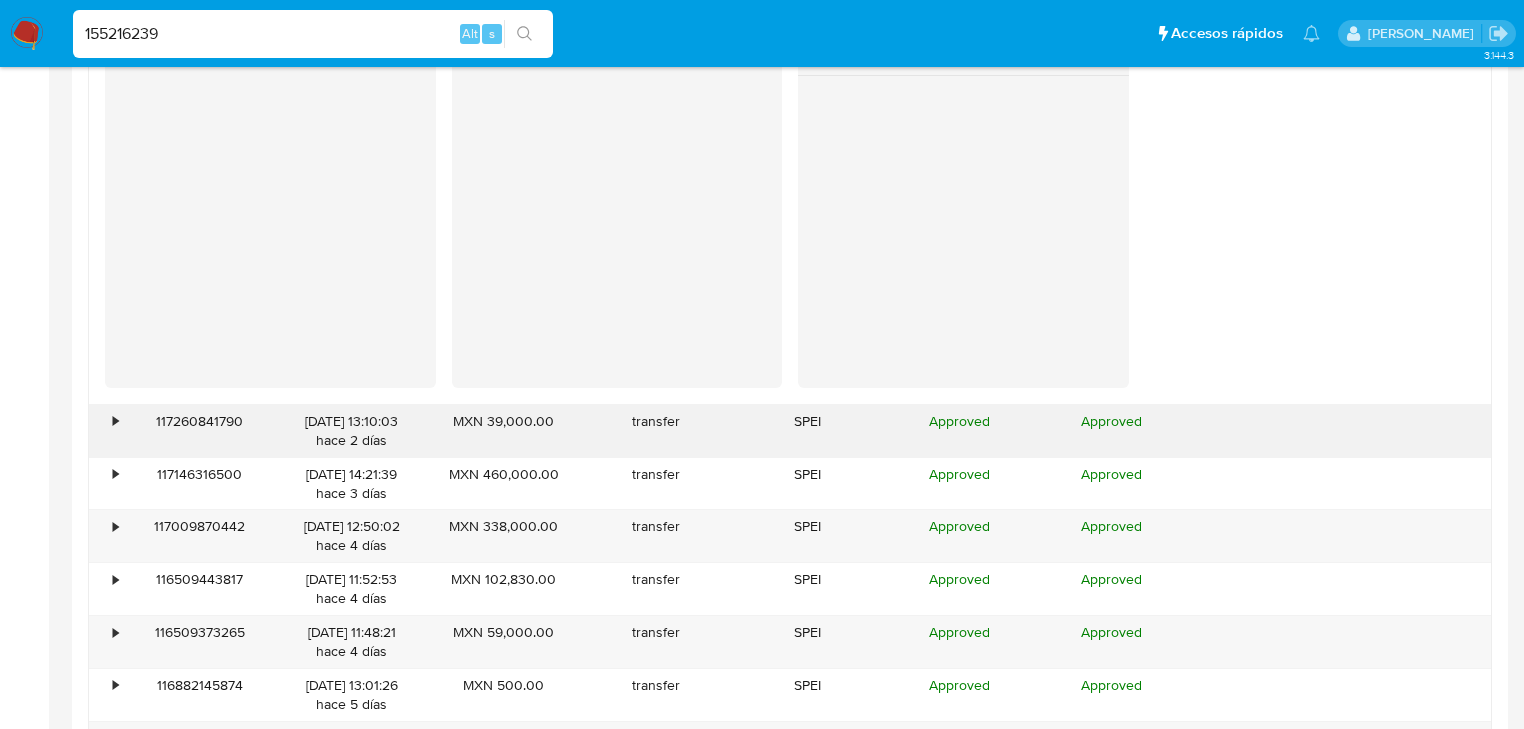 click on "•" at bounding box center (115, 421) 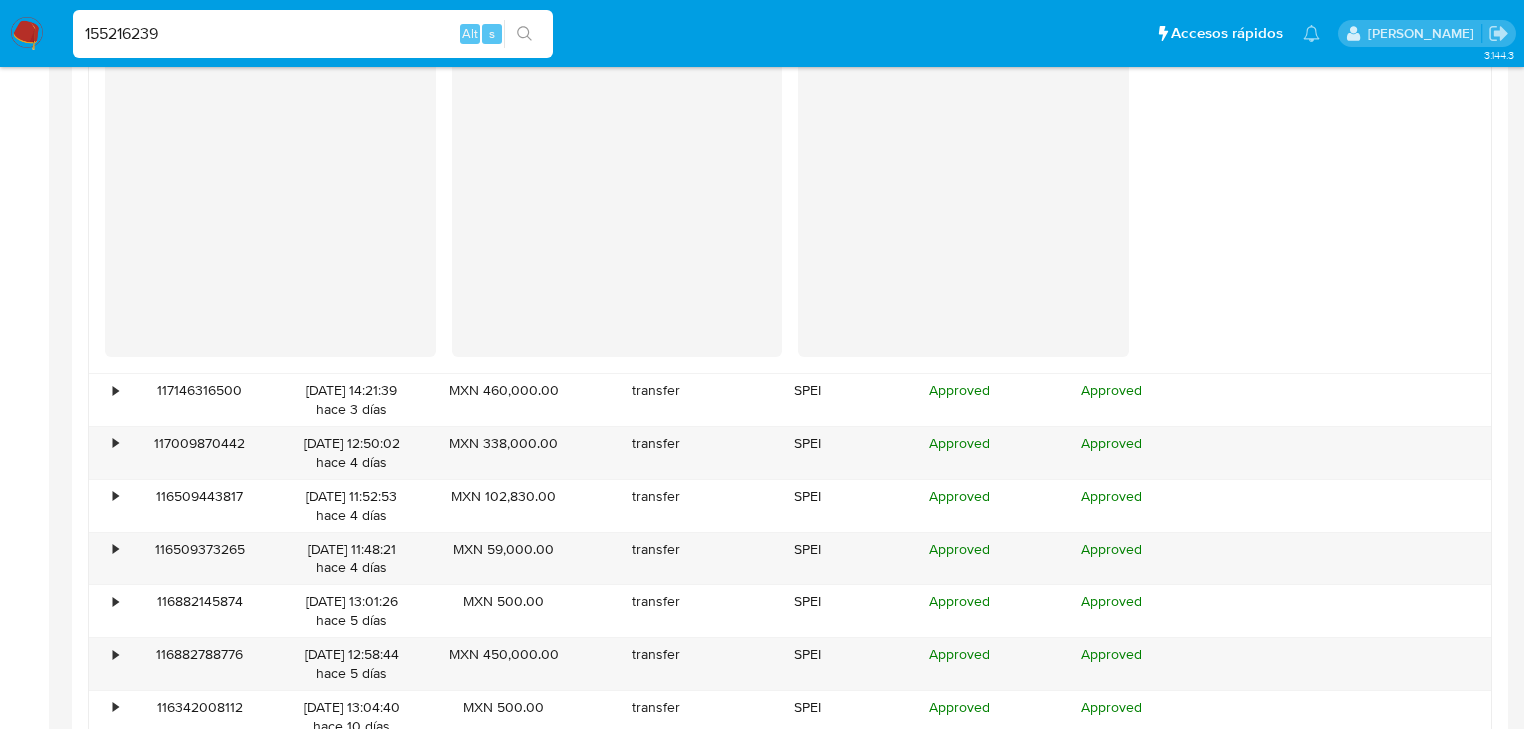 scroll, scrollTop: 2992, scrollLeft: 0, axis: vertical 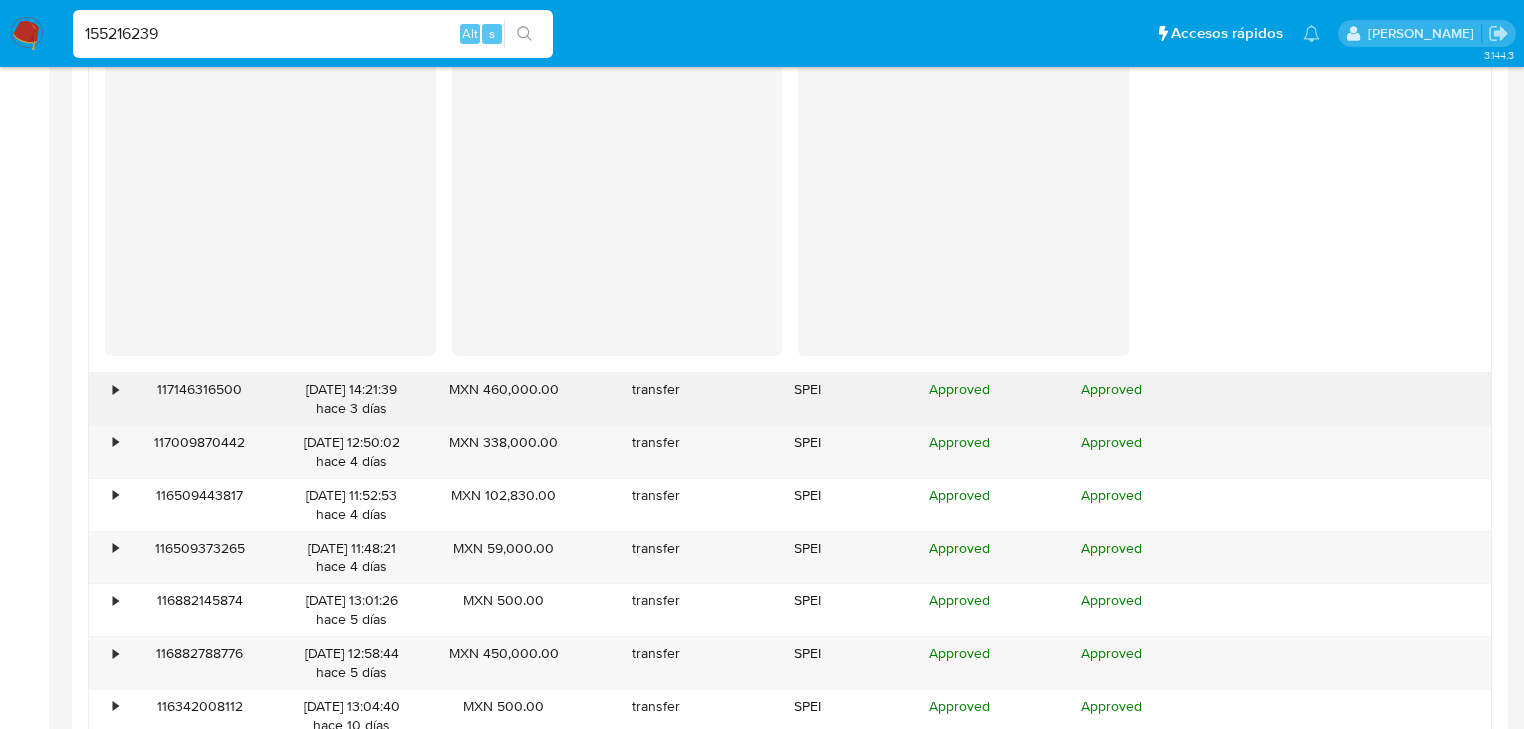 click on "•" at bounding box center [106, 399] 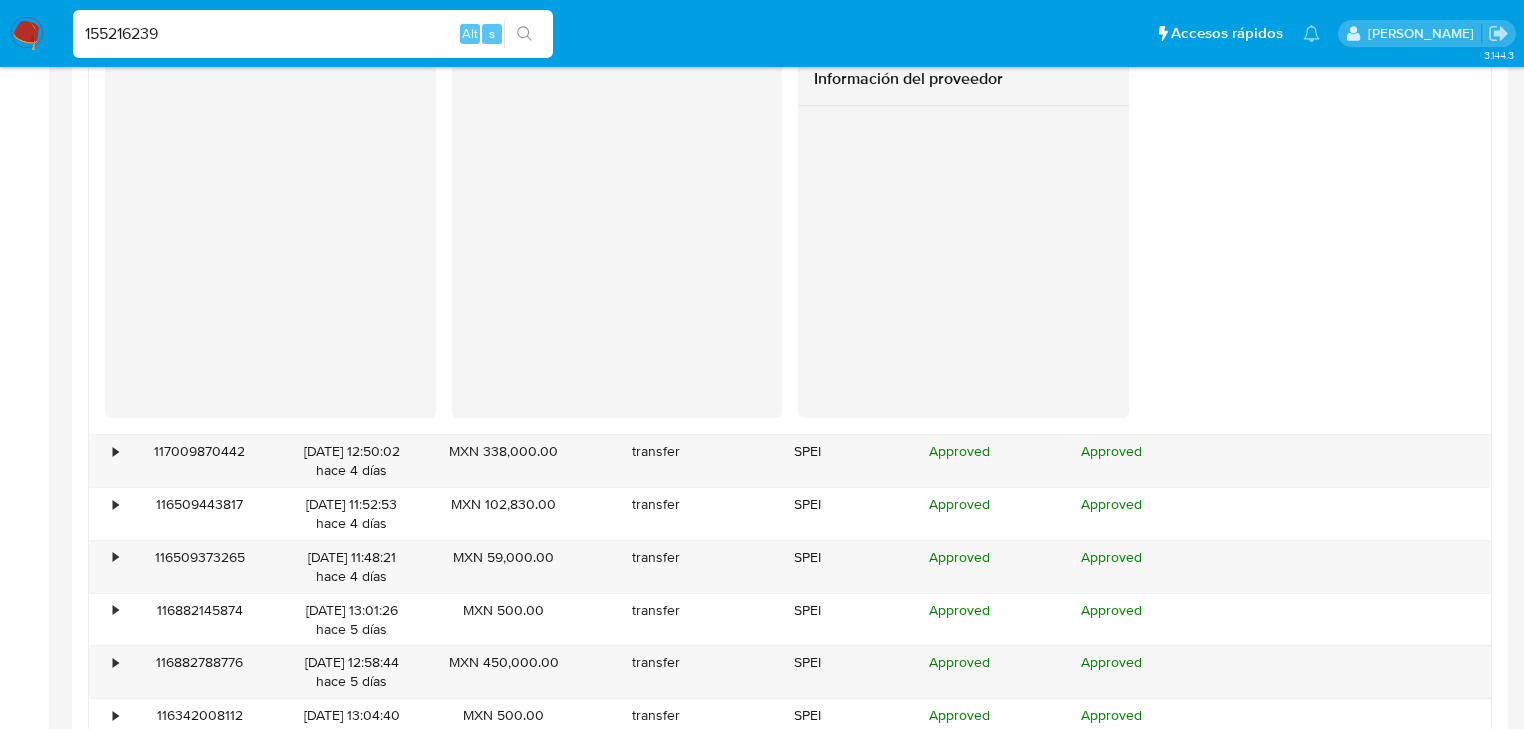 scroll, scrollTop: 3632, scrollLeft: 0, axis: vertical 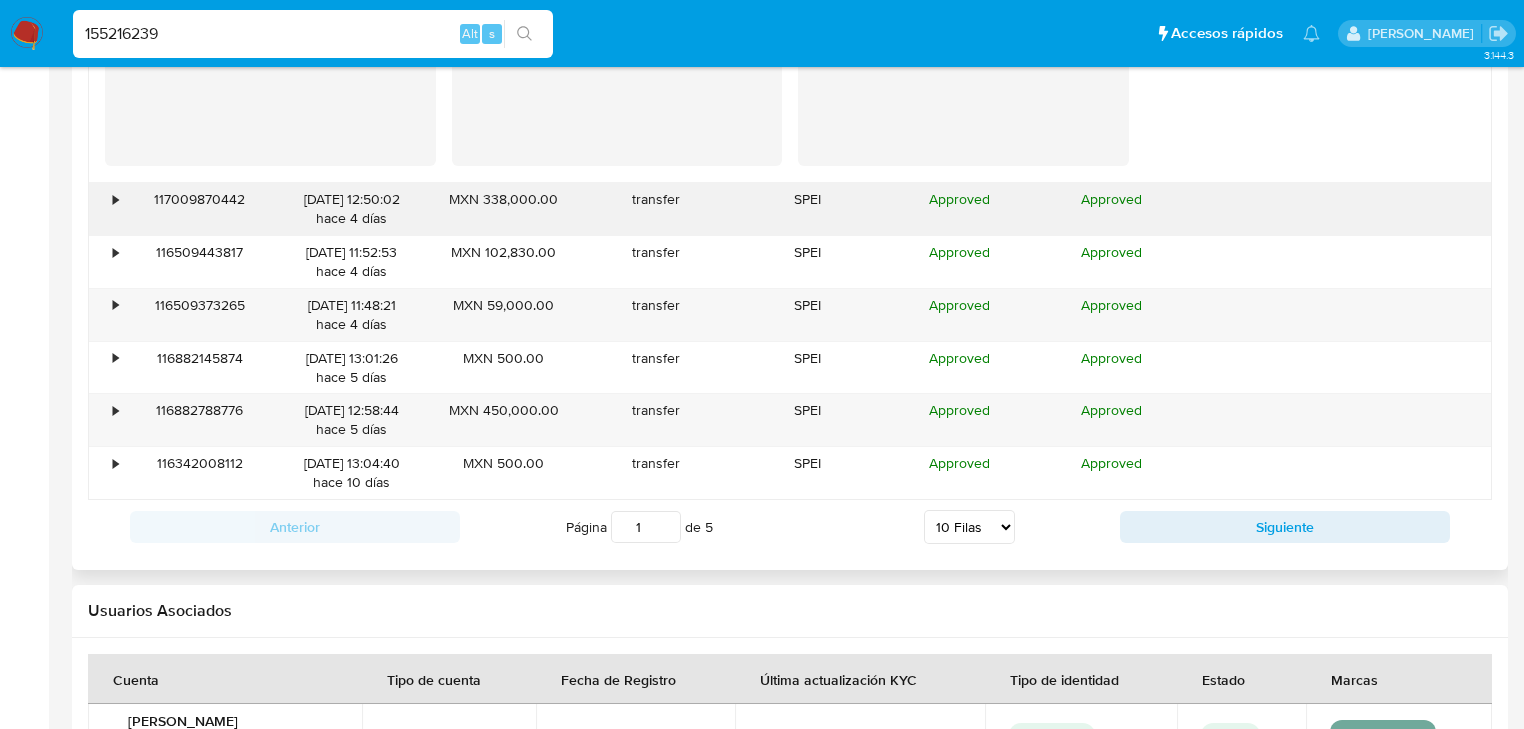 click on "•" at bounding box center (106, 209) 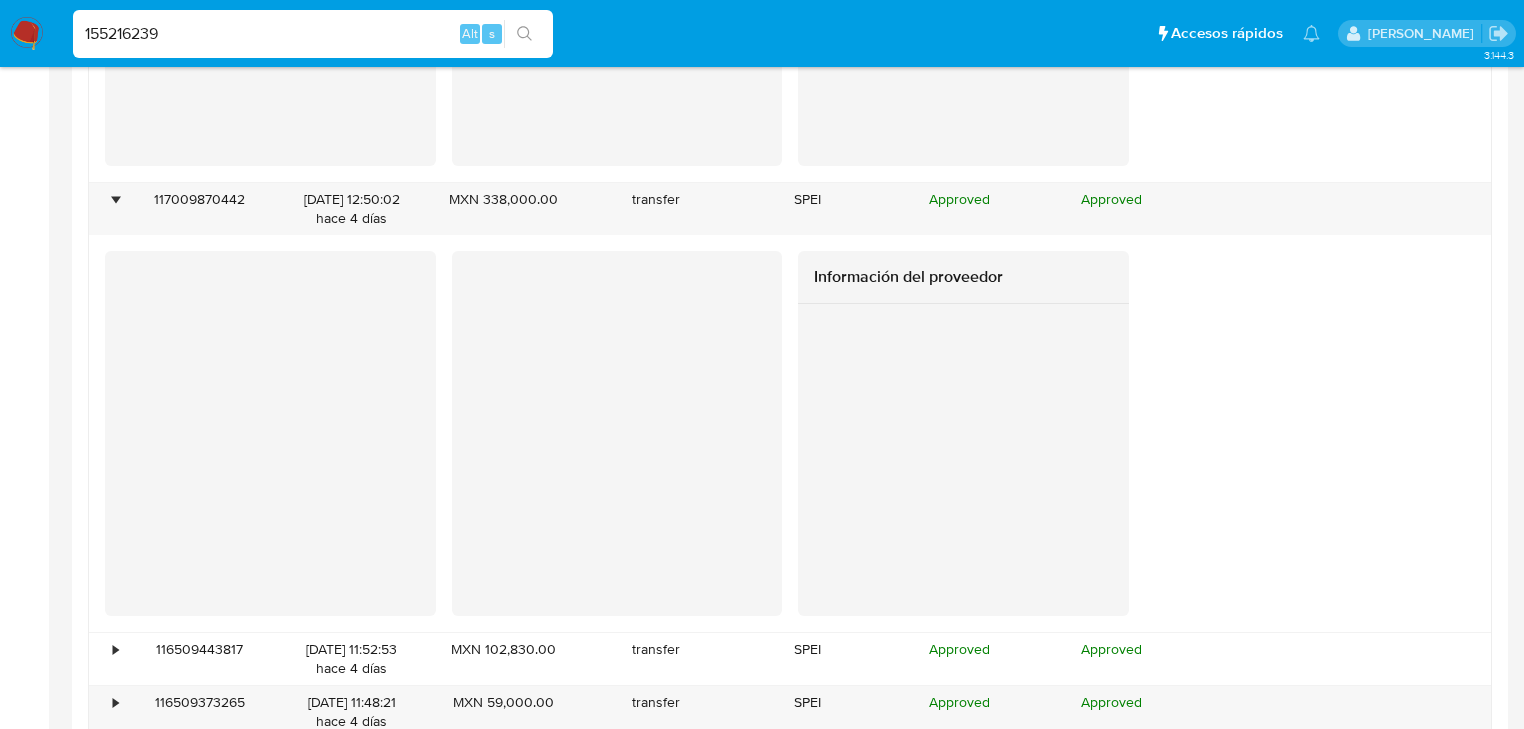 scroll, scrollTop: 3872, scrollLeft: 0, axis: vertical 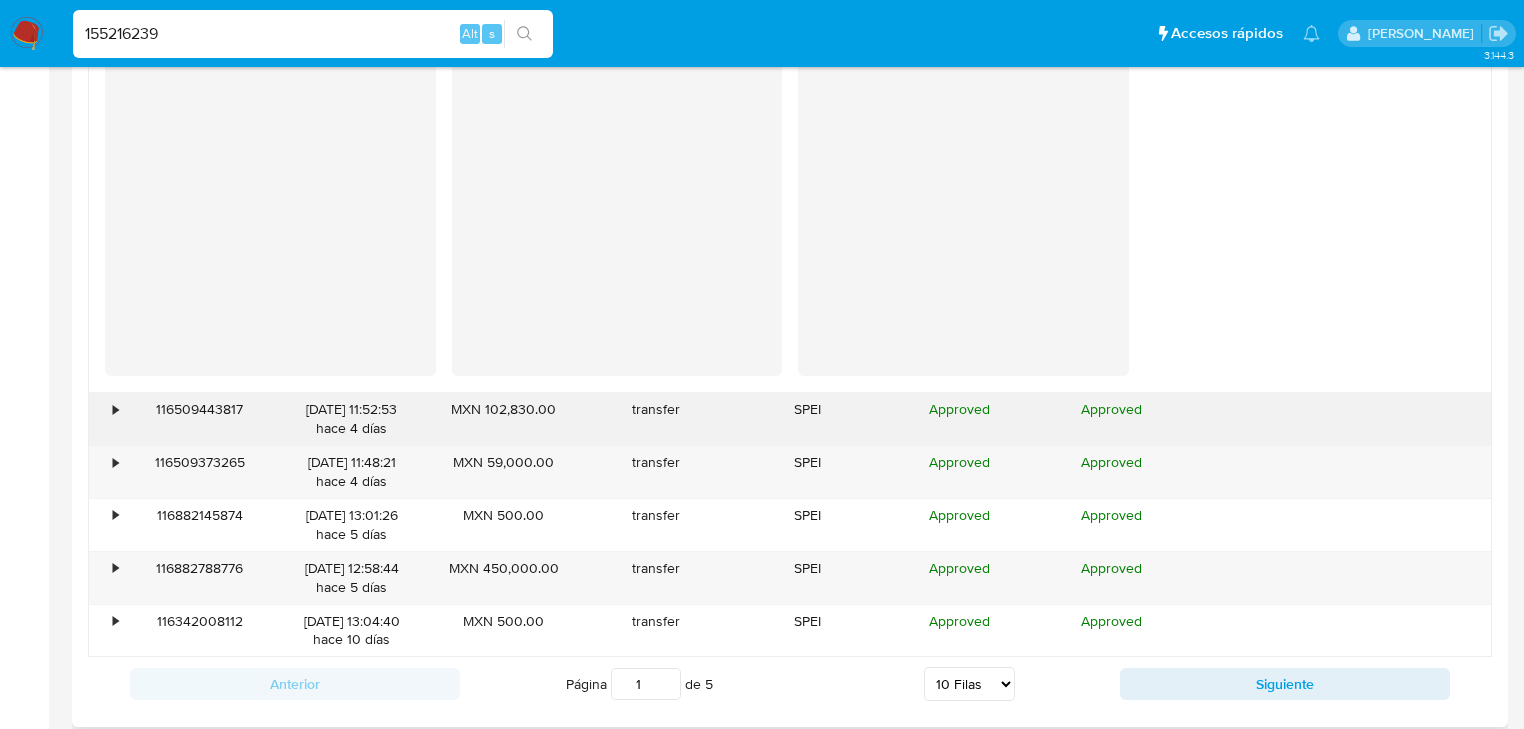 click on "•" at bounding box center (106, 419) 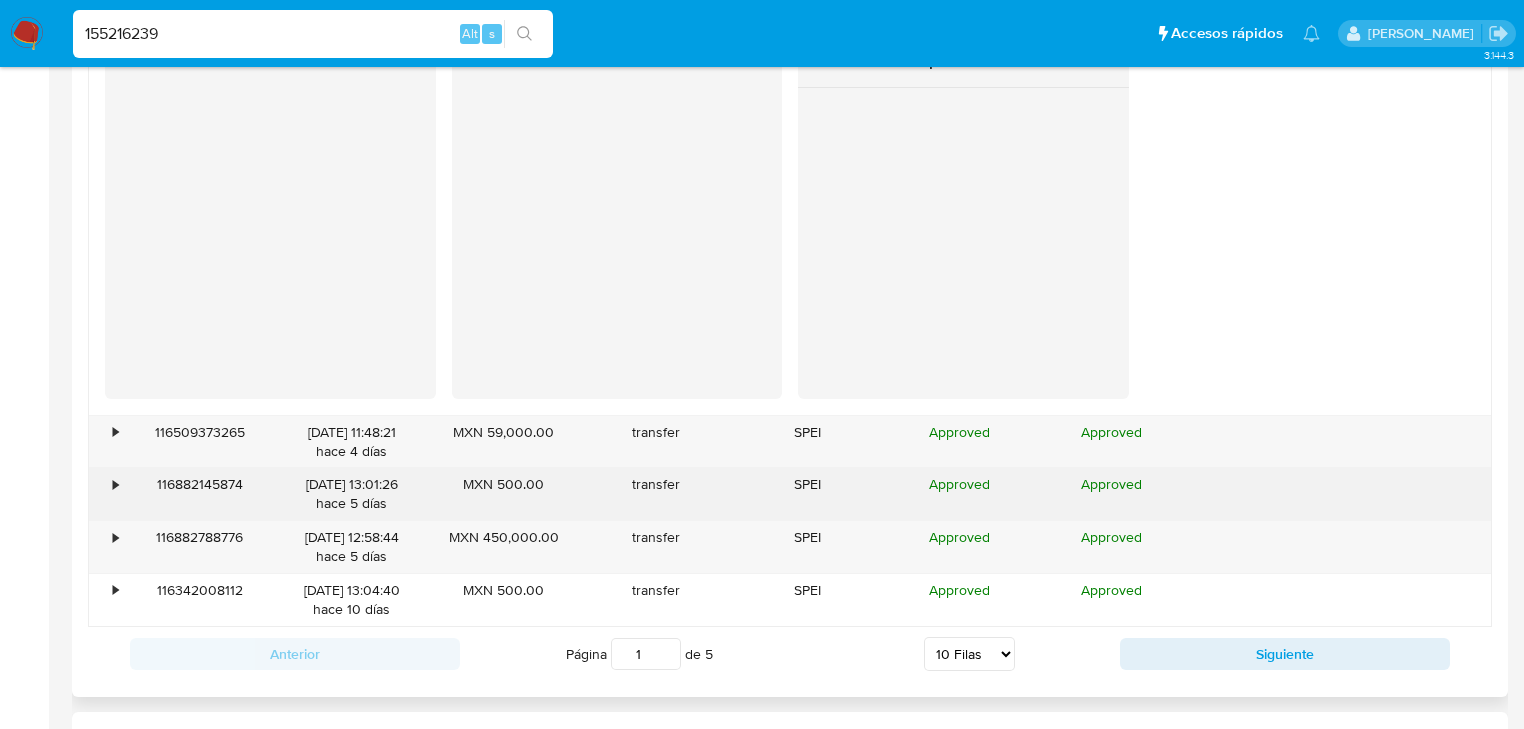 scroll, scrollTop: 4432, scrollLeft: 0, axis: vertical 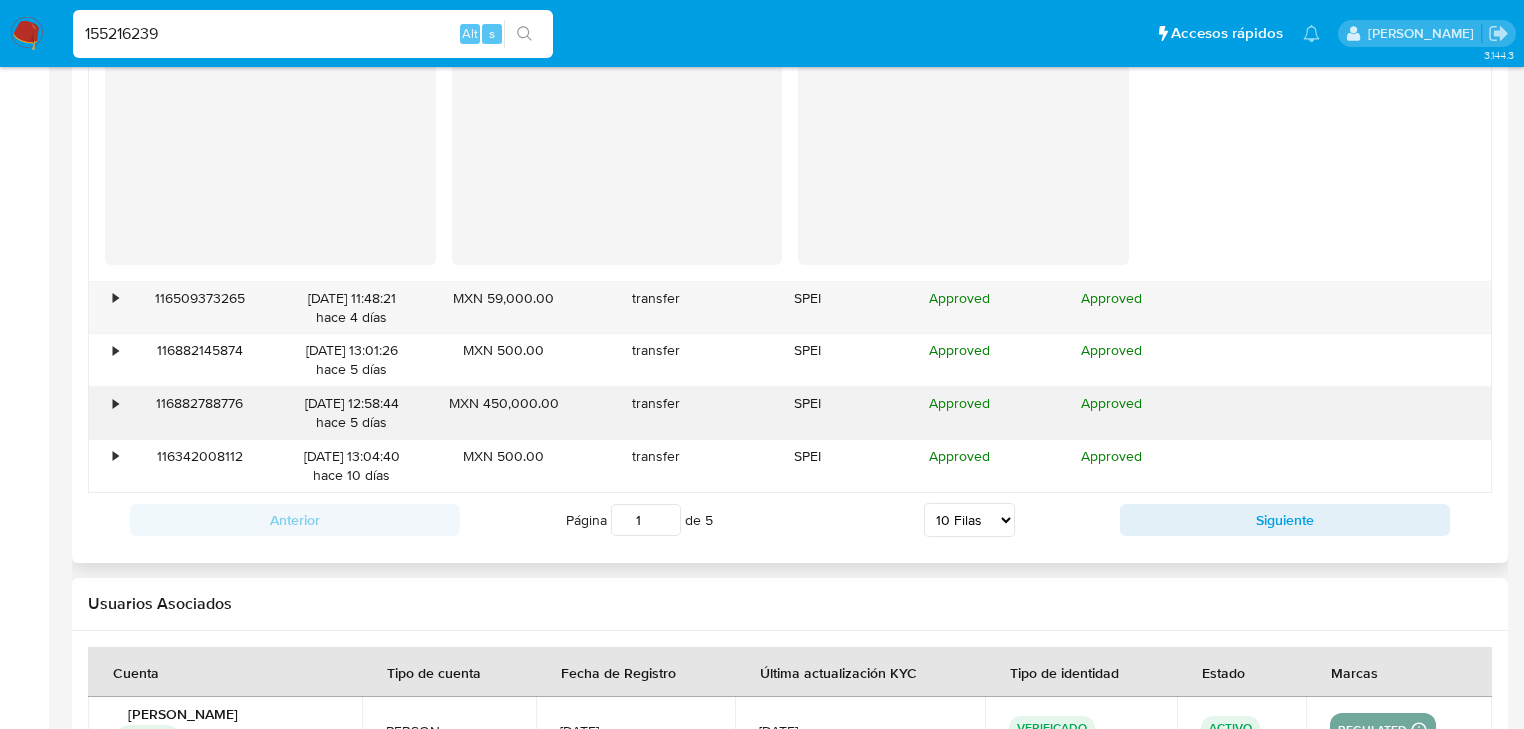 click on "•" at bounding box center (106, 413) 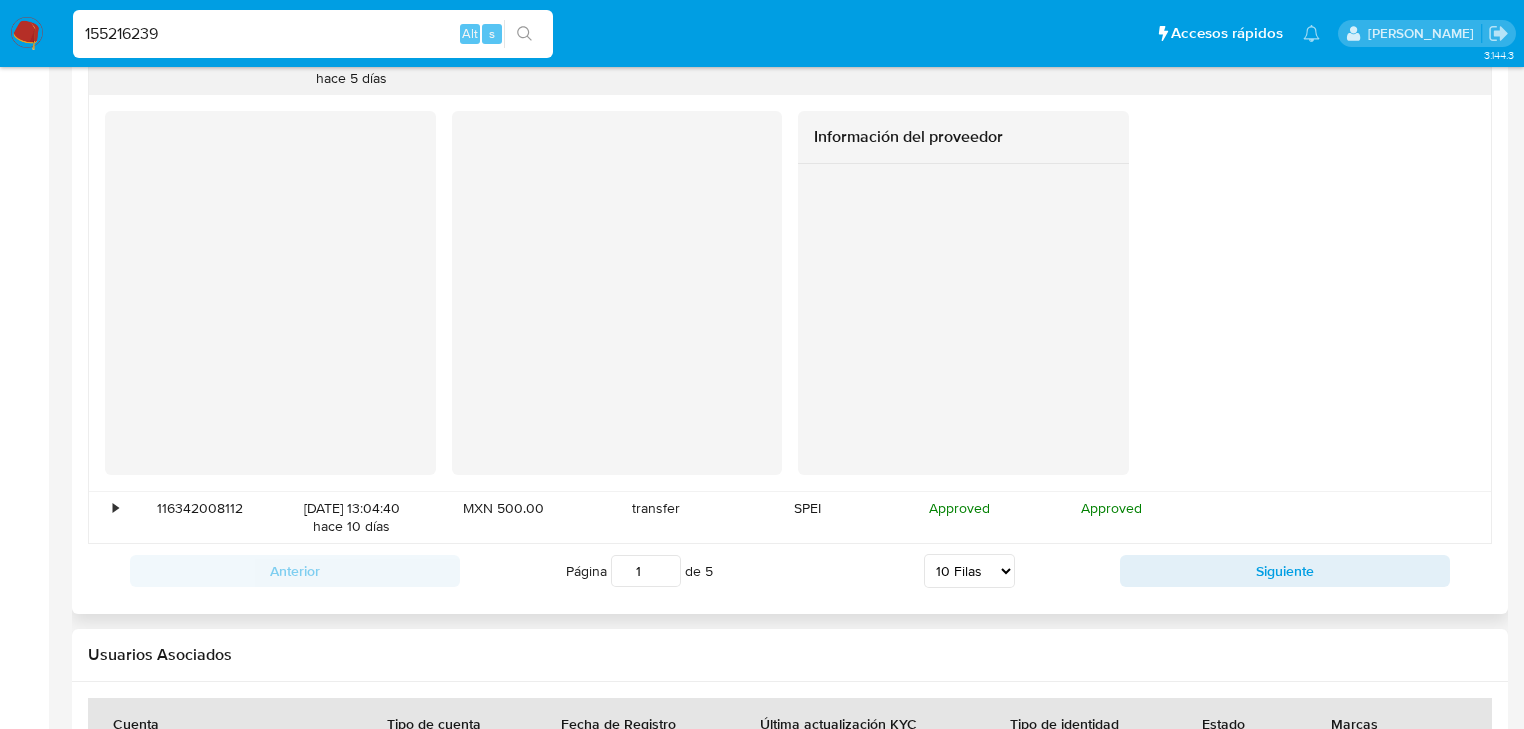 scroll, scrollTop: 4965, scrollLeft: 0, axis: vertical 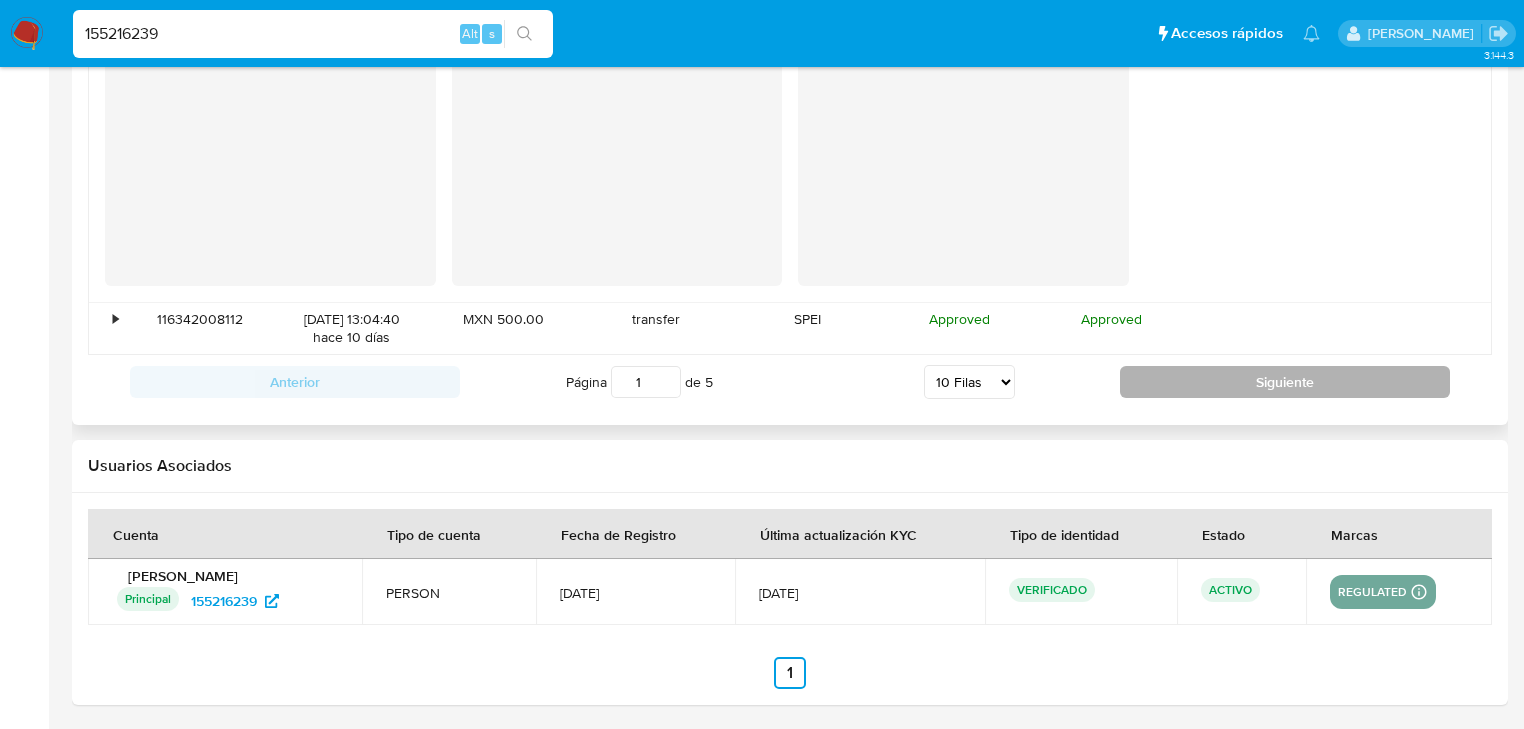 click on "Siguiente" at bounding box center [1285, 382] 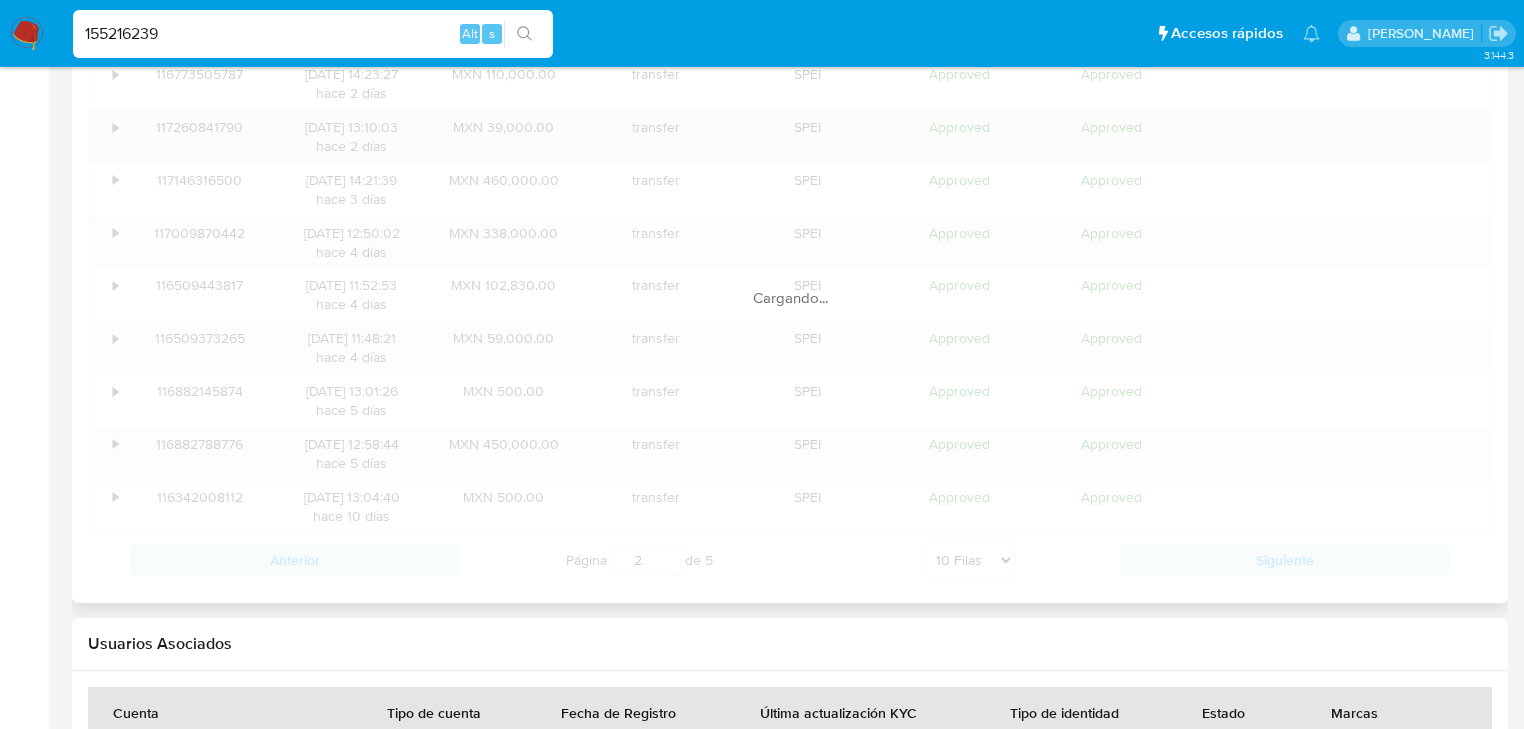 scroll, scrollTop: 1792, scrollLeft: 0, axis: vertical 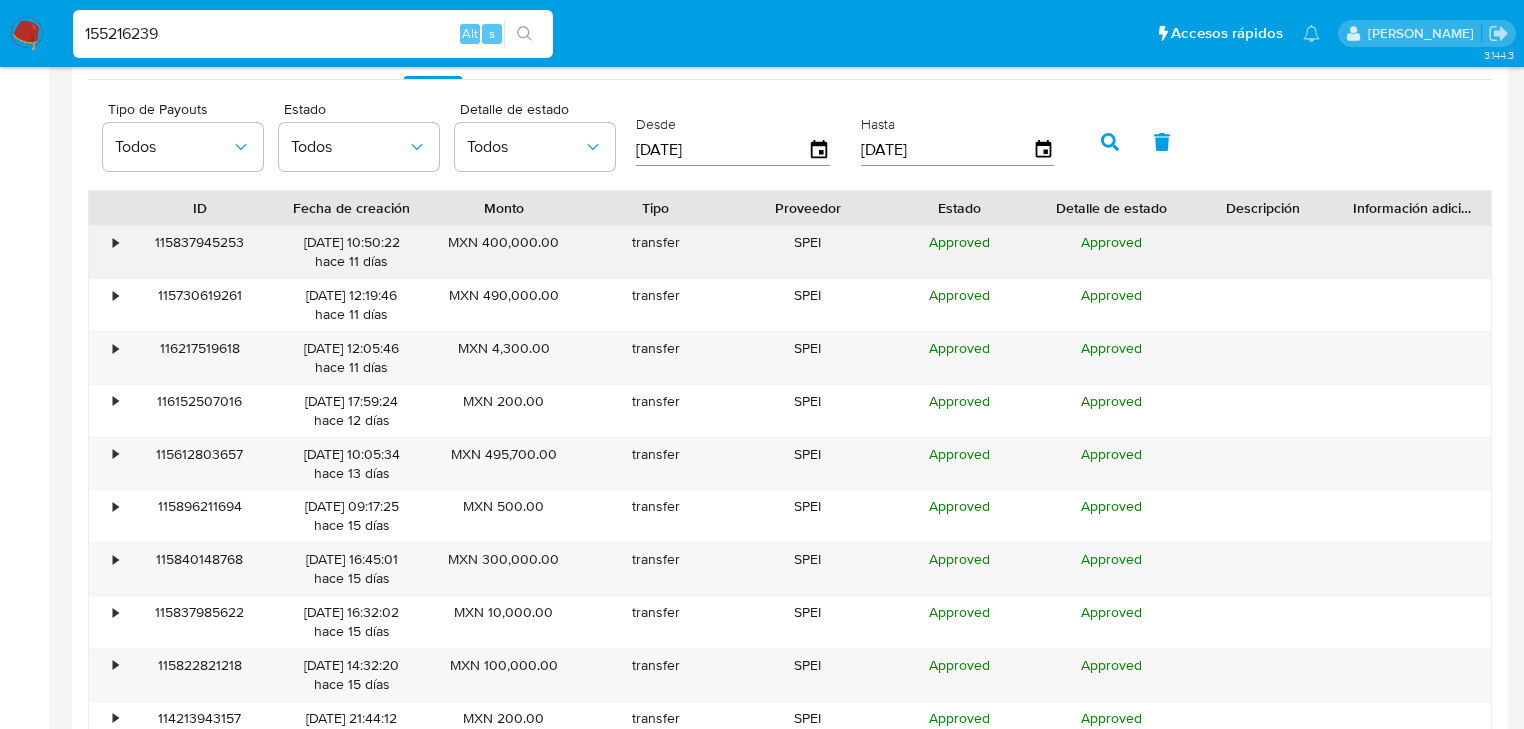 click on "•" at bounding box center [115, 242] 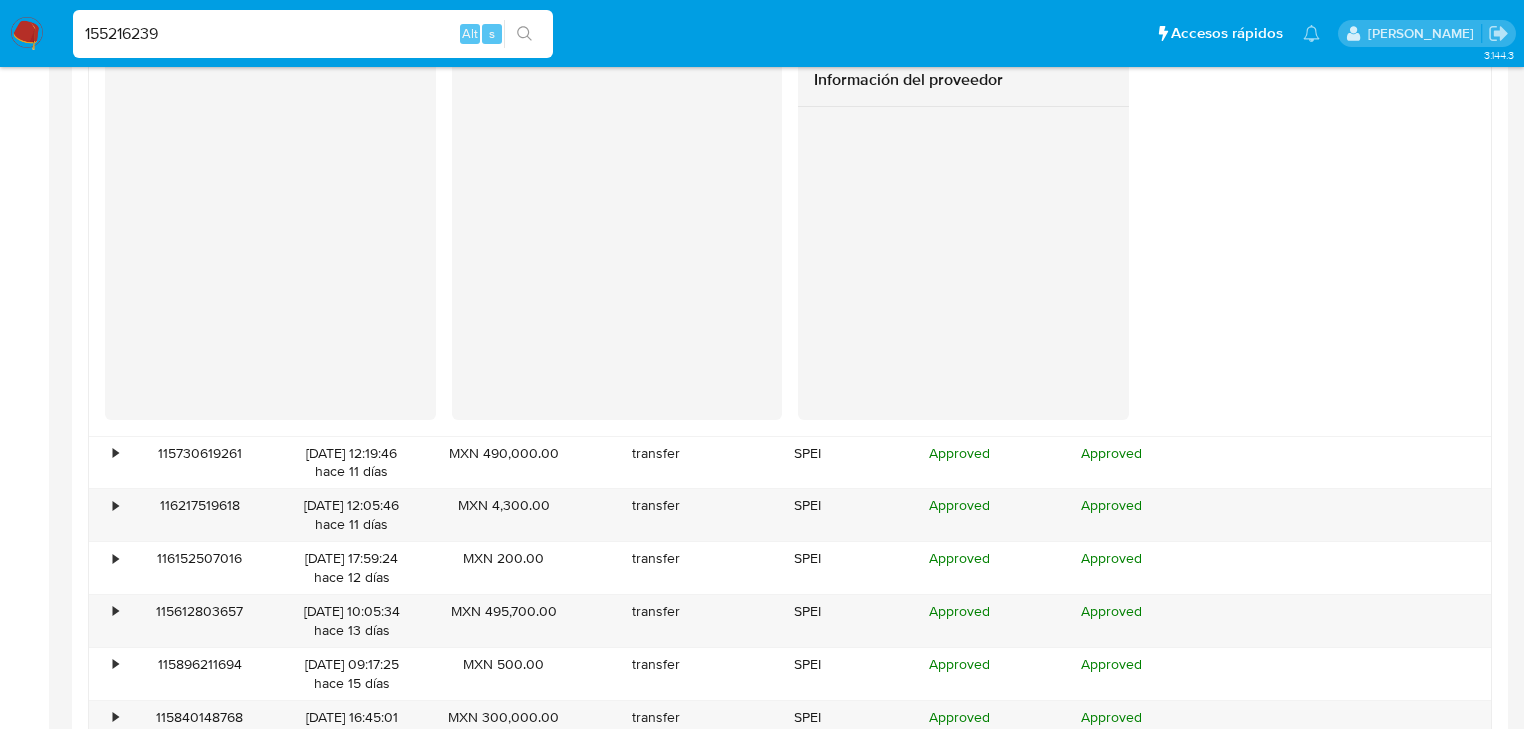 scroll, scrollTop: 2192, scrollLeft: 0, axis: vertical 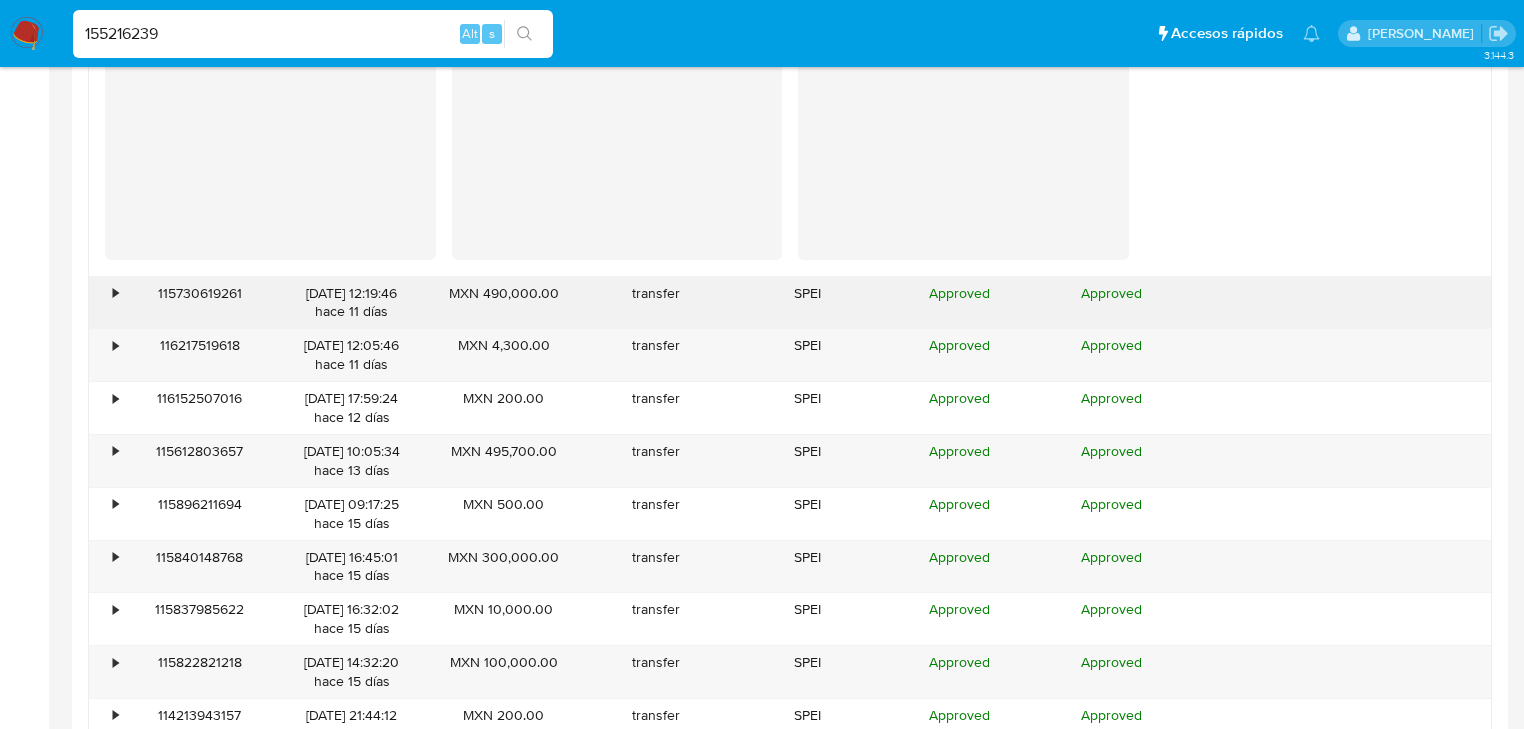click on "•" at bounding box center [115, 293] 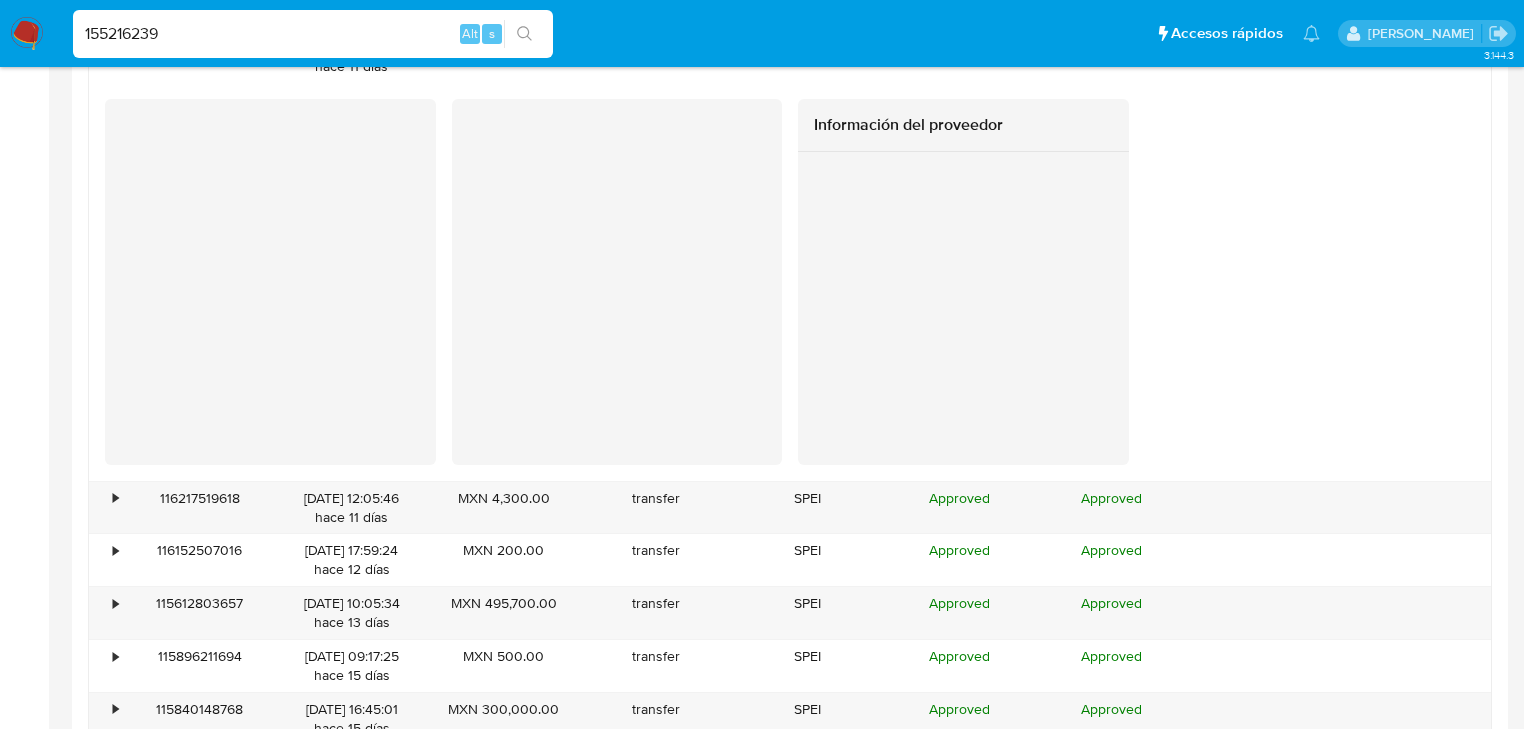 scroll, scrollTop: 2592, scrollLeft: 0, axis: vertical 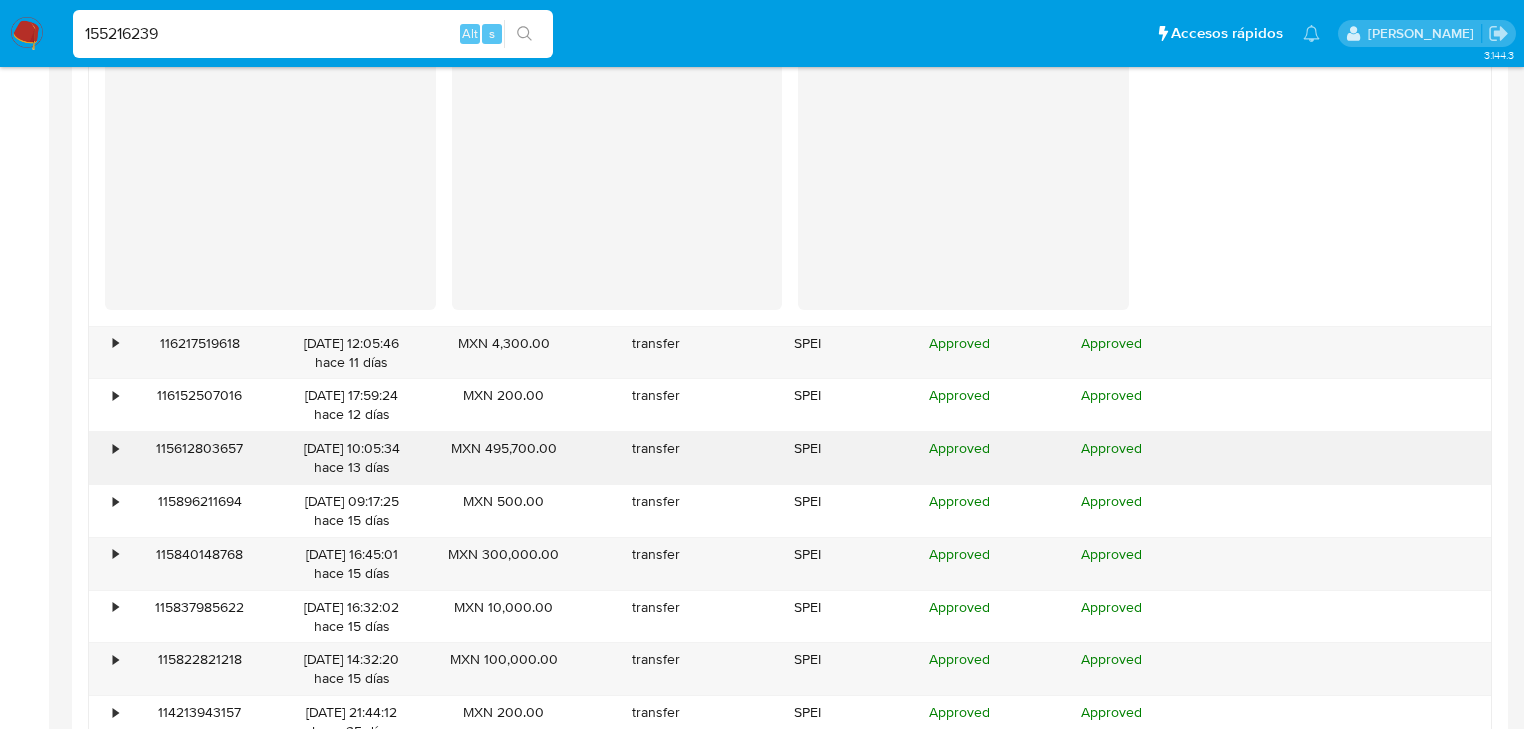 click on "•" at bounding box center (106, 458) 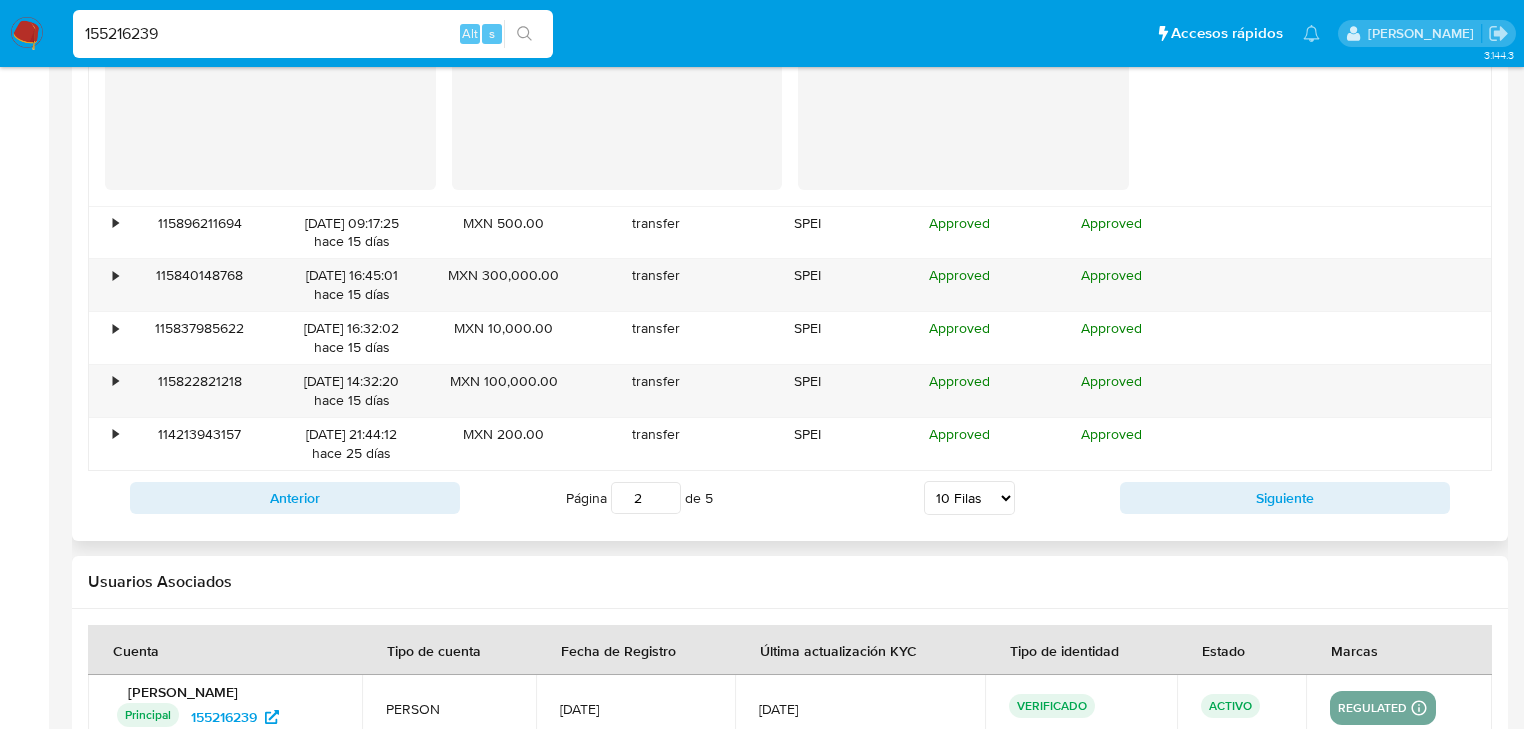 scroll, scrollTop: 3312, scrollLeft: 0, axis: vertical 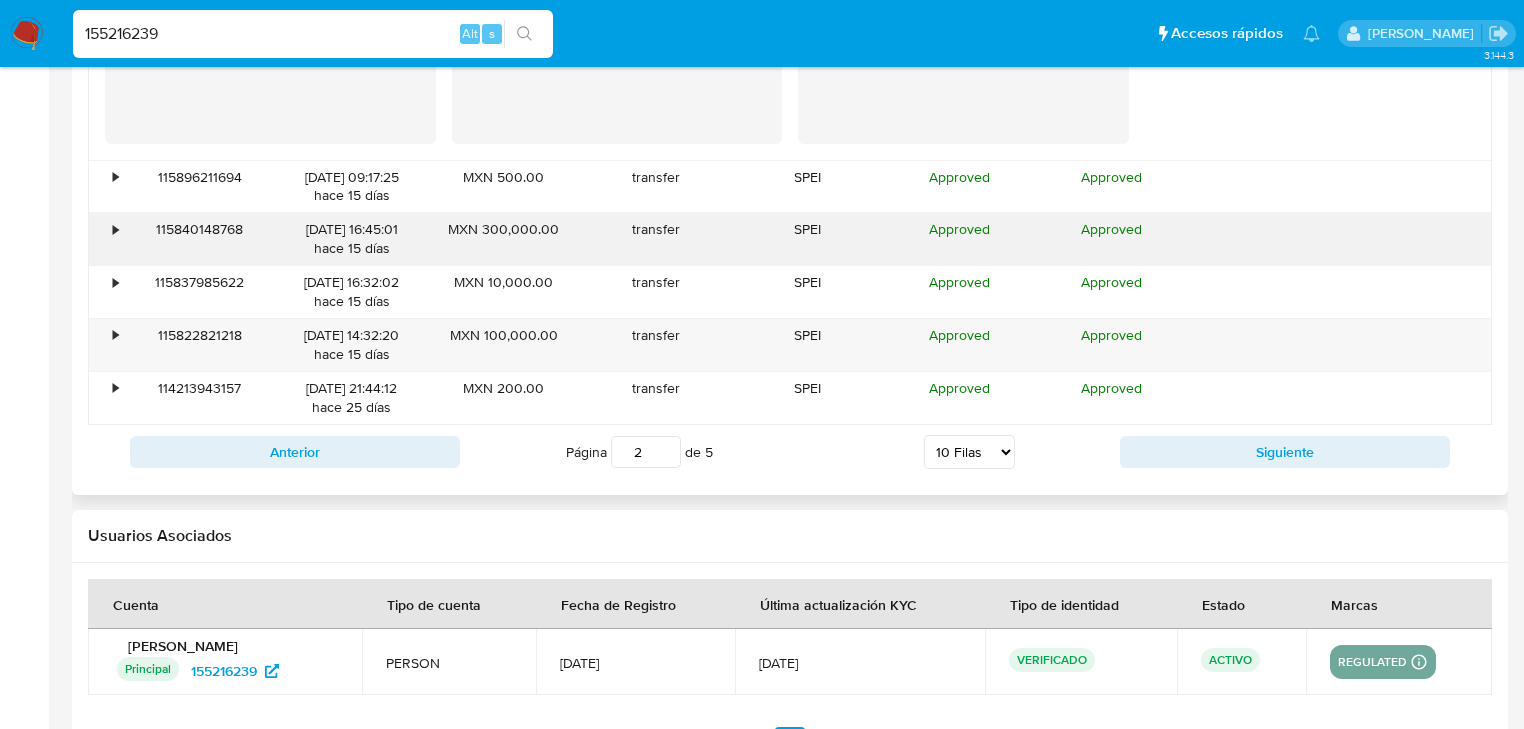 click on "•" at bounding box center (106, 239) 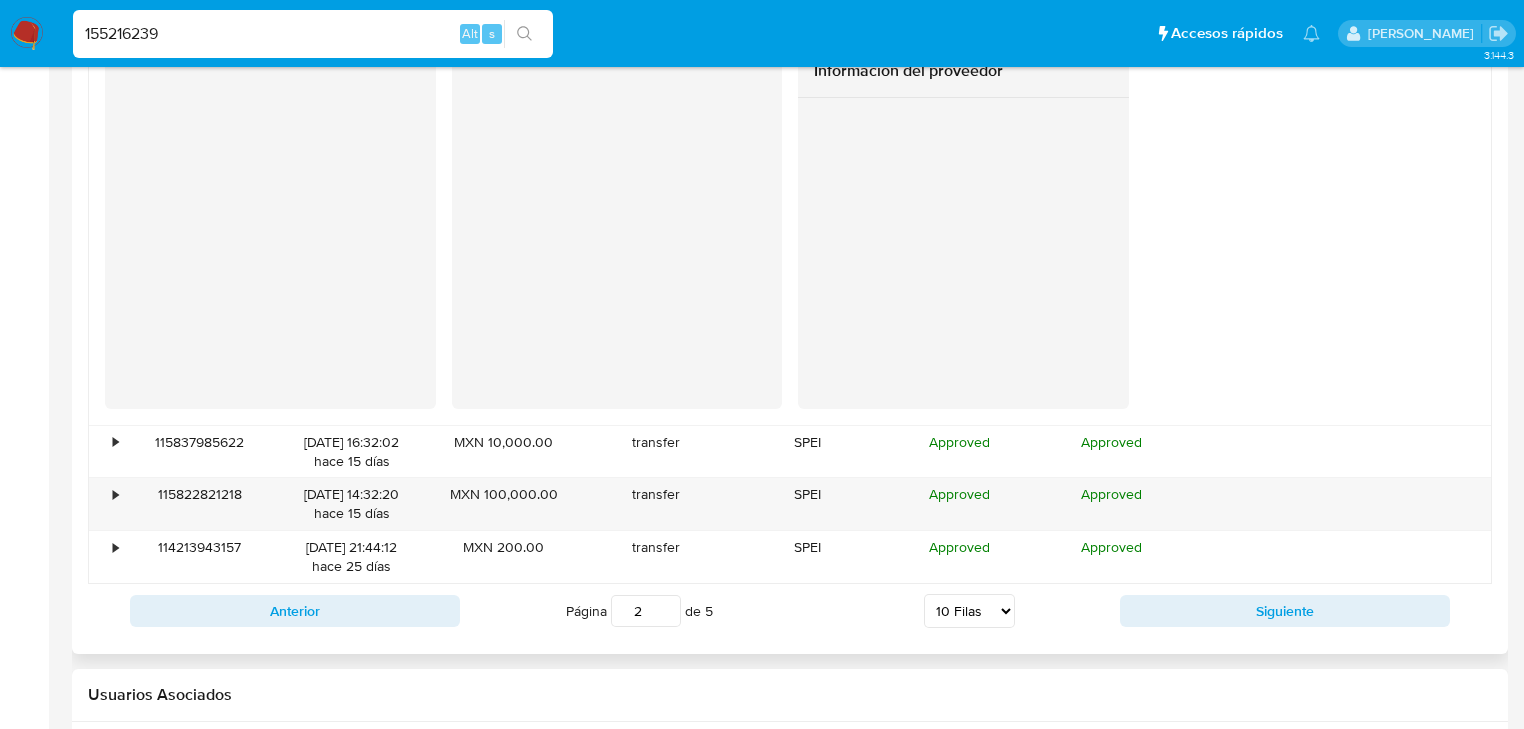 scroll, scrollTop: 3552, scrollLeft: 0, axis: vertical 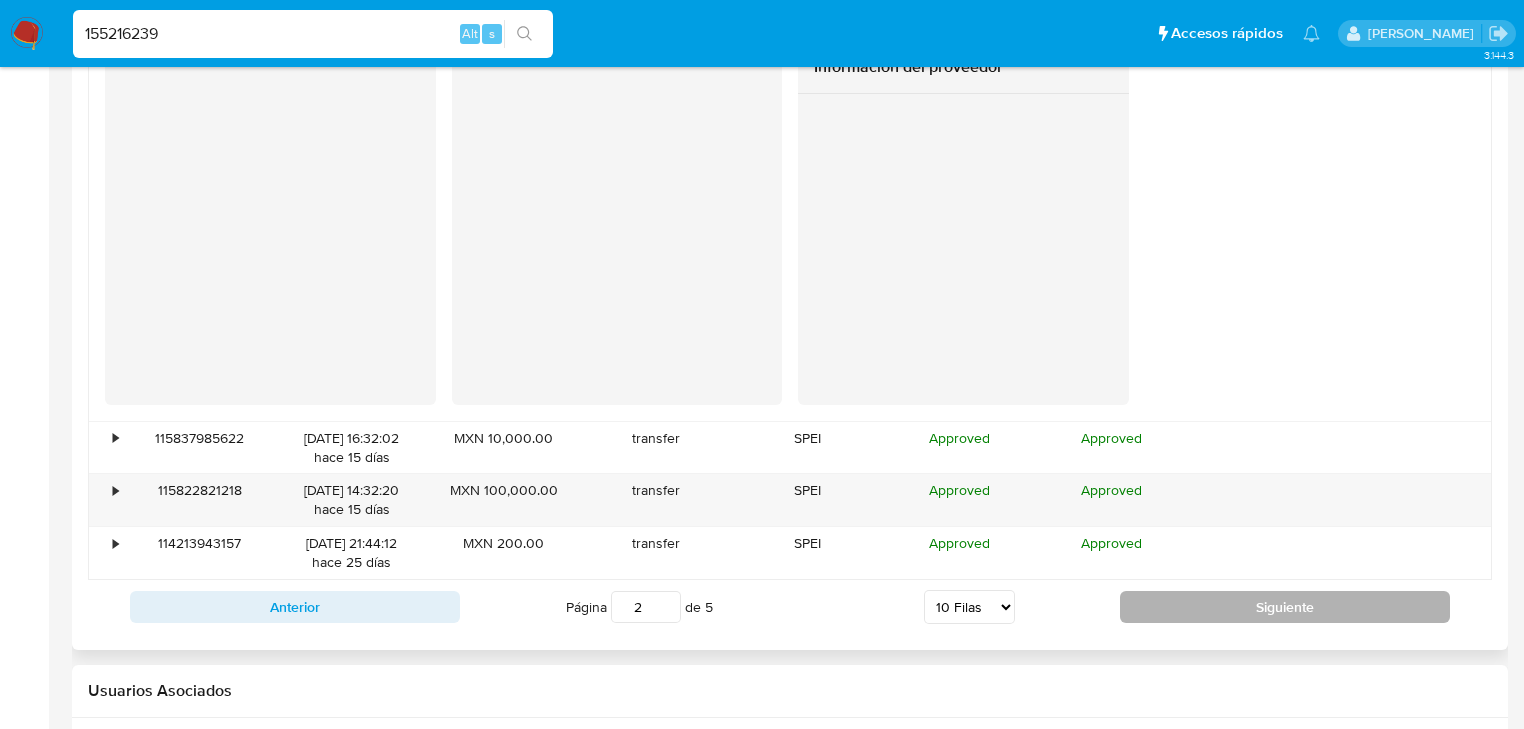 click on "Siguiente" at bounding box center [1285, 607] 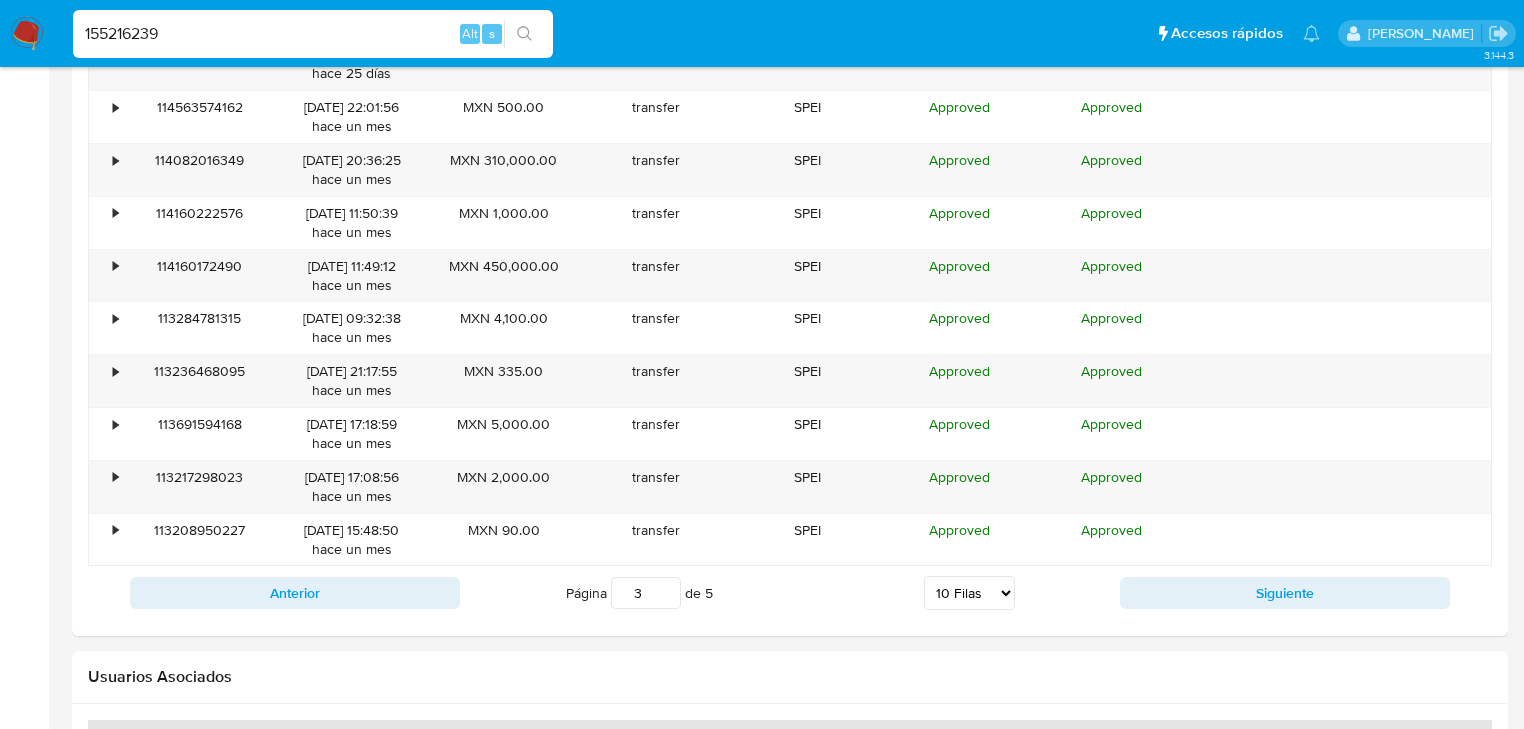 scroll, scrollTop: 1792, scrollLeft: 0, axis: vertical 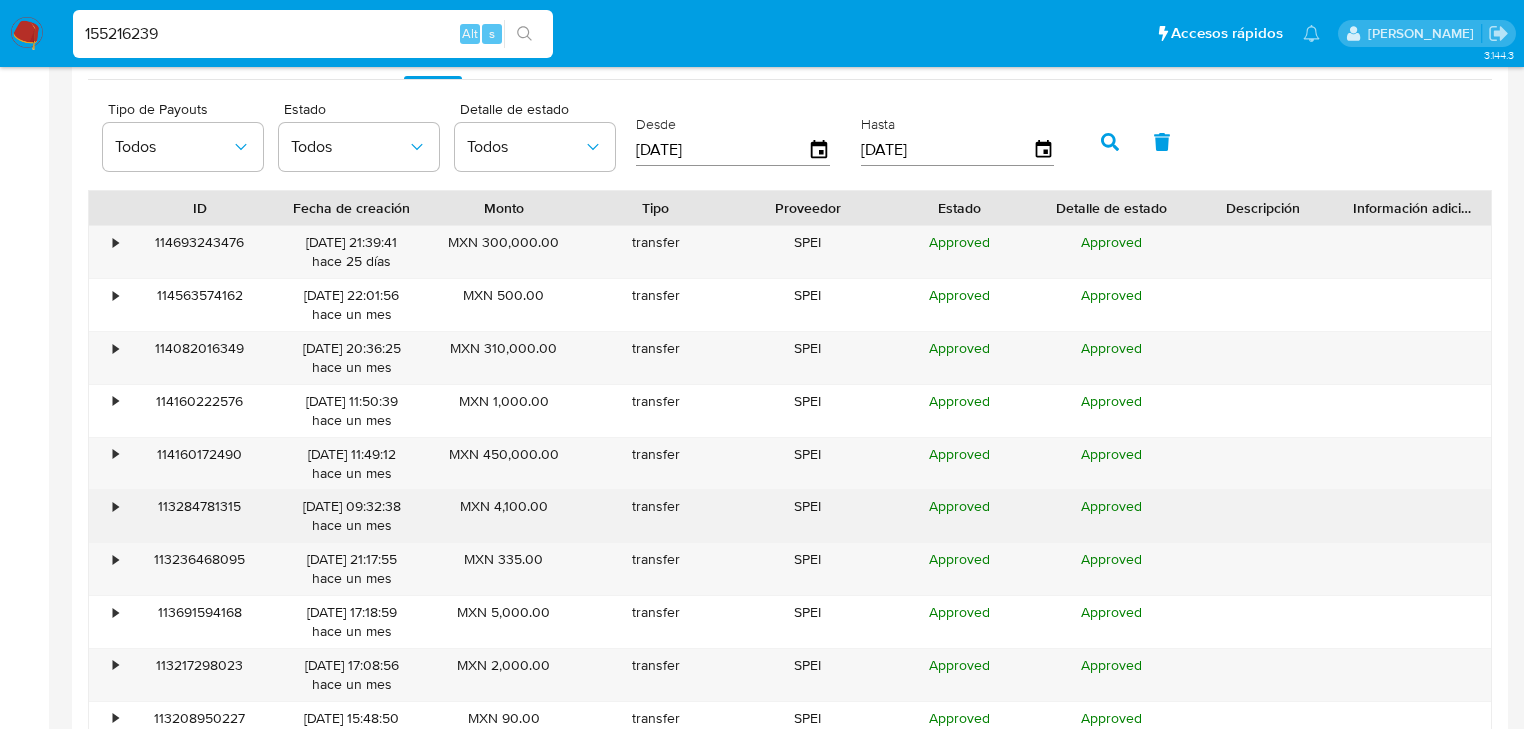 type 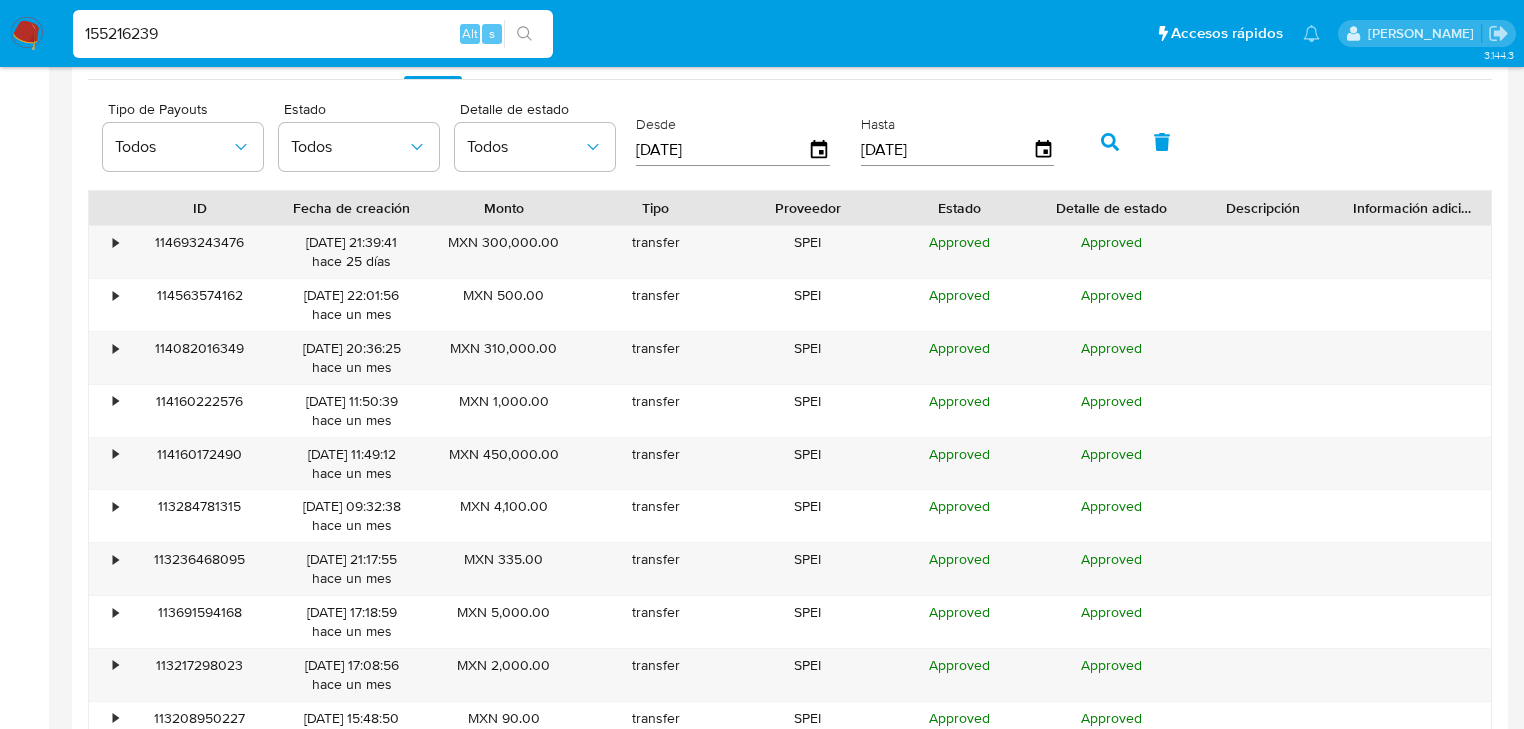 drag, startPoint x: 272, startPoint y: 29, endPoint x: 0, endPoint y: -97, distance: 299.76657 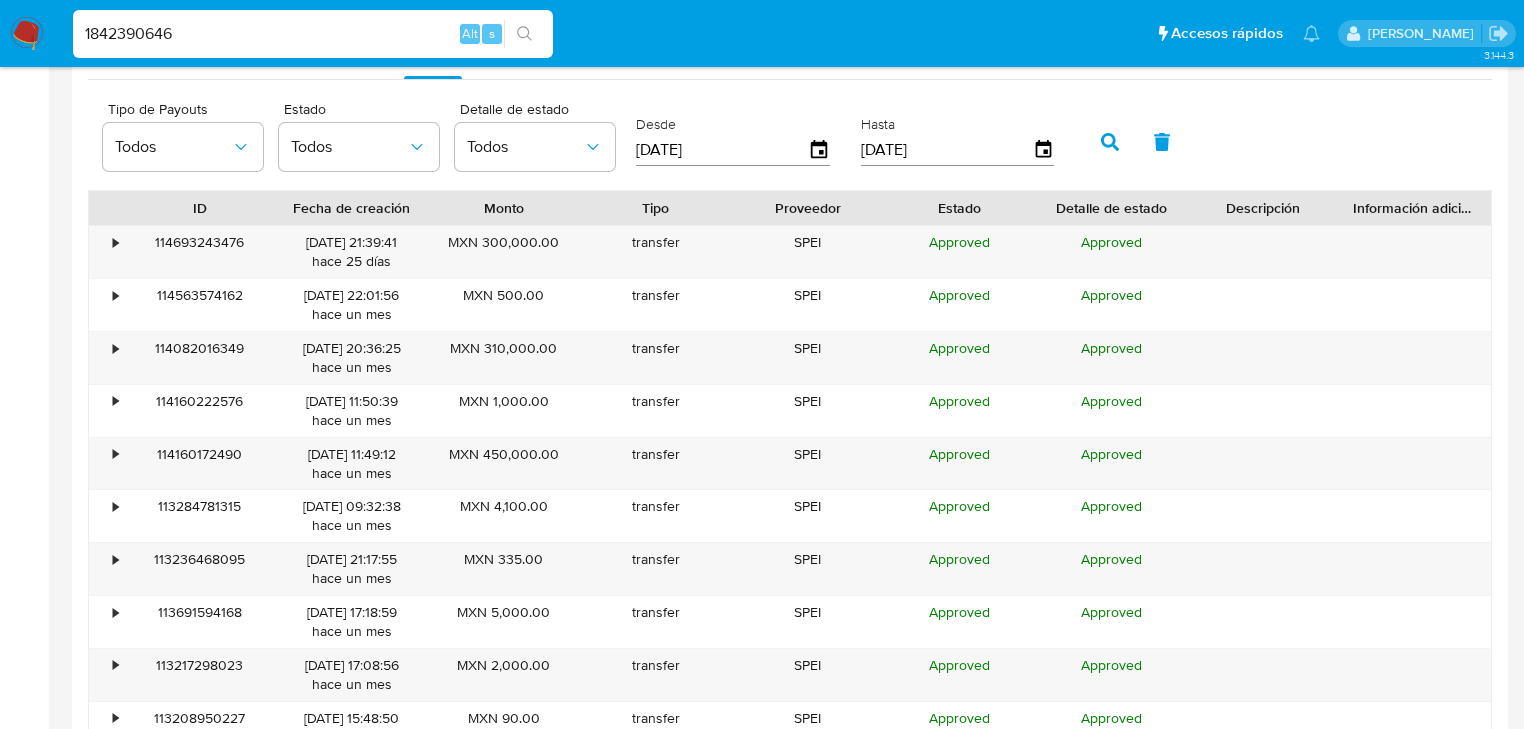 type on "1842390646" 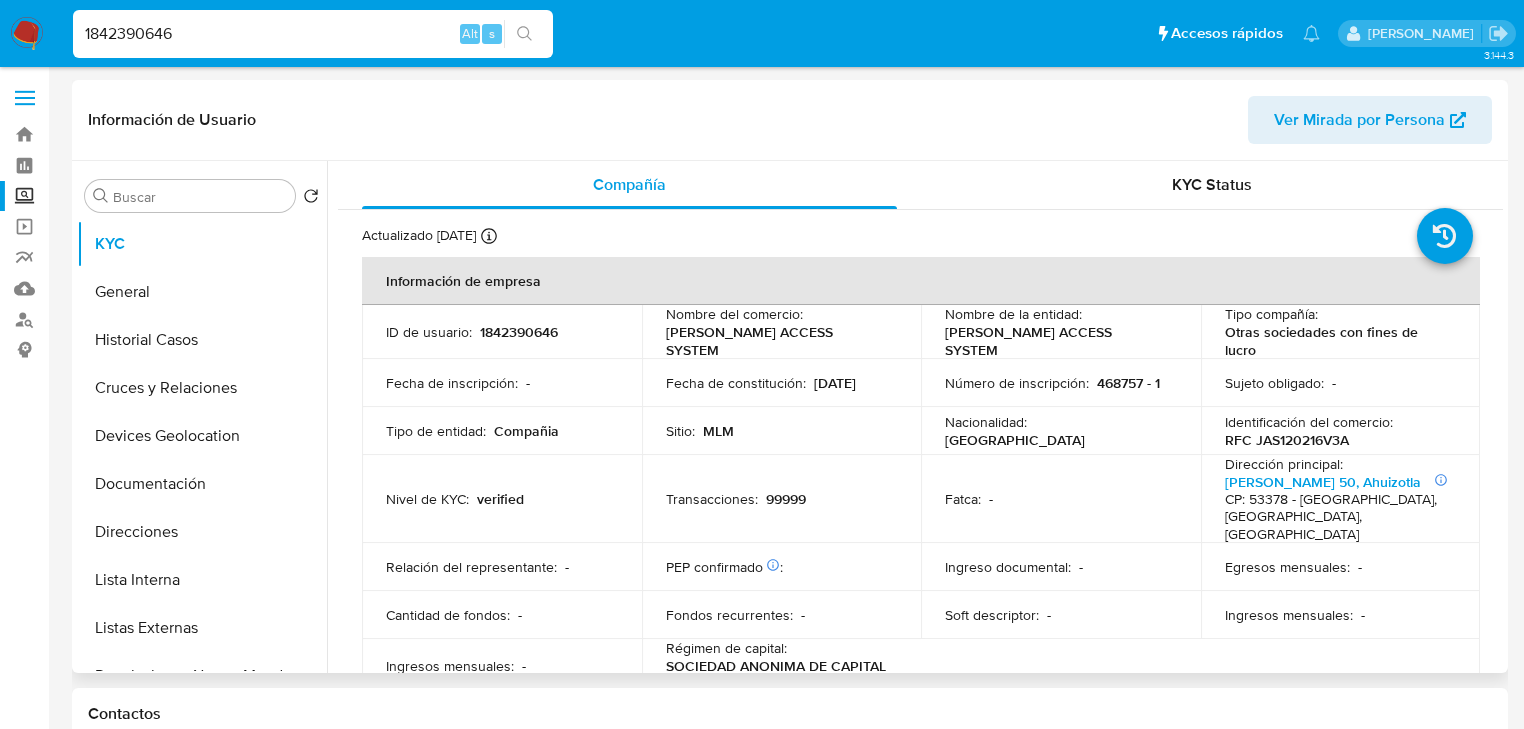 select on "10" 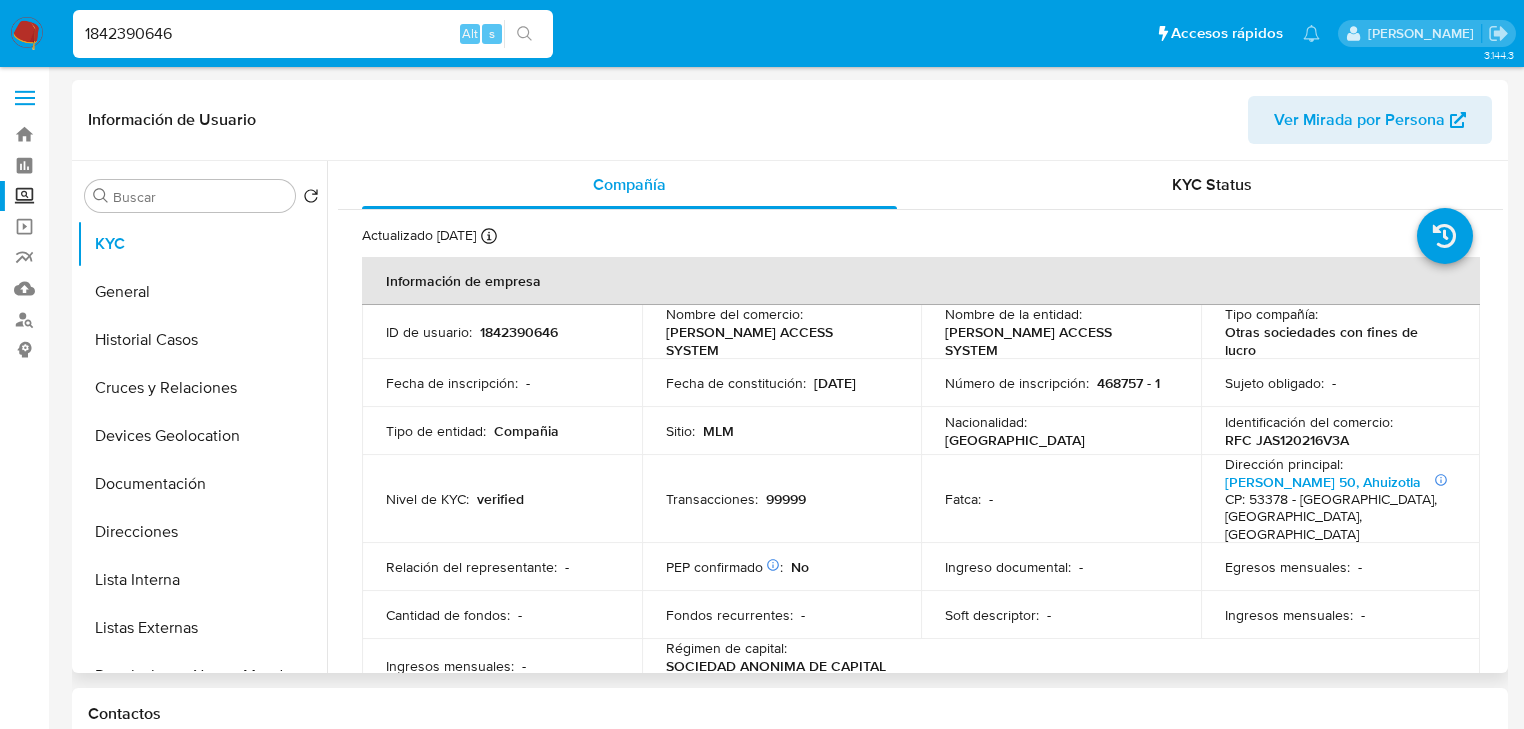 click on "1842390646" at bounding box center [519, 332] 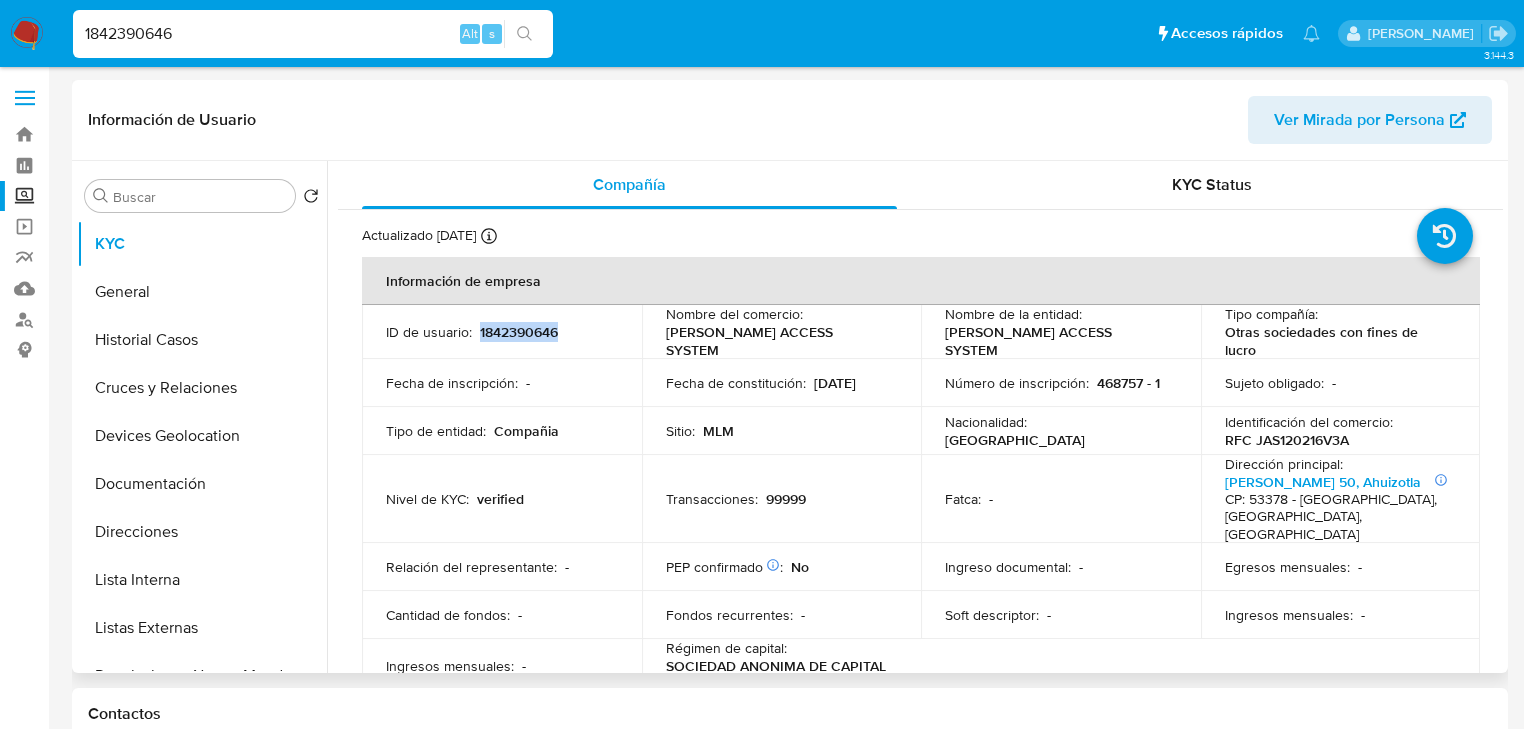click on "1842390646" at bounding box center (519, 332) 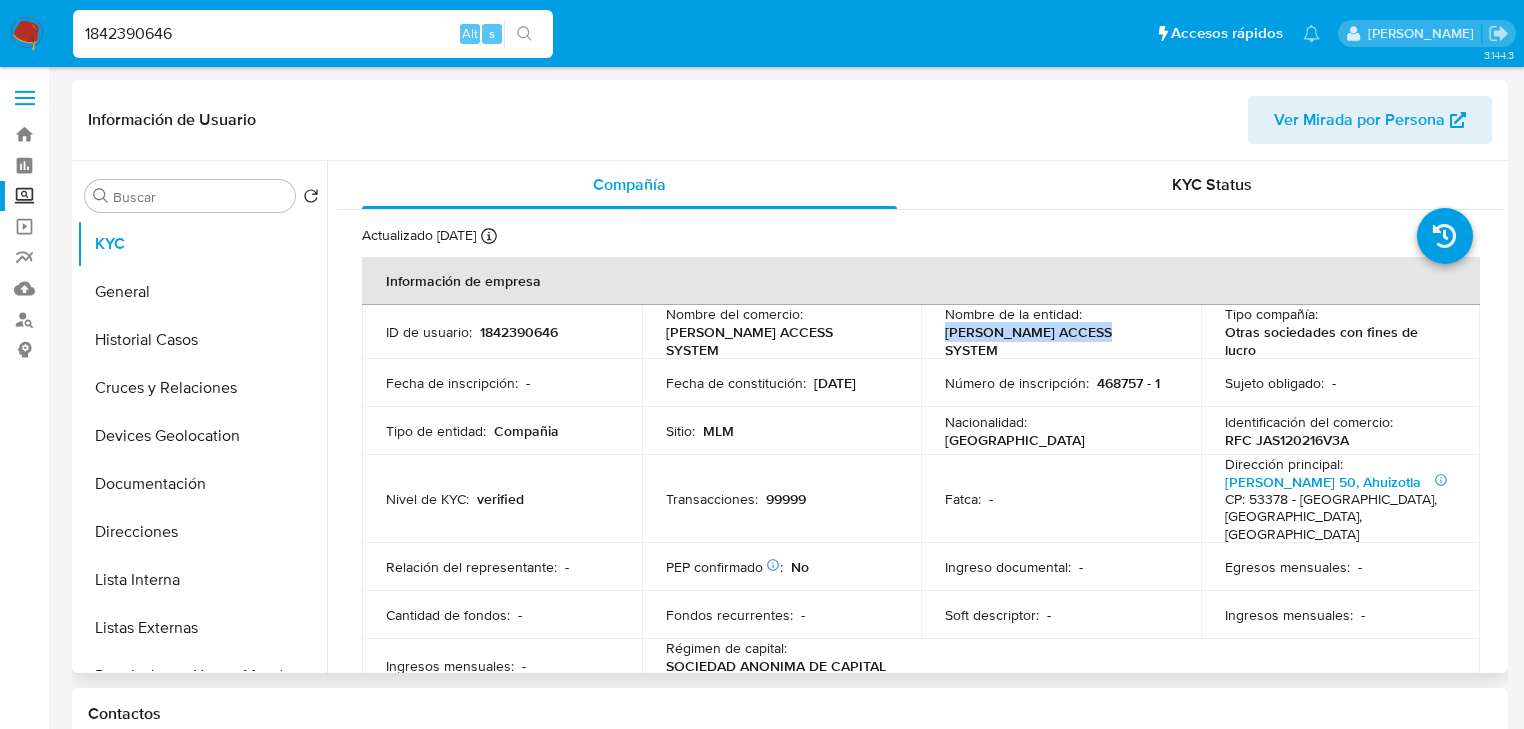 drag, startPoint x: 985, startPoint y: 343, endPoint x: 1153, endPoint y: 342, distance: 168.00298 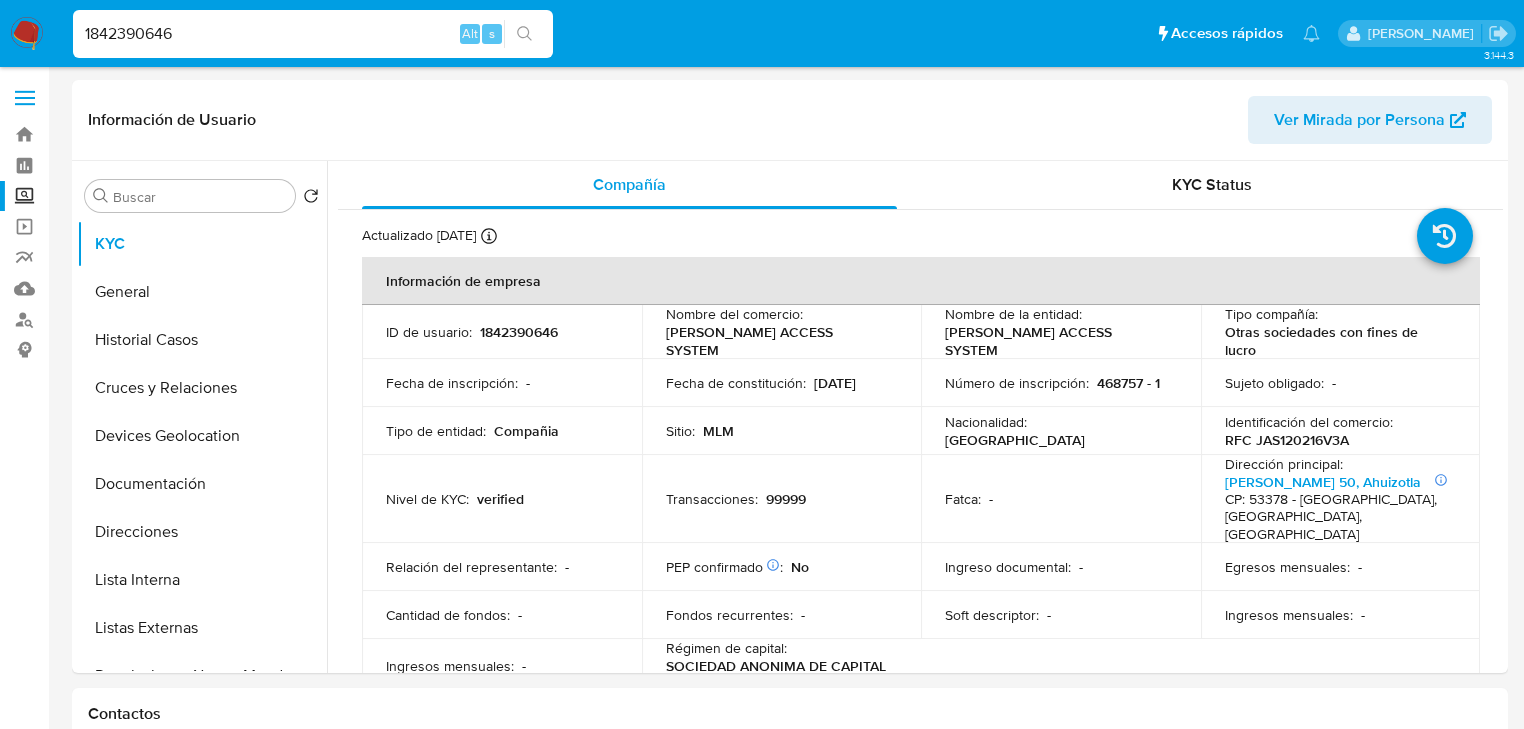 drag, startPoint x: 198, startPoint y: 40, endPoint x: 0, endPoint y: -34, distance: 211.37643 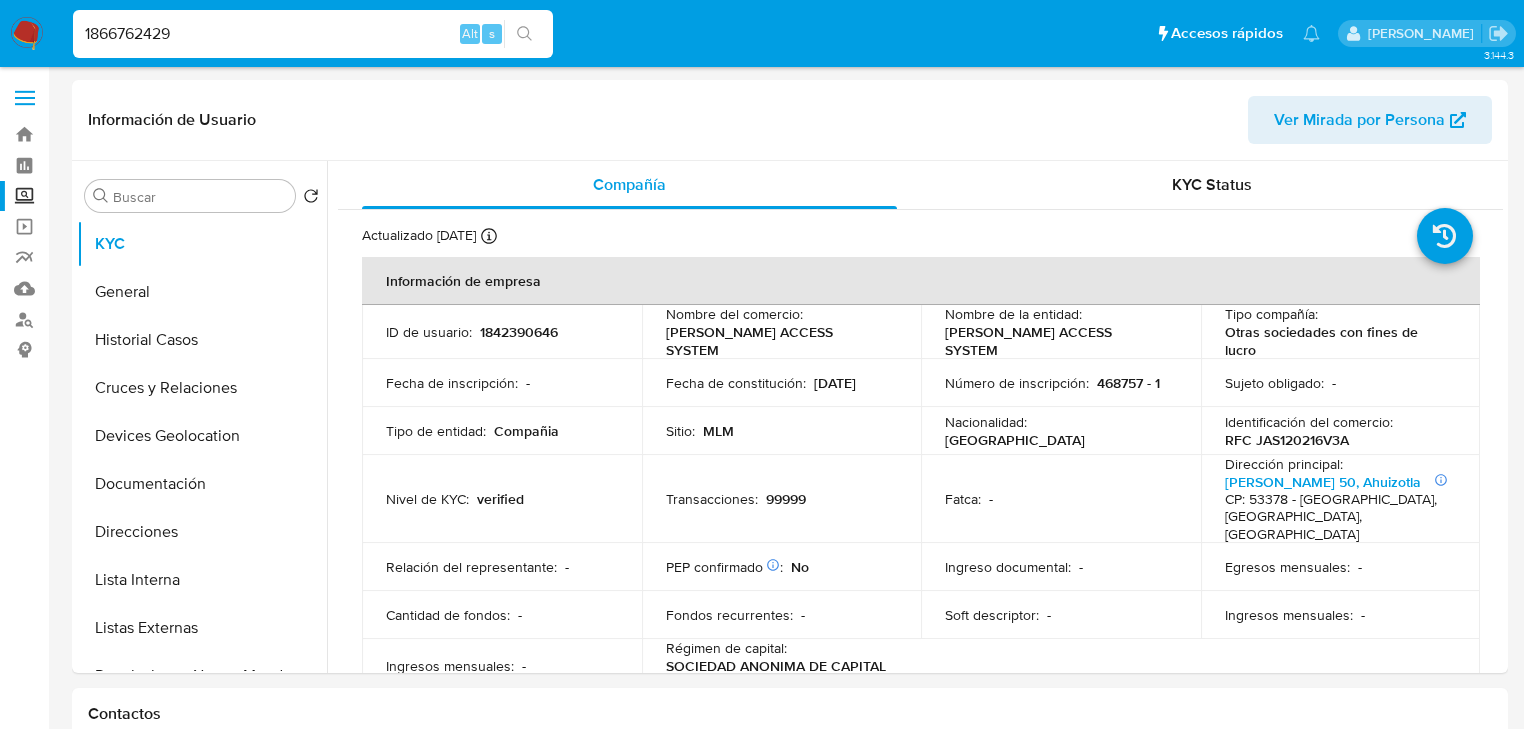 type on "1866762429" 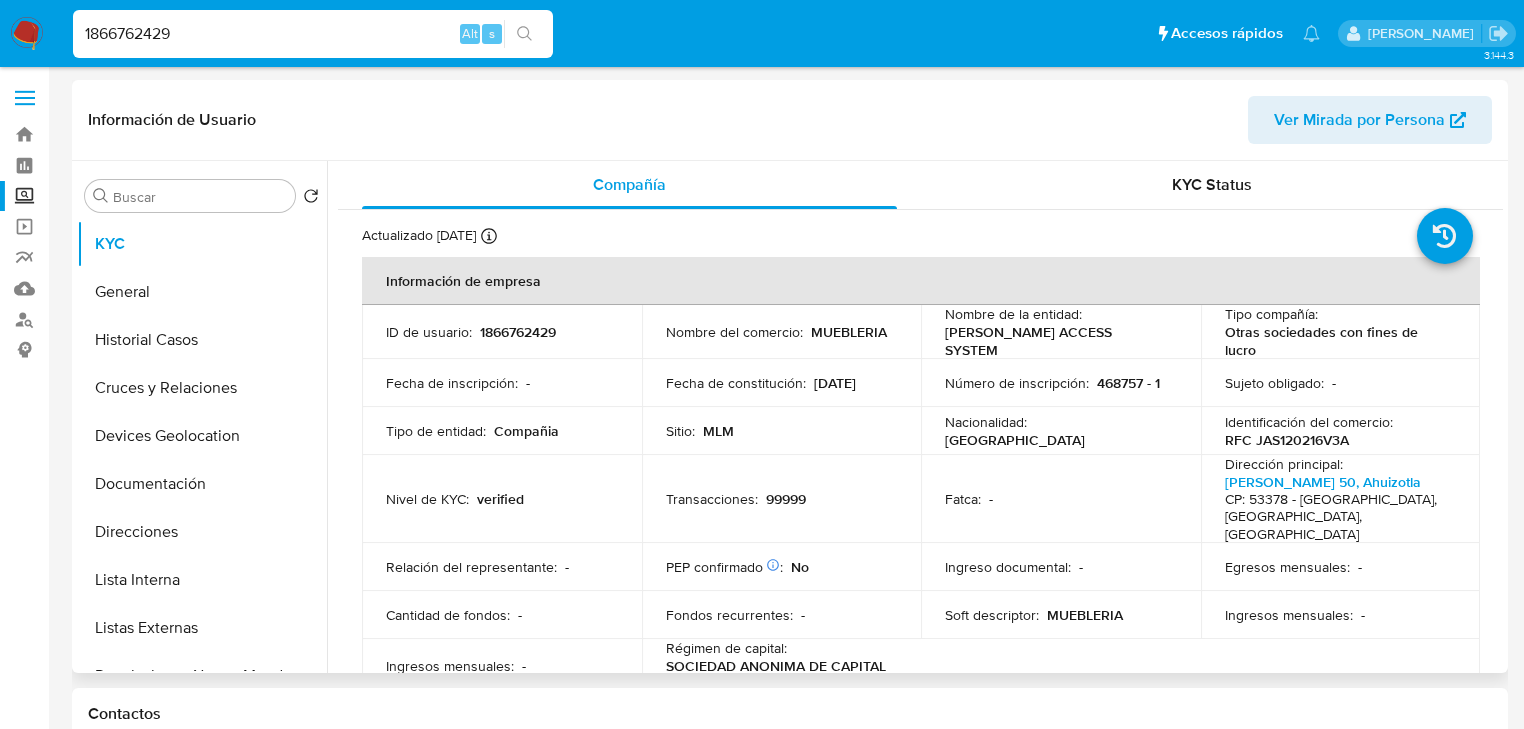 select on "10" 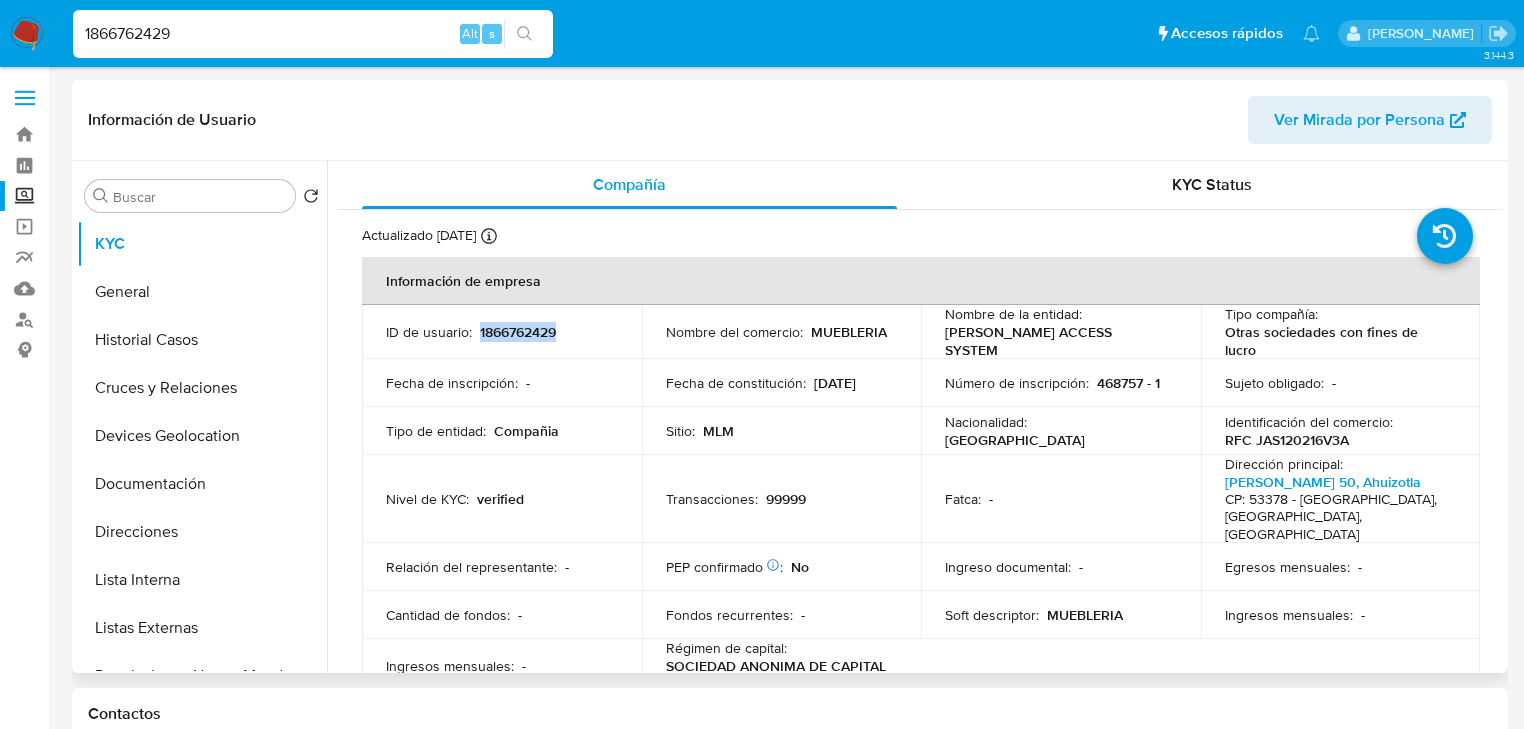click on "1866762429" at bounding box center (518, 332) 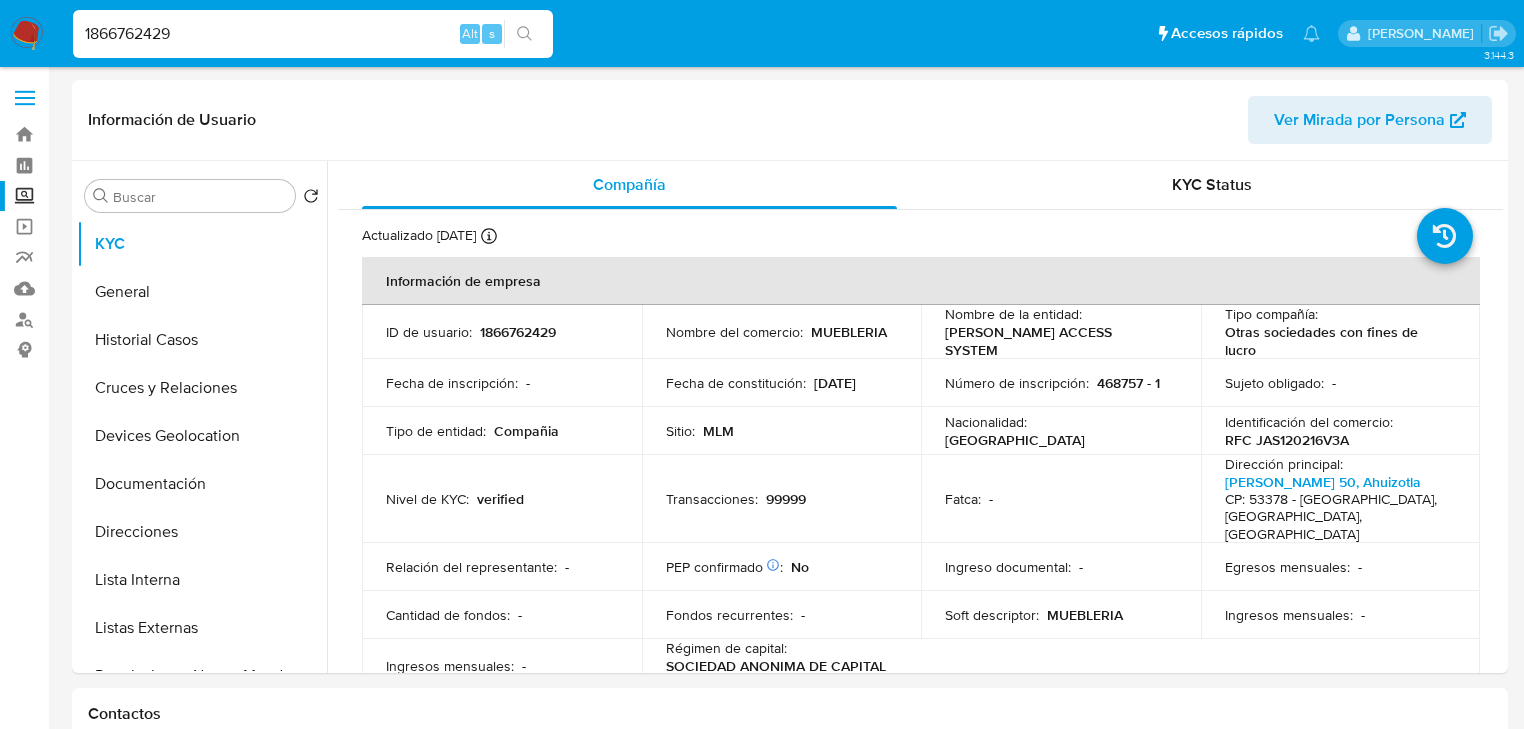 click on "Pausado Ver notificaciones 1866762429 Alt s Accesos rápidos   Presiona las siguientes teclas para acceder a algunas de las funciones Buscar caso o usuario Alt s Volver al home Alt h Agregar un archivo adjunto Alt a [PERSON_NAME]" at bounding box center [762, 33] 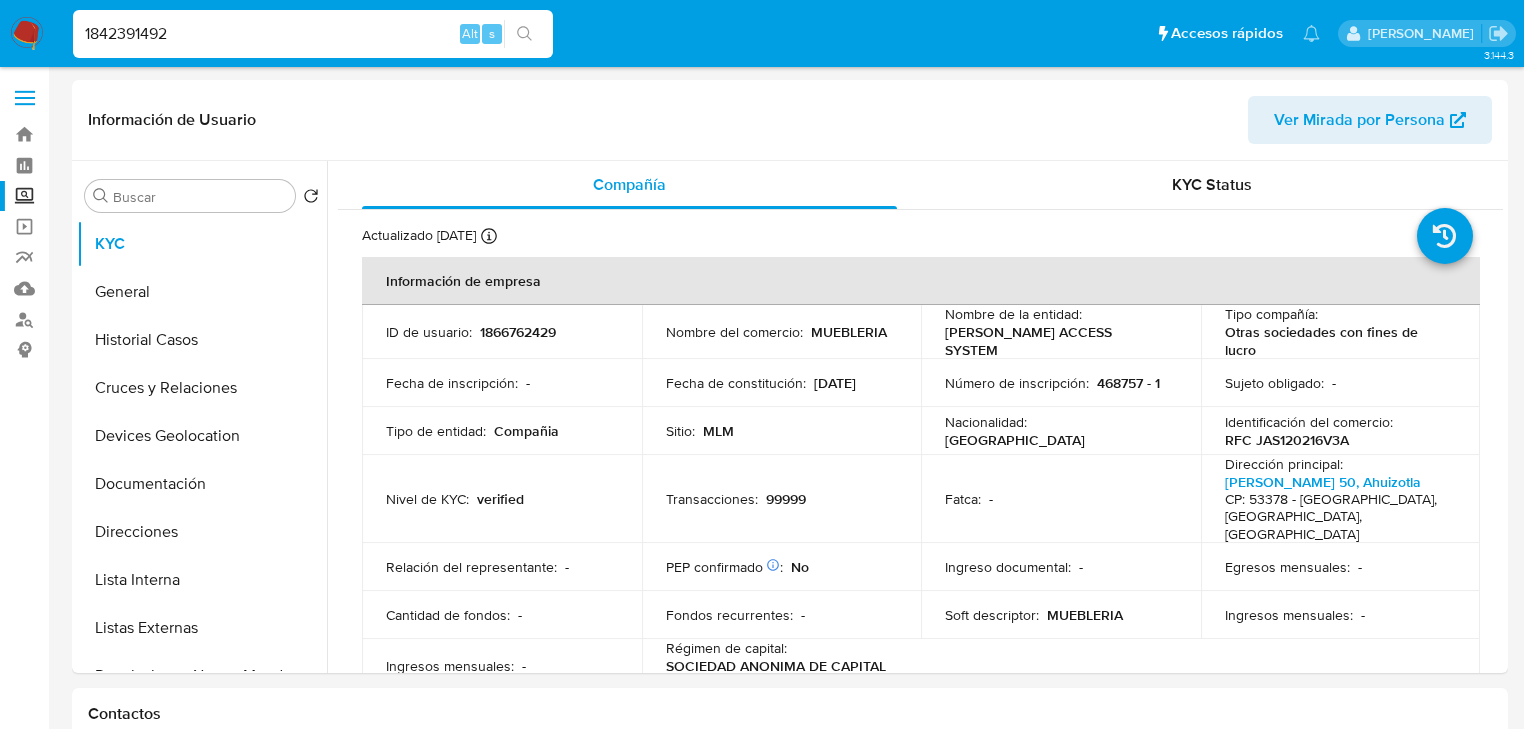 type on "1842391492" 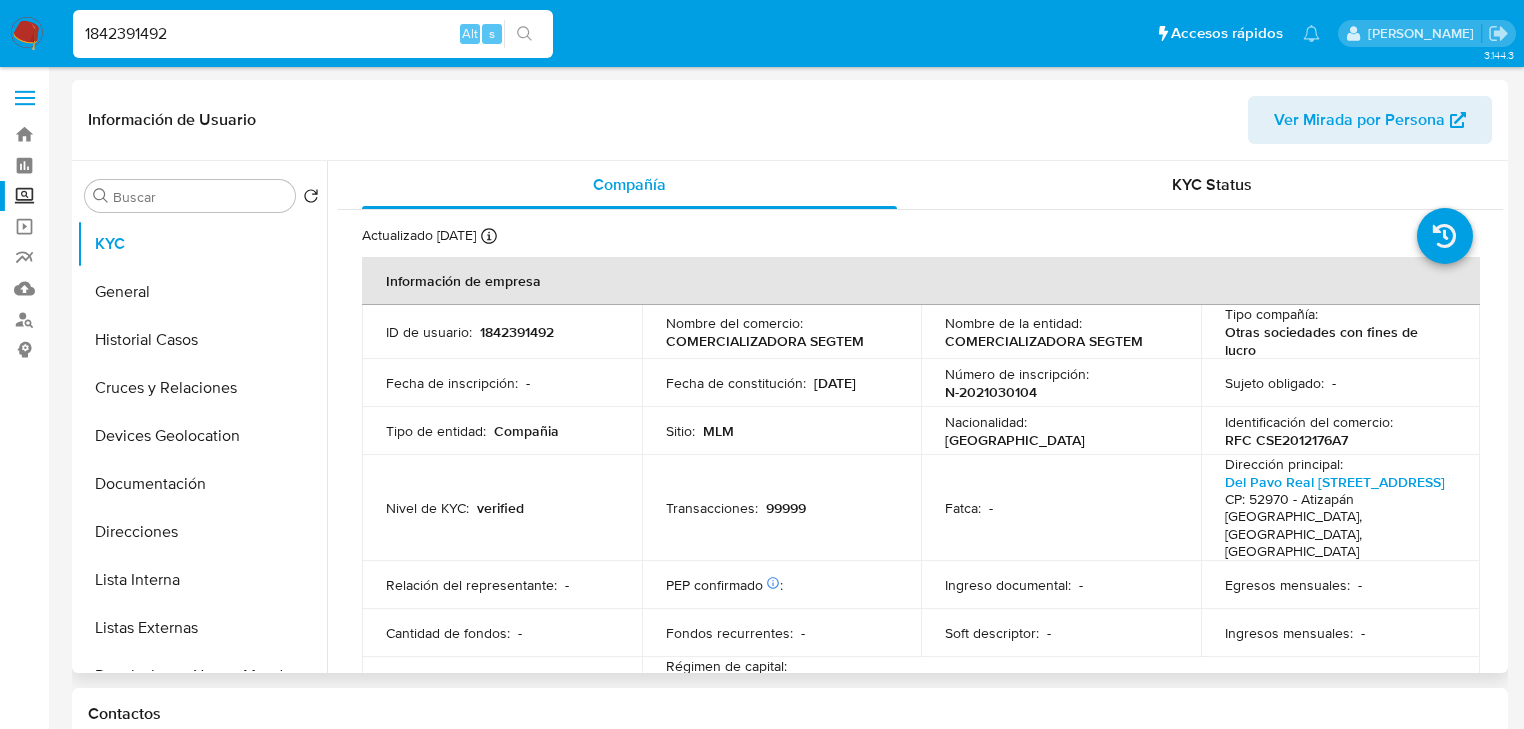 select on "10" 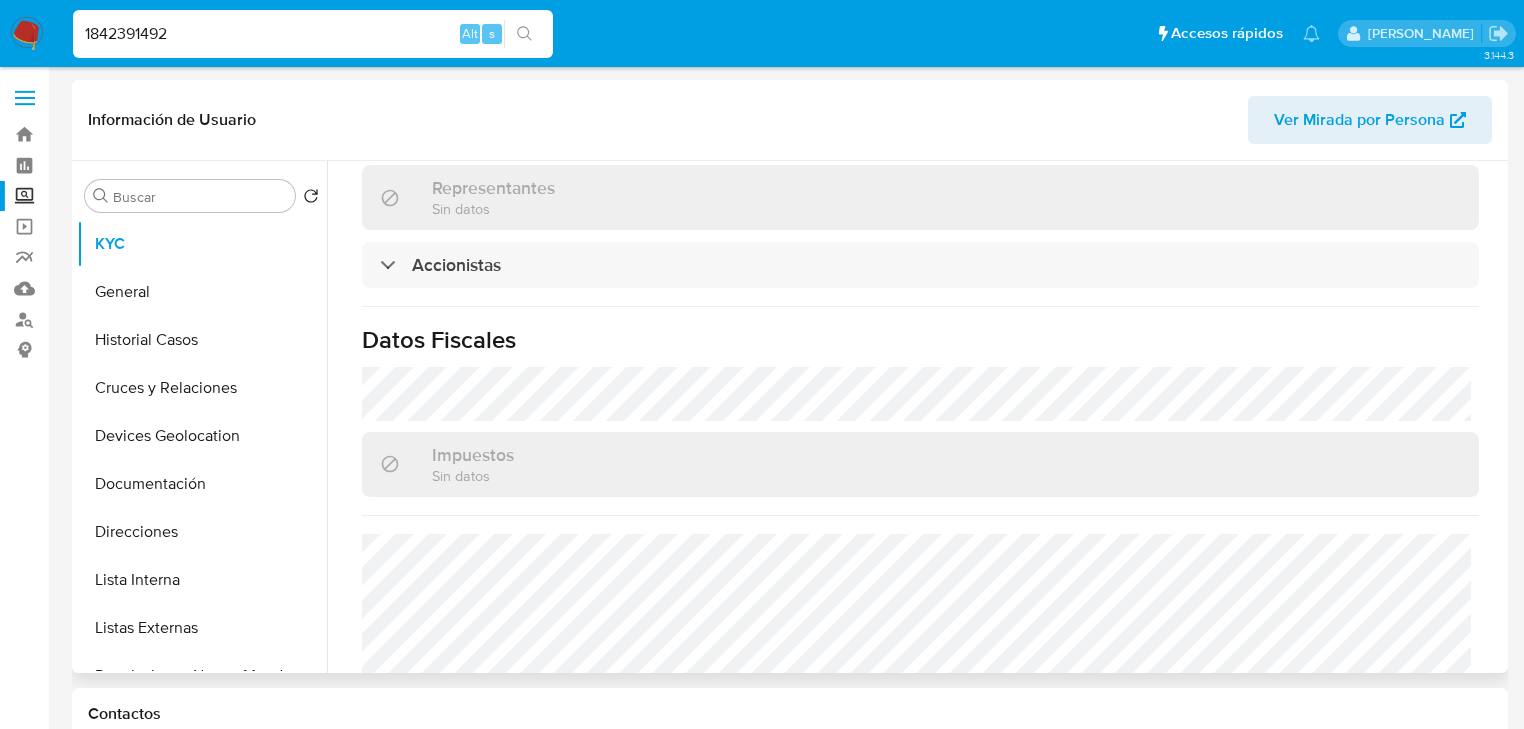 scroll, scrollTop: 1431, scrollLeft: 0, axis: vertical 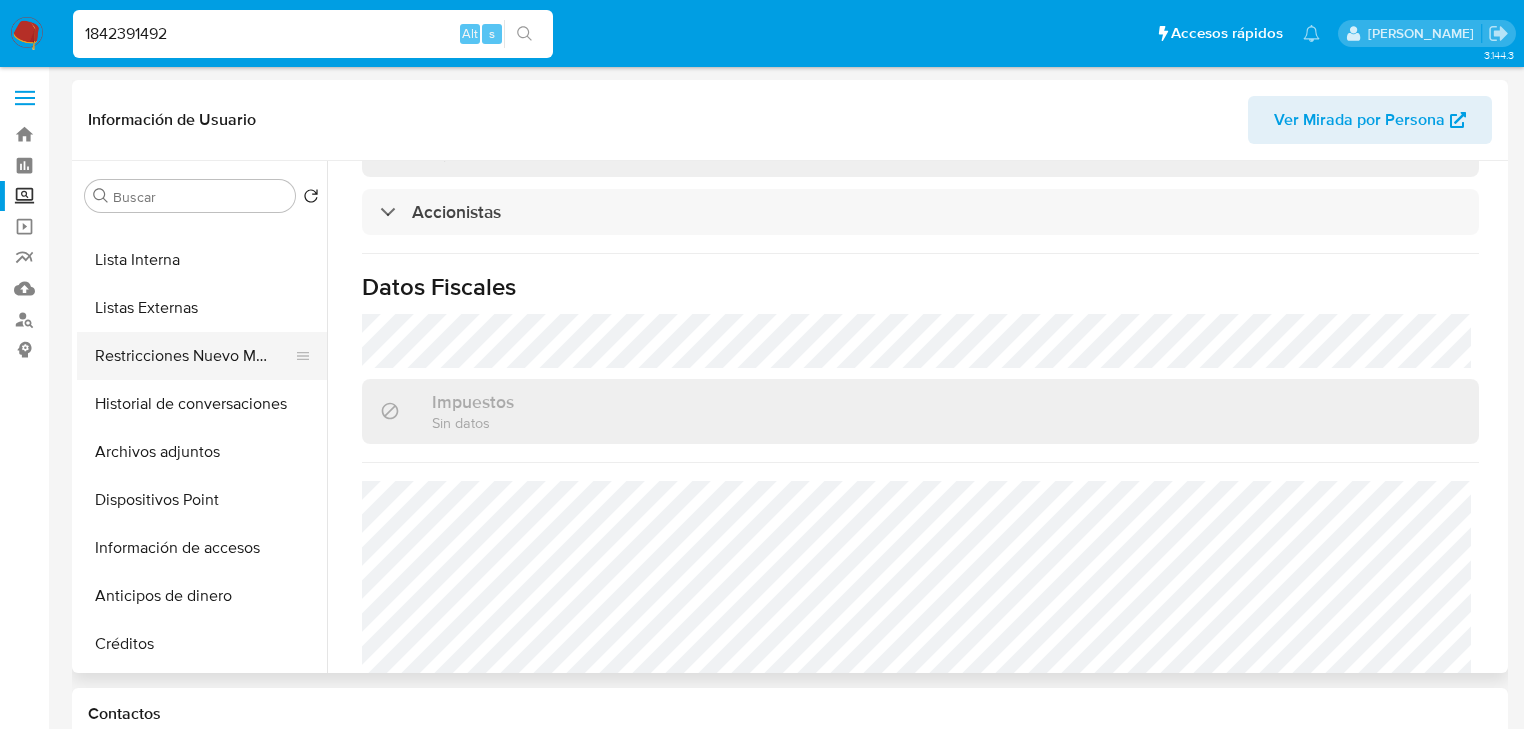 click on "Restricciones Nuevo Mundo" at bounding box center (194, 356) 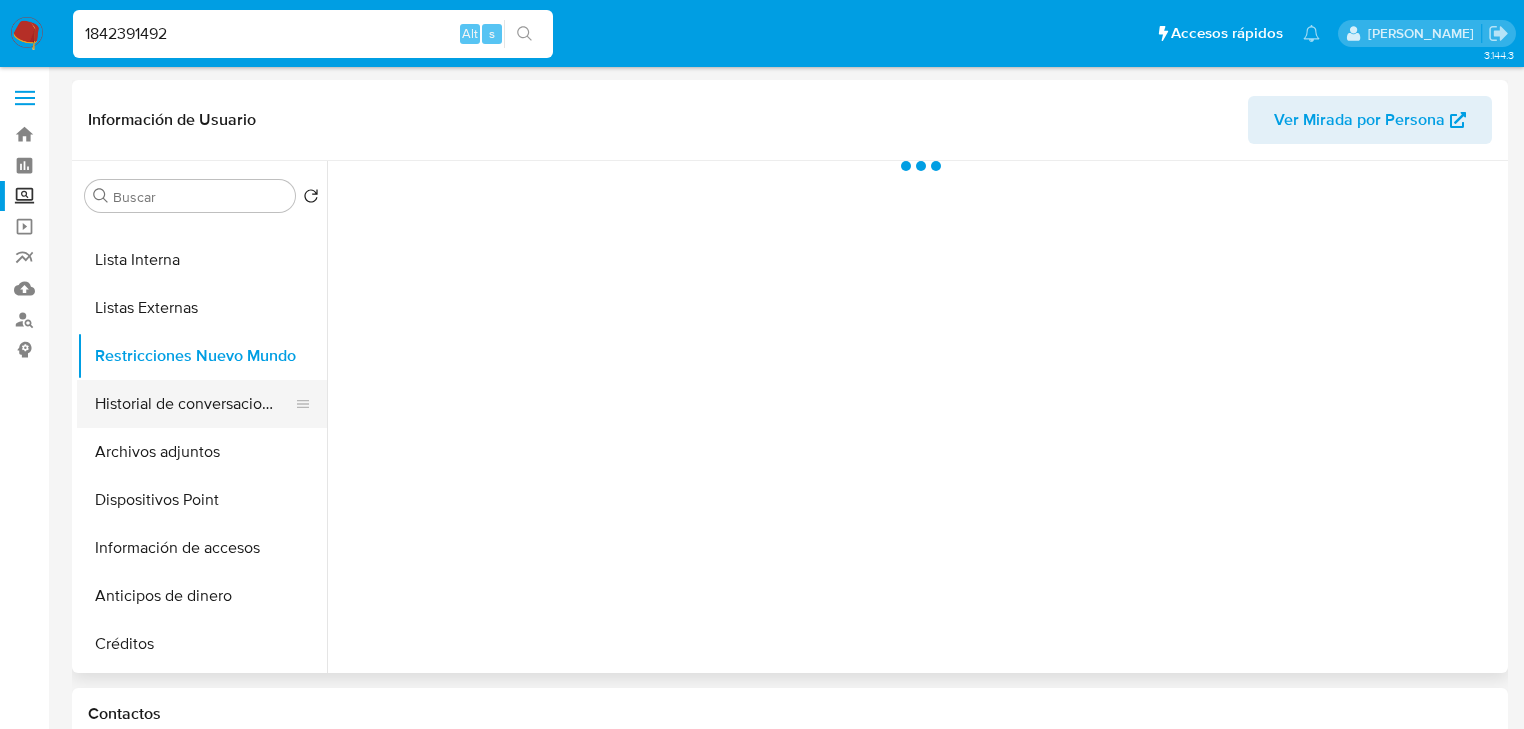 scroll, scrollTop: 0, scrollLeft: 0, axis: both 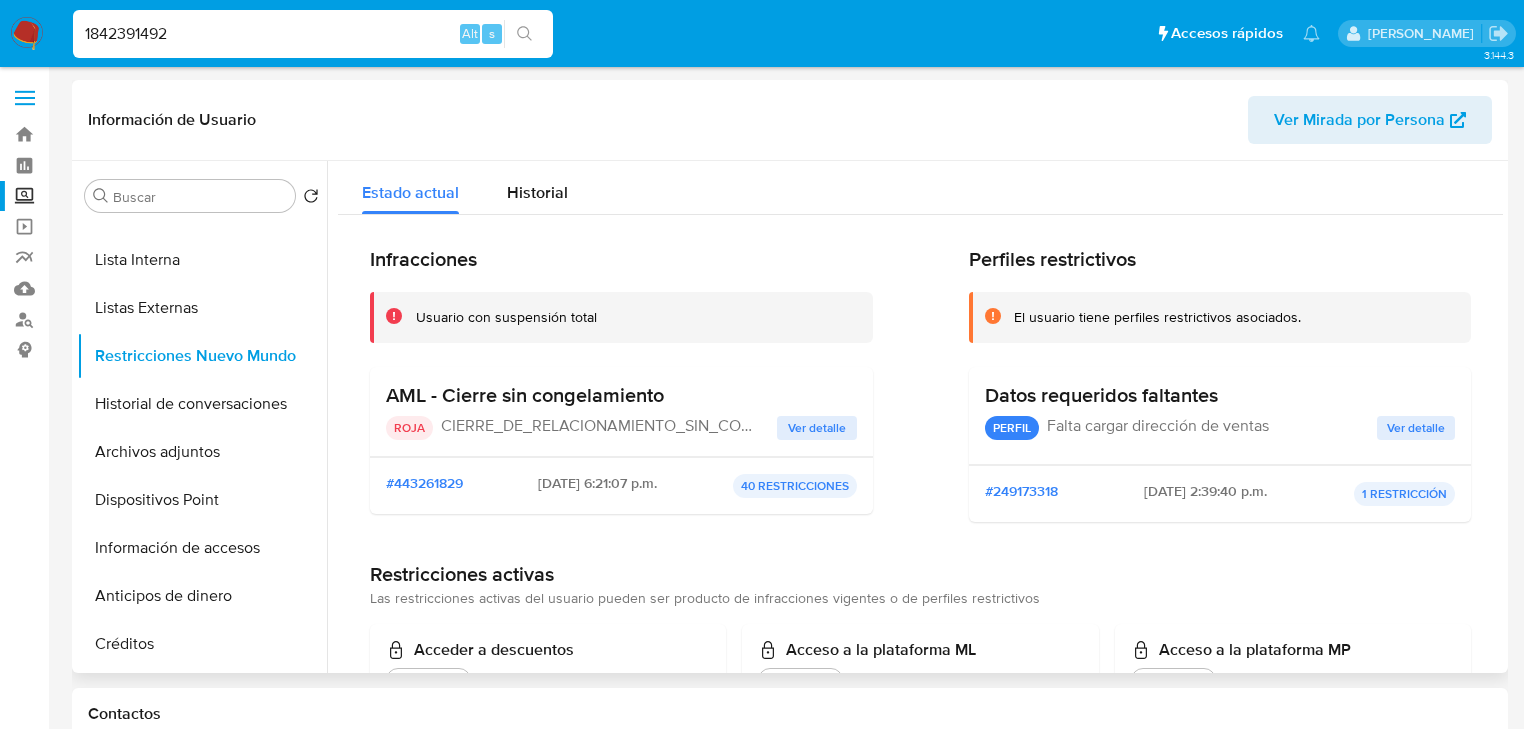 click on "Ver detalle" at bounding box center [817, 428] 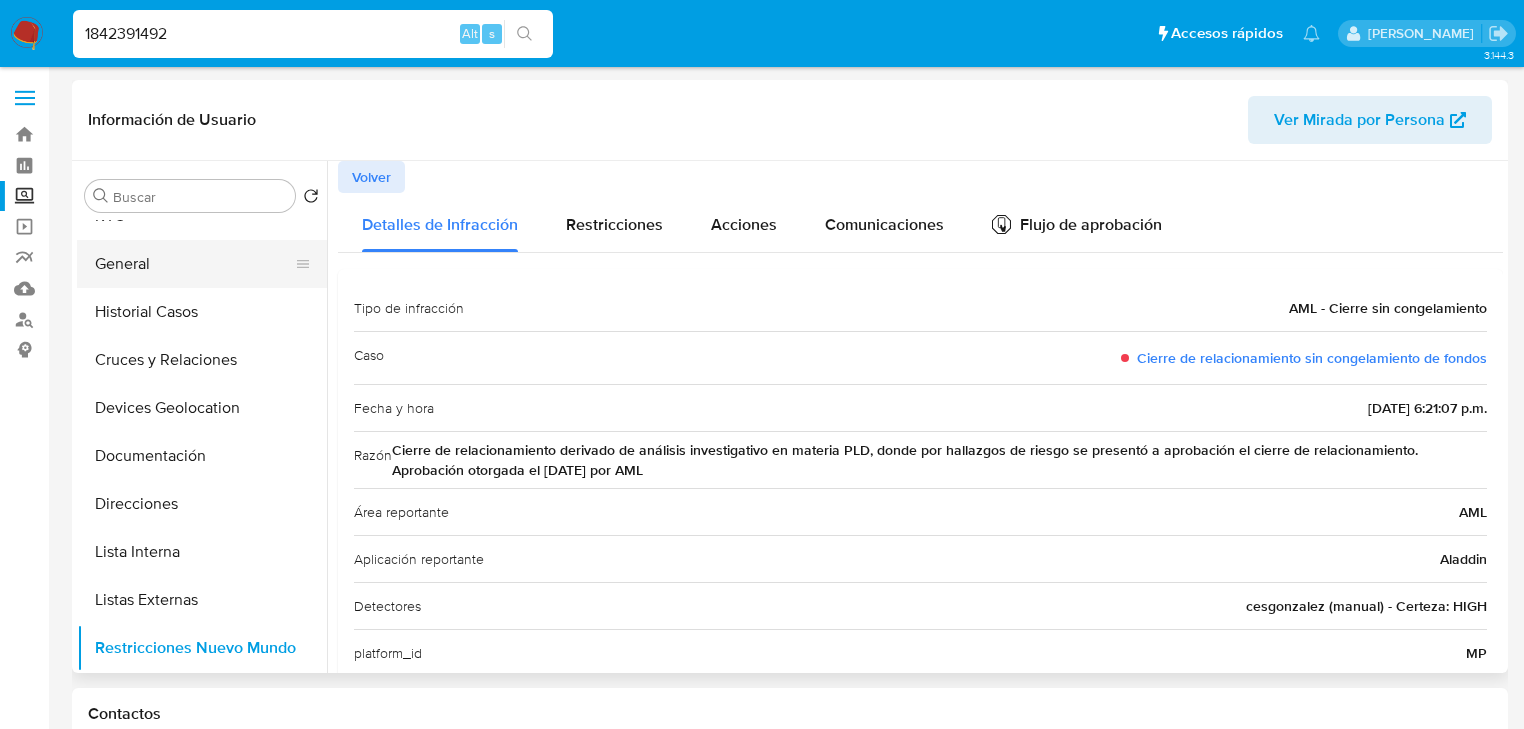 scroll, scrollTop: 0, scrollLeft: 0, axis: both 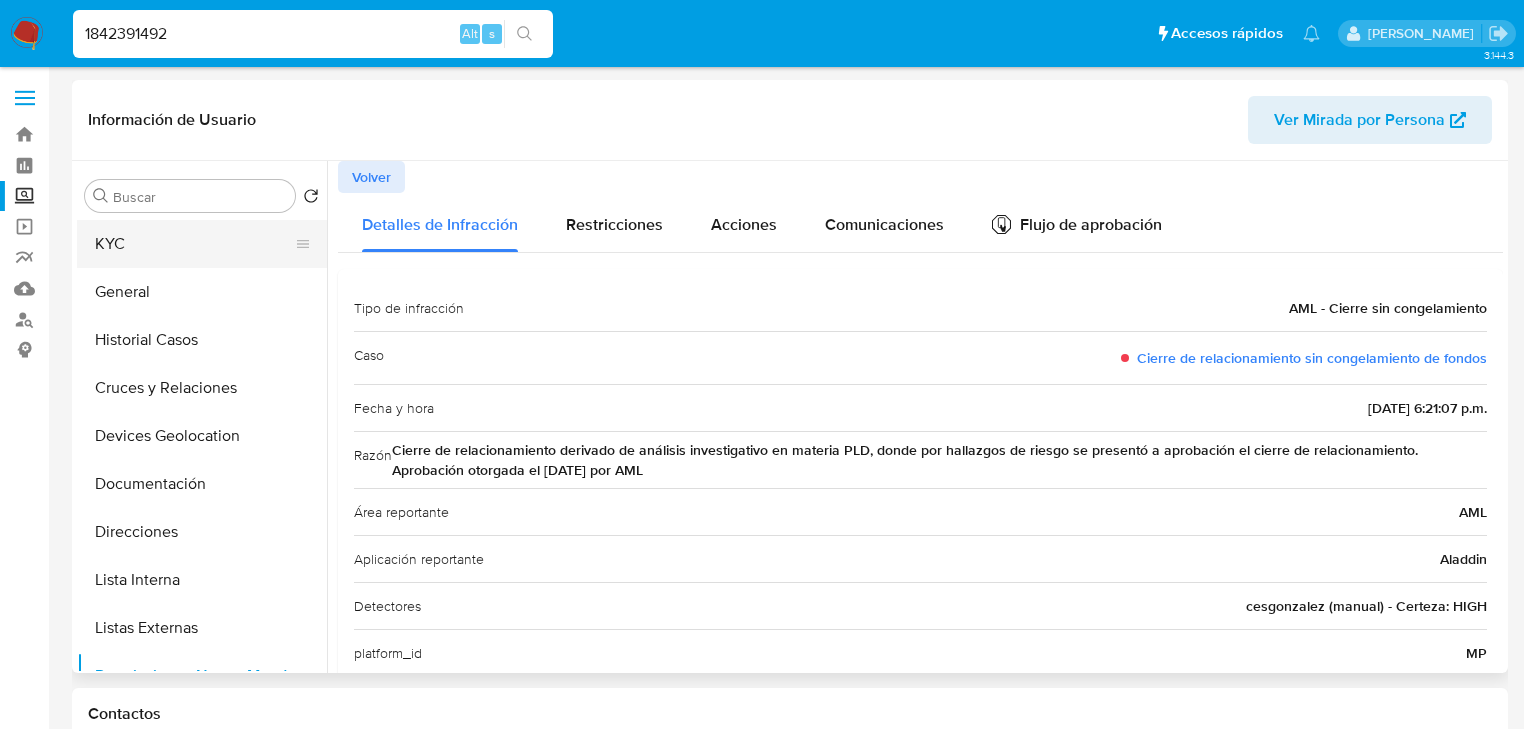 click on "KYC" at bounding box center (194, 244) 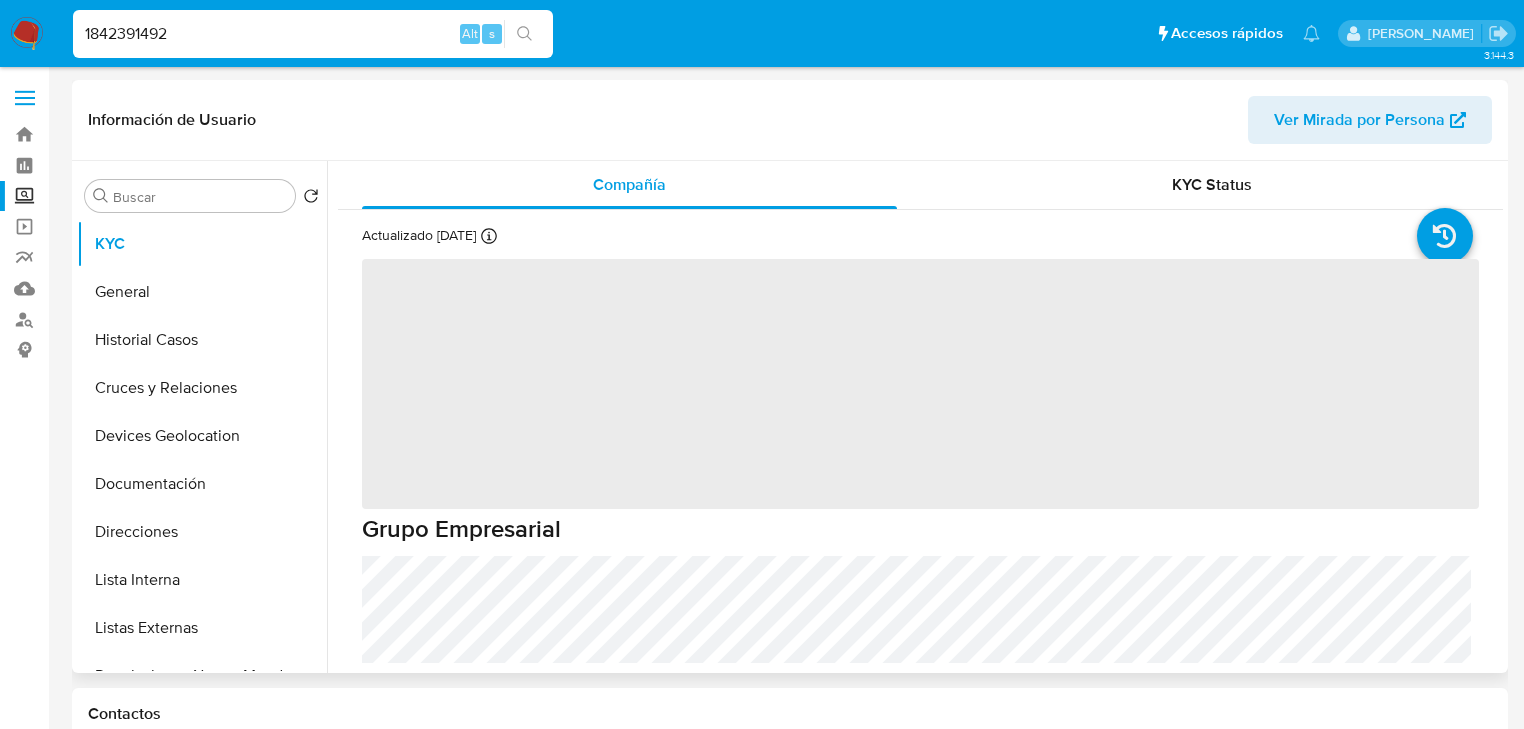 type 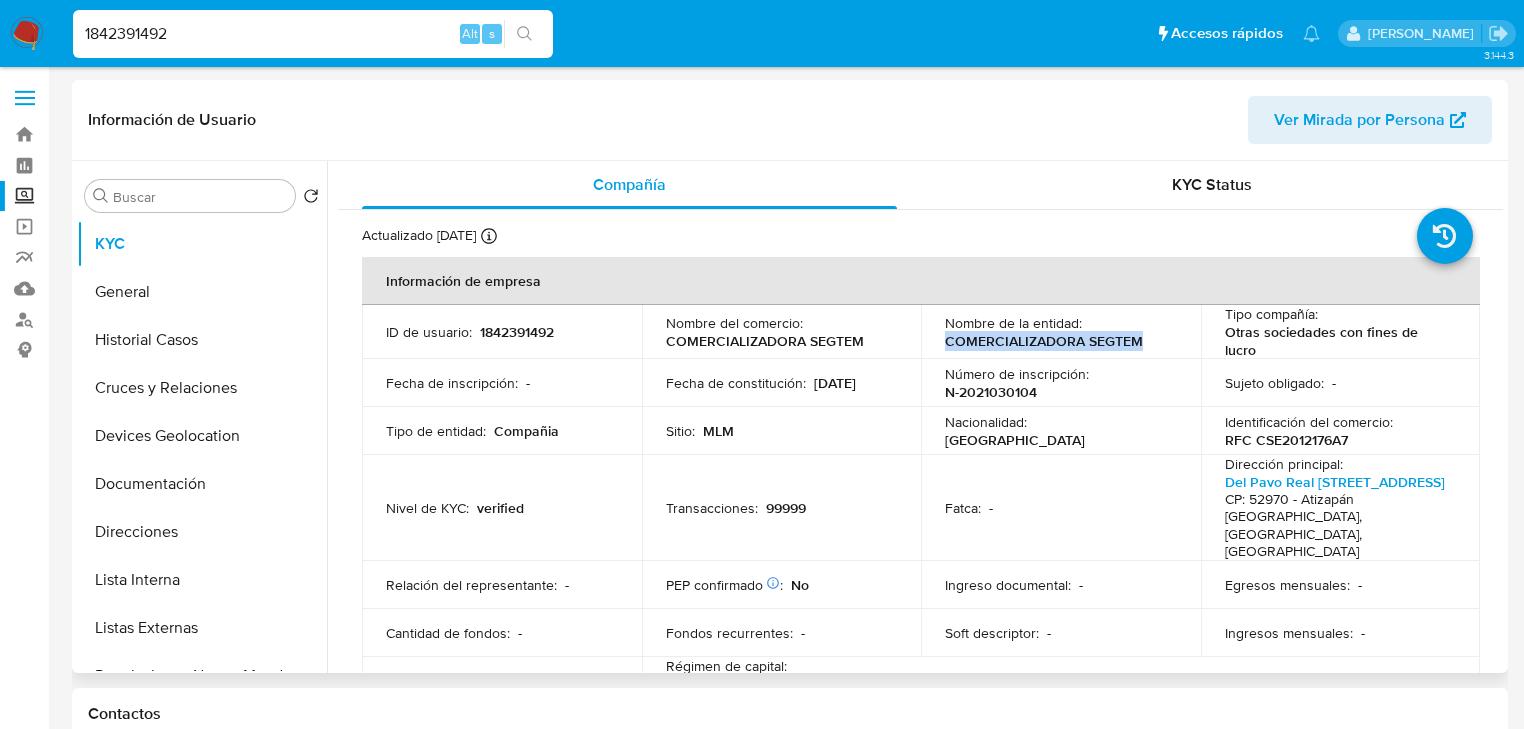 drag, startPoint x: 940, startPoint y: 340, endPoint x: 1144, endPoint y: 341, distance: 204.00246 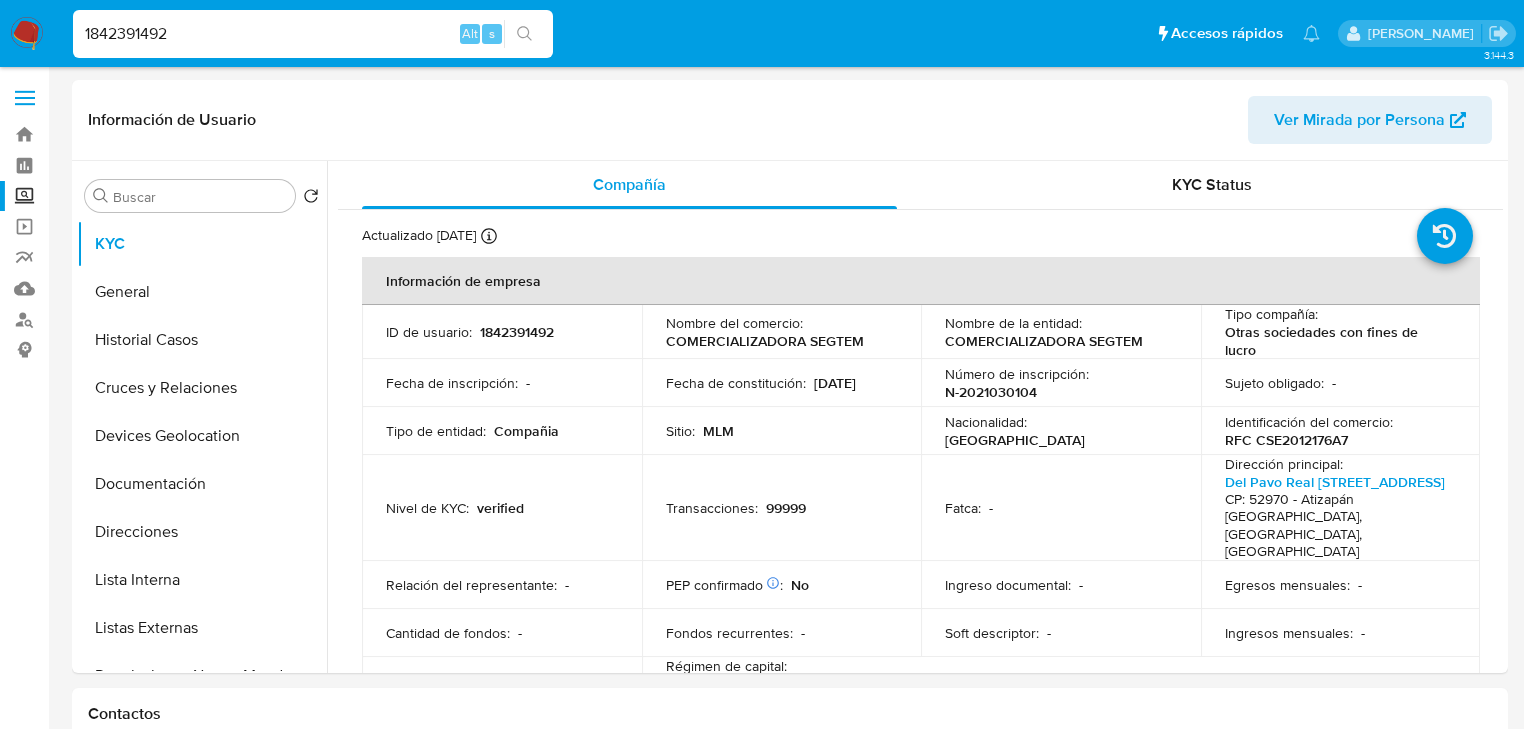 drag, startPoint x: 265, startPoint y: 41, endPoint x: 0, endPoint y: -20, distance: 271.93015 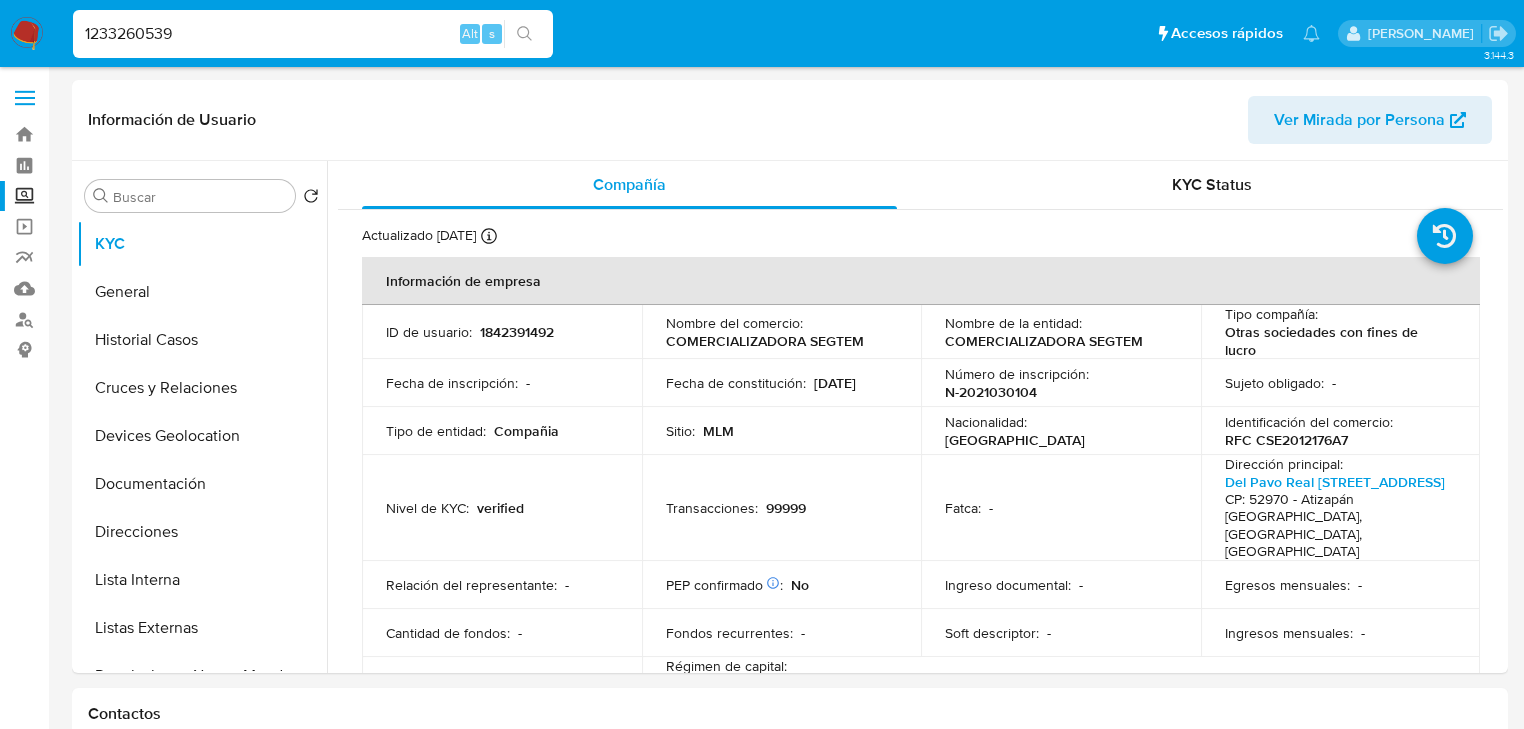 type on "1233260539" 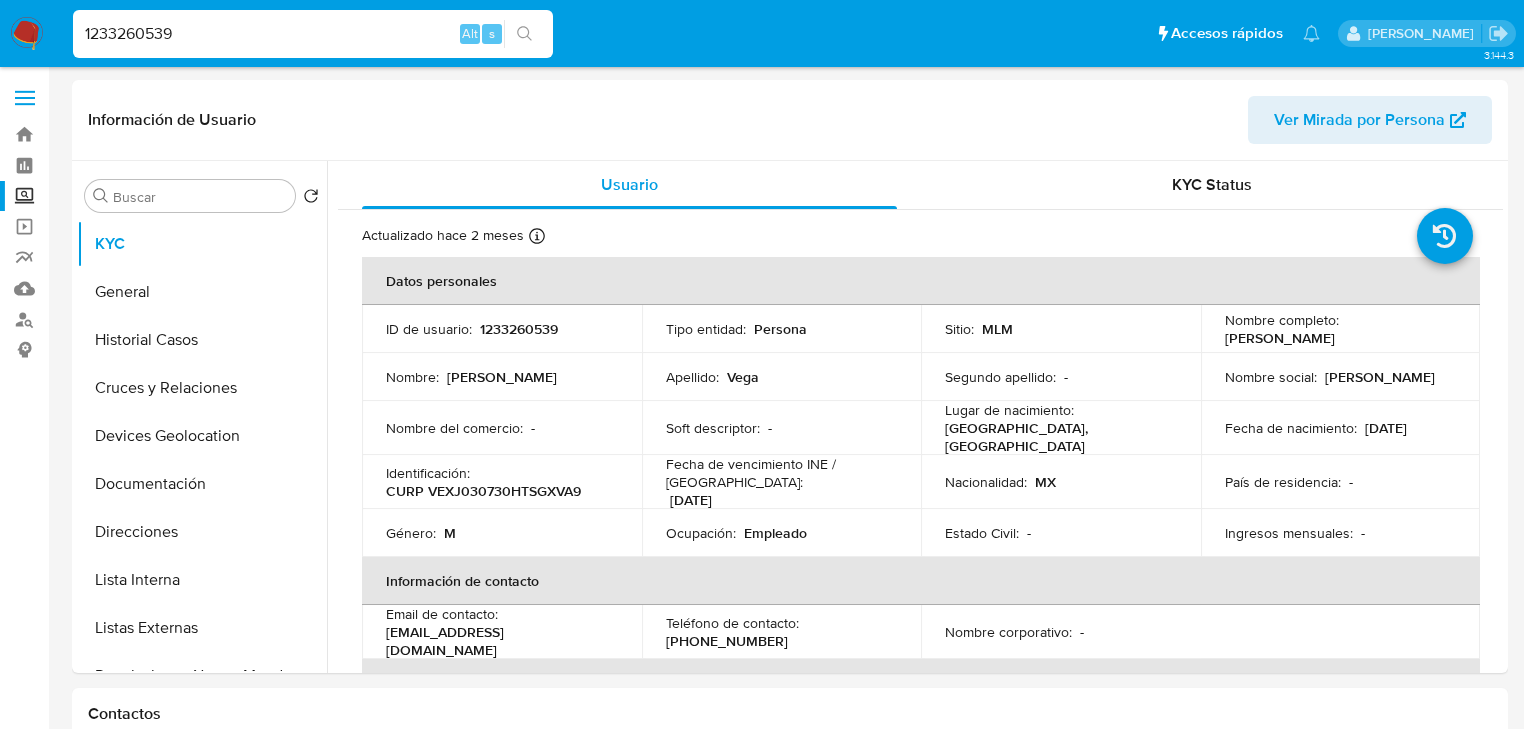 select on "10" 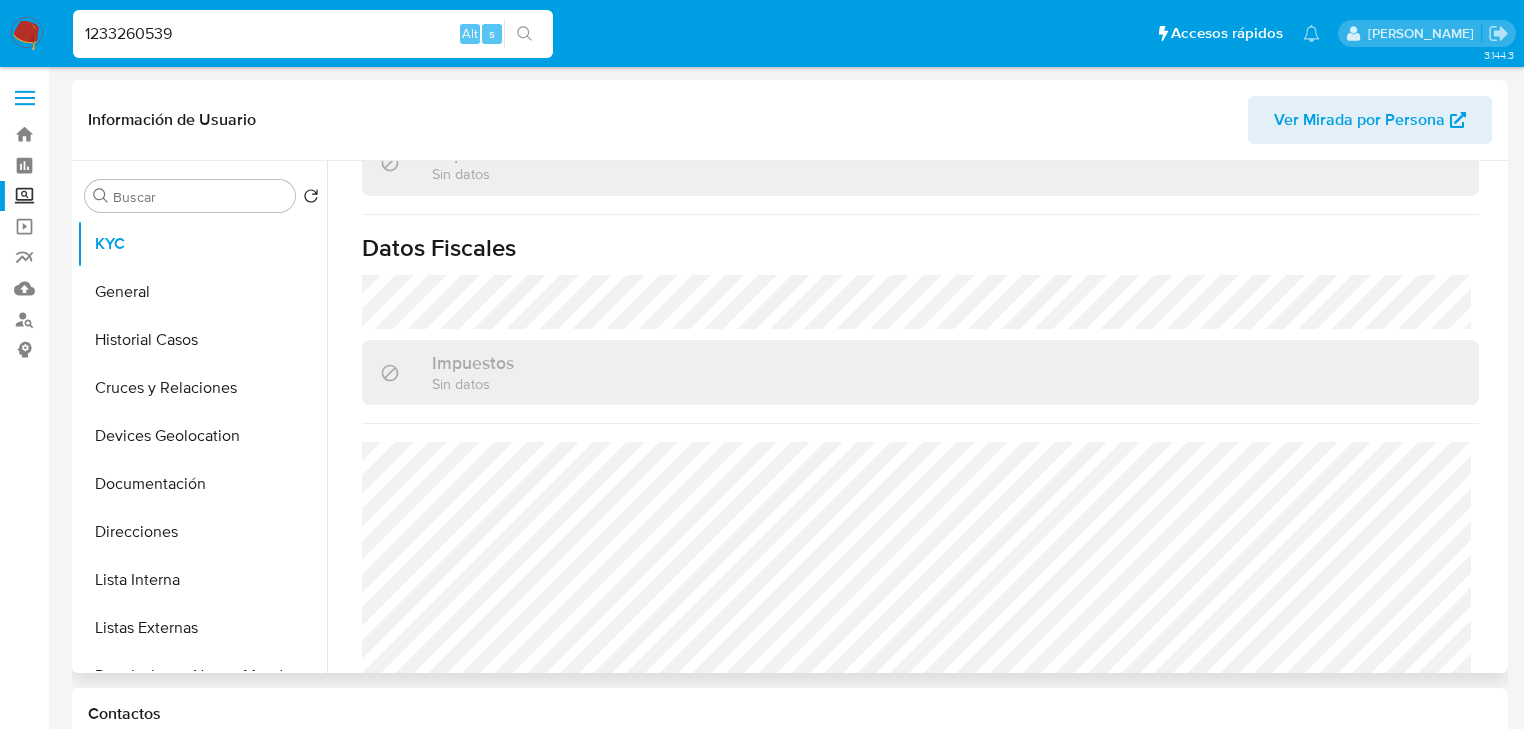 scroll, scrollTop: 1263, scrollLeft: 0, axis: vertical 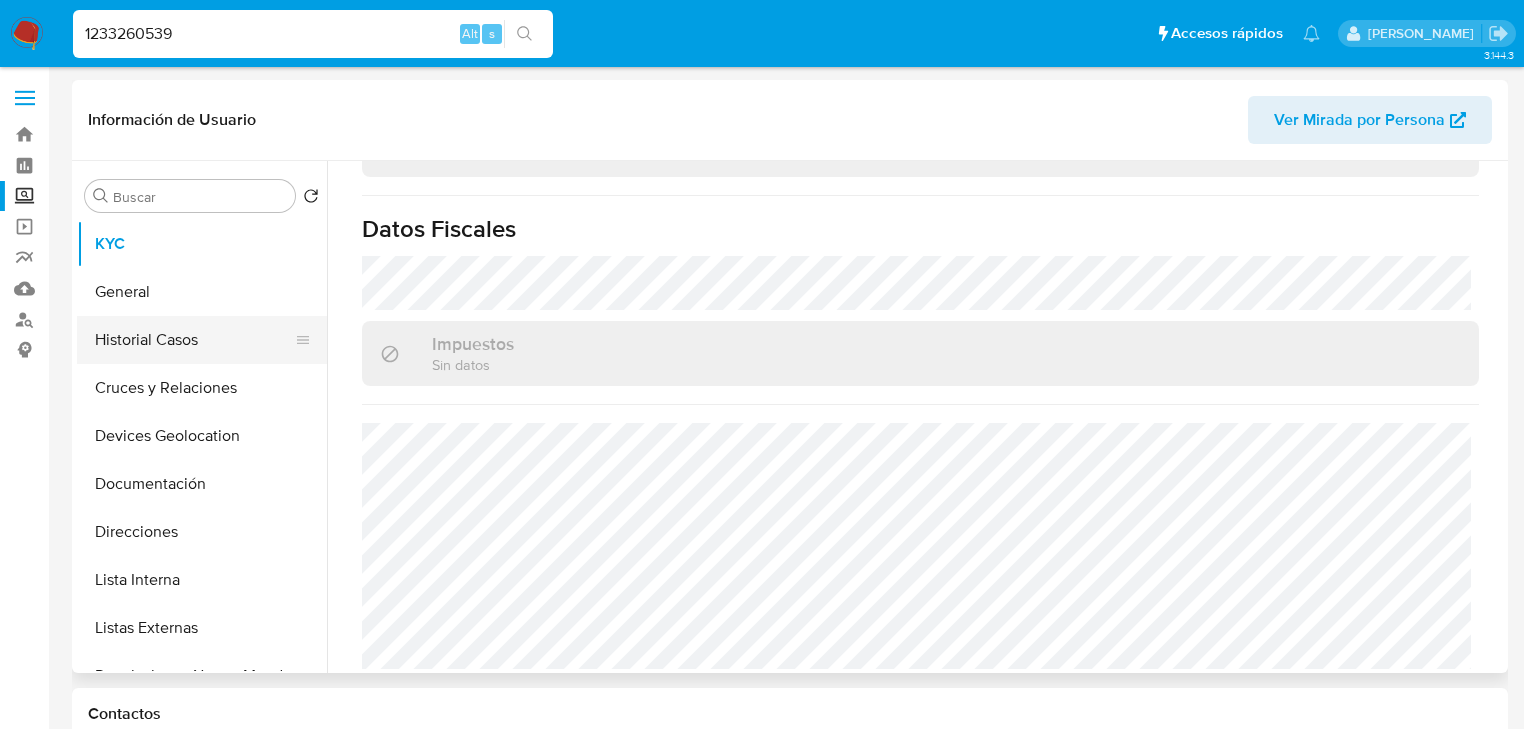 drag, startPoint x: 175, startPoint y: 337, endPoint x: 223, endPoint y: 335, distance: 48.04165 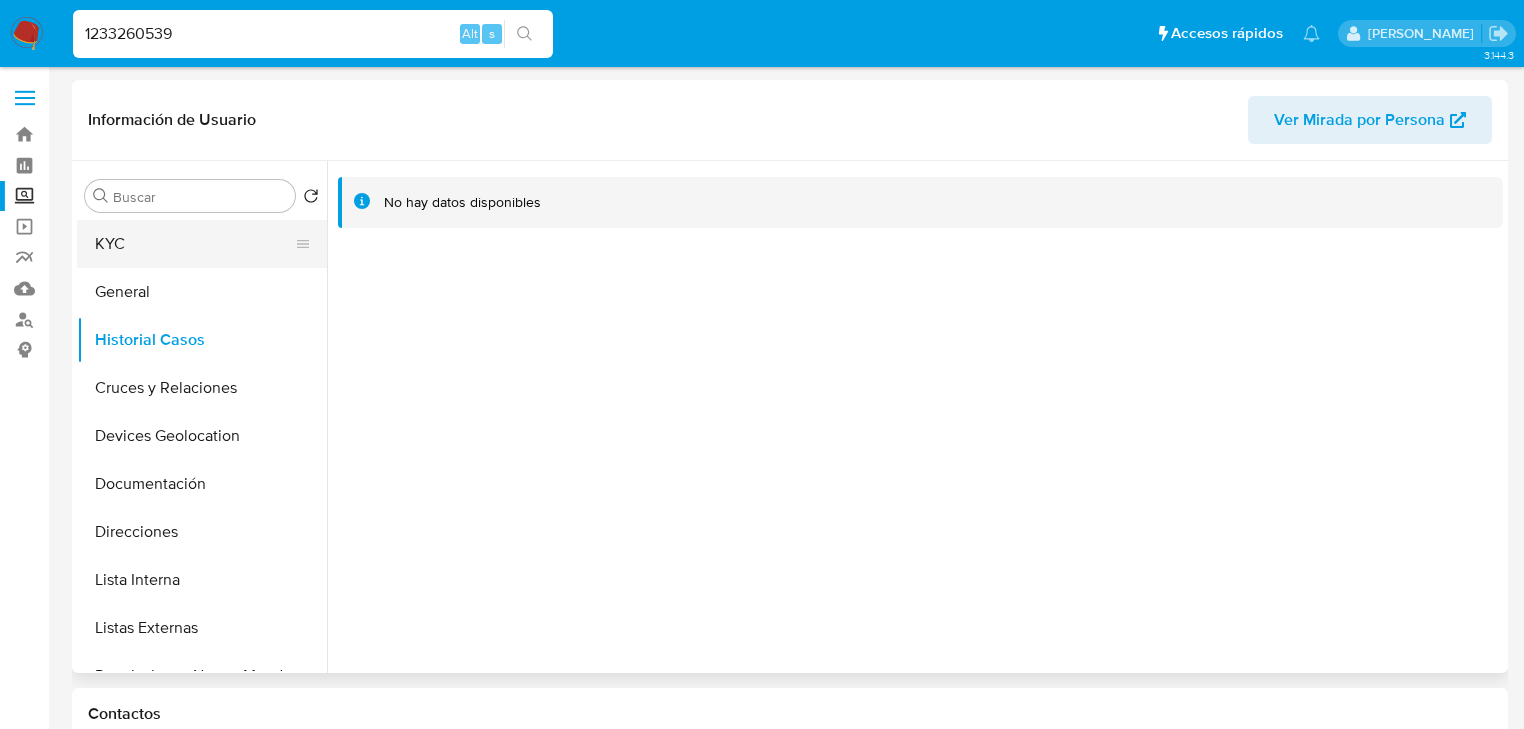 click on "KYC" at bounding box center [194, 244] 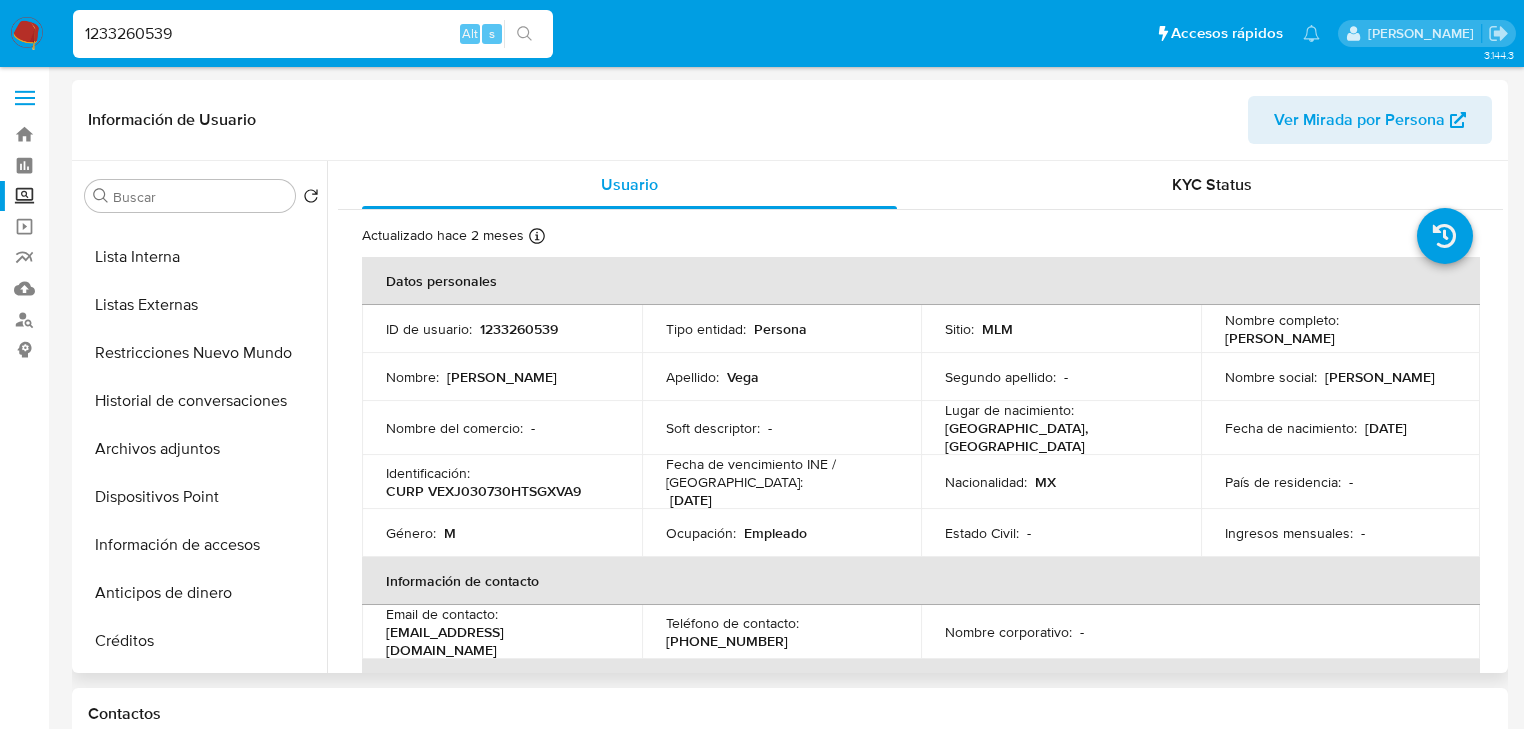 scroll, scrollTop: 400, scrollLeft: 0, axis: vertical 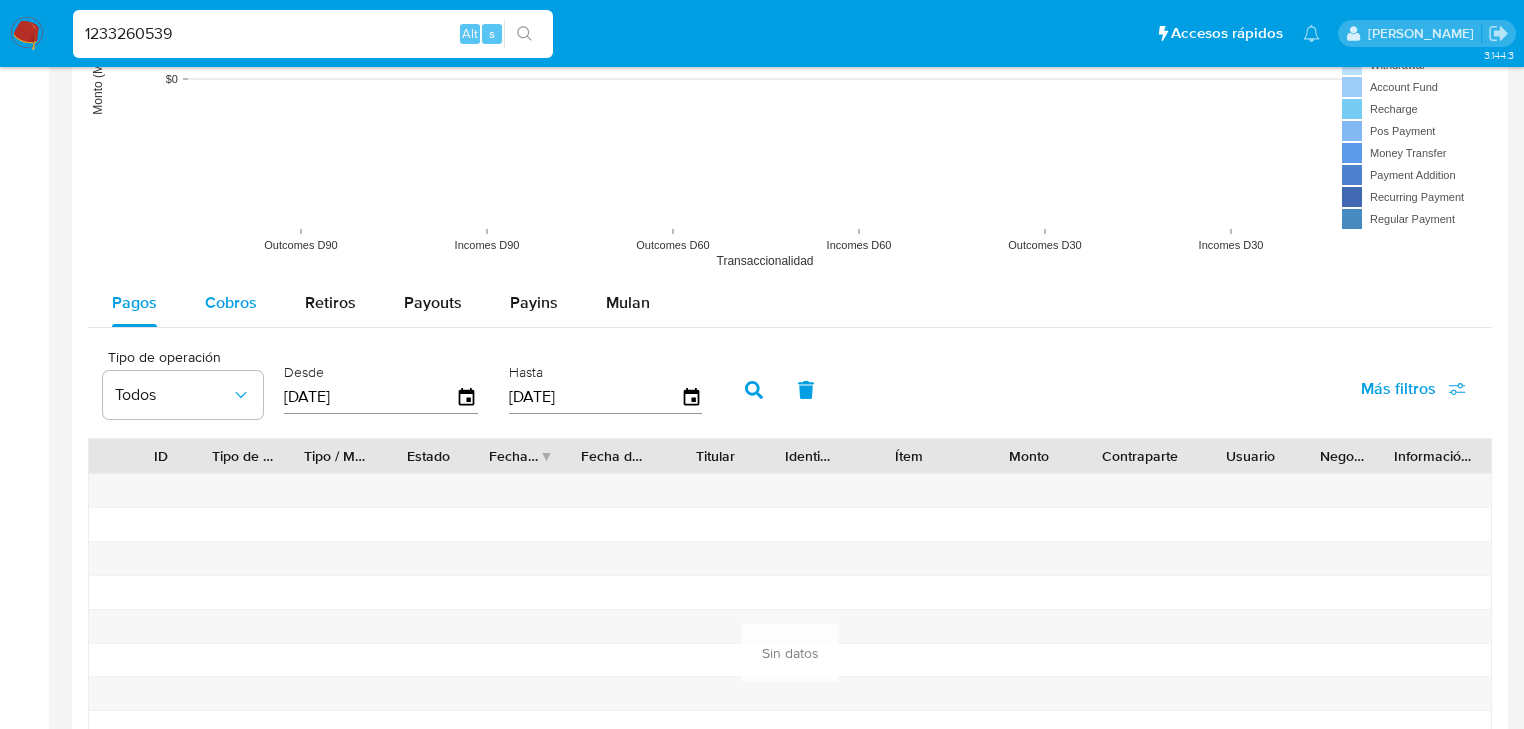 click on "Cobros" at bounding box center [231, 302] 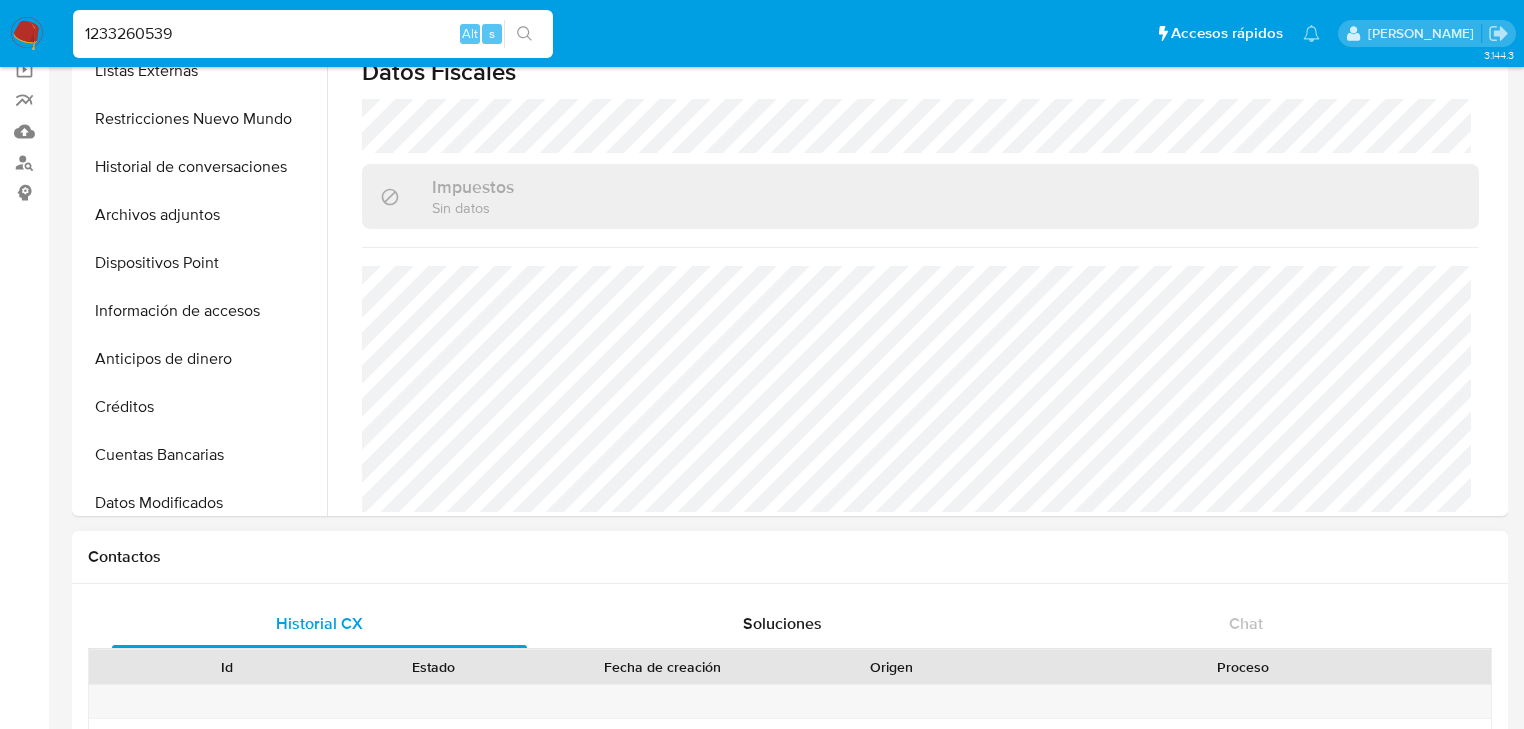 scroll, scrollTop: 0, scrollLeft: 0, axis: both 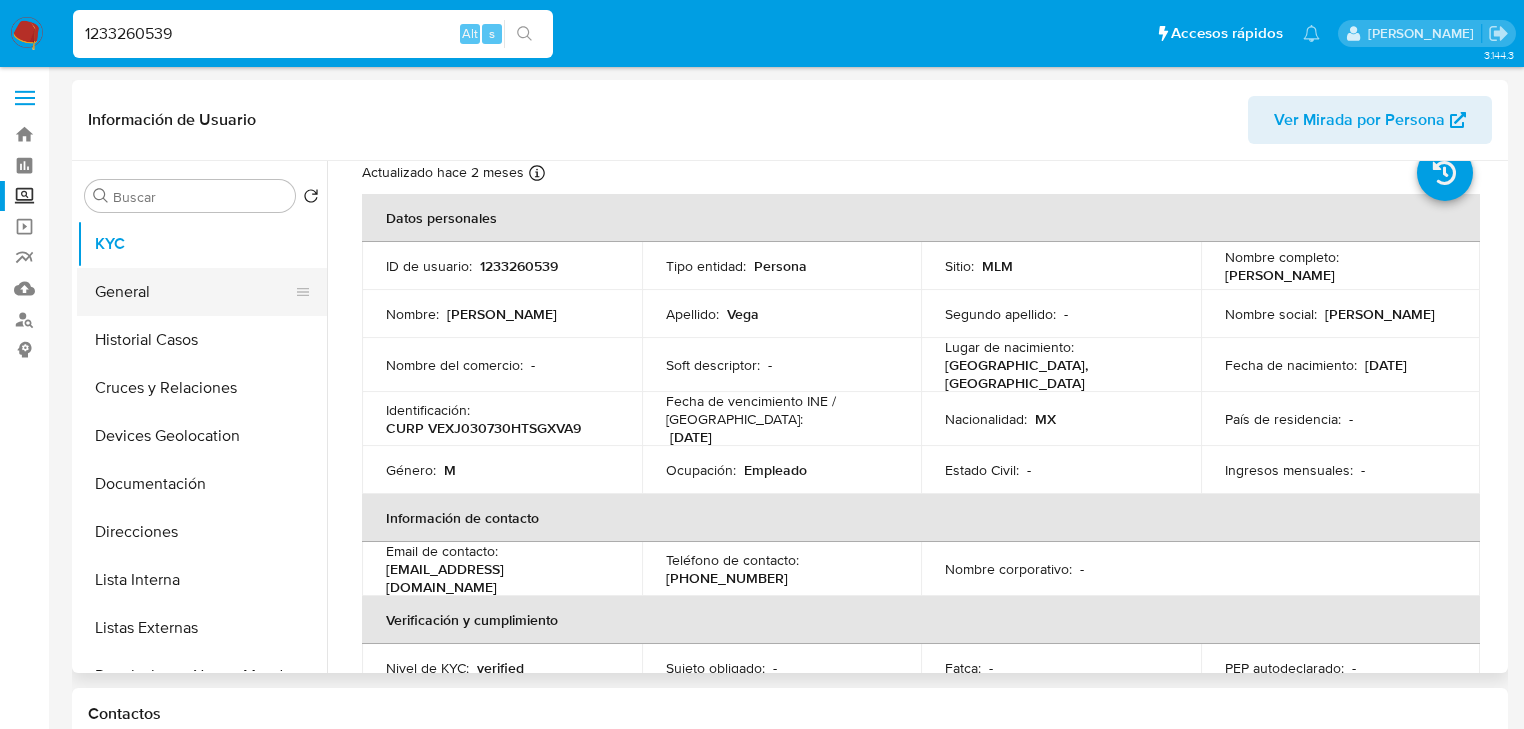 click on "General" at bounding box center (194, 292) 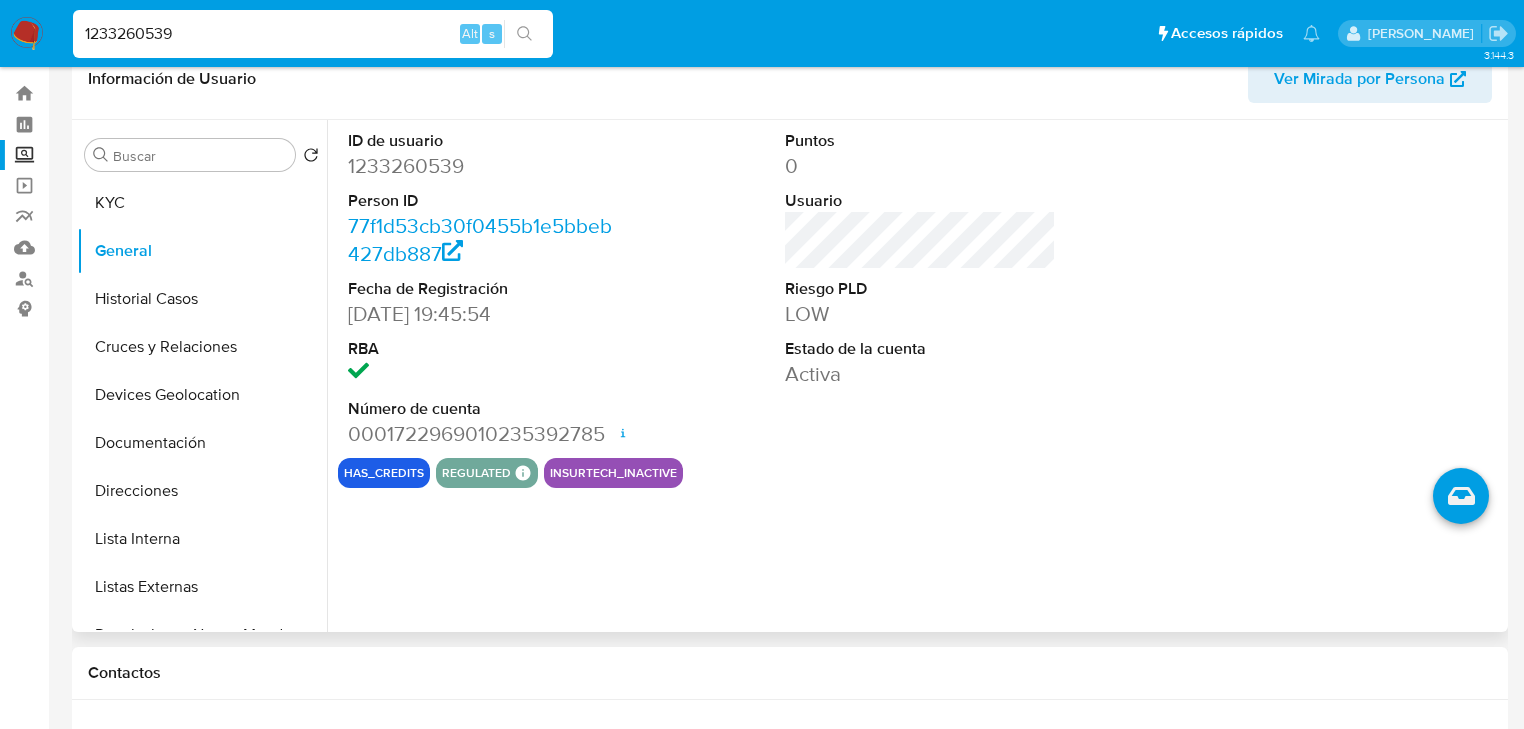 scroll, scrollTop: 80, scrollLeft: 0, axis: vertical 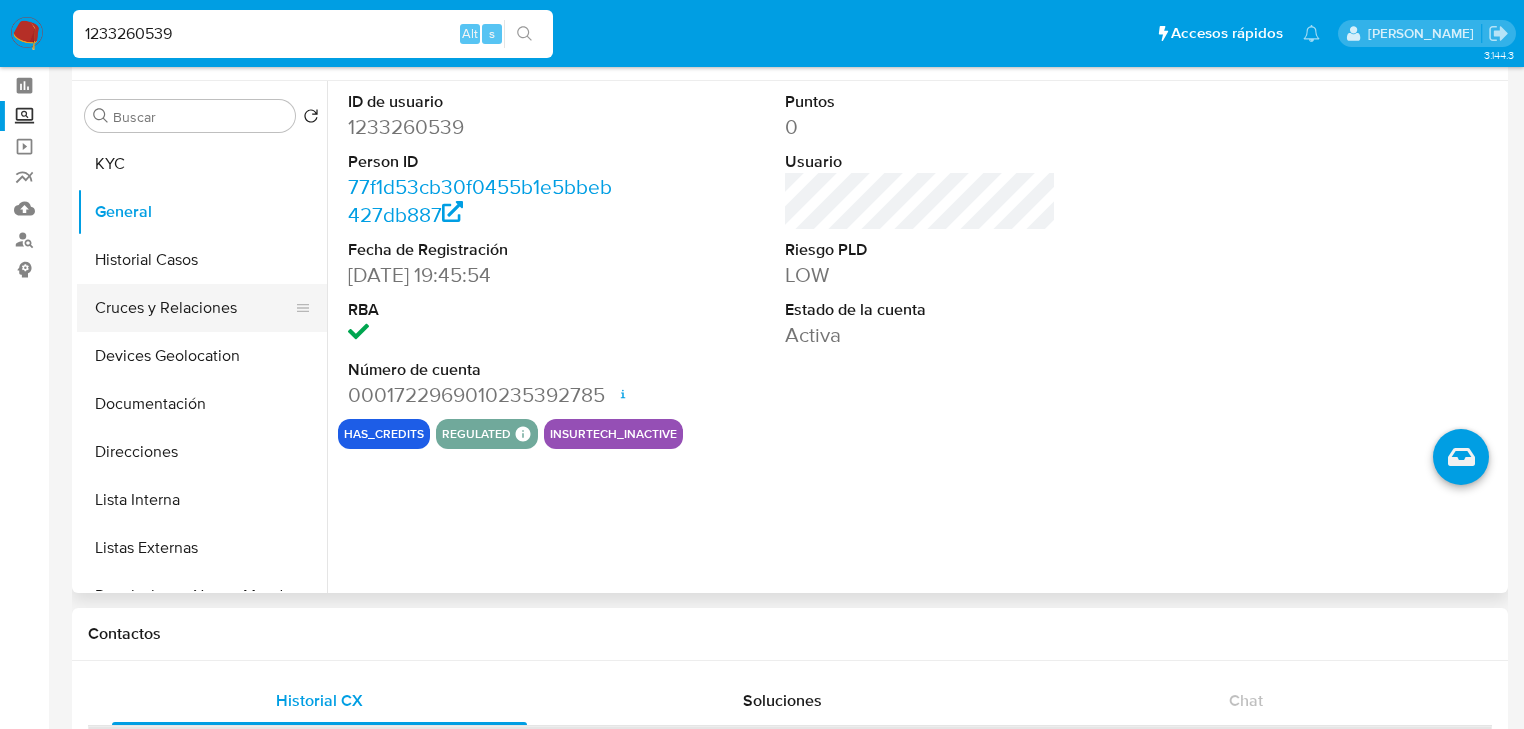click on "Devices Geolocation" at bounding box center (202, 356) 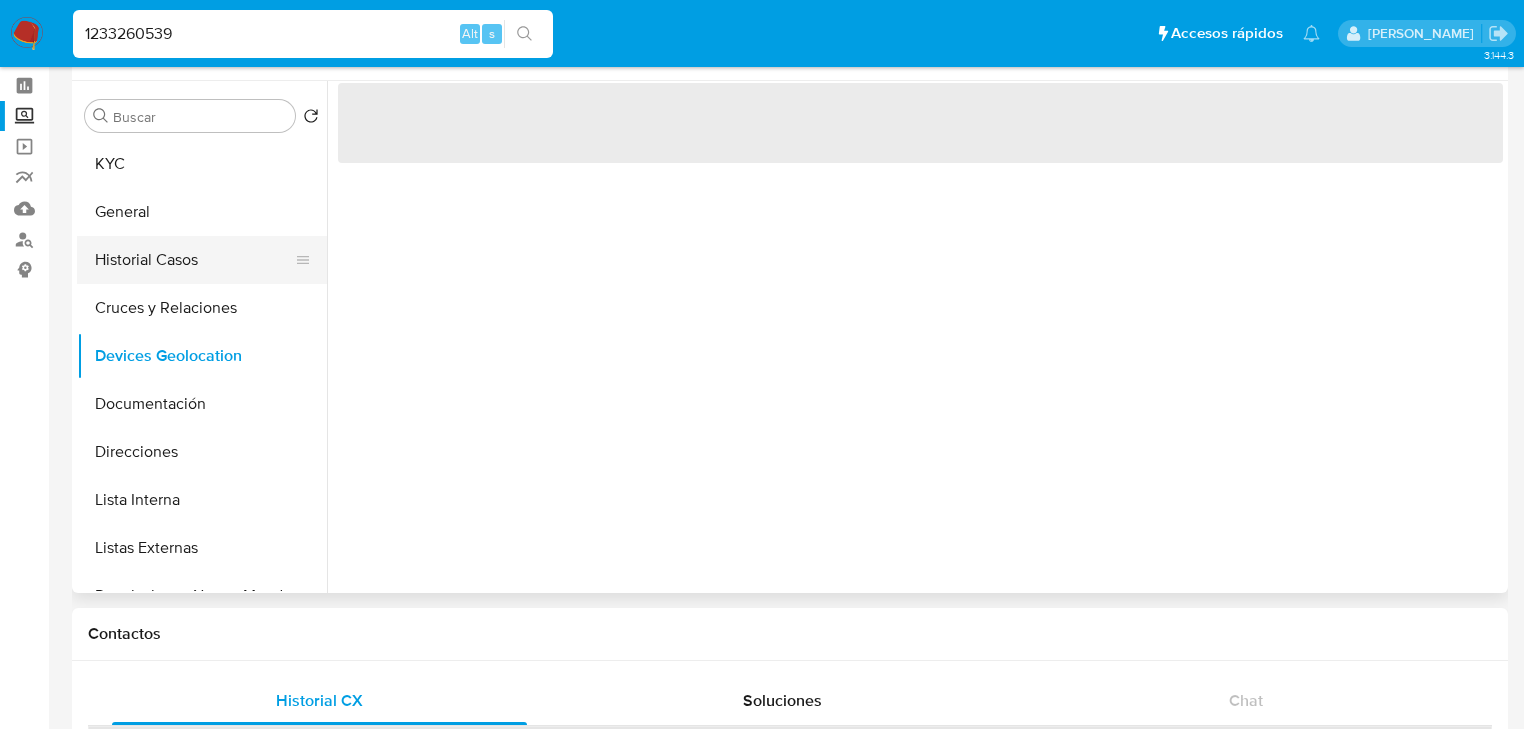click on "Historial Casos" at bounding box center (194, 260) 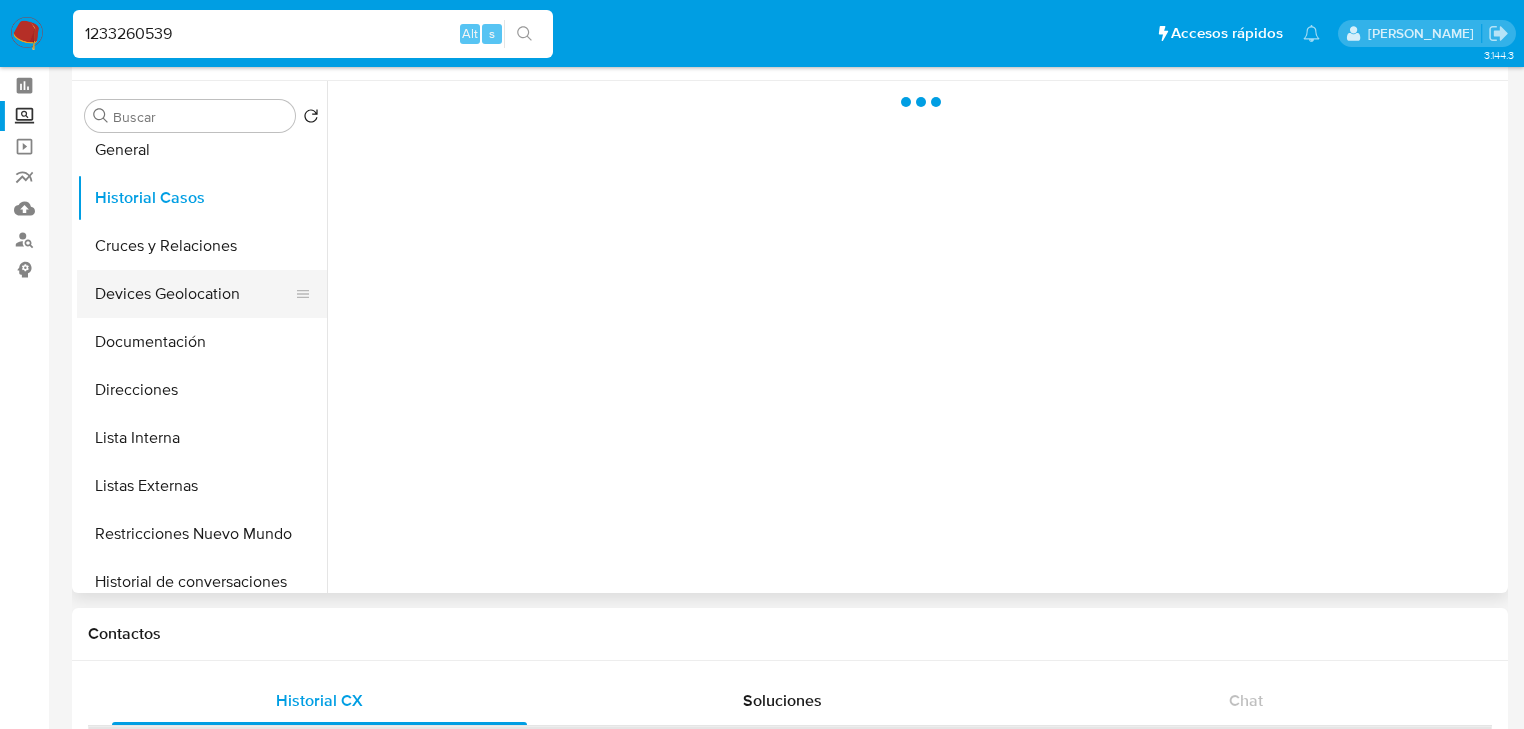 scroll, scrollTop: 240, scrollLeft: 0, axis: vertical 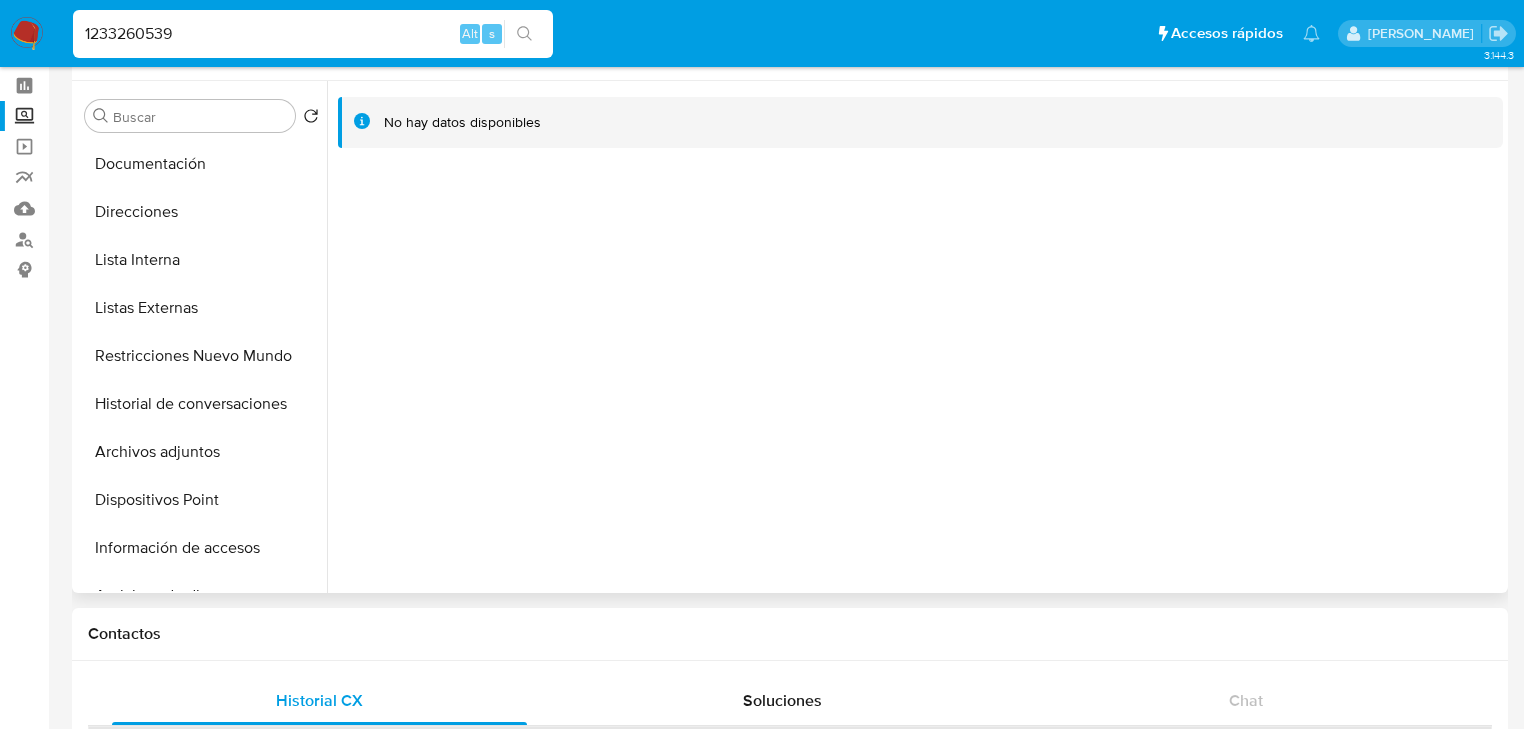type 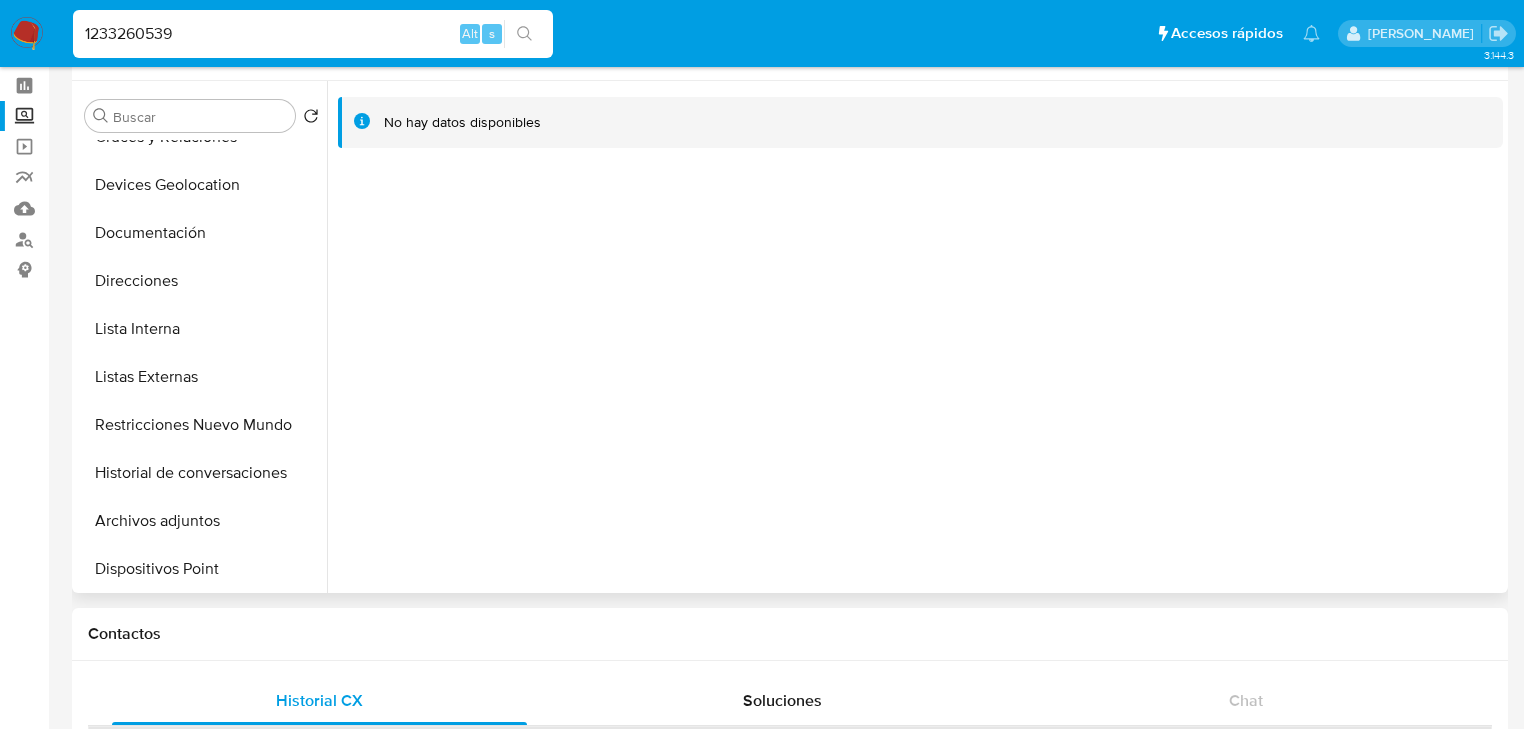 scroll, scrollTop: 0, scrollLeft: 0, axis: both 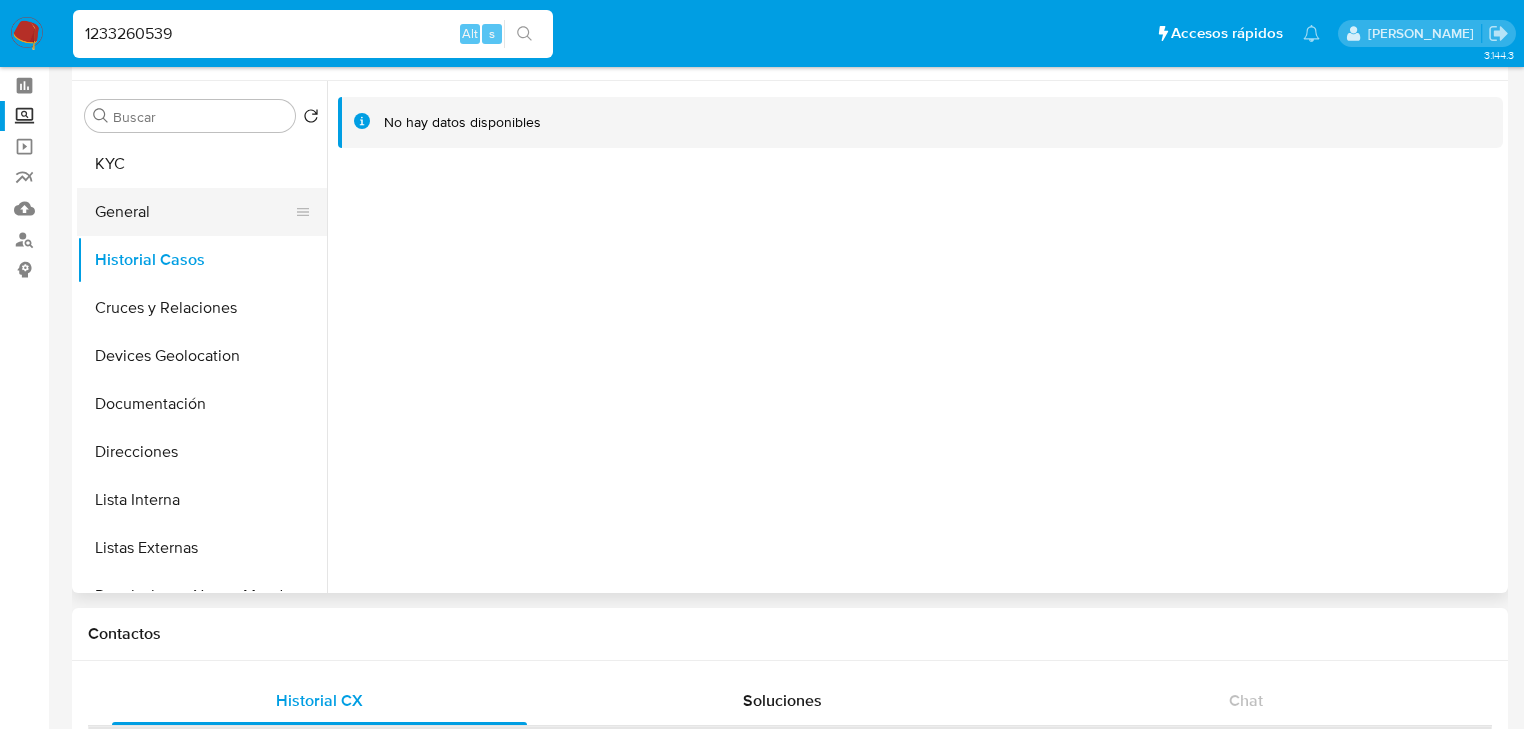 click on "General" at bounding box center [194, 212] 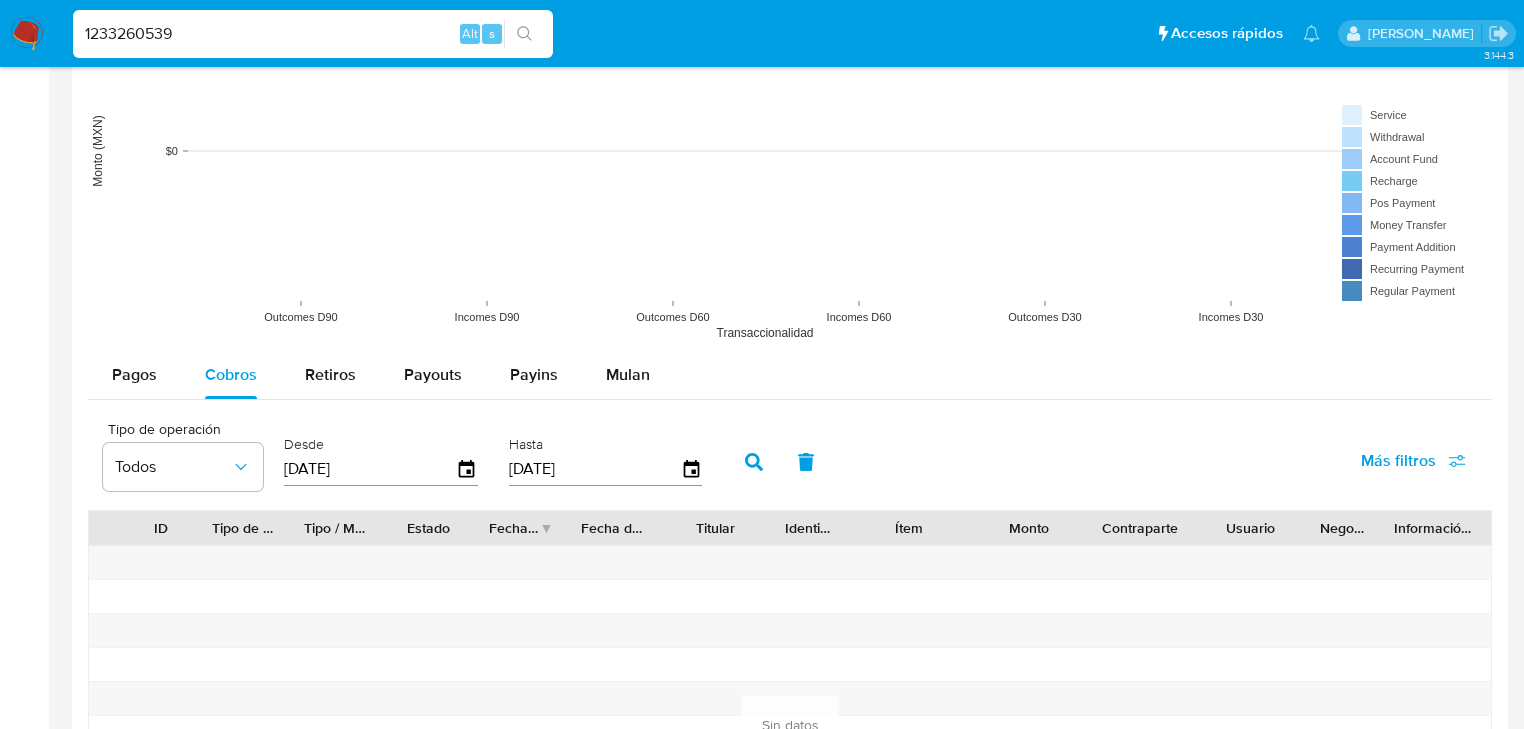 scroll, scrollTop: 1680, scrollLeft: 0, axis: vertical 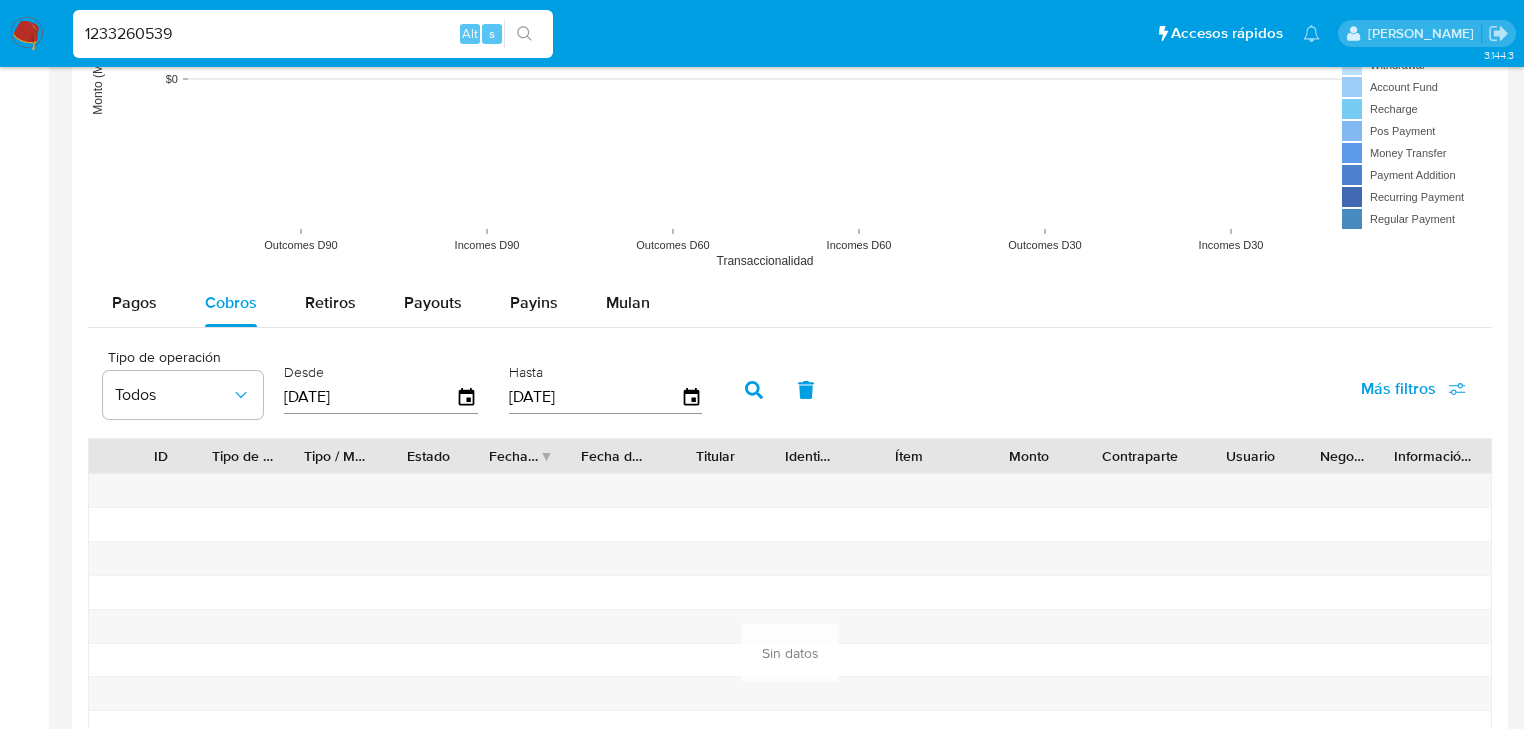 drag, startPoint x: 256, startPoint y: 300, endPoint x: 371, endPoint y: 336, distance: 120.50311 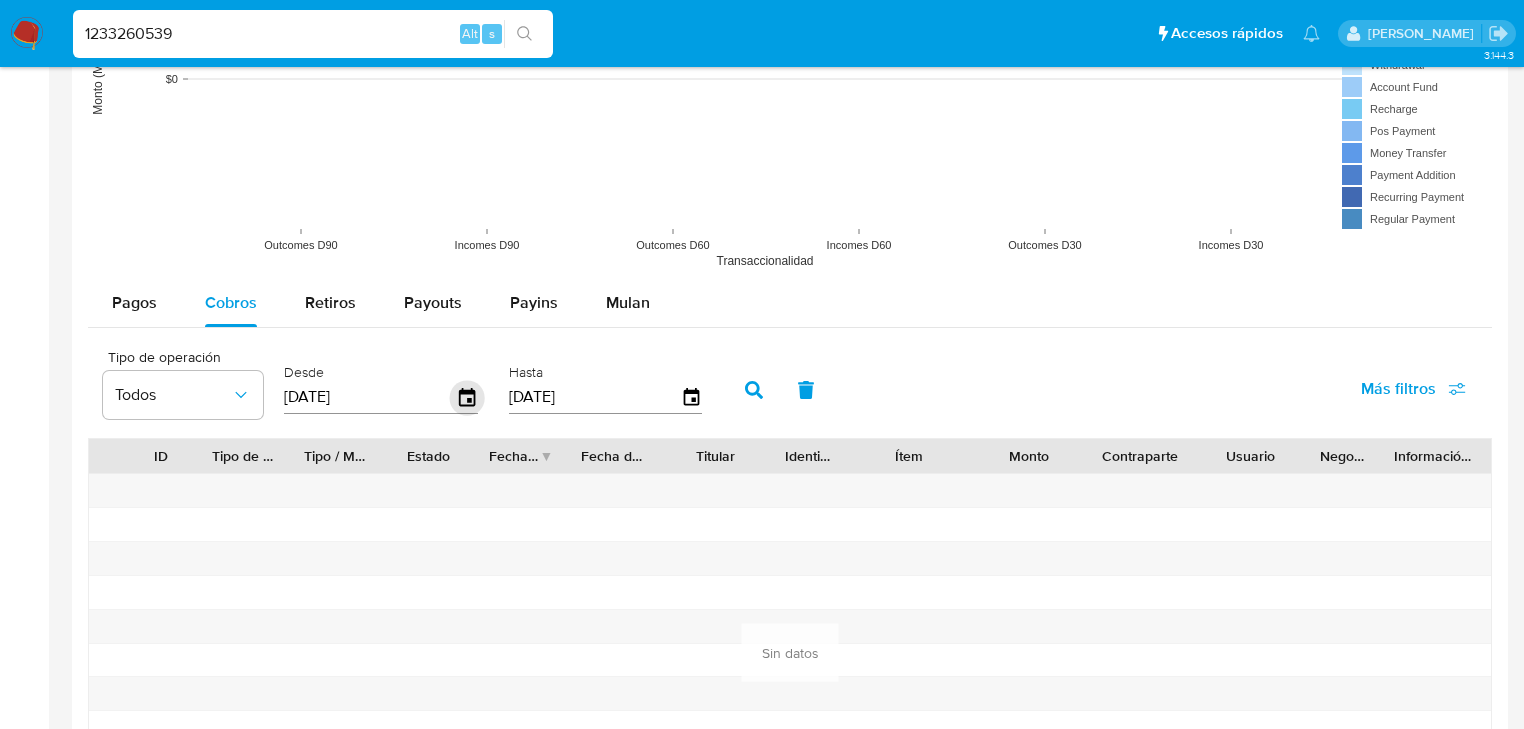 click 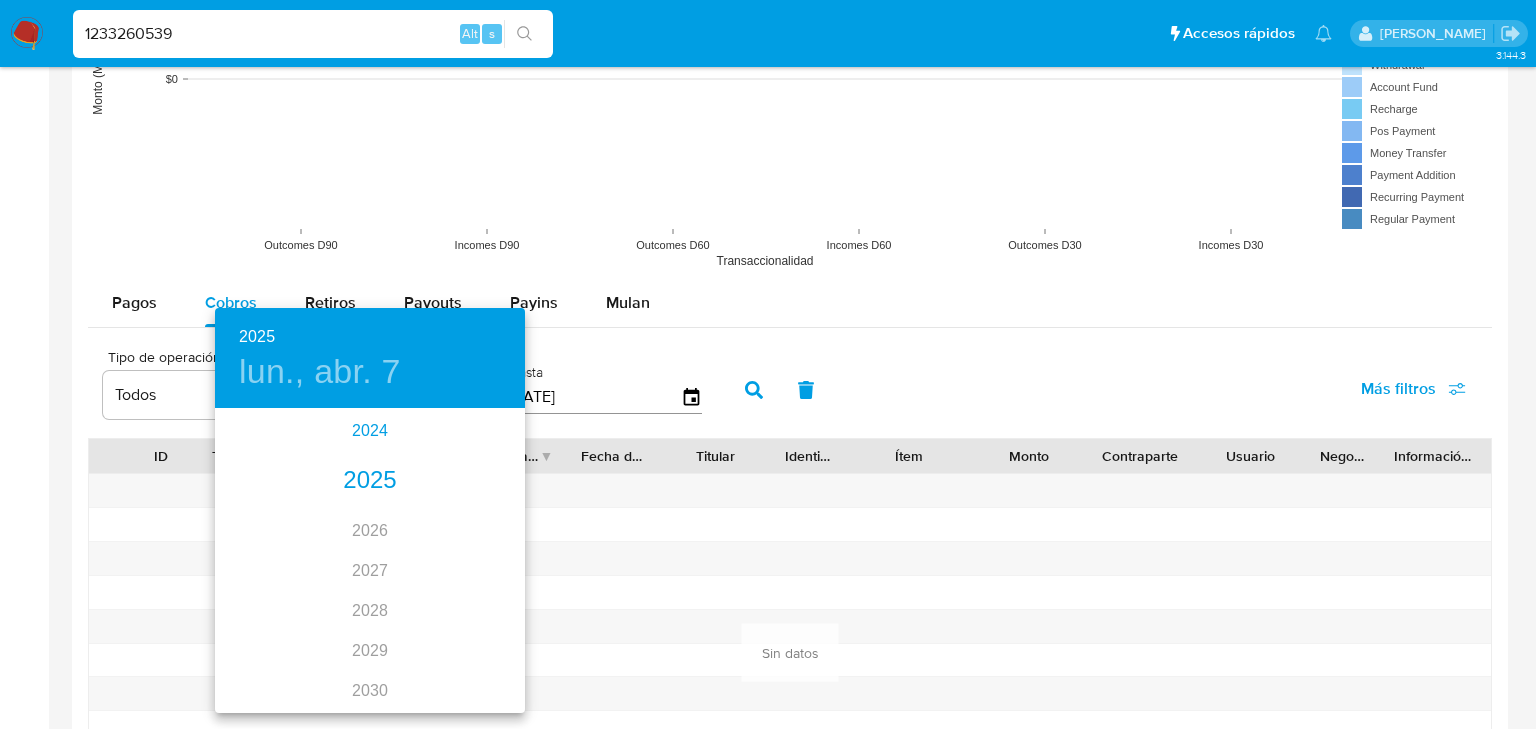 click on "2024" at bounding box center [370, 431] 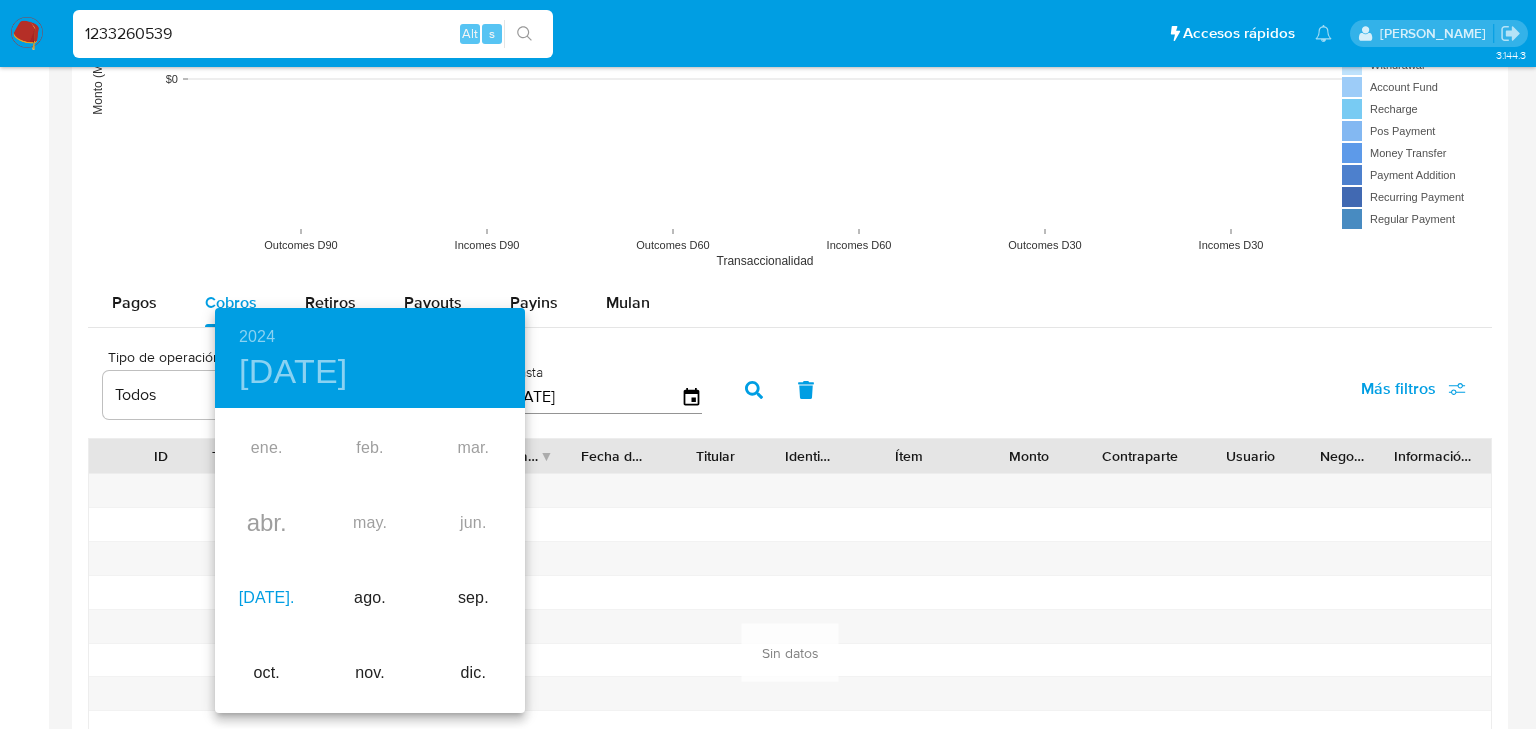 click on "jul." at bounding box center (266, 598) 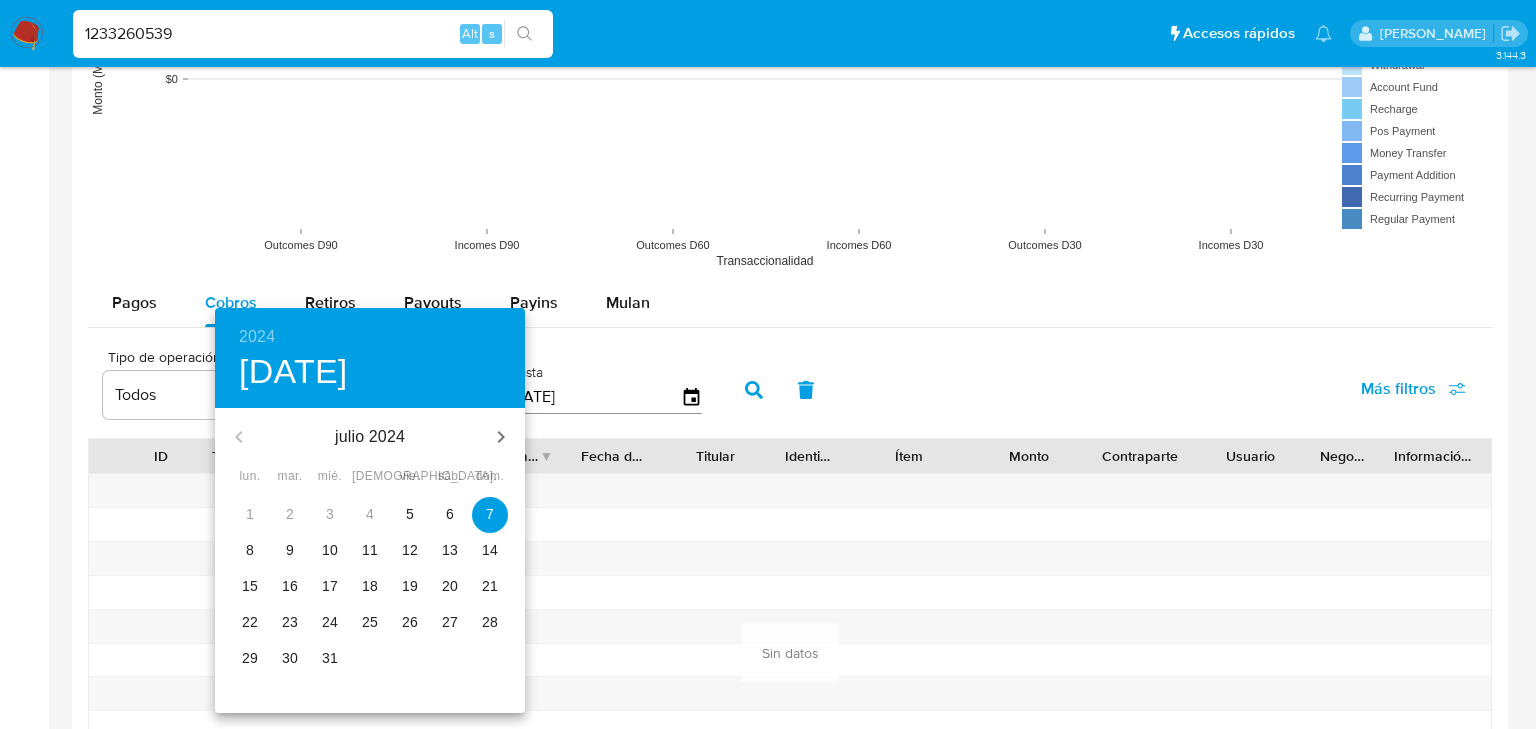 click on "5" at bounding box center (410, 514) 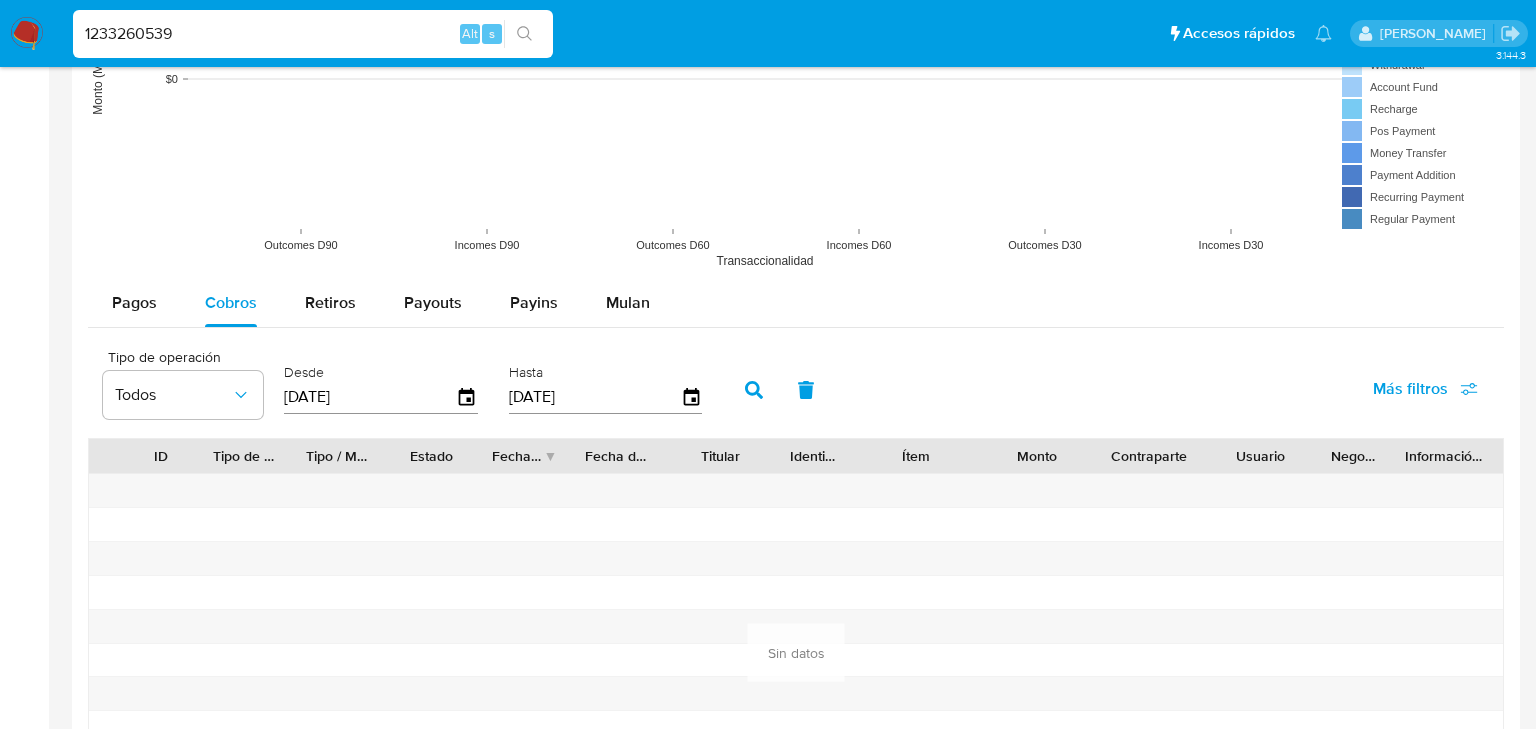 type on "05/07/2024" 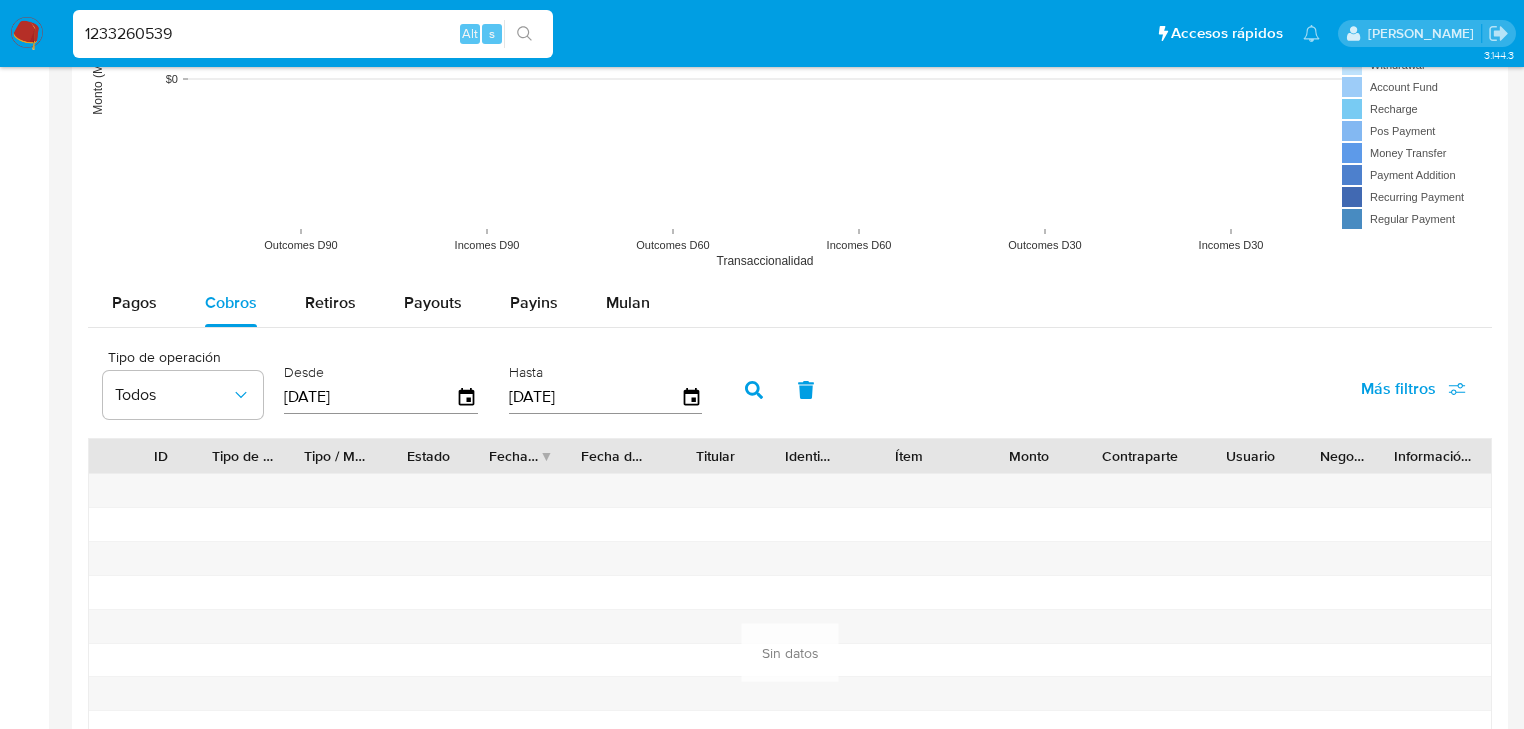 click at bounding box center (754, 390) 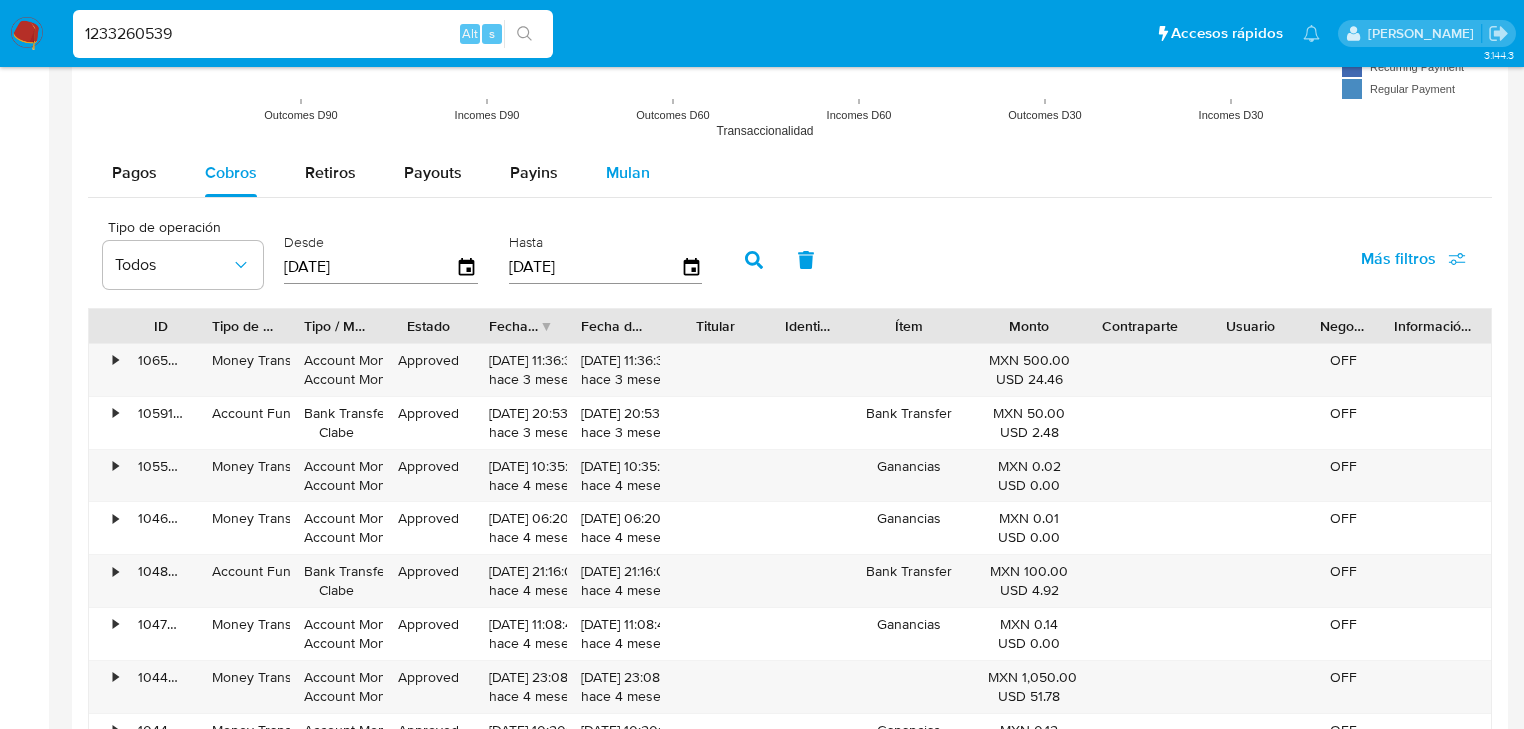 scroll, scrollTop: 1680, scrollLeft: 0, axis: vertical 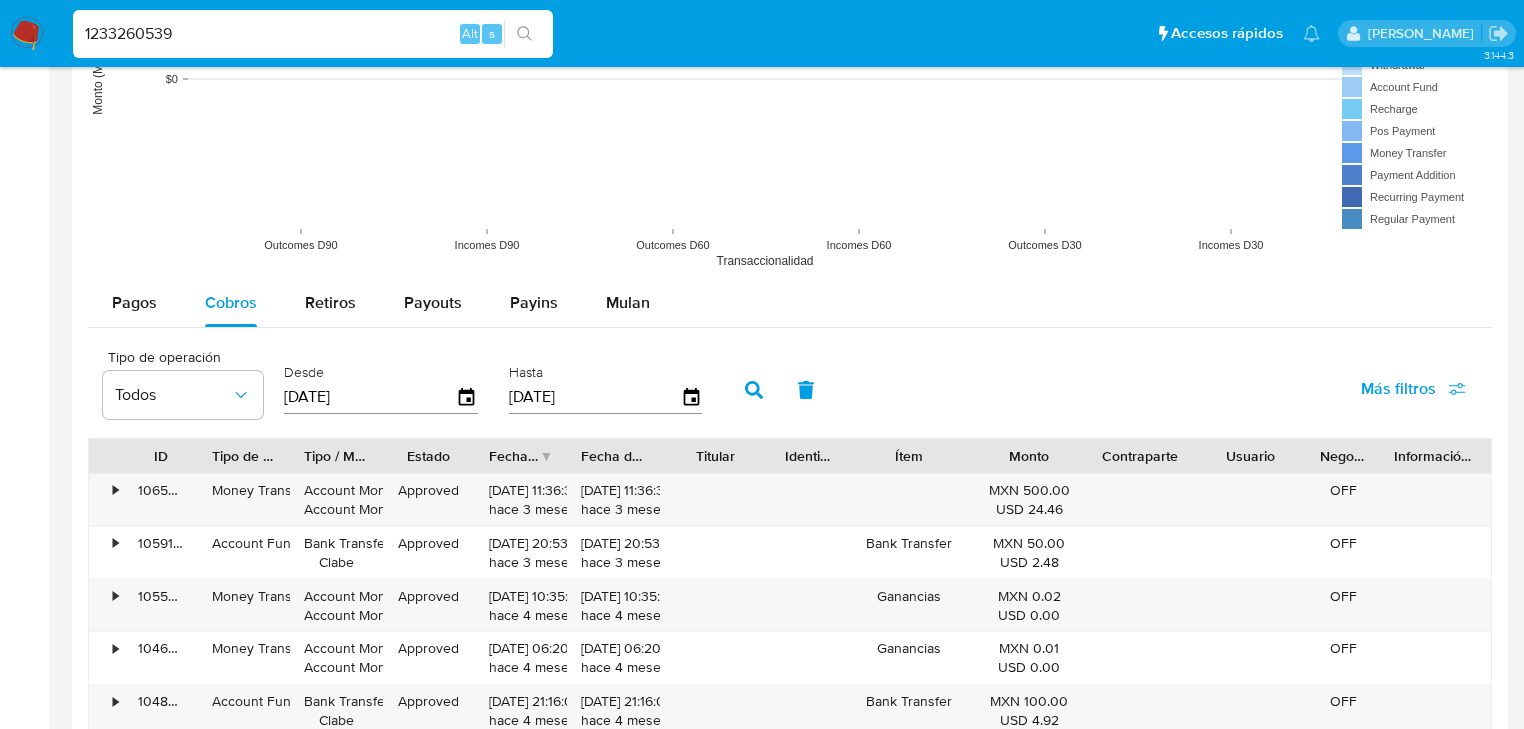 drag, startPoint x: 419, startPoint y: 300, endPoint x: 611, endPoint y: 333, distance: 194.81529 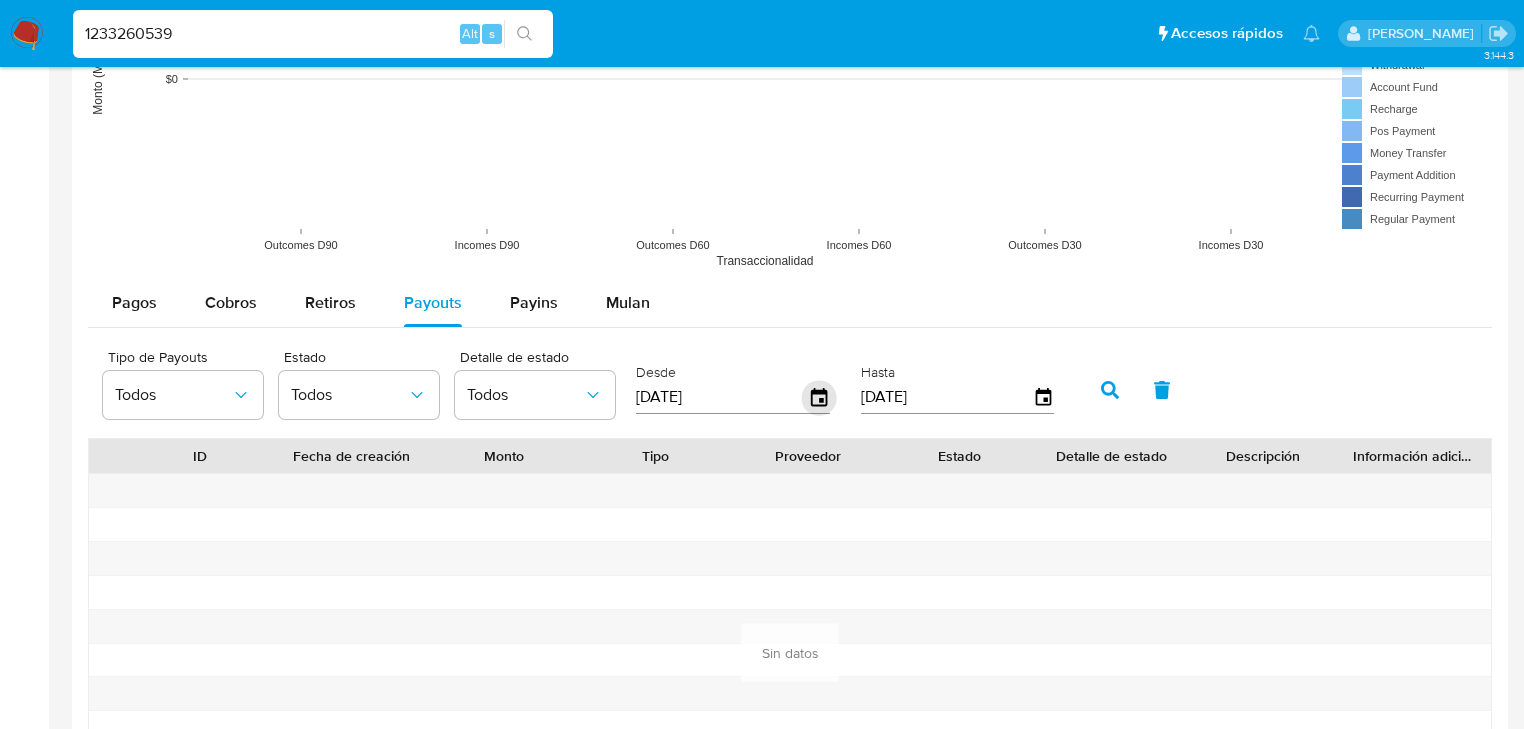 click 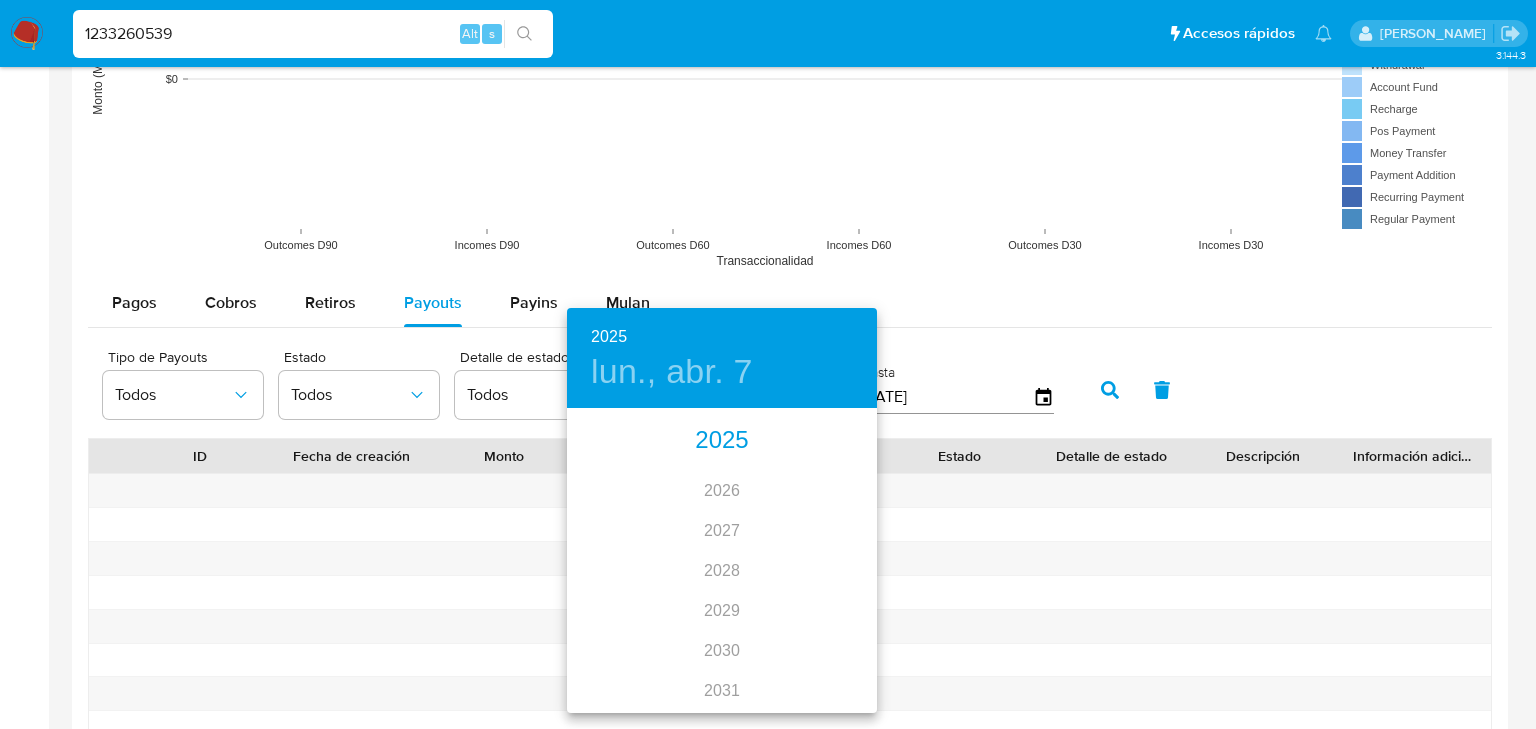 click on "2025" at bounding box center [722, 441] 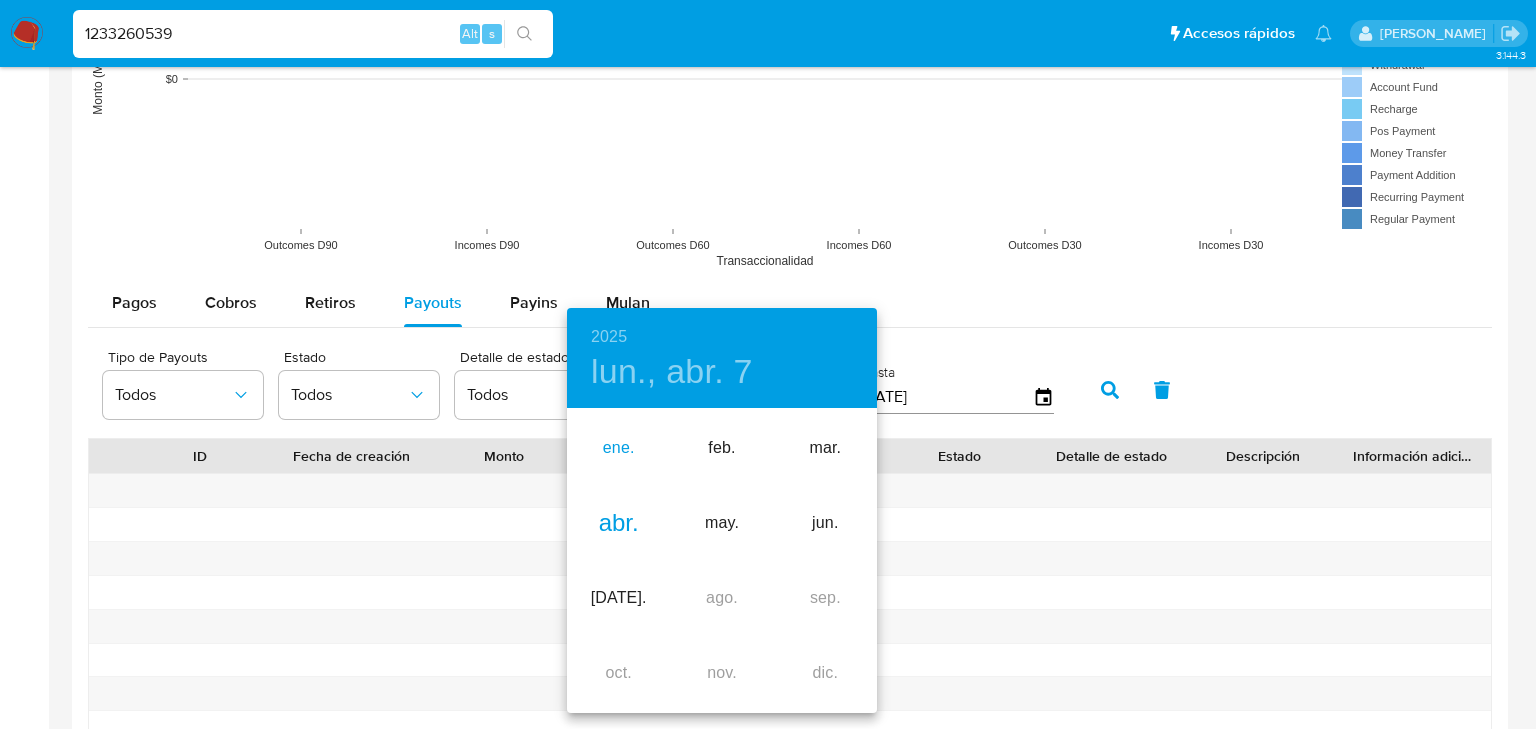 click on "ene." at bounding box center [618, 448] 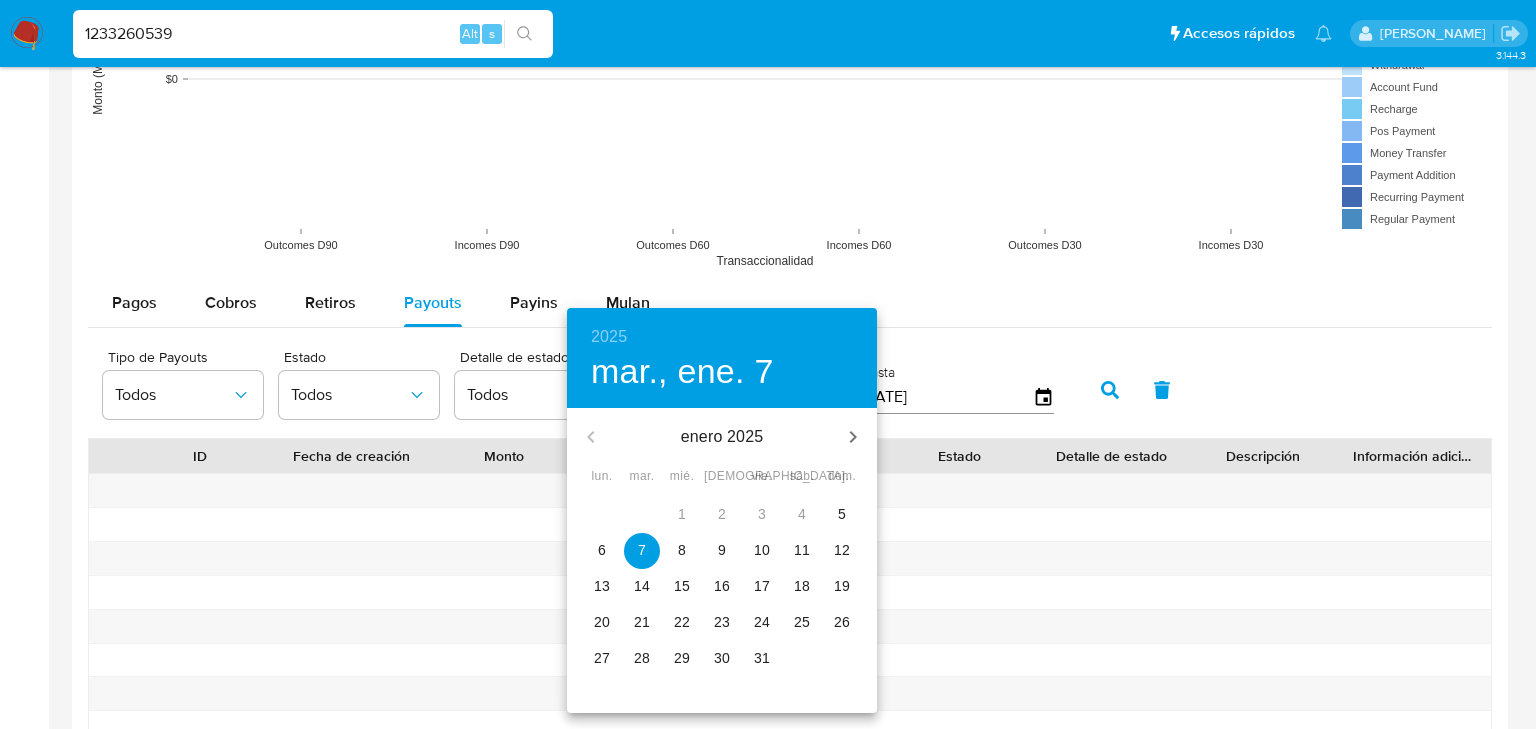 click on "6" at bounding box center [602, 550] 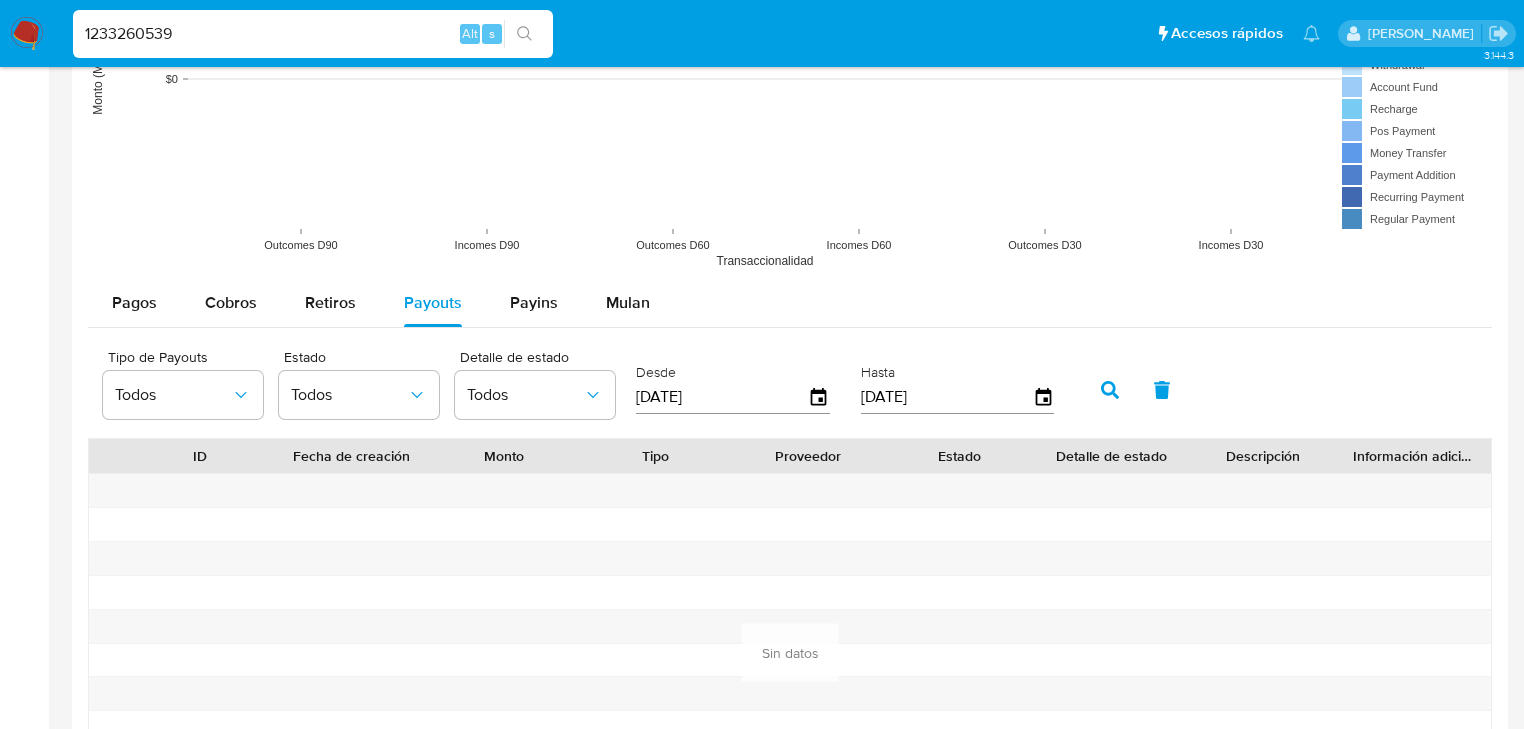 click at bounding box center [1110, 390] 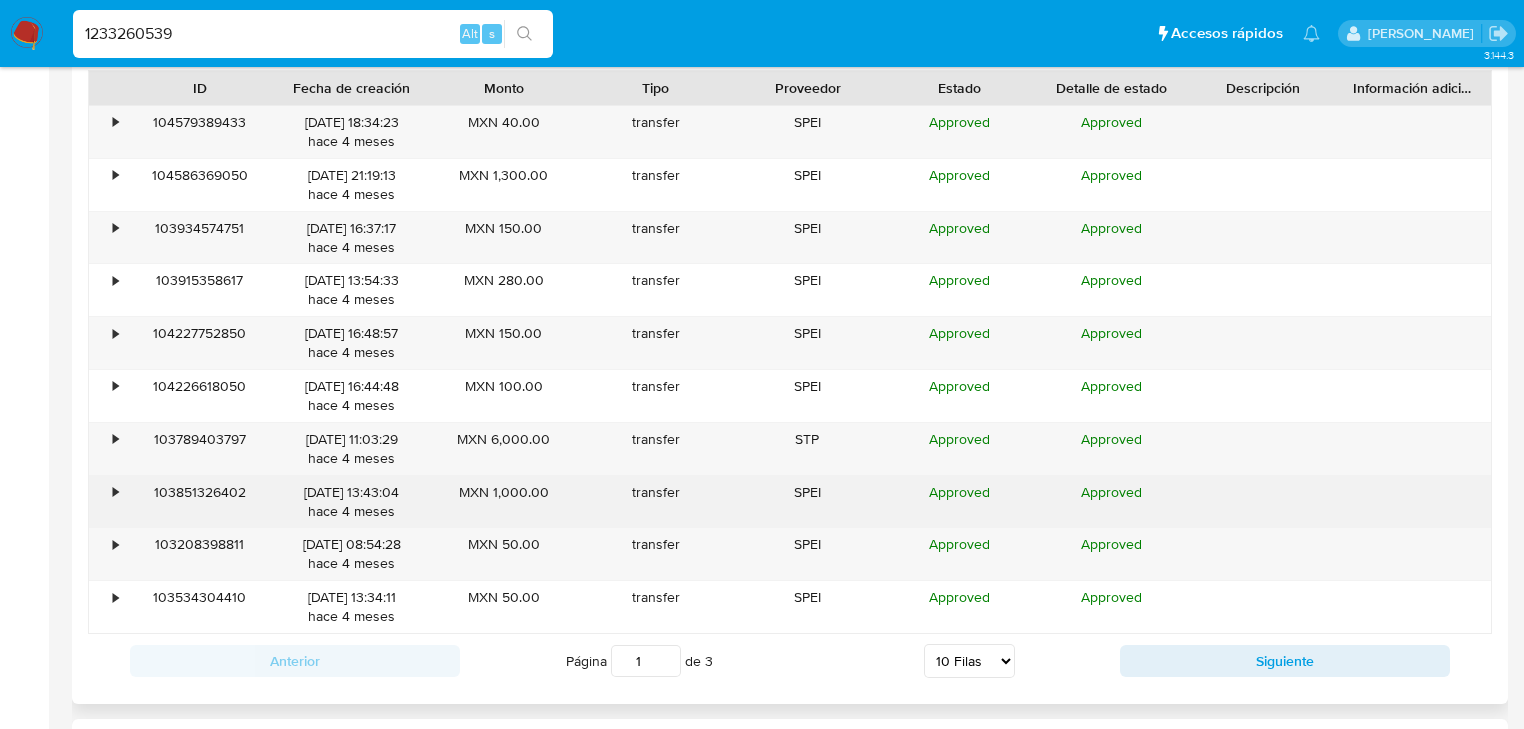 scroll, scrollTop: 2240, scrollLeft: 0, axis: vertical 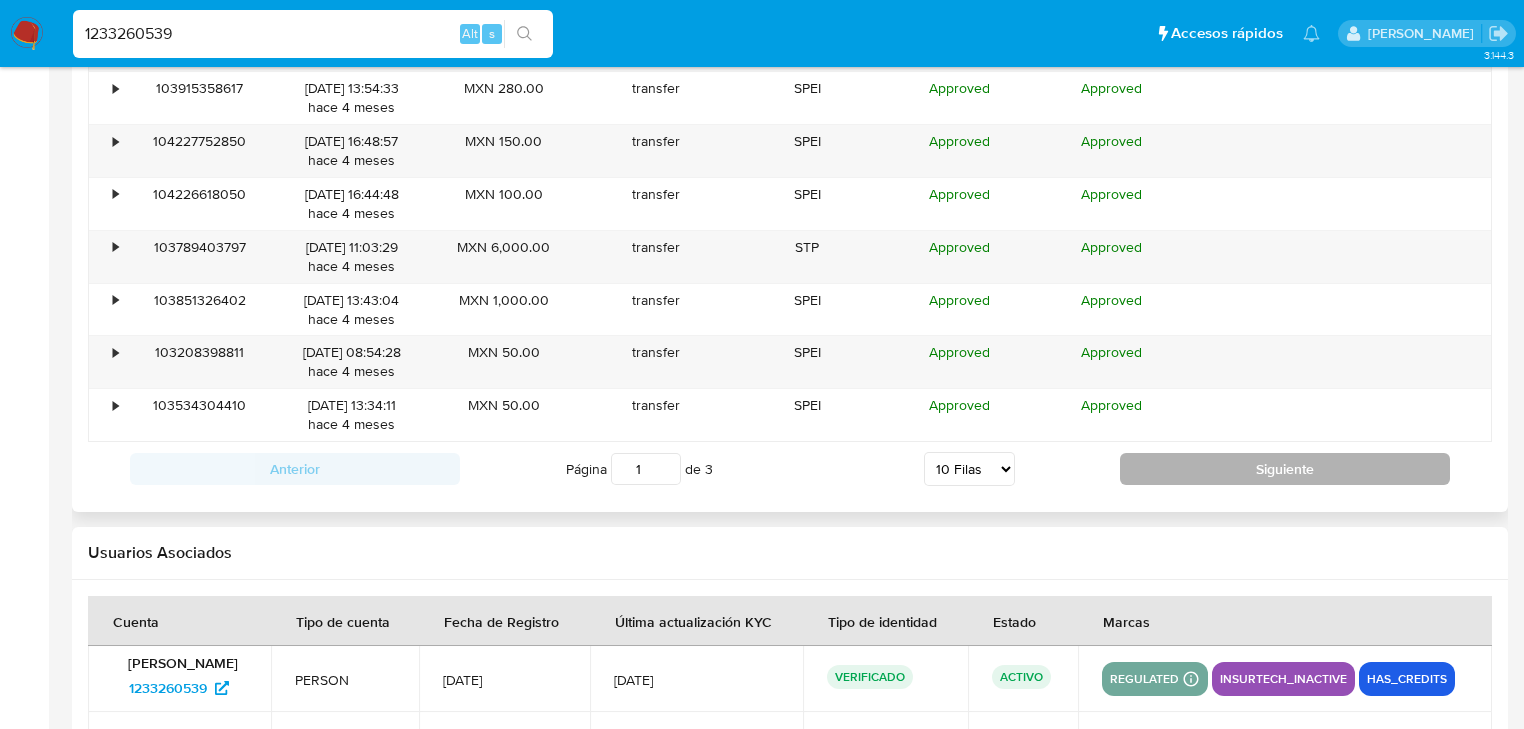 click on "Siguiente" at bounding box center (1285, 469) 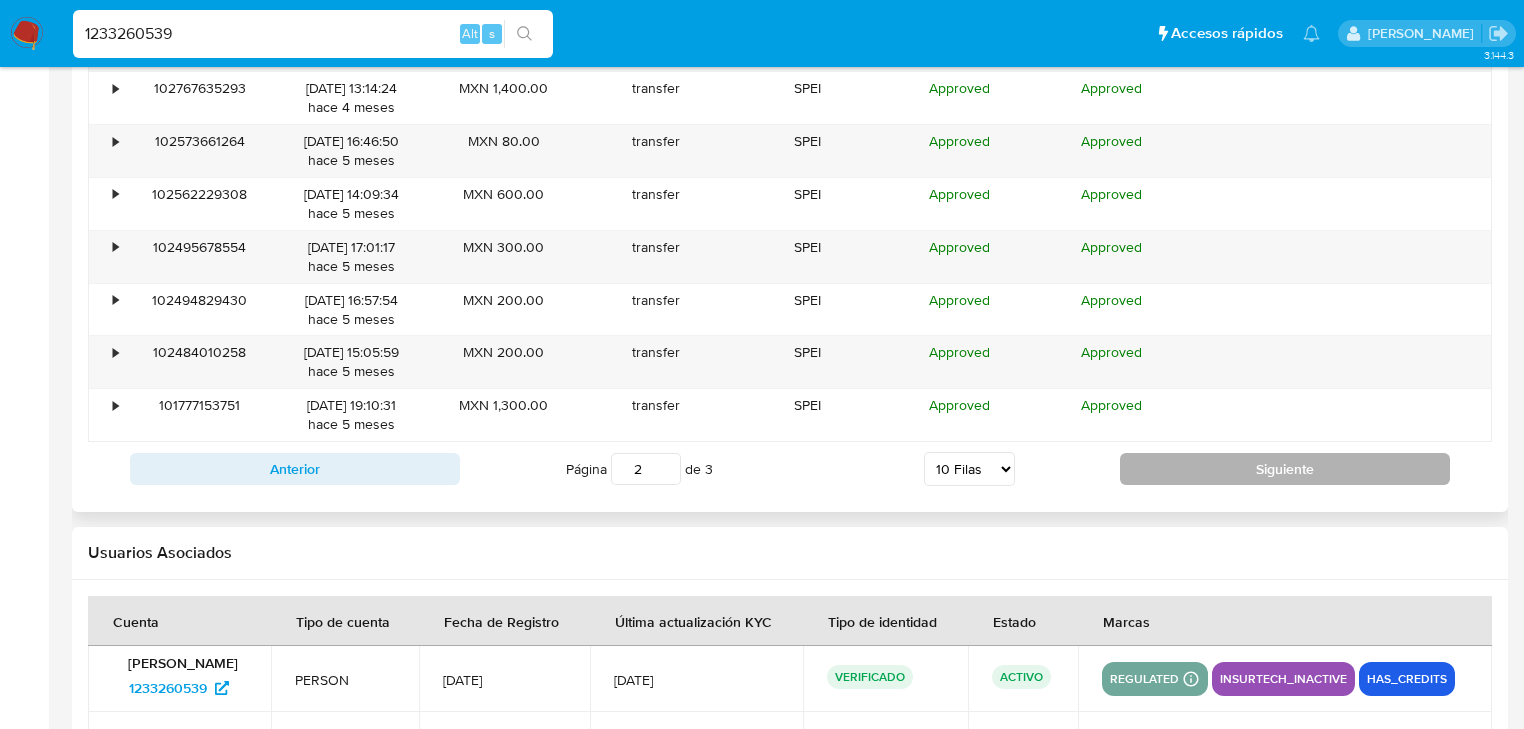 click on "Siguiente" at bounding box center [1285, 469] 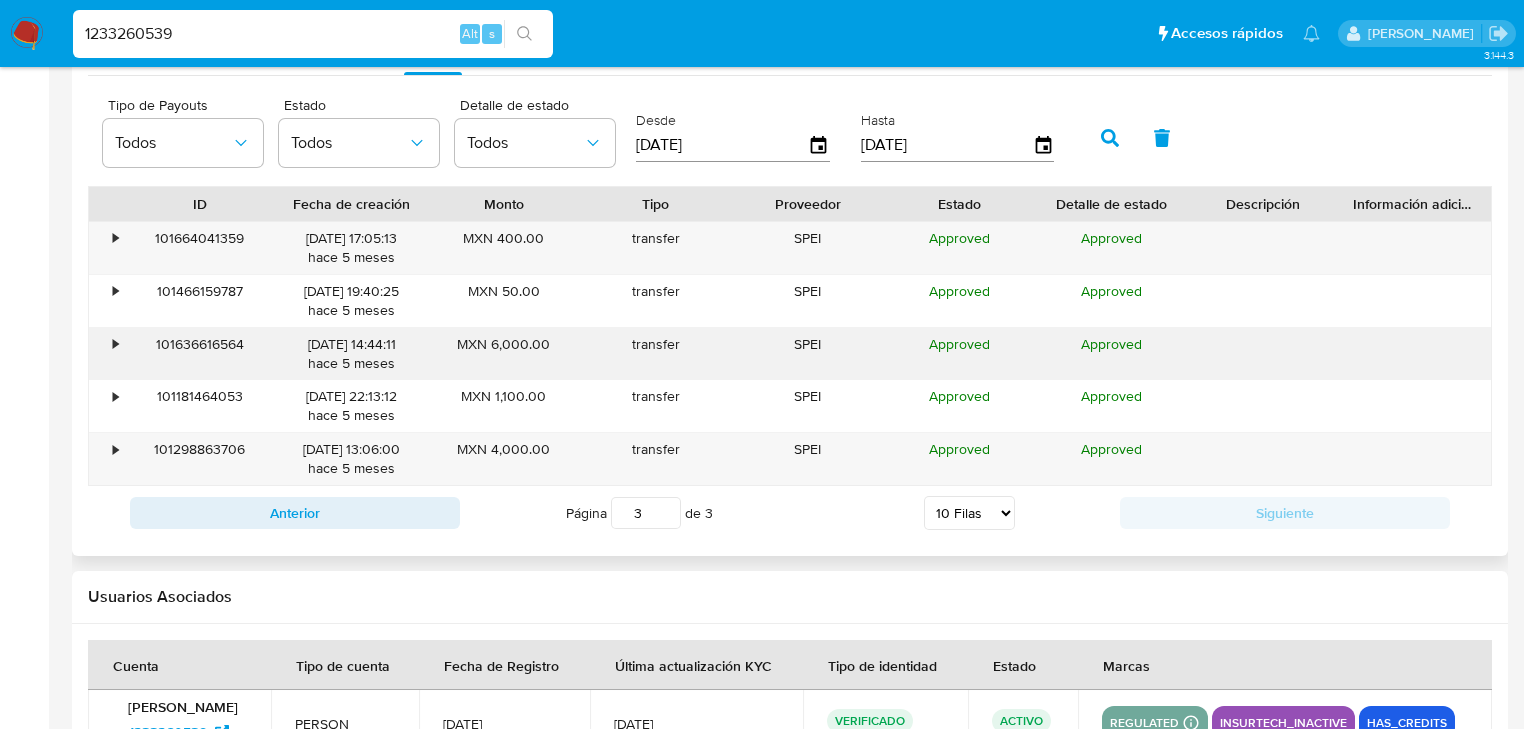 scroll, scrollTop: 1888, scrollLeft: 0, axis: vertical 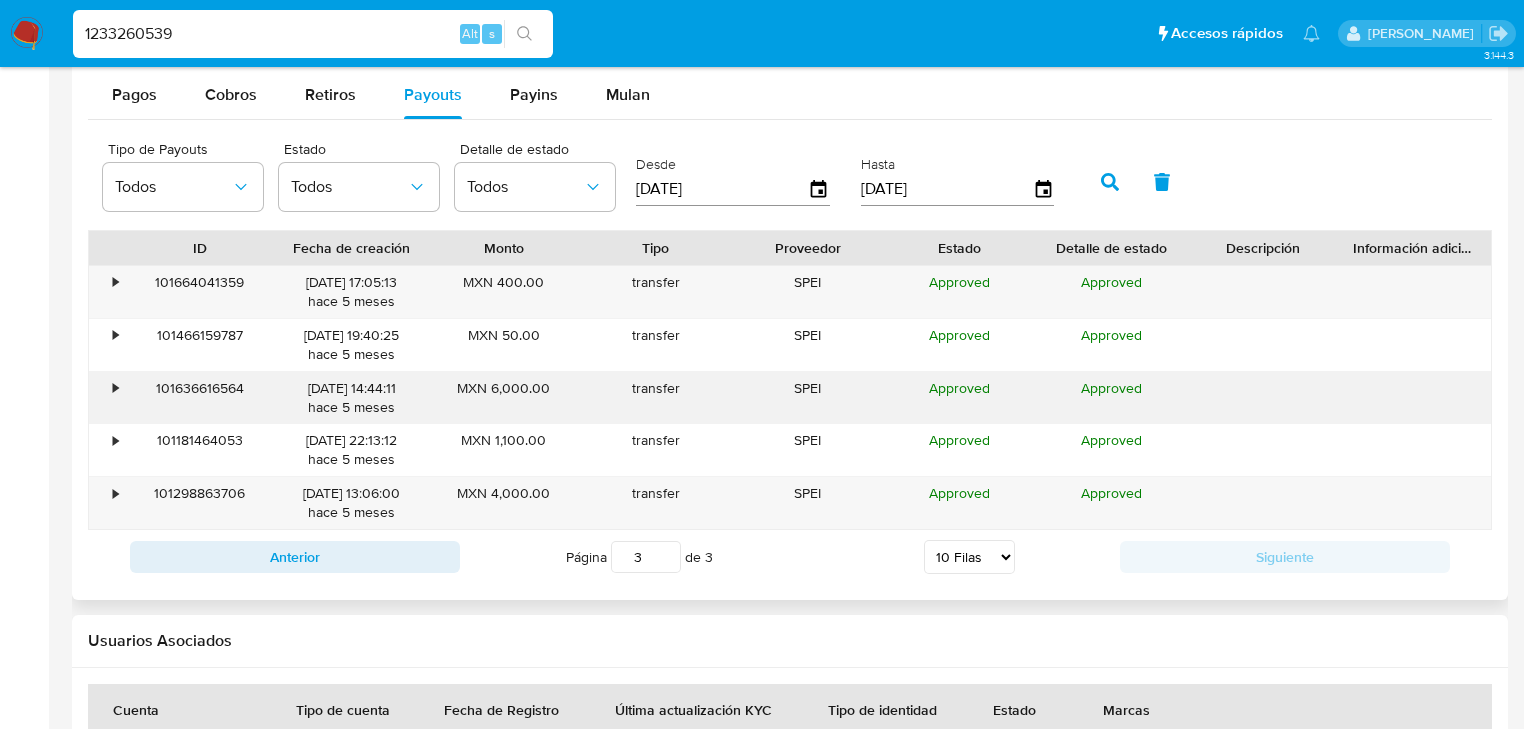 click on "•" at bounding box center [106, 398] 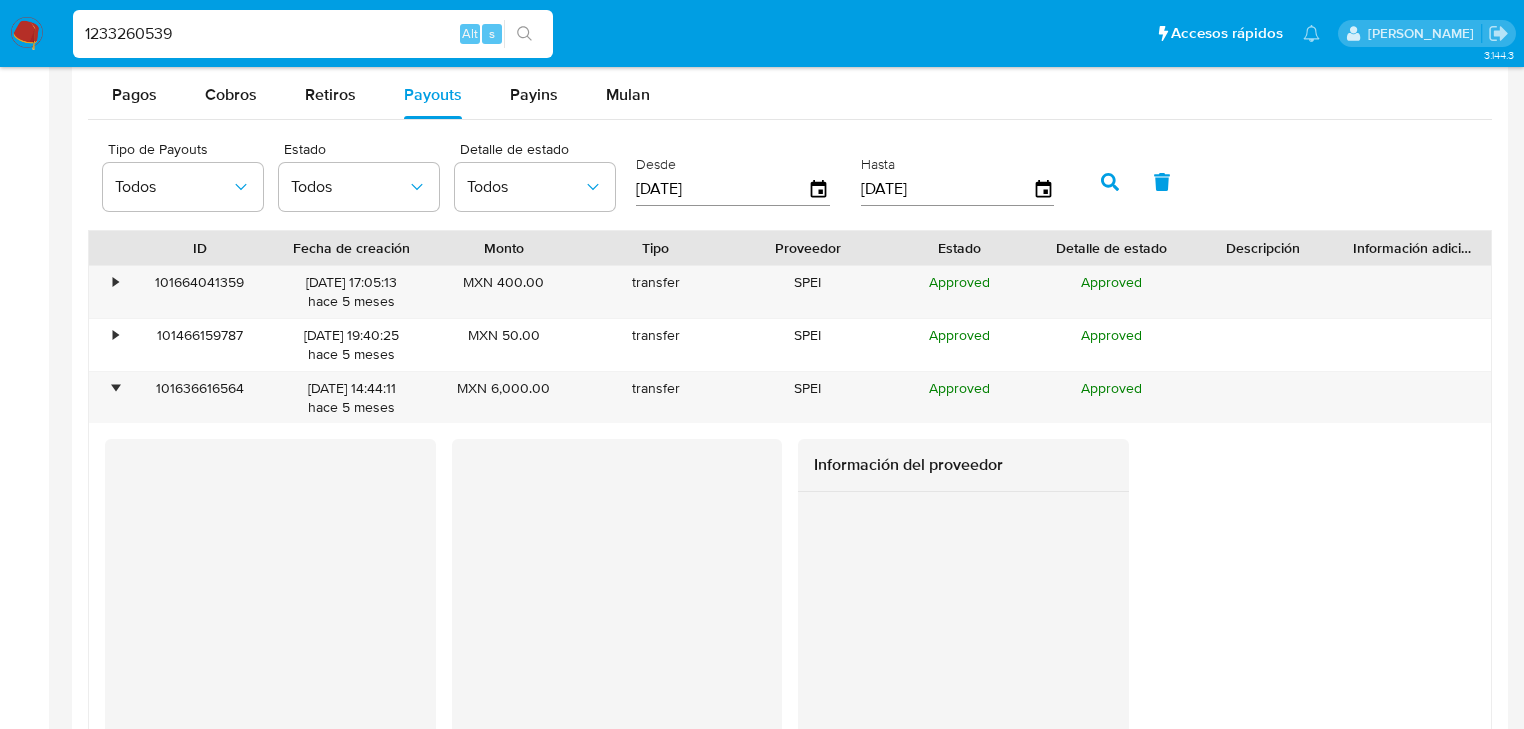 drag, startPoint x: 0, startPoint y: 8, endPoint x: 0, endPoint y: -26, distance: 34 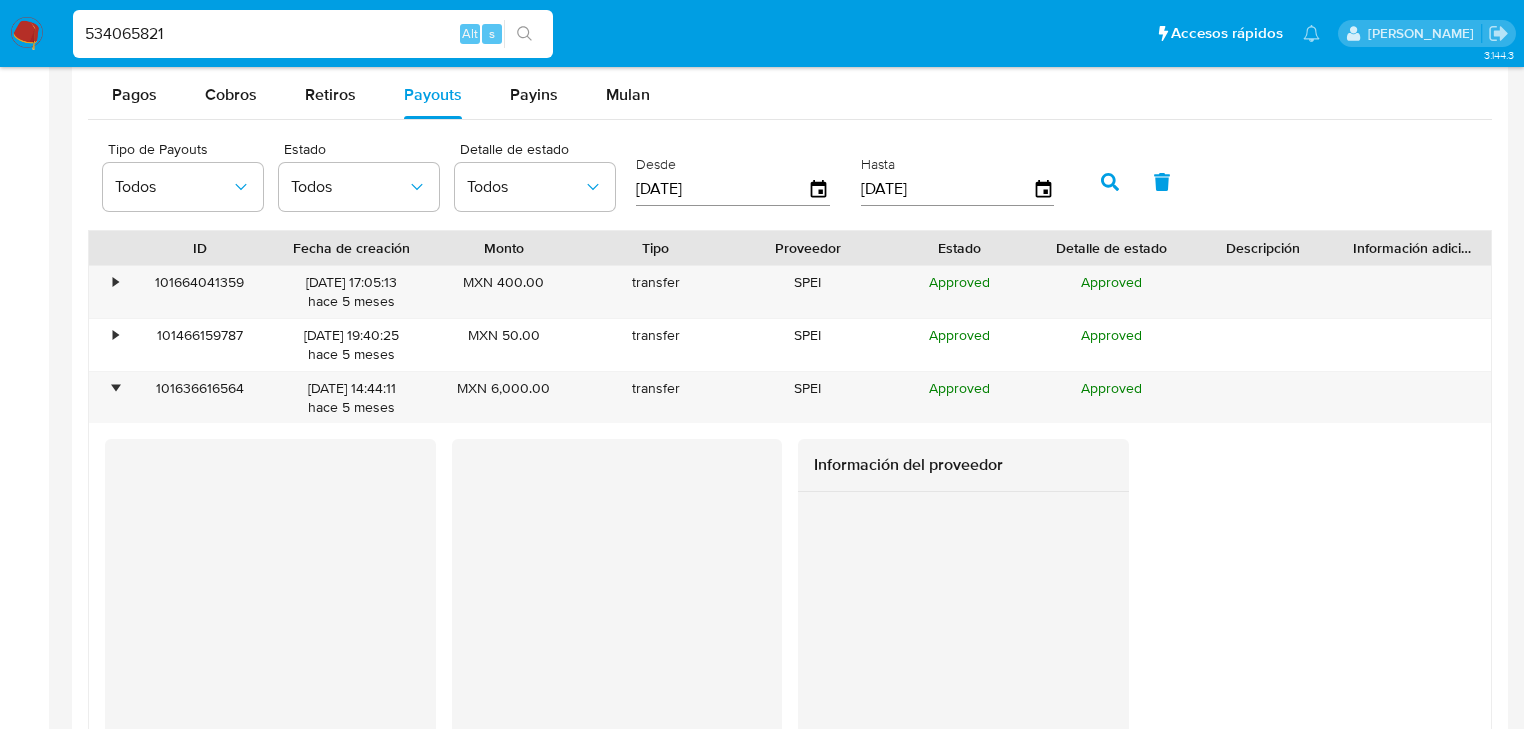 type on "534065821" 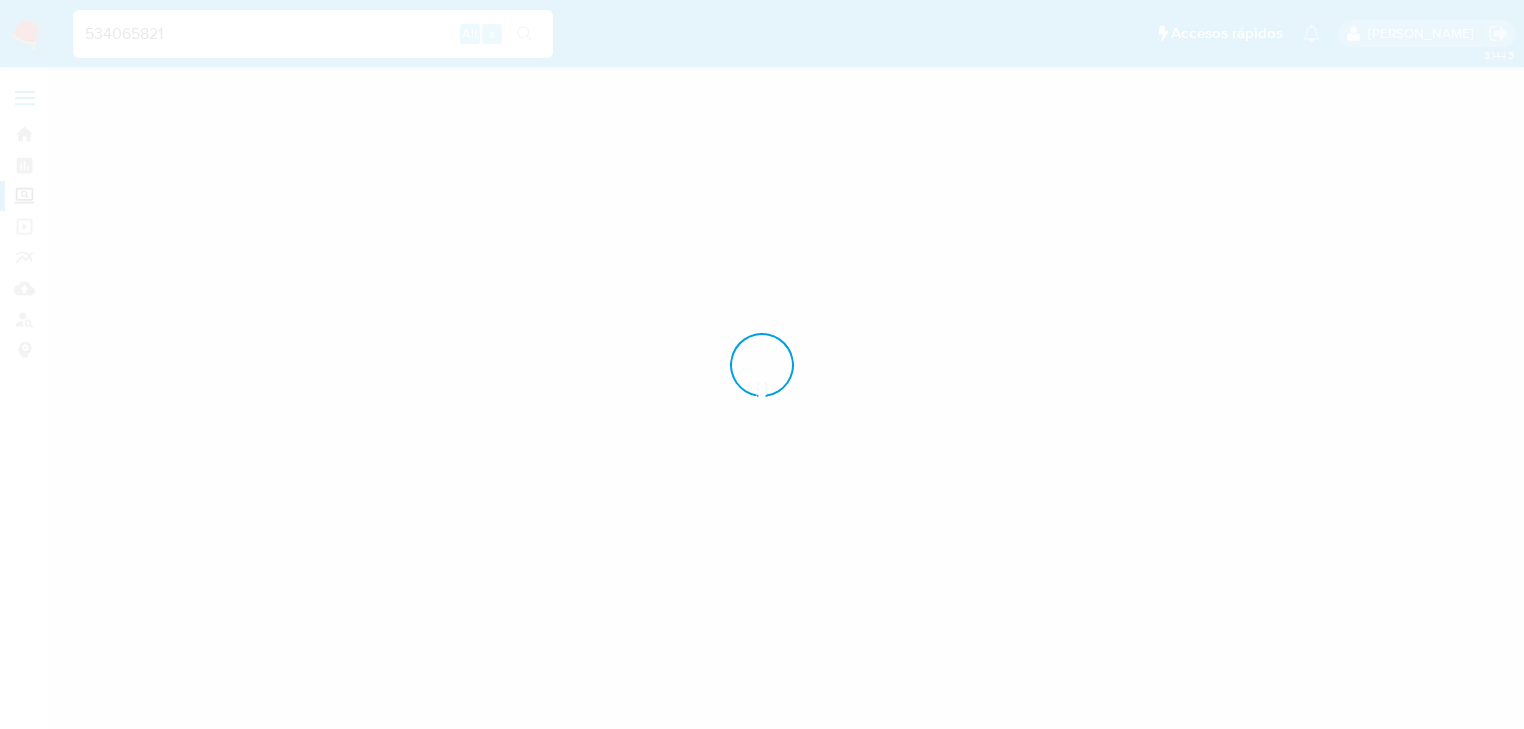 scroll, scrollTop: 0, scrollLeft: 0, axis: both 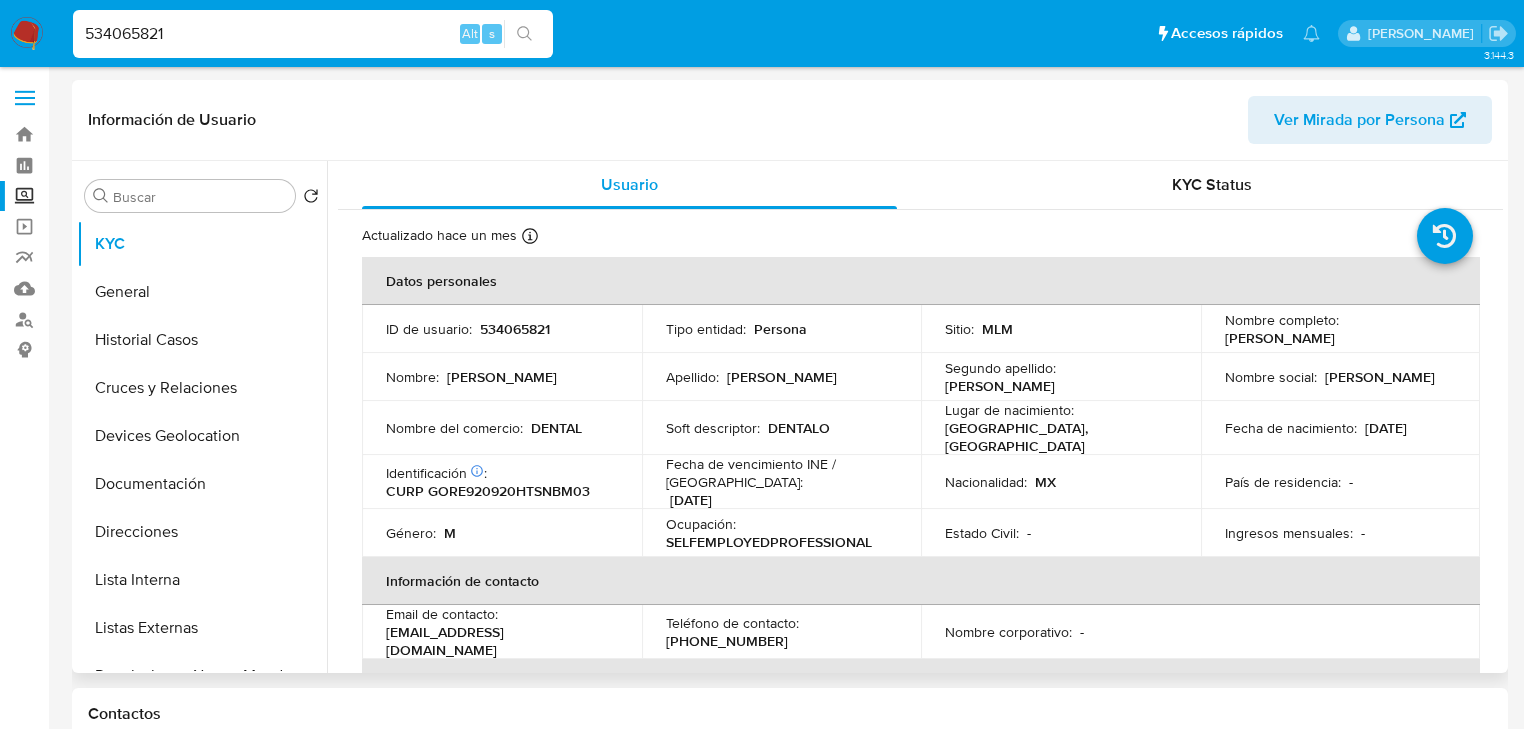 select on "10" 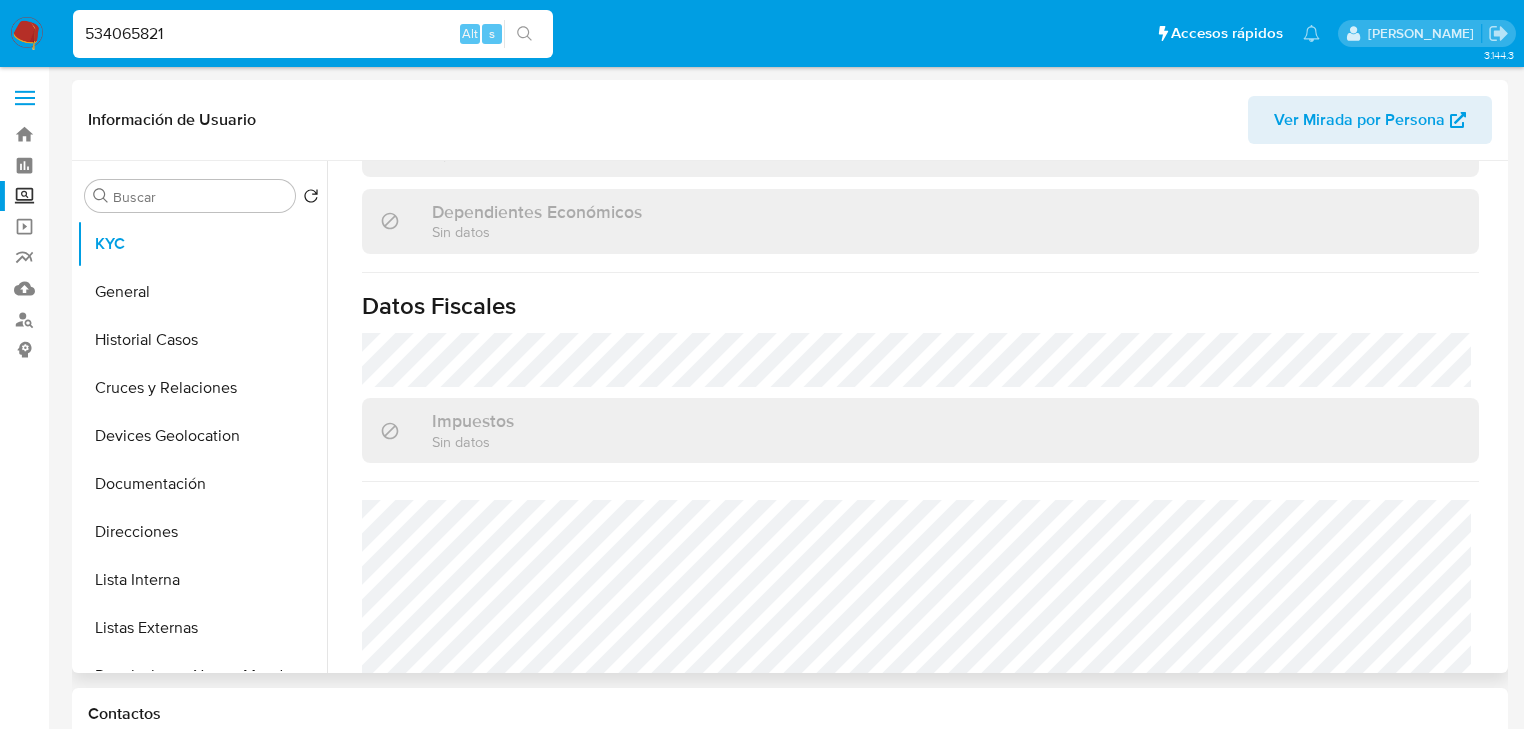 scroll, scrollTop: 1263, scrollLeft: 0, axis: vertical 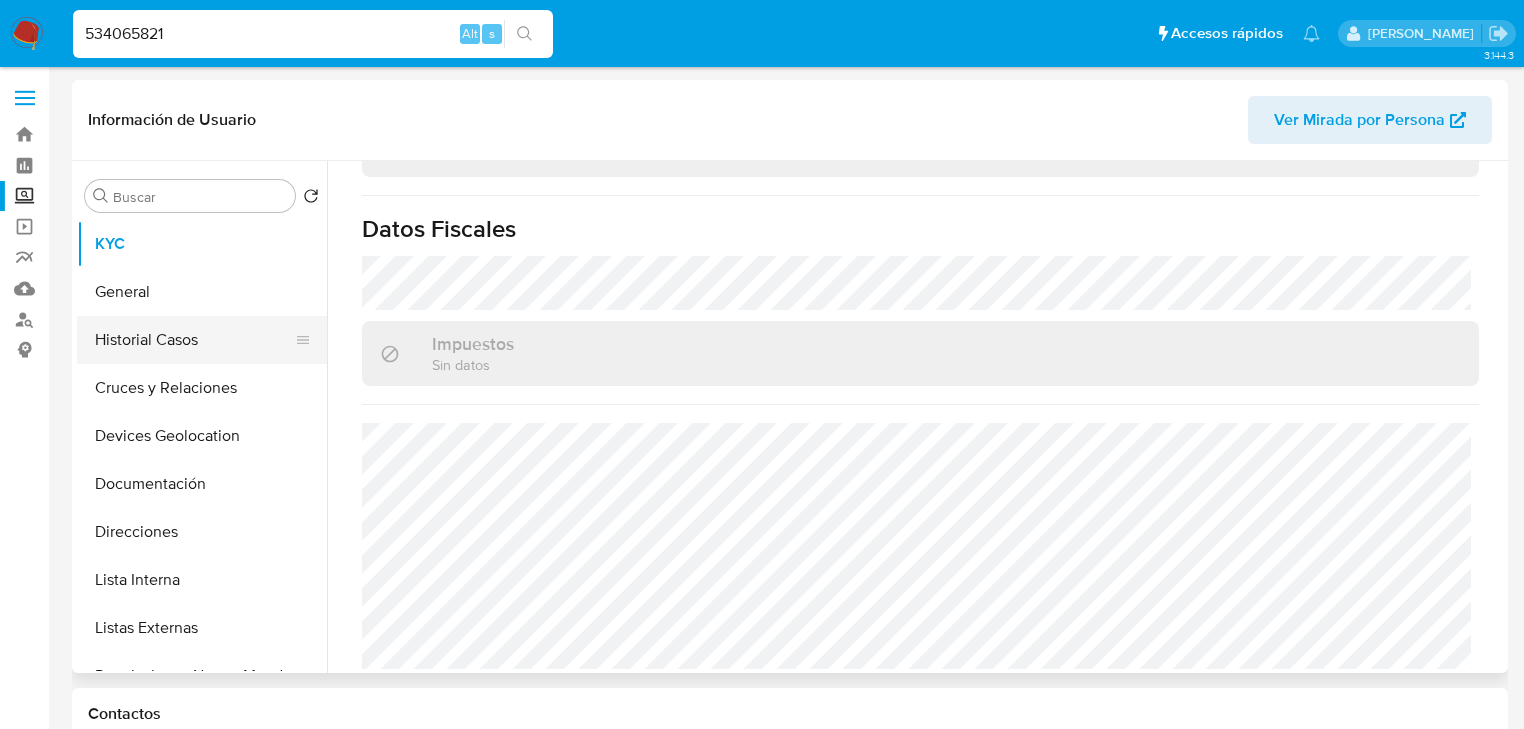 click on "Historial Casos" at bounding box center [194, 340] 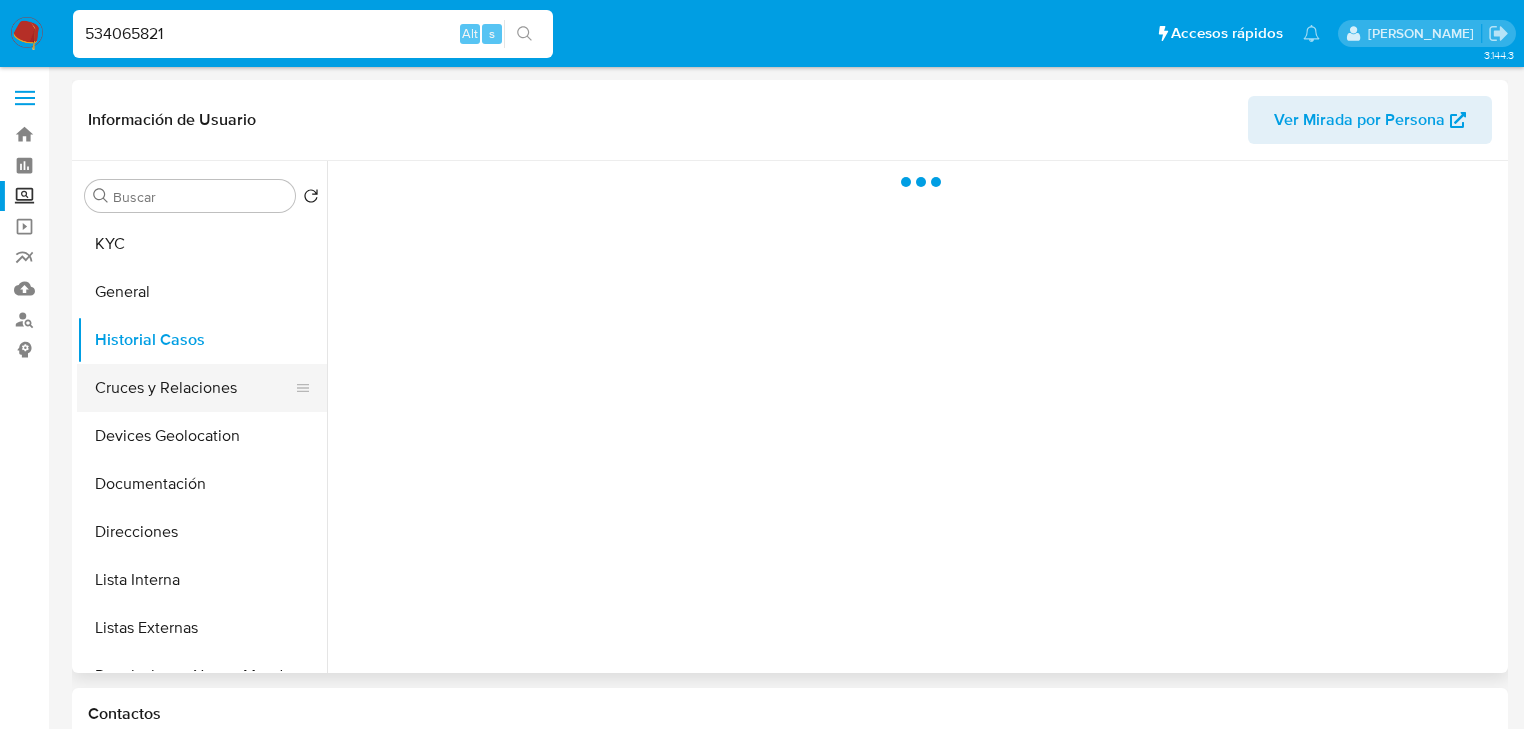scroll, scrollTop: 0, scrollLeft: 0, axis: both 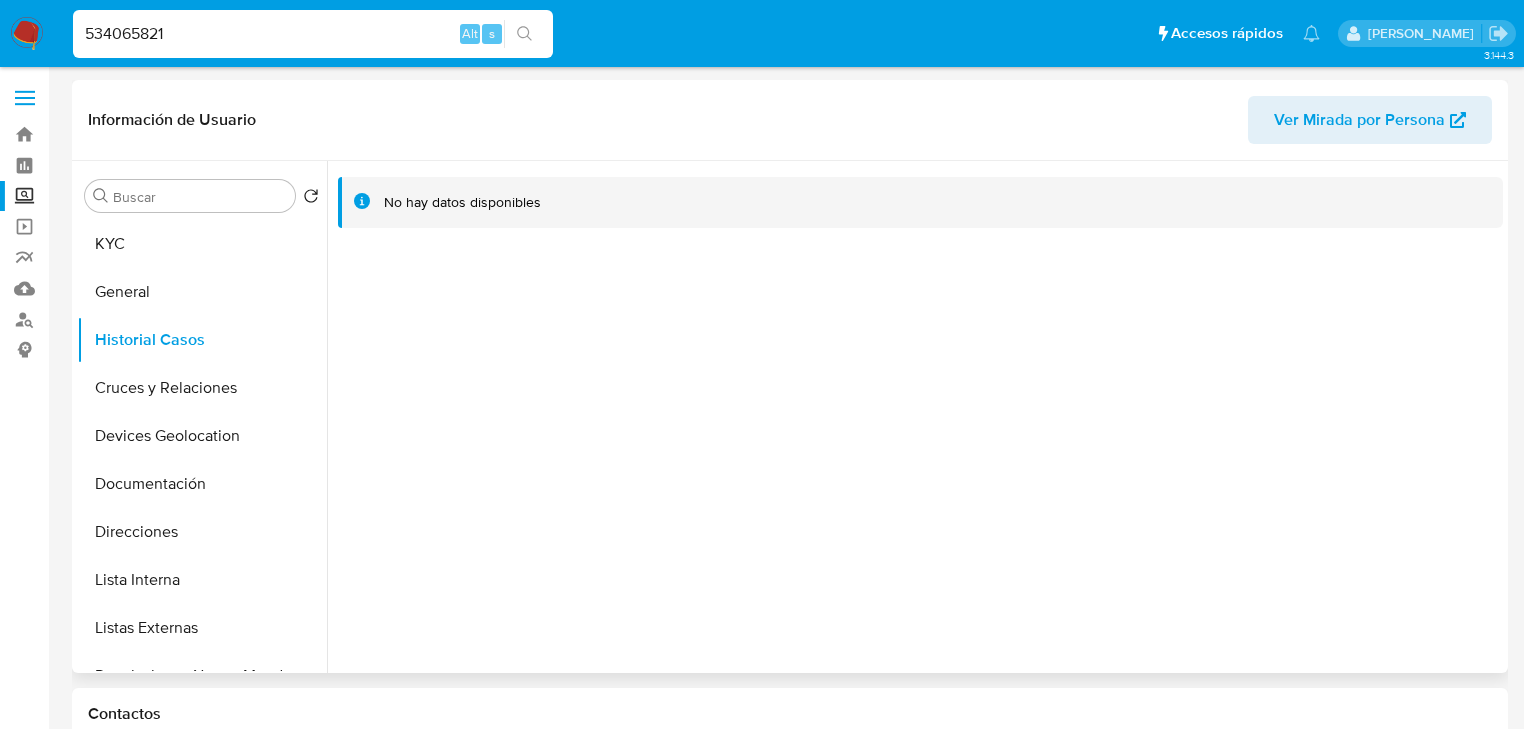 type 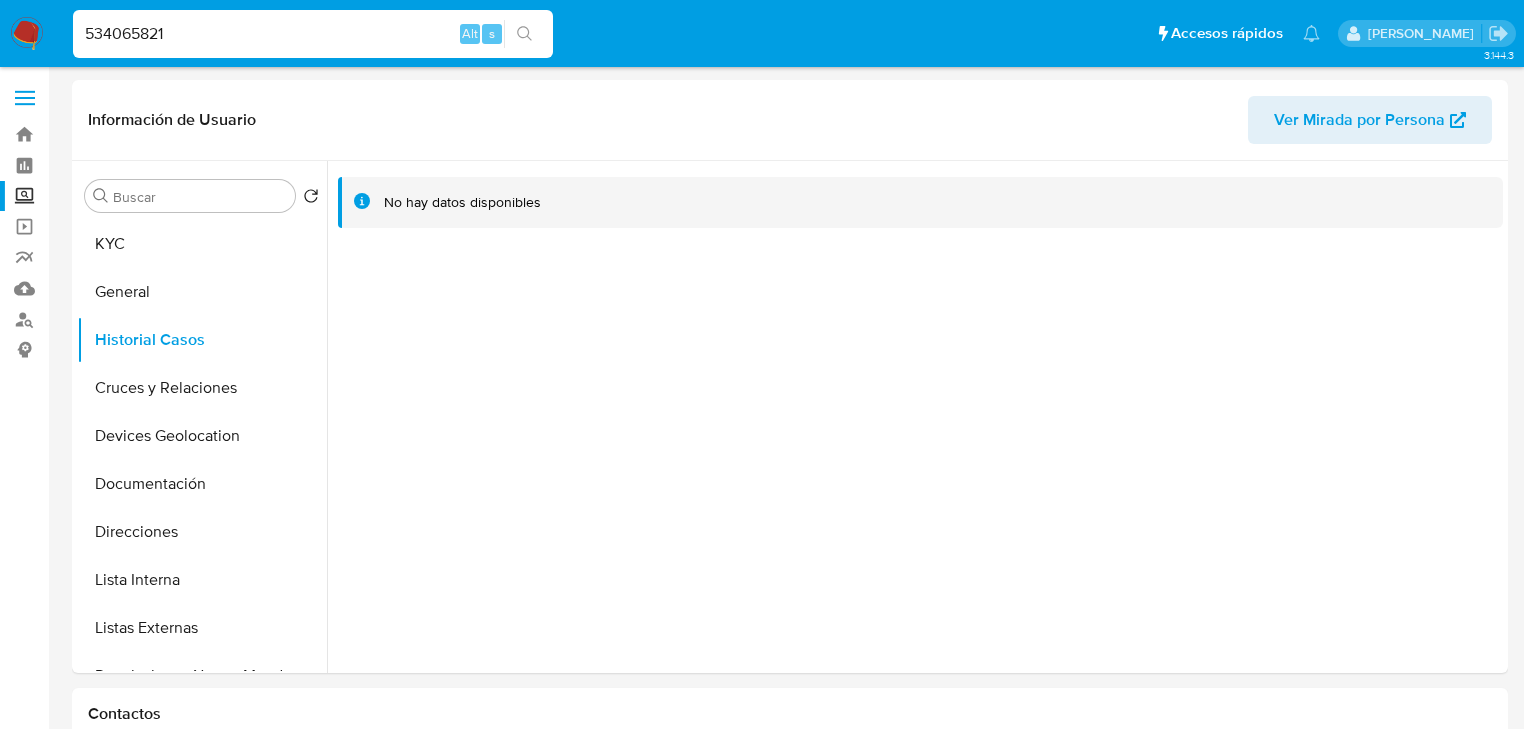 drag, startPoint x: 188, startPoint y: 36, endPoint x: 0, endPoint y: -2, distance: 191.80199 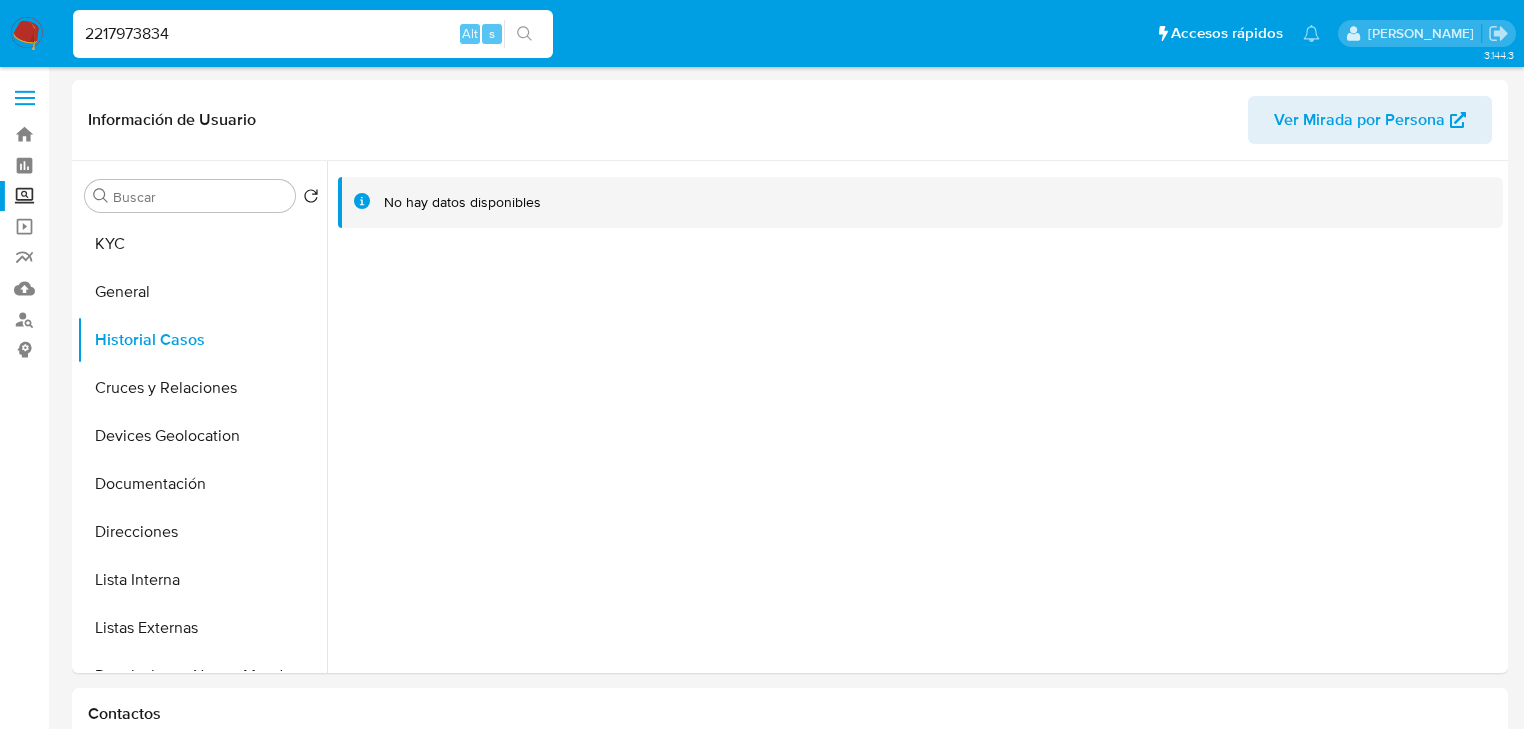 type on "2217973834" 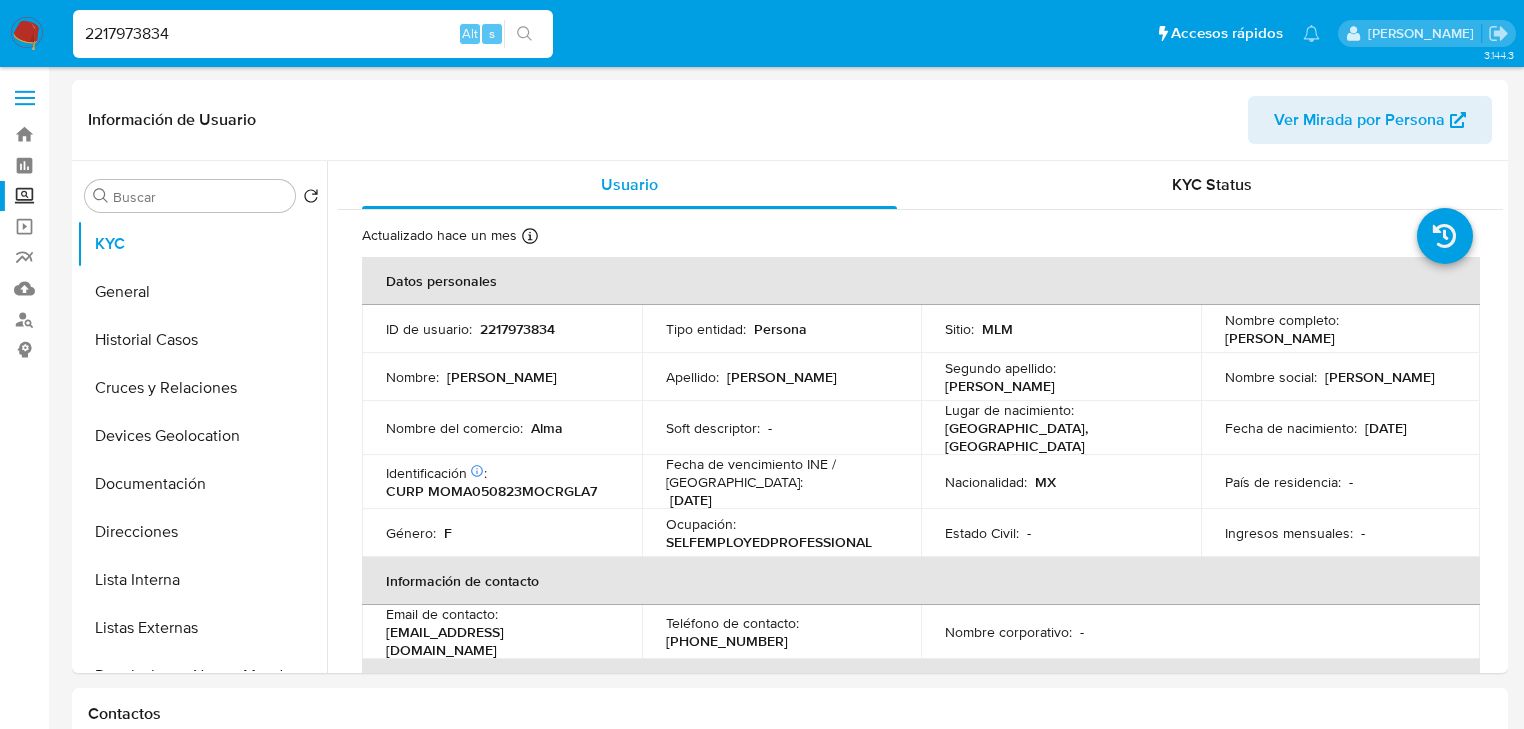 select on "10" 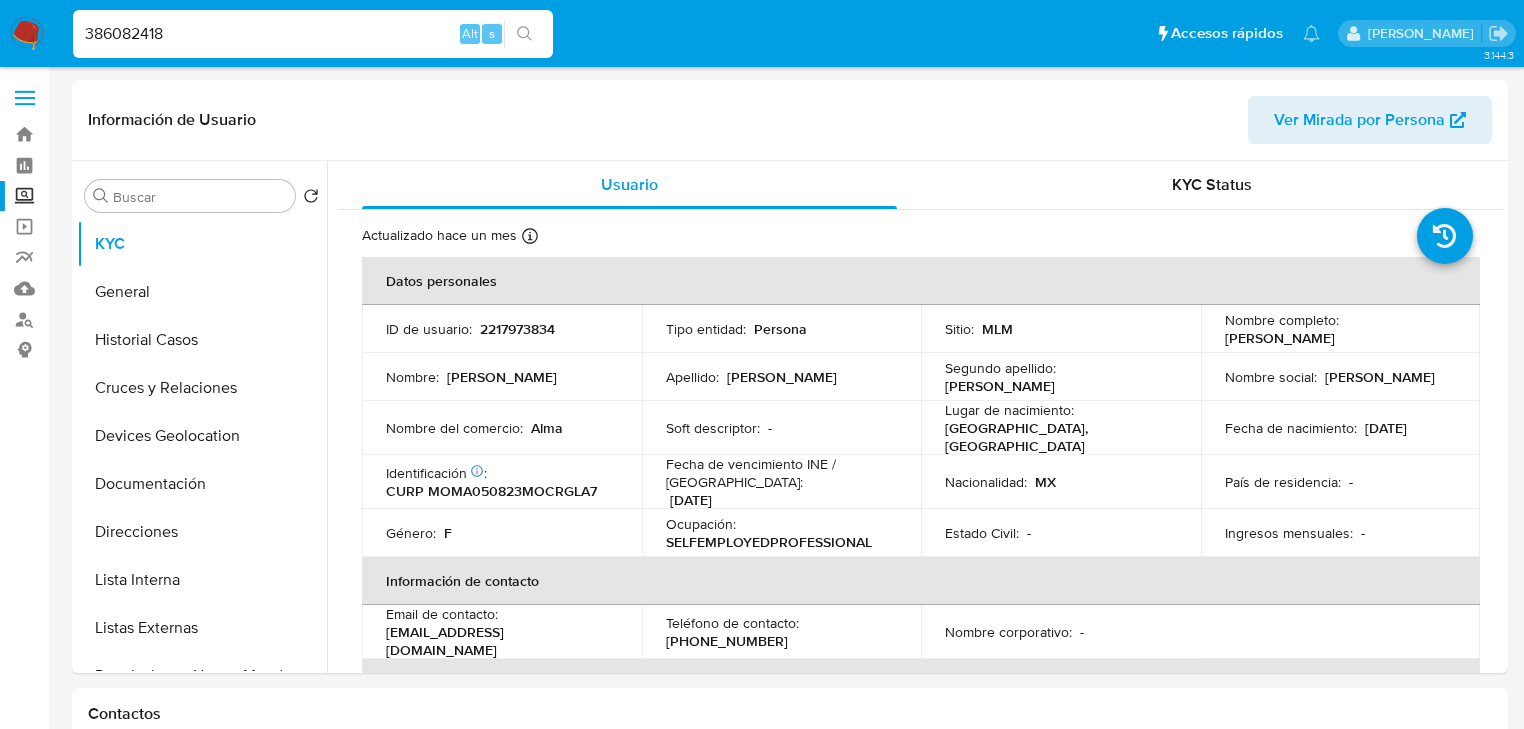 type on "386082418" 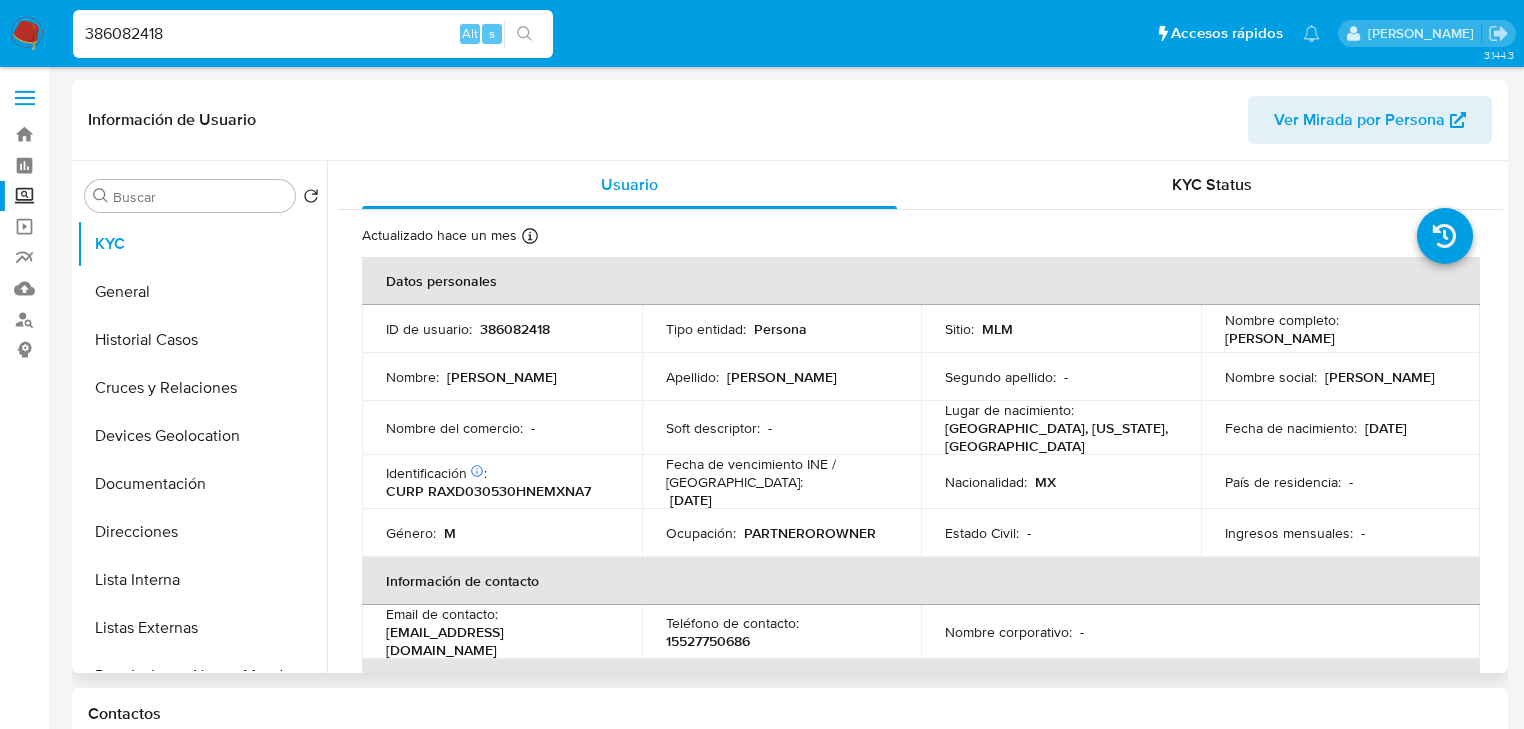select on "10" 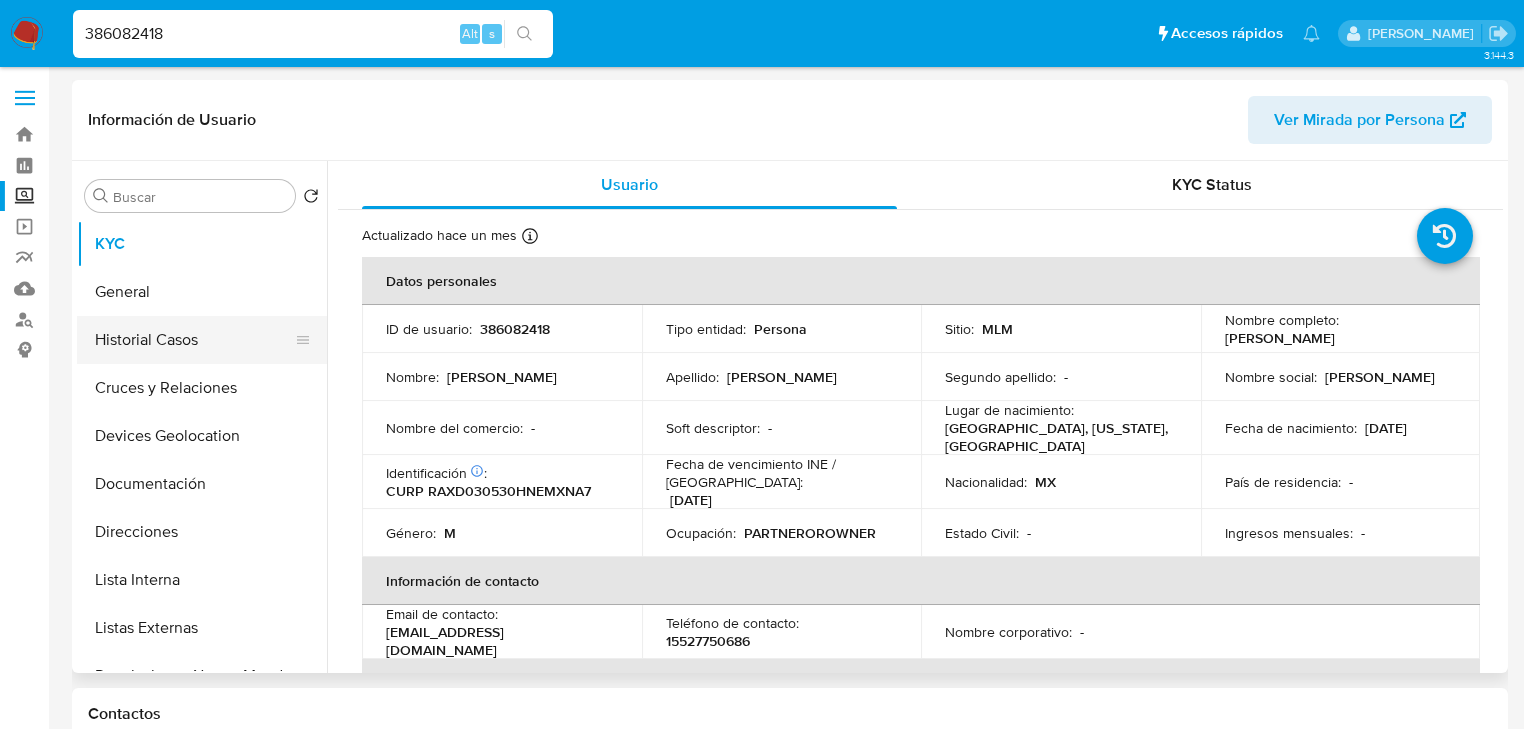 click on "Historial Casos" at bounding box center (194, 340) 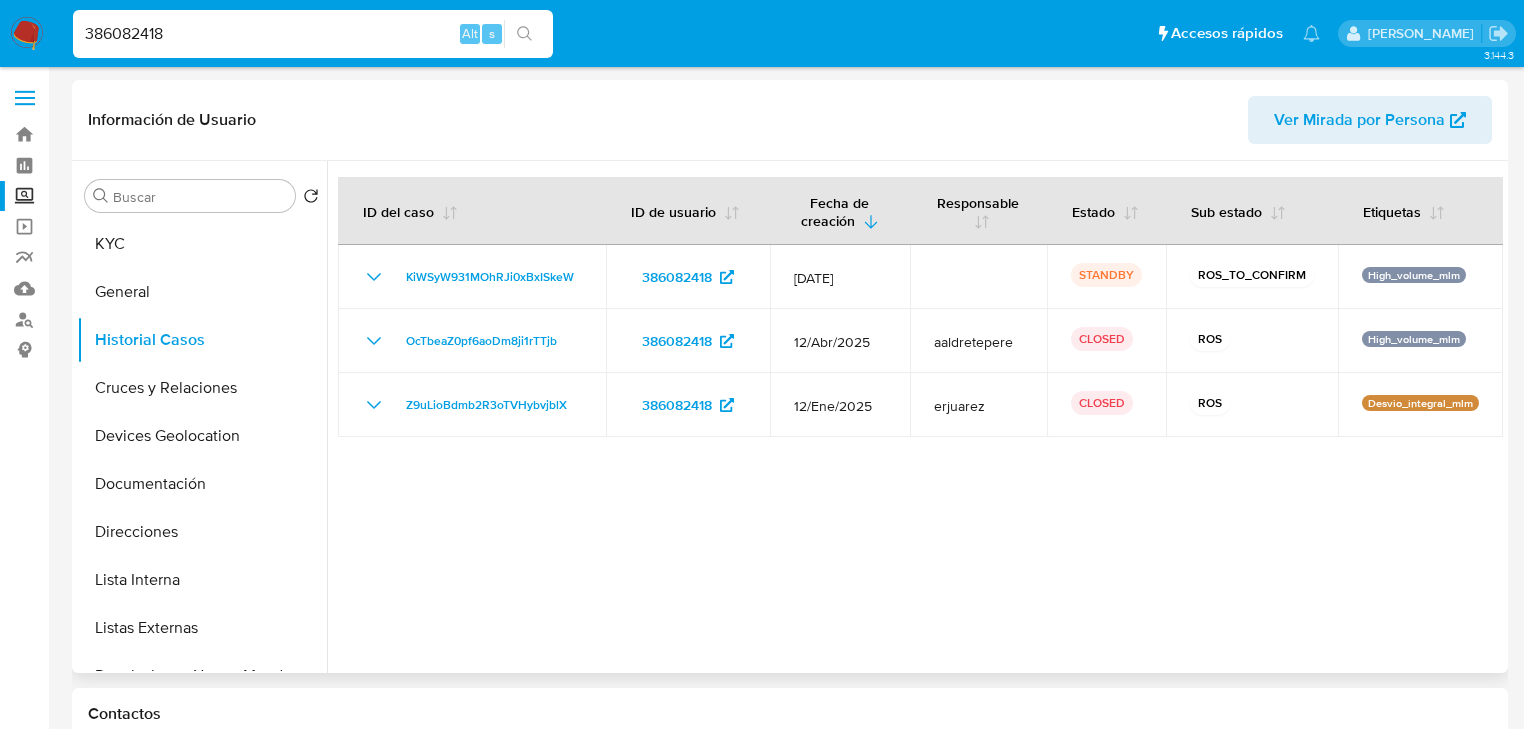 type 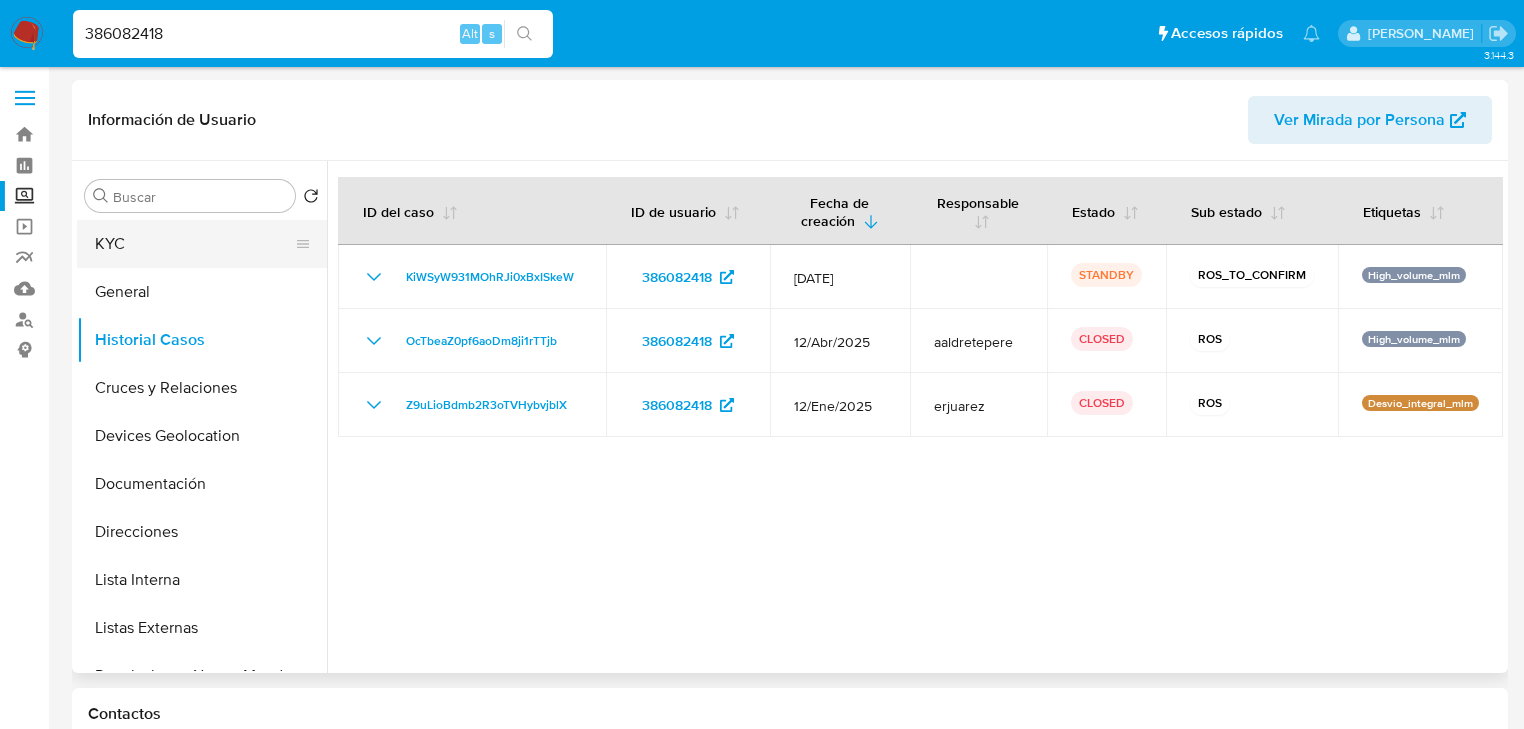 click on "KYC" at bounding box center (194, 244) 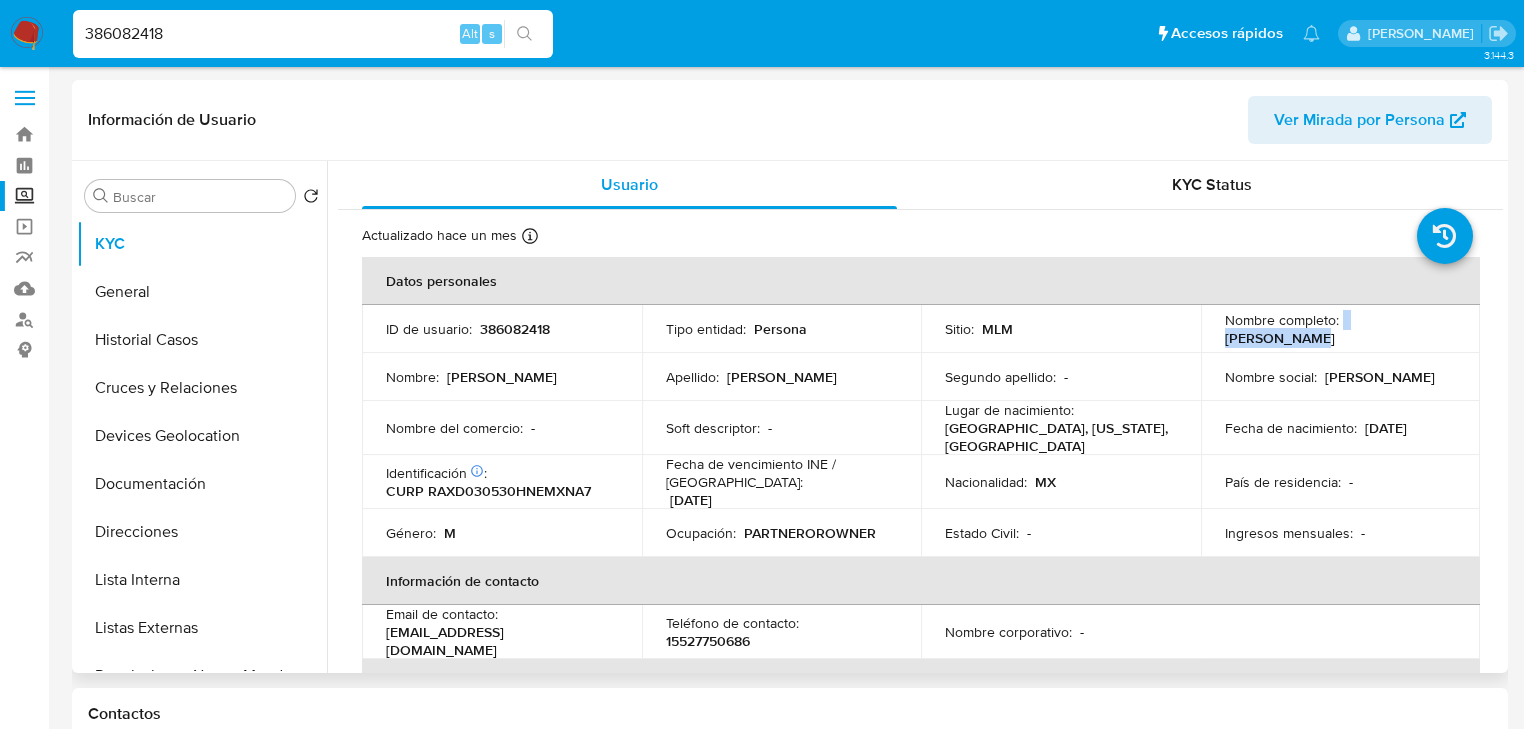 drag, startPoint x: 1410, startPoint y: 329, endPoint x: 1456, endPoint y: 329, distance: 46 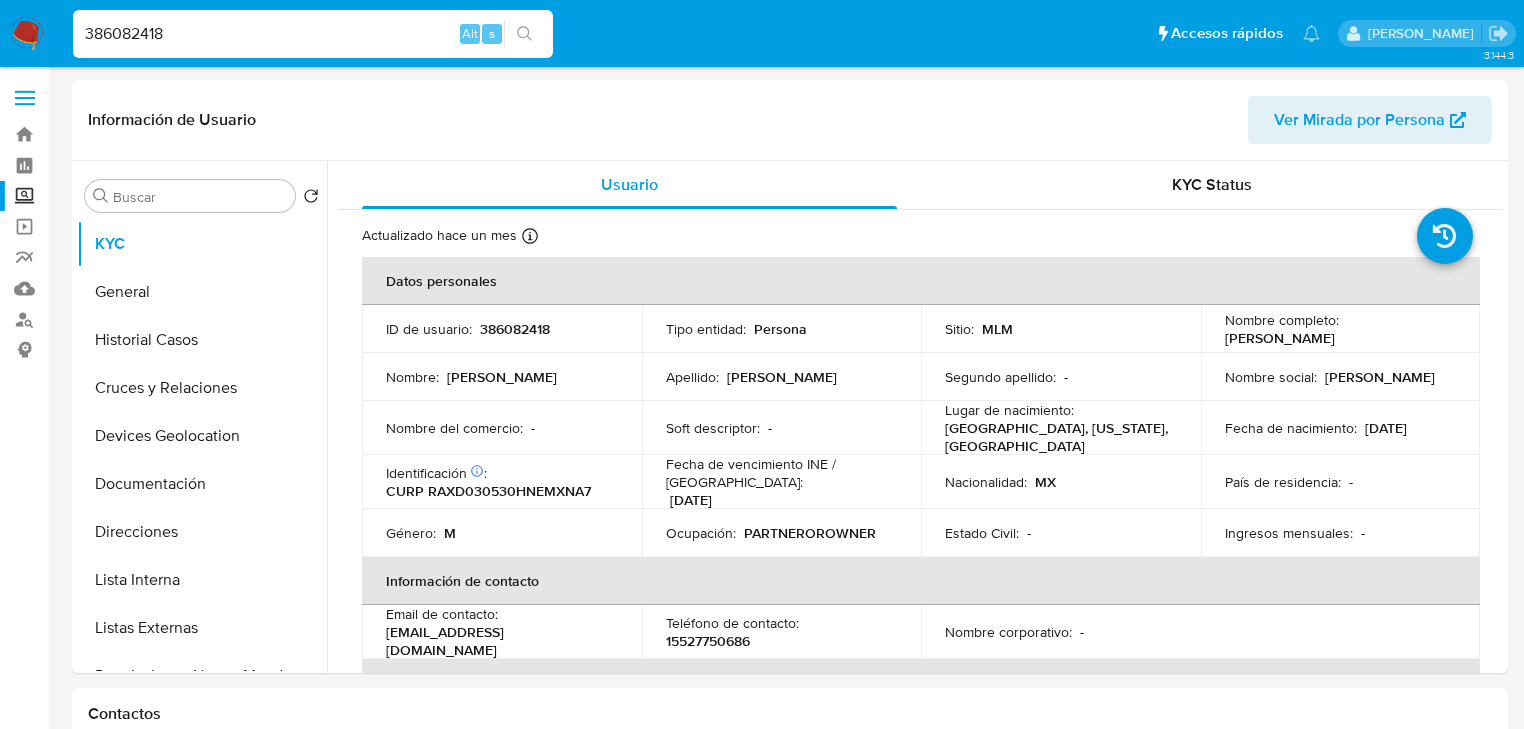 drag, startPoint x: 69, startPoint y: 30, endPoint x: 0, endPoint y: 0, distance: 75.23962 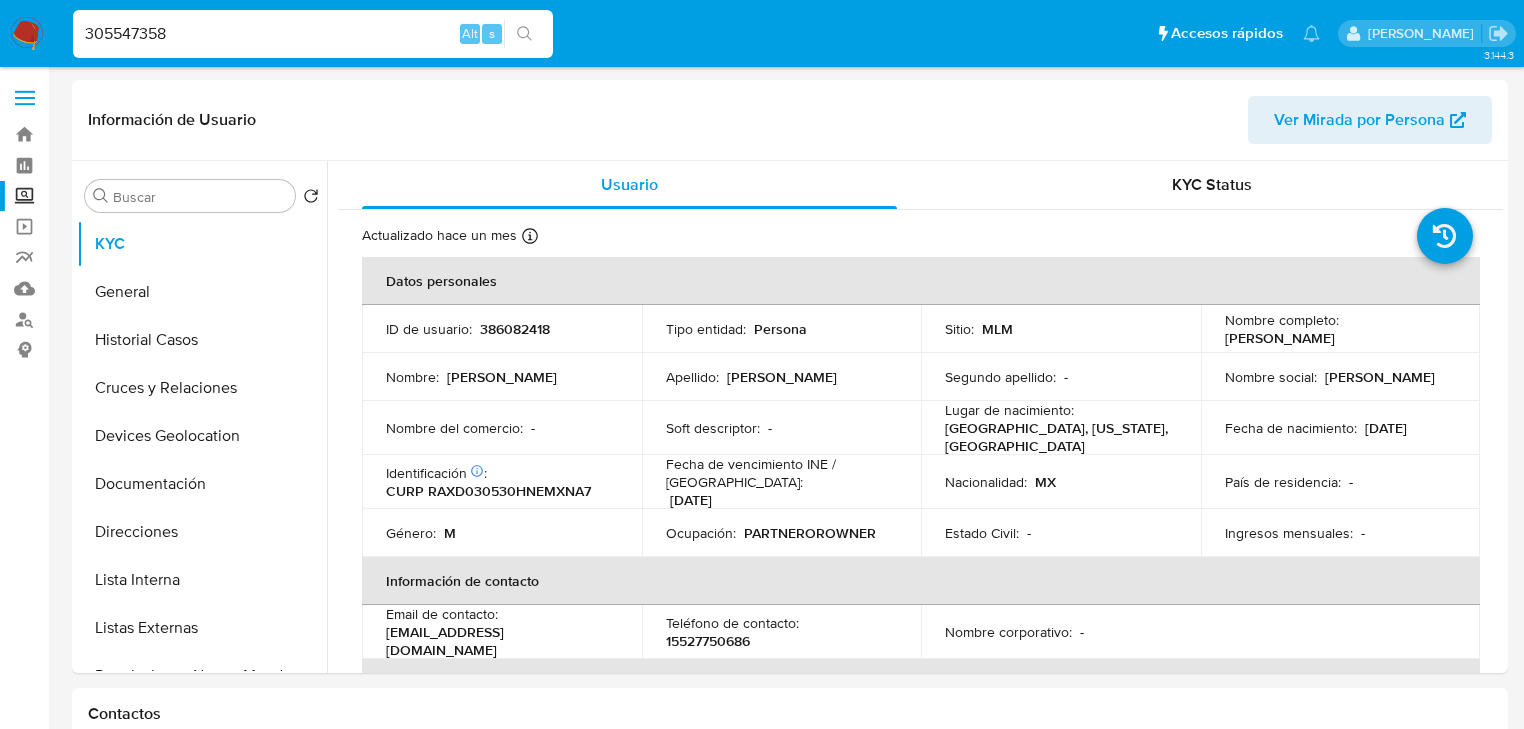 type on "305547358" 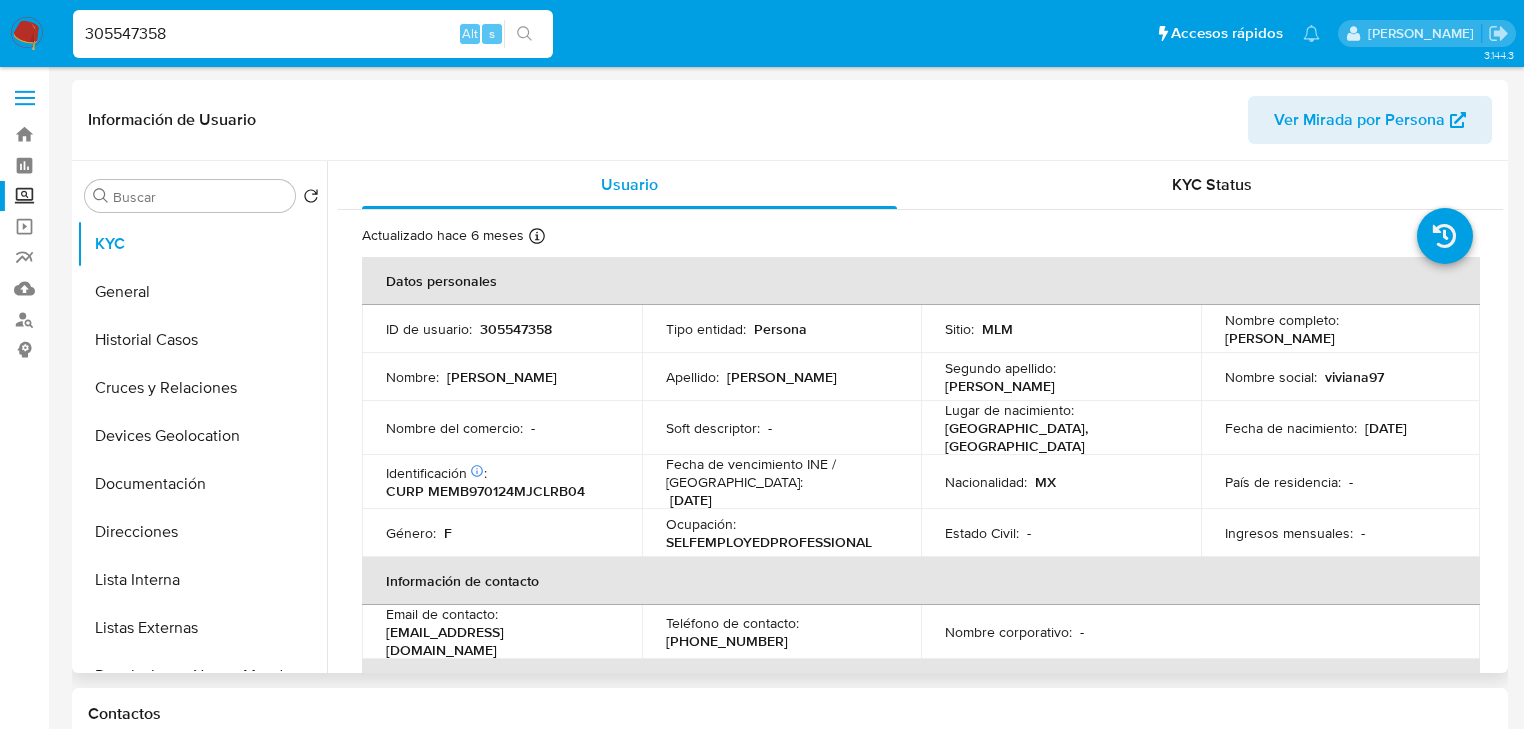select on "10" 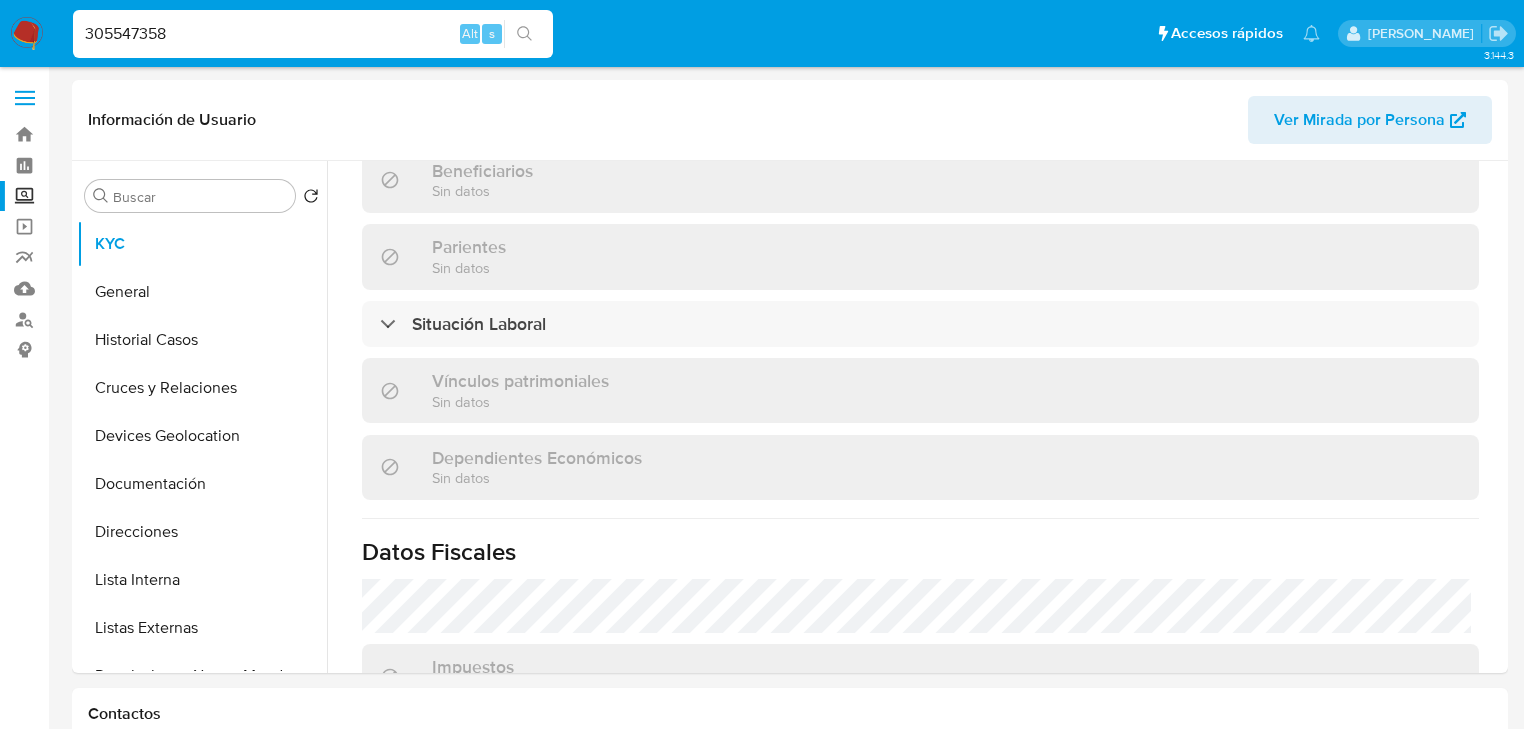 scroll, scrollTop: 960, scrollLeft: 0, axis: vertical 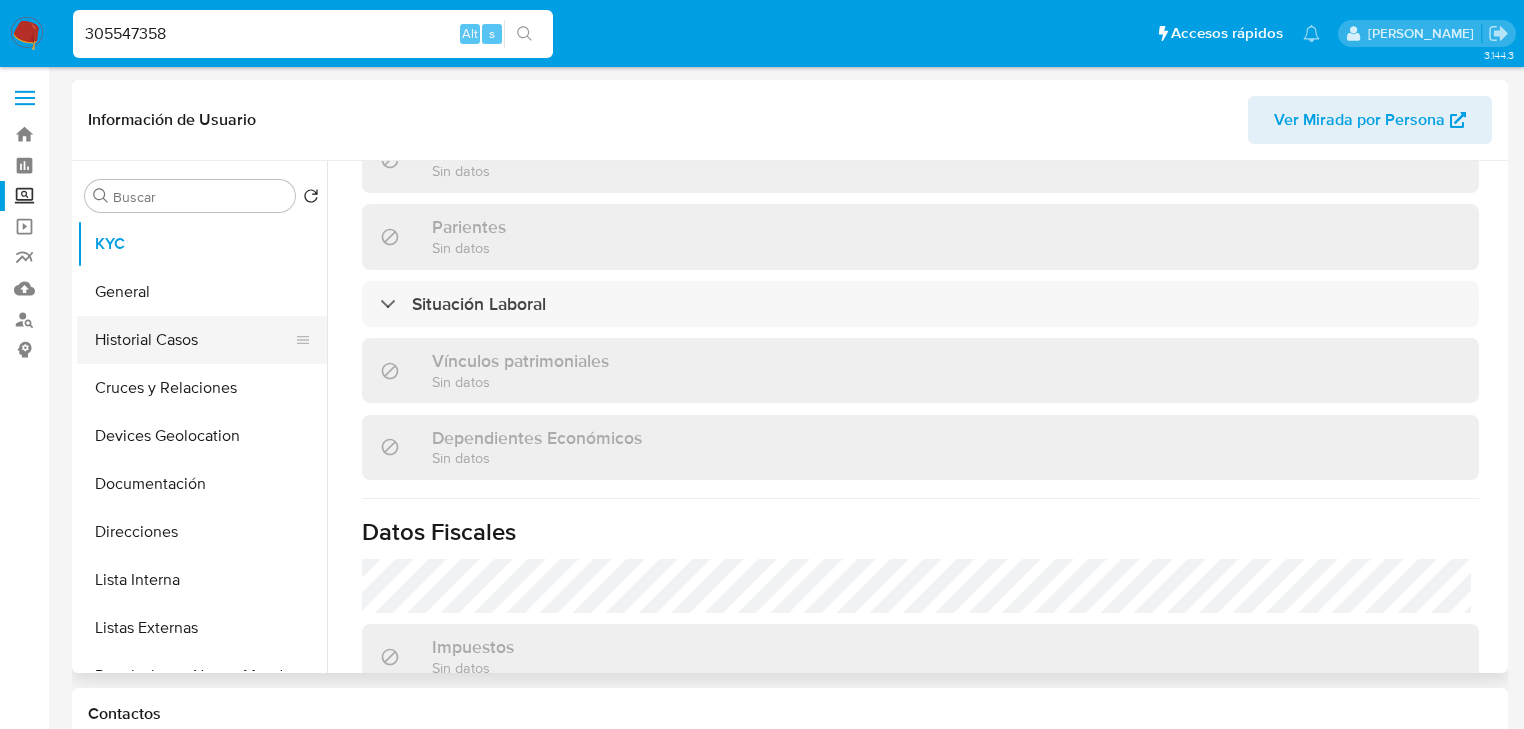 drag, startPoint x: 180, startPoint y: 326, endPoint x: 181, endPoint y: 345, distance: 19.026299 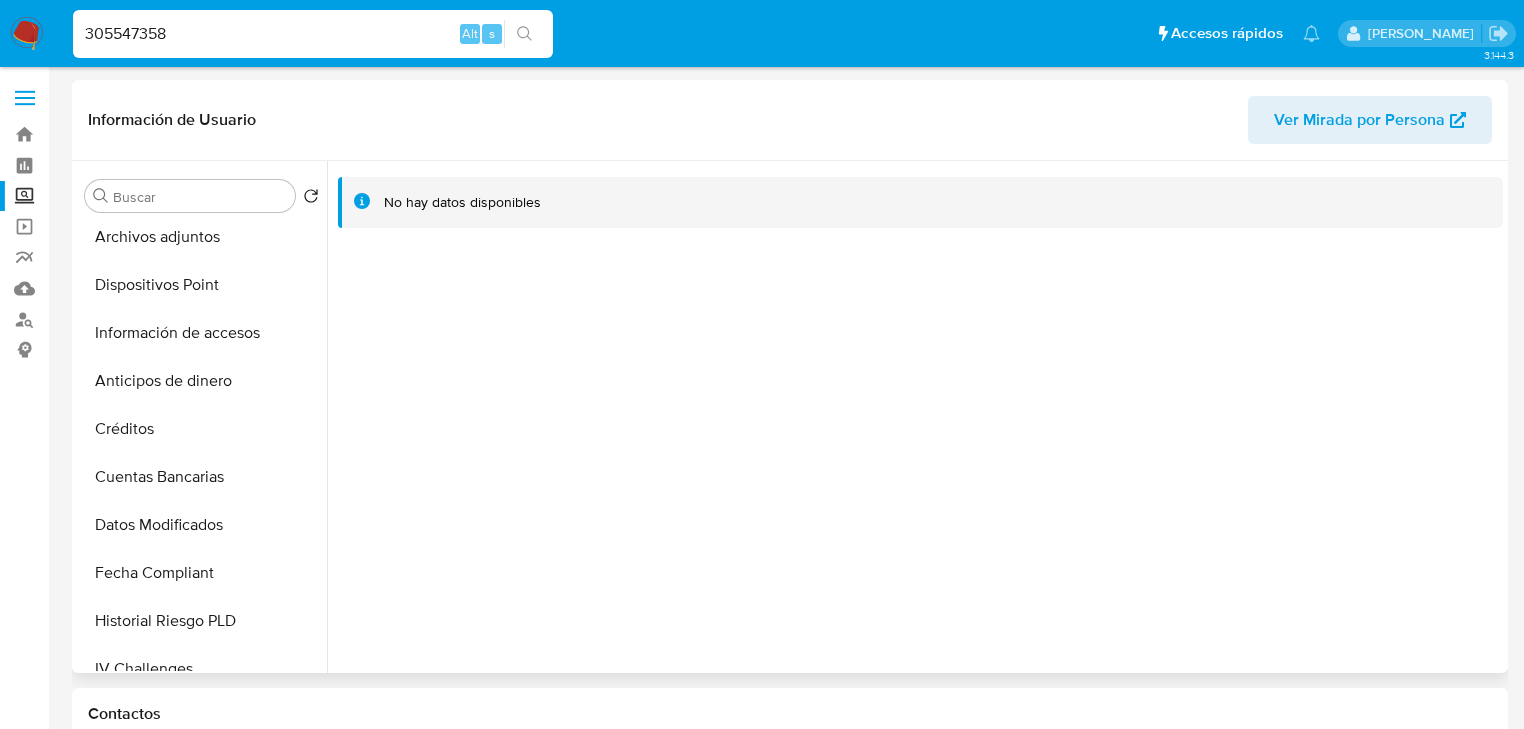 scroll, scrollTop: 560, scrollLeft: 0, axis: vertical 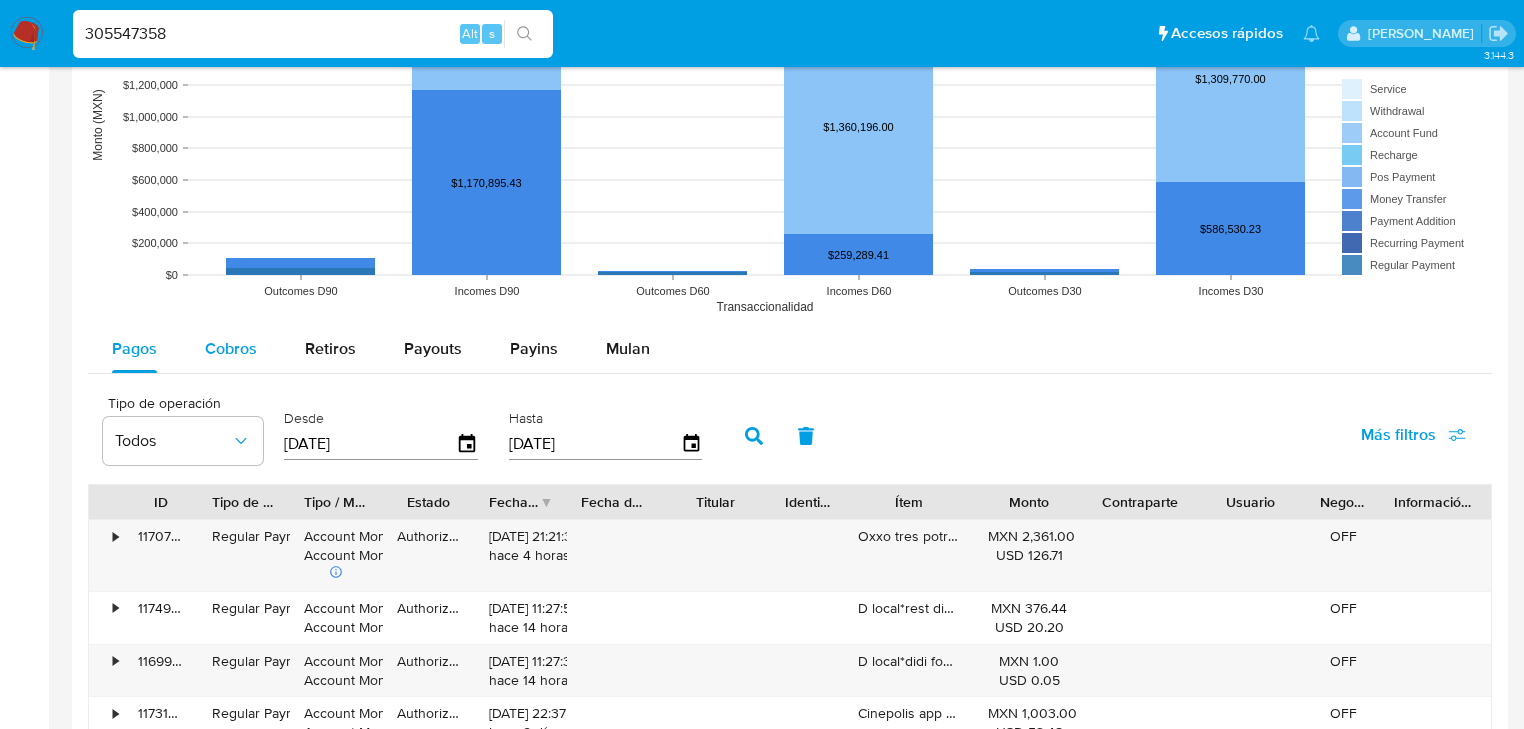 click on "Cobros" 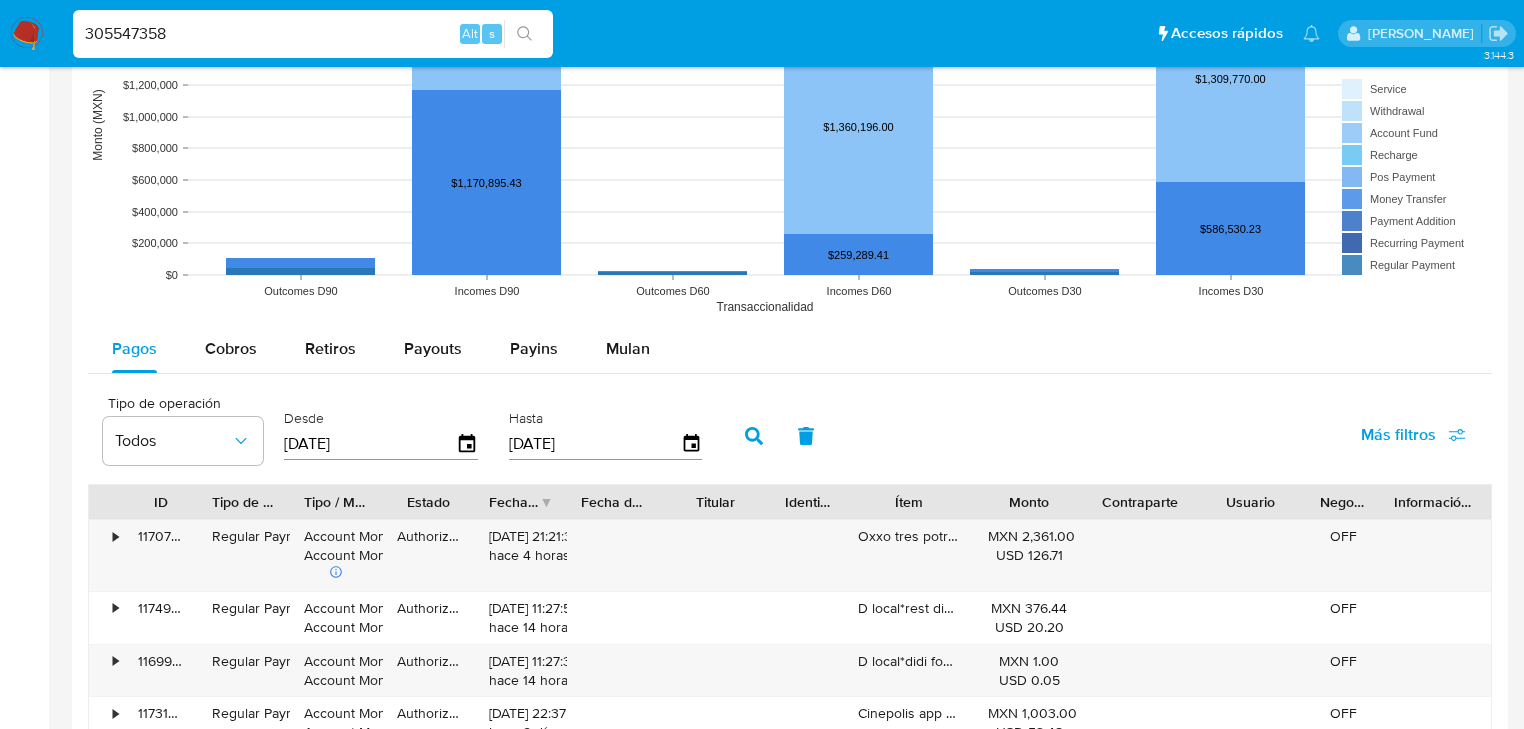 select on "10" 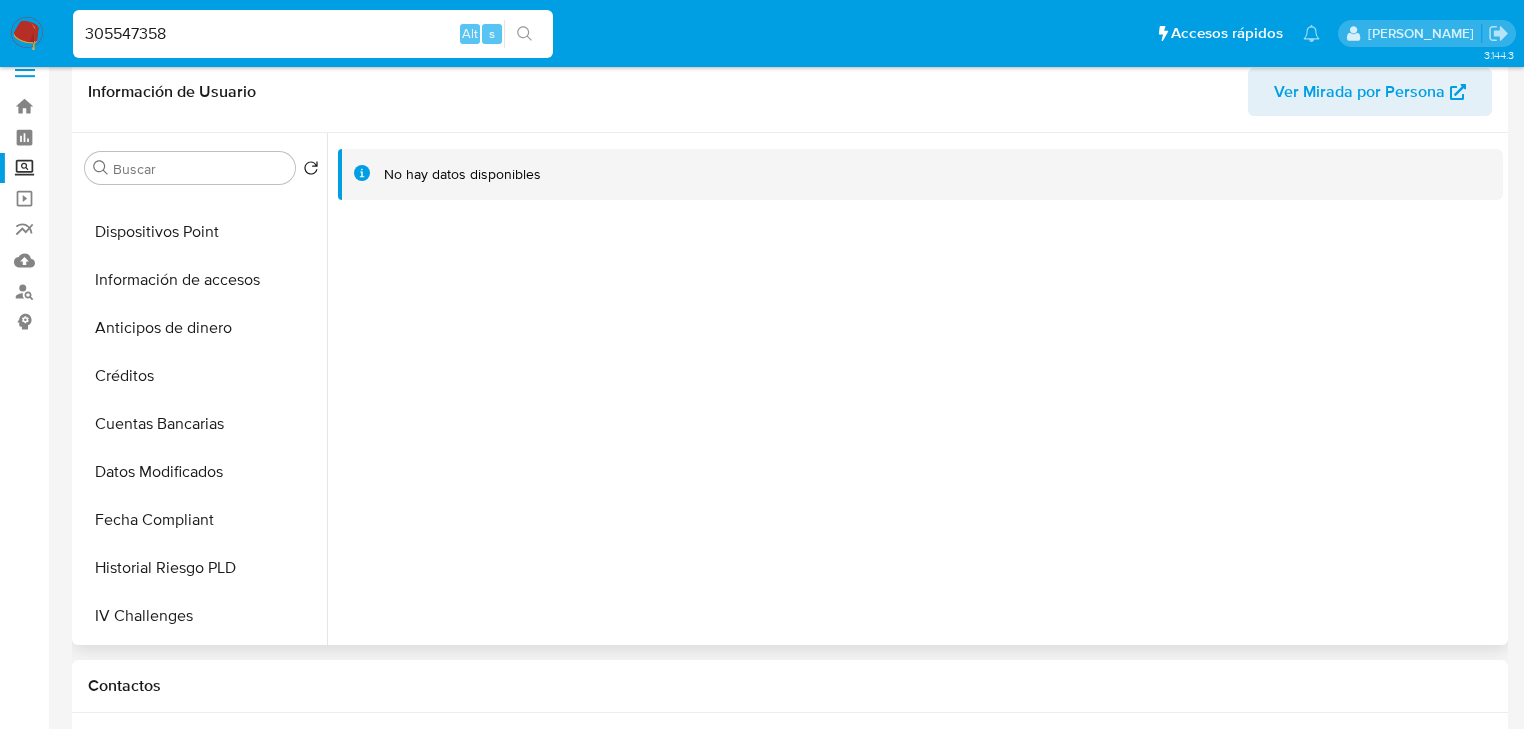 scroll, scrollTop: 0, scrollLeft: 0, axis: both 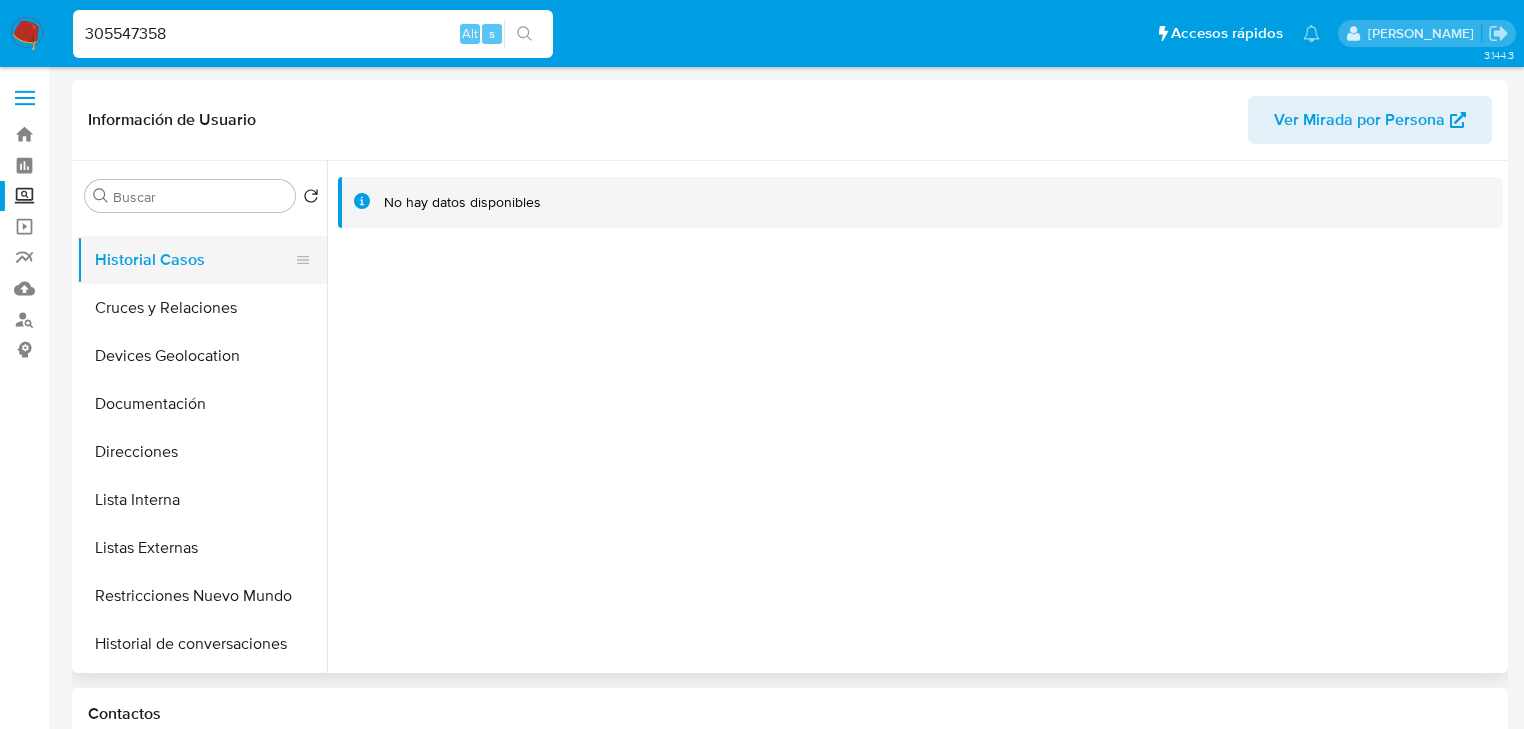 click on "Historial Casos" 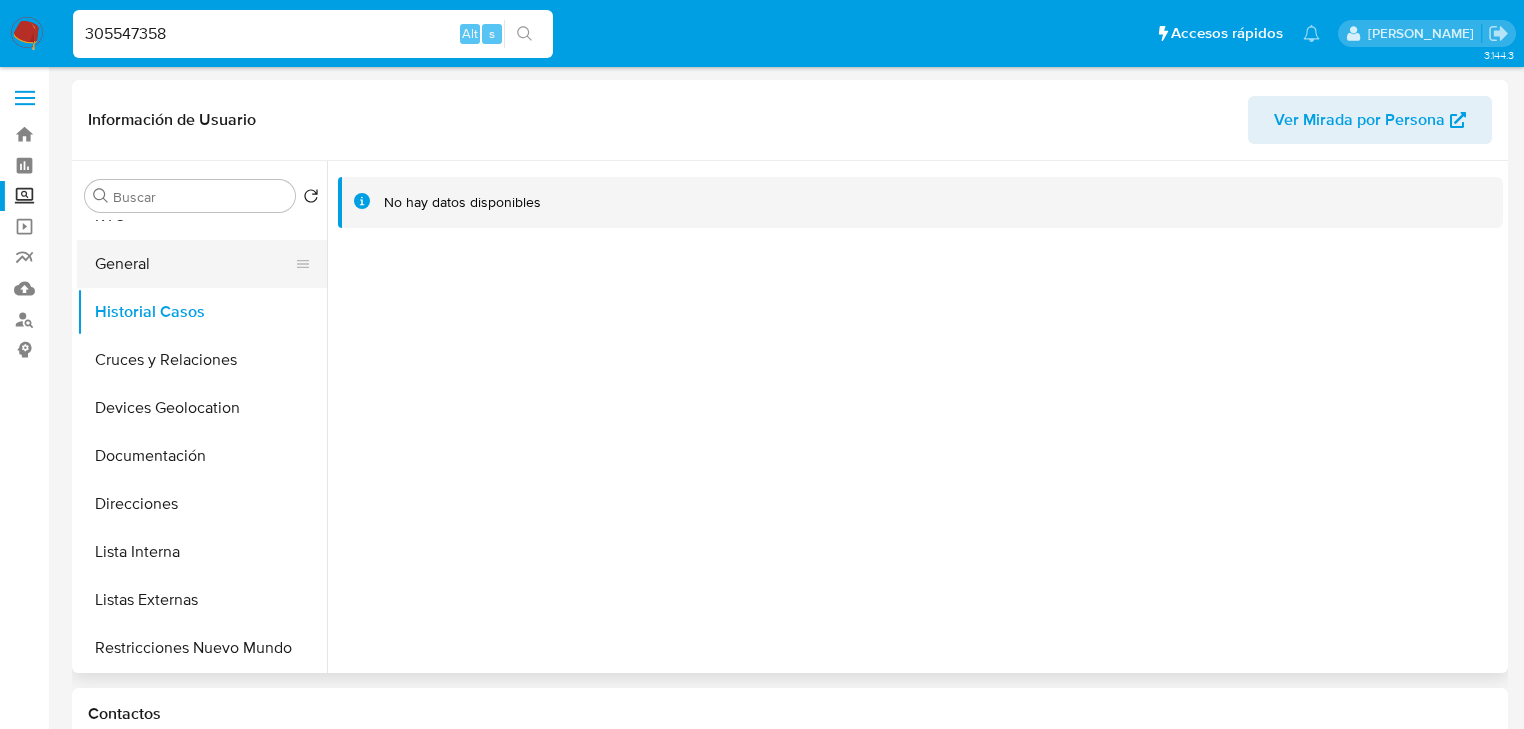 scroll, scrollTop: 0, scrollLeft: 0, axis: both 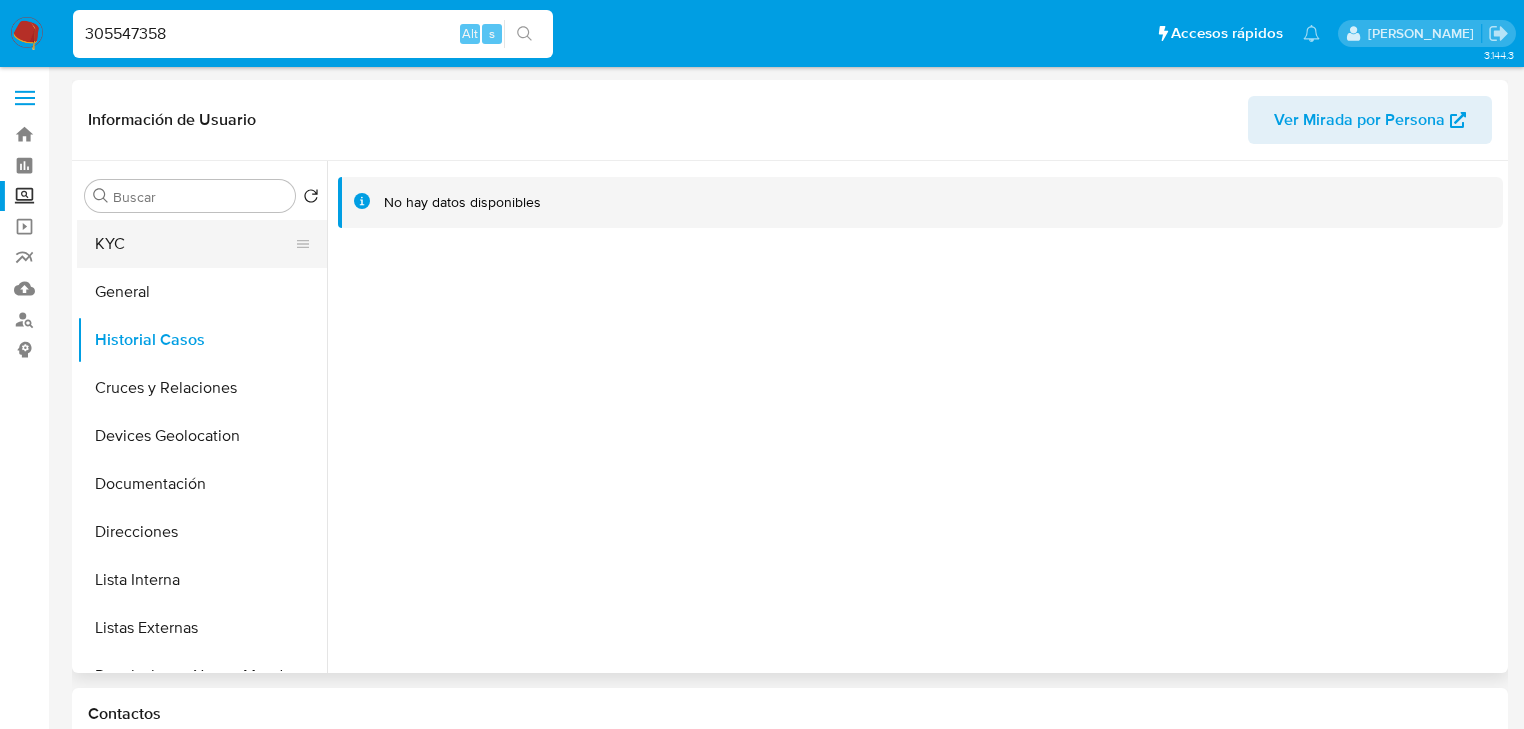 click on "KYC" 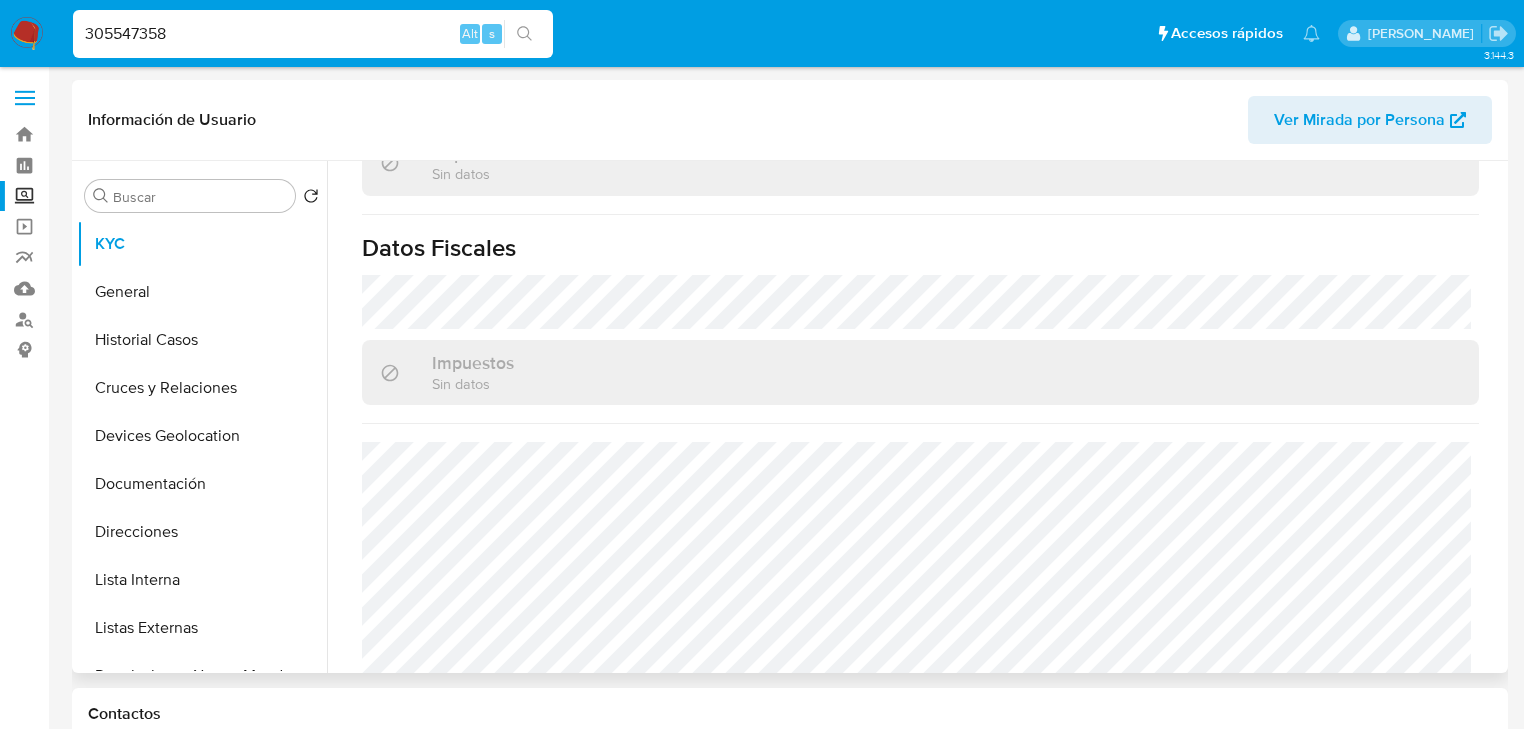 scroll, scrollTop: 1263, scrollLeft: 0, axis: vertical 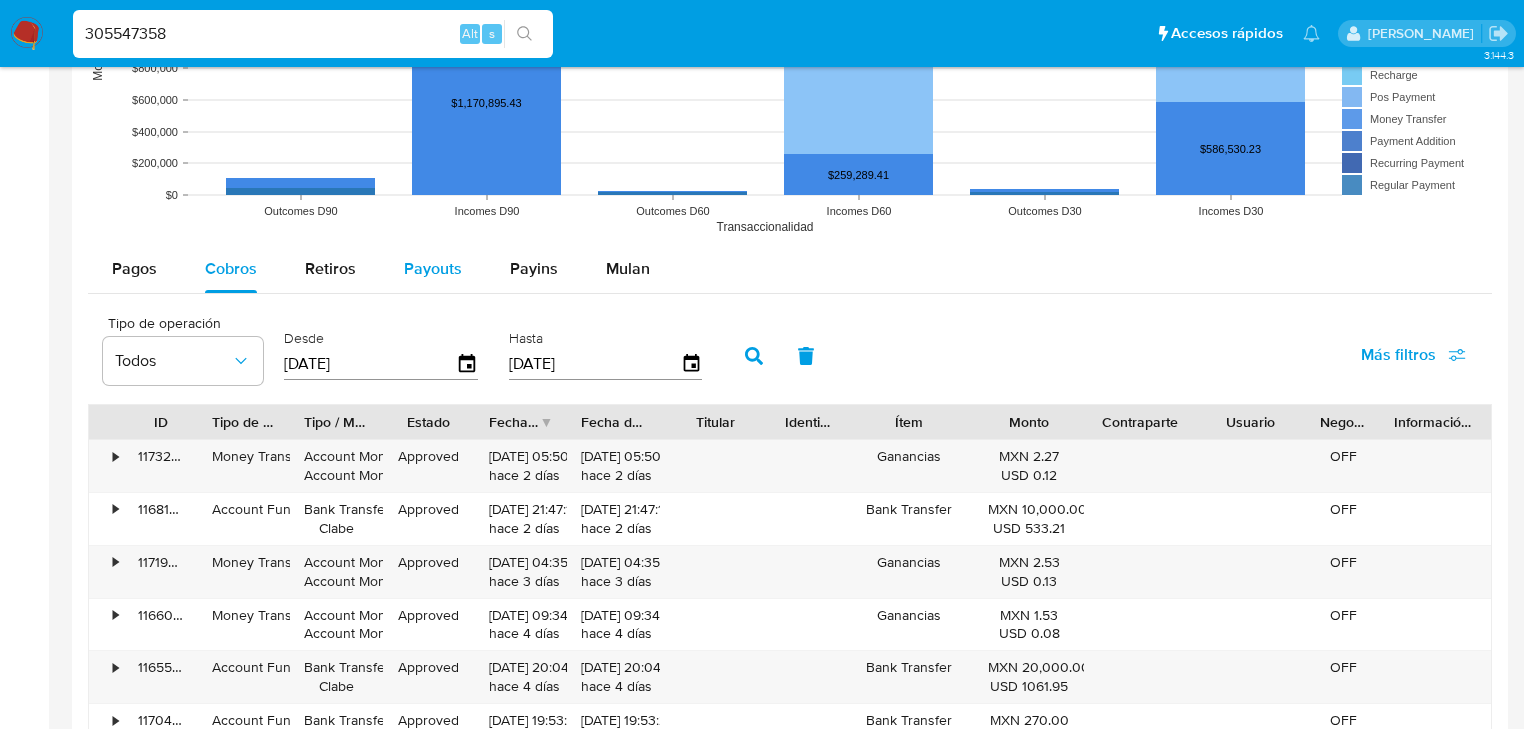 click on "Payouts" 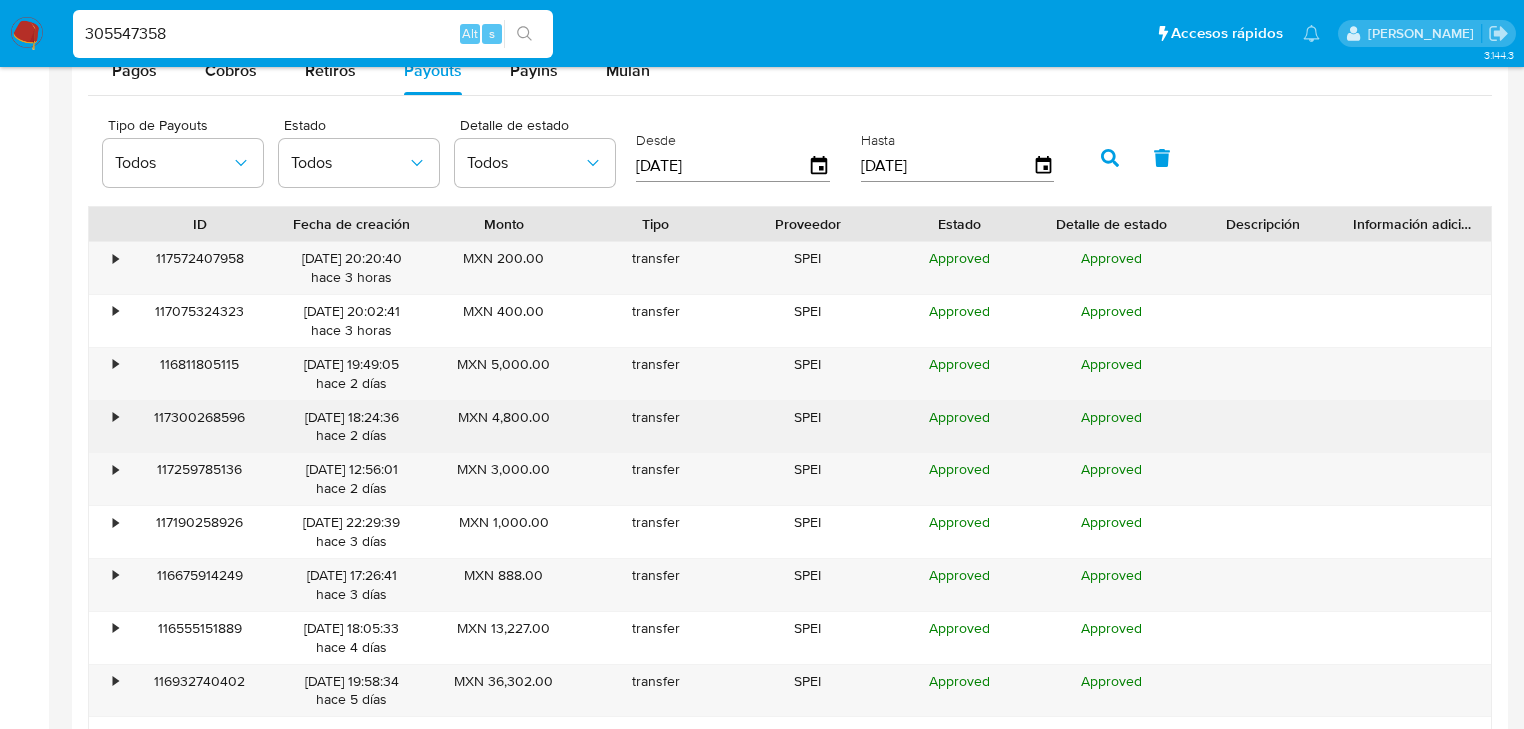 scroll, scrollTop: 2000, scrollLeft: 0, axis: vertical 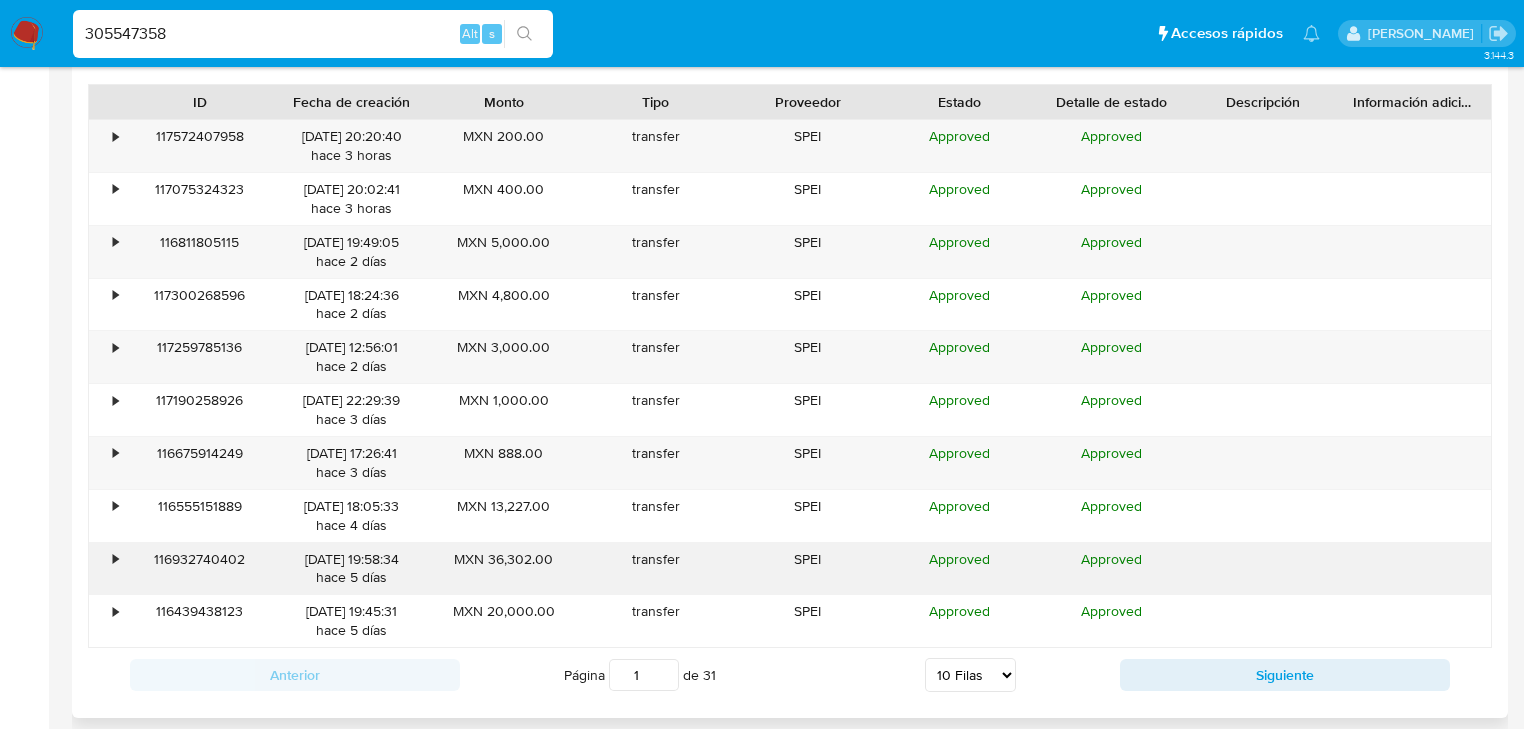 drag, startPoint x: 104, startPoint y: 606, endPoint x: 108, endPoint y: 580, distance: 26.305893 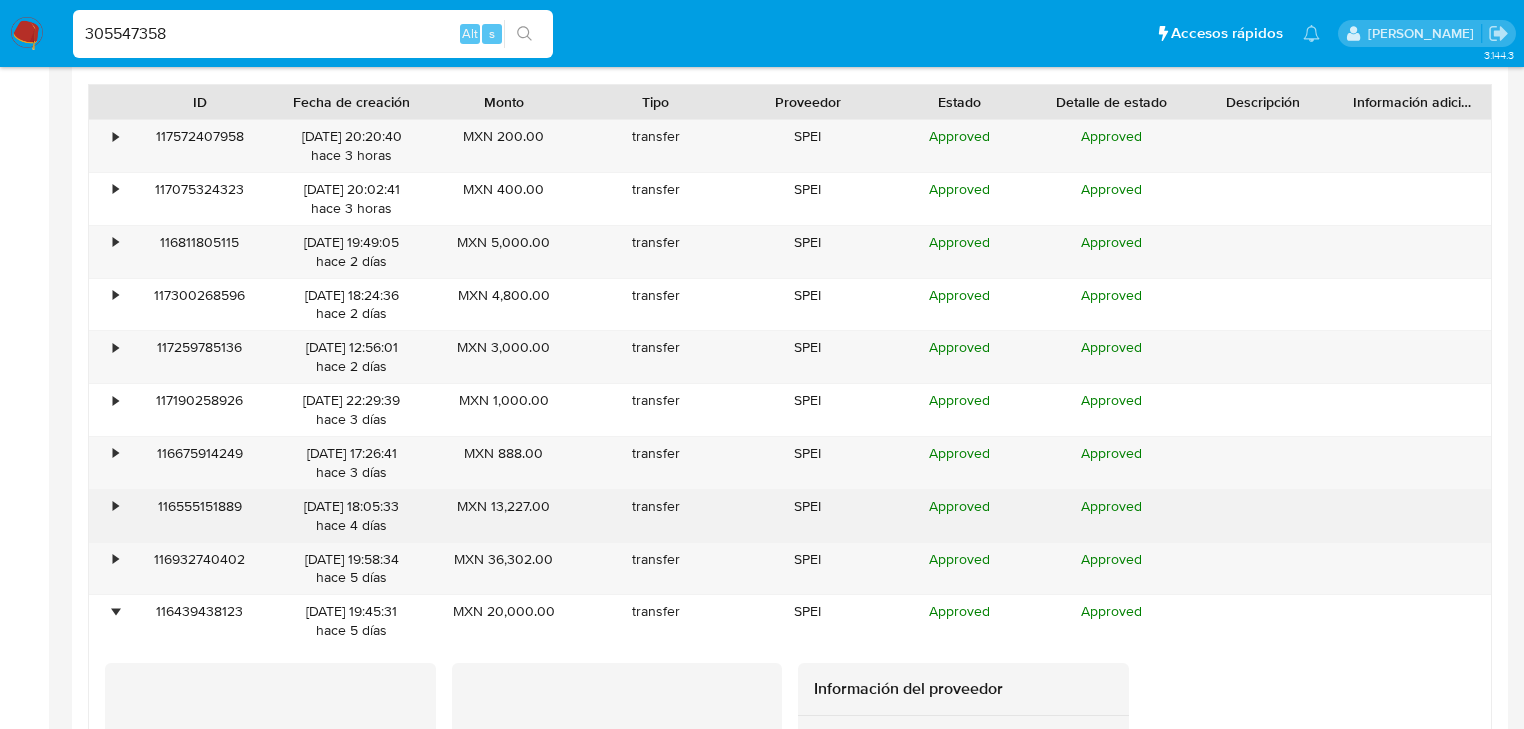 drag, startPoint x: 110, startPoint y: 556, endPoint x: 563, endPoint y: 498, distance: 456.69794 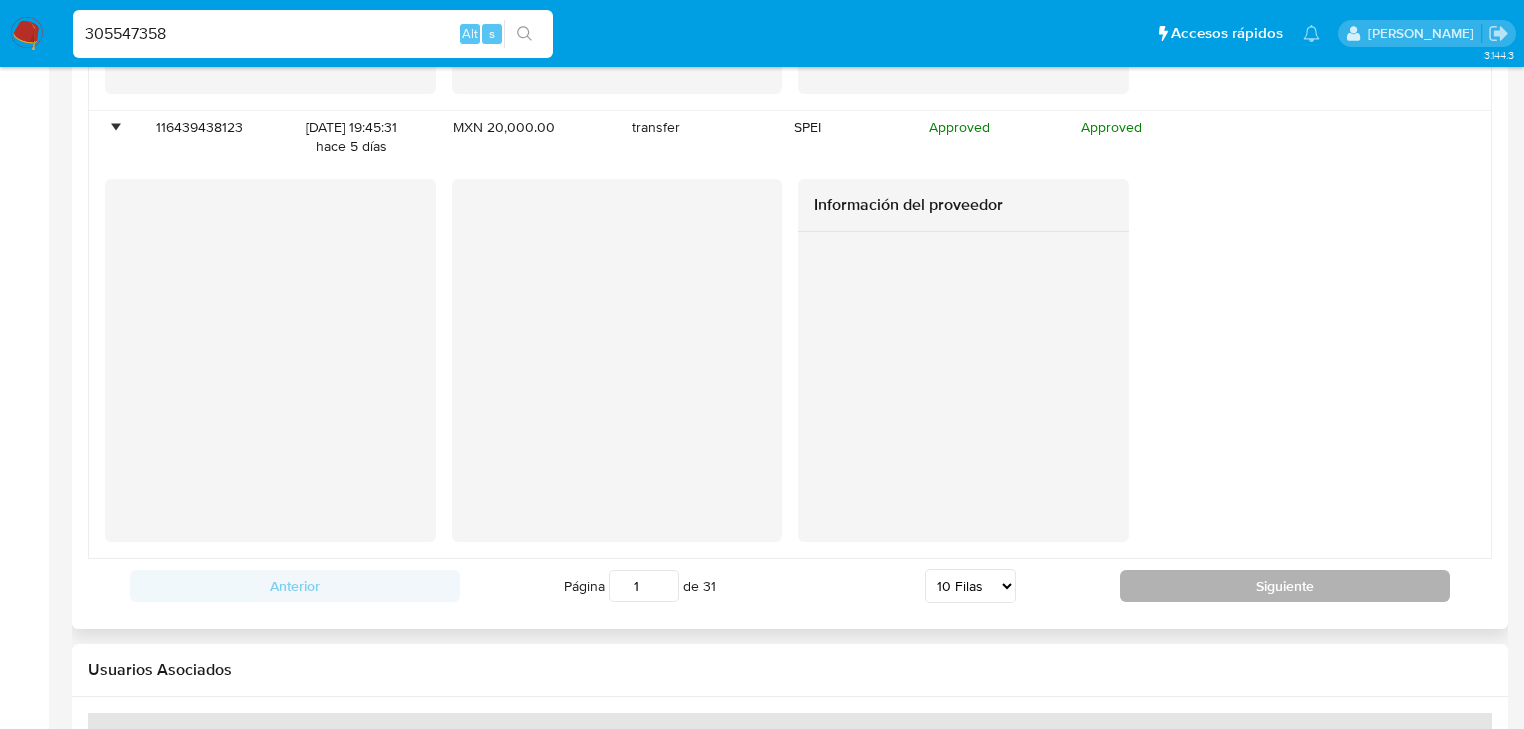 click on "Siguiente" 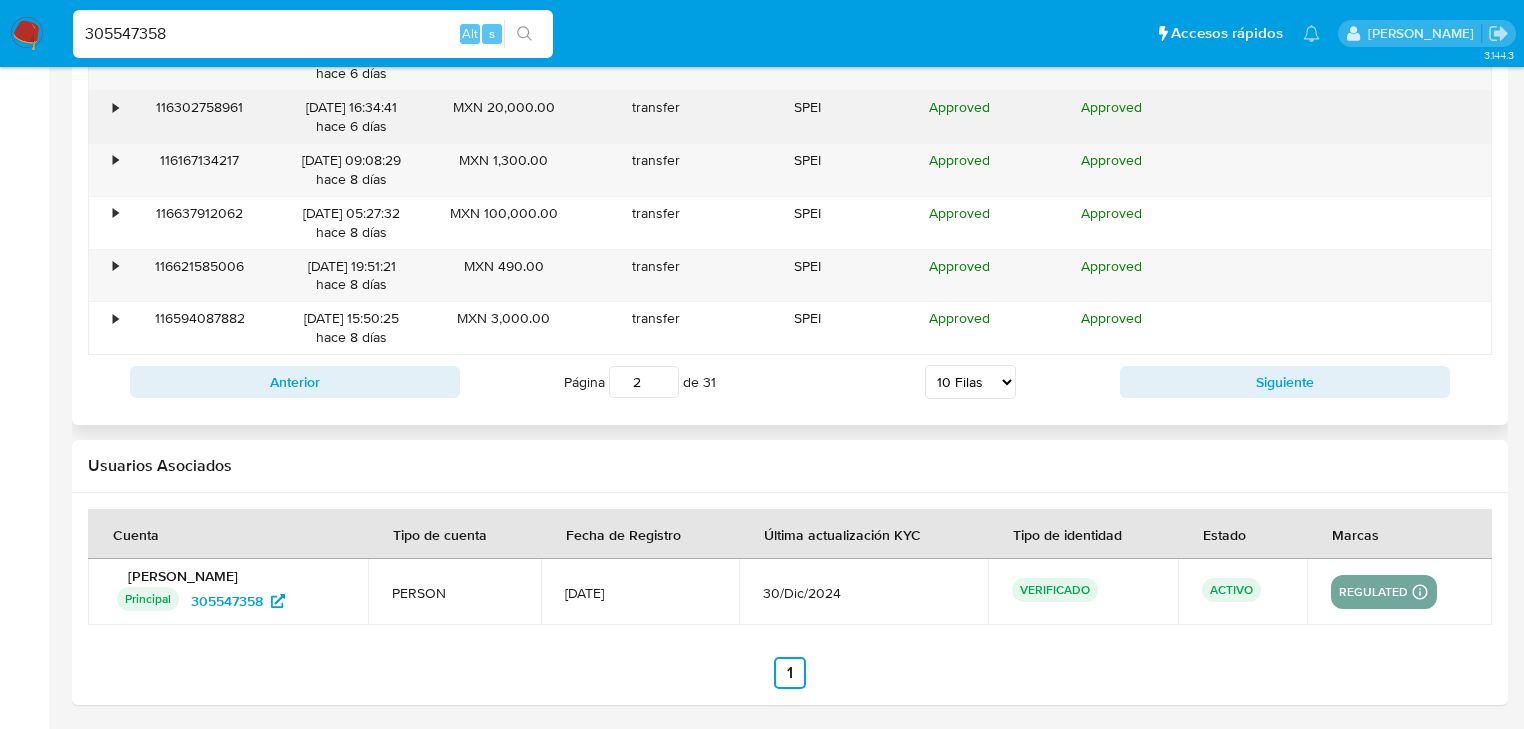 scroll, scrollTop: 1973, scrollLeft: 0, axis: vertical 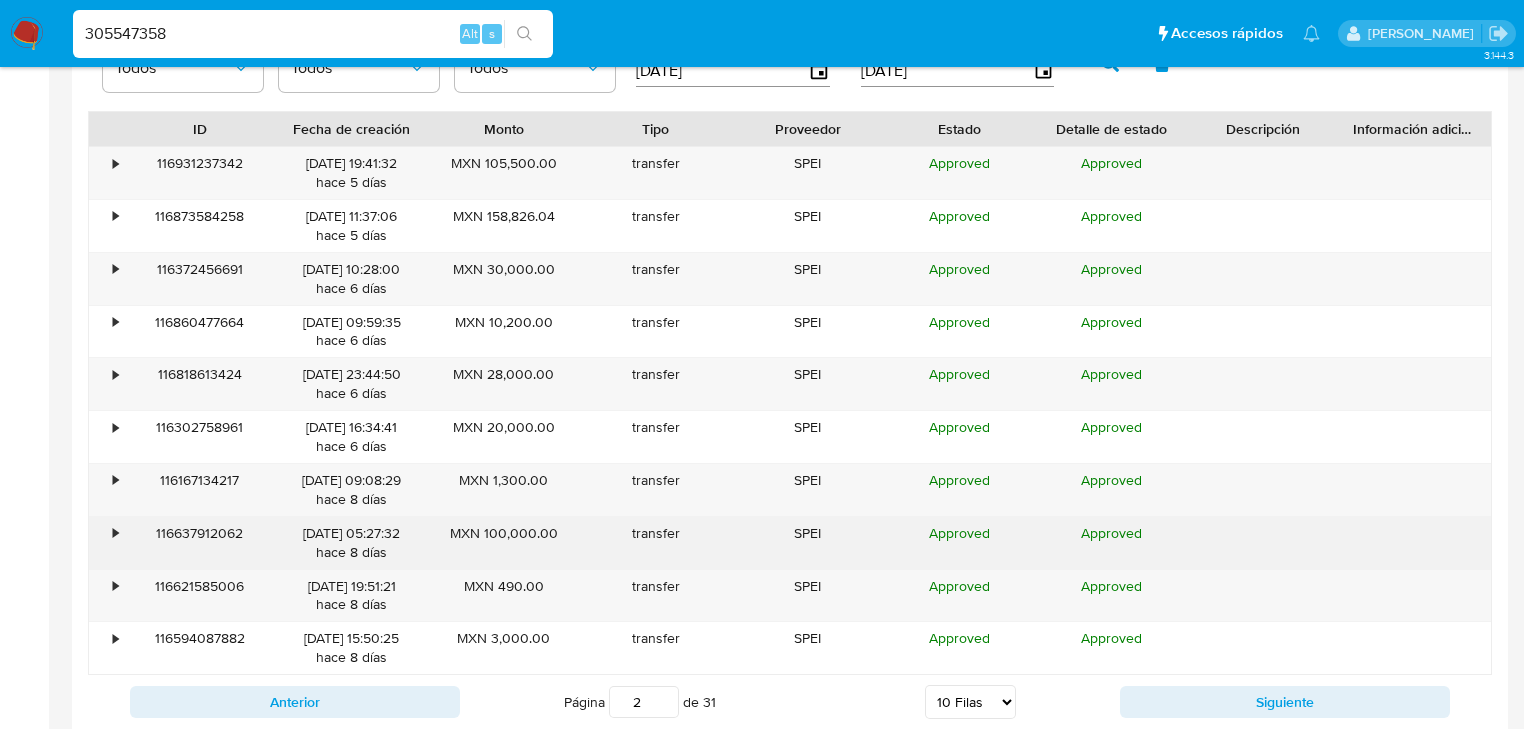 click on "•" 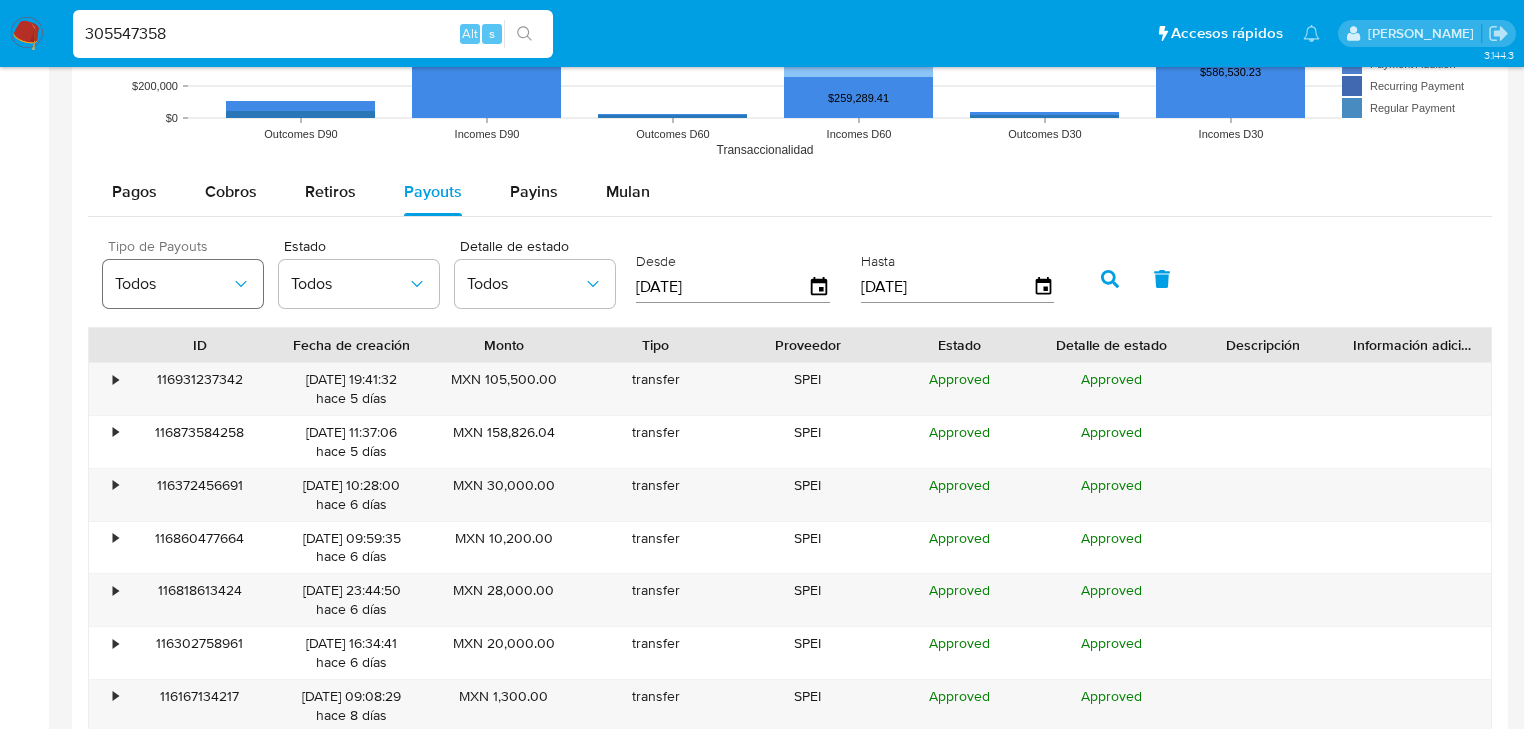 scroll, scrollTop: 1733, scrollLeft: 0, axis: vertical 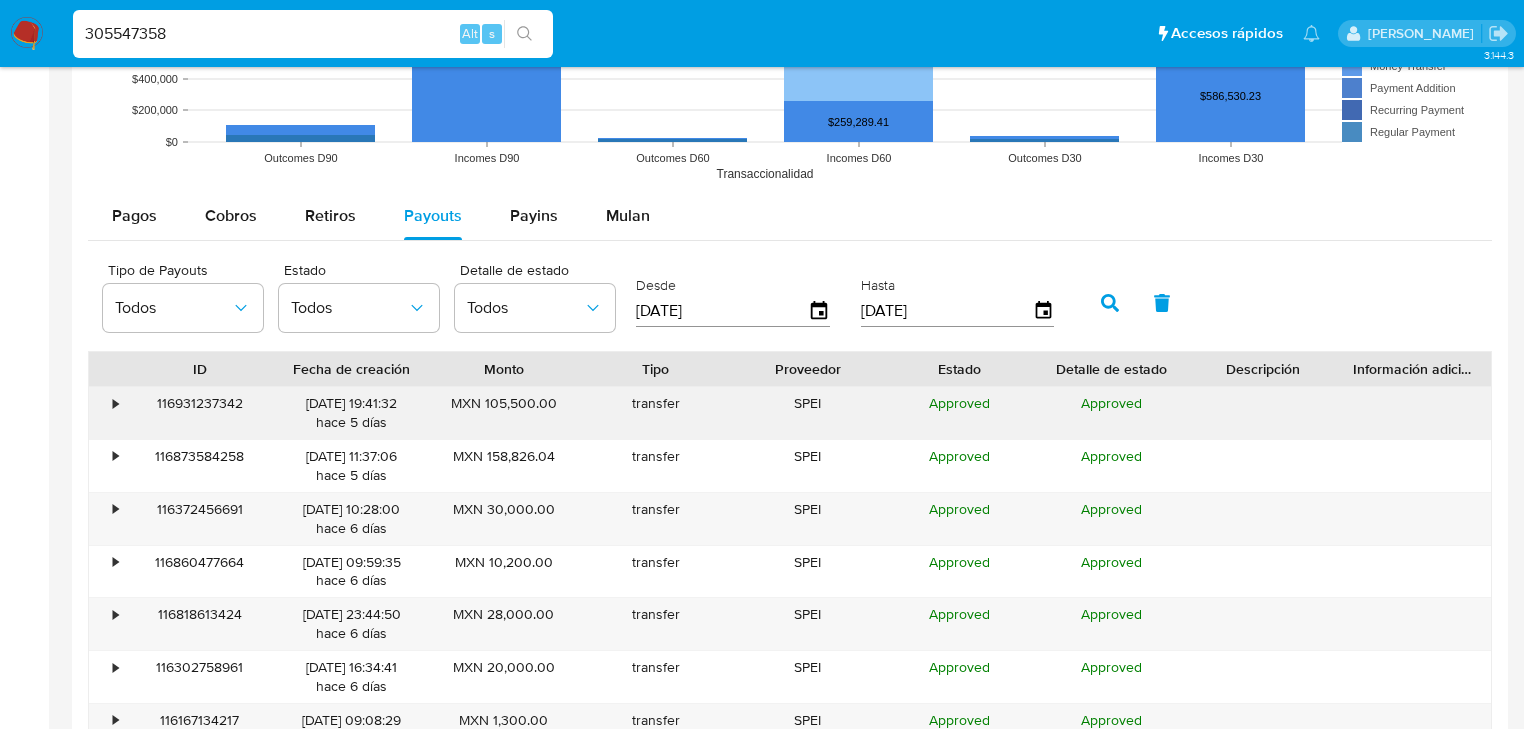 click on "•" 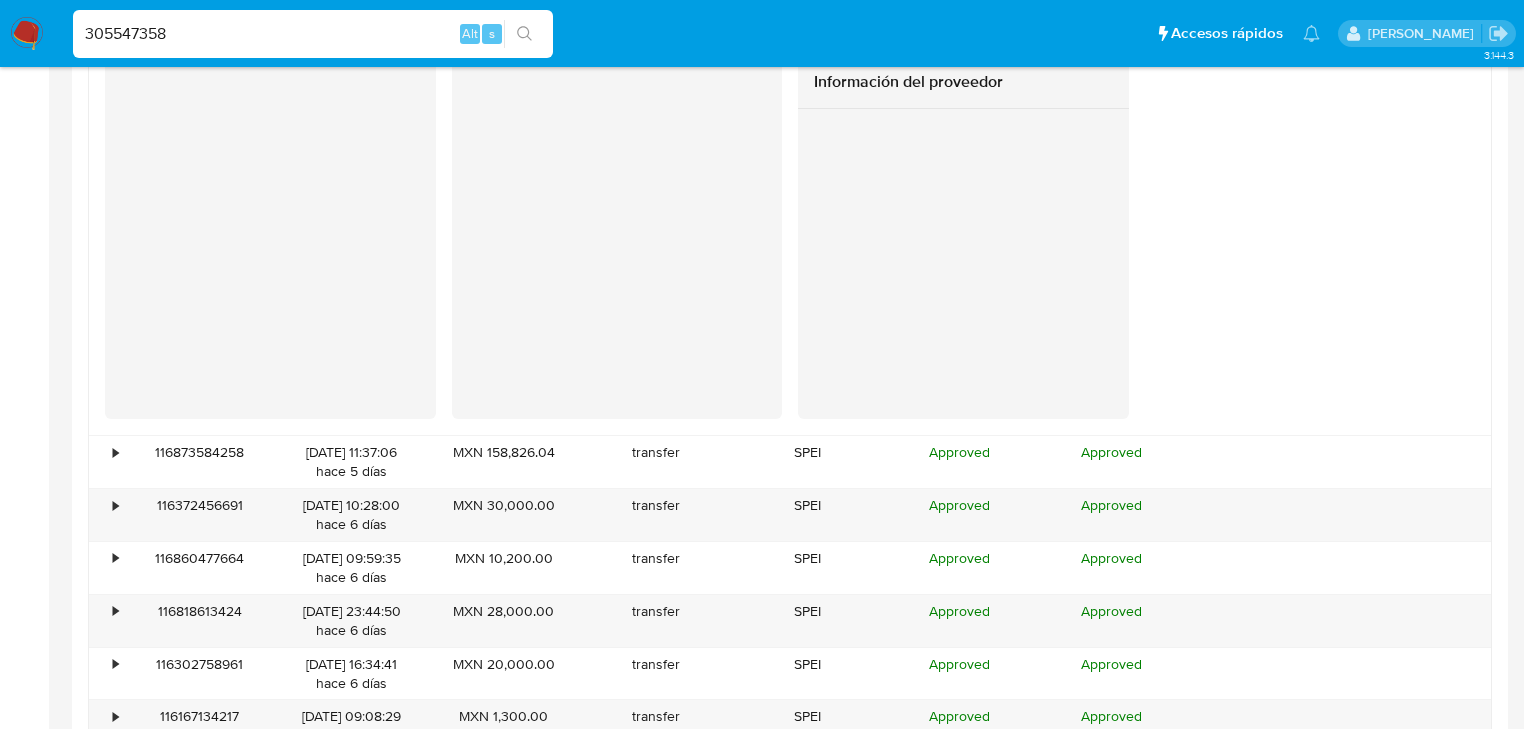scroll, scrollTop: 2133, scrollLeft: 0, axis: vertical 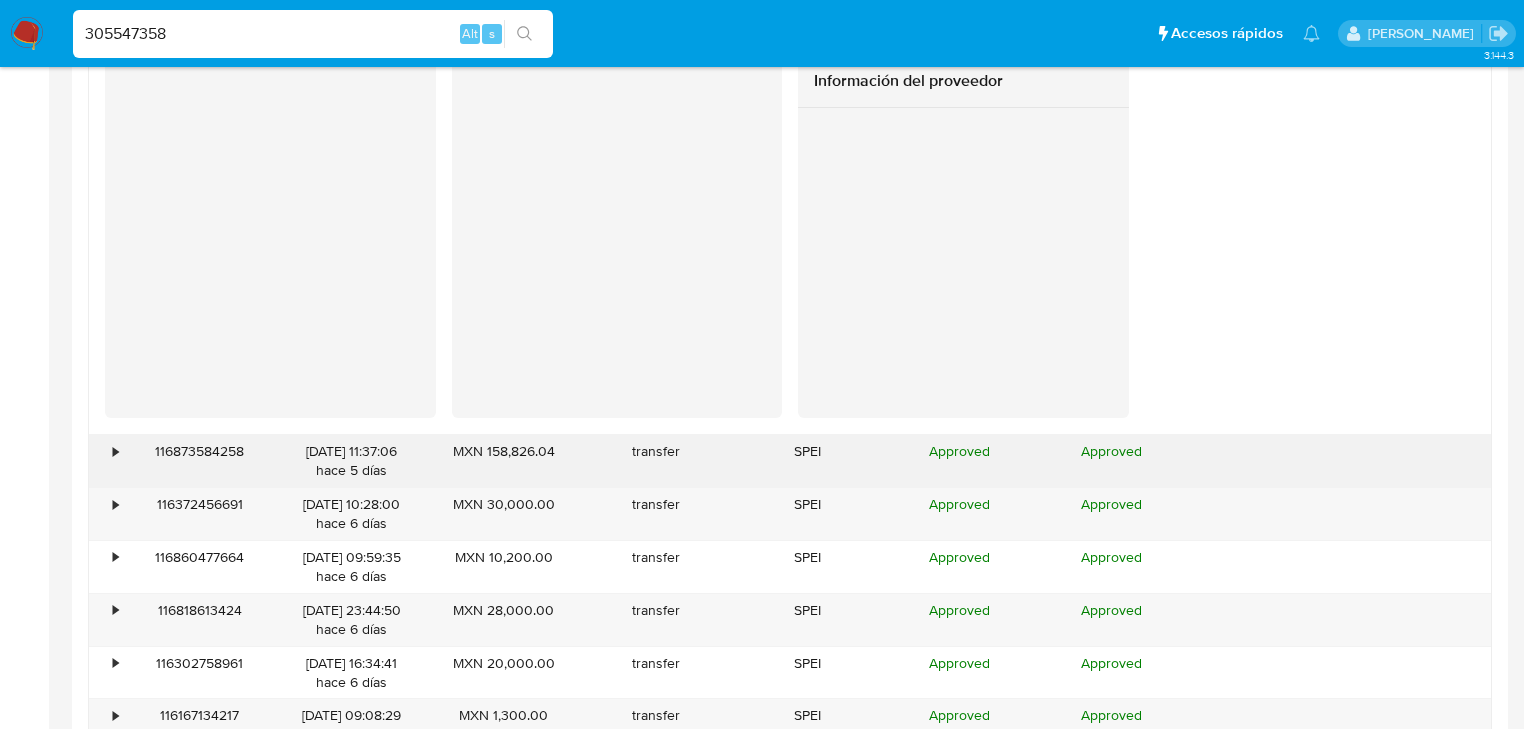 click on "•" 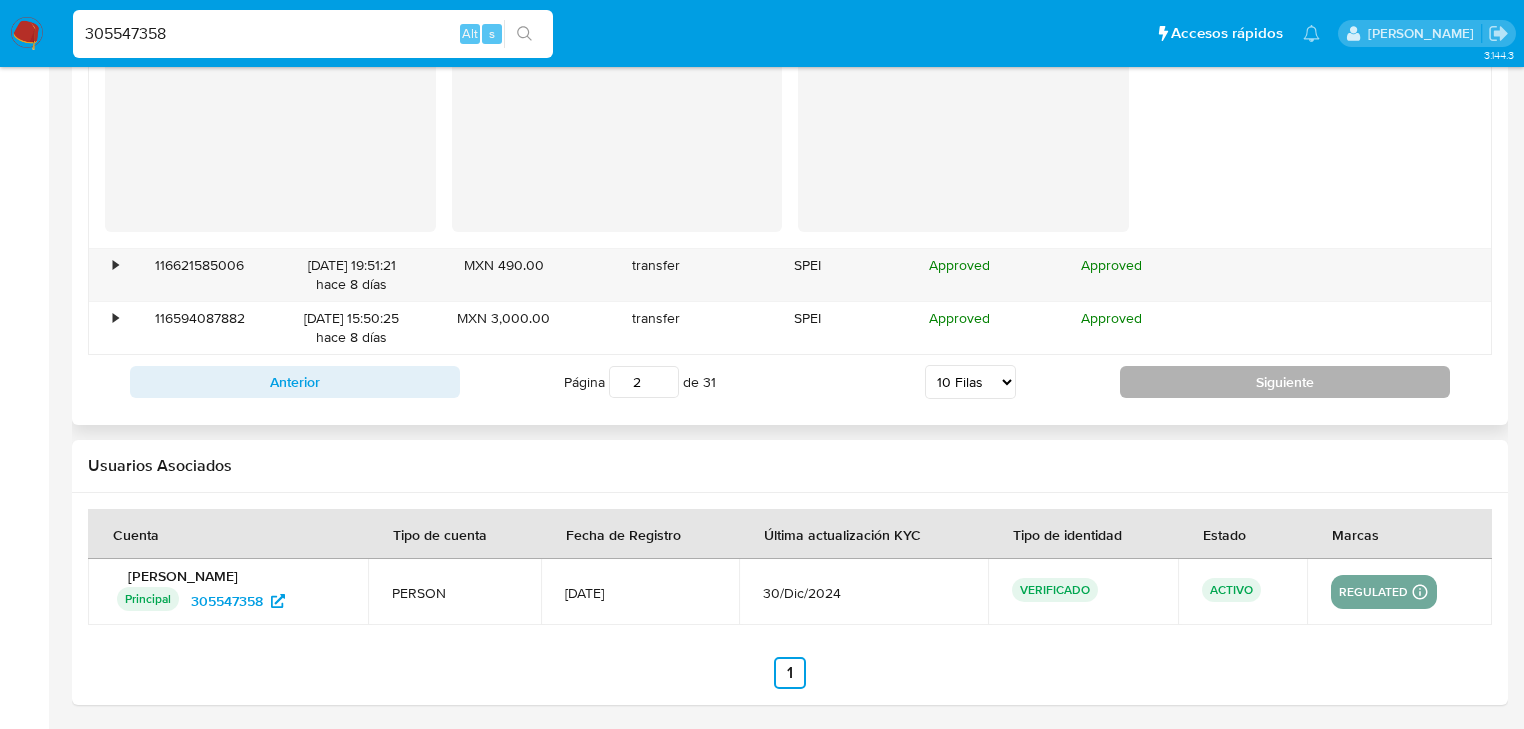 click on "Siguiente" 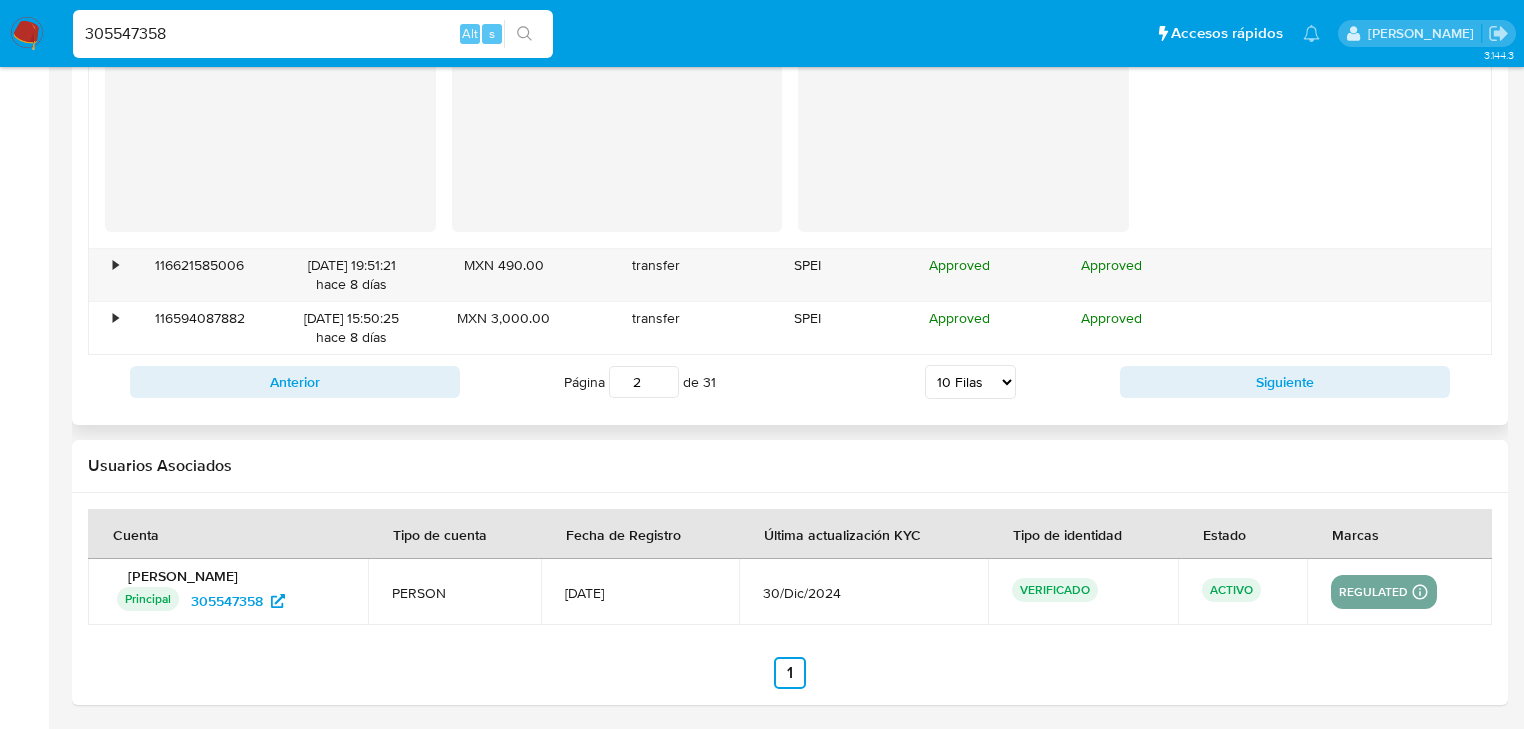 type on "3" 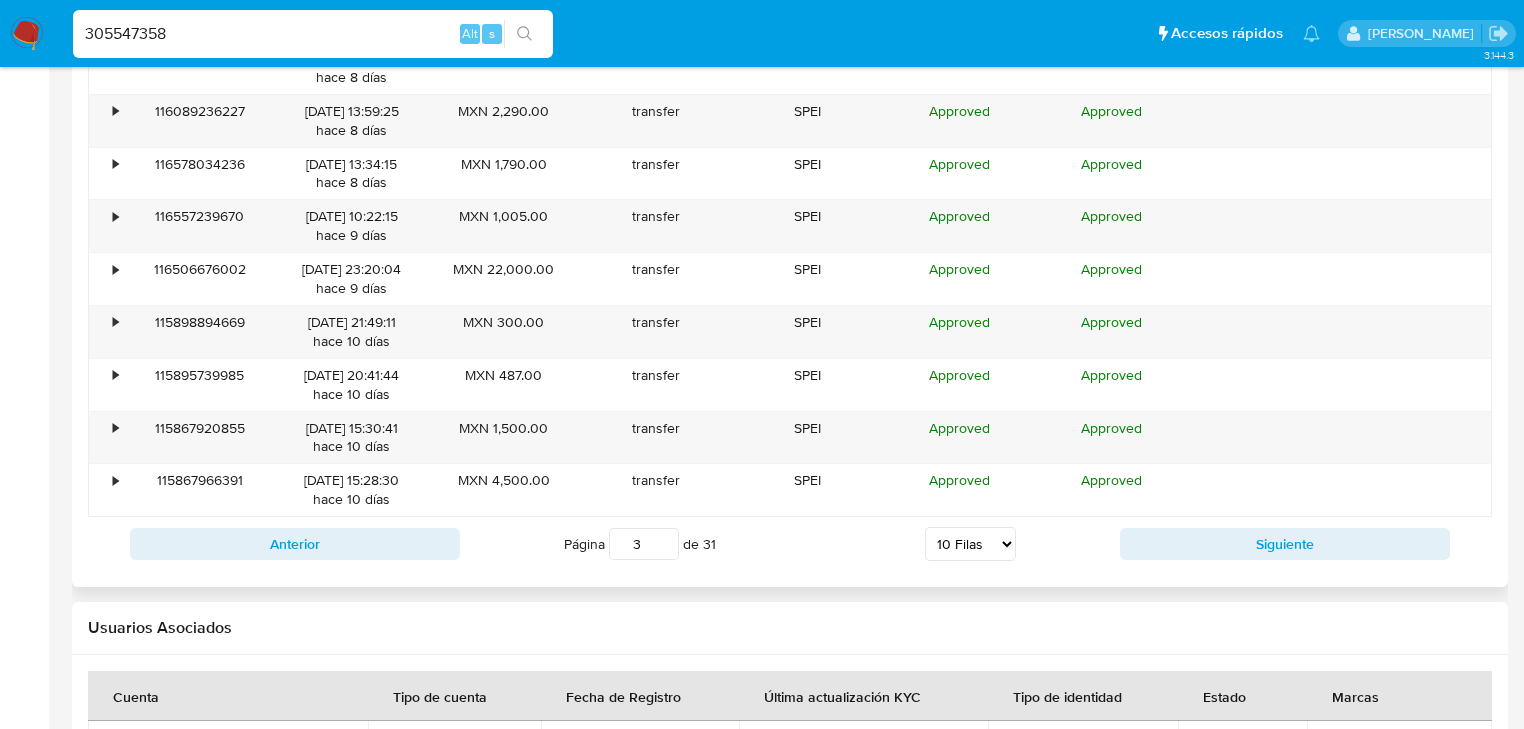 scroll, scrollTop: 1893, scrollLeft: 0, axis: vertical 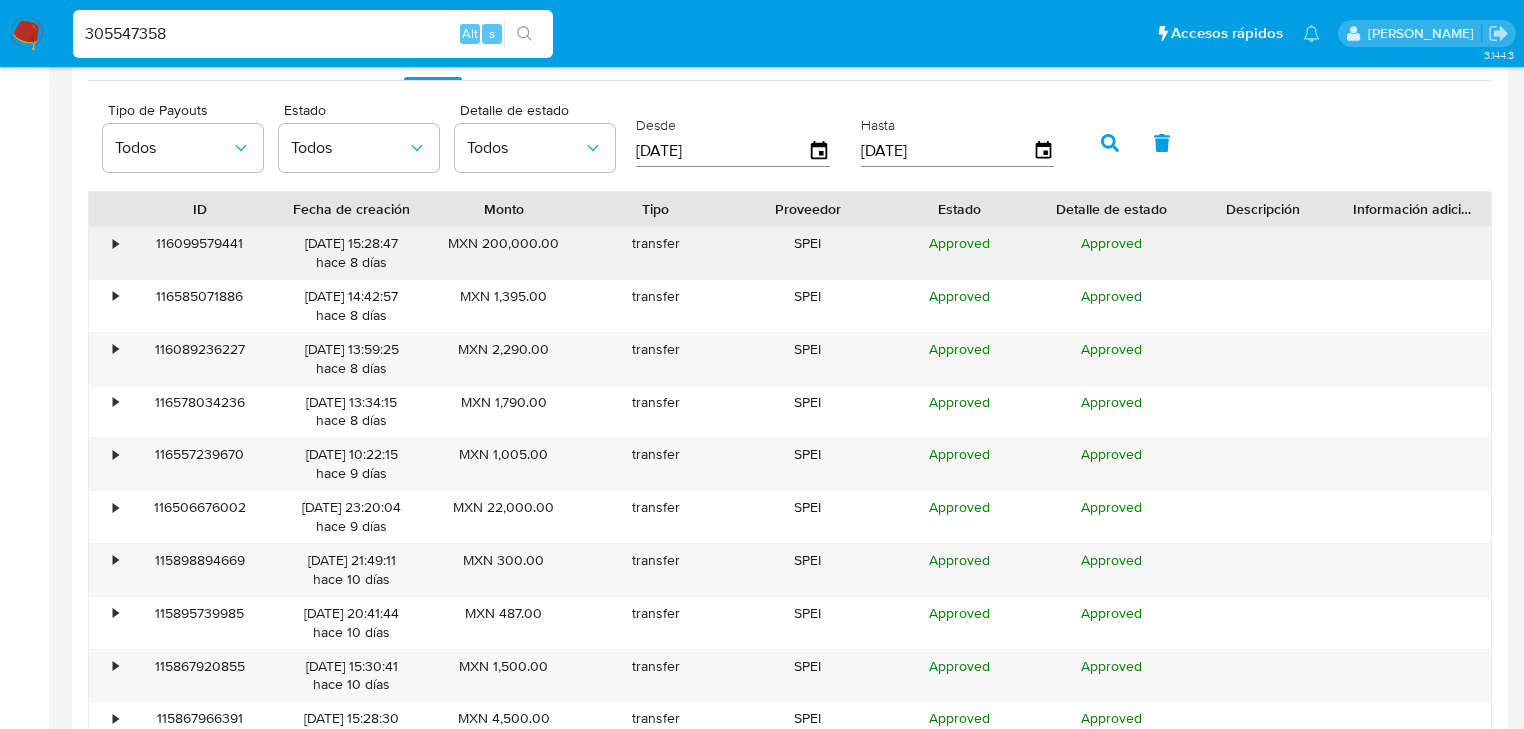 drag, startPoint x: 108, startPoint y: 234, endPoint x: 131, endPoint y: 248, distance: 26.925823 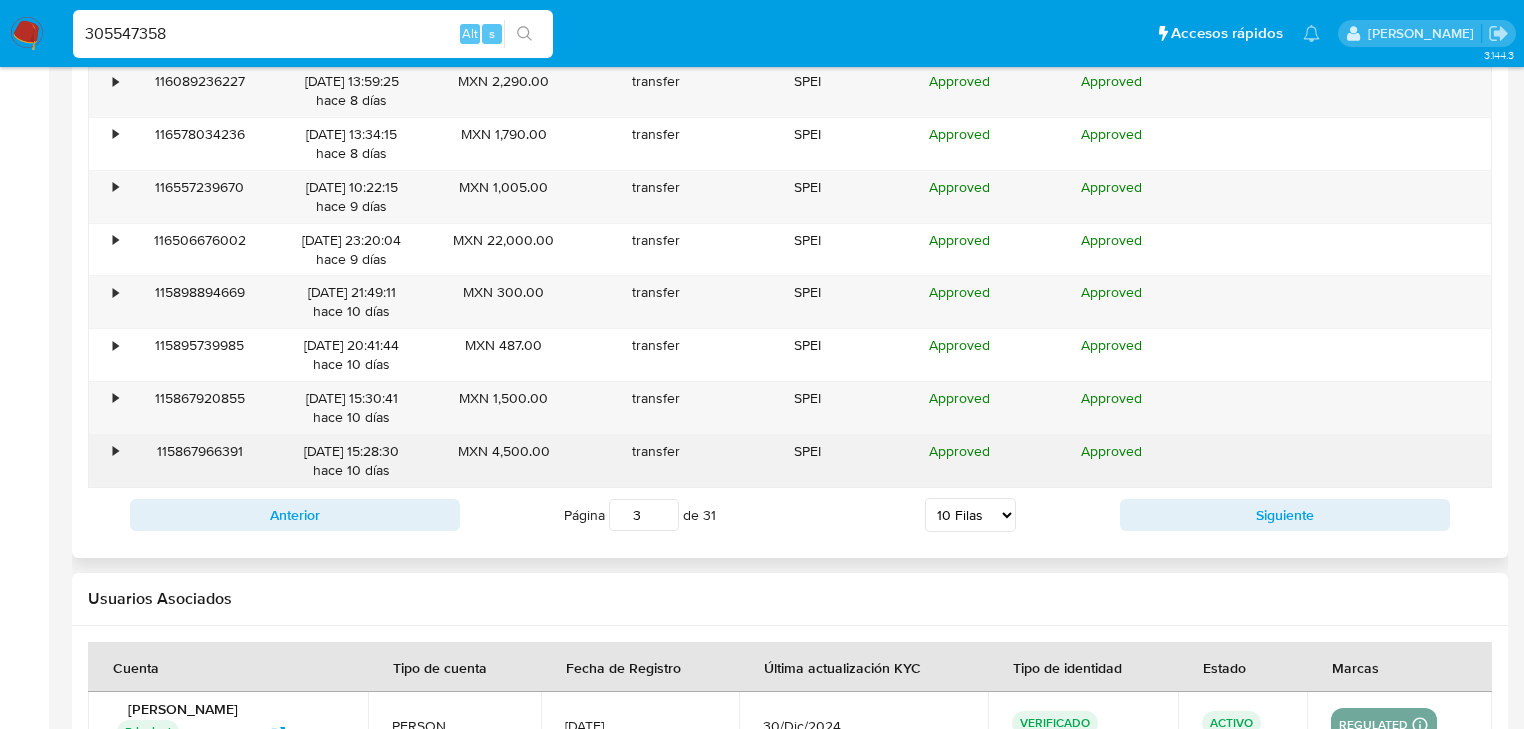 scroll, scrollTop: 2613, scrollLeft: 0, axis: vertical 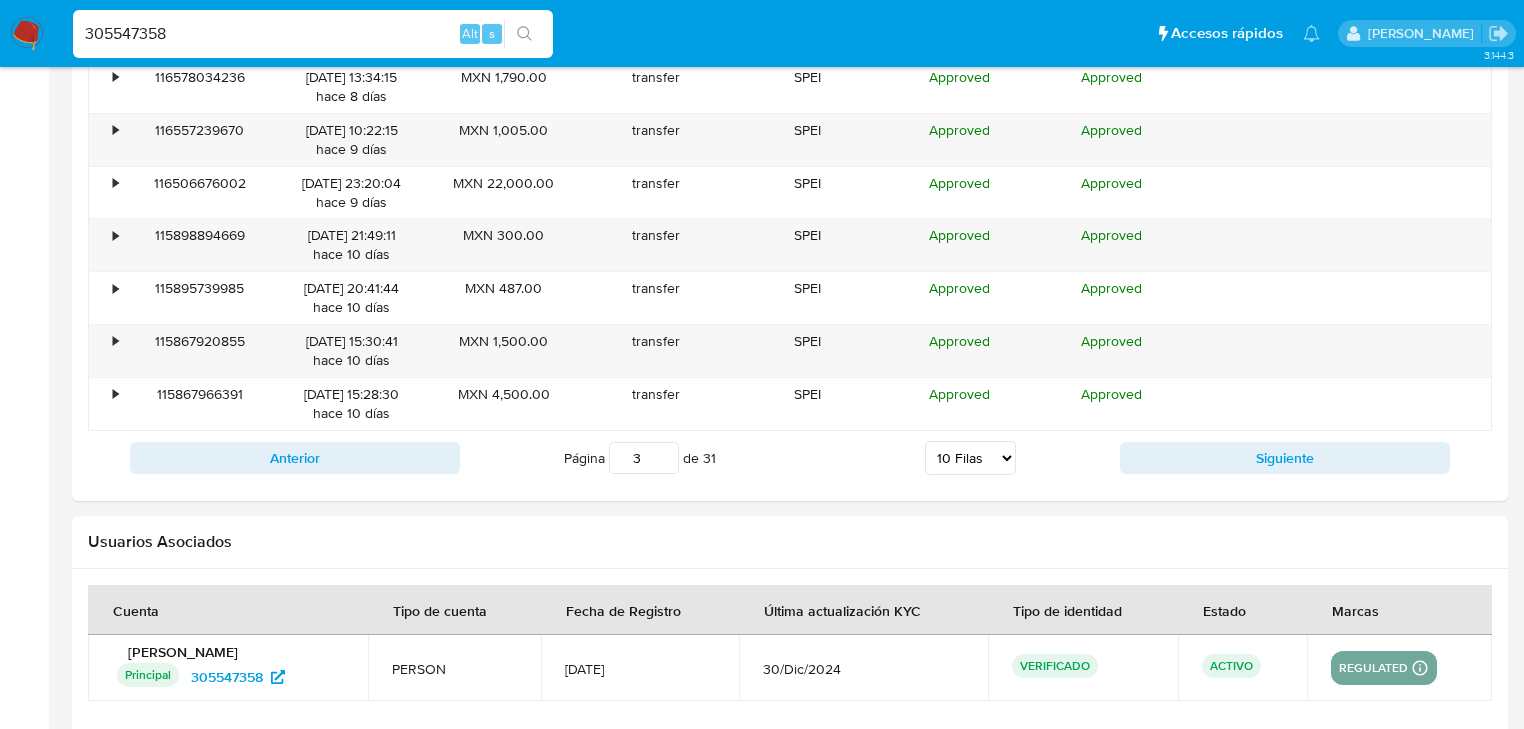drag, startPoint x: 264, startPoint y: 29, endPoint x: 0, endPoint y: -59, distance: 278.28043 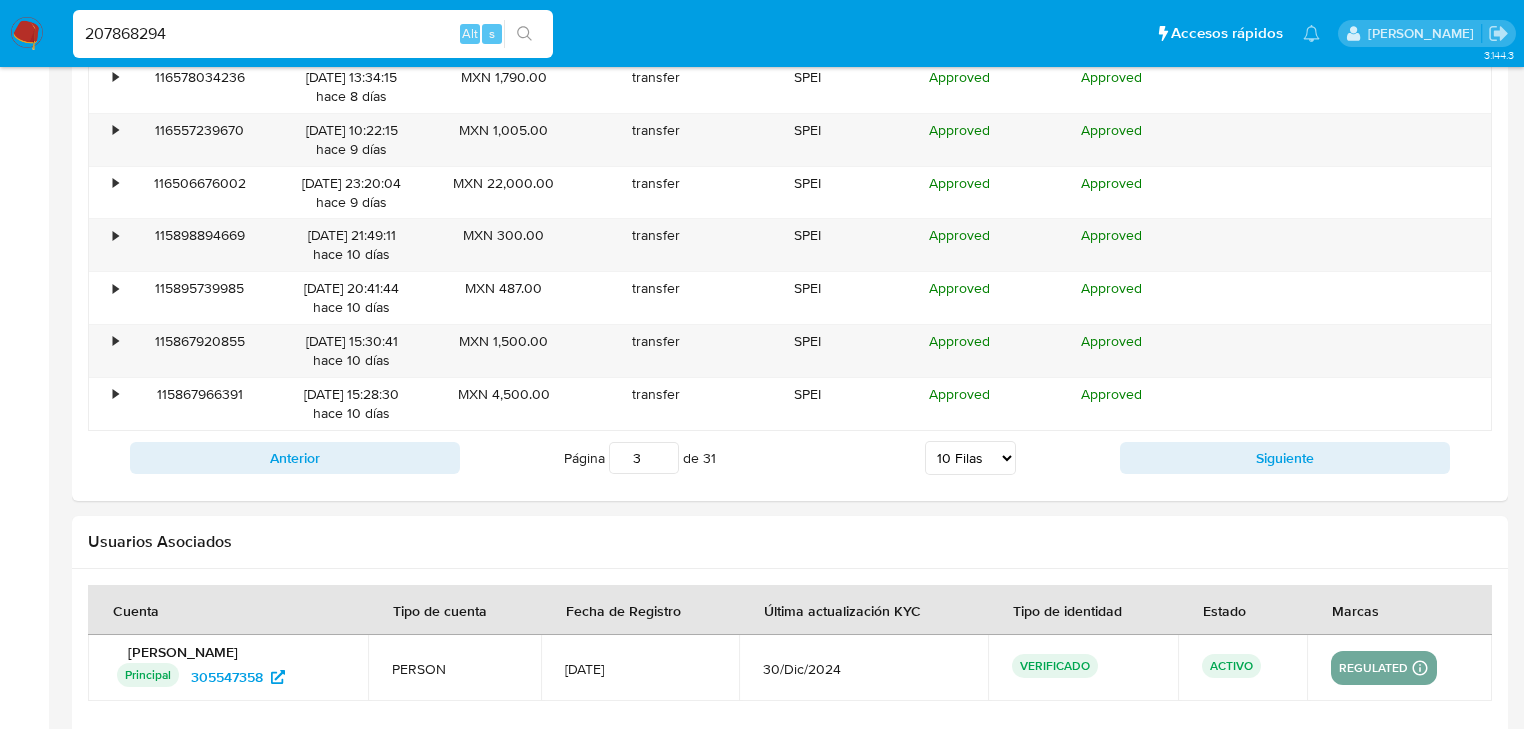 type on "207868294" 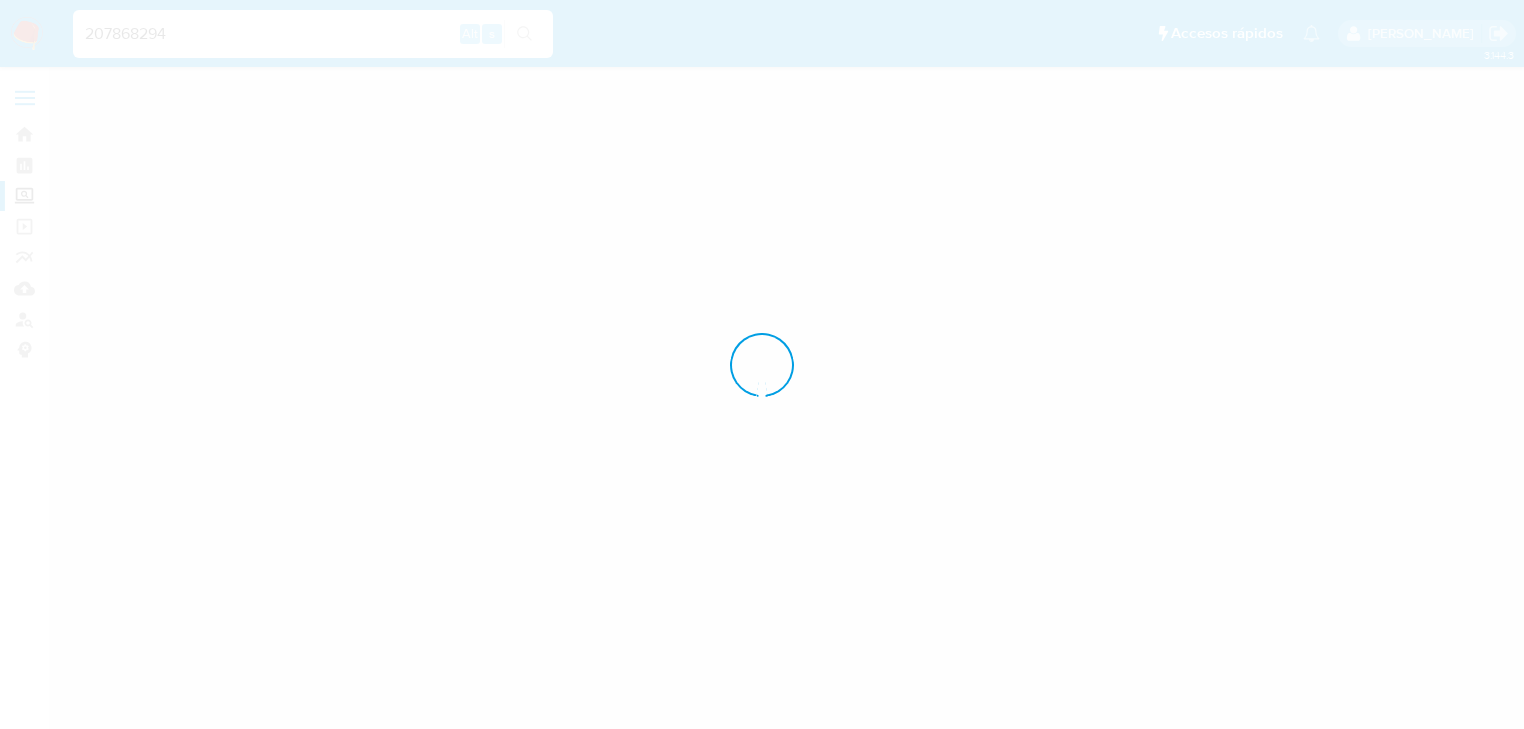 scroll, scrollTop: 0, scrollLeft: 0, axis: both 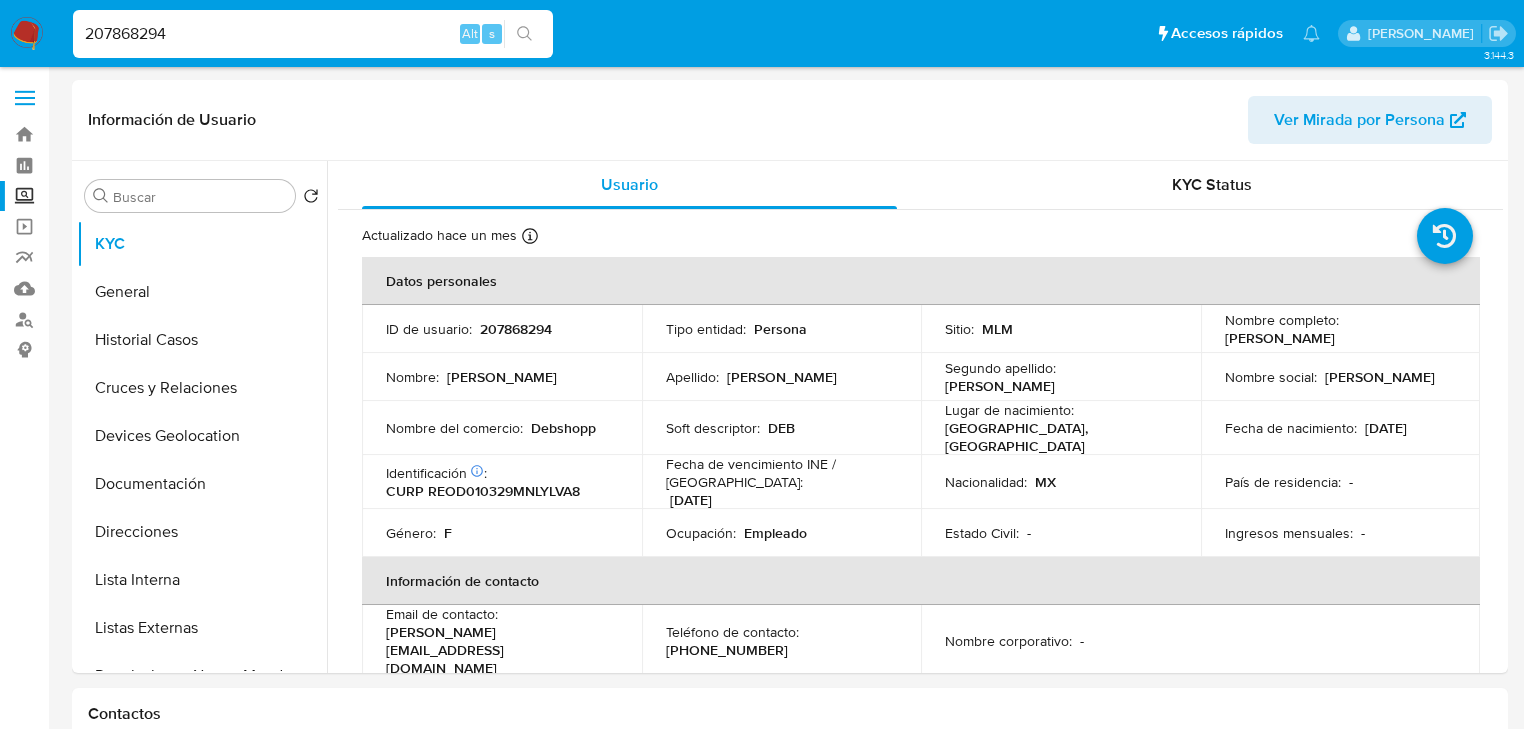 select on "10" 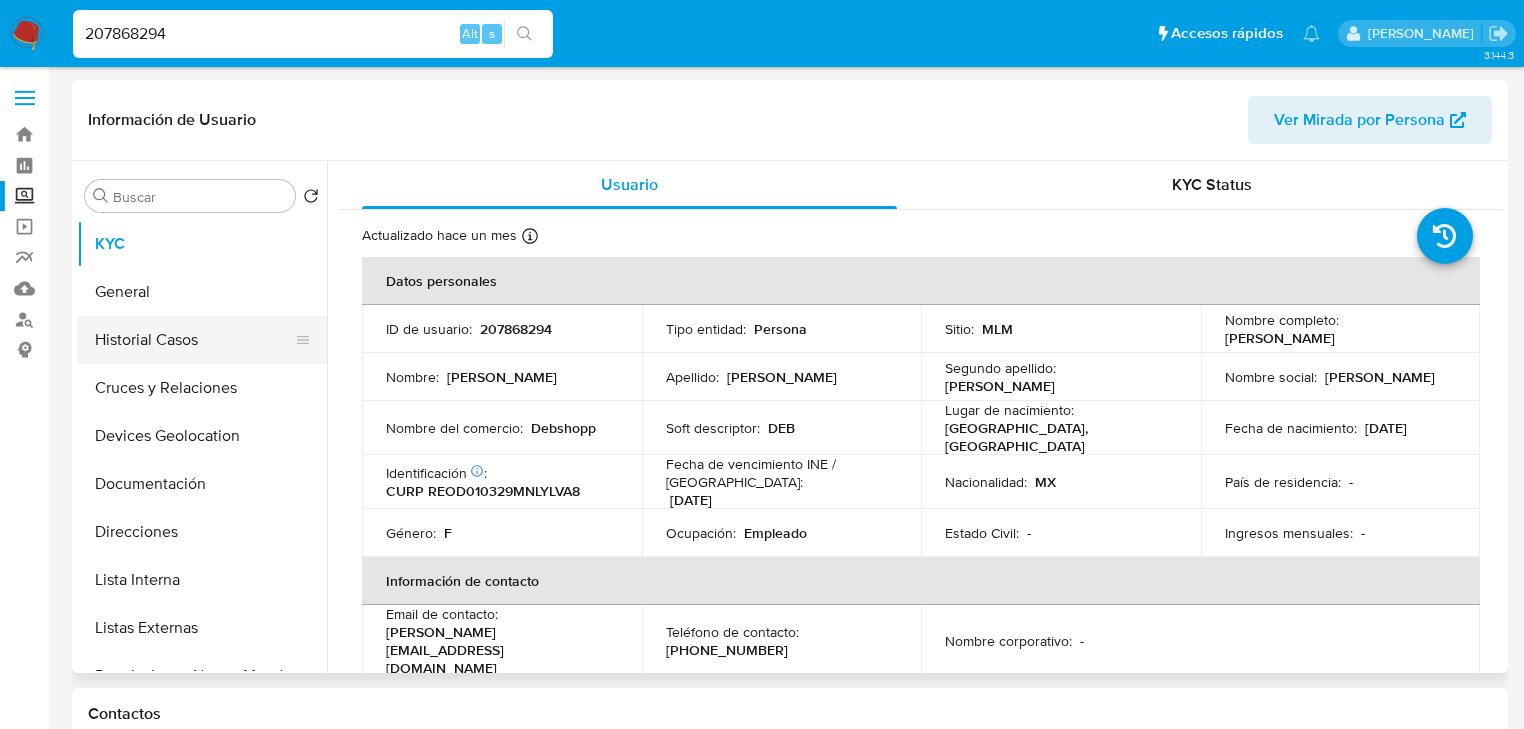 click on "Historial Casos" 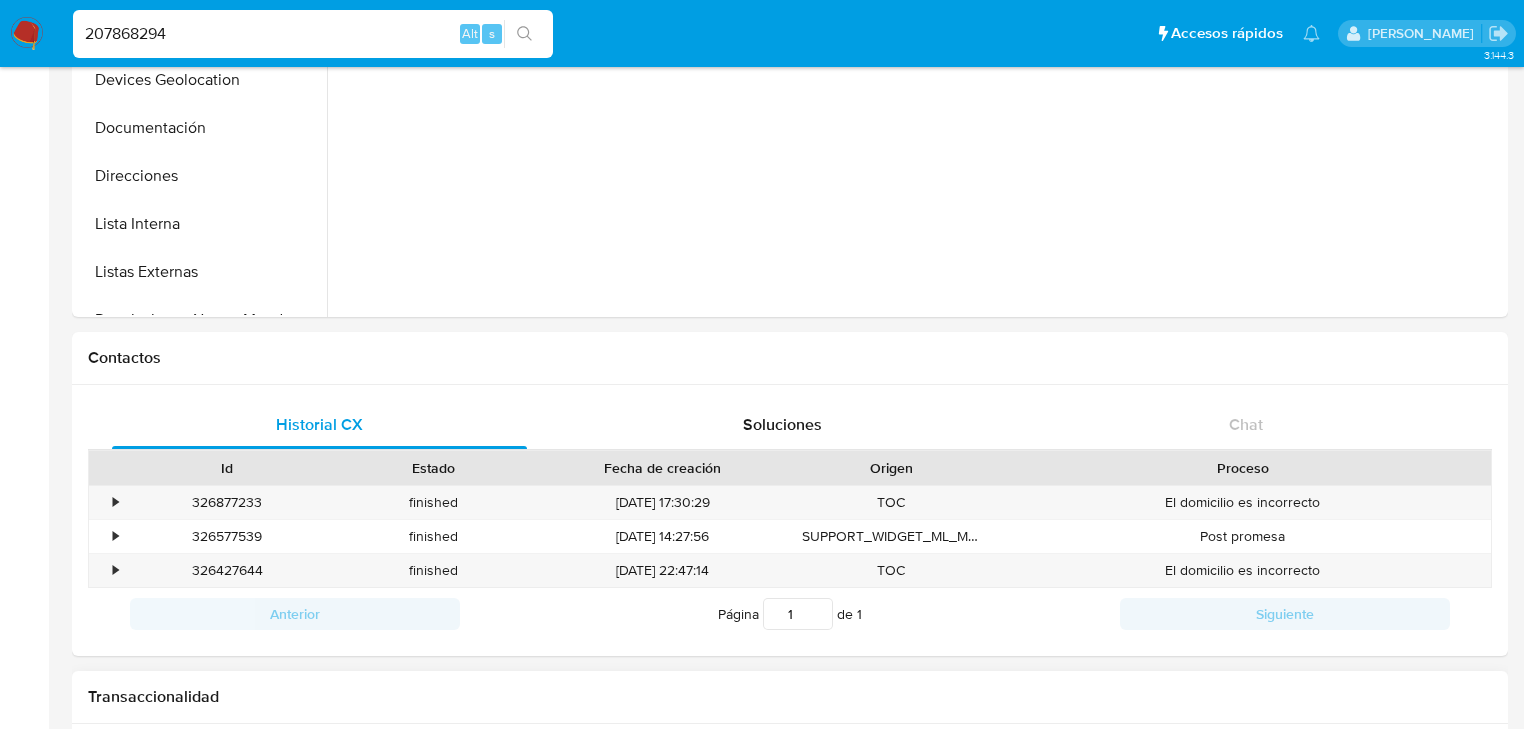 scroll, scrollTop: 720, scrollLeft: 0, axis: vertical 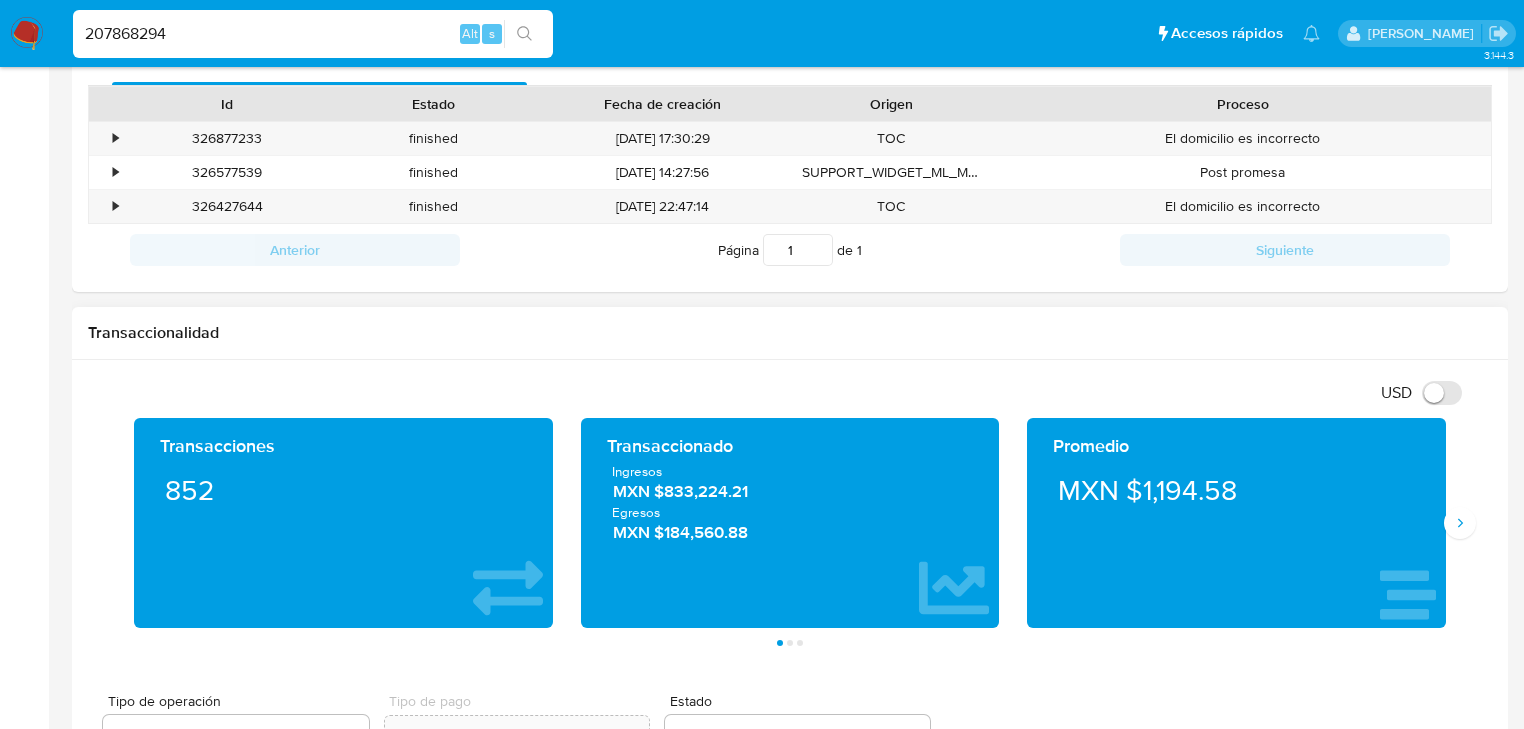type 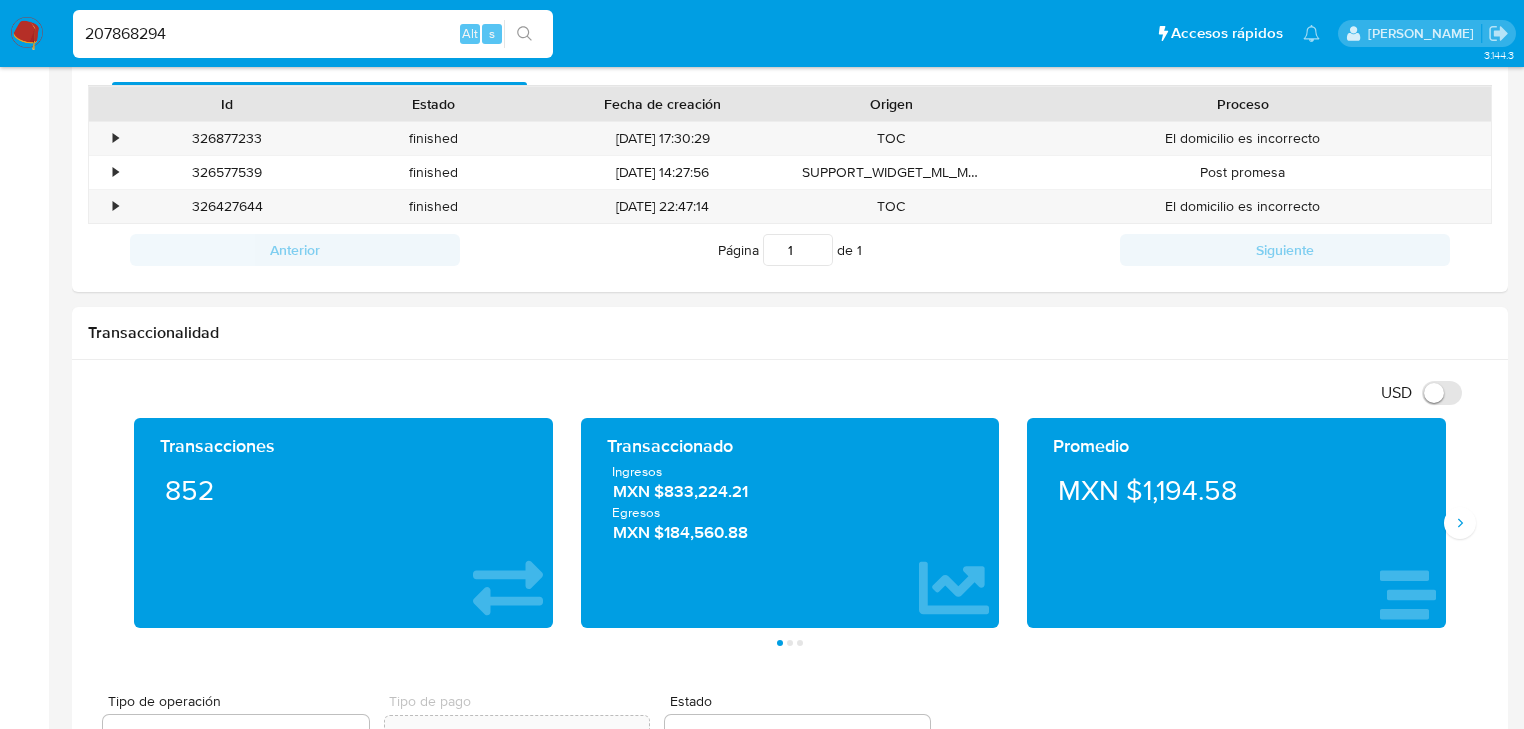 drag, startPoint x: 220, startPoint y: 44, endPoint x: 0, endPoint y: 0, distance: 224.35686 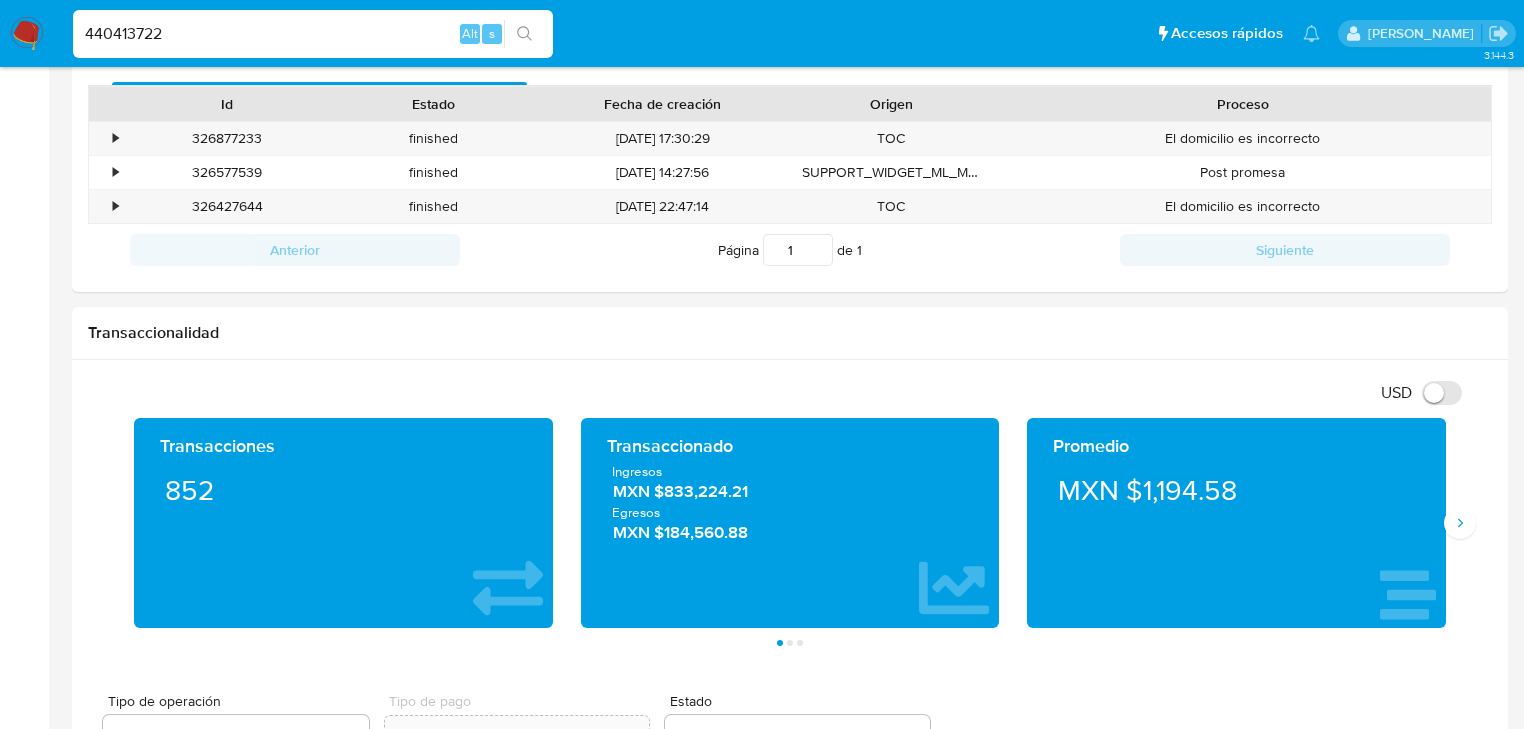 type on "440413722" 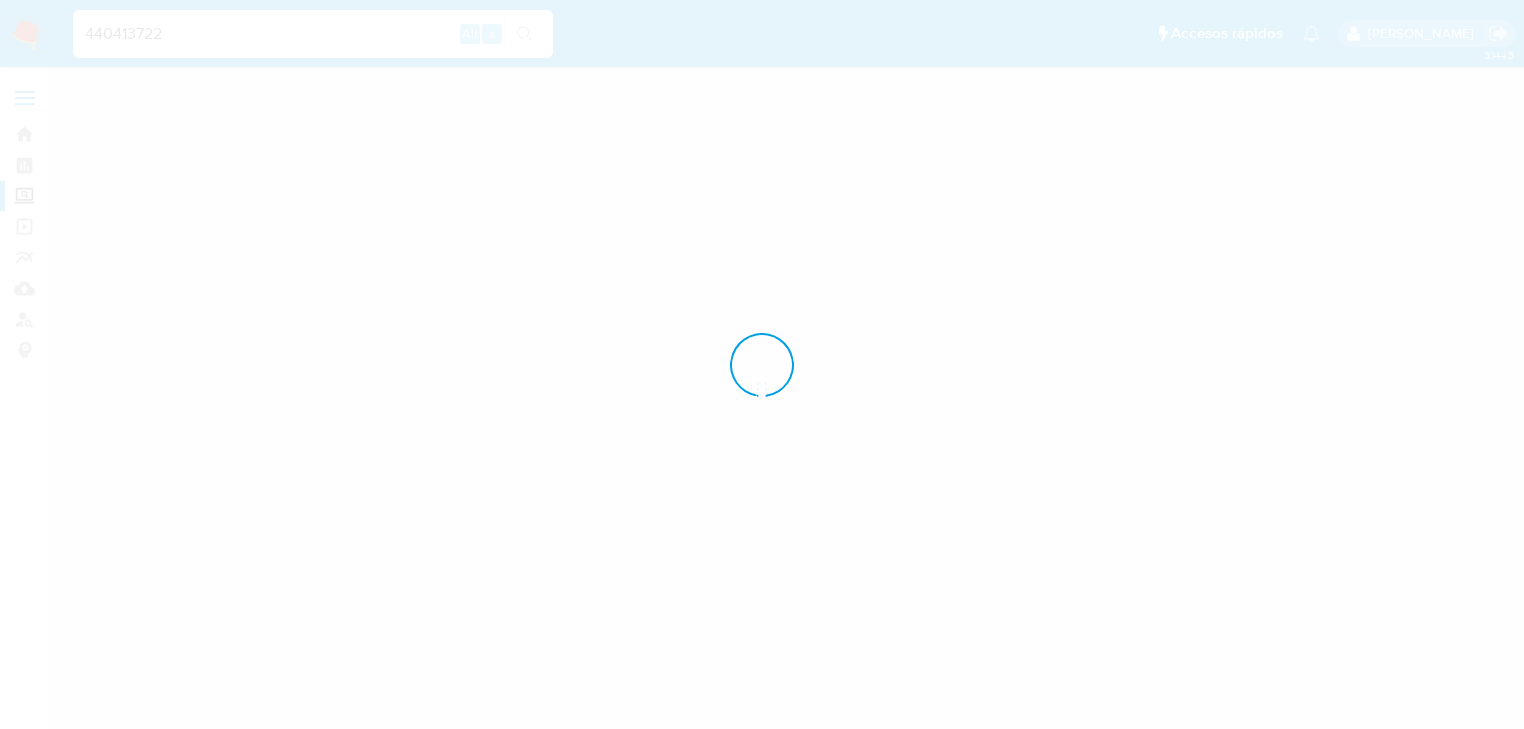 scroll, scrollTop: 0, scrollLeft: 0, axis: both 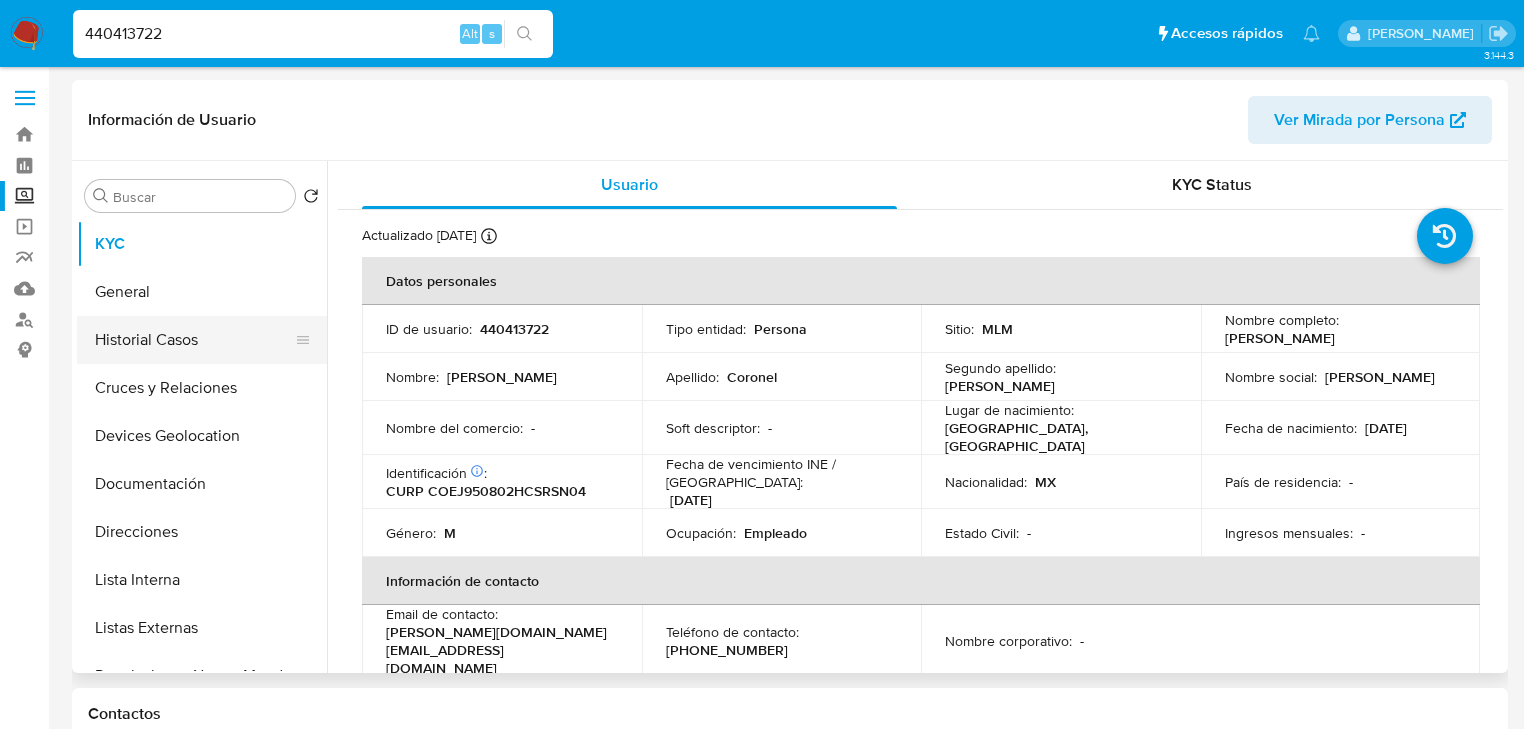 select on "10" 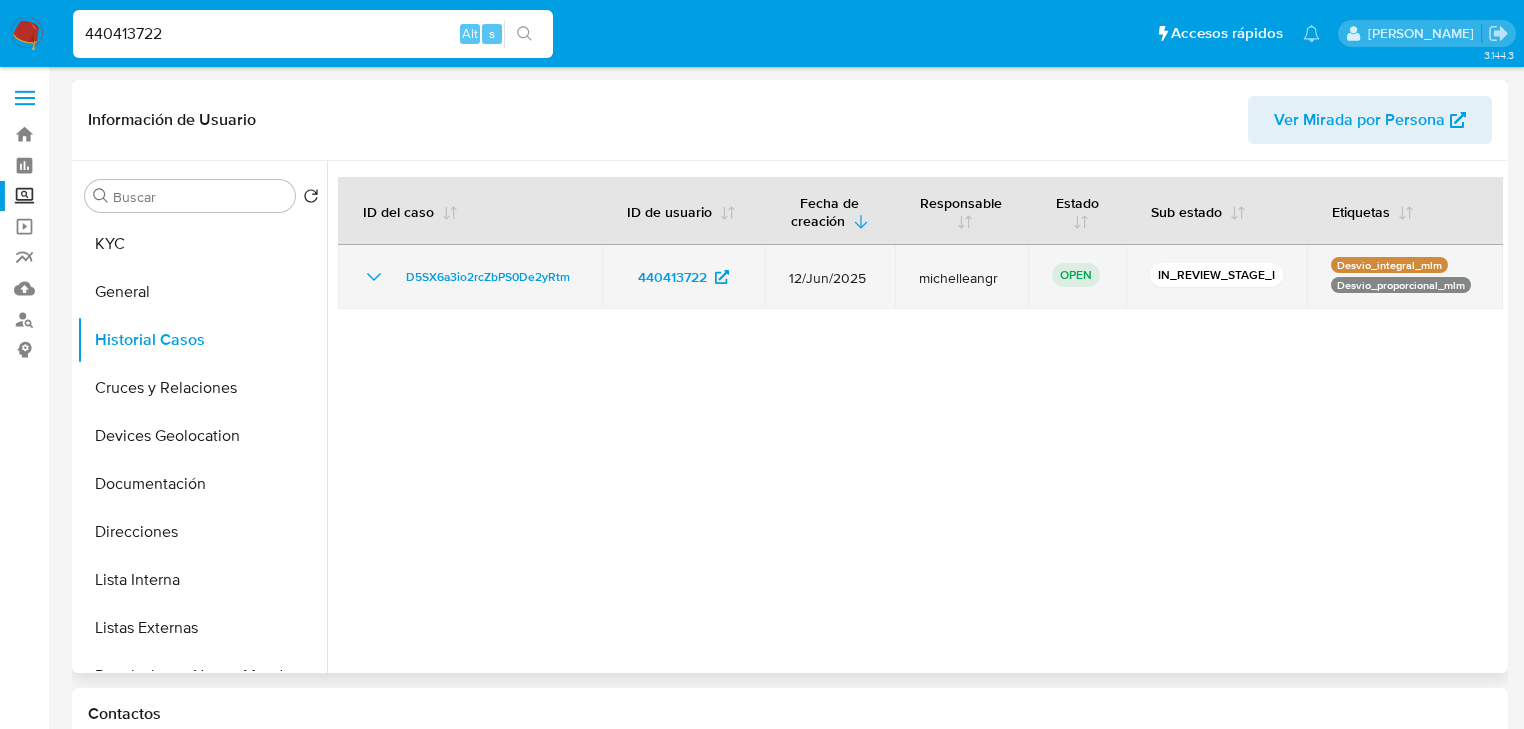 type 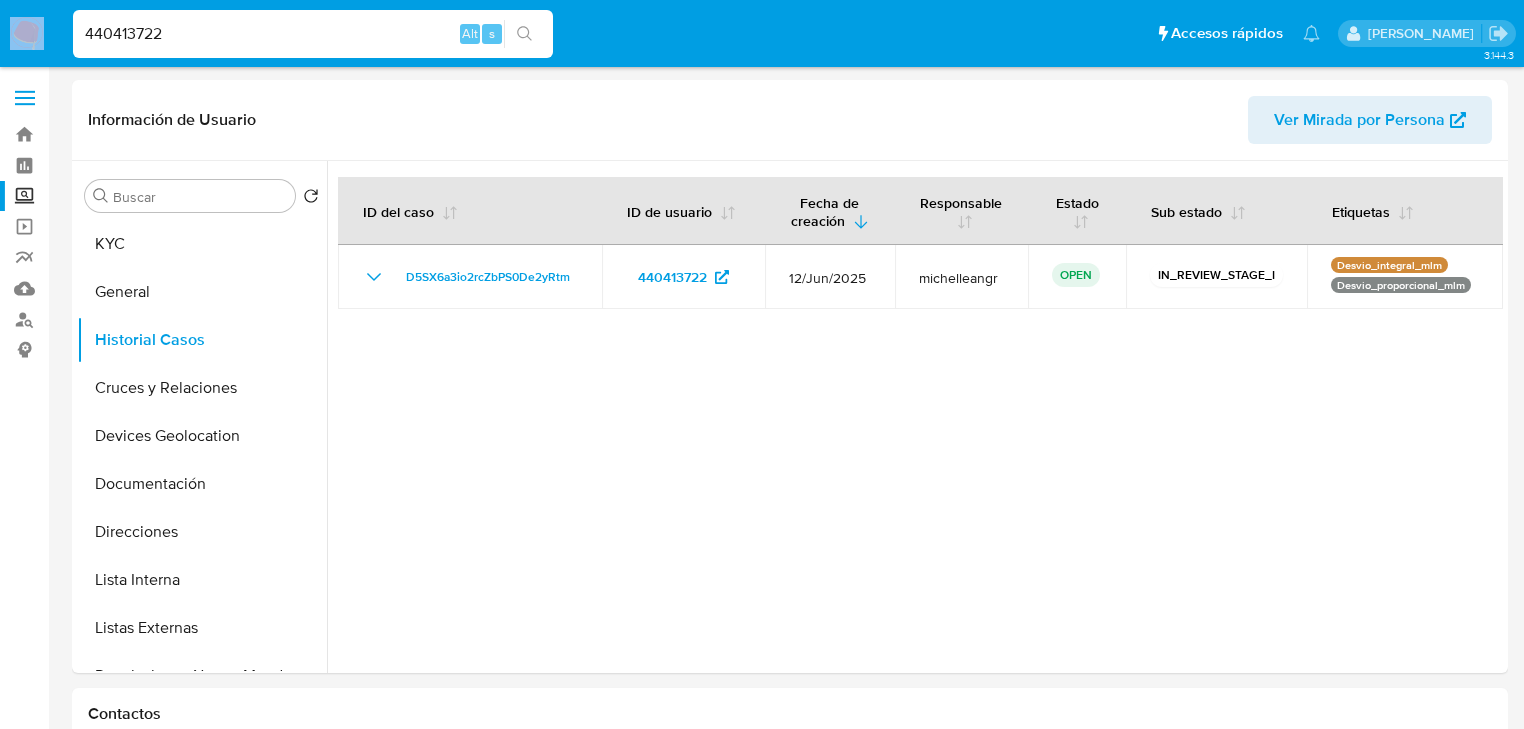 drag, startPoint x: 187, startPoint y: 49, endPoint x: 132, endPoint y: 32, distance: 57.567352 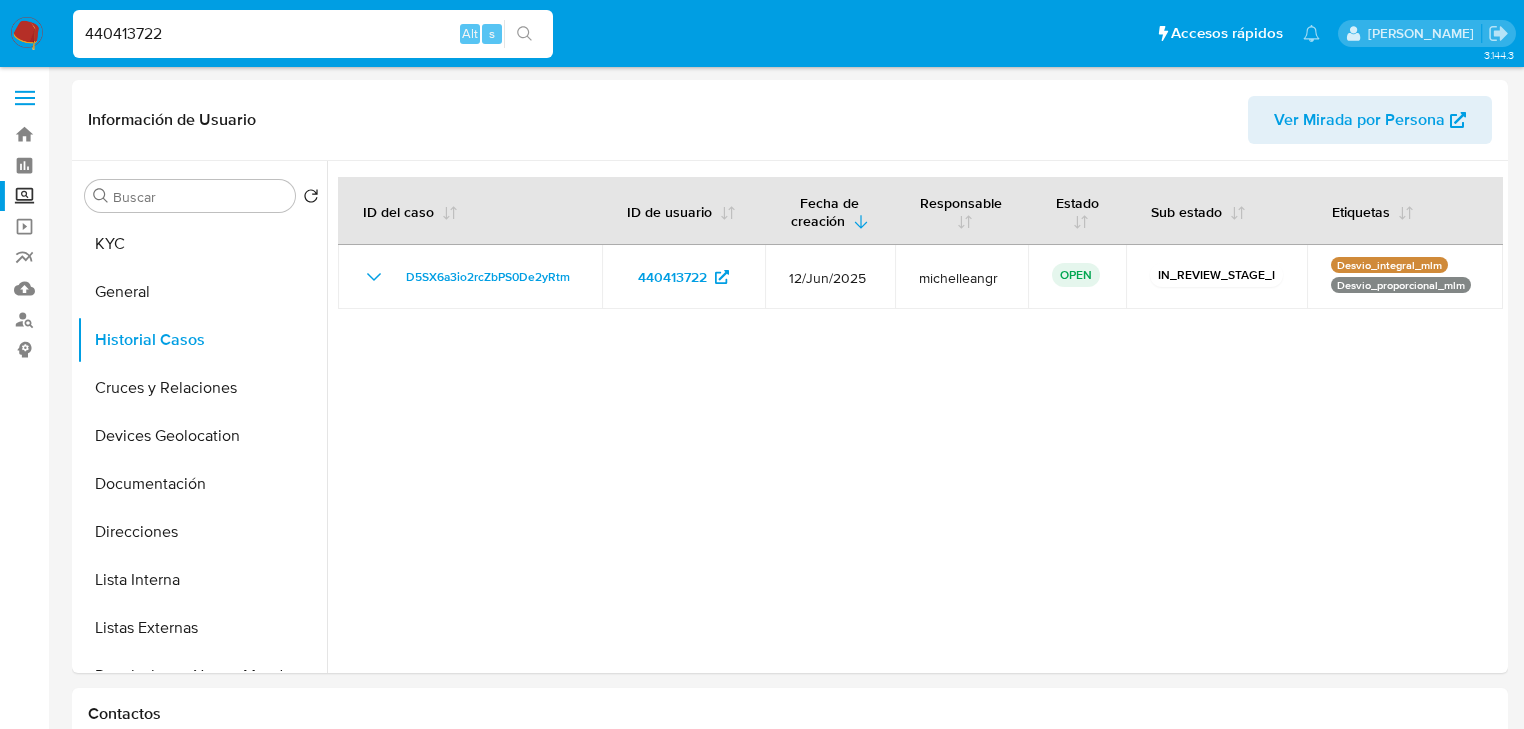 drag, startPoint x: 197, startPoint y: 39, endPoint x: 0, endPoint y: 1, distance: 200.6315 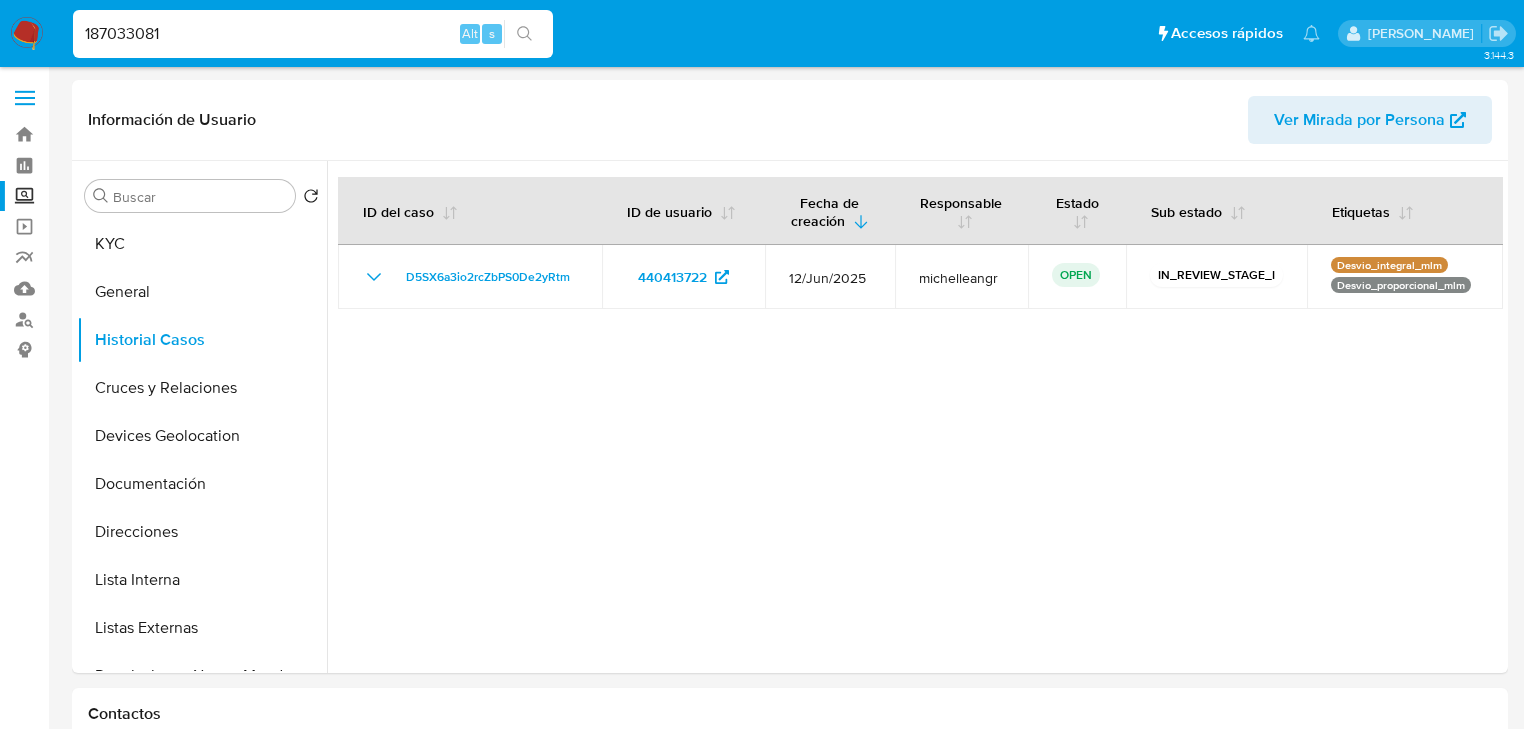 type on "187033081" 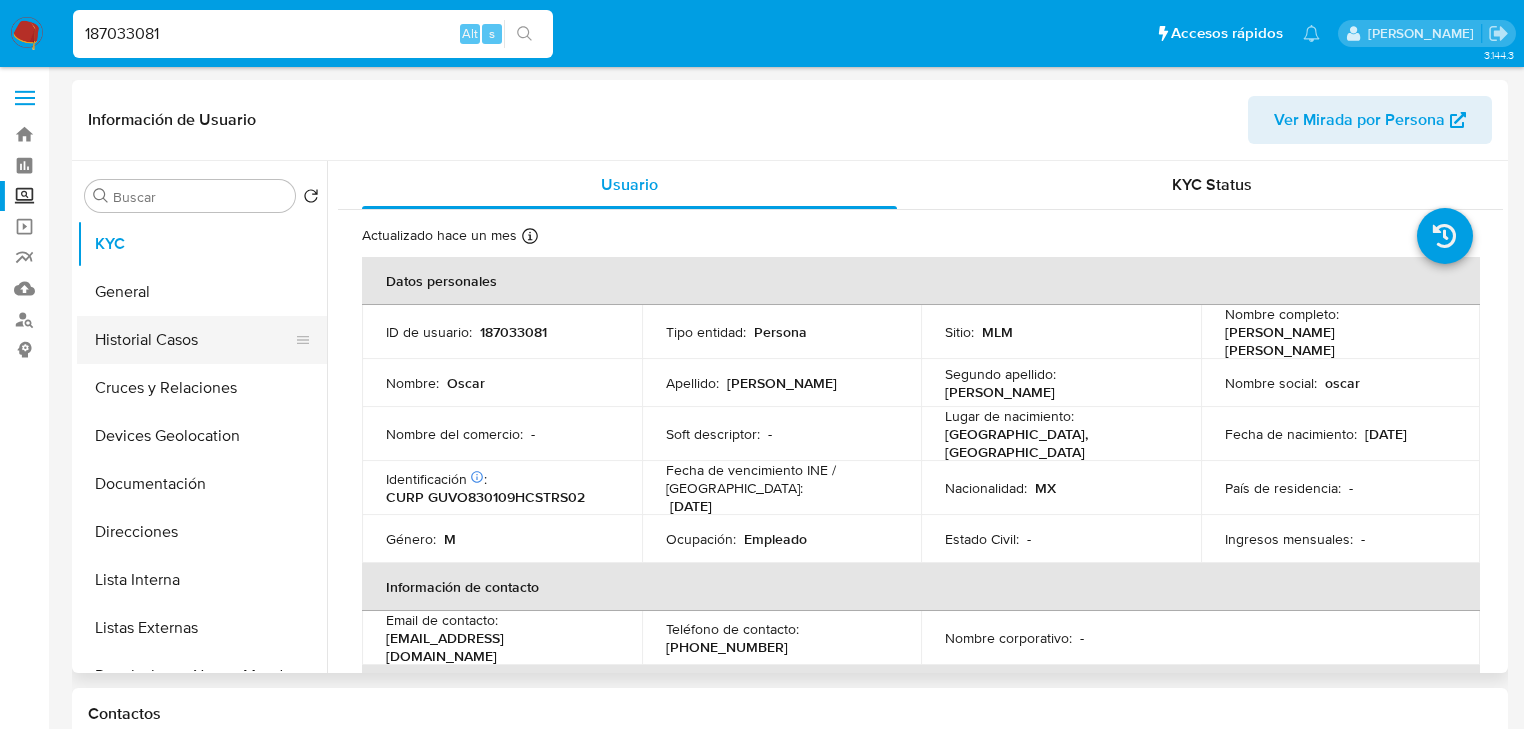 click on "Historial Casos" 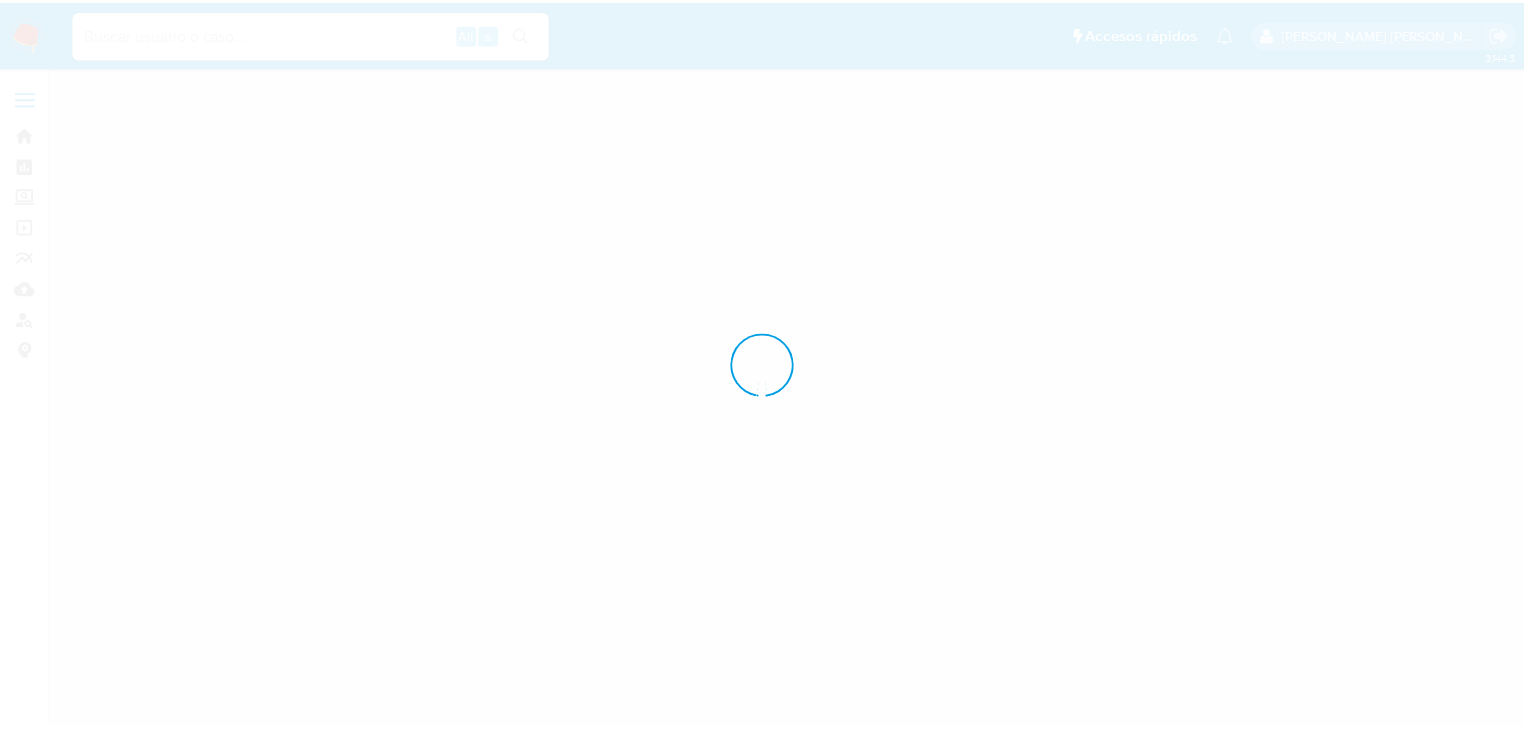 scroll, scrollTop: 0, scrollLeft: 0, axis: both 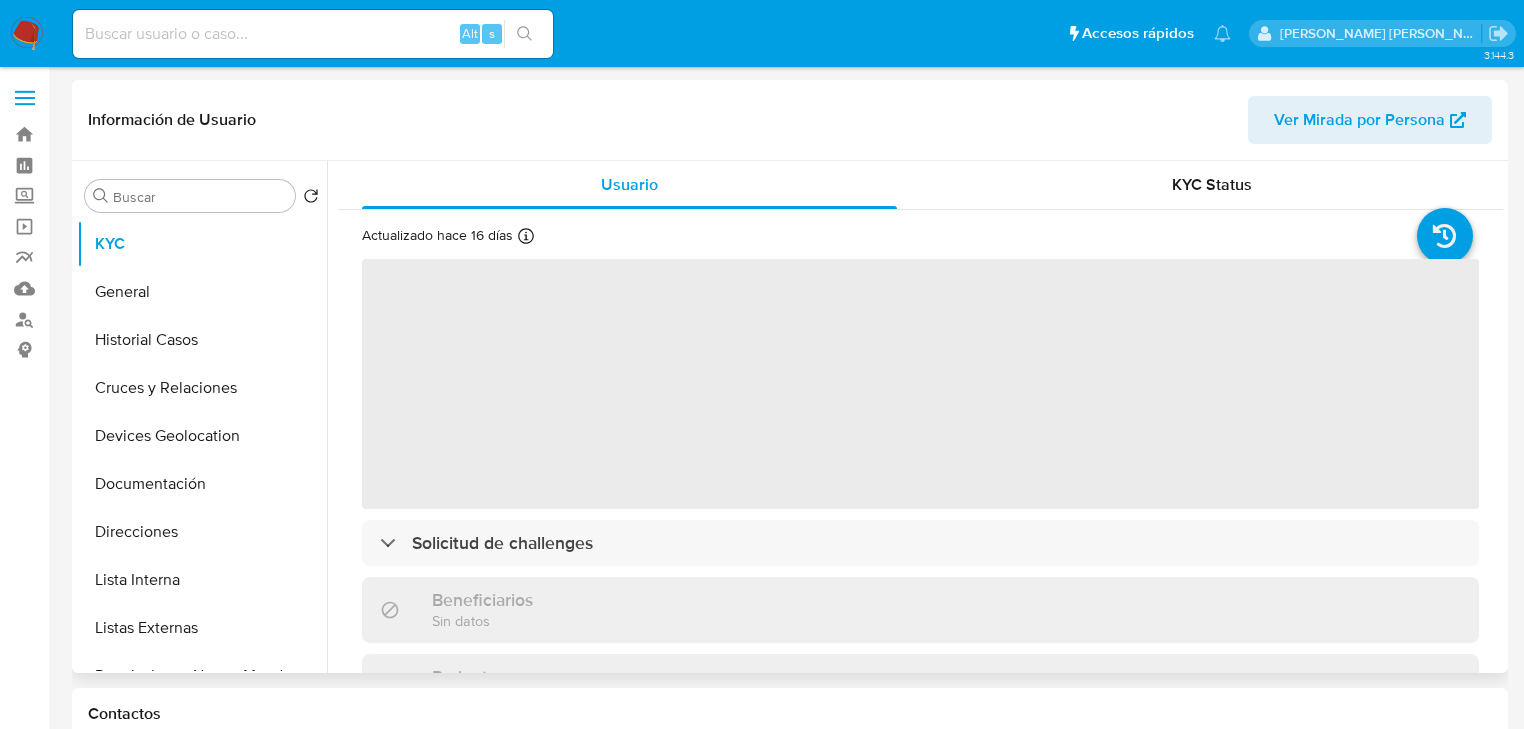 select on "10" 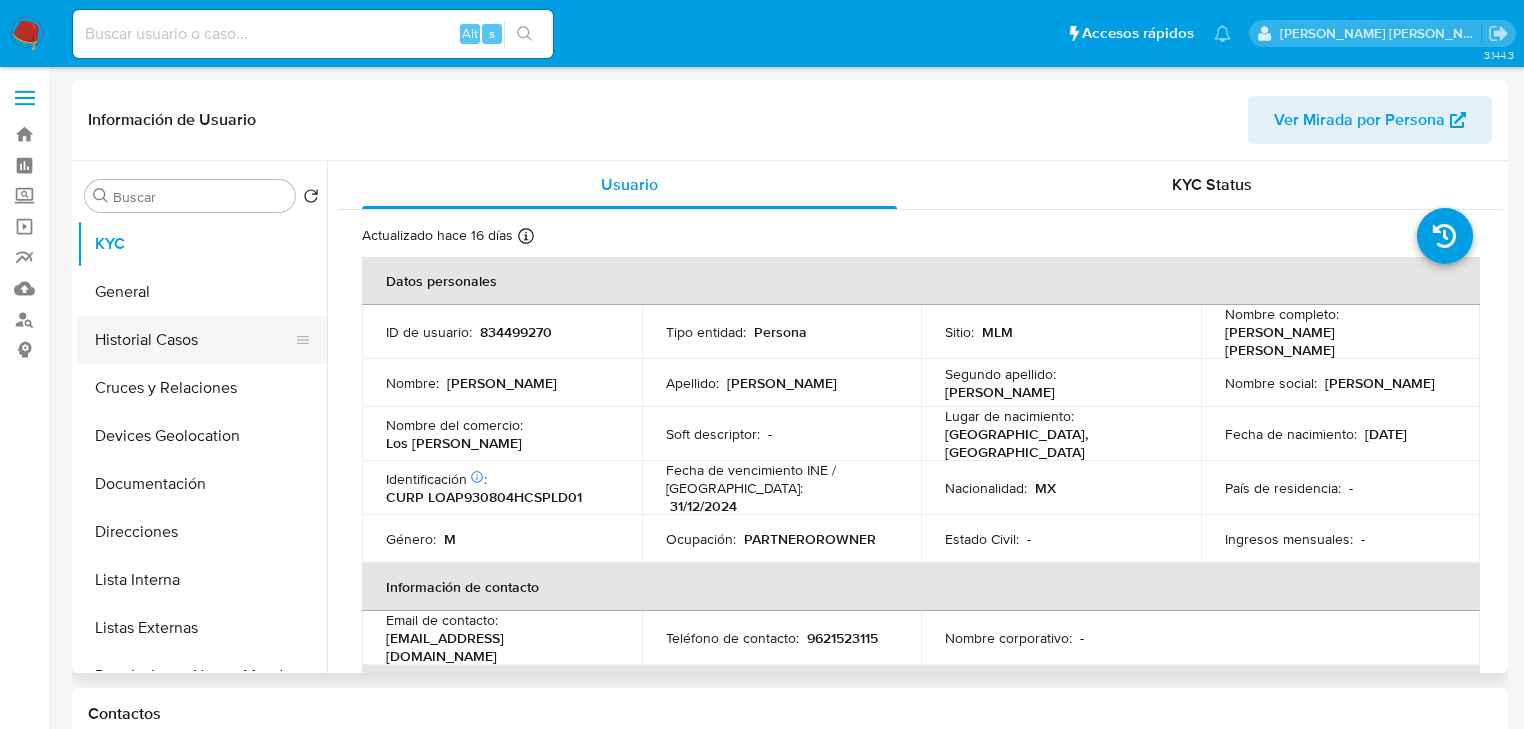 click on "Historial Casos" at bounding box center [194, 340] 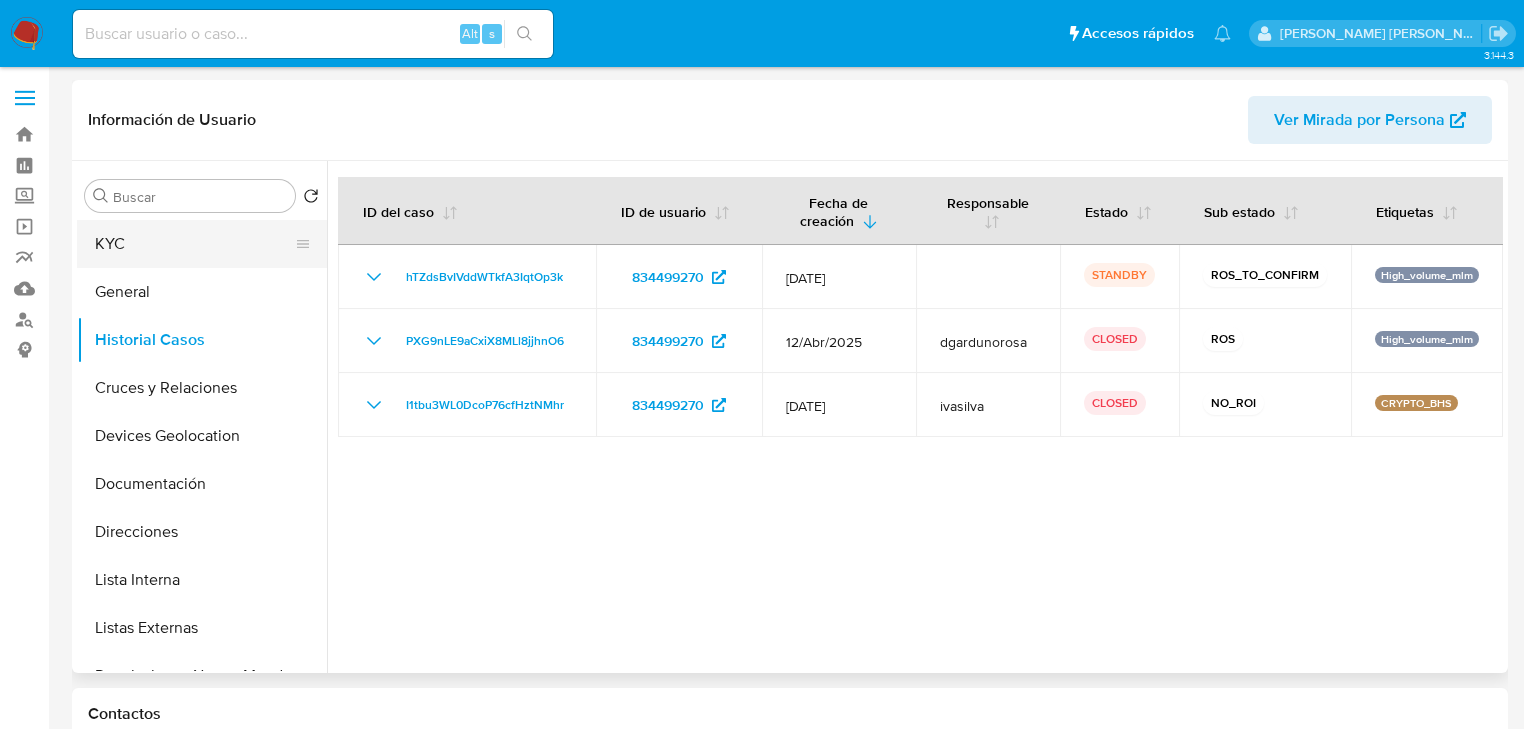click on "KYC" at bounding box center (194, 244) 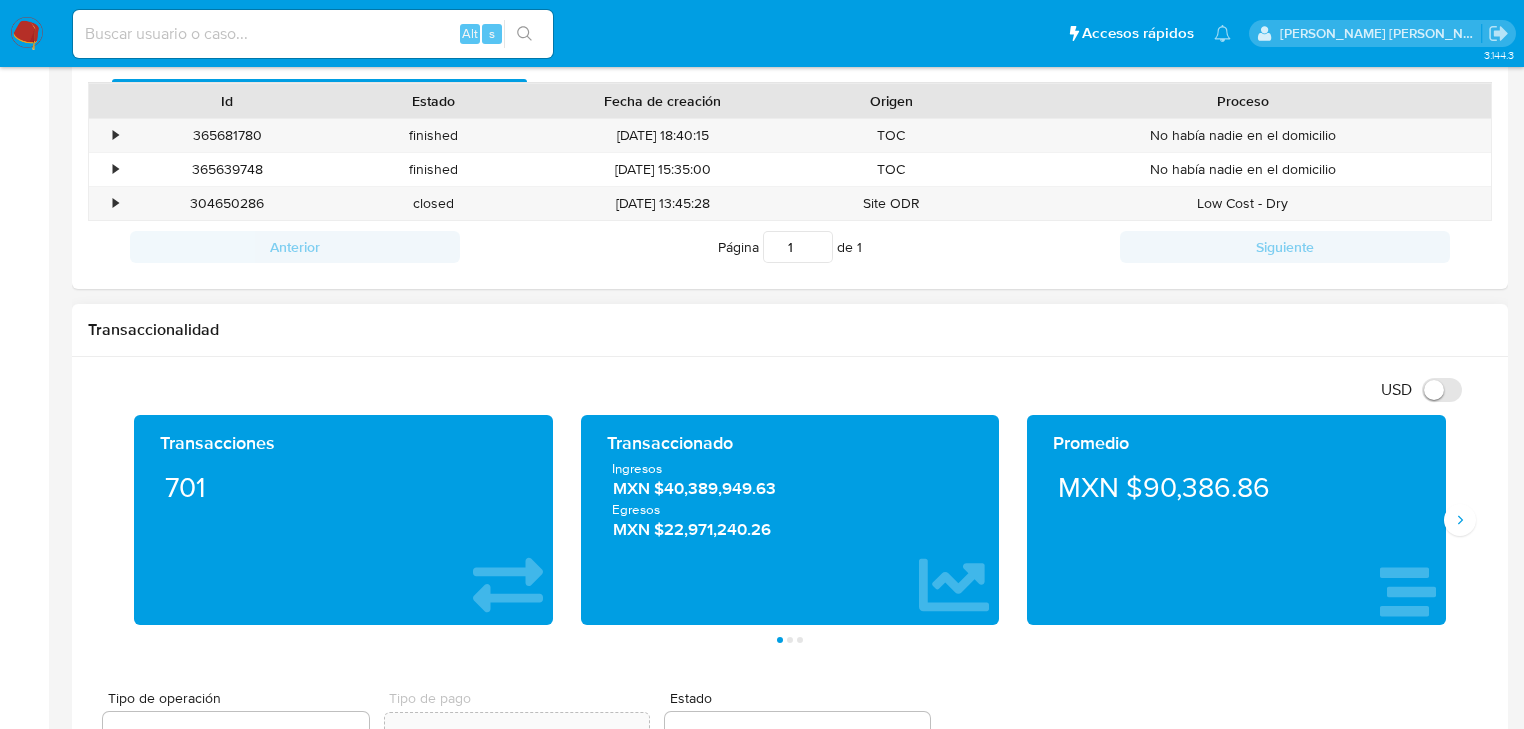 scroll, scrollTop: 800, scrollLeft: 0, axis: vertical 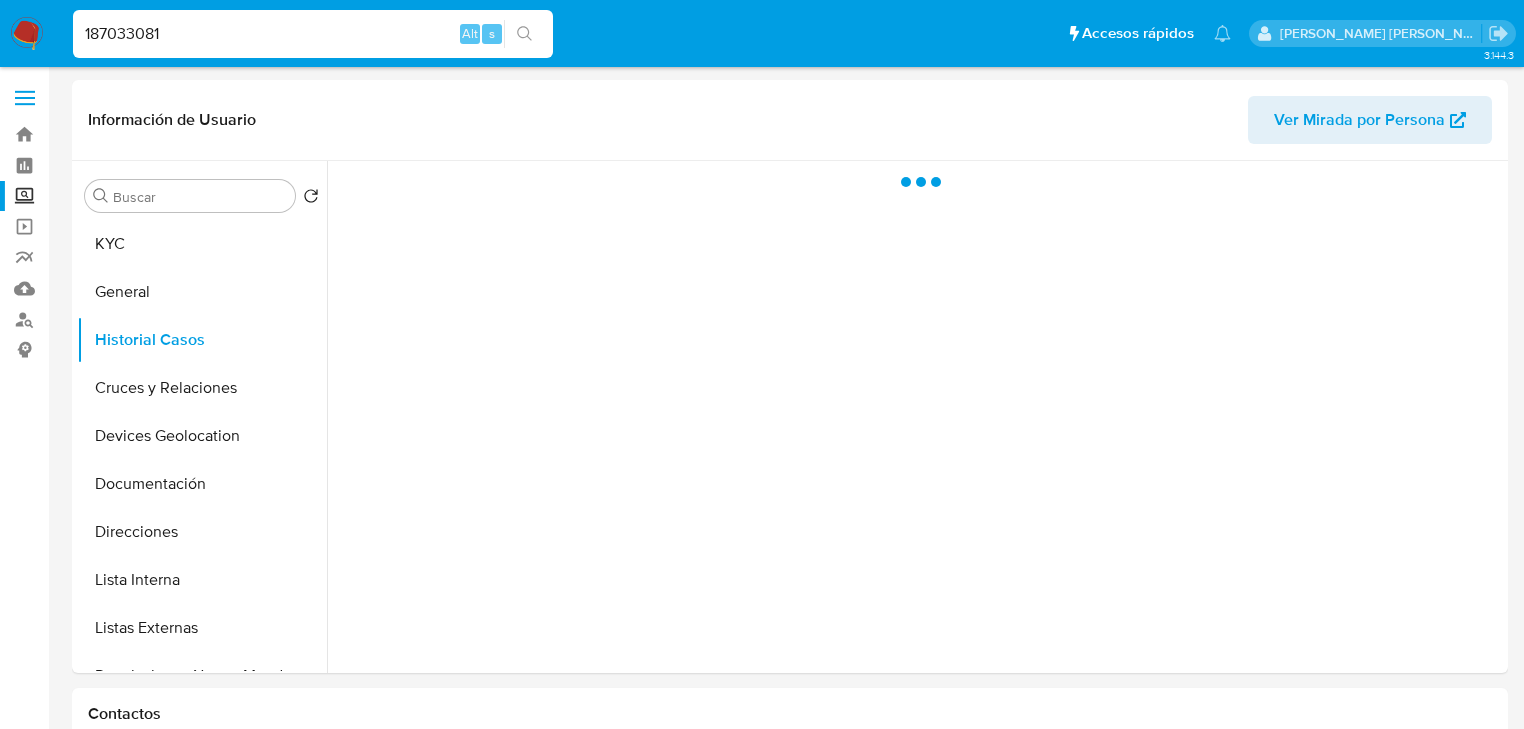 select on "10" 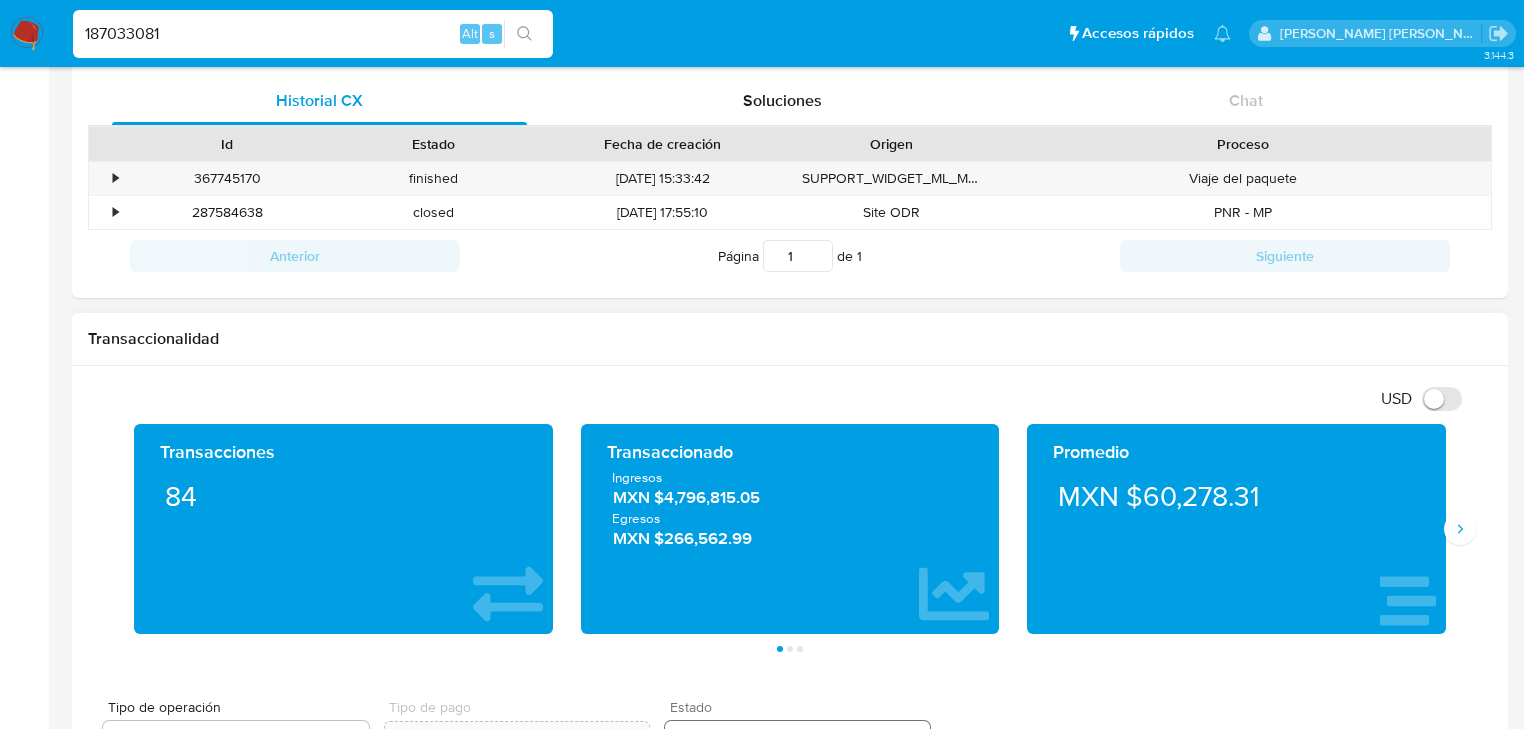 scroll, scrollTop: 800, scrollLeft: 0, axis: vertical 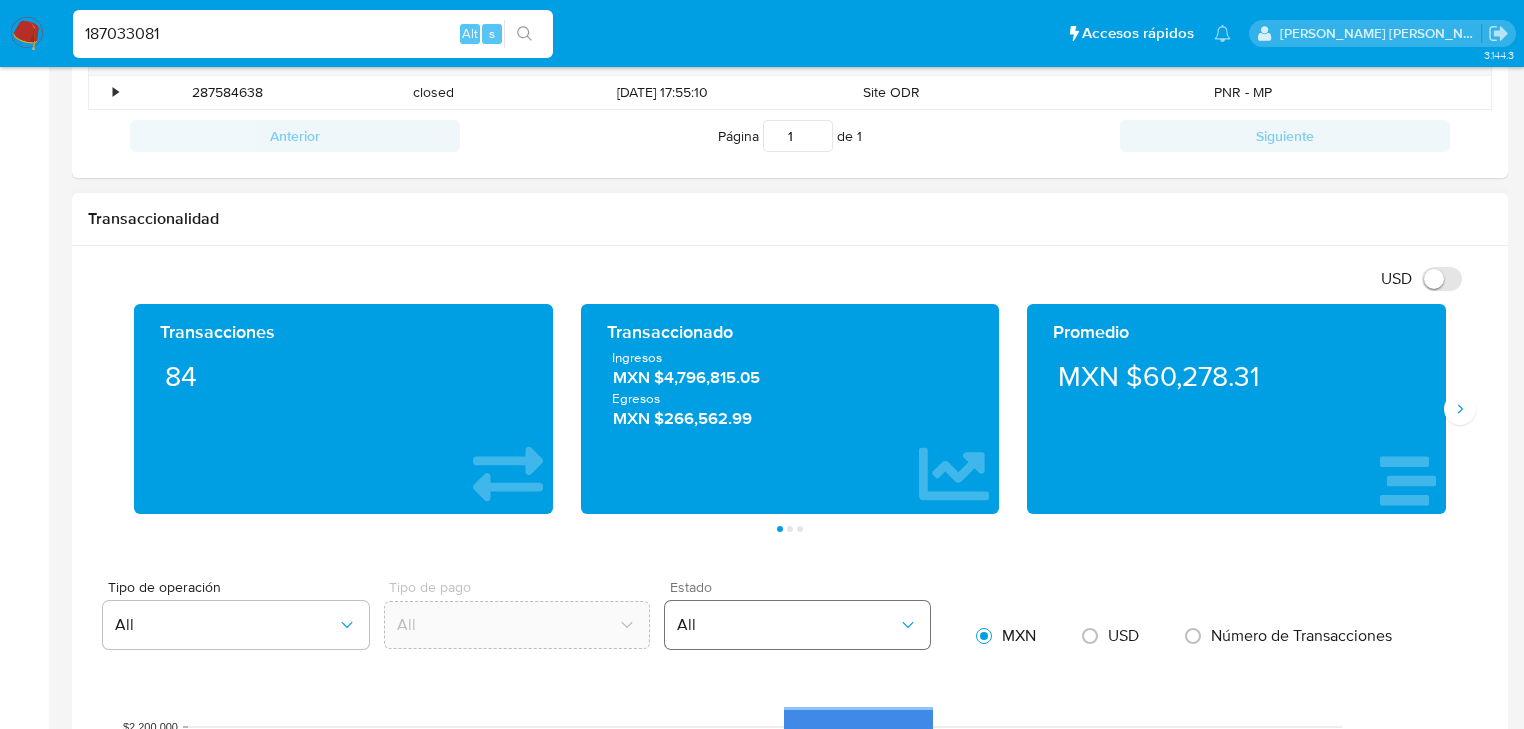 type 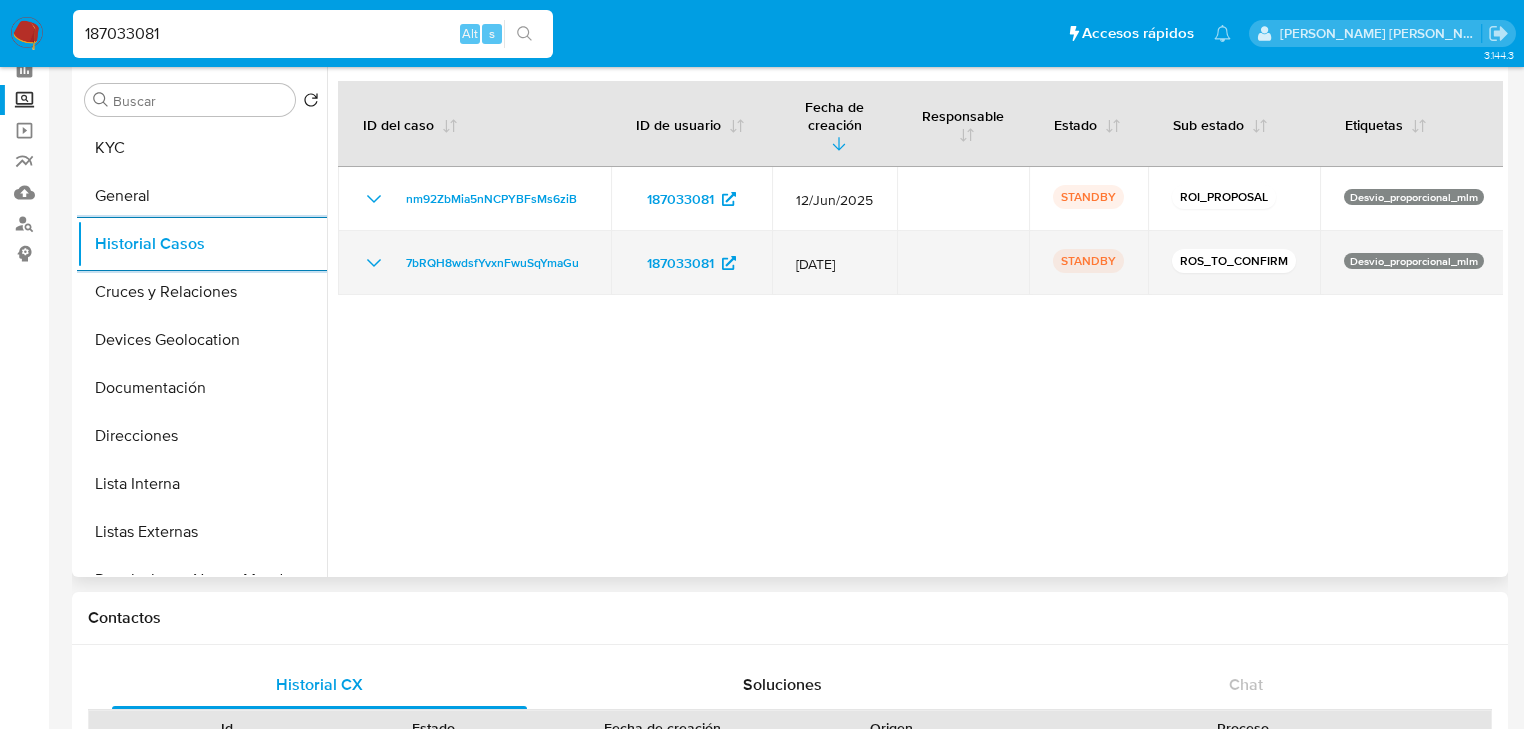 scroll, scrollTop: 0, scrollLeft: 0, axis: both 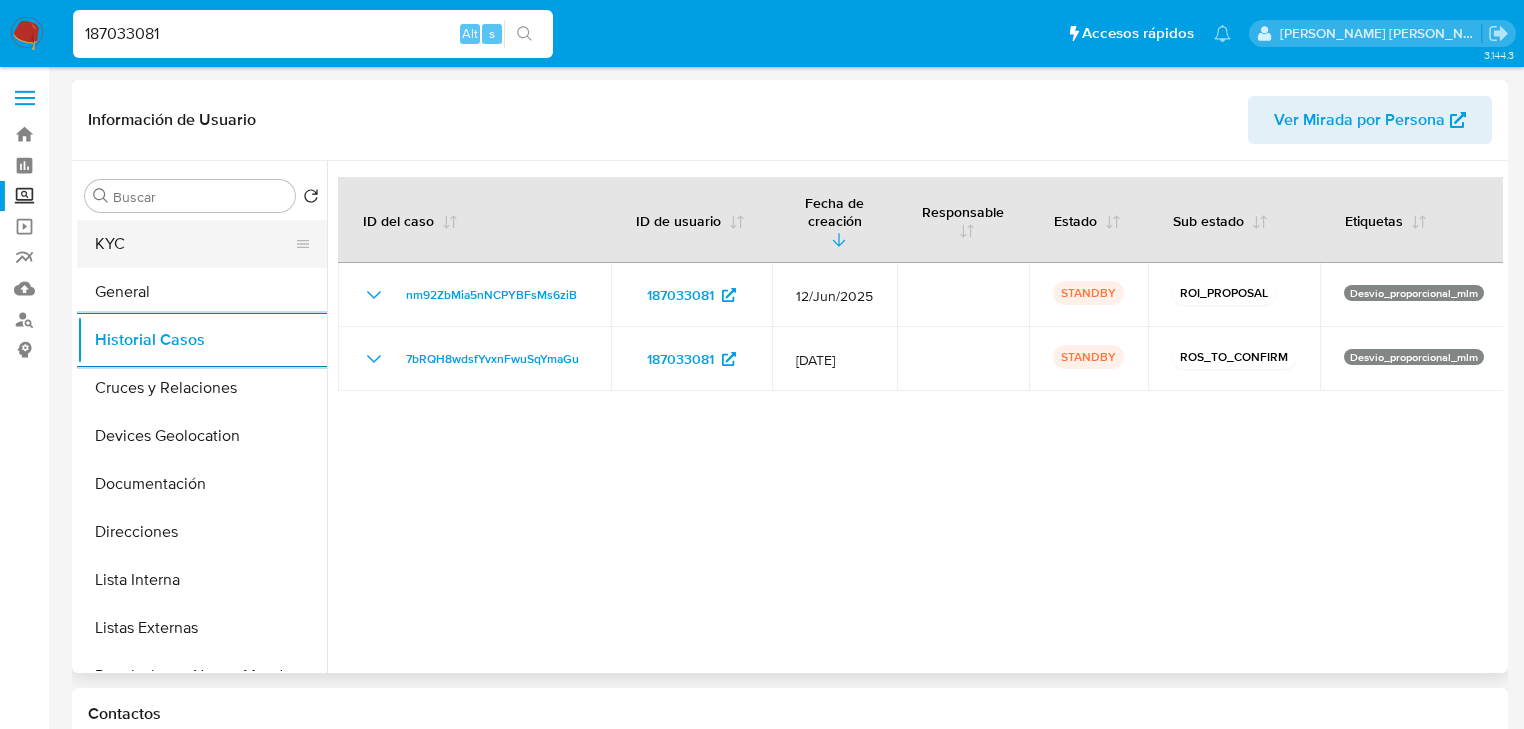drag, startPoint x: 145, startPoint y: 246, endPoint x: 239, endPoint y: 246, distance: 94 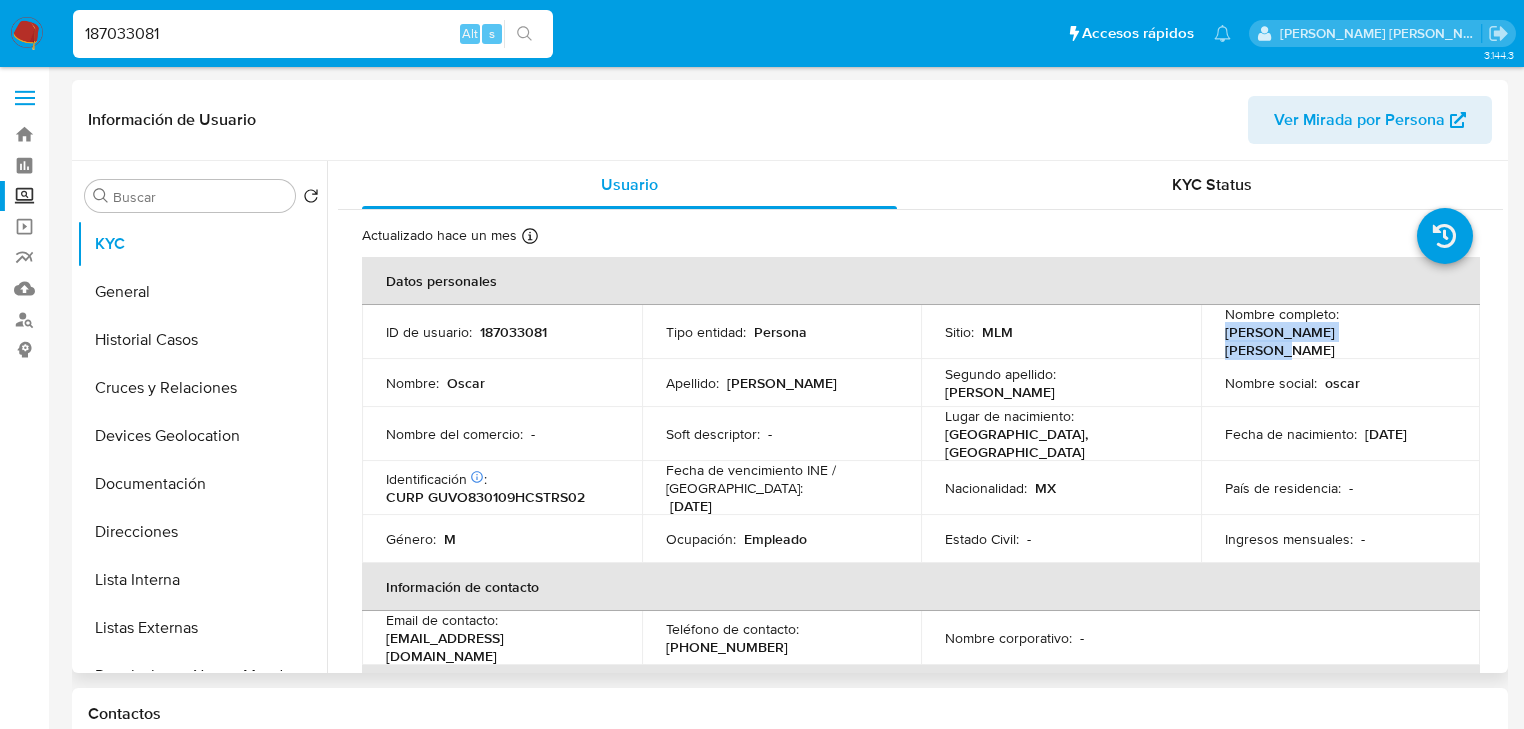 drag, startPoint x: 1219, startPoint y: 340, endPoint x: 1394, endPoint y: 342, distance: 175.01143 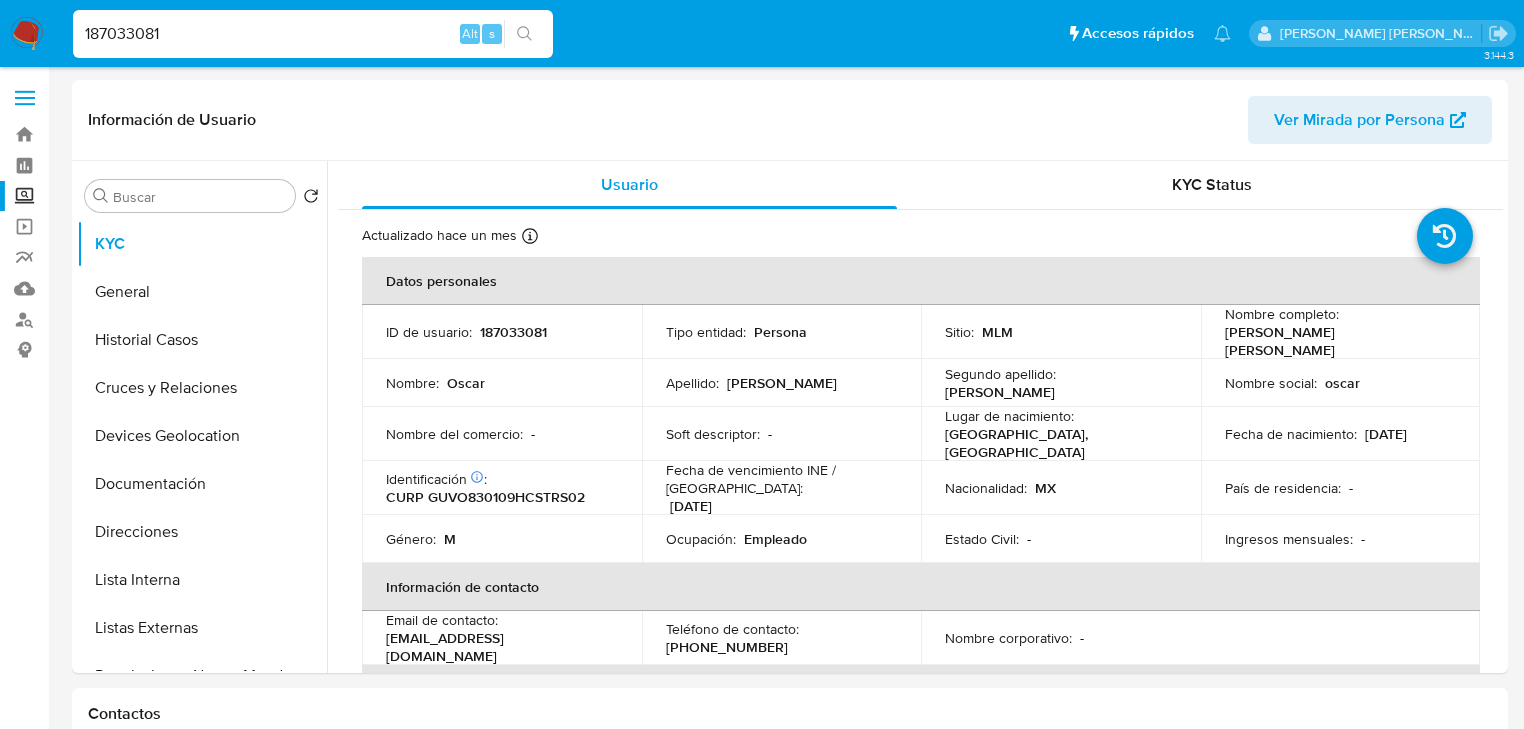 drag, startPoint x: 113, startPoint y: 36, endPoint x: 0, endPoint y: 13, distance: 115.316956 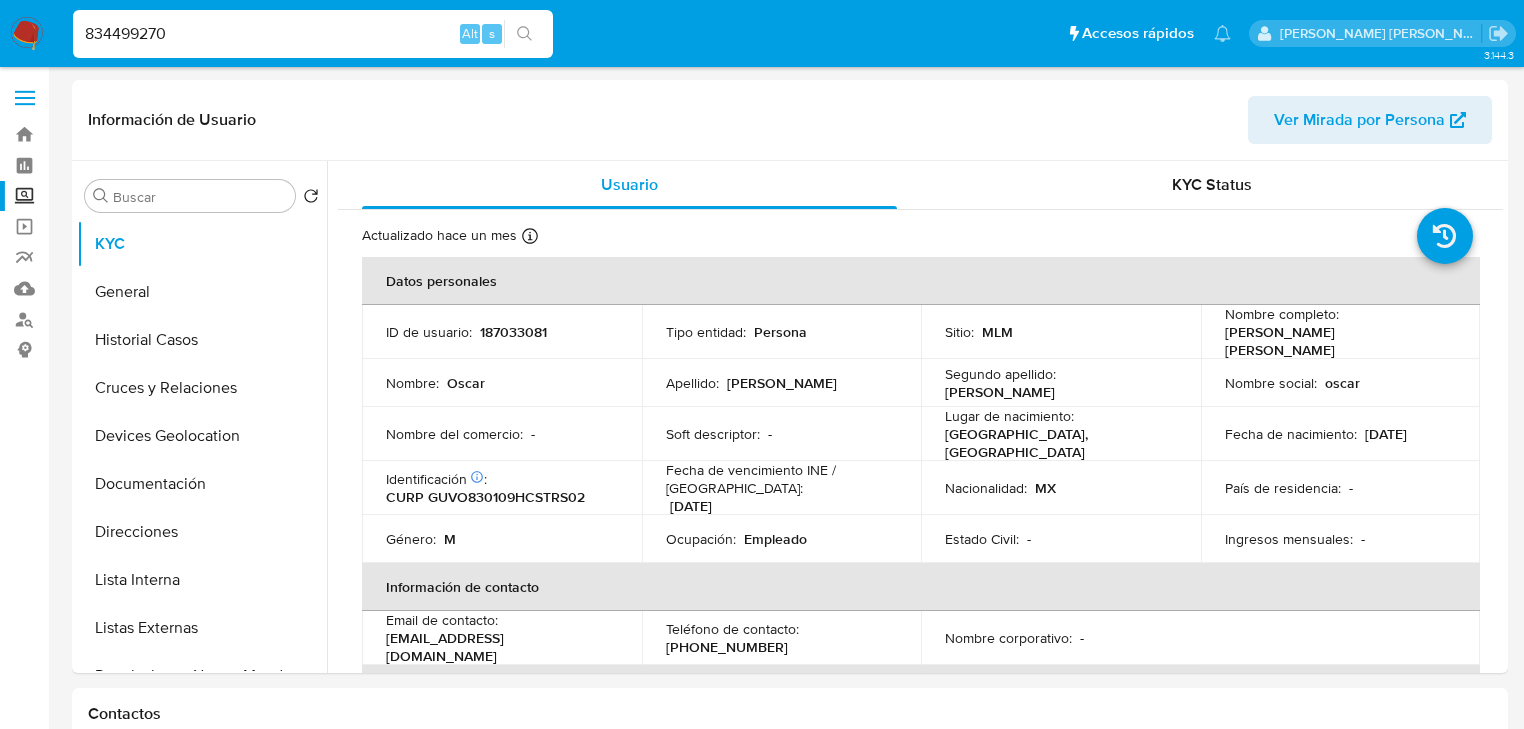 type on "834499270" 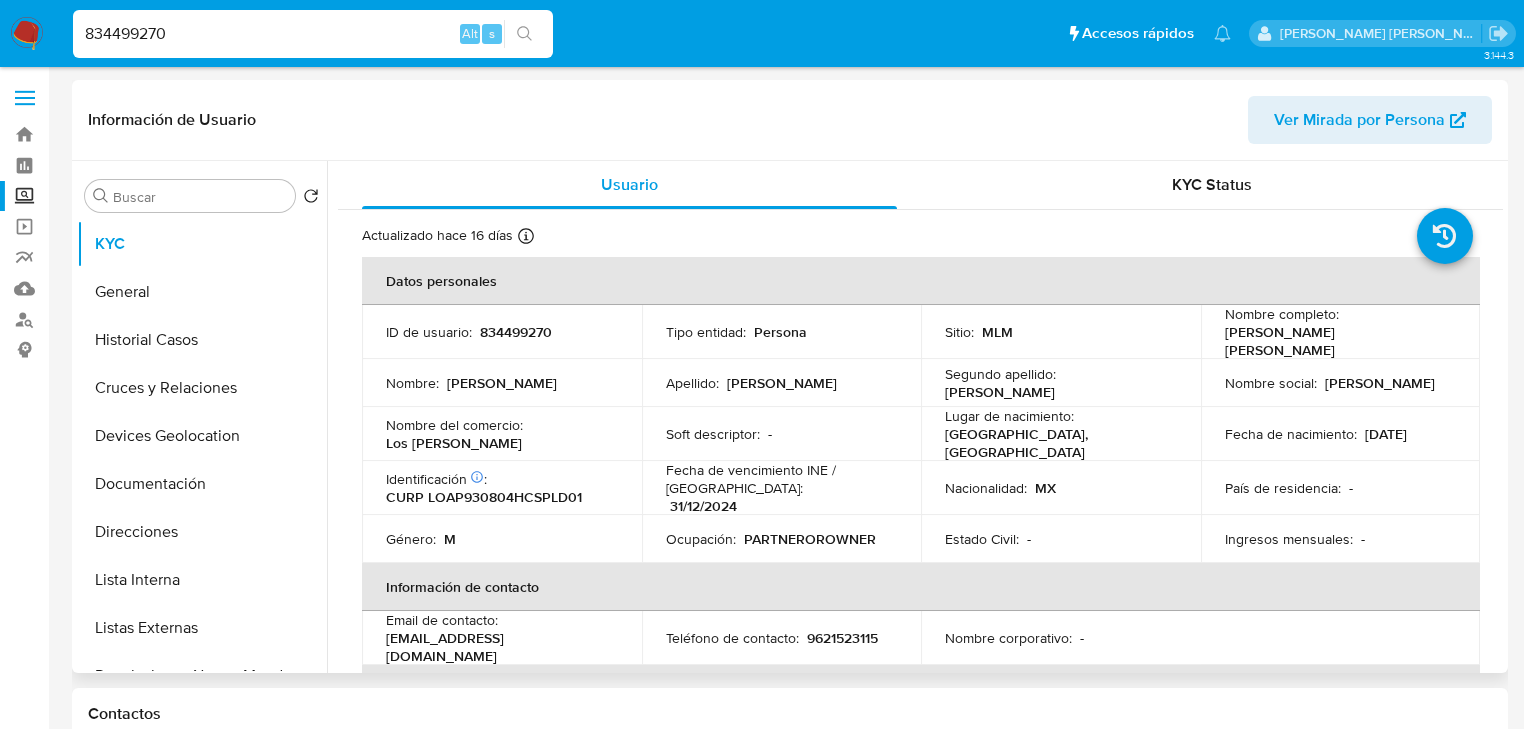 select on "10" 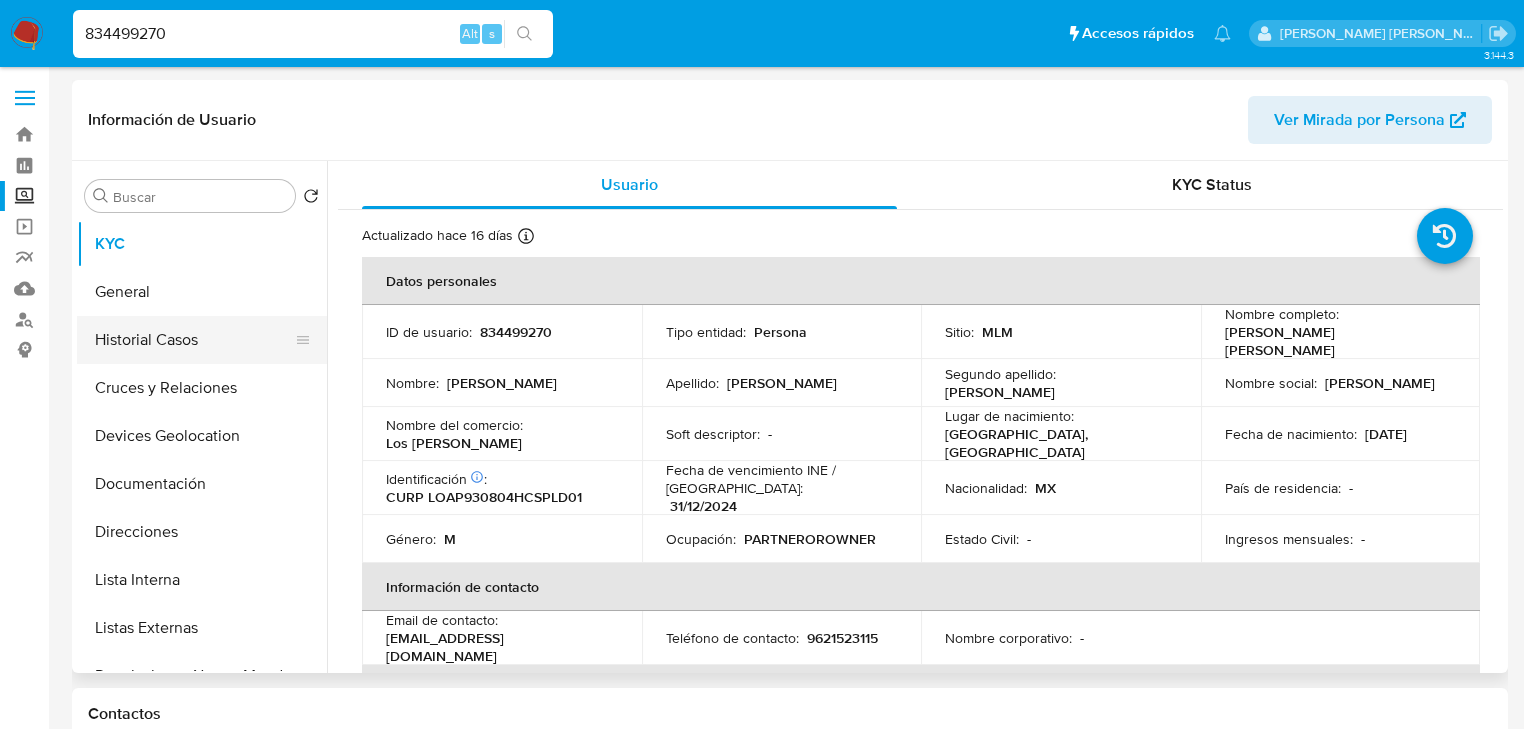 click on "Historial Casos" at bounding box center [194, 340] 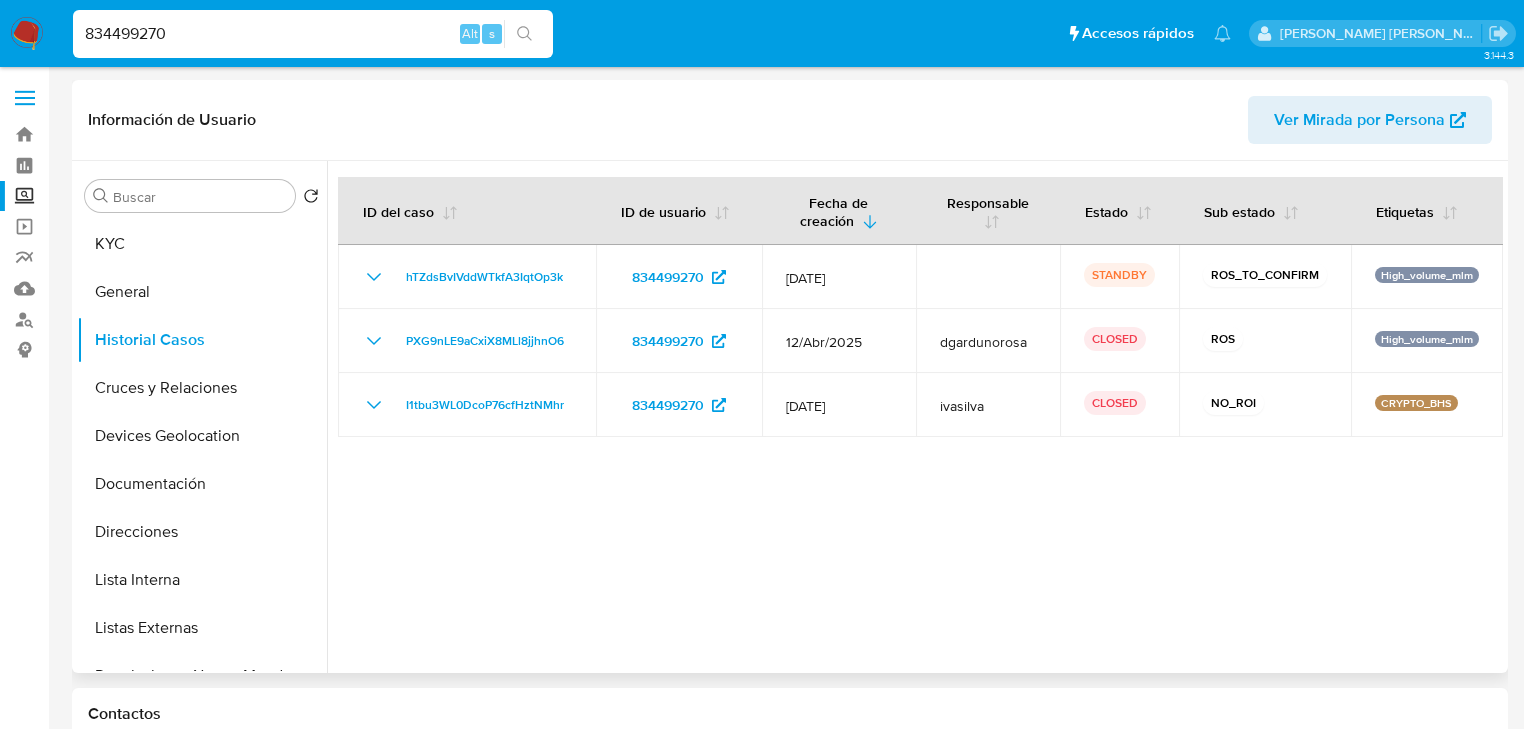 type 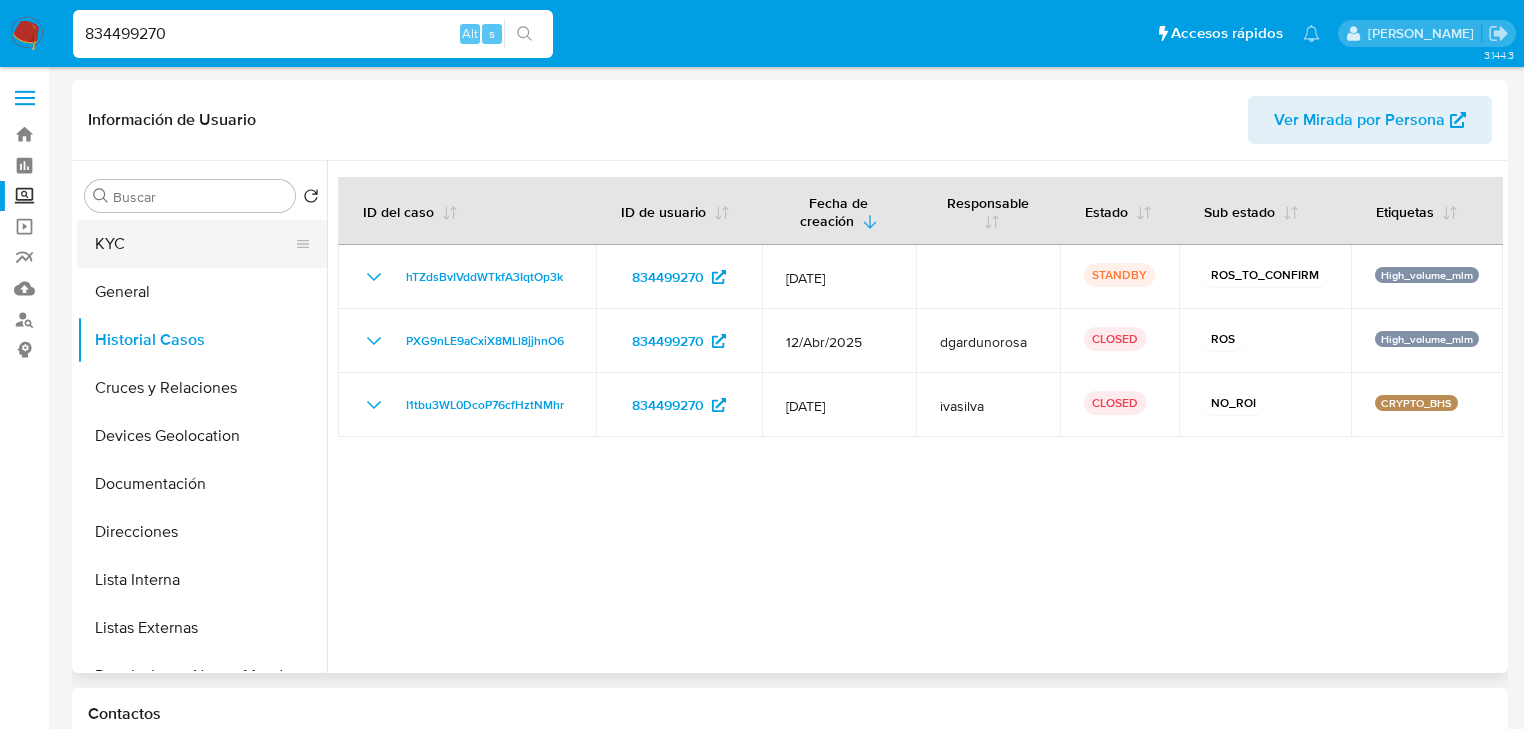 click on "KYC" at bounding box center [194, 244] 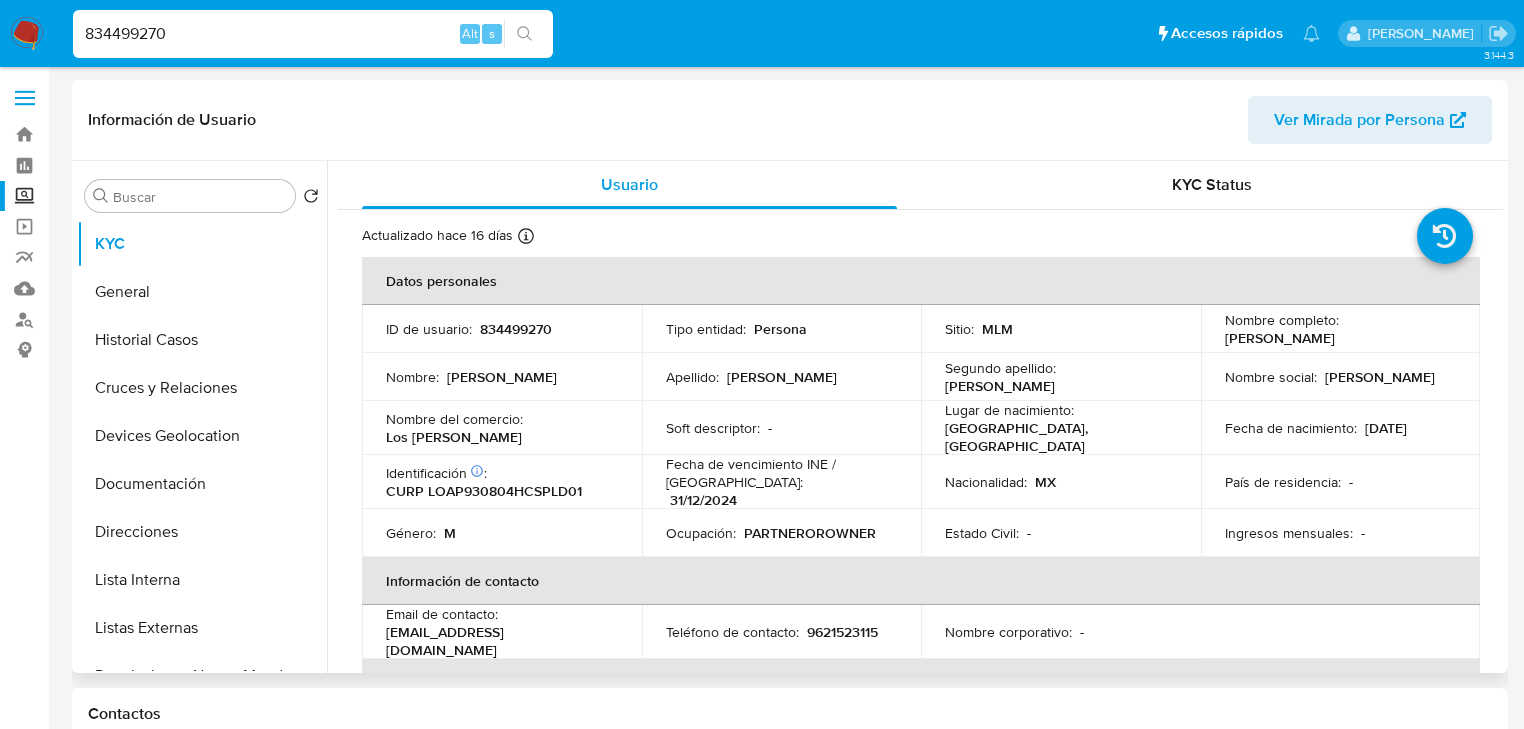 drag, startPoint x: 1240, startPoint y: 337, endPoint x: 1420, endPoint y: 339, distance: 180.01111 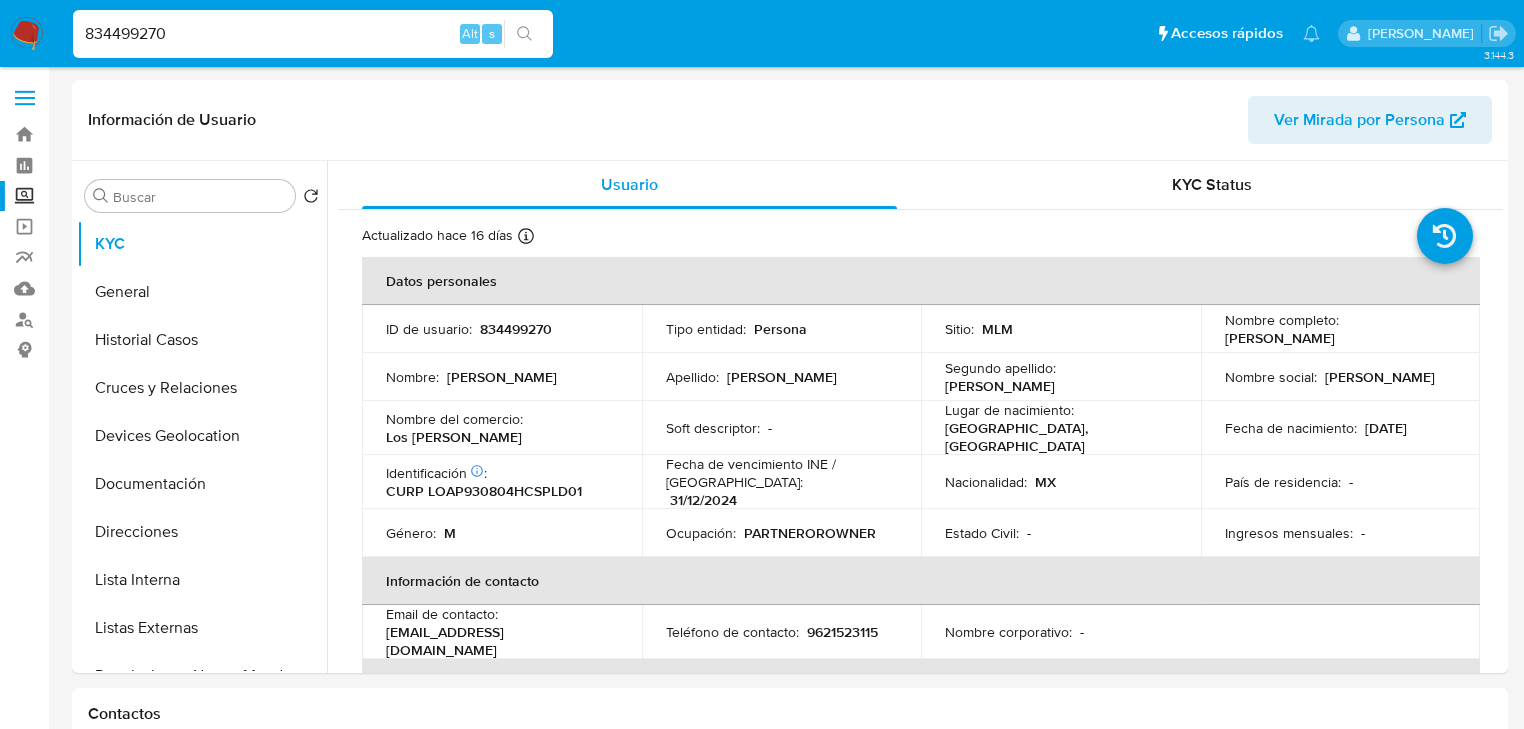 drag, startPoint x: 248, startPoint y: 29, endPoint x: 0, endPoint y: -28, distance: 254.46611 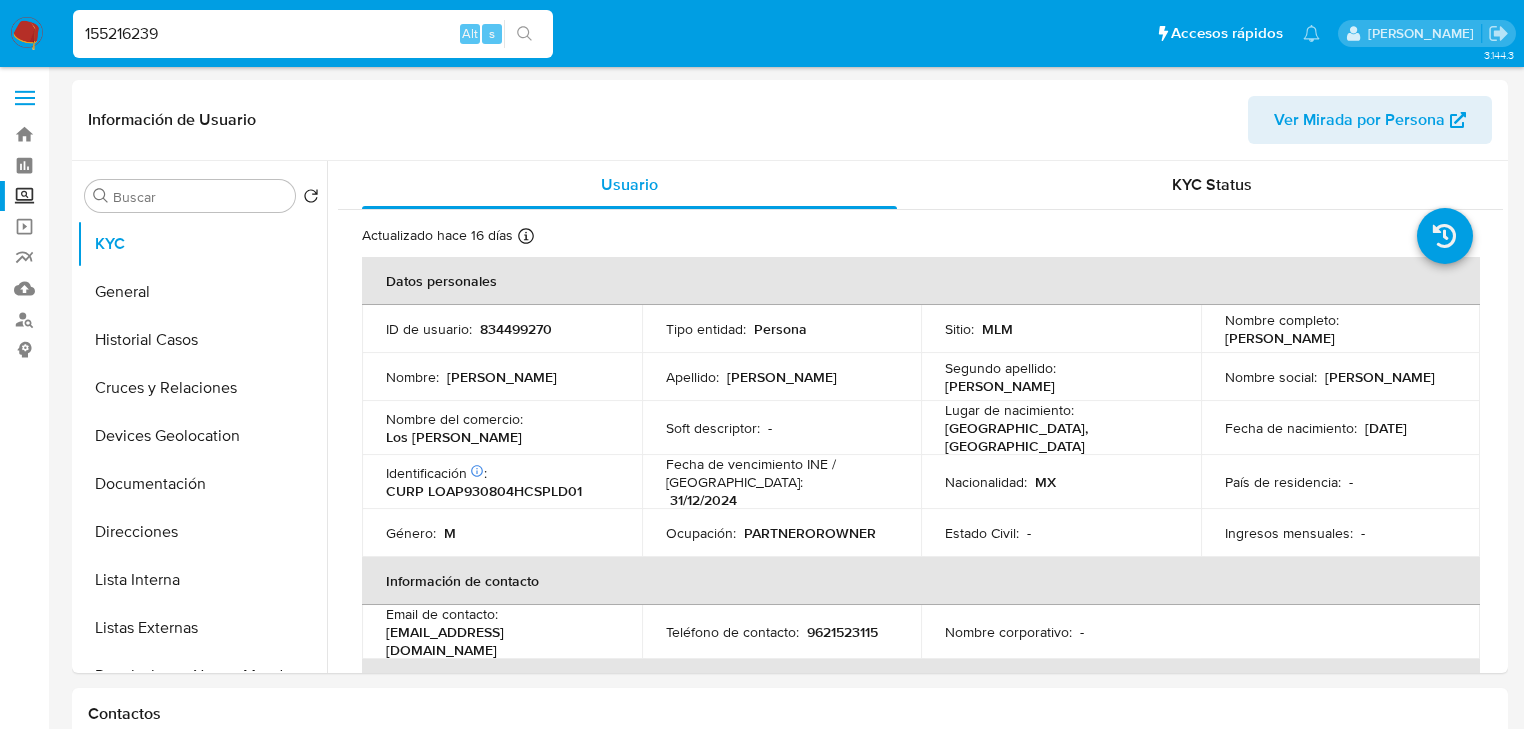type on "155216239" 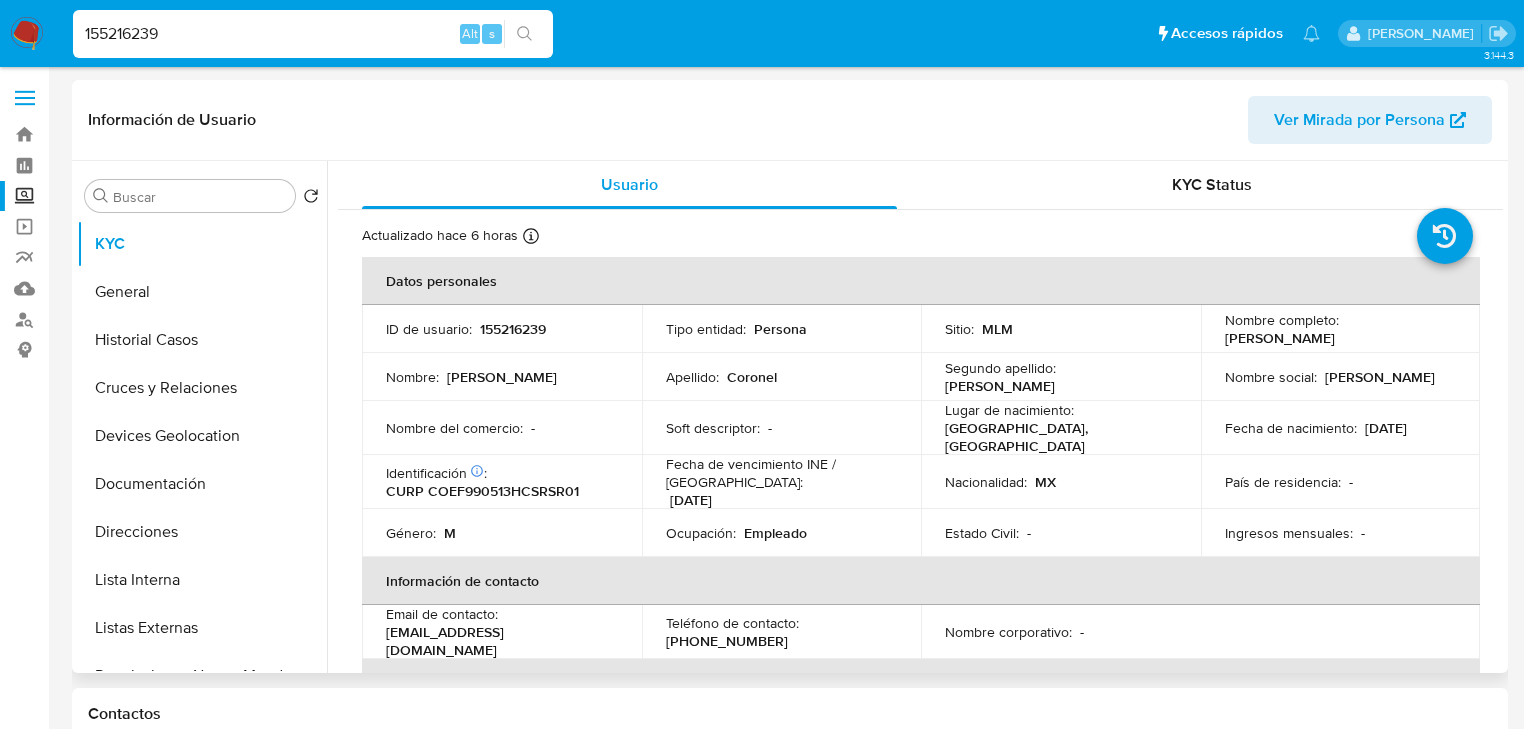 select on "10" 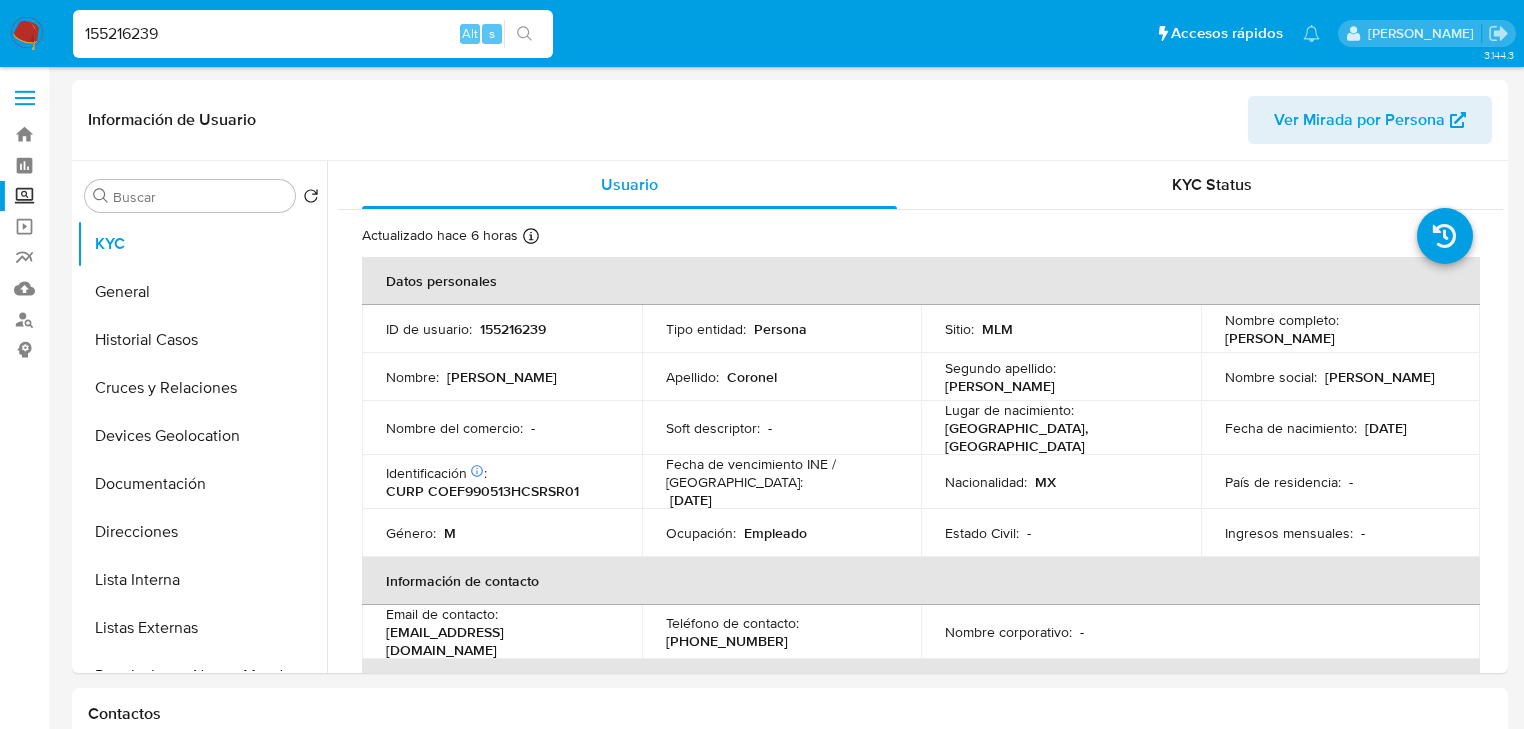 drag, startPoint x: 200, startPoint y: 36, endPoint x: 0, endPoint y: 5, distance: 202.38824 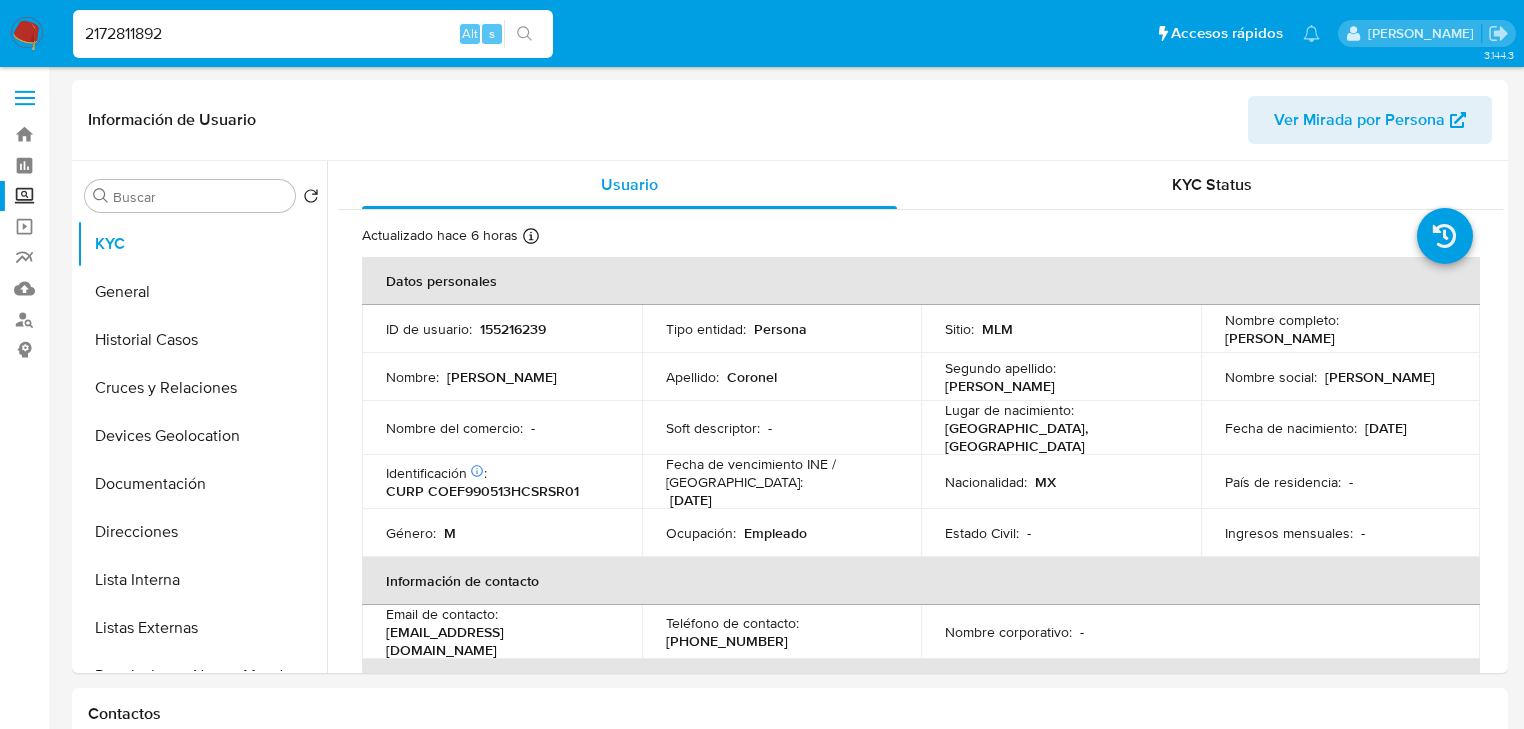 type on "2172811892" 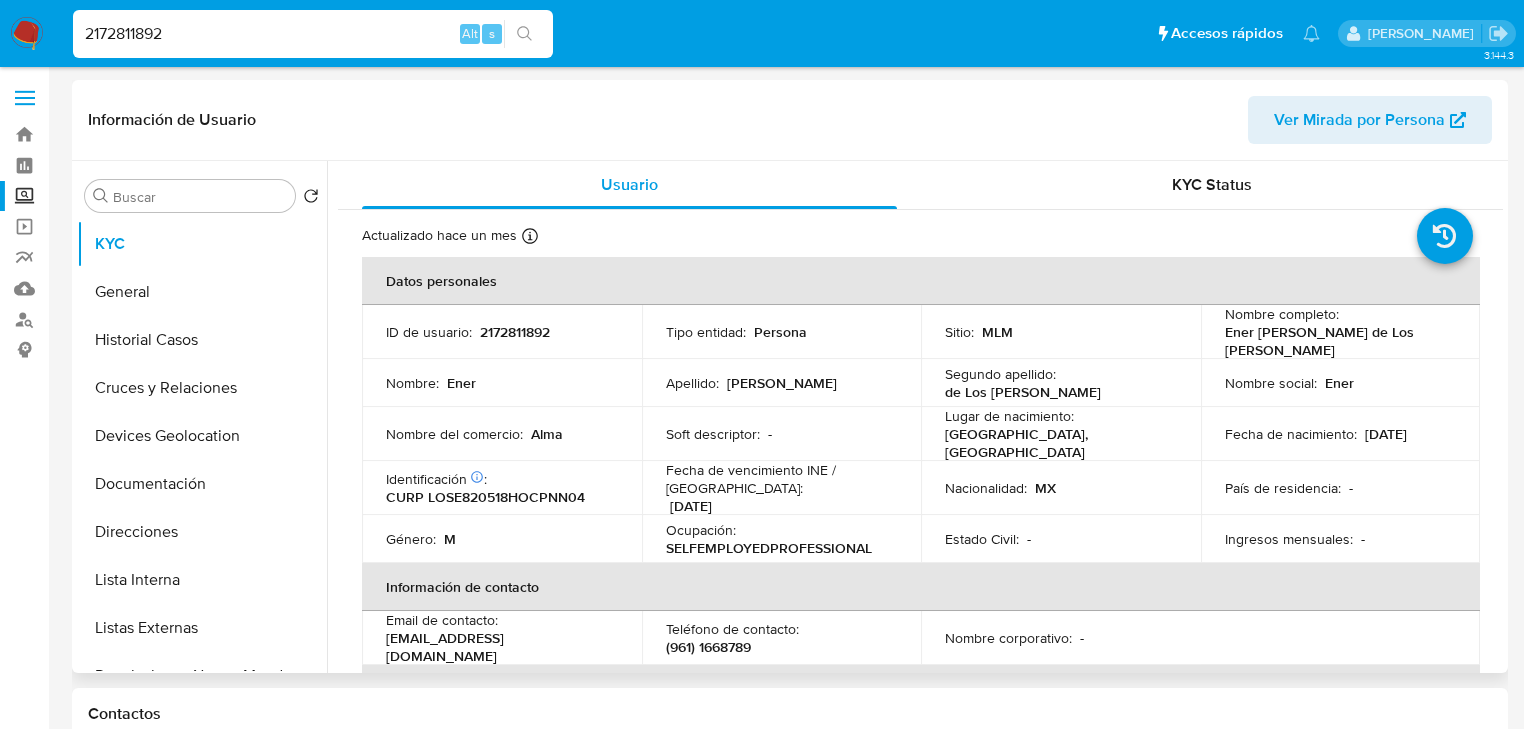 select on "10" 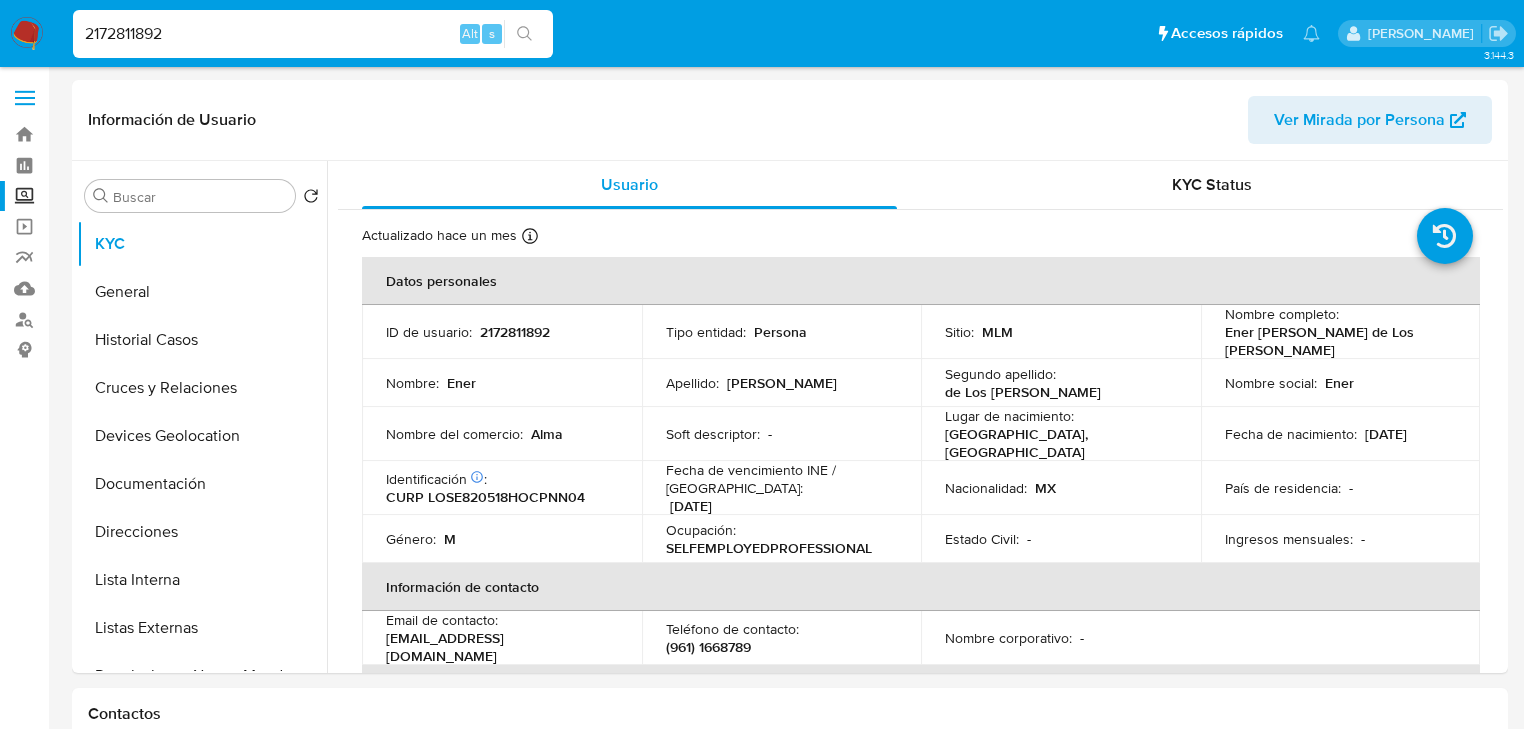 drag, startPoint x: 210, startPoint y: 34, endPoint x: 0, endPoint y: -40, distance: 222.6567 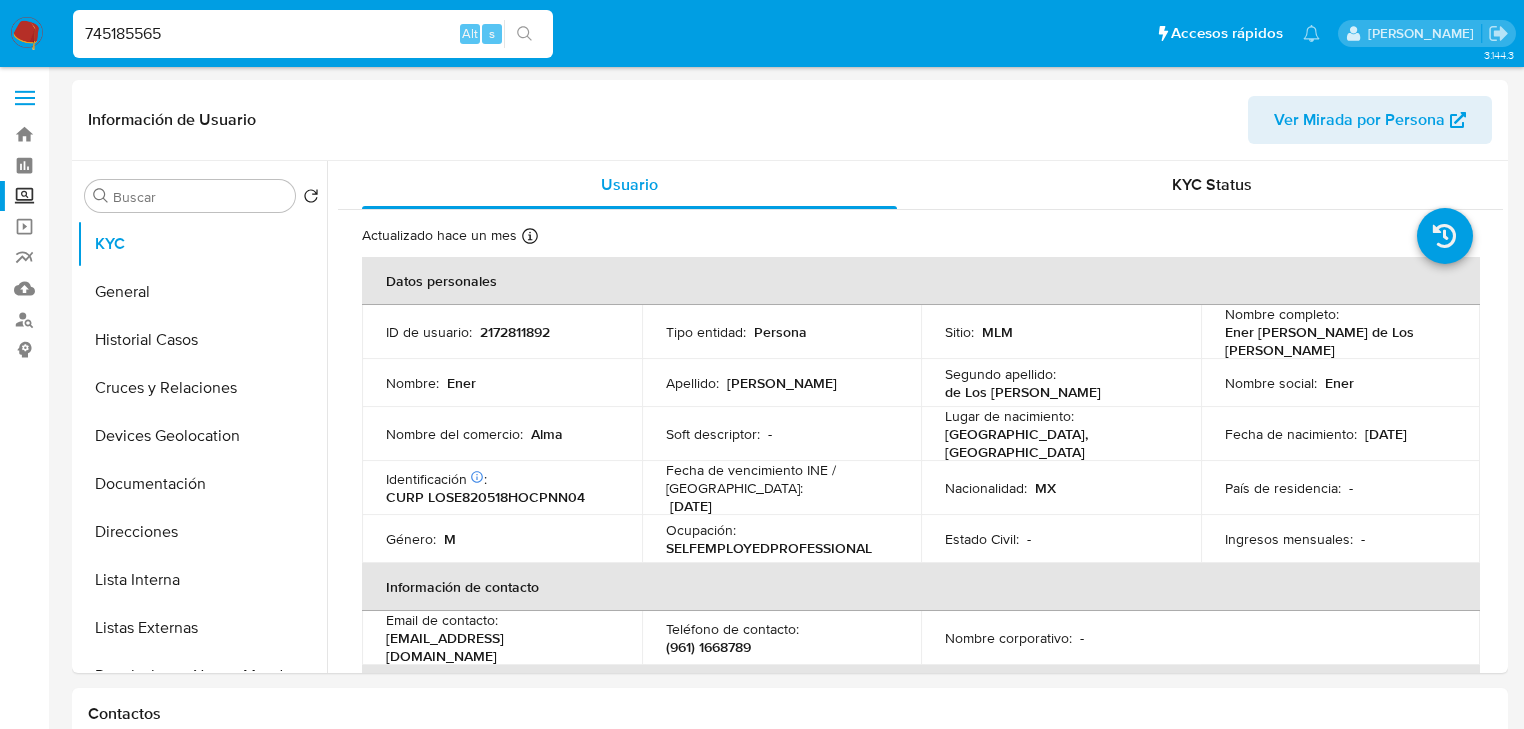 type on "745185565" 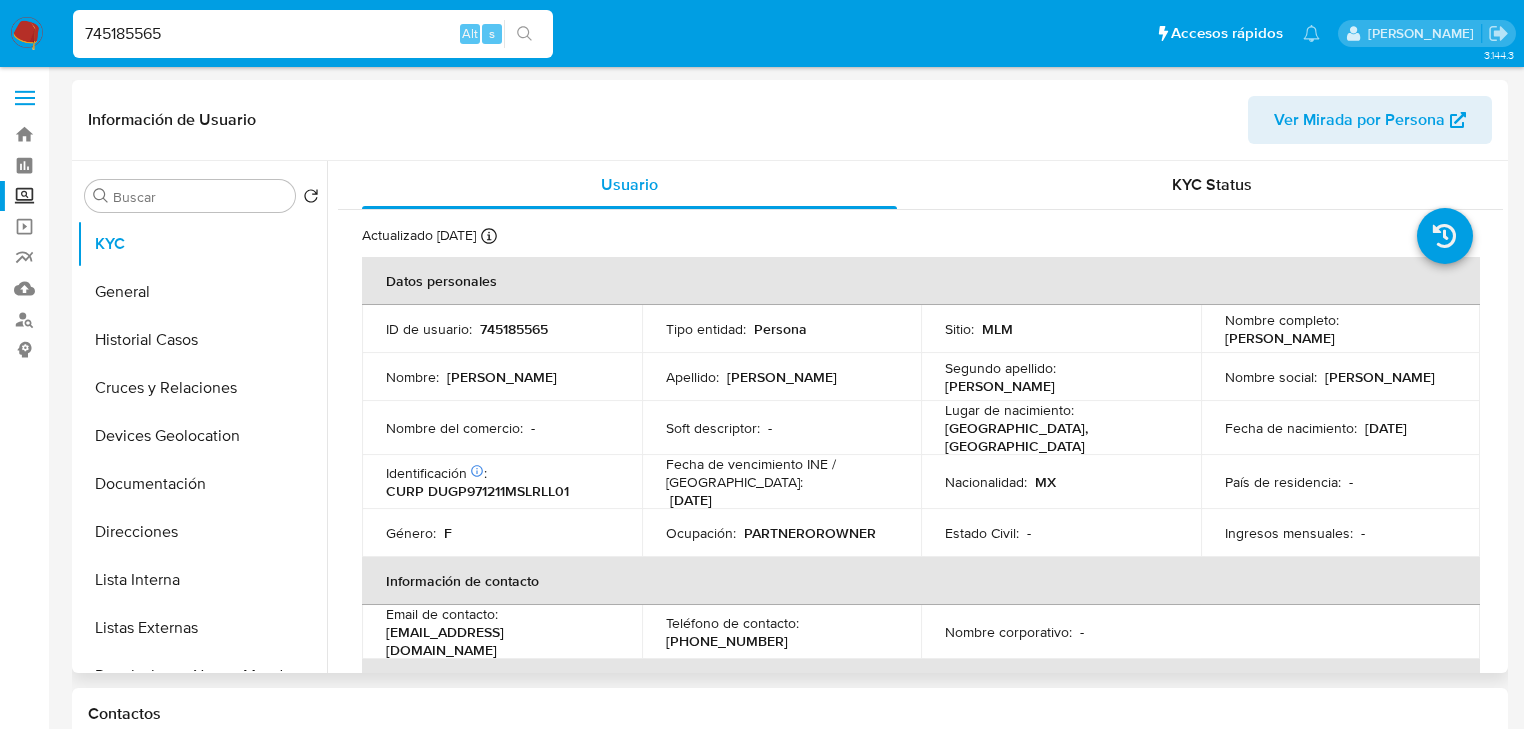 select on "10" 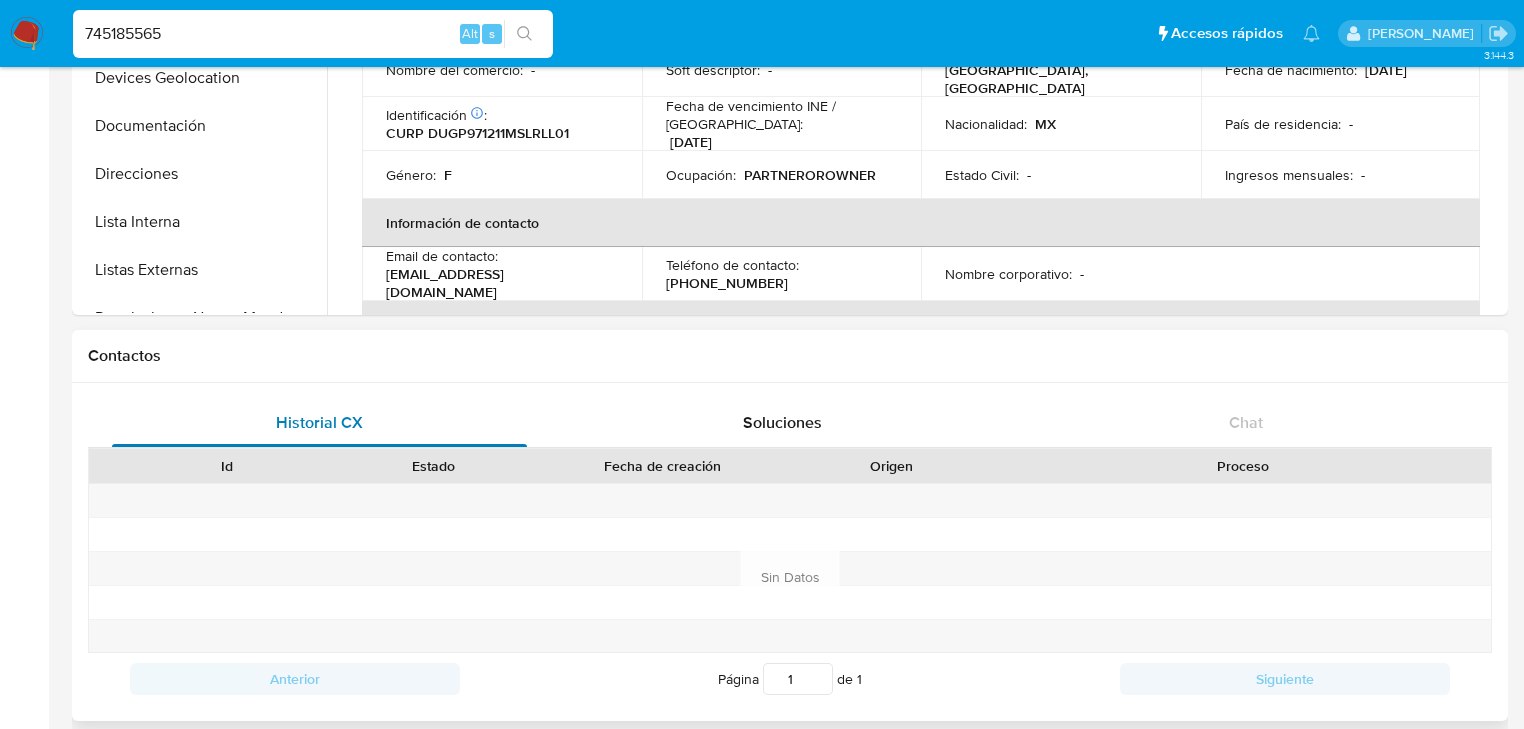 scroll, scrollTop: 80, scrollLeft: 0, axis: vertical 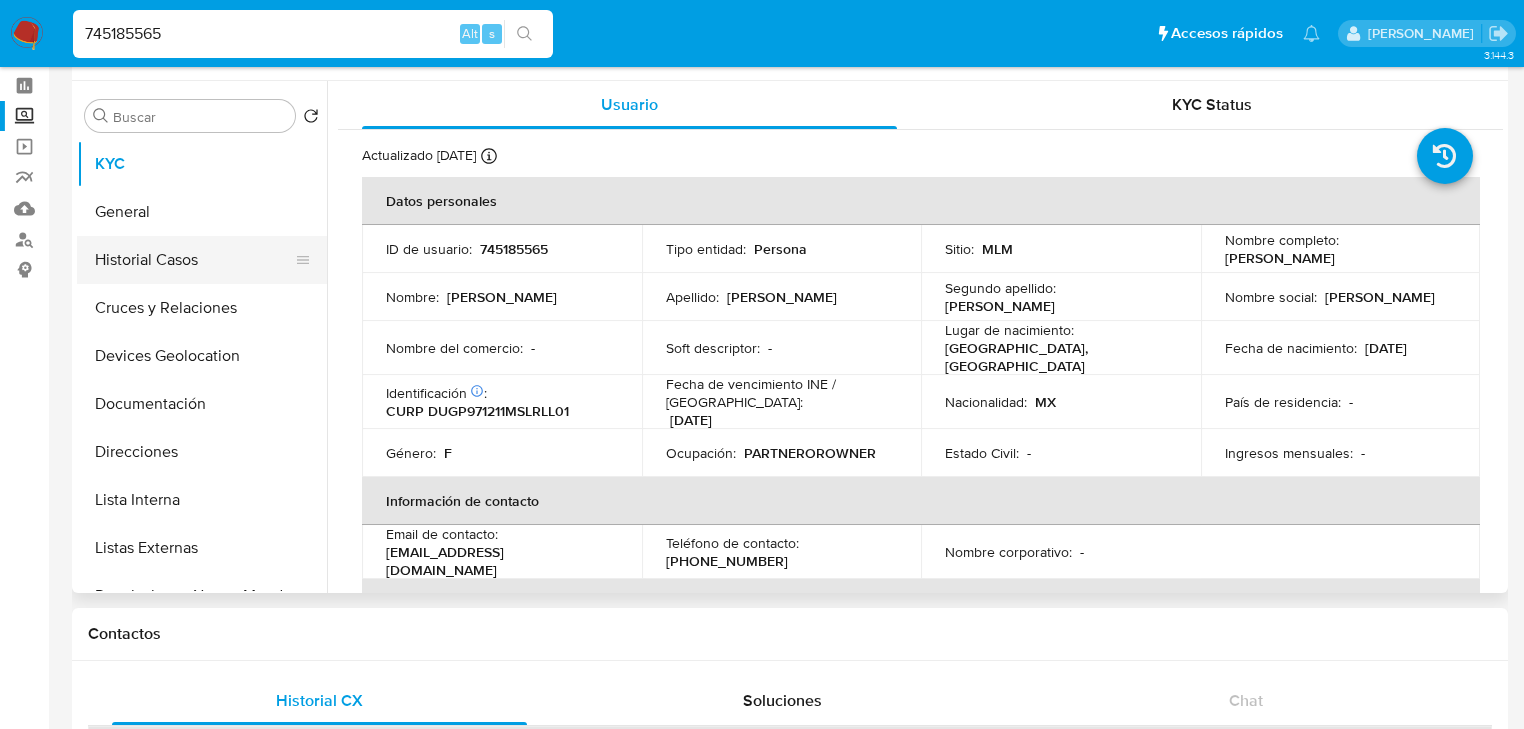 click on "Historial Casos" at bounding box center (194, 260) 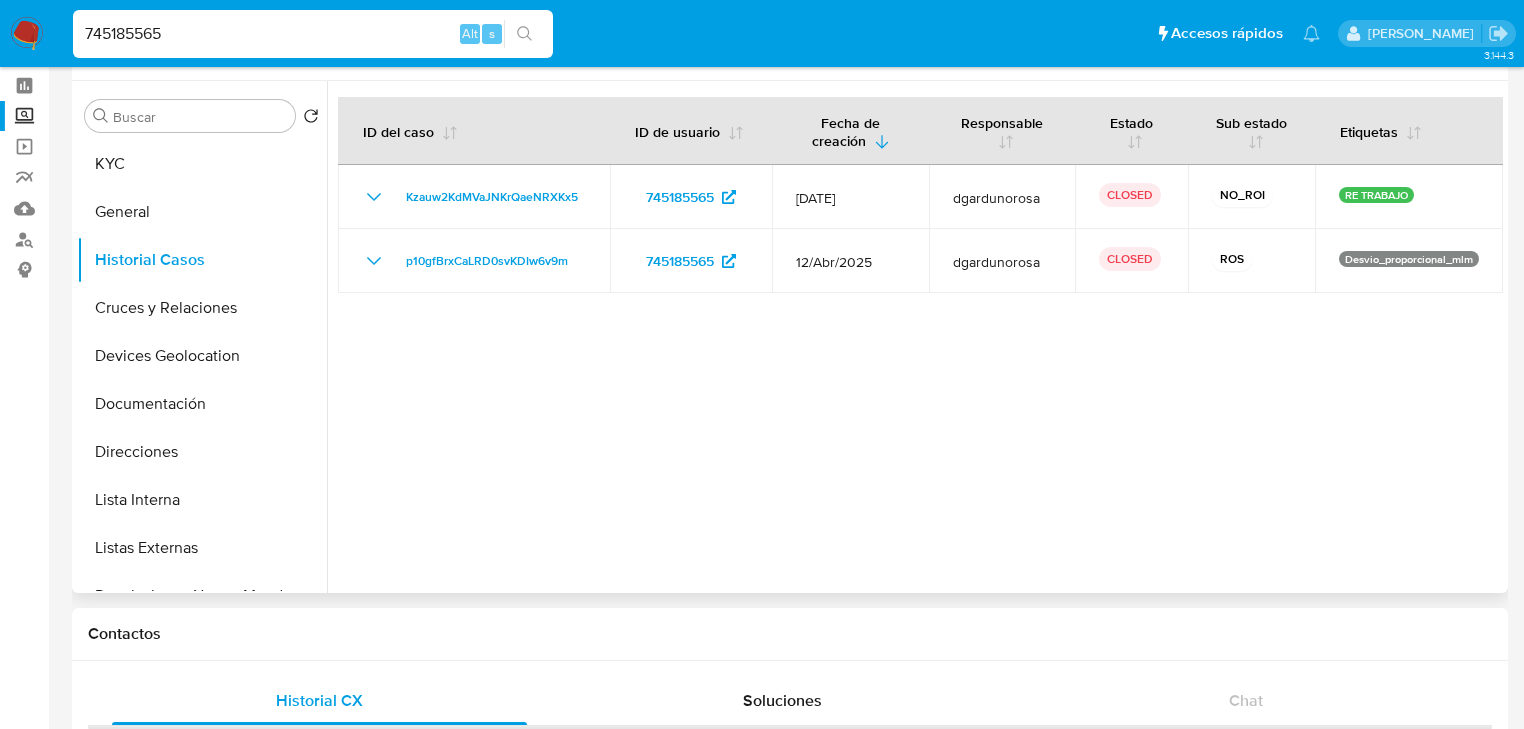 type 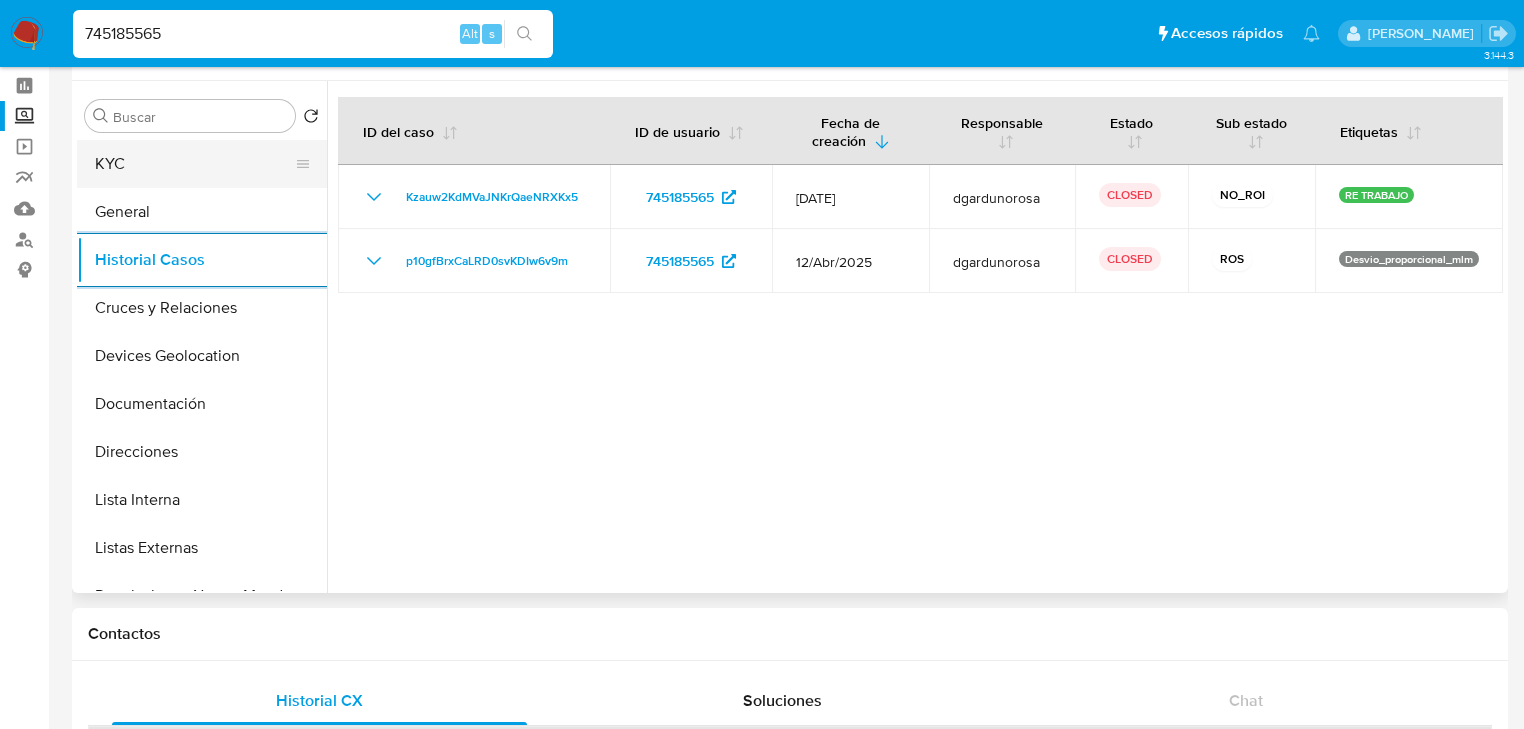 click on "KYC" at bounding box center [194, 164] 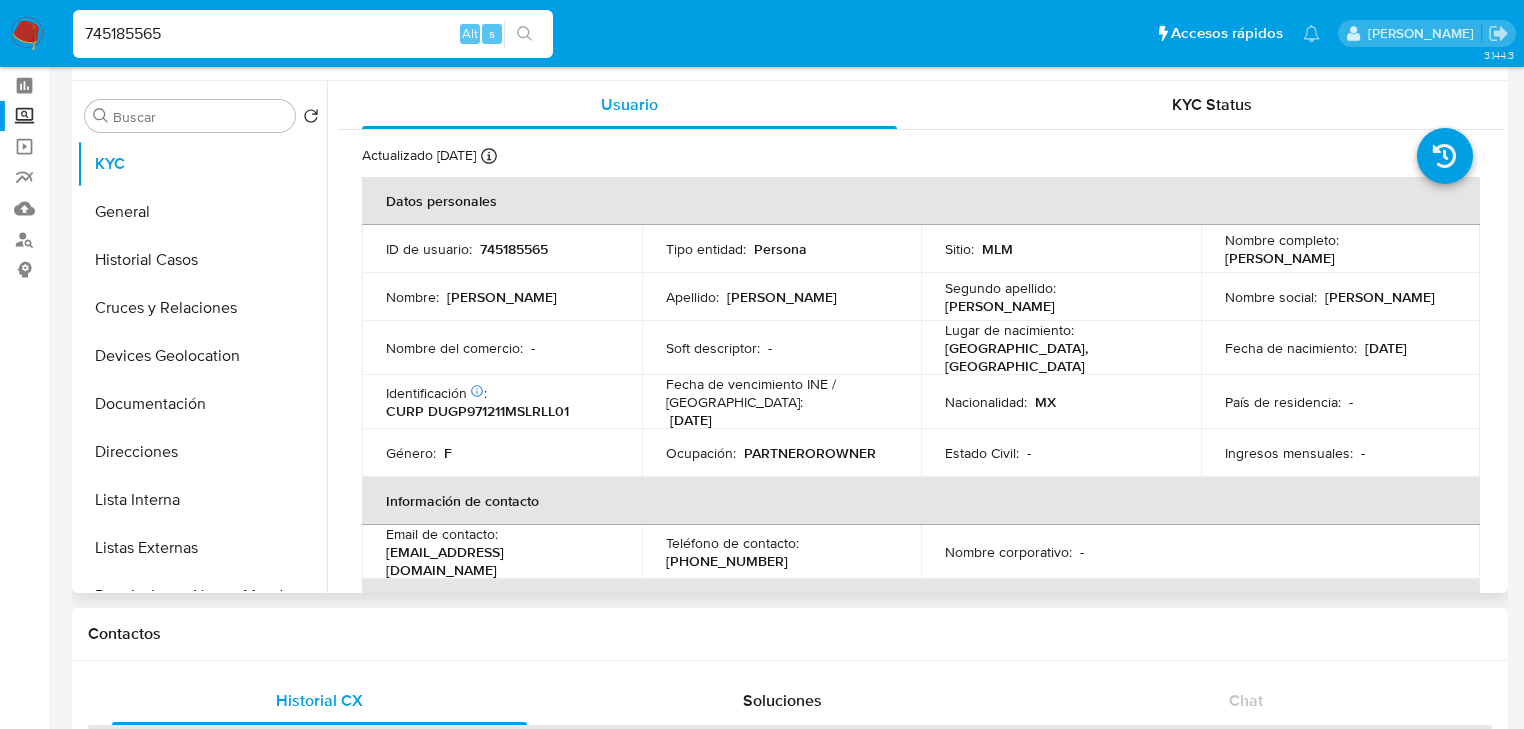drag, startPoint x: 1223, startPoint y: 257, endPoint x: 1454, endPoint y: 261, distance: 231.03462 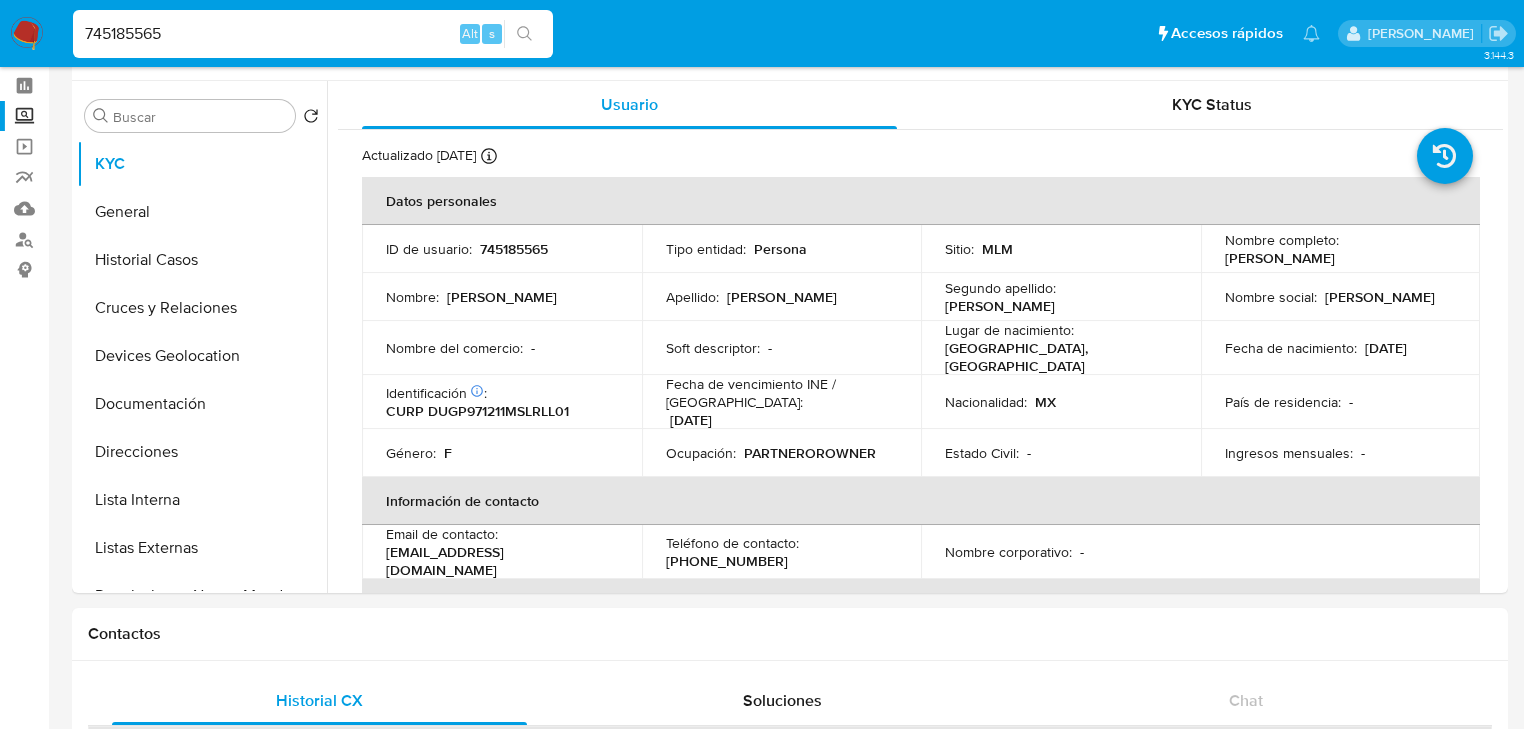 drag, startPoint x: 200, startPoint y: 24, endPoint x: 0, endPoint y: -43, distance: 210.92416 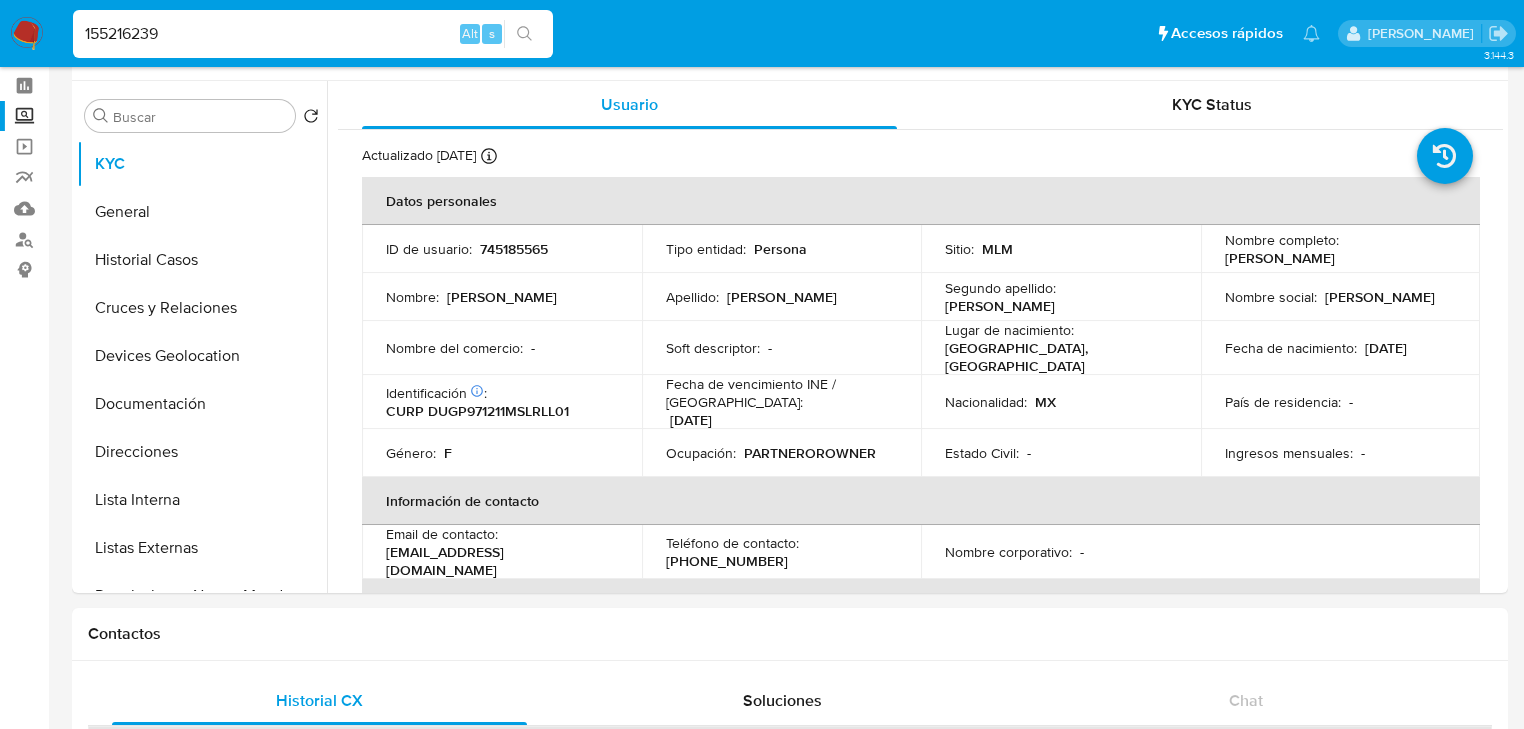 type on "155216239" 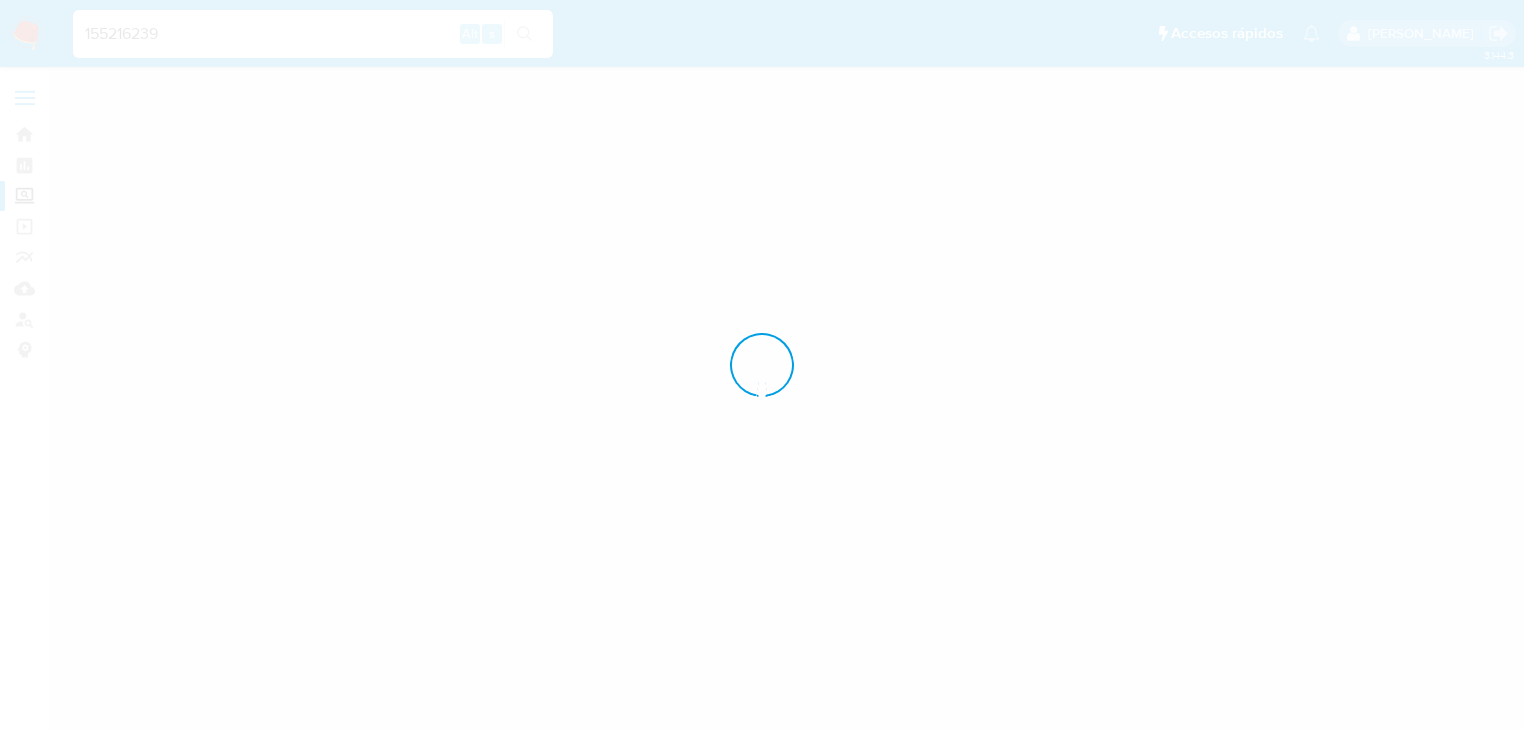 scroll, scrollTop: 0, scrollLeft: 0, axis: both 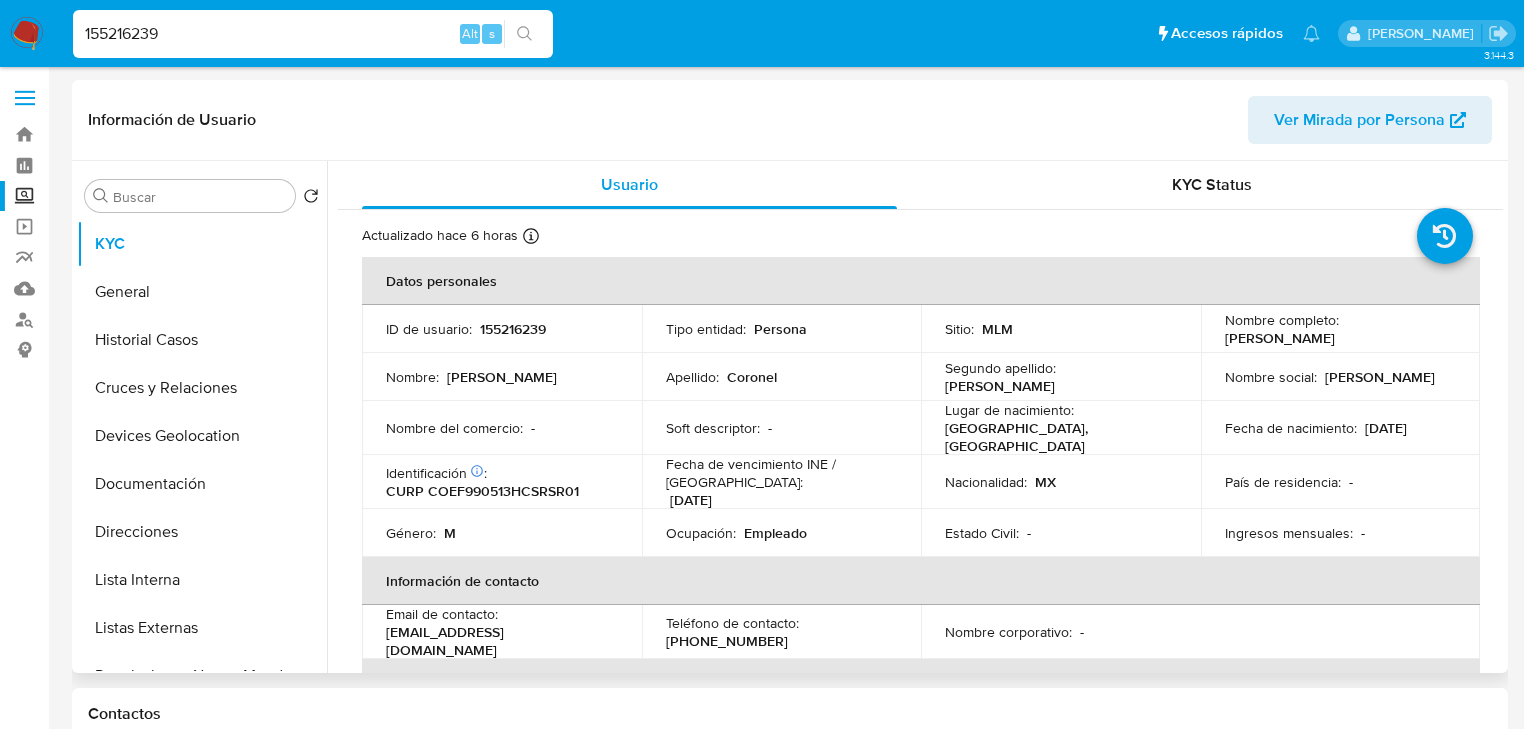 select on "10" 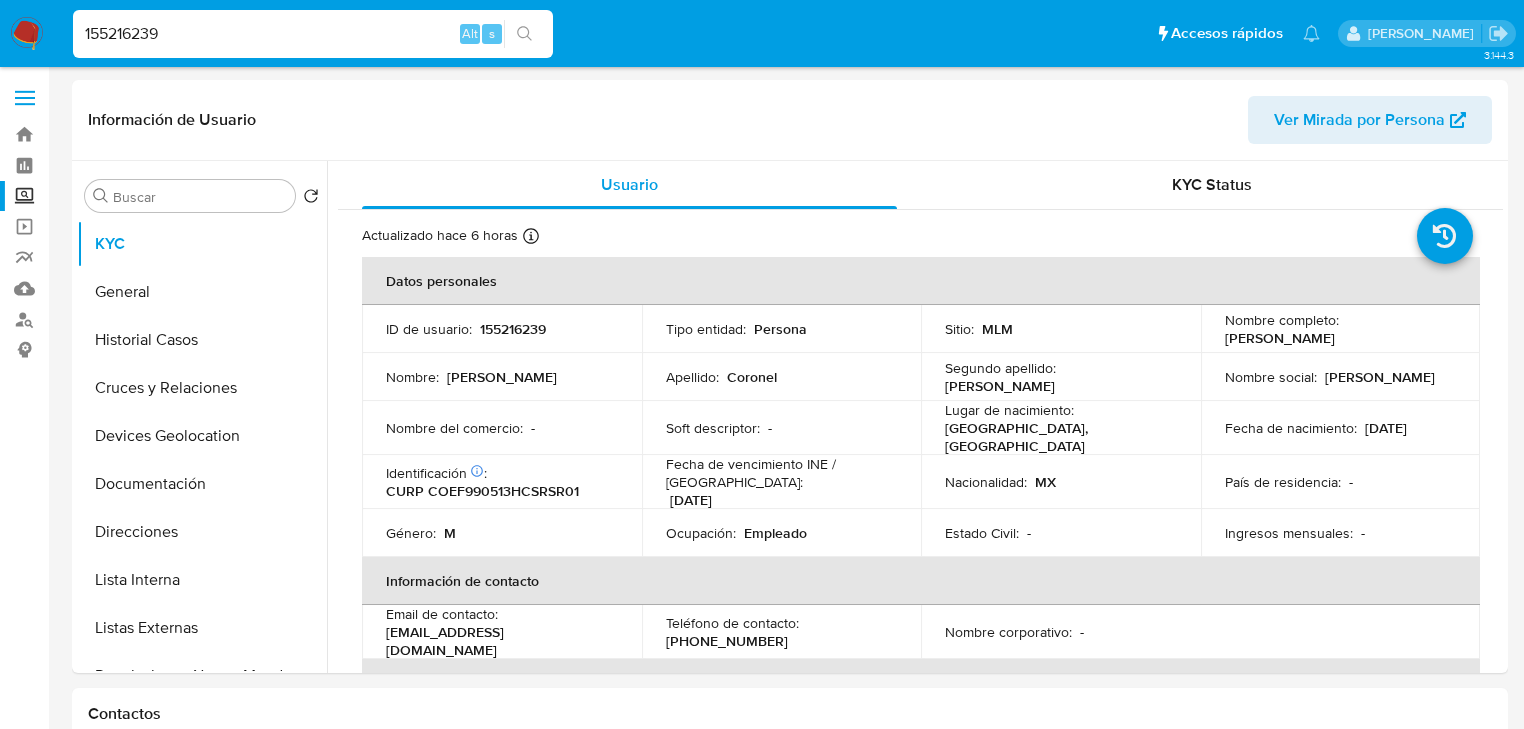 drag, startPoint x: 198, startPoint y: 32, endPoint x: 0, endPoint y: -25, distance: 206.04126 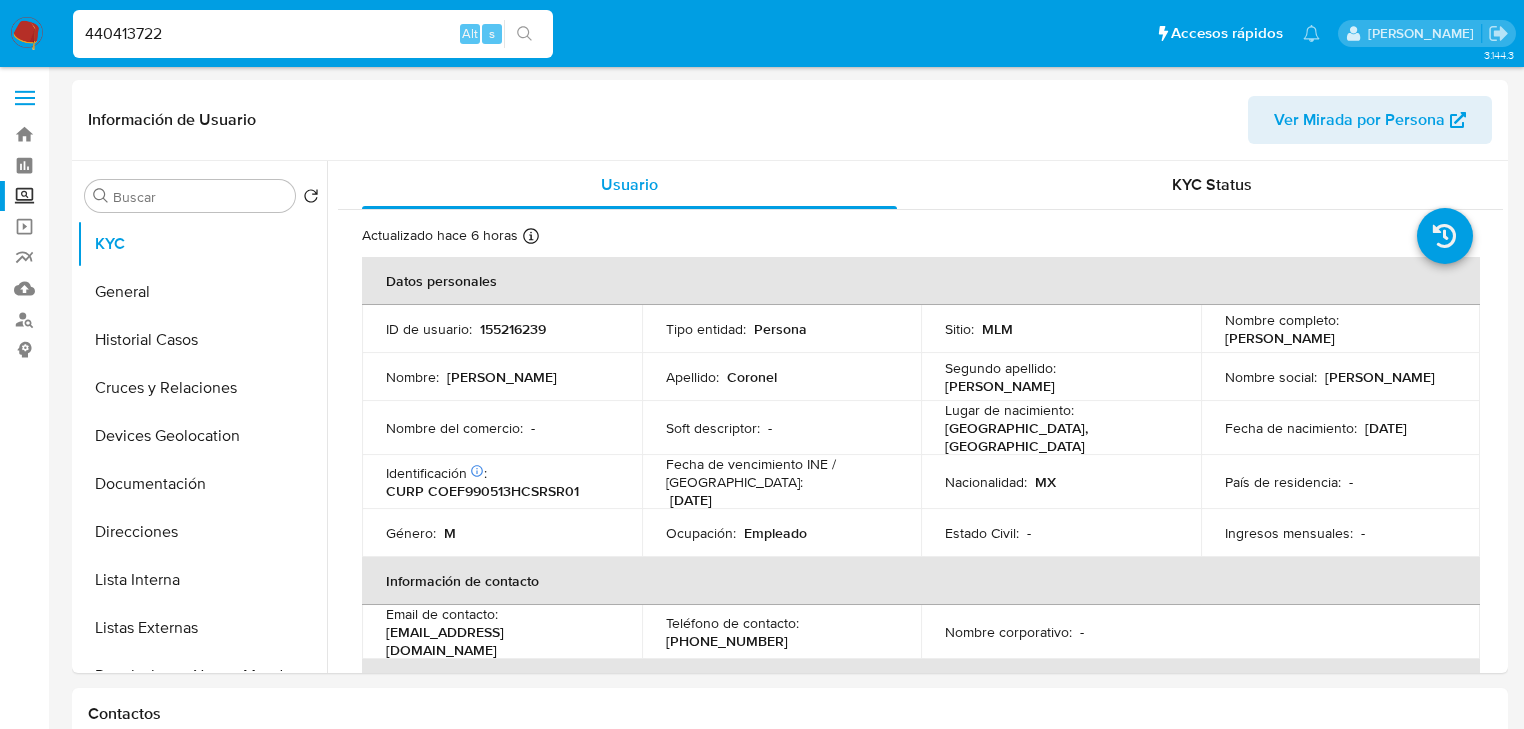 type on "440413722" 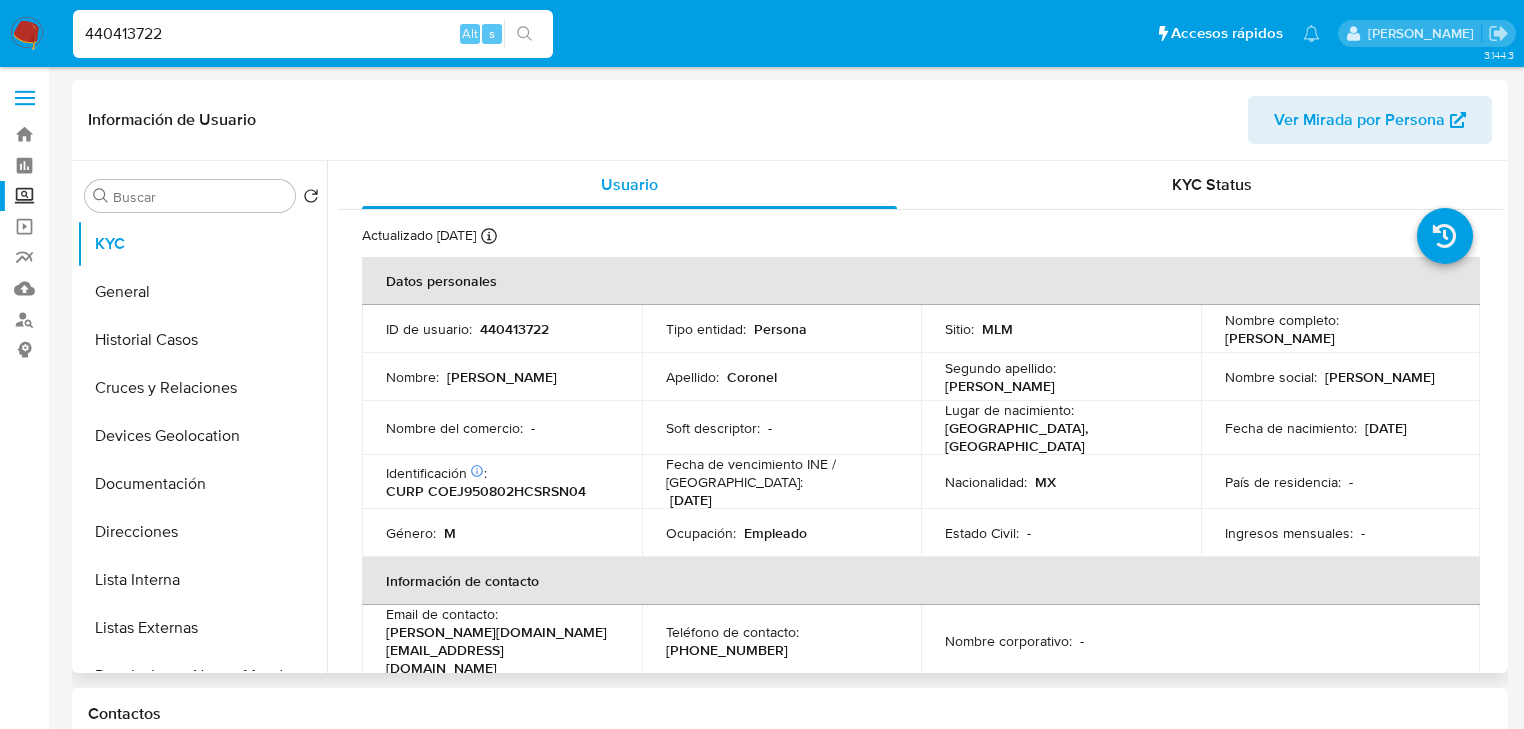 select on "10" 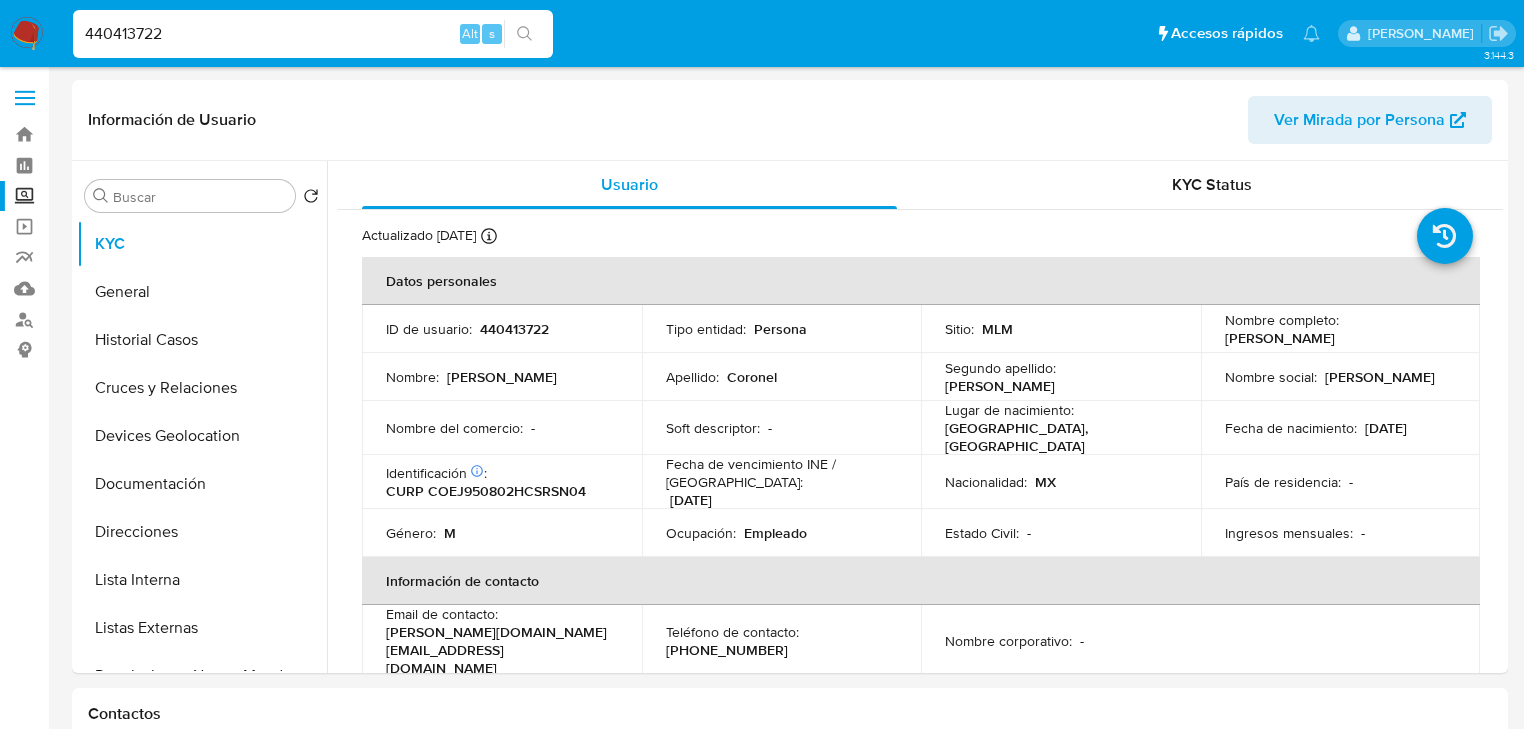 drag, startPoint x: 198, startPoint y: 25, endPoint x: 0, endPoint y: 26, distance: 198.00252 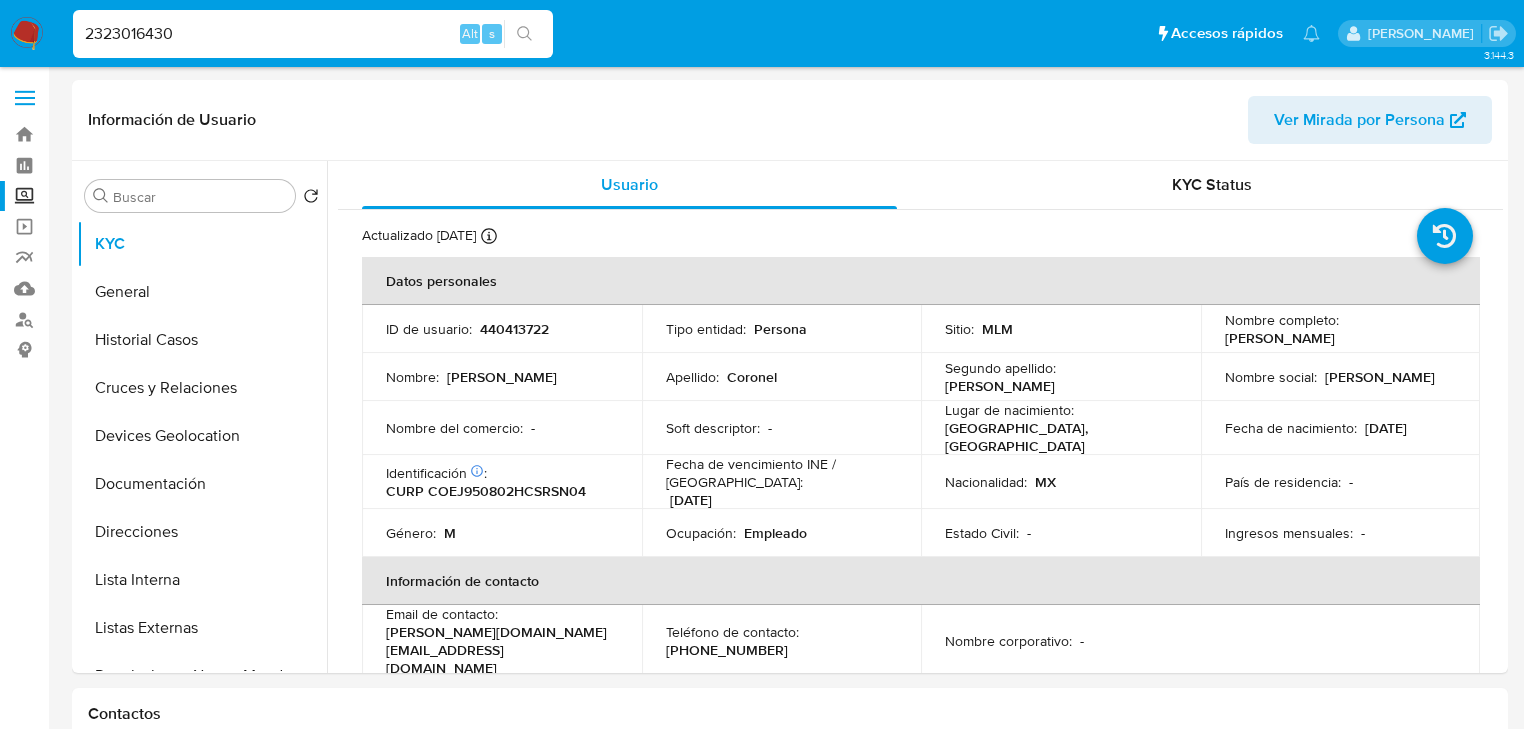 type on "2323016430" 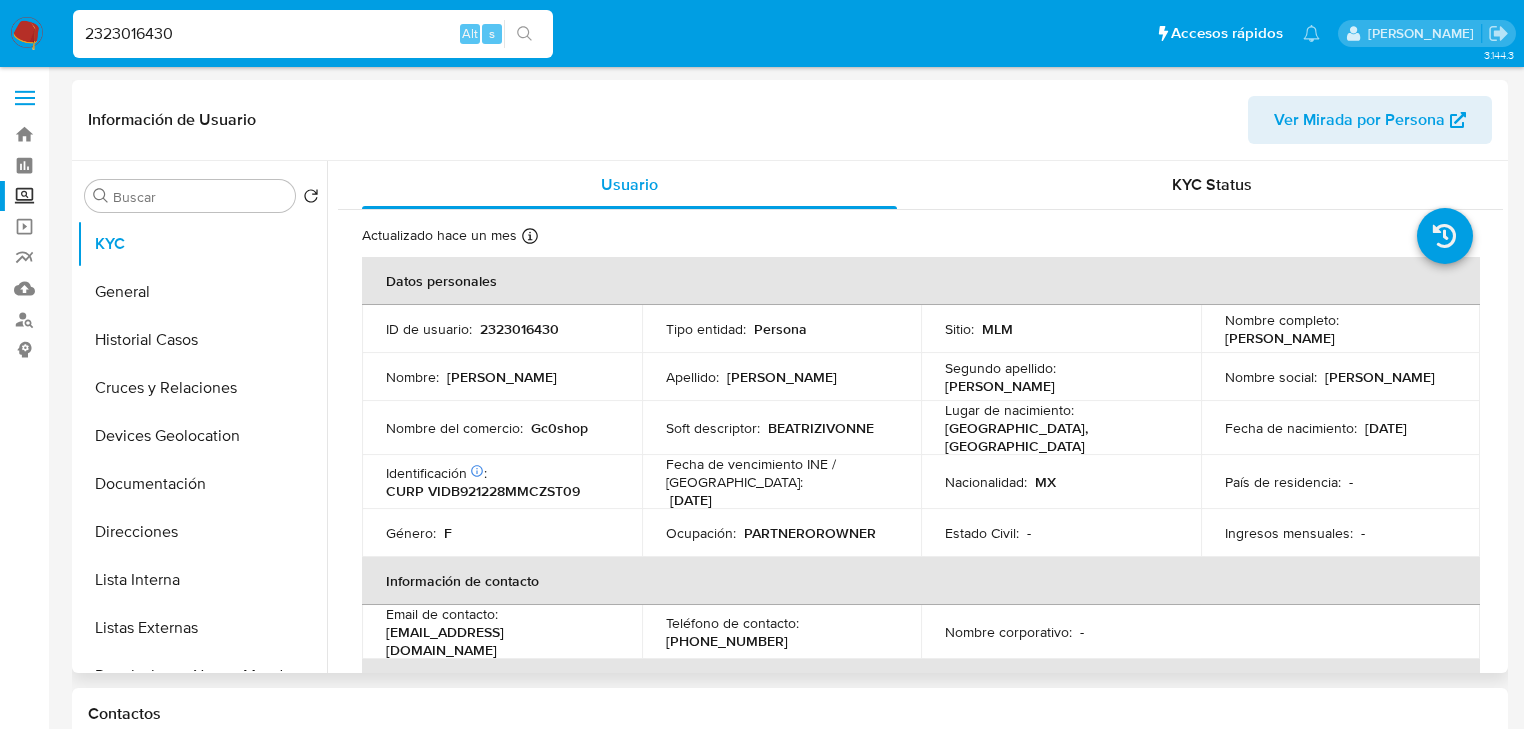 select on "10" 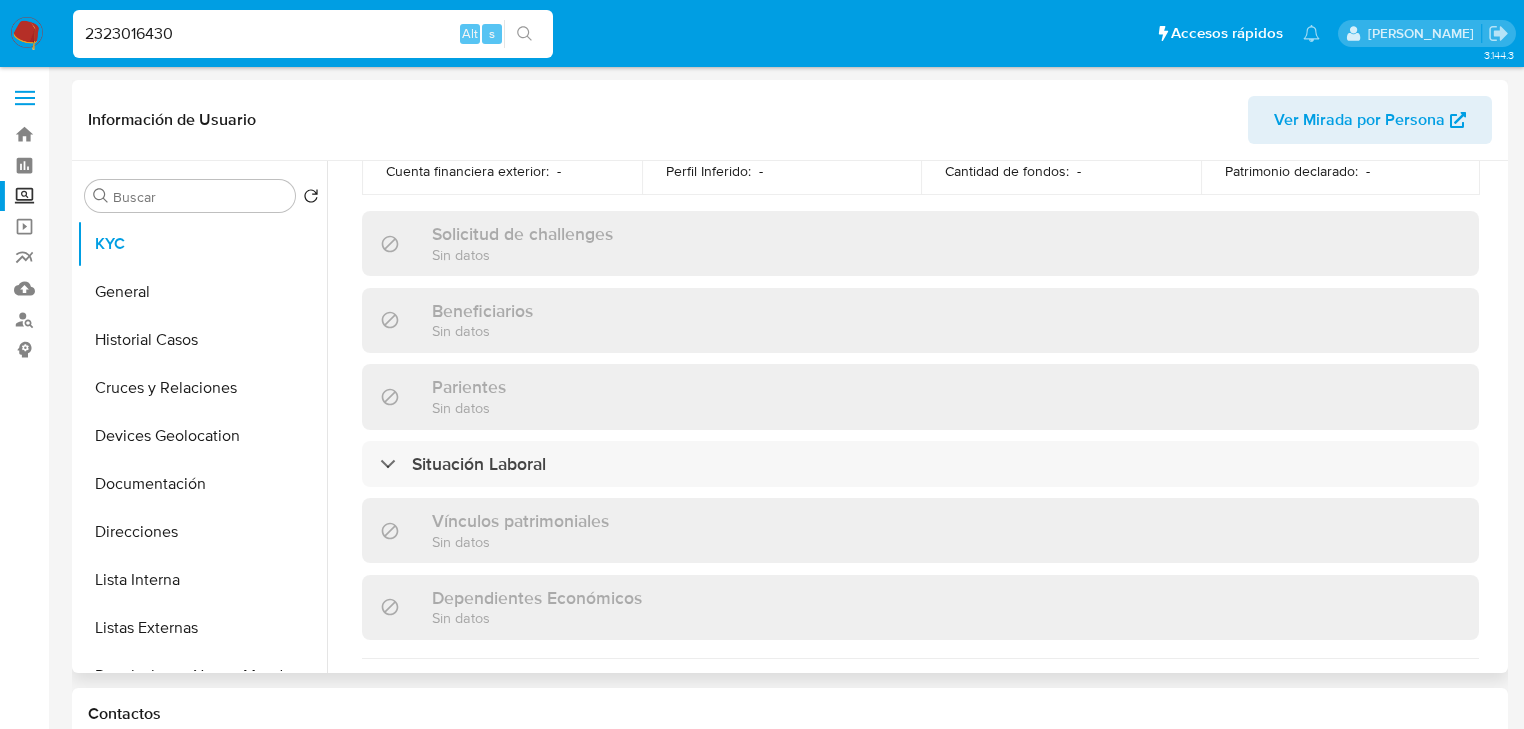 scroll, scrollTop: 1263, scrollLeft: 0, axis: vertical 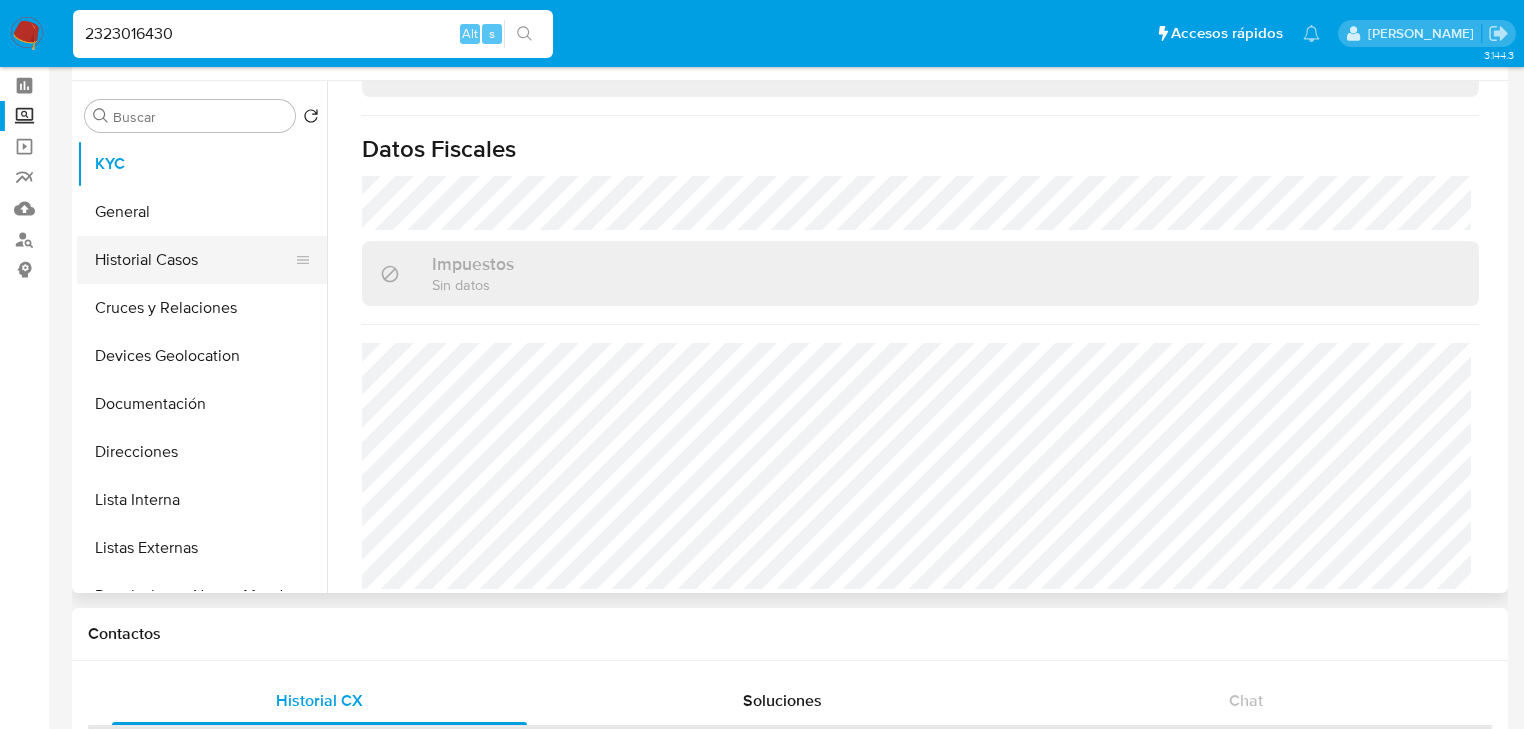 drag, startPoint x: 163, startPoint y: 236, endPoint x: 176, endPoint y: 268, distance: 34.539833 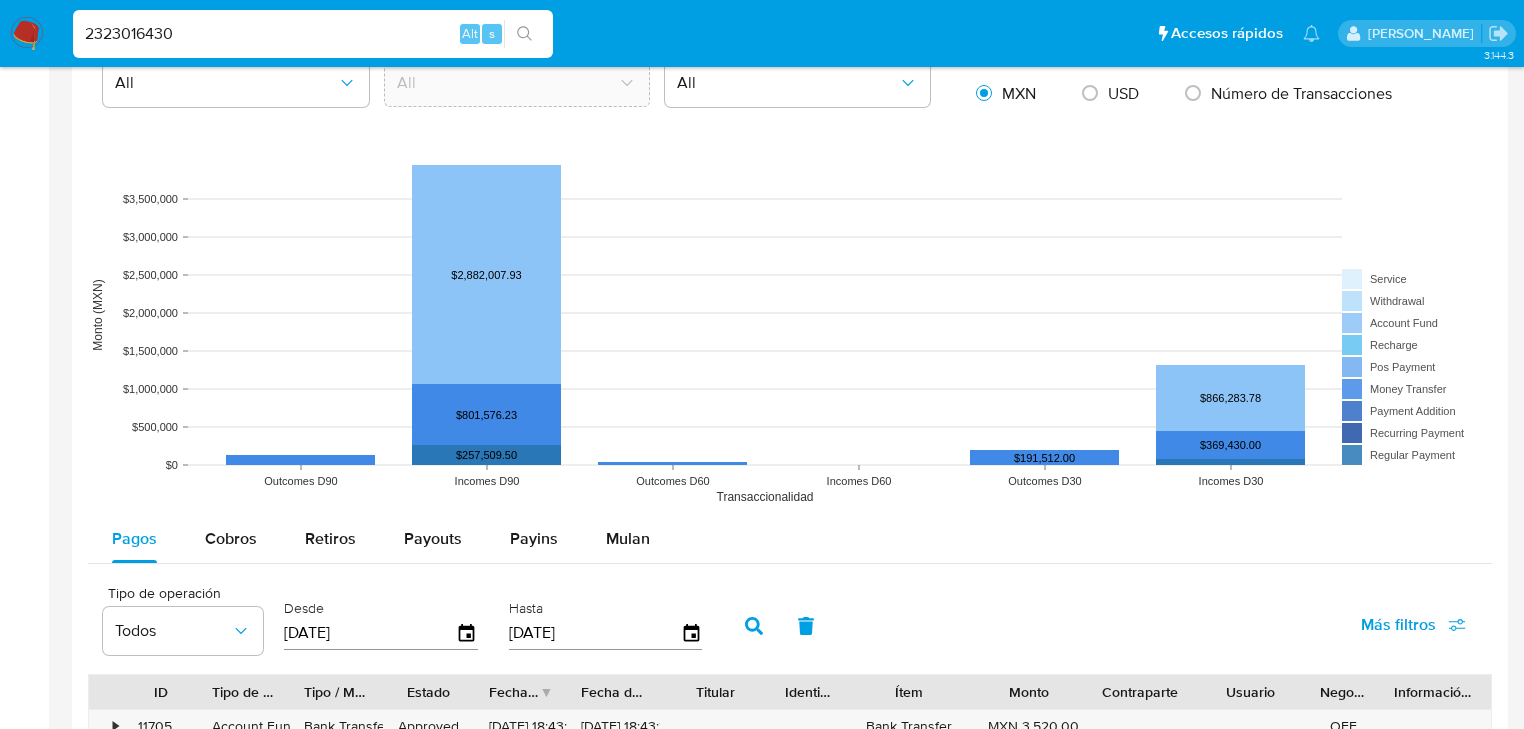 scroll, scrollTop: 1600, scrollLeft: 0, axis: vertical 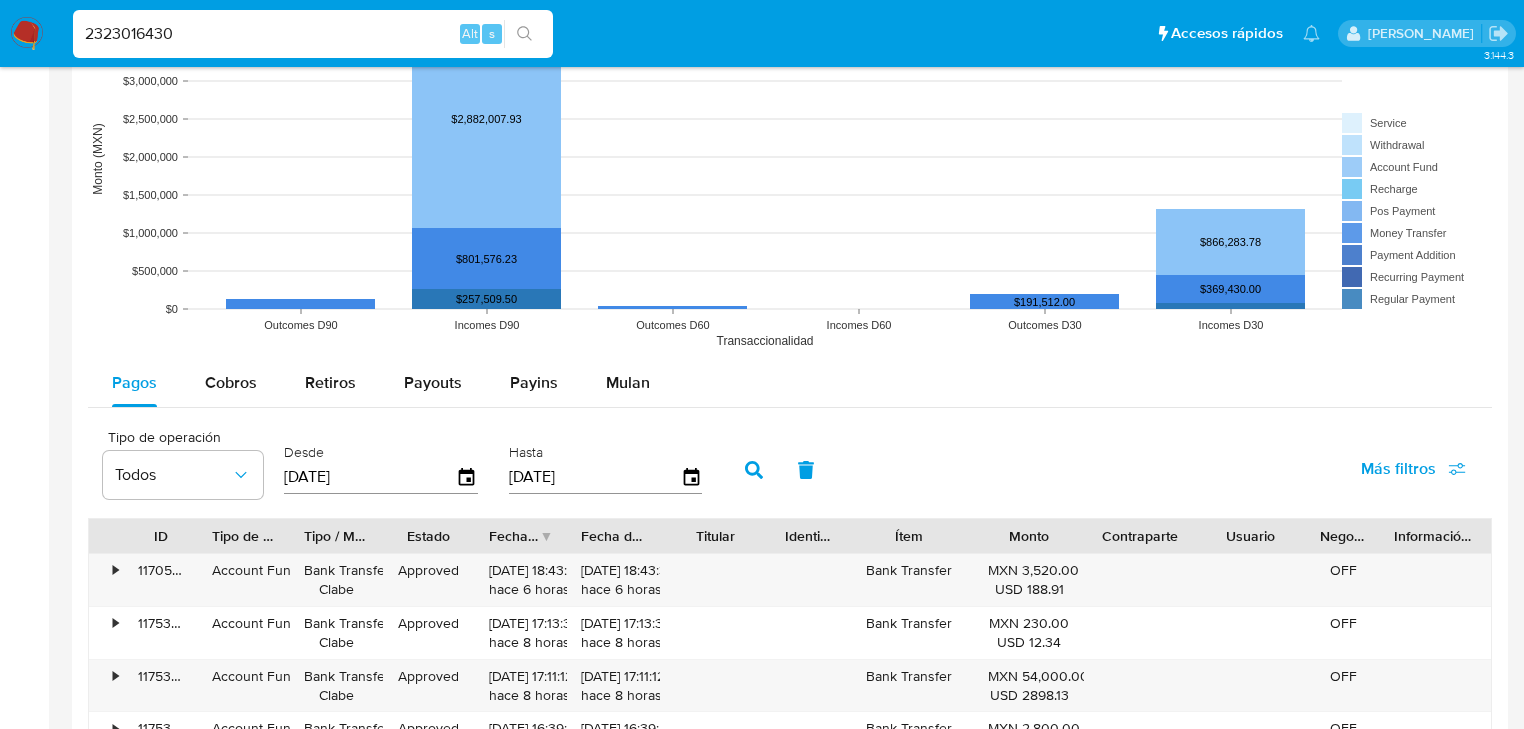 type 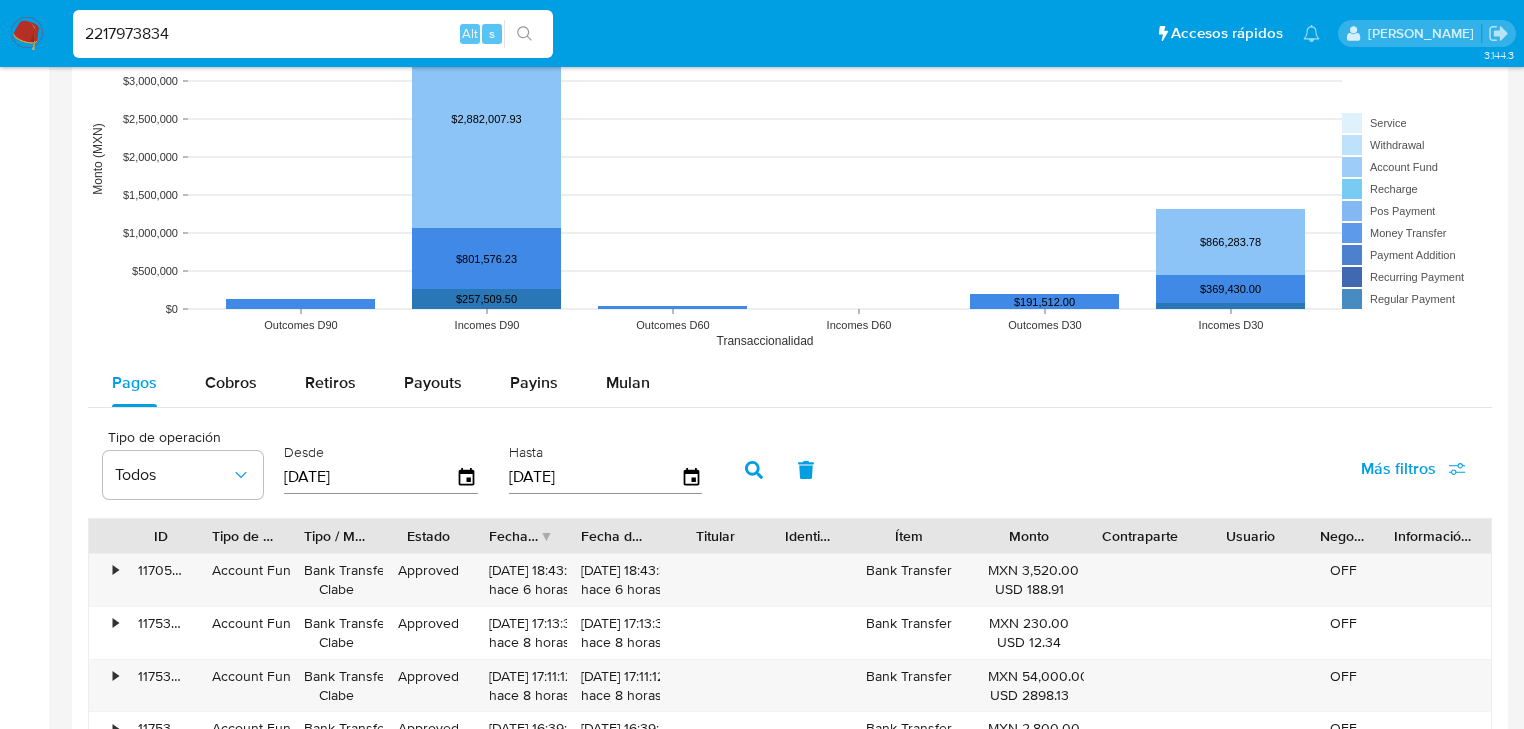 type on "2217973834" 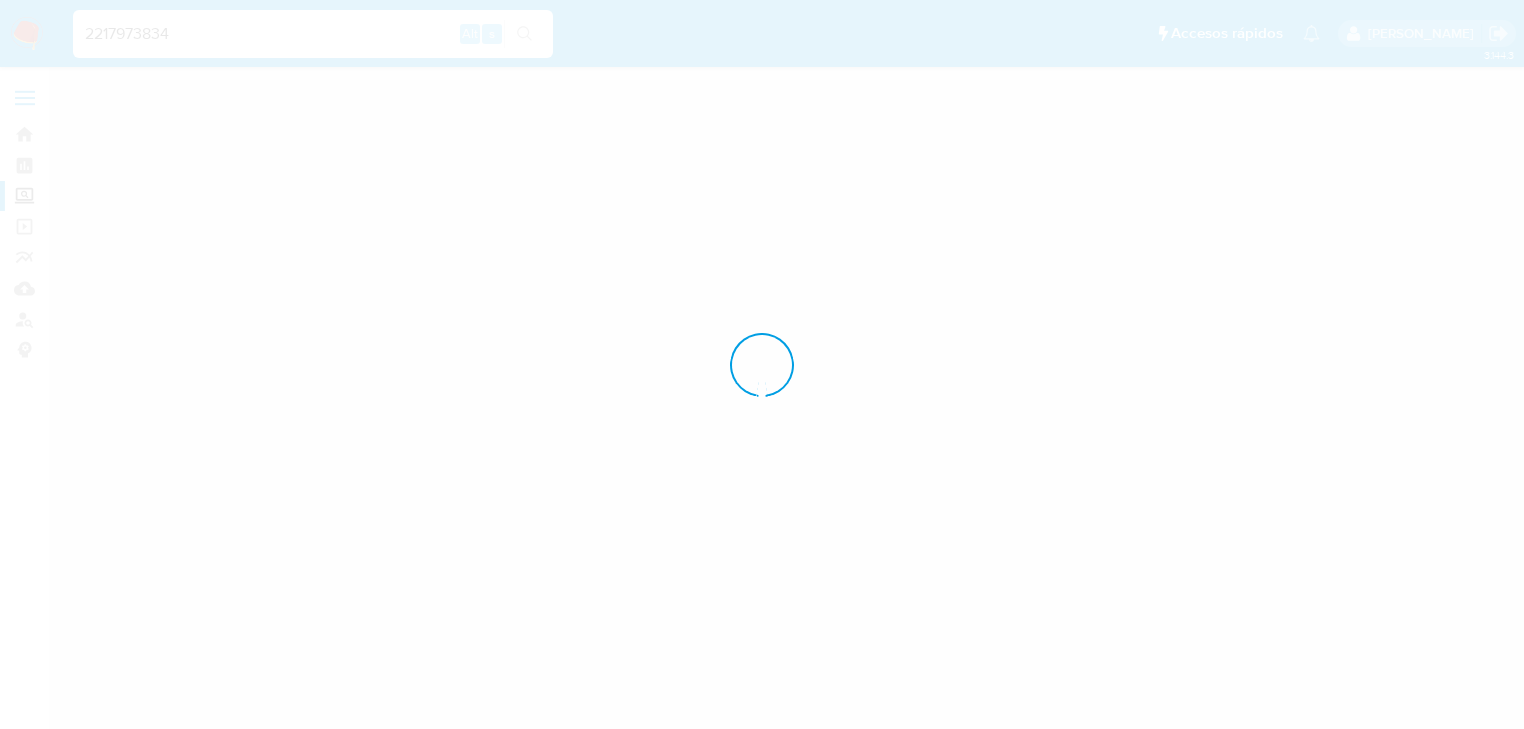 scroll, scrollTop: 0, scrollLeft: 0, axis: both 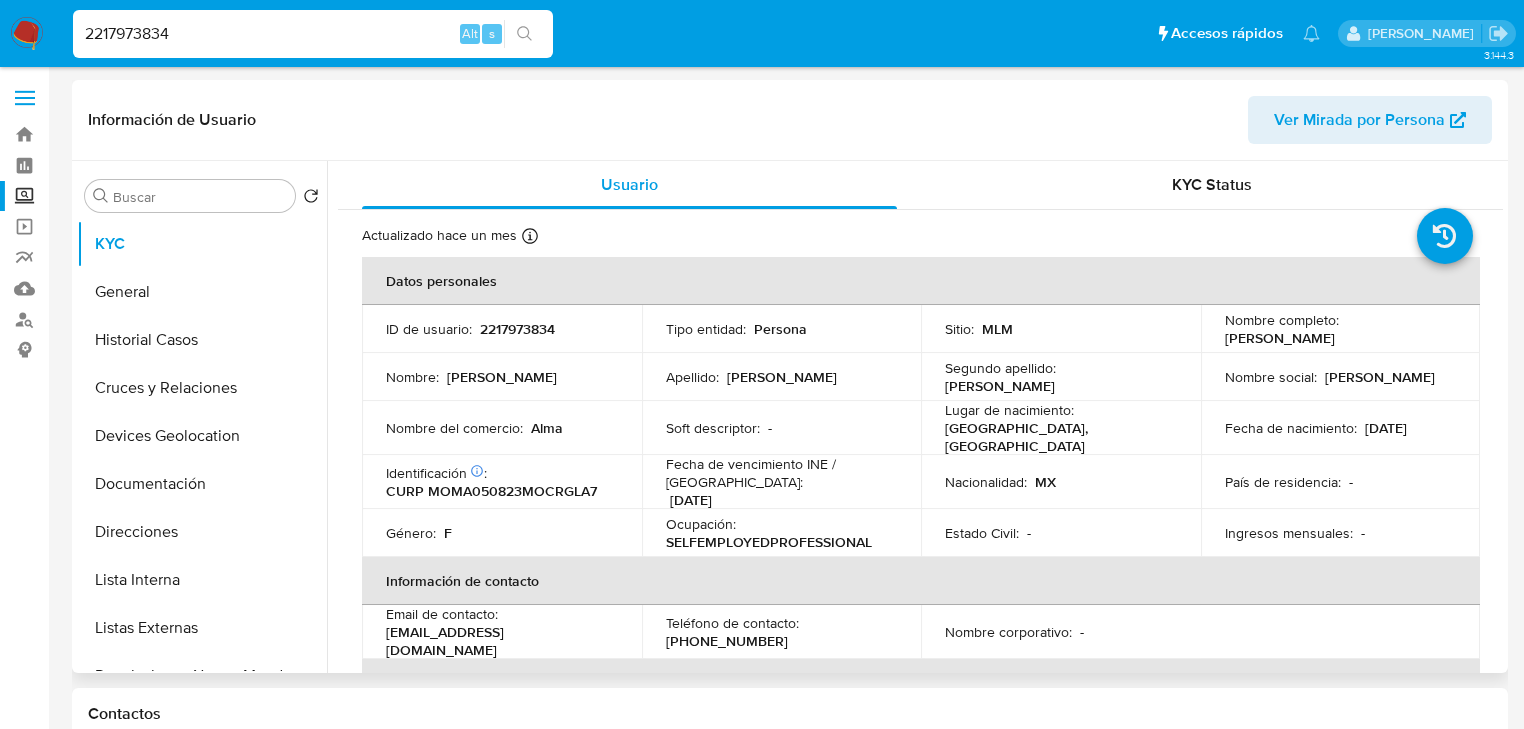 select on "10" 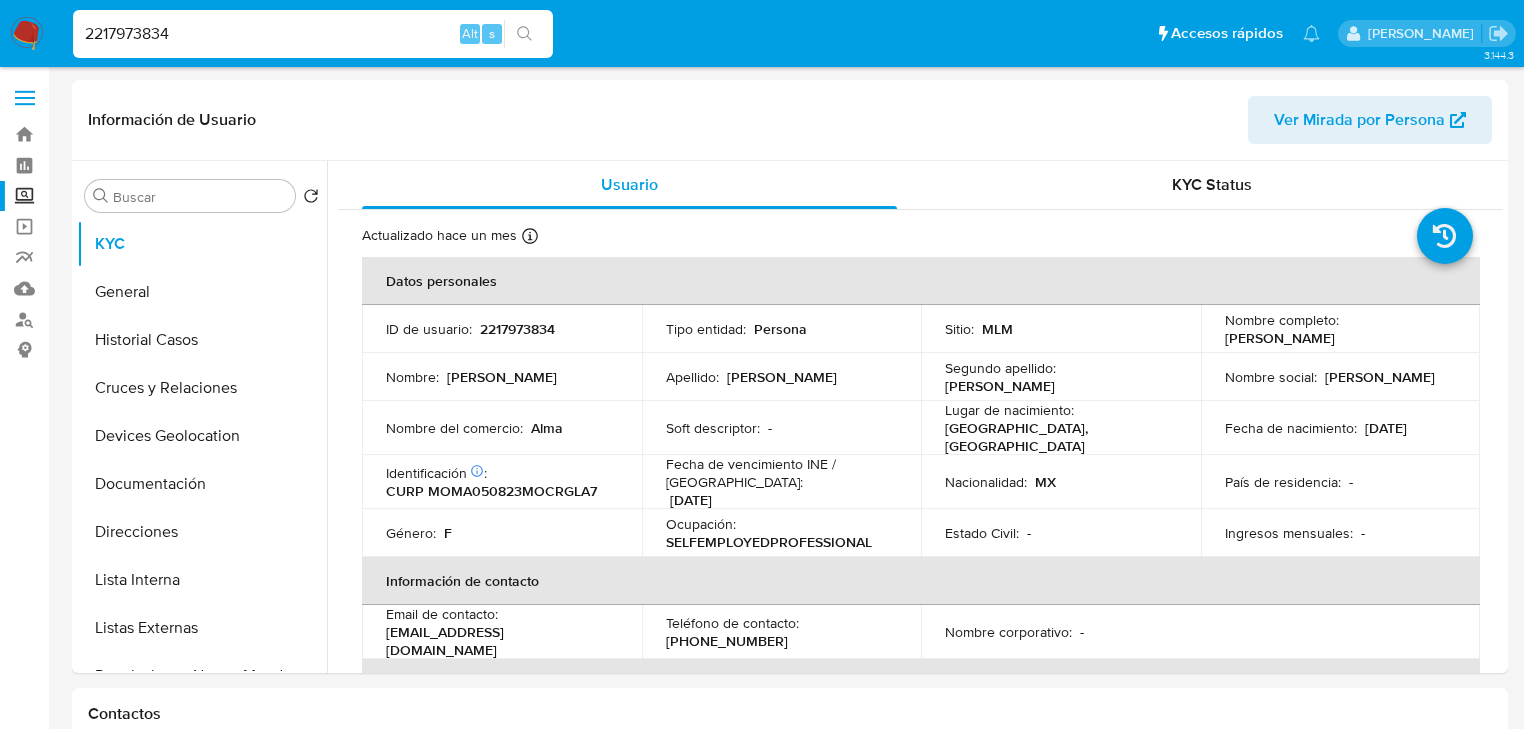 select on "10" 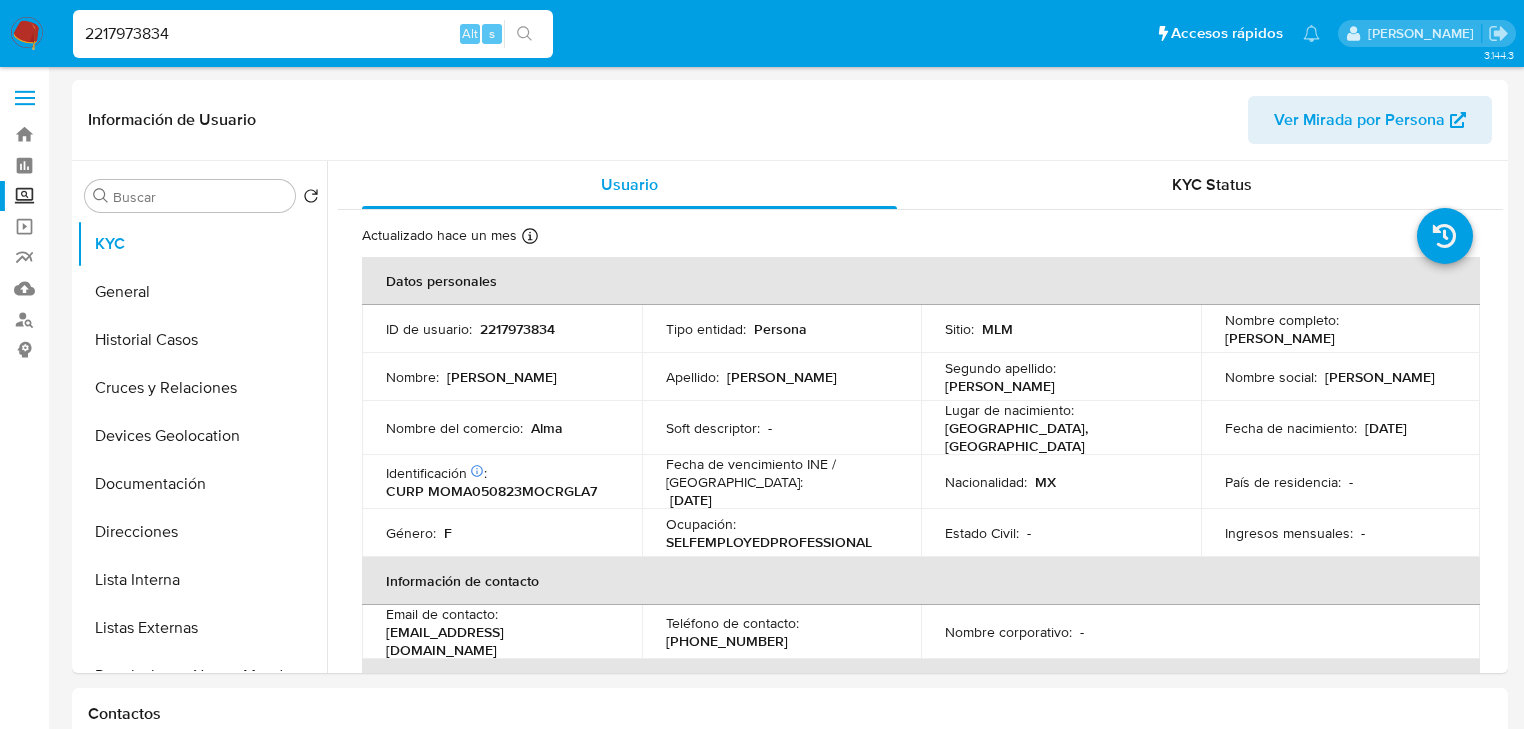 scroll, scrollTop: 0, scrollLeft: 0, axis: both 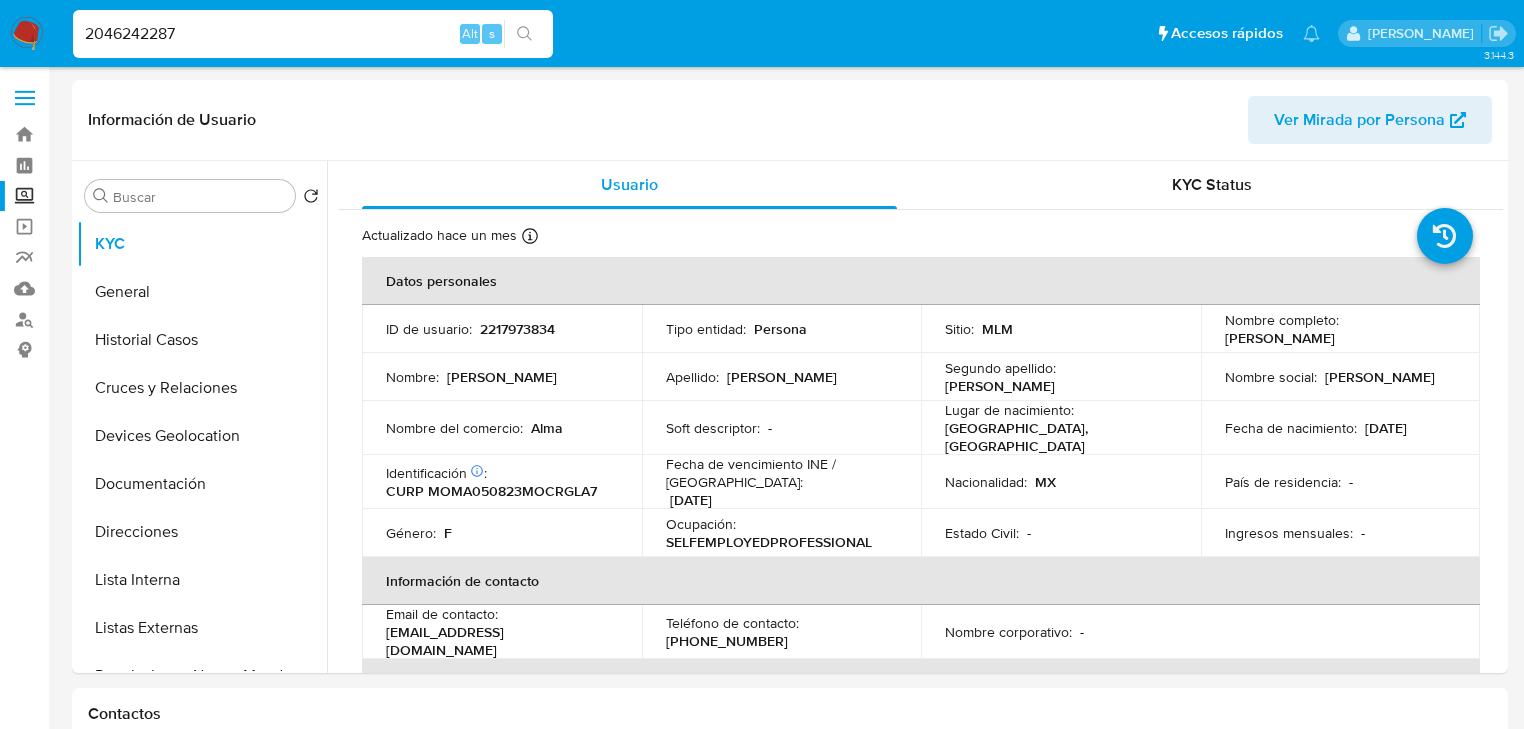 type on "2046242287" 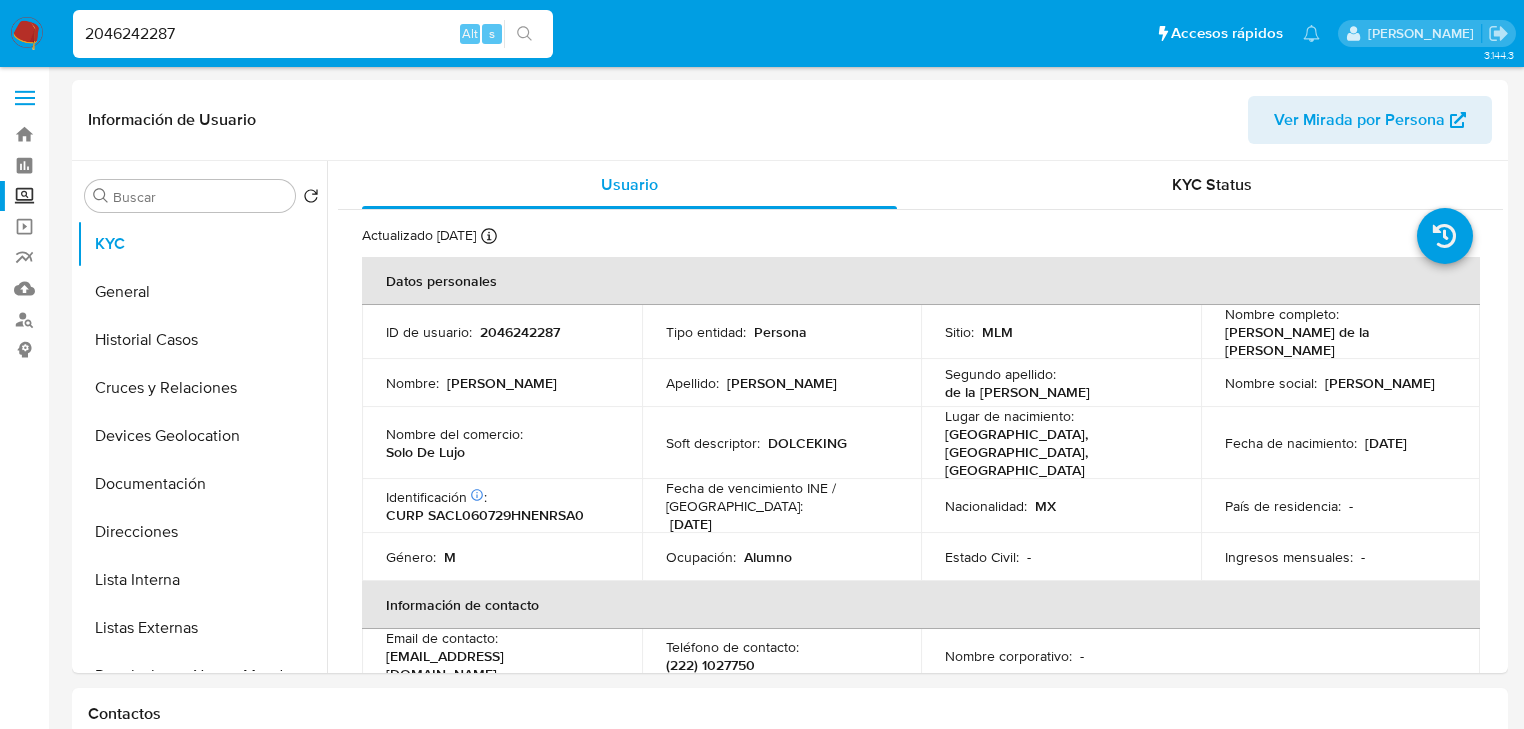 select on "10" 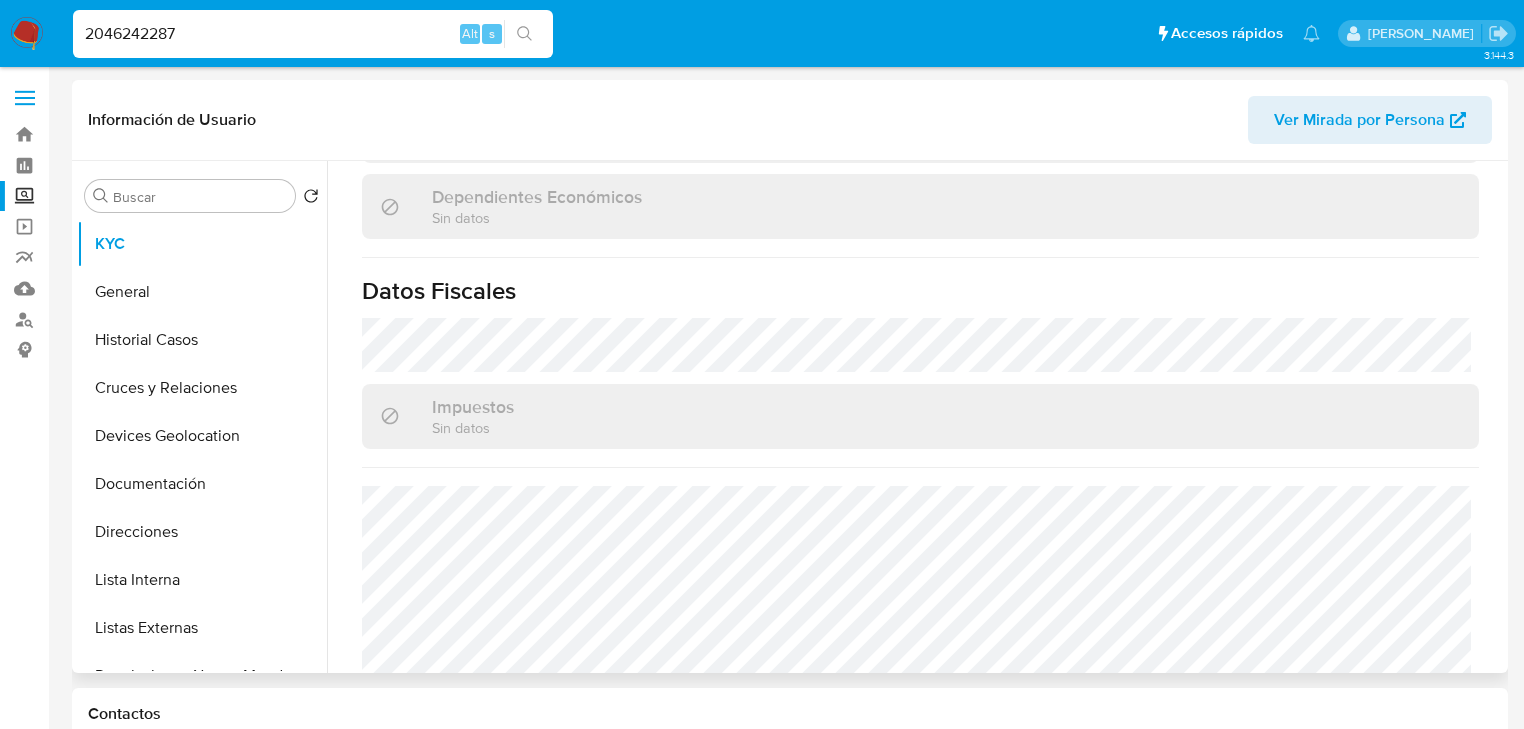 scroll, scrollTop: 1243, scrollLeft: 0, axis: vertical 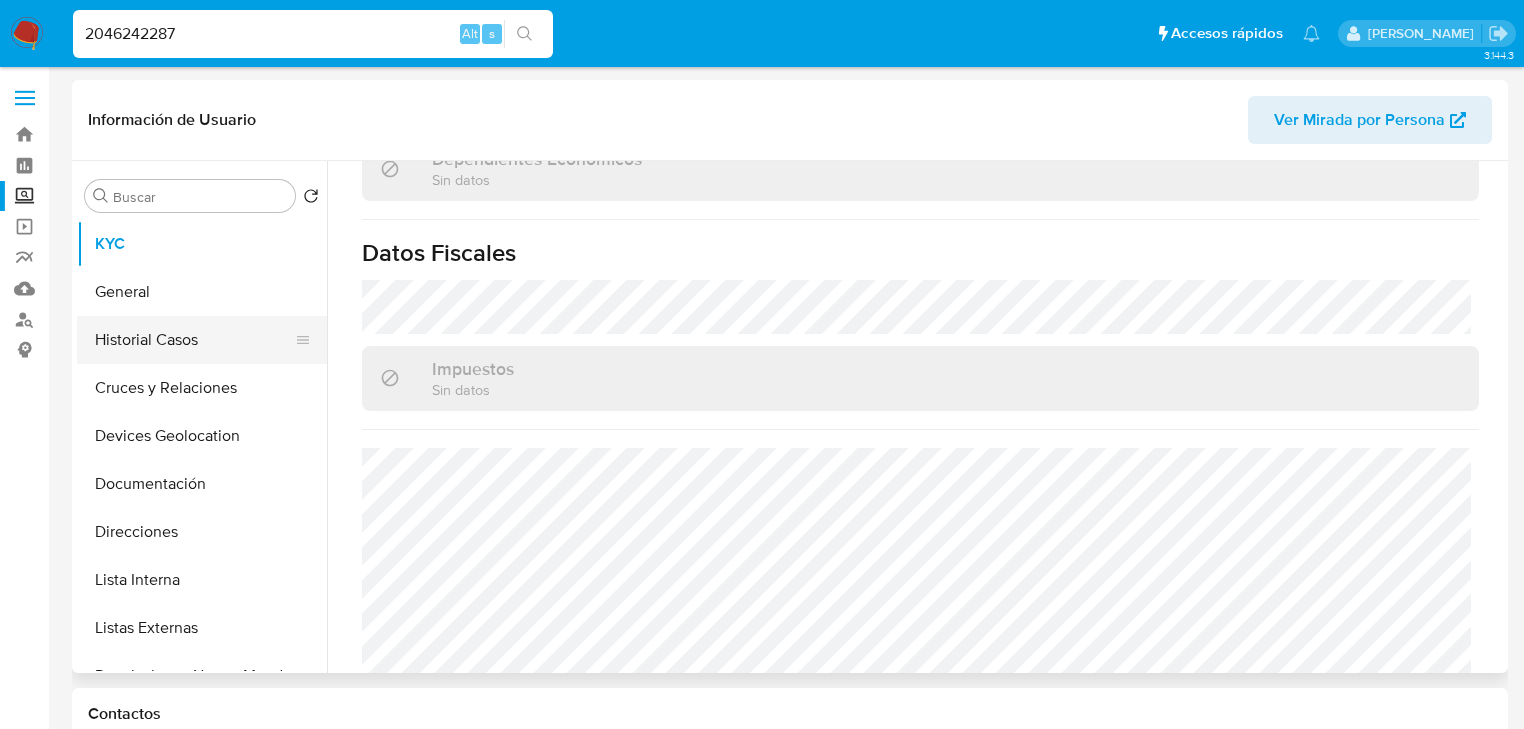 click on "Historial Casos" at bounding box center [194, 340] 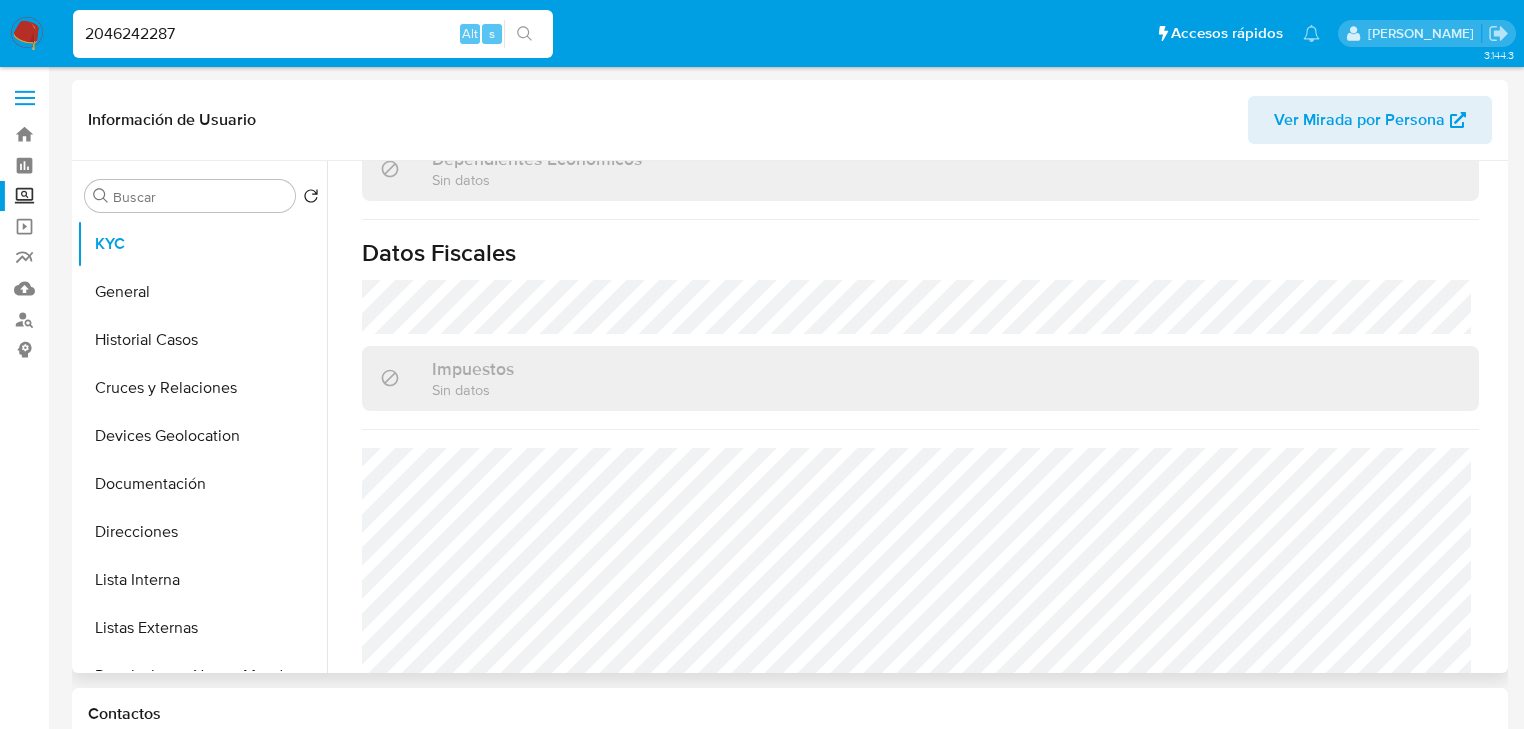 scroll, scrollTop: 0, scrollLeft: 0, axis: both 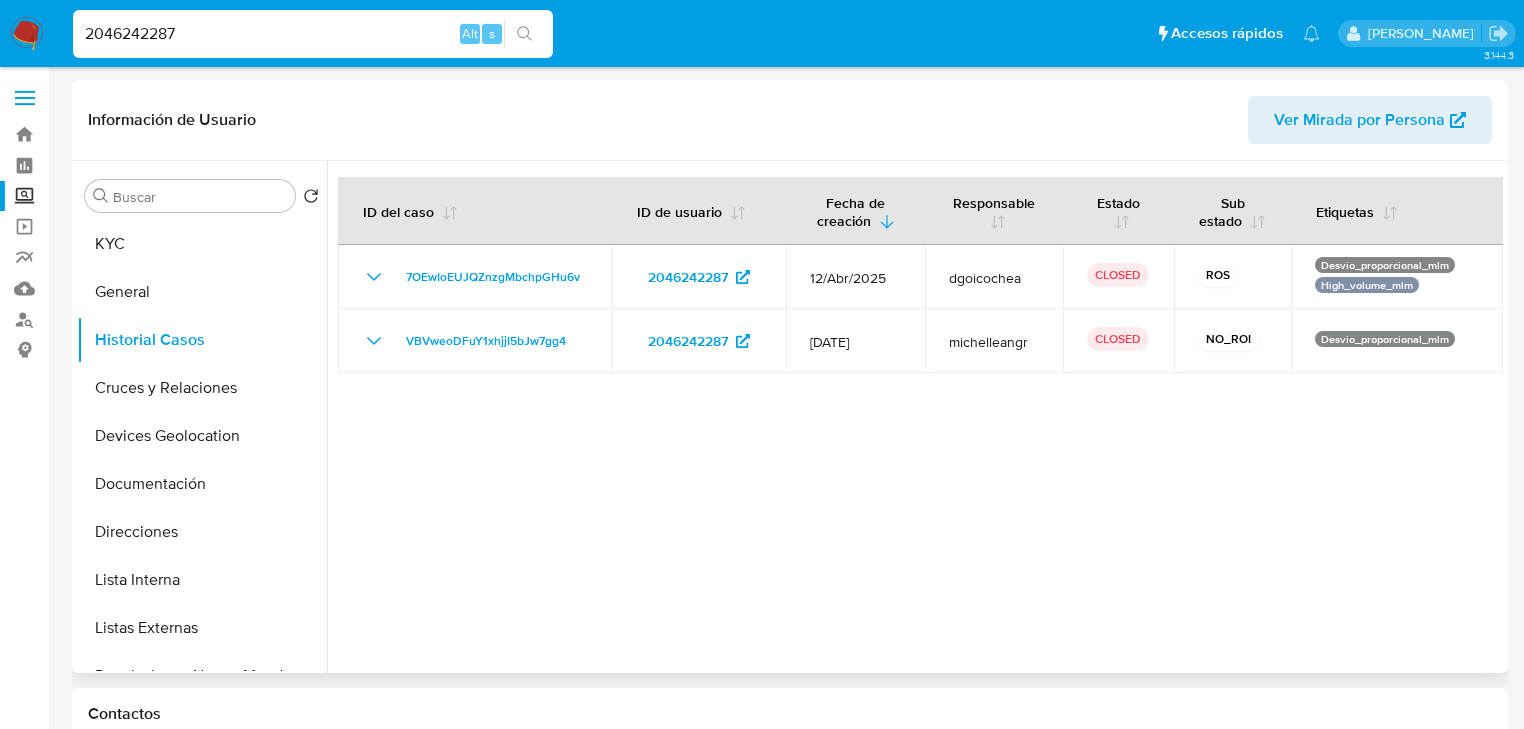 type 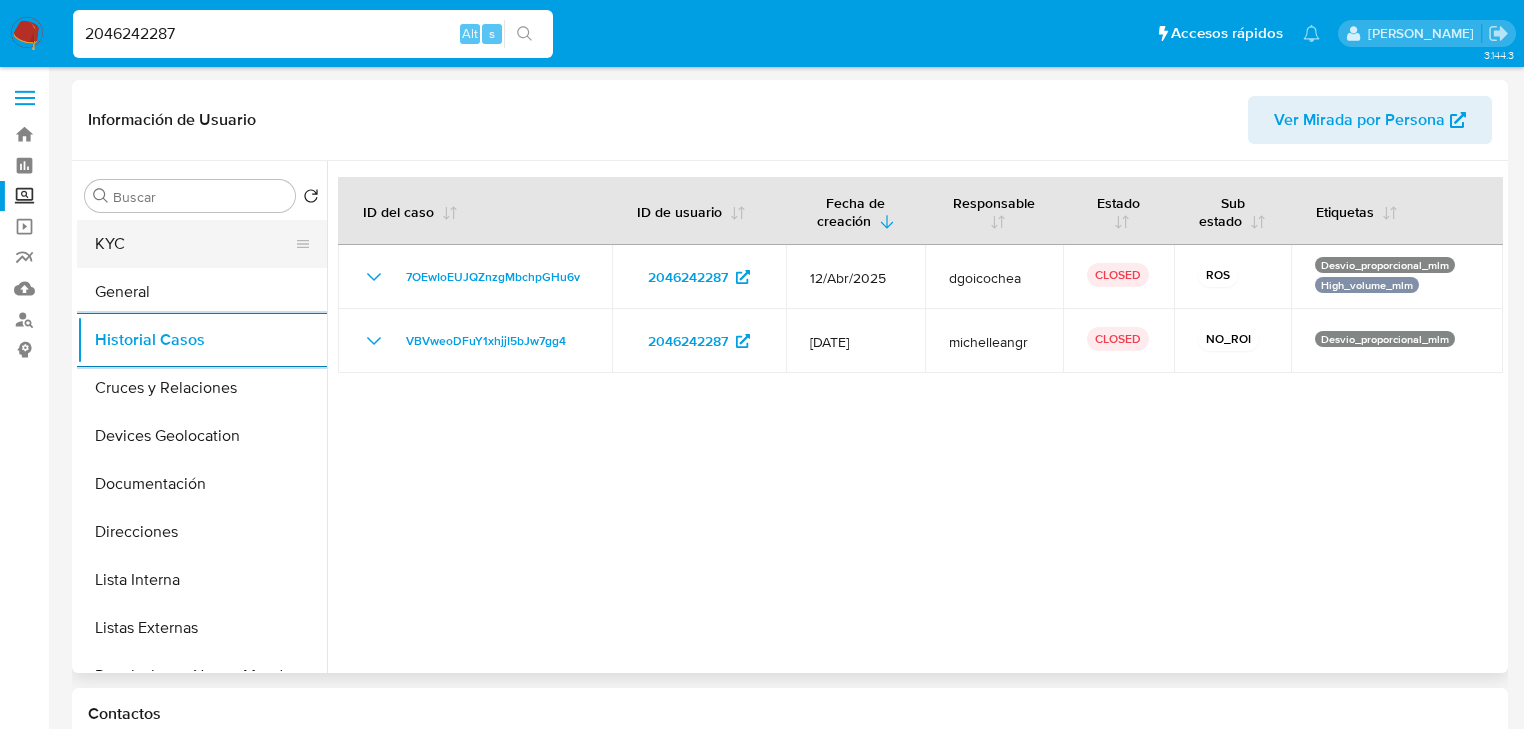 click on "KYC" at bounding box center (194, 244) 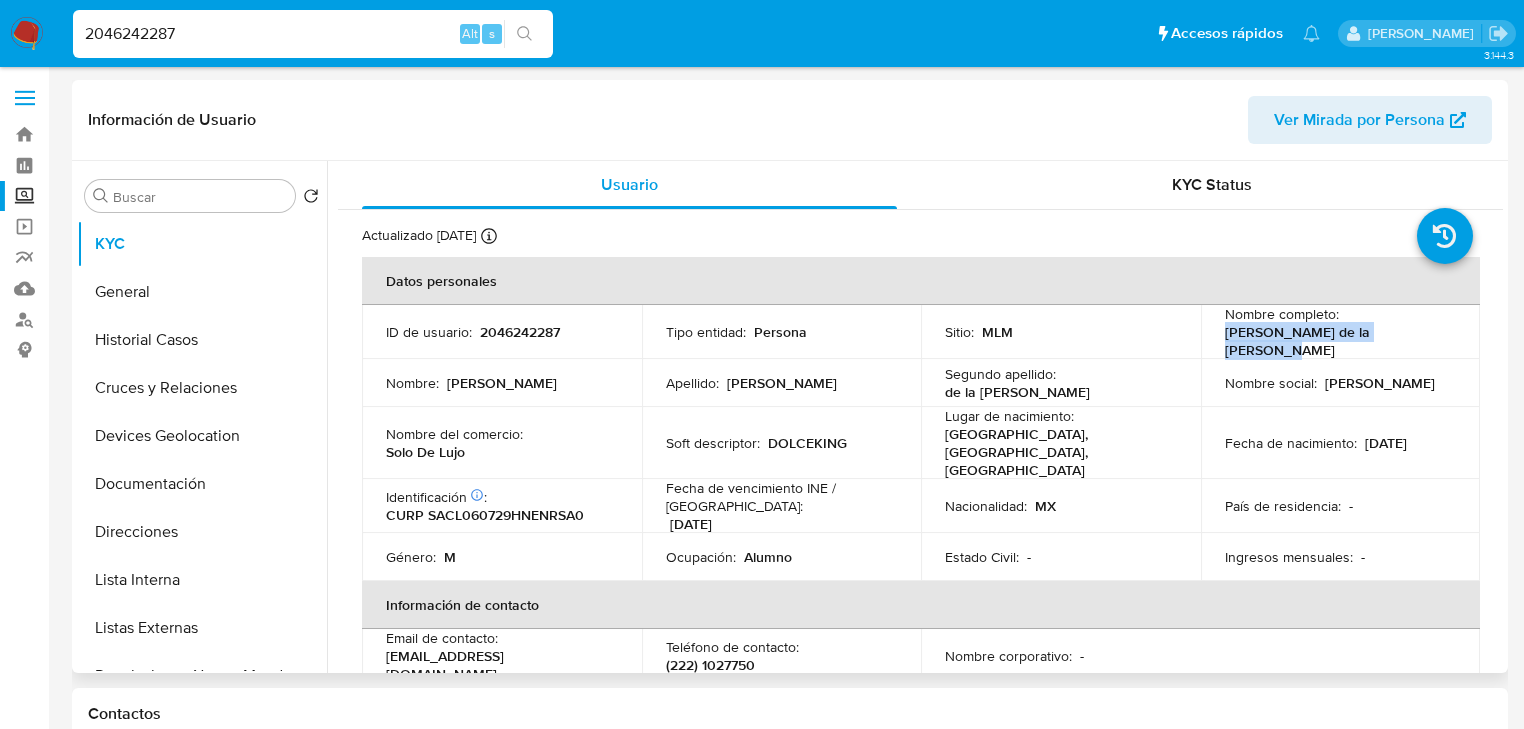 drag, startPoint x: 1221, startPoint y: 339, endPoint x: 1428, endPoint y: 336, distance: 207.02174 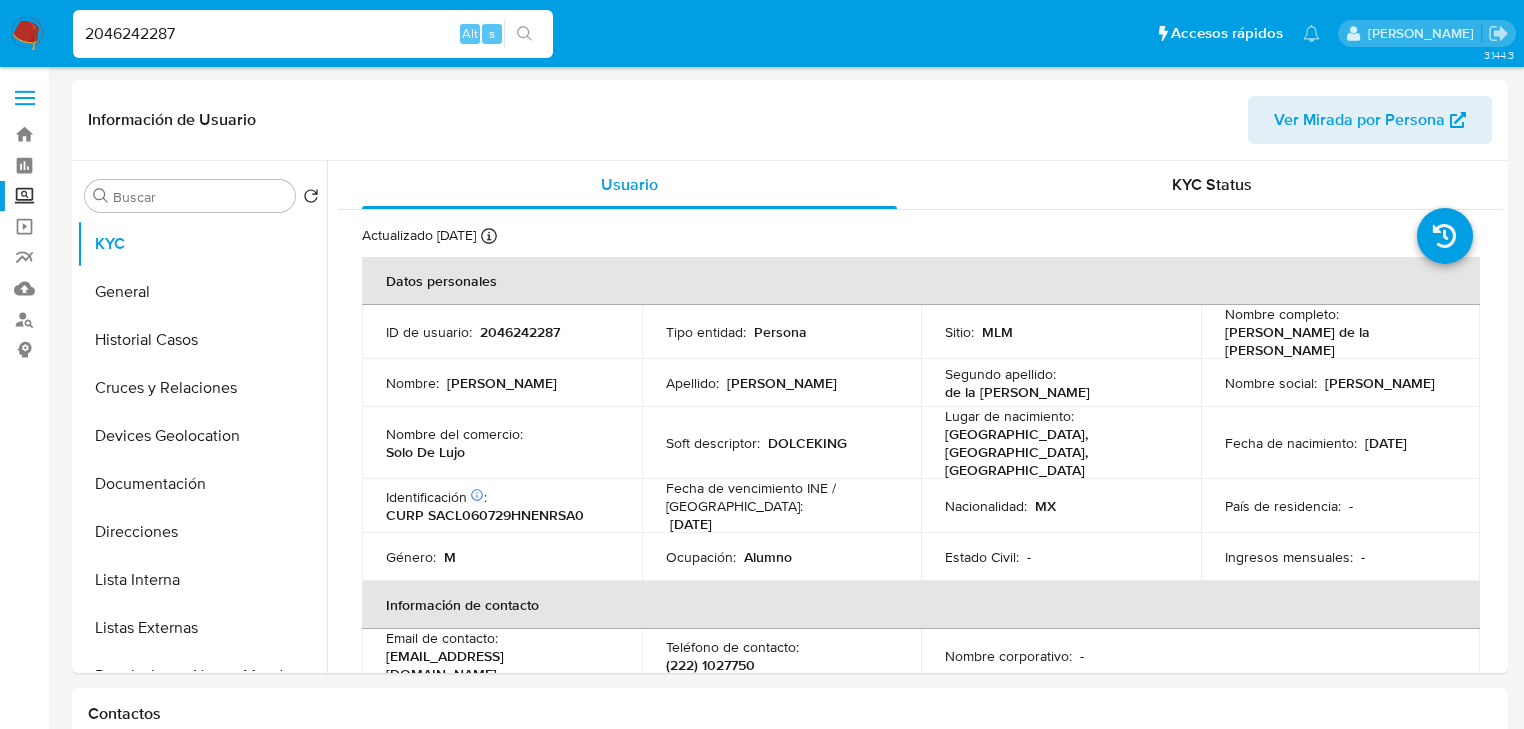 drag, startPoint x: 113, startPoint y: 35, endPoint x: 0, endPoint y: -37, distance: 133.9888 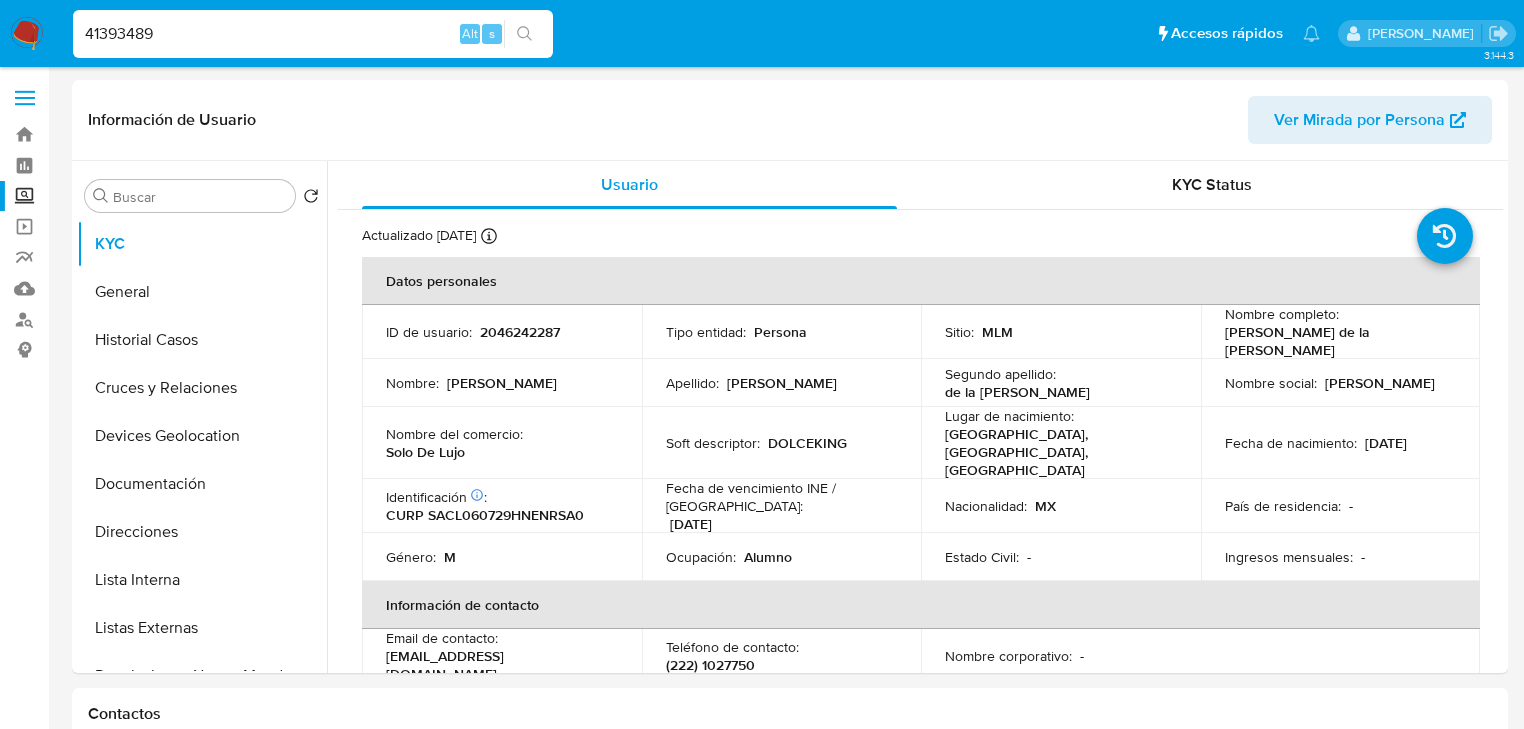 type on "41393489" 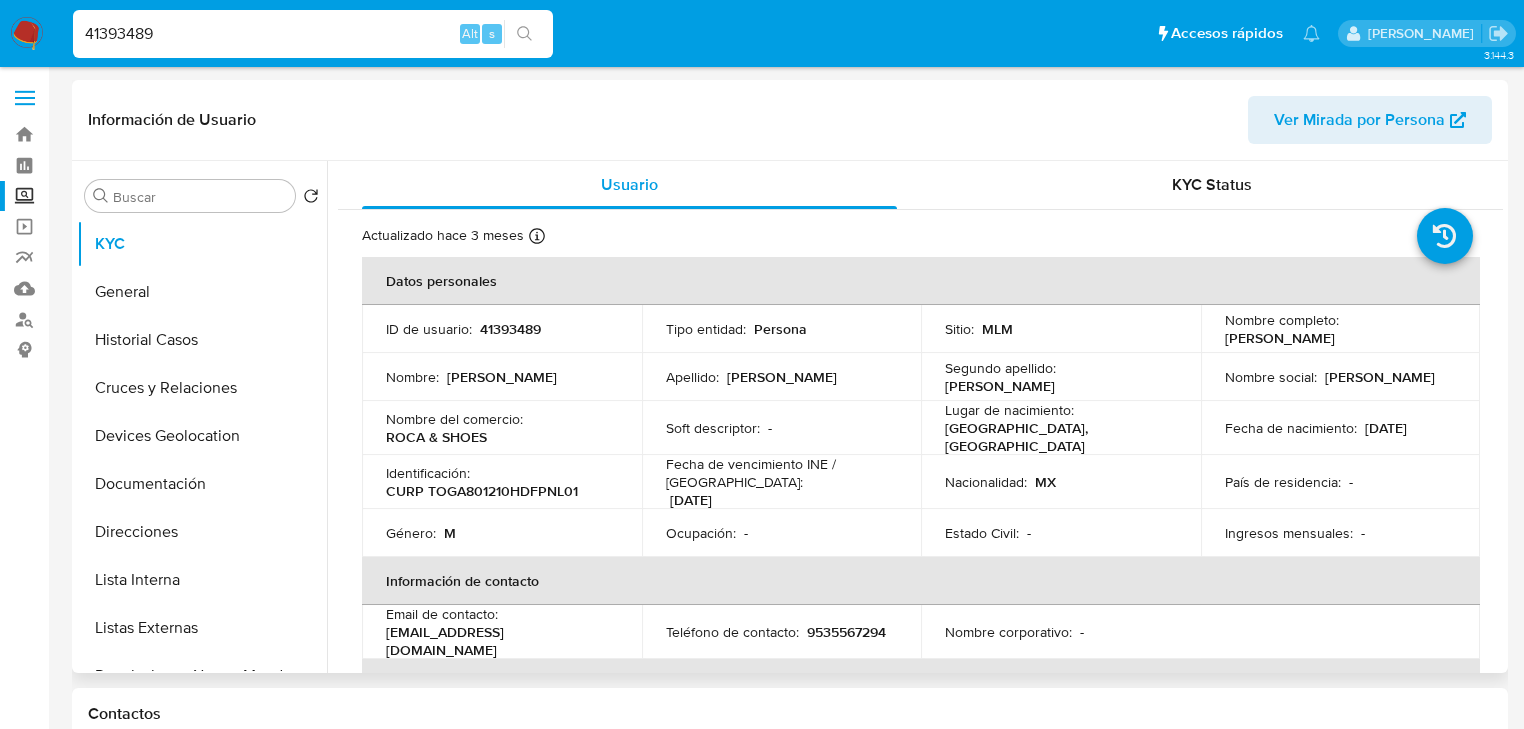 select on "10" 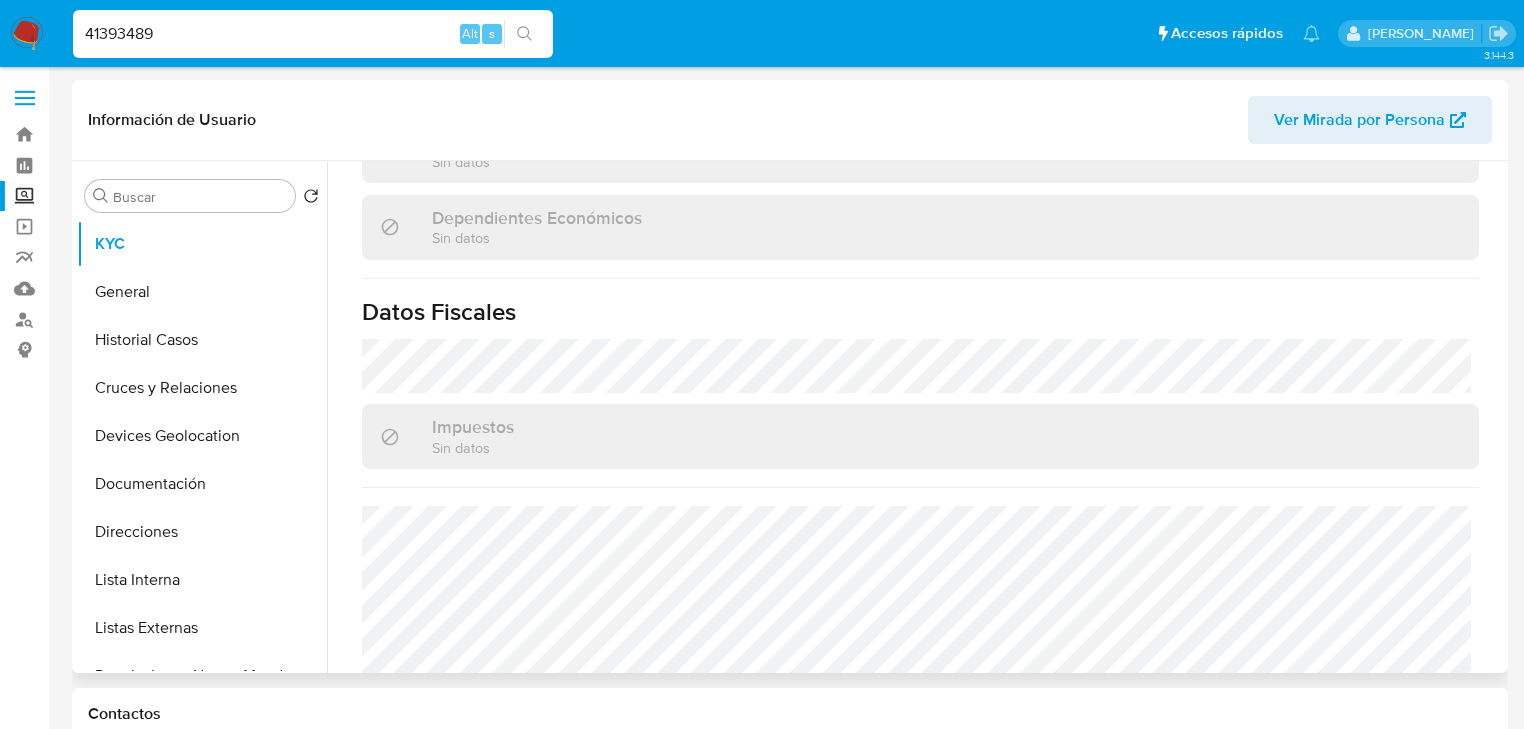 scroll, scrollTop: 1263, scrollLeft: 0, axis: vertical 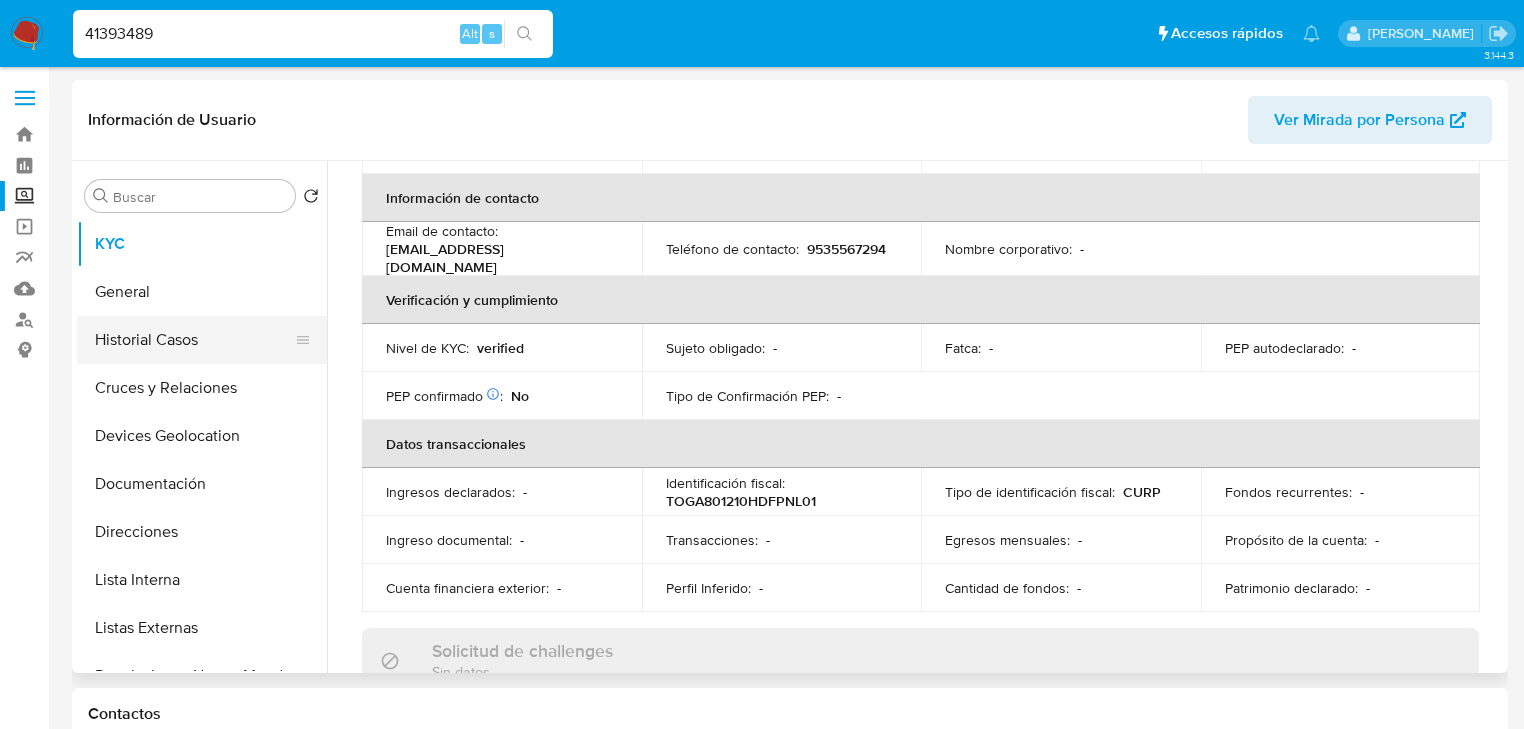 click on "KYC General Historial Casos Cruces y Relaciones Devices Geolocation Documentación Direcciones Lista Interna Listas Externas Restricciones Nuevo Mundo Historial de conversaciones Archivos adjuntos Dispositivos Point Información de accesos Anticipos de dinero Créditos Cuentas Bancarias Datos Modificados Fecha Compliant Historial Riesgo PLD IV Challenges Insurtech Items Marcas AML Perfiles Tarjetas" at bounding box center (202, 445) 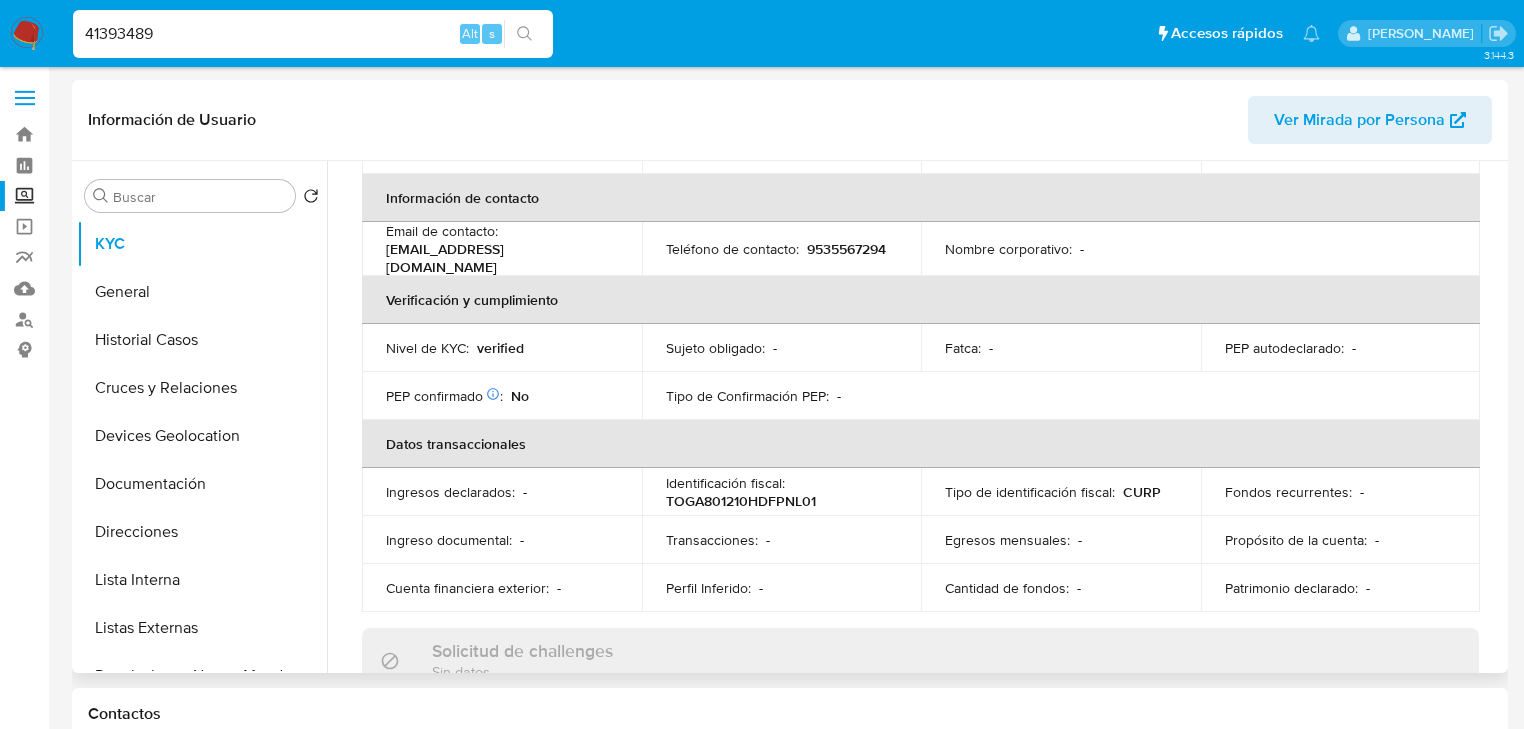 drag, startPoint x: 213, startPoint y: 346, endPoint x: 572, endPoint y: 366, distance: 359.55667 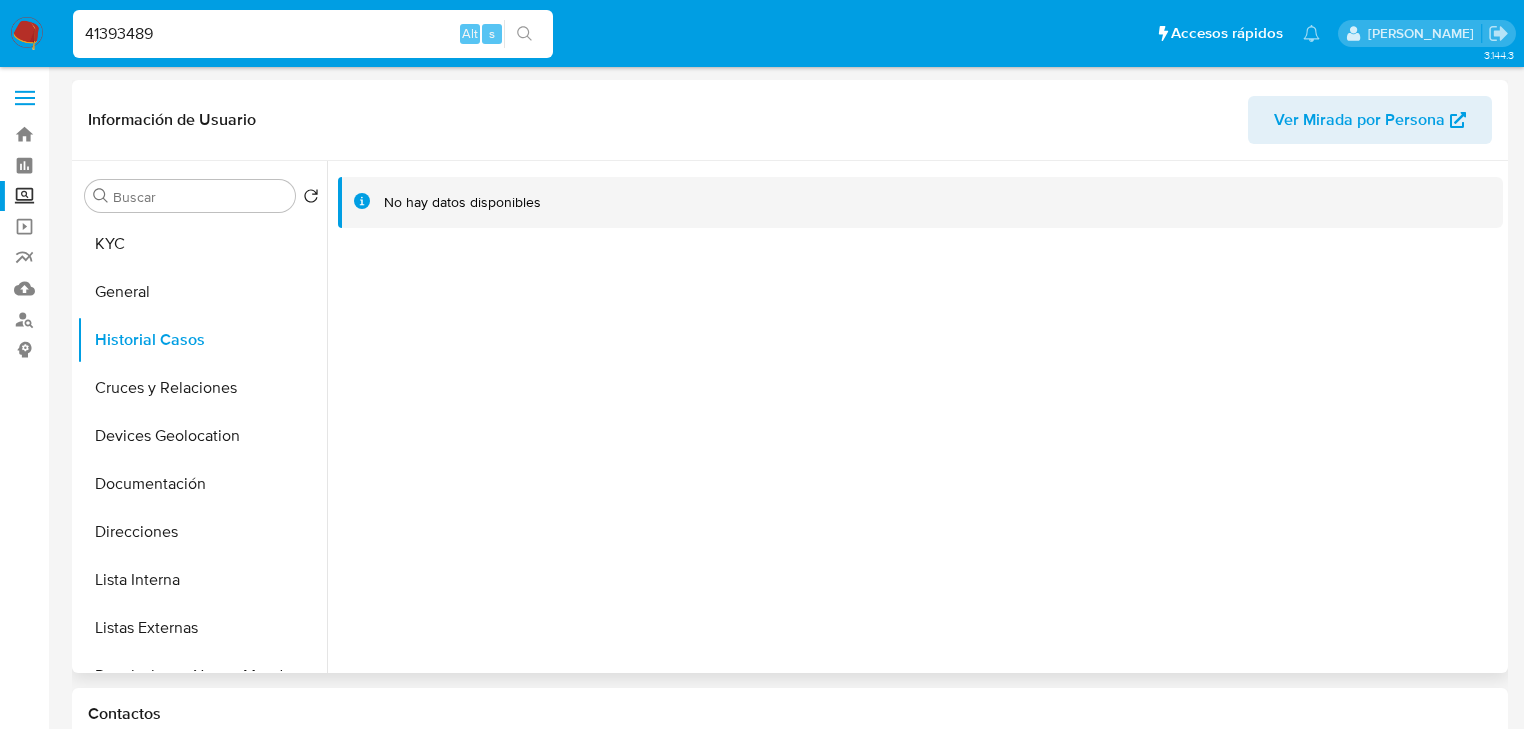type 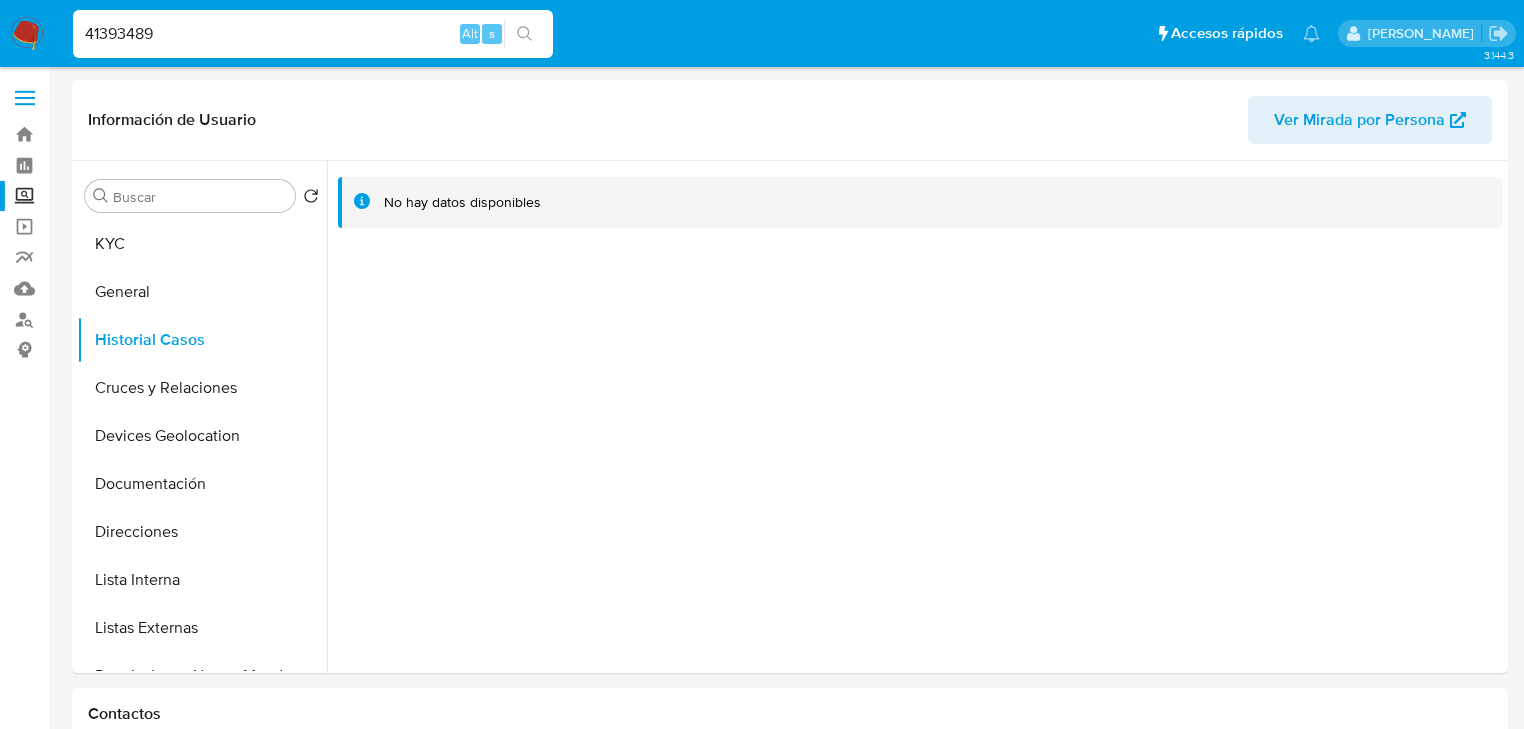 drag, startPoint x: 209, startPoint y: 39, endPoint x: 0, endPoint y: 7, distance: 211.43556 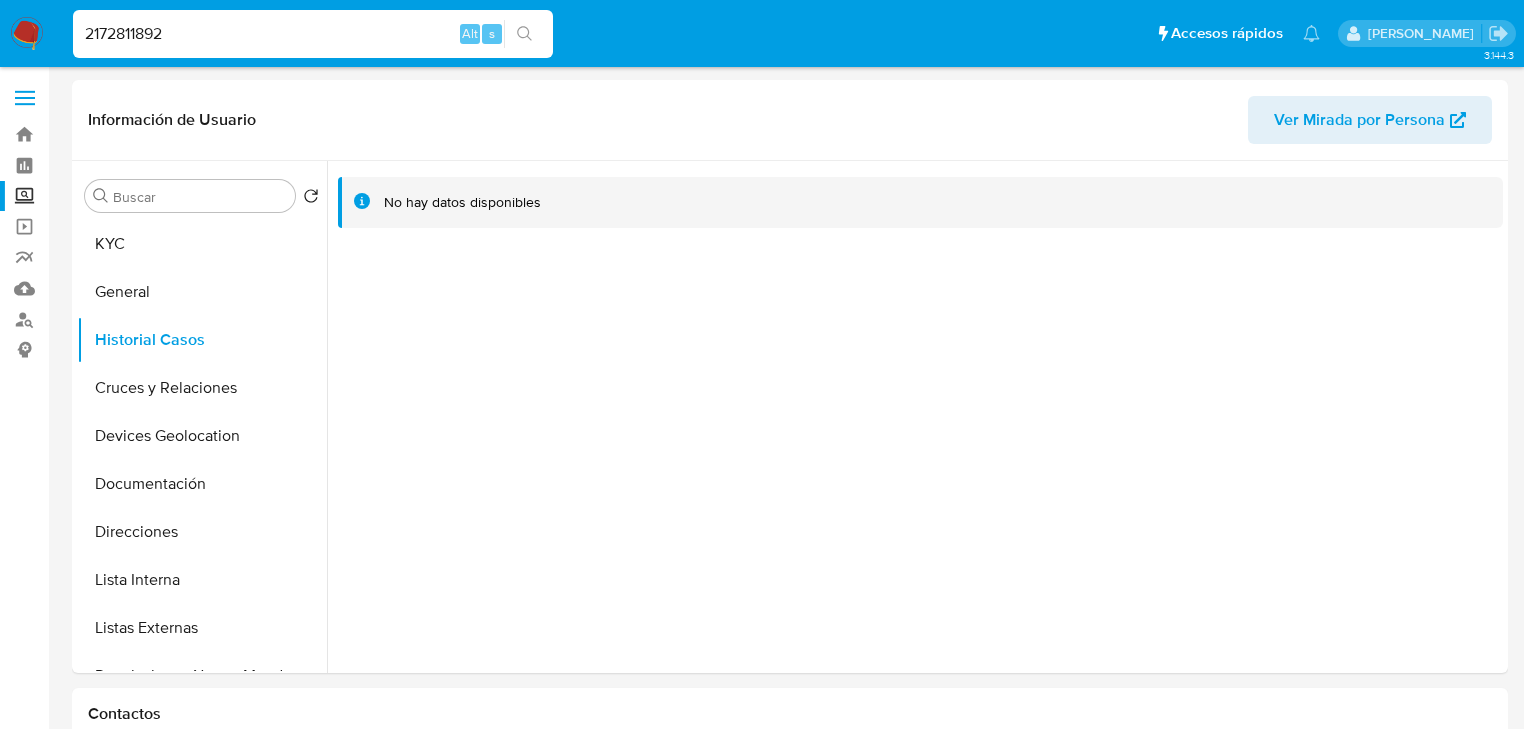 type on "2172811892" 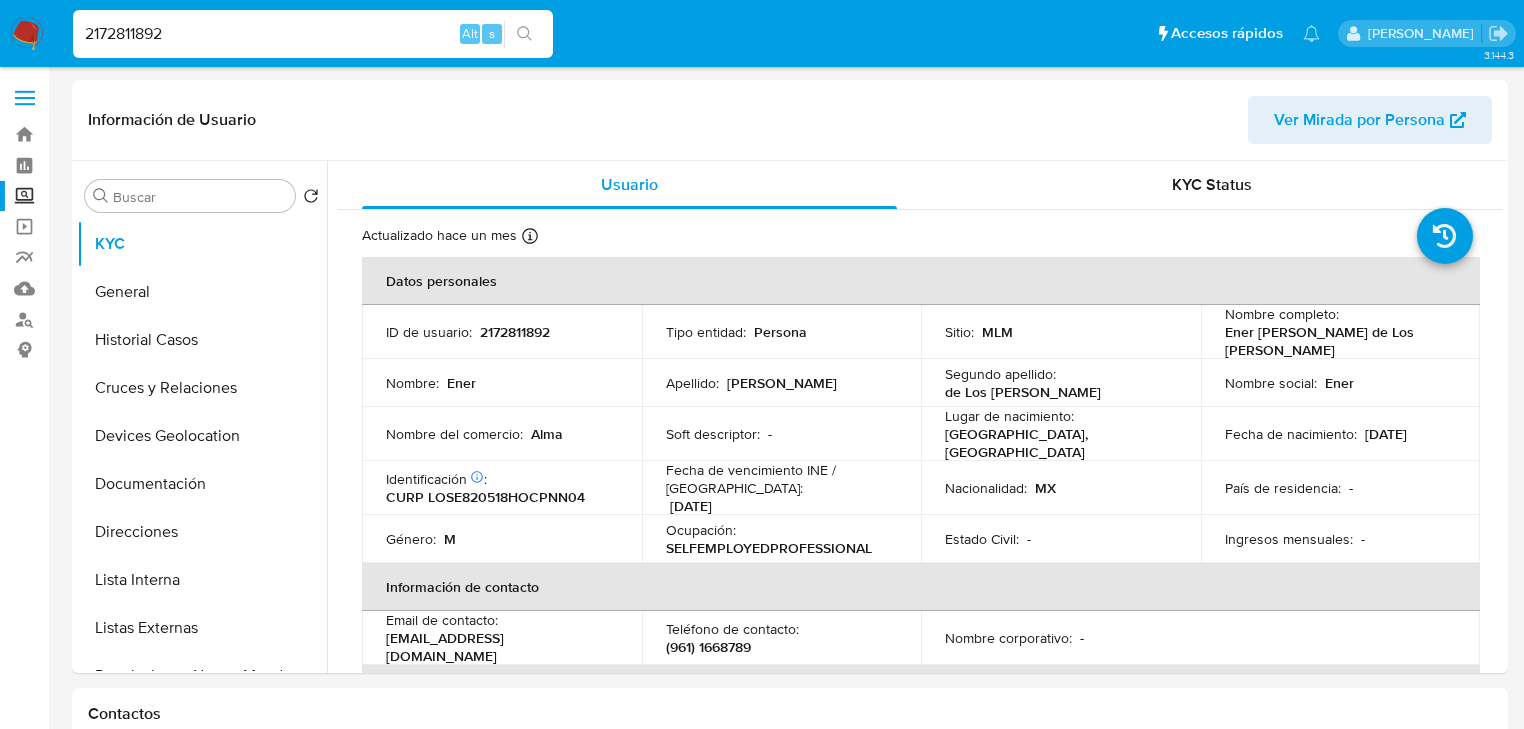 select on "10" 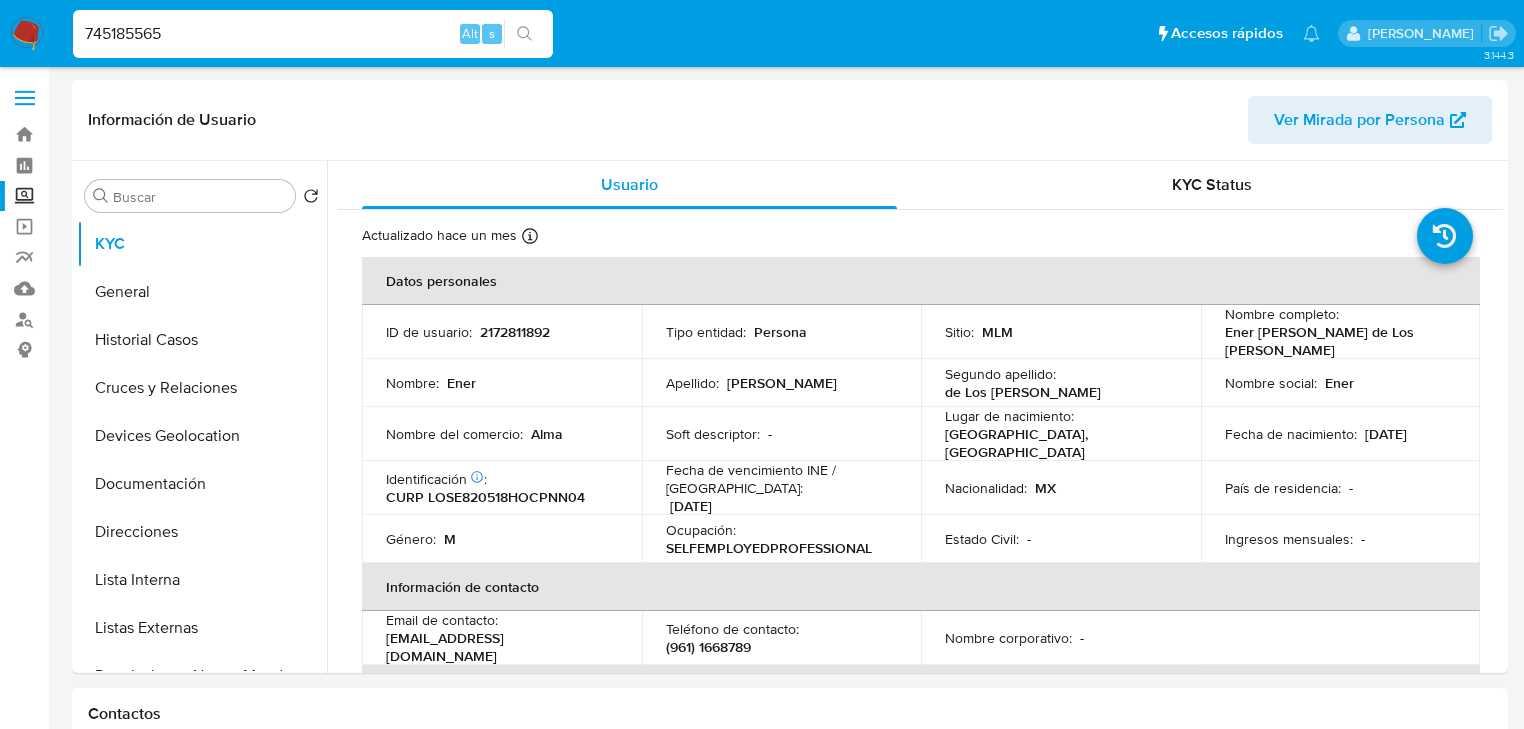 type on "745185565" 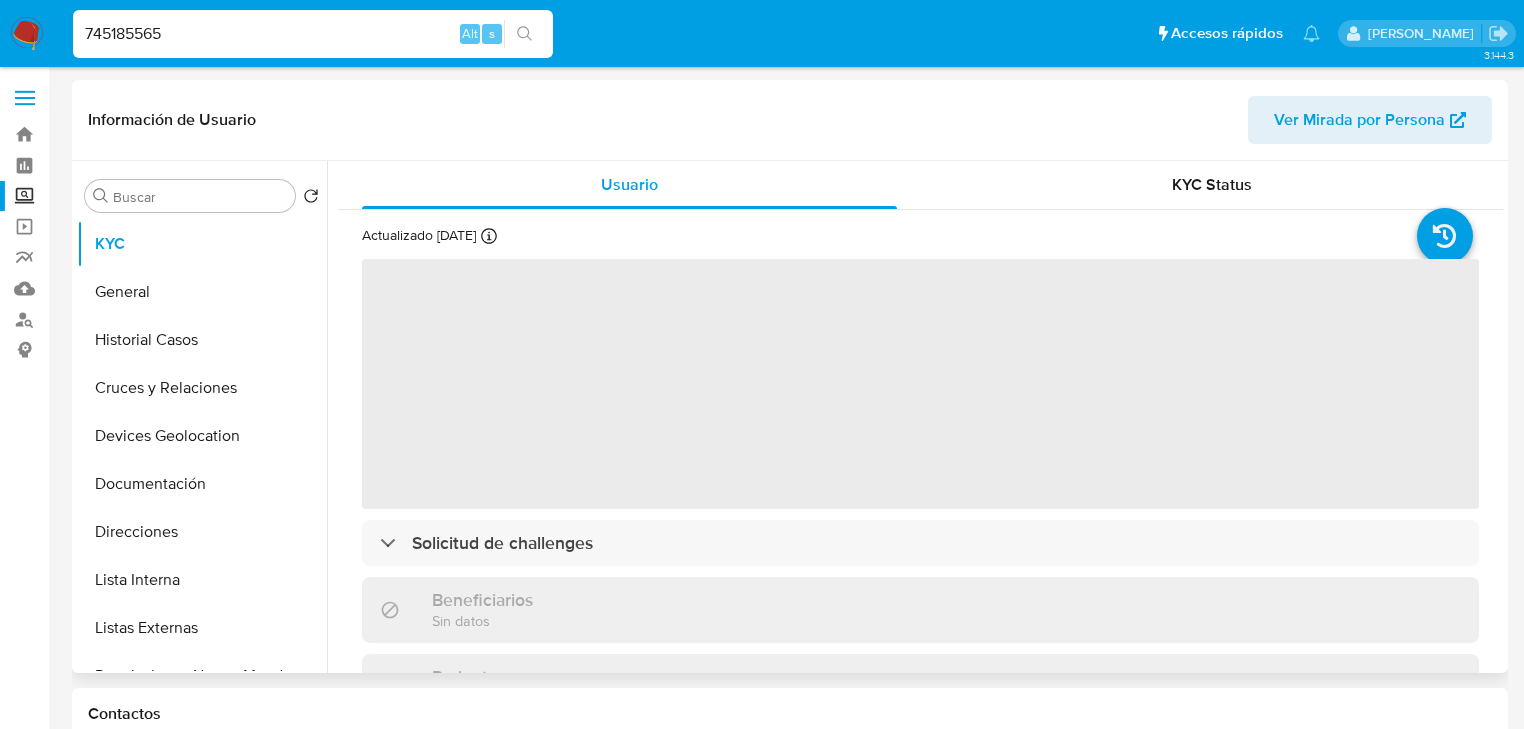 select on "10" 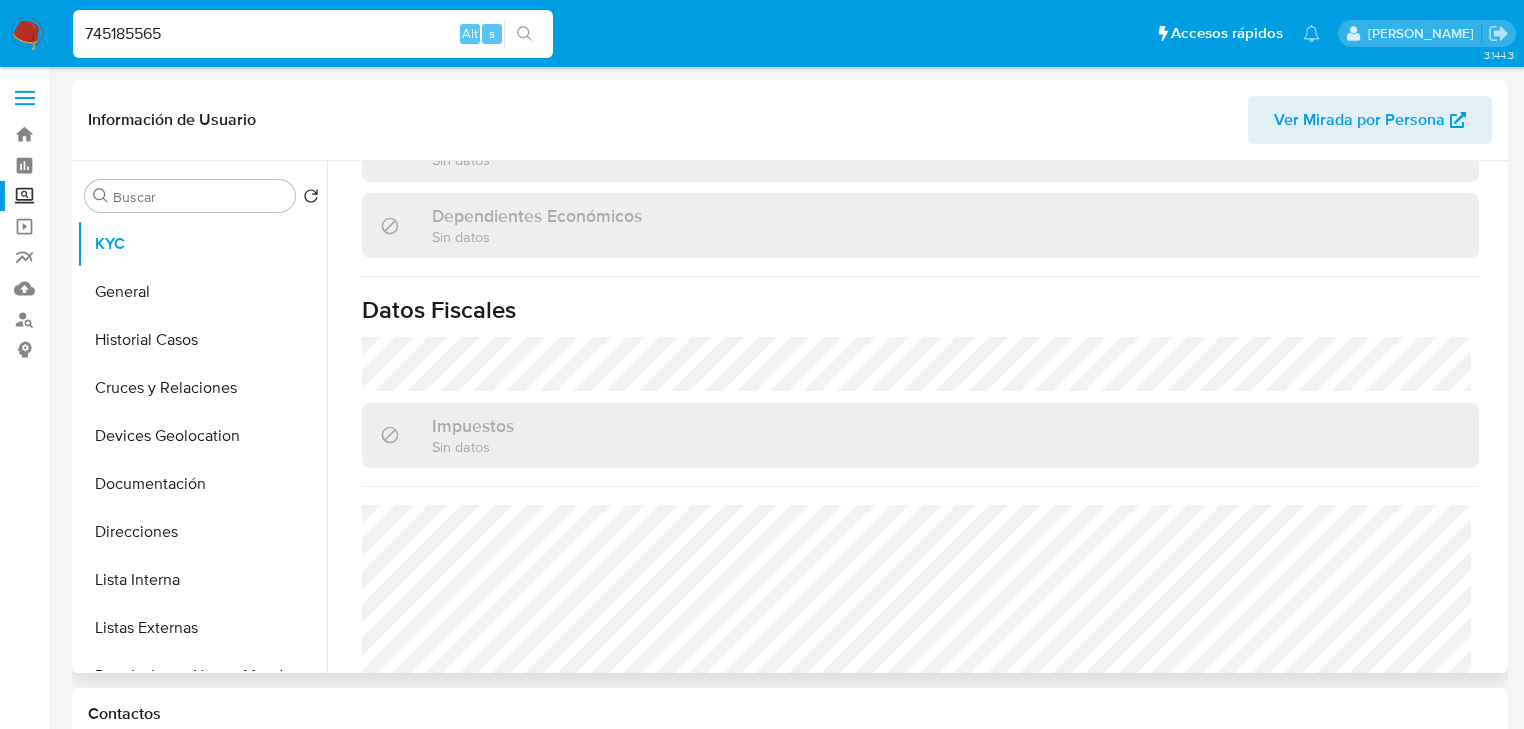 scroll, scrollTop: 1249, scrollLeft: 0, axis: vertical 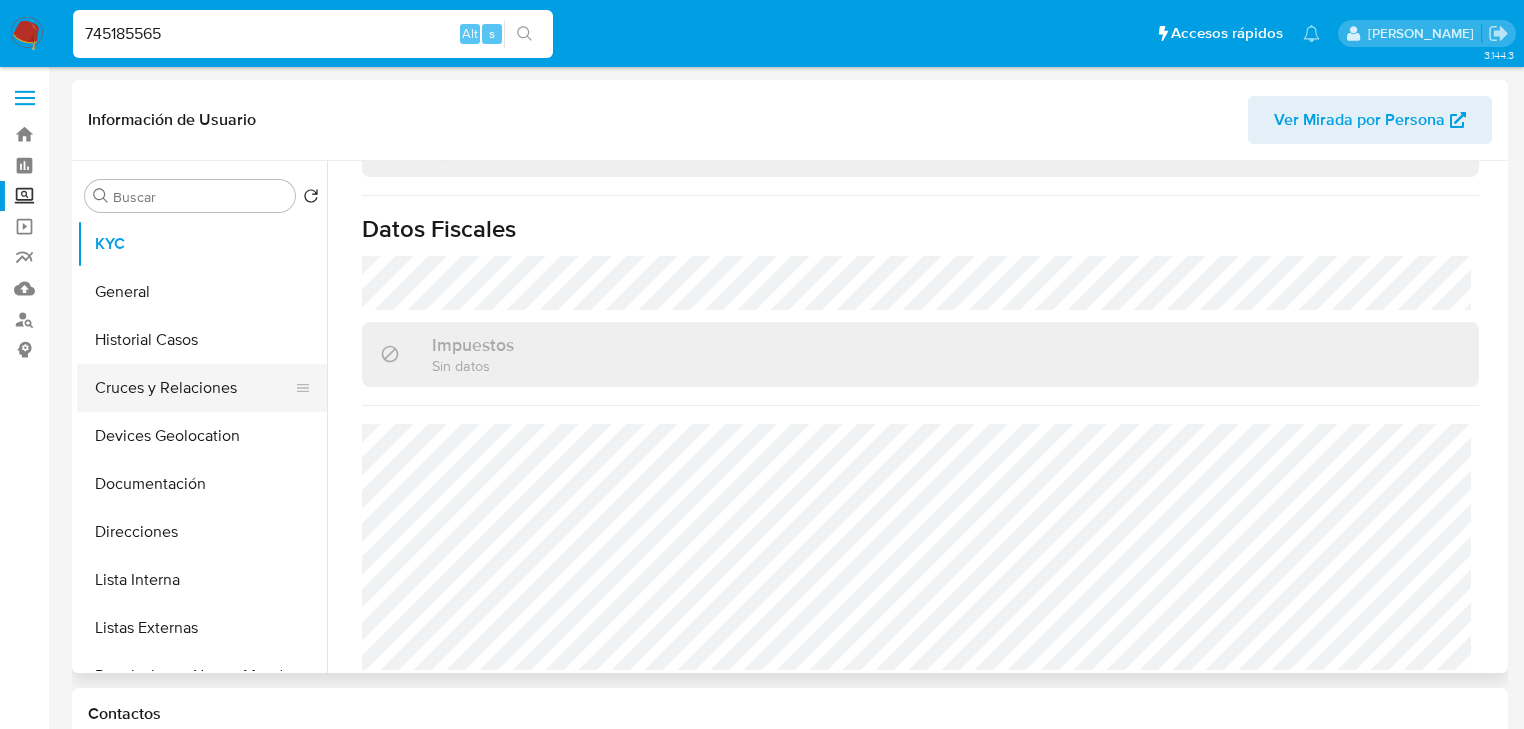 click on "Cruces y Relaciones" at bounding box center (194, 388) 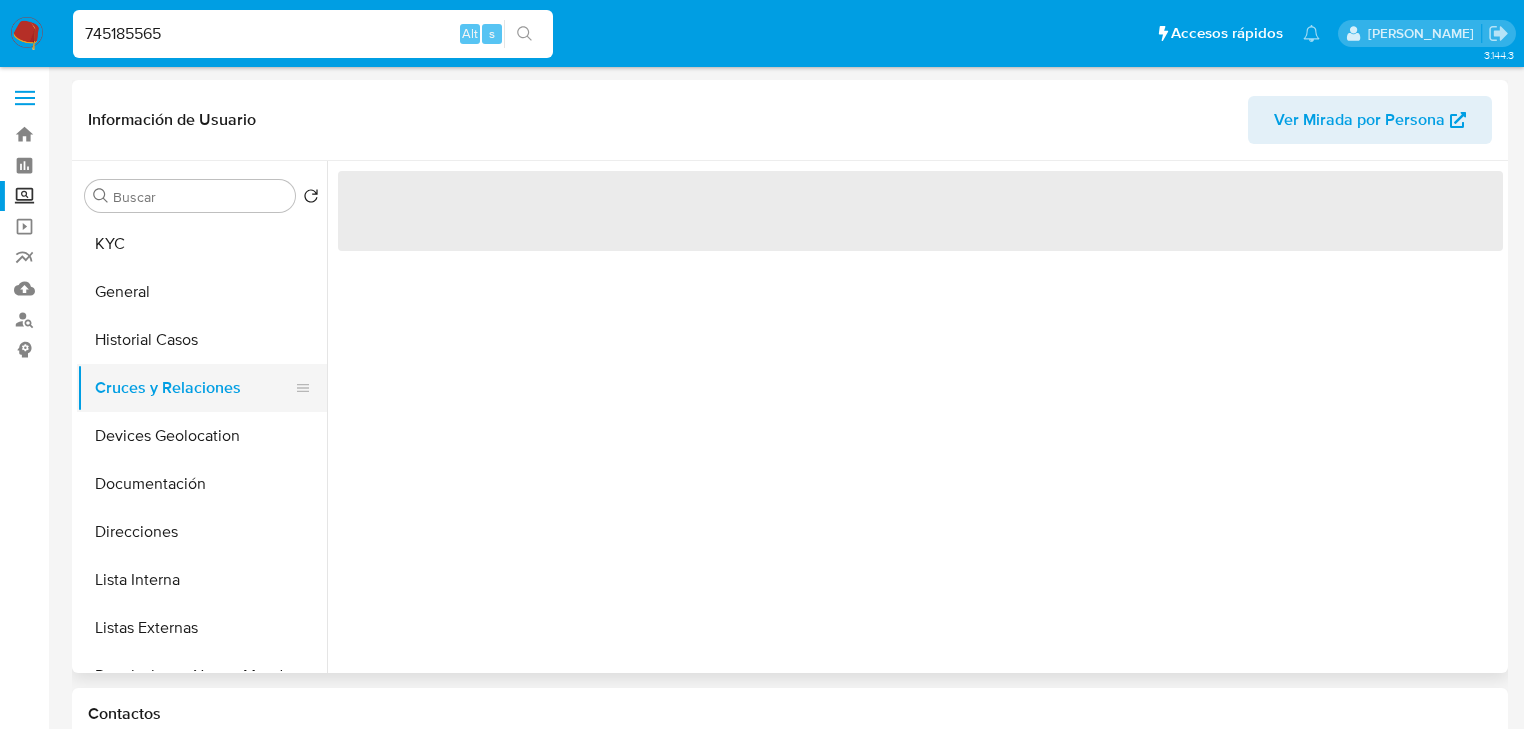 scroll, scrollTop: 0, scrollLeft: 0, axis: both 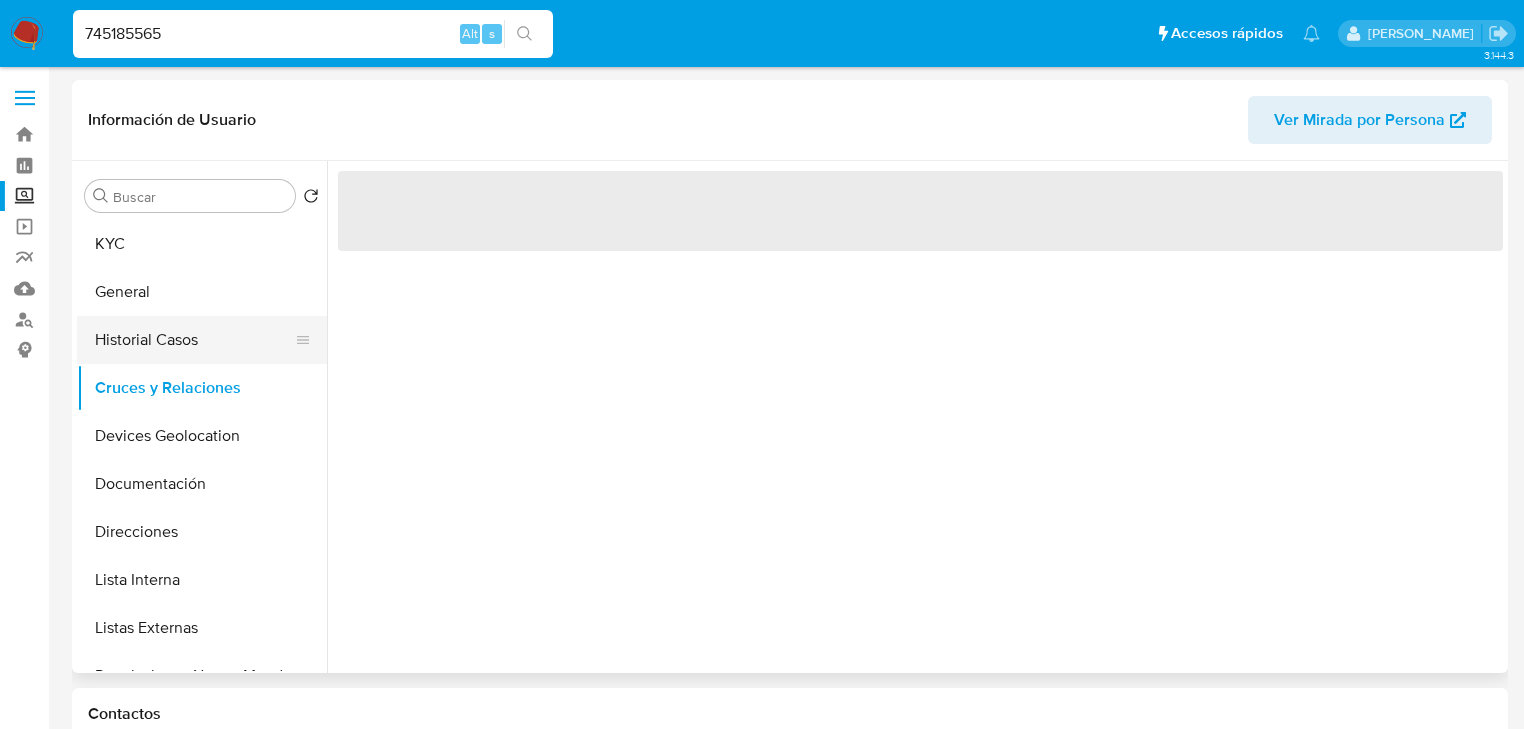 click on "Historial Casos" at bounding box center [194, 340] 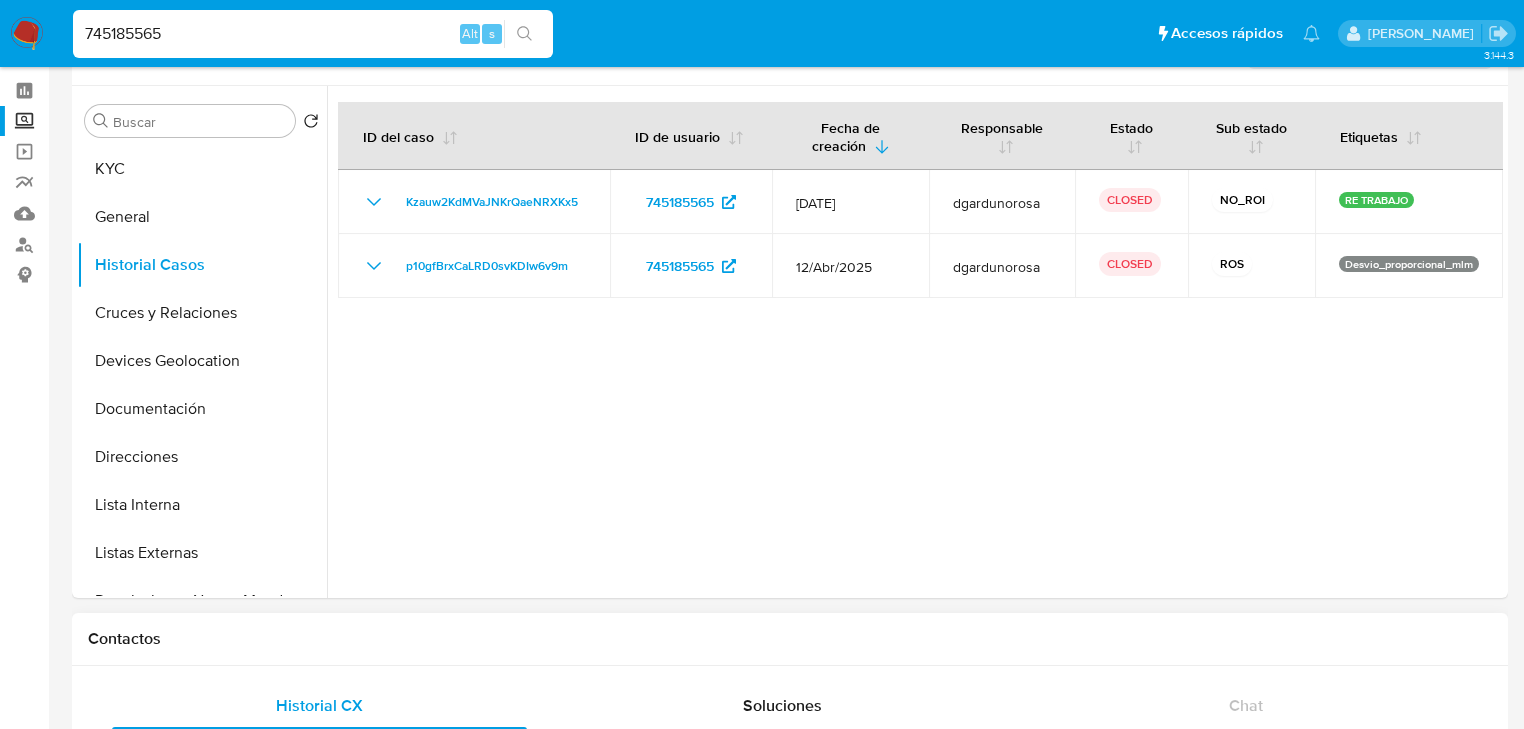 type 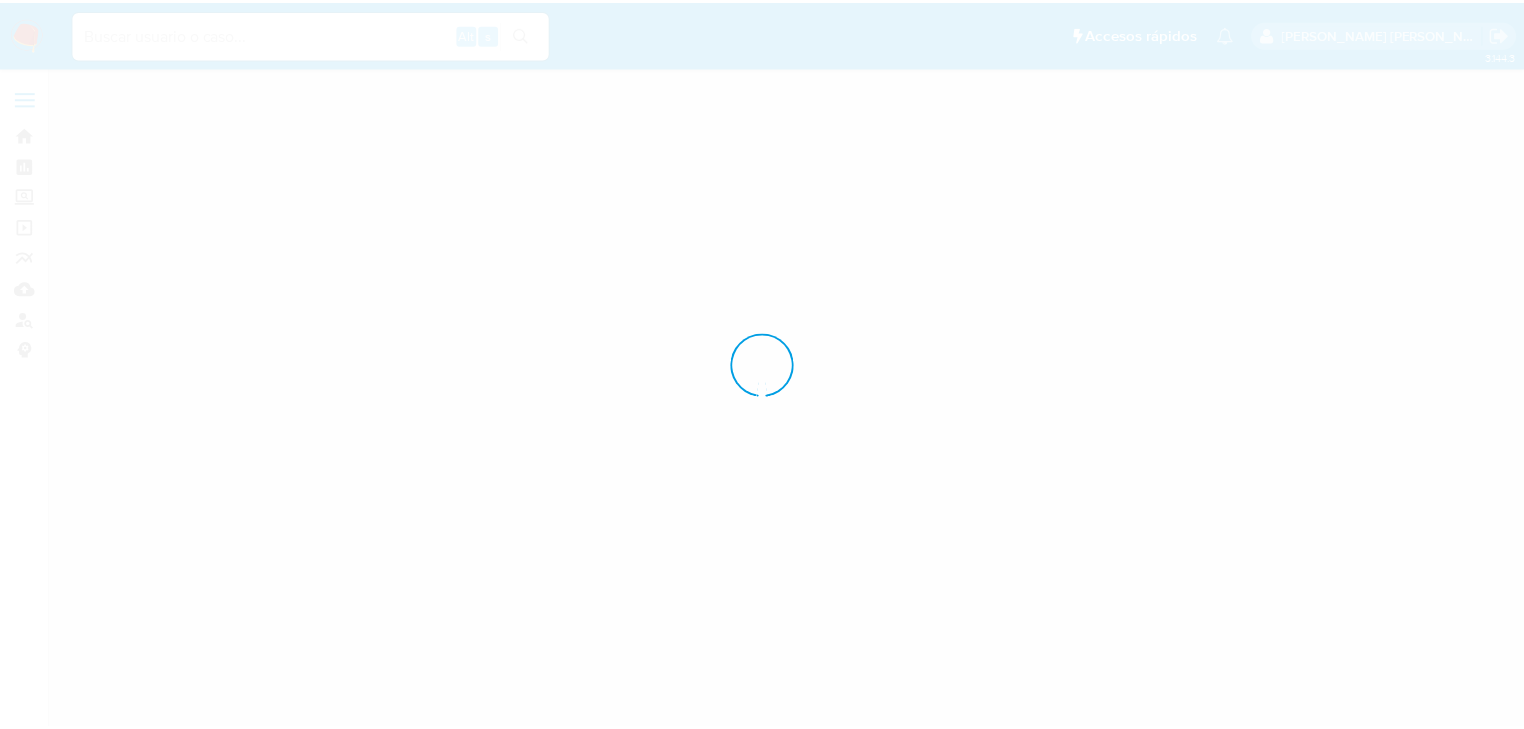 scroll, scrollTop: 0, scrollLeft: 0, axis: both 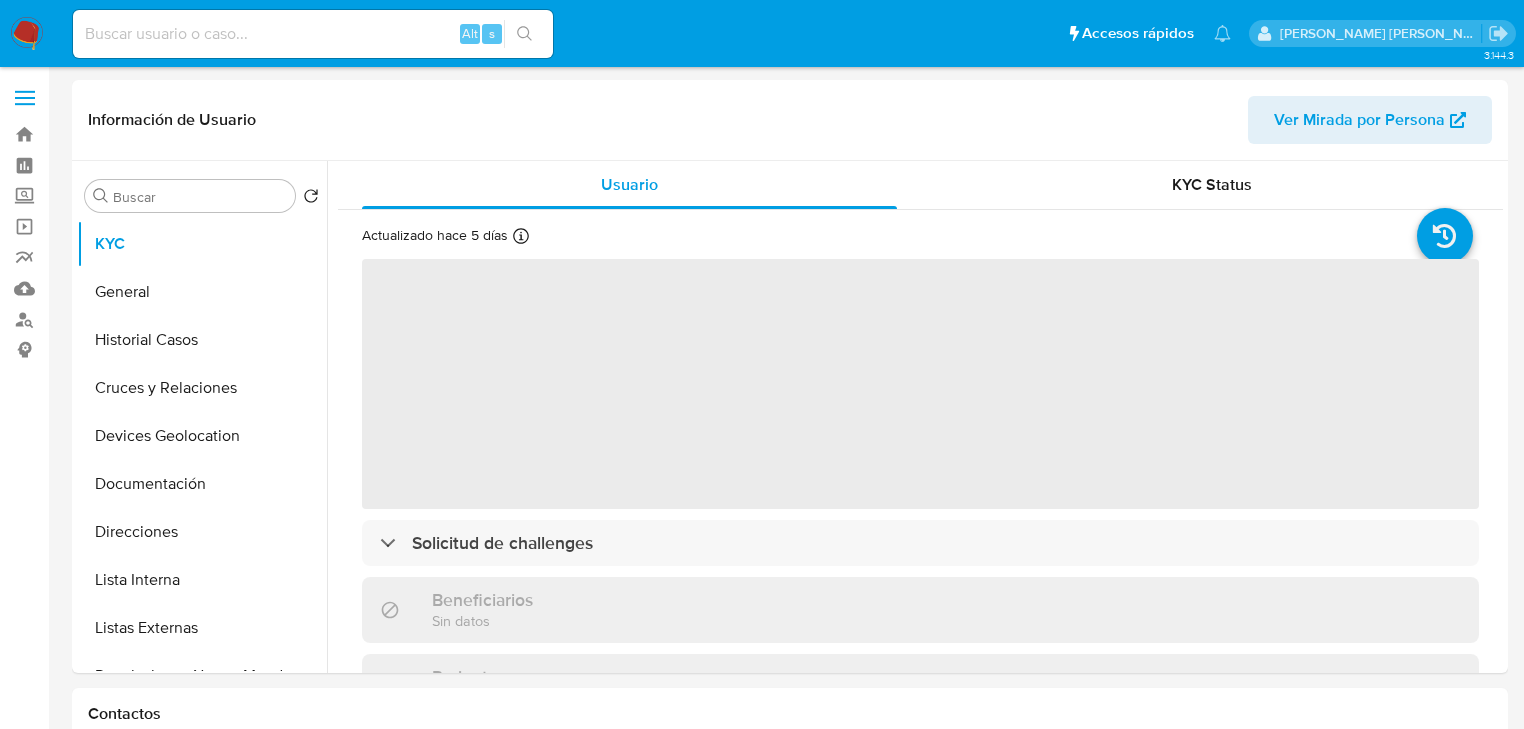 click at bounding box center [313, 34] 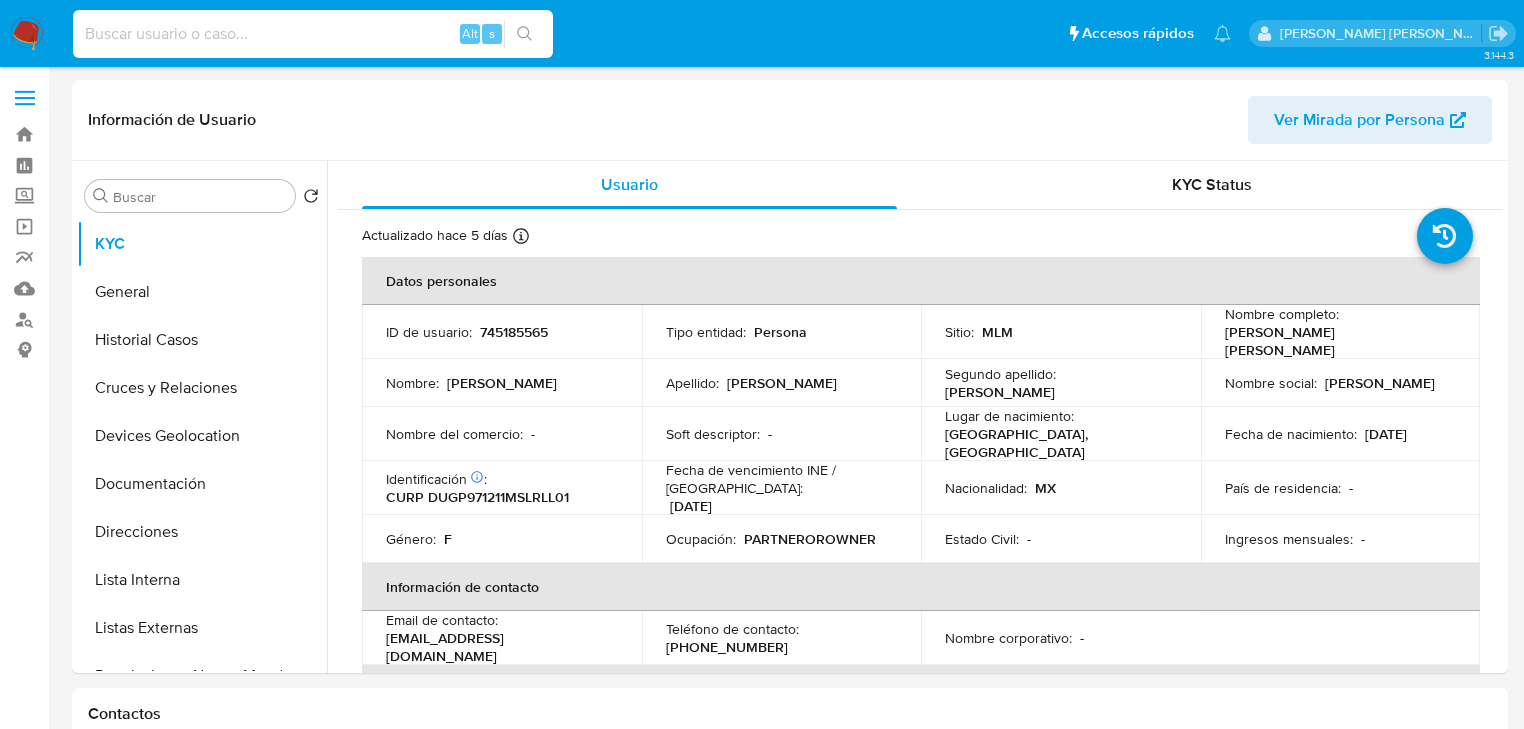 click at bounding box center (313, 34) 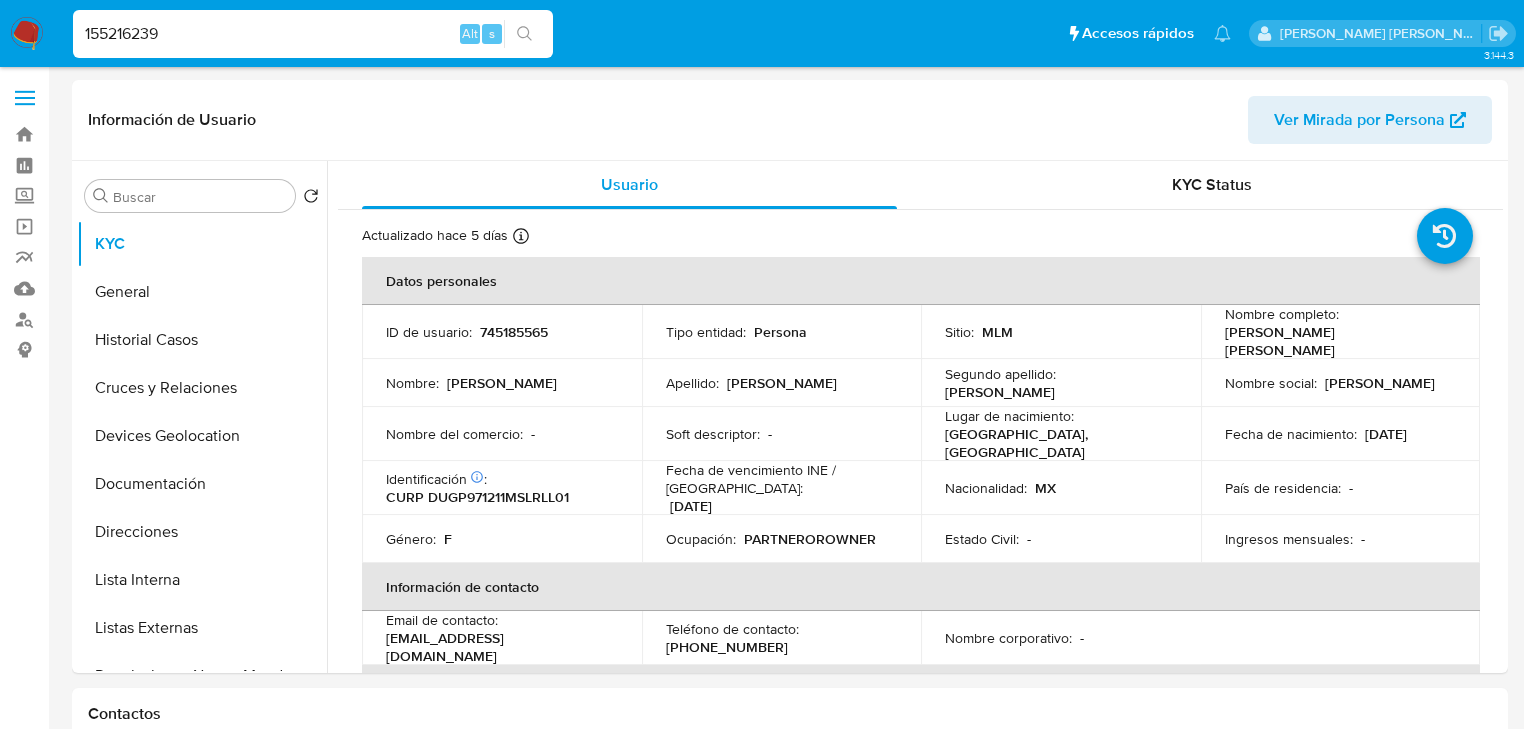 select on "10" 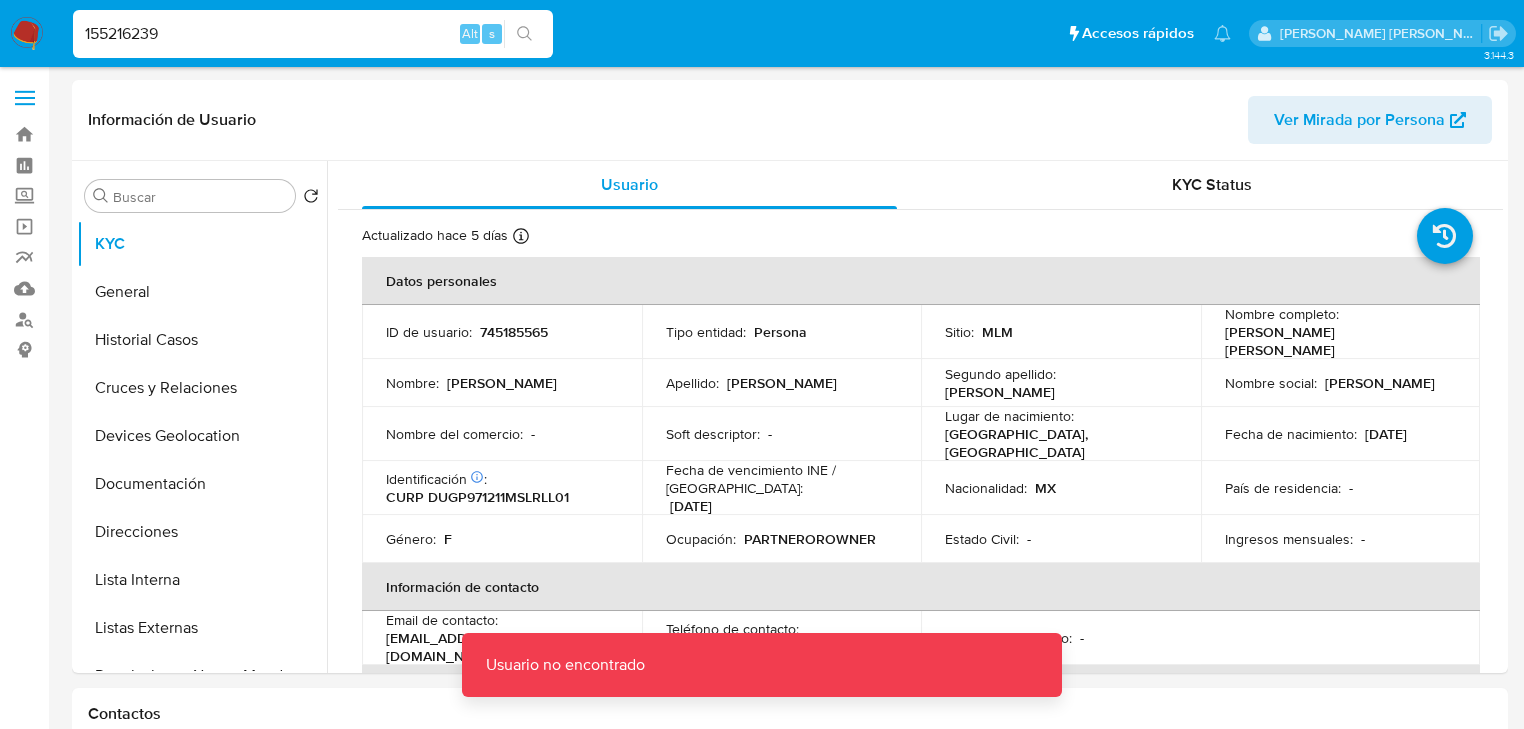 click on "155216239" at bounding box center [313, 34] 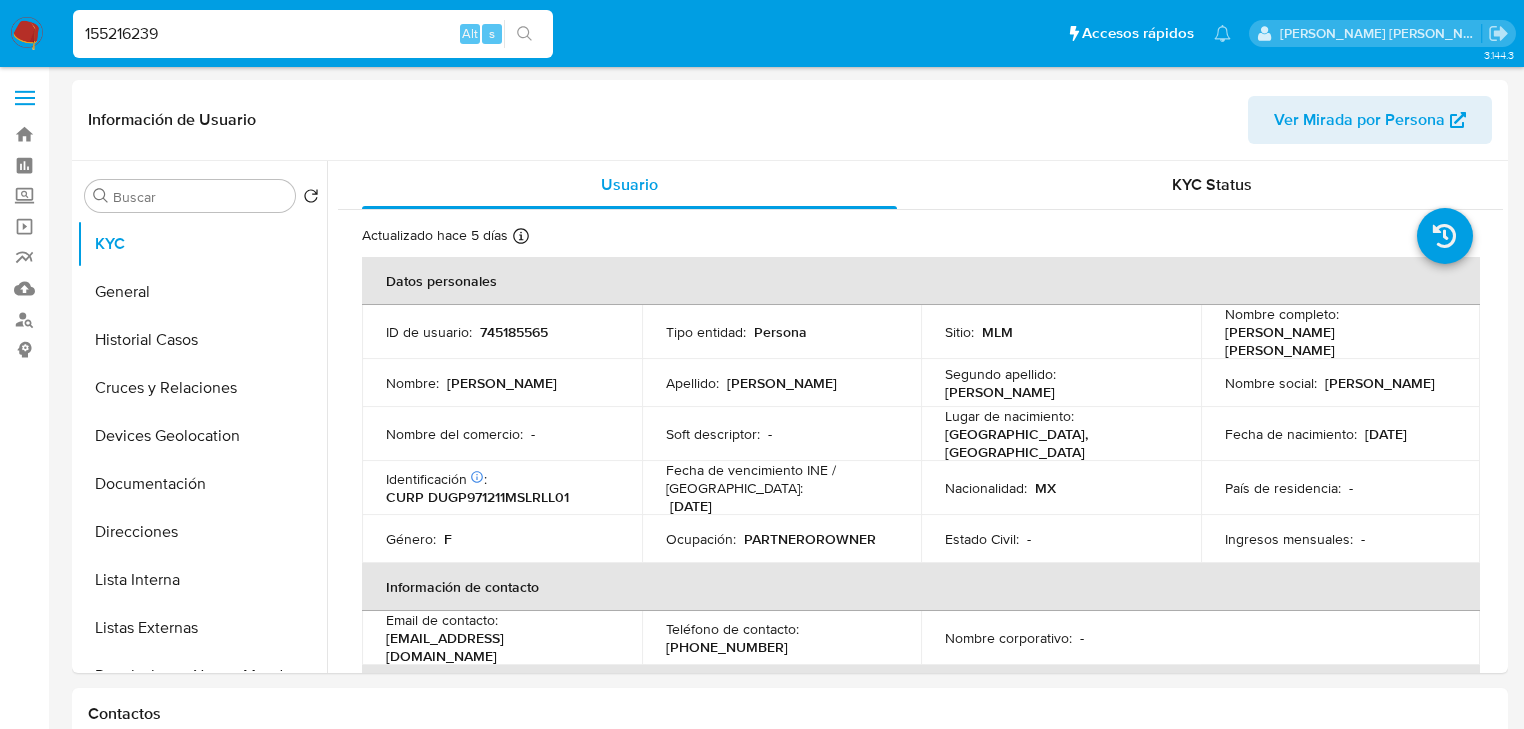 click on "155216239" at bounding box center (313, 34) 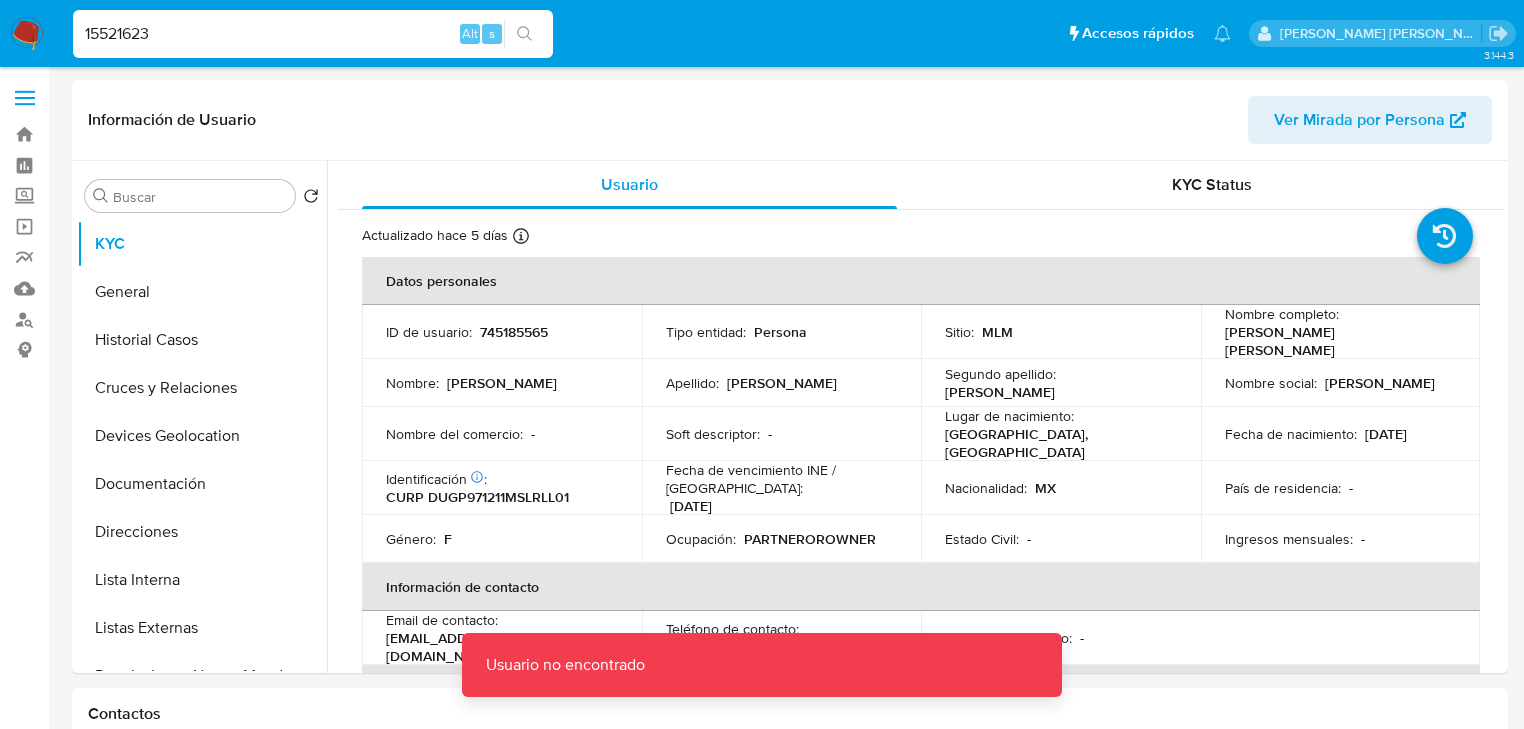 click on "15521623" at bounding box center [313, 34] 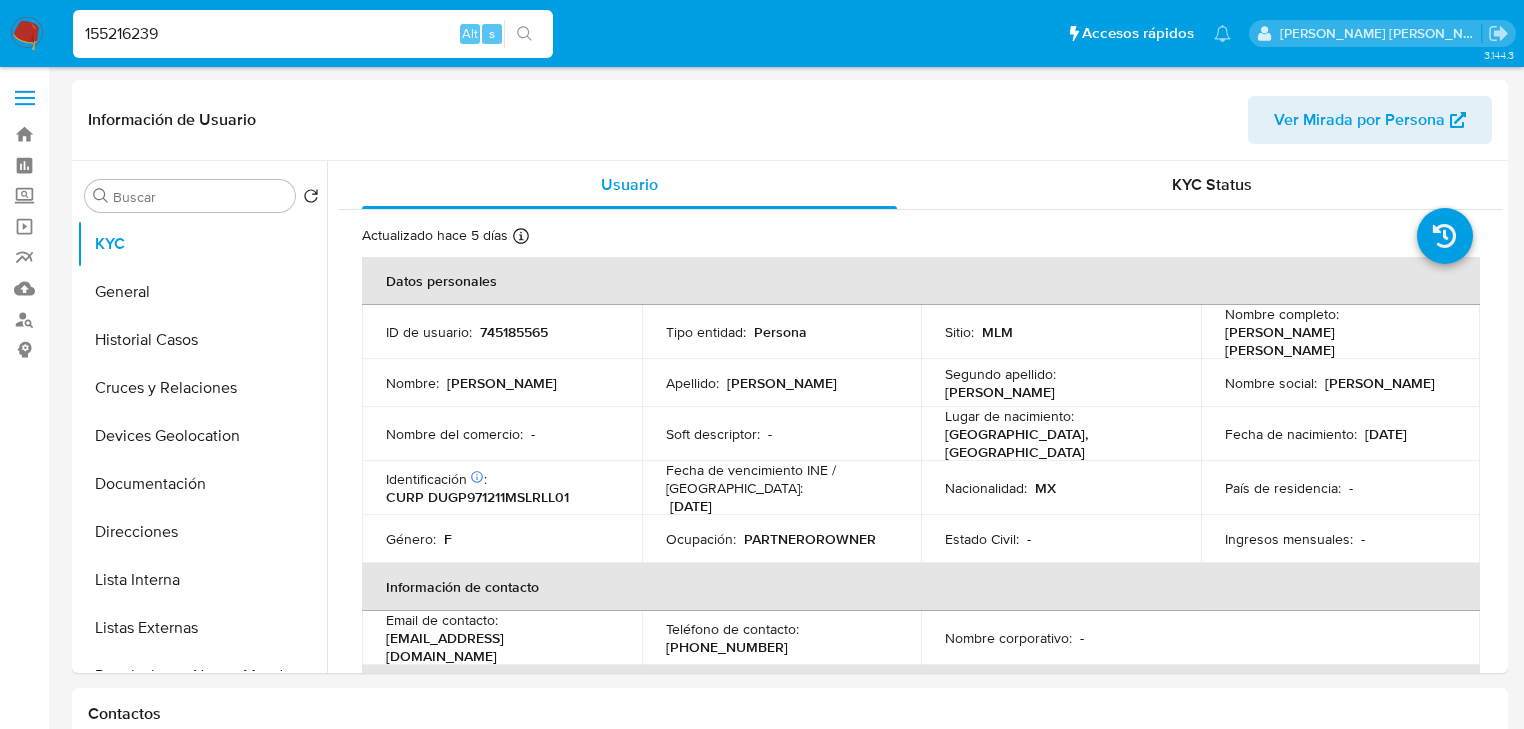 type on "155216239" 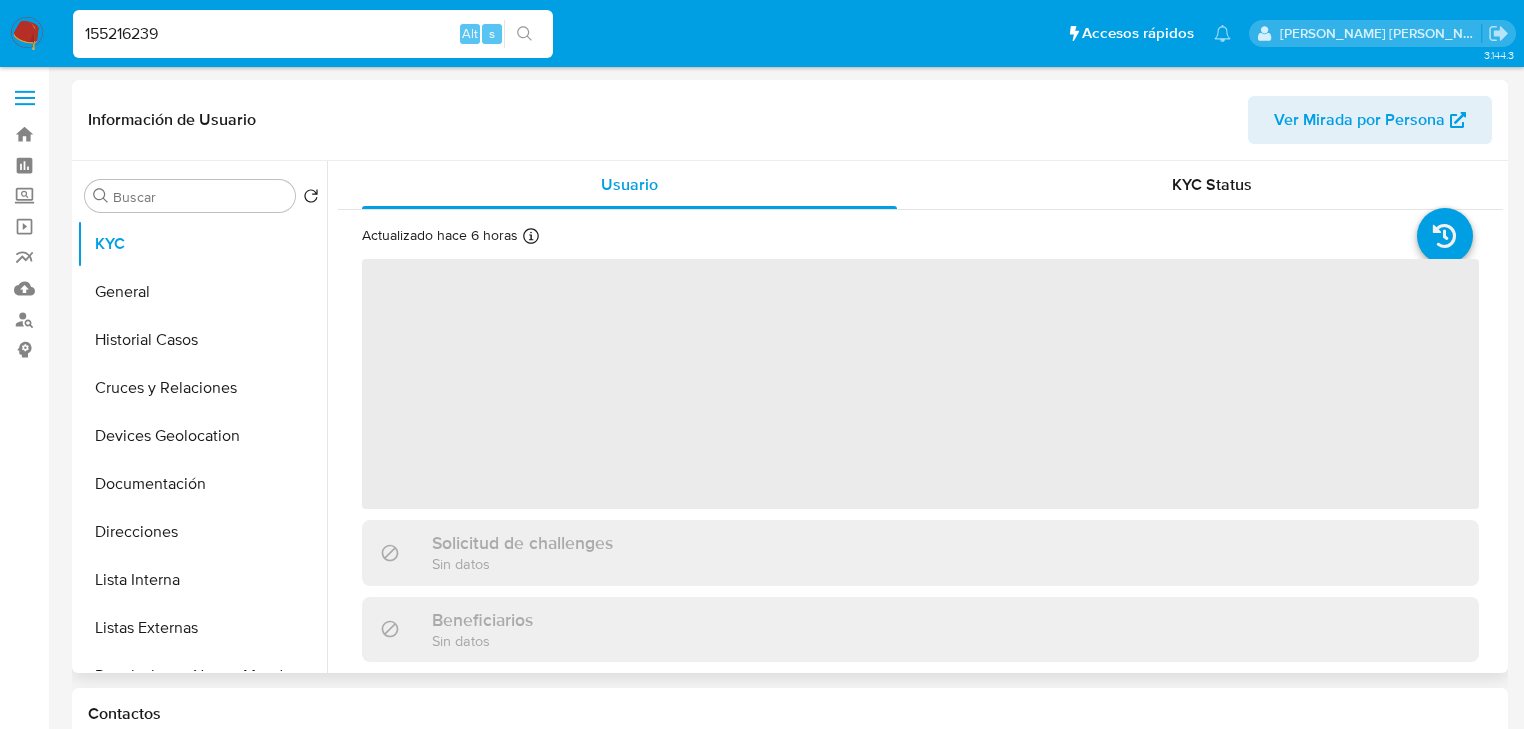 click on "‌" at bounding box center [920, 384] 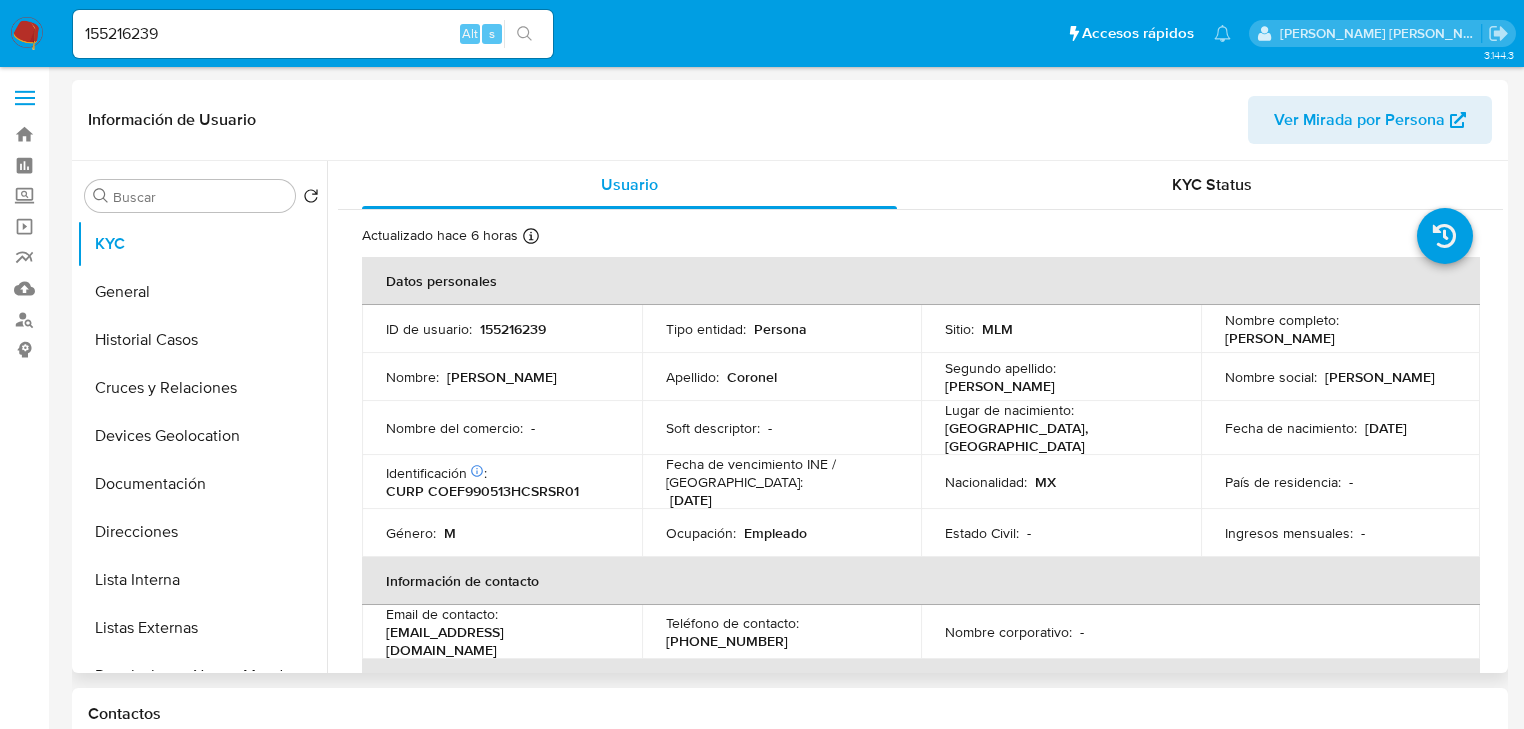 select on "10" 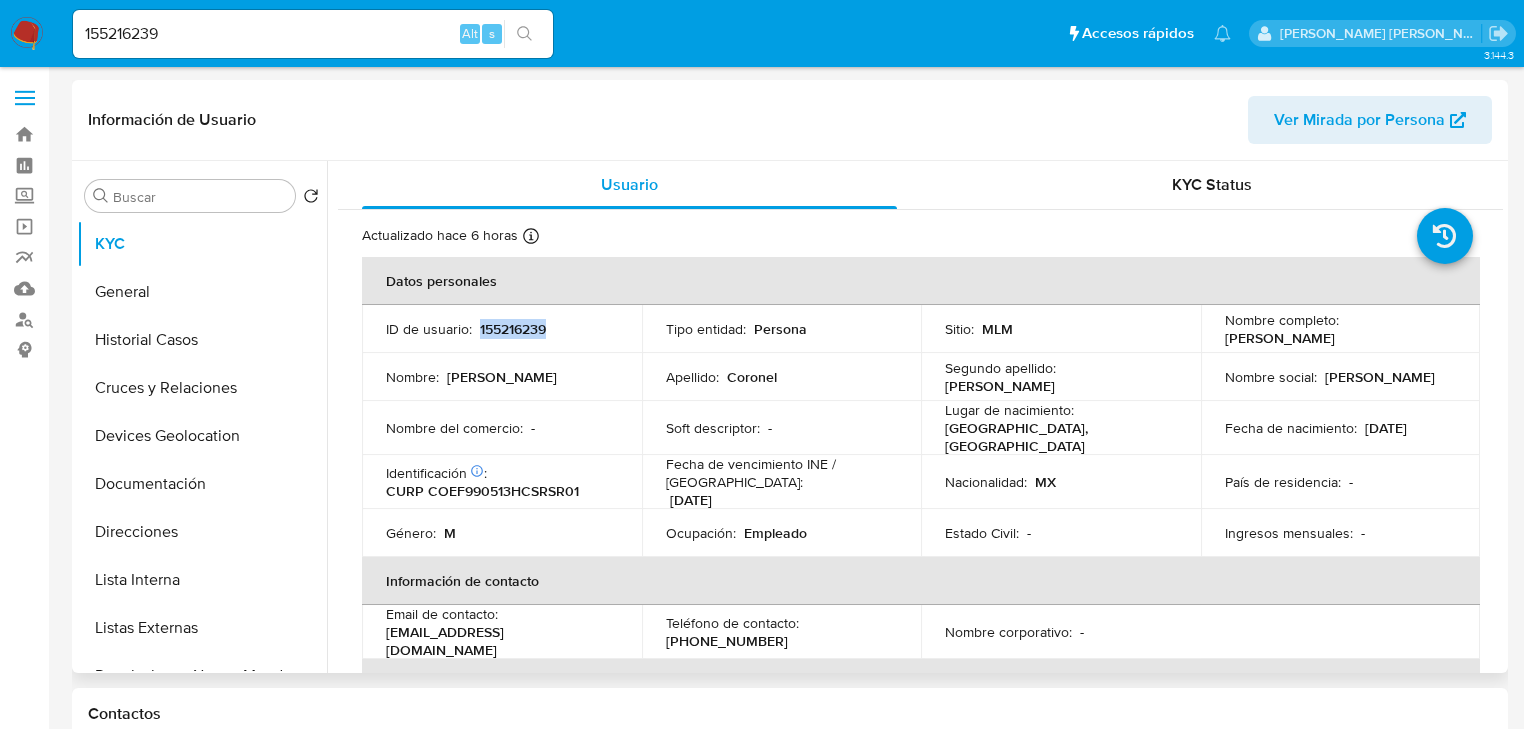 click on "155216239" at bounding box center (513, 329) 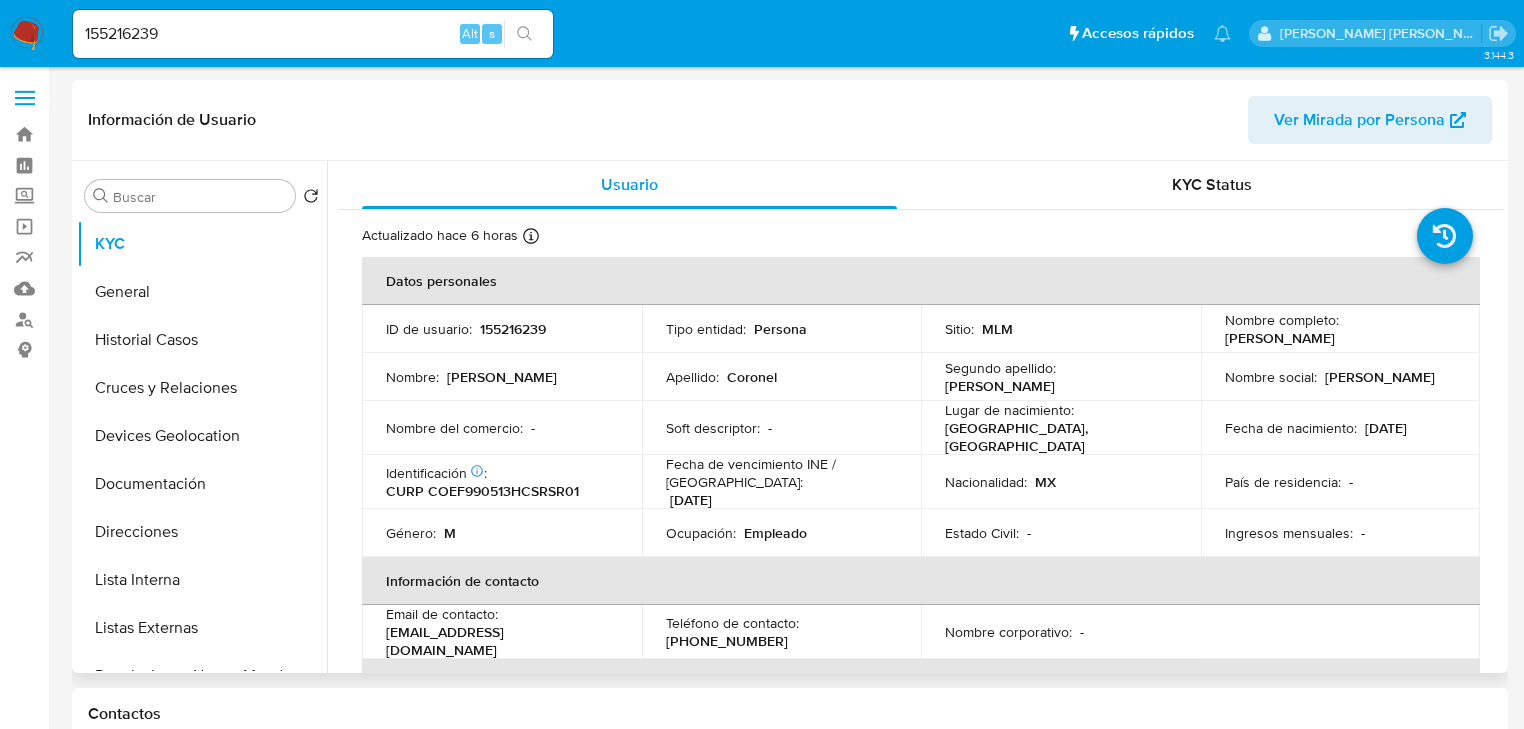 click on "-" at bounding box center (770, 428) 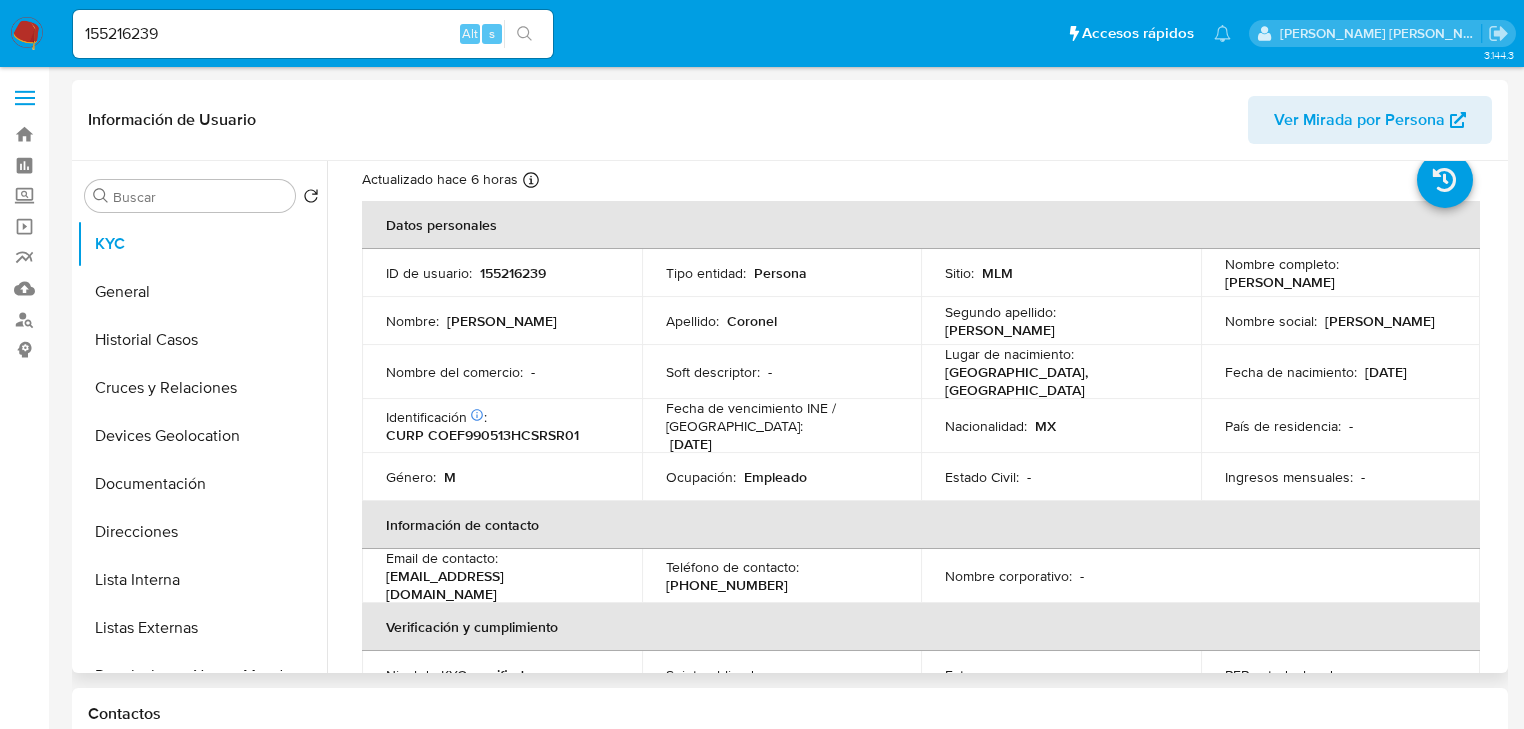 scroll, scrollTop: 80, scrollLeft: 0, axis: vertical 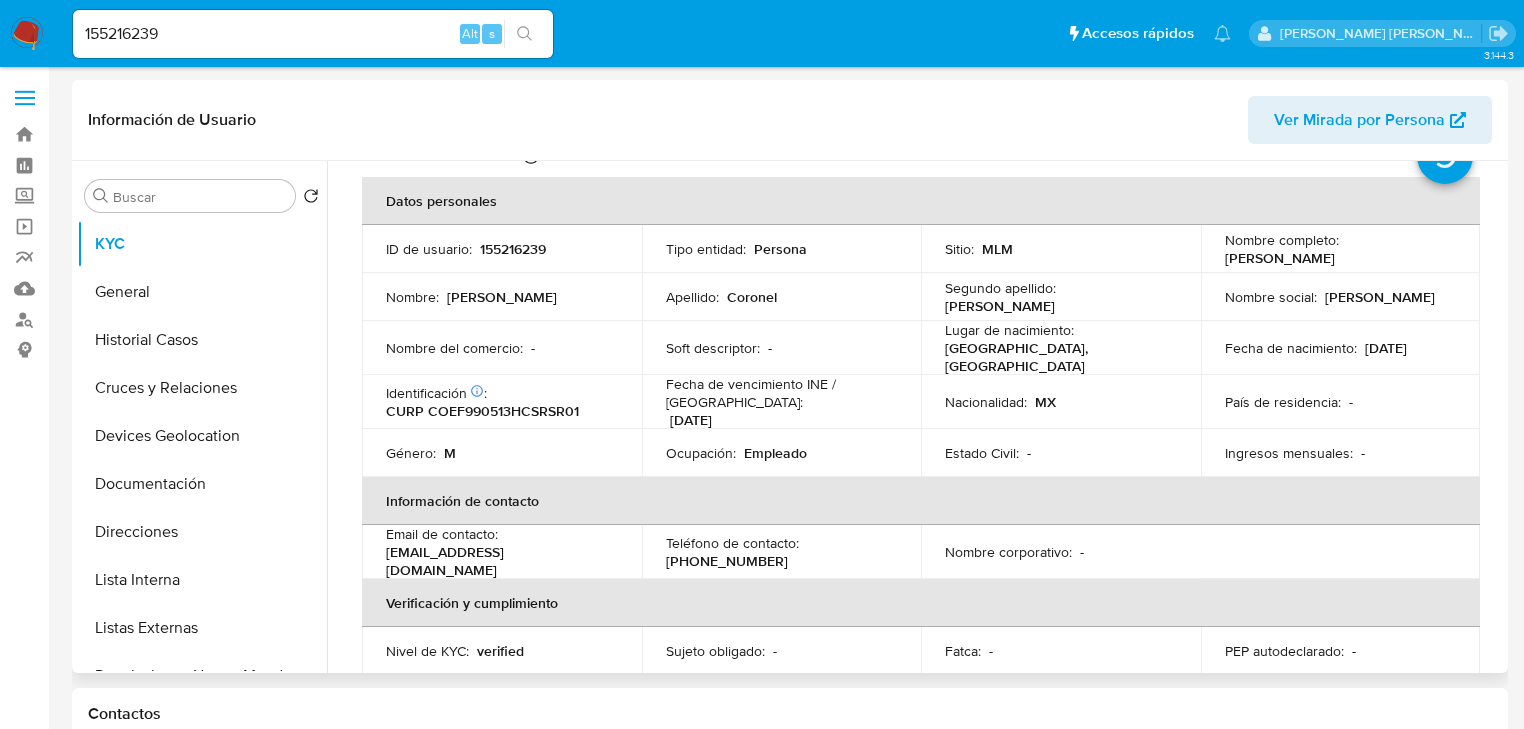 drag, startPoint x: 176, startPoint y: 628, endPoint x: 382, endPoint y: 560, distance: 216.93317 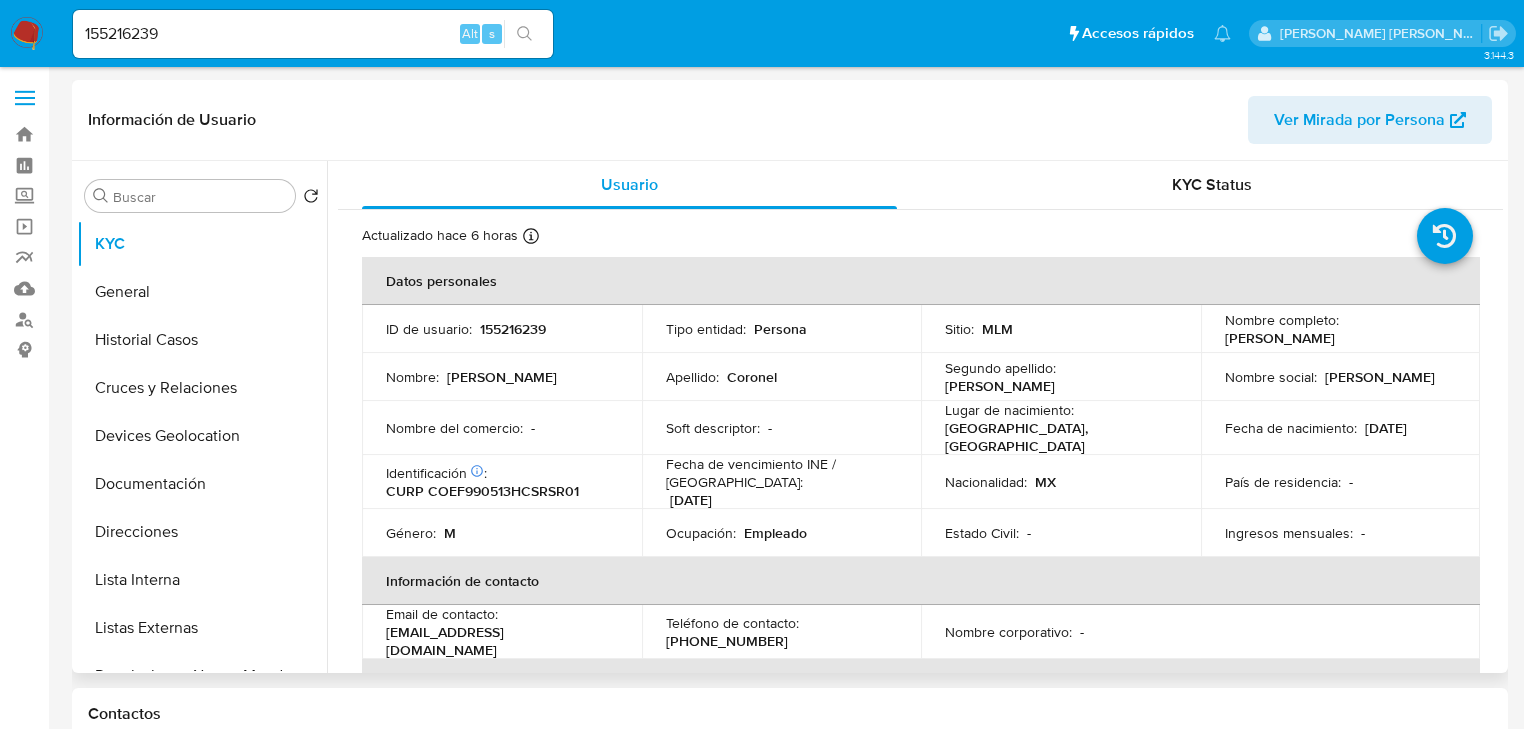 click on "Usuario KYC Status Actualizado hace 6 horas   Creado: 04/09/2021 13:02:59 Actualizado: 05/07/2025 18:15:06 Datos personales   ID de usuario :    155216239   Tipo entidad :    Persona   Sitio :    MLM   Nombre completo :    Fernando Coronel Escobar   Nombre :    Fernando   Apellido :    Coronel   Segundo apellido :    Escobar   Nombre social :    Fernando   Nombre del comercio :    -   Soft descriptor :    -   Lugar de nacimiento :    MEXICO, CHIAPAS   Fecha de nacimiento :    13/05/1999   Identificación   CIC: 213956750 :    CURP COEF990513HCSRSR01   Fecha de vencimiento INE / Pasaporte :    31/12/2031   Nacionalidad :    MX   País de residencia :    -   Género :    M   Ocupación :    Empleado   Estado Civil :    -   Ingresos mensuales :    - Información de contacto   Email de contacto :    herrerah690@gmail.com   Teléfono de contacto :    (961) 3189863   Nombre corporativo :    - Verificación y cumplimiento   Nivel de KYC :    verified   Sujeto obligado :    -   Fatca :    -" at bounding box center [915, 417] 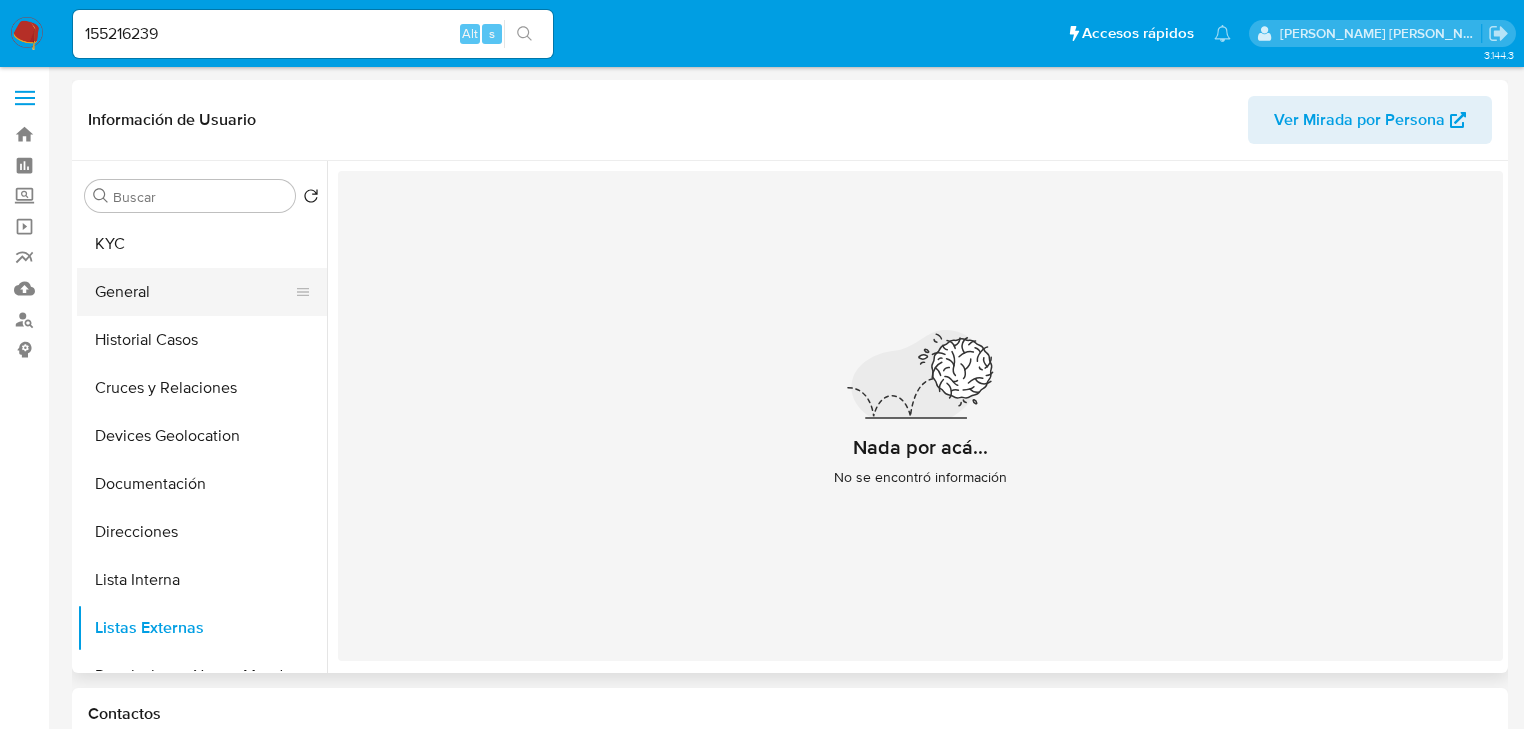 click on "General" at bounding box center (194, 292) 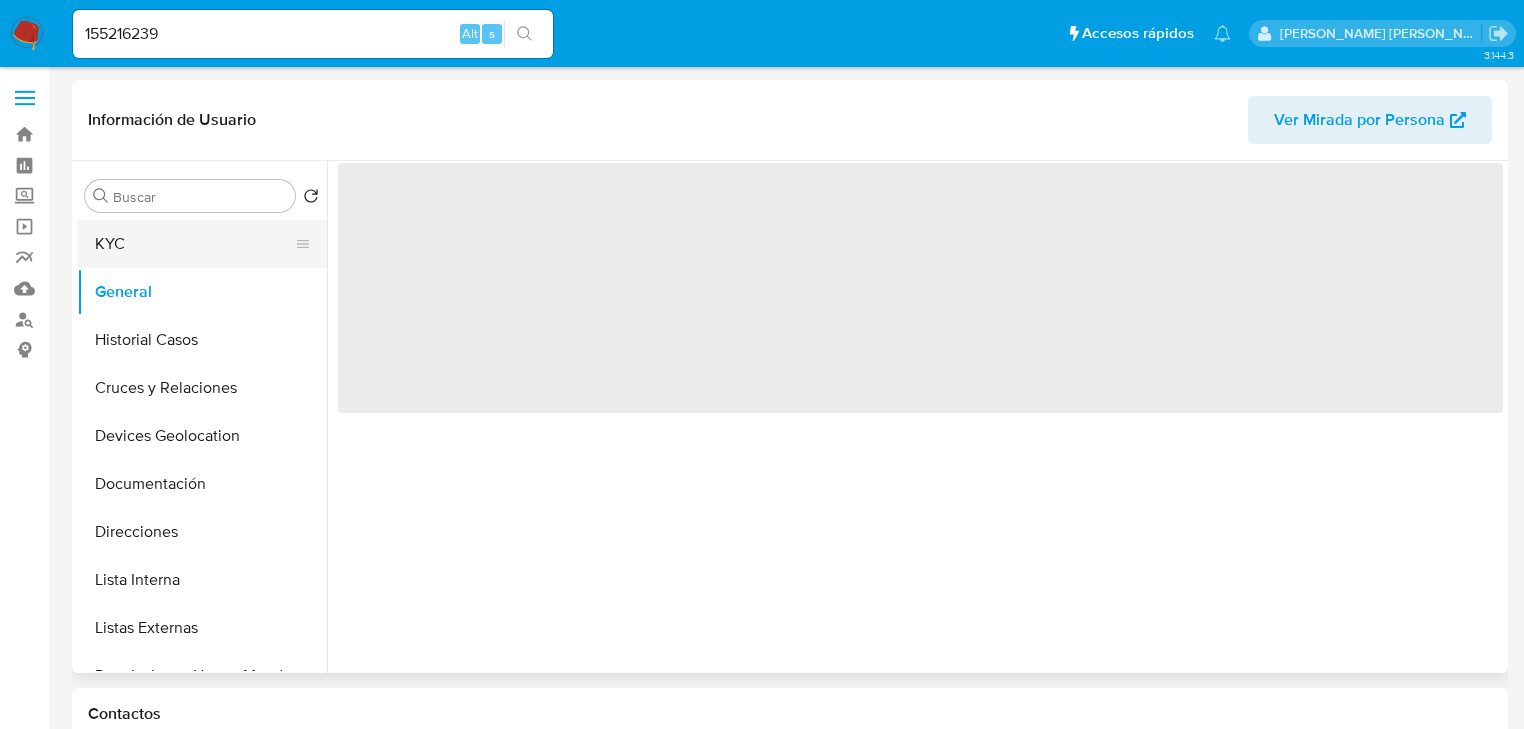 drag, startPoint x: 184, startPoint y: 246, endPoint x: 264, endPoint y: 242, distance: 80.09994 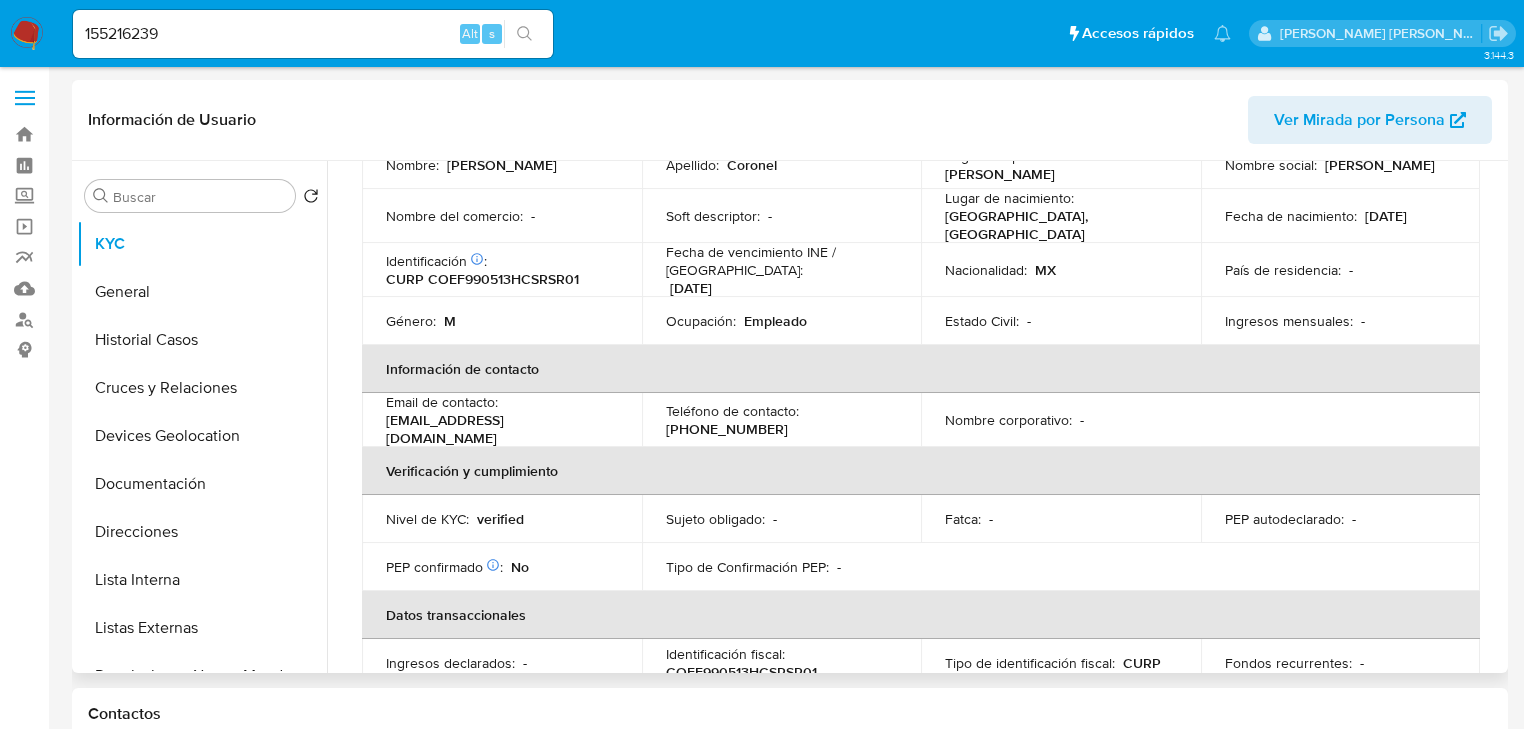 scroll, scrollTop: 240, scrollLeft: 0, axis: vertical 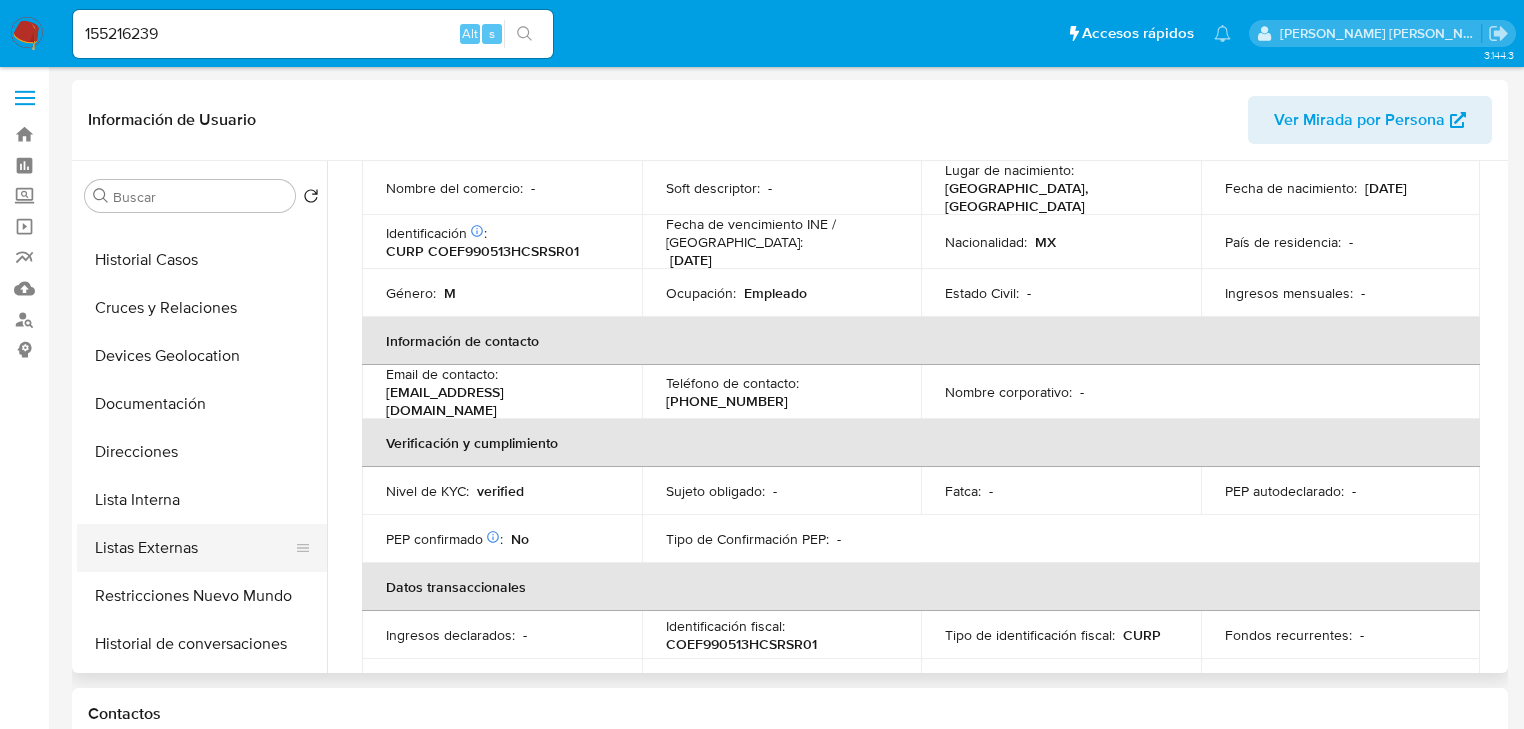 click on "Listas Externas" at bounding box center [194, 548] 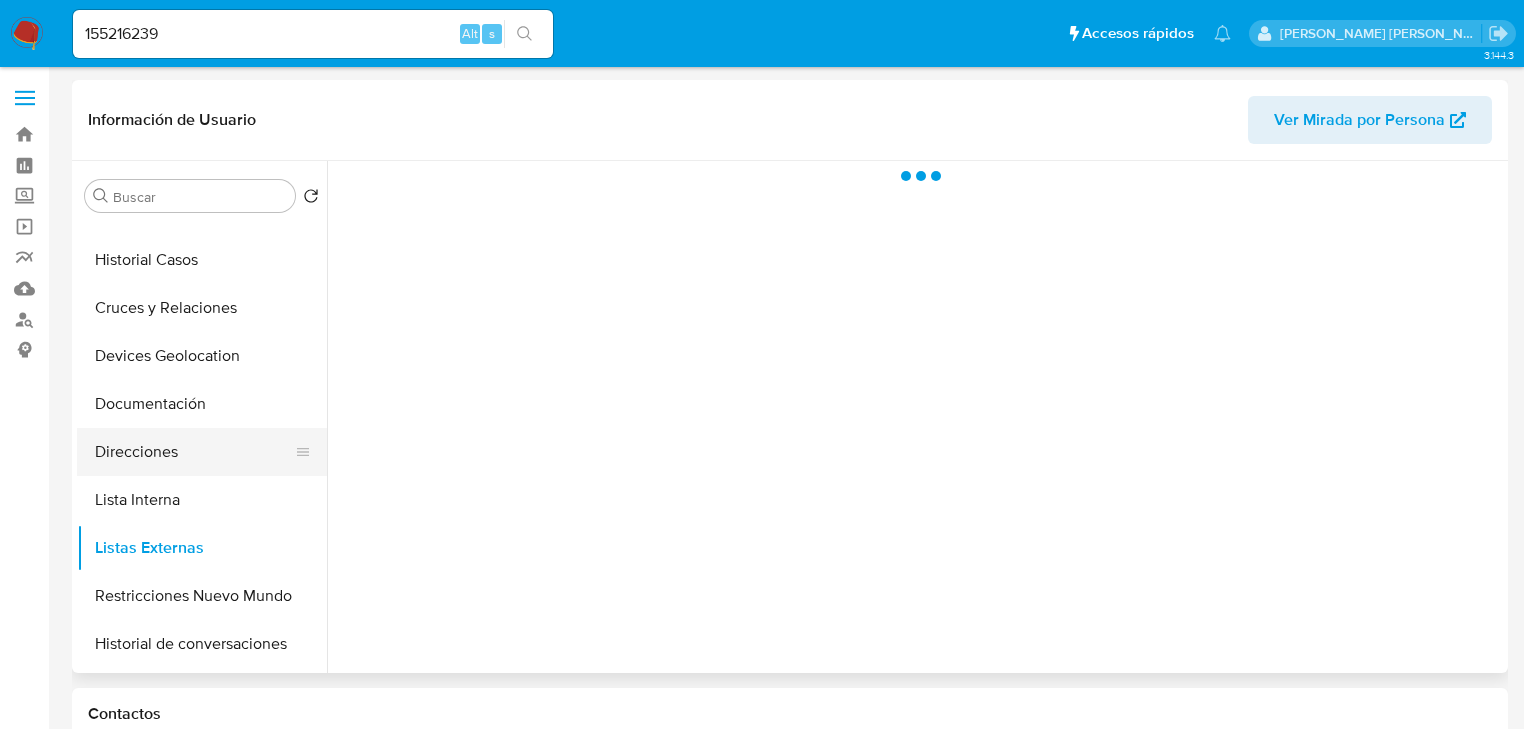 scroll, scrollTop: 0, scrollLeft: 0, axis: both 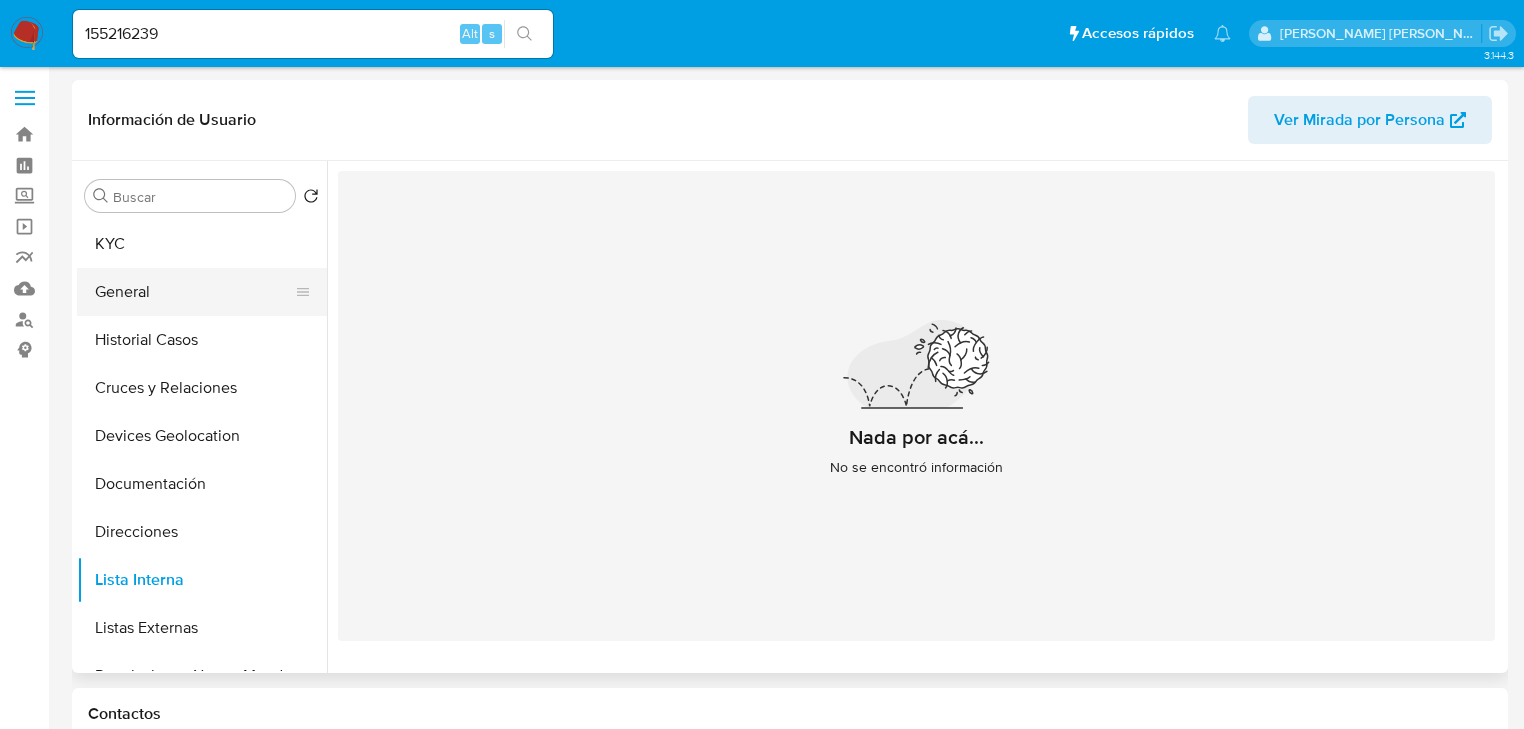 drag, startPoint x: 125, startPoint y: 249, endPoint x: 240, endPoint y: 282, distance: 119.64113 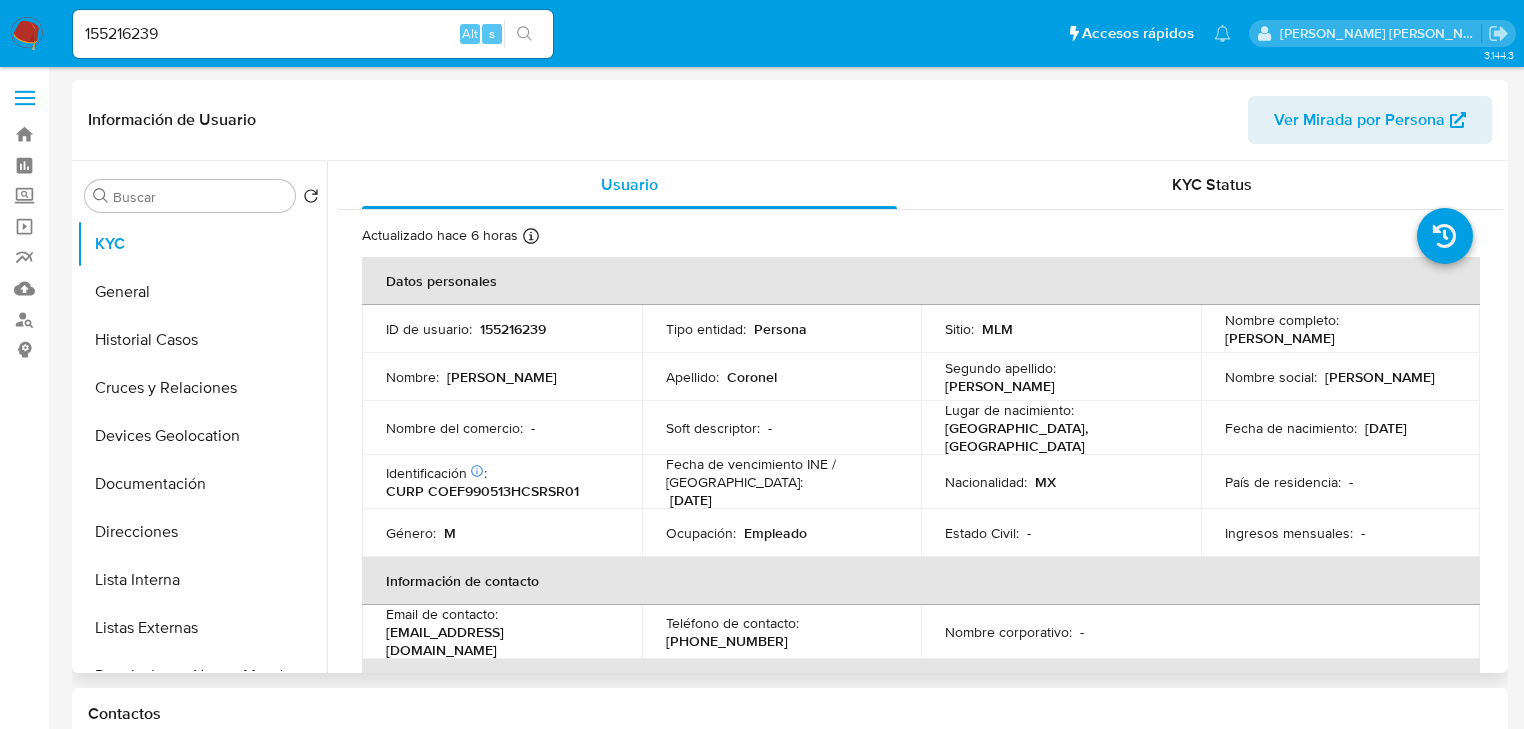 click on "Nombre del comercio :    -" at bounding box center [502, 428] 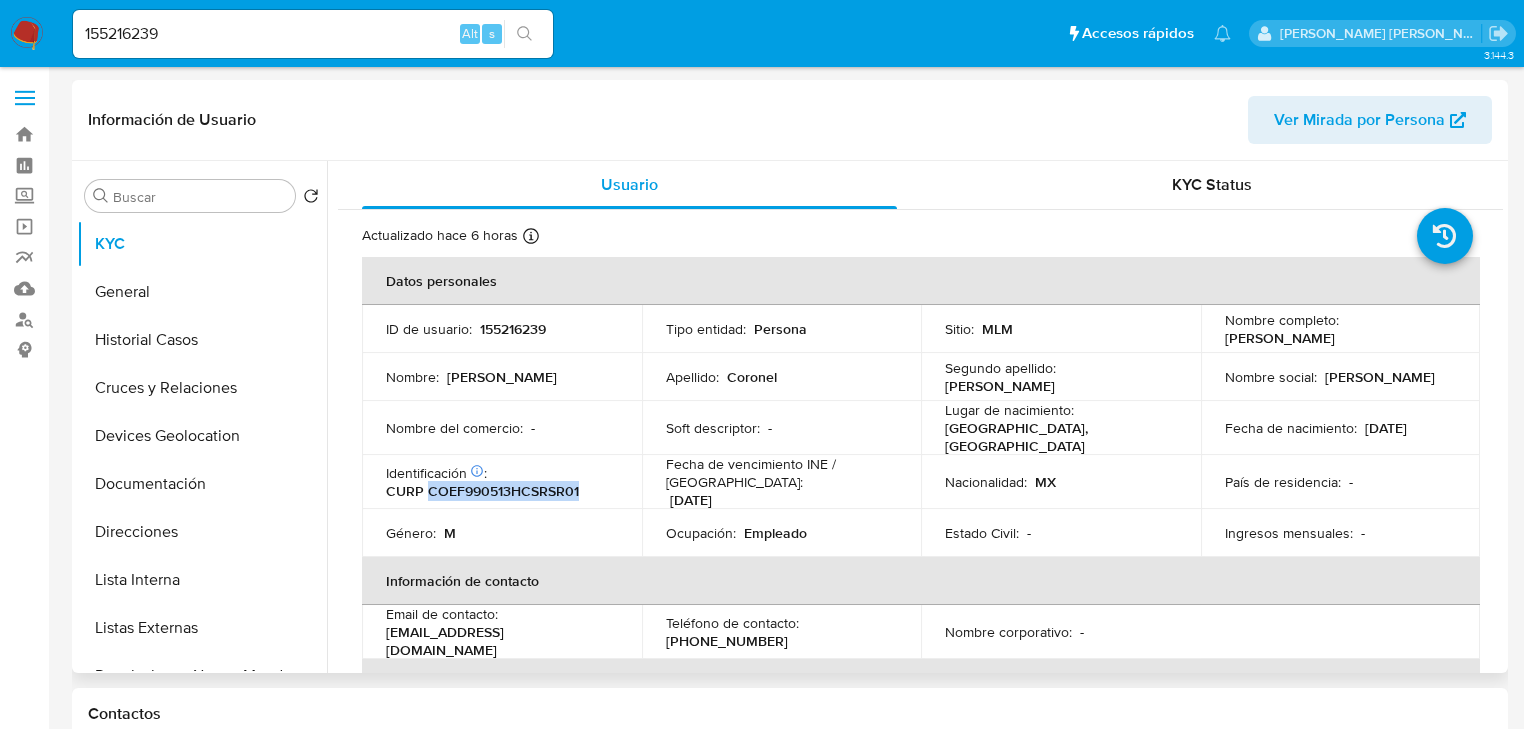 click on "CURP COEF990513HCSRSR01" at bounding box center [482, 491] 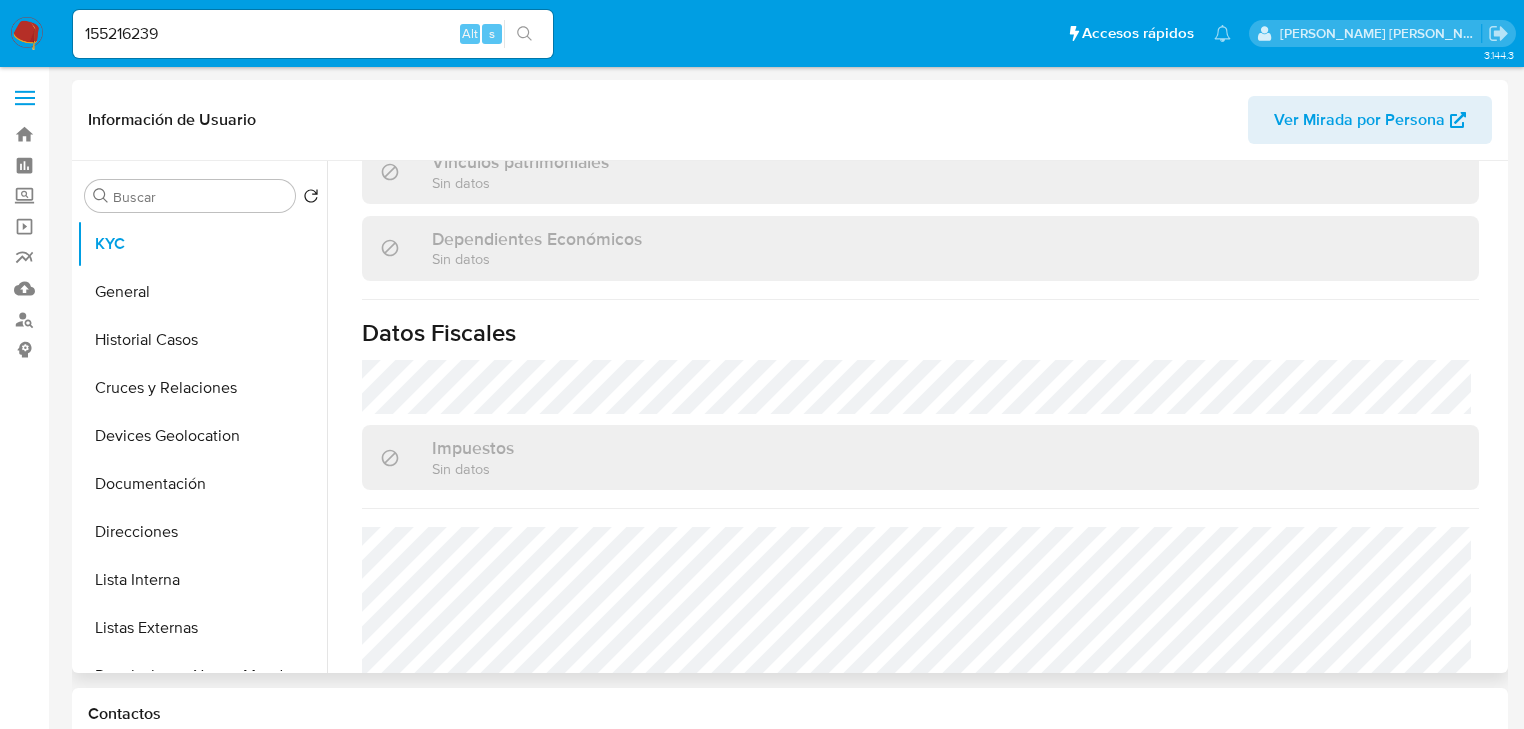 scroll, scrollTop: 1263, scrollLeft: 0, axis: vertical 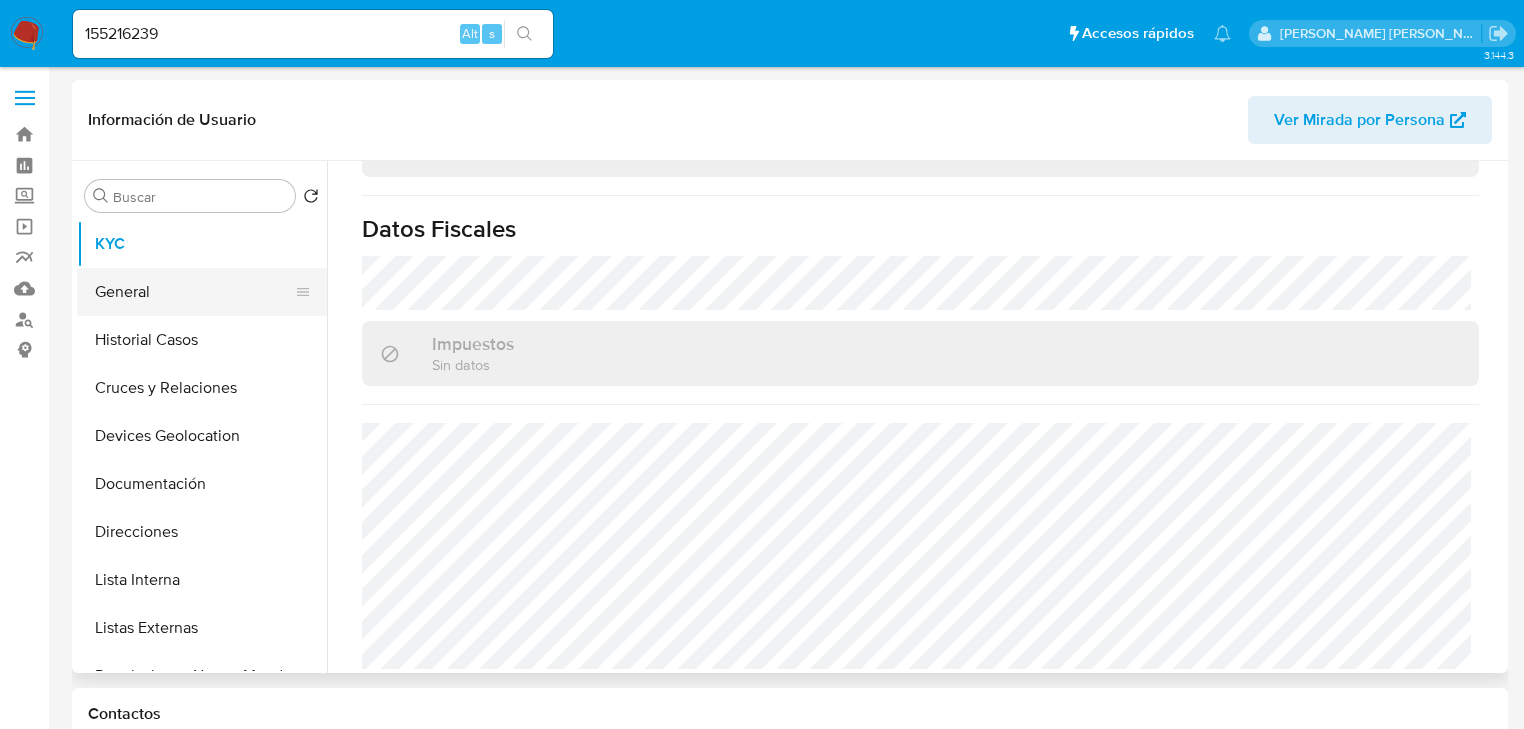 click on "General" at bounding box center [194, 292] 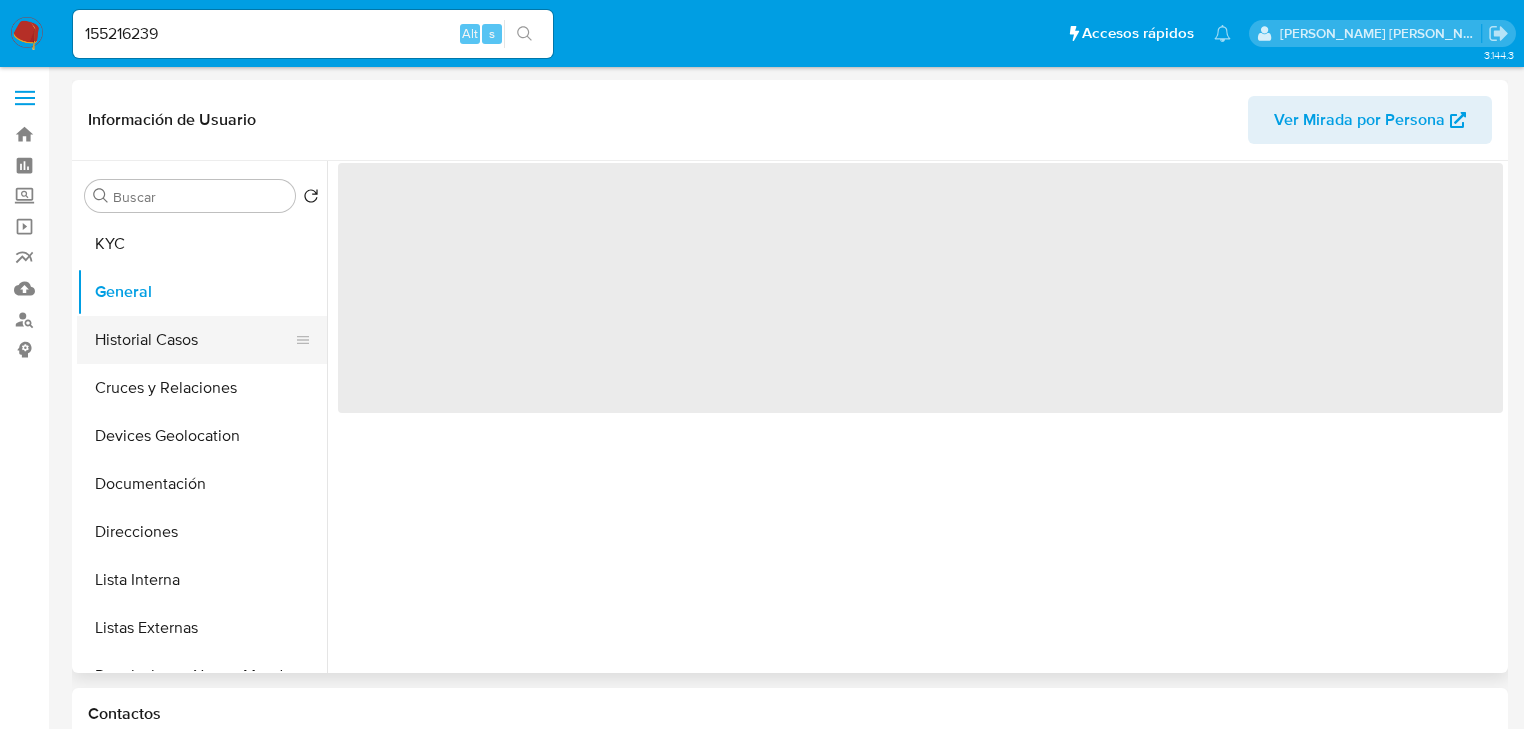 scroll, scrollTop: 0, scrollLeft: 0, axis: both 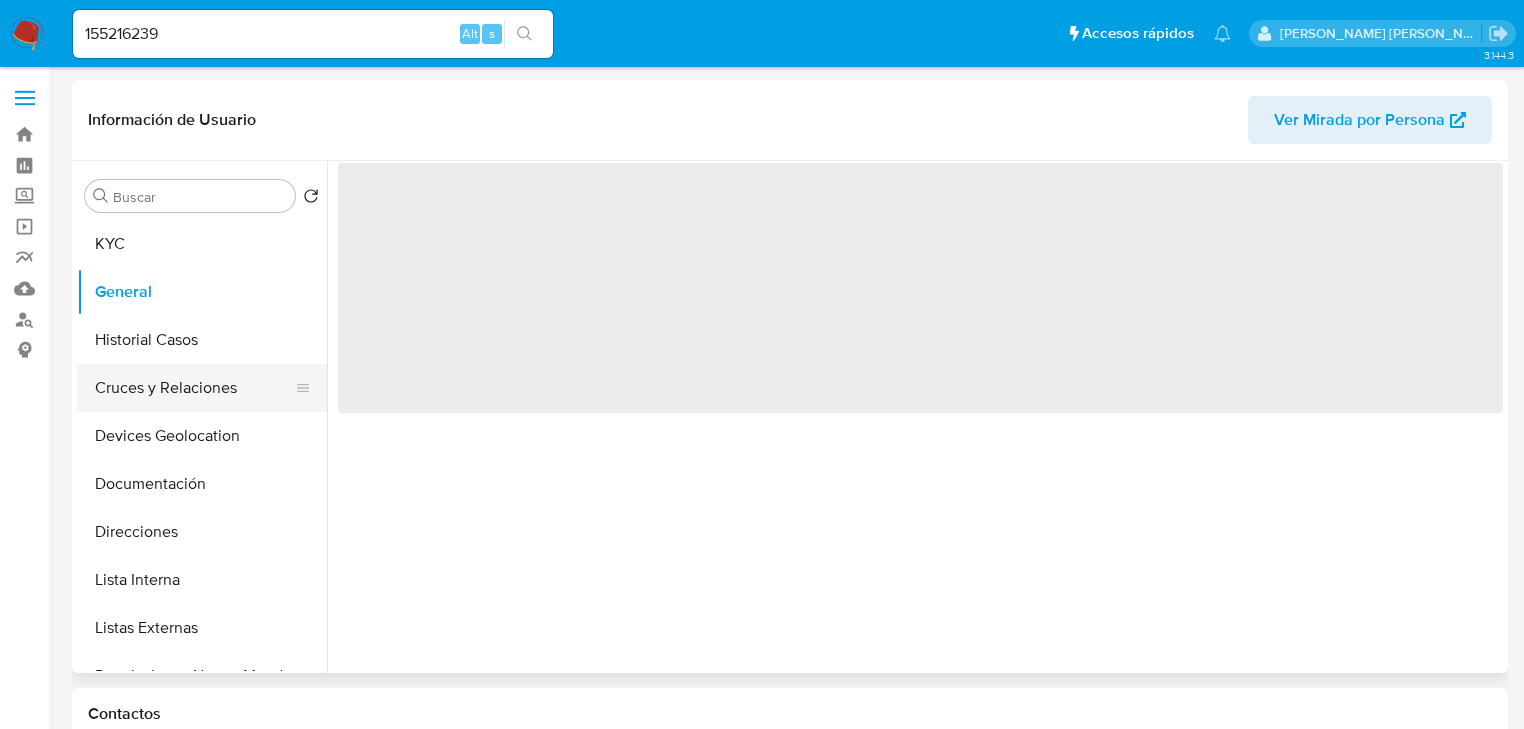 click on "Cruces y Relaciones" at bounding box center (194, 388) 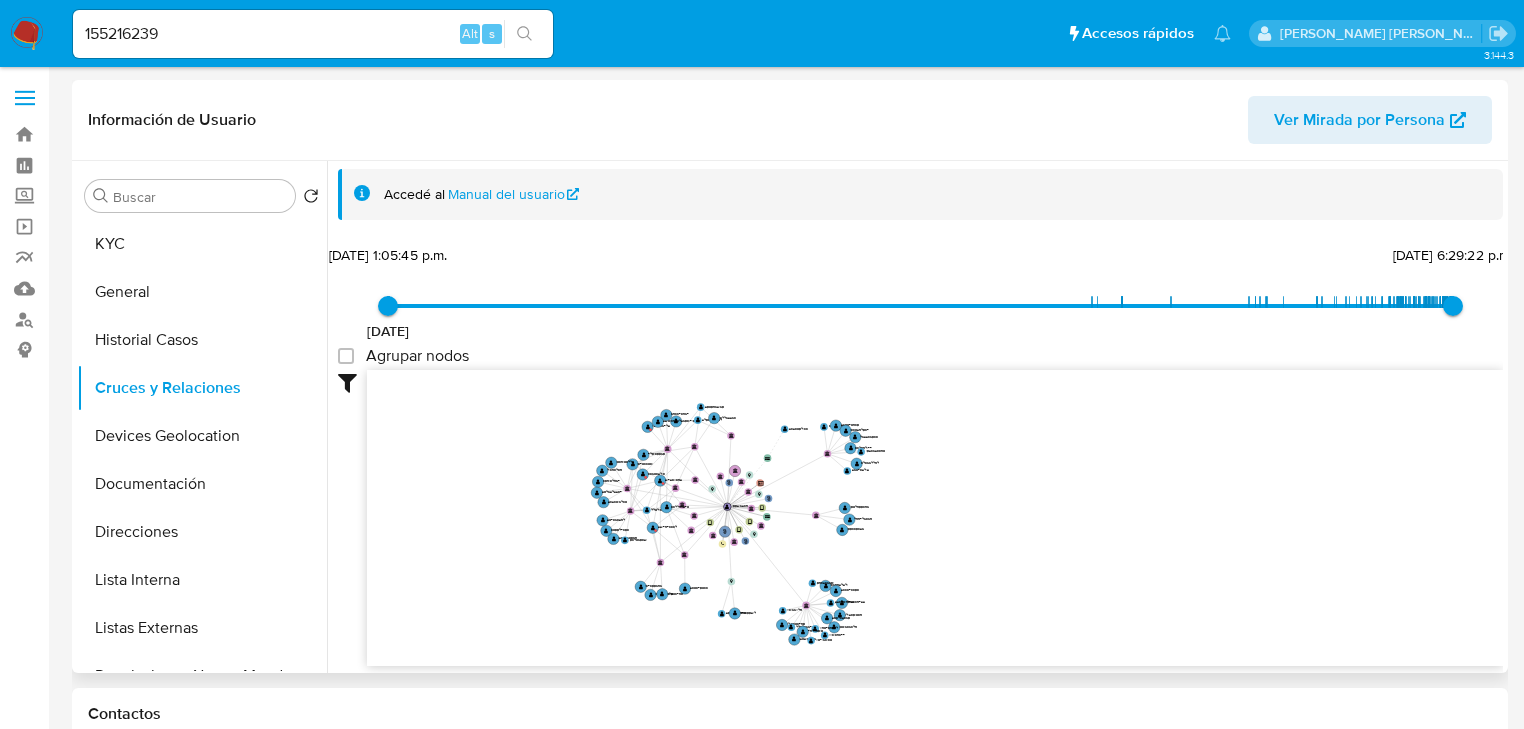 drag, startPoint x: 808, startPoint y: 538, endPoint x: 916, endPoint y: 560, distance: 110.217964 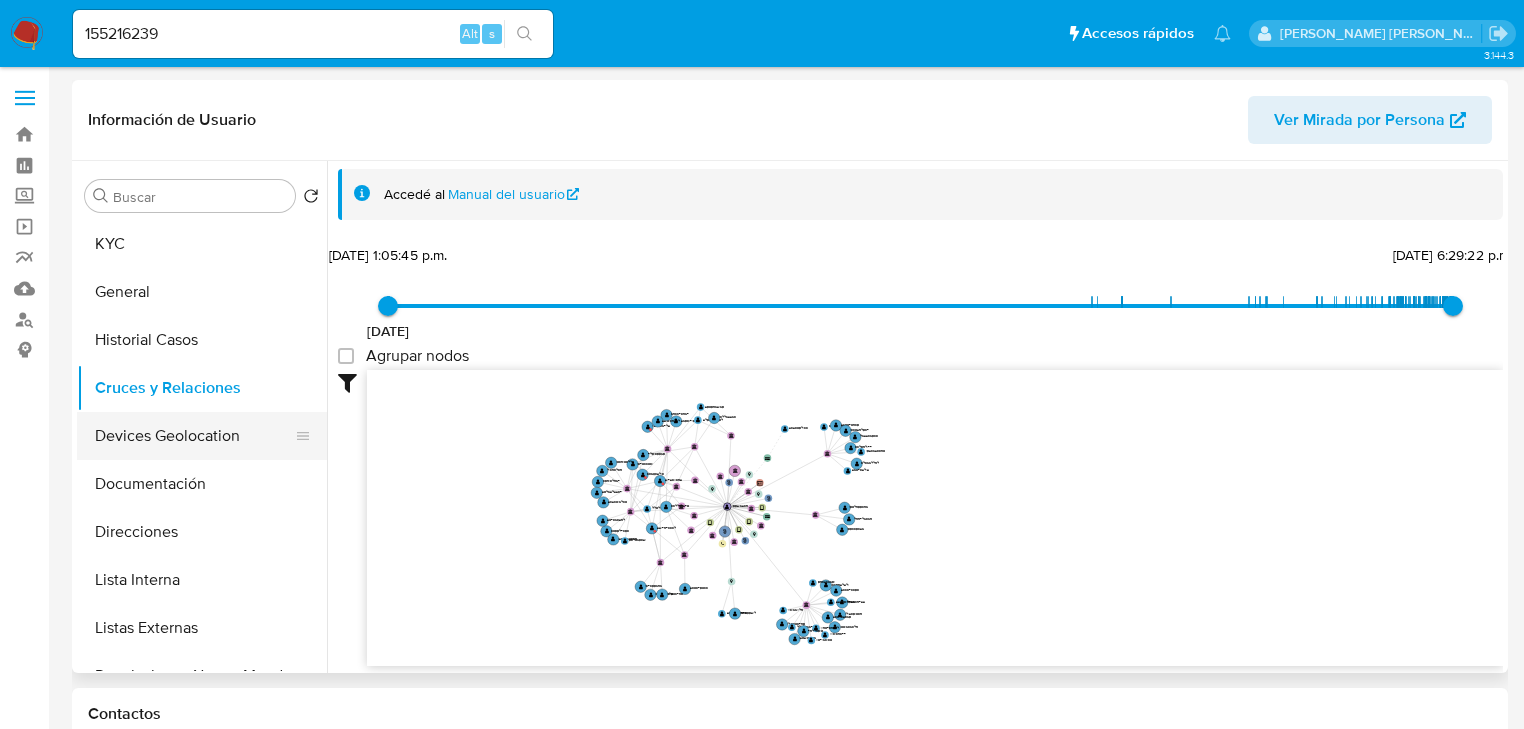 click on "Devices Geolocation" at bounding box center (194, 436) 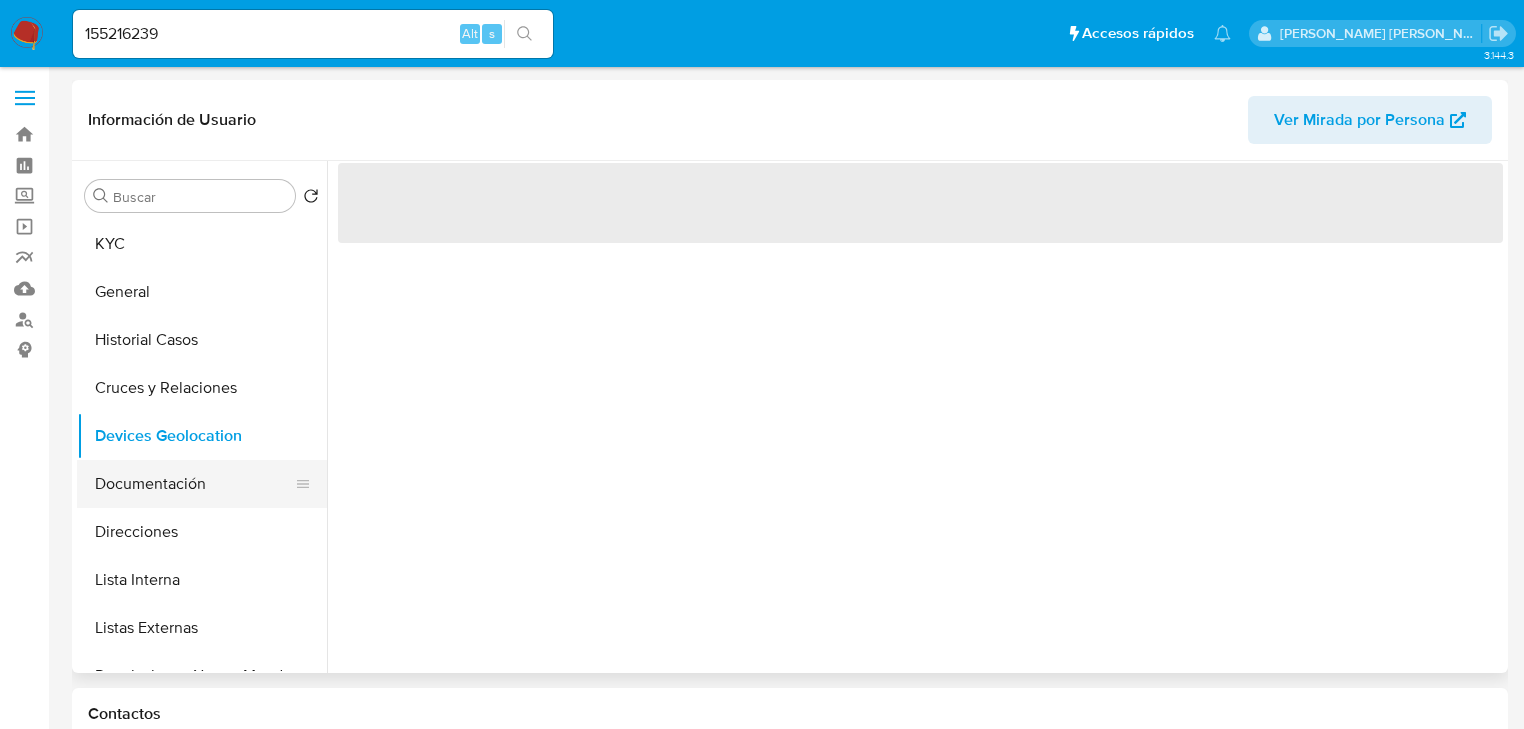 click on "Documentación" at bounding box center [194, 484] 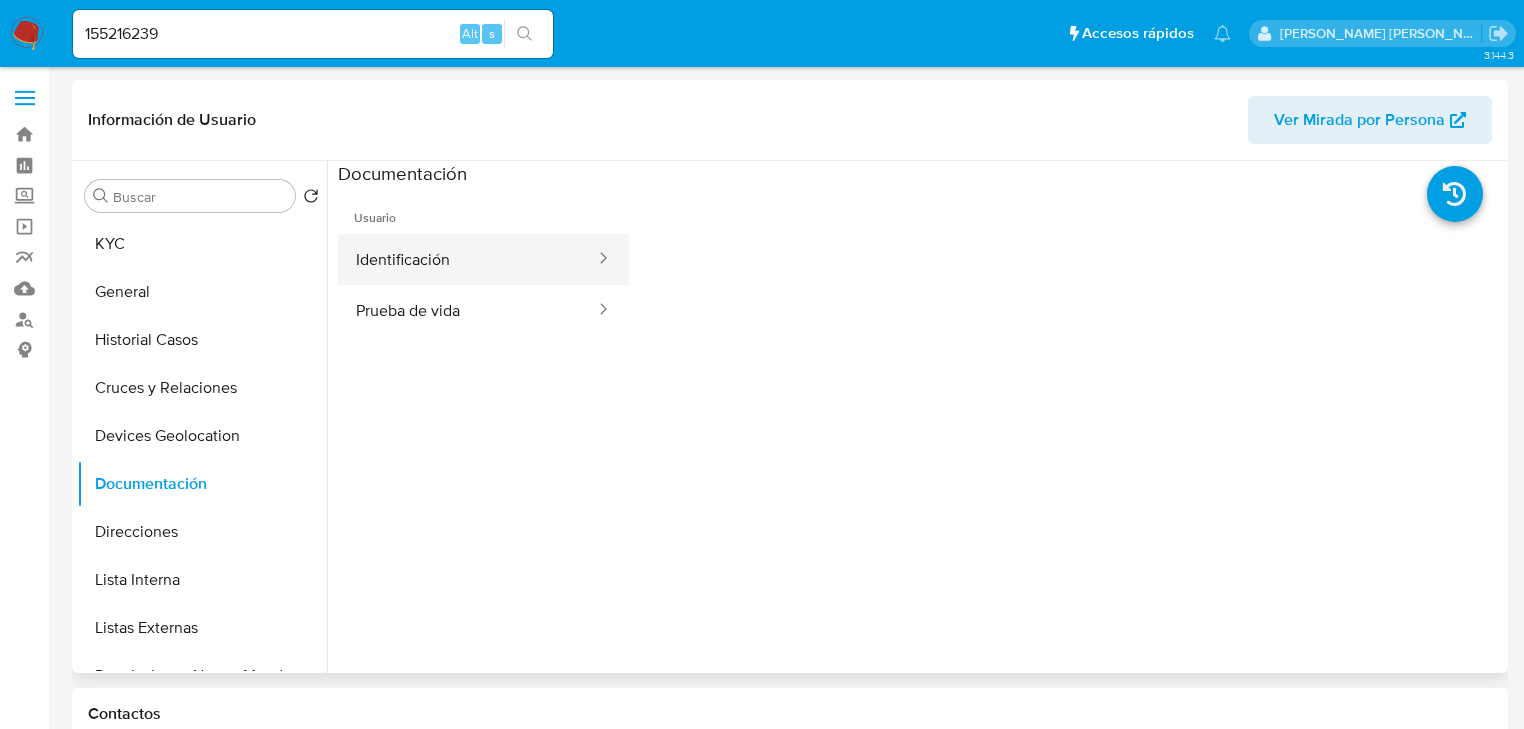 click on "Identificación" at bounding box center (467, 259) 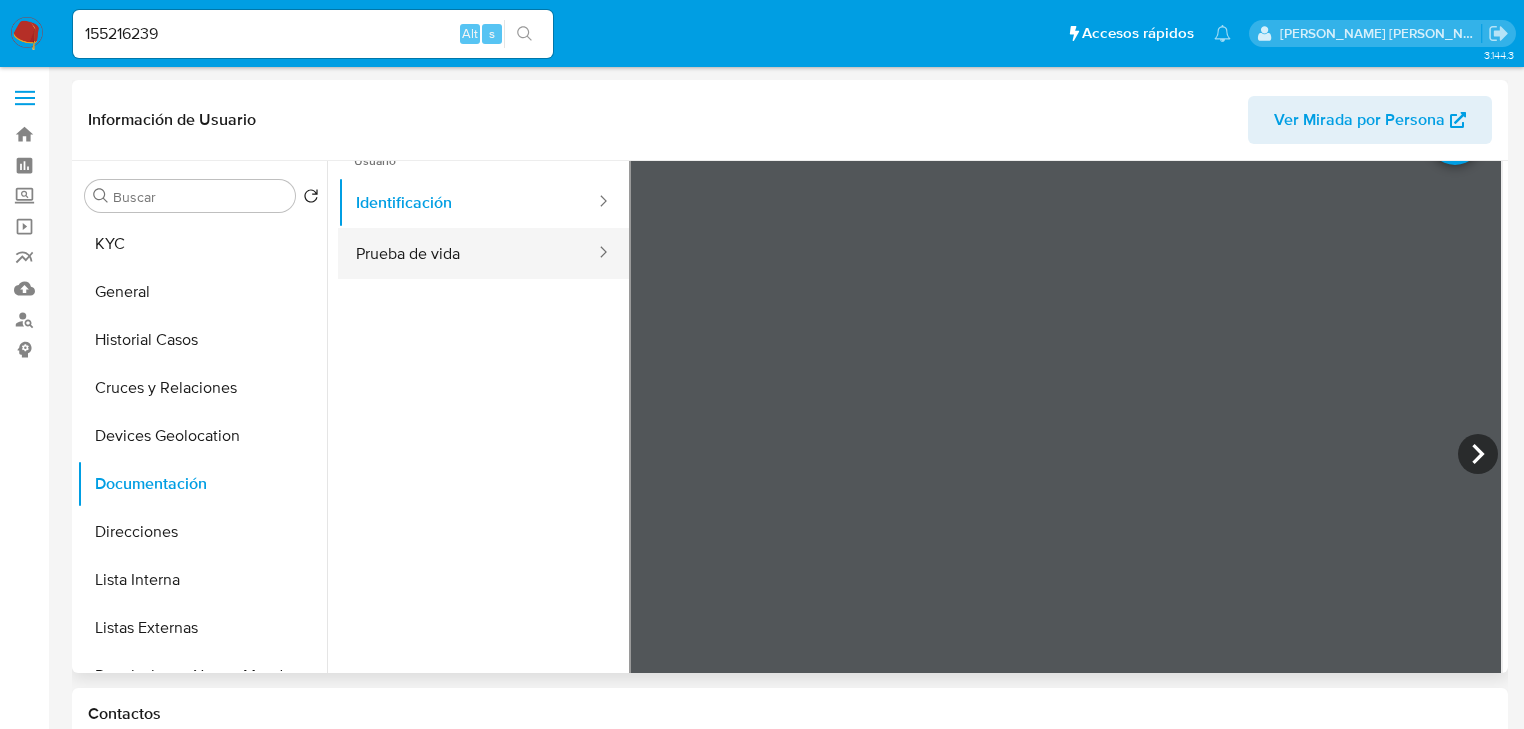 scroll, scrollTop: 0, scrollLeft: 0, axis: both 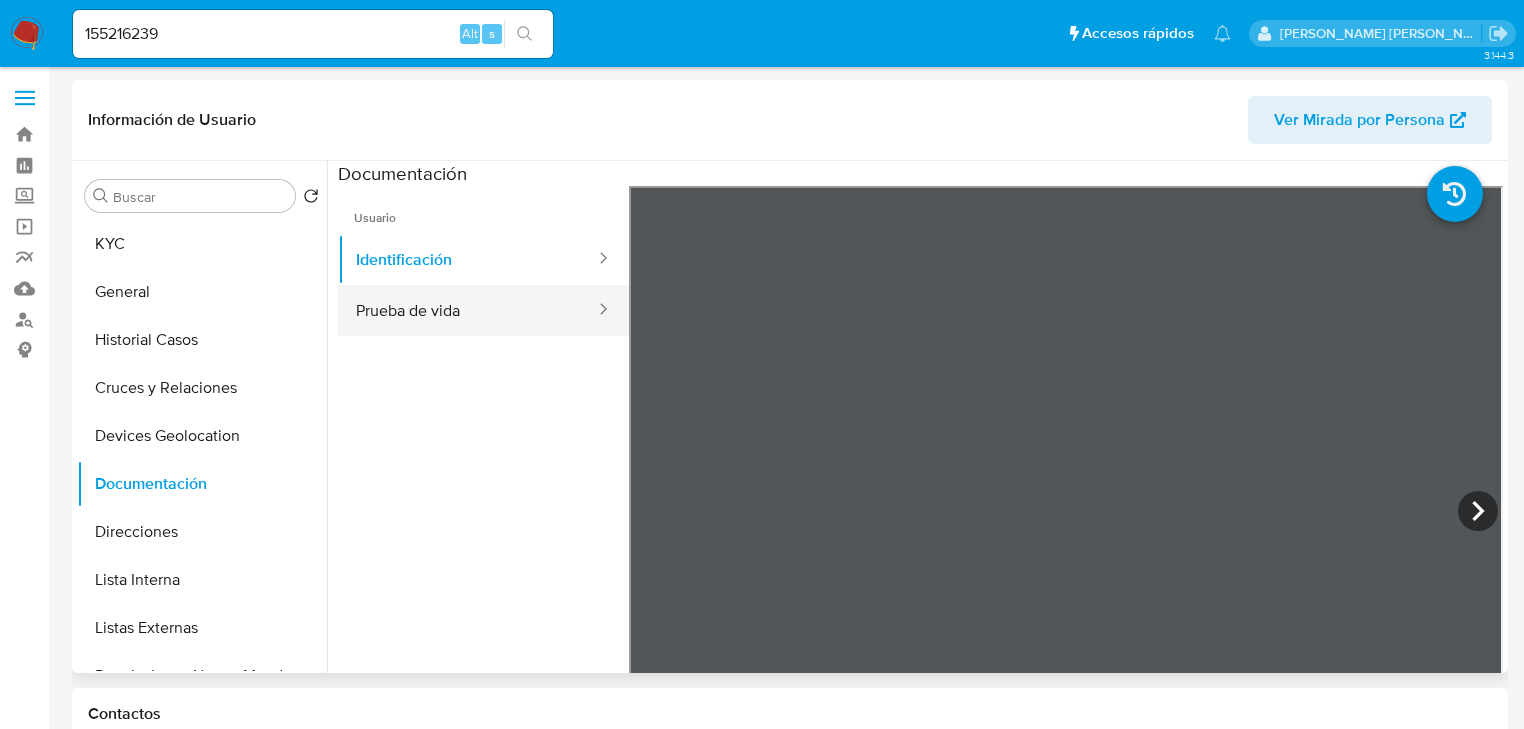 click on "Prueba de vida" at bounding box center (467, 310) 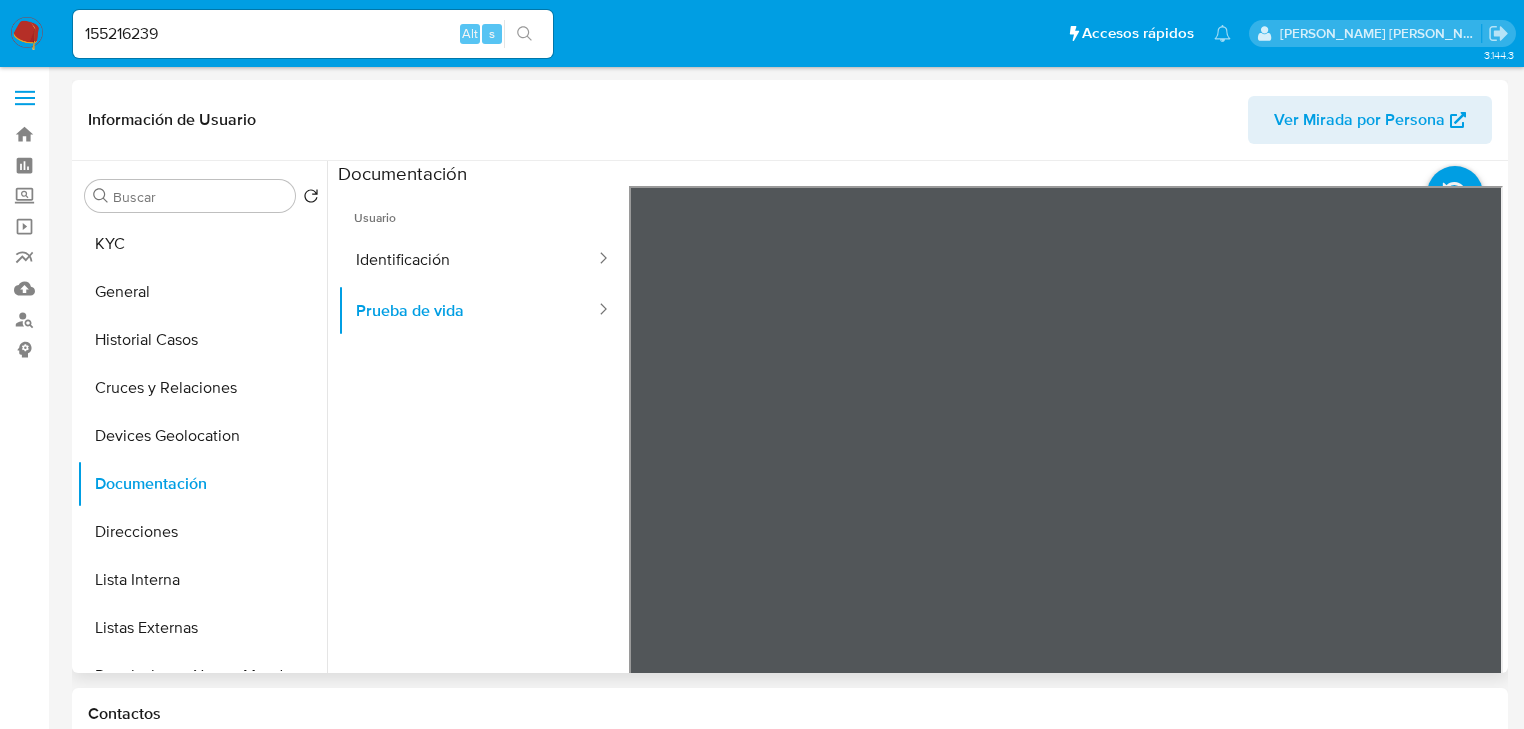 type 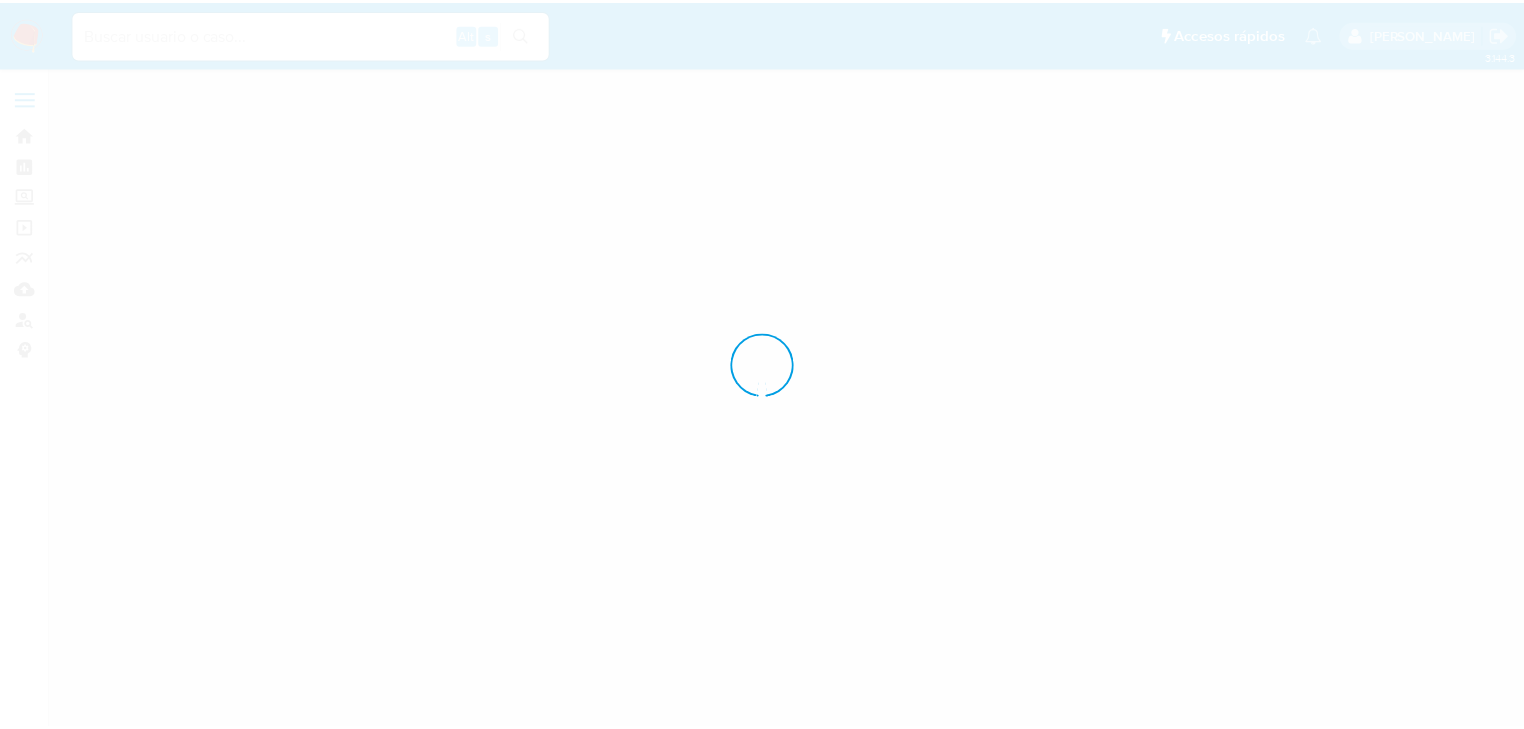 scroll, scrollTop: 0, scrollLeft: 0, axis: both 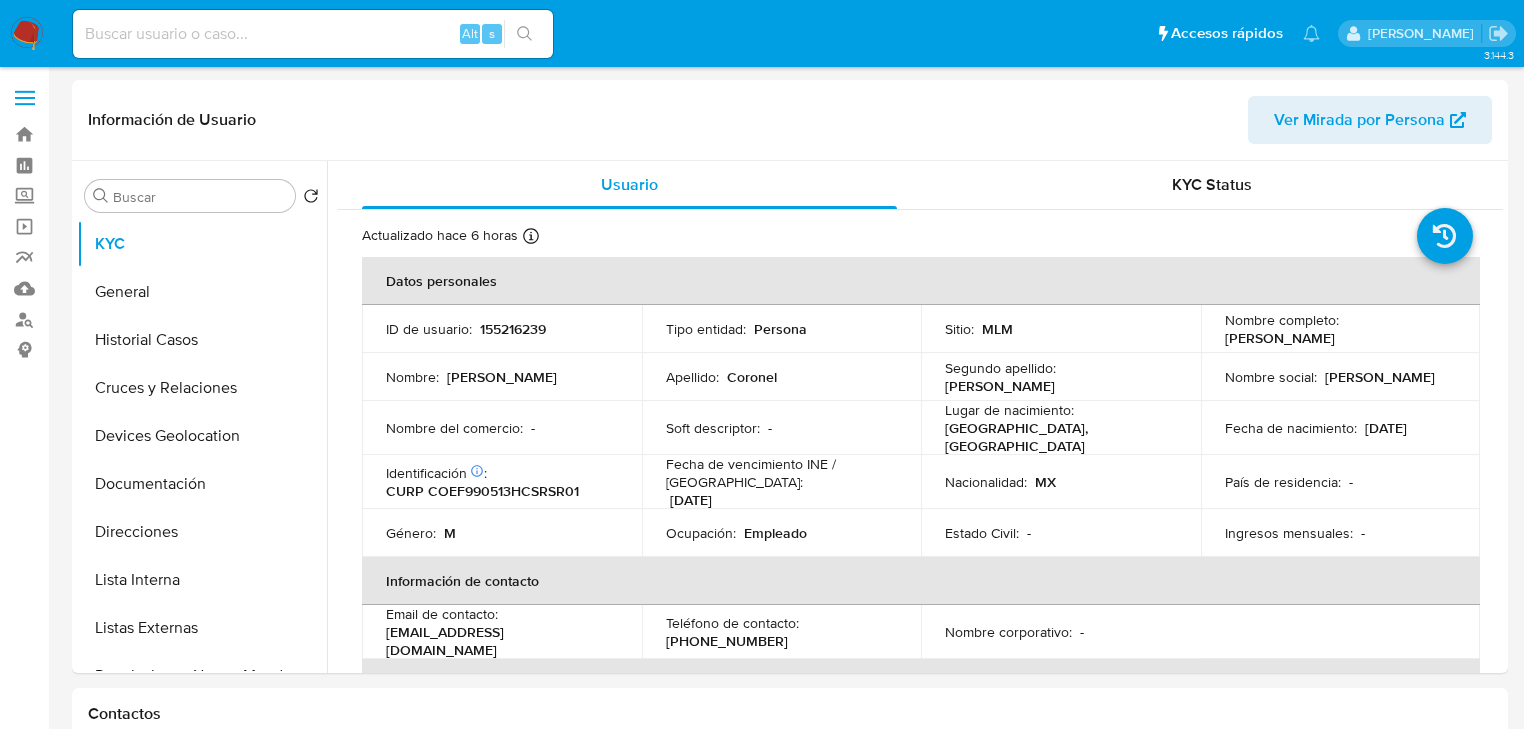 select on "10" 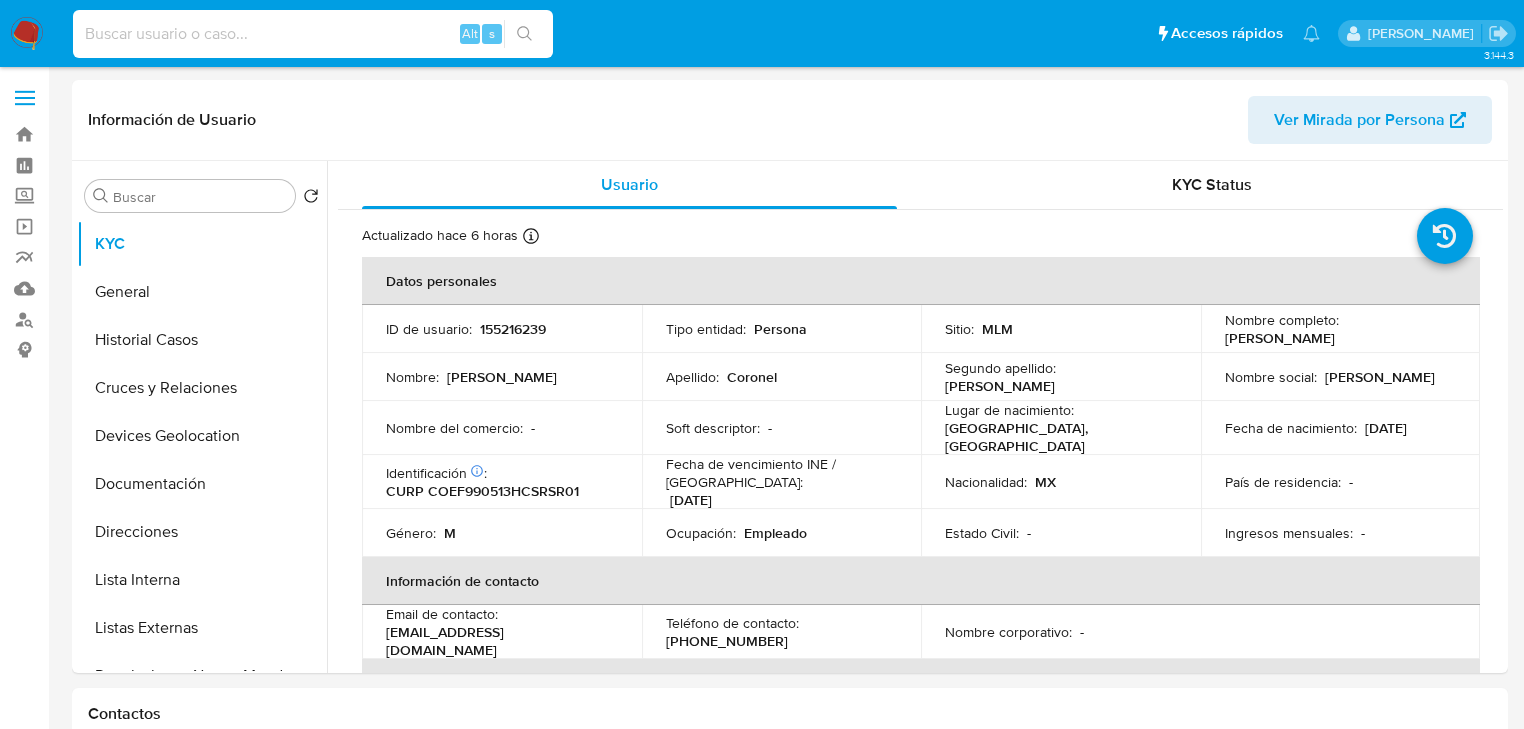 paste on "2172811892" 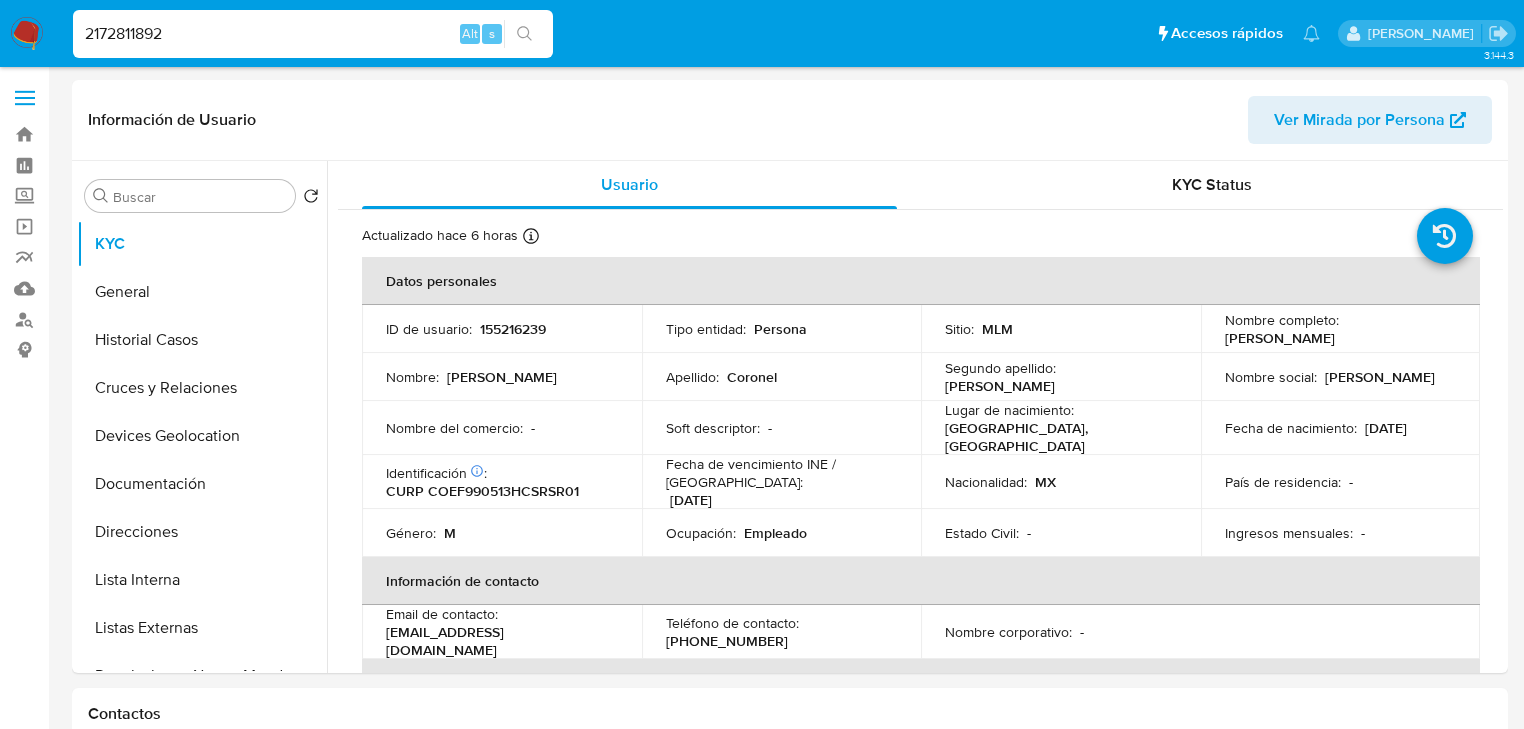 type on "2172811892" 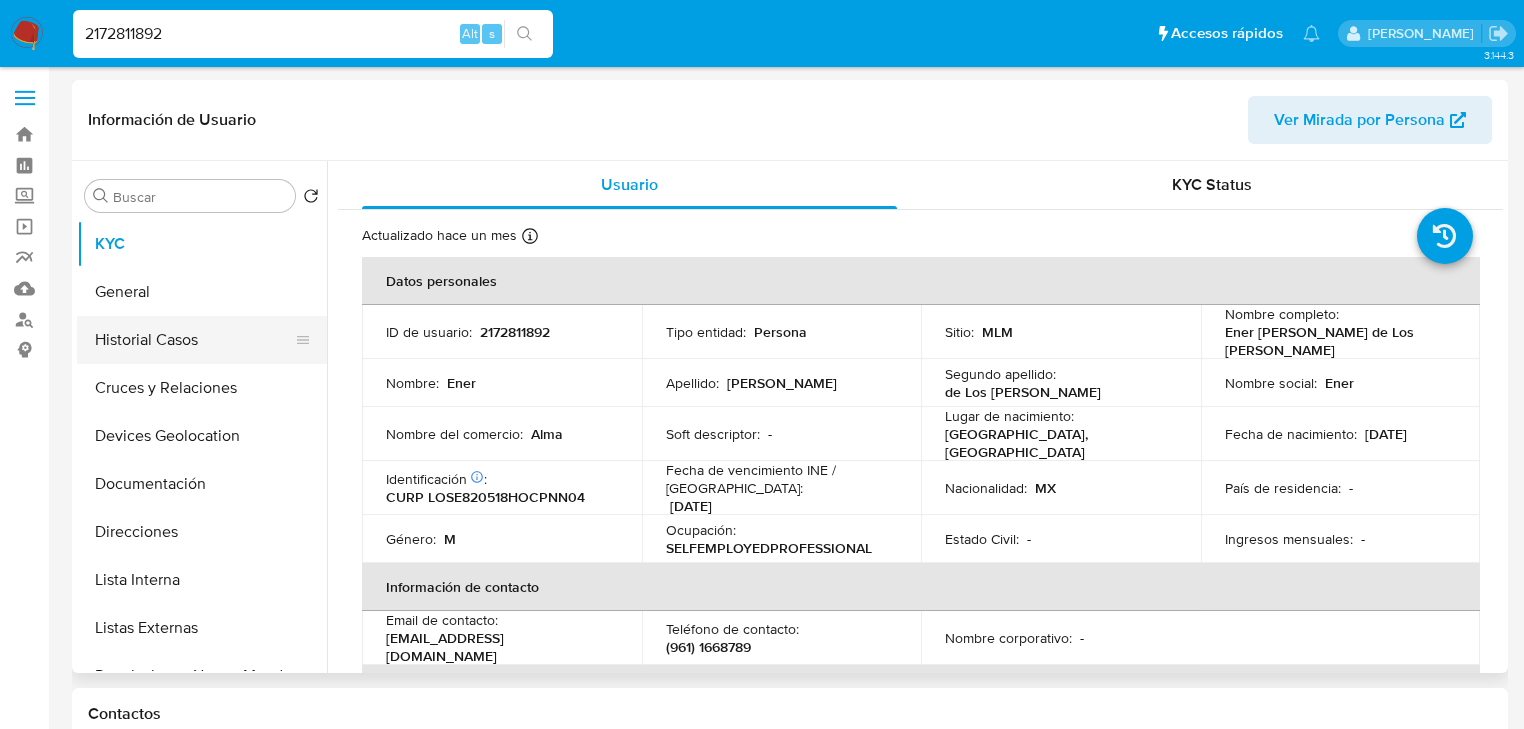 click on "Historial Casos" at bounding box center (194, 340) 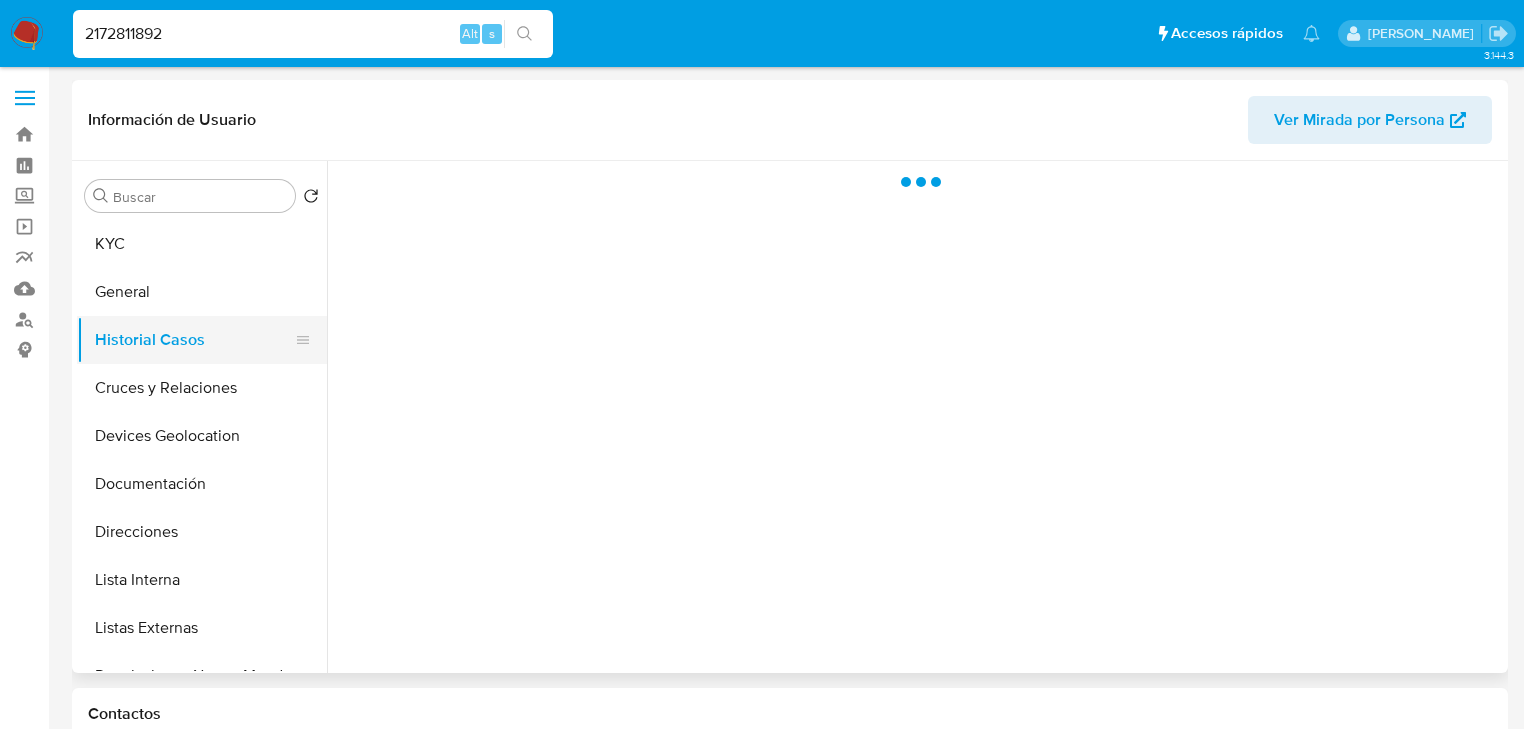 type 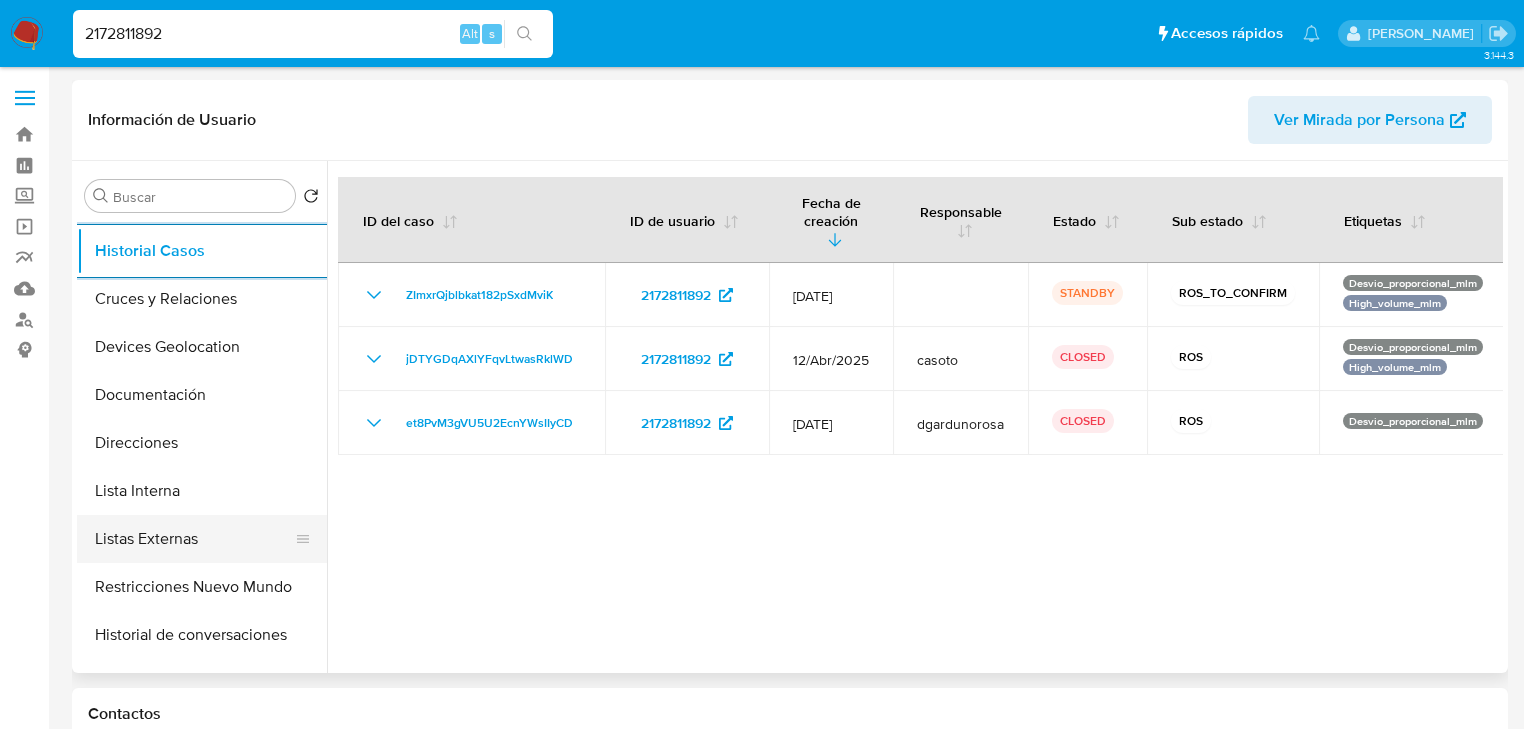 scroll, scrollTop: 160, scrollLeft: 0, axis: vertical 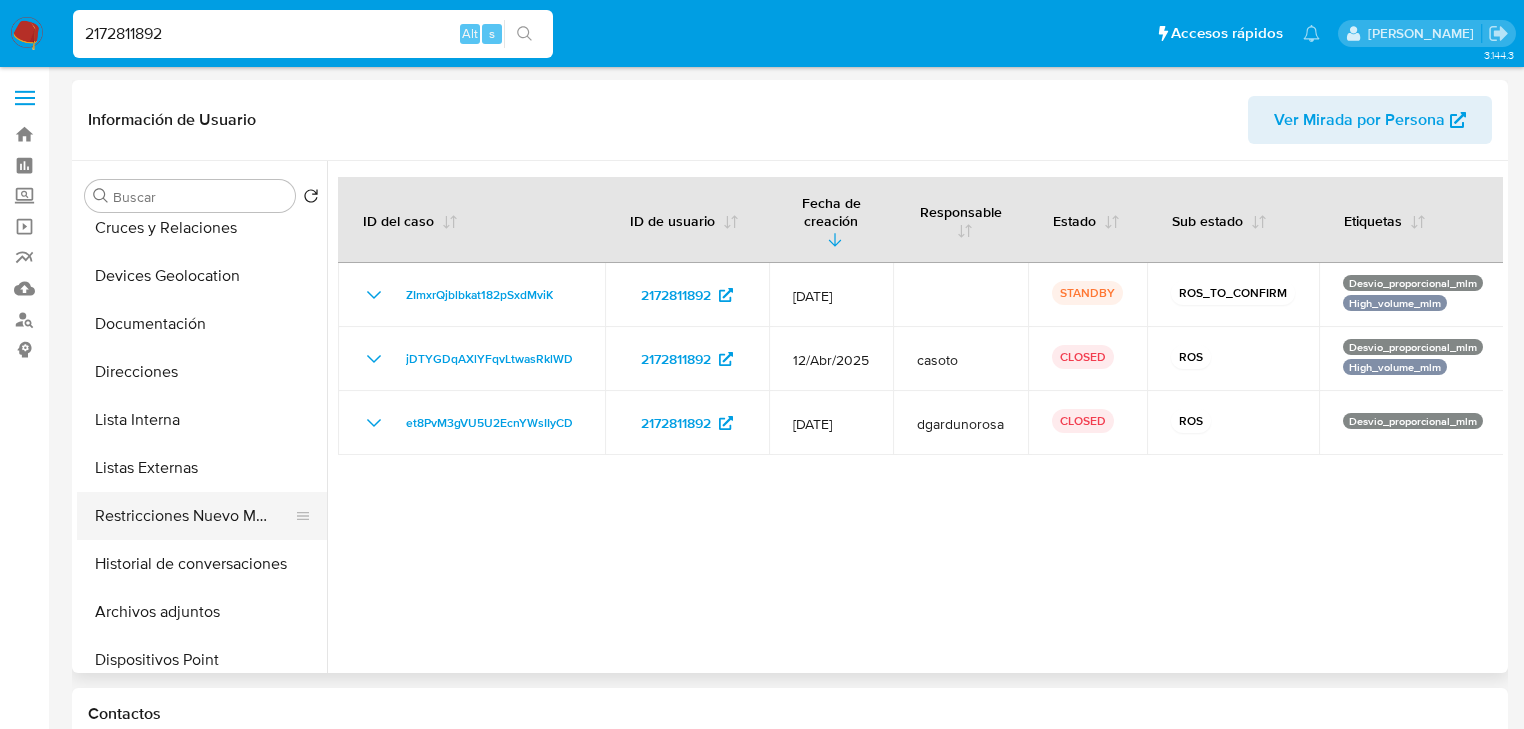 click on "Restricciones Nuevo Mundo" at bounding box center (194, 516) 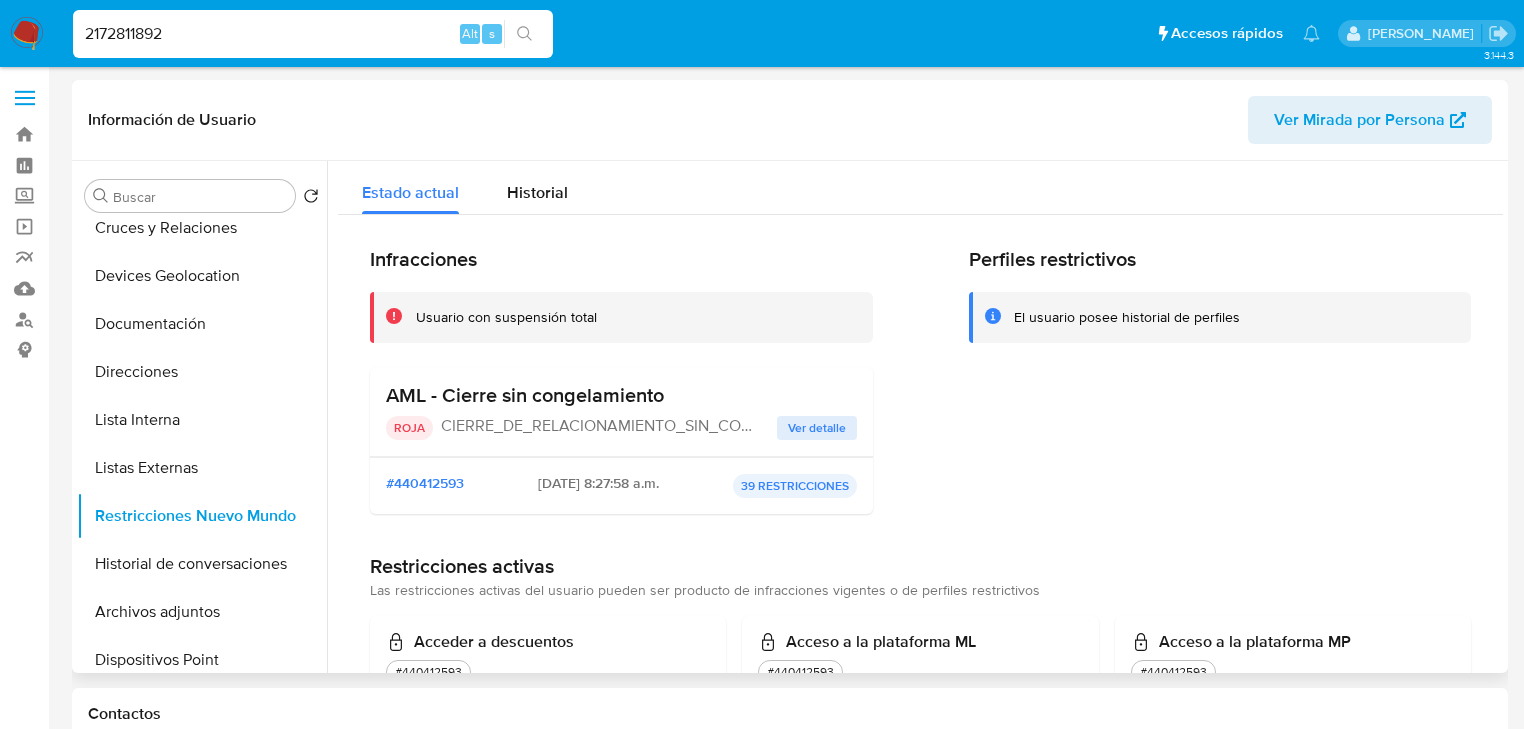 type 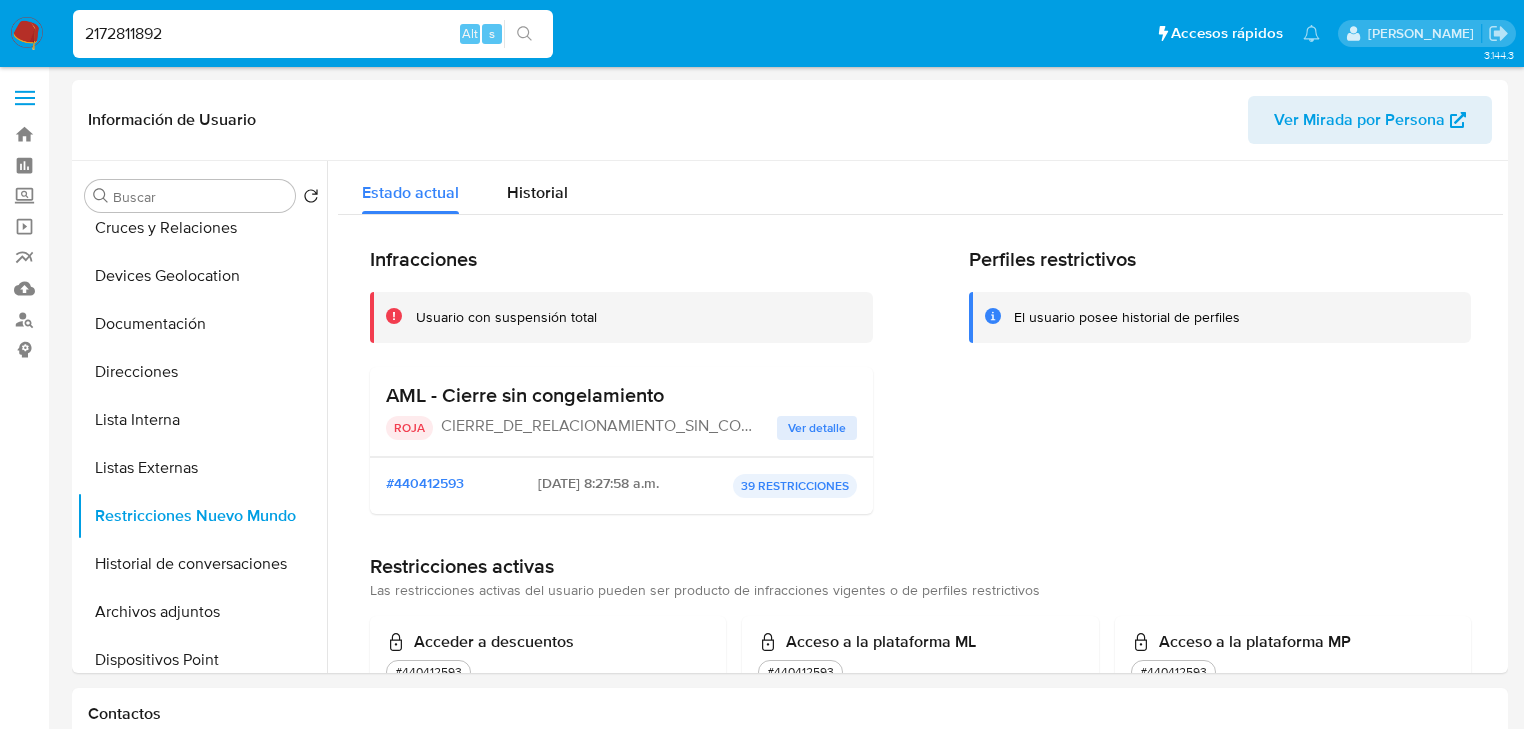 click on "2172811892" at bounding box center [313, 34] 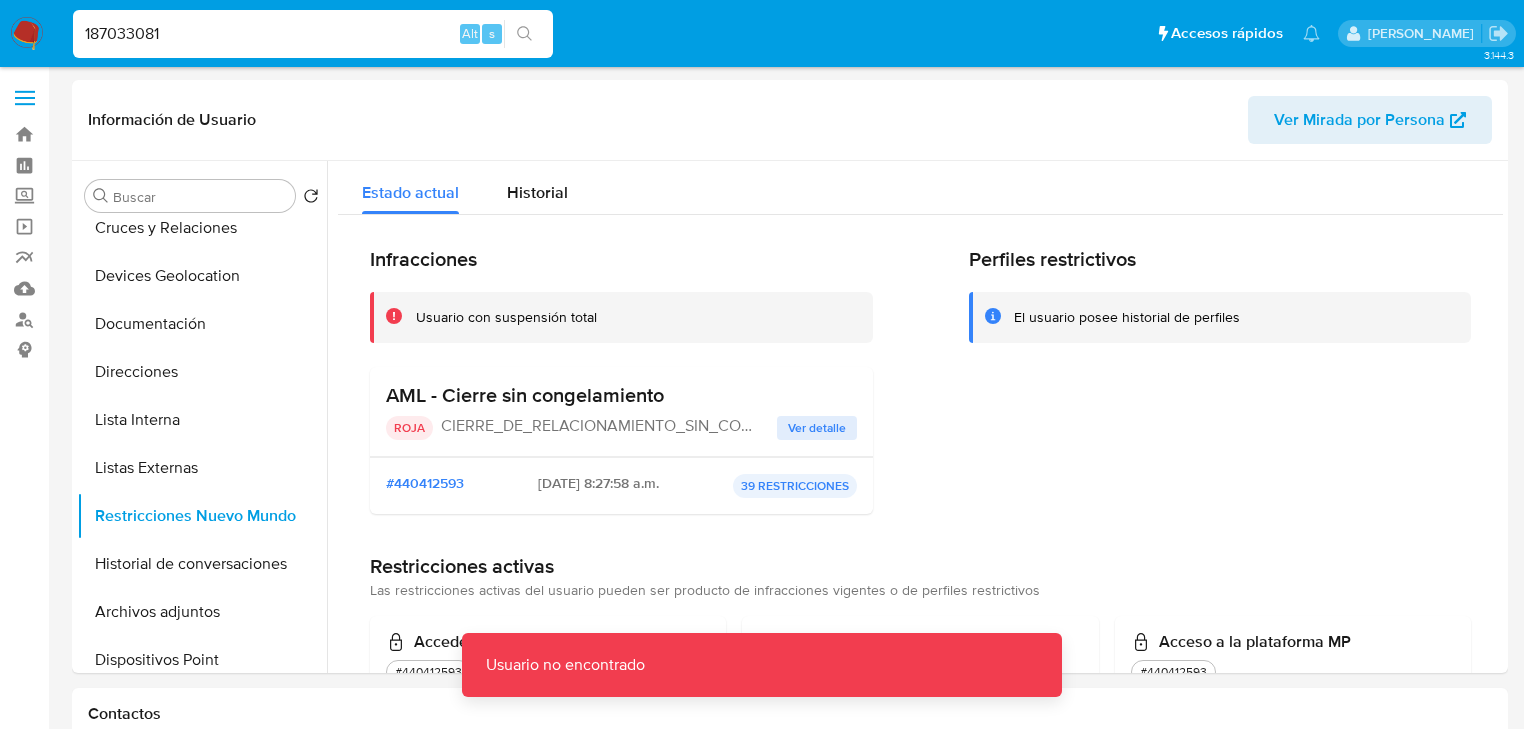 click on "187033081" at bounding box center (313, 34) 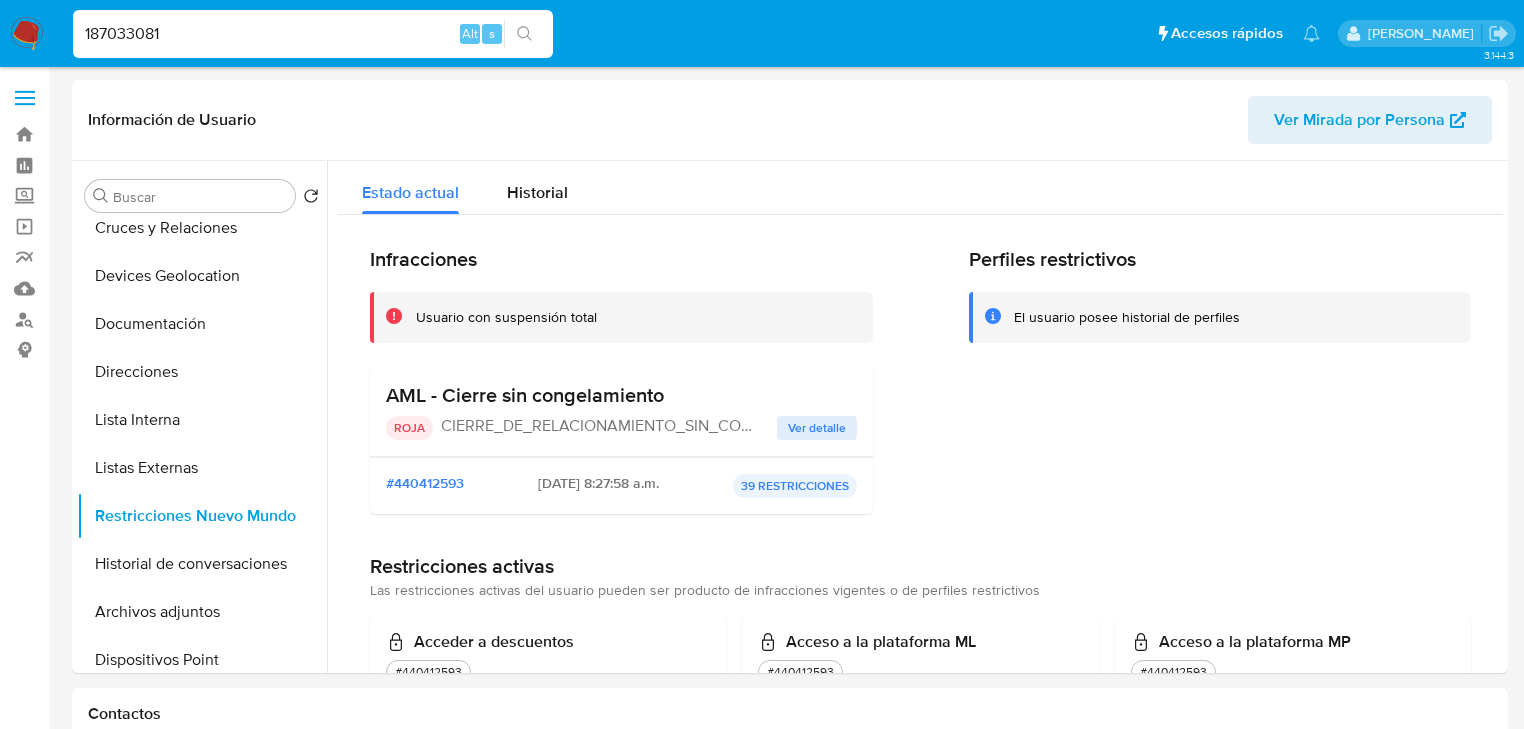 type on "187033081" 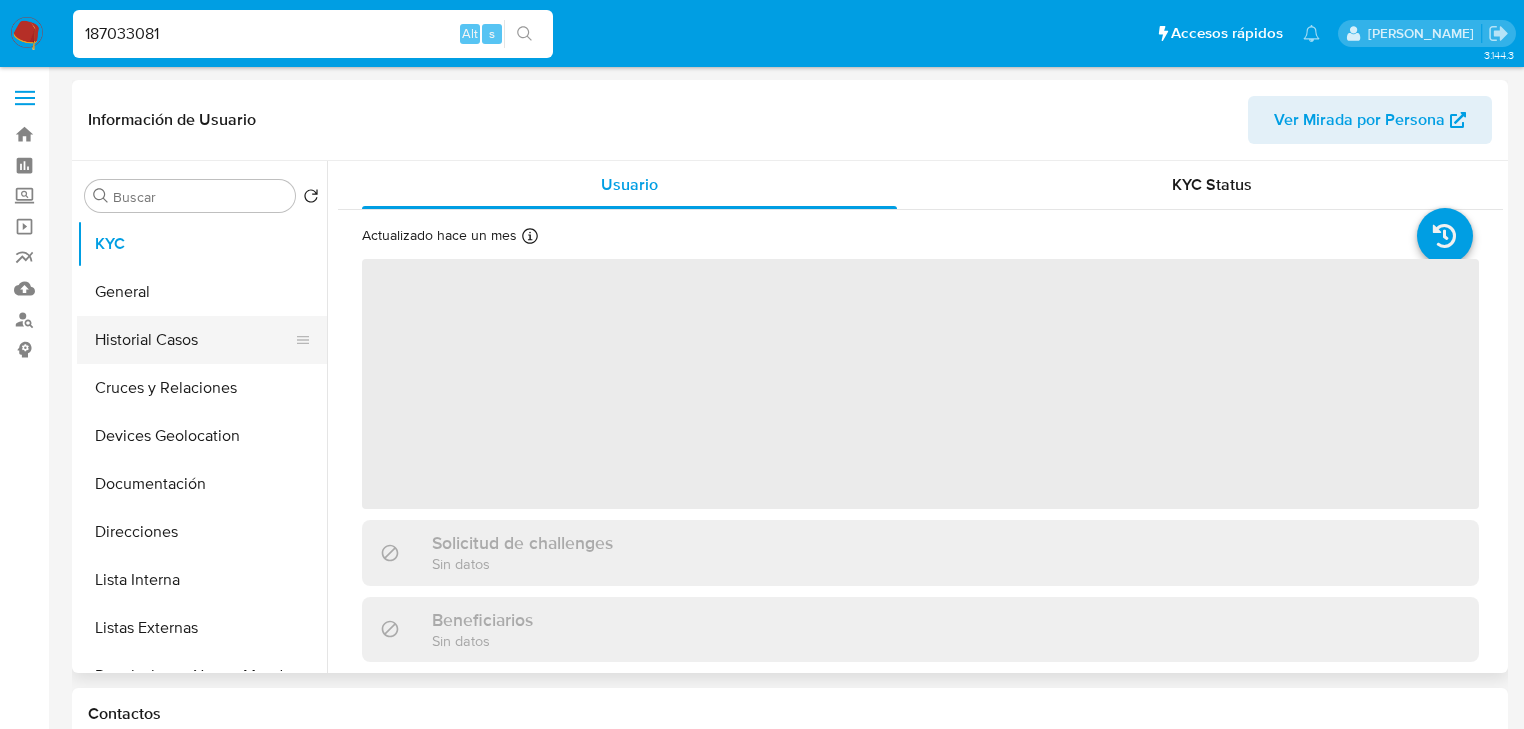 click on "Historial Casos" at bounding box center (194, 340) 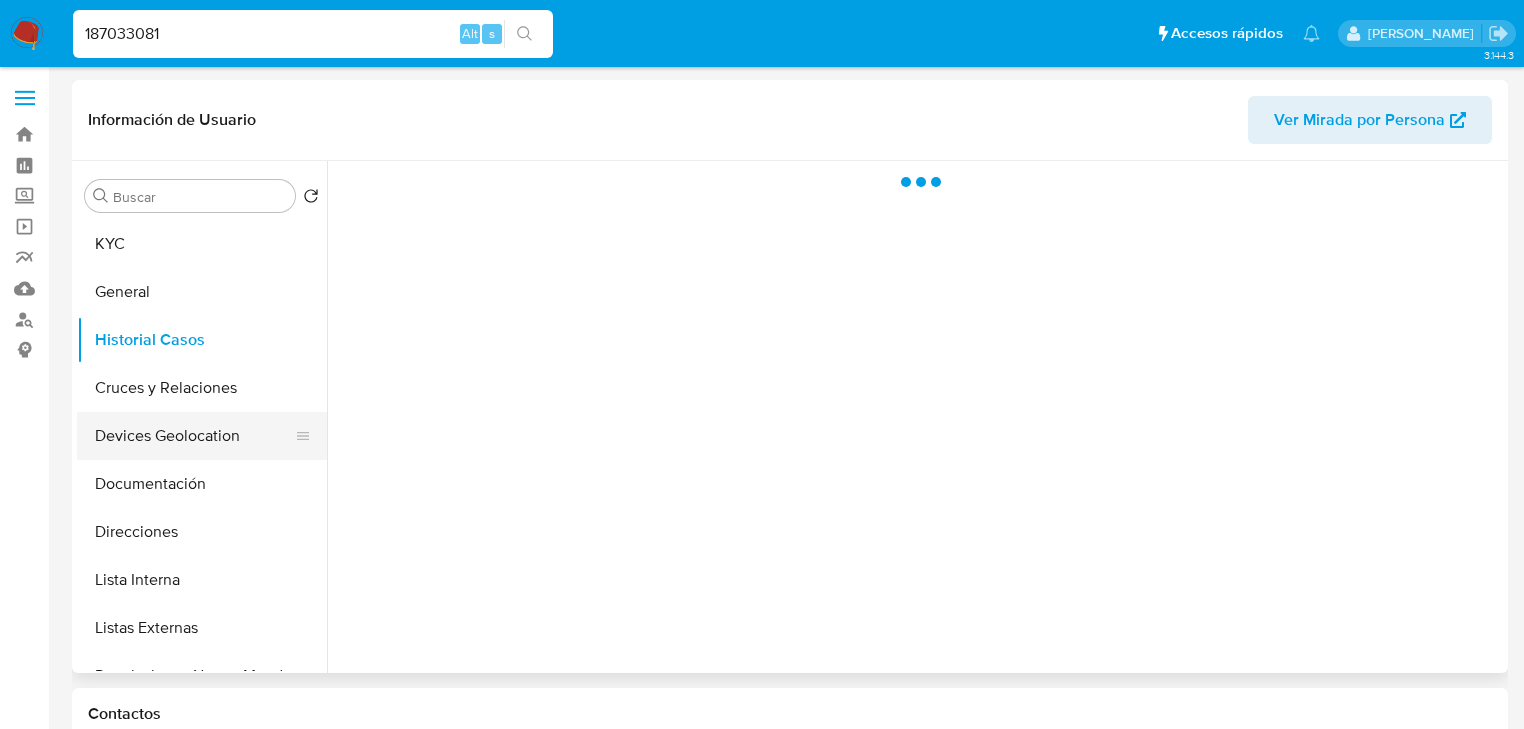 select on "10" 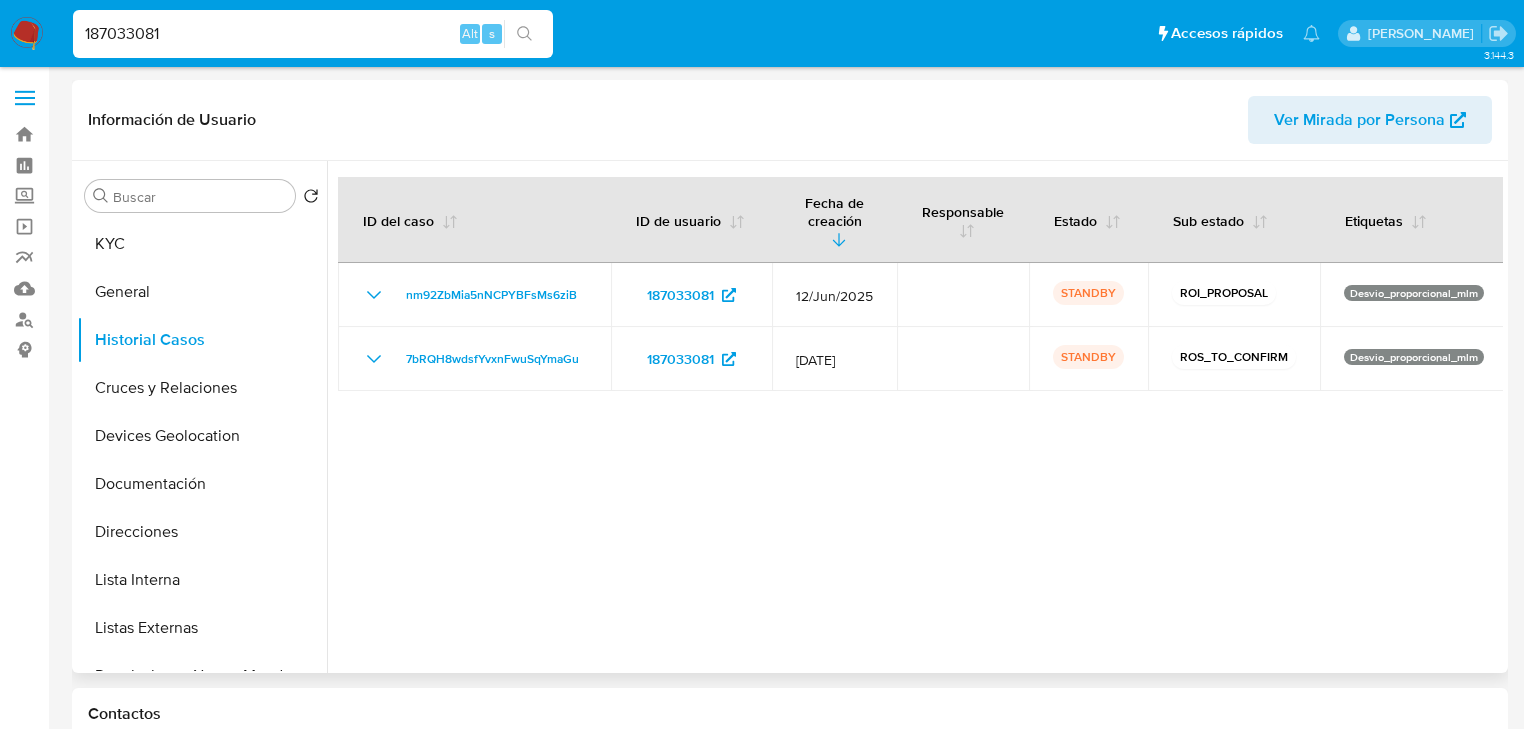 type 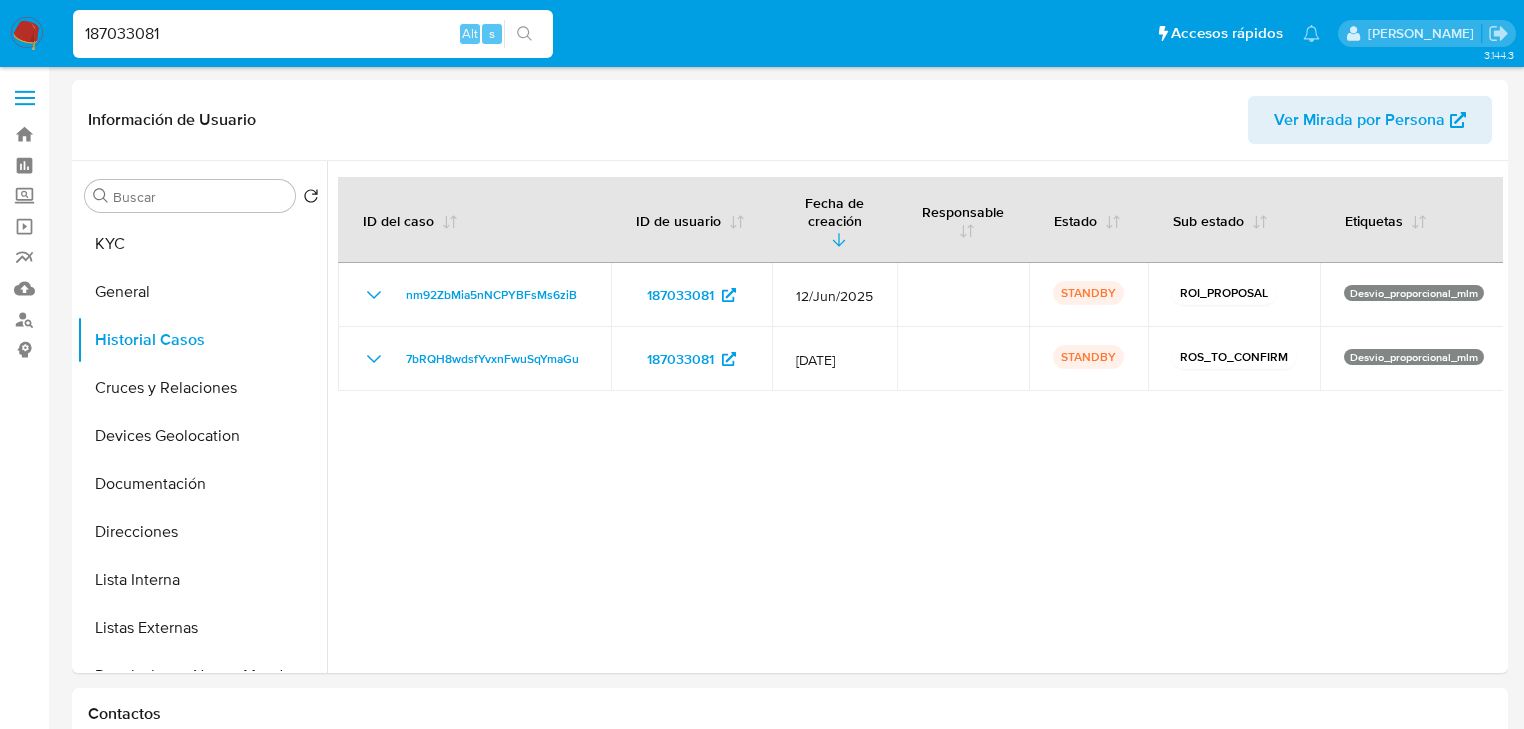 drag, startPoint x: 220, startPoint y: 32, endPoint x: 0, endPoint y: -75, distance: 244.64055 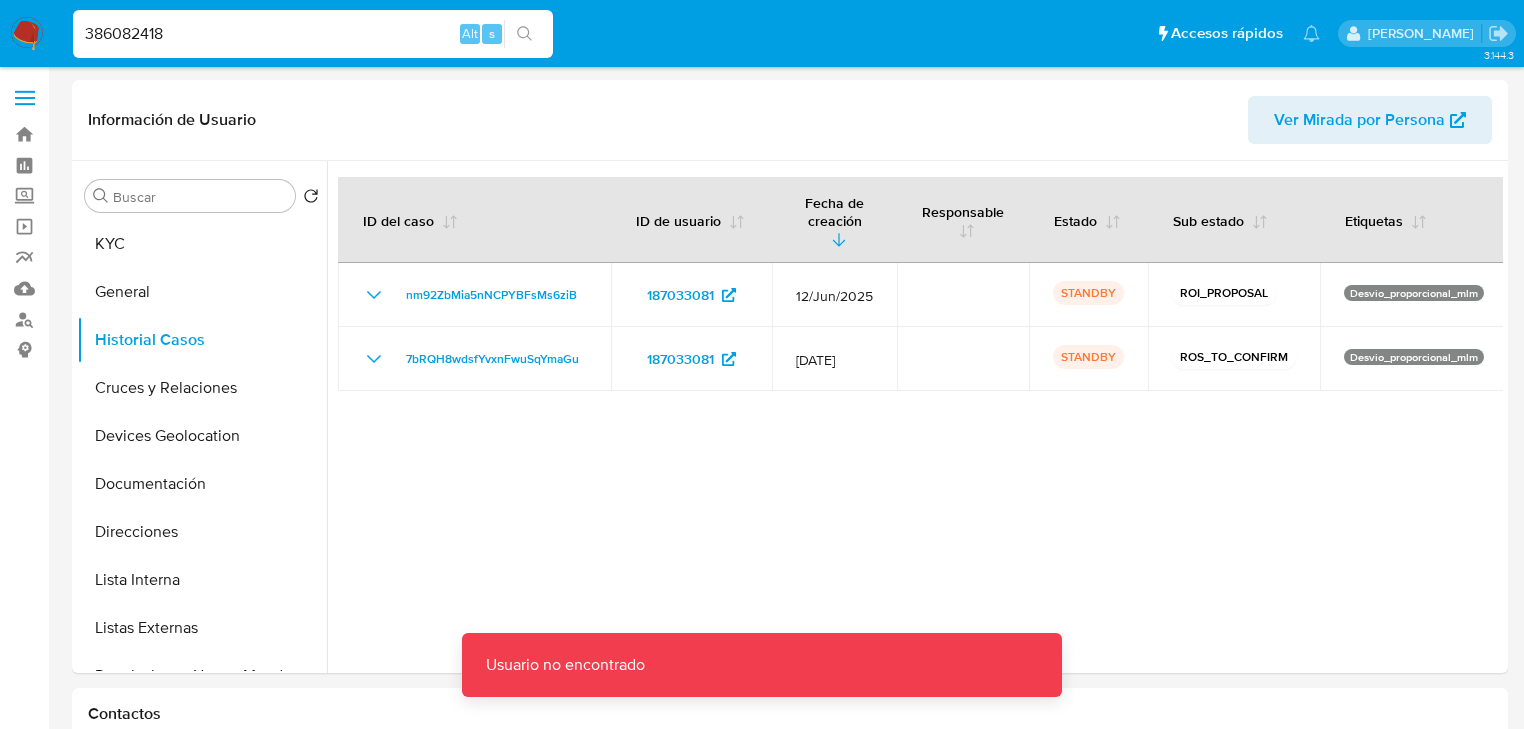 click on "386082418 Alt s" at bounding box center (313, 34) 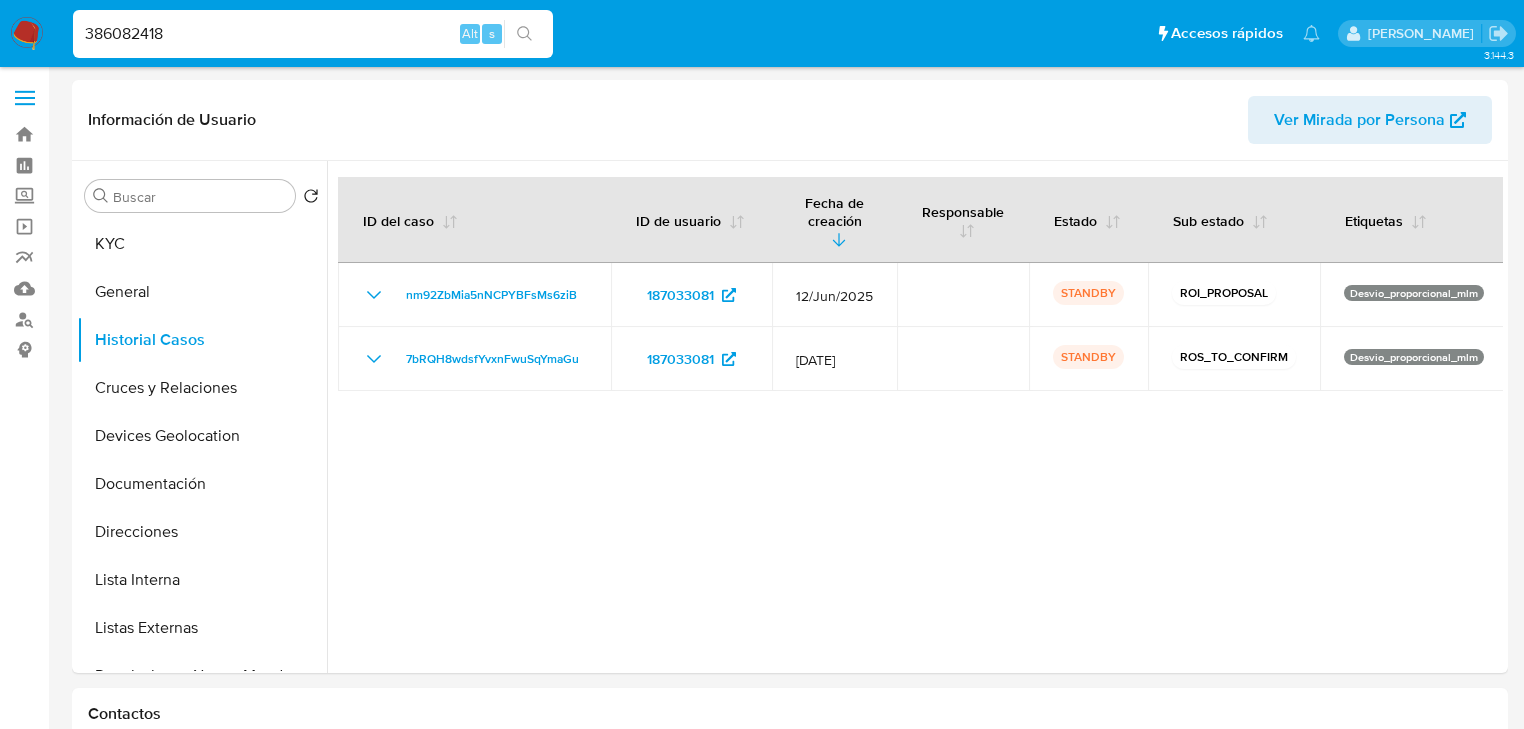 type on "386082418" 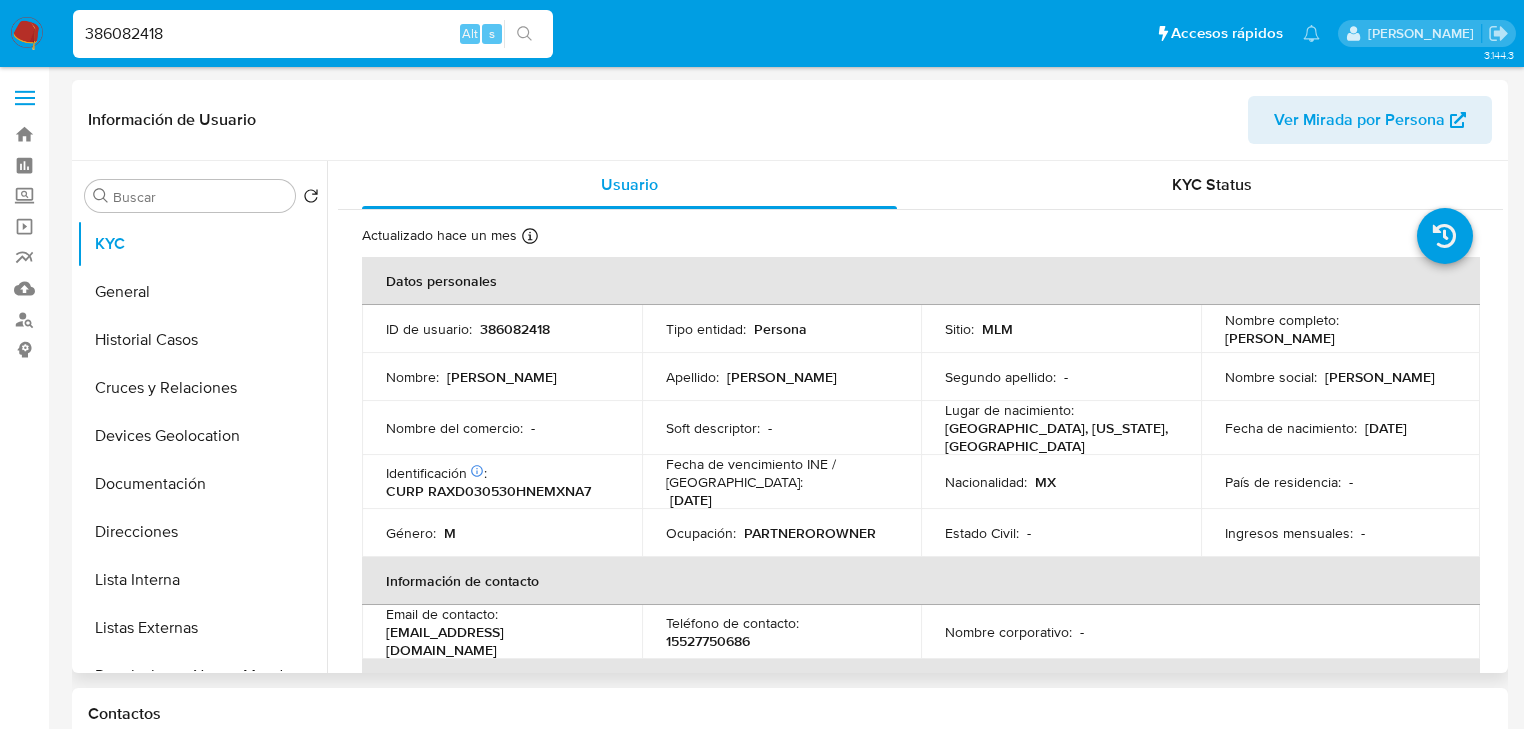 scroll, scrollTop: 320, scrollLeft: 0, axis: vertical 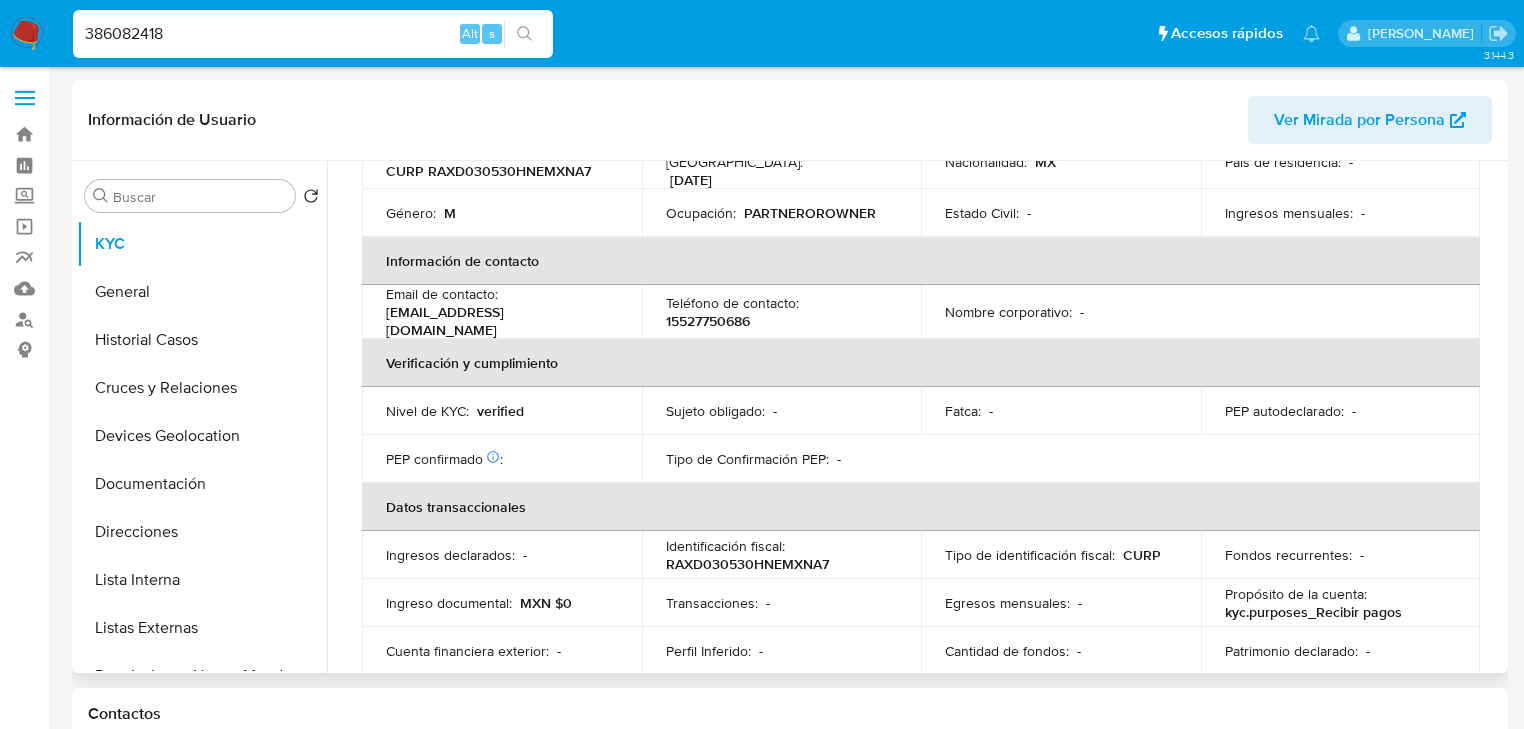 select on "10" 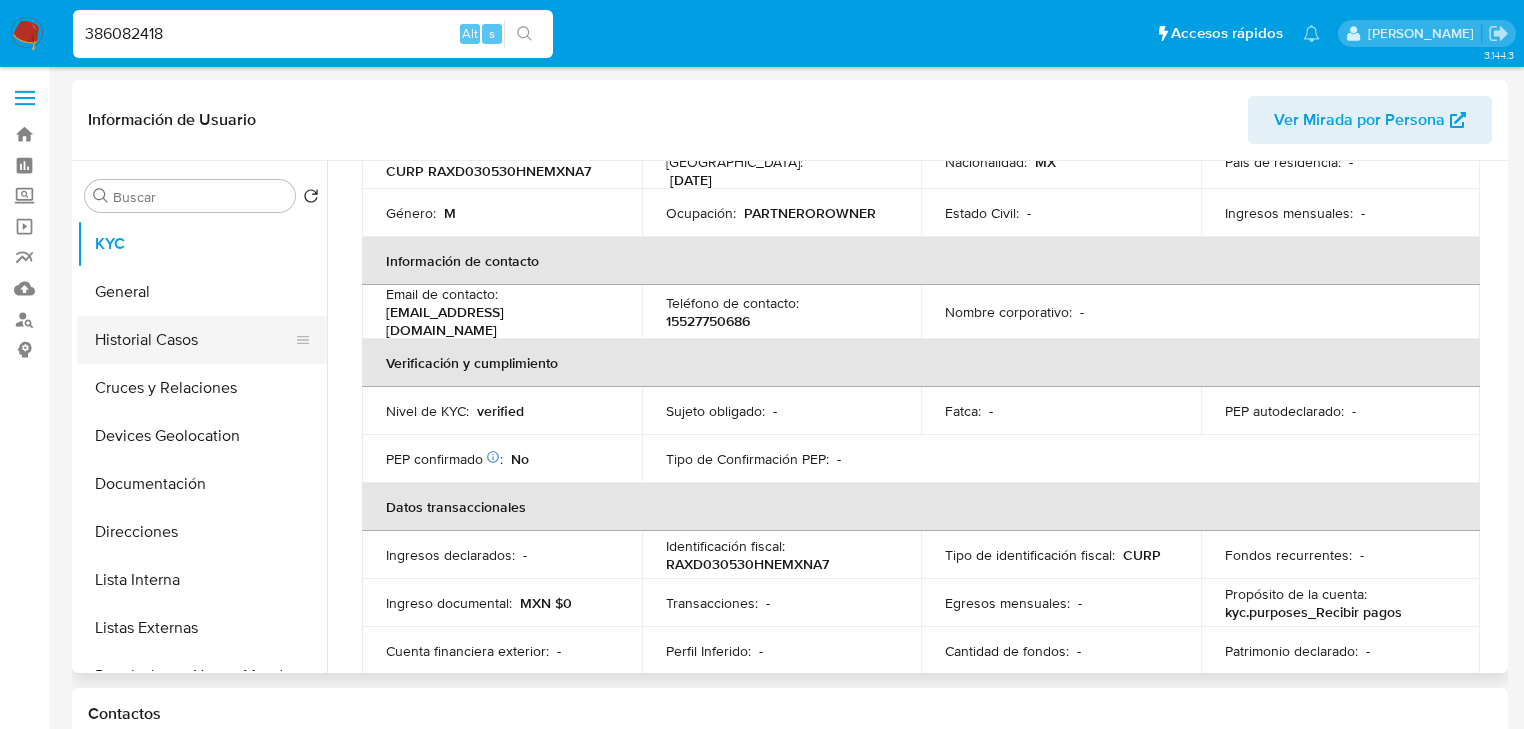 click on "Historial Casos" at bounding box center (194, 340) 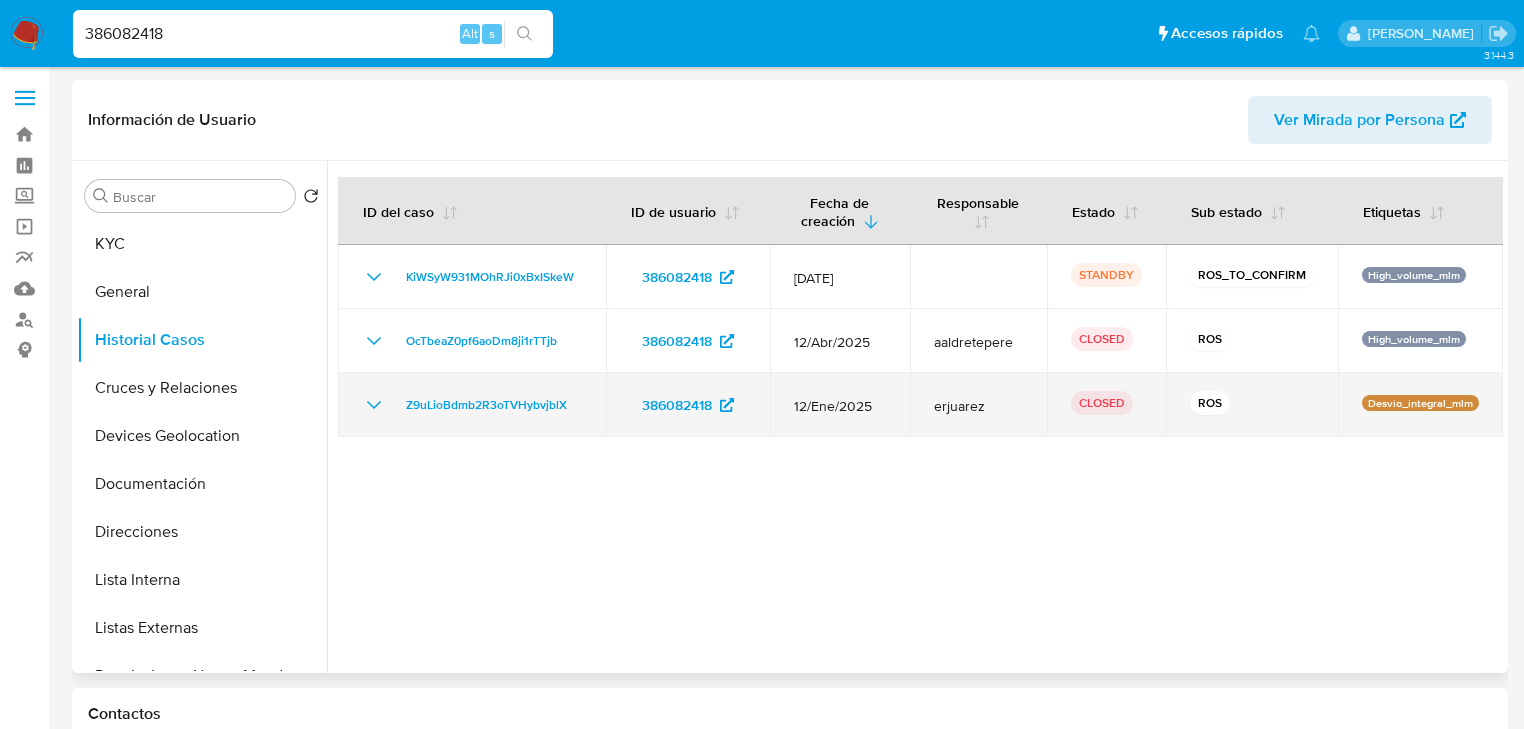 type 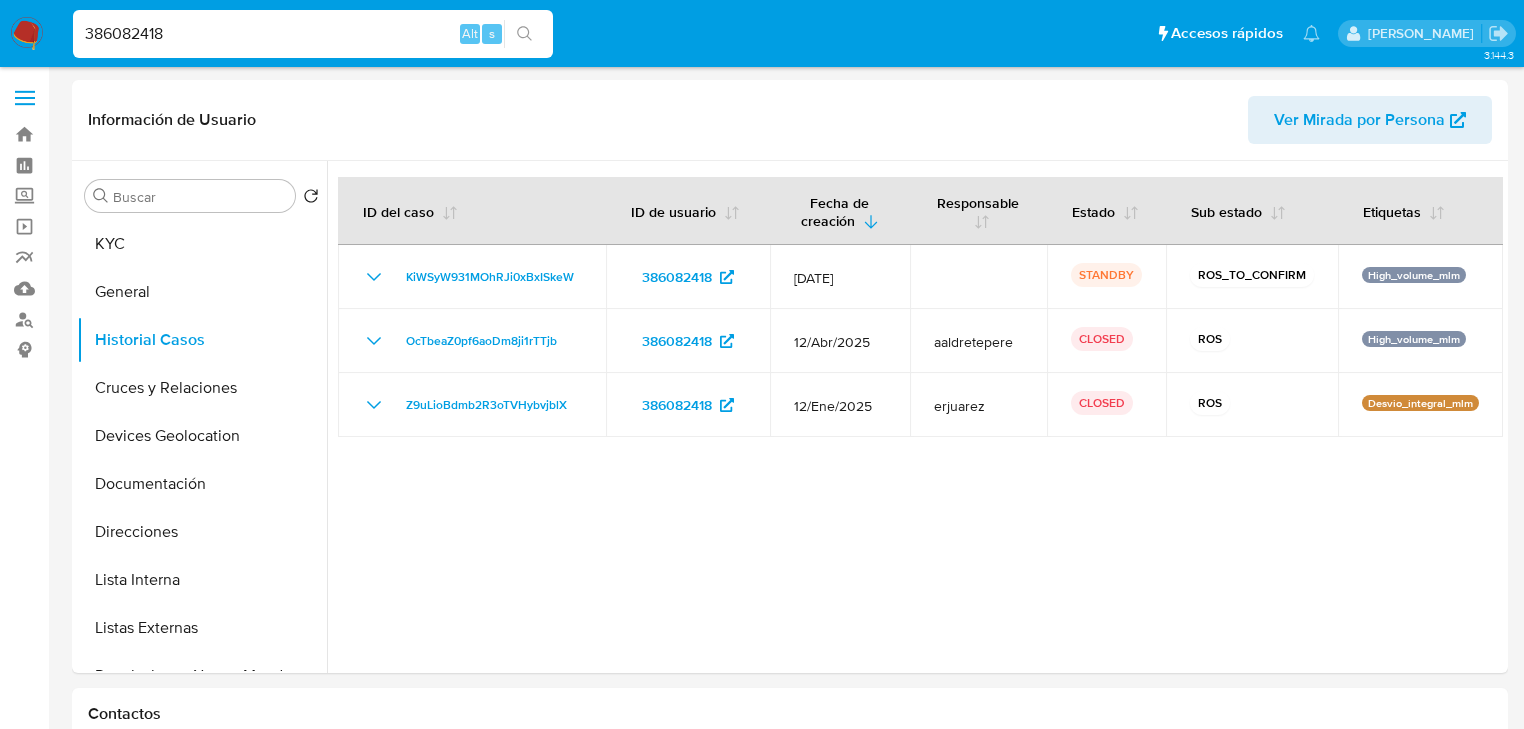 drag, startPoint x: 29, startPoint y: 12, endPoint x: 0, endPoint y: -36, distance: 56.0803 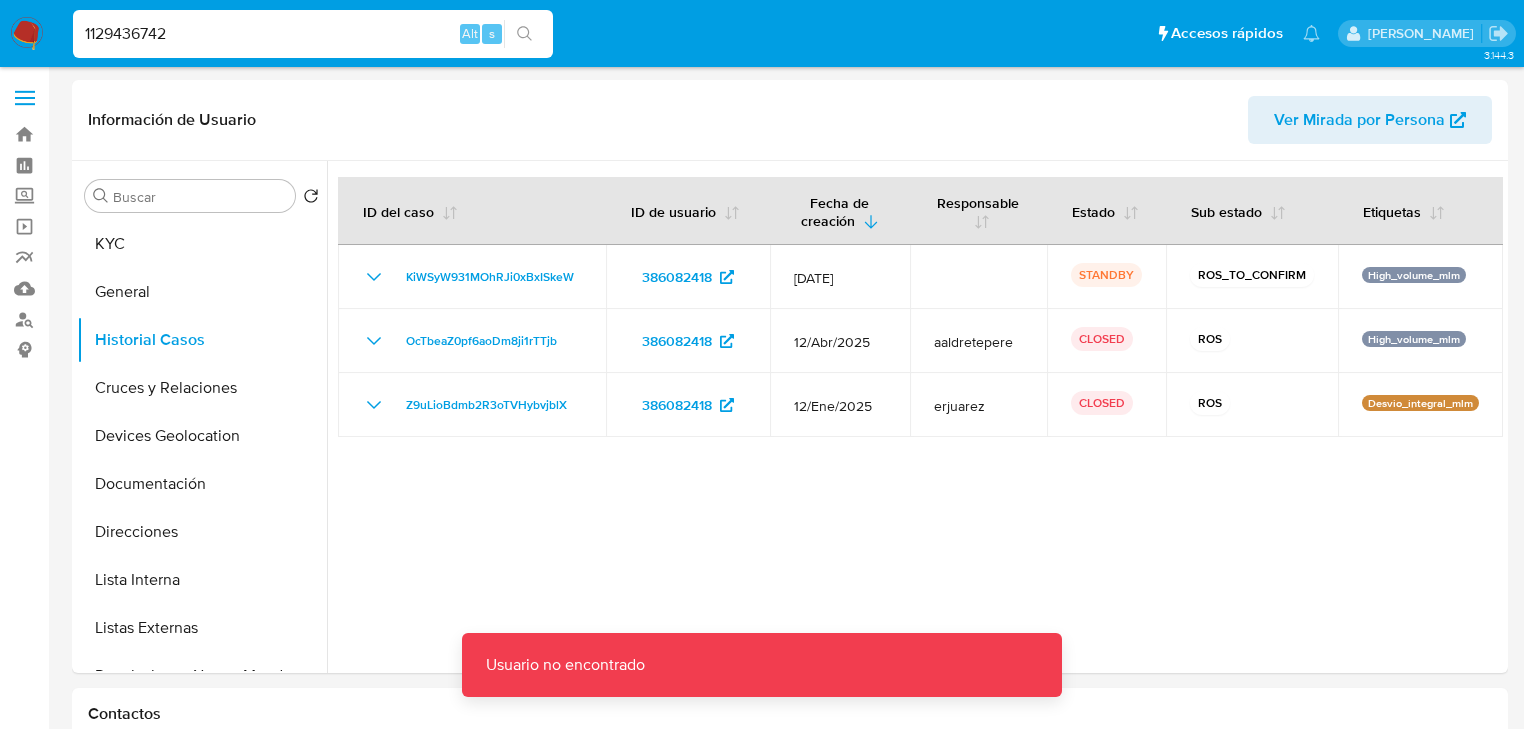 click on "1129436742" at bounding box center (313, 34) 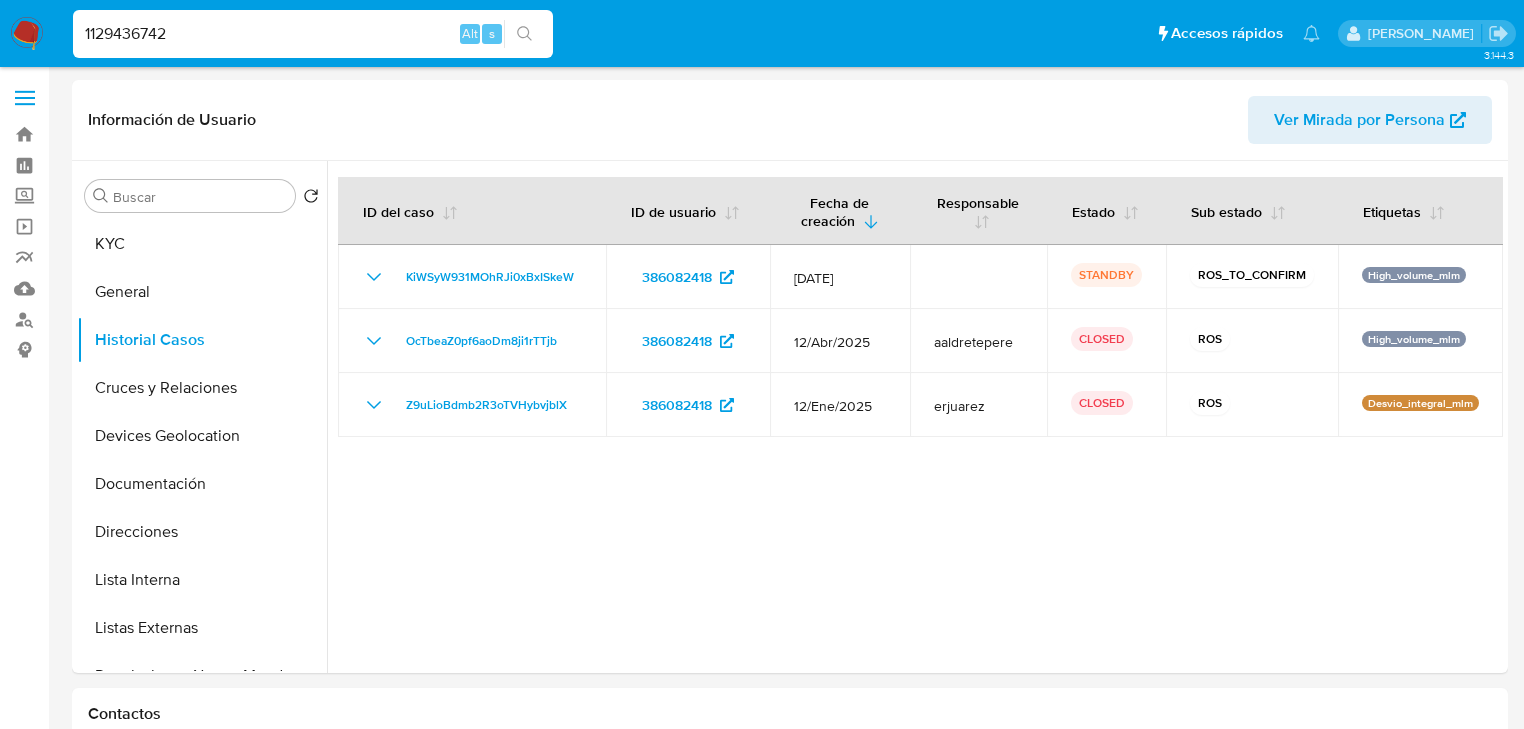 type on "1129436742" 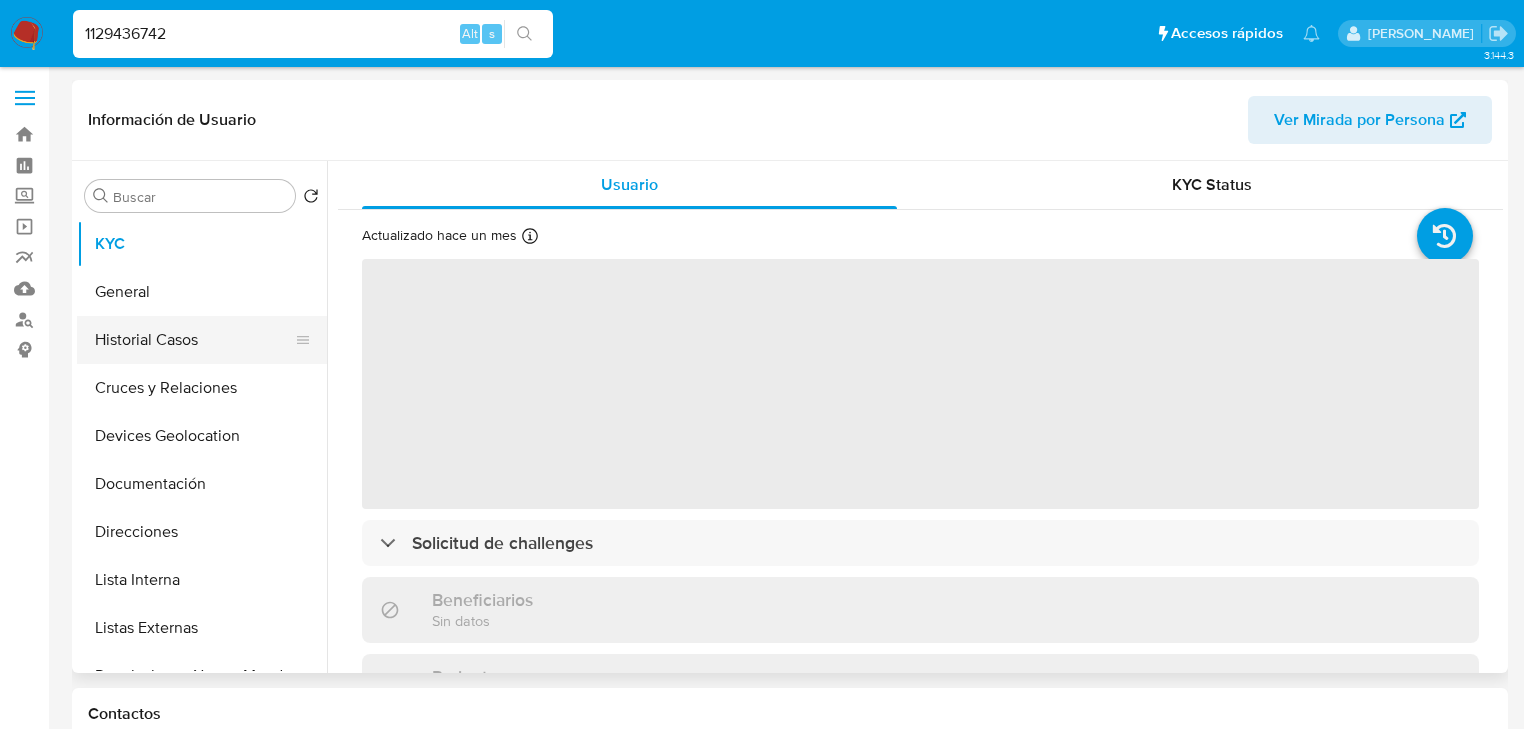 click on "Historial Casos" at bounding box center [194, 340] 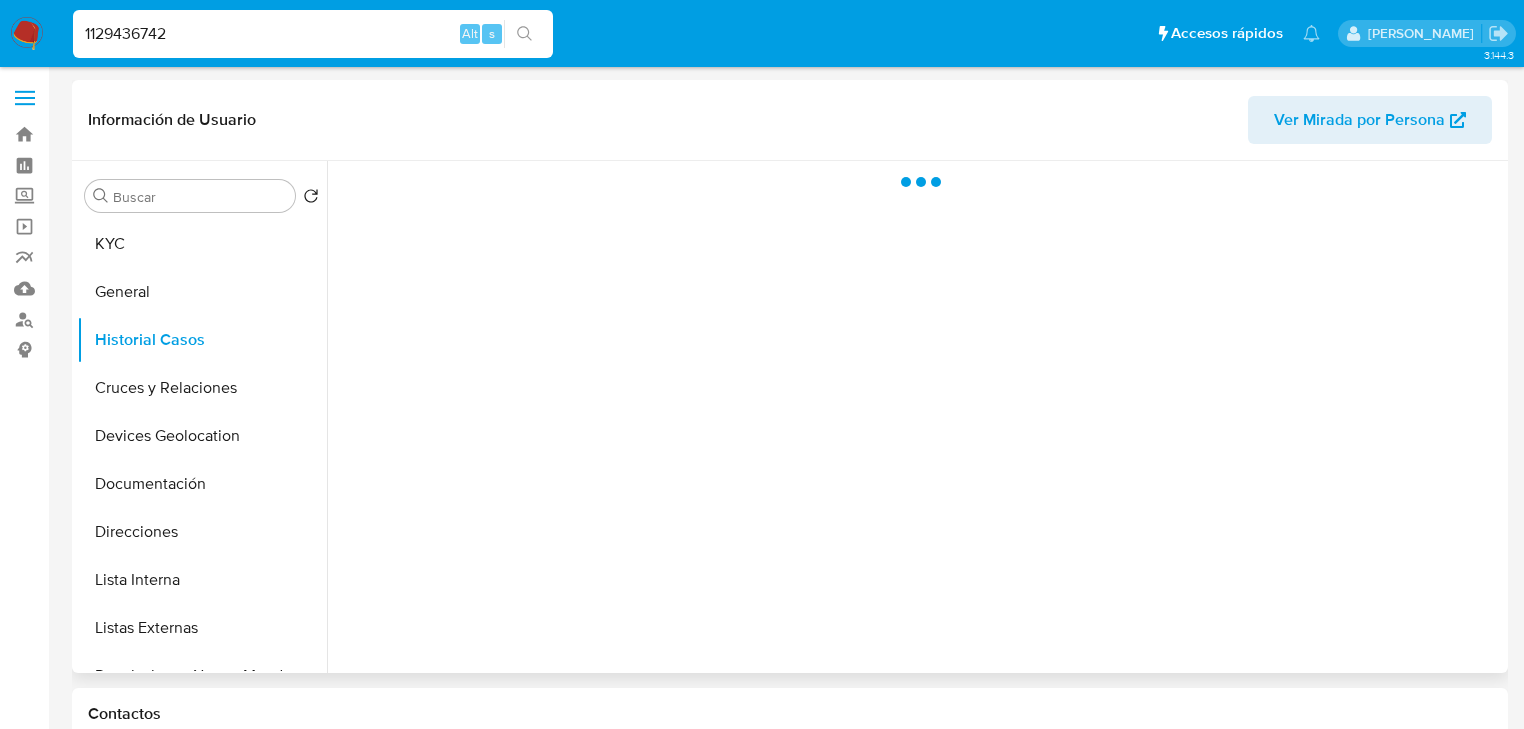 select on "10" 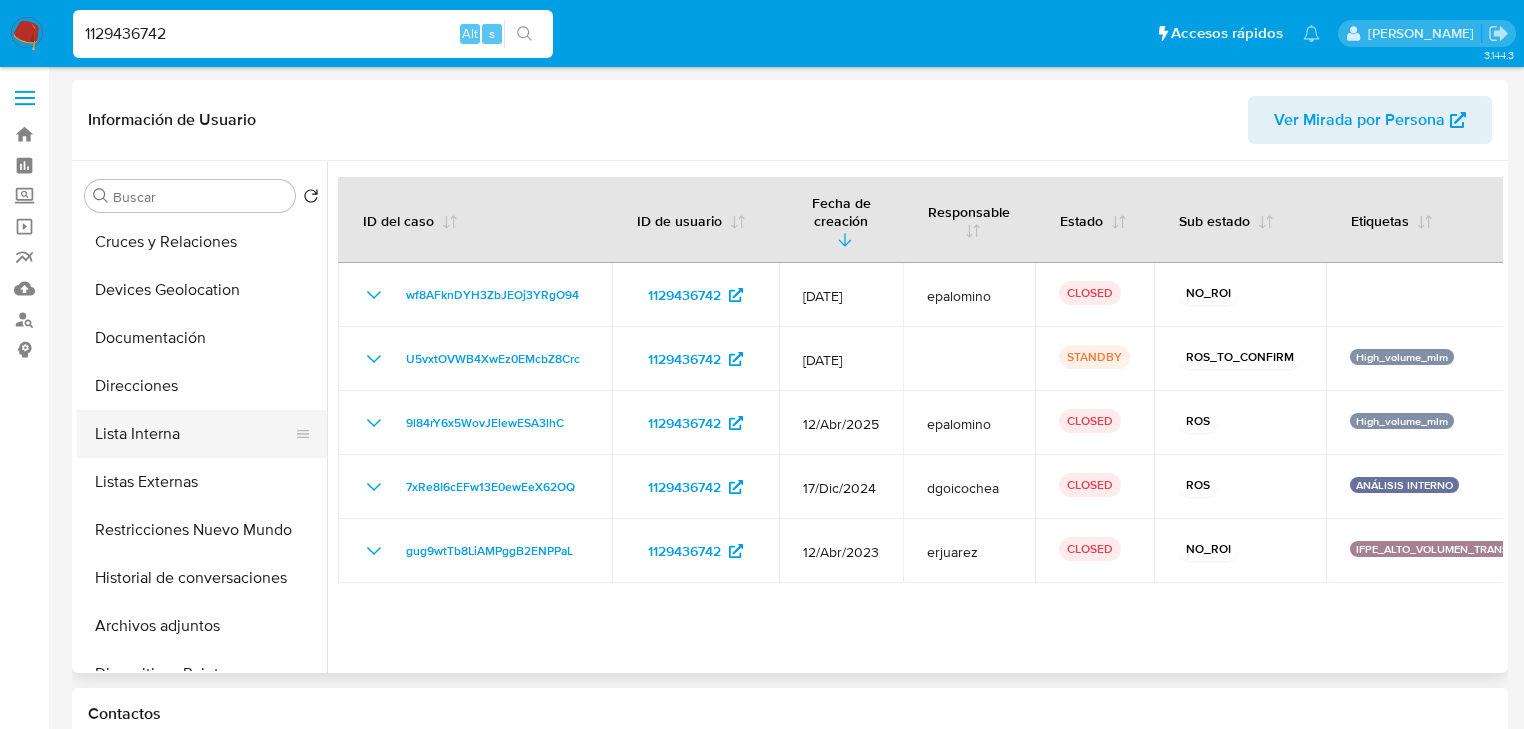 scroll, scrollTop: 320, scrollLeft: 0, axis: vertical 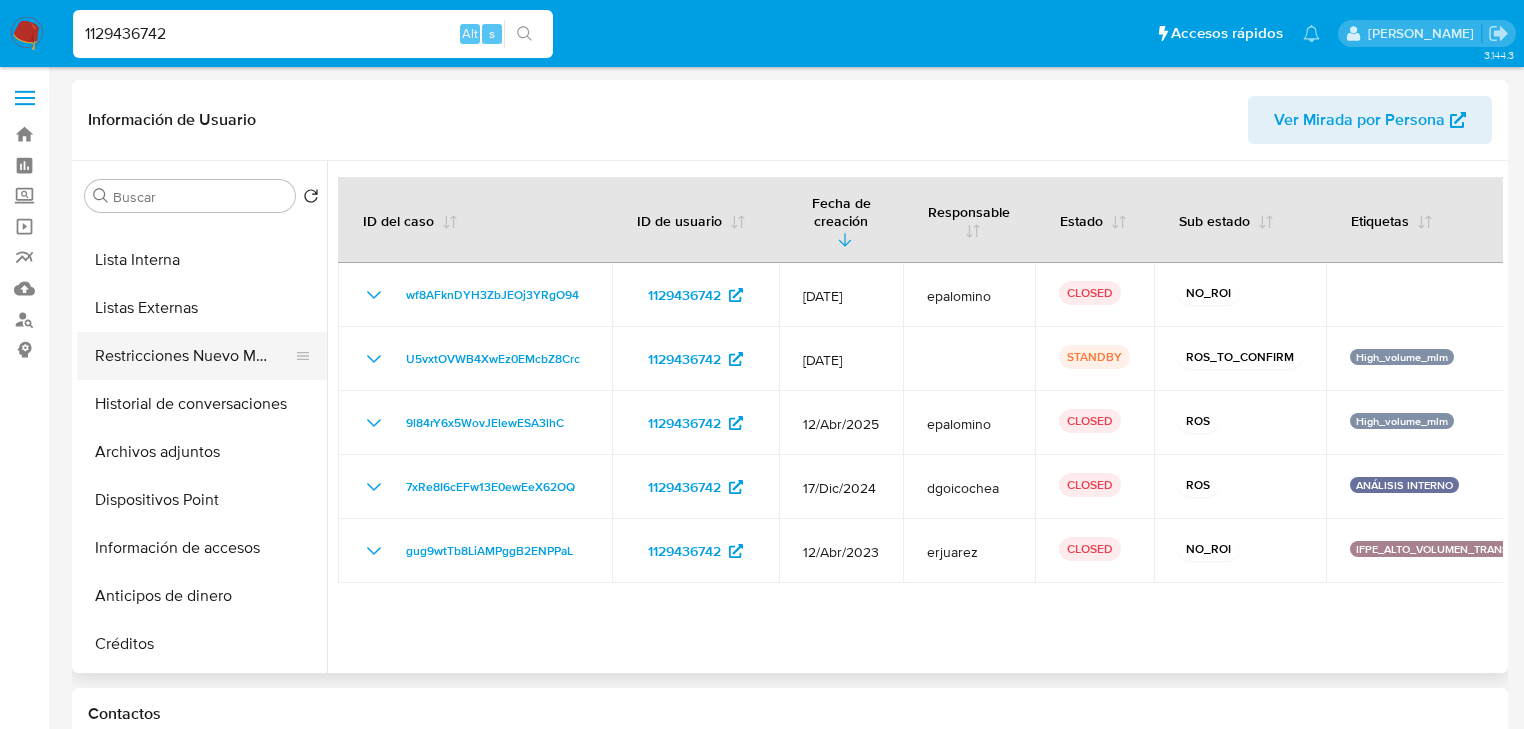drag, startPoint x: 220, startPoint y: 360, endPoint x: 242, endPoint y: 356, distance: 22.36068 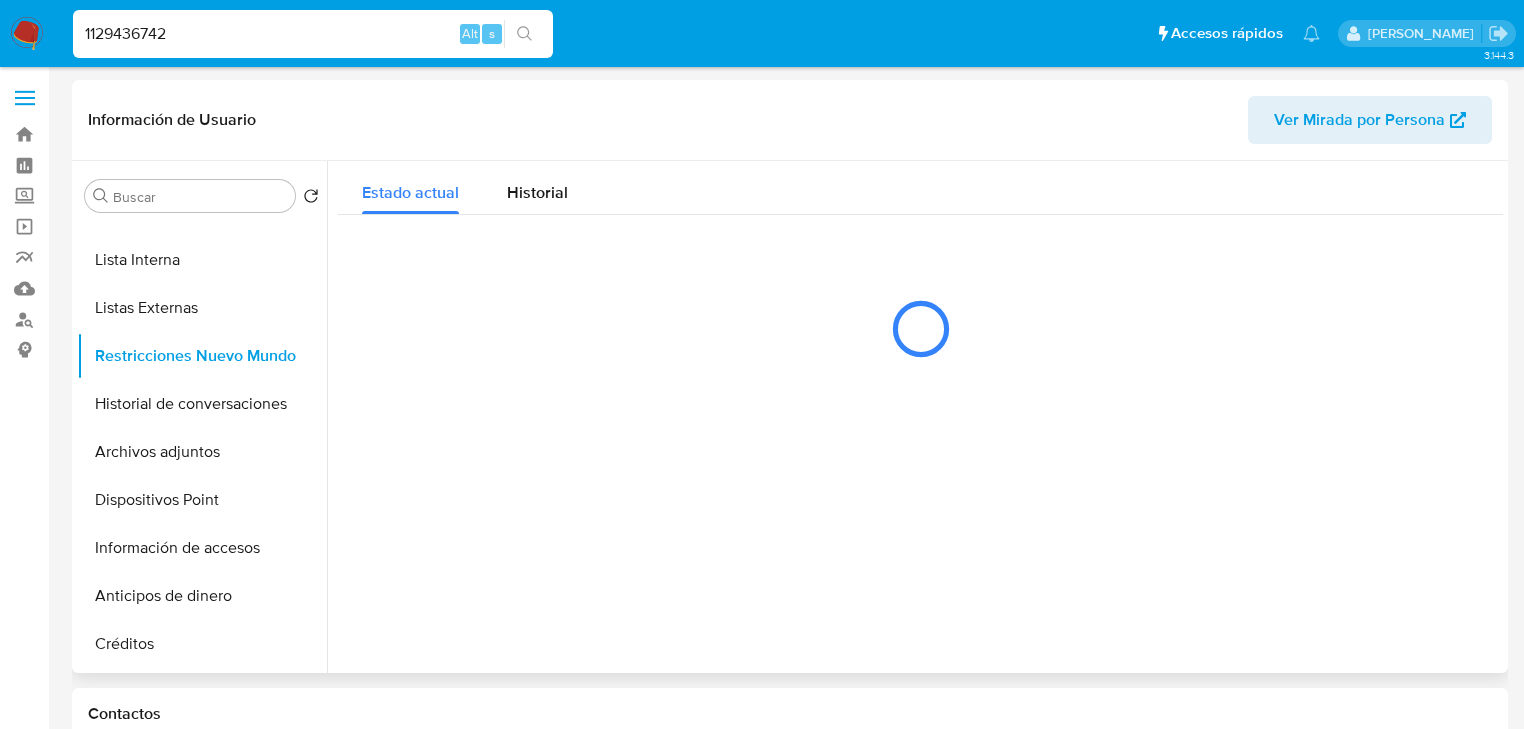 type 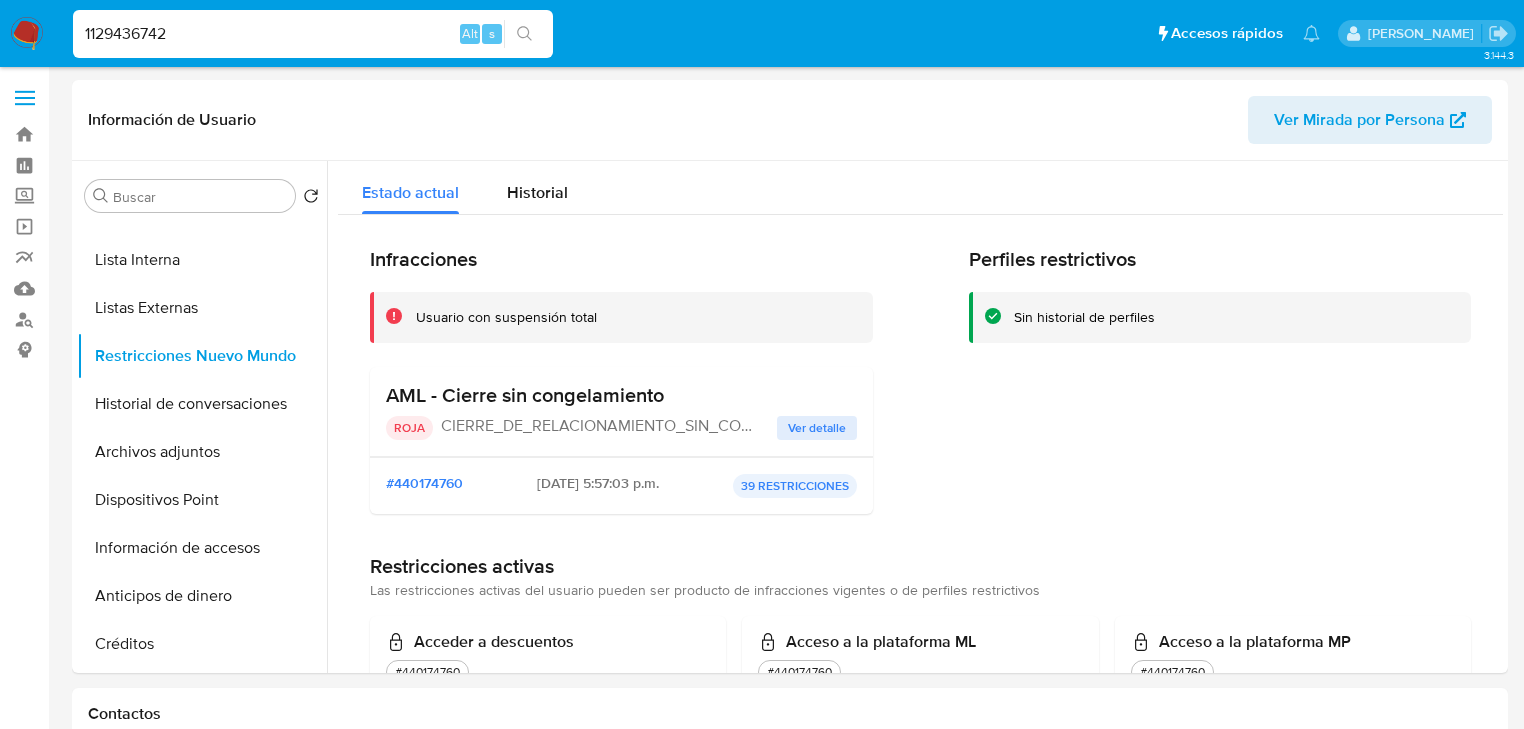 drag, startPoint x: 168, startPoint y: 26, endPoint x: 0, endPoint y: -8, distance: 171.40594 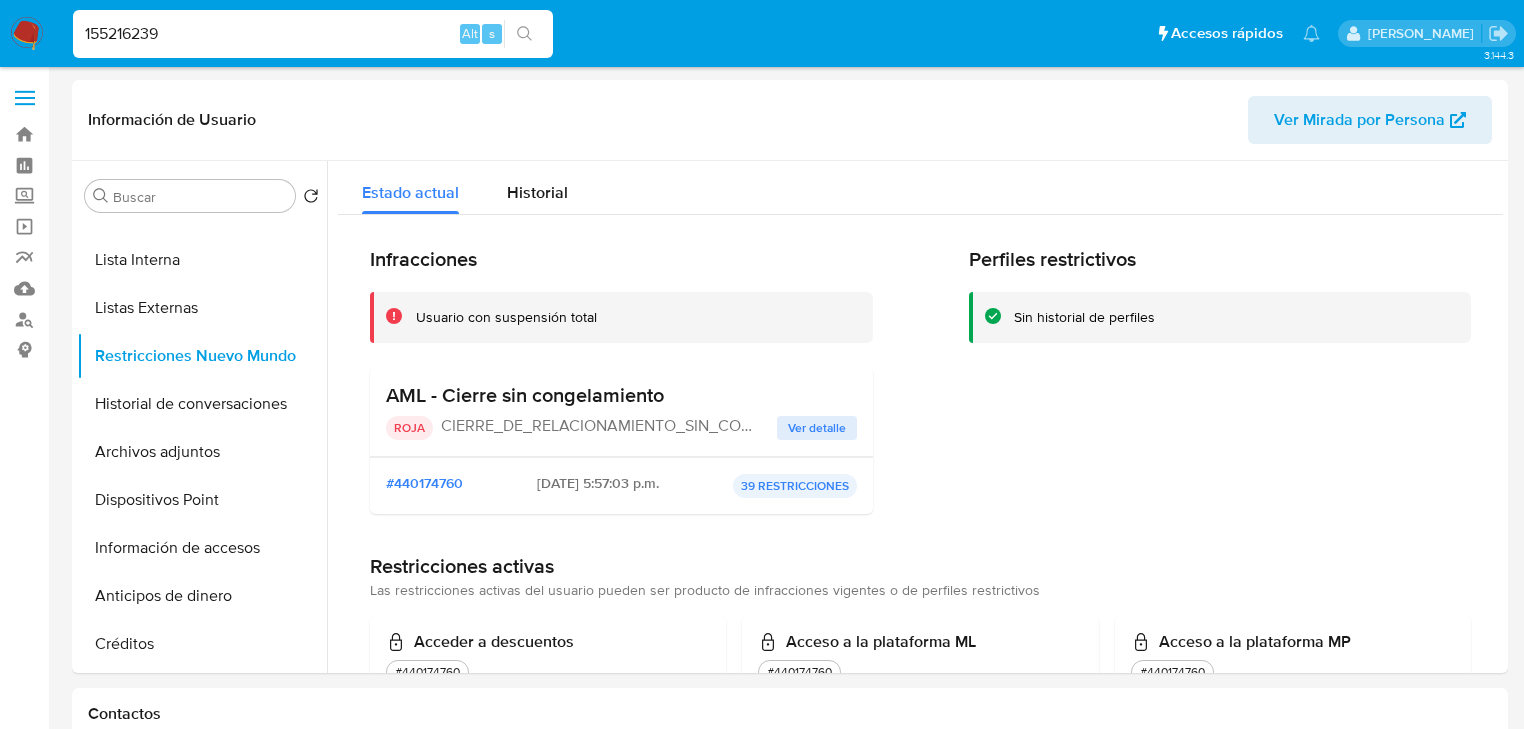 type on "155216239" 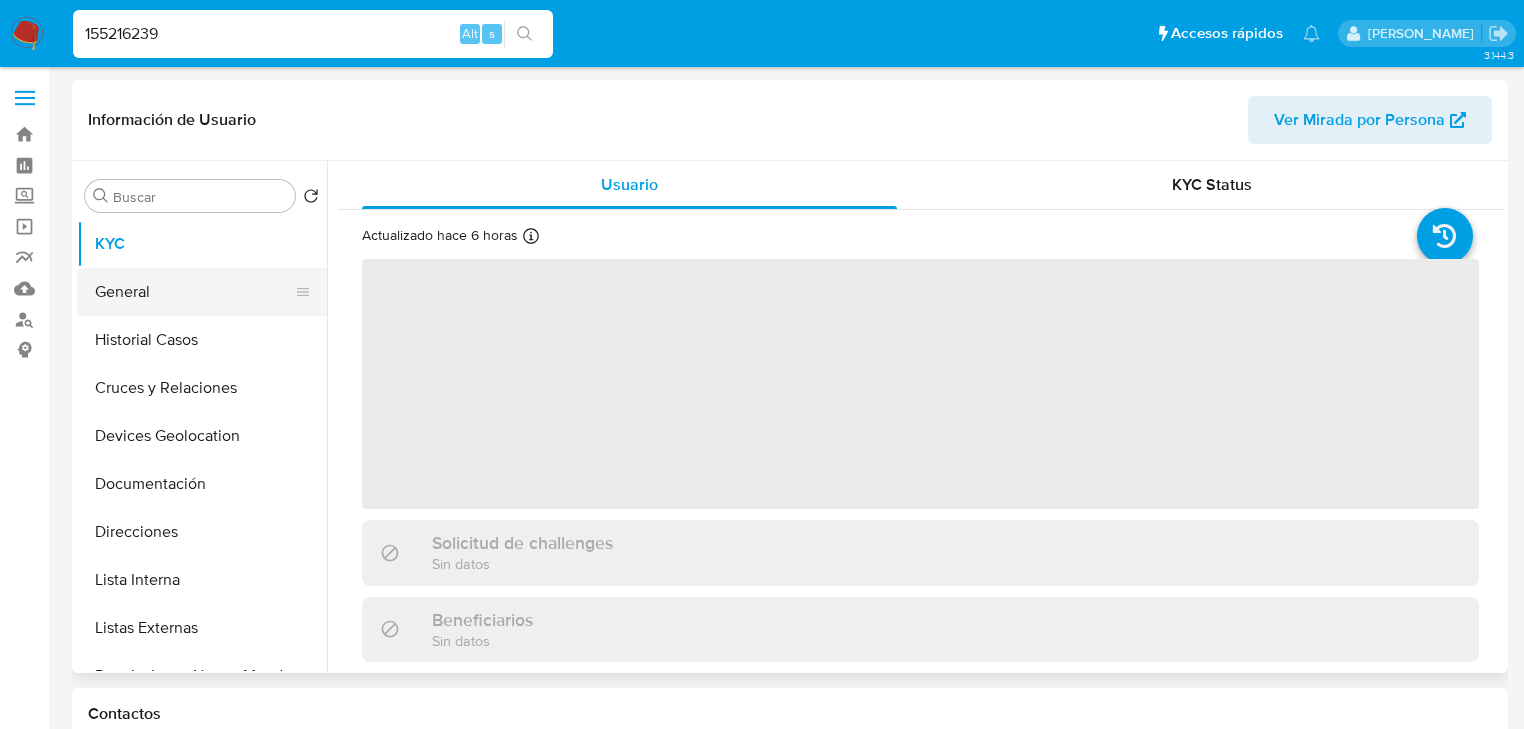 click on "General" at bounding box center [194, 292] 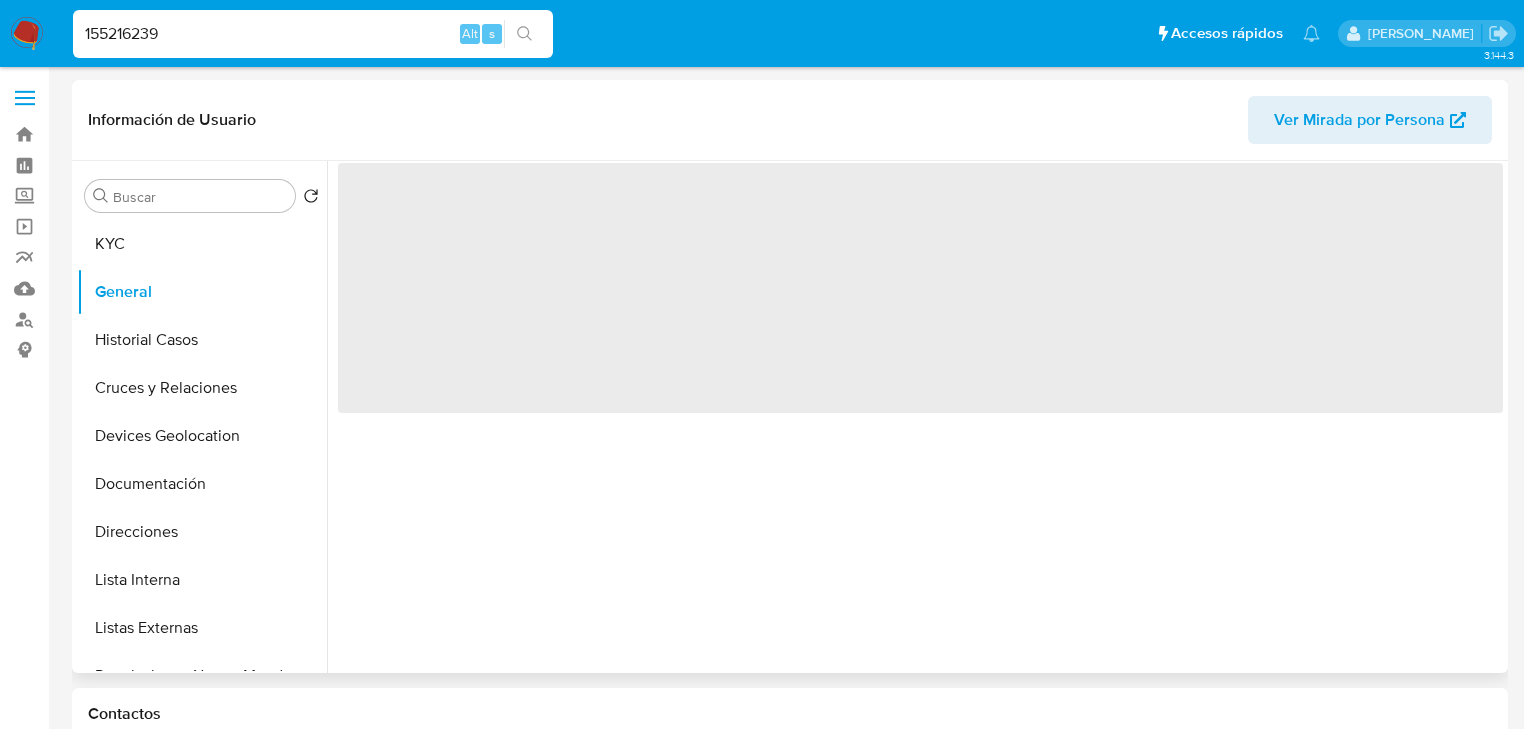 select on "10" 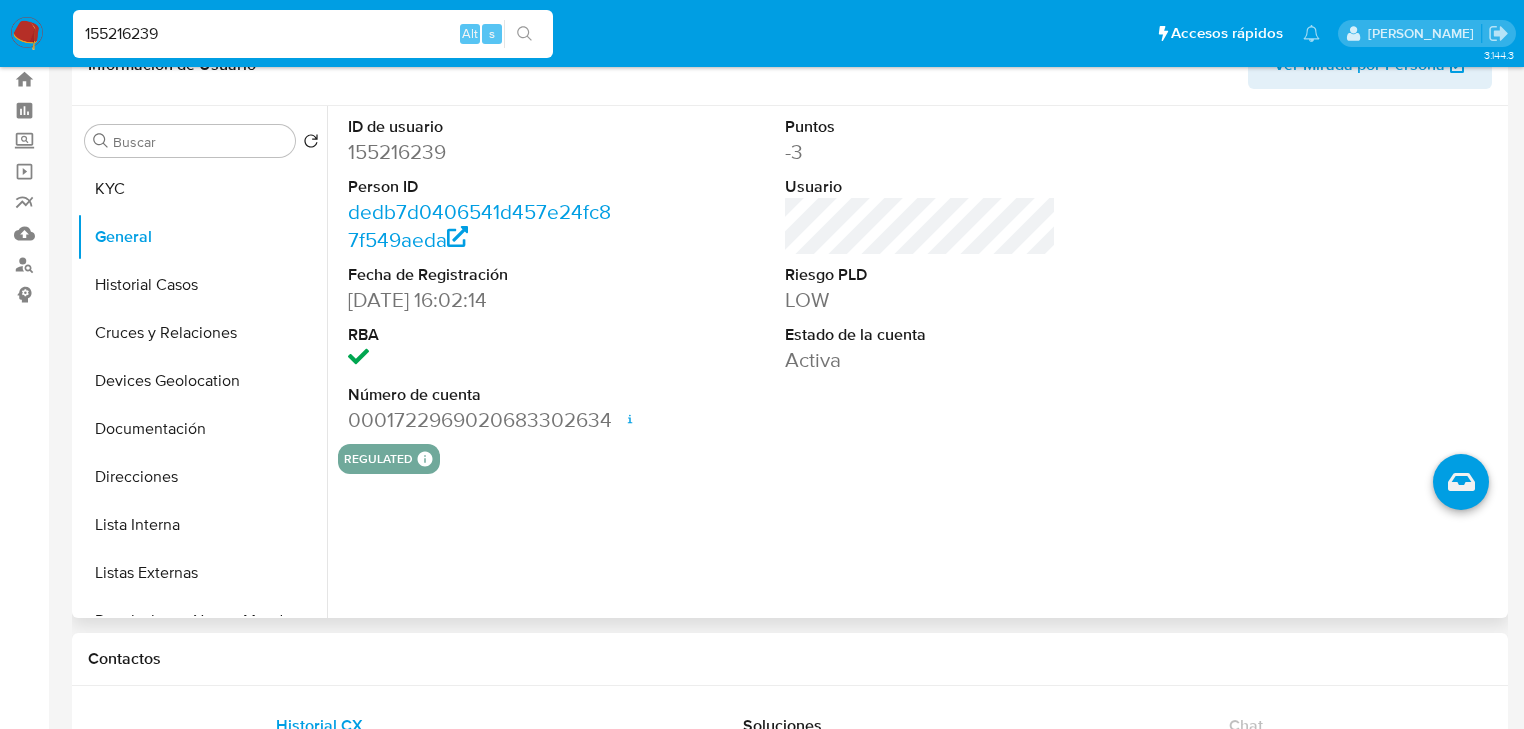 scroll, scrollTop: 80, scrollLeft: 0, axis: vertical 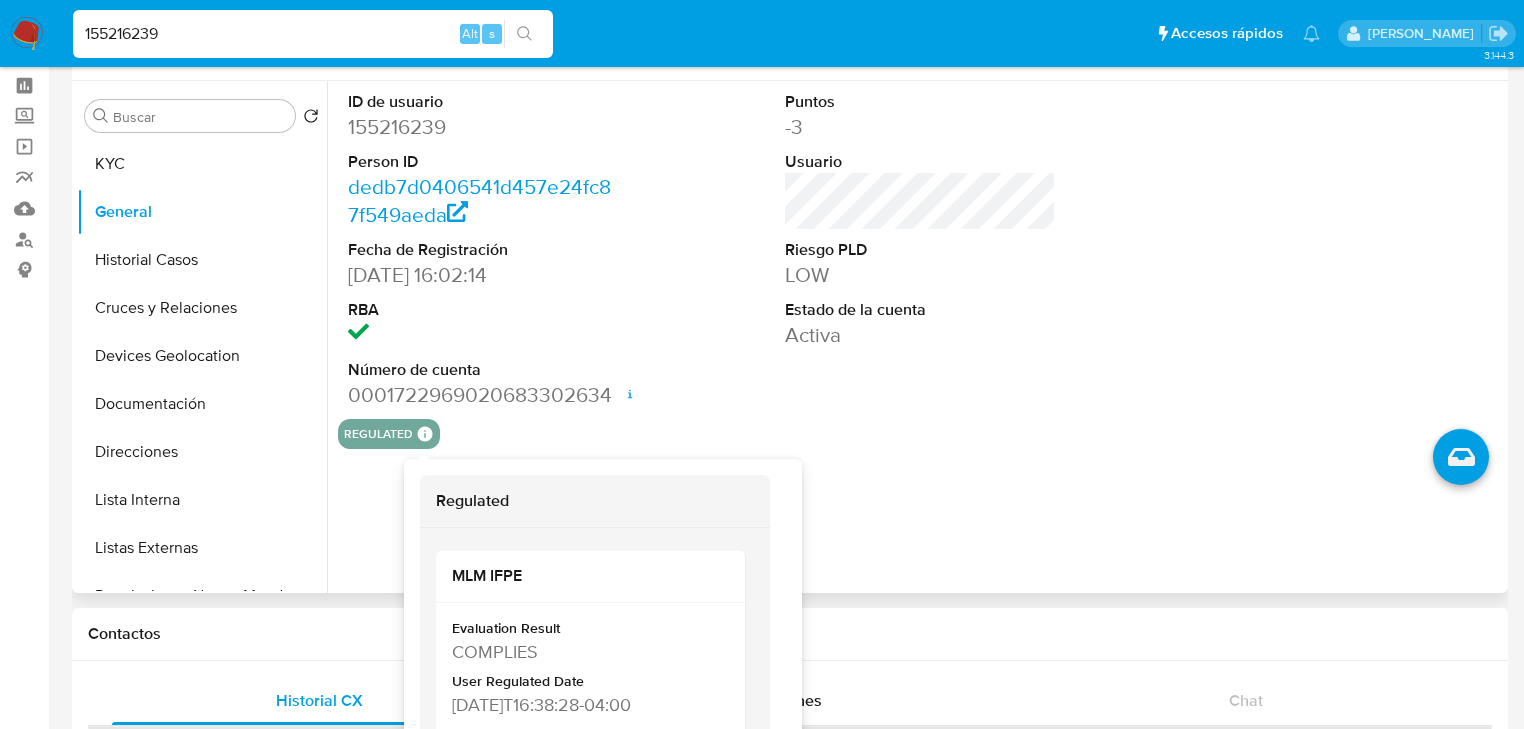 type 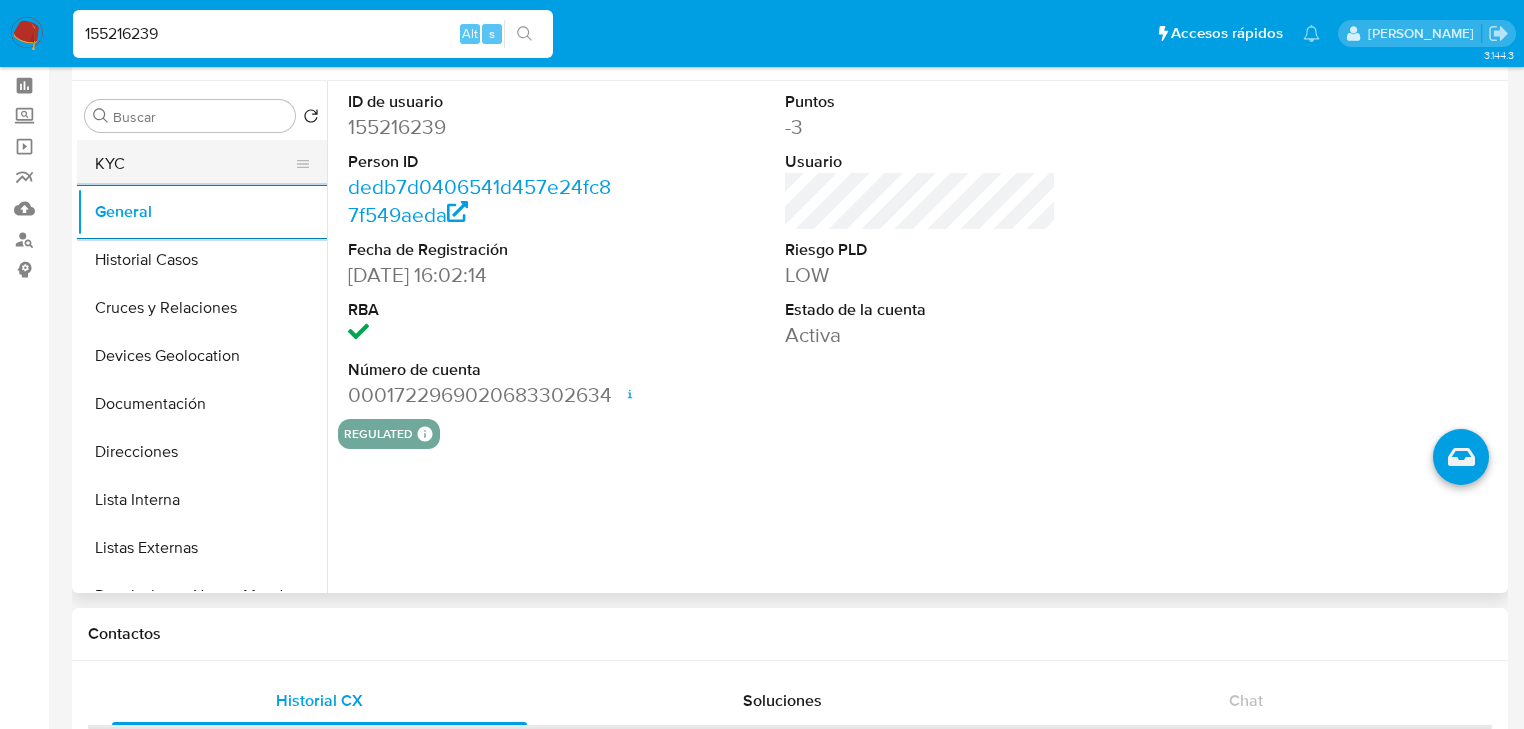 click on "KYC" at bounding box center (194, 164) 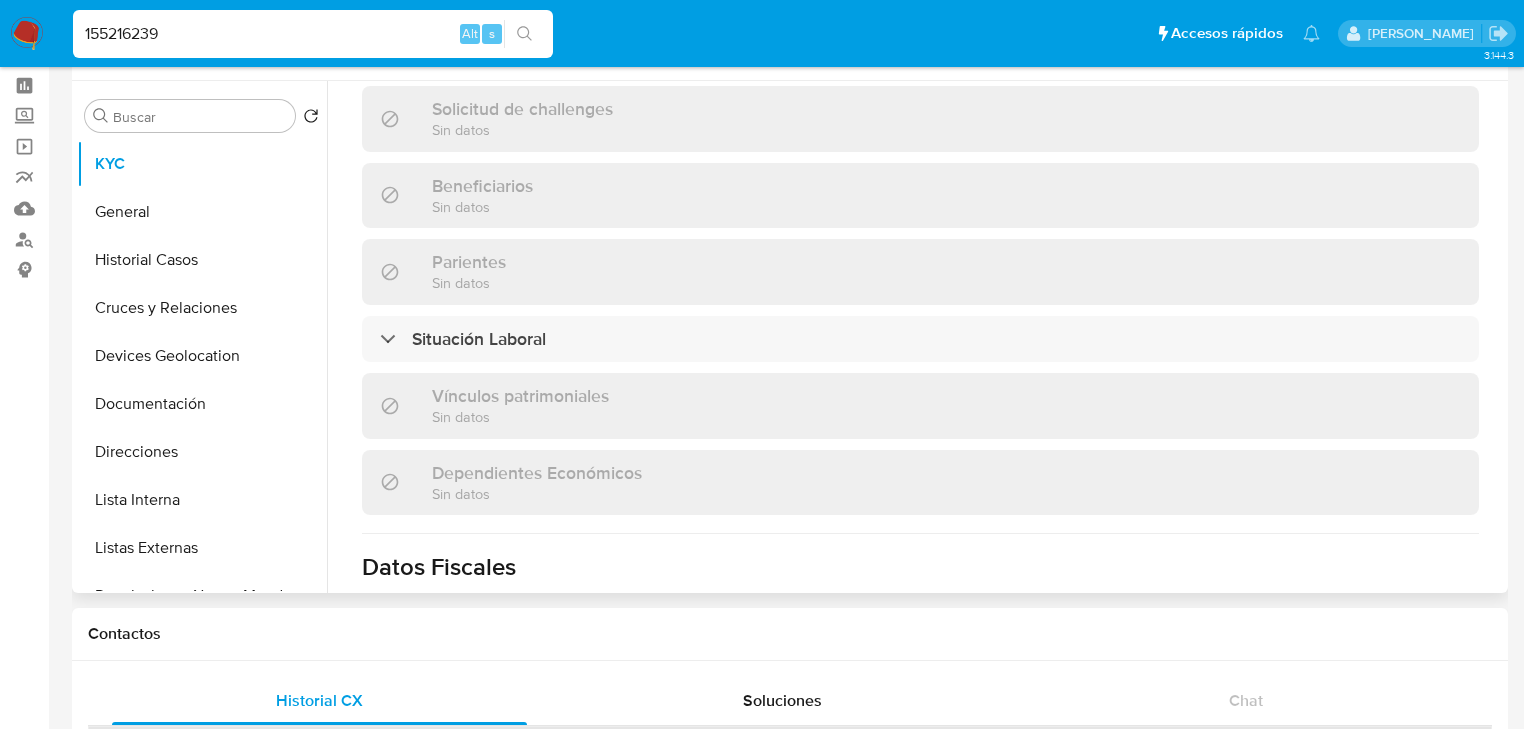 scroll, scrollTop: 480, scrollLeft: 0, axis: vertical 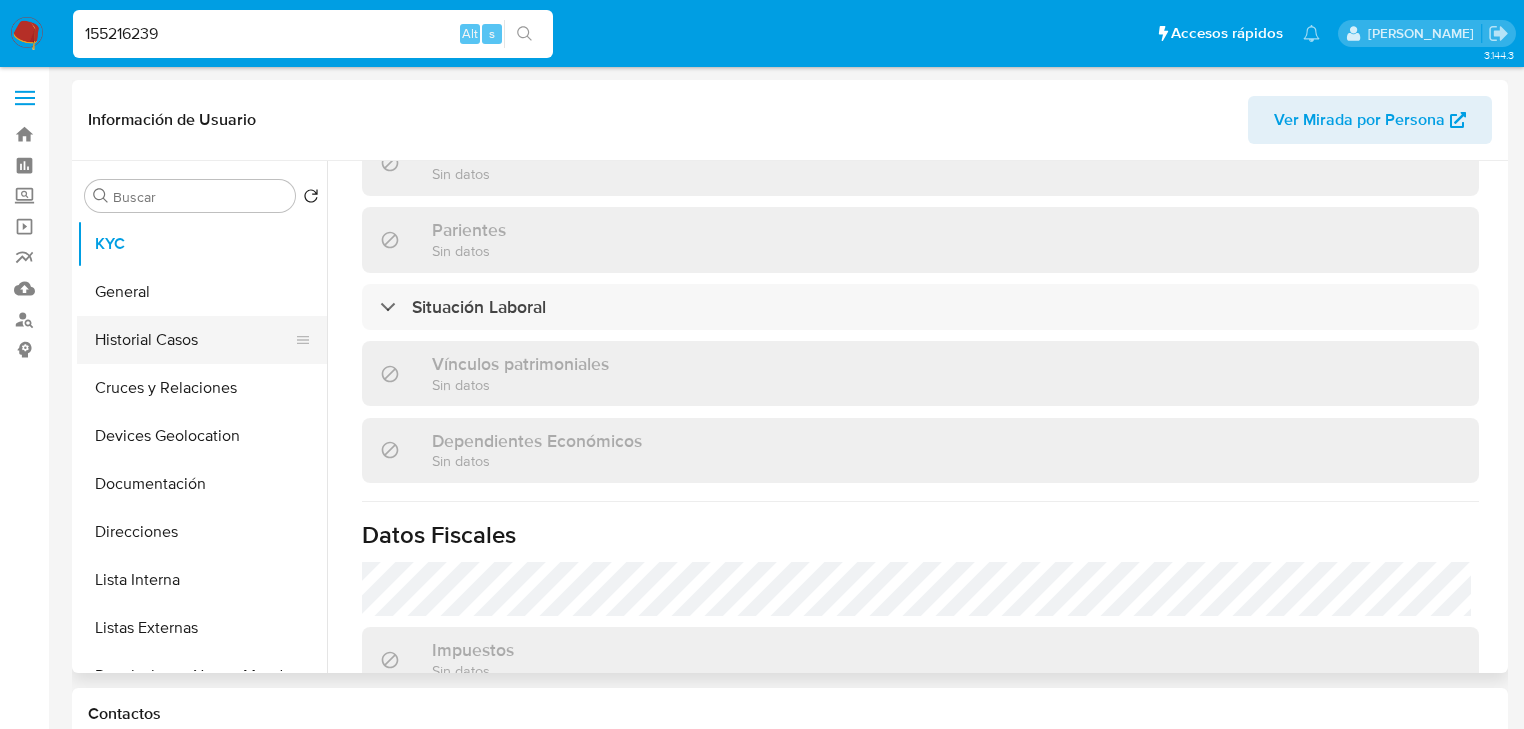 click on "Historial Casos" at bounding box center (194, 340) 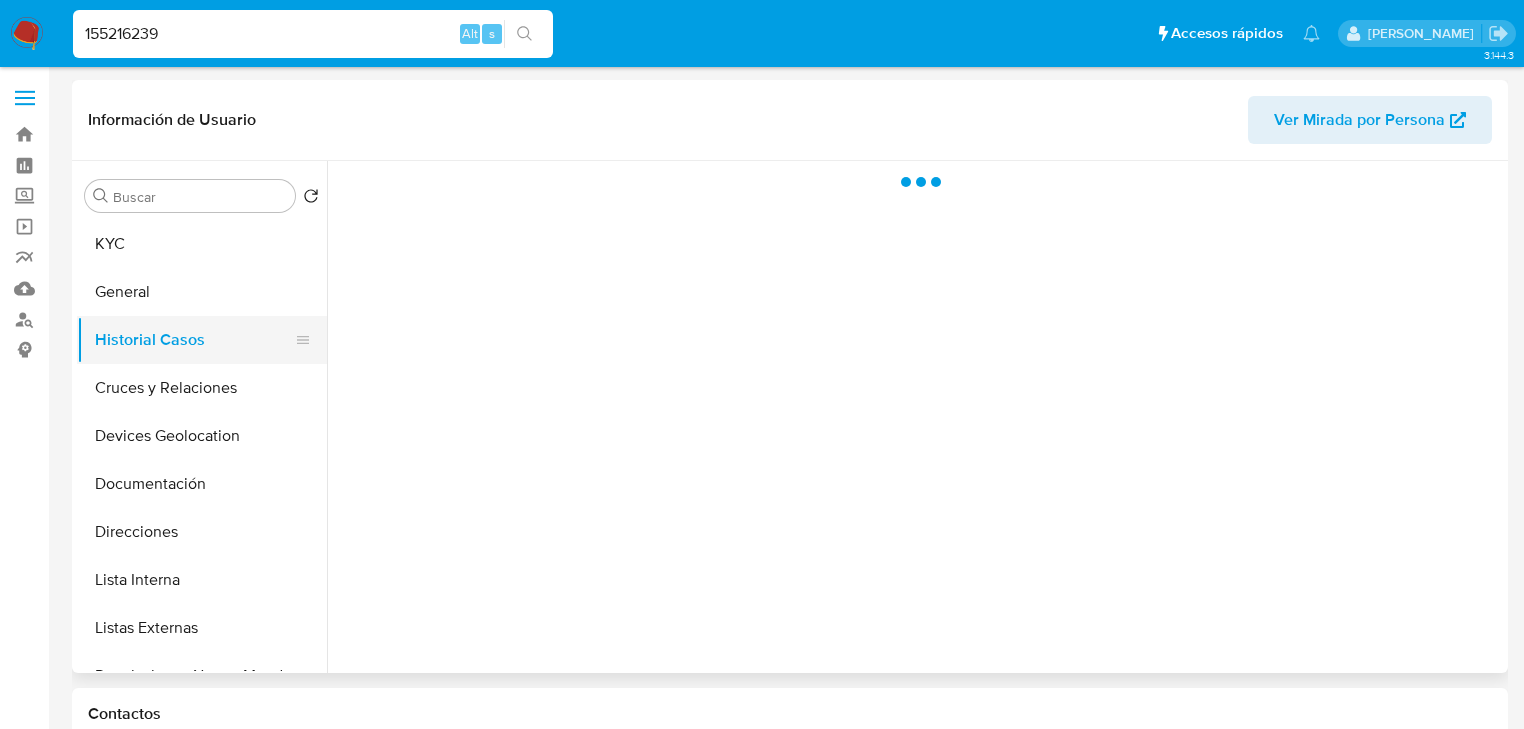 scroll, scrollTop: 0, scrollLeft: 0, axis: both 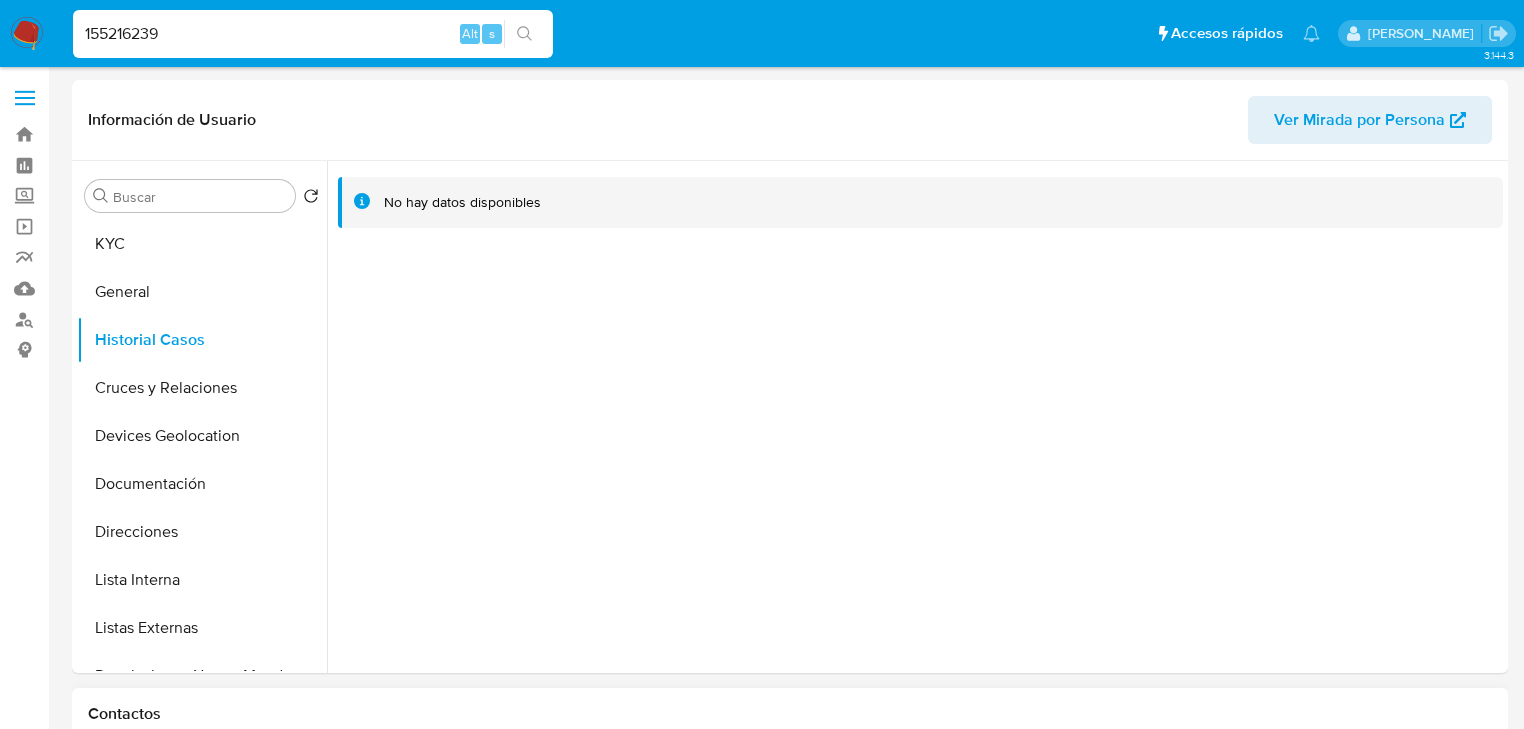 type 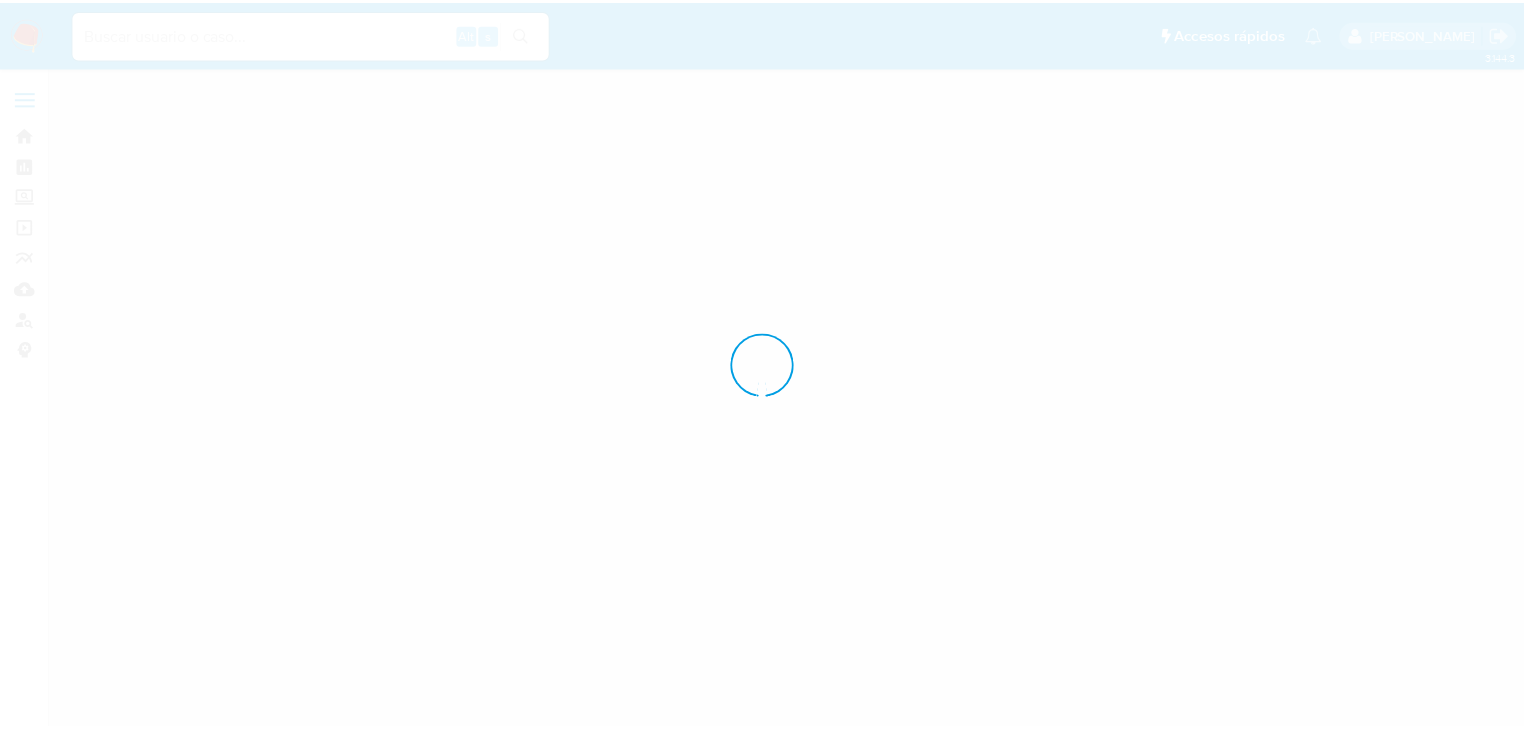 scroll, scrollTop: 0, scrollLeft: 0, axis: both 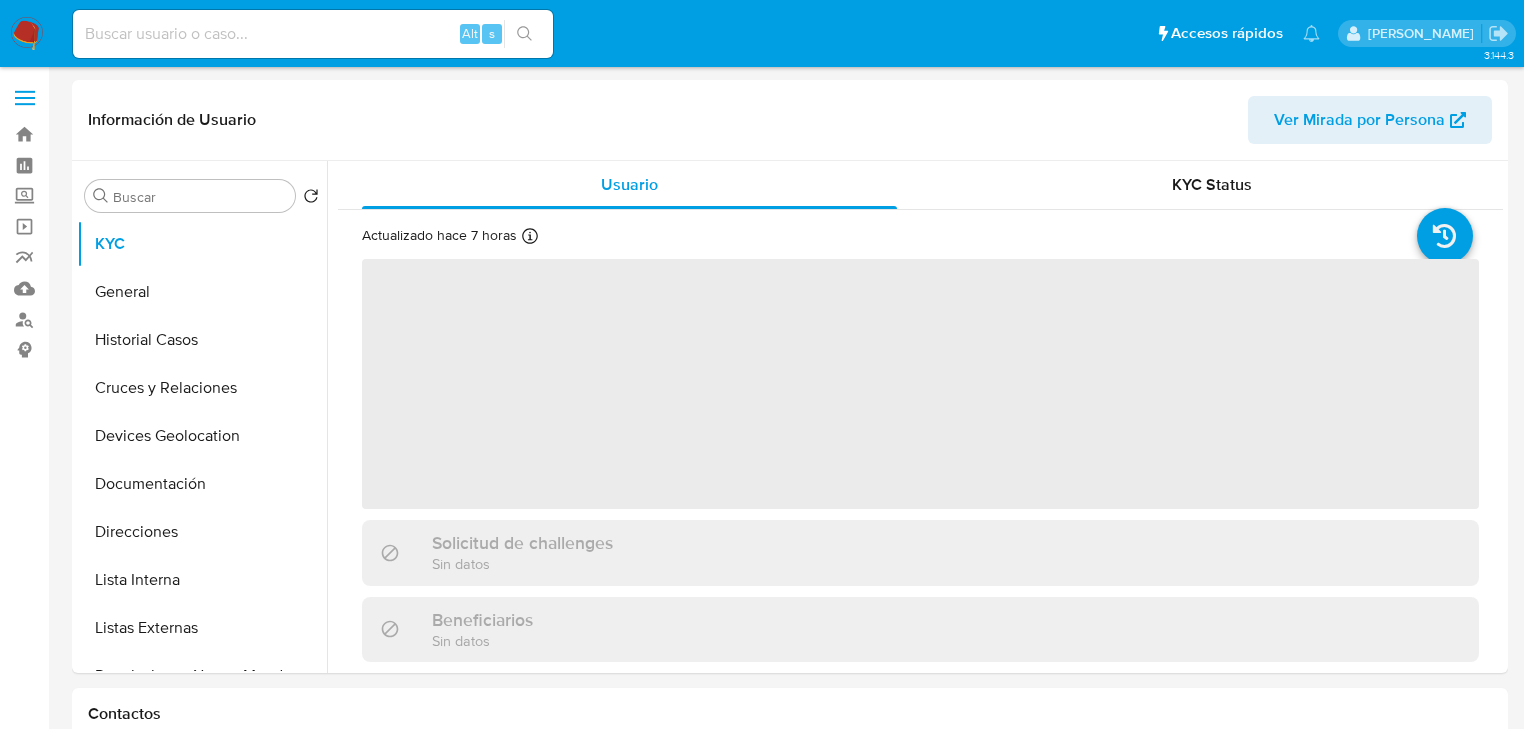 click at bounding box center (313, 34) 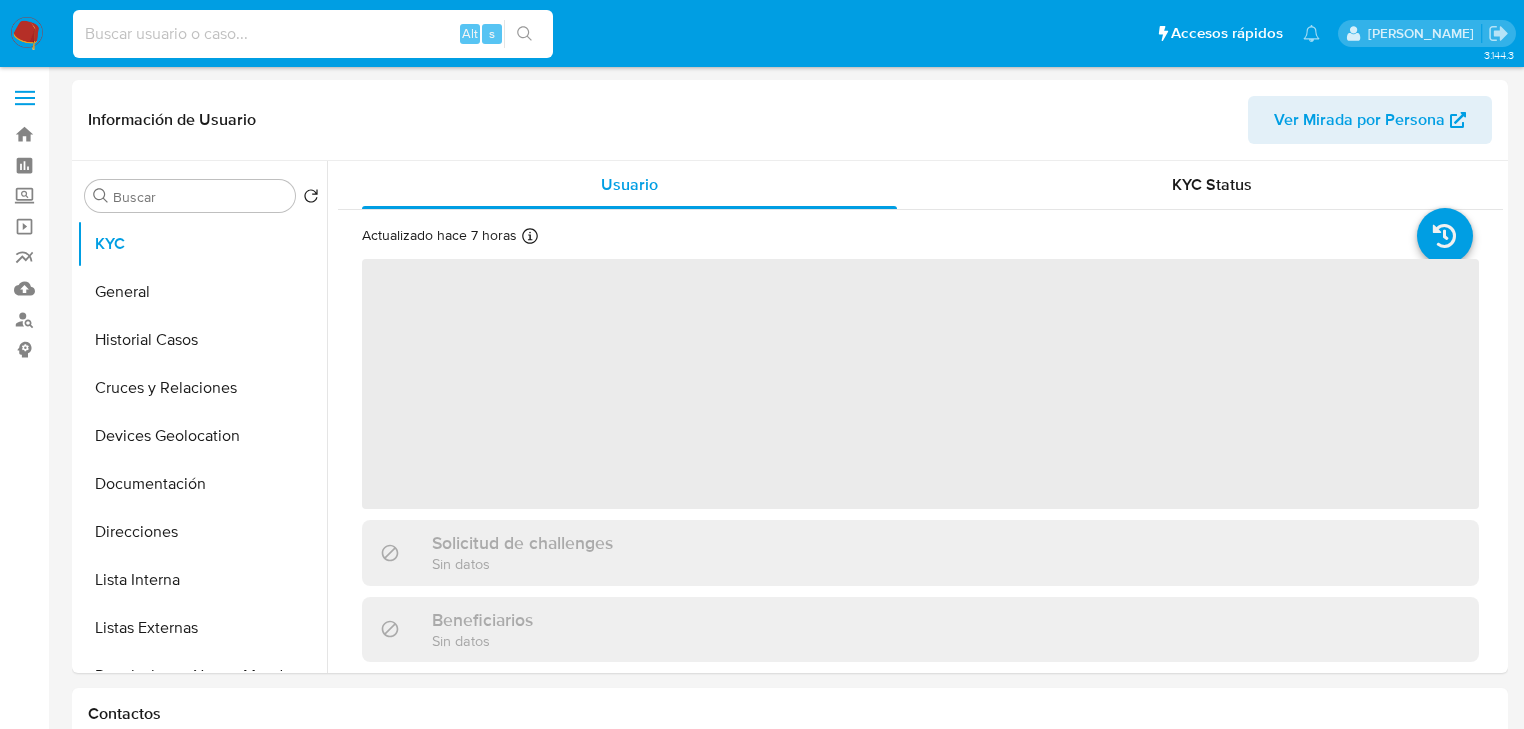 click at bounding box center (313, 34) 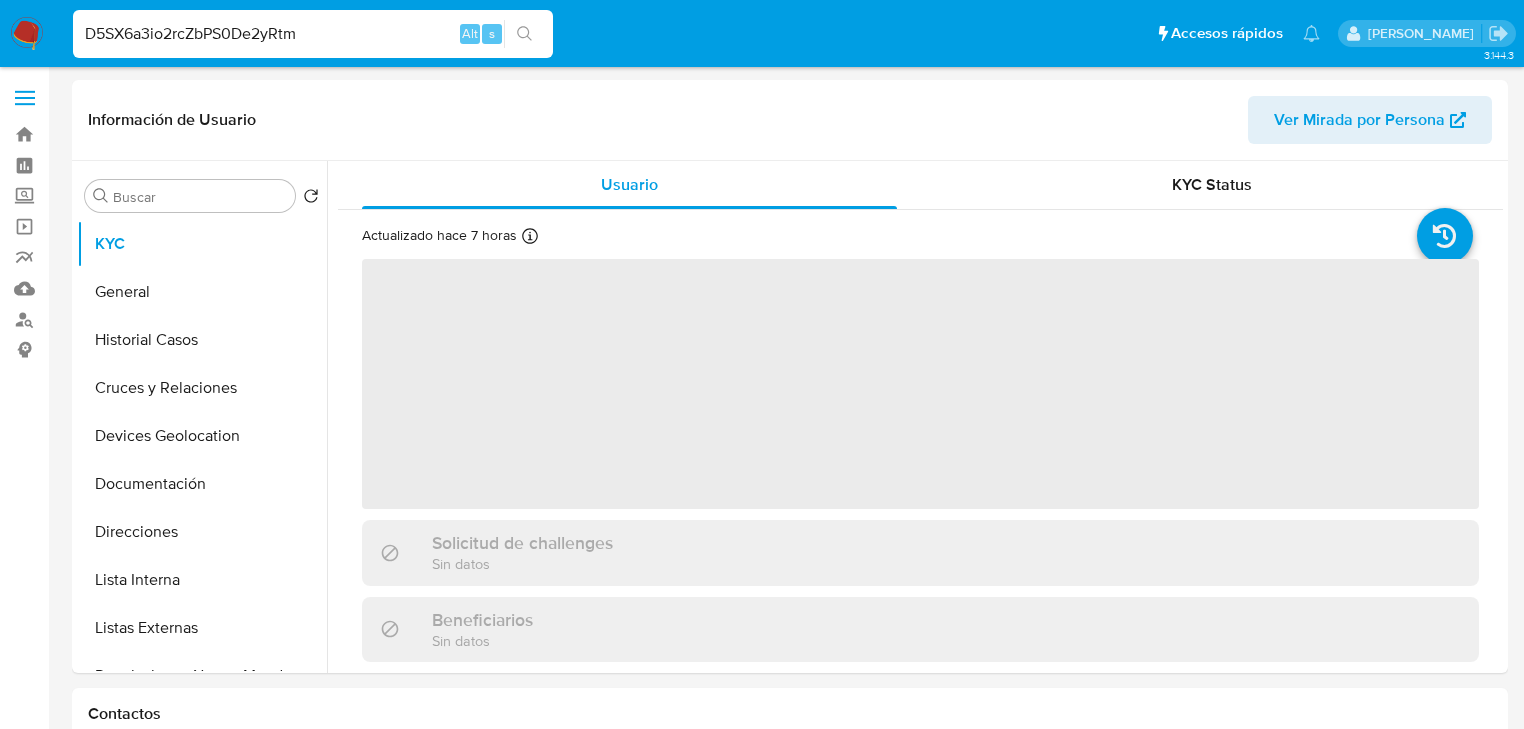 type on "D5SX6a3io2rcZbPS0De2yRtm" 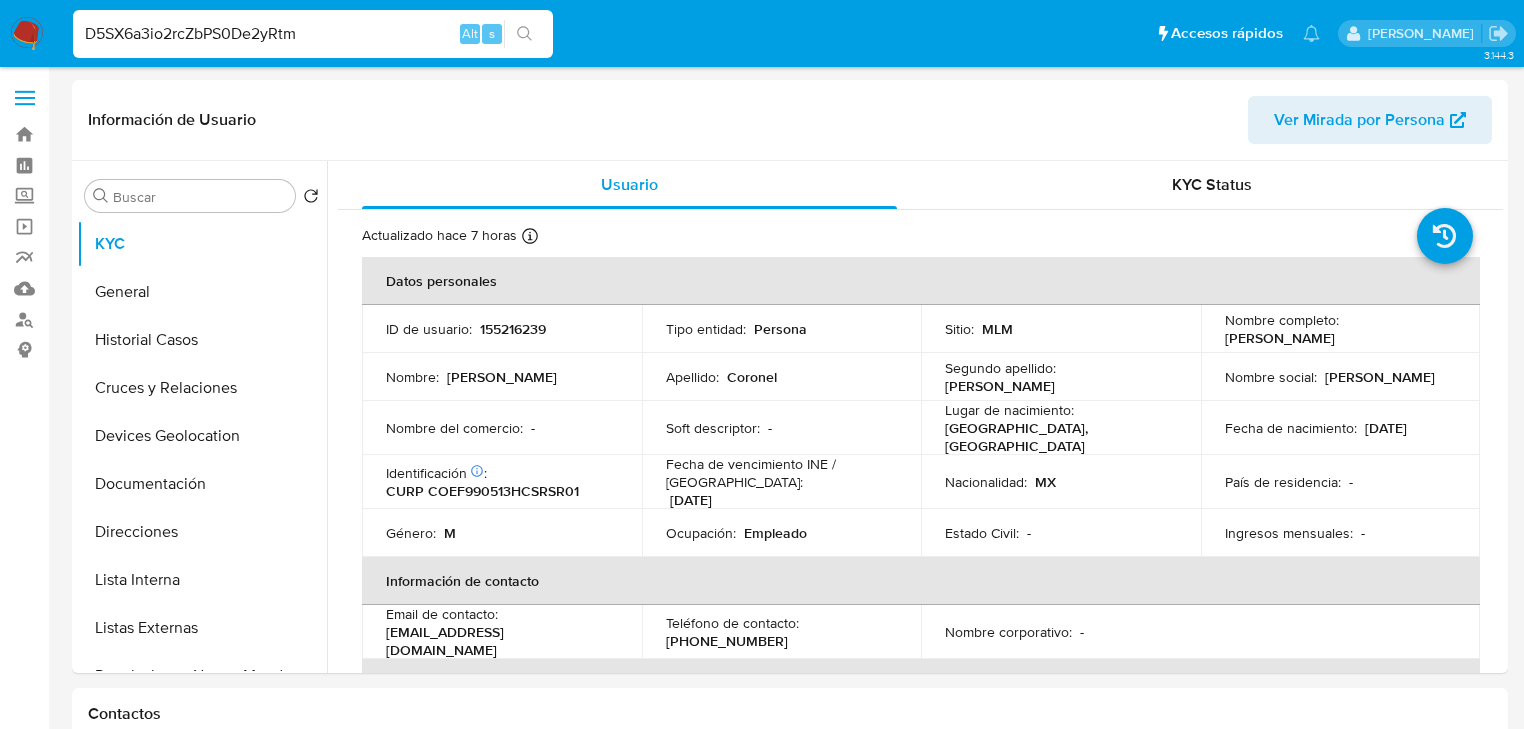 select on "10" 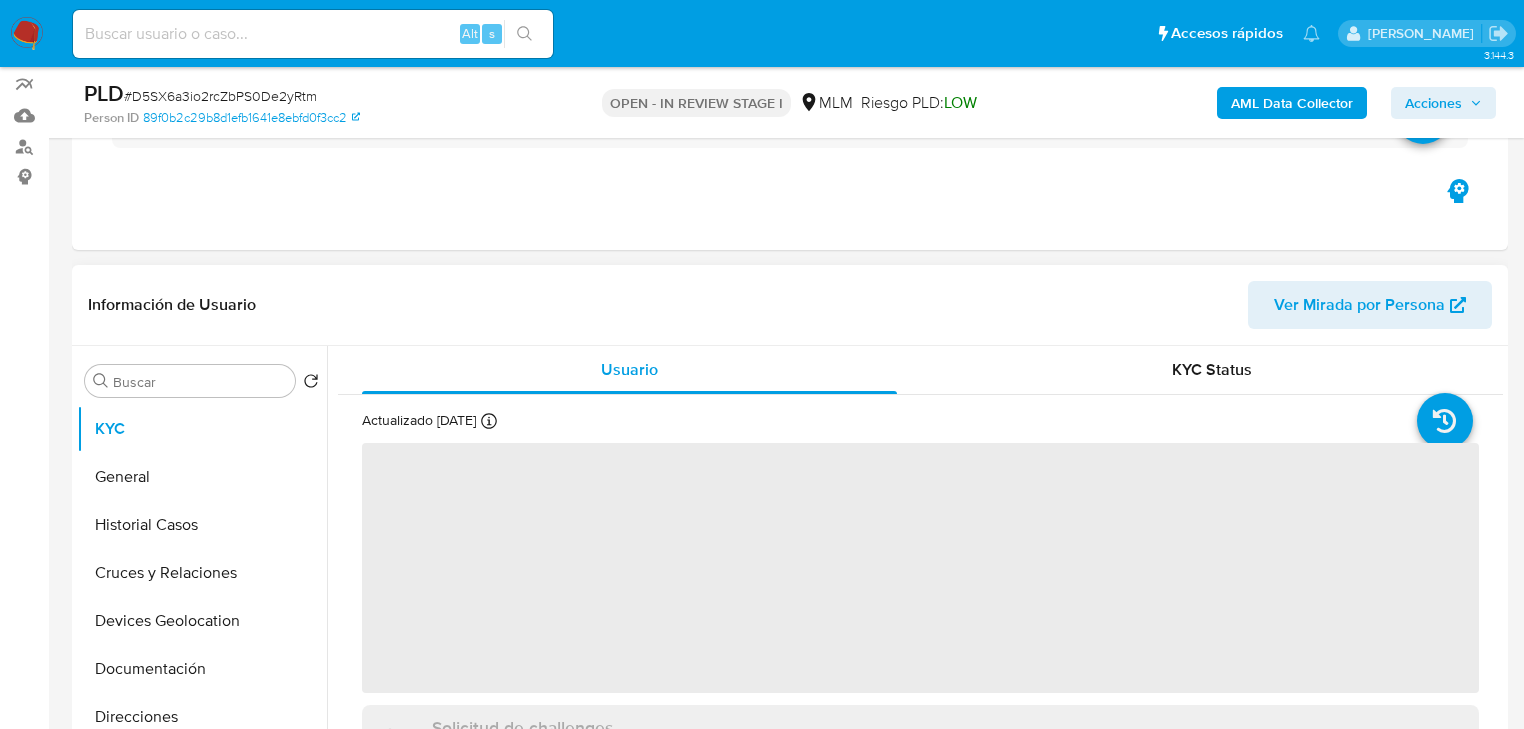 scroll, scrollTop: 320, scrollLeft: 0, axis: vertical 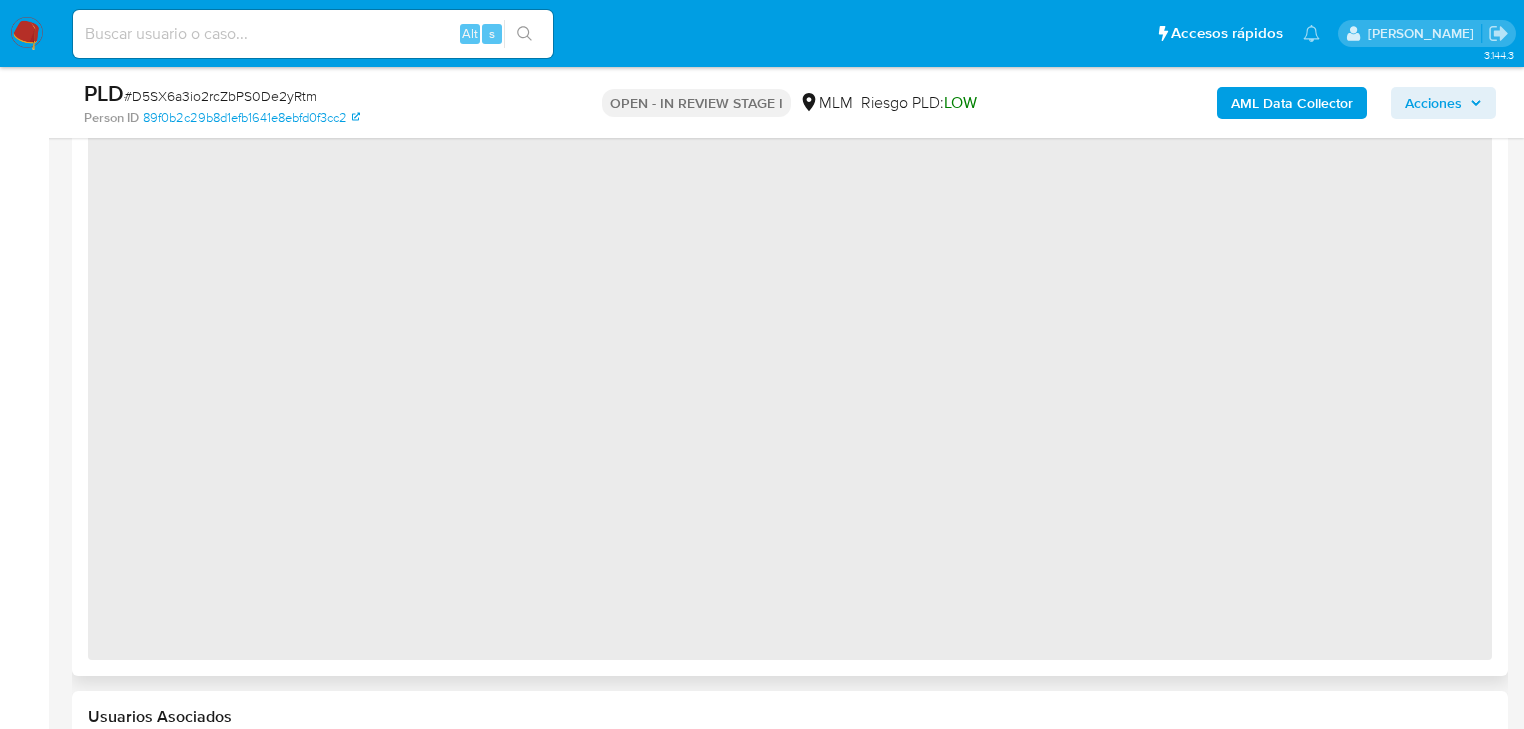 select on "10" 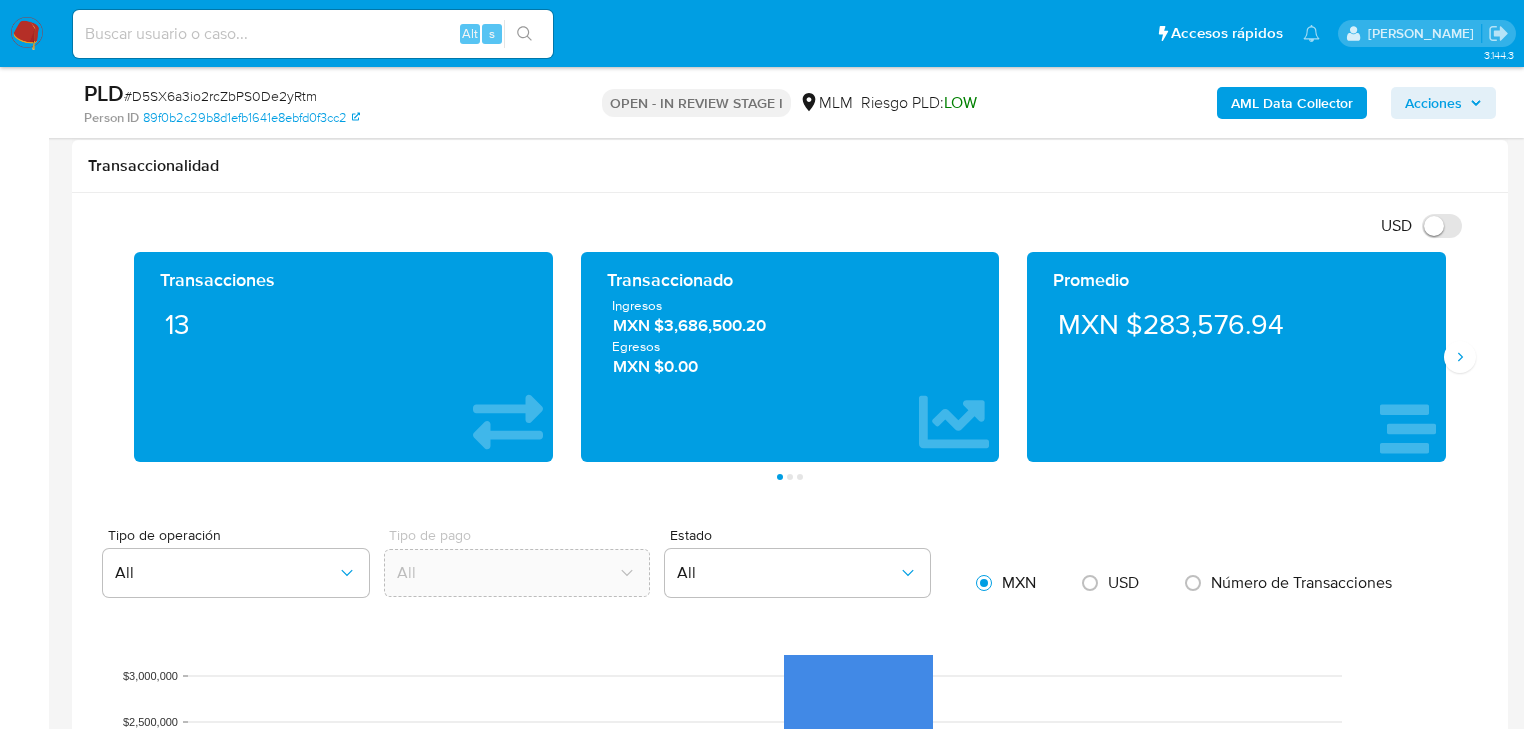 scroll, scrollTop: 1360, scrollLeft: 0, axis: vertical 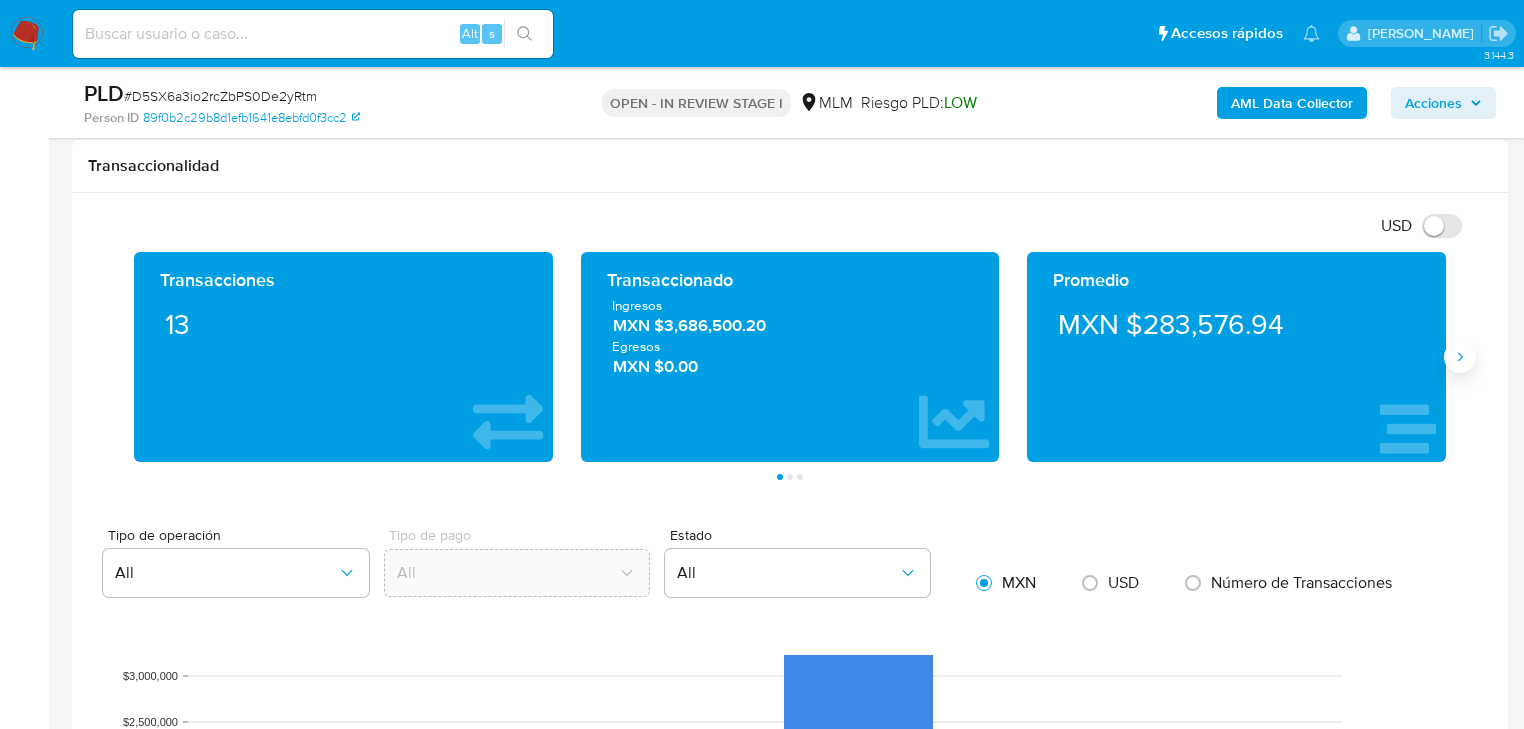 click 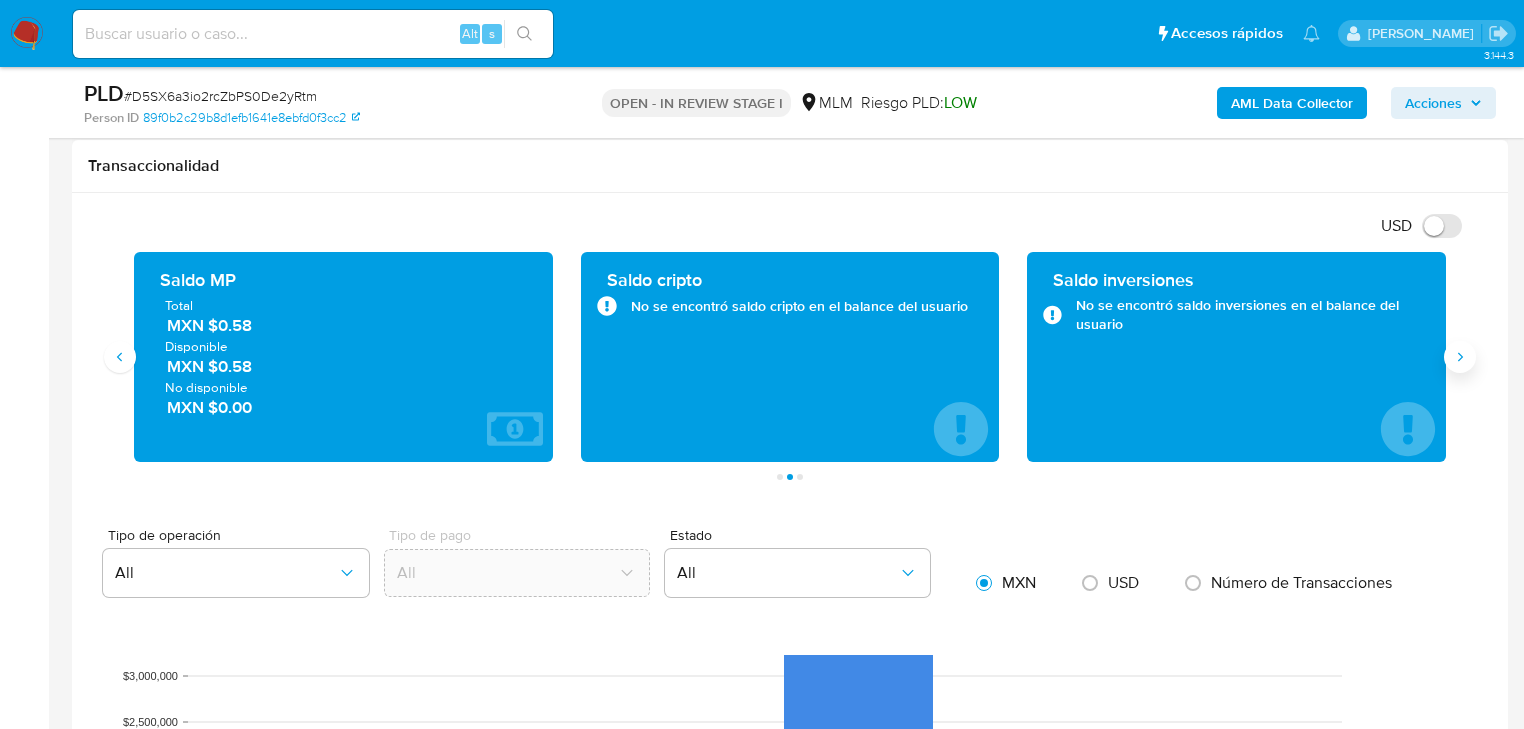 type 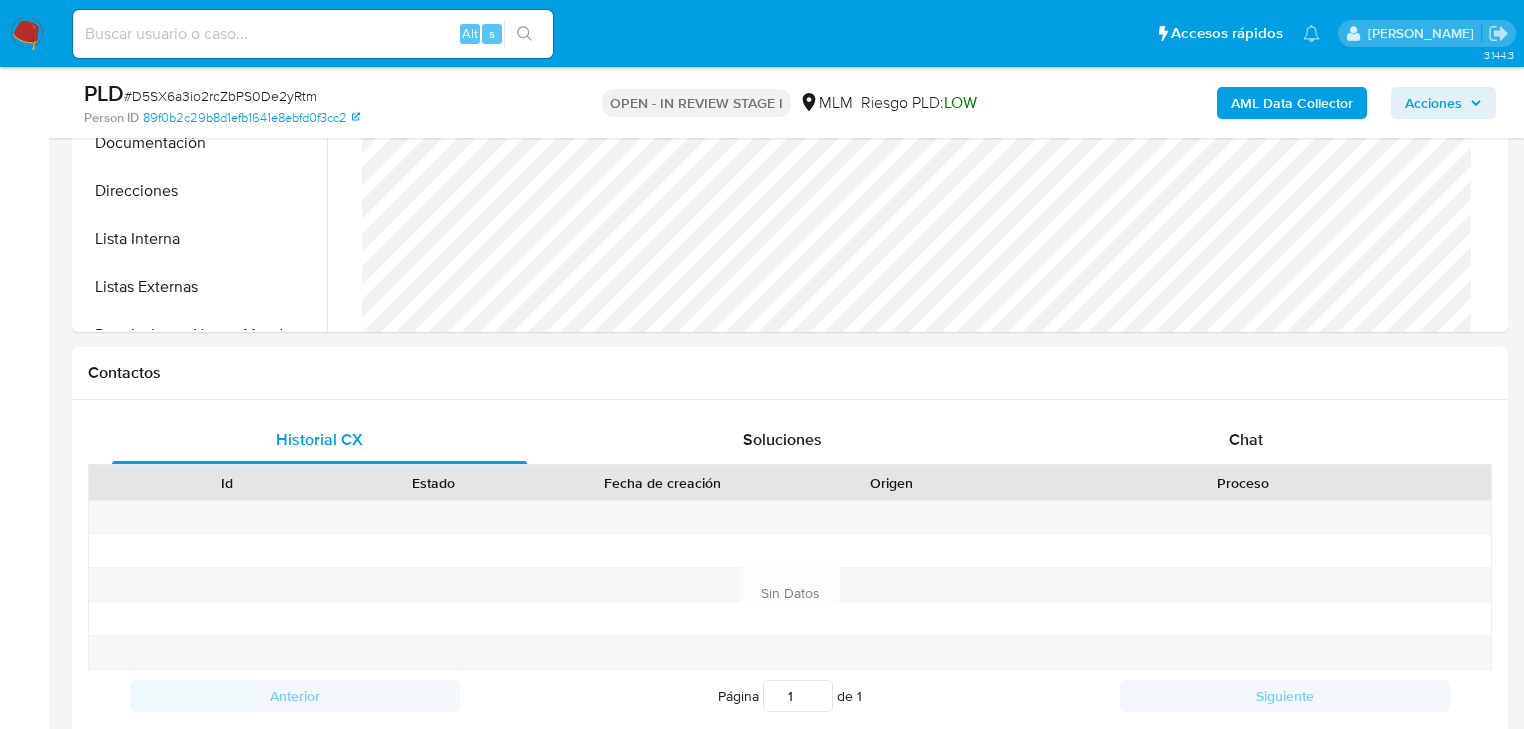 scroll, scrollTop: 560, scrollLeft: 0, axis: vertical 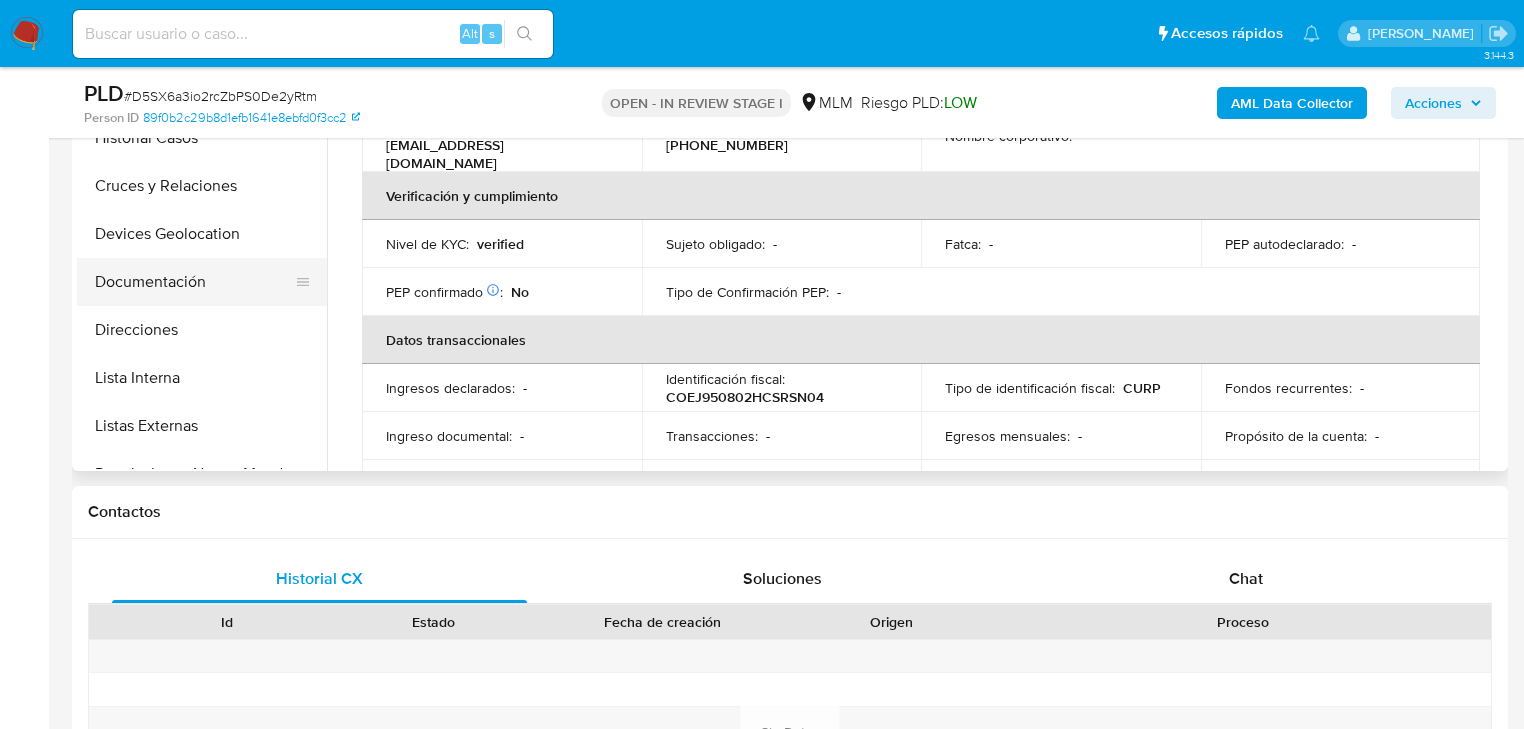 click on "Devices Geolocation" at bounding box center (202, 234) 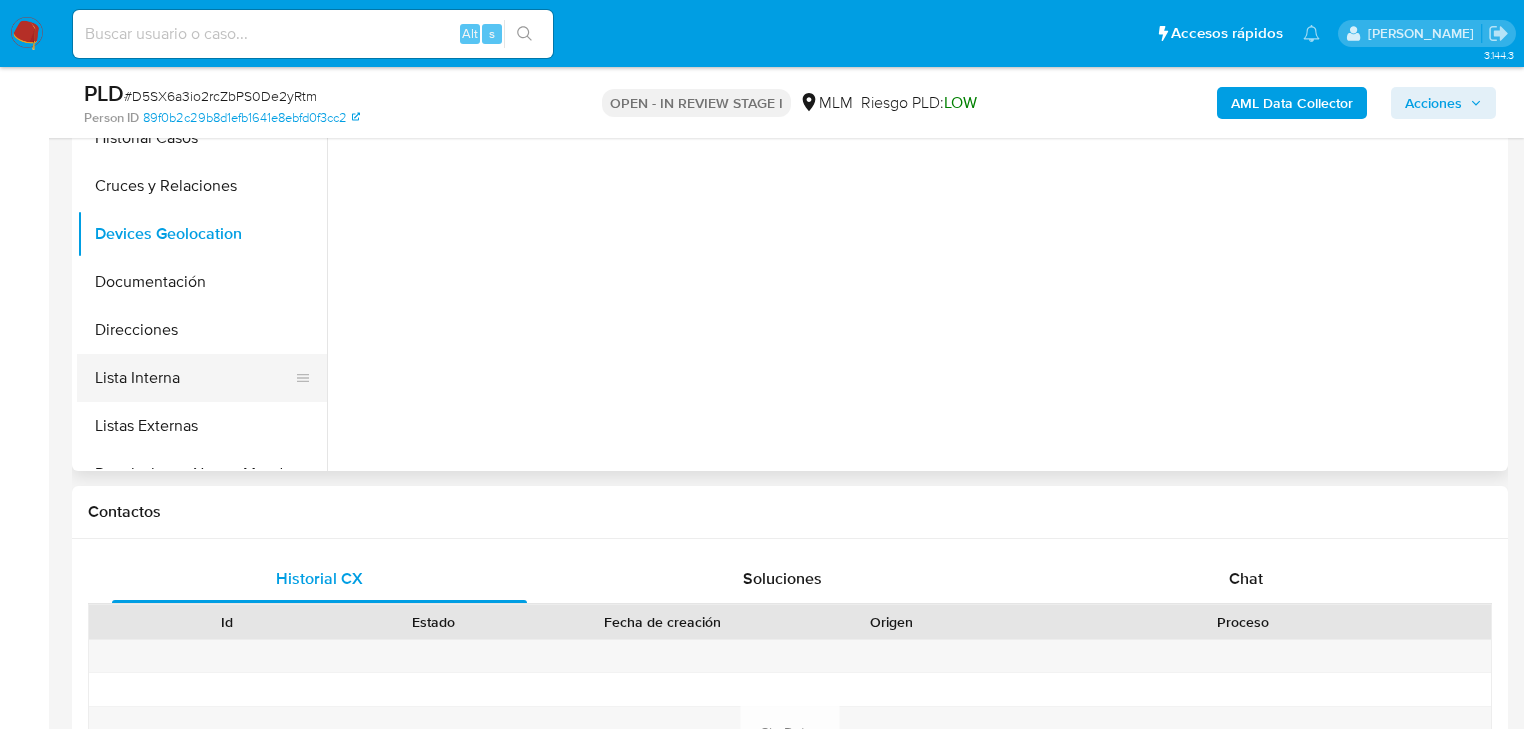 scroll, scrollTop: 0, scrollLeft: 0, axis: both 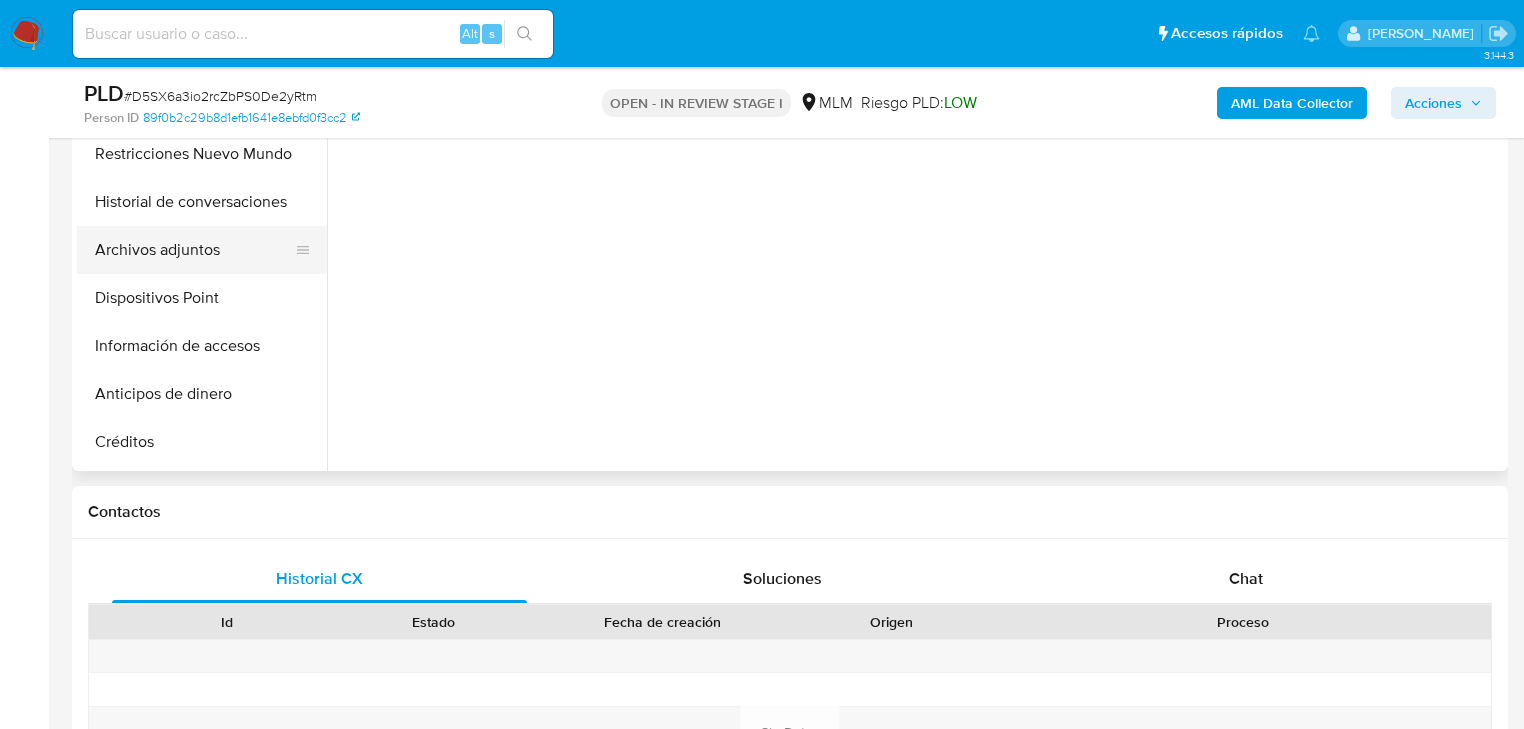 drag, startPoint x: 257, startPoint y: 212, endPoint x: 263, endPoint y: 224, distance: 13.416408 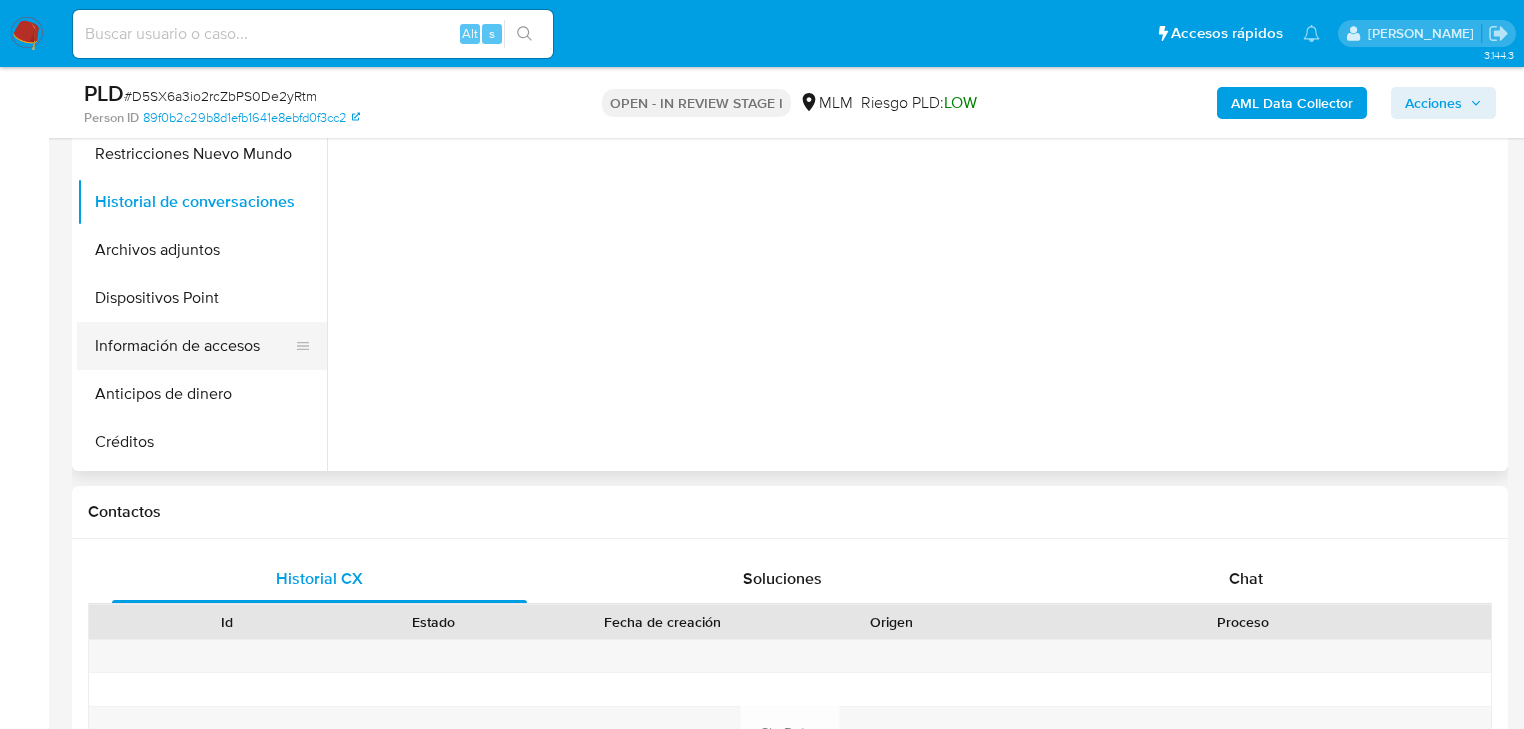 click on "Información de accesos" at bounding box center (194, 346) 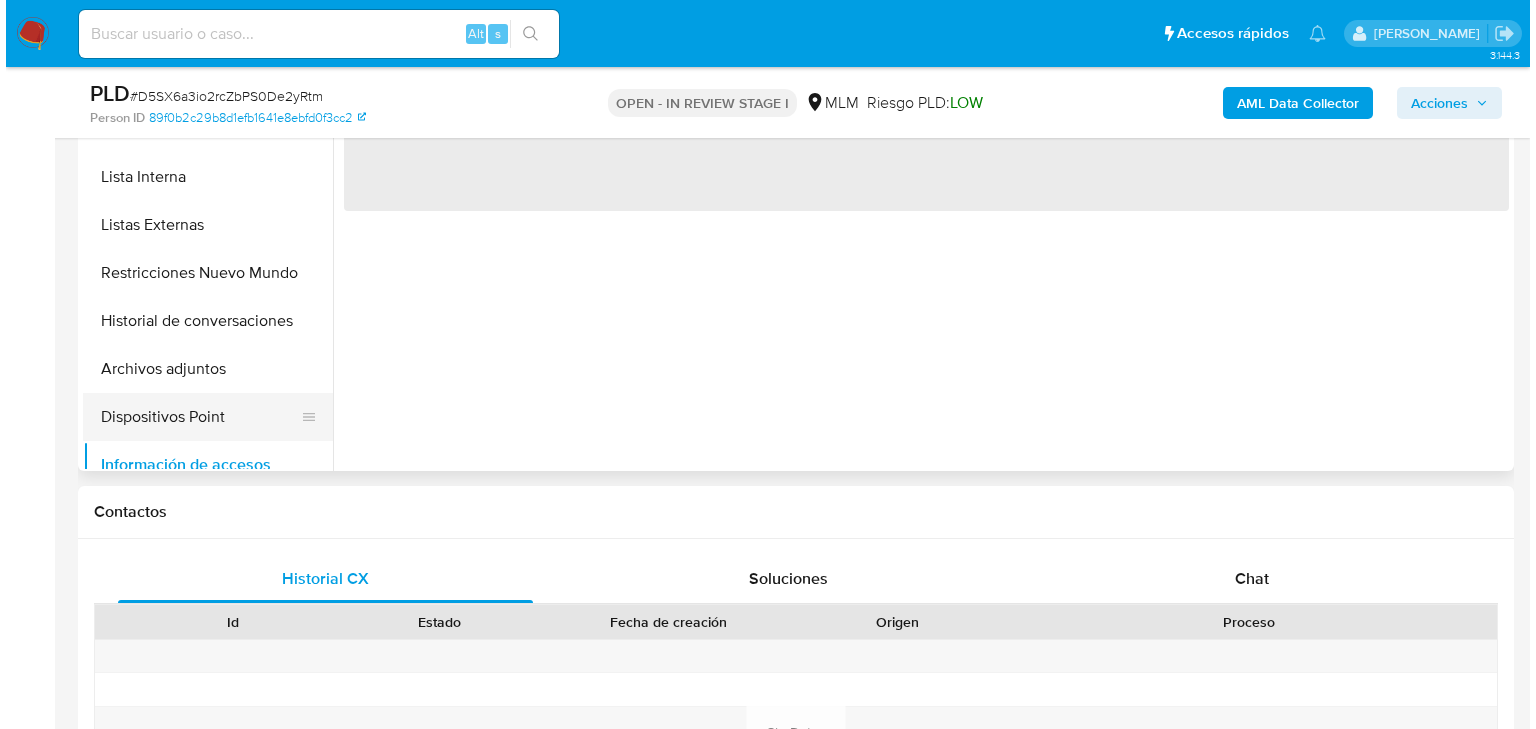 scroll, scrollTop: 320, scrollLeft: 0, axis: vertical 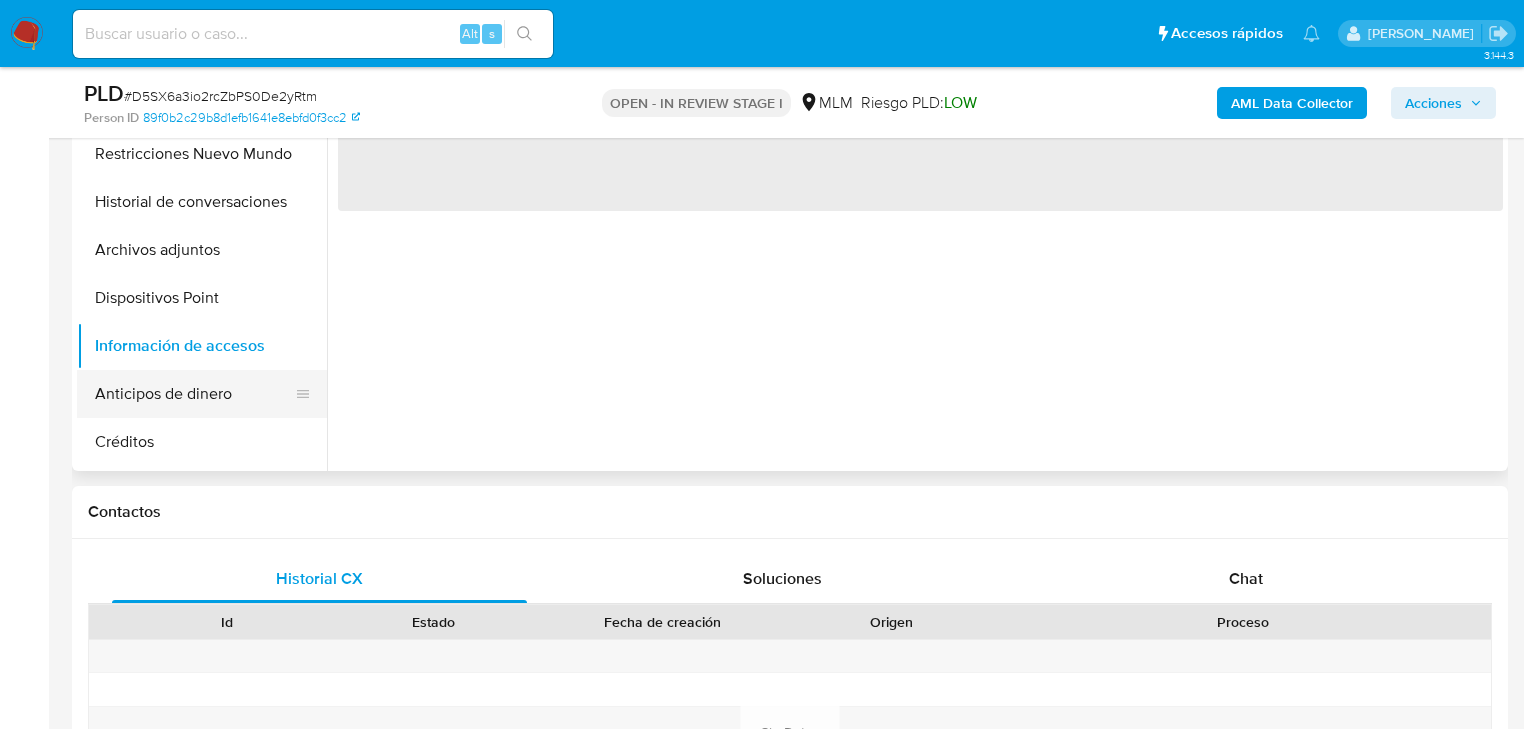 drag, startPoint x: 236, startPoint y: 389, endPoint x: 716, endPoint y: 382, distance: 480.05103 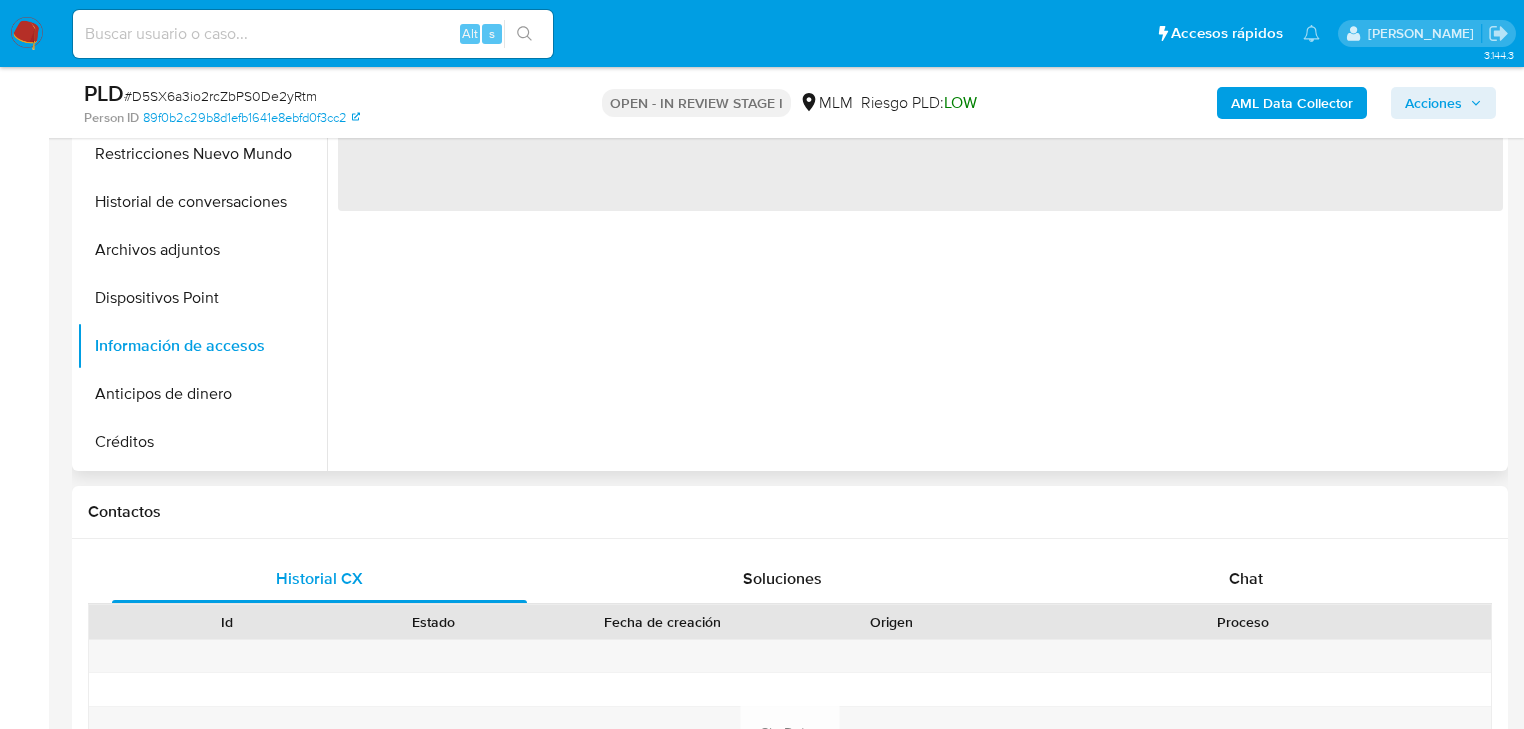 click on "Anticipos de dinero" at bounding box center (202, 394) 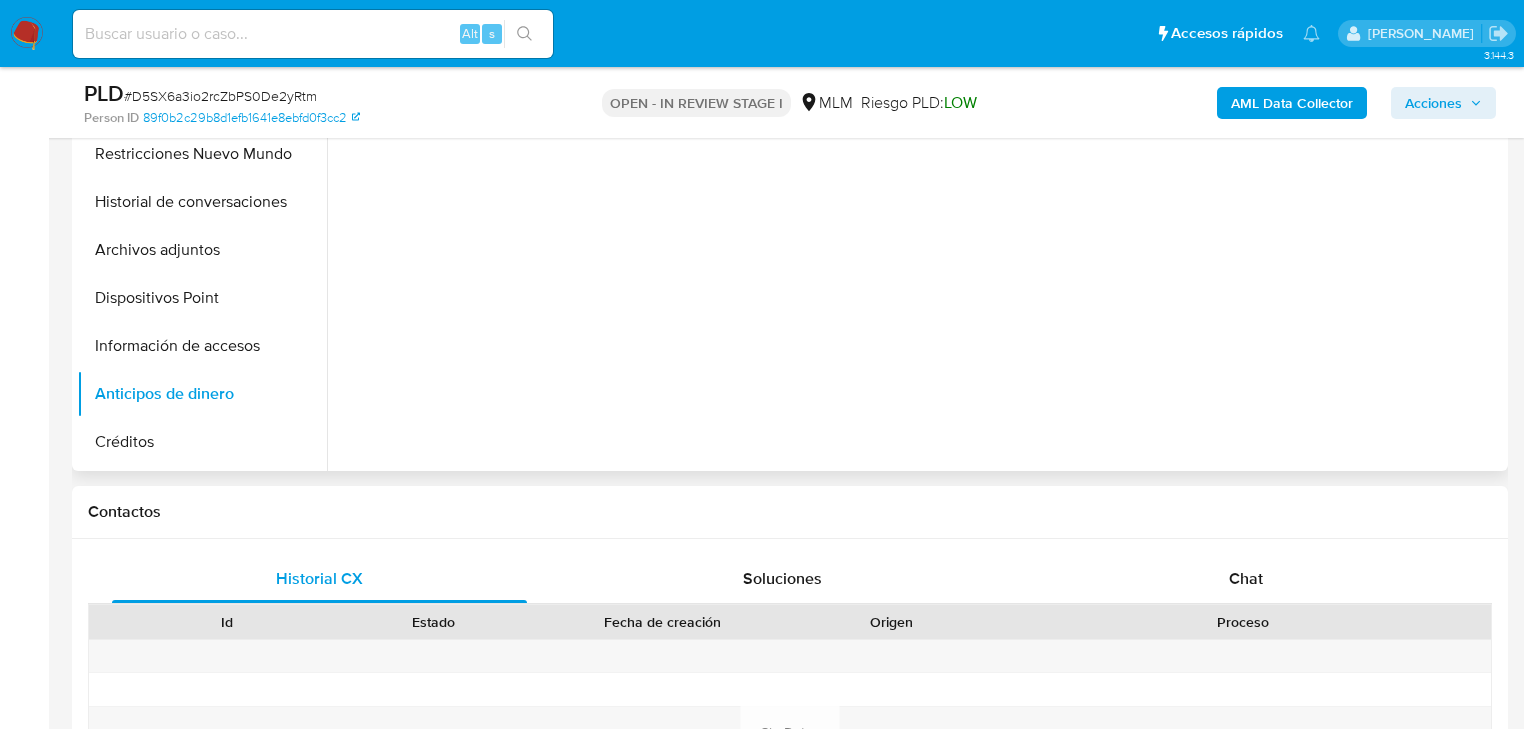 drag, startPoint x: 210, startPoint y: 250, endPoint x: 362, endPoint y: 281, distance: 155.12898 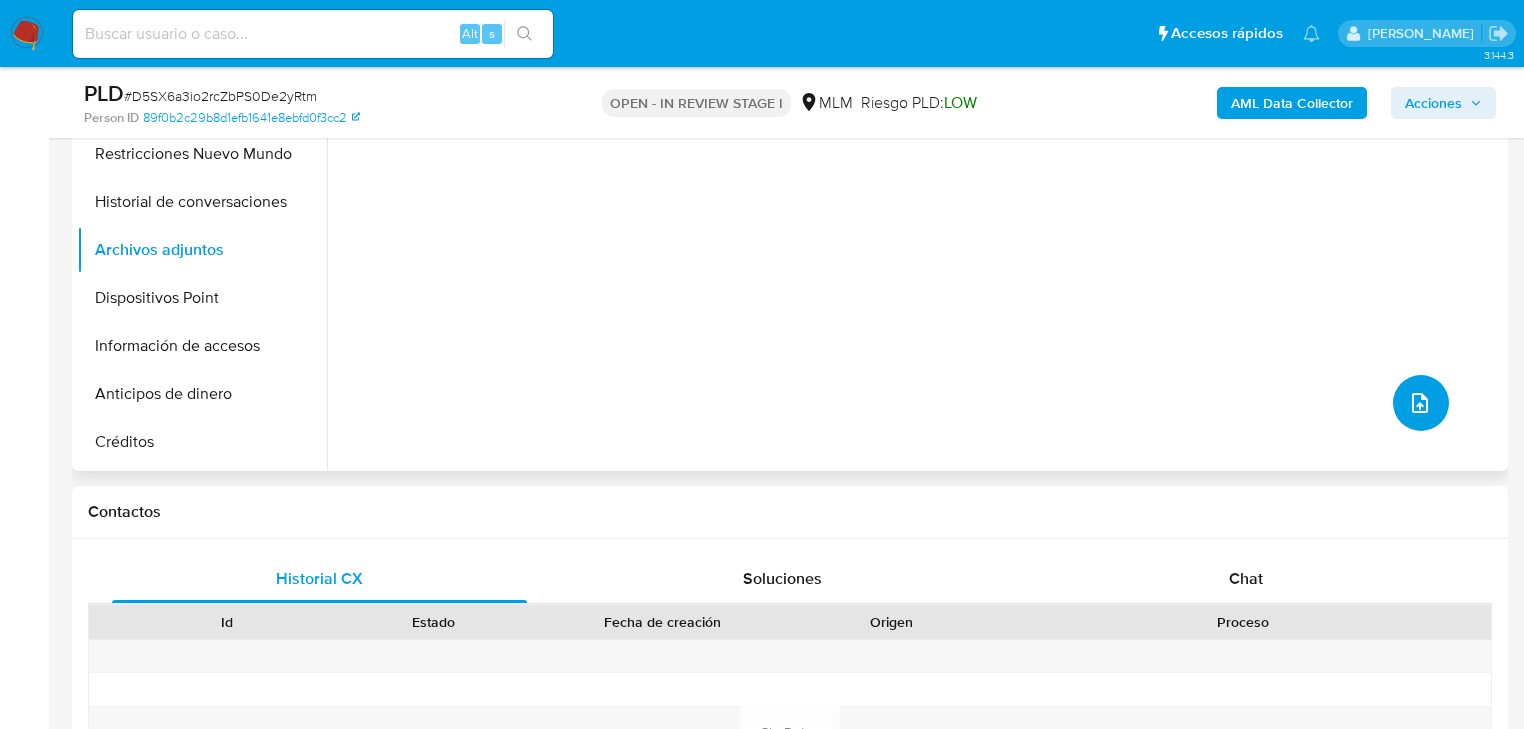 click 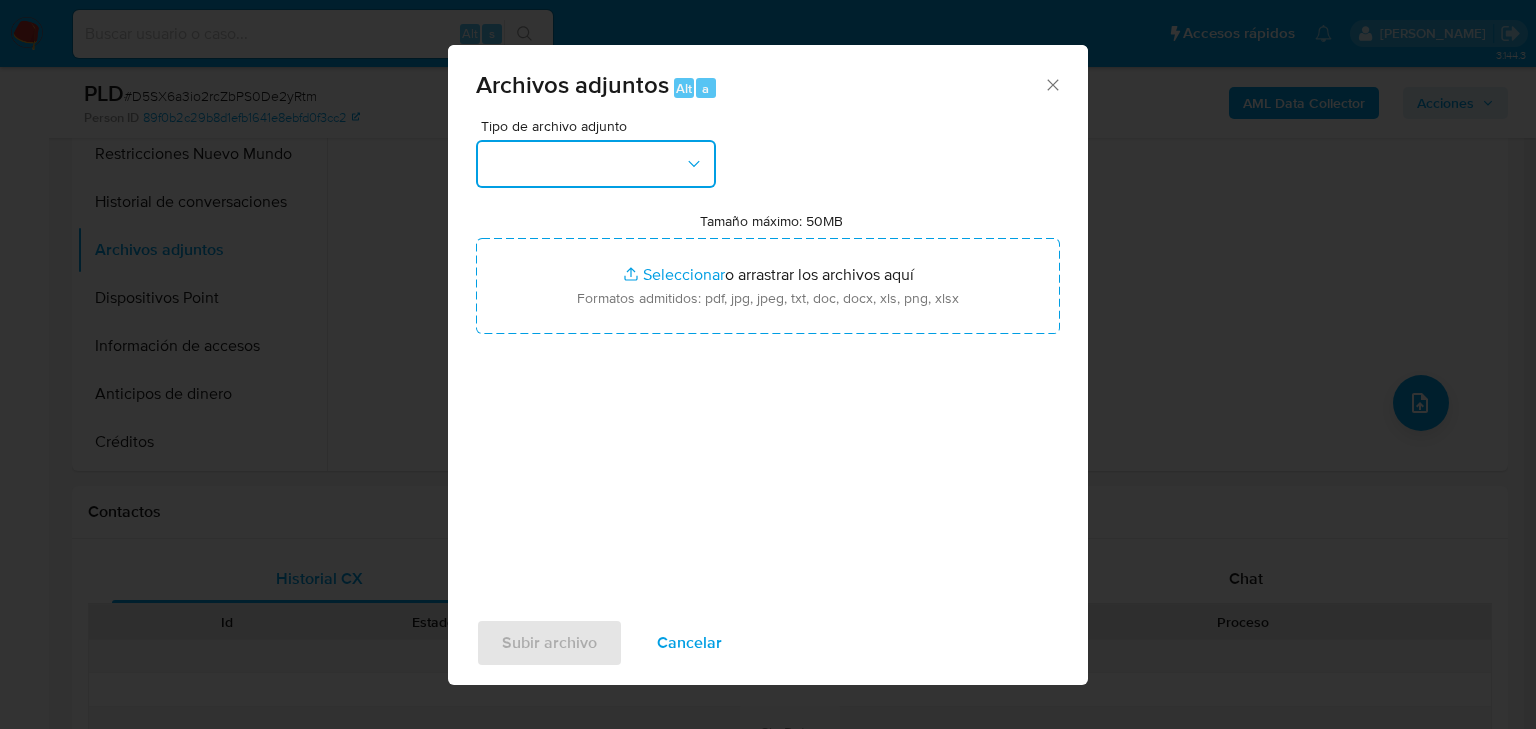click at bounding box center (596, 164) 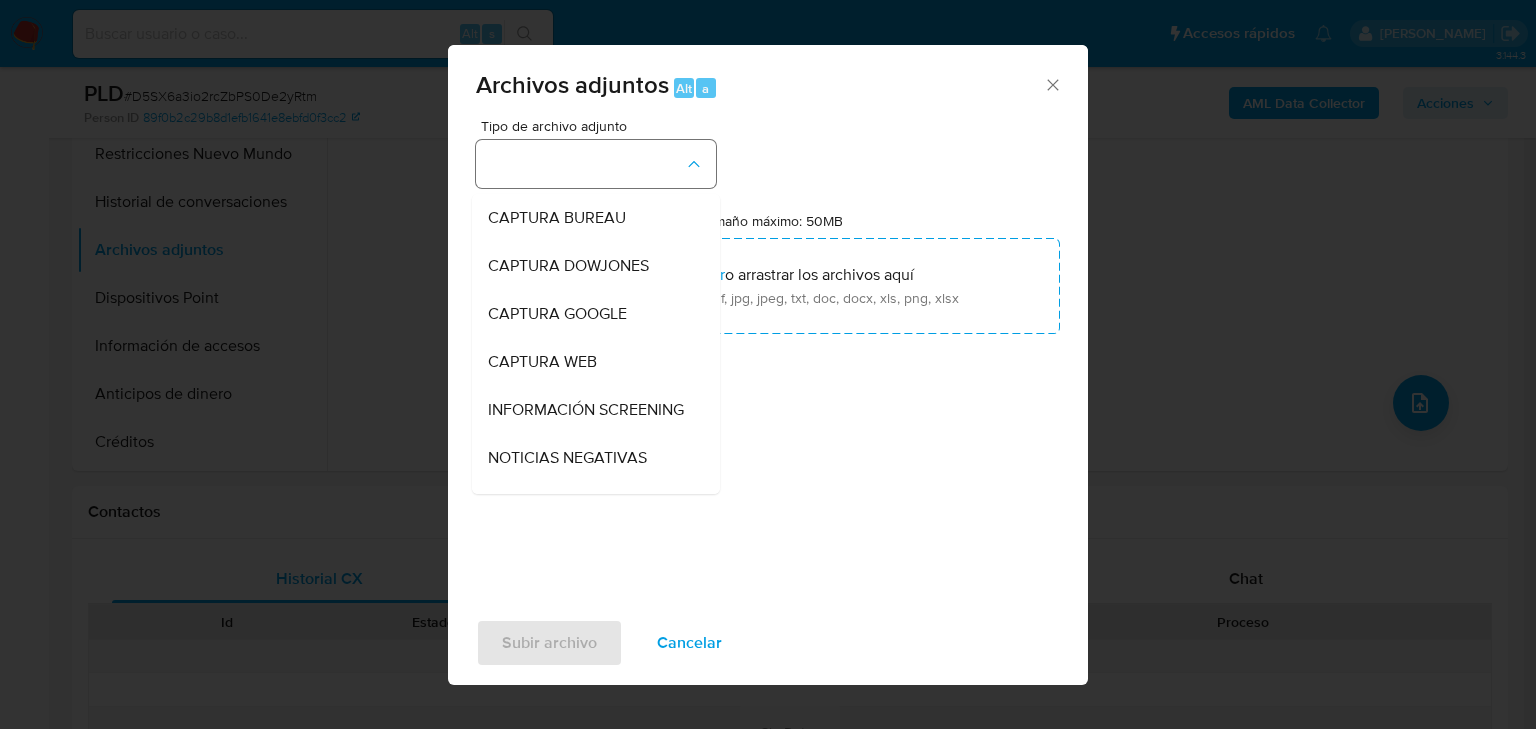 type 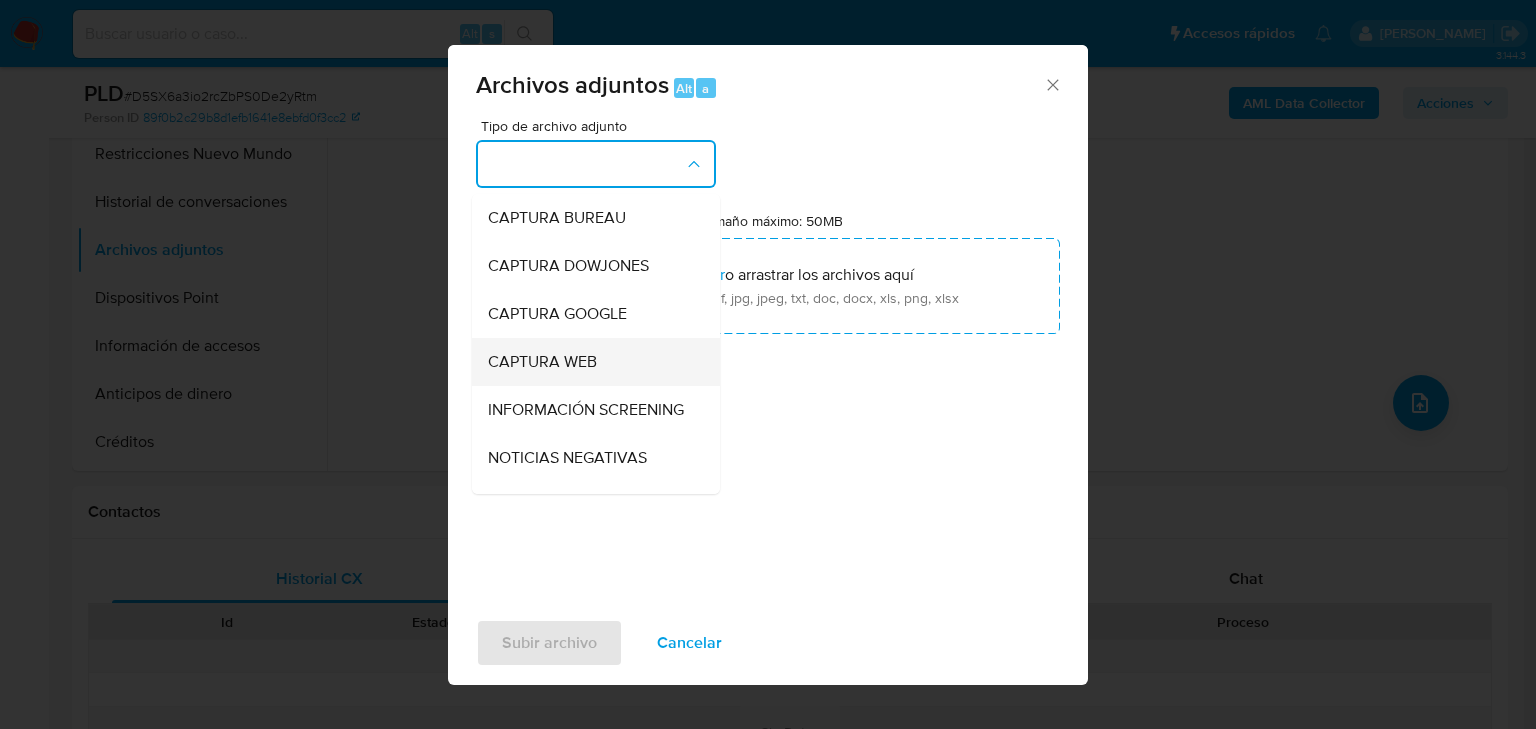 type 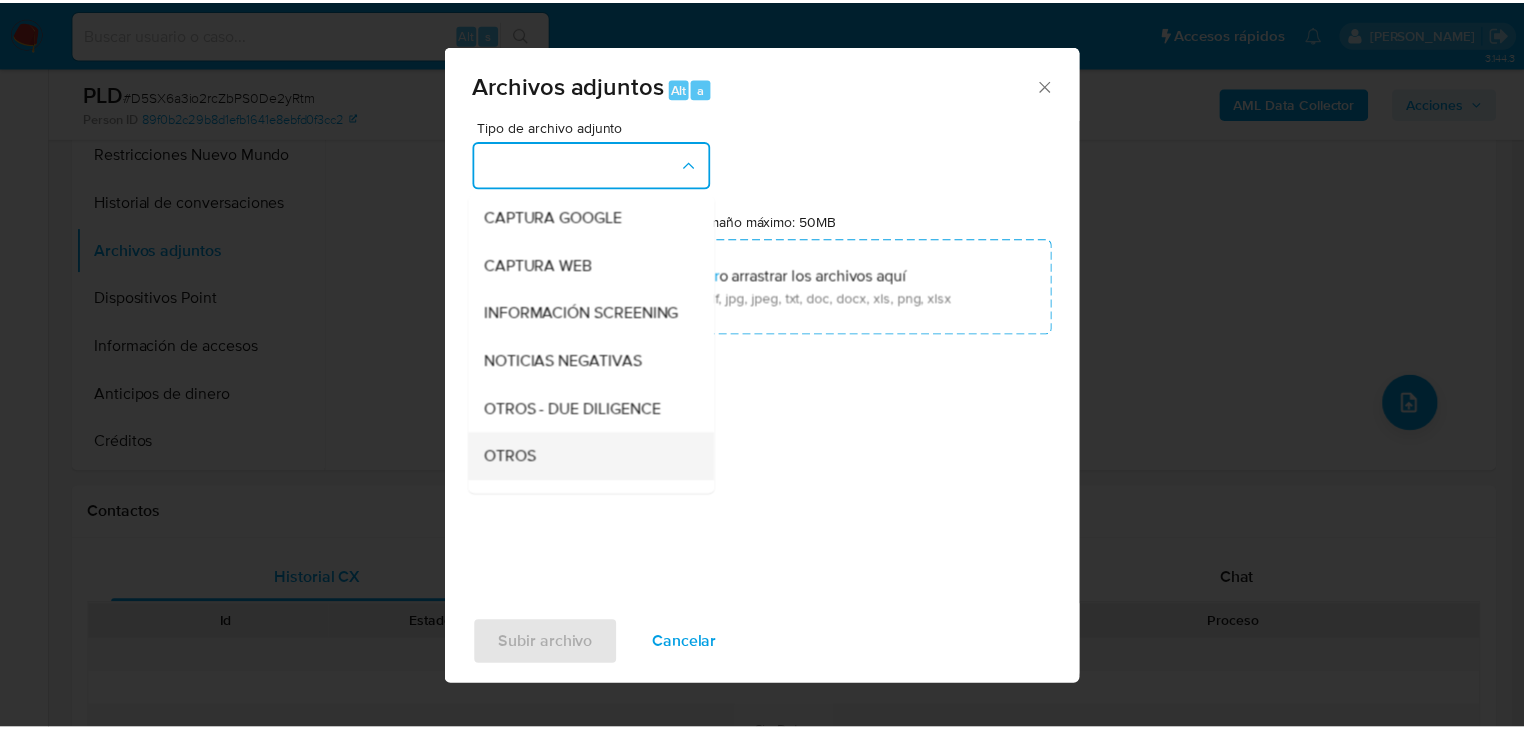 scroll, scrollTop: 136, scrollLeft: 0, axis: vertical 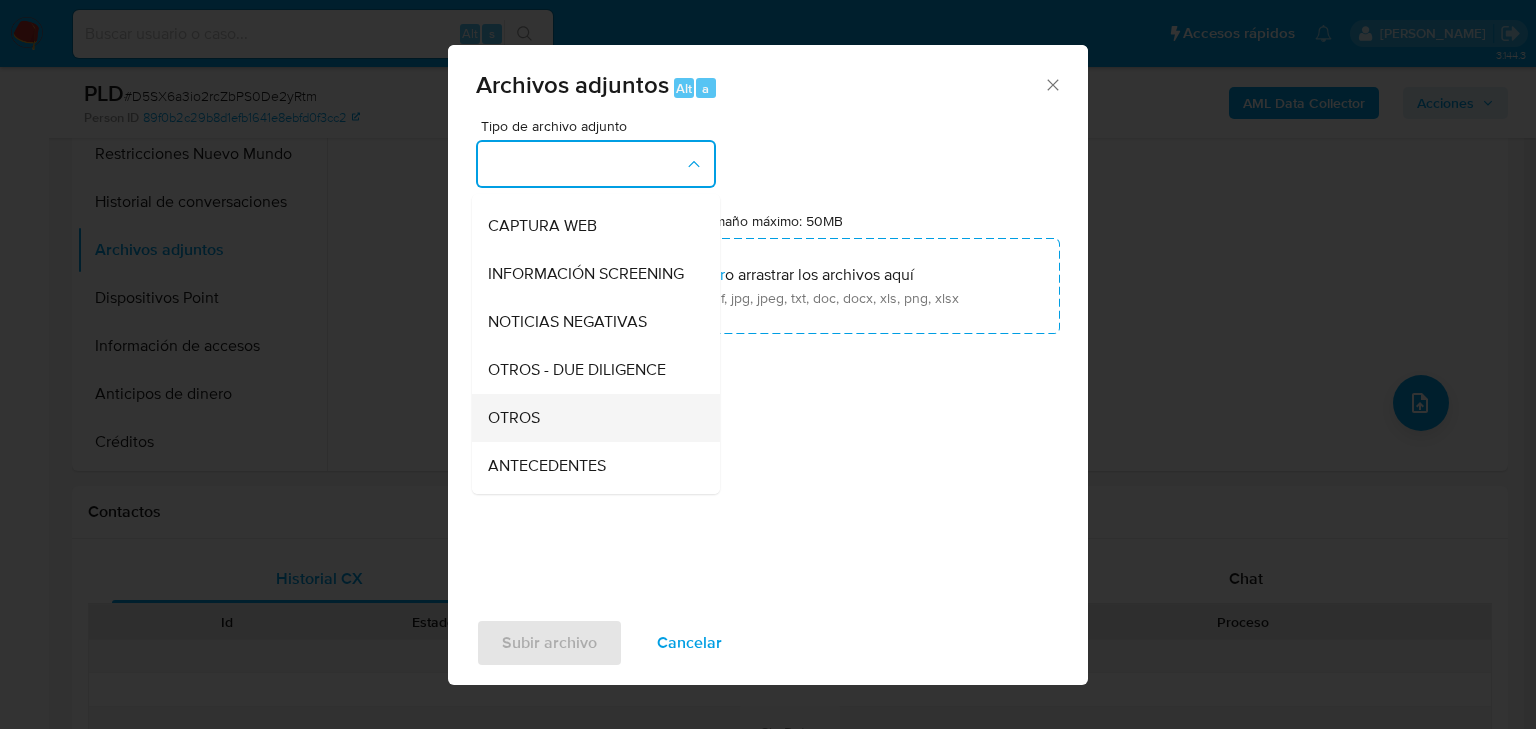 click on "OTROS" at bounding box center (590, 418) 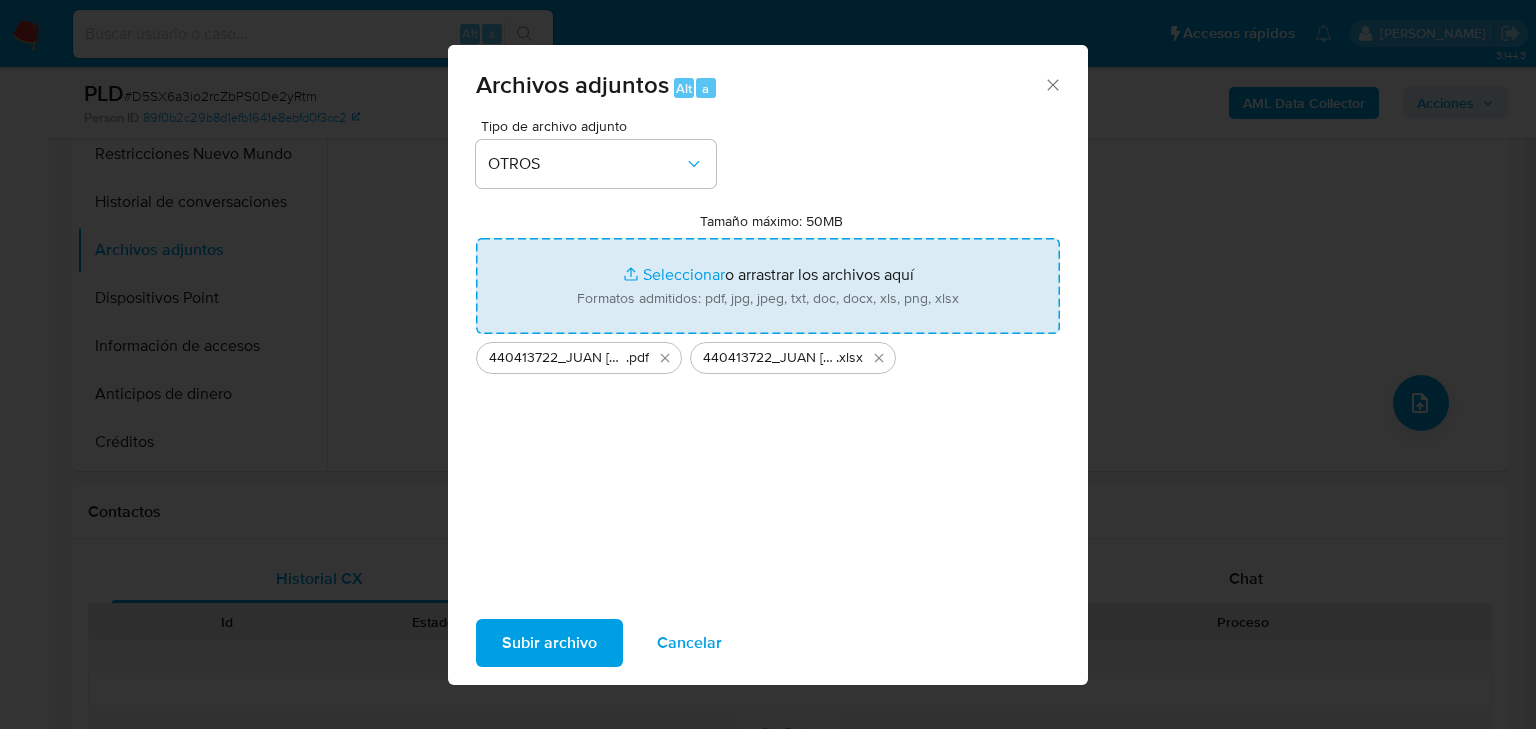 click on "Subir archivo" at bounding box center [549, 643] 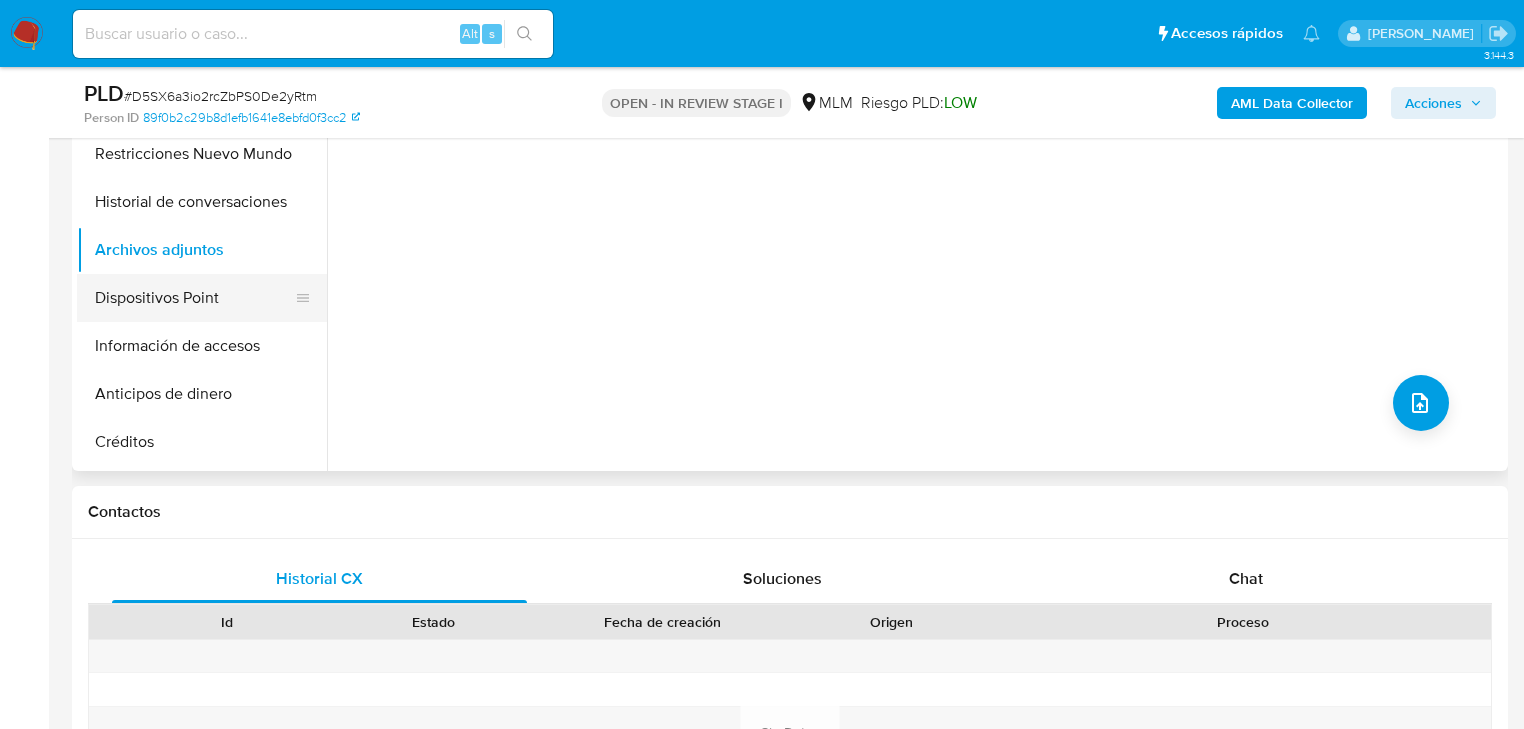 click on "Dispositivos Point" at bounding box center [194, 298] 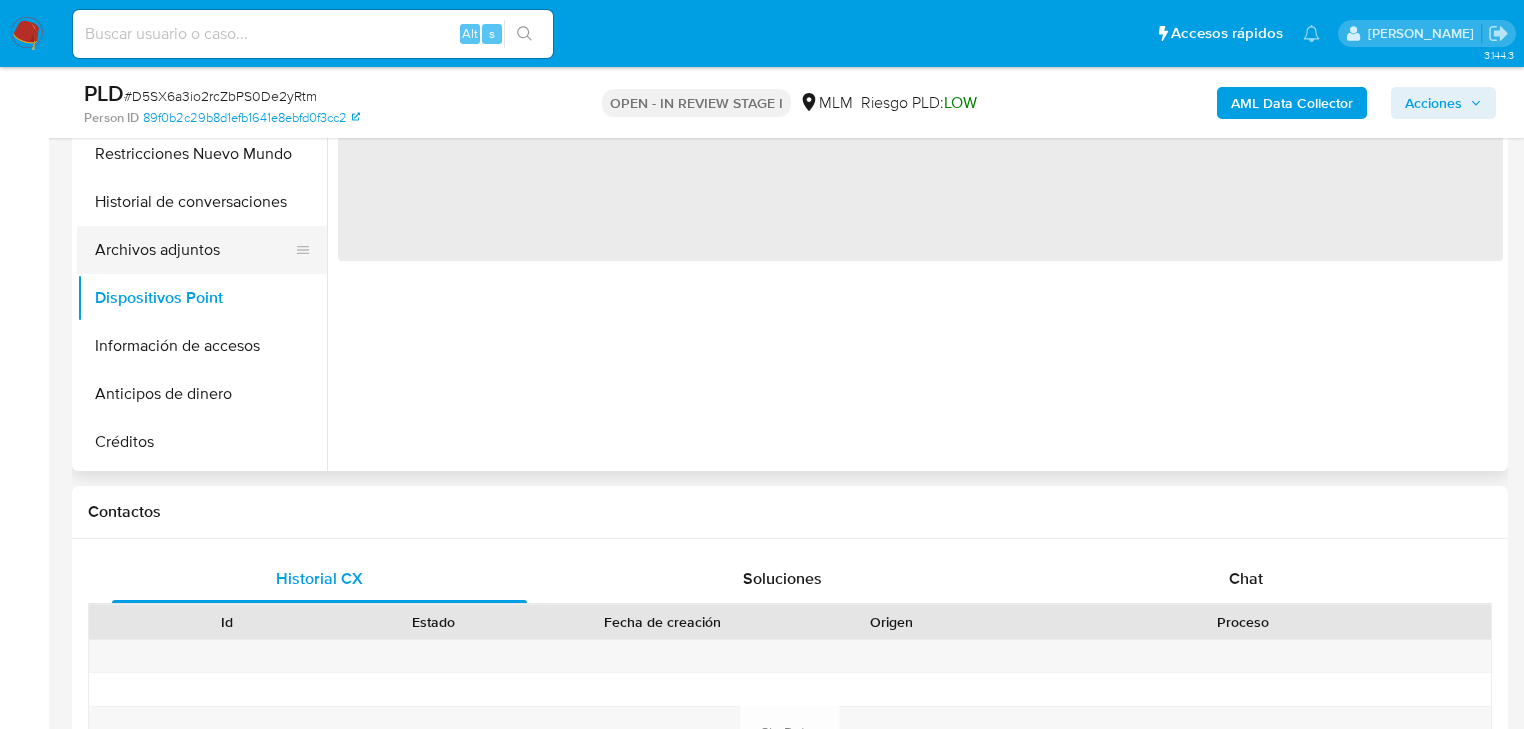 drag, startPoint x: 215, startPoint y: 285, endPoint x: 211, endPoint y: 250, distance: 35.22783 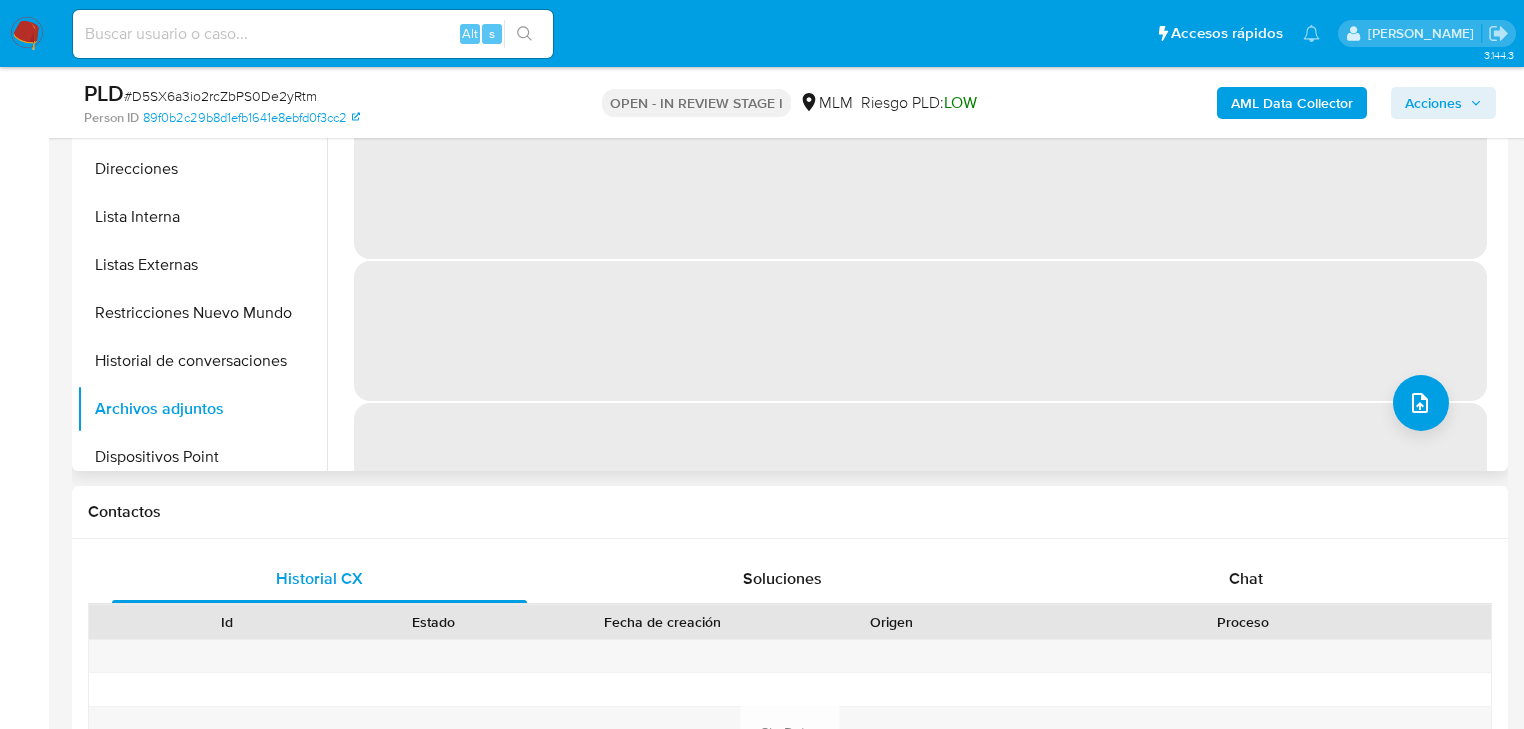 scroll, scrollTop: 160, scrollLeft: 0, axis: vertical 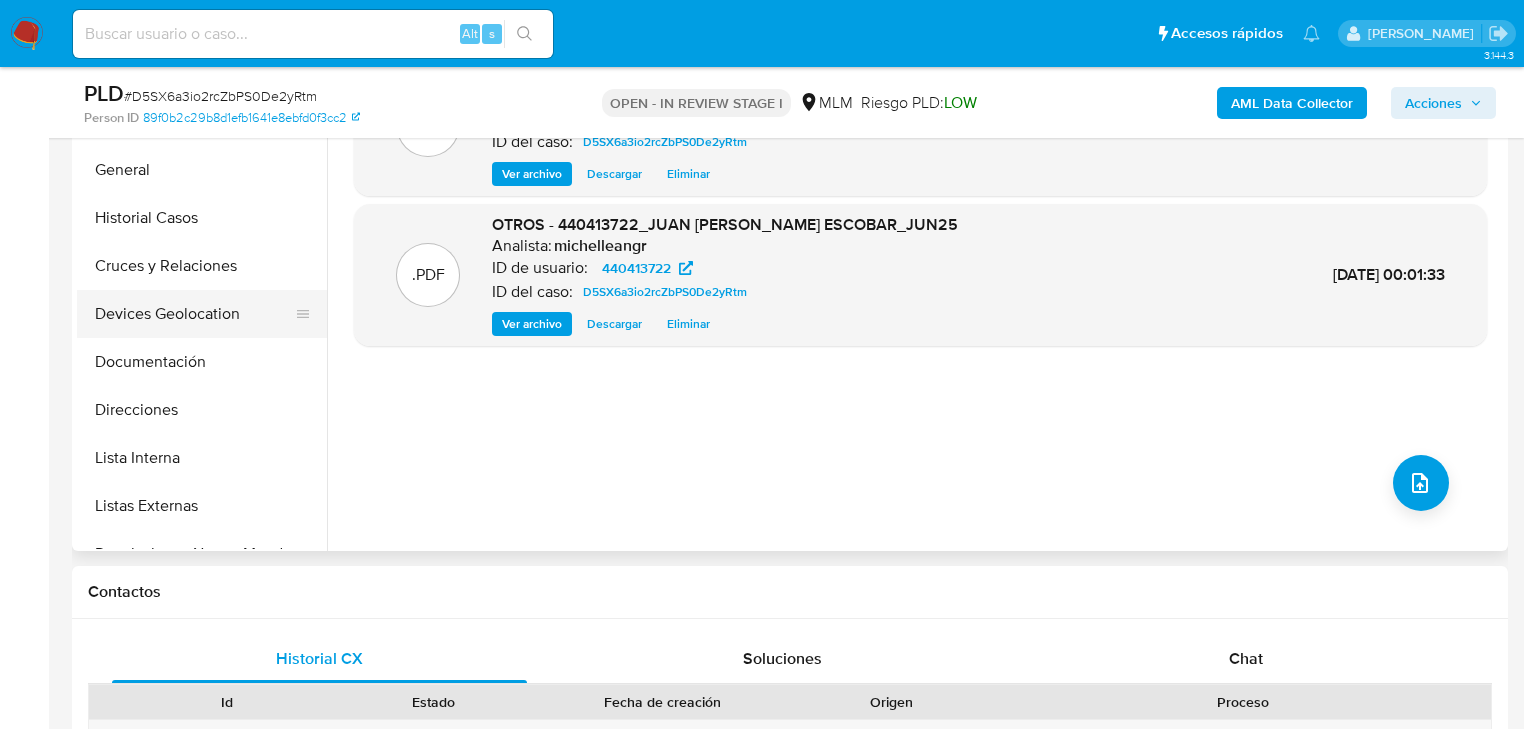 drag, startPoint x: 132, startPoint y: 156, endPoint x: 184, endPoint y: 322, distance: 173.95401 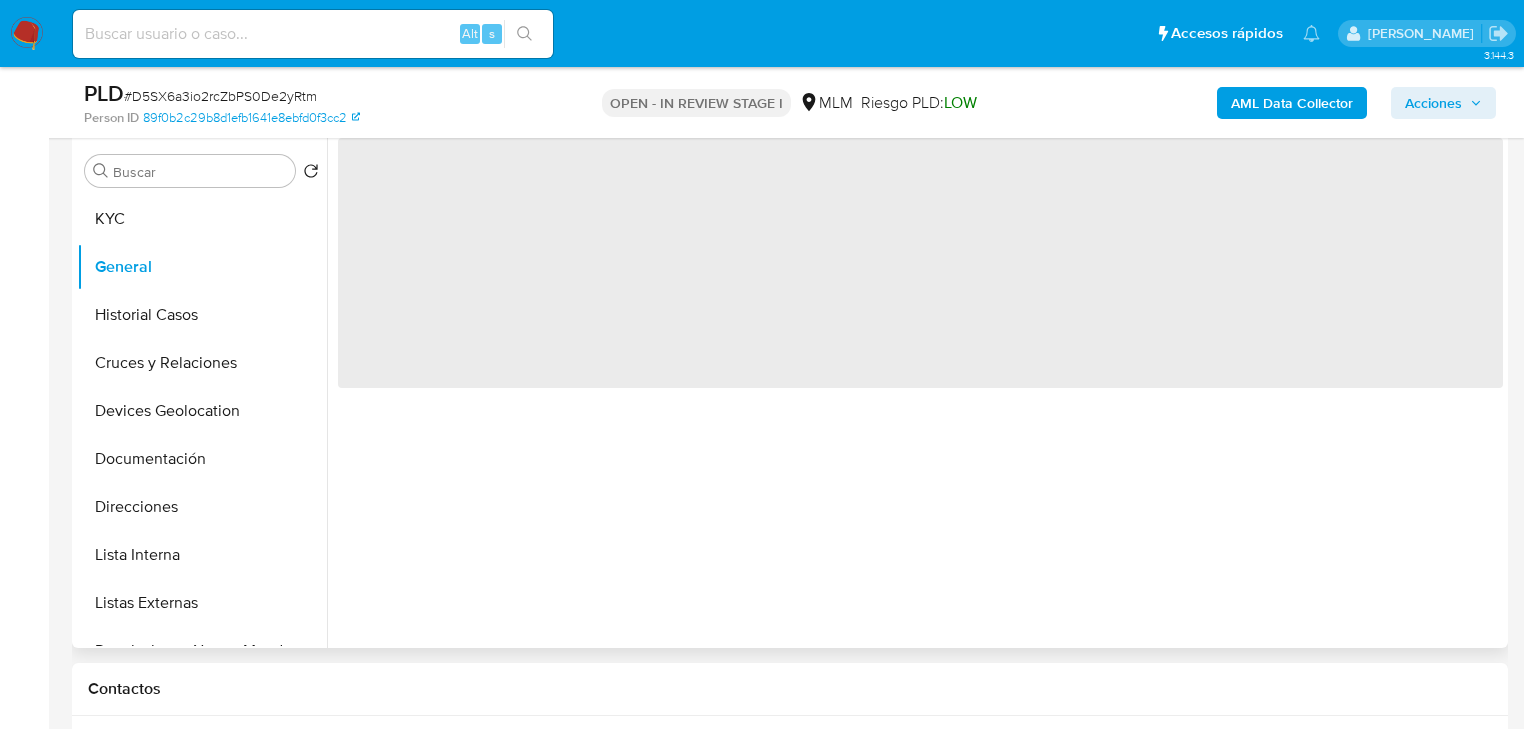 scroll, scrollTop: 240, scrollLeft: 0, axis: vertical 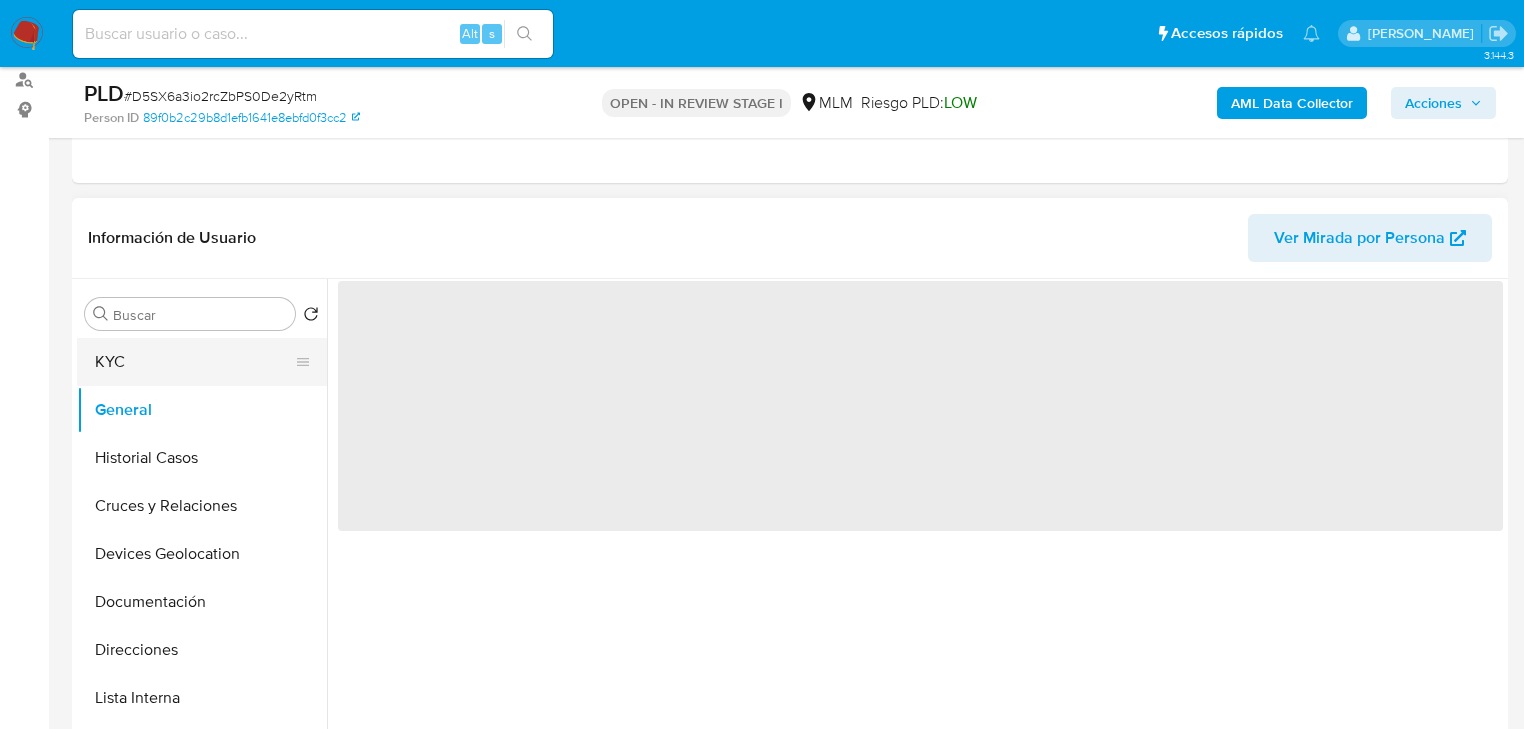 click on "KYC" at bounding box center (194, 362) 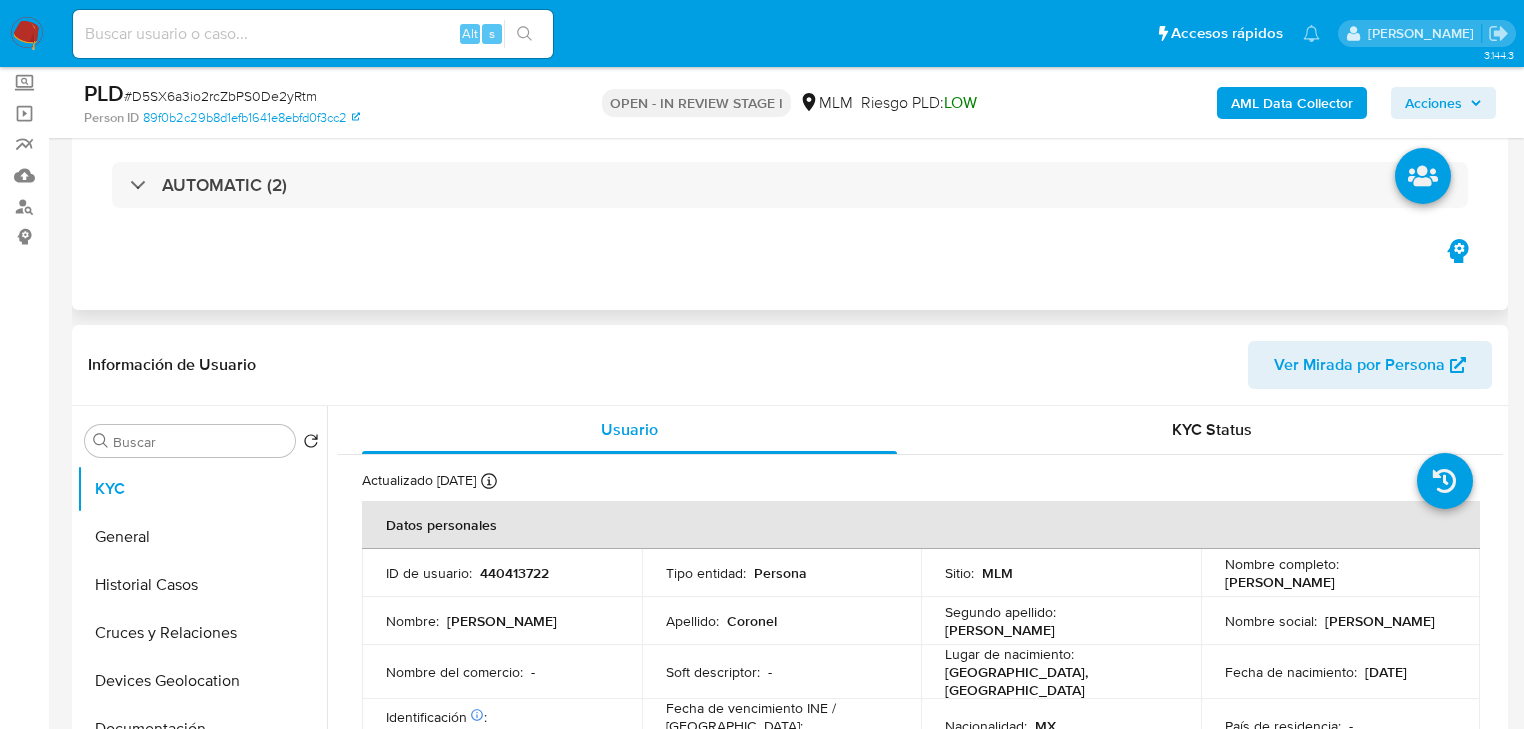 scroll, scrollTop: 0, scrollLeft: 0, axis: both 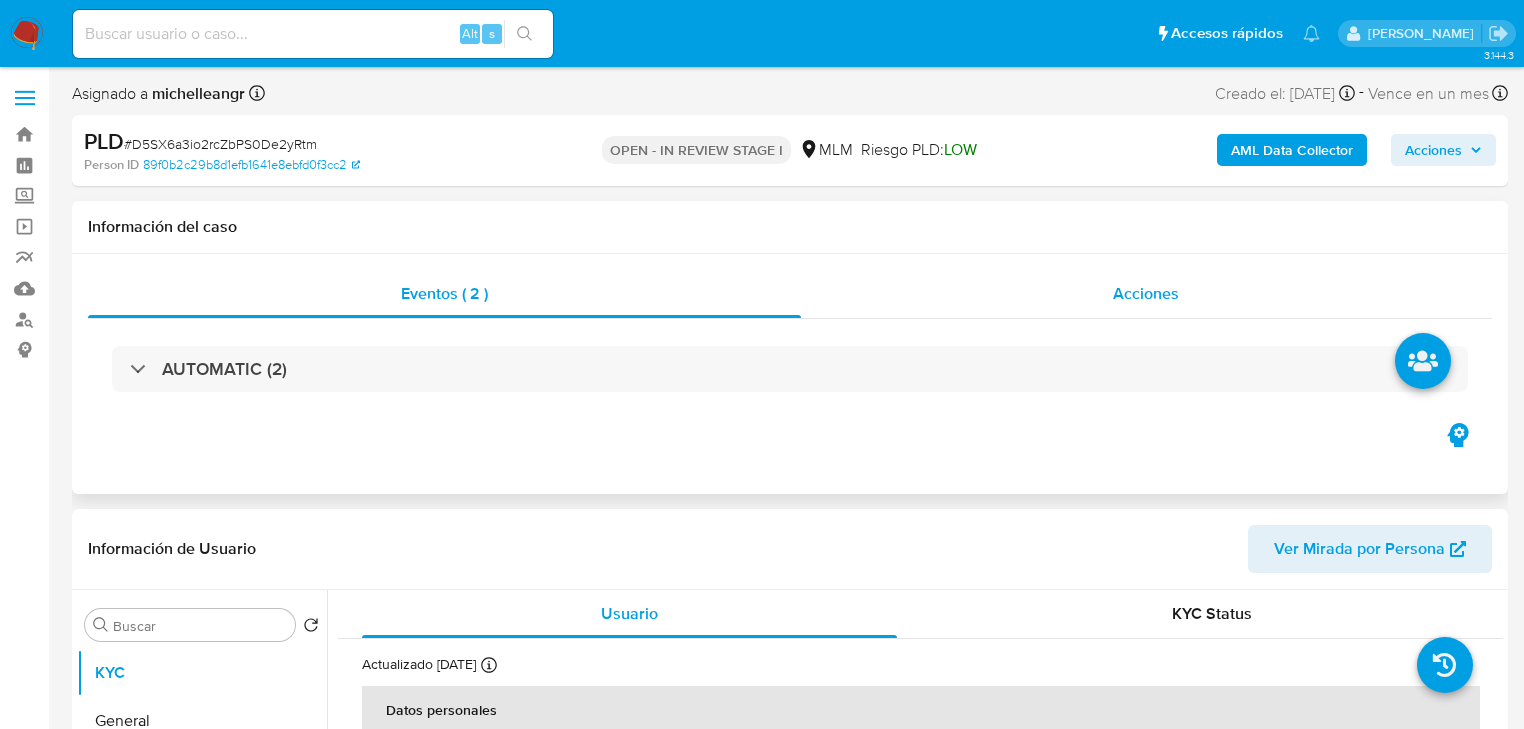 click on "Acciones" at bounding box center (1147, 294) 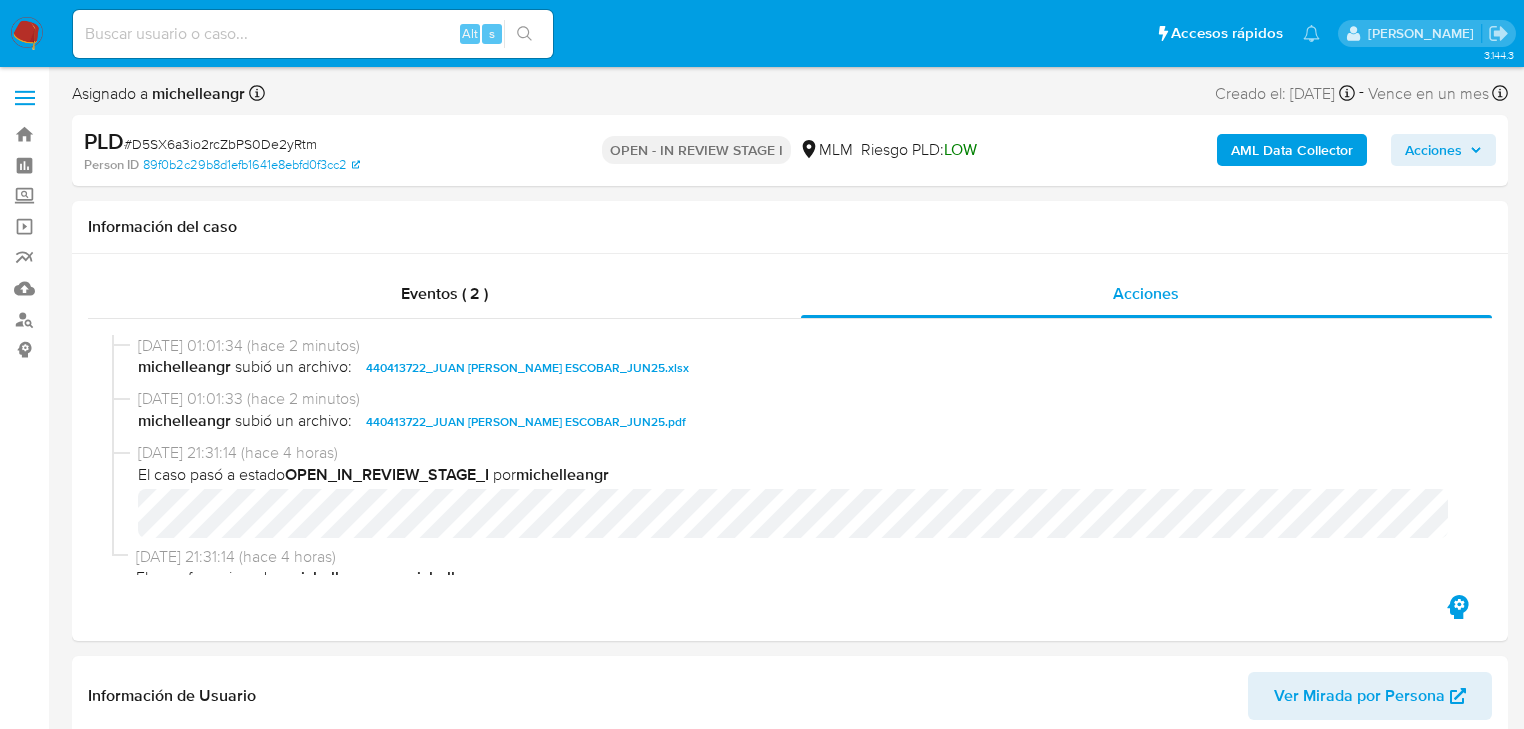 click on "Acciones" at bounding box center [1433, 150] 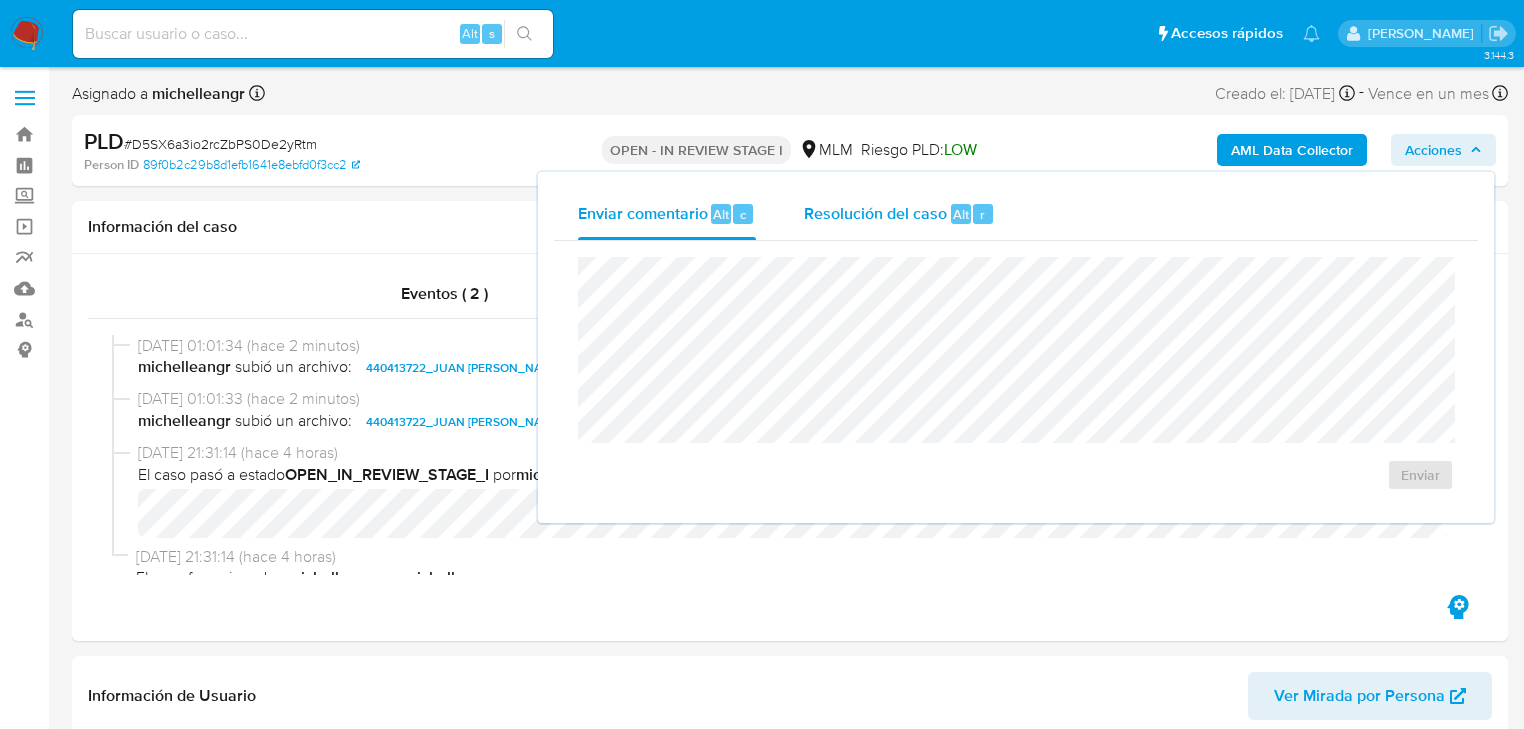 click on "Resolución del caso" at bounding box center [875, 213] 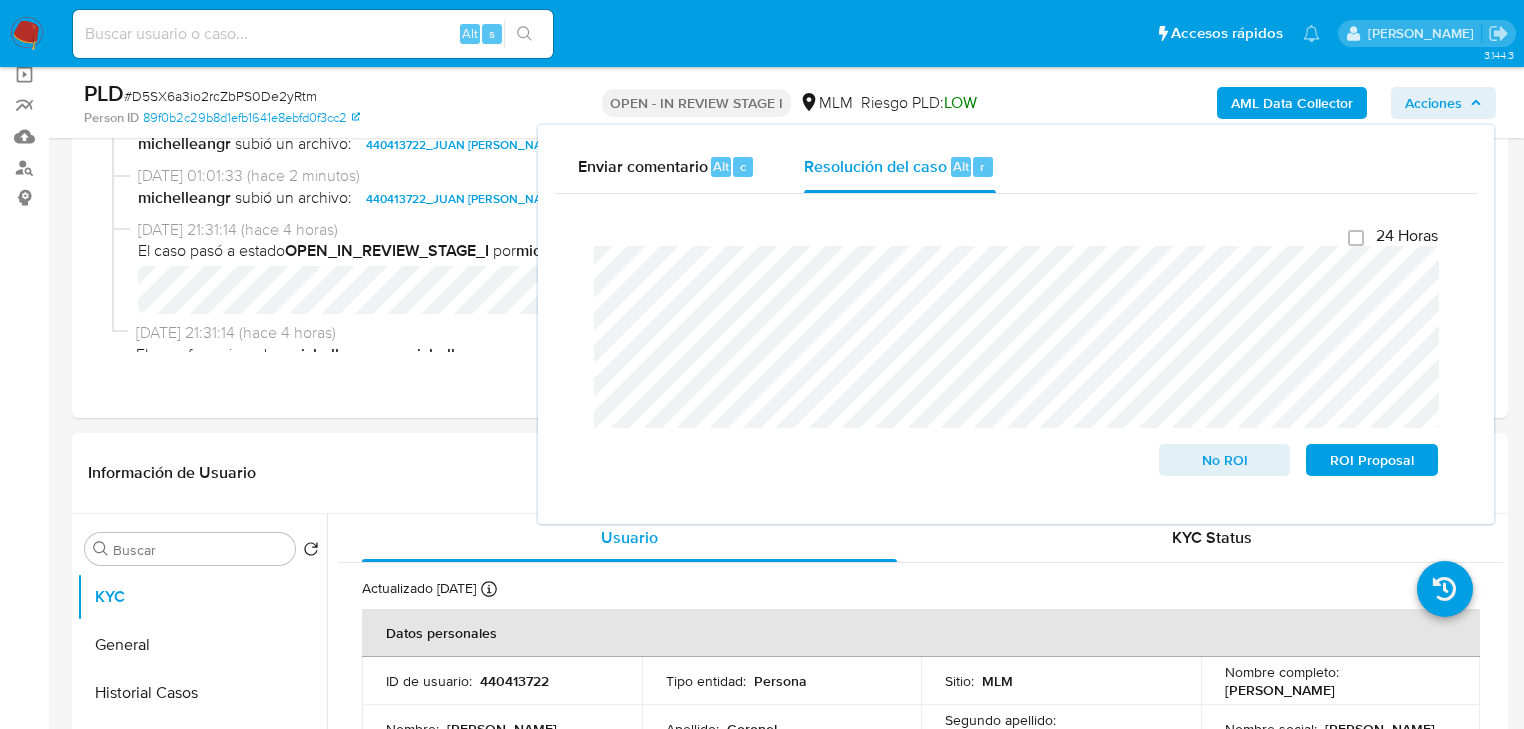 scroll, scrollTop: 240, scrollLeft: 0, axis: vertical 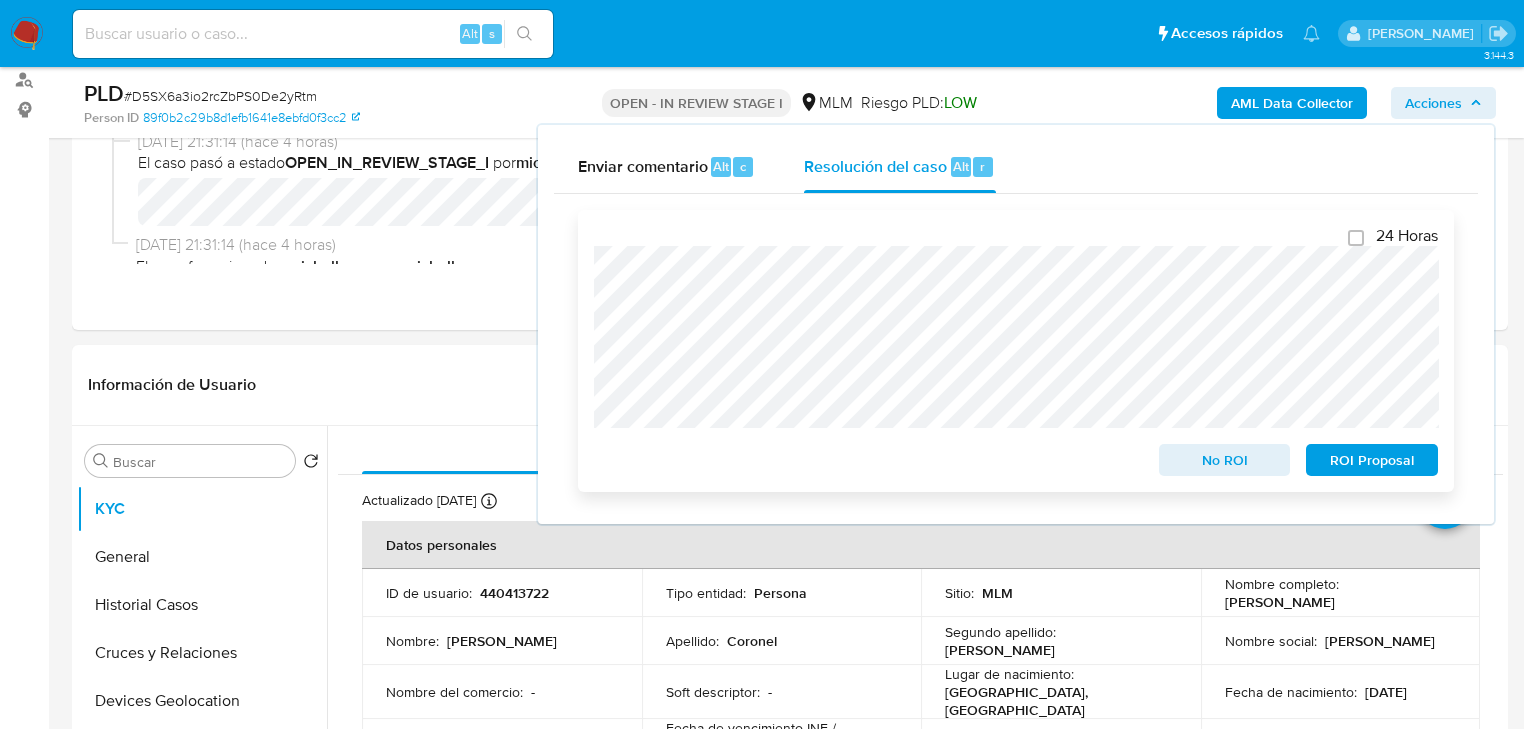 click on "ROI Proposal" at bounding box center (1372, 460) 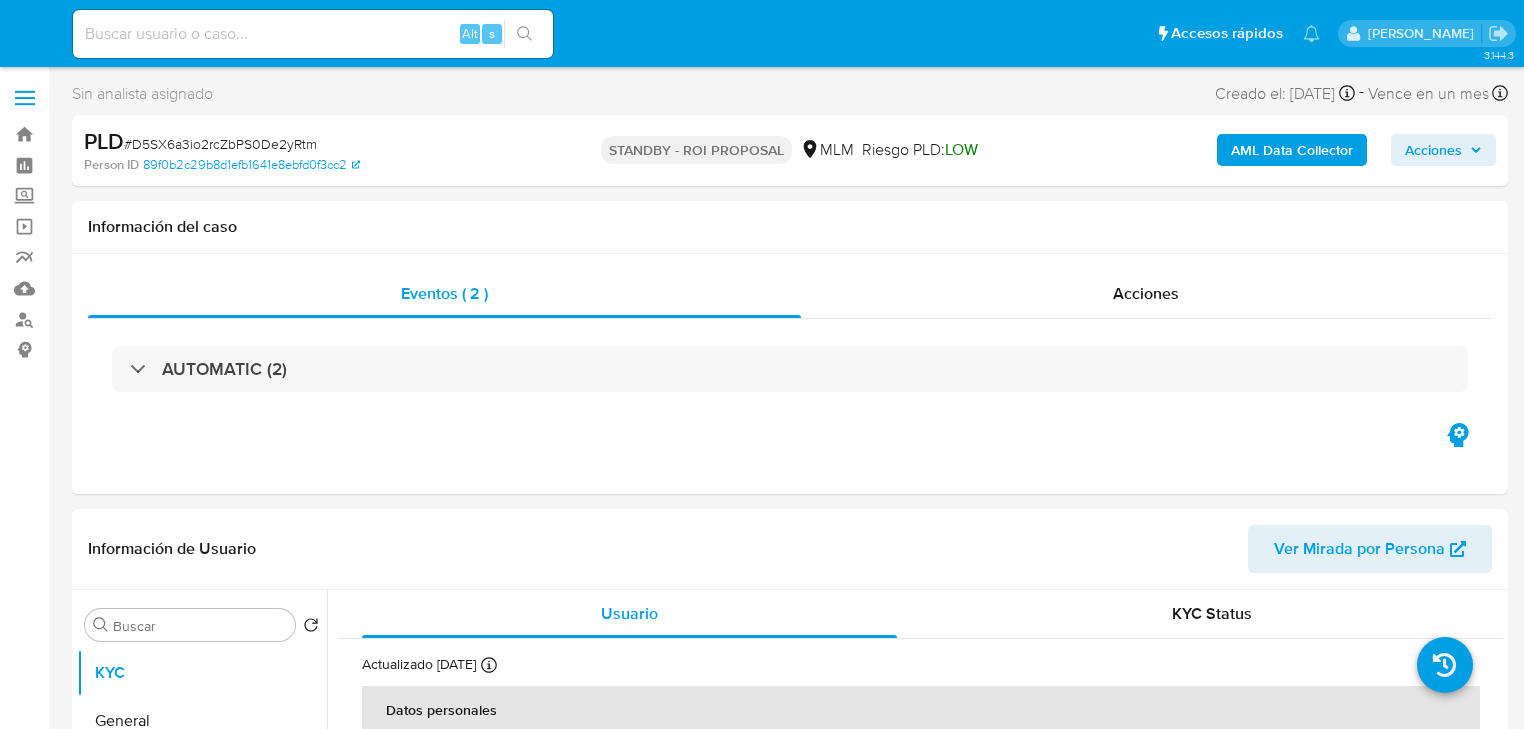 select on "10" 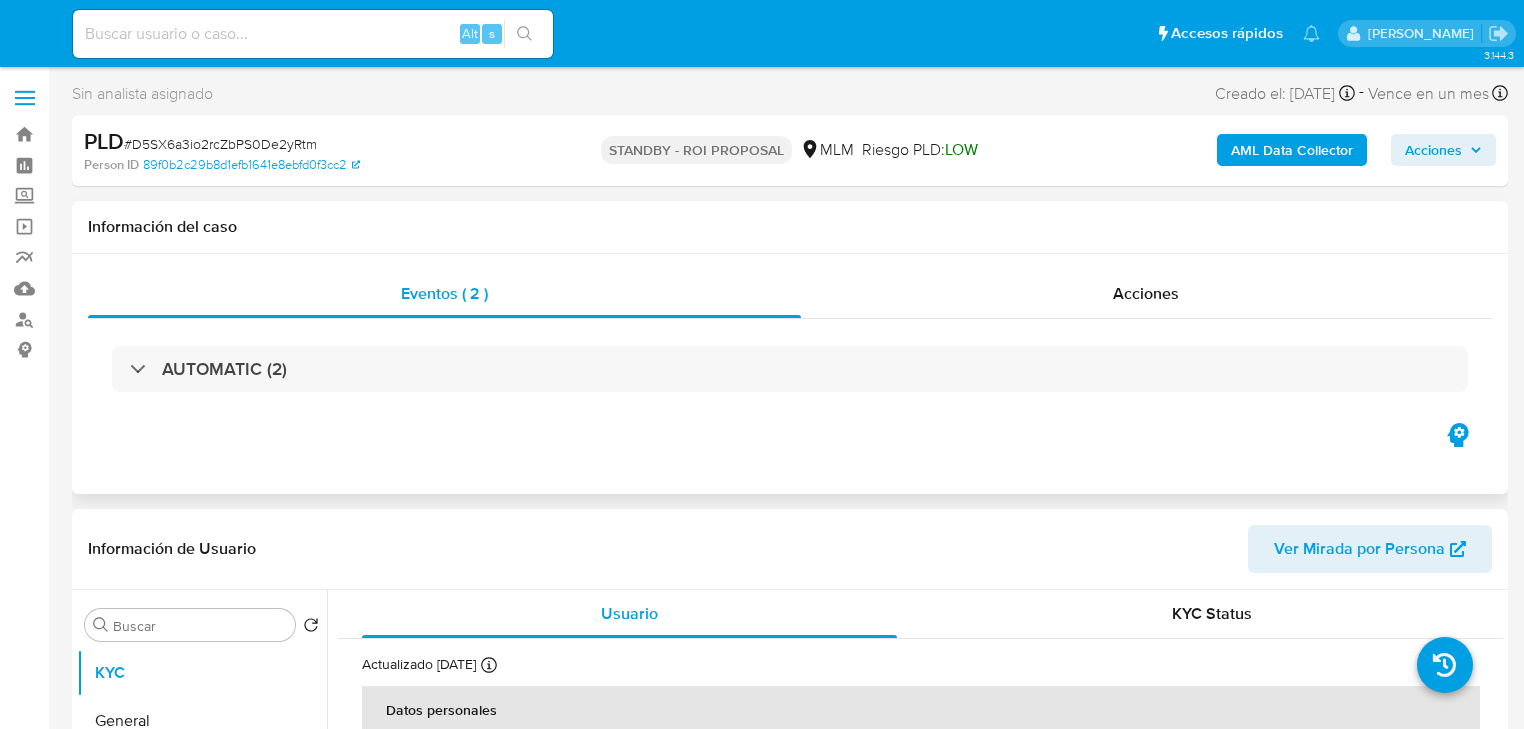 scroll, scrollTop: 0, scrollLeft: 0, axis: both 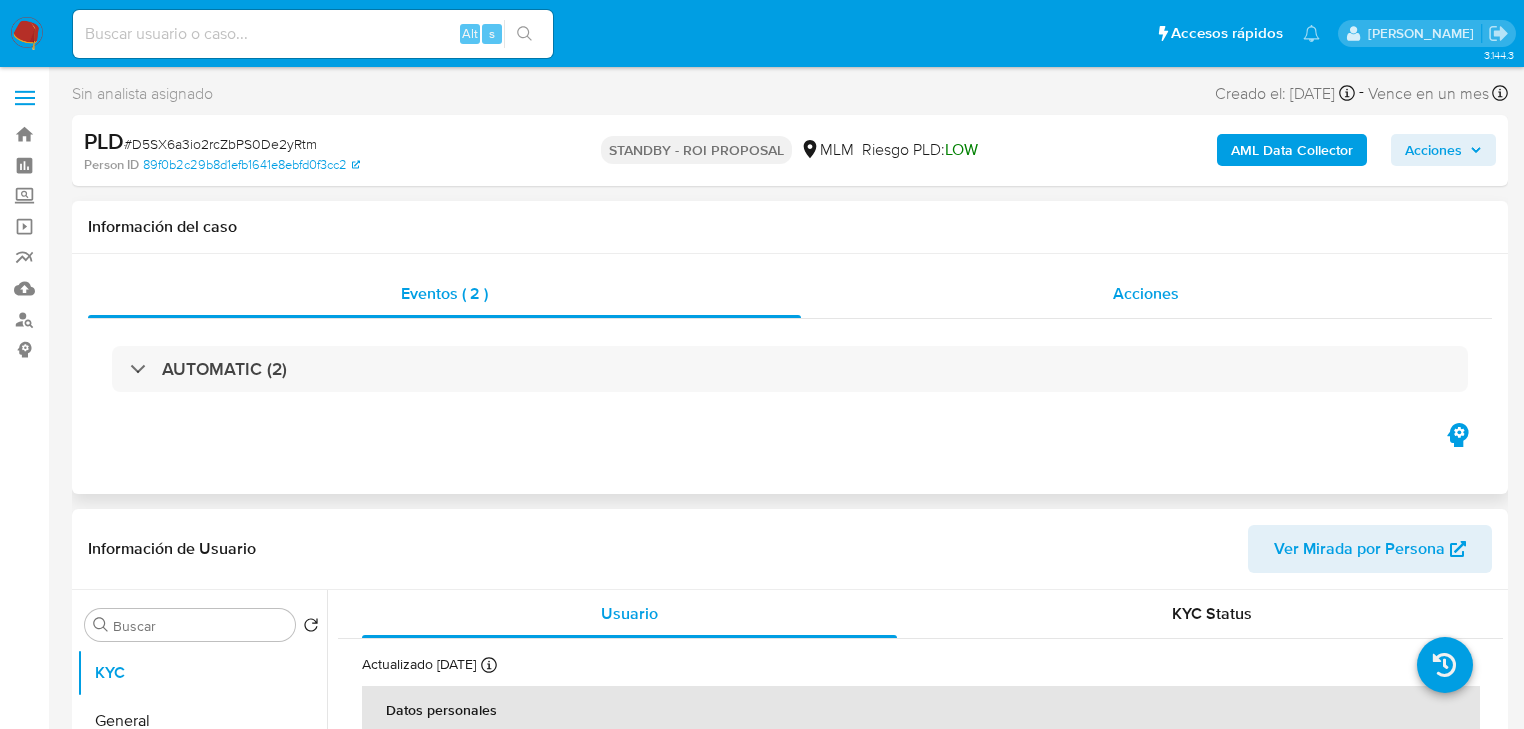 click on "Acciones" at bounding box center (1146, 293) 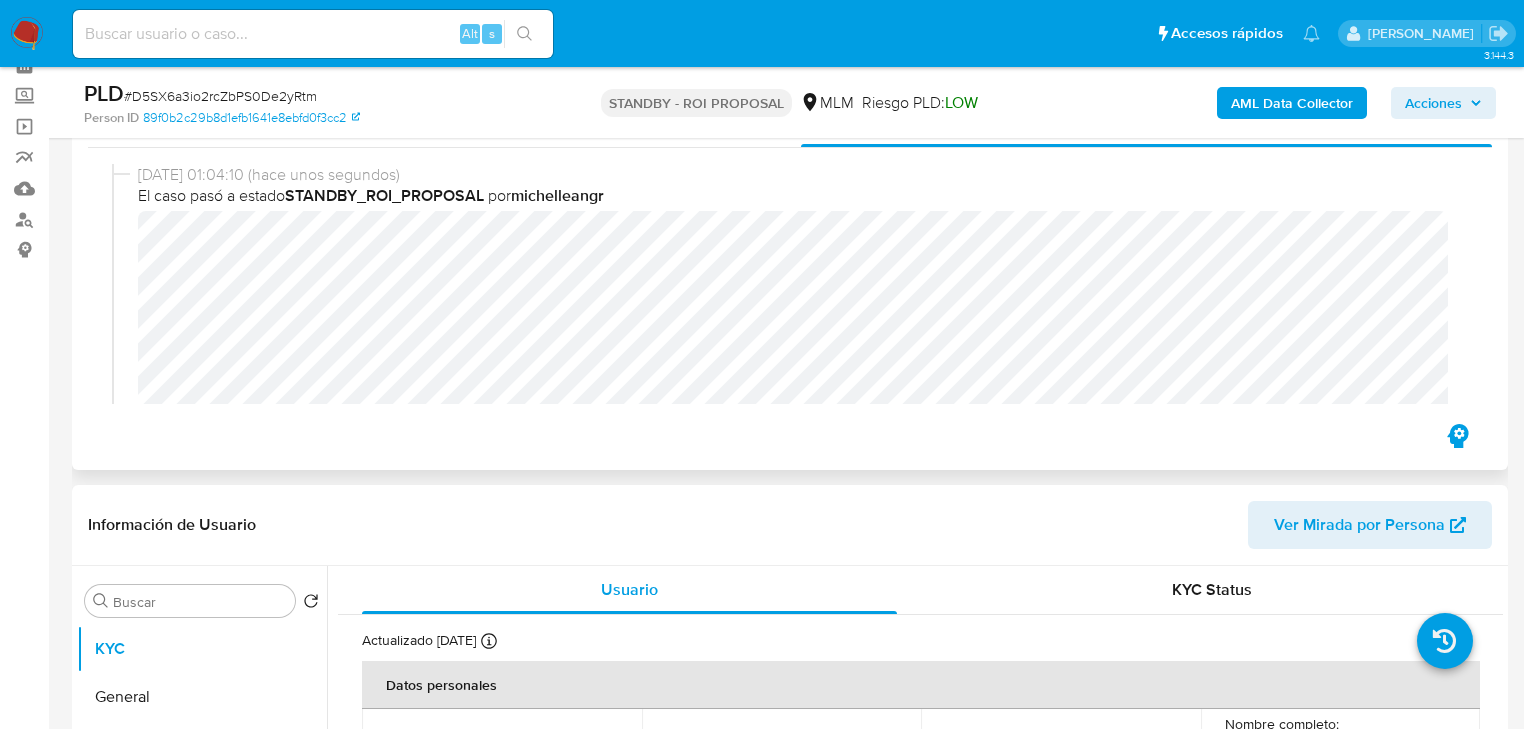 scroll, scrollTop: 160, scrollLeft: 0, axis: vertical 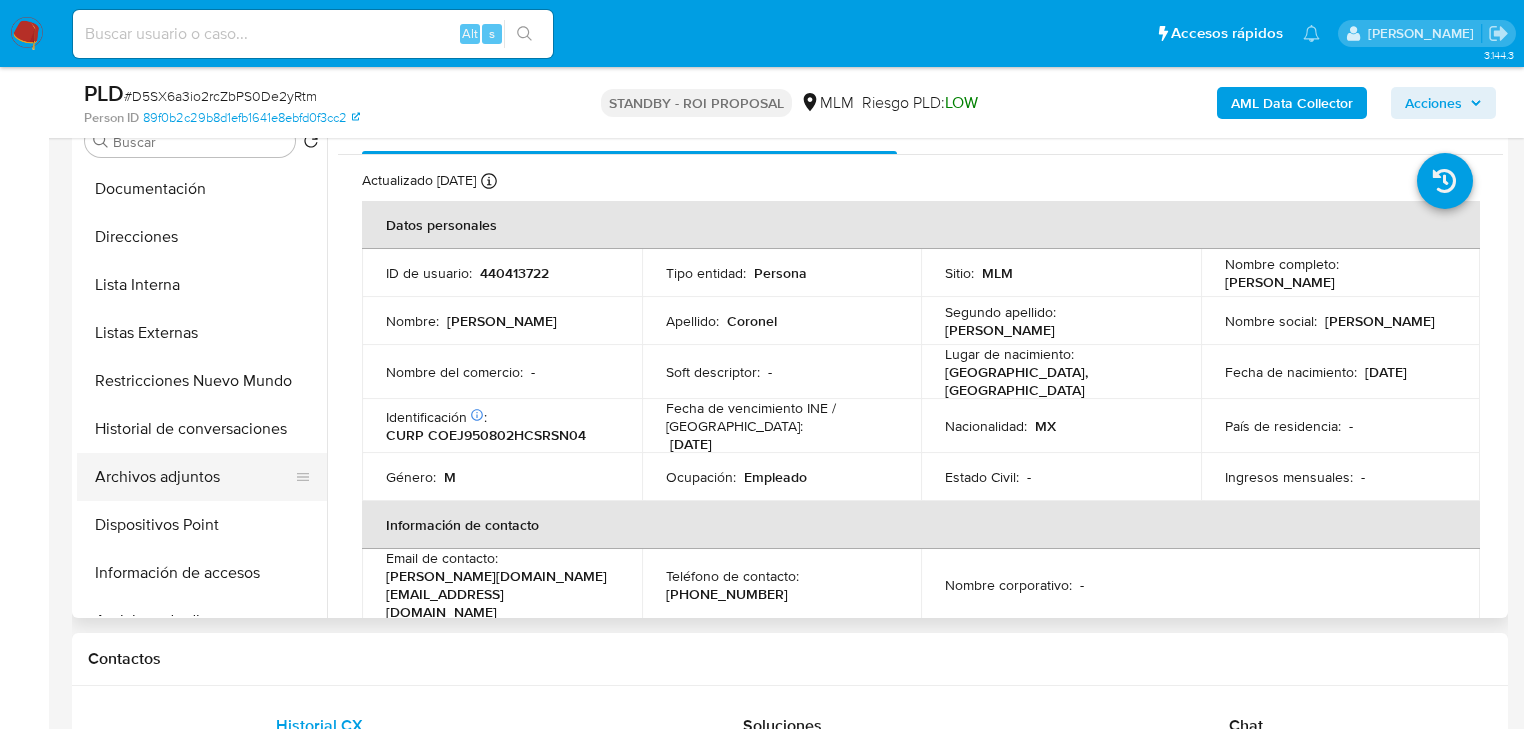 click on "Archivos adjuntos" at bounding box center (194, 477) 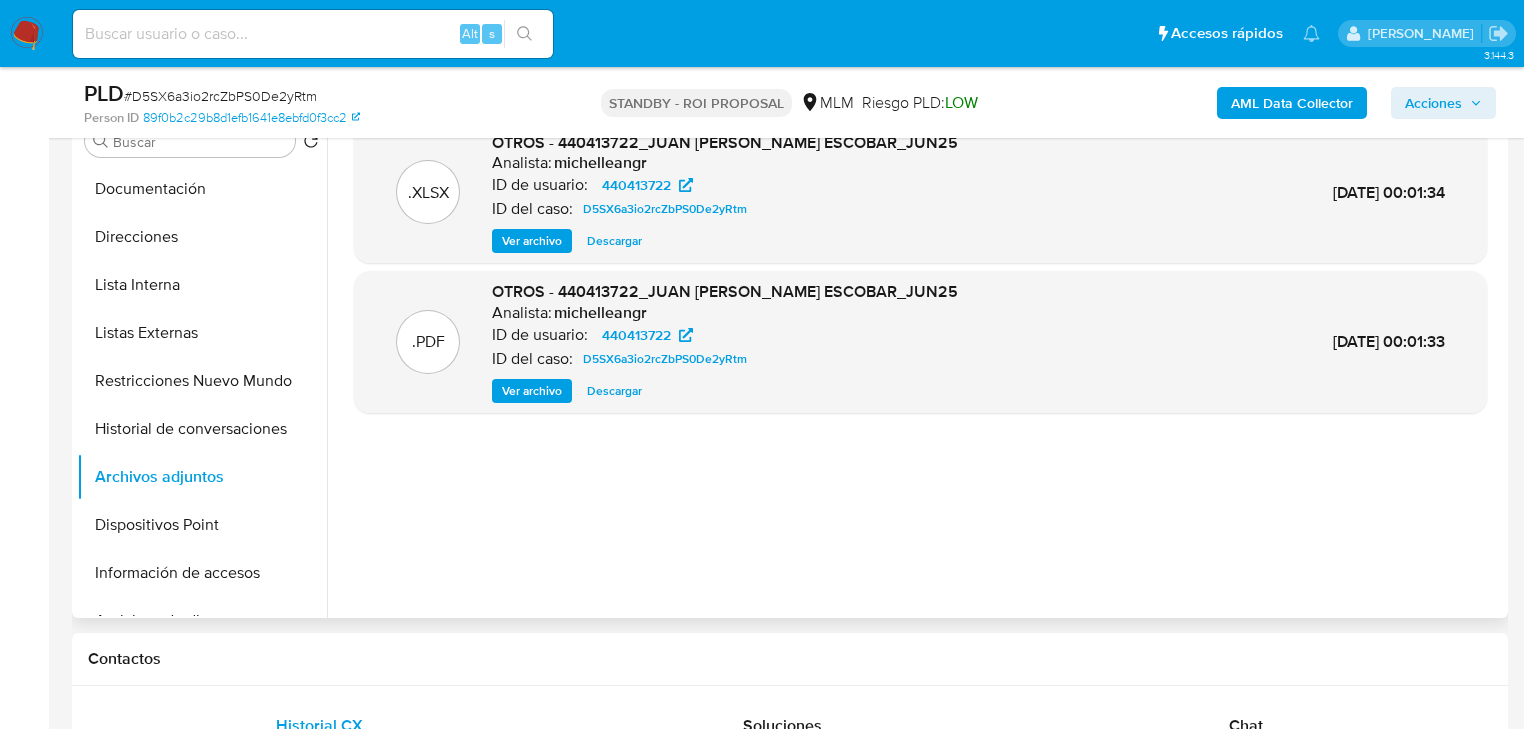 scroll, scrollTop: 480, scrollLeft: 0, axis: vertical 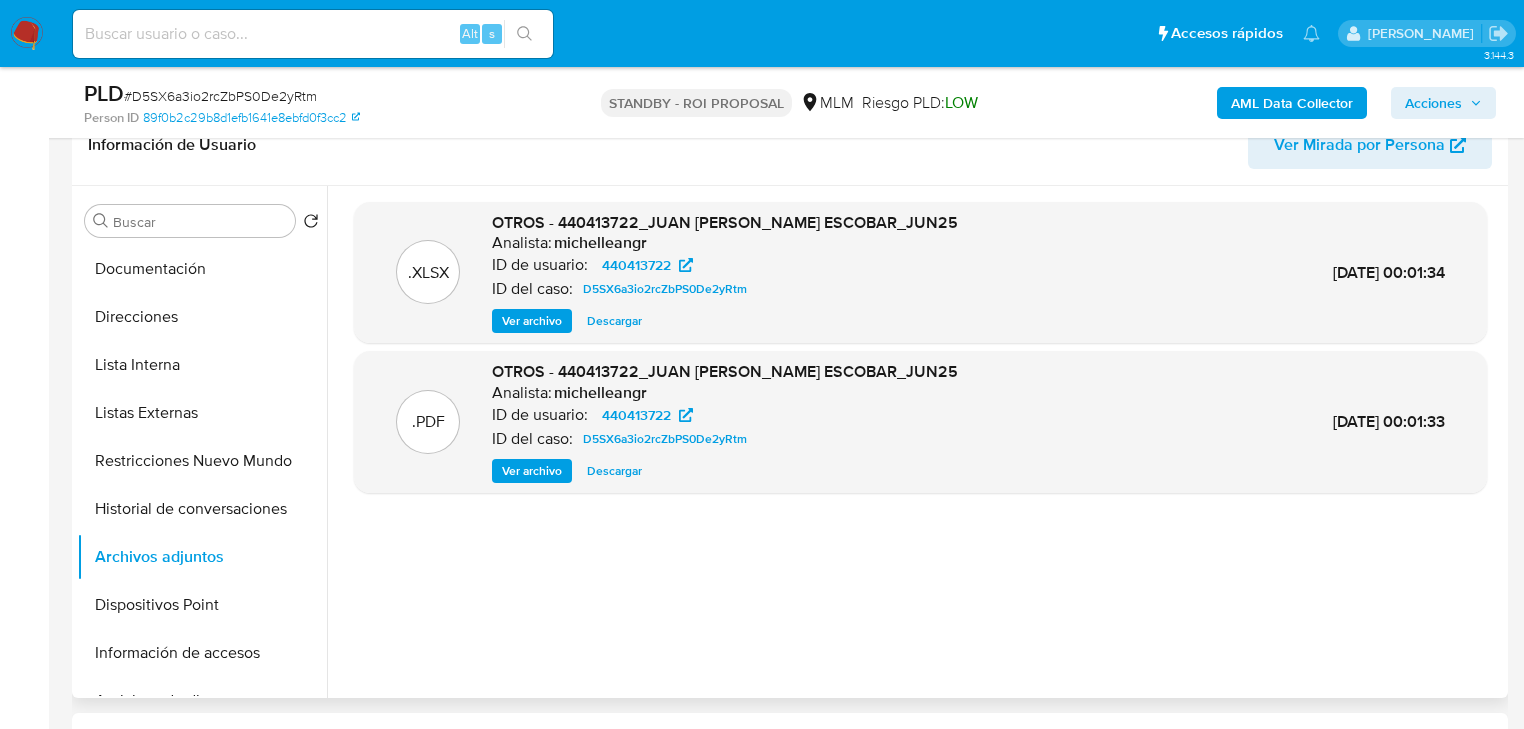 drag, startPoint x: 510, startPoint y: 475, endPoint x: 526, endPoint y: 455, distance: 25.612497 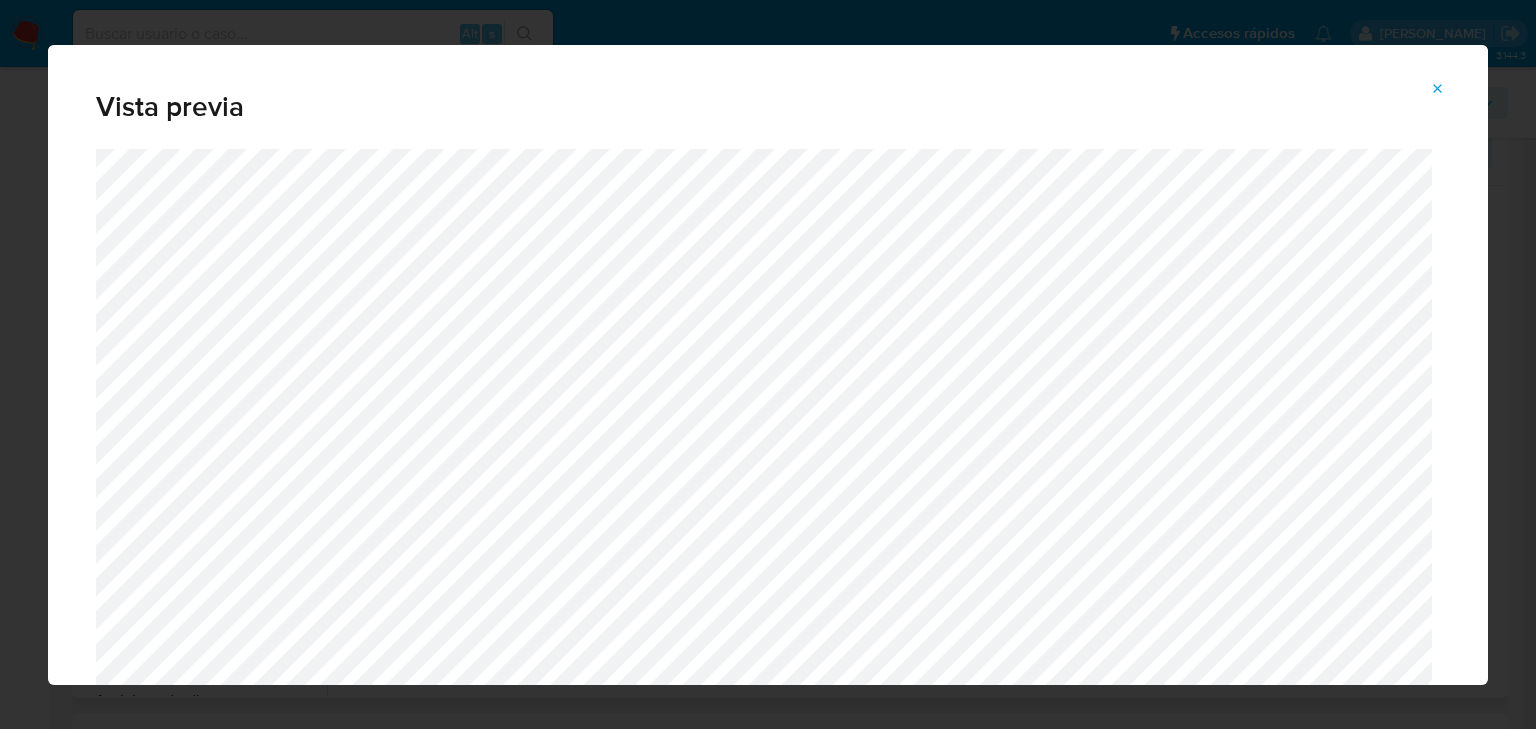 click 